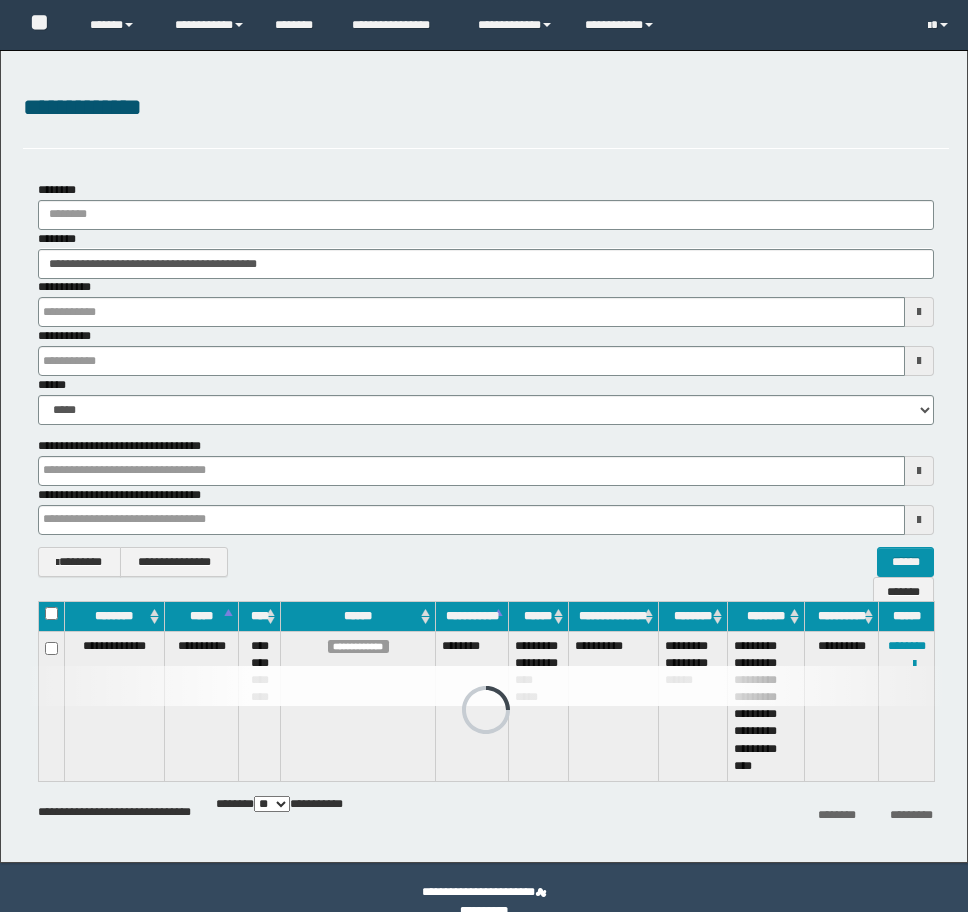 scroll, scrollTop: 0, scrollLeft: 0, axis: both 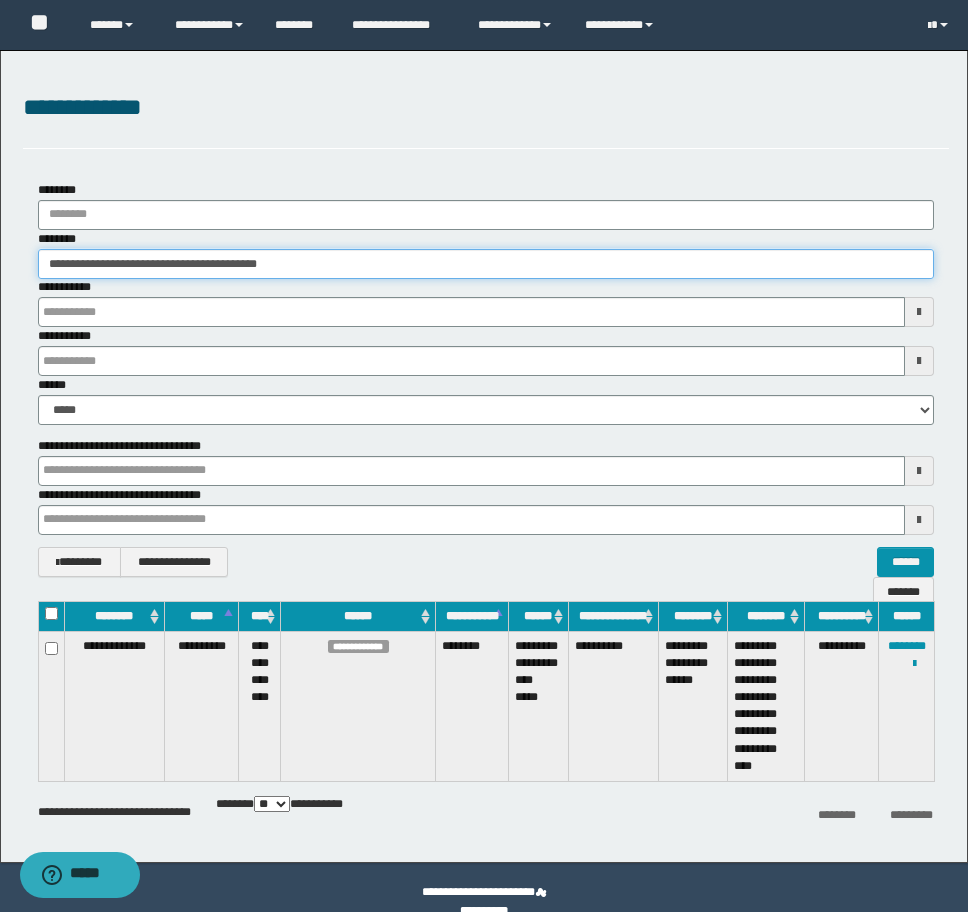 drag, startPoint x: 377, startPoint y: 265, endPoint x: -8, endPoint y: 260, distance: 385.03247 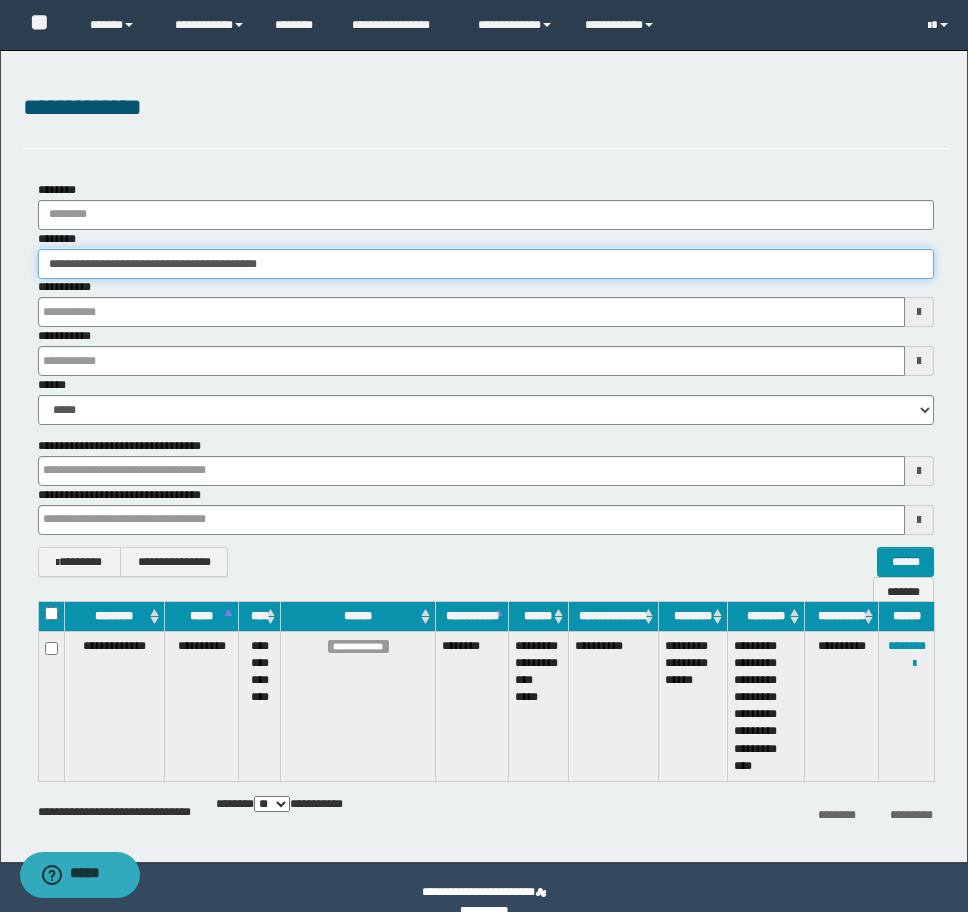 click on "**********" at bounding box center [484, 456] 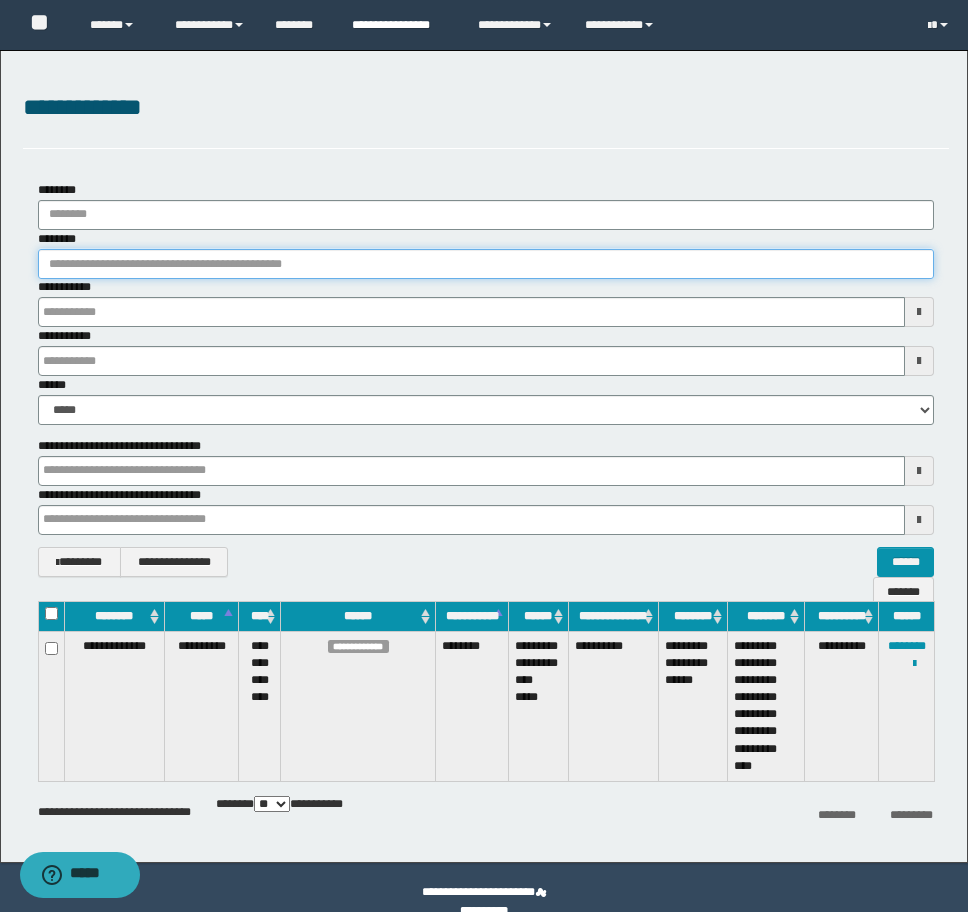 type 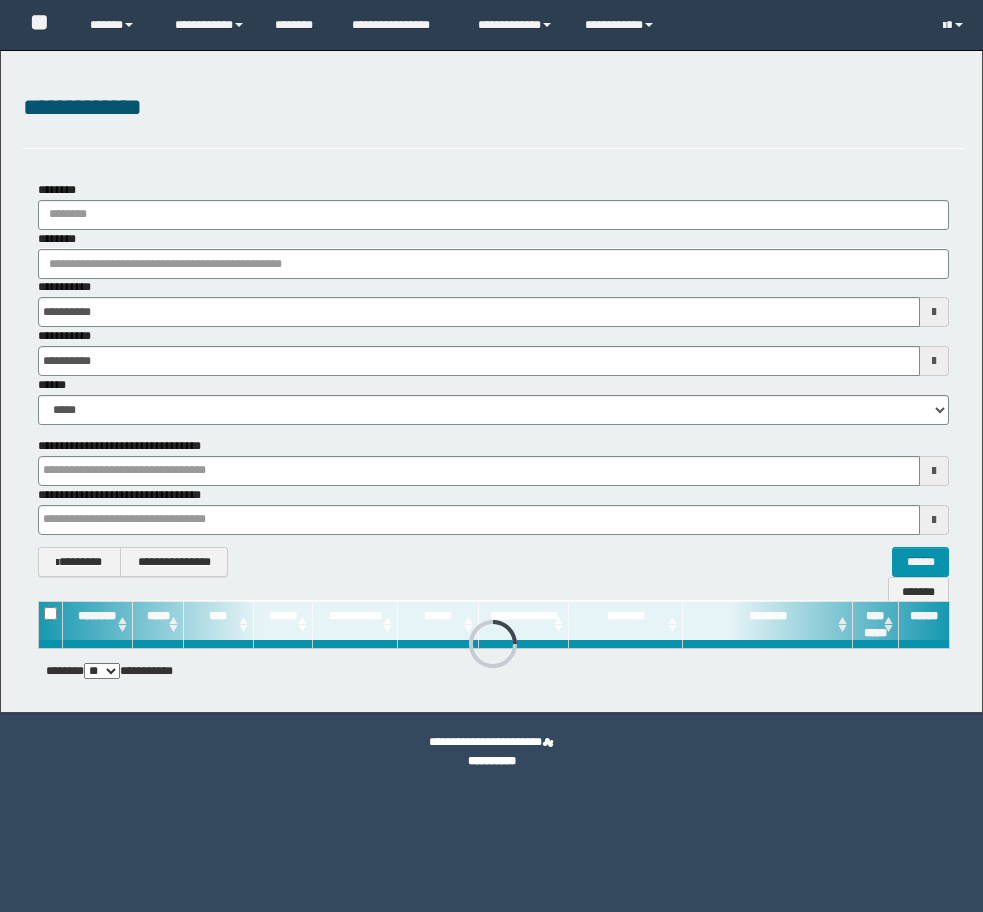 scroll, scrollTop: 0, scrollLeft: 0, axis: both 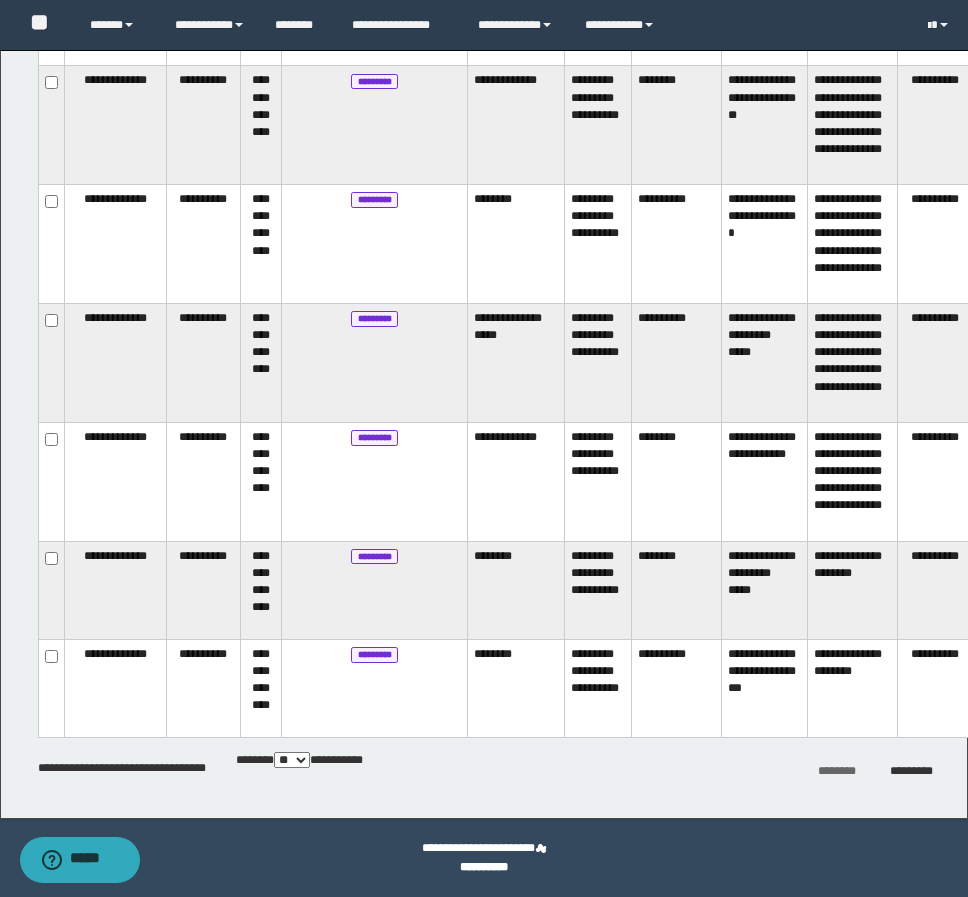 drag, startPoint x: 427, startPoint y: 772, endPoint x: 709, endPoint y: 763, distance: 282.1436 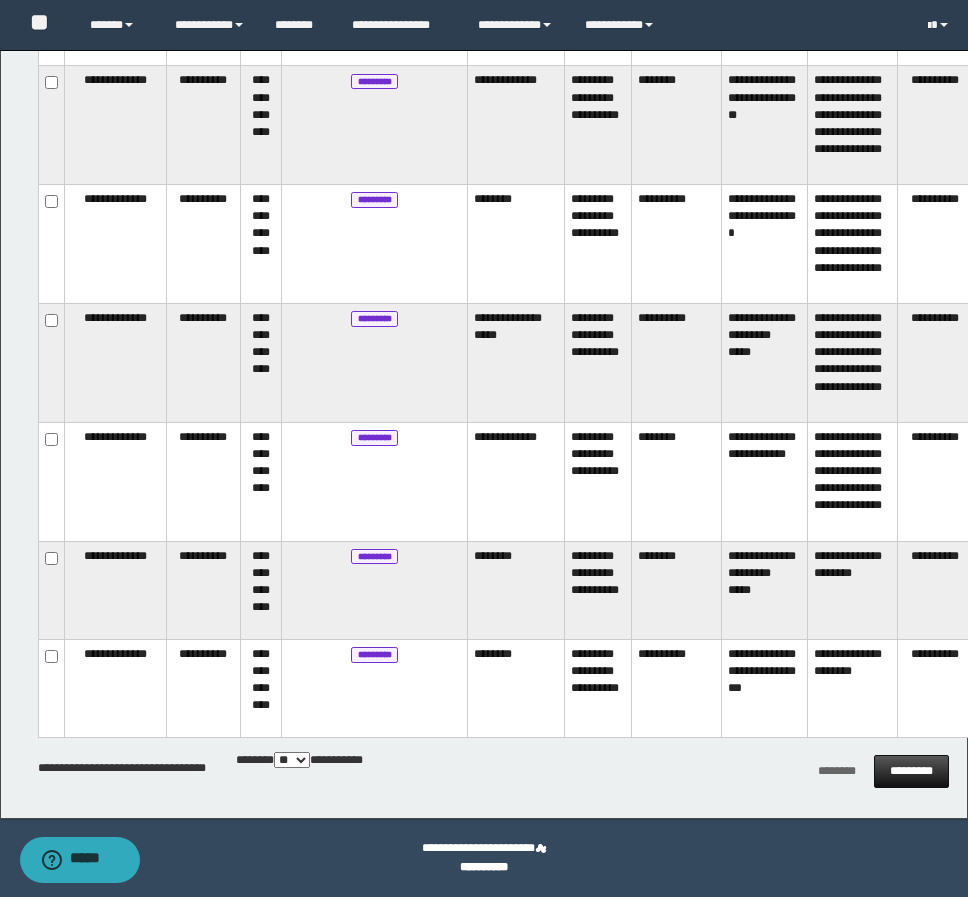 click on "*********" at bounding box center (911, 771) 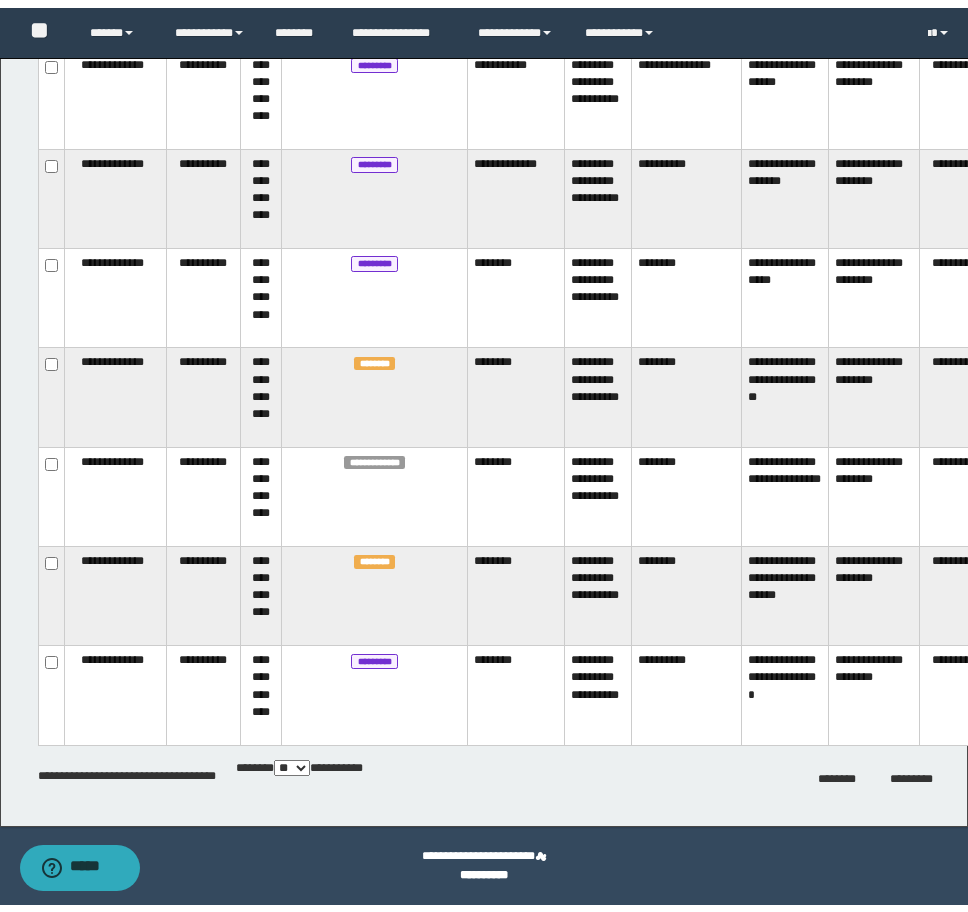 scroll, scrollTop: 5191, scrollLeft: 0, axis: vertical 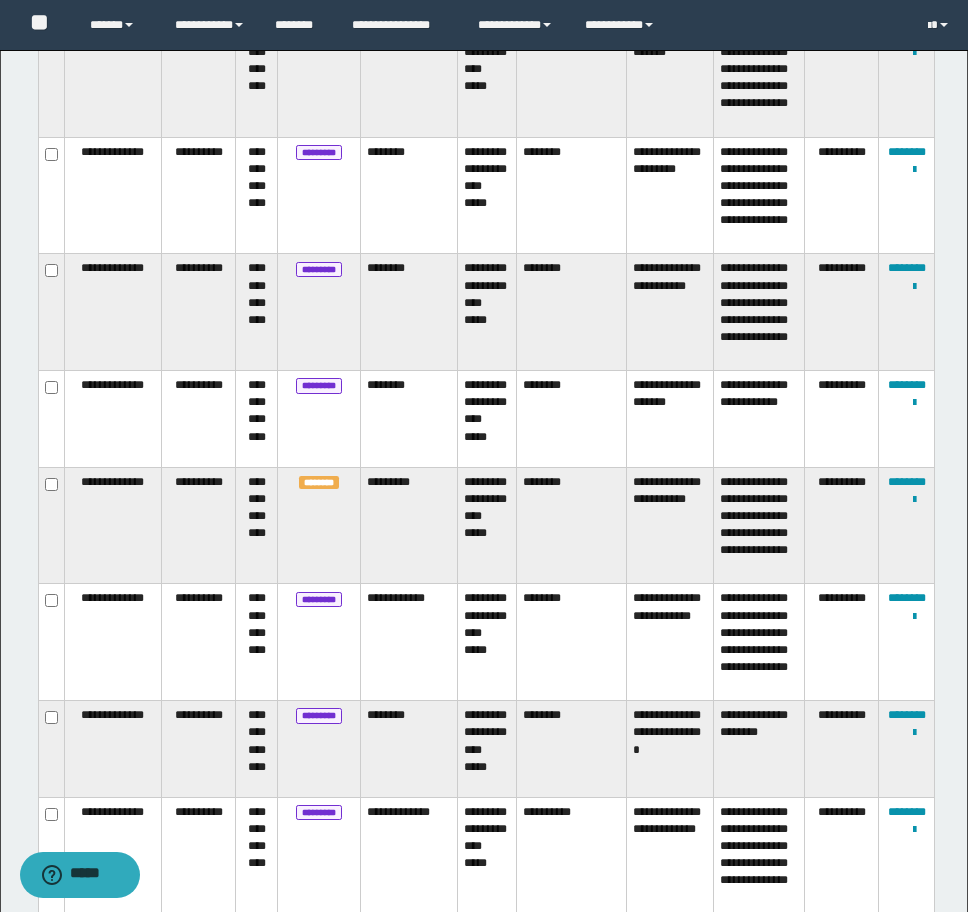 click on "********" at bounding box center (319, 525) 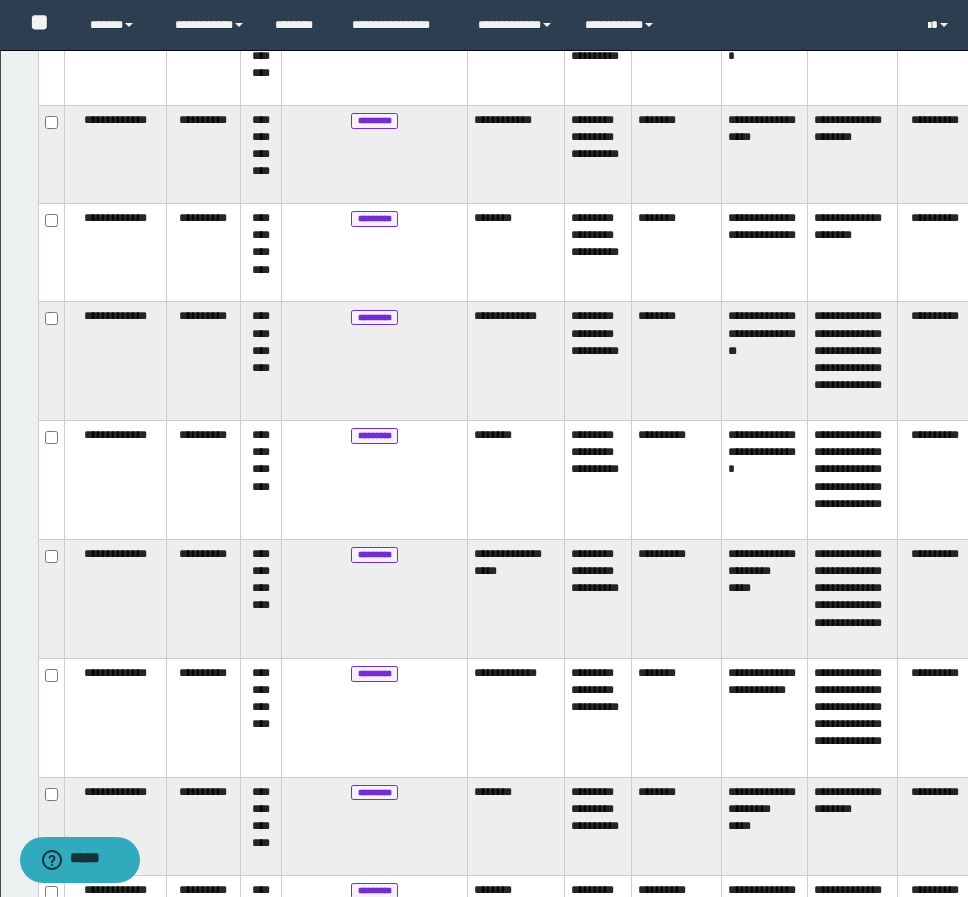 scroll, scrollTop: 5360, scrollLeft: 0, axis: vertical 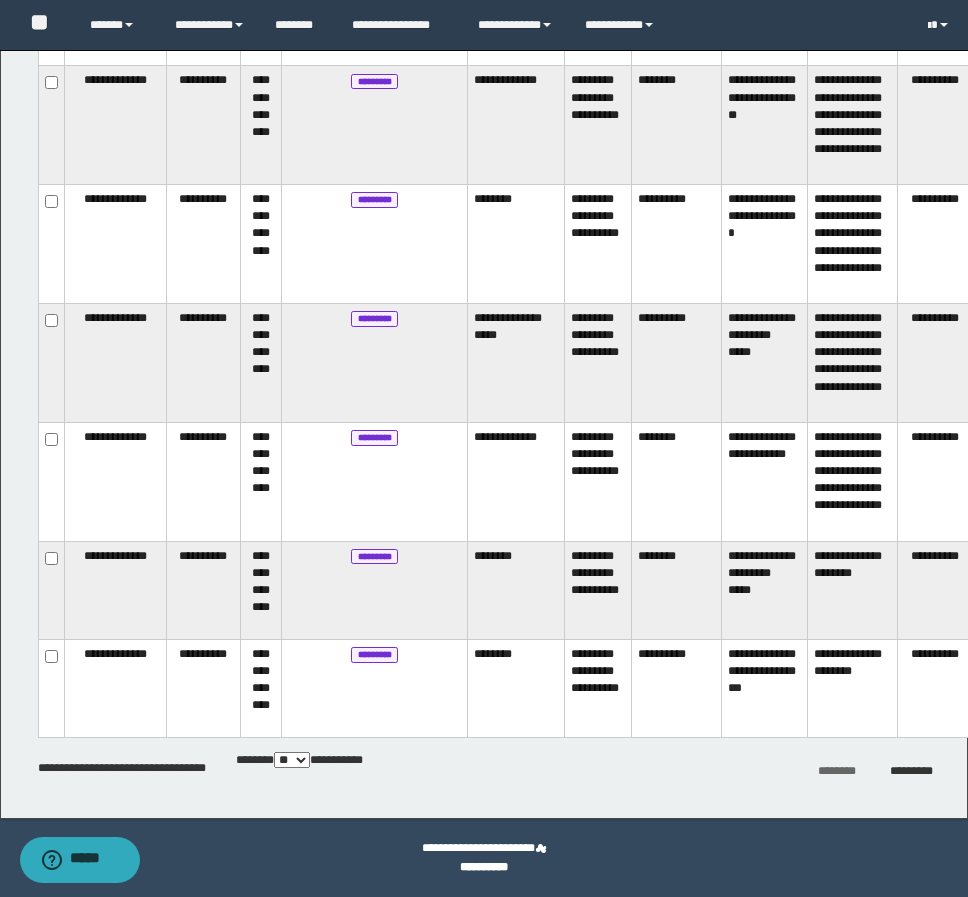 drag, startPoint x: 550, startPoint y: 749, endPoint x: 598, endPoint y: 760, distance: 49.24429 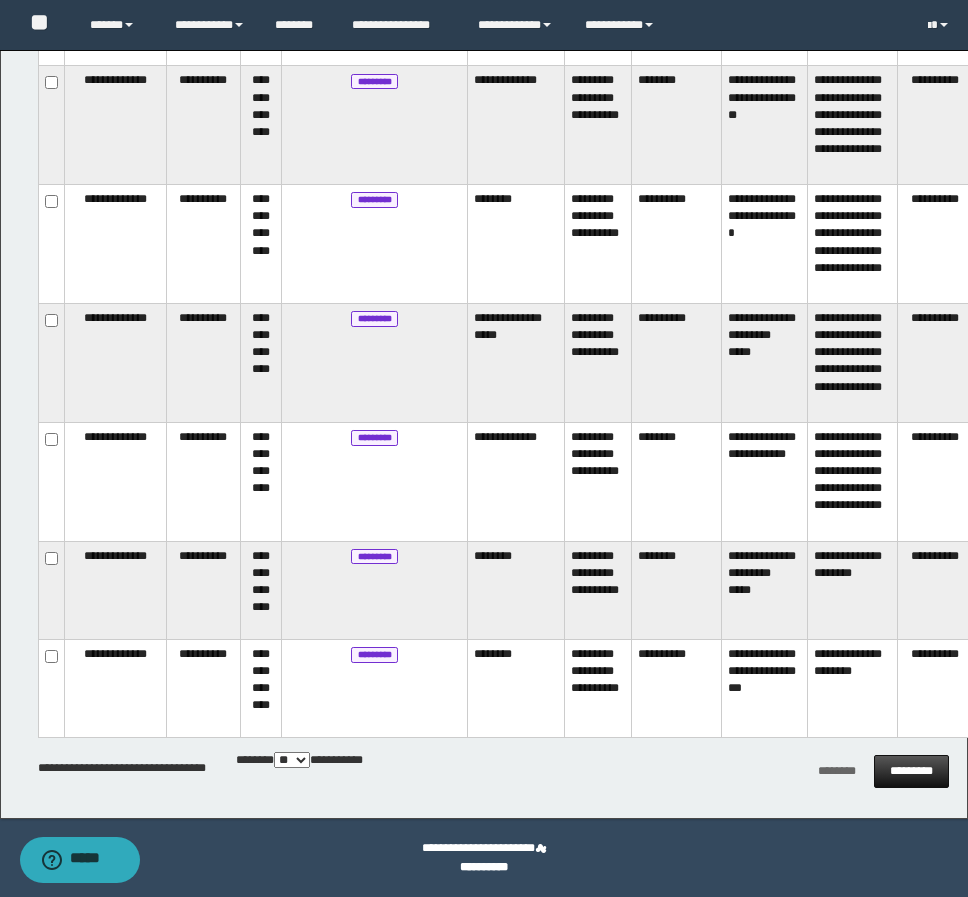 click on "*********" at bounding box center (911, 771) 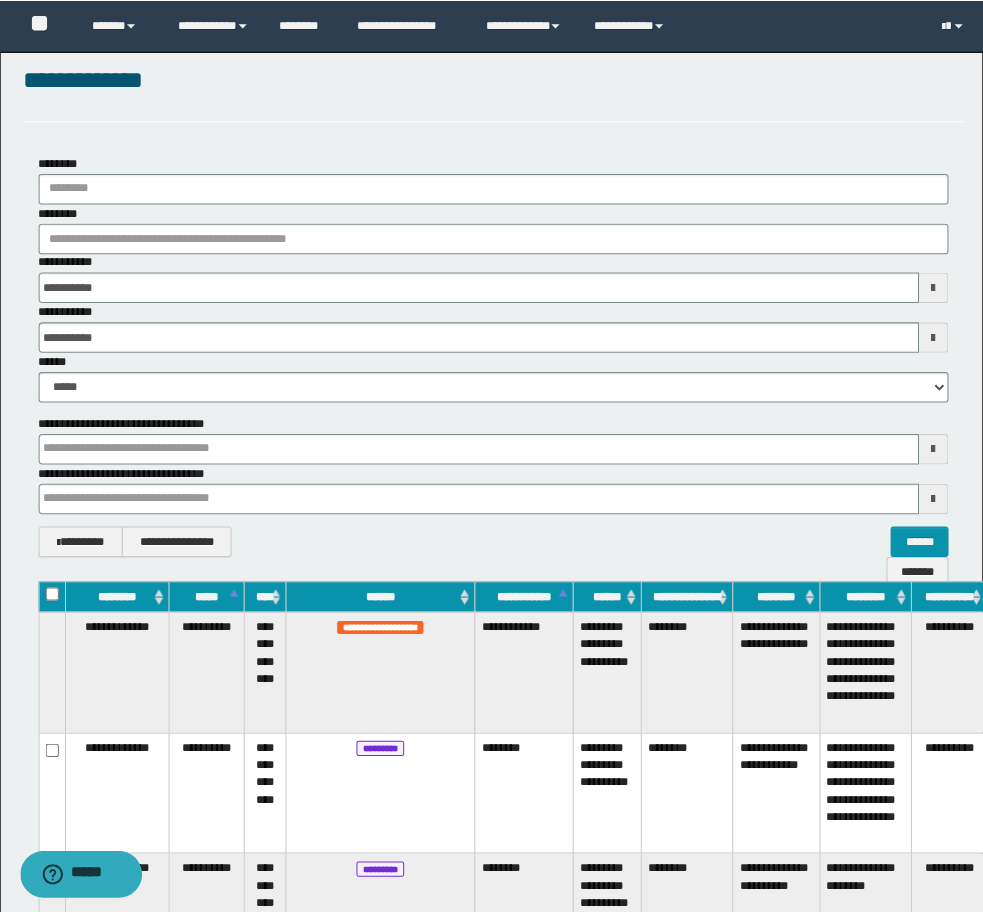 scroll, scrollTop: 0, scrollLeft: 0, axis: both 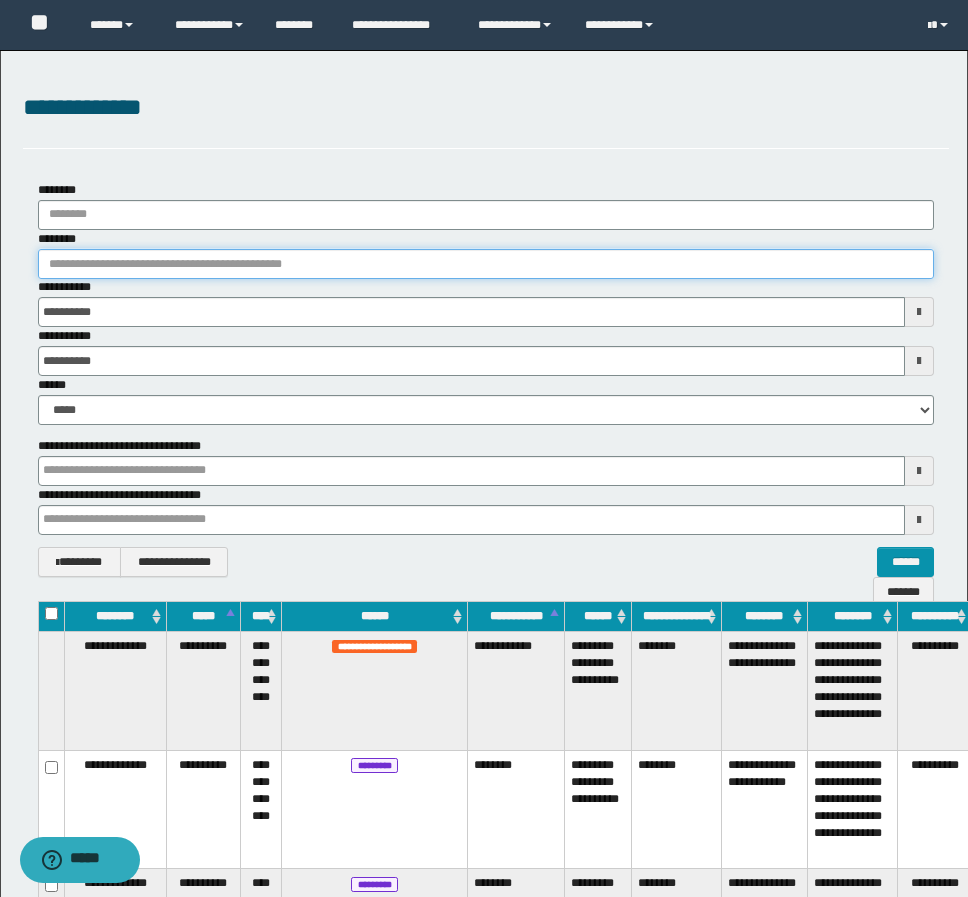 click on "********" at bounding box center [486, 264] 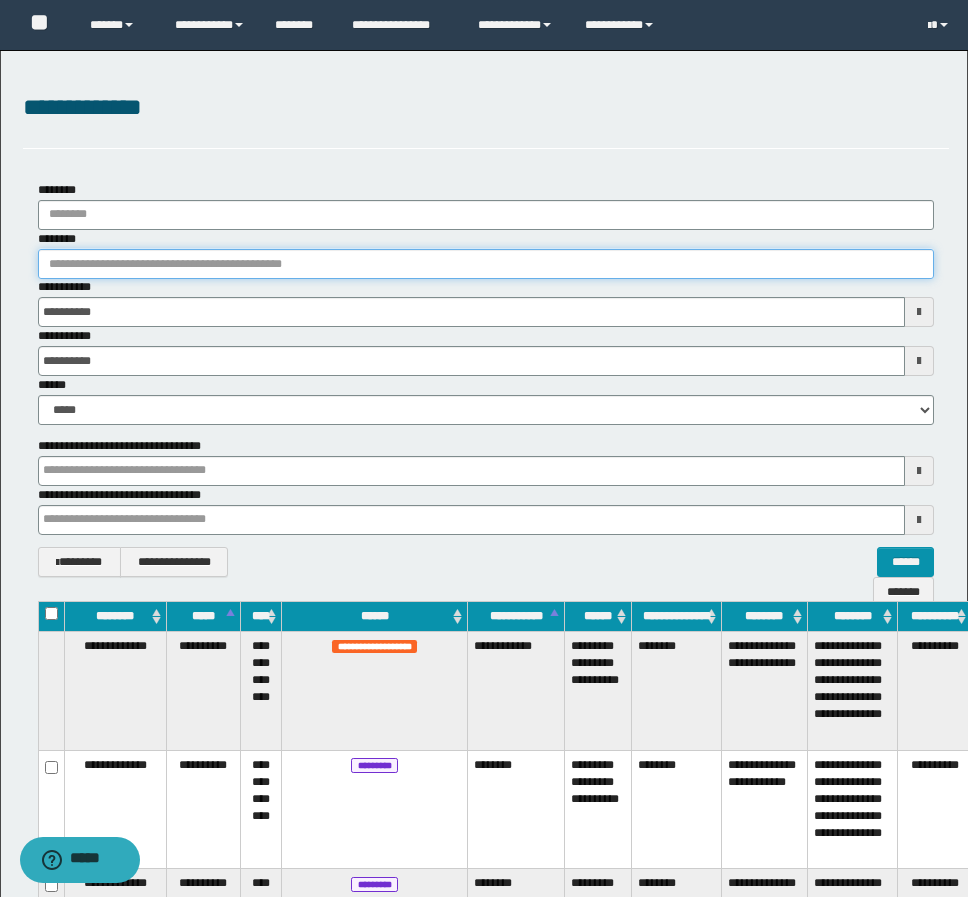 type on "********" 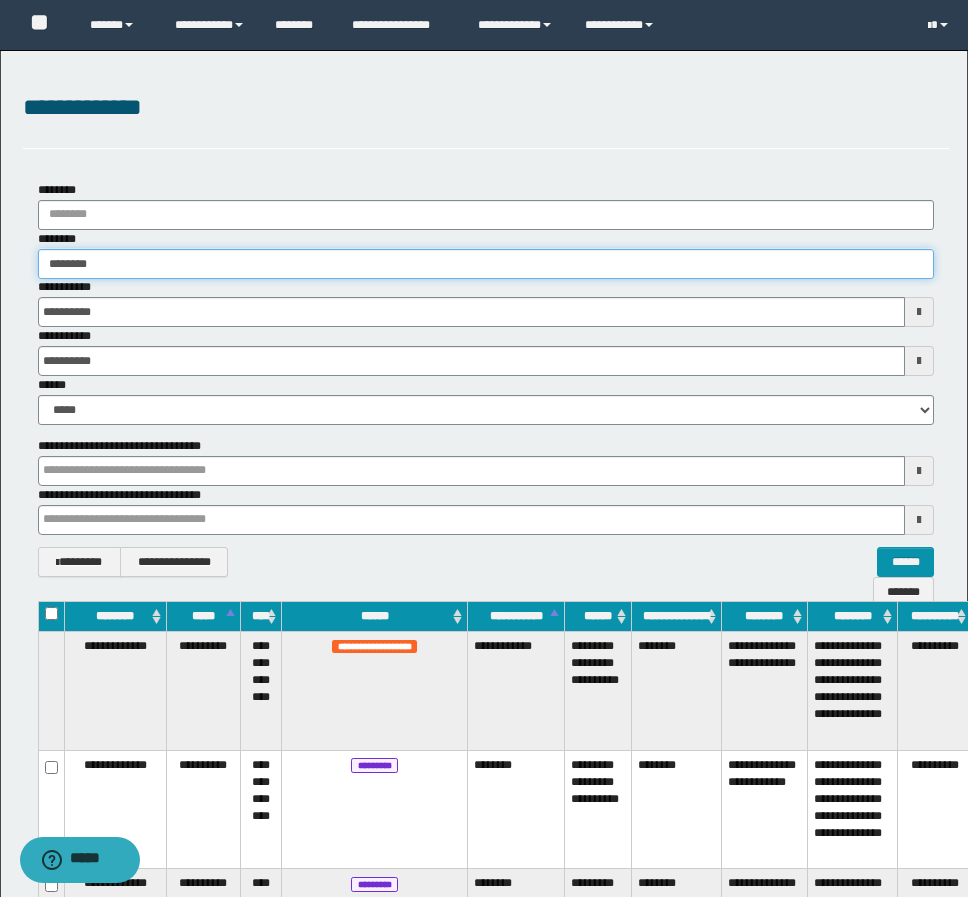 type on "********" 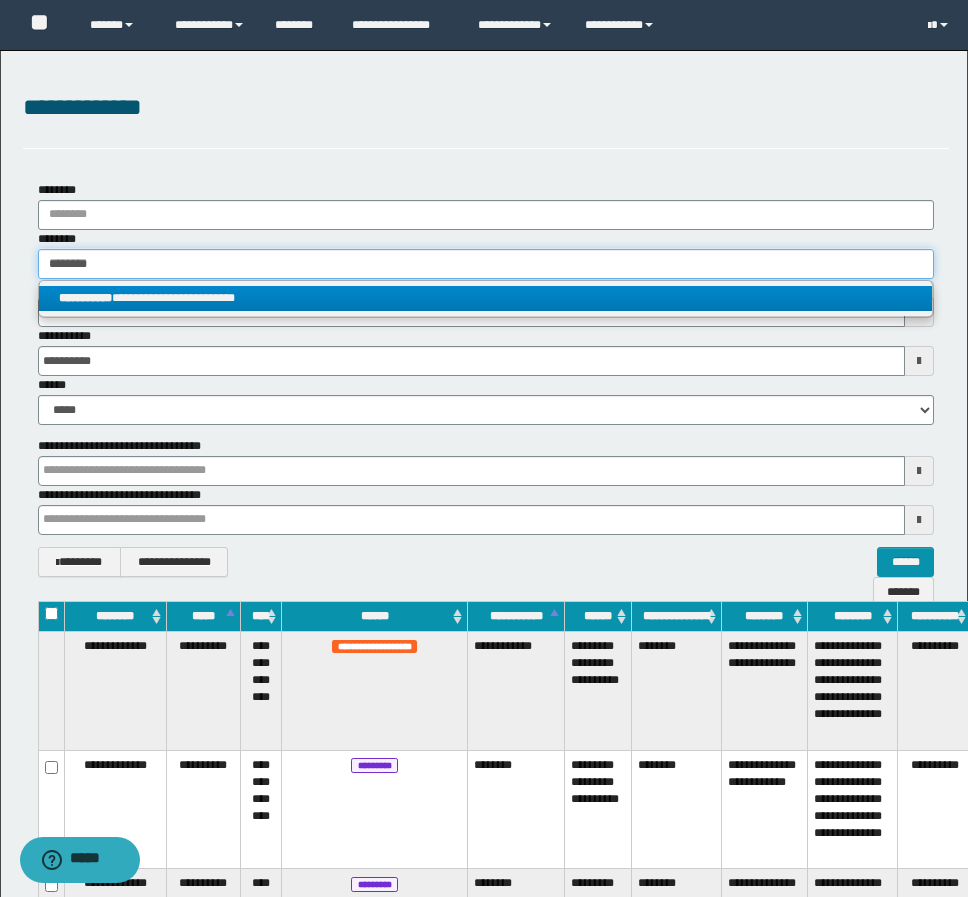 type on "********" 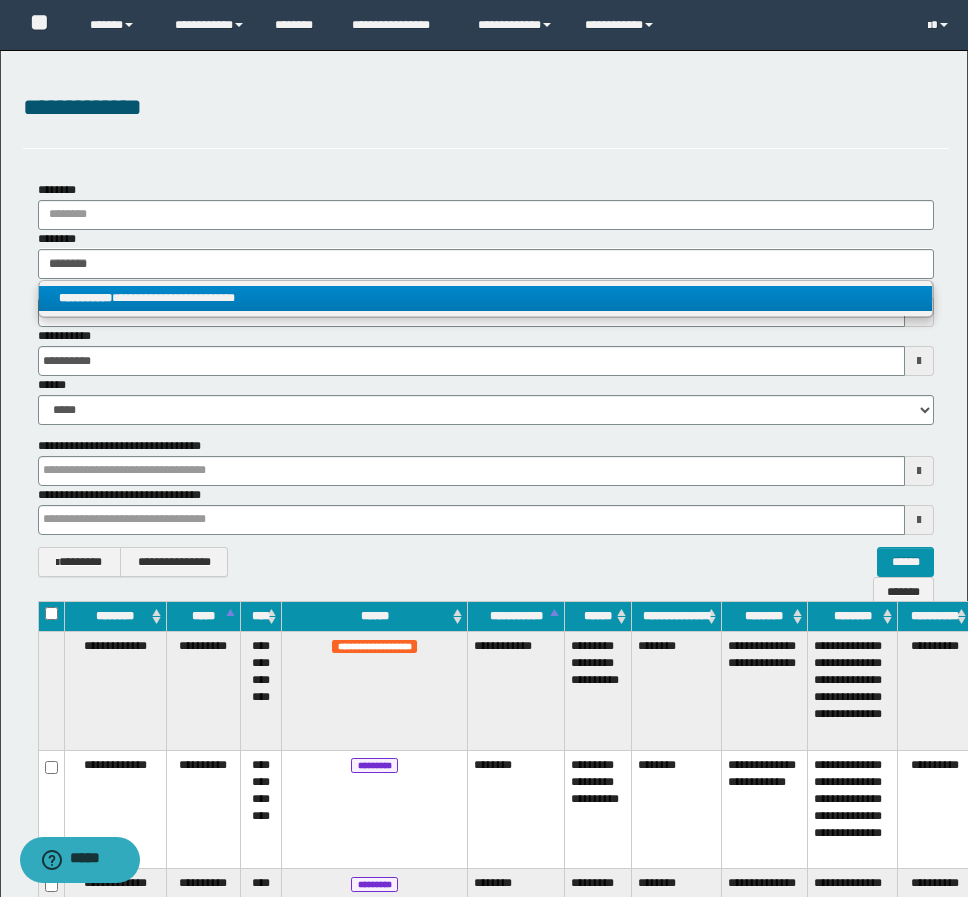 click on "**********" at bounding box center (485, 298) 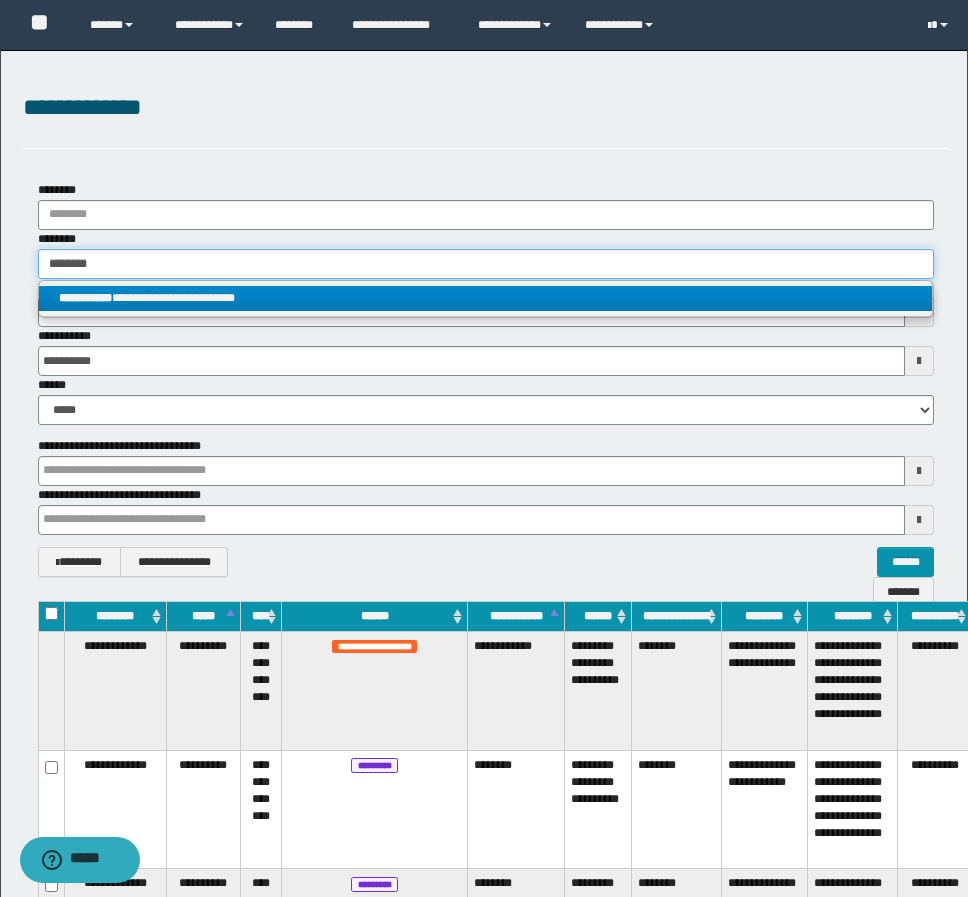 type 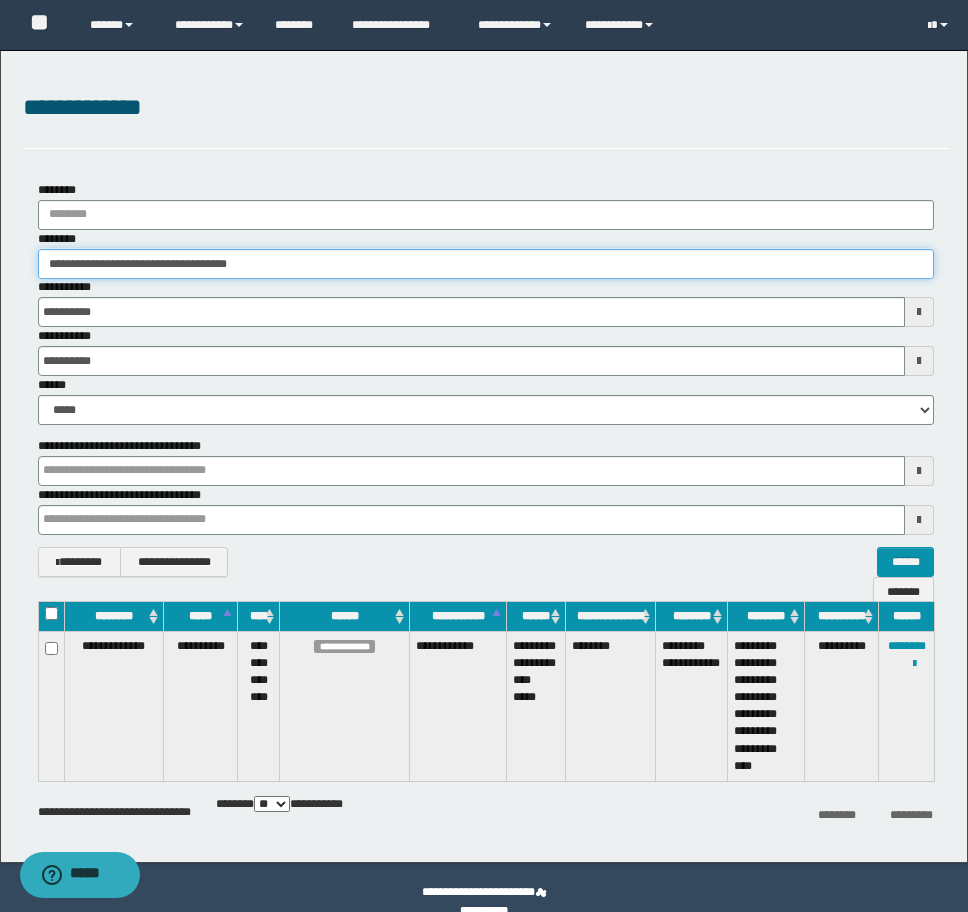 drag, startPoint x: 383, startPoint y: 265, endPoint x: -8, endPoint y: 240, distance: 391.79843 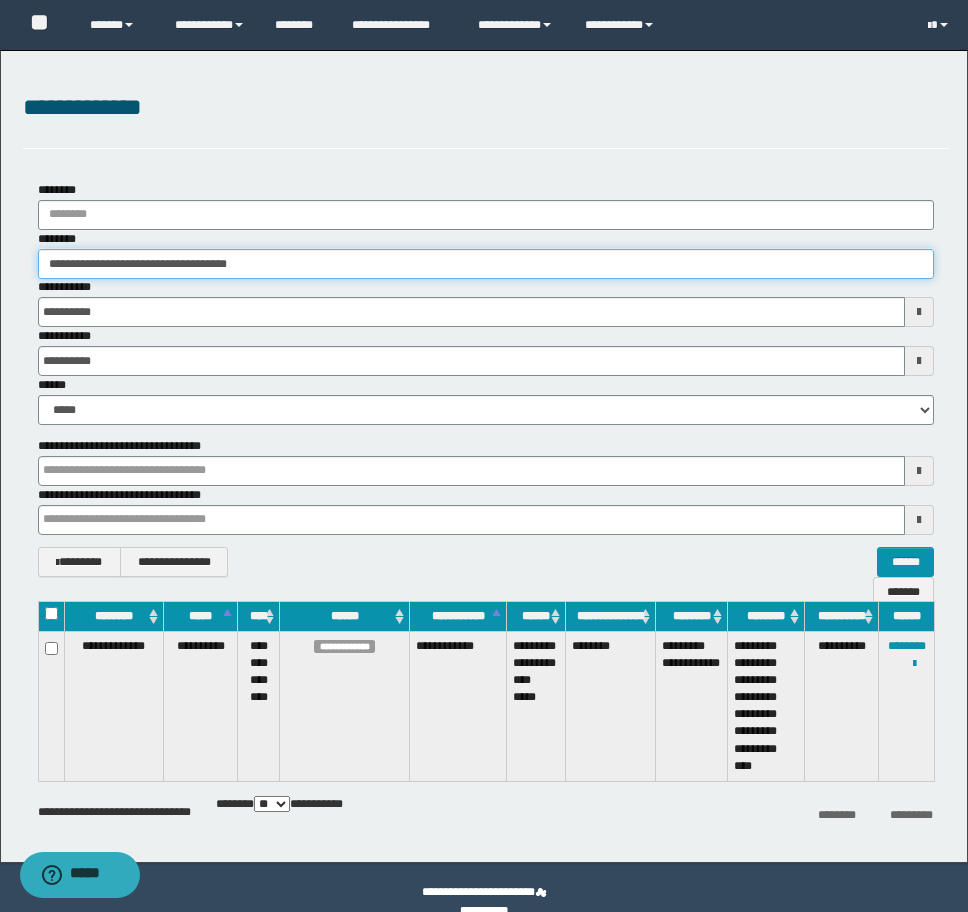 paste 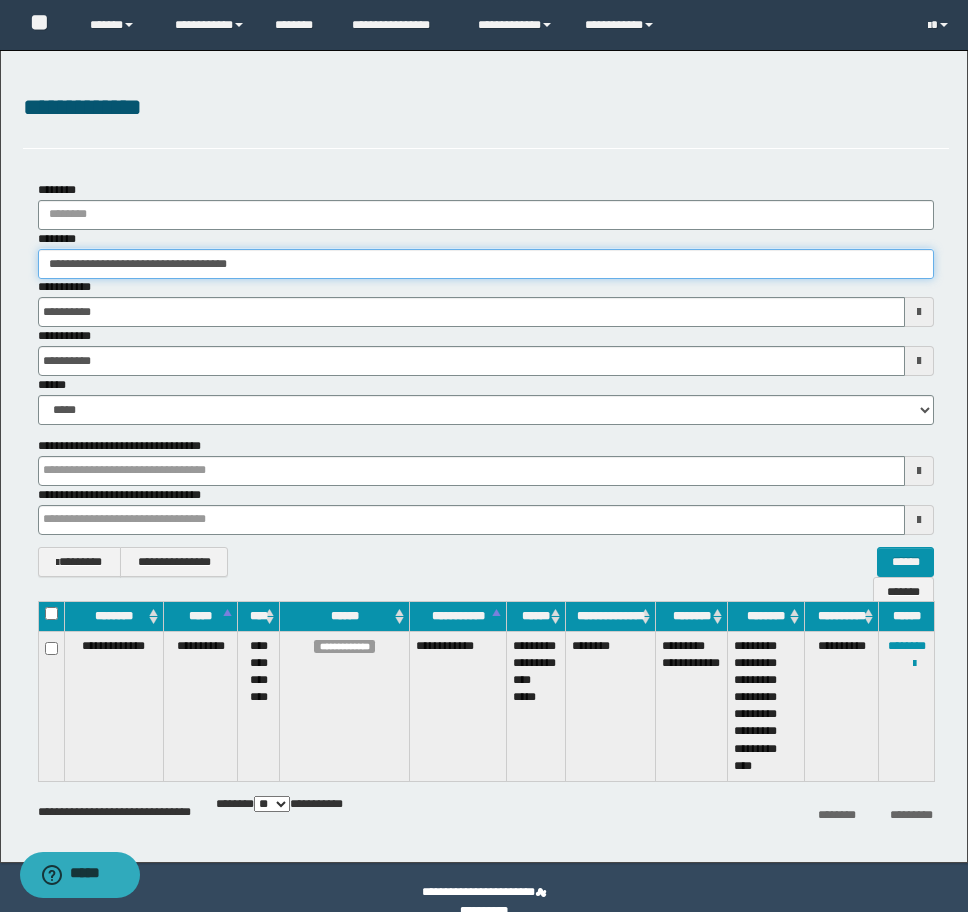 type on "********" 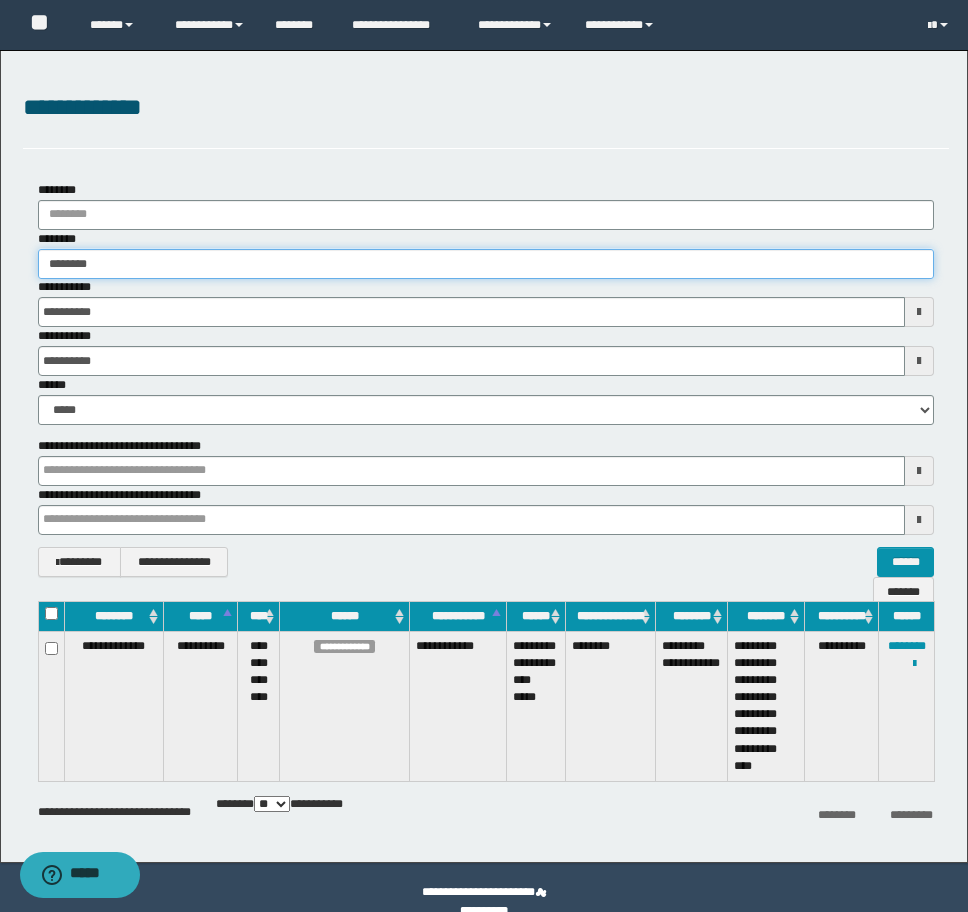 type on "********" 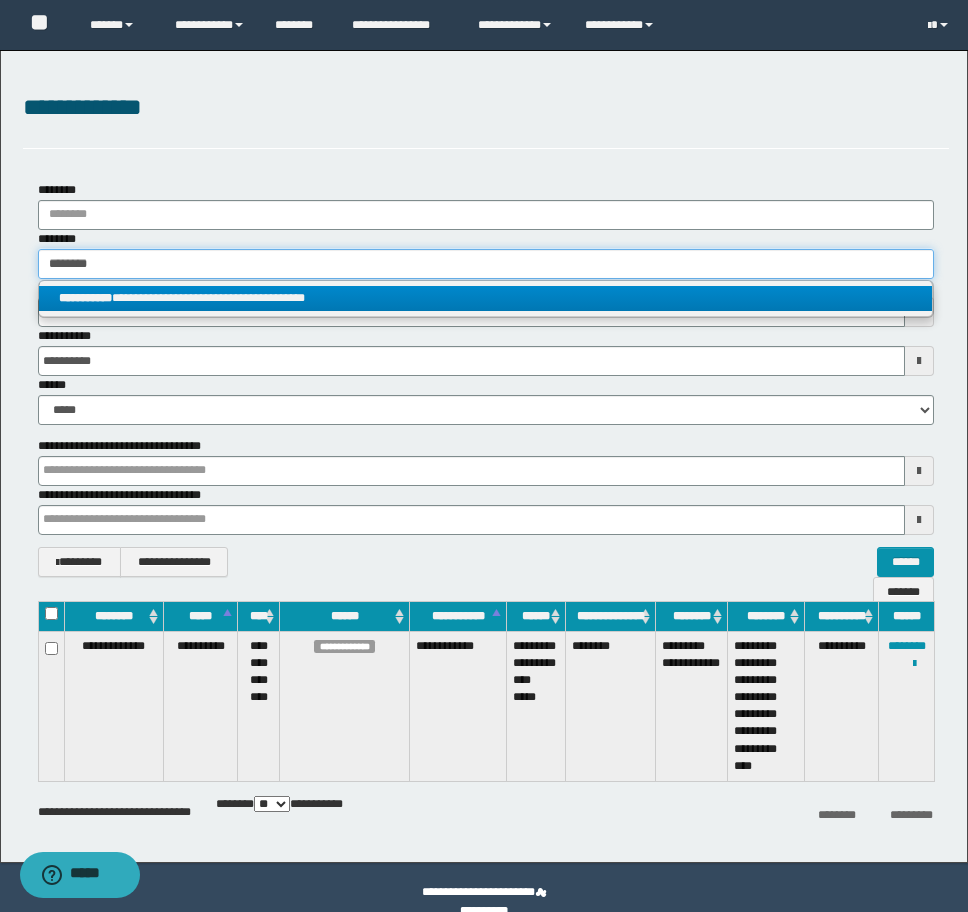 type on "********" 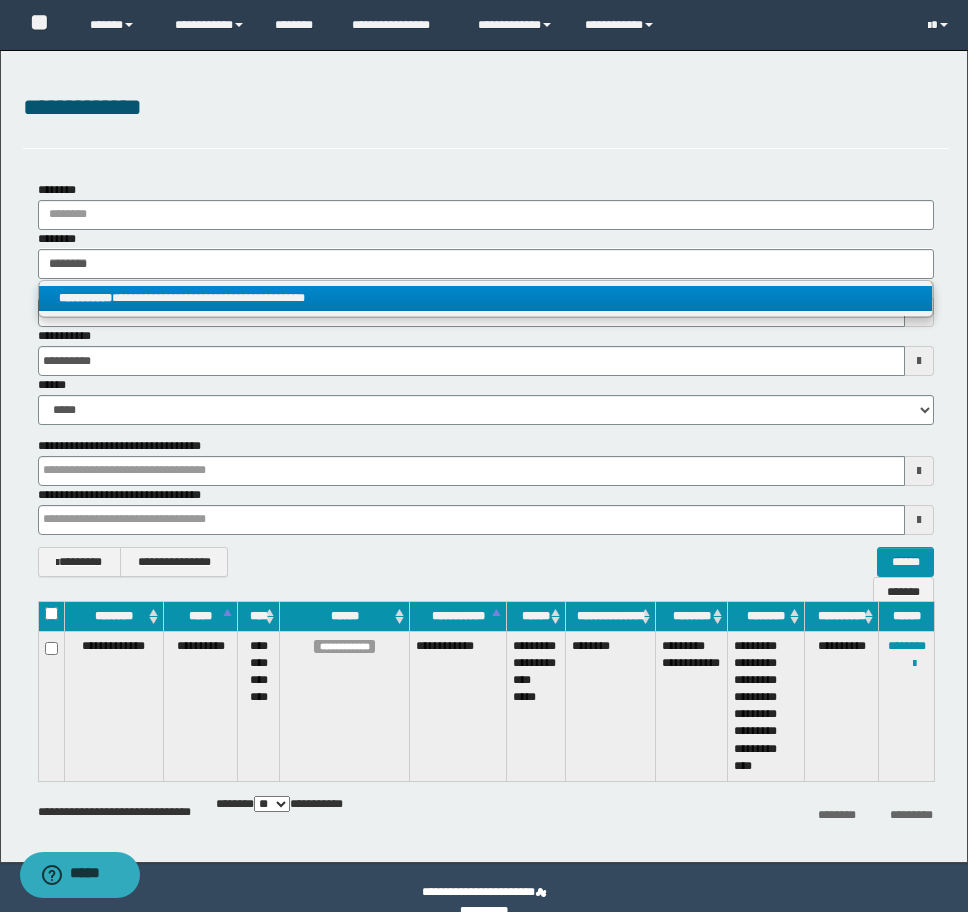 click on "**********" at bounding box center (485, 298) 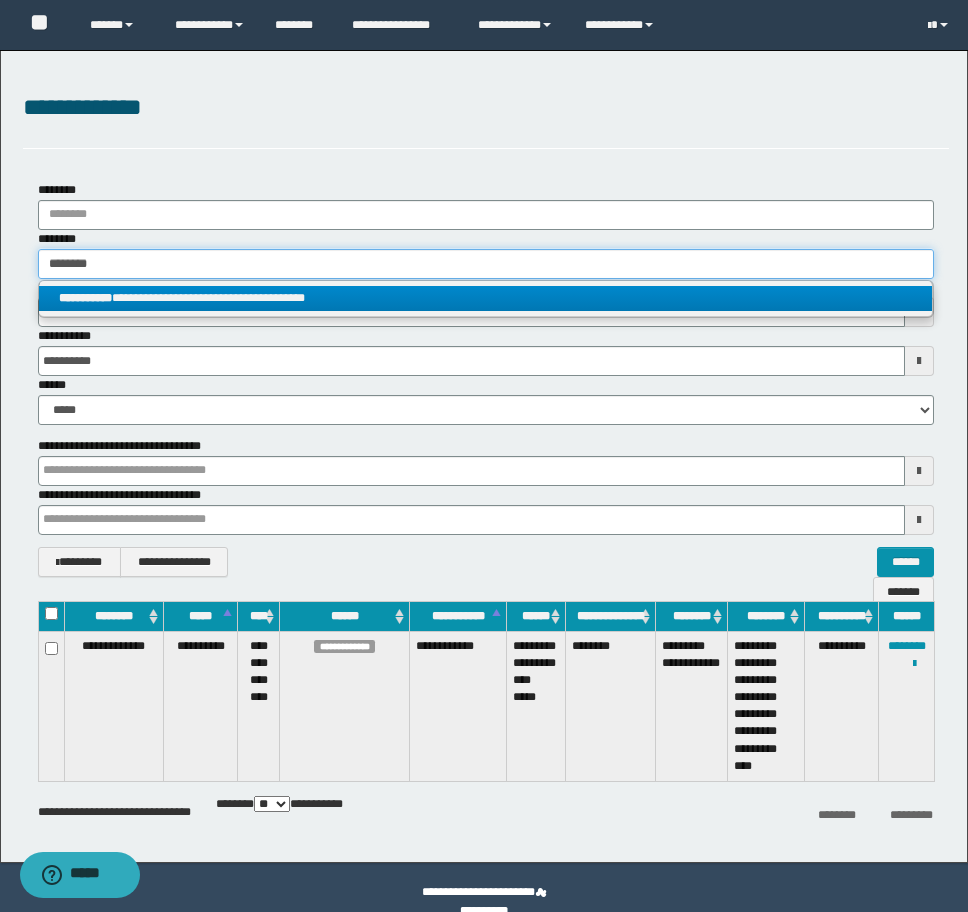 type 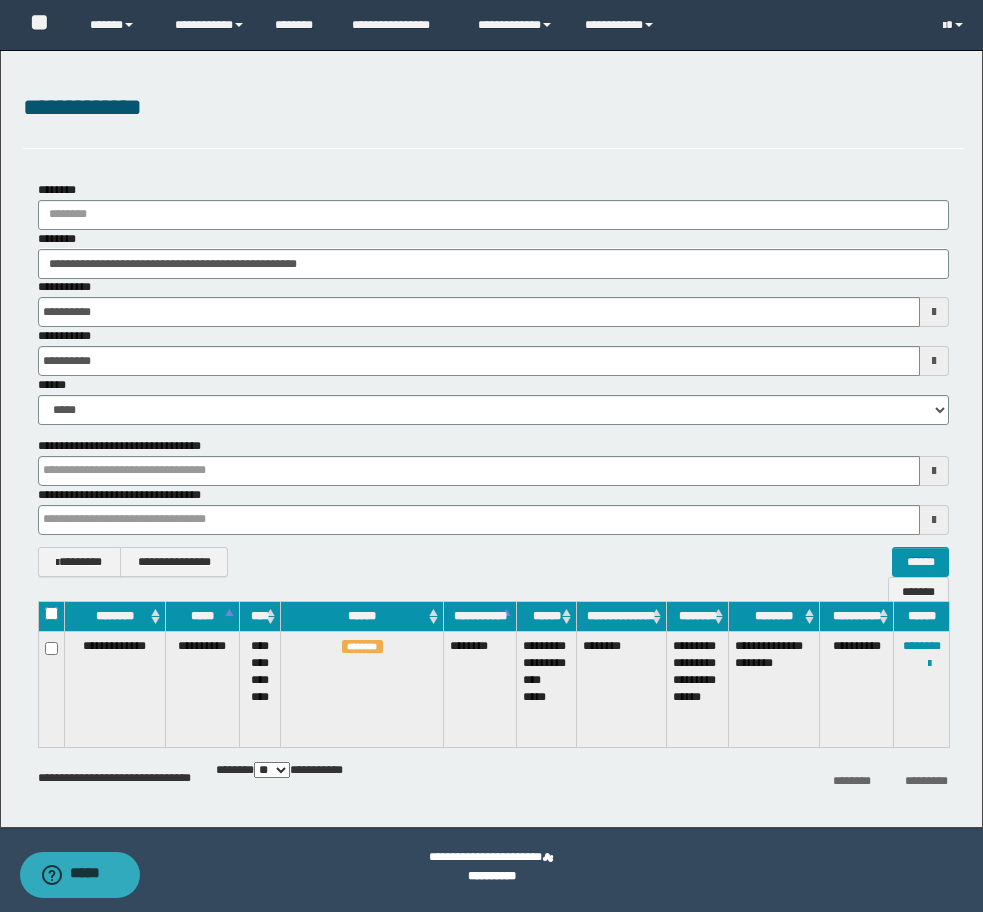 drag, startPoint x: 773, startPoint y: 717, endPoint x: 923, endPoint y: 695, distance: 151.60475 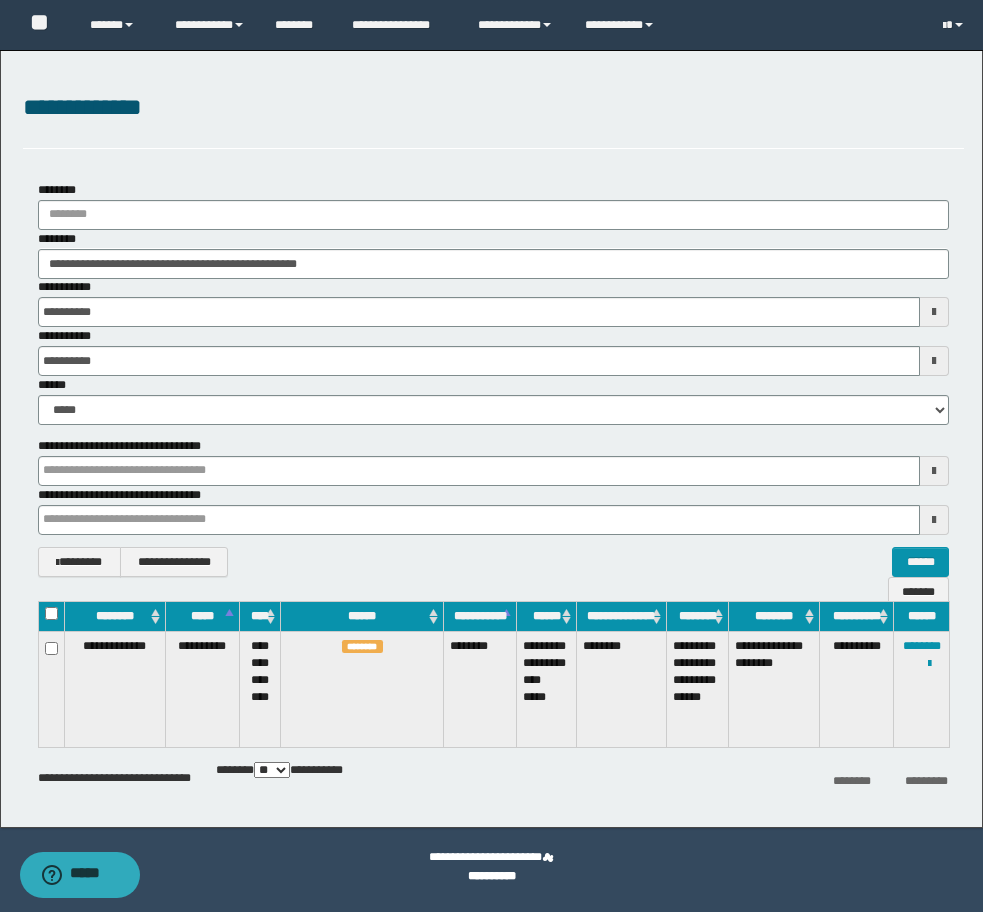 click at bounding box center [0, 0] 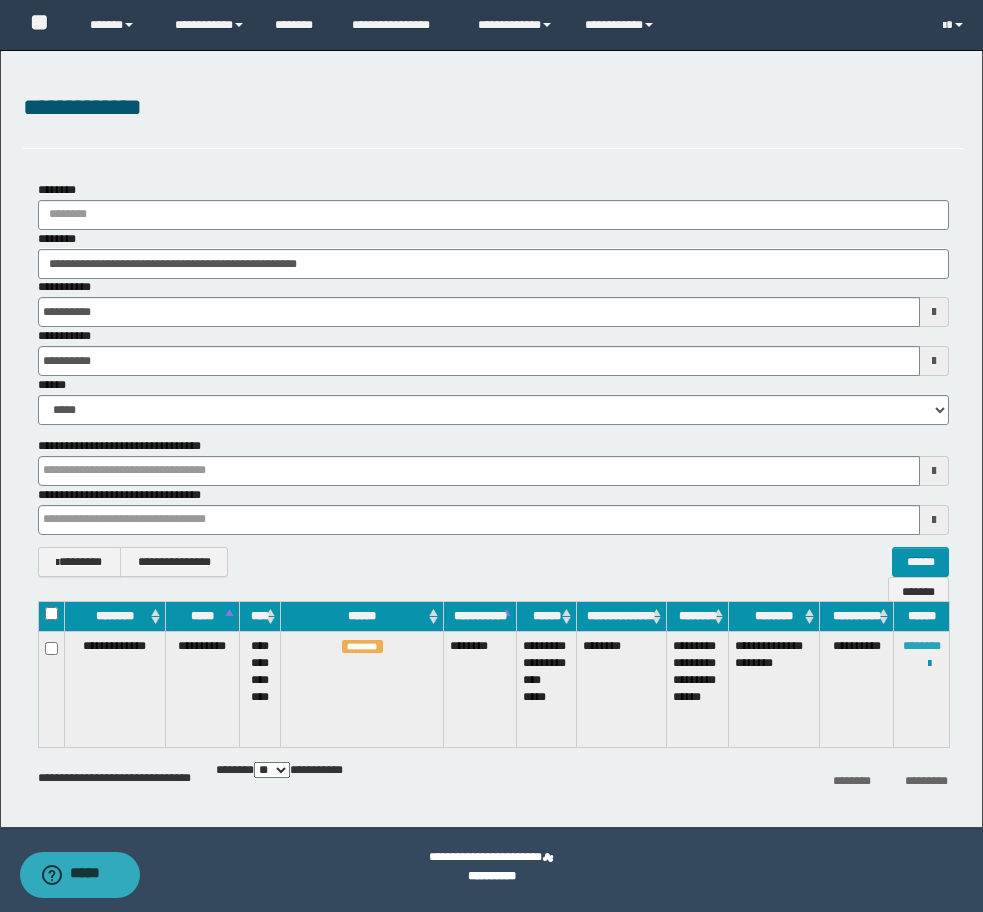 click on "********" at bounding box center (922, 646) 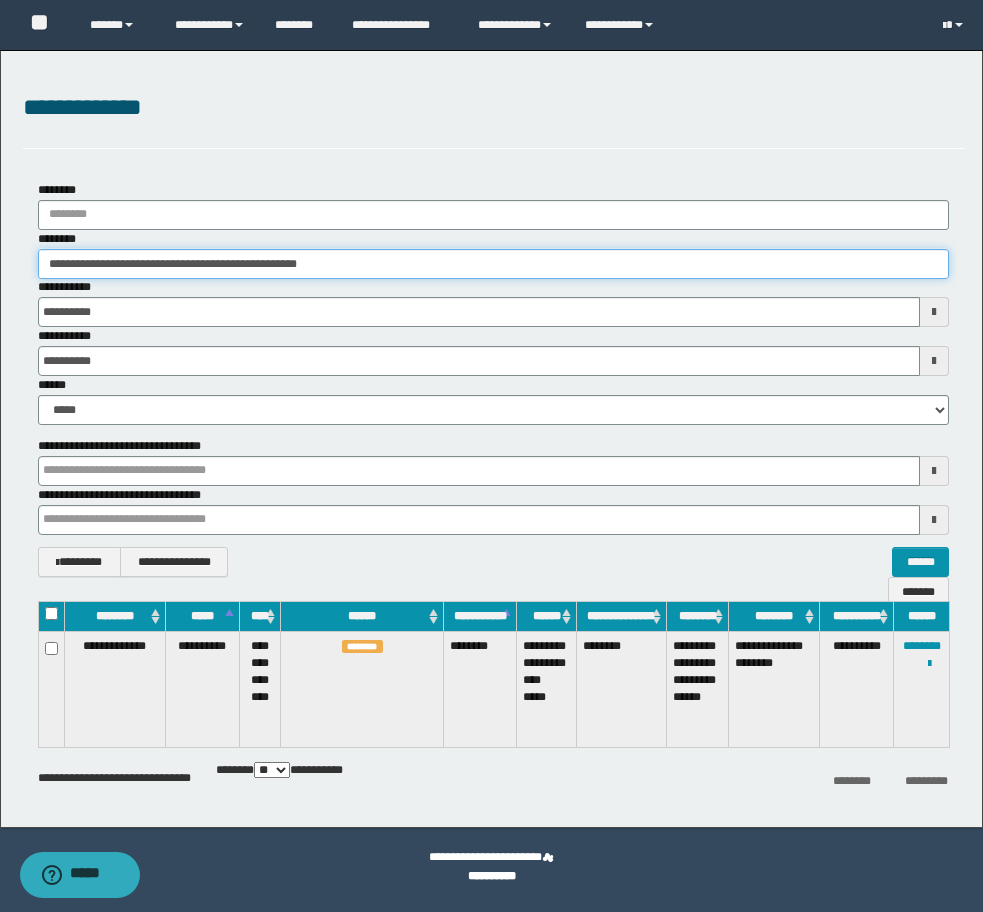 drag, startPoint x: 116, startPoint y: 263, endPoint x: 65, endPoint y: 265, distance: 51.0392 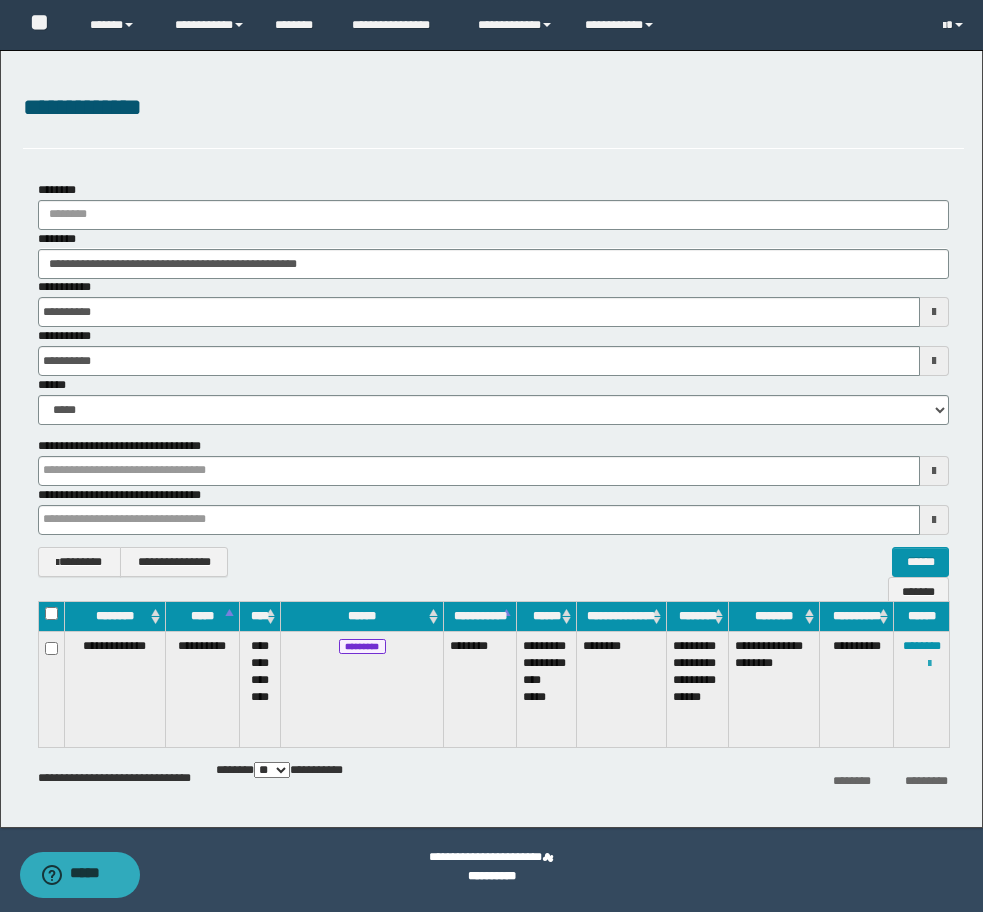 click at bounding box center (929, 664) 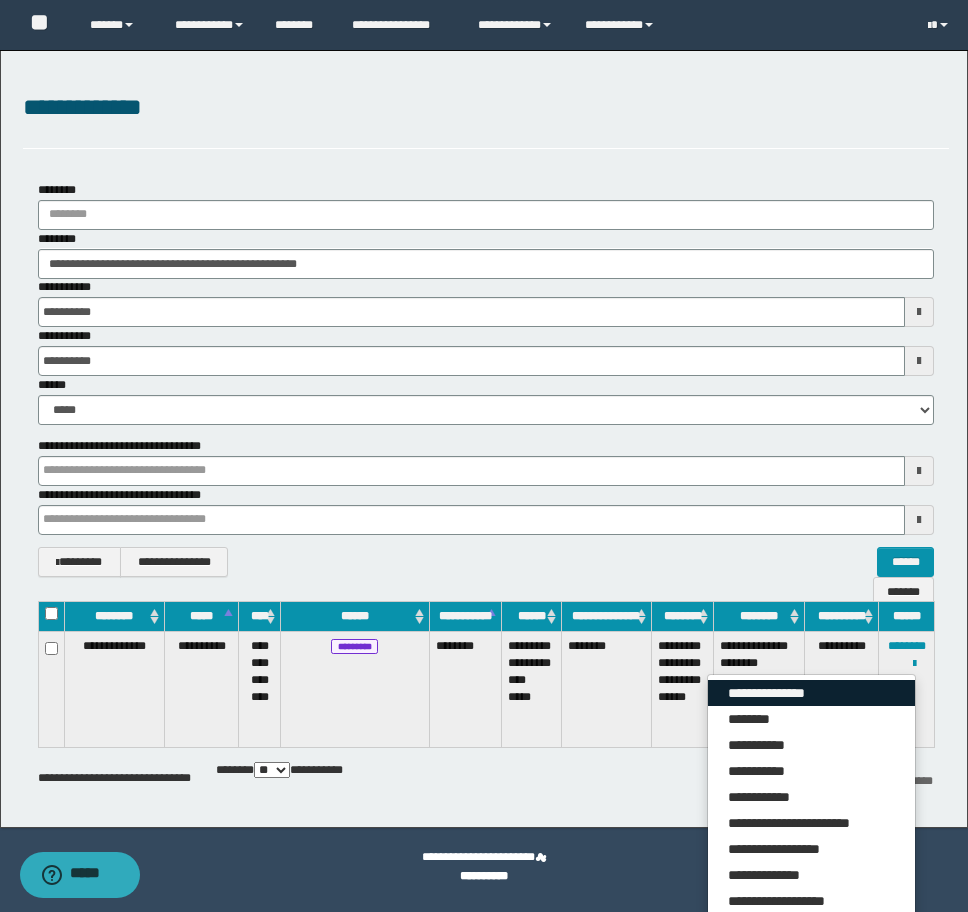 click on "**********" at bounding box center (811, 693) 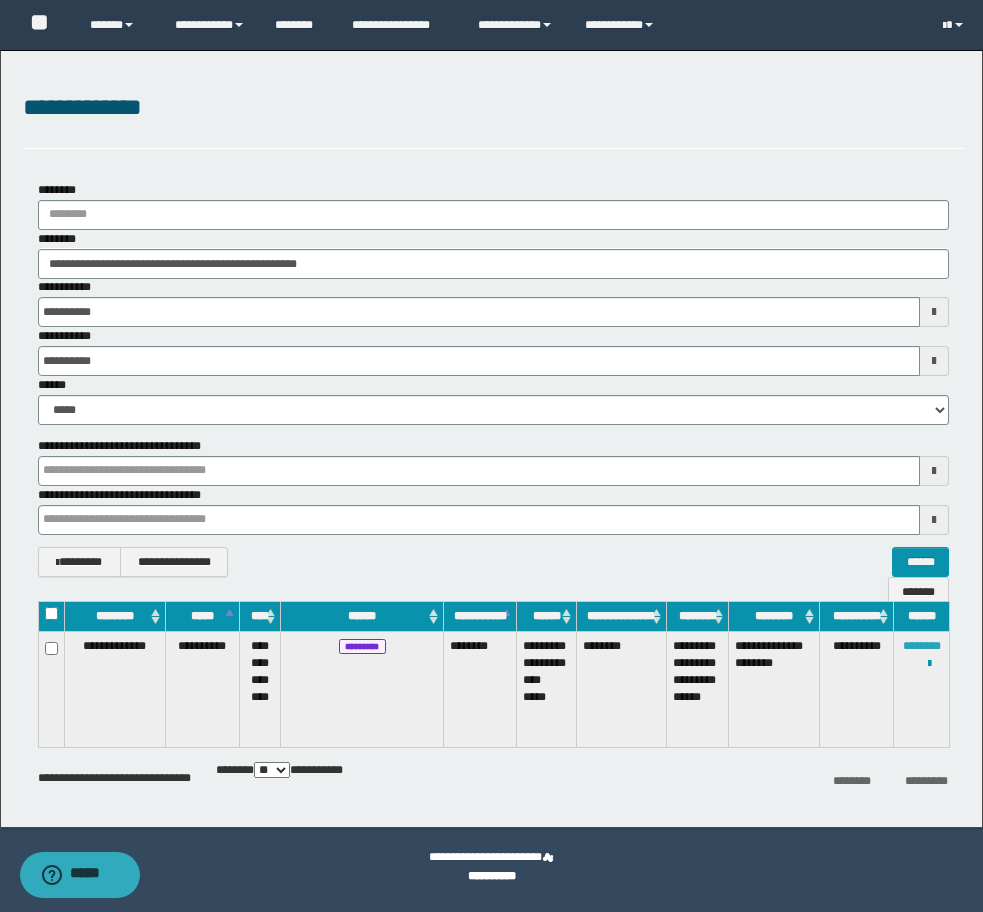 click on "********" at bounding box center [922, 646] 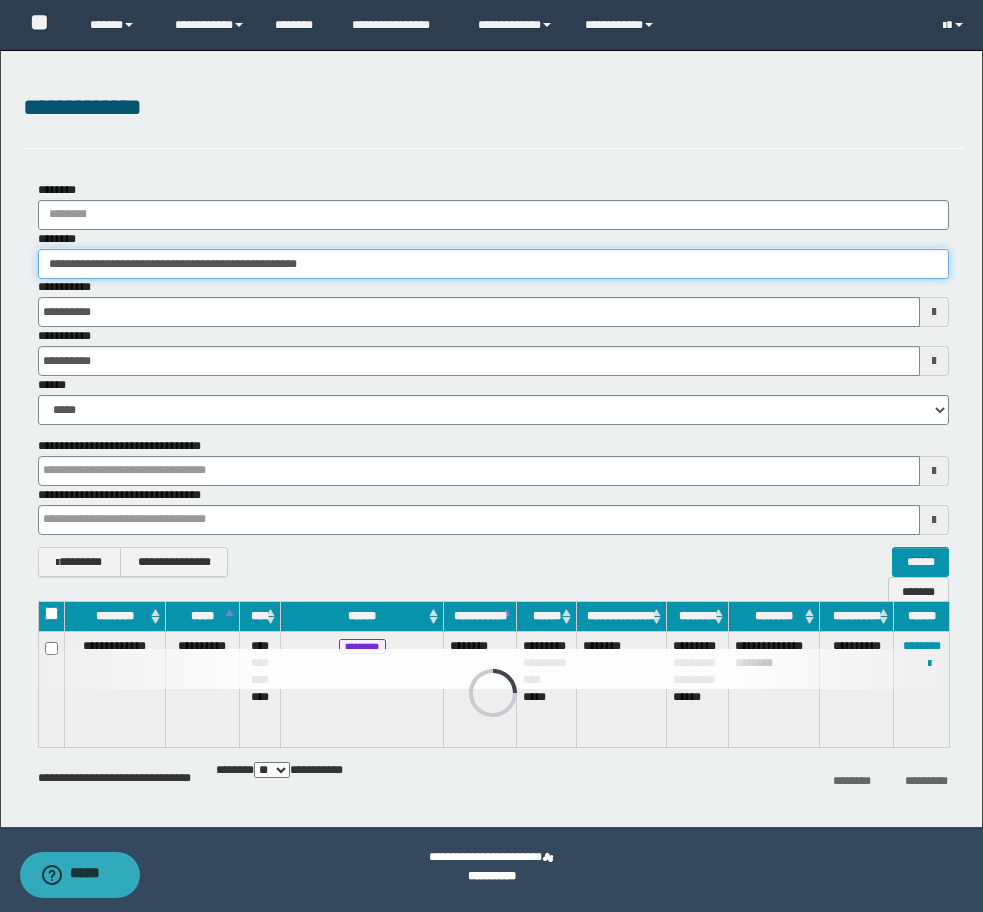 drag, startPoint x: 420, startPoint y: 263, endPoint x: -8, endPoint y: 262, distance: 428.00116 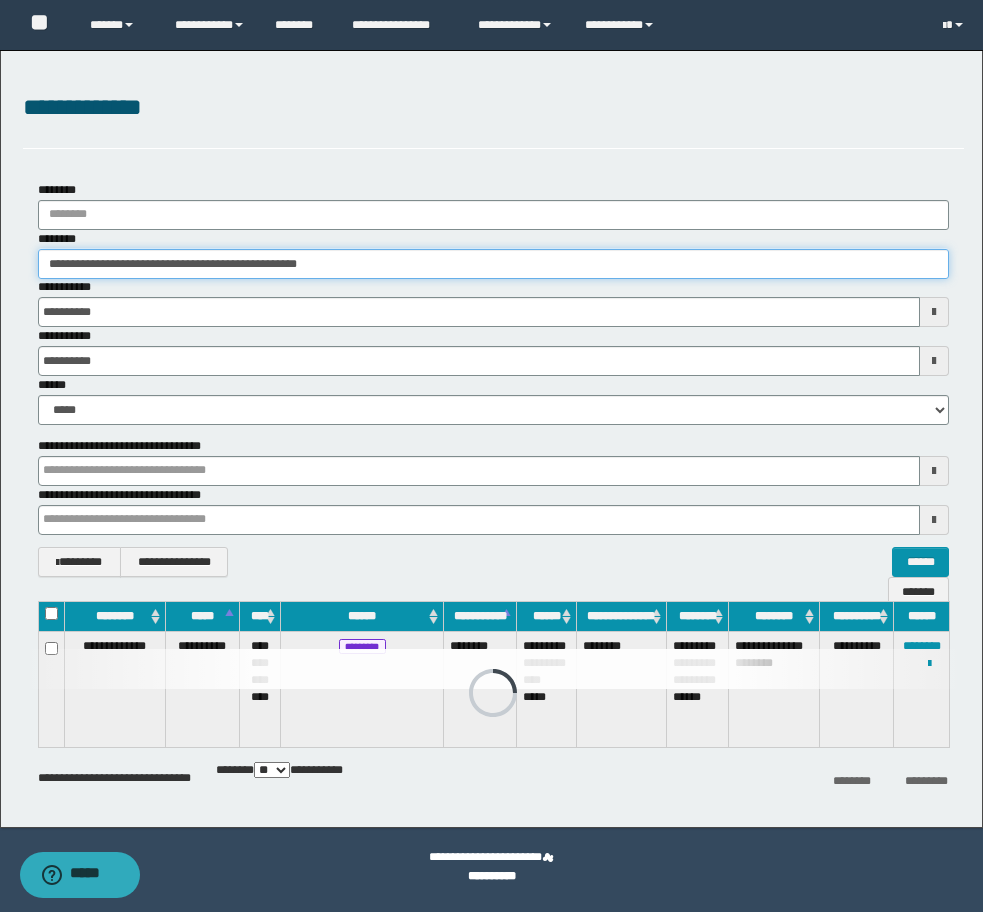 click on "**********" at bounding box center [491, 456] 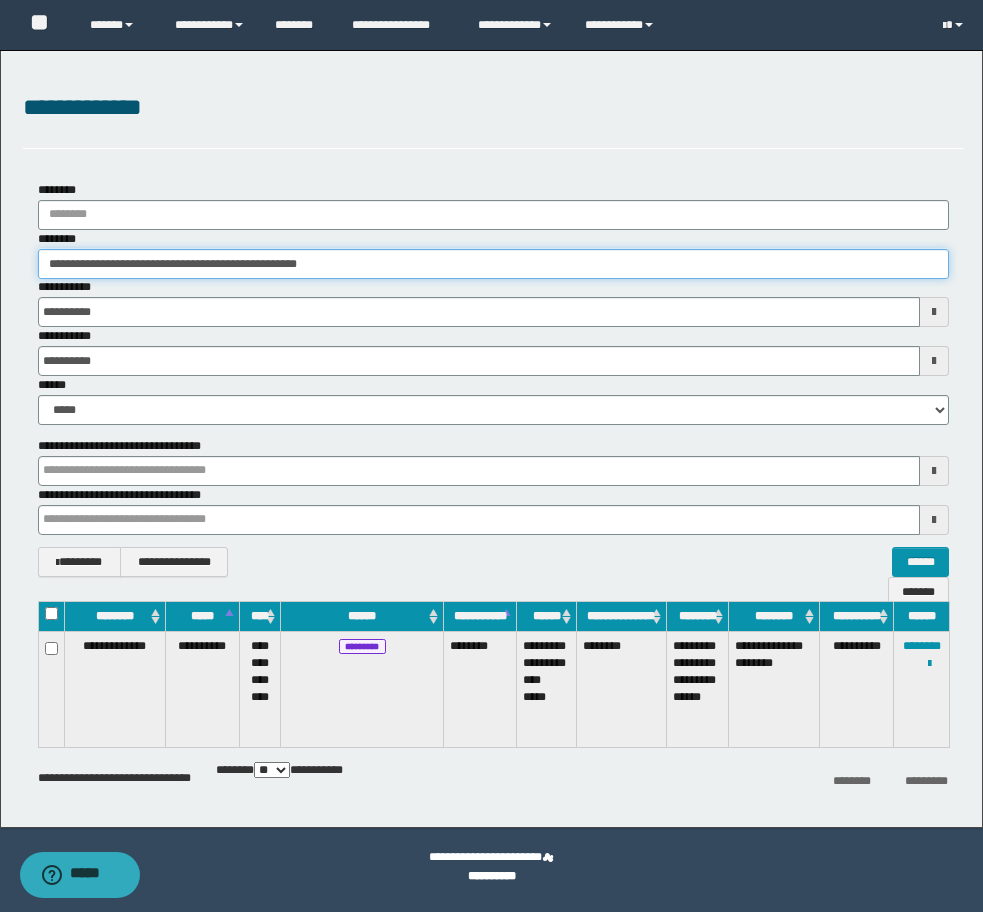 paste 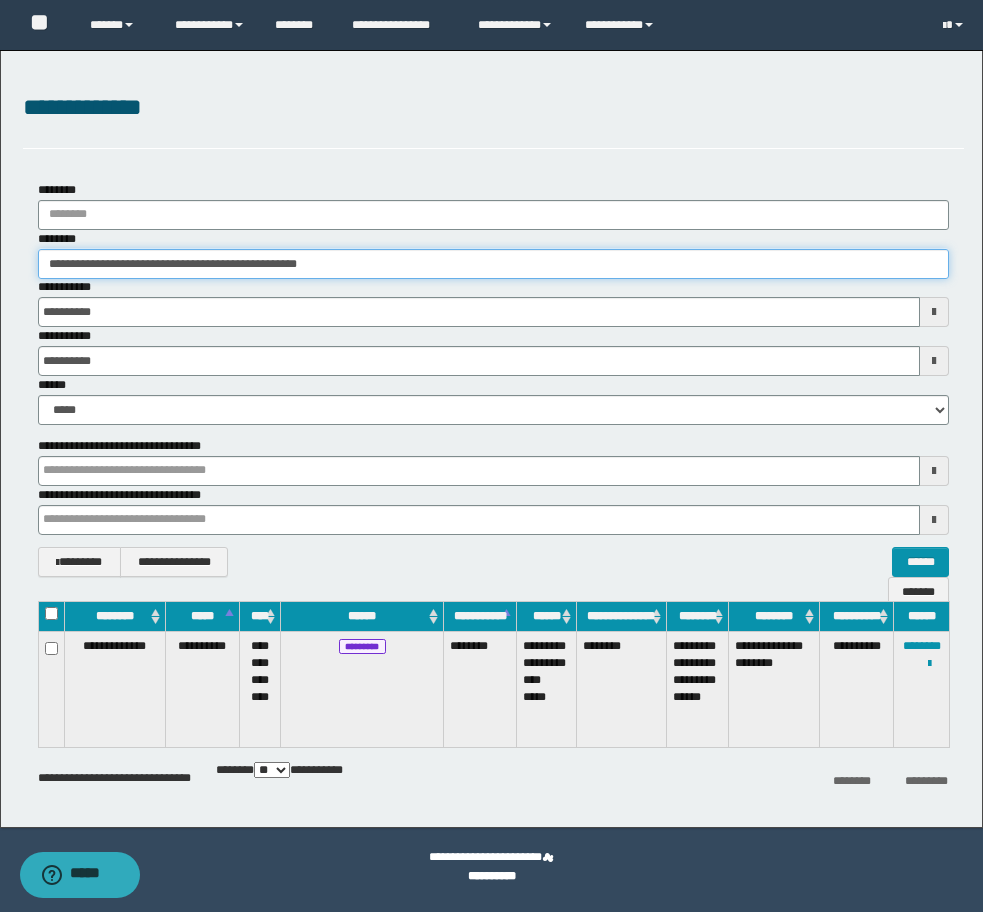 type on "**********" 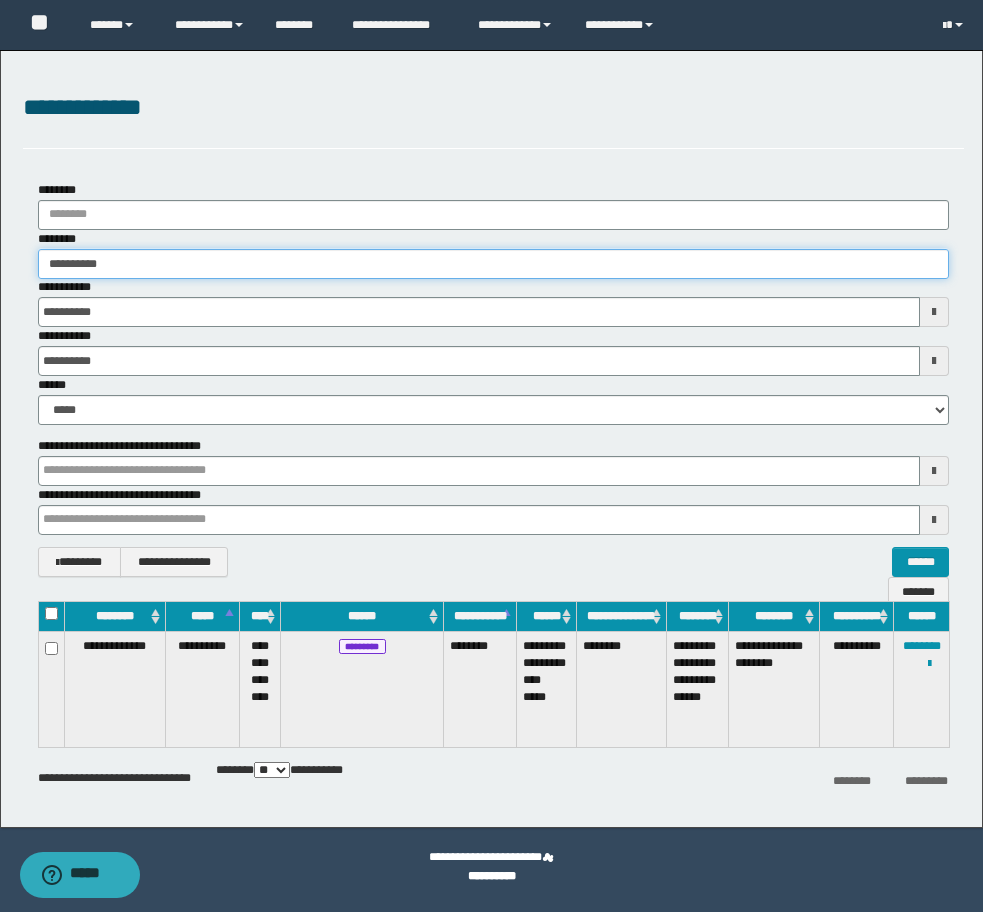 type on "**********" 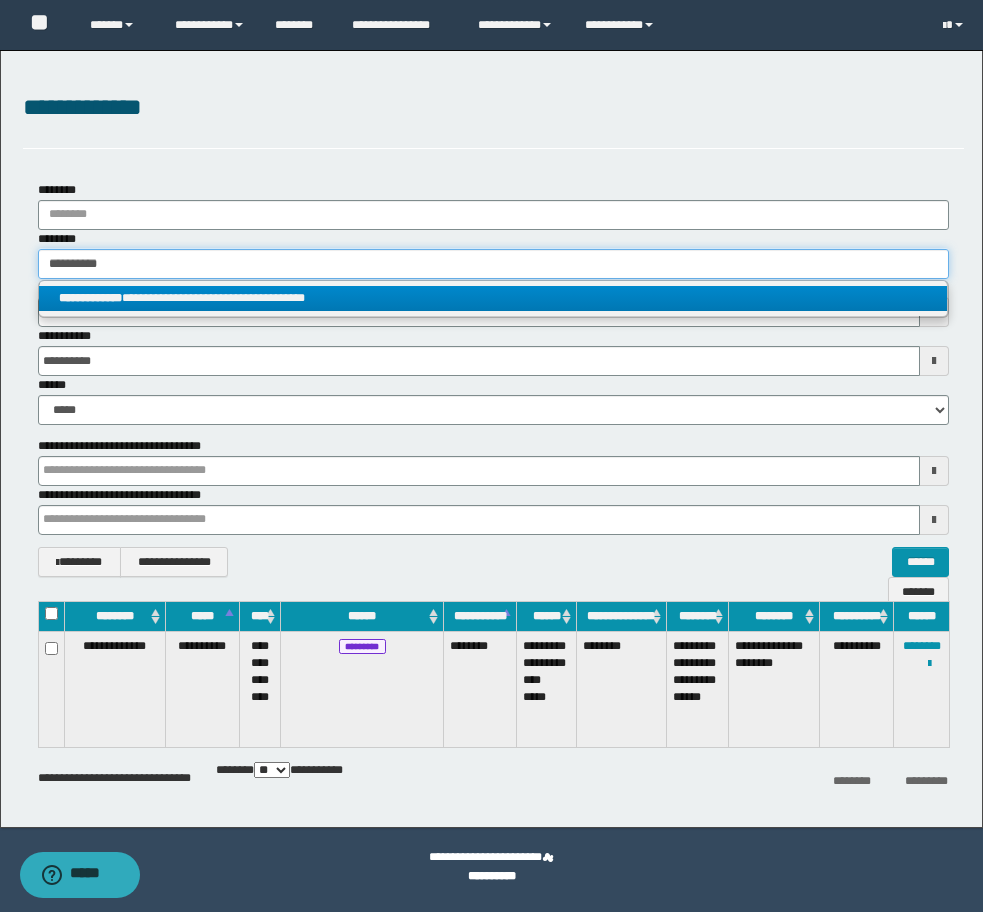 type on "**********" 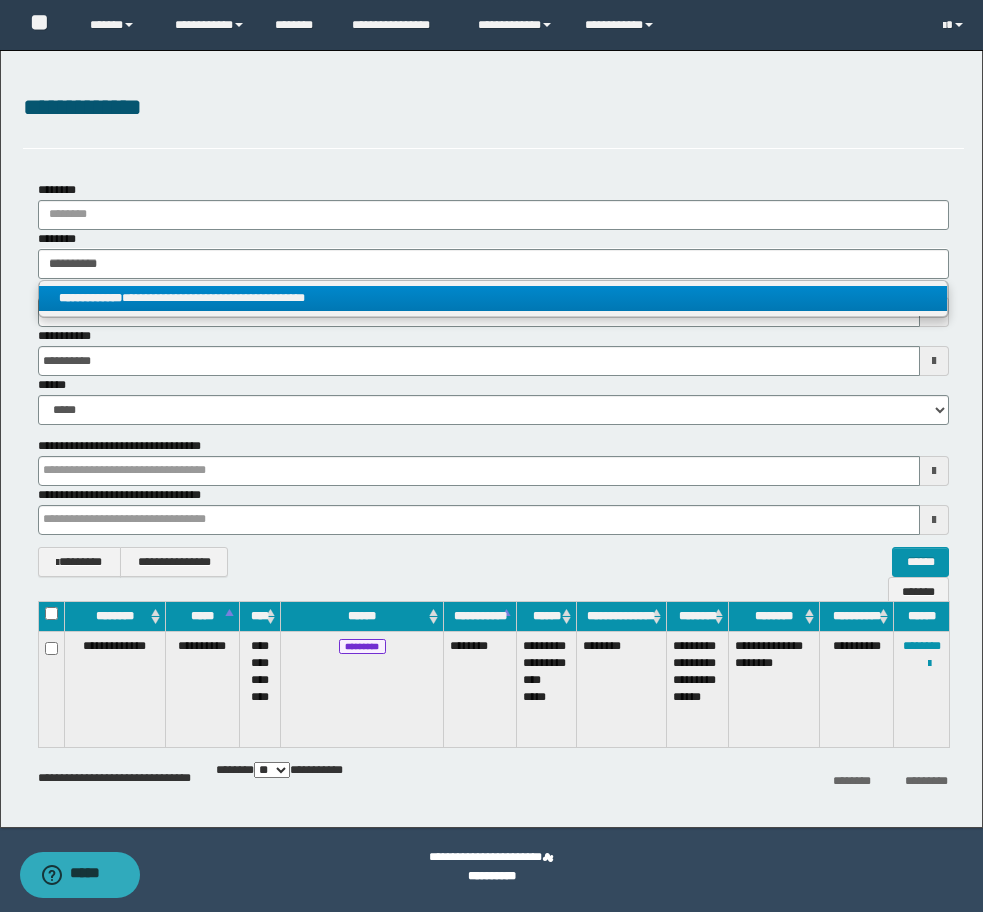 click on "**********" at bounding box center (90, 298) 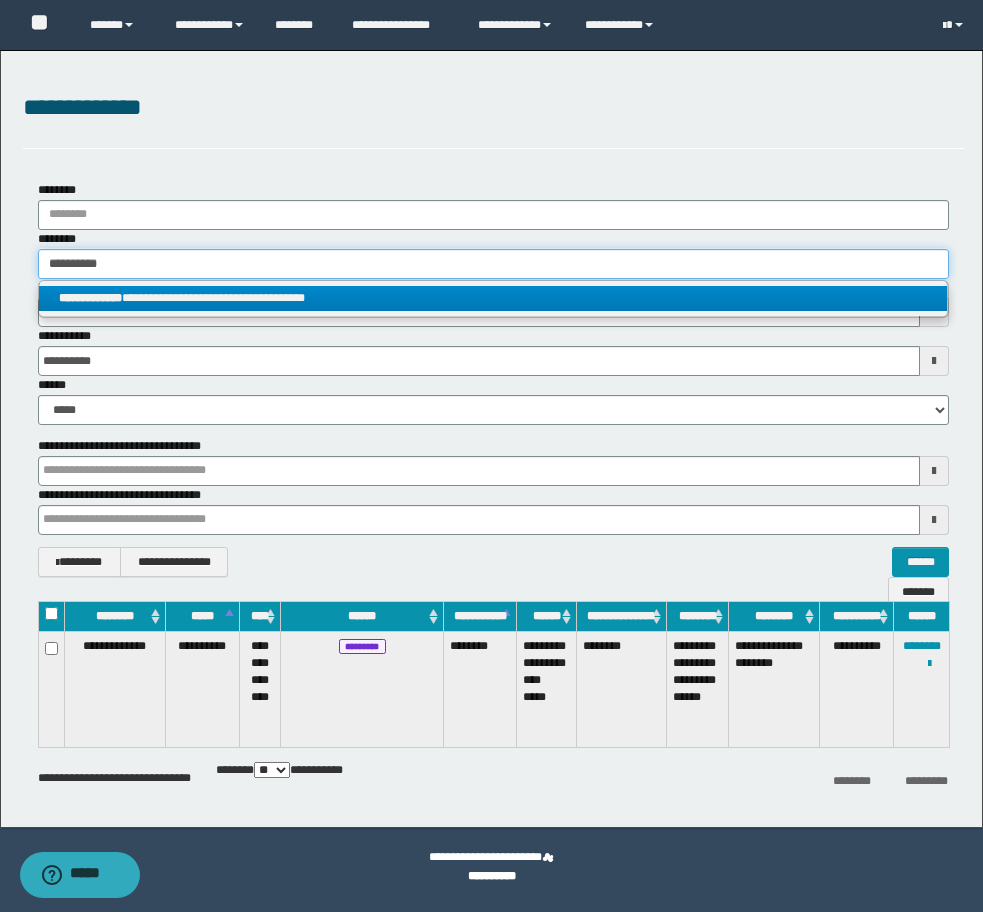 type 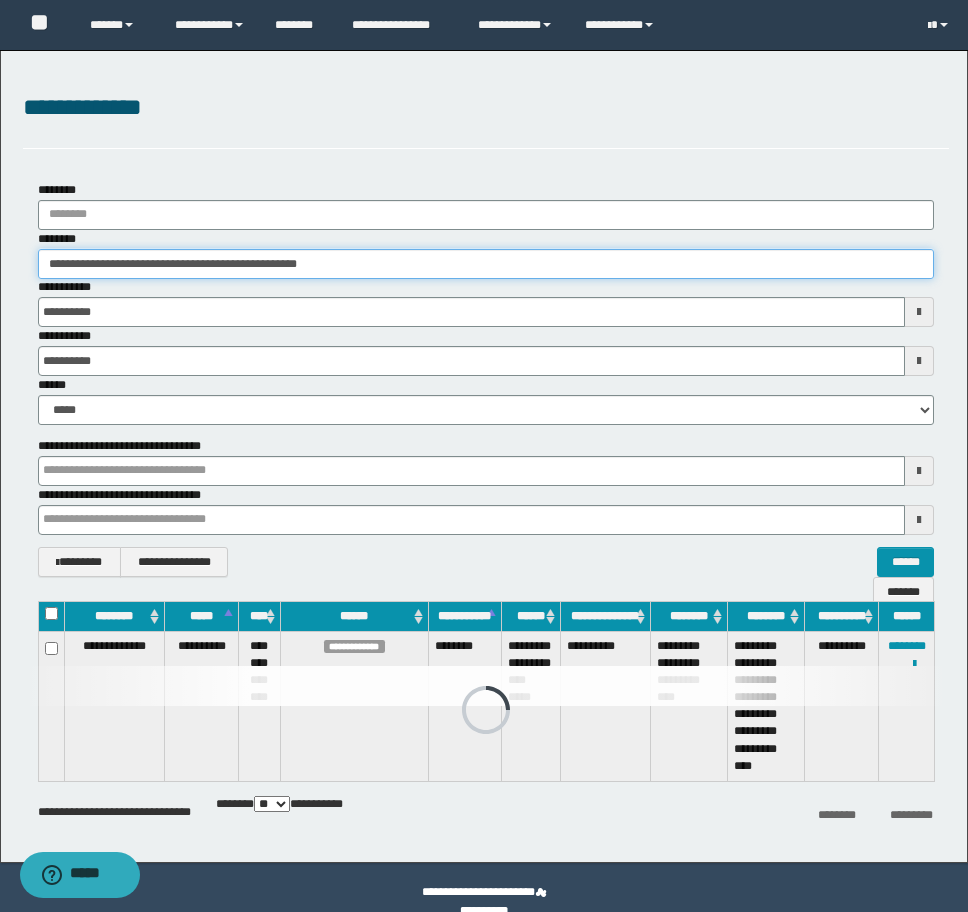 drag, startPoint x: 402, startPoint y: 264, endPoint x: -8, endPoint y: 263, distance: 410.00122 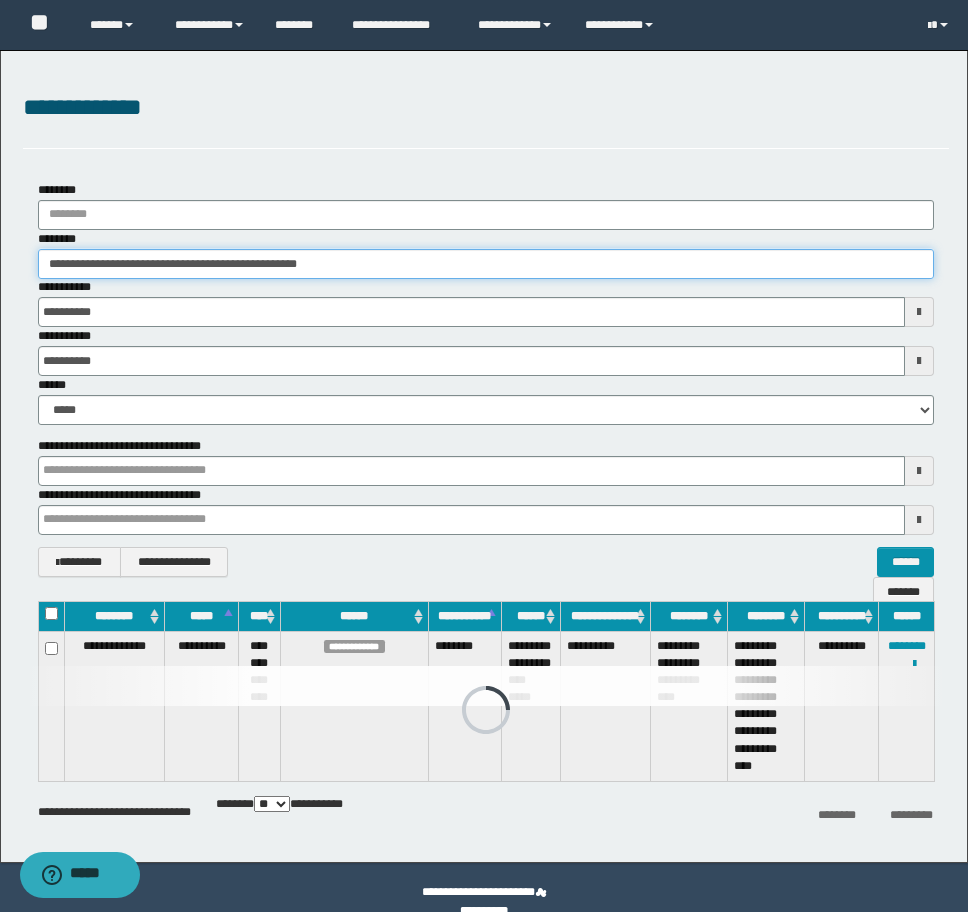 click on "**********" at bounding box center (484, 456) 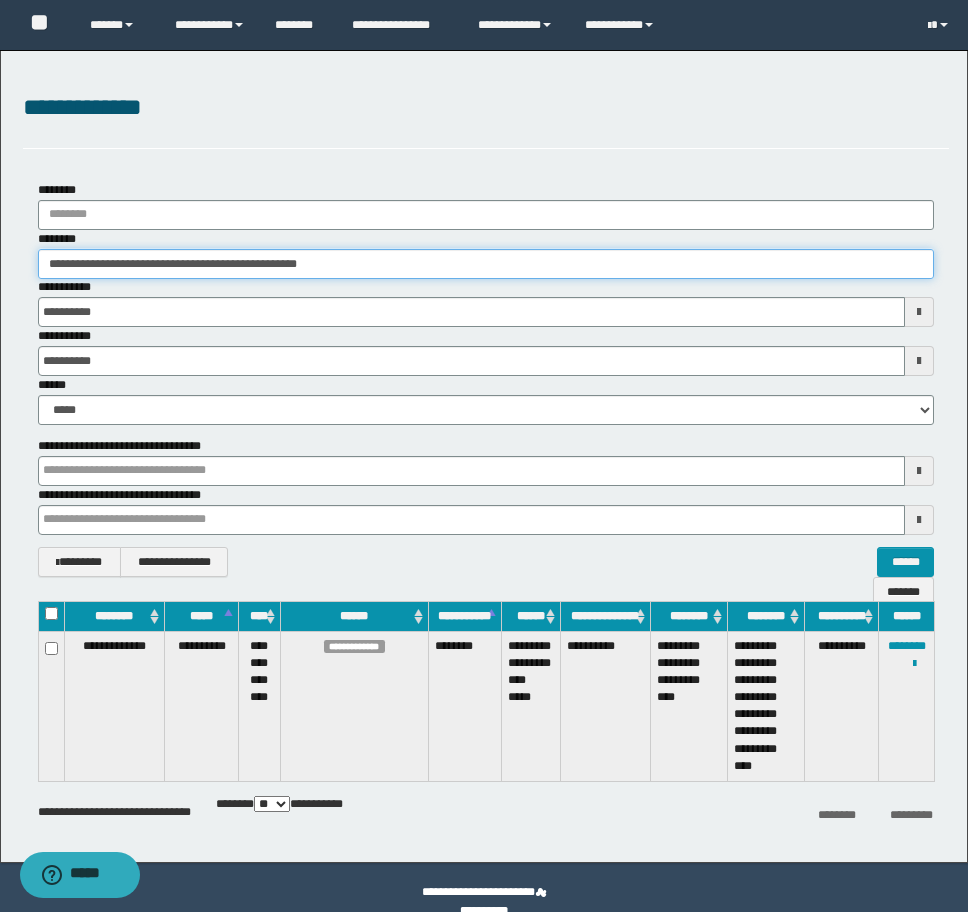 paste 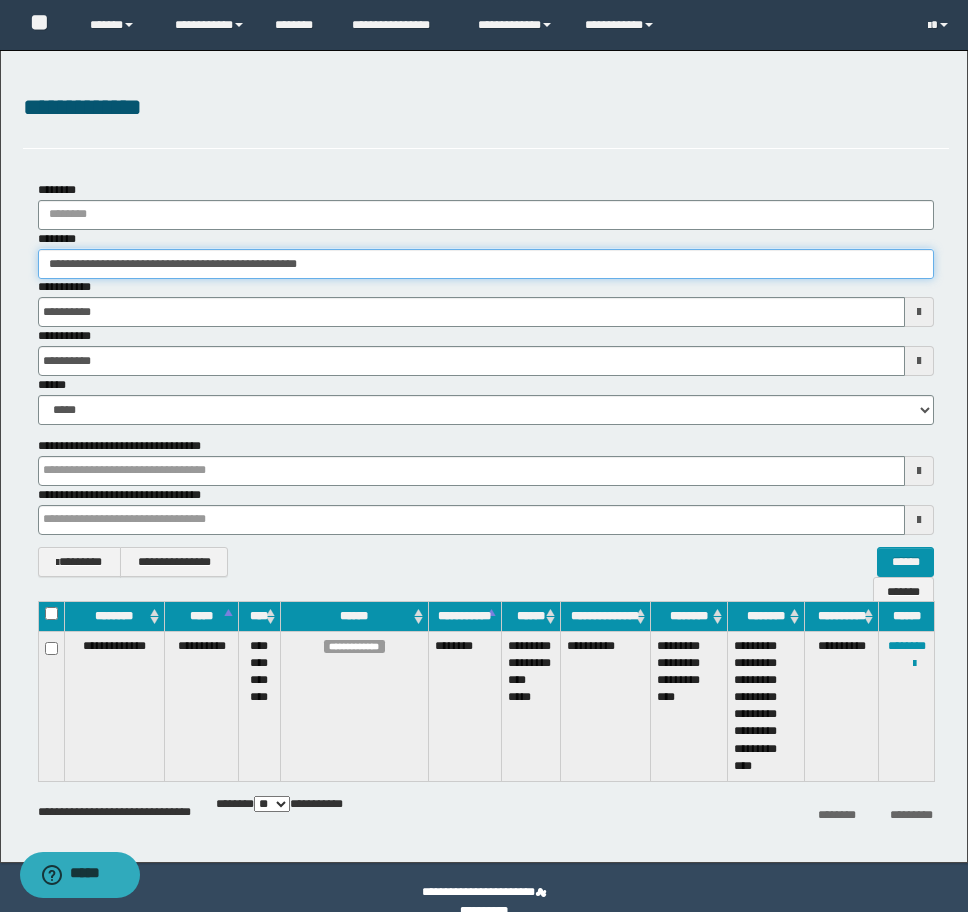 type on "********" 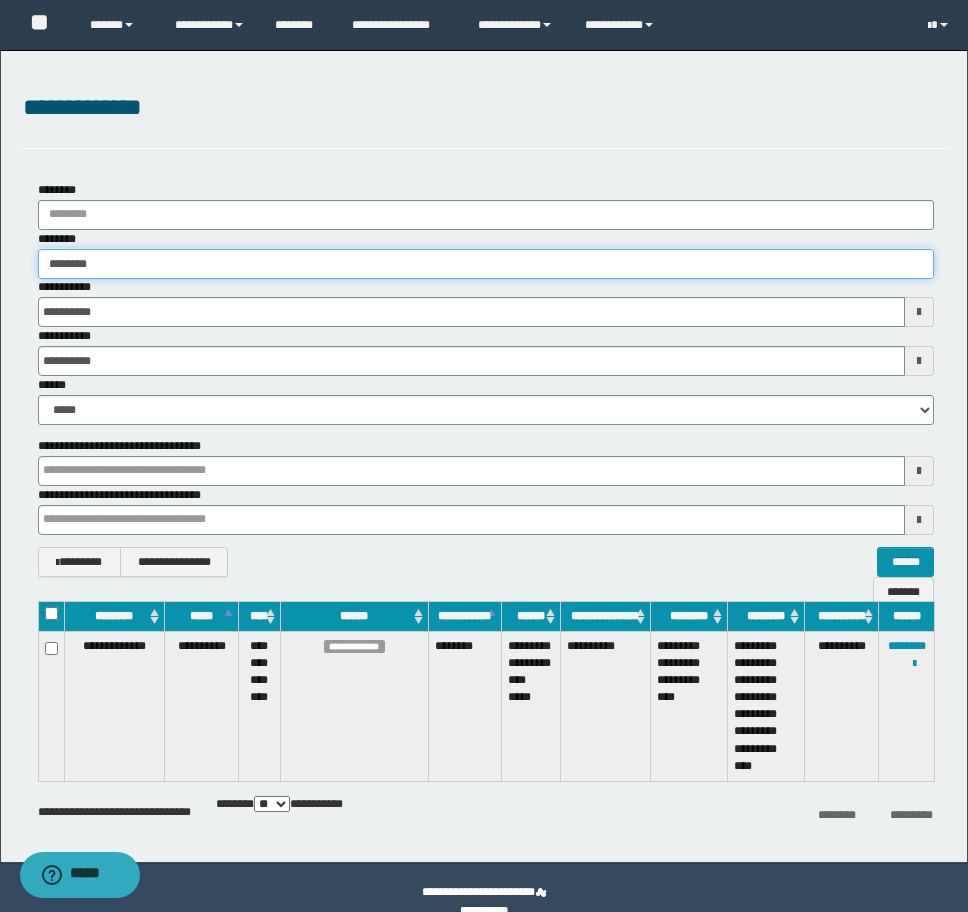 type on "********" 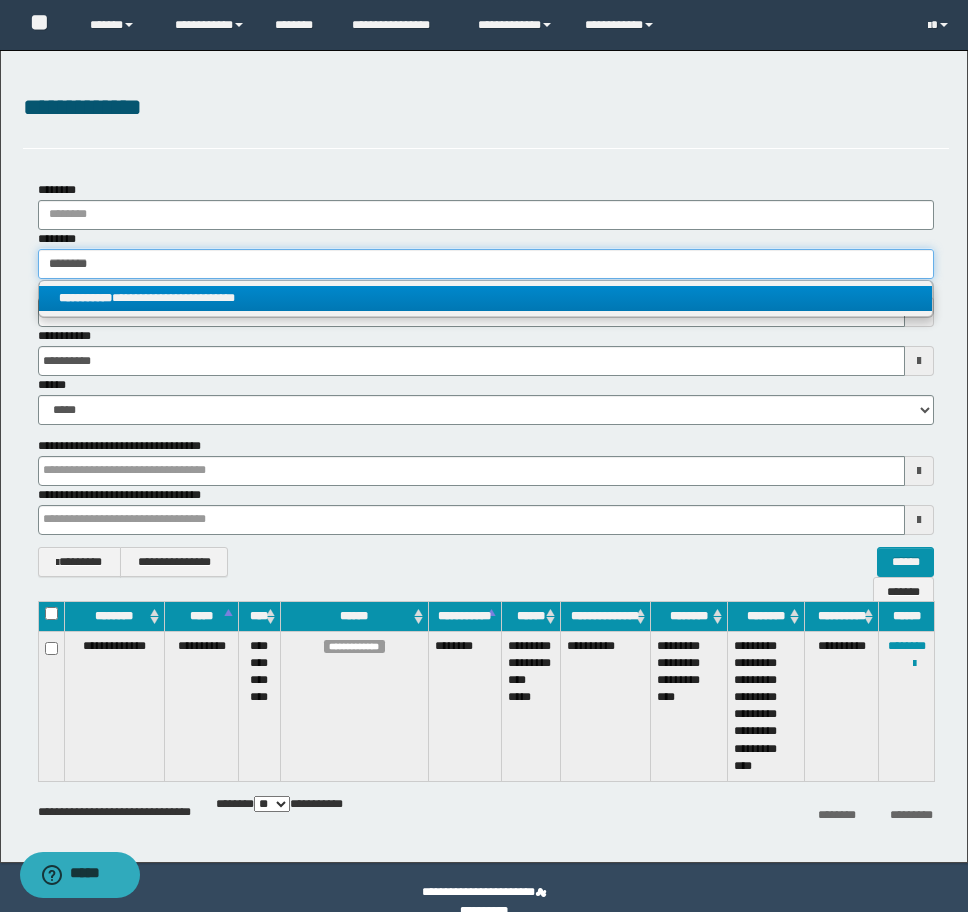 type on "********" 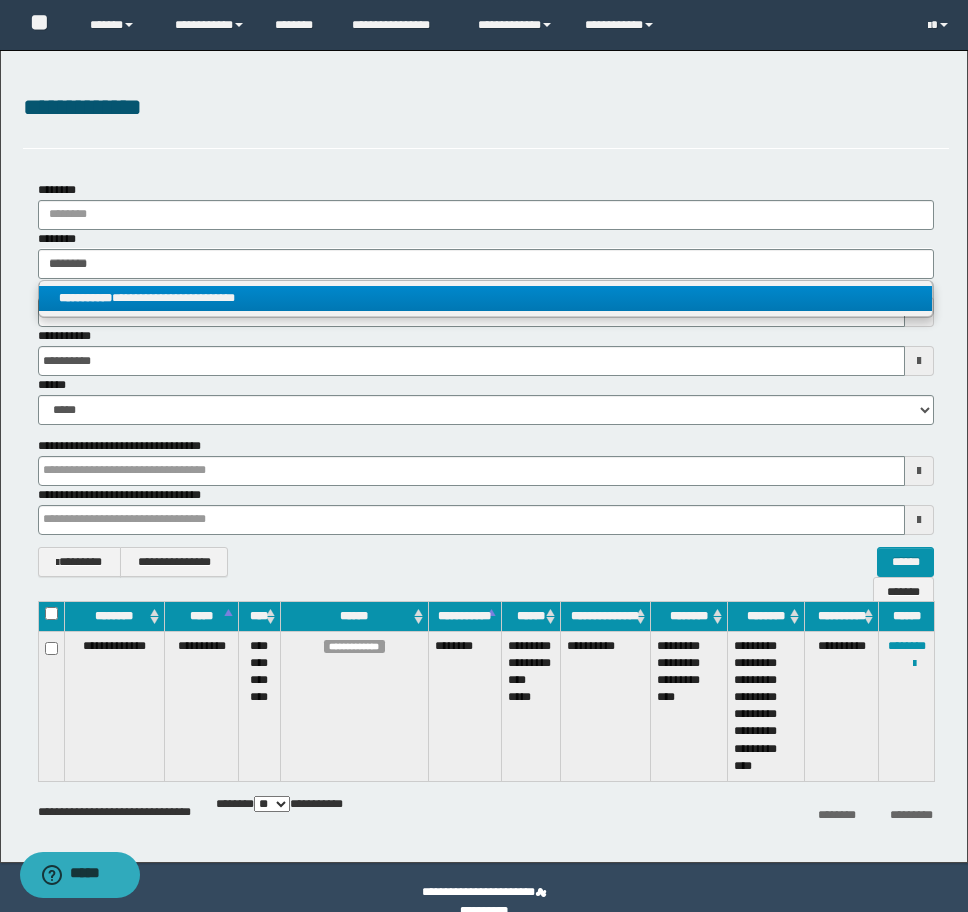 click on "**********" at bounding box center (485, 298) 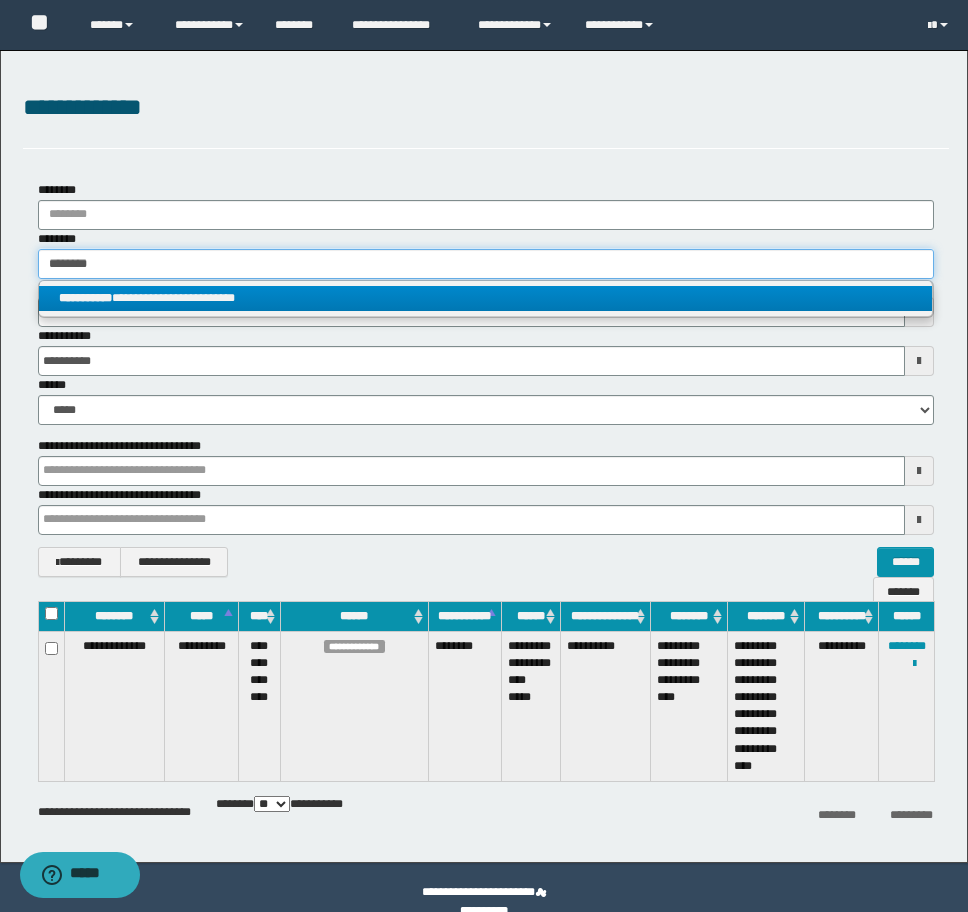 type 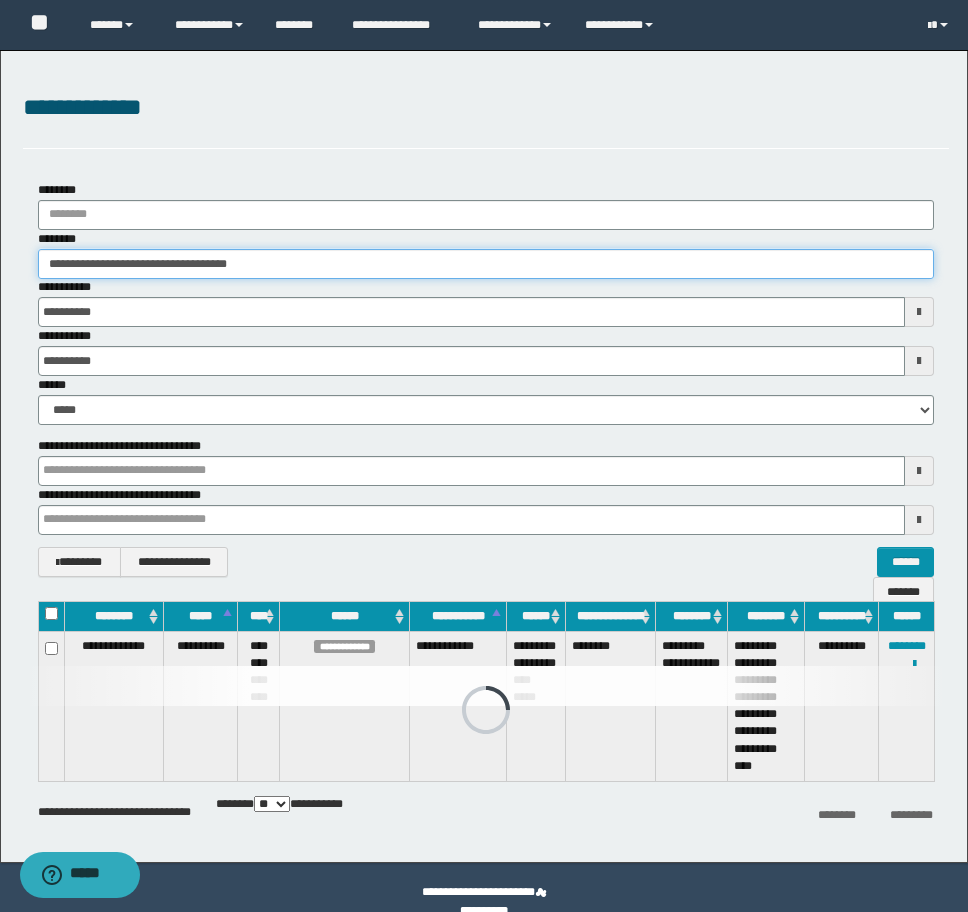 drag, startPoint x: 327, startPoint y: 269, endPoint x: -8, endPoint y: 270, distance: 335.0015 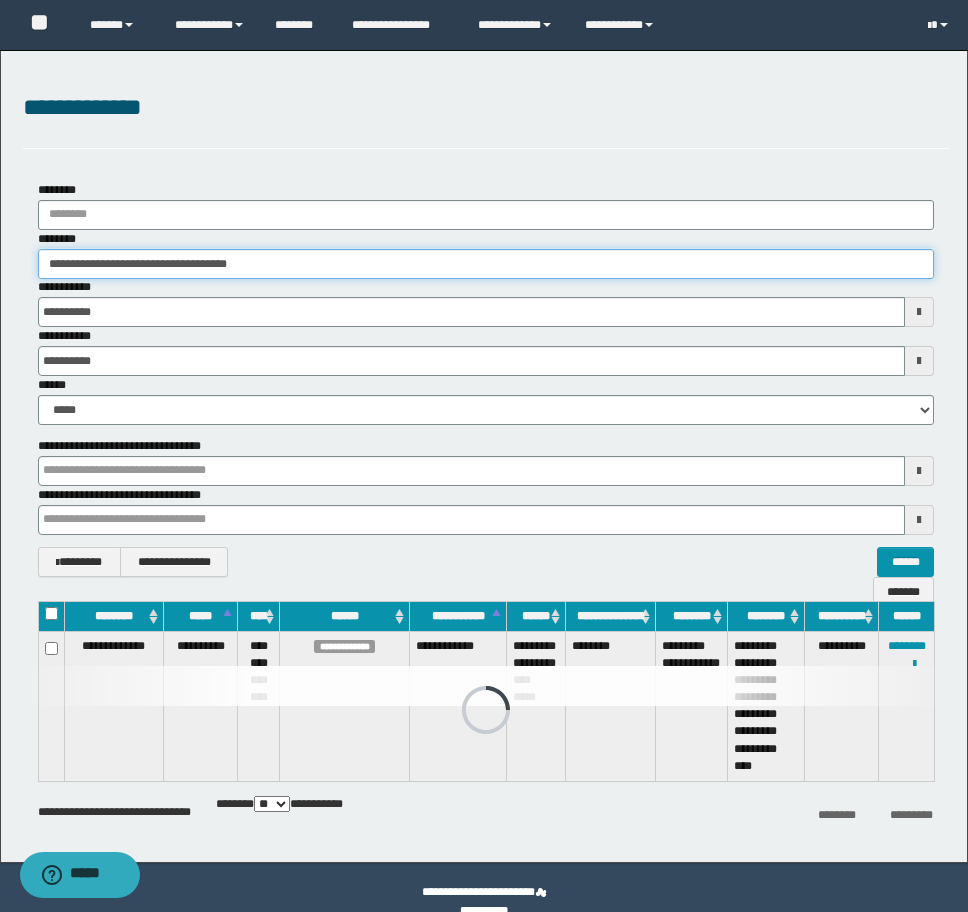 click on "**********" at bounding box center [484, 456] 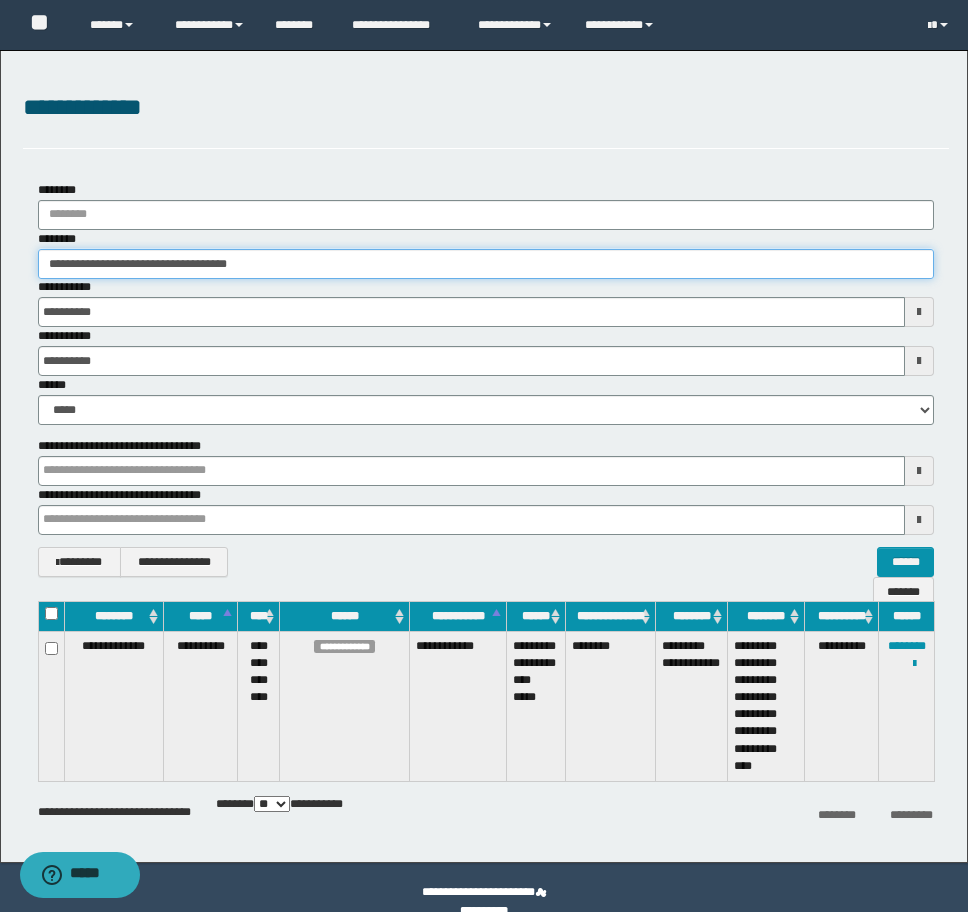 paste 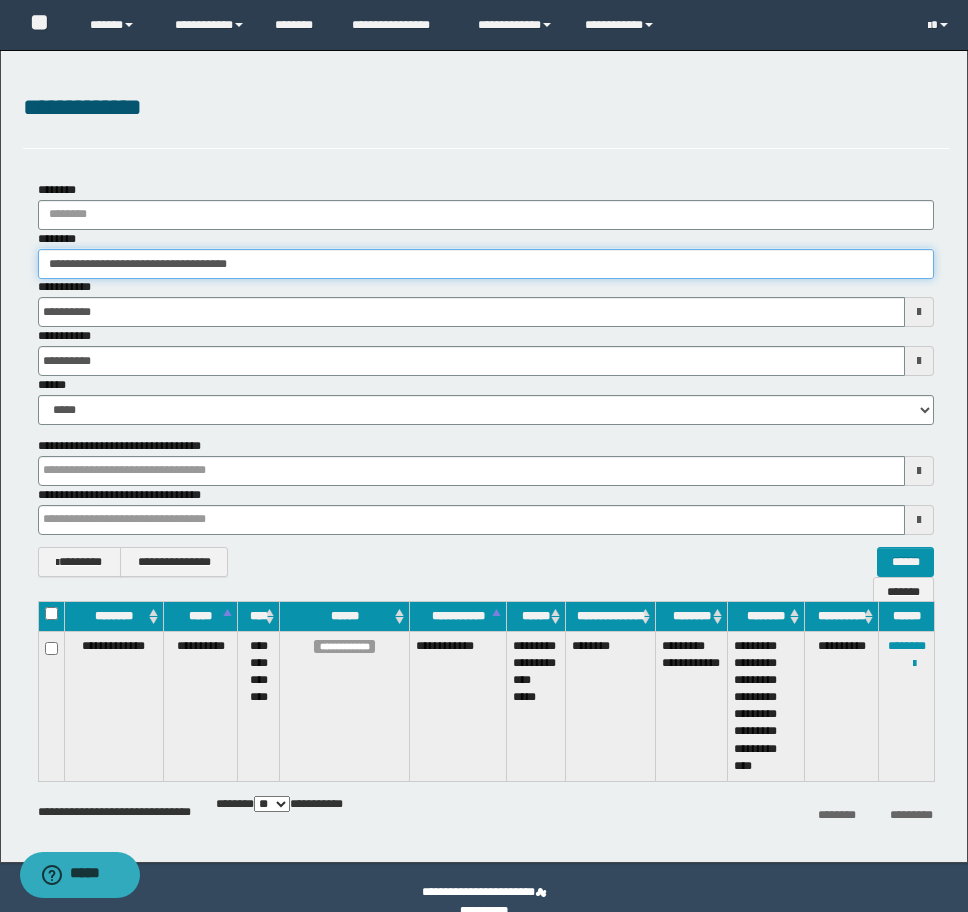 type on "**********" 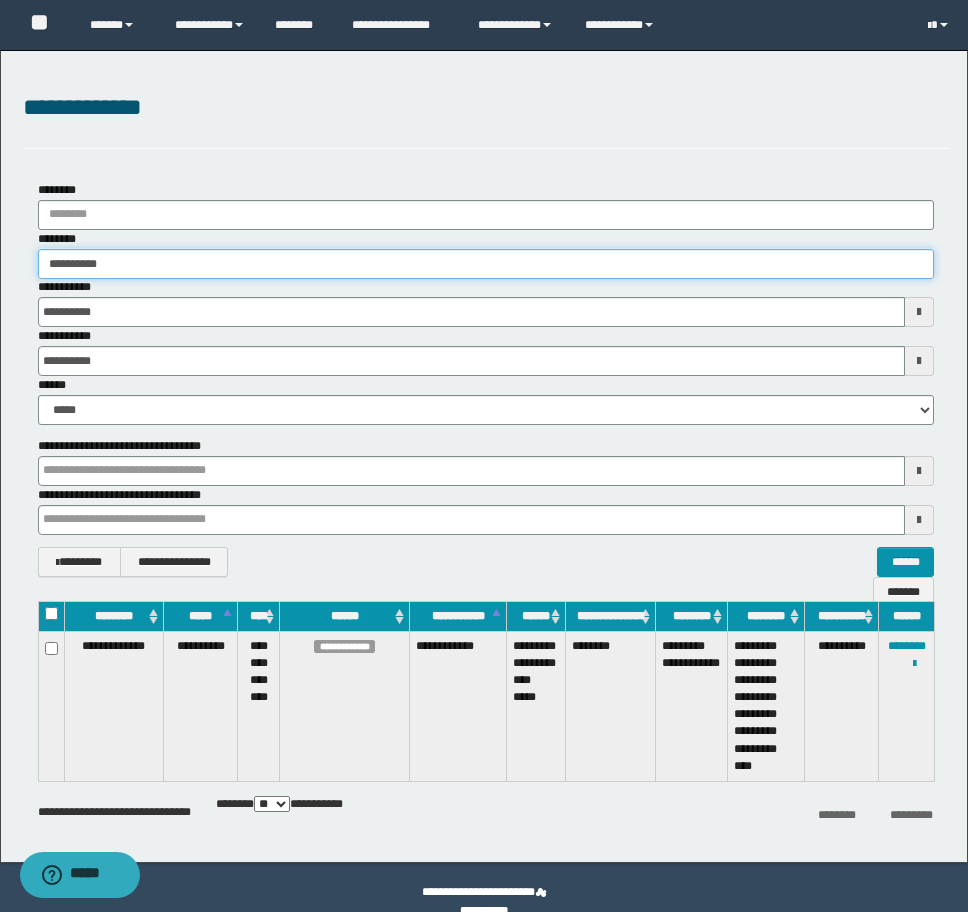 type on "**********" 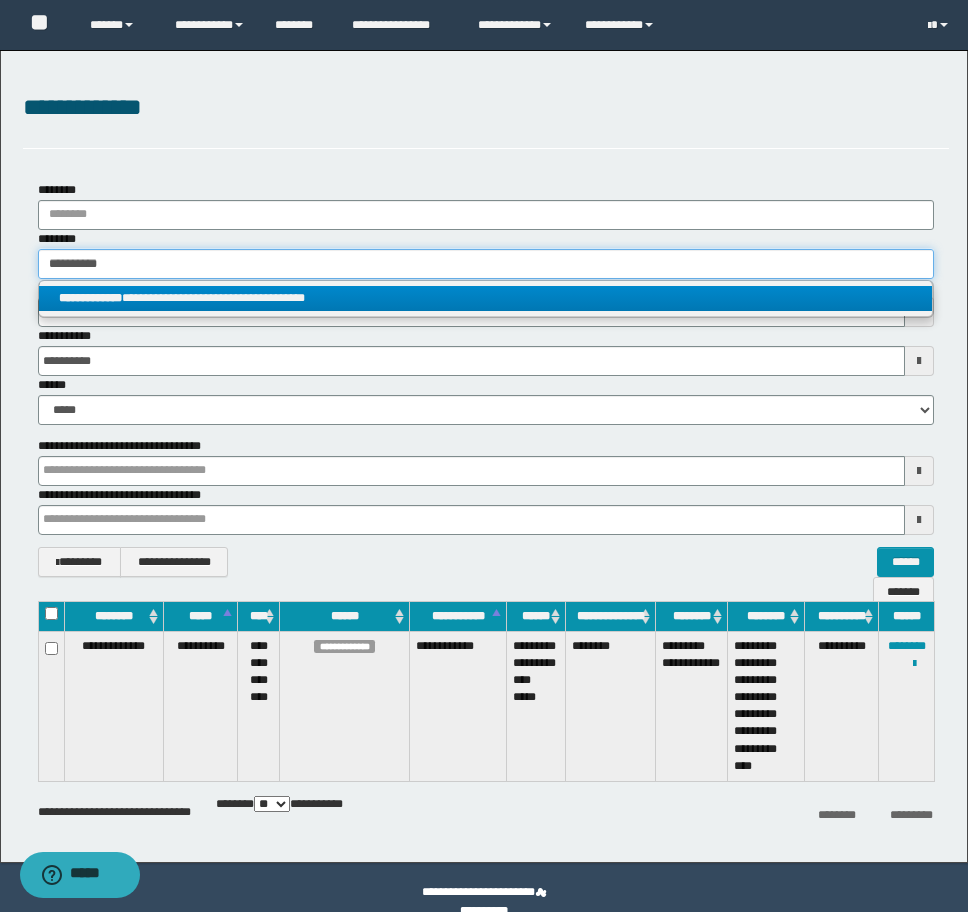 type on "**********" 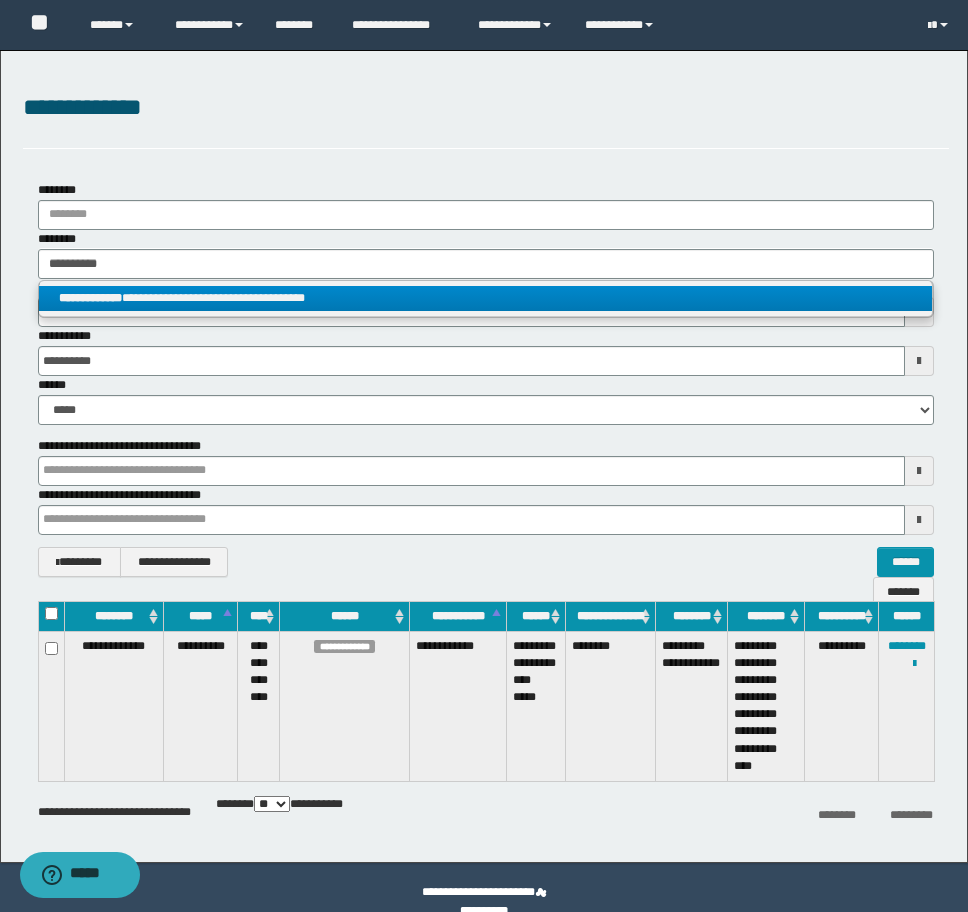 click on "**********" at bounding box center [90, 298] 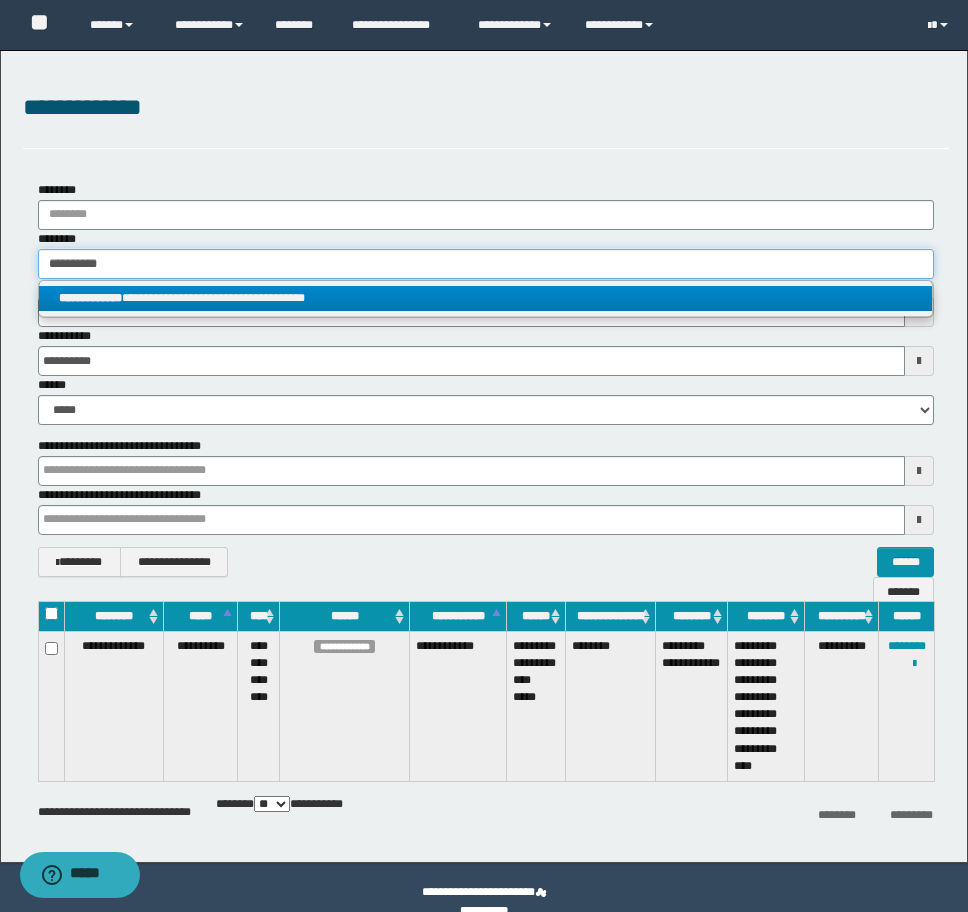 type 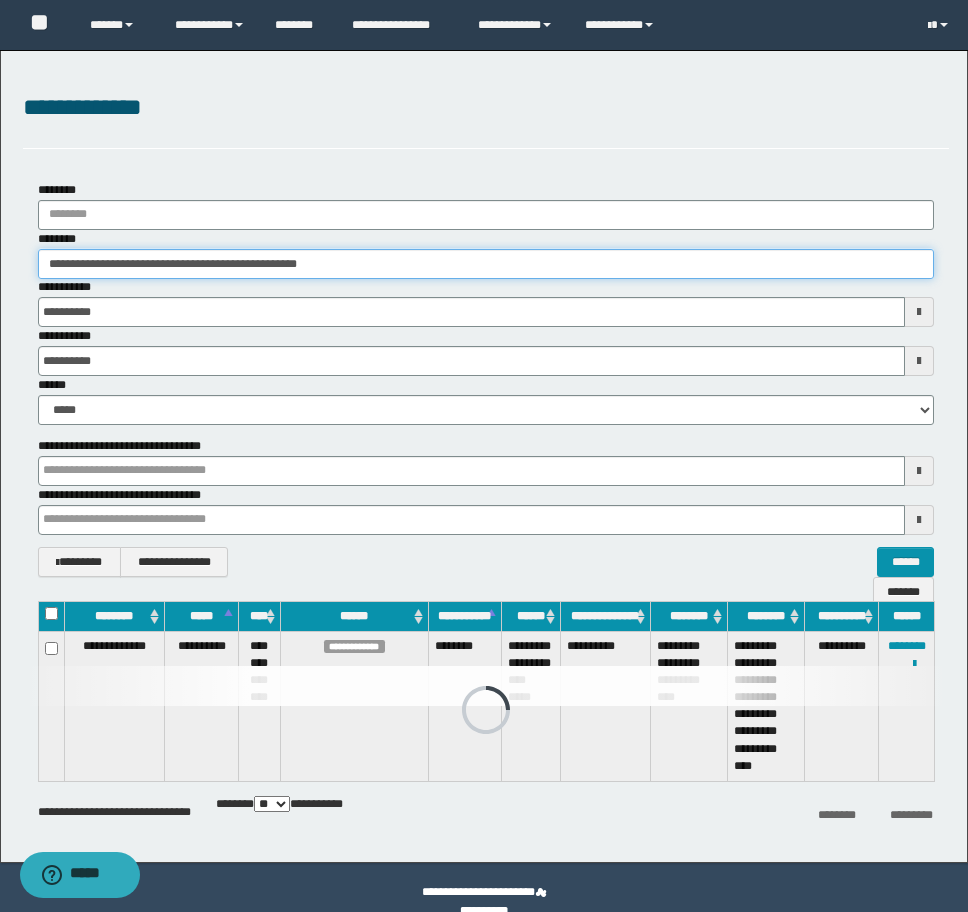drag, startPoint x: 390, startPoint y: 262, endPoint x: -8, endPoint y: 277, distance: 398.28256 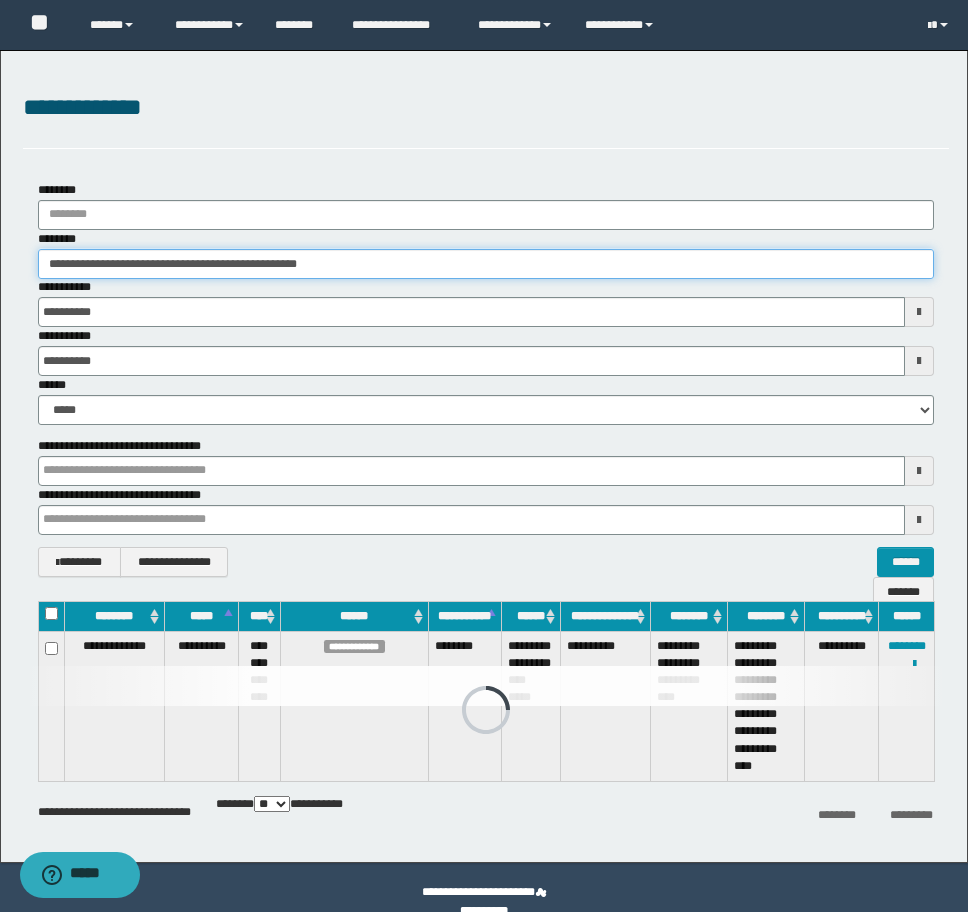 click on "**********" at bounding box center (484, 456) 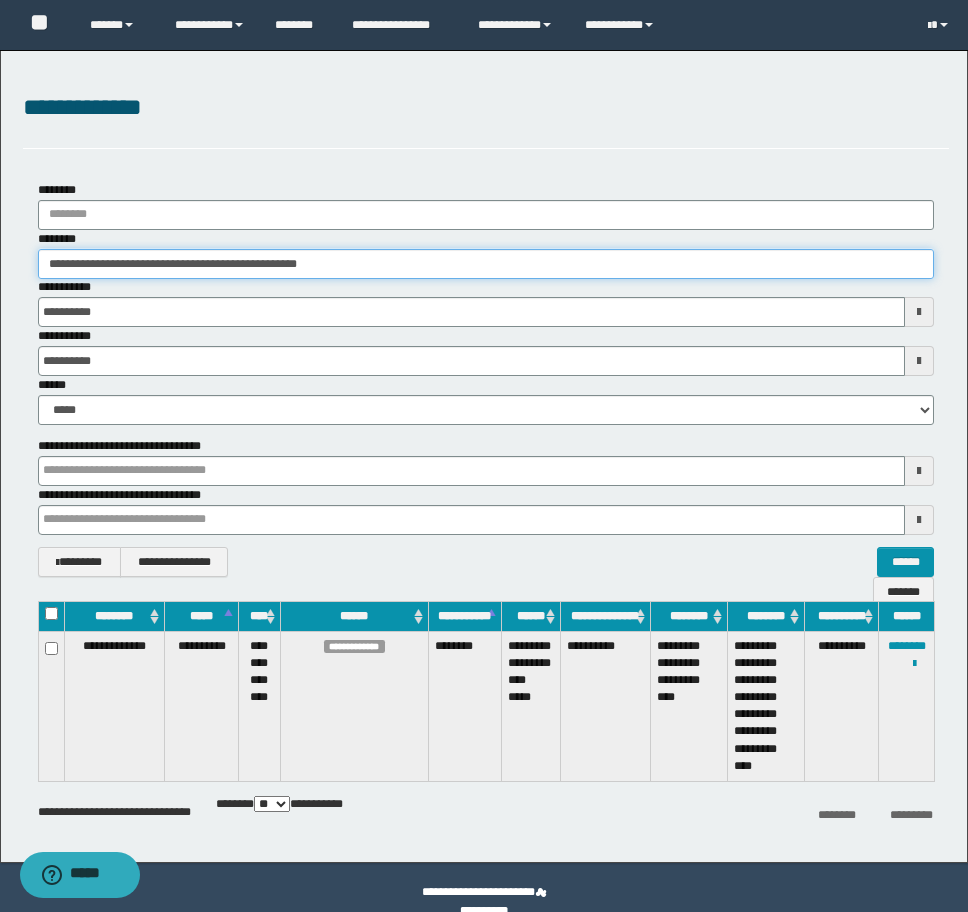 paste 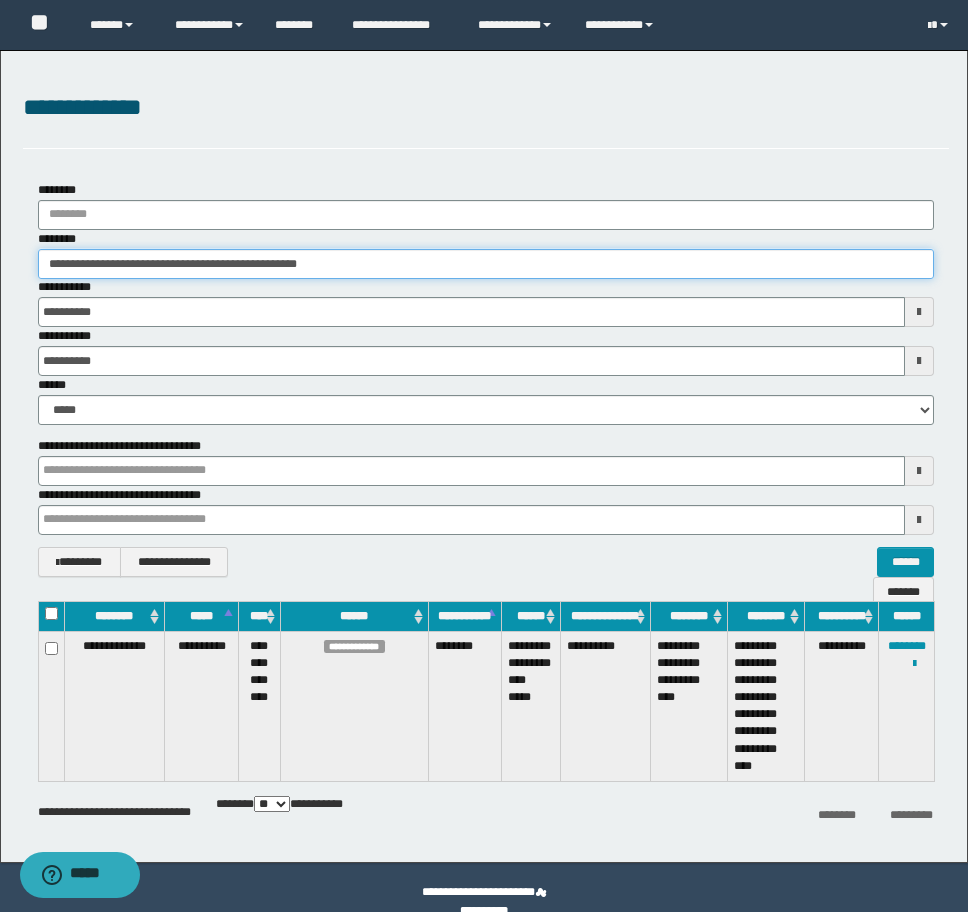 type on "**********" 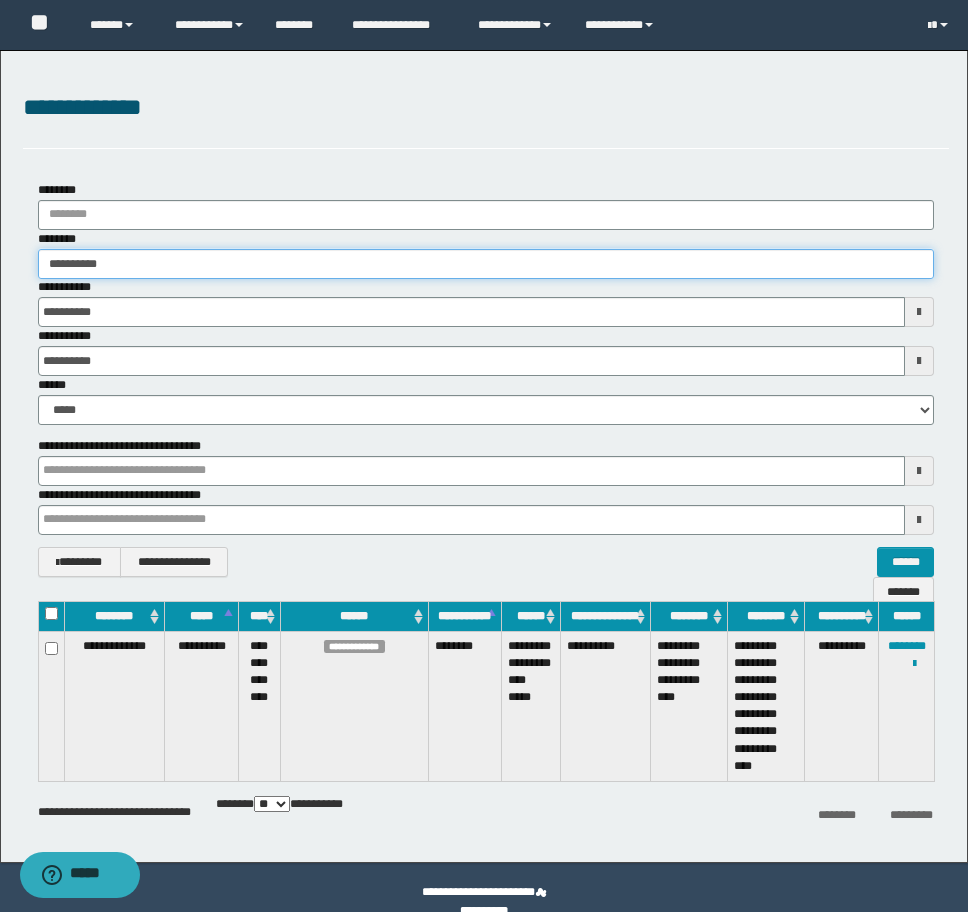 type on "**********" 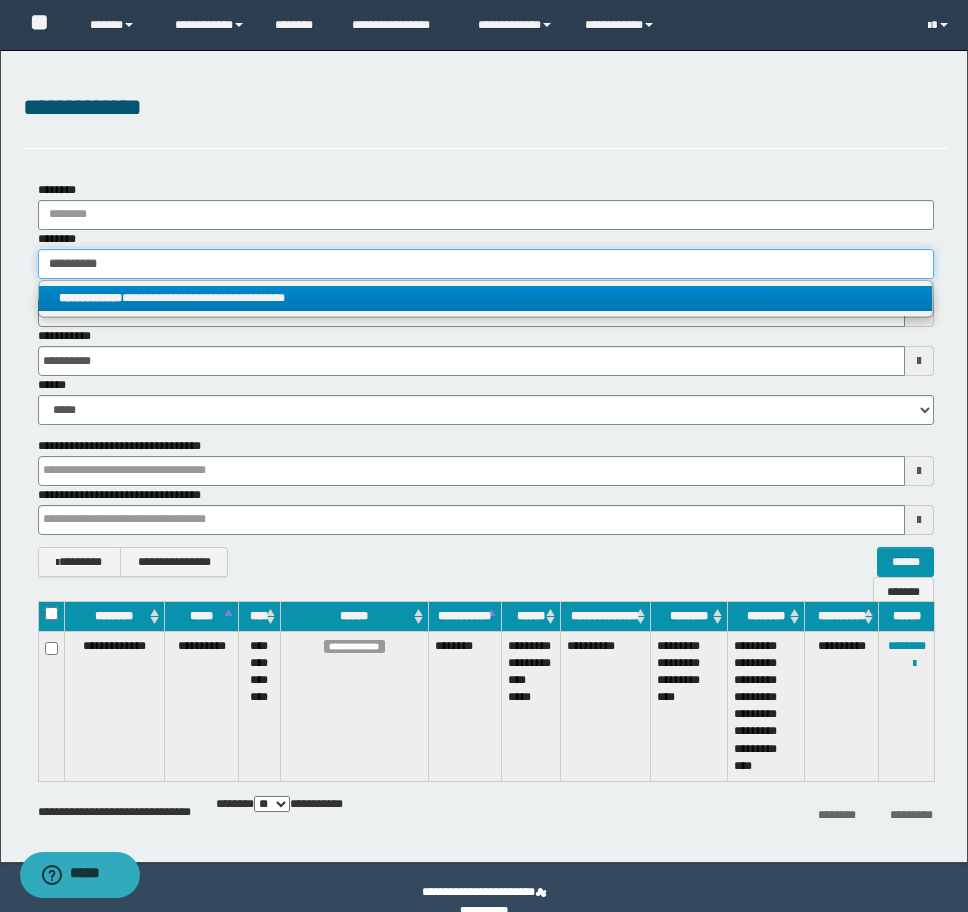 type on "**********" 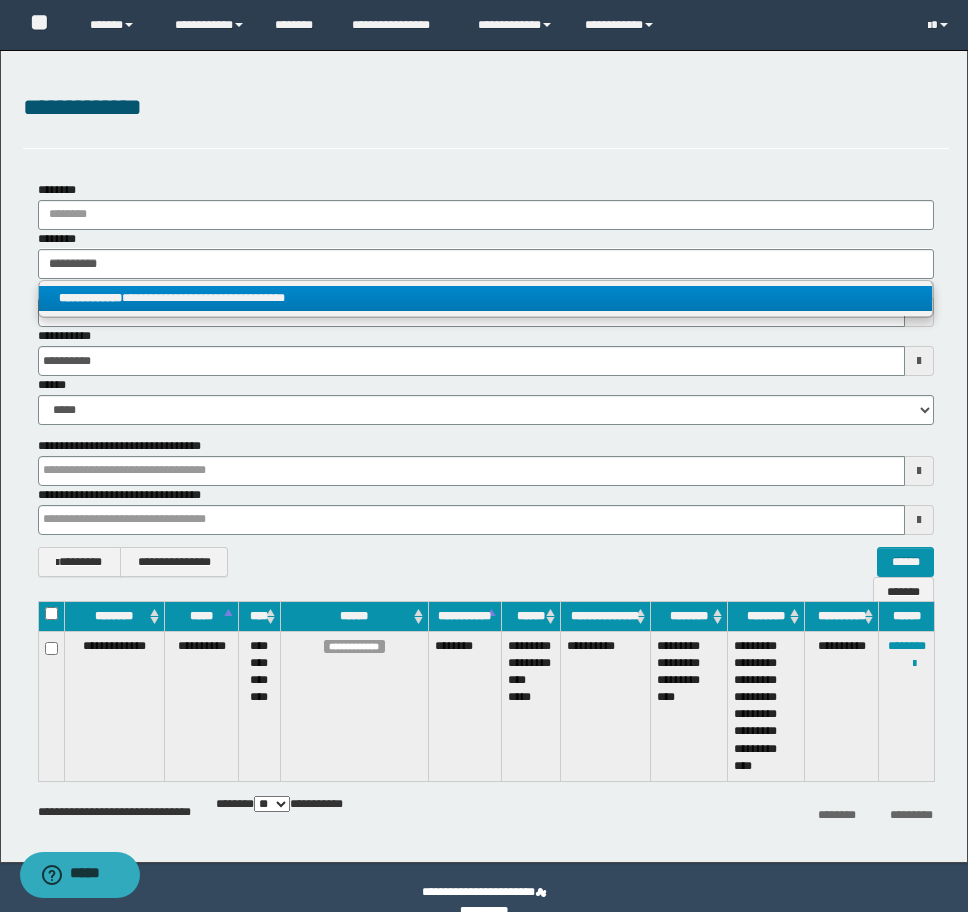 click on "**********" at bounding box center (485, 298) 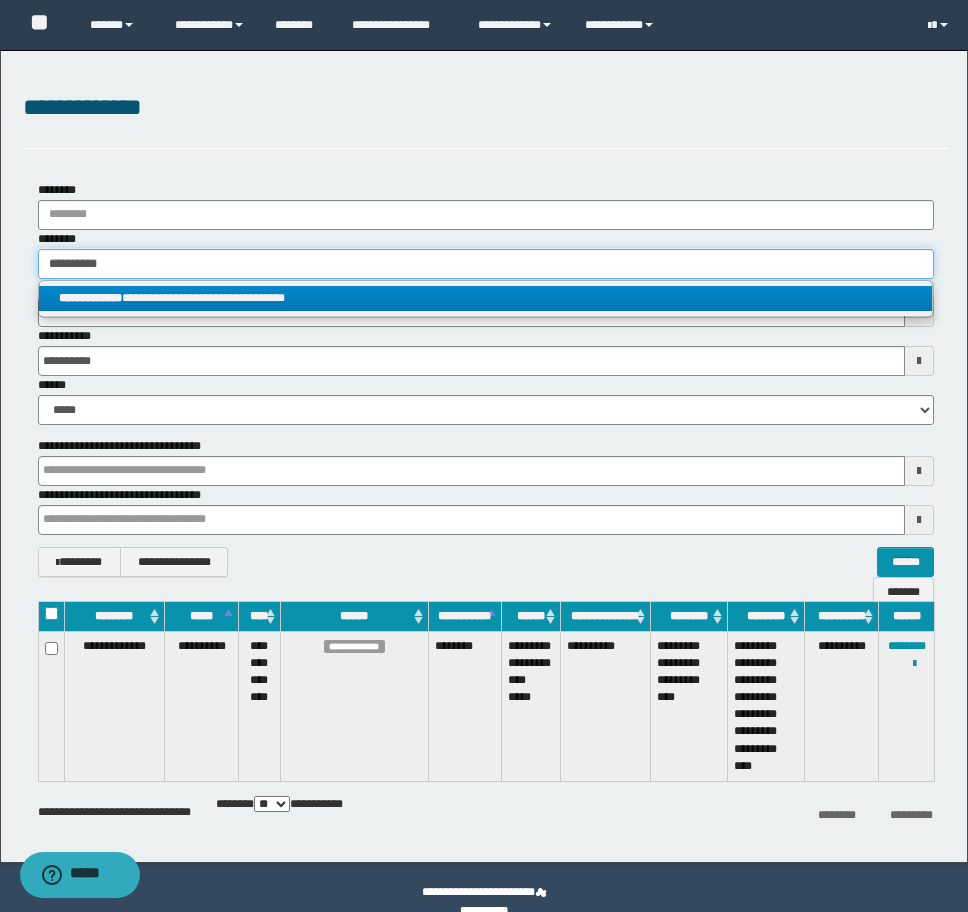 type 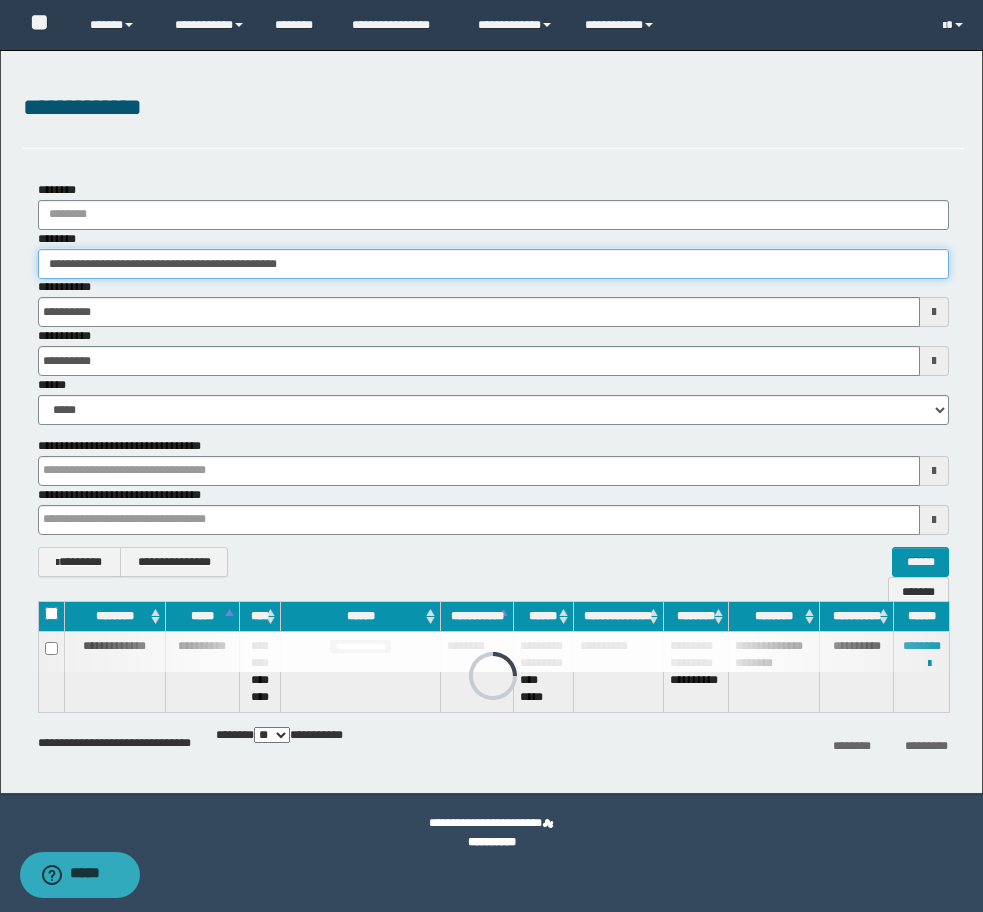 drag, startPoint x: 397, startPoint y: 259, endPoint x: -8, endPoint y: 272, distance: 405.2086 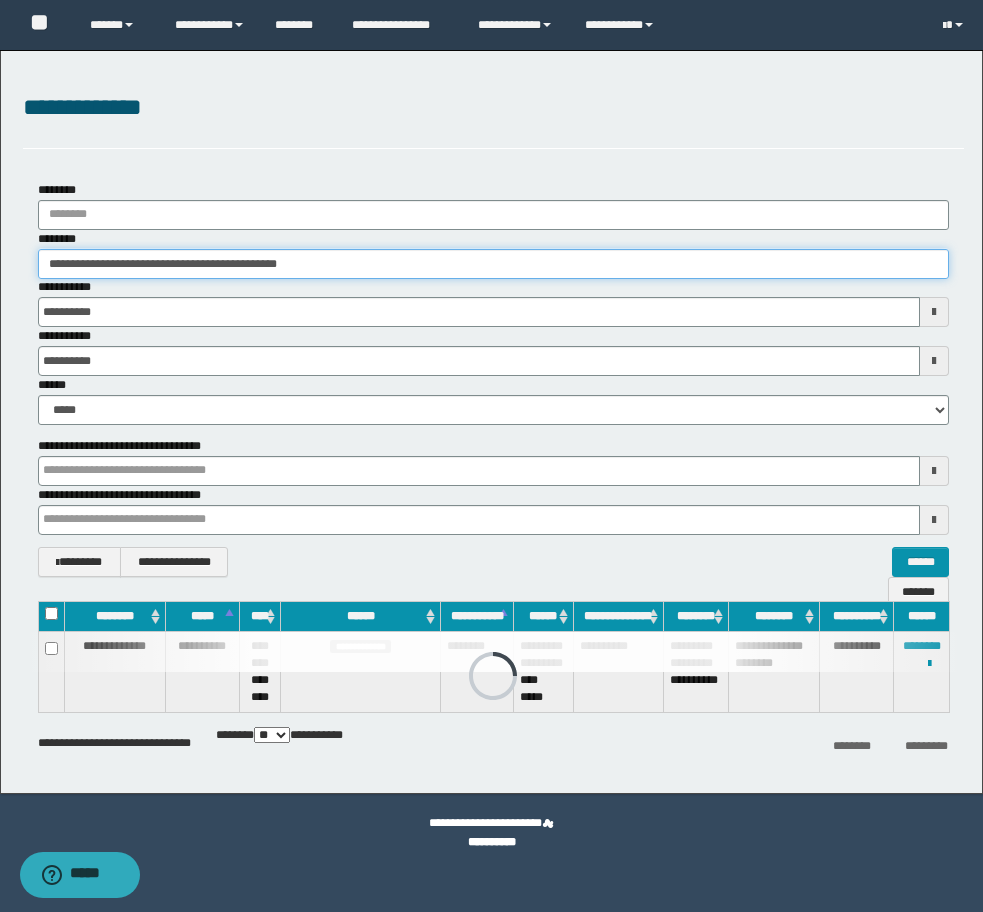 click on "**********" at bounding box center [491, 456] 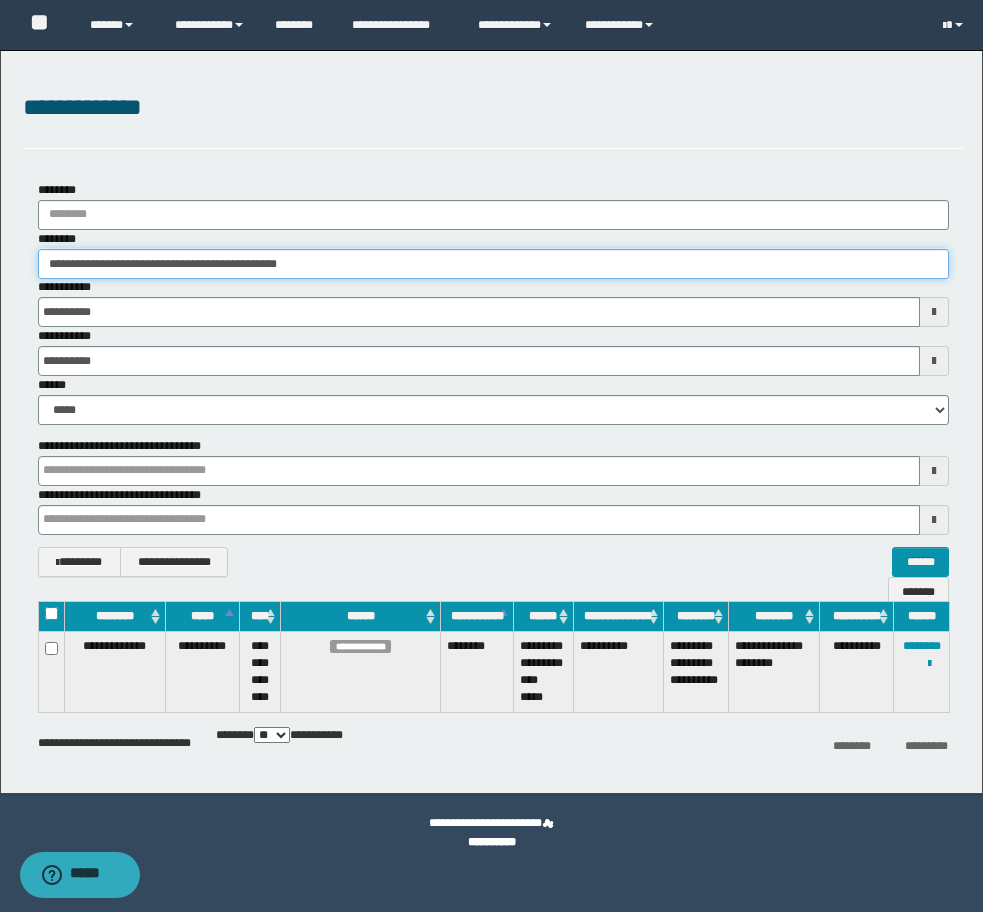 paste 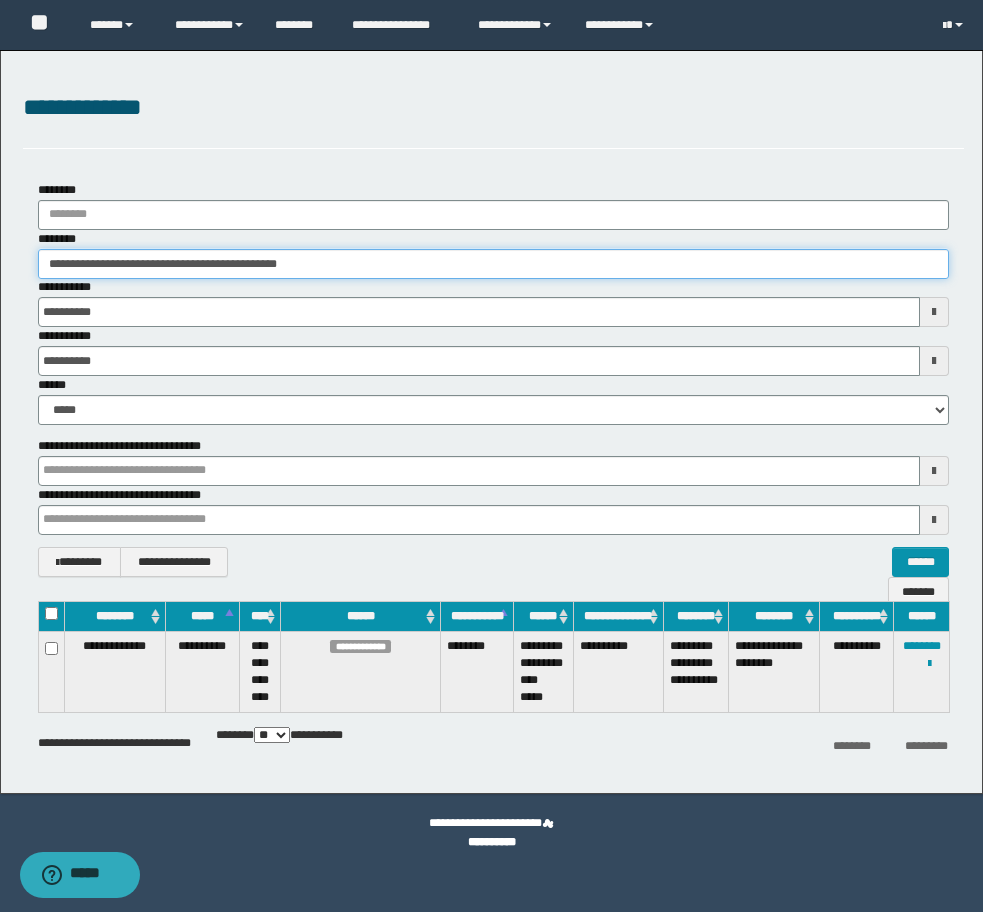 type on "********" 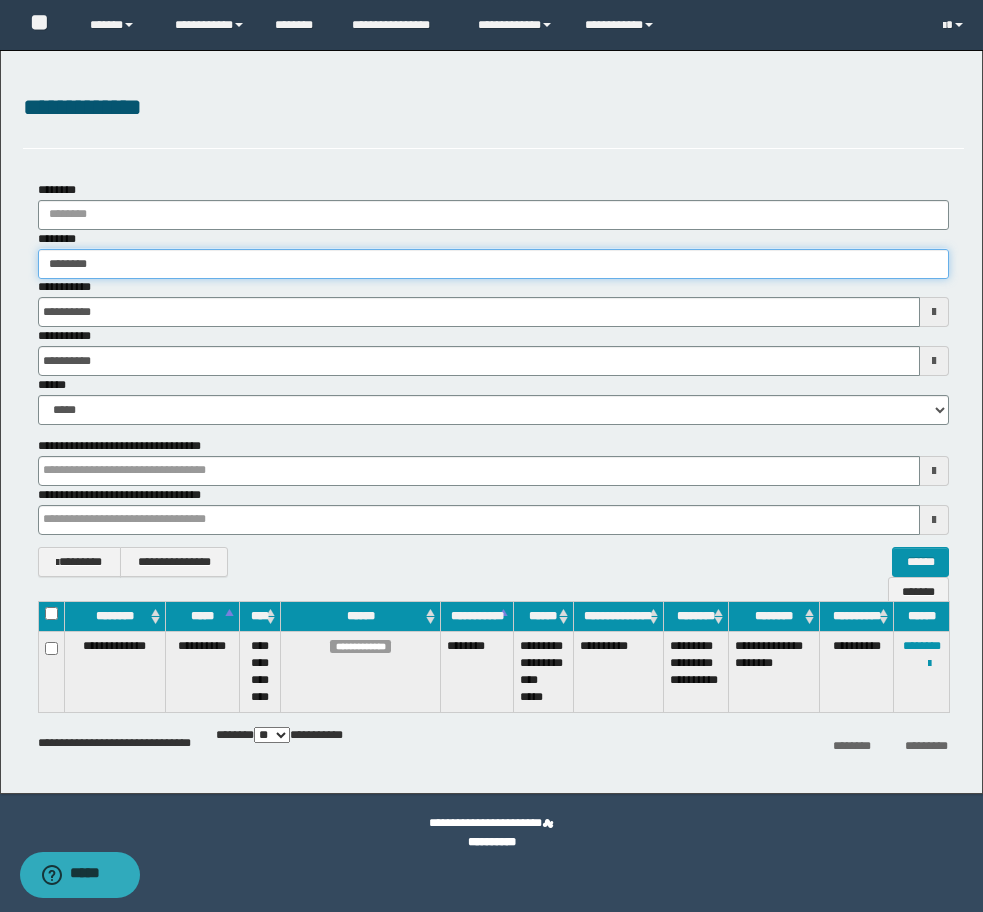 type on "********" 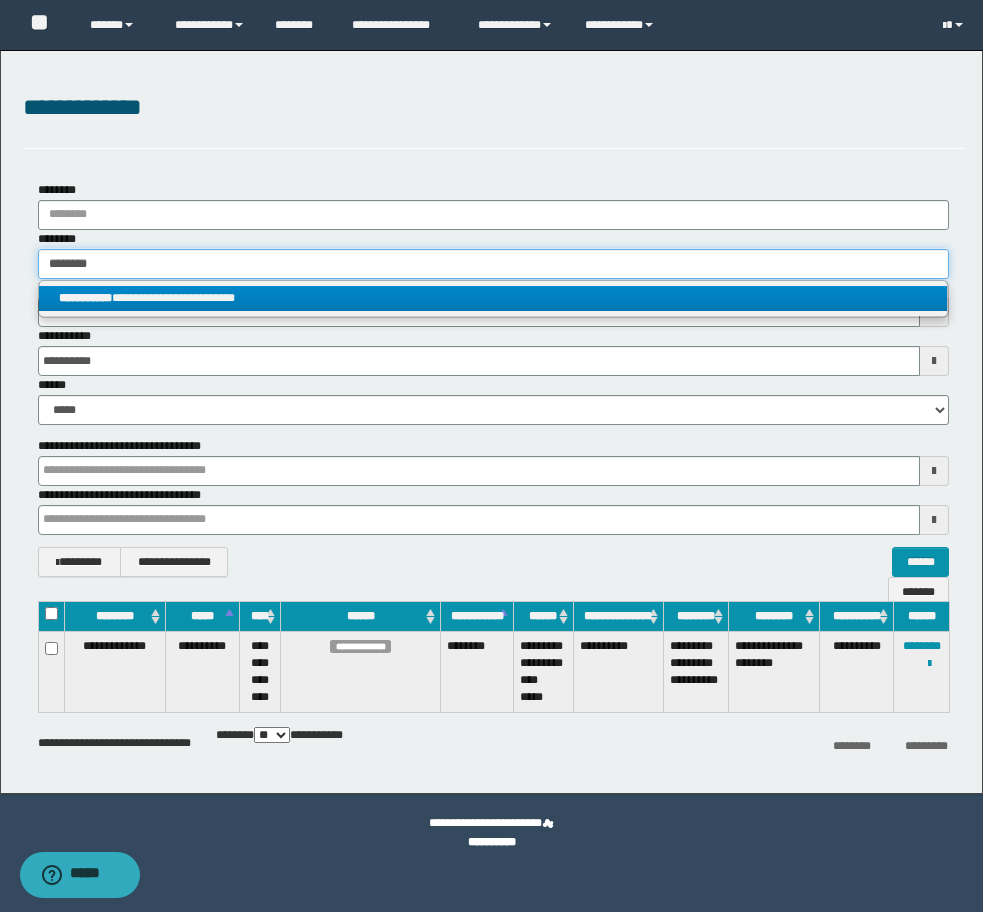 type on "********" 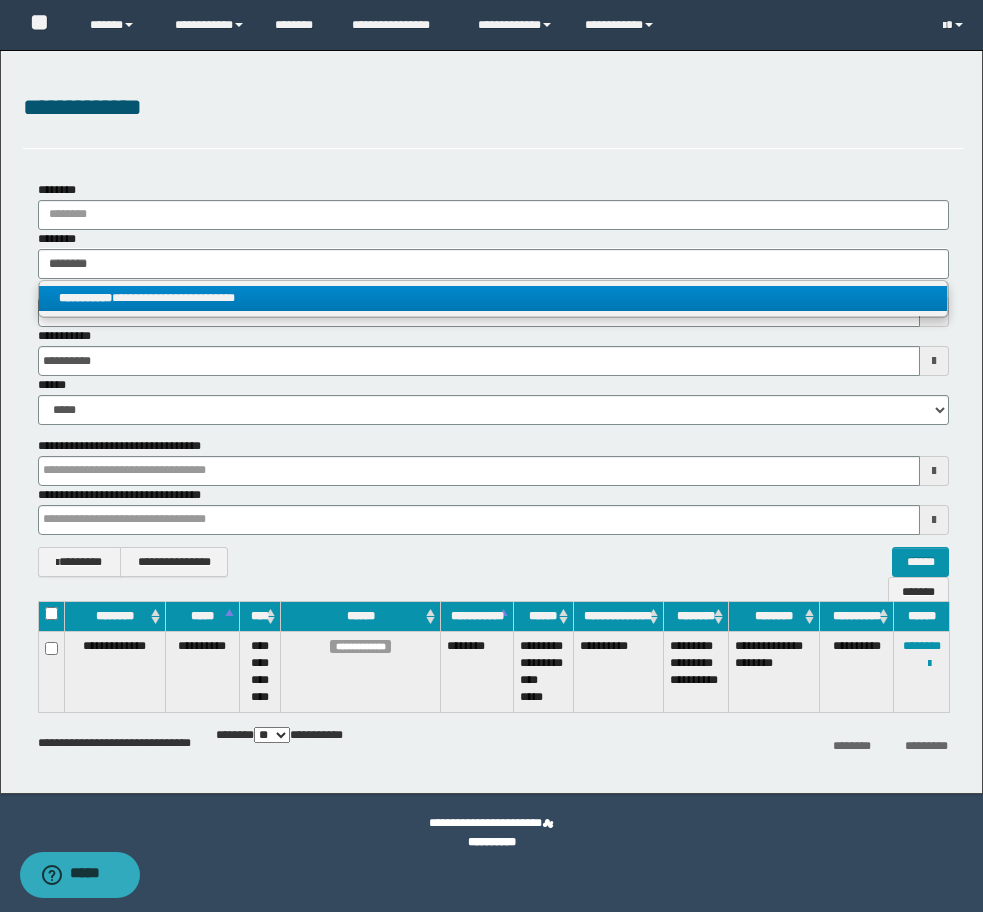 click on "**********" at bounding box center (493, 298) 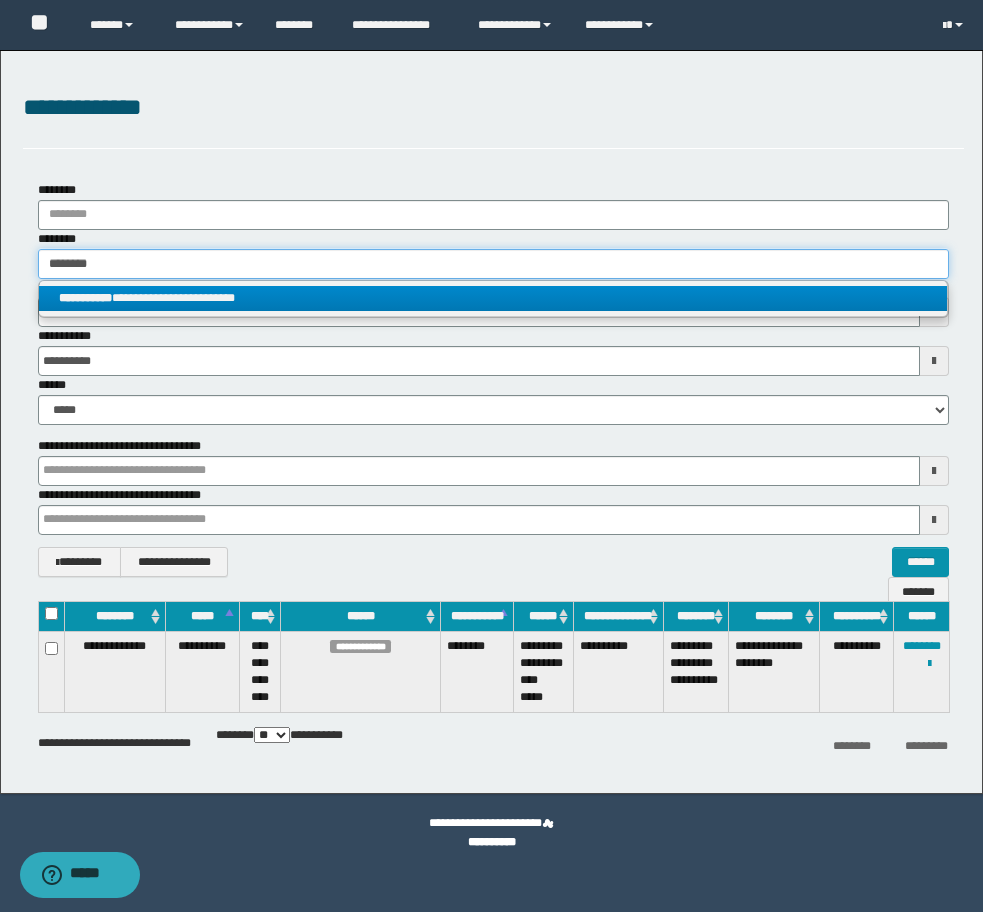type 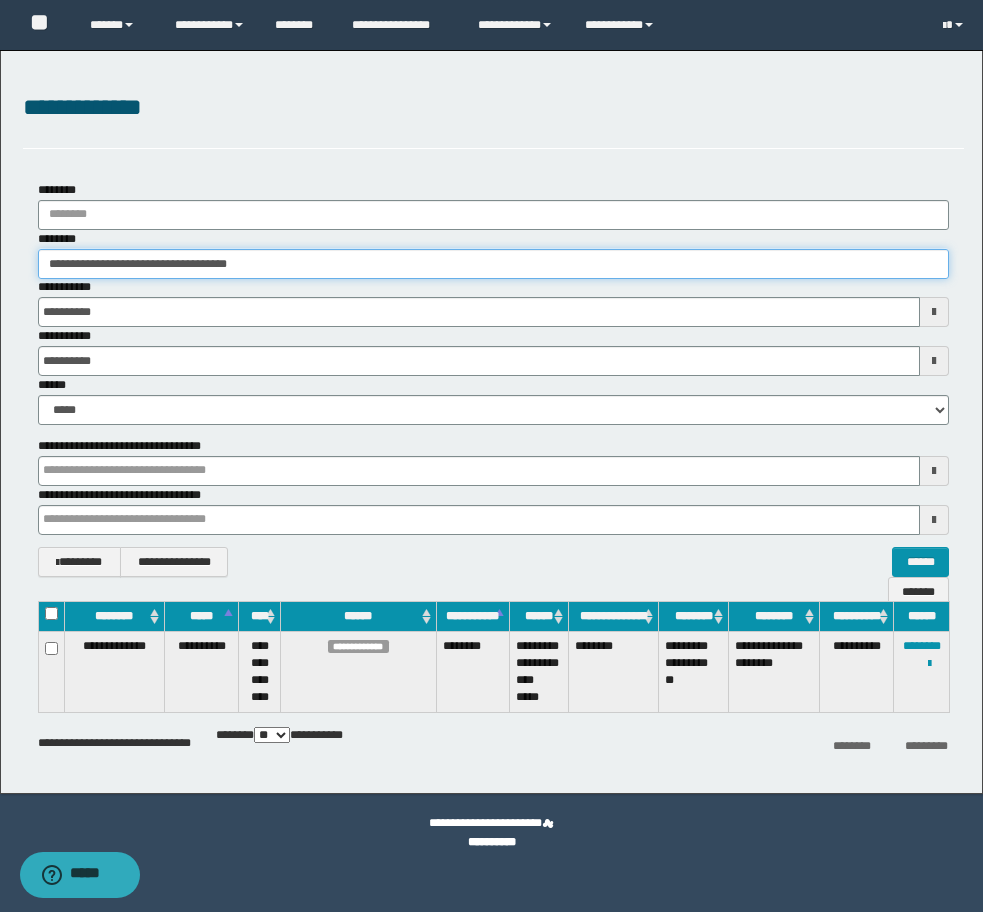 drag, startPoint x: 302, startPoint y: 259, endPoint x: -8, endPoint y: 272, distance: 310.27246 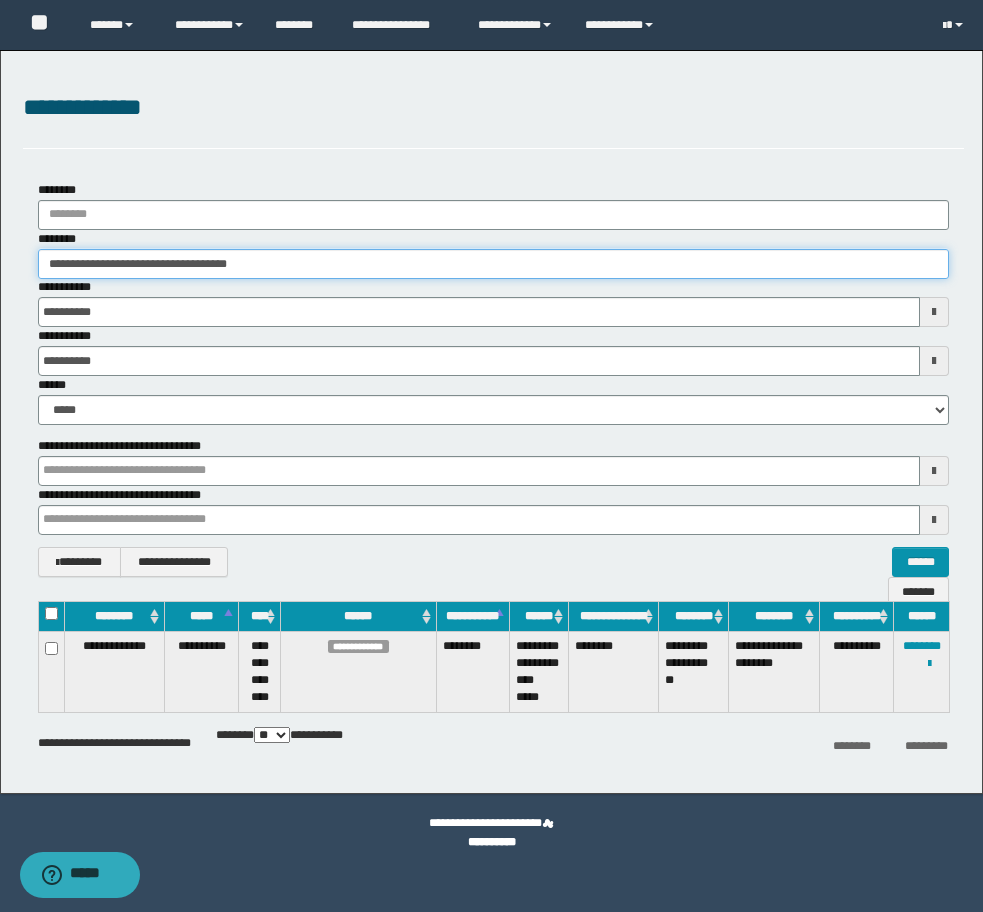 click on "**********" at bounding box center [491, 456] 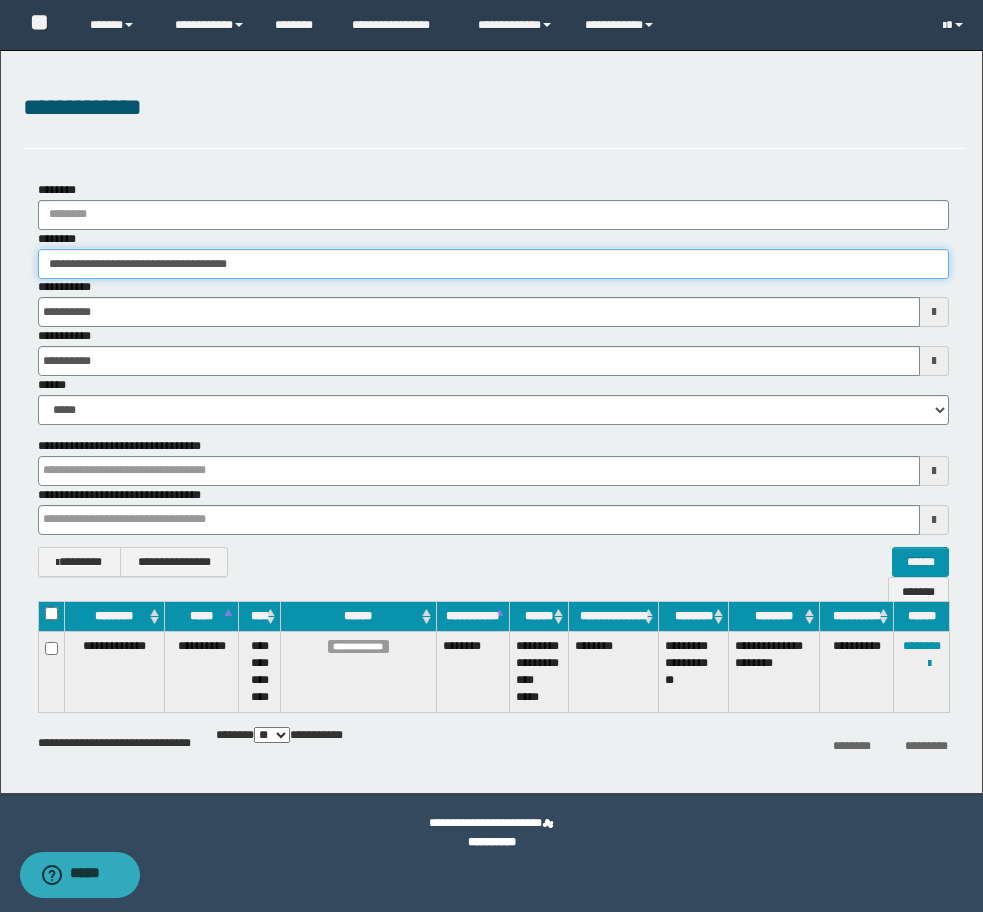 paste 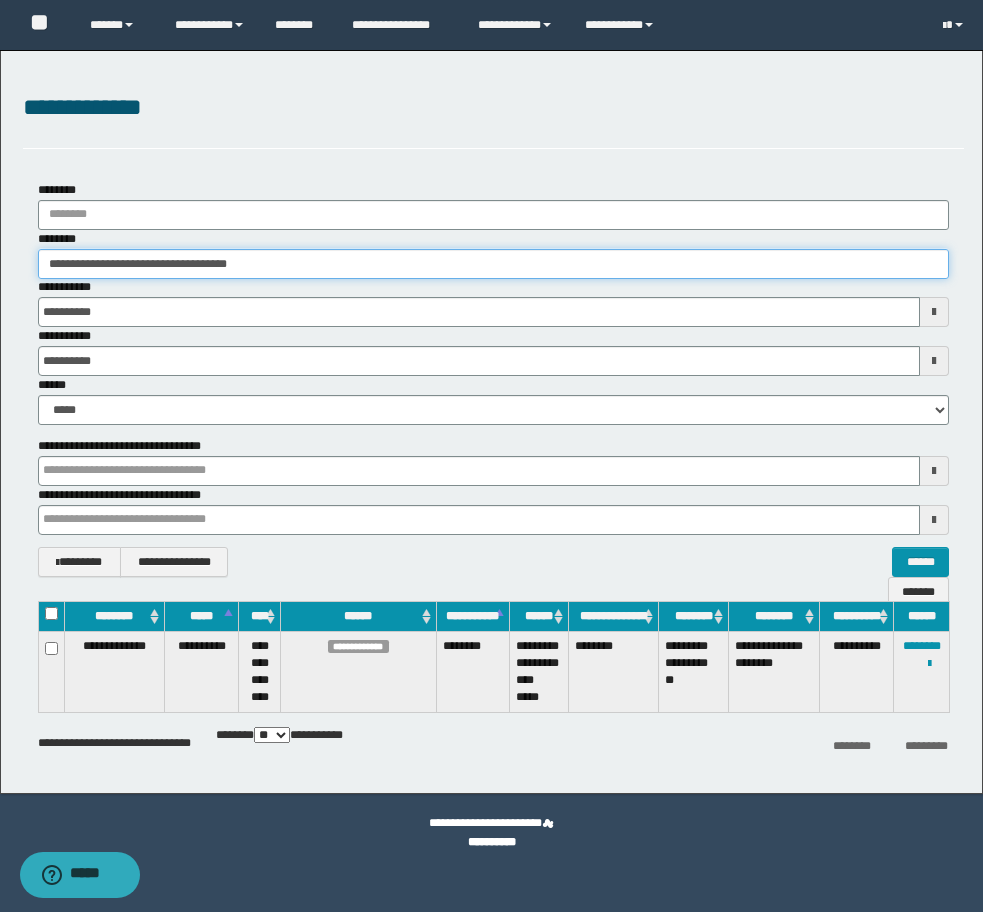 type on "********" 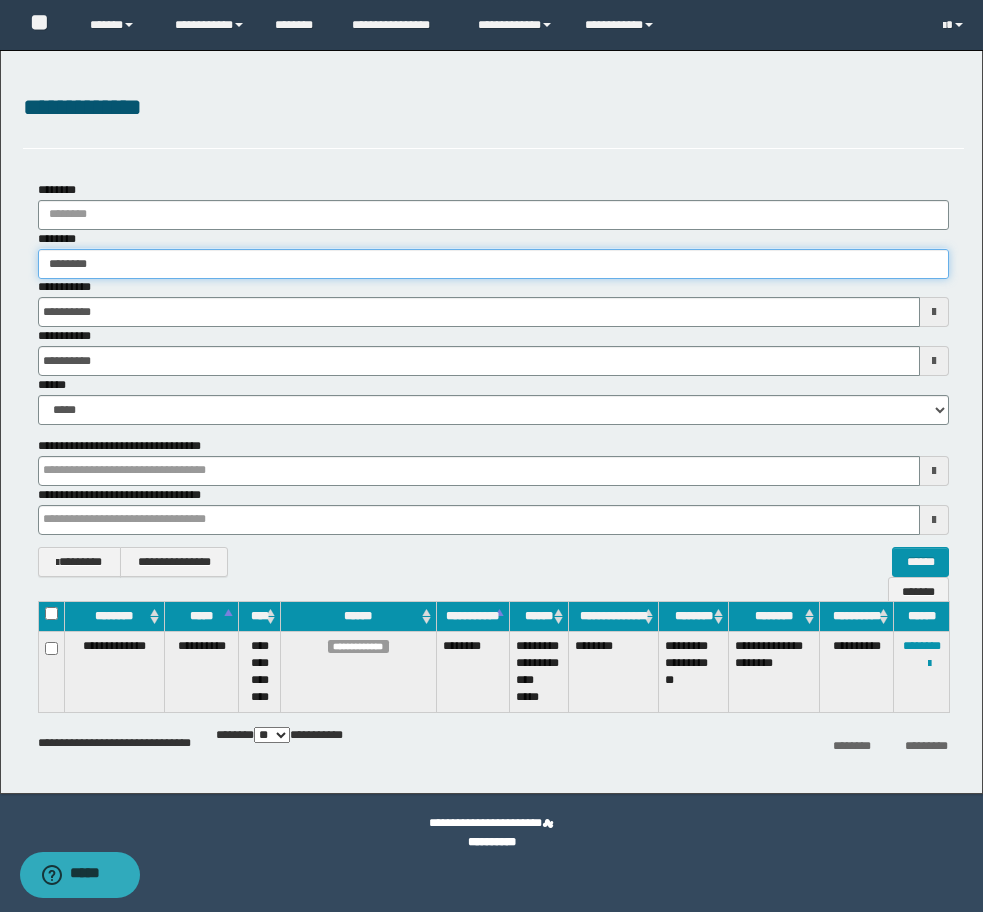 type on "********" 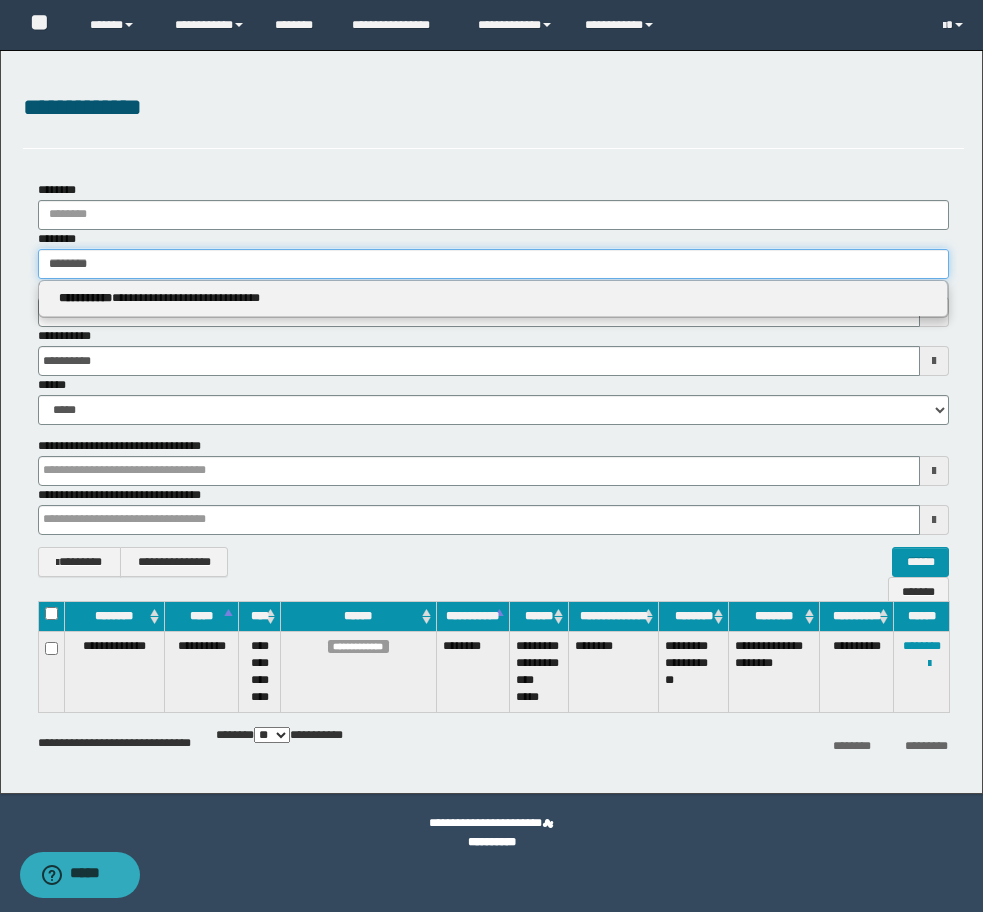 type on "********" 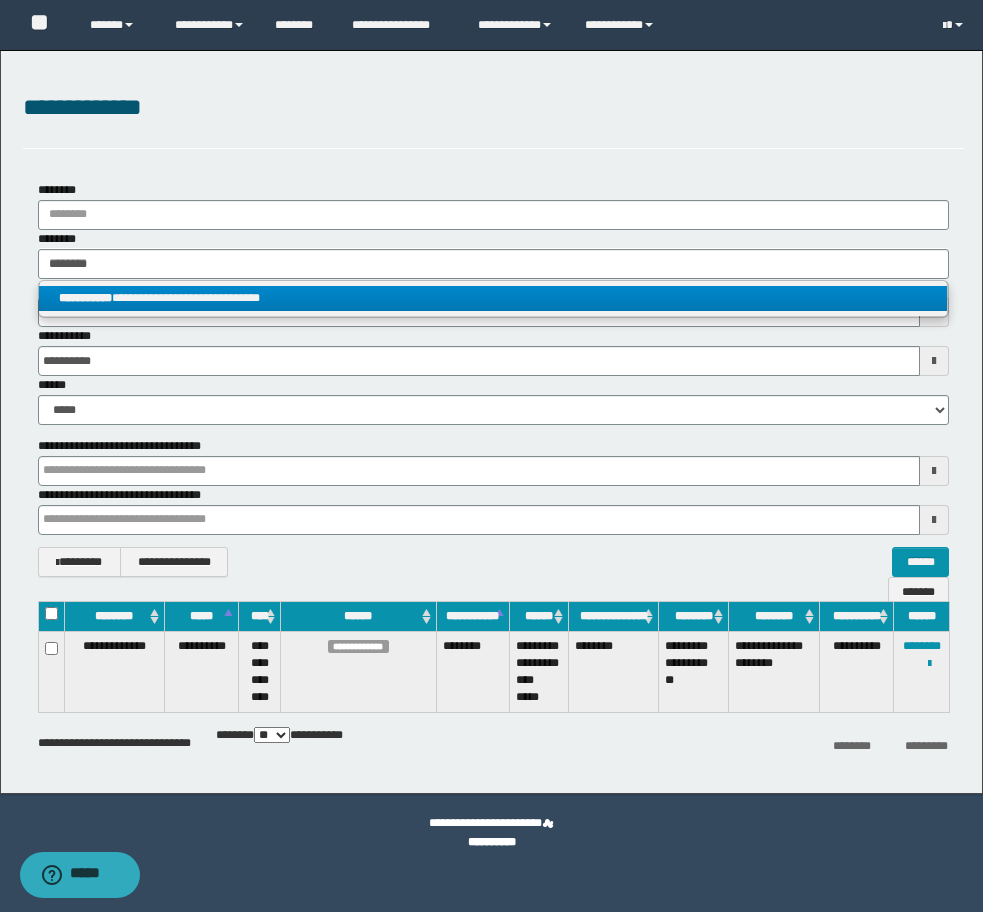 click on "**********" at bounding box center [85, 298] 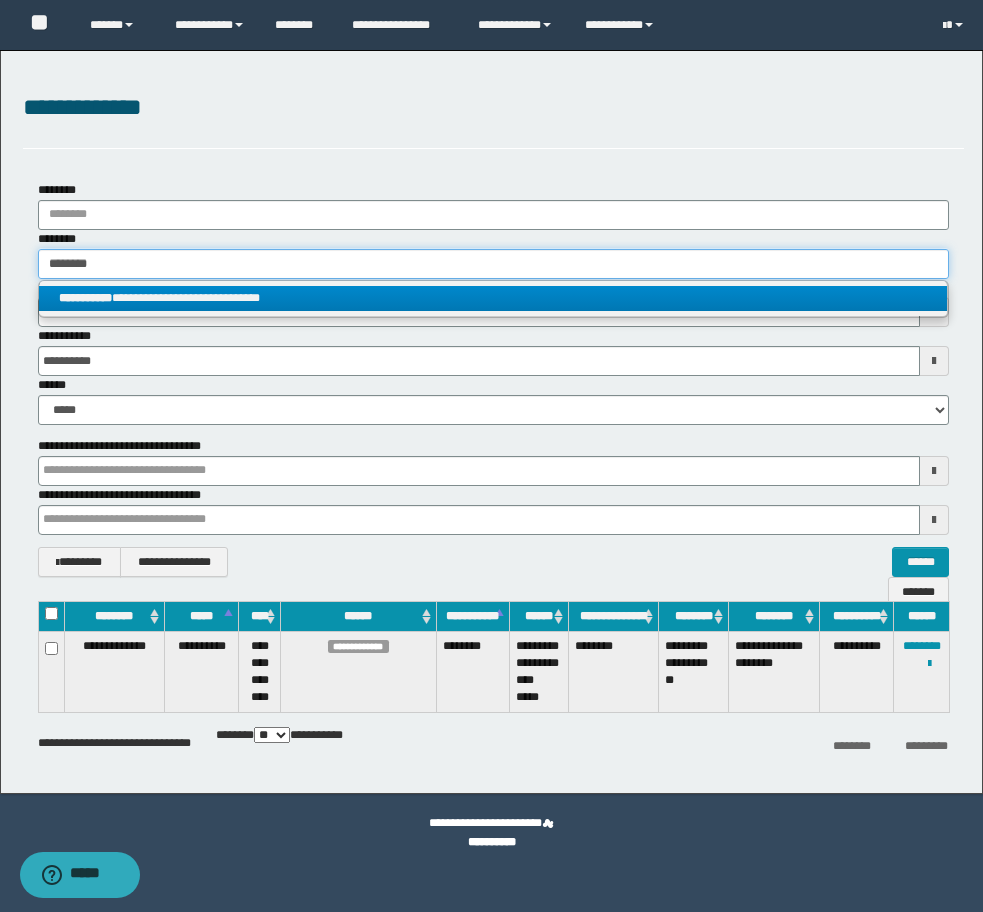 type 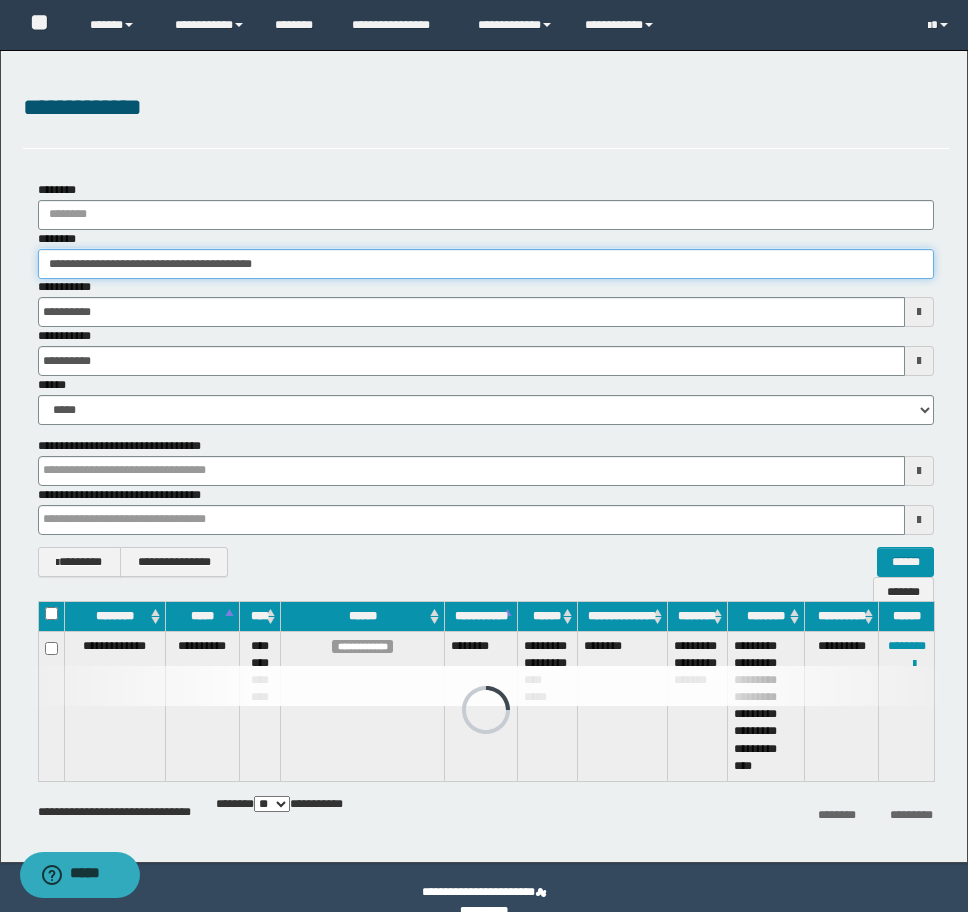 drag, startPoint x: 345, startPoint y: 272, endPoint x: -8, endPoint y: 272, distance: 353 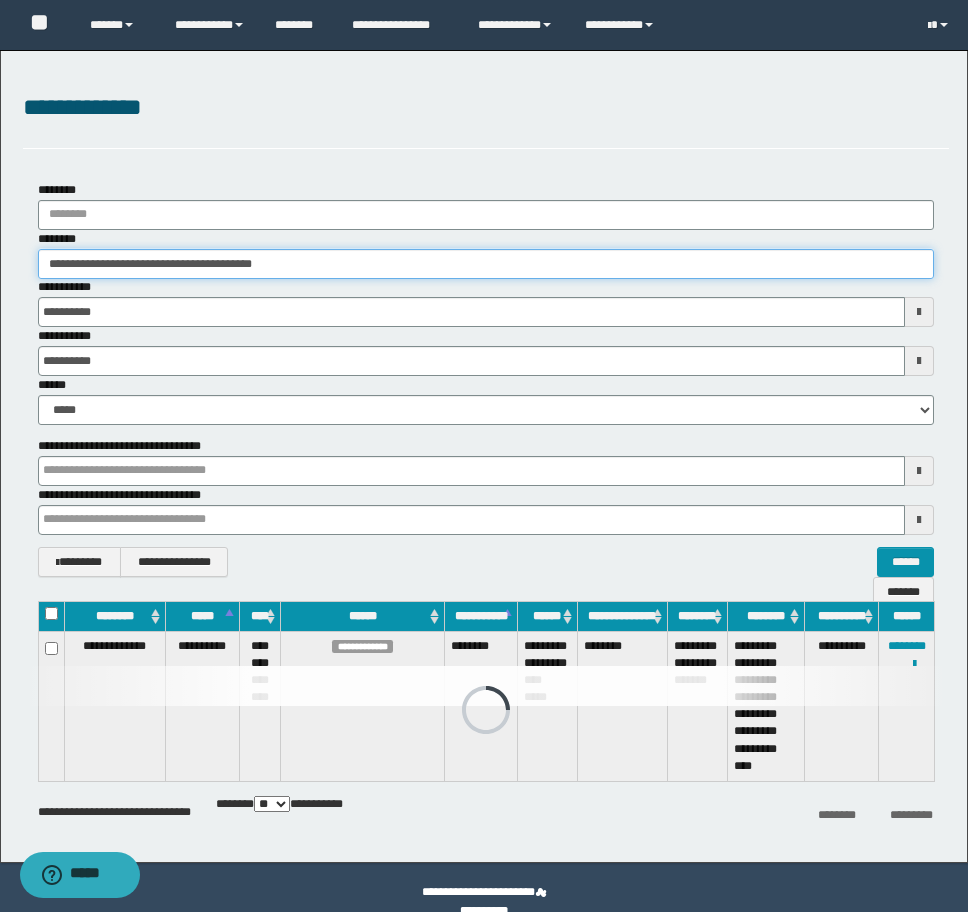 click on "**********" at bounding box center (484, 456) 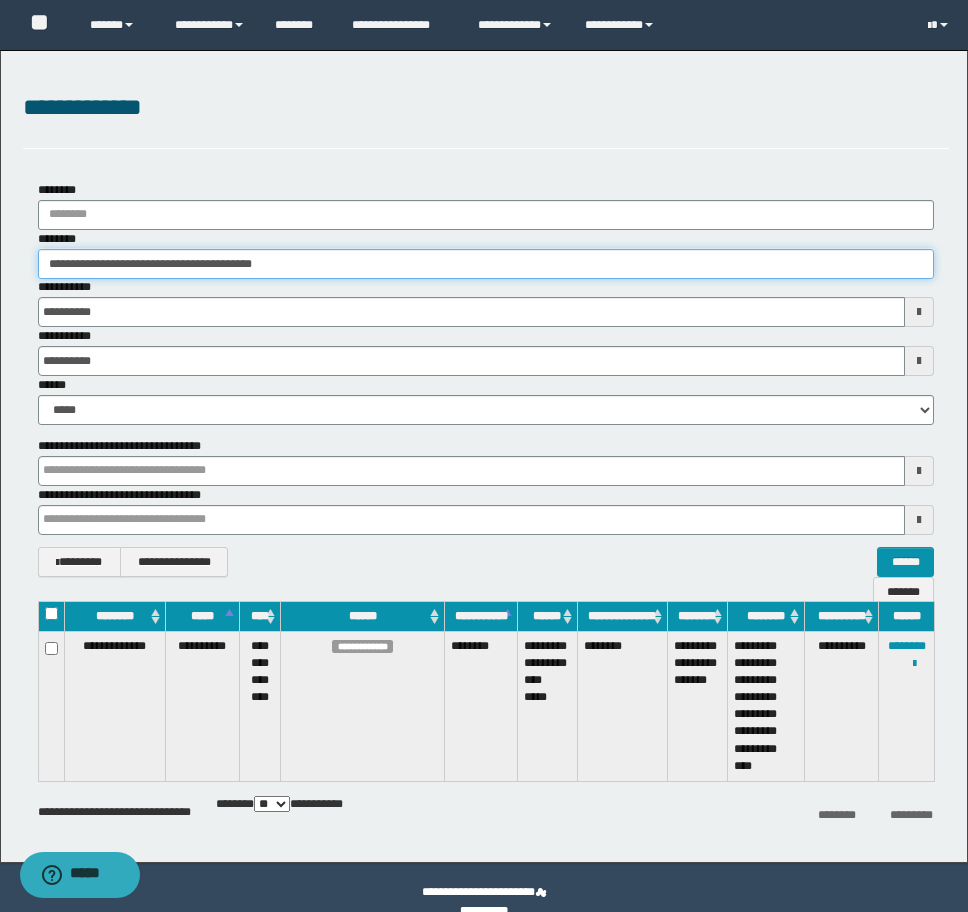 paste 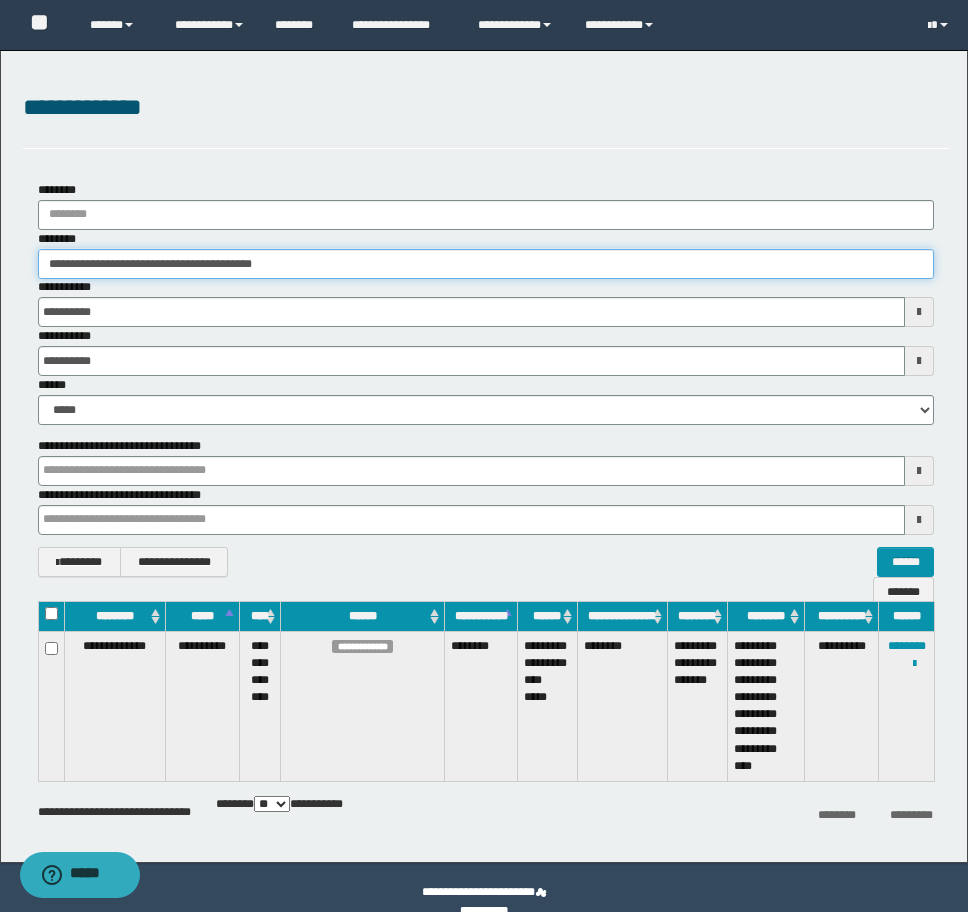type on "********" 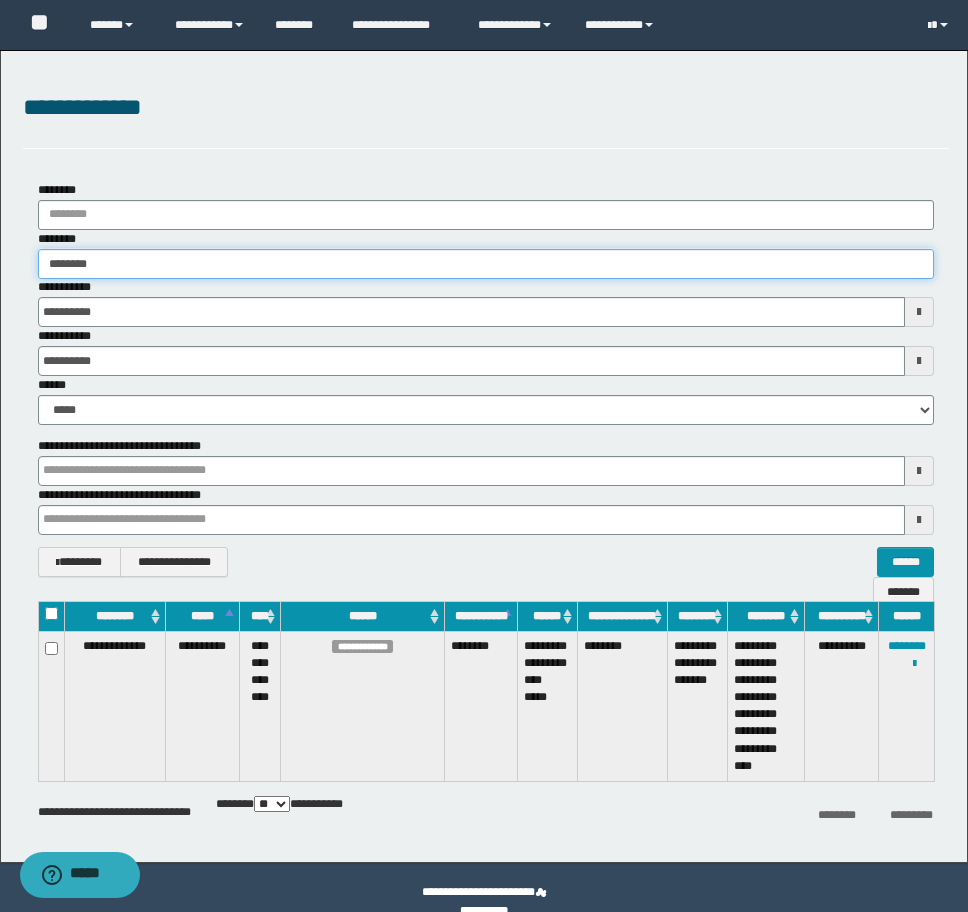type on "********" 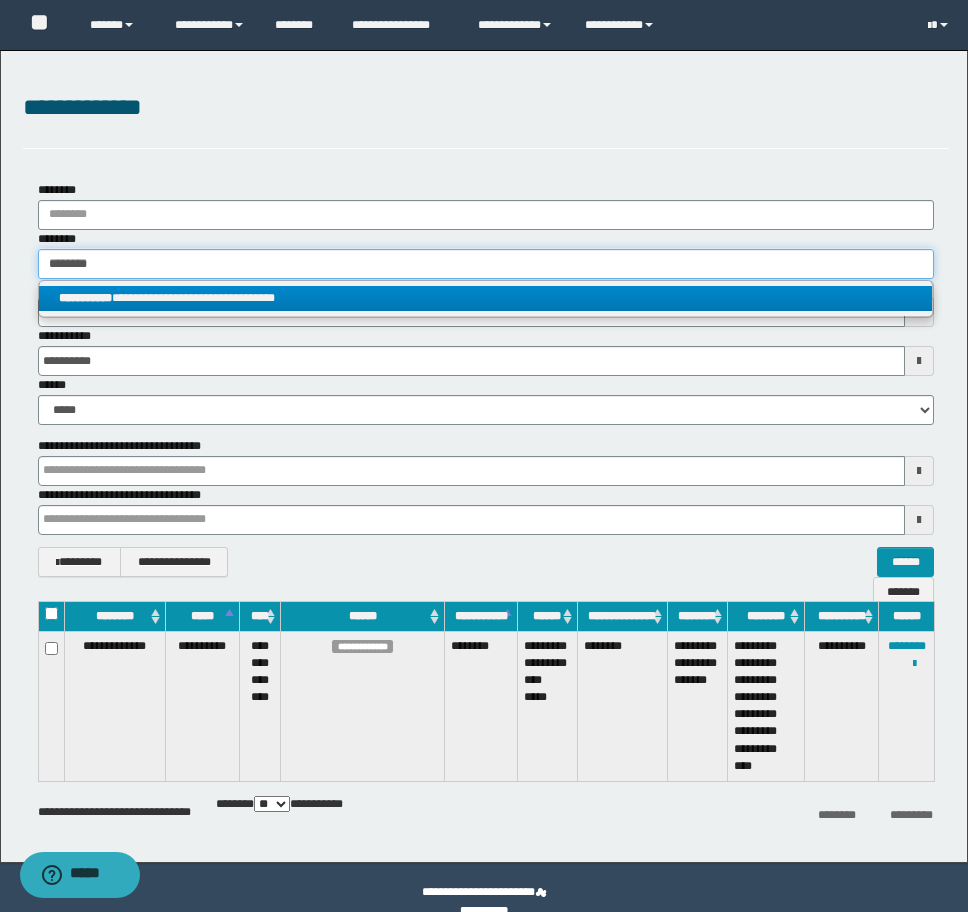 type on "********" 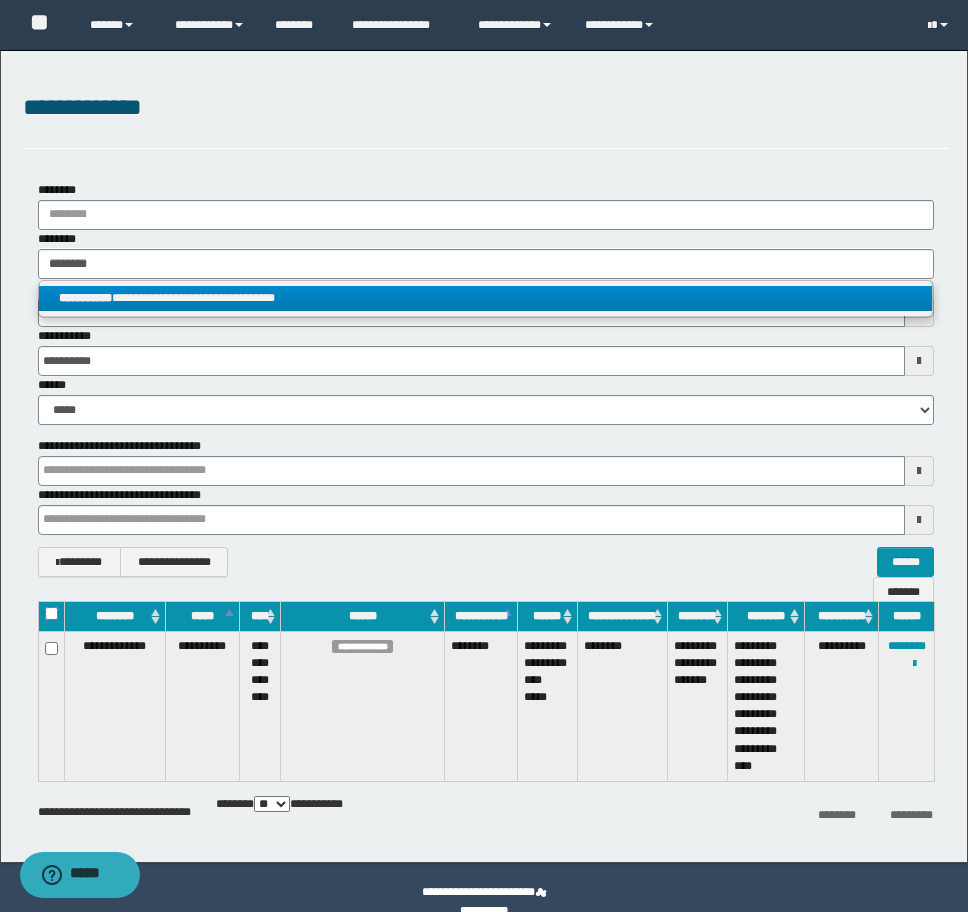 click on "**********" at bounding box center (485, 298) 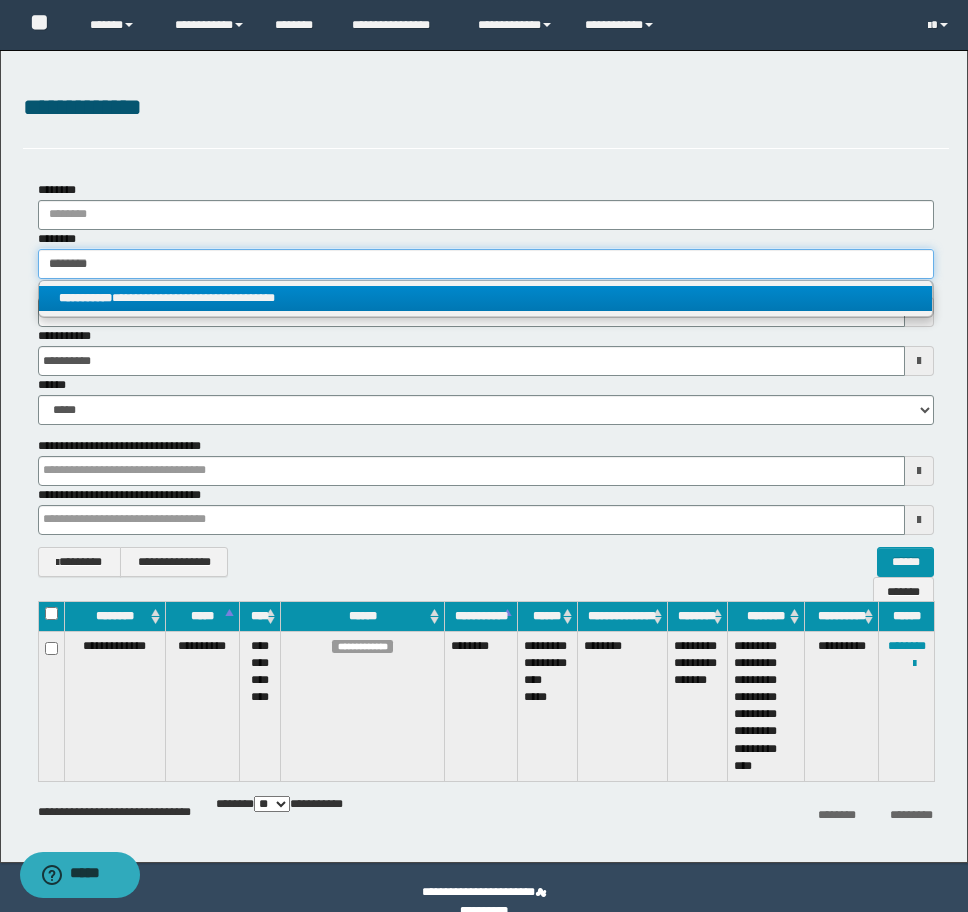 type 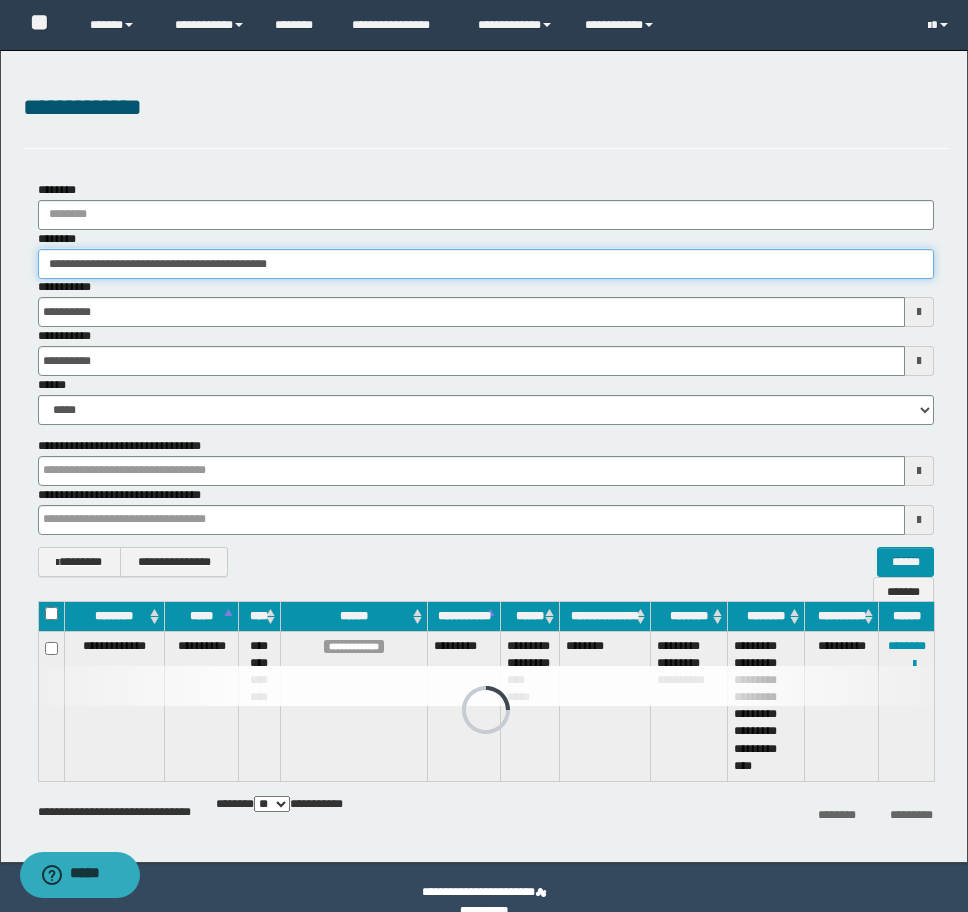 drag, startPoint x: 384, startPoint y: 260, endPoint x: -8, endPoint y: 260, distance: 392 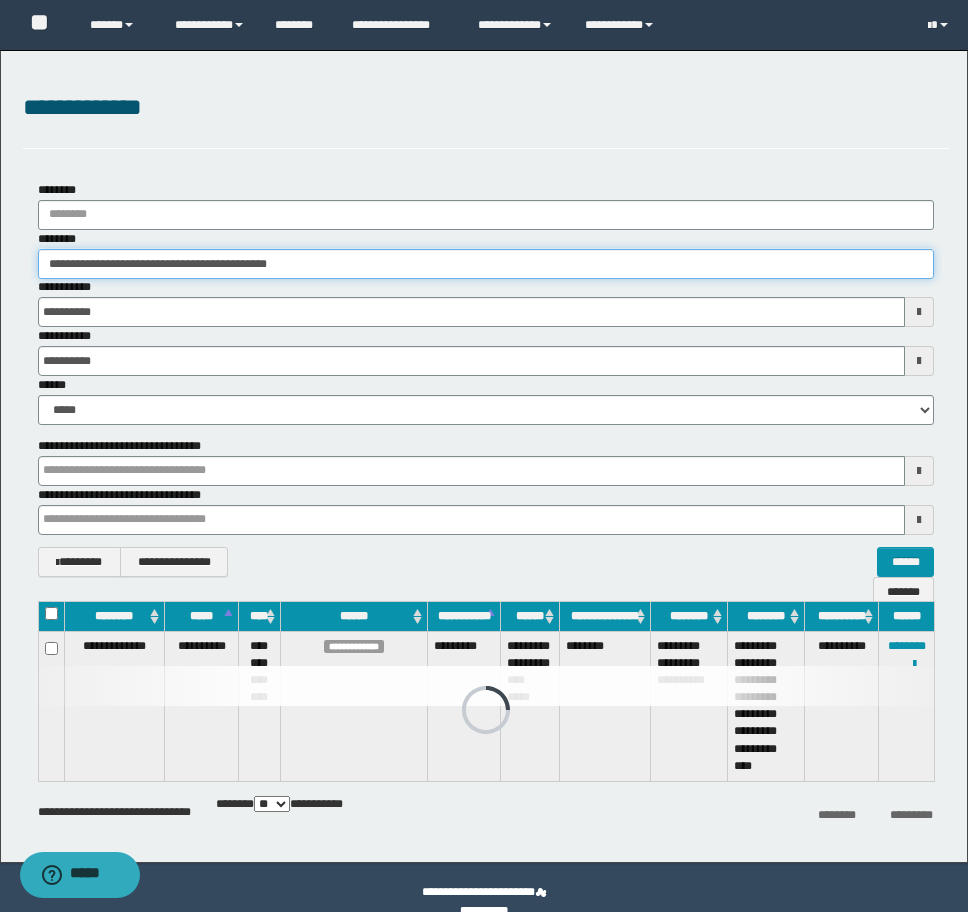 click on "**********" at bounding box center [484, 456] 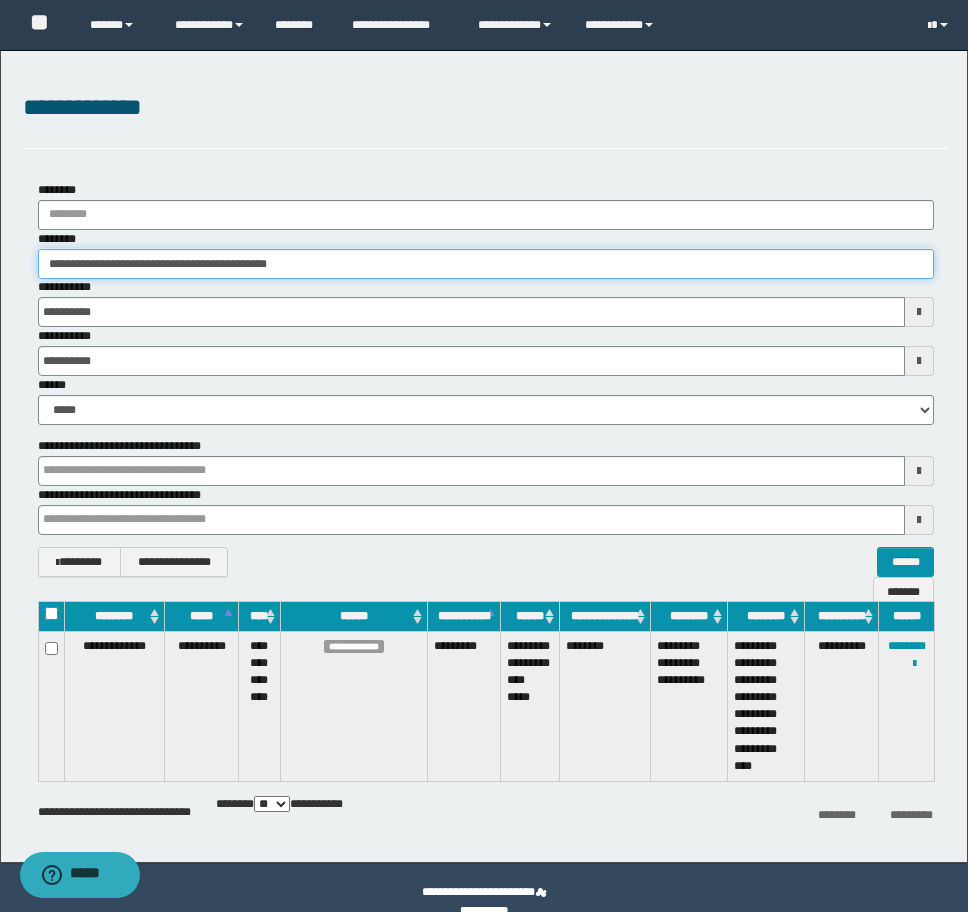 paste 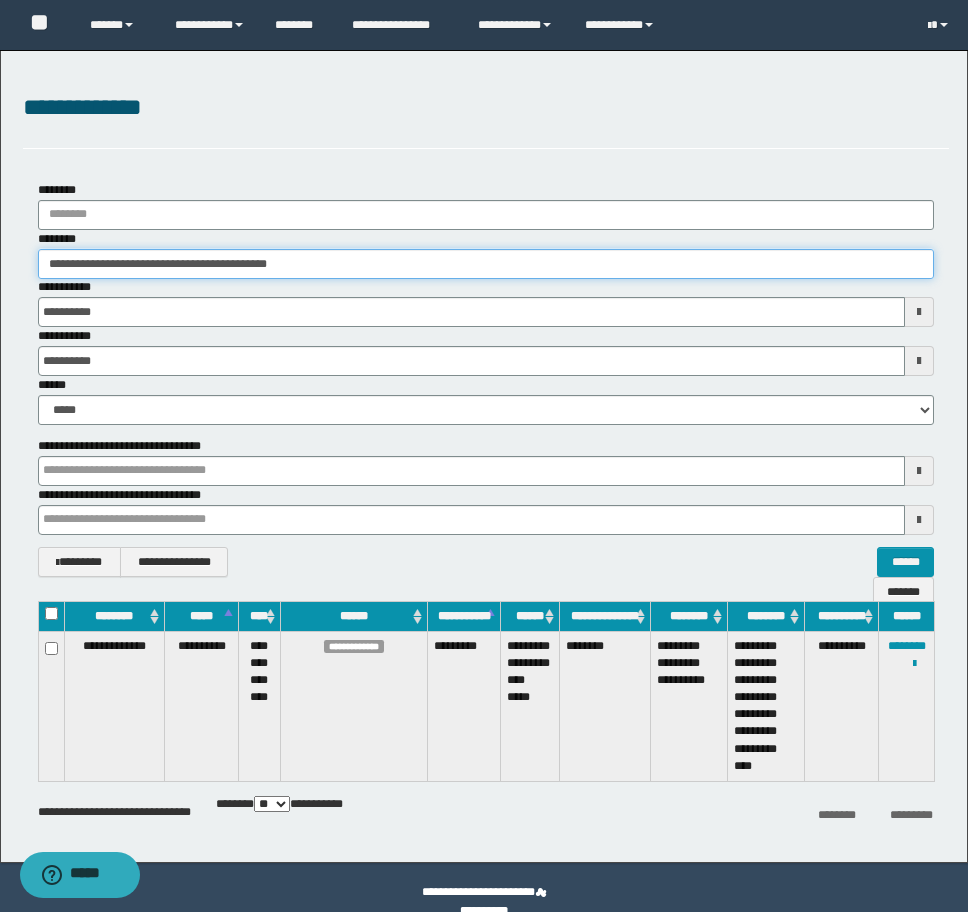 type on "********" 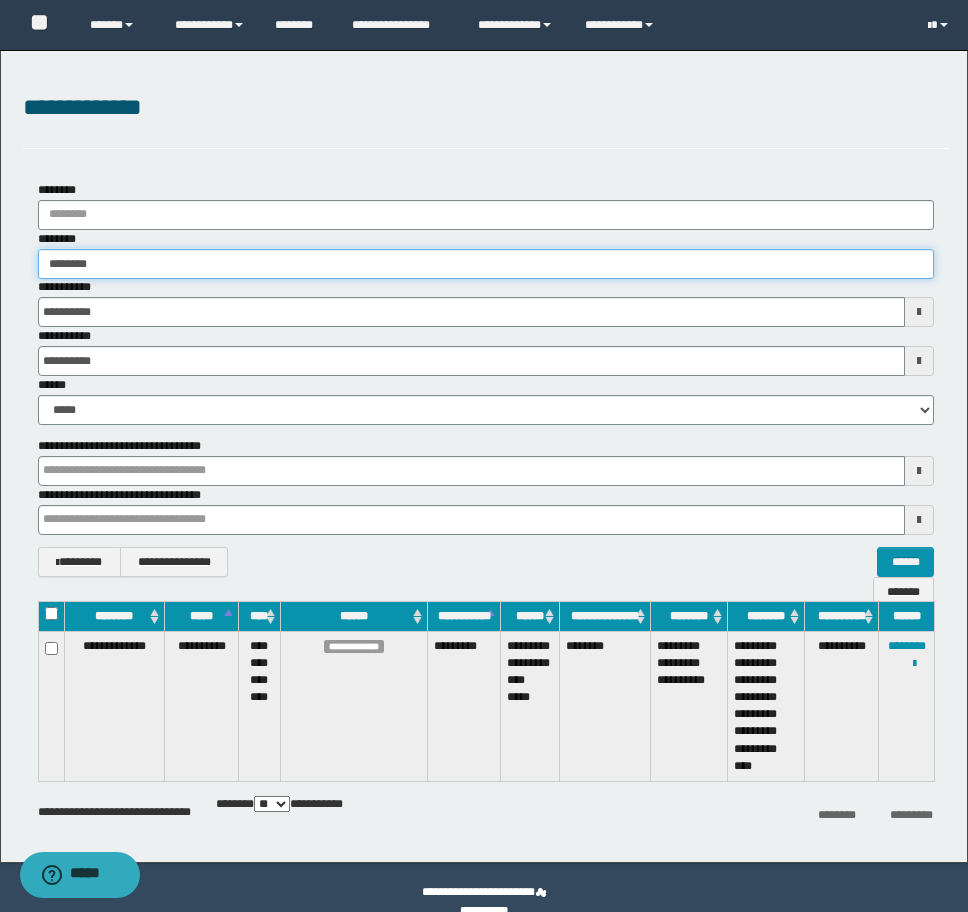 type on "********" 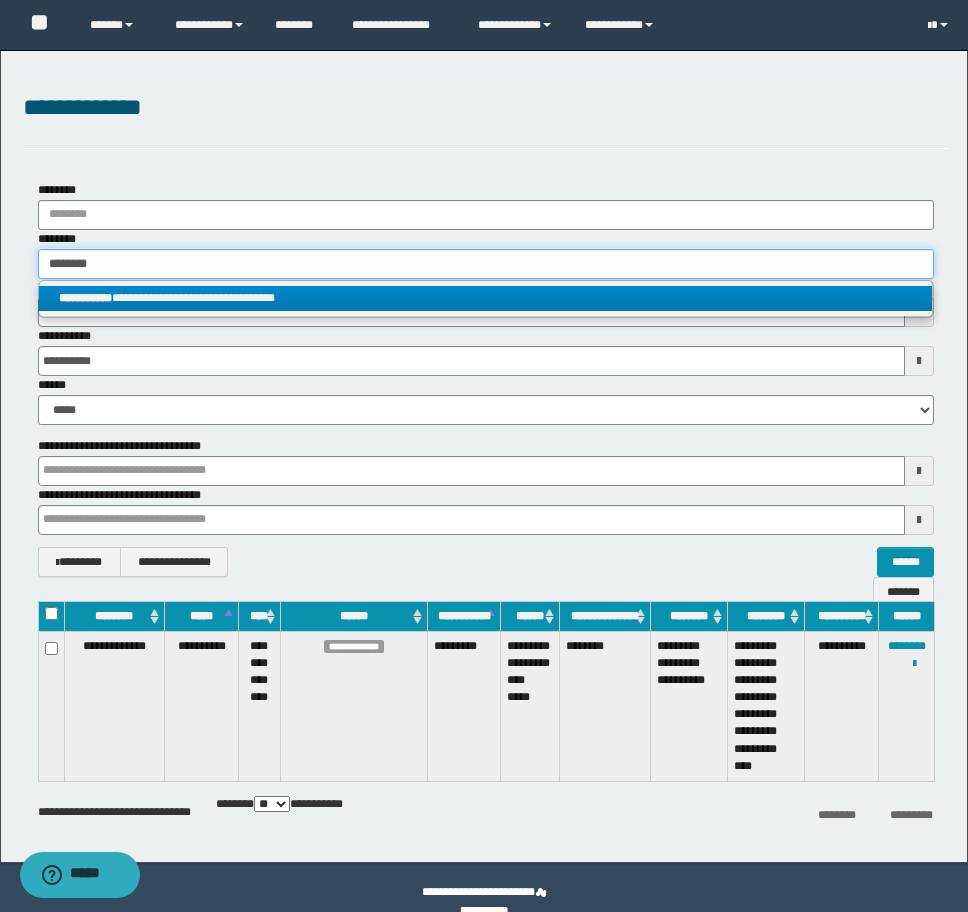 type on "********" 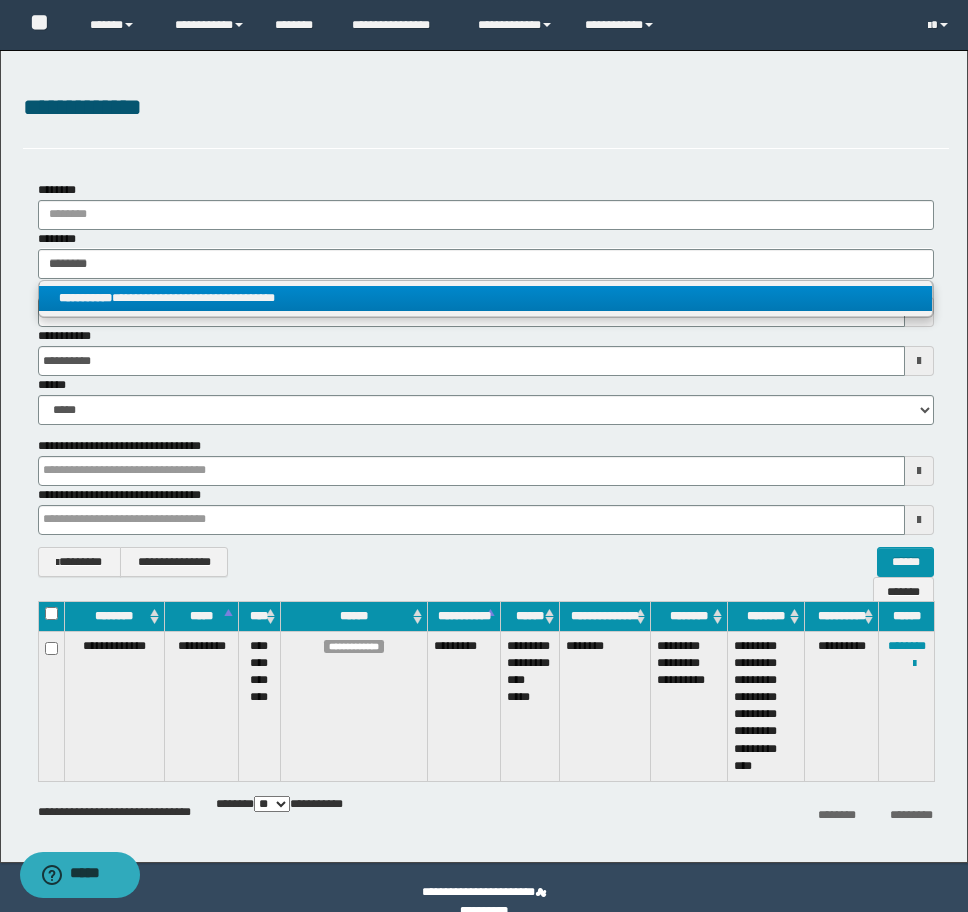 click on "**********" at bounding box center (485, 298) 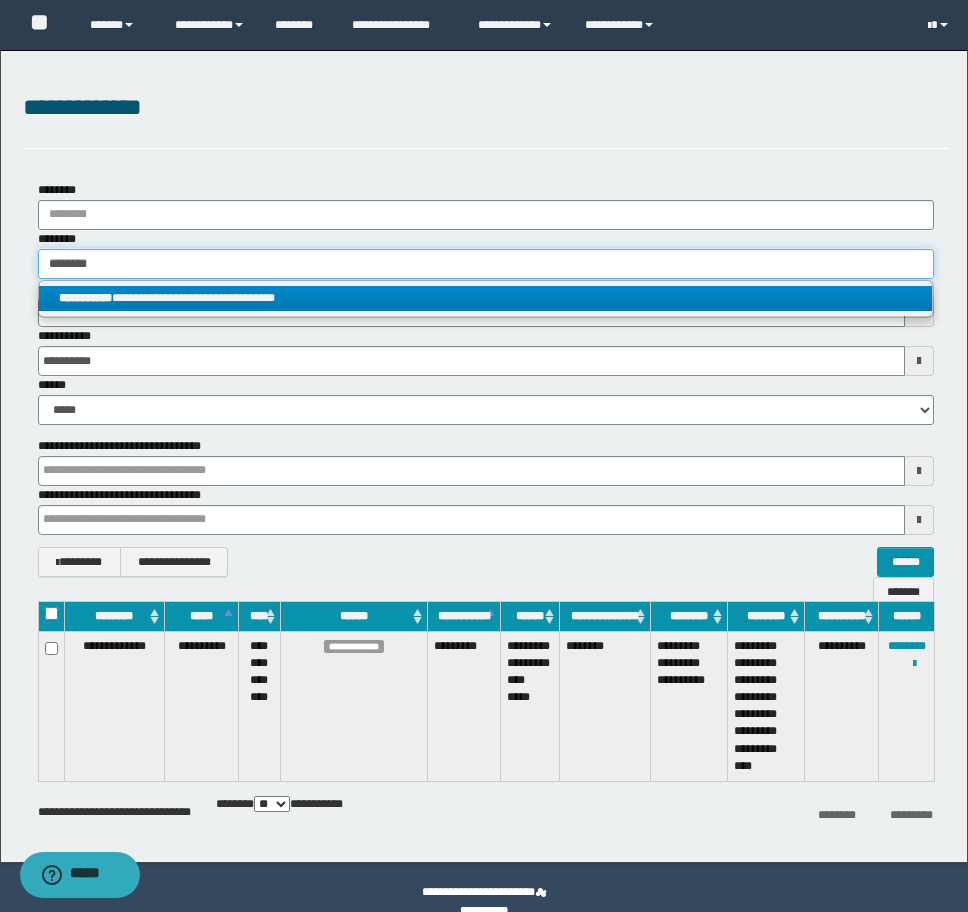 type 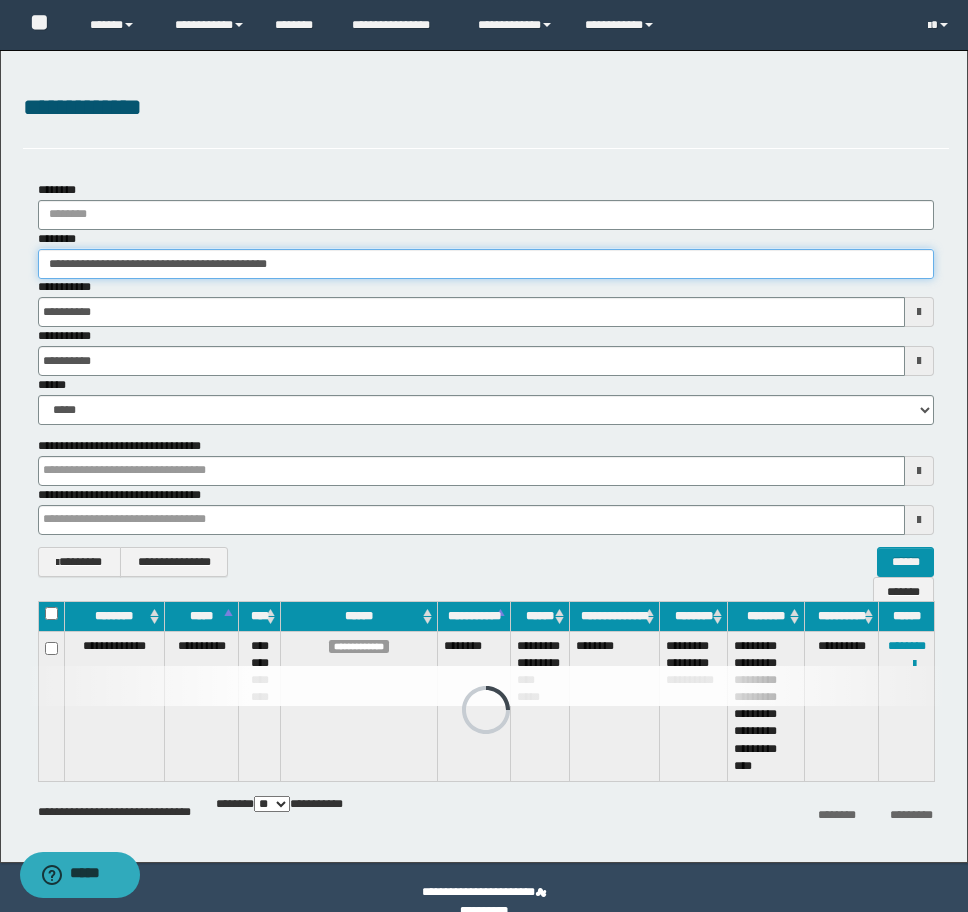 drag, startPoint x: 378, startPoint y: 271, endPoint x: -8, endPoint y: 271, distance: 386 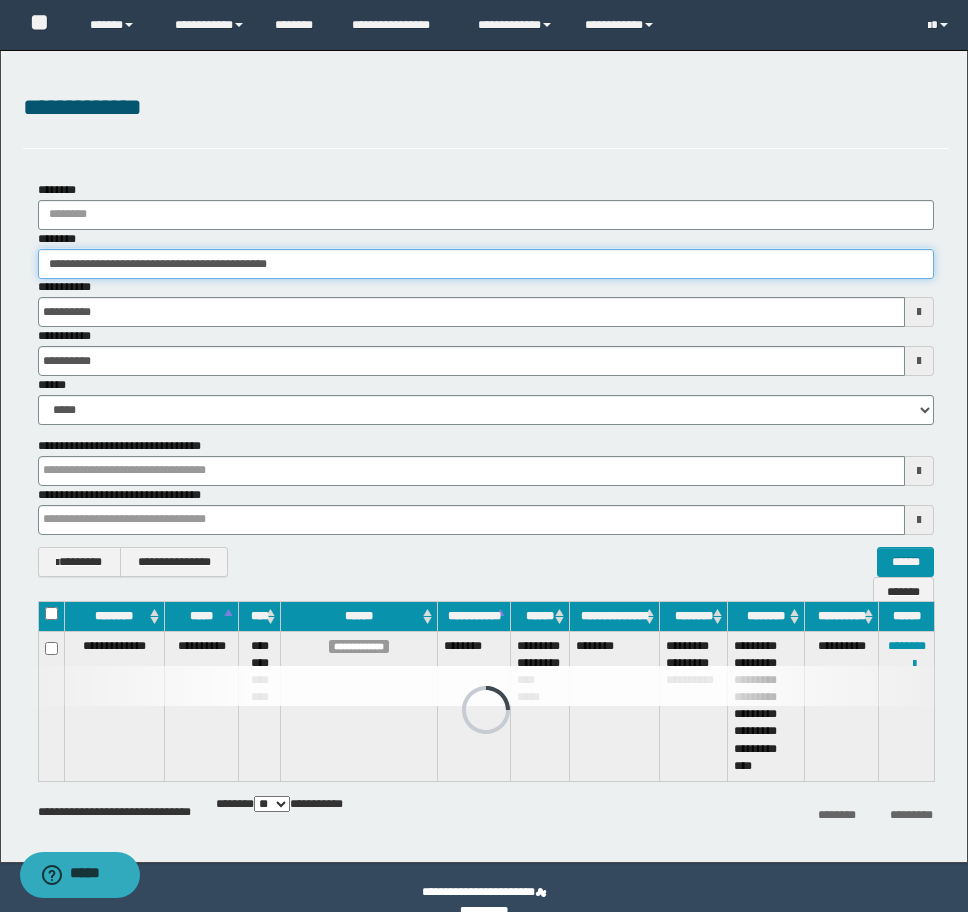 click on "**********" at bounding box center [484, 456] 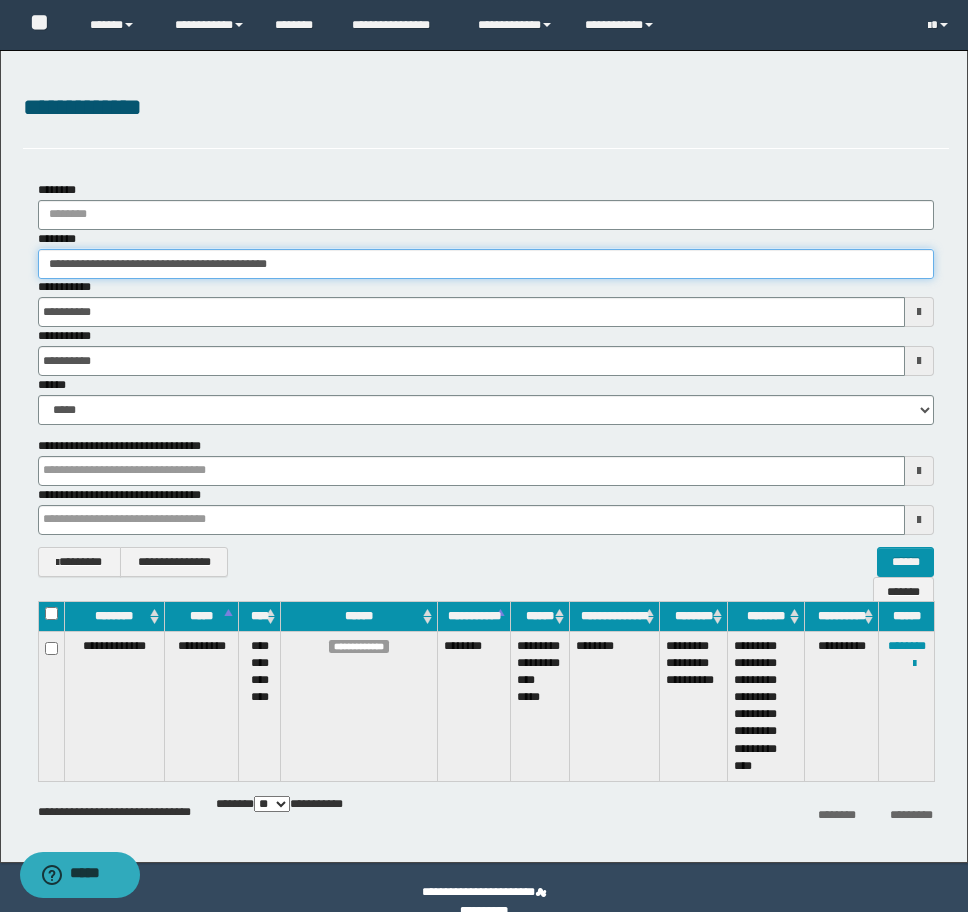 paste 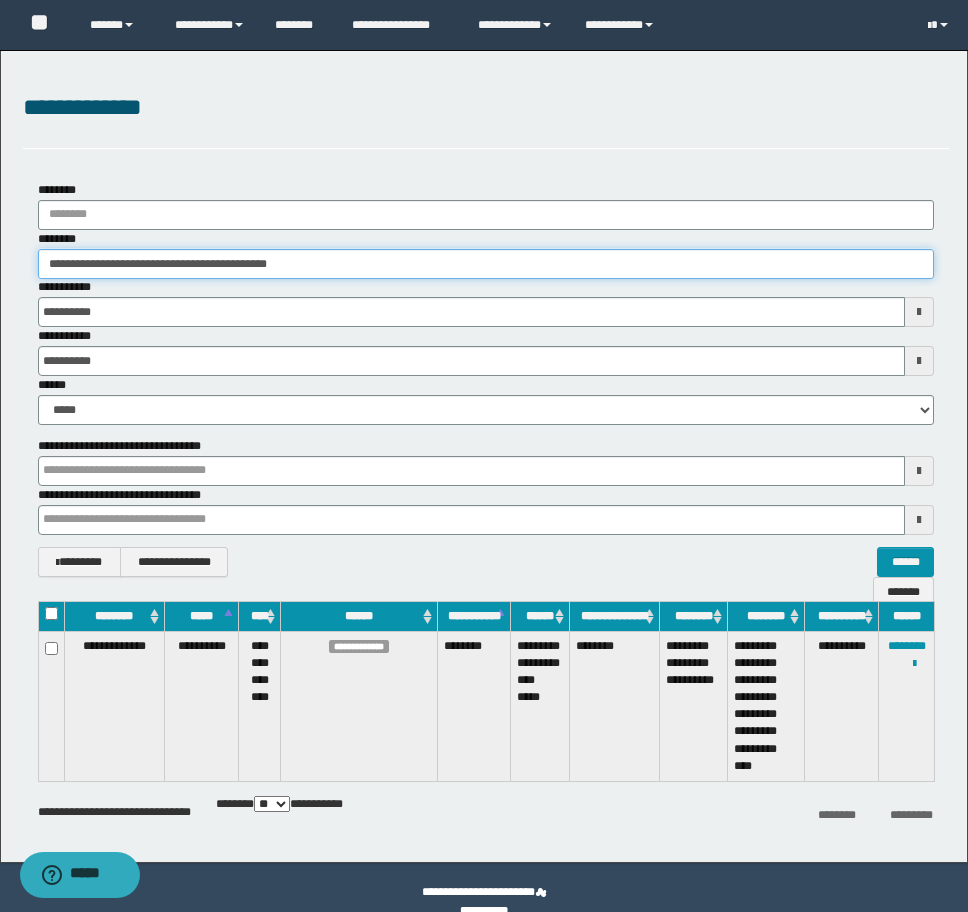 type on "**********" 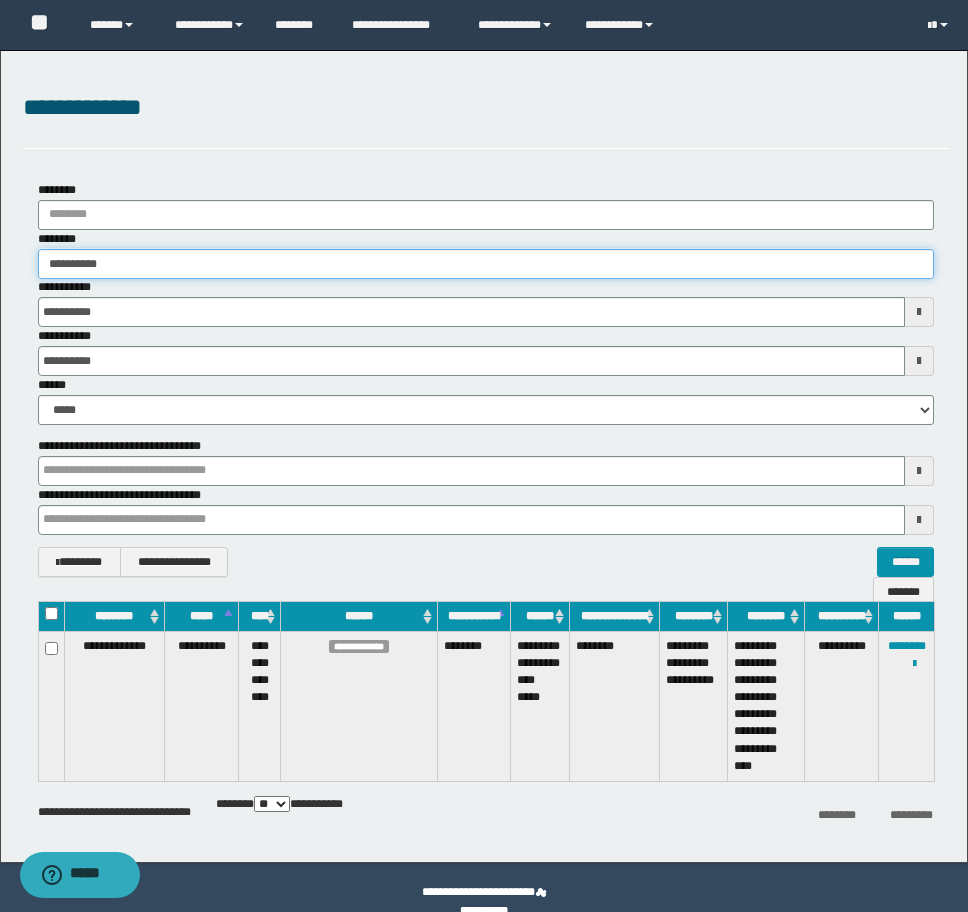 type on "**********" 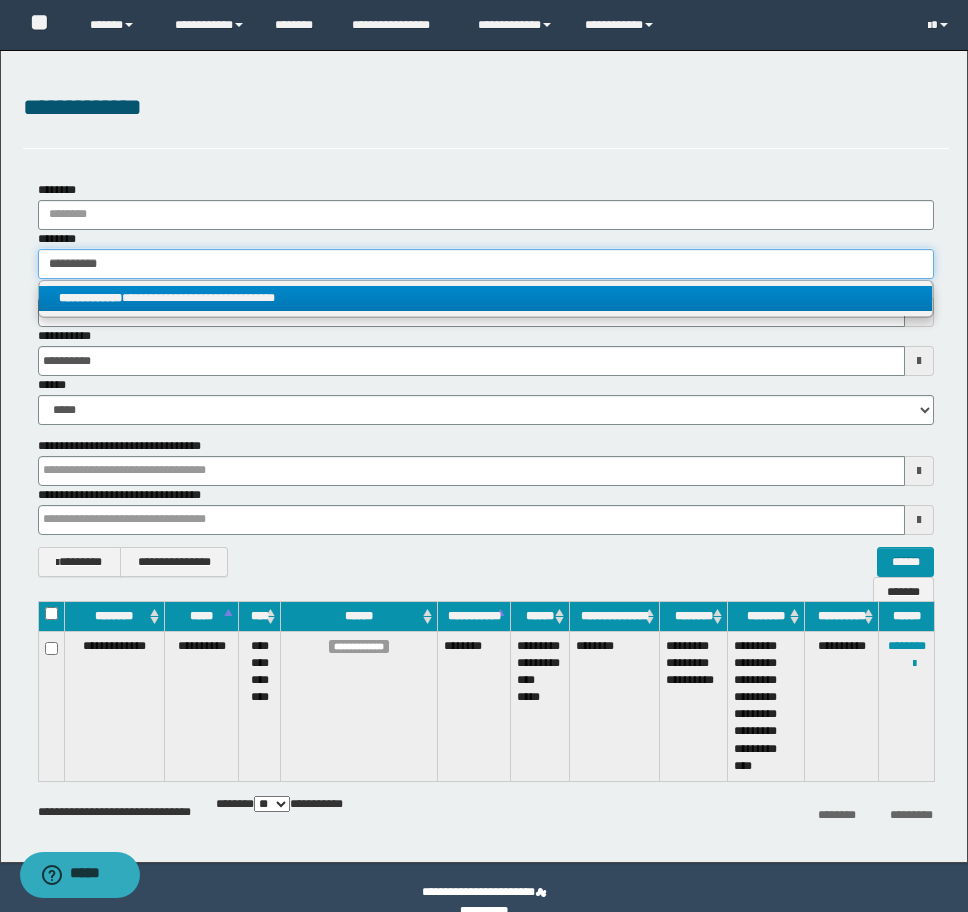 type on "**********" 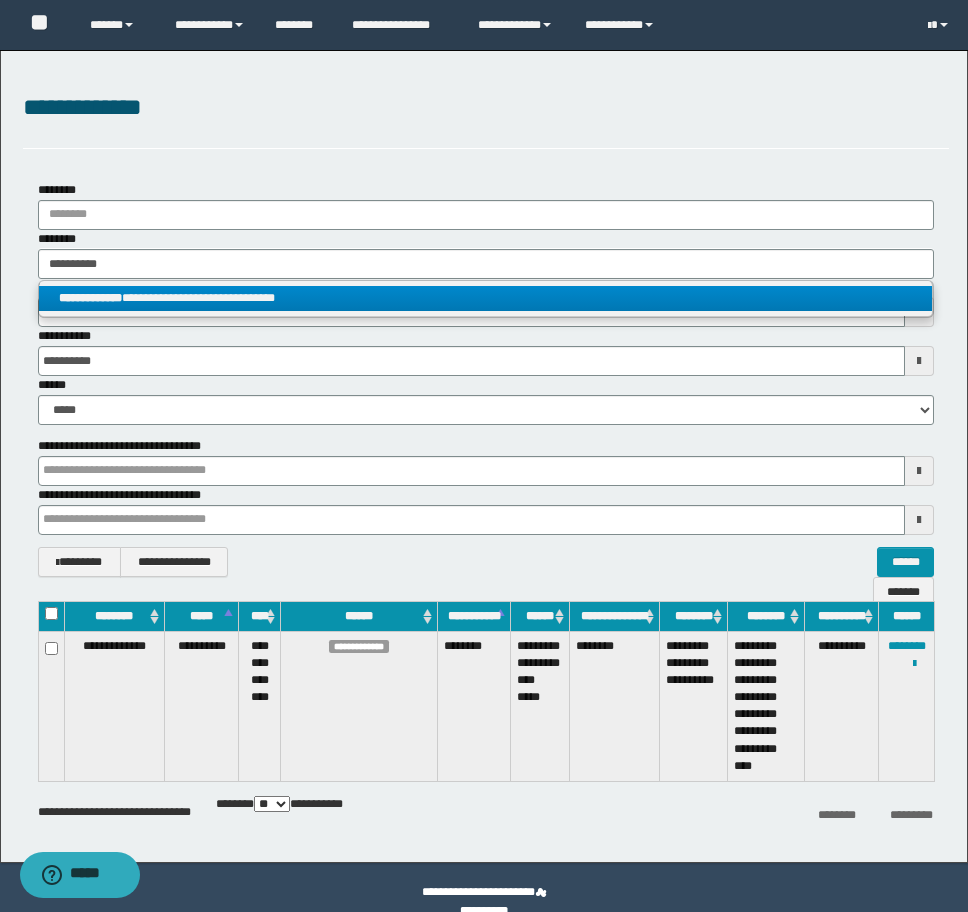 click on "**********" at bounding box center (486, 302) 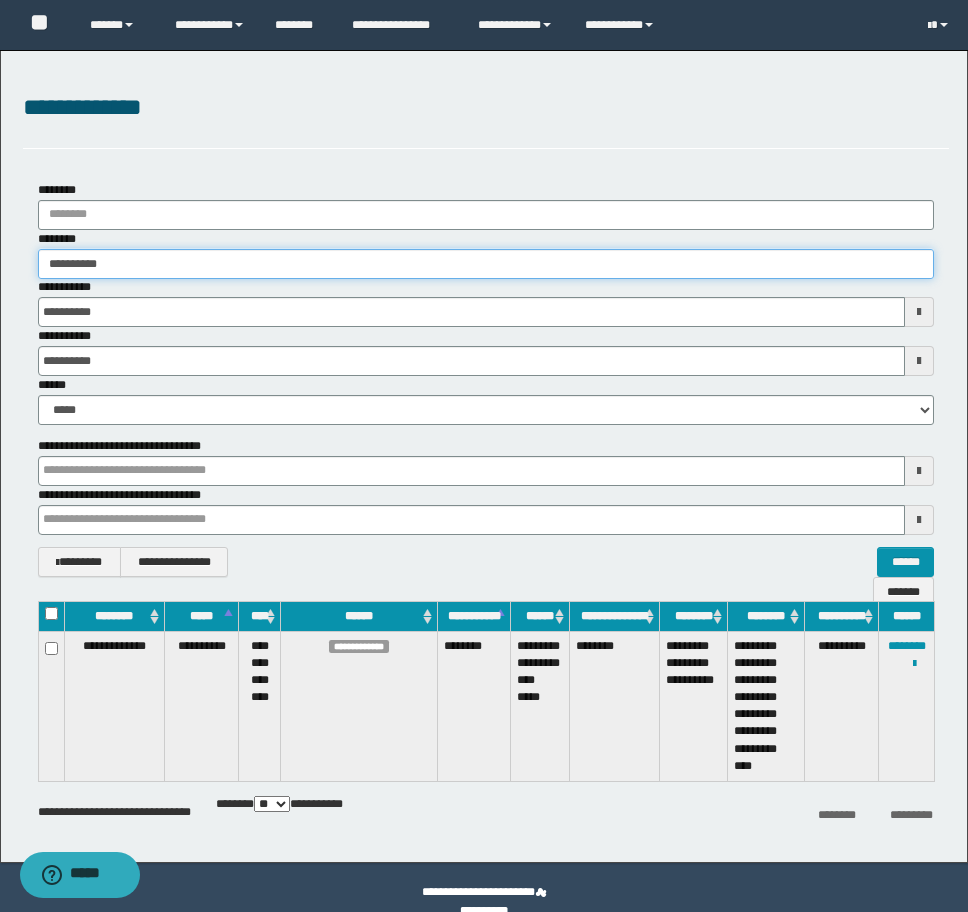 type on "**********" 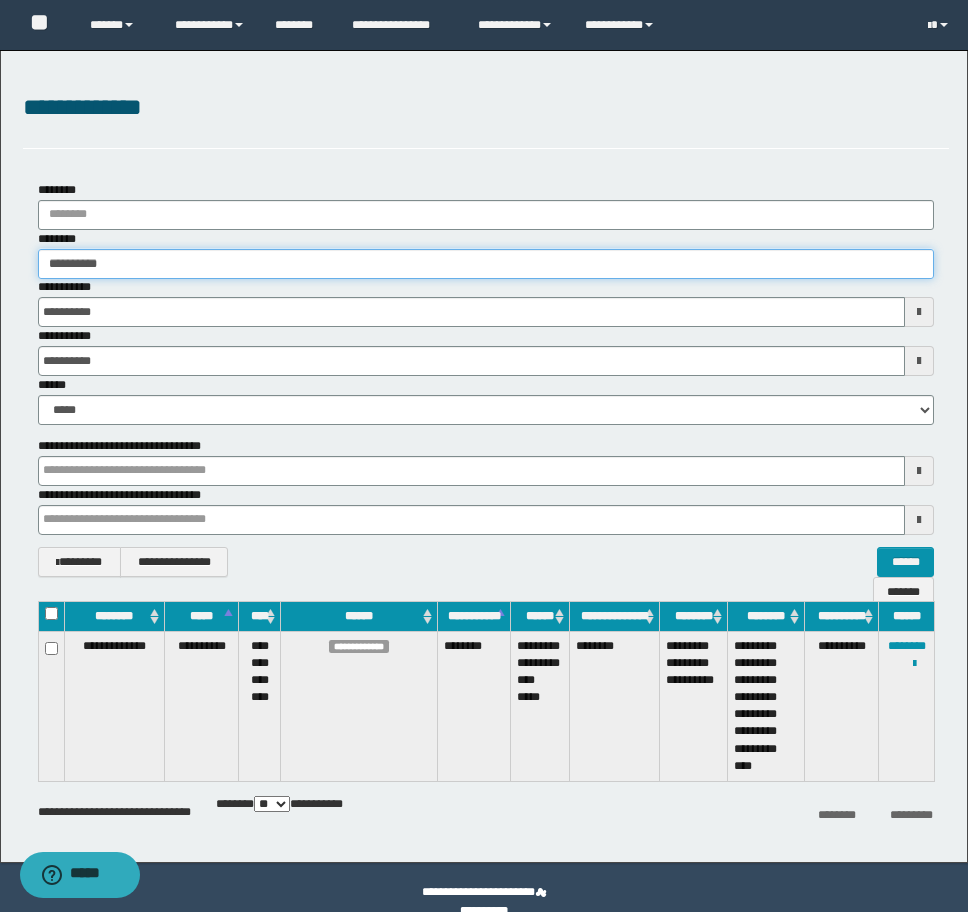 click on "**********" at bounding box center [486, 264] 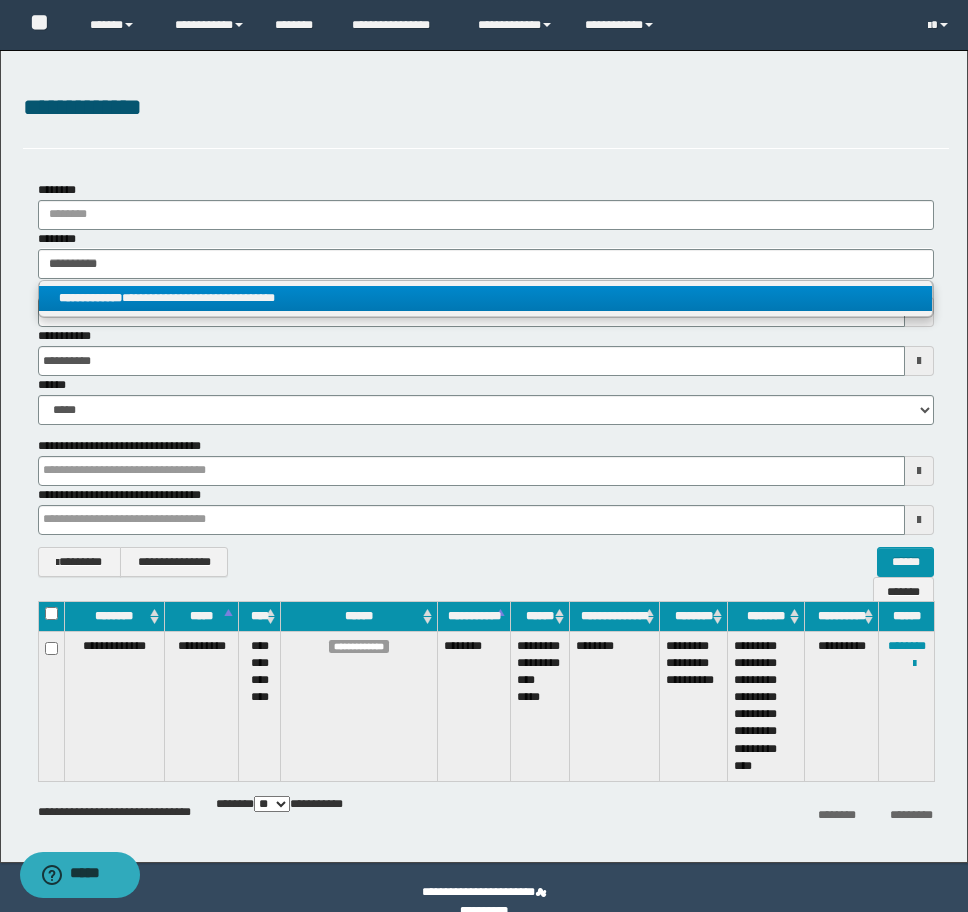 click on "**********" at bounding box center (485, 298) 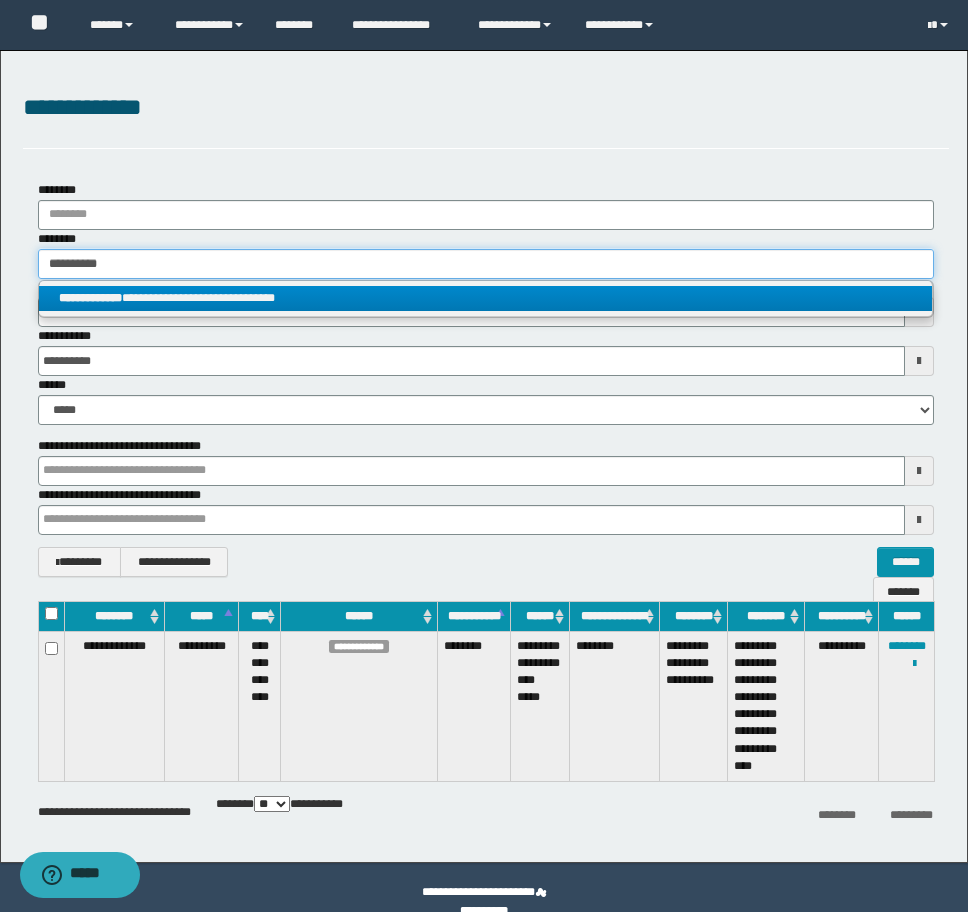 type 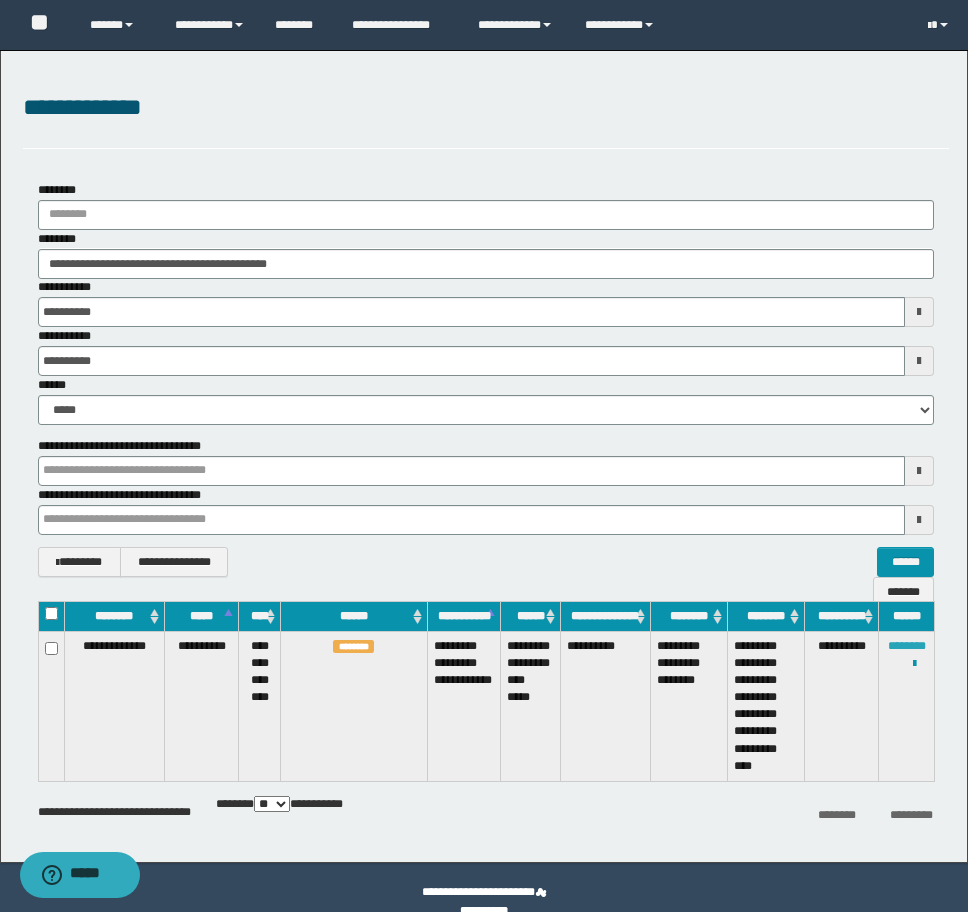 click on "********" at bounding box center [907, 646] 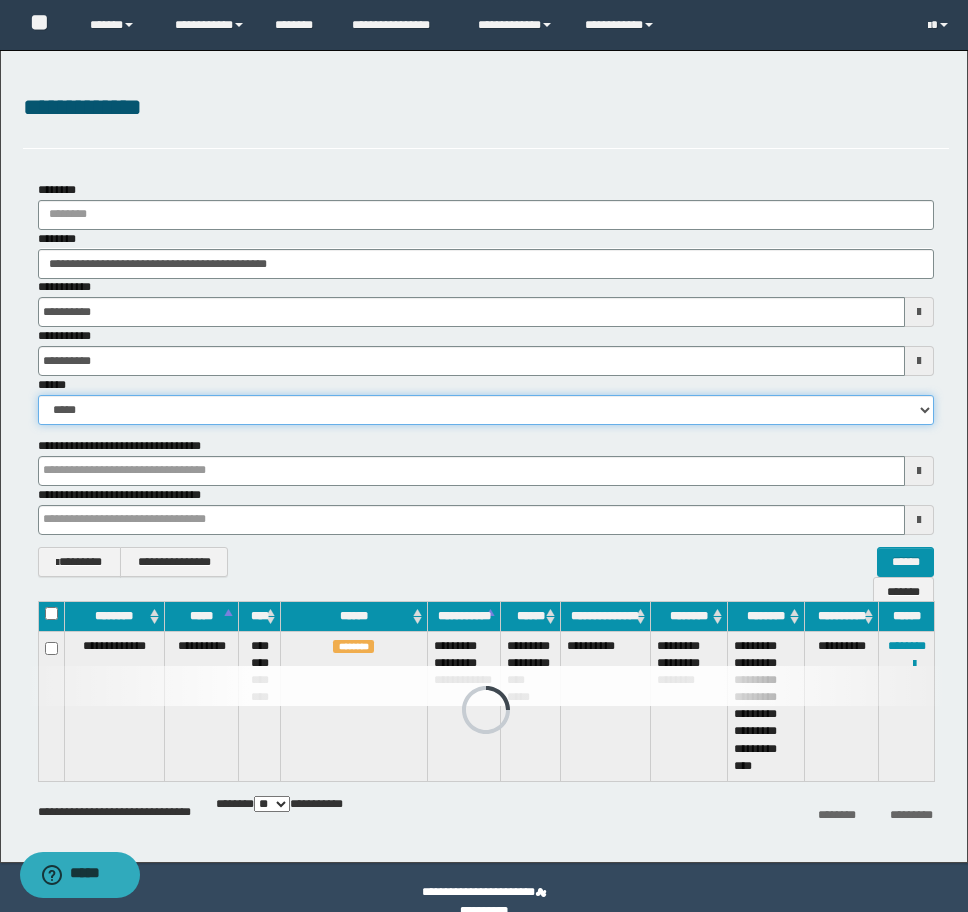 drag, startPoint x: 683, startPoint y: 412, endPoint x: 706, endPoint y: 401, distance: 25.495098 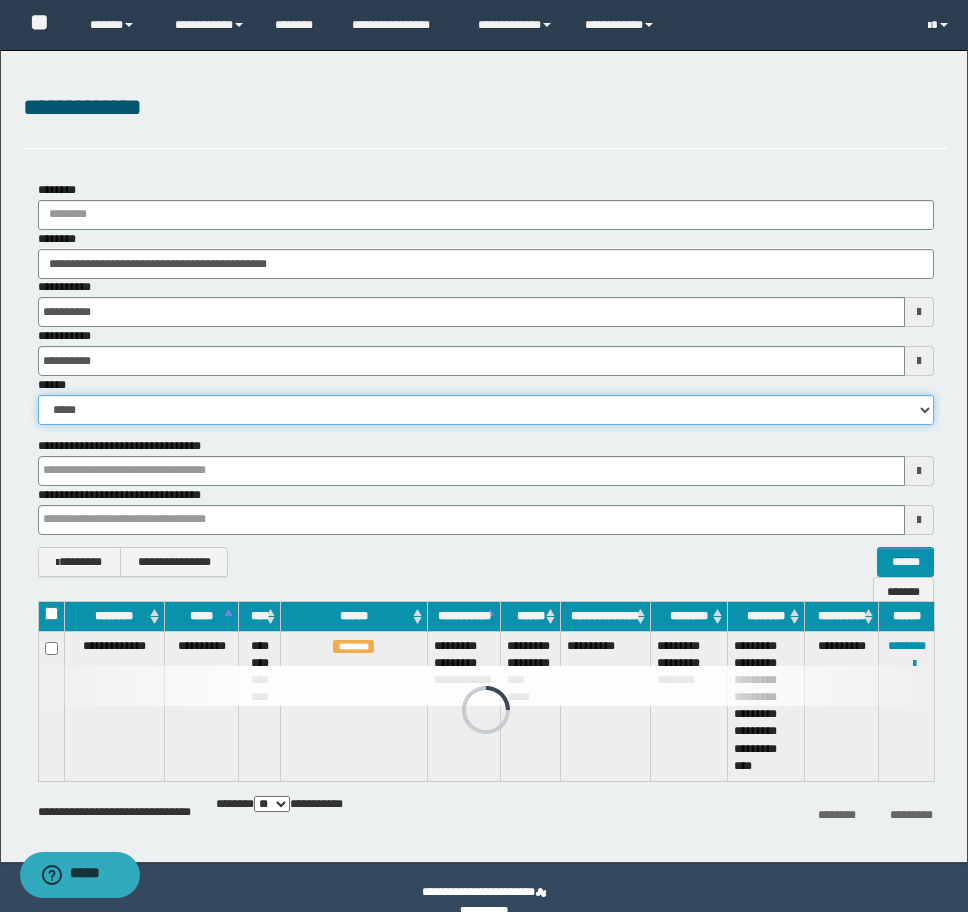 click on "**********" at bounding box center (486, 410) 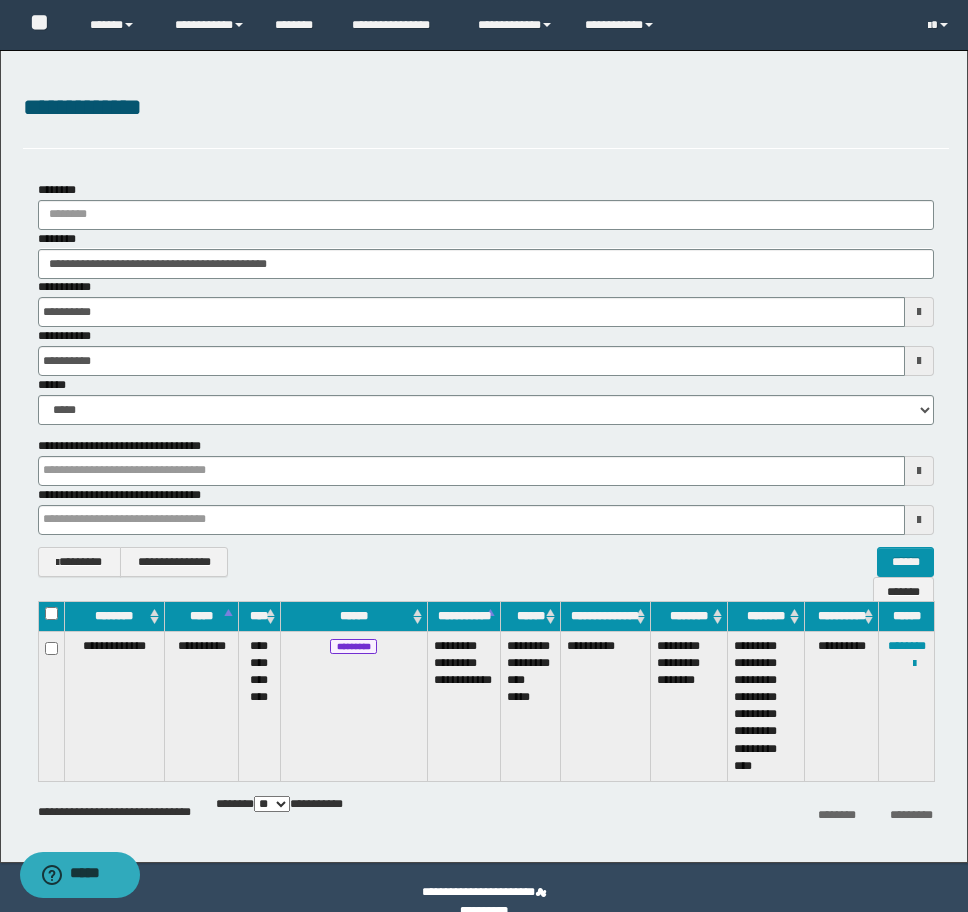 click on "**********" at bounding box center (486, 119) 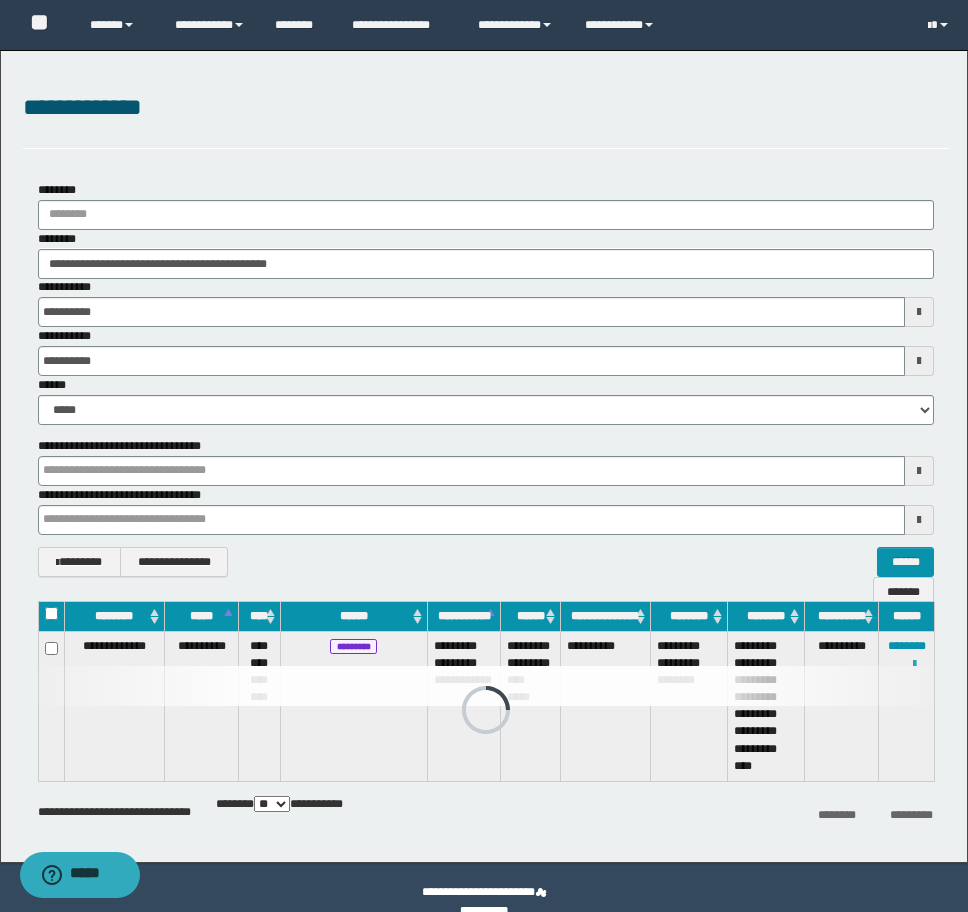click at bounding box center [914, 664] 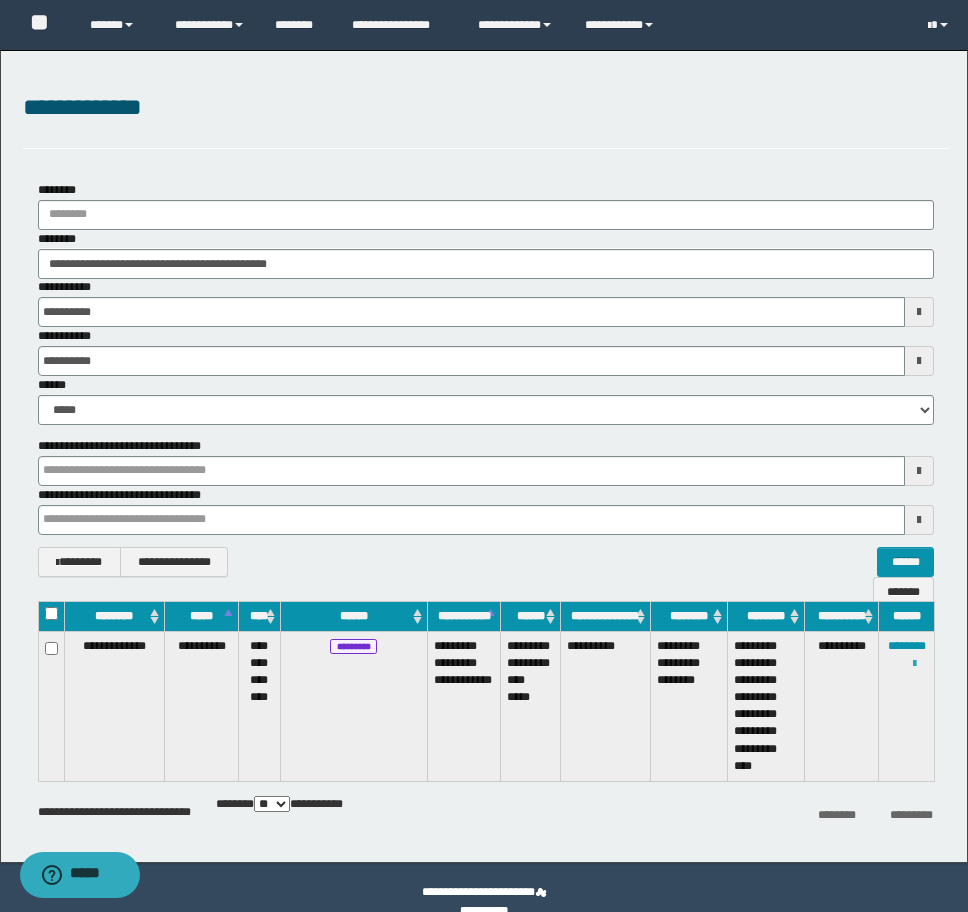 click at bounding box center [914, 664] 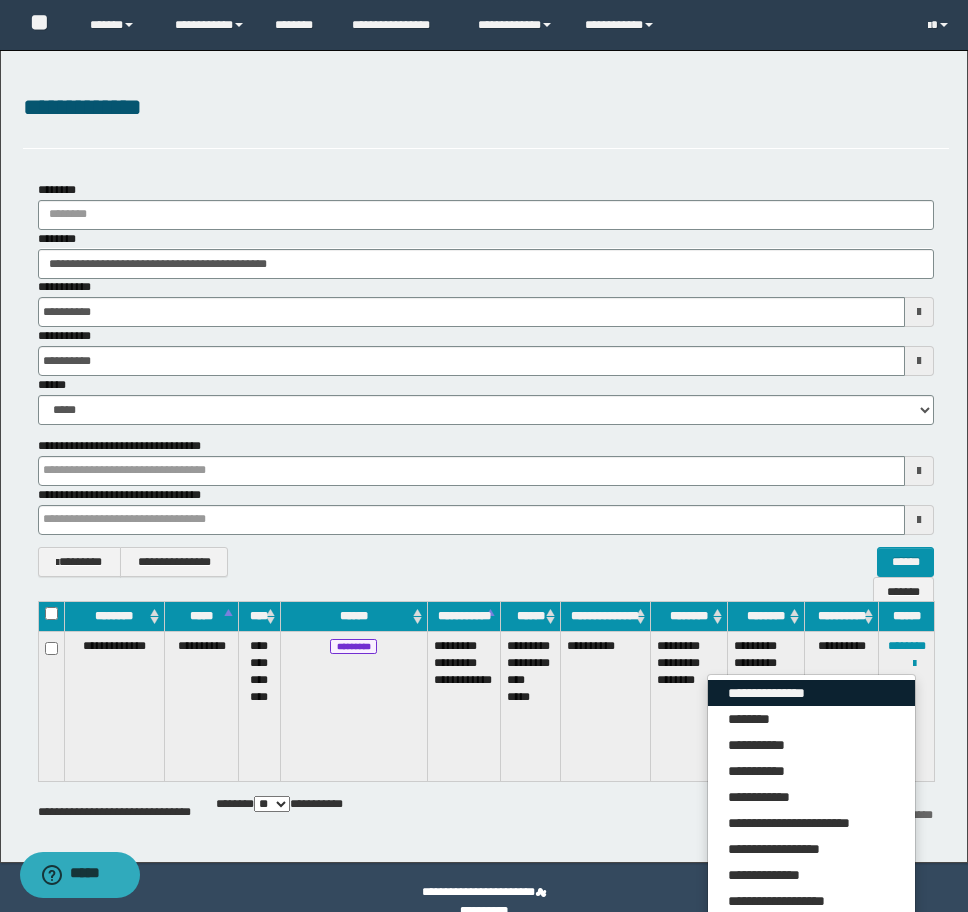 click on "**********" at bounding box center [811, 693] 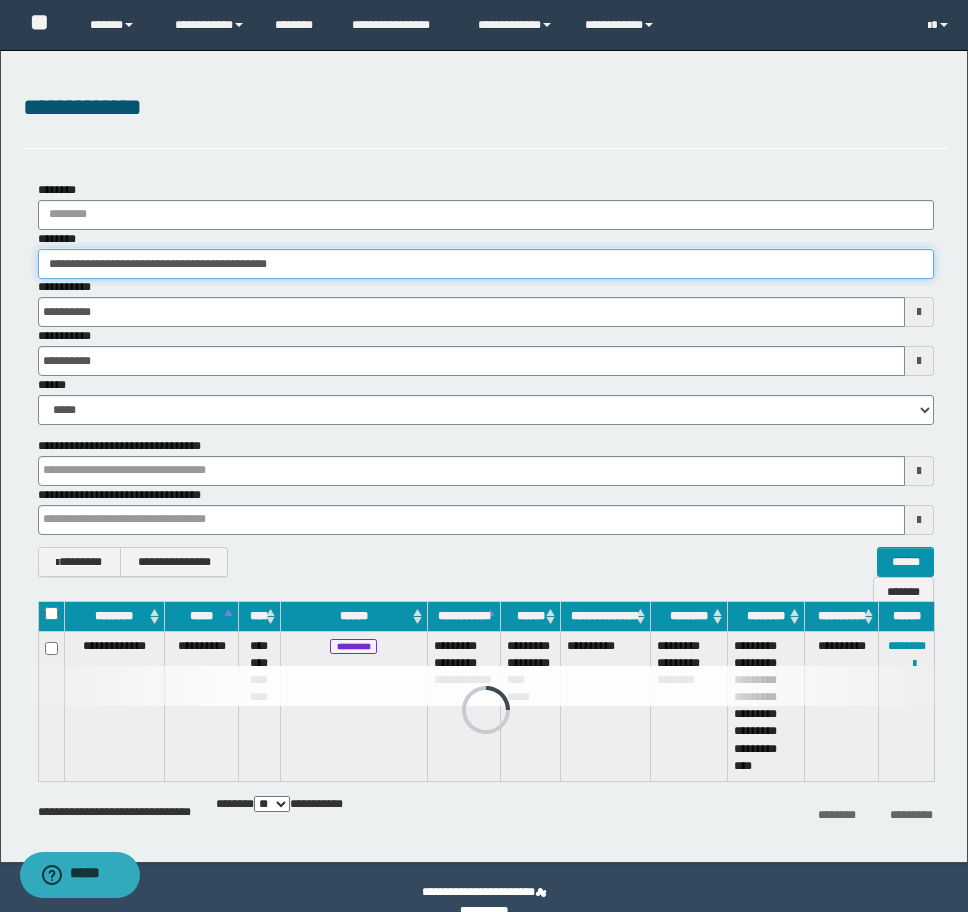 drag, startPoint x: 366, startPoint y: 266, endPoint x: 40, endPoint y: 267, distance: 326.00153 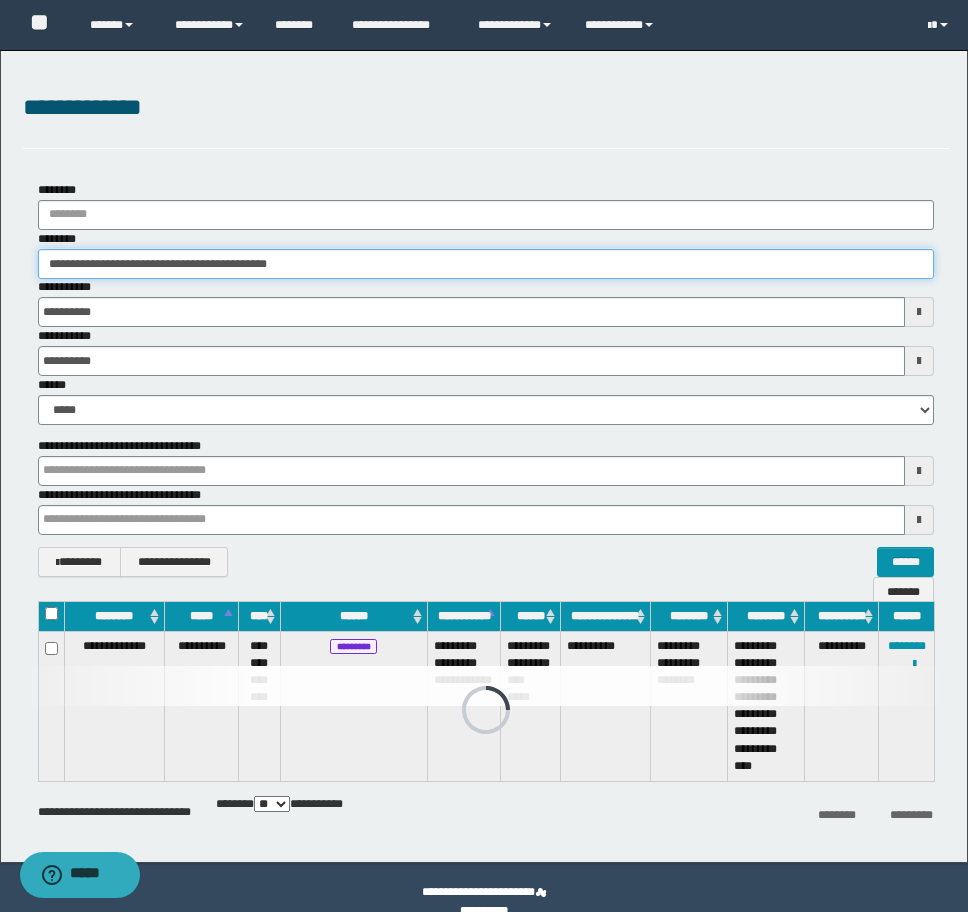 click on "**********" at bounding box center [486, 264] 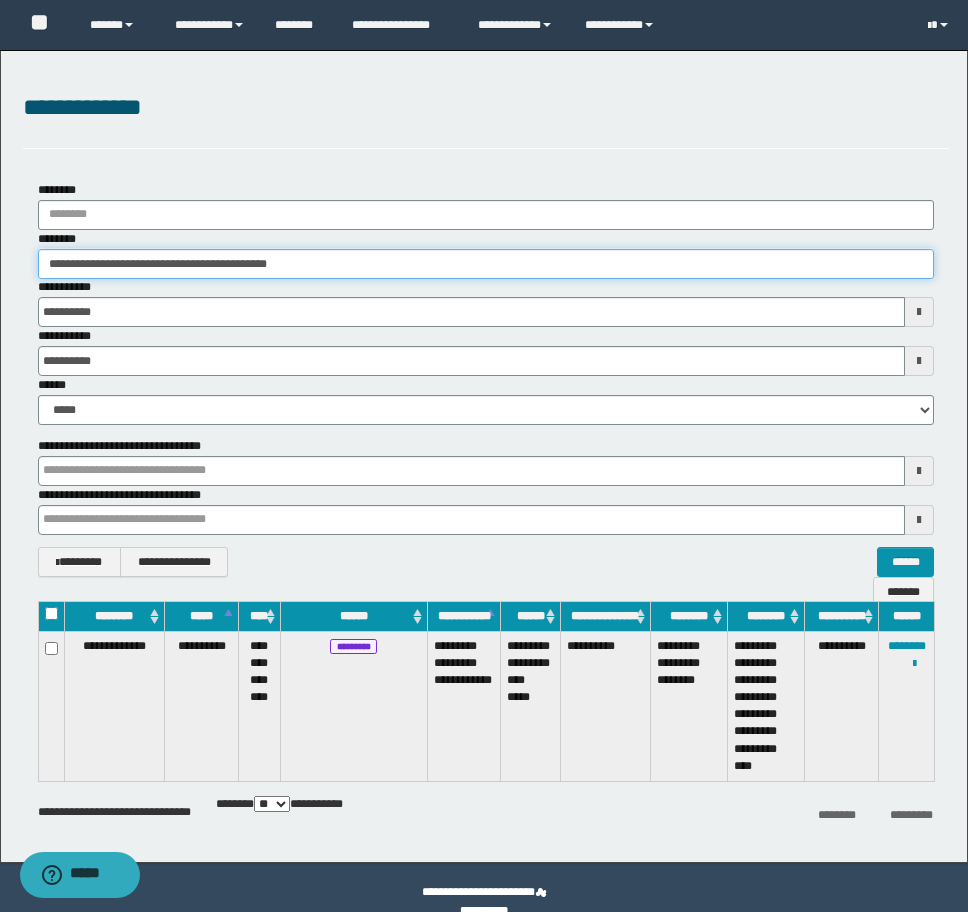 paste 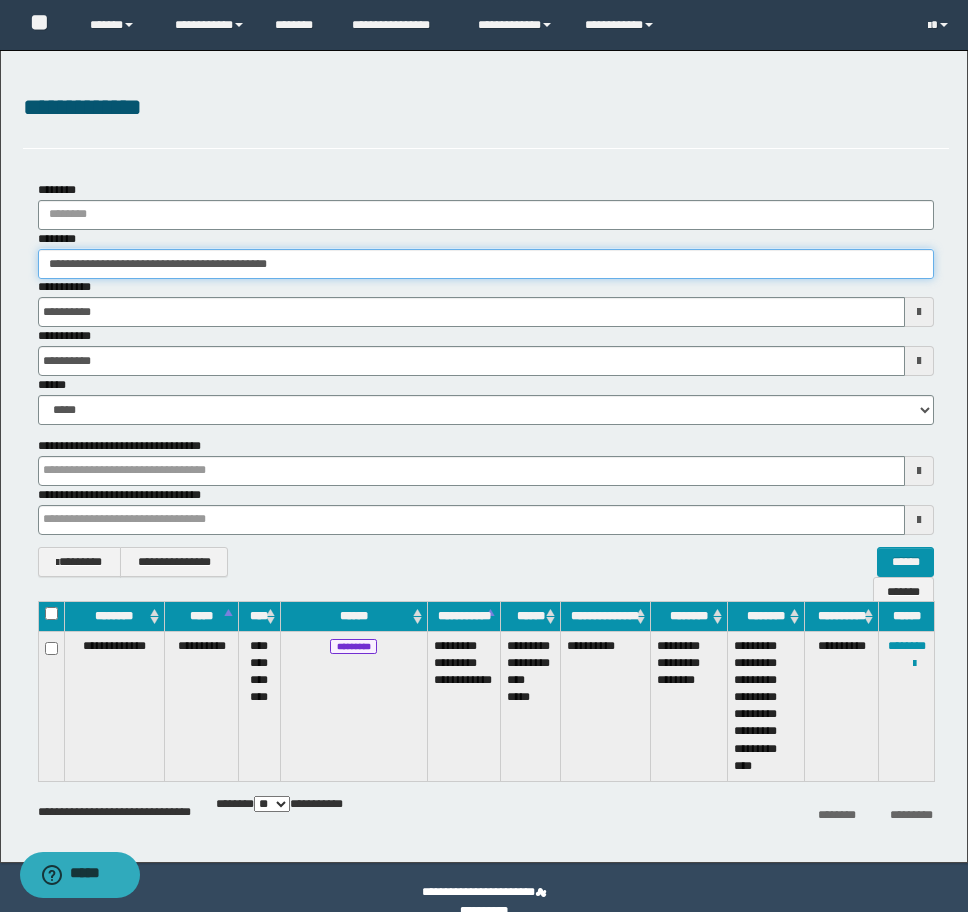 type on "********" 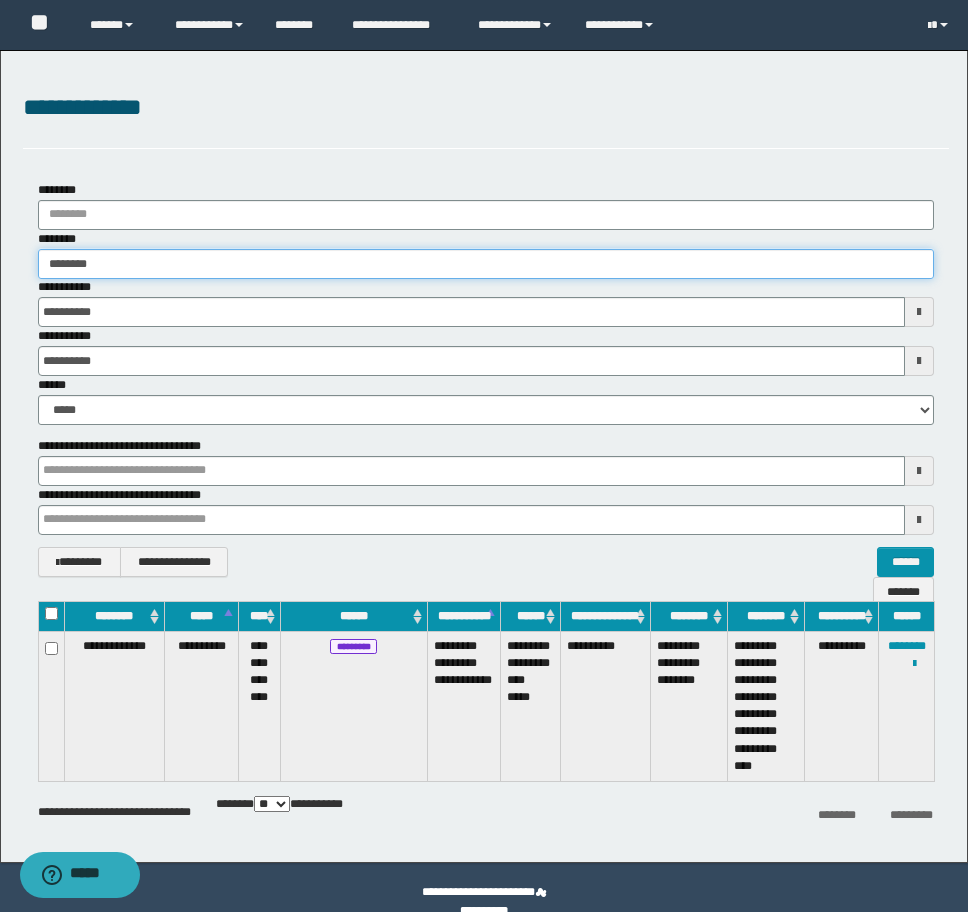 type on "********" 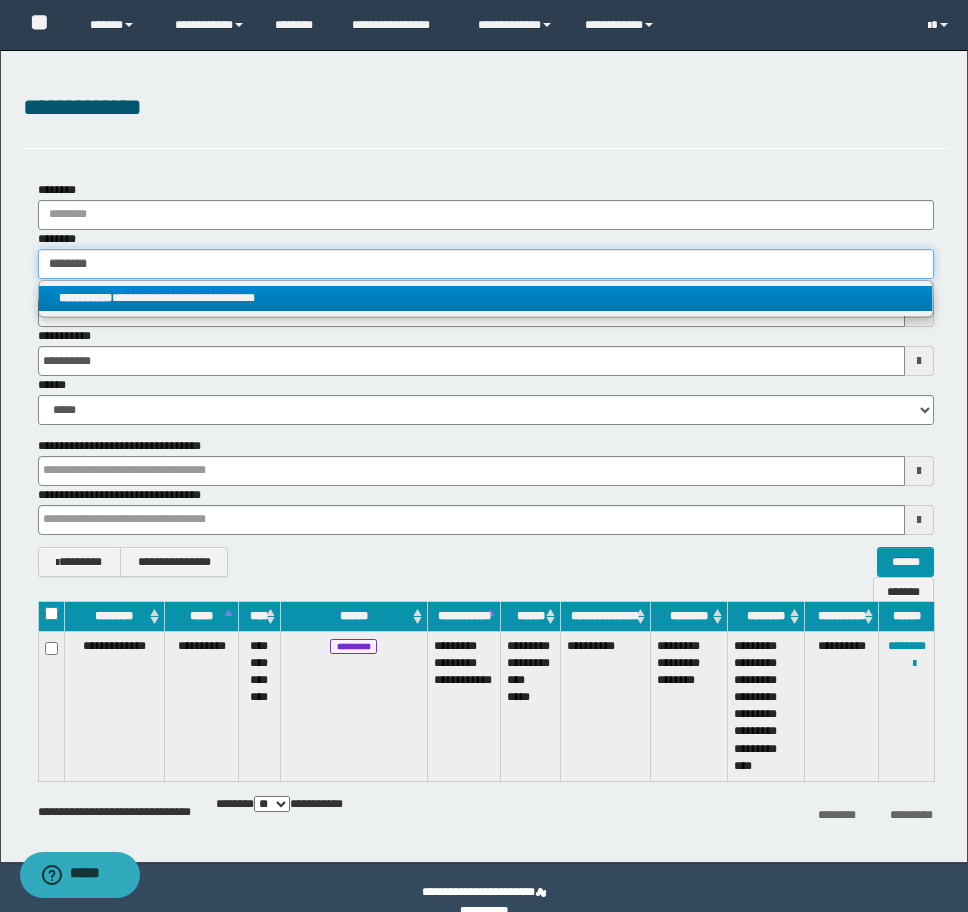 type on "********" 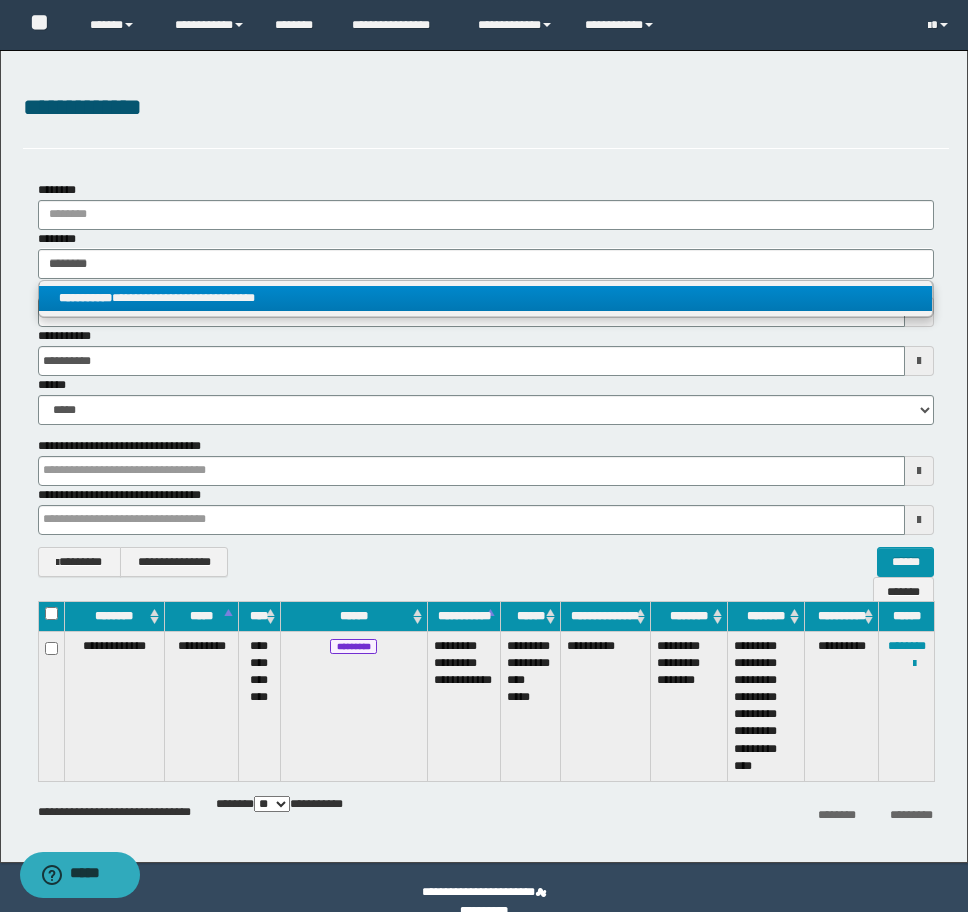 click on "**********" at bounding box center [485, 298] 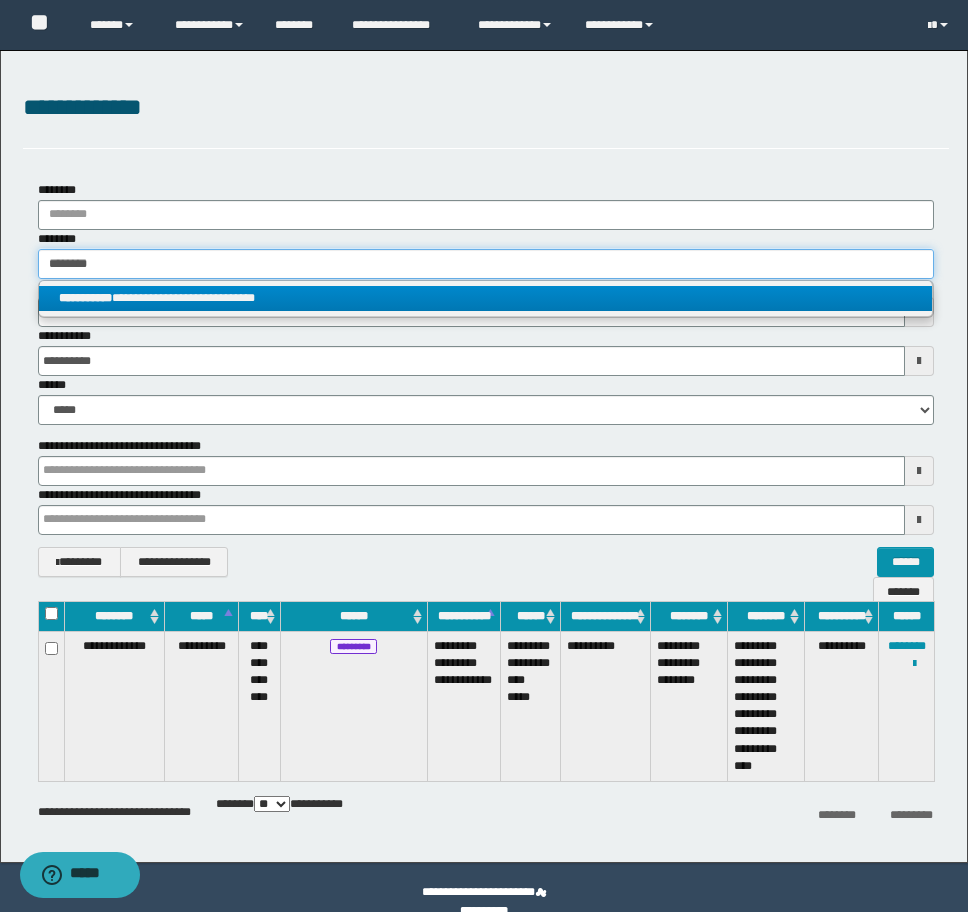 type 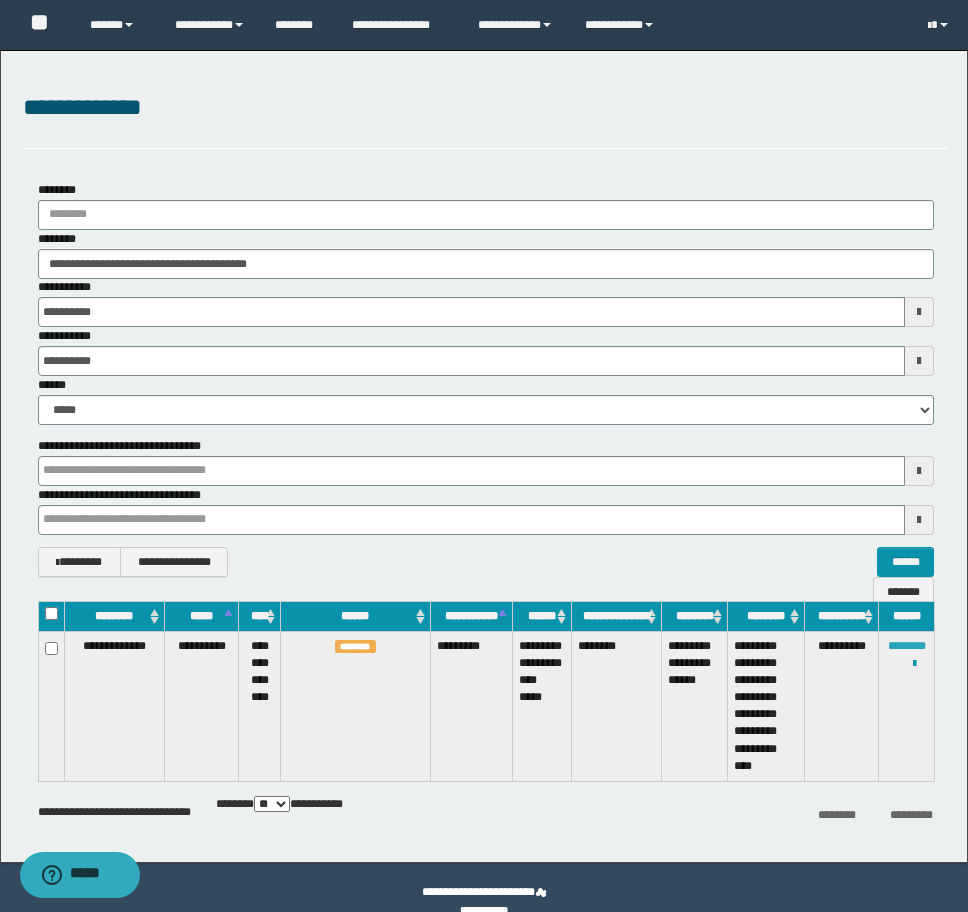 click on "********" at bounding box center [907, 646] 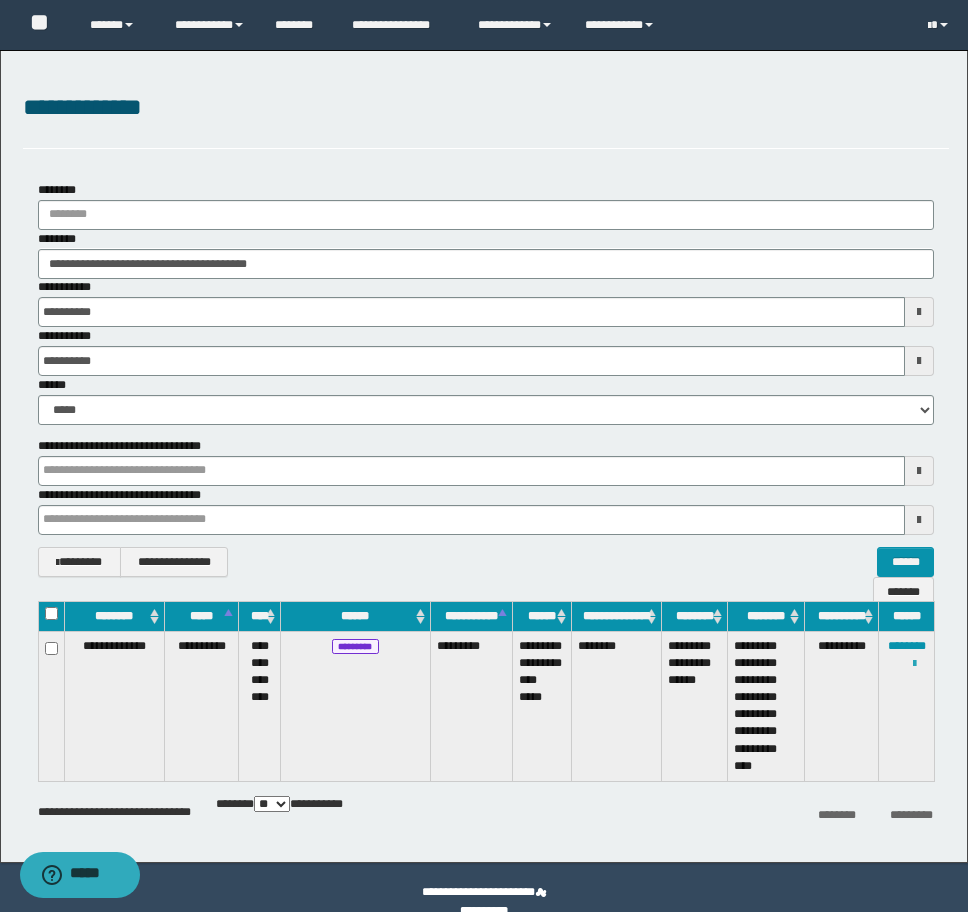 click at bounding box center [914, 664] 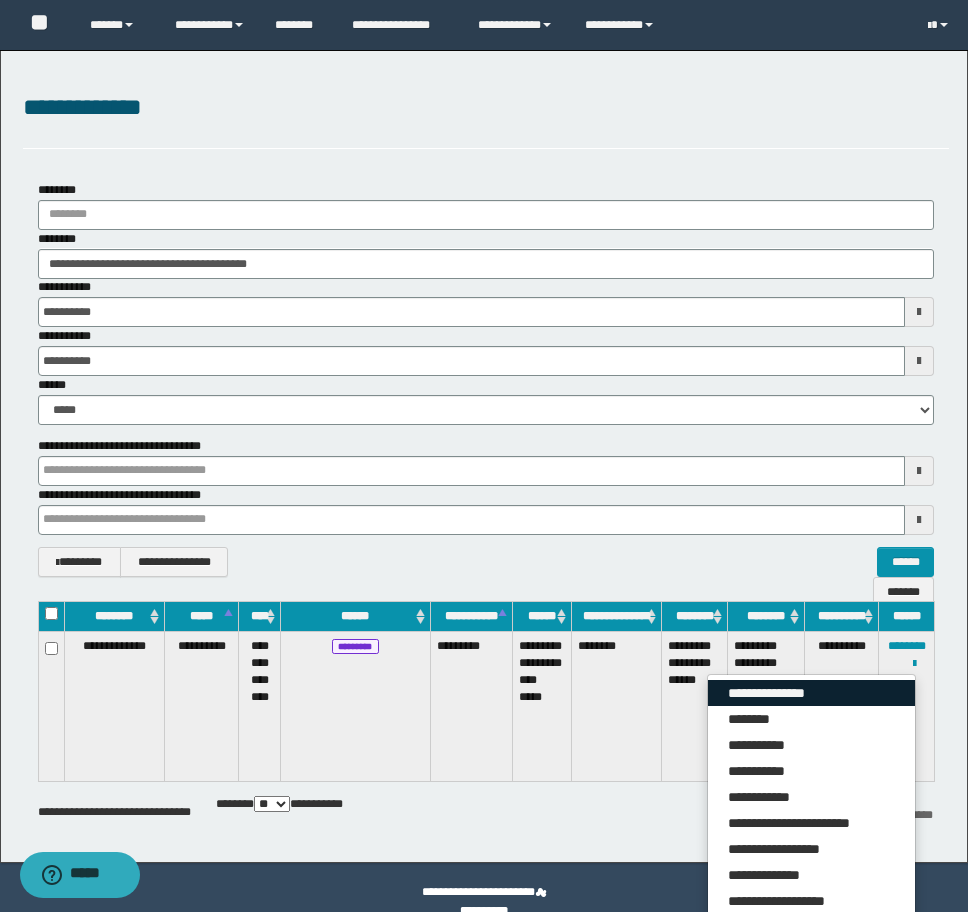 click on "**********" at bounding box center (811, 693) 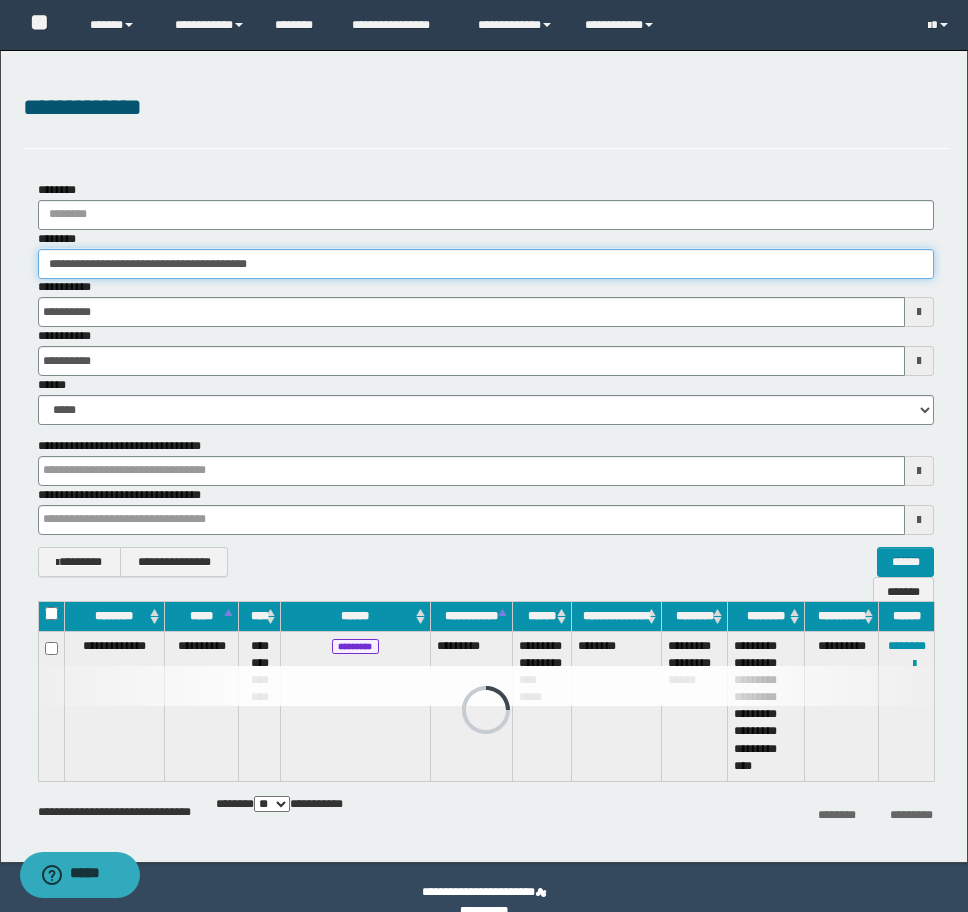 drag, startPoint x: 283, startPoint y: 268, endPoint x: -8, endPoint y: 267, distance: 291.0017 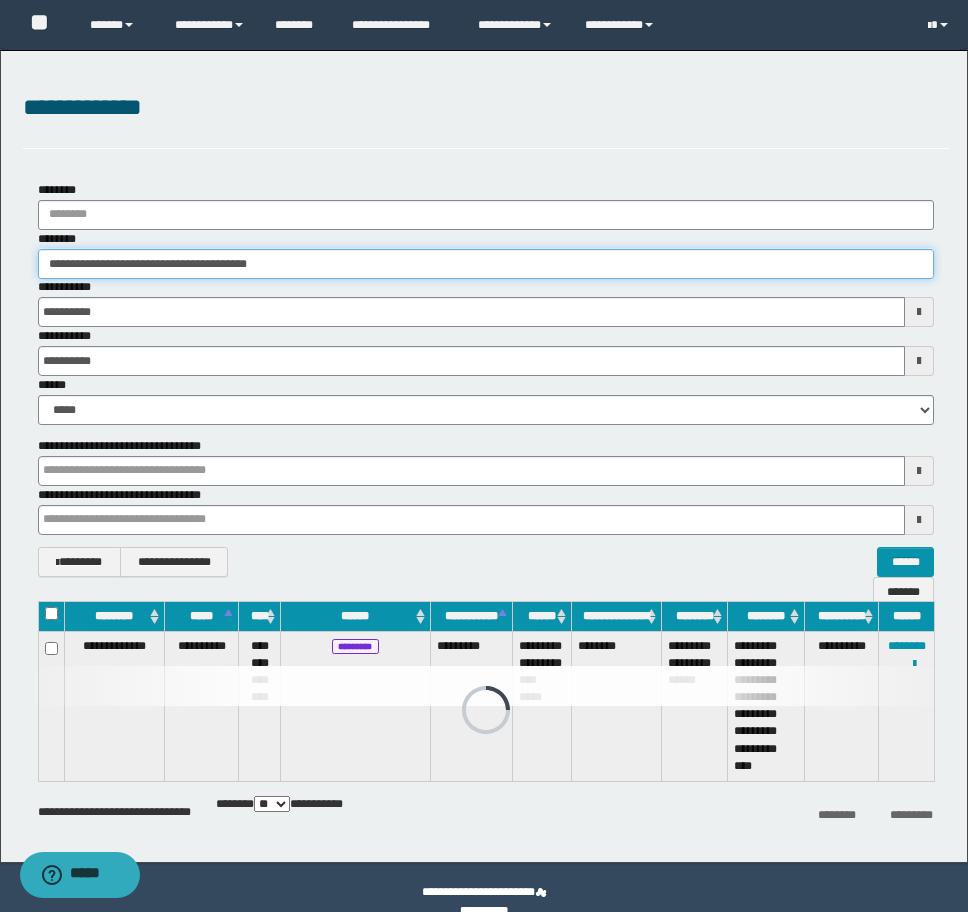 click on "**********" at bounding box center [484, 456] 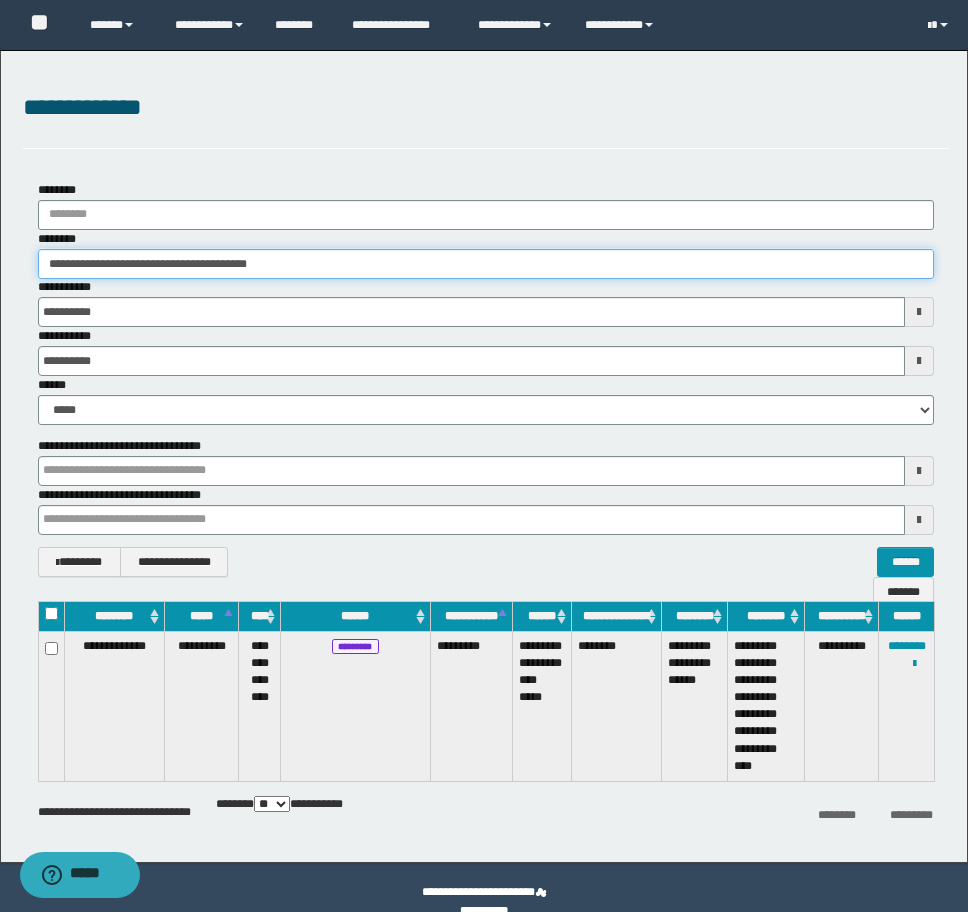 paste 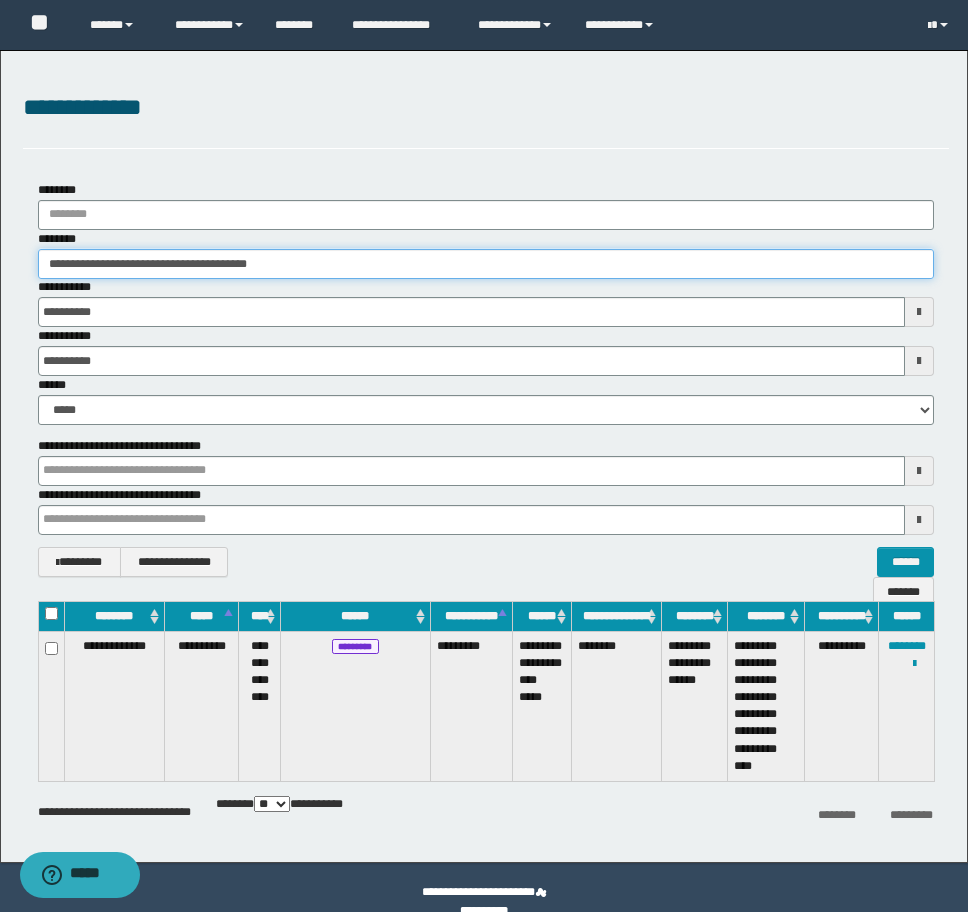 type on "**********" 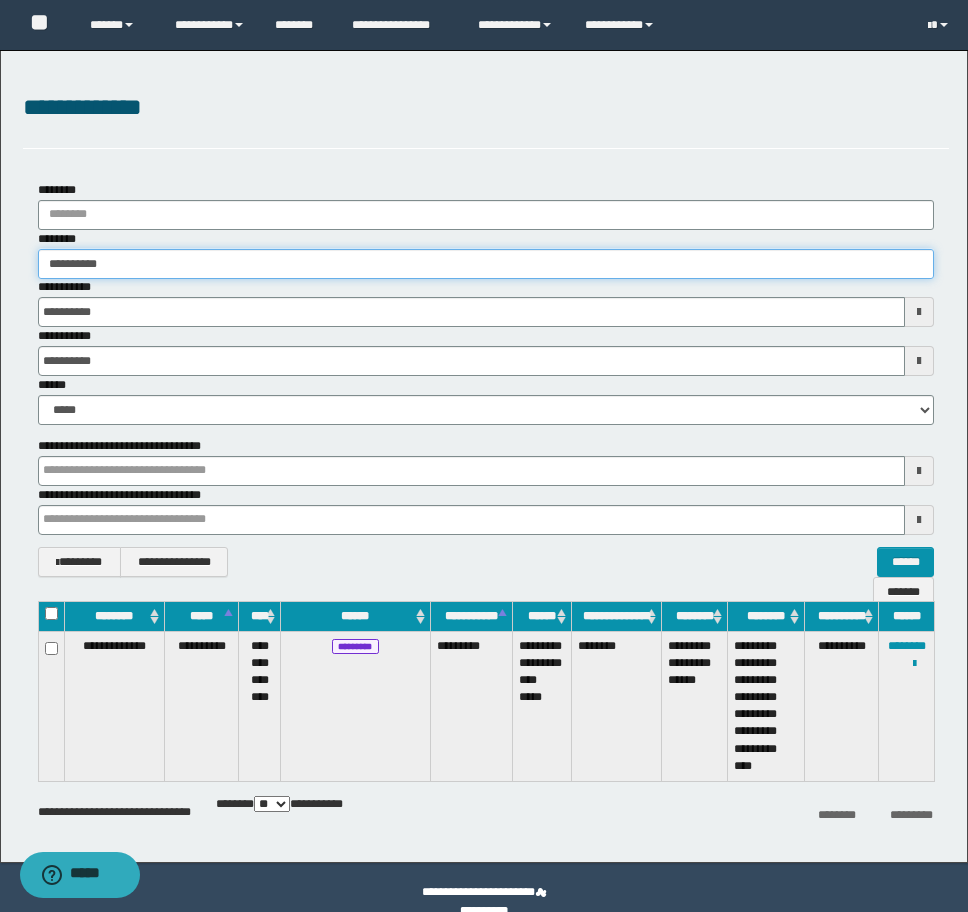 type on "**********" 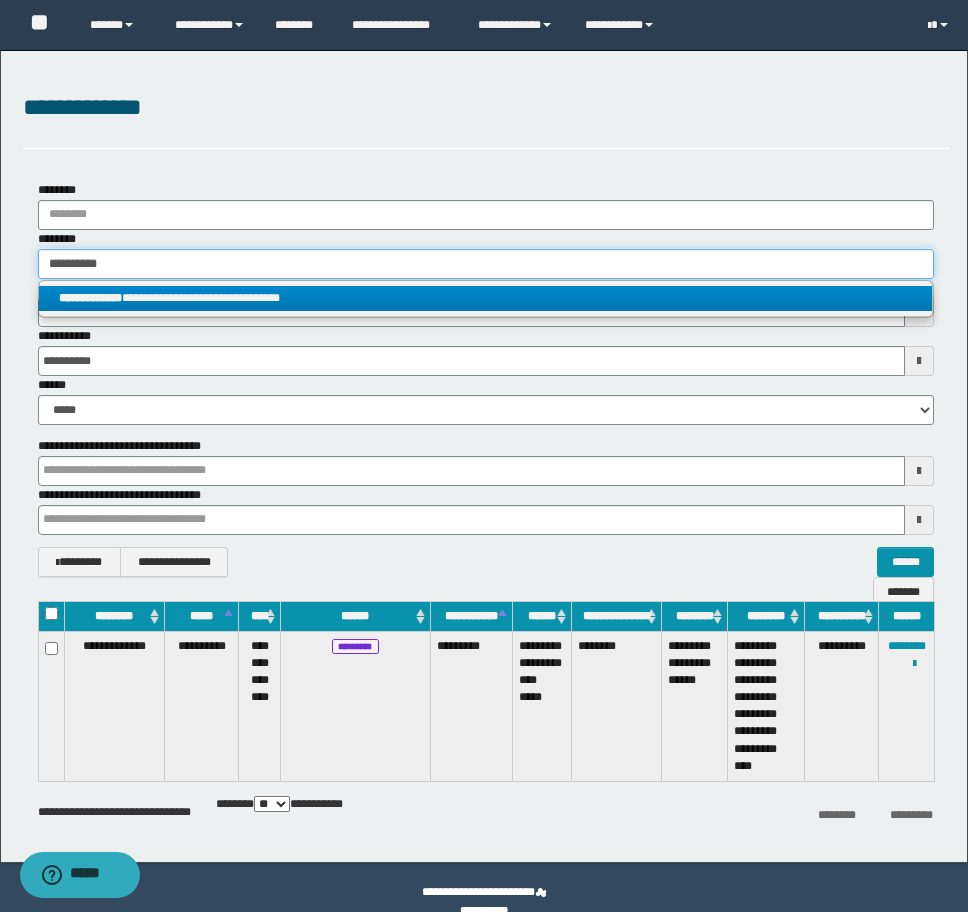 type on "**********" 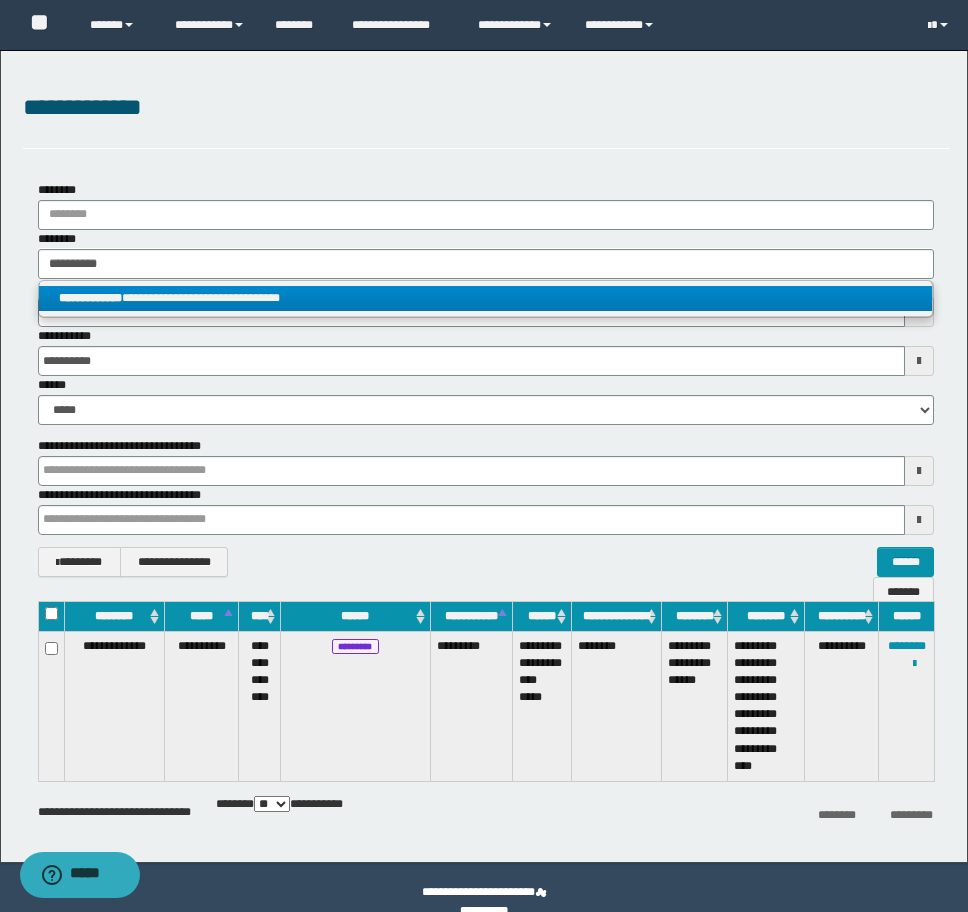 click on "**********" at bounding box center (90, 298) 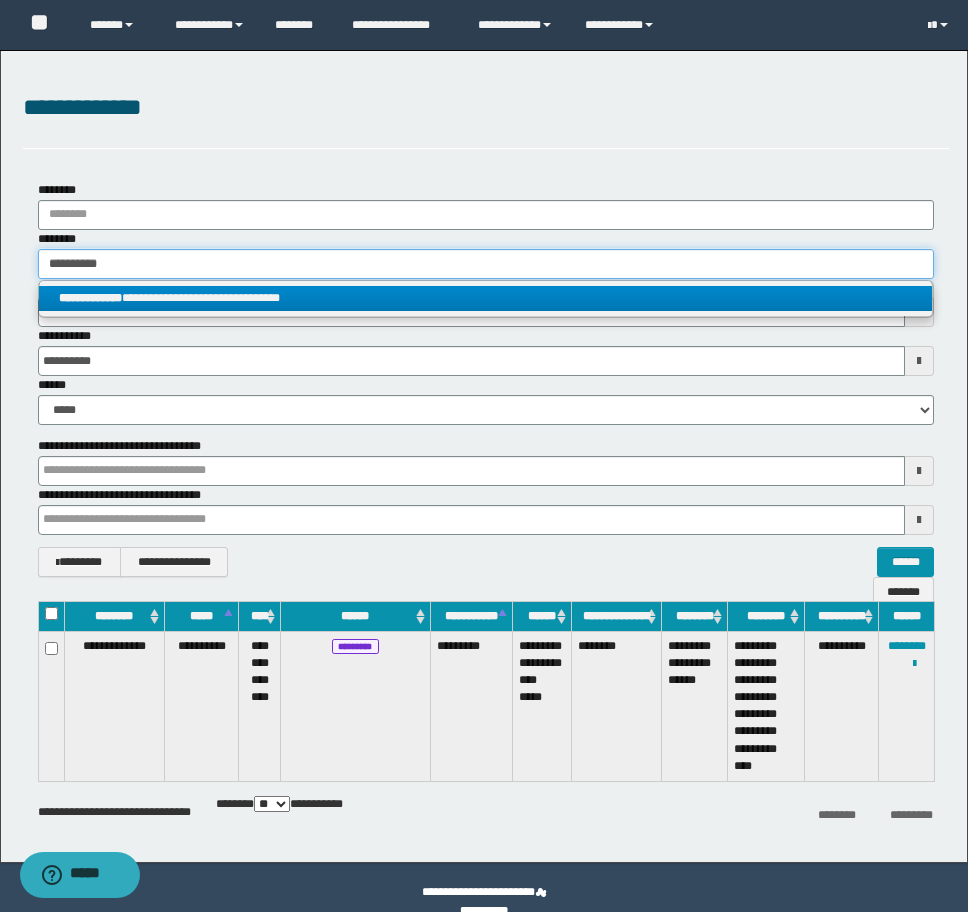 type 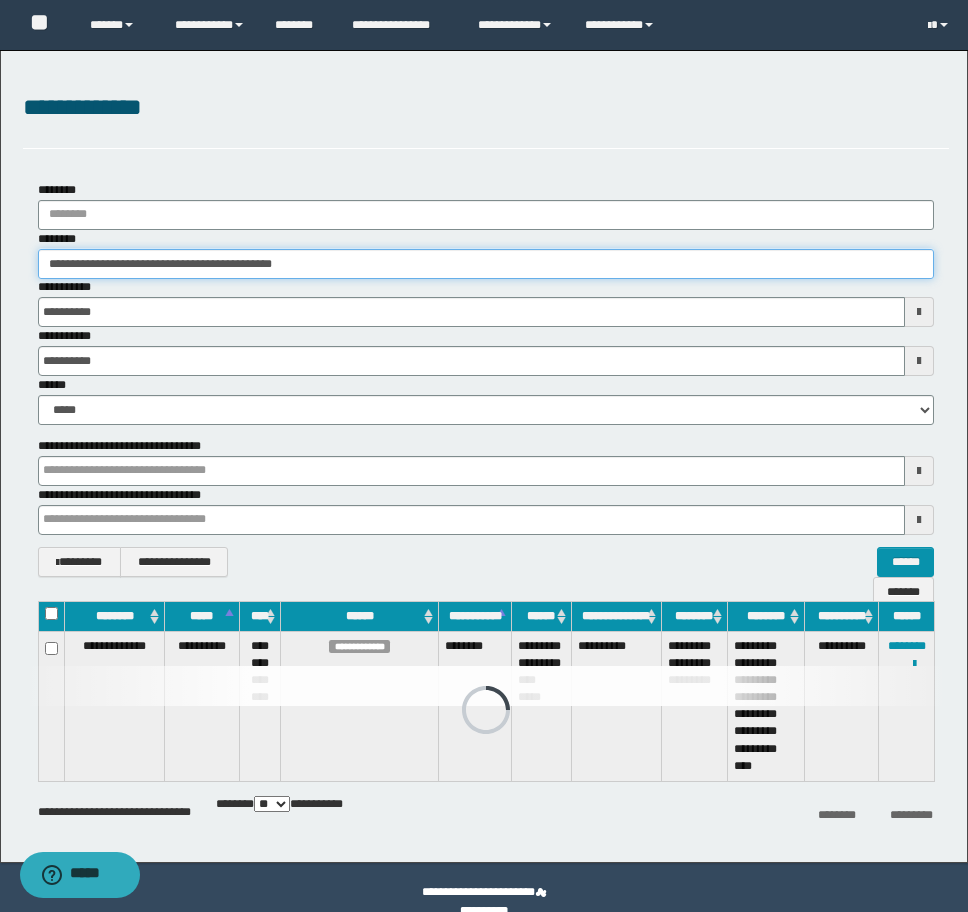 drag, startPoint x: 402, startPoint y: 255, endPoint x: -8, endPoint y: 261, distance: 410.0439 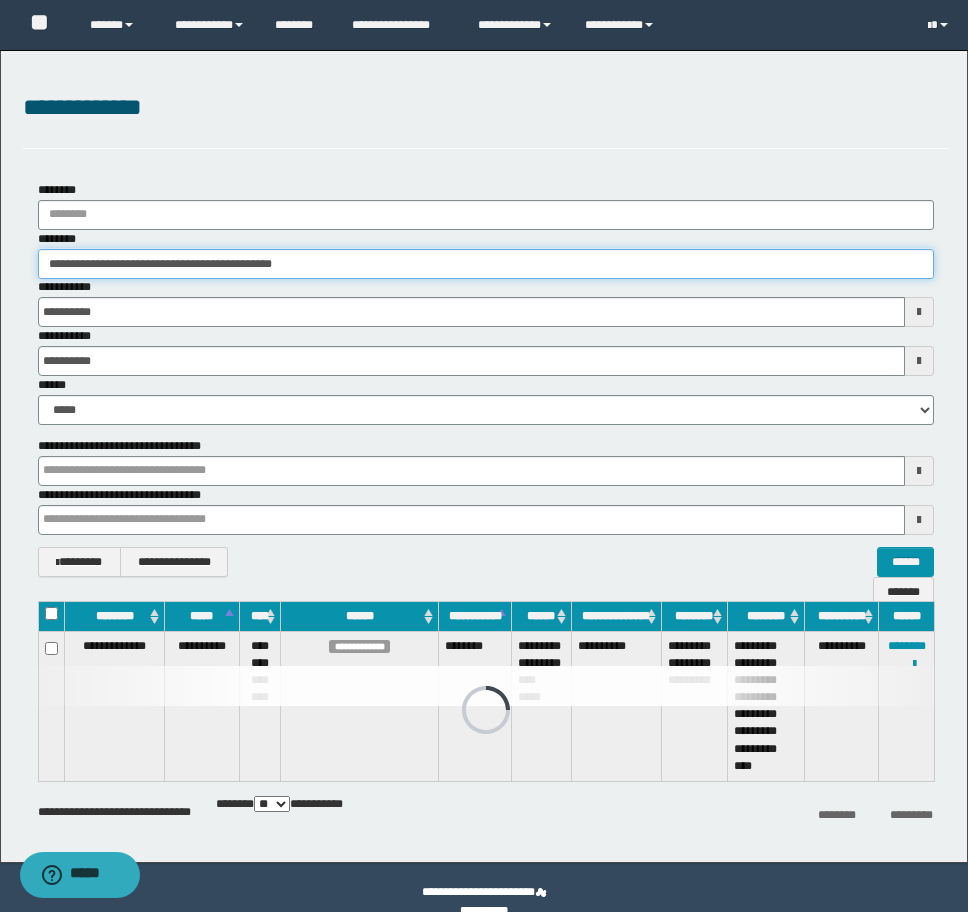 click on "**********" at bounding box center [484, 456] 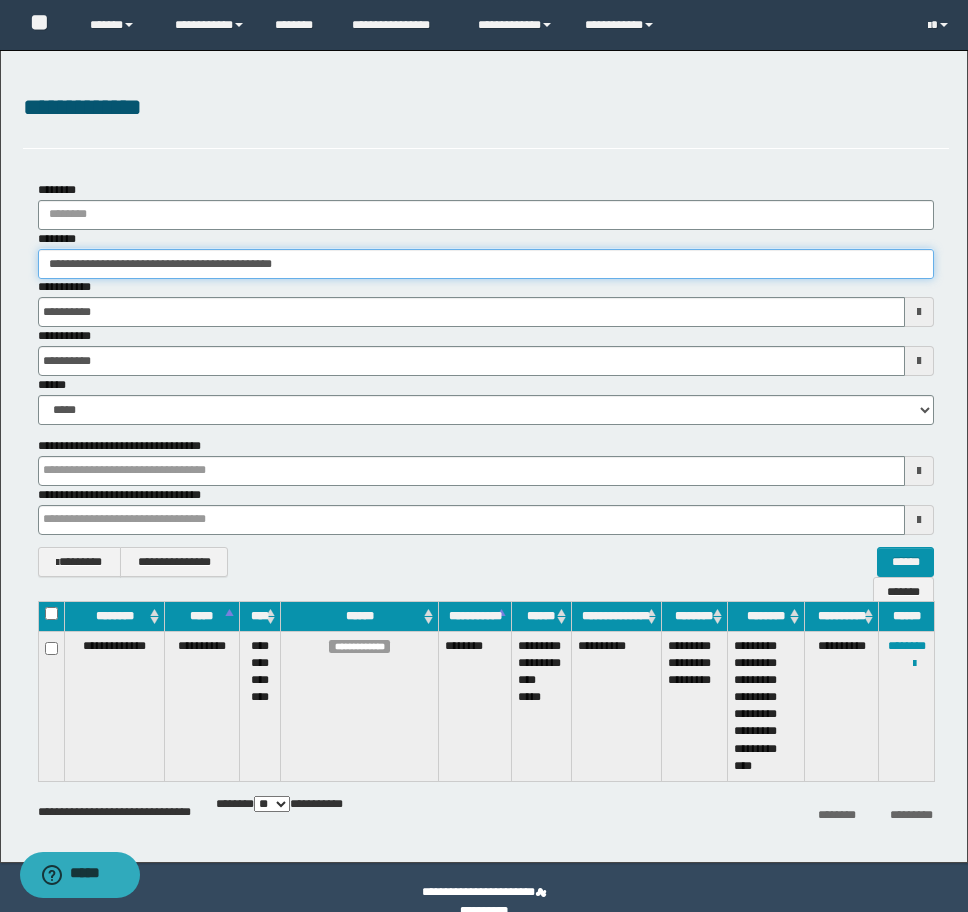 paste 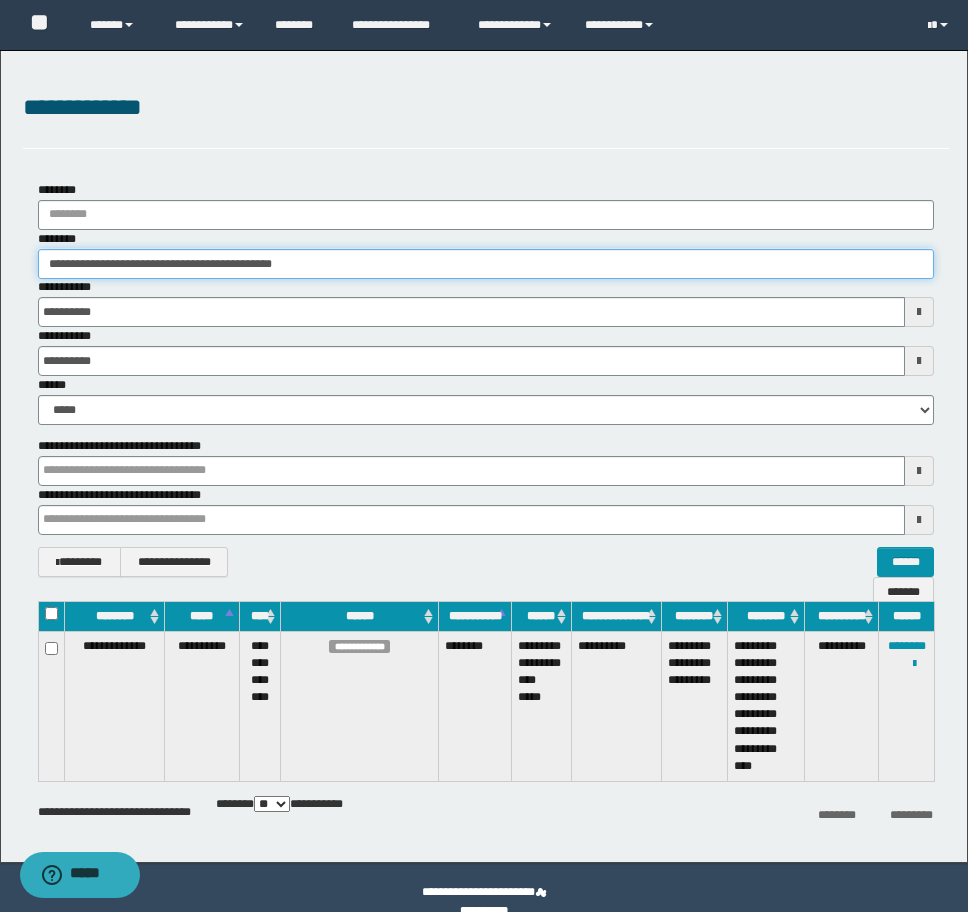type on "********" 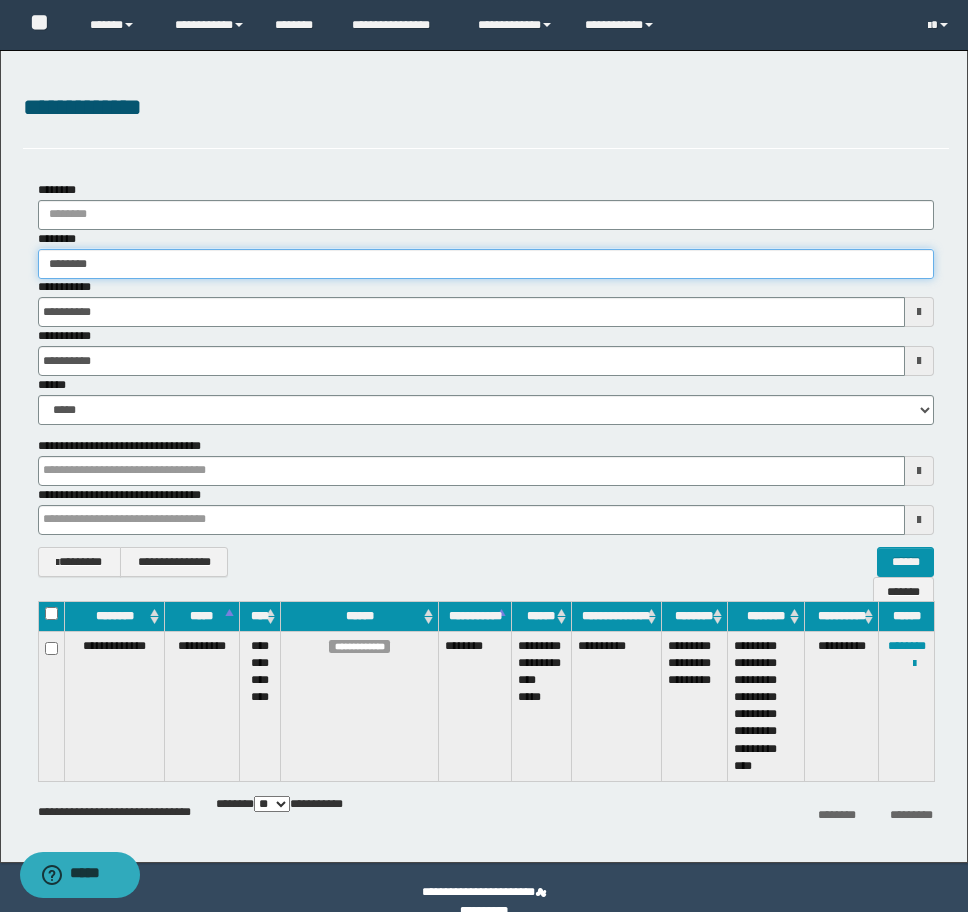 type on "********" 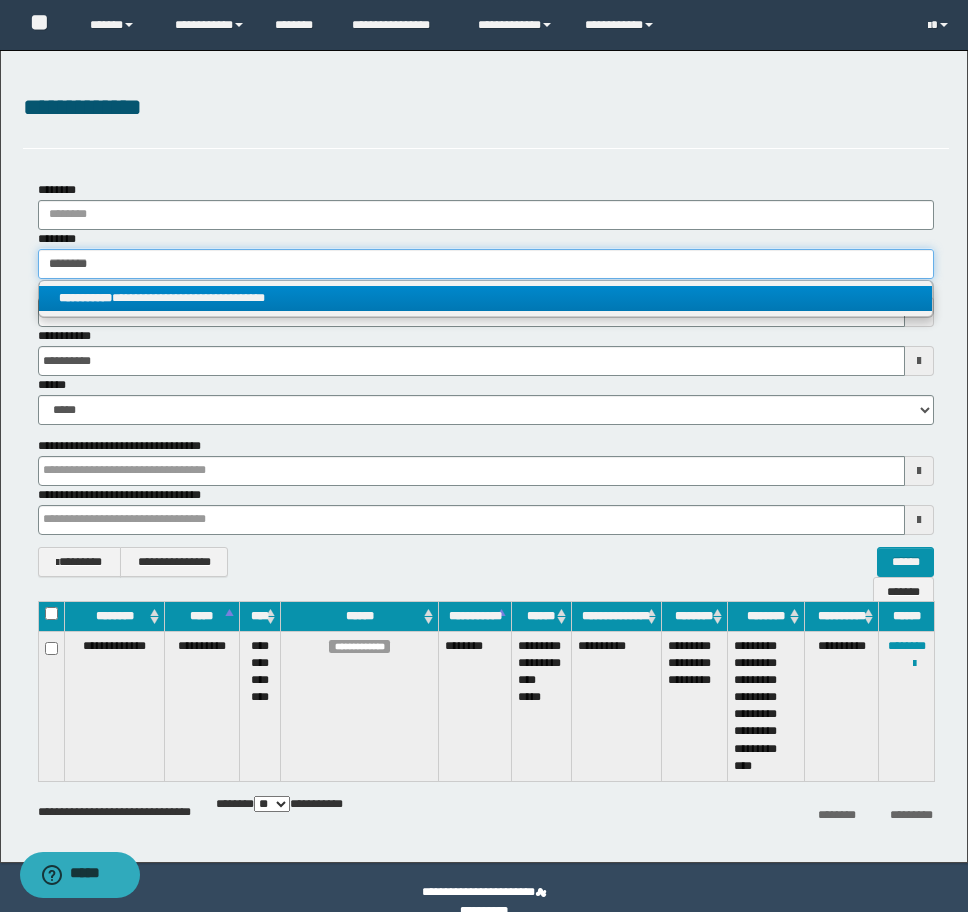 type on "********" 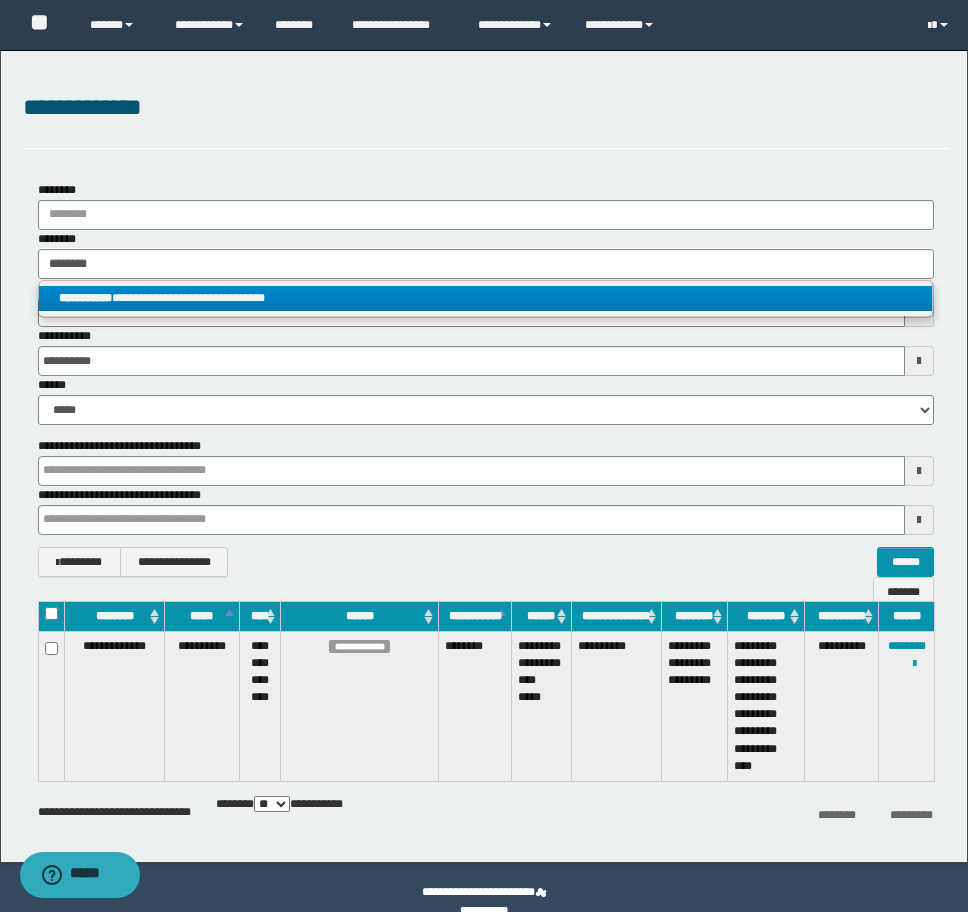 click on "**********" at bounding box center [485, 298] 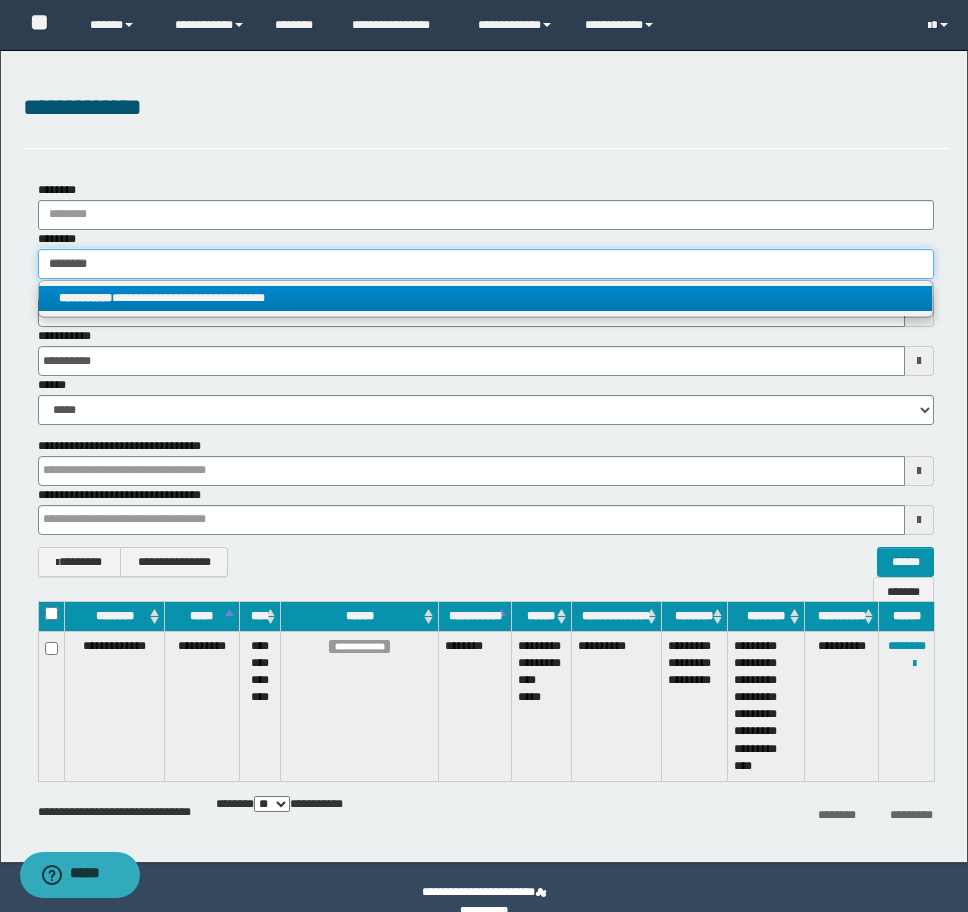 type 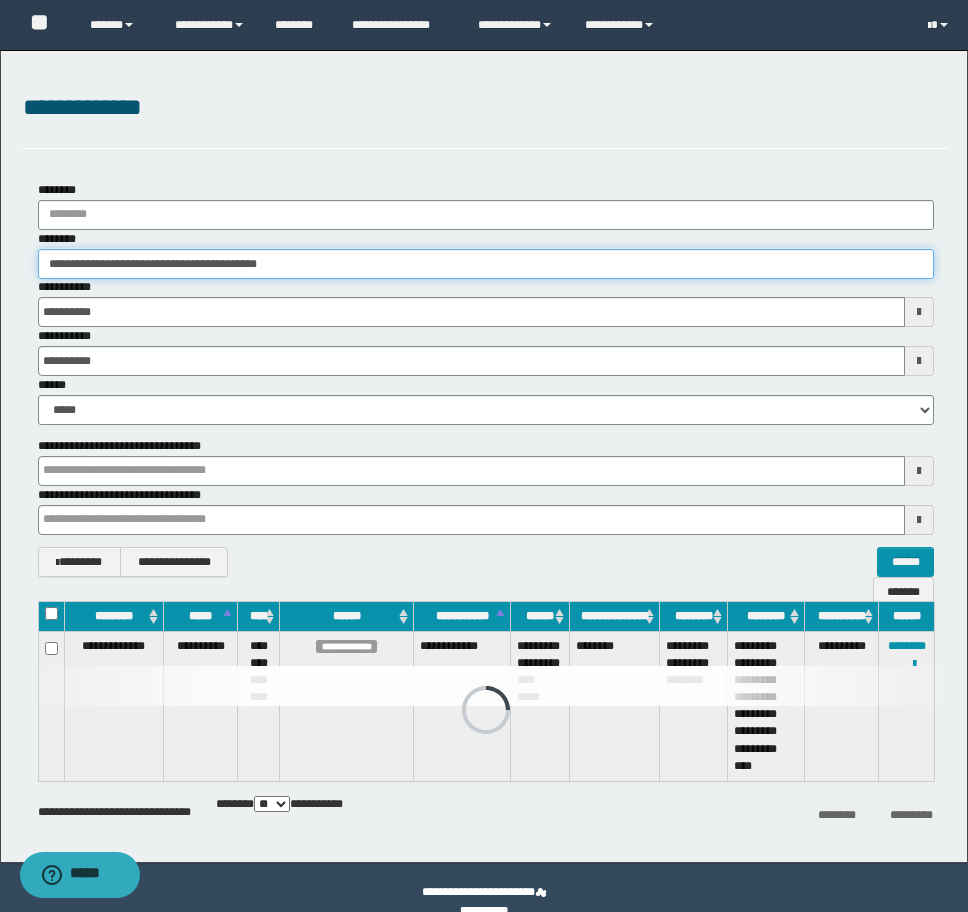 drag, startPoint x: 365, startPoint y: 275, endPoint x: -8, endPoint y: 246, distance: 374.12564 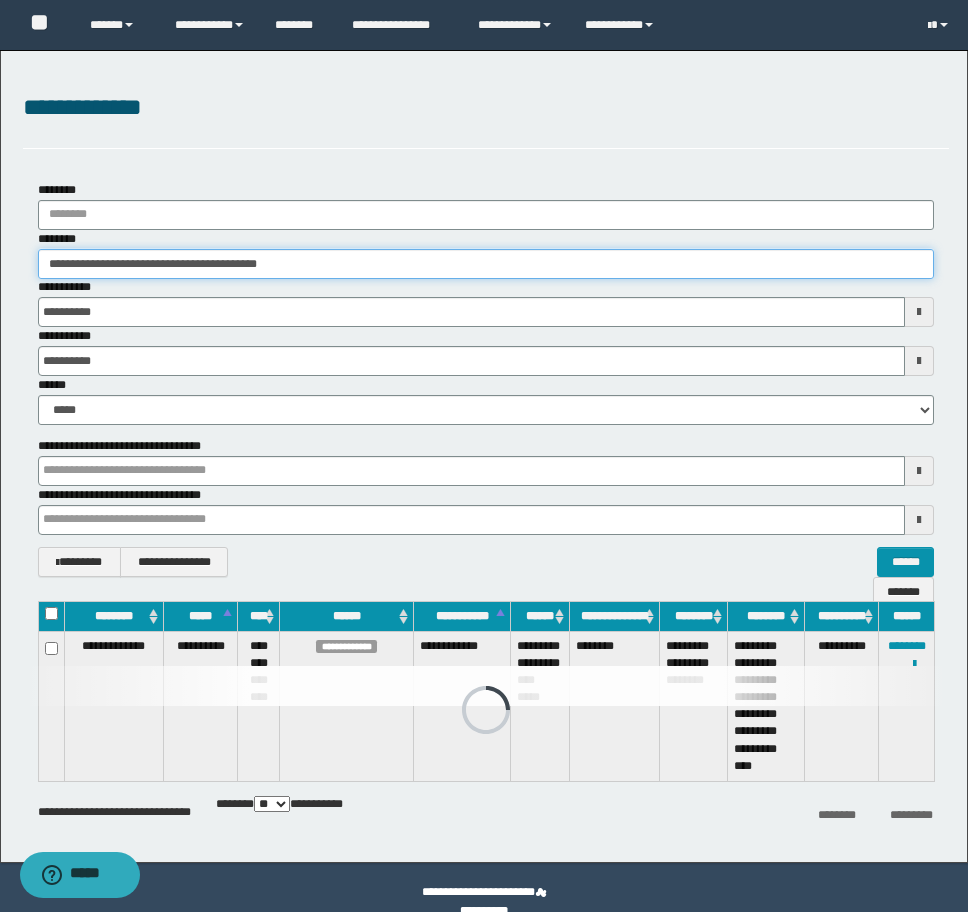 click on "**********" at bounding box center (484, 456) 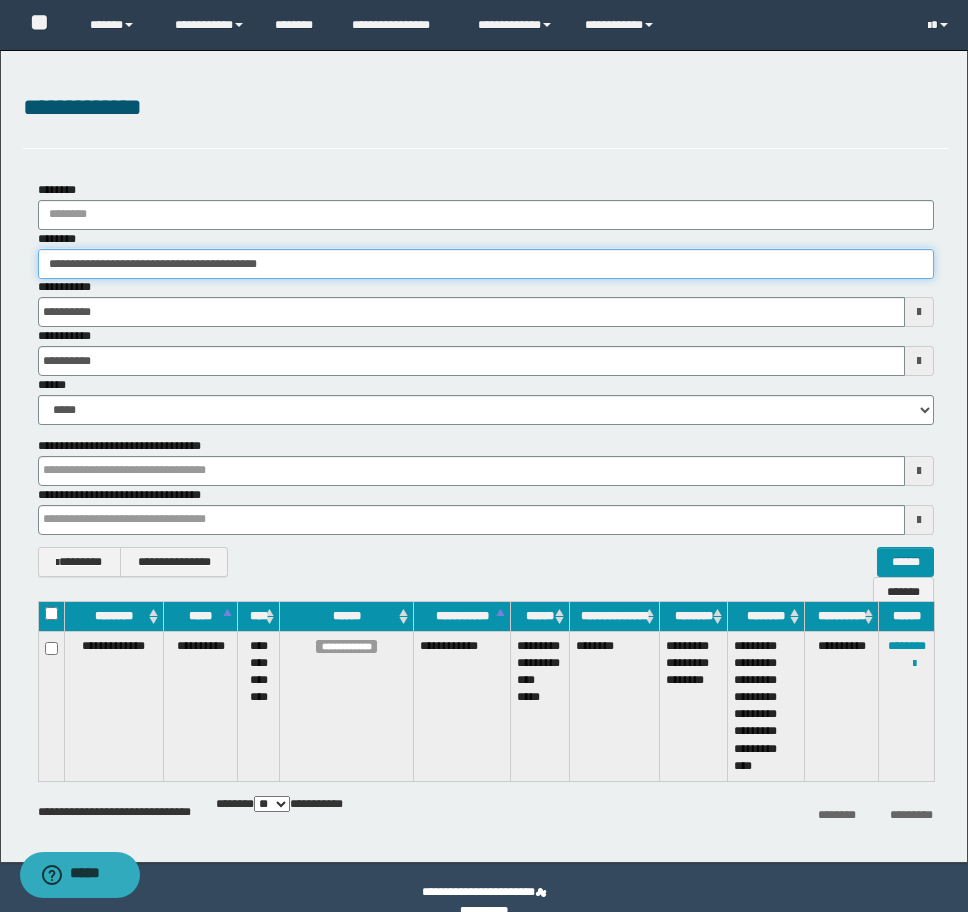 paste 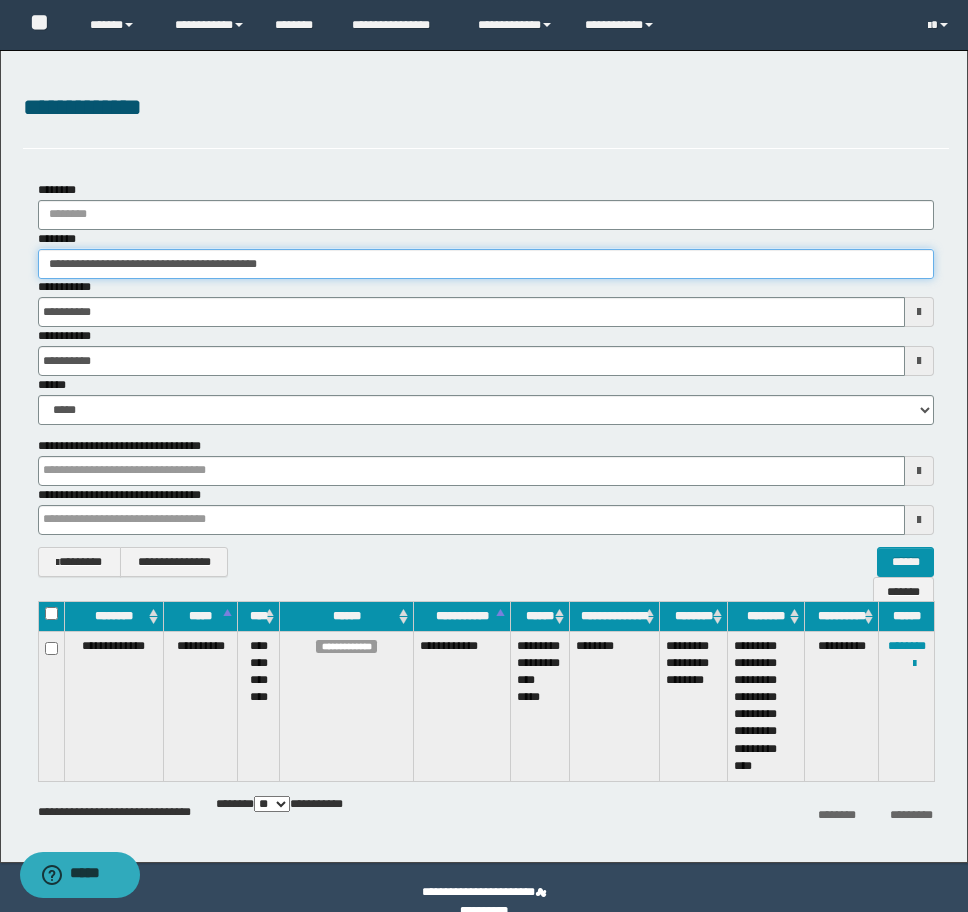 type on "**********" 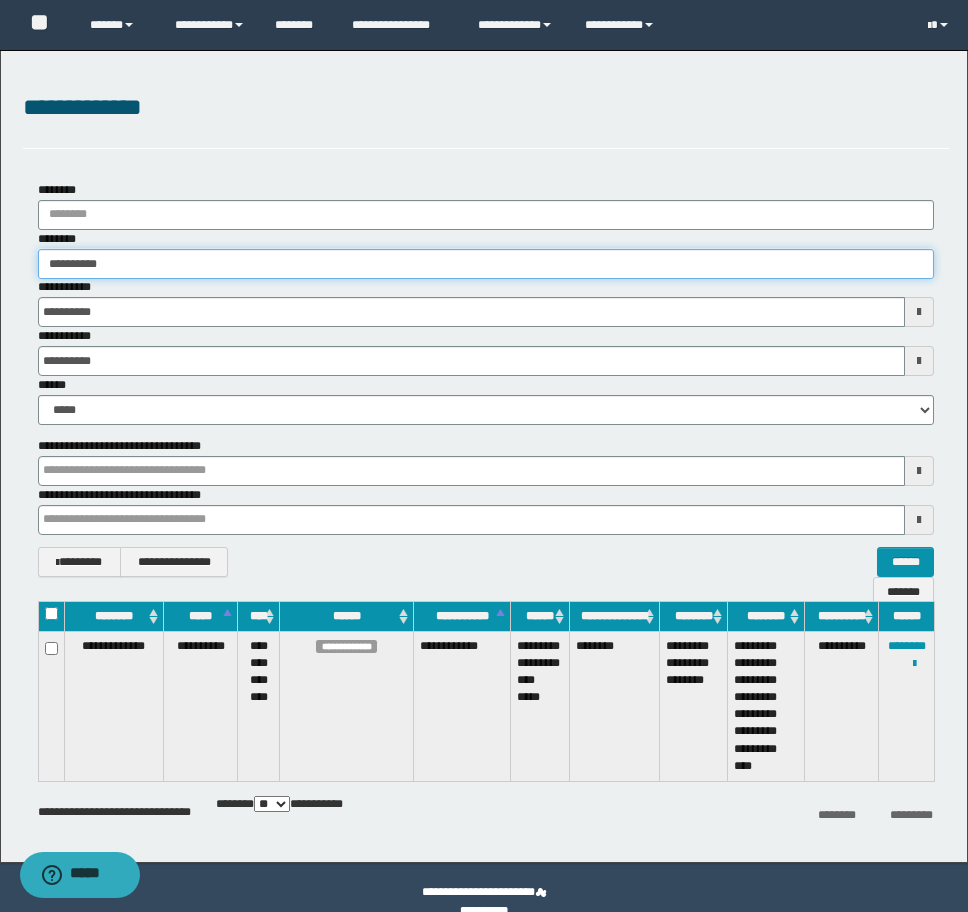 type on "**********" 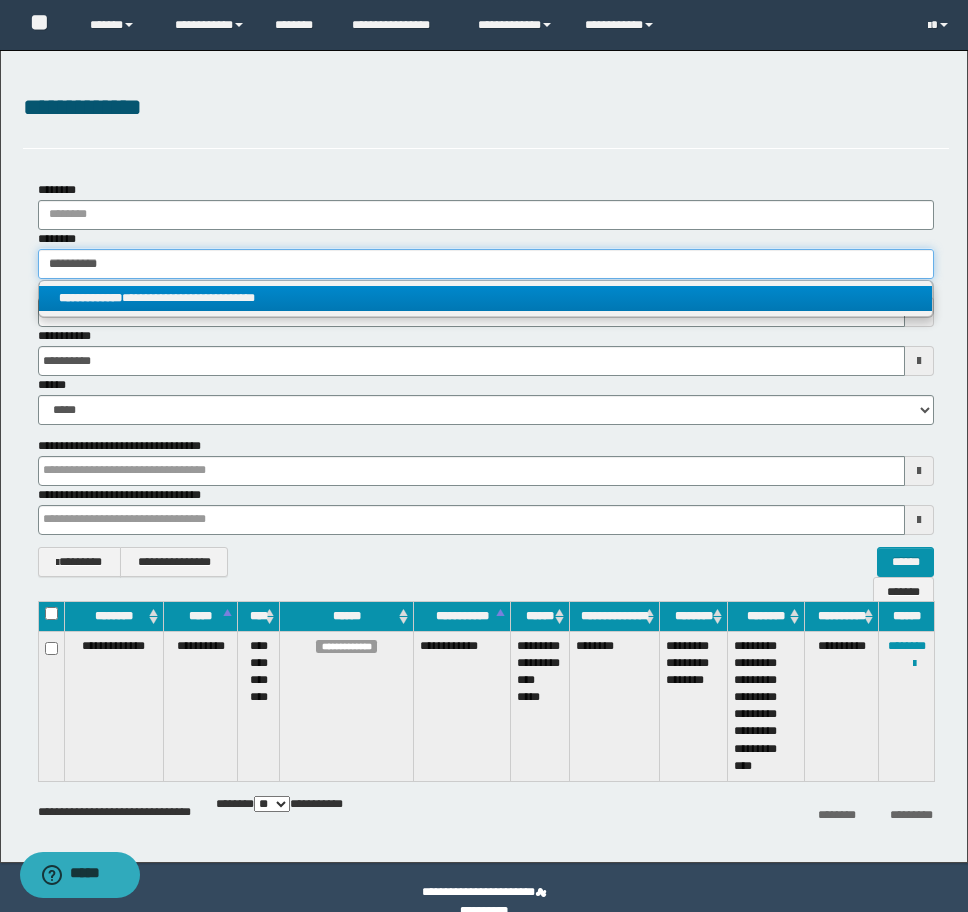 type on "**********" 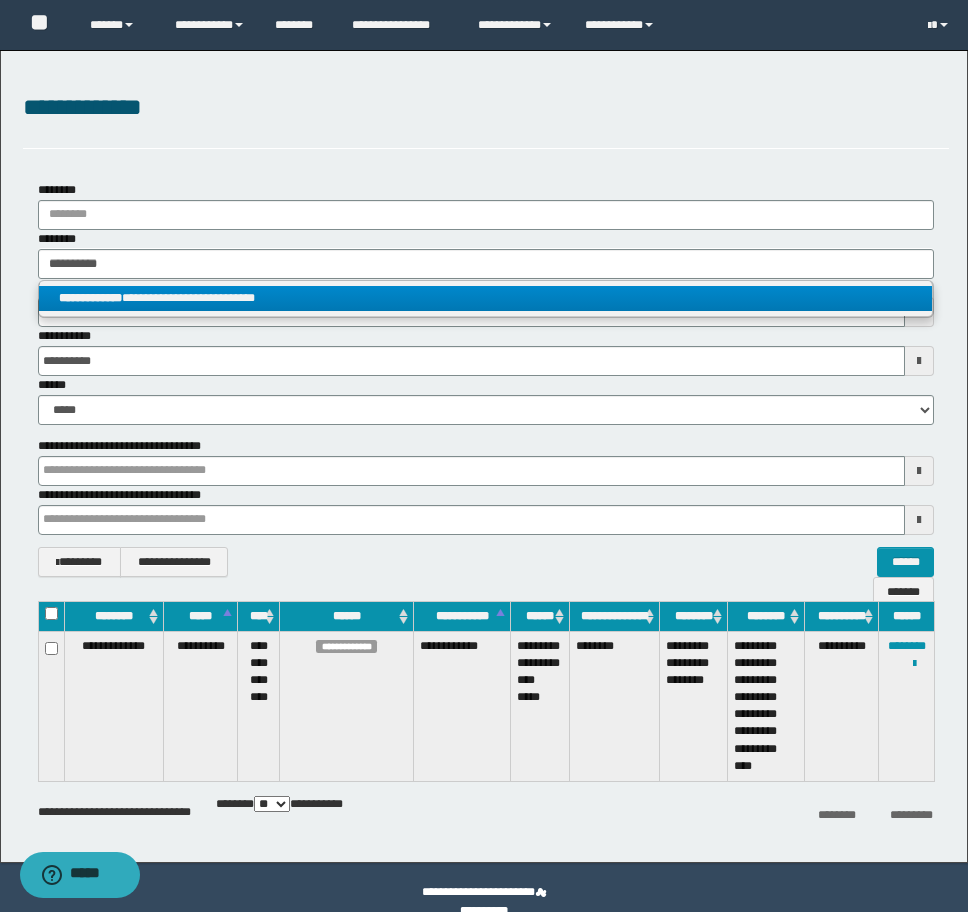 click on "**********" at bounding box center (485, 298) 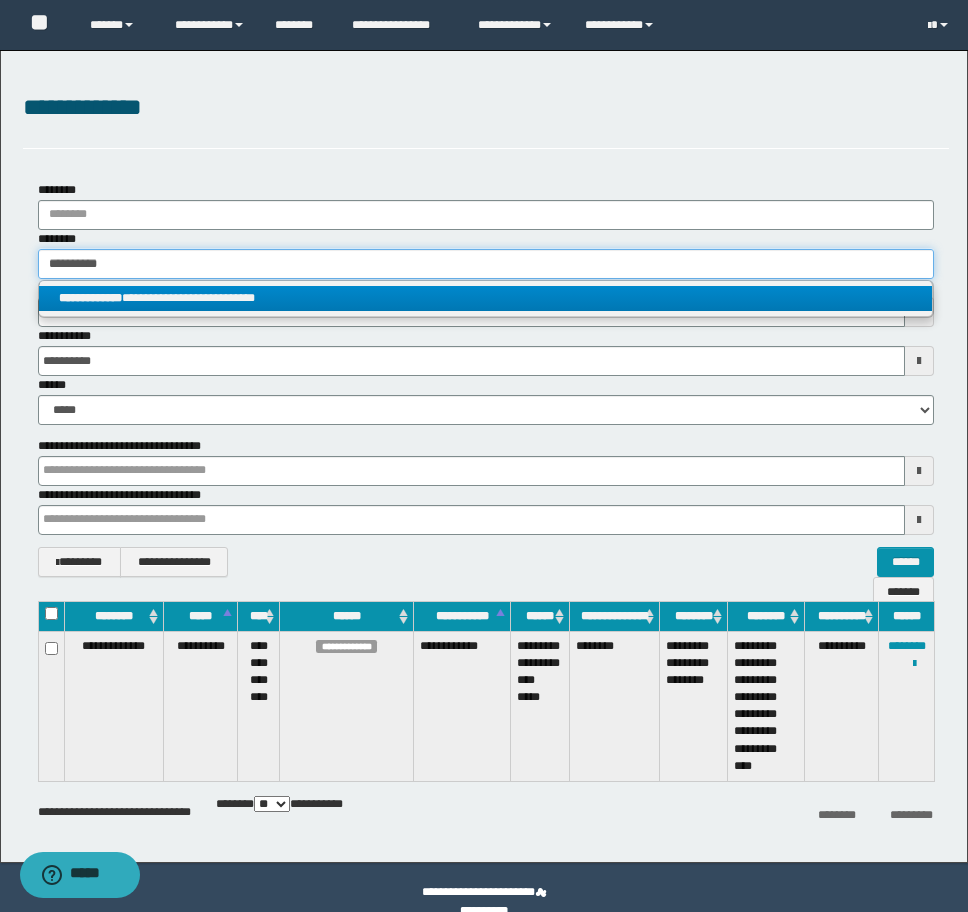 type 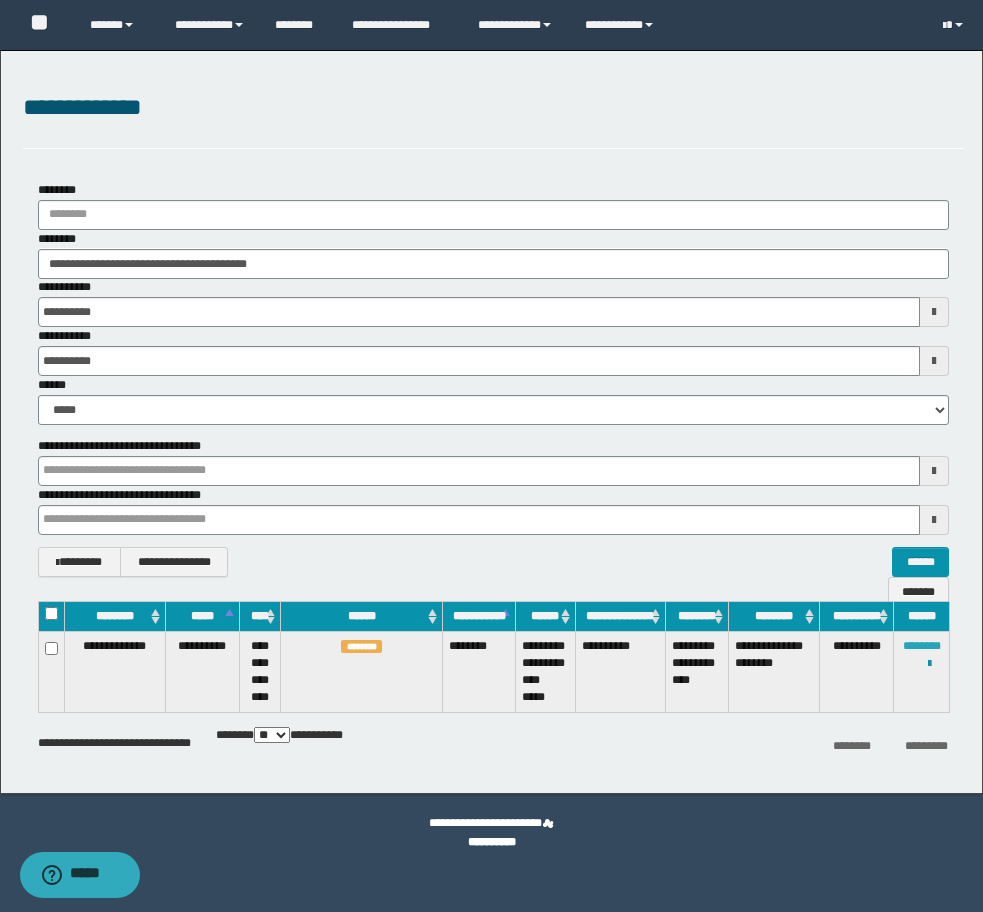 click on "********" at bounding box center [922, 646] 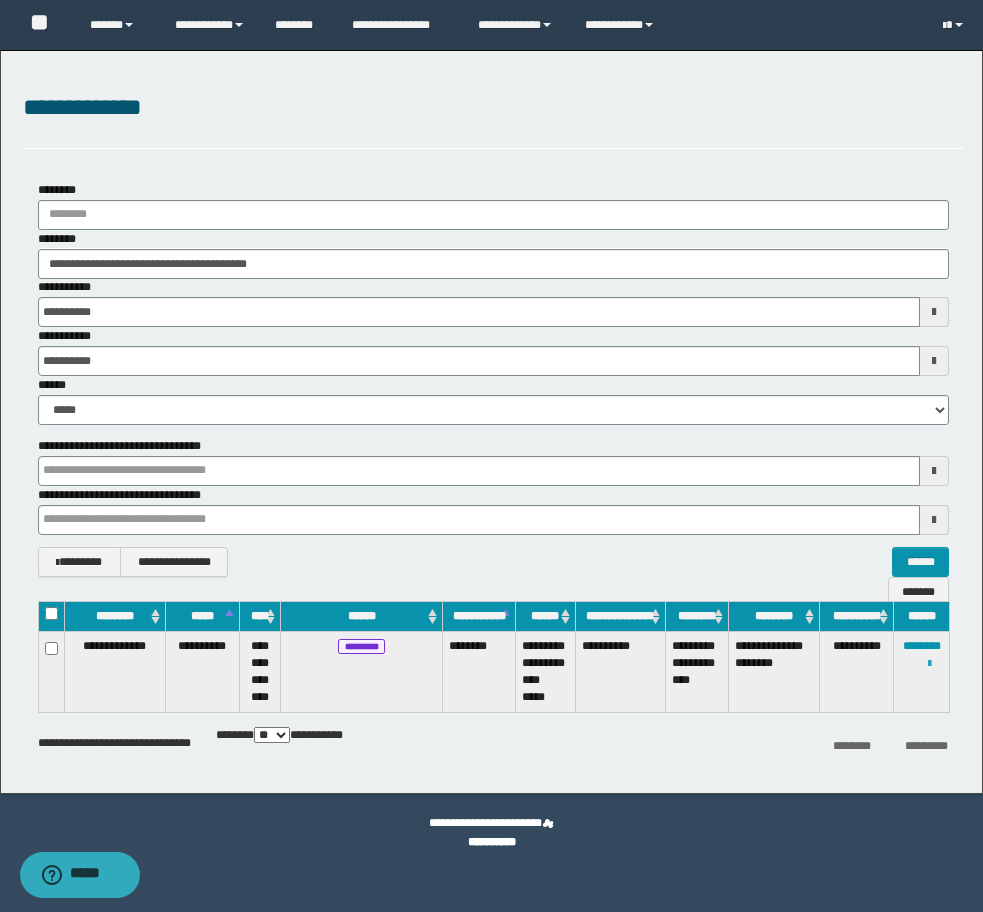 click at bounding box center [929, 664] 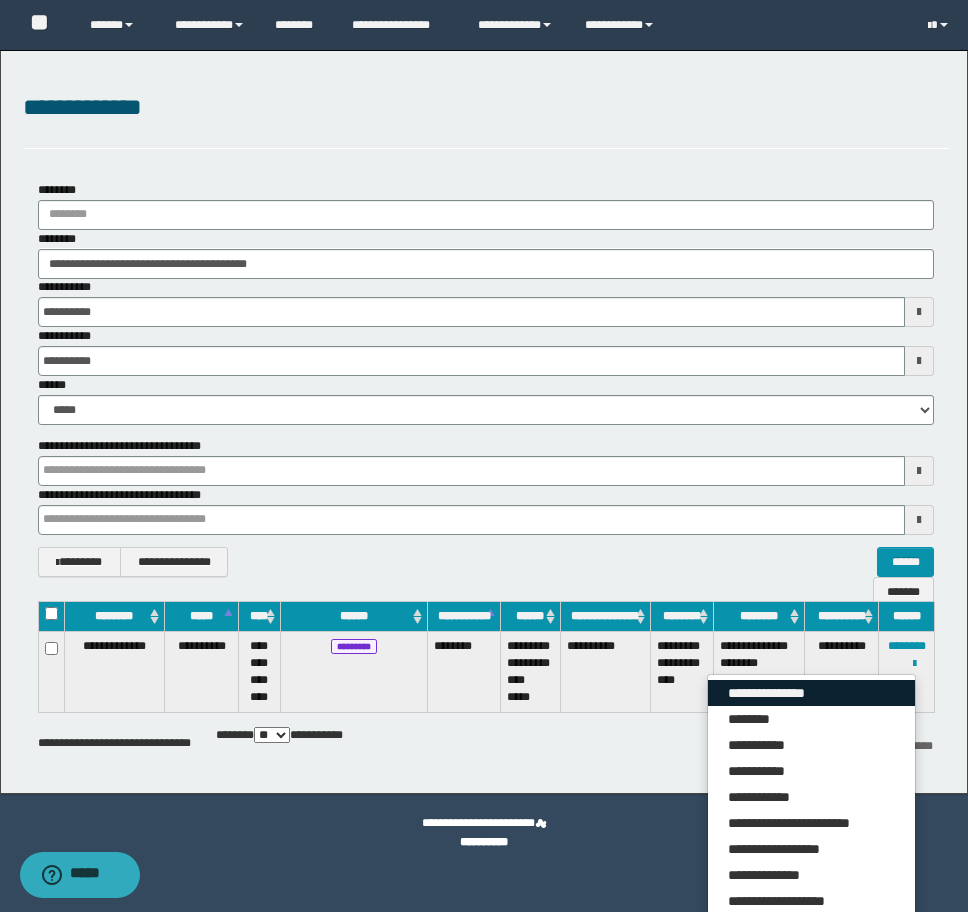 click on "**********" at bounding box center (811, 693) 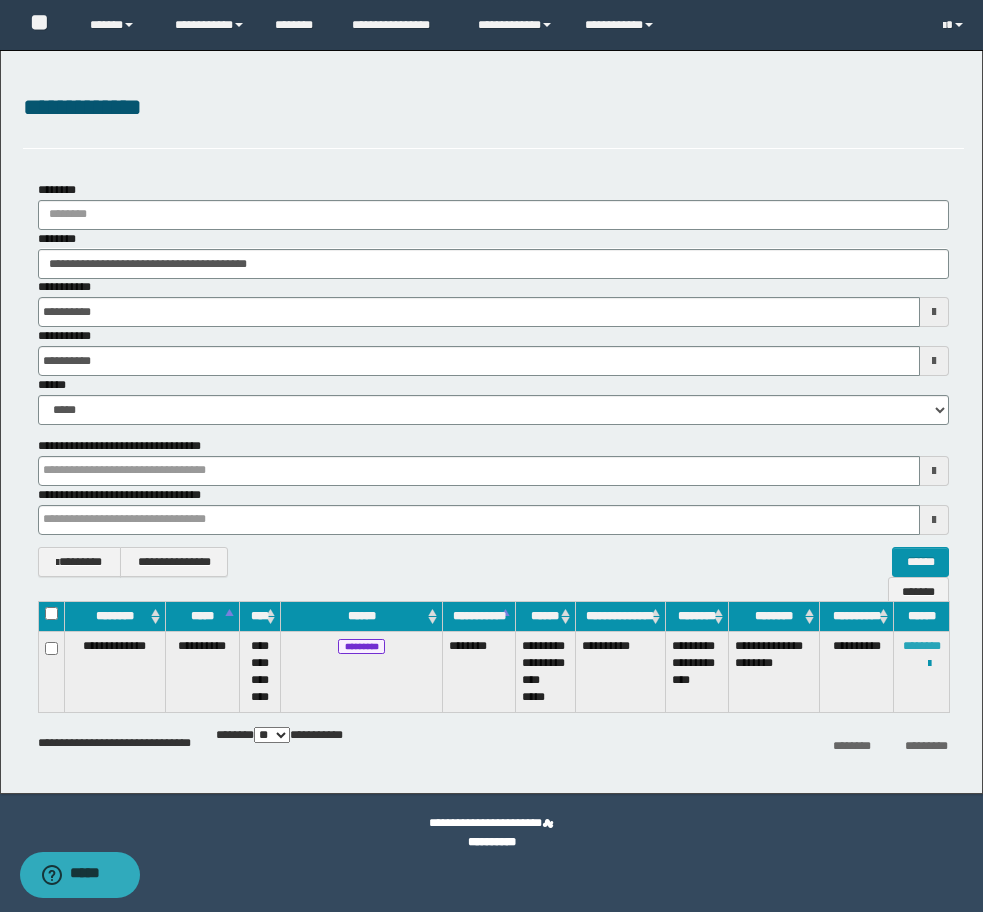 click on "********" at bounding box center [922, 646] 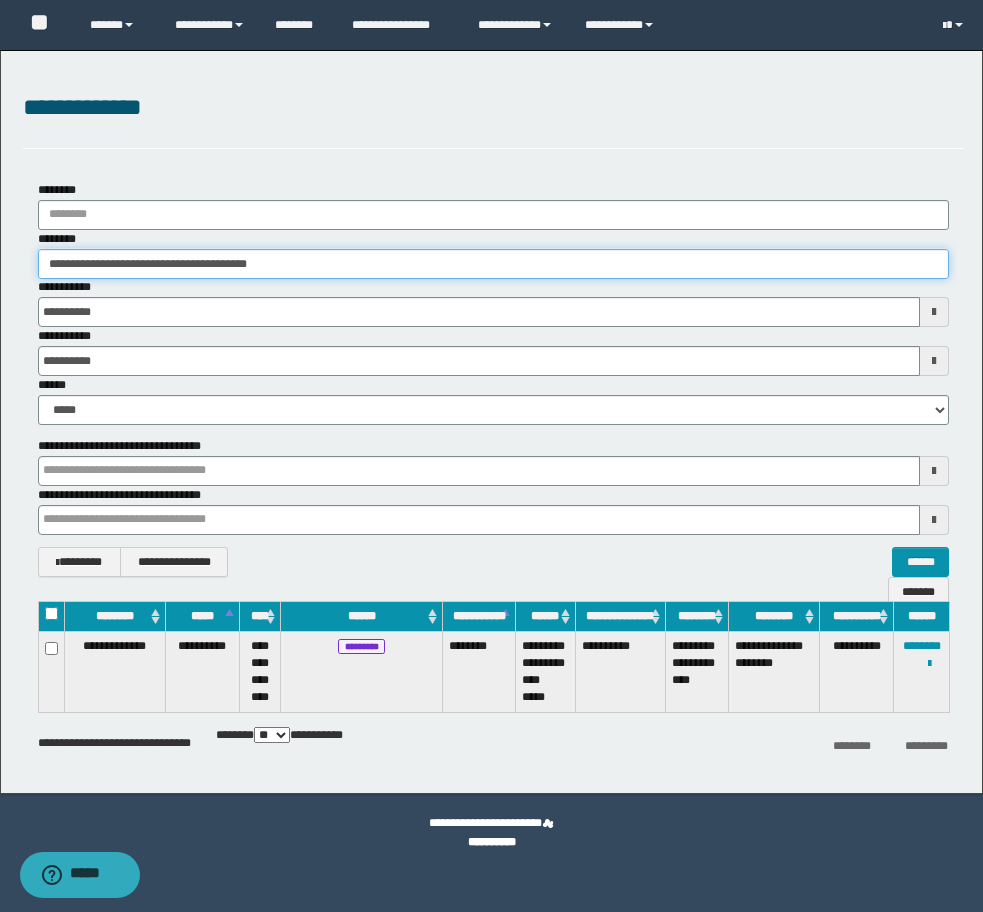 drag, startPoint x: 322, startPoint y: 255, endPoint x: -8, endPoint y: 260, distance: 330.03787 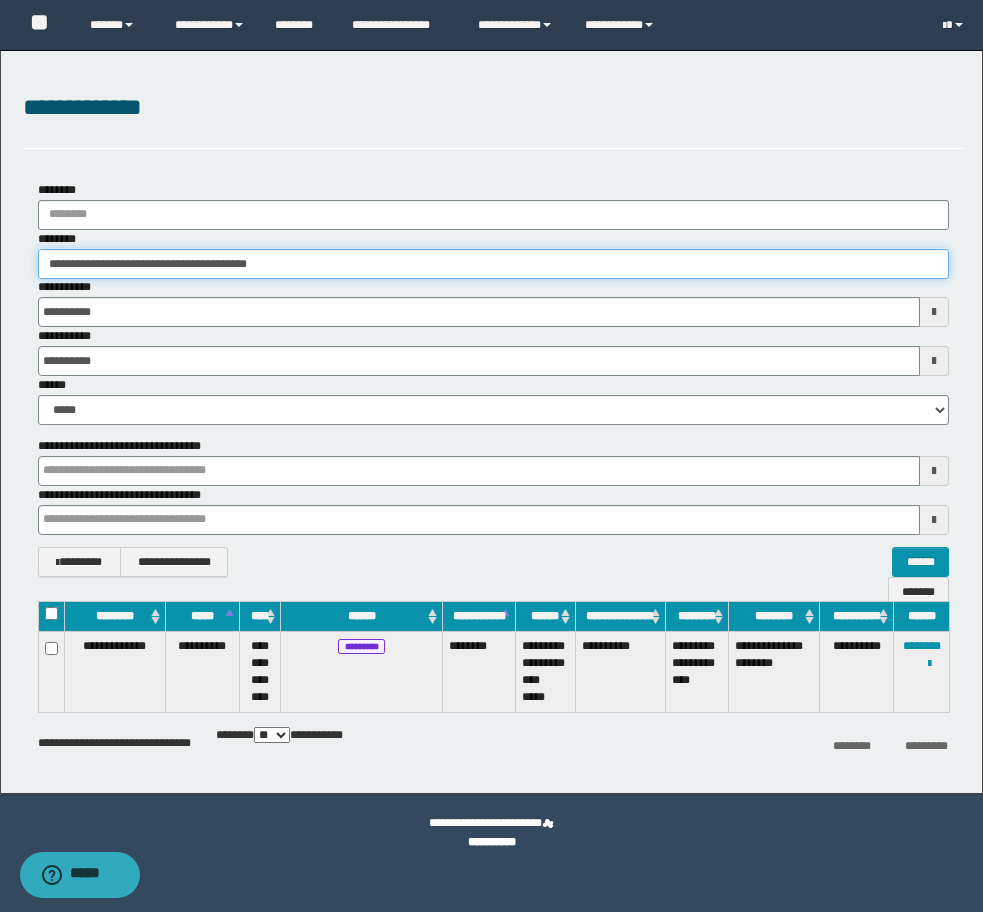 click on "**********" at bounding box center (491, 456) 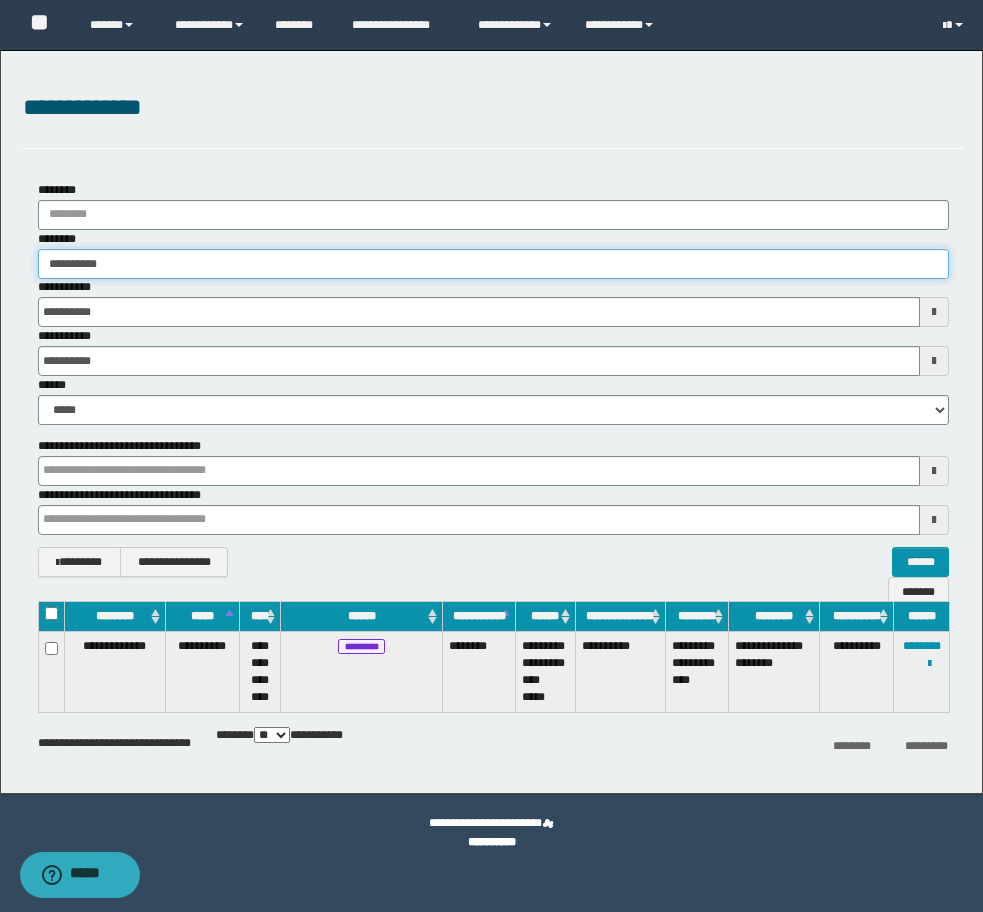 type on "**********" 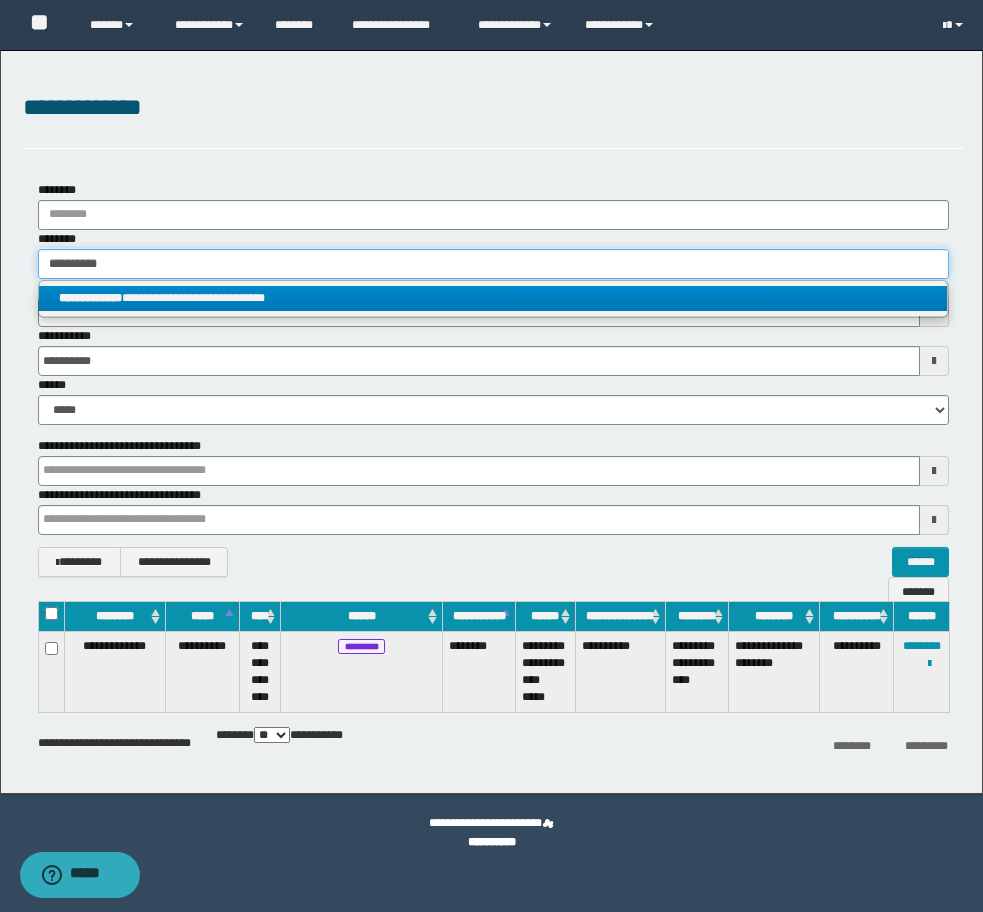 type on "**********" 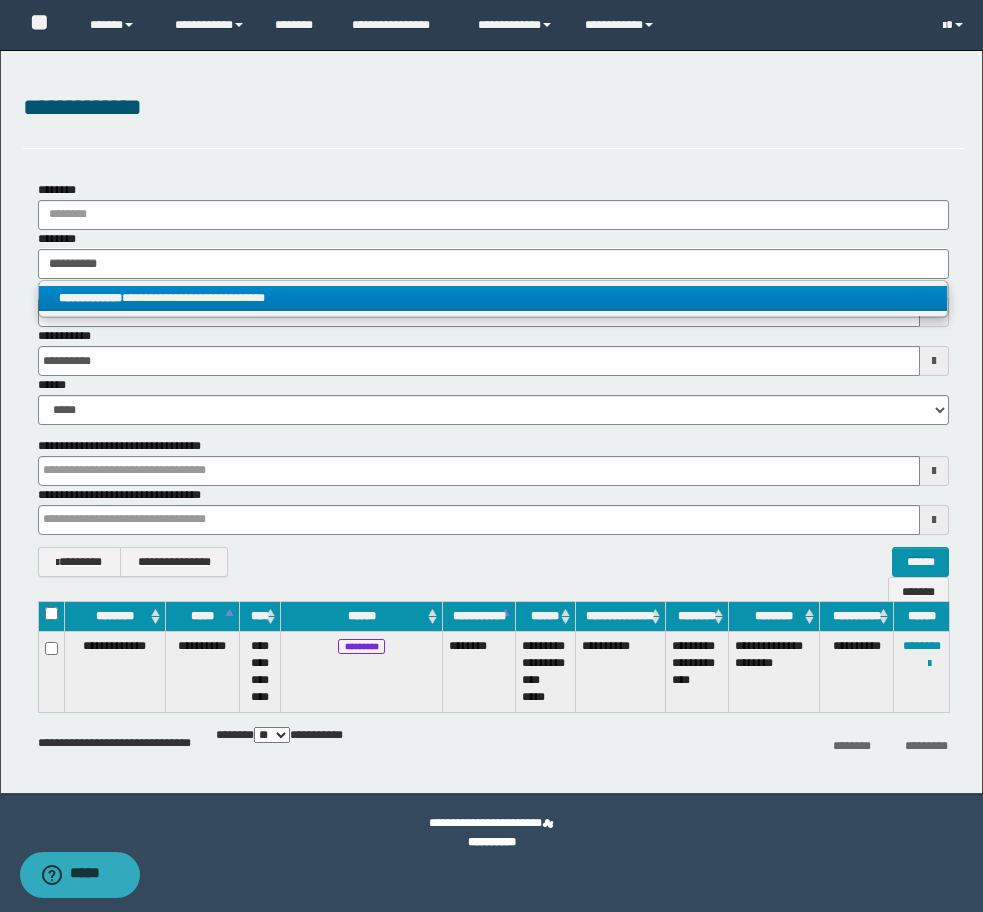 click on "**********" at bounding box center (493, 298) 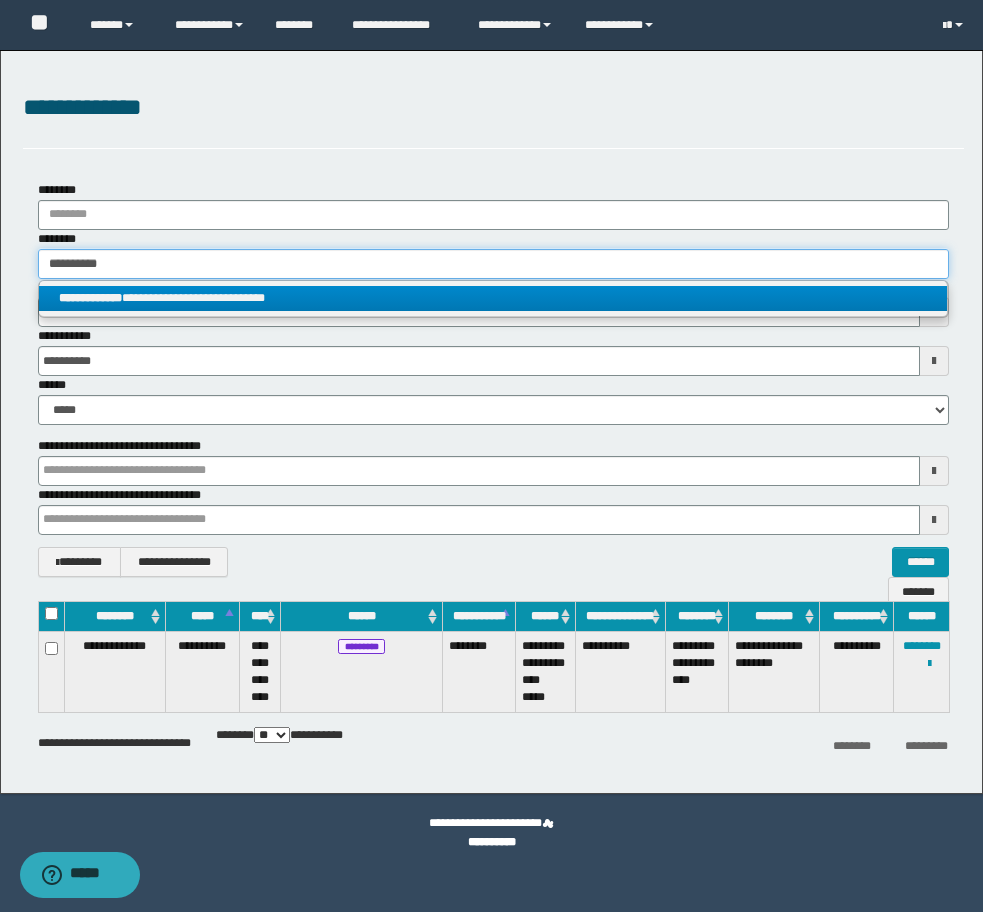 type 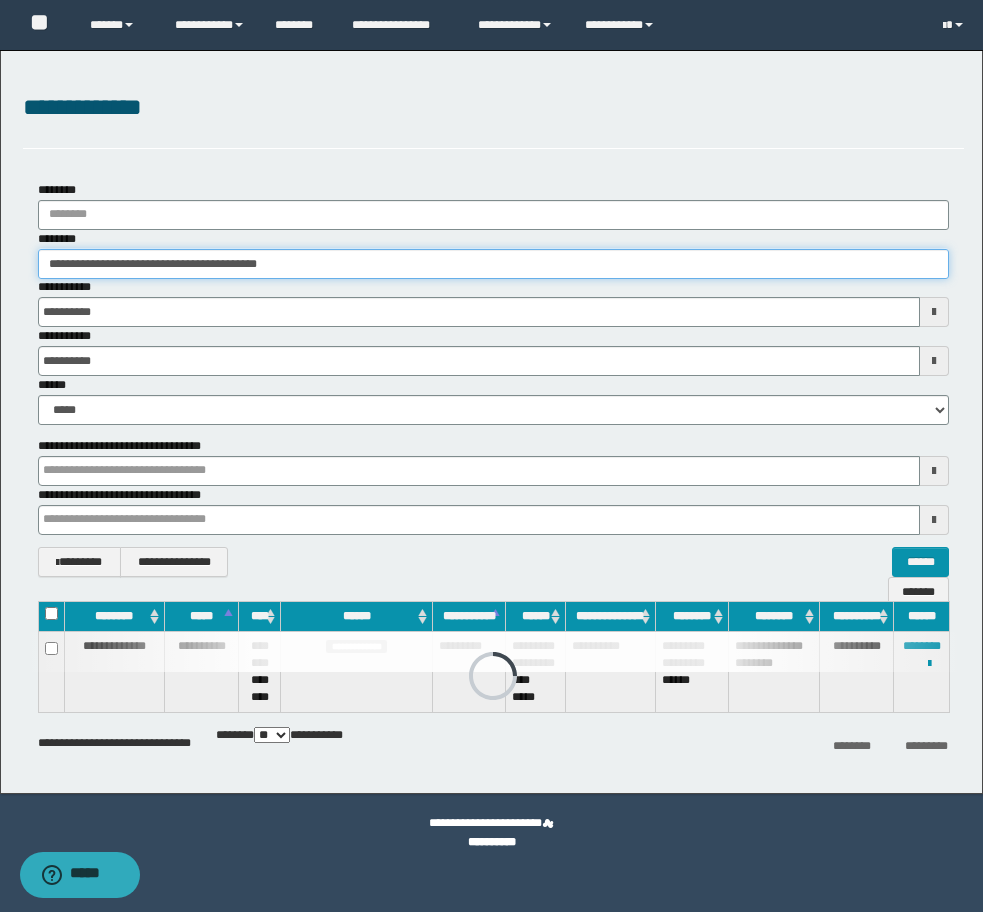 drag, startPoint x: 365, startPoint y: 262, endPoint x: -8, endPoint y: 263, distance: 373.00134 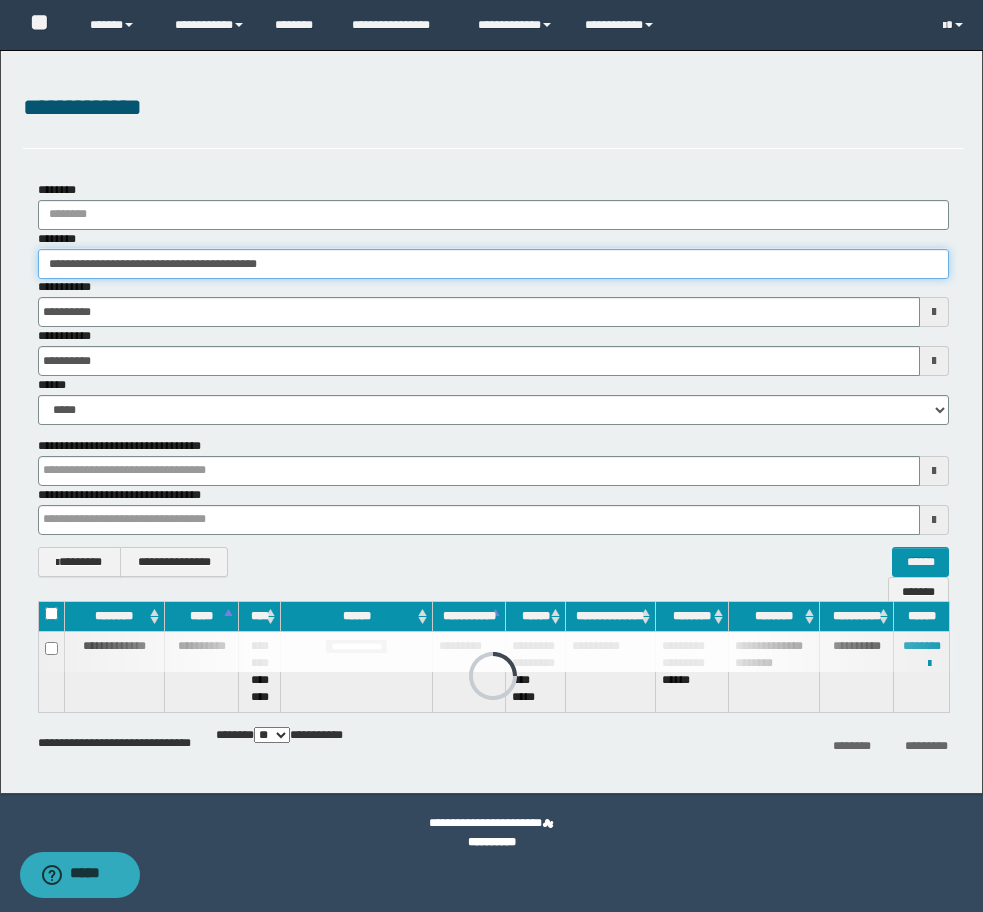 click on "**********" at bounding box center (491, 456) 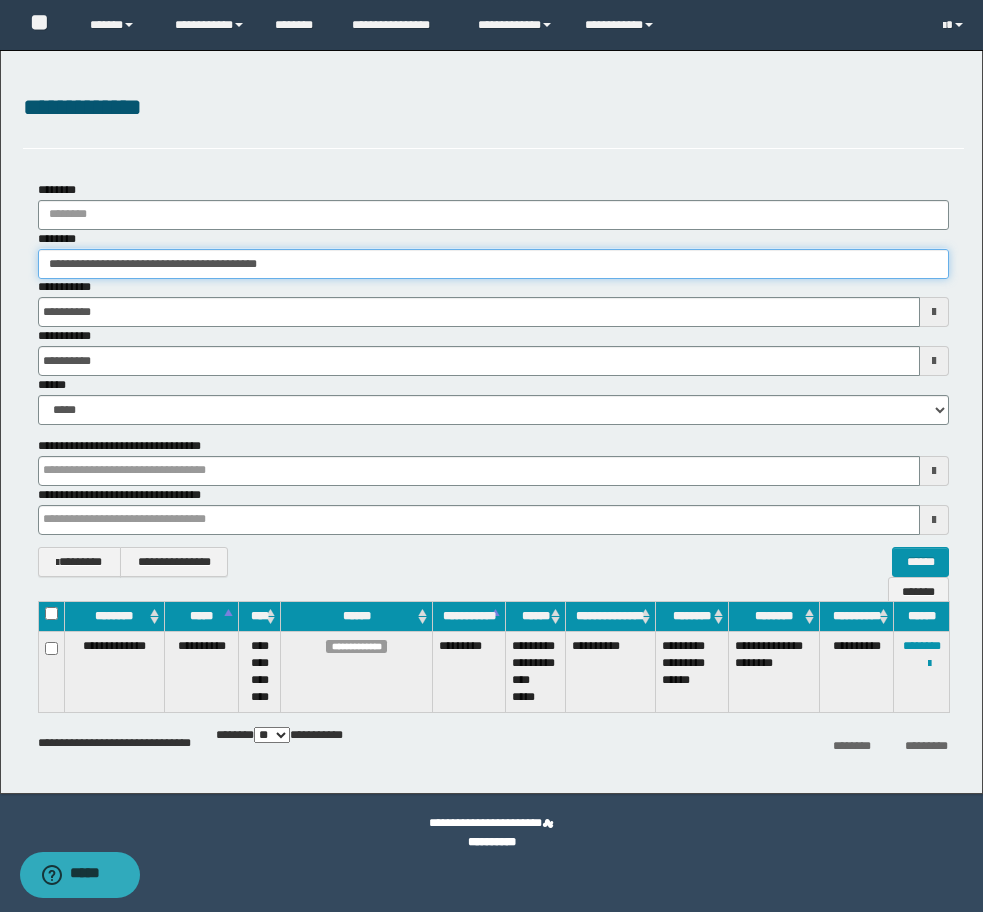 paste 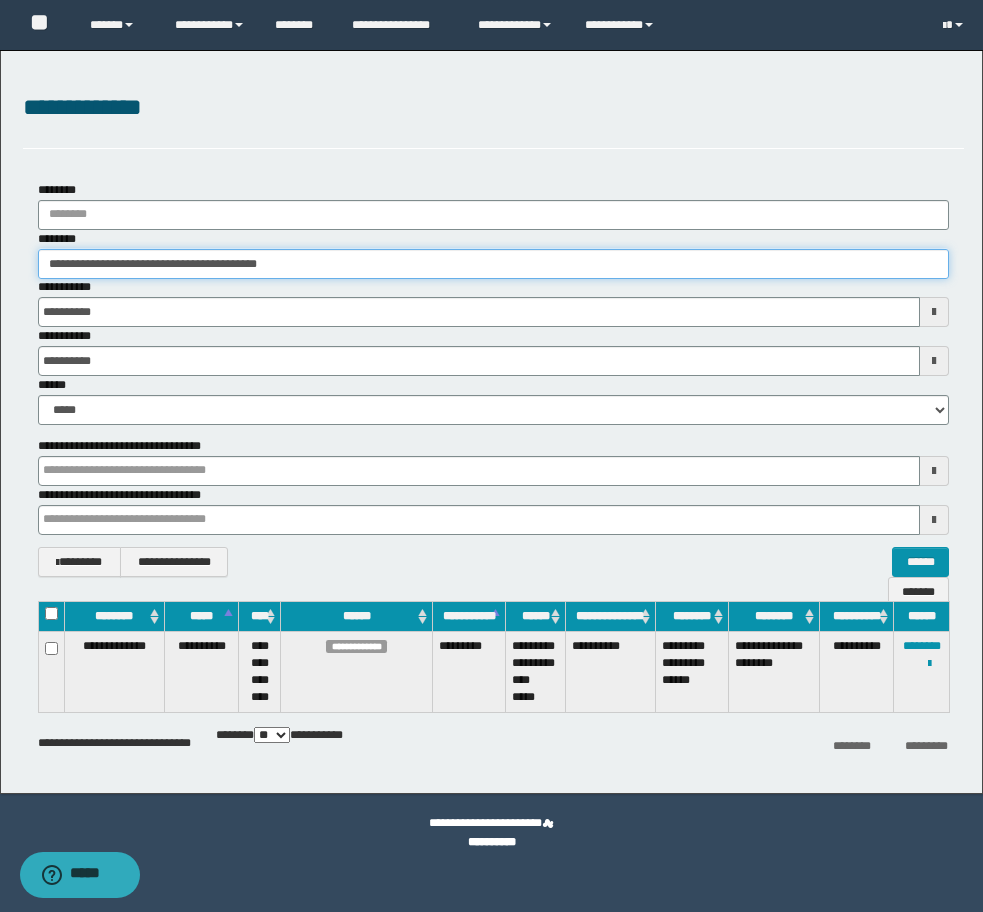 type on "**********" 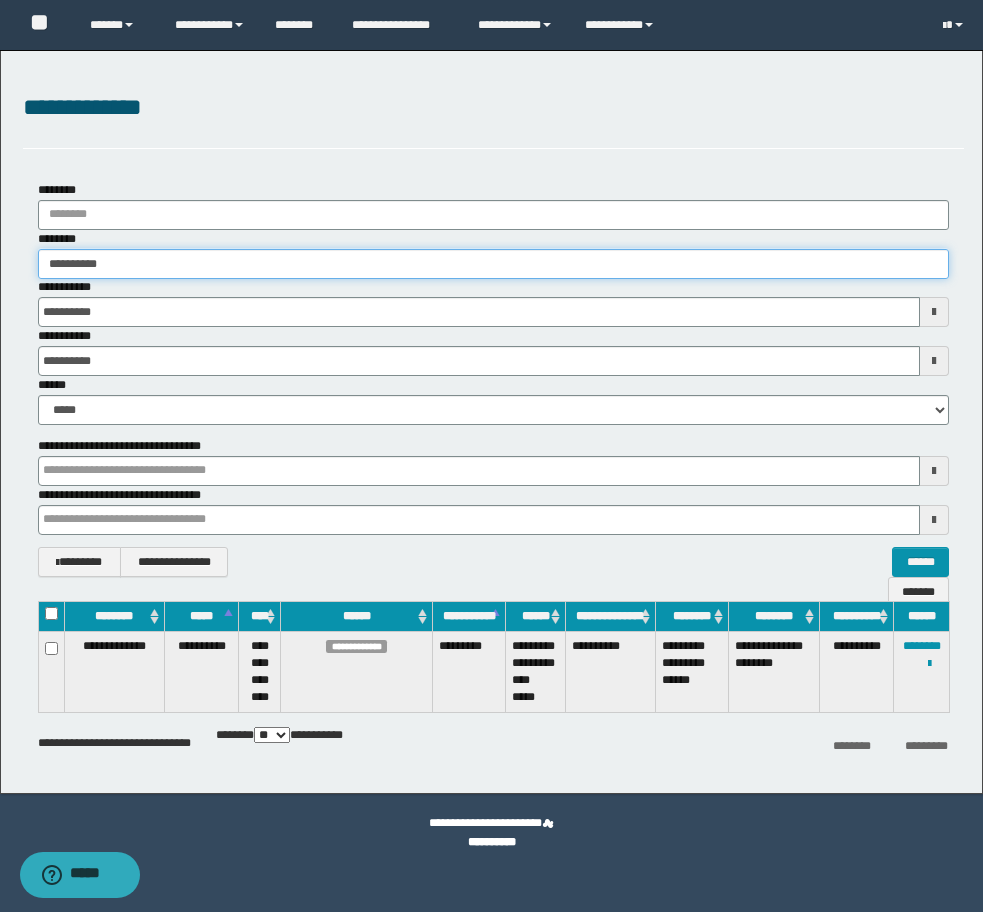 type on "**********" 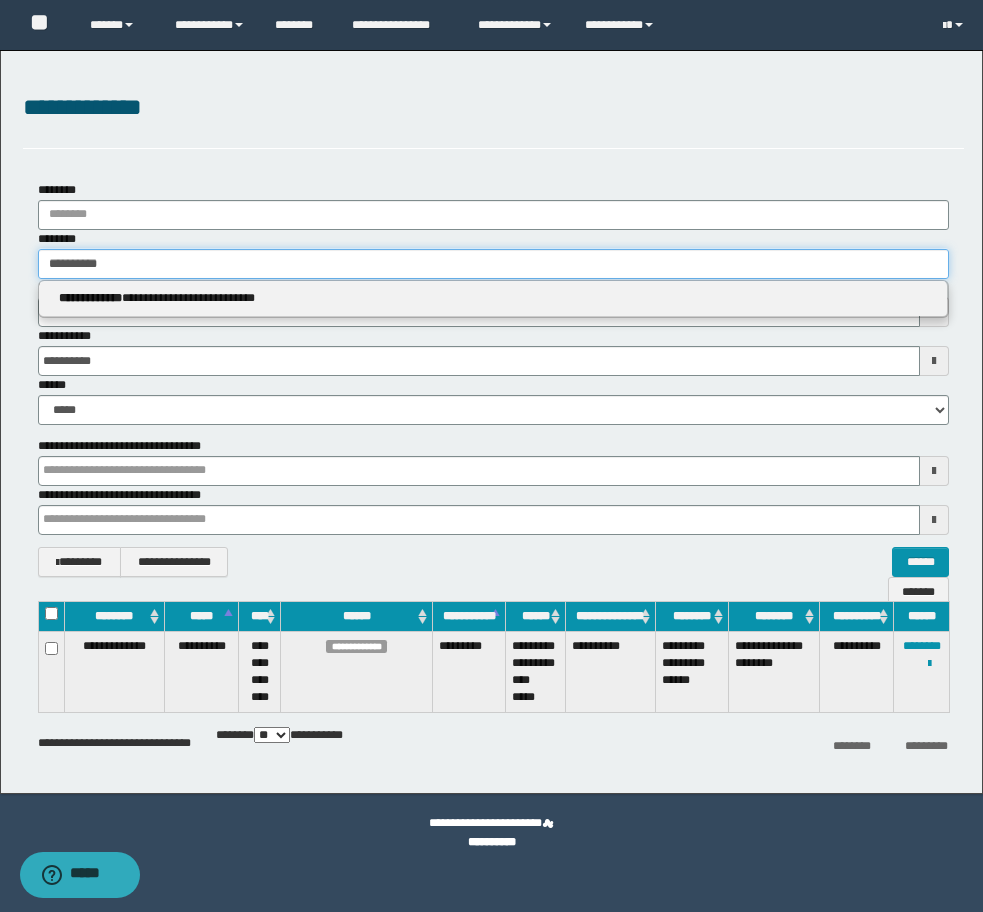 type on "**********" 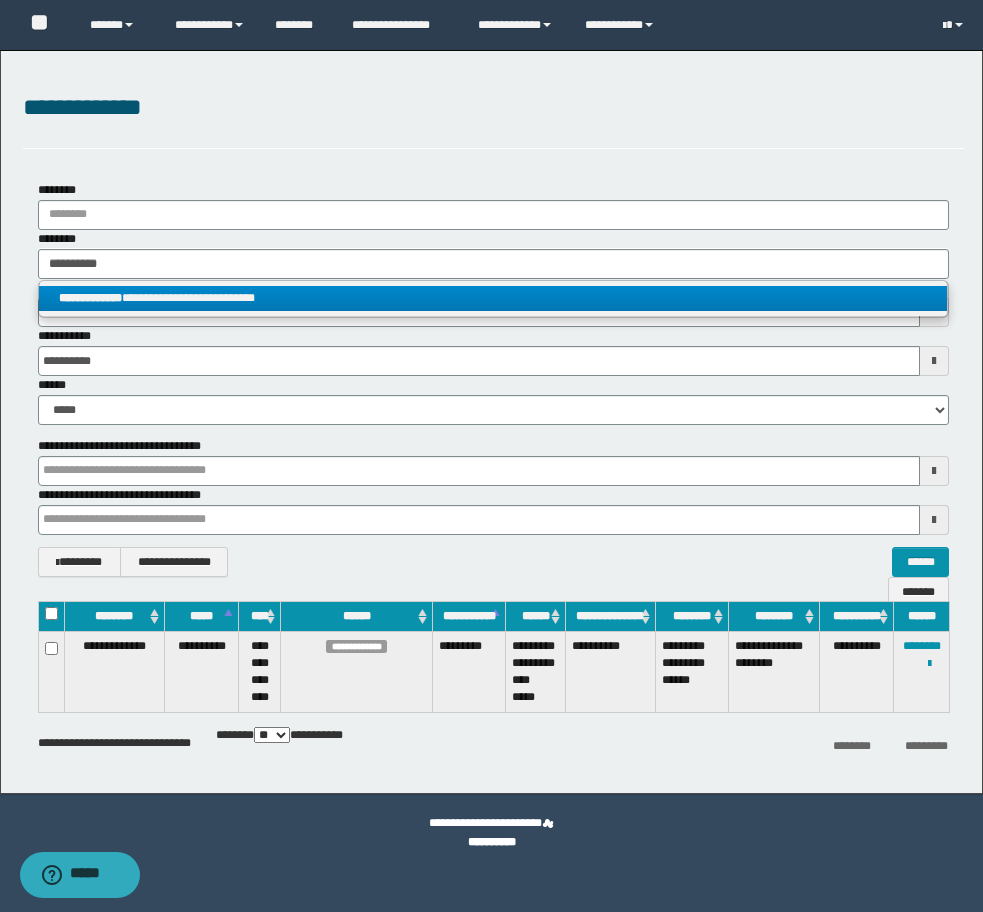 click on "**********" at bounding box center [493, 298] 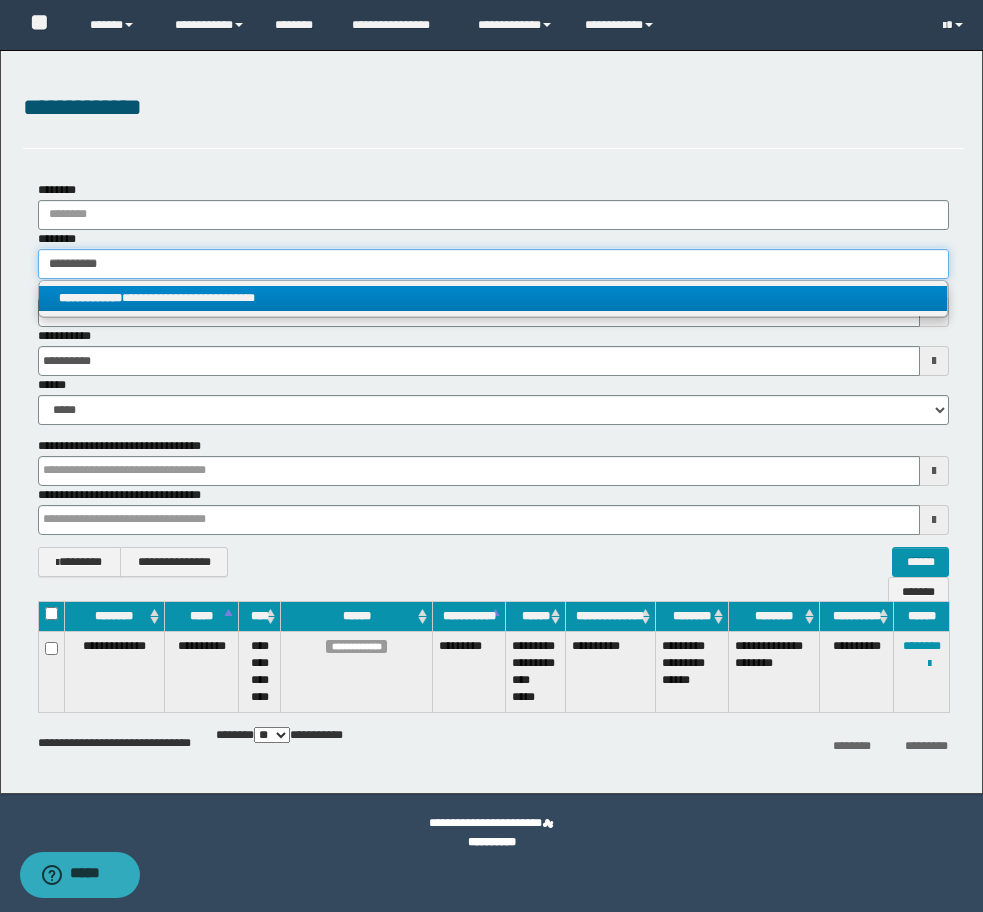 type 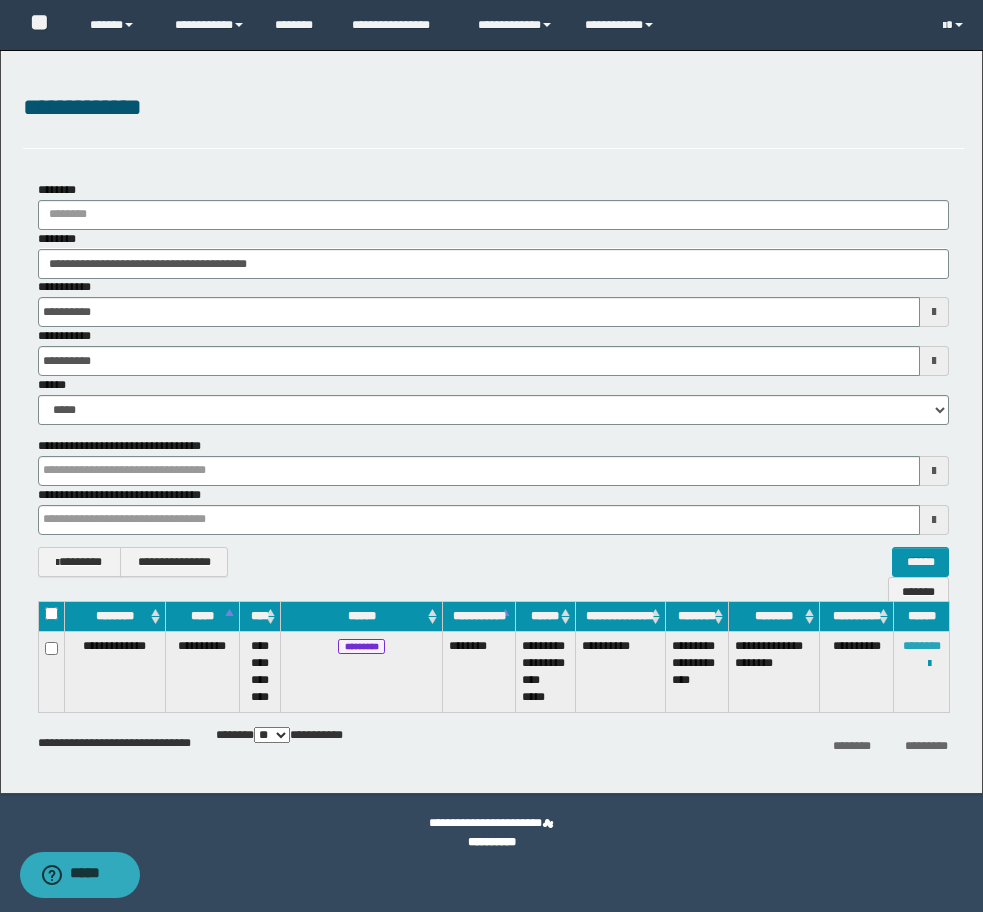 click on "********" at bounding box center (922, 646) 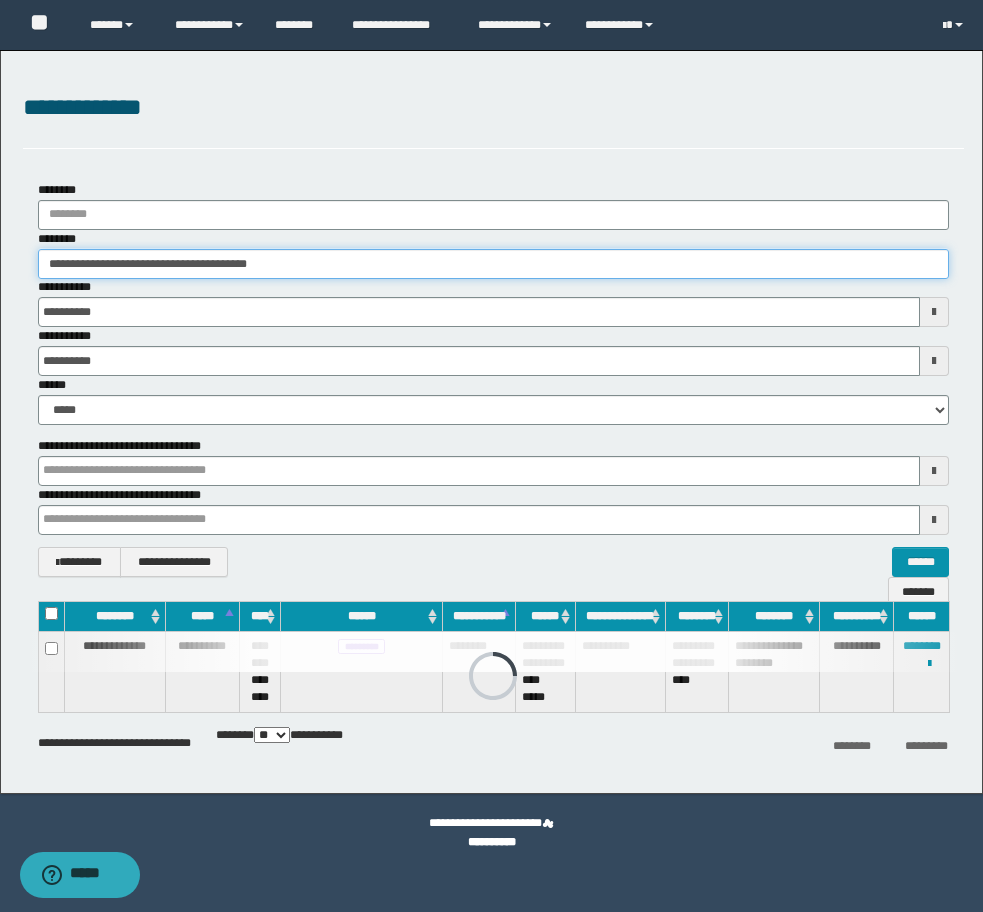 drag, startPoint x: 332, startPoint y: 250, endPoint x: -8, endPoint y: 256, distance: 340.05295 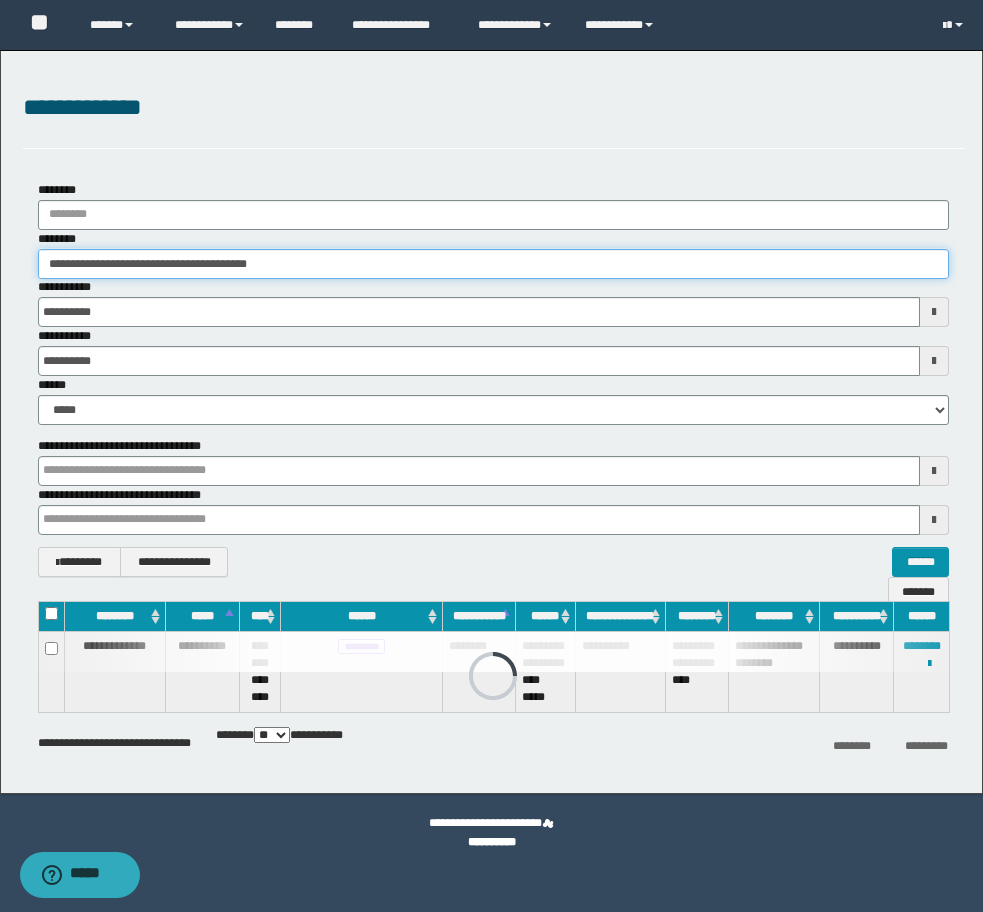 click on "**********" at bounding box center [491, 456] 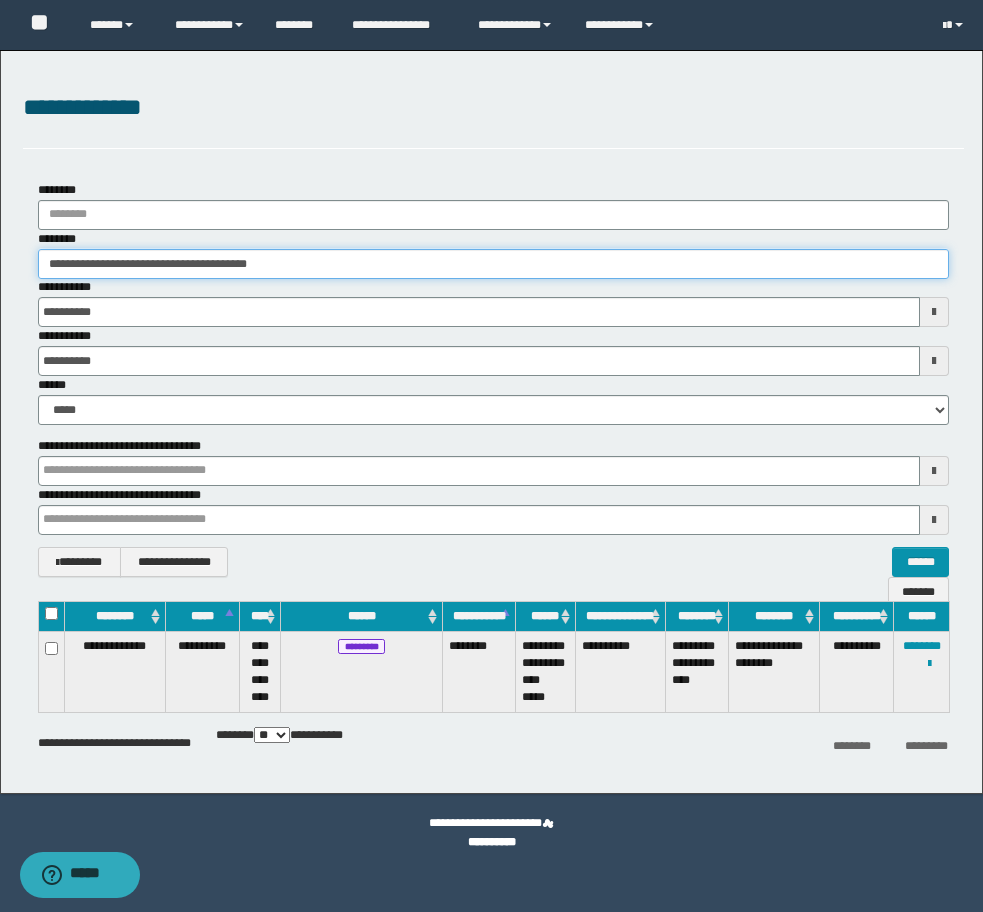 paste 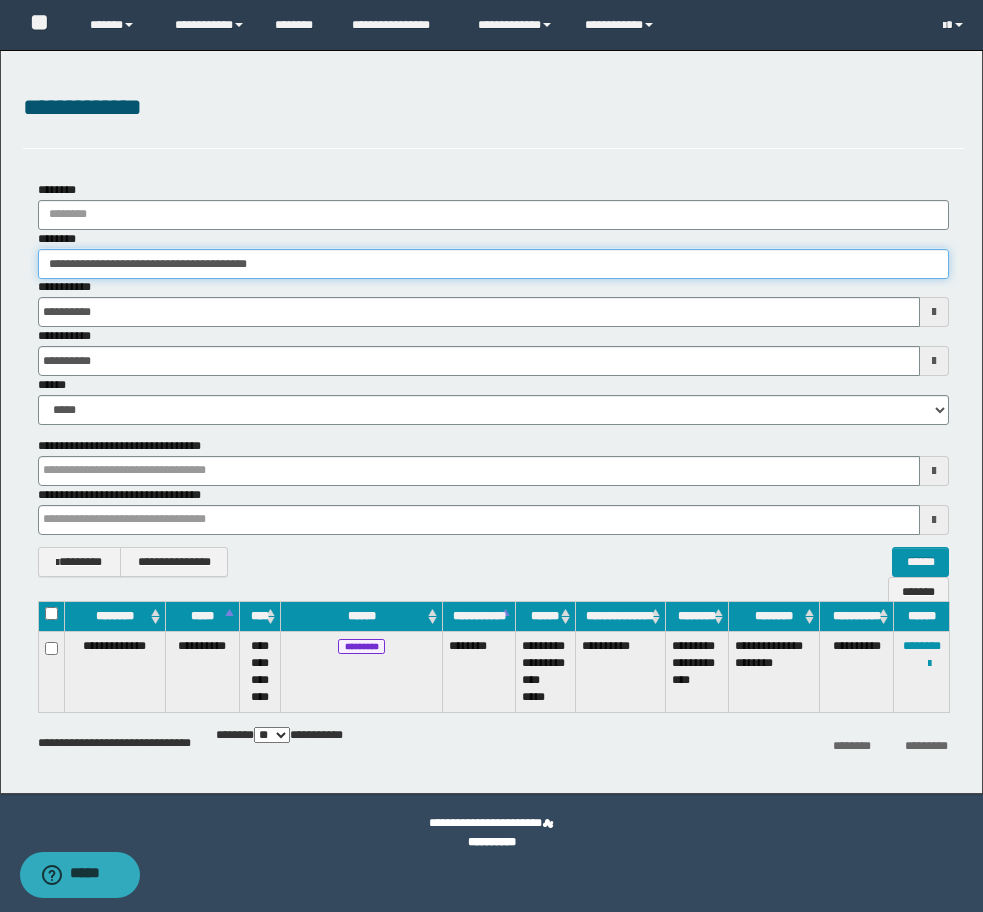 type on "**********" 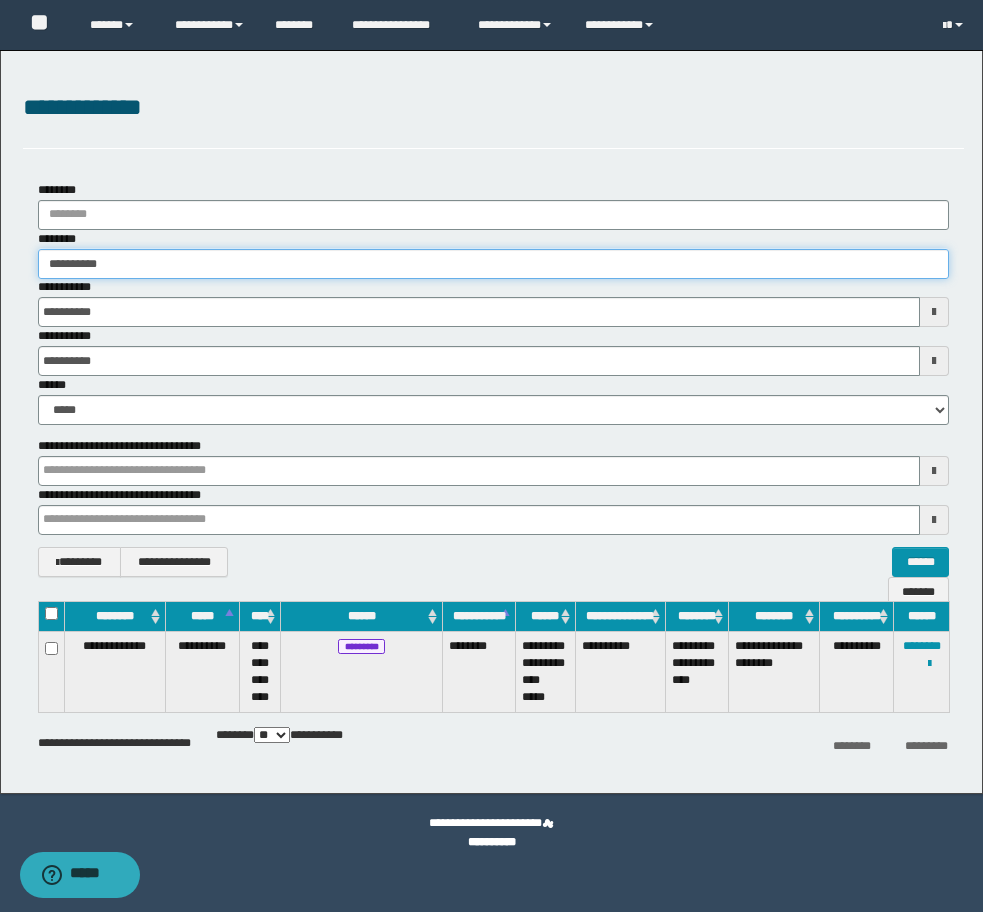 type on "**********" 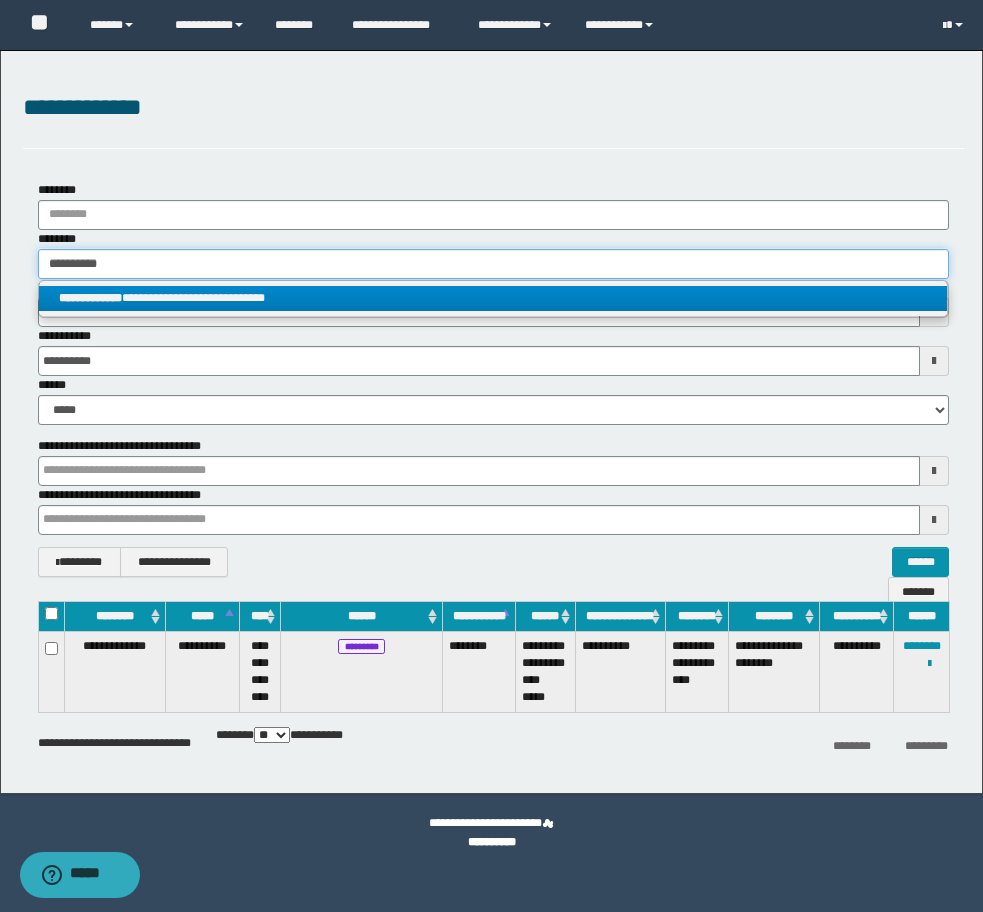 type on "**********" 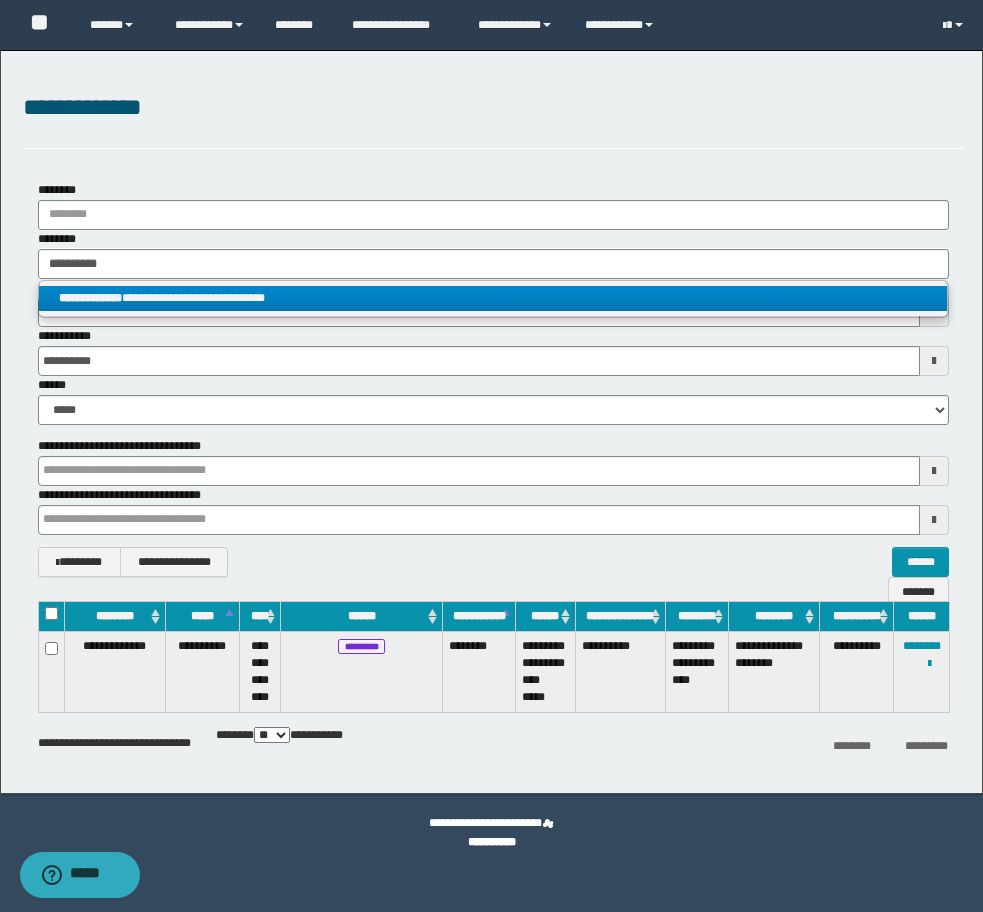 click on "**********" at bounding box center (493, 298) 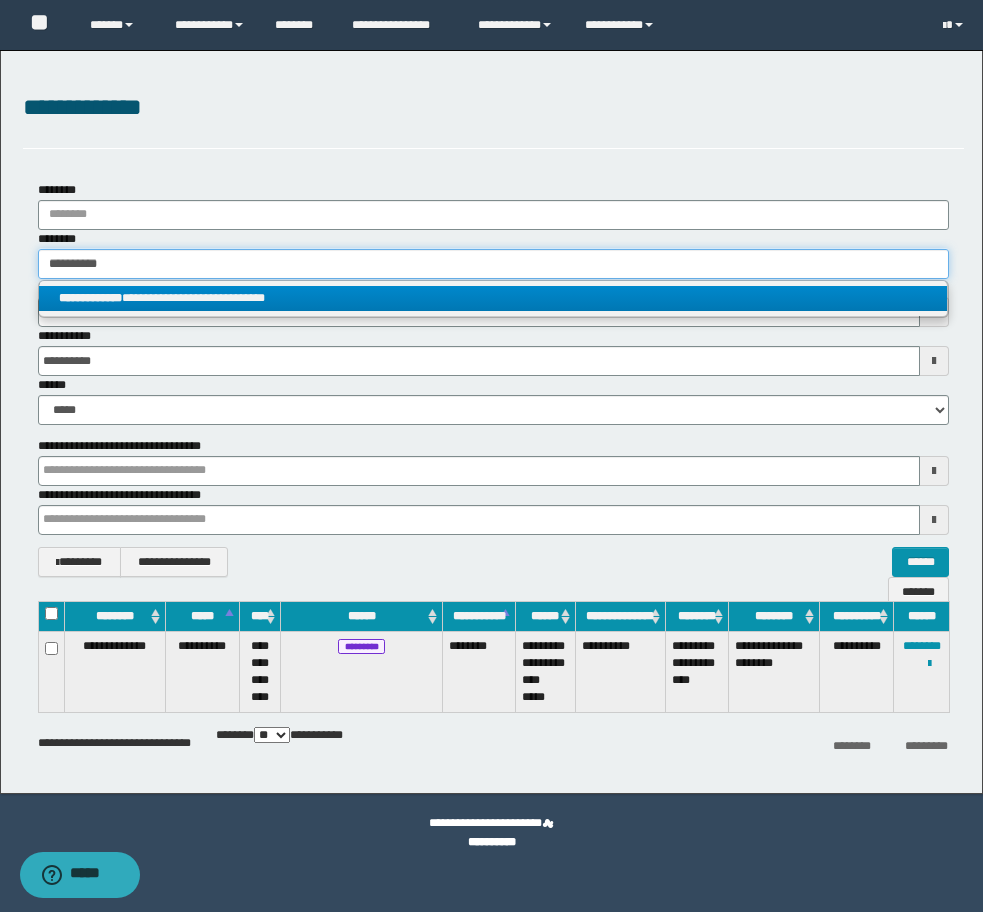 type 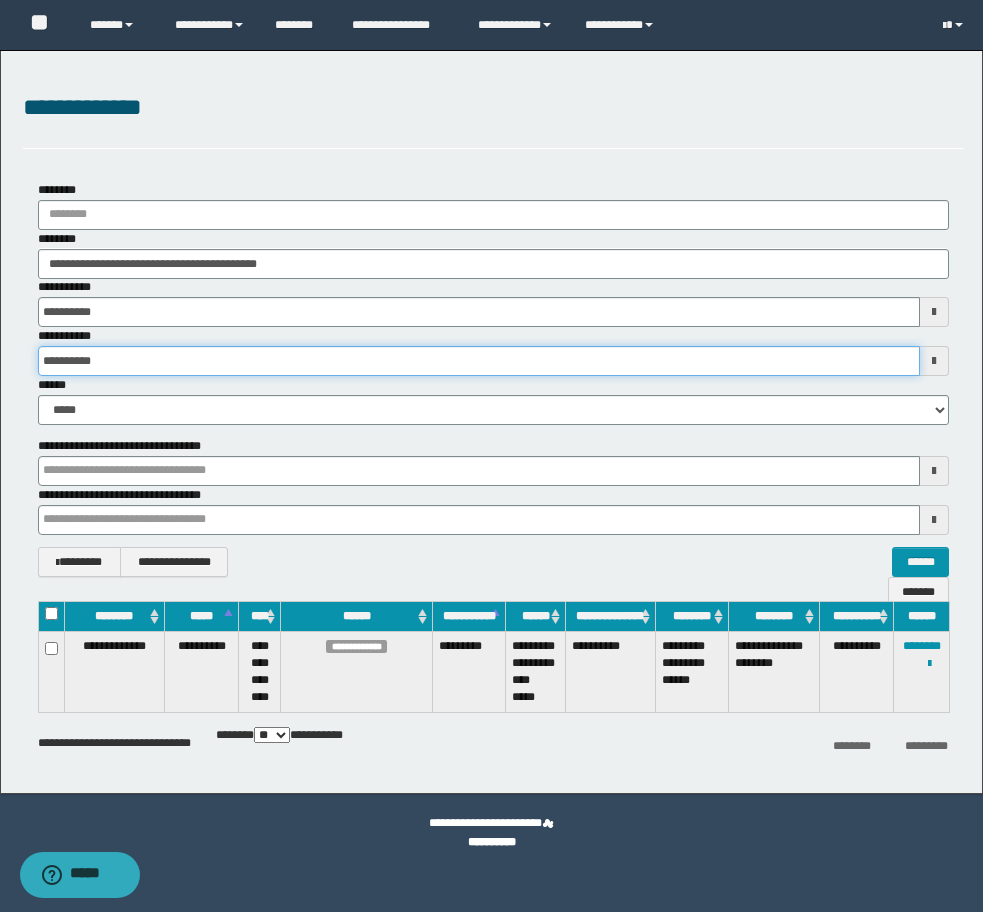 click on "**********" at bounding box center [479, 361] 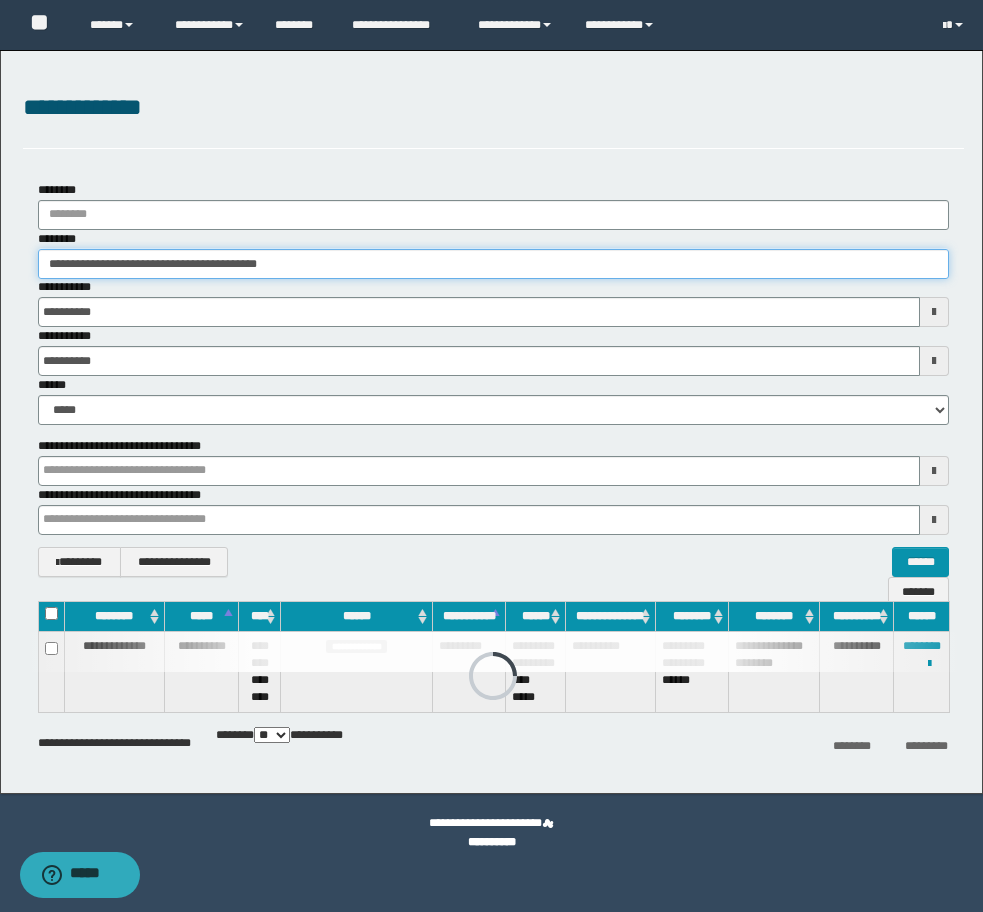 drag, startPoint x: 466, startPoint y: 255, endPoint x: -3, endPoint y: 265, distance: 469.1066 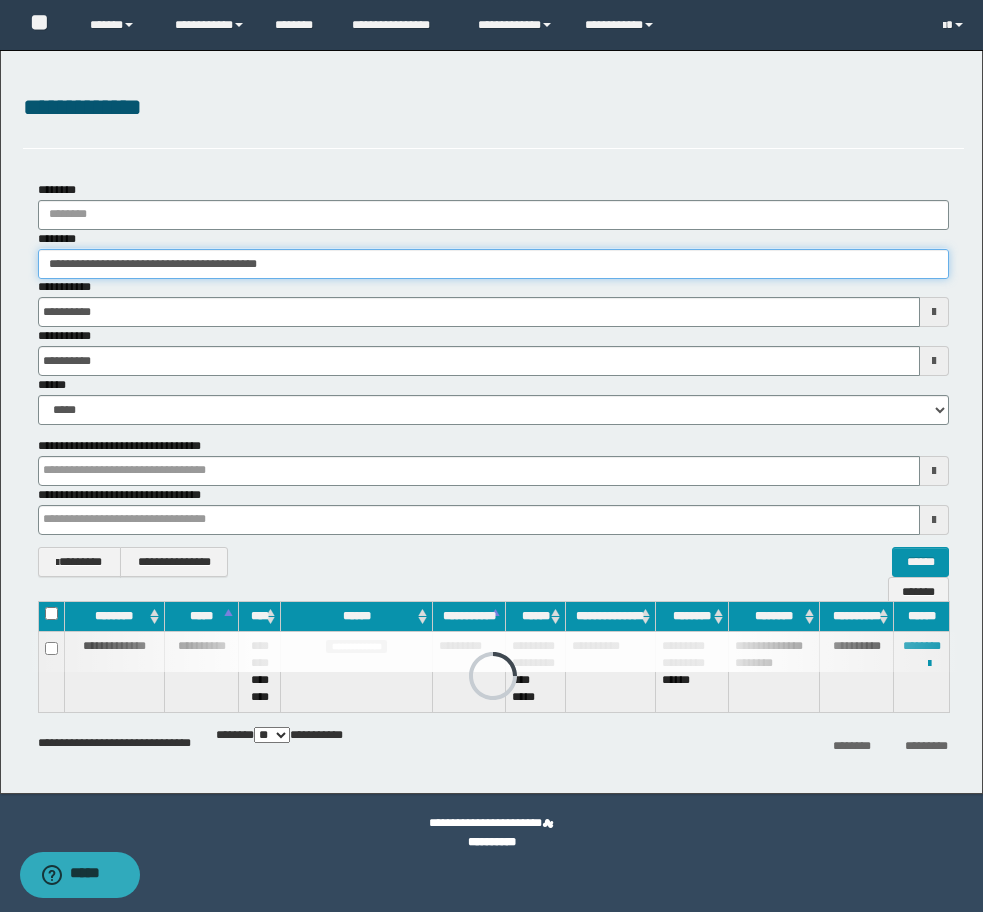click on "**********" at bounding box center (491, 456) 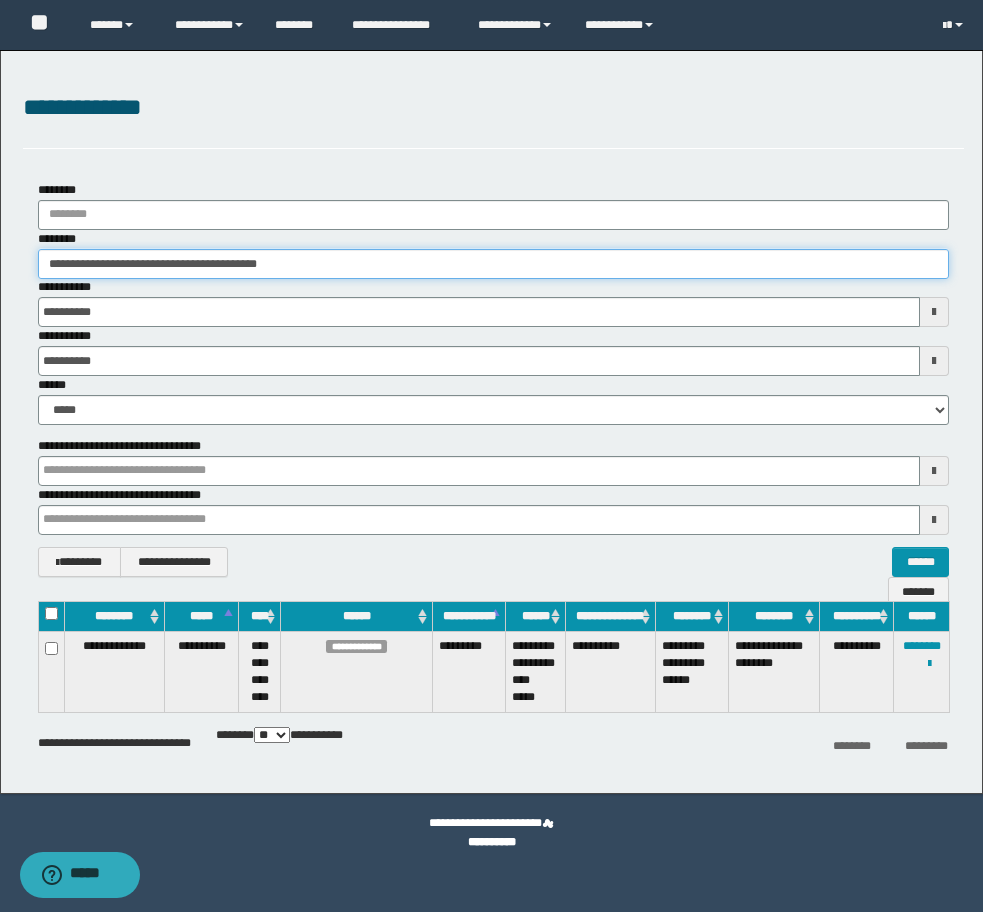 paste 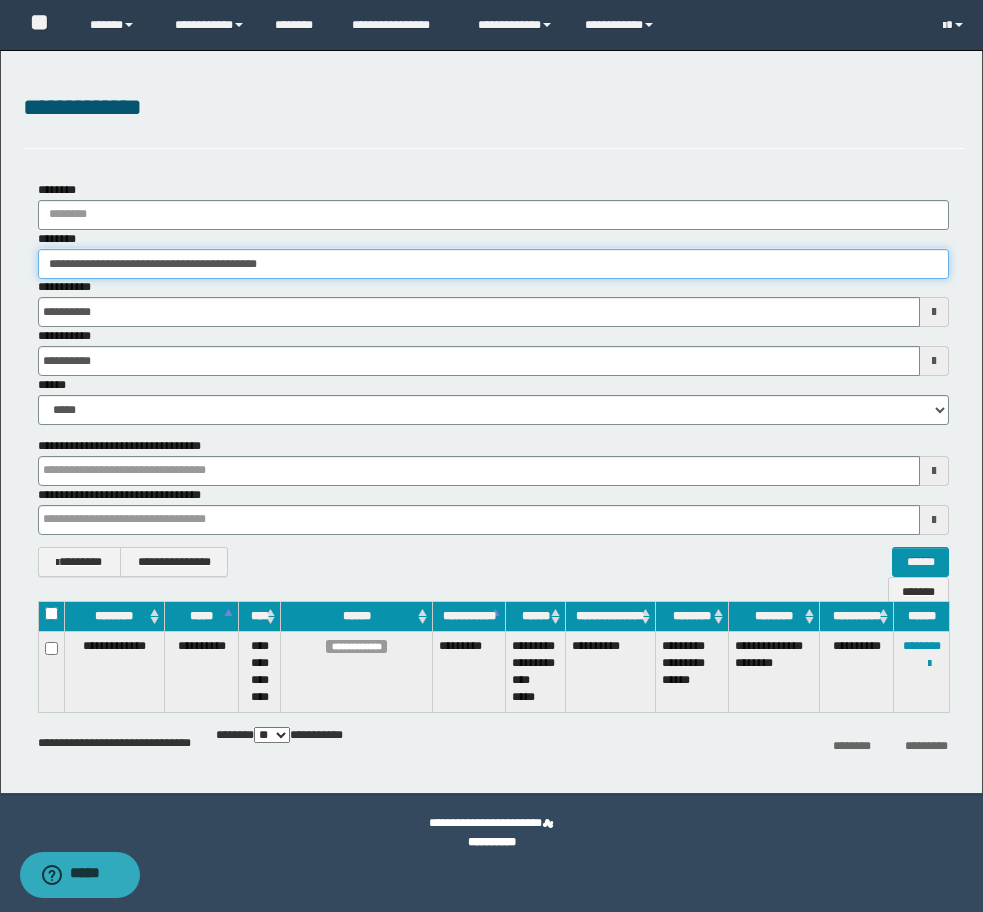 type on "********" 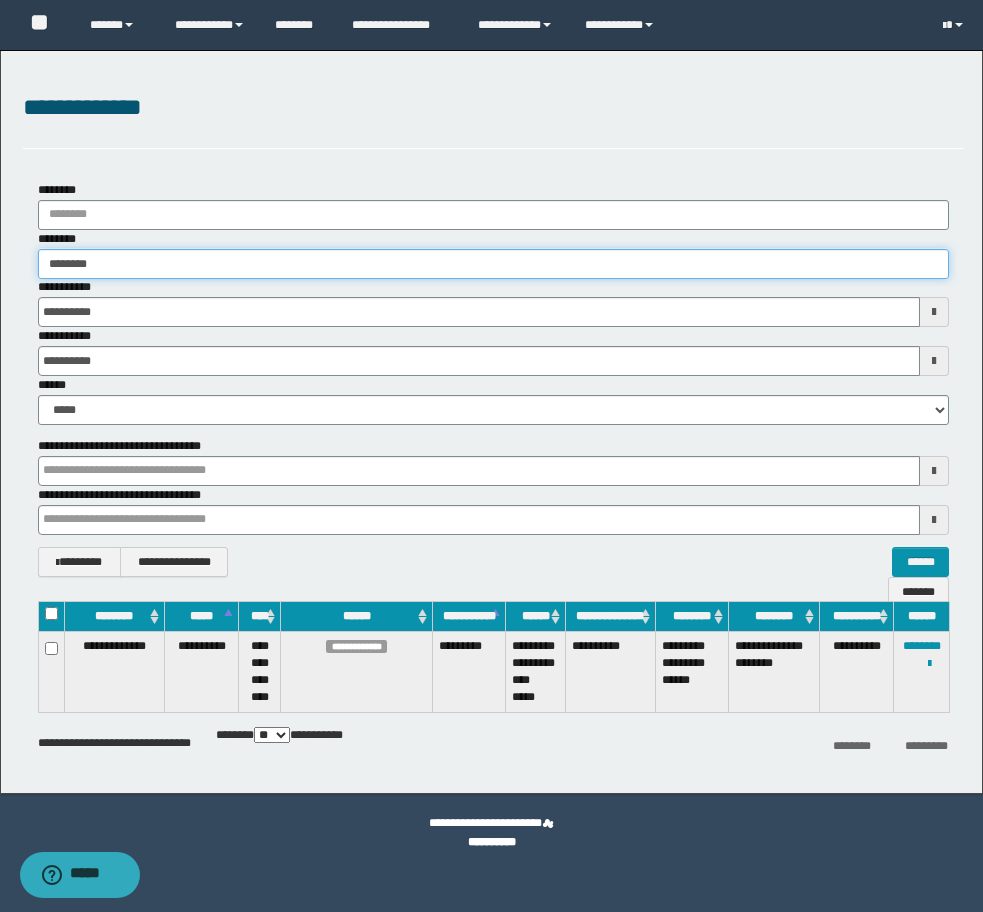type on "********" 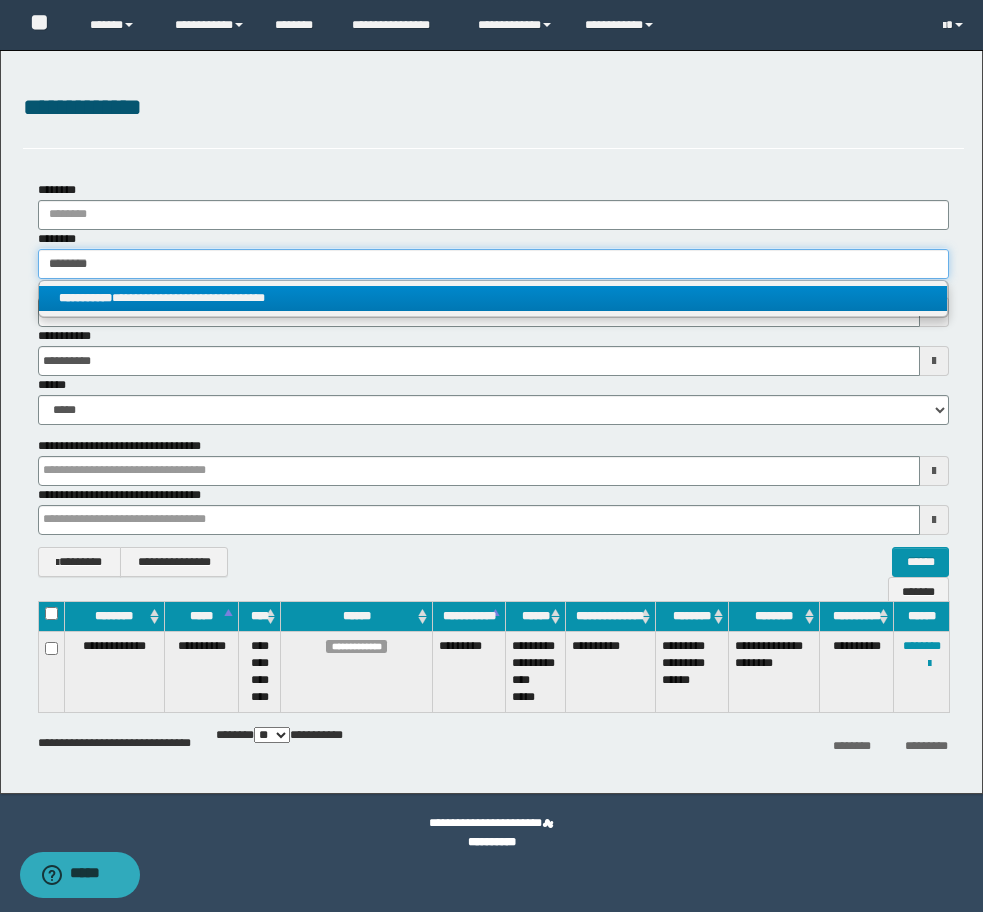 type on "********" 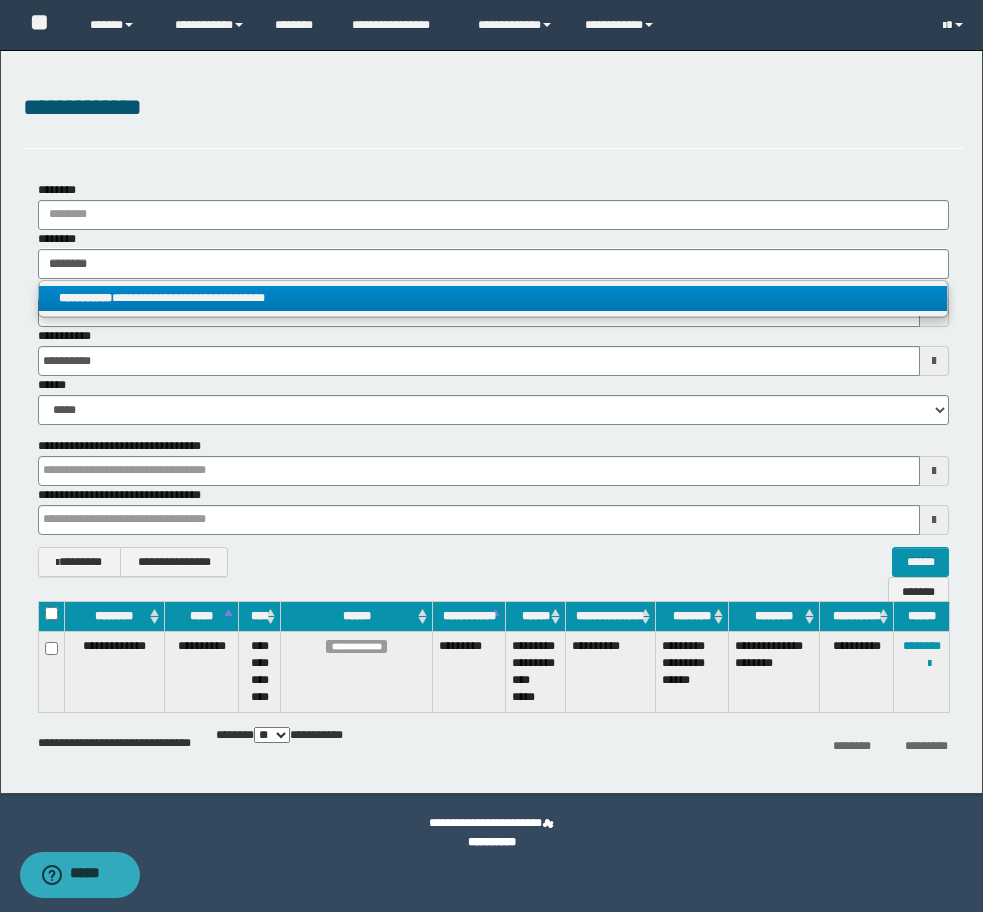 click on "**********" at bounding box center (493, 298) 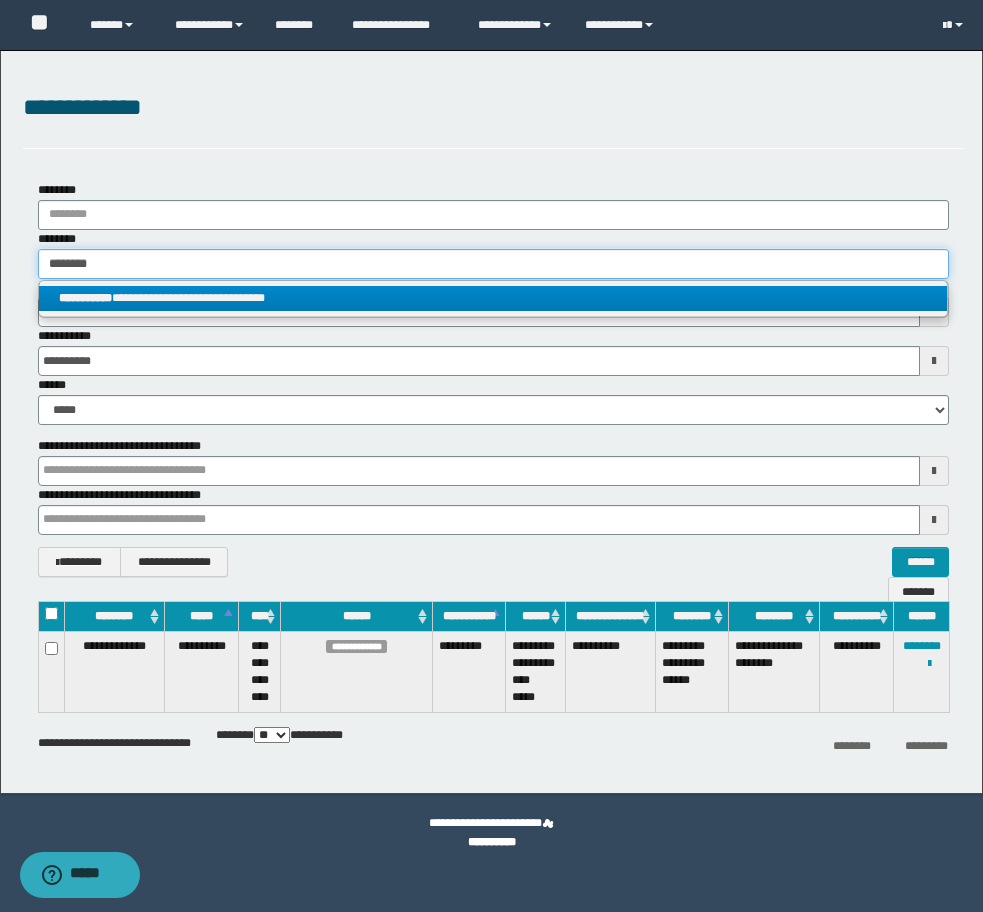 type 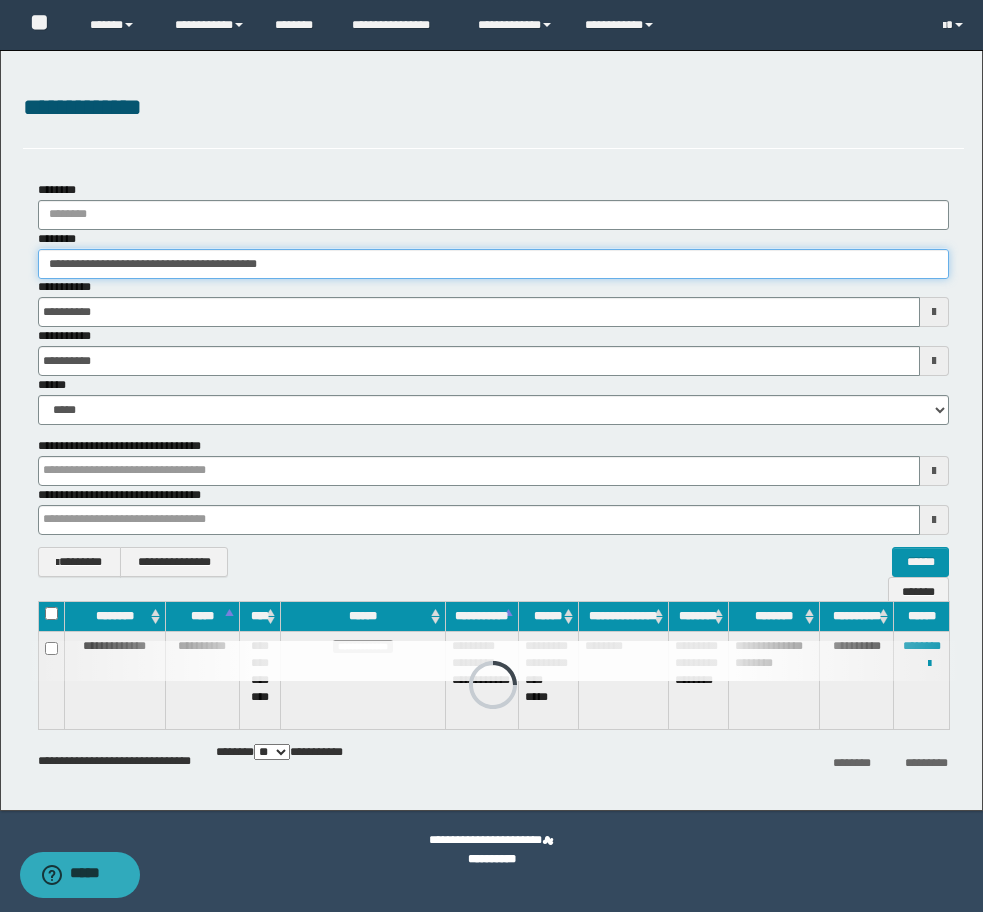 drag, startPoint x: 367, startPoint y: 263, endPoint x: -8, endPoint y: 250, distance: 375.22528 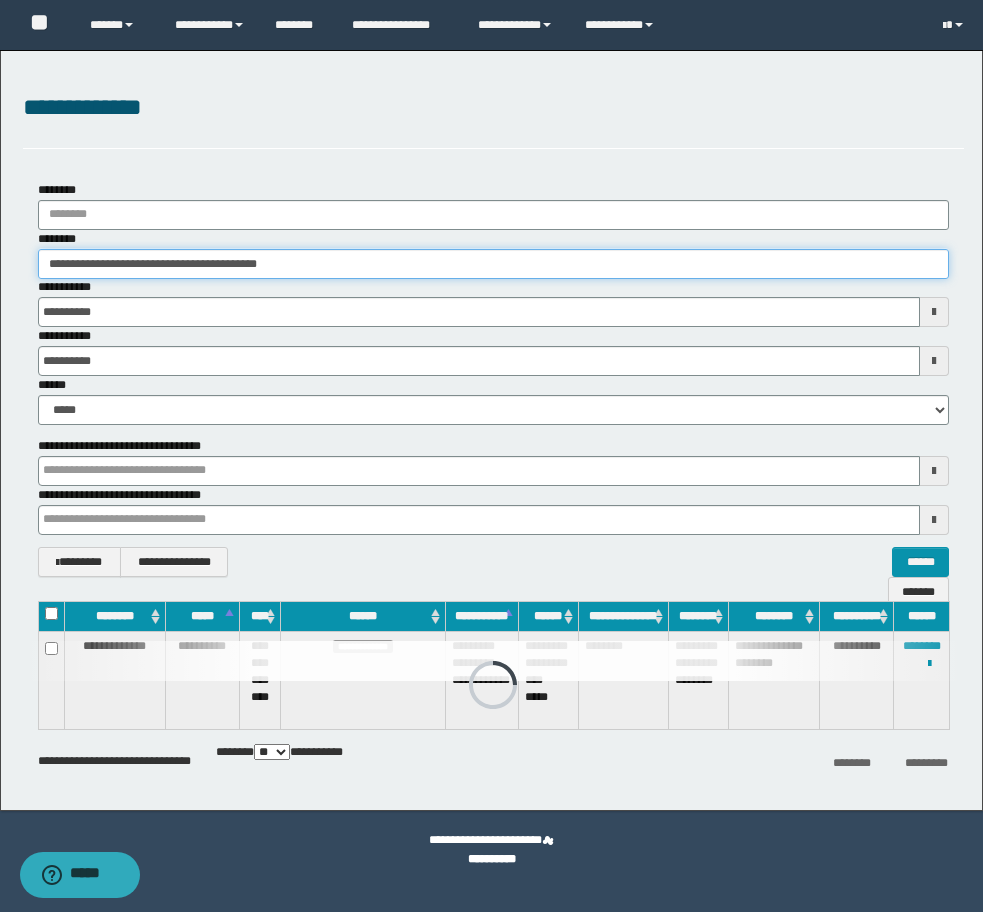 click on "**********" at bounding box center (491, 456) 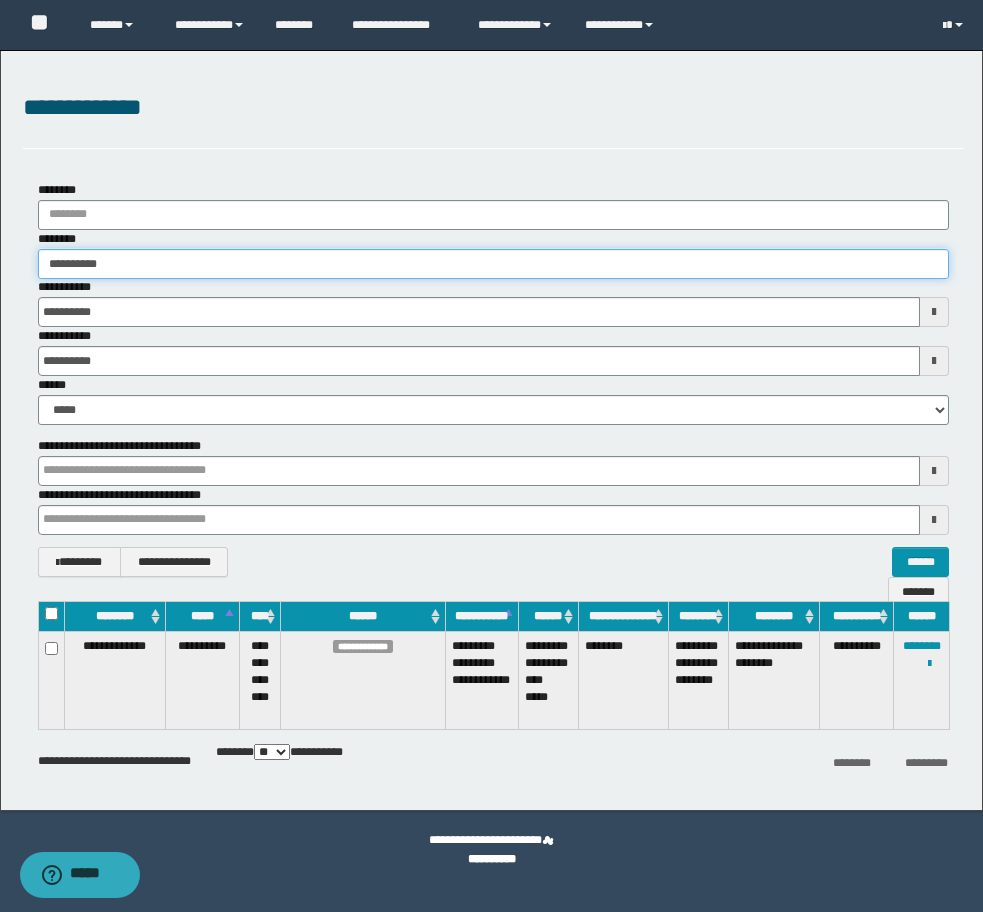 type on "**********" 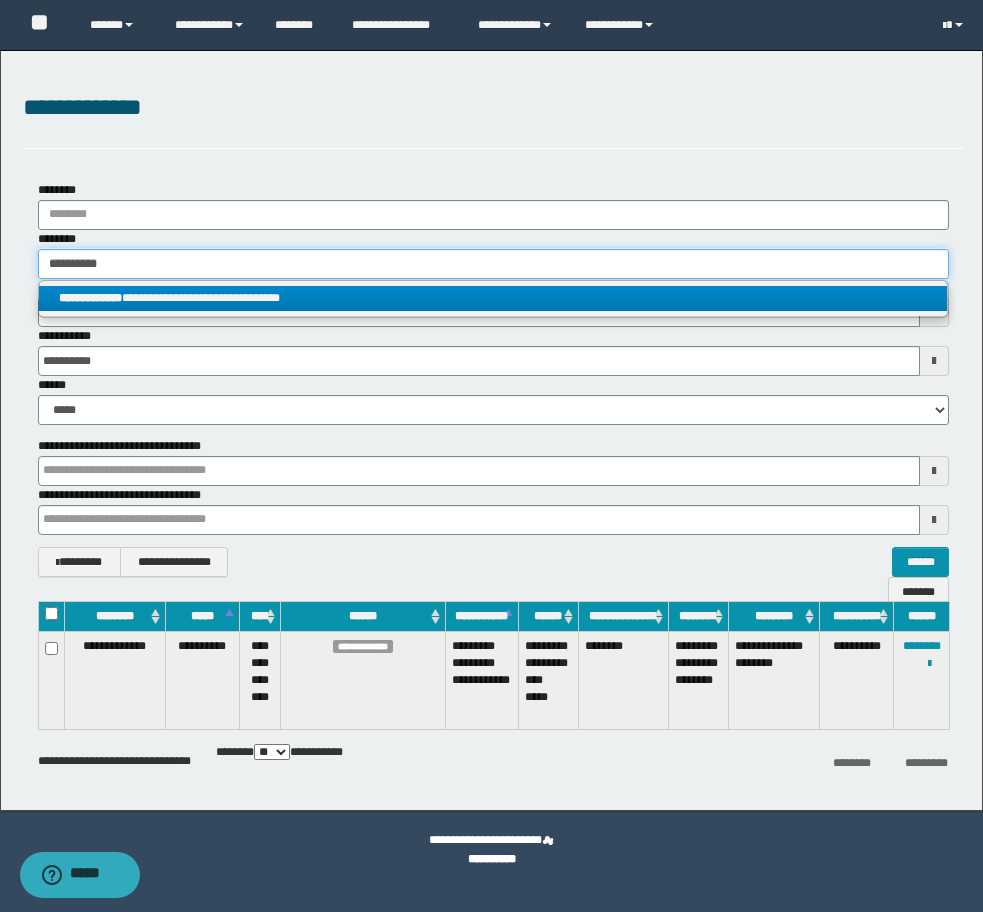 type on "**********" 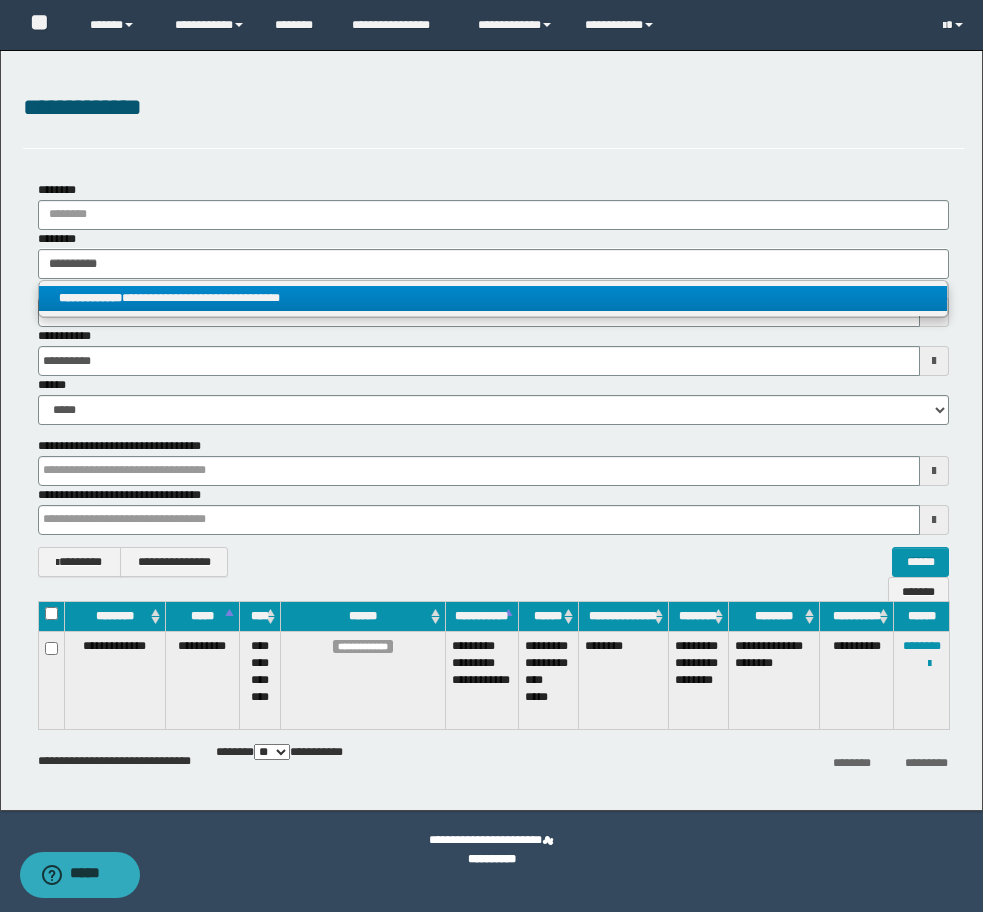click on "**********" at bounding box center (90, 298) 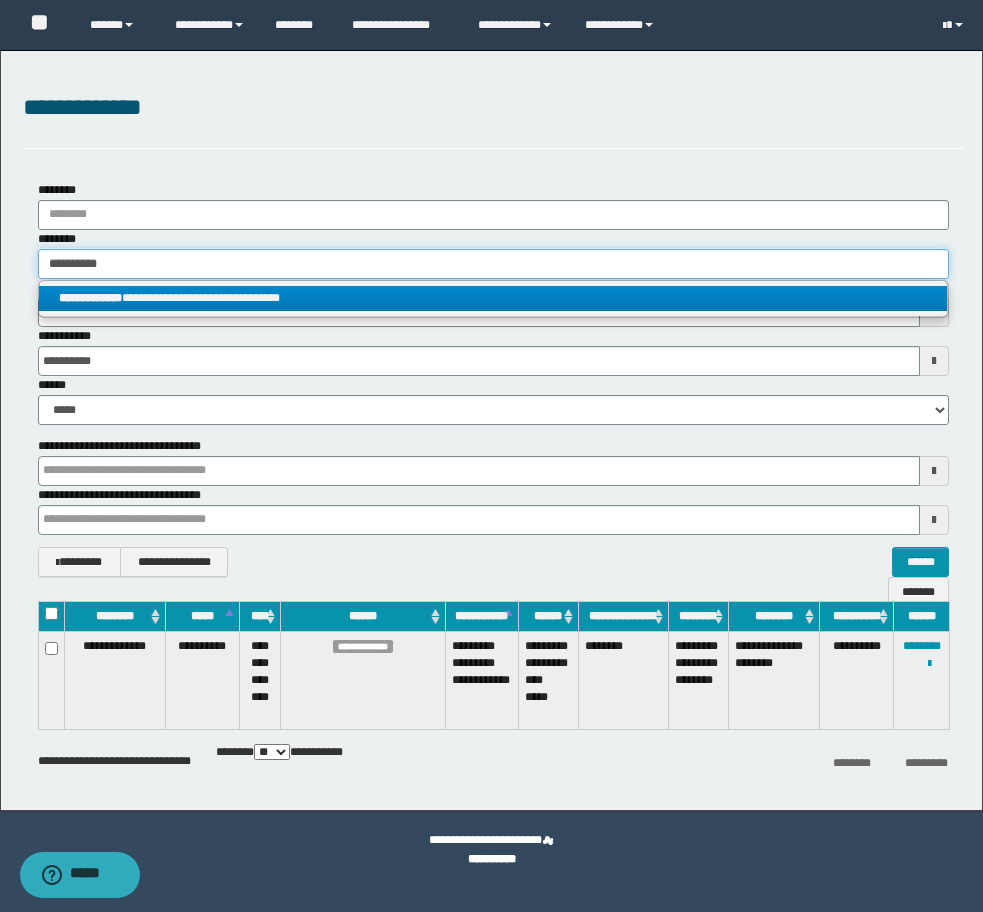 type 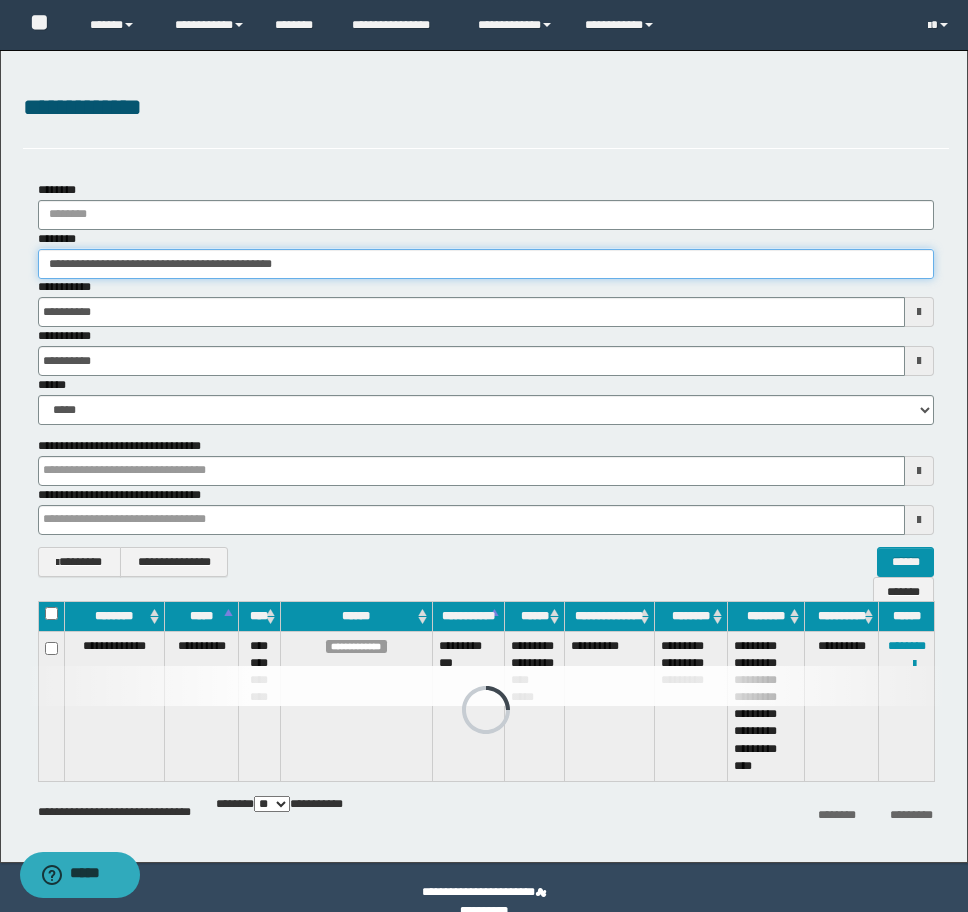 drag, startPoint x: 374, startPoint y: 258, endPoint x: -8, endPoint y: 216, distance: 384.30197 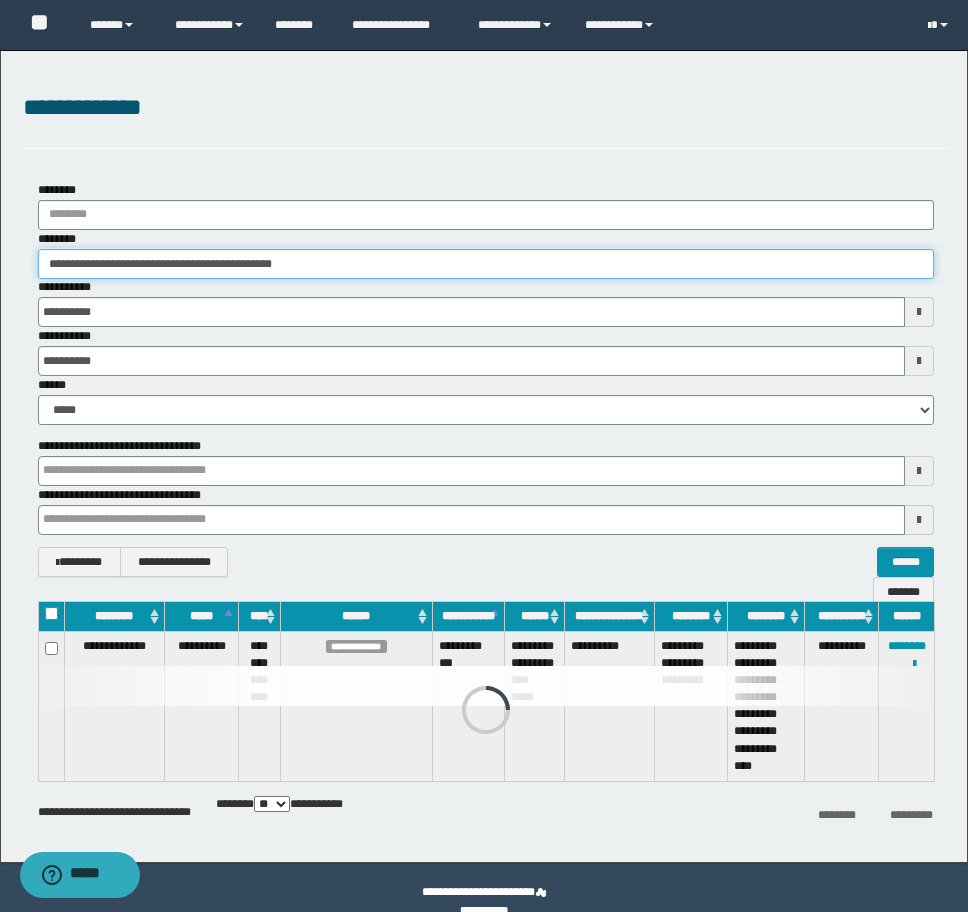 click on "**********" at bounding box center [484, 456] 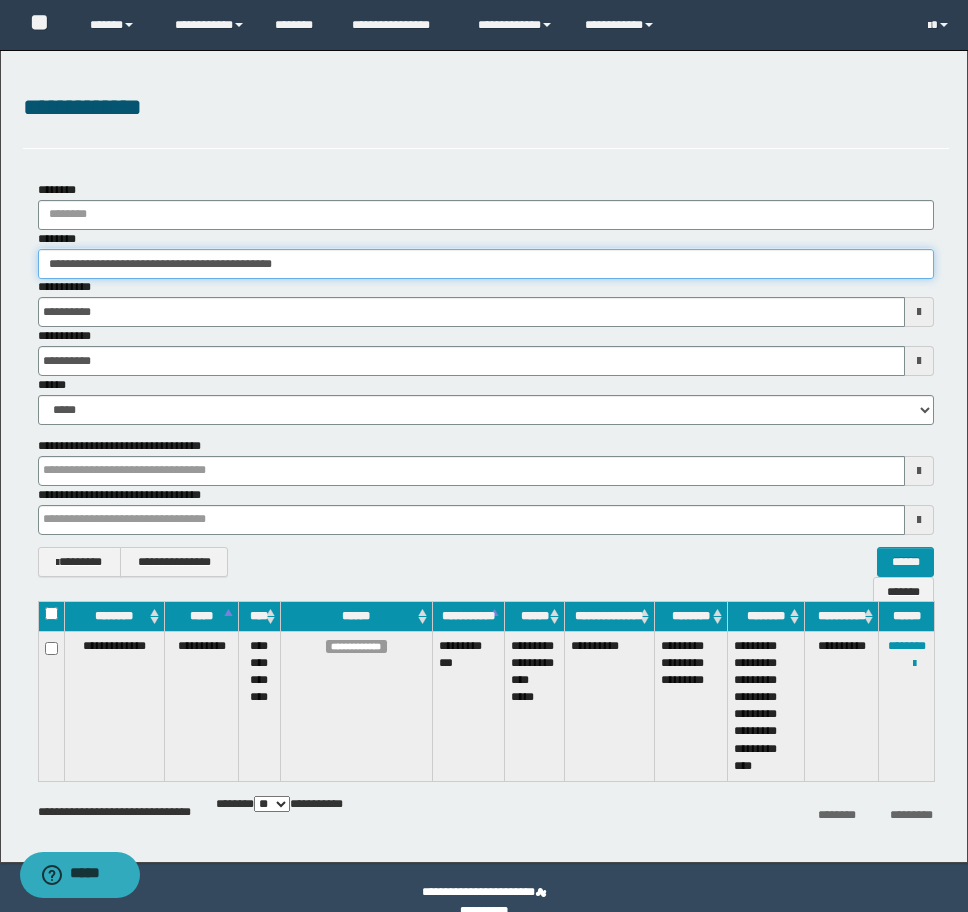 paste 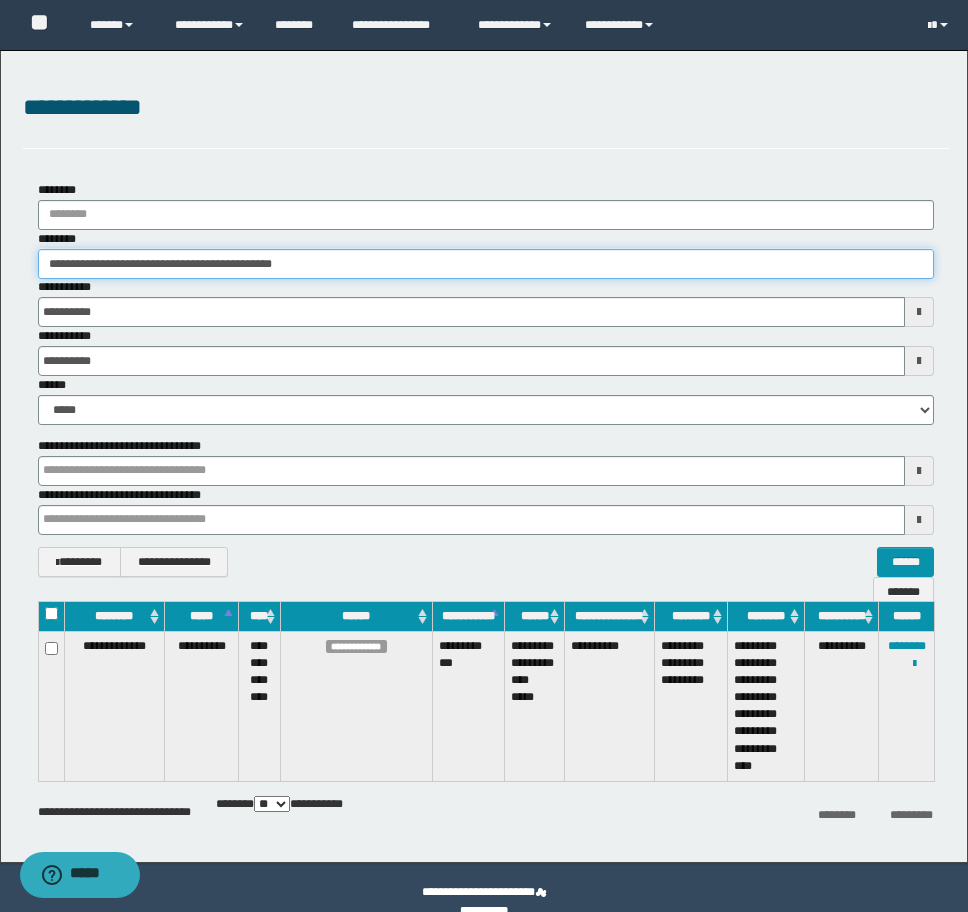 type on "********" 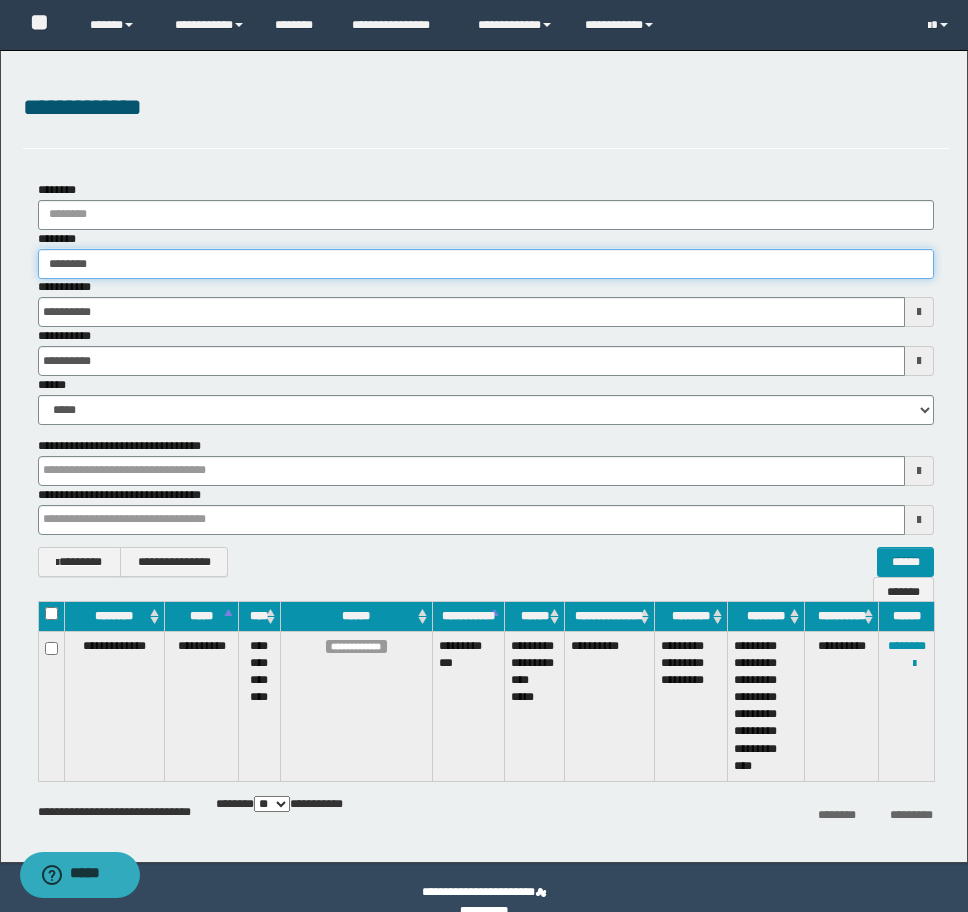 type on "********" 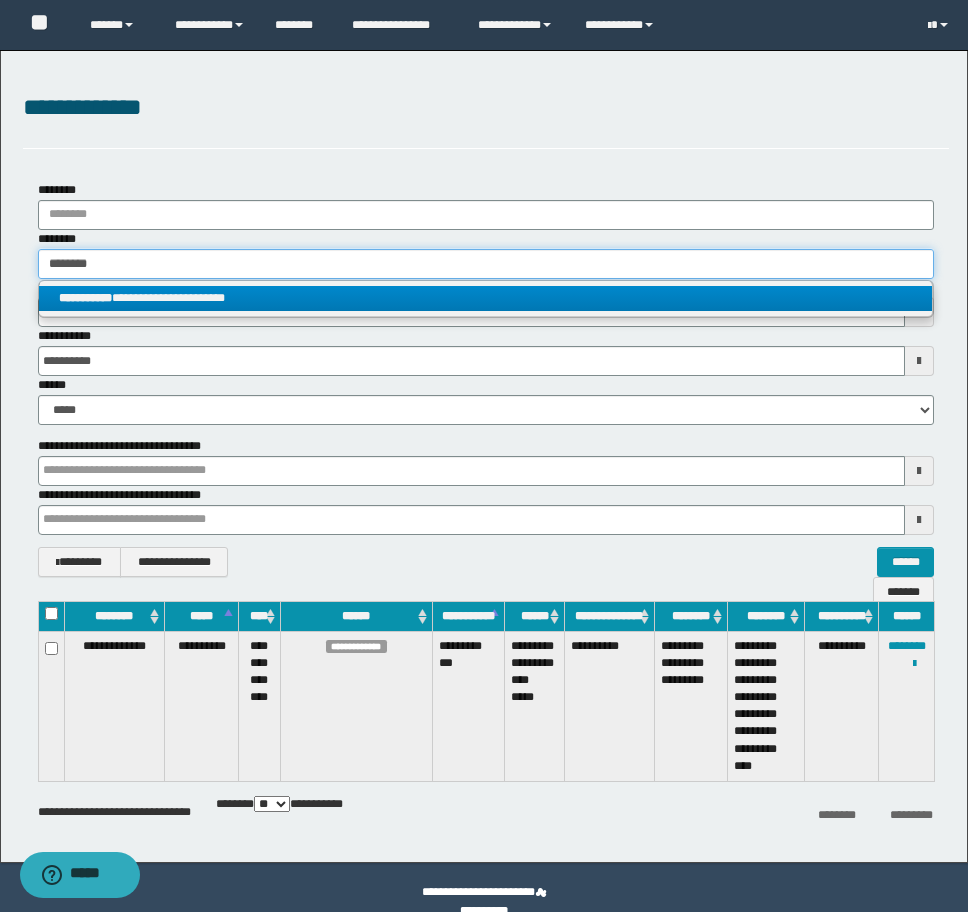 type on "********" 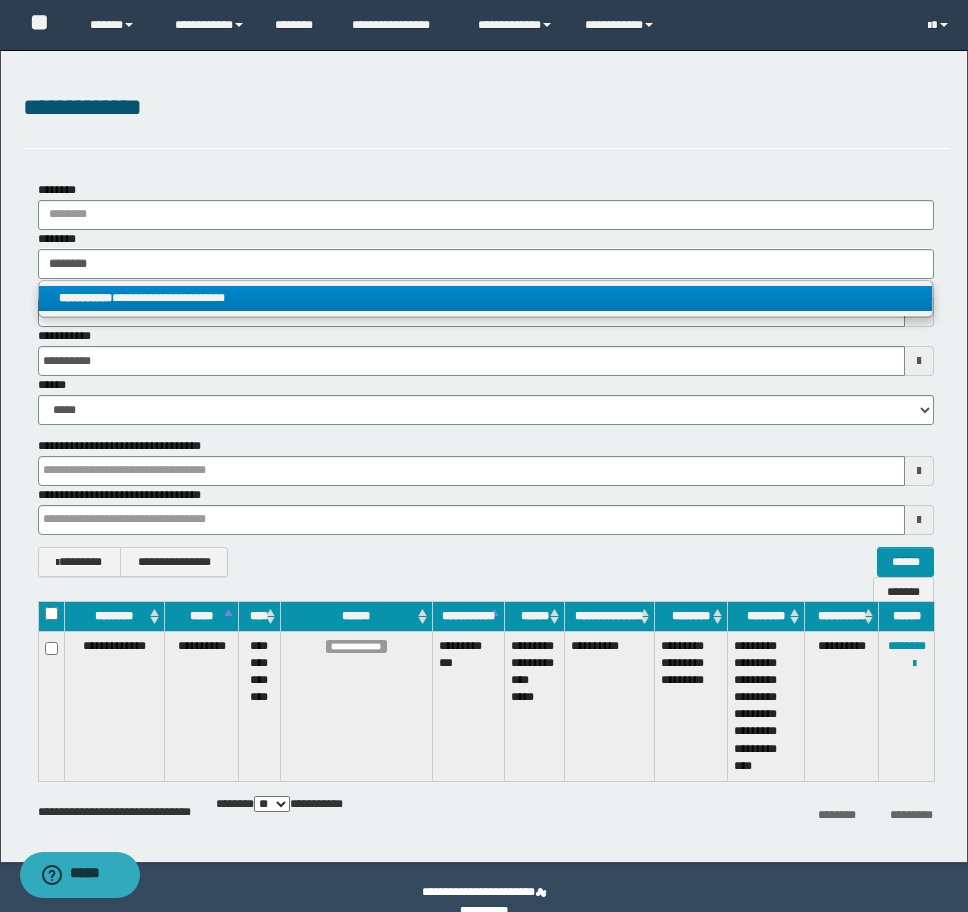 click on "**********" at bounding box center [485, 298] 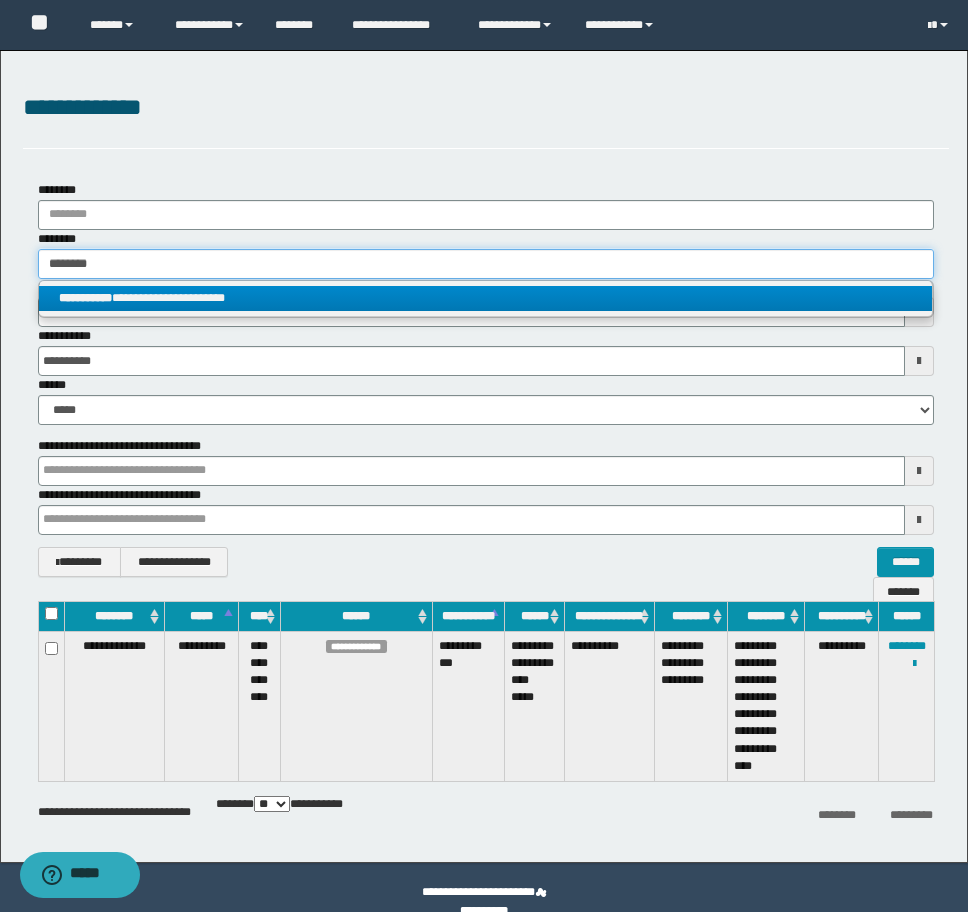 type 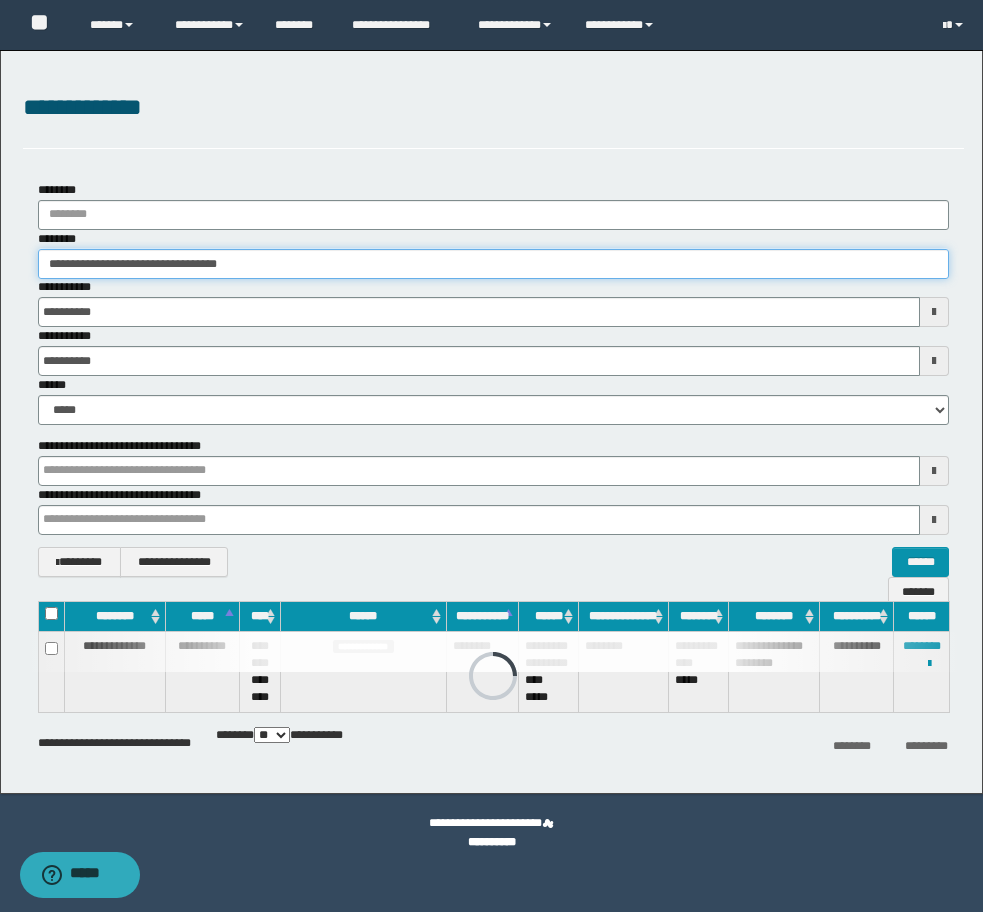 drag, startPoint x: 314, startPoint y: 266, endPoint x: -8, endPoint y: 264, distance: 322.00623 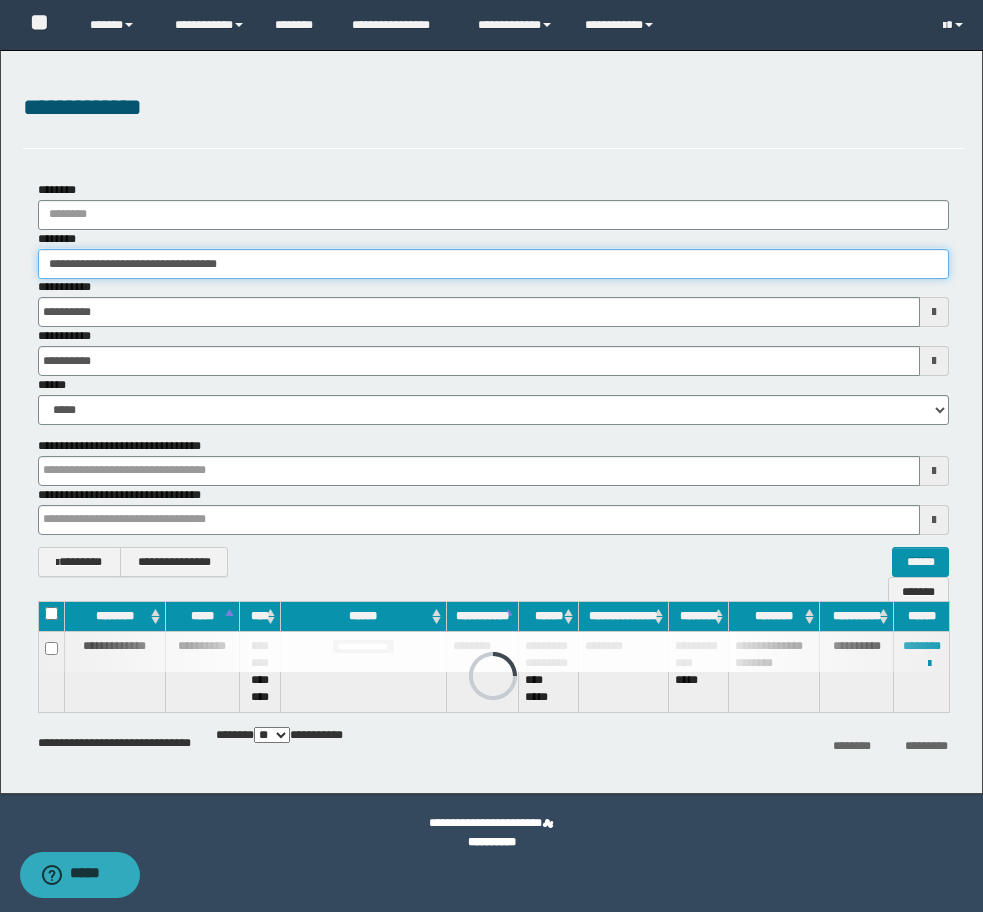 click on "**********" at bounding box center (491, 456) 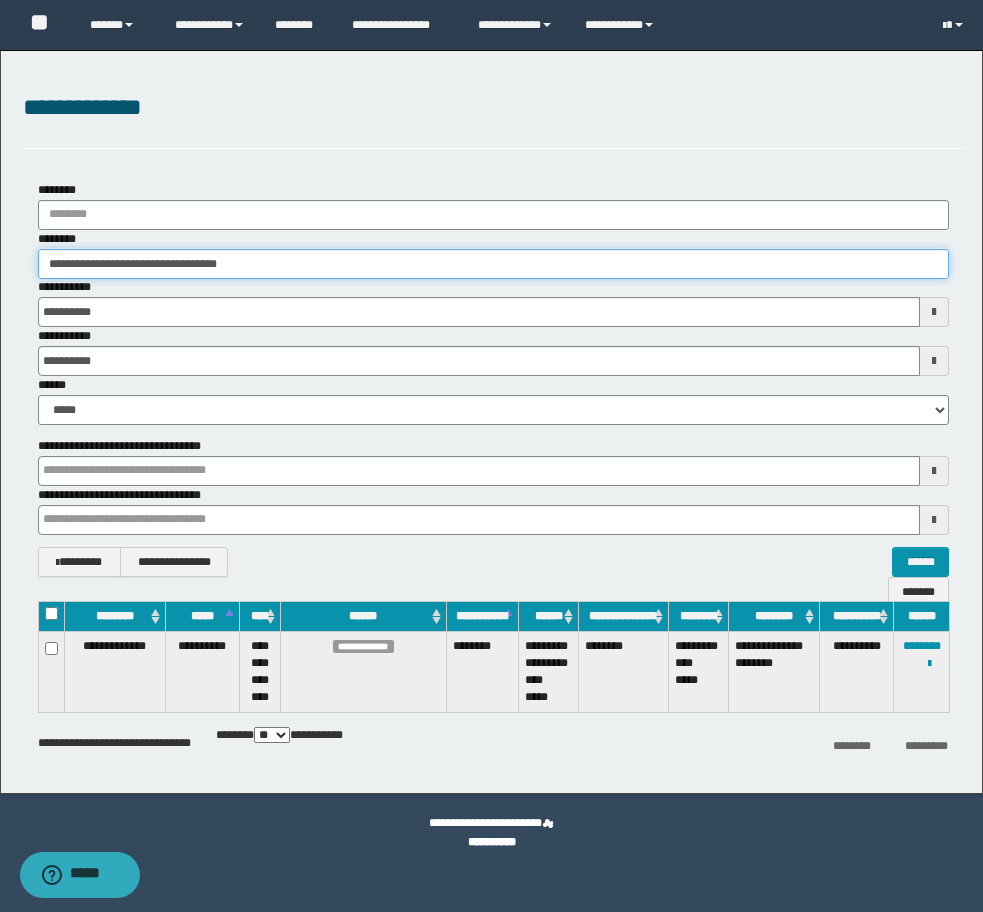 paste 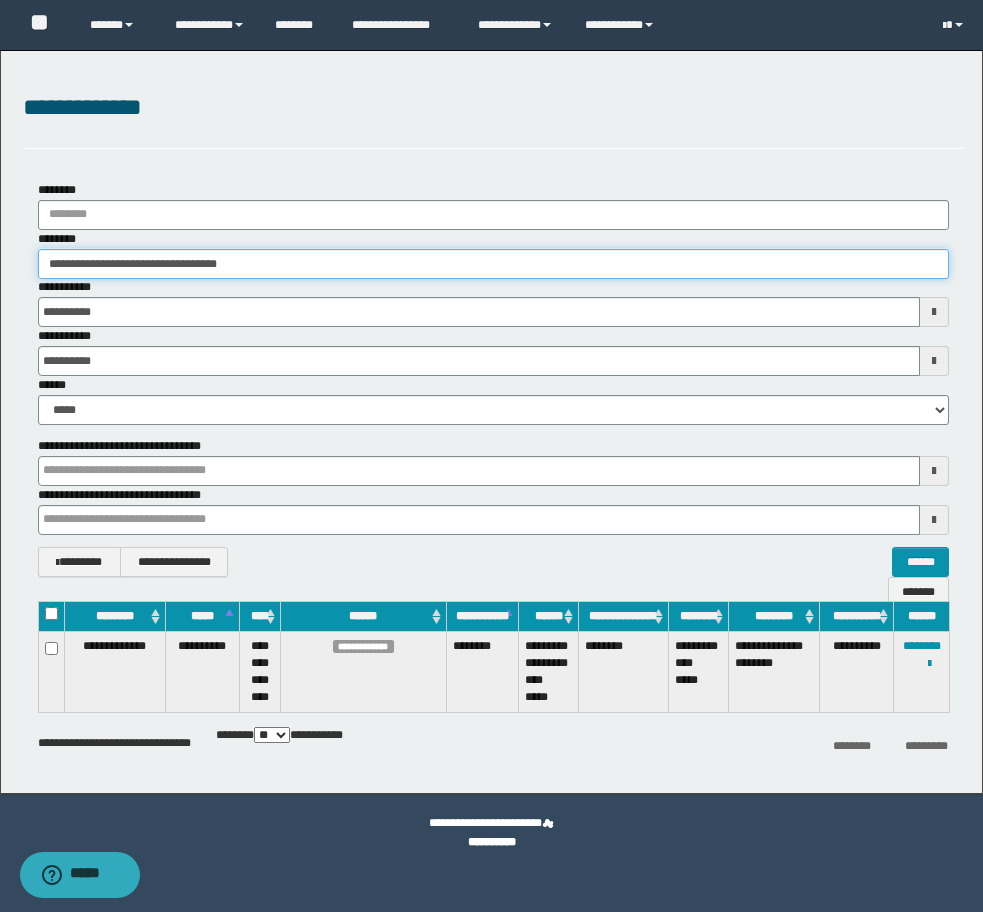 type on "********" 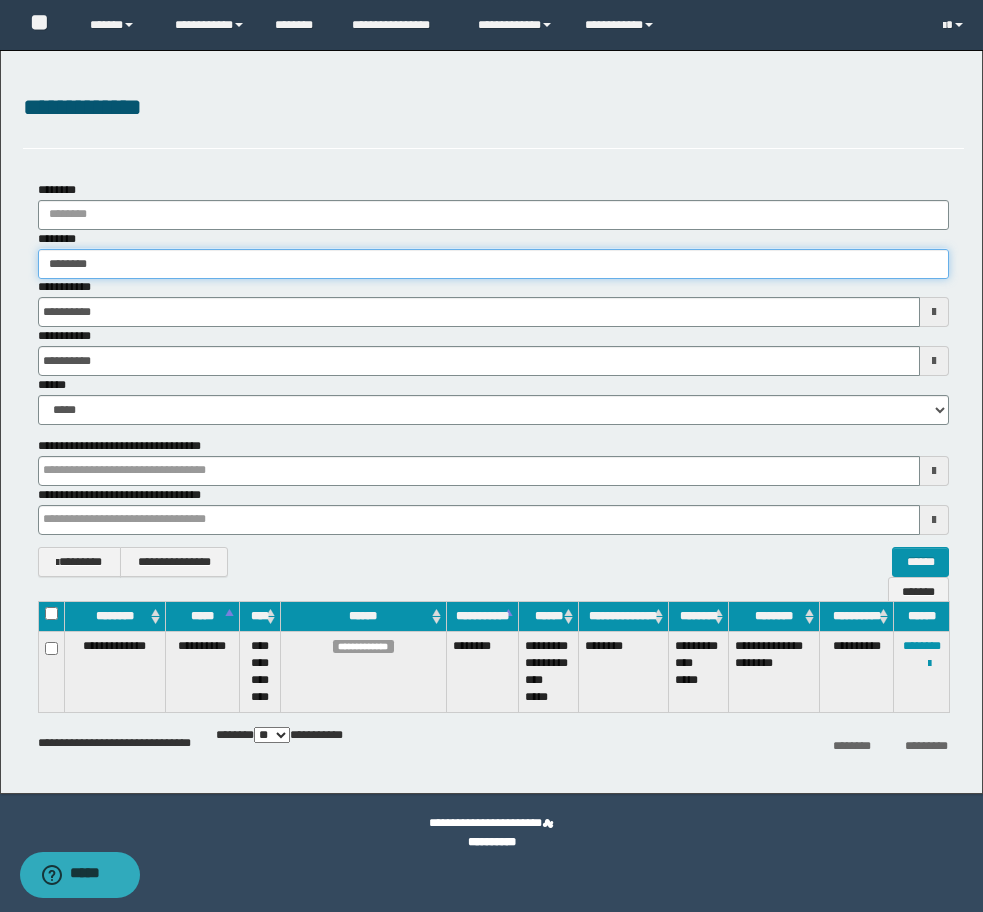 type on "********" 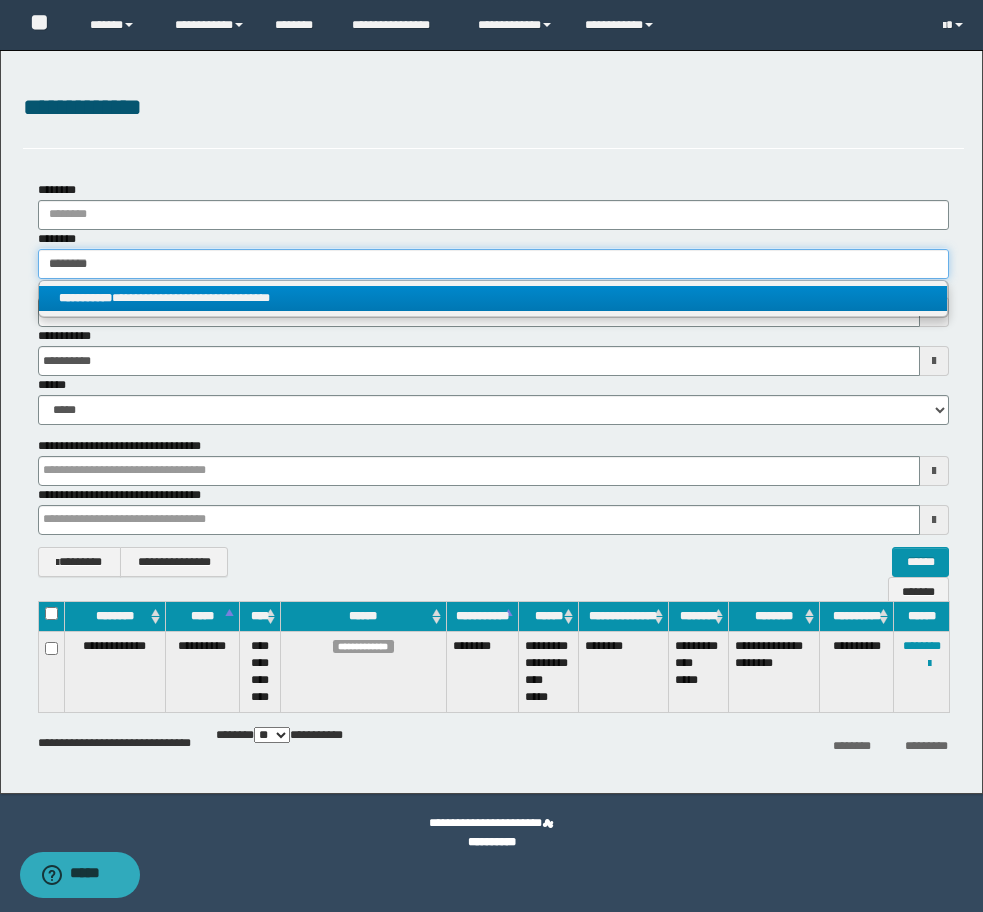 type on "********" 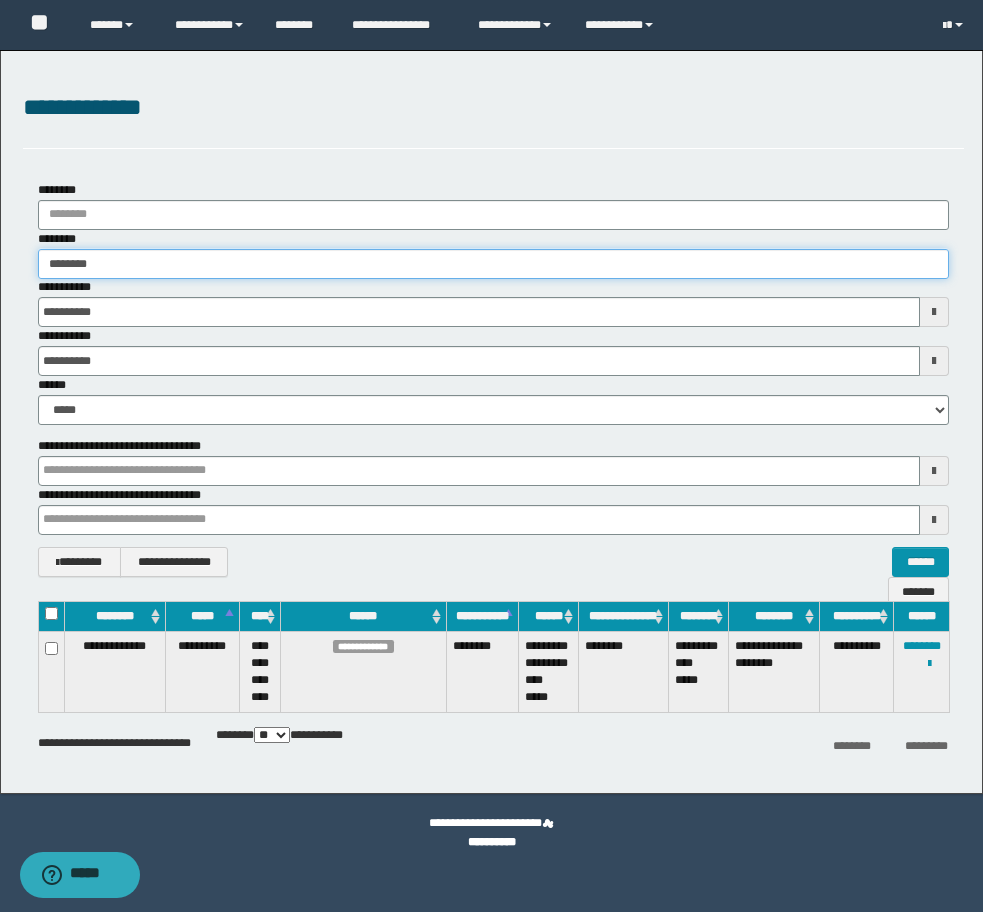 type on "********" 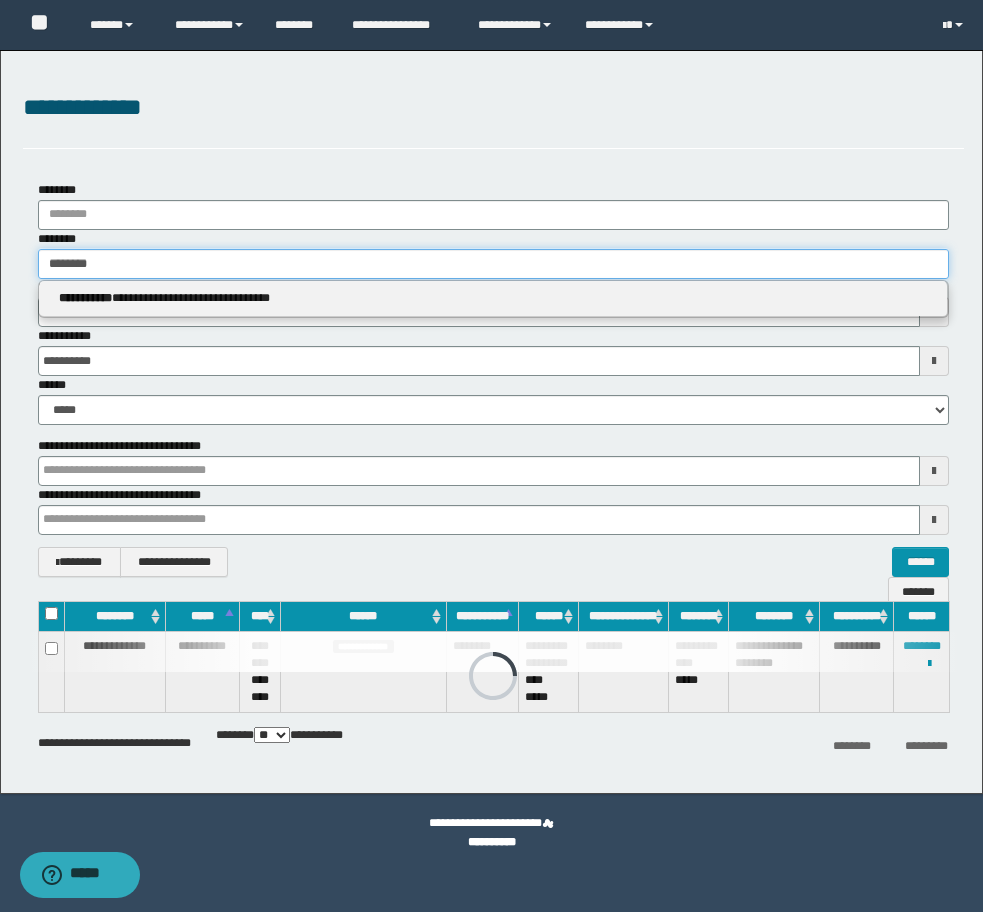 drag, startPoint x: 205, startPoint y: 262, endPoint x: -8, endPoint y: 247, distance: 213.52751 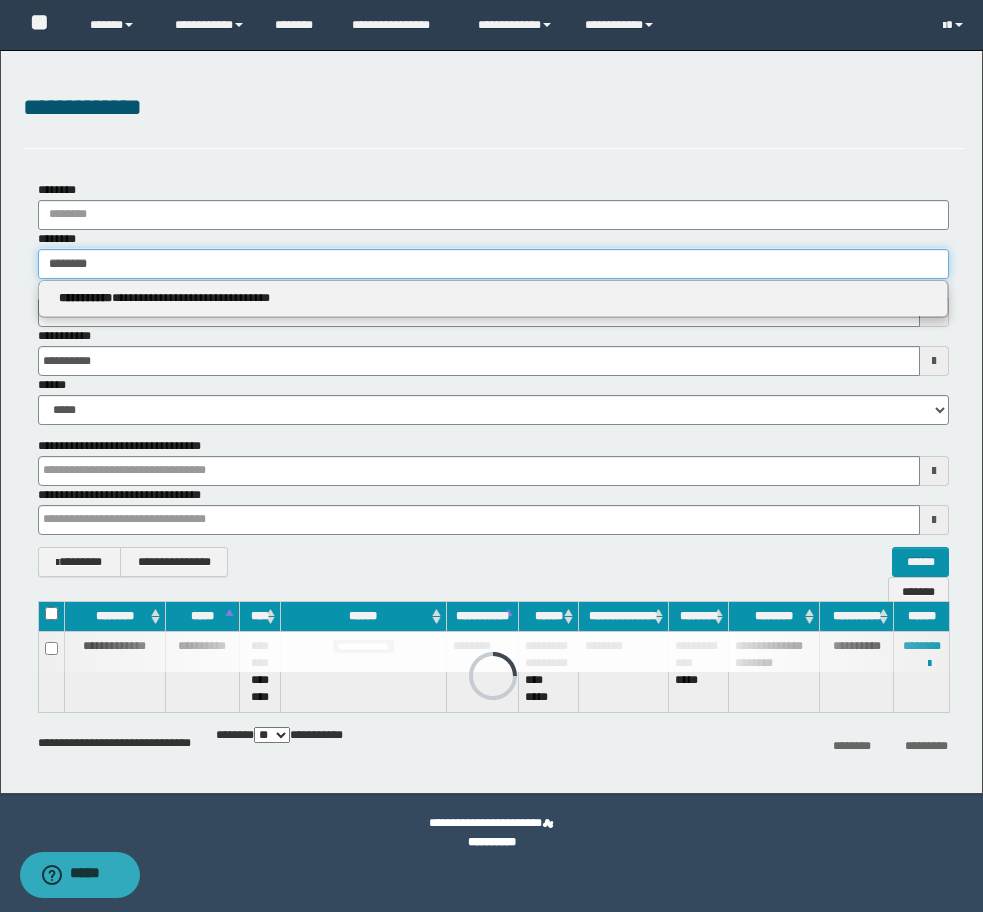 click on "**********" at bounding box center [491, 456] 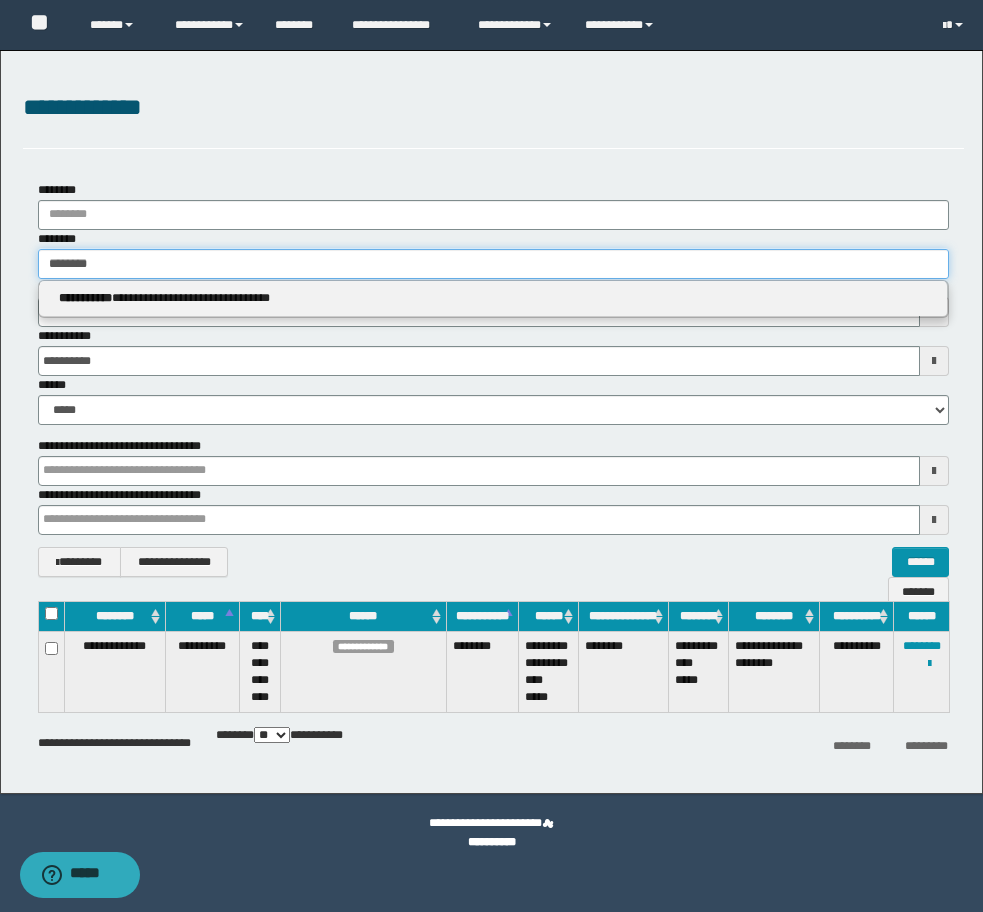 paste 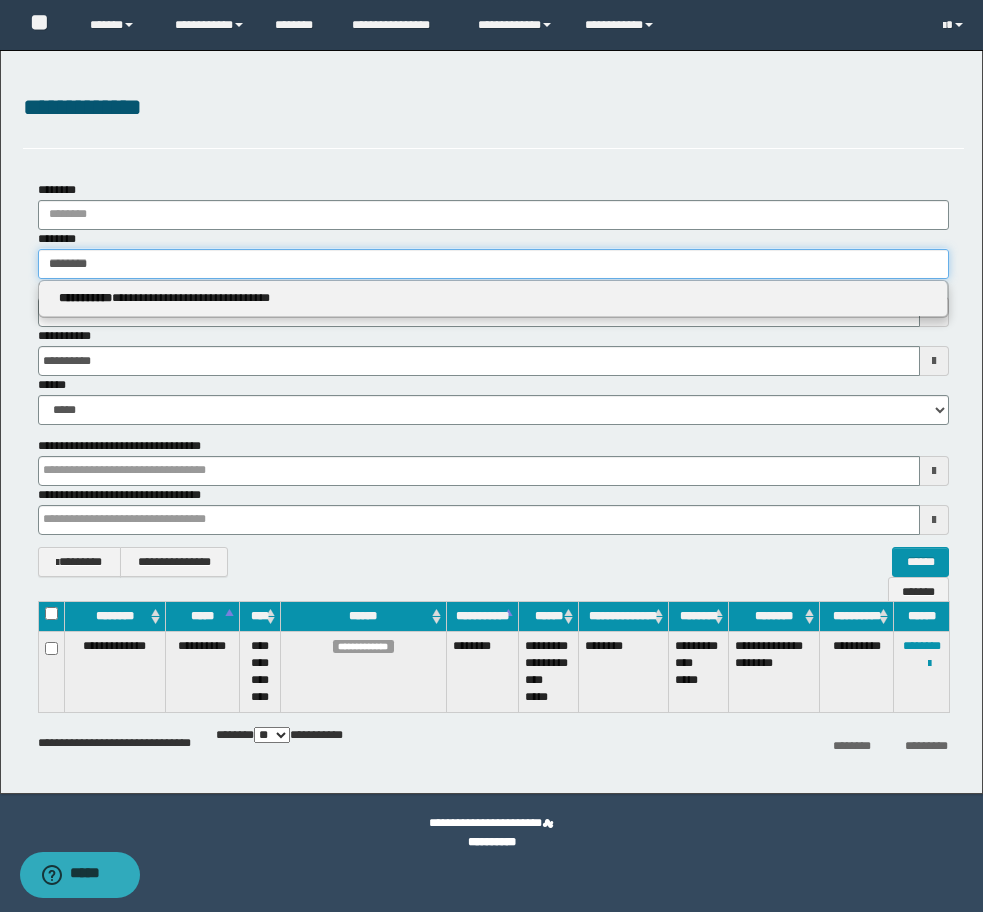 type 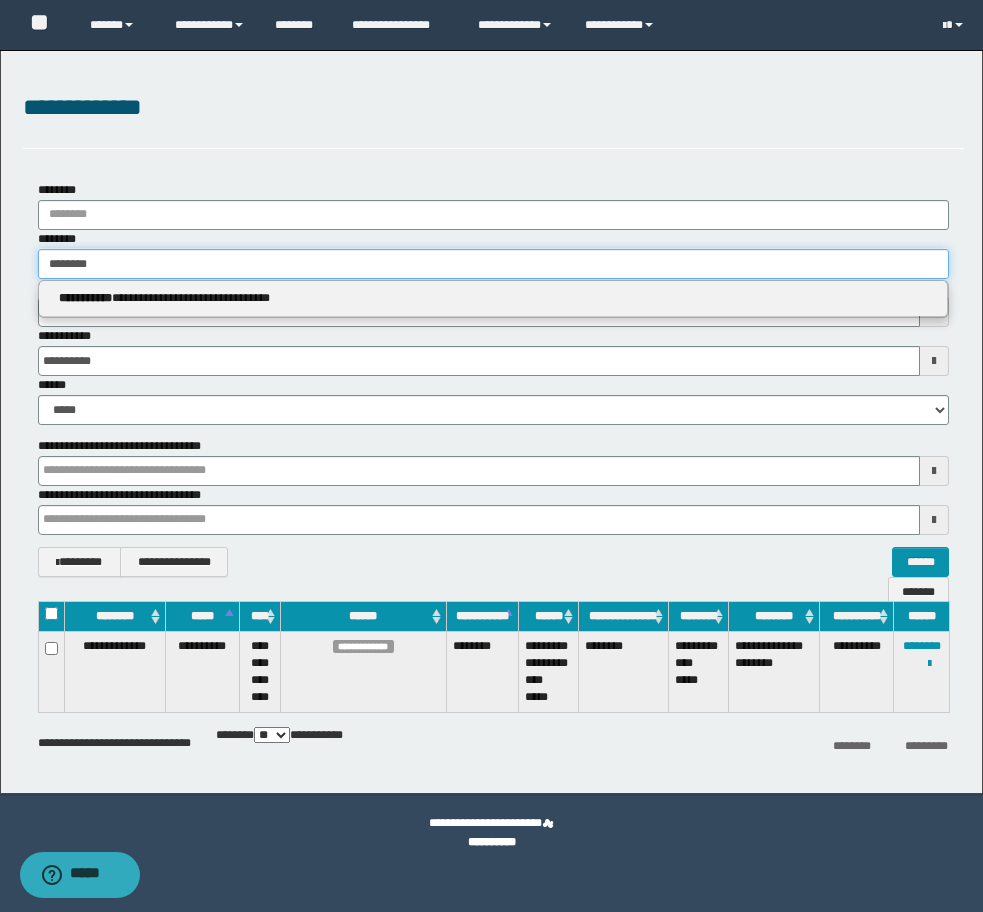type on "********" 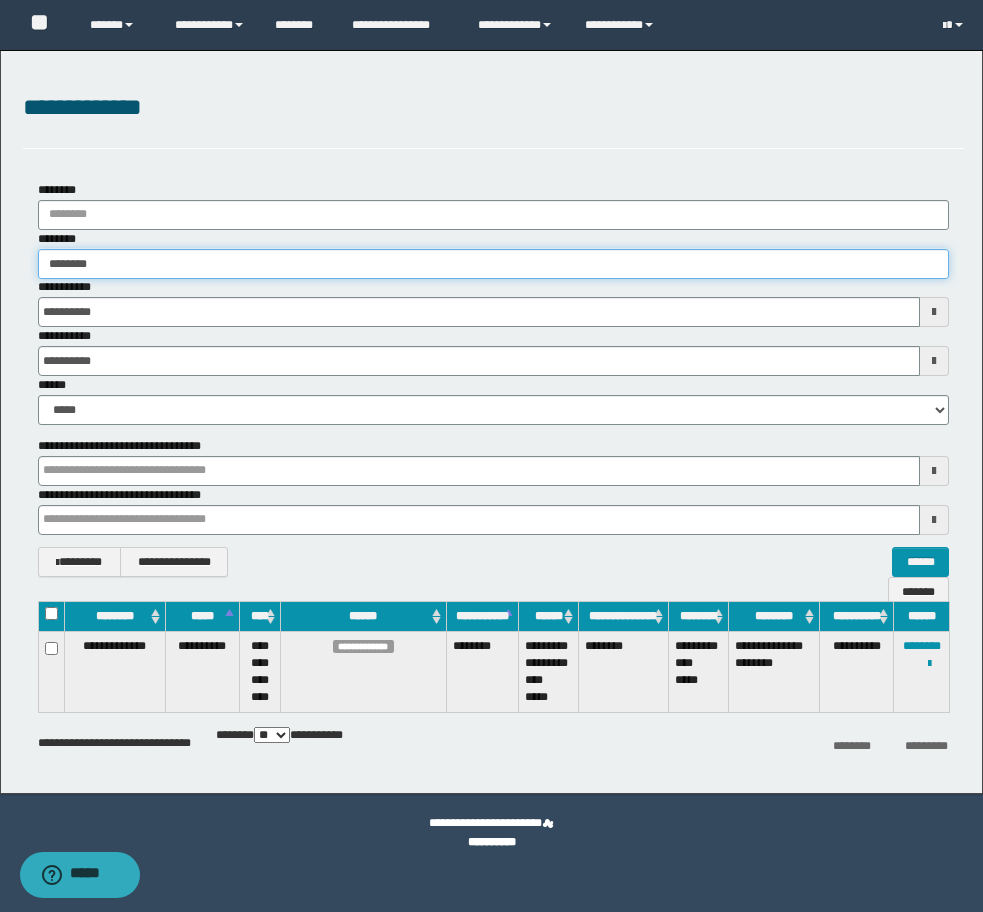 type on "********" 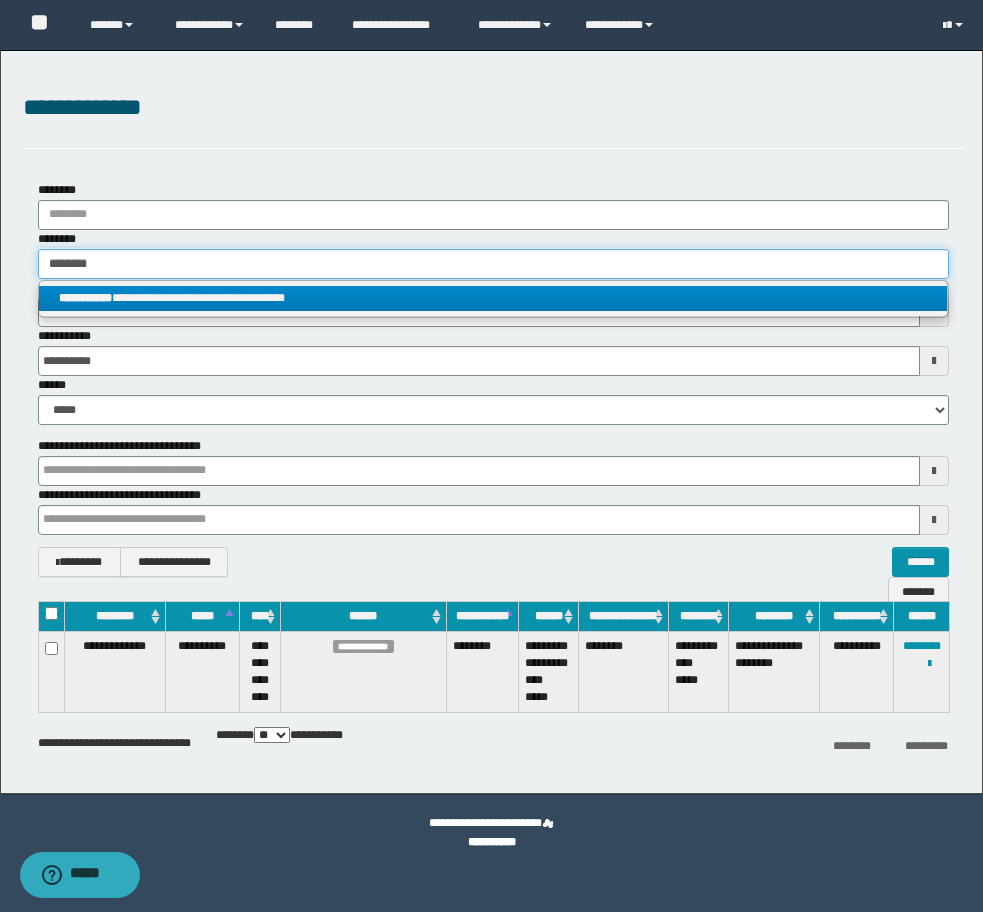 type on "********" 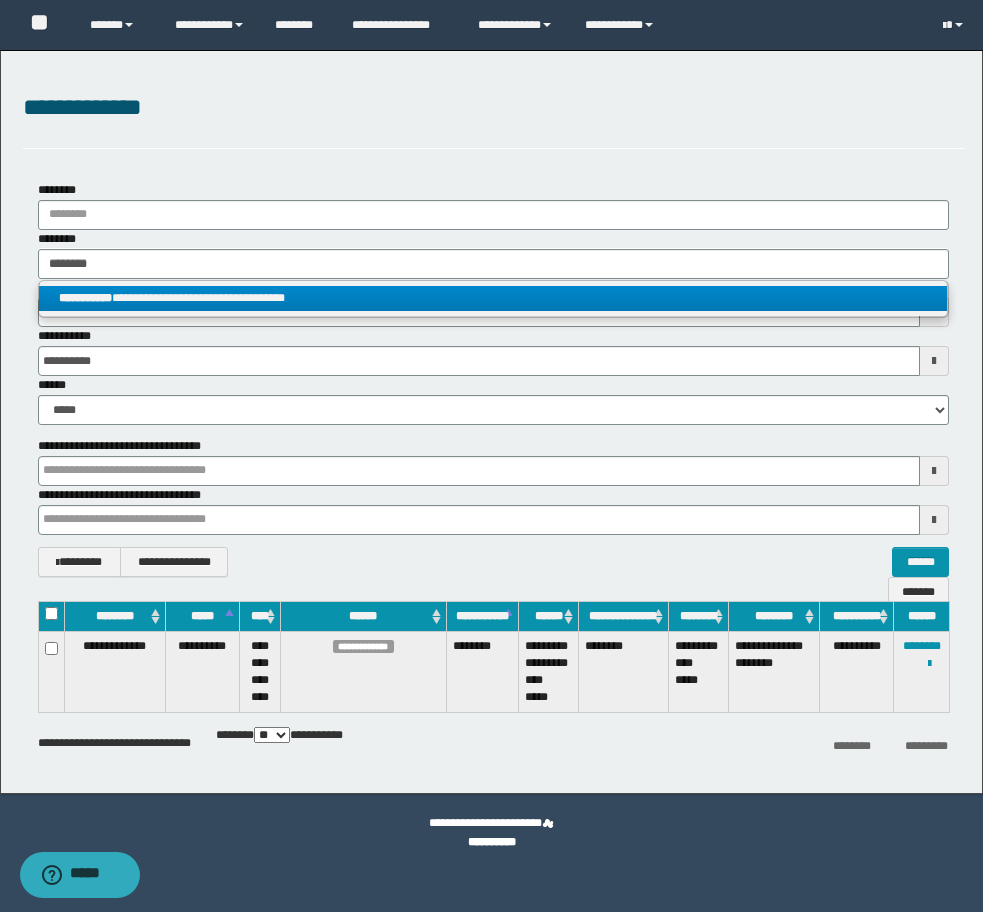 click on "**********" at bounding box center (493, 298) 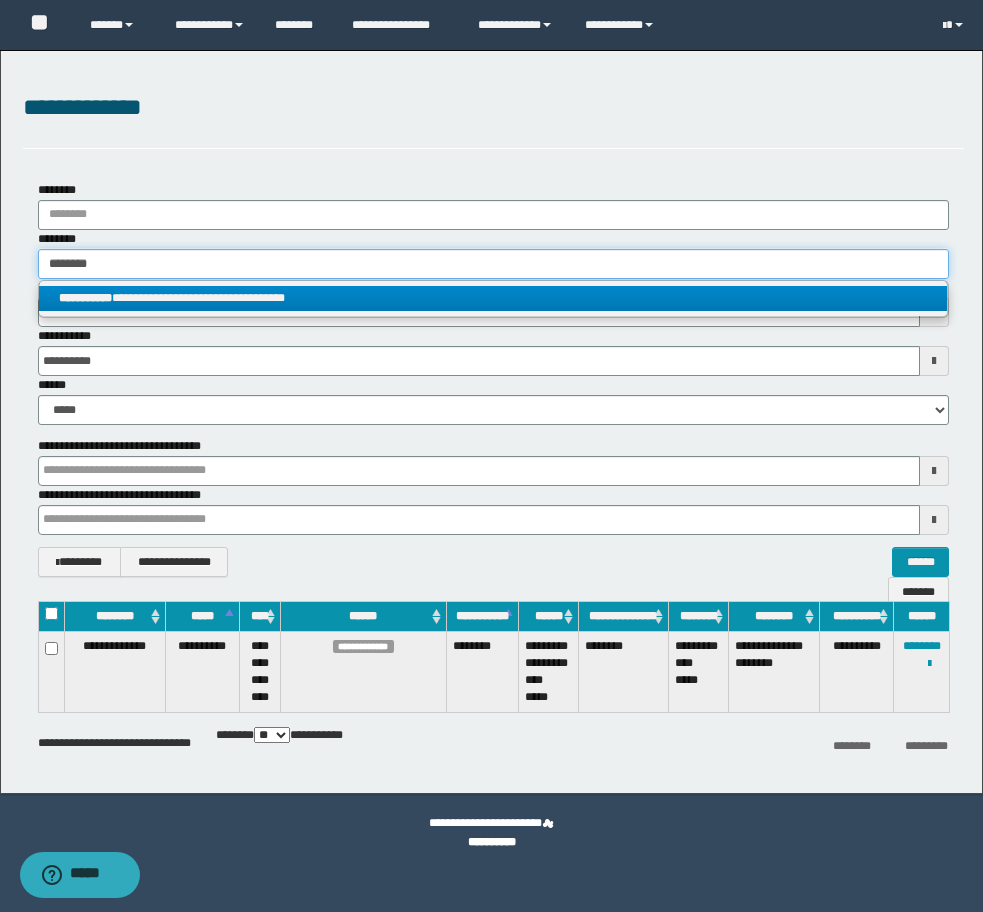 type 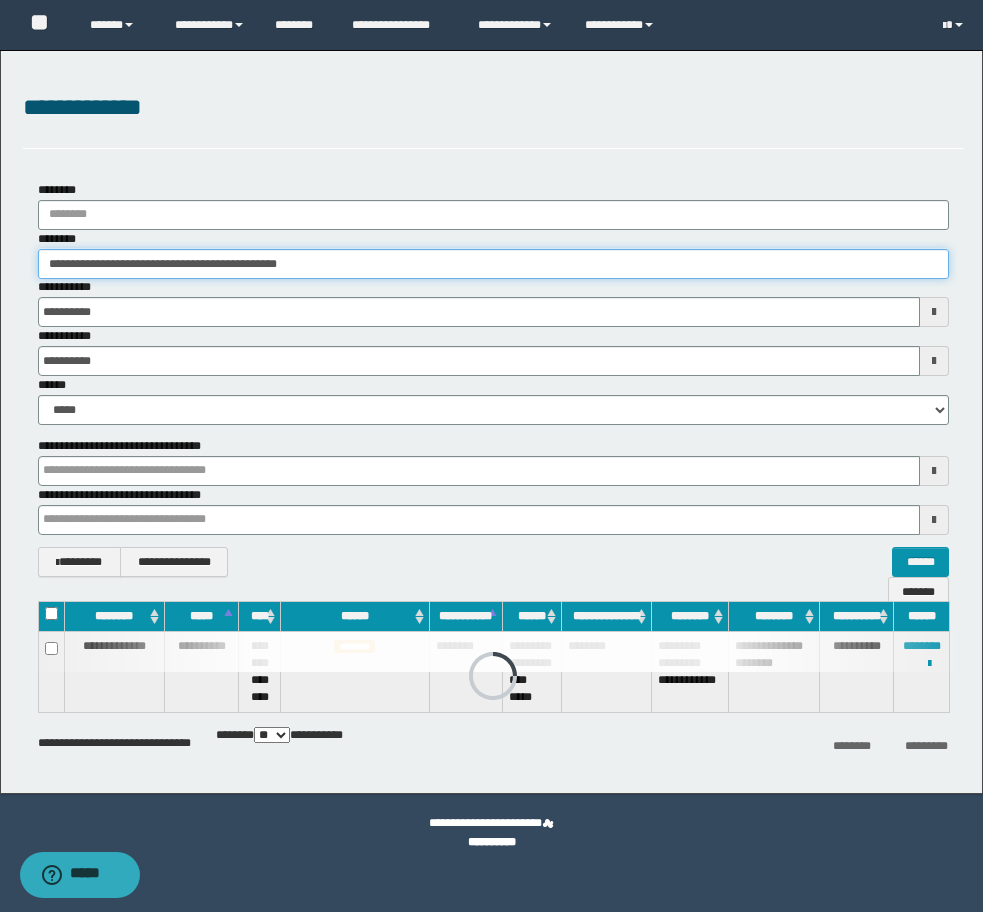 drag, startPoint x: 403, startPoint y: 261, endPoint x: -8, endPoint y: 265, distance: 411.01947 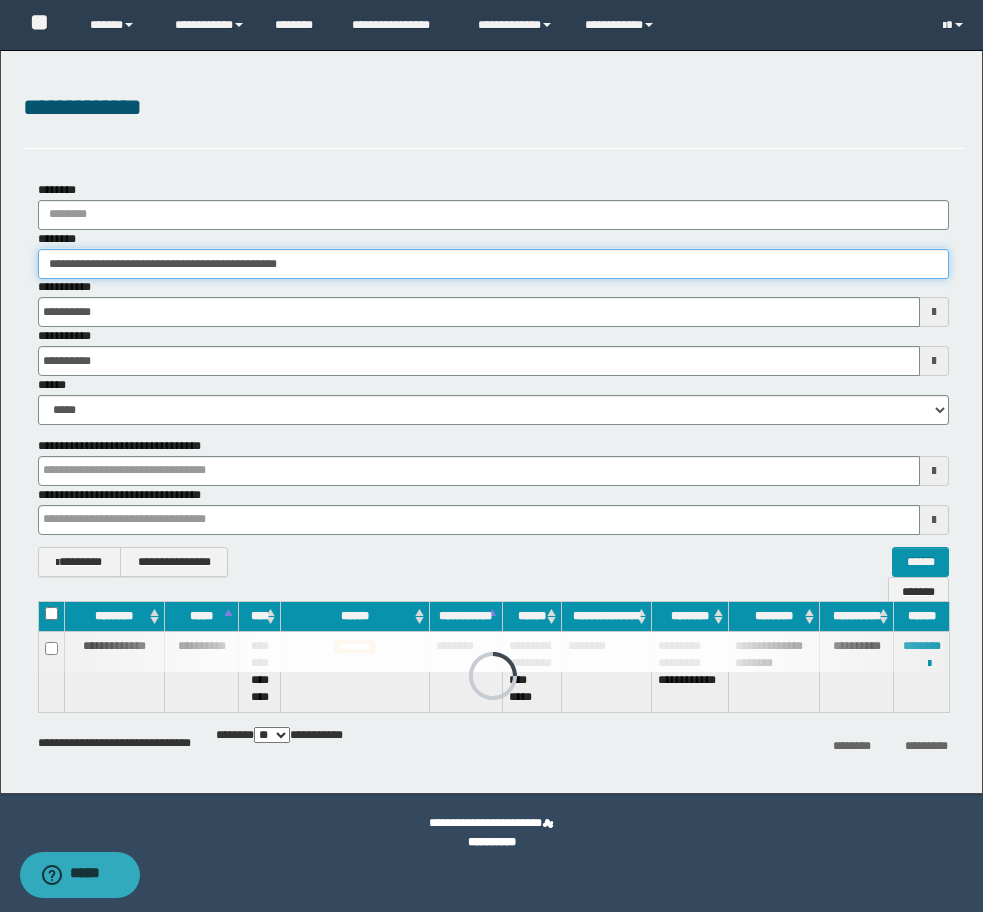 click on "**********" at bounding box center [491, 456] 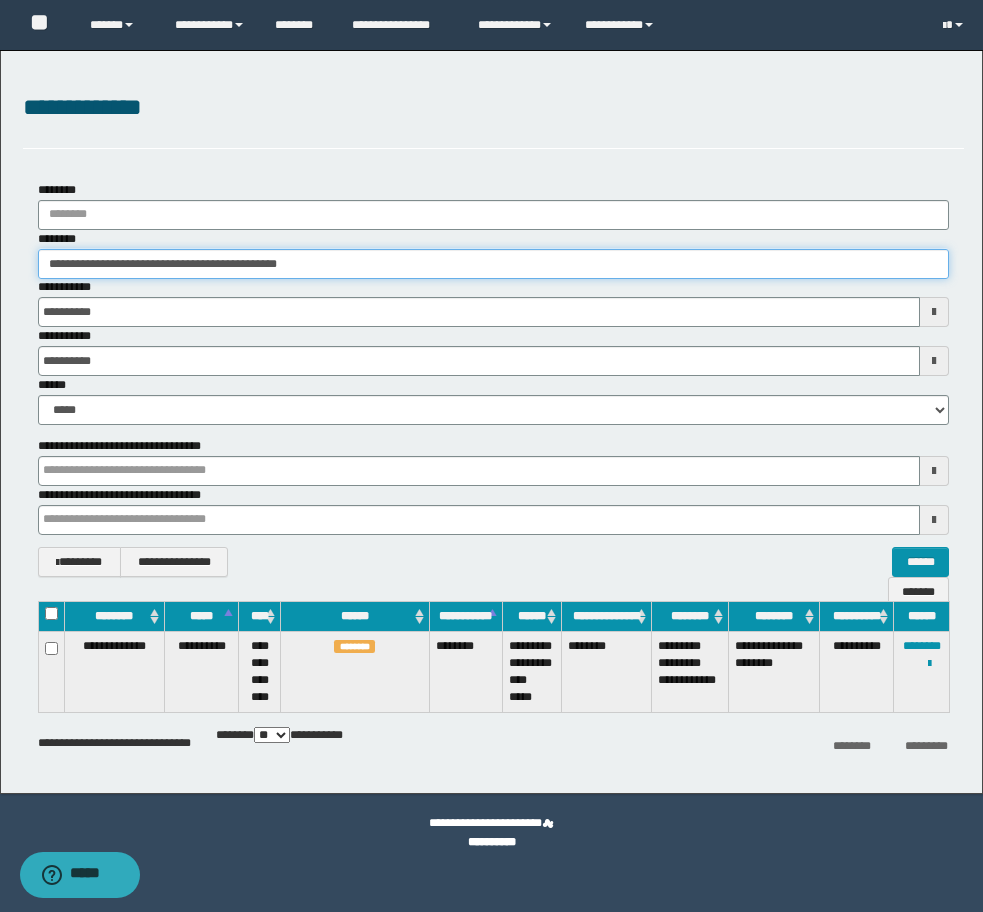 paste 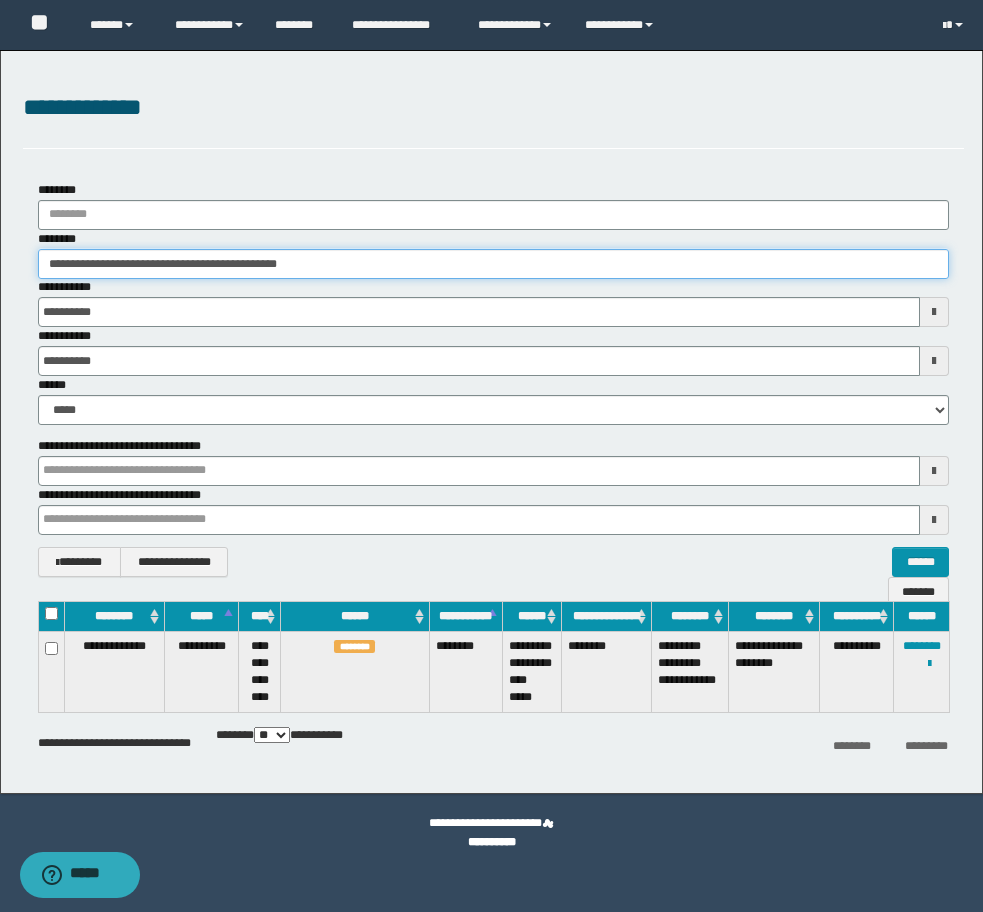 type on "**********" 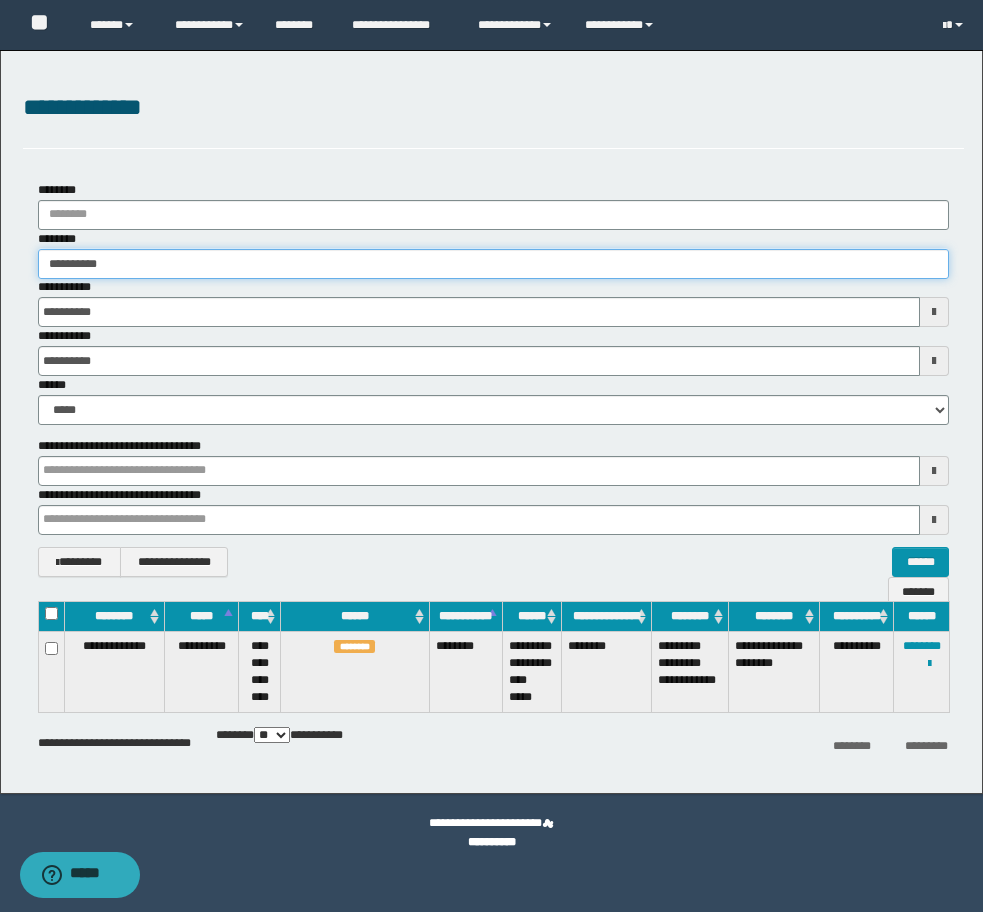 type on "**********" 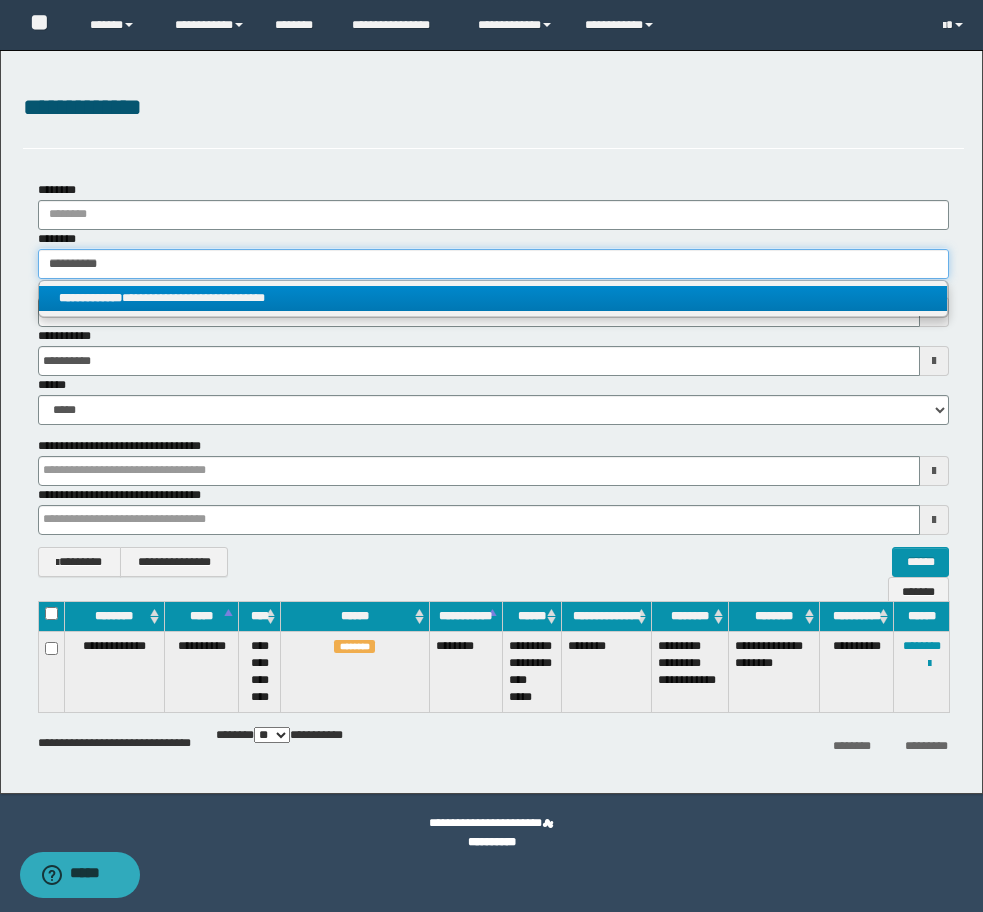 type on "**********" 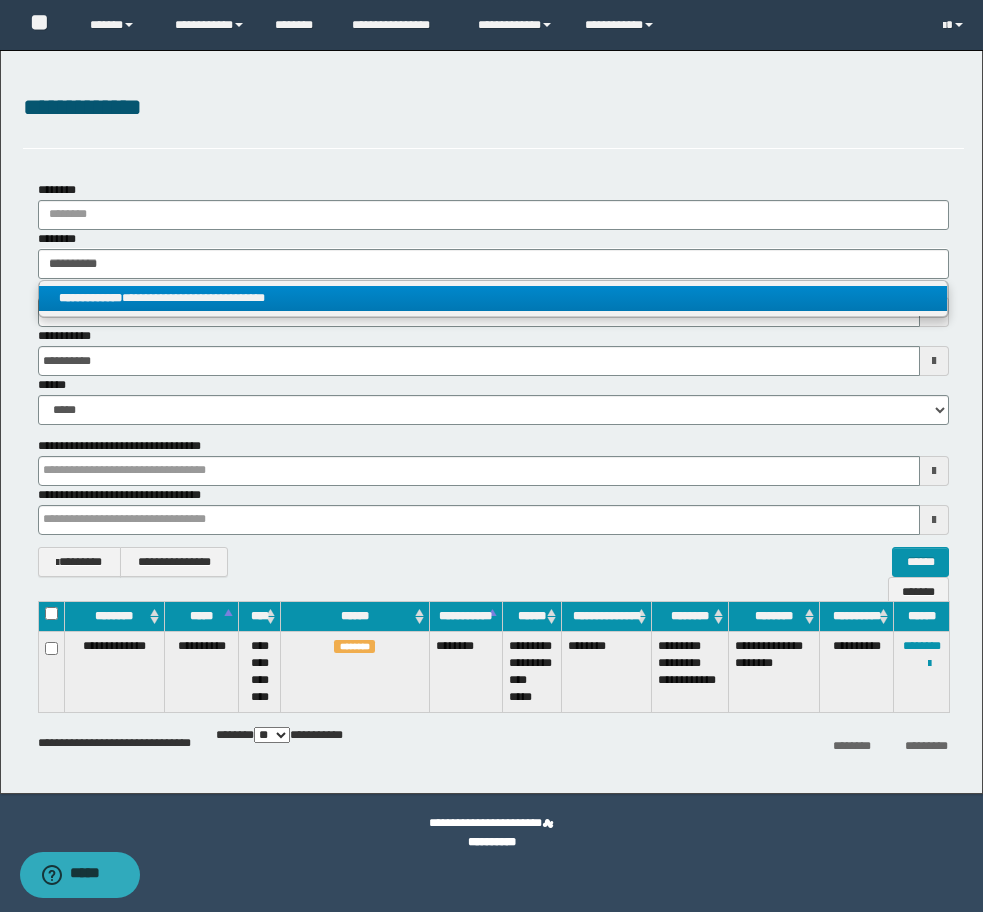 click on "**********" at bounding box center [493, 298] 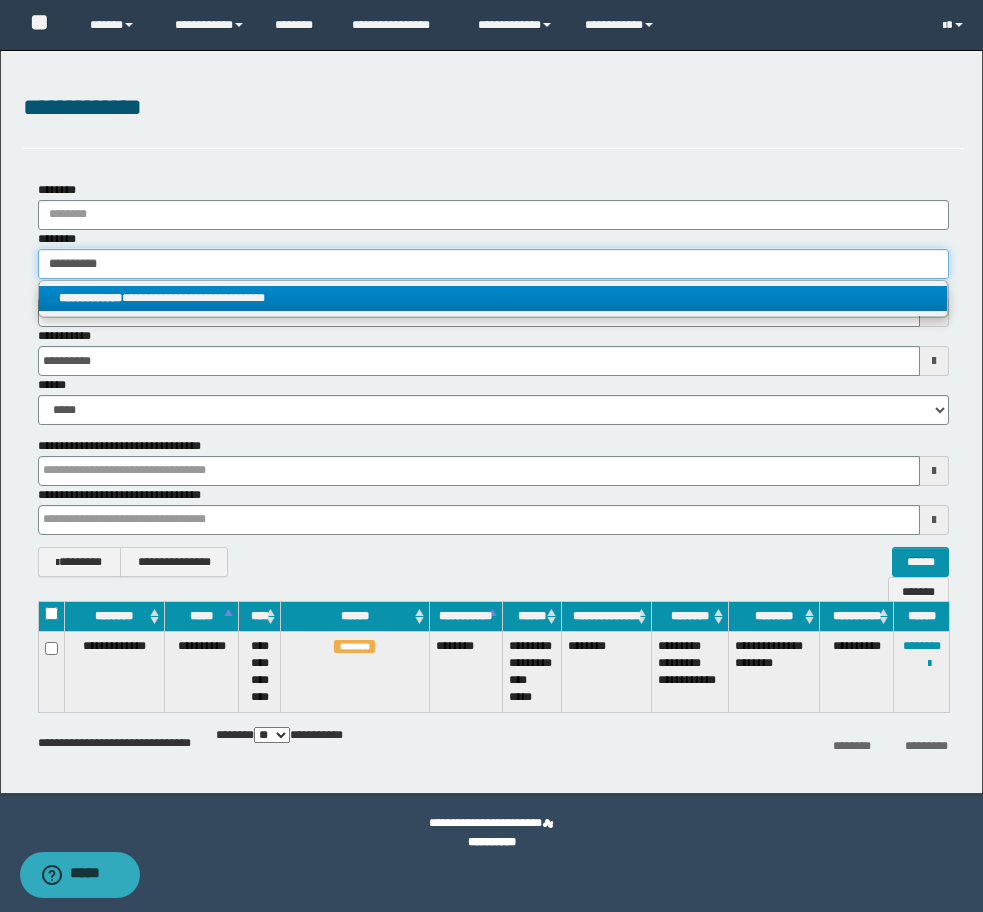 type 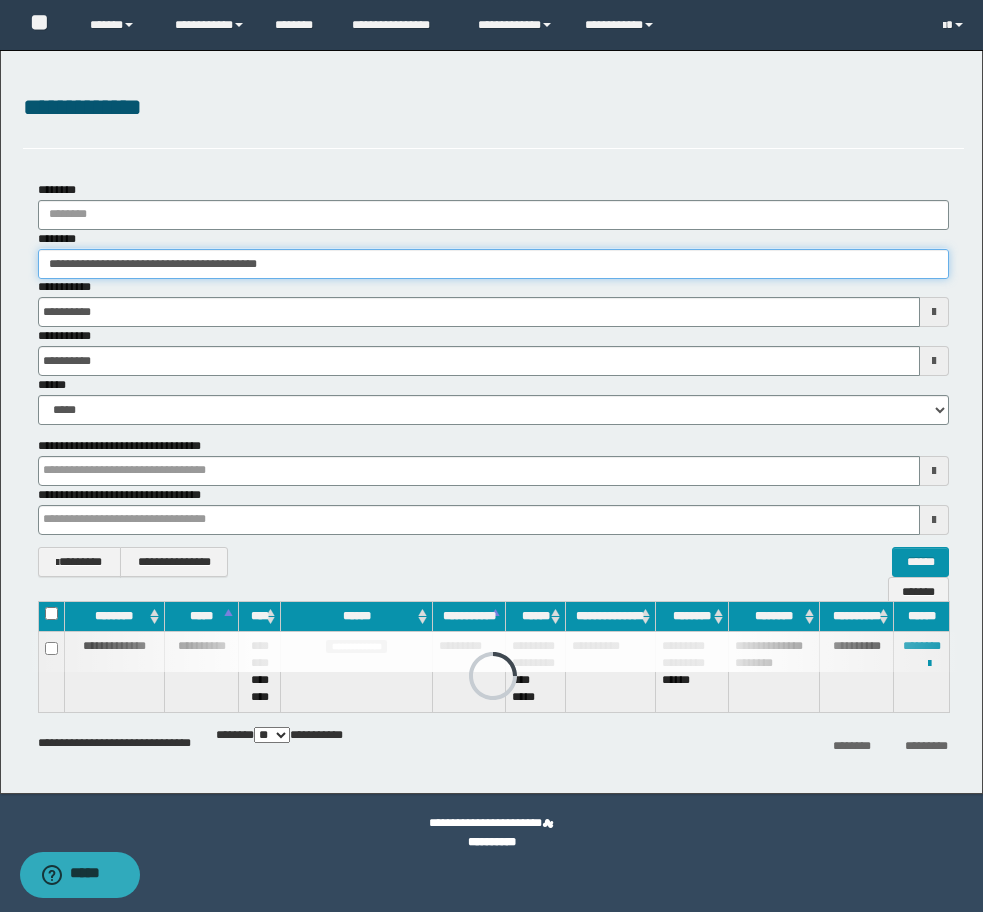 drag, startPoint x: 351, startPoint y: 261, endPoint x: -8, endPoint y: 259, distance: 359.00558 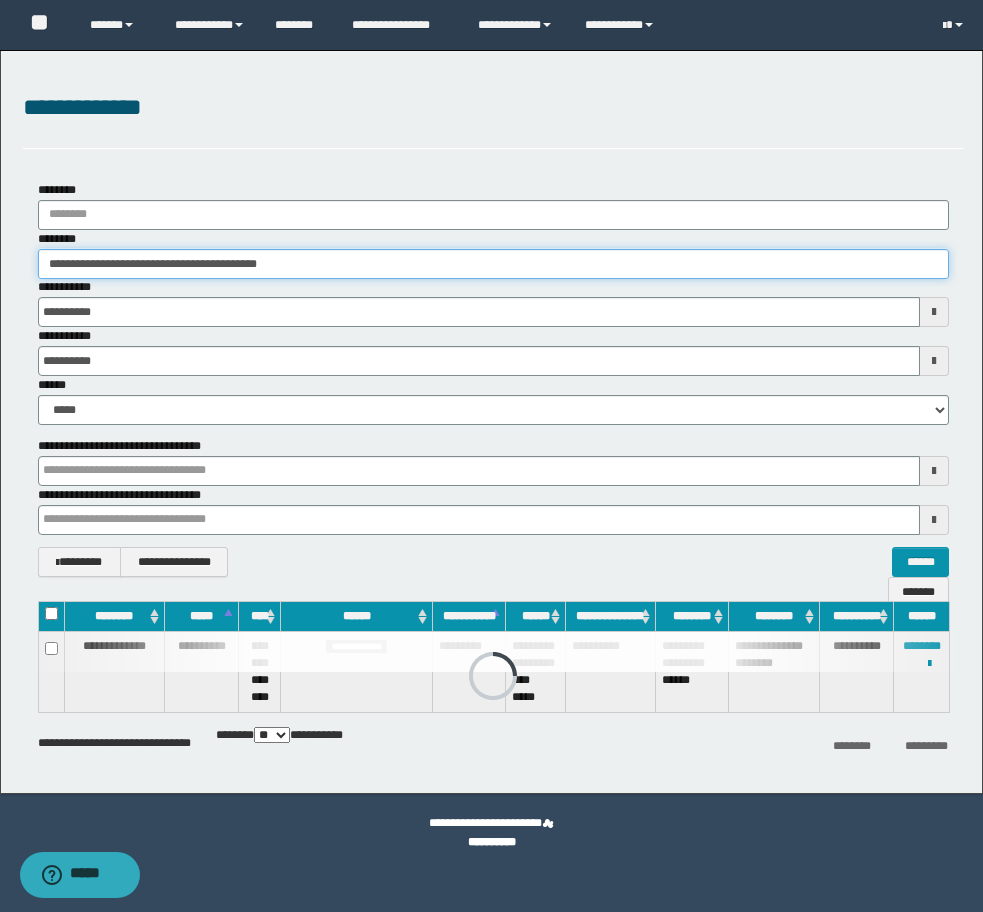 click on "**********" at bounding box center (491, 456) 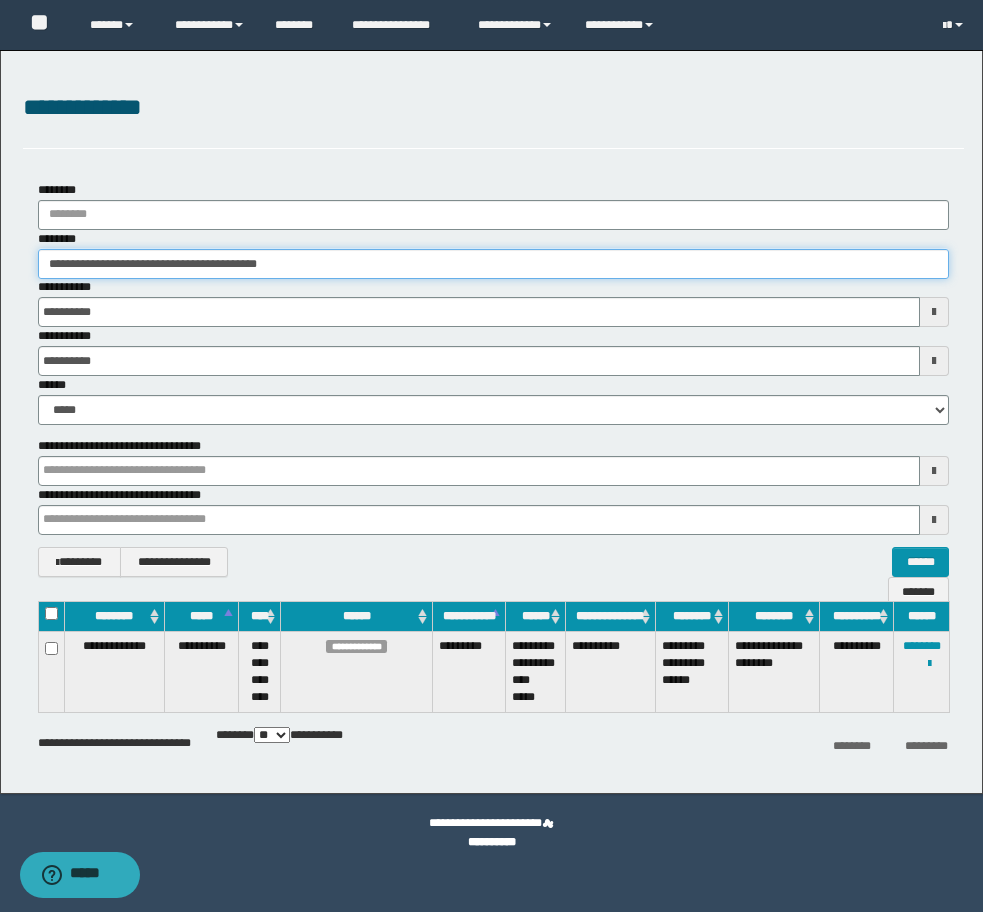 paste 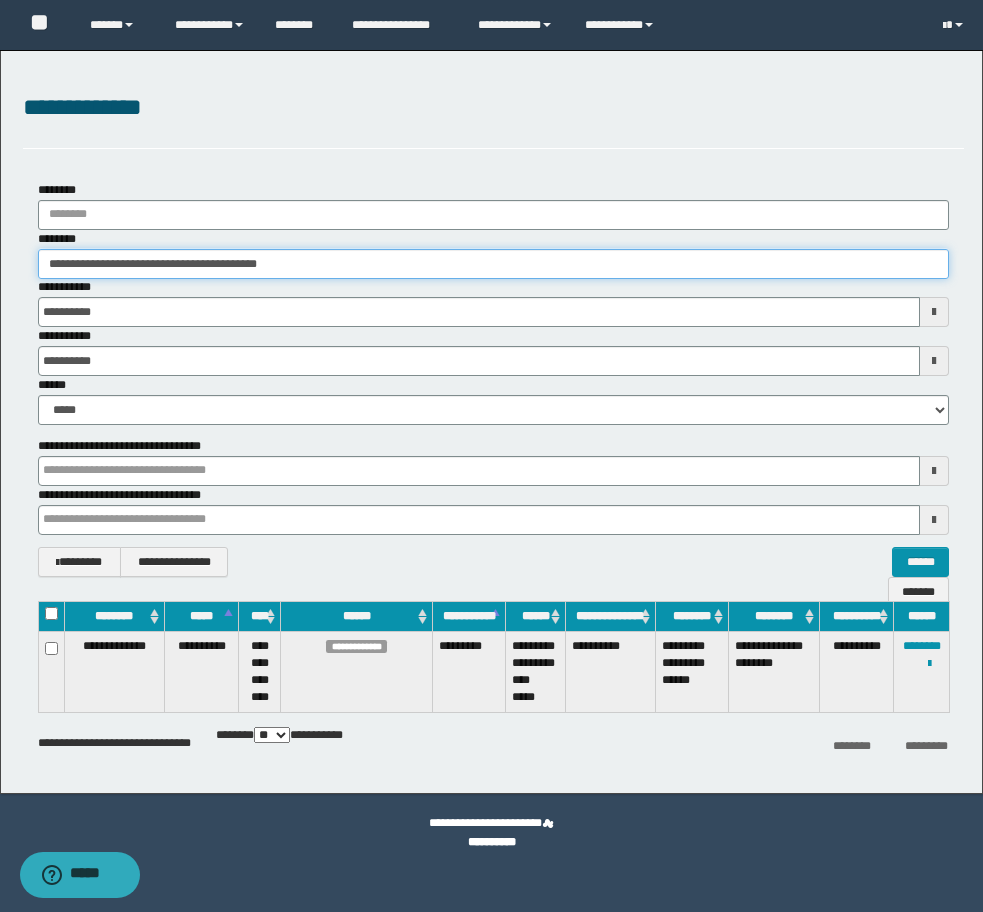 type on "********" 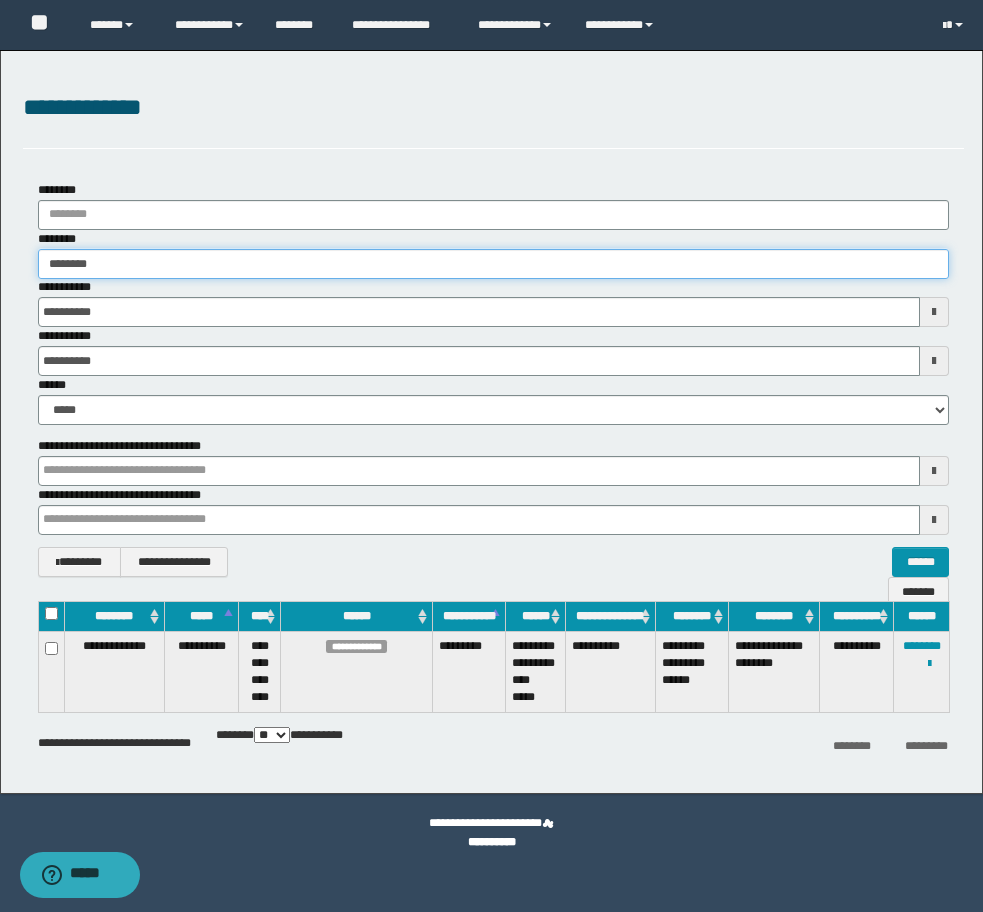 type on "********" 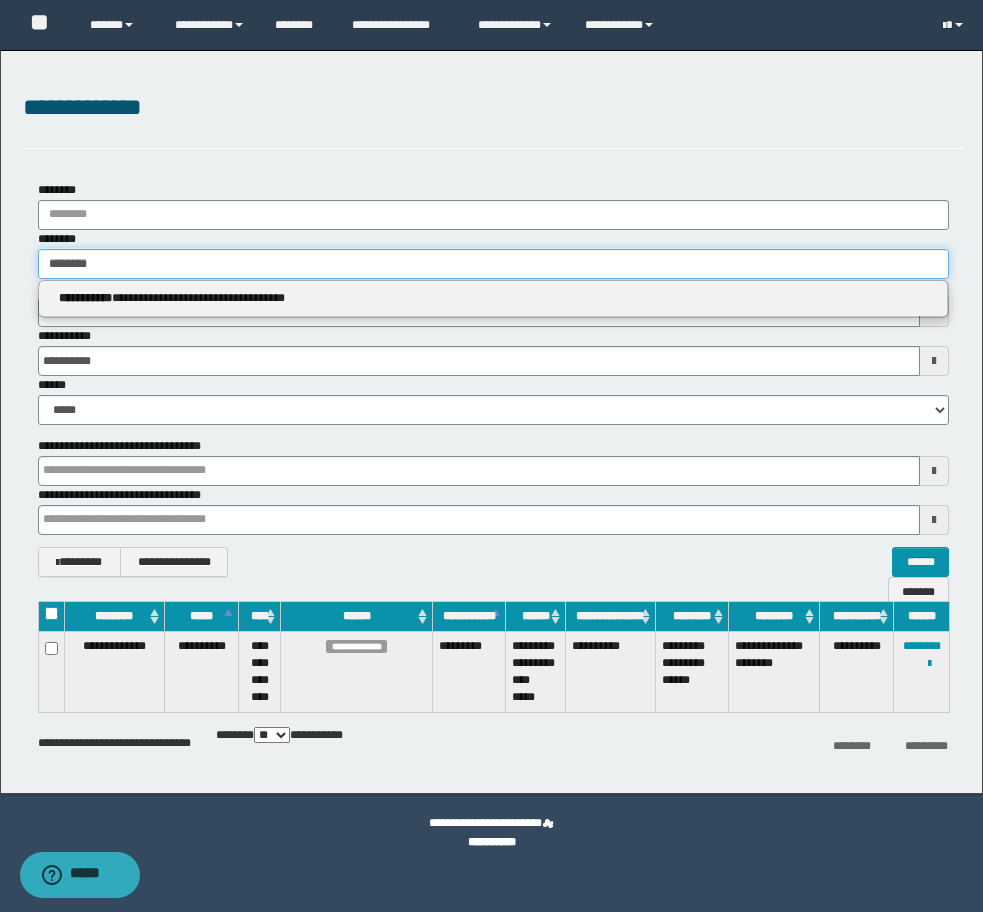 type on "********" 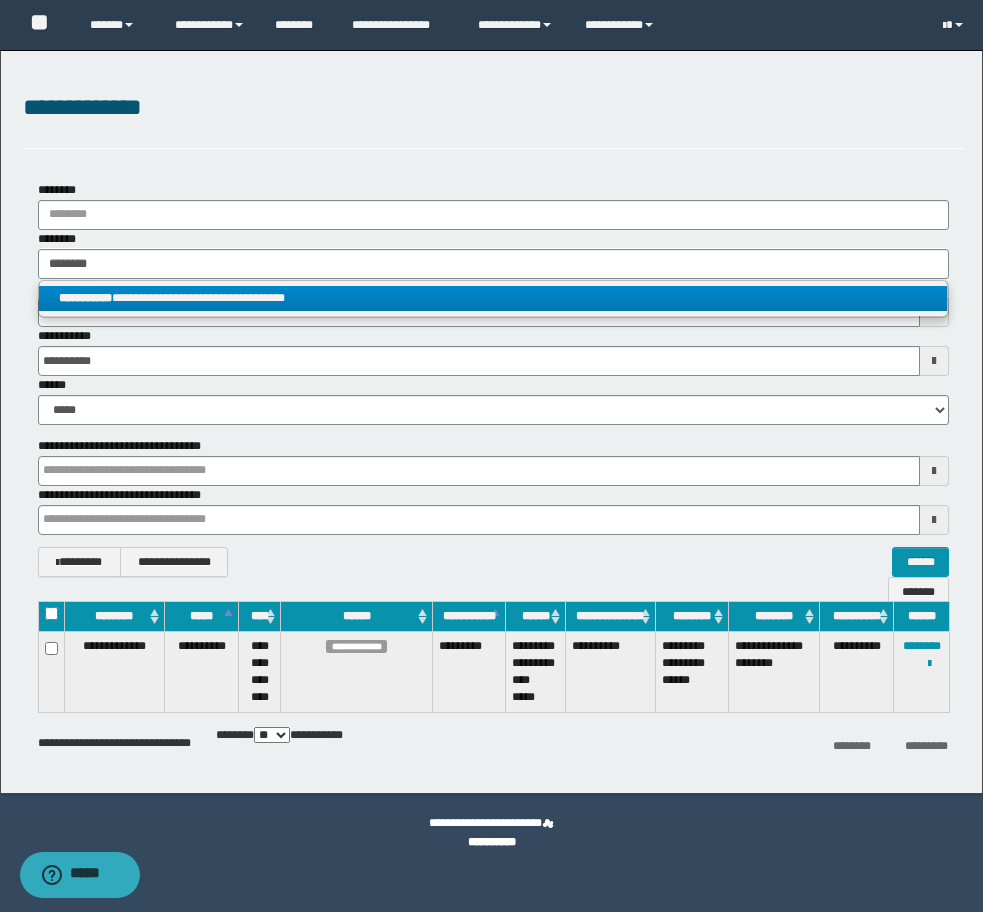 click on "**********" at bounding box center [493, 298] 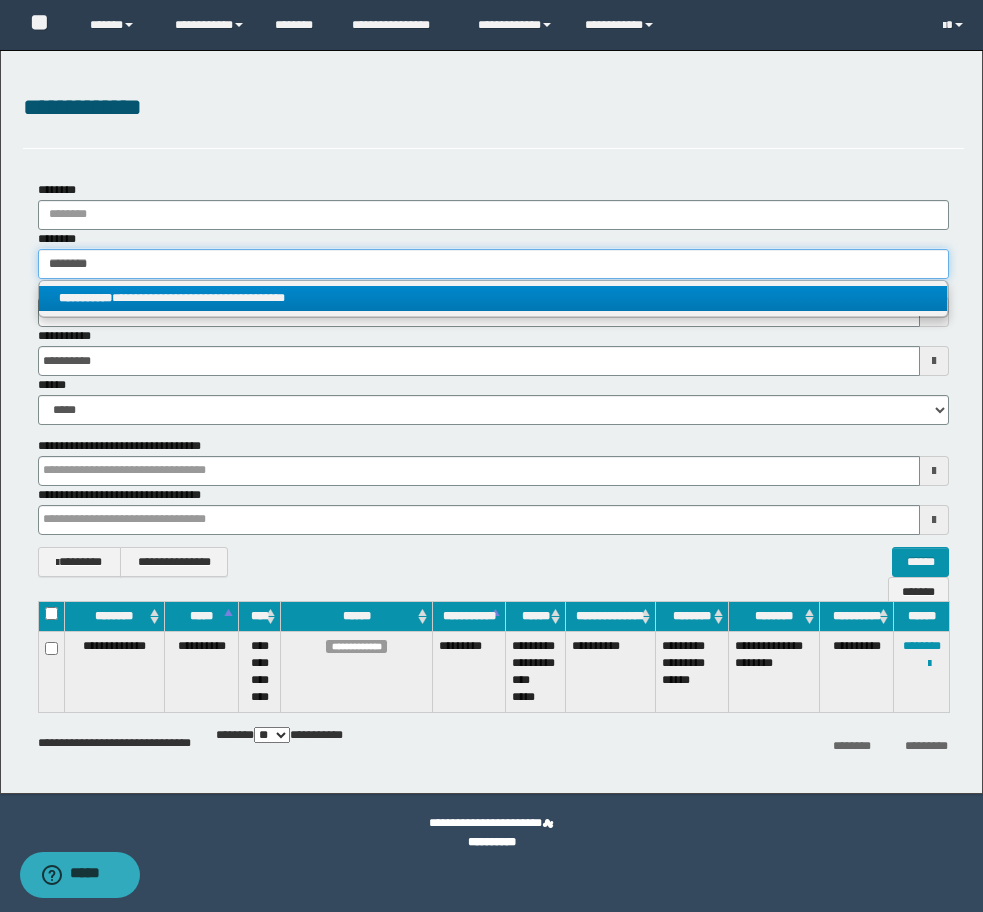type 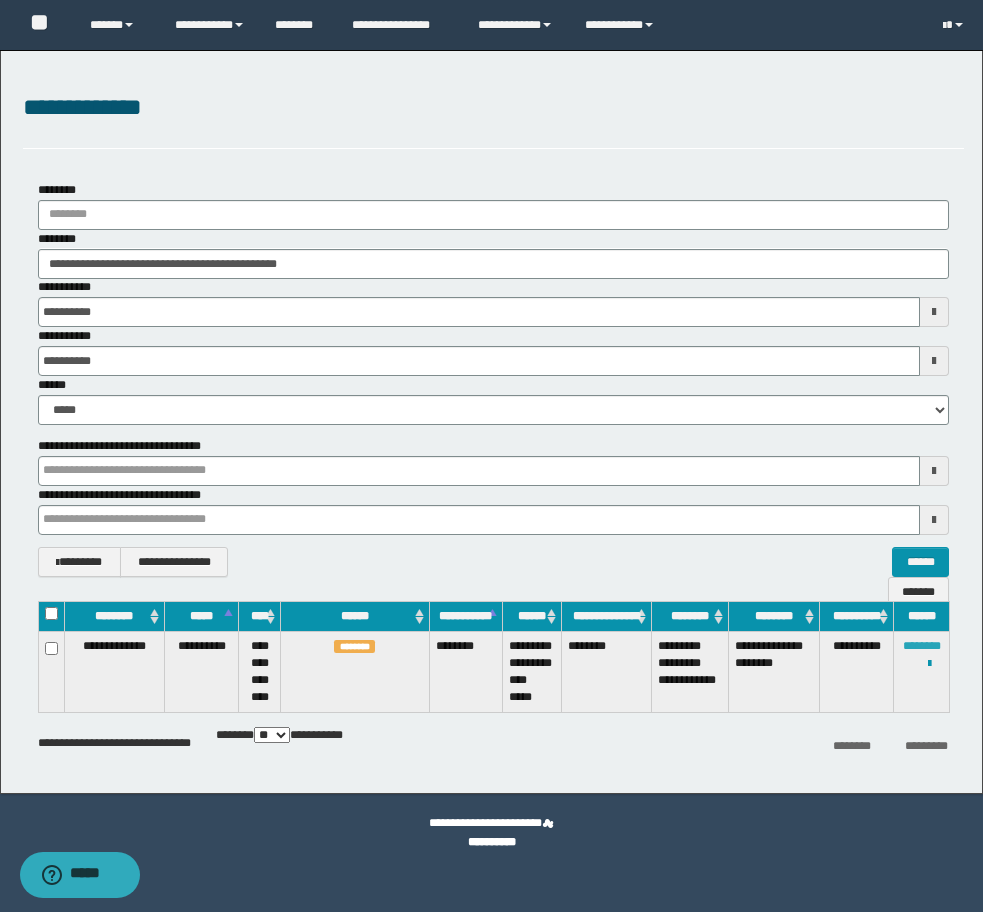 click on "********" at bounding box center [922, 646] 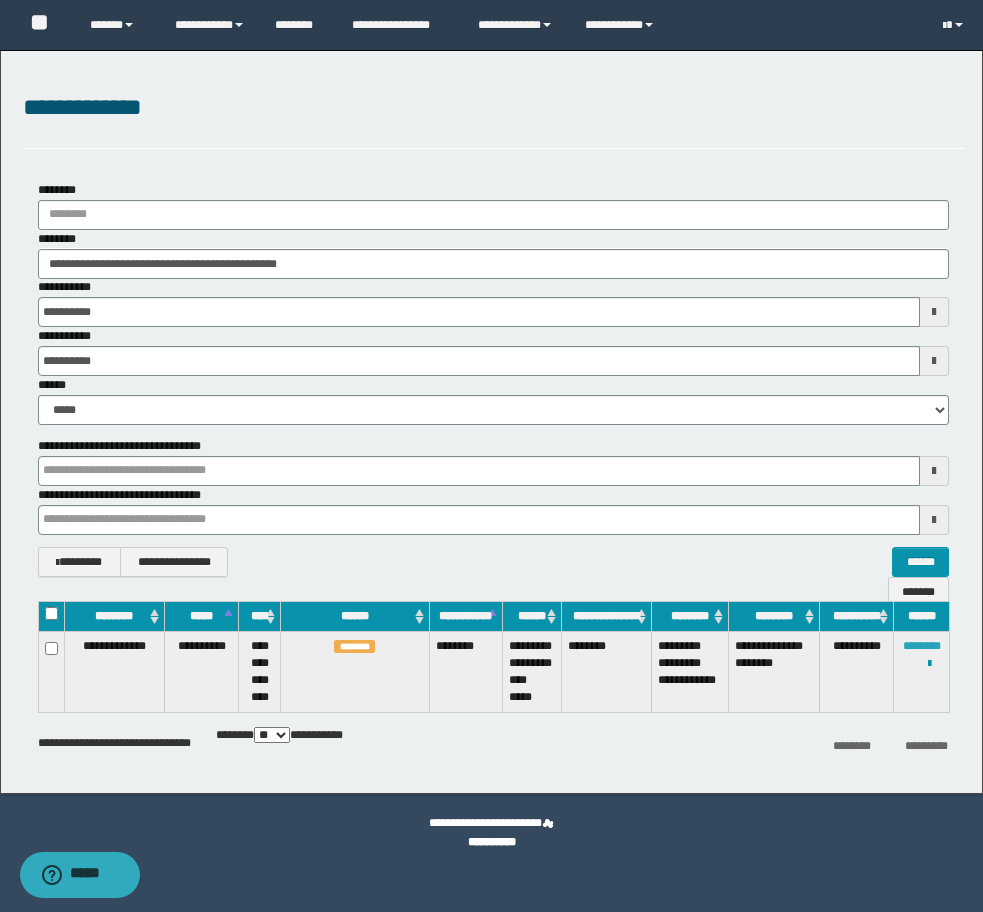 click on "********" at bounding box center (922, 646) 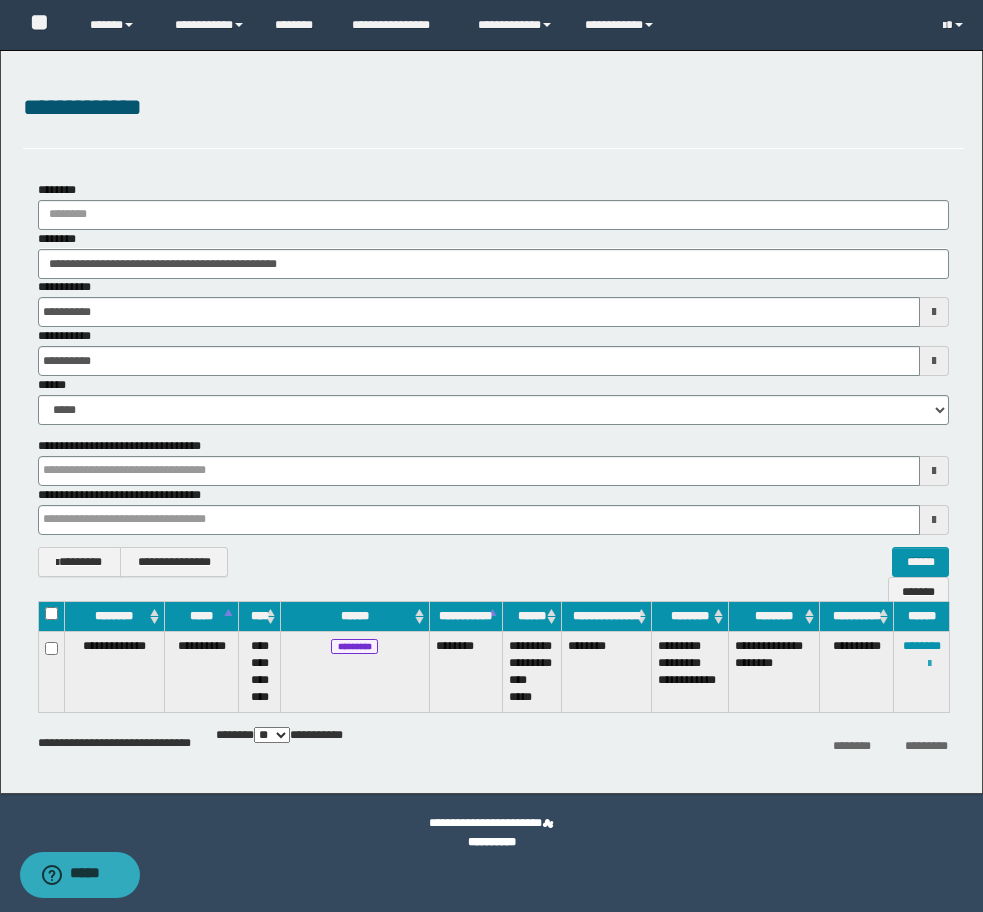 click at bounding box center [929, 664] 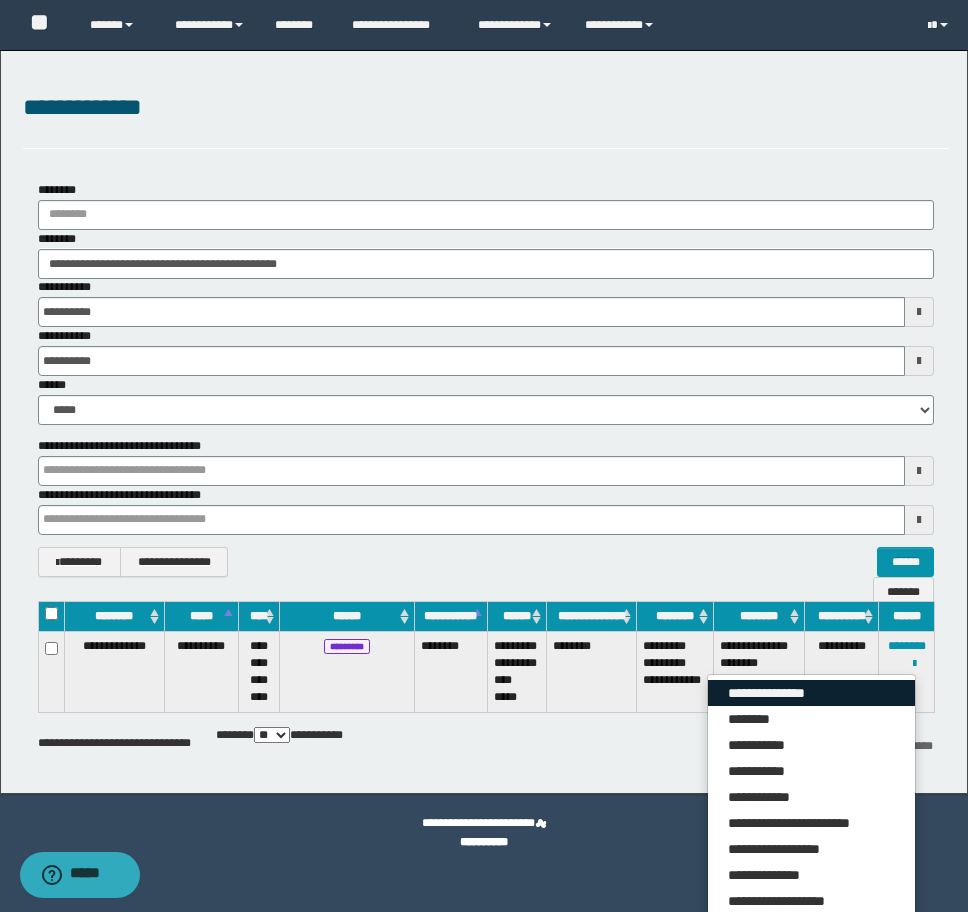 click on "**********" at bounding box center (811, 693) 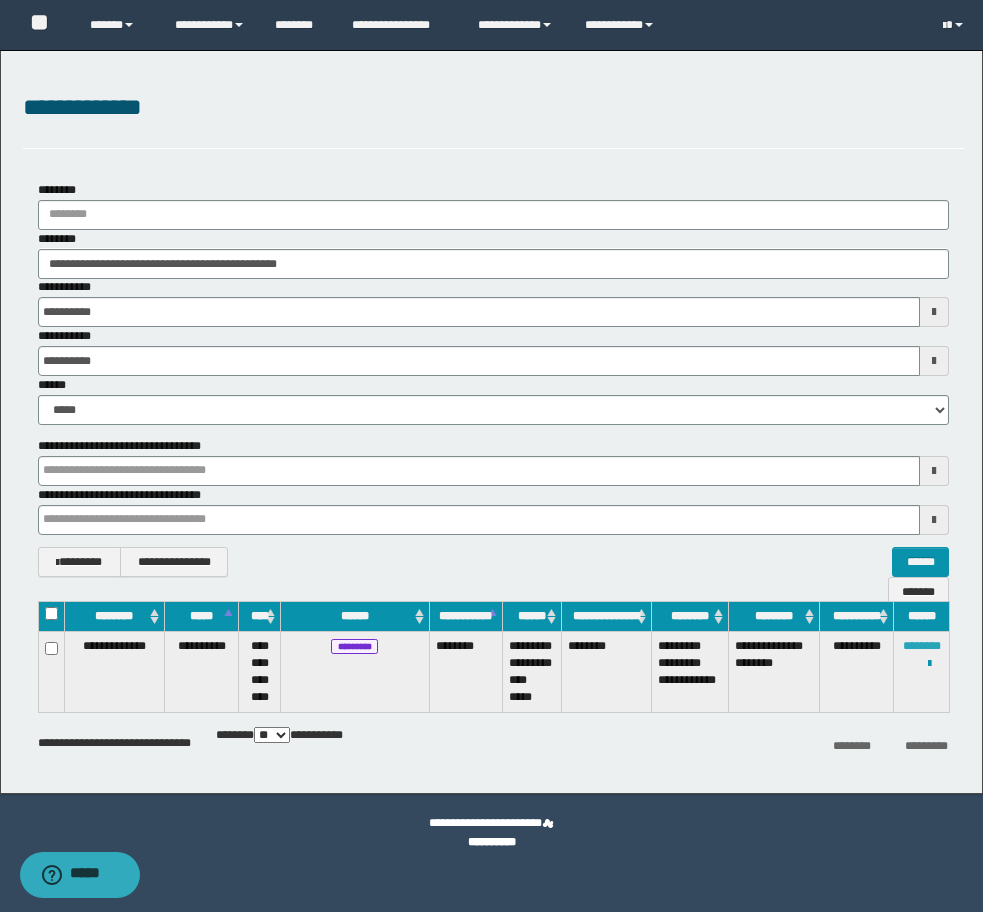 click on "********" at bounding box center (922, 646) 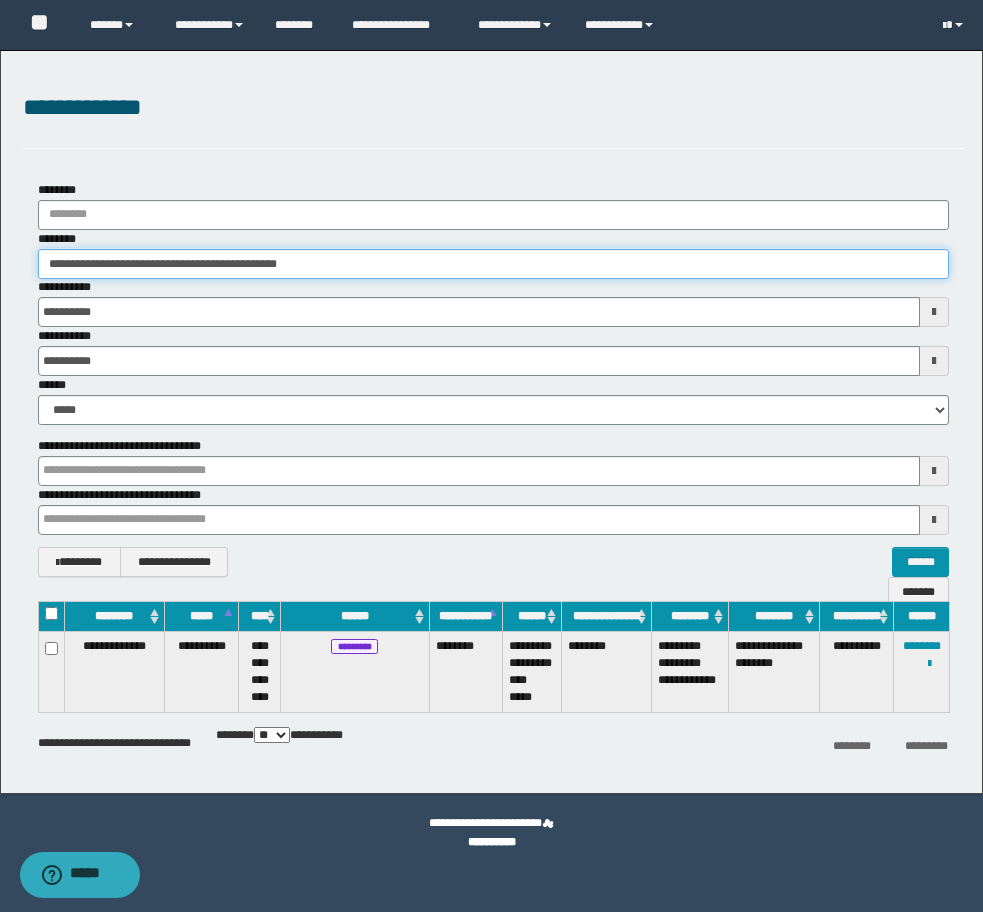 drag, startPoint x: 398, startPoint y: 275, endPoint x: -8, endPoint y: 277, distance: 406.0049 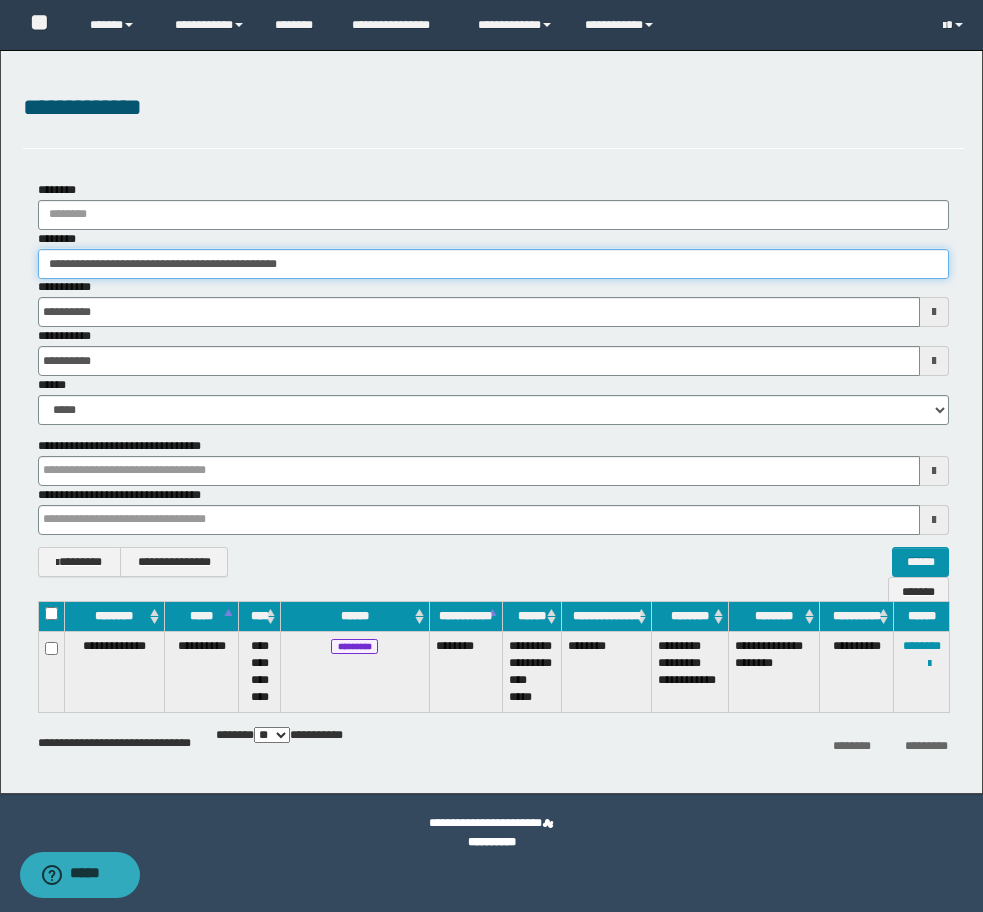 click on "**********" at bounding box center [491, 456] 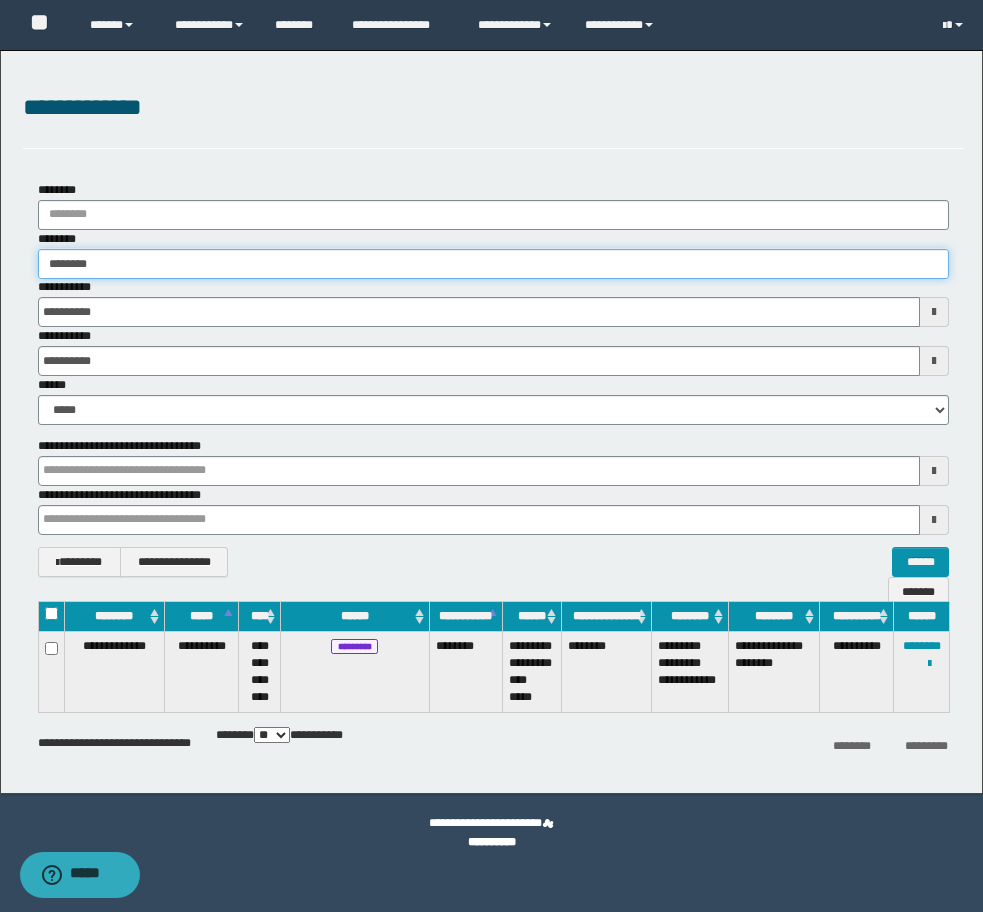 type on "********" 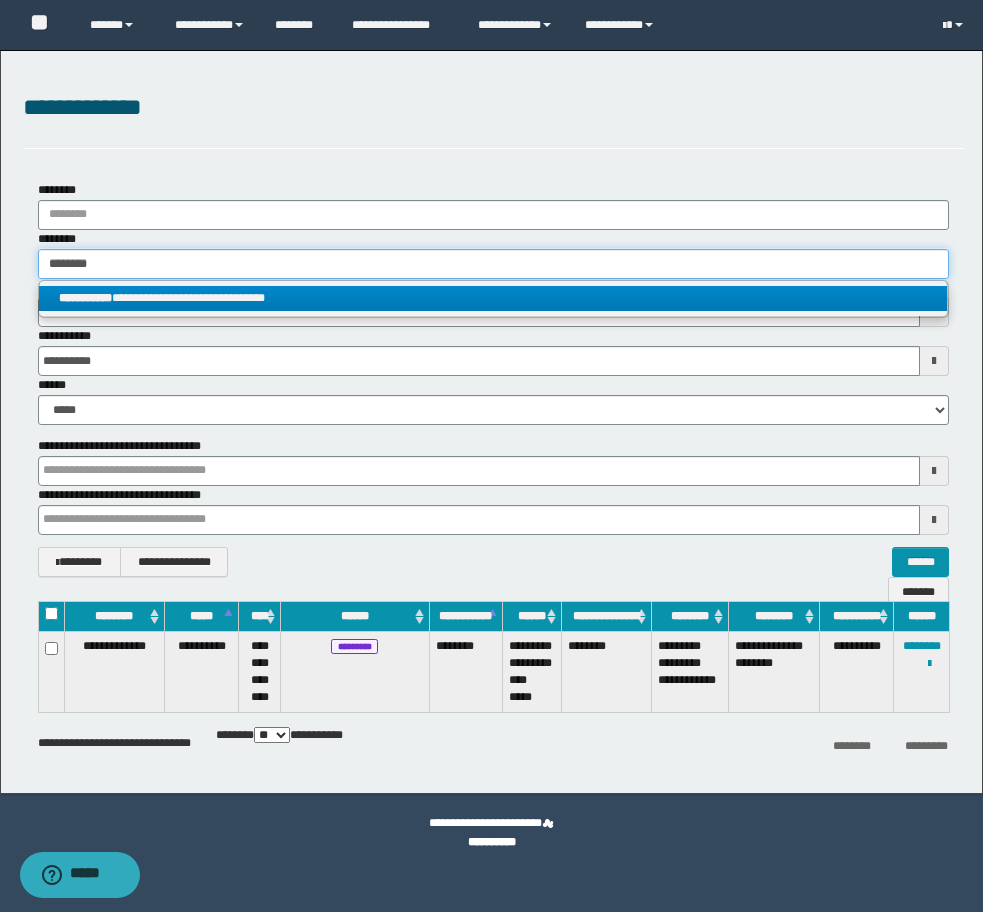 type on "********" 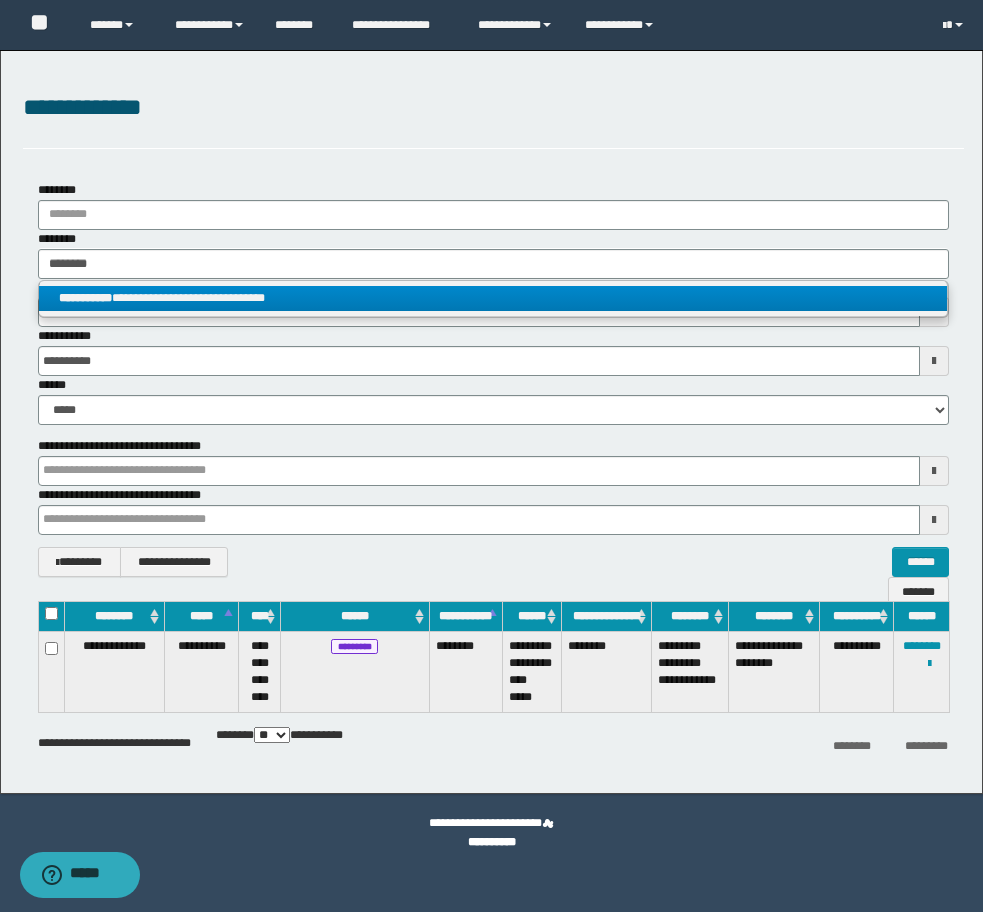 click on "**********" at bounding box center [493, 298] 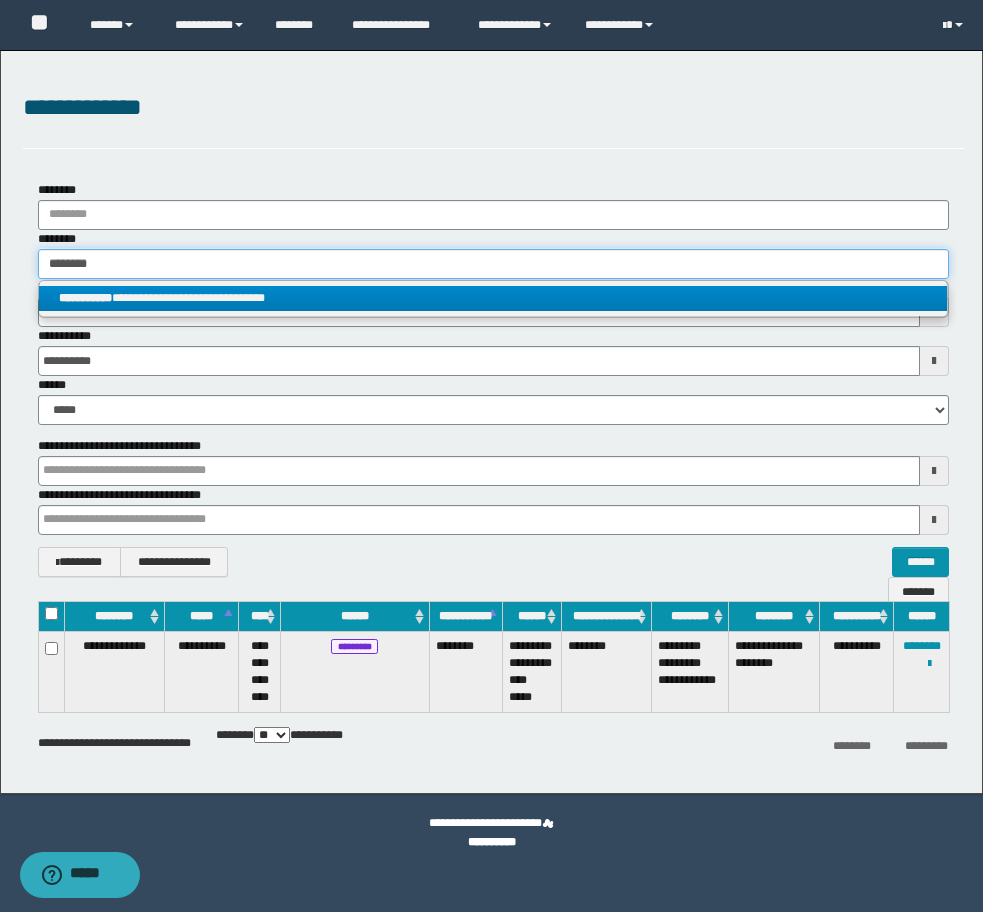 type 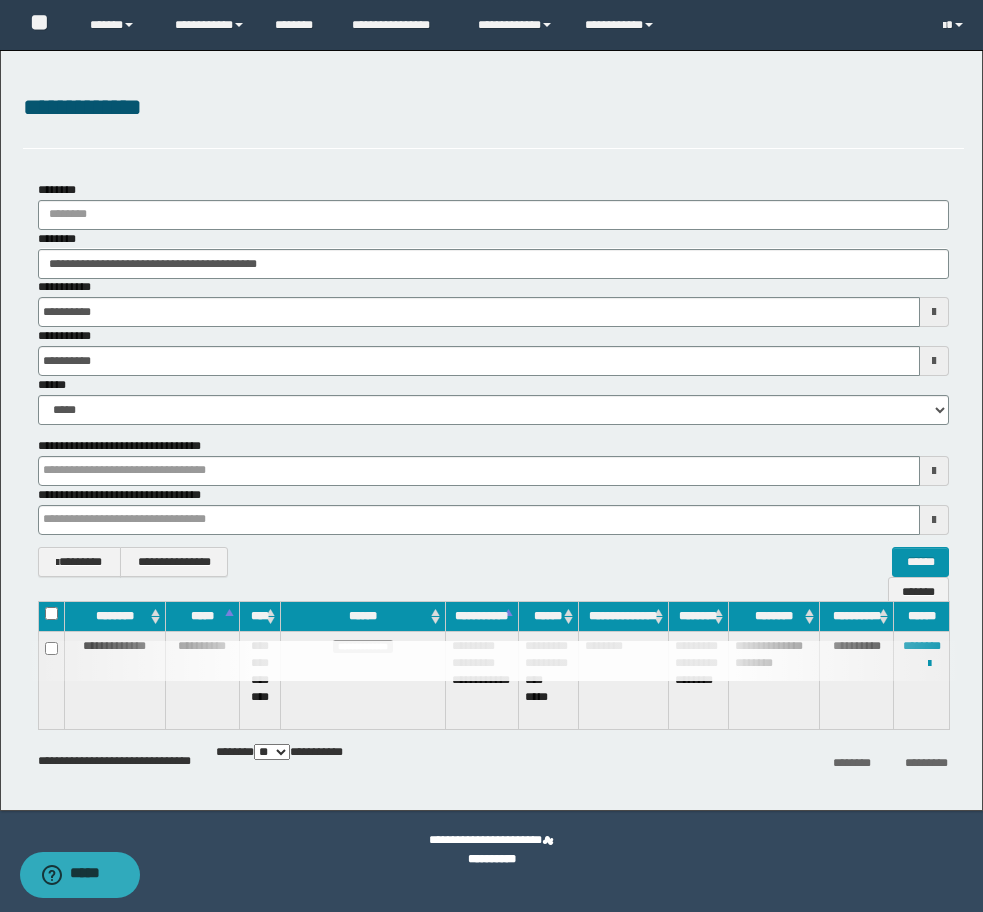 click on "**********" at bounding box center (493, 379) 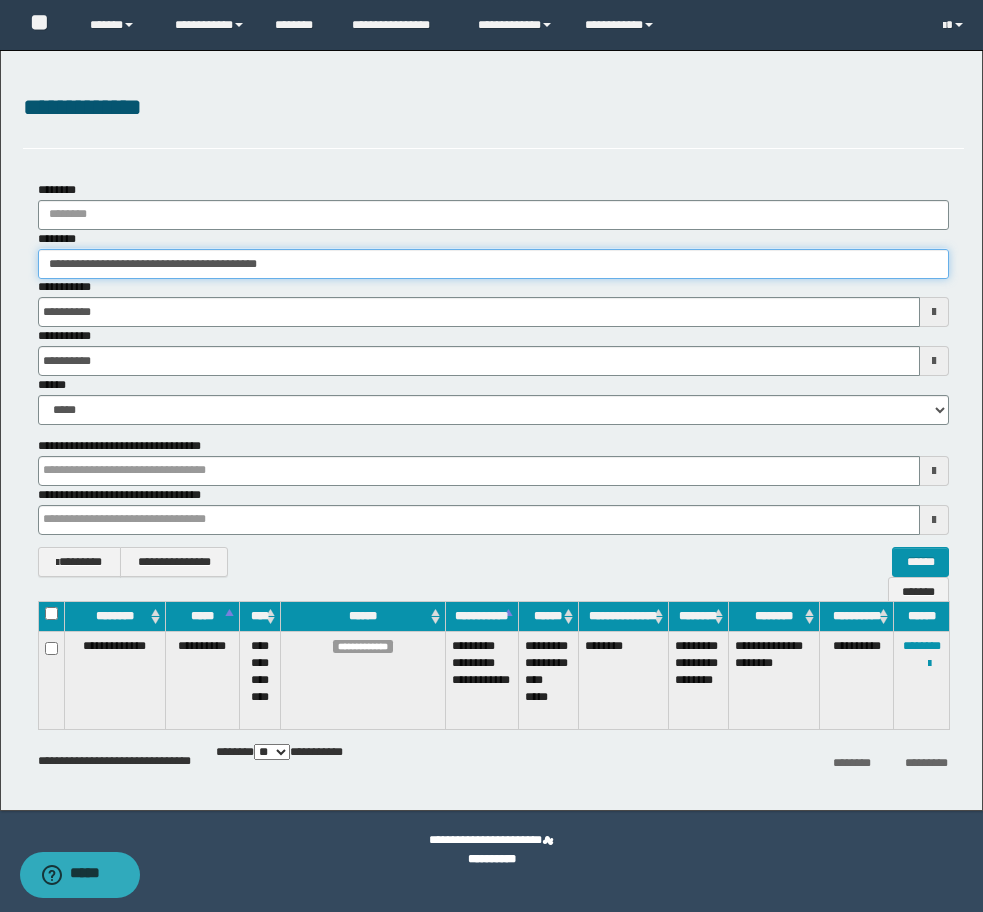 drag, startPoint x: 361, startPoint y: 266, endPoint x: -8, endPoint y: 270, distance: 369.02167 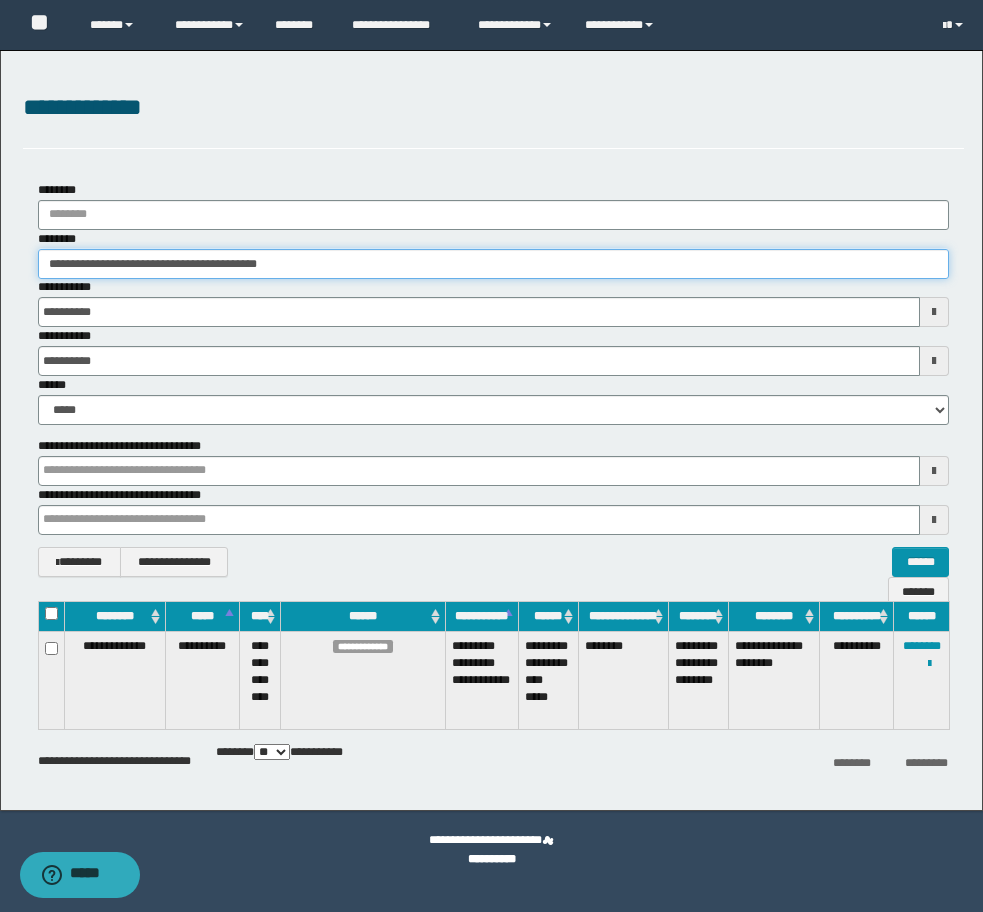 click on "**********" at bounding box center [491, 456] 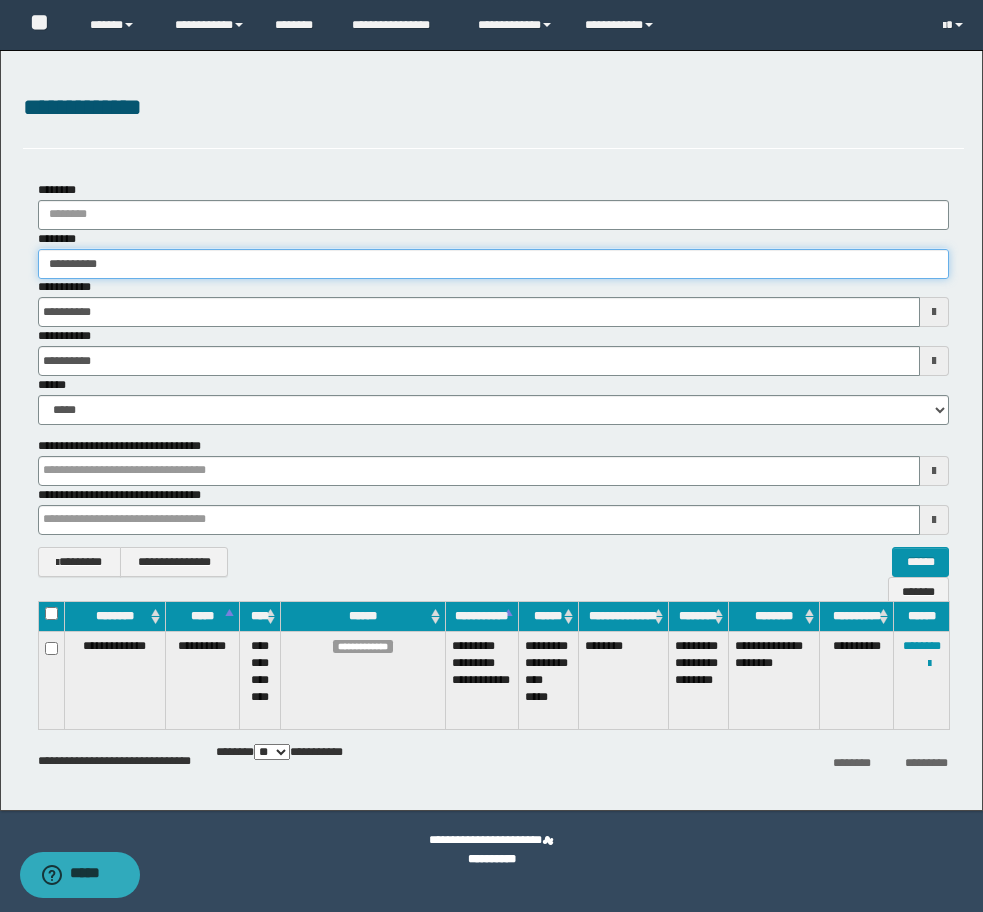 type on "**********" 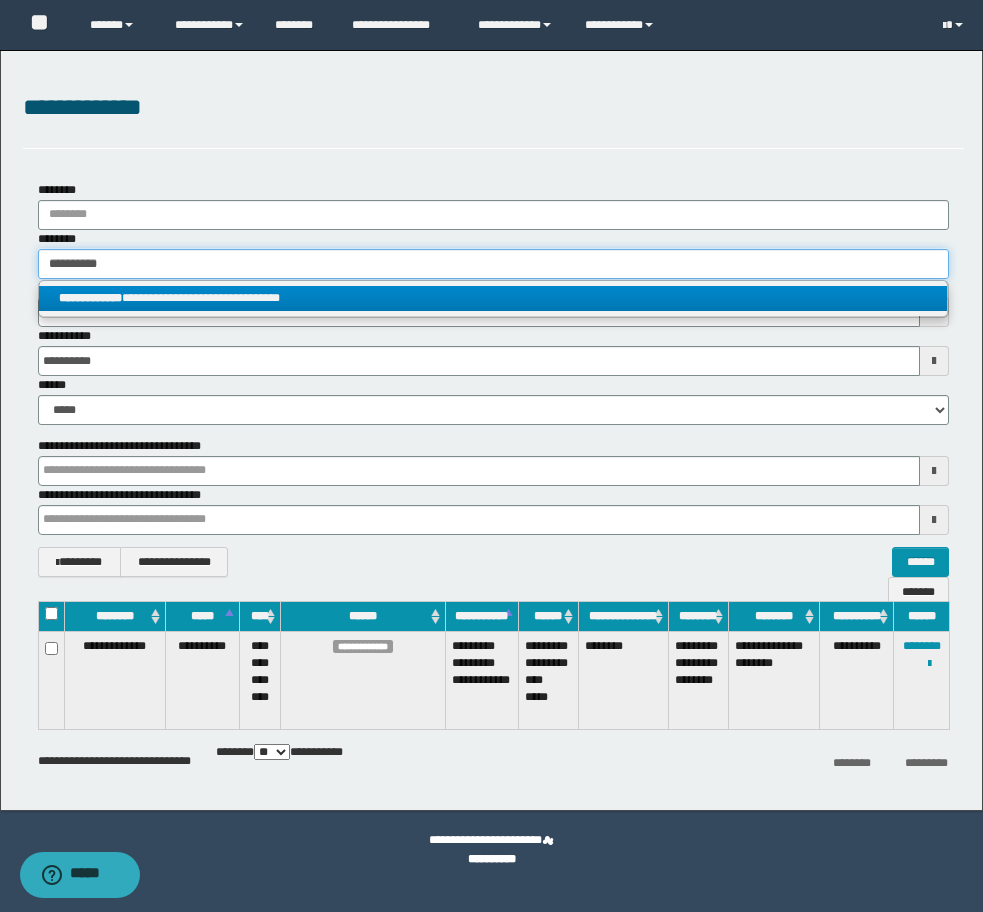 type on "**********" 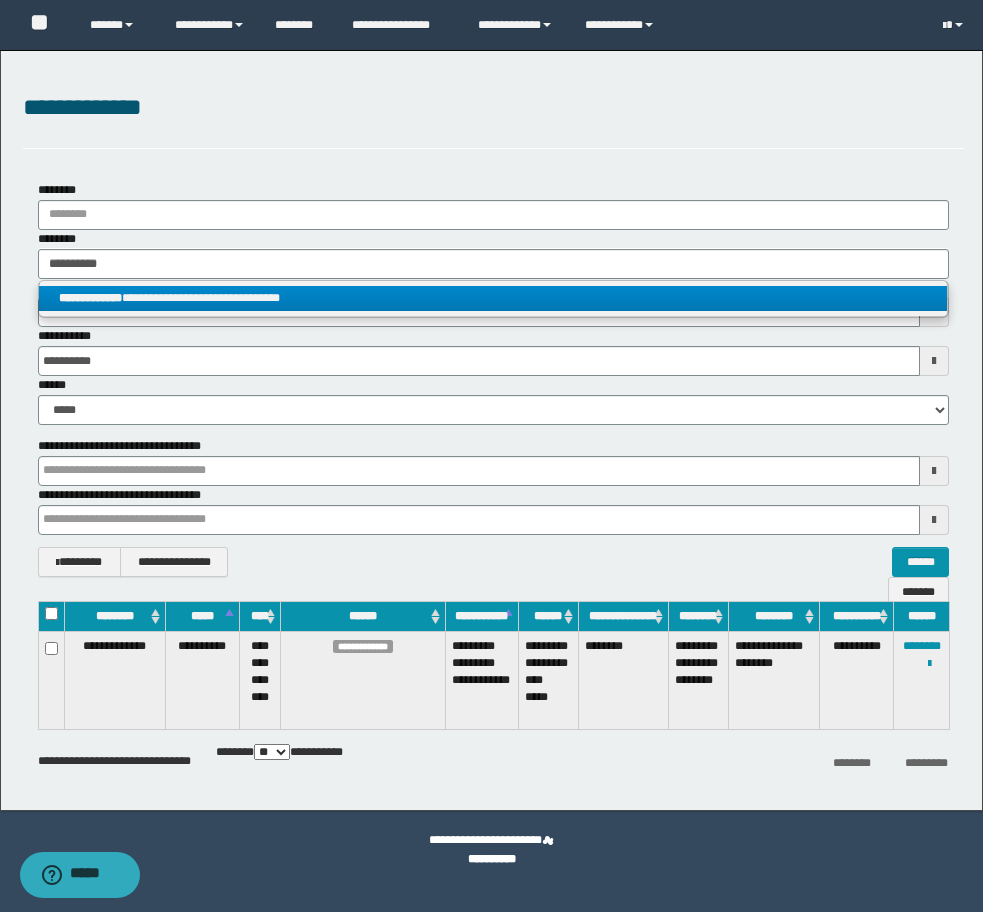 click on "**********" at bounding box center (493, 298) 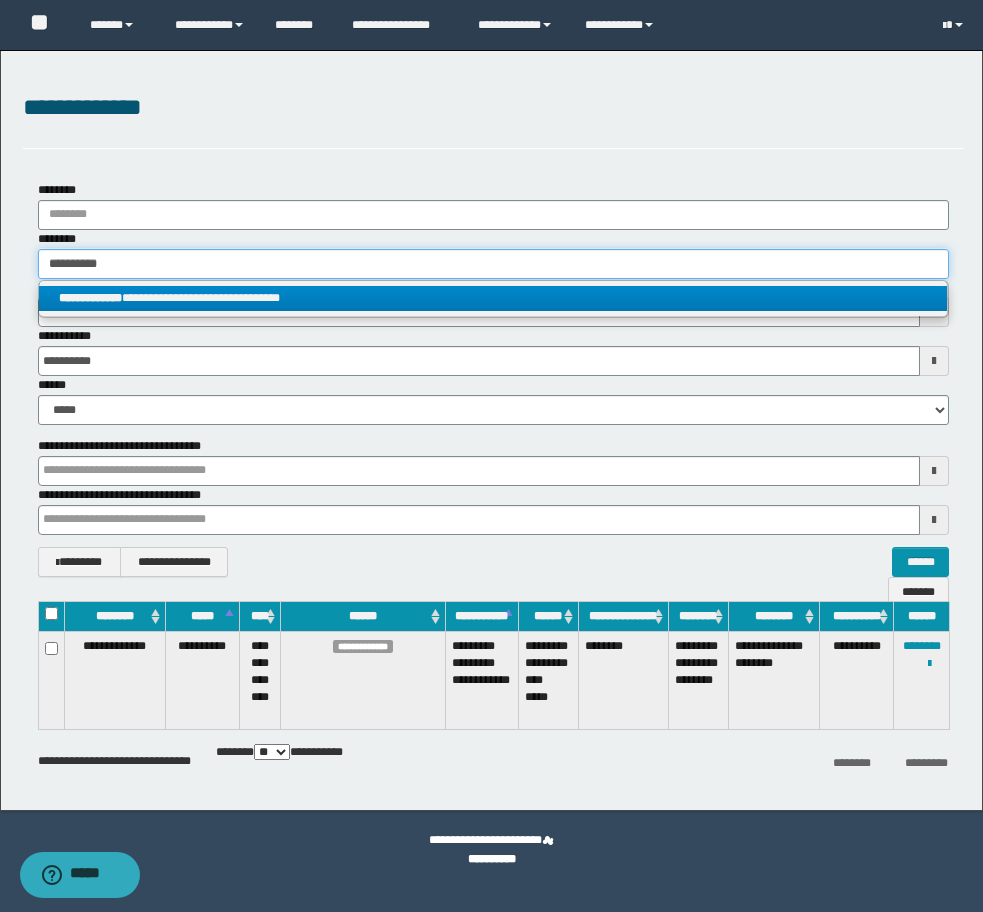 type 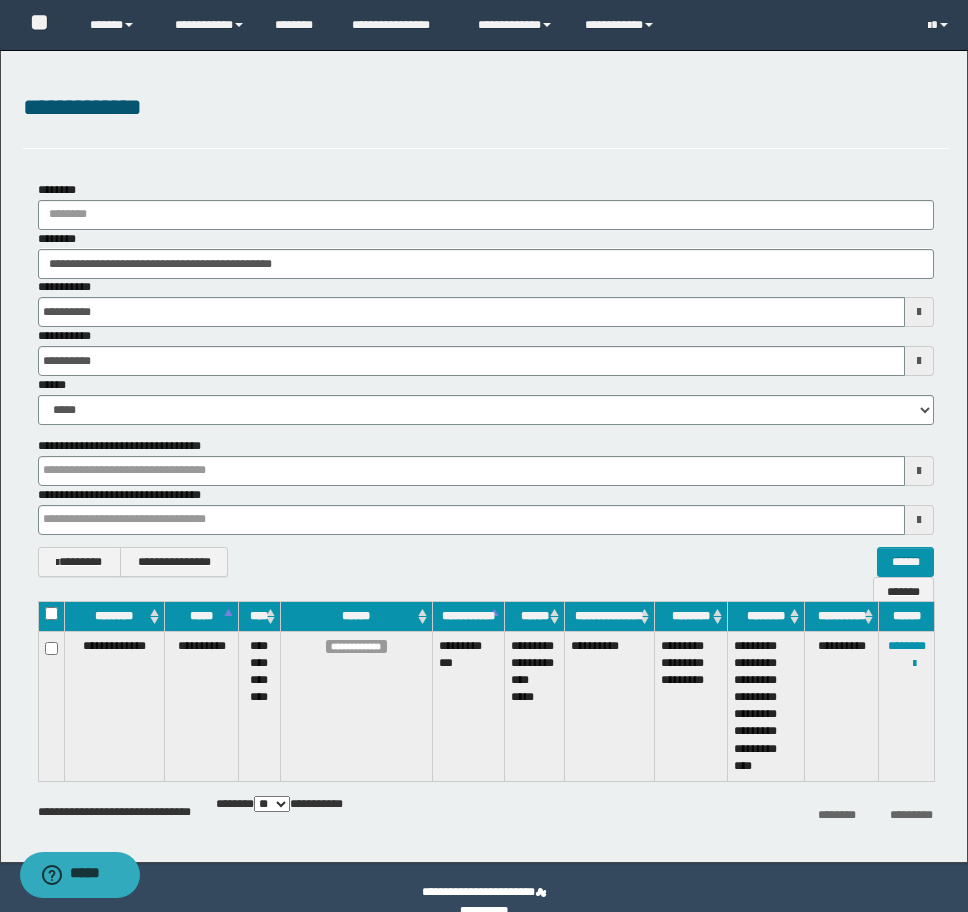 click on "**********" at bounding box center [486, 254] 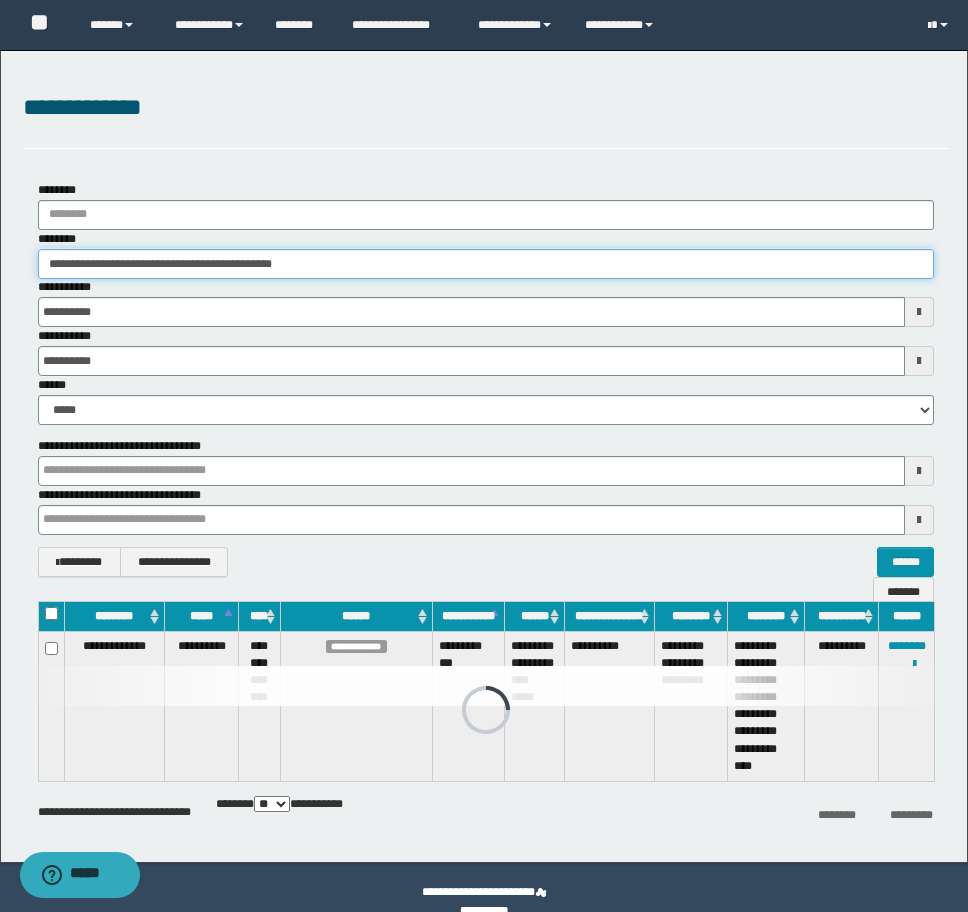 drag, startPoint x: 419, startPoint y: 265, endPoint x: -8, endPoint y: 227, distance: 428.68753 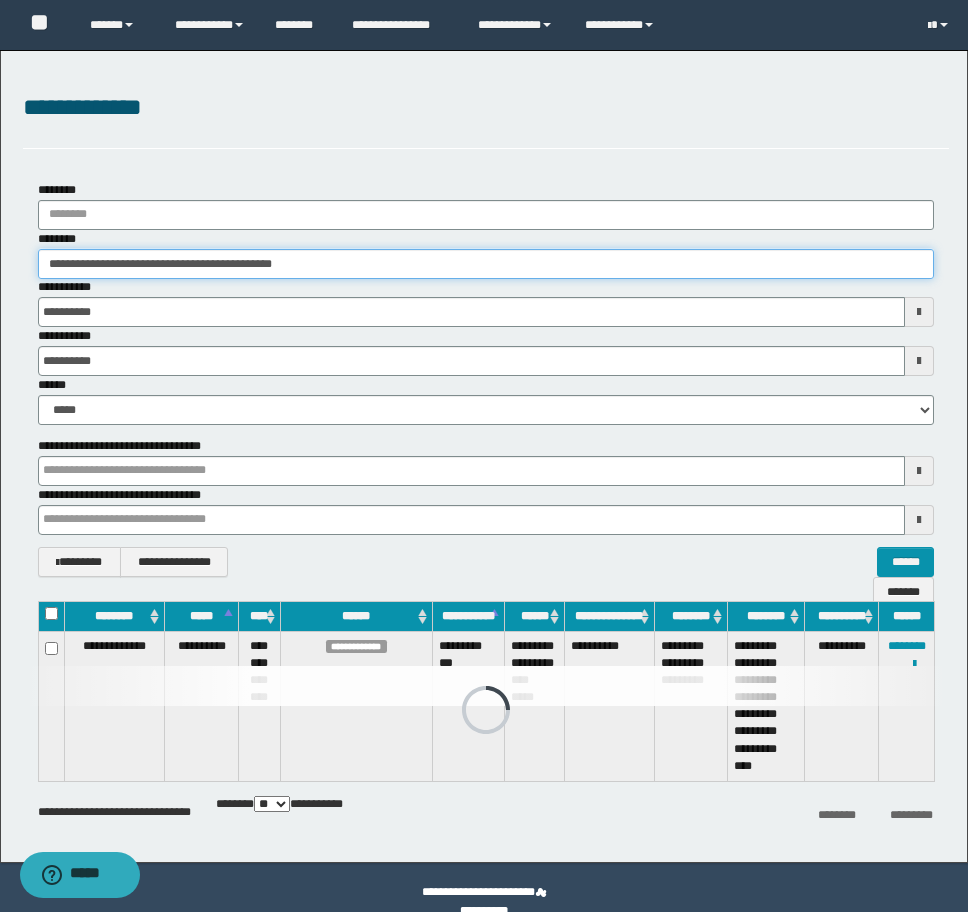 click on "**********" at bounding box center (484, 456) 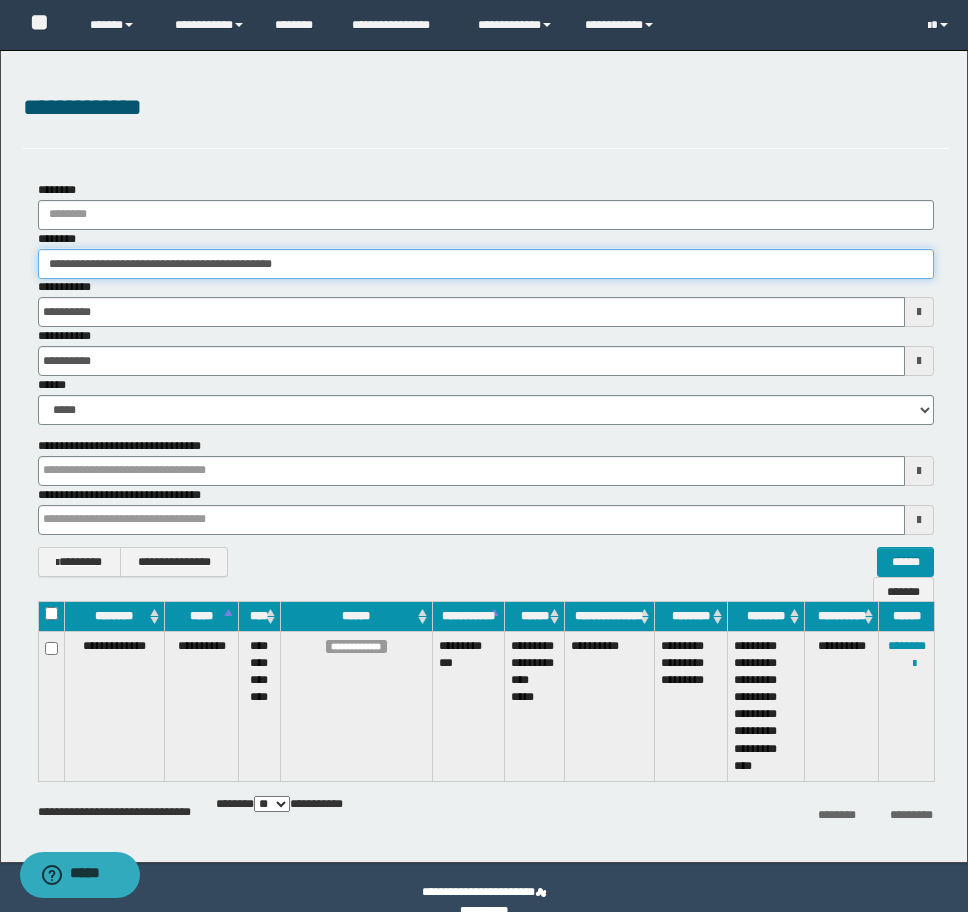 paste 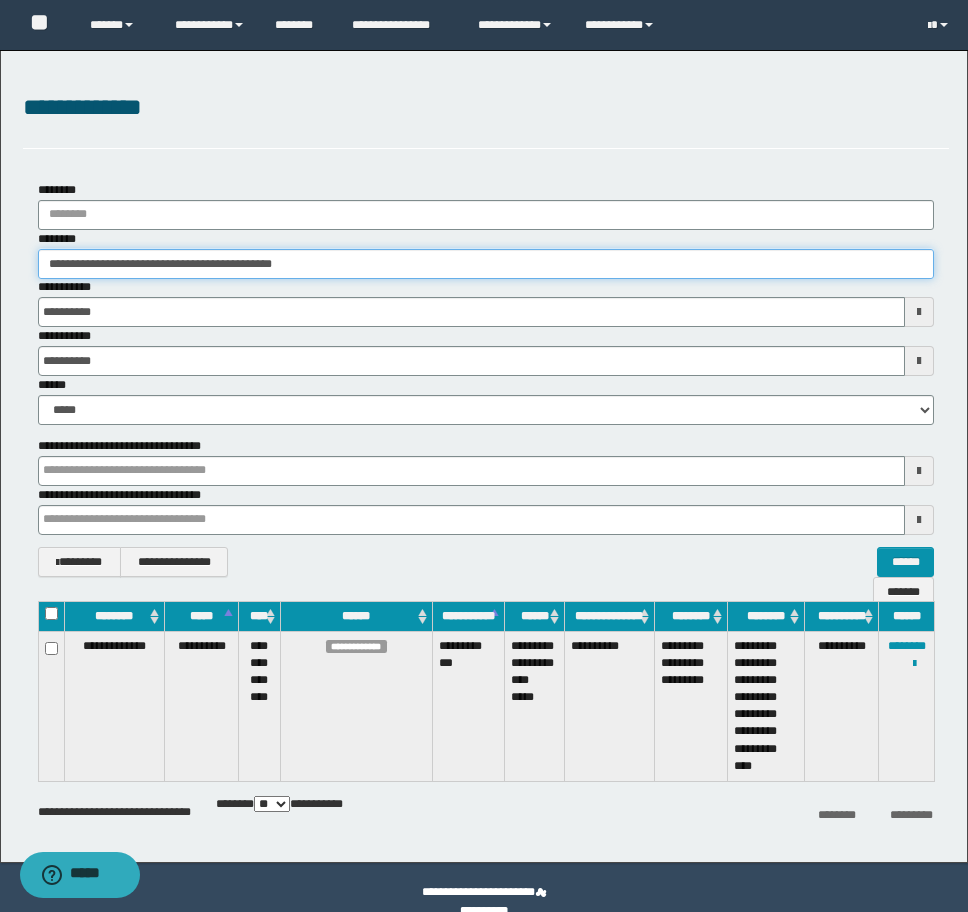 type on "********" 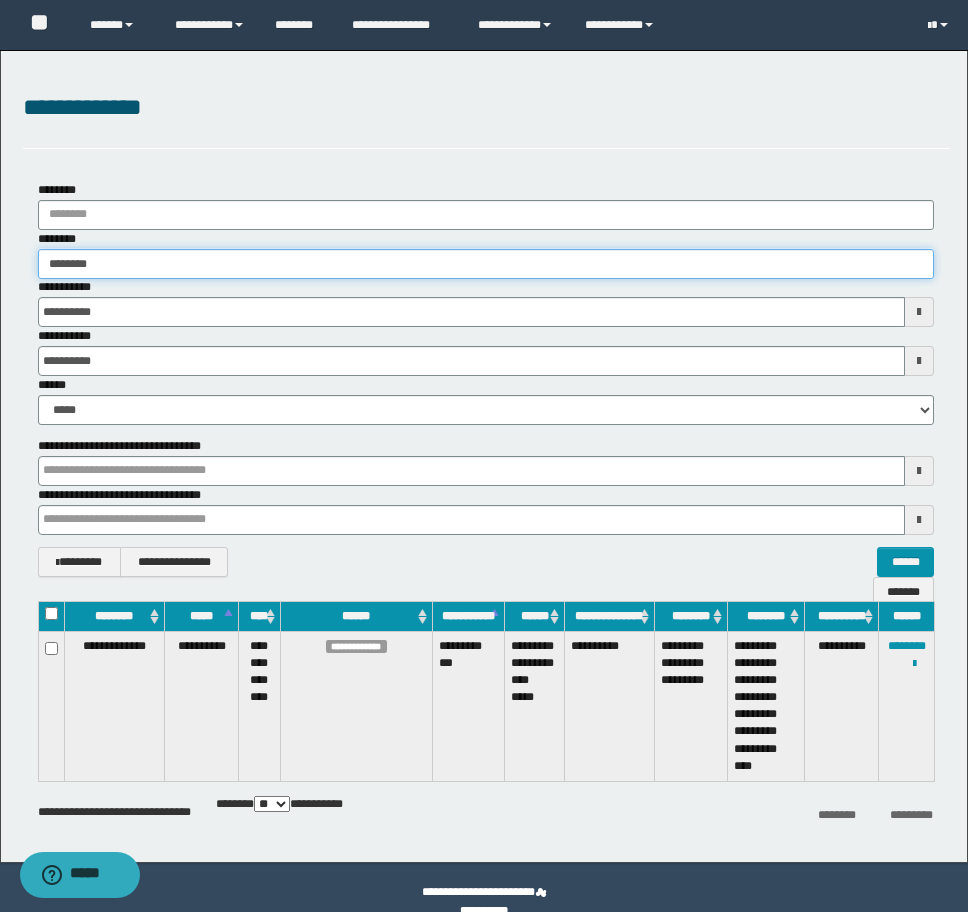 type on "********" 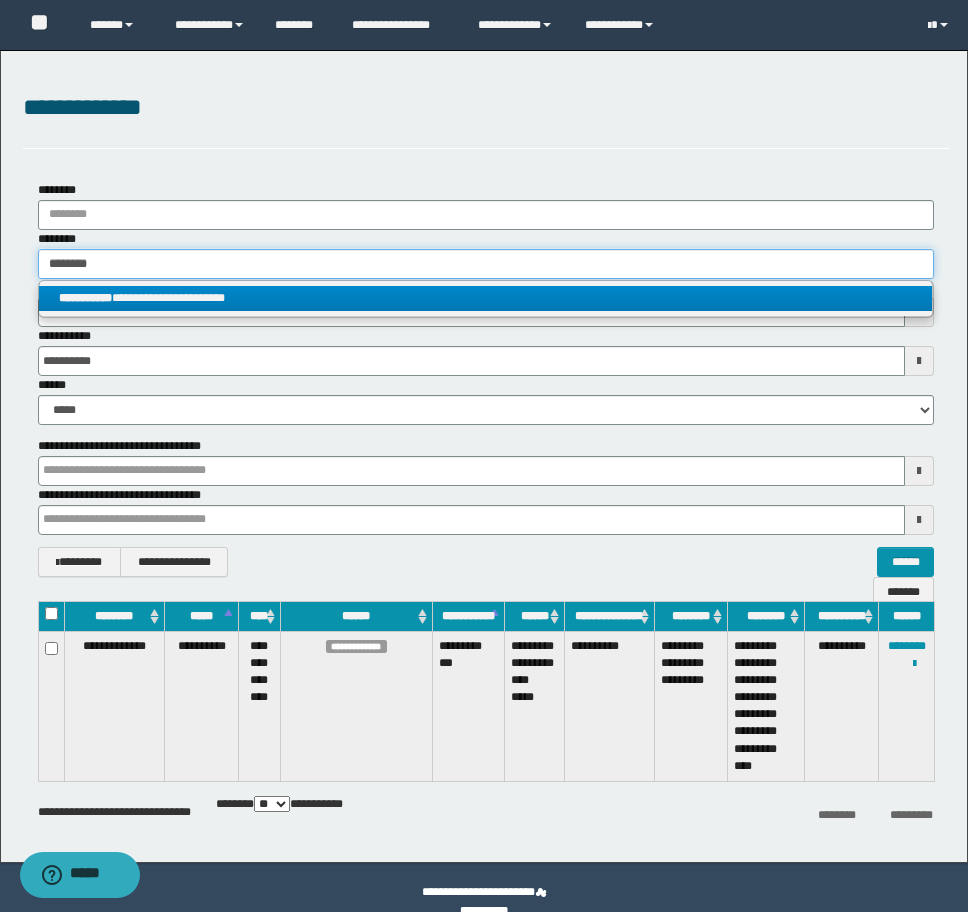 type on "********" 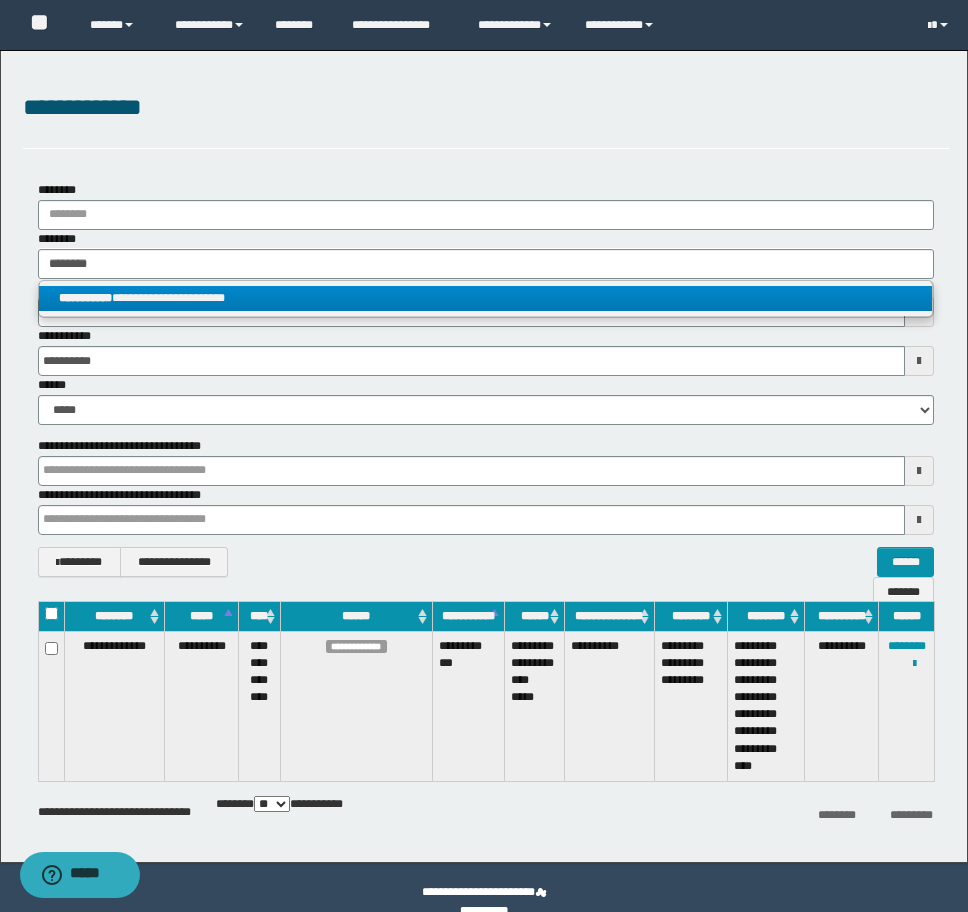 click on "**********" at bounding box center (485, 298) 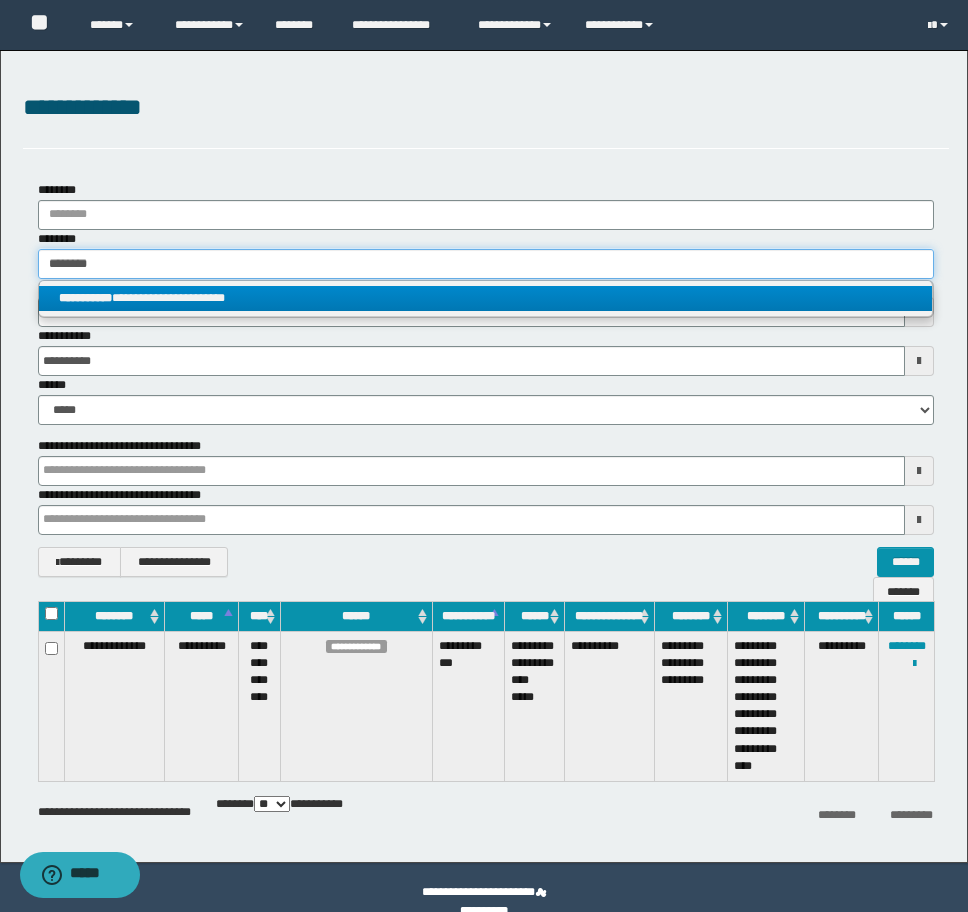type 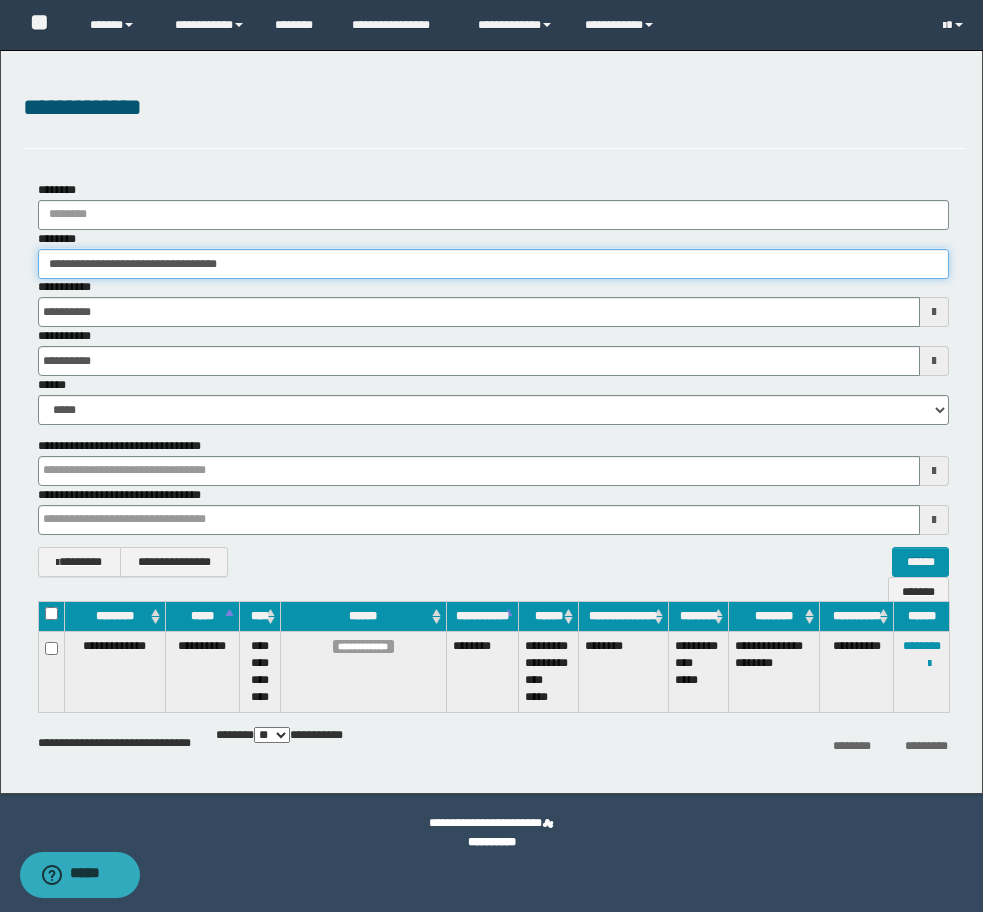 drag, startPoint x: 290, startPoint y: 267, endPoint x: -8, endPoint y: 265, distance: 298.0067 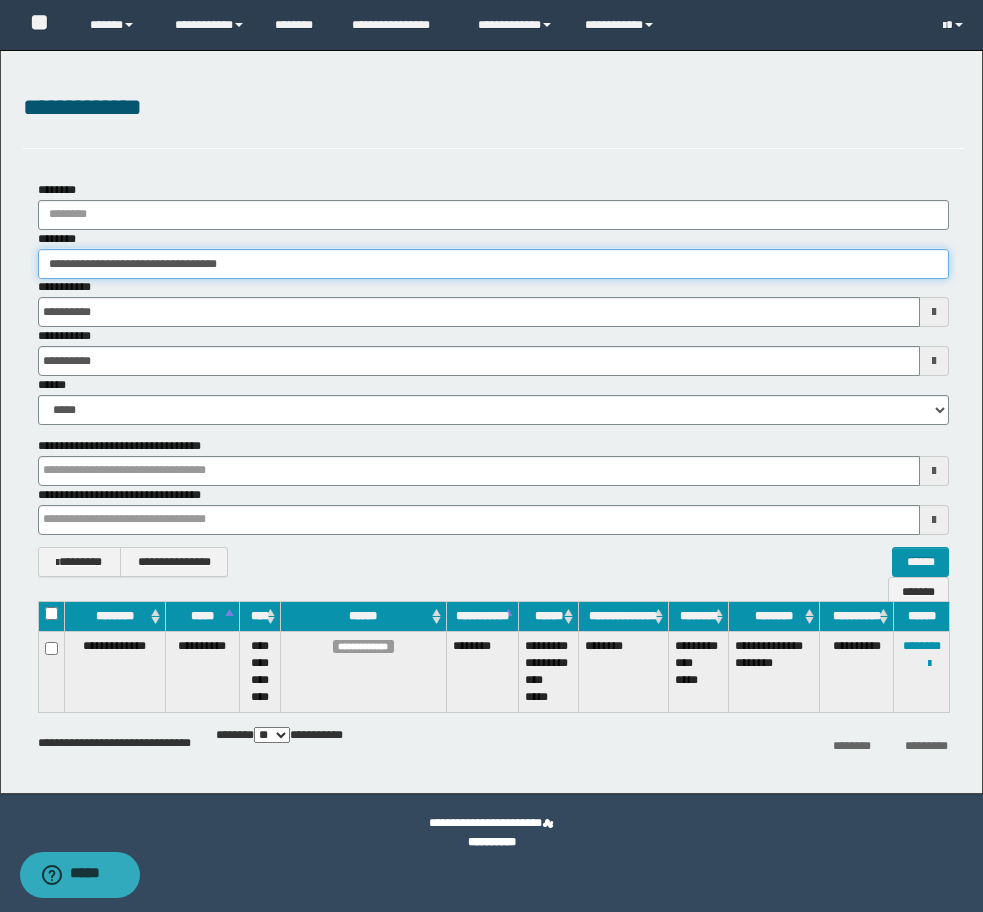 click on "**********" at bounding box center [491, 456] 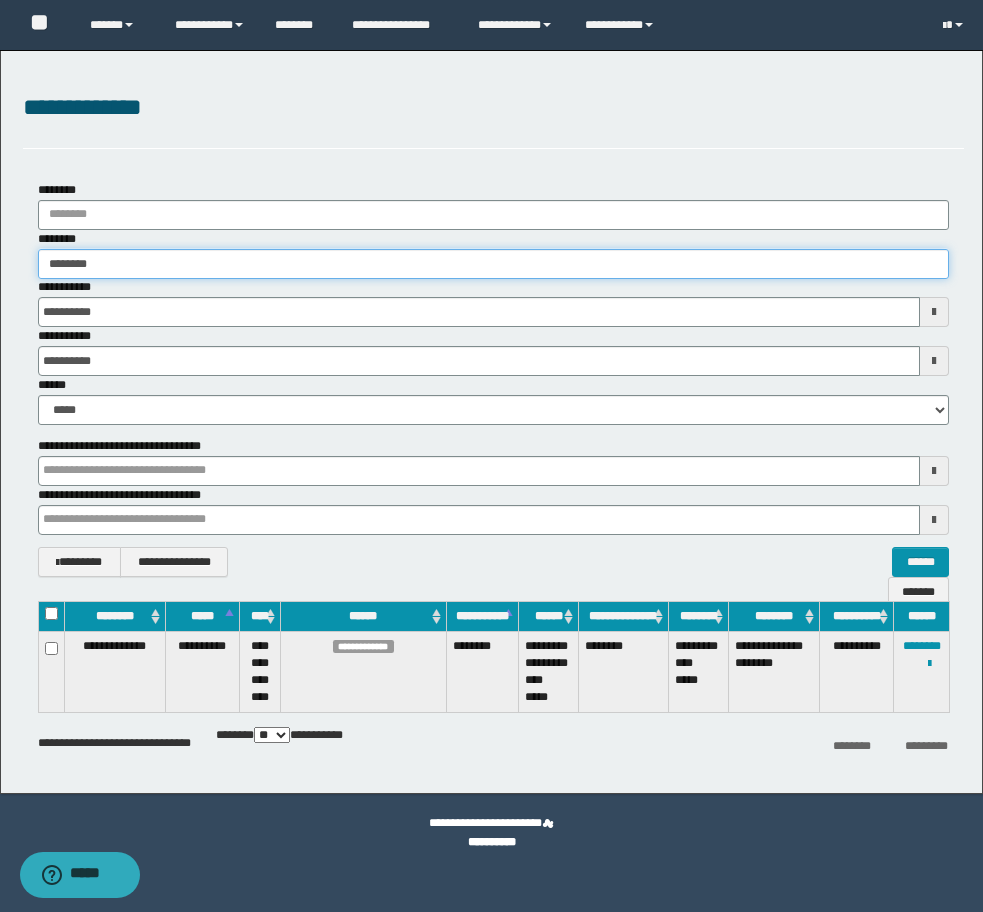 type on "********" 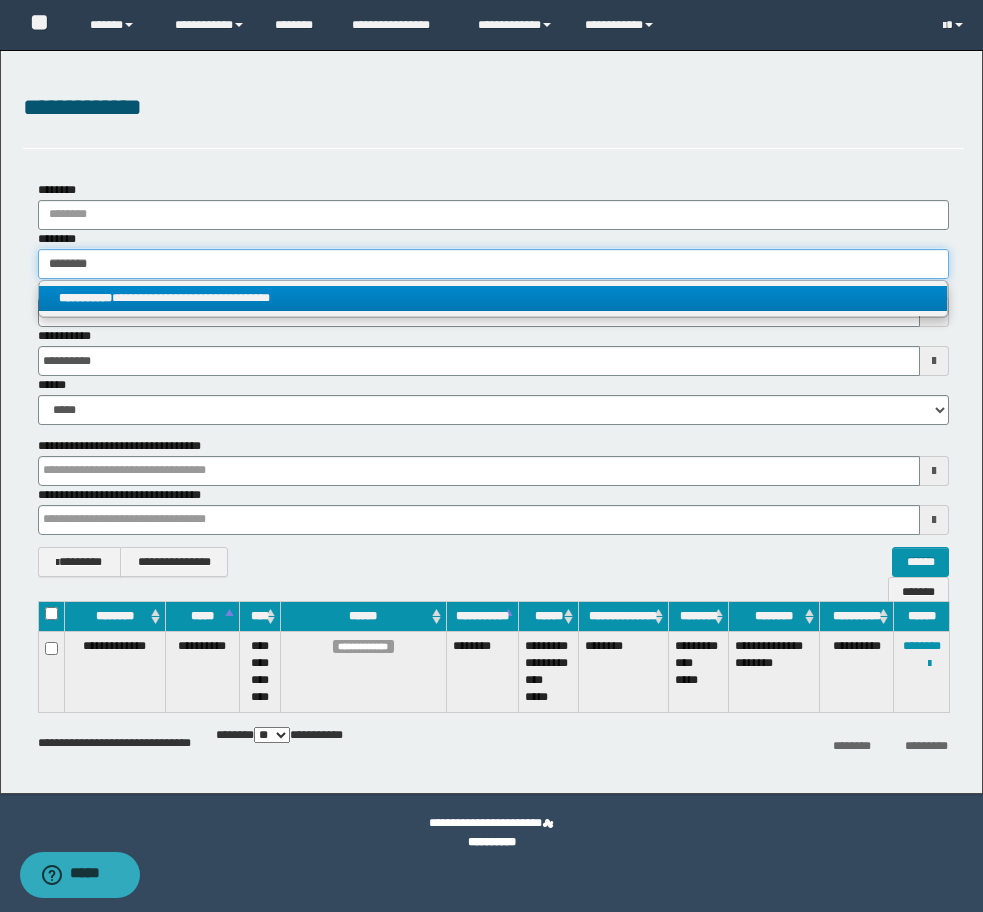 type on "********" 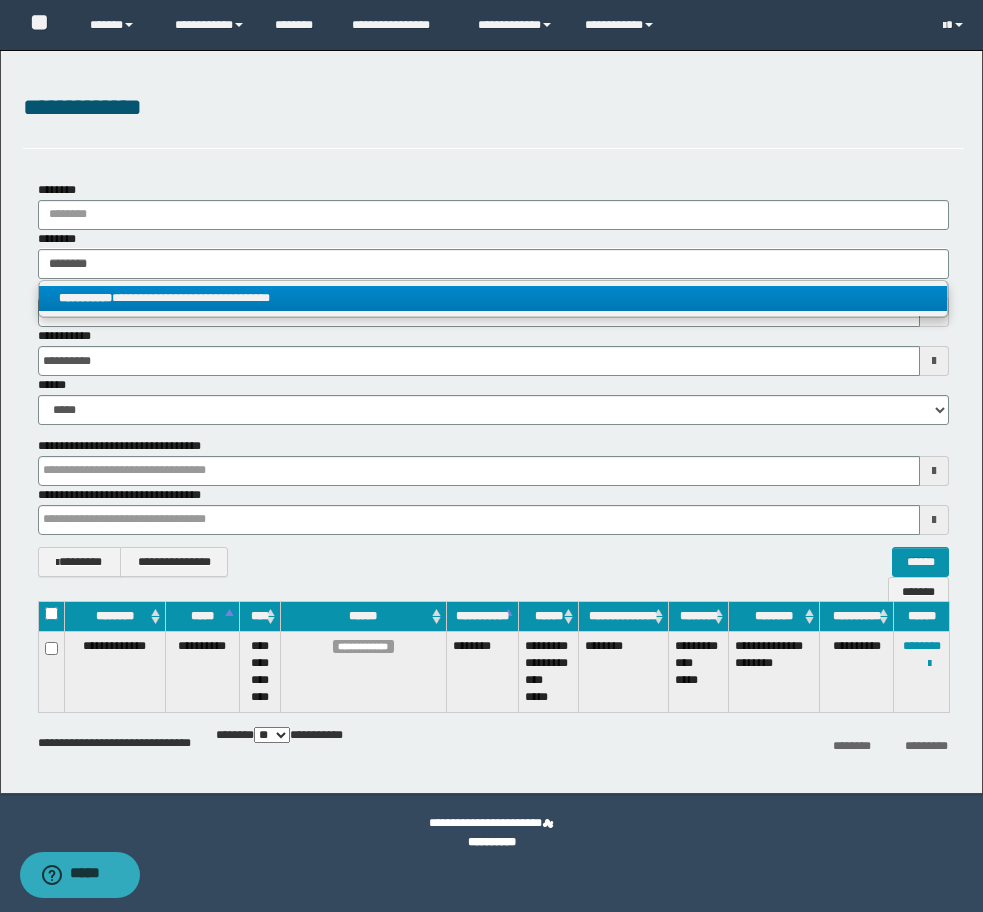 click on "**********" at bounding box center (493, 298) 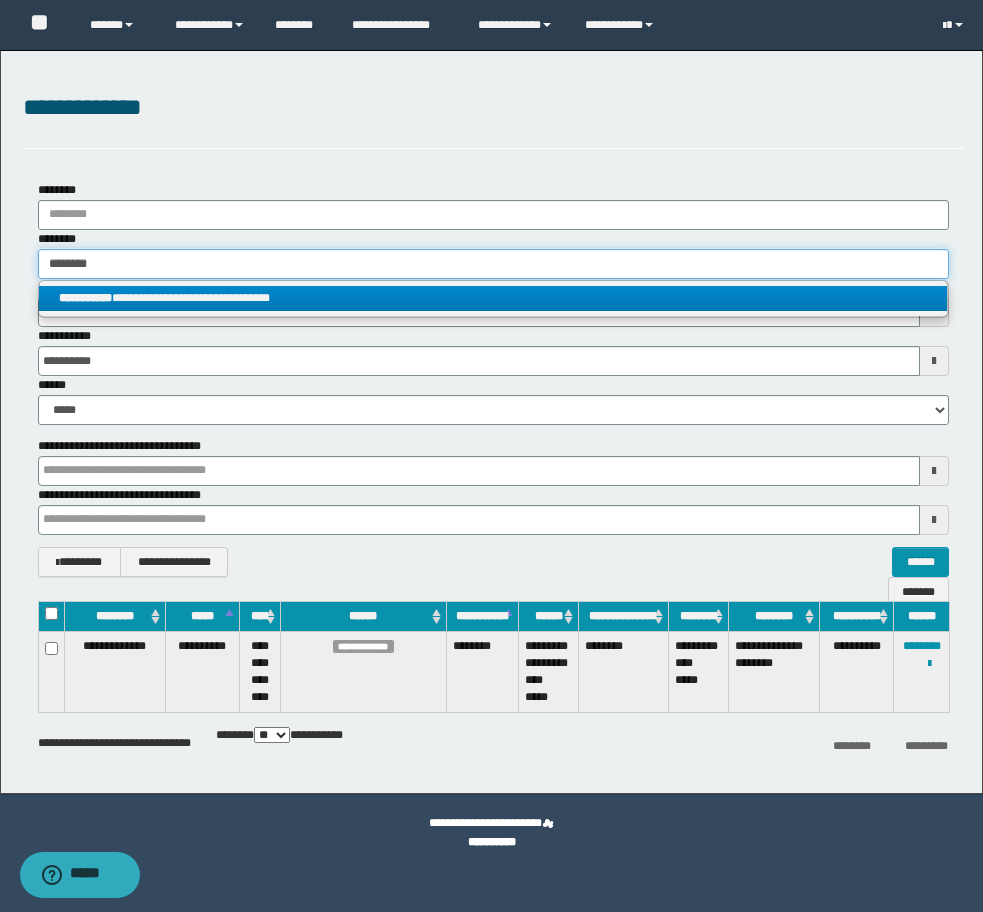 type 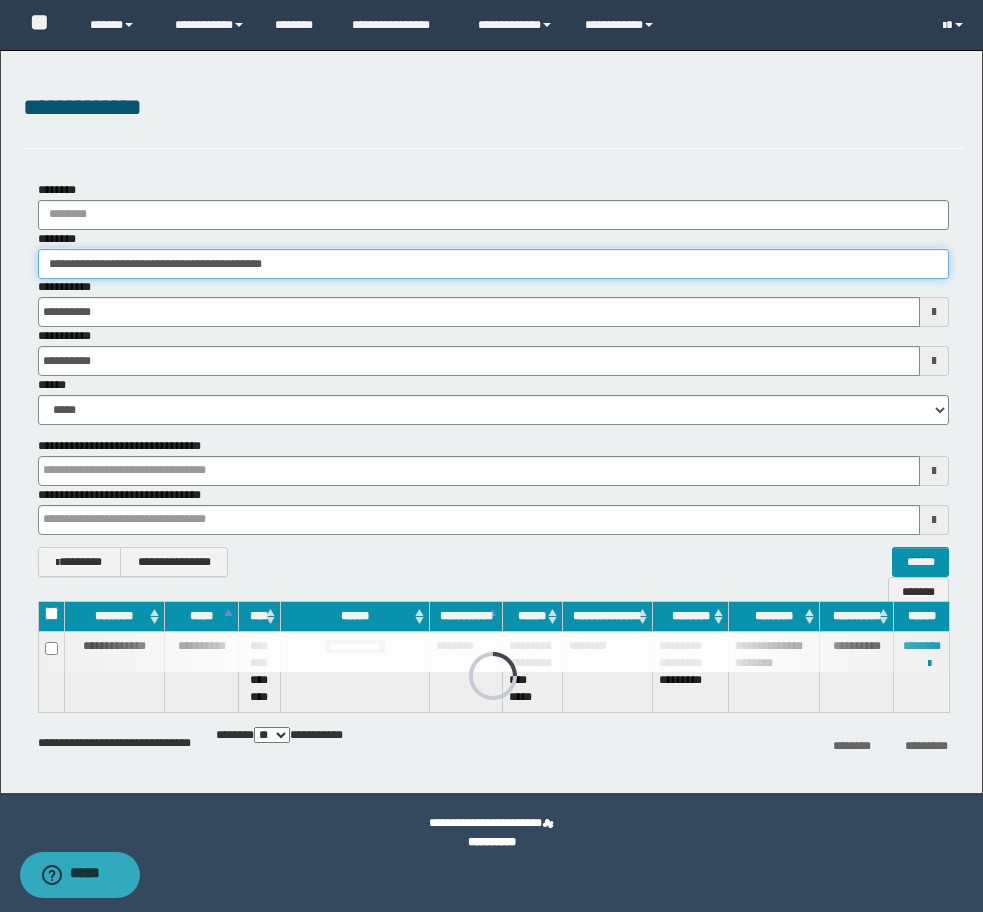 drag, startPoint x: 340, startPoint y: 260, endPoint x: -8, endPoint y: 244, distance: 348.3676 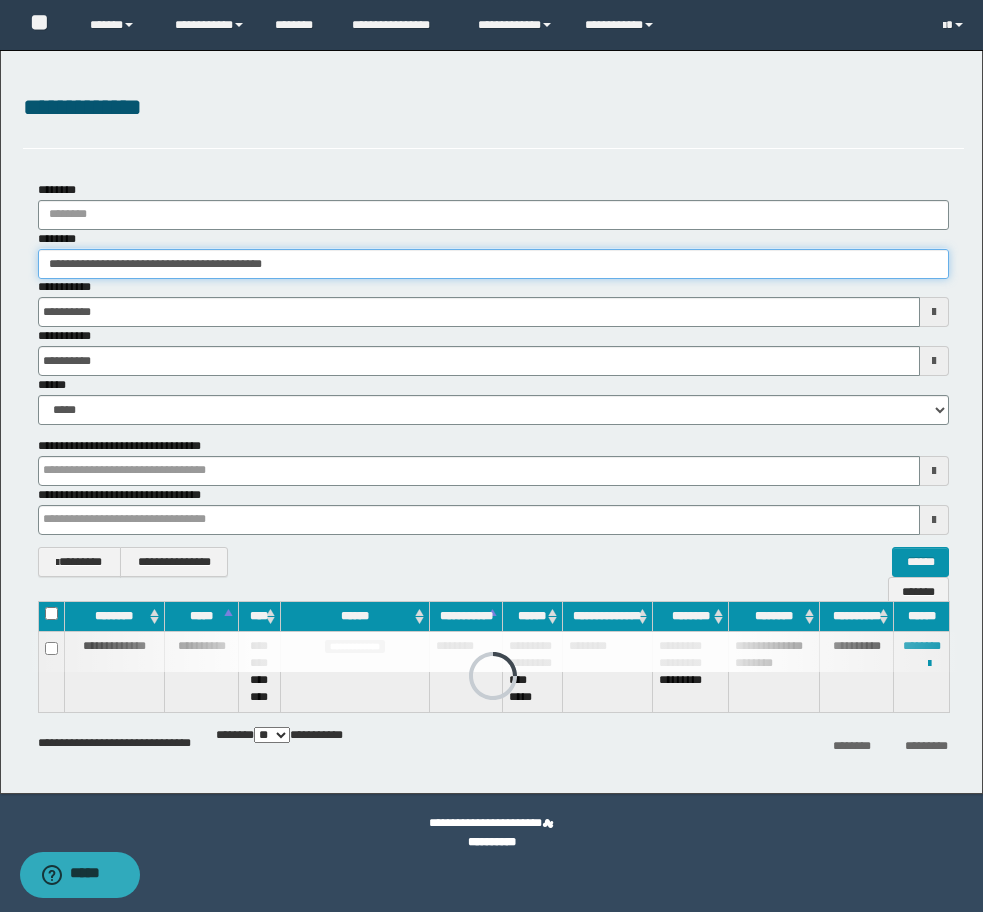 click on "**********" at bounding box center (491, 456) 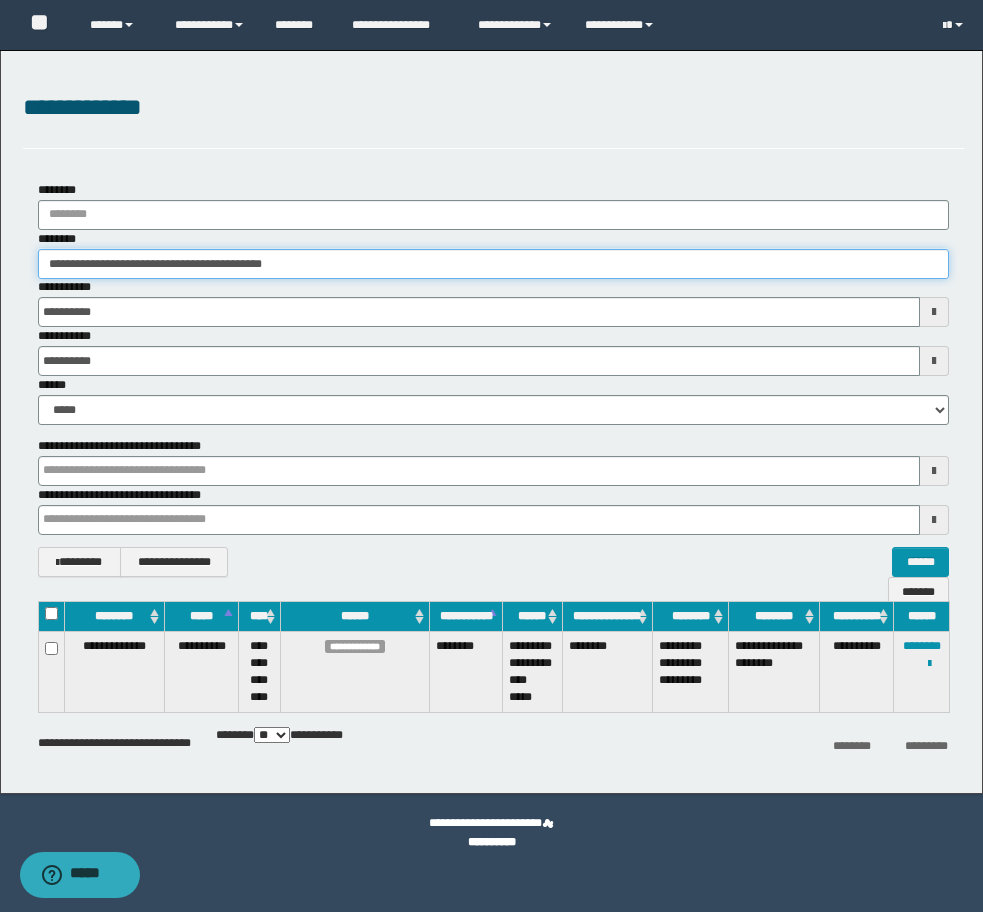 paste 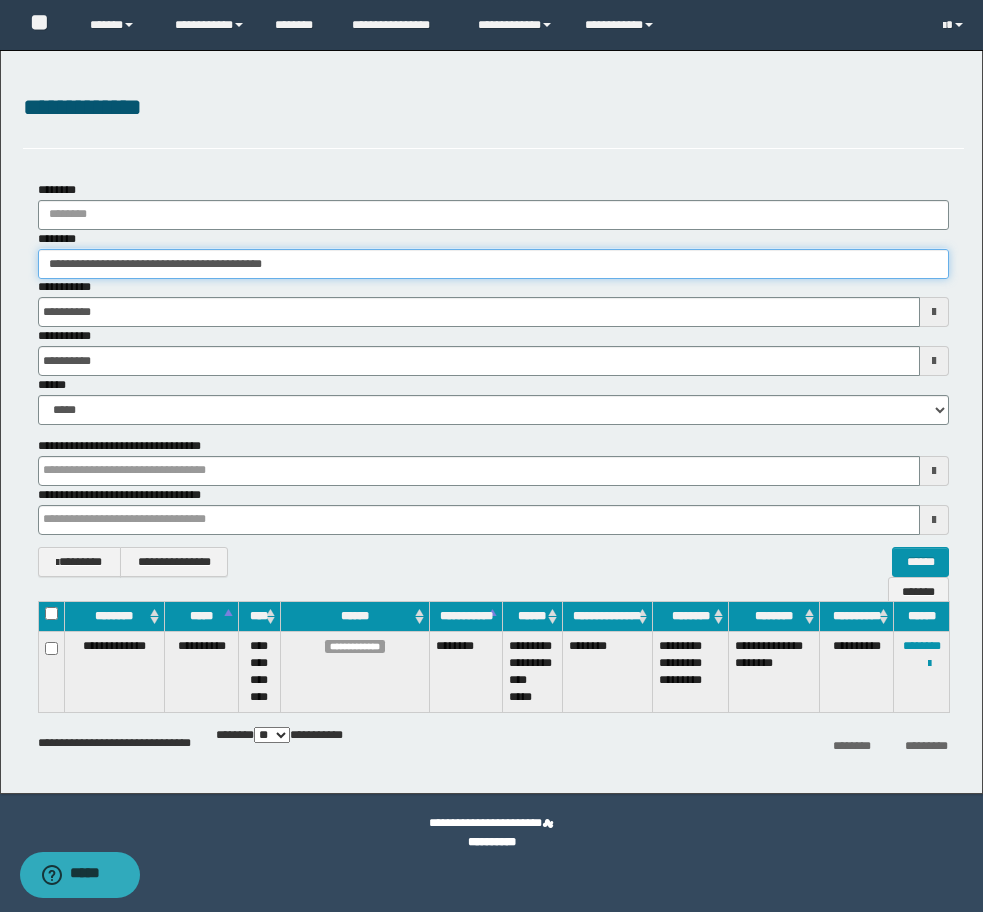 type on "*******" 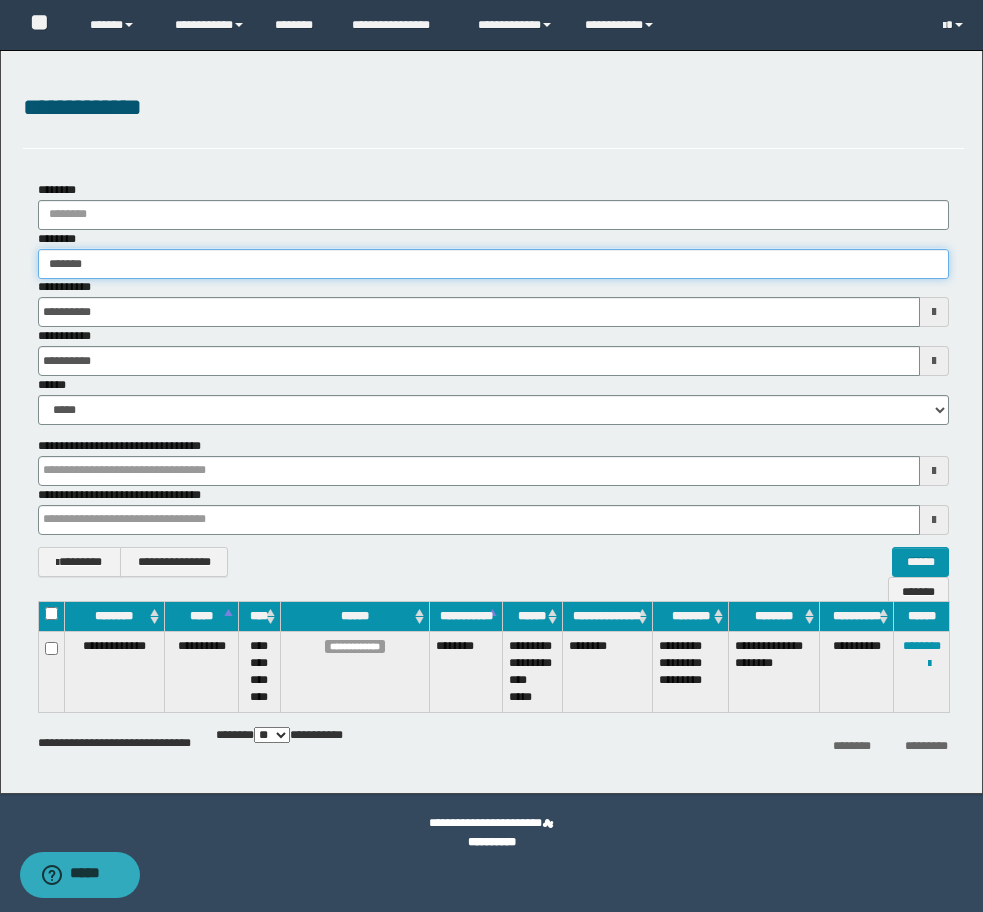 type on "*******" 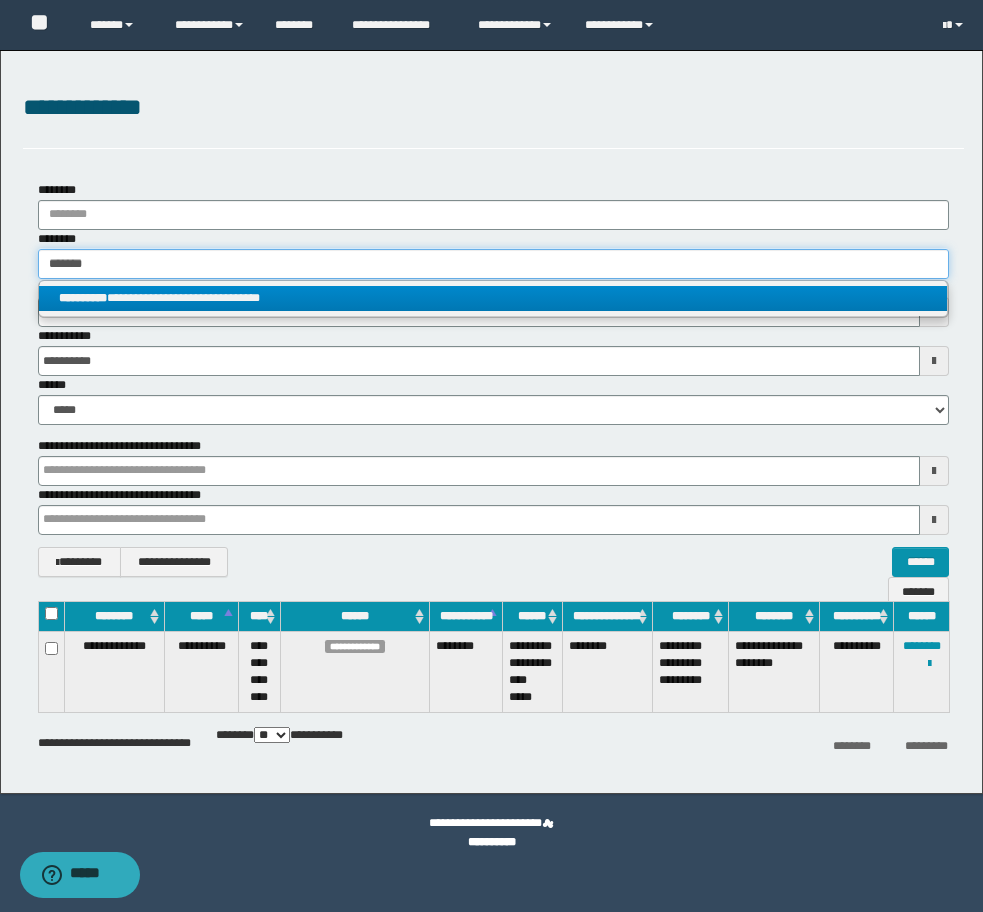 type on "*******" 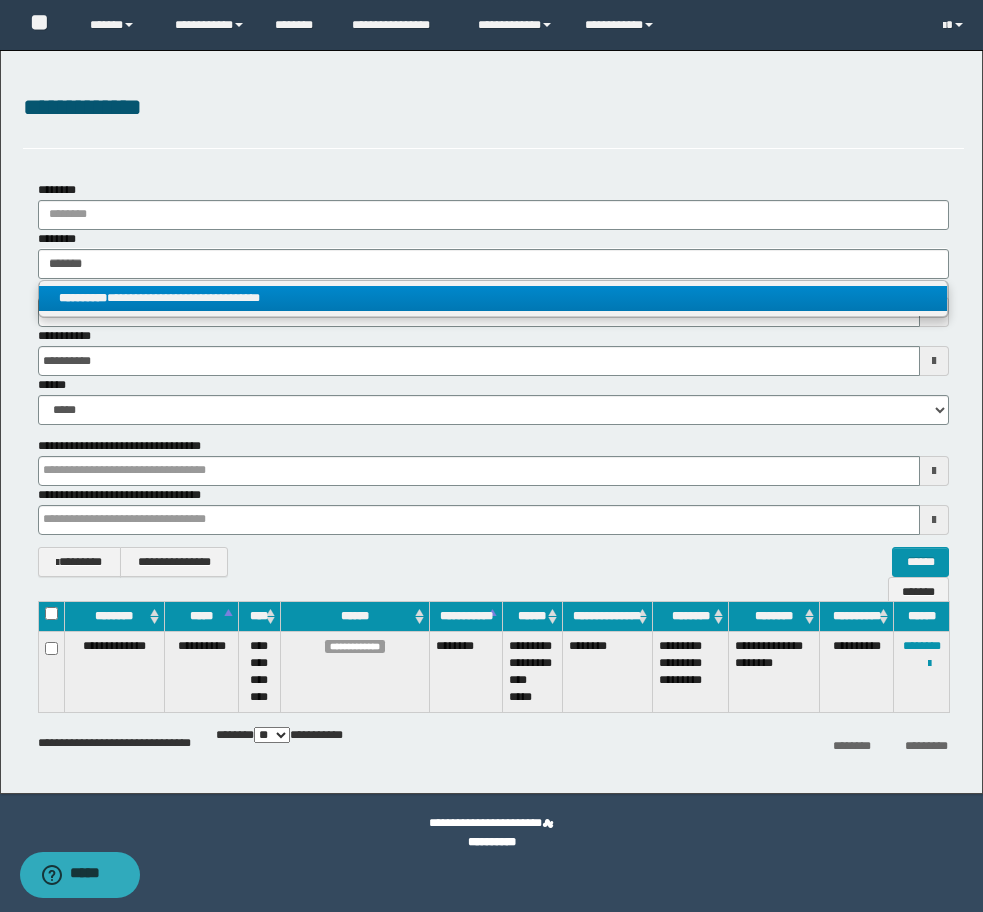 click on "**********" at bounding box center [493, 298] 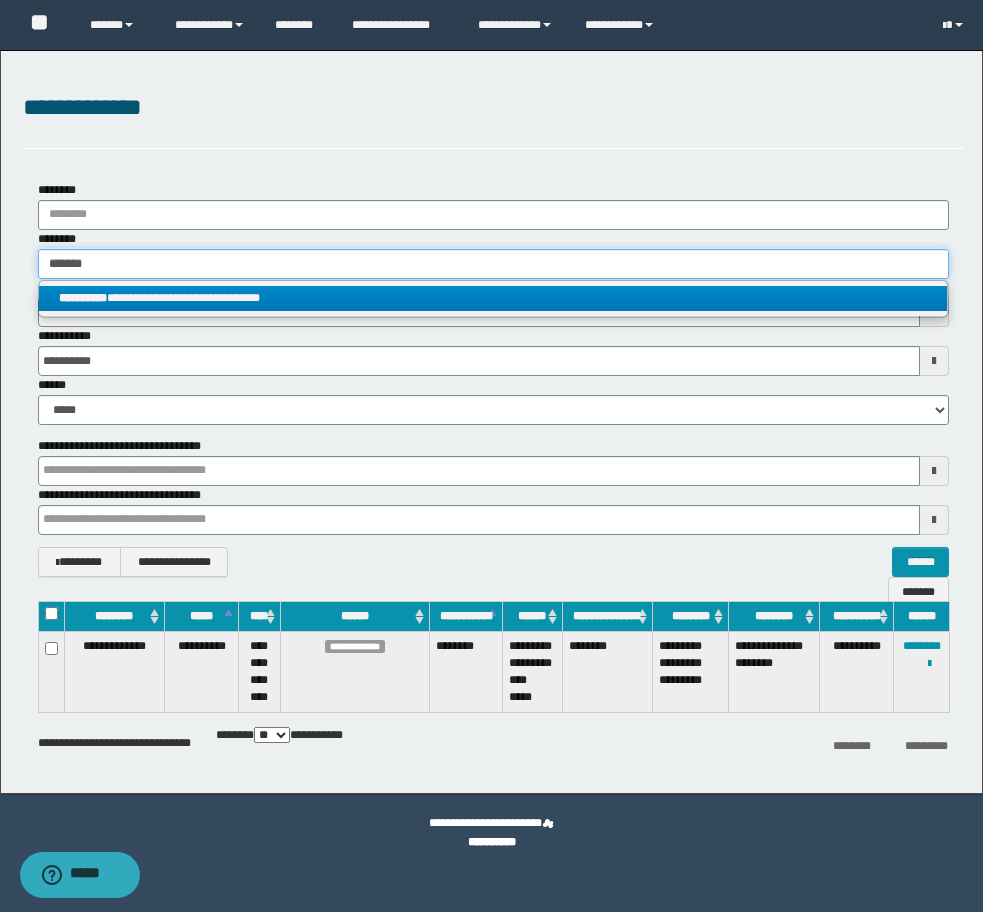 type 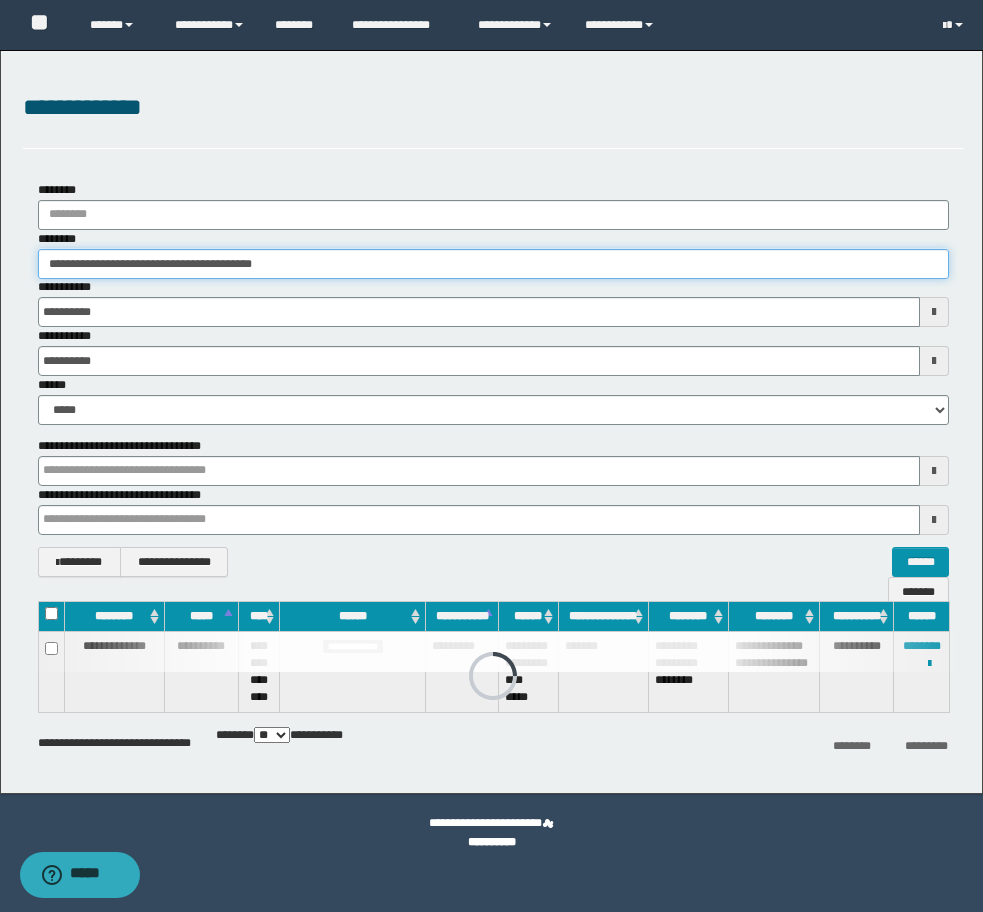 drag, startPoint x: 363, startPoint y: 271, endPoint x: -8, endPoint y: 271, distance: 371 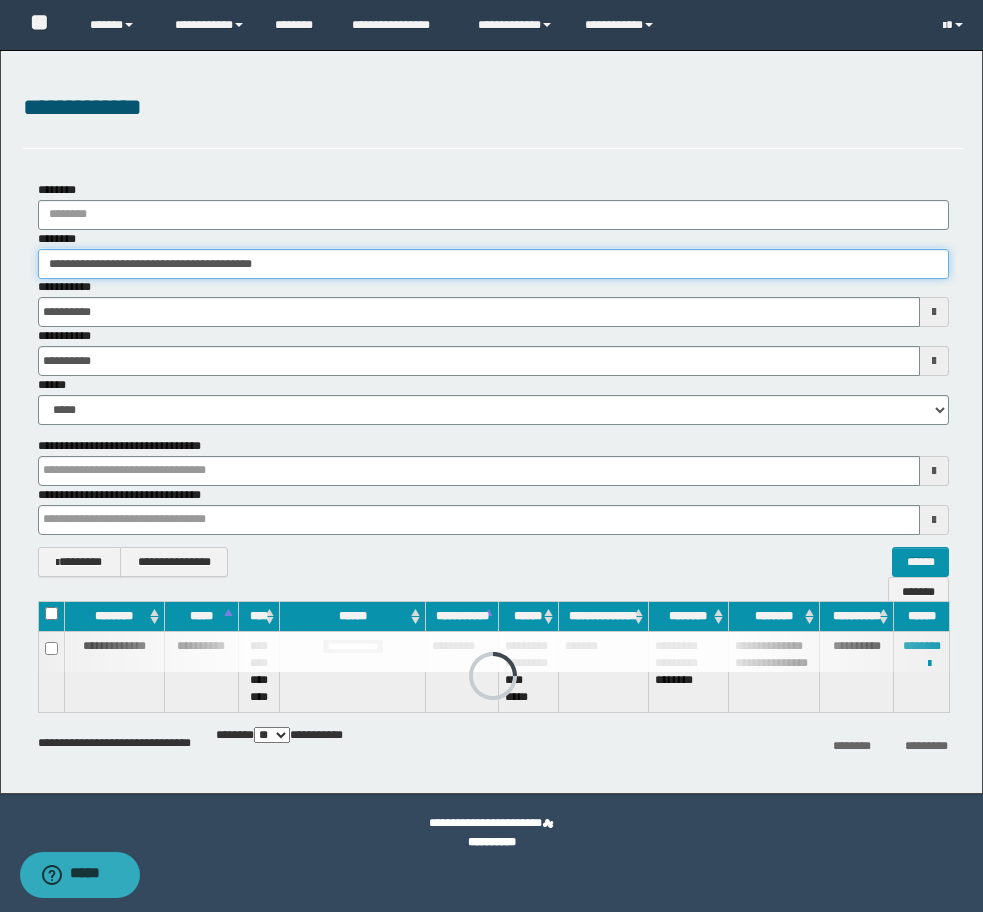 click on "**********" at bounding box center (491, 456) 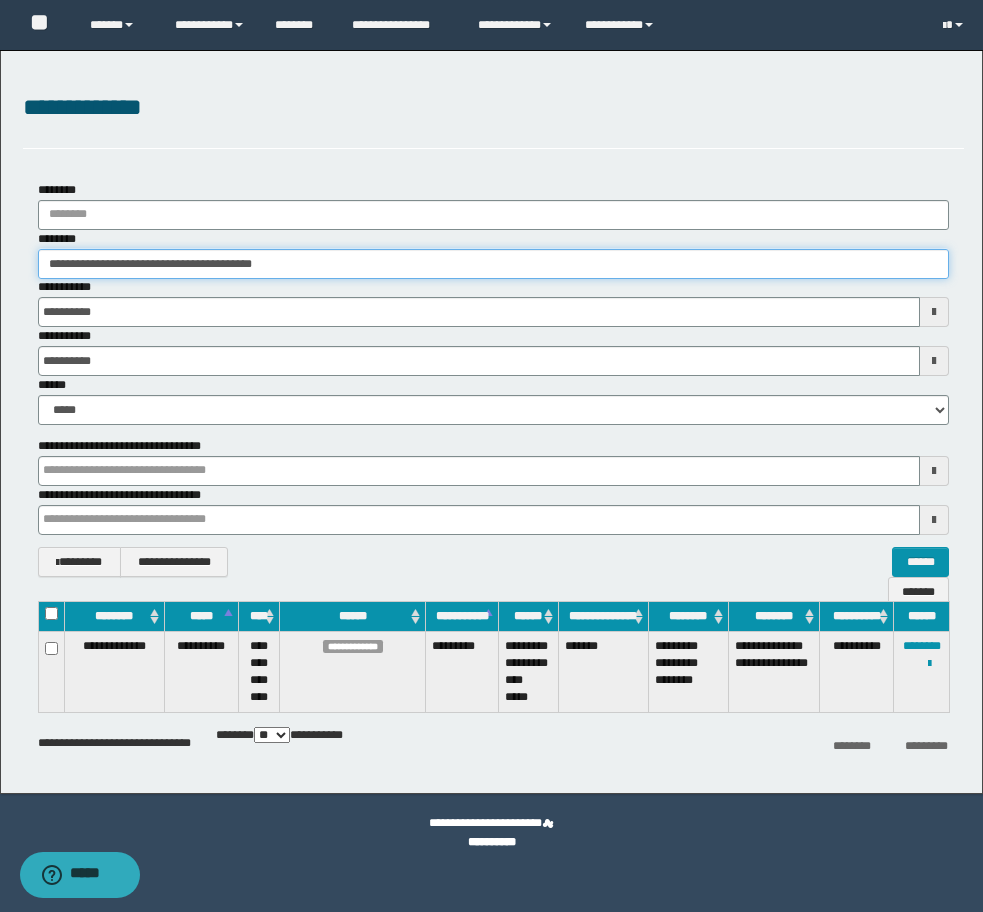 paste 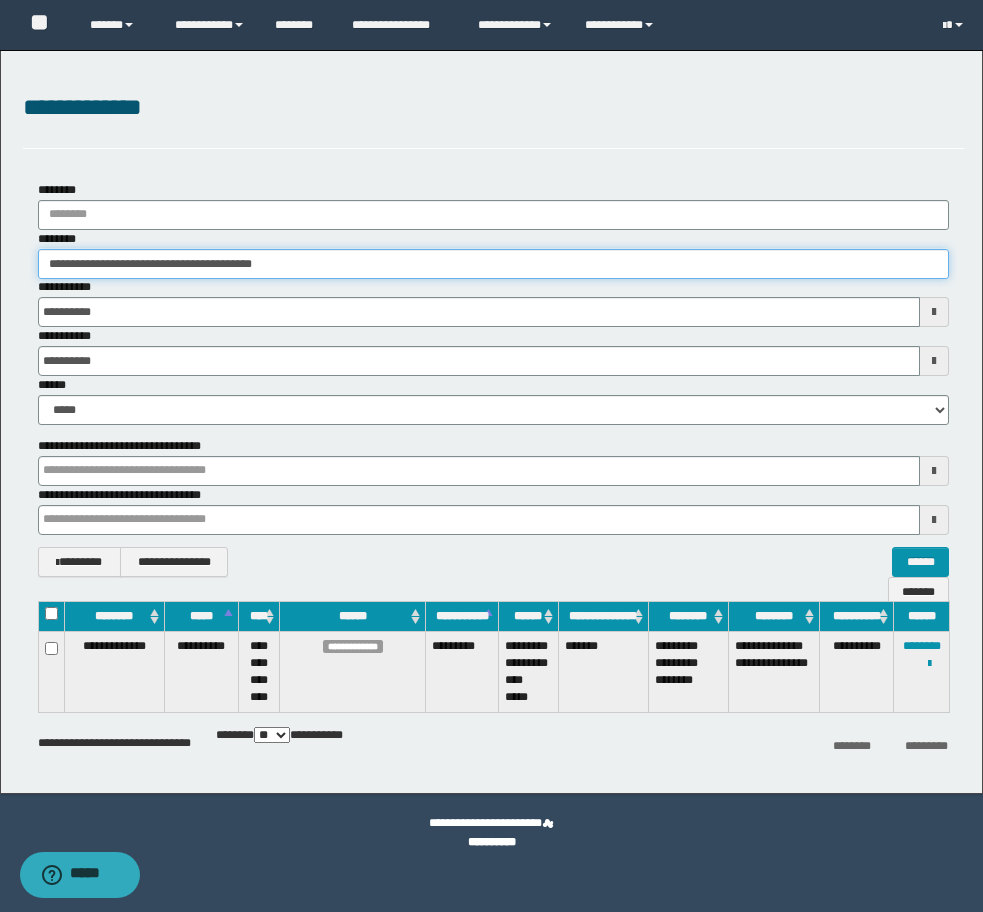 type on "********" 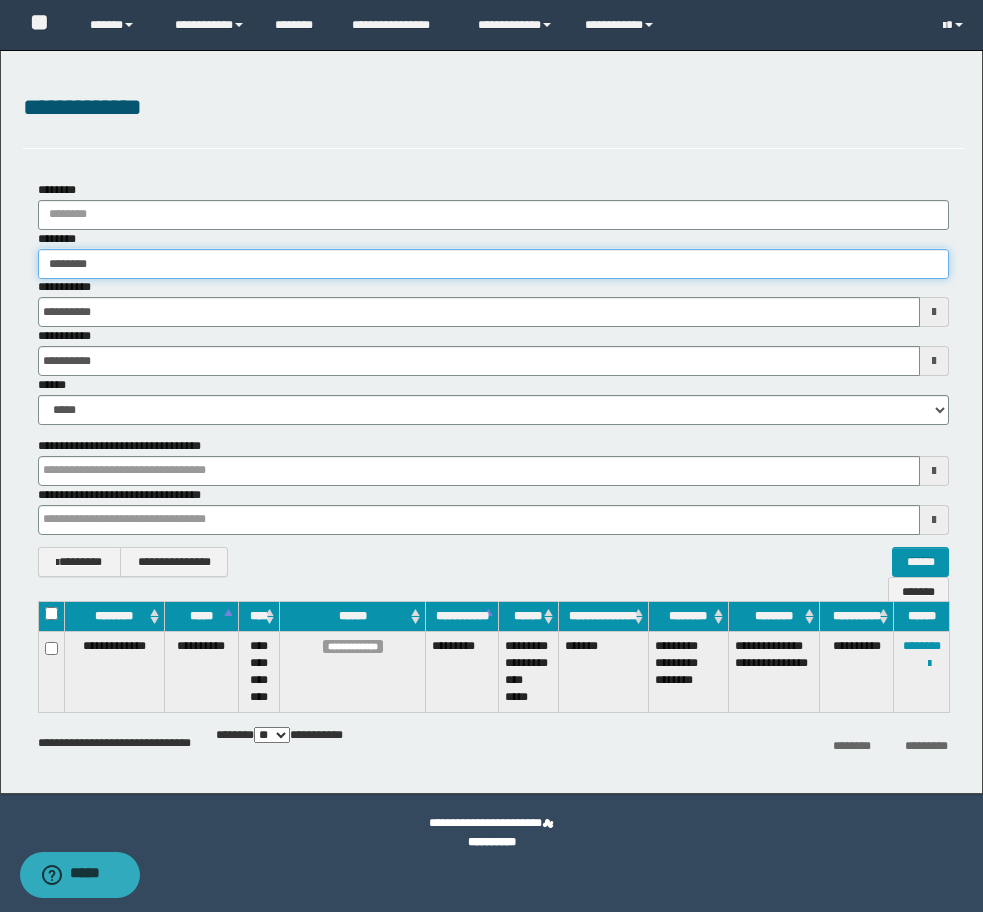 type on "********" 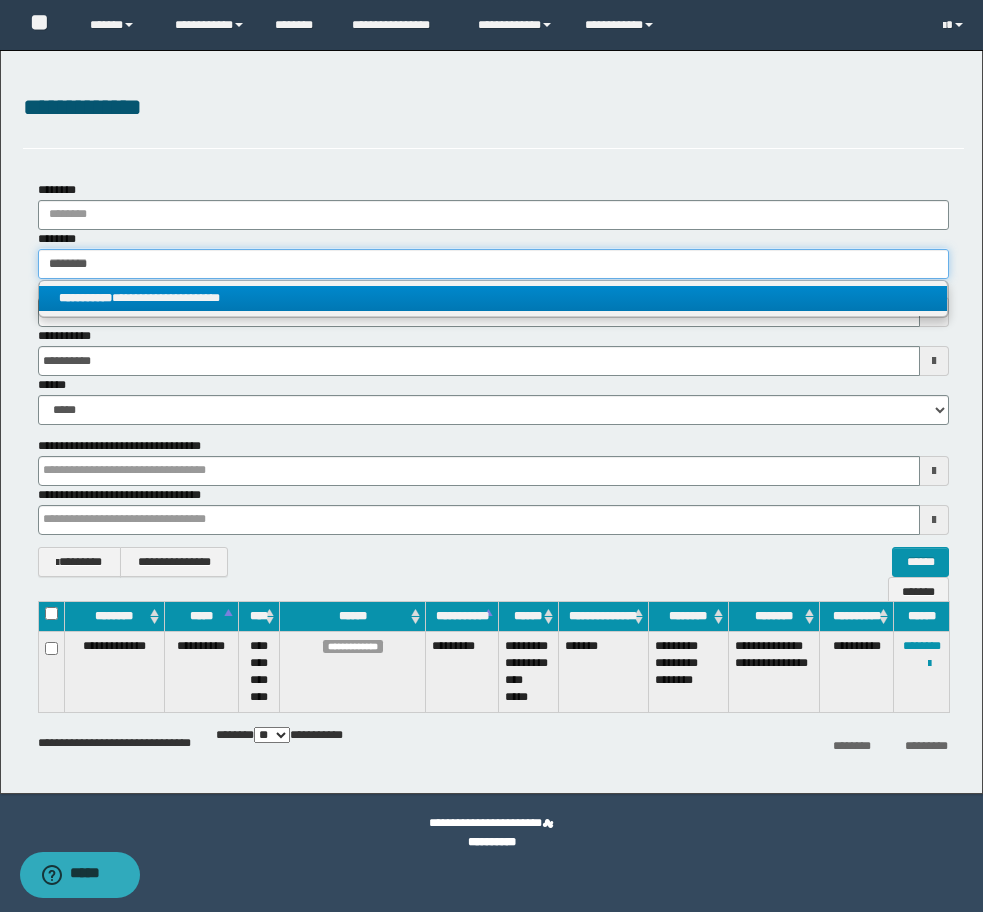 type on "********" 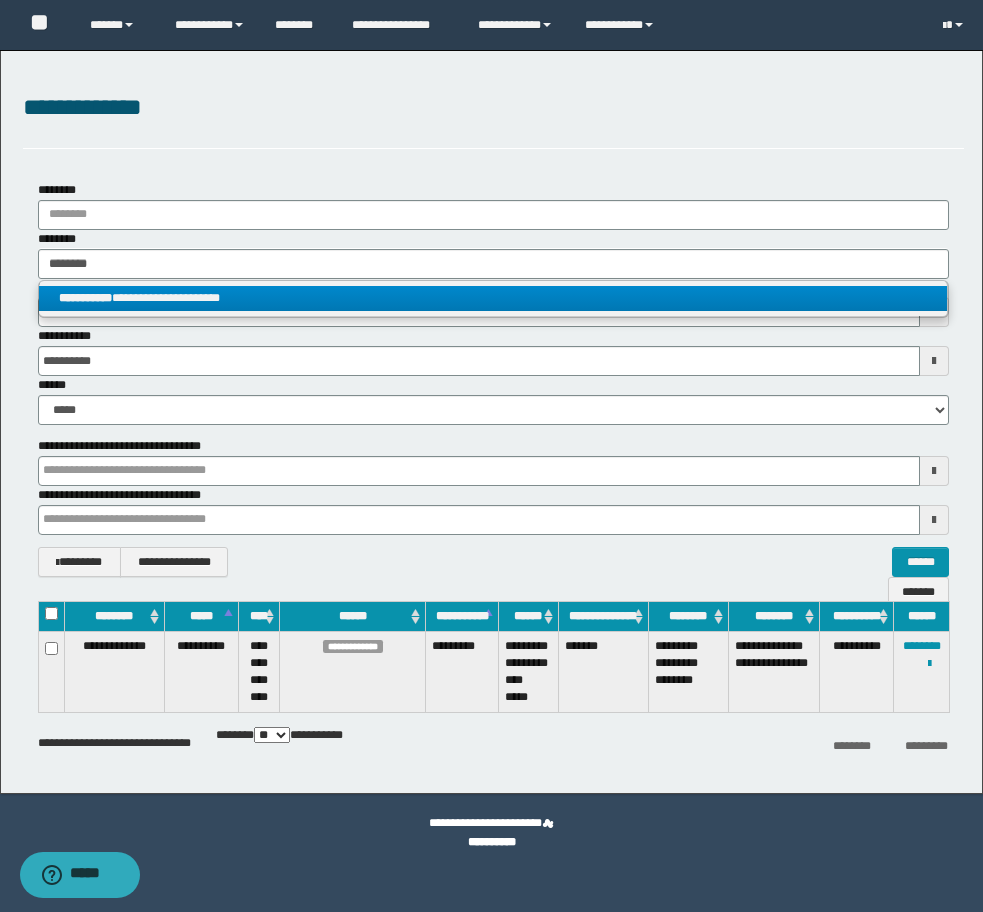 click on "**********" at bounding box center (493, 298) 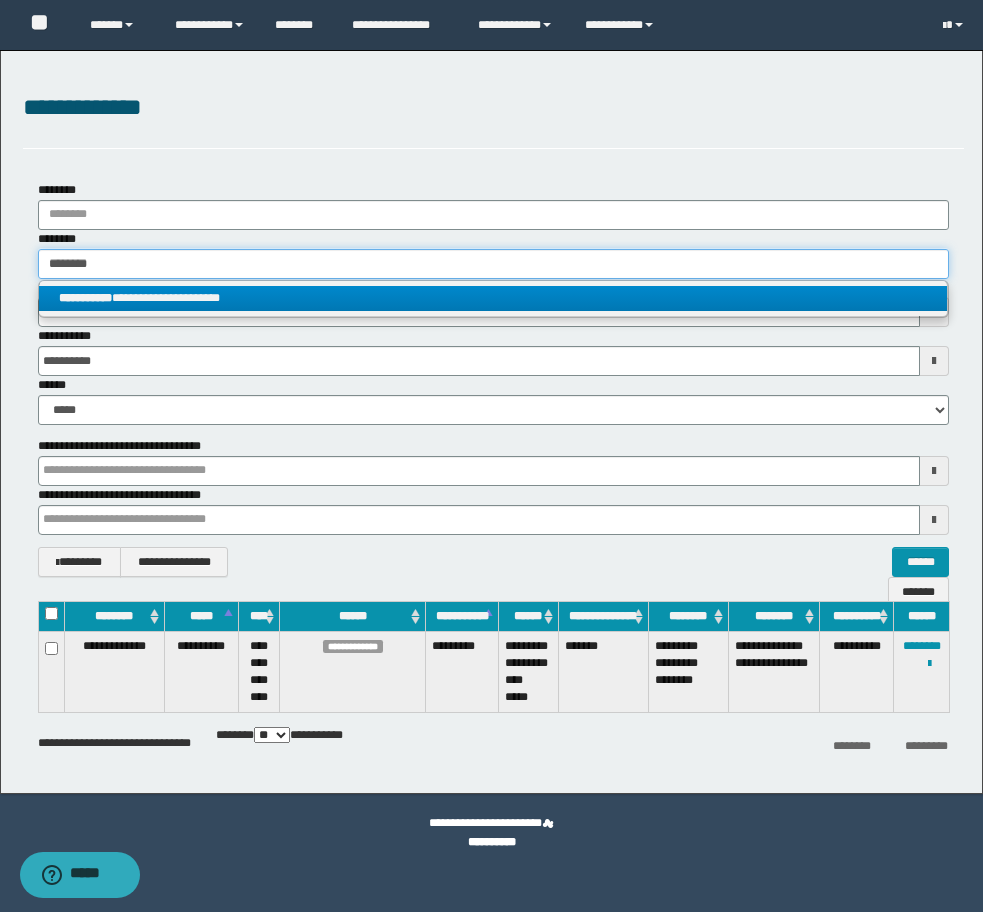type 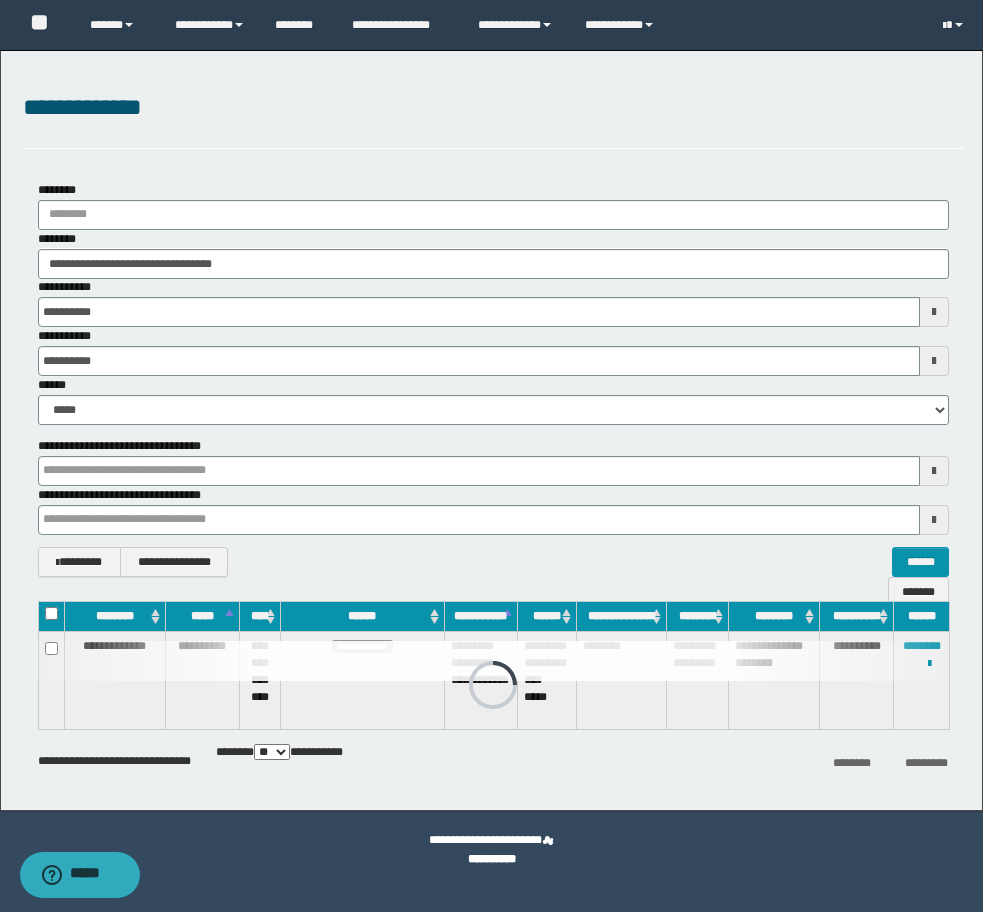 drag, startPoint x: 312, startPoint y: 247, endPoint x: 17, endPoint y: 265, distance: 295.54865 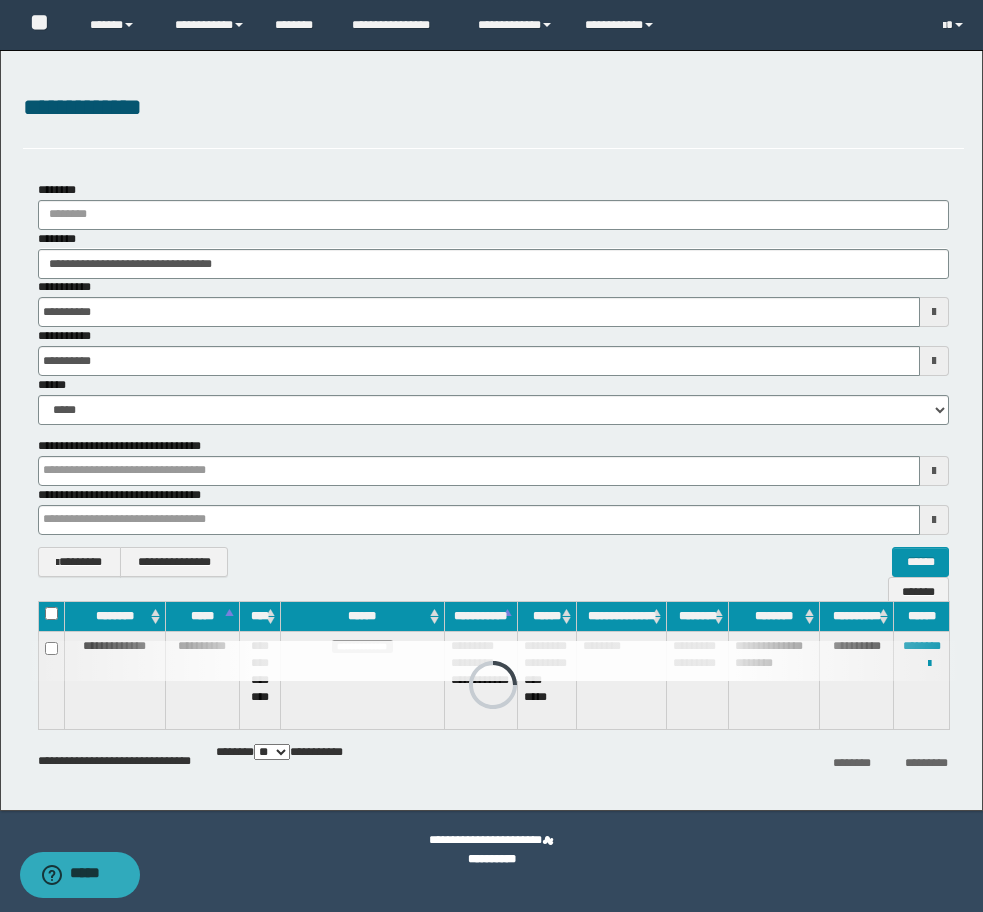 click on "**********" at bounding box center (493, 379) 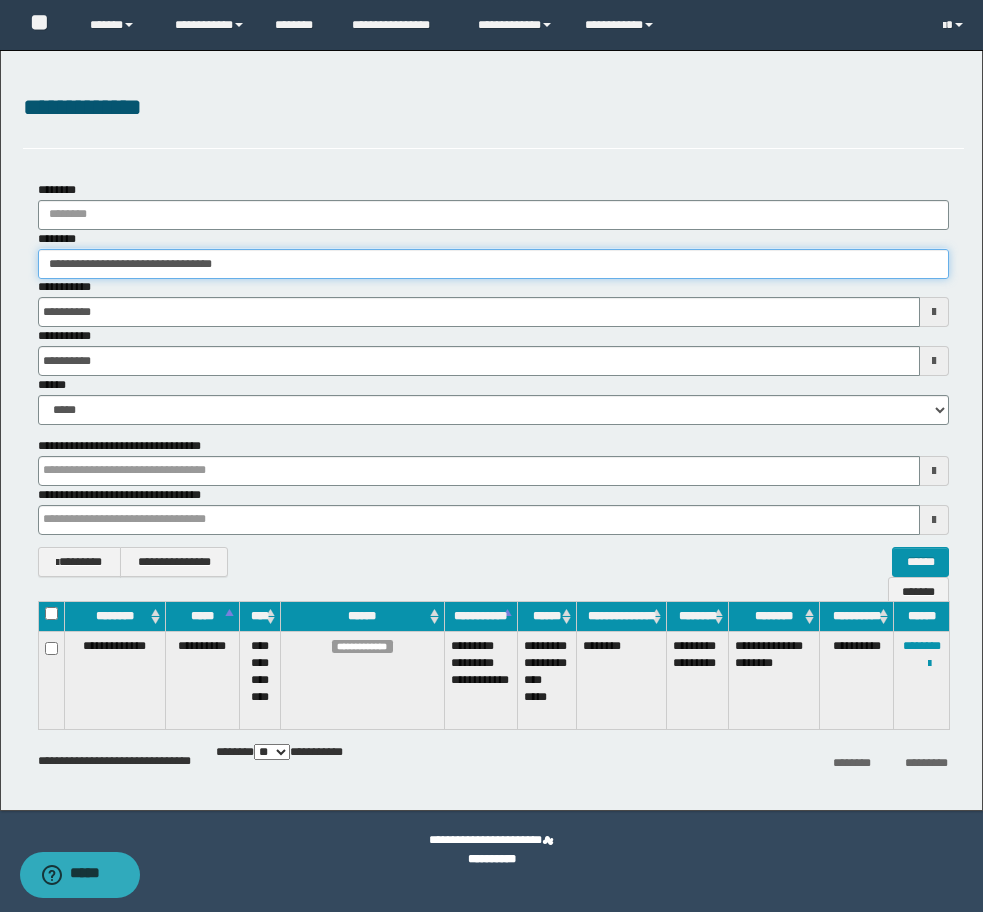 drag, startPoint x: 278, startPoint y: 266, endPoint x: -8, endPoint y: 232, distance: 288.0139 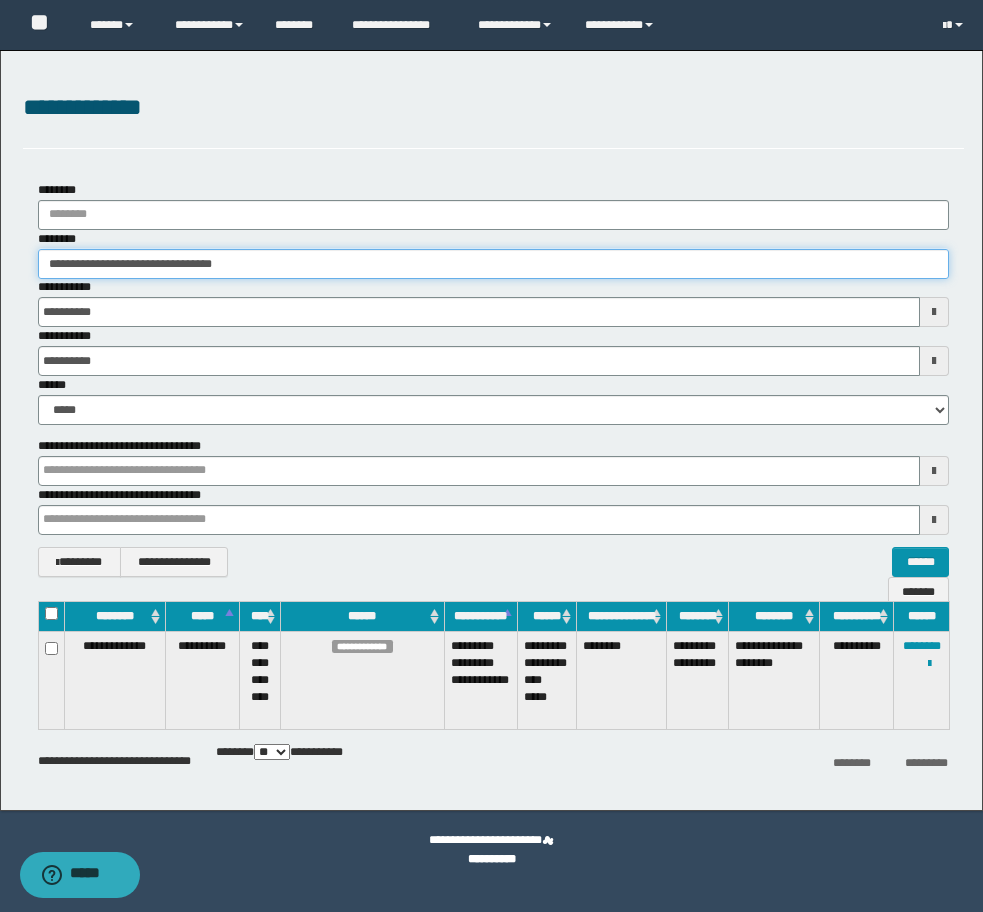 click on "**********" at bounding box center [491, 456] 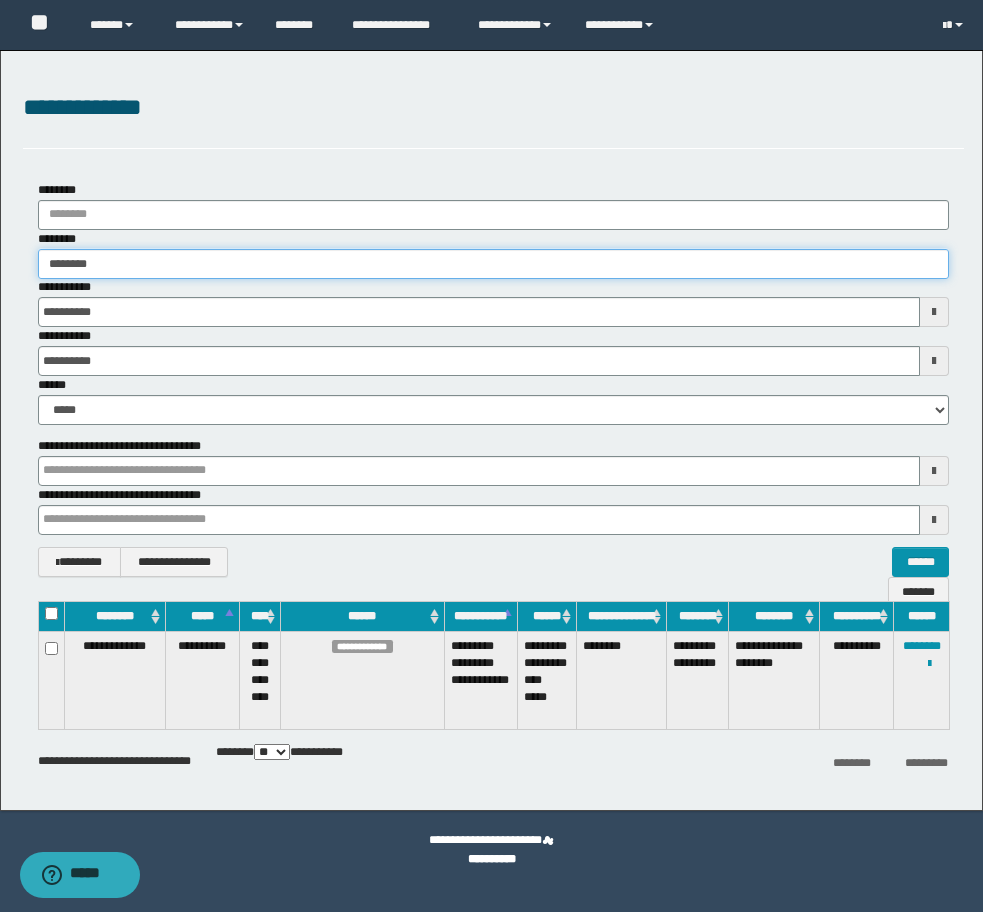 type on "********" 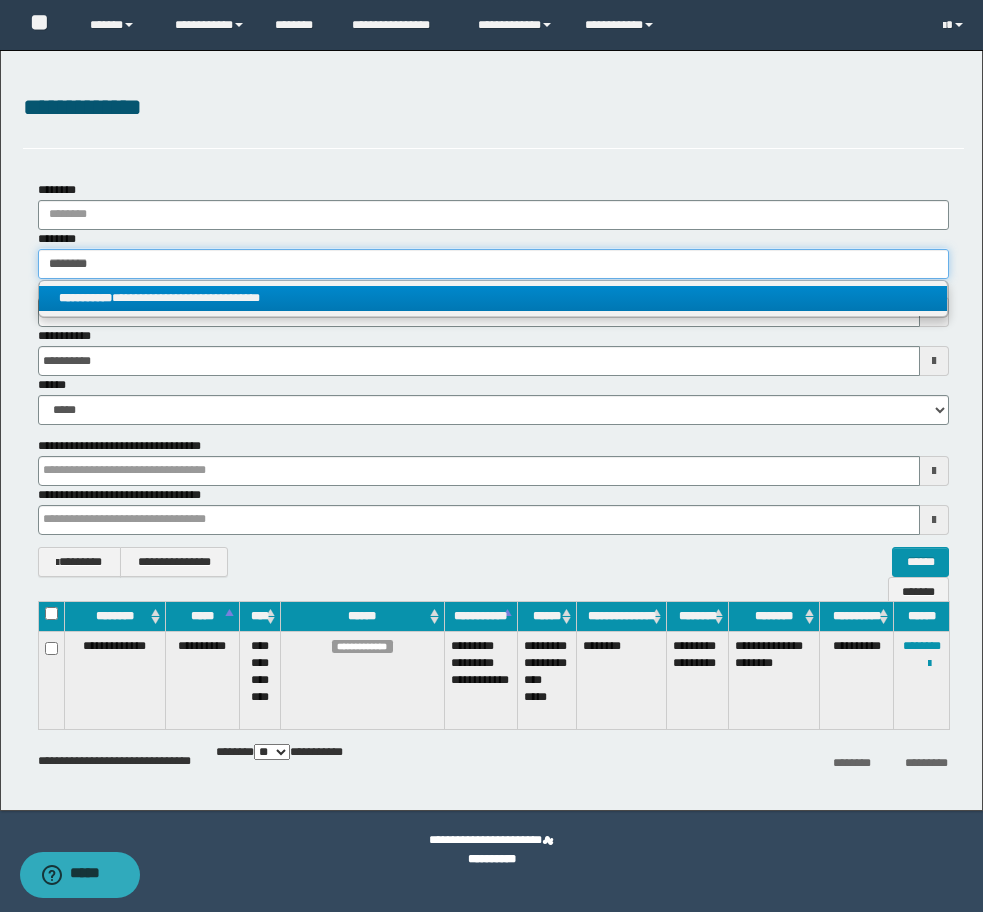 type on "********" 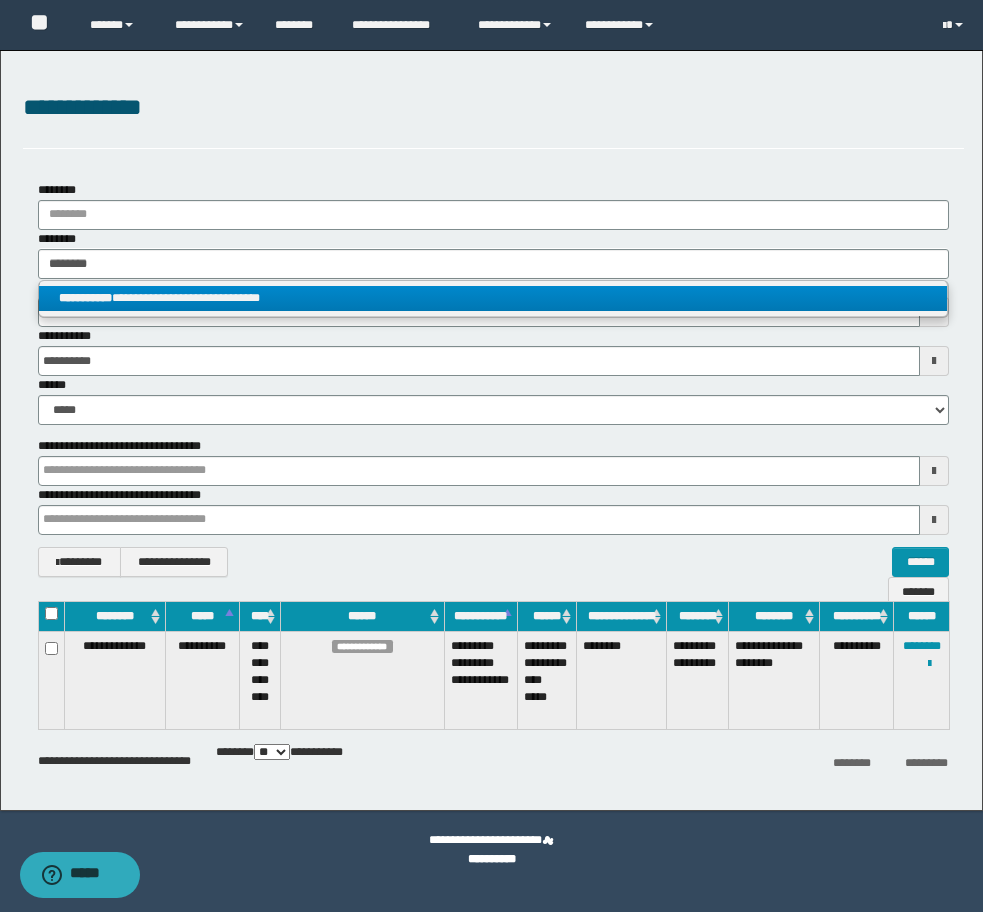 click on "**********" at bounding box center [493, 298] 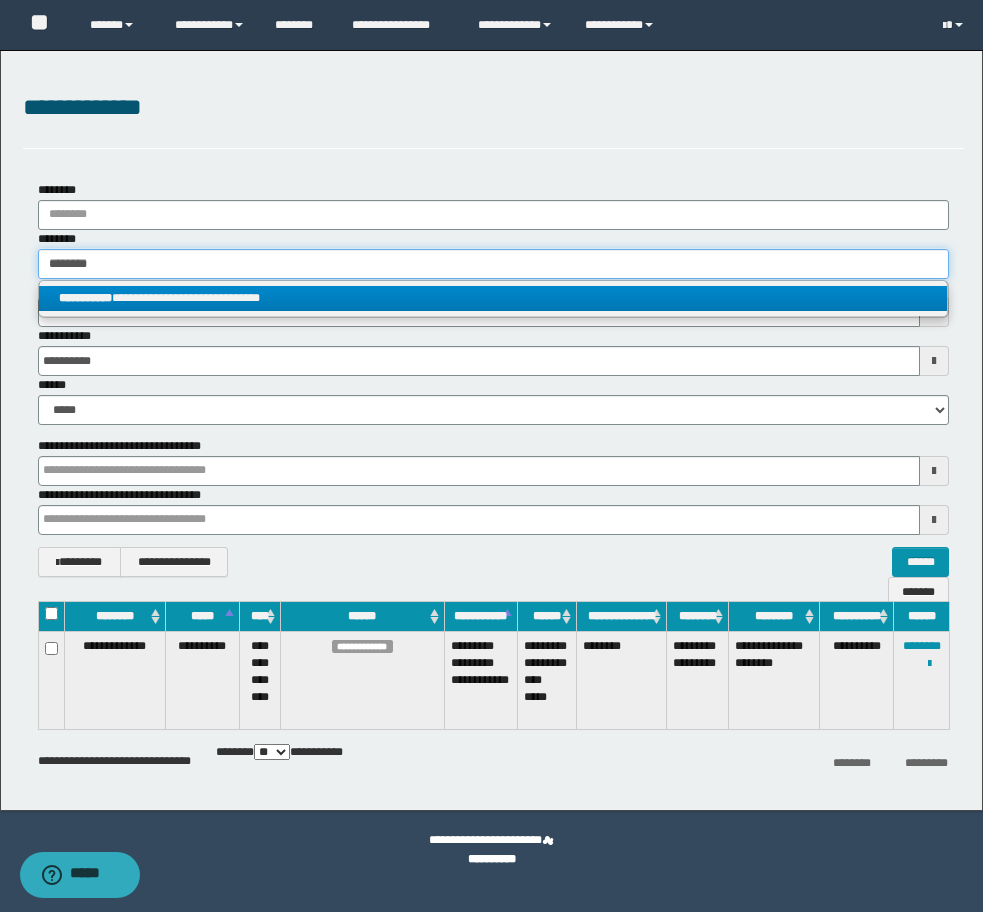 type 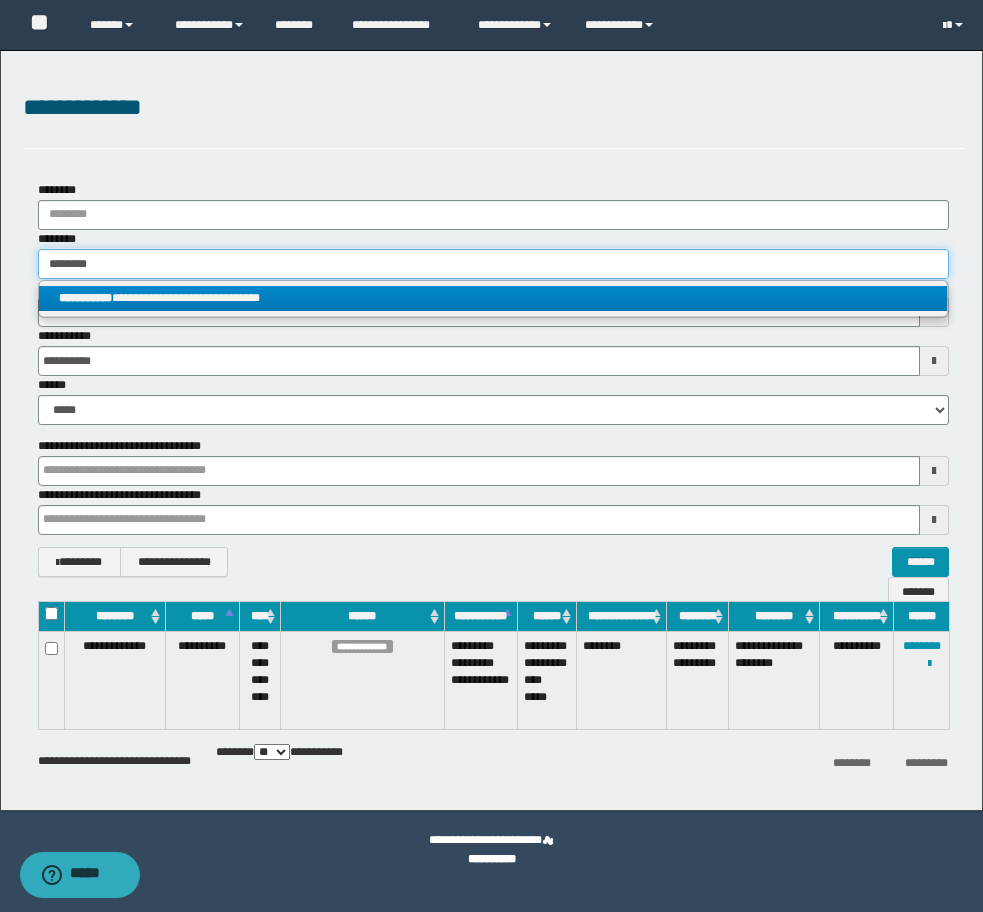 type on "**********" 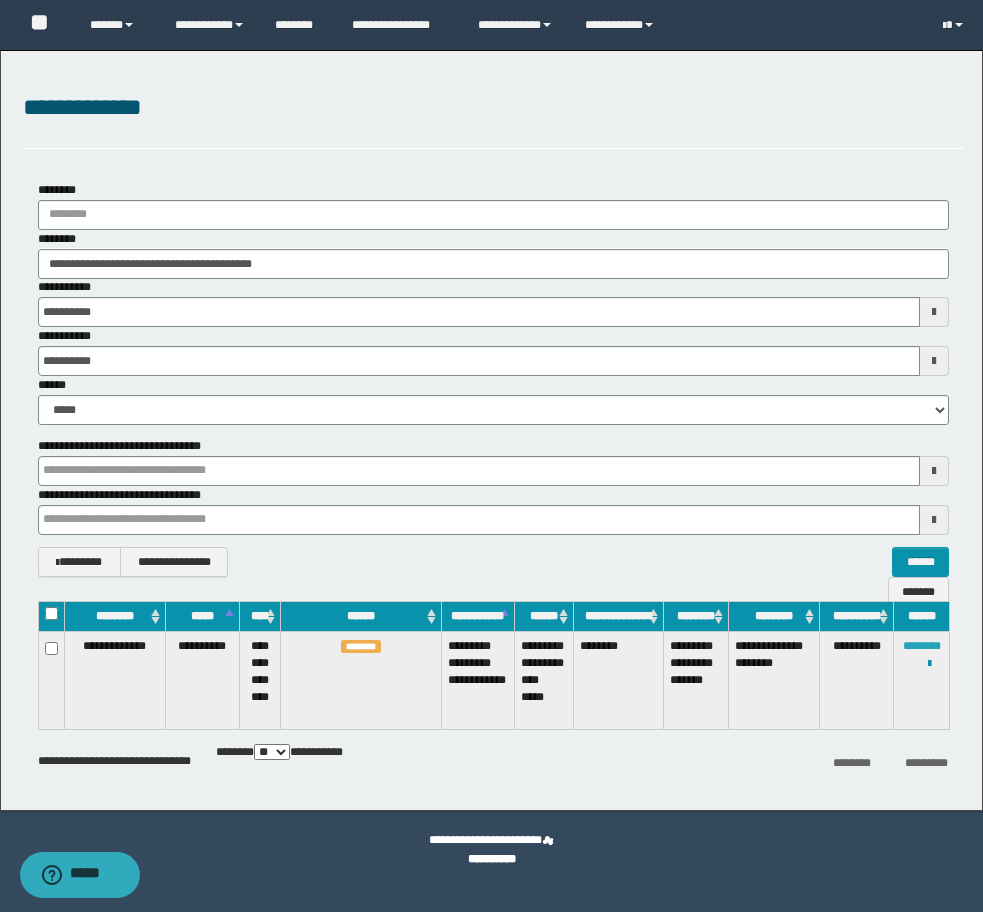 click on "********" at bounding box center [922, 646] 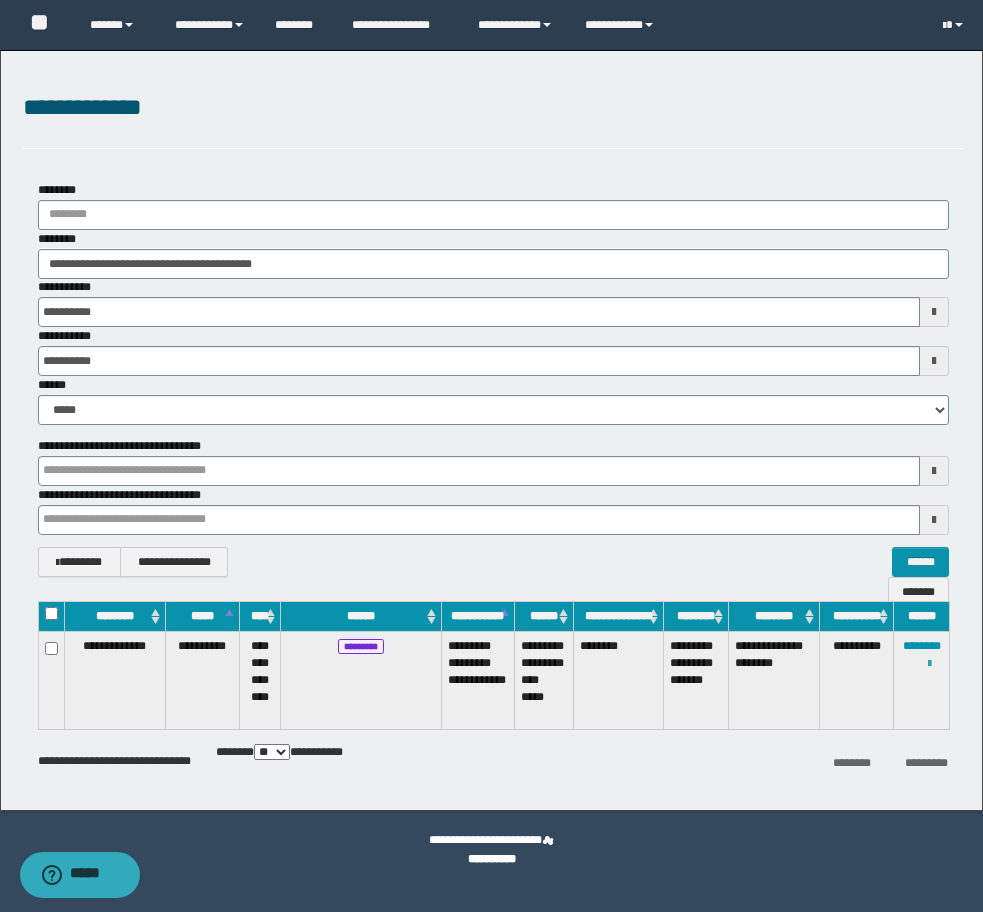 click at bounding box center [929, 664] 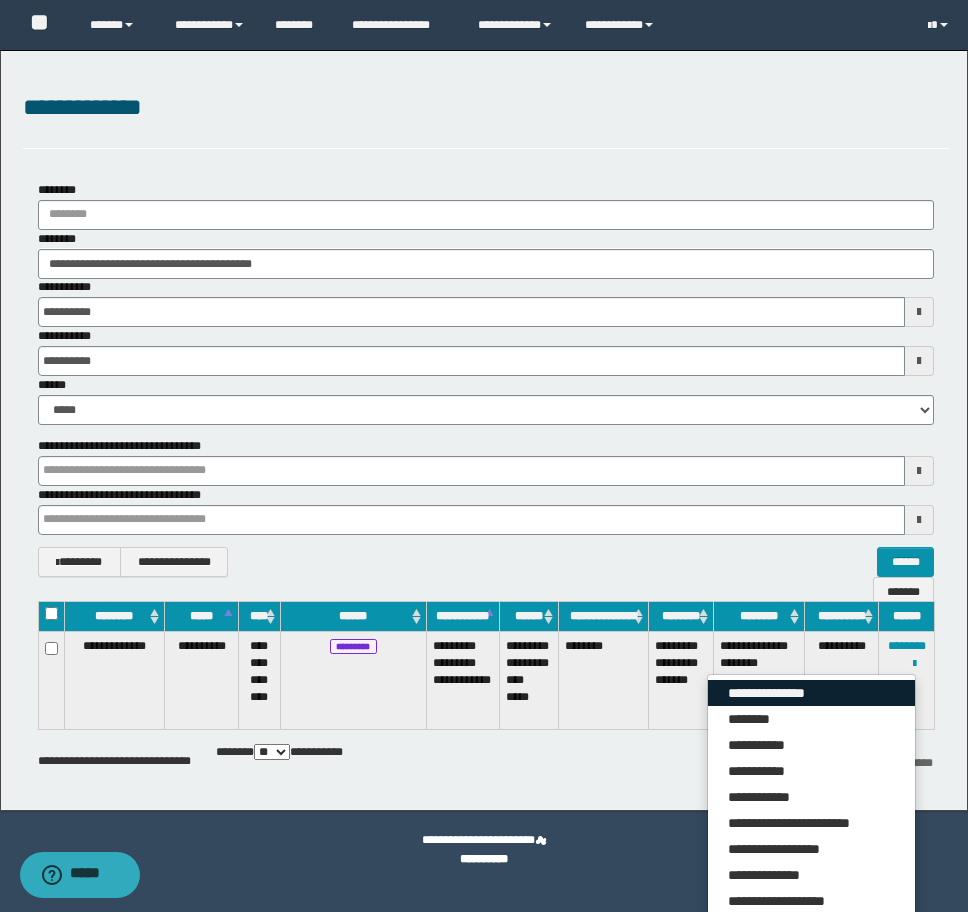 click on "**********" at bounding box center [811, 693] 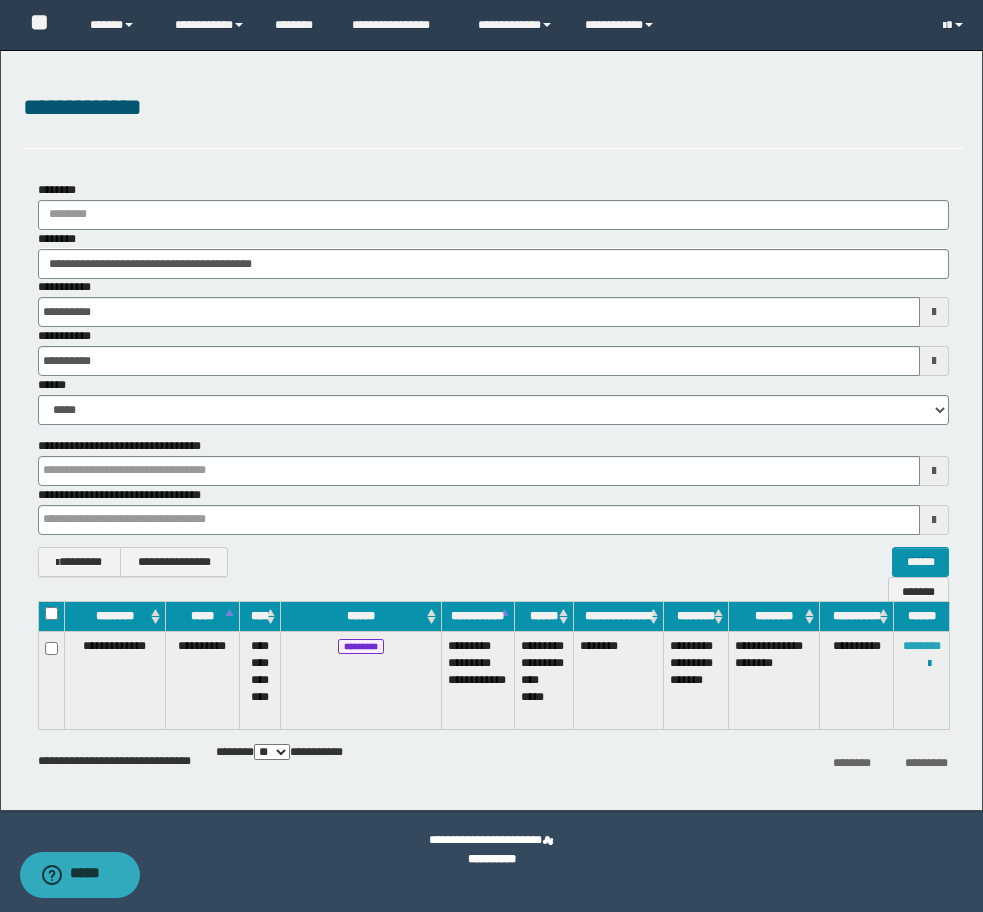 click on "********" at bounding box center (922, 646) 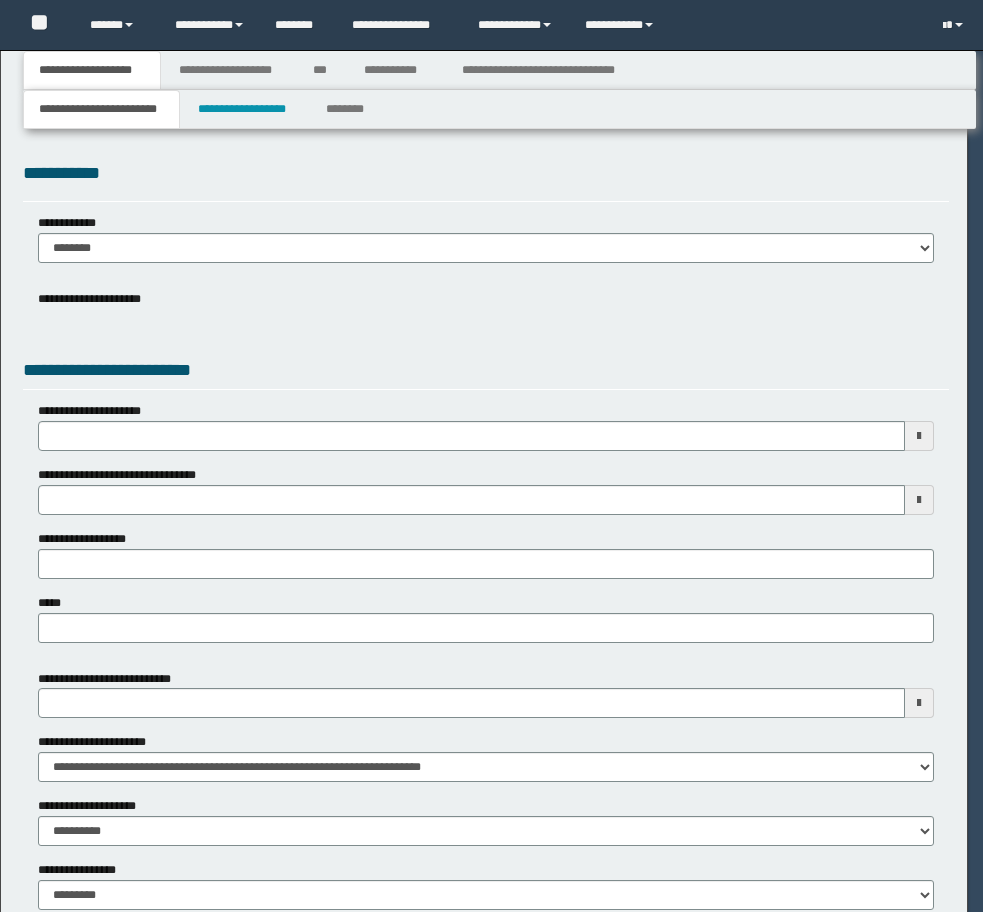 scroll, scrollTop: 0, scrollLeft: 0, axis: both 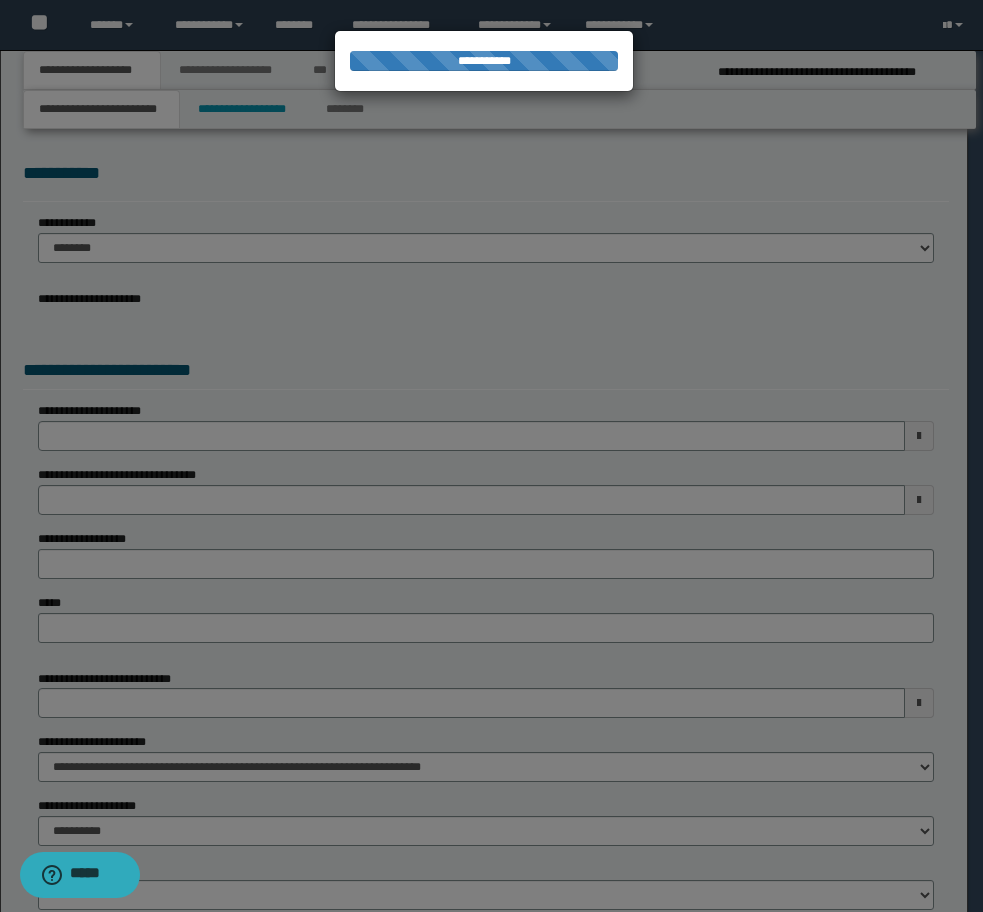 select on "*" 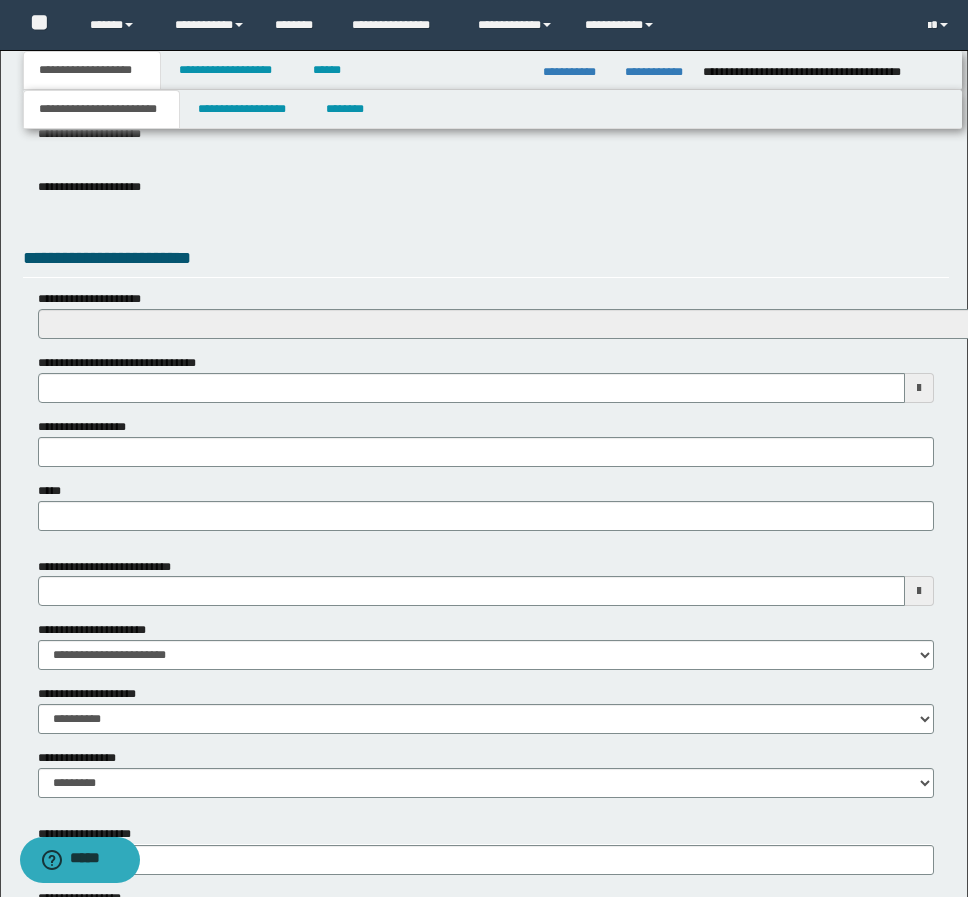 scroll, scrollTop: 876, scrollLeft: 0, axis: vertical 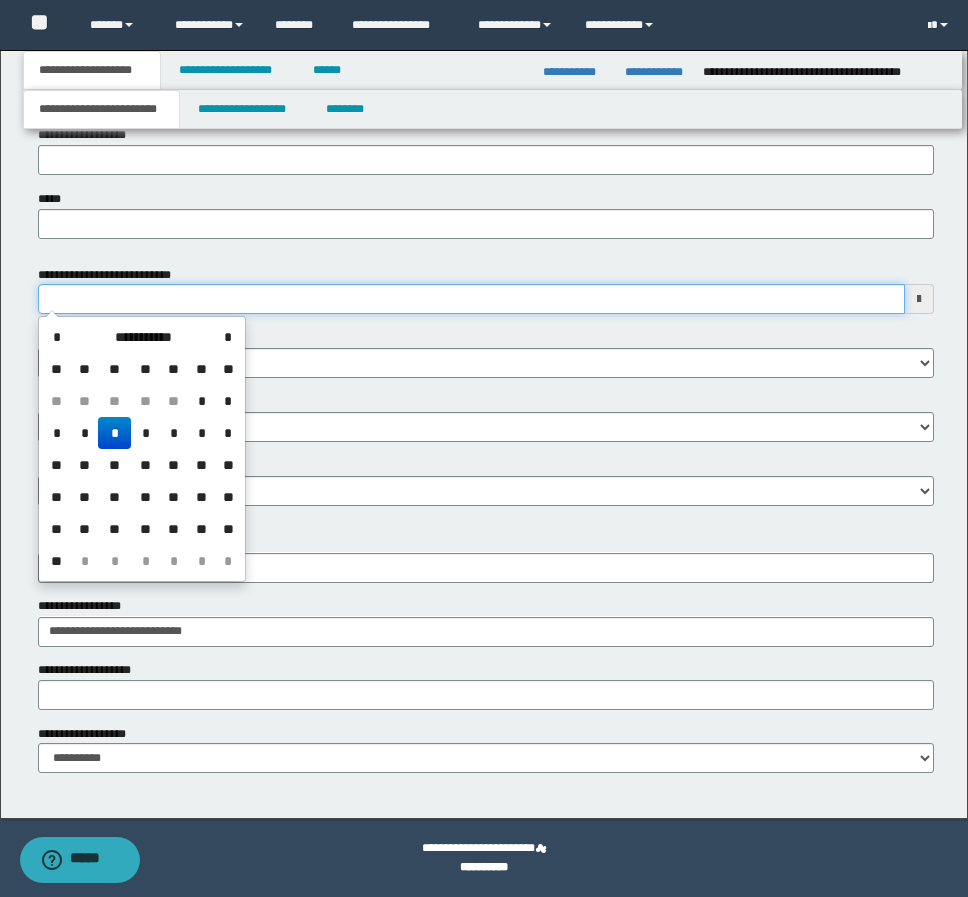 click on "**********" at bounding box center [471, 299] 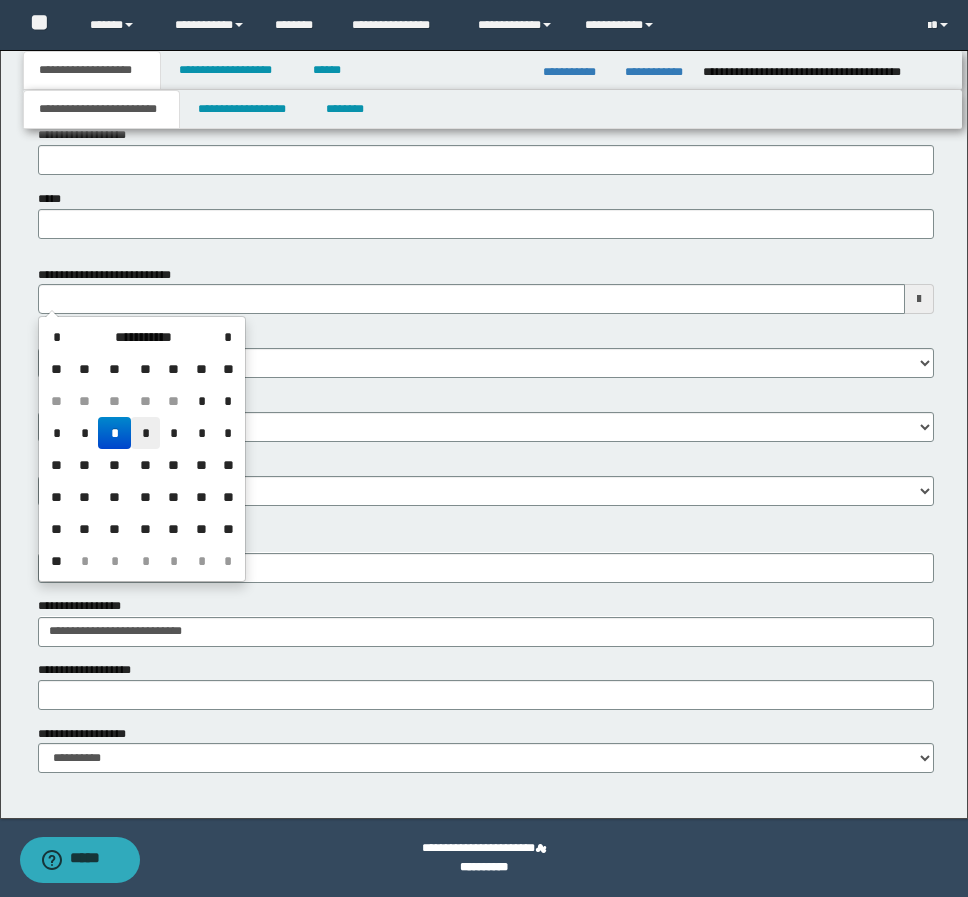 click on "*" at bounding box center [145, 433] 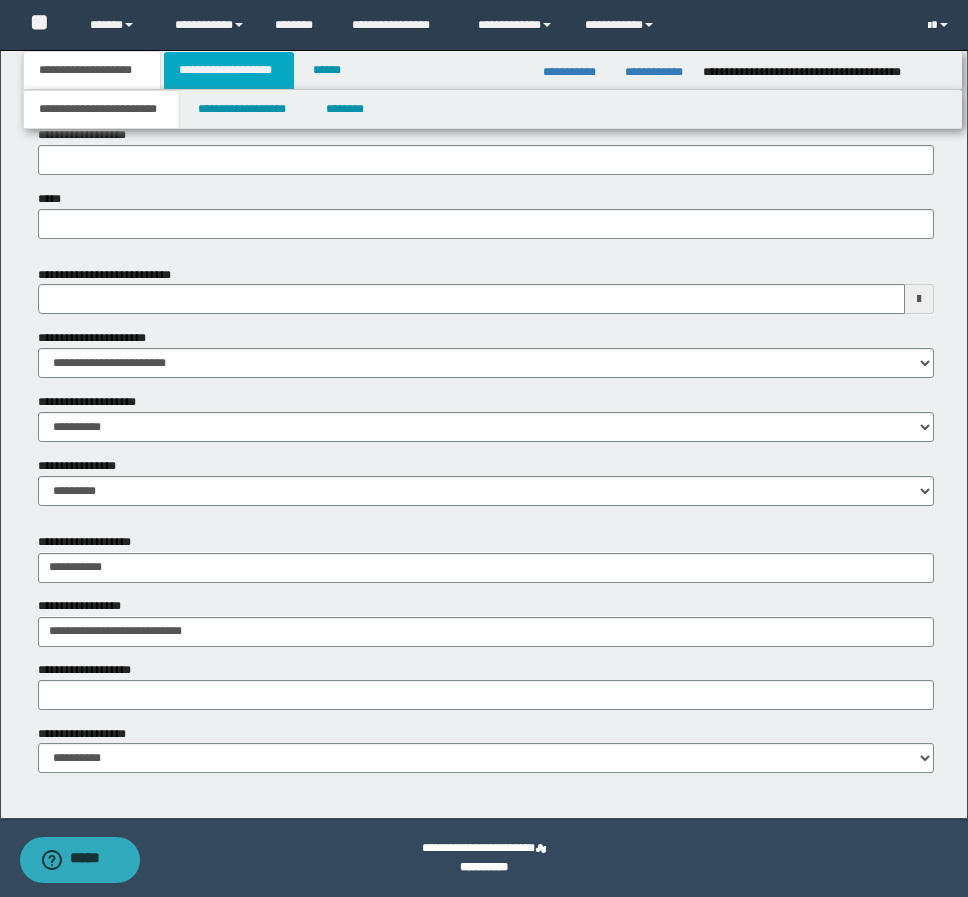 click on "**********" at bounding box center (229, 70) 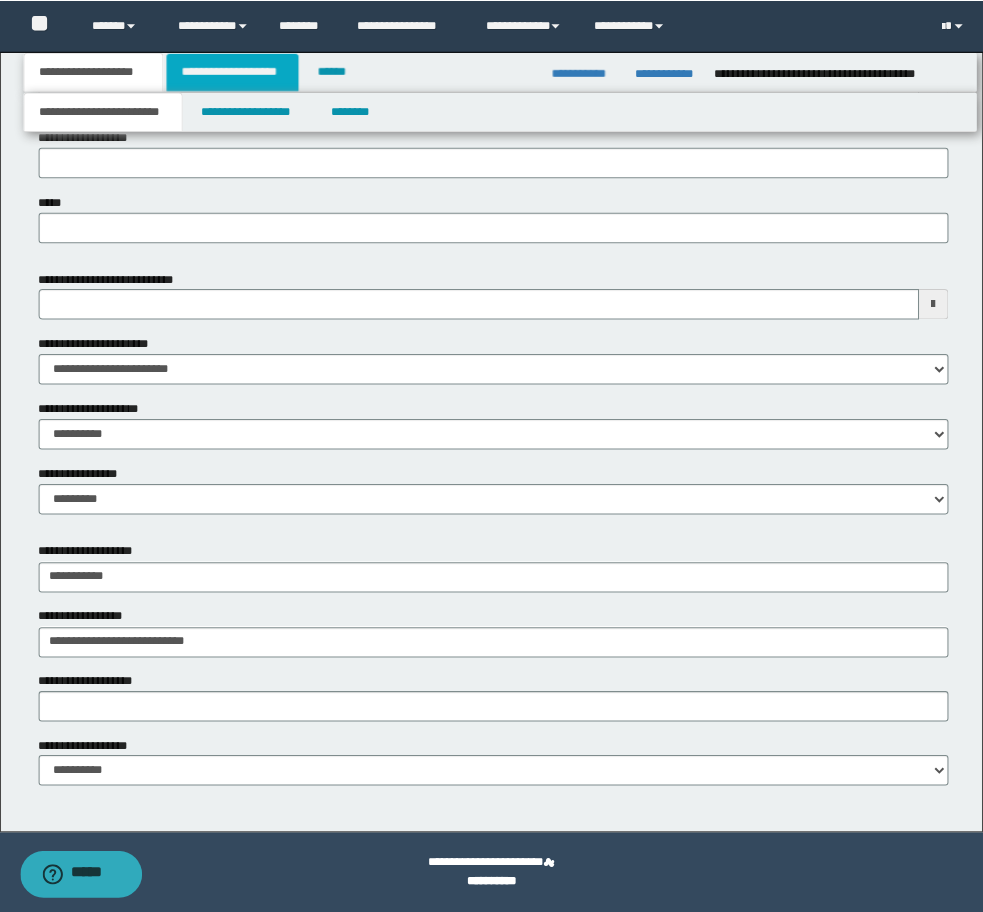 scroll, scrollTop: 0, scrollLeft: 0, axis: both 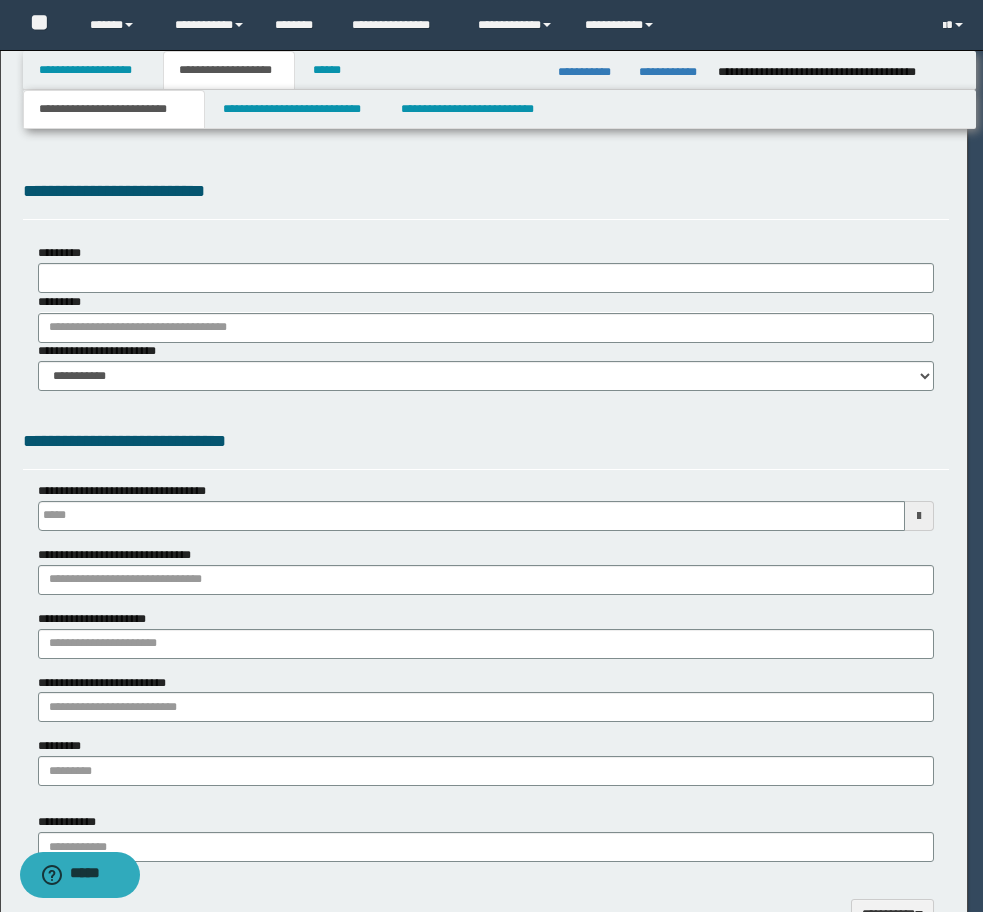 type 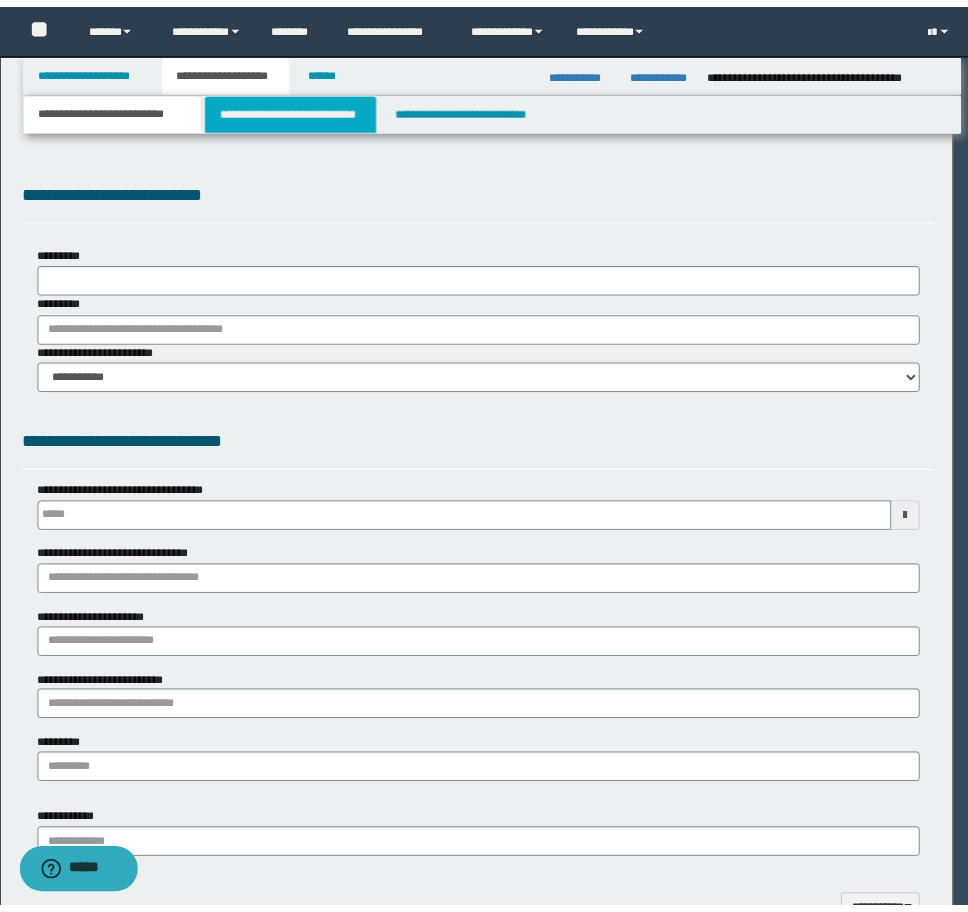 scroll, scrollTop: 0, scrollLeft: 0, axis: both 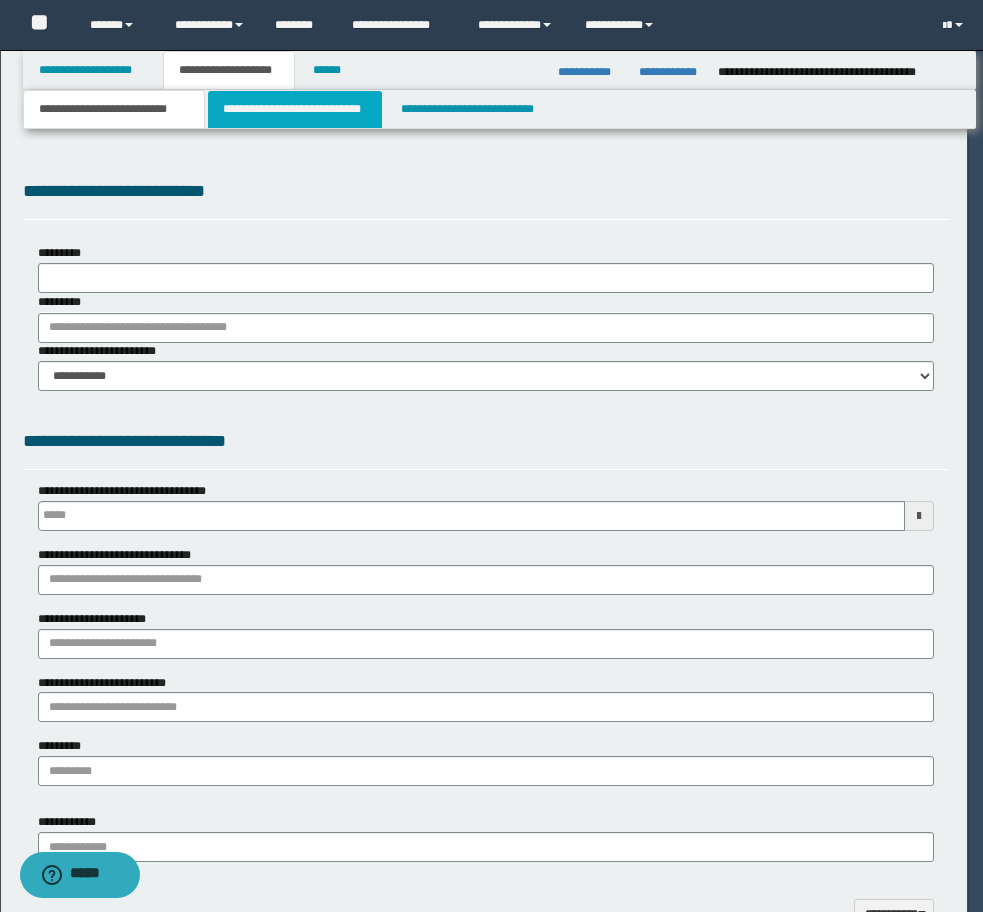 type on "**********" 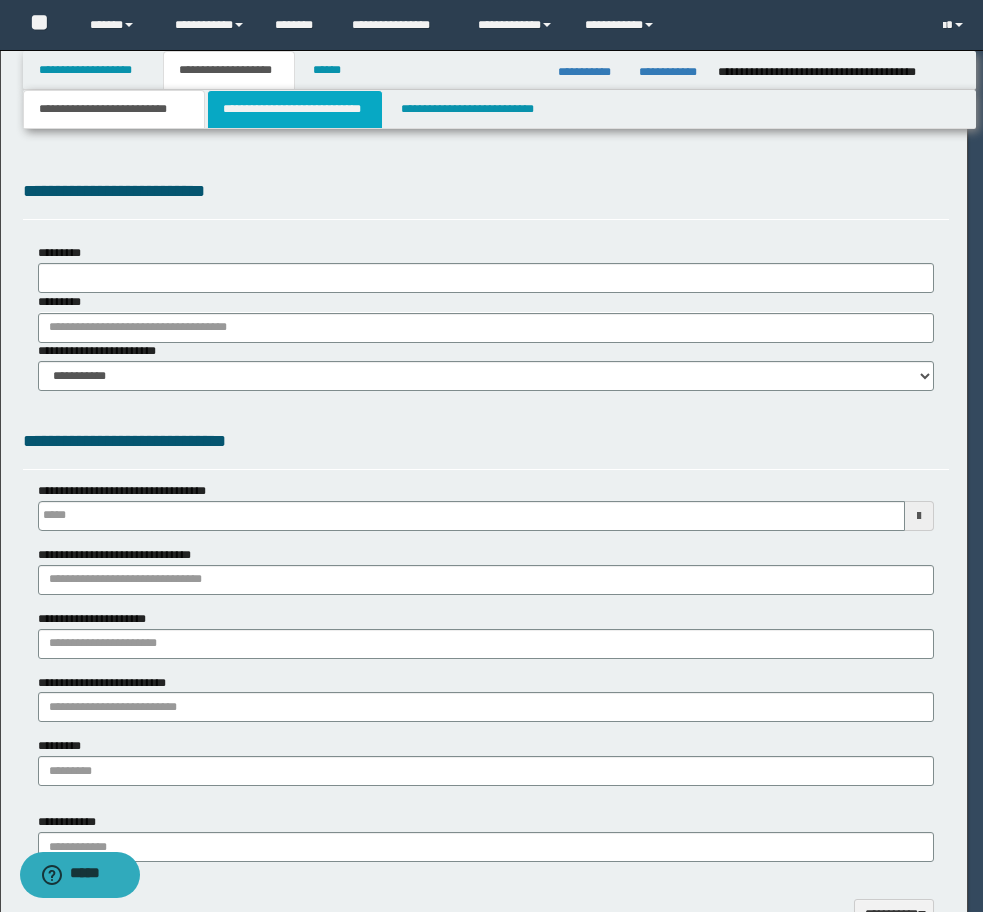 select on "*" 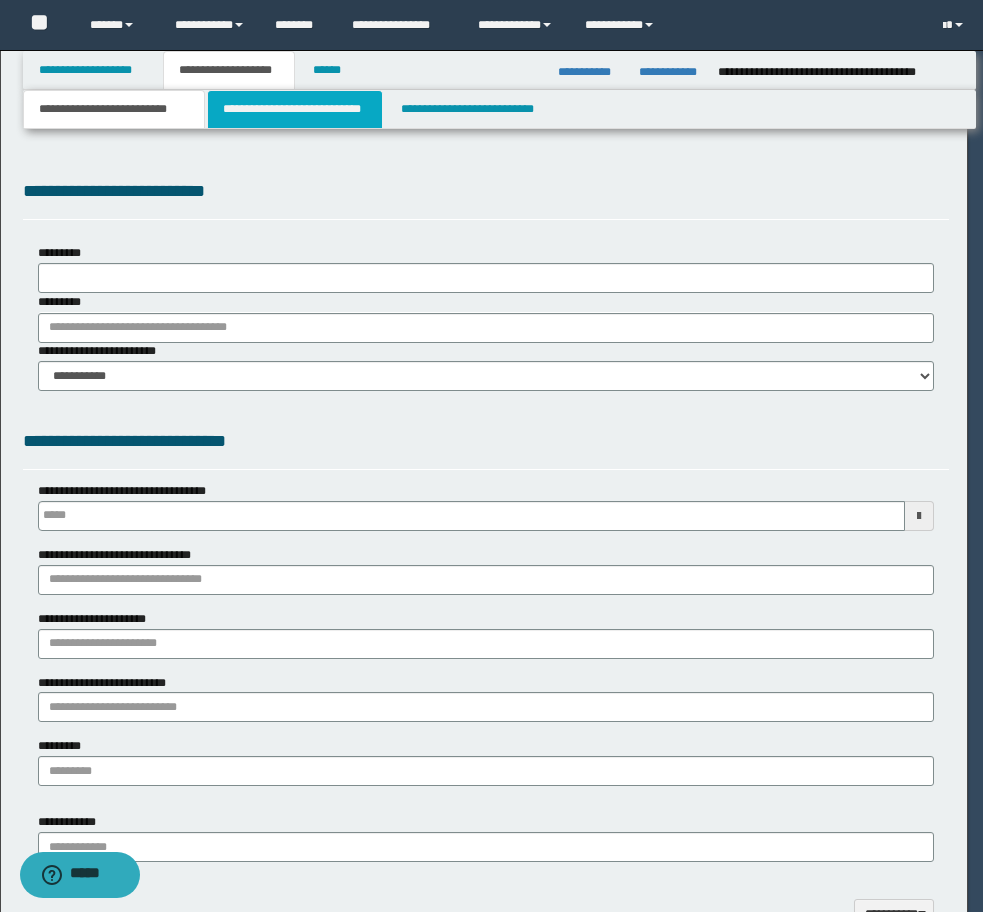 select on "*" 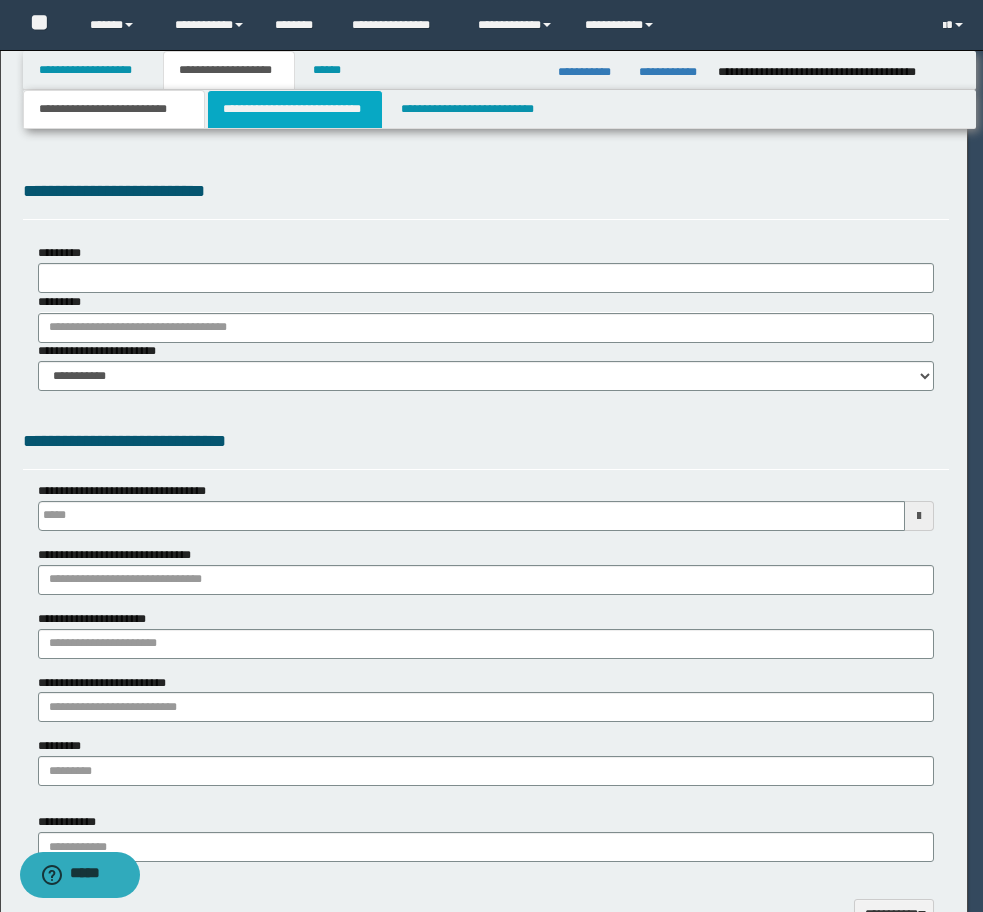 type 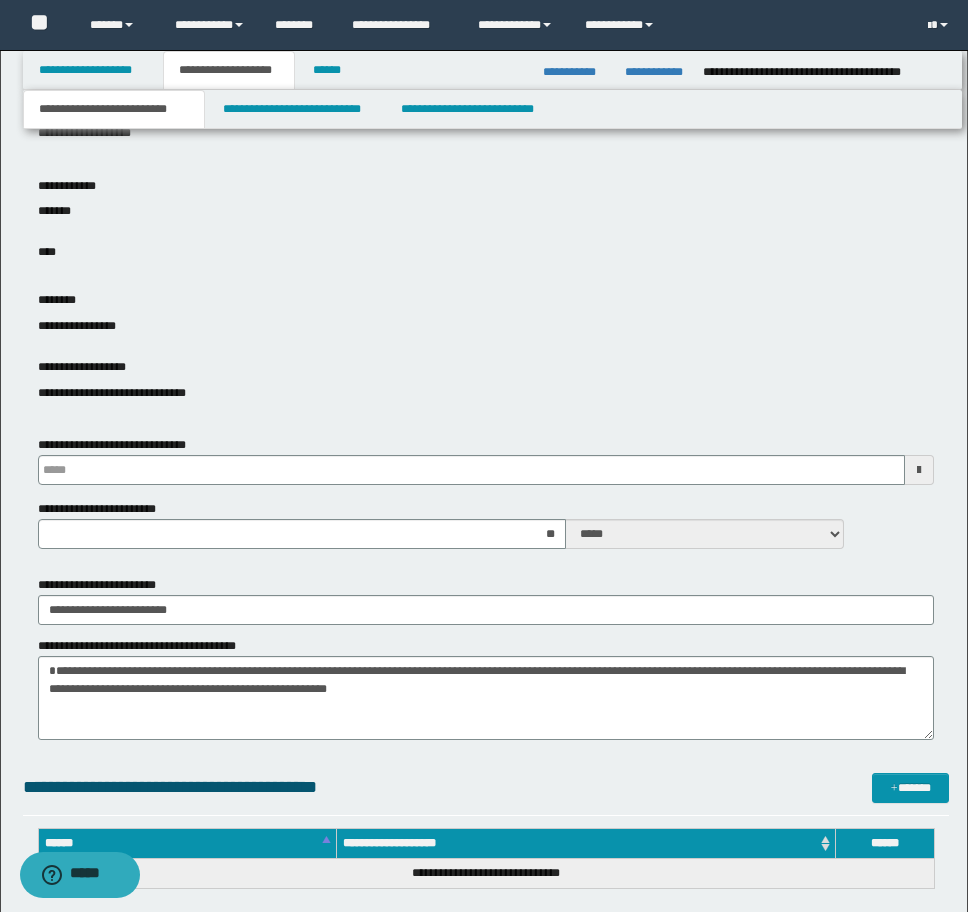 scroll, scrollTop: 800, scrollLeft: 0, axis: vertical 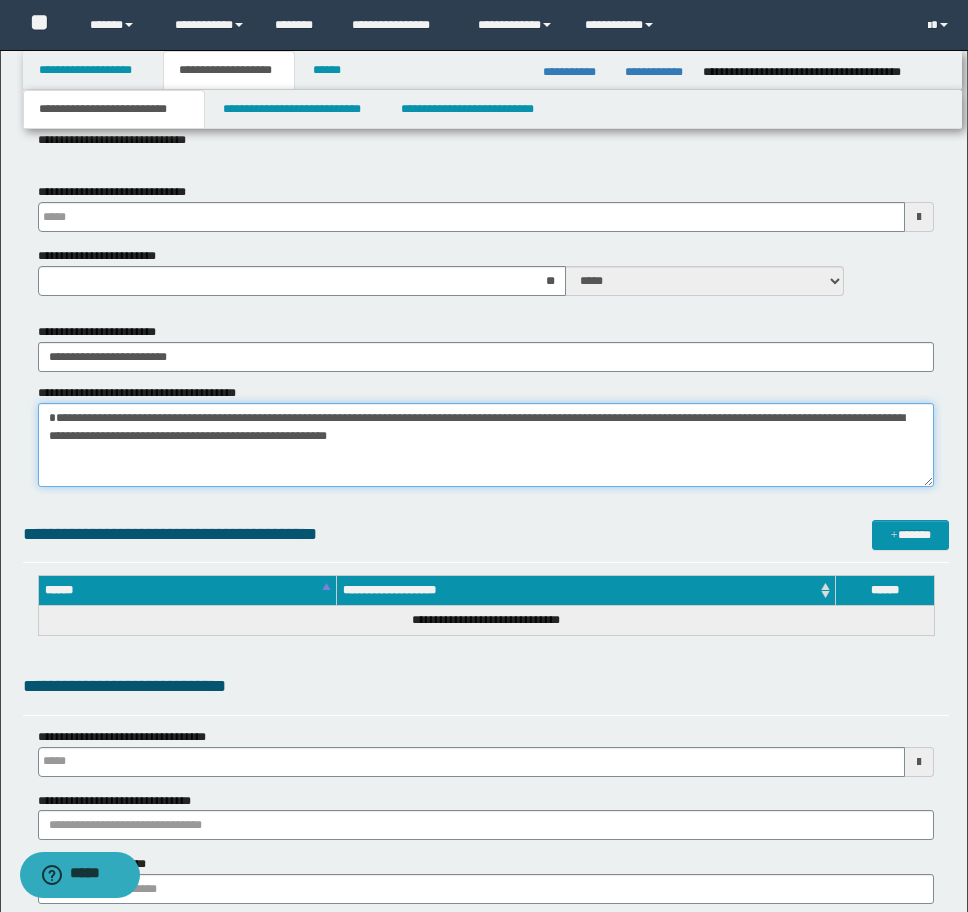 drag, startPoint x: 639, startPoint y: 434, endPoint x: -8, endPoint y: 360, distance: 651.2181 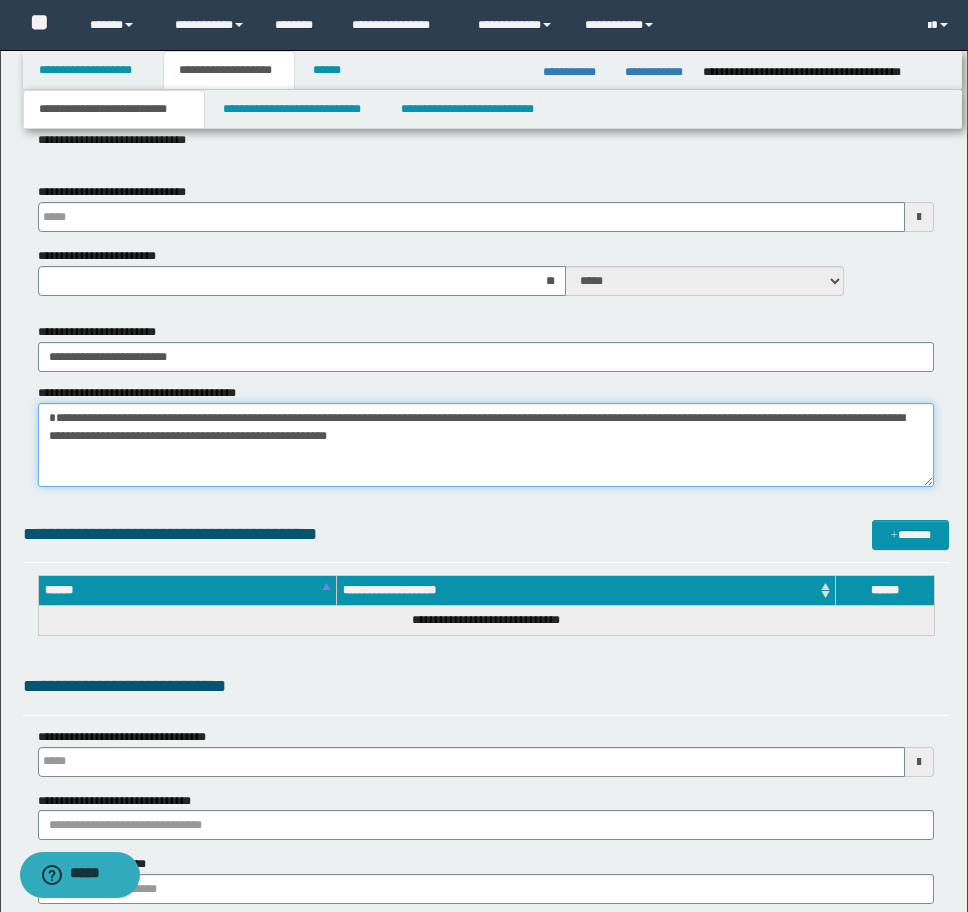 click on "**********" at bounding box center (484, -344) 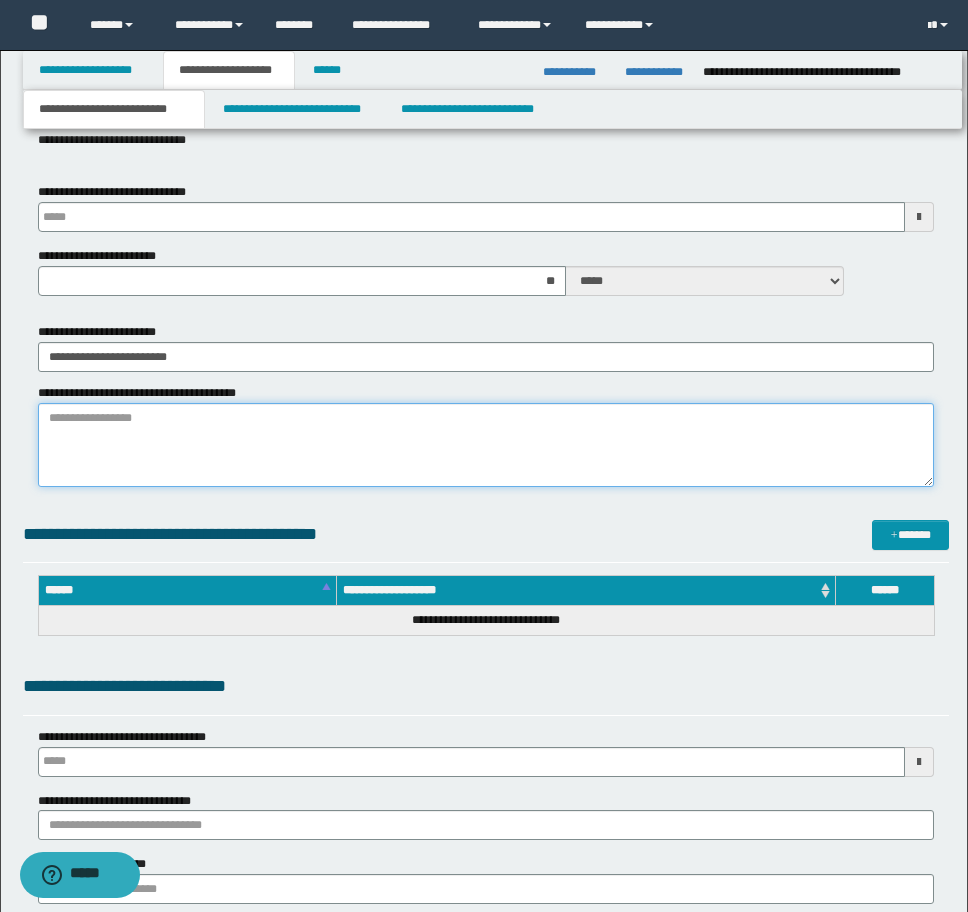 paste on "**********" 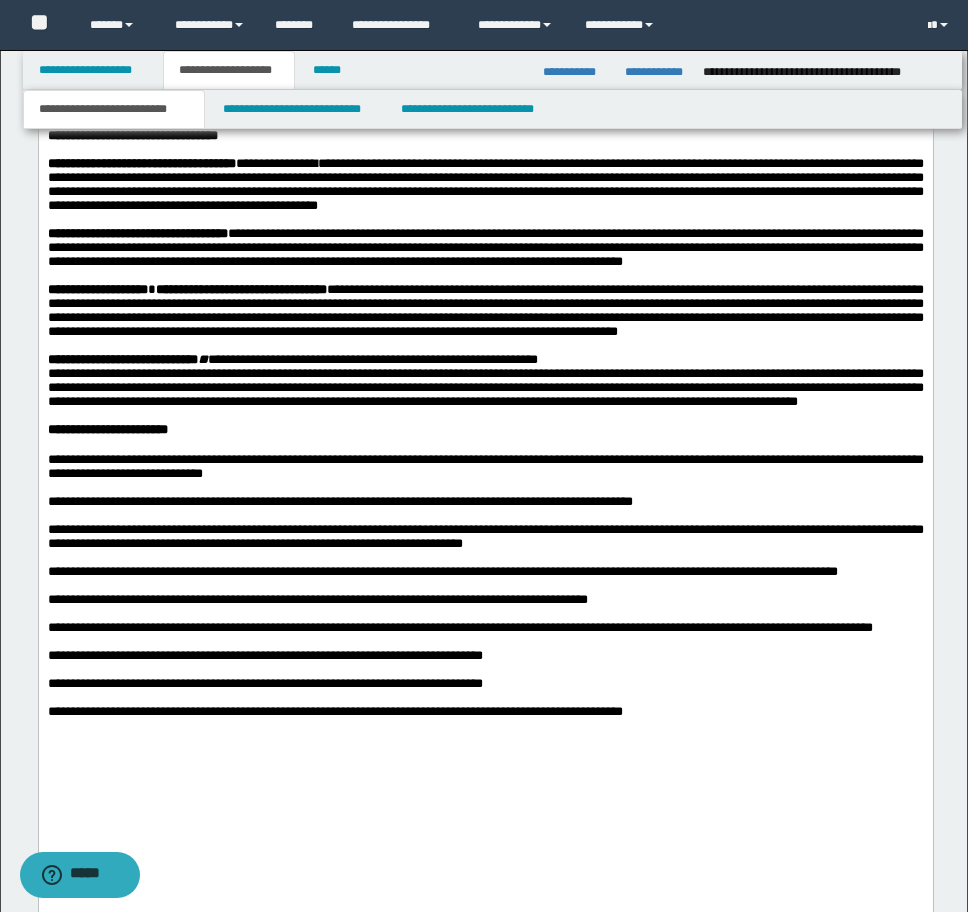 scroll, scrollTop: 3500, scrollLeft: 0, axis: vertical 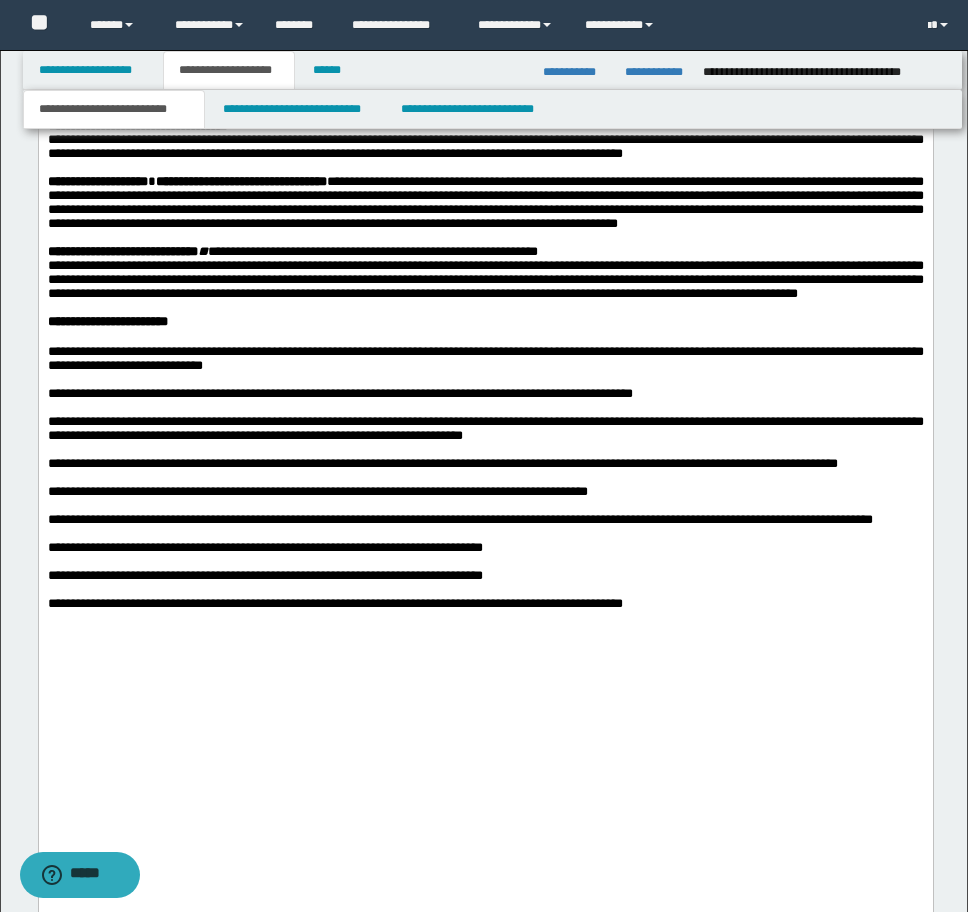 type on "**********" 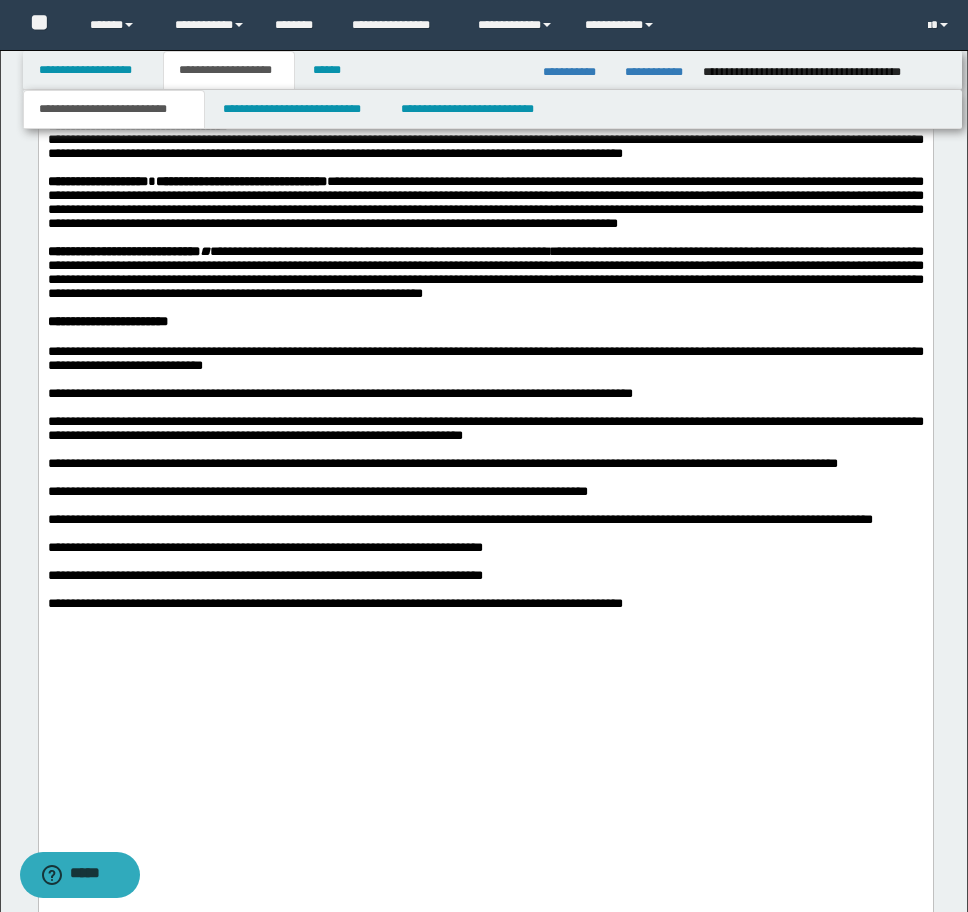 type 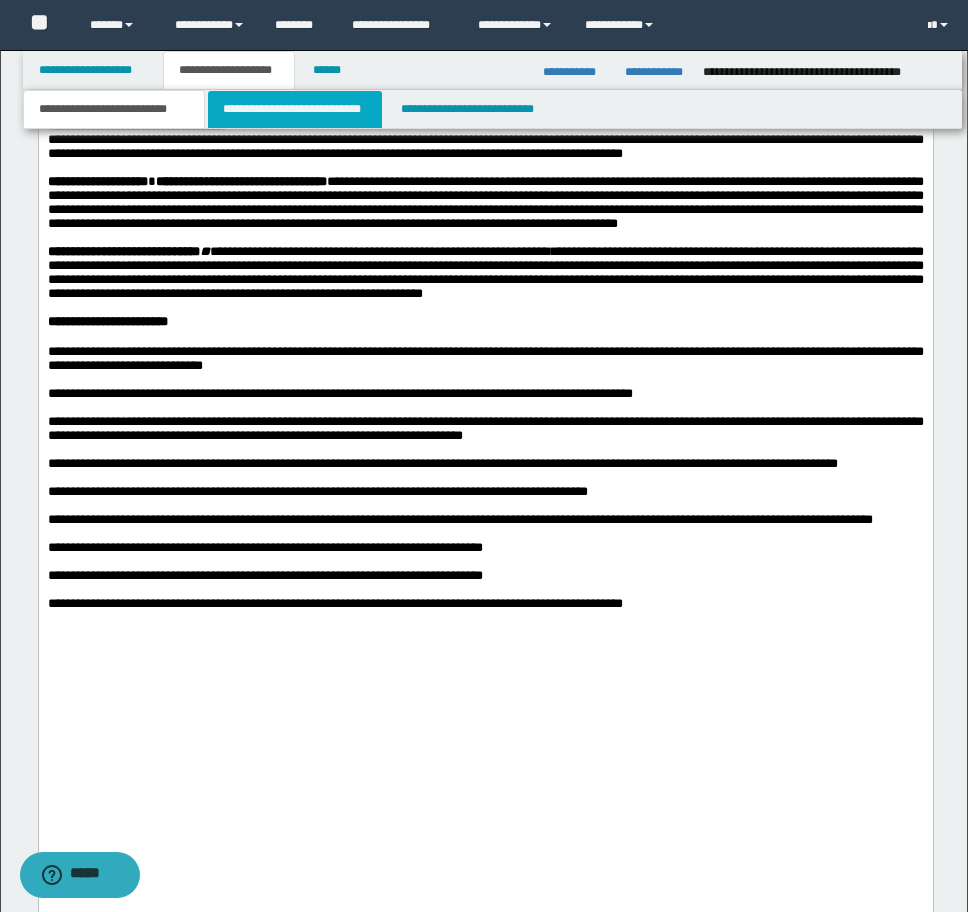 click on "**********" at bounding box center [295, 109] 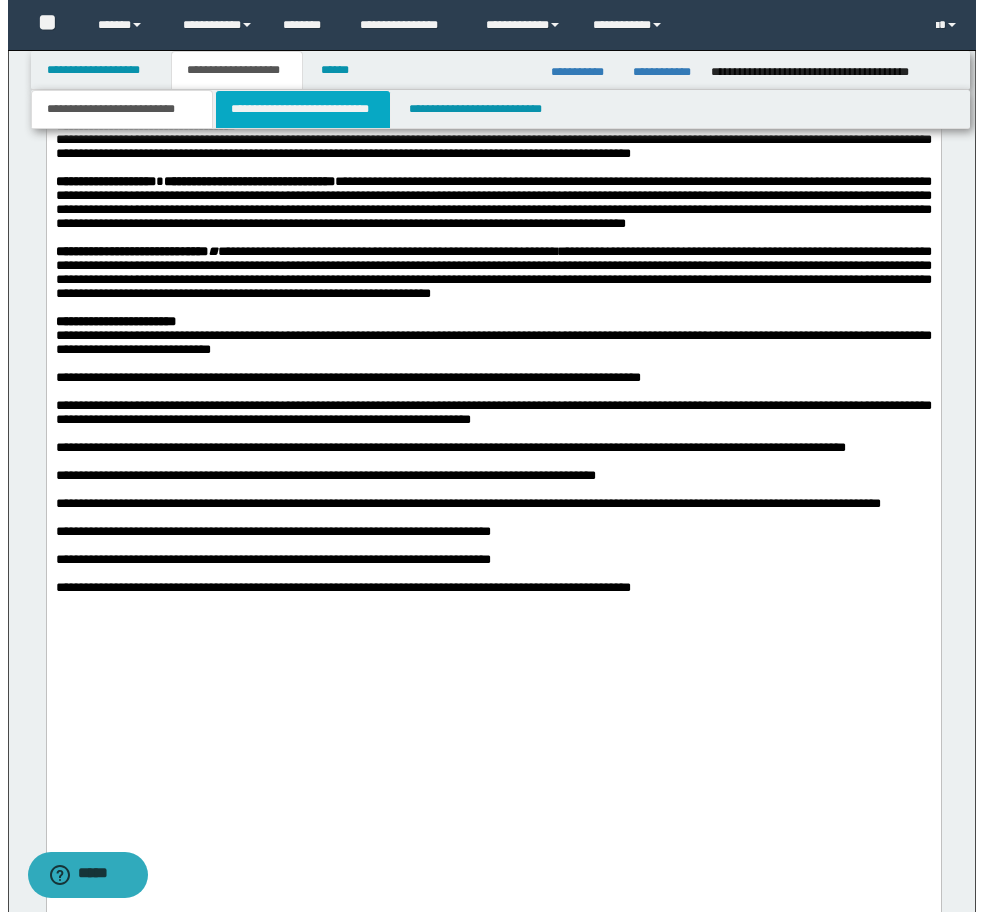 scroll, scrollTop: 0, scrollLeft: 0, axis: both 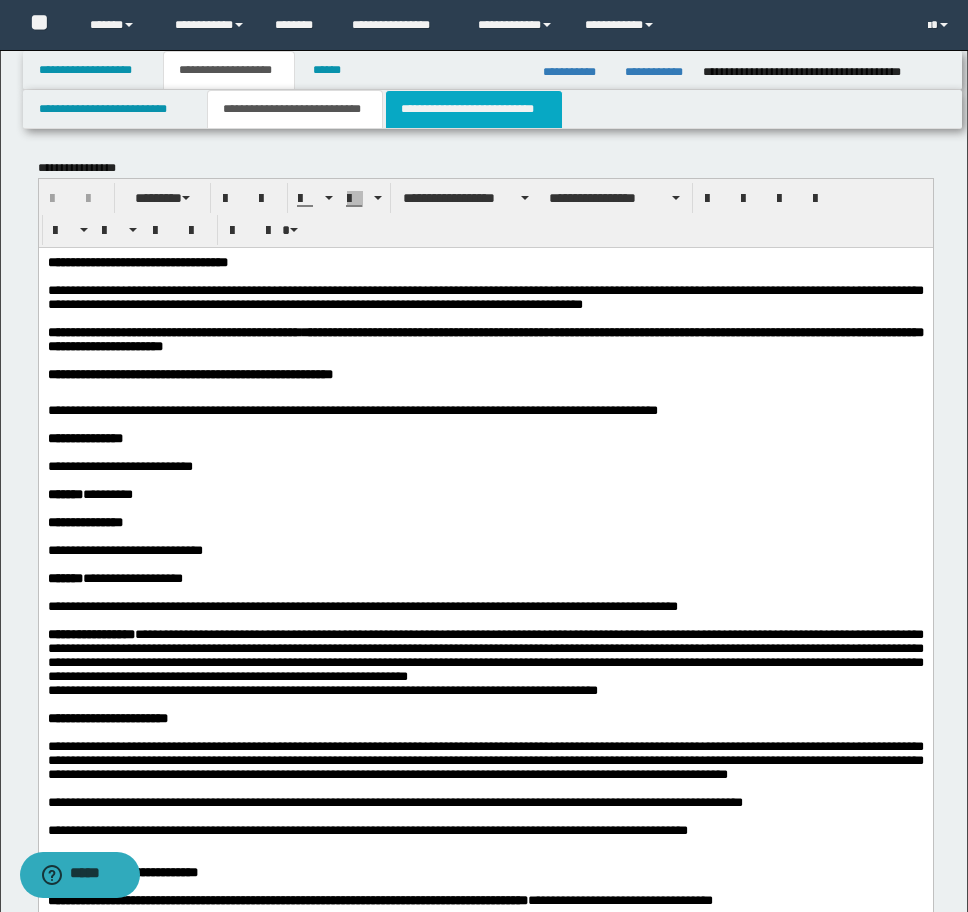 click on "**********" at bounding box center (474, 109) 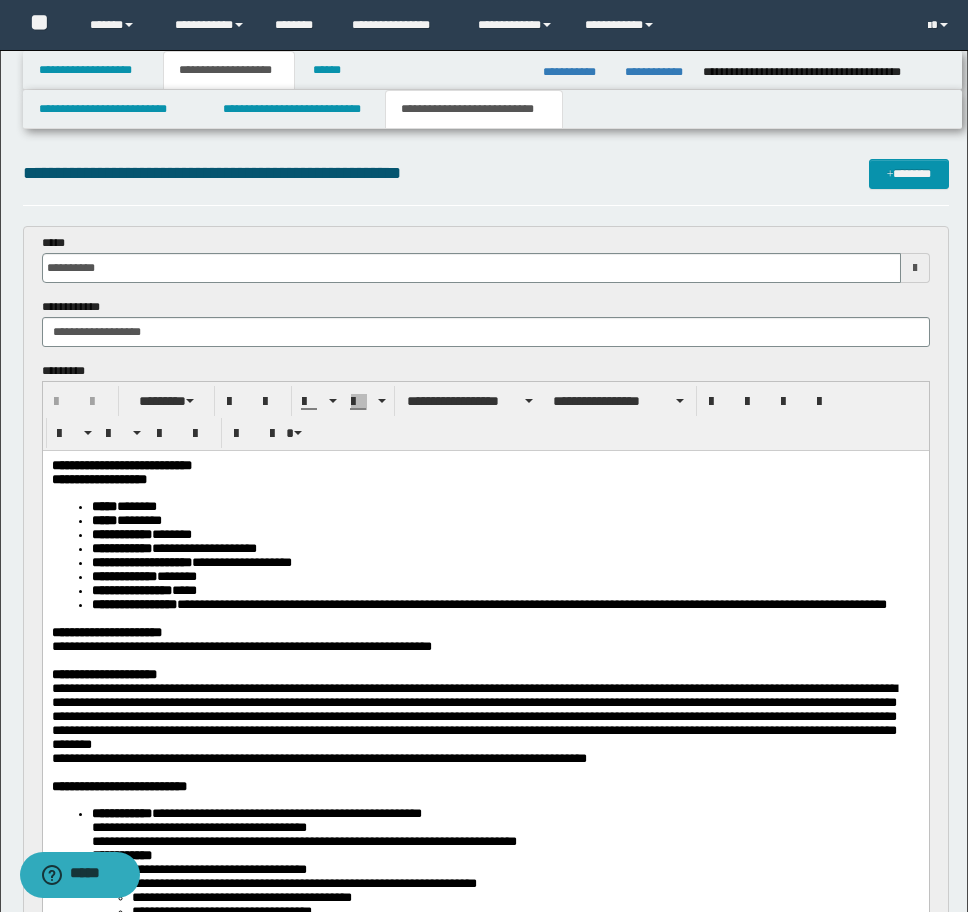 scroll, scrollTop: 0, scrollLeft: 0, axis: both 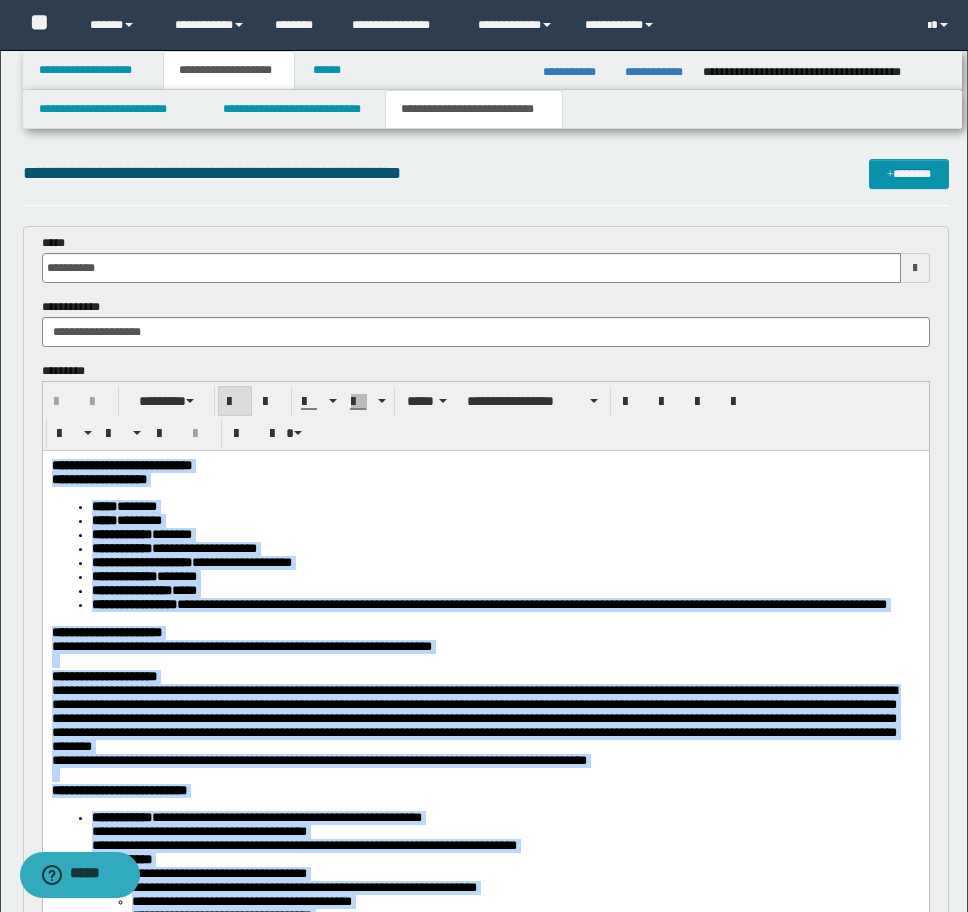 drag, startPoint x: 573, startPoint y: 1484, endPoint x: 448, endPoint y: 812, distance: 683.52686 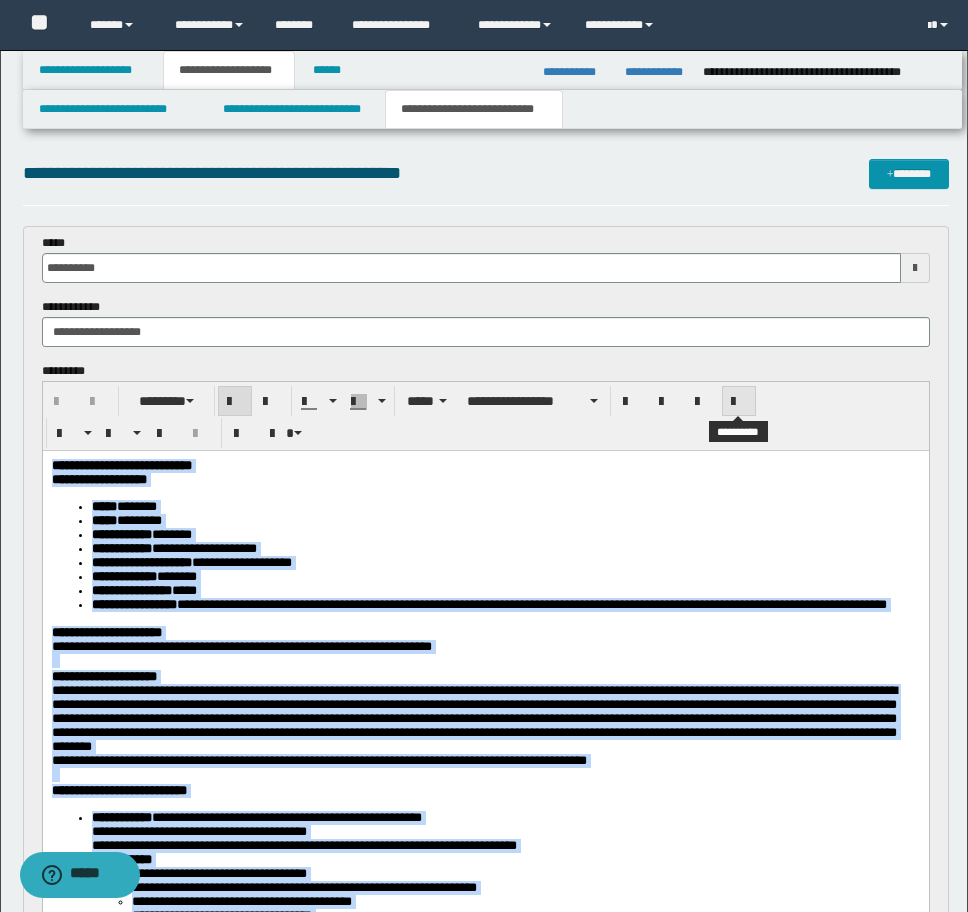 click at bounding box center [739, 402] 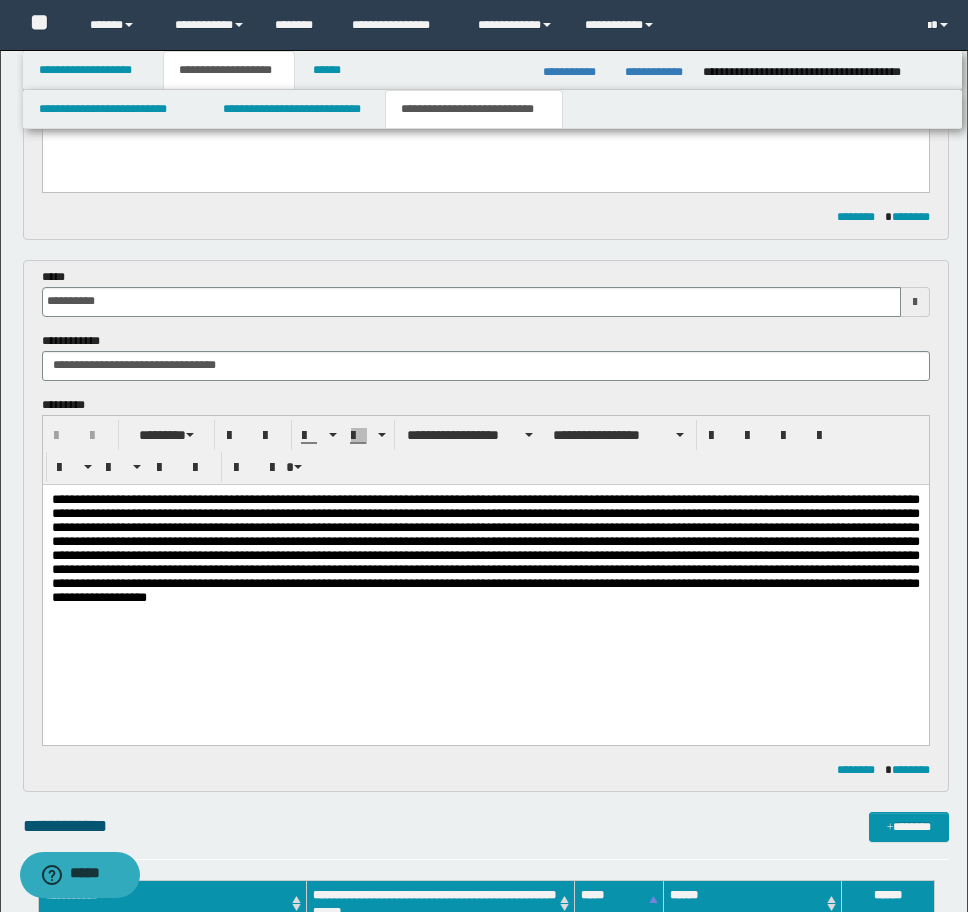 scroll, scrollTop: 1400, scrollLeft: 0, axis: vertical 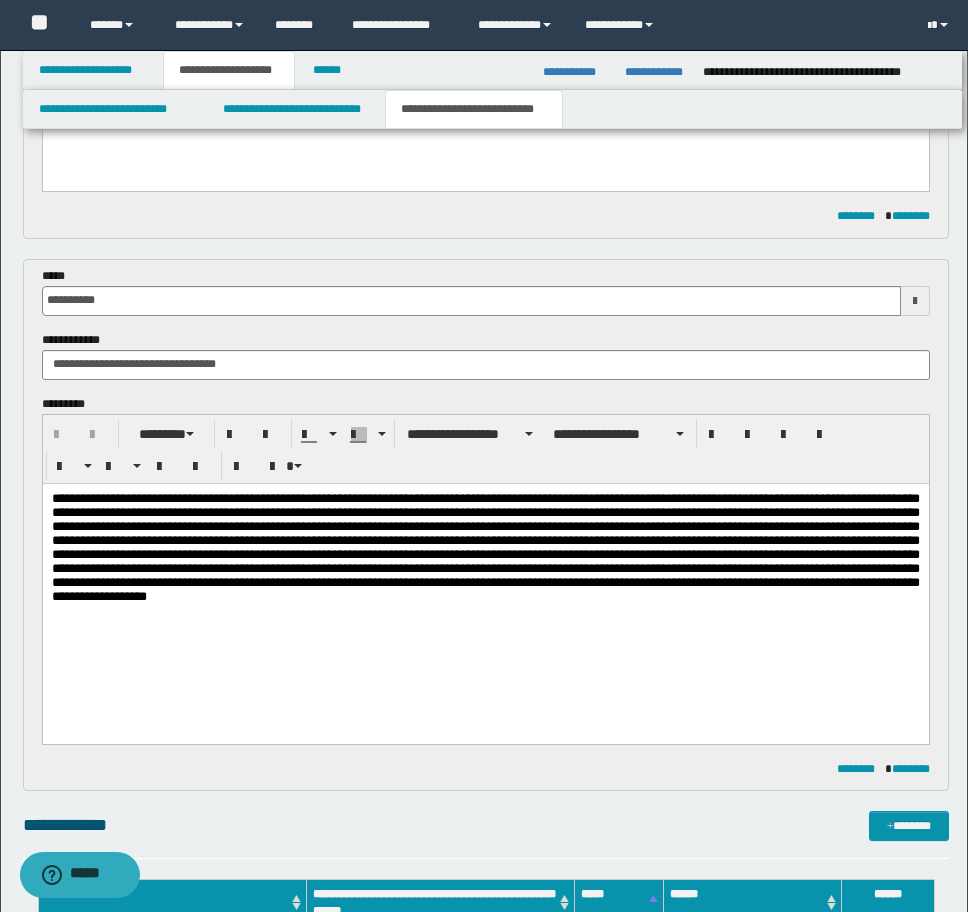 click at bounding box center [485, 572] 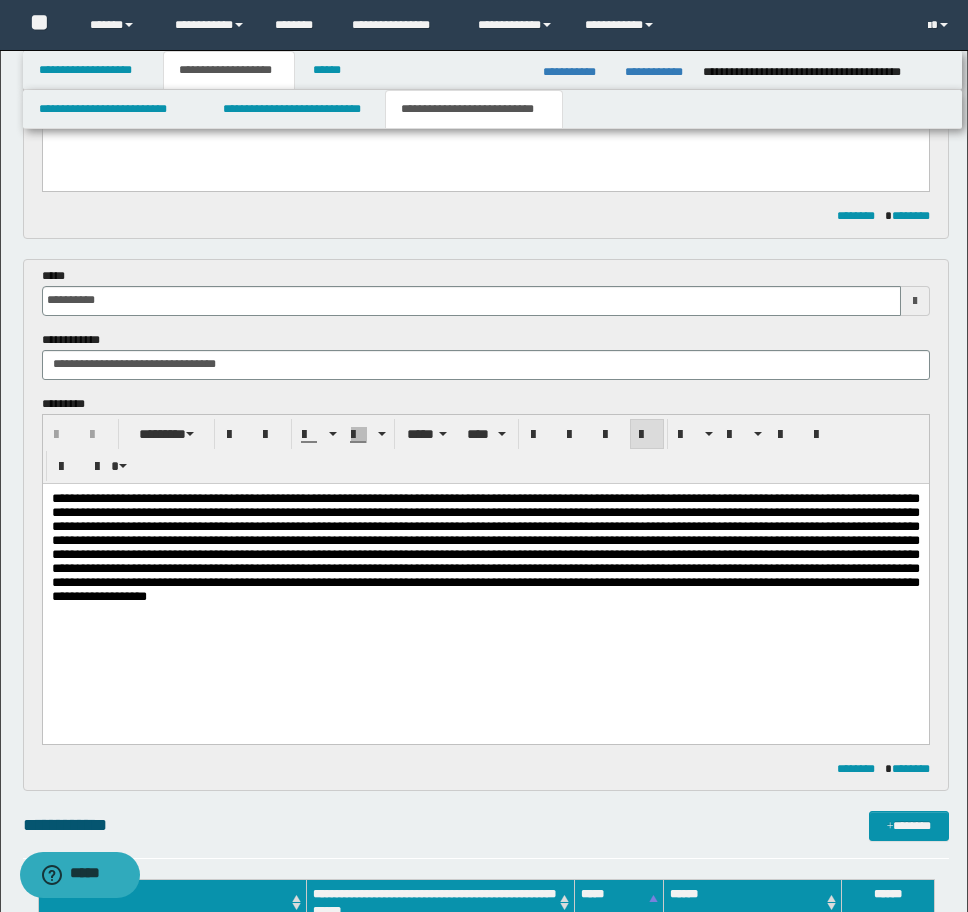 drag, startPoint x: 562, startPoint y: 640, endPoint x: 521, endPoint y: 640, distance: 41 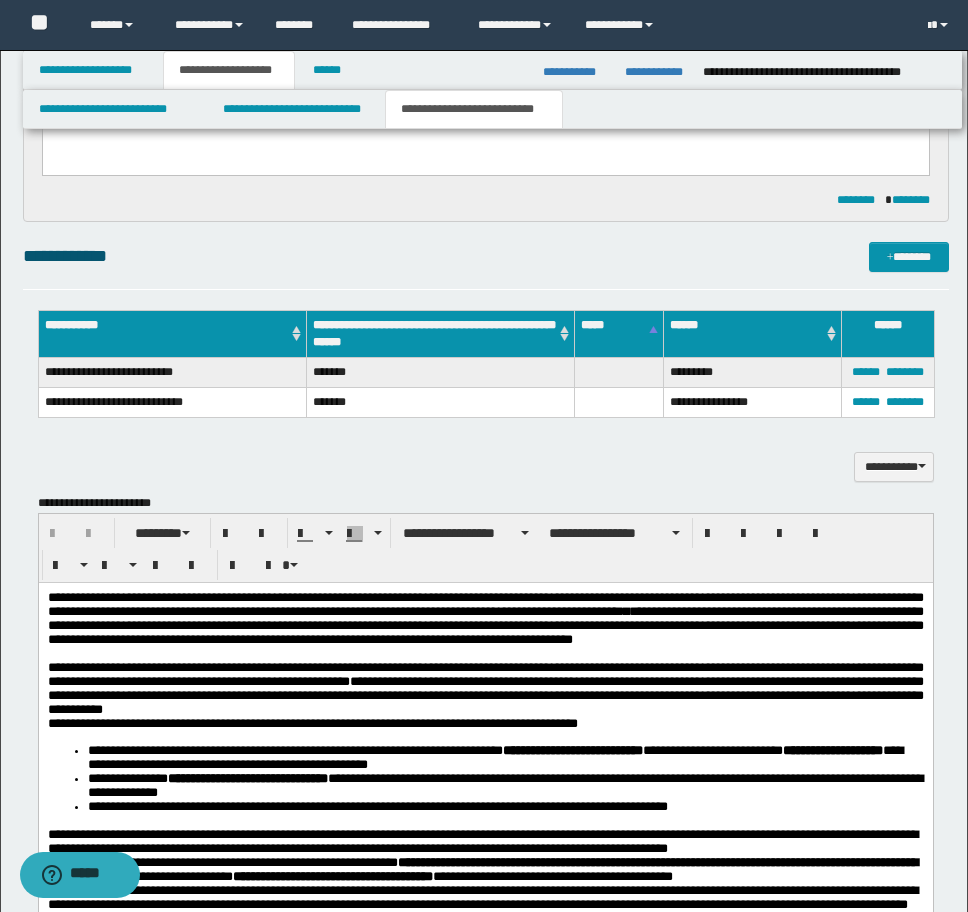 scroll, scrollTop: 2000, scrollLeft: 0, axis: vertical 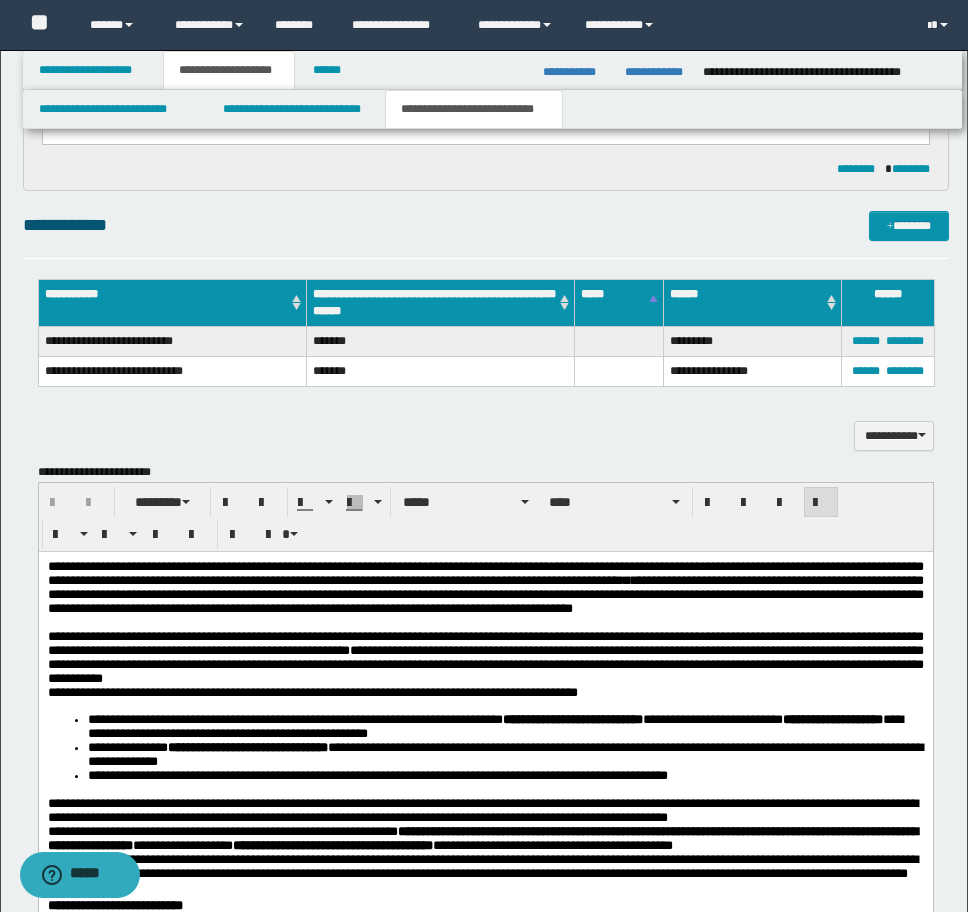 click on "**********" at bounding box center [485, 572] 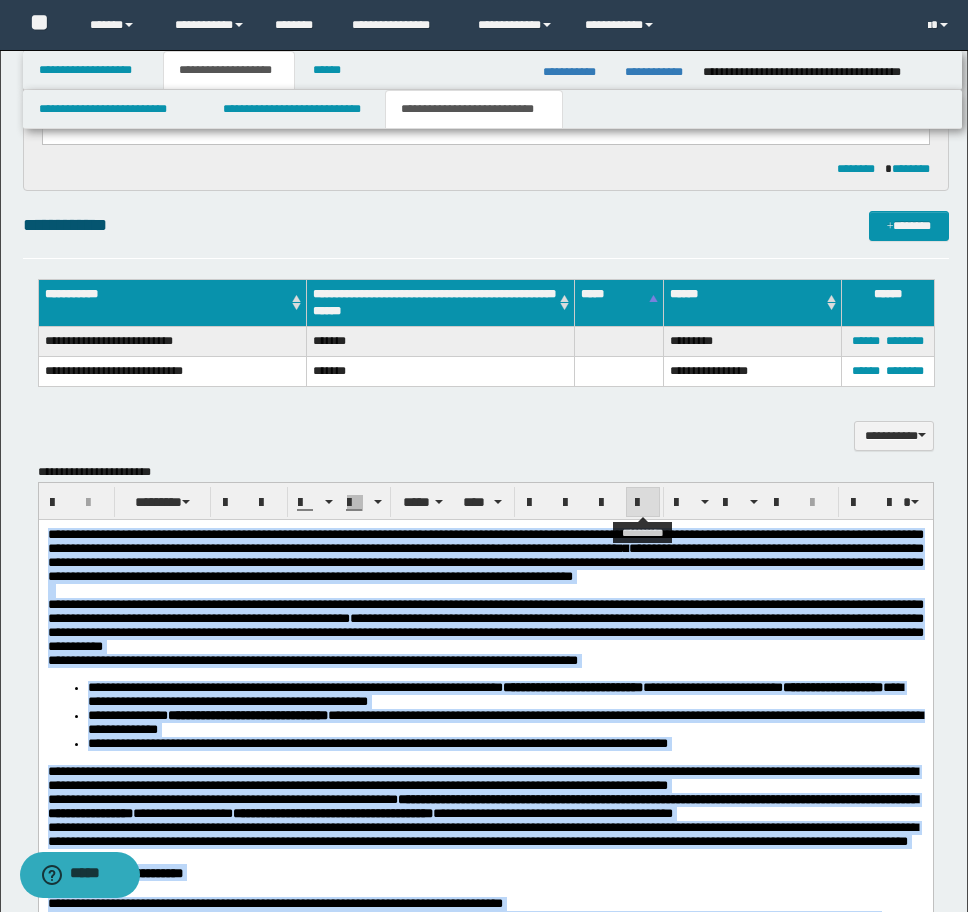 click at bounding box center (643, 503) 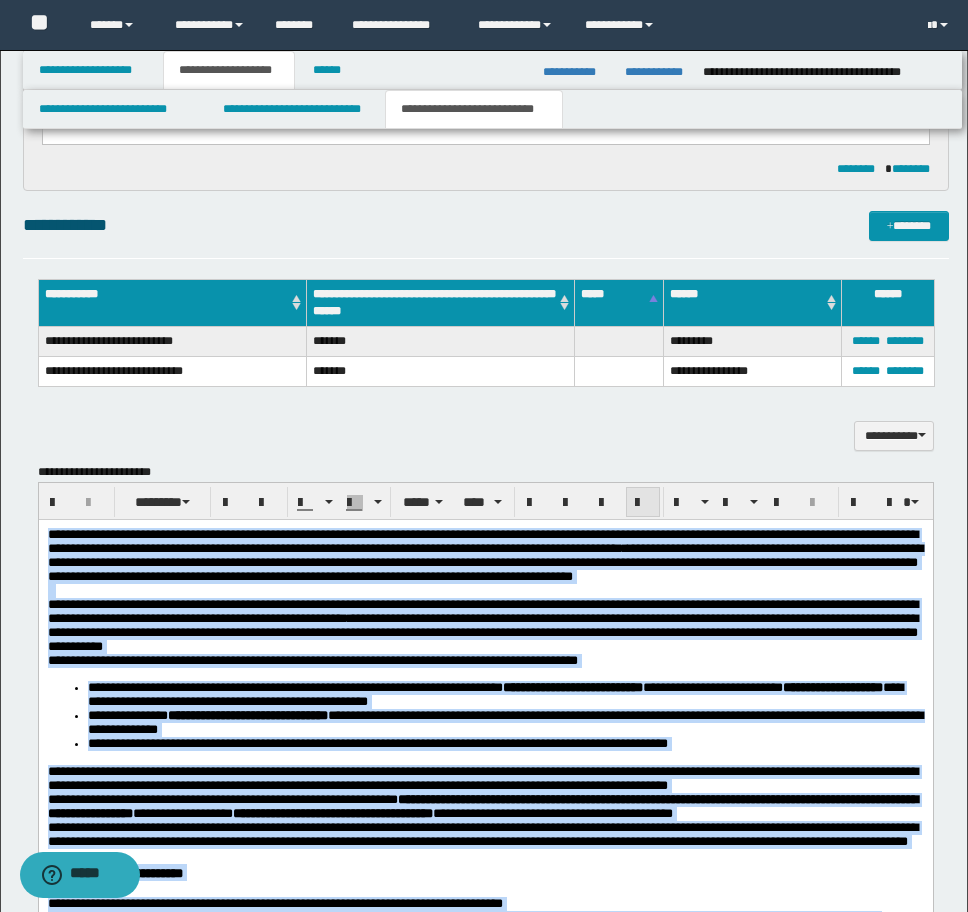 click at bounding box center (643, 503) 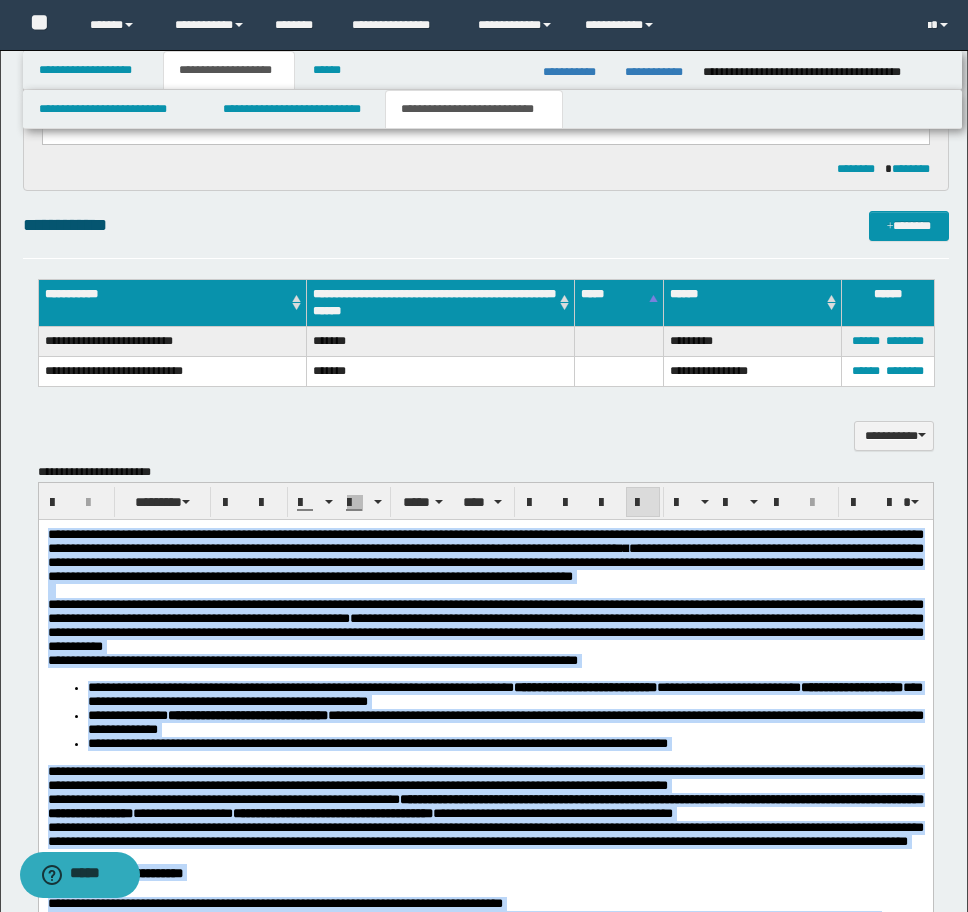 click on "**********" at bounding box center (312, 659) 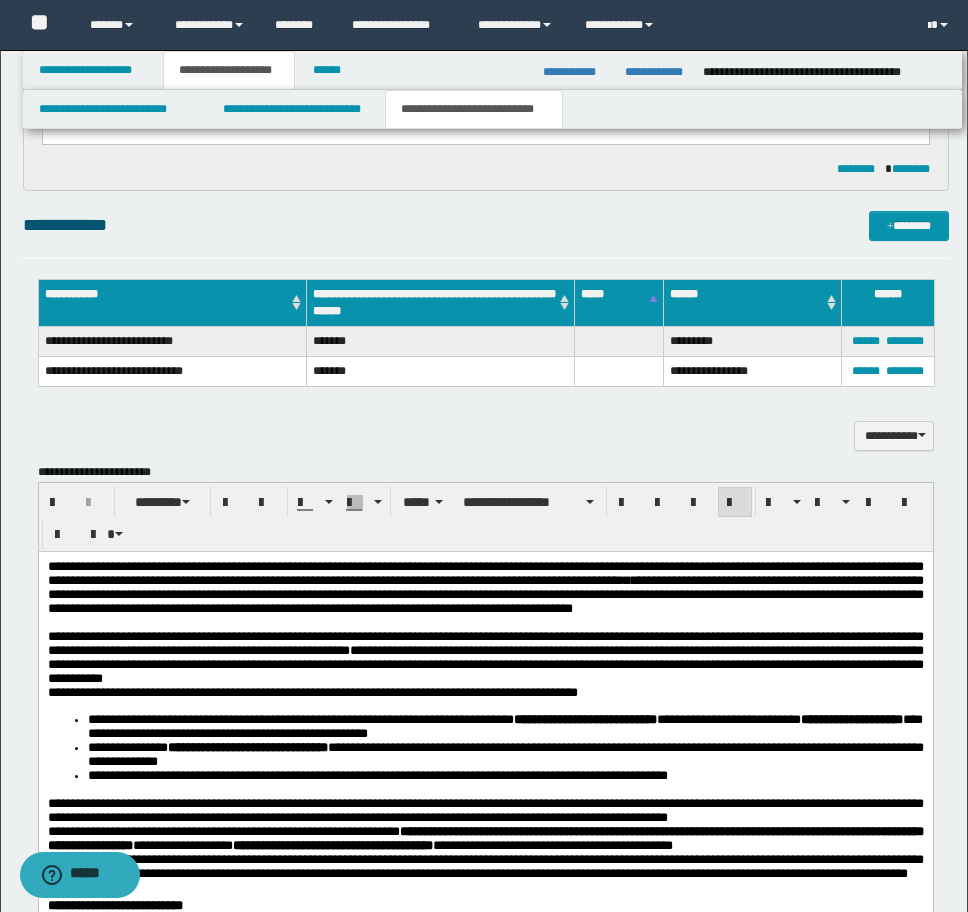 click on "**********" at bounding box center (485, 657) 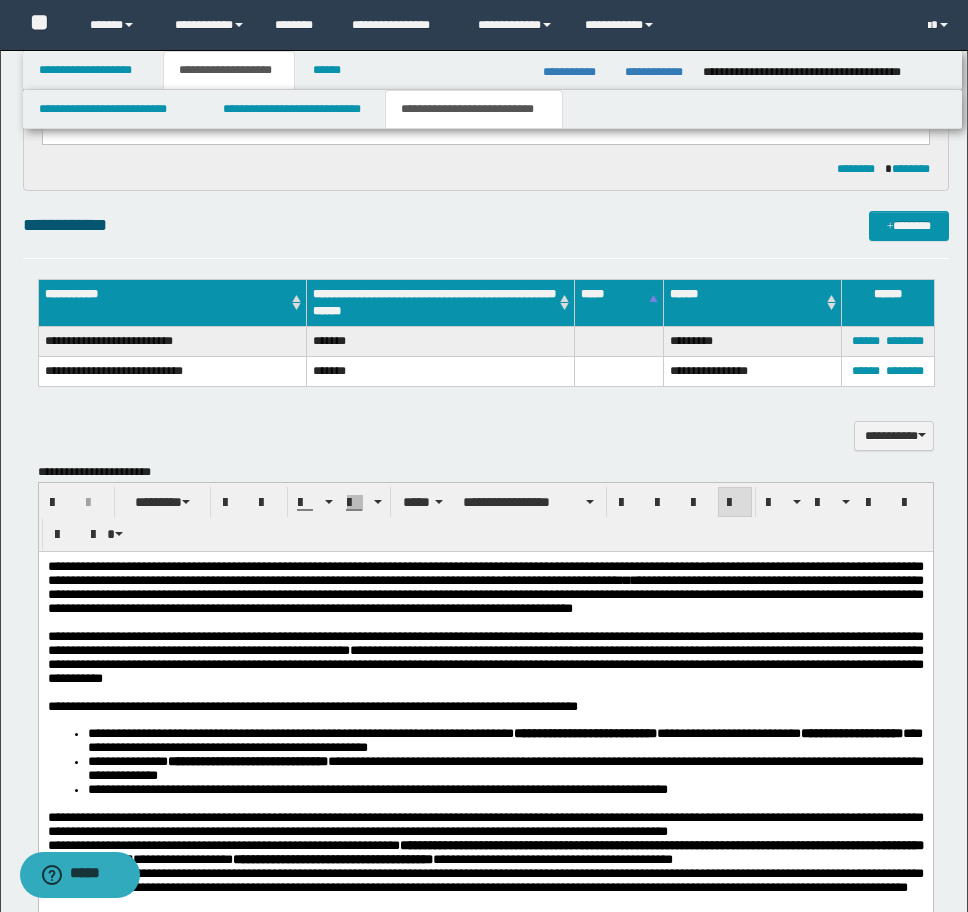 click on "**********" at bounding box center [485, 761] 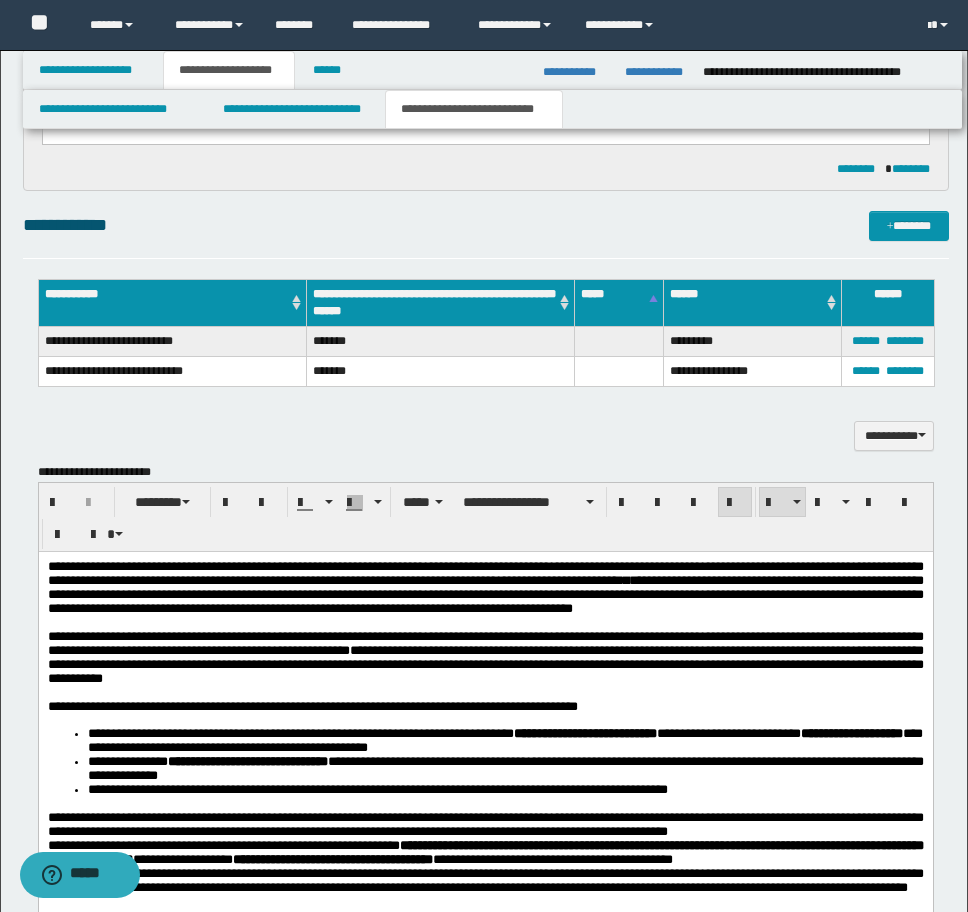 type 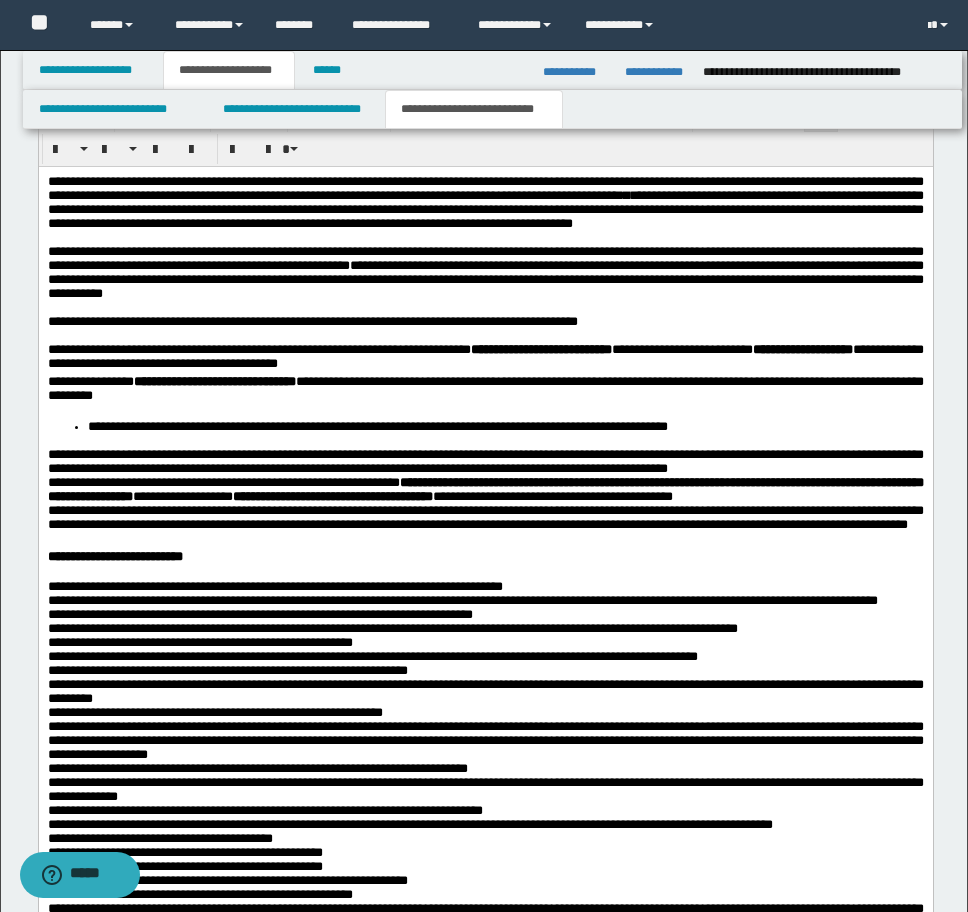 scroll, scrollTop: 2400, scrollLeft: 0, axis: vertical 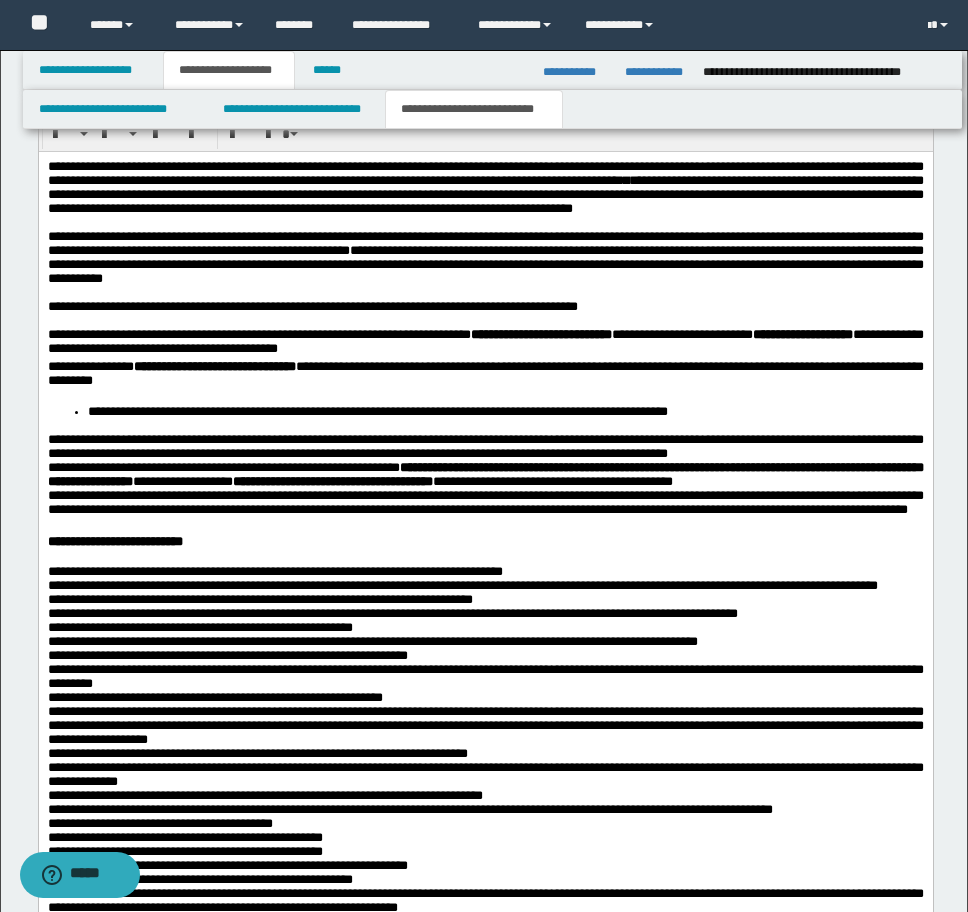 click on "**********" at bounding box center (485, 411) 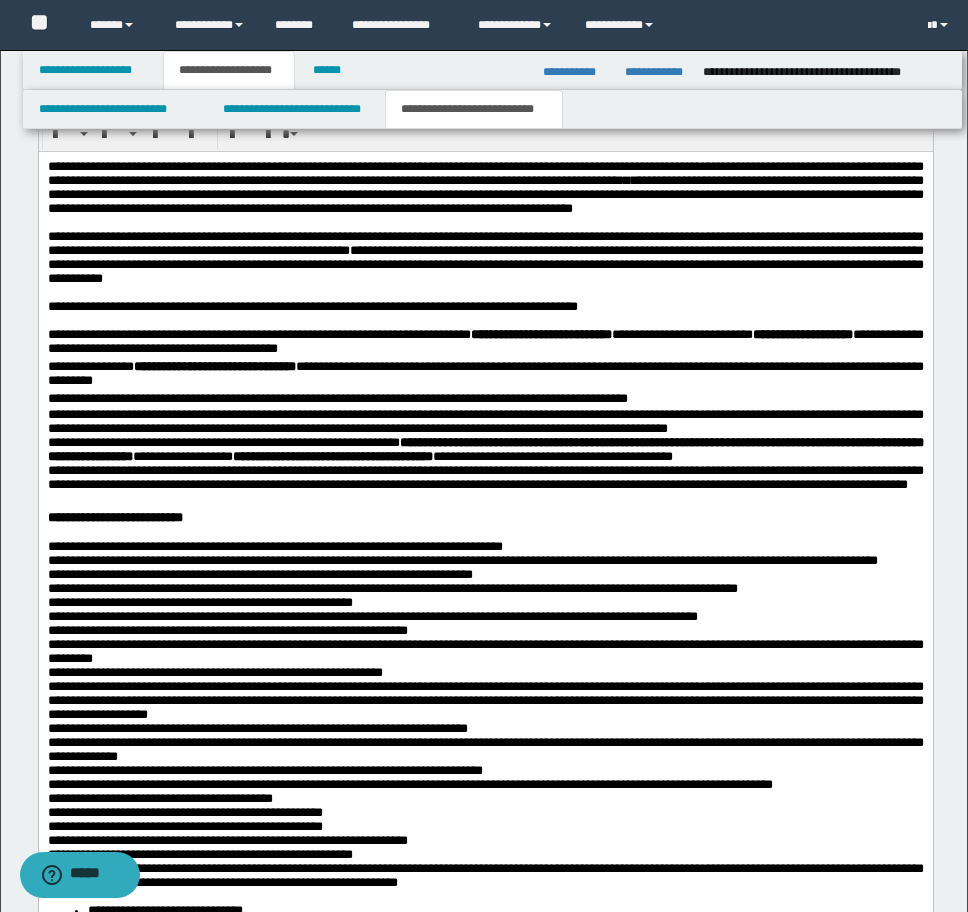click on "**********" at bounding box center (485, 420) 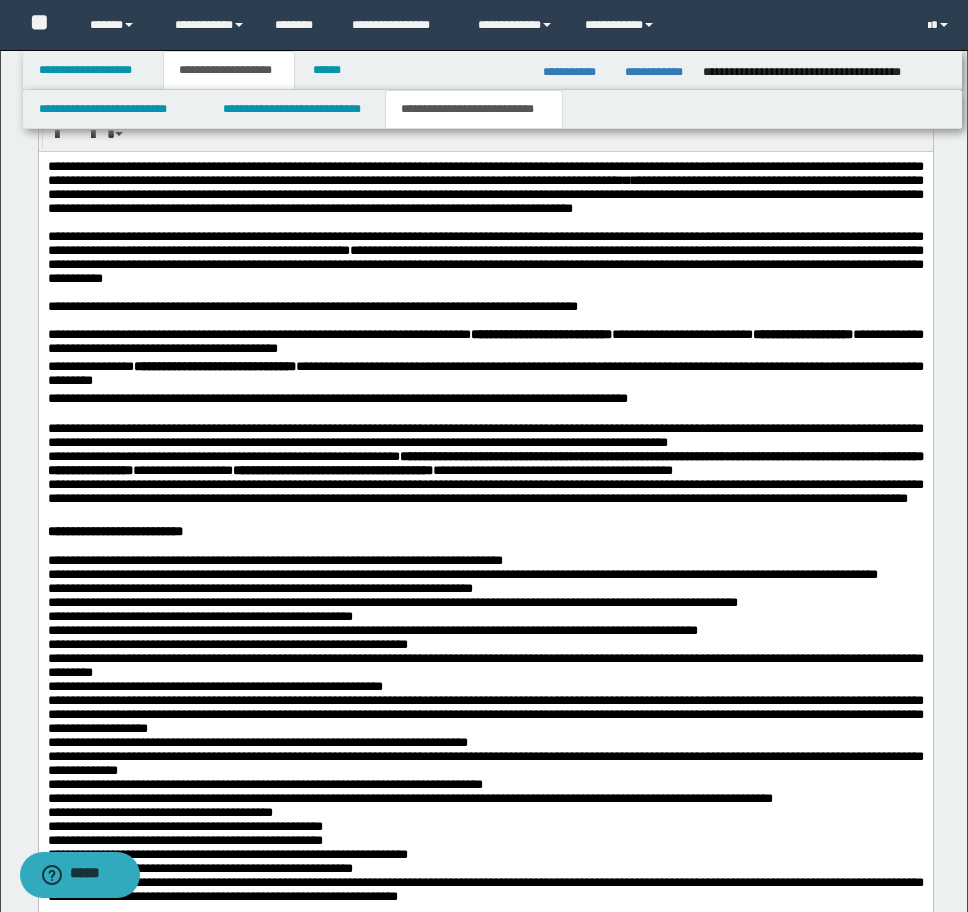 click on "**********" at bounding box center (485, 435) 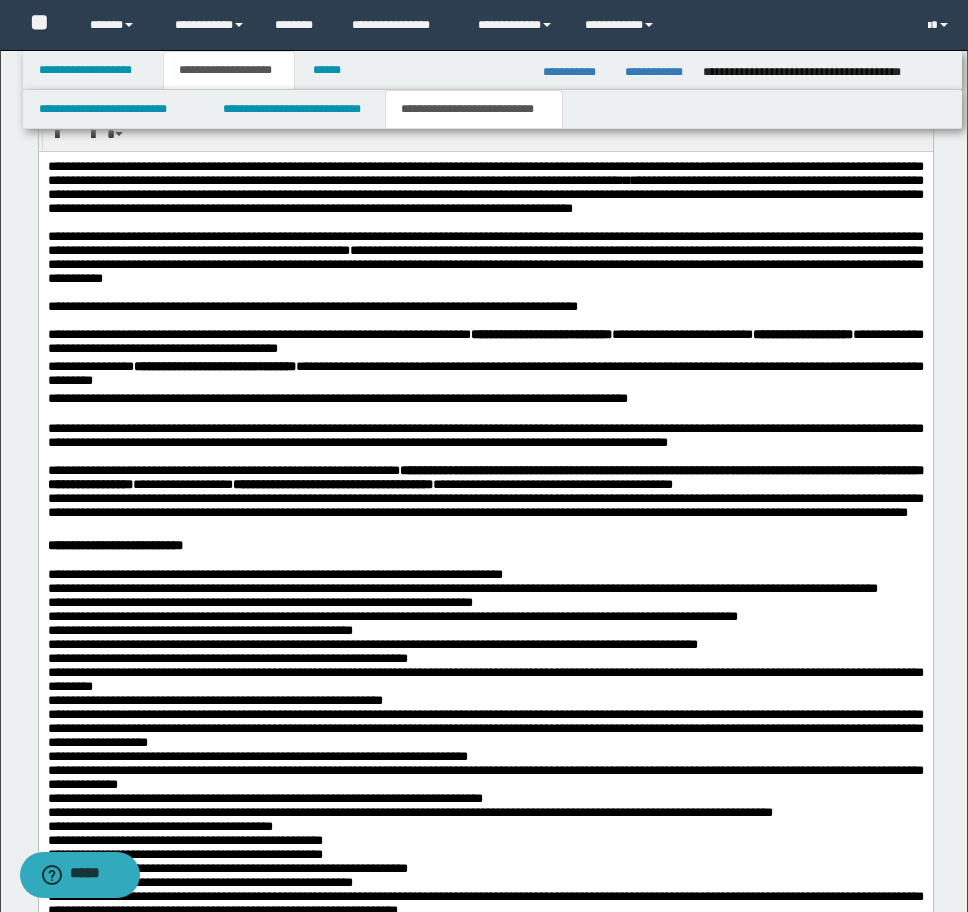 click on "**********" at bounding box center (485, 477) 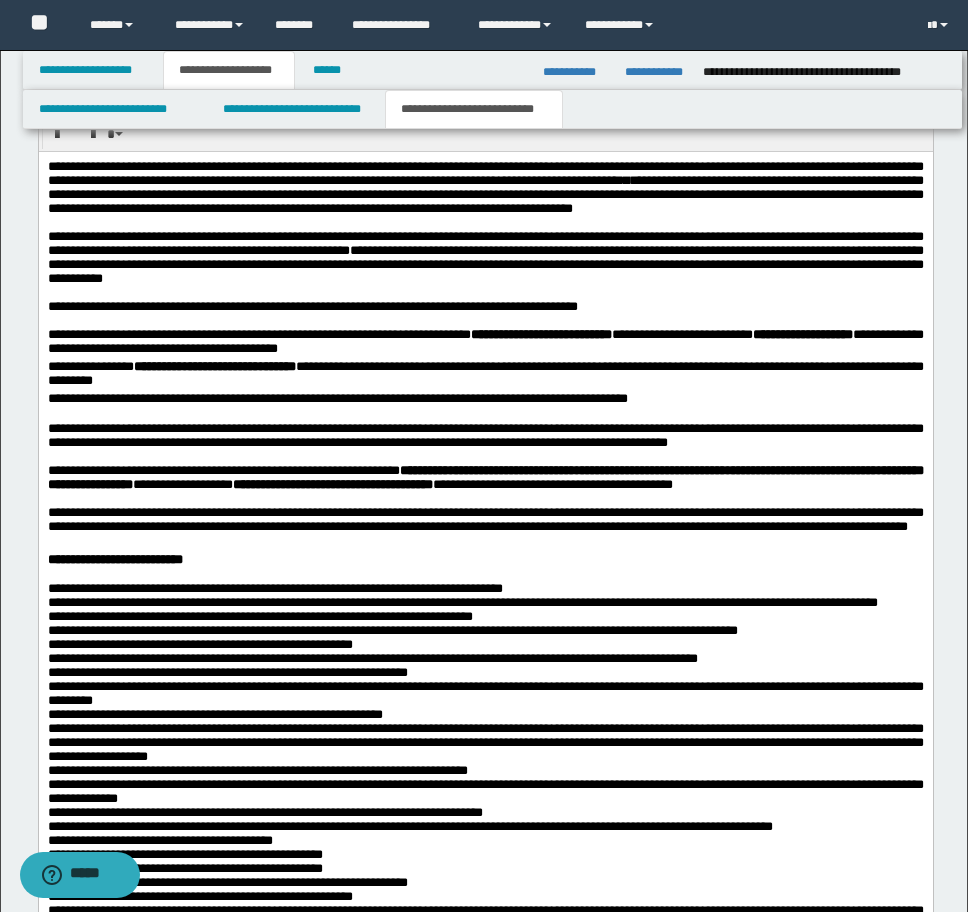click on "**********" at bounding box center (485, 1404) 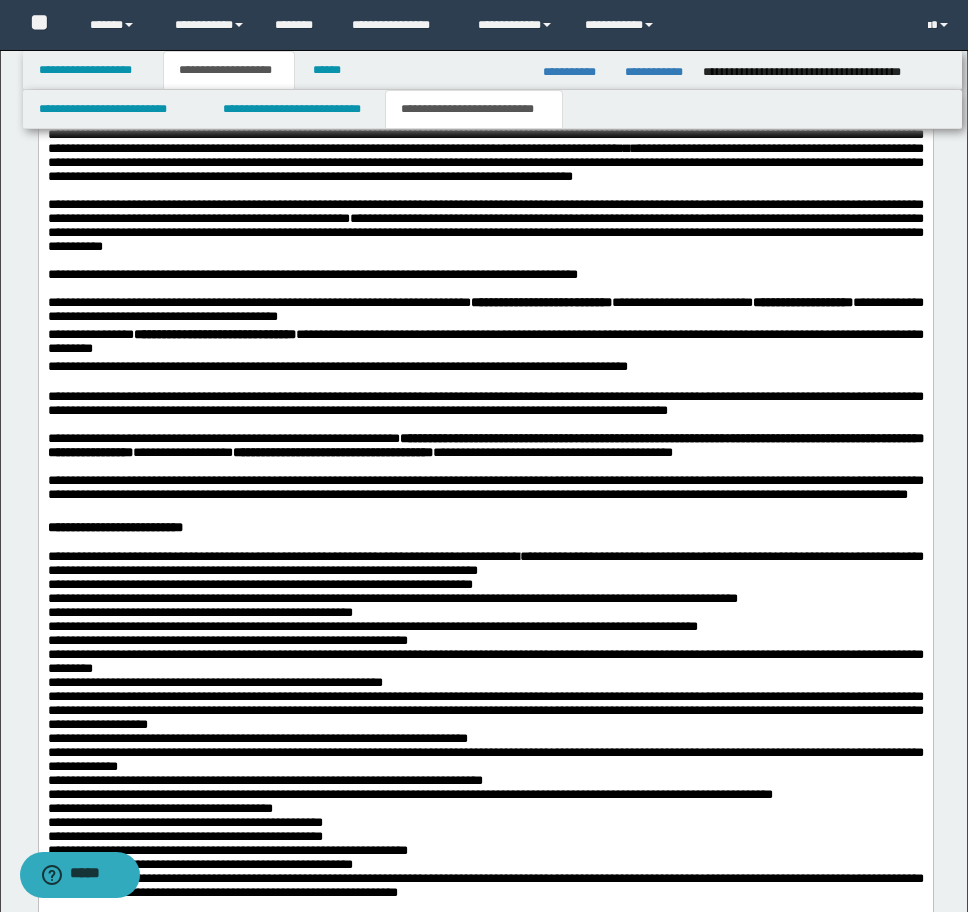 click on "**********" at bounding box center [392, 597] 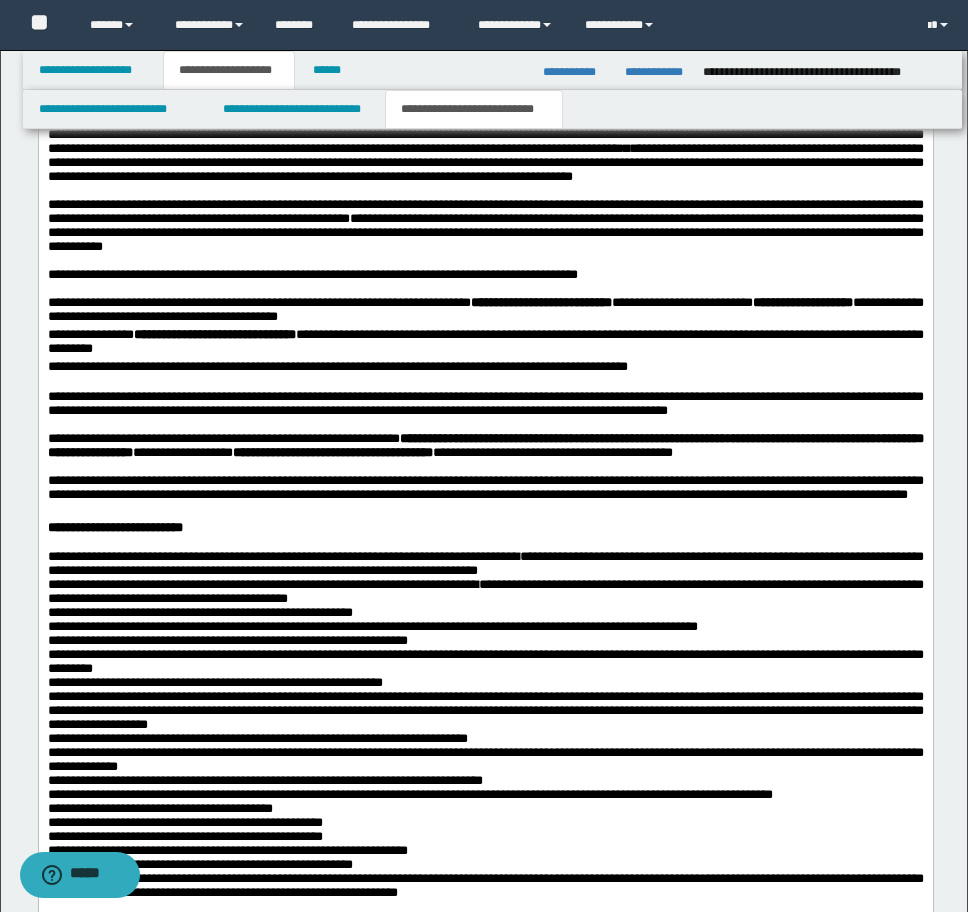 click on "**********" at bounding box center [372, 625] 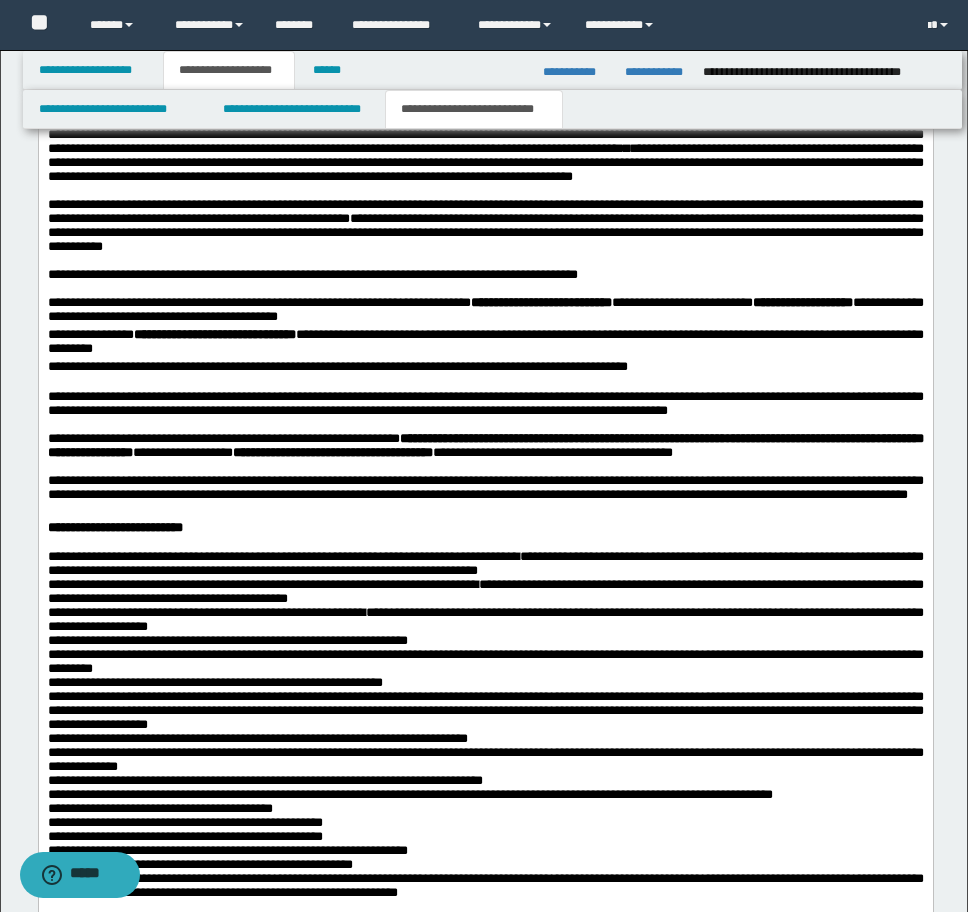 click on "**********" at bounding box center [485, 660] 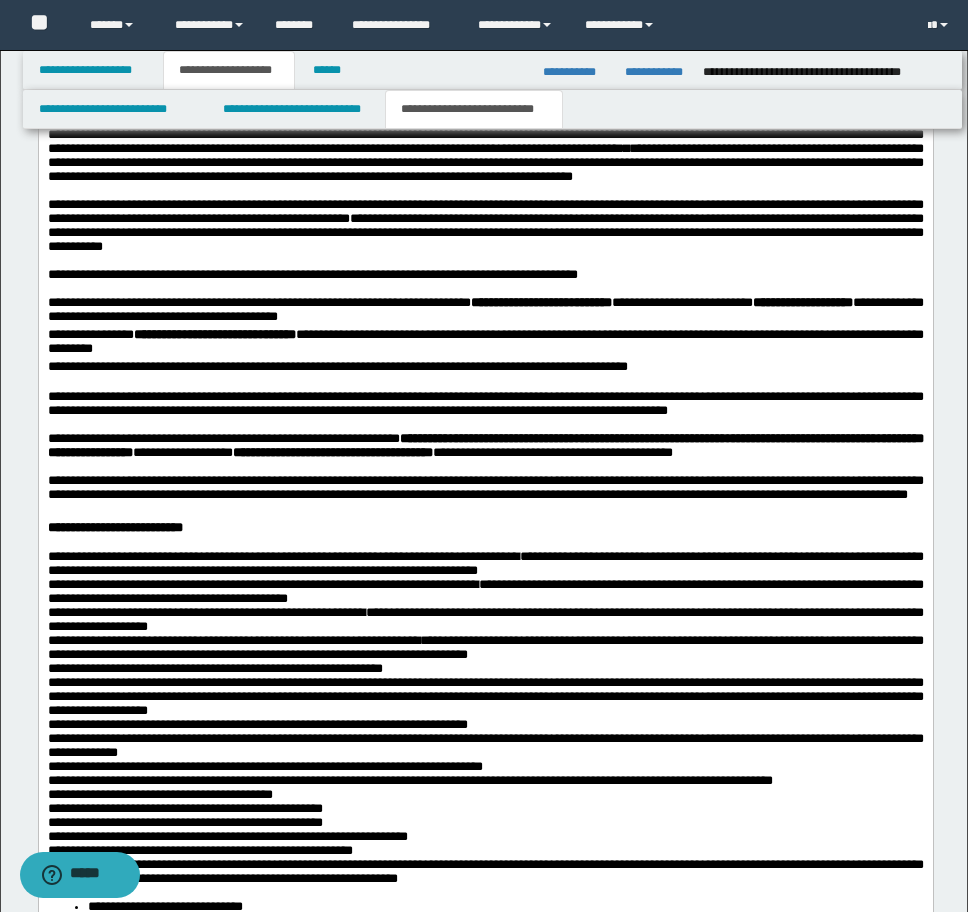 click on "**********" at bounding box center [485, 1365] 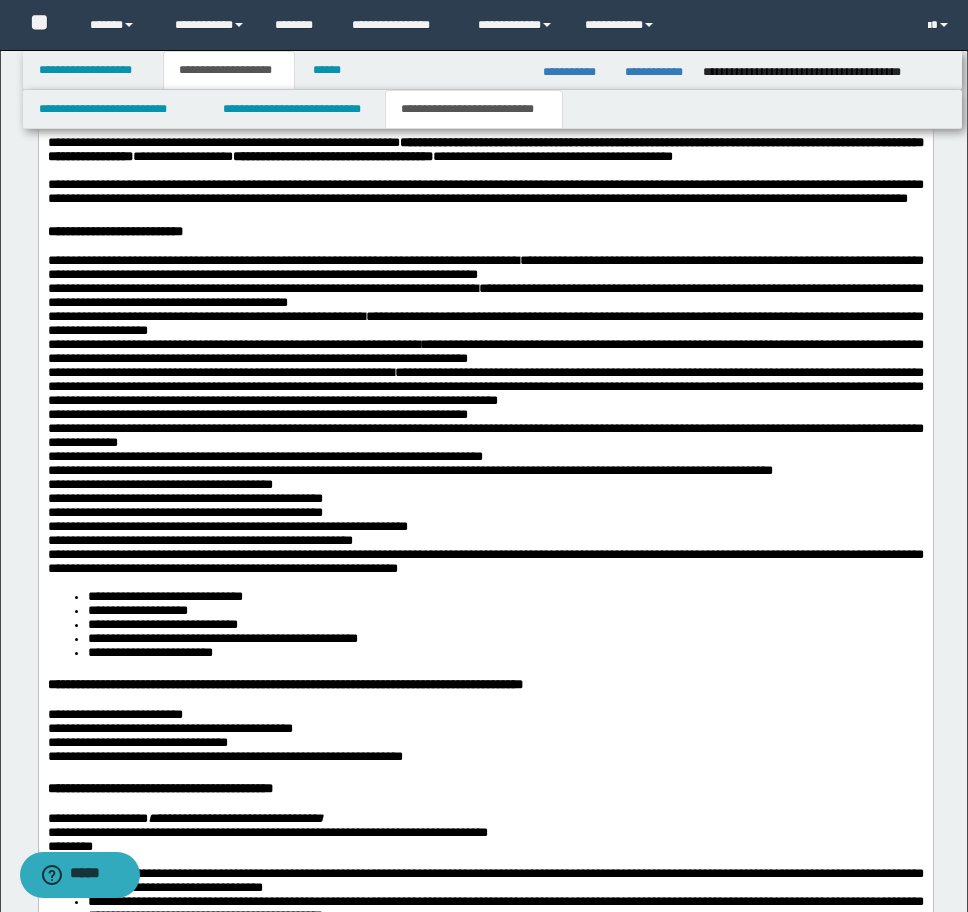 scroll, scrollTop: 2700, scrollLeft: 0, axis: vertical 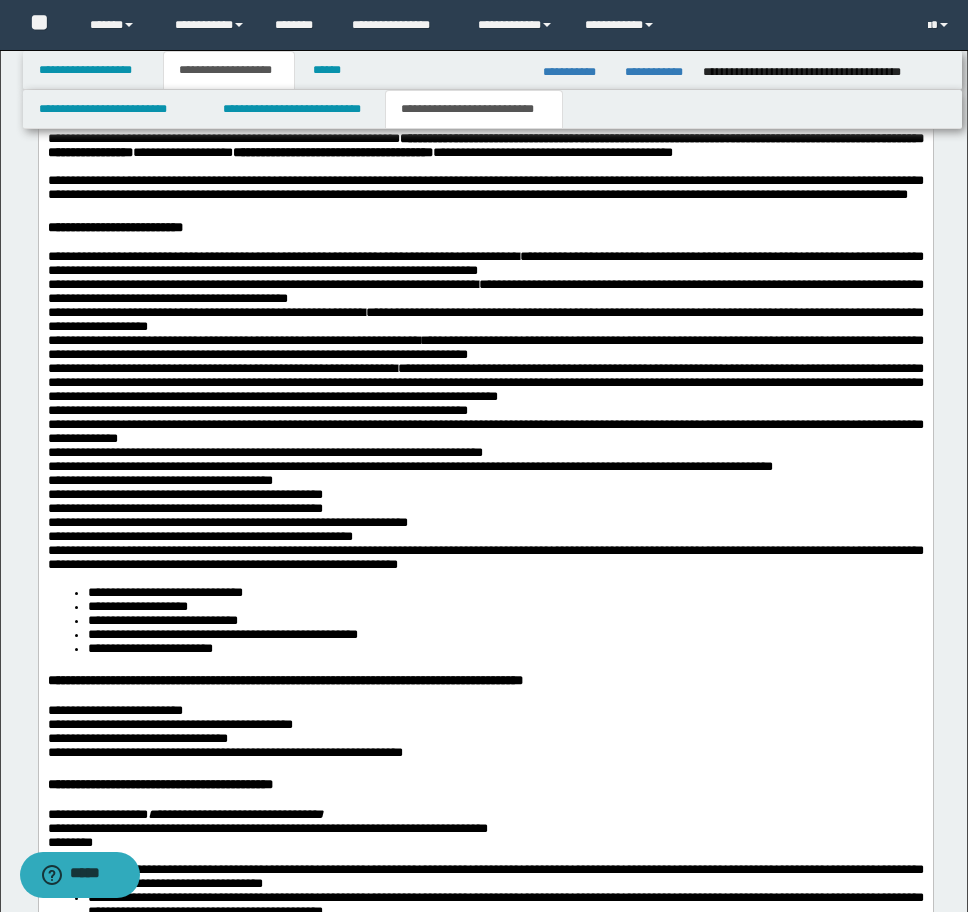 click on "**********" at bounding box center [485, 431] 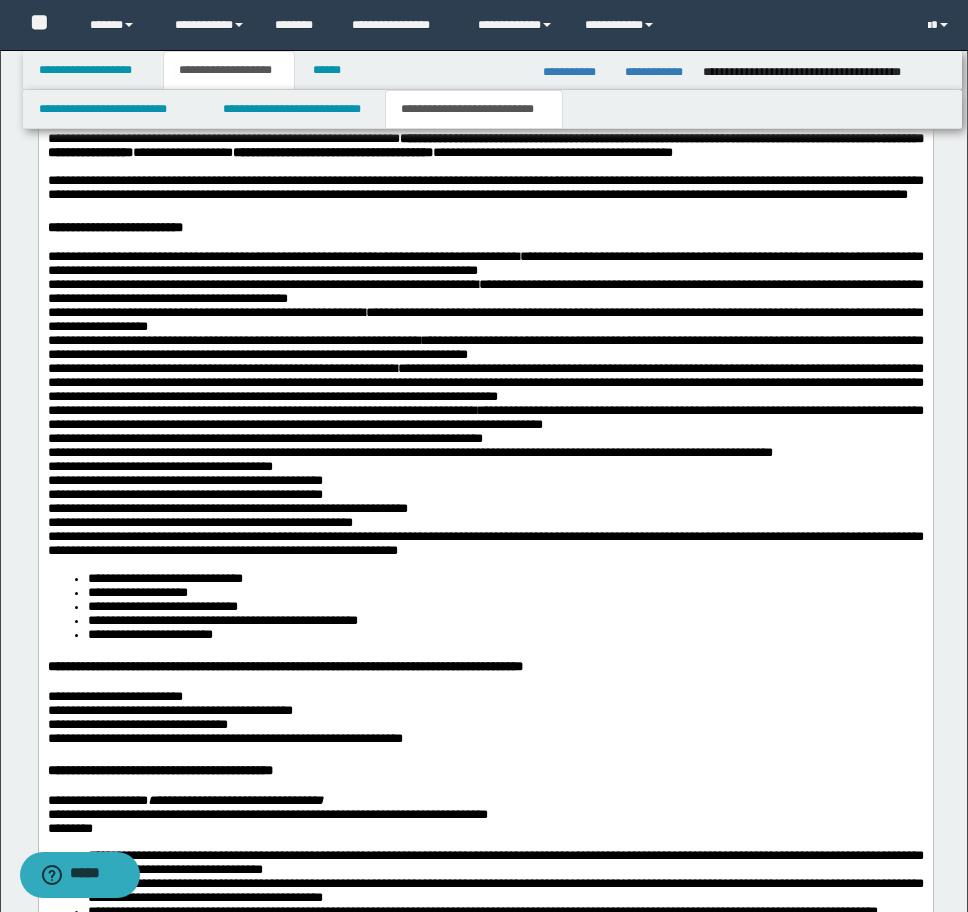 click on "**********" at bounding box center (485, 1052) 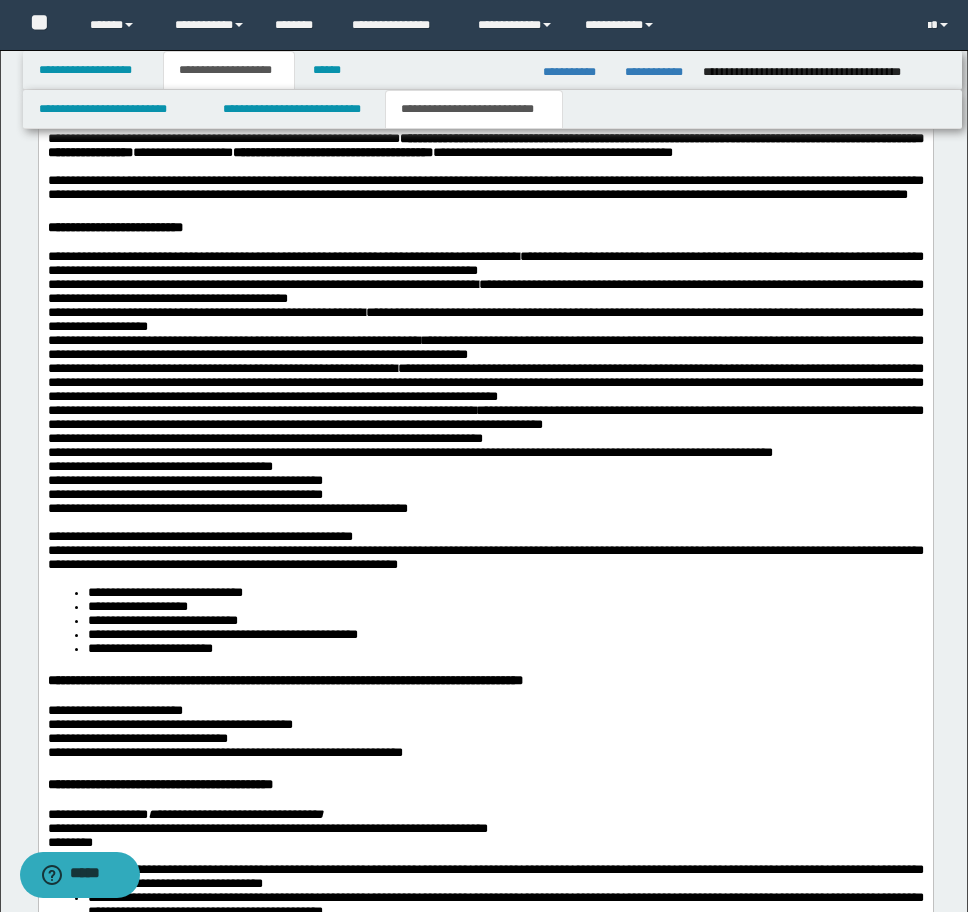 click on "**********" at bounding box center (485, 557) 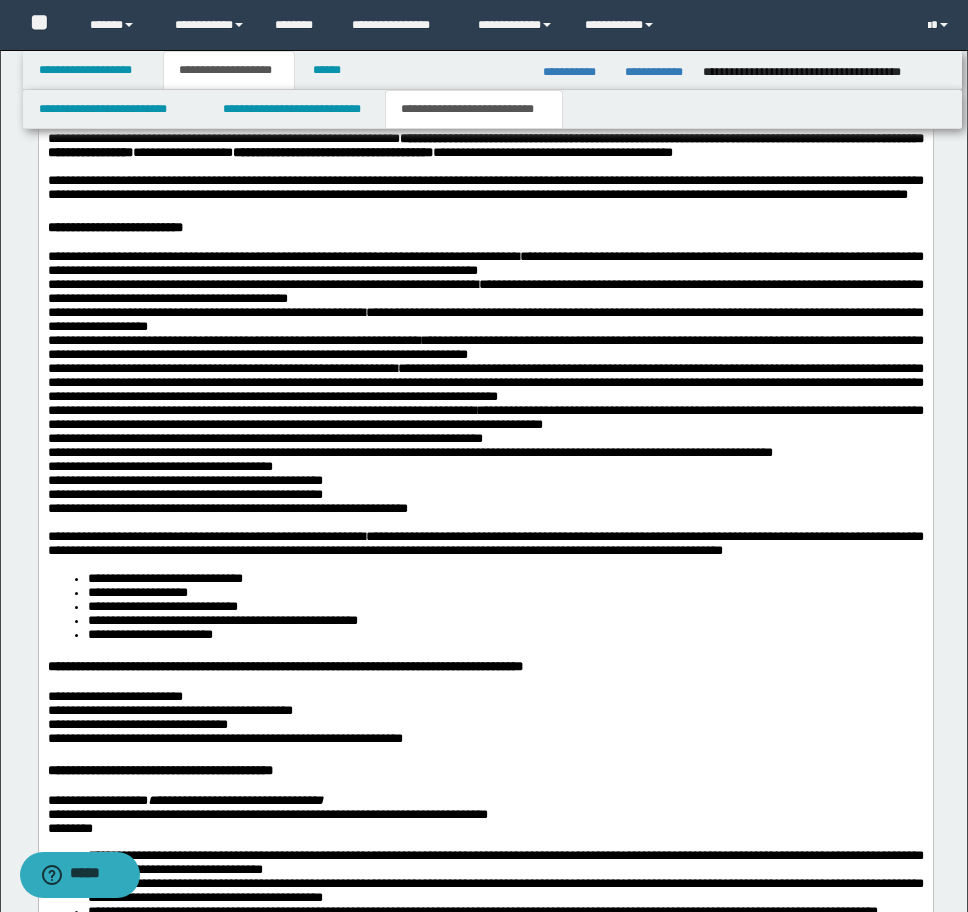 click on "**********" at bounding box center [485, 543] 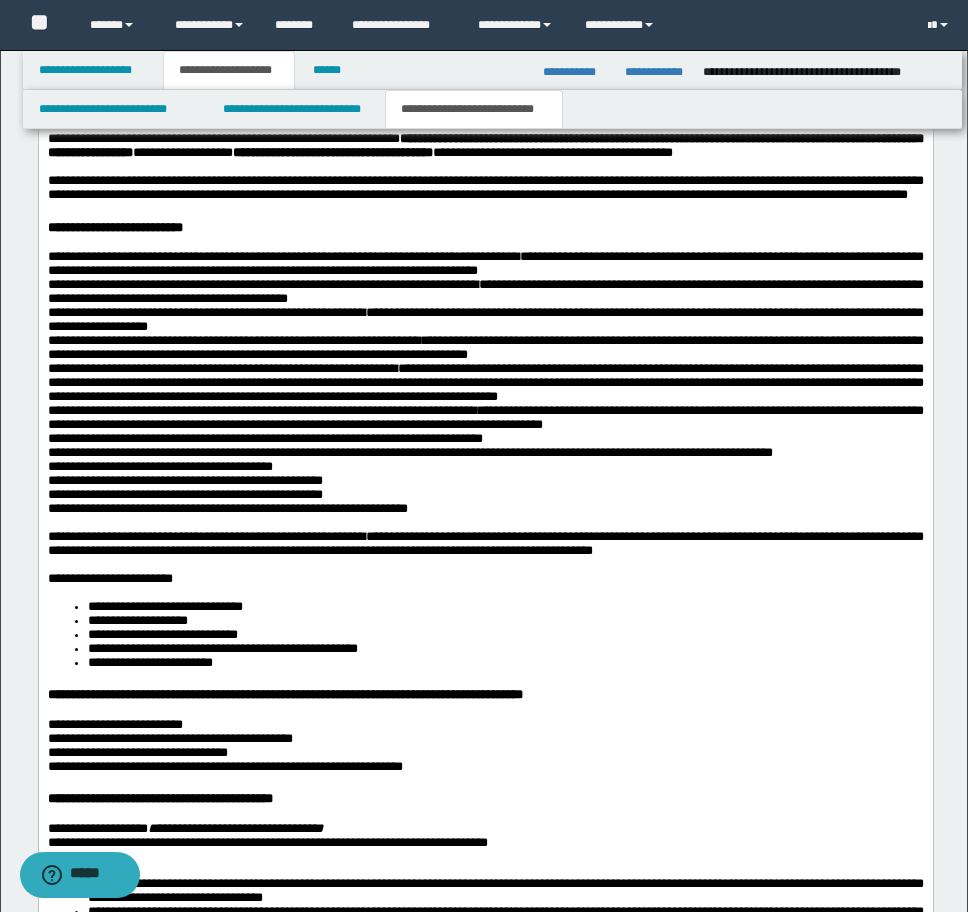 click on "**********" at bounding box center (164, 606) 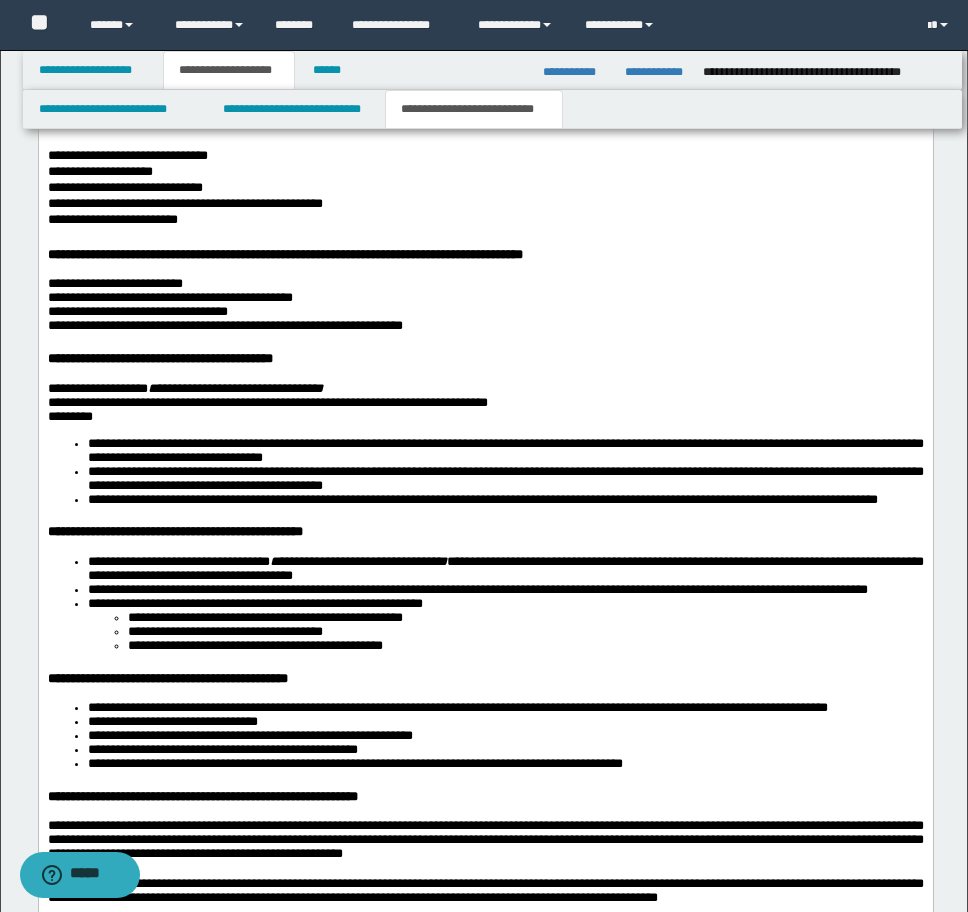 scroll, scrollTop: 3200, scrollLeft: 0, axis: vertical 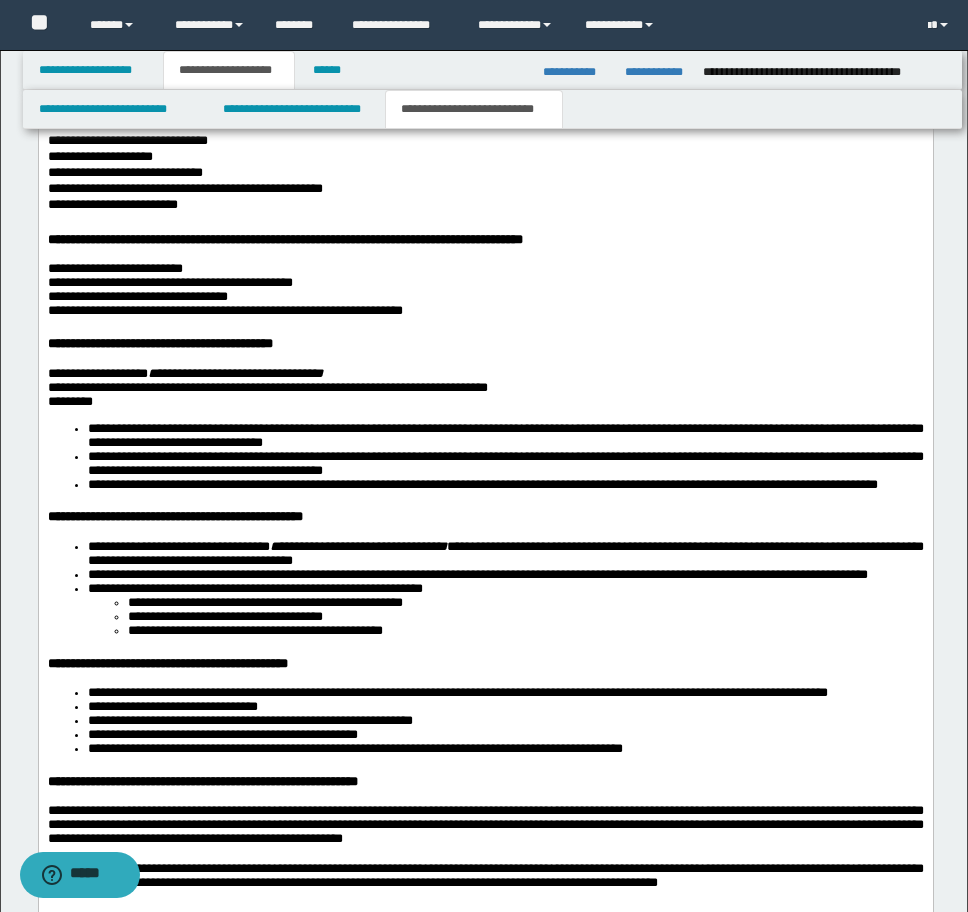 click on "**********" at bounding box center [485, 605] 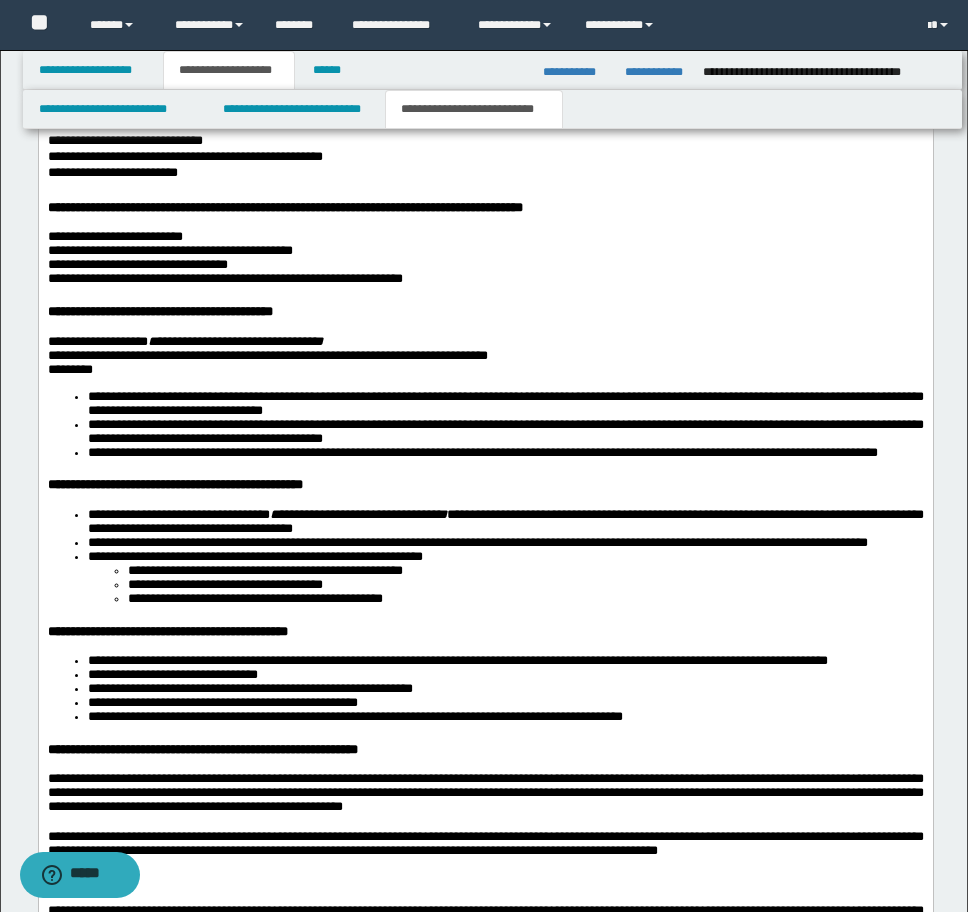 scroll, scrollTop: 3168, scrollLeft: 0, axis: vertical 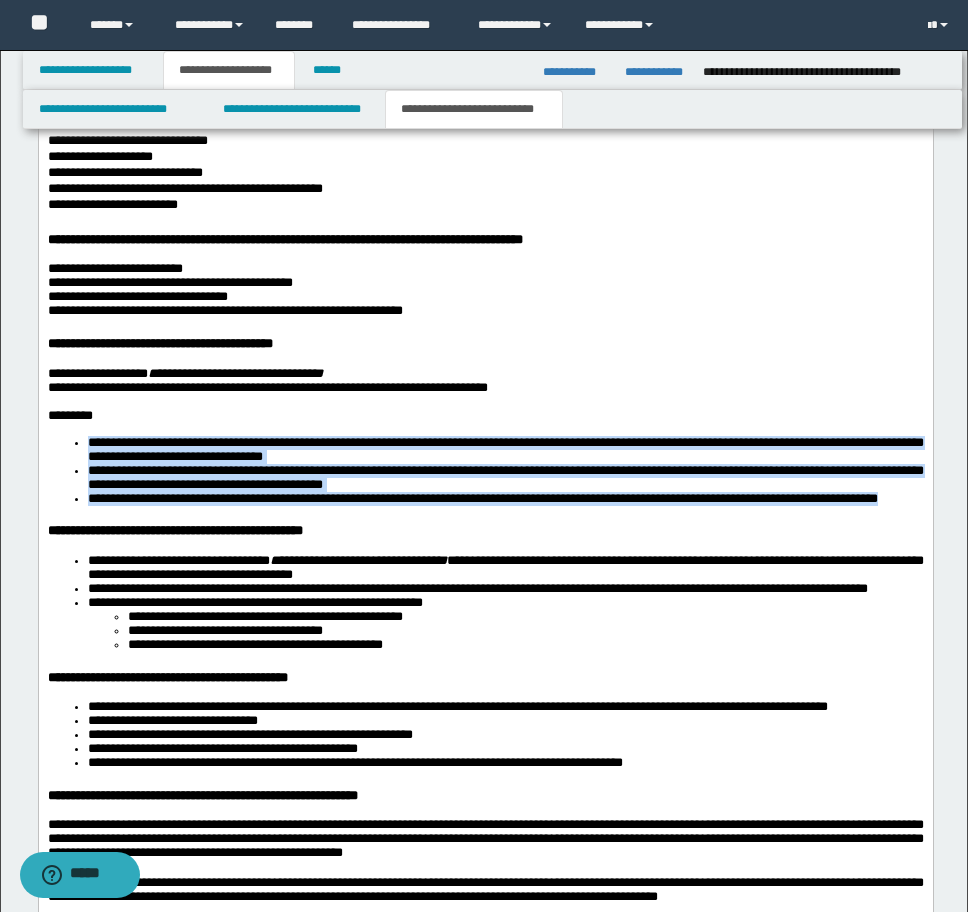 drag, startPoint x: 83, startPoint y: 630, endPoint x: 326, endPoint y: 717, distance: 258.10464 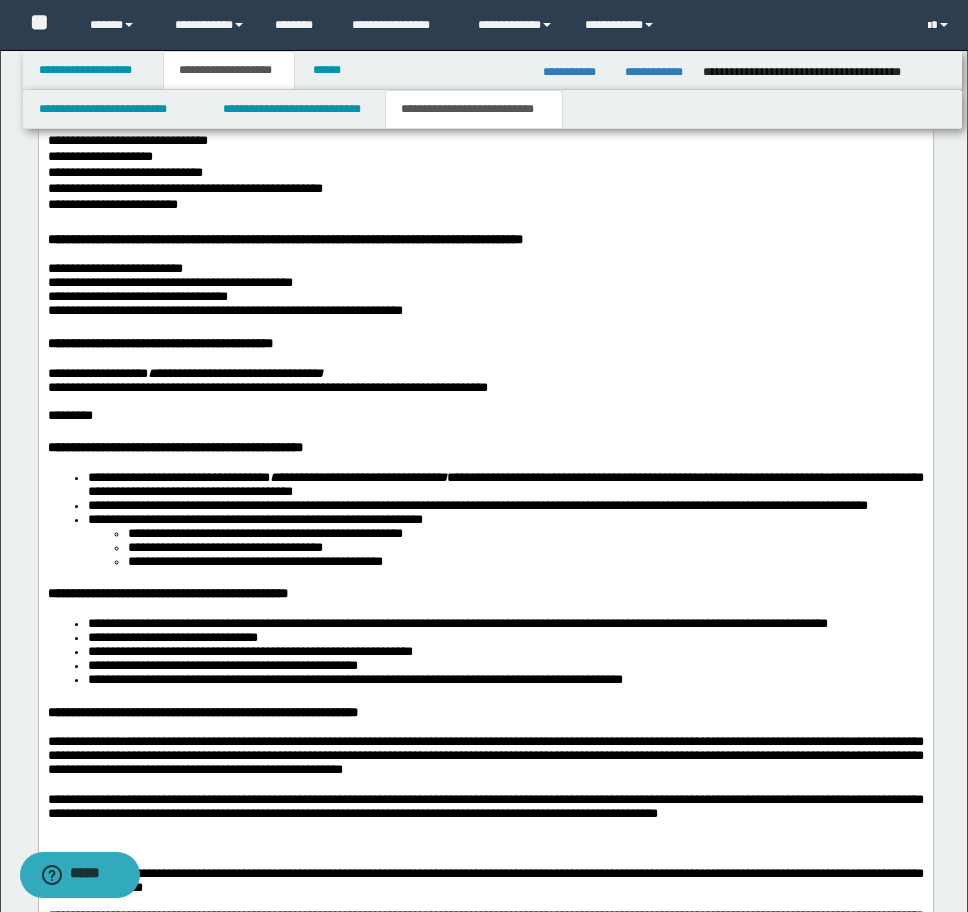 scroll, scrollTop: 3168, scrollLeft: 0, axis: vertical 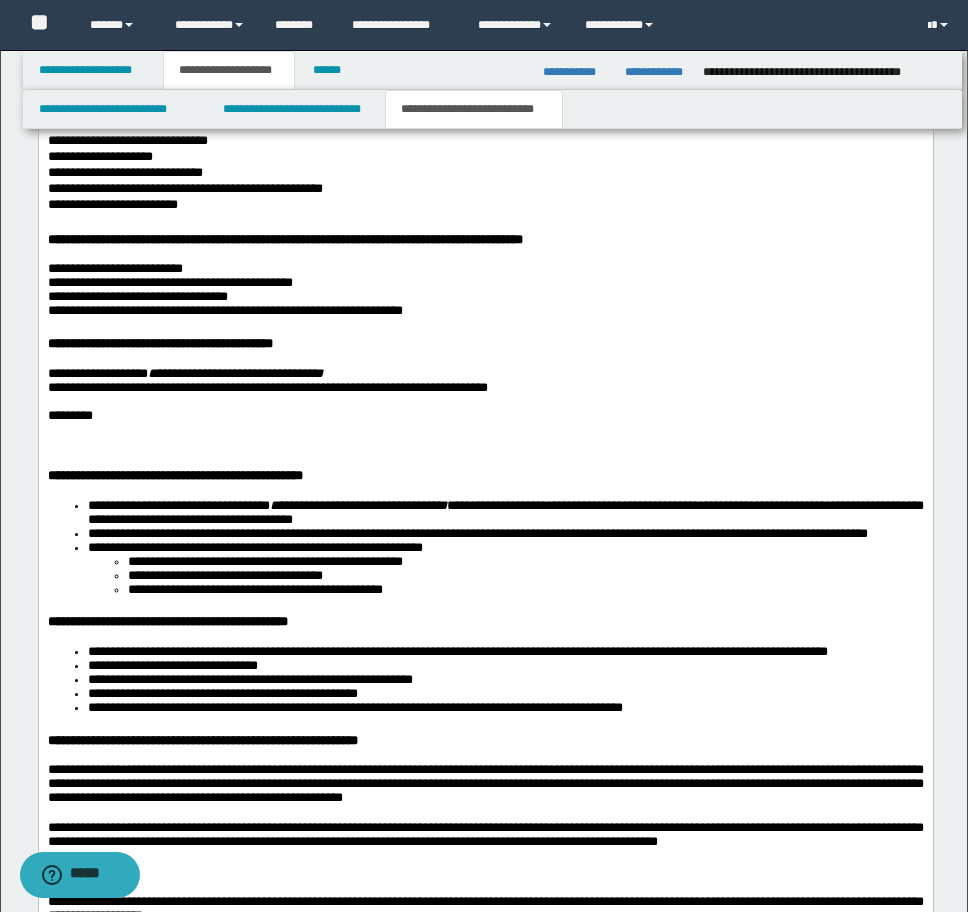 drag, startPoint x: 50, startPoint y: 623, endPoint x: 51, endPoint y: 640, distance: 17.029387 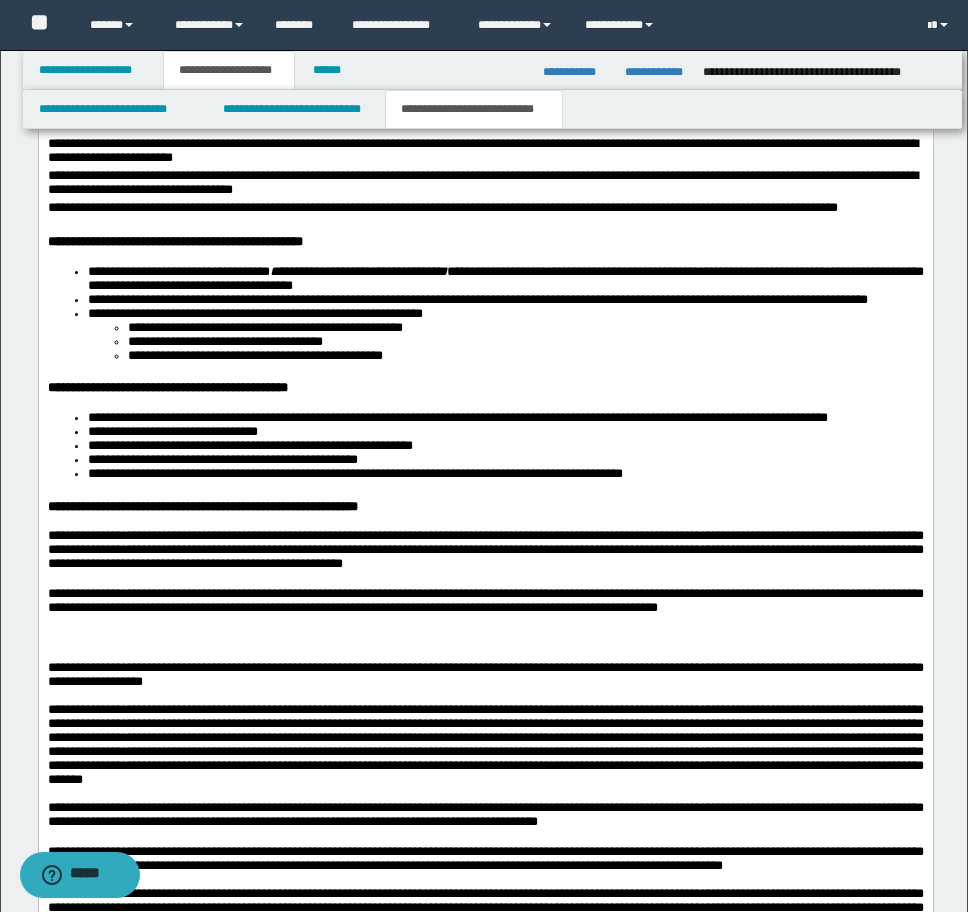 scroll, scrollTop: 3468, scrollLeft: 0, axis: vertical 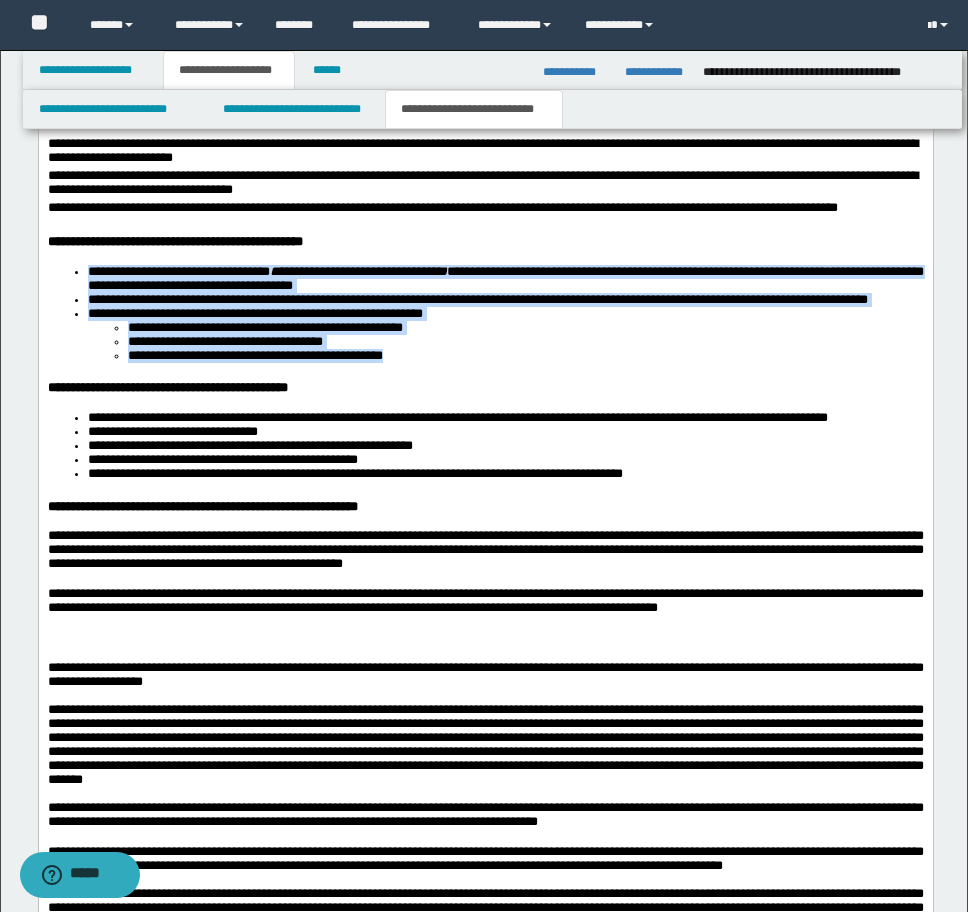 drag, startPoint x: 87, startPoint y: 459, endPoint x: 493, endPoint y: 584, distance: 424.807 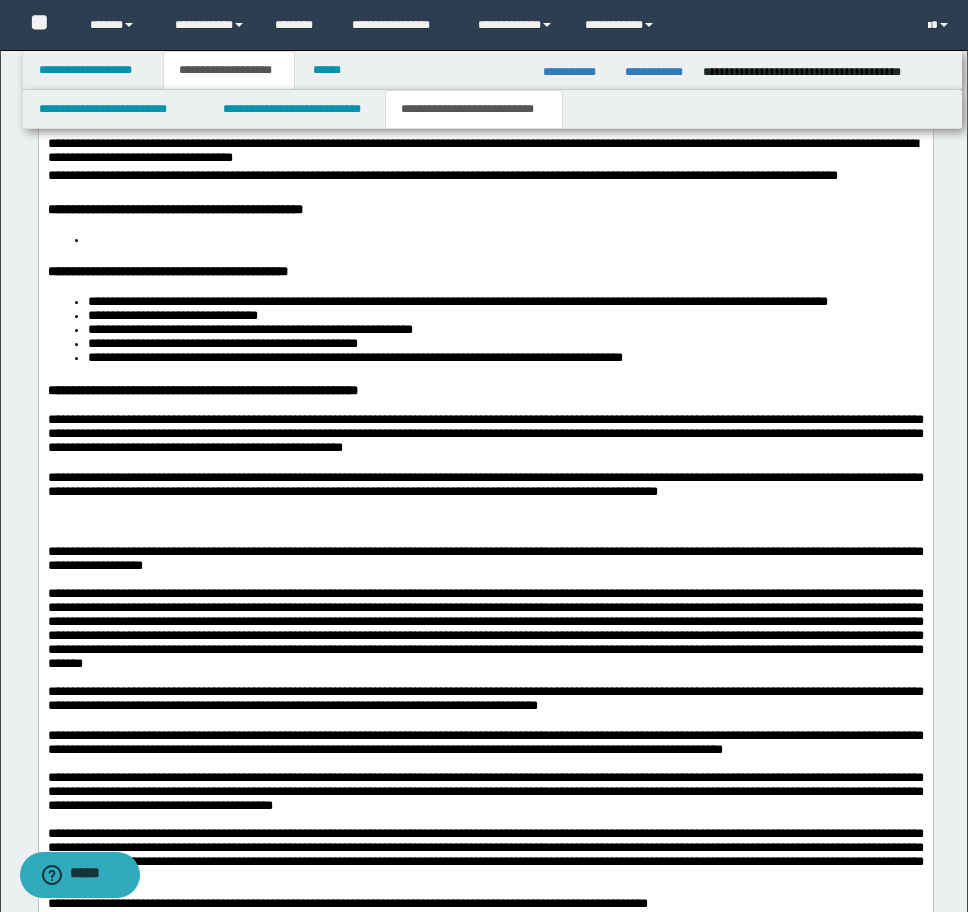 scroll, scrollTop: 3468, scrollLeft: 0, axis: vertical 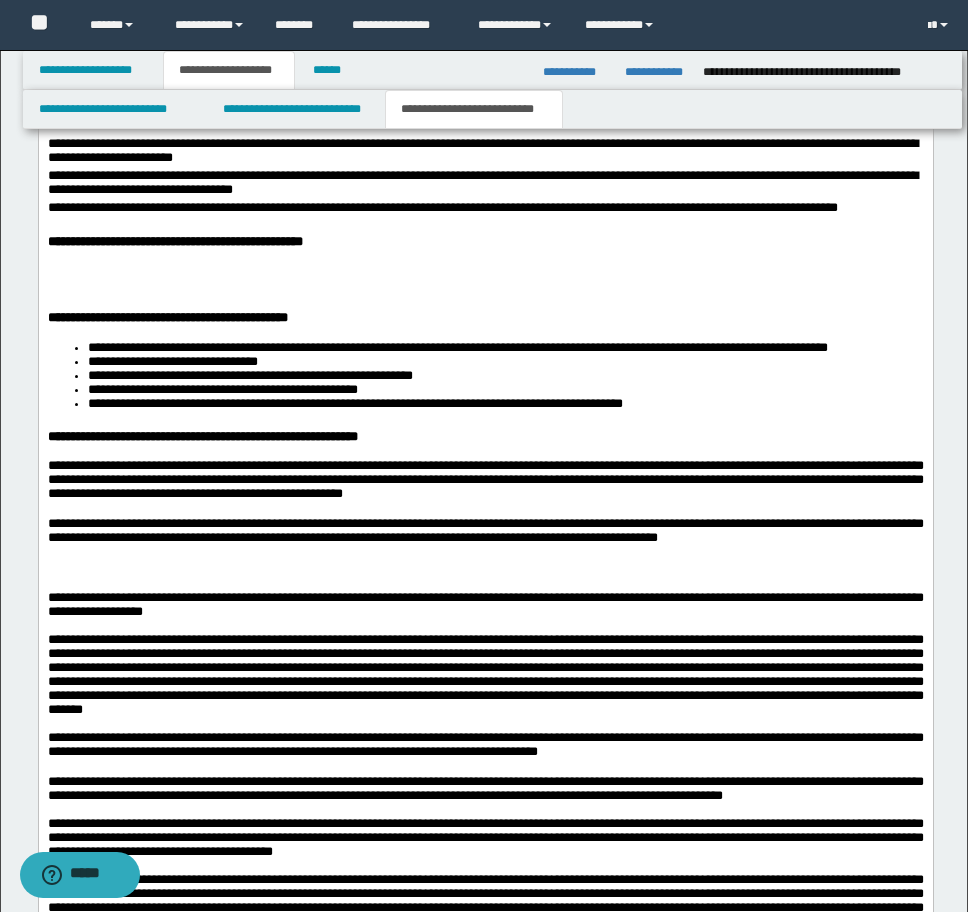 click at bounding box center (485, 272) 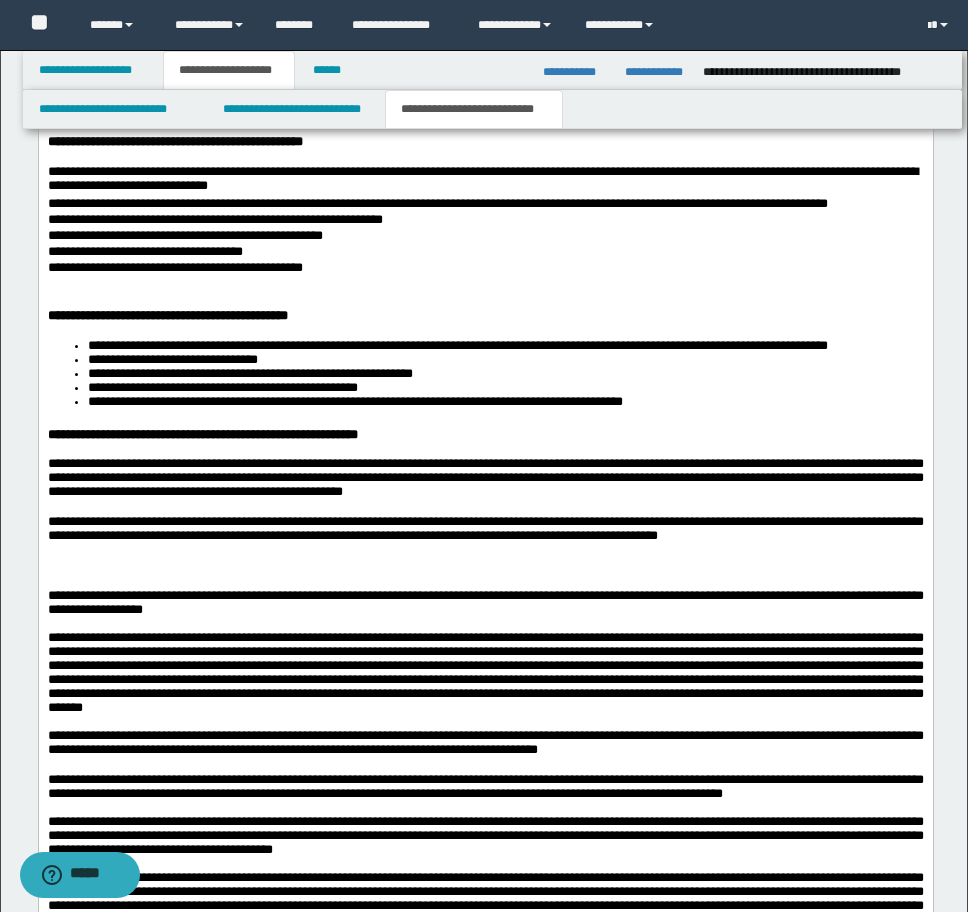 click on "**********" at bounding box center [485, 231] 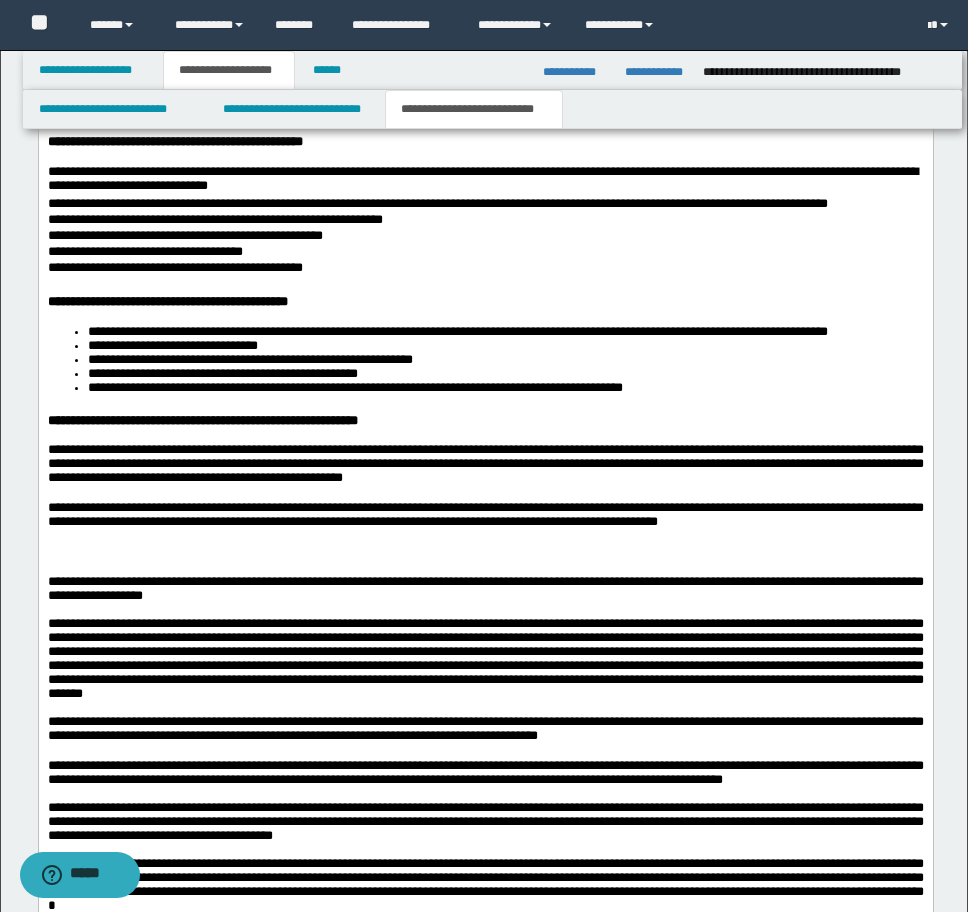 scroll, scrollTop: 3568, scrollLeft: 0, axis: vertical 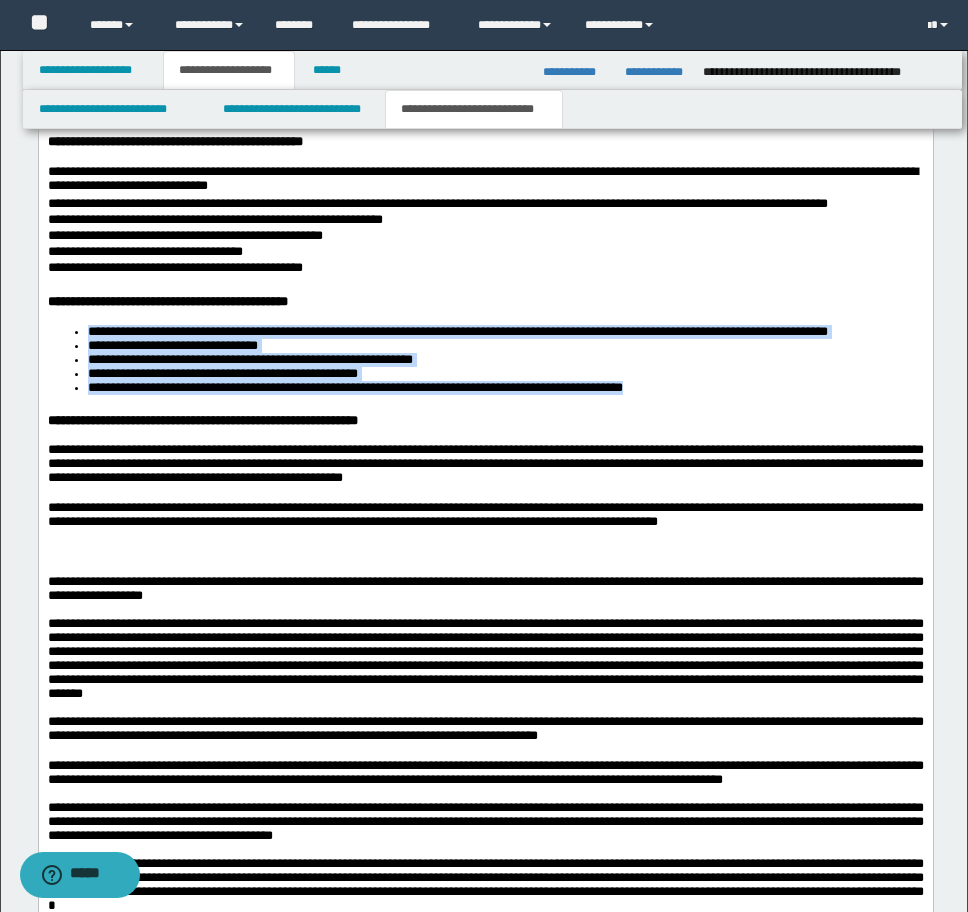 drag, startPoint x: 83, startPoint y: 525, endPoint x: 797, endPoint y: 612, distance: 719.2809 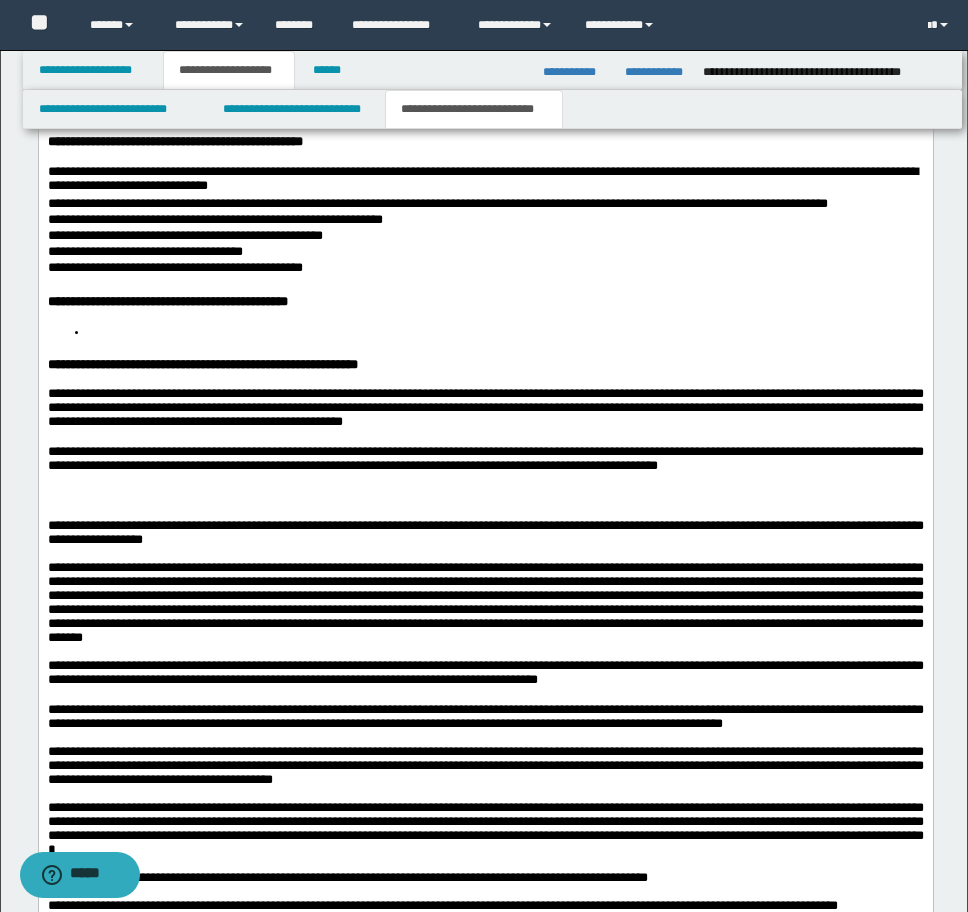 scroll, scrollTop: 3568, scrollLeft: 0, axis: vertical 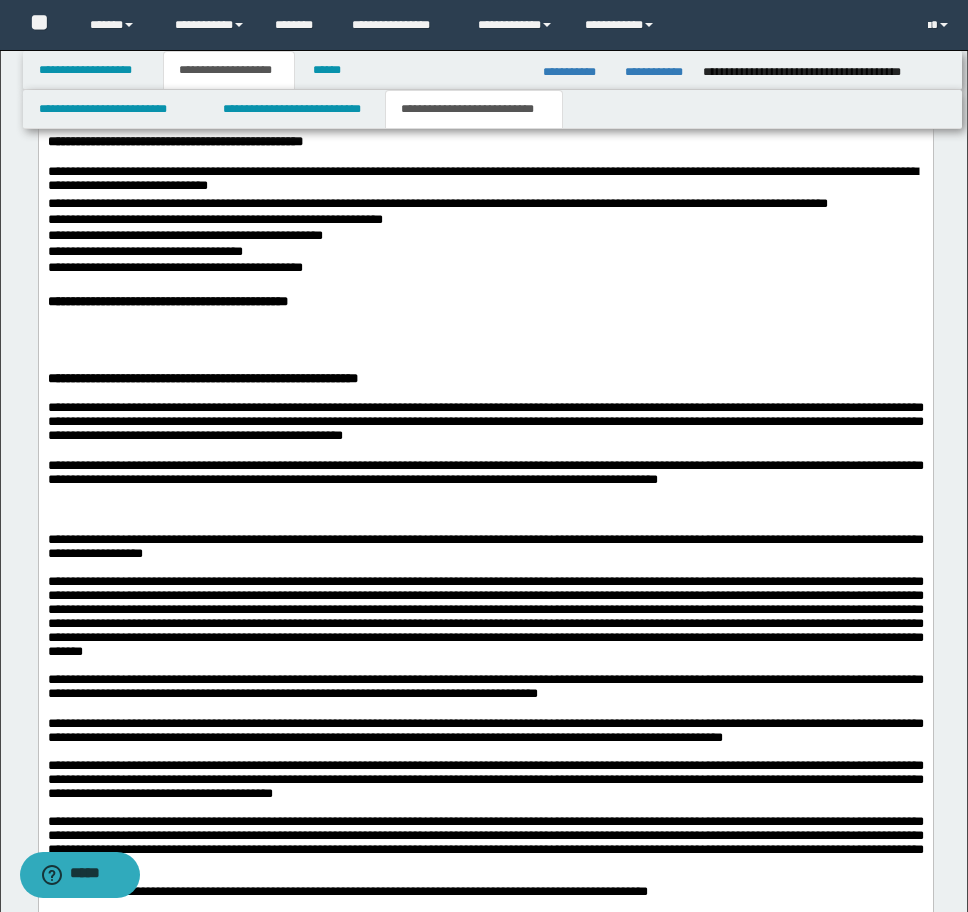 click at bounding box center (485, 332) 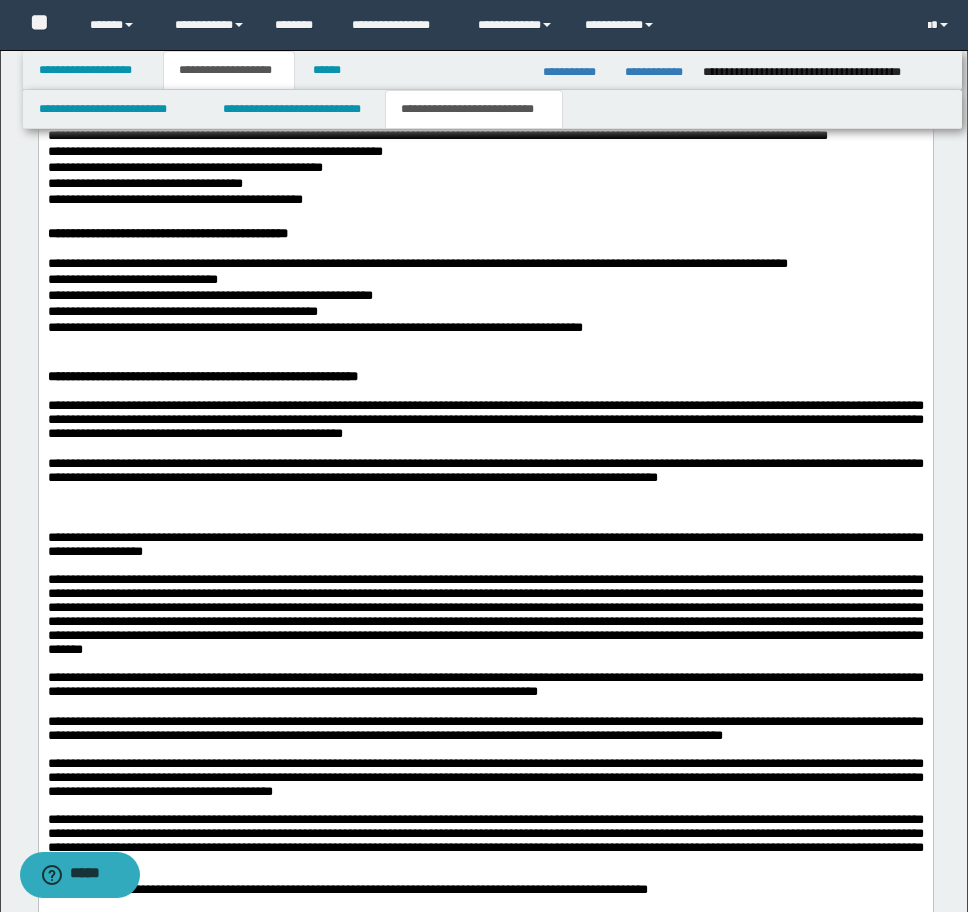 click on "**********" at bounding box center (485, 168) 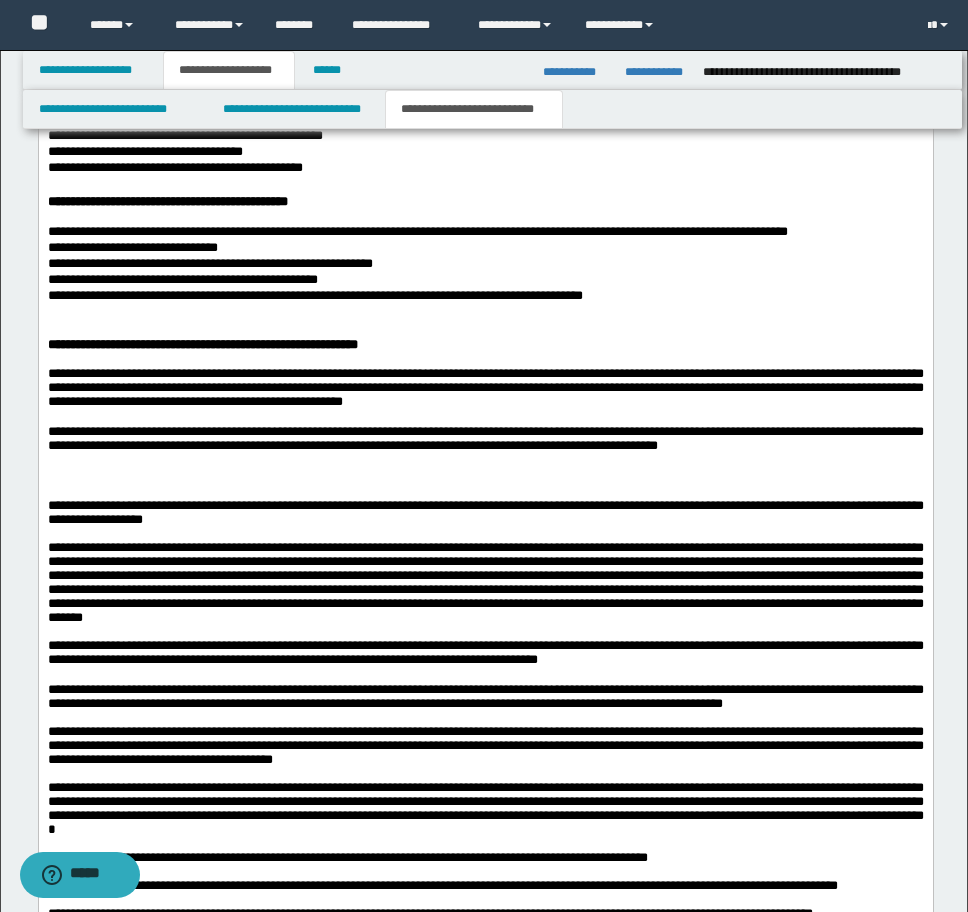 click at bounding box center [485, 312] 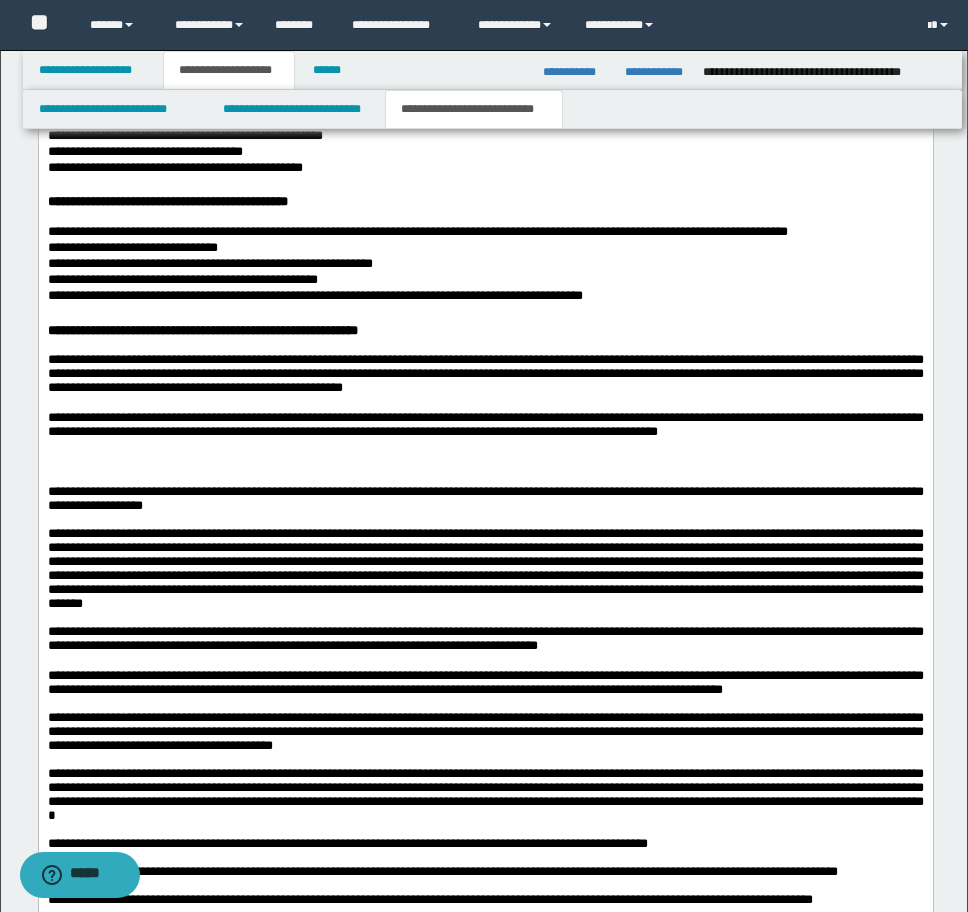 click at bounding box center (485, 478) 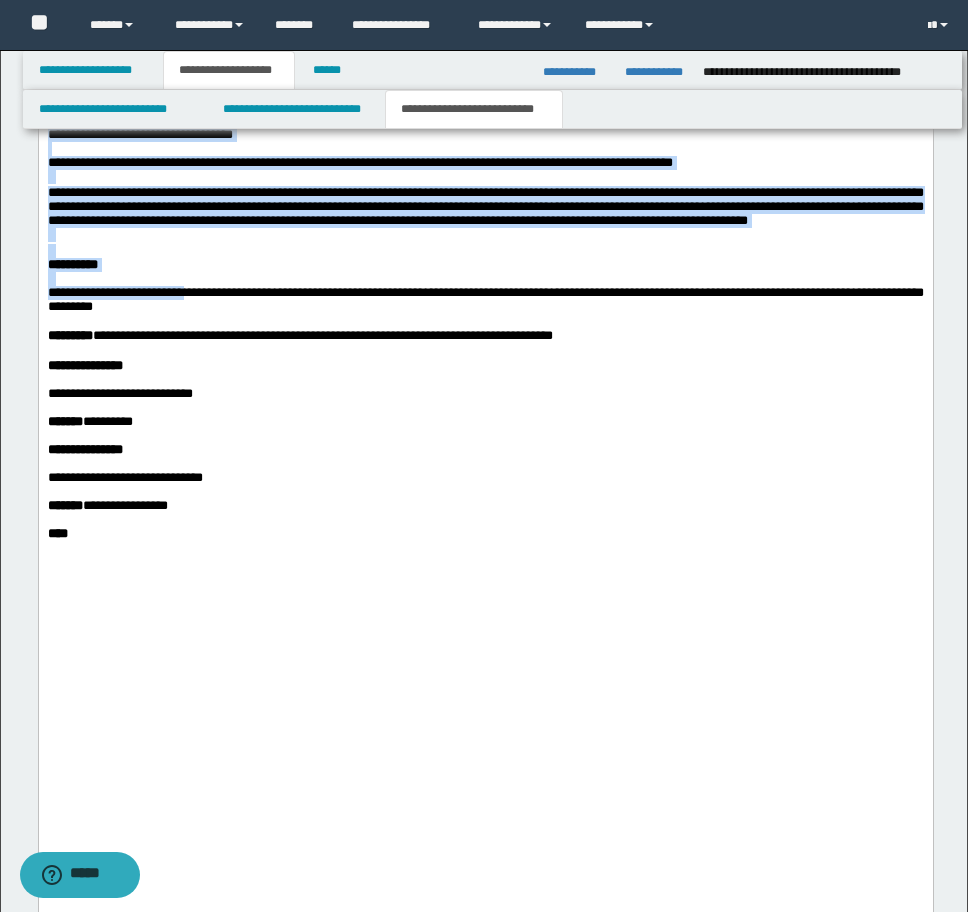 scroll, scrollTop: 4659, scrollLeft: 0, axis: vertical 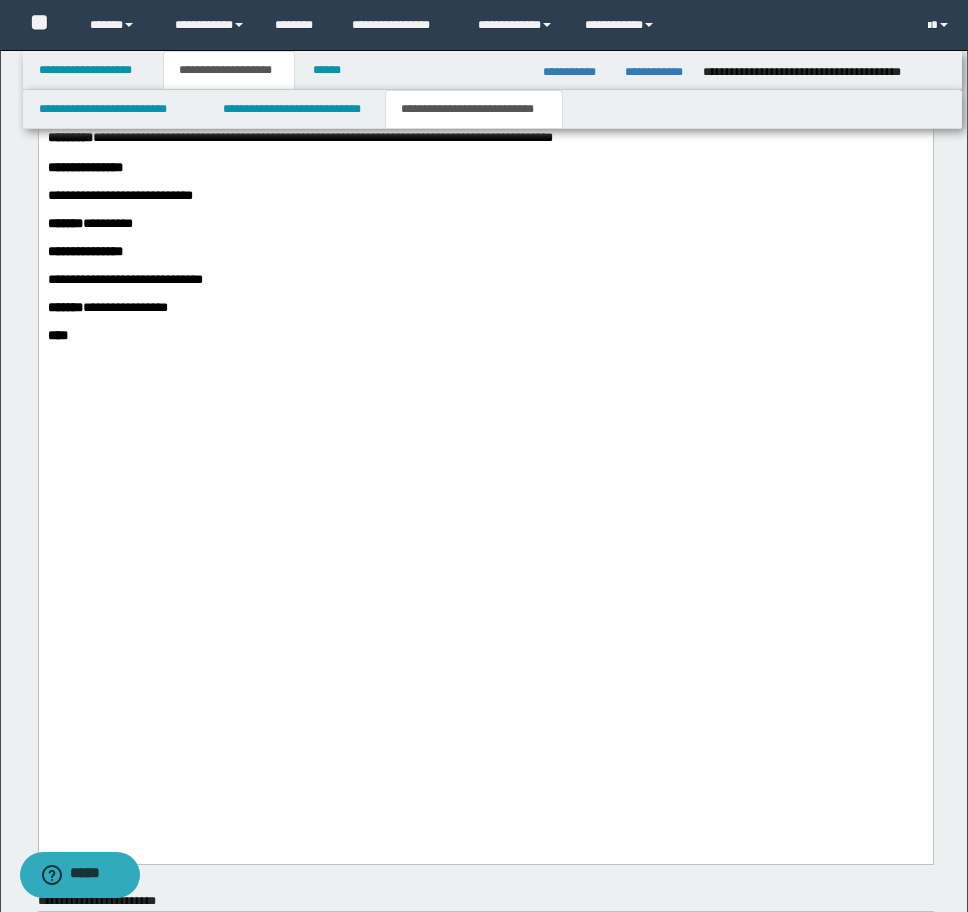drag, startPoint x: 47, startPoint y: -70, endPoint x: 822, endPoint y: 312, distance: 864.0307 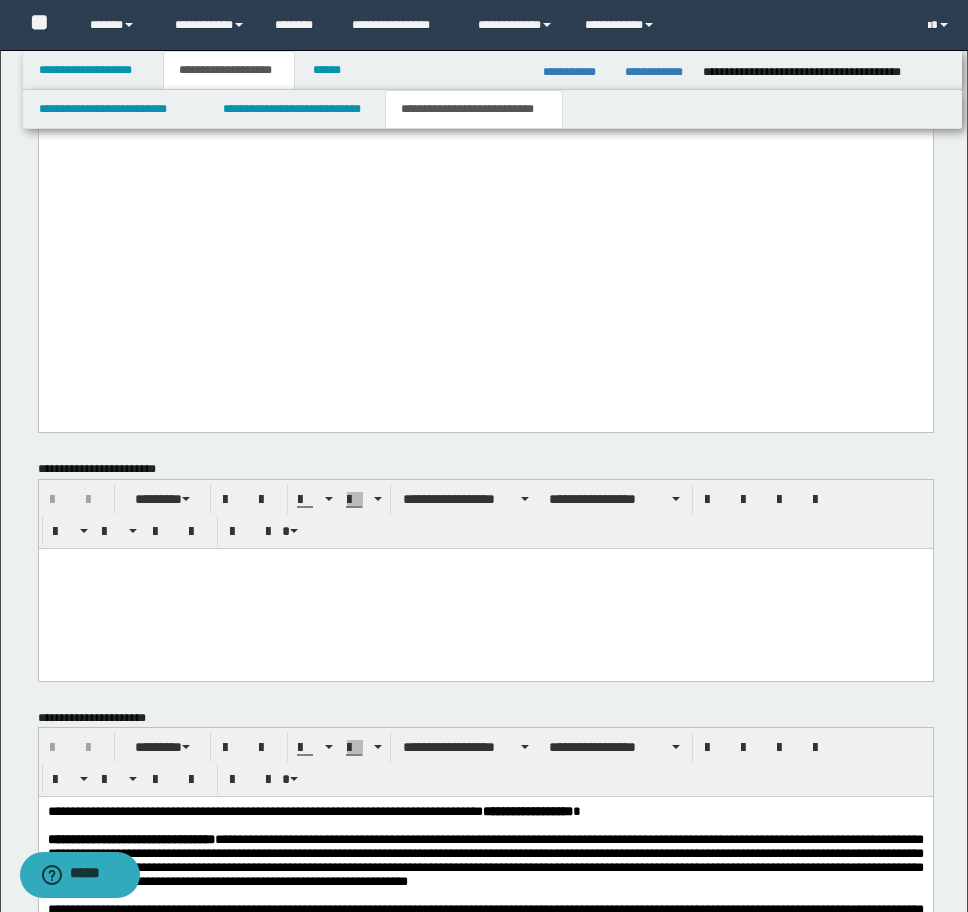scroll, scrollTop: 4659, scrollLeft: 0, axis: vertical 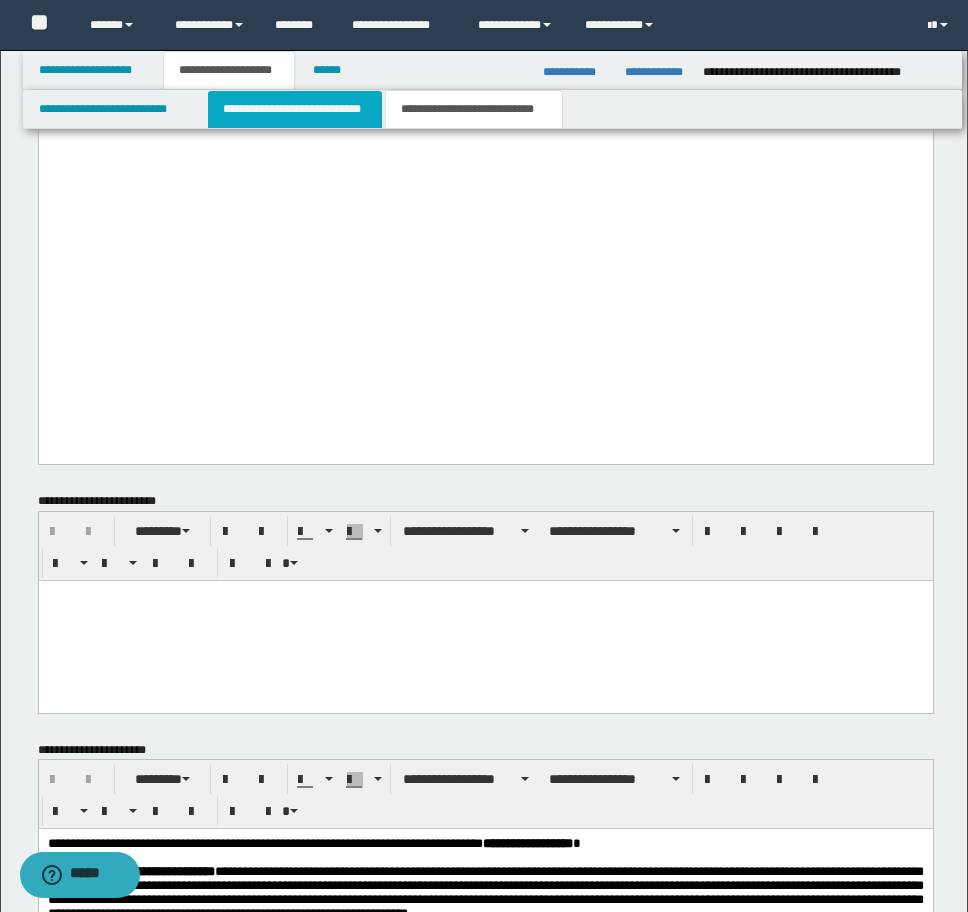 click on "**********" at bounding box center [295, 109] 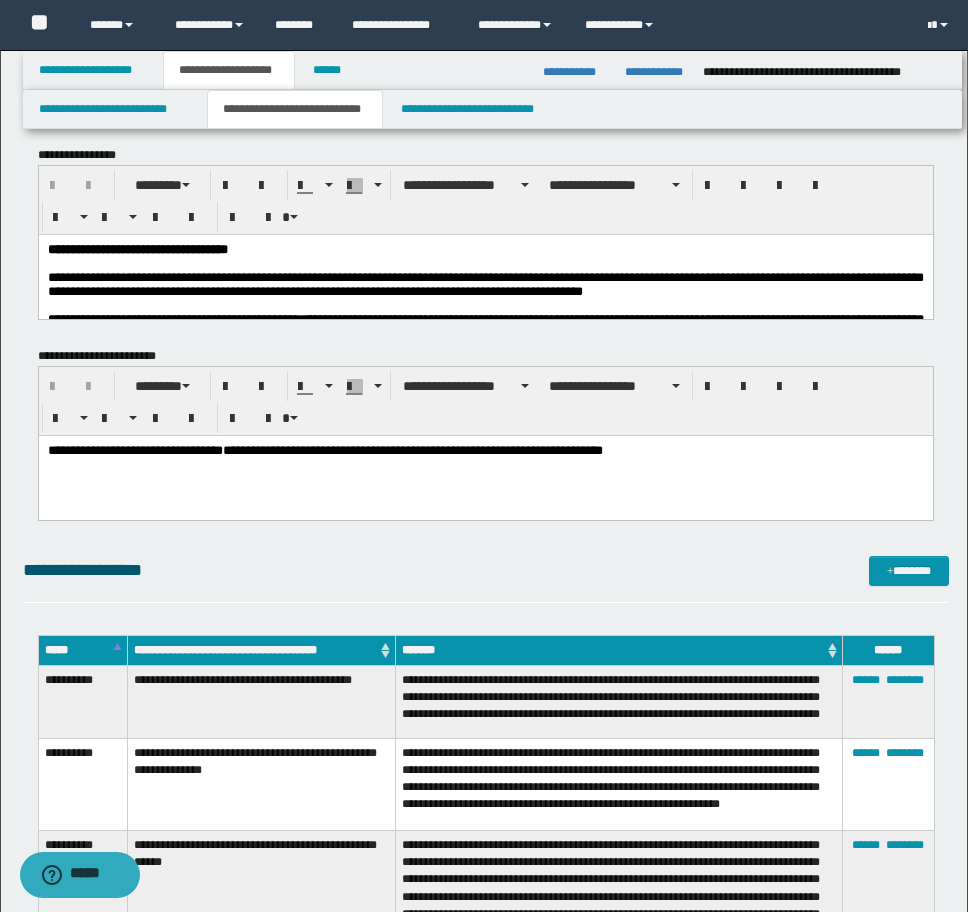 scroll, scrollTop: 3, scrollLeft: 0, axis: vertical 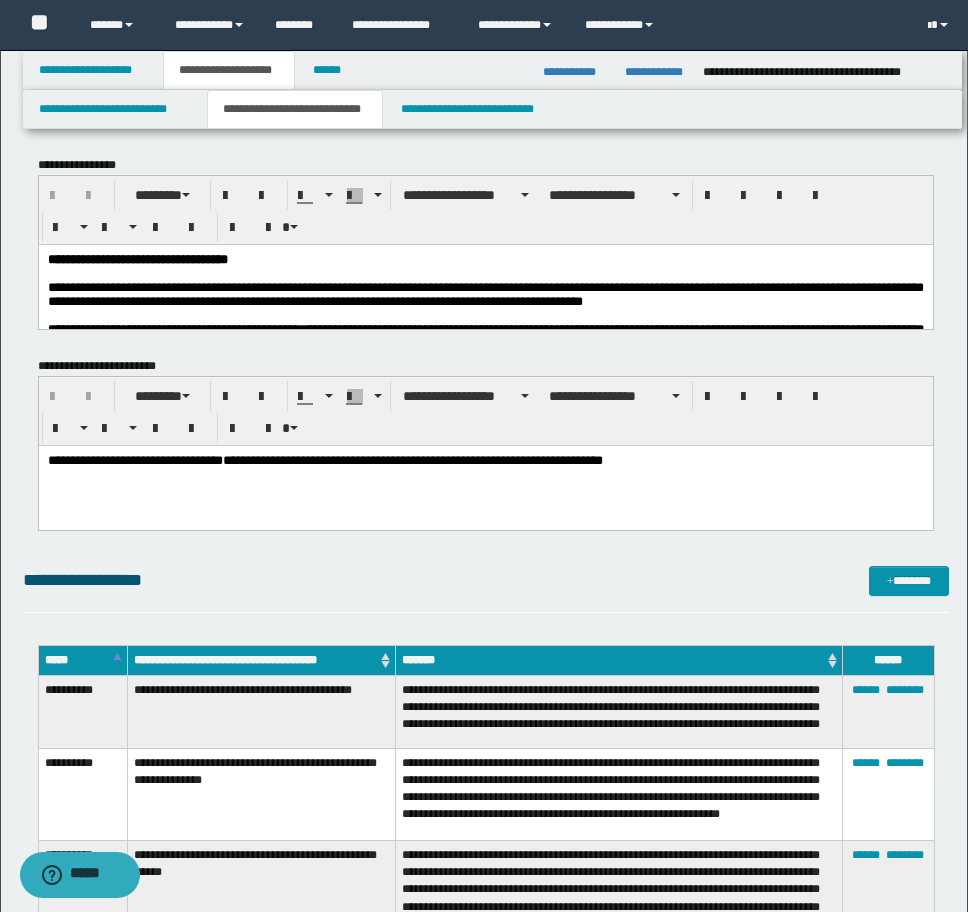 click on "**********" at bounding box center [485, 1647] 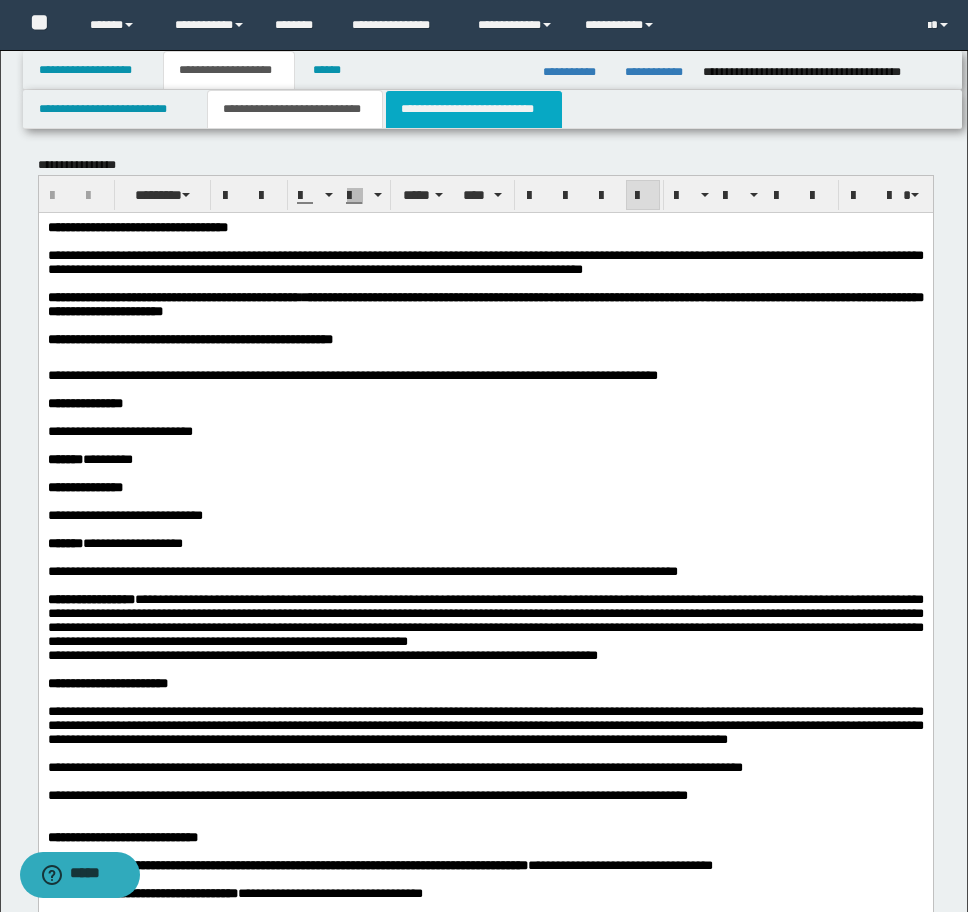 click on "**********" at bounding box center (474, 109) 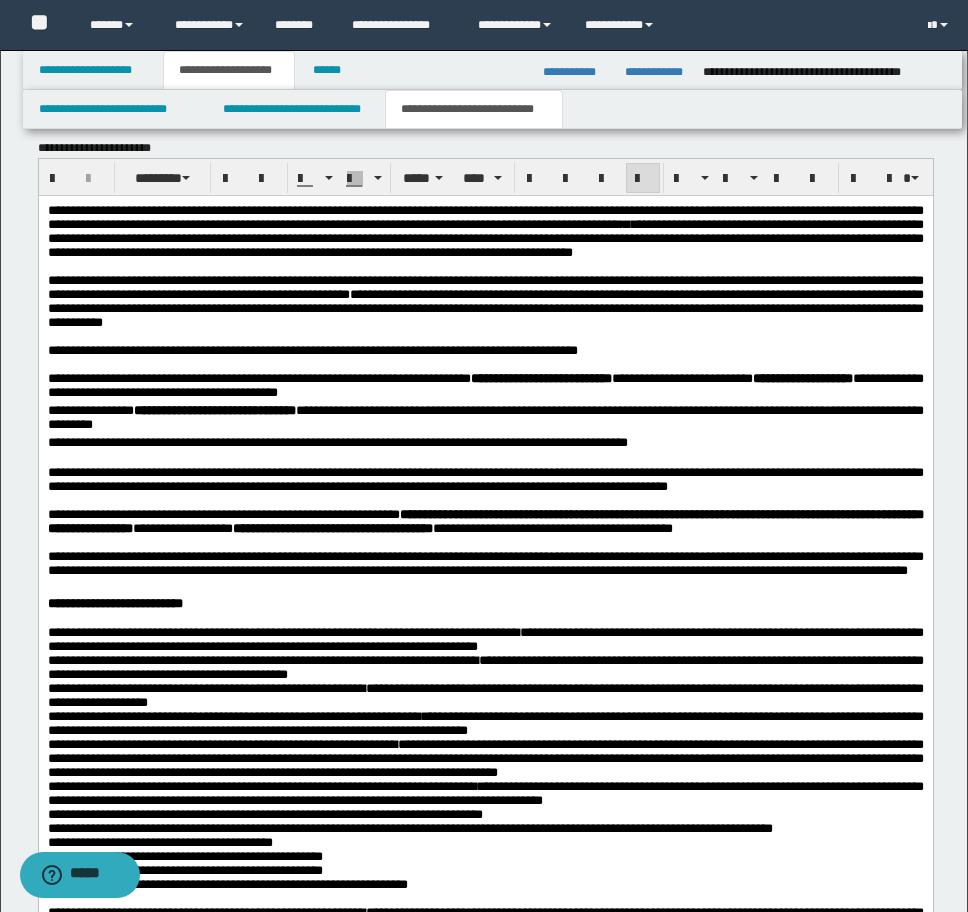 scroll, scrollTop: 2403, scrollLeft: 0, axis: vertical 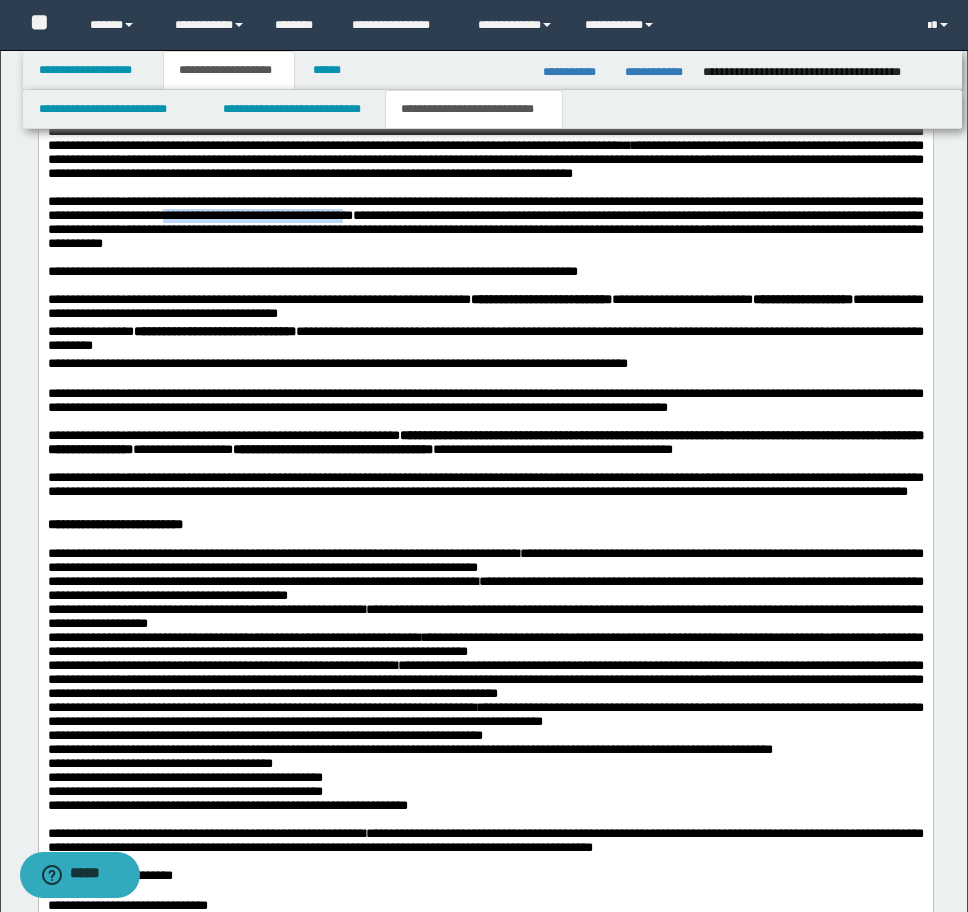 drag, startPoint x: 621, startPoint y: 245, endPoint x: 340, endPoint y: 245, distance: 281 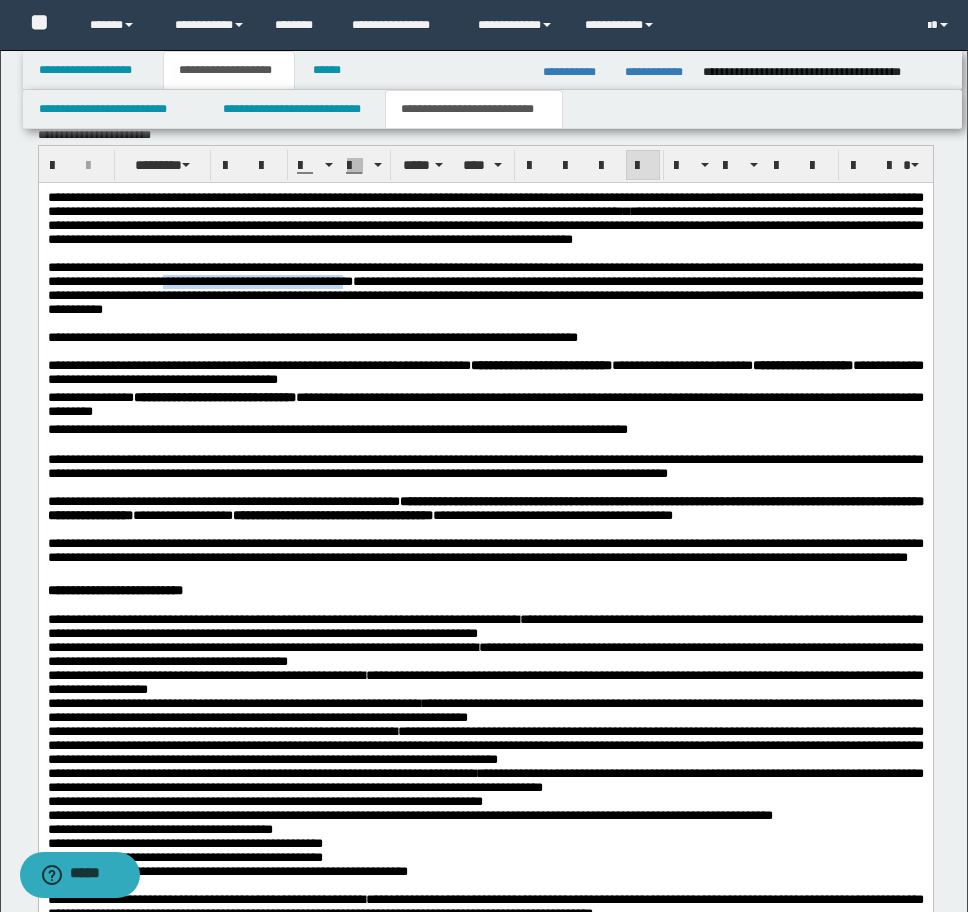 scroll, scrollTop: 2303, scrollLeft: 0, axis: vertical 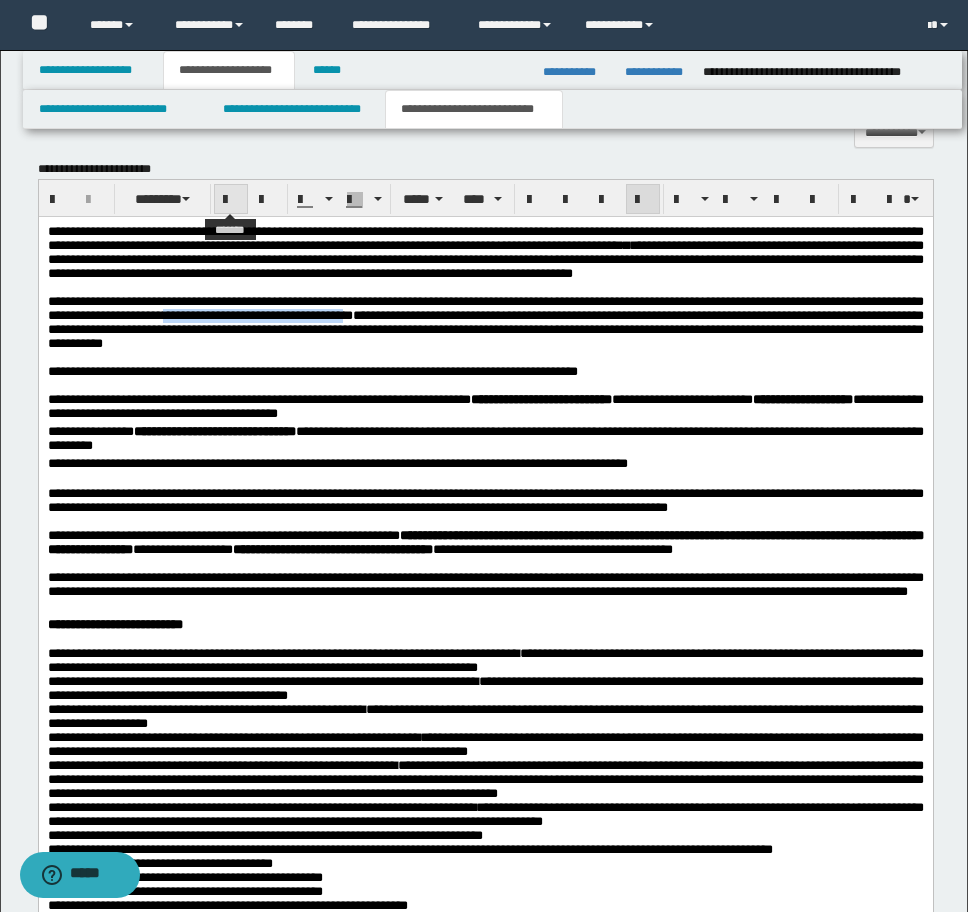 click at bounding box center (231, 200) 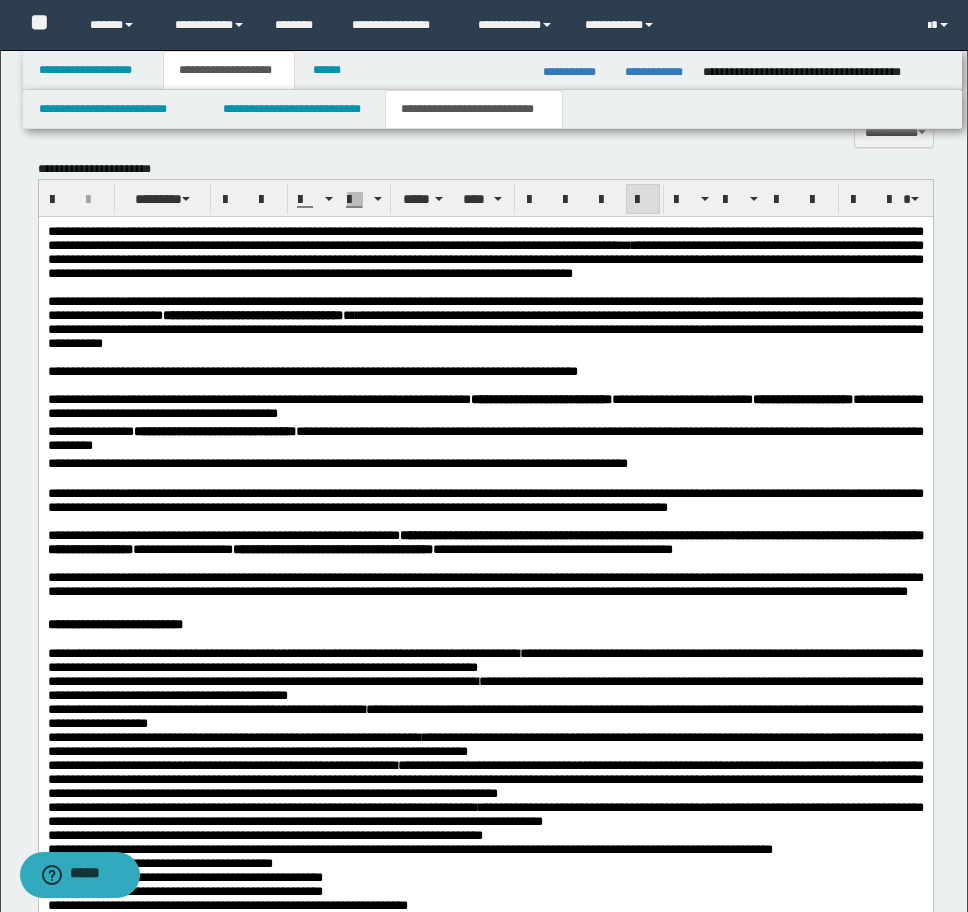 click on "**********" at bounding box center [485, 237] 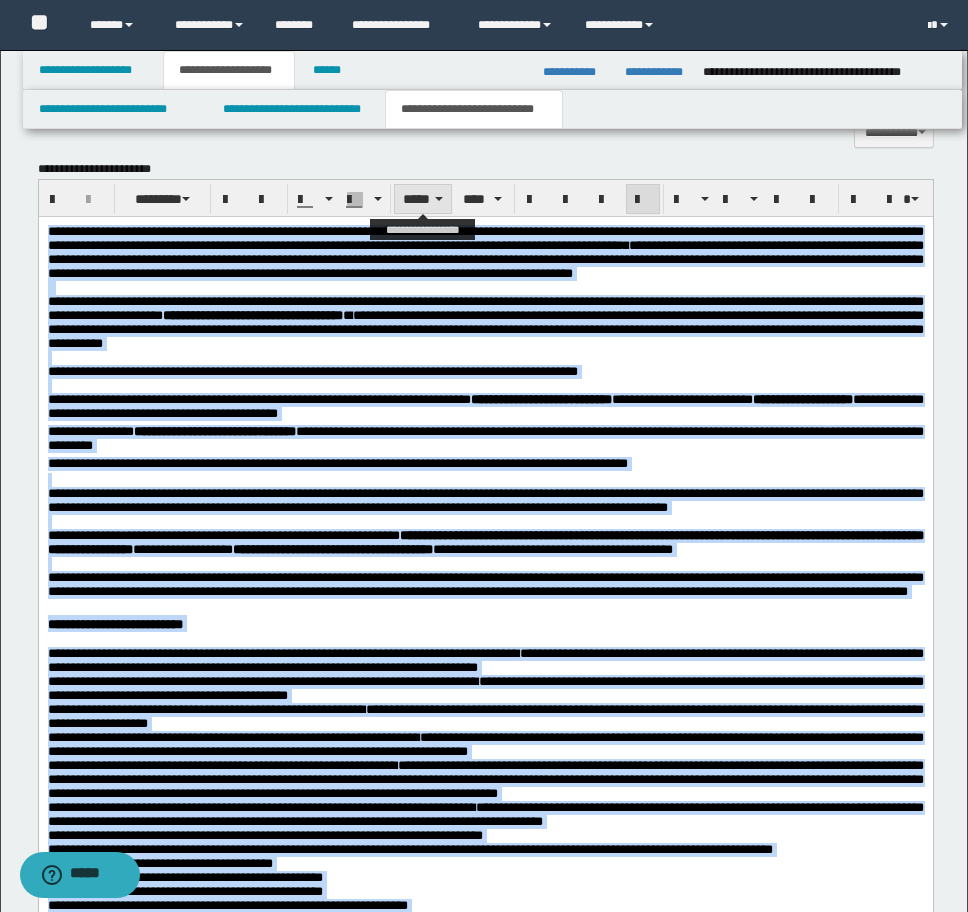 click on "*****" at bounding box center [423, 199] 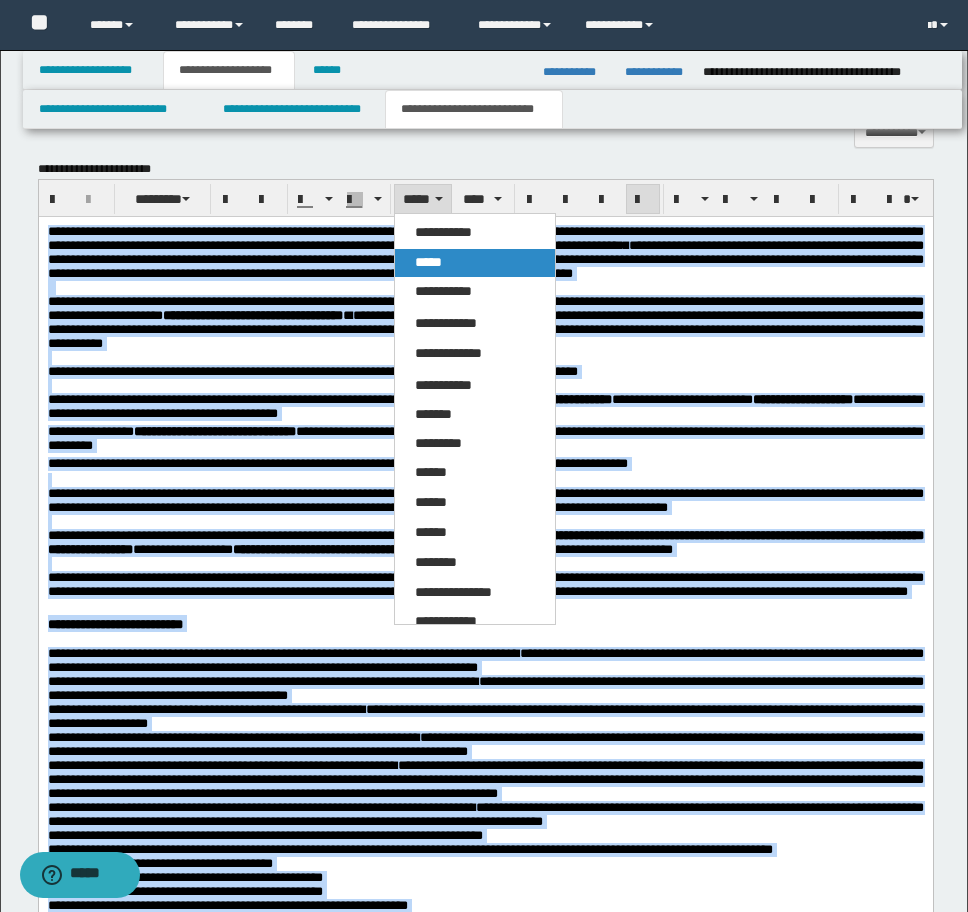 click on "*****" at bounding box center [428, 262] 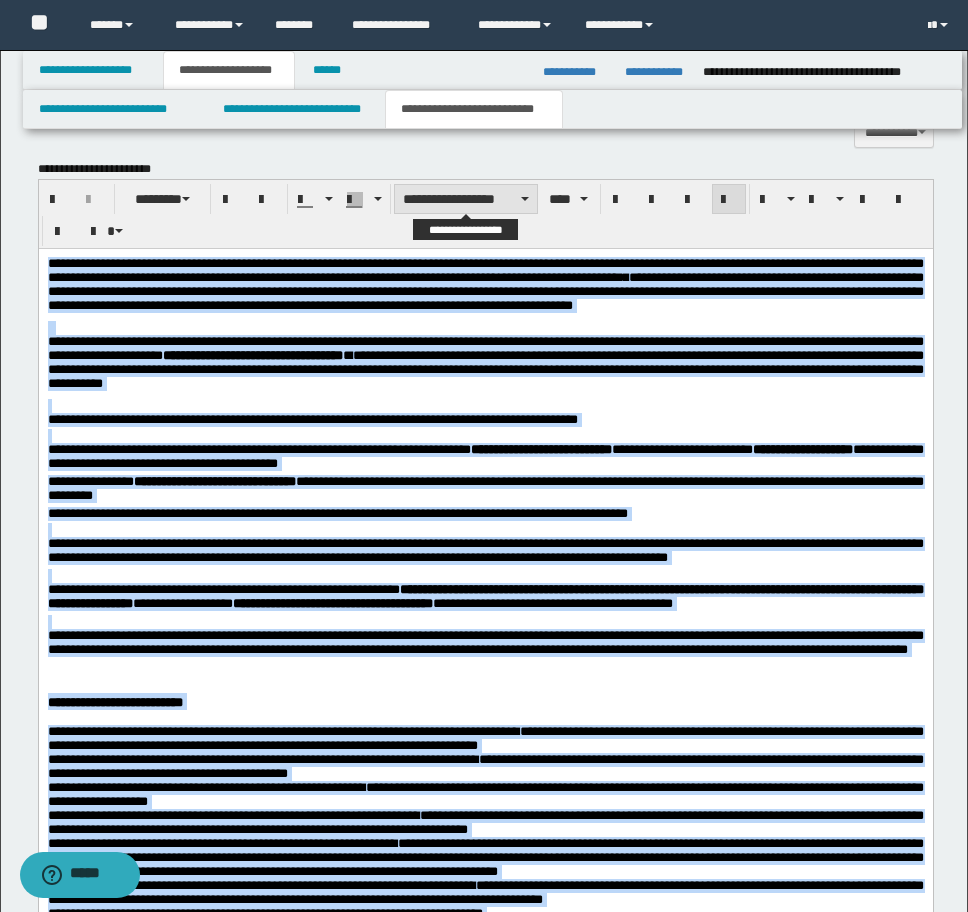 click on "**********" at bounding box center (466, 199) 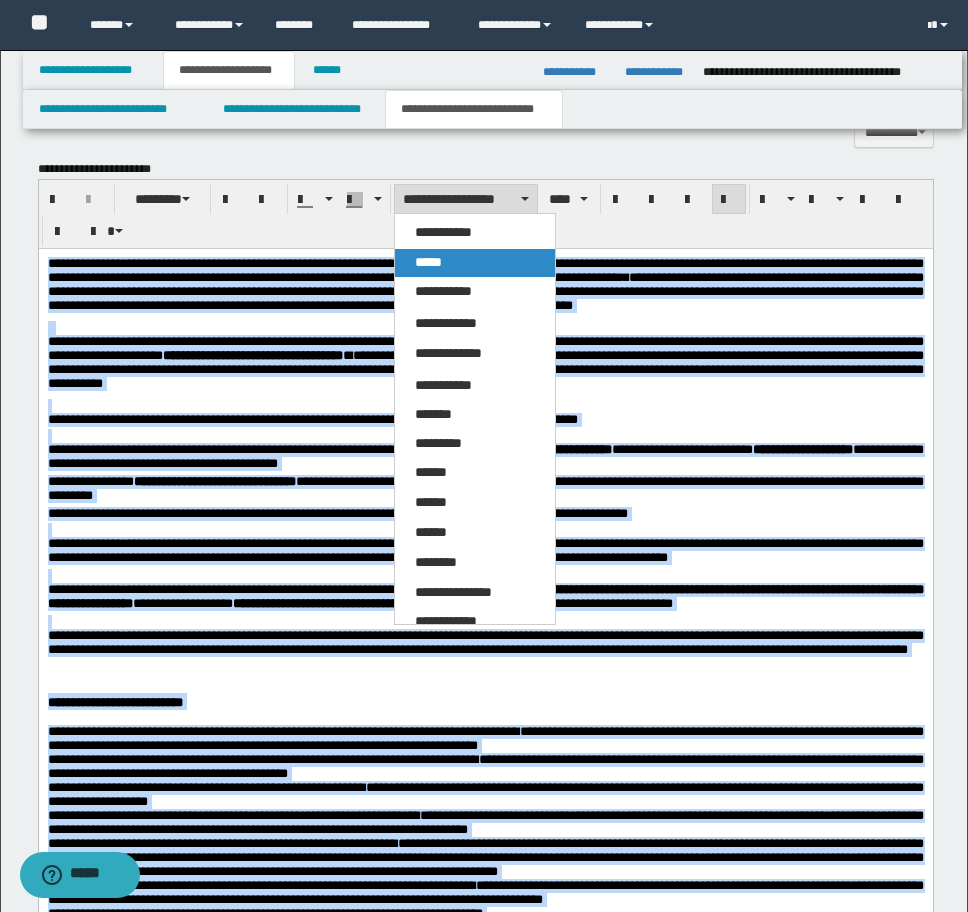 click on "*****" at bounding box center [428, 262] 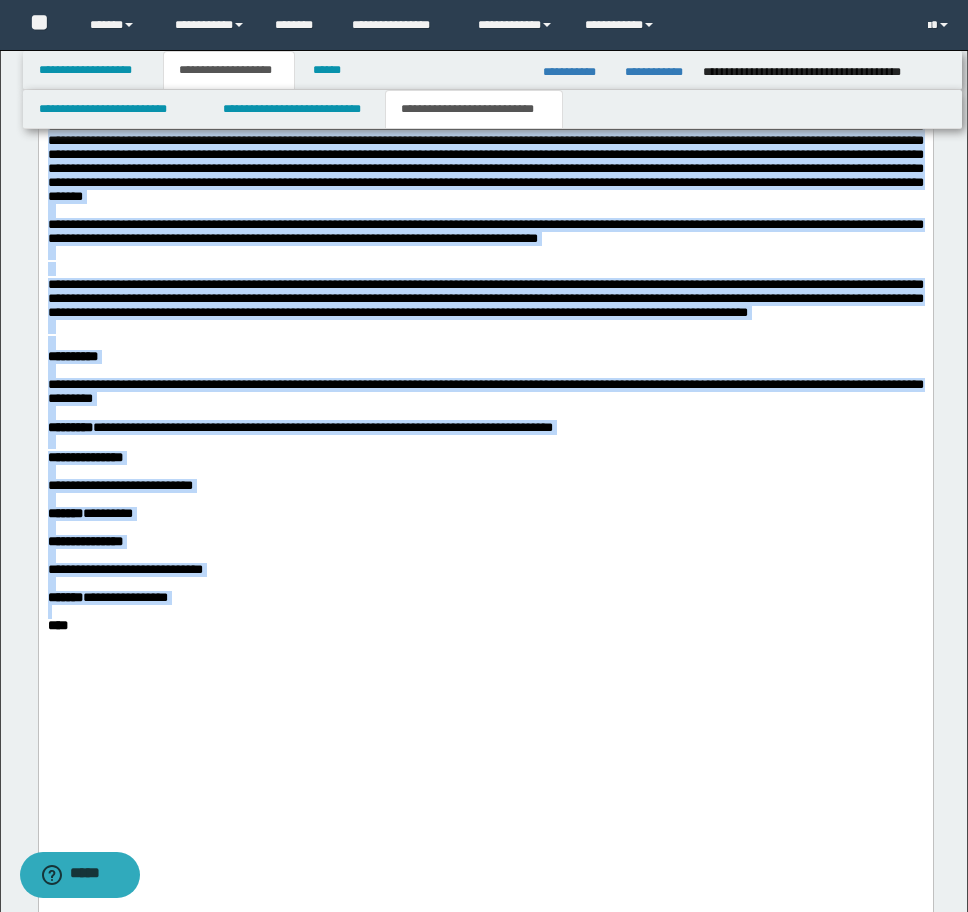 click at bounding box center (485, 70) 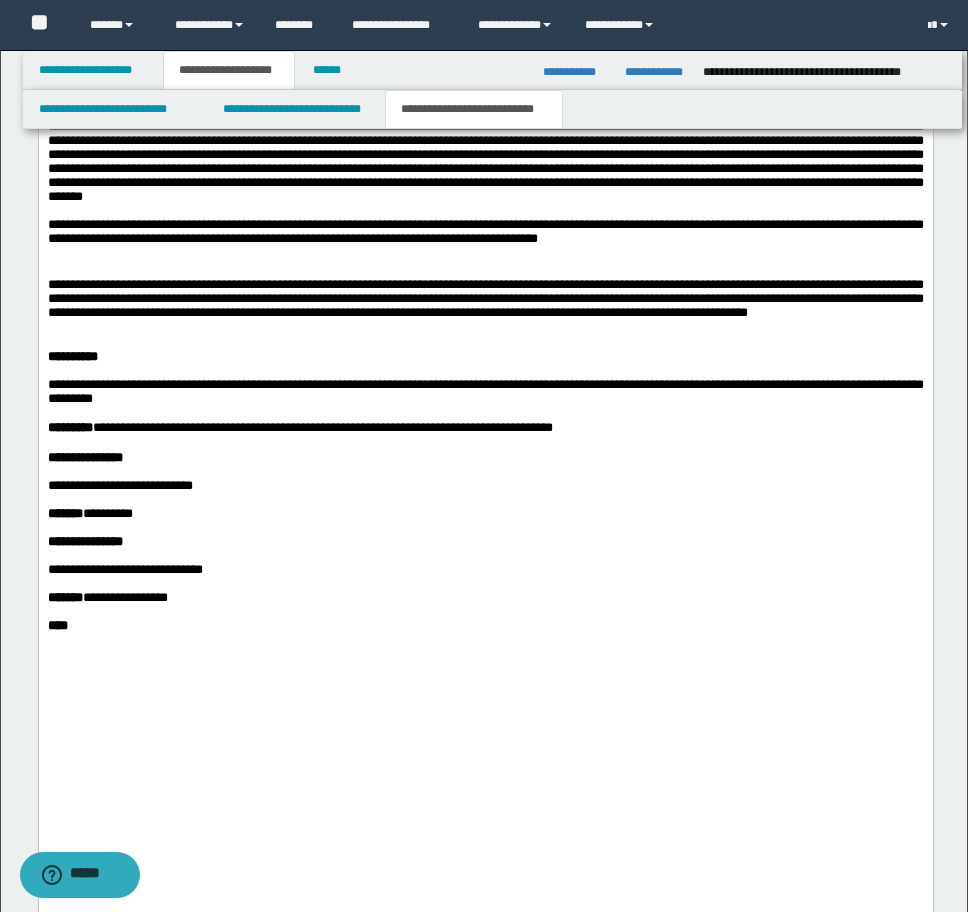 scroll, scrollTop: 4235, scrollLeft: 0, axis: vertical 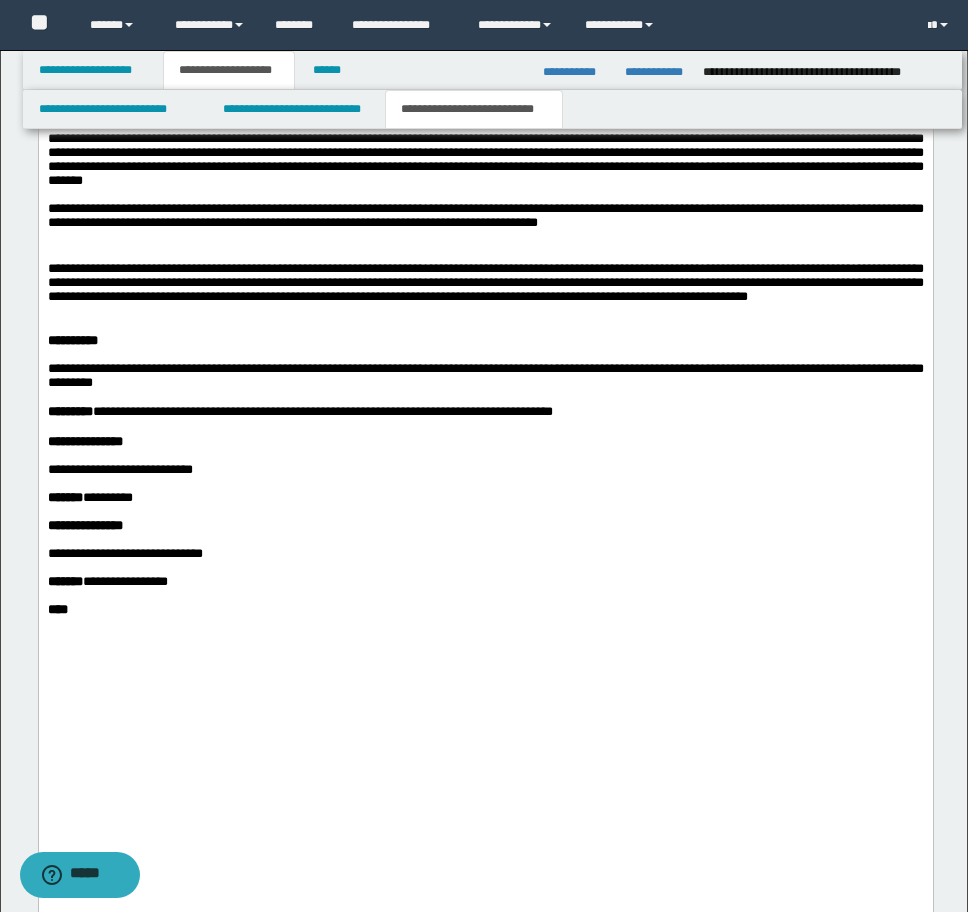 click at bounding box center [485, 312] 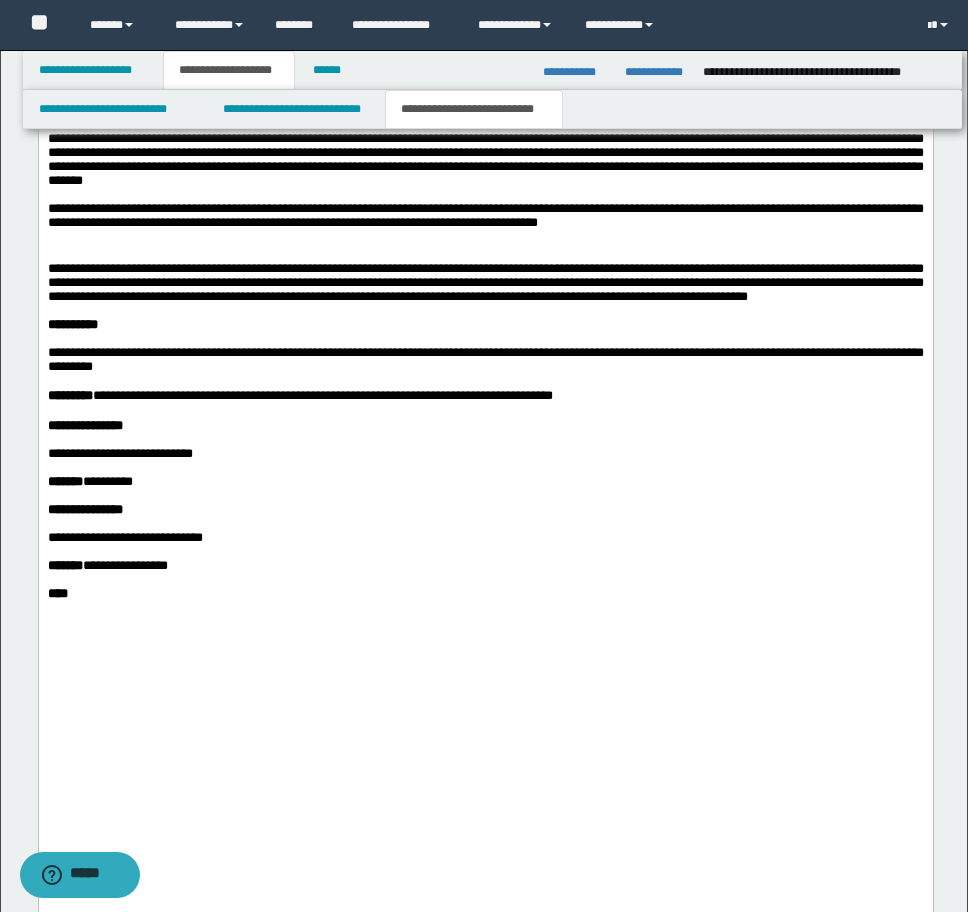 click at bounding box center (485, 254) 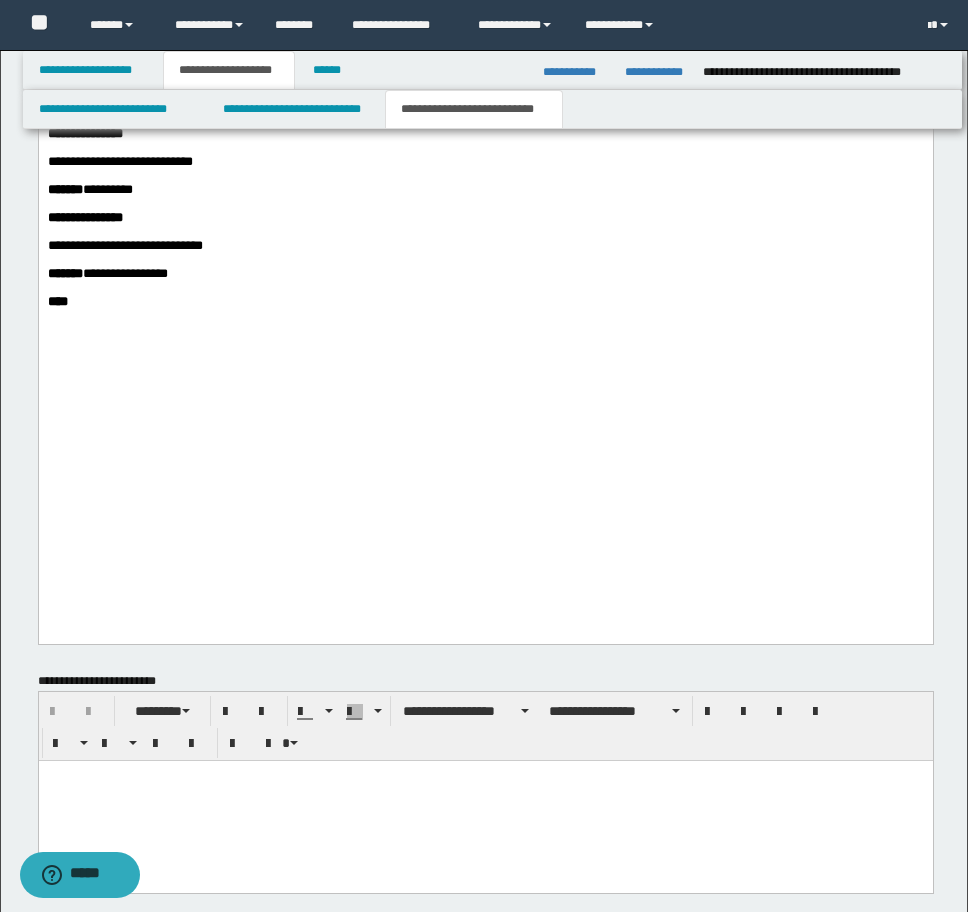 scroll, scrollTop: 4535, scrollLeft: 0, axis: vertical 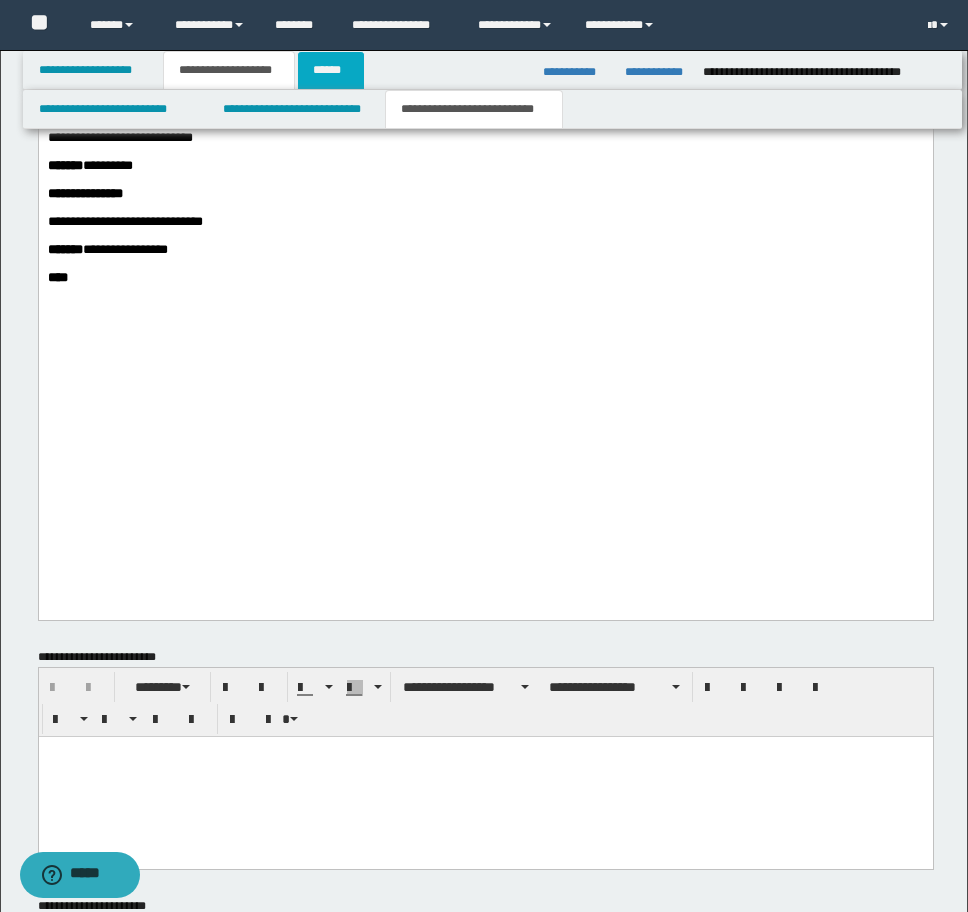 click on "******" at bounding box center [331, 70] 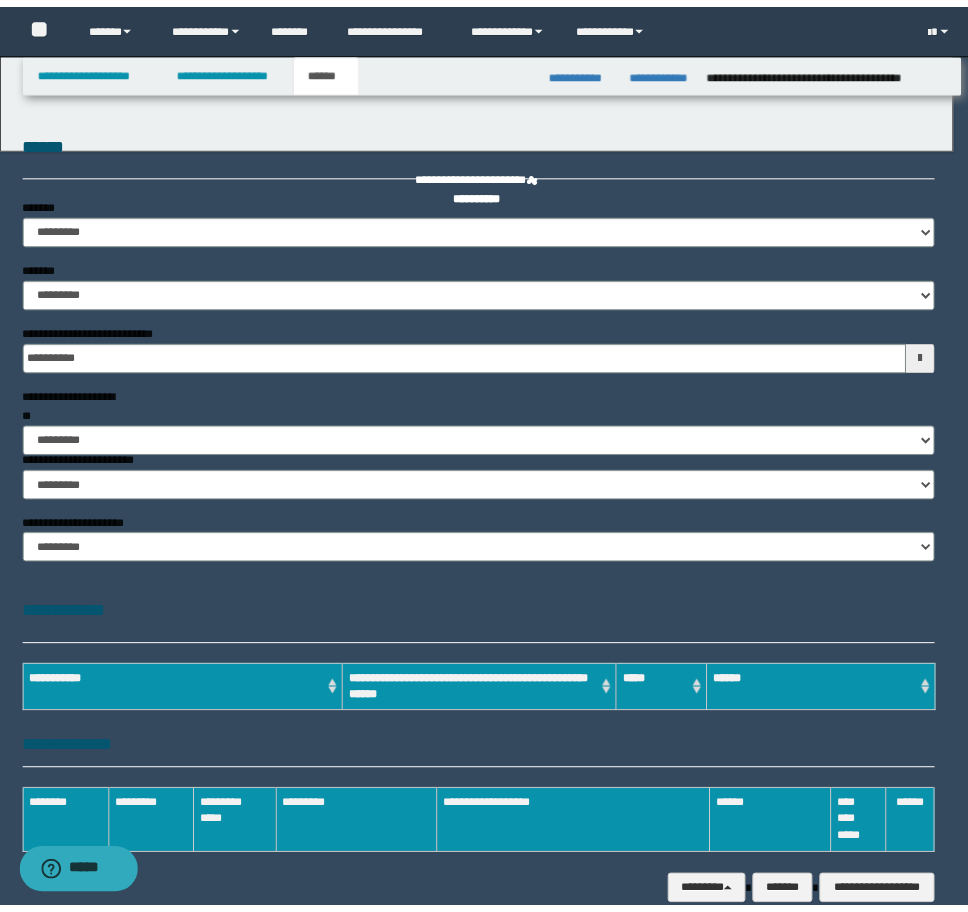 scroll, scrollTop: 0, scrollLeft: 0, axis: both 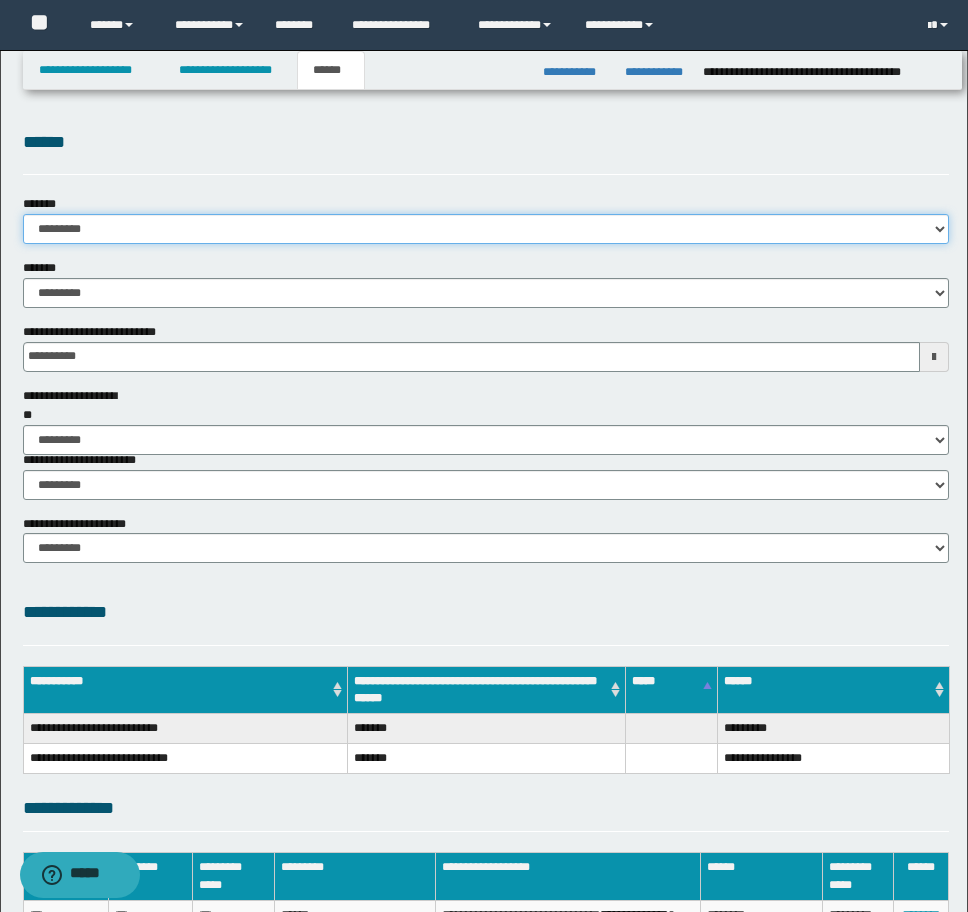 click on "**********" at bounding box center (486, 229) 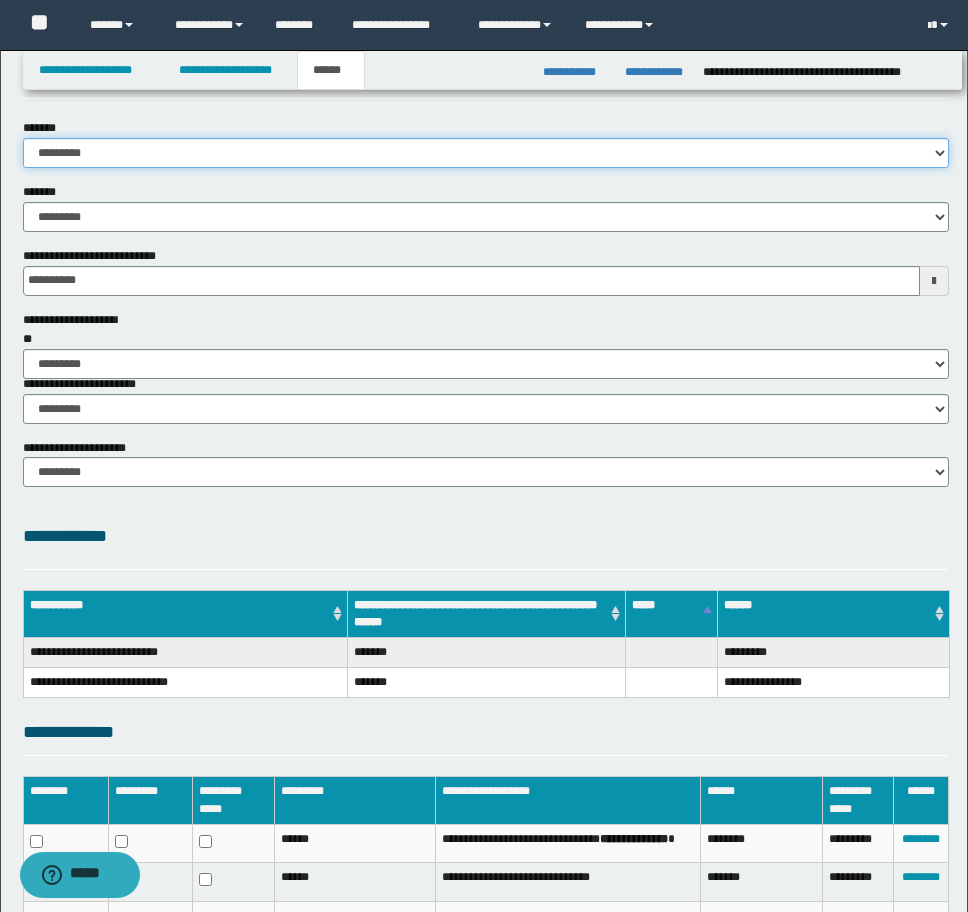 scroll, scrollTop: 200, scrollLeft: 0, axis: vertical 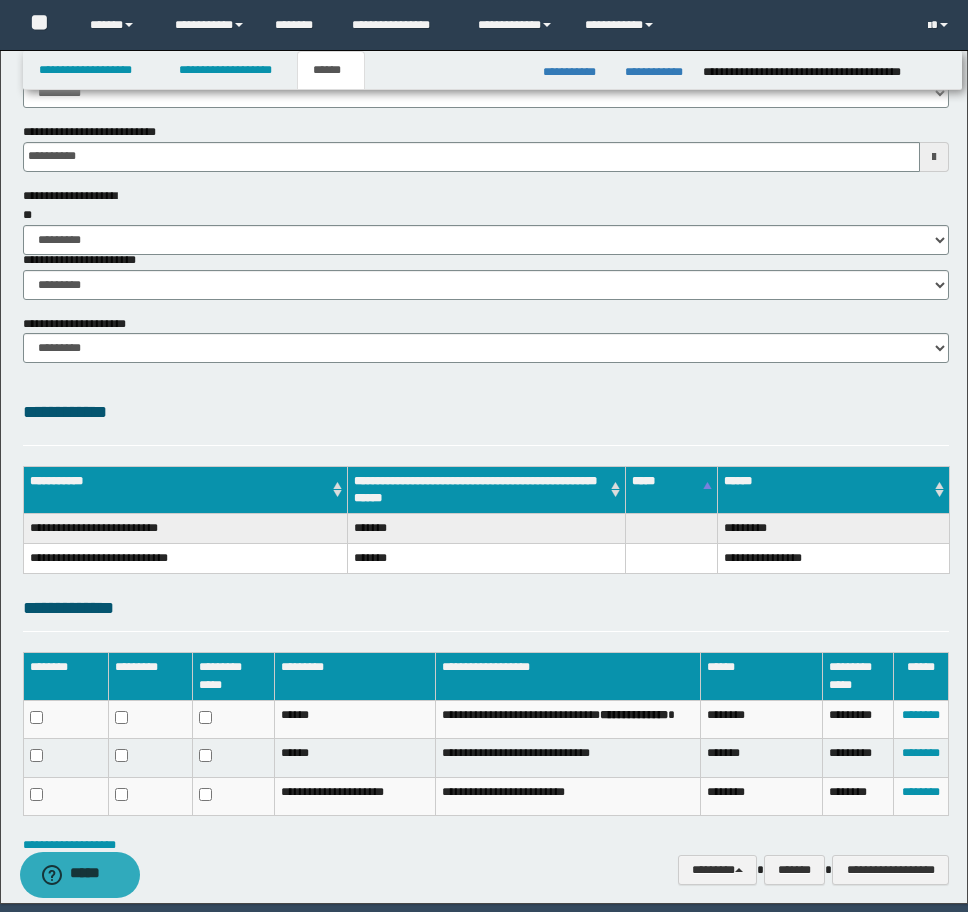 click on "**********" at bounding box center [81, 260] 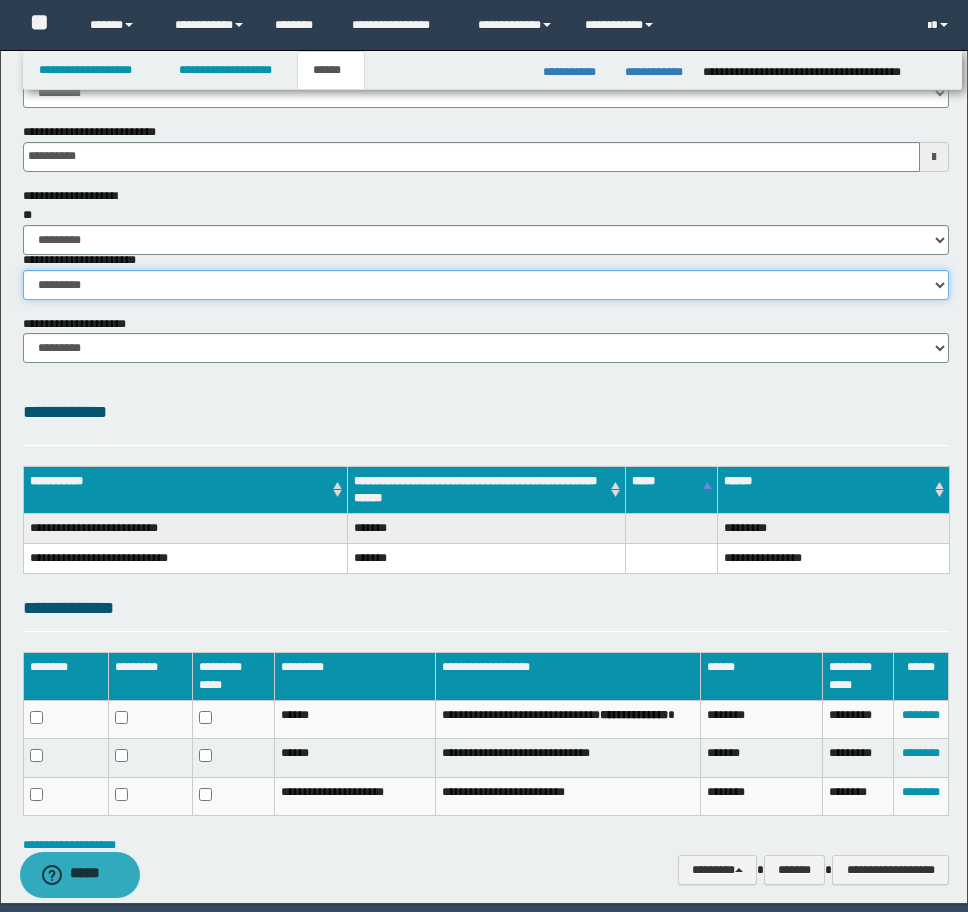 click on "*********
*********
*********" at bounding box center (486, 285) 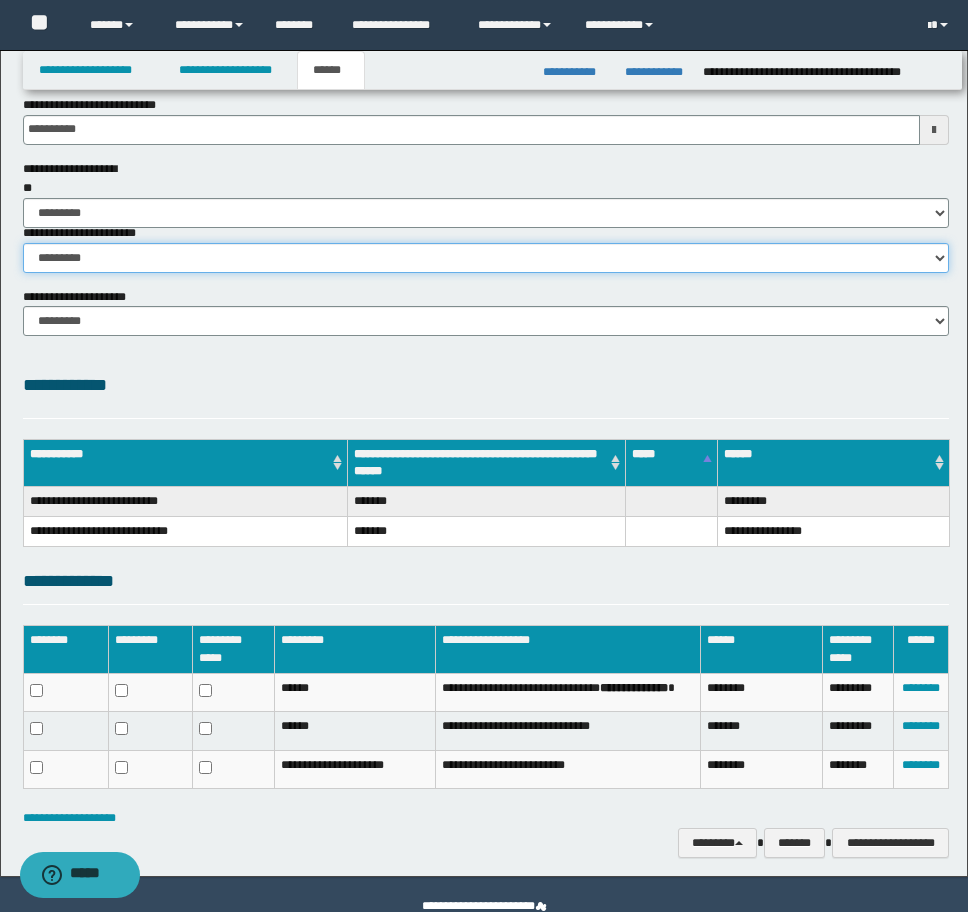 scroll, scrollTop: 270, scrollLeft: 0, axis: vertical 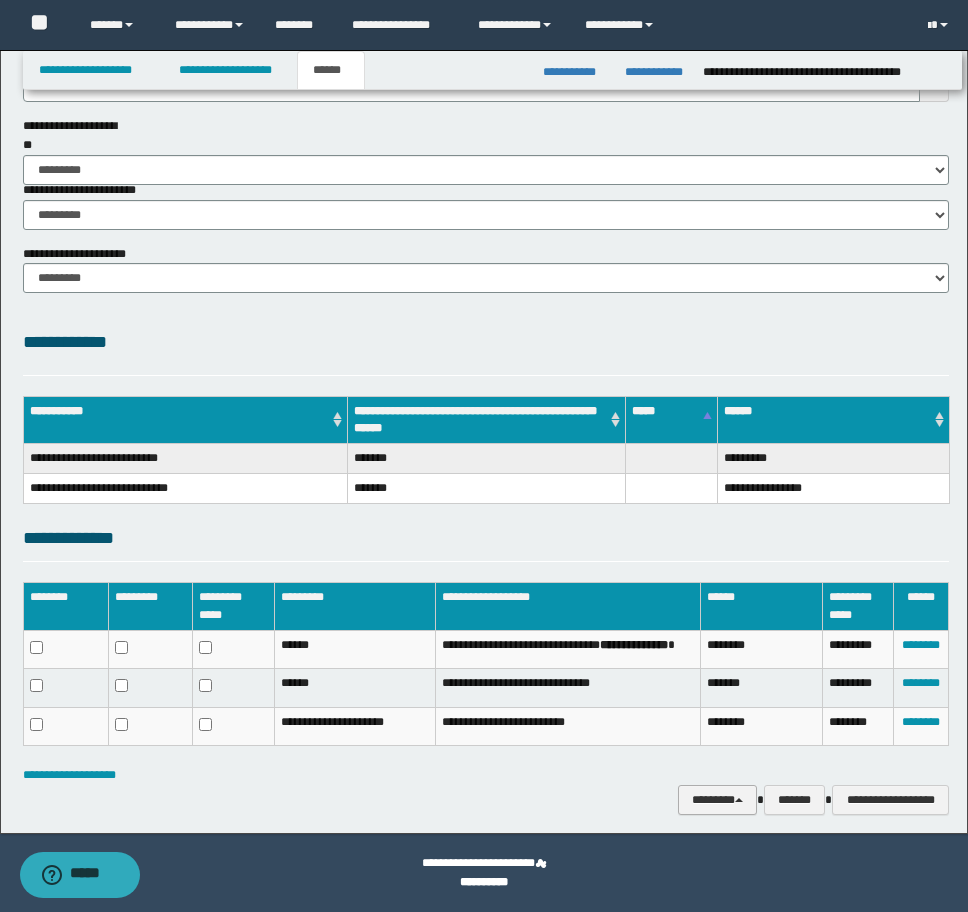 click on "********" at bounding box center [717, 800] 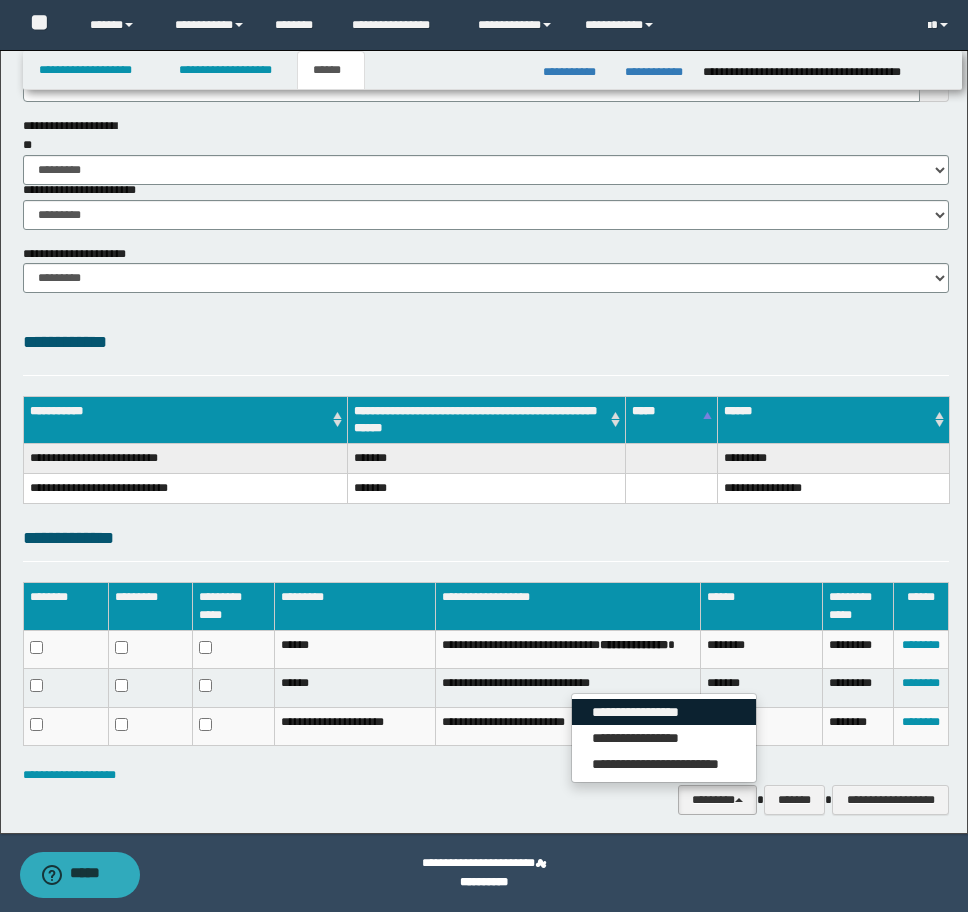 click on "**********" at bounding box center (664, 712) 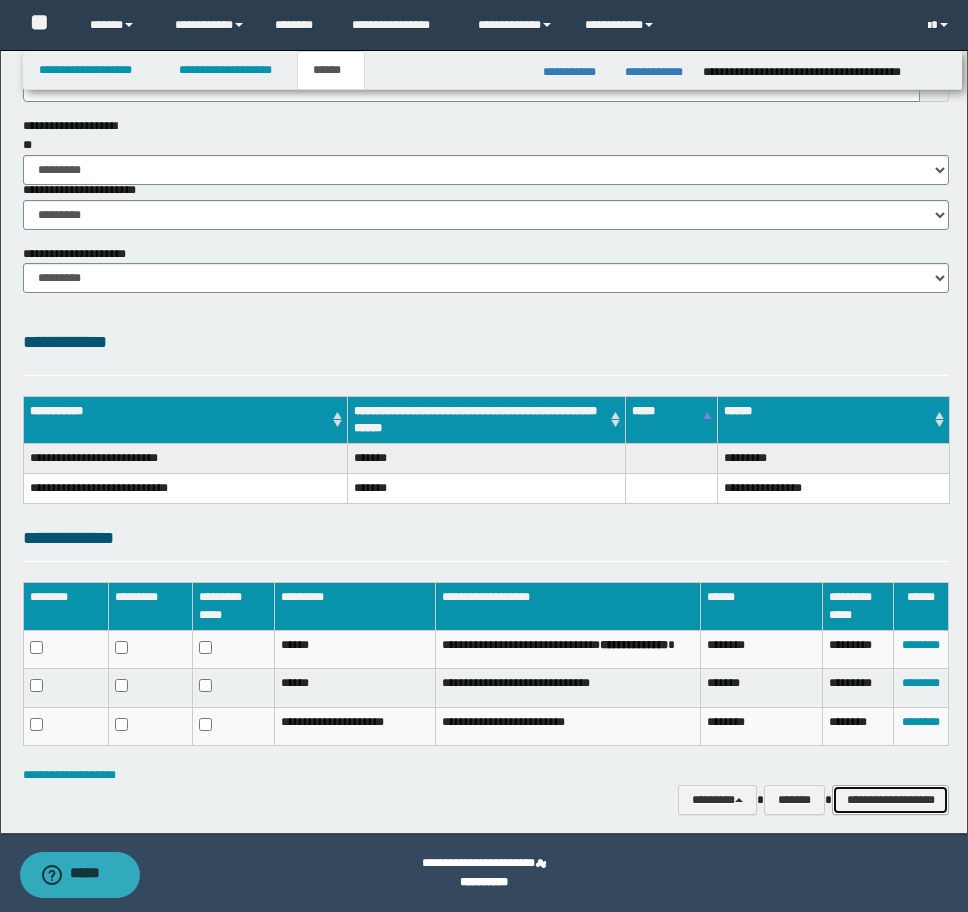 click on "**********" at bounding box center [890, 800] 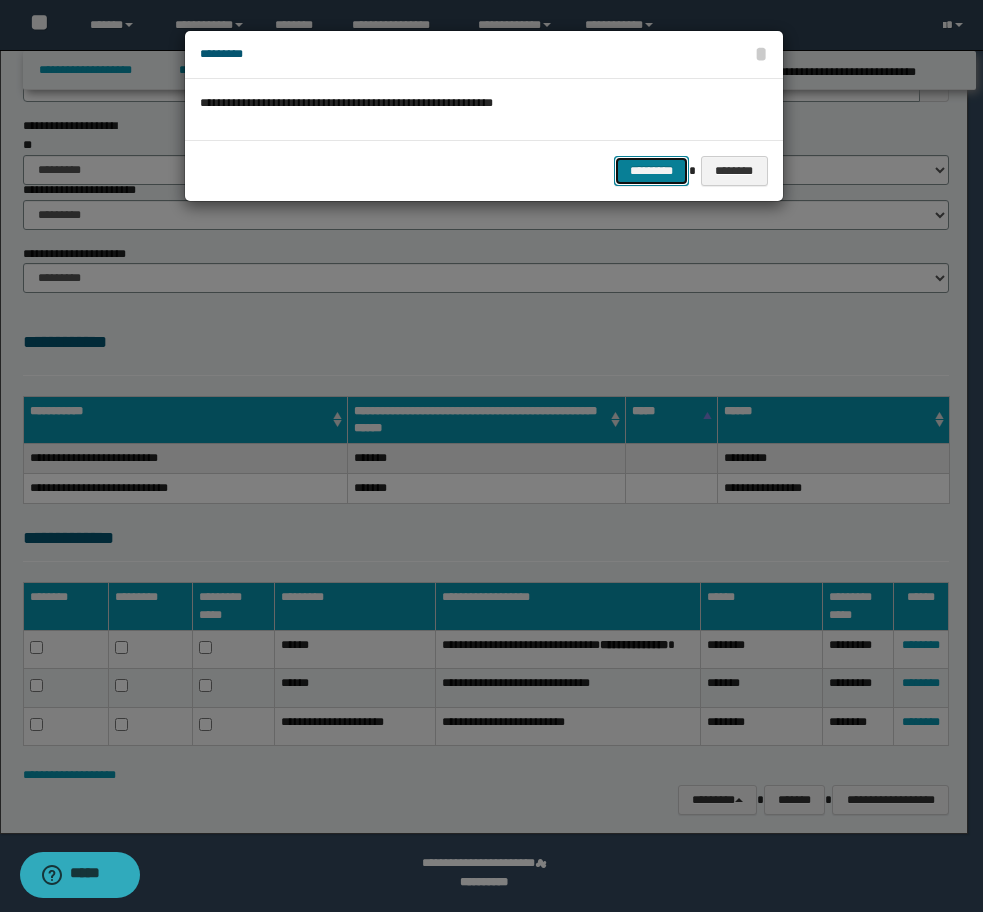 click on "*********" at bounding box center [651, 171] 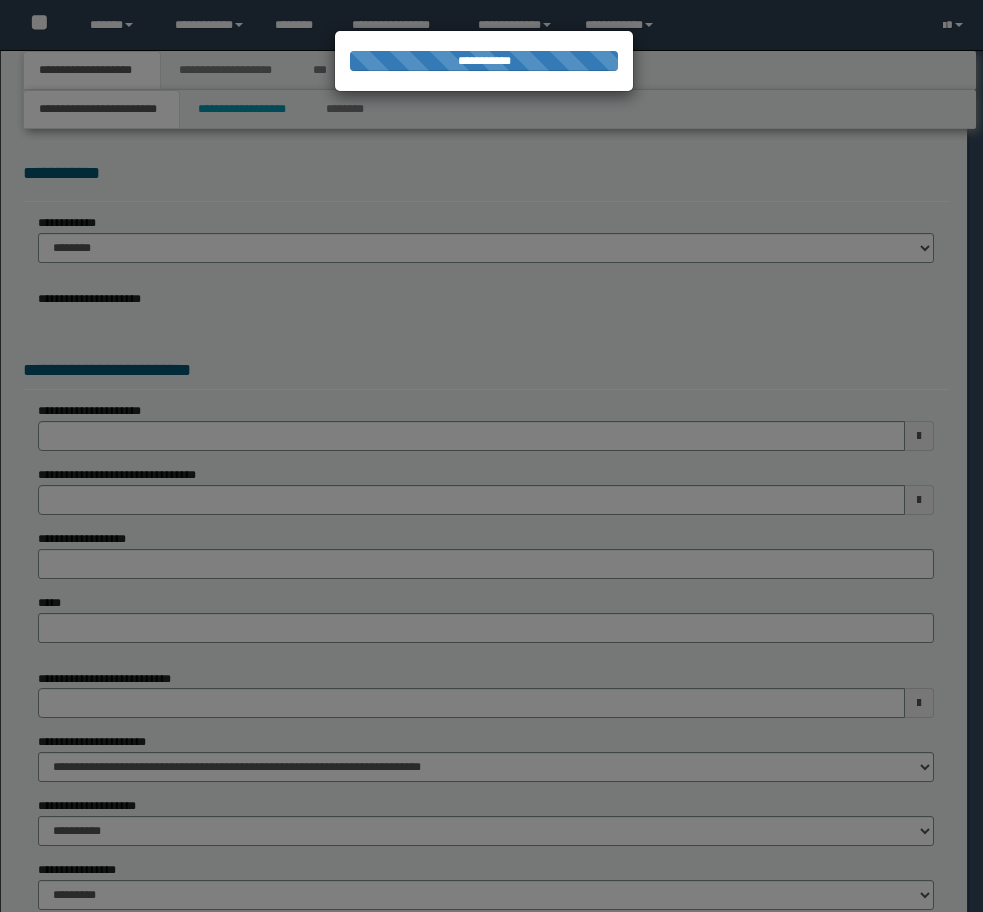 scroll, scrollTop: 0, scrollLeft: 0, axis: both 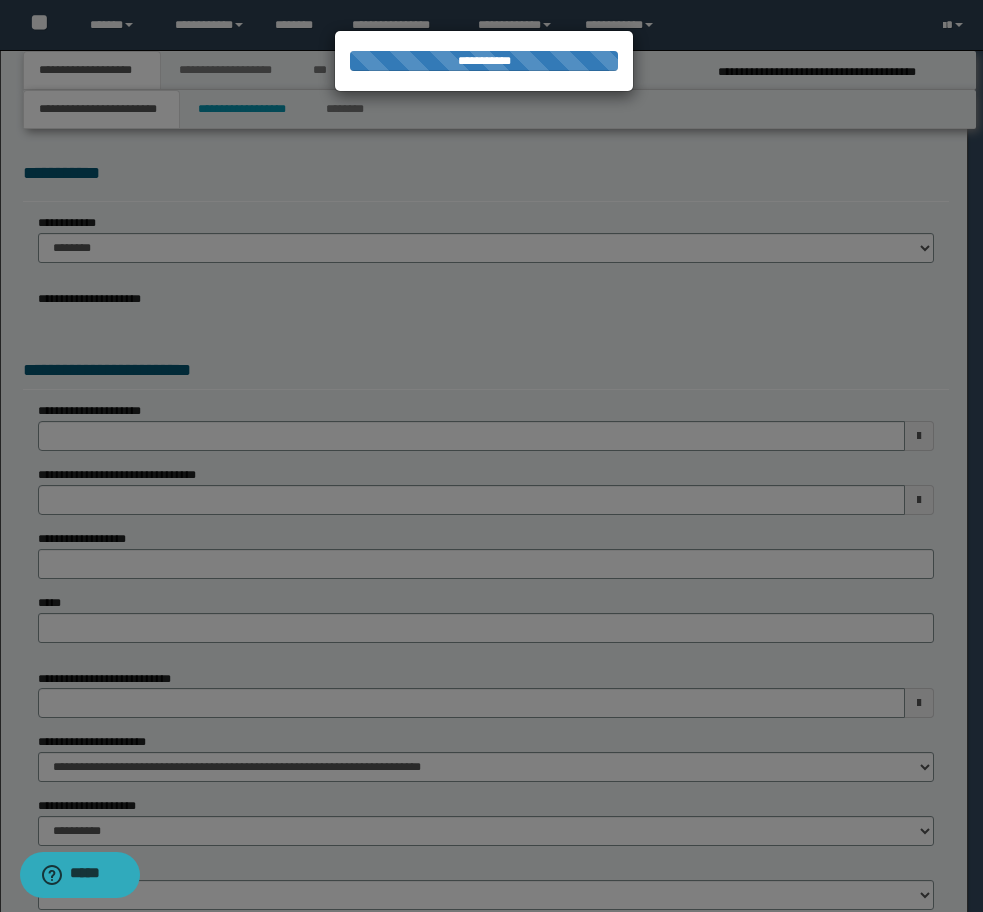 select on "*" 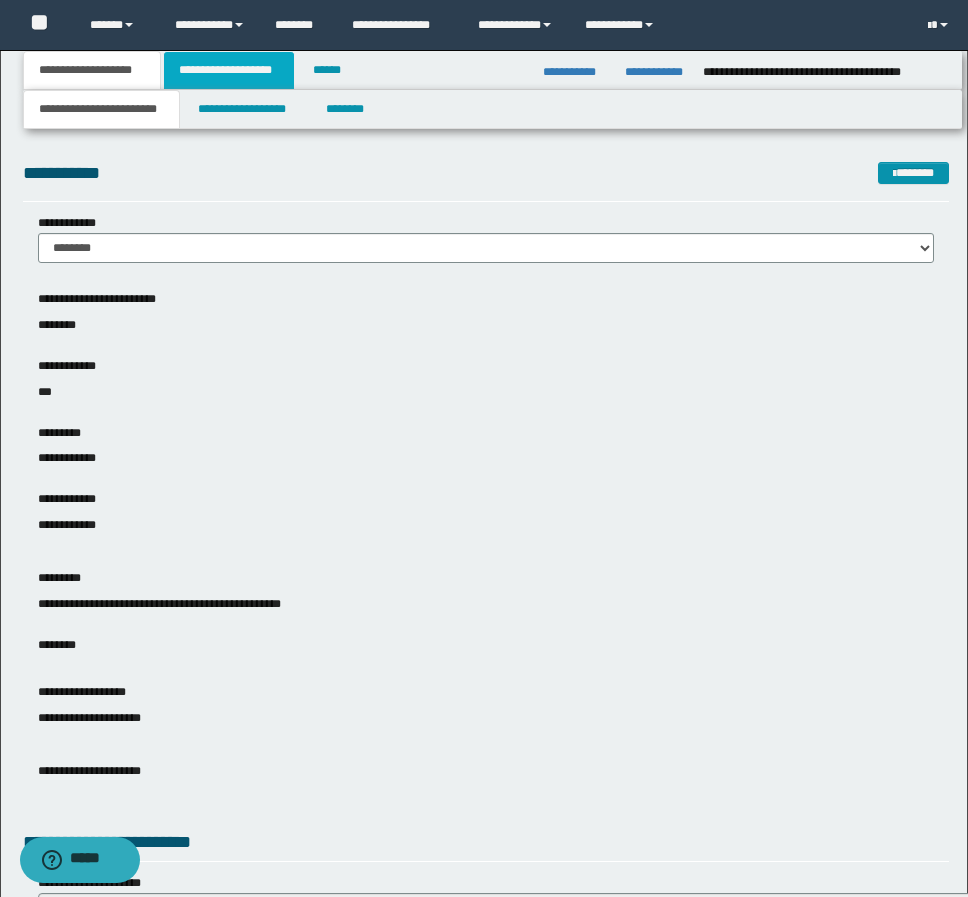 click on "**********" at bounding box center (229, 70) 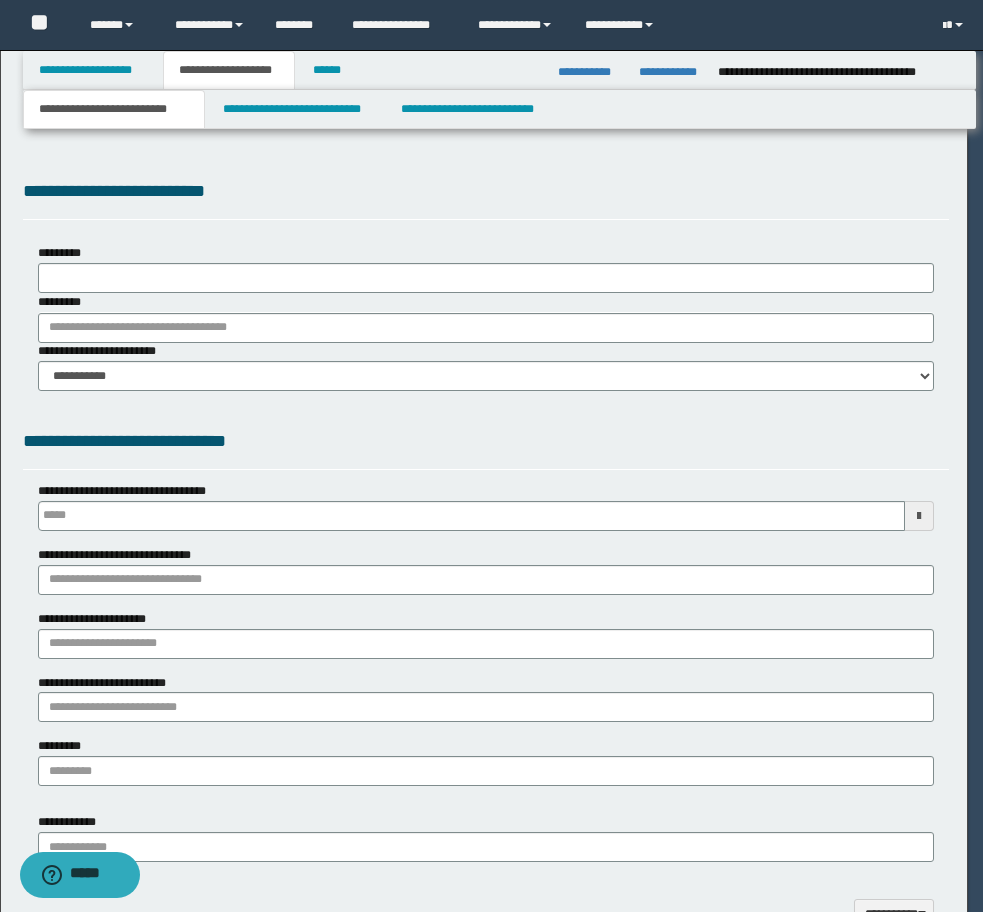 type 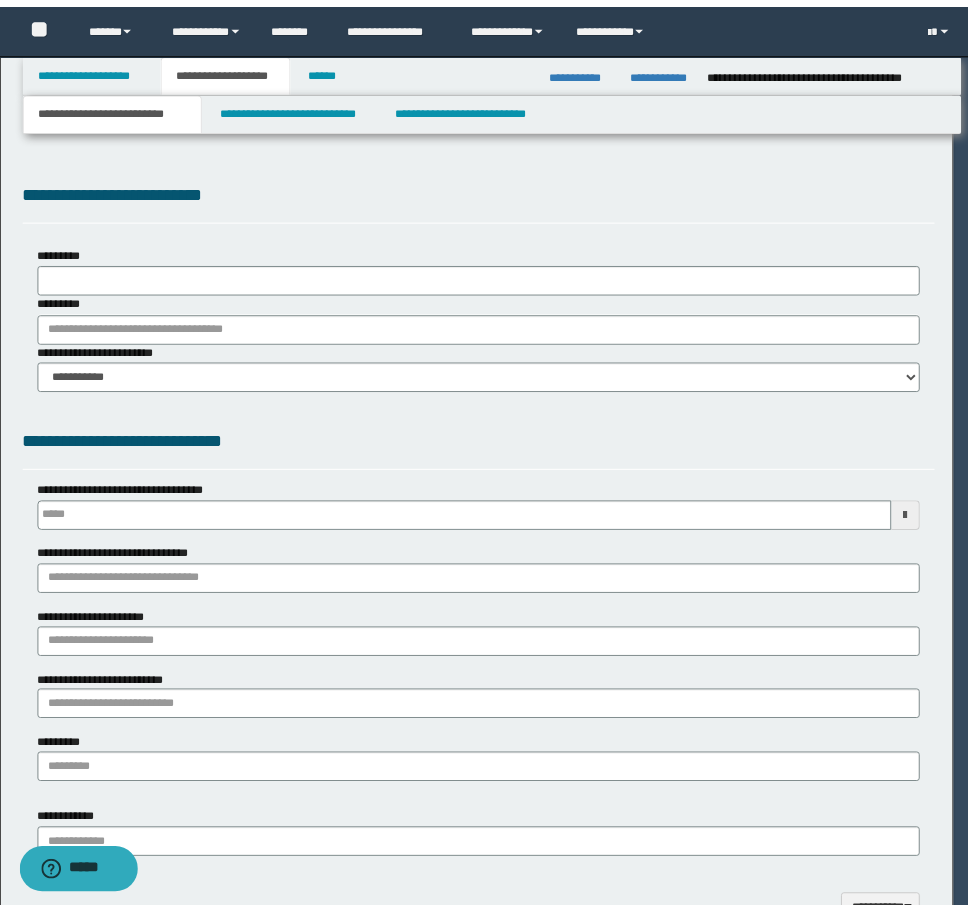 scroll, scrollTop: 0, scrollLeft: 0, axis: both 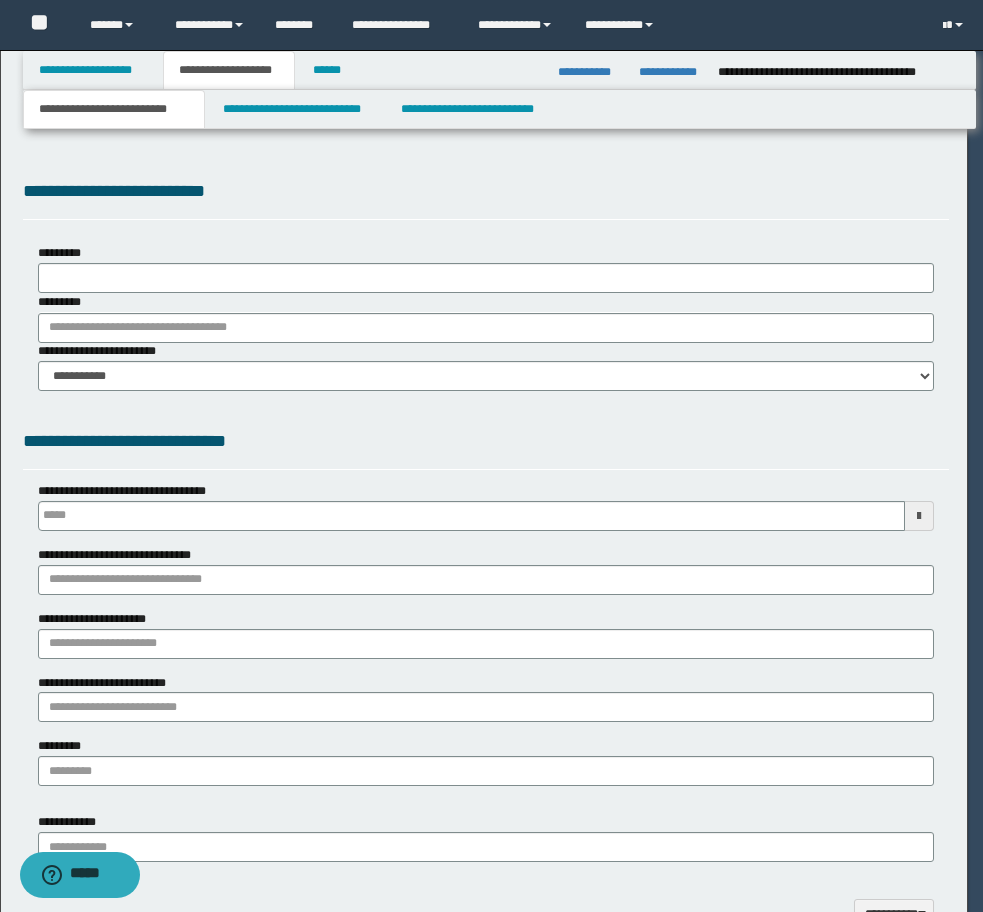 type on "**********" 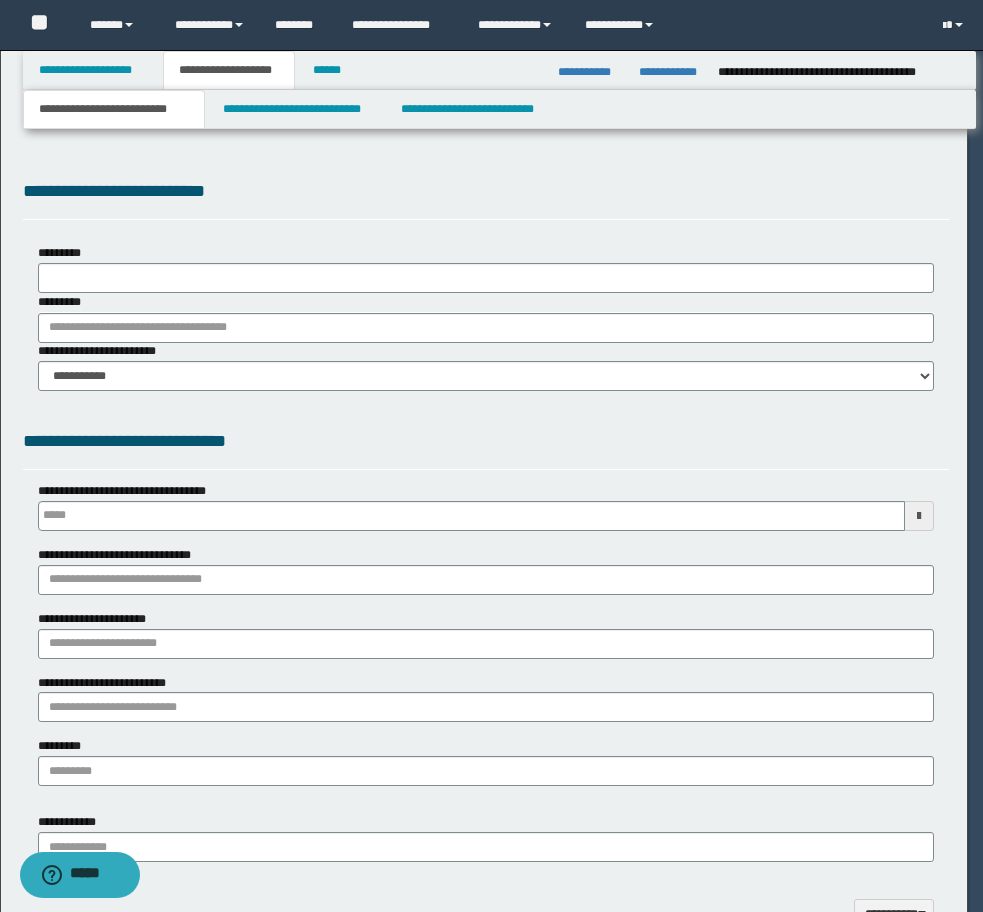 select on "*" 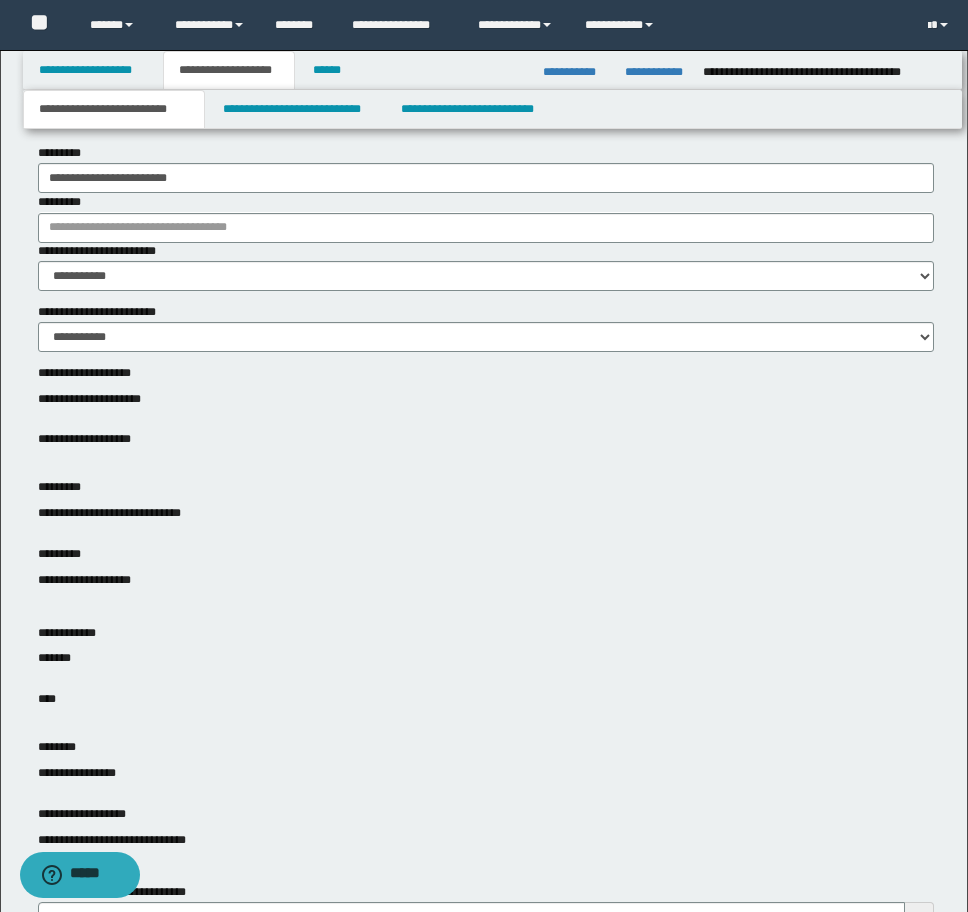 scroll, scrollTop: 600, scrollLeft: 0, axis: vertical 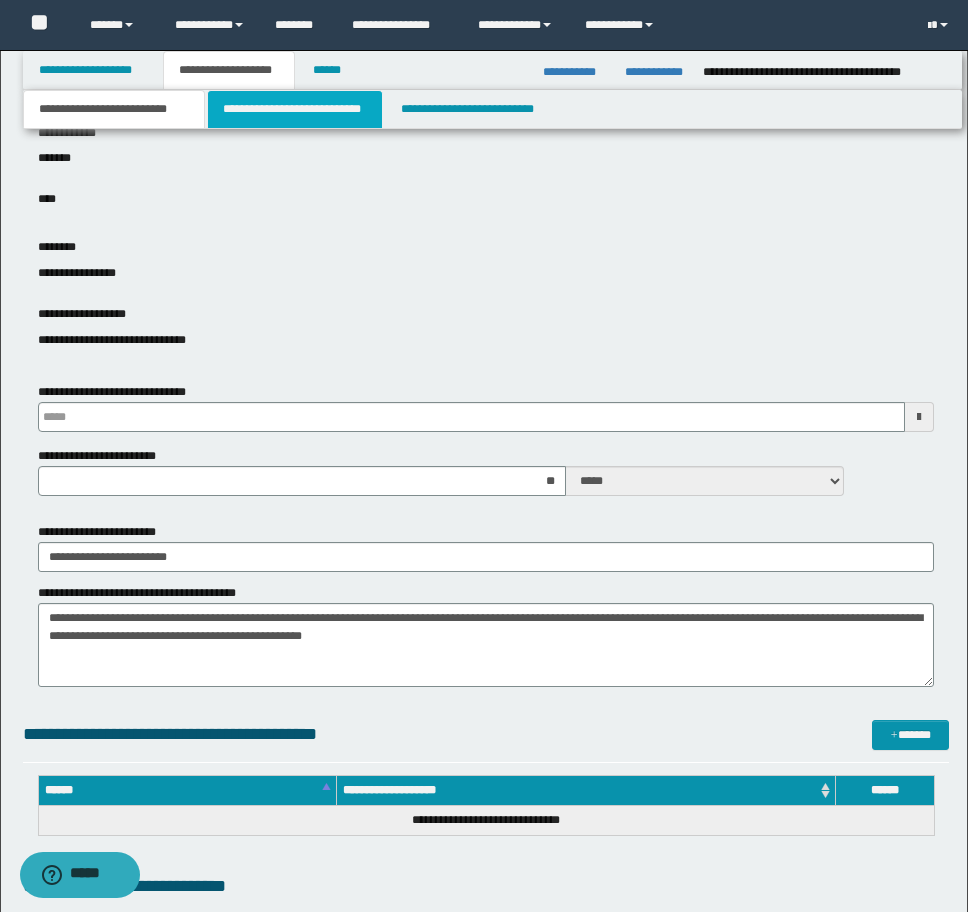 click on "**********" at bounding box center [295, 109] 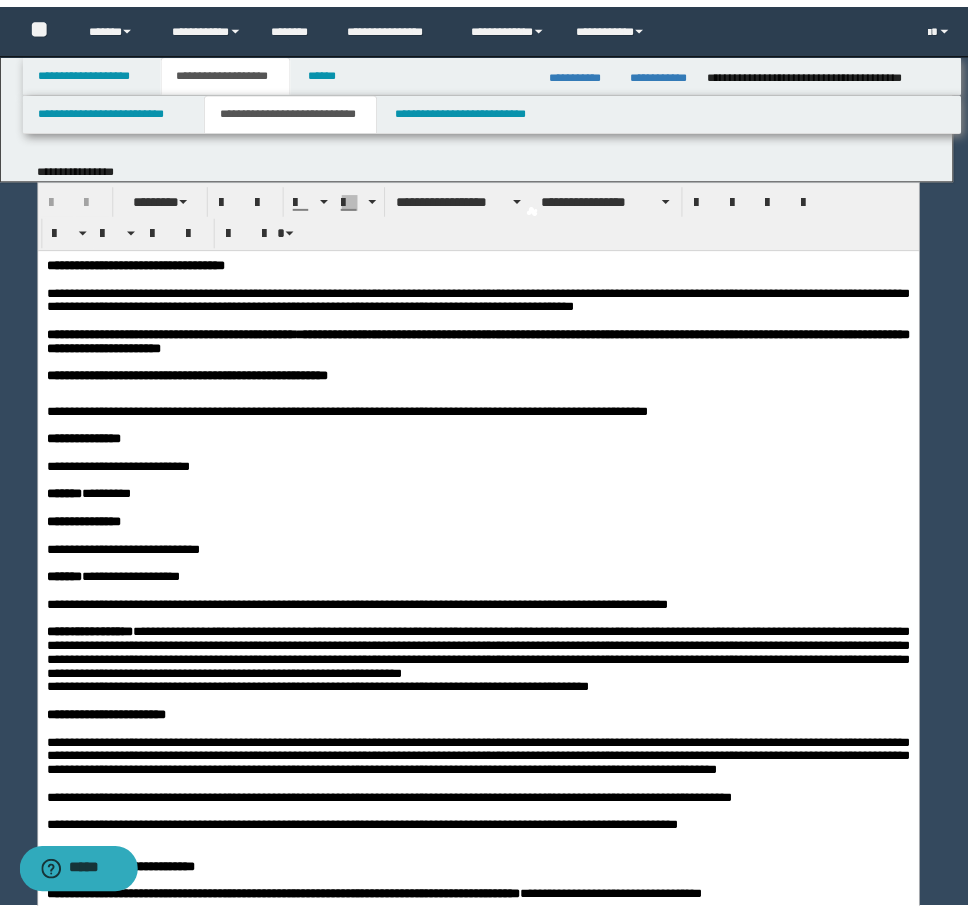 scroll, scrollTop: 0, scrollLeft: 0, axis: both 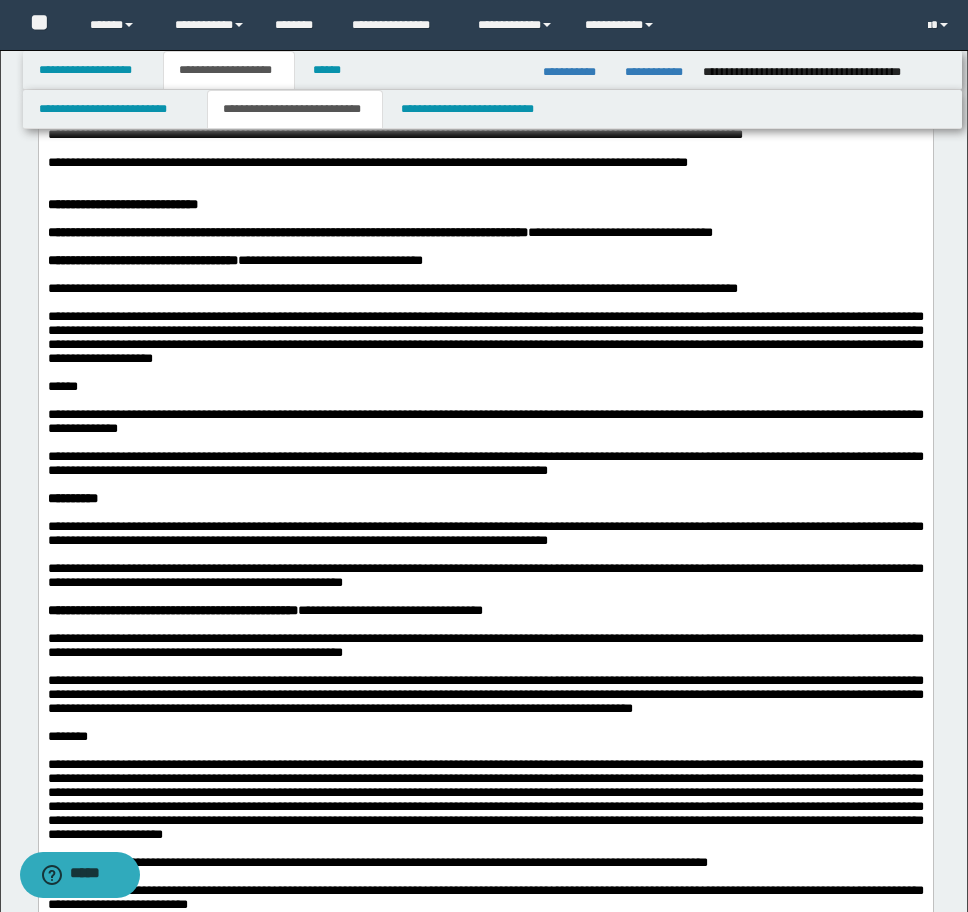 click at bounding box center (485, 191) 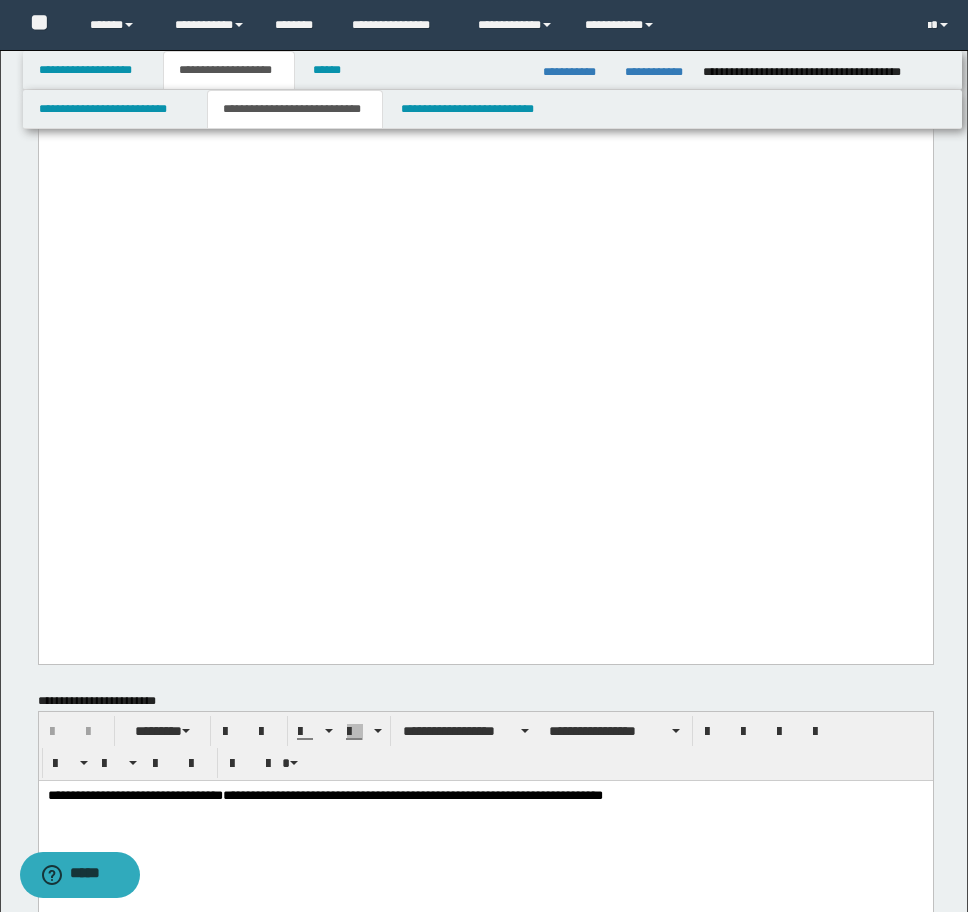scroll, scrollTop: 3168, scrollLeft: 0, axis: vertical 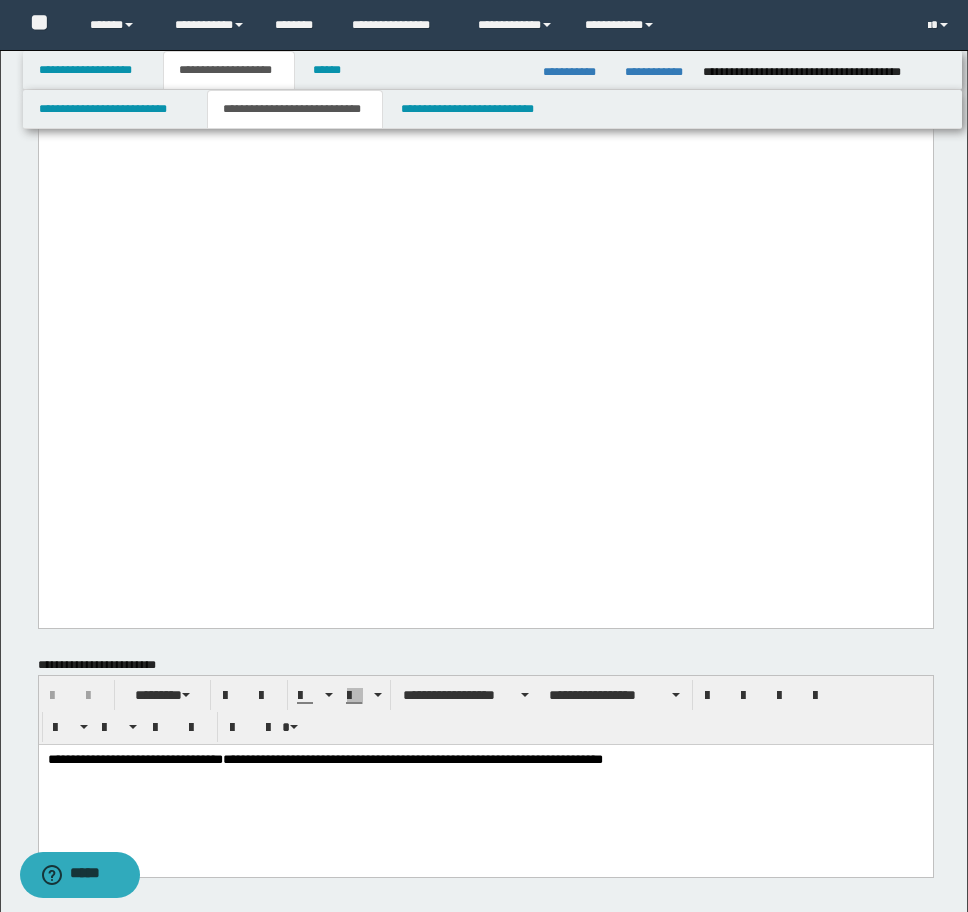click on "**********" at bounding box center (485, -1556) 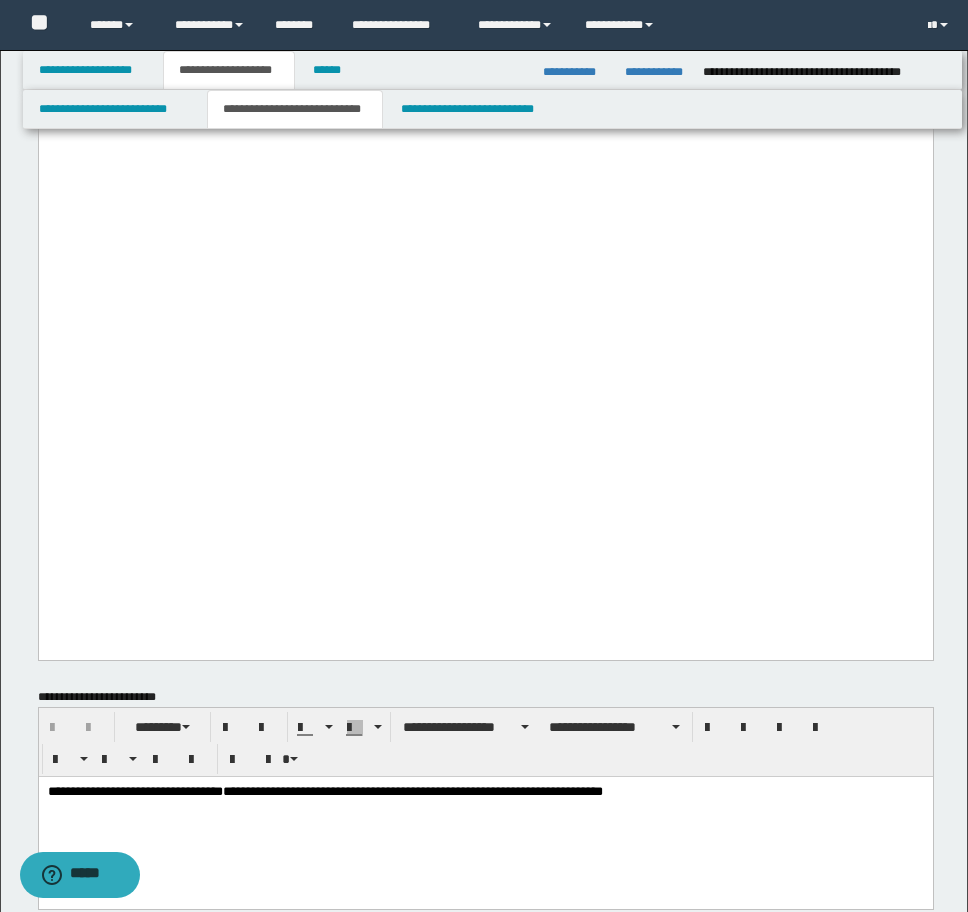 click on "**********" at bounding box center (324, 790) 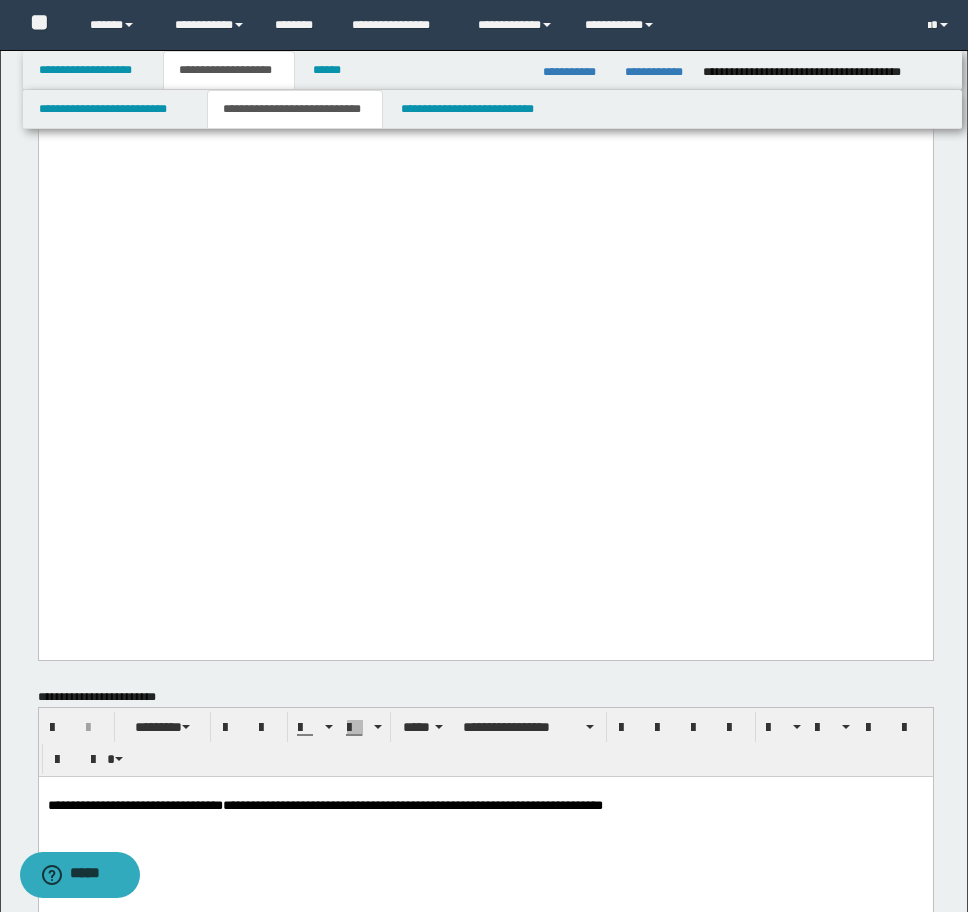 click on "**********" at bounding box center [485, 823] 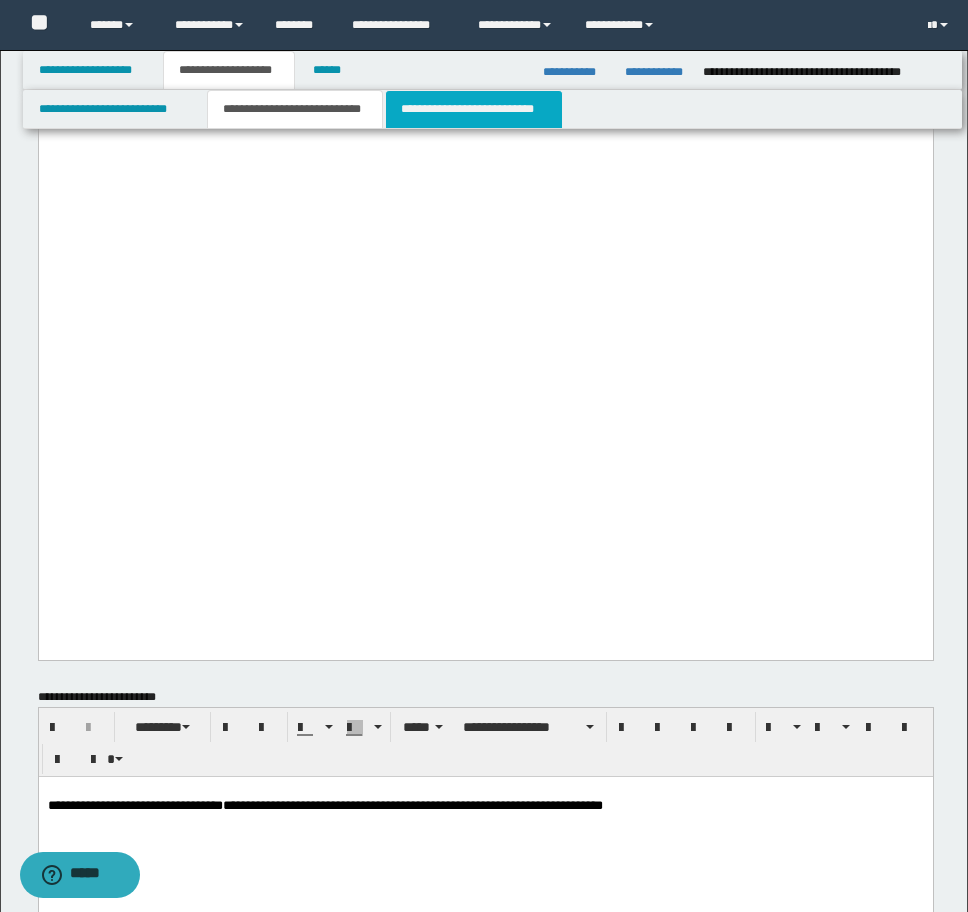 click on "**********" at bounding box center [474, 109] 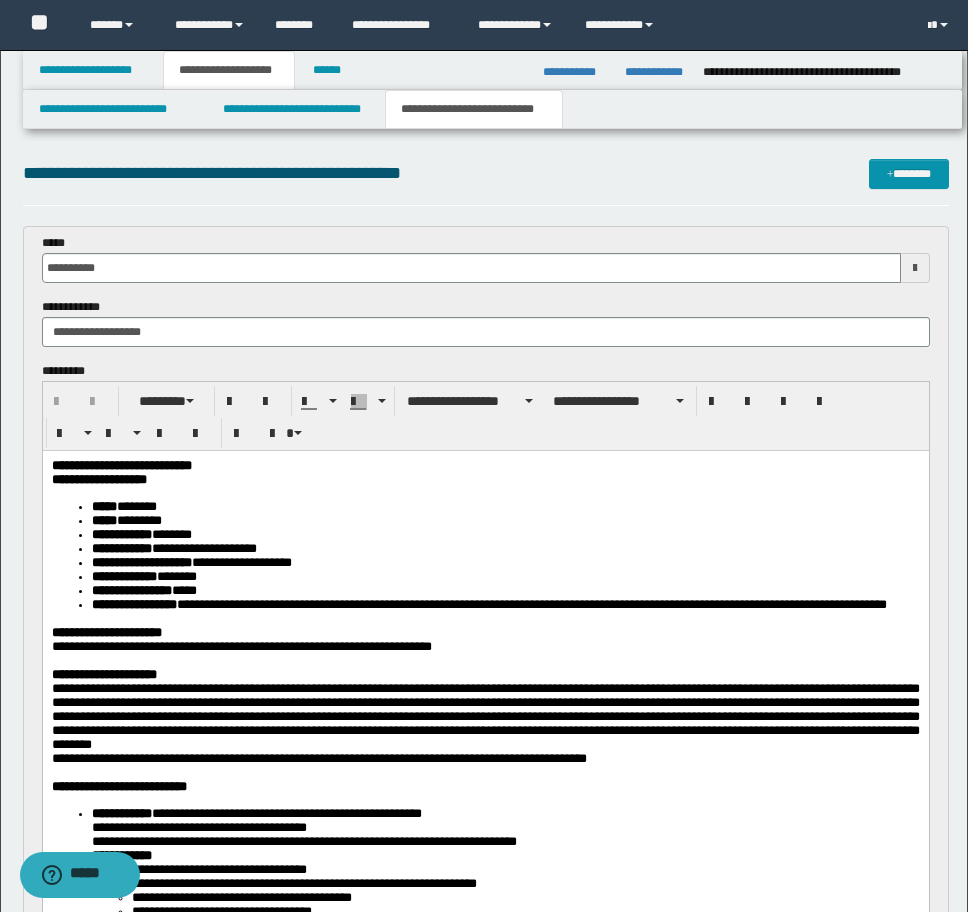 scroll, scrollTop: 0, scrollLeft: 0, axis: both 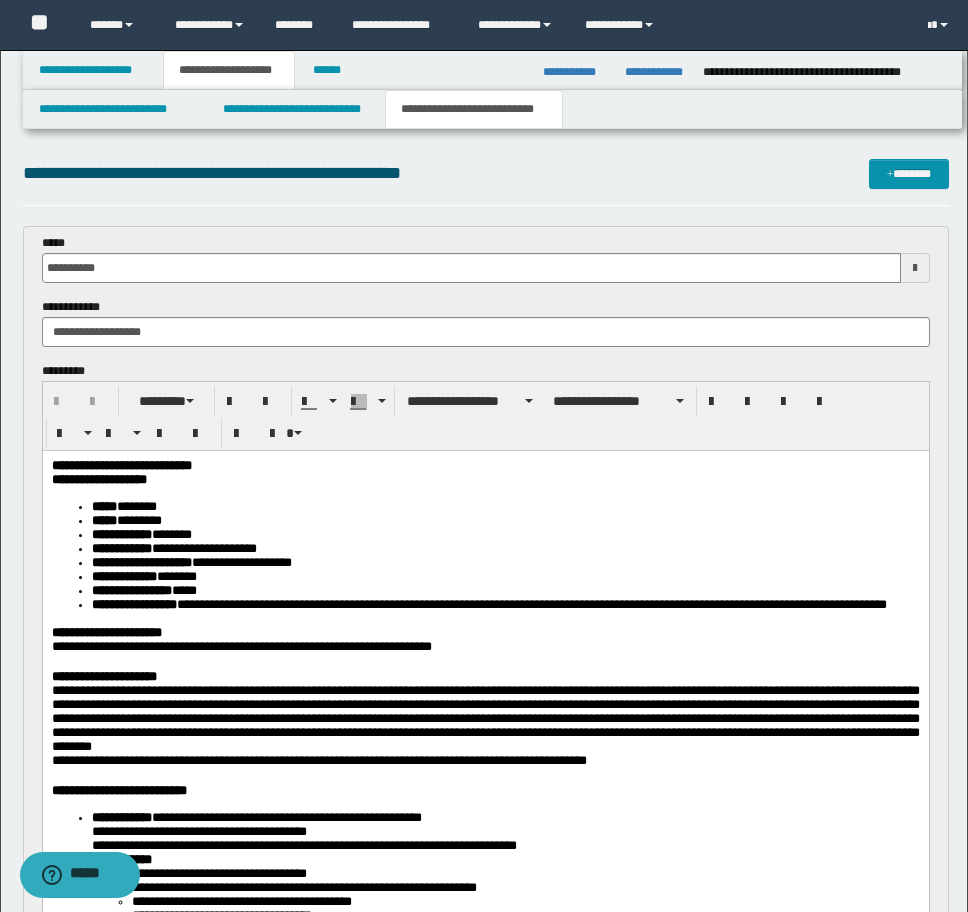 click on "**********" at bounding box center [485, 933] 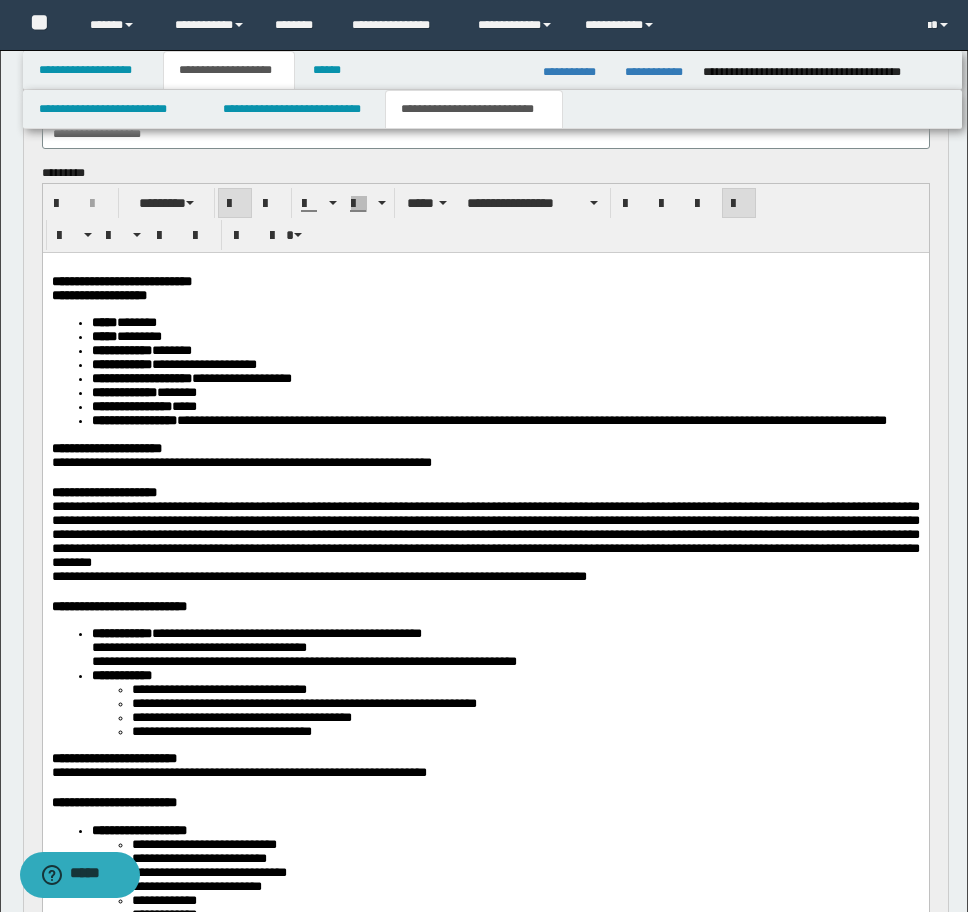 scroll, scrollTop: 200, scrollLeft: 0, axis: vertical 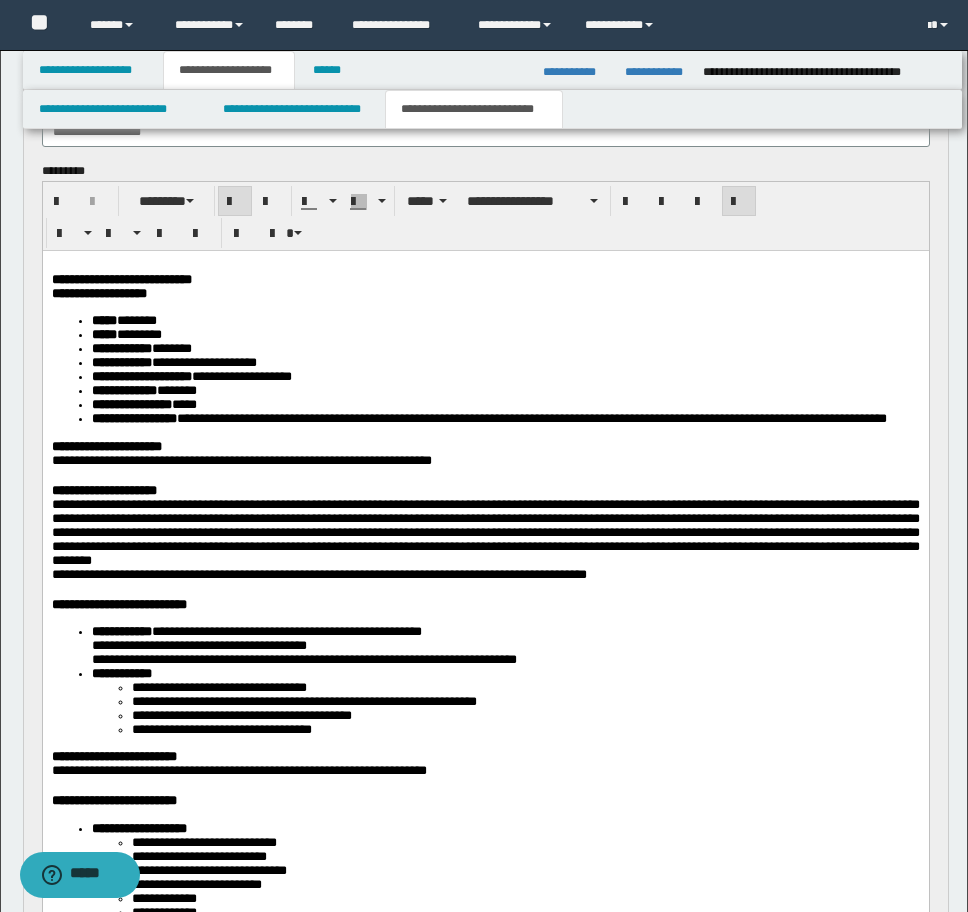 click on "**********" at bounding box center [485, 280] 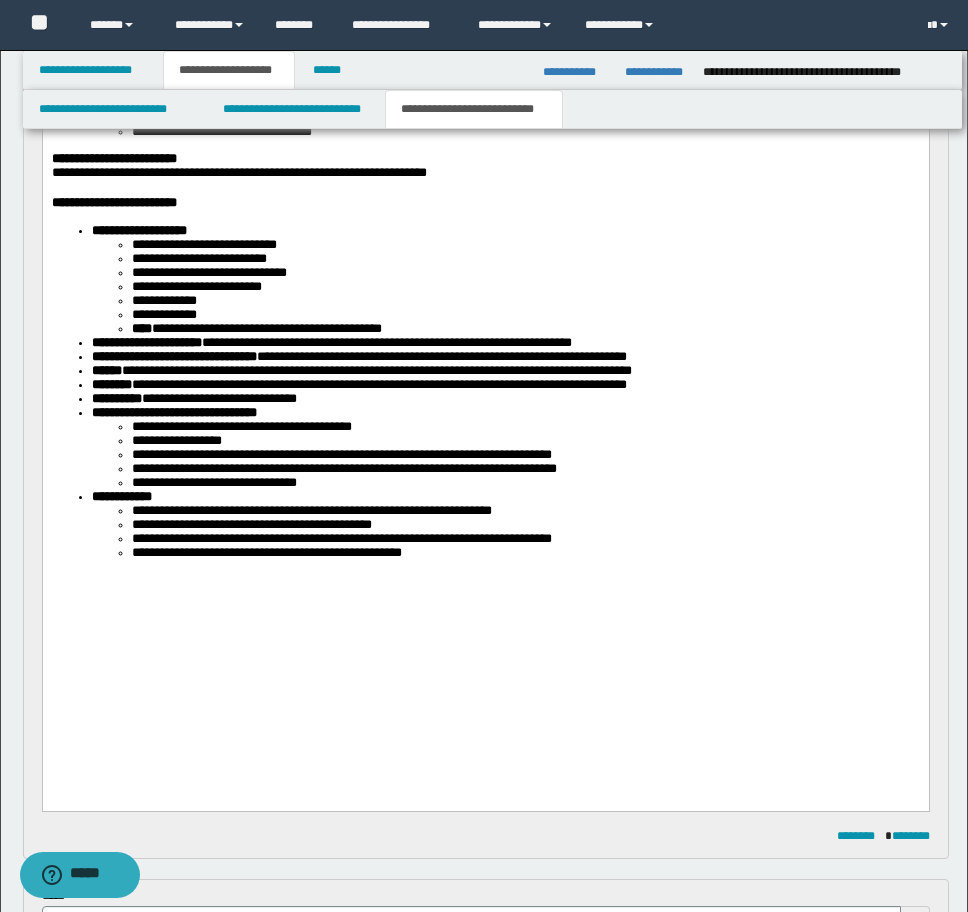 scroll, scrollTop: 1100, scrollLeft: 0, axis: vertical 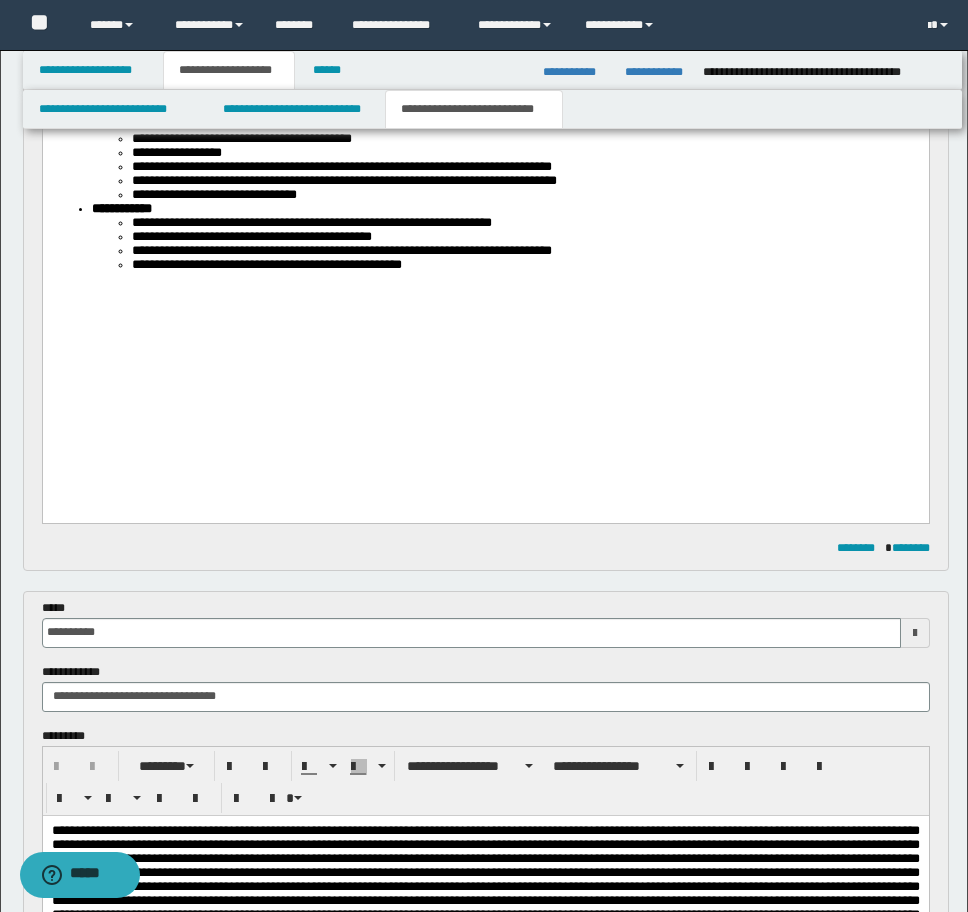 click on "**********" at bounding box center [485, -153] 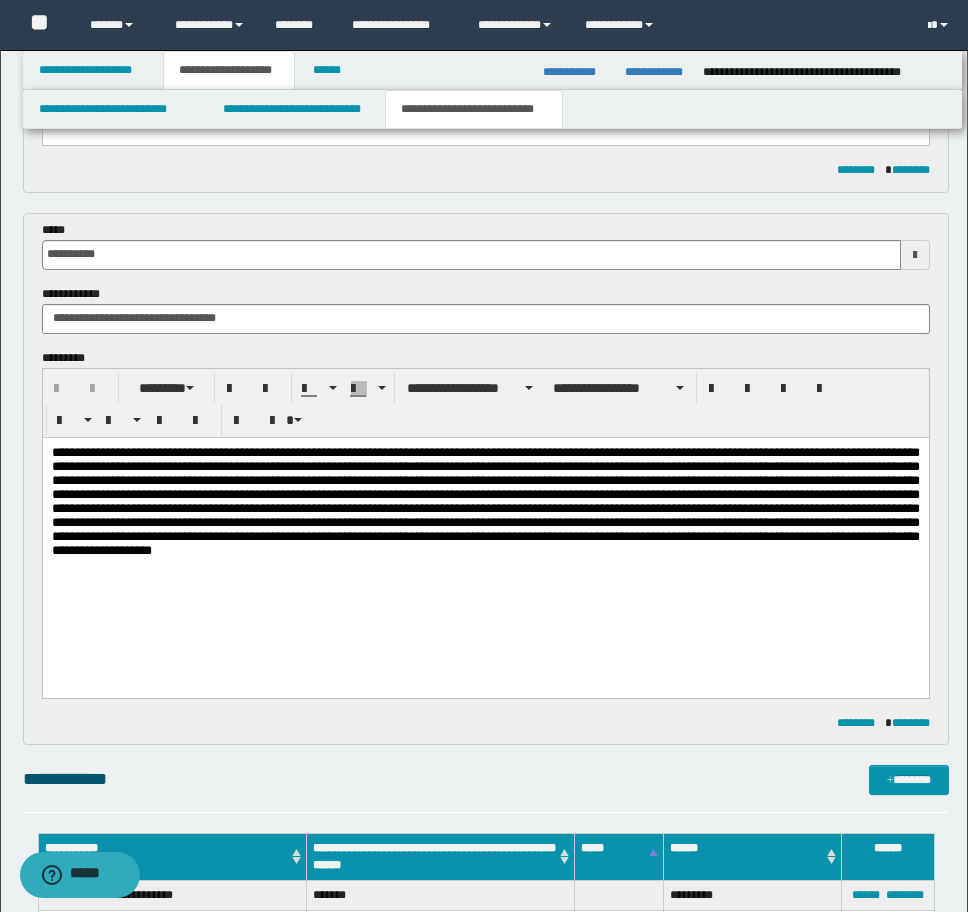 scroll, scrollTop: 1500, scrollLeft: 0, axis: vertical 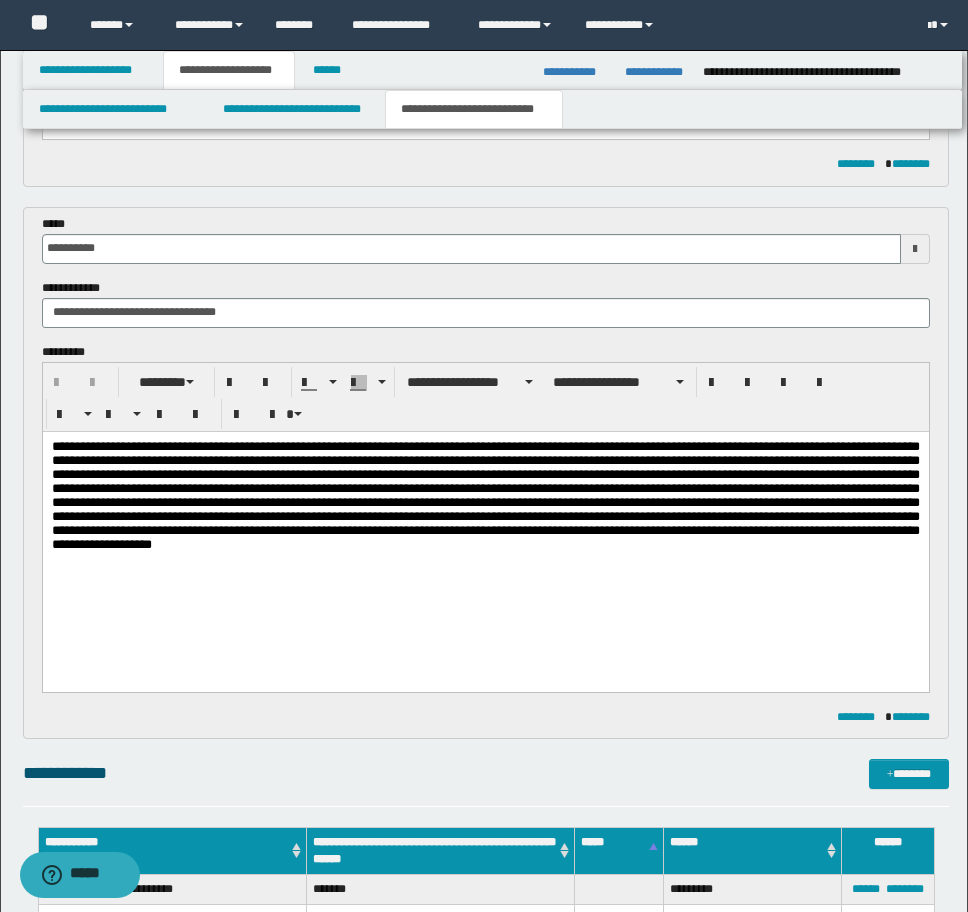 click at bounding box center [485, 494] 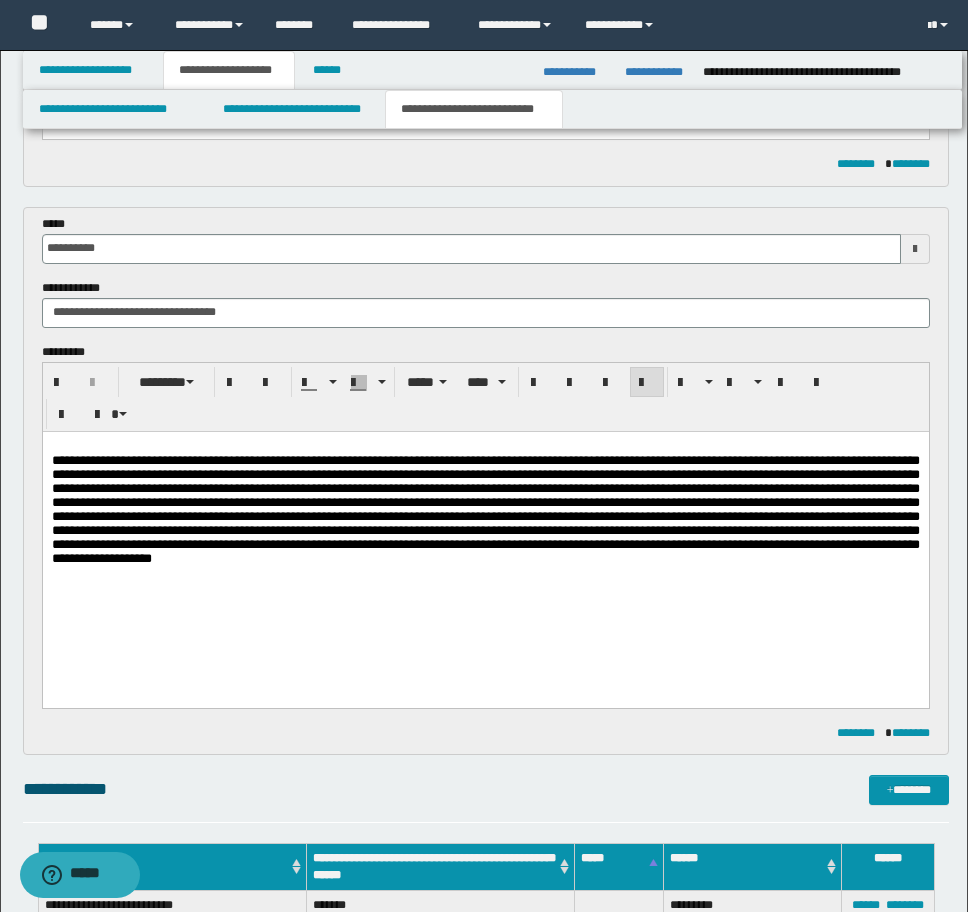 click at bounding box center (485, 527) 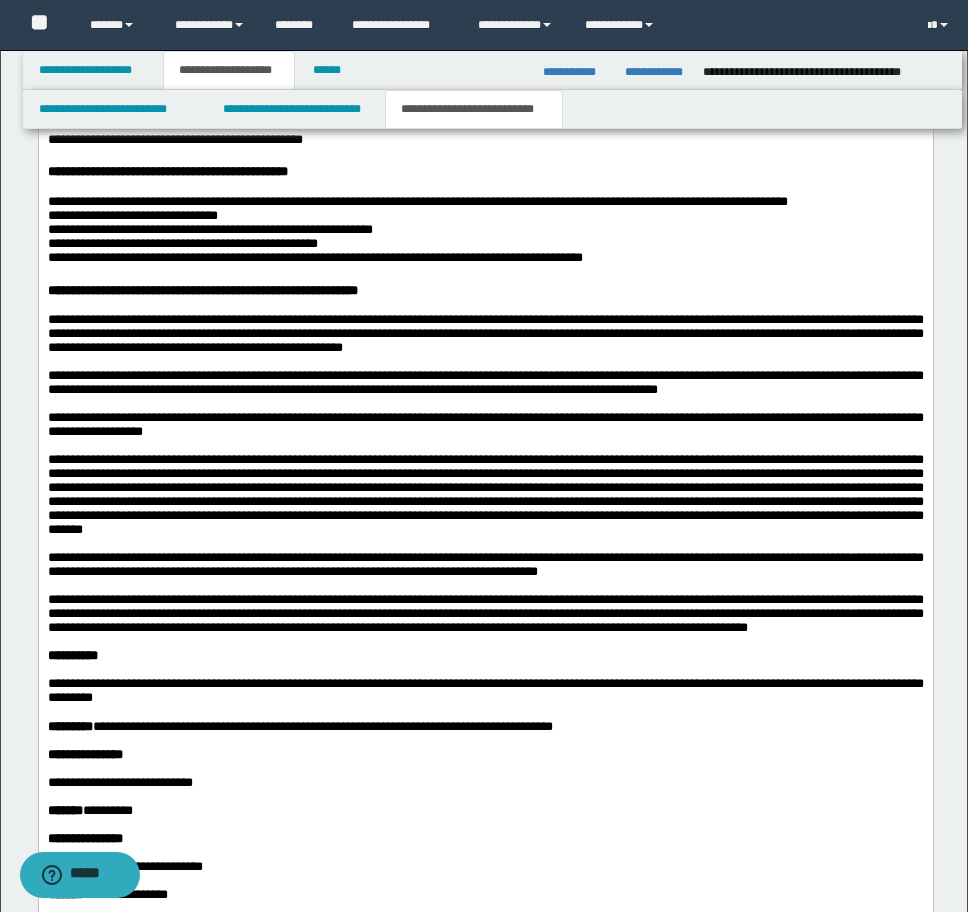 scroll, scrollTop: 3500, scrollLeft: 0, axis: vertical 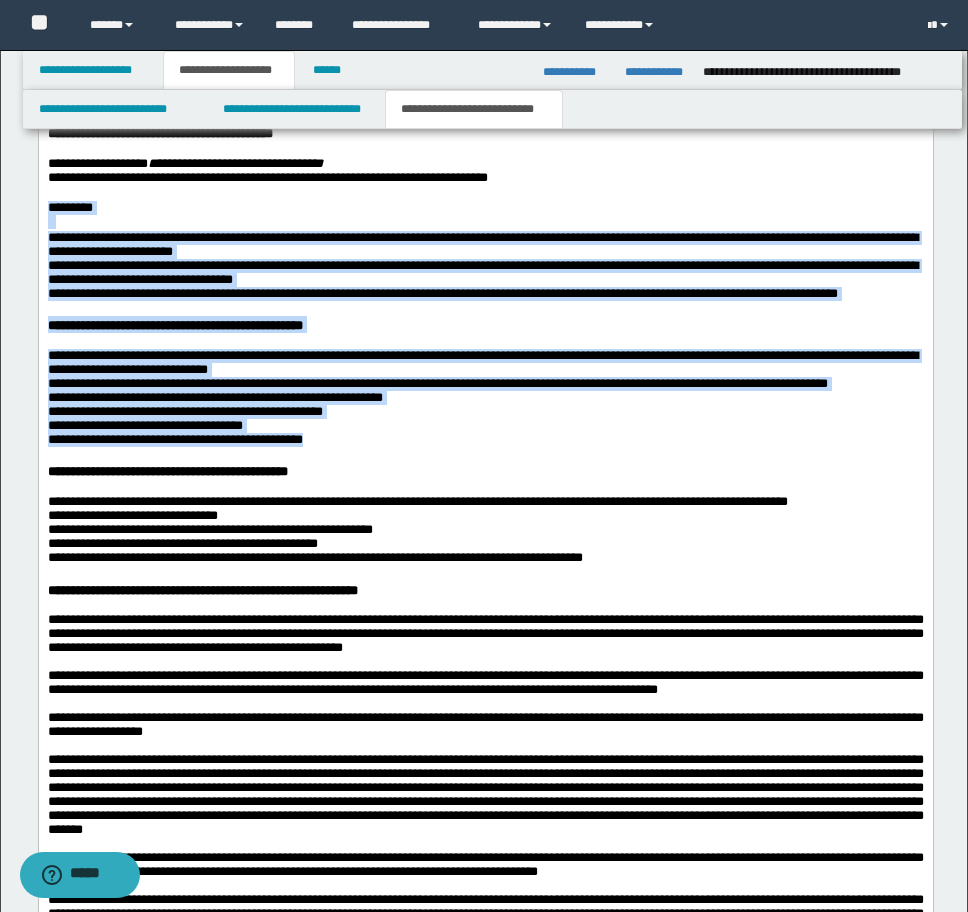drag, startPoint x: 50, startPoint y: 396, endPoint x: 434, endPoint y: 689, distance: 483.01657 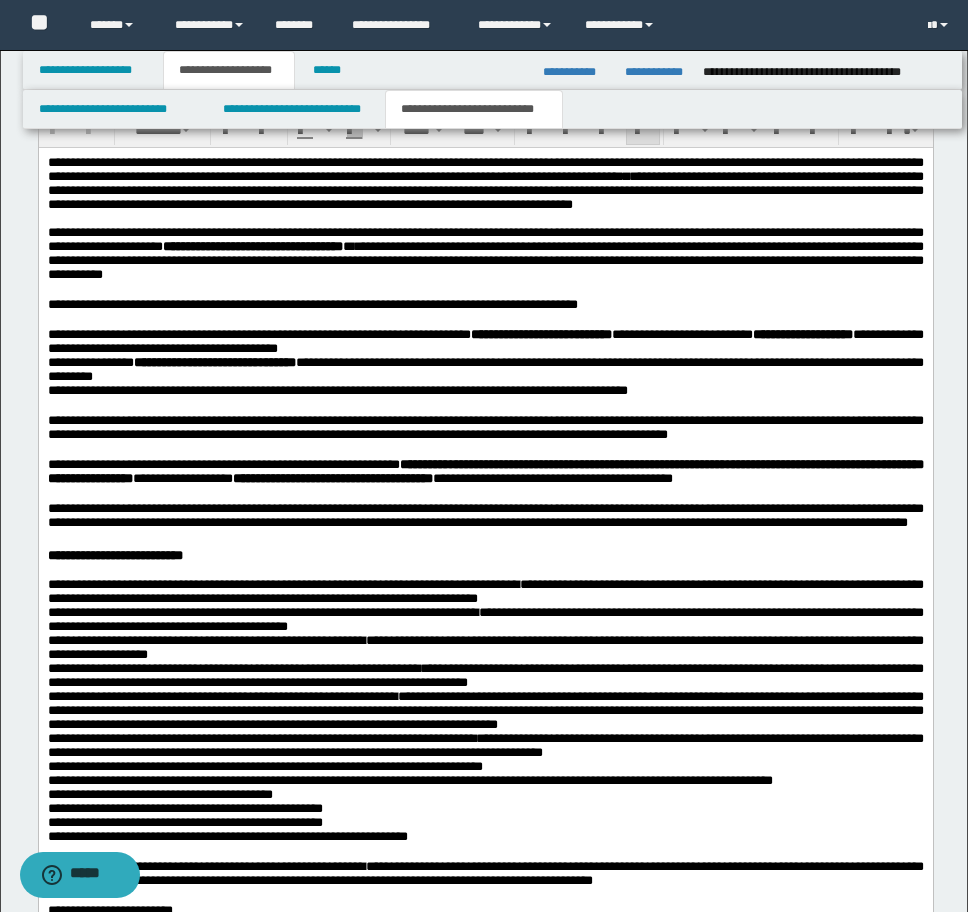 scroll, scrollTop: 2368, scrollLeft: 0, axis: vertical 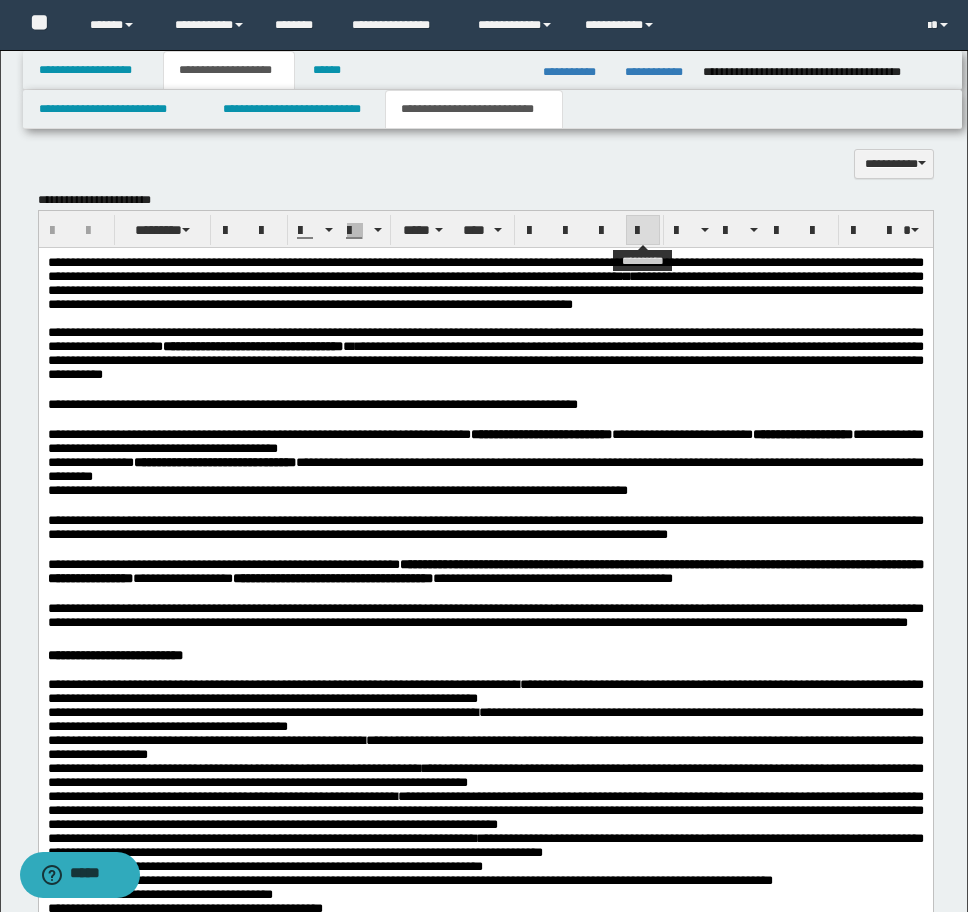 click at bounding box center [643, 231] 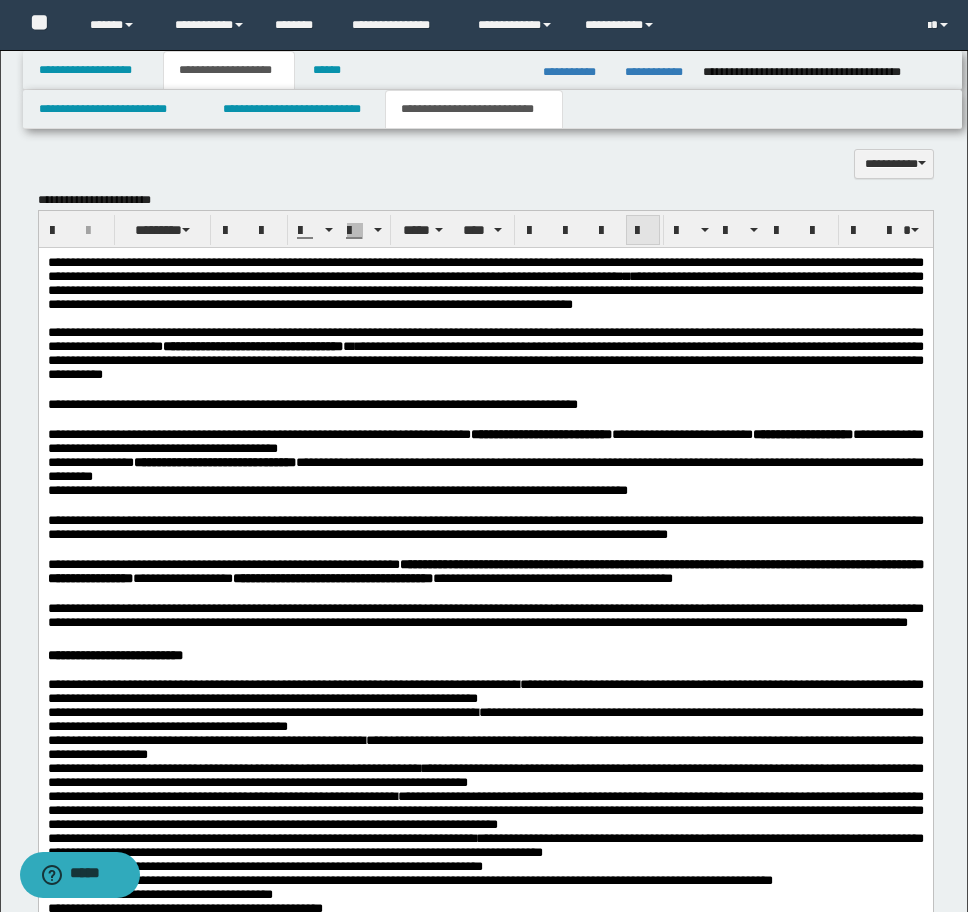 click at bounding box center (643, 231) 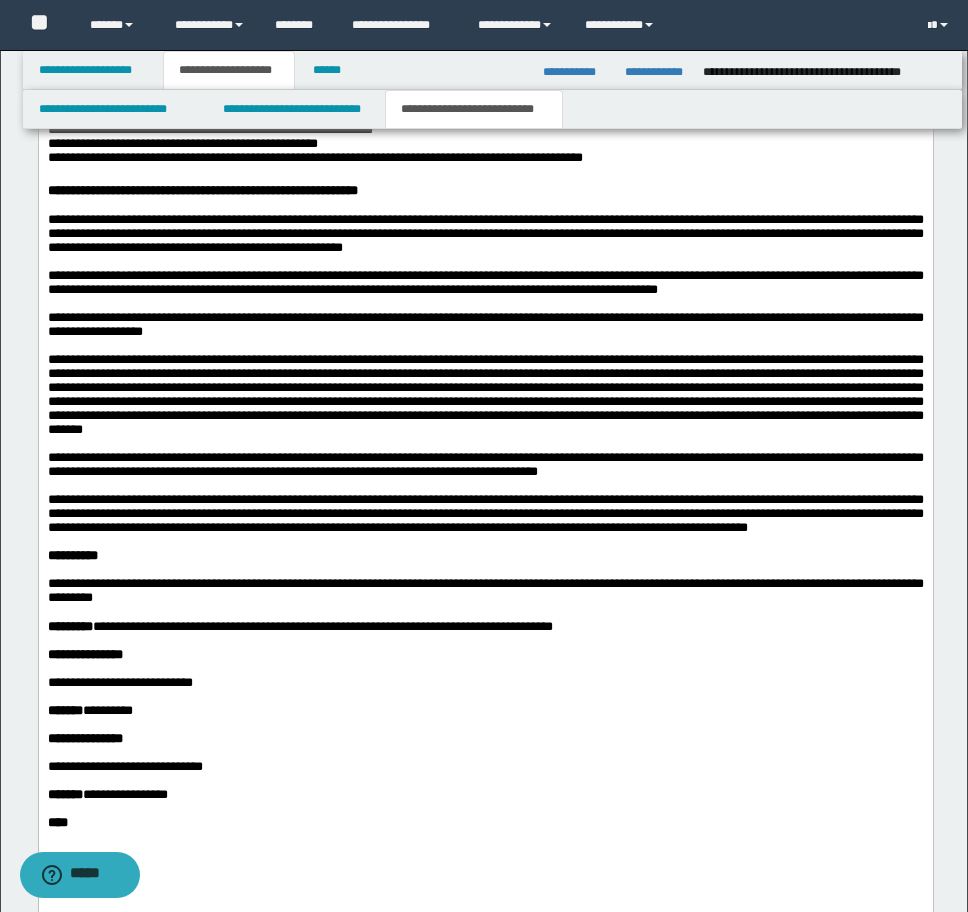 click on "**********" at bounding box center [485, 158] 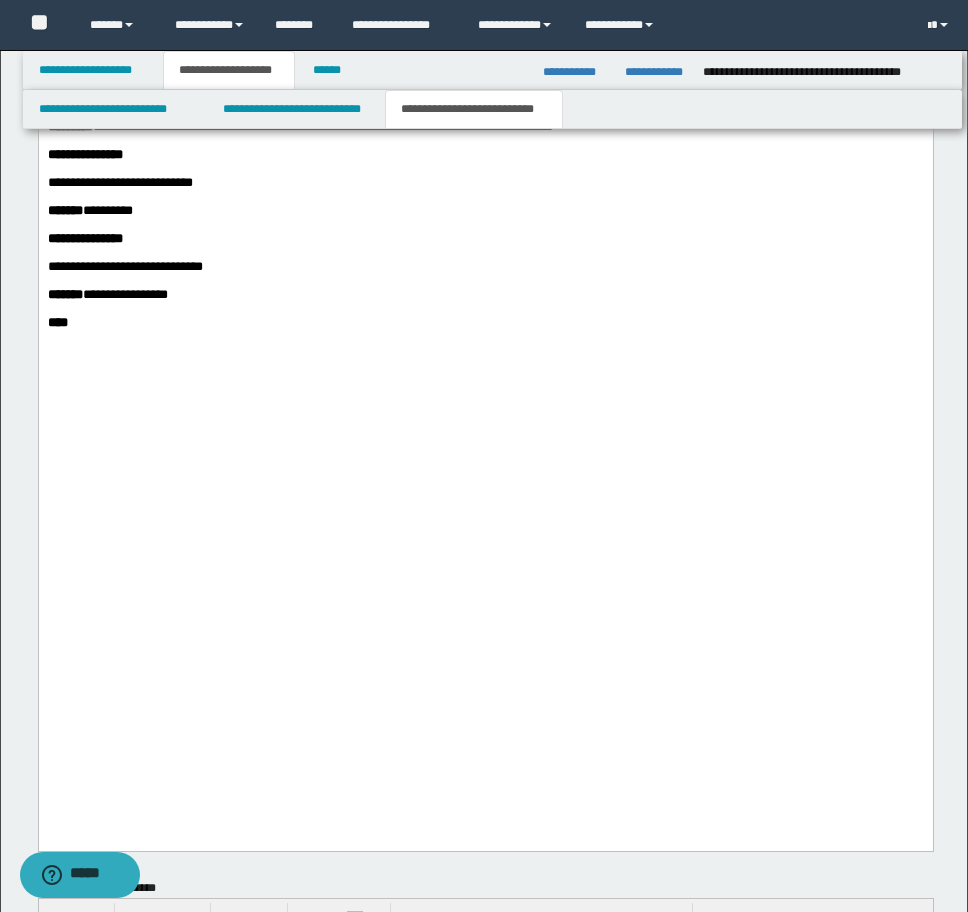 scroll, scrollTop: 4368, scrollLeft: 0, axis: vertical 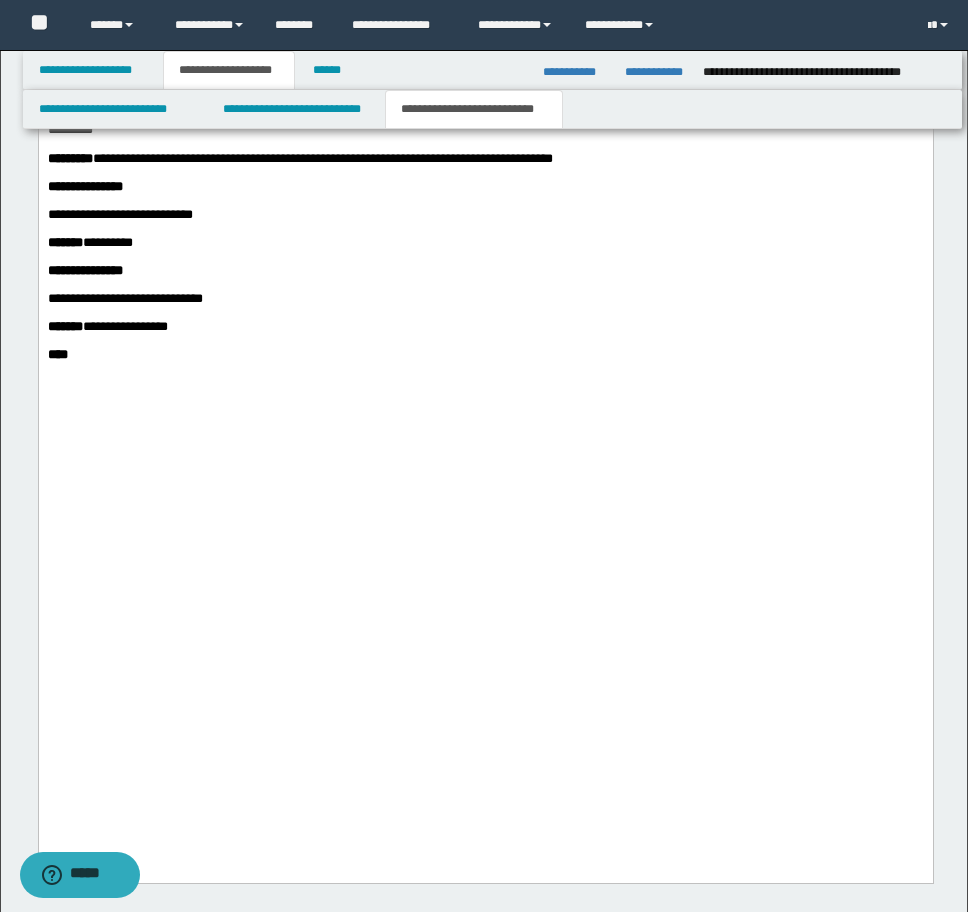 click on "**********" at bounding box center [485, -650] 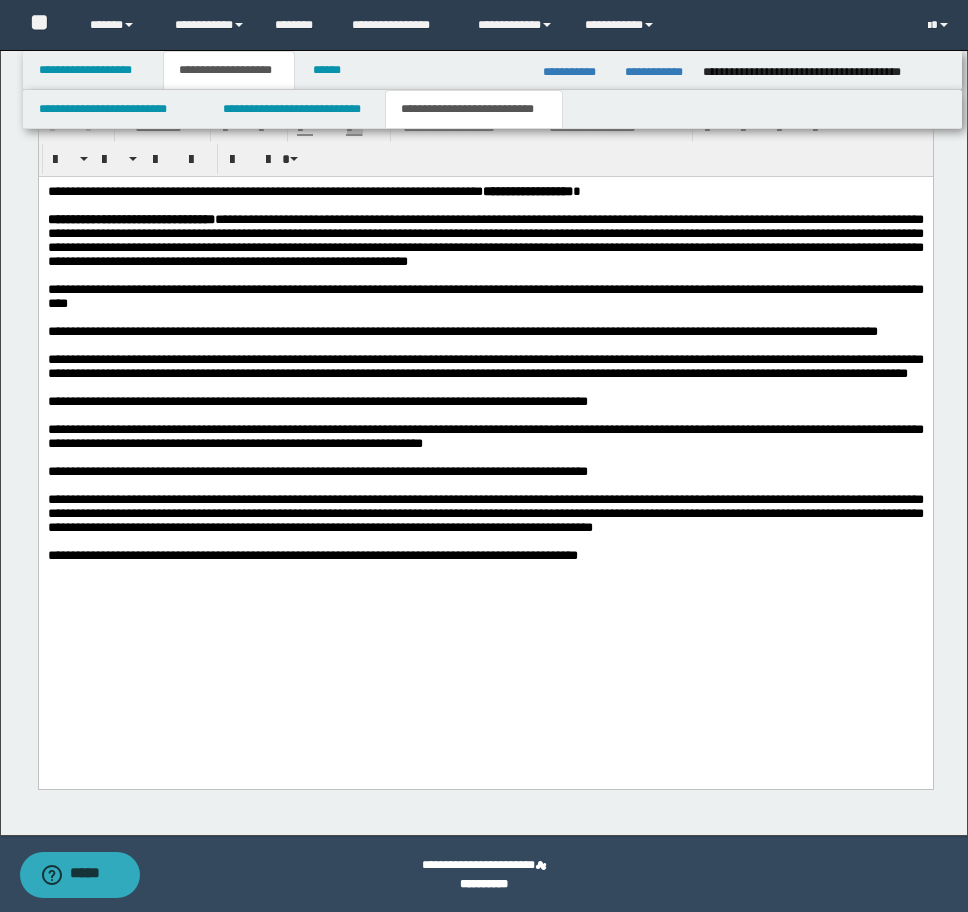 scroll, scrollTop: 5441, scrollLeft: 0, axis: vertical 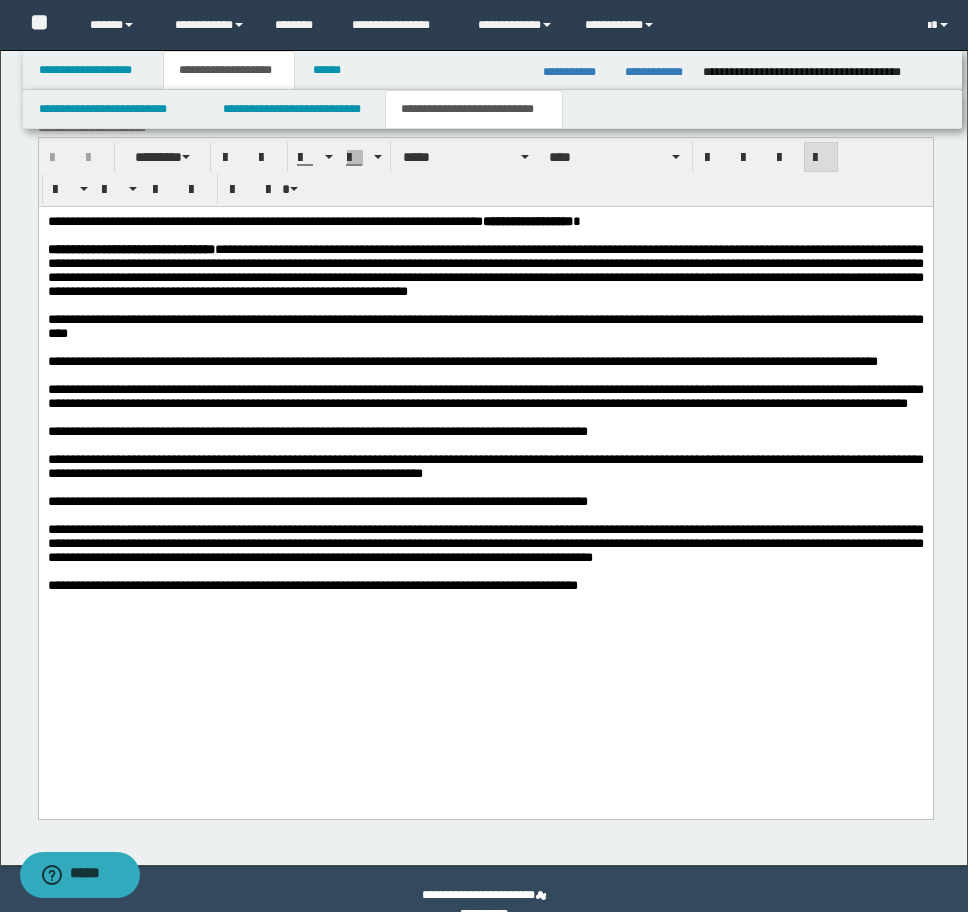 click on "**********" at bounding box center (485, 429) 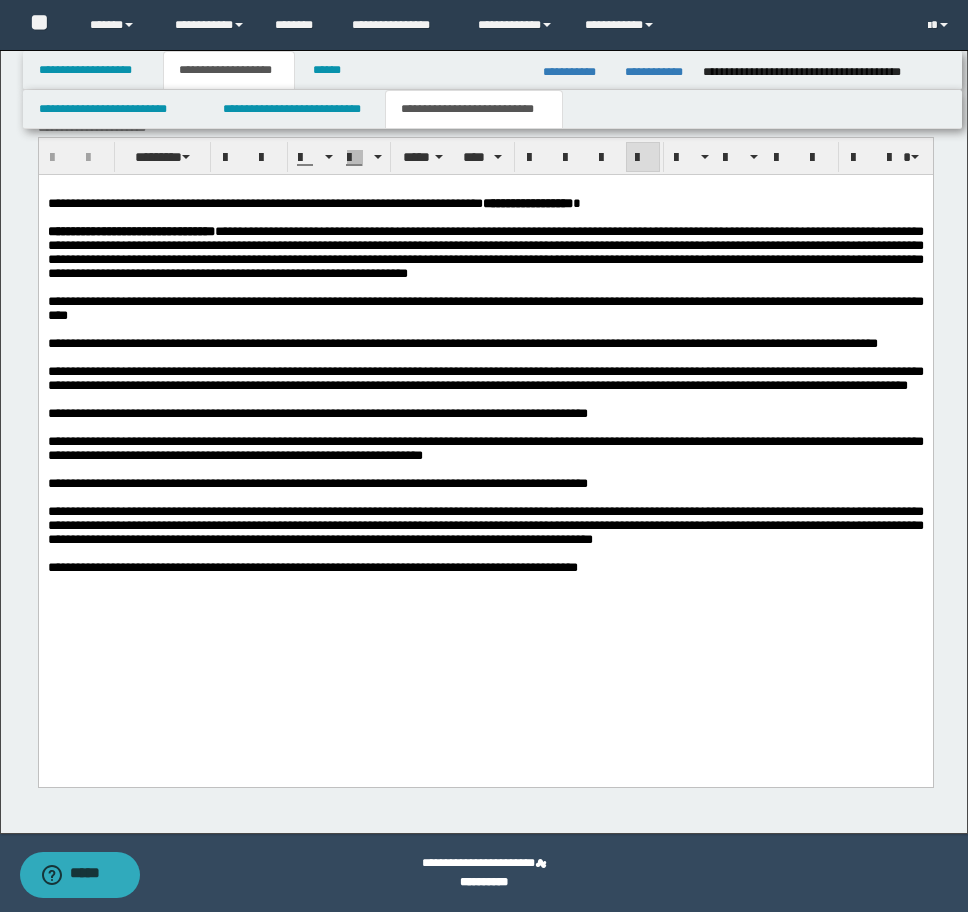 scroll, scrollTop: 5425, scrollLeft: 0, axis: vertical 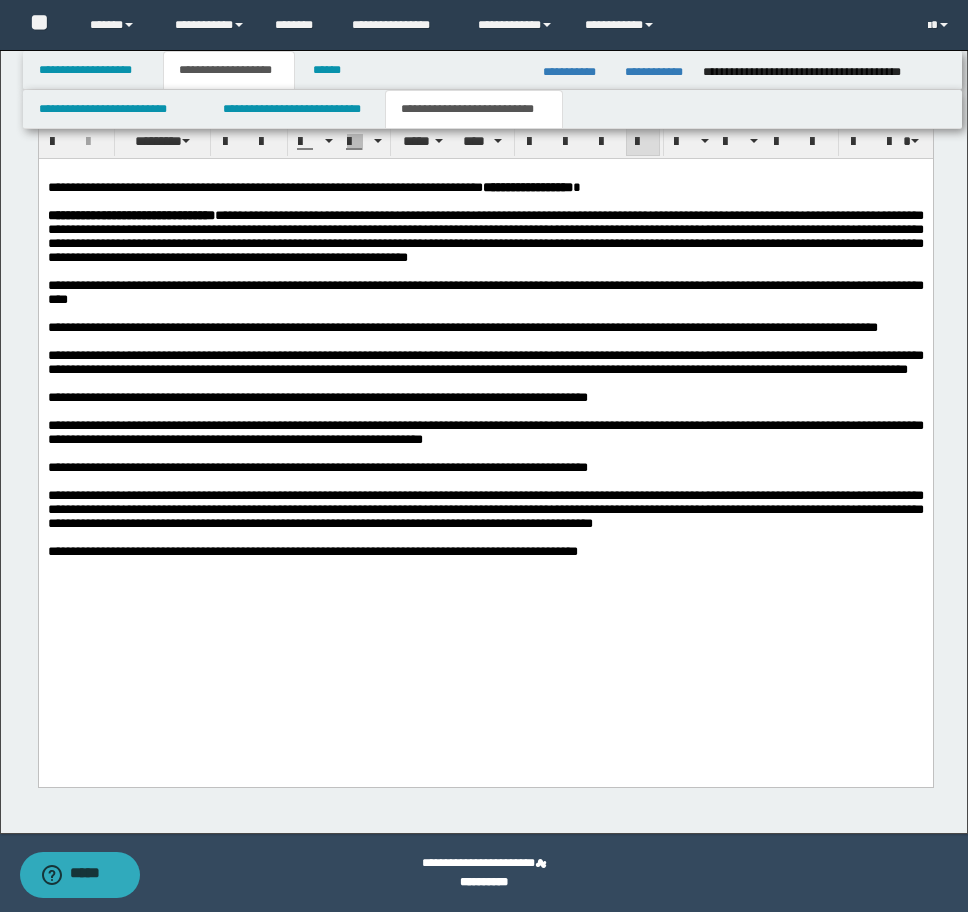 click on "**********" at bounding box center (485, 552) 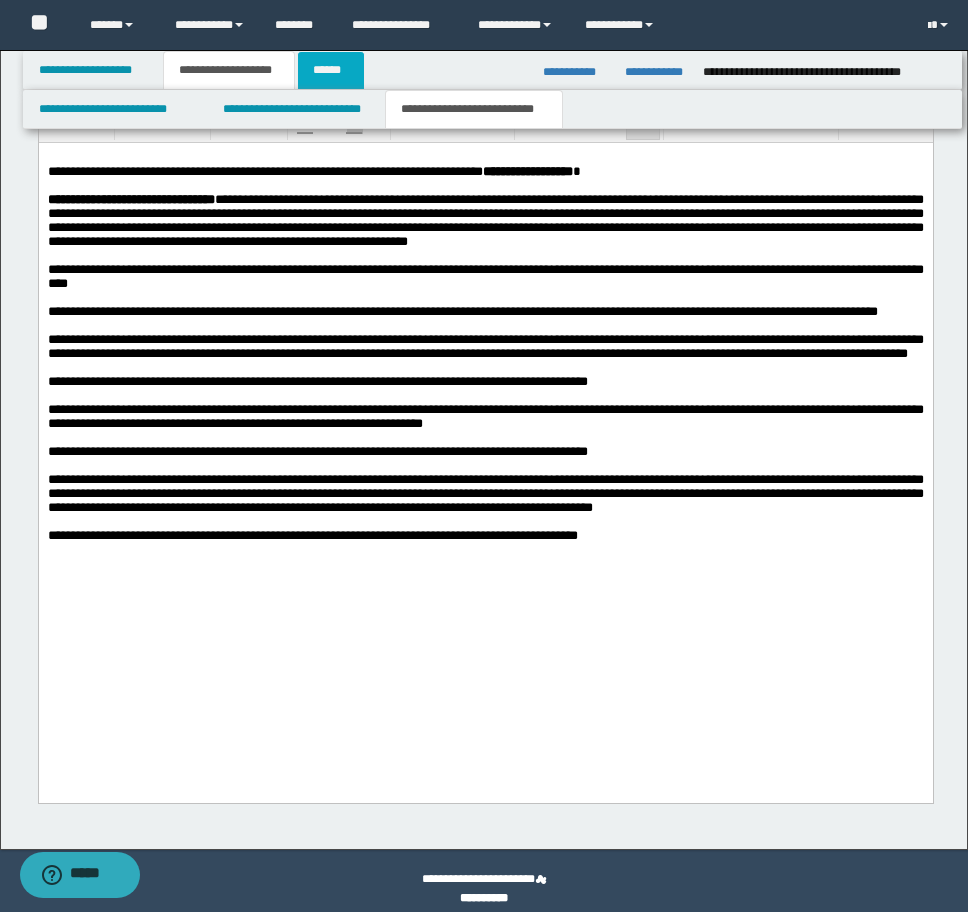 click on "******" at bounding box center (331, 70) 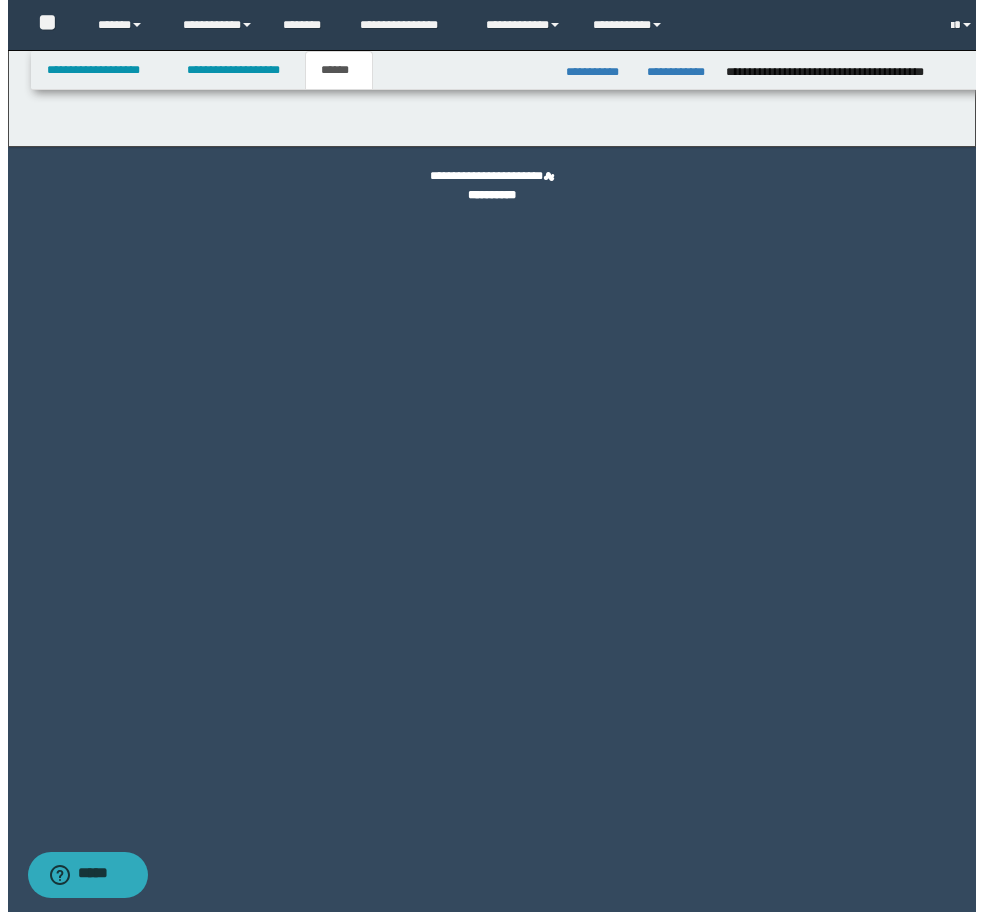 scroll, scrollTop: 0, scrollLeft: 0, axis: both 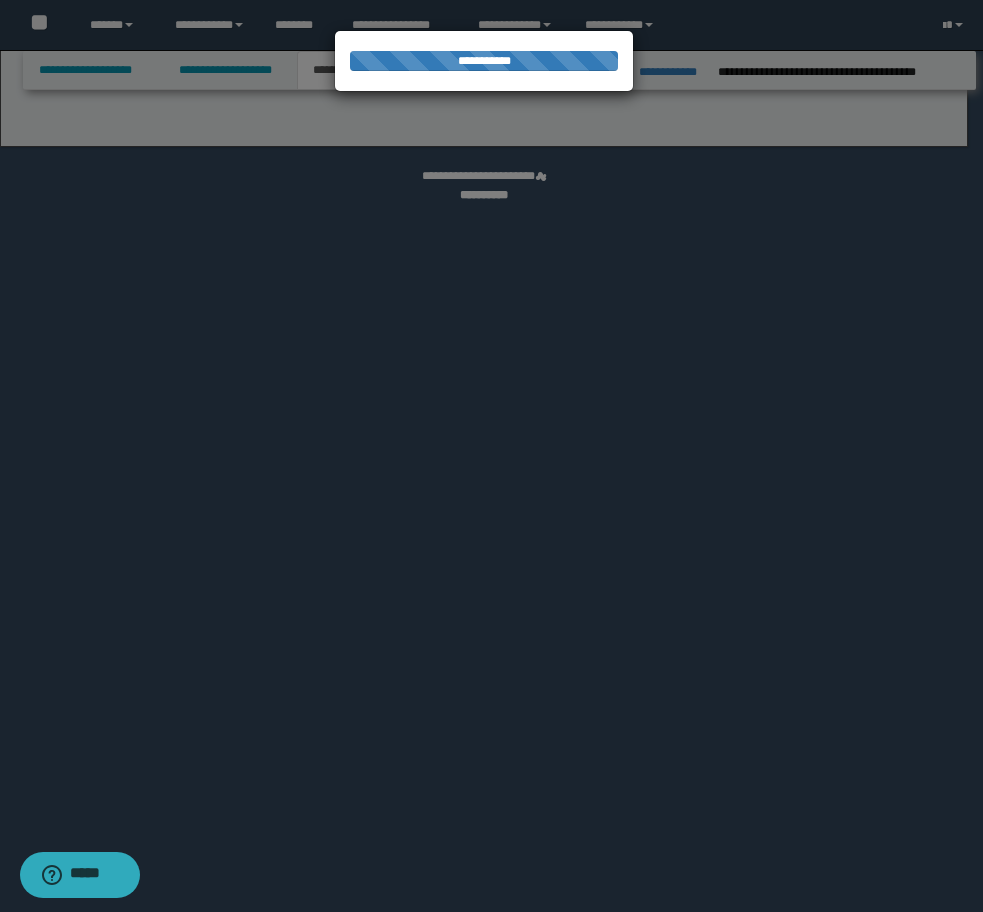 select on "*" 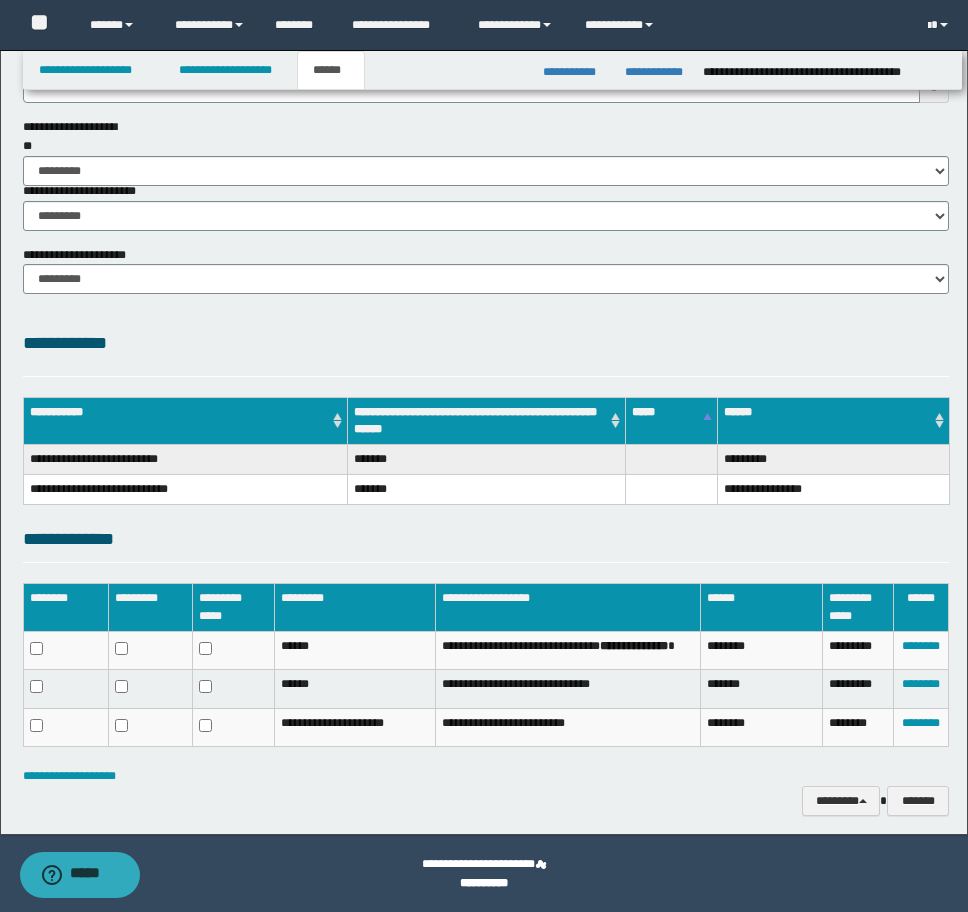 scroll, scrollTop: 270, scrollLeft: 0, axis: vertical 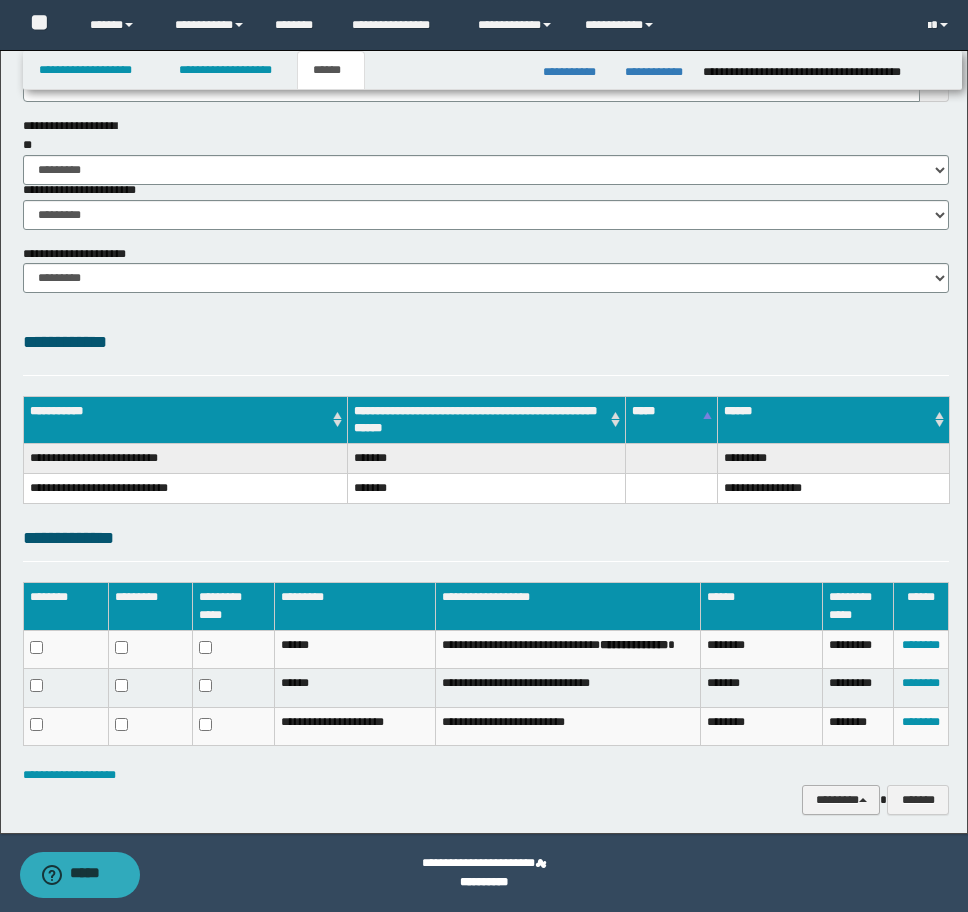 click on "********" at bounding box center (841, 800) 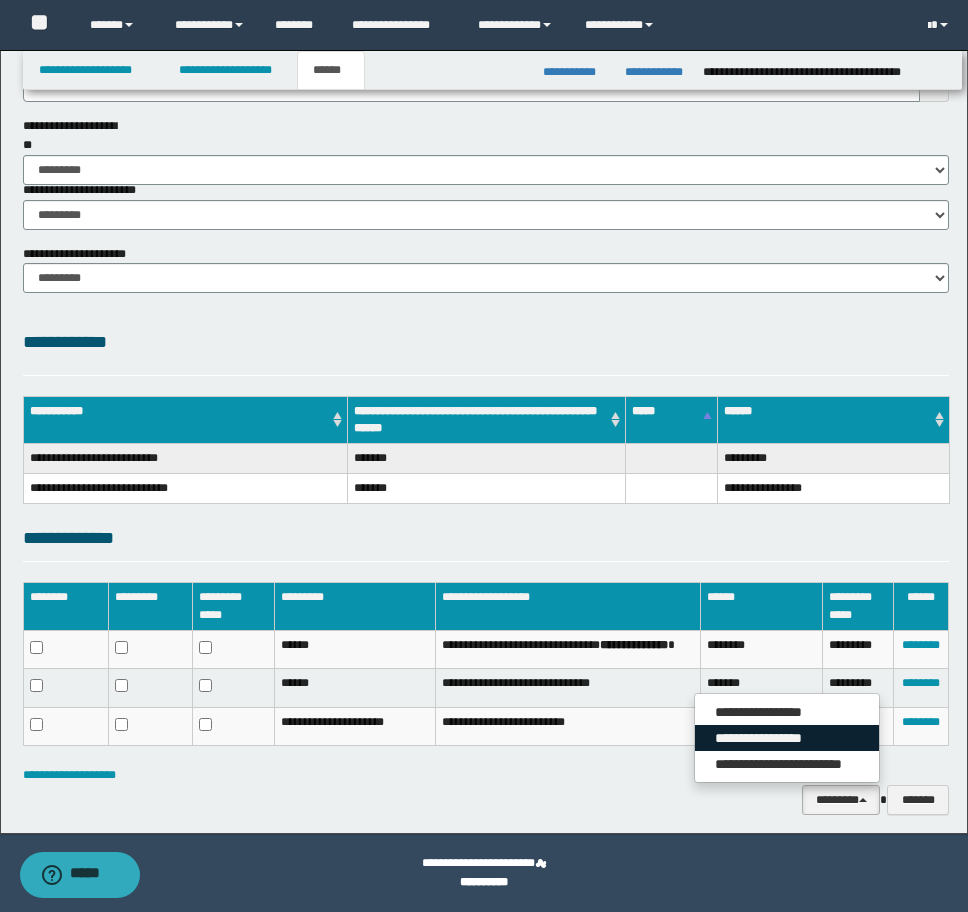 click on "**********" at bounding box center [787, 738] 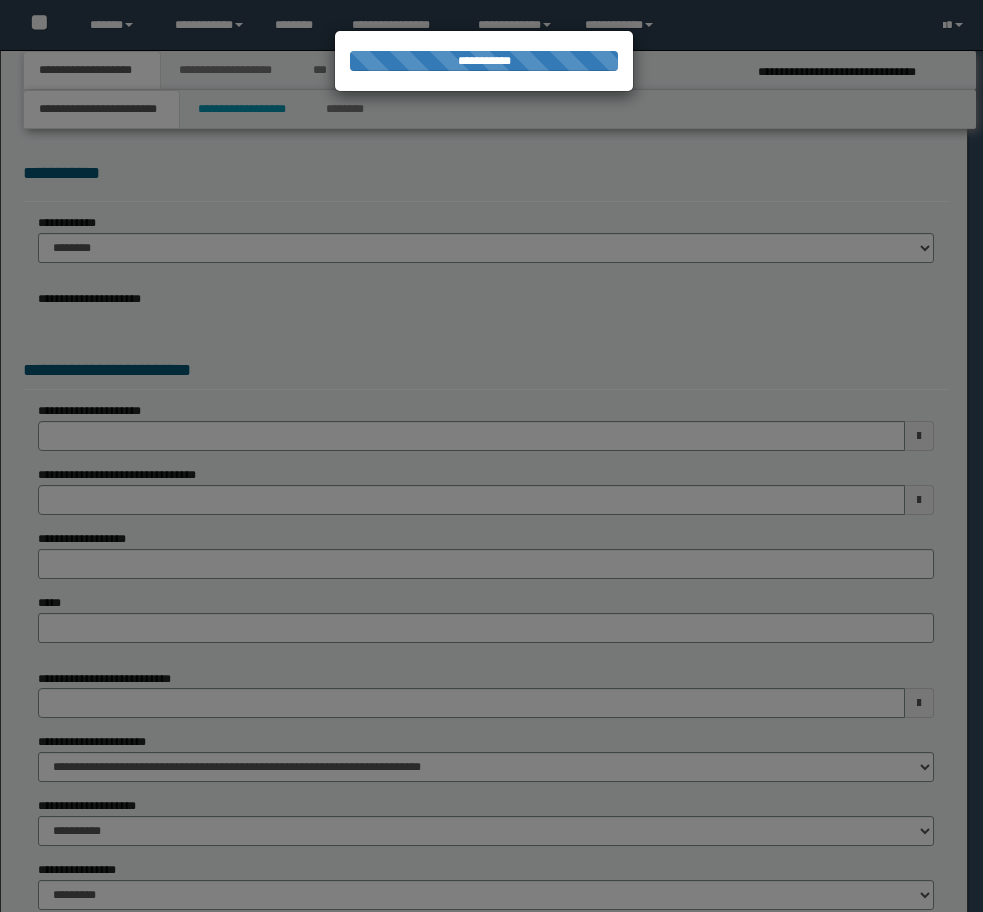 scroll, scrollTop: 0, scrollLeft: 0, axis: both 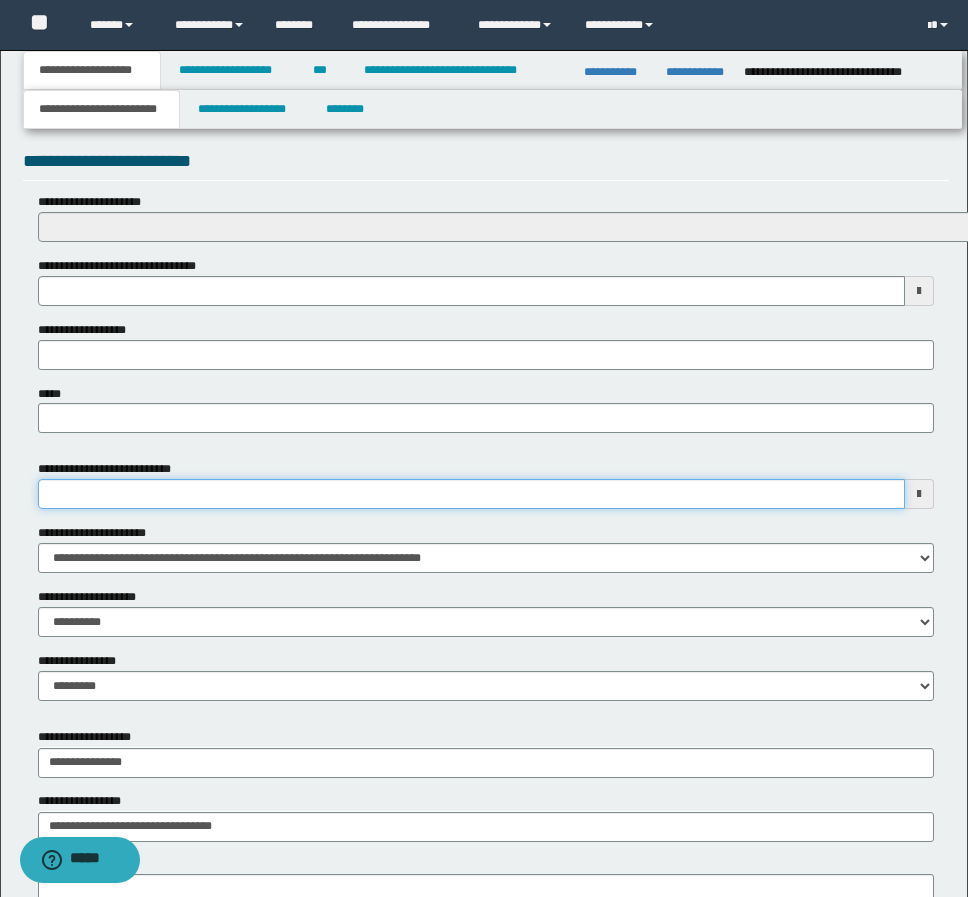 click on "**********" at bounding box center [471, 494] 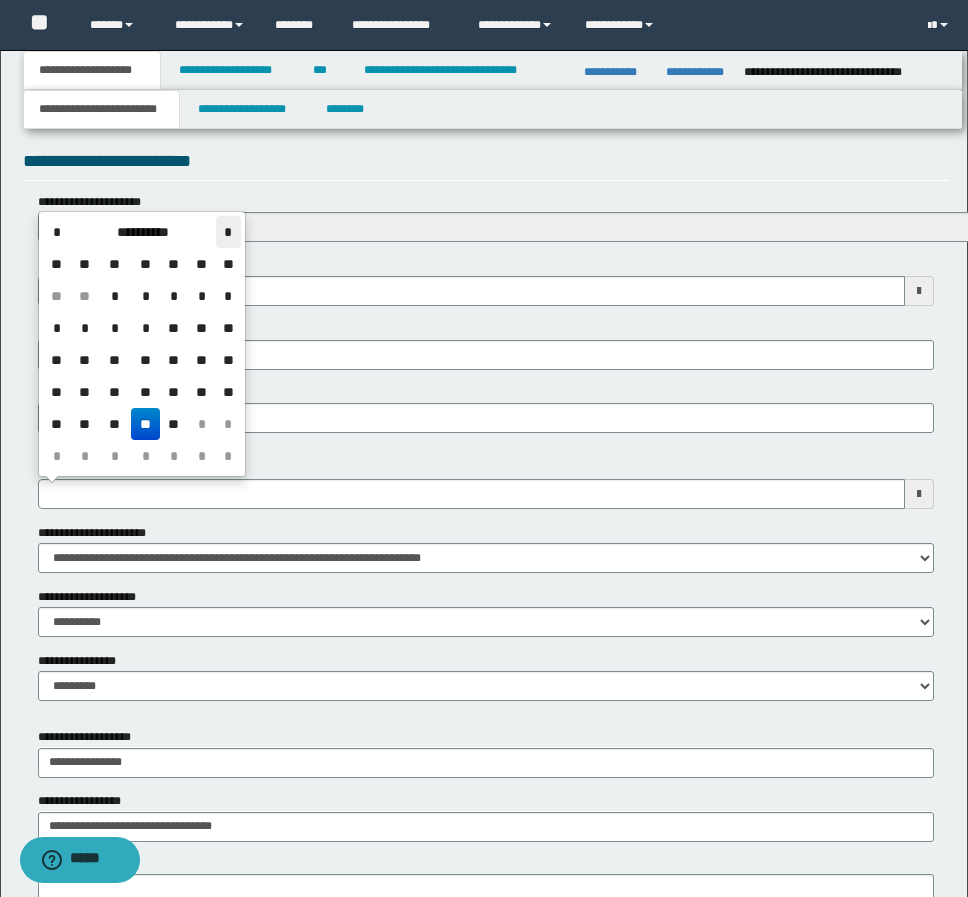 click on "*" at bounding box center [228, 232] 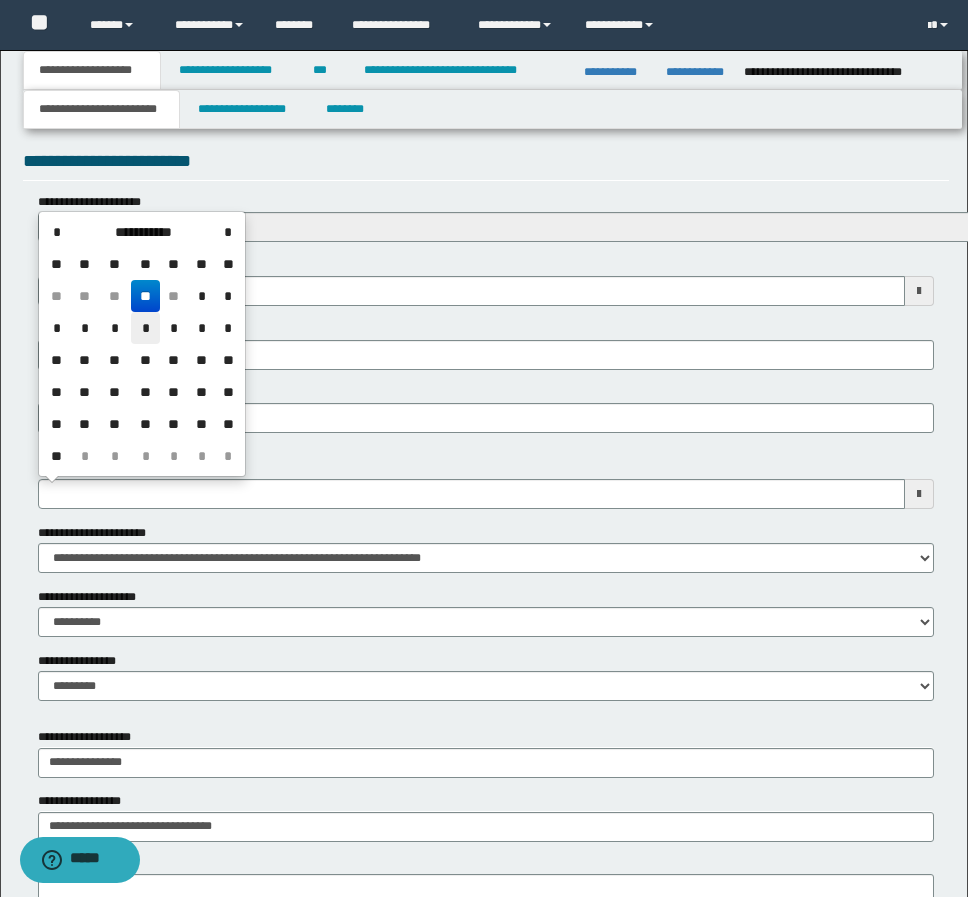 click on "*" at bounding box center (145, 328) 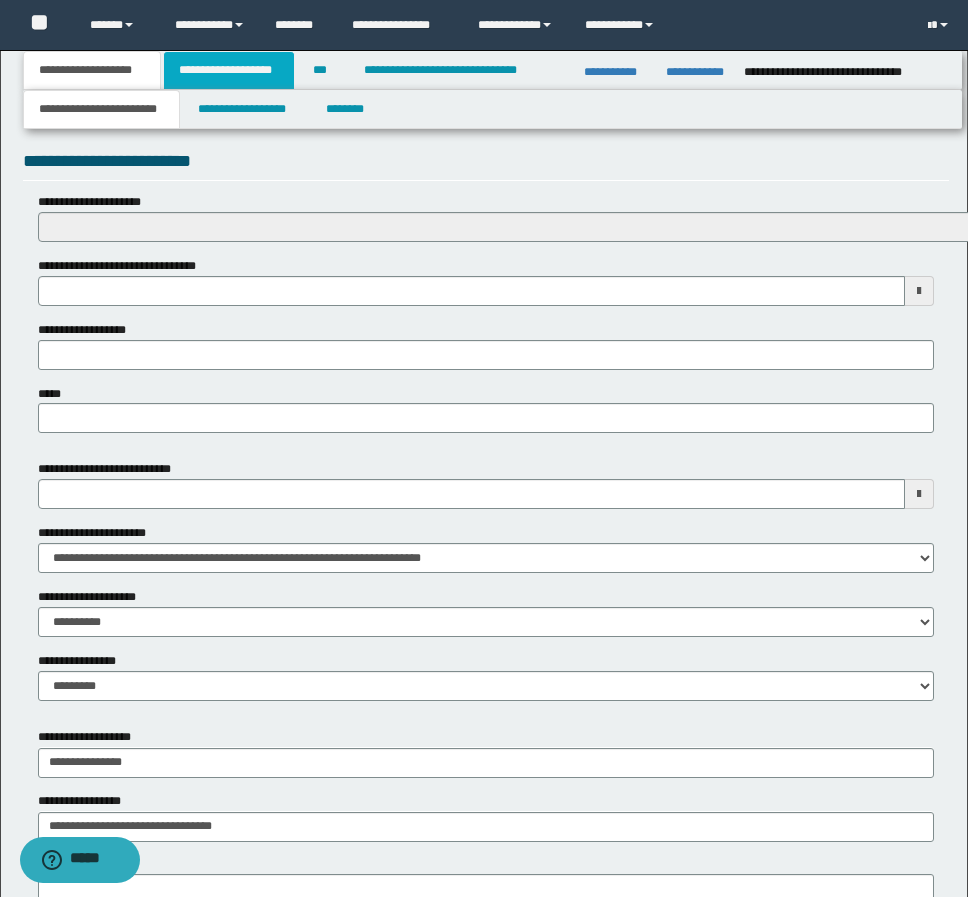 click on "**********" at bounding box center (229, 70) 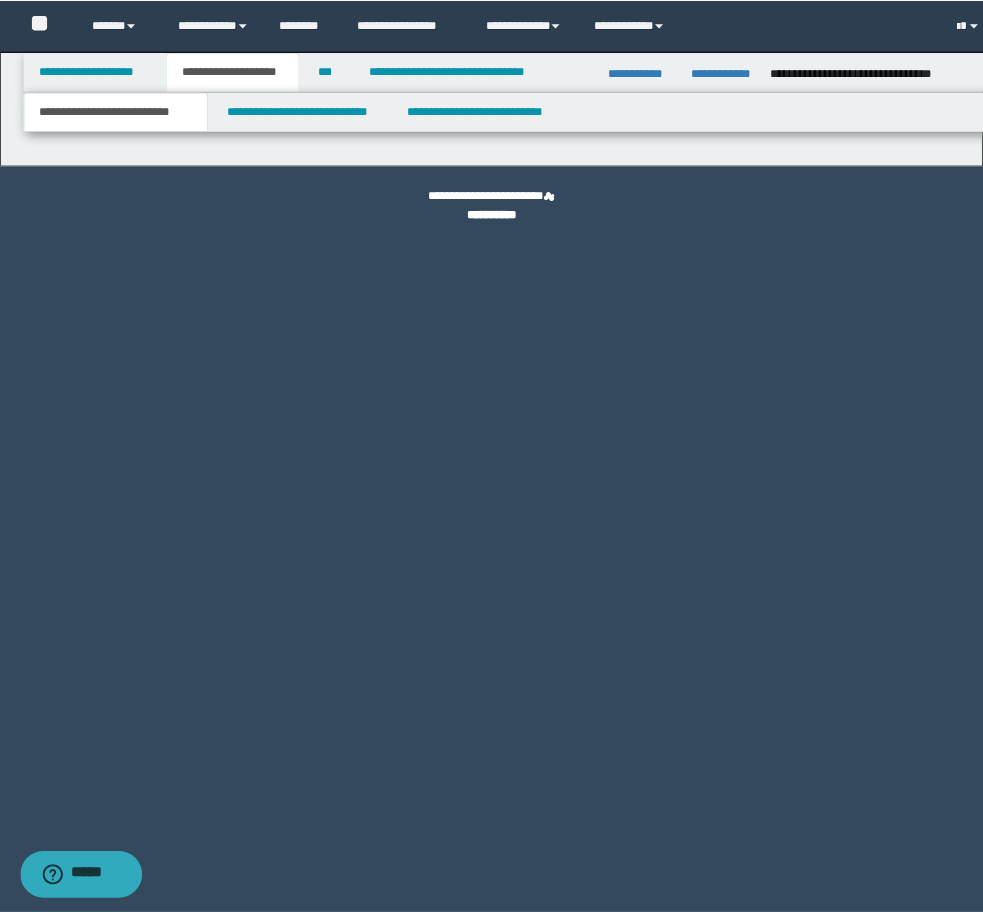 scroll, scrollTop: 0, scrollLeft: 0, axis: both 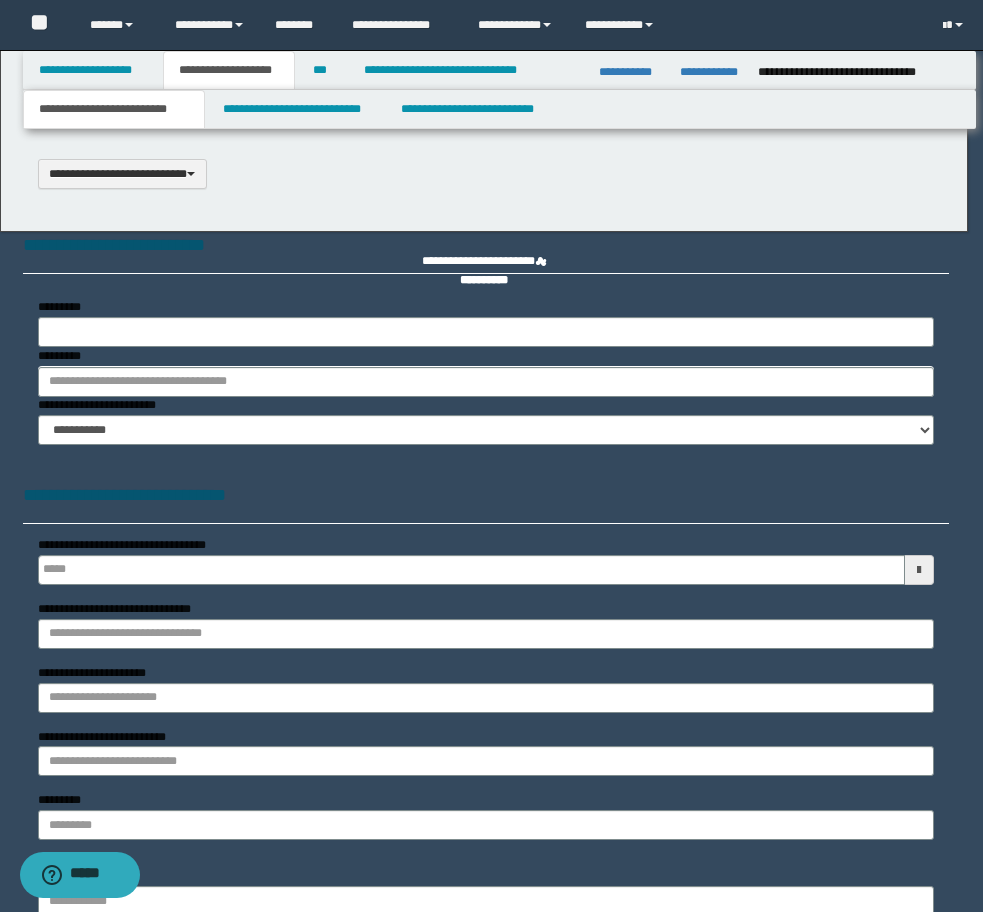 type on "**********" 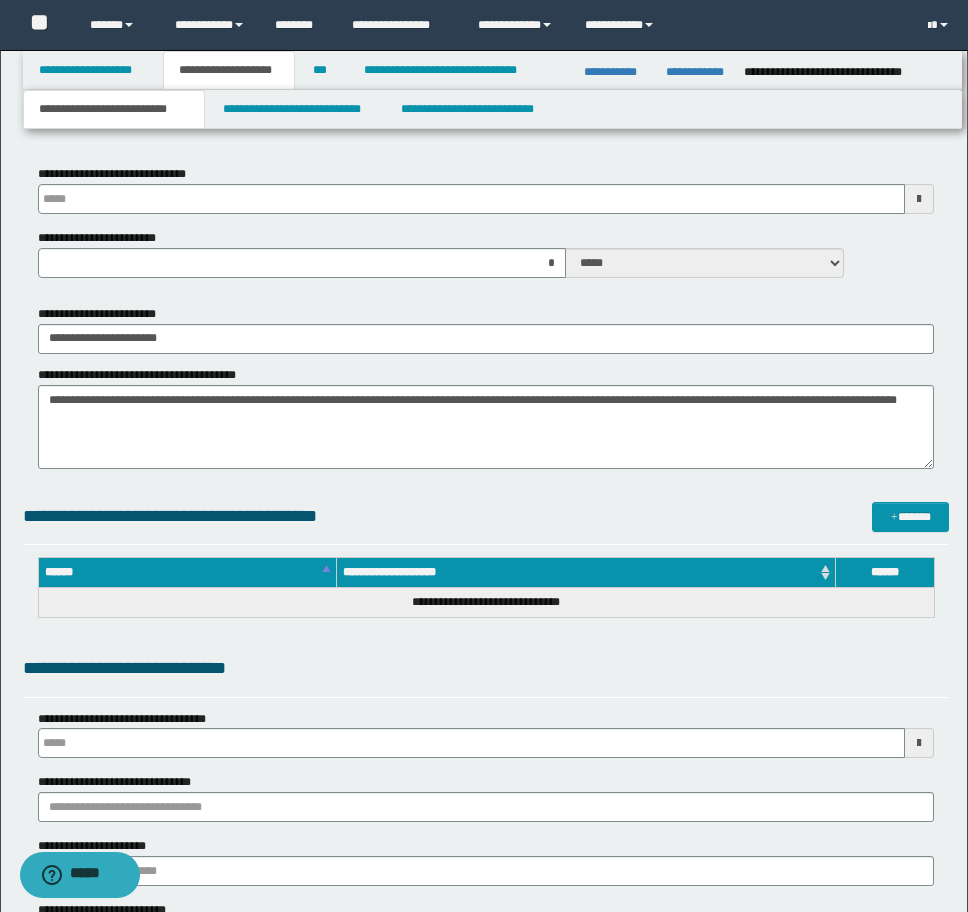 scroll, scrollTop: 900, scrollLeft: 0, axis: vertical 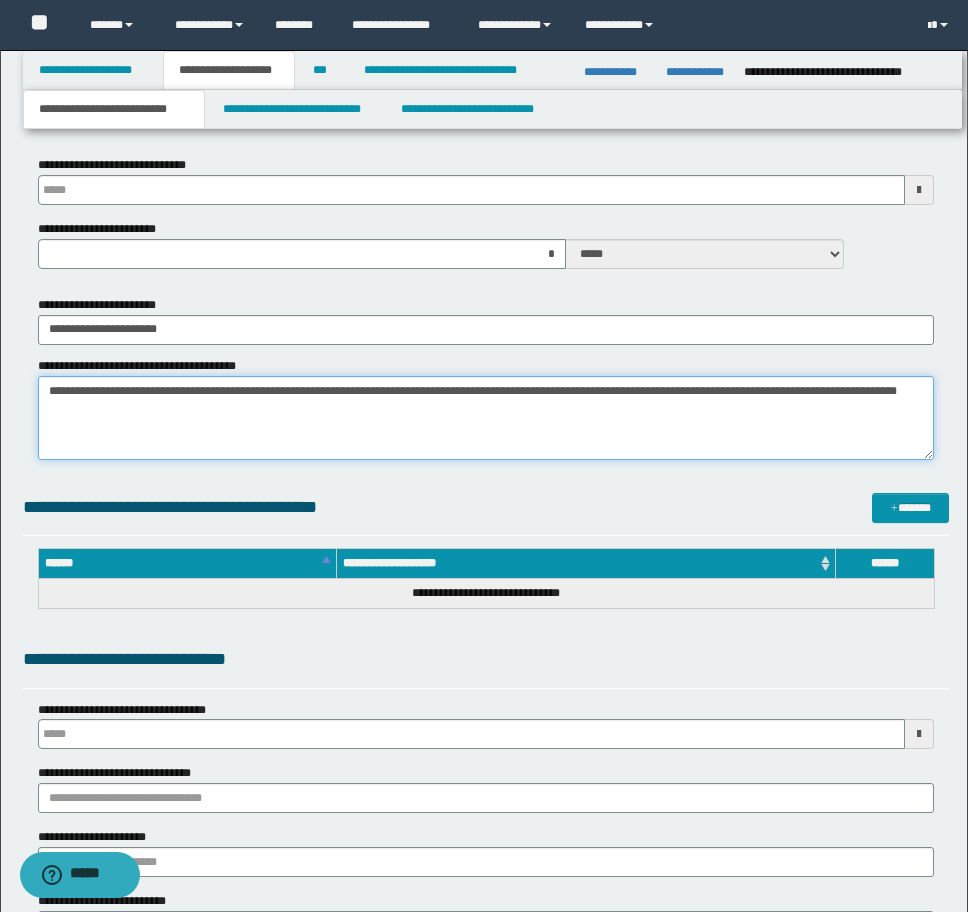 drag, startPoint x: 300, startPoint y: 425, endPoint x: -8, endPoint y: 380, distance: 311.27 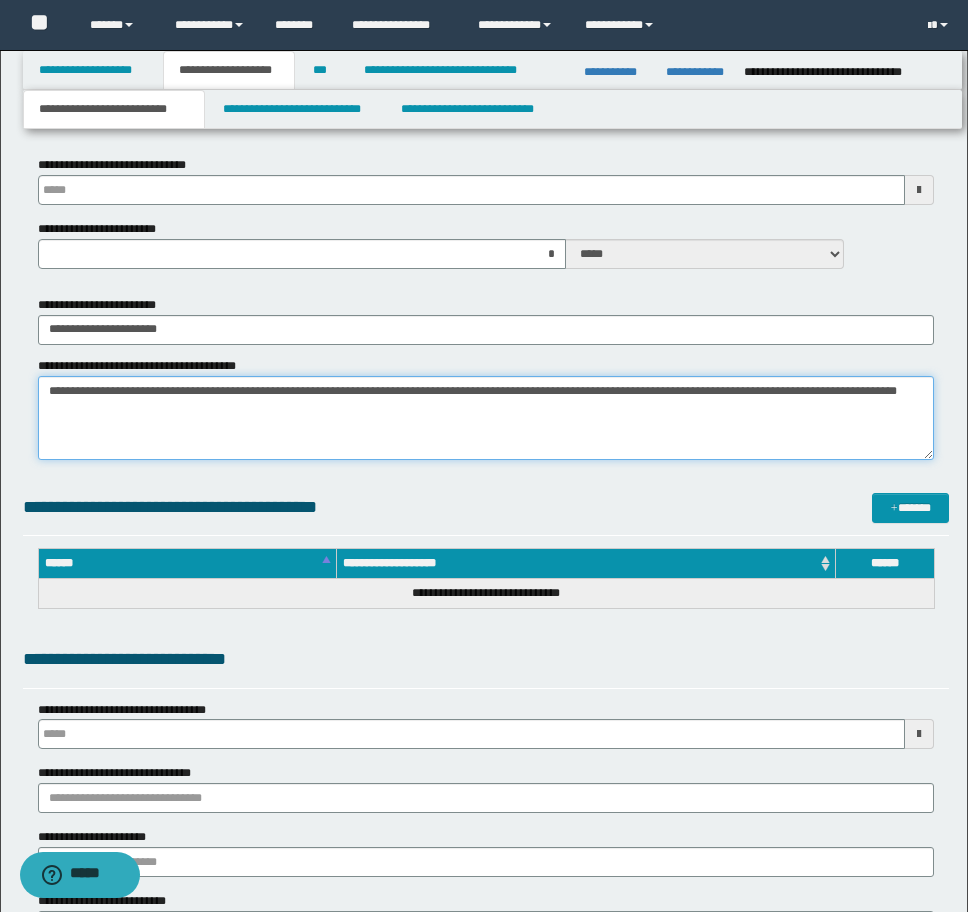 click on "**********" at bounding box center (484, -444) 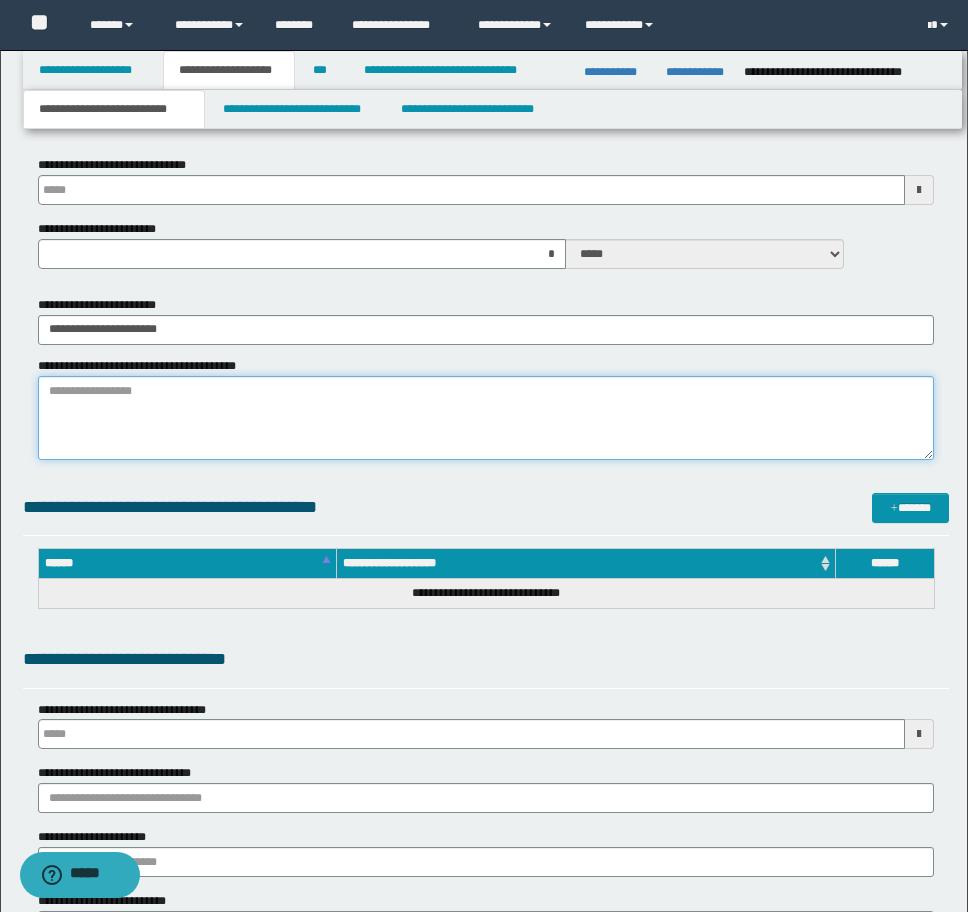 paste on "**********" 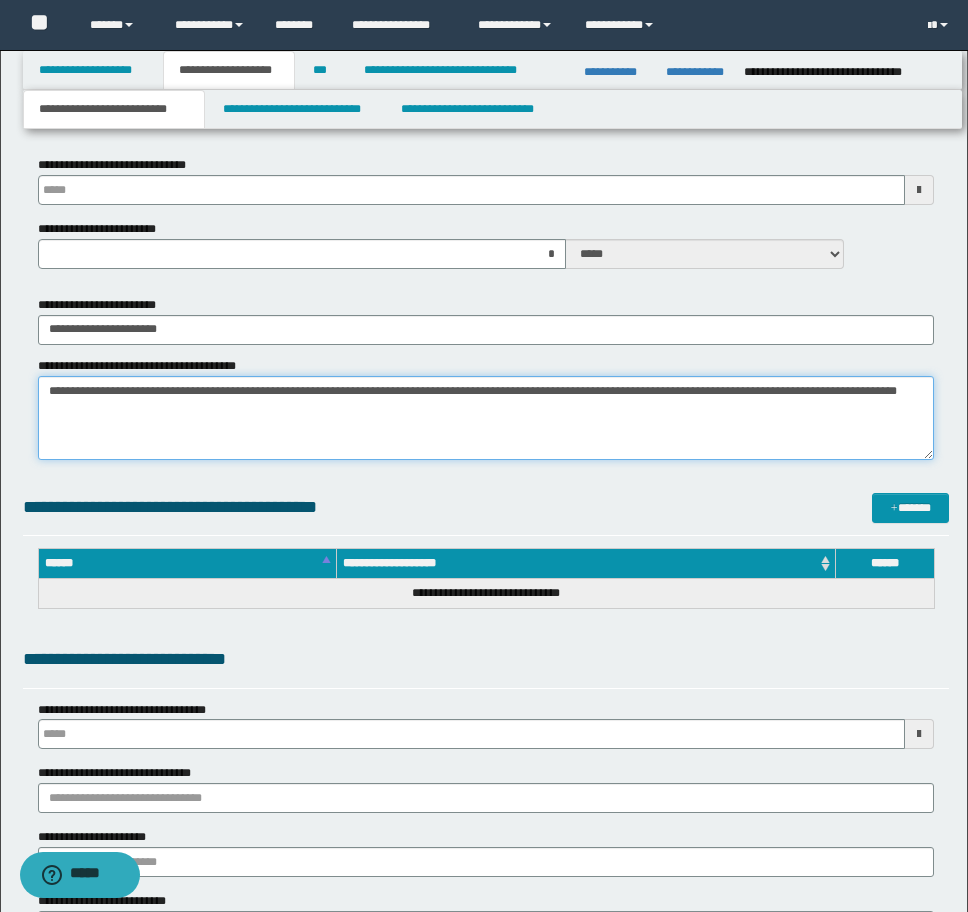 drag, startPoint x: 218, startPoint y: 421, endPoint x: -8, endPoint y: 362, distance: 233.5744 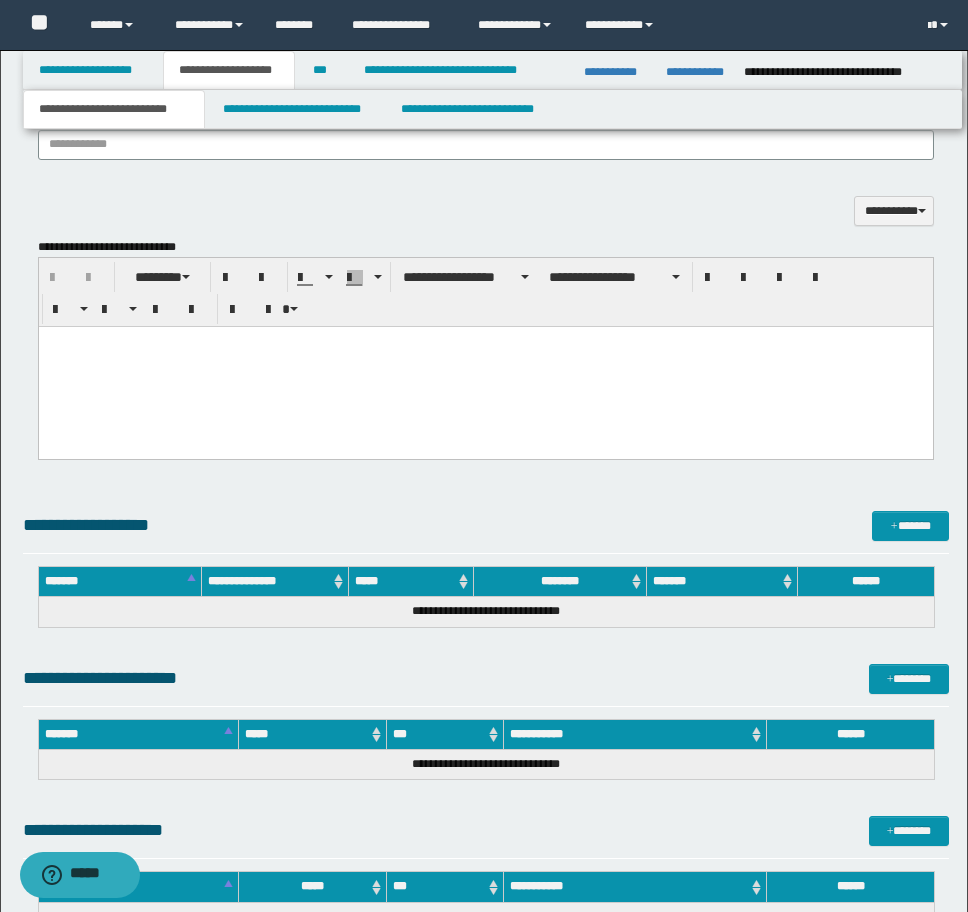 scroll, scrollTop: 1900, scrollLeft: 0, axis: vertical 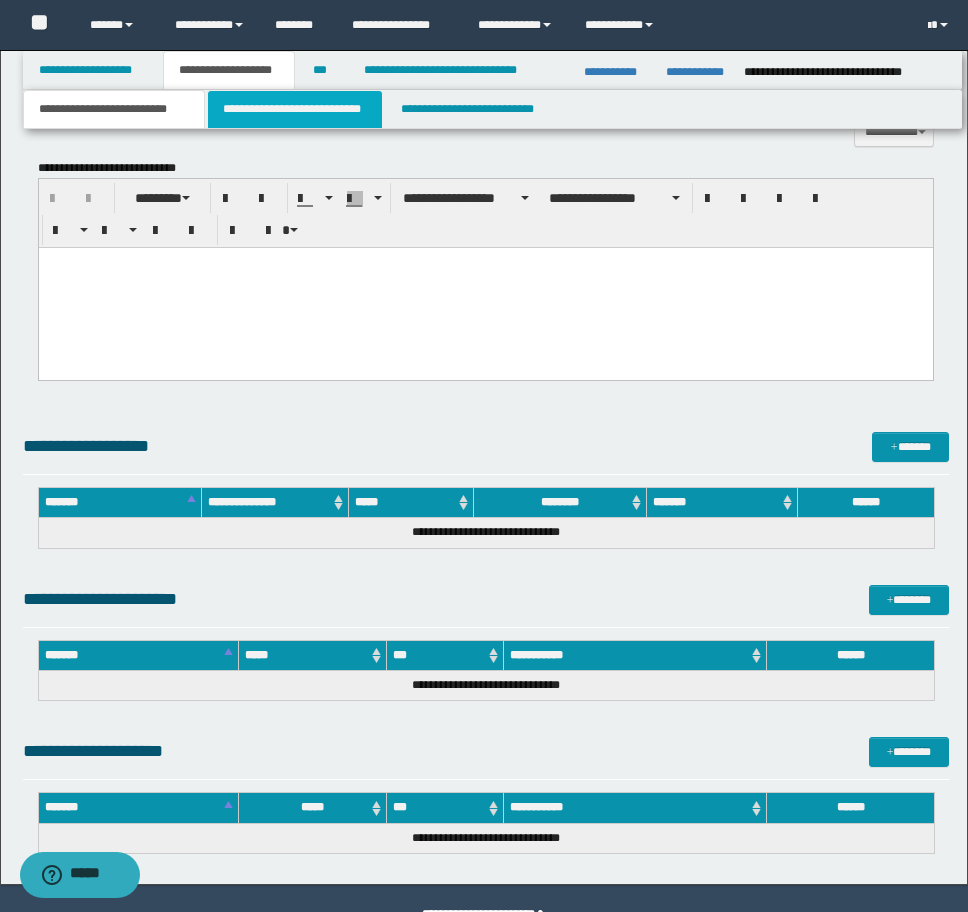 type on "**********" 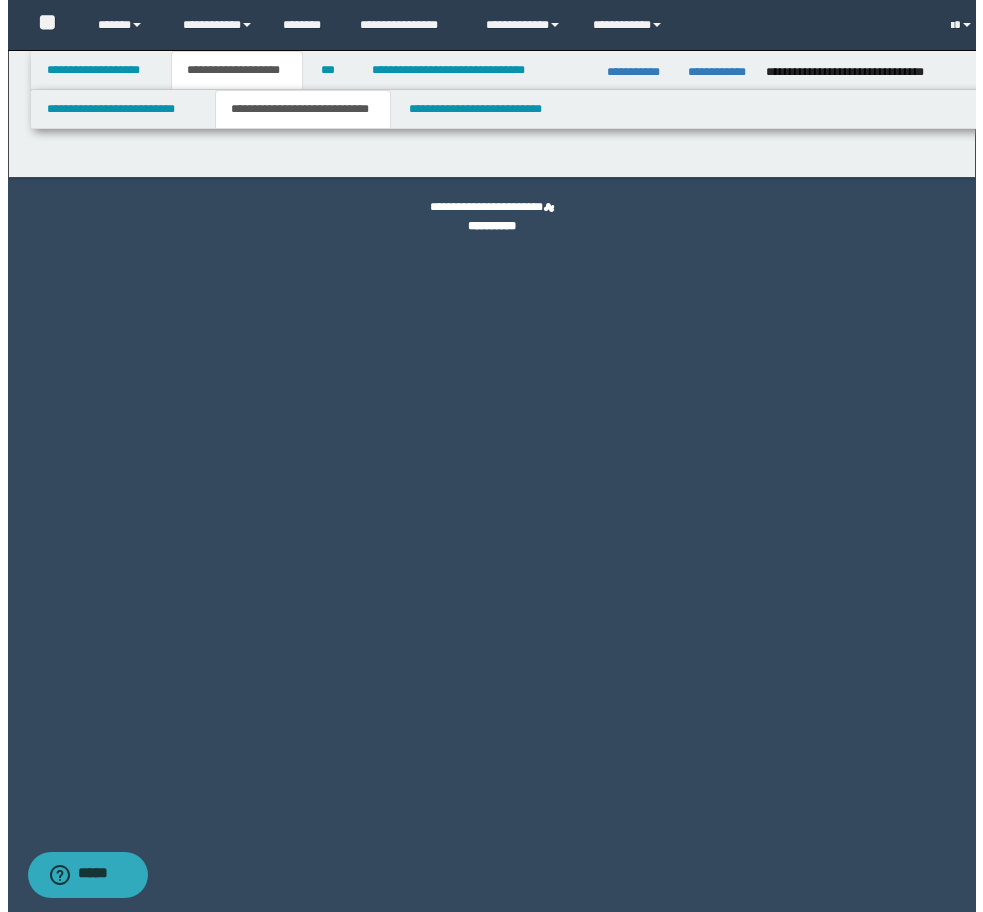 scroll, scrollTop: 0, scrollLeft: 0, axis: both 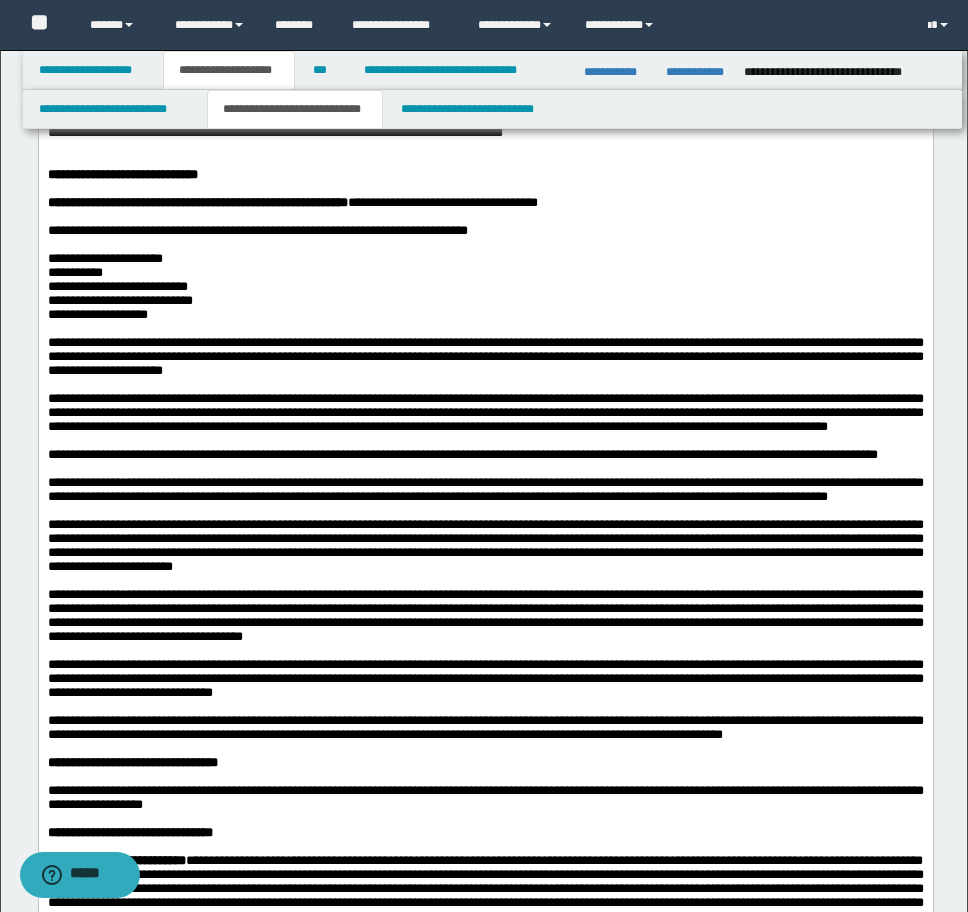 click at bounding box center [485, 161] 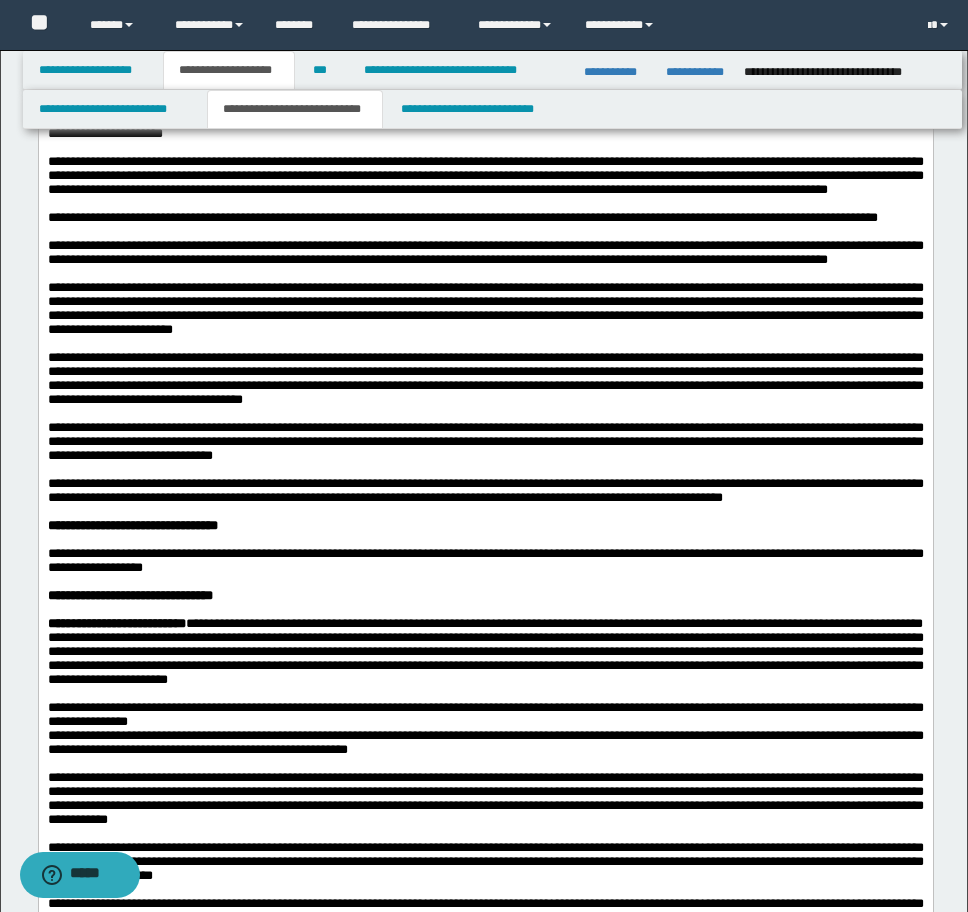 scroll, scrollTop: 1368, scrollLeft: 0, axis: vertical 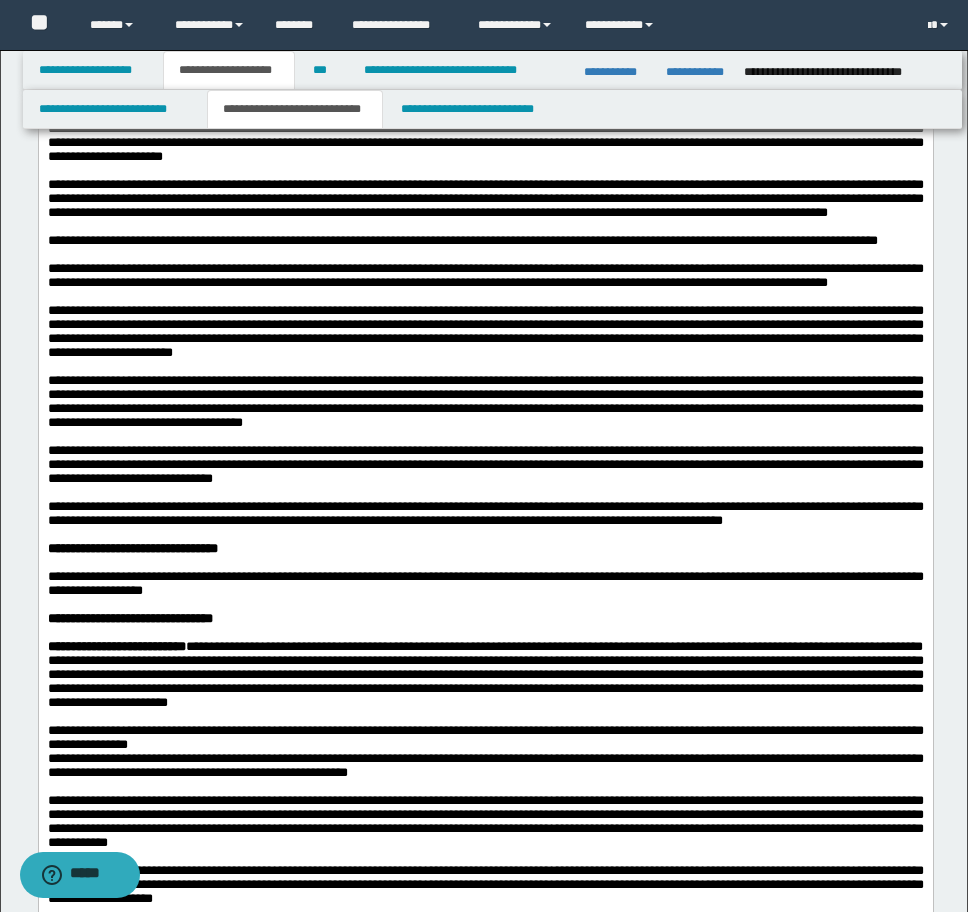 click on "**********" at bounding box center (119, 86) 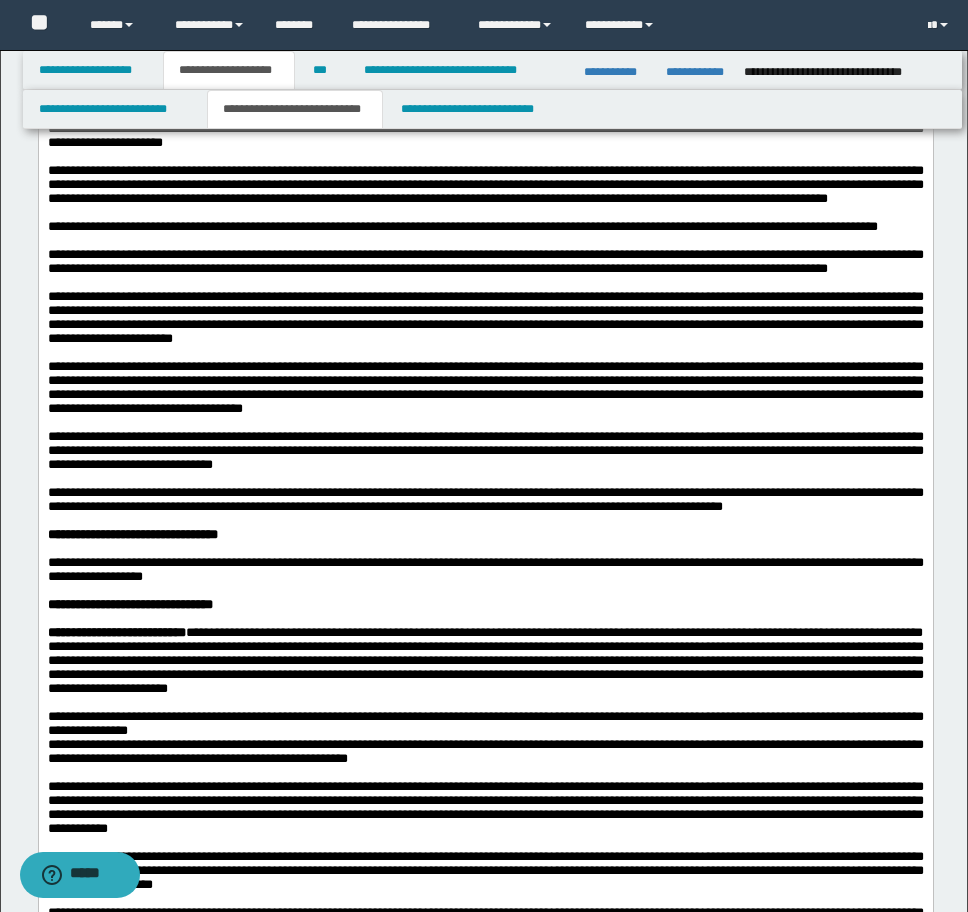 click on "**********" at bounding box center (74, 58) 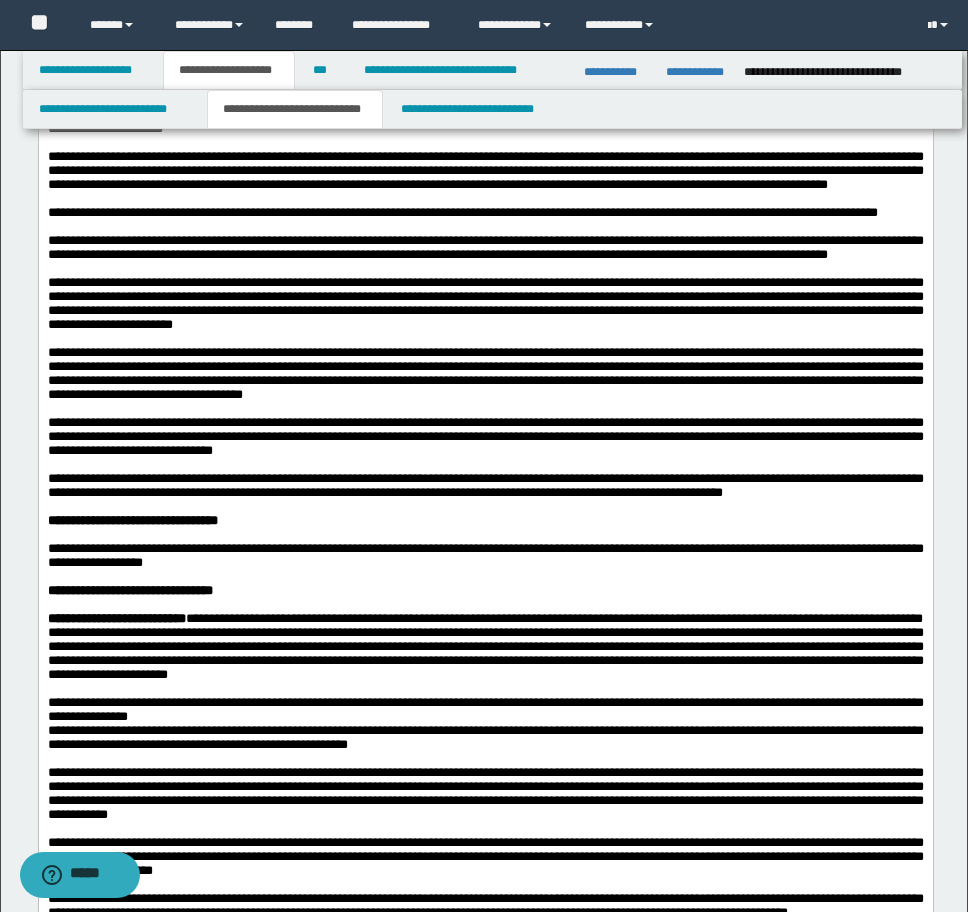 click on "**********" at bounding box center [485, -3] 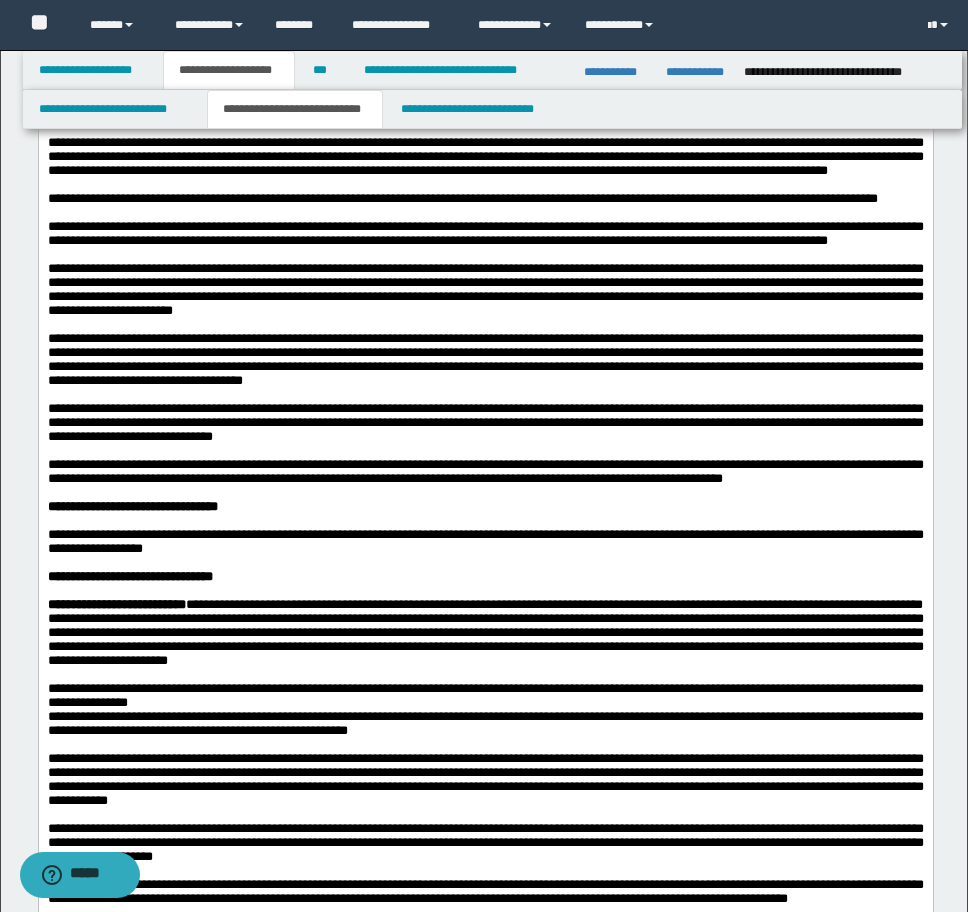 click on "**********" at bounding box center (485, 45) 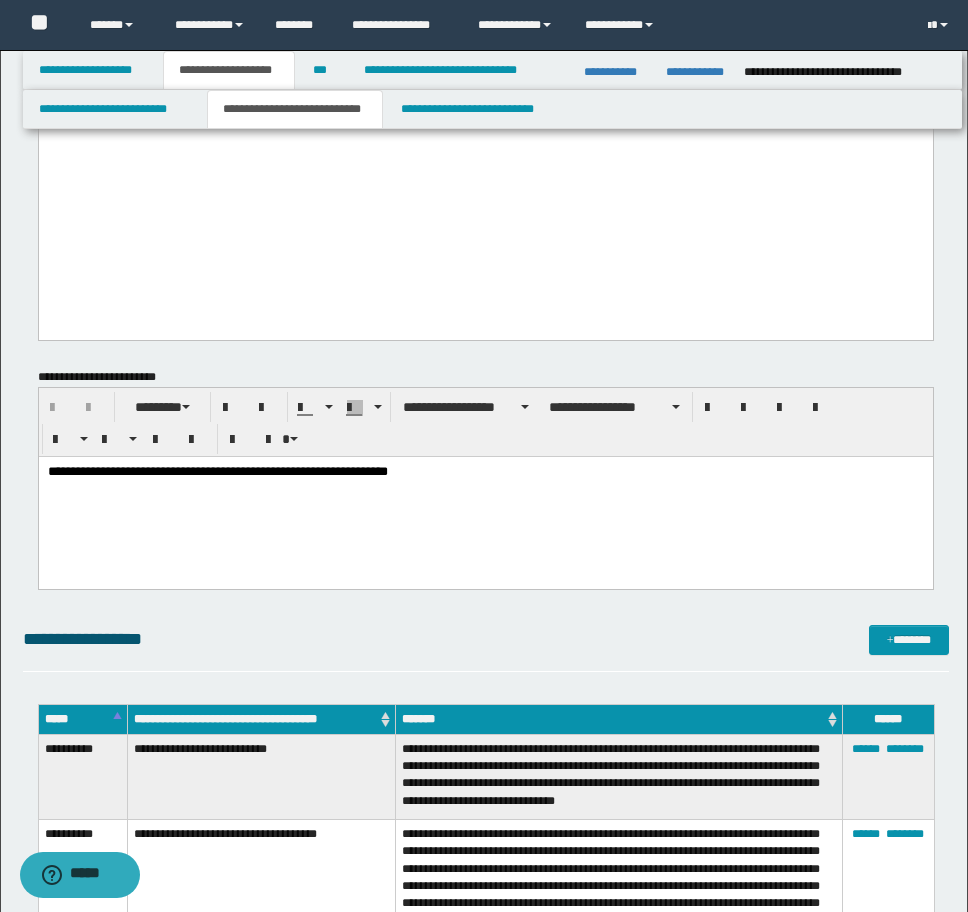 scroll, scrollTop: 2768, scrollLeft: 0, axis: vertical 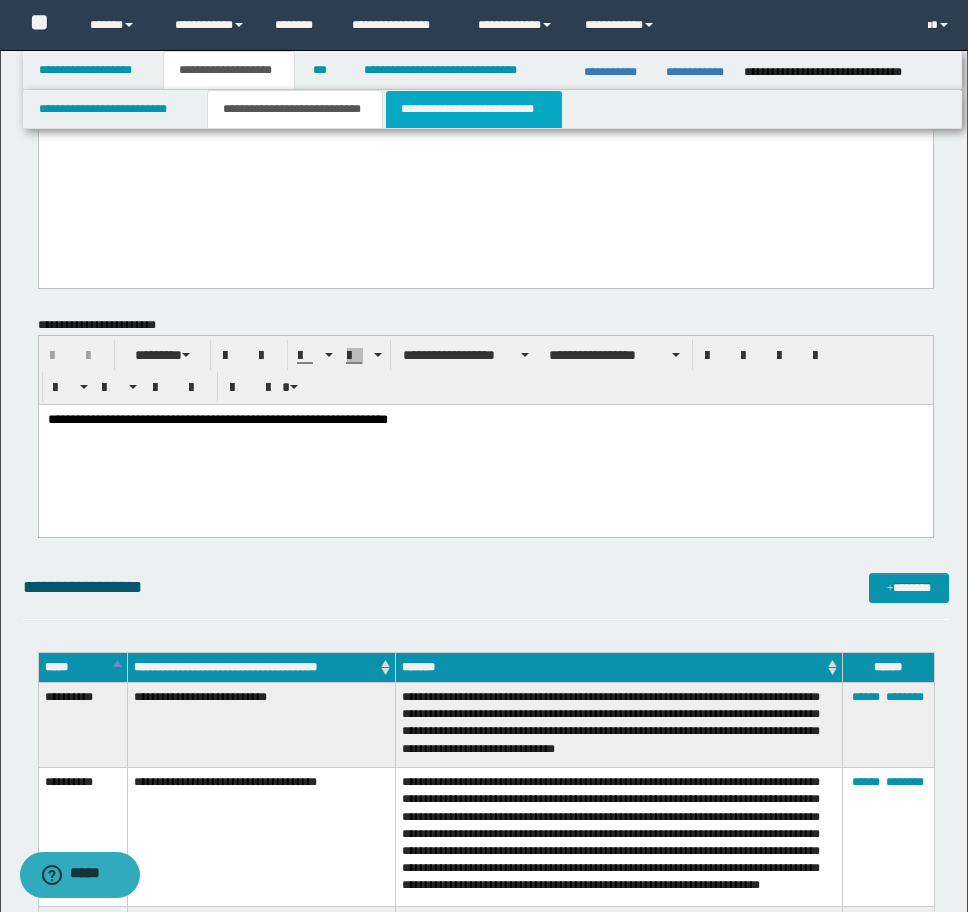 click on "**********" at bounding box center (474, 109) 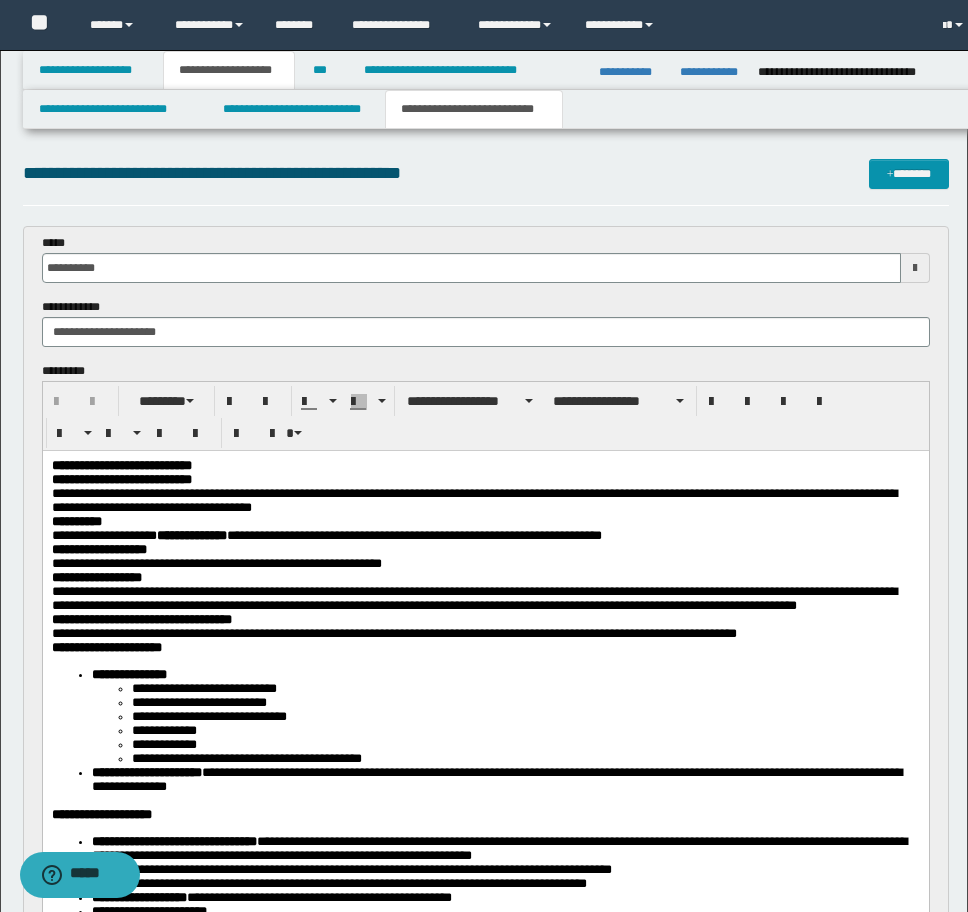 scroll, scrollTop: 0, scrollLeft: 0, axis: both 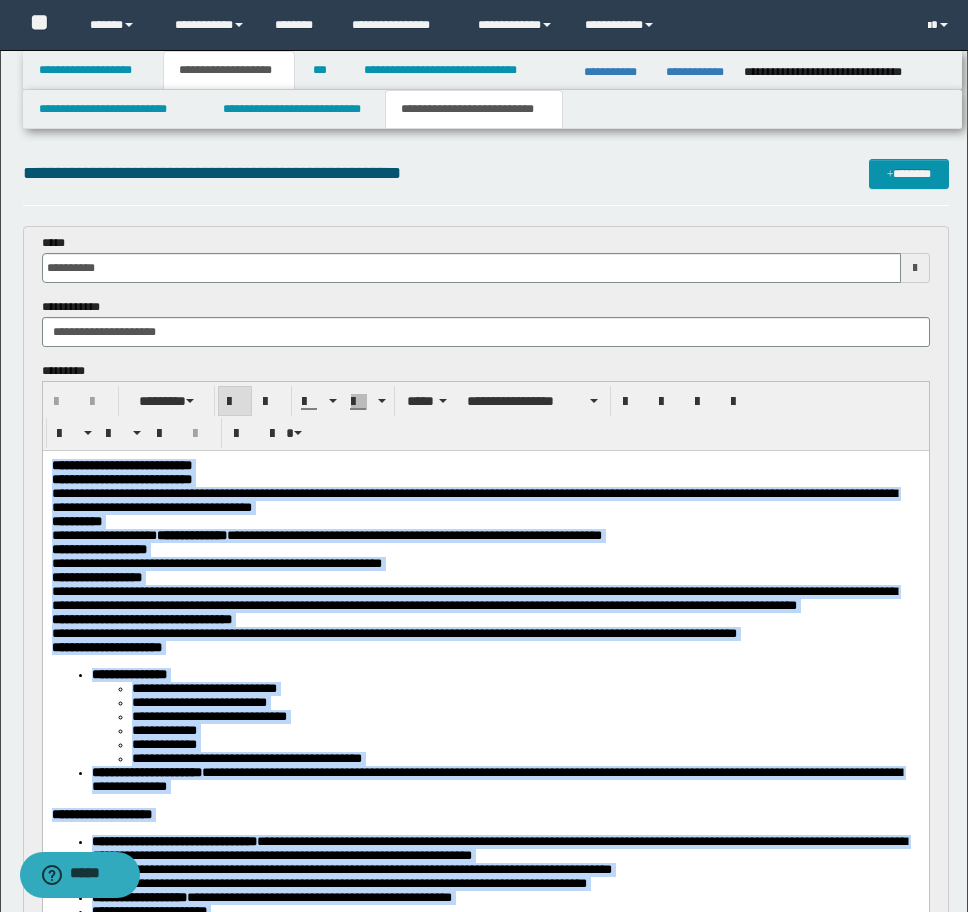 drag, startPoint x: 440, startPoint y: 1110, endPoint x: -9, endPoint y: 270, distance: 952.471 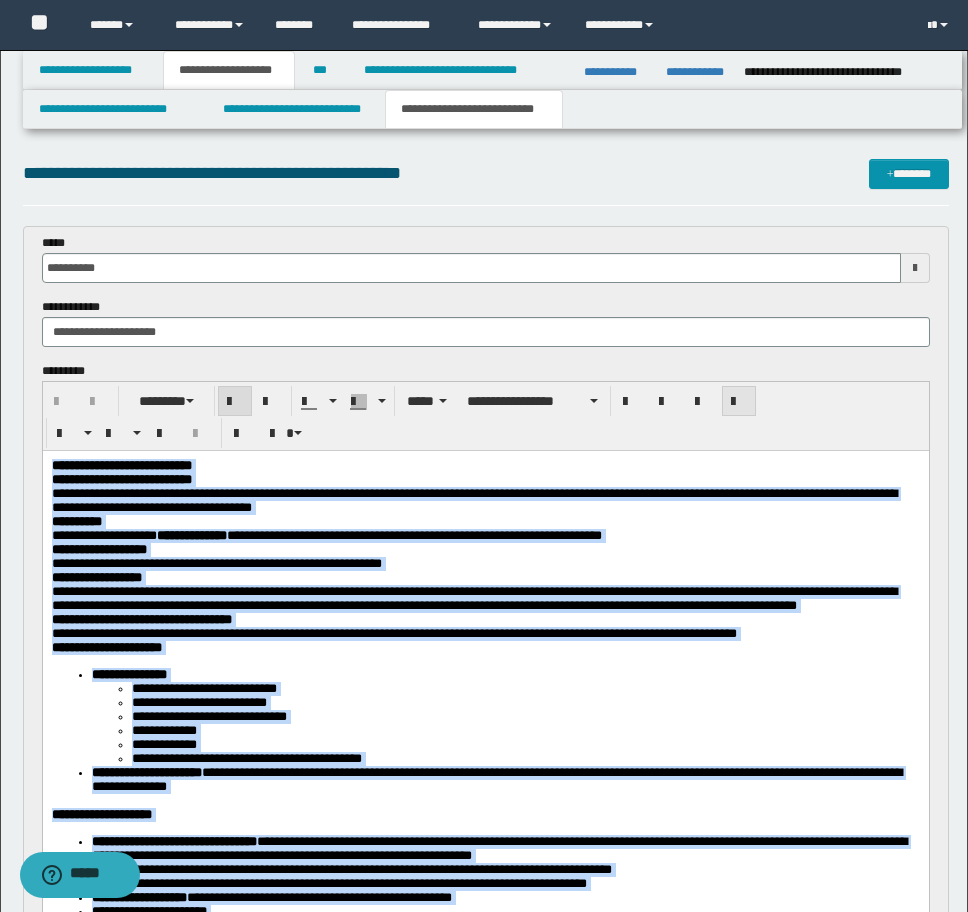 click at bounding box center [739, 402] 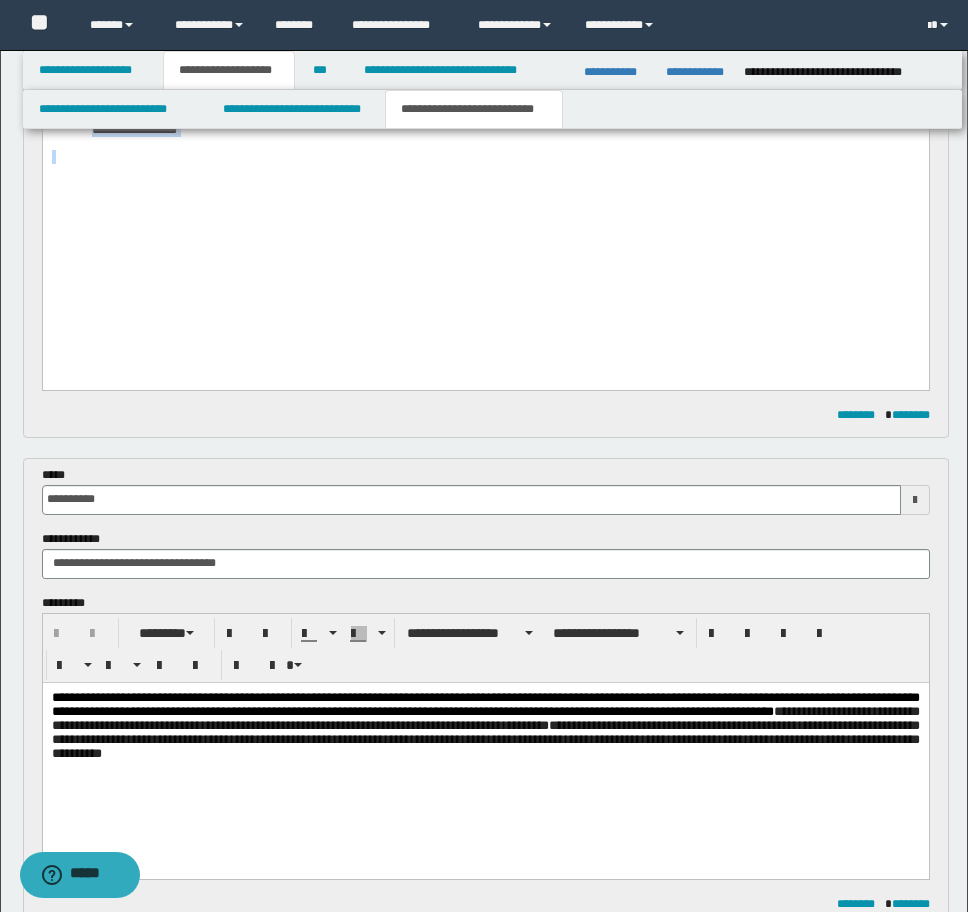 scroll, scrollTop: 1000, scrollLeft: 0, axis: vertical 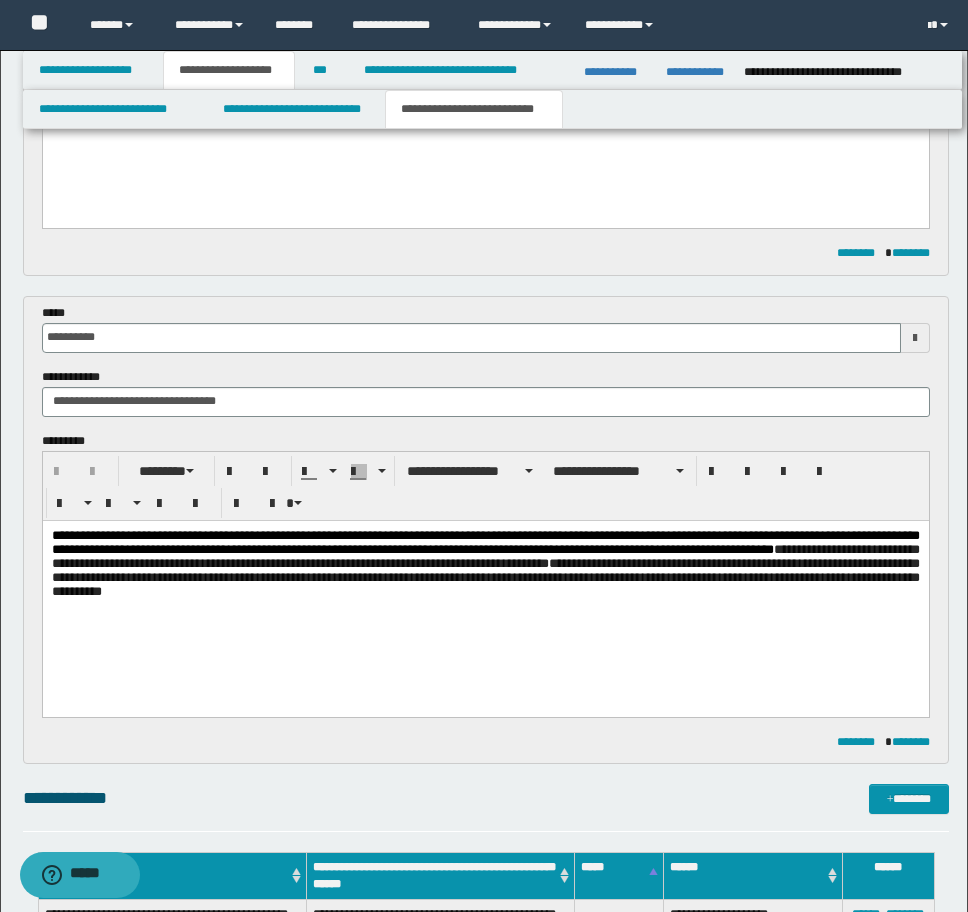 click on "**********" at bounding box center [485, 576] 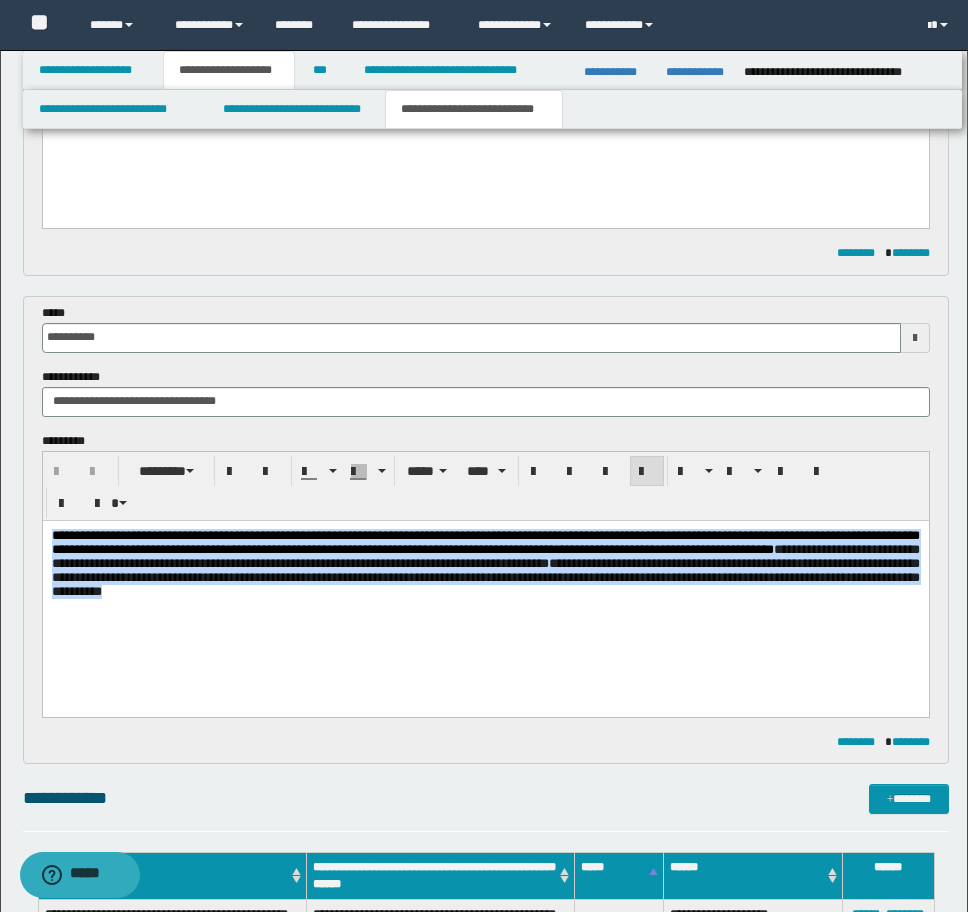 drag, startPoint x: 907, startPoint y: 600, endPoint x: -9, endPoint y: 489, distance: 922.7009 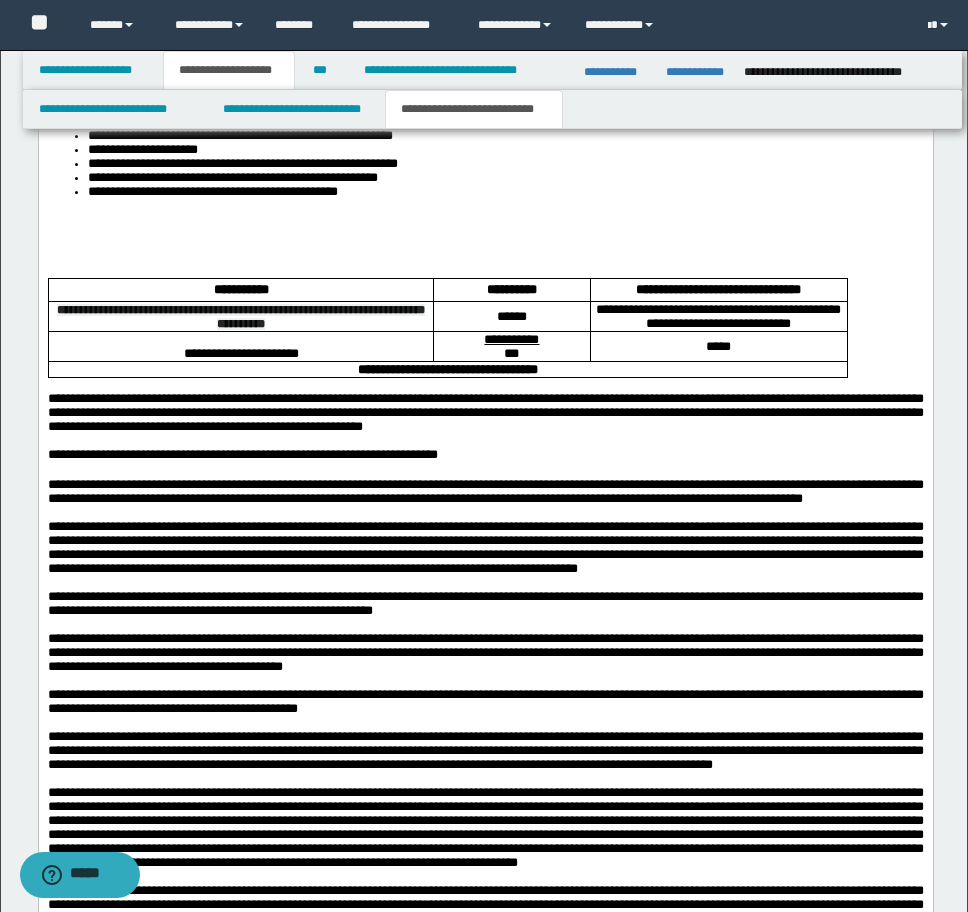 scroll, scrollTop: 3068, scrollLeft: 0, axis: vertical 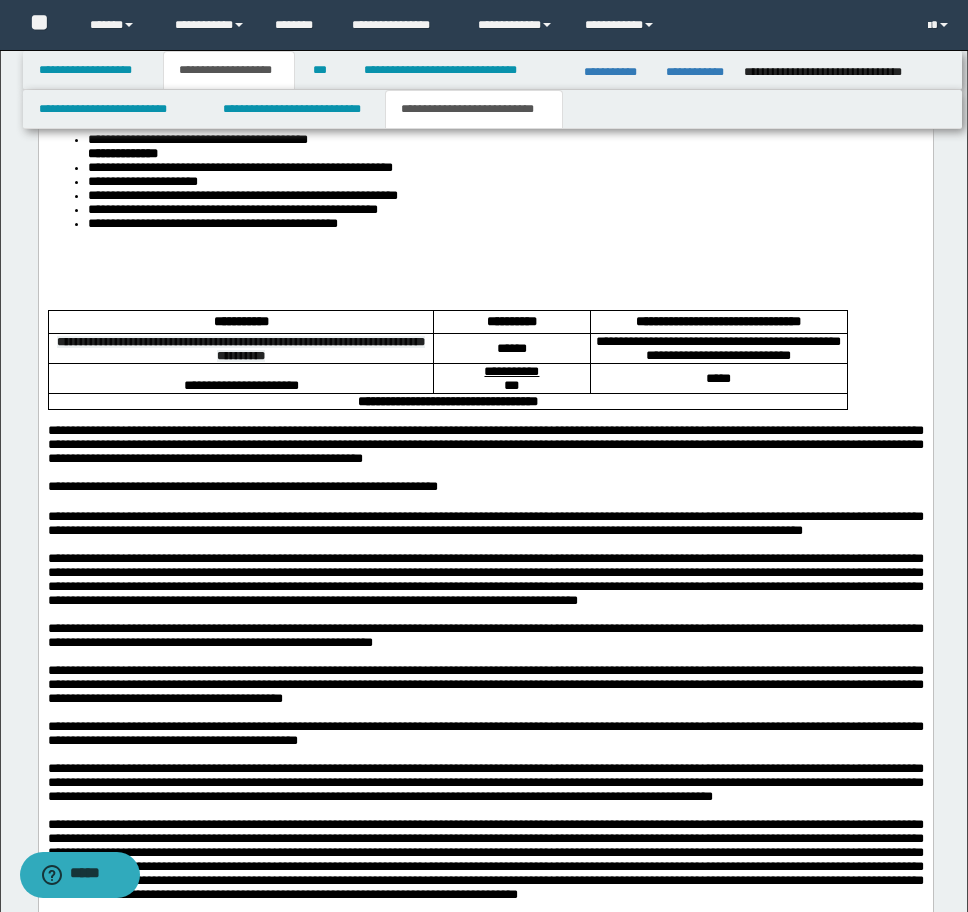 click on "**********" at bounding box center [485, 445] 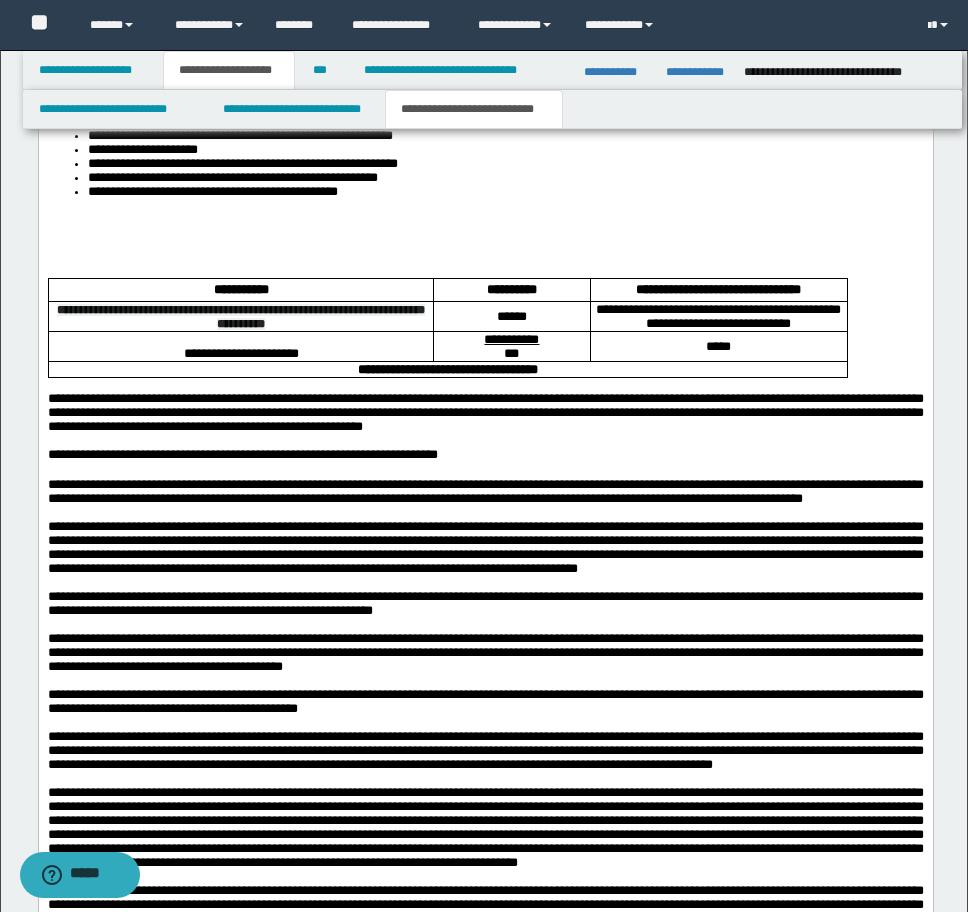 type 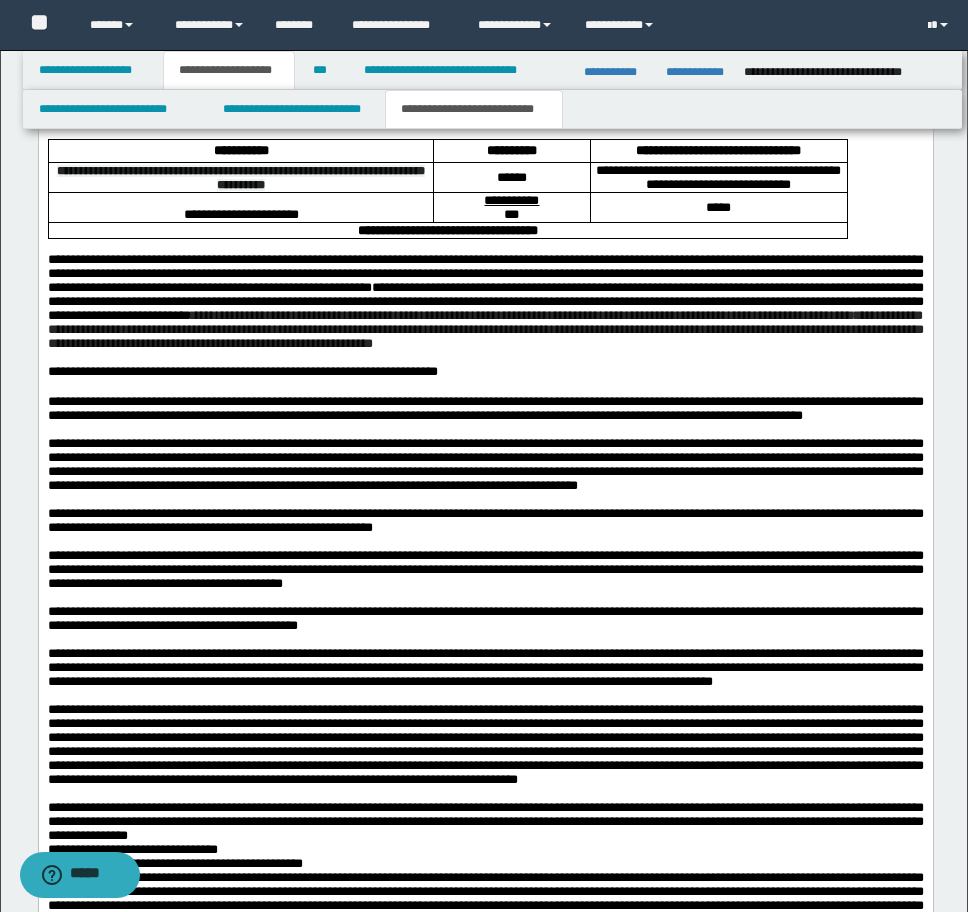 scroll, scrollTop: 3368, scrollLeft: 0, axis: vertical 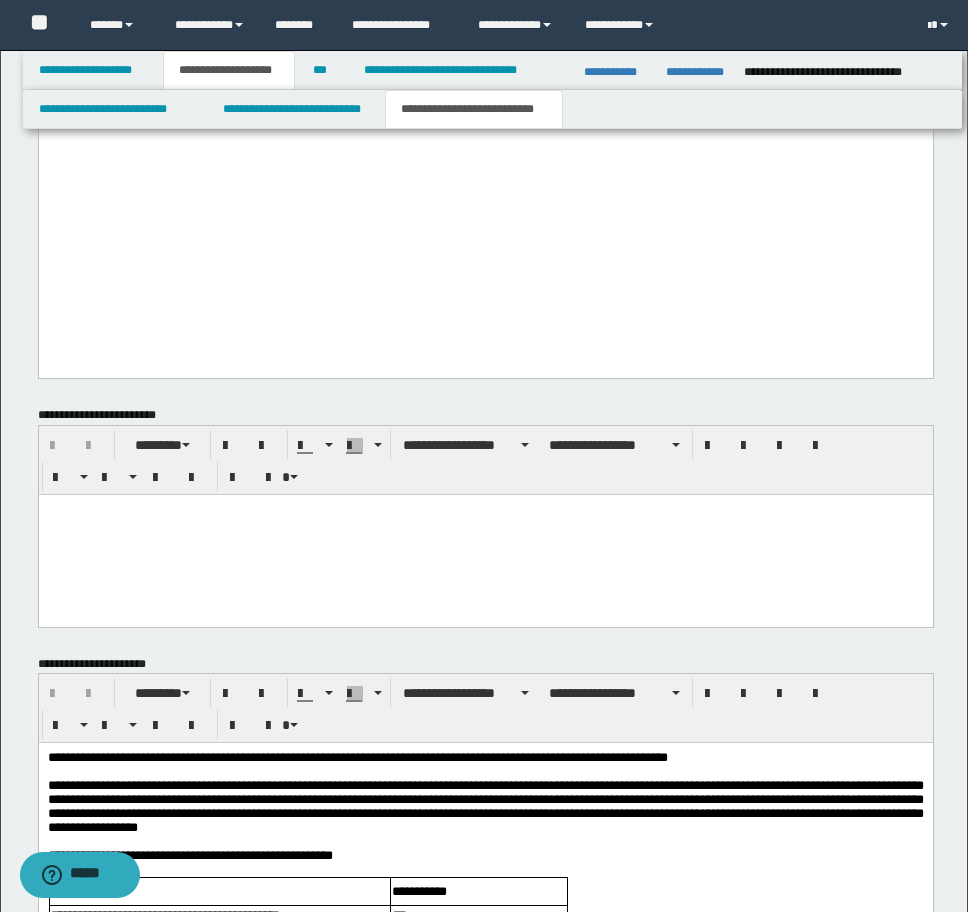 drag, startPoint x: 47, startPoint y: -829, endPoint x: 424, endPoint y: 147, distance: 1046.2815 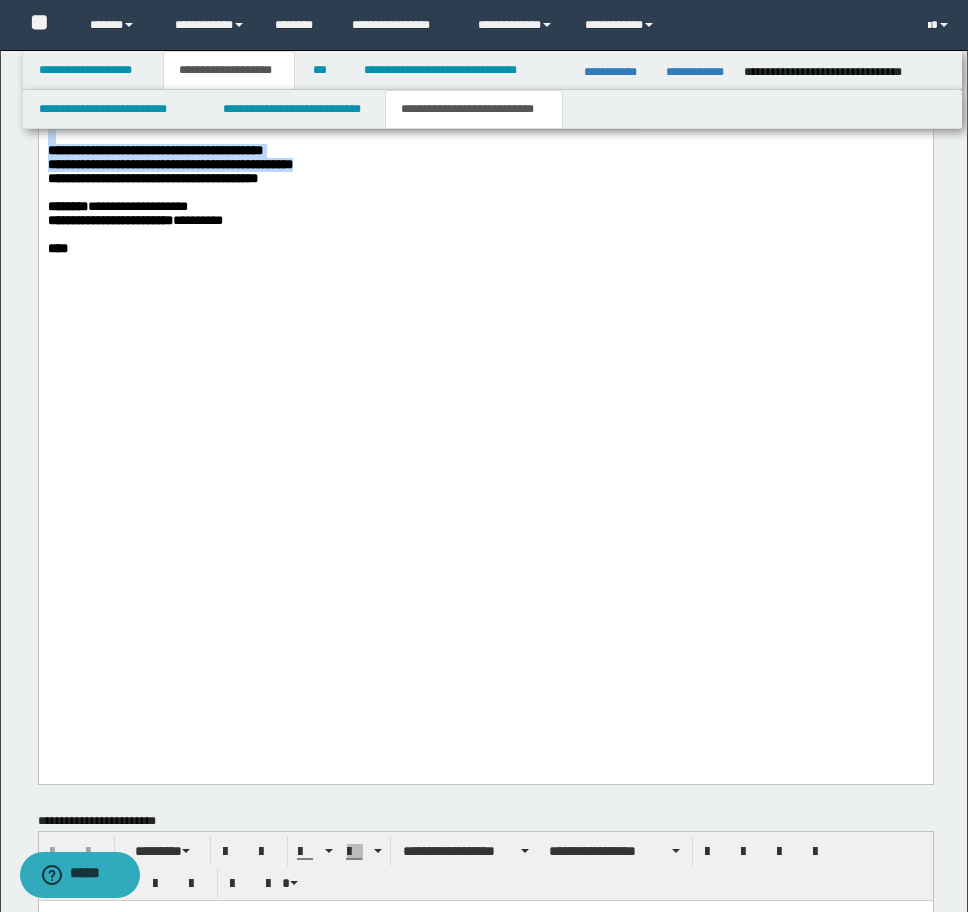 scroll, scrollTop: 4134, scrollLeft: 0, axis: vertical 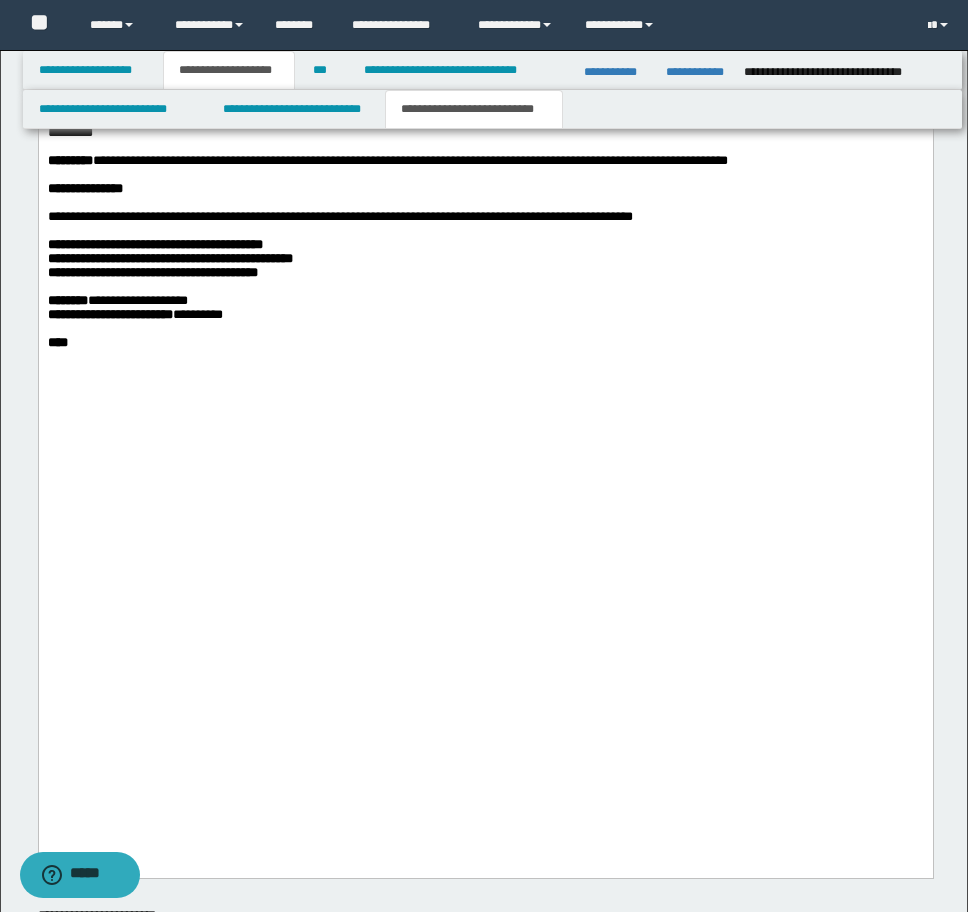 drag, startPoint x: 531, startPoint y: 428, endPoint x: 95, endPoint y: -1951, distance: 2418.623 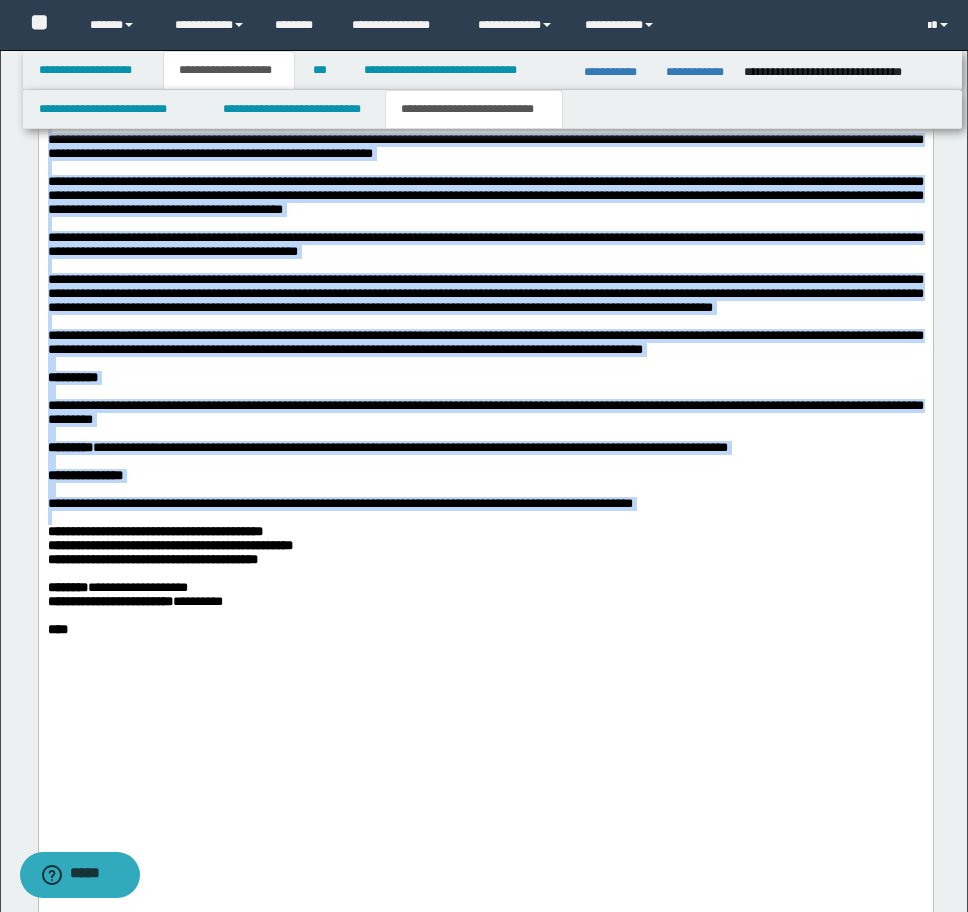 scroll, scrollTop: 3683, scrollLeft: 0, axis: vertical 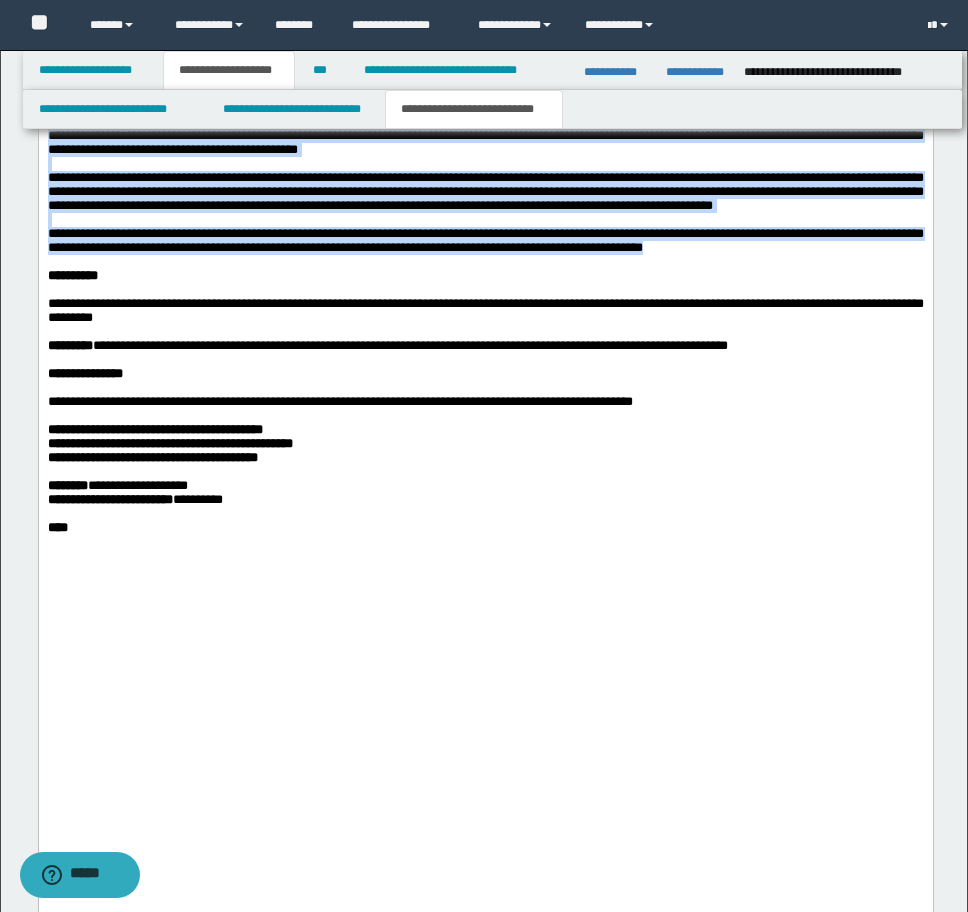 drag, startPoint x: 49, startPoint y: 121, endPoint x: 491, endPoint y: 554, distance: 618.75116 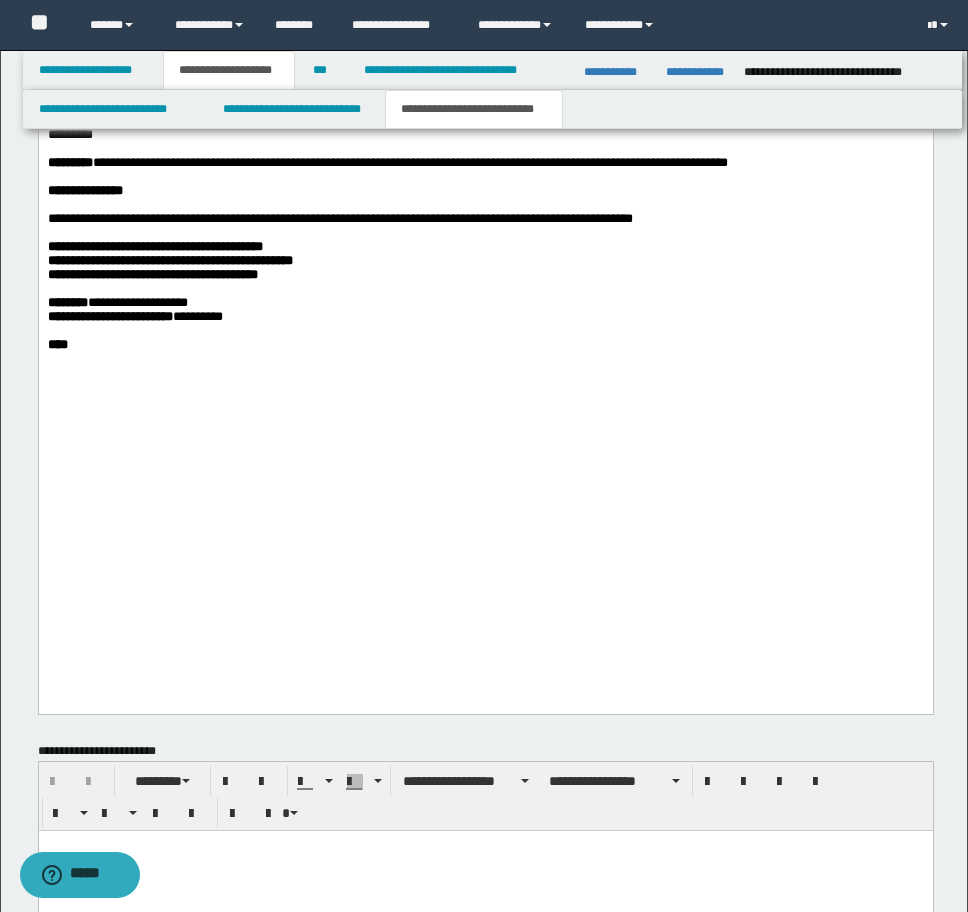 scroll, scrollTop: 3483, scrollLeft: 0, axis: vertical 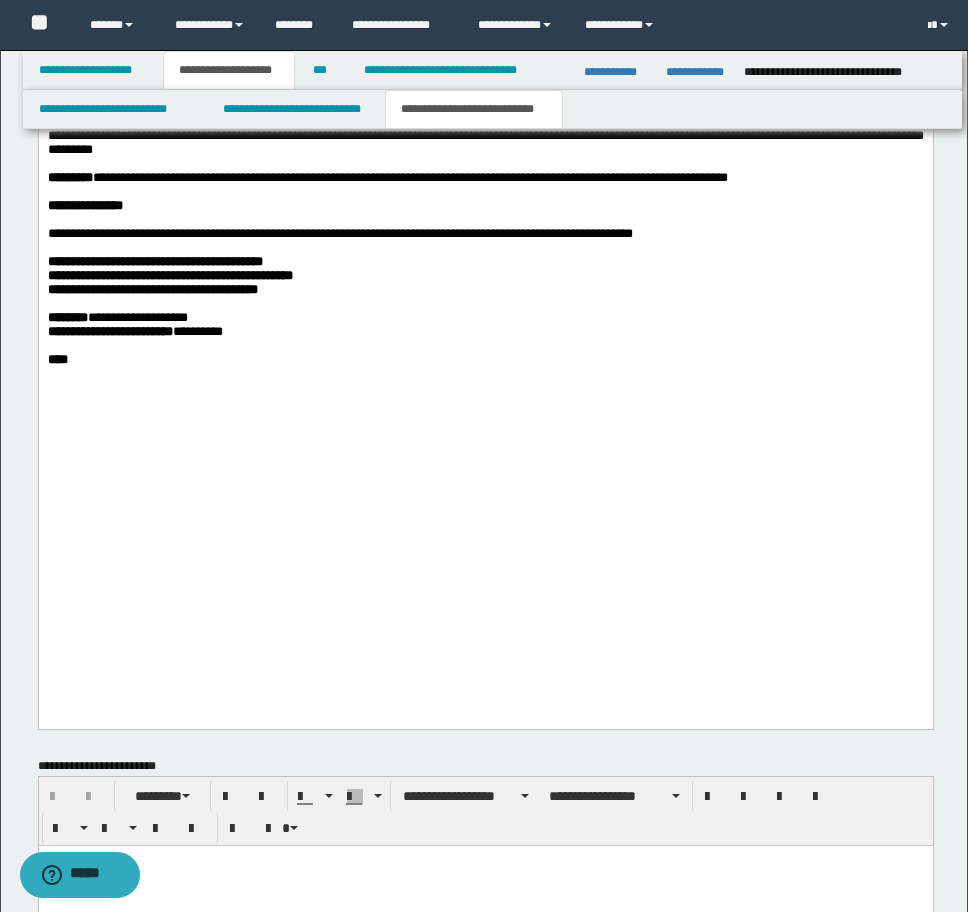 click at bounding box center [485, 79] 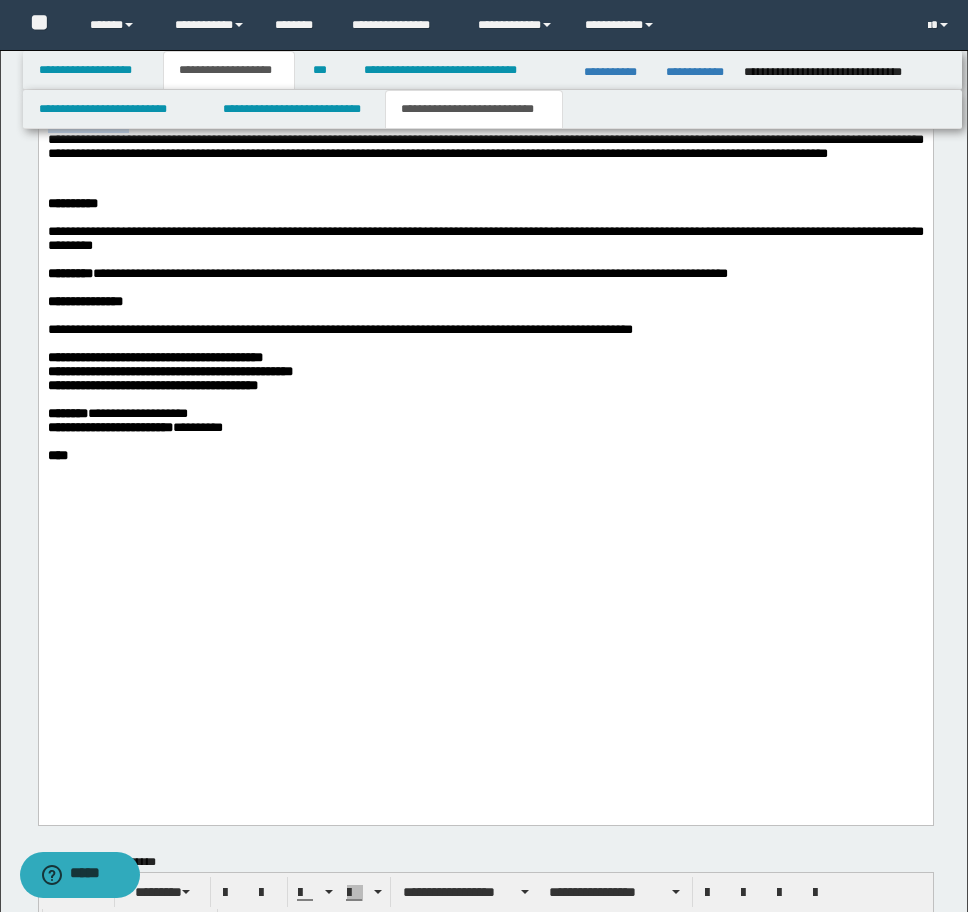 drag, startPoint x: 129, startPoint y: 319, endPoint x: -9, endPoint y: 320, distance: 138.00362 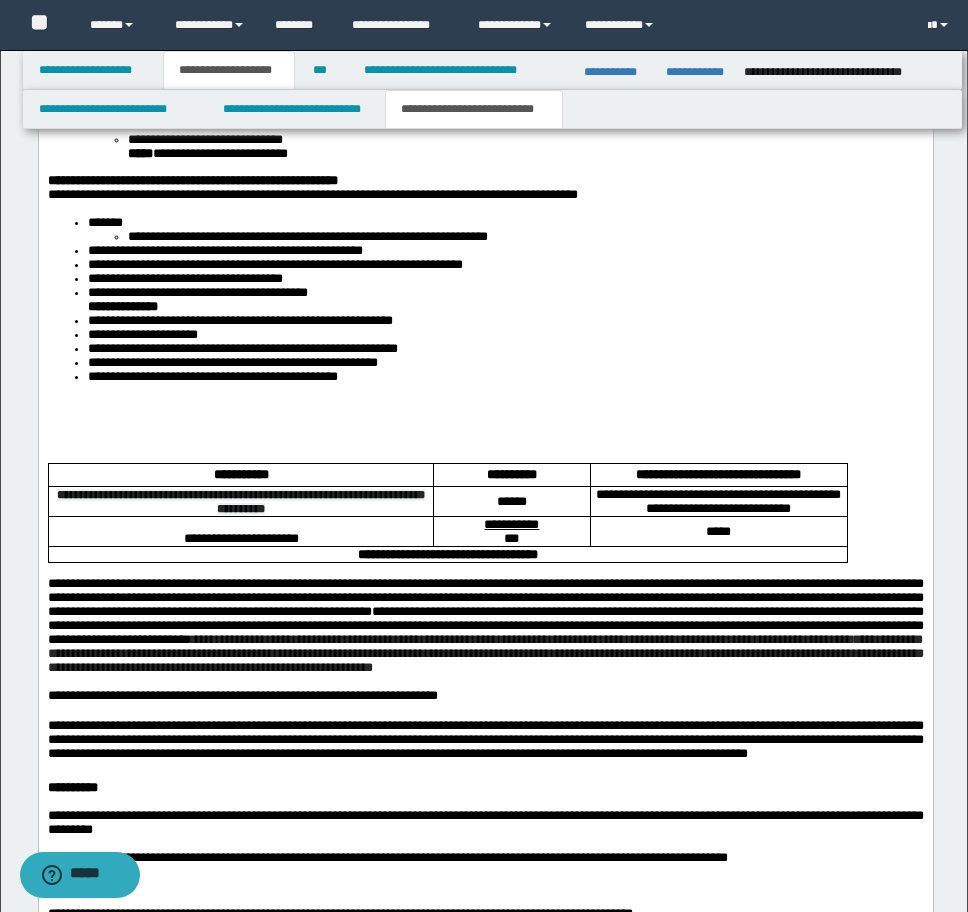click at bounding box center [485, 456] 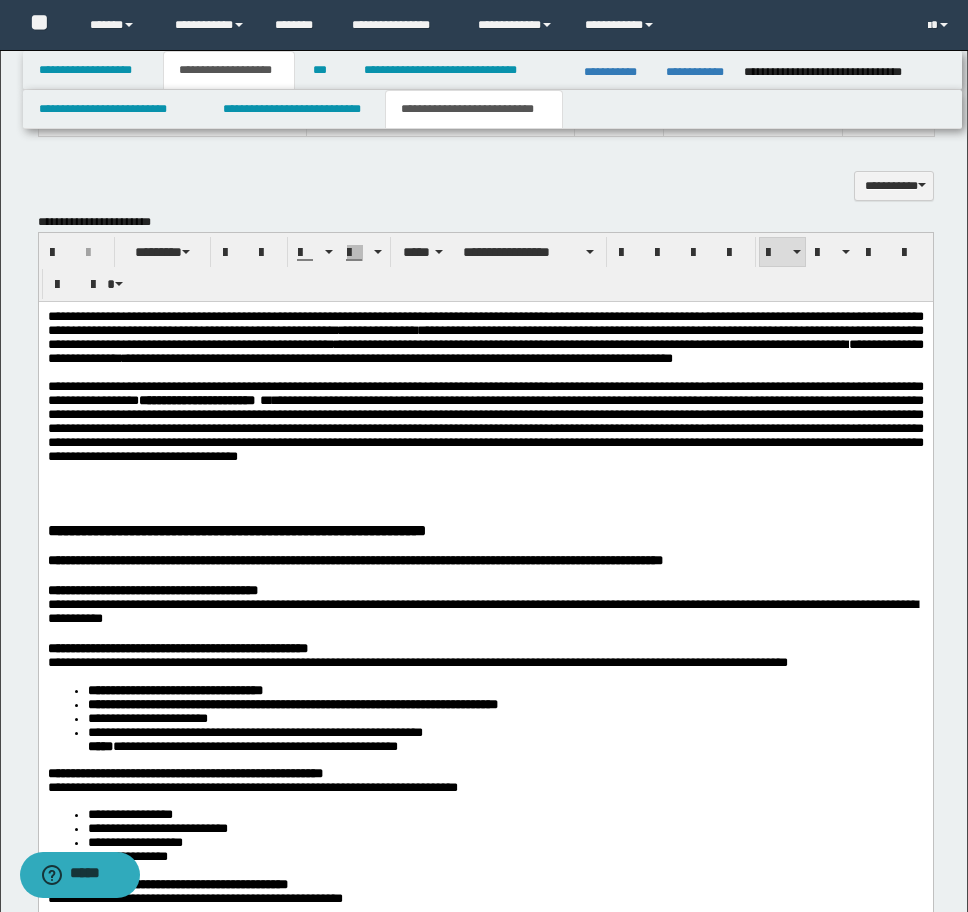 scroll, scrollTop: 1815, scrollLeft: 0, axis: vertical 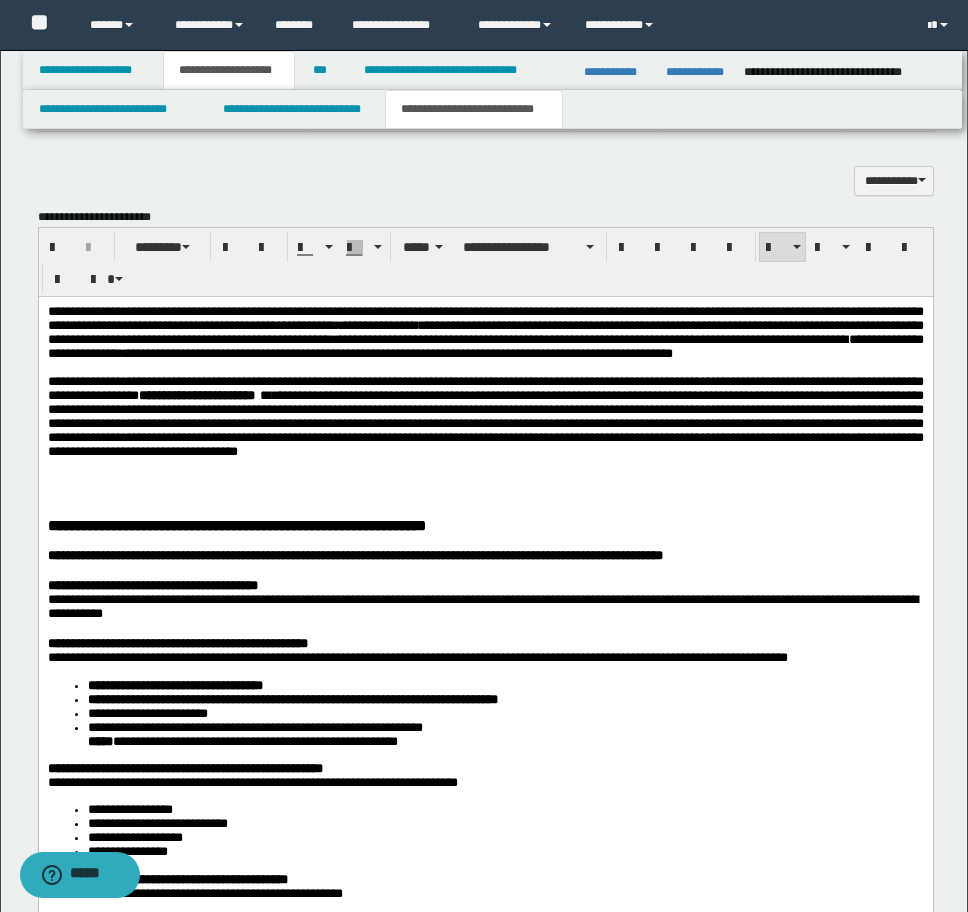 click on "**********" at bounding box center [485, 331] 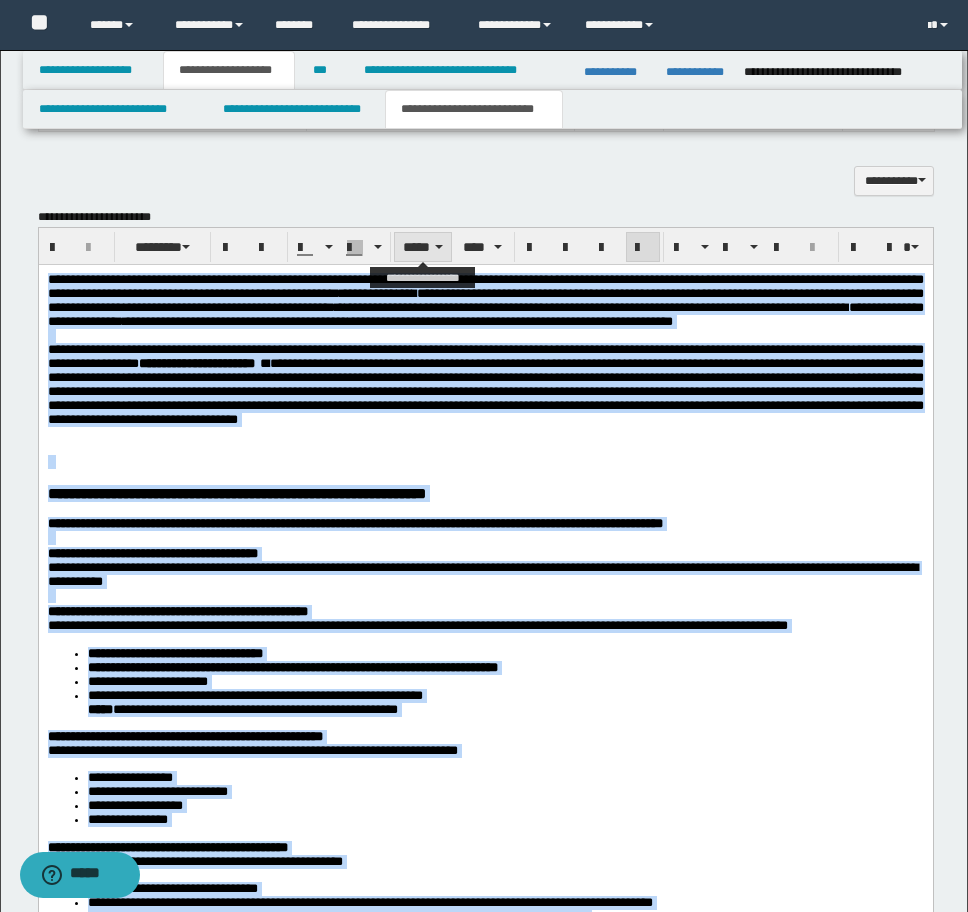 click on "*****" at bounding box center [423, 247] 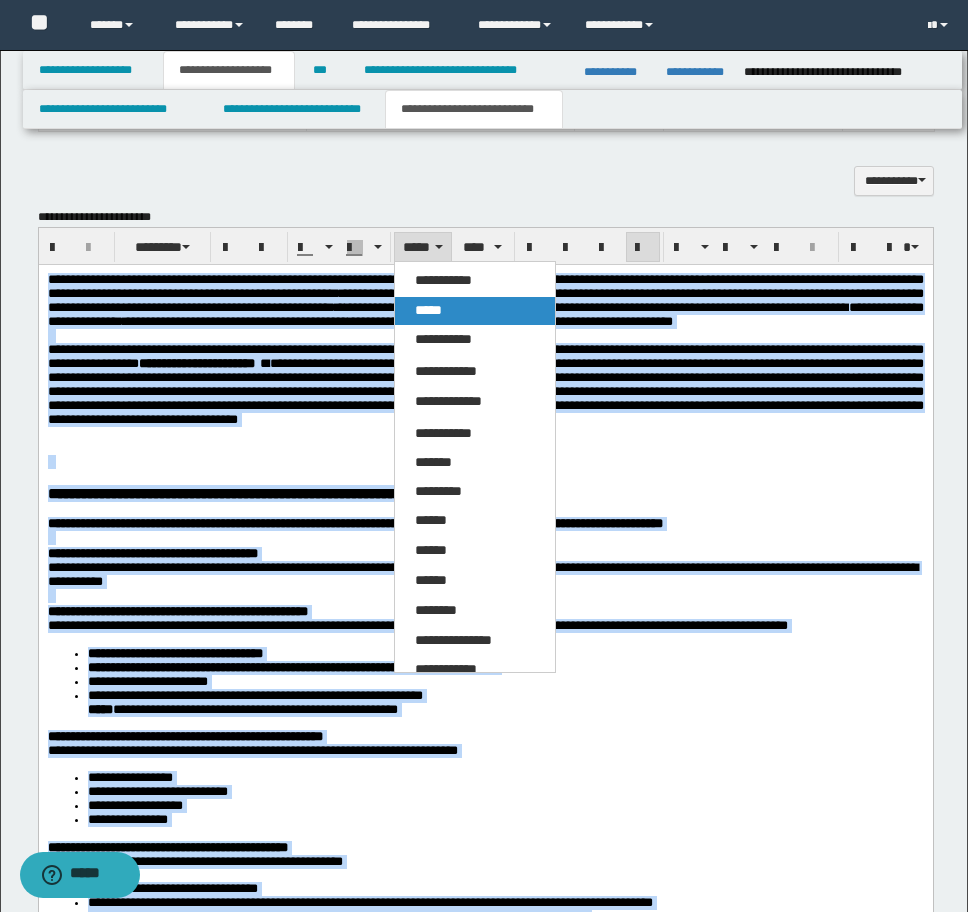 click on "*****" at bounding box center (428, 310) 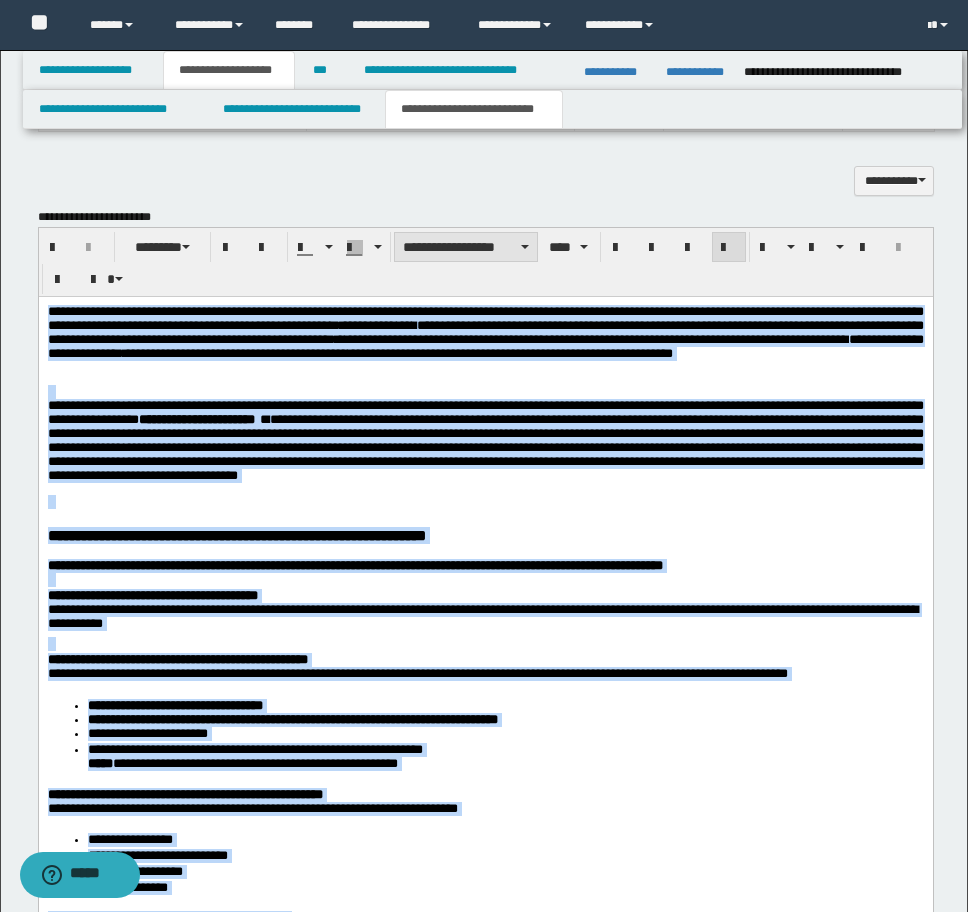 click on "**********" at bounding box center [466, 247] 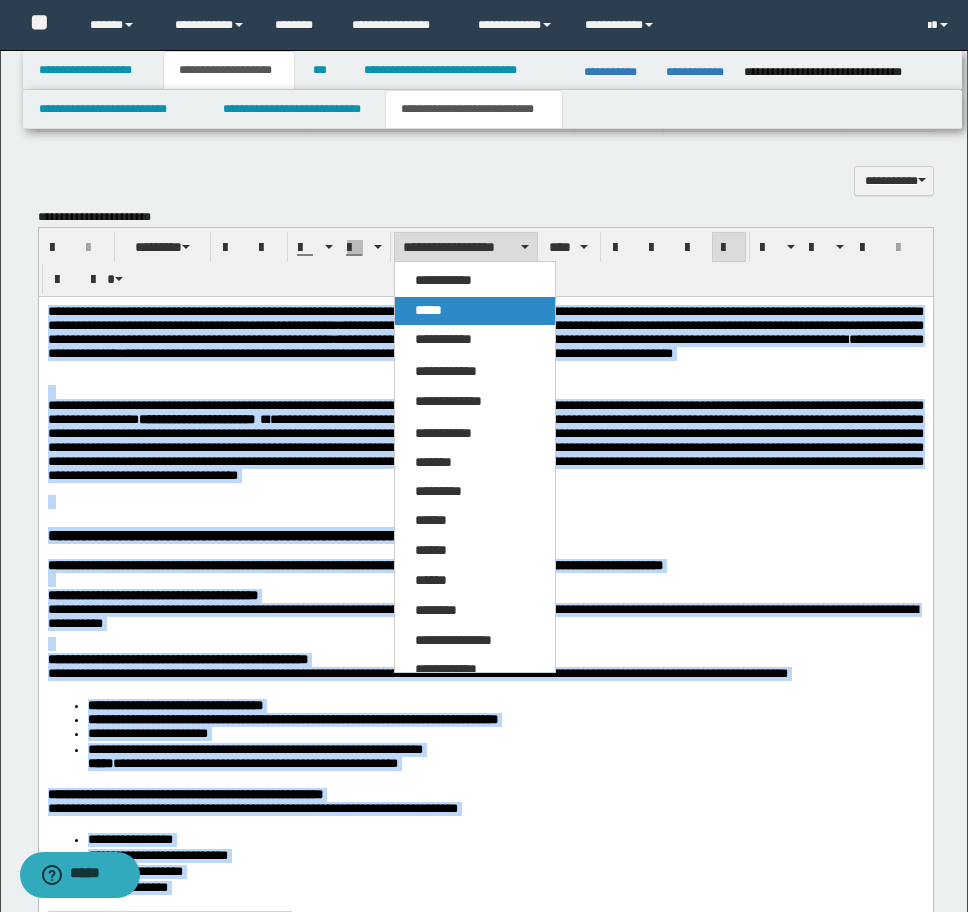 click on "*****" at bounding box center (428, 310) 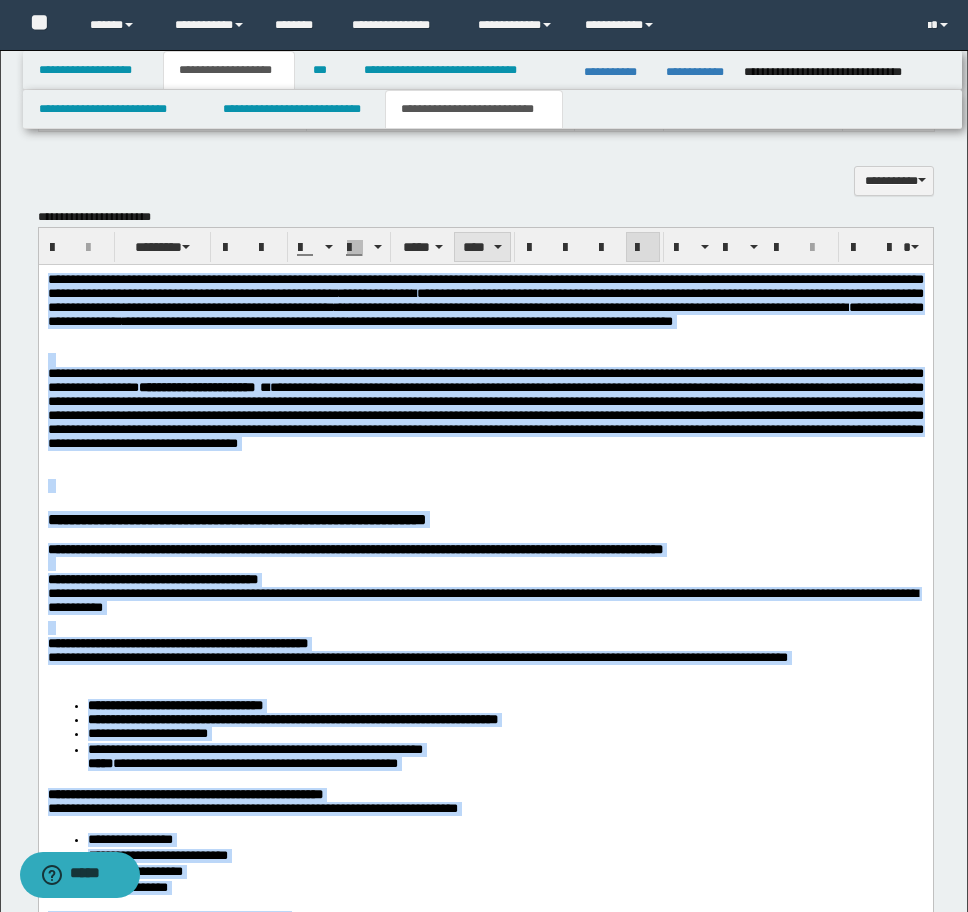 click on "****" at bounding box center (482, 247) 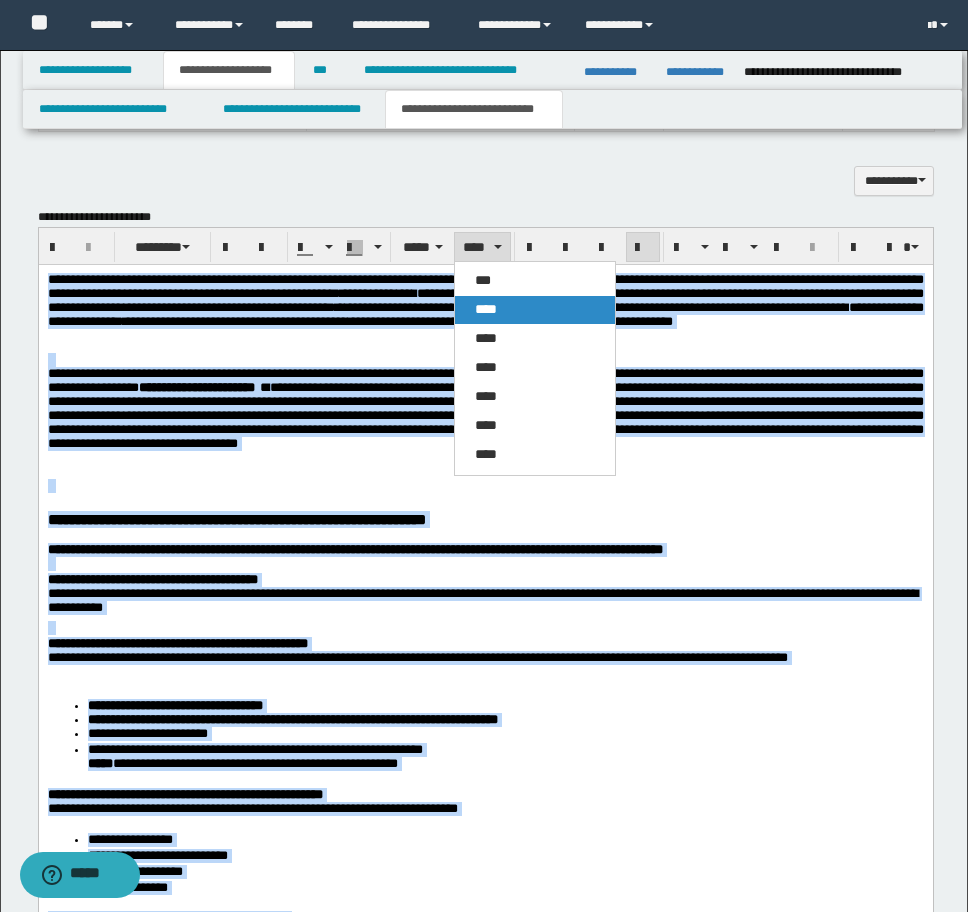 click on "****" at bounding box center [486, 309] 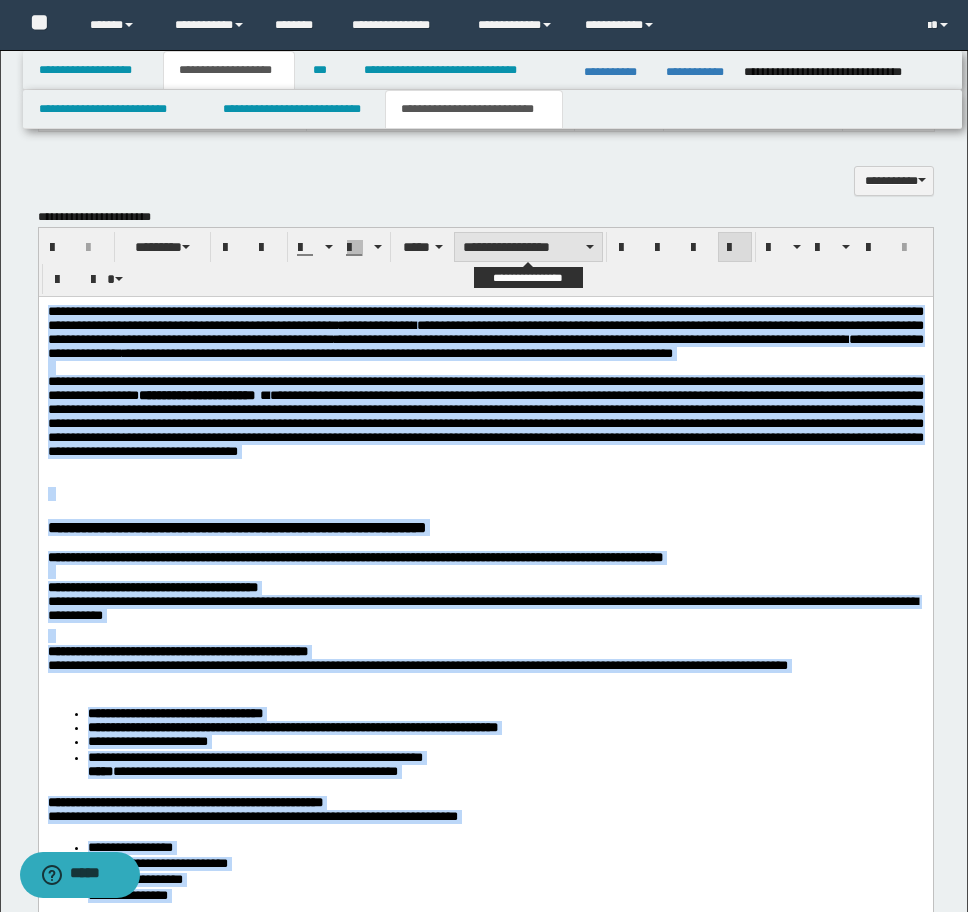 click on "**********" at bounding box center [528, 247] 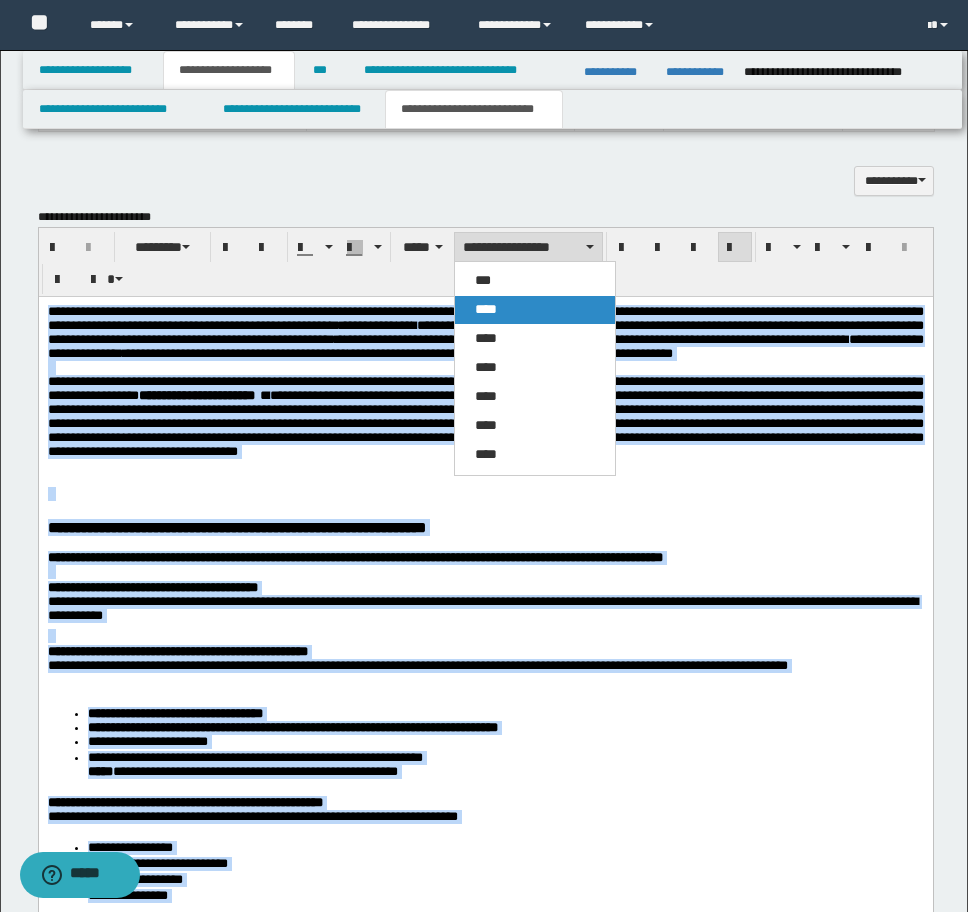 click on "****" at bounding box center [486, 309] 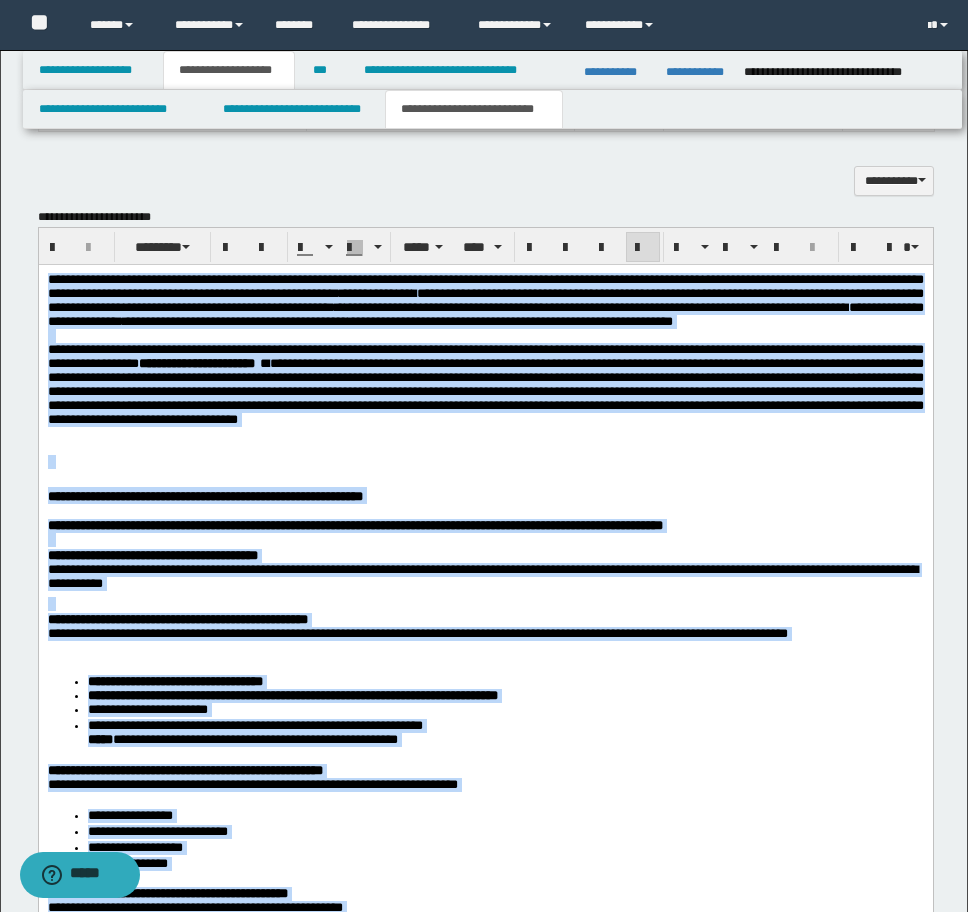 click on "**********" at bounding box center (485, 1259) 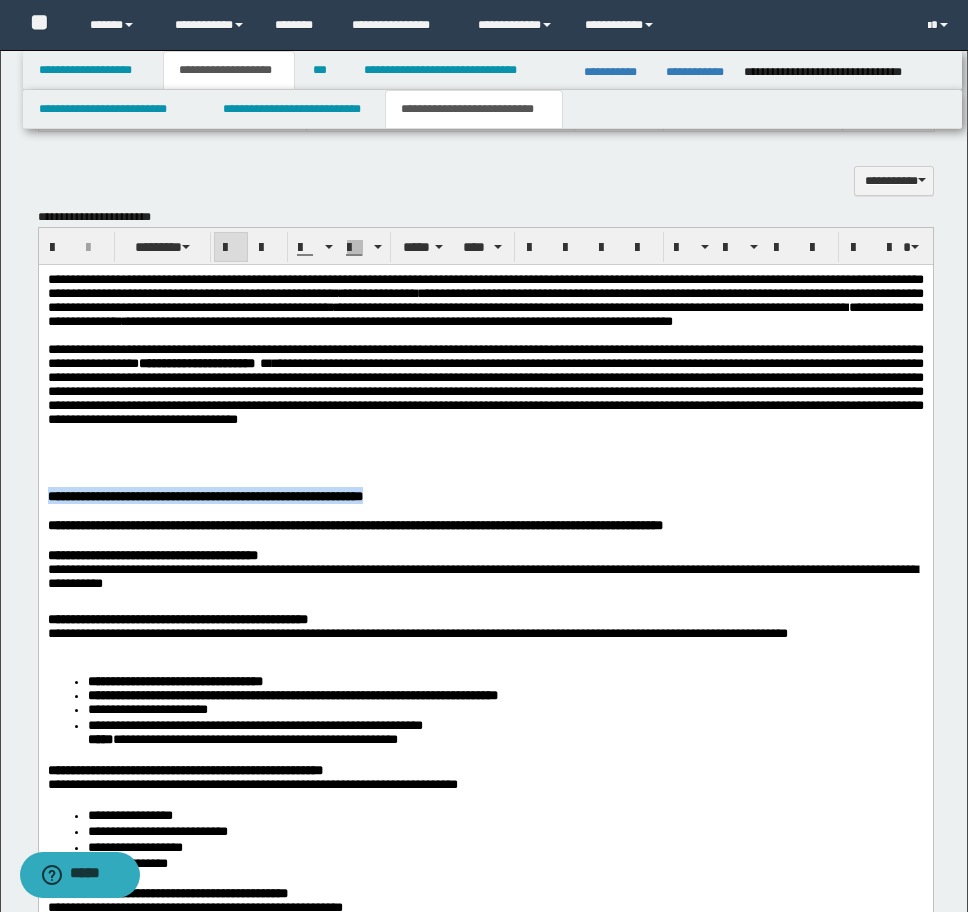 drag, startPoint x: 436, startPoint y: 537, endPoint x: -9, endPoint y: 511, distance: 445.7589 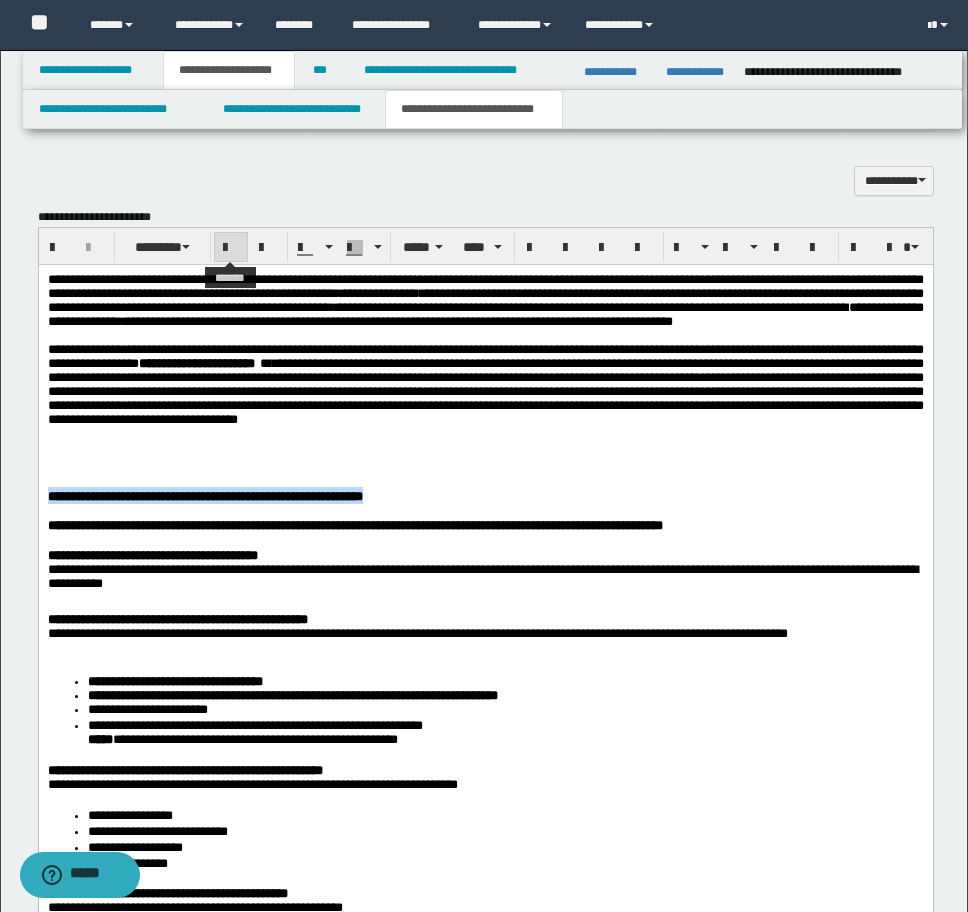 click at bounding box center [231, 247] 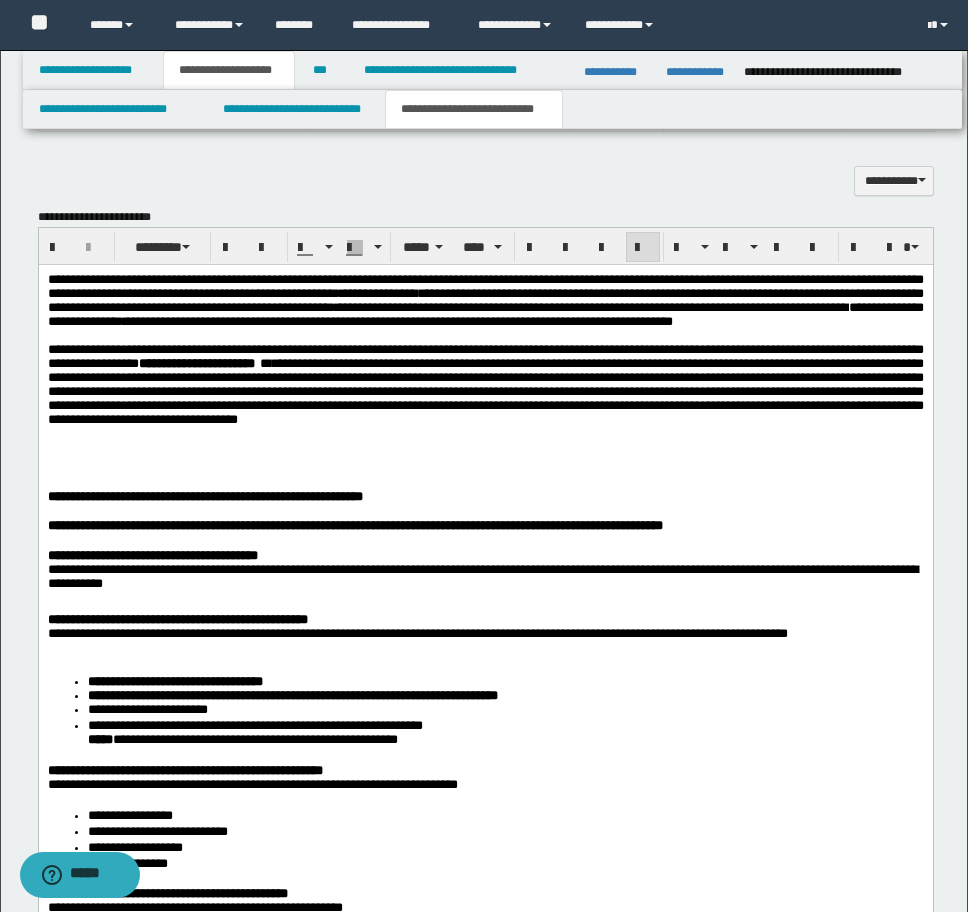 click at bounding box center (485, 462) 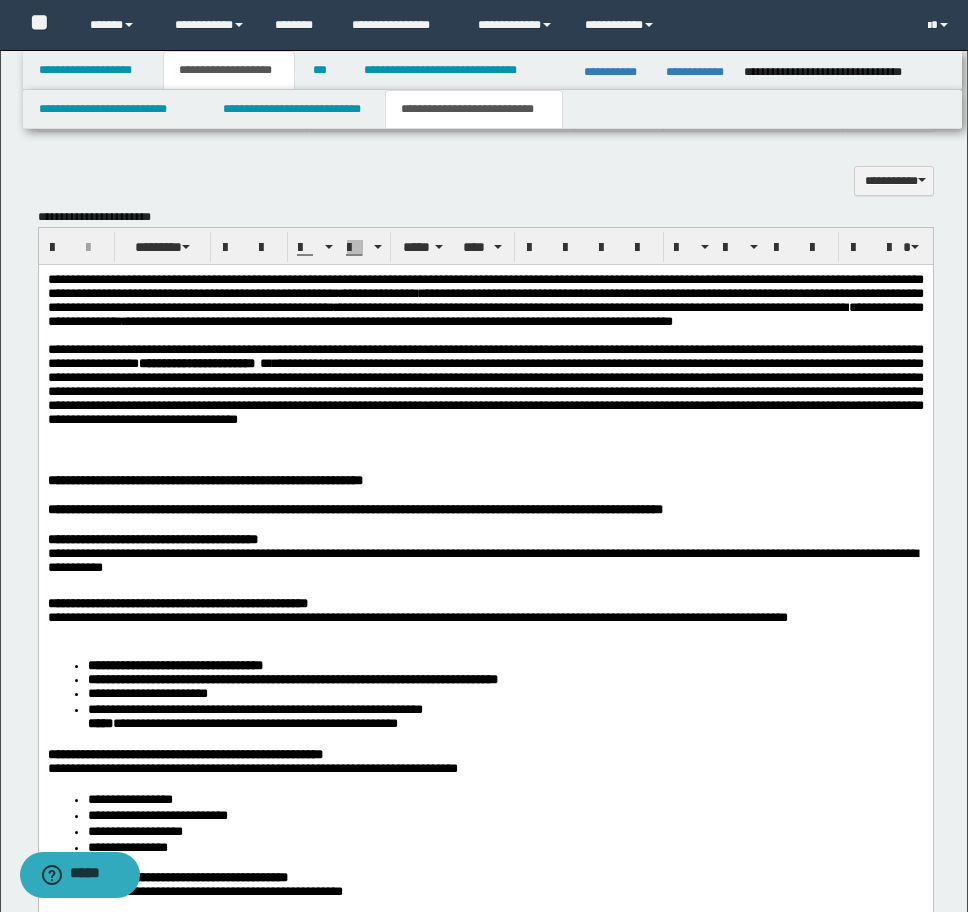 click on "**********" at bounding box center (482, 559) 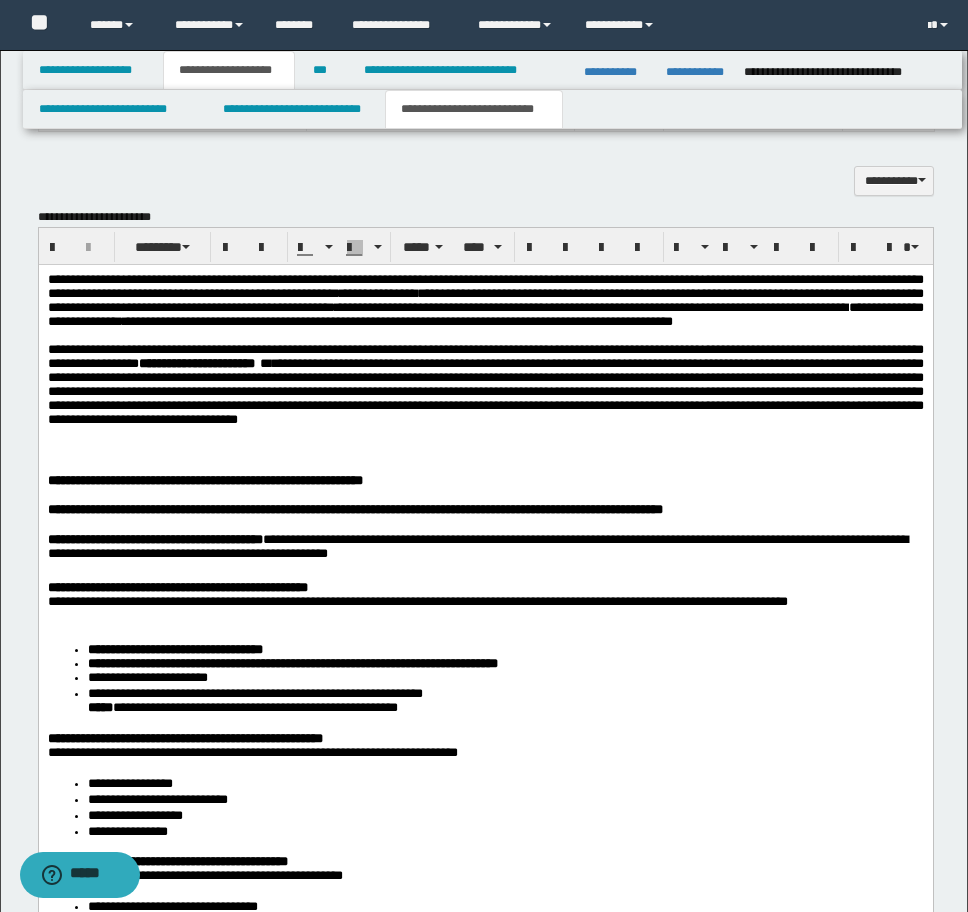 click on "**********" at bounding box center [417, 600] 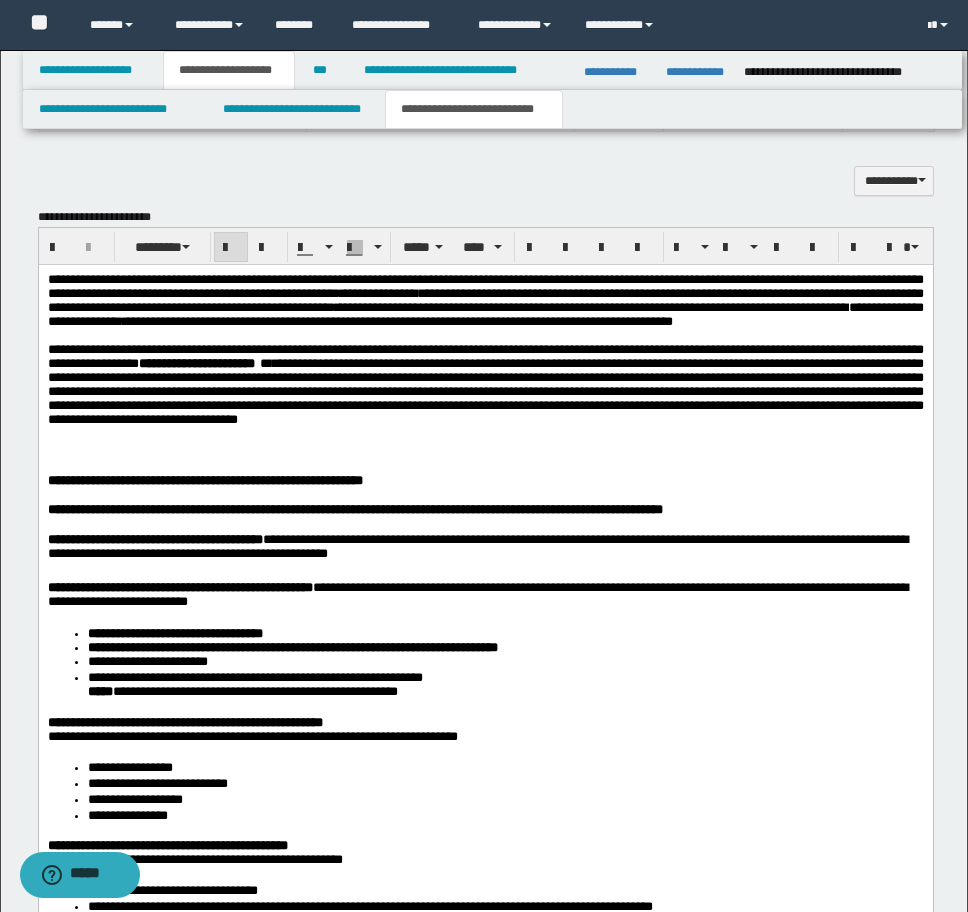 click on "**********" at bounding box center [485, 664] 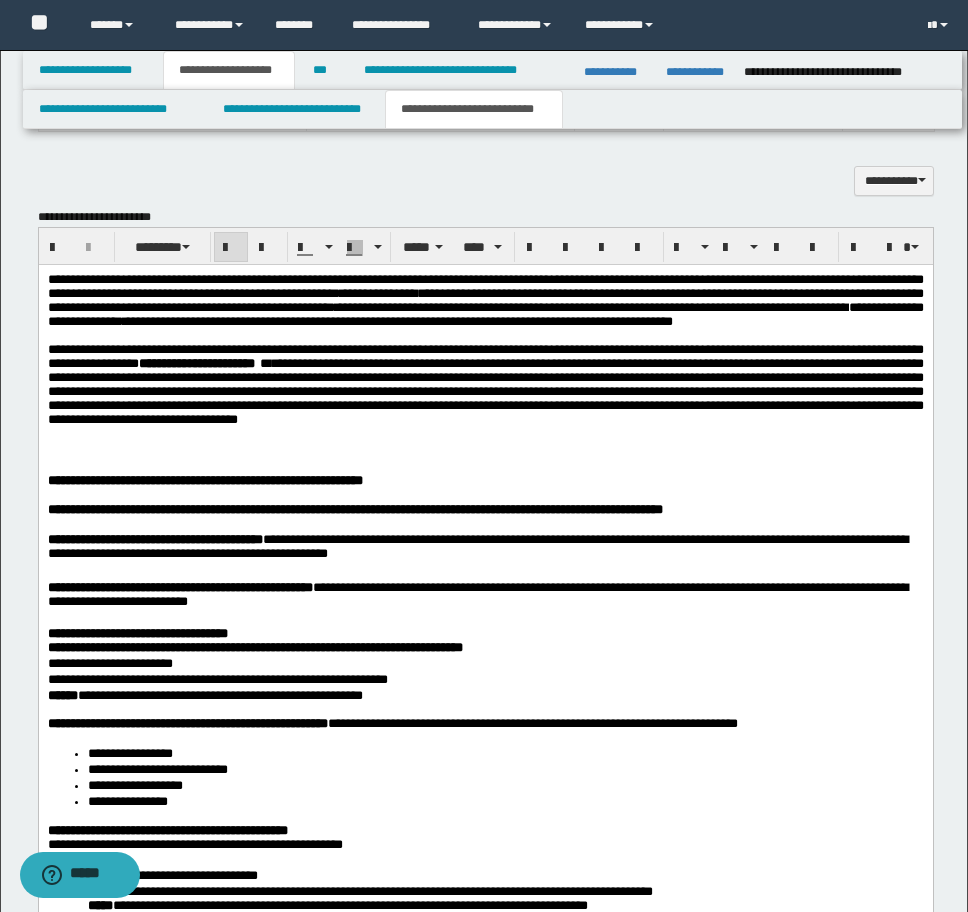 scroll, scrollTop: 2015, scrollLeft: 0, axis: vertical 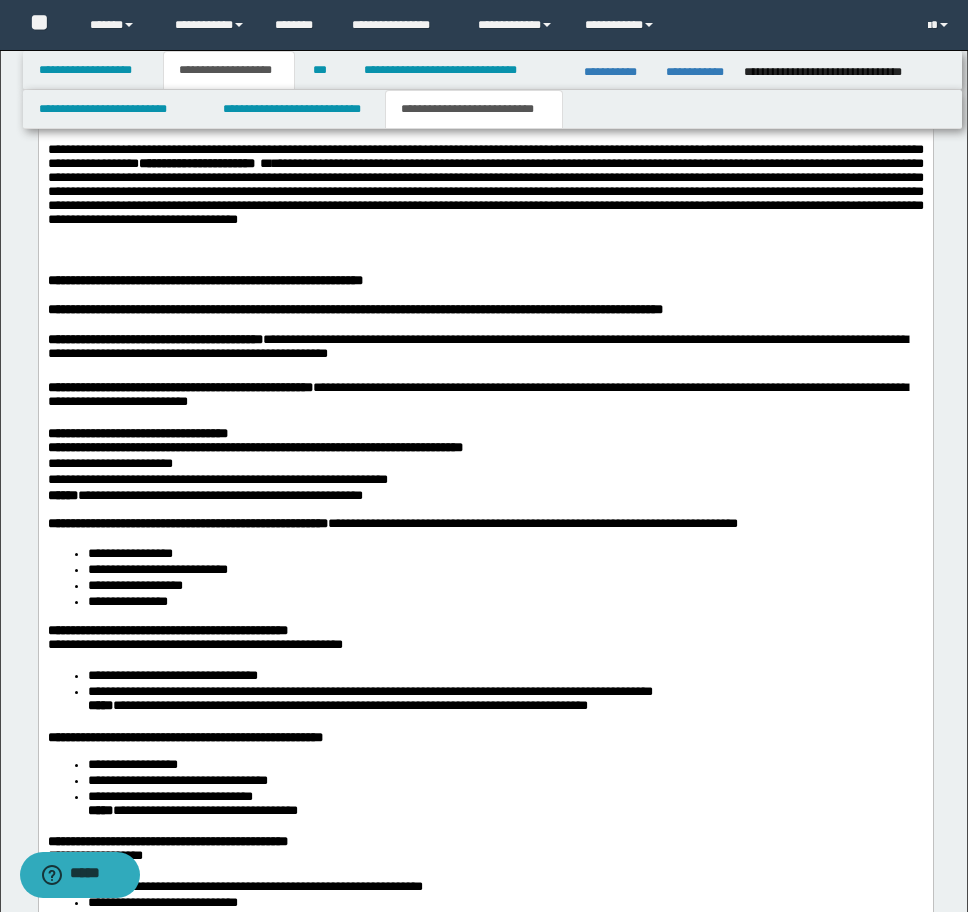 click on "**********" at bounding box center [485, 578] 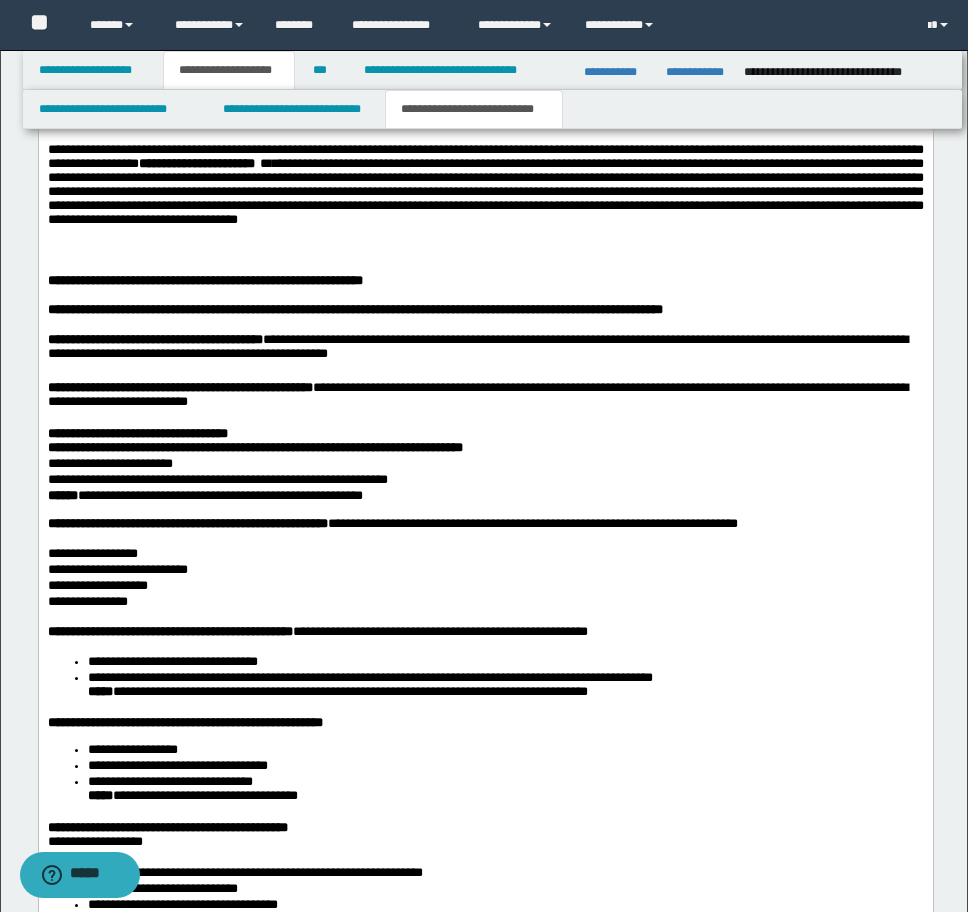 click on "**********" at bounding box center (485, 678) 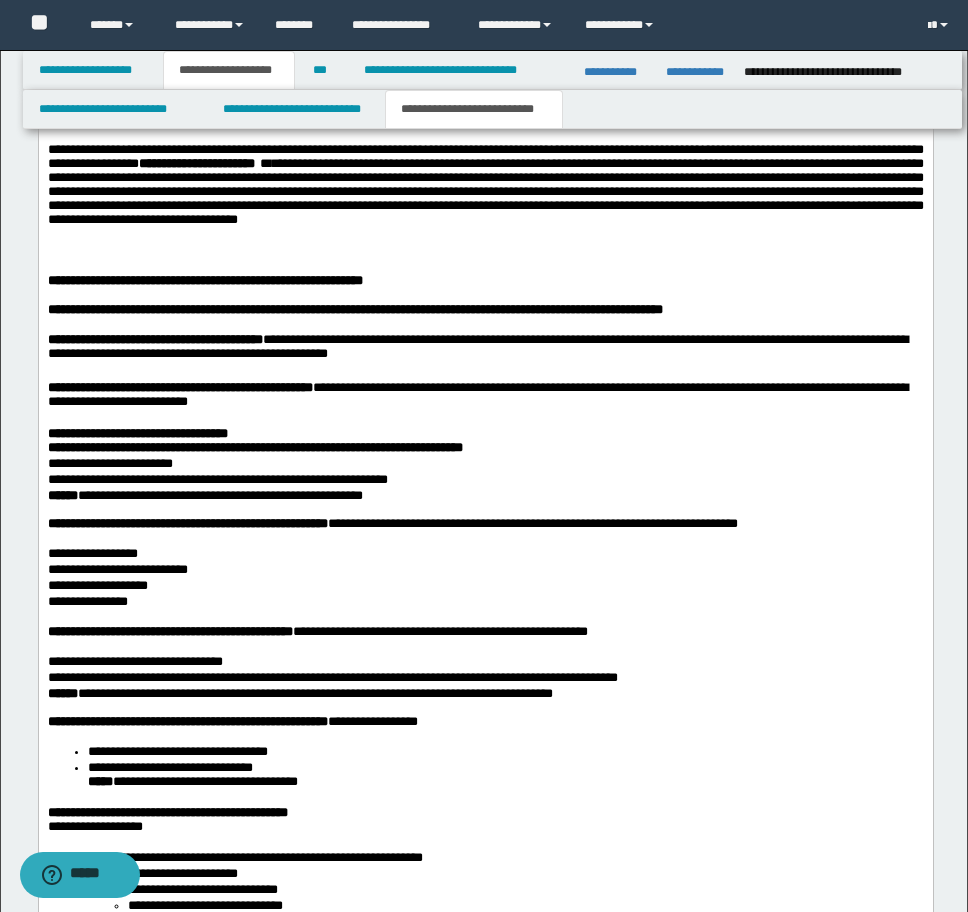 click on "**********" at bounding box center (485, 768) 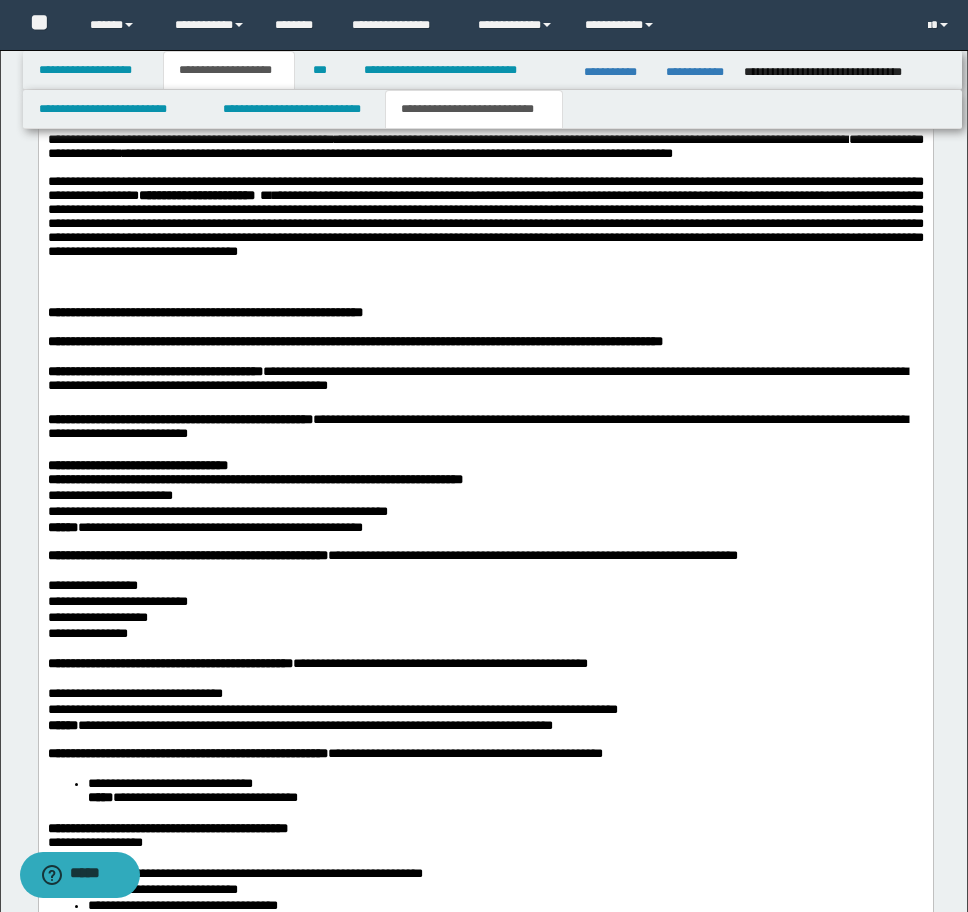 click on "**********" at bounding box center [485, 1037] 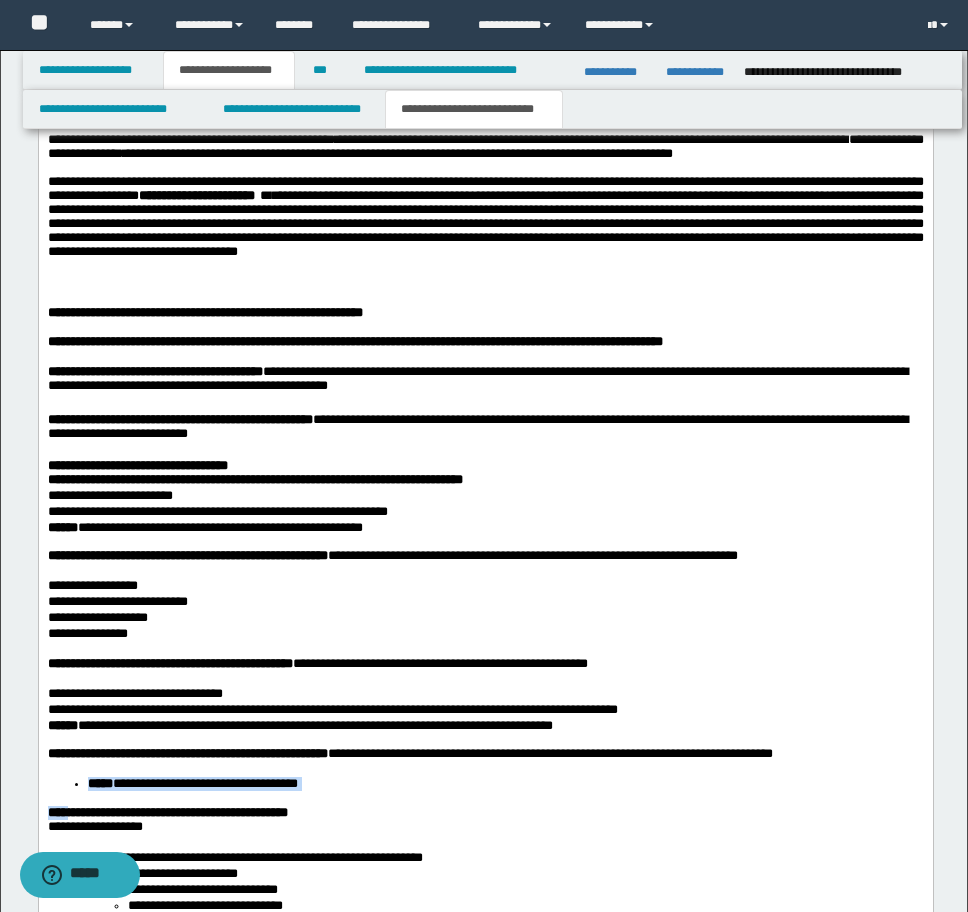 drag, startPoint x: 74, startPoint y: 830, endPoint x: 75, endPoint y: 862, distance: 32.01562 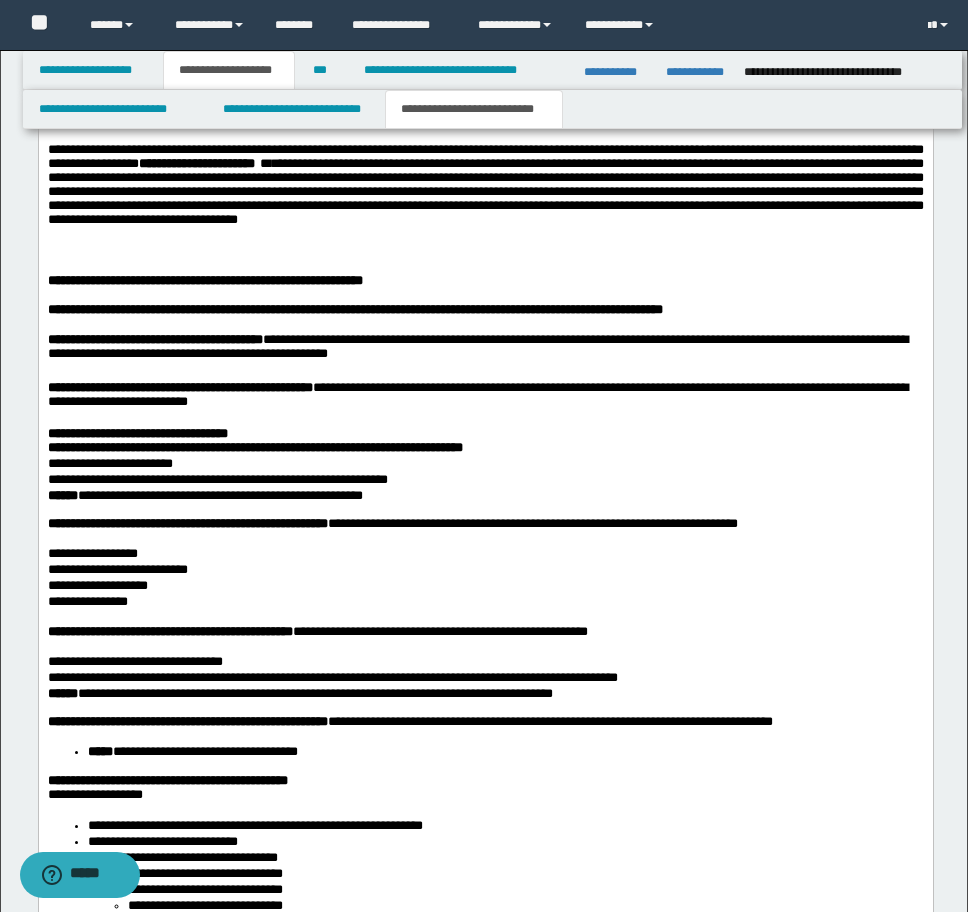 click on "*****" at bounding box center (99, 750) 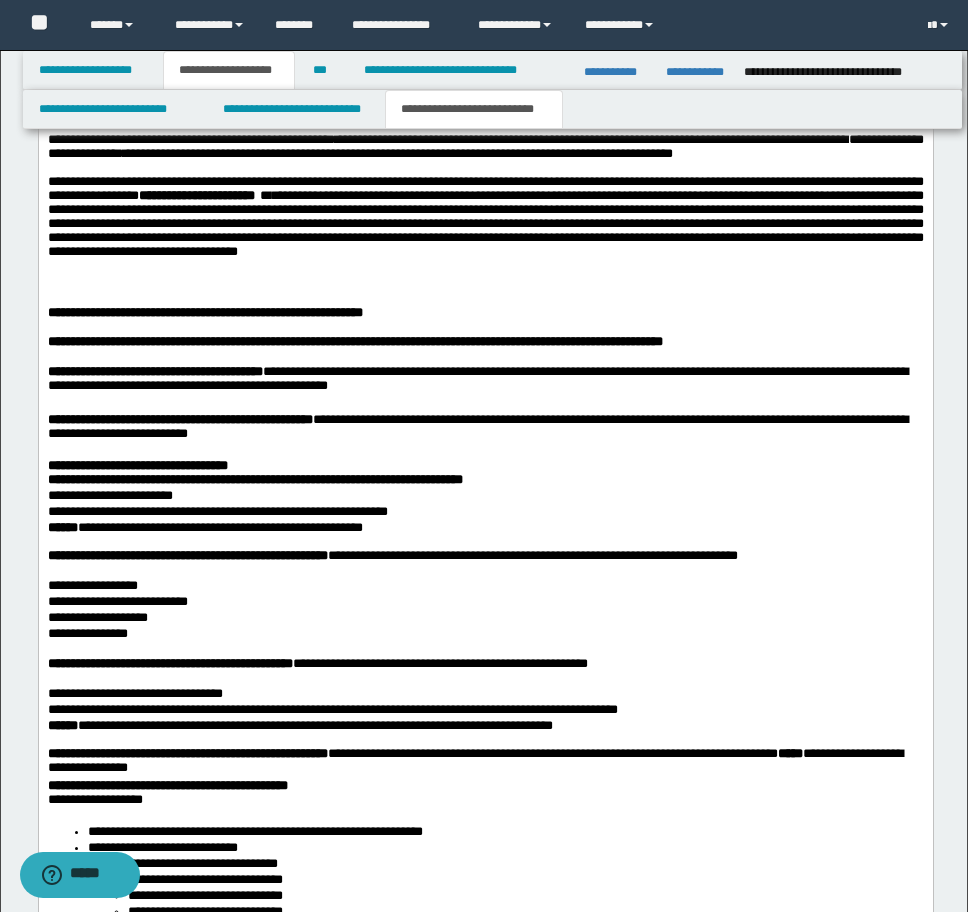 click on "**********" at bounding box center [485, 1016] 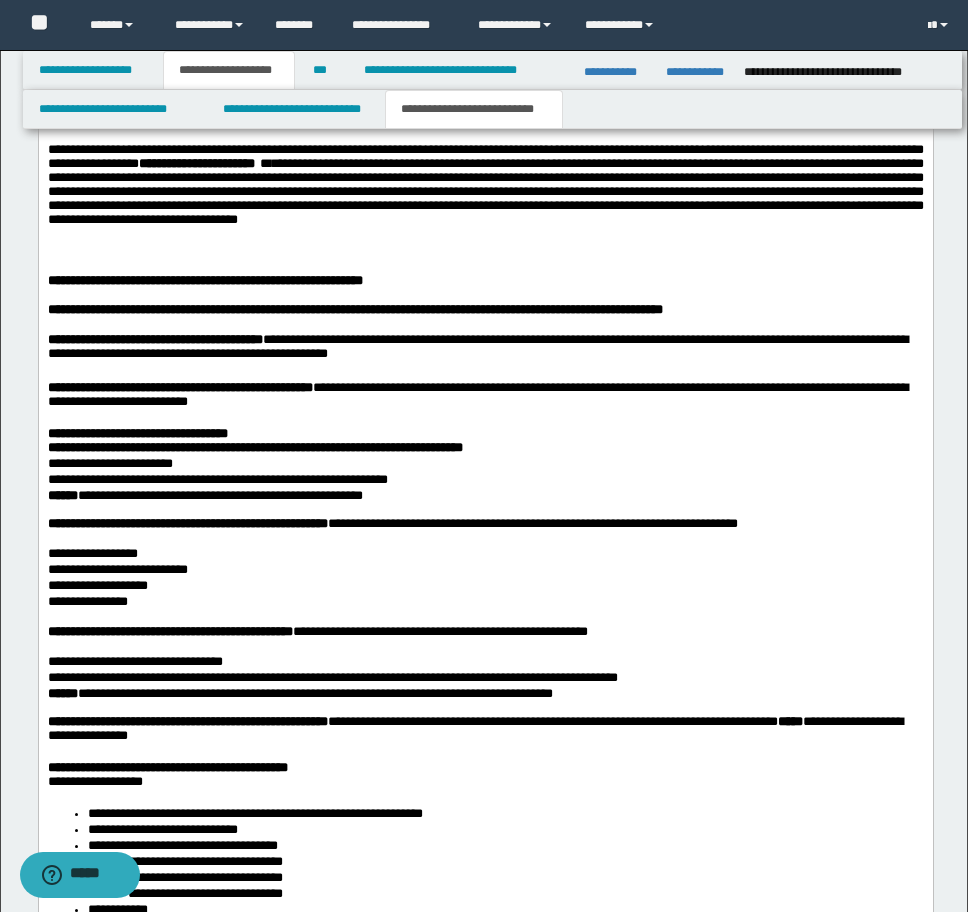 click on "**********" at bounding box center (485, 991) 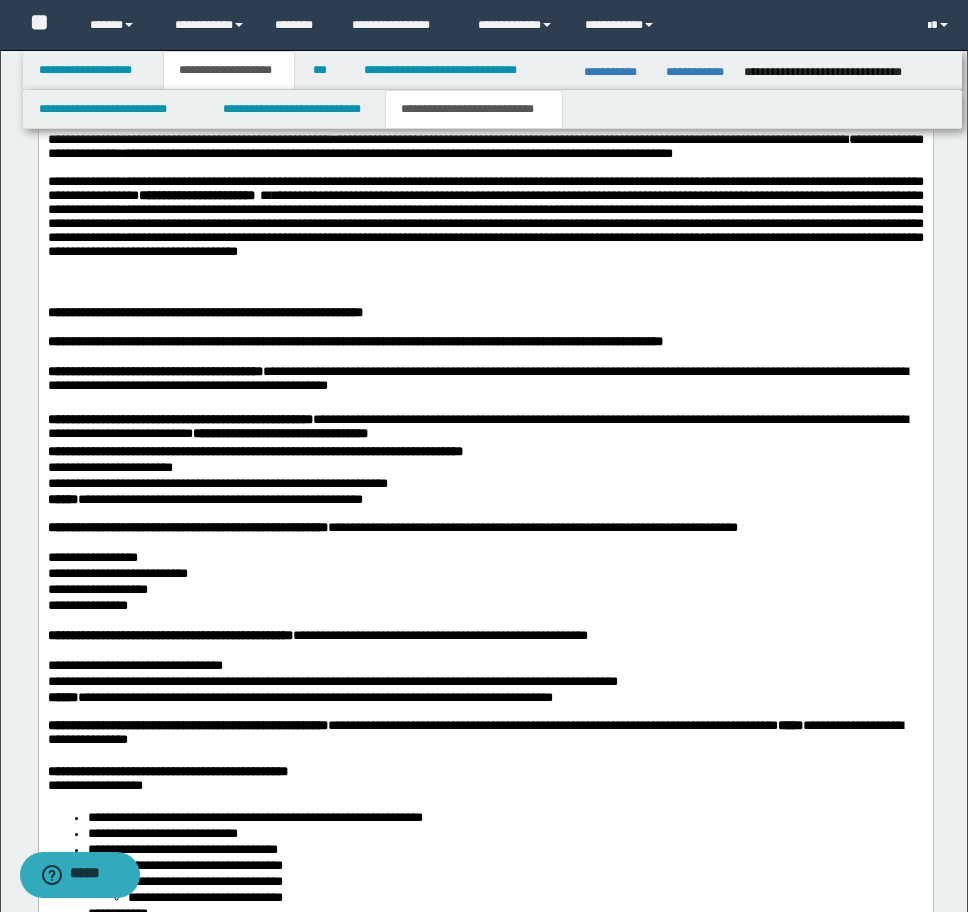 drag, startPoint x: 50, startPoint y: 479, endPoint x: 52, endPoint y: 447, distance: 32.06244 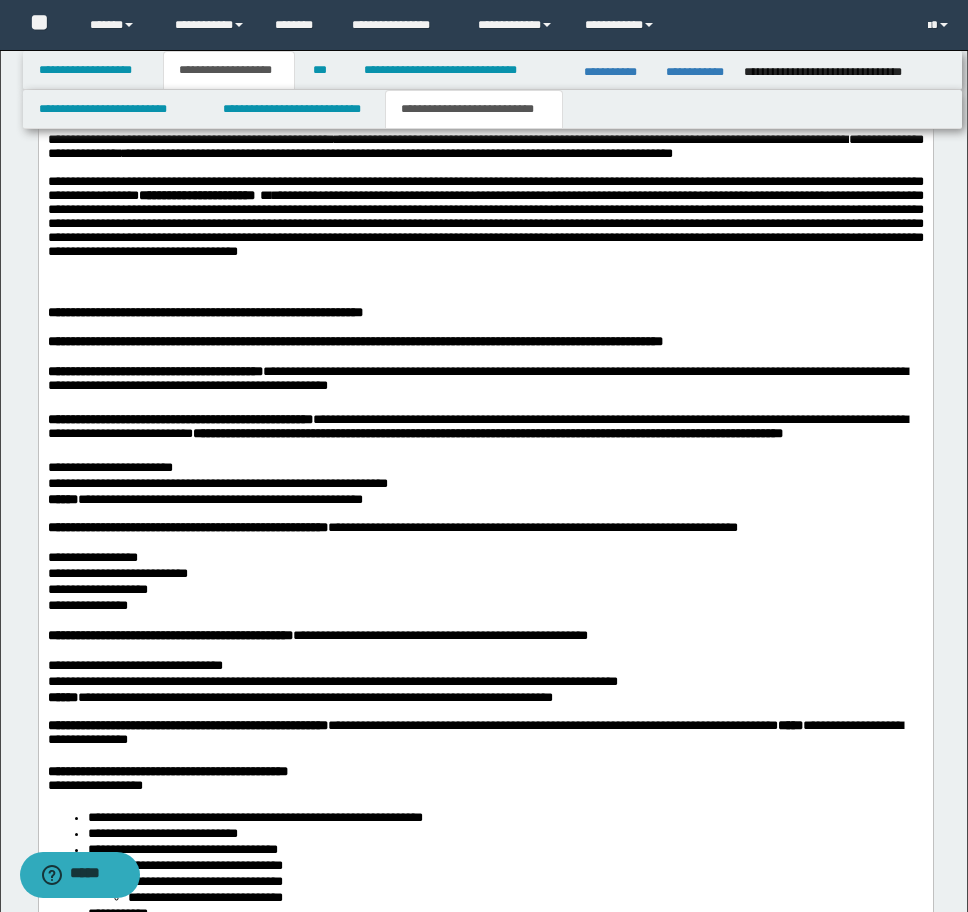 click on "**********" at bounding box center (485, 468) 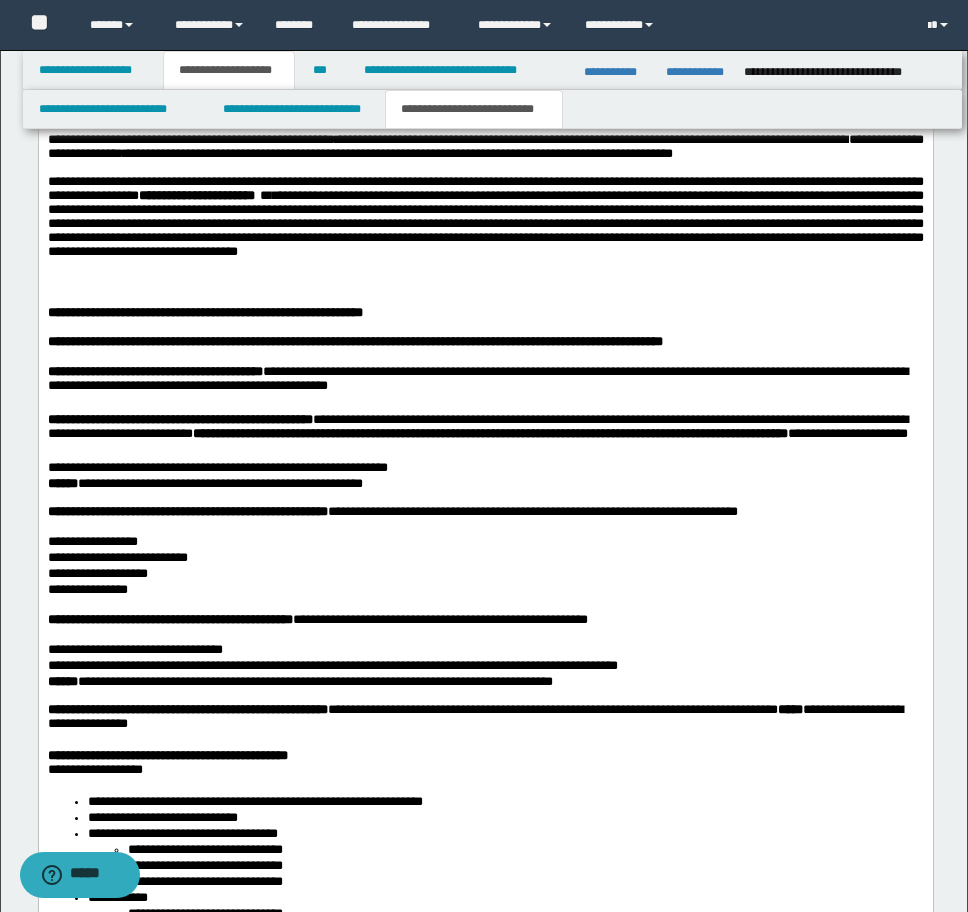click on "**********" at bounding box center (485, 468) 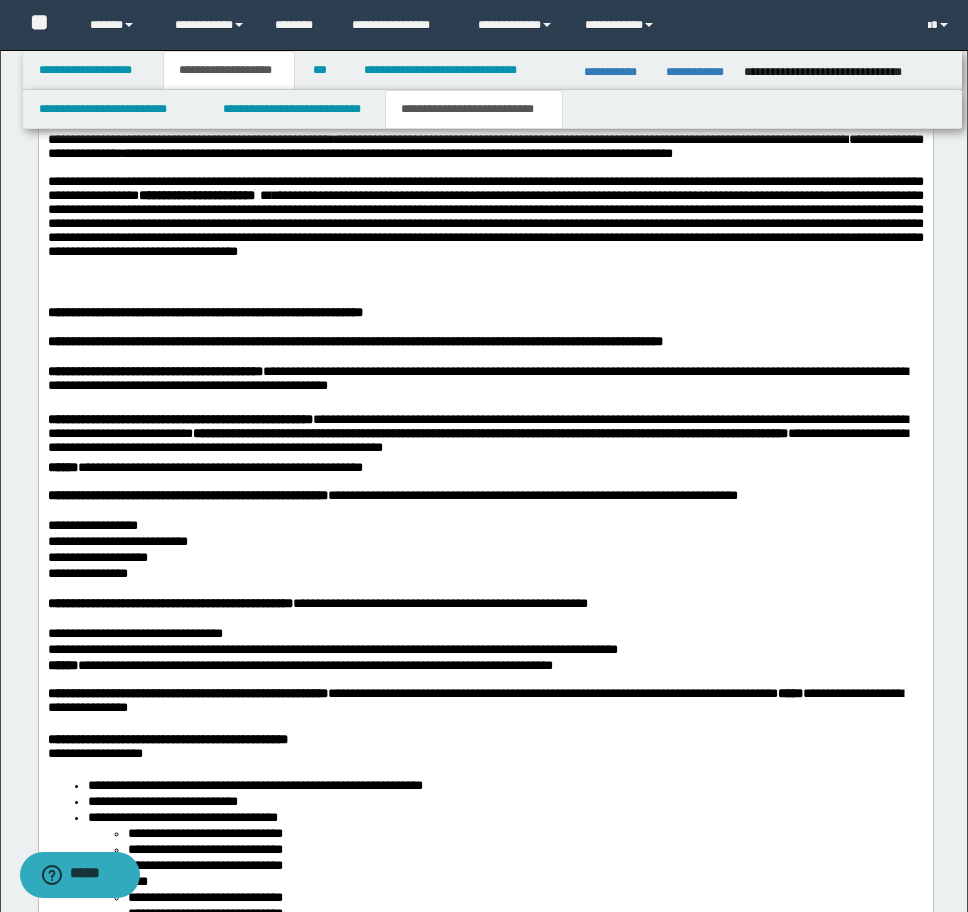 click on "******" at bounding box center (62, 466) 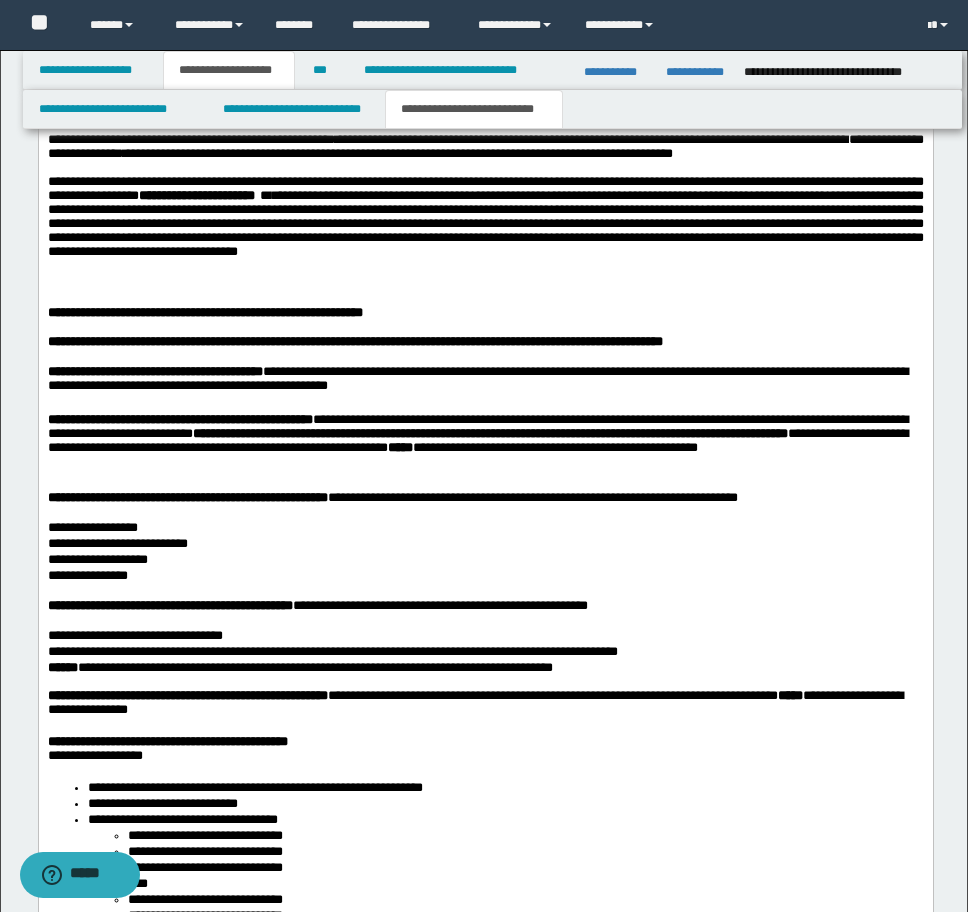 click on "**********" at bounding box center [485, 528] 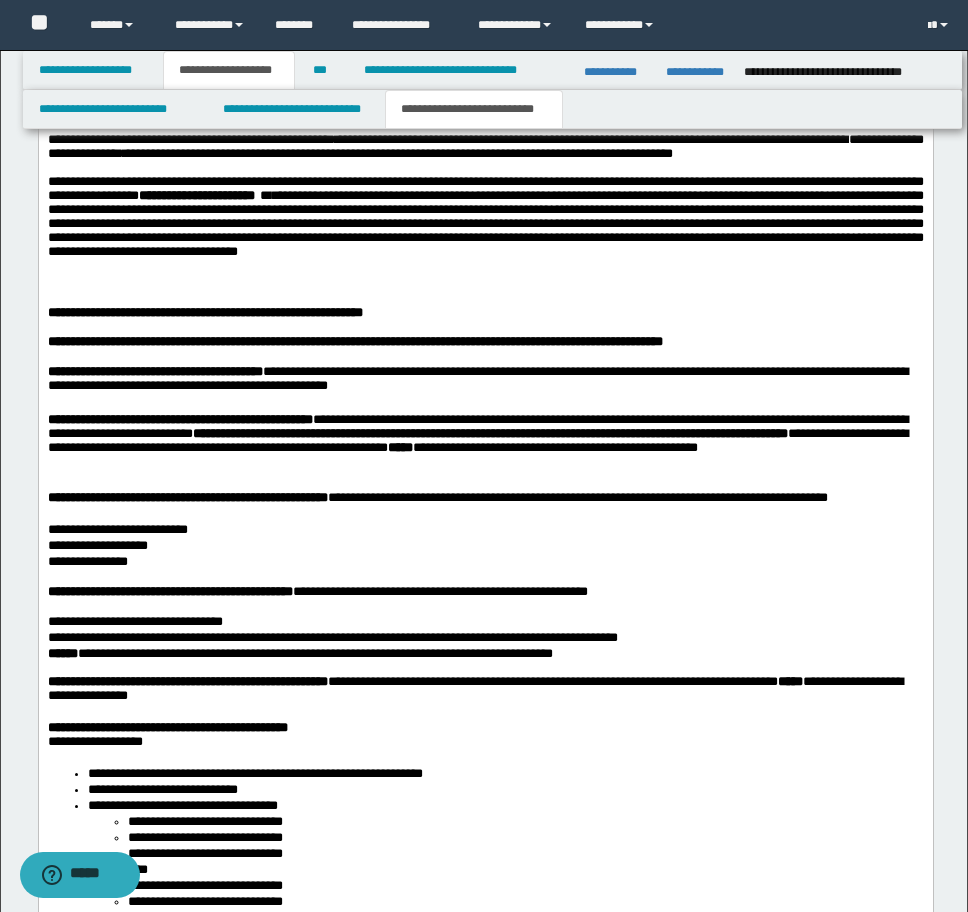 click on "**********" at bounding box center (485, 987) 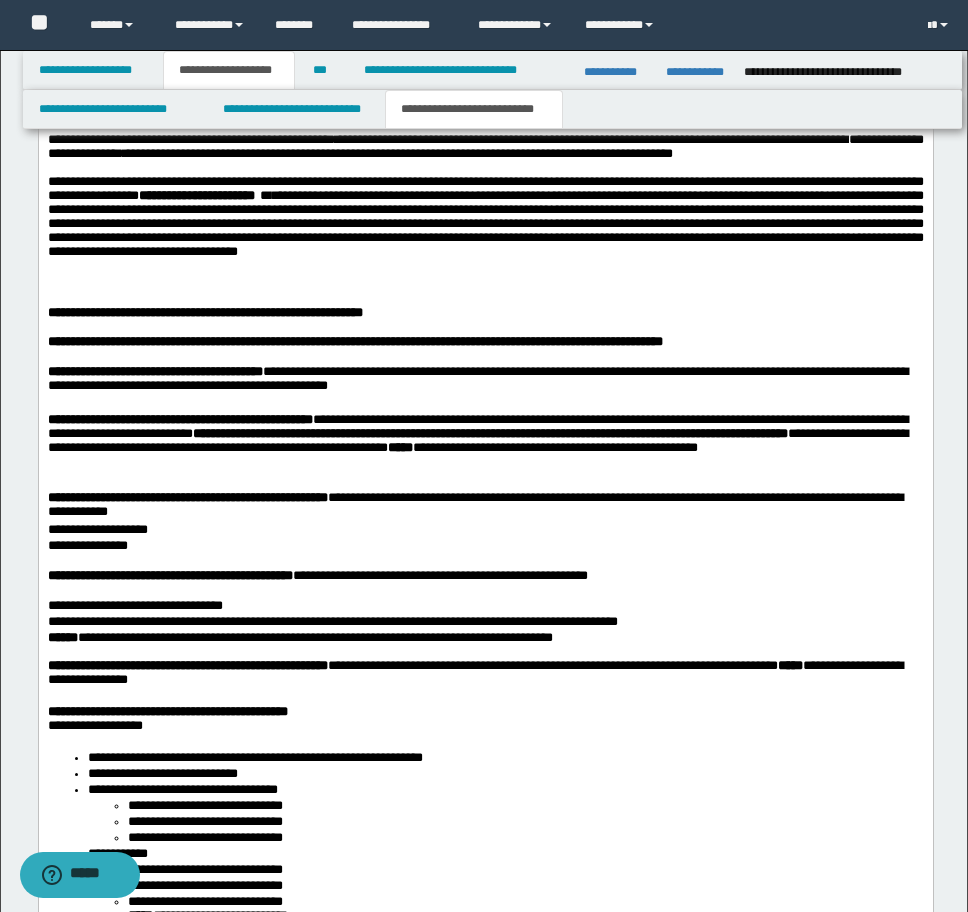 click on "**********" at bounding box center (485, 530) 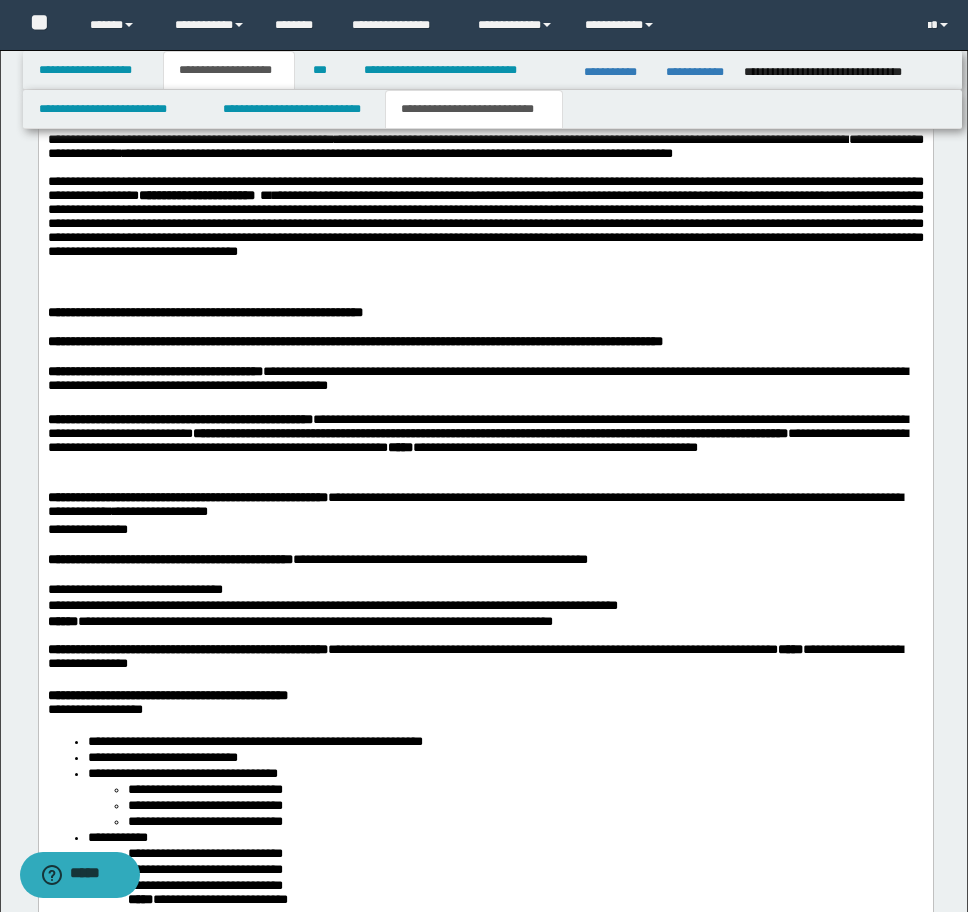 click on "**********" at bounding box center [485, 971] 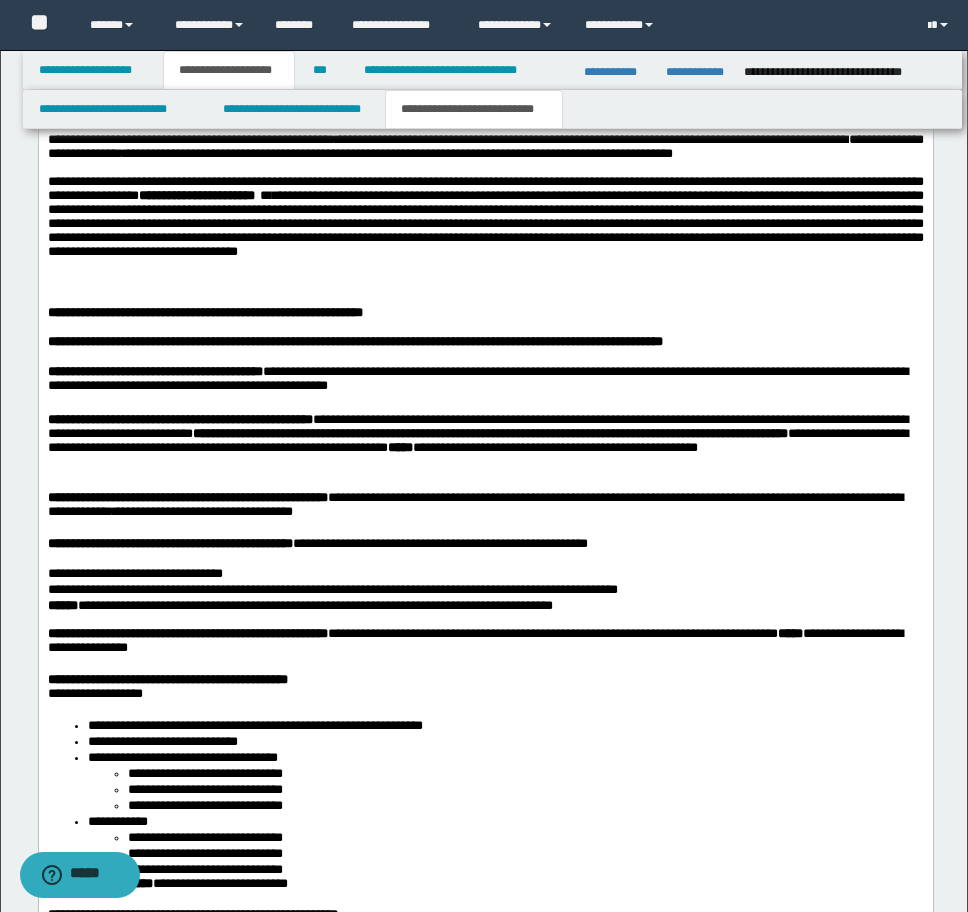 click on "**********" at bounding box center (485, 574) 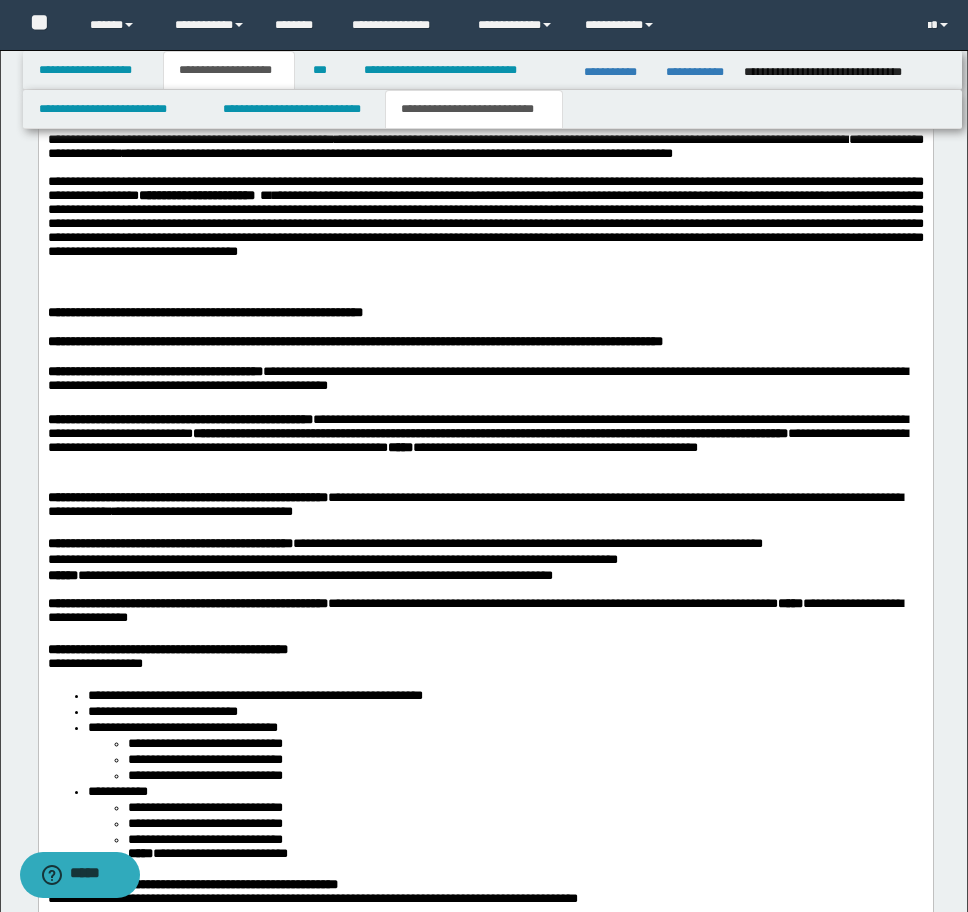click on "**********" at bounding box center [485, 948] 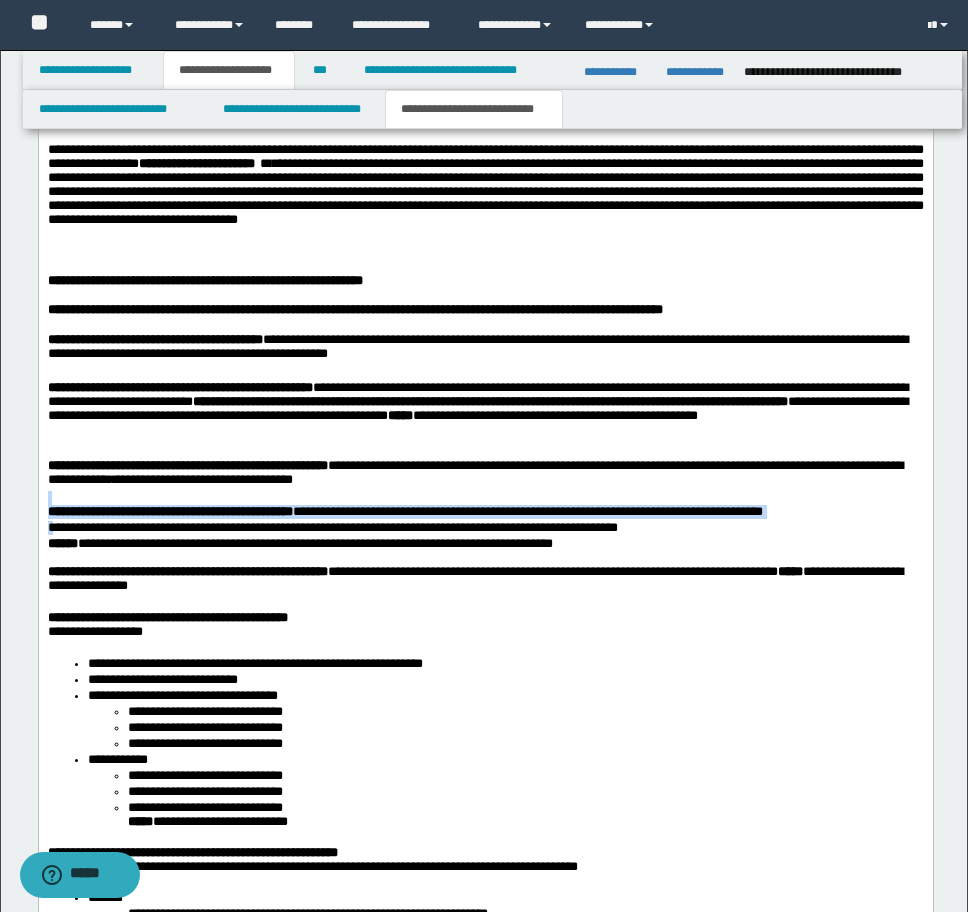 click on "**********" at bounding box center [485, 528] 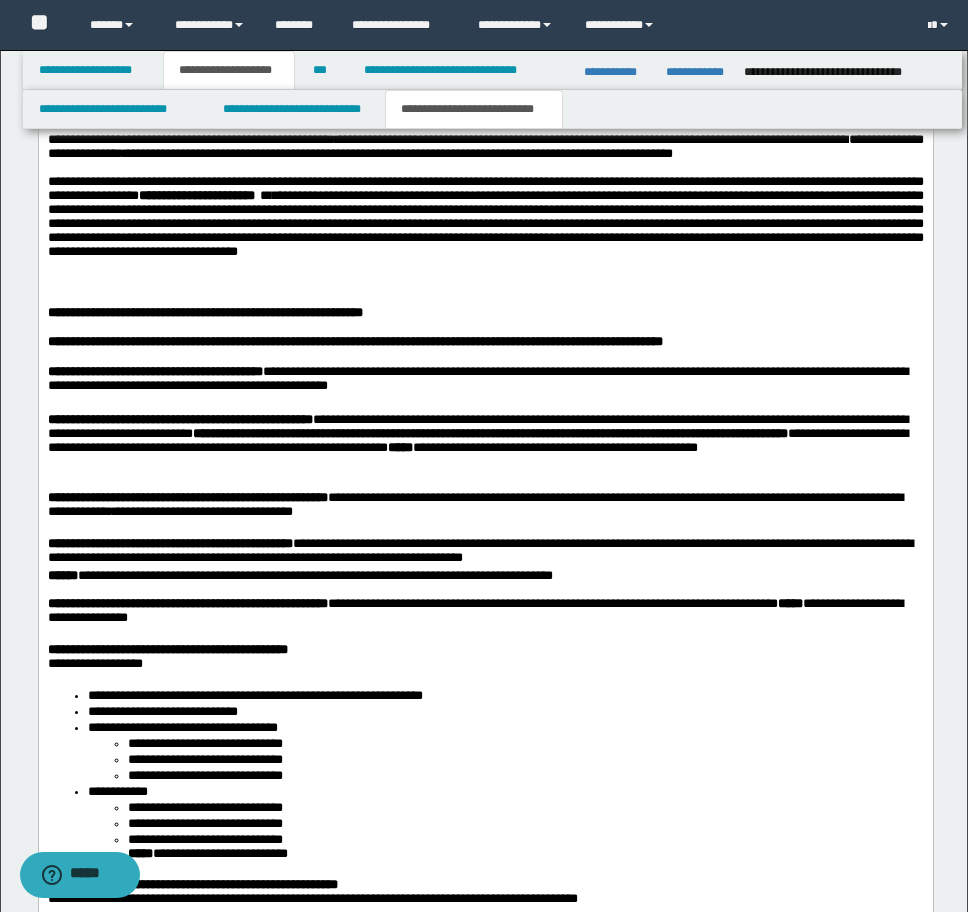 click on "******" at bounding box center [62, 574] 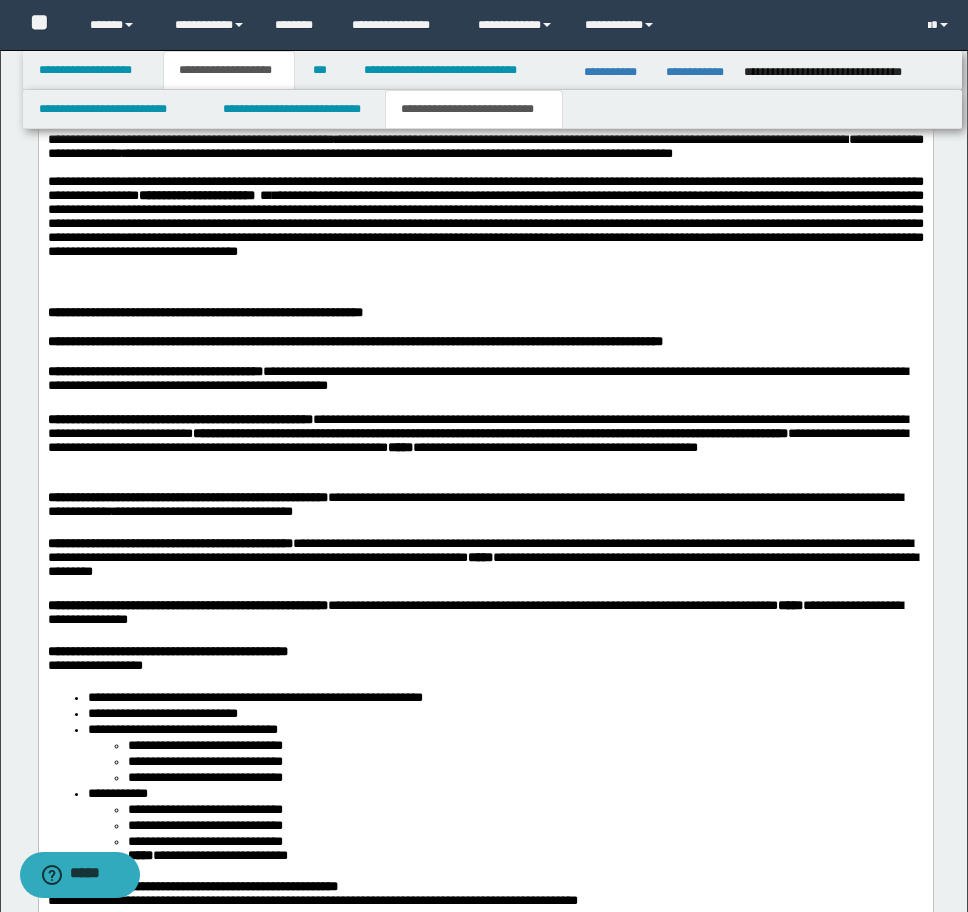 click on "**********" at bounding box center [485, 614] 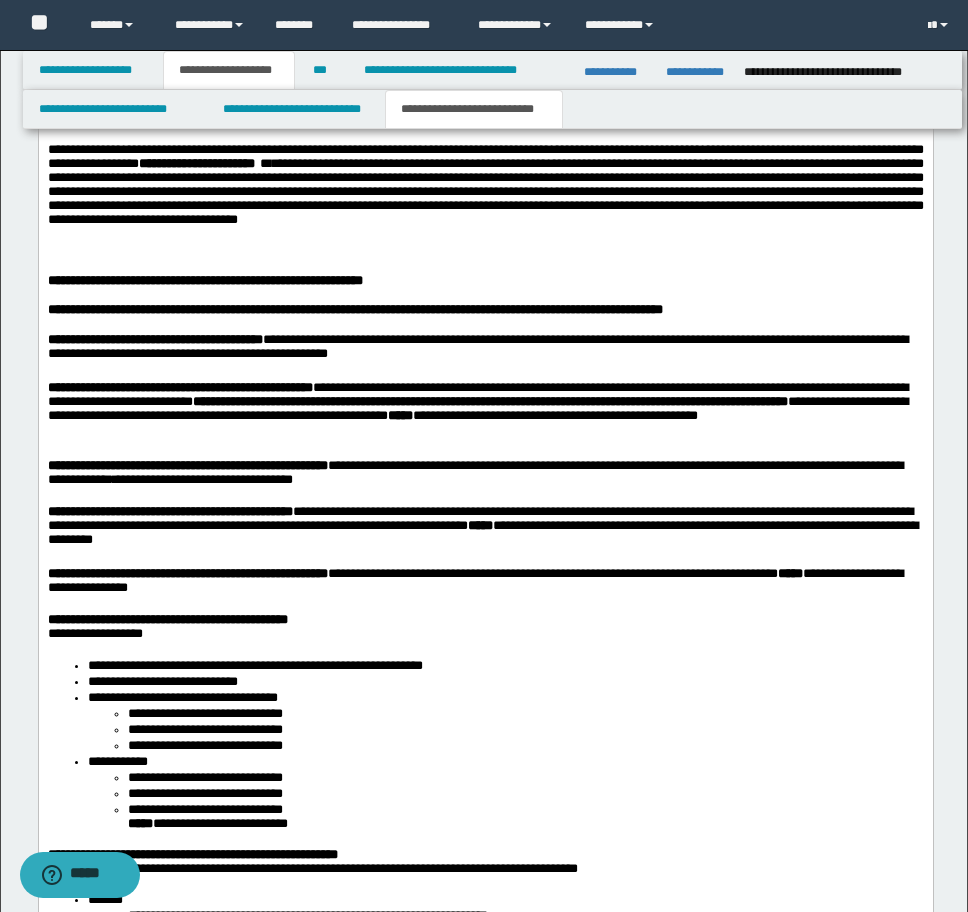 click on "**********" at bounding box center [485, 917] 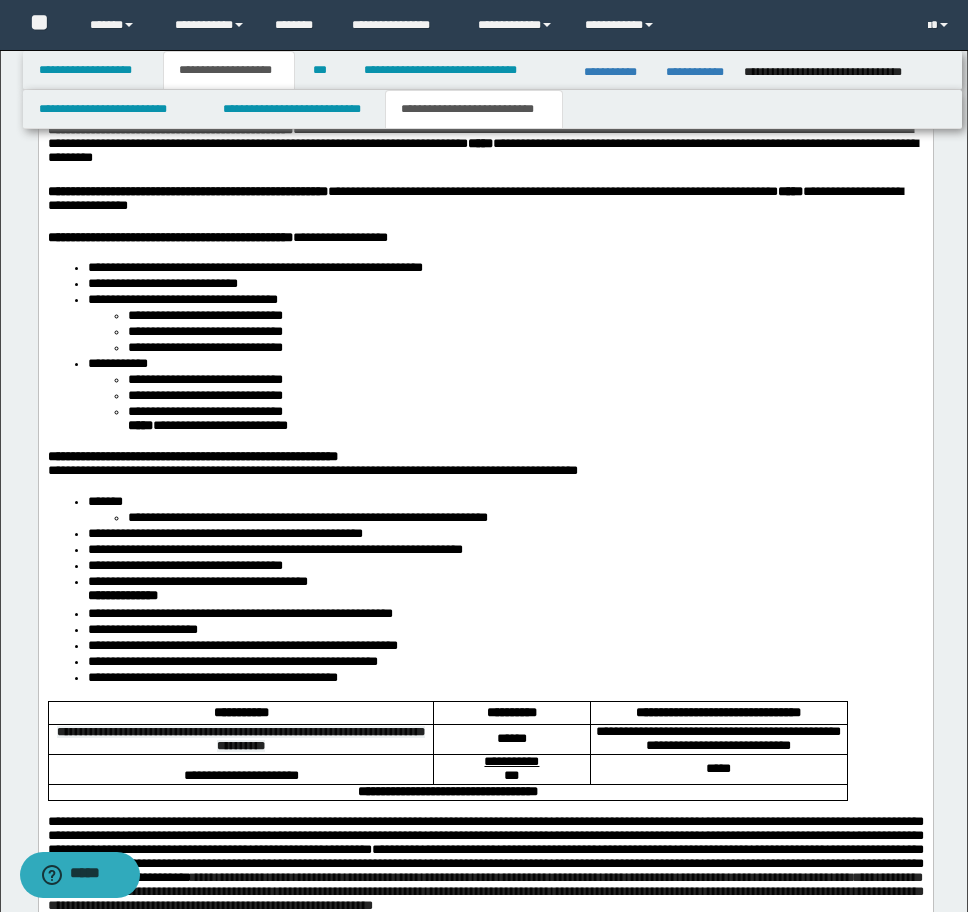 scroll, scrollTop: 2215, scrollLeft: 0, axis: vertical 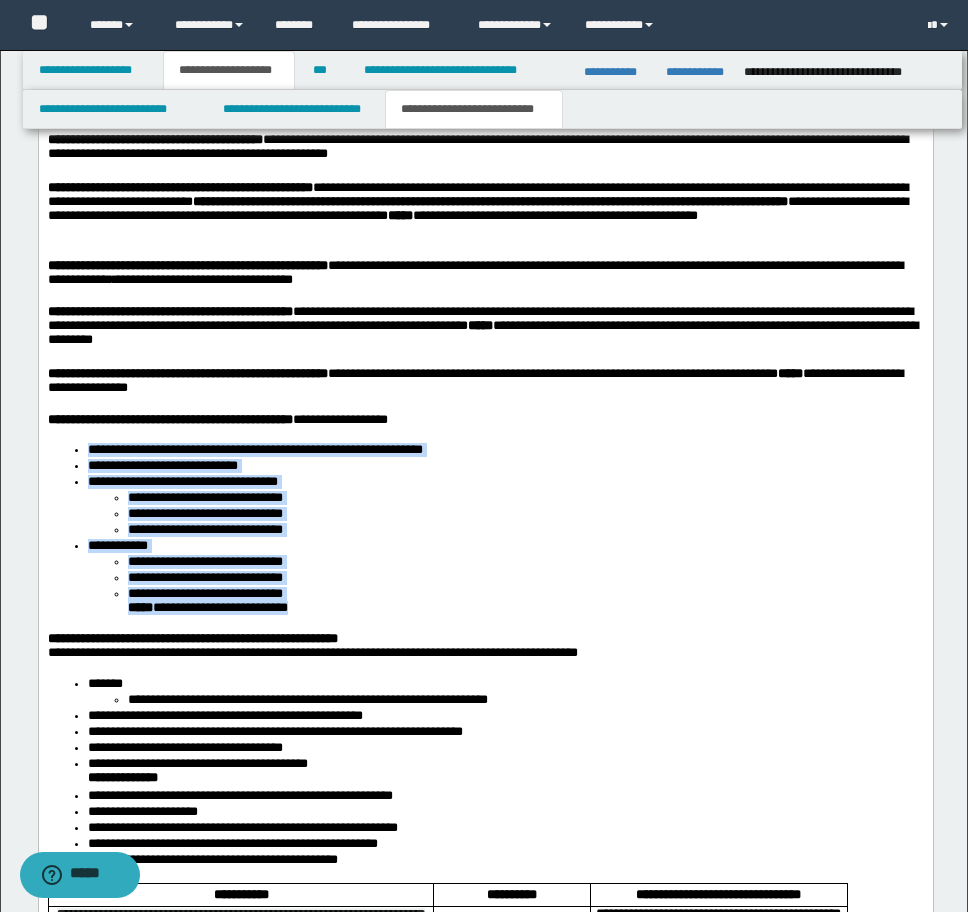 drag, startPoint x: 85, startPoint y: 484, endPoint x: 382, endPoint y: 652, distance: 341.2228 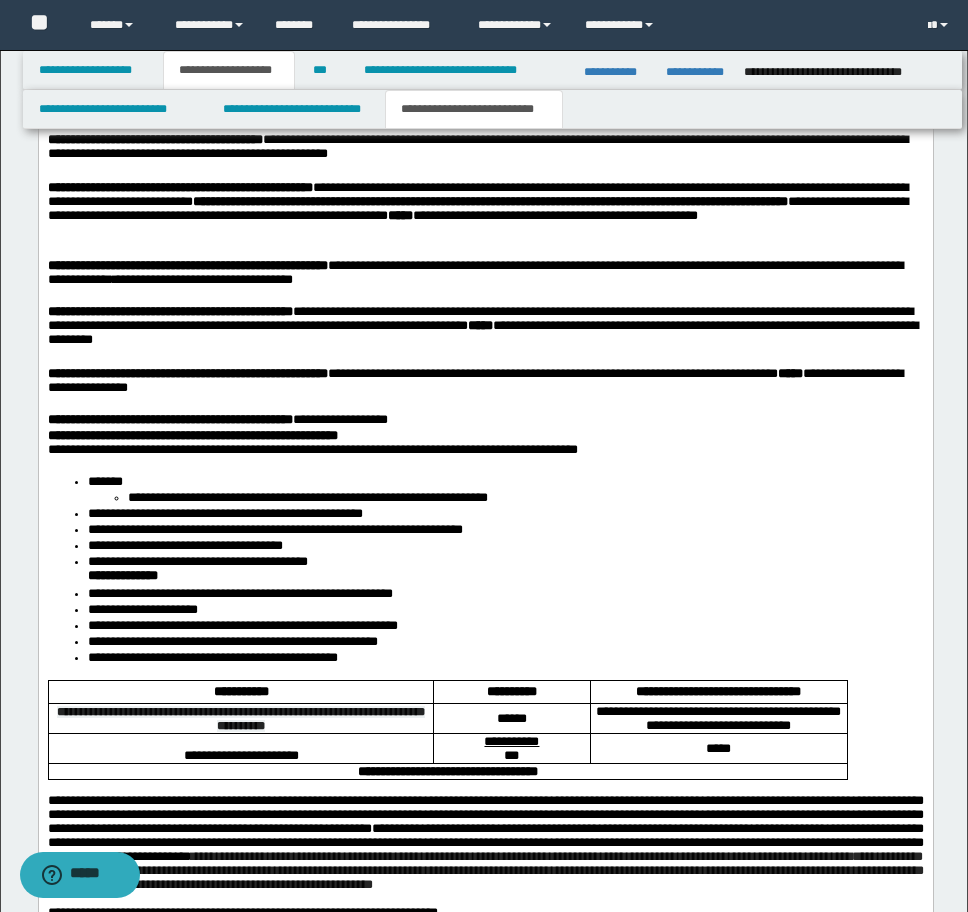 scroll, scrollTop: 2215, scrollLeft: 0, axis: vertical 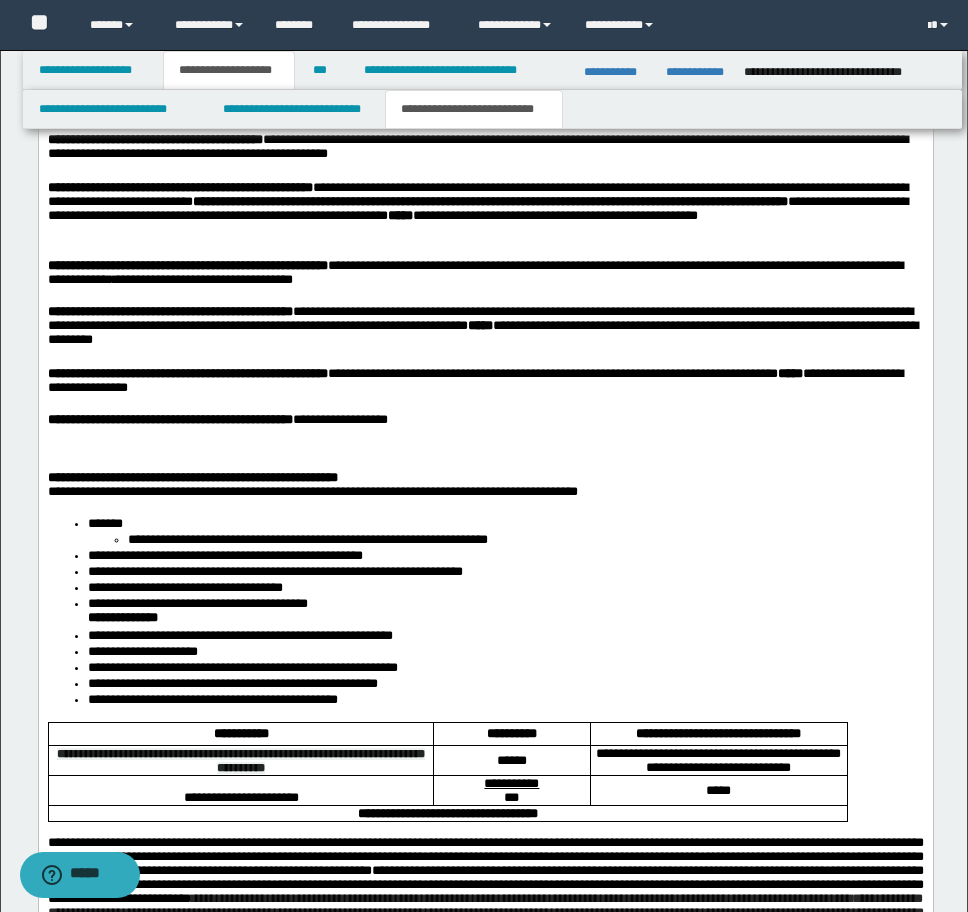 click at bounding box center [485, 436] 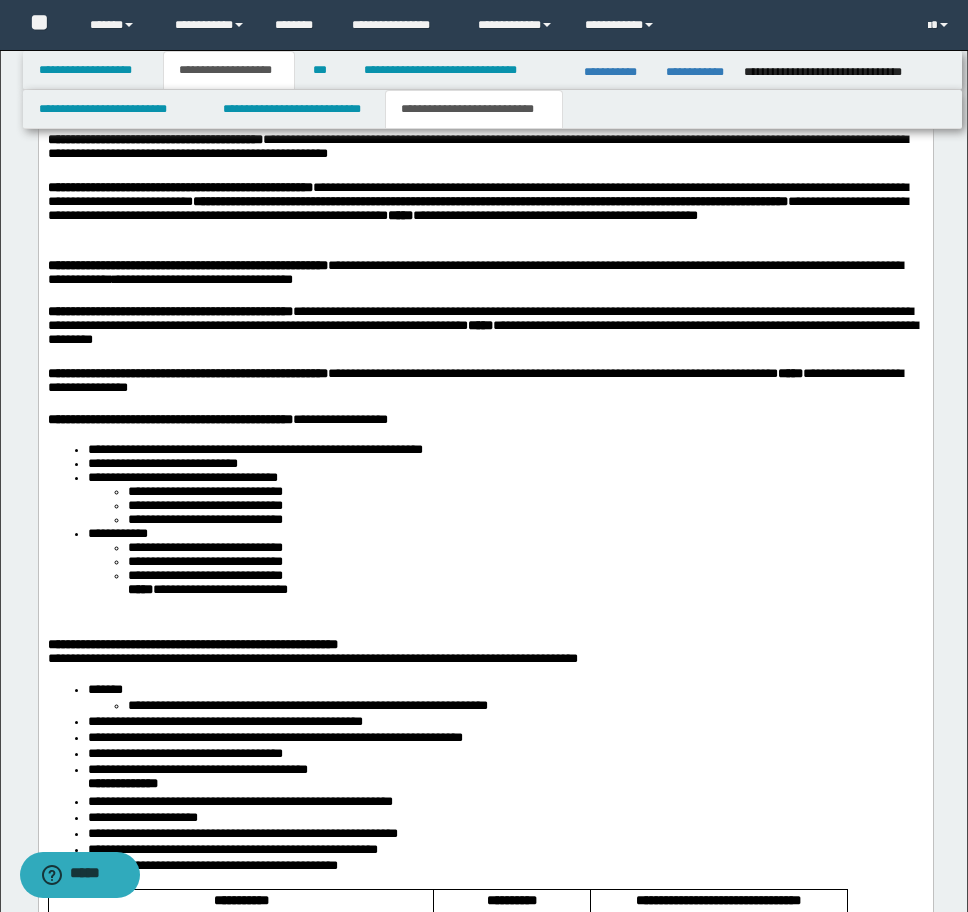 click on "**********" at bounding box center [485, 520] 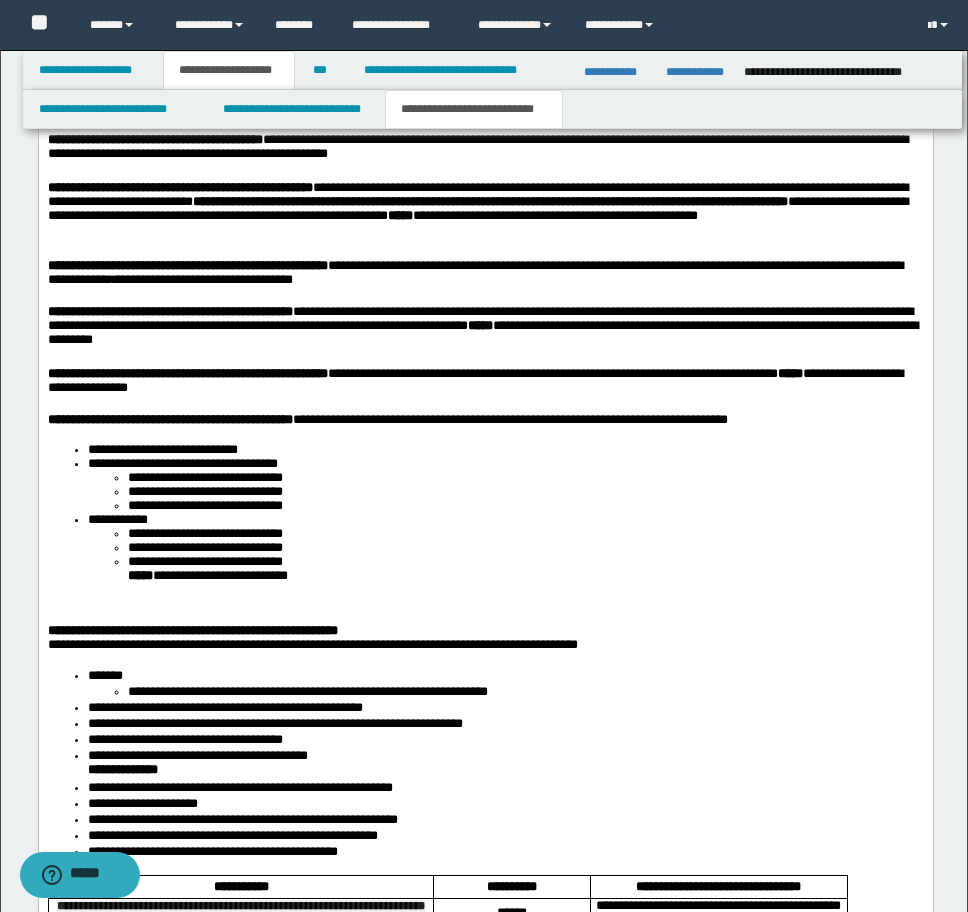 click on "**********" at bounding box center [485, 513] 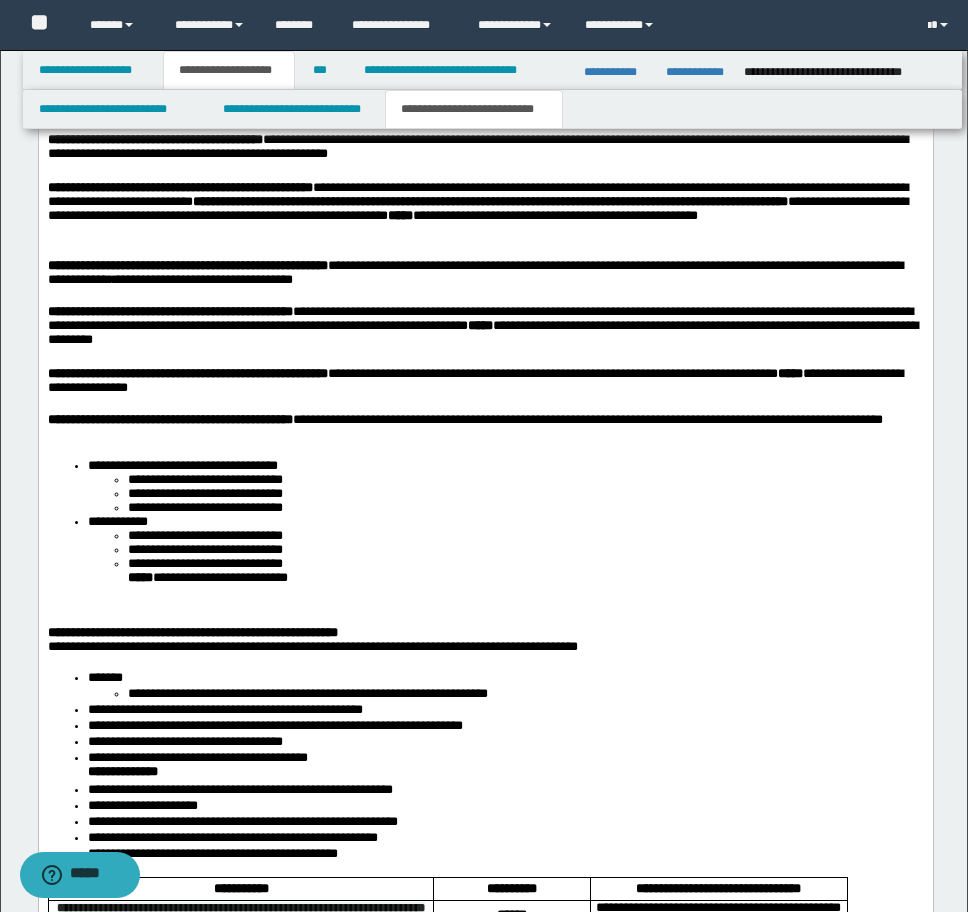 click on "**********" at bounding box center [485, 522] 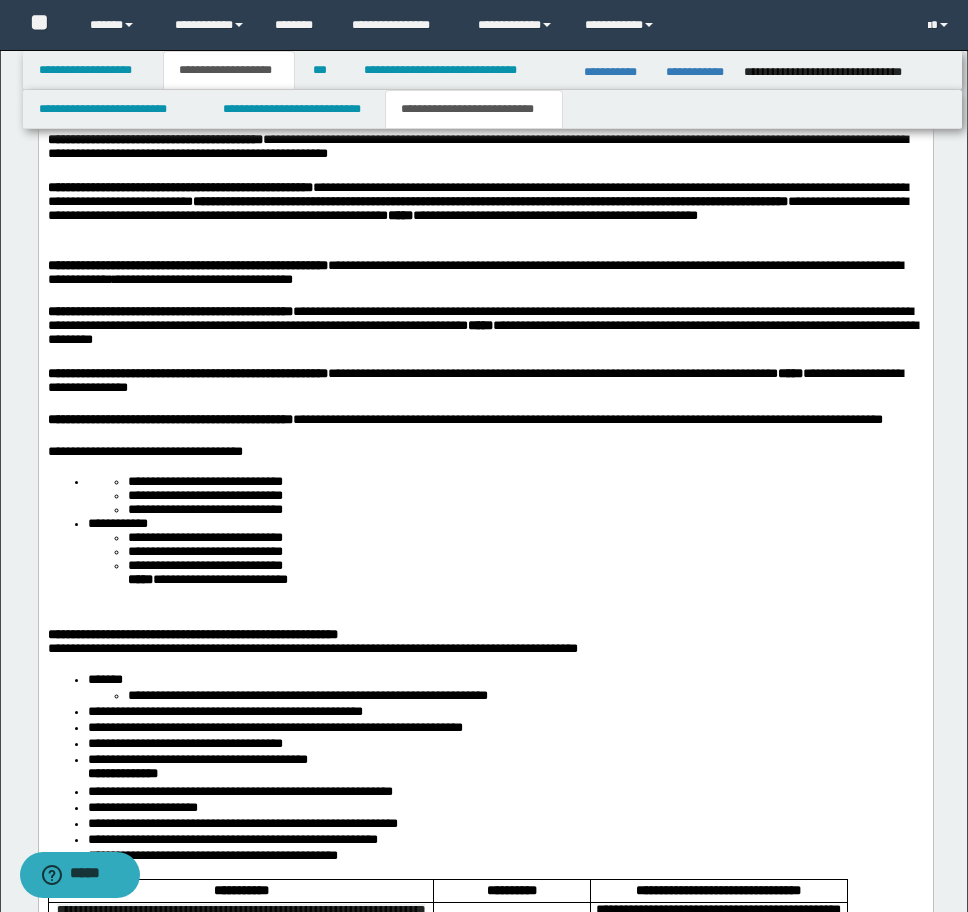 scroll, scrollTop: 2247, scrollLeft: 0, axis: vertical 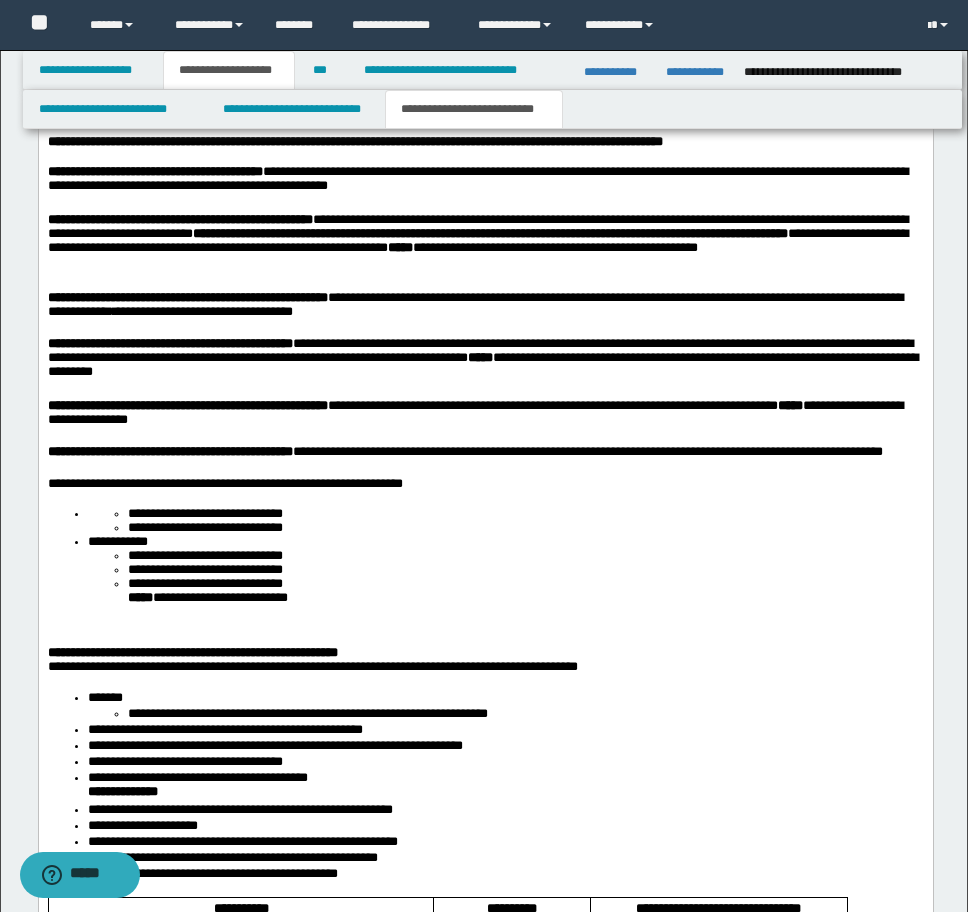 click on "**********" at bounding box center [505, 521] 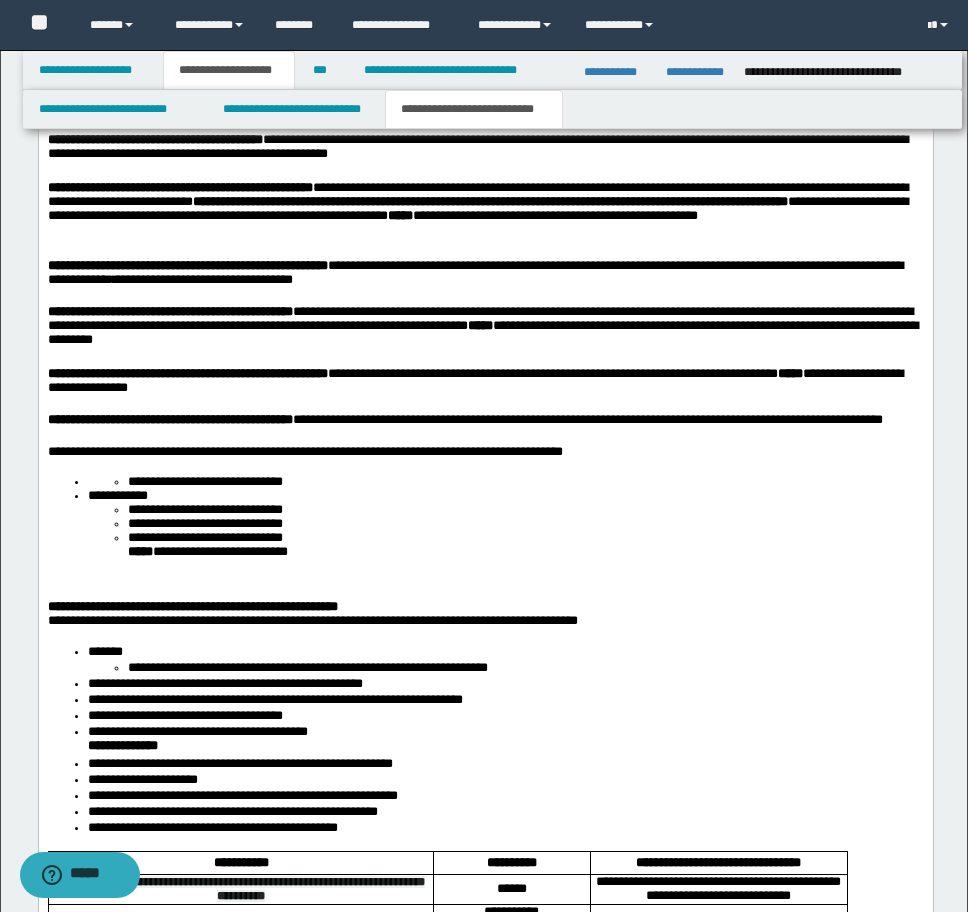 click on "**********" at bounding box center [485, 694] 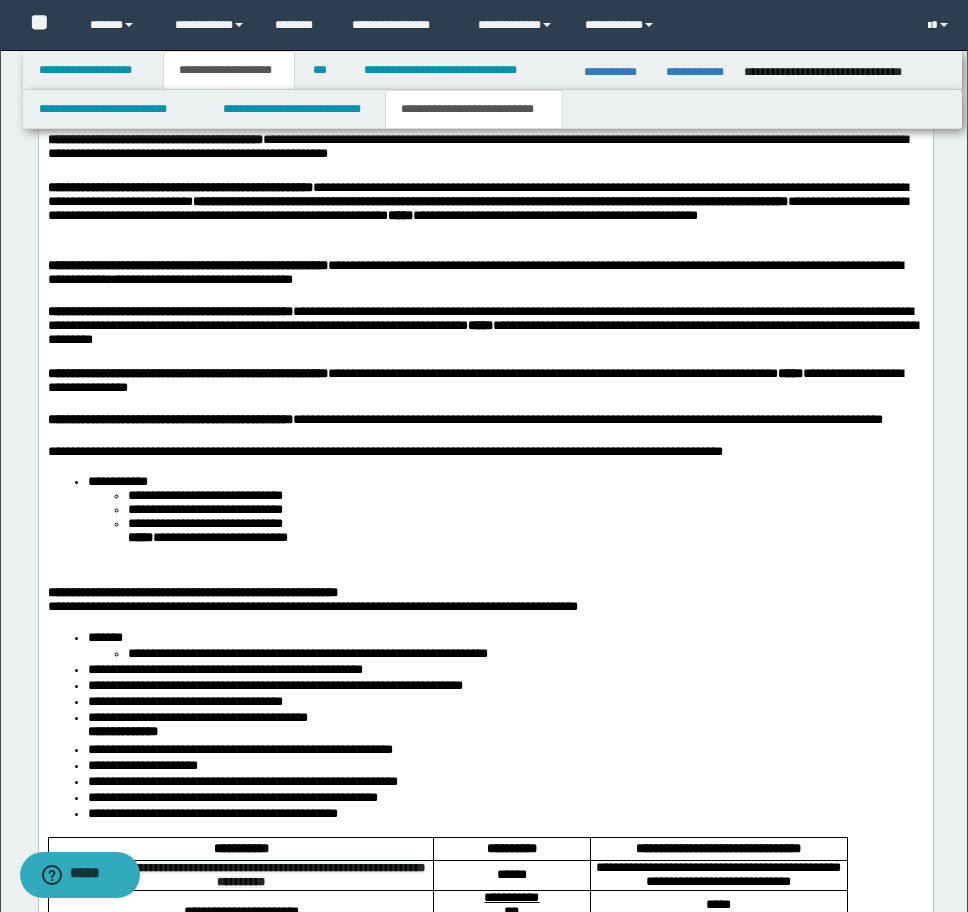 click on "**********" at bounding box center [485, 510] 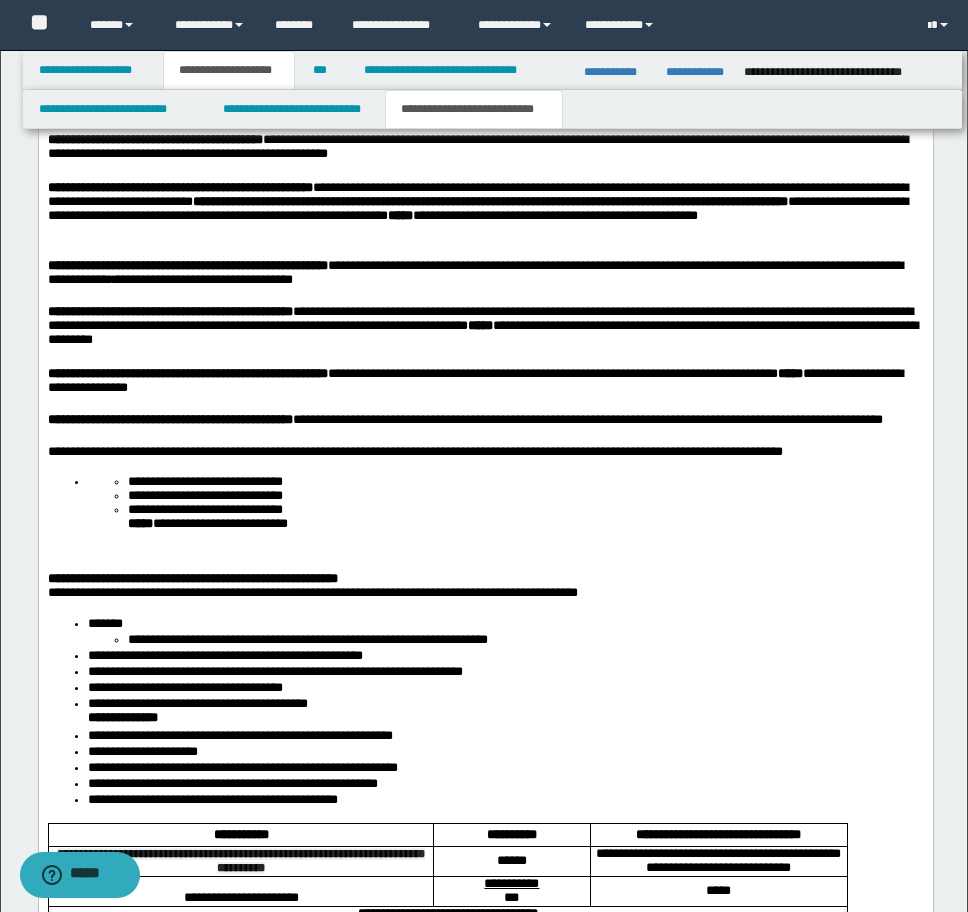 scroll, scrollTop: 2247, scrollLeft: 0, axis: vertical 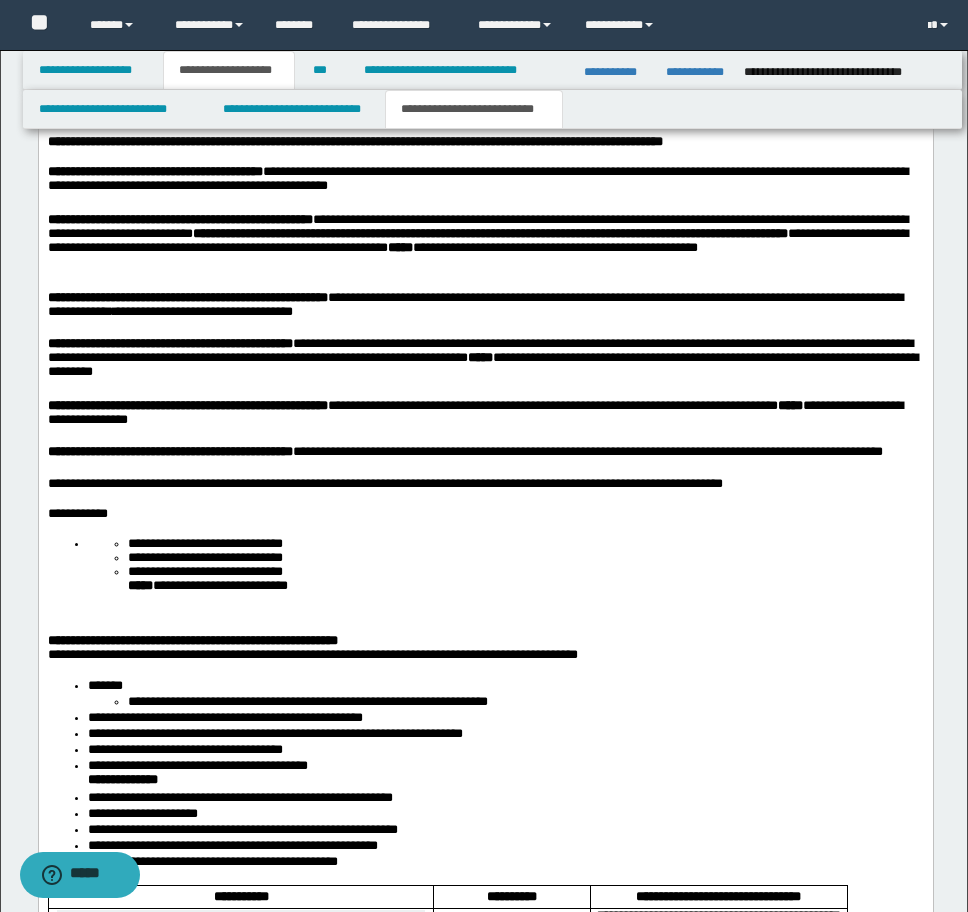 click on "**********" at bounding box center (204, 543) 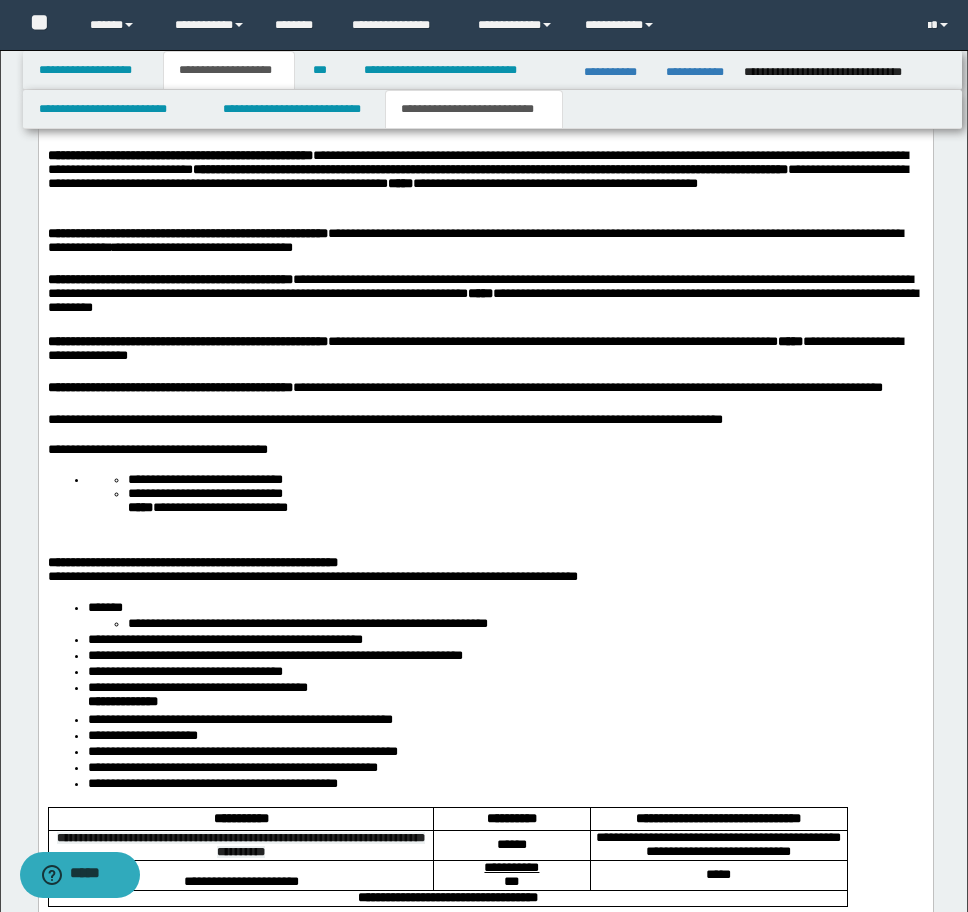 click on "**********" at bounding box center [505, 494] 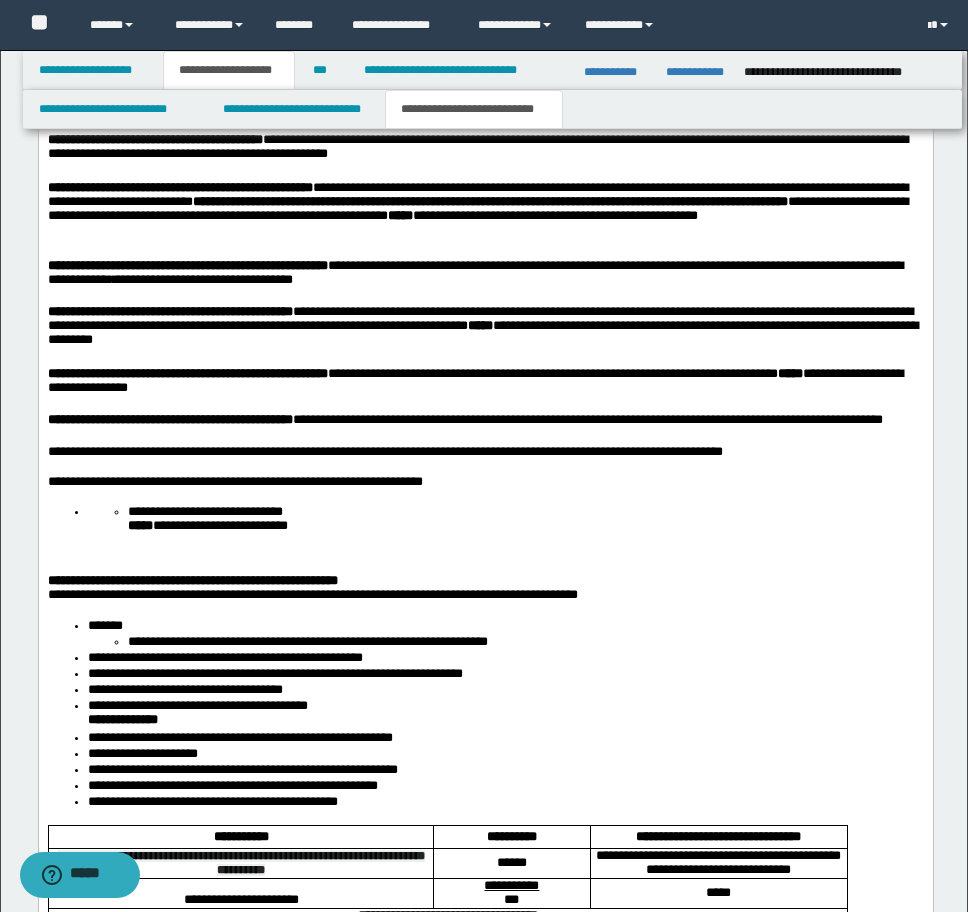 scroll, scrollTop: 2247, scrollLeft: 0, axis: vertical 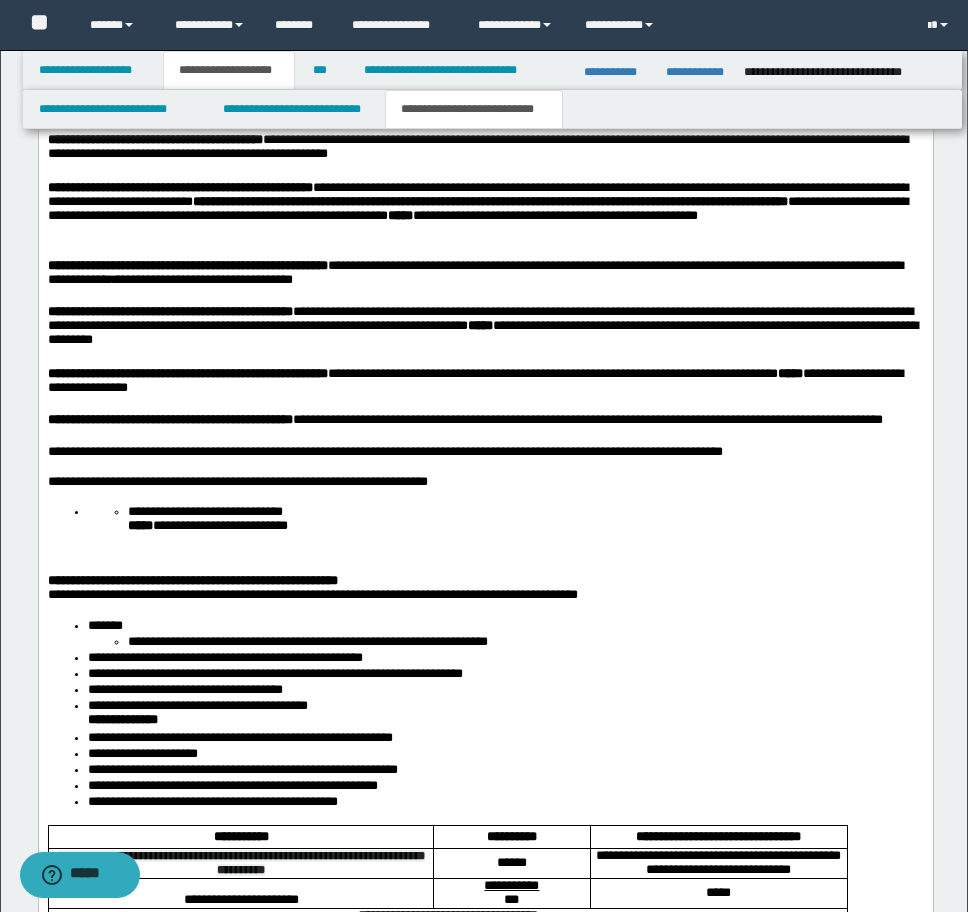 click on "**********" at bounding box center (204, 511) 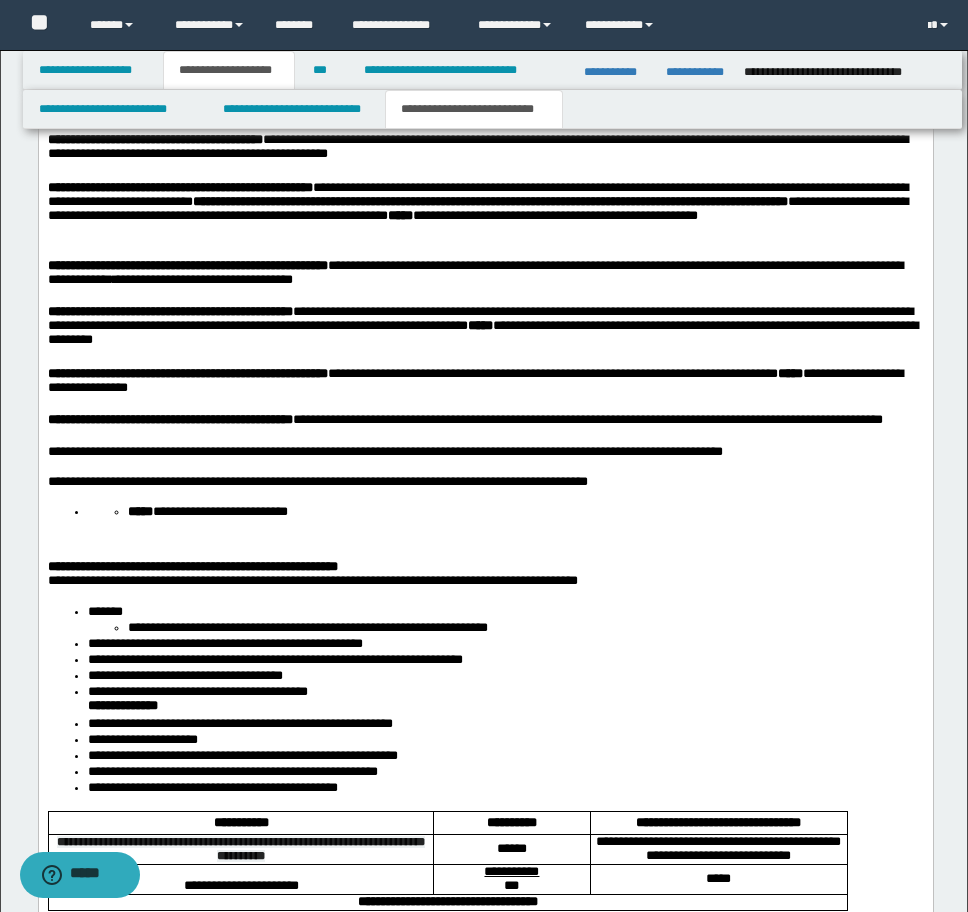 click on "**********" at bounding box center [505, 512] 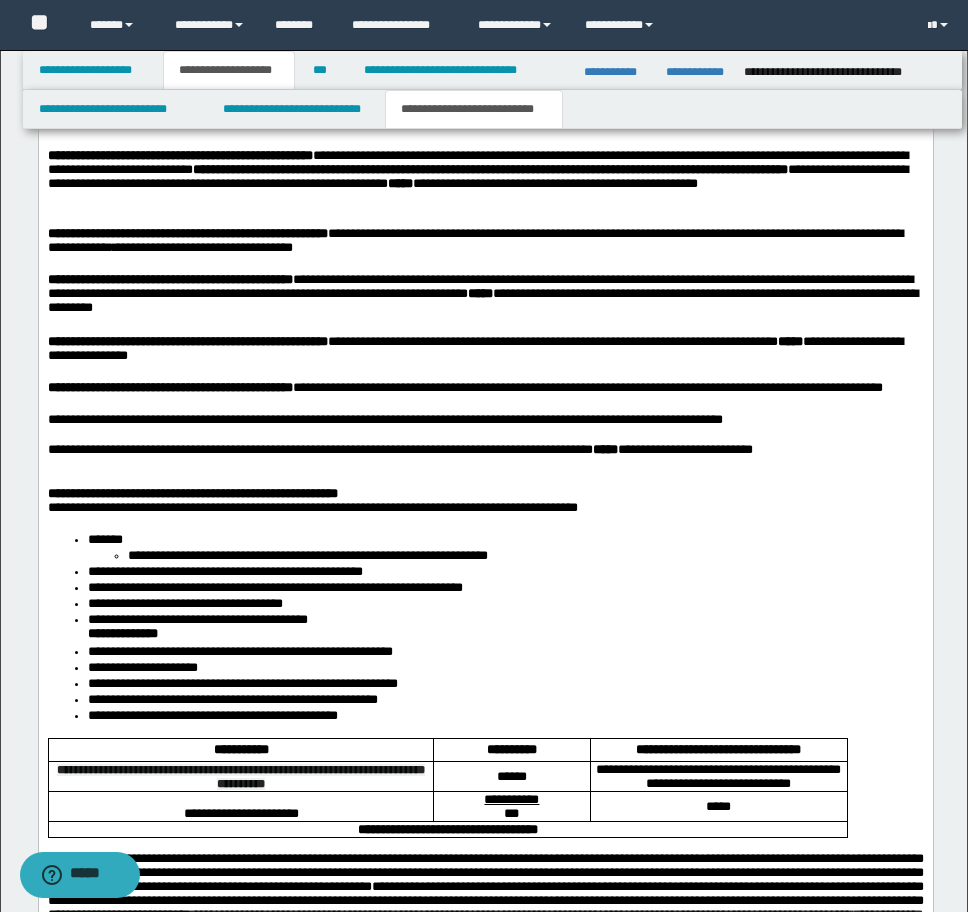 scroll, scrollTop: 2215, scrollLeft: 0, axis: vertical 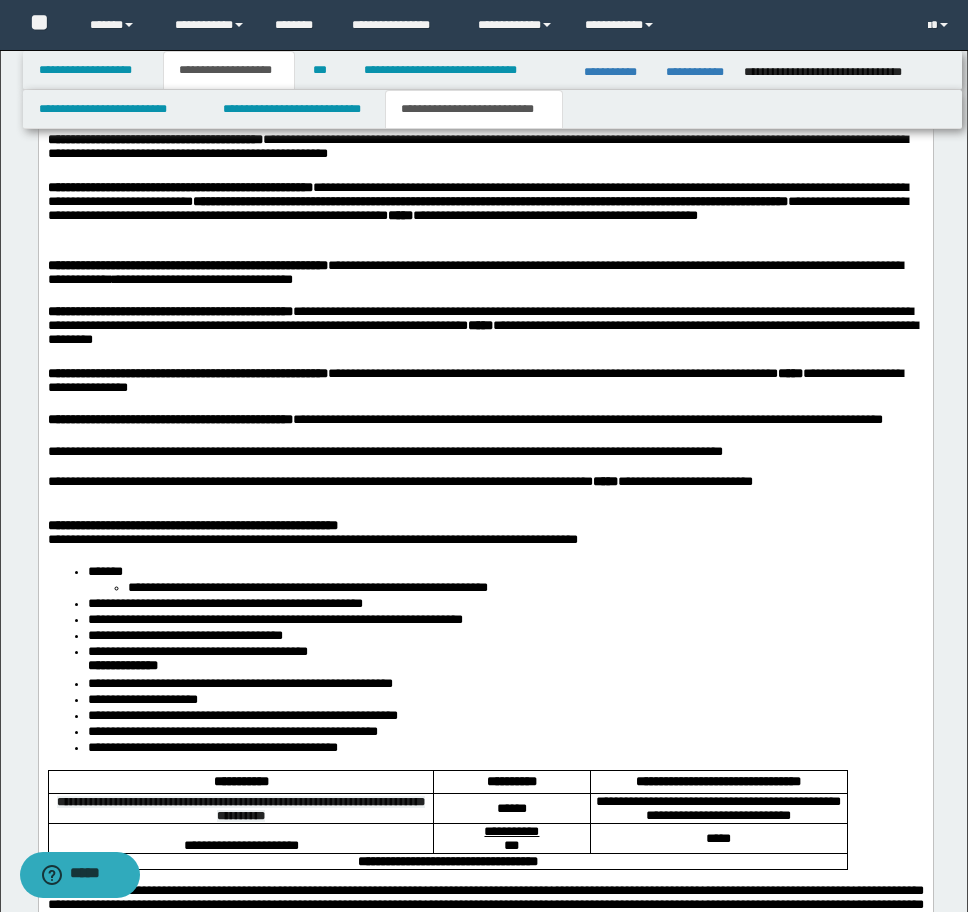 click at bounding box center [485, 512] 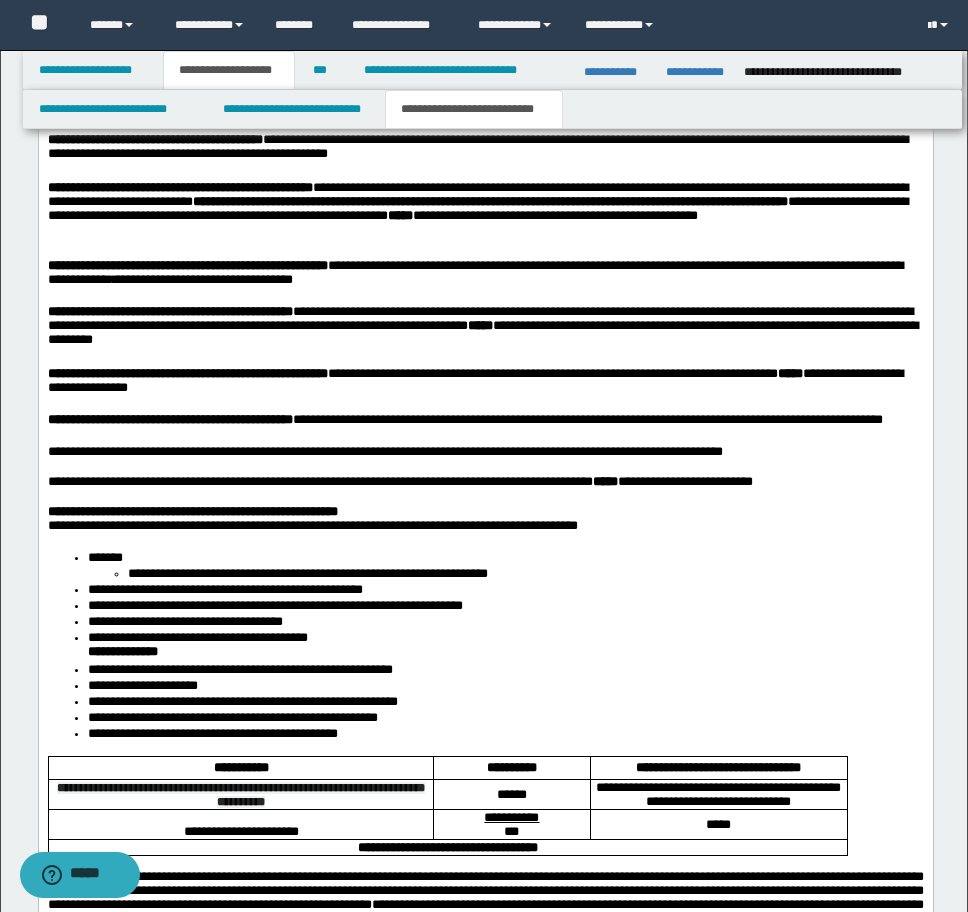 click on "**********" at bounding box center [312, 525] 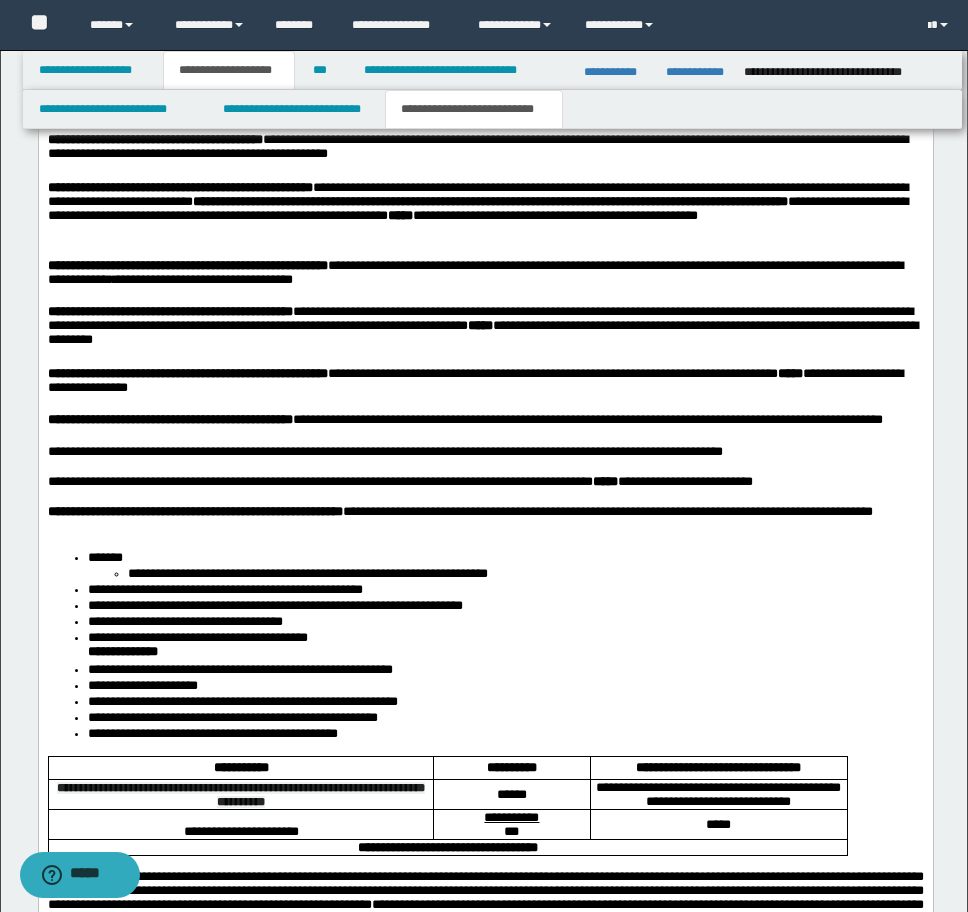 click on "**********" at bounding box center [485, 647] 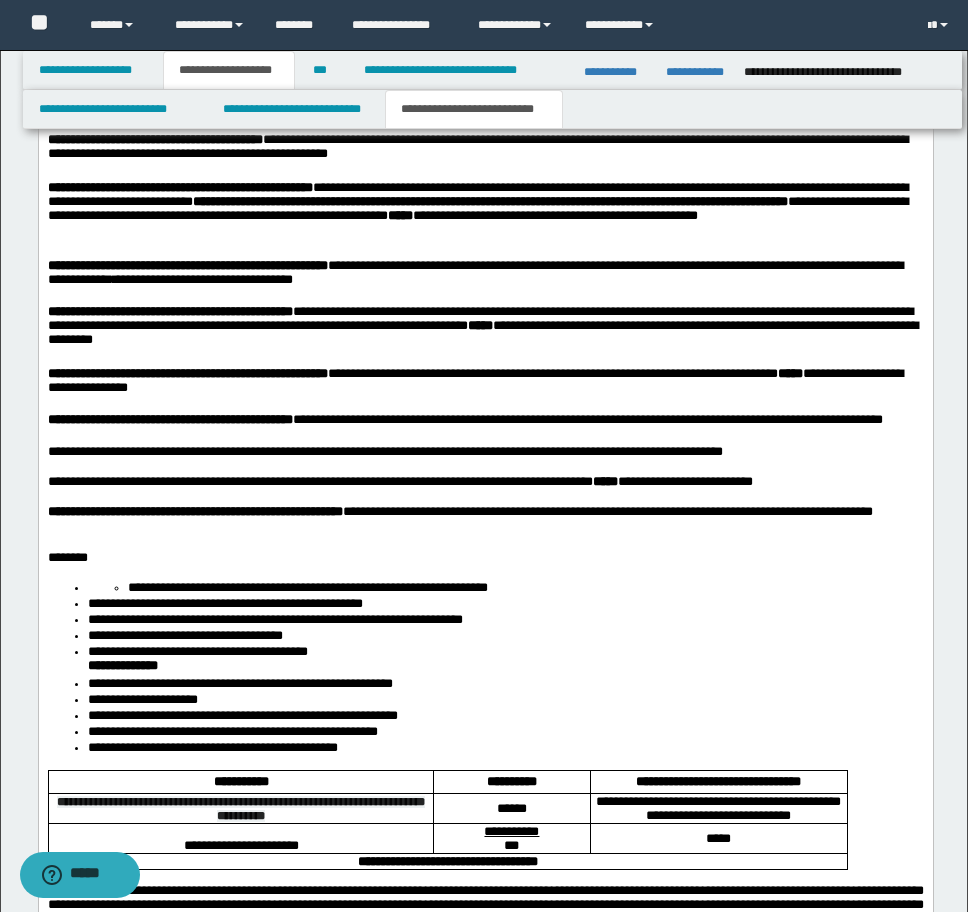 scroll, scrollTop: 2183, scrollLeft: 0, axis: vertical 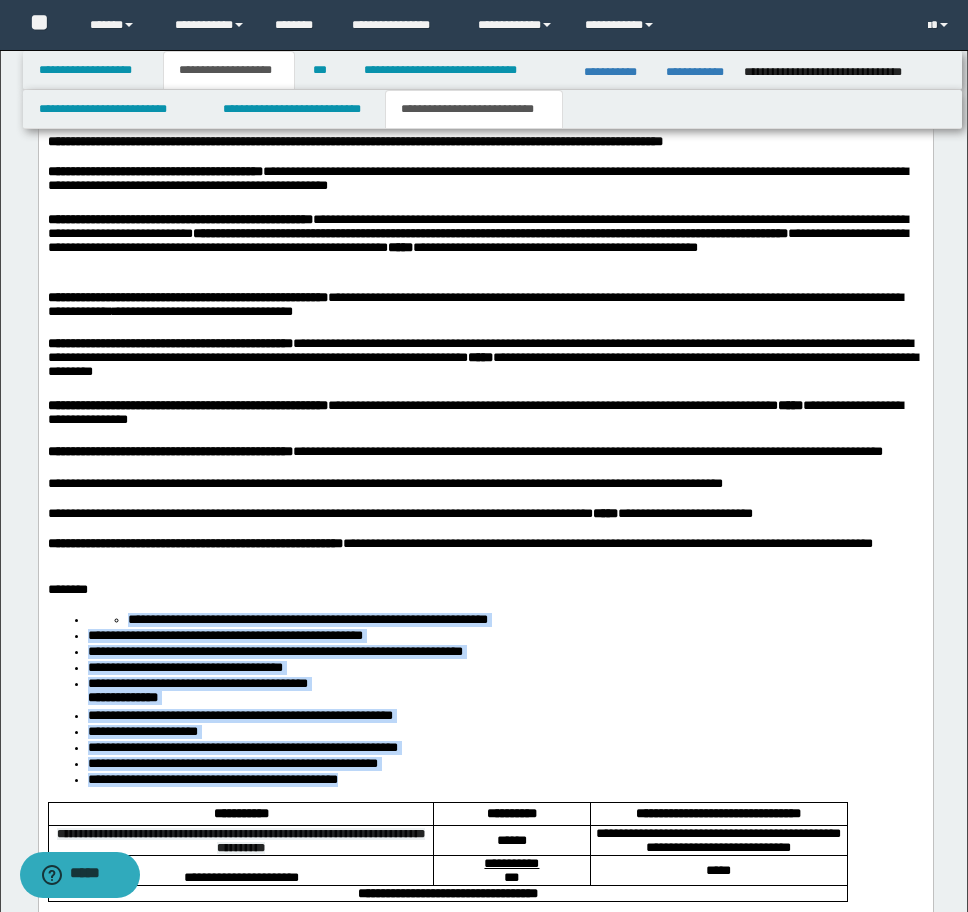 drag, startPoint x: 126, startPoint y: 668, endPoint x: 441, endPoint y: 822, distance: 350.62943 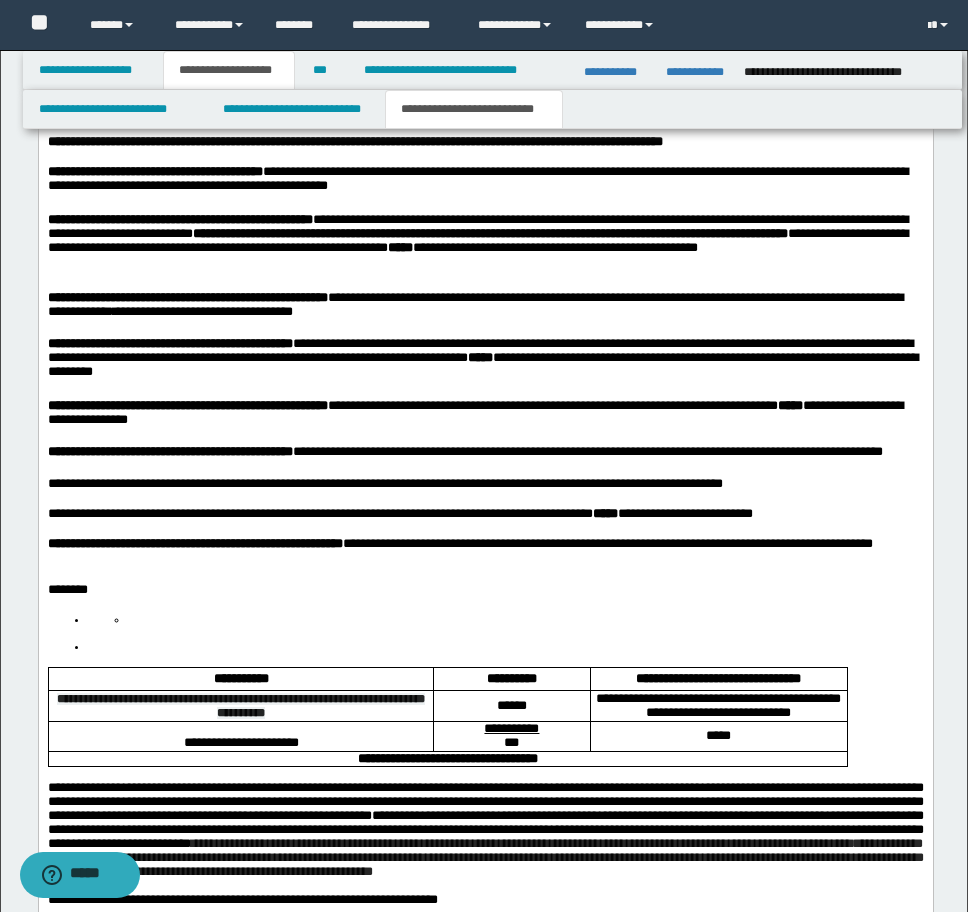 scroll, scrollTop: 2215, scrollLeft: 0, axis: vertical 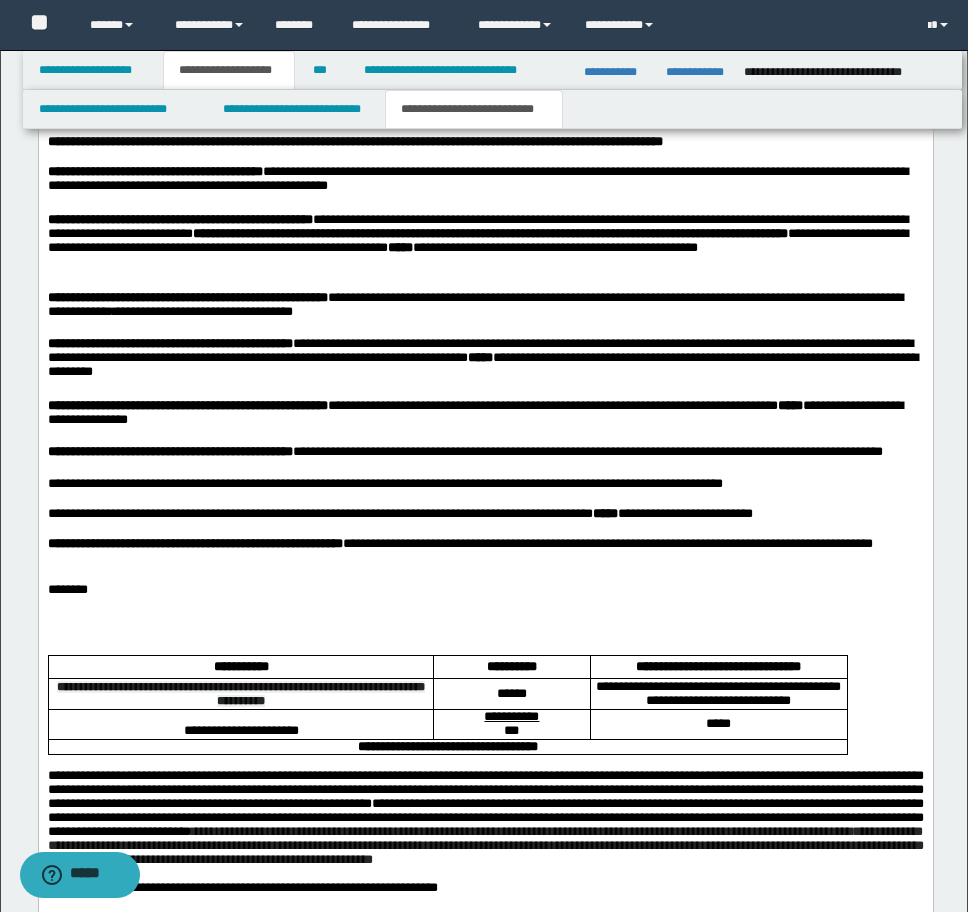 click at bounding box center (485, 620) 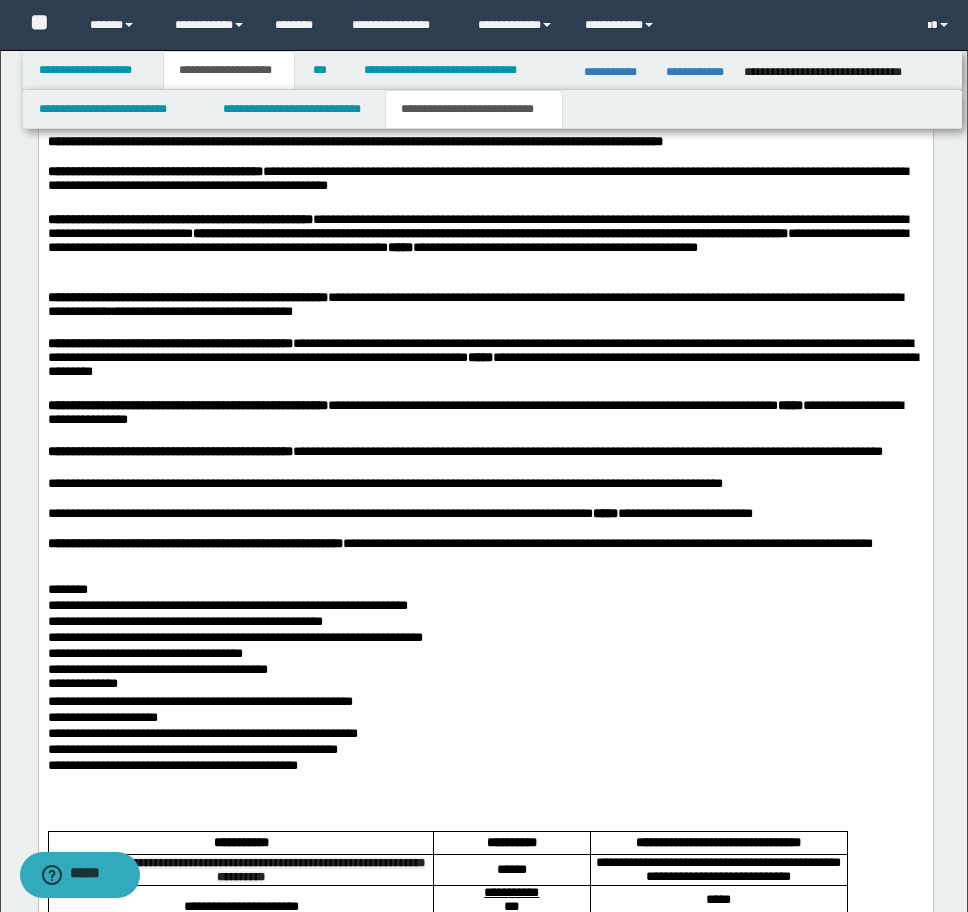 click at bounding box center (485, 810) 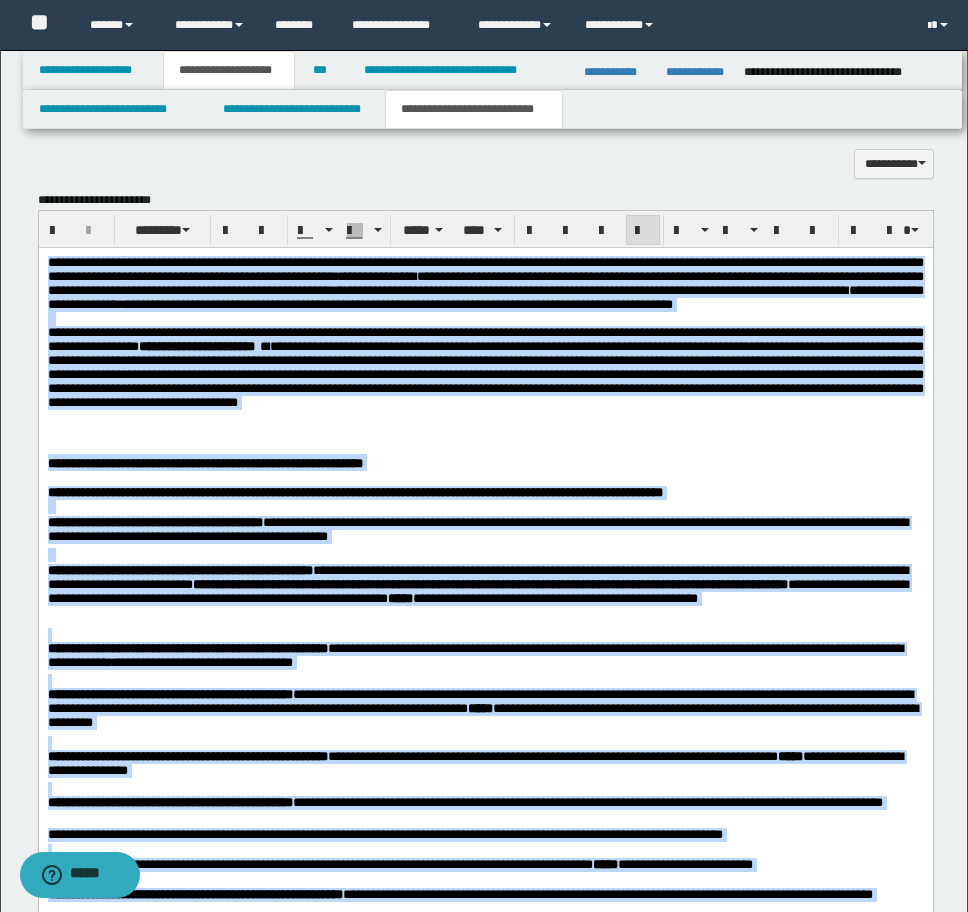 scroll, scrollTop: 1629, scrollLeft: 0, axis: vertical 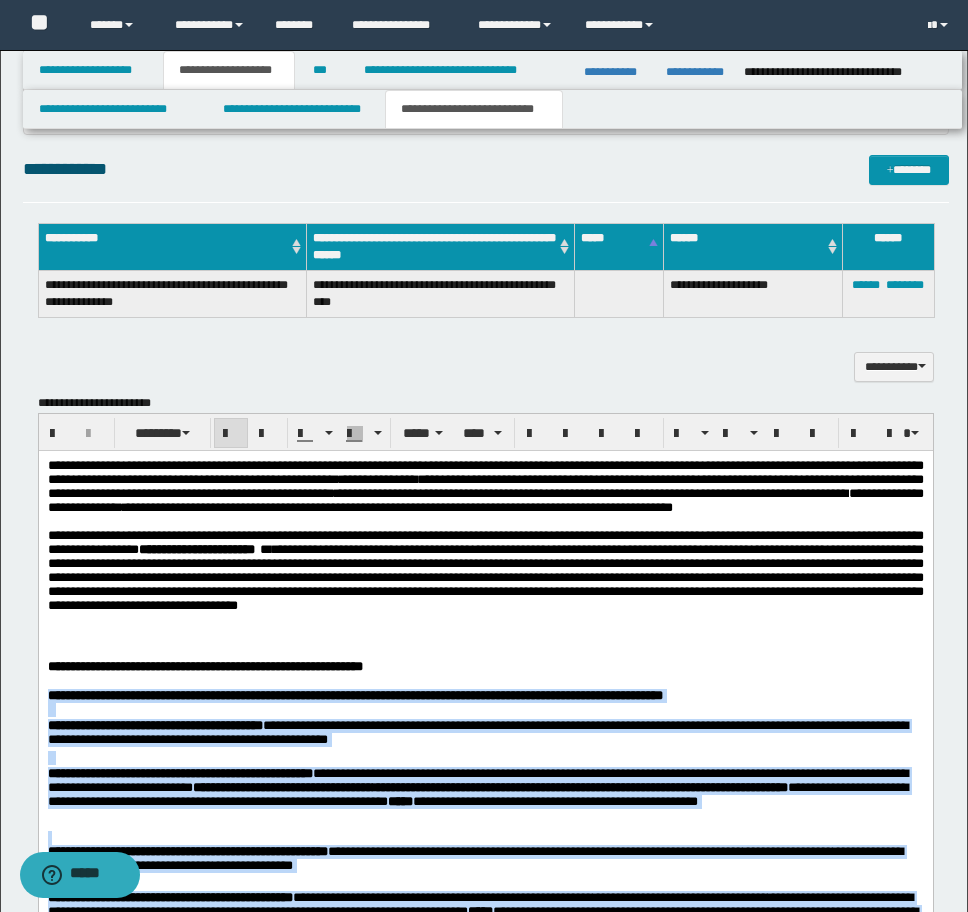 drag, startPoint x: 358, startPoint y: 1360, endPoint x: 75, endPoint y: 1170, distance: 340.86508 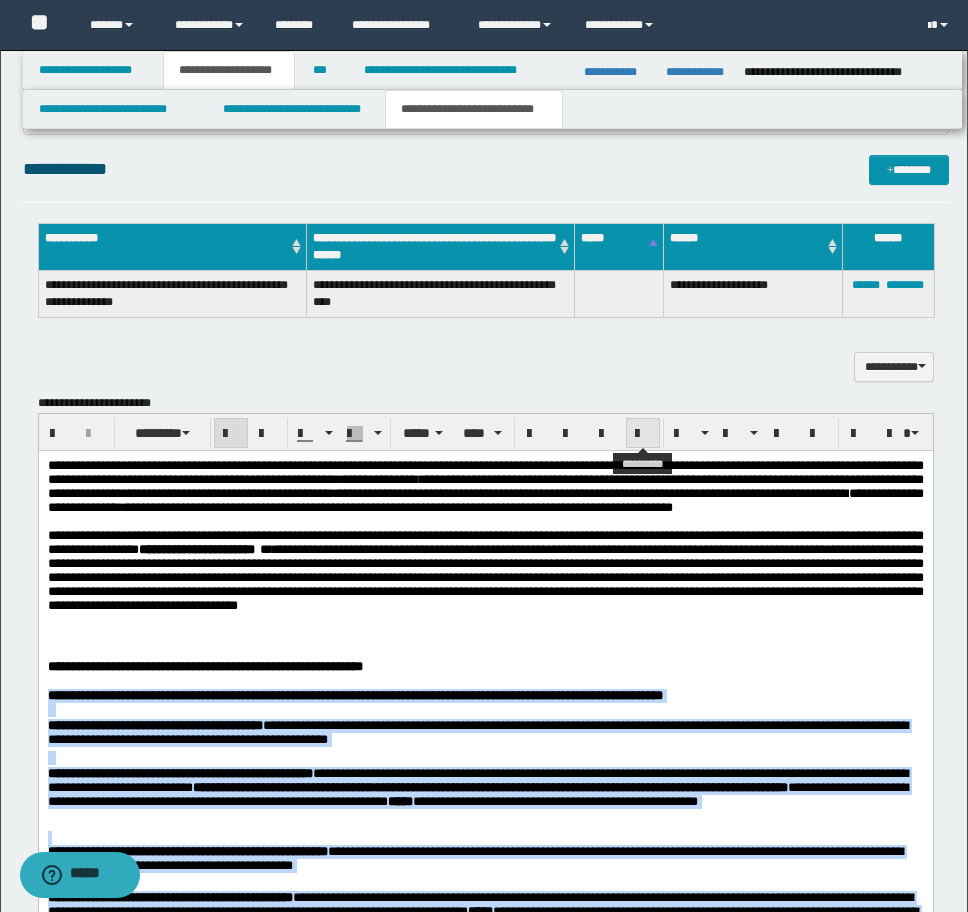click at bounding box center [643, 434] 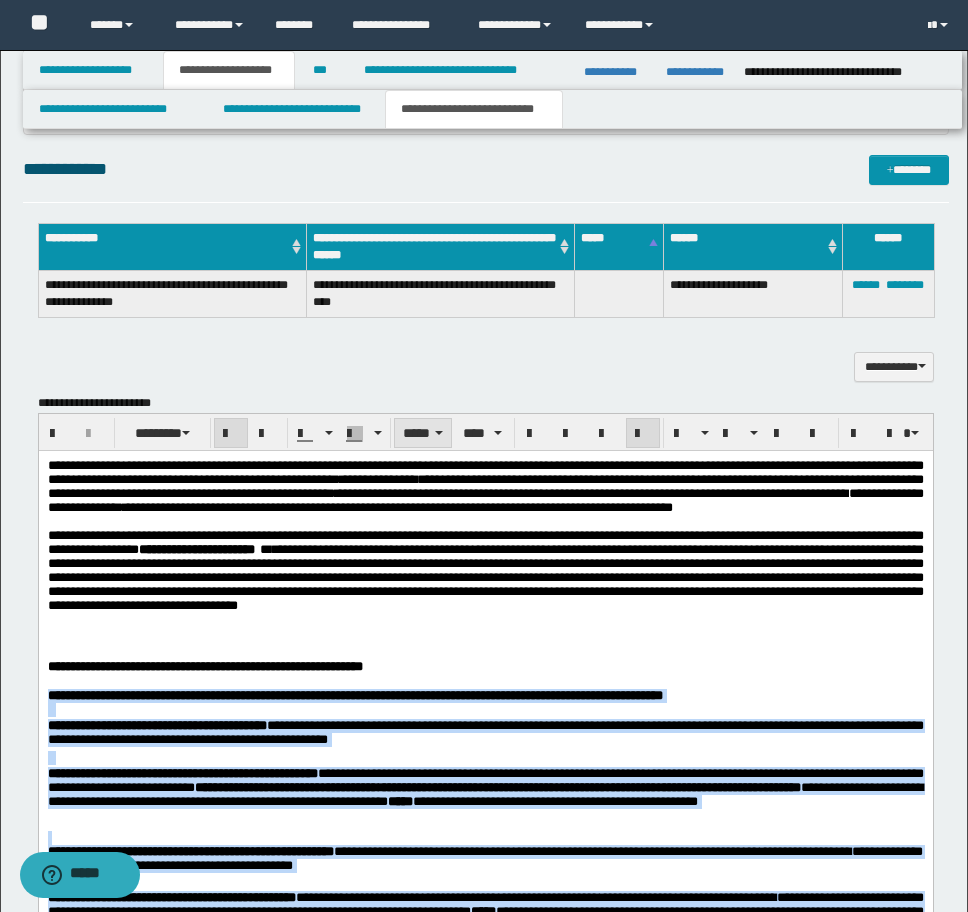 click on "*****" at bounding box center [423, 433] 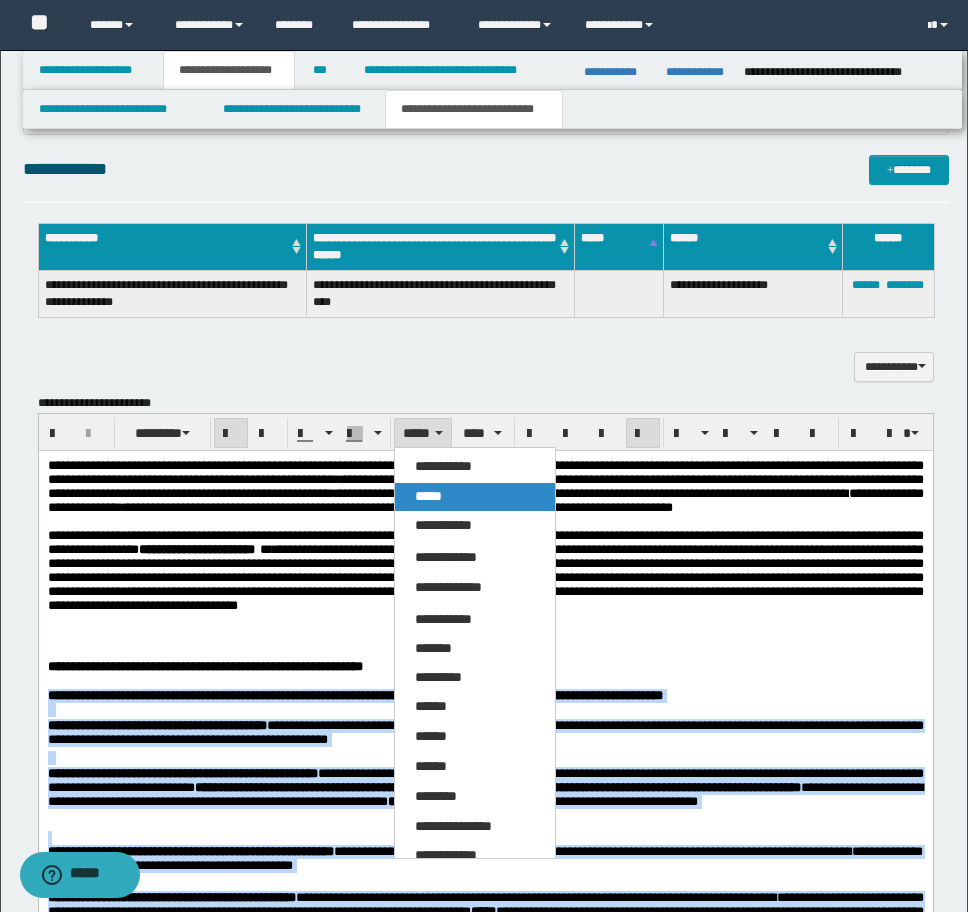click on "*****" at bounding box center (475, 497) 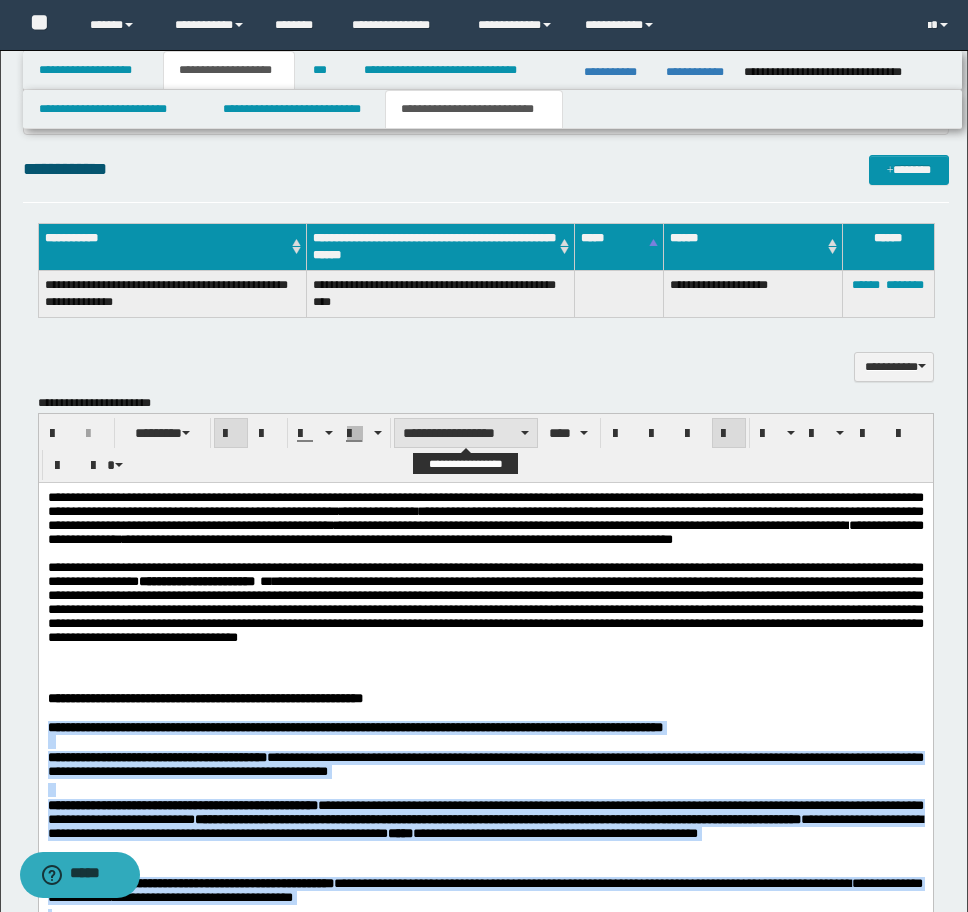 click on "**********" at bounding box center [466, 433] 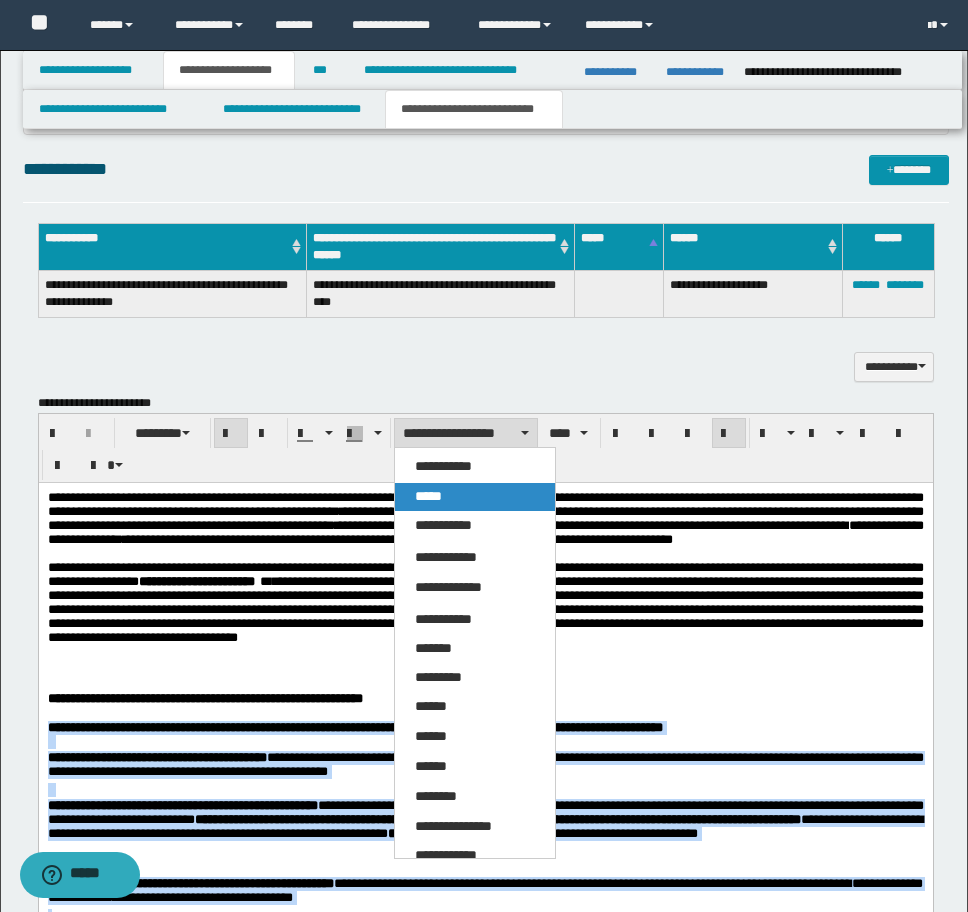 click on "*****" at bounding box center [428, 496] 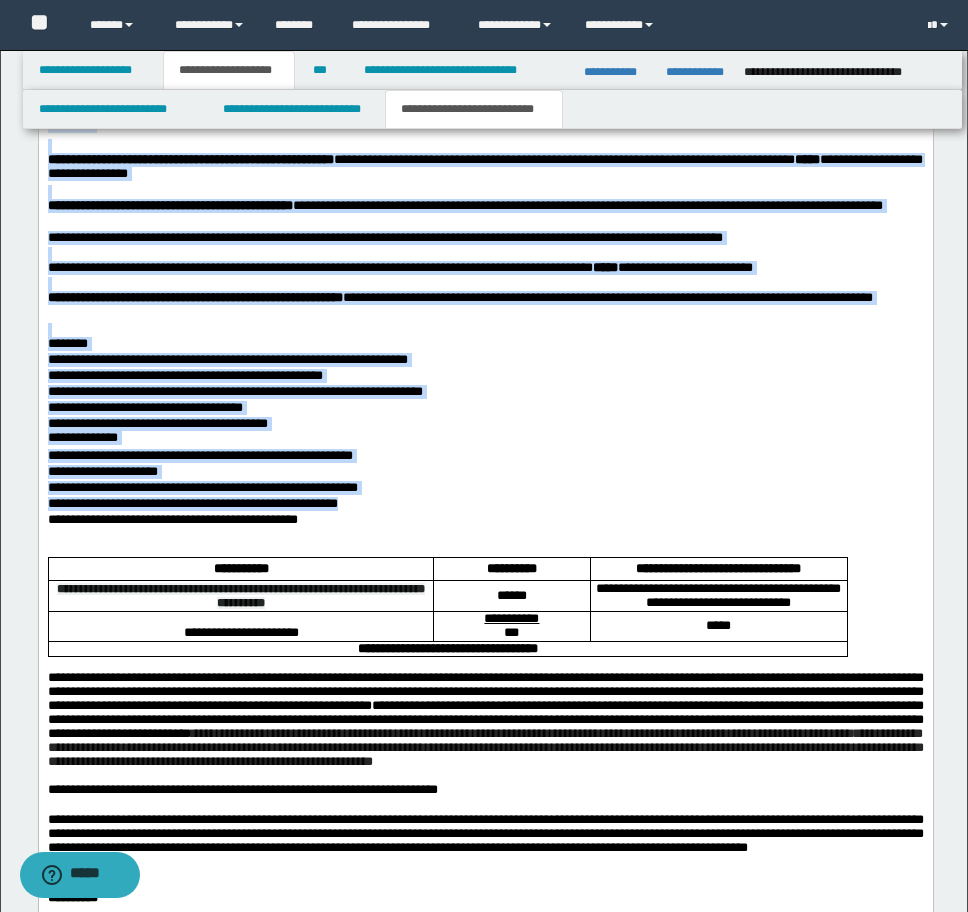 scroll, scrollTop: 2529, scrollLeft: 0, axis: vertical 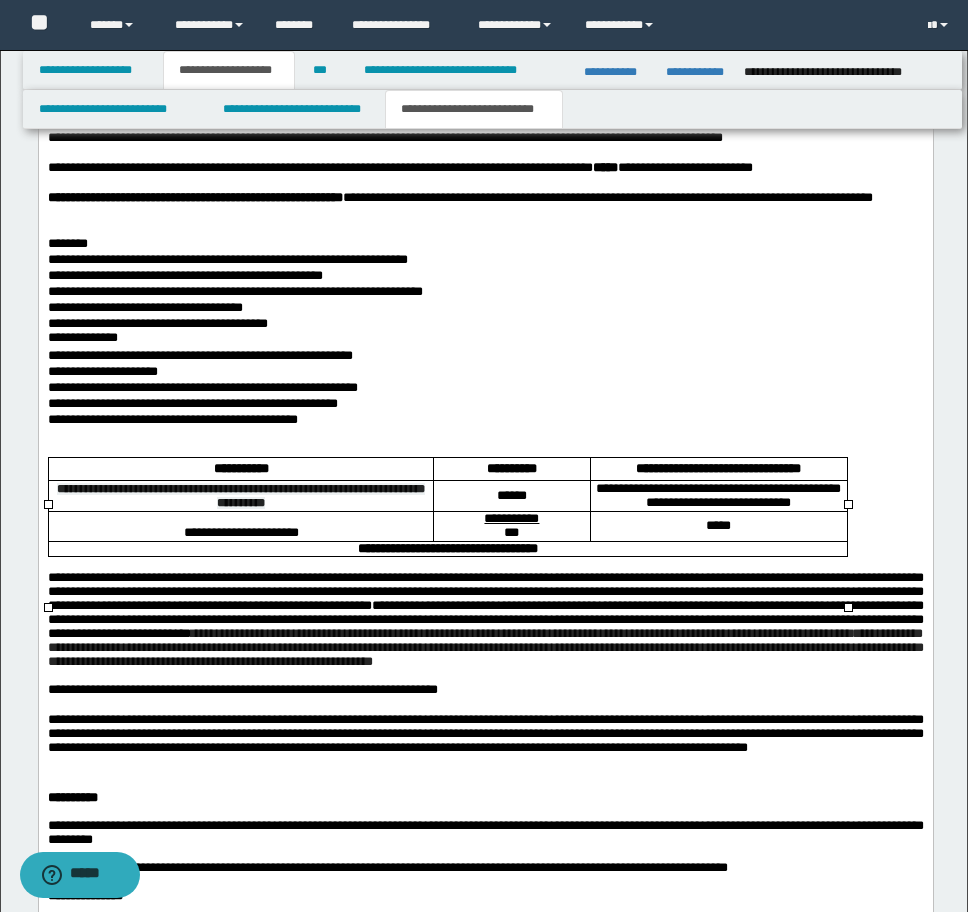 click on "**********" at bounding box center (240, 496) 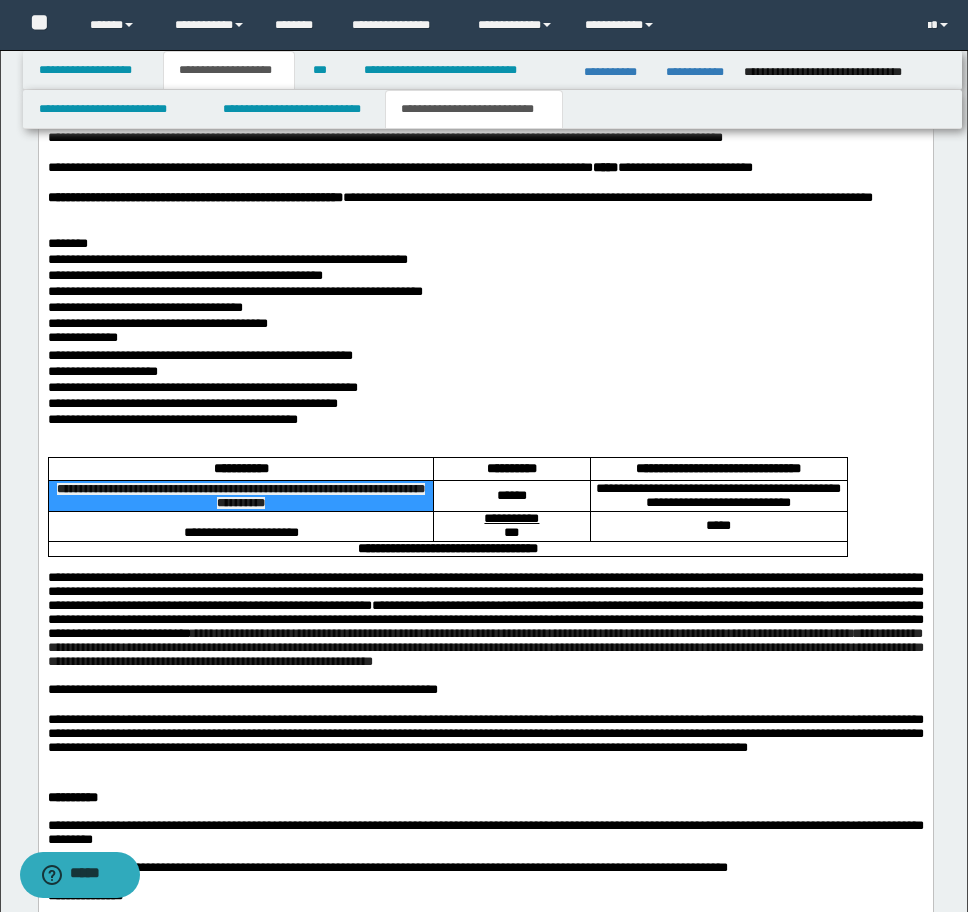 drag, startPoint x: 335, startPoint y: 550, endPoint x: 62, endPoint y: 544, distance: 273.06592 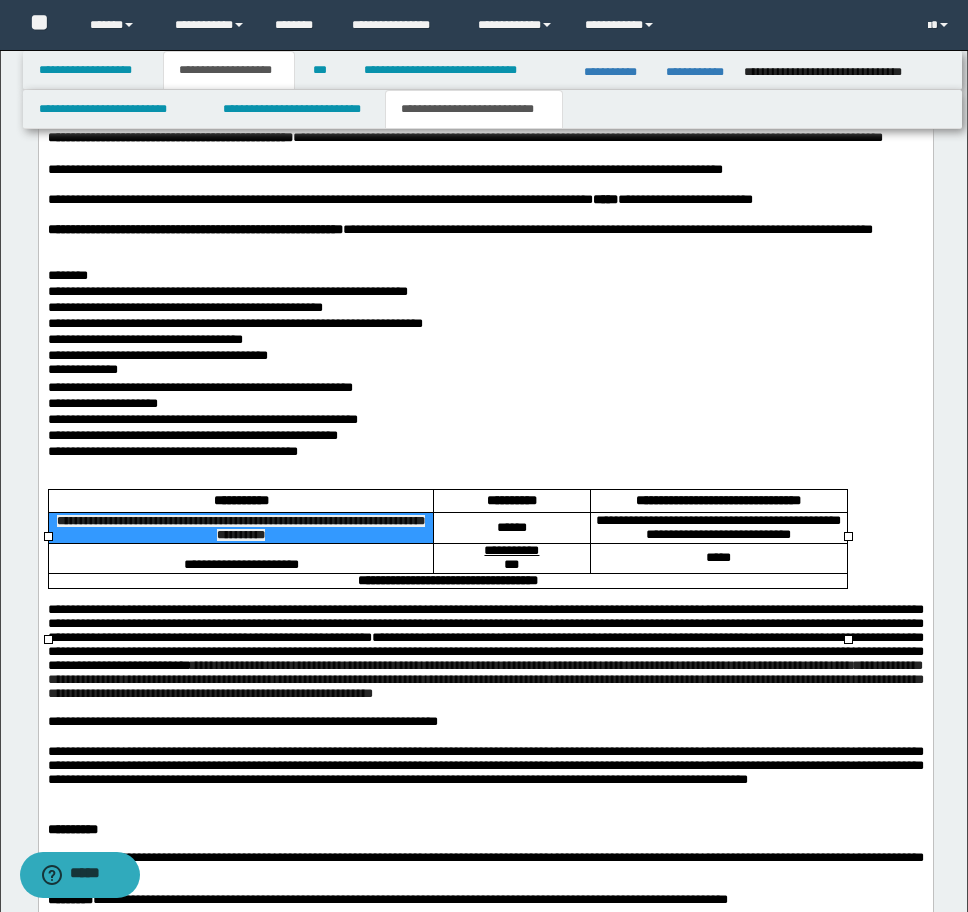scroll, scrollTop: 2561, scrollLeft: 0, axis: vertical 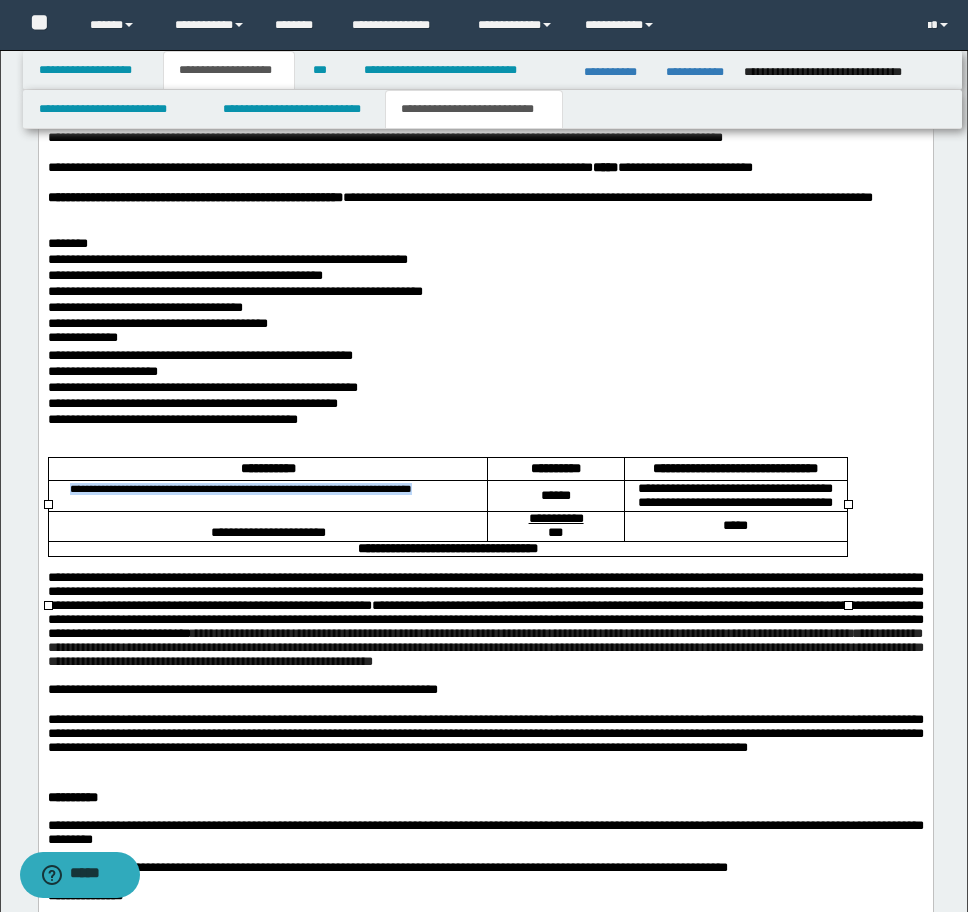 drag, startPoint x: 314, startPoint y: 552, endPoint x: 75, endPoint y: 537, distance: 239.47025 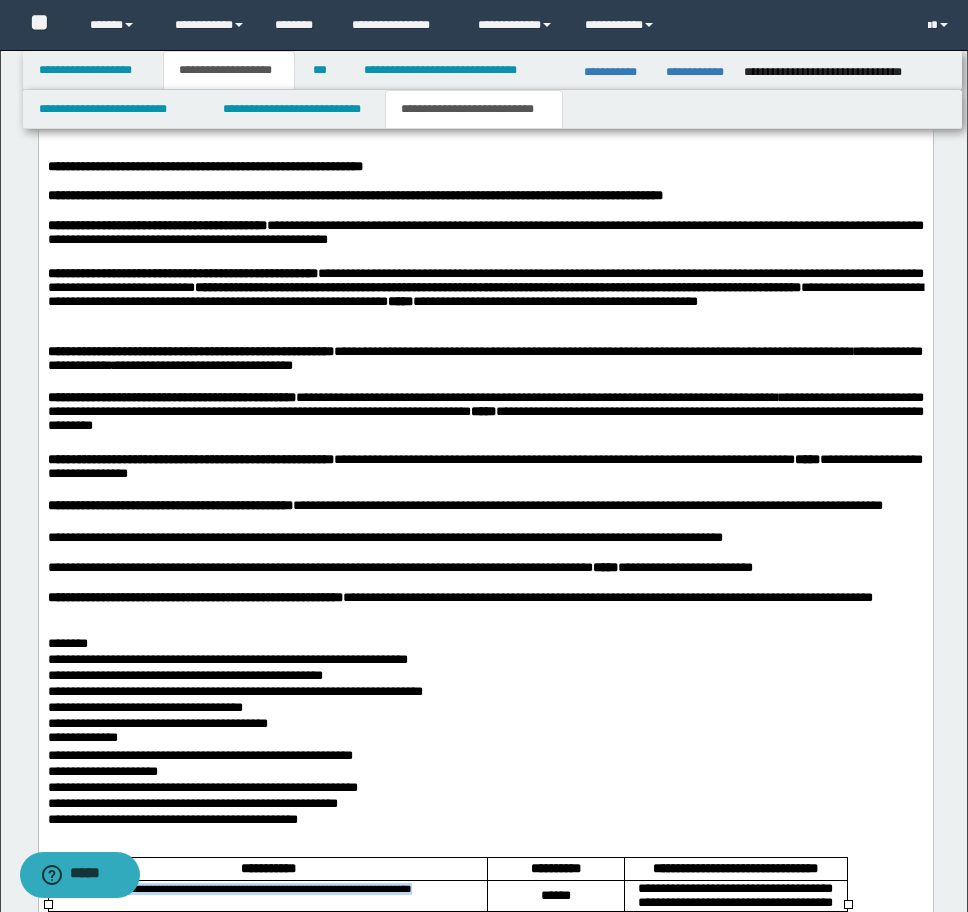 scroll, scrollTop: 1761, scrollLeft: 0, axis: vertical 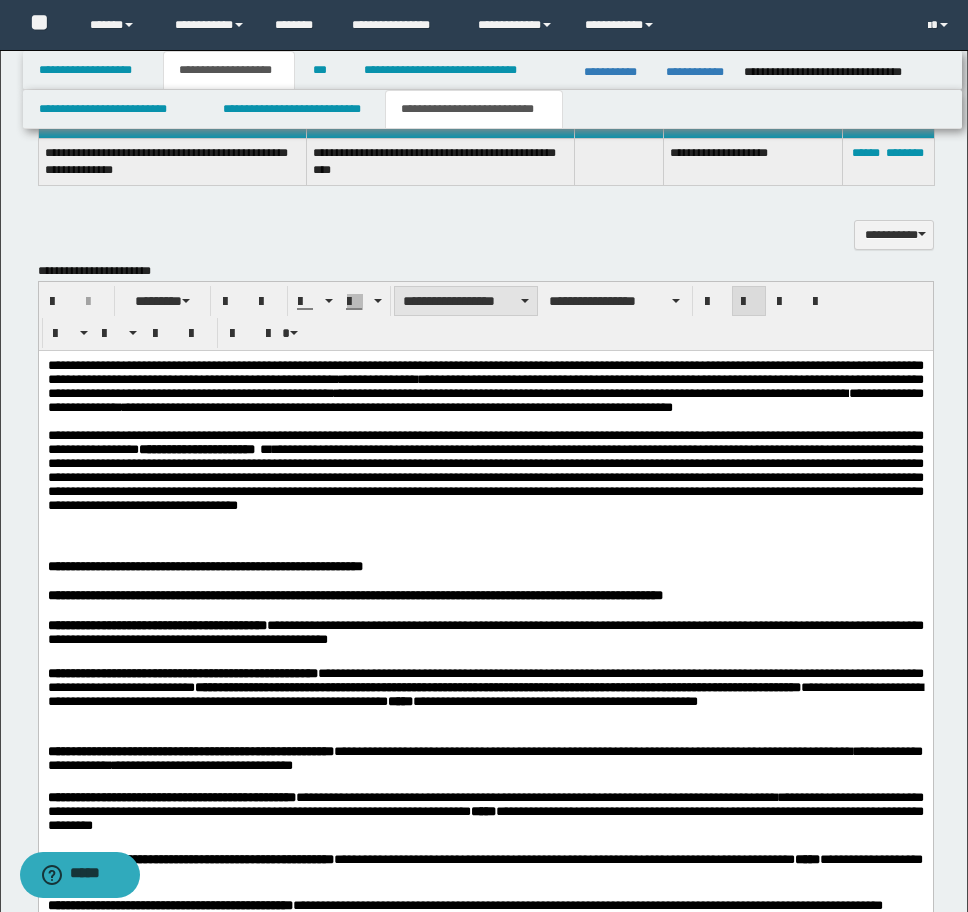 click on "**********" at bounding box center [466, 301] 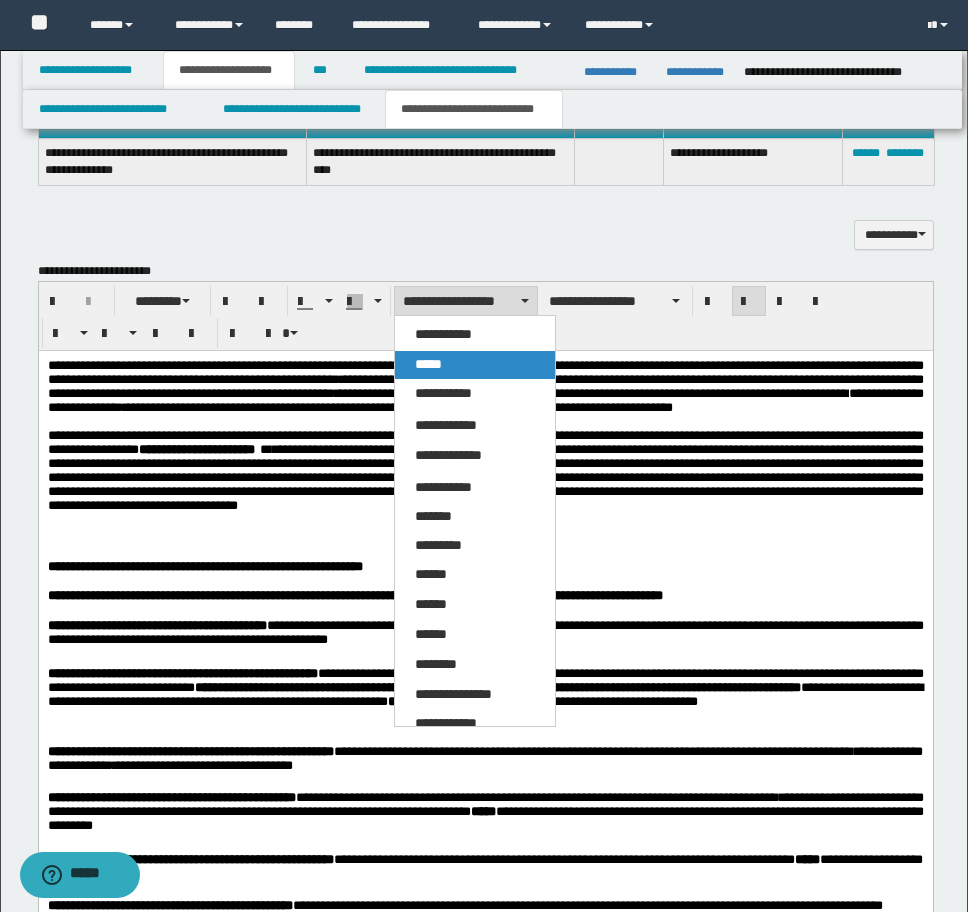 click on "*****" at bounding box center (475, 365) 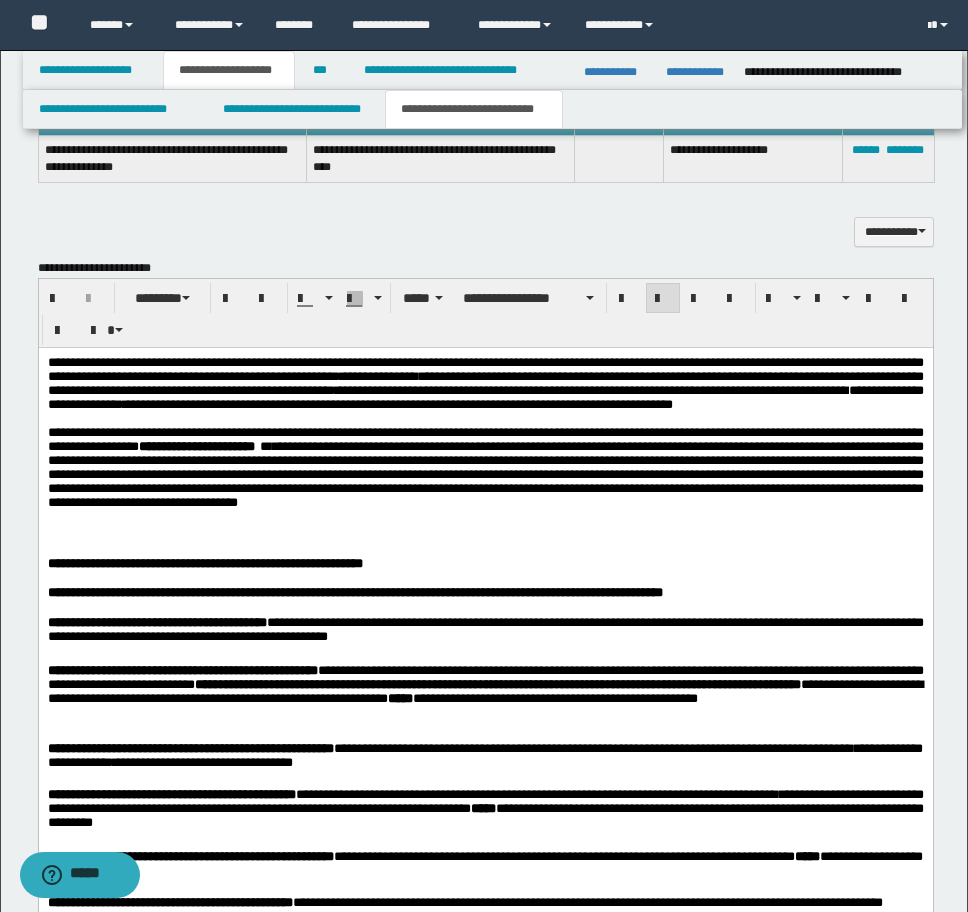 scroll, scrollTop: 1561, scrollLeft: 0, axis: vertical 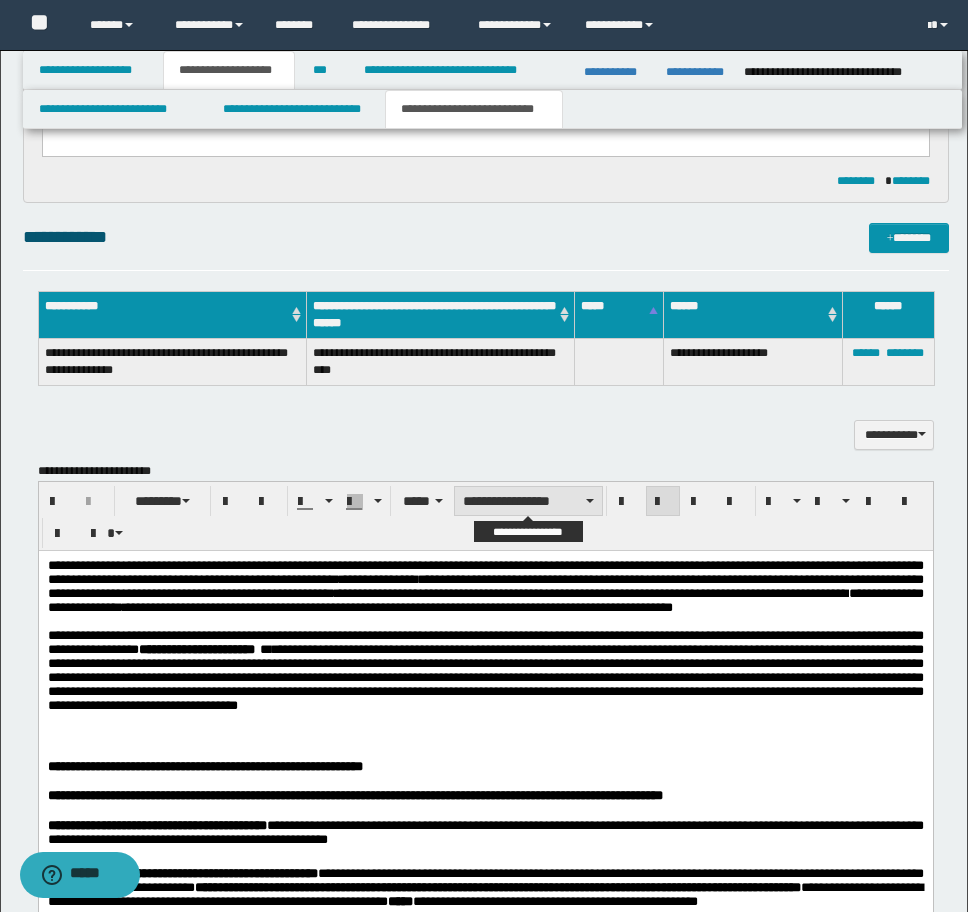 click on "**********" at bounding box center (528, 501) 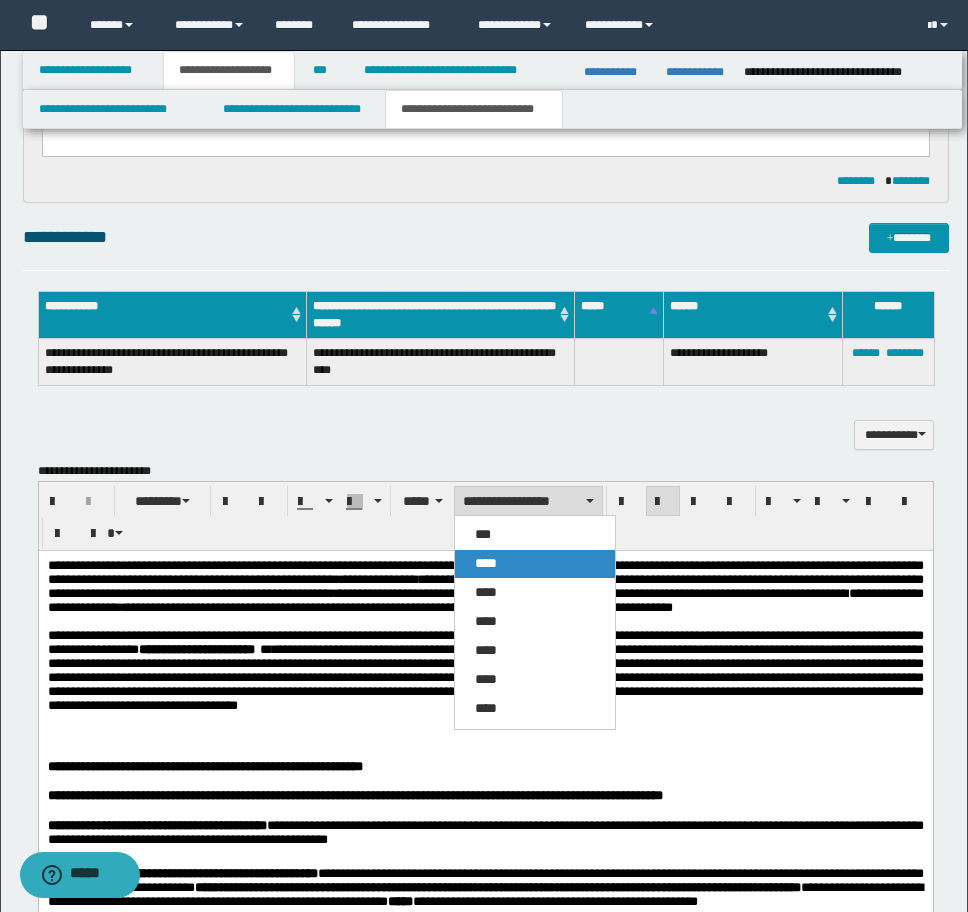 click on "****" at bounding box center [535, 564] 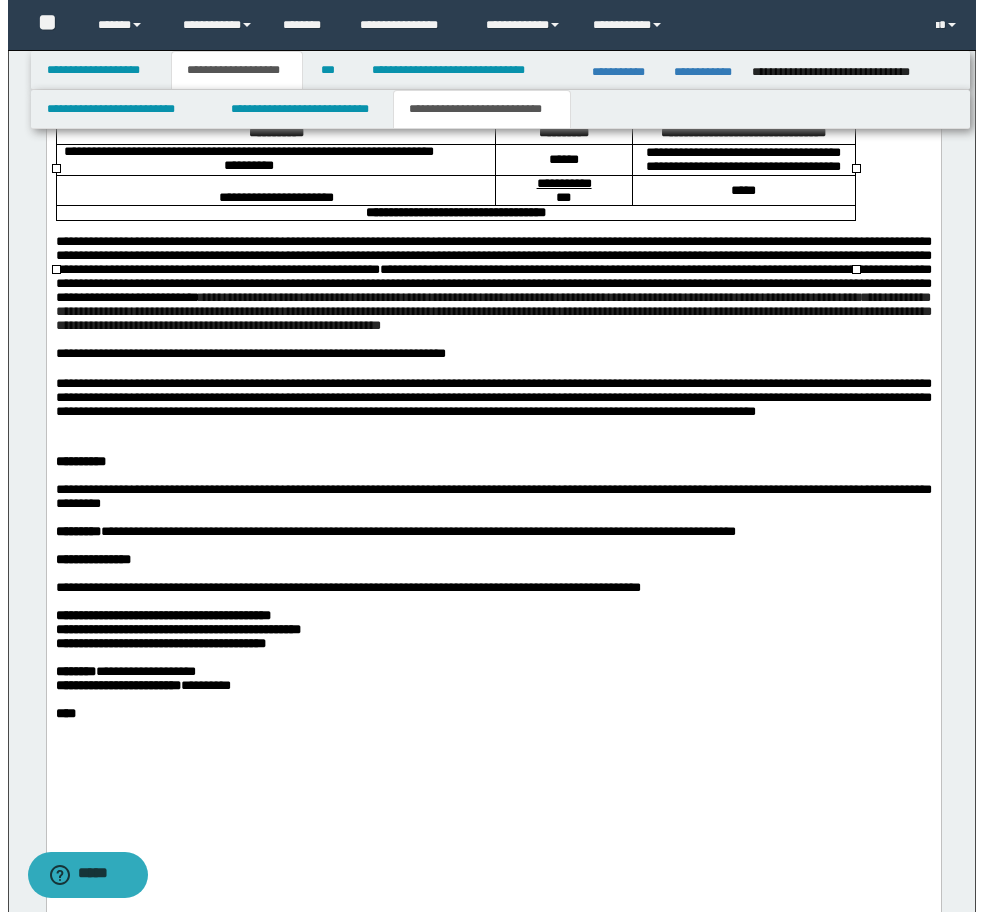 scroll, scrollTop: 2961, scrollLeft: 0, axis: vertical 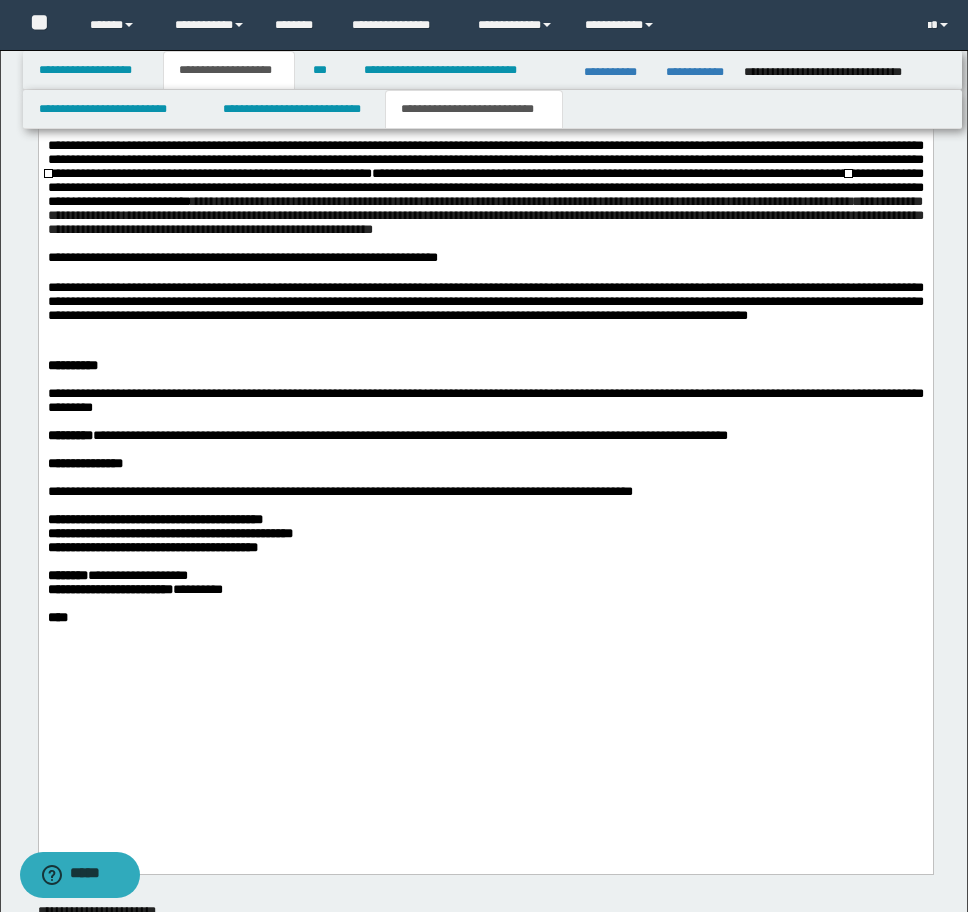 click on "**********" at bounding box center [152, 547] 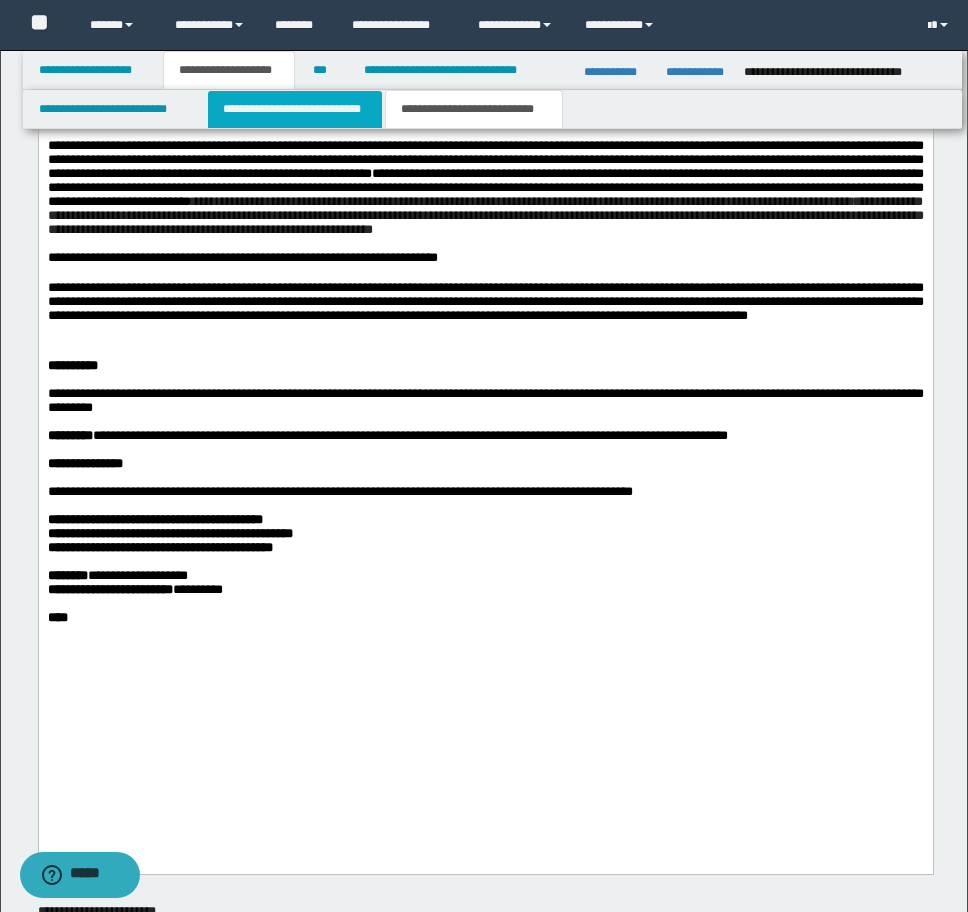 click on "**********" at bounding box center [295, 109] 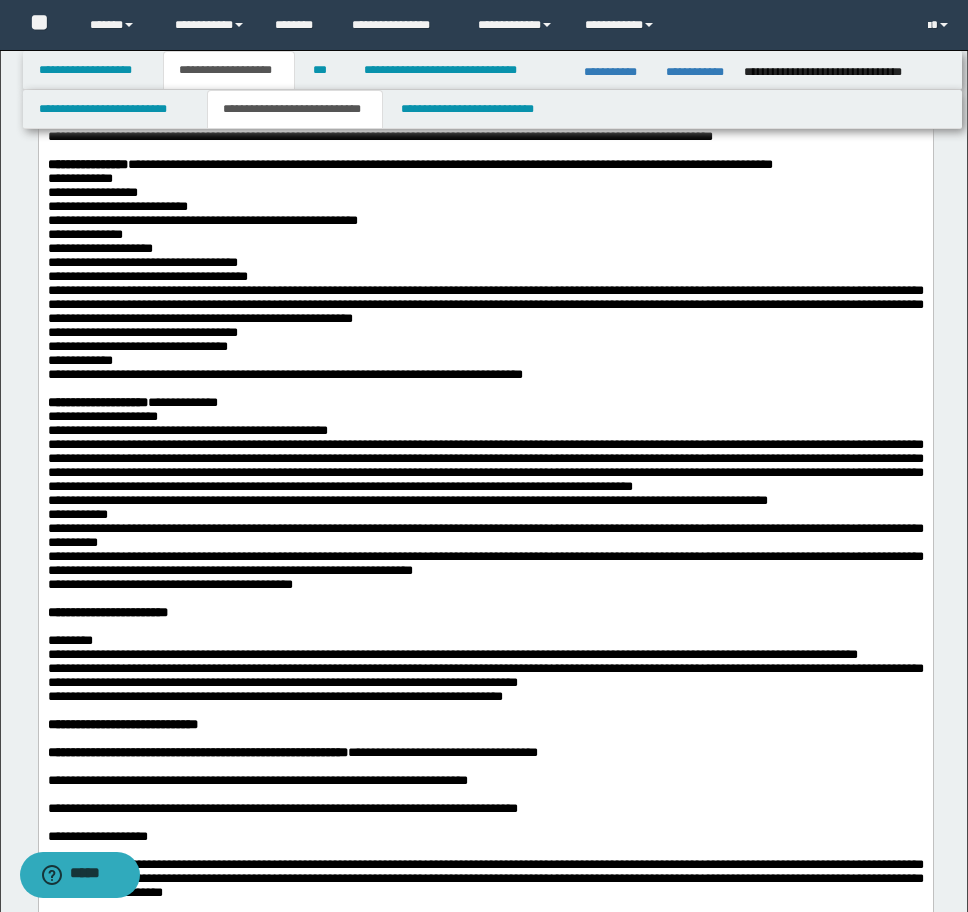 scroll, scrollTop: 561, scrollLeft: 0, axis: vertical 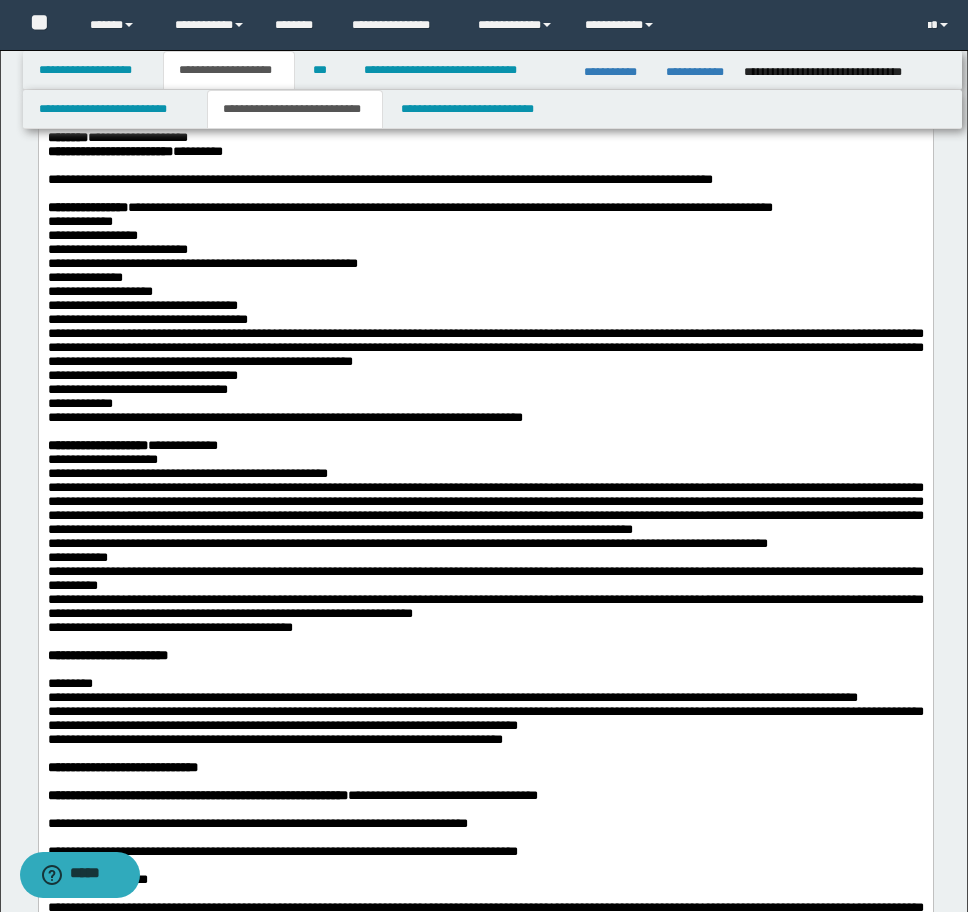click on "**********" at bounding box center [154, 109] 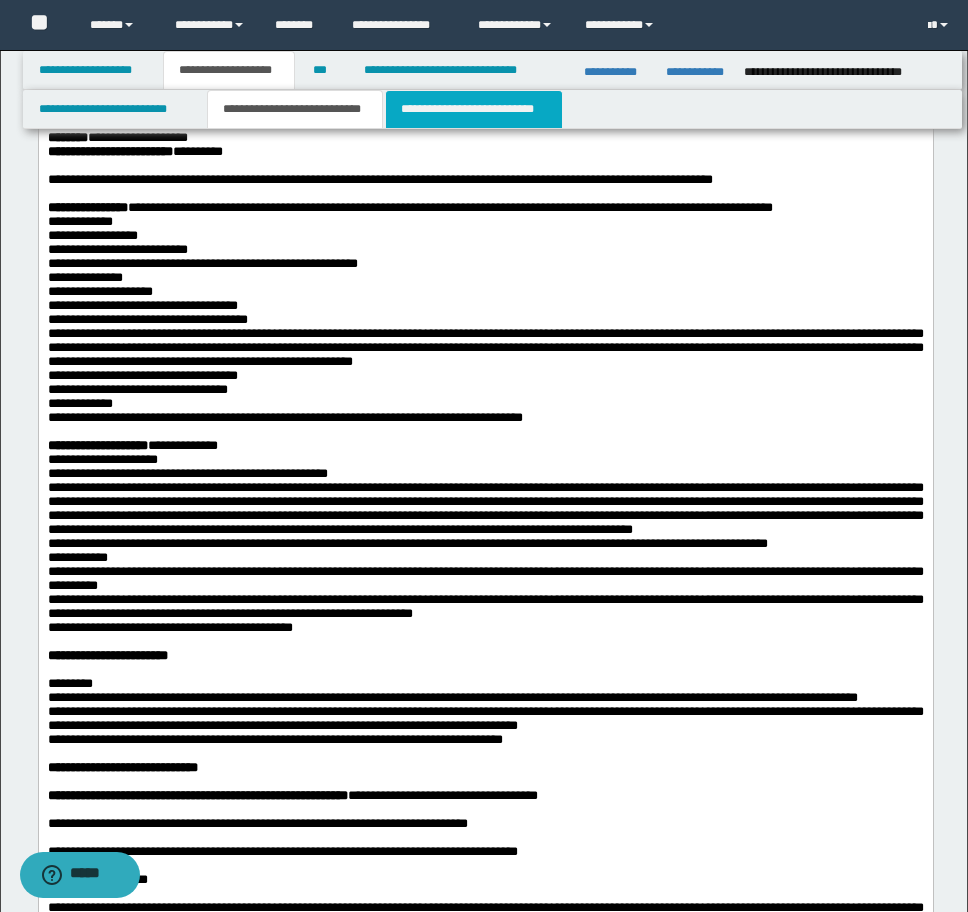 click on "**********" at bounding box center (474, 109) 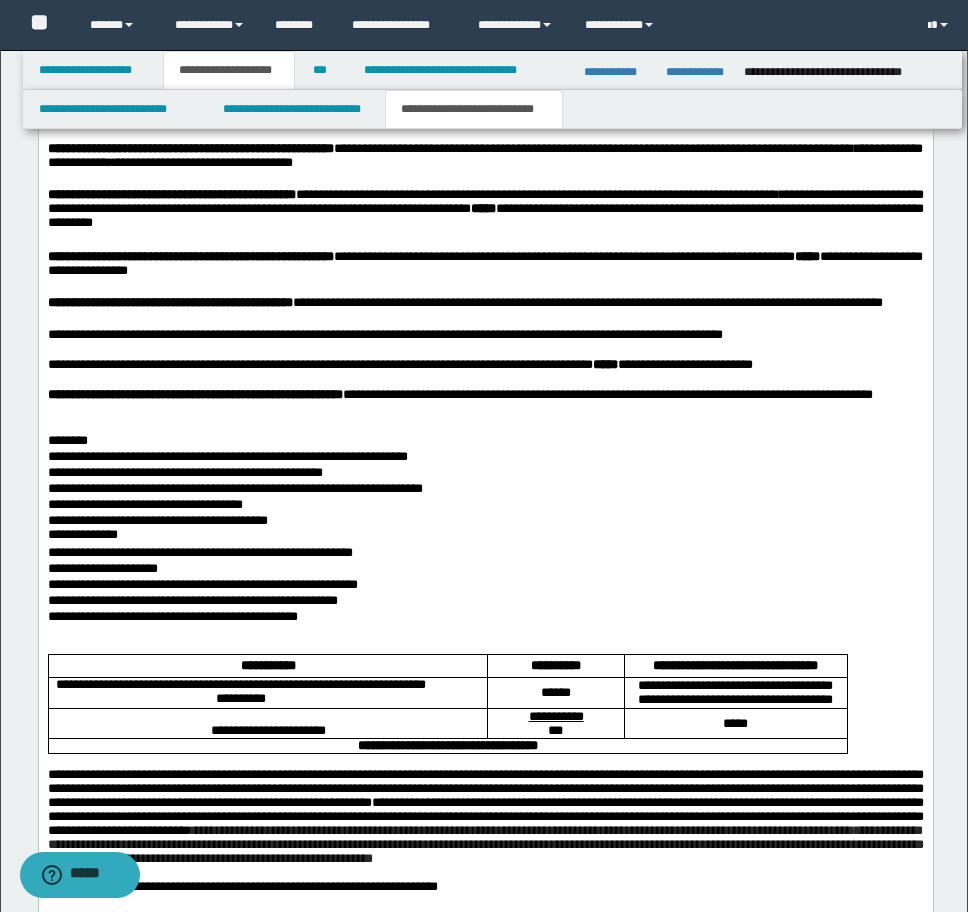 scroll, scrollTop: 2361, scrollLeft: 0, axis: vertical 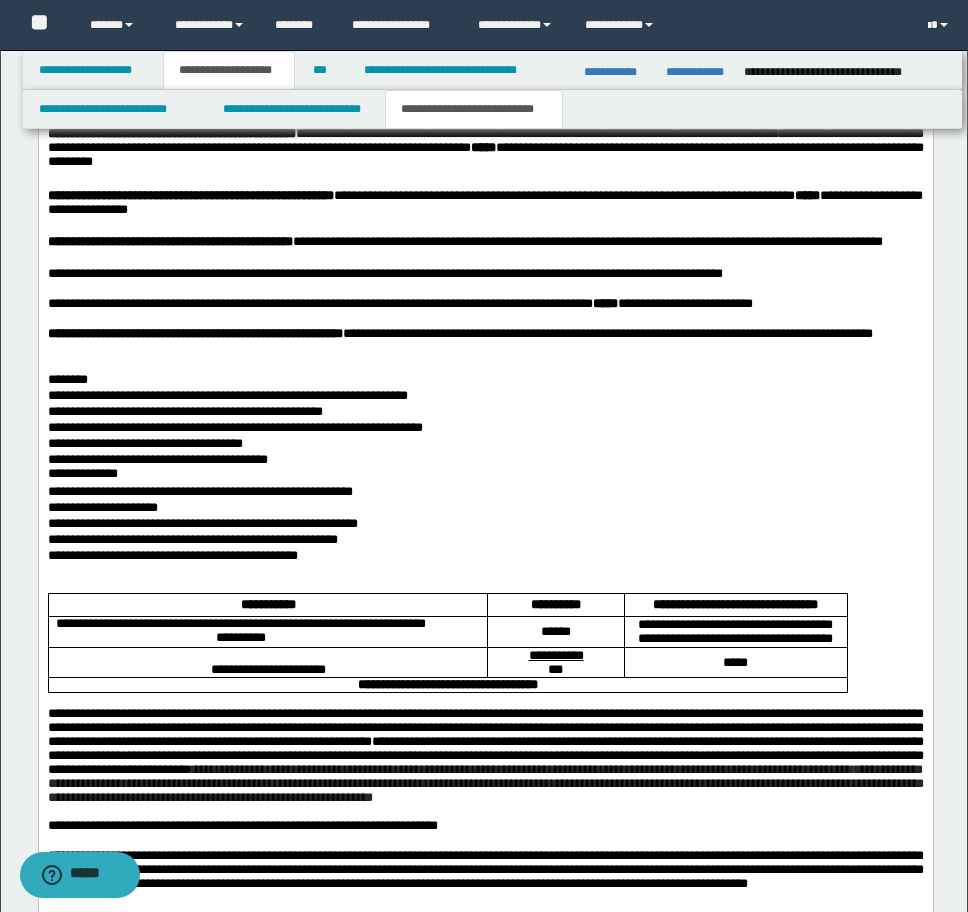 click at bounding box center (485, 586) 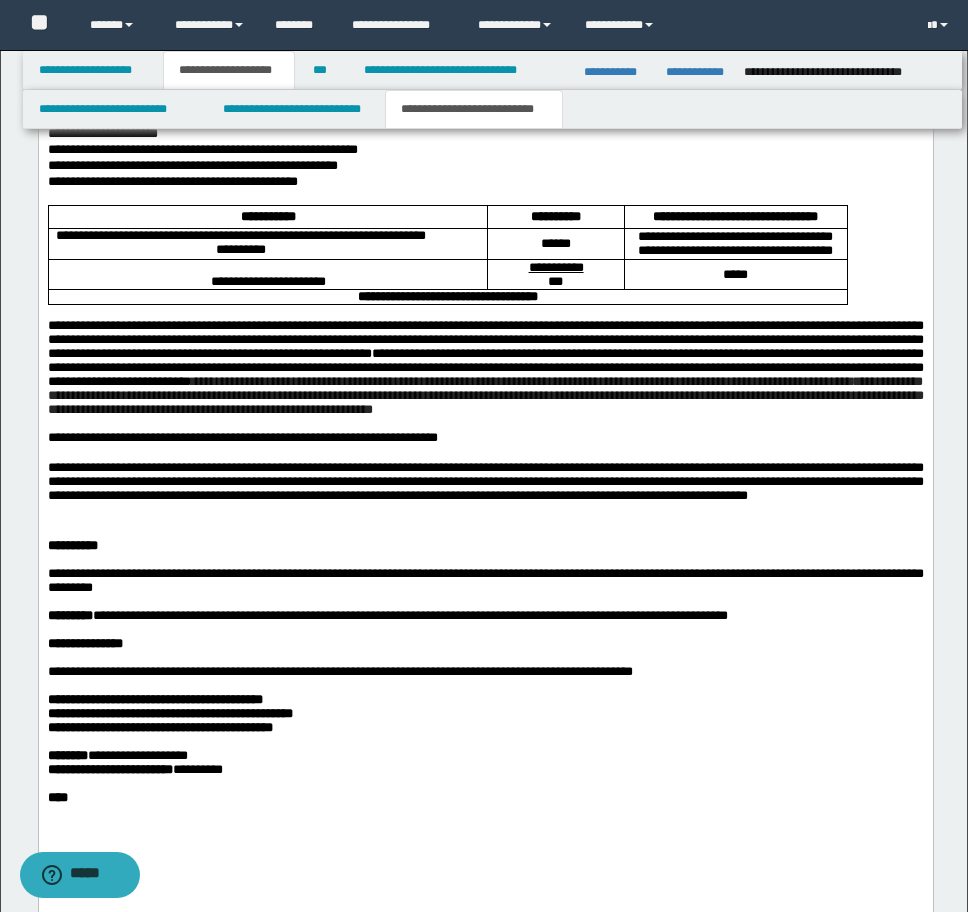 scroll, scrollTop: 2993, scrollLeft: 0, axis: vertical 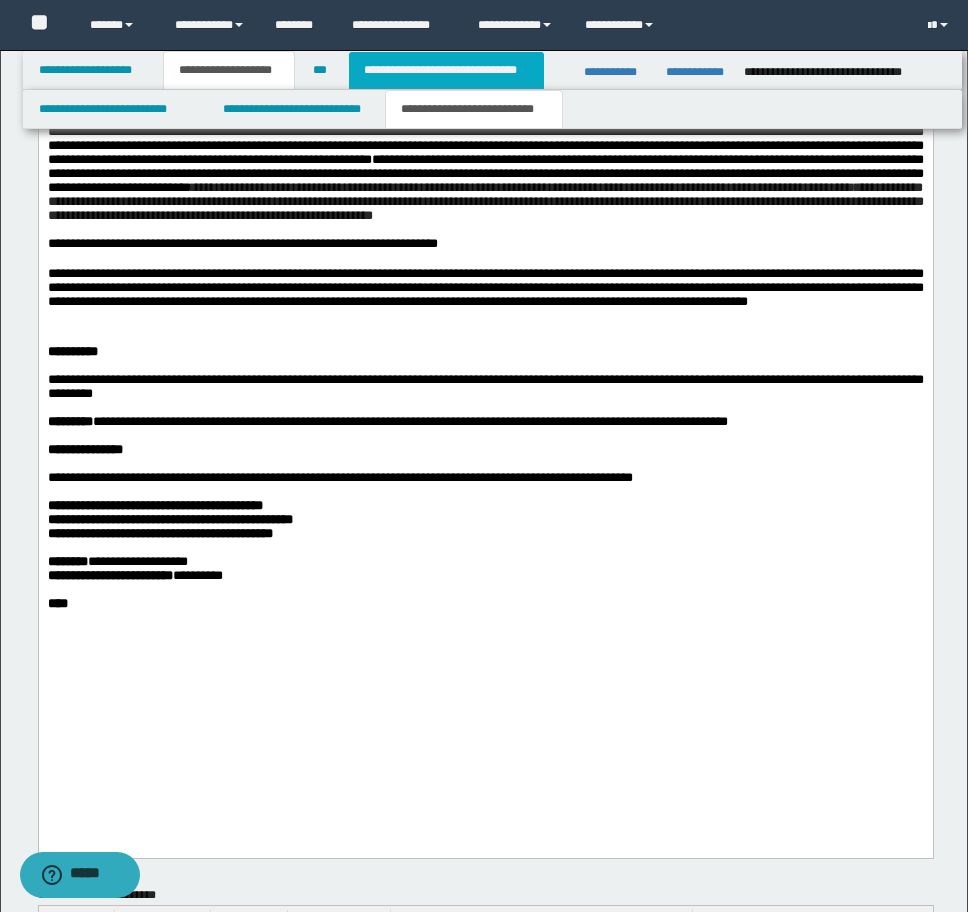click on "**********" at bounding box center [446, 70] 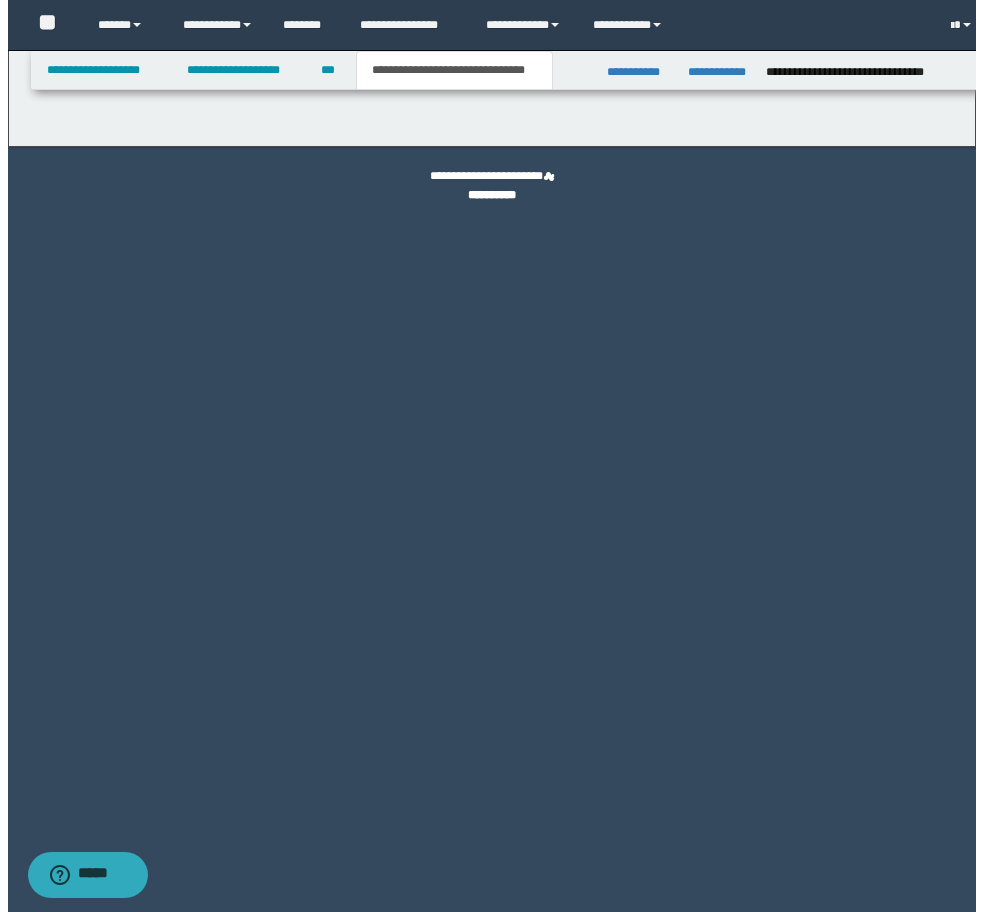 scroll, scrollTop: 0, scrollLeft: 0, axis: both 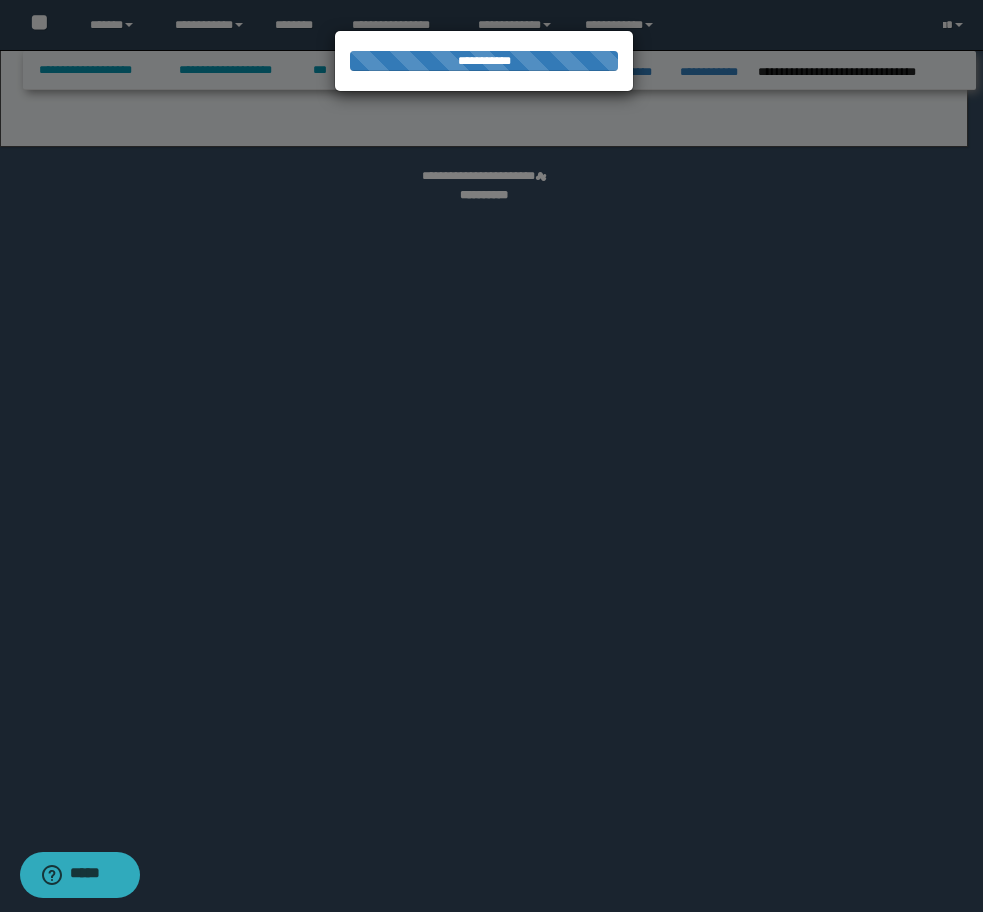 select on "*" 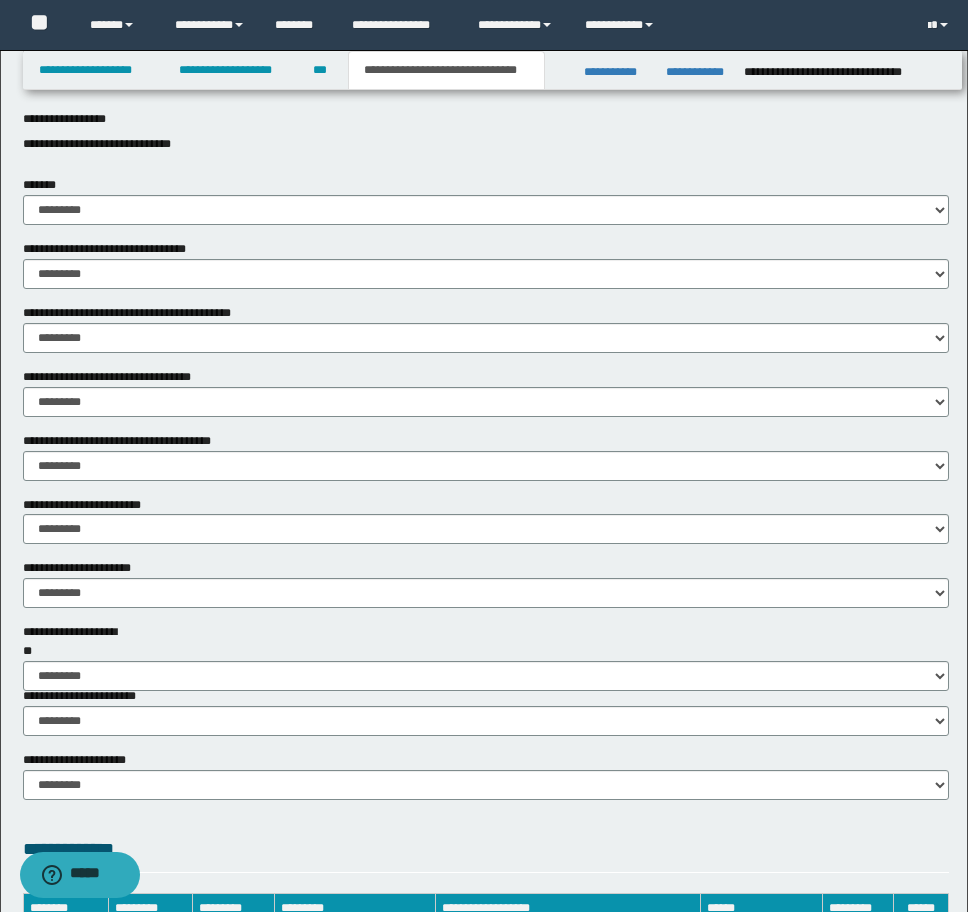 scroll, scrollTop: 1204, scrollLeft: 0, axis: vertical 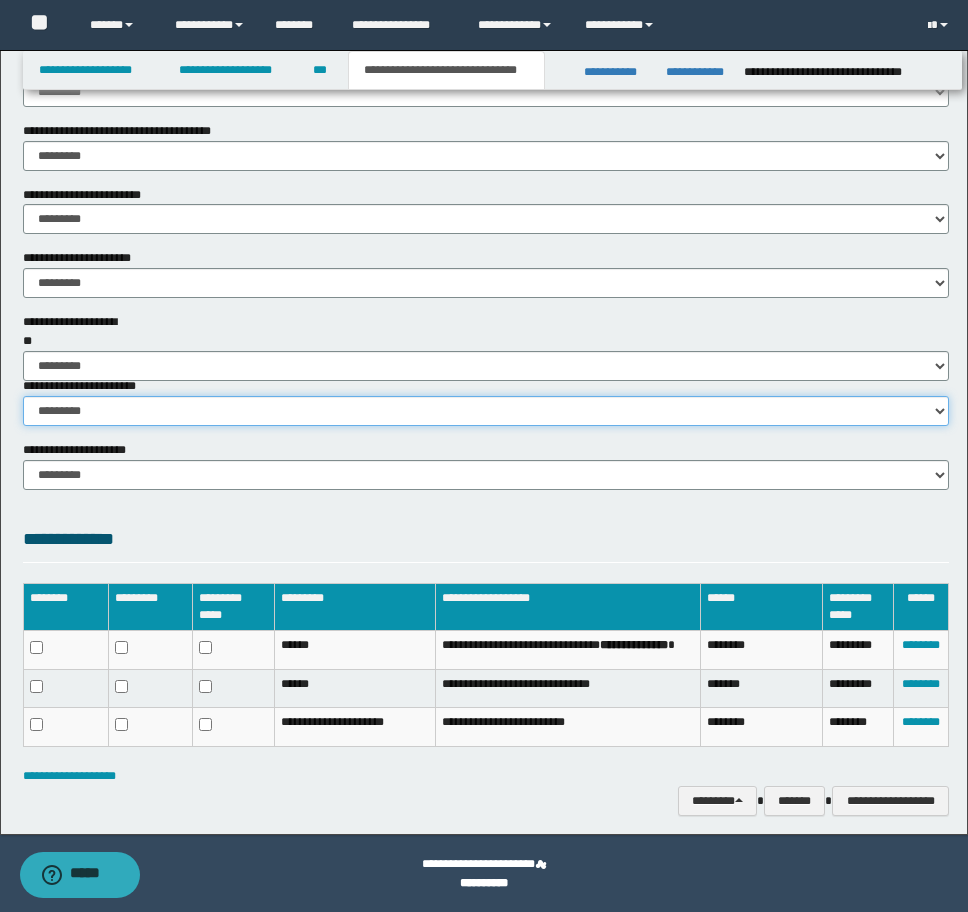 click on "*********
*********
*********" at bounding box center (486, 411) 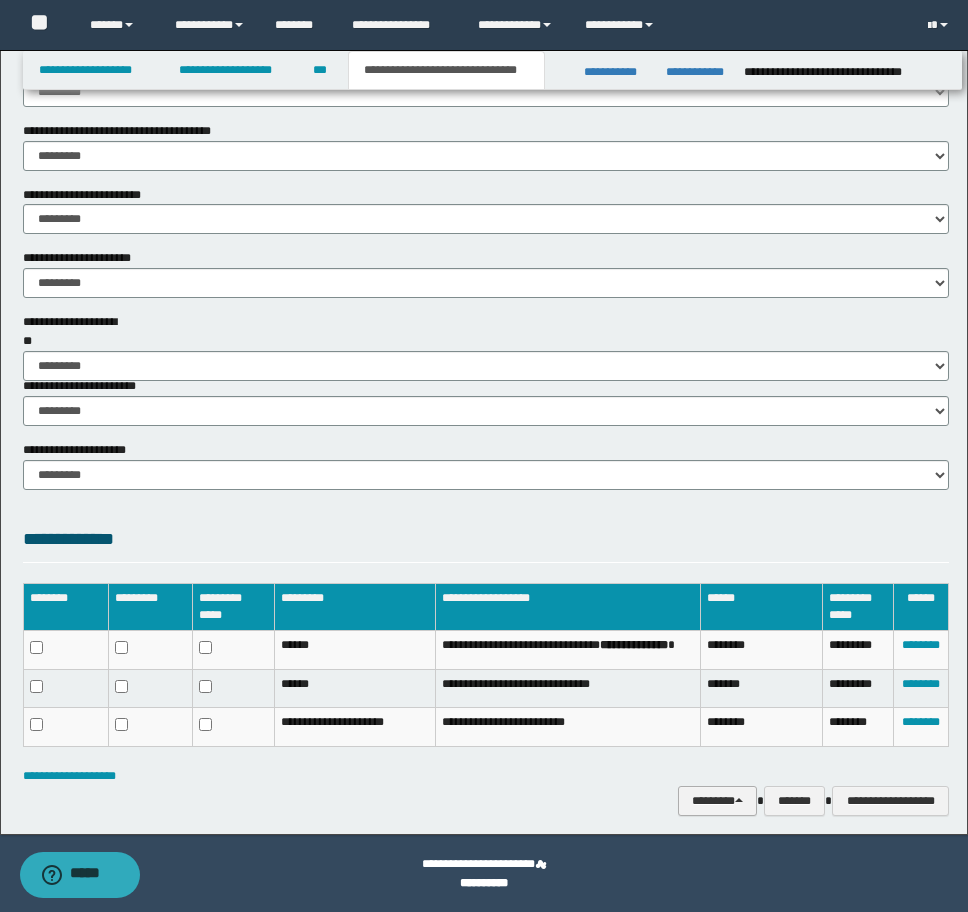 click on "********" at bounding box center [717, 801] 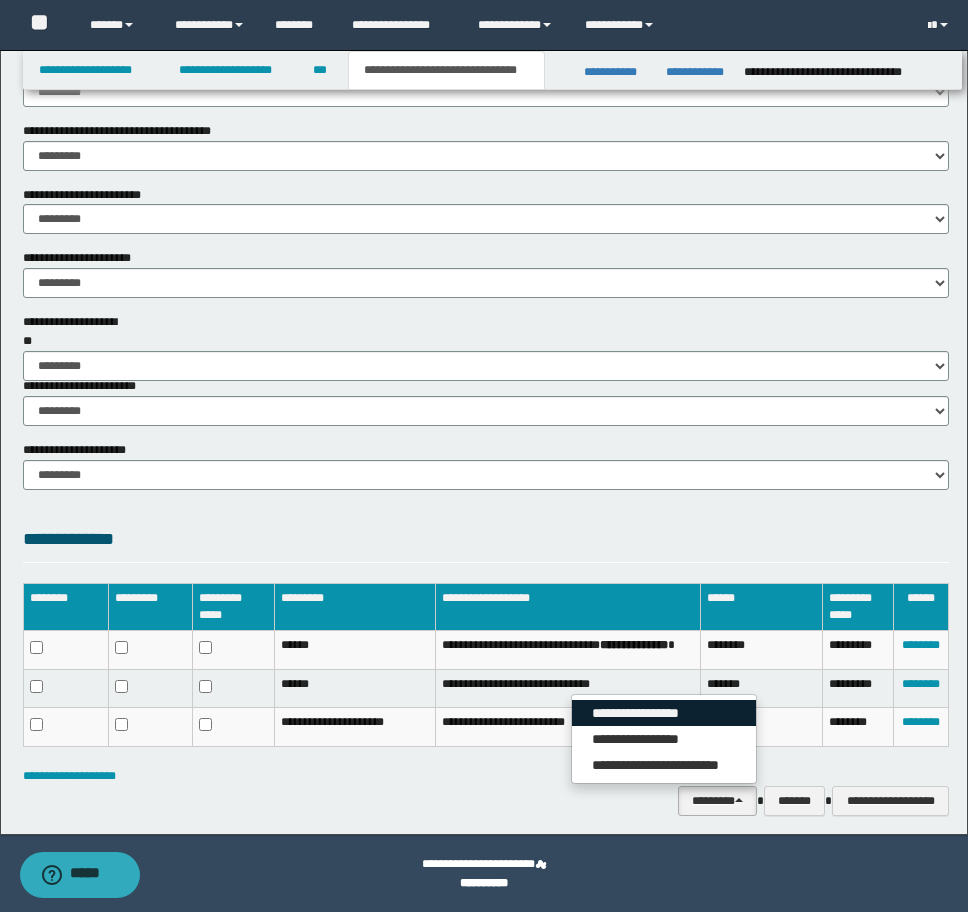 click on "**********" at bounding box center [664, 713] 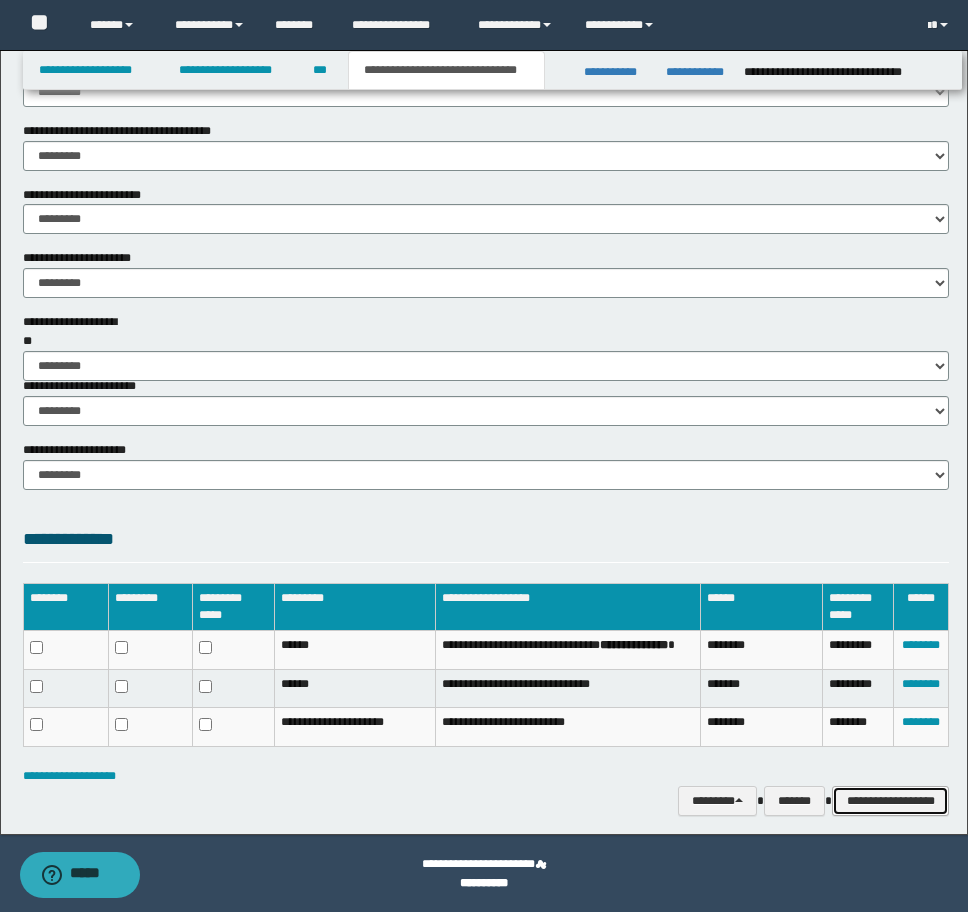 click on "**********" at bounding box center [890, 801] 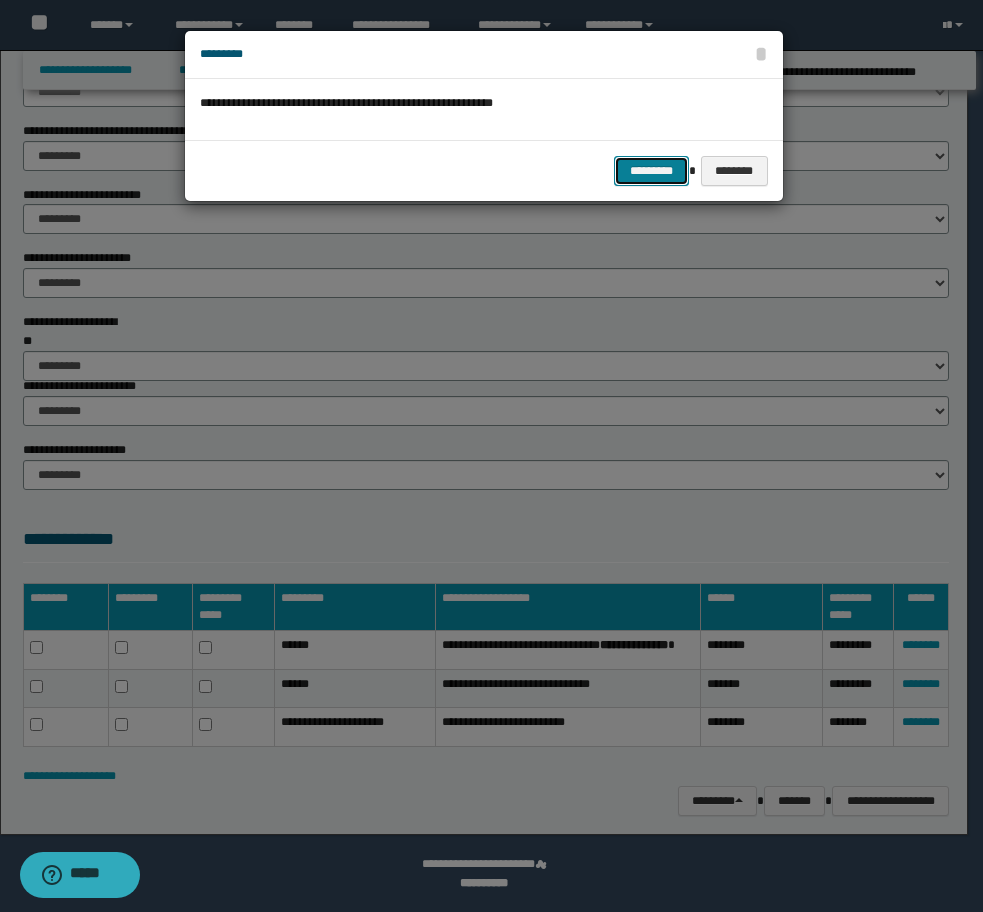 click on "*********" at bounding box center [651, 171] 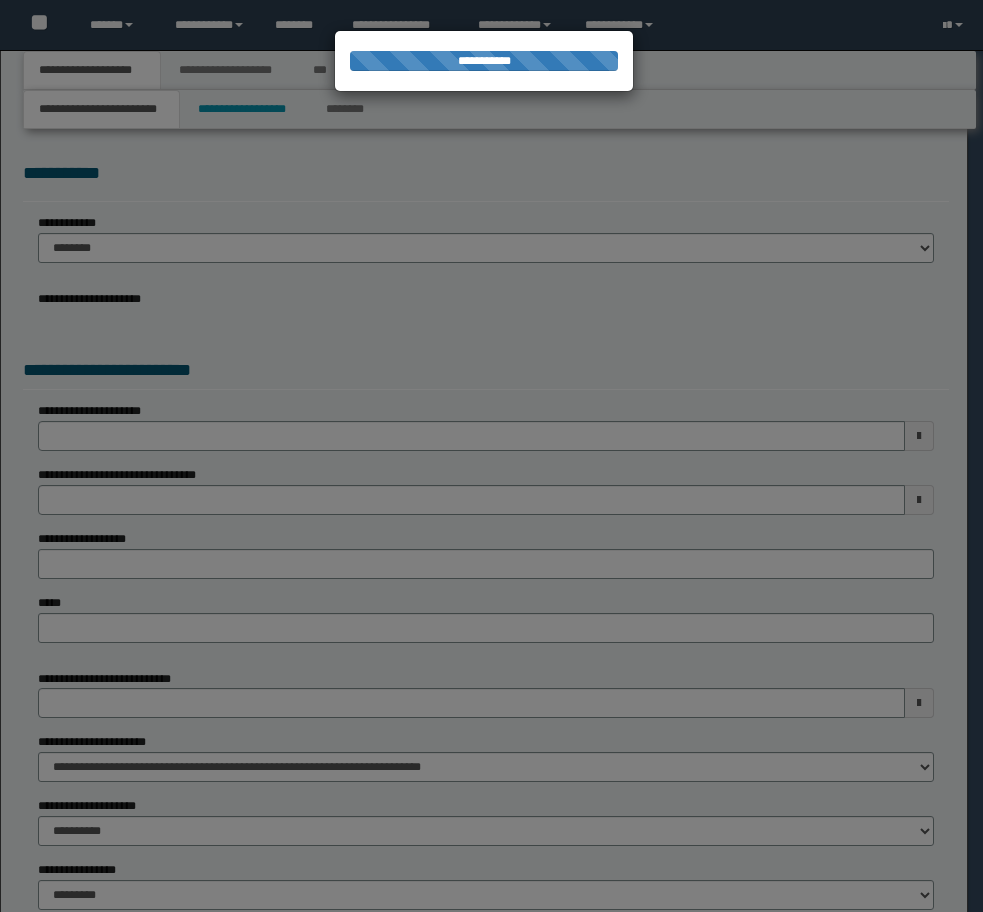 scroll, scrollTop: 0, scrollLeft: 0, axis: both 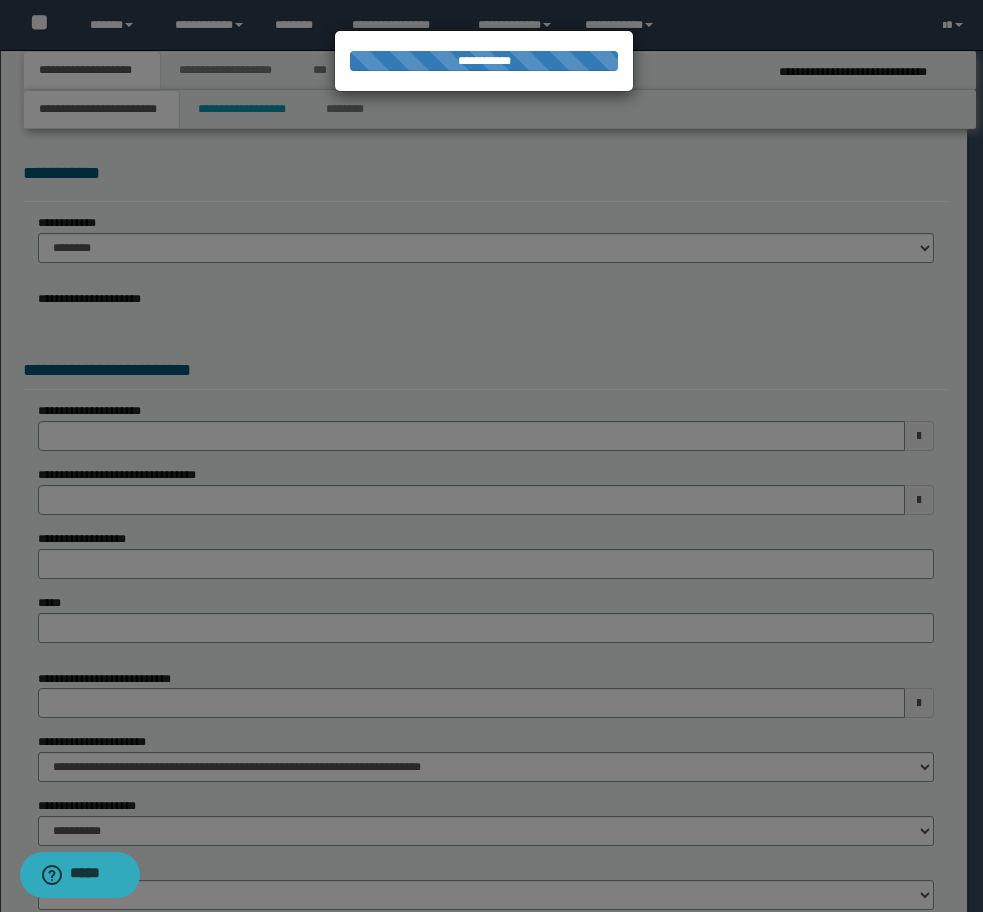 select on "*" 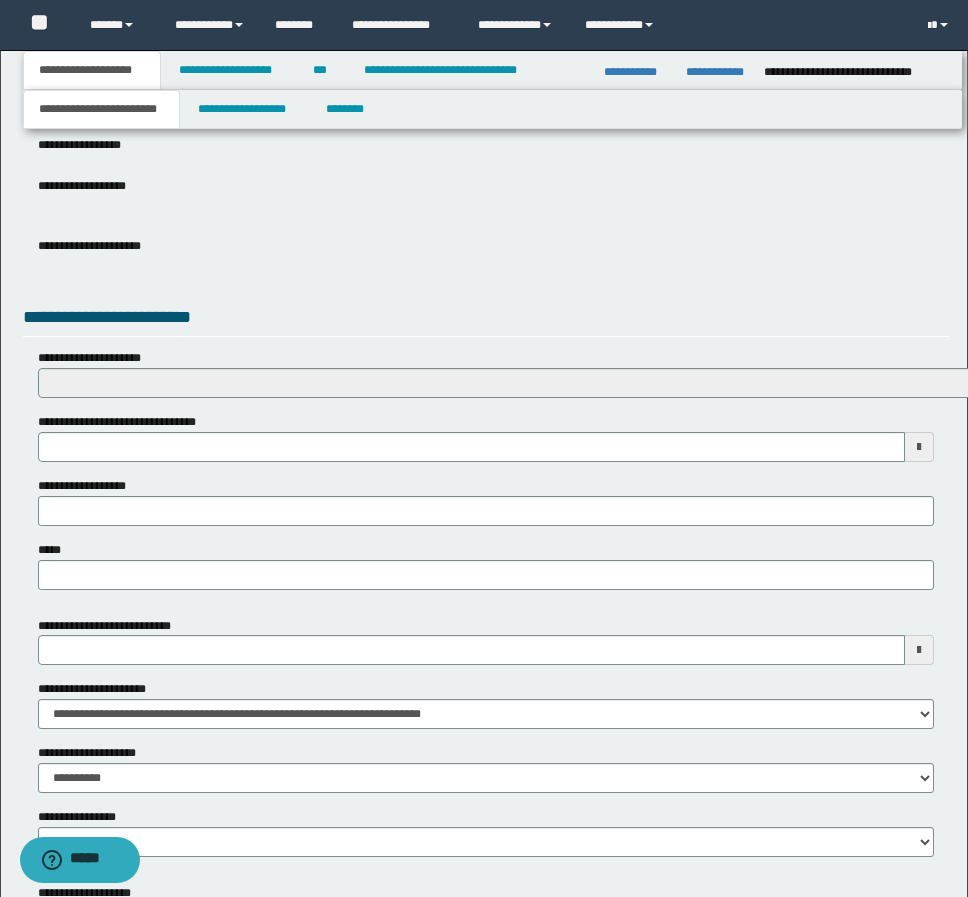 scroll, scrollTop: 700, scrollLeft: 0, axis: vertical 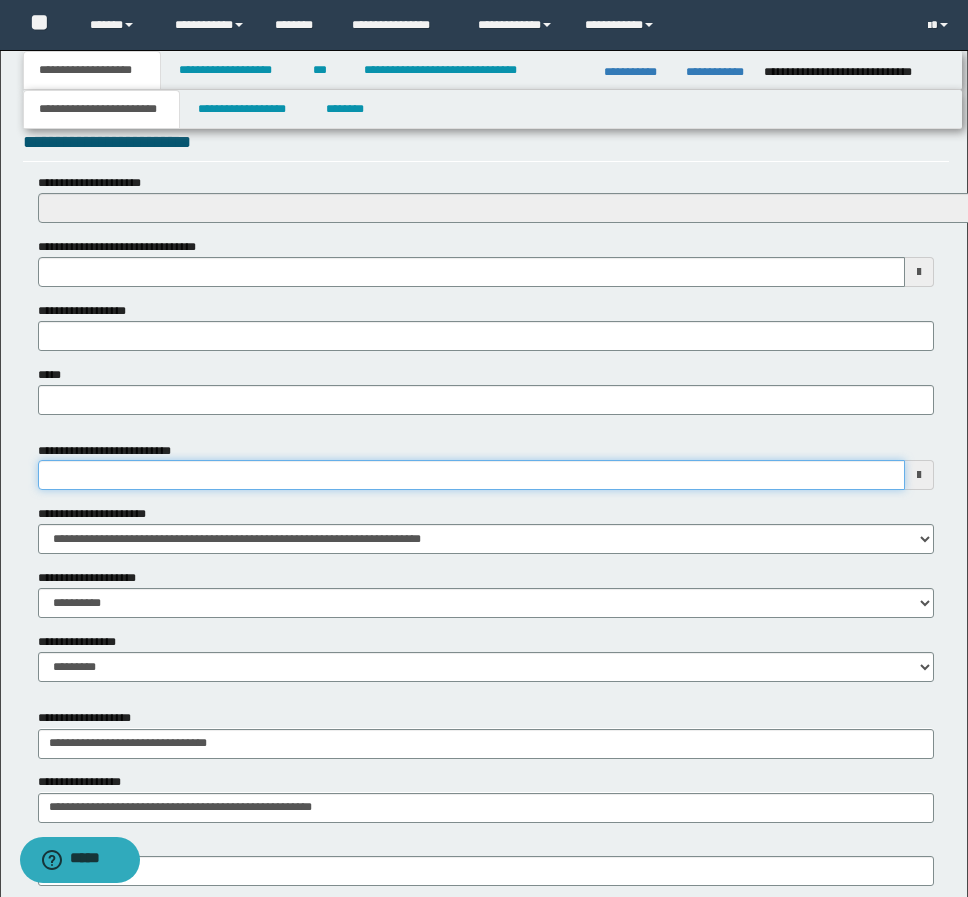 click on "**********" at bounding box center (471, 475) 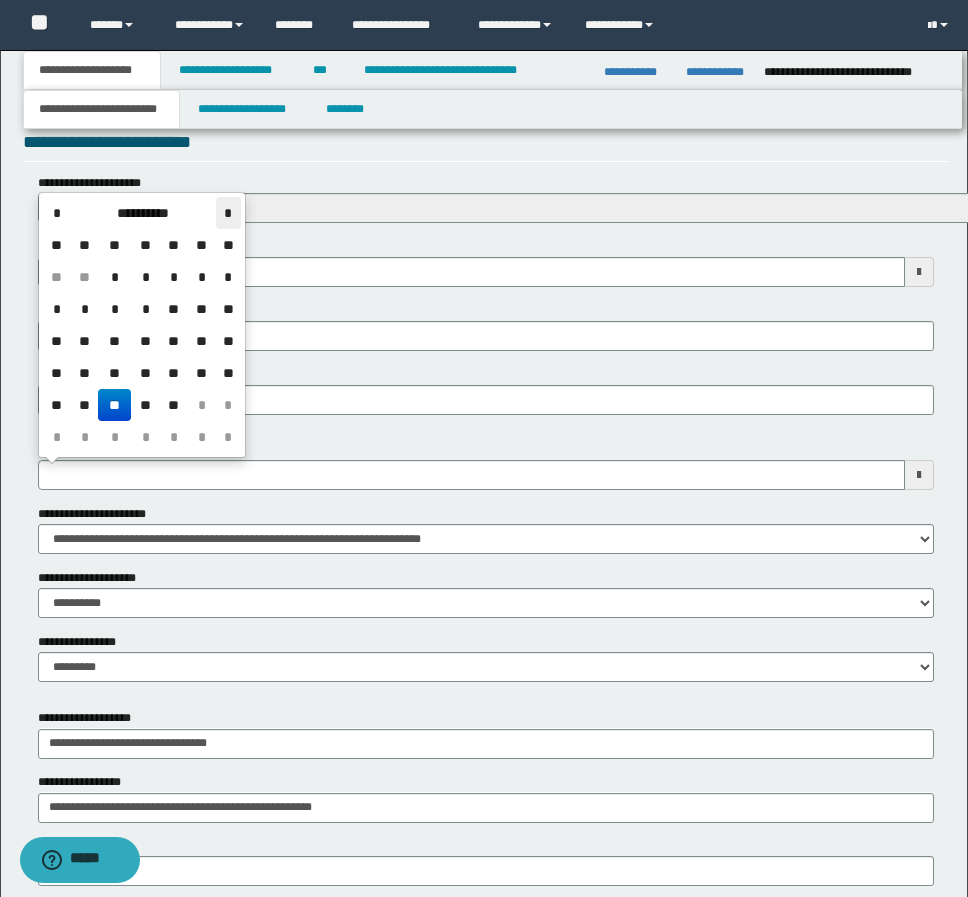 click on "*" at bounding box center (228, 213) 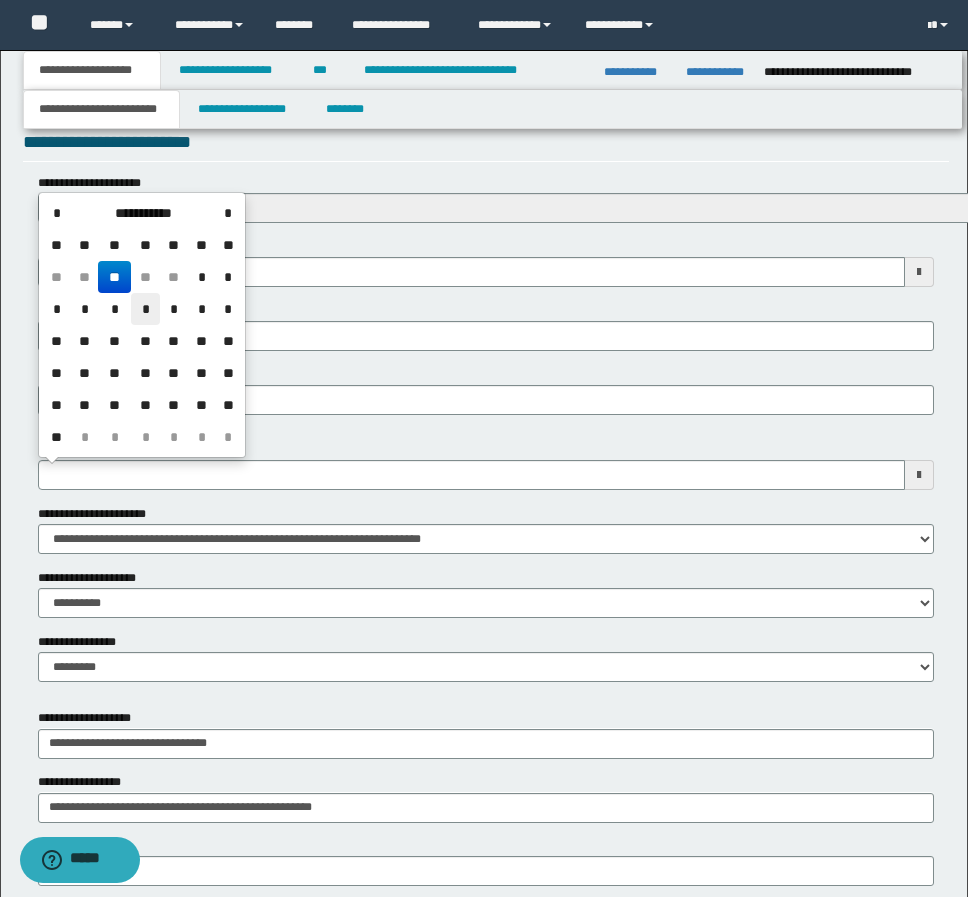 click on "*" at bounding box center [145, 309] 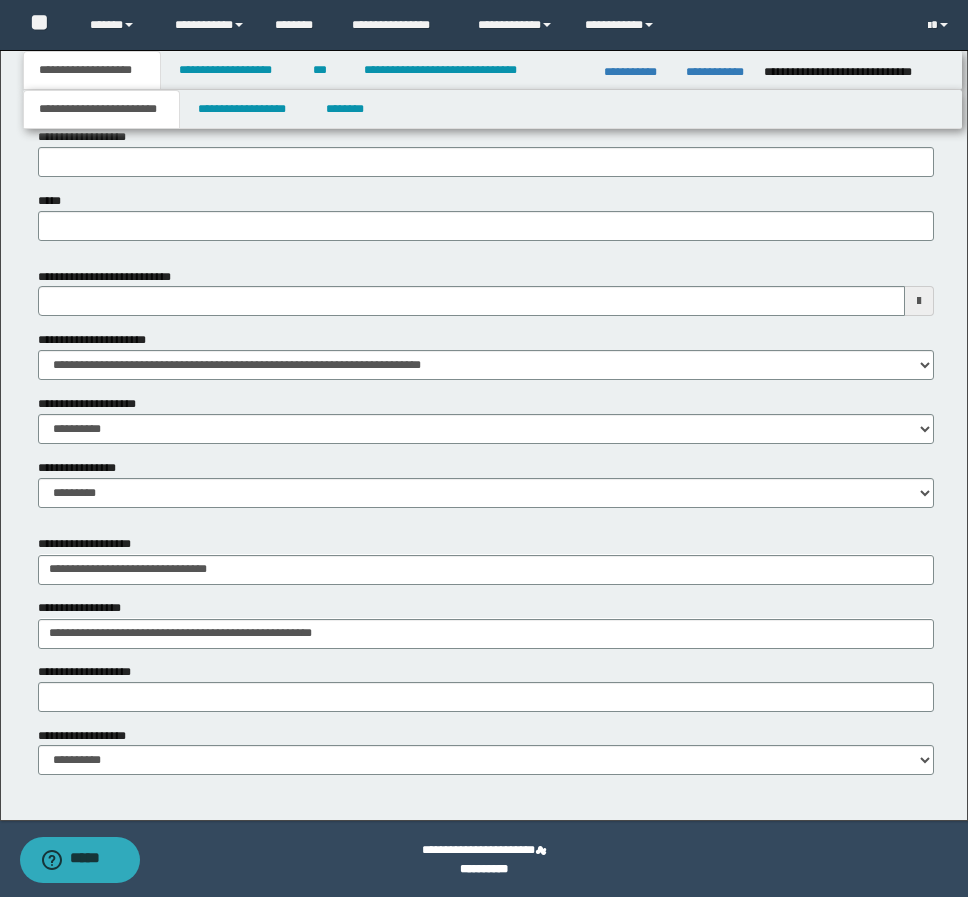 scroll, scrollTop: 876, scrollLeft: 0, axis: vertical 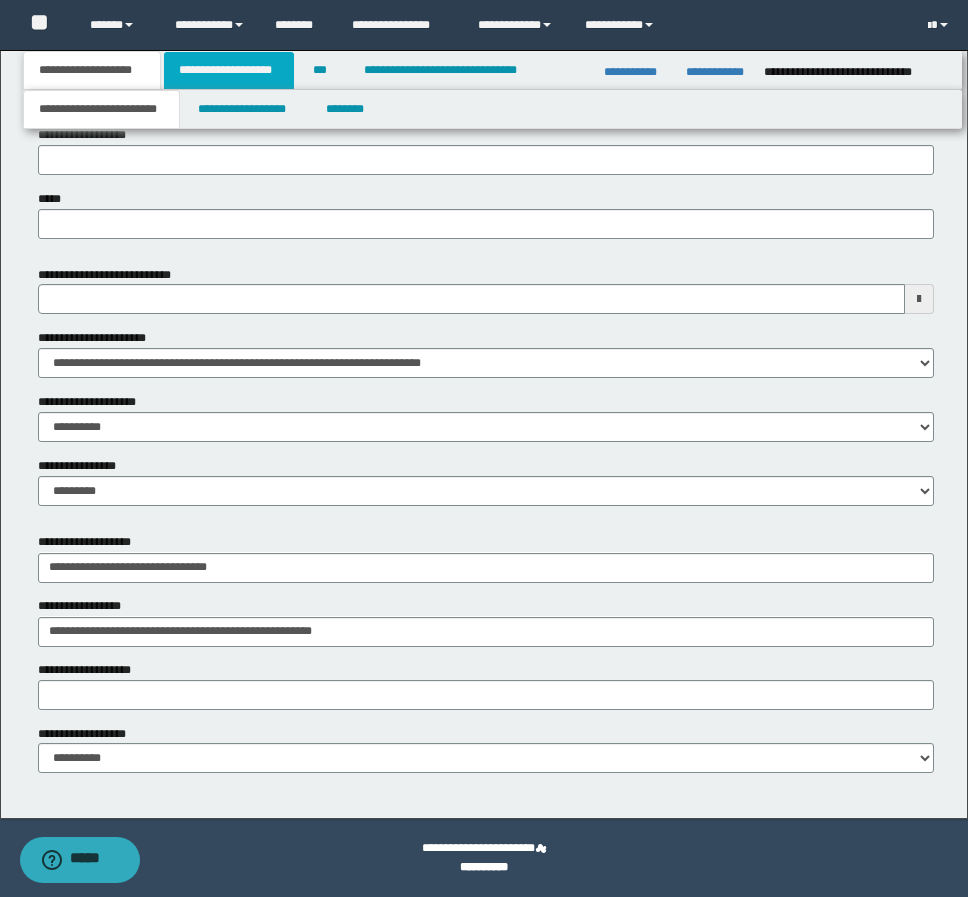 click on "**********" at bounding box center [229, 70] 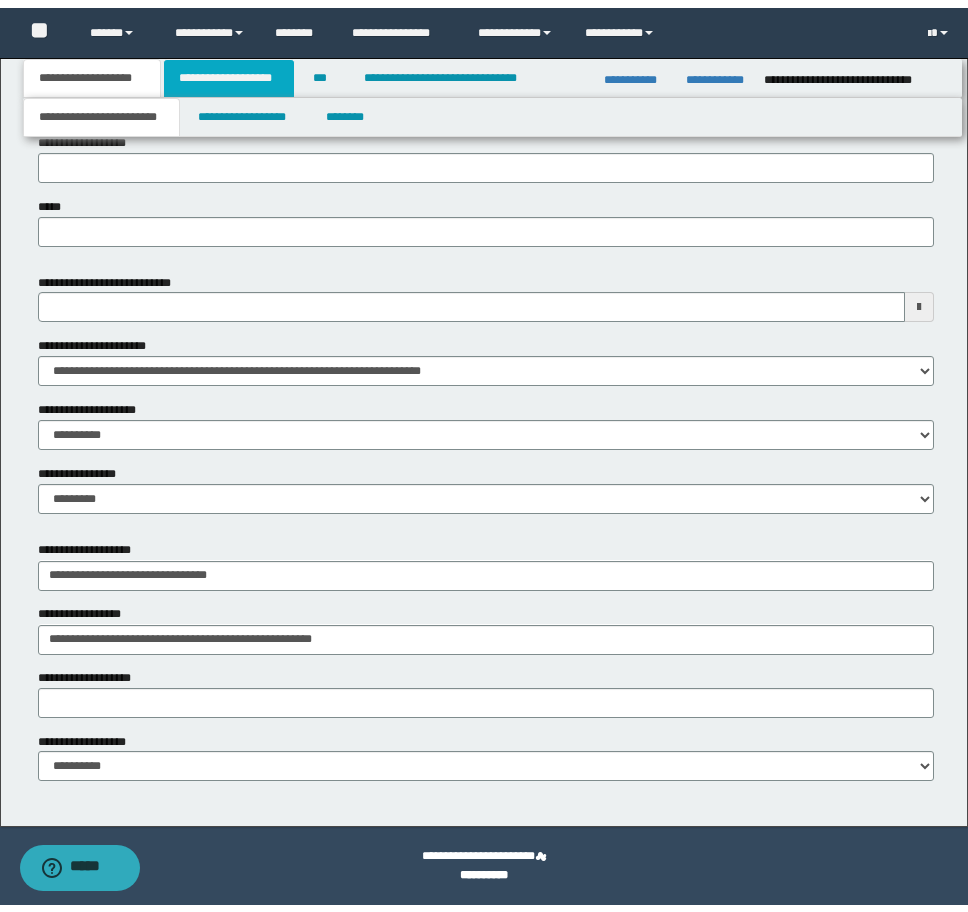 scroll, scrollTop: 0, scrollLeft: 0, axis: both 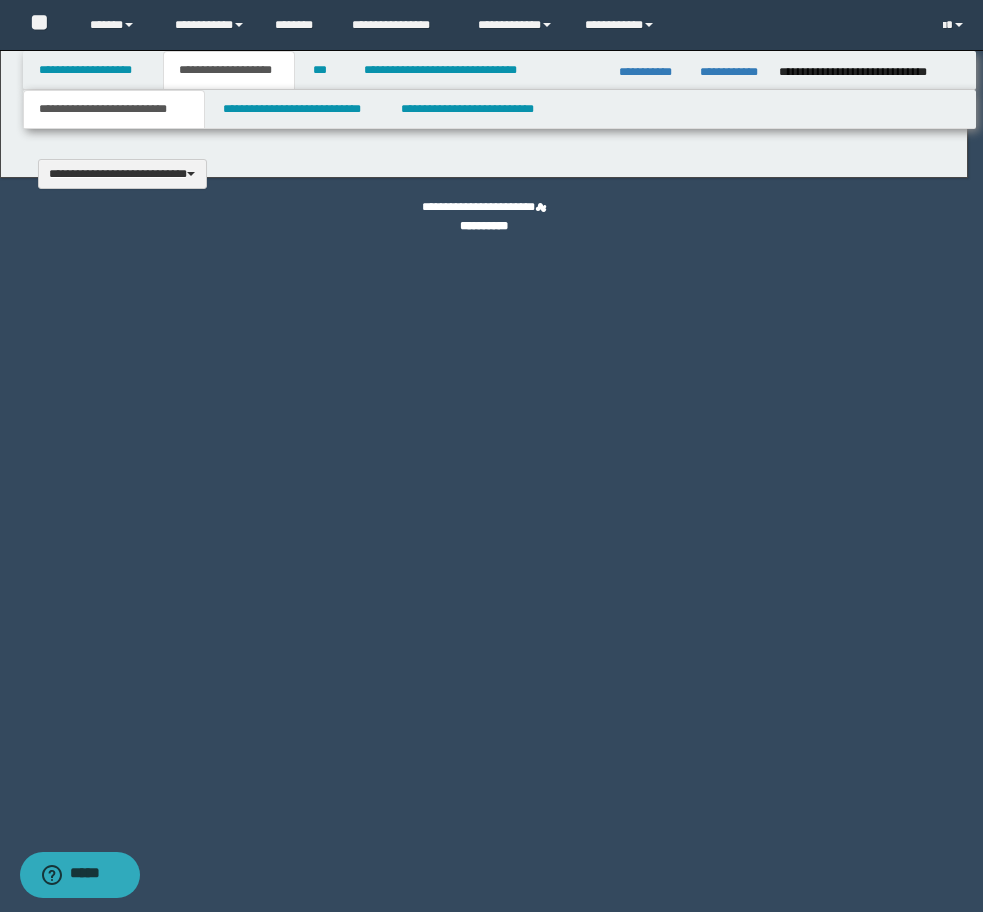 type 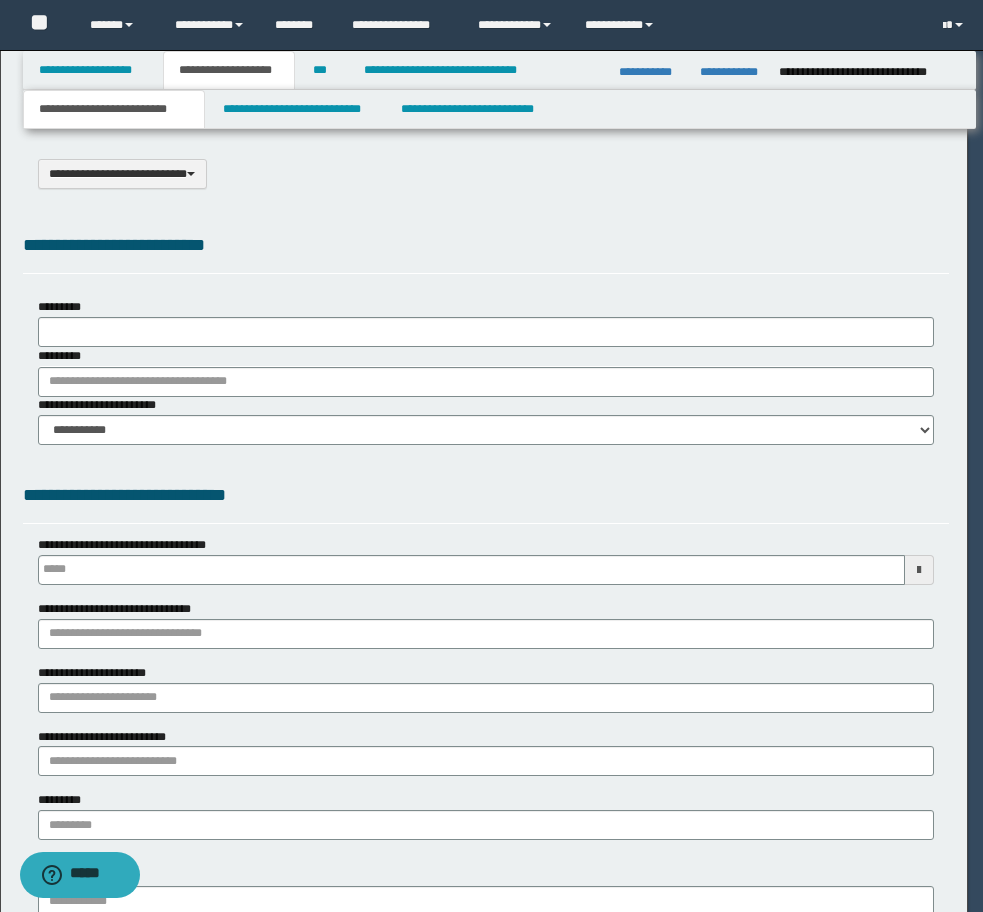 type on "**********" 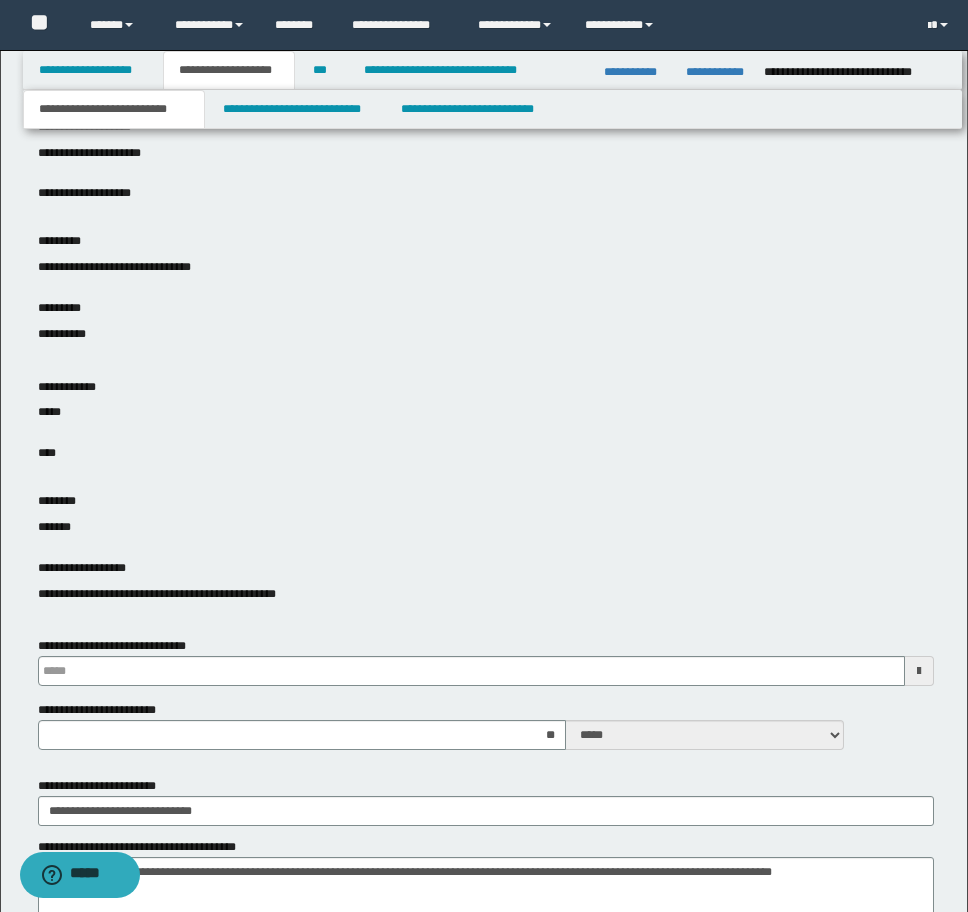 scroll, scrollTop: 700, scrollLeft: 0, axis: vertical 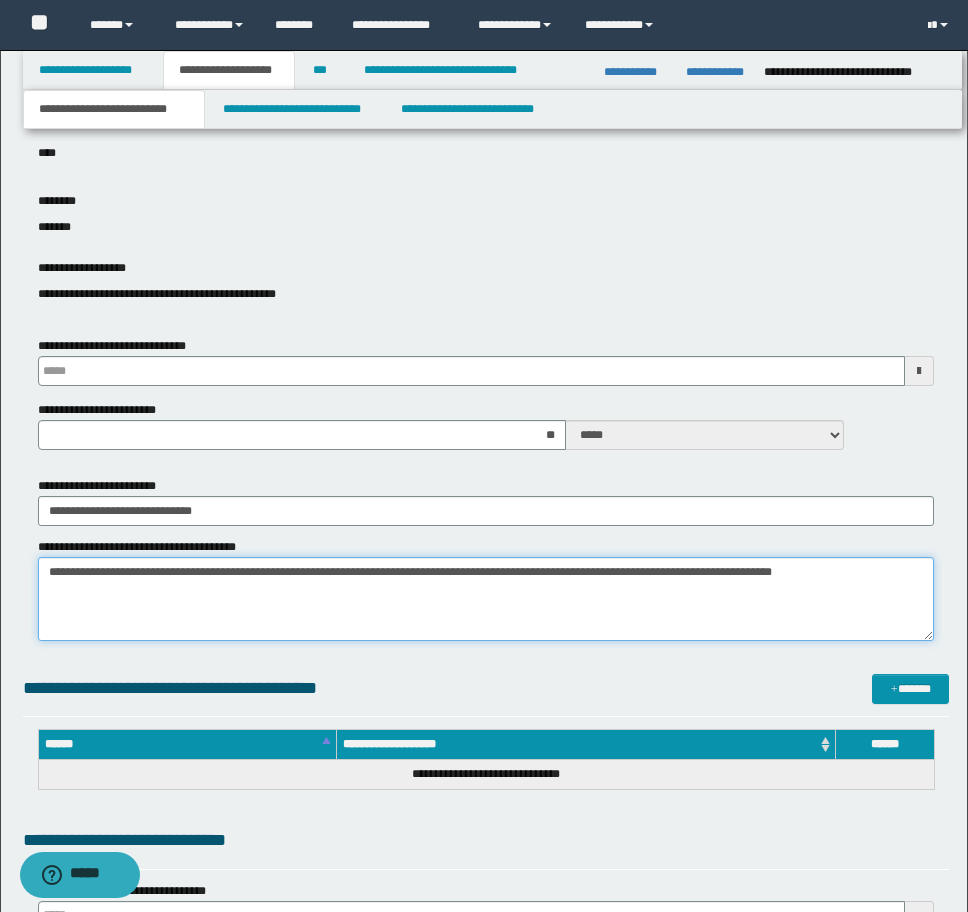 drag, startPoint x: 180, startPoint y: 590, endPoint x: 68, endPoint y: 570, distance: 113.7717 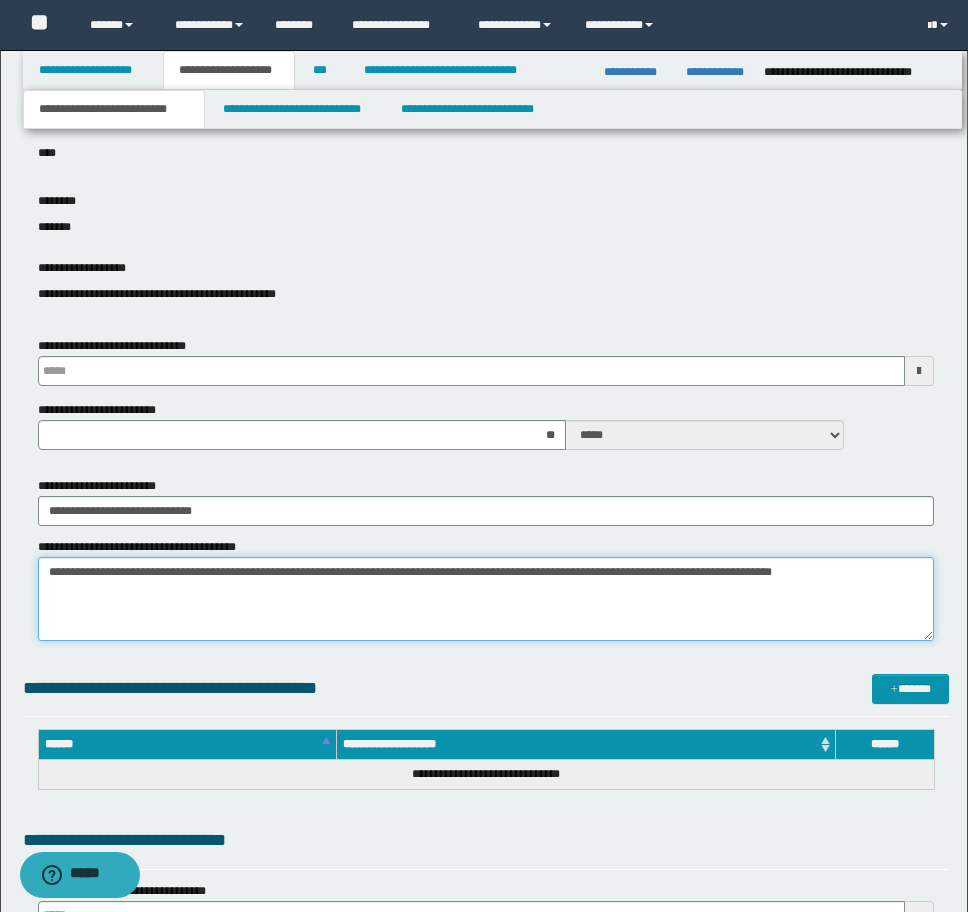 click on "**********" at bounding box center [484, -244] 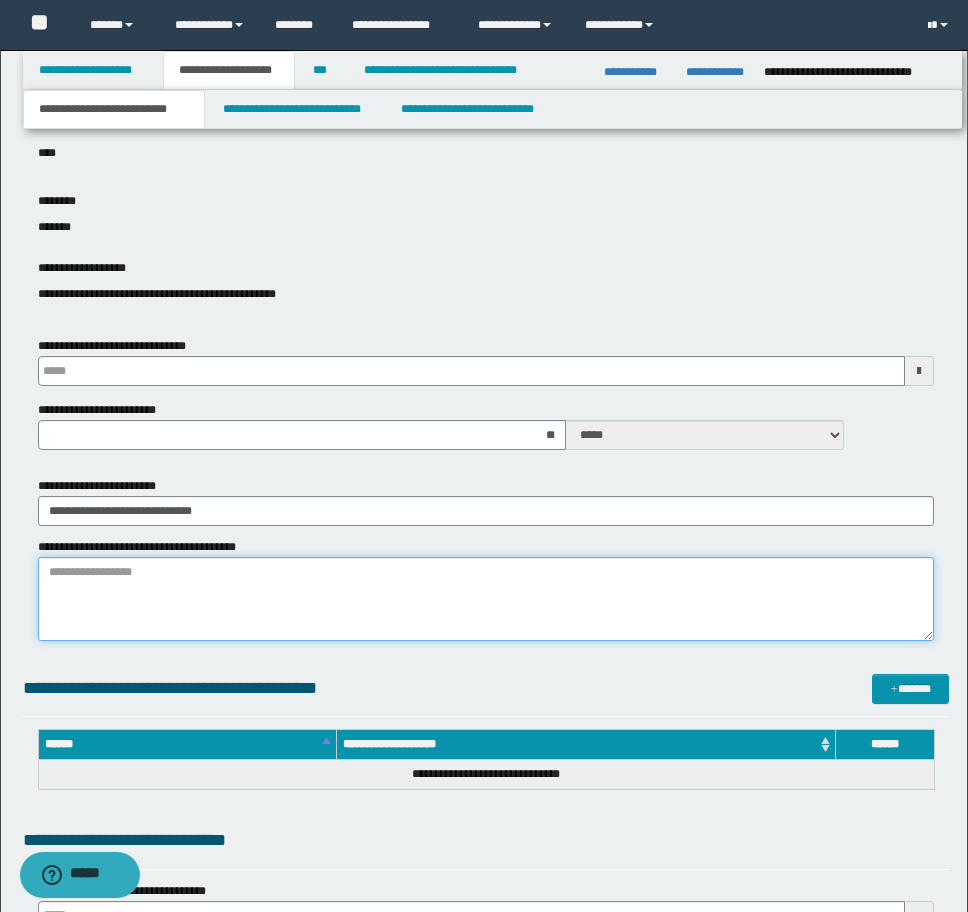 type 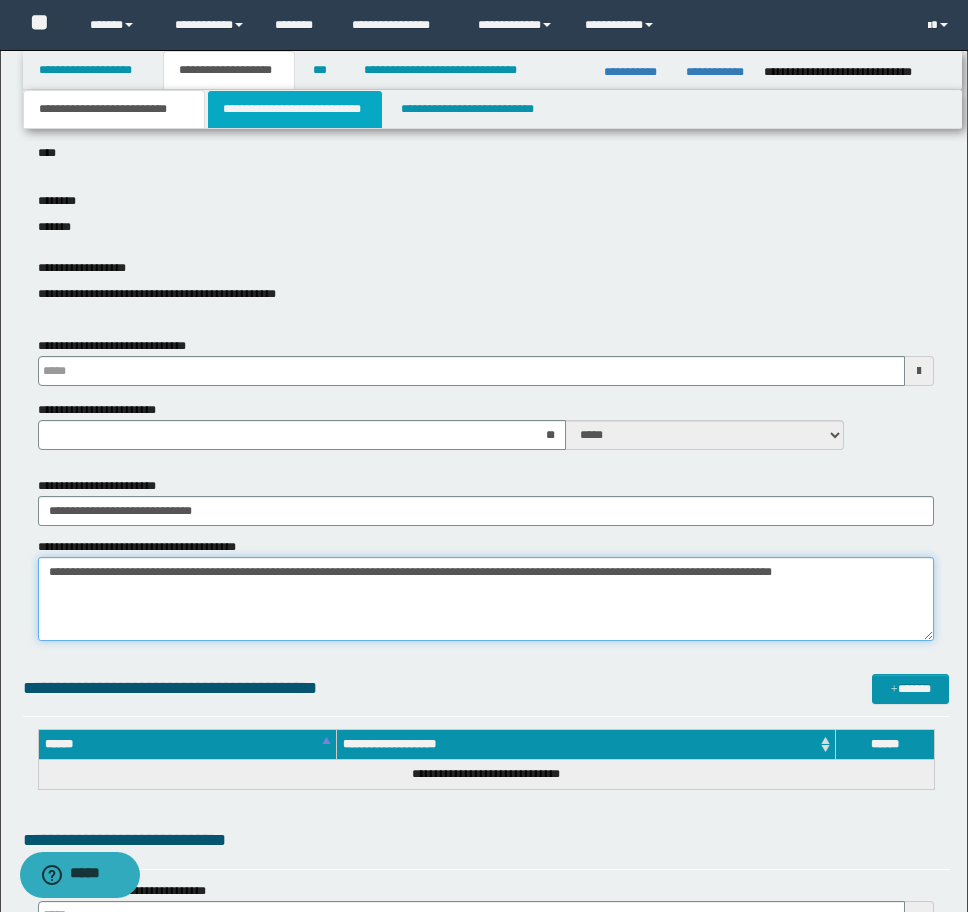 type on "**********" 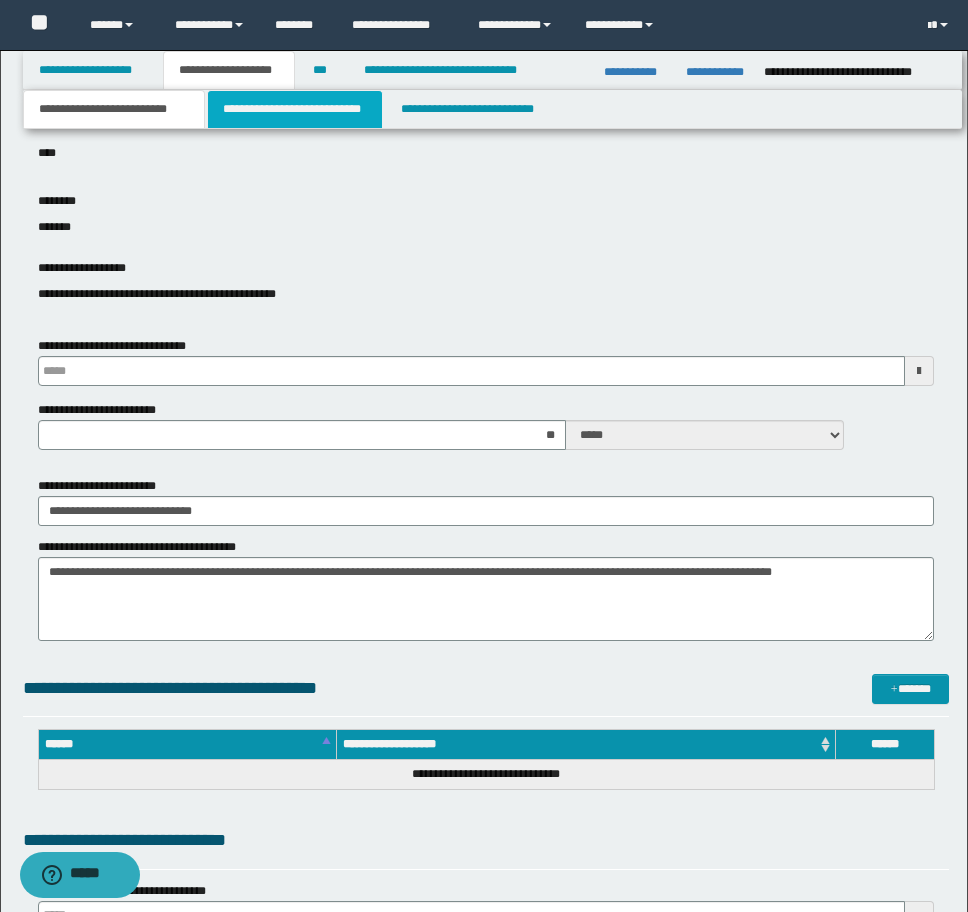 click on "**********" at bounding box center (295, 109) 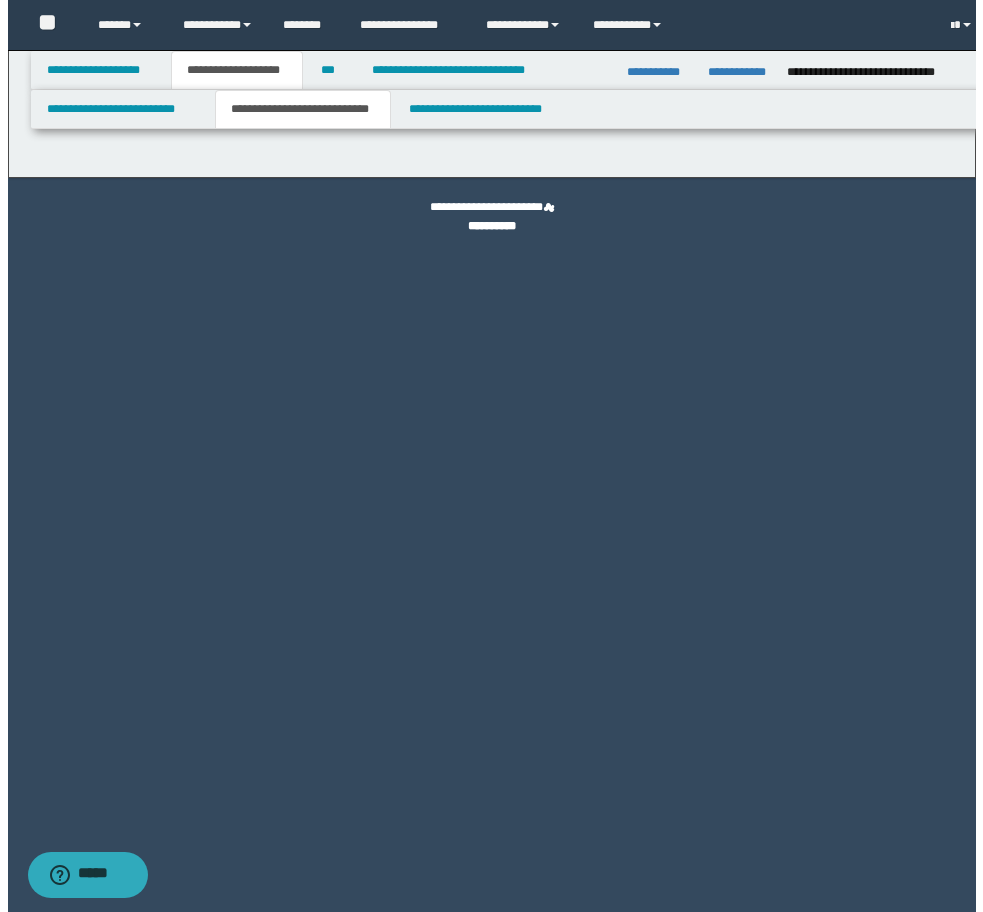 scroll, scrollTop: 0, scrollLeft: 0, axis: both 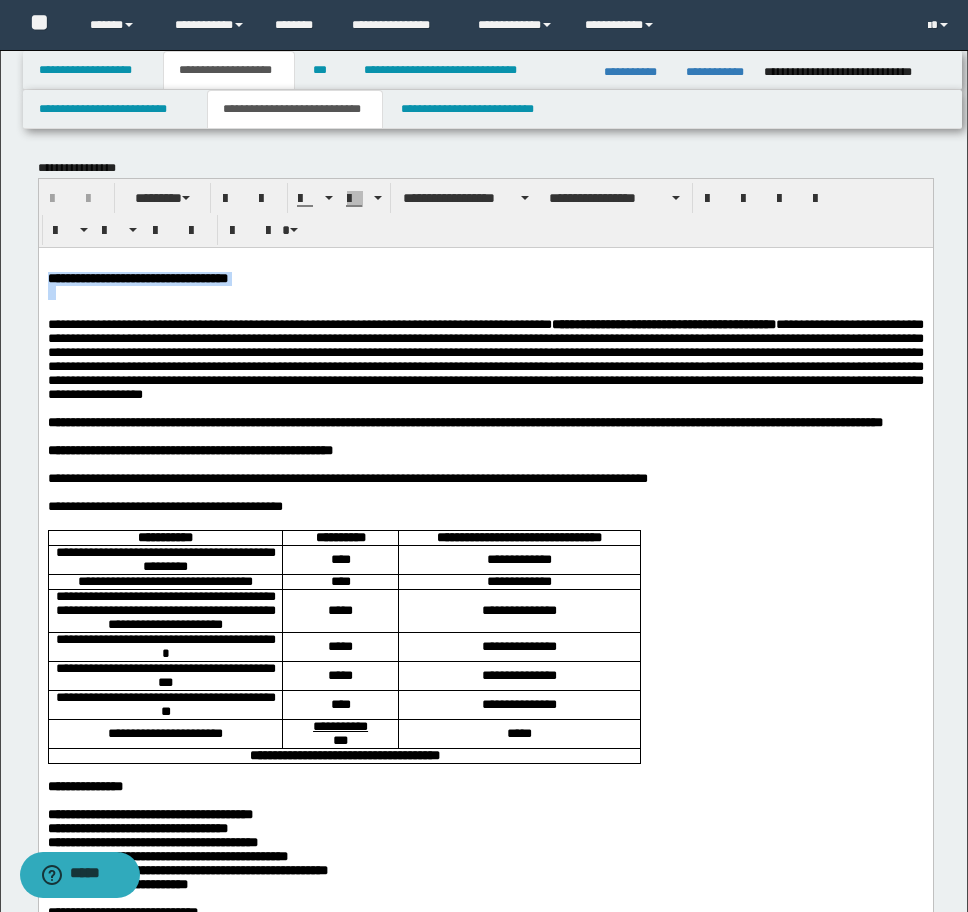 drag, startPoint x: 46, startPoint y: 275, endPoint x: 57, endPoint y: 310, distance: 36.687874 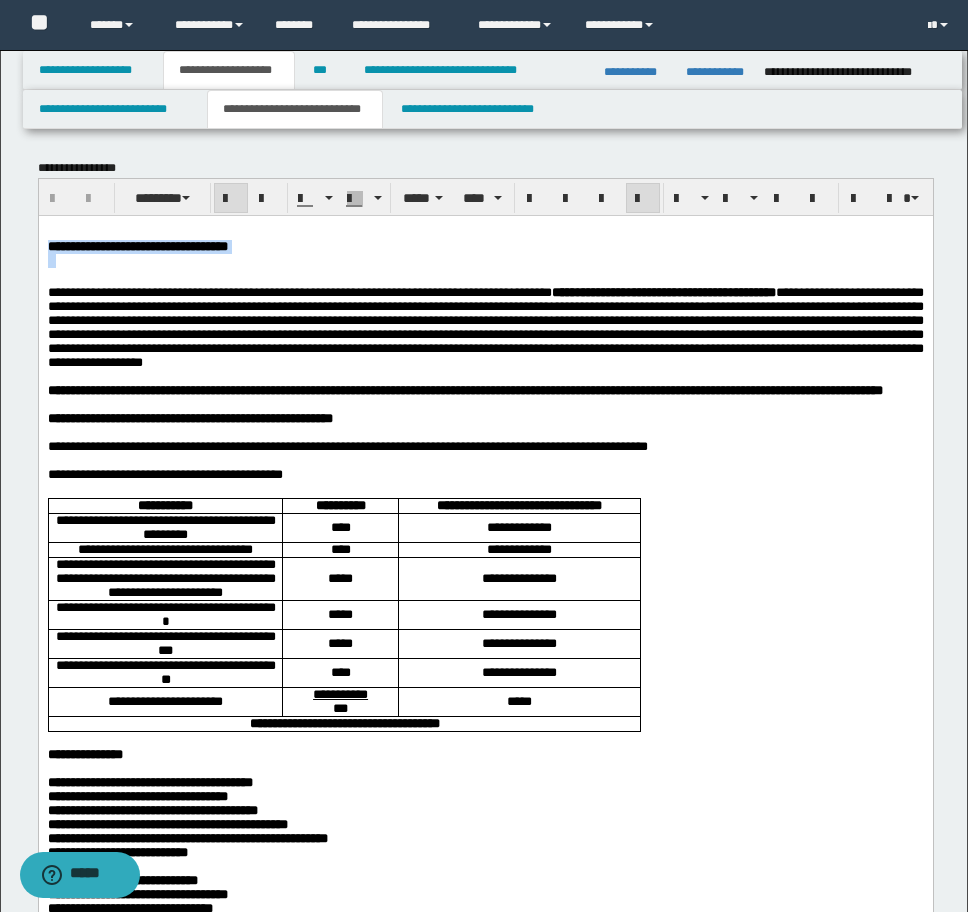 click on "**********" at bounding box center (137, 245) 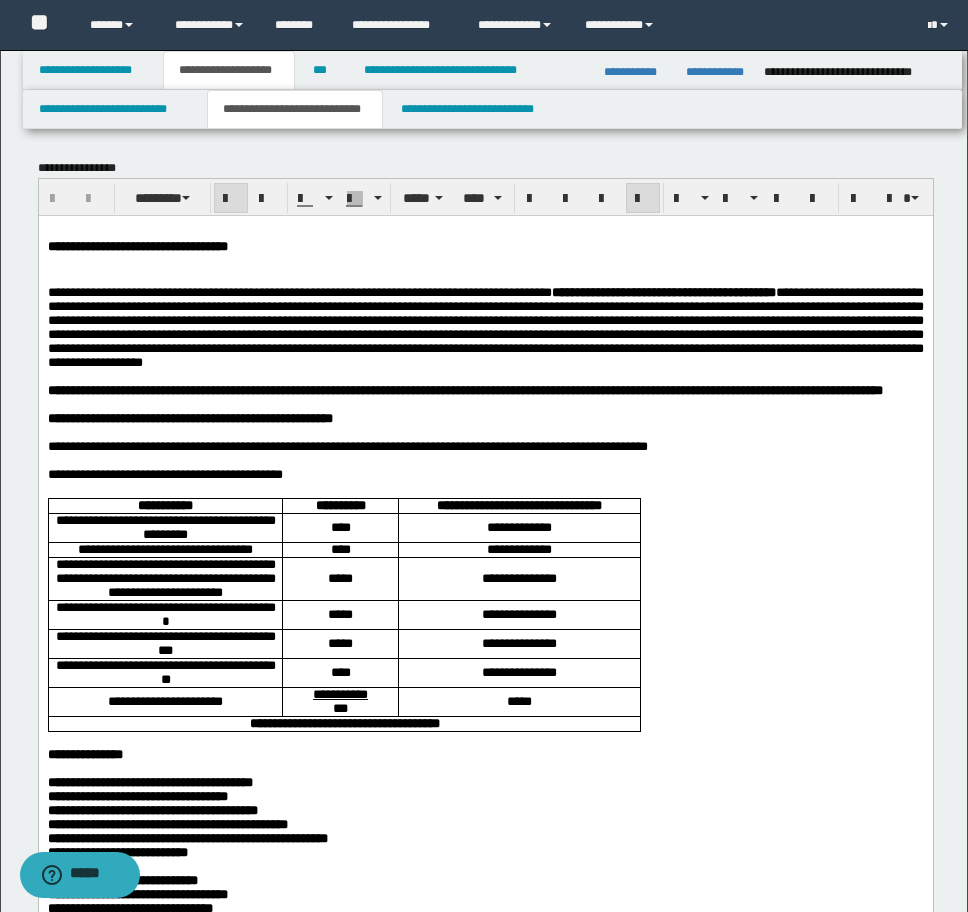 click on "**********" at bounding box center [137, 245] 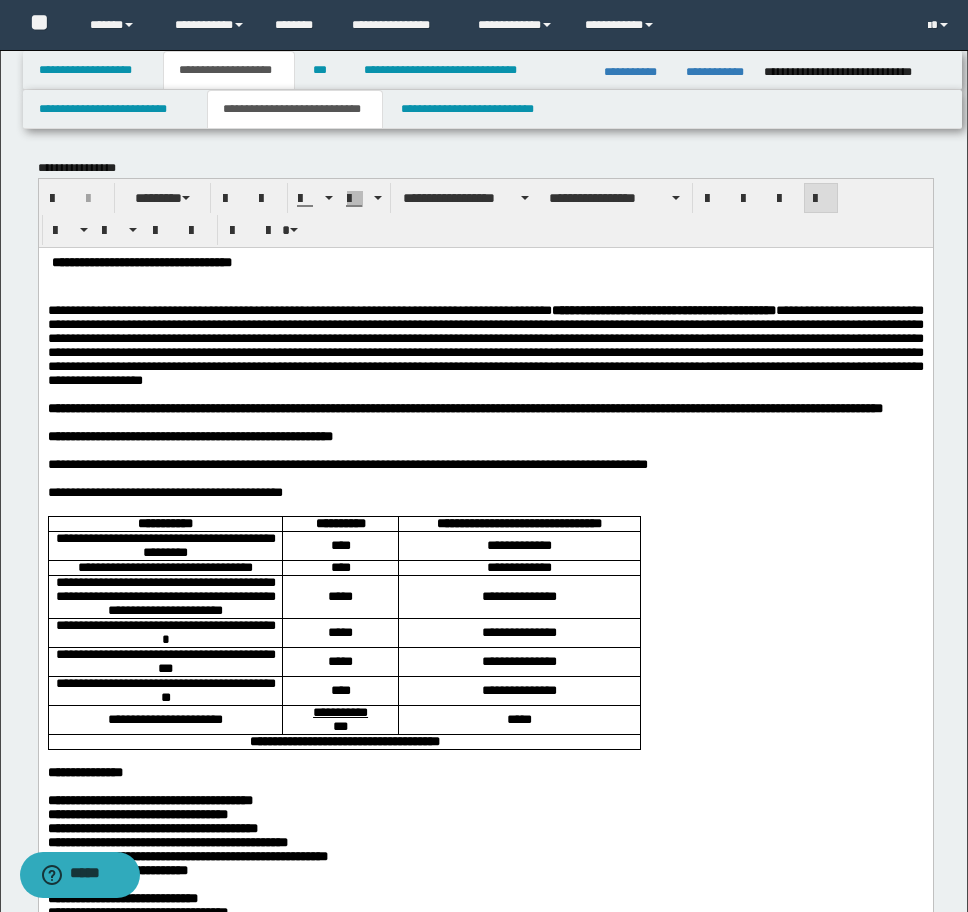 type 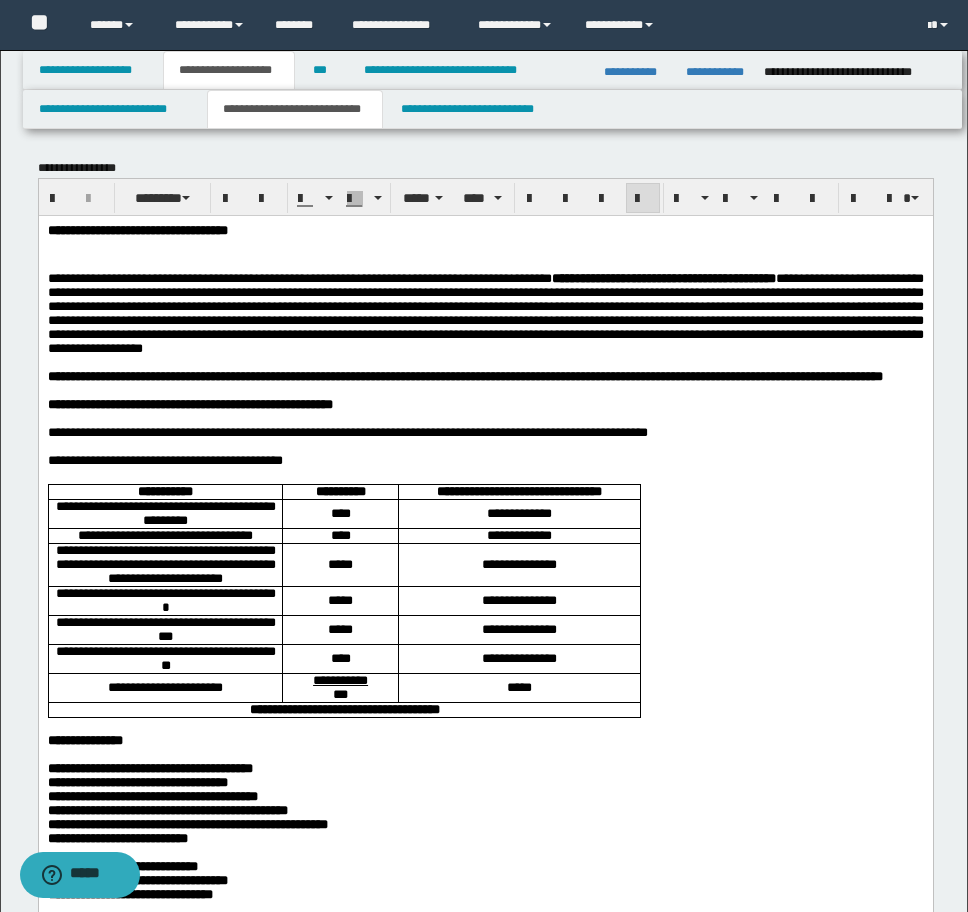 click on "**********" at bounding box center (123, 277) 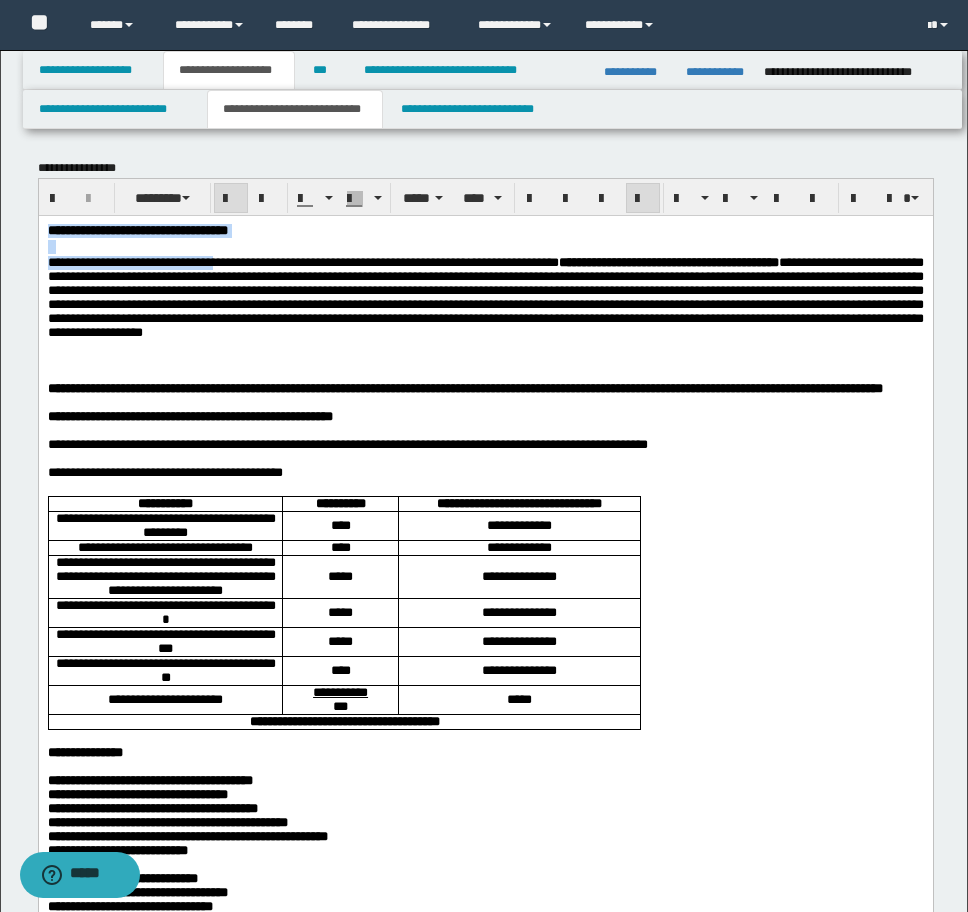 drag, startPoint x: 262, startPoint y: 260, endPoint x: 15, endPoint y: 232, distance: 248.58199 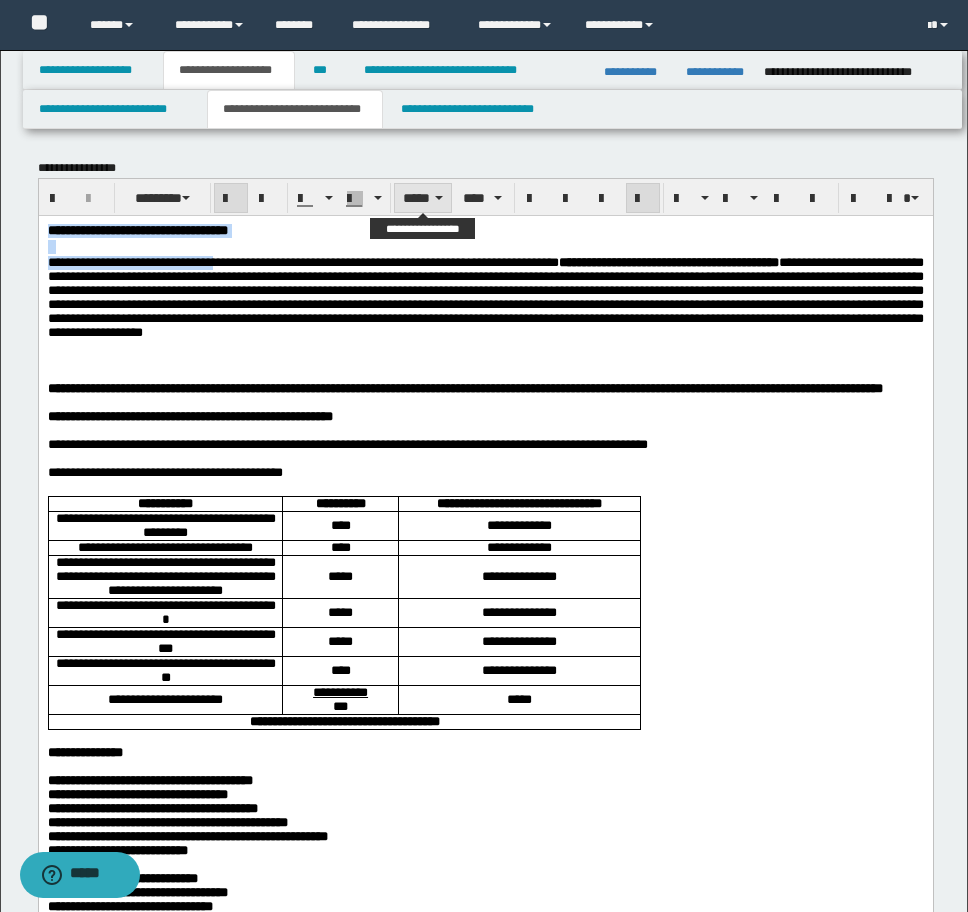 click on "*****" at bounding box center (423, 198) 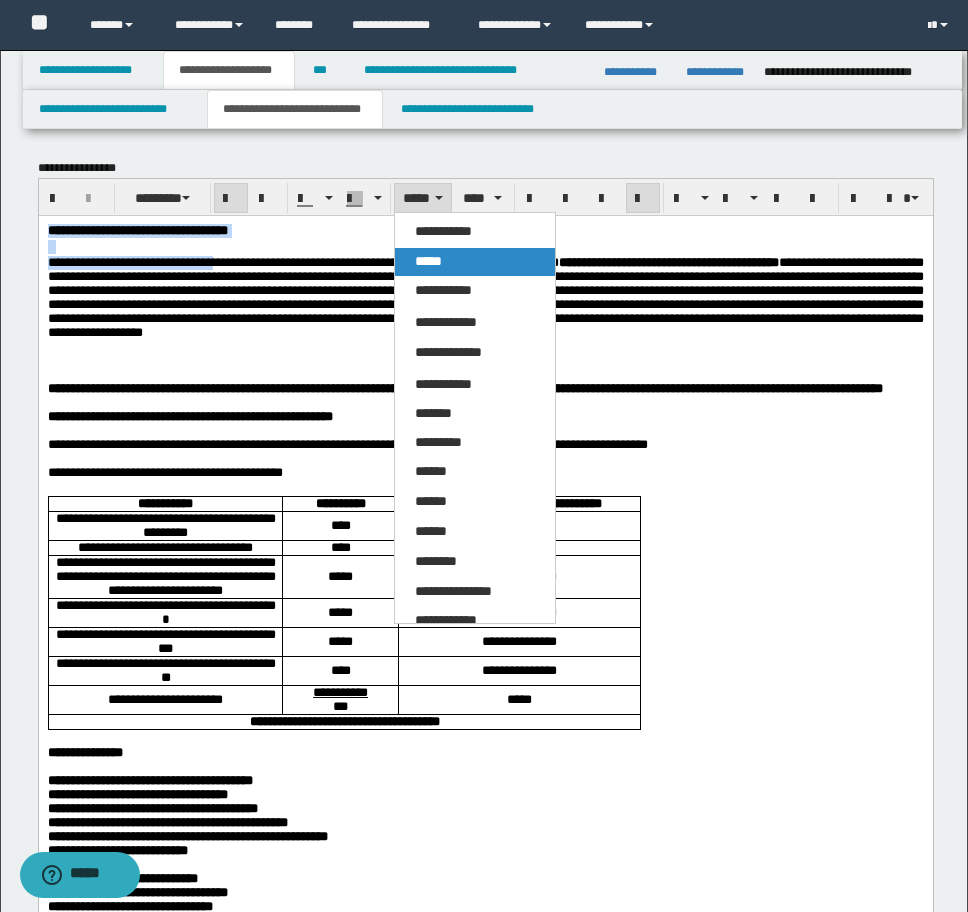 click on "*****" at bounding box center [428, 261] 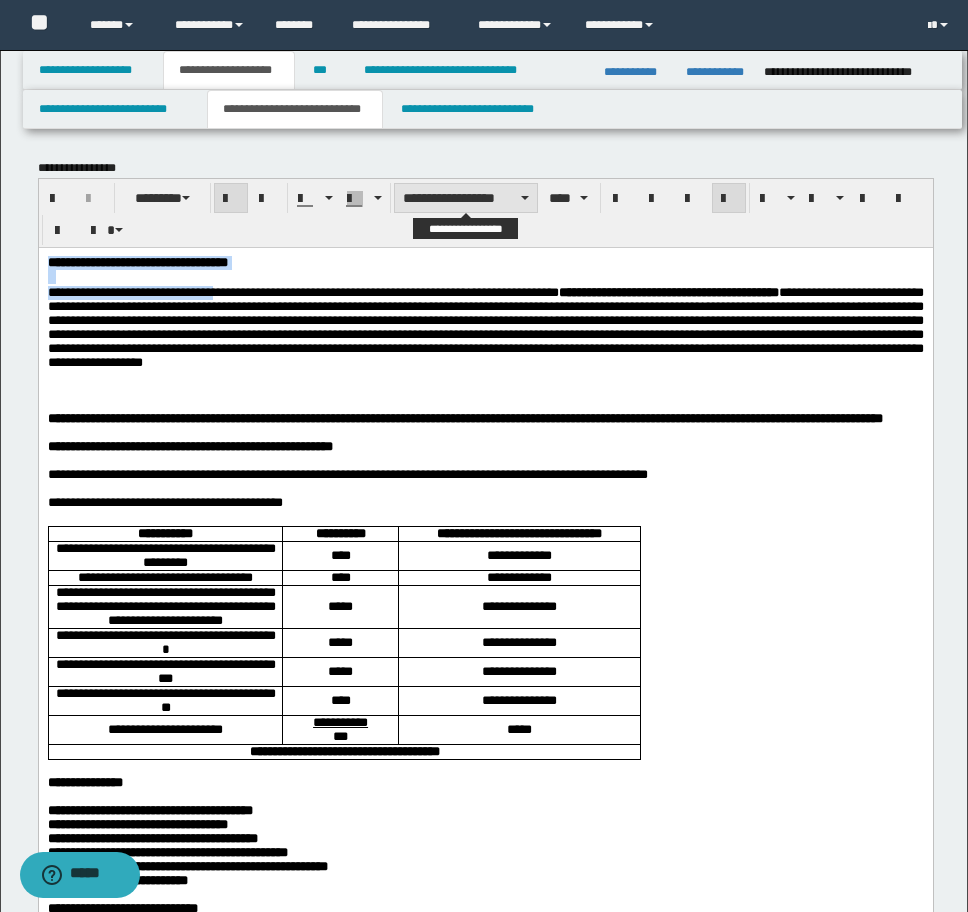 click on "**********" at bounding box center (466, 198) 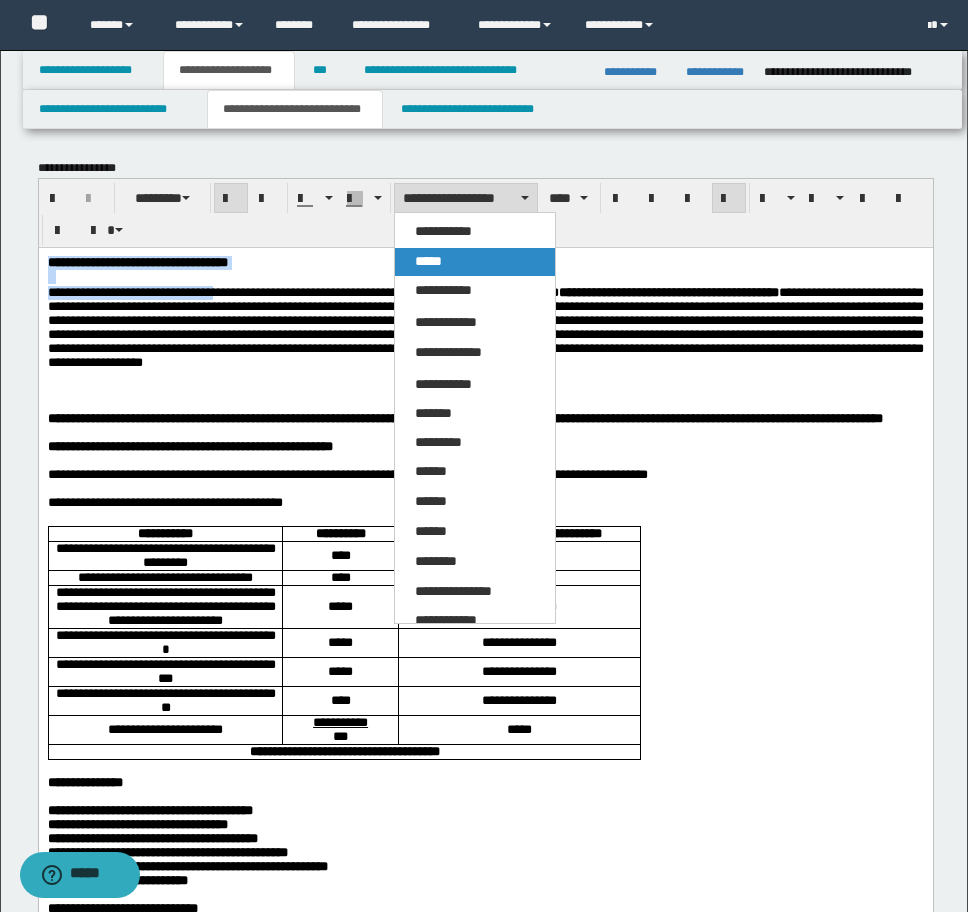 click on "*****" at bounding box center (428, 261) 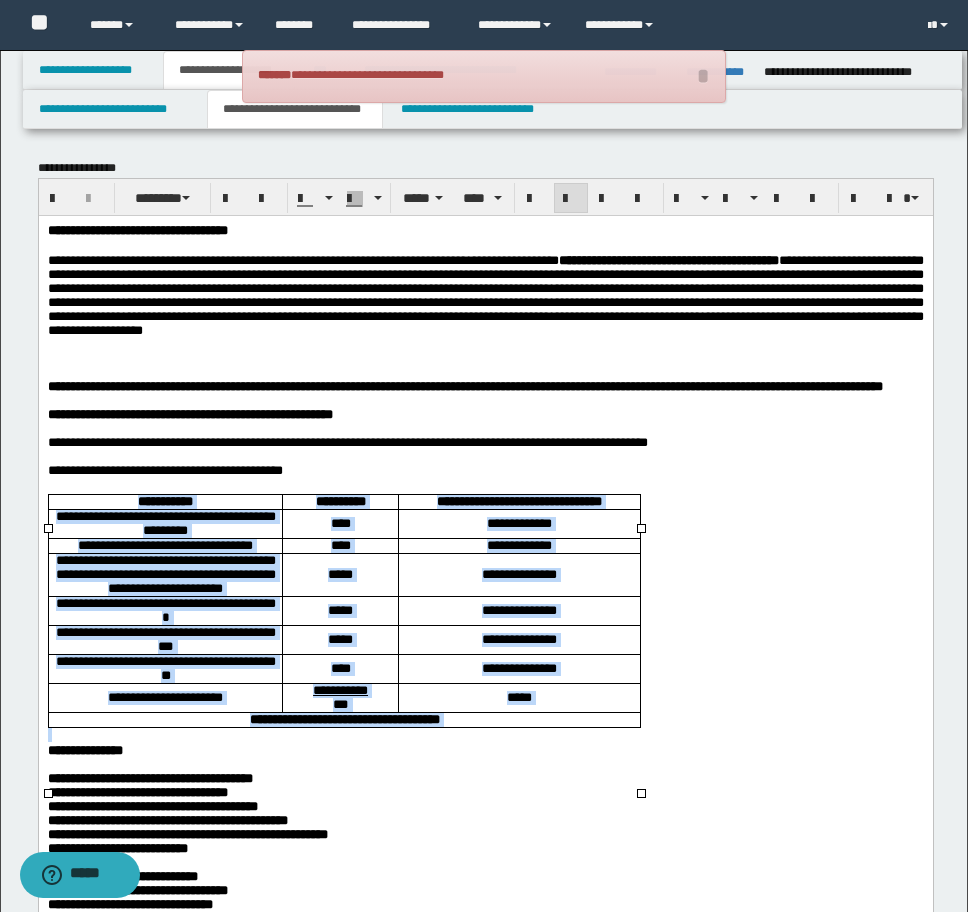 click on "**********" at bounding box center (485, 2569) 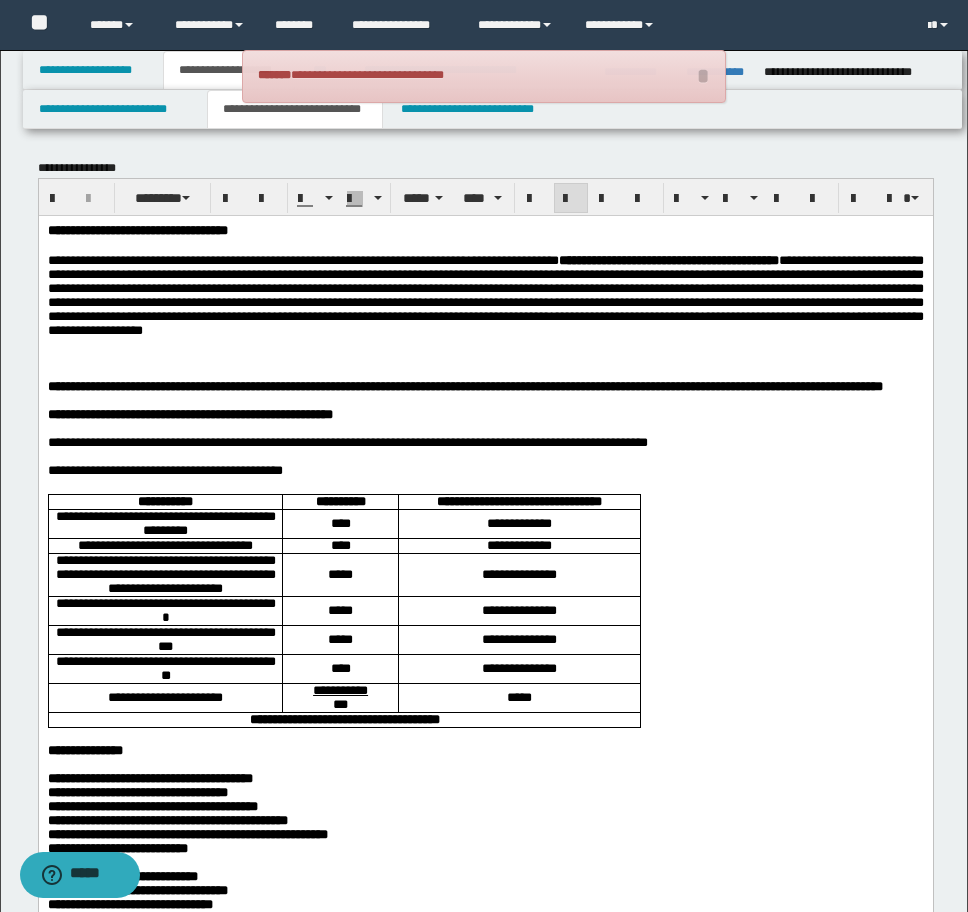 click on "**********" at bounding box center [344, 610] 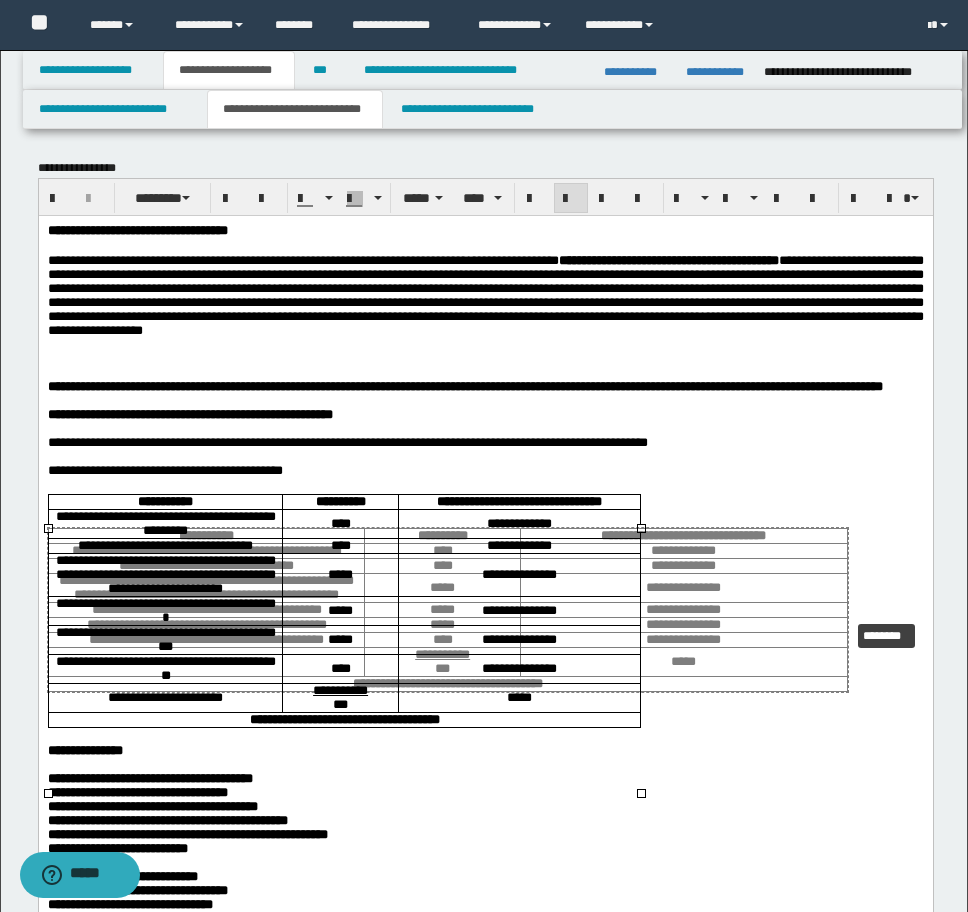 drag, startPoint x: 639, startPoint y: 794, endPoint x: 846, endPoint y: 620, distance: 270.41635 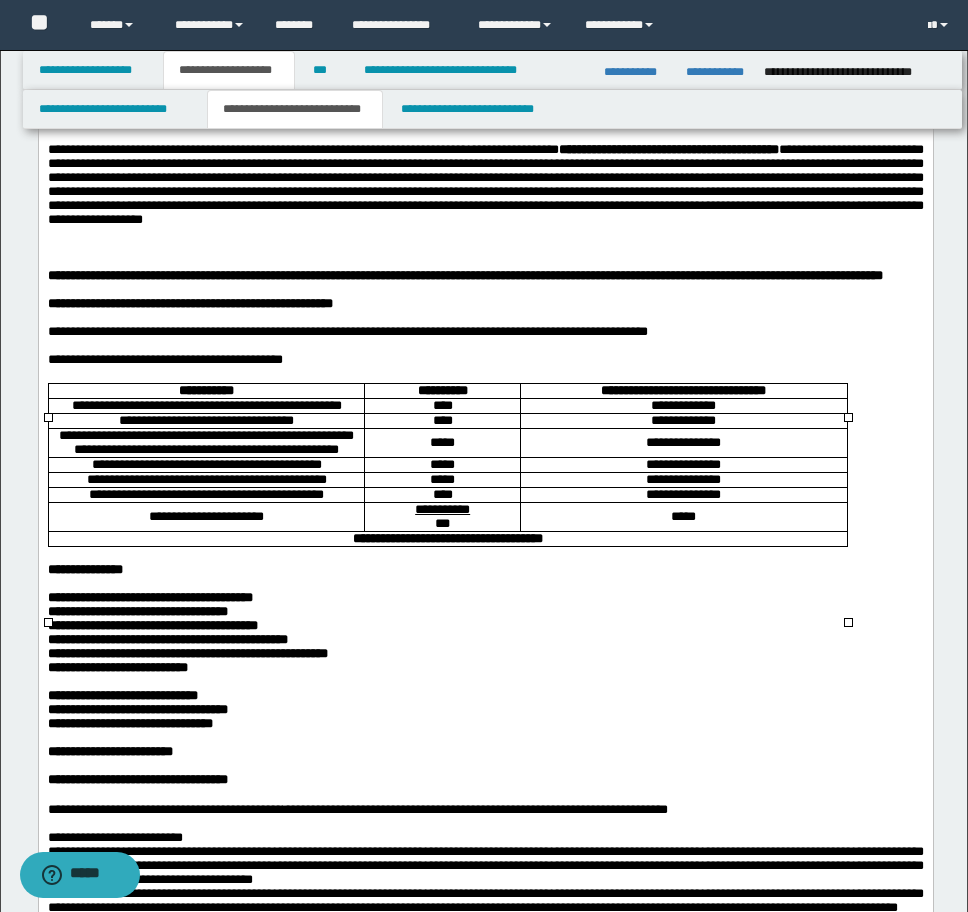 scroll, scrollTop: 300, scrollLeft: 0, axis: vertical 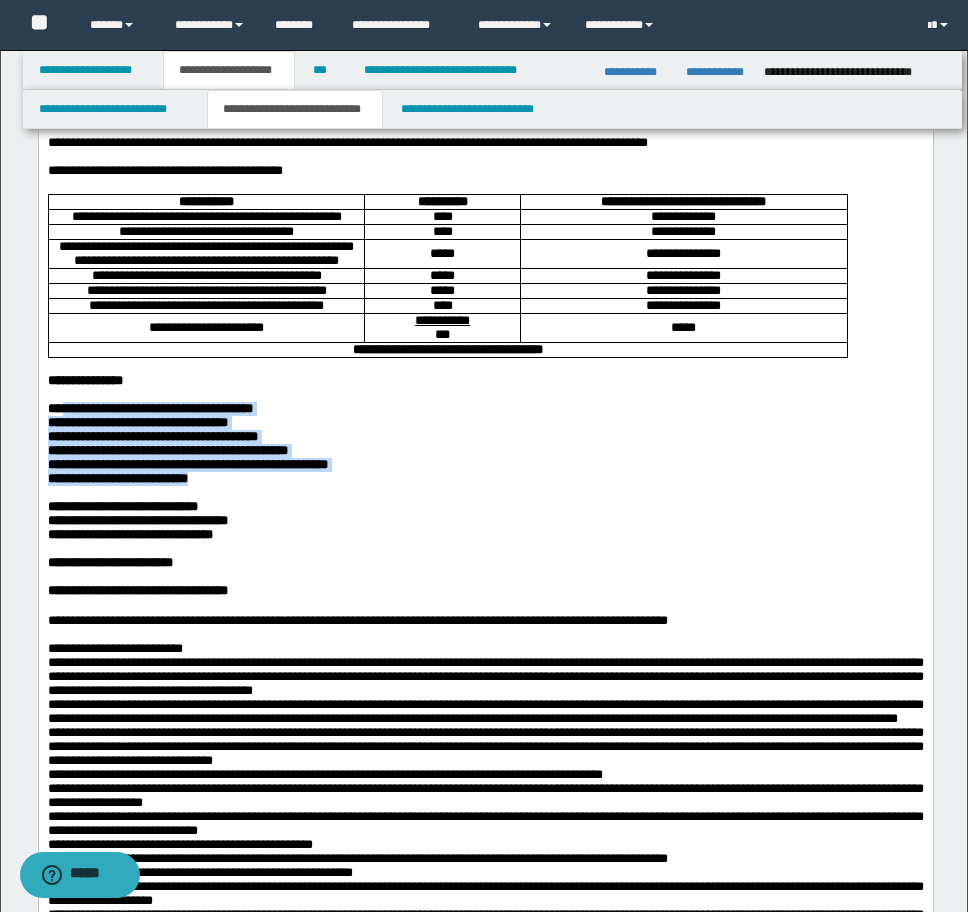 drag, startPoint x: 227, startPoint y: 571, endPoint x: 61, endPoint y: 484, distance: 187.41664 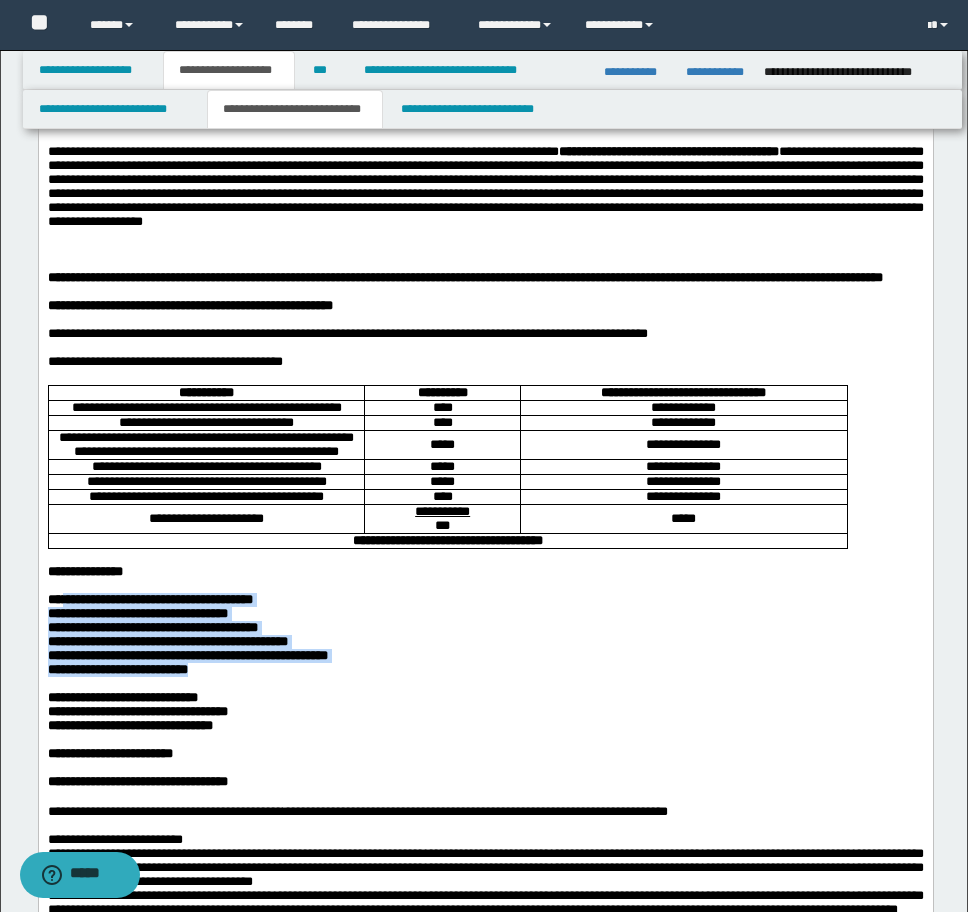 scroll, scrollTop: 0, scrollLeft: 0, axis: both 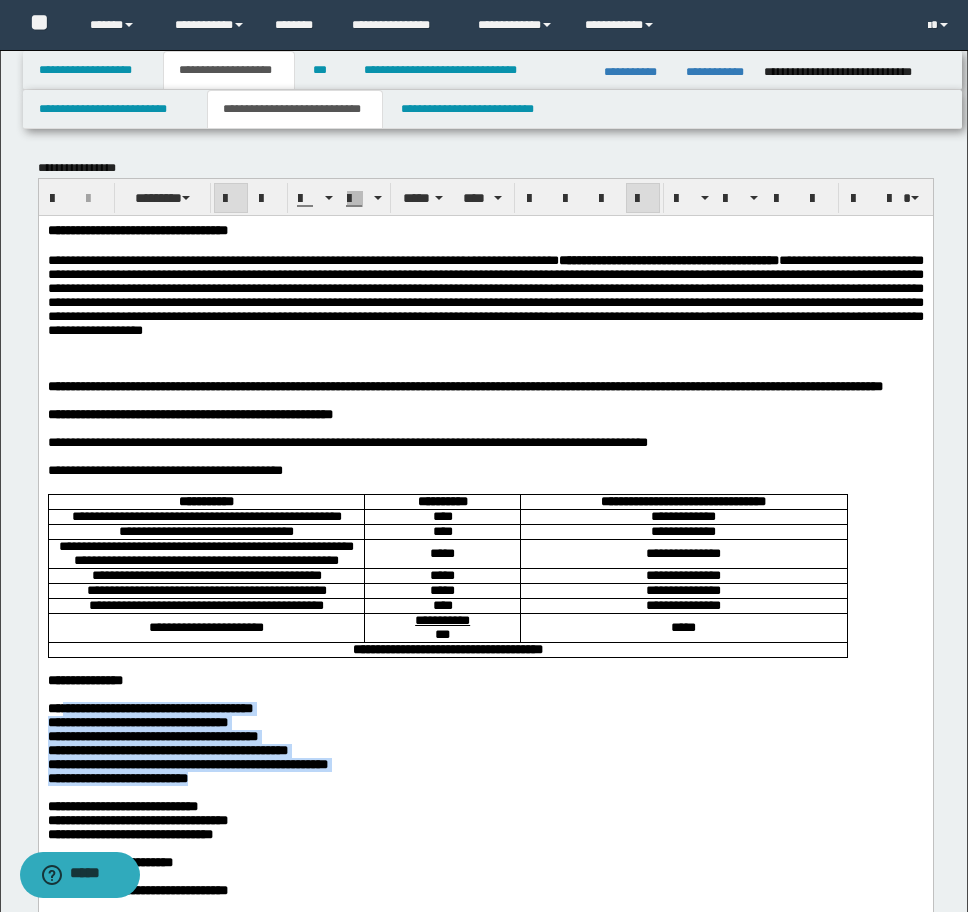 click at bounding box center [231, 198] 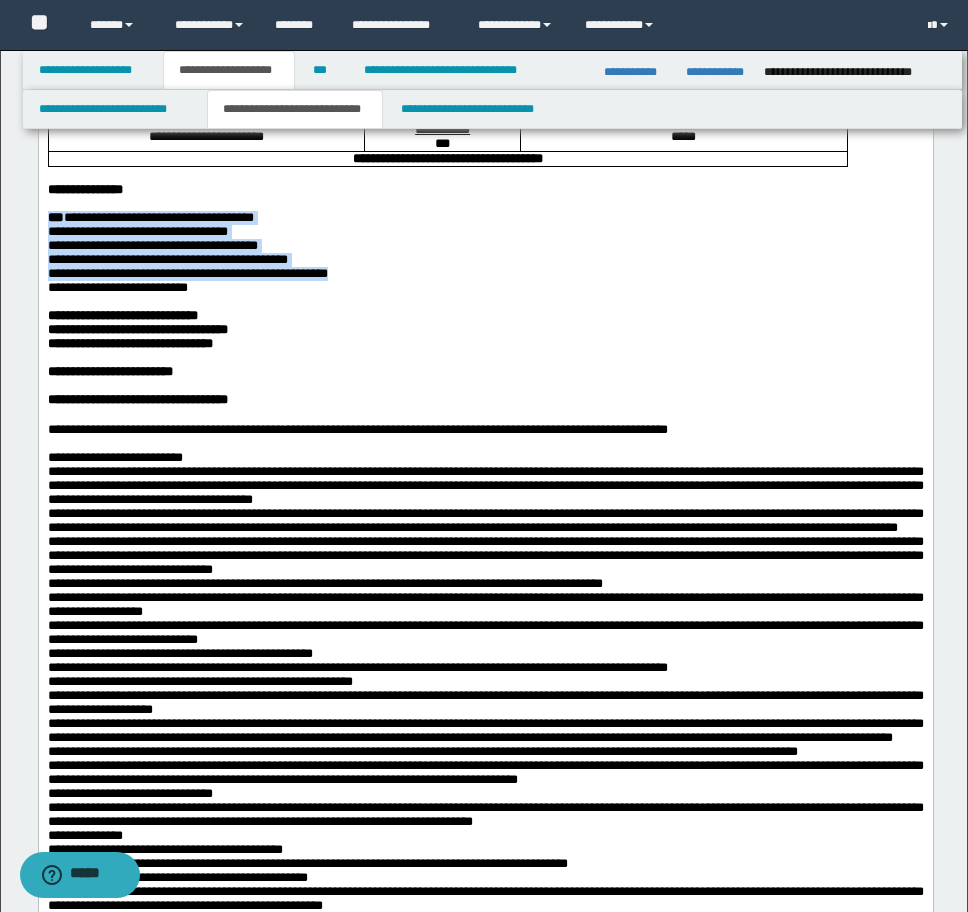 scroll, scrollTop: 500, scrollLeft: 0, axis: vertical 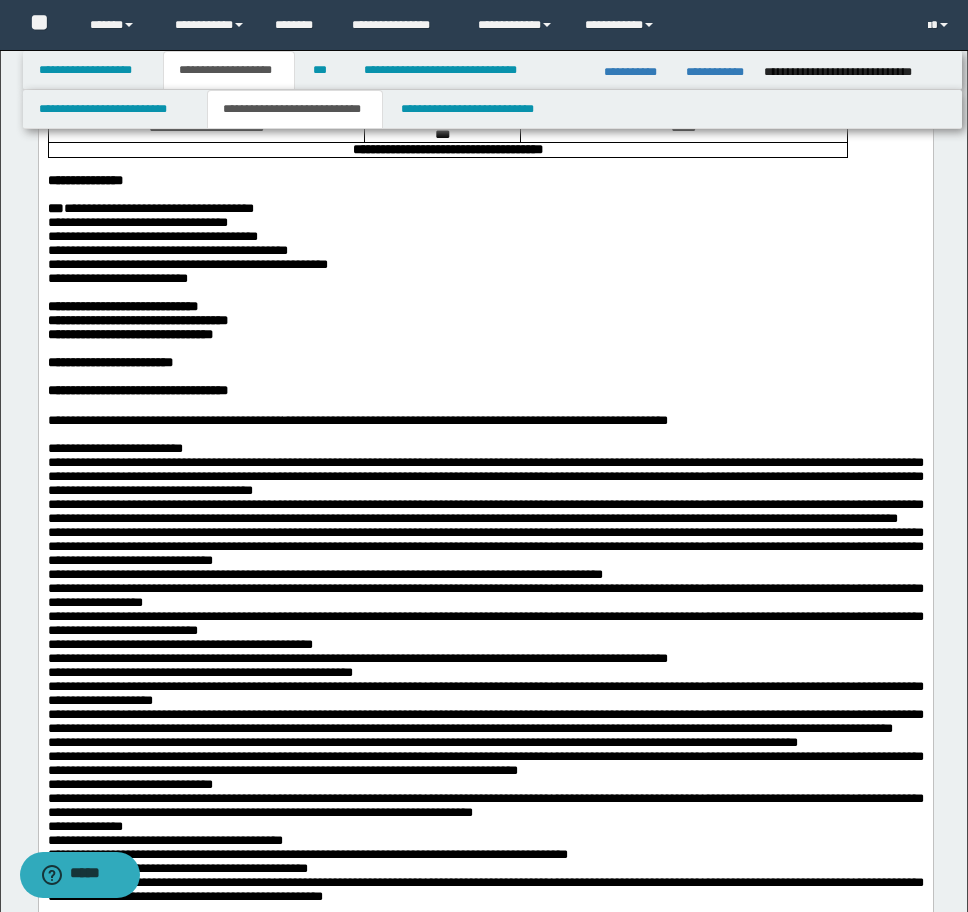 click on "**********" at bounding box center [485, 391] 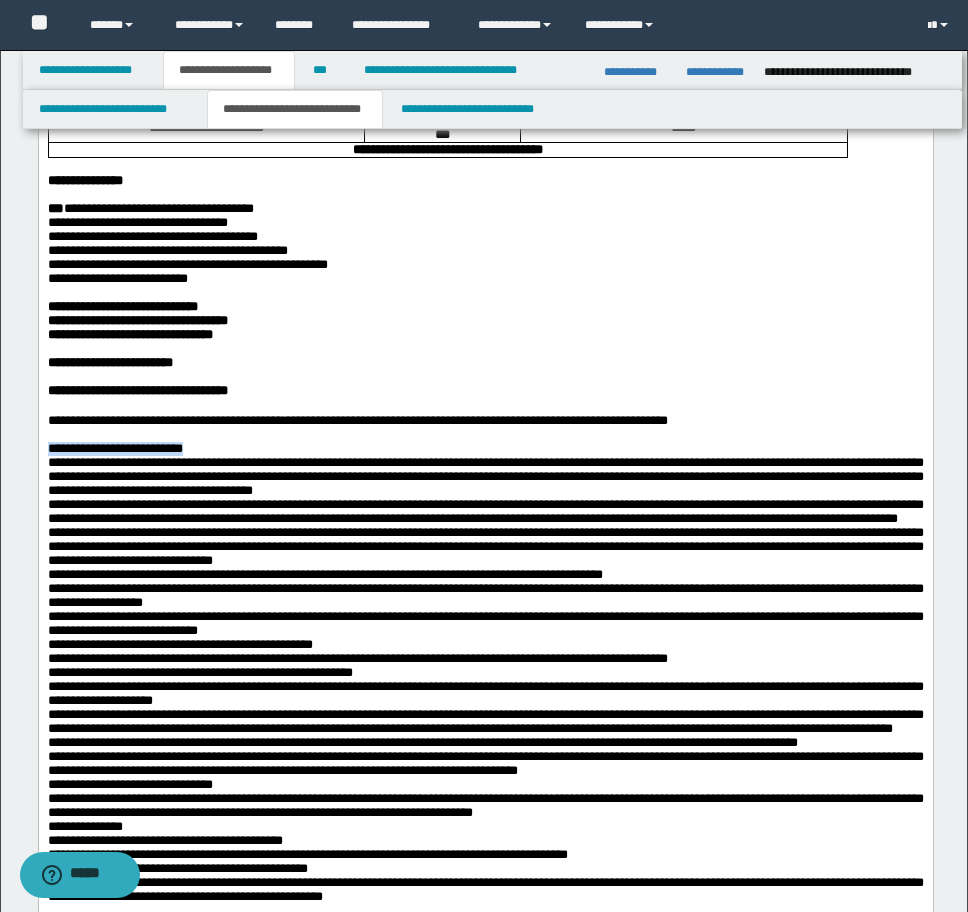 drag, startPoint x: 150, startPoint y: 560, endPoint x: 603, endPoint y: 577, distance: 453.31888 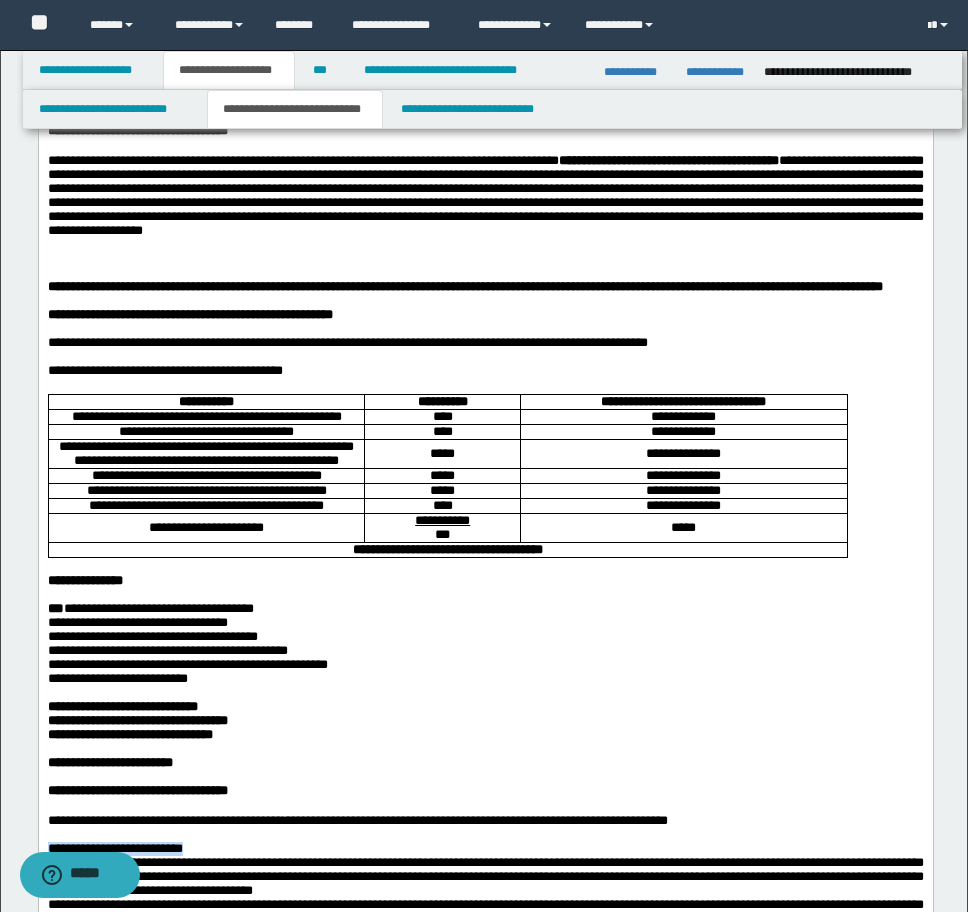 scroll, scrollTop: 0, scrollLeft: 0, axis: both 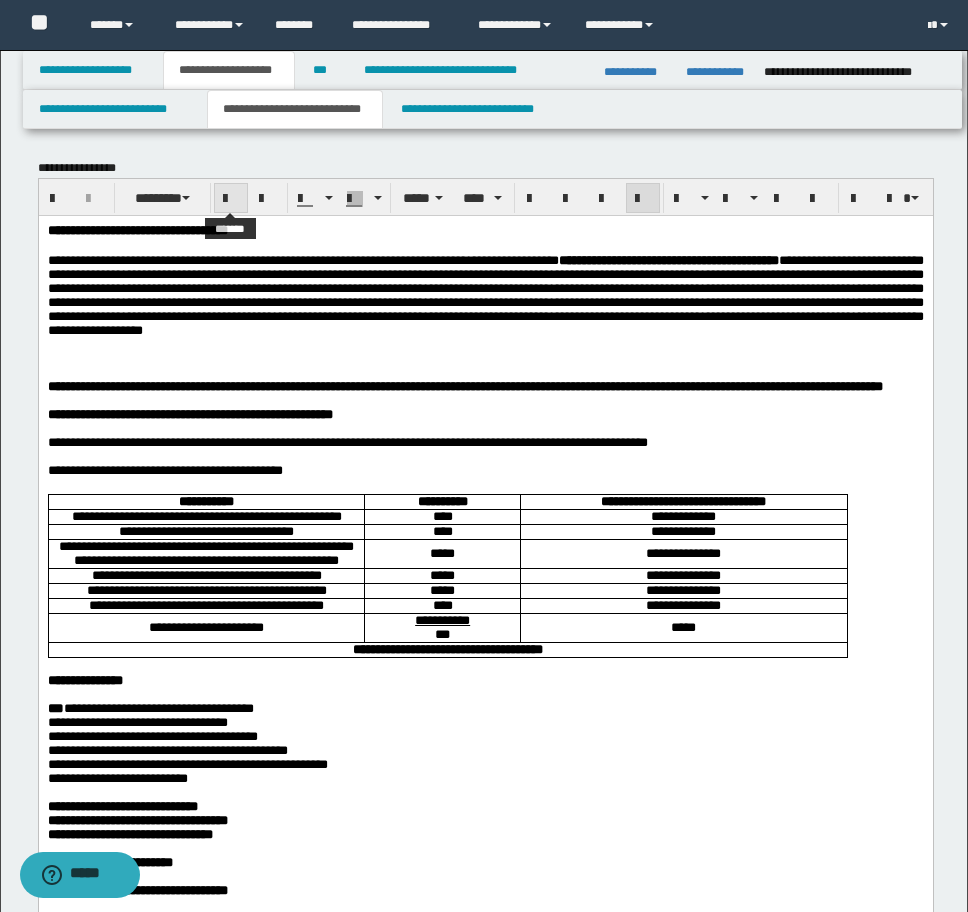 click at bounding box center (231, 199) 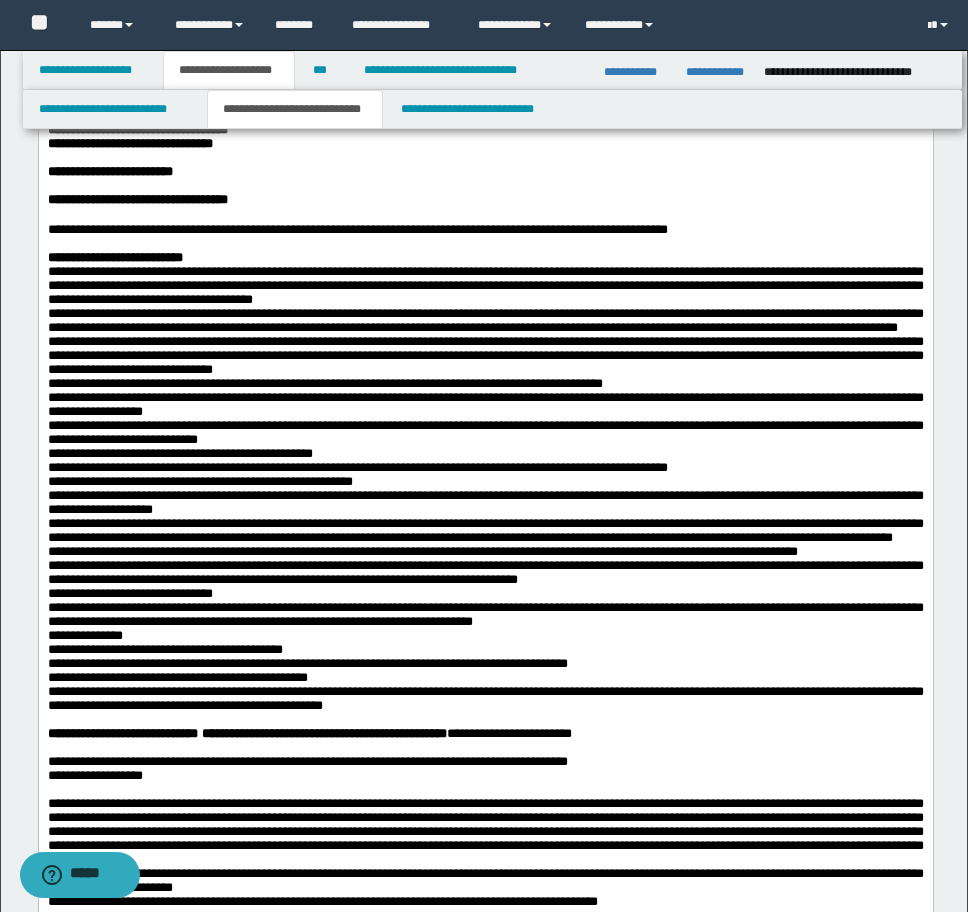scroll, scrollTop: 700, scrollLeft: 0, axis: vertical 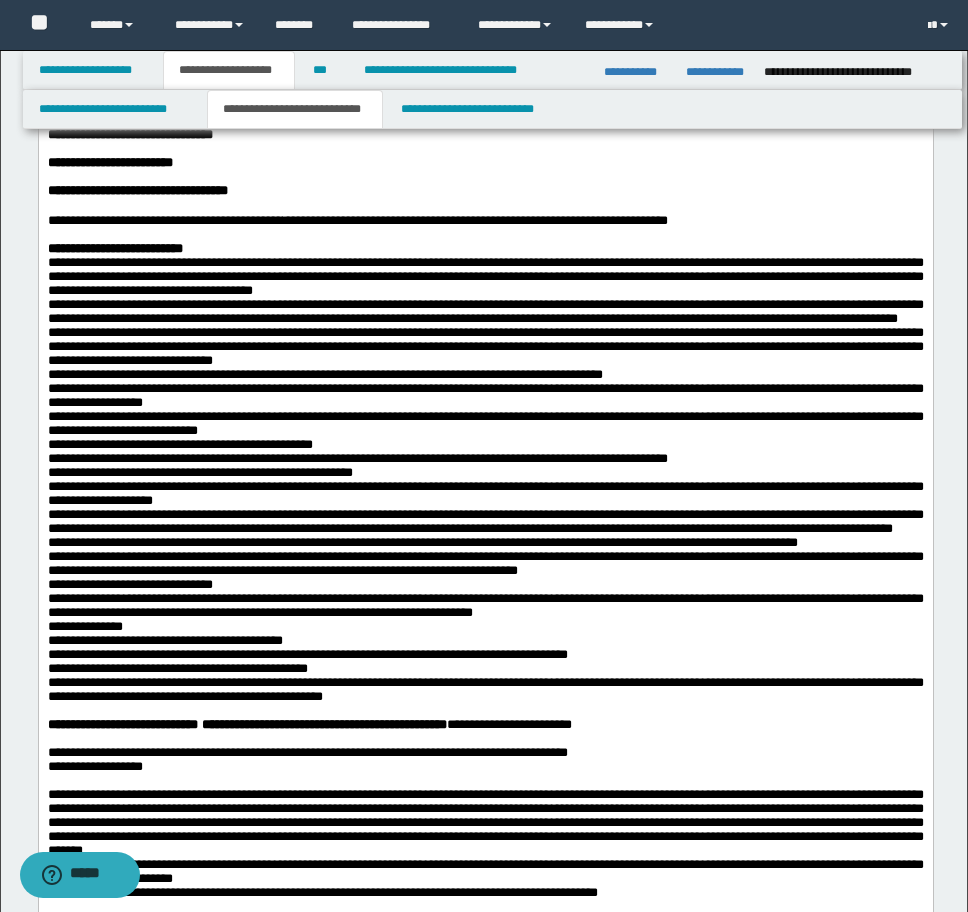 click on "**********" at bounding box center (485, 417) 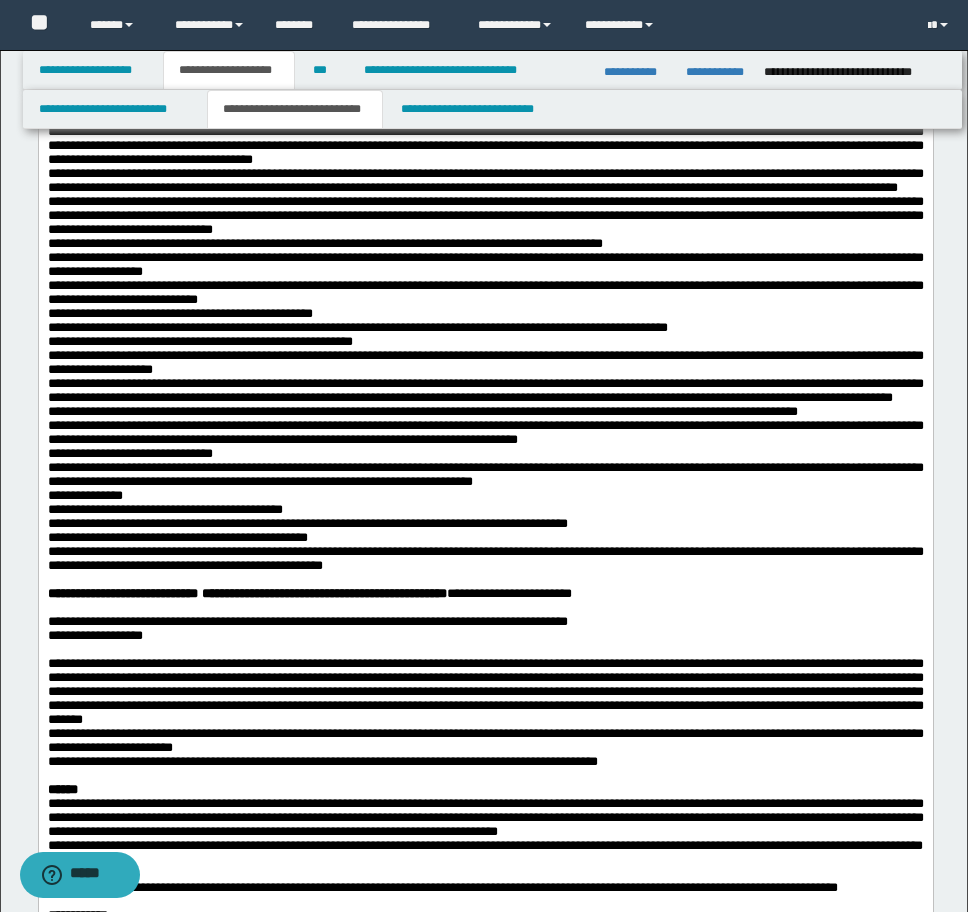 scroll, scrollTop: 1000, scrollLeft: 0, axis: vertical 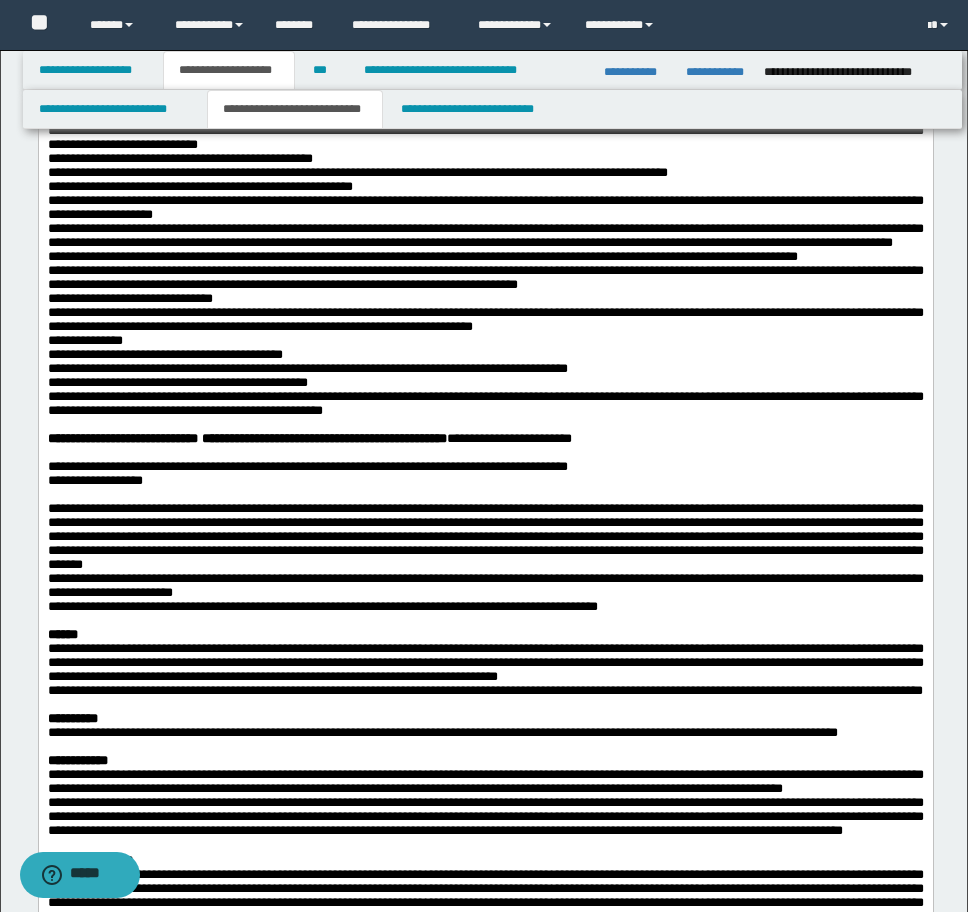 click on "**********" at bounding box center [323, 438] 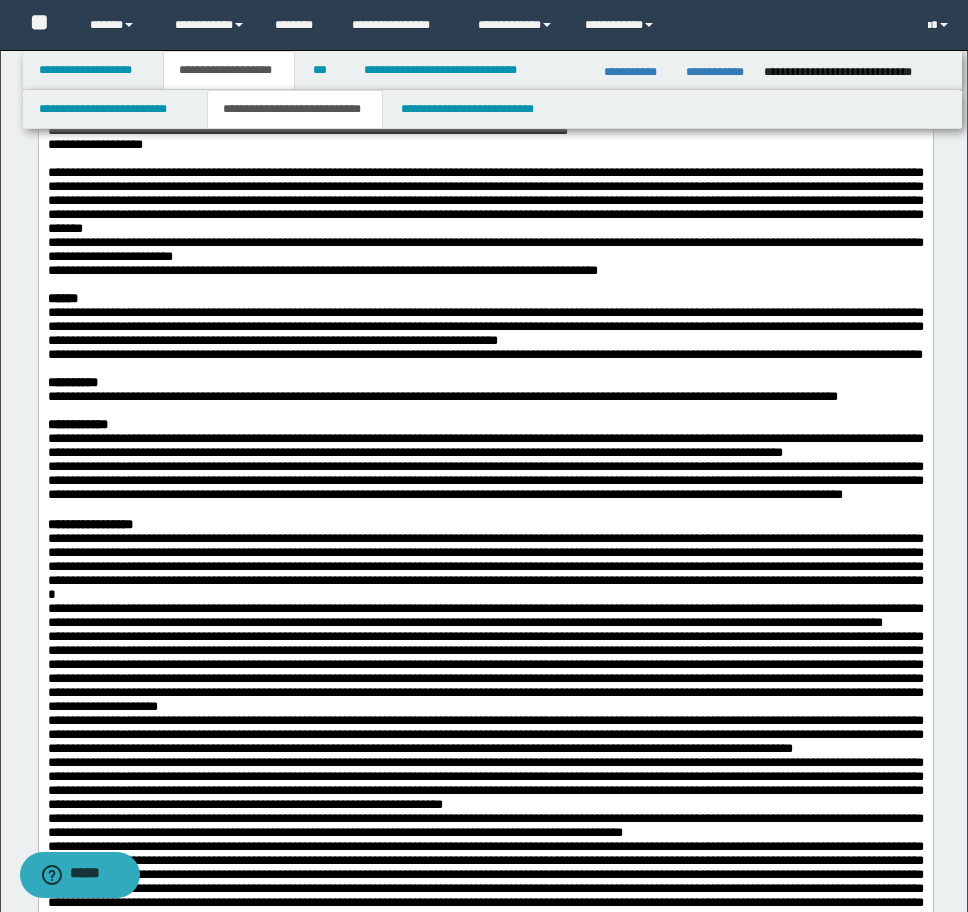 scroll, scrollTop: 1400, scrollLeft: 0, axis: vertical 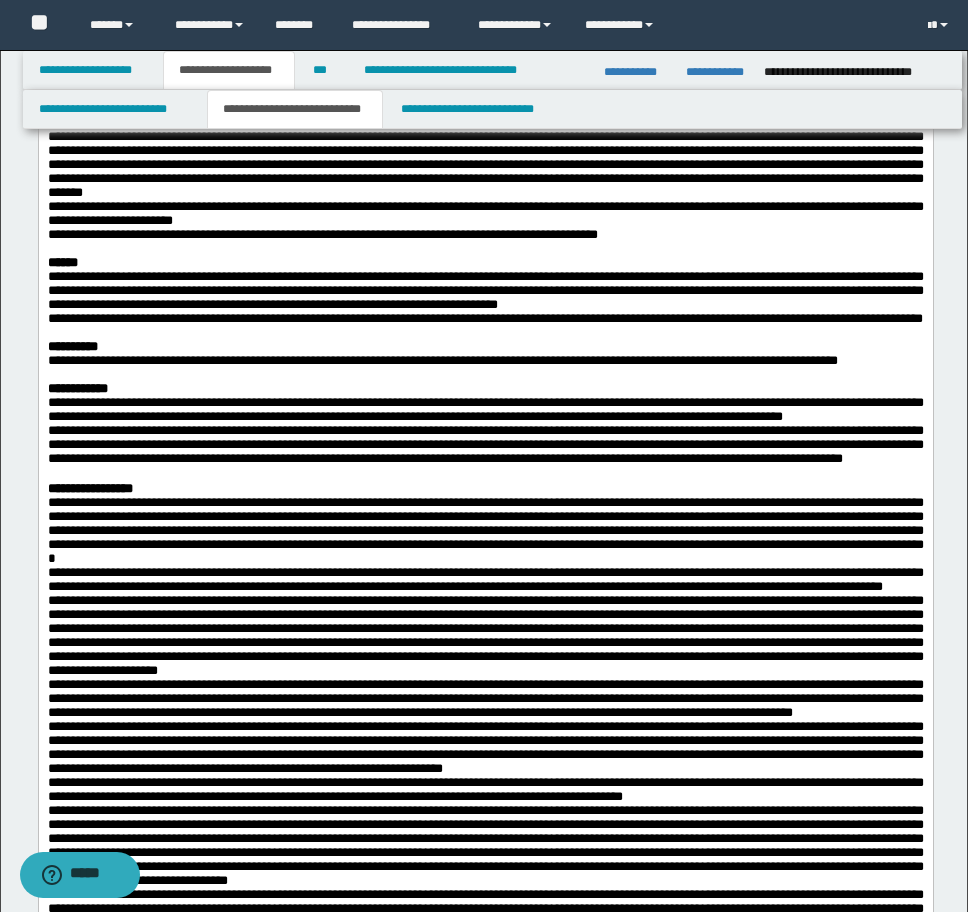 click on "**********" at bounding box center [485, 284] 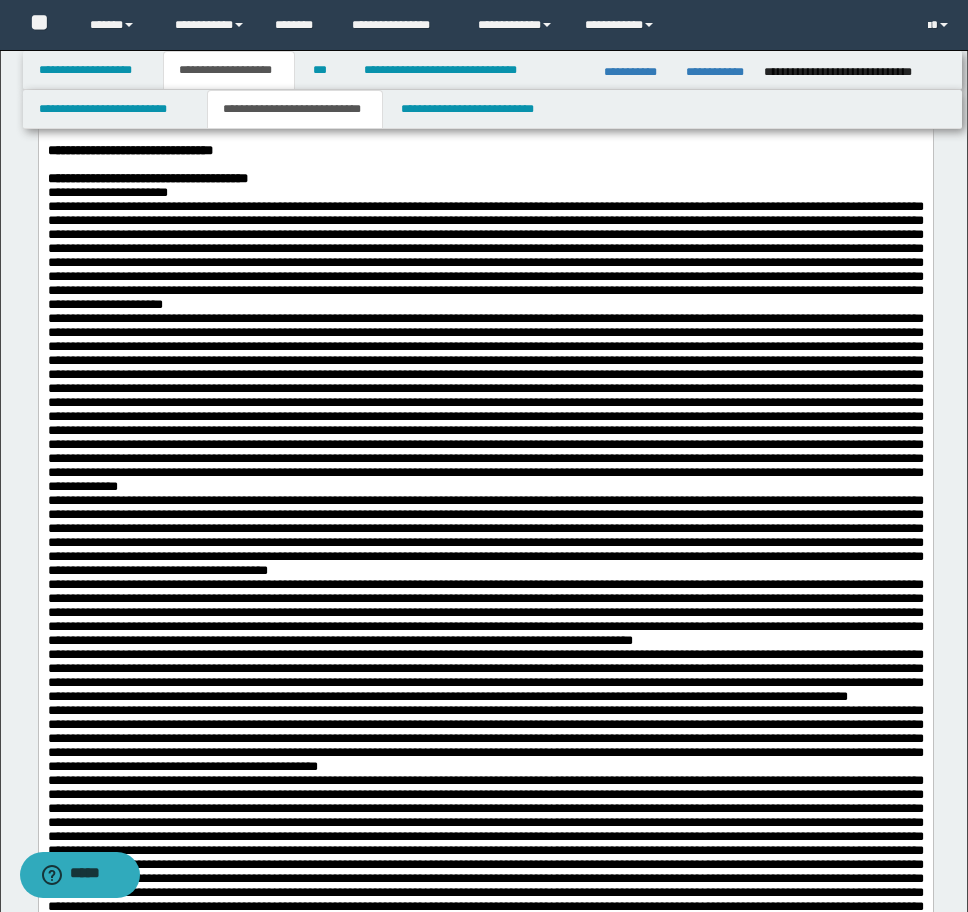 scroll, scrollTop: 3800, scrollLeft: 0, axis: vertical 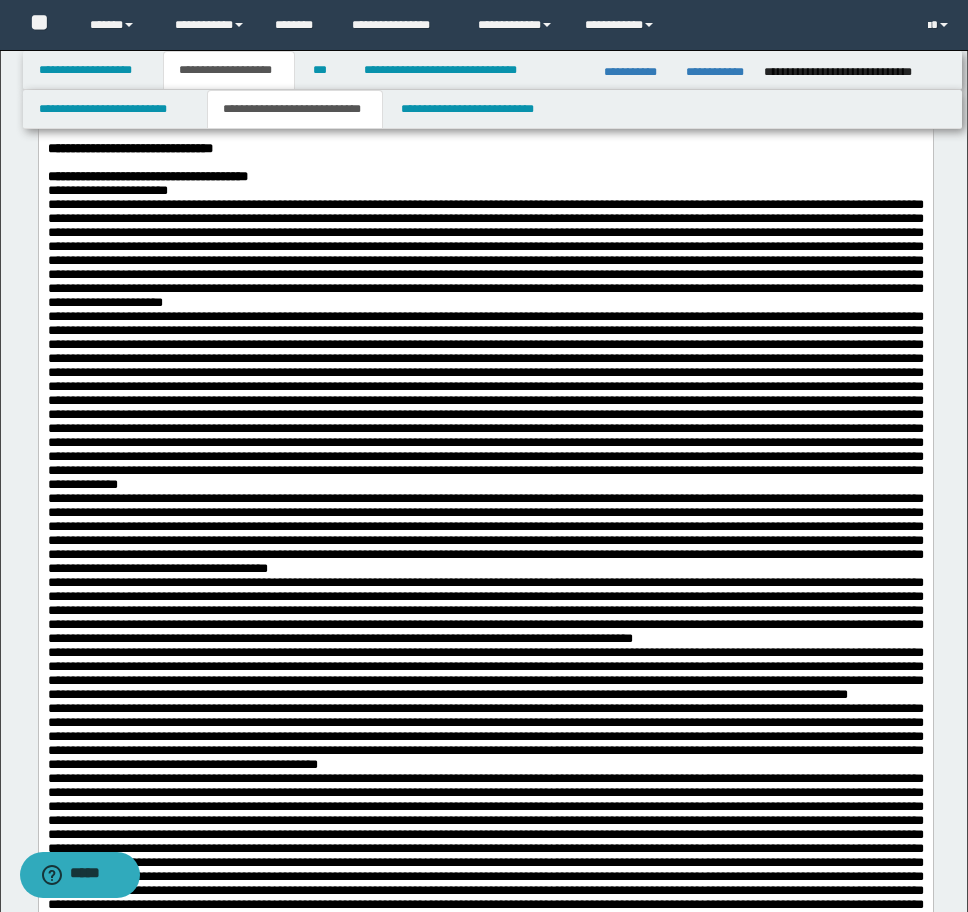 click on "**********" at bounding box center (299, -440) 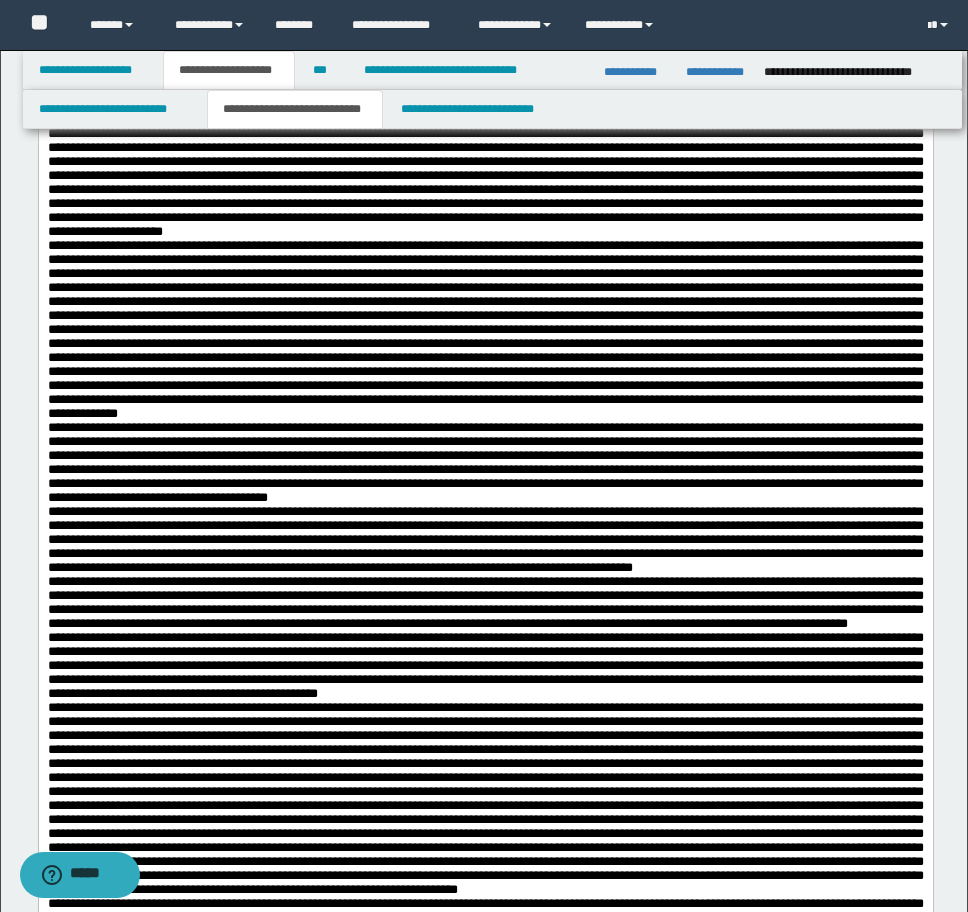 scroll, scrollTop: 3900, scrollLeft: 0, axis: vertical 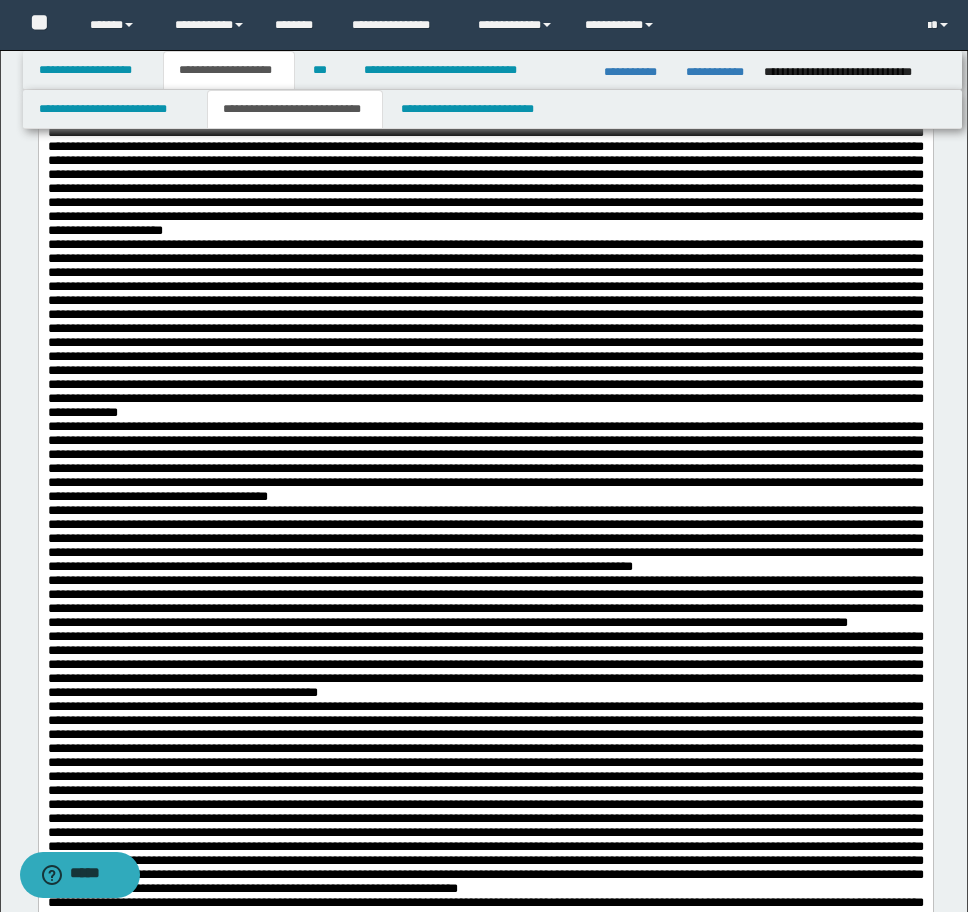 drag, startPoint x: 46, startPoint y: 342, endPoint x: 247, endPoint y: 348, distance: 201.08954 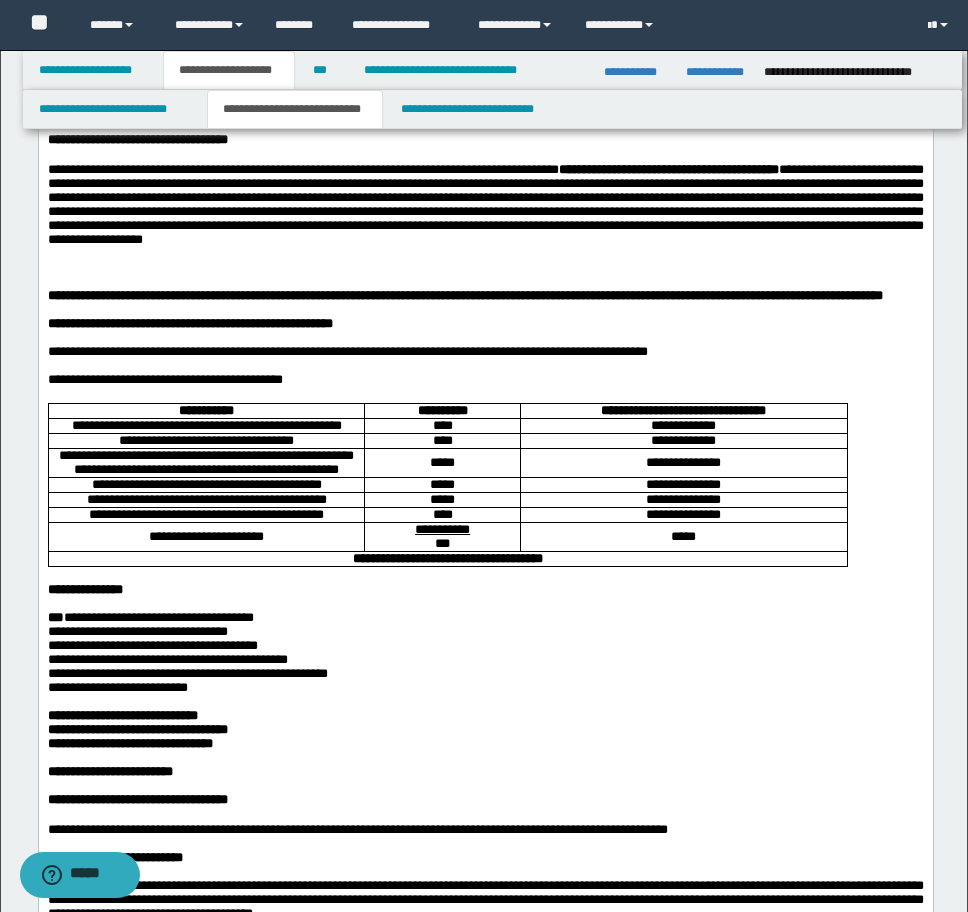 scroll, scrollTop: 0, scrollLeft: 0, axis: both 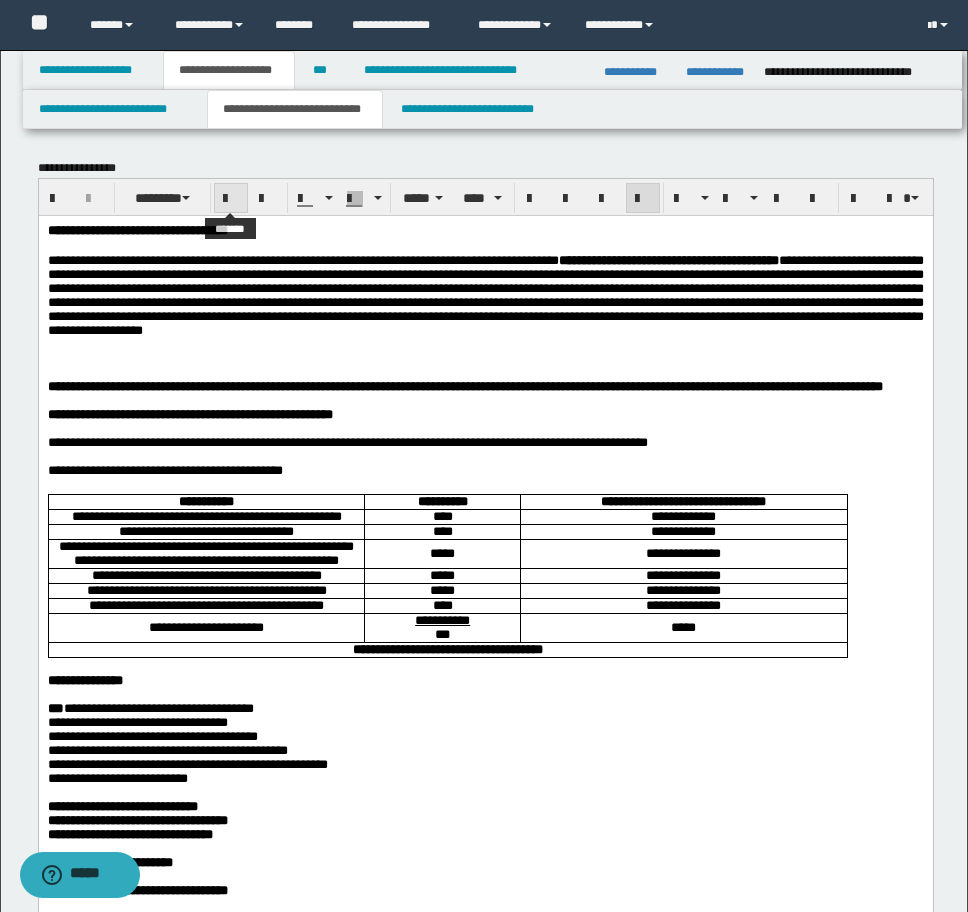 click at bounding box center [231, 199] 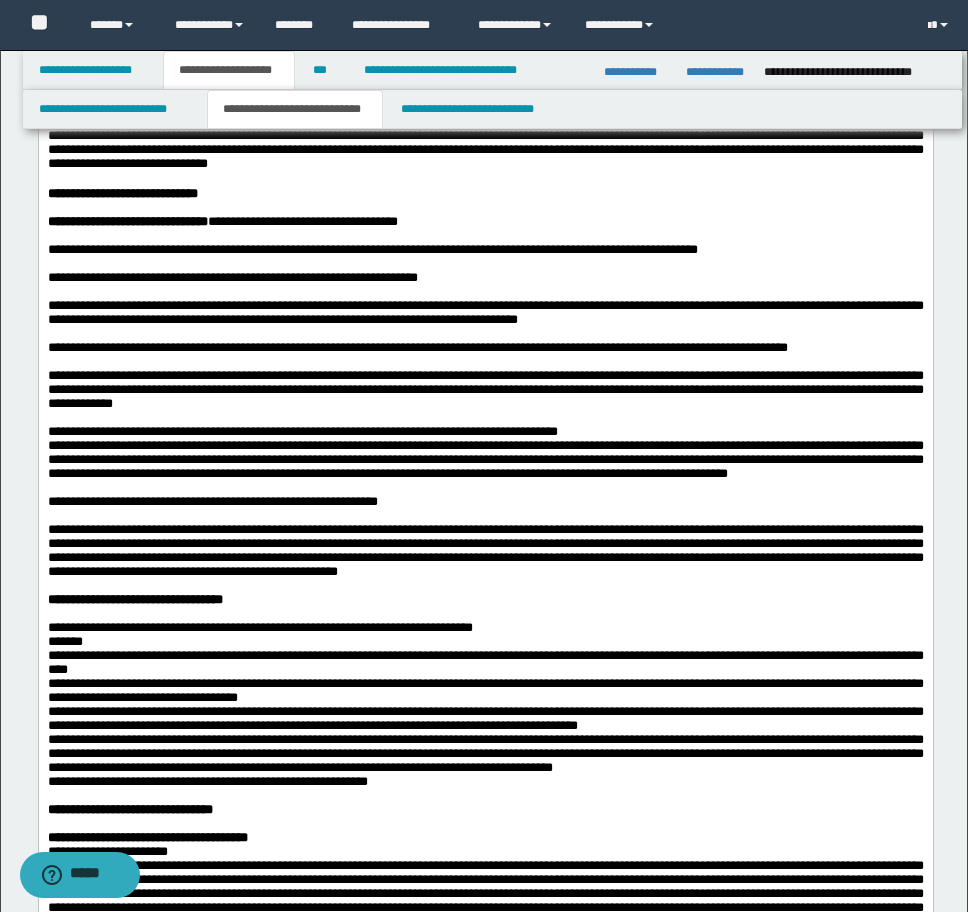 scroll, scrollTop: 3200, scrollLeft: 0, axis: vertical 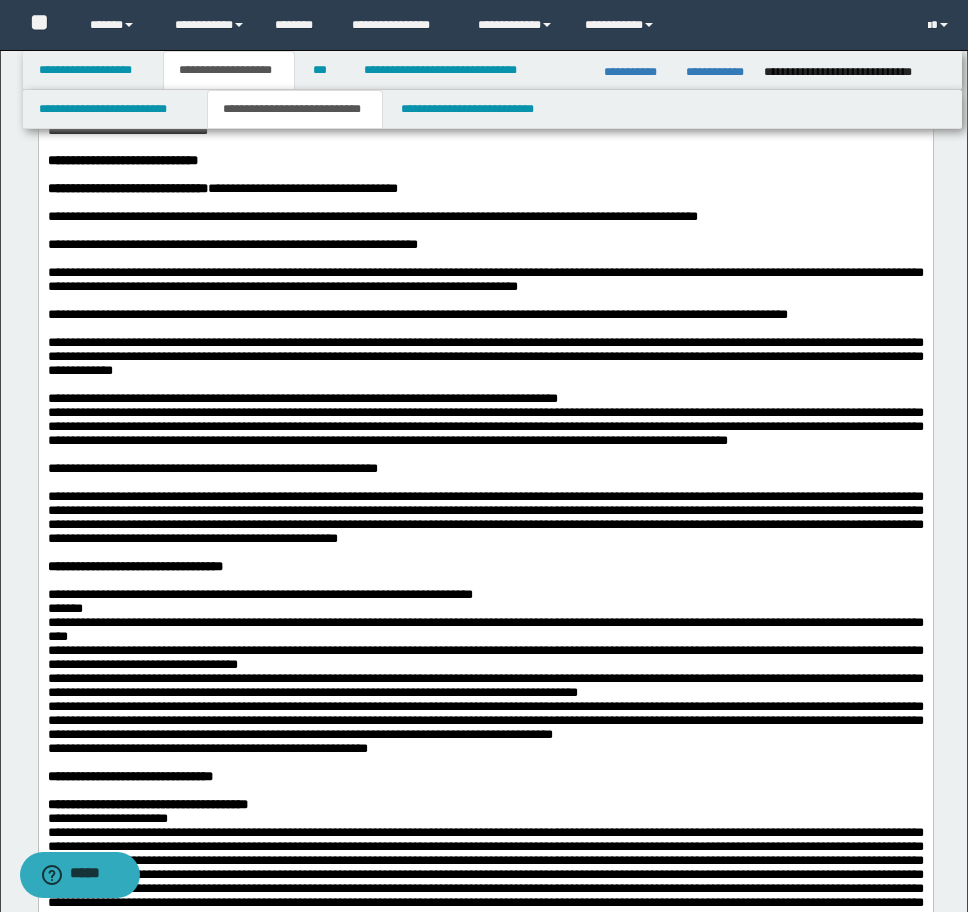 click on "**********" at bounding box center [485, -623] 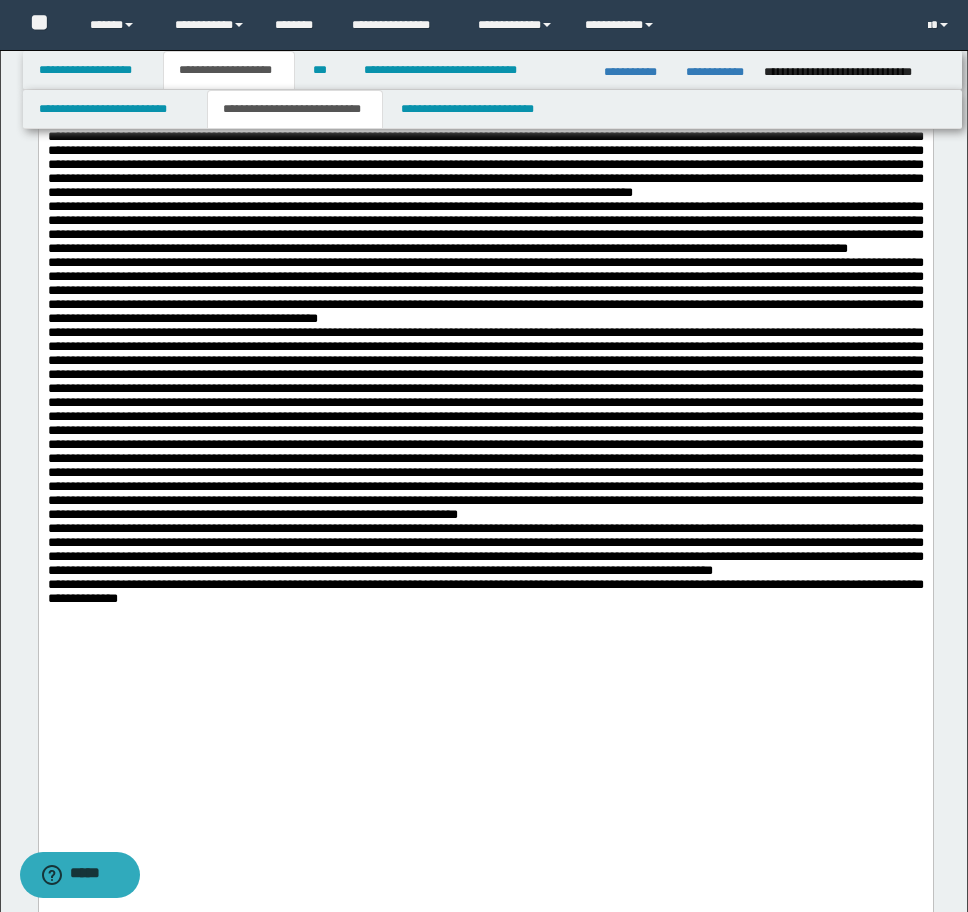 scroll, scrollTop: 4300, scrollLeft: 0, axis: vertical 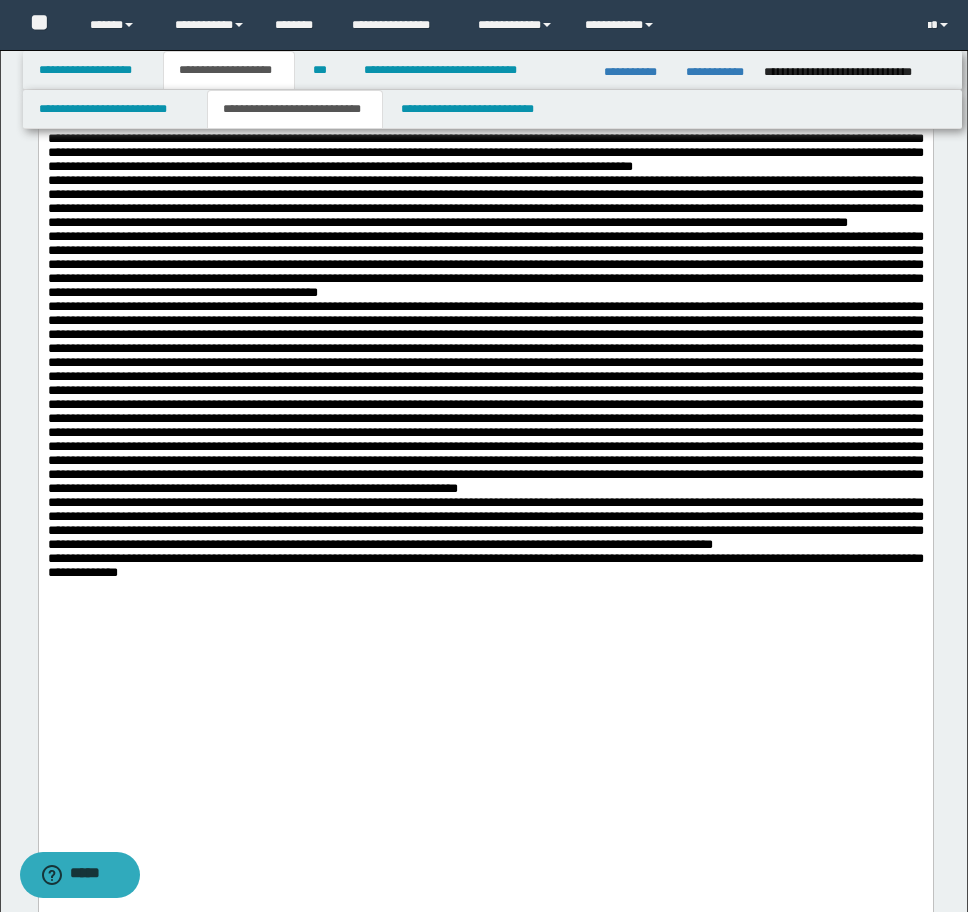 click on "**********" at bounding box center [485, -435] 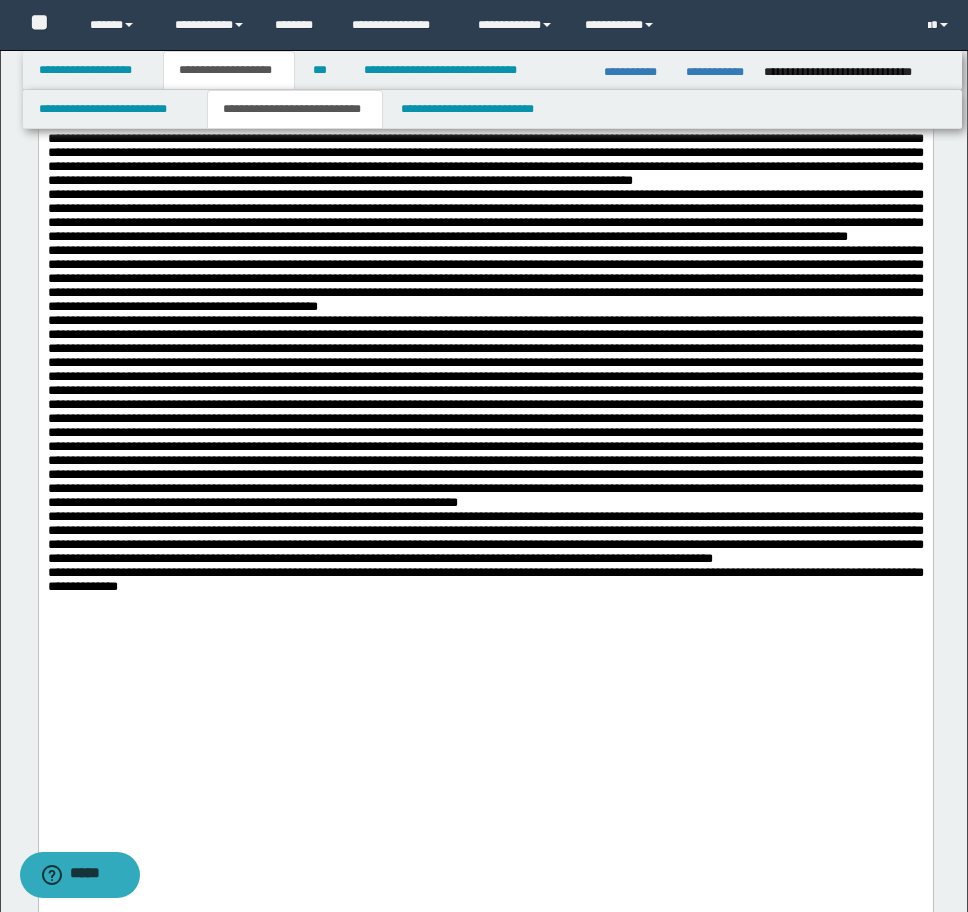 click on "**********" at bounding box center (485, -421) 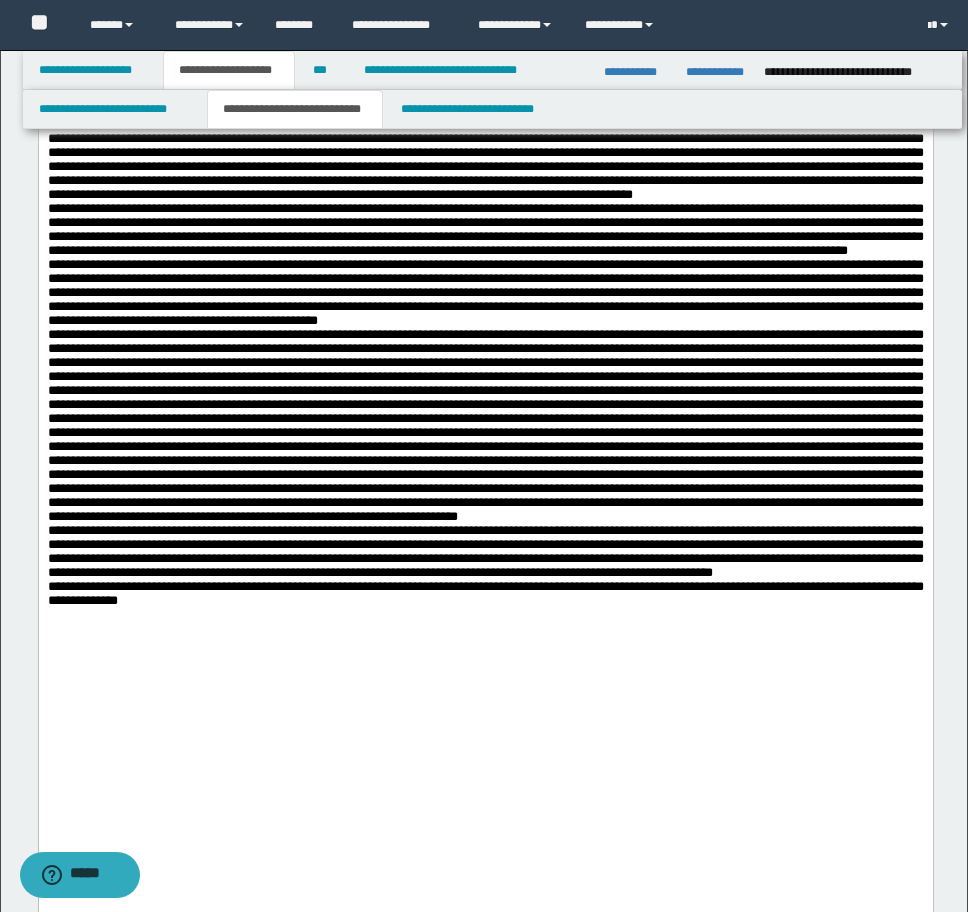 click on "**********" at bounding box center [485, -400] 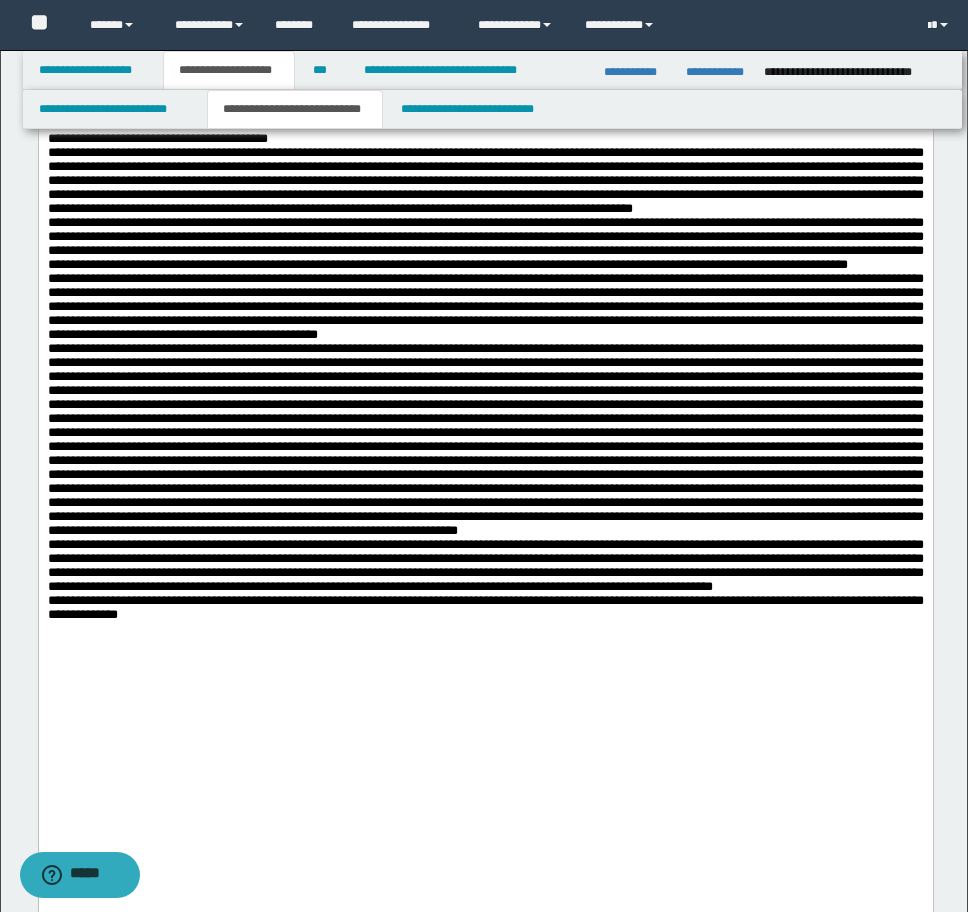 click on "**********" at bounding box center [485, -372] 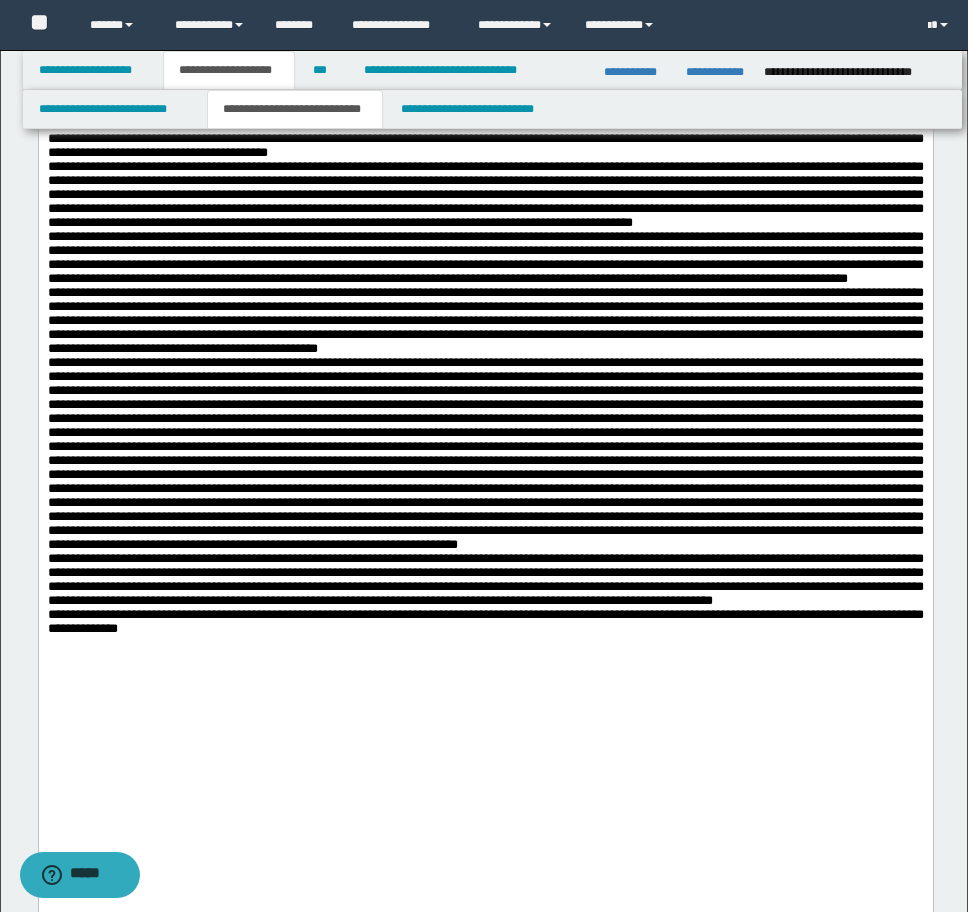 click on "**********" at bounding box center (485, -344) 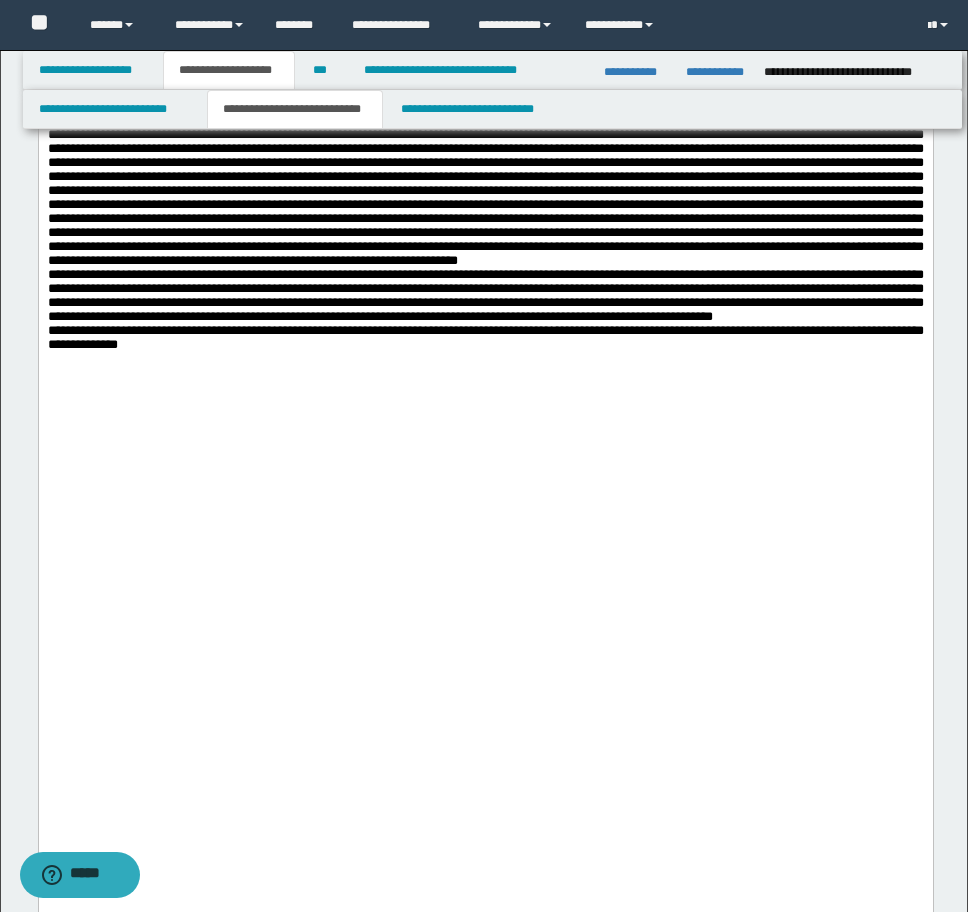 scroll, scrollTop: 4600, scrollLeft: 0, axis: vertical 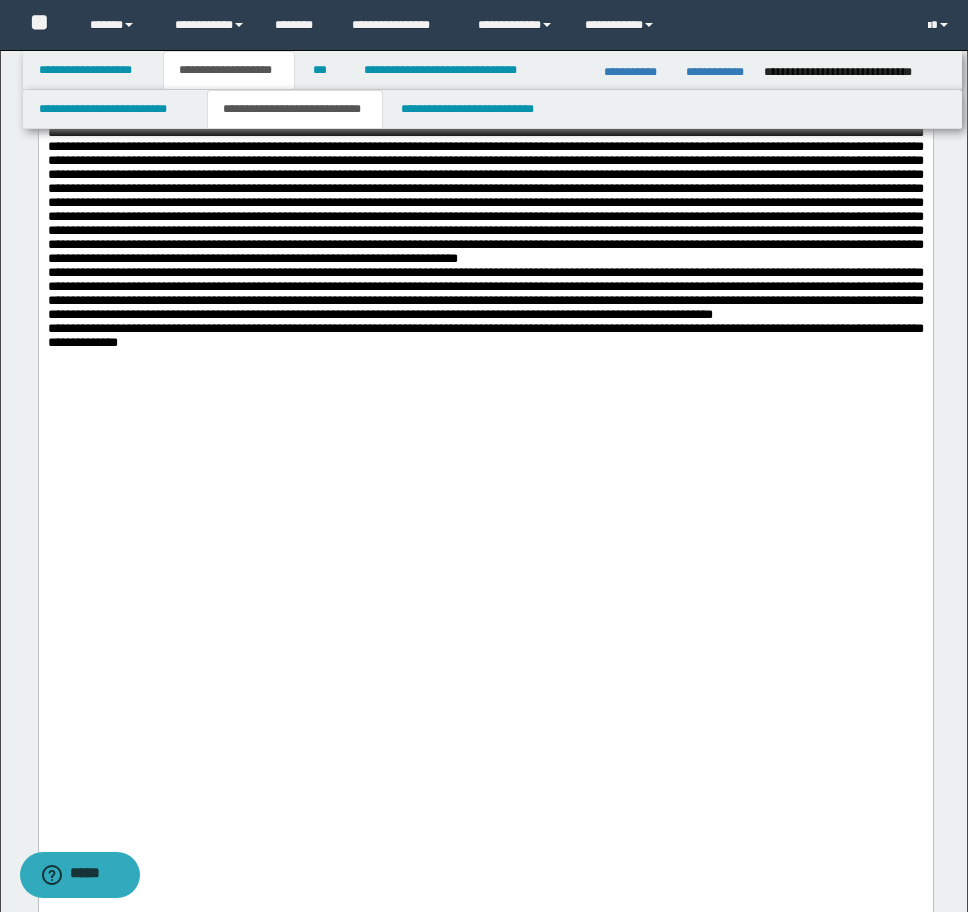 drag, startPoint x: 220, startPoint y: 545, endPoint x: -9, endPoint y: 545, distance: 229 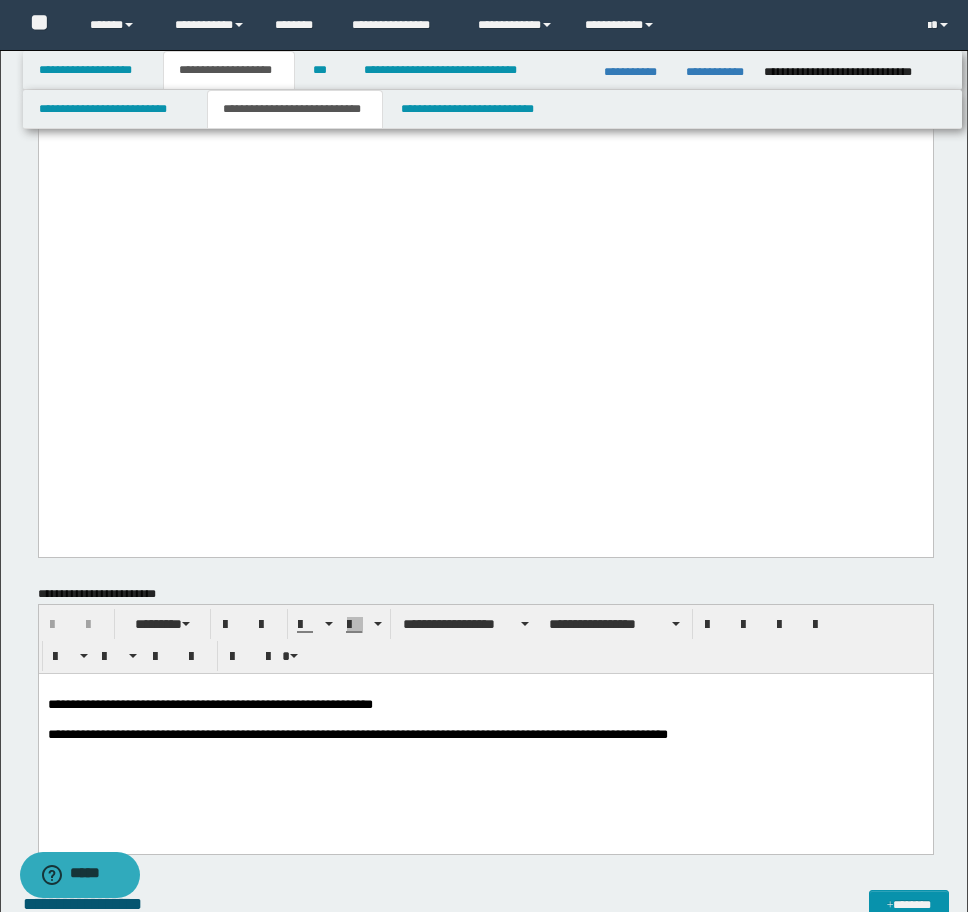 scroll, scrollTop: 6100, scrollLeft: 0, axis: vertical 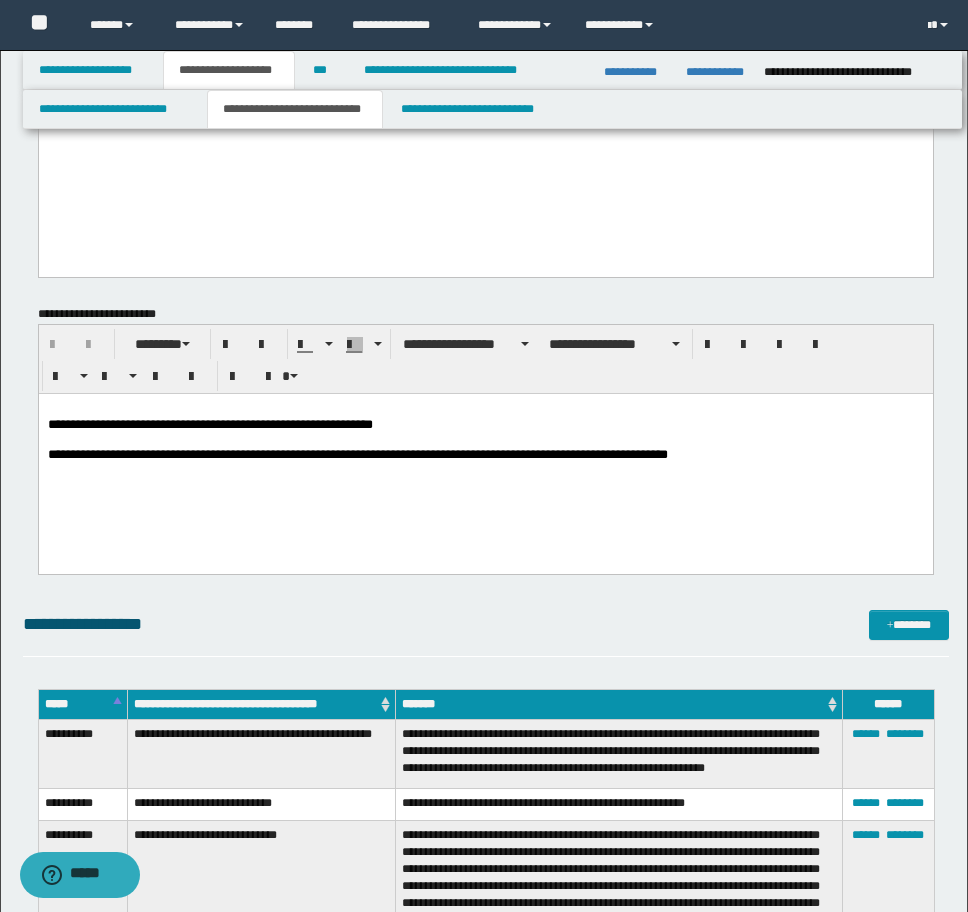 click on "**********" at bounding box center (485, 456) 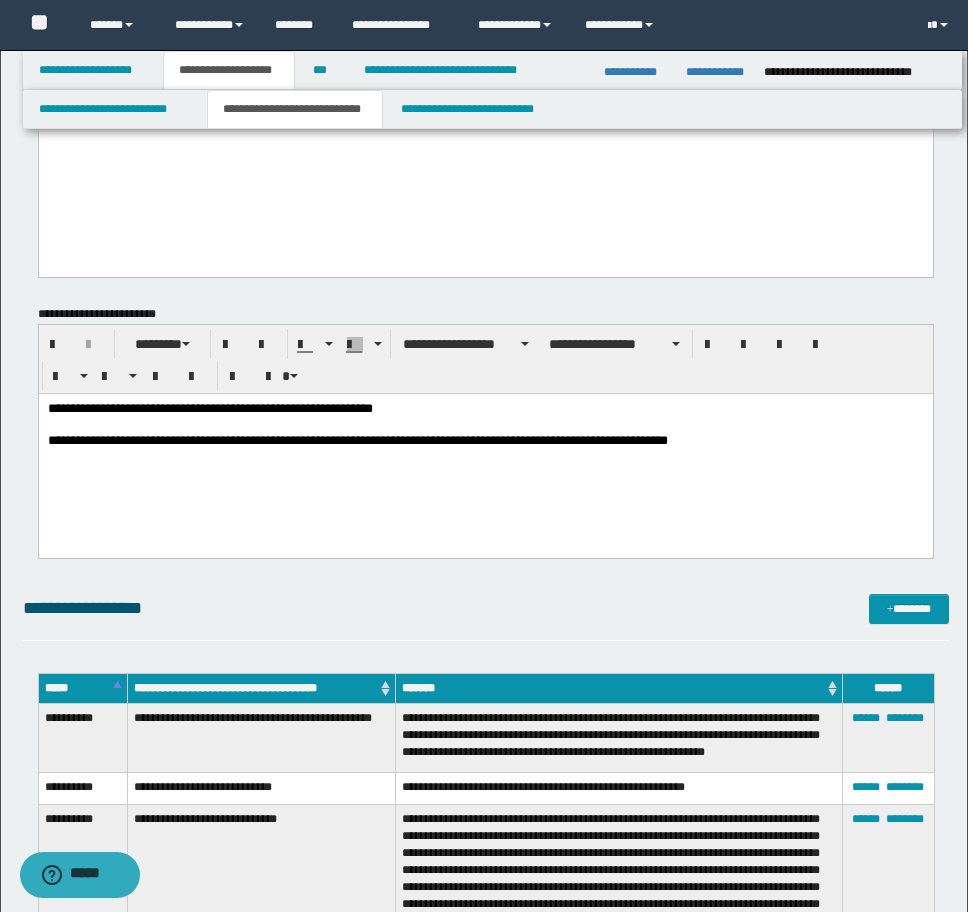 type 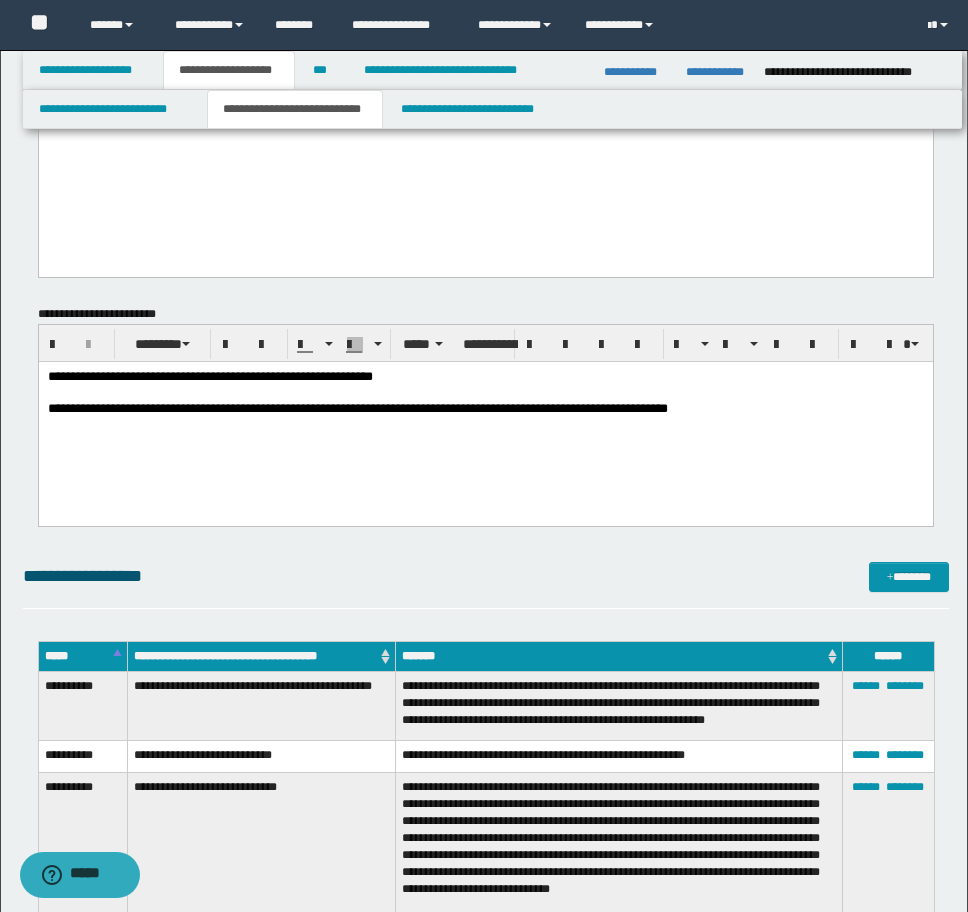 click on "**********" at bounding box center (485, 417) 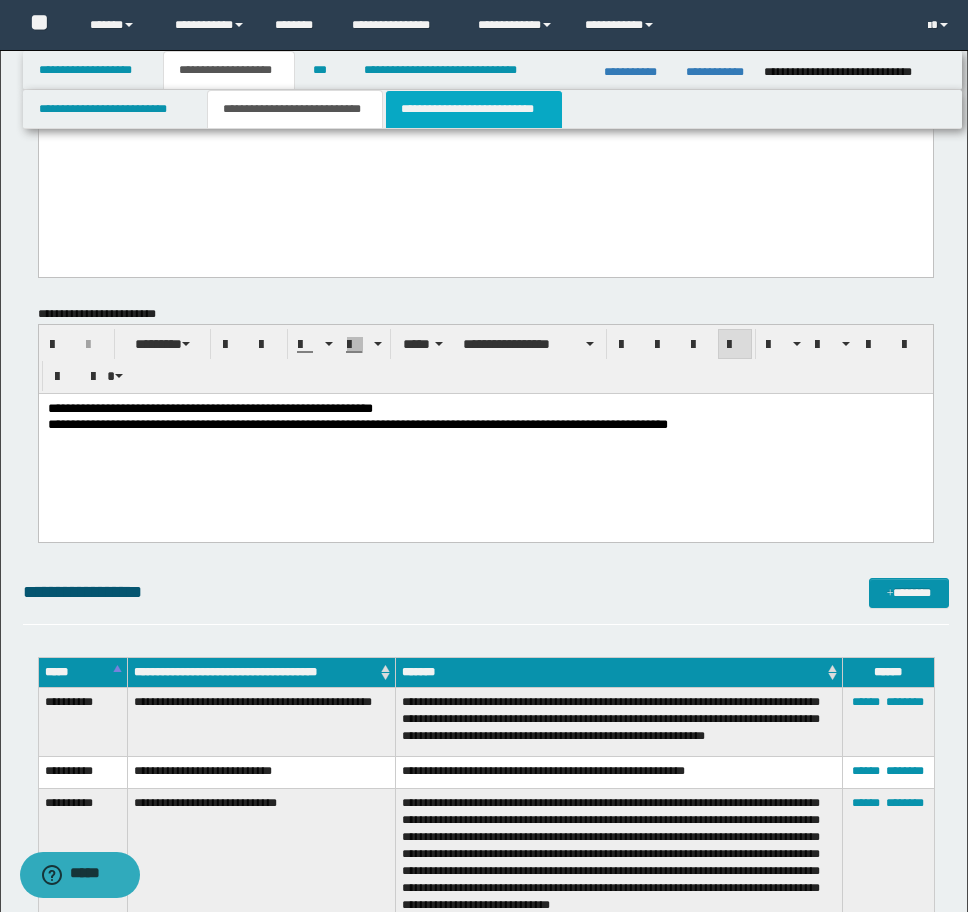 click on "**********" at bounding box center (474, 109) 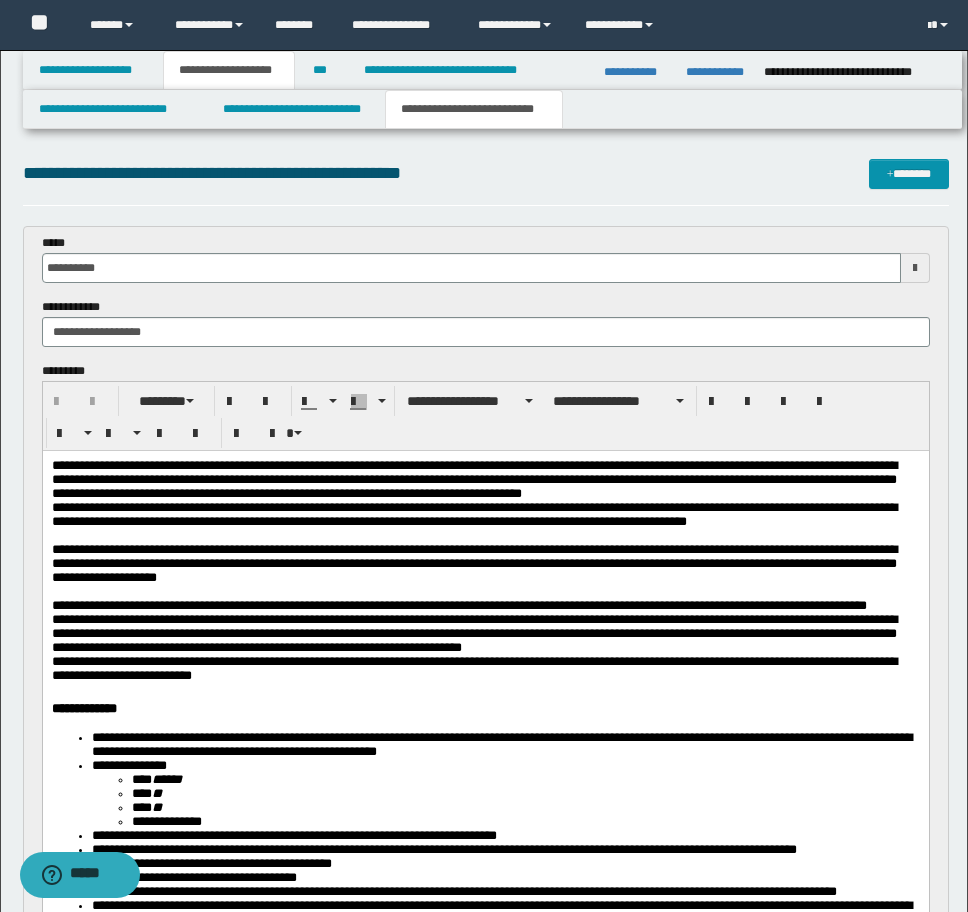 scroll, scrollTop: 0, scrollLeft: 0, axis: both 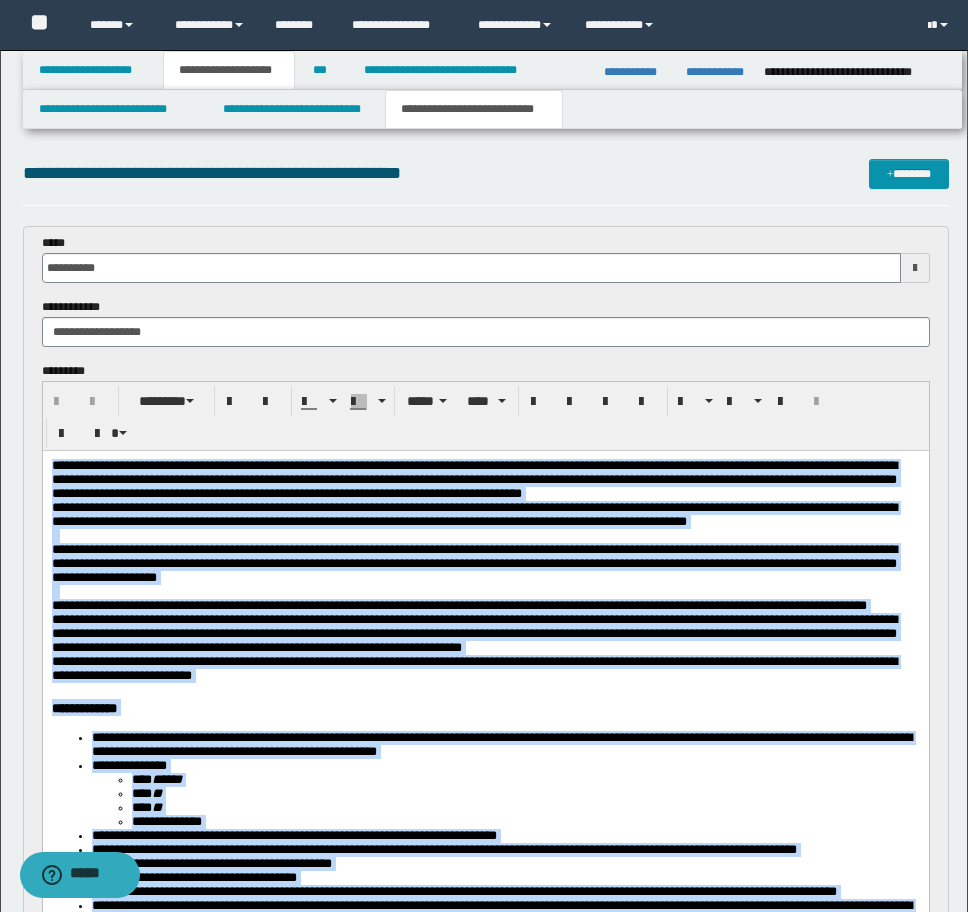 drag, startPoint x: 384, startPoint y: 1078, endPoint x: 216, endPoint y: 707, distance: 407.26526 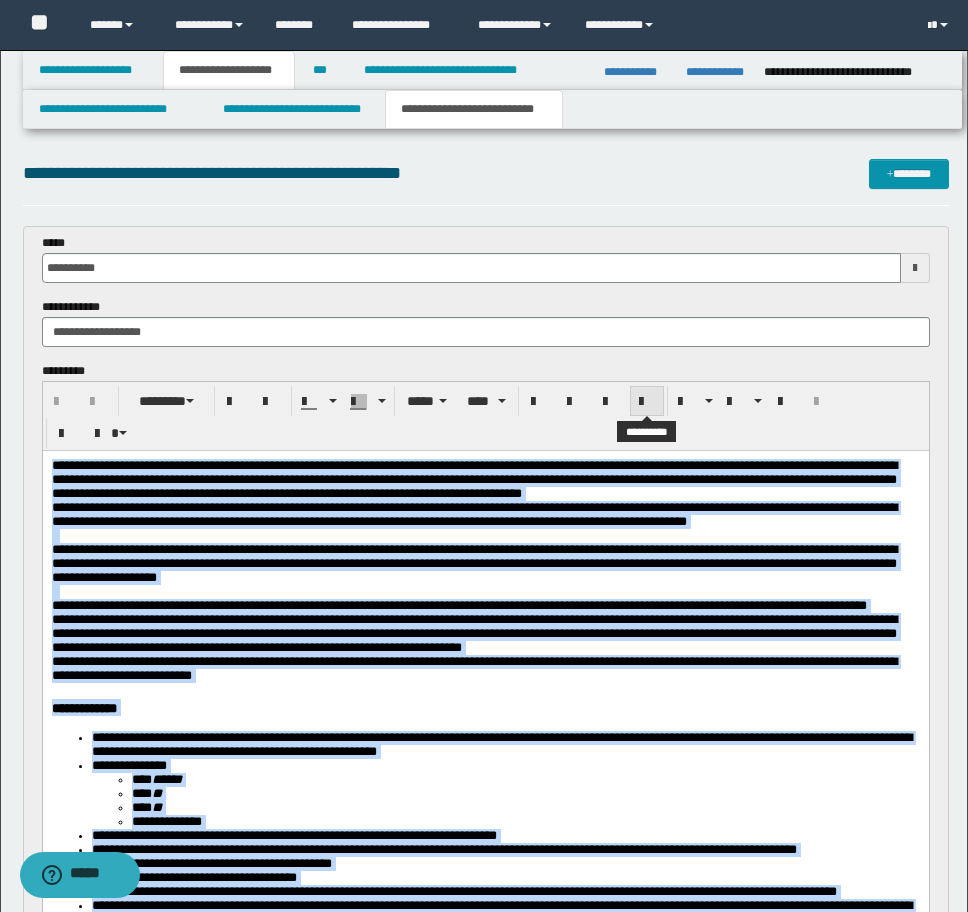 click at bounding box center [647, 401] 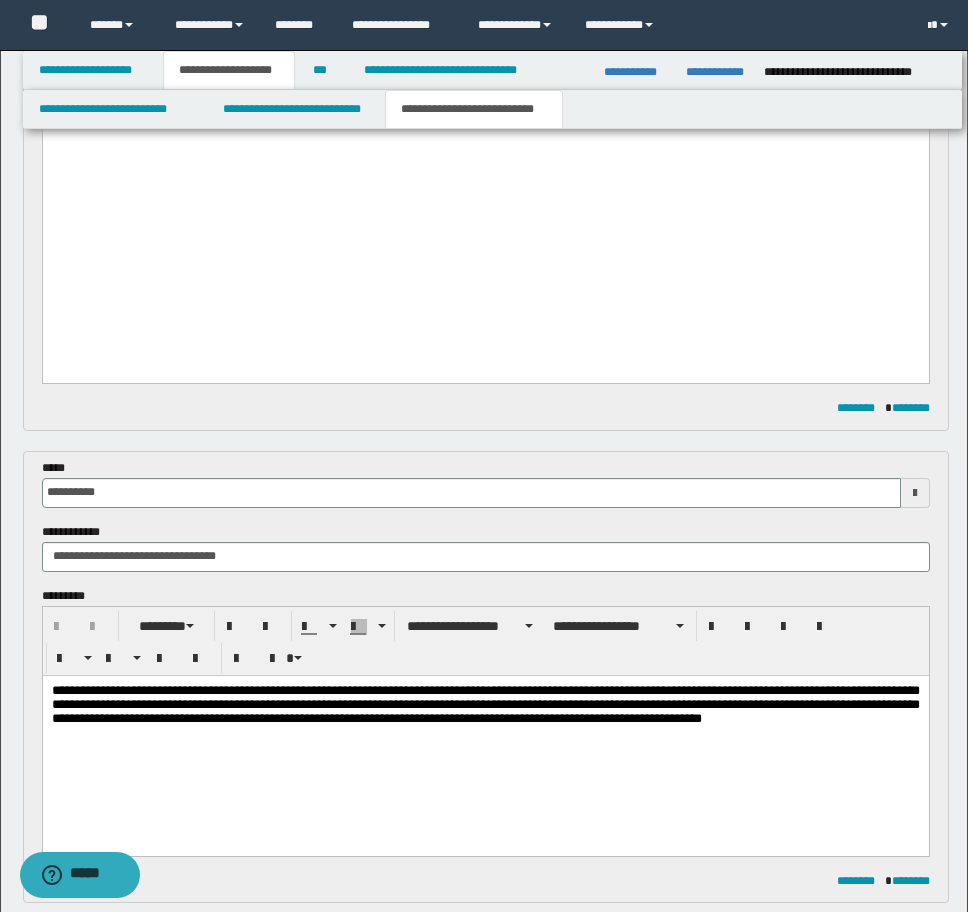 scroll, scrollTop: 1100, scrollLeft: 0, axis: vertical 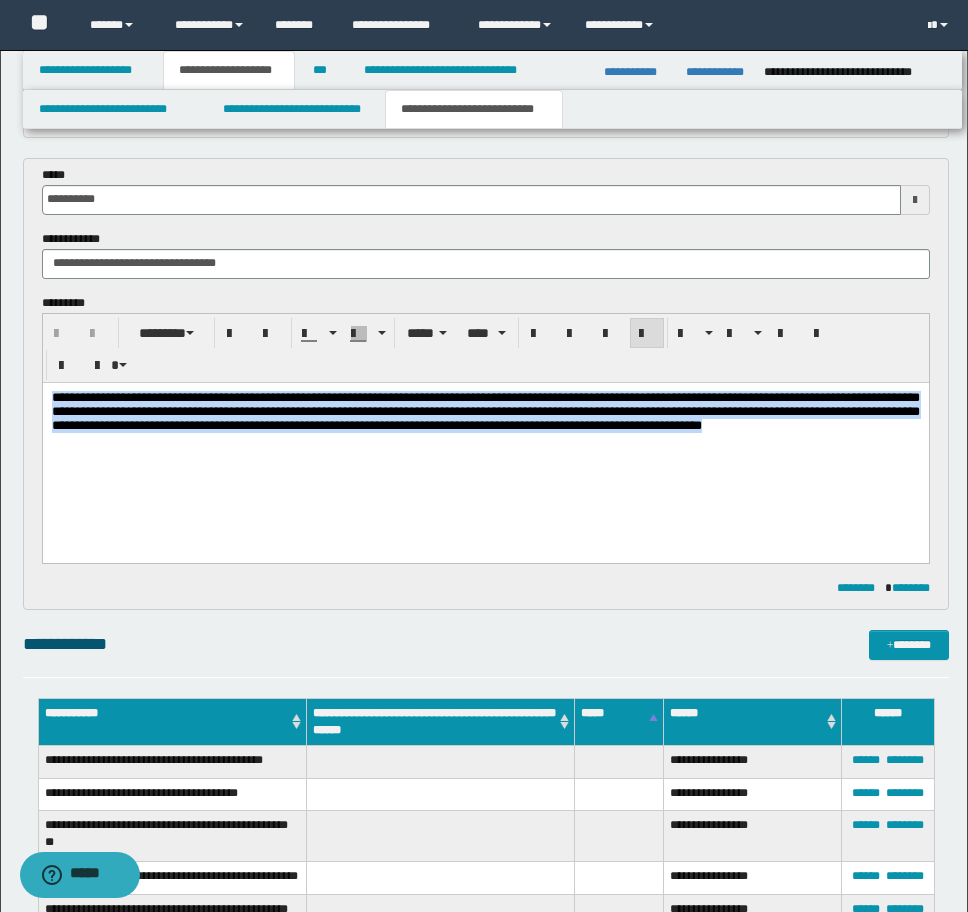 drag, startPoint x: 355, startPoint y: 464, endPoint x: -9, endPoint y: 355, distance: 379.96973 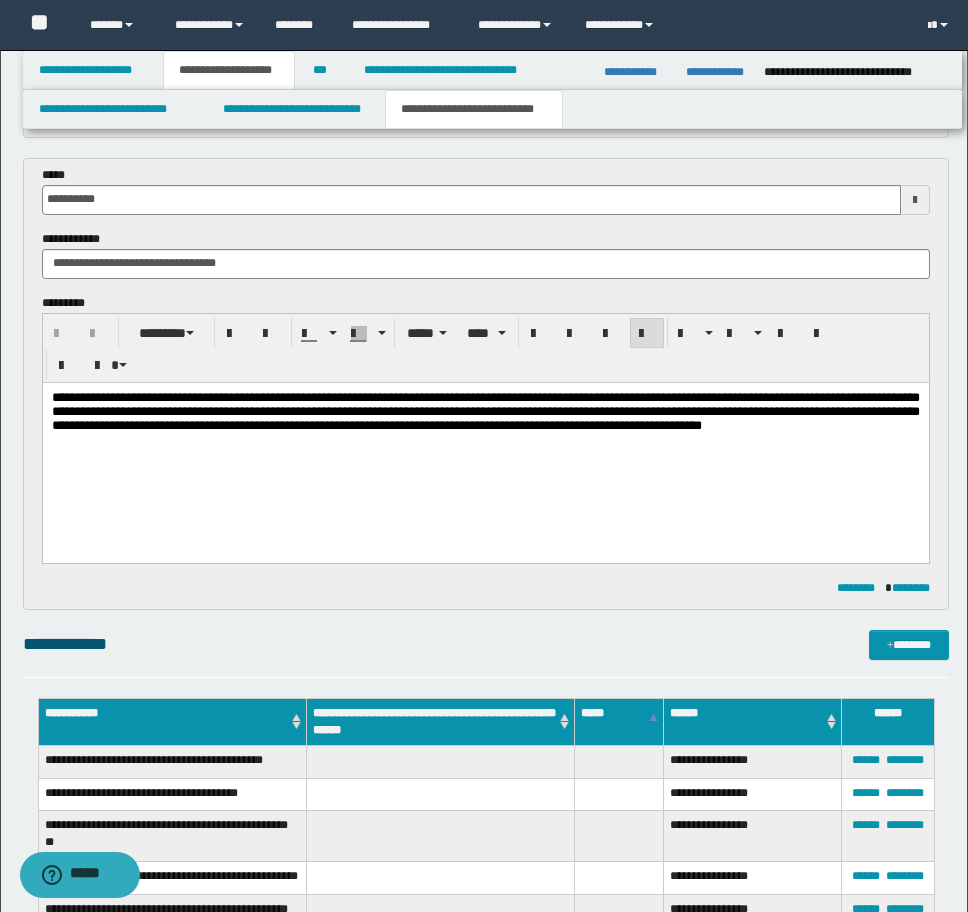 type 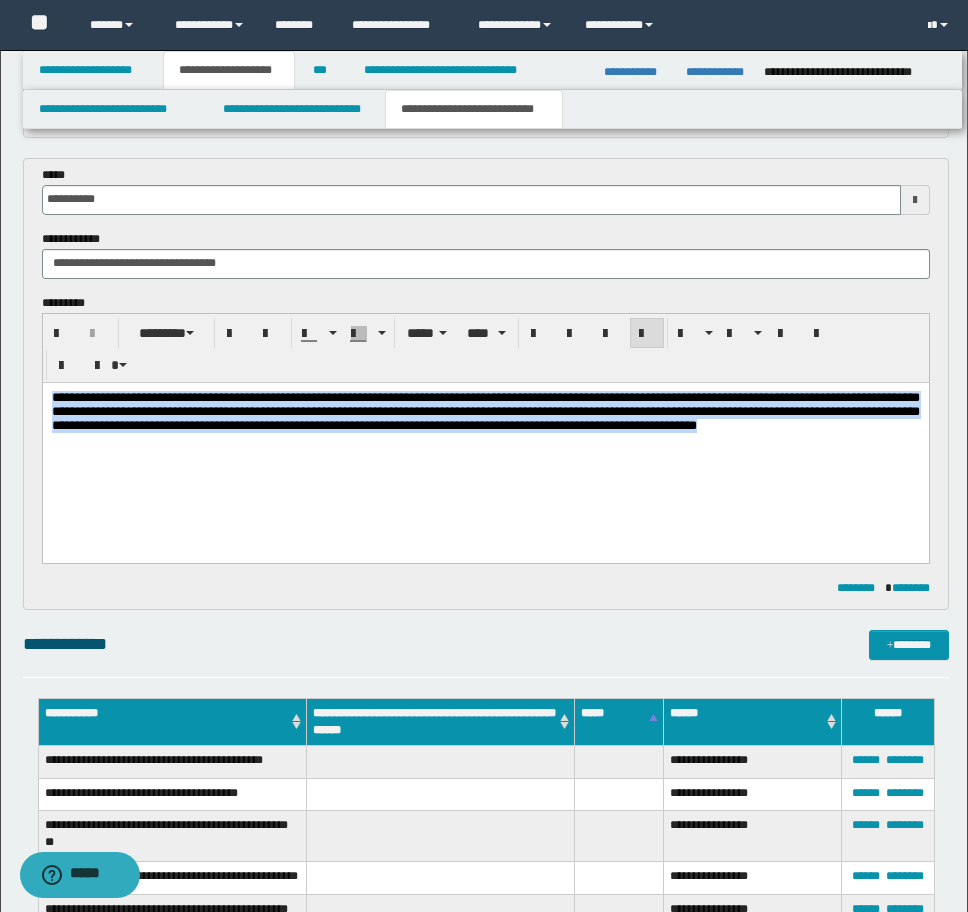 drag, startPoint x: 343, startPoint y: 455, endPoint x: -9, endPoint y: 369, distance: 362.35342 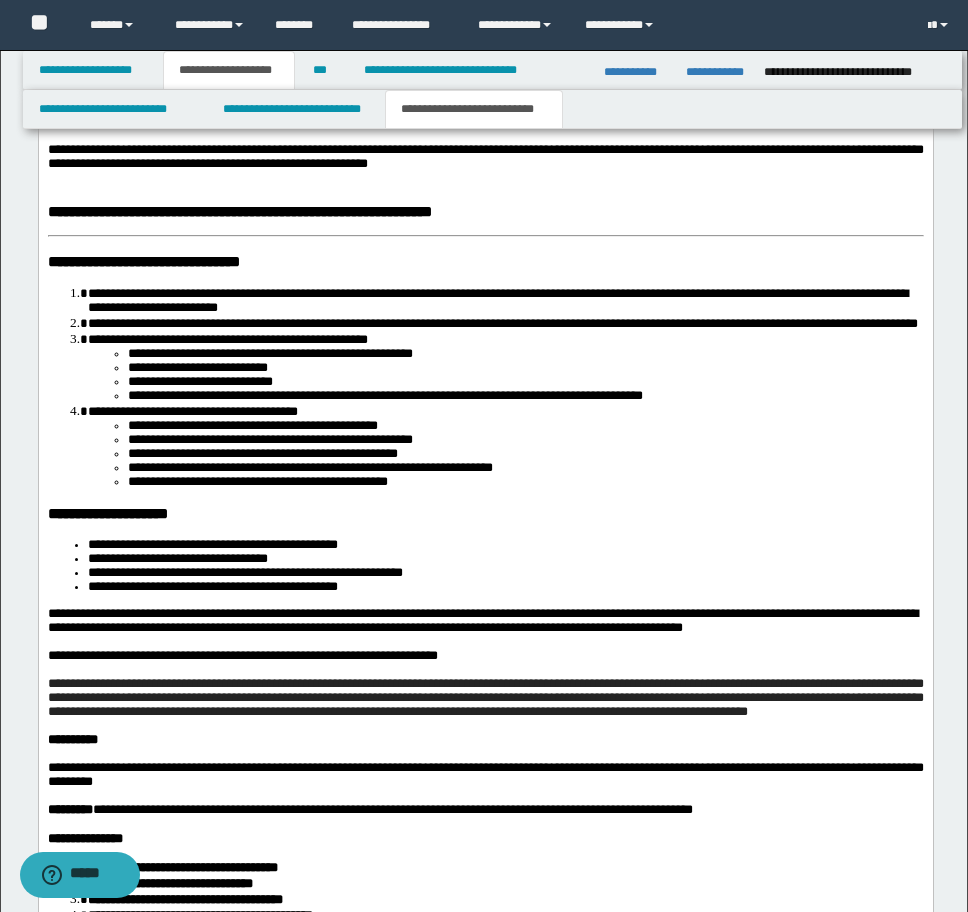 click on "**********" at bounding box center [485, 108] 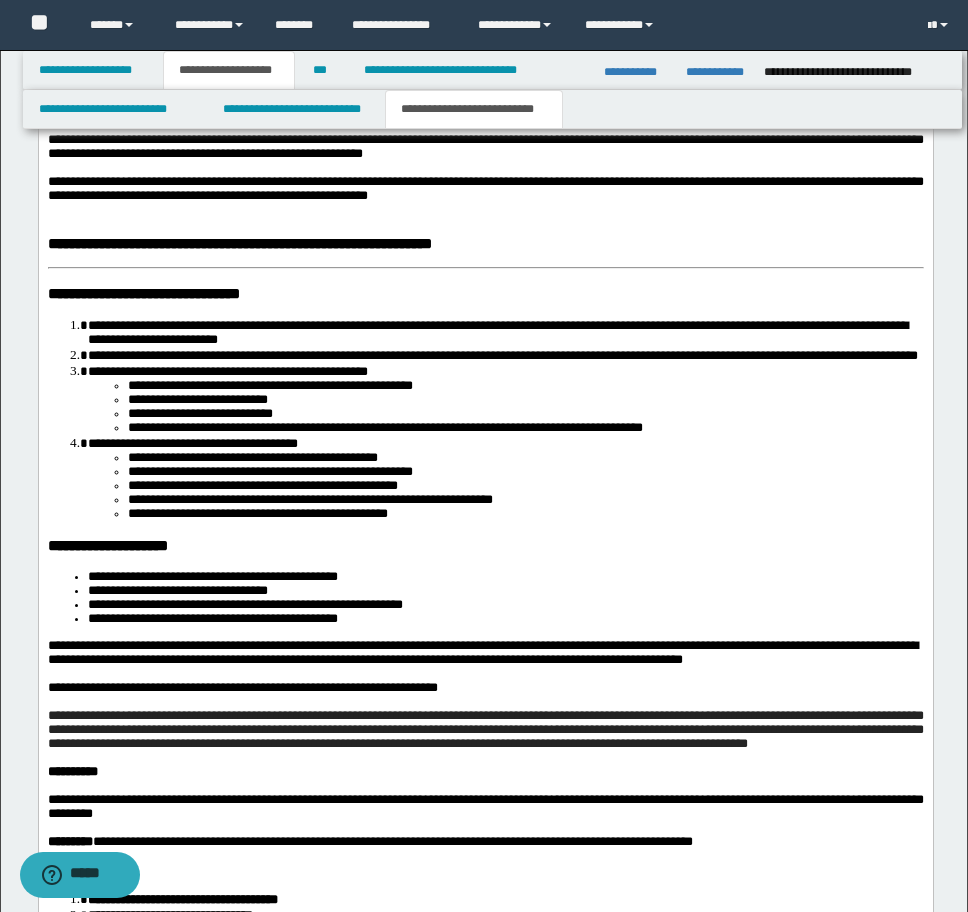 type 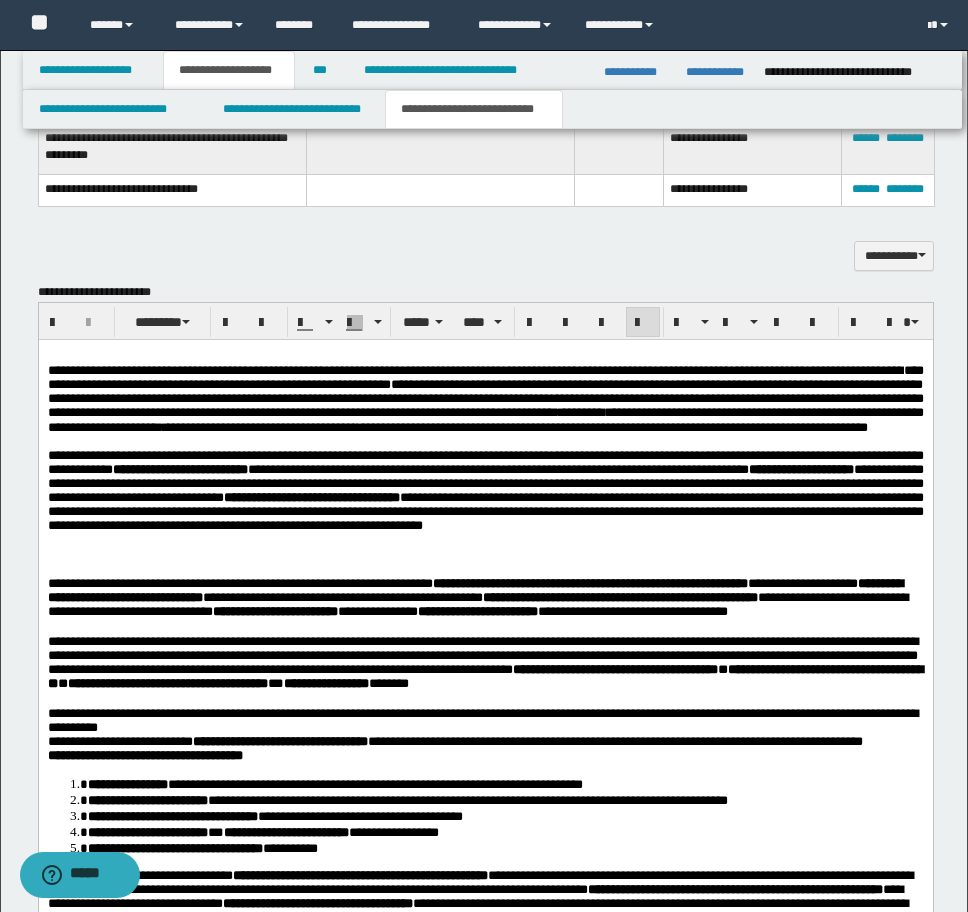 scroll, scrollTop: 1868, scrollLeft: 0, axis: vertical 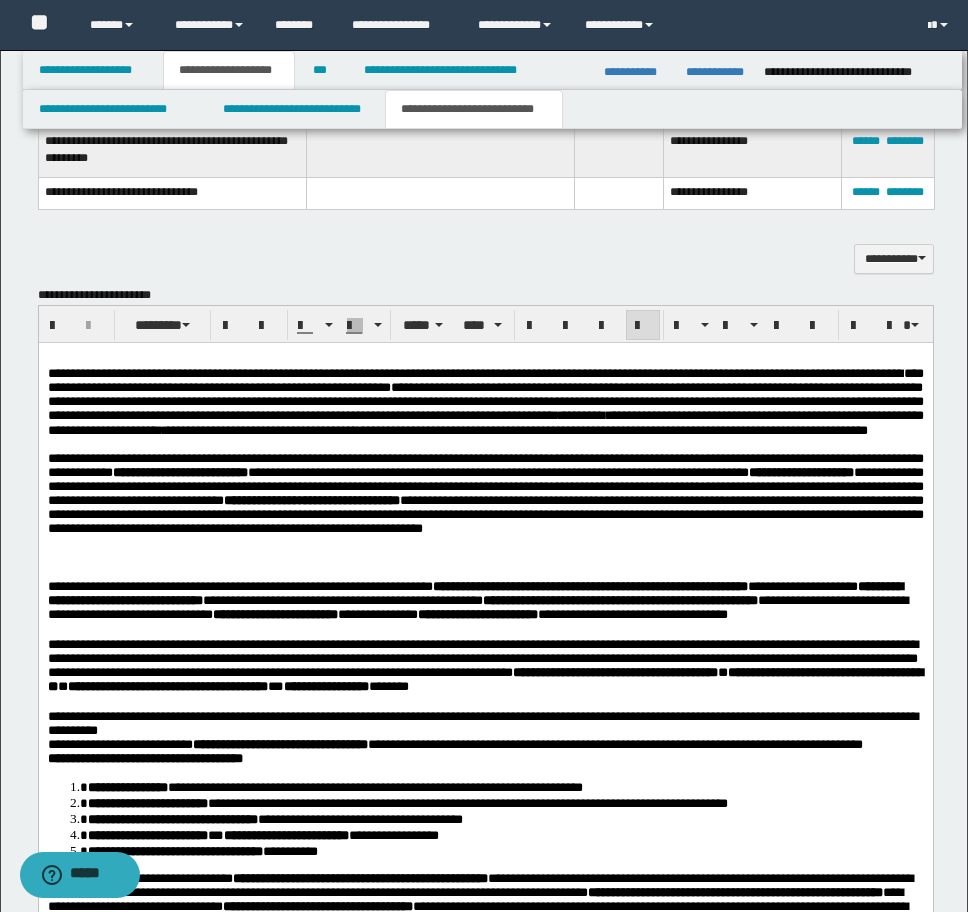 click on "**********" at bounding box center [485, 2133] 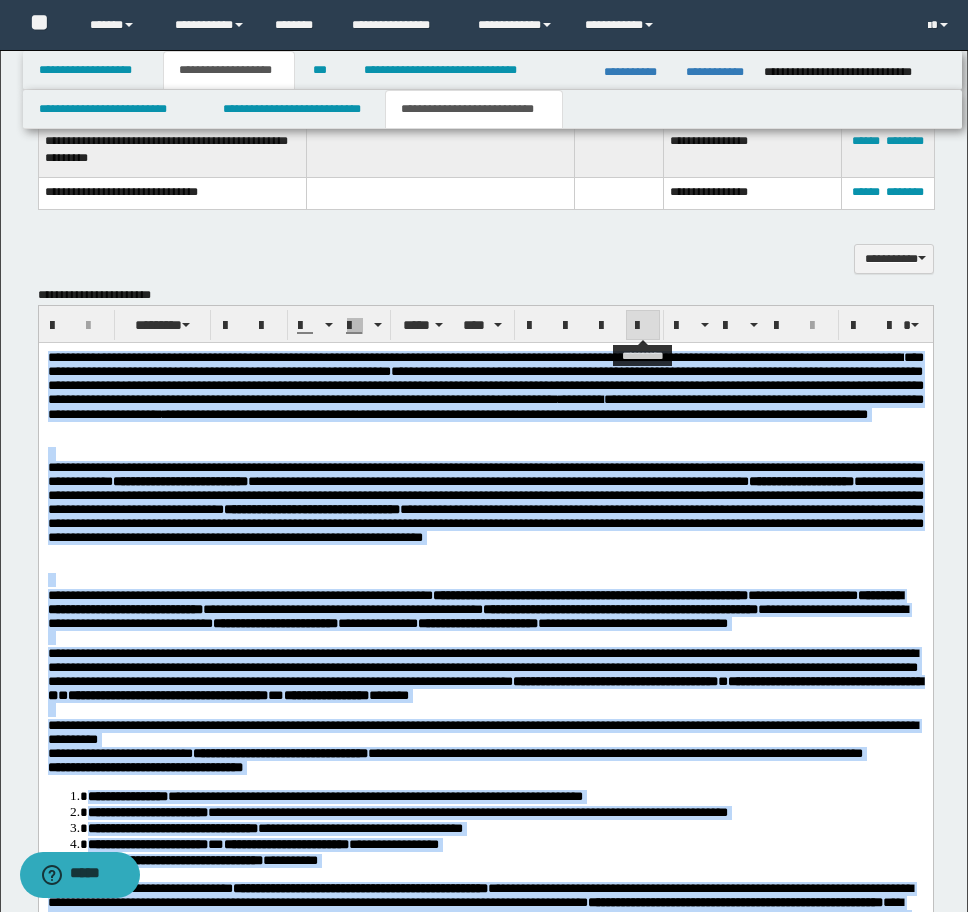 click at bounding box center [643, 326] 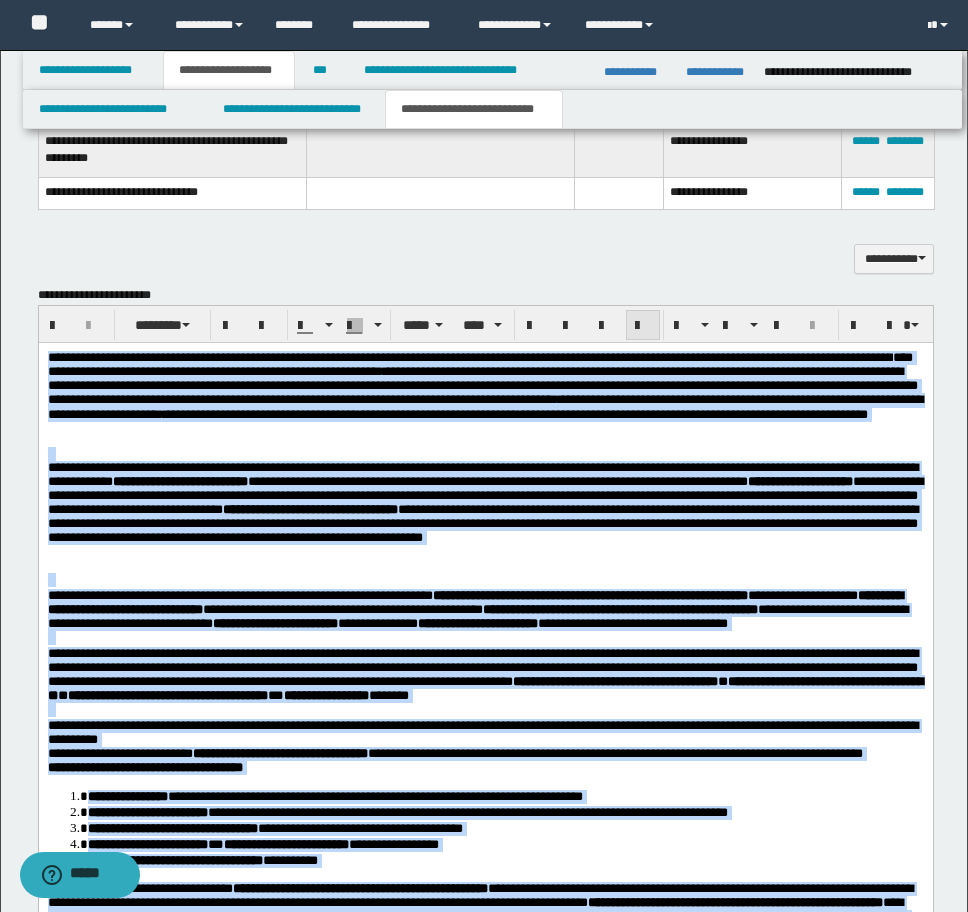 click at bounding box center (643, 326) 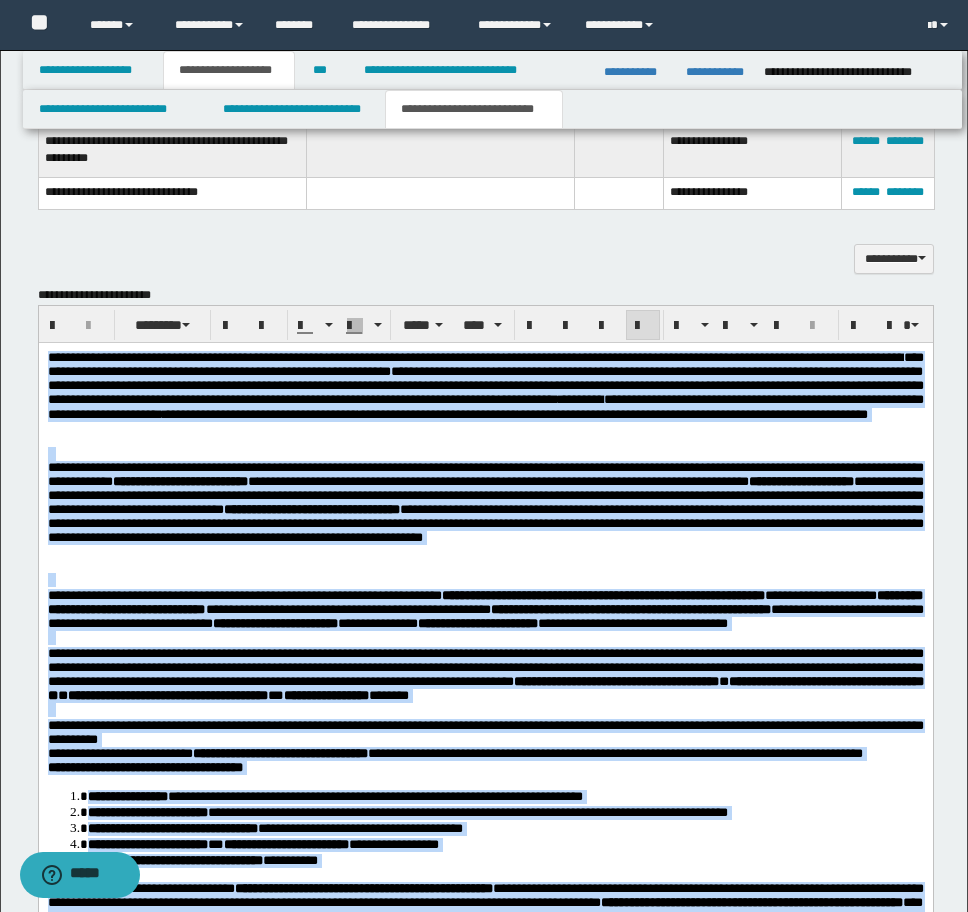 click at bounding box center (643, 326) 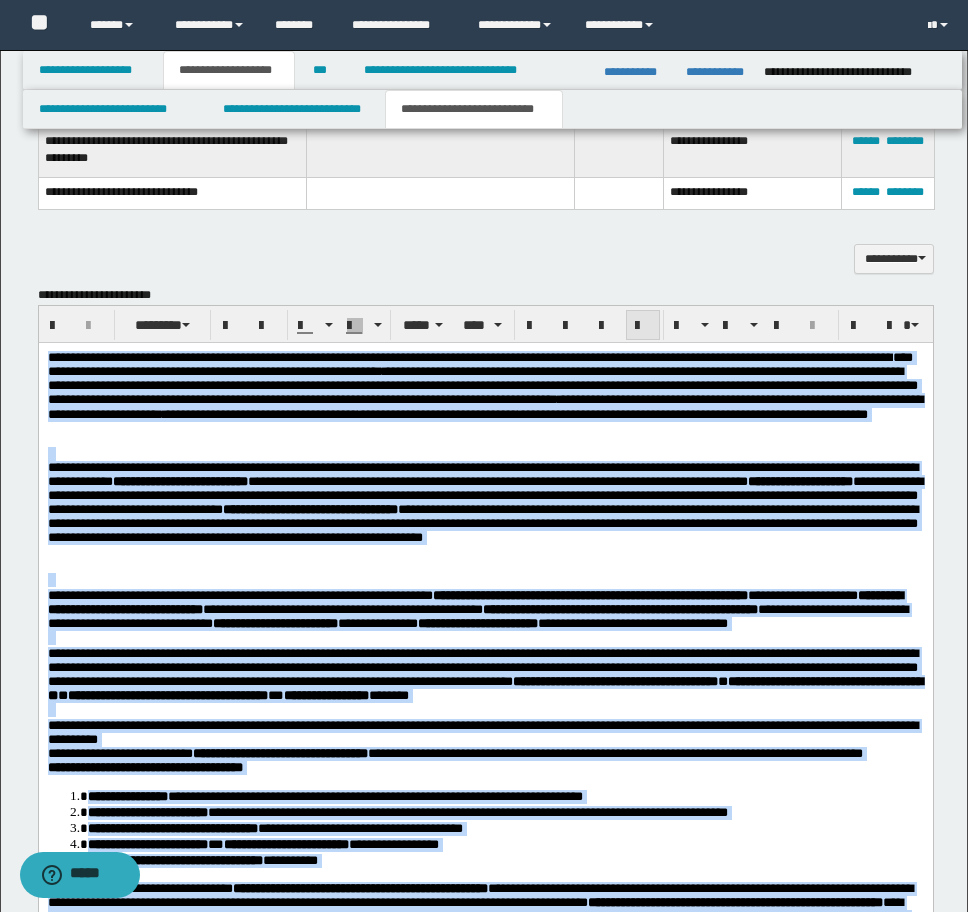 click at bounding box center (643, 326) 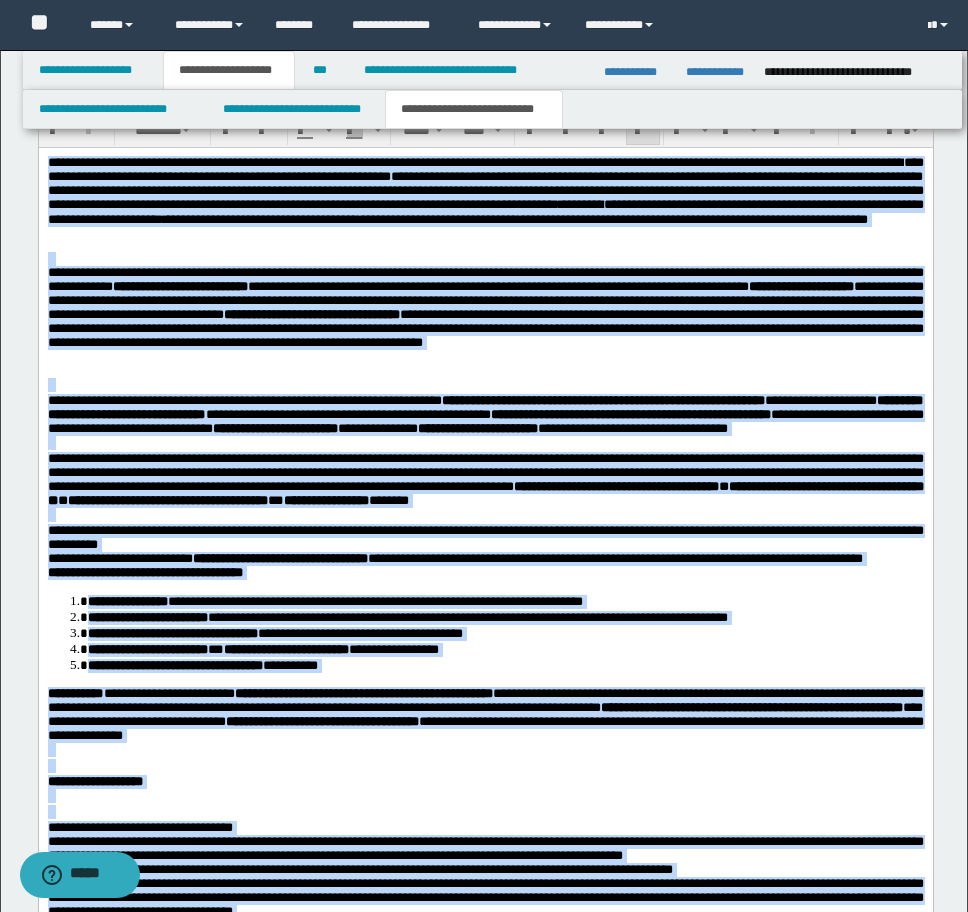 scroll, scrollTop: 2068, scrollLeft: 0, axis: vertical 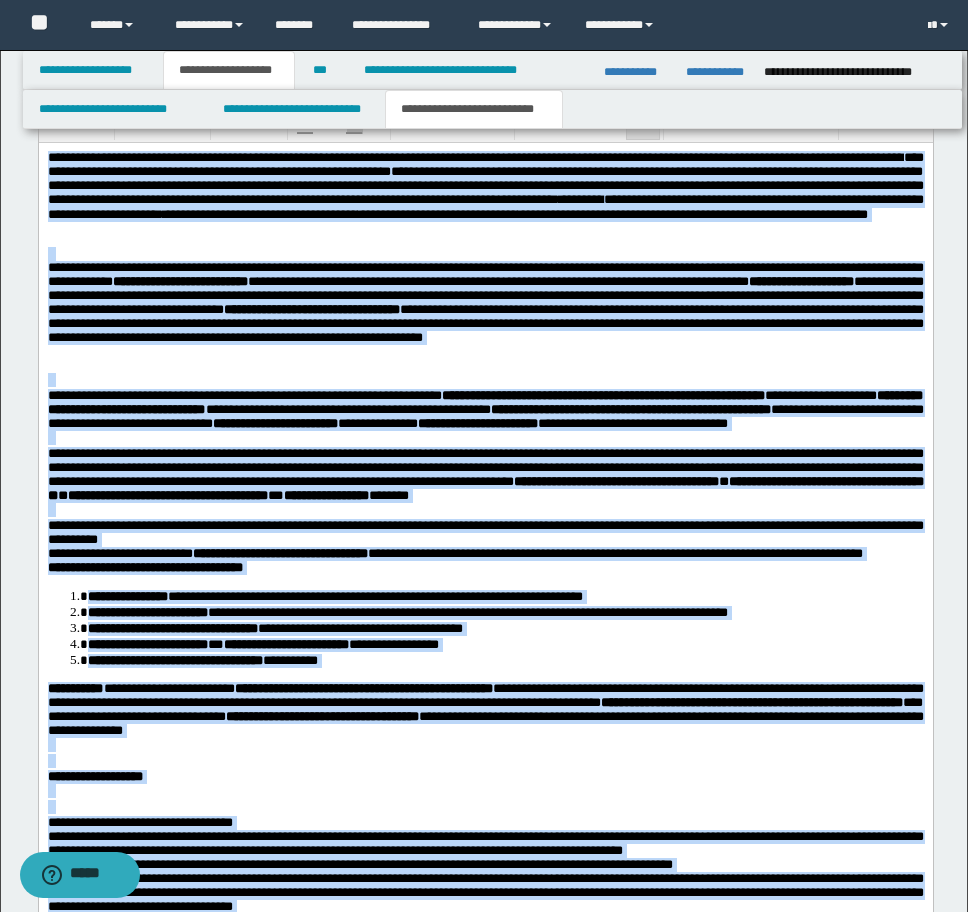 click on "**********" at bounding box center [485, 473] 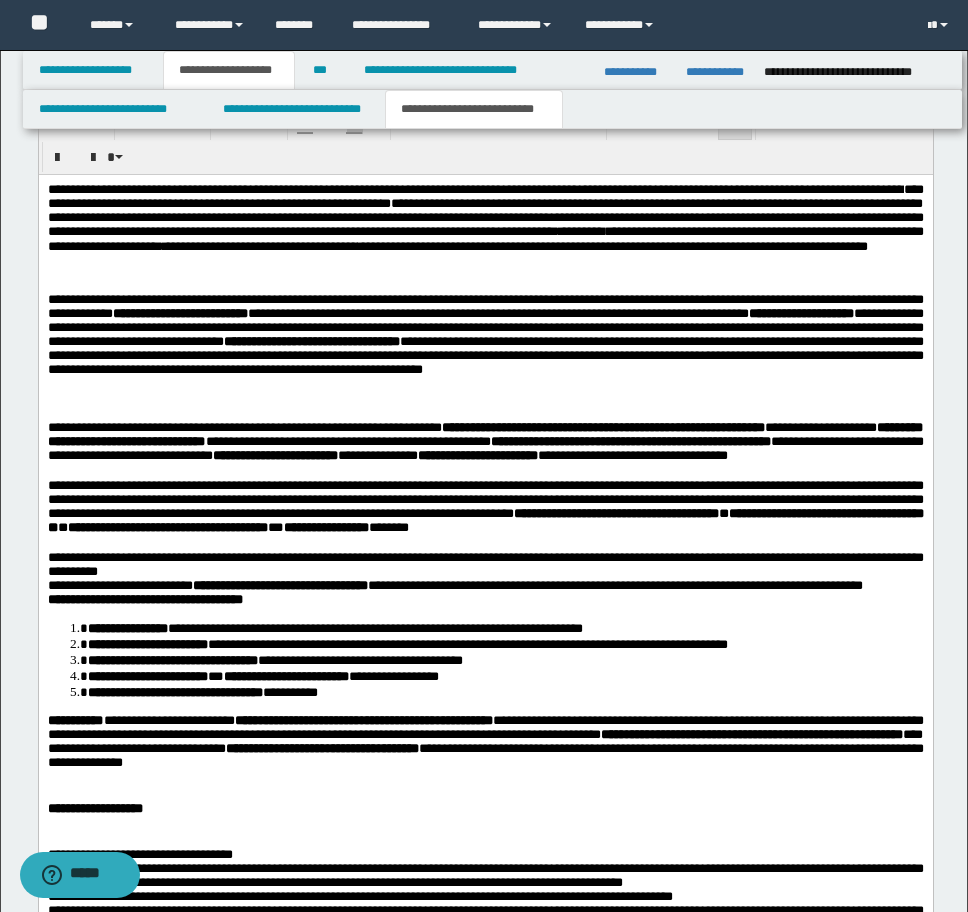 click on "**********" at bounding box center [144, 598] 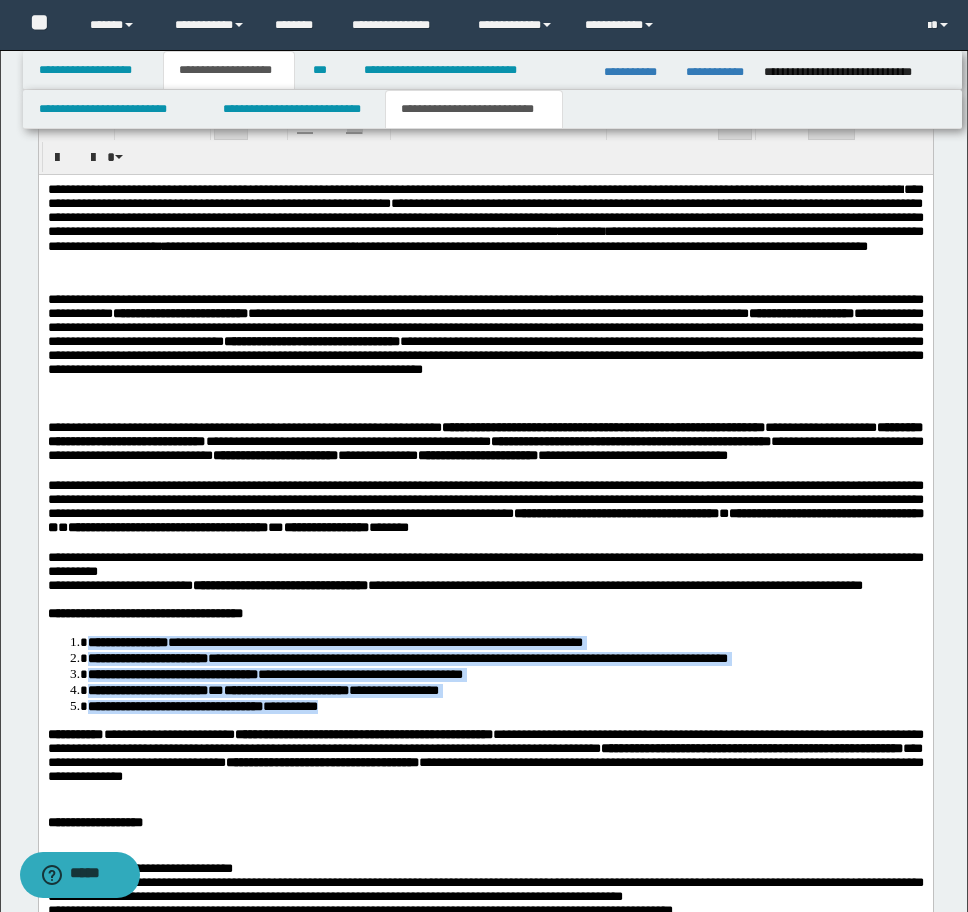 drag, startPoint x: 280, startPoint y: 768, endPoint x: 59, endPoint y: 854, distance: 237.14342 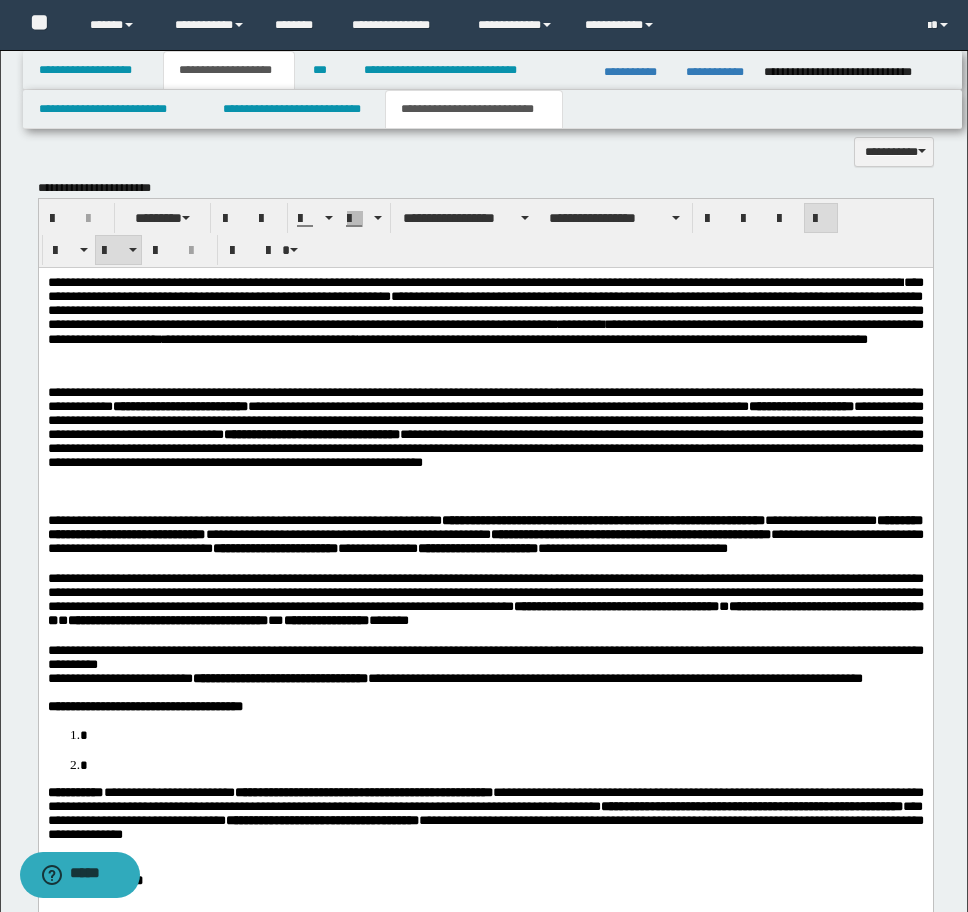 scroll, scrollTop: 1868, scrollLeft: 0, axis: vertical 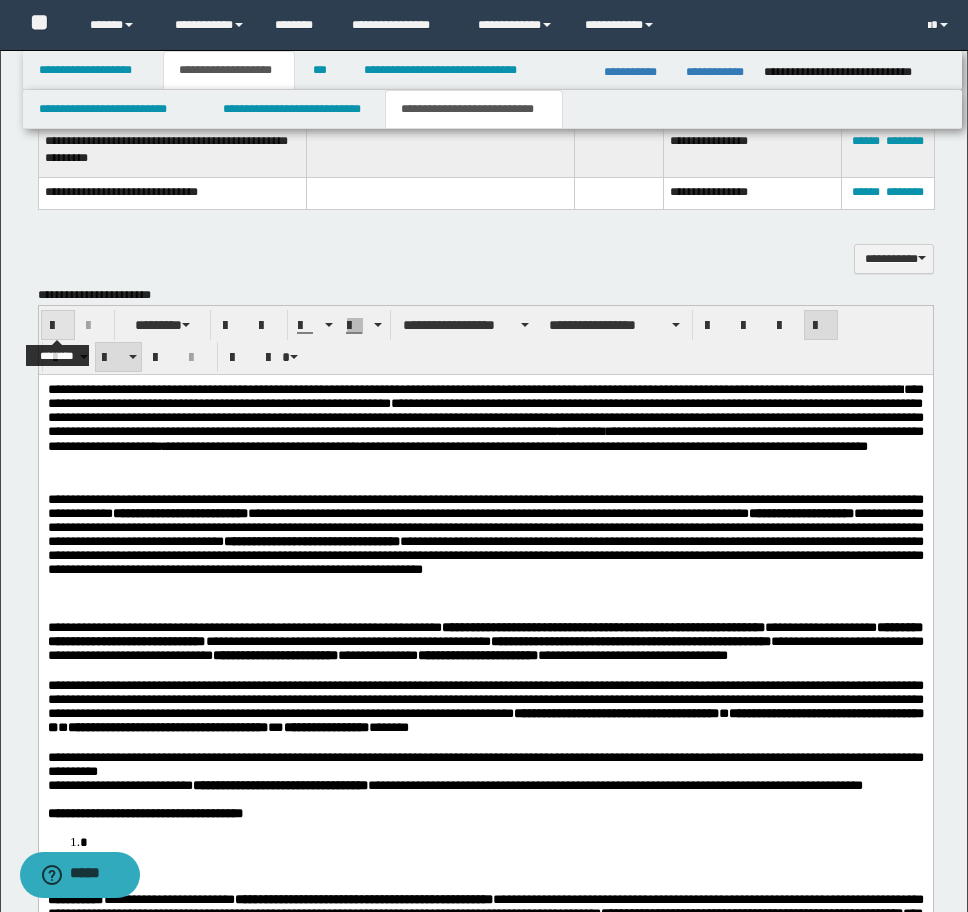 click at bounding box center [58, 326] 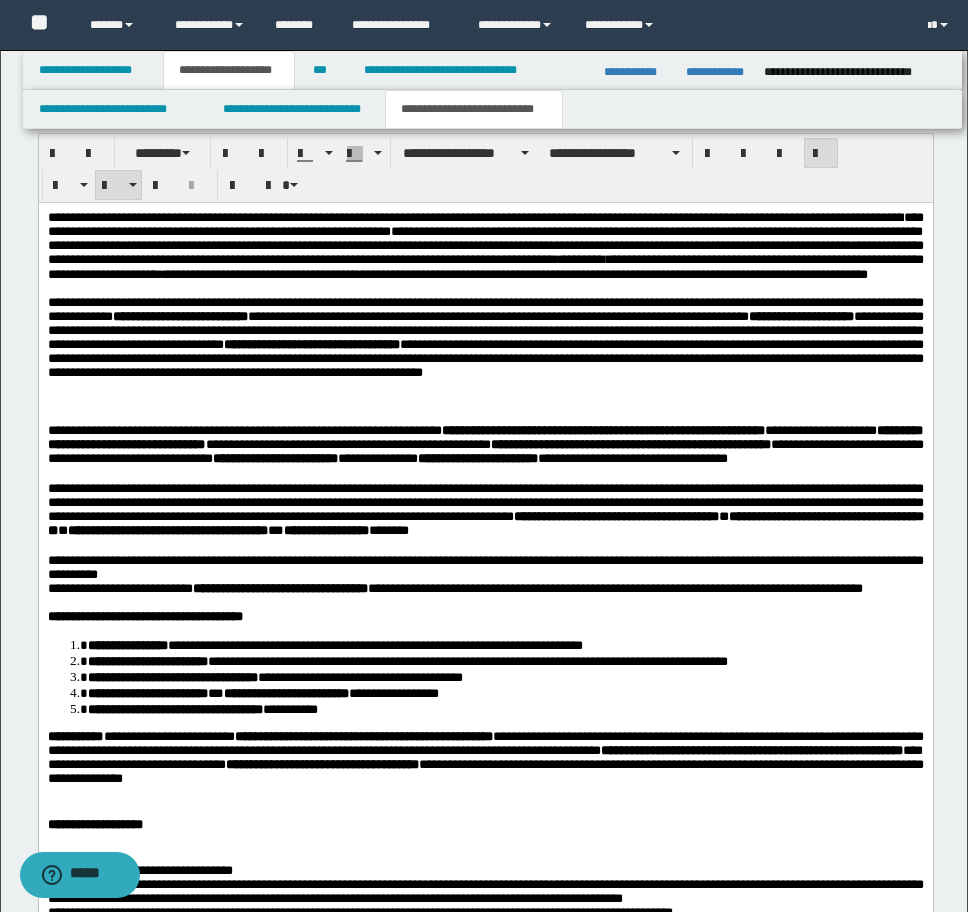 scroll, scrollTop: 2068, scrollLeft: 0, axis: vertical 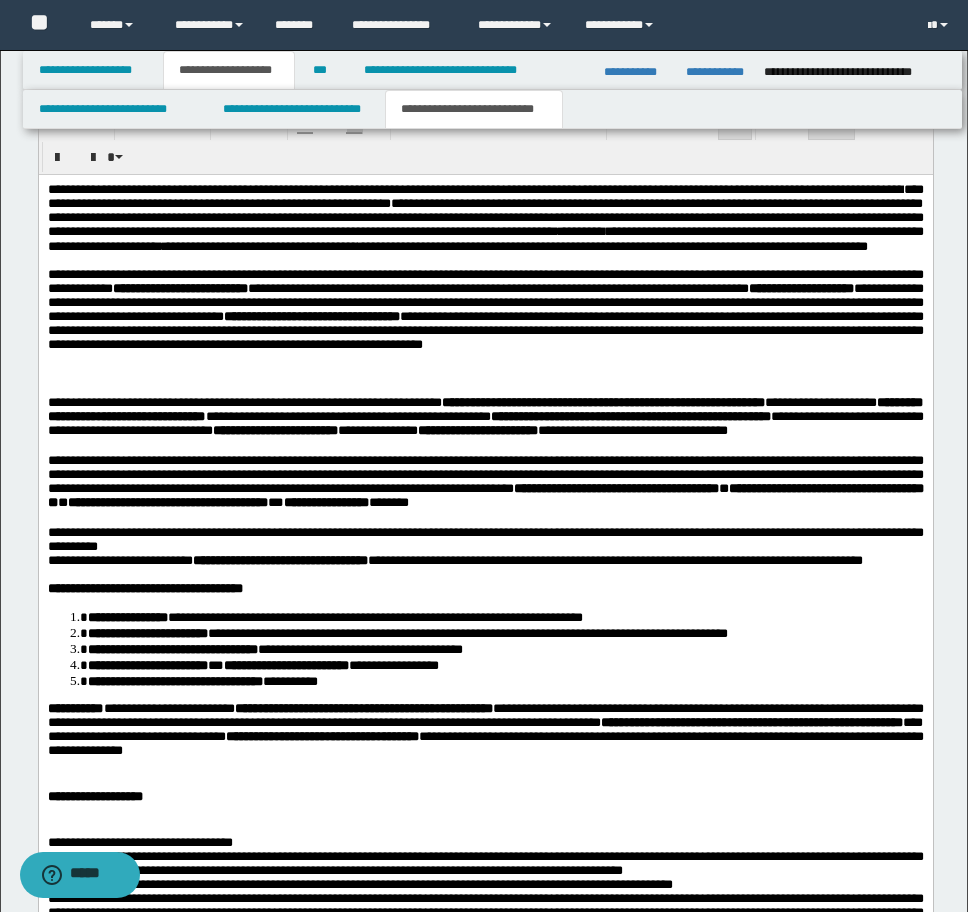 click on "**********" at bounding box center [505, 681] 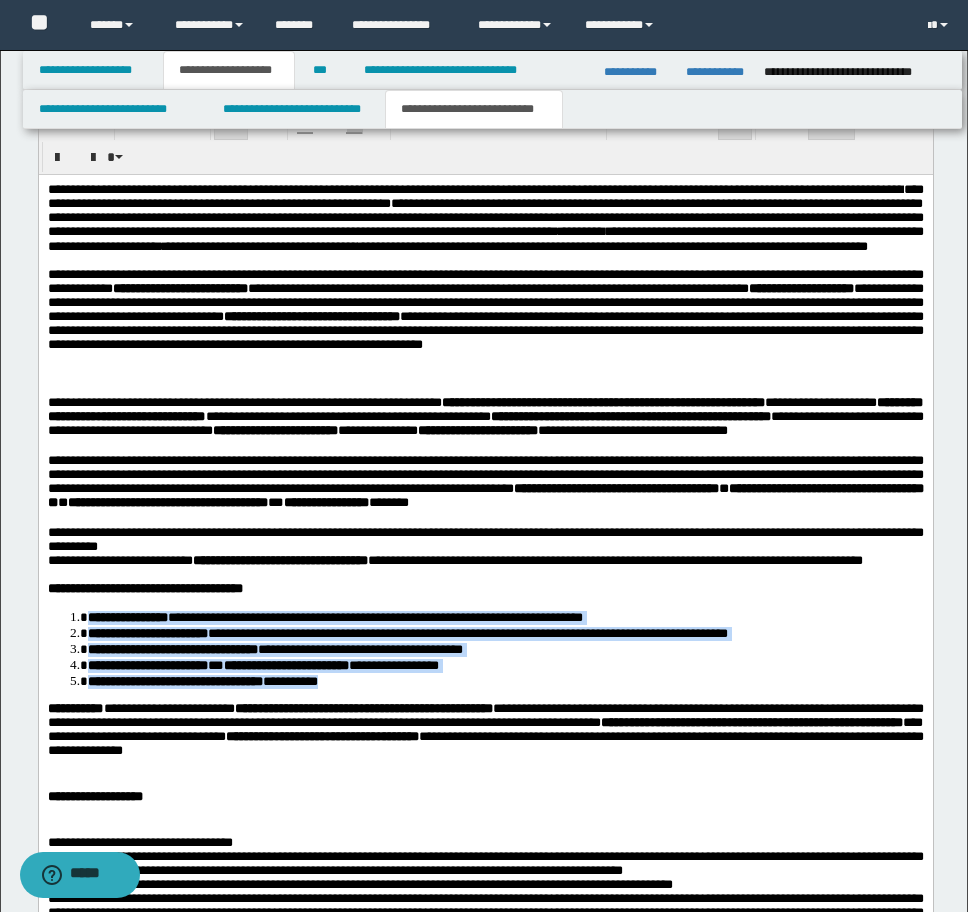 drag, startPoint x: 405, startPoint y: 782, endPoint x: 38, endPoint y: 875, distance: 378.60007 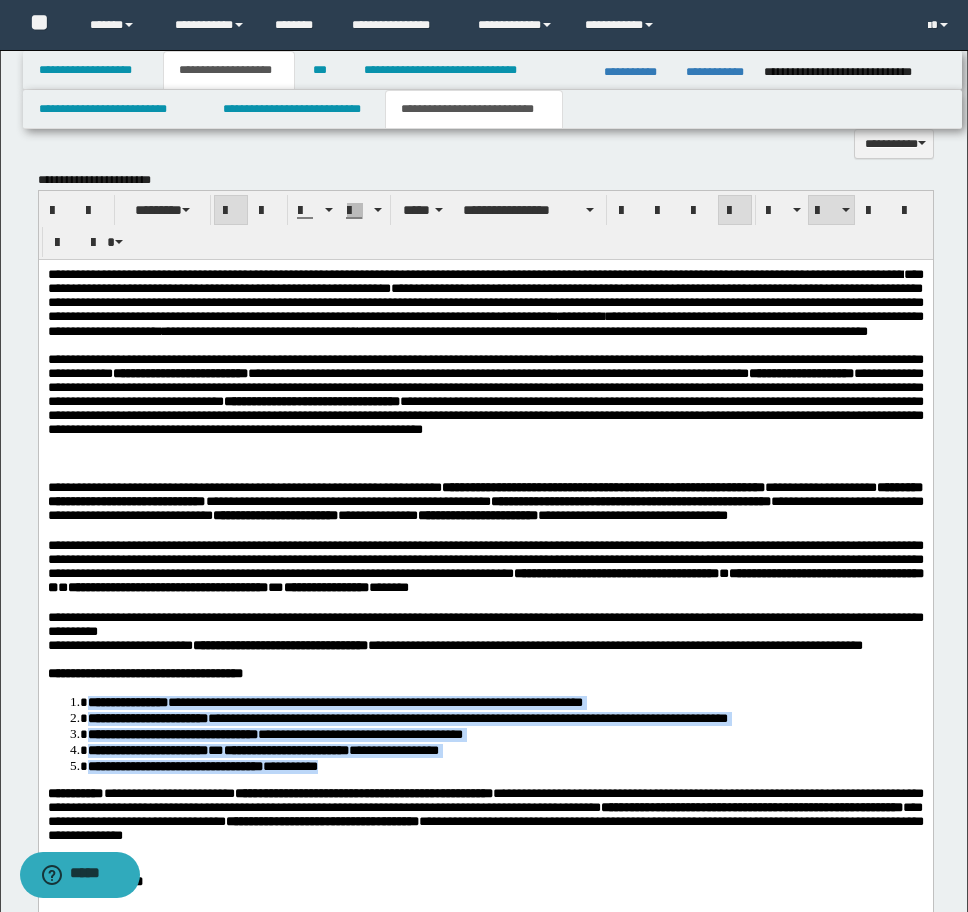 scroll, scrollTop: 1868, scrollLeft: 0, axis: vertical 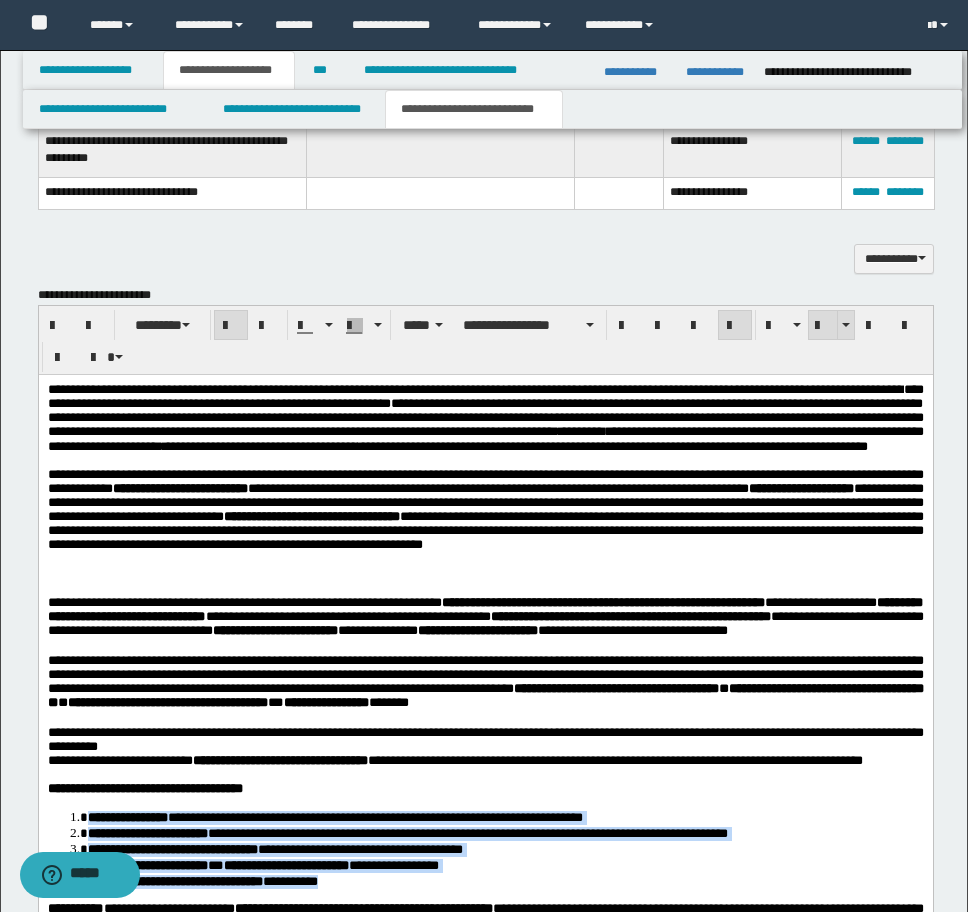 click at bounding box center [823, 326] 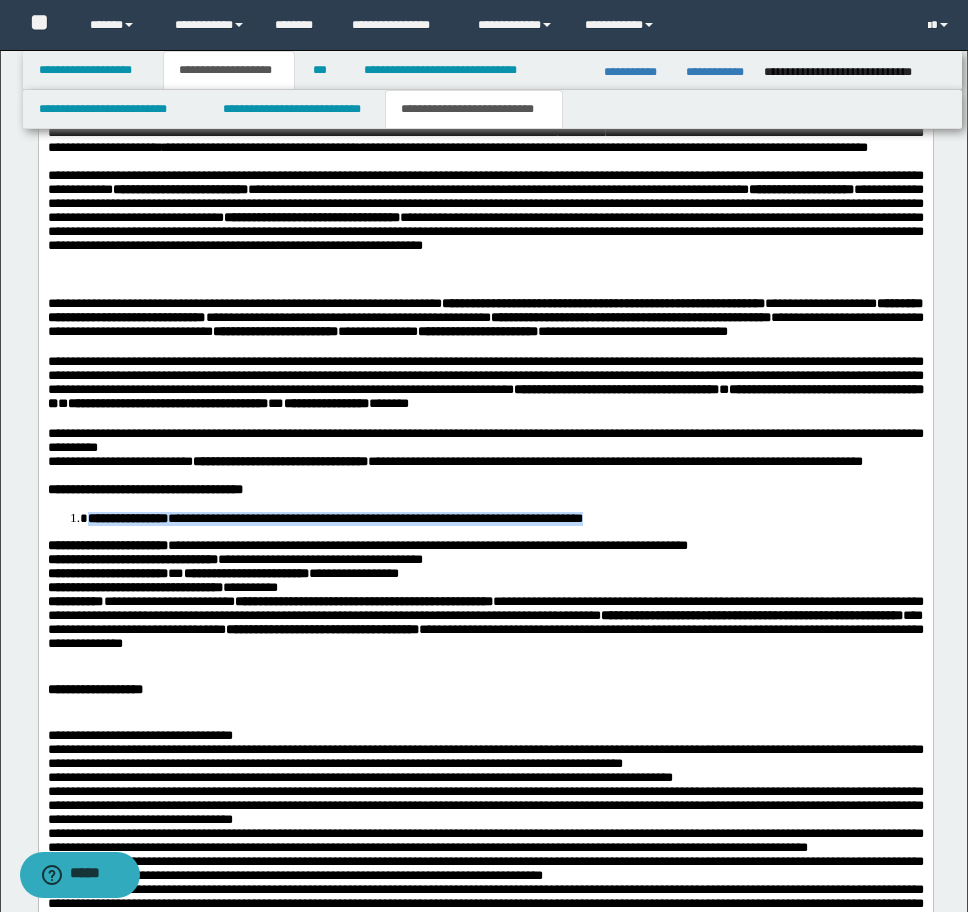 scroll, scrollTop: 2168, scrollLeft: 0, axis: vertical 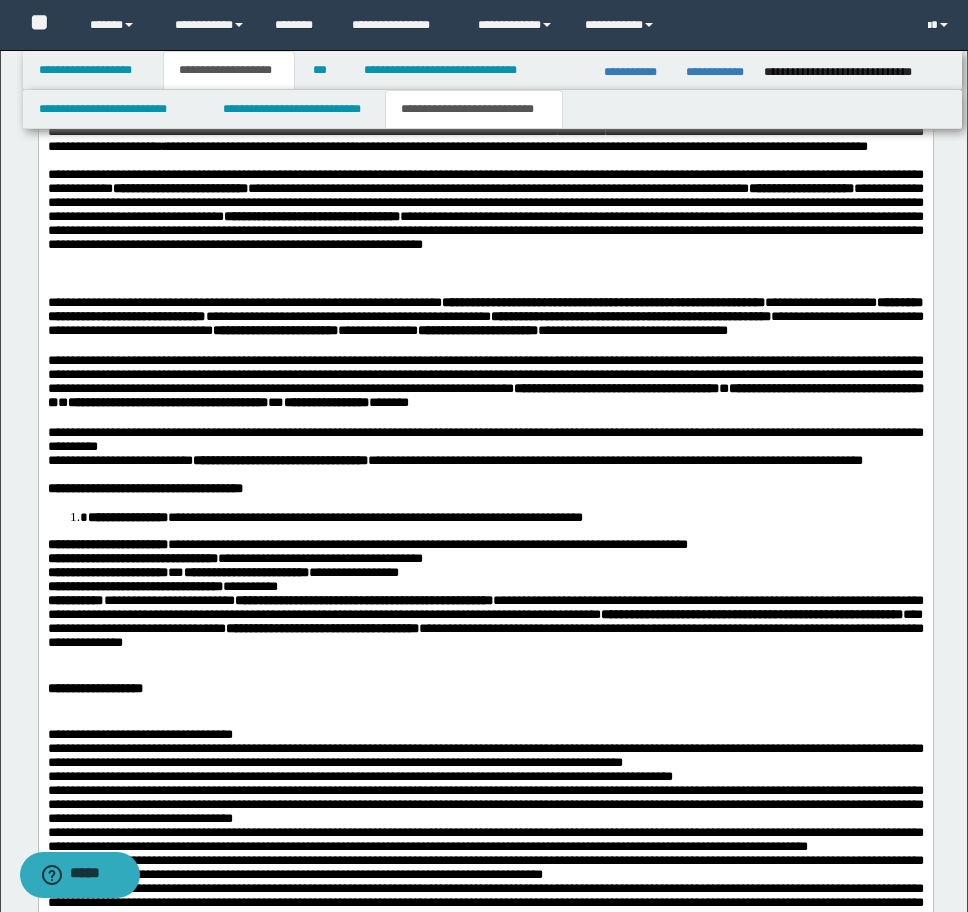 click on "**********" at bounding box center (75, 599) 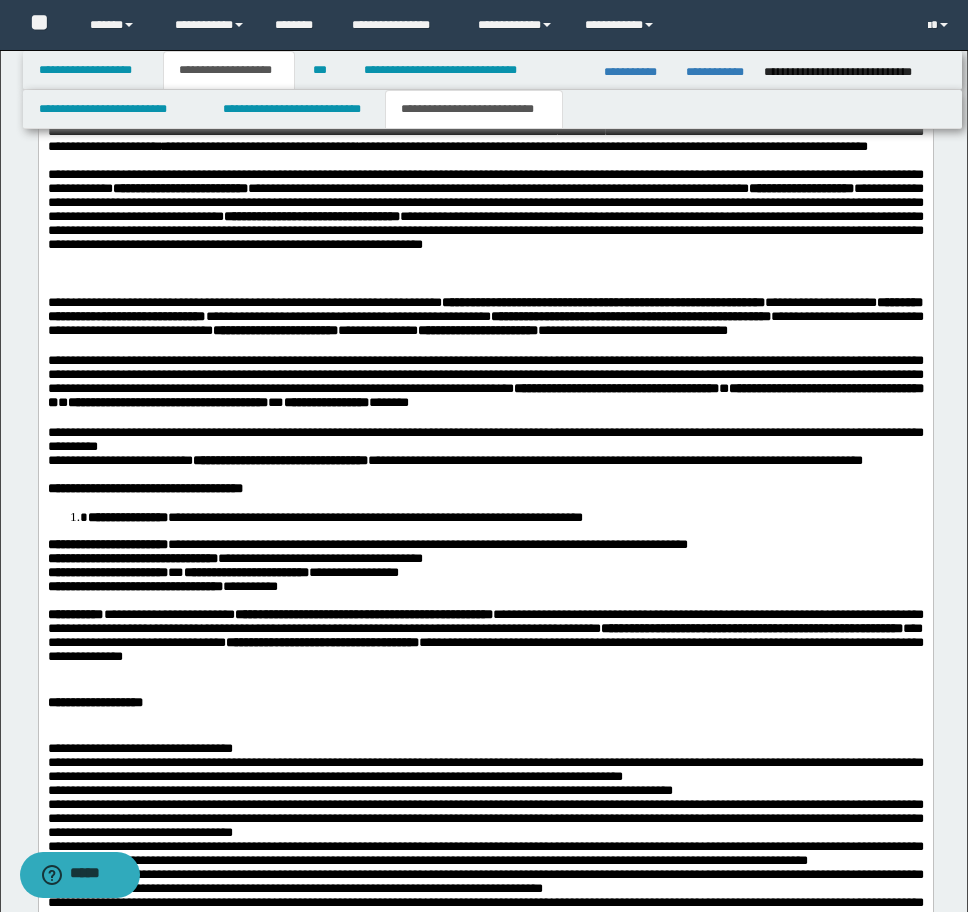 click on "**********" at bounding box center (505, 516) 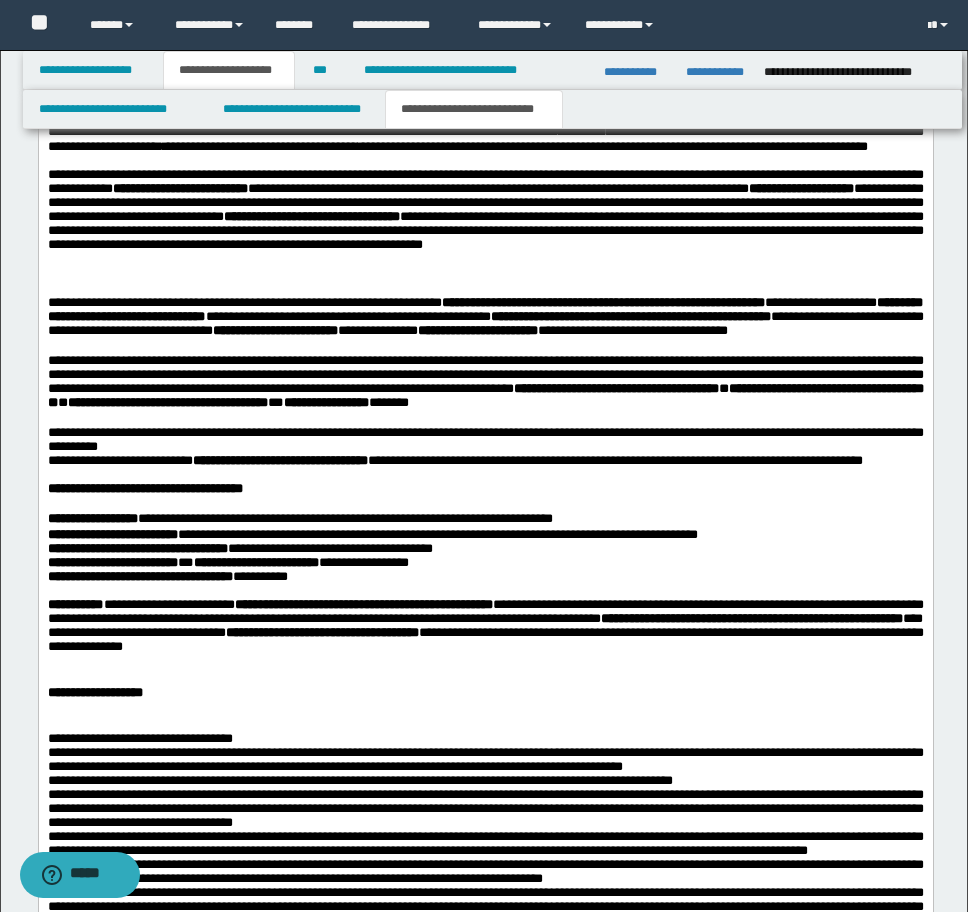 click at bounding box center [485, 661] 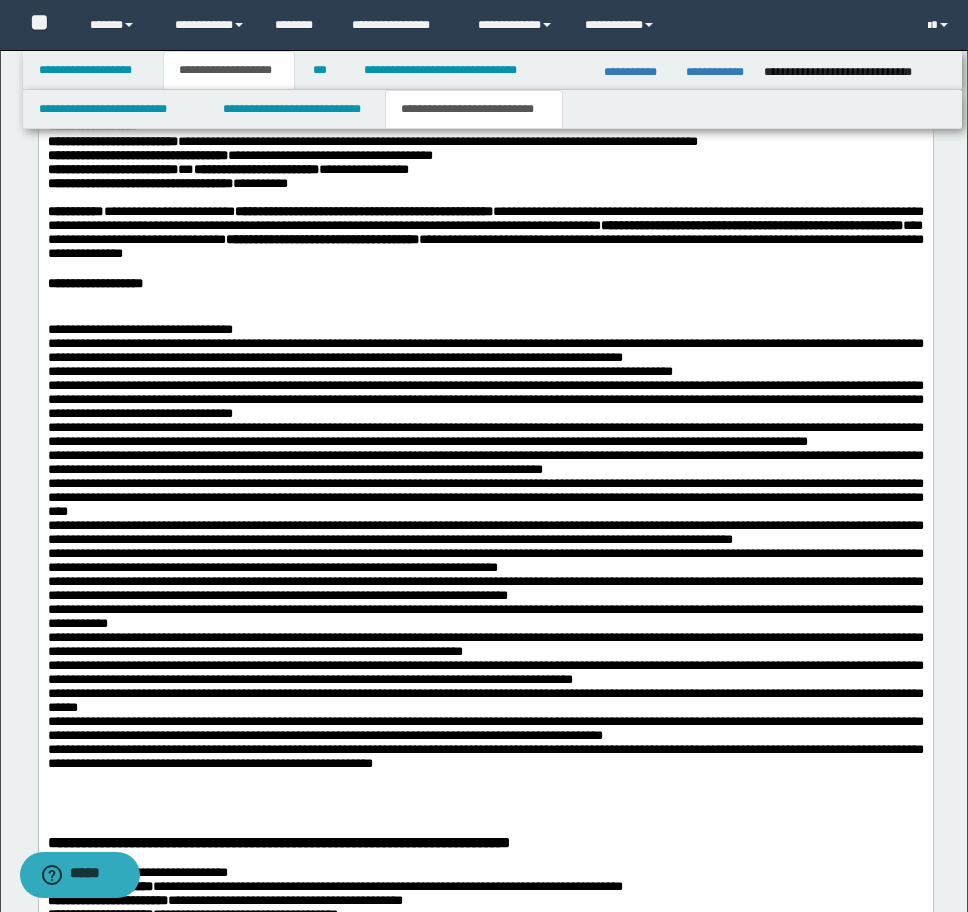 scroll, scrollTop: 2568, scrollLeft: 0, axis: vertical 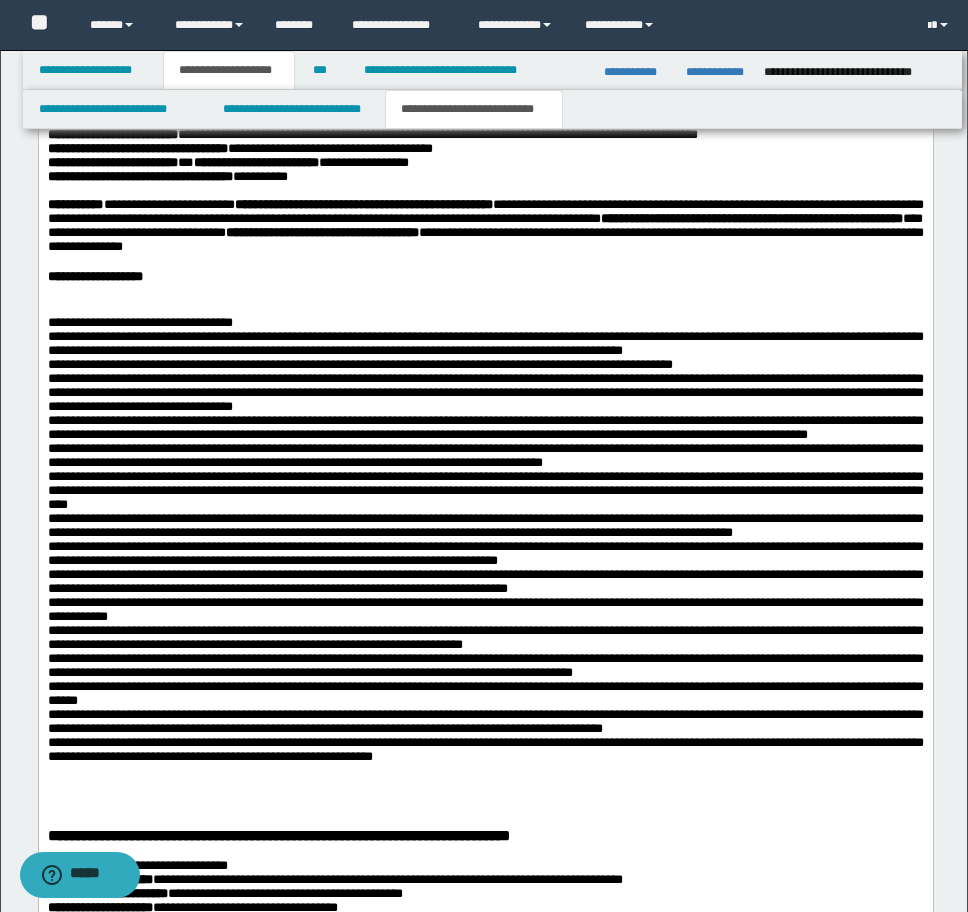 click at bounding box center (485, 292) 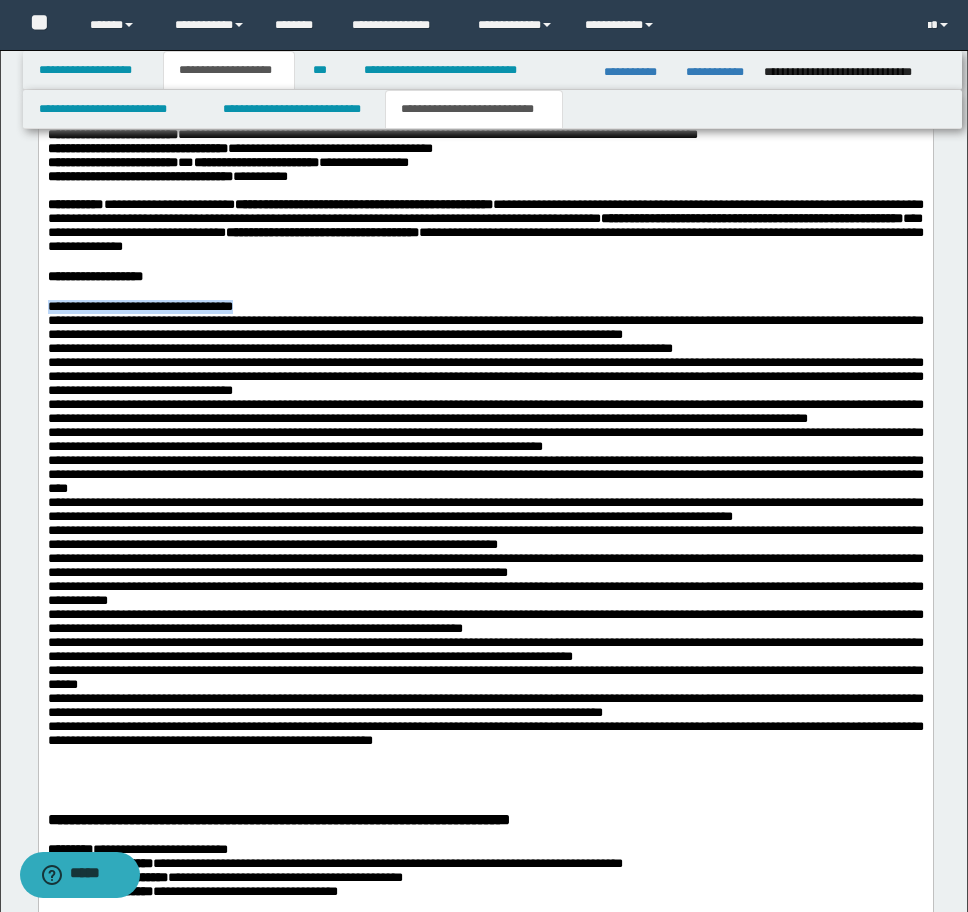 drag, startPoint x: 376, startPoint y: 423, endPoint x: 49, endPoint y: 90, distance: 466.70975 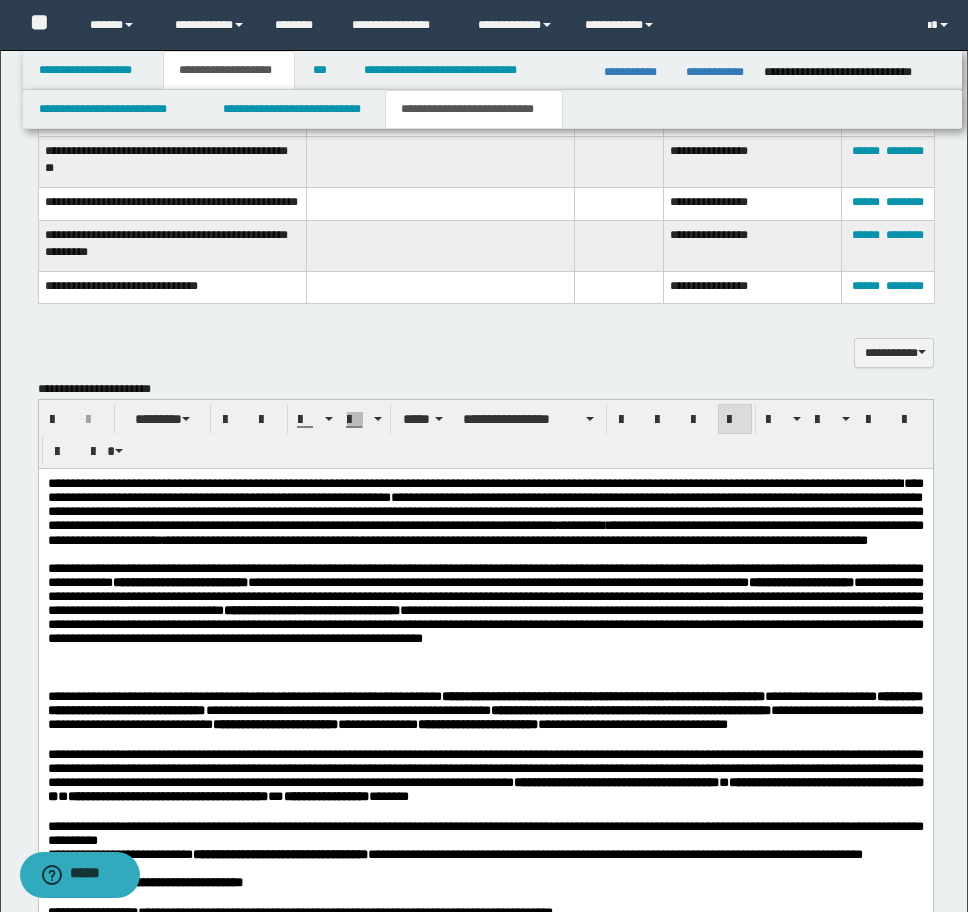 scroll, scrollTop: 1568, scrollLeft: 0, axis: vertical 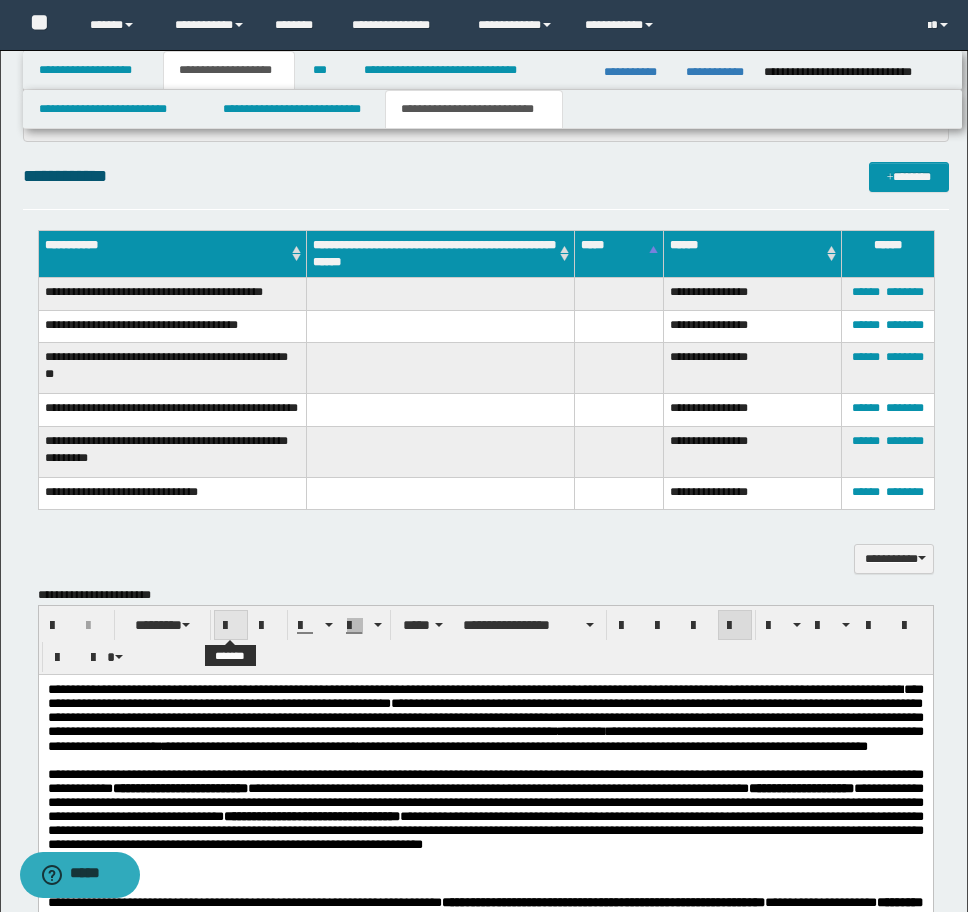 click at bounding box center [231, 626] 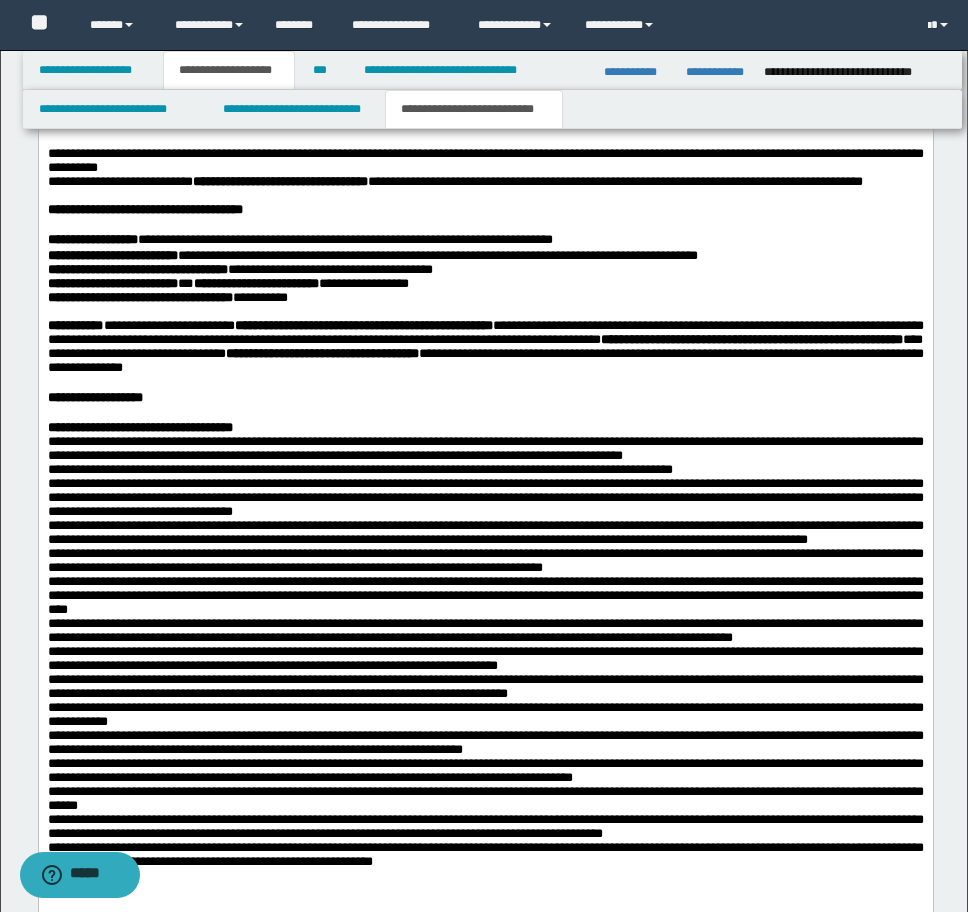 scroll, scrollTop: 2868, scrollLeft: 0, axis: vertical 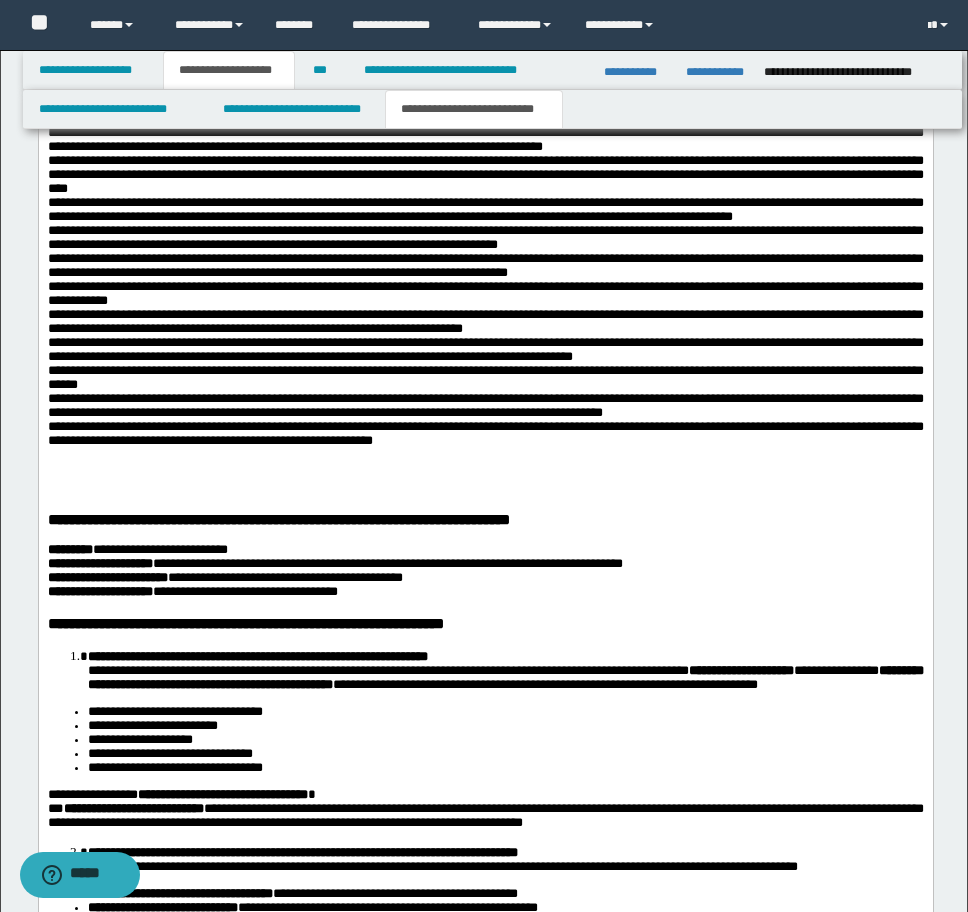 click on "**********" at bounding box center [485, 139] 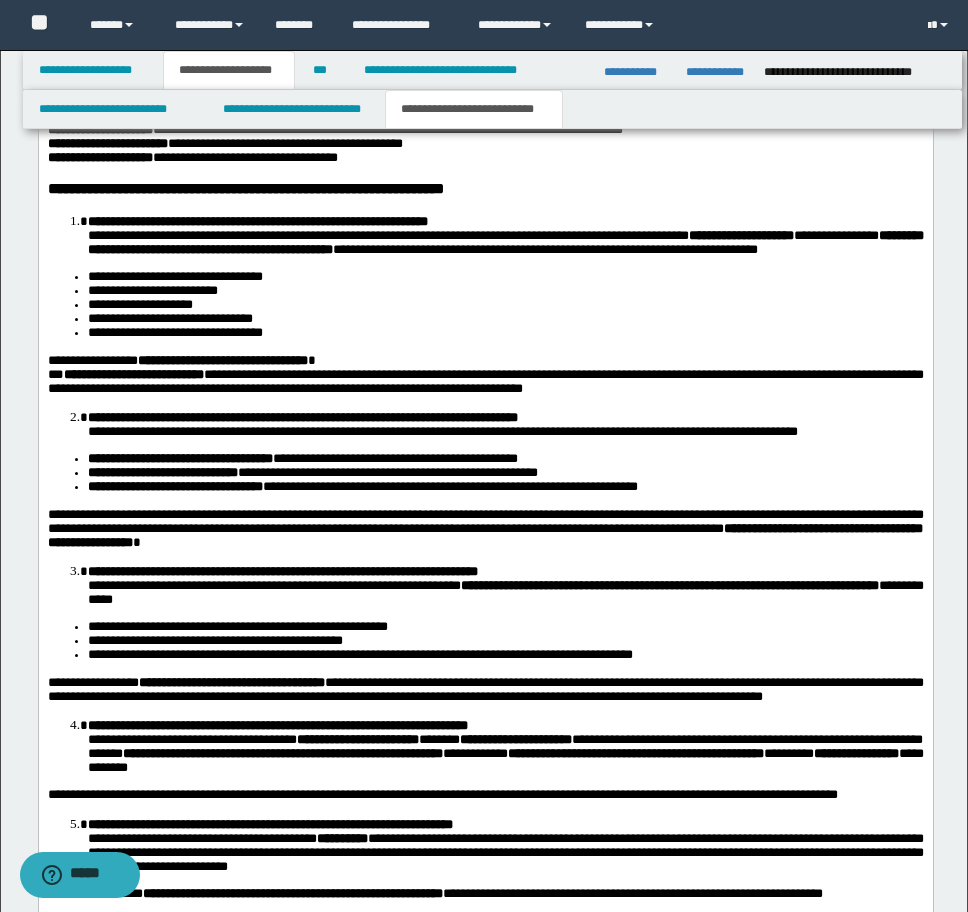 scroll, scrollTop: 3268, scrollLeft: 0, axis: vertical 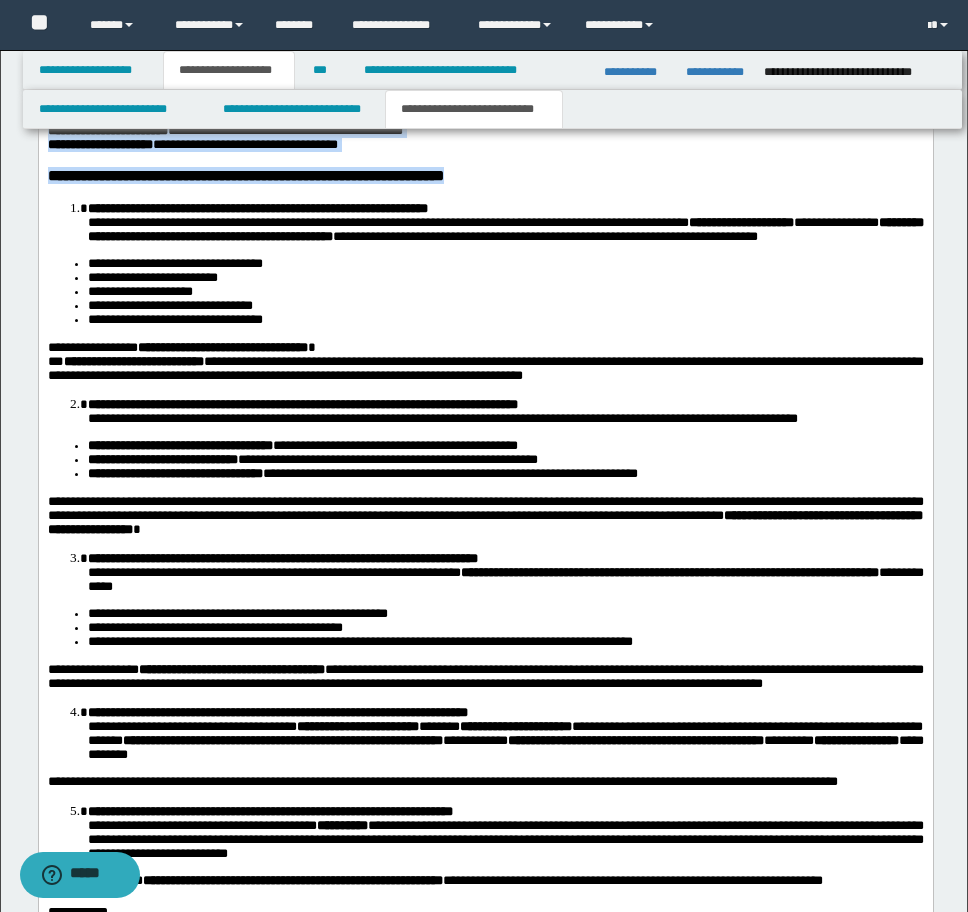 drag, startPoint x: 626, startPoint y: 441, endPoint x: -9, endPoint y: 317, distance: 646.99384 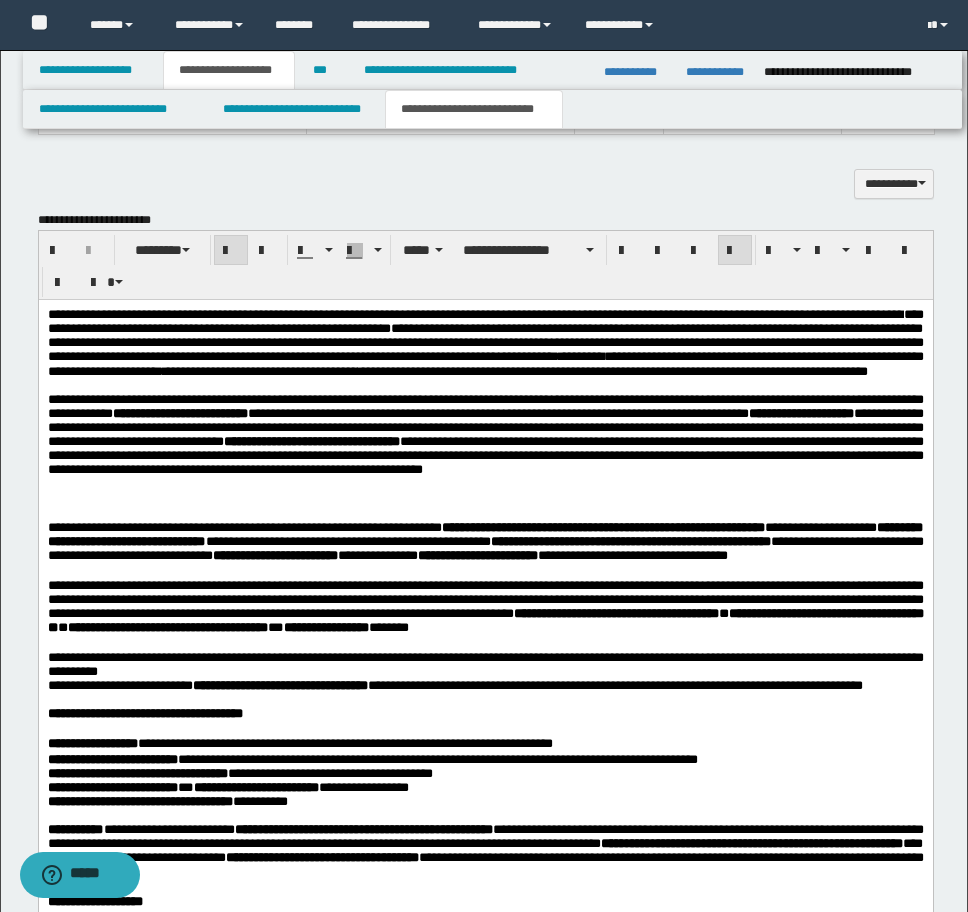 scroll, scrollTop: 1768, scrollLeft: 0, axis: vertical 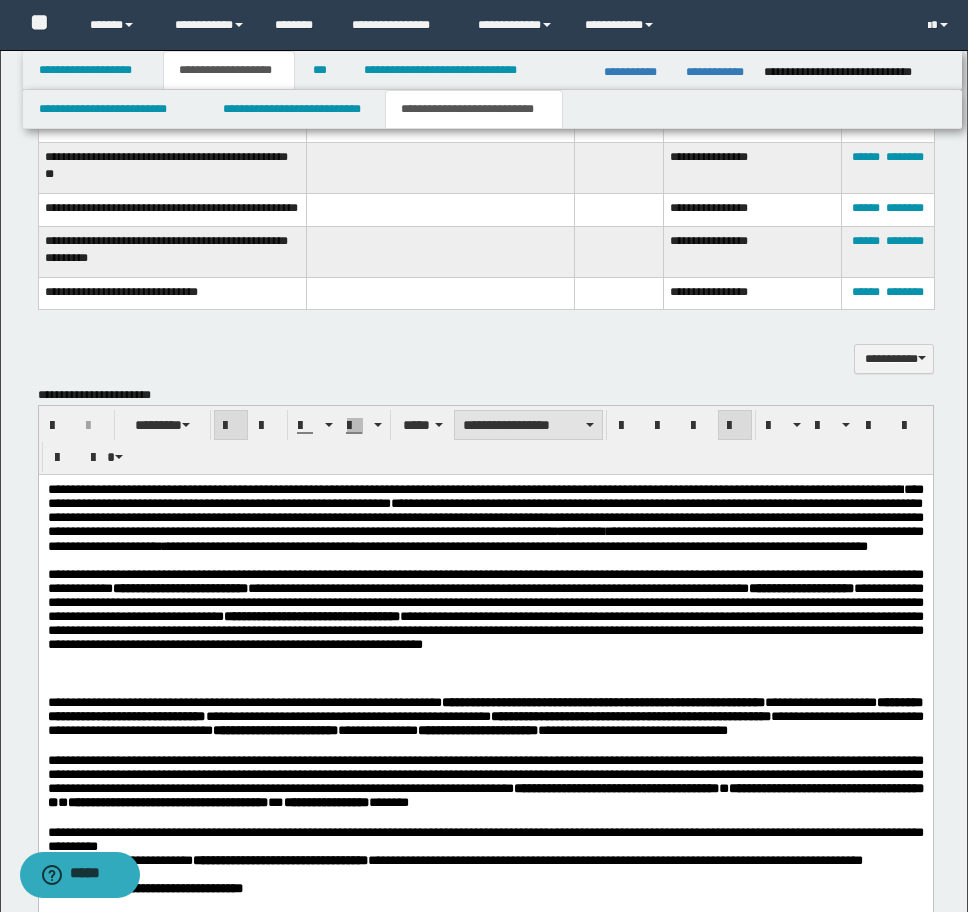 click on "**********" at bounding box center [528, 425] 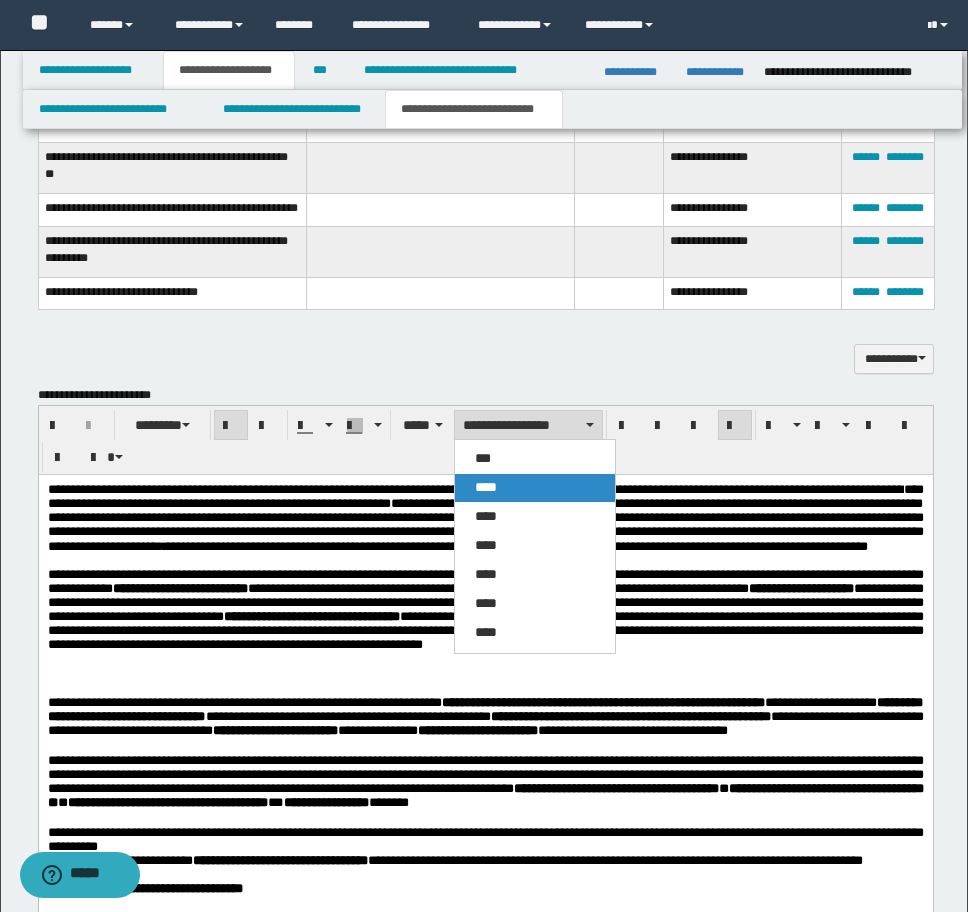 click on "****" at bounding box center [535, 488] 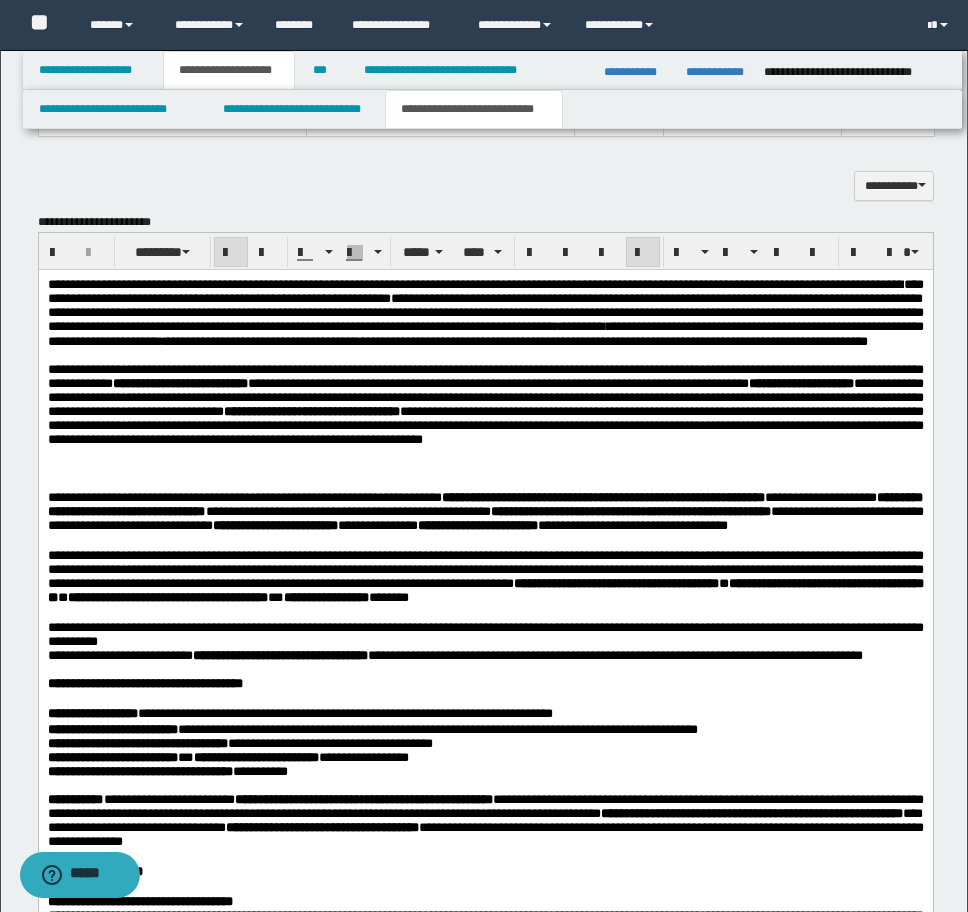 scroll, scrollTop: 1868, scrollLeft: 0, axis: vertical 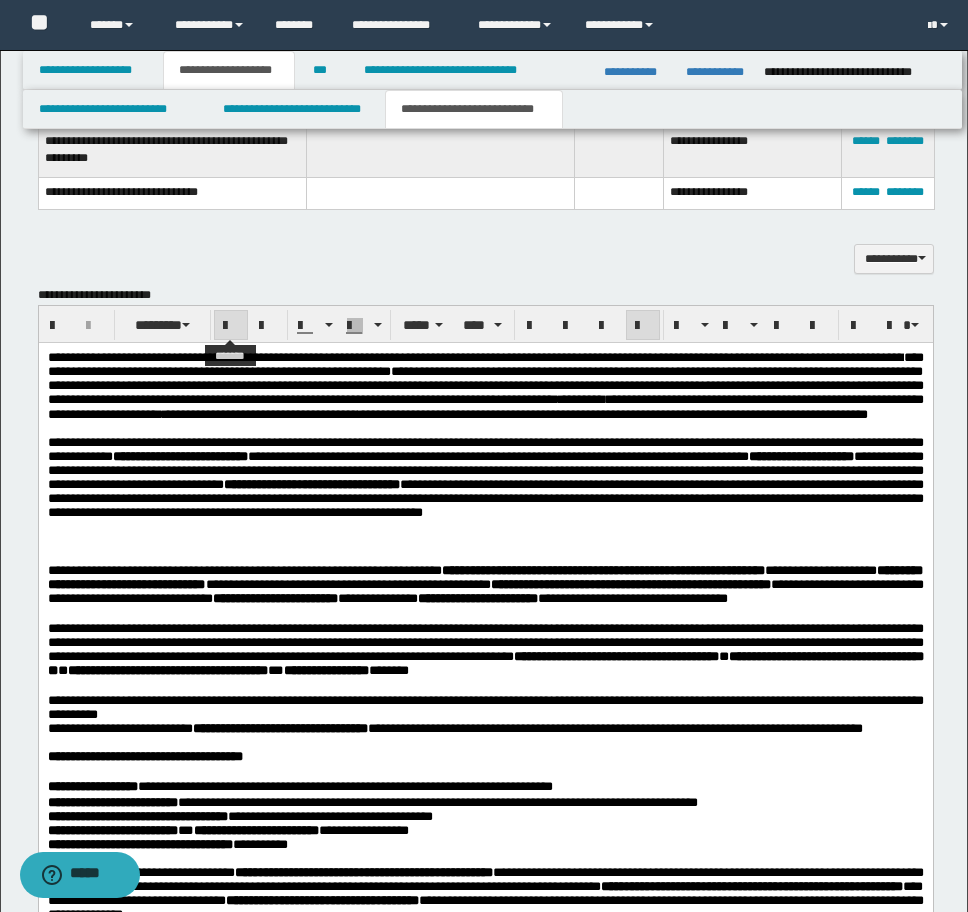 click at bounding box center [231, 326] 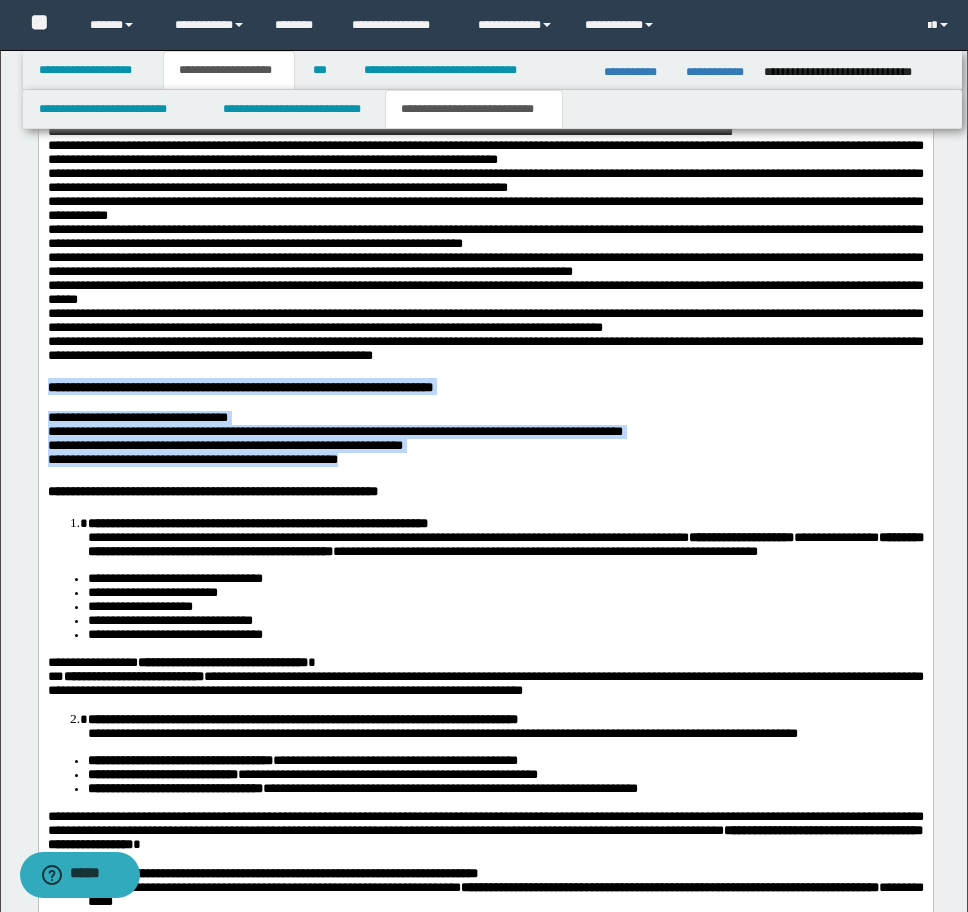 scroll, scrollTop: 2968, scrollLeft: 0, axis: vertical 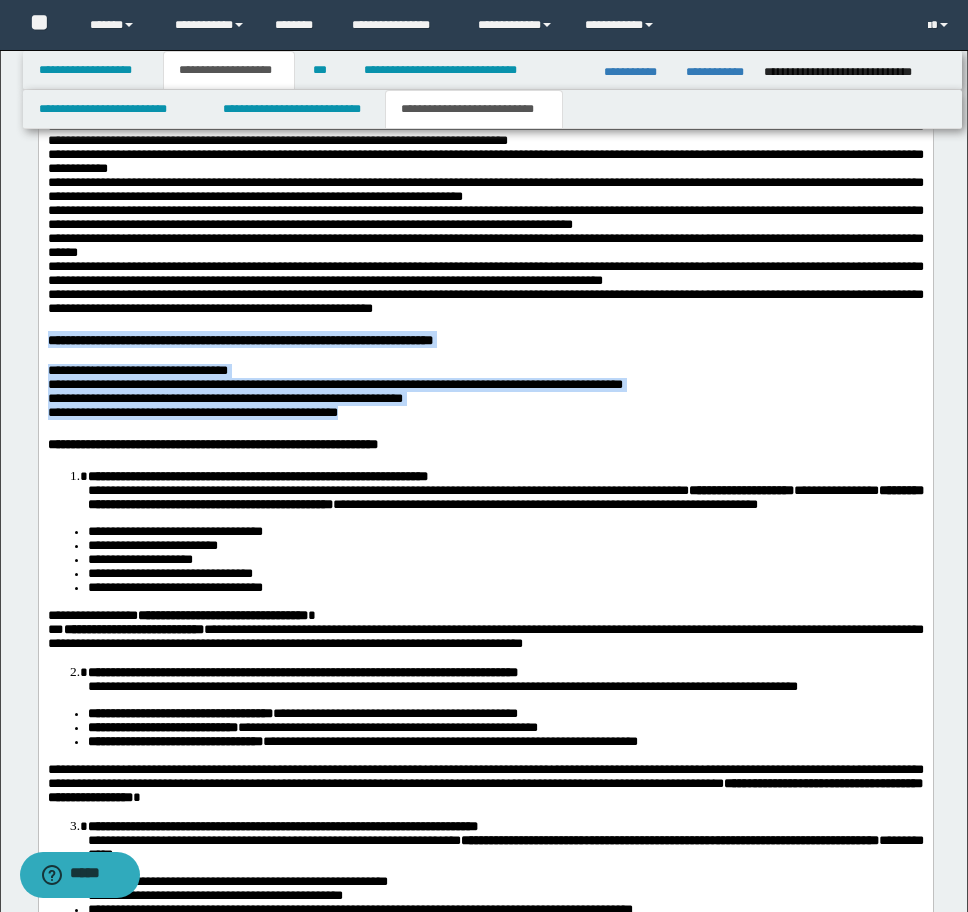 click on "**********" at bounding box center (224, 398) 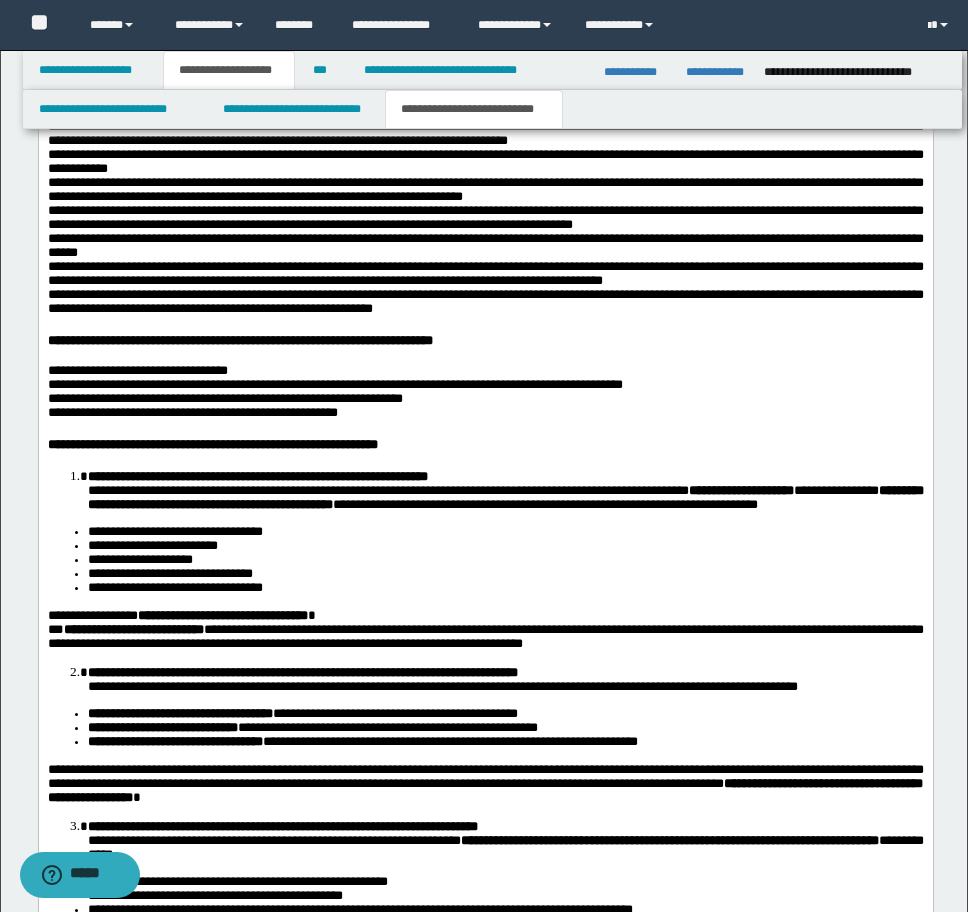 click on "**********" at bounding box center [257, 476] 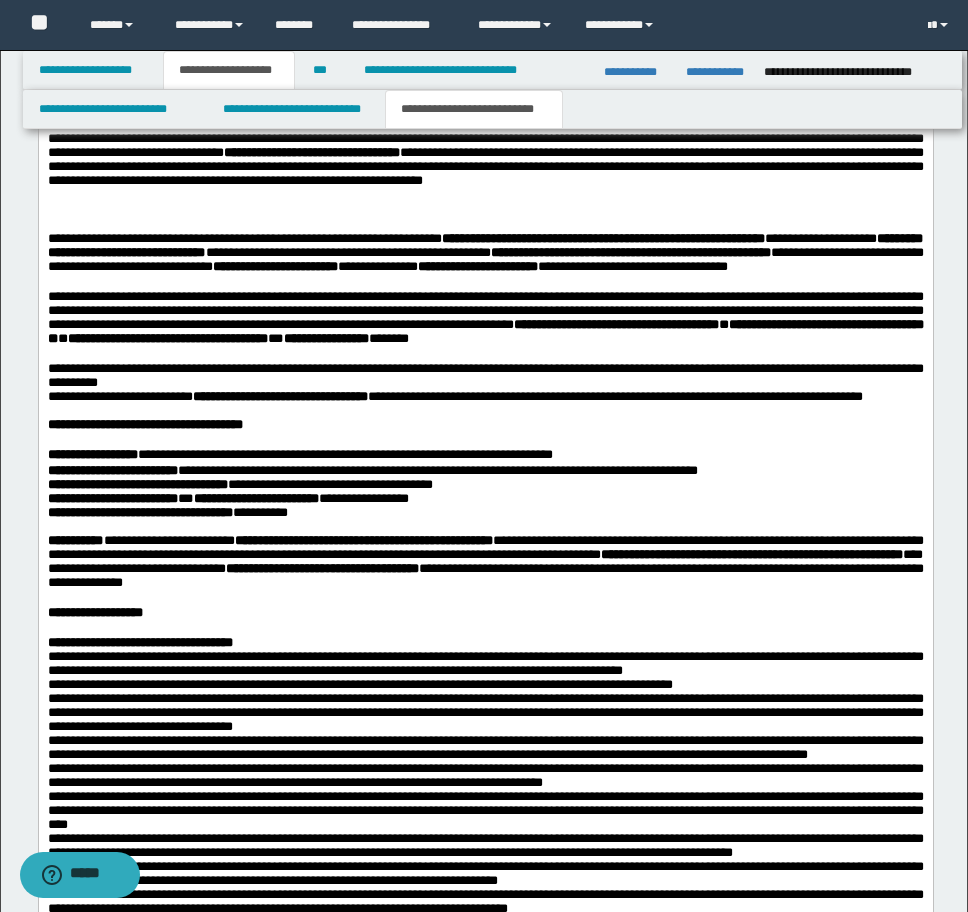 scroll, scrollTop: 1900, scrollLeft: 0, axis: vertical 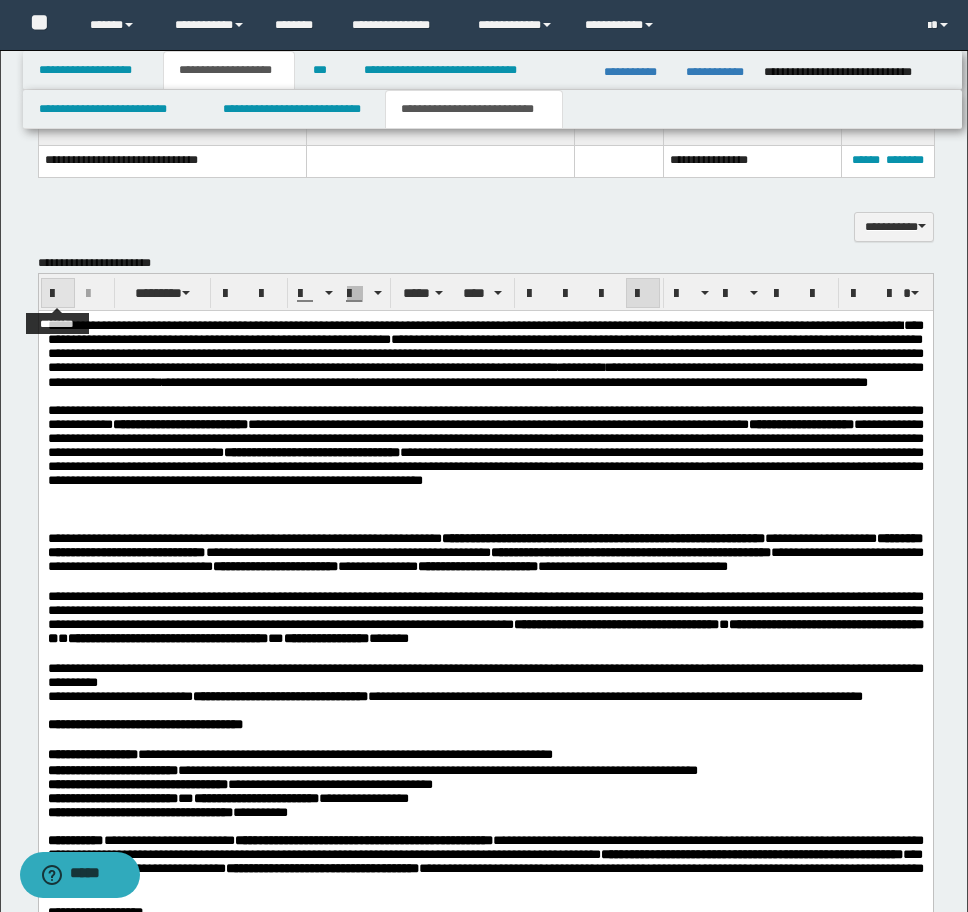 click at bounding box center (58, 294) 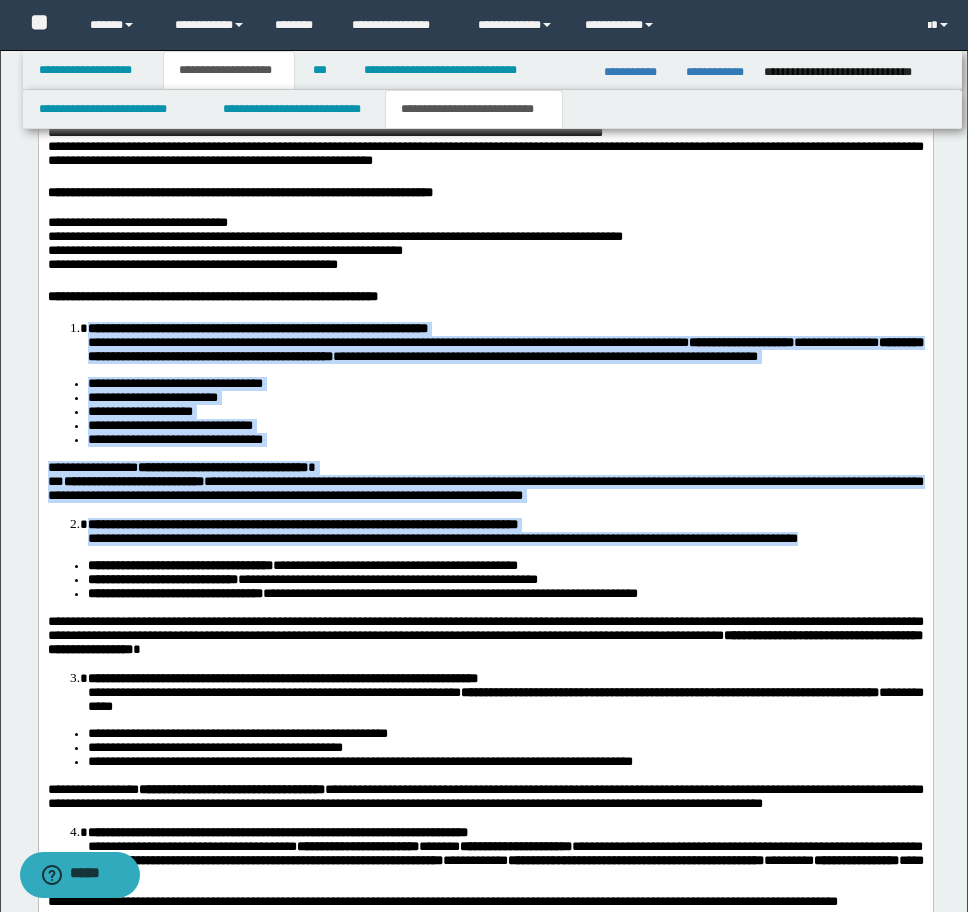 scroll, scrollTop: 3162, scrollLeft: 0, axis: vertical 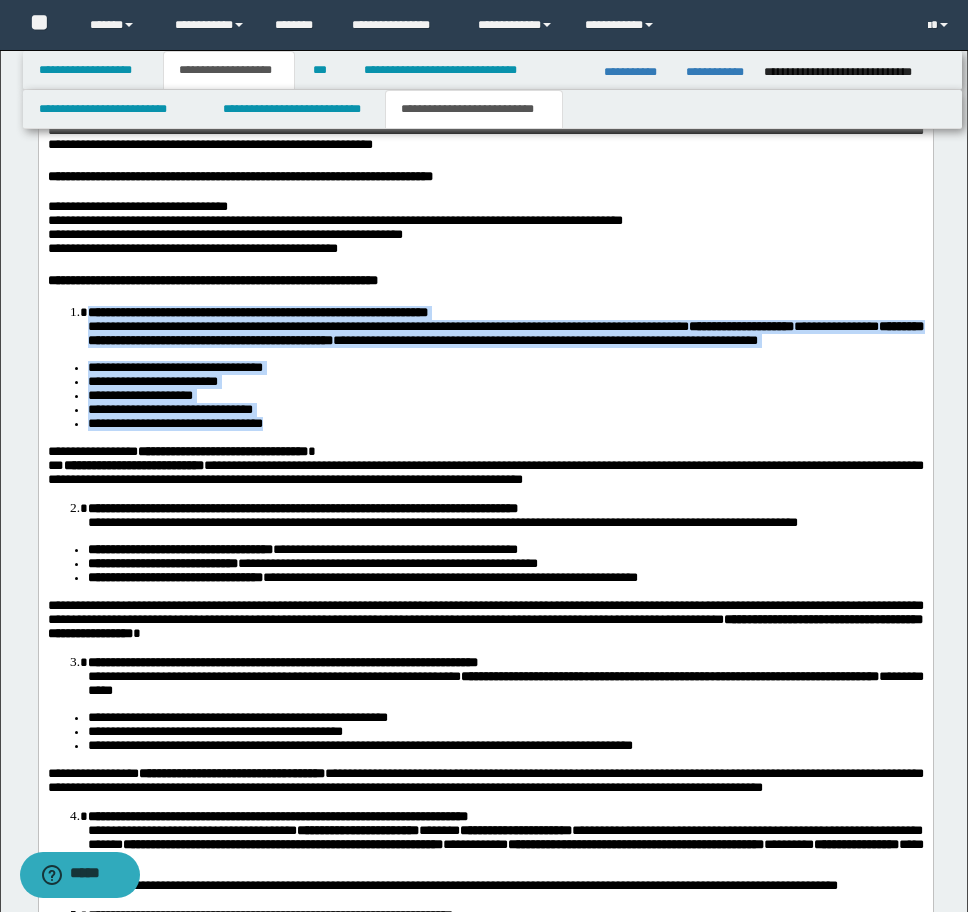 drag, startPoint x: 86, startPoint y: 564, endPoint x: 431, endPoint y: 720, distance: 378.63043 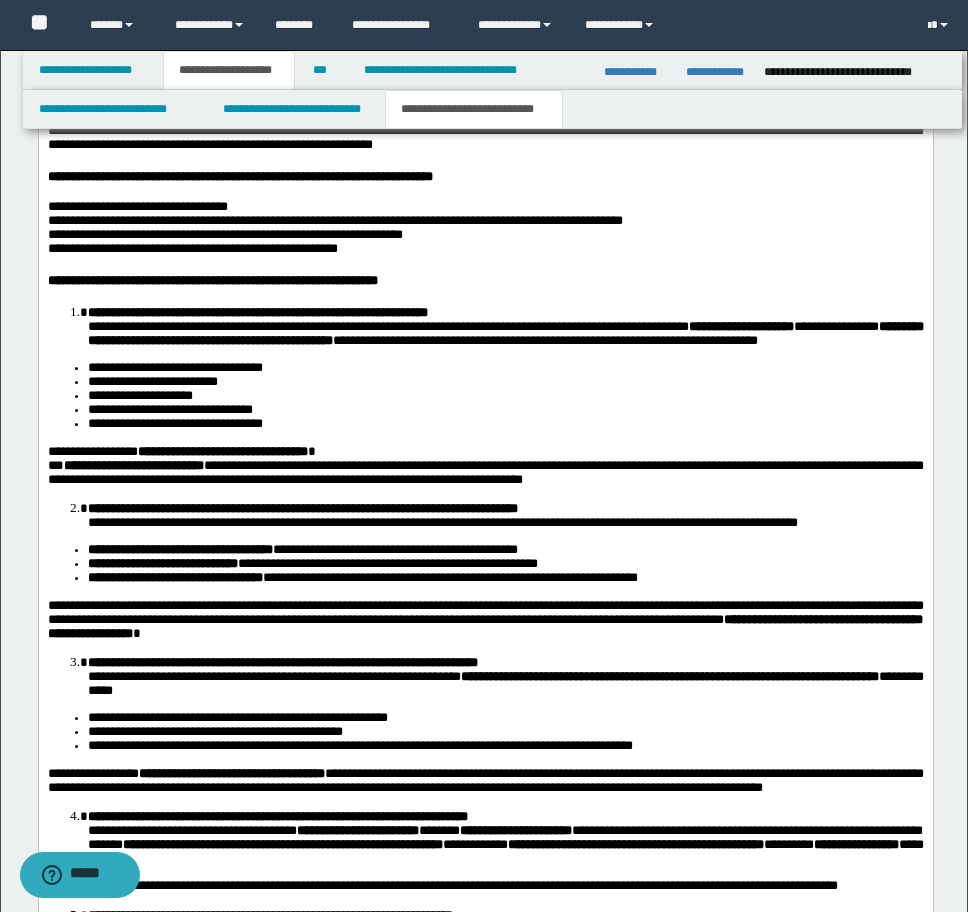 drag, startPoint x: 206, startPoint y: 561, endPoint x: 240, endPoint y: 621, distance: 68.96376 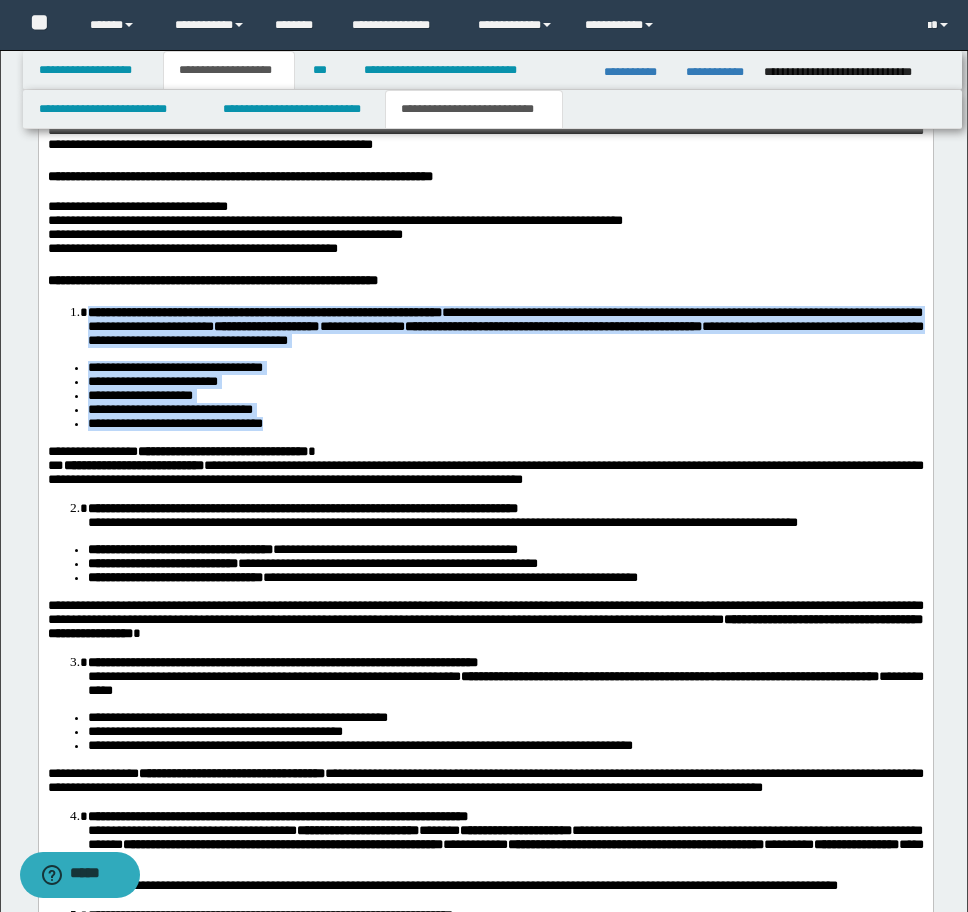 drag, startPoint x: 87, startPoint y: 570, endPoint x: 268, endPoint y: 606, distance: 184.5454 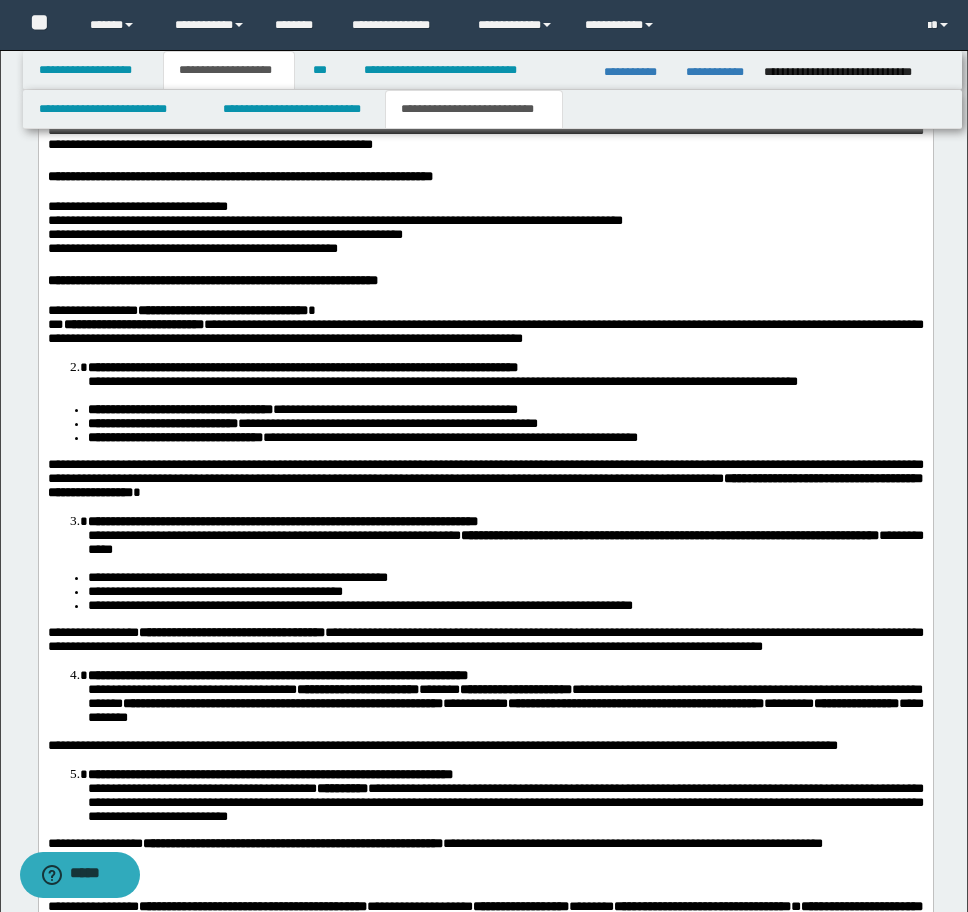 scroll, scrollTop: 3130, scrollLeft: 0, axis: vertical 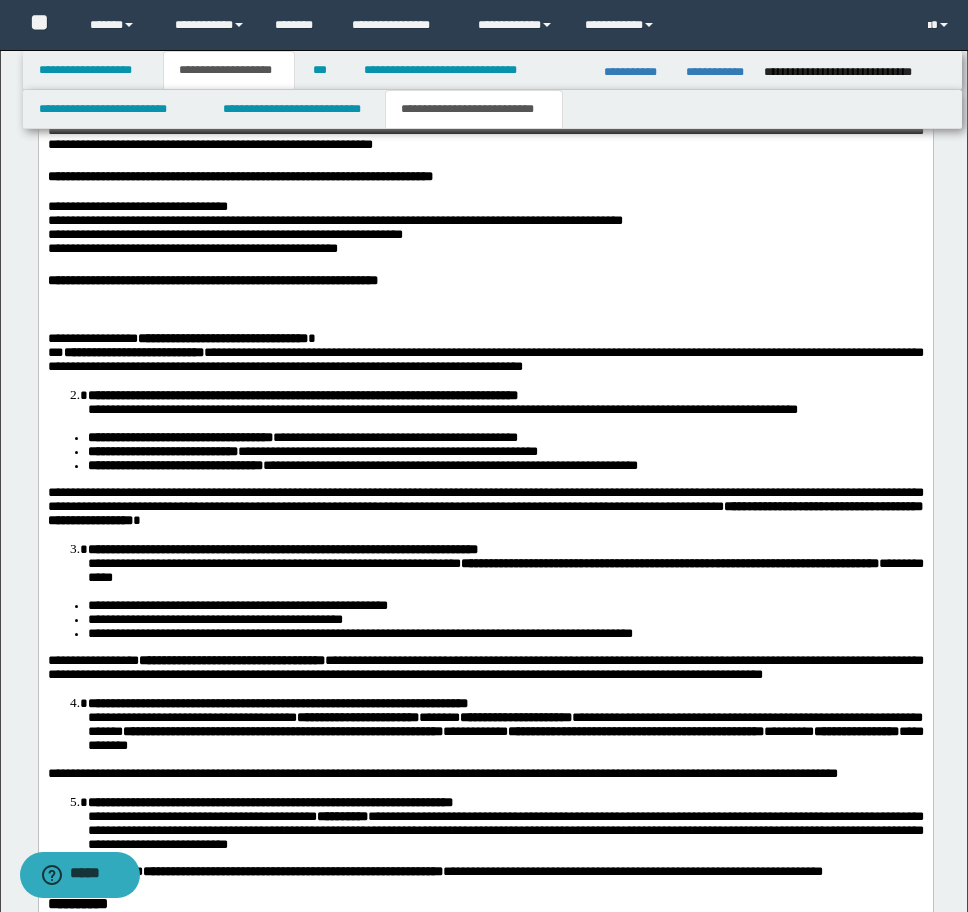 click on "**********" at bounding box center [485, 772] 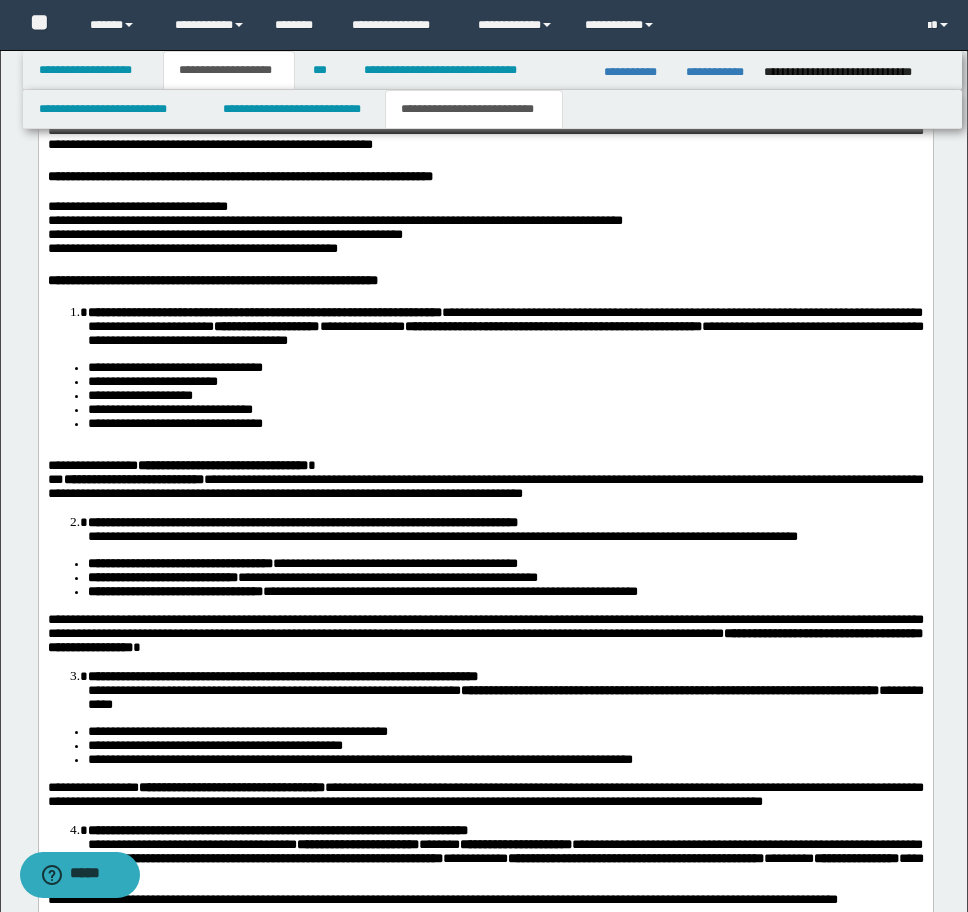 scroll, scrollTop: 3162, scrollLeft: 0, axis: vertical 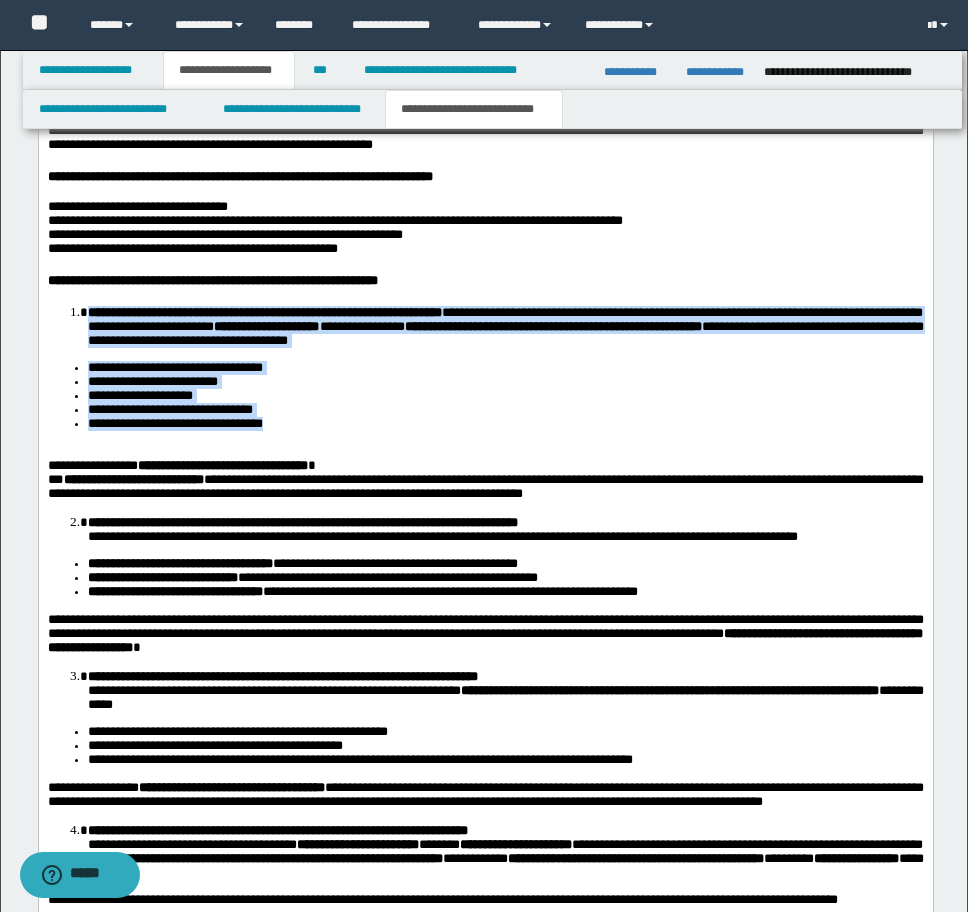 drag, startPoint x: 85, startPoint y: 568, endPoint x: 341, endPoint y: 703, distance: 289.41492 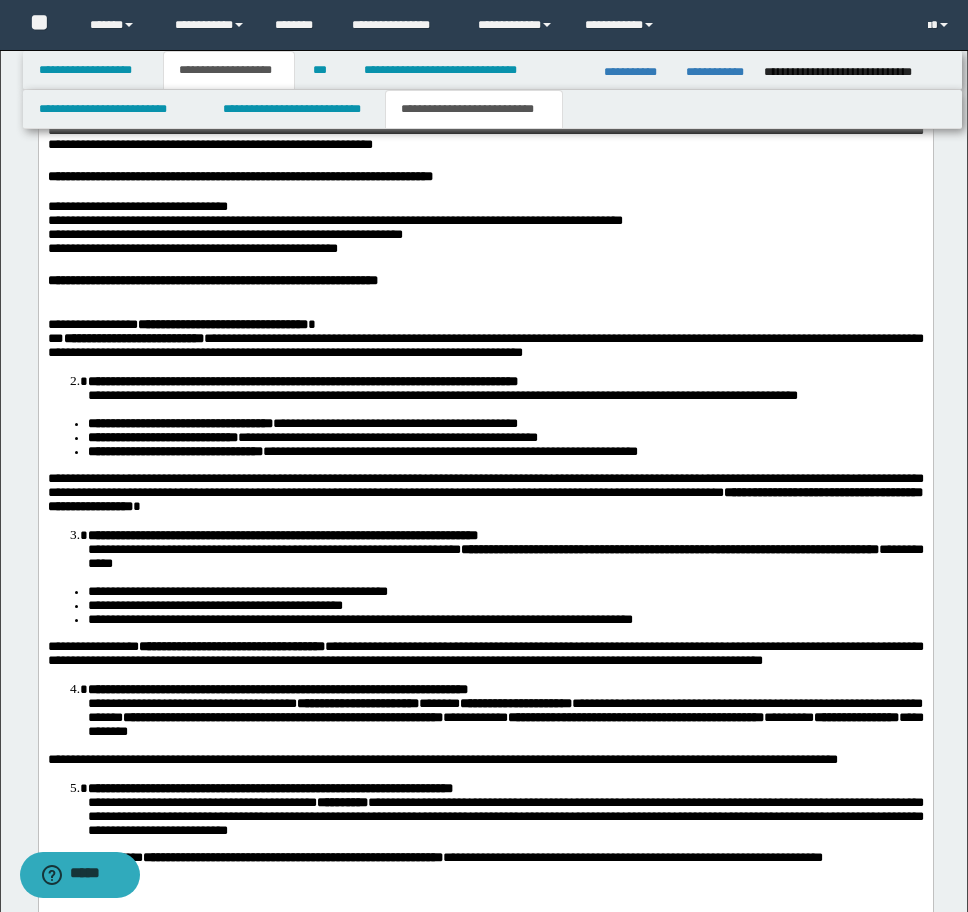 scroll, scrollTop: 3130, scrollLeft: 0, axis: vertical 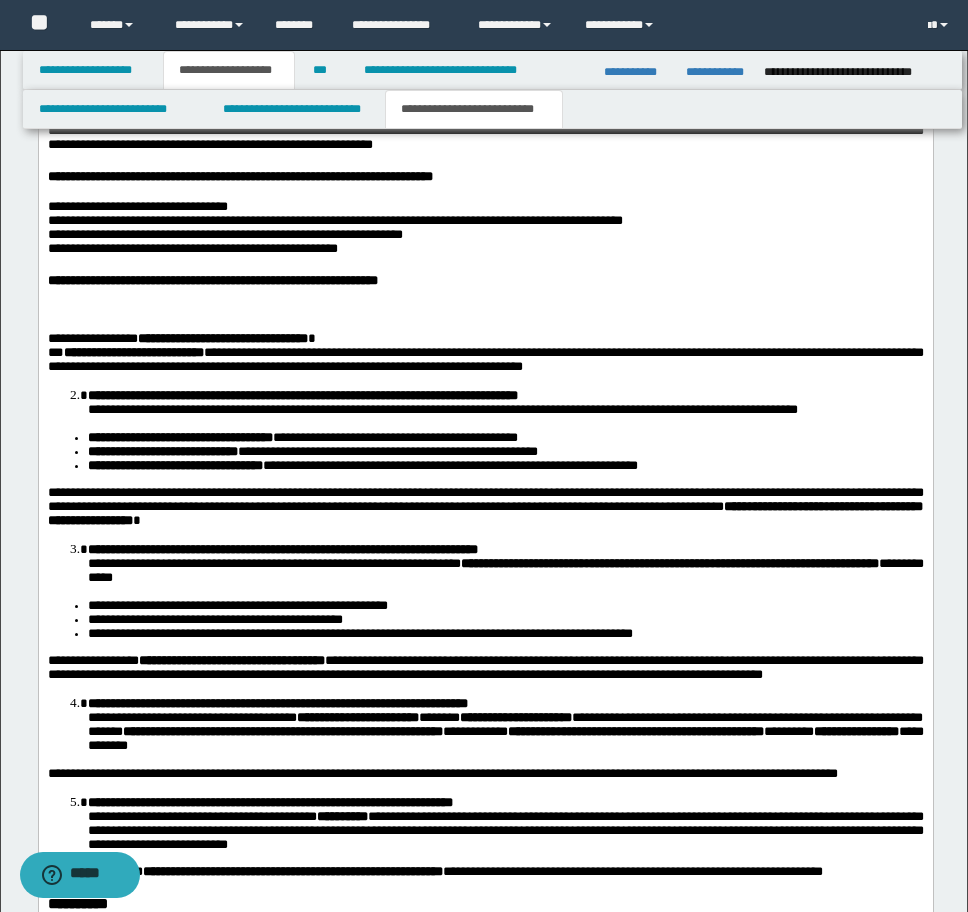 click at bounding box center [485, 311] 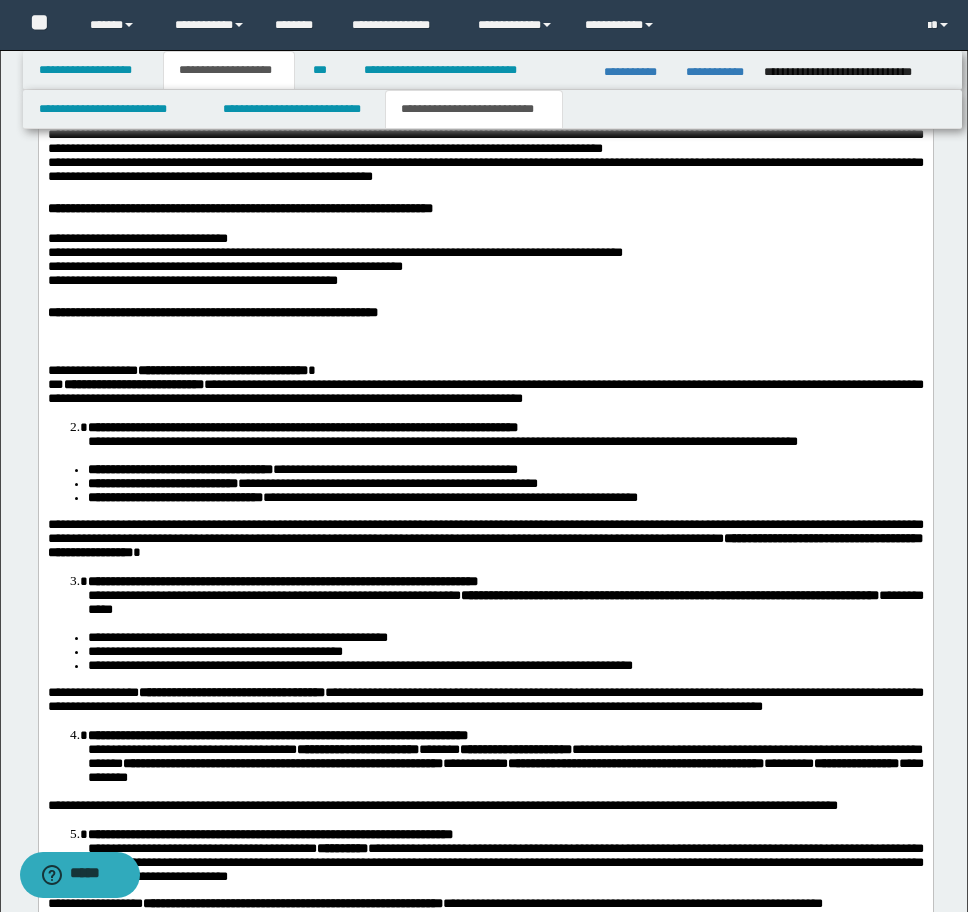 scroll, scrollTop: 3162, scrollLeft: 0, axis: vertical 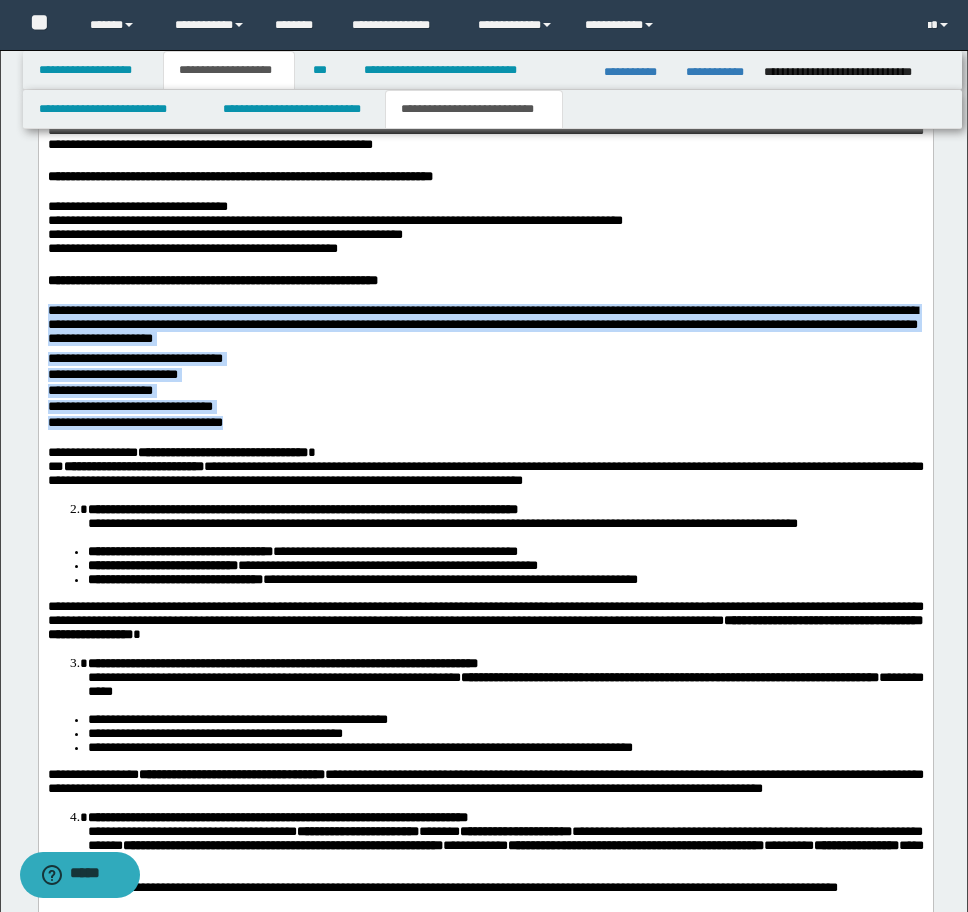 drag, startPoint x: 78, startPoint y: 631, endPoint x: -9, endPoint y: 565, distance: 109.201645 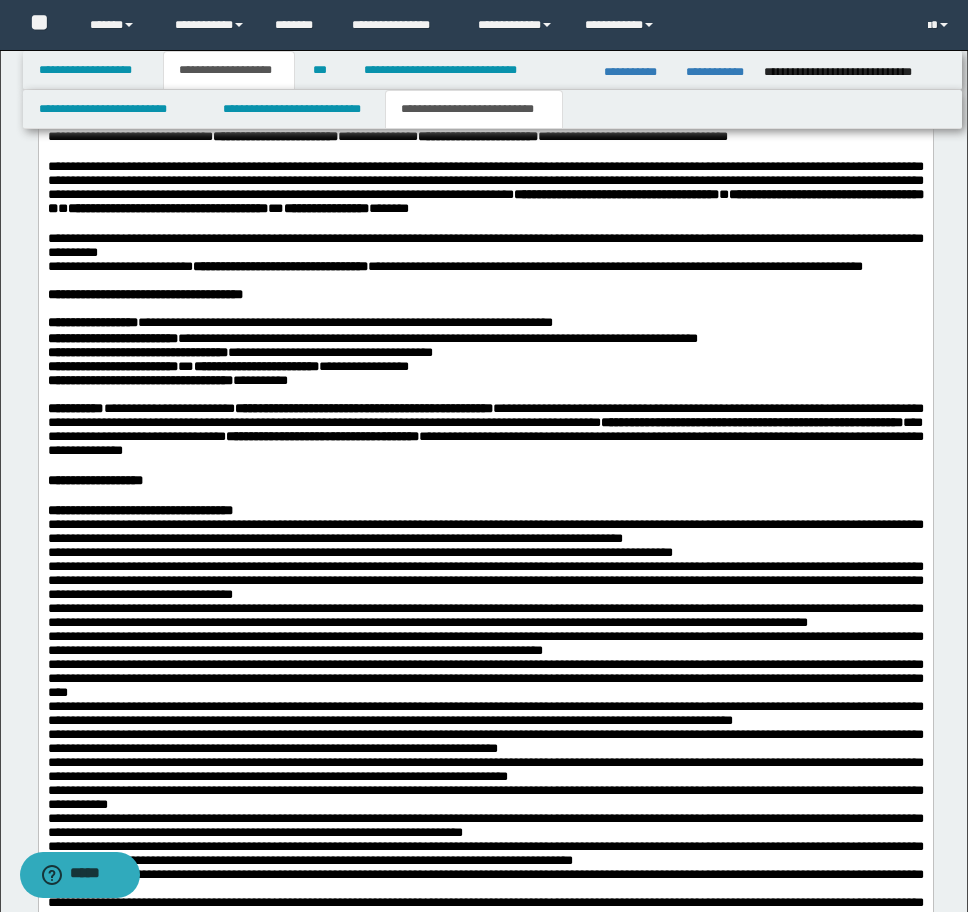 scroll, scrollTop: 1862, scrollLeft: 0, axis: vertical 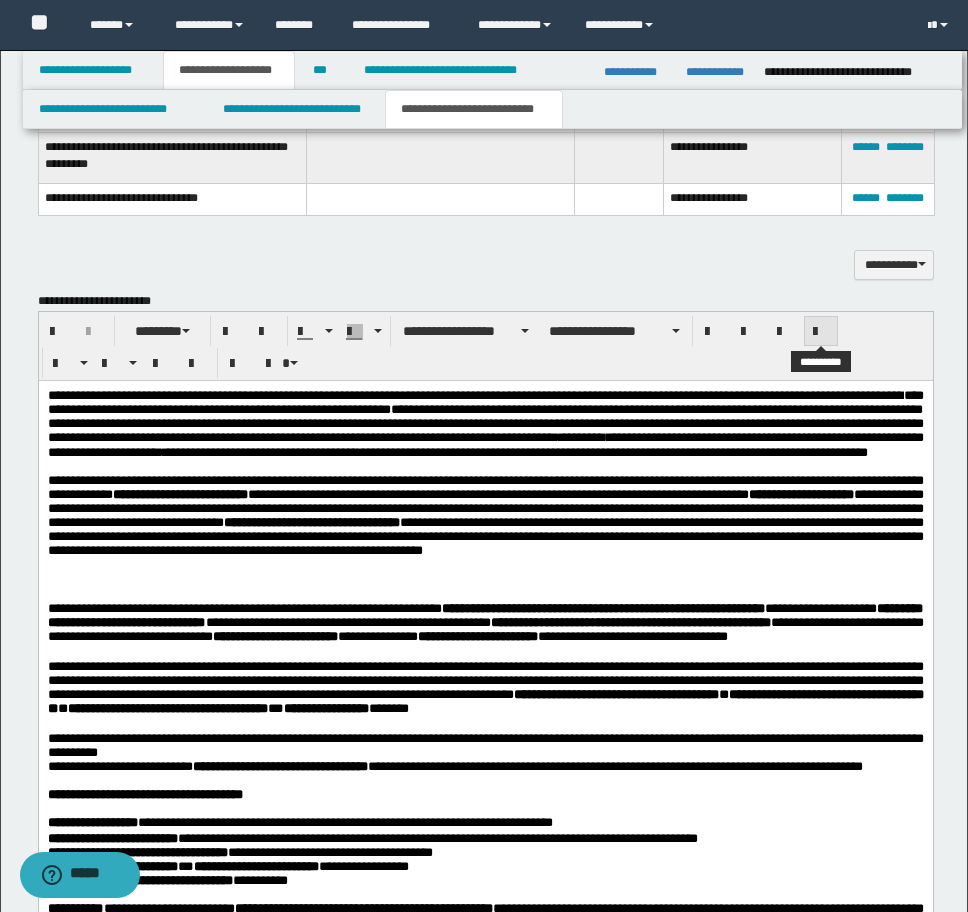 click at bounding box center [821, 331] 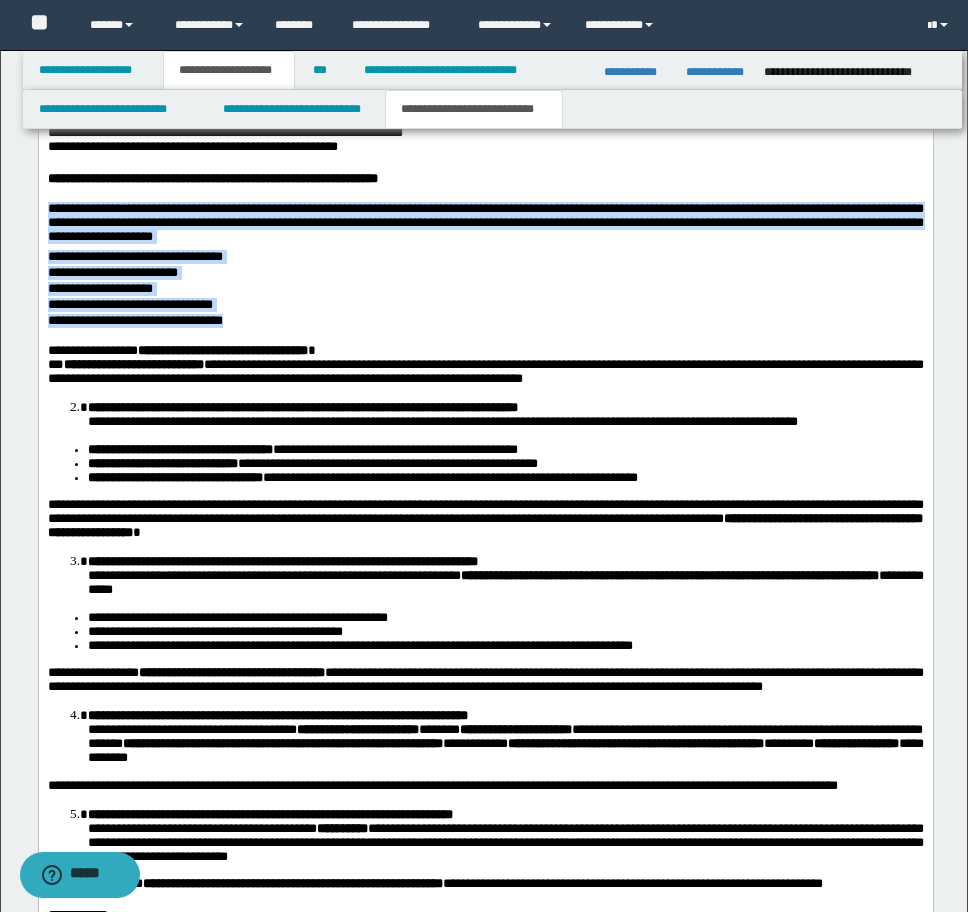 scroll, scrollTop: 3262, scrollLeft: 0, axis: vertical 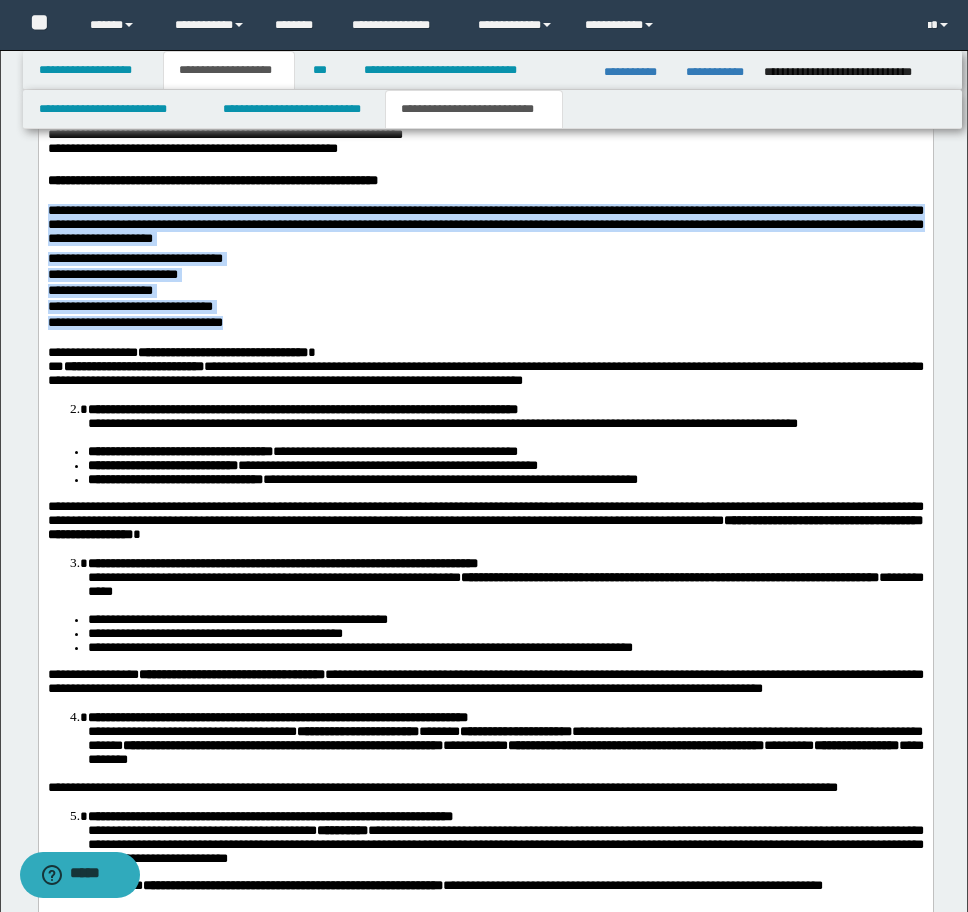 click on "**********" at bounding box center [485, 228] 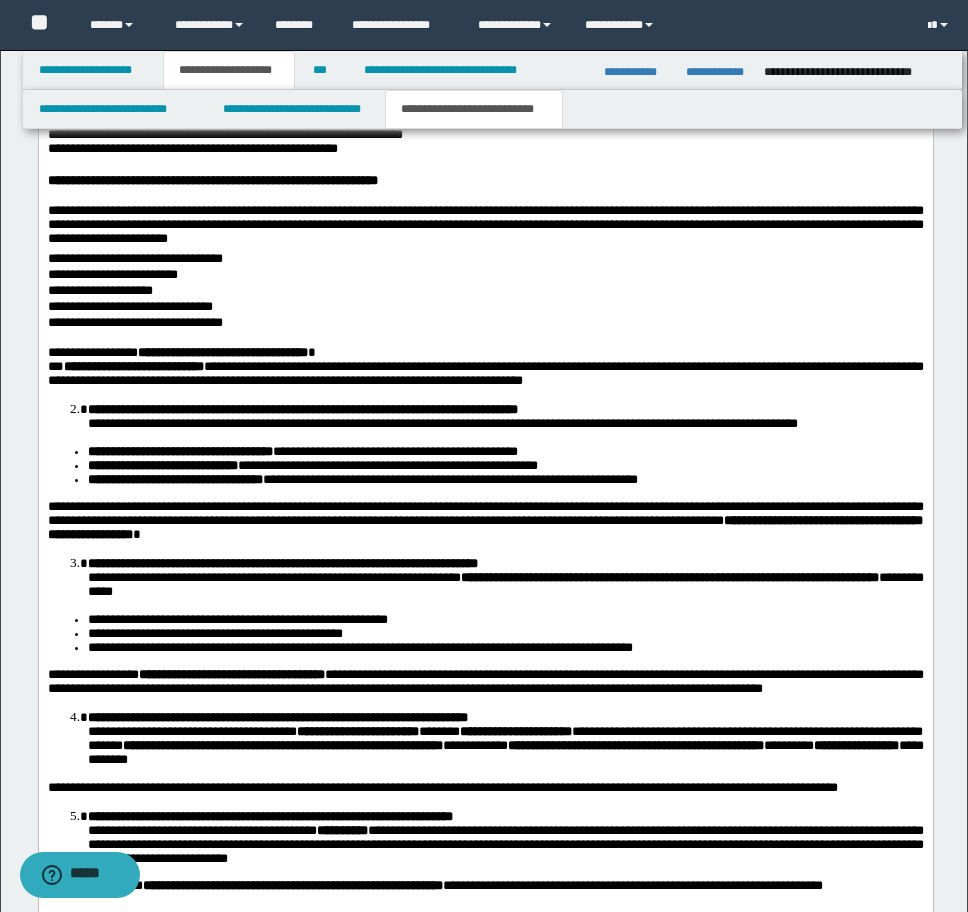 drag, startPoint x: 87, startPoint y: 674, endPoint x: 232, endPoint y: 694, distance: 146.37282 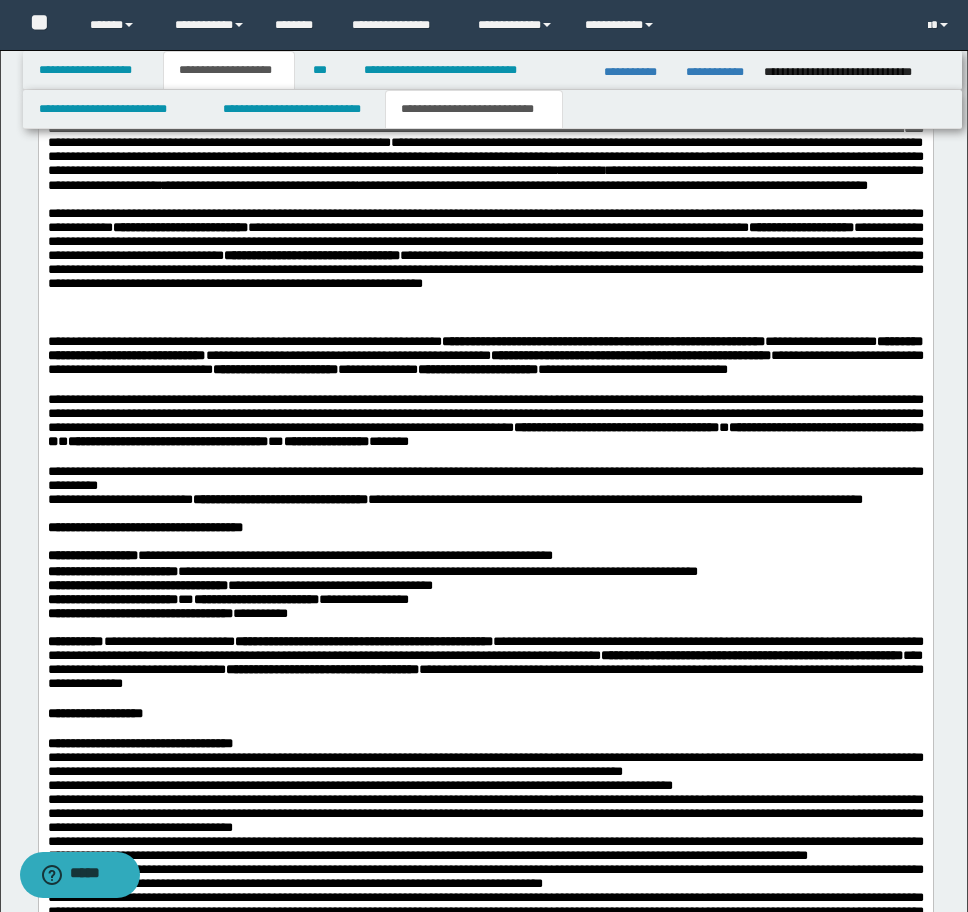 scroll, scrollTop: 1962, scrollLeft: 0, axis: vertical 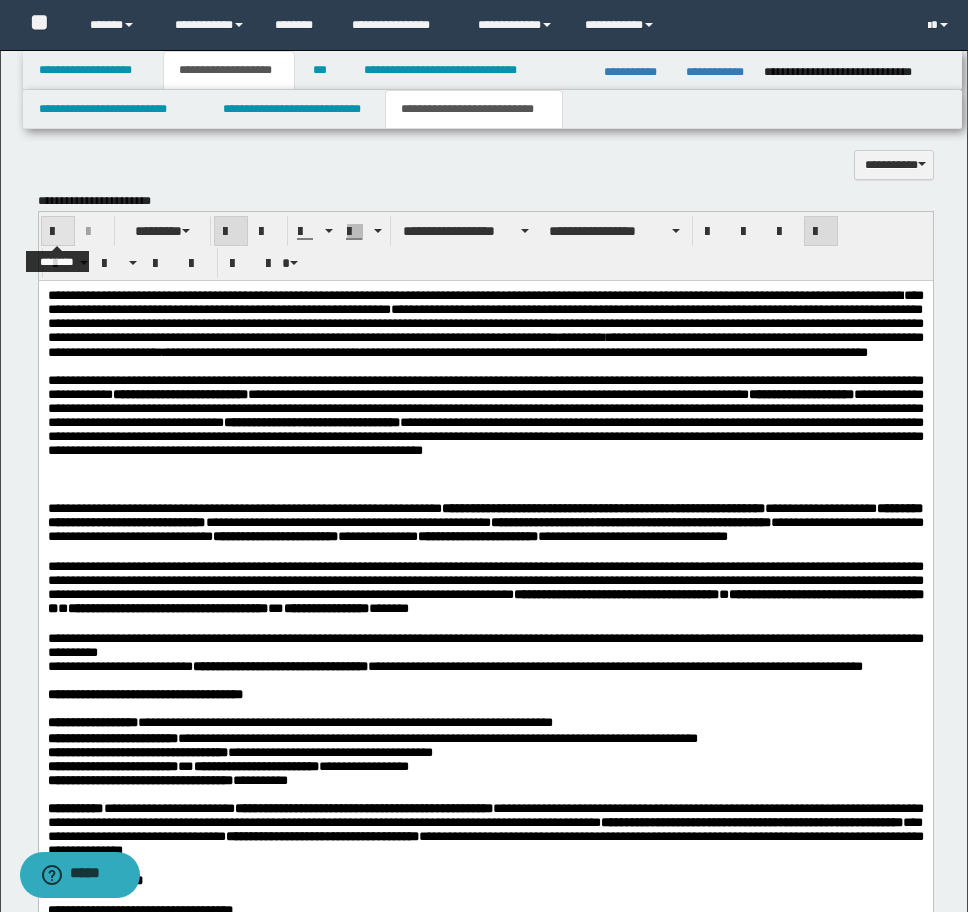 click at bounding box center (58, 231) 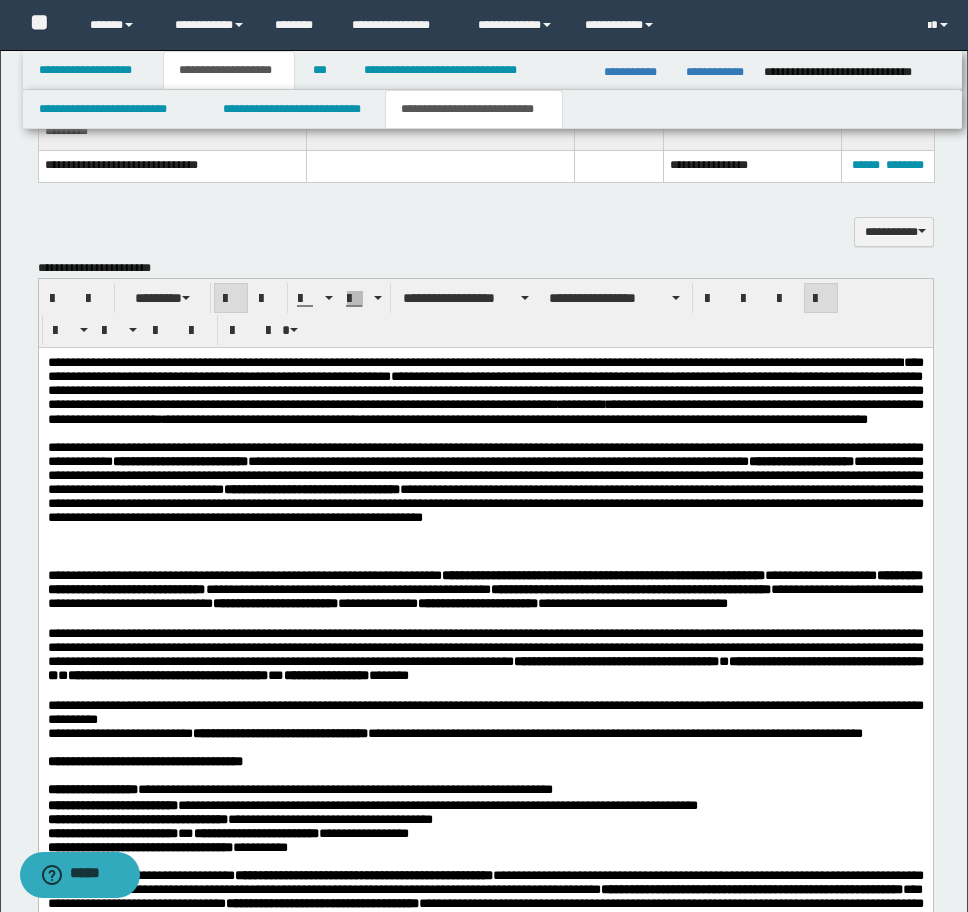 scroll, scrollTop: 1862, scrollLeft: 0, axis: vertical 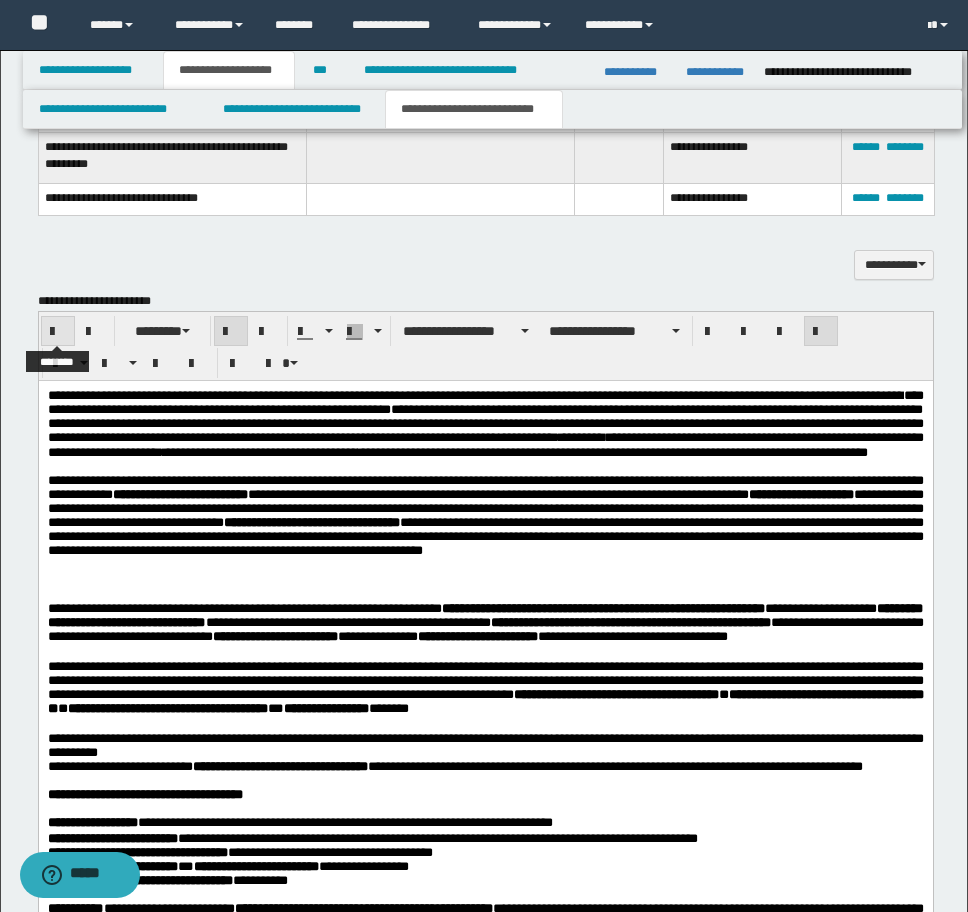 click at bounding box center (58, 332) 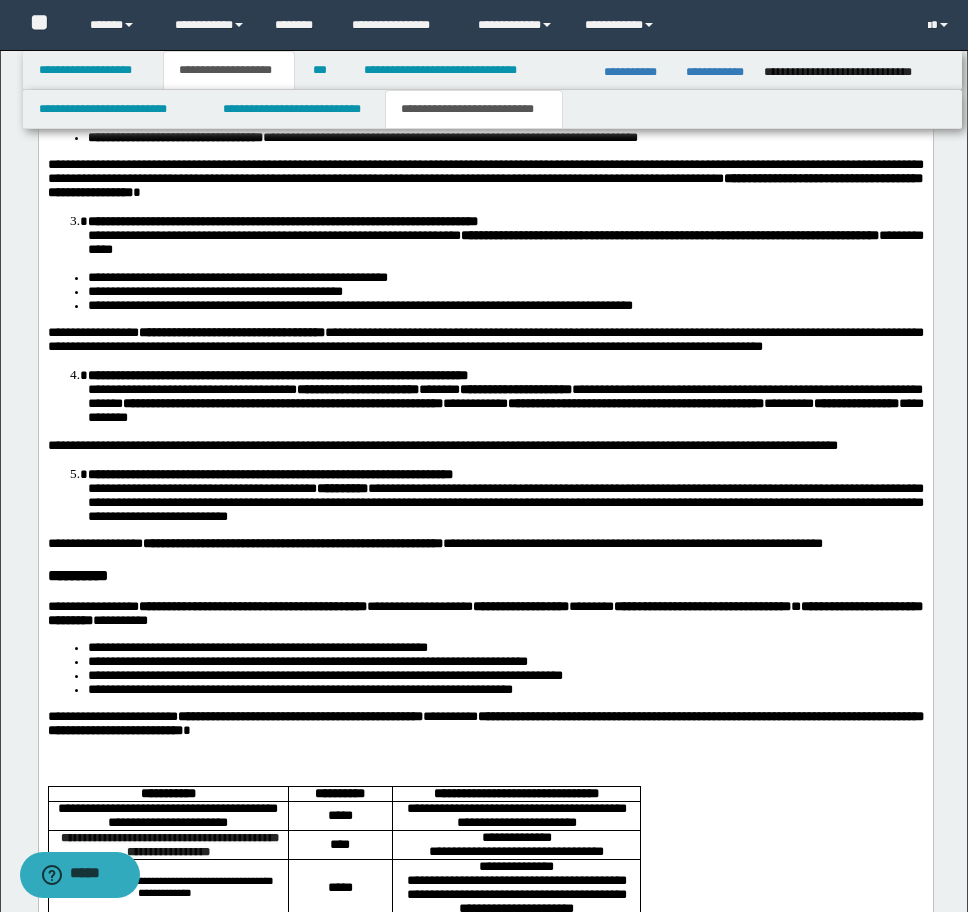scroll, scrollTop: 3662, scrollLeft: 0, axis: vertical 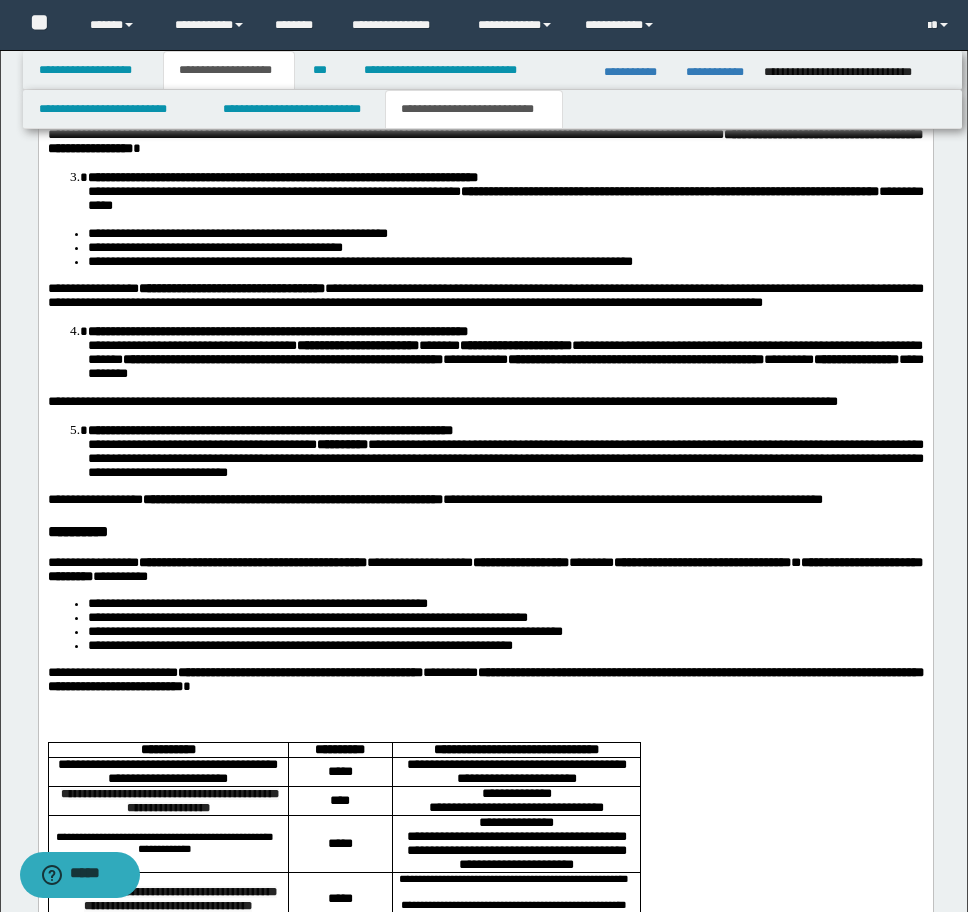 click on "**********" at bounding box center [505, 37] 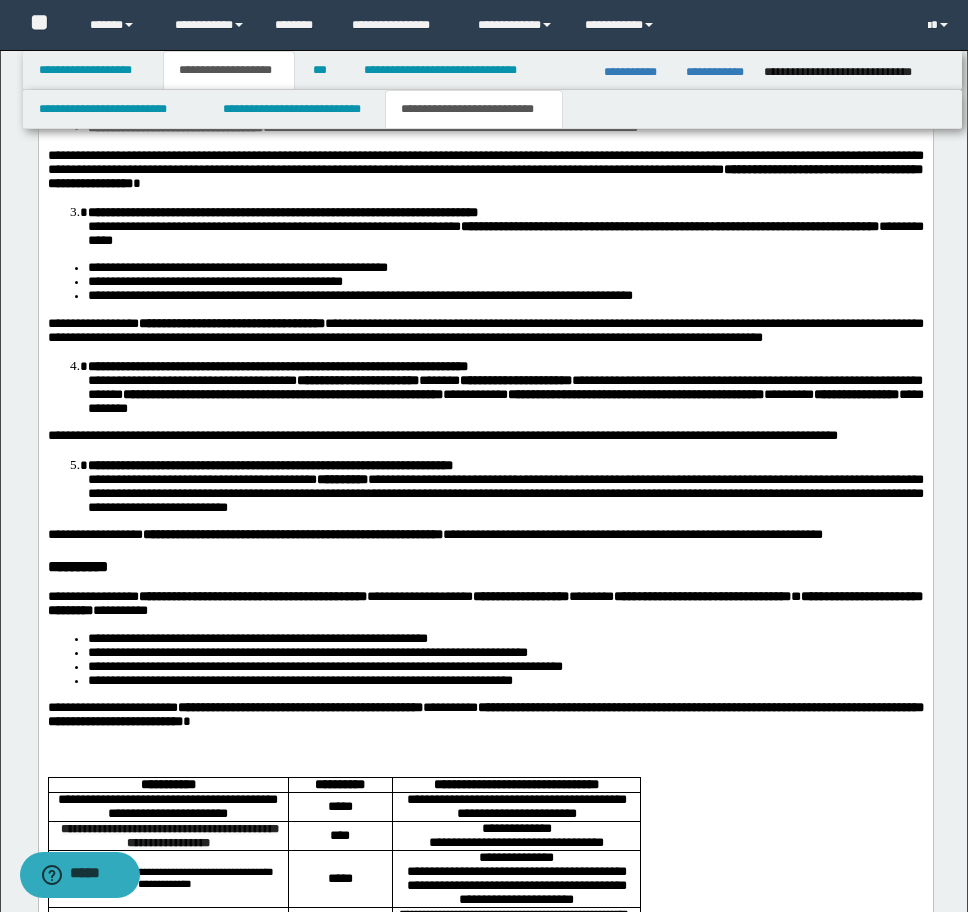 scroll, scrollTop: 3662, scrollLeft: 0, axis: vertical 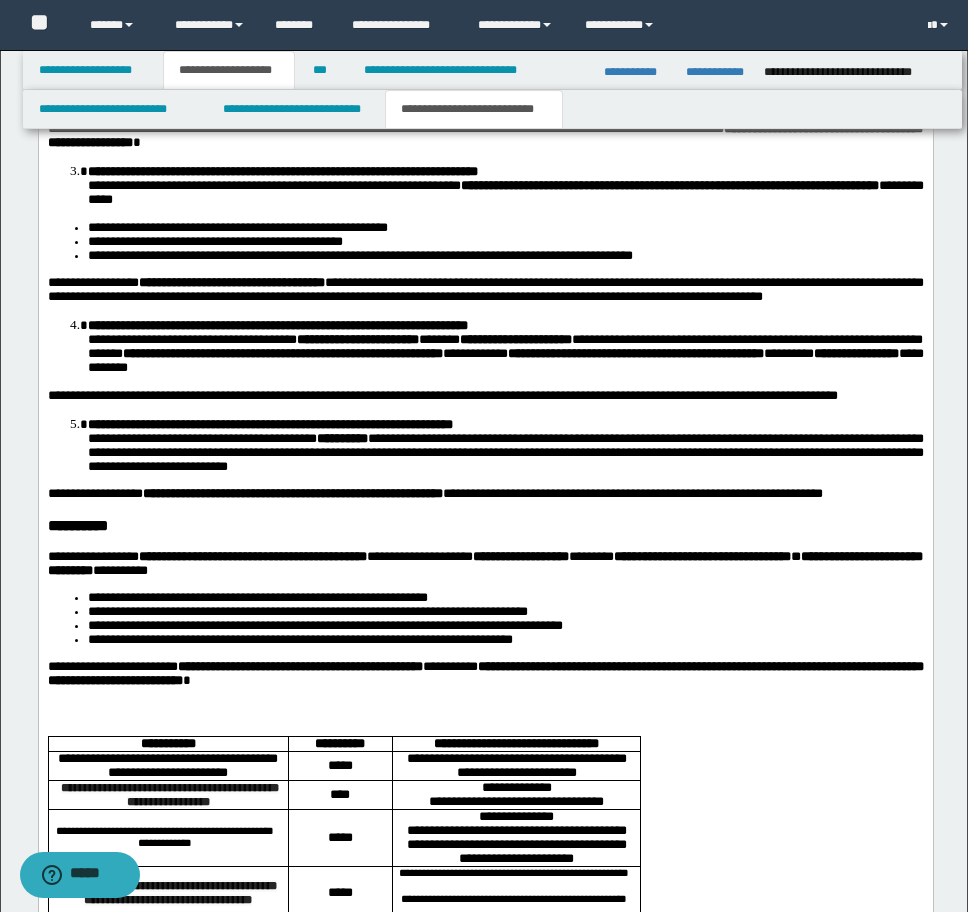 click on "**********" at bounding box center (485, 100) 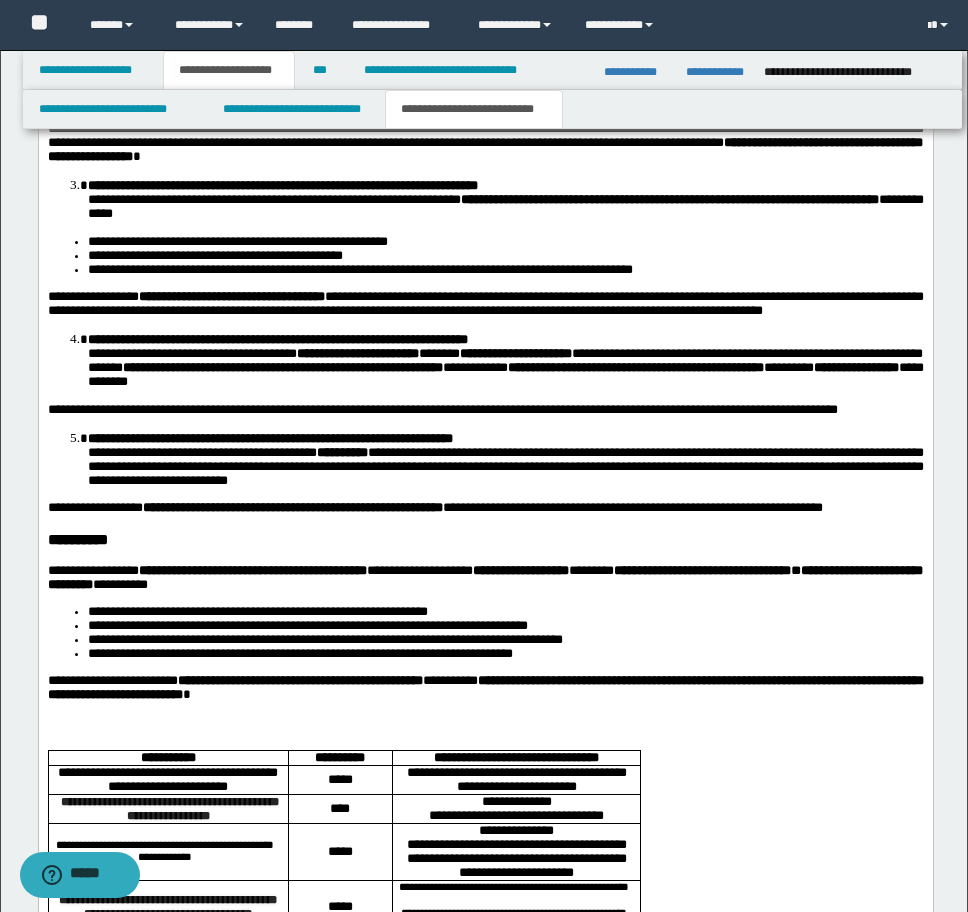 click on "**********" at bounding box center (282, 185) 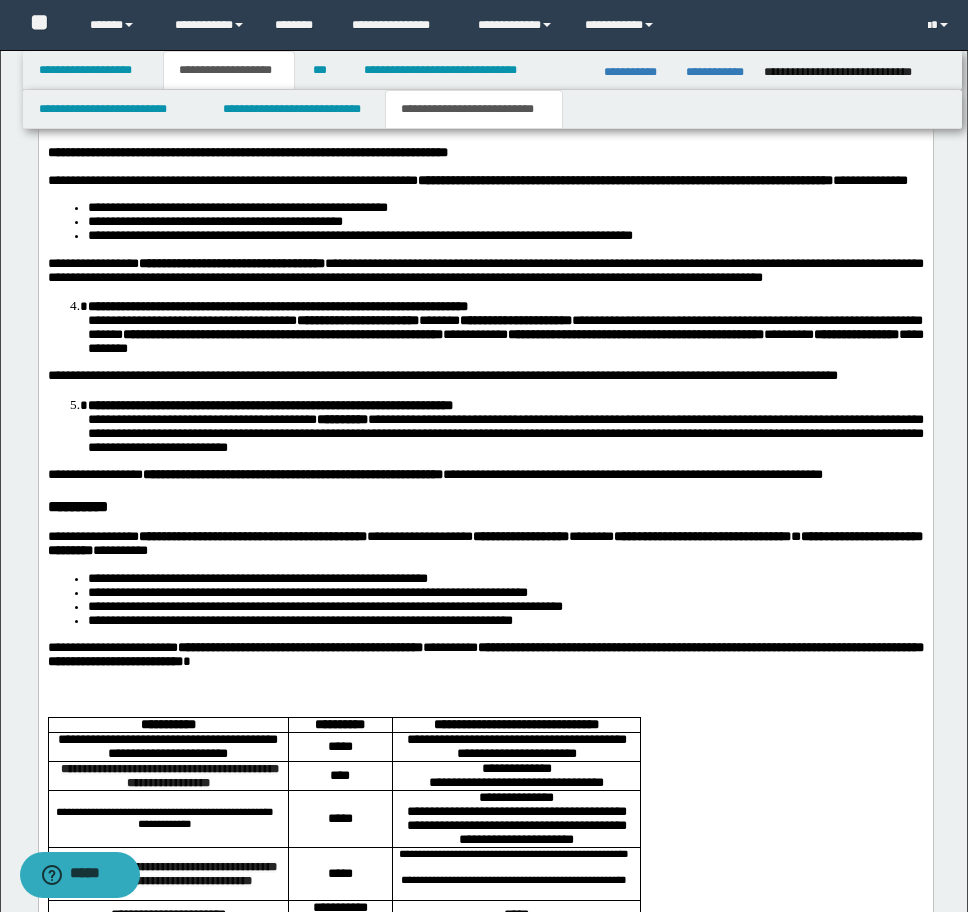 click on "**********" at bounding box center (485, 222) 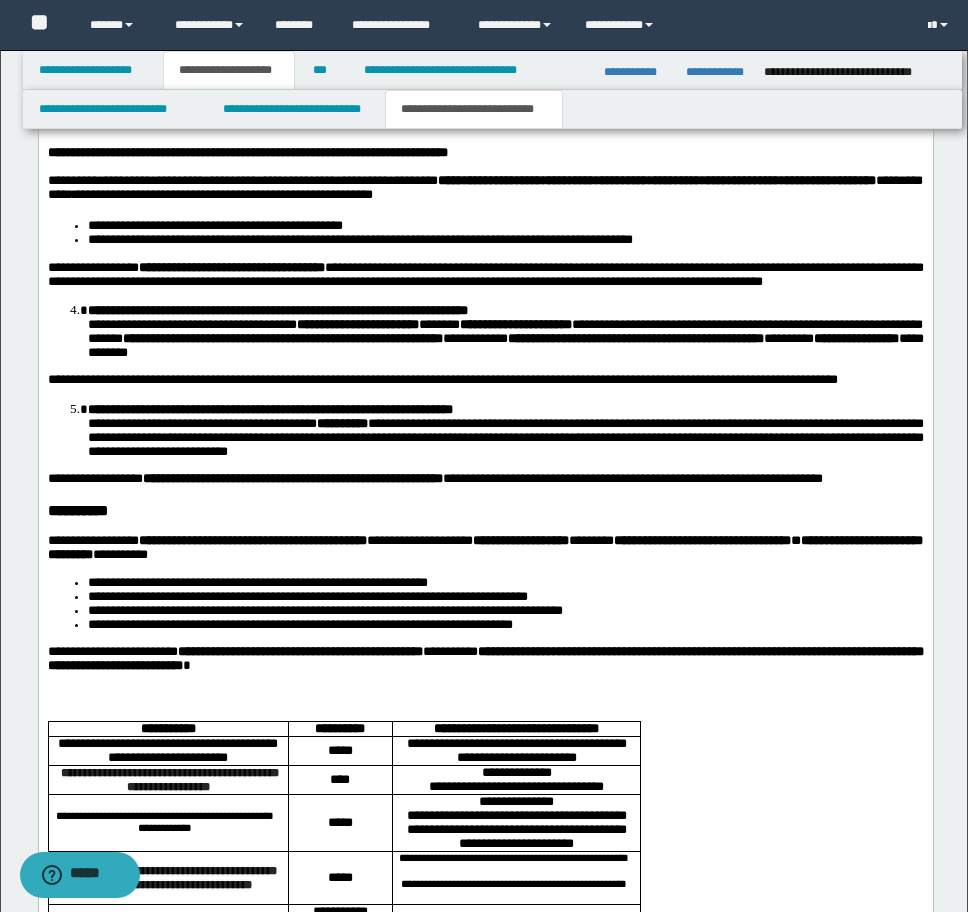 scroll, scrollTop: 3662, scrollLeft: 0, axis: vertical 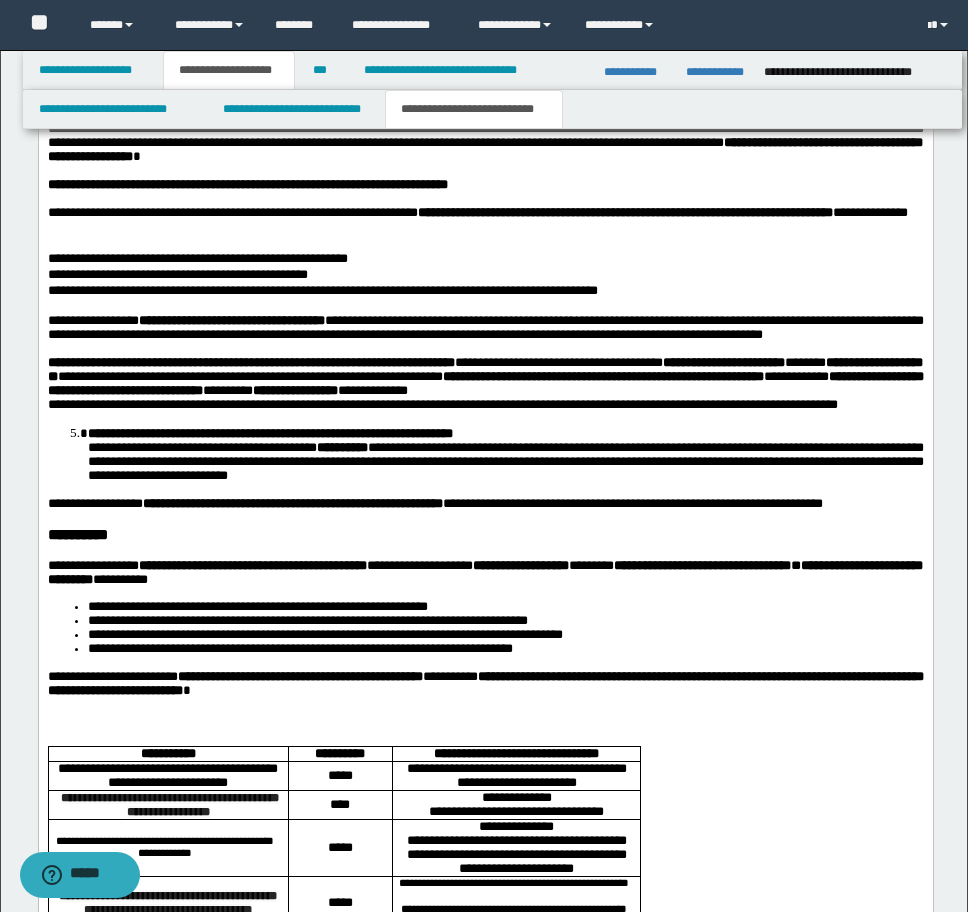 click on "**********" at bounding box center [442, 404] 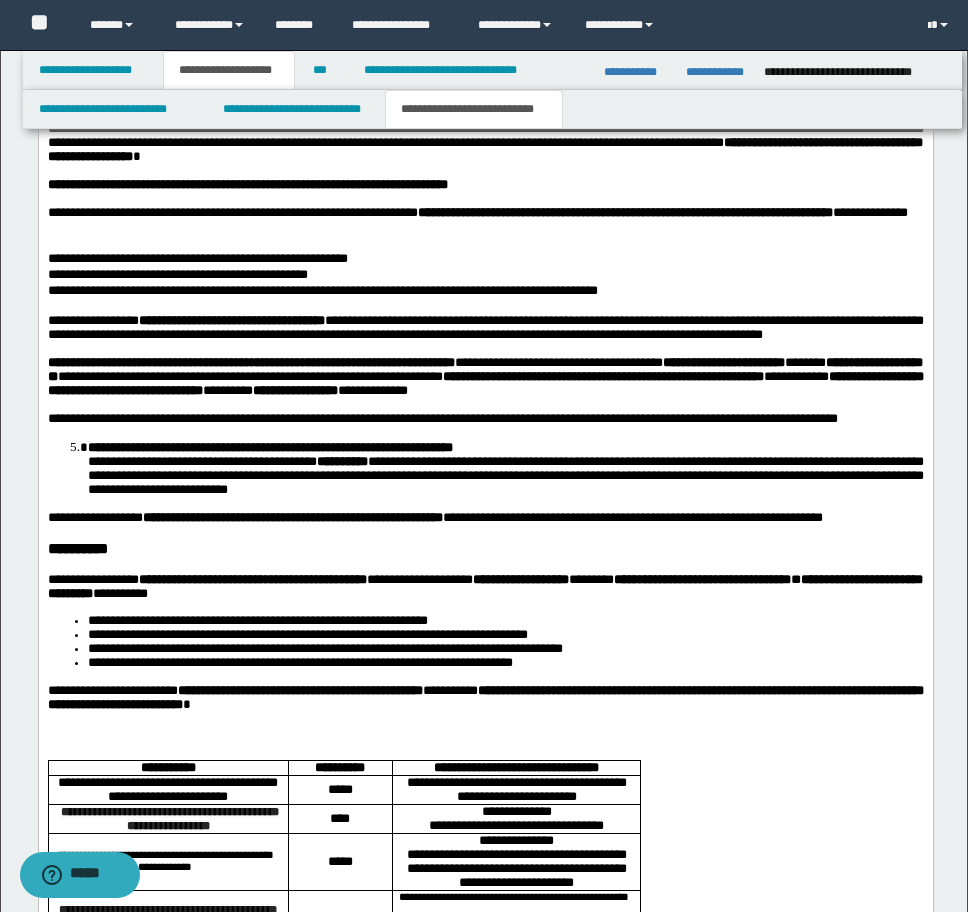 click on "**********" at bounding box center (505, 468) 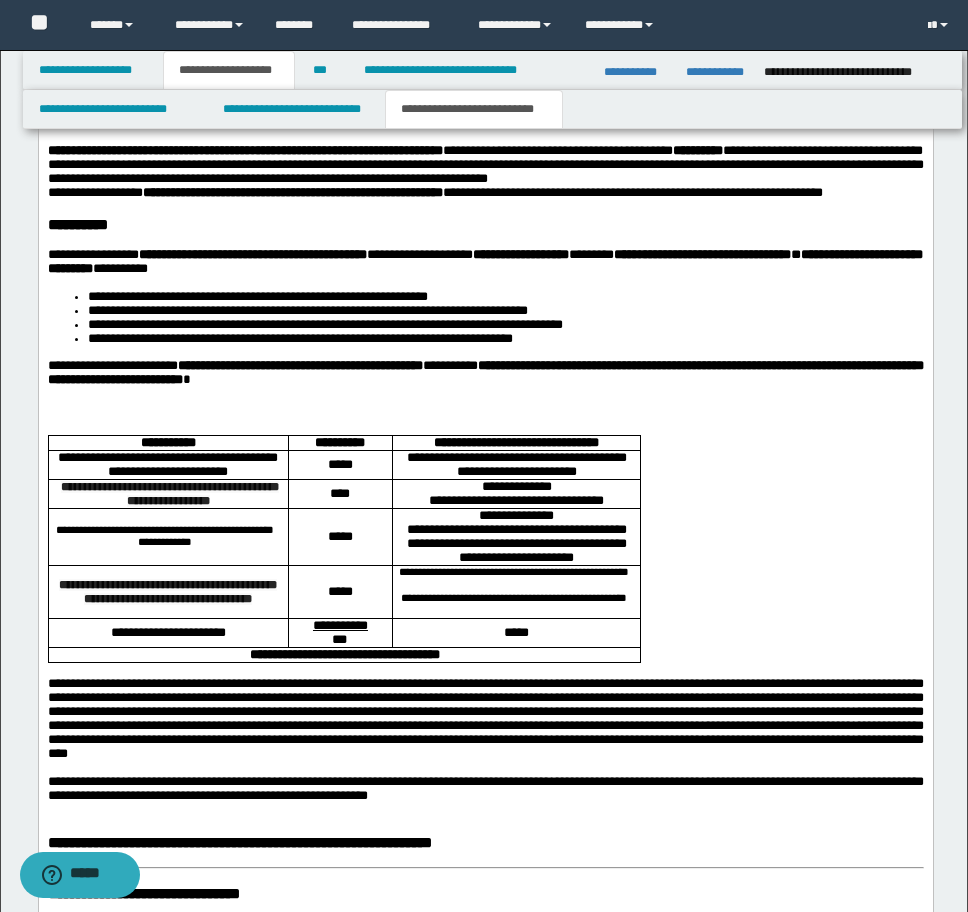 scroll, scrollTop: 3962, scrollLeft: 0, axis: vertical 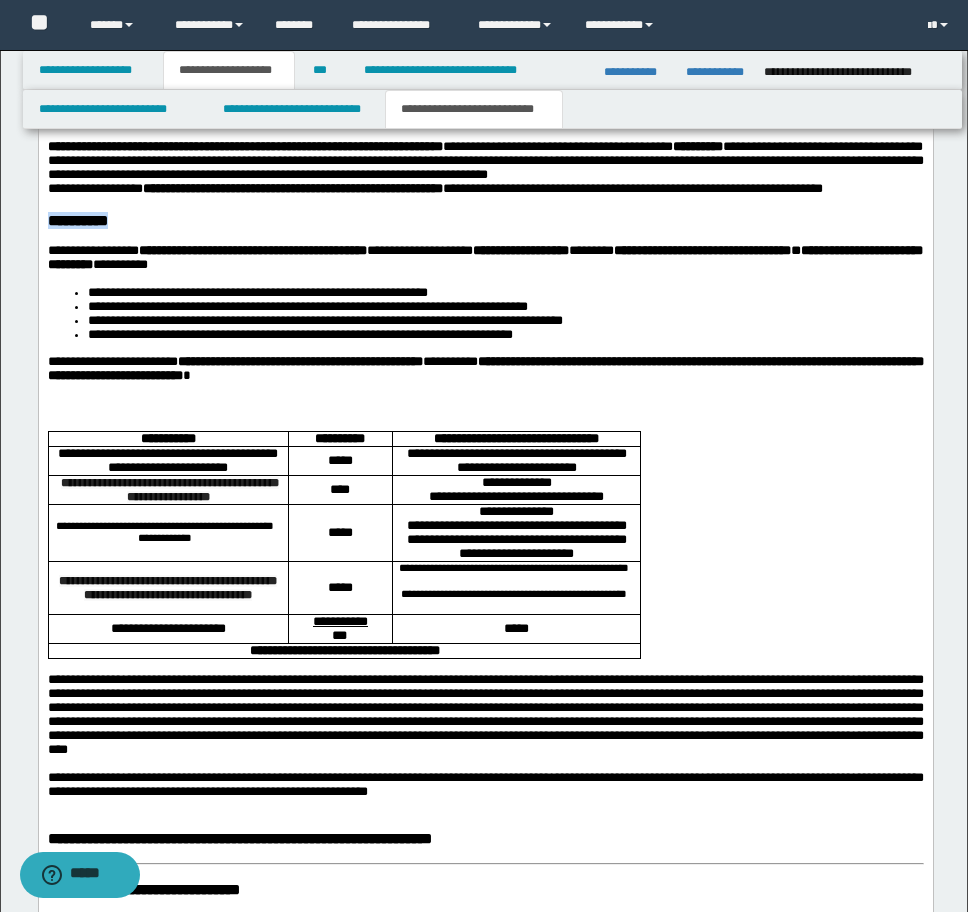 drag, startPoint x: 176, startPoint y: 585, endPoint x: -9, endPoint y: 586, distance: 185.0027 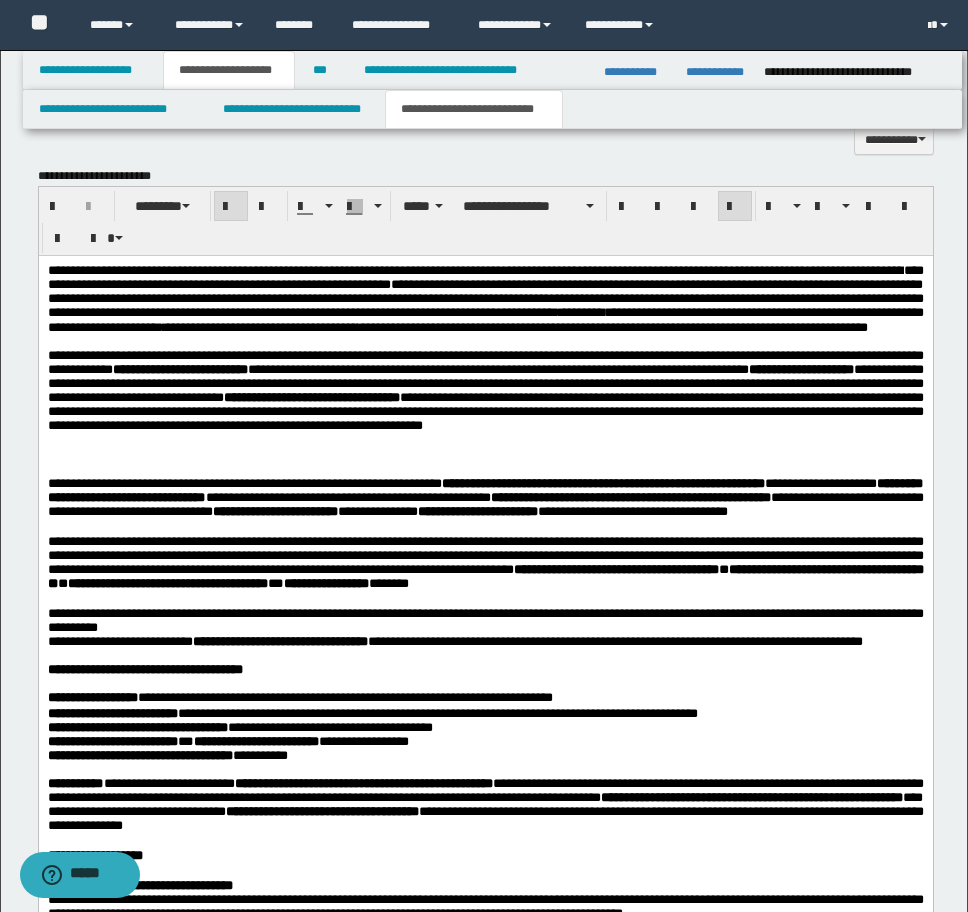 scroll, scrollTop: 1662, scrollLeft: 0, axis: vertical 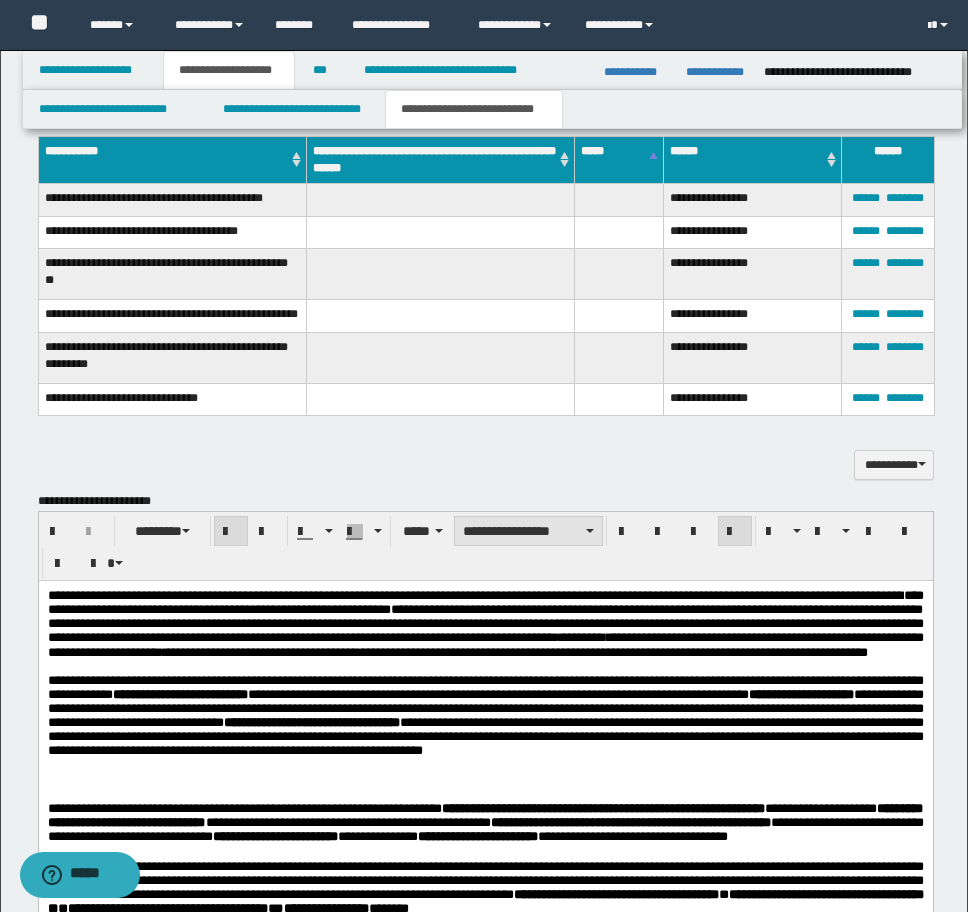click on "**********" at bounding box center (528, 531) 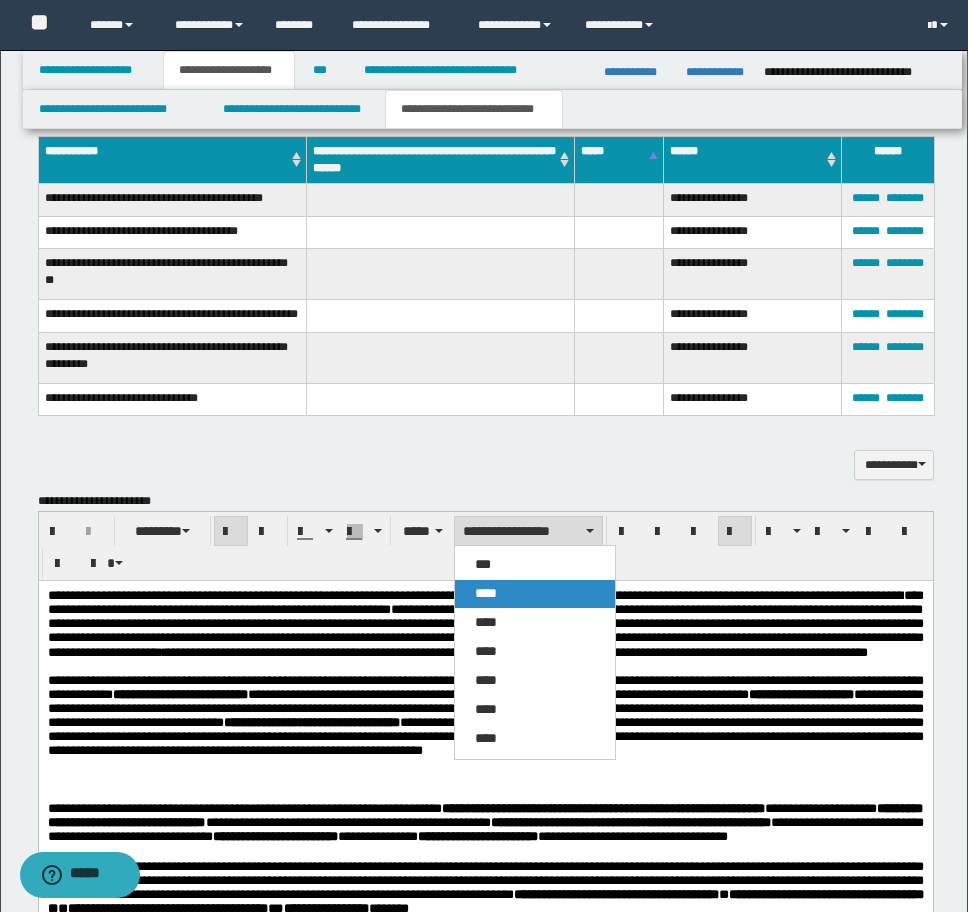click on "****" at bounding box center [535, 594] 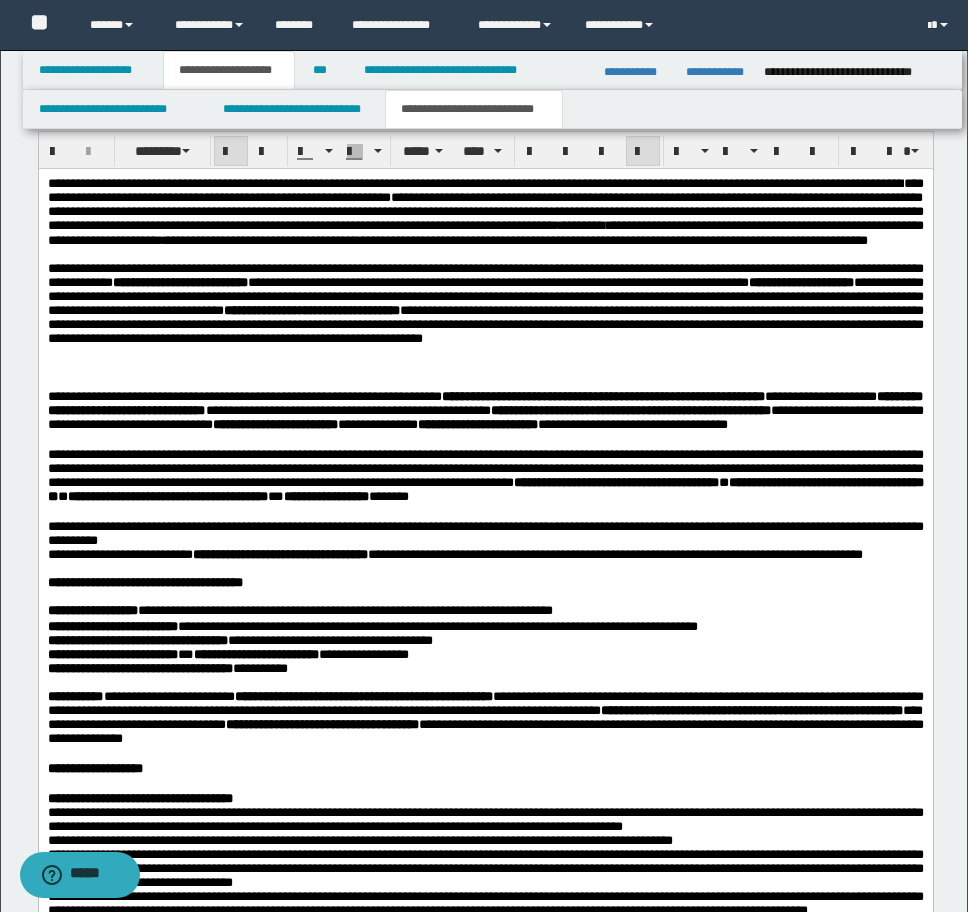 scroll, scrollTop: 1762, scrollLeft: 0, axis: vertical 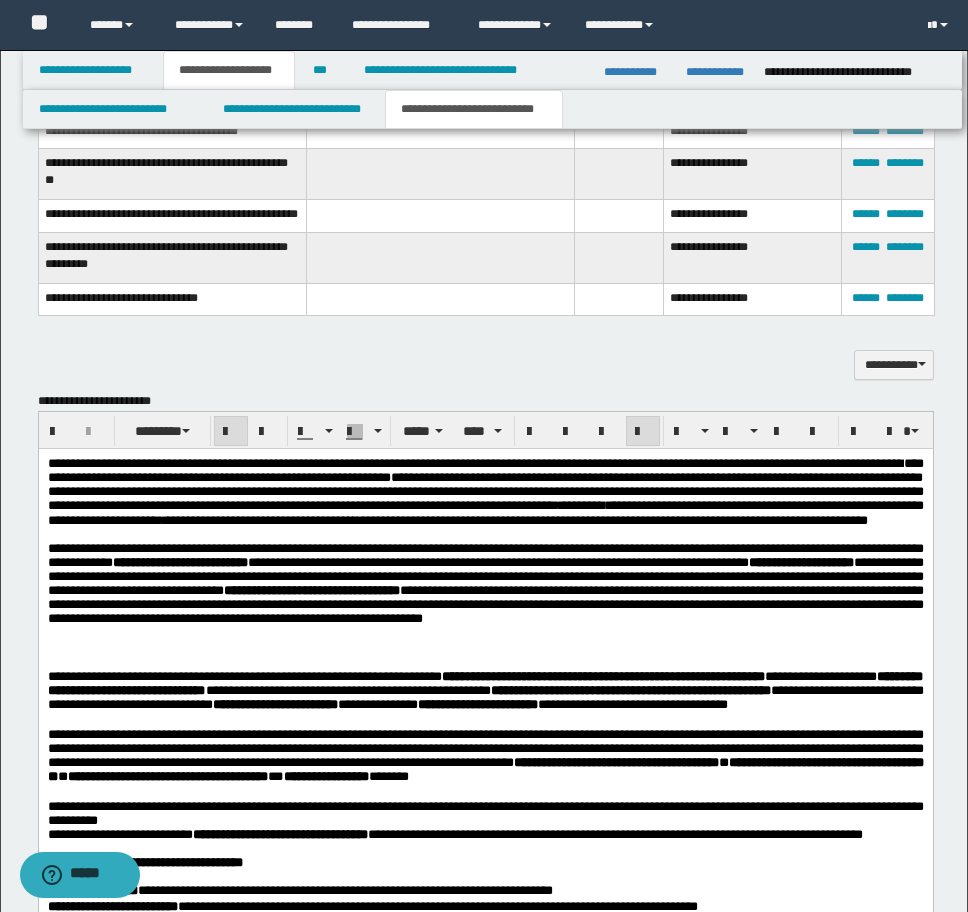 click at bounding box center (231, 432) 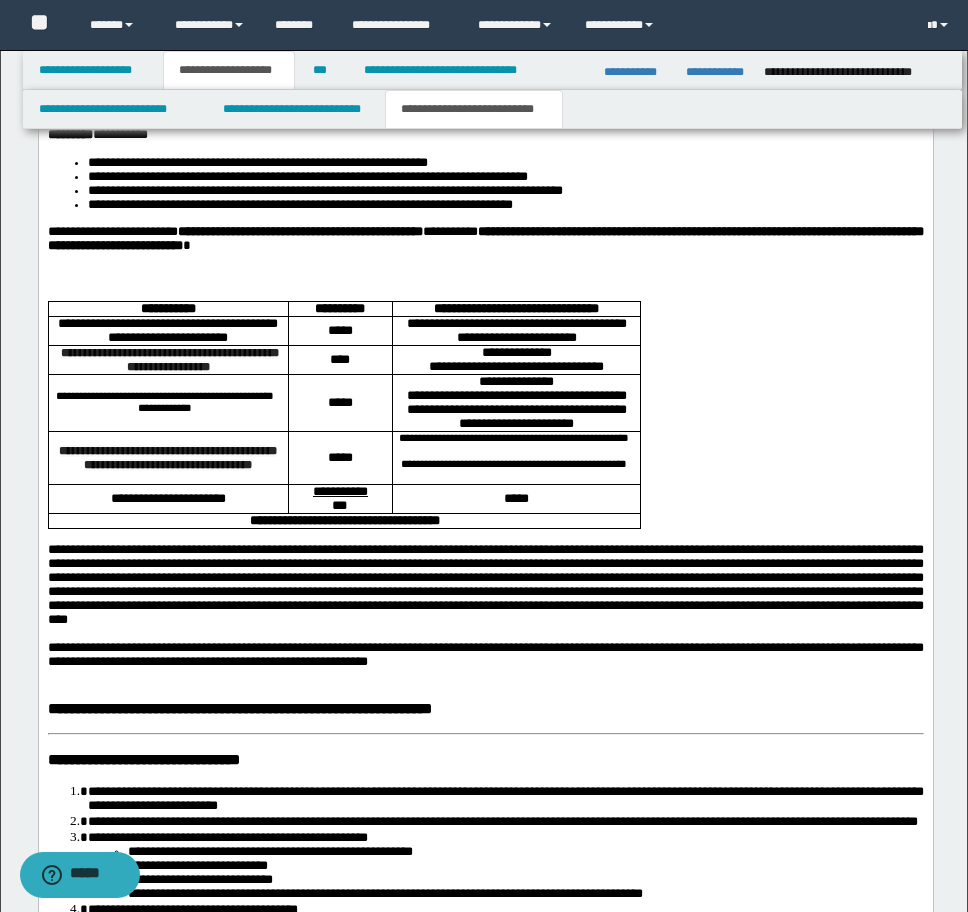 scroll, scrollTop: 4062, scrollLeft: 0, axis: vertical 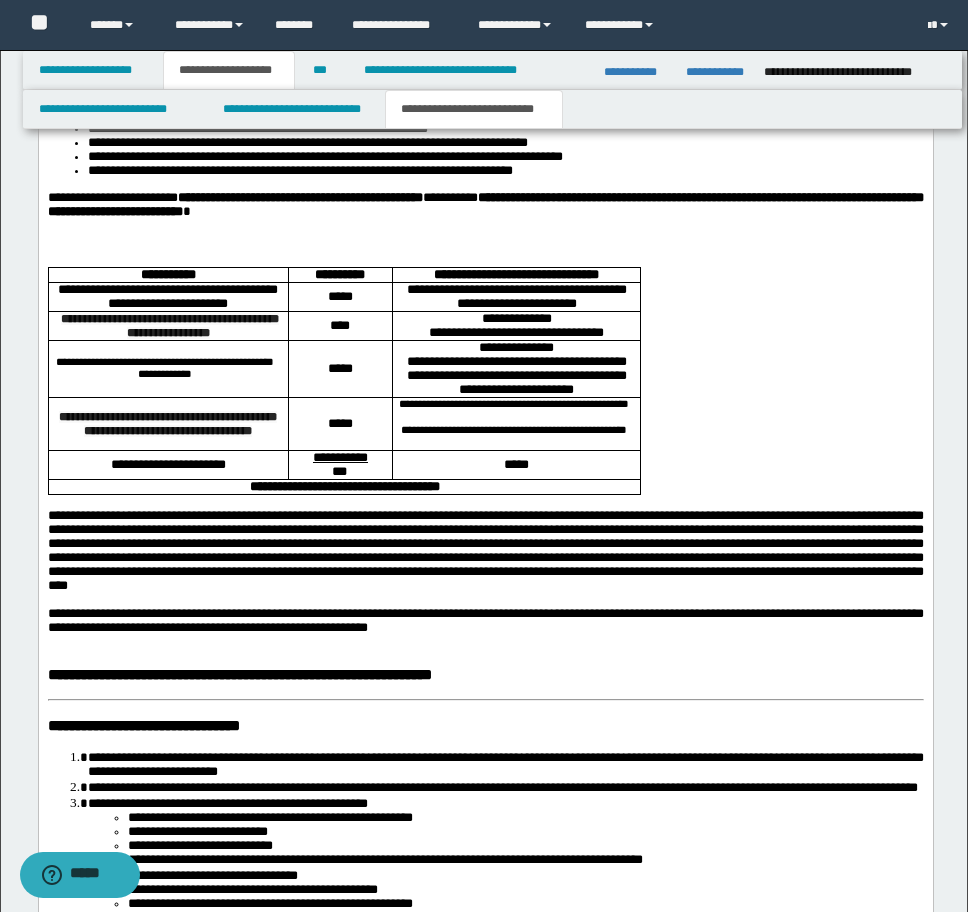 click on "**********" at bounding box center (257, 128) 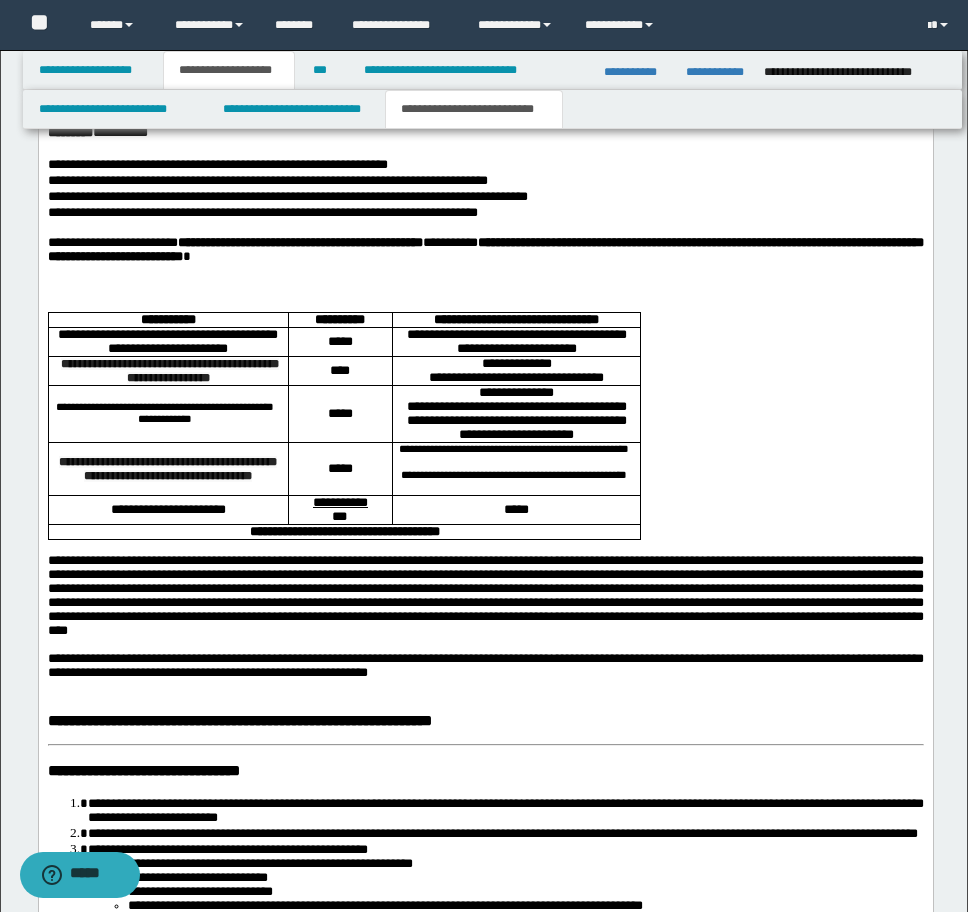 click at bounding box center [485, 288] 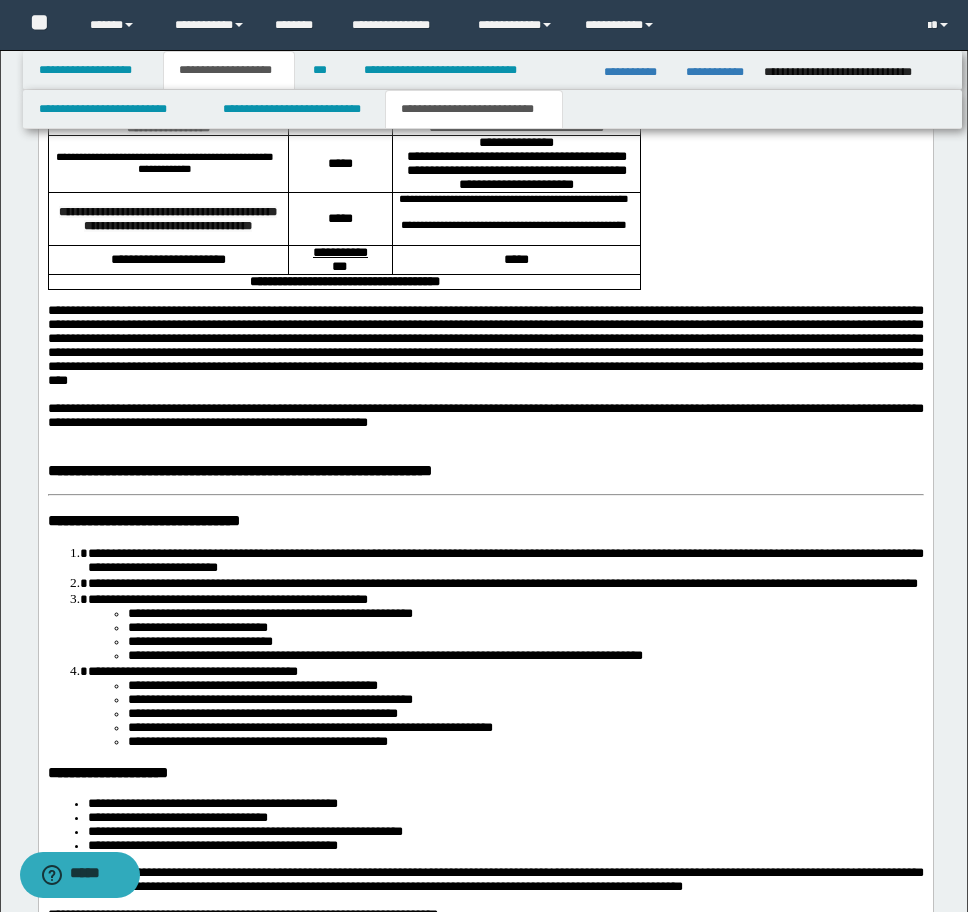 scroll, scrollTop: 4494, scrollLeft: 0, axis: vertical 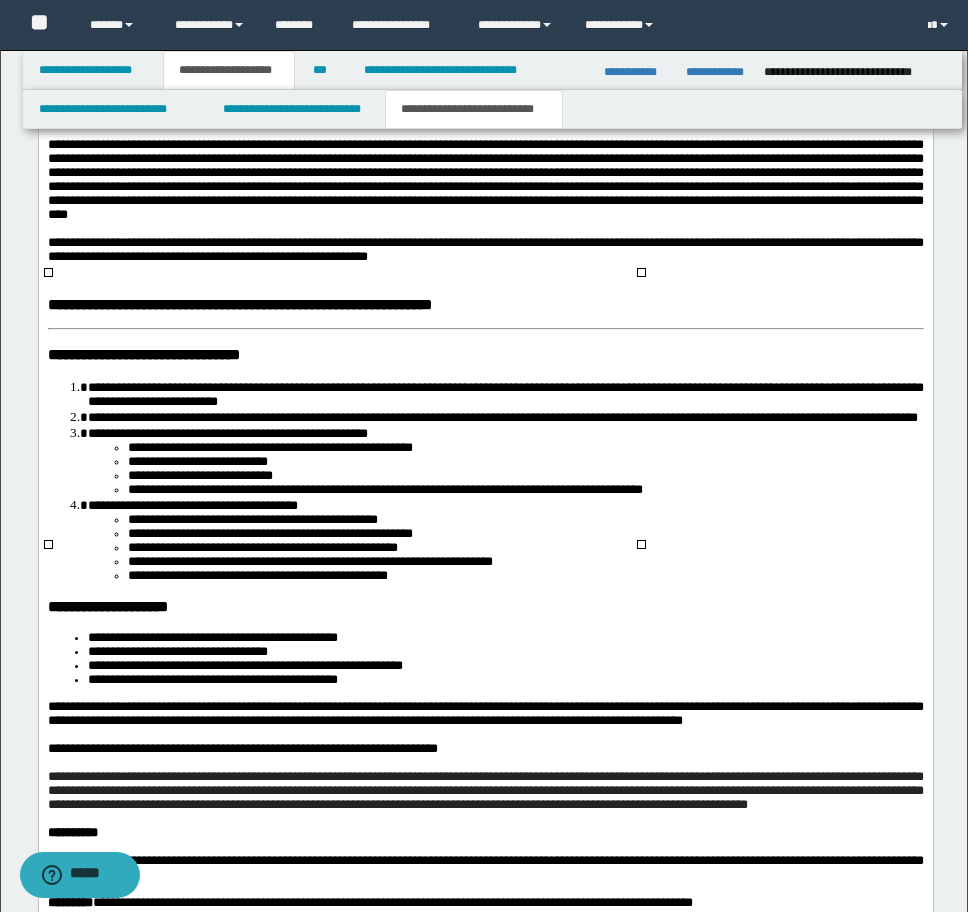 click on "**********" at bounding box center [512, 40] 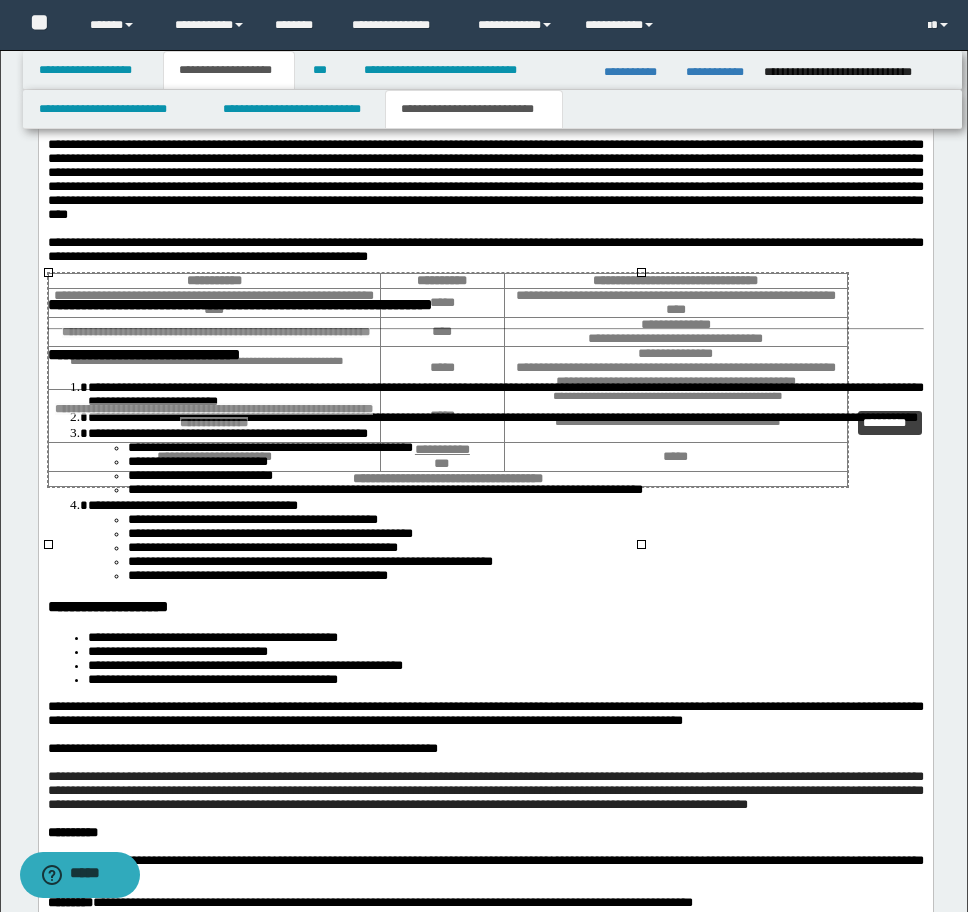 drag, startPoint x: 638, startPoint y: 547, endPoint x: 845, endPoint y: 408, distance: 249.33913 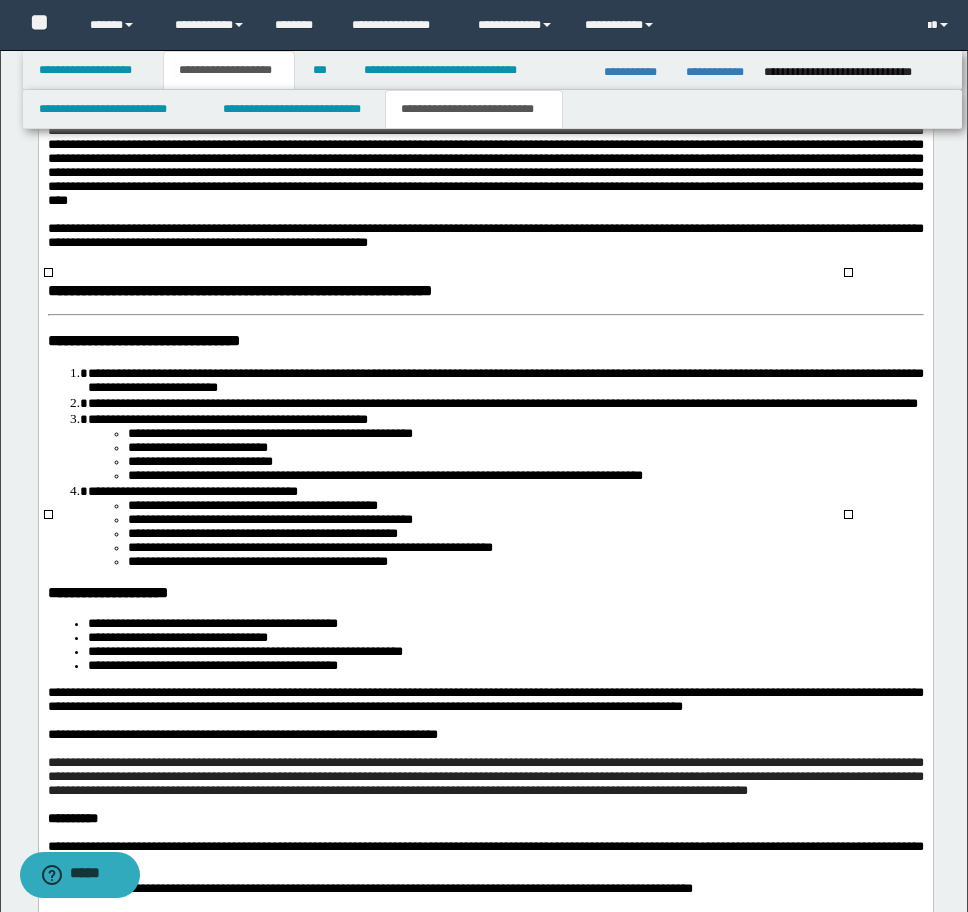 scroll, scrollTop: 4494, scrollLeft: 0, axis: vertical 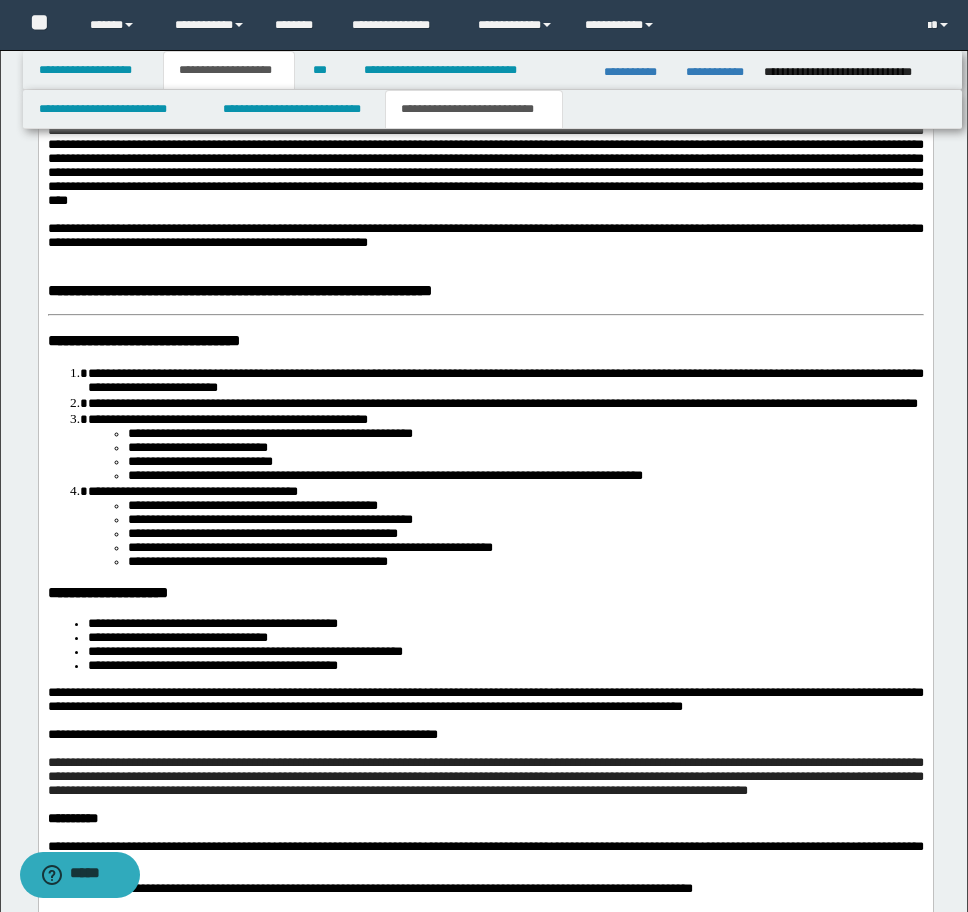 drag, startPoint x: 60, startPoint y: 296, endPoint x: 695, endPoint y: 476, distance: 660.0189 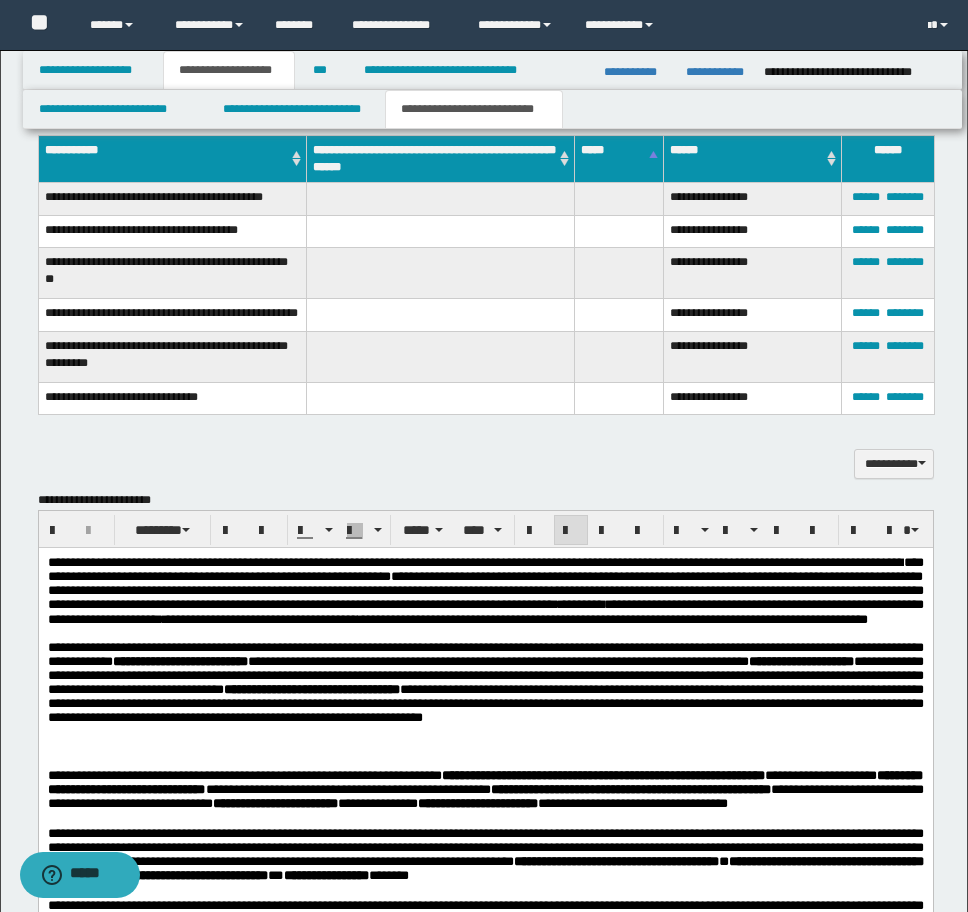 scroll, scrollTop: 1562, scrollLeft: 0, axis: vertical 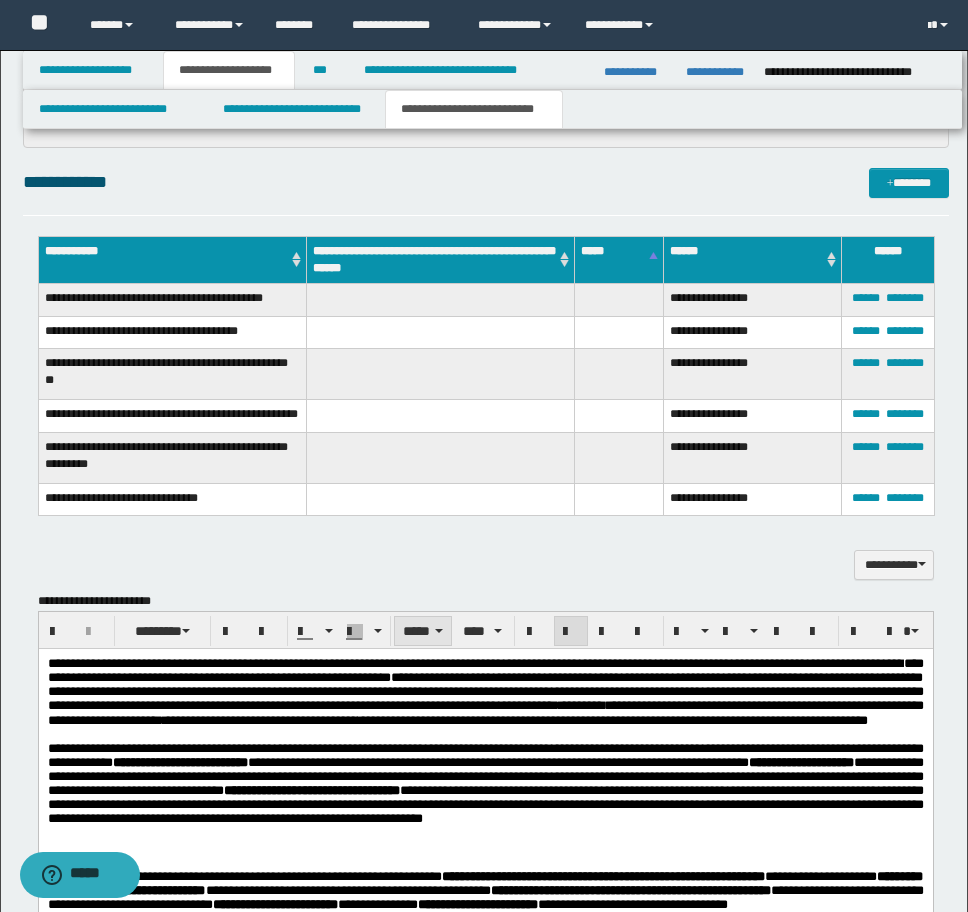 click on "*****" at bounding box center [423, 631] 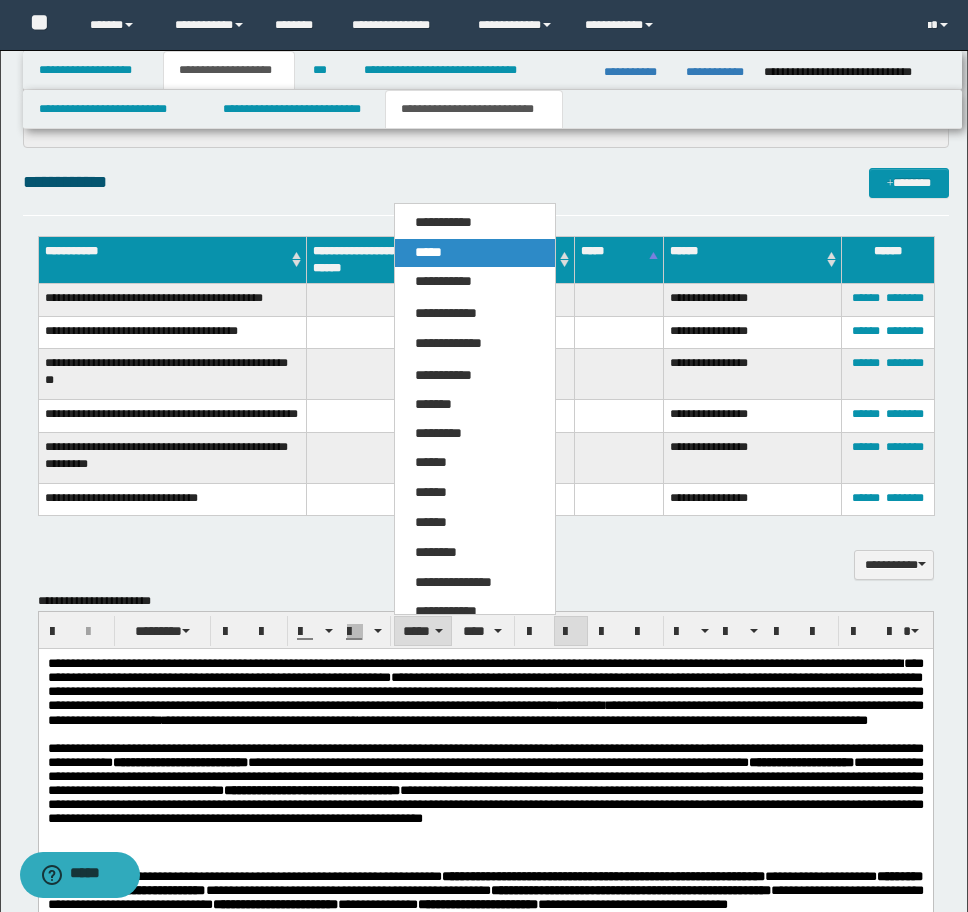click on "*****" at bounding box center (475, 253) 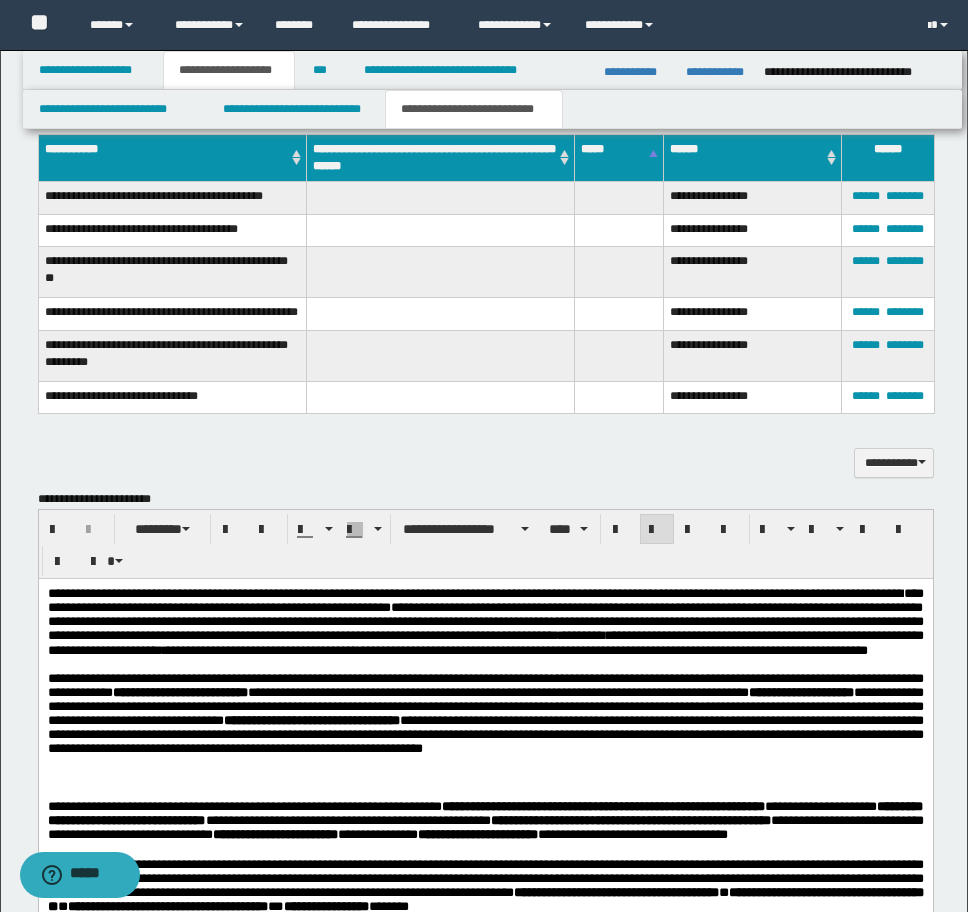 scroll, scrollTop: 1662, scrollLeft: 0, axis: vertical 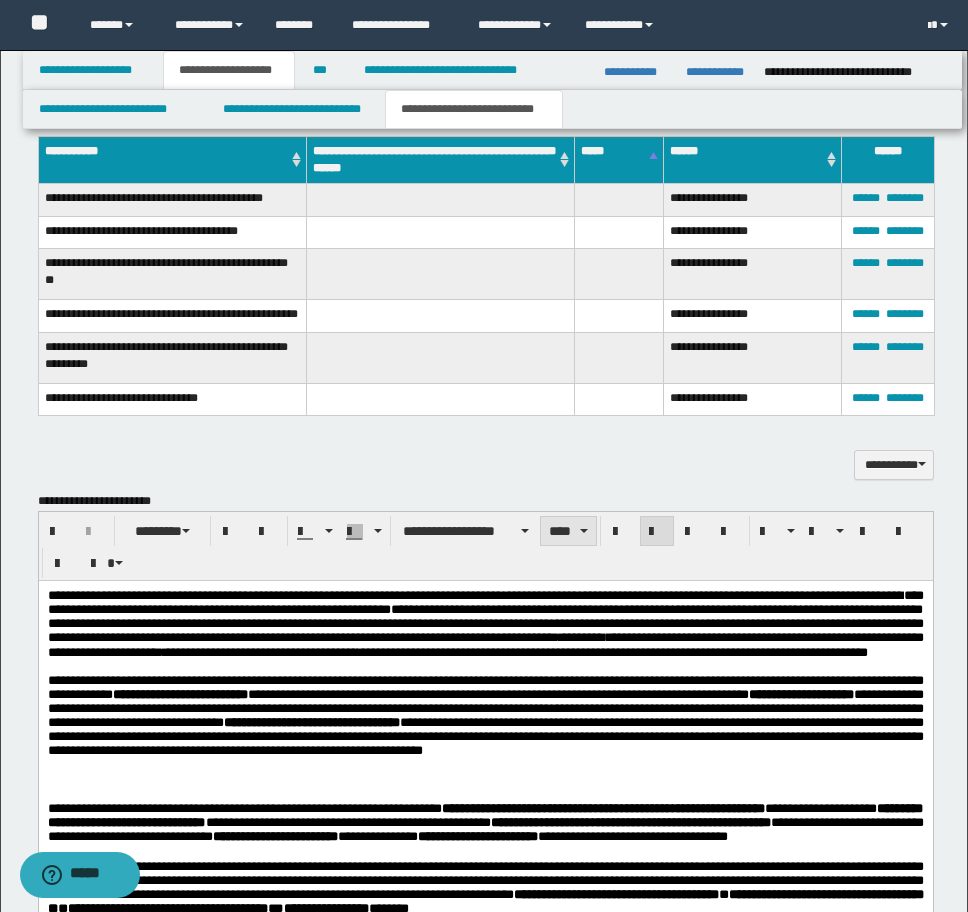 click on "****" at bounding box center (568, 531) 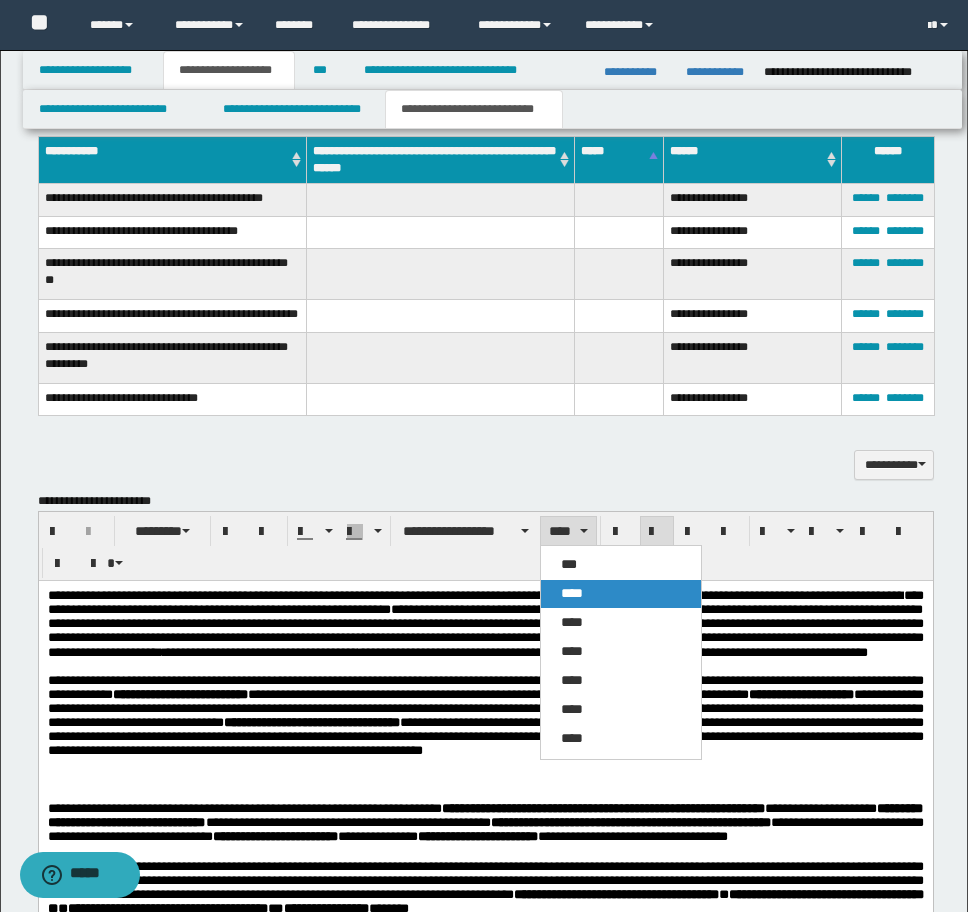 click on "****" at bounding box center [621, 594] 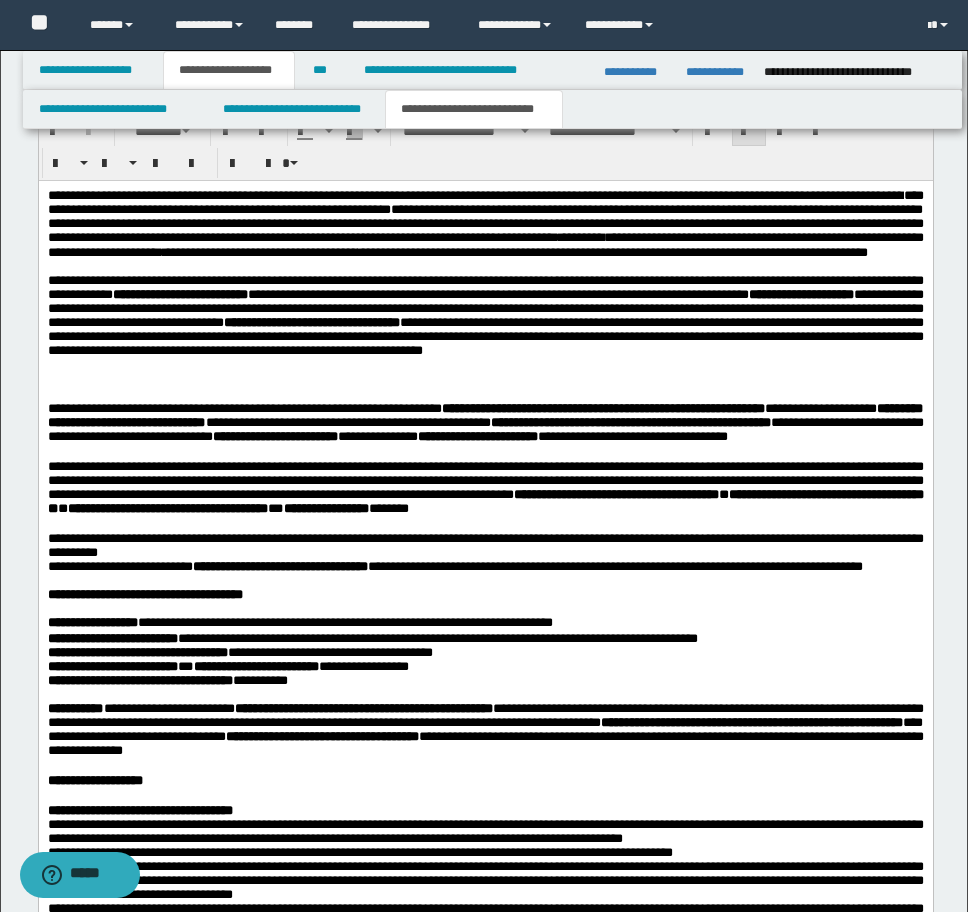 scroll, scrollTop: 1962, scrollLeft: 0, axis: vertical 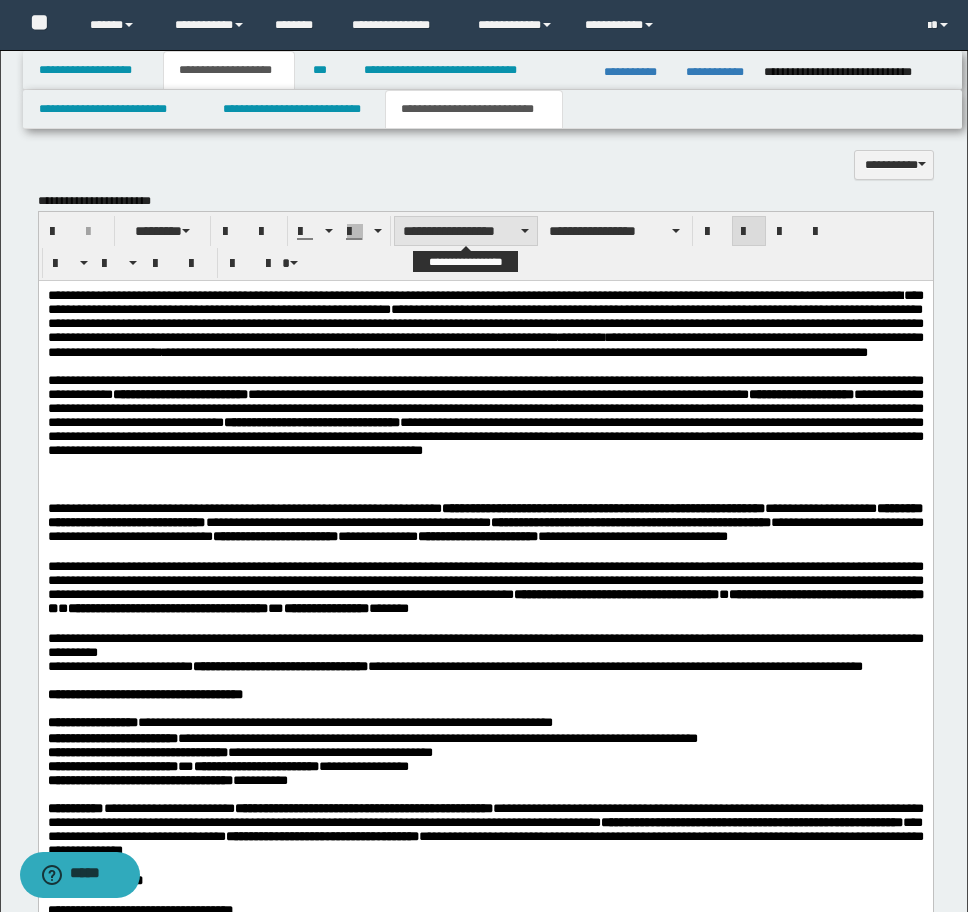 click on "**********" at bounding box center (466, 231) 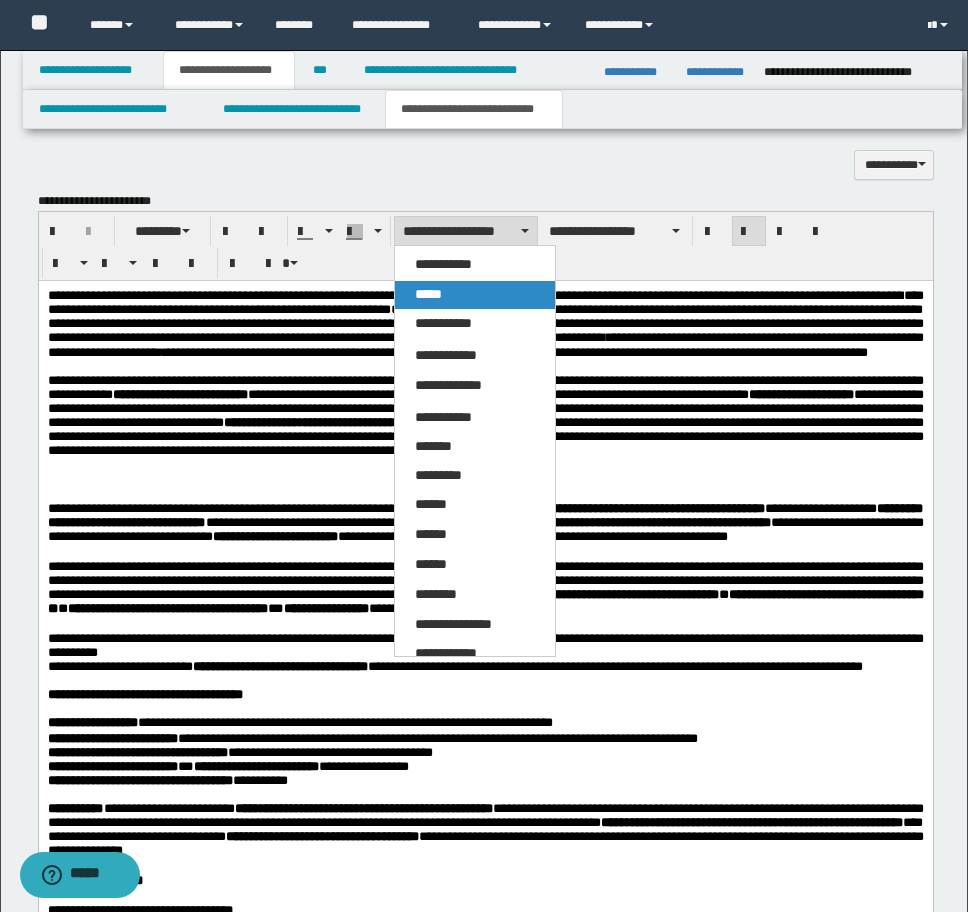 drag, startPoint x: 435, startPoint y: 295, endPoint x: 396, endPoint y: 15, distance: 282.70303 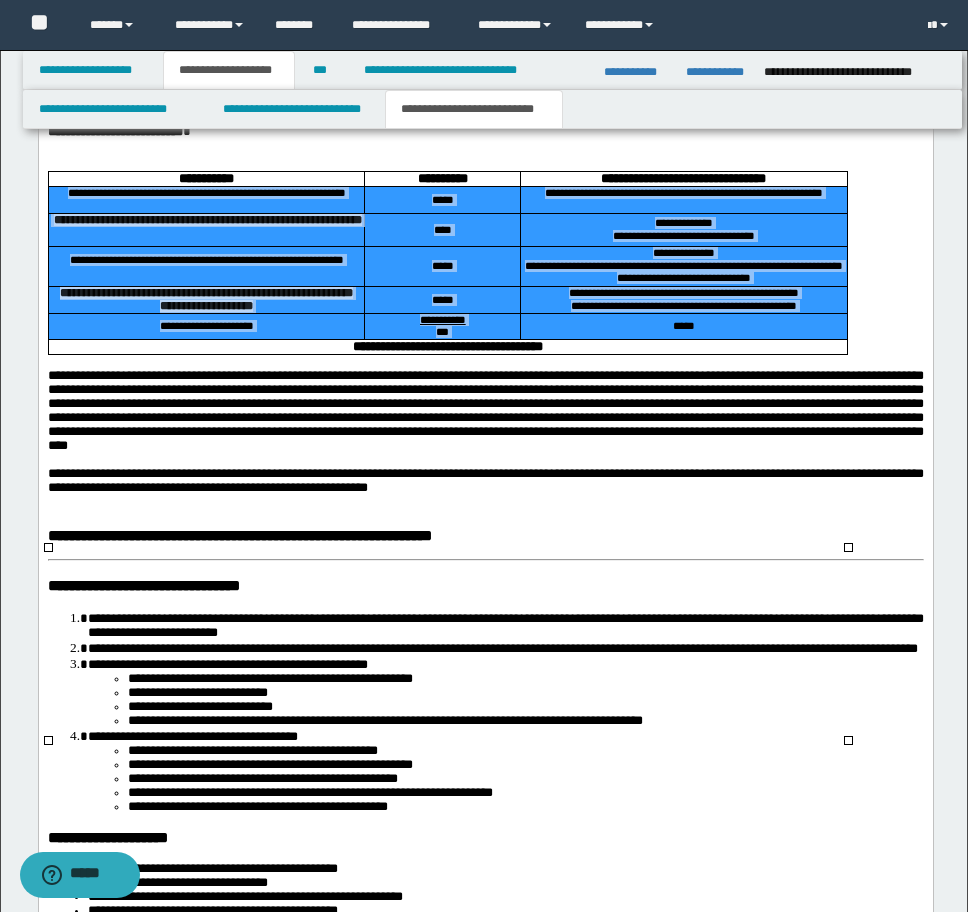 scroll, scrollTop: 4462, scrollLeft: 0, axis: vertical 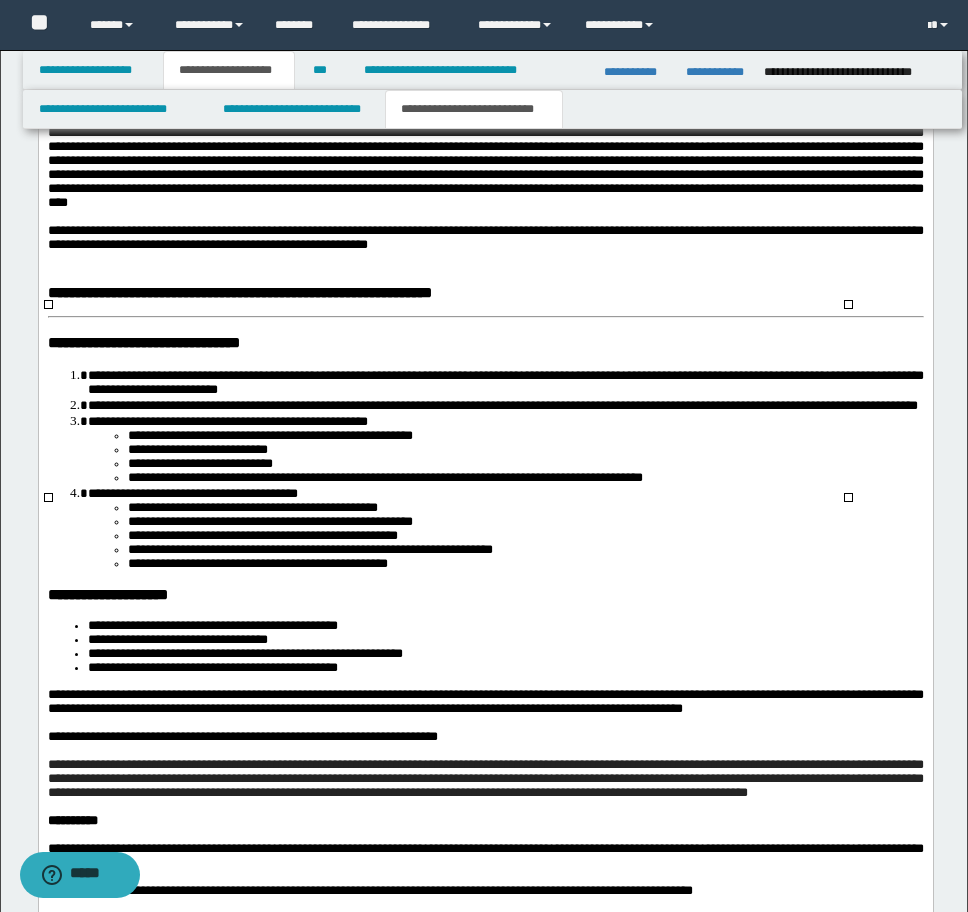click on "**********" at bounding box center (205, -13) 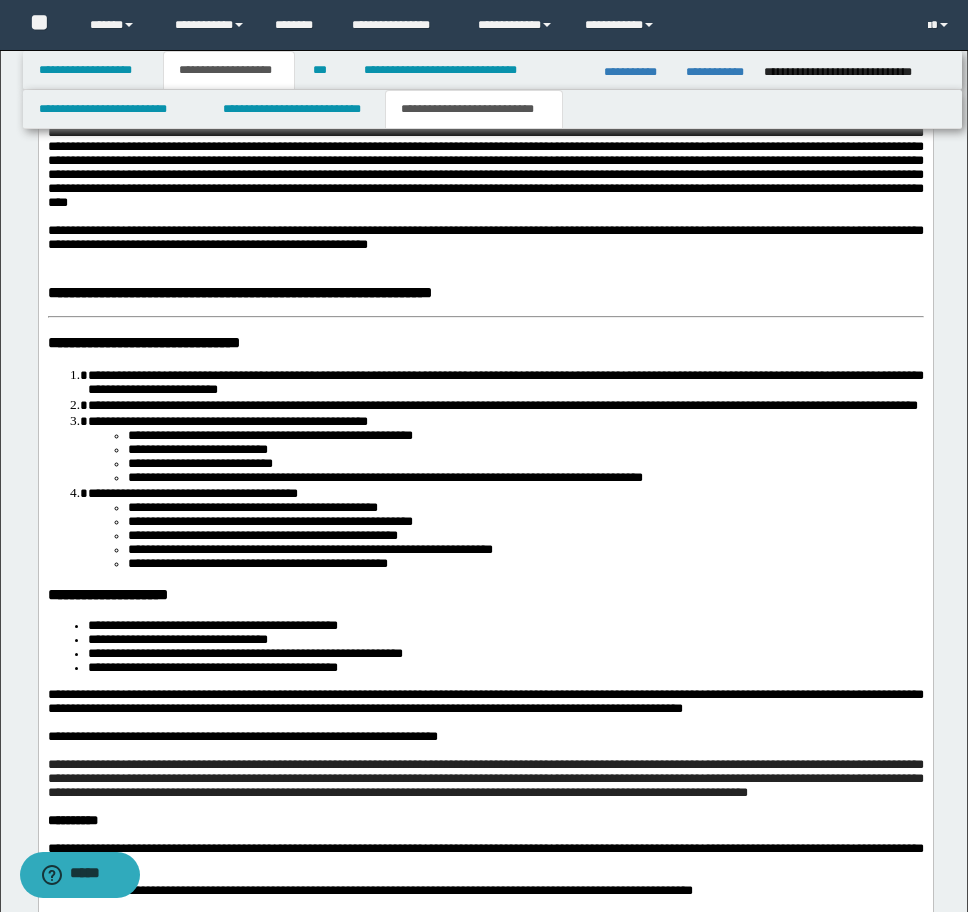 drag, startPoint x: 76, startPoint y: 326, endPoint x: 670, endPoint y: 420, distance: 601.3917 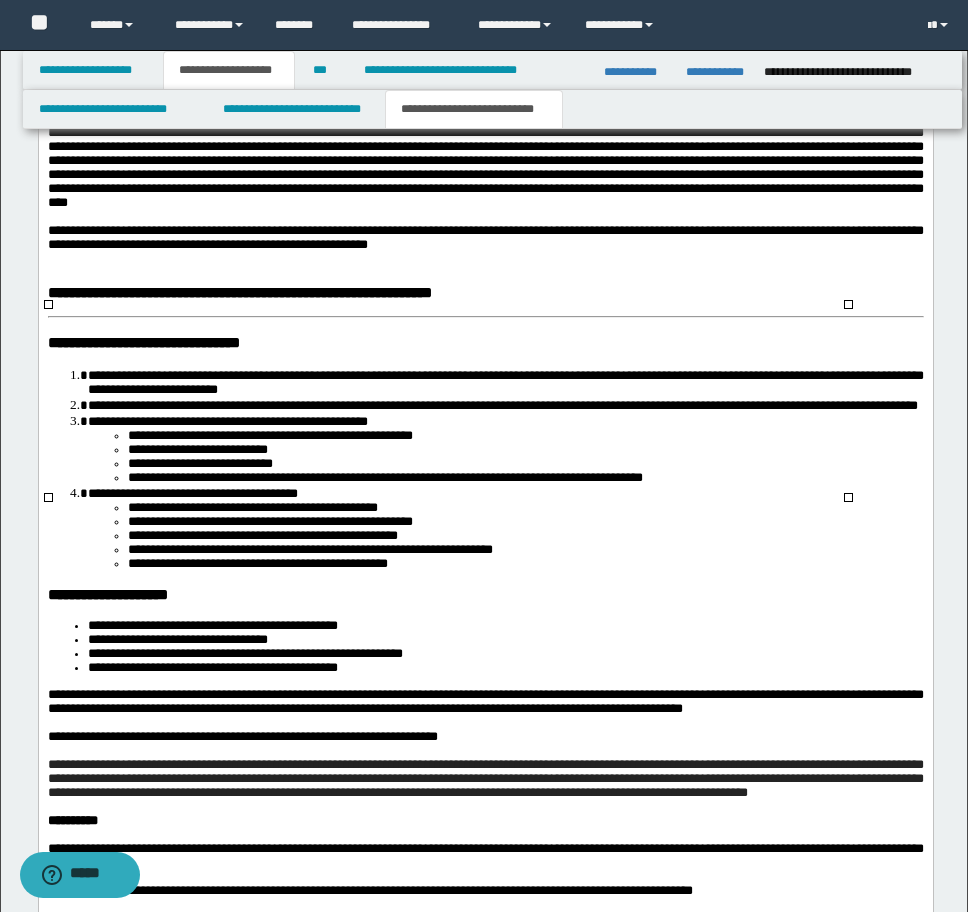 click on "**********" at bounding box center [206, 24] 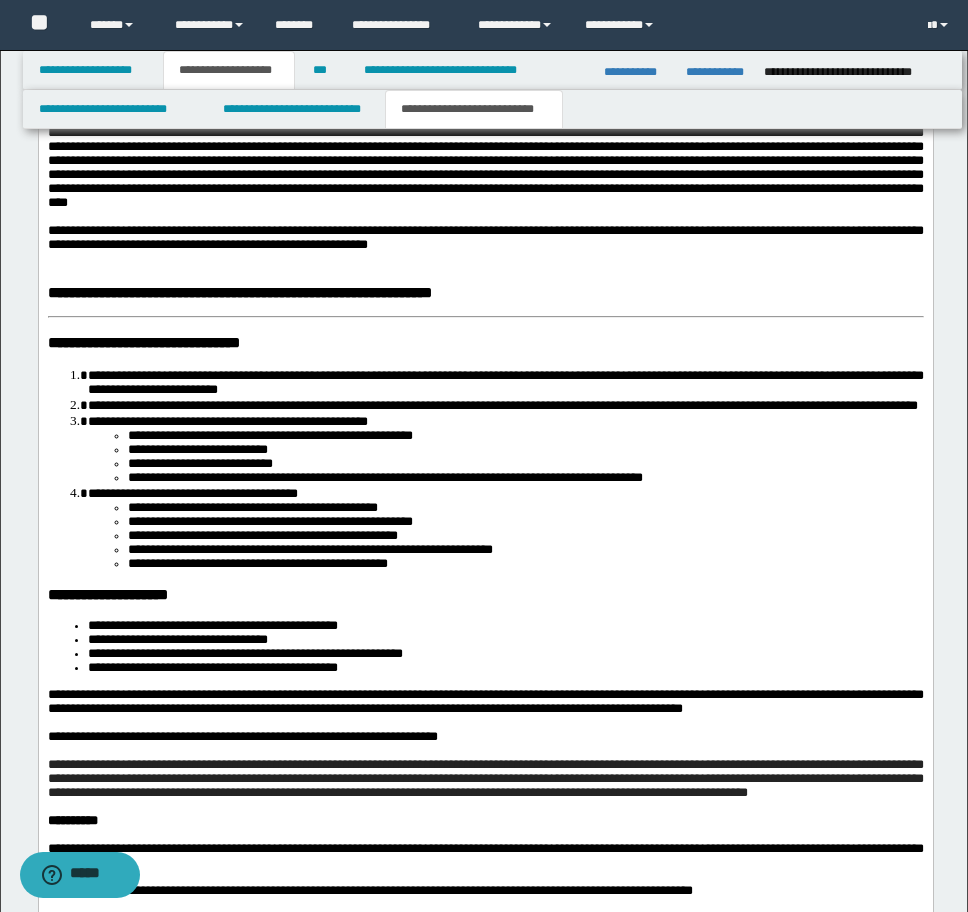 drag, startPoint x: 82, startPoint y: 329, endPoint x: 668, endPoint y: 381, distance: 588.3027 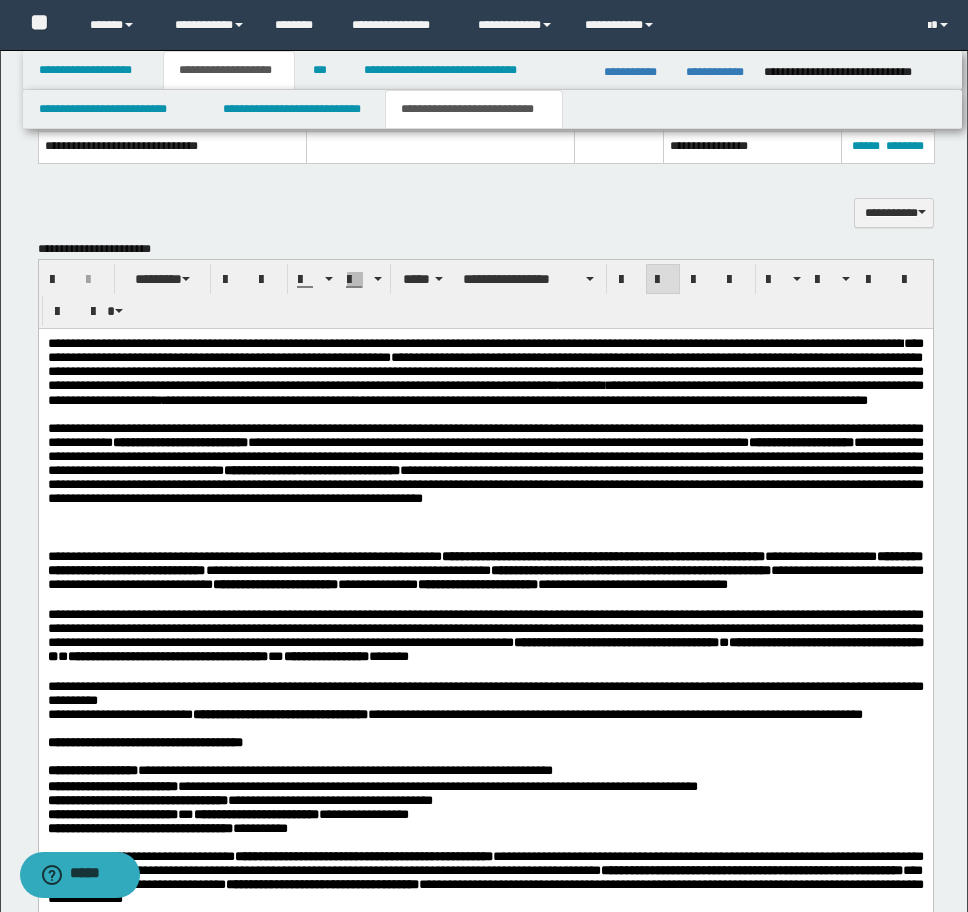 scroll, scrollTop: 1762, scrollLeft: 0, axis: vertical 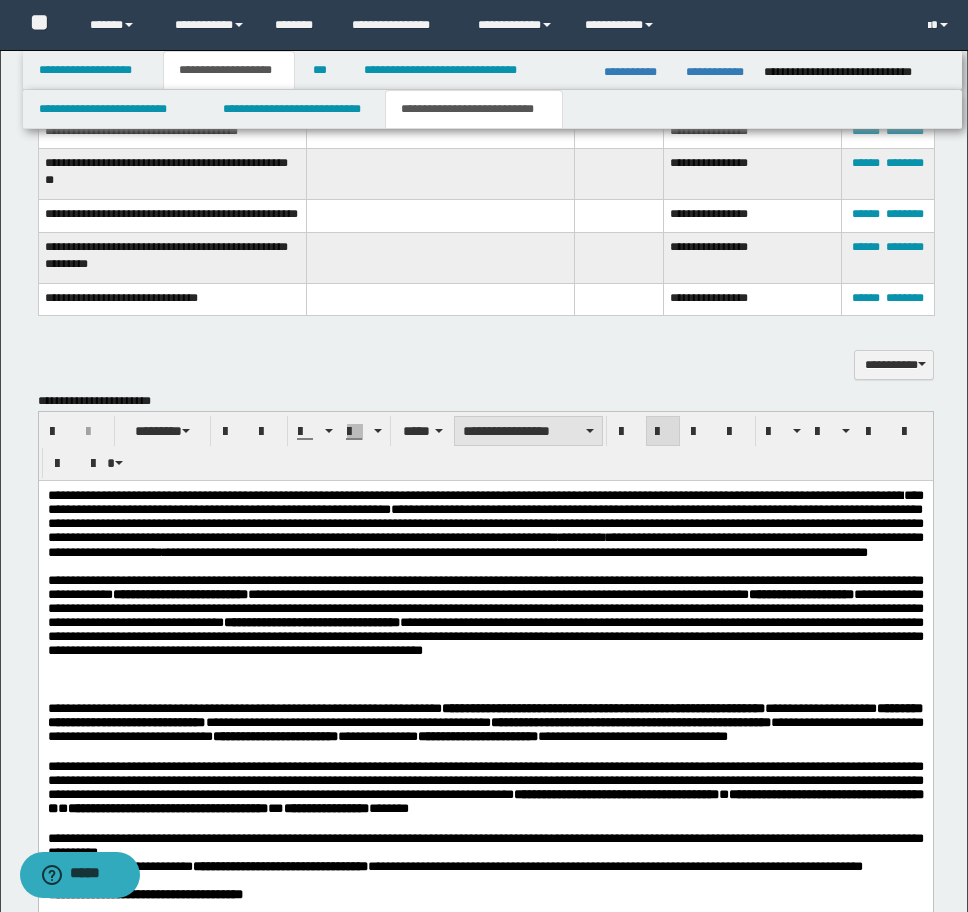 click on "**********" at bounding box center [528, 431] 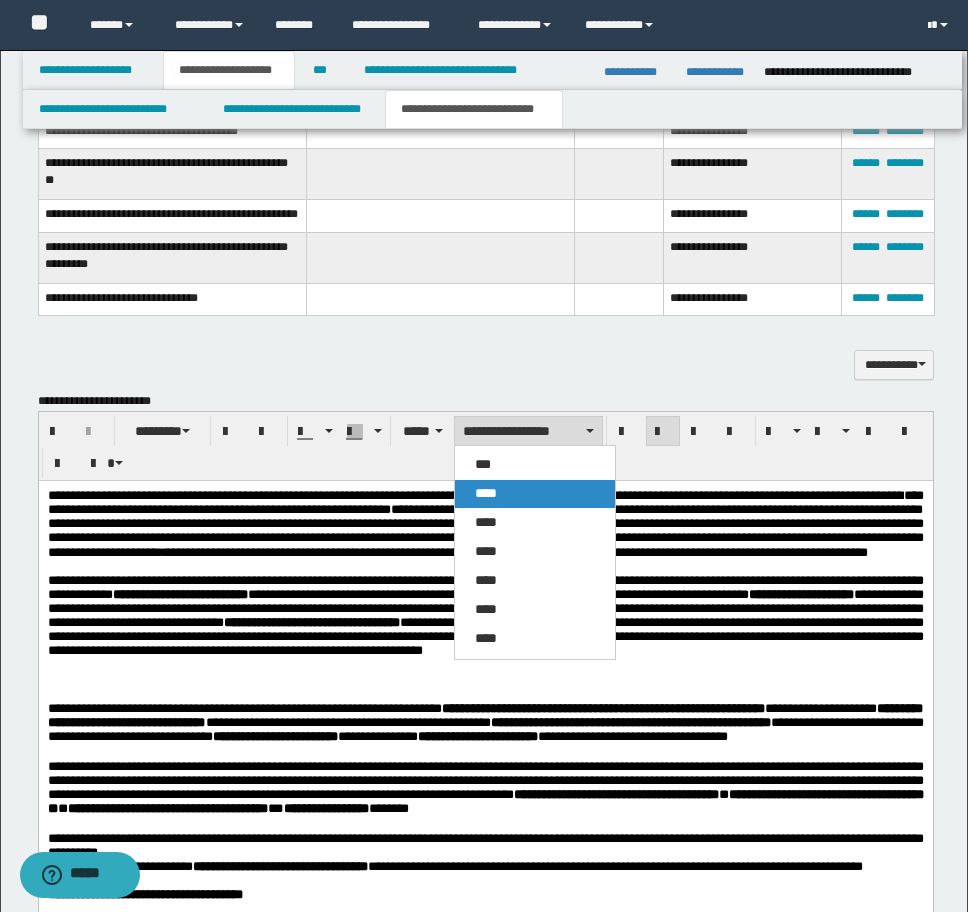 click on "****" at bounding box center (535, 494) 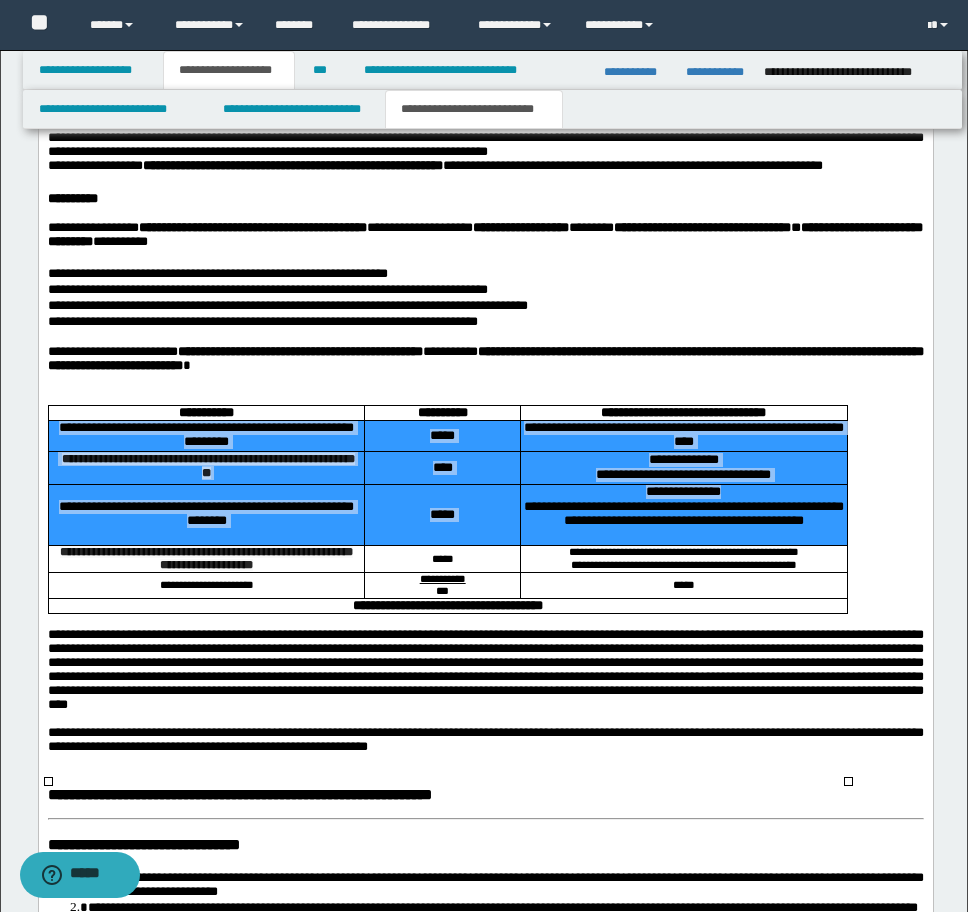 scroll, scrollTop: 4162, scrollLeft: 0, axis: vertical 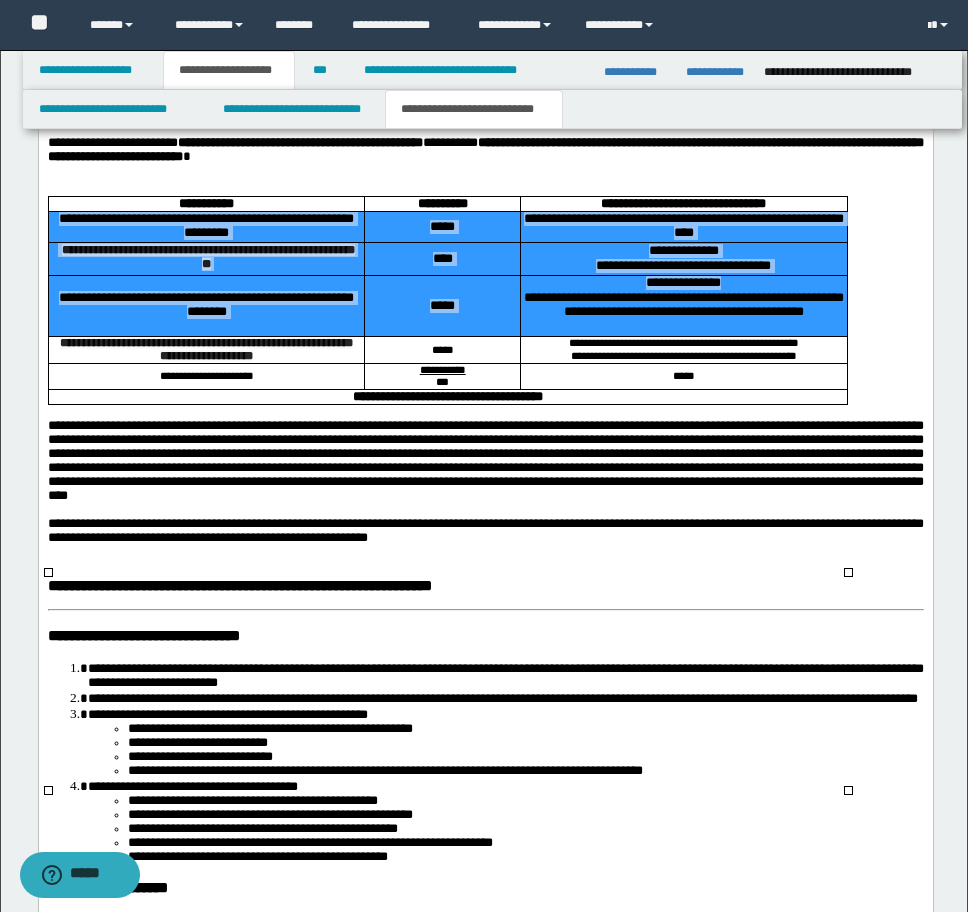 click on "**********" at bounding box center [205, 259] 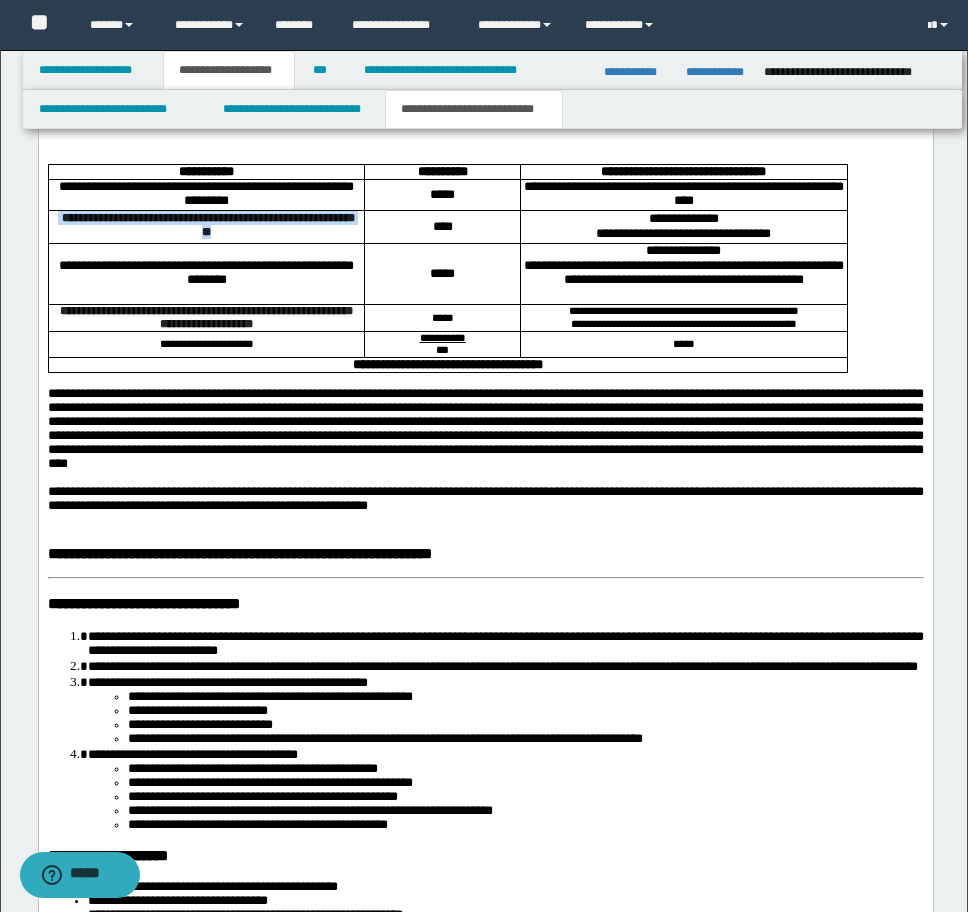 scroll, scrollTop: 4162, scrollLeft: 0, axis: vertical 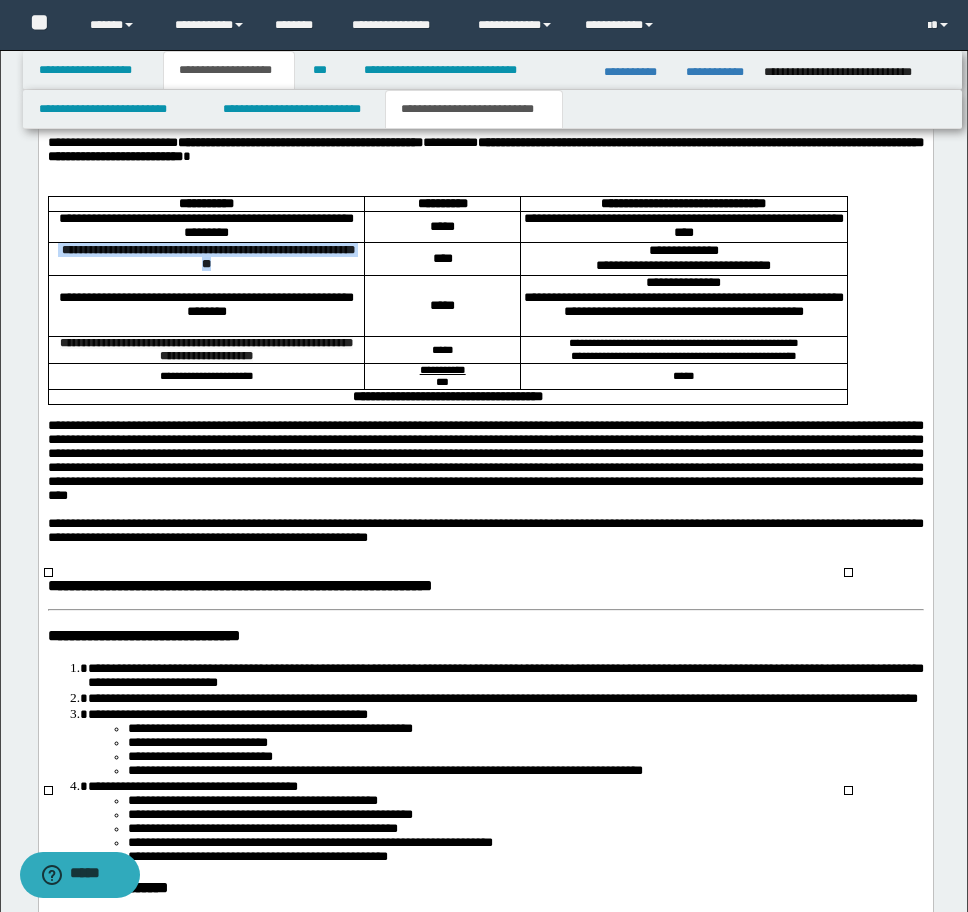 drag, startPoint x: 248, startPoint y: 642, endPoint x: 63, endPoint y: 629, distance: 185.45619 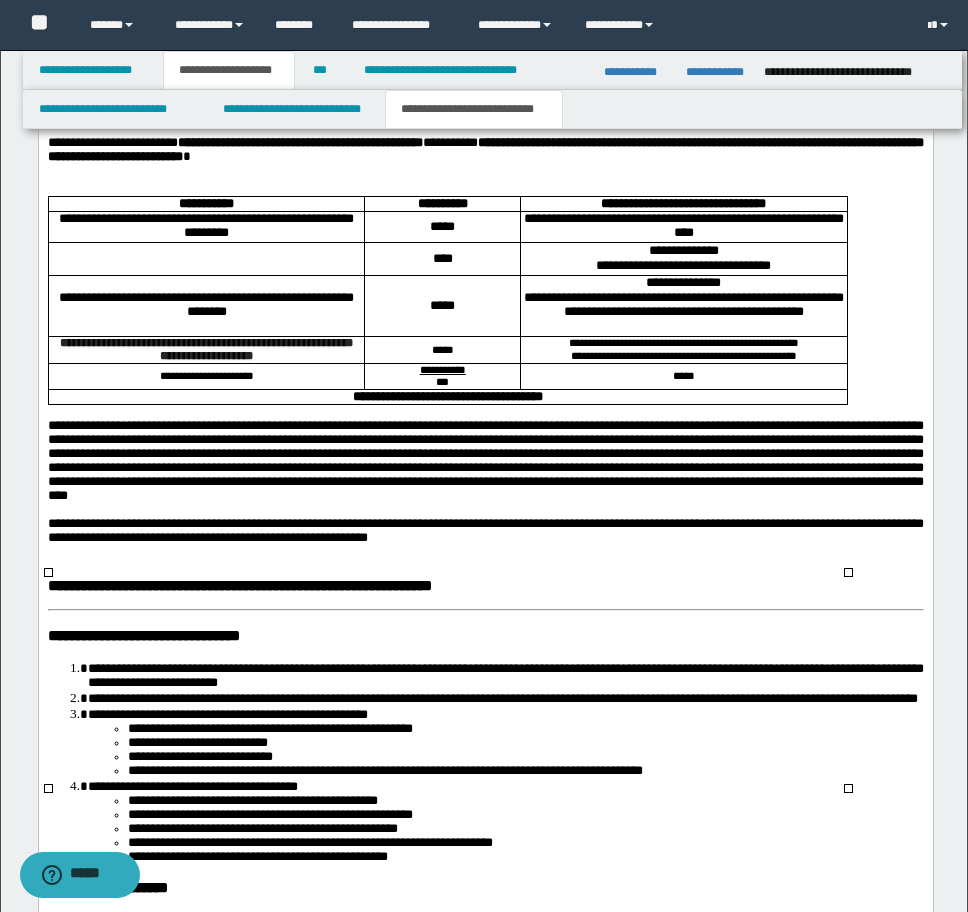 scroll, scrollTop: 4194, scrollLeft: 0, axis: vertical 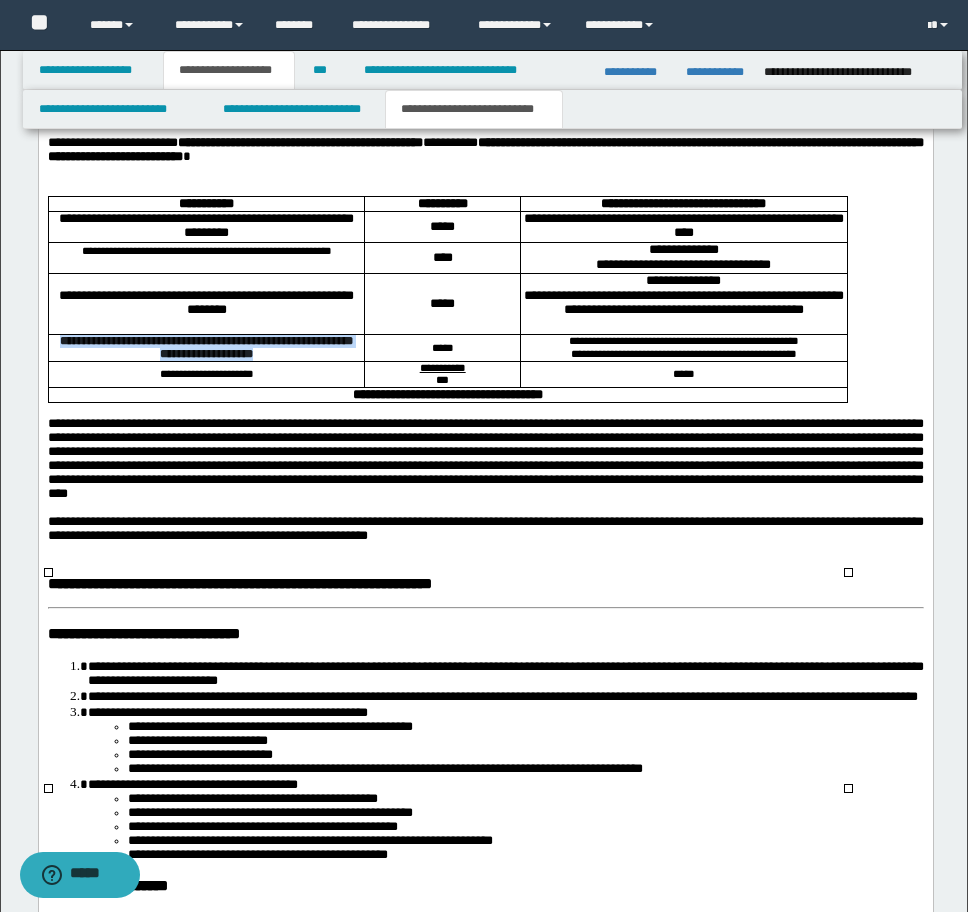 drag, startPoint x: 262, startPoint y: 738, endPoint x: 64, endPoint y: 717, distance: 199.11052 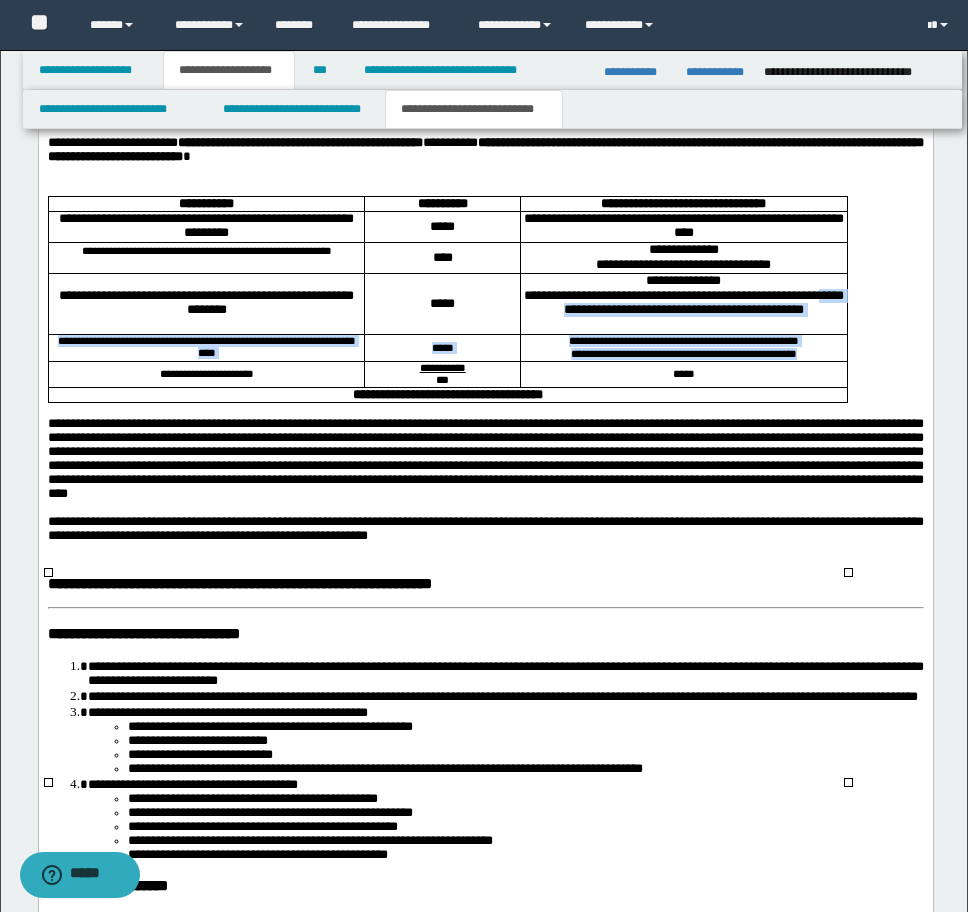scroll, scrollTop: 4194, scrollLeft: 0, axis: vertical 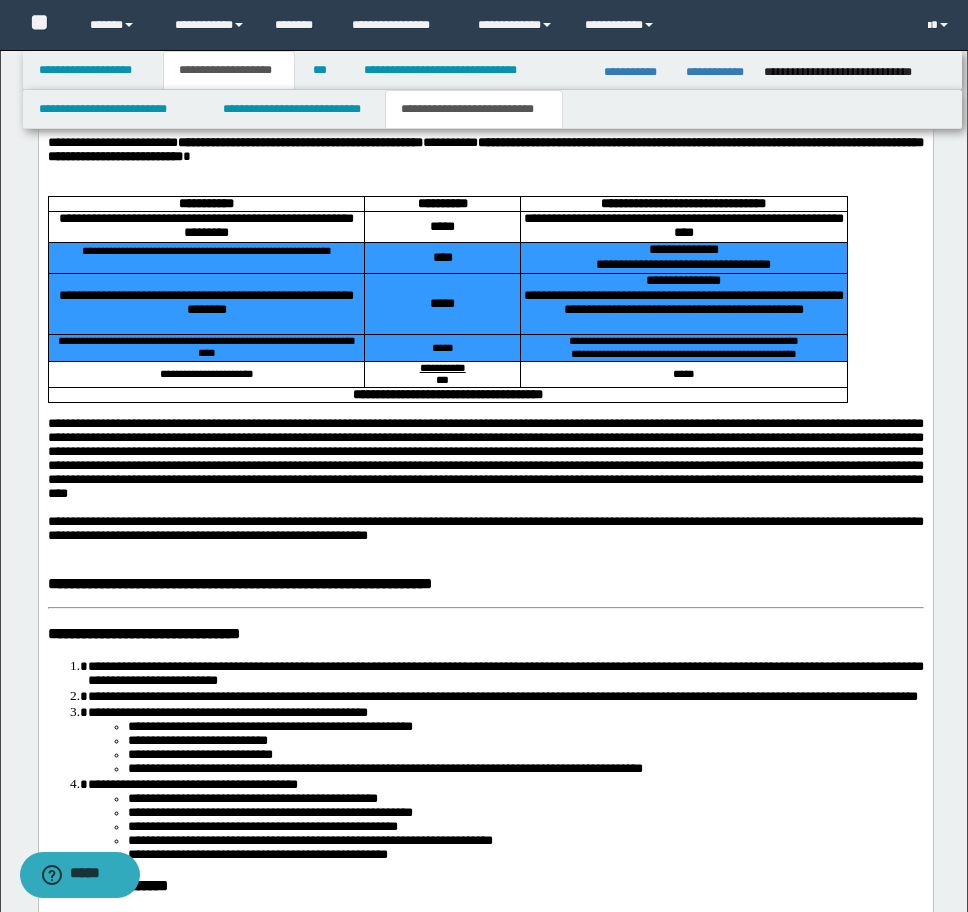 drag, startPoint x: 827, startPoint y: 730, endPoint x: 114, endPoint y: 619, distance: 721.5885 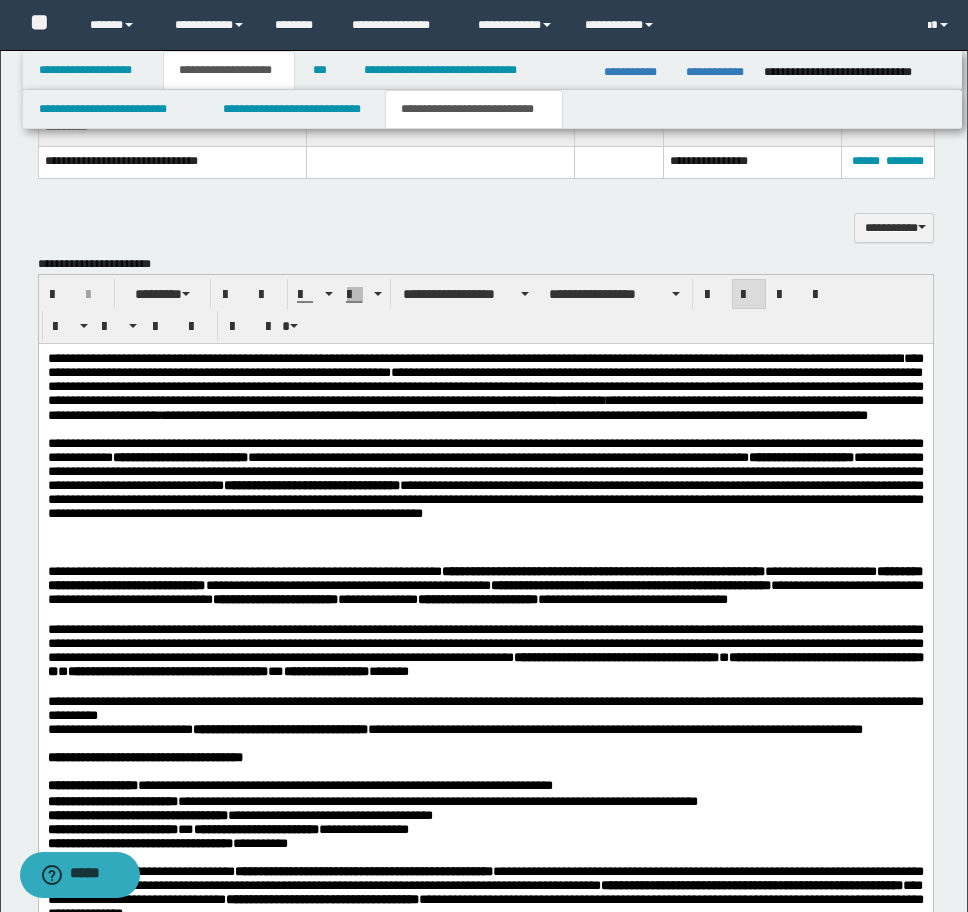 scroll, scrollTop: 1894, scrollLeft: 0, axis: vertical 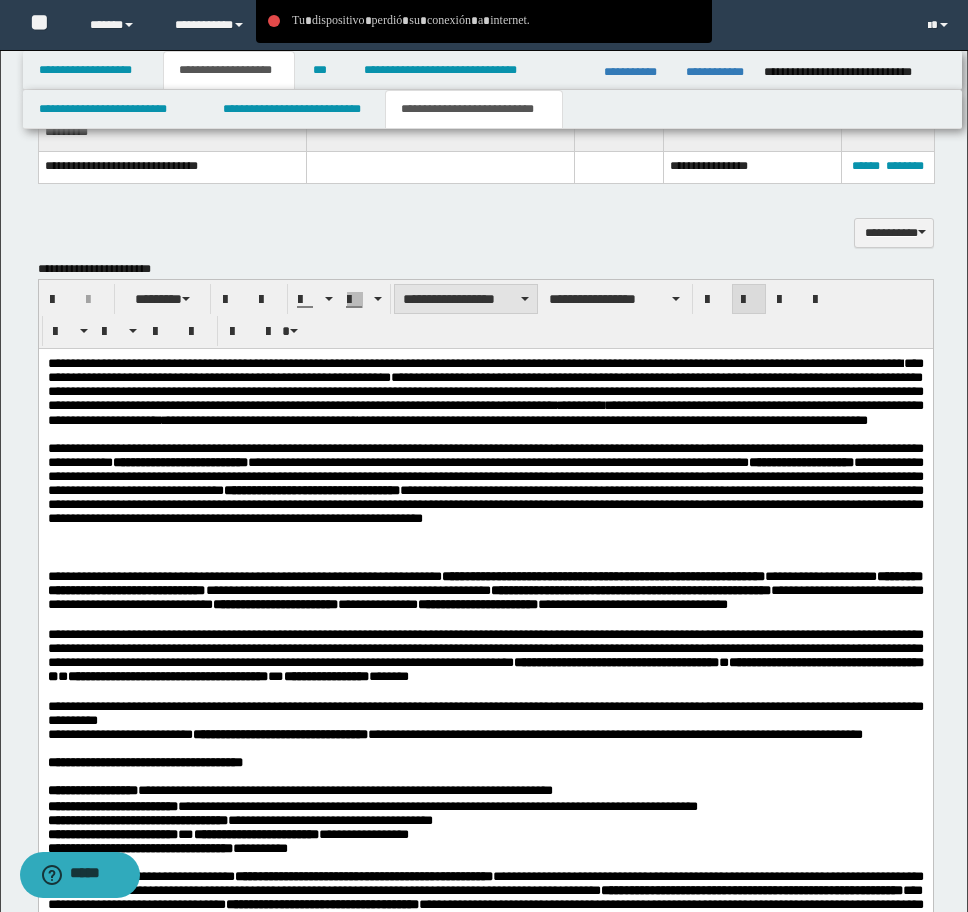 click on "**********" at bounding box center (466, 299) 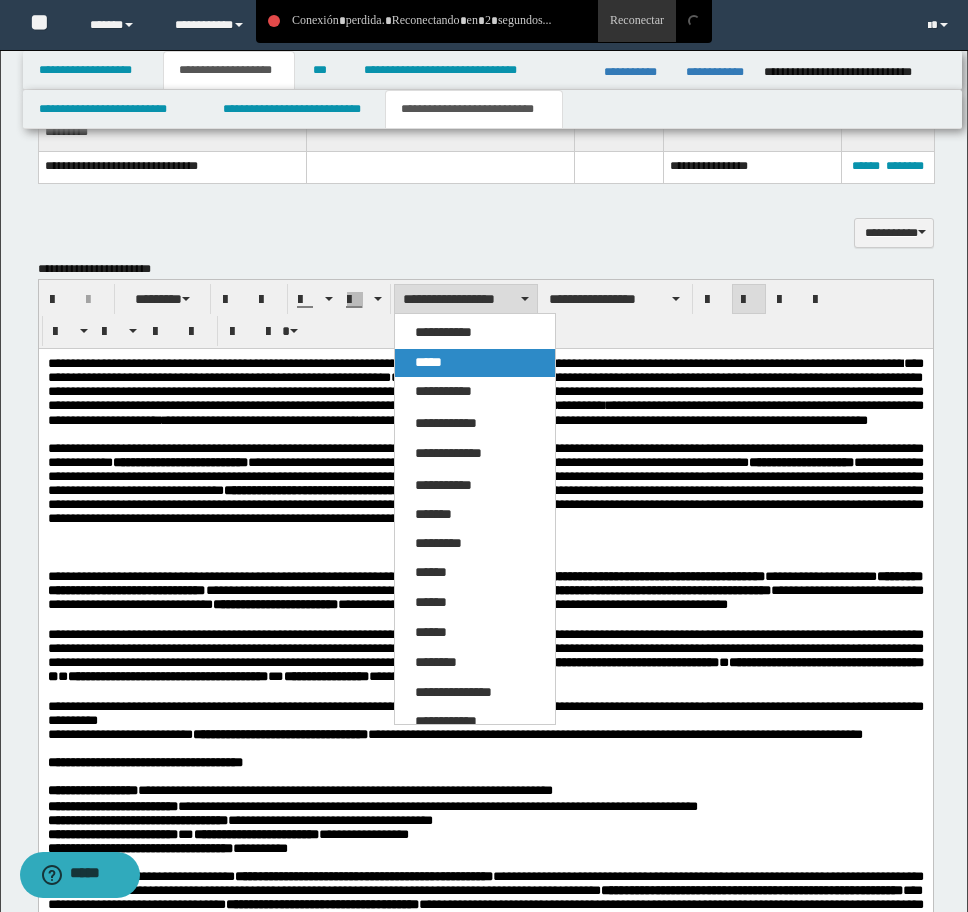click on "*****" at bounding box center [475, 363] 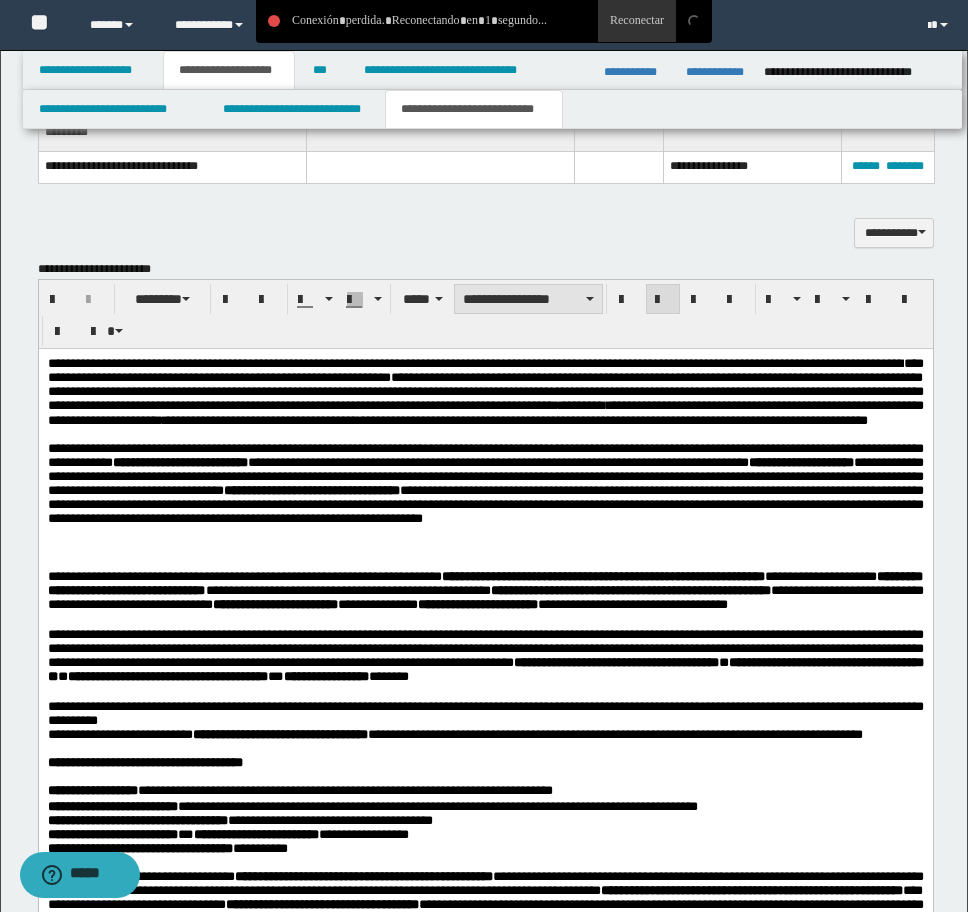 click on "**********" at bounding box center (528, 299) 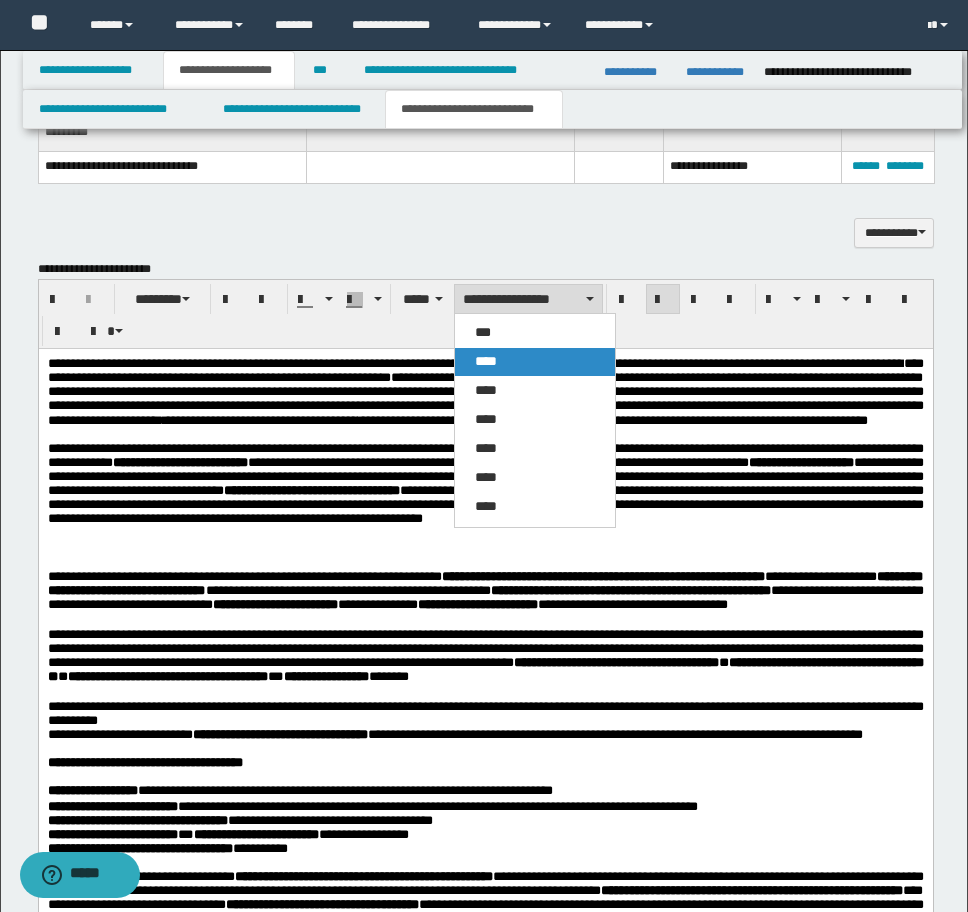 click on "****" at bounding box center (535, 362) 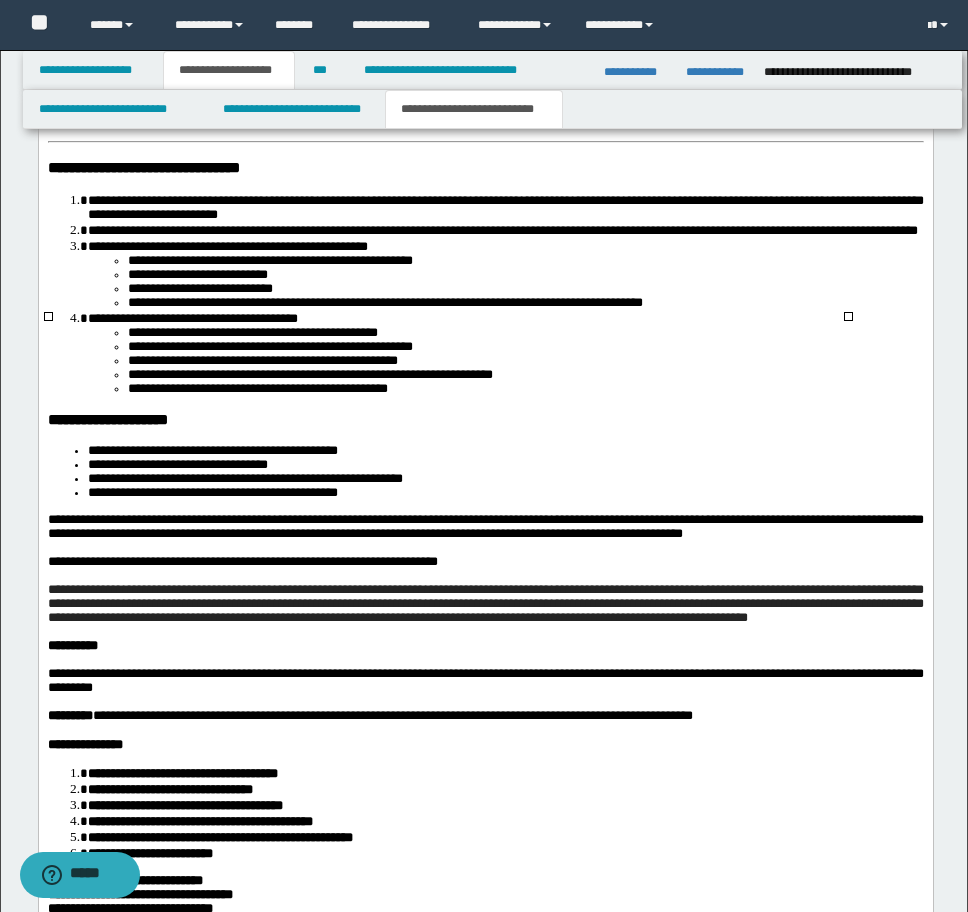 click on "**********" at bounding box center [485, -697] 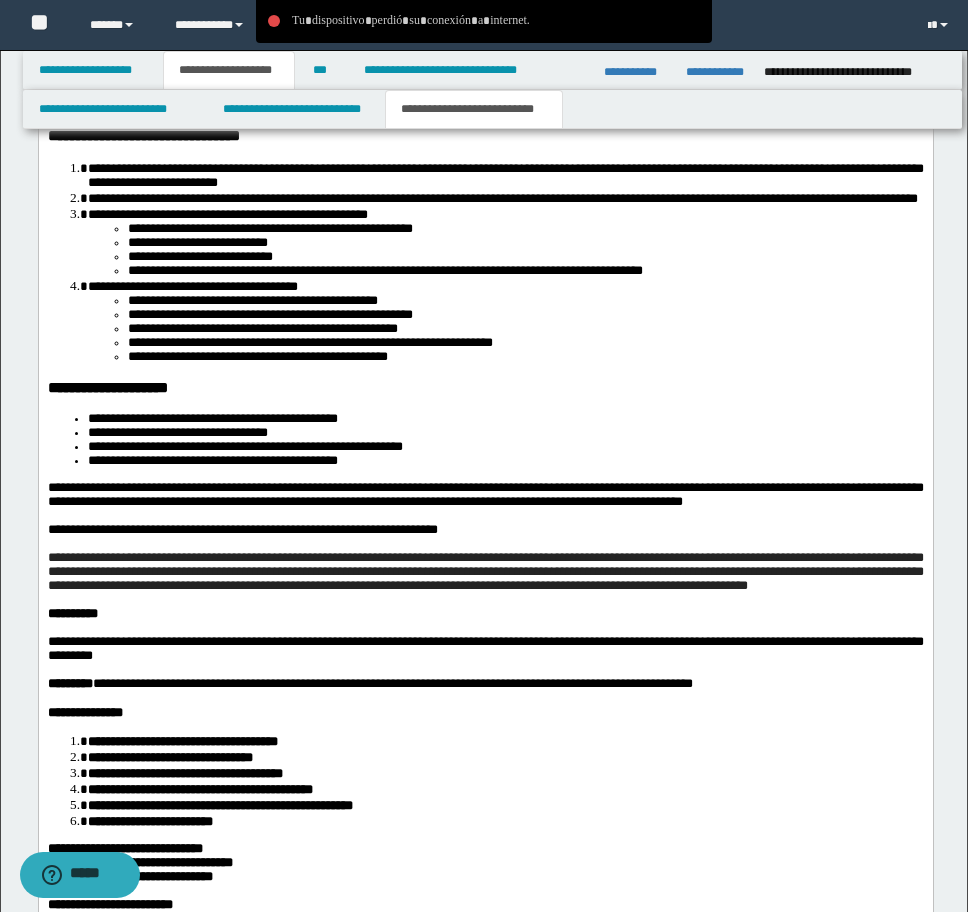 click on "**********" at bounding box center [485, -729] 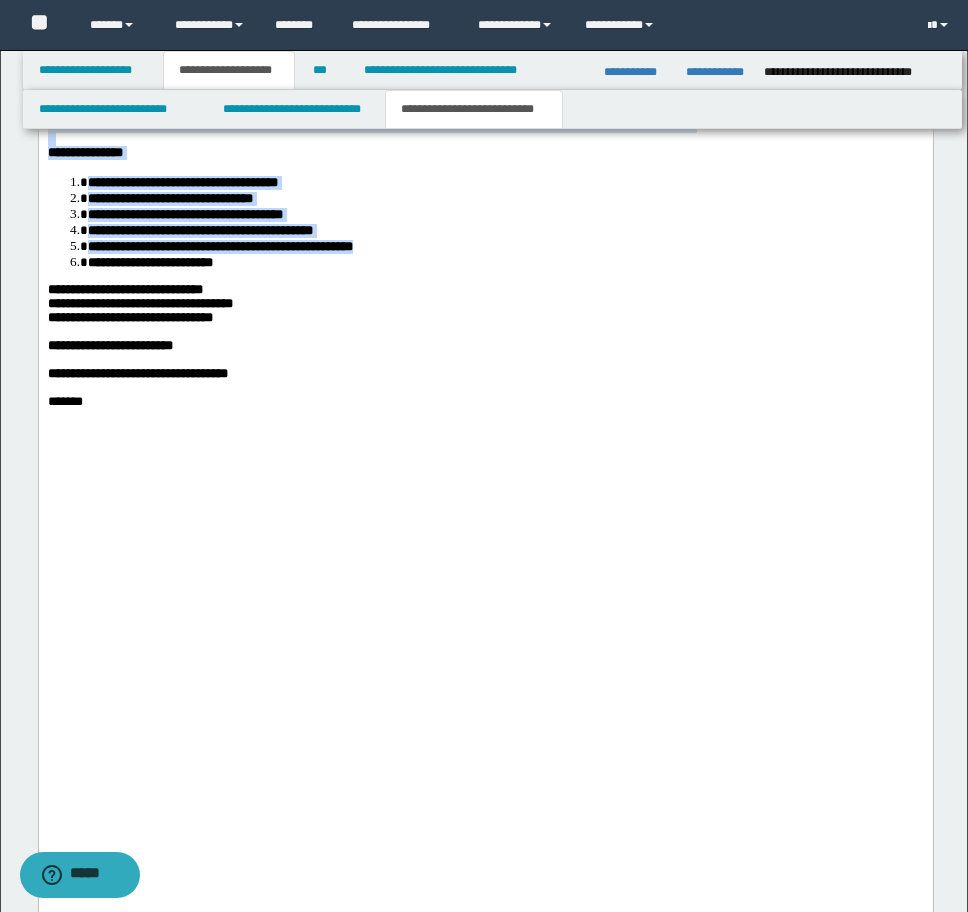 scroll, scrollTop: 5384, scrollLeft: 0, axis: vertical 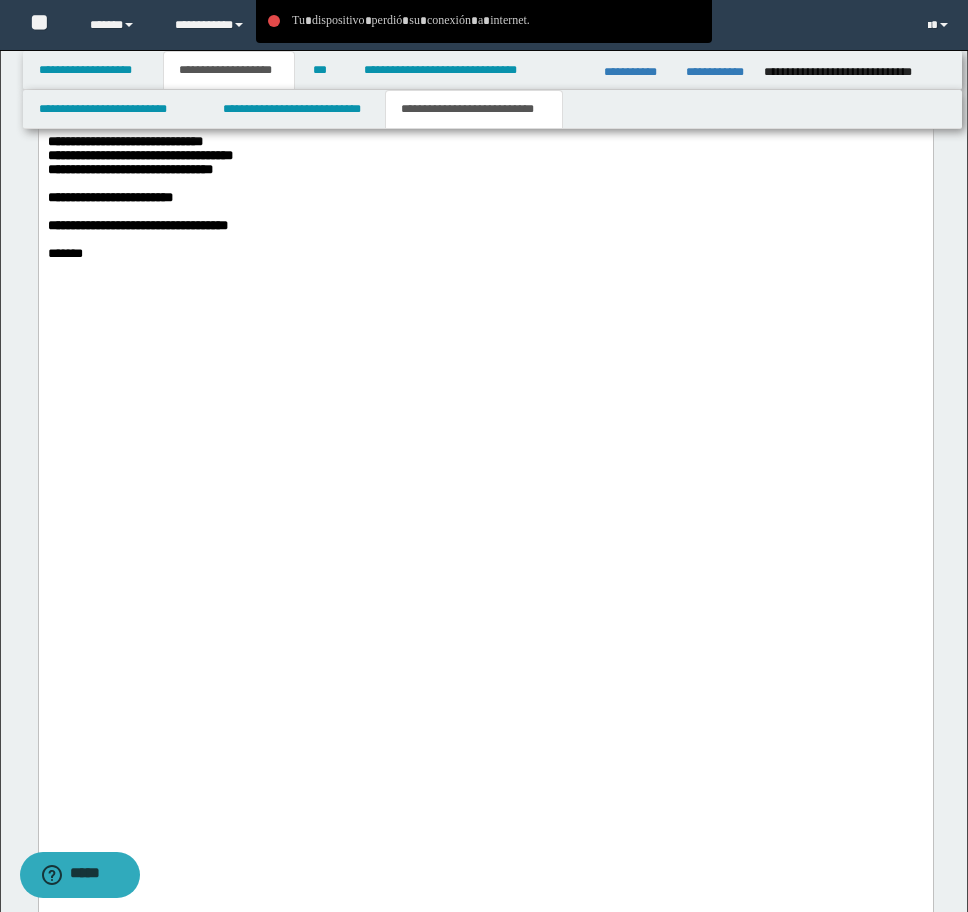 drag, startPoint x: 49, startPoint y: -257, endPoint x: 609, endPoint y: 268, distance: 767.6099 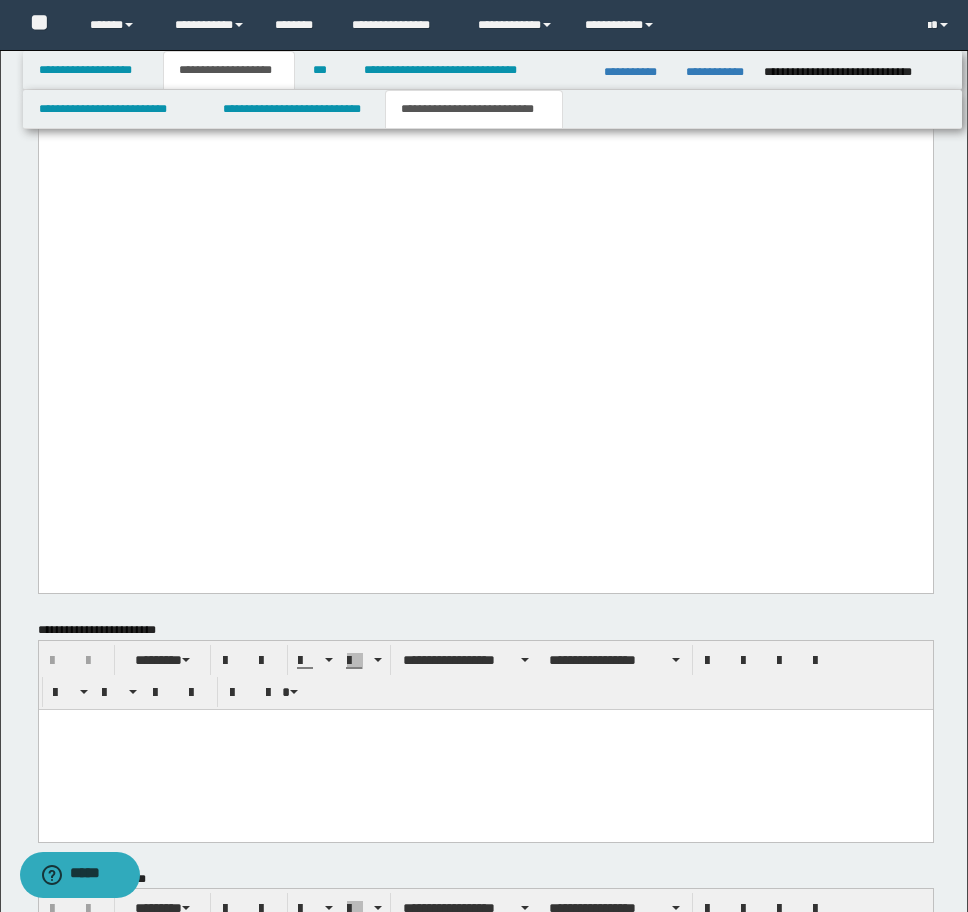 scroll, scrollTop: 5184, scrollLeft: 0, axis: vertical 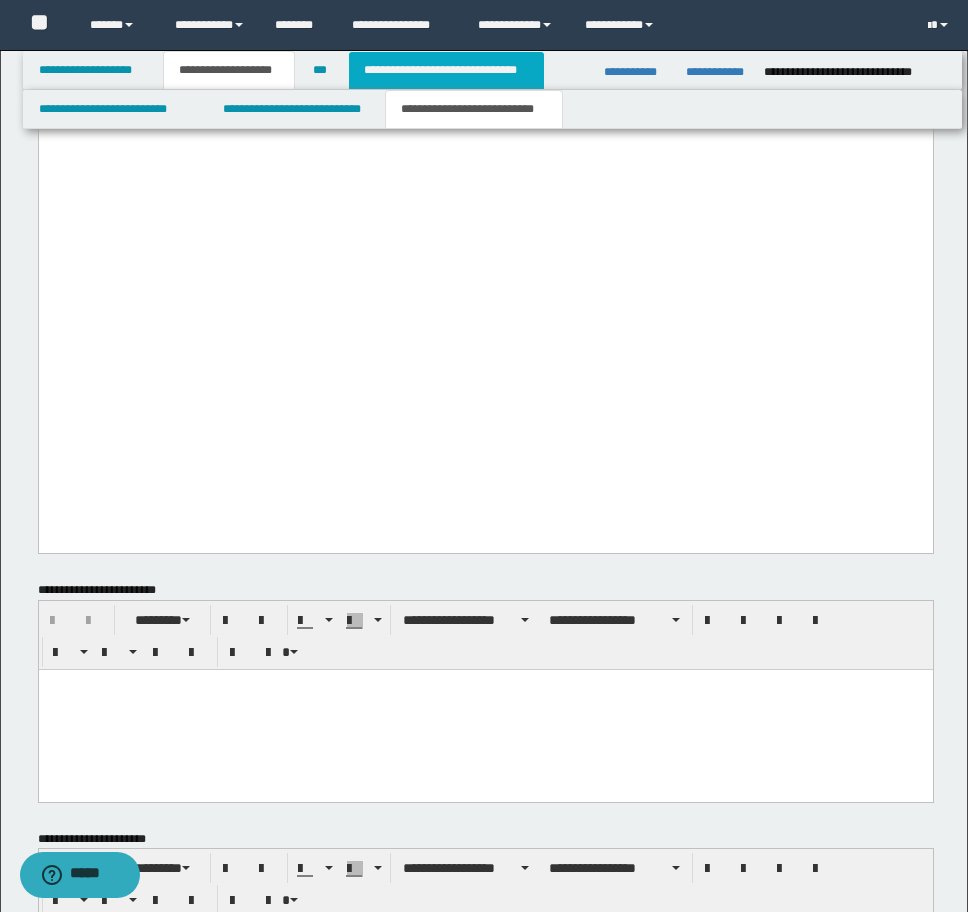 click on "**********" at bounding box center (446, 70) 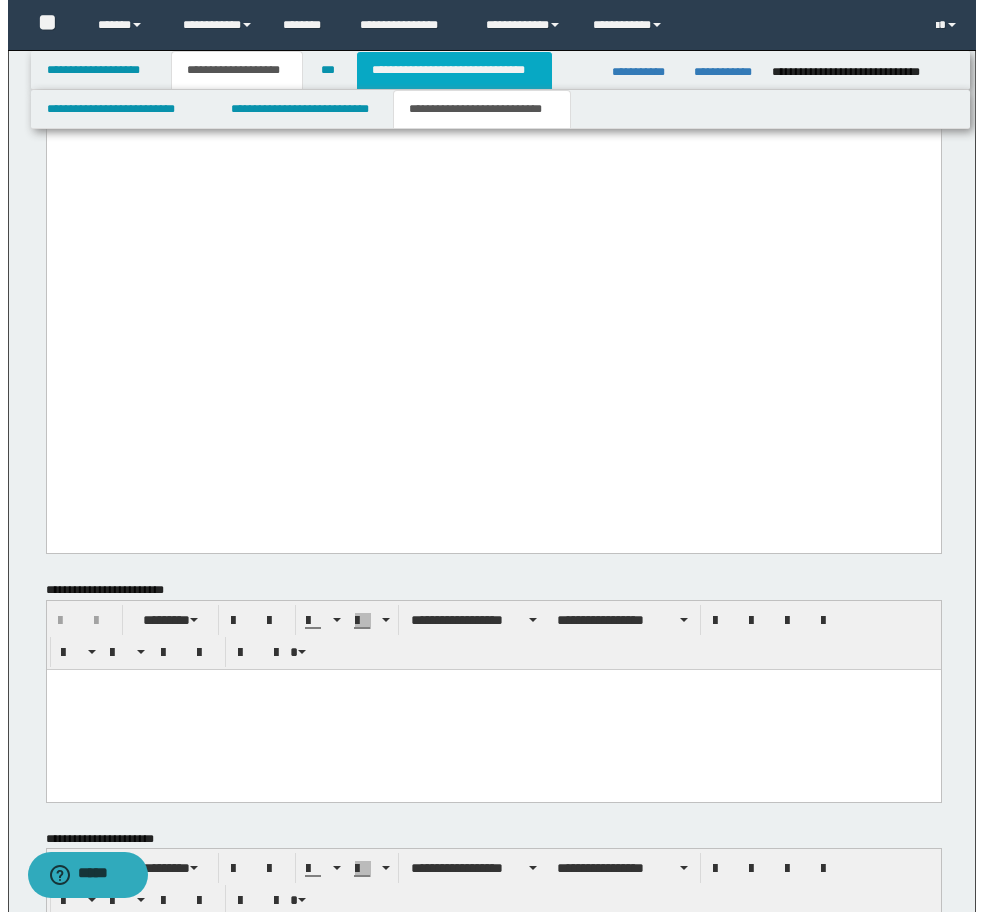 scroll, scrollTop: 0, scrollLeft: 0, axis: both 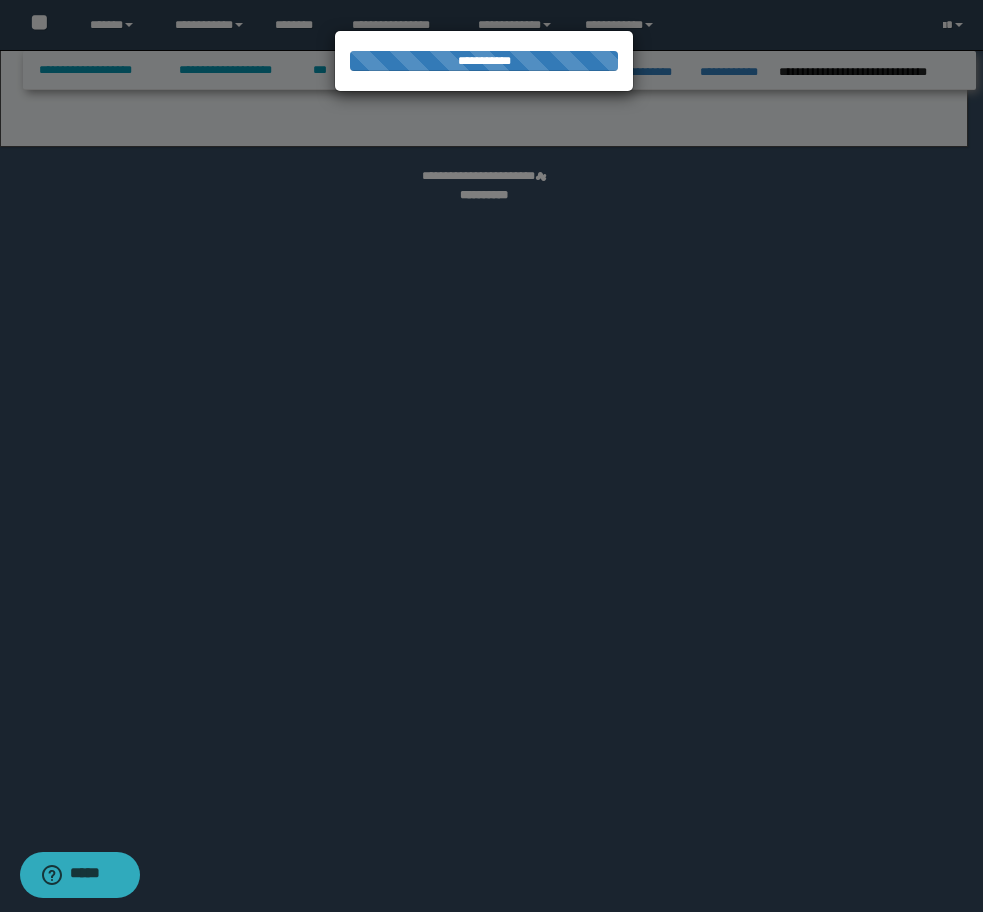 select on "*" 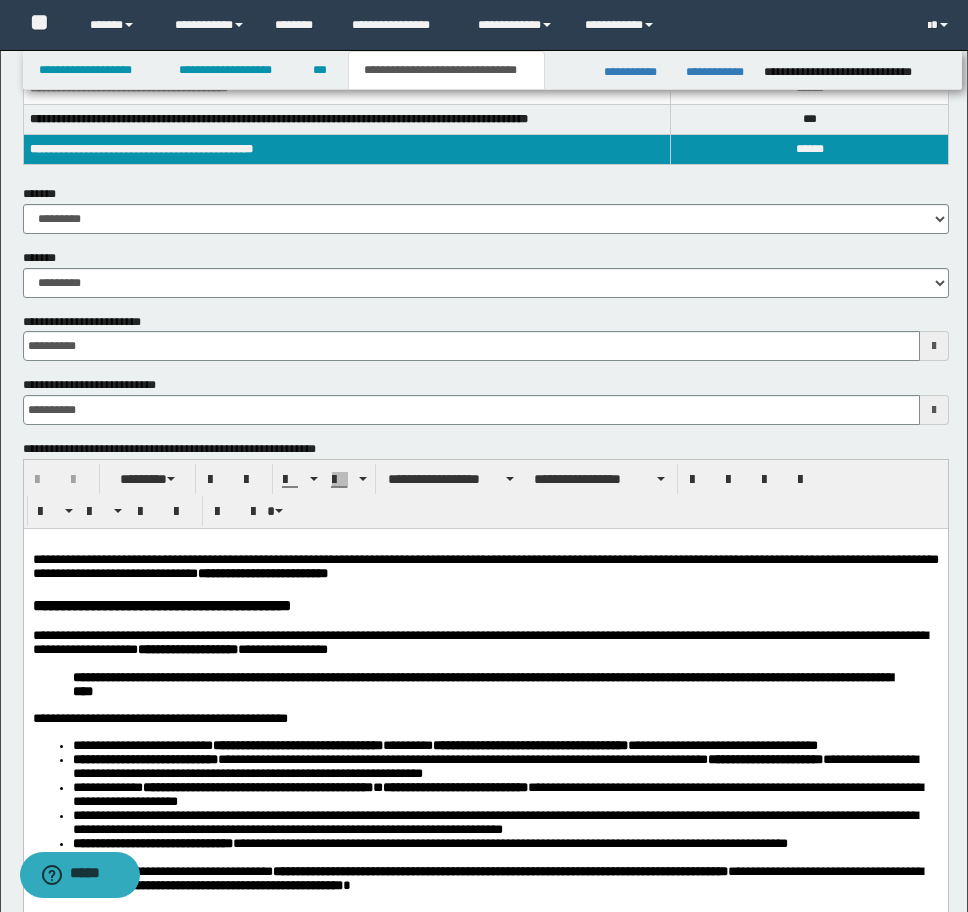 scroll, scrollTop: 500, scrollLeft: 0, axis: vertical 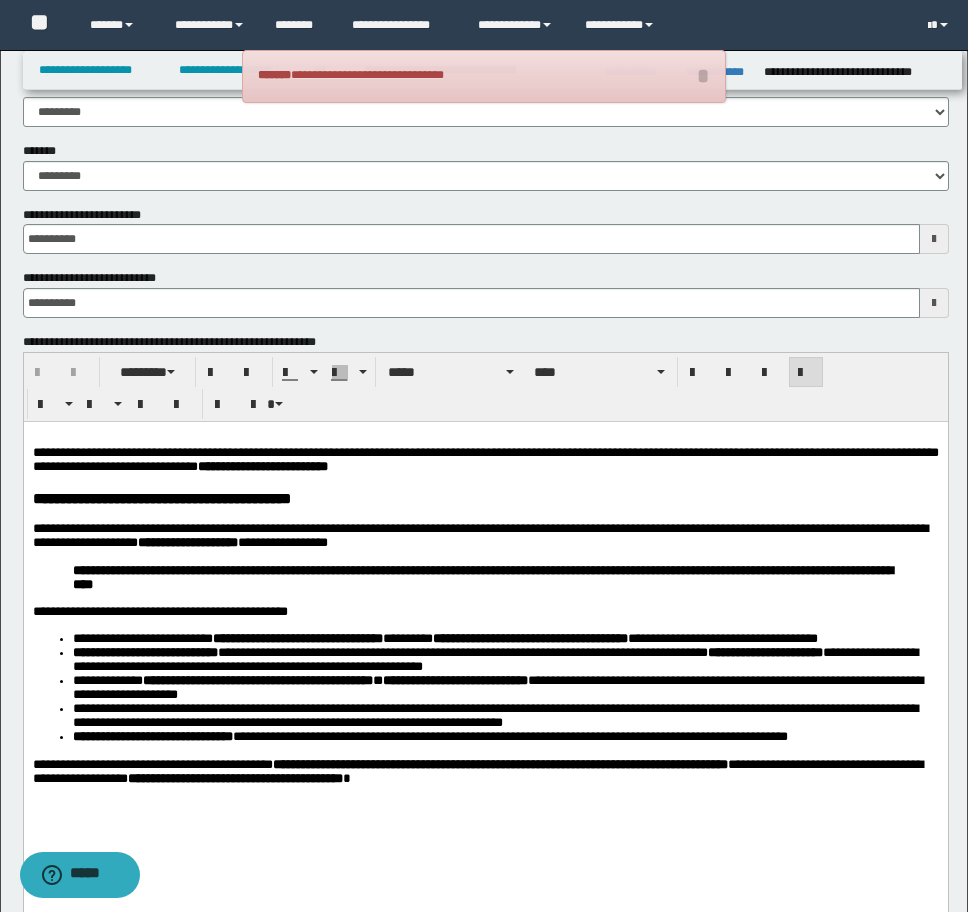 click on "**********" at bounding box center (485, 641) 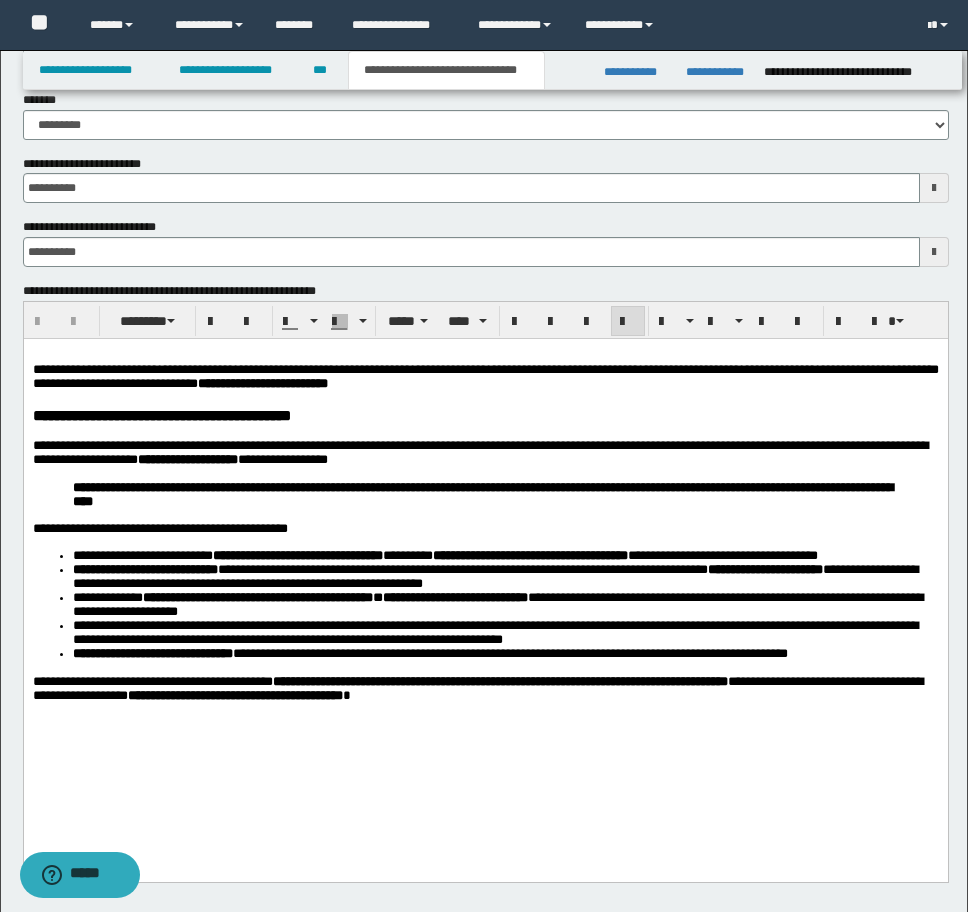 scroll, scrollTop: 600, scrollLeft: 0, axis: vertical 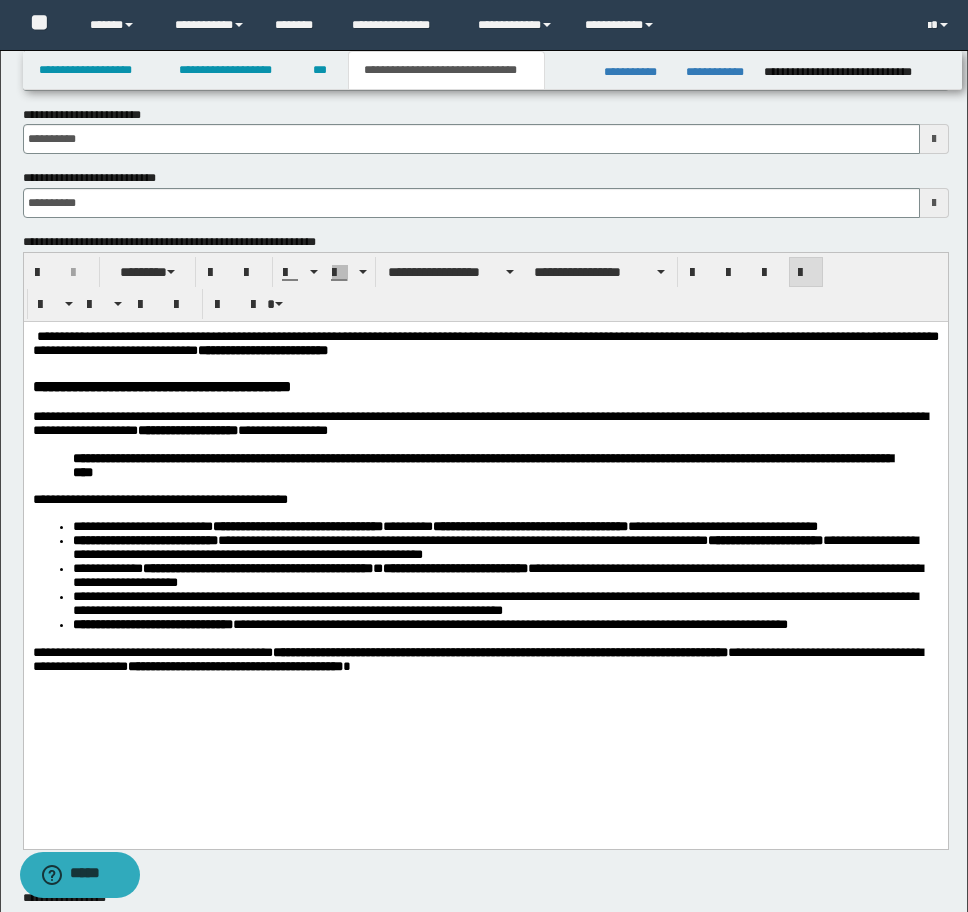 type 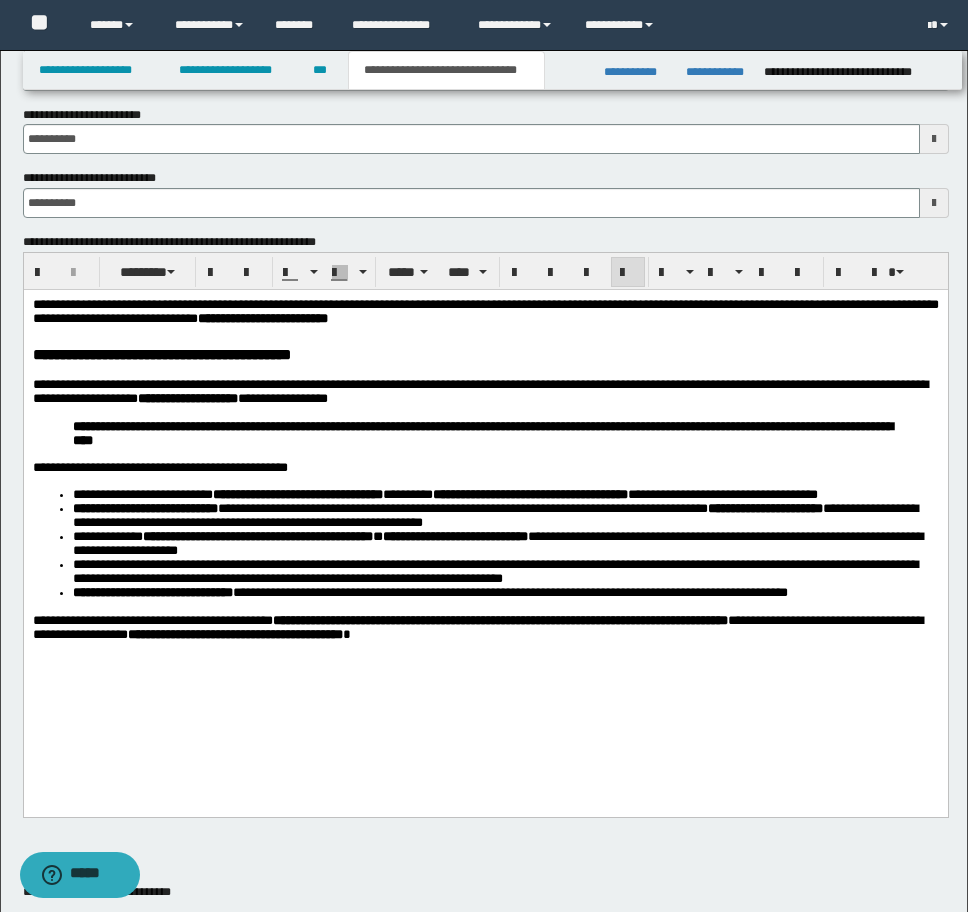click on "**********" at bounding box center (485, 503) 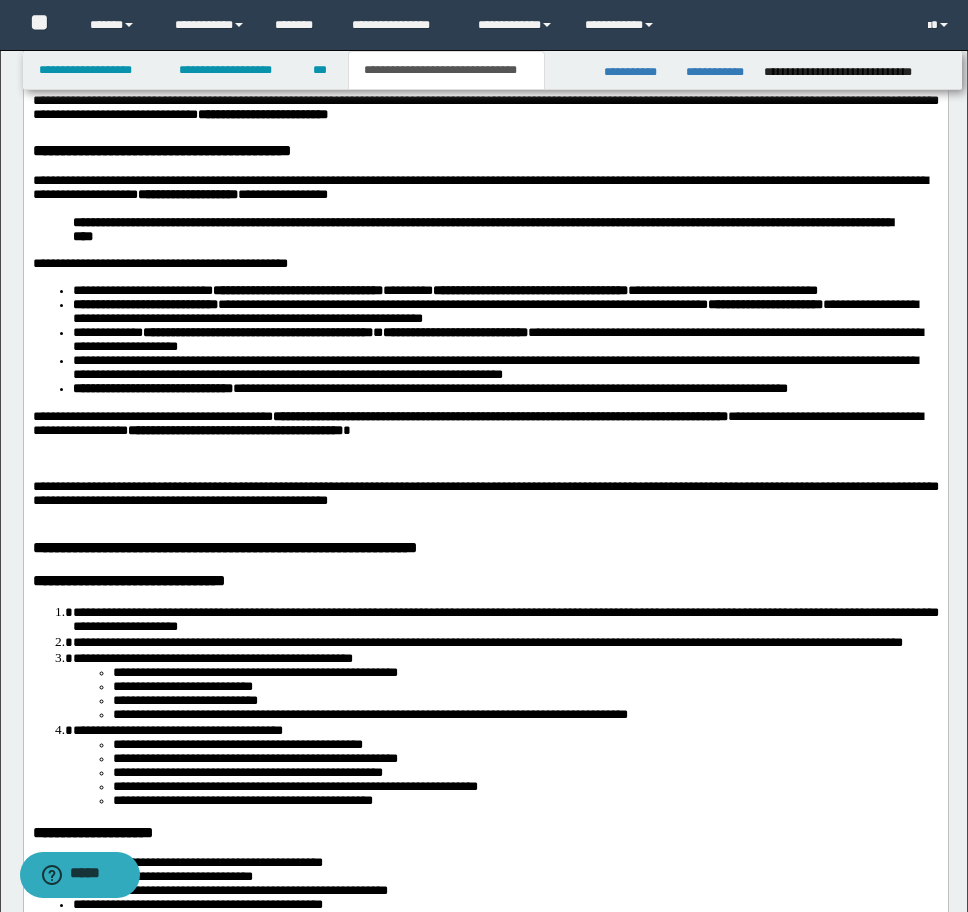 scroll, scrollTop: 800, scrollLeft: 0, axis: vertical 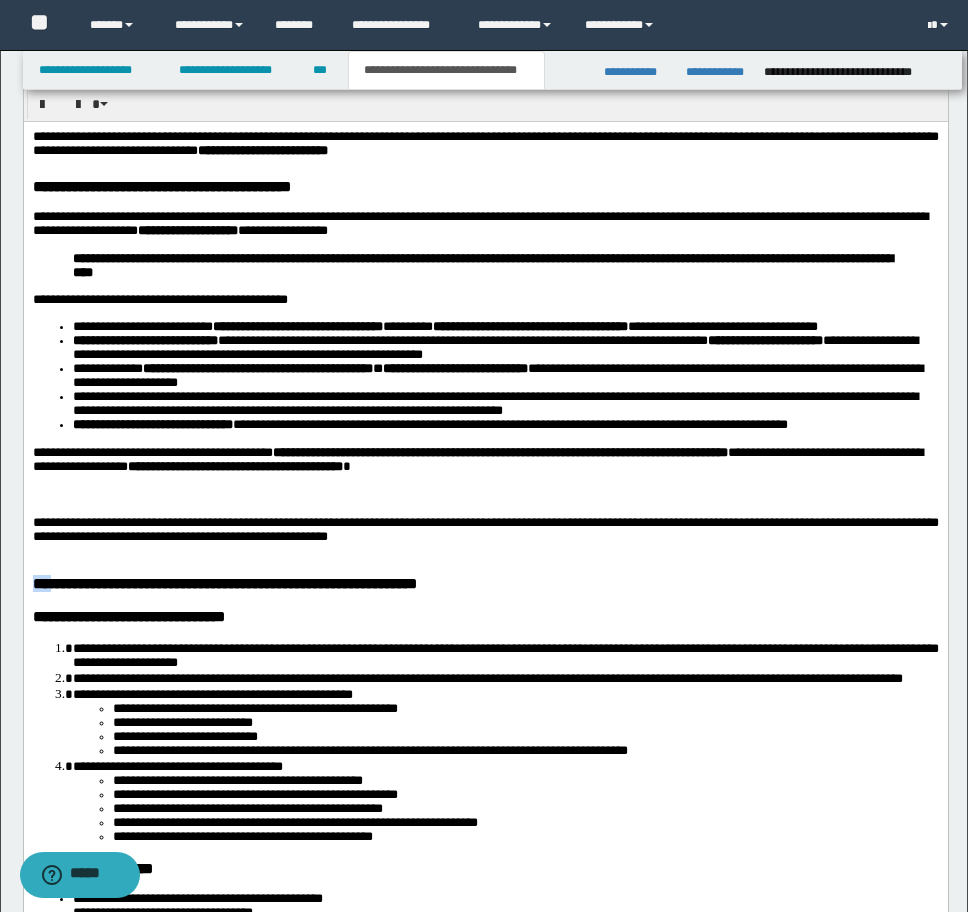 drag, startPoint x: 36, startPoint y: 634, endPoint x: 56, endPoint y: 642, distance: 21.540659 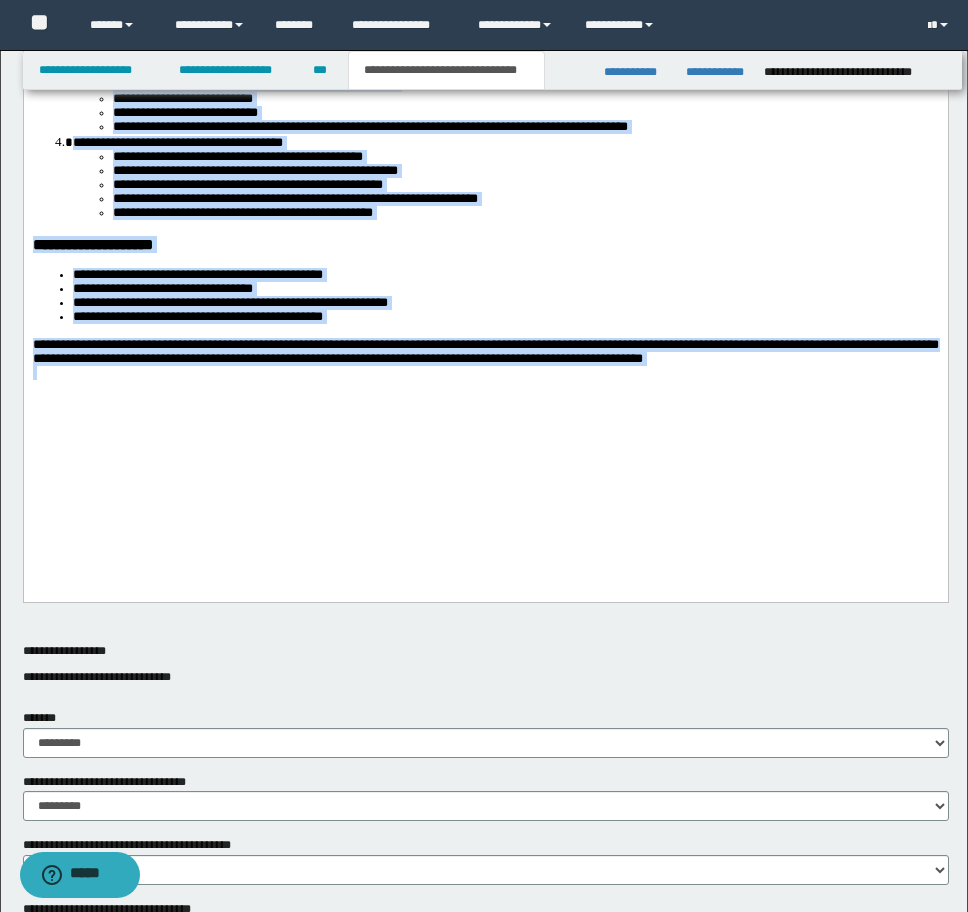 scroll, scrollTop: 1487, scrollLeft: 0, axis: vertical 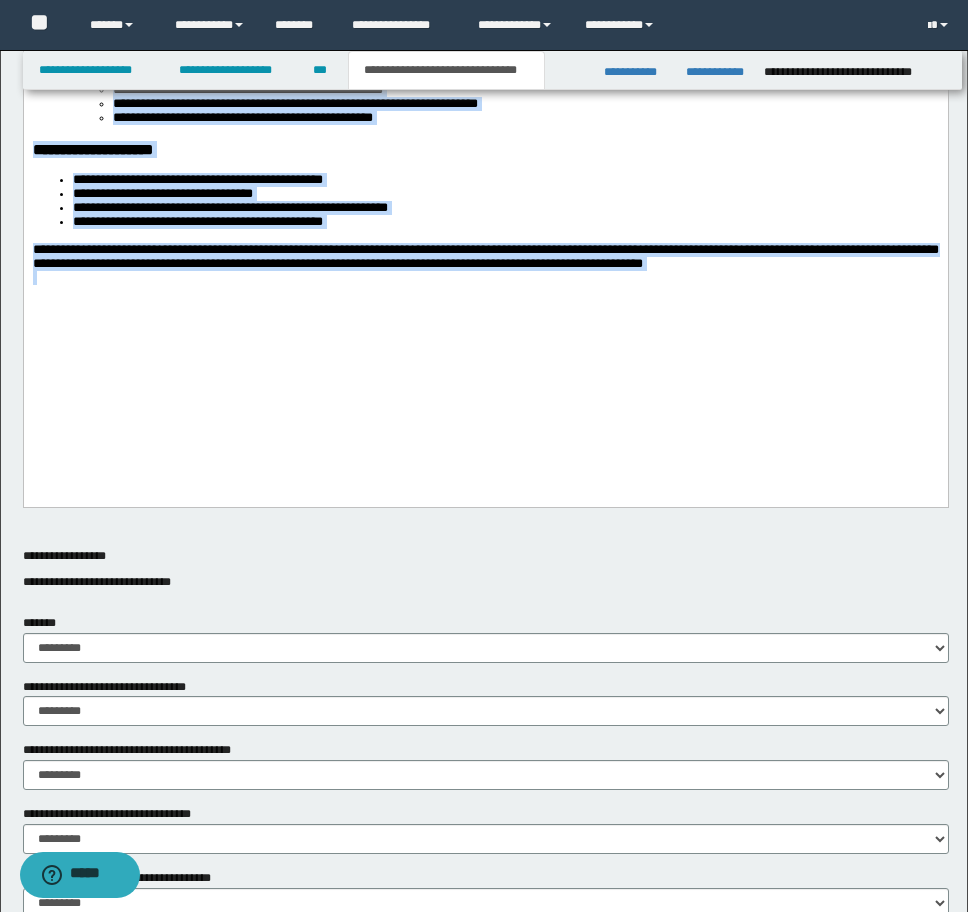 drag, startPoint x: 34, startPoint y: -144, endPoint x: 865, endPoint y: 395, distance: 990.49585 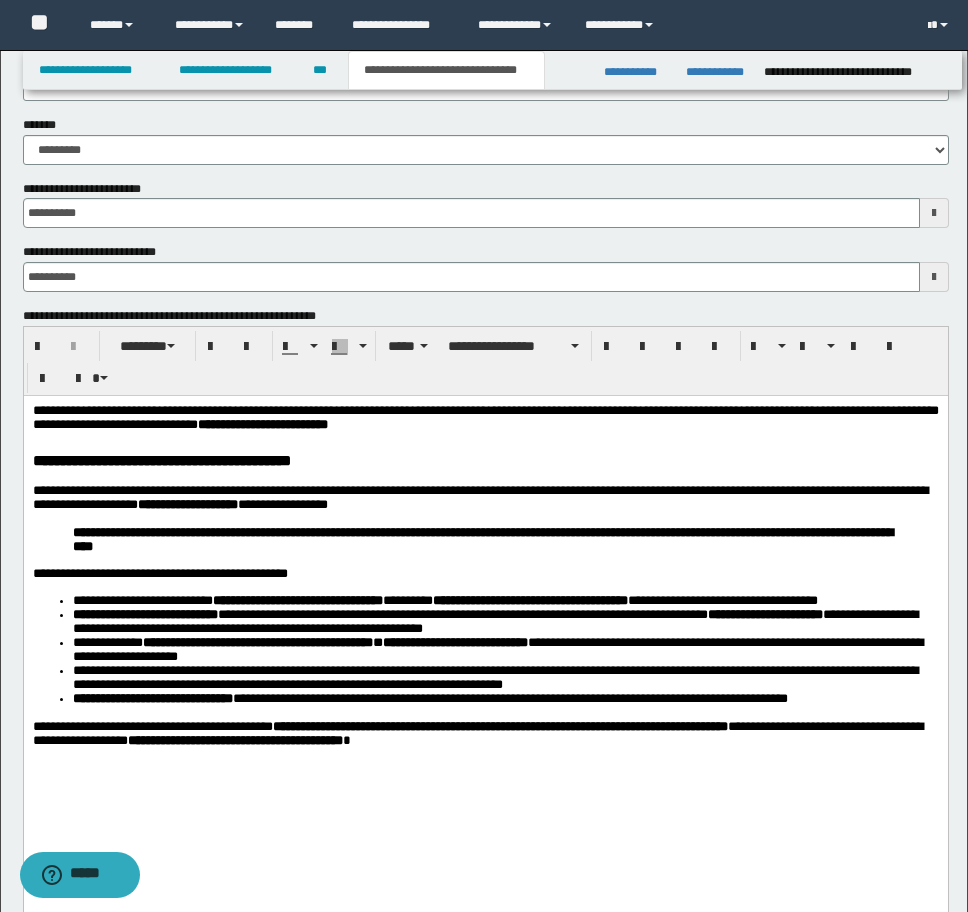 scroll, scrollTop: 519, scrollLeft: 0, axis: vertical 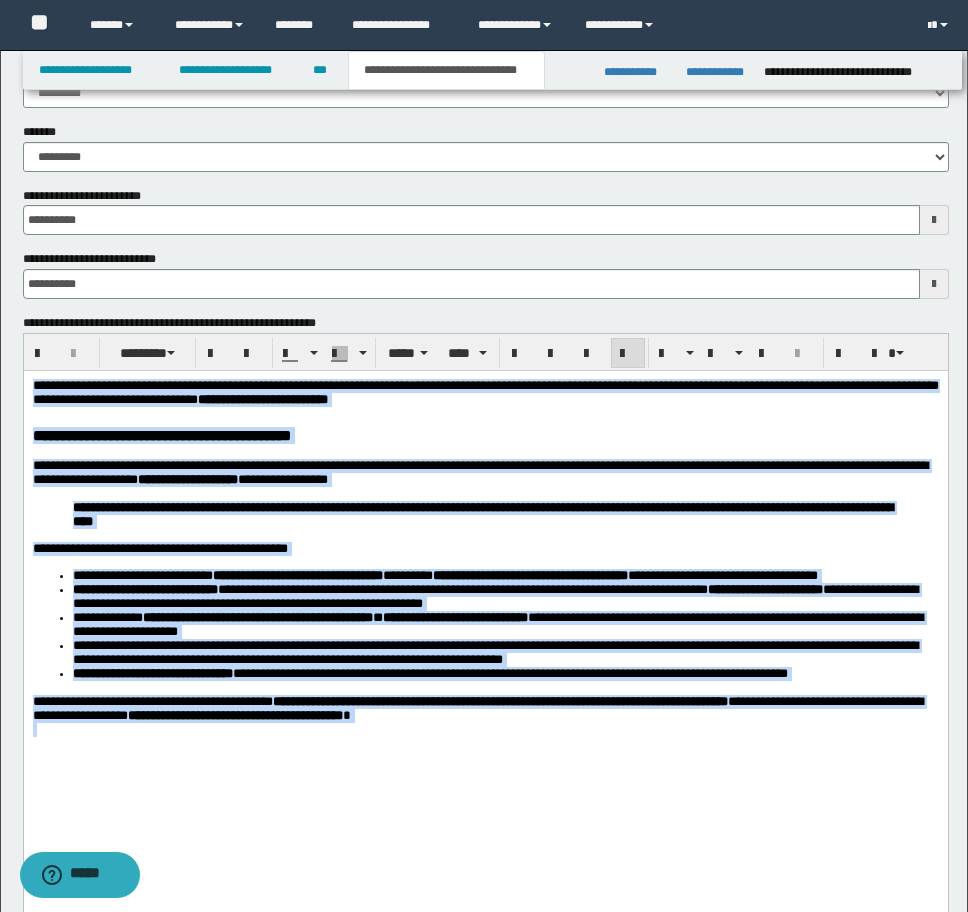 drag, startPoint x: 728, startPoint y: 789, endPoint x: -9, endPoint y: 318, distance: 874.6485 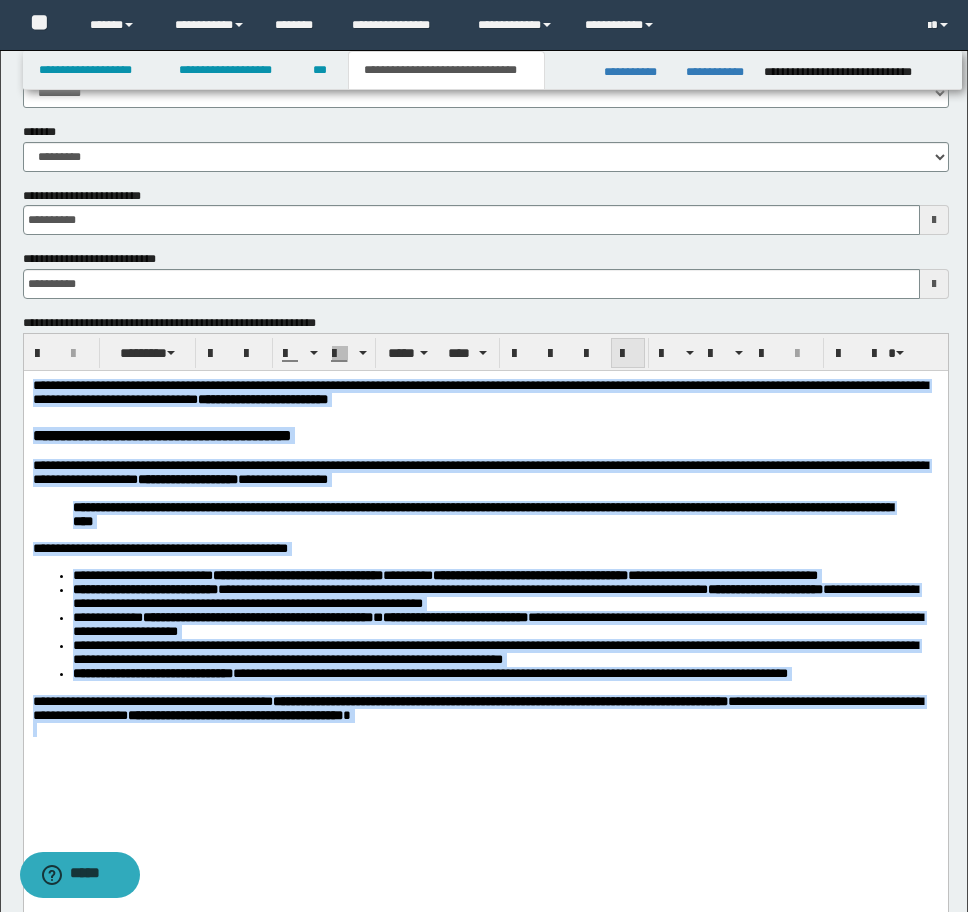 click at bounding box center (628, 354) 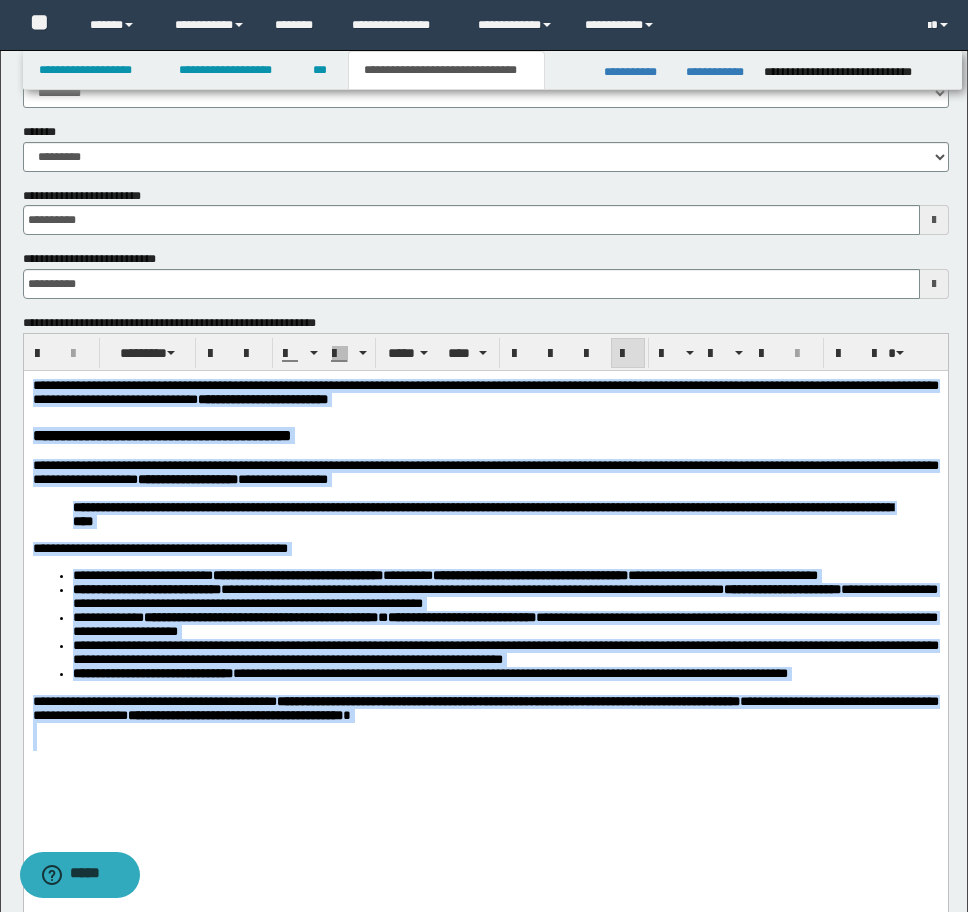 click on "**********" at bounding box center (482, 514) 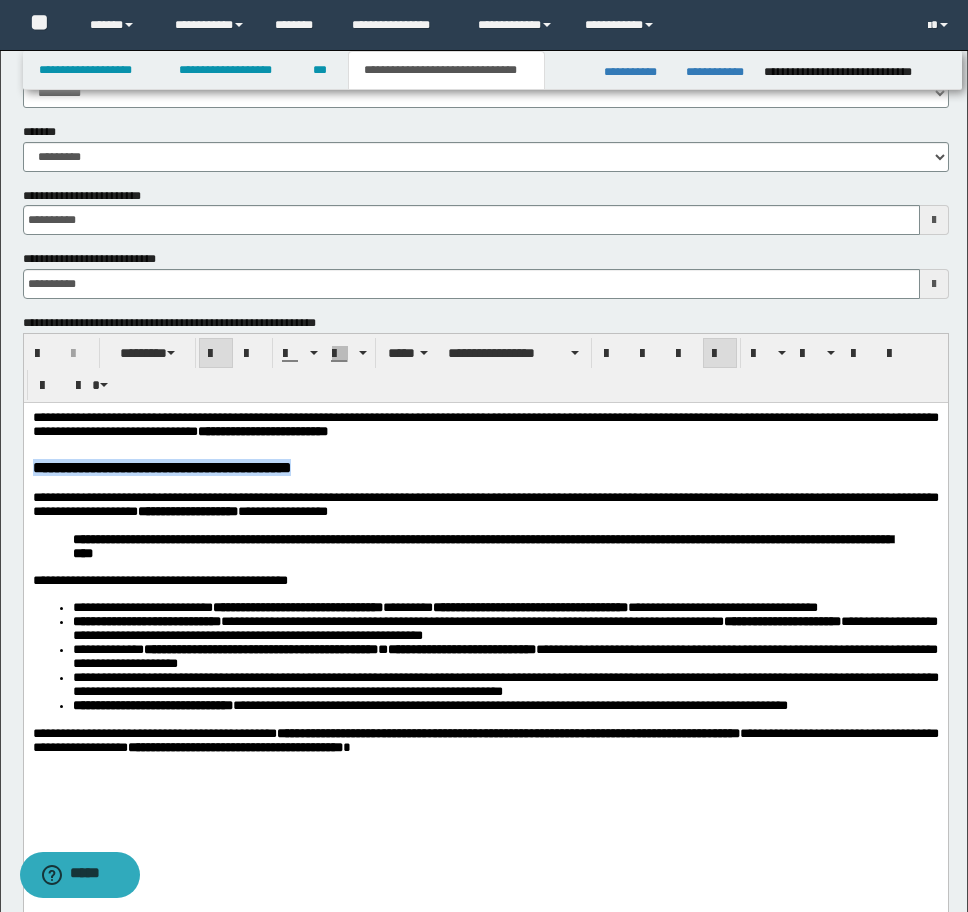 drag, startPoint x: 513, startPoint y: 469, endPoint x: 31, endPoint y: 876, distance: 630.851 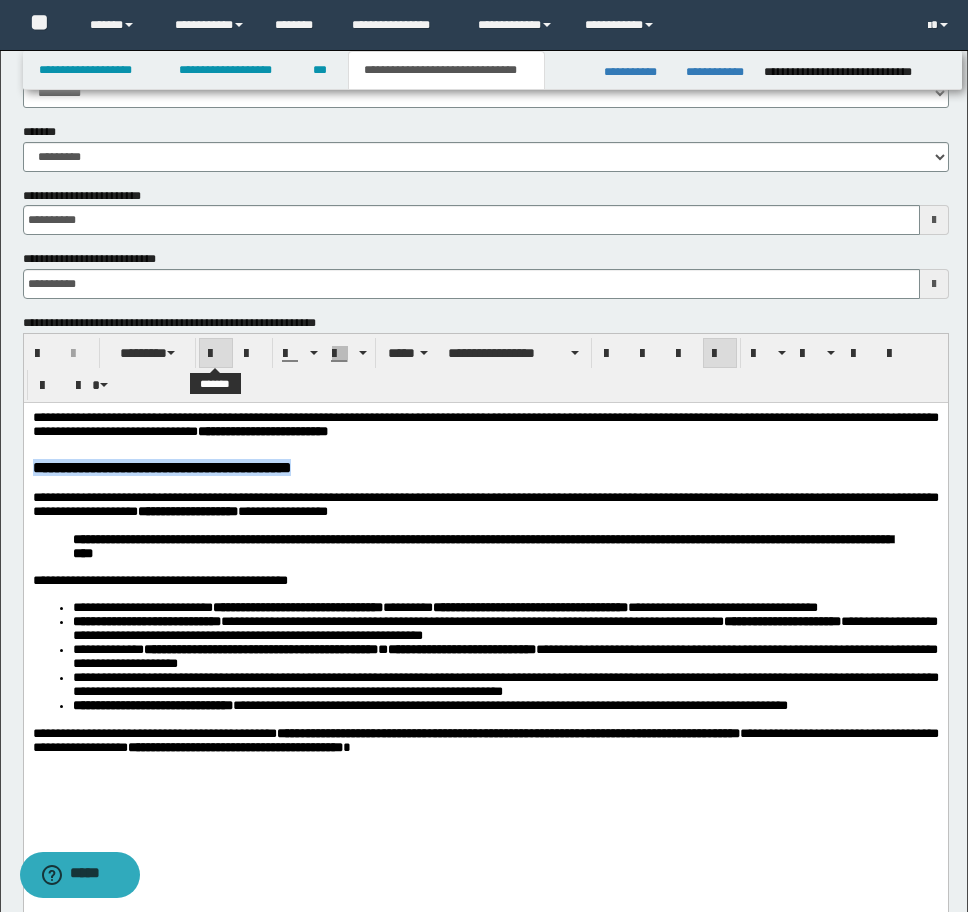 click at bounding box center [216, 354] 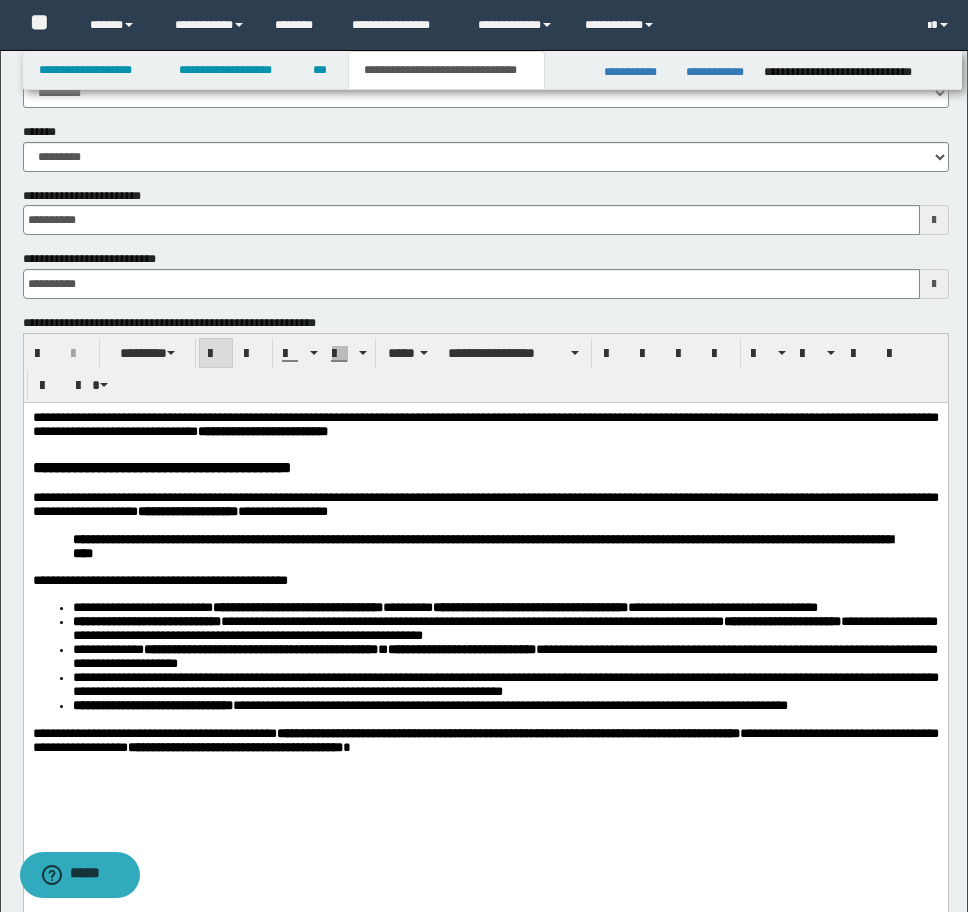 click on "**********" at bounding box center [485, 629] 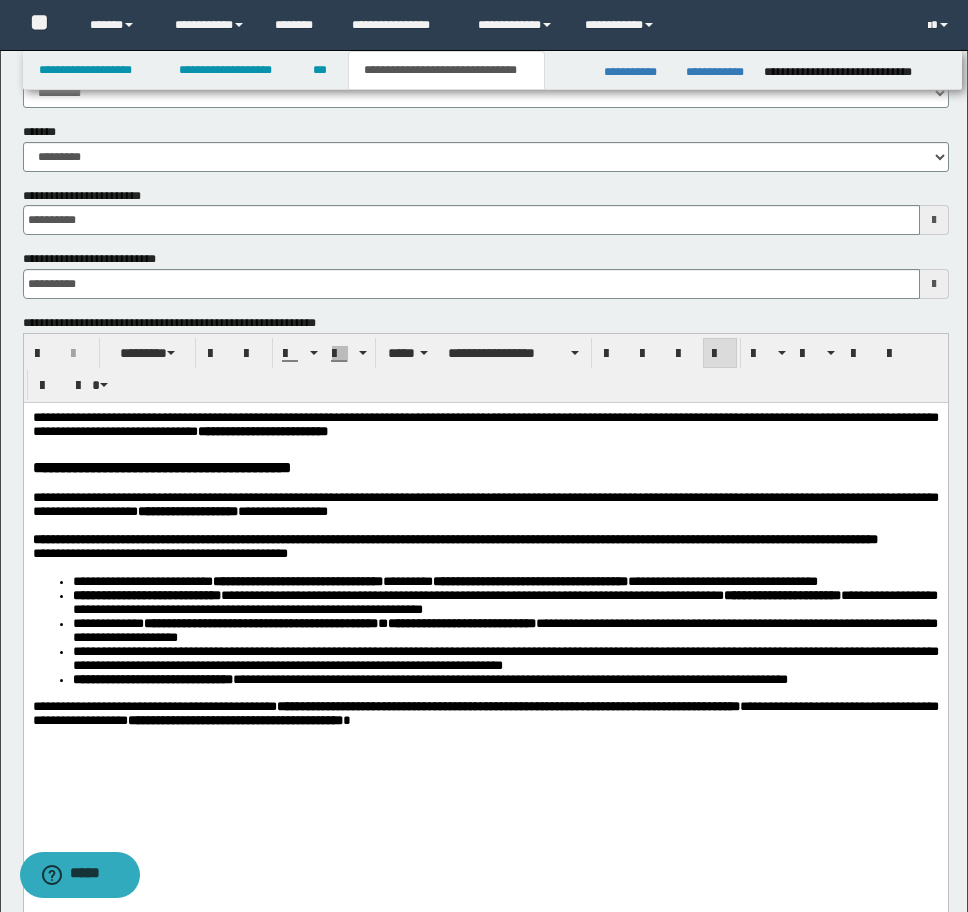 click on "**********" at bounding box center [159, 553] 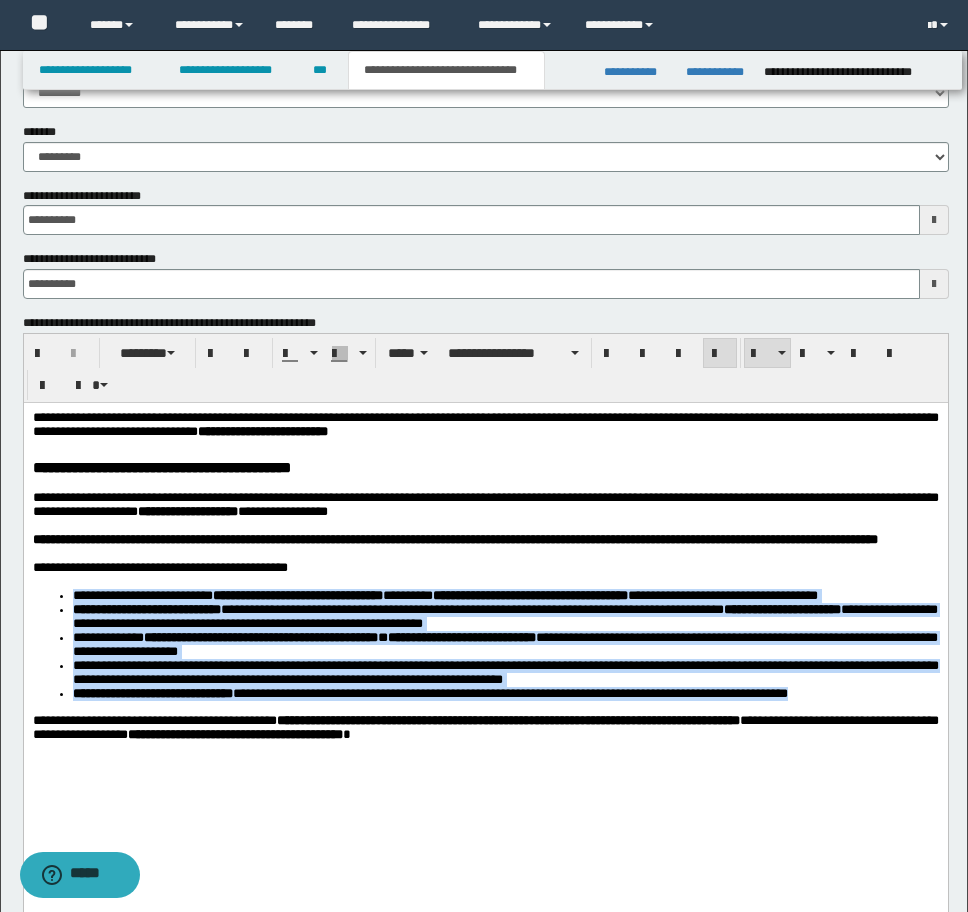 drag, startPoint x: 930, startPoint y: 755, endPoint x: -9, endPoint y: 613, distance: 949.6763 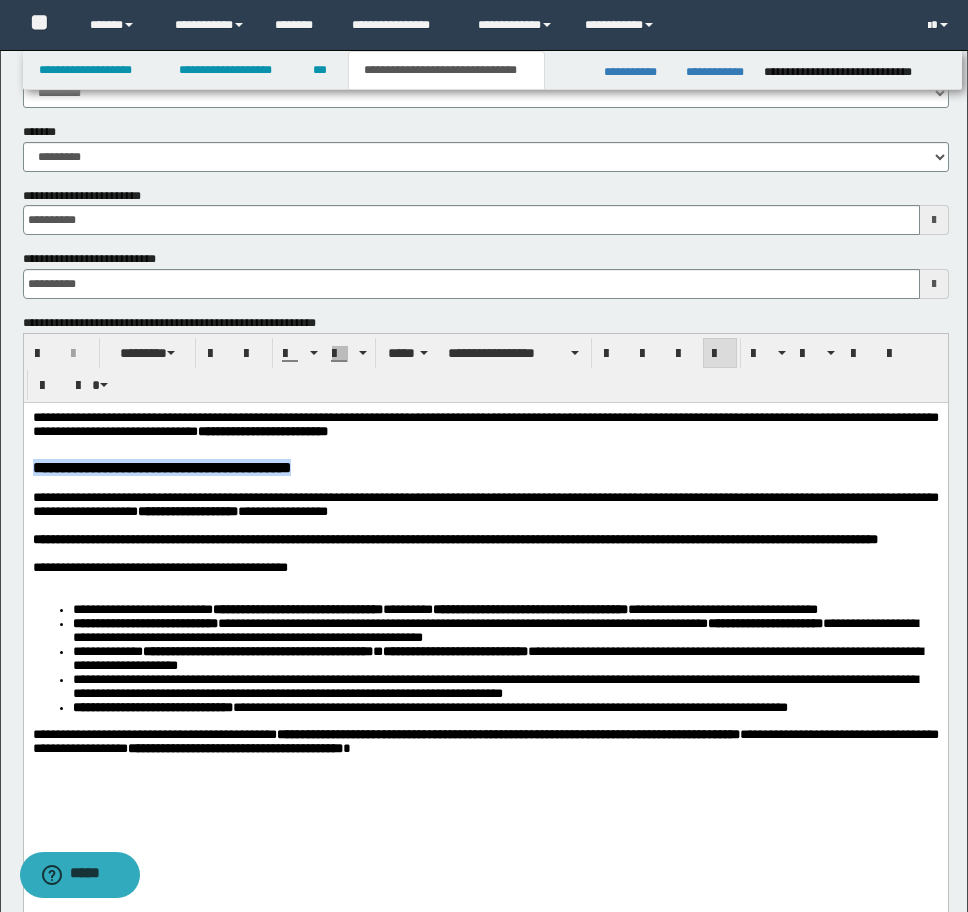 drag, startPoint x: 461, startPoint y: 467, endPoint x: -9, endPoint y: 469, distance: 470.00424 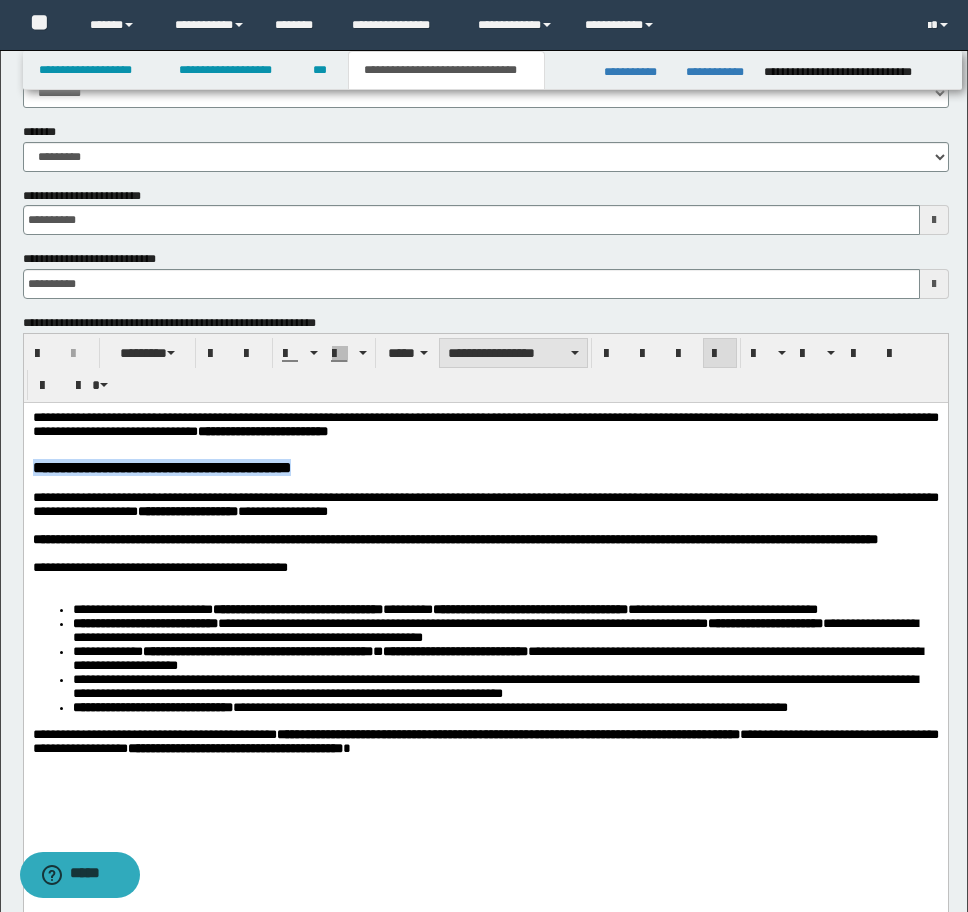 click on "**********" at bounding box center [513, 353] 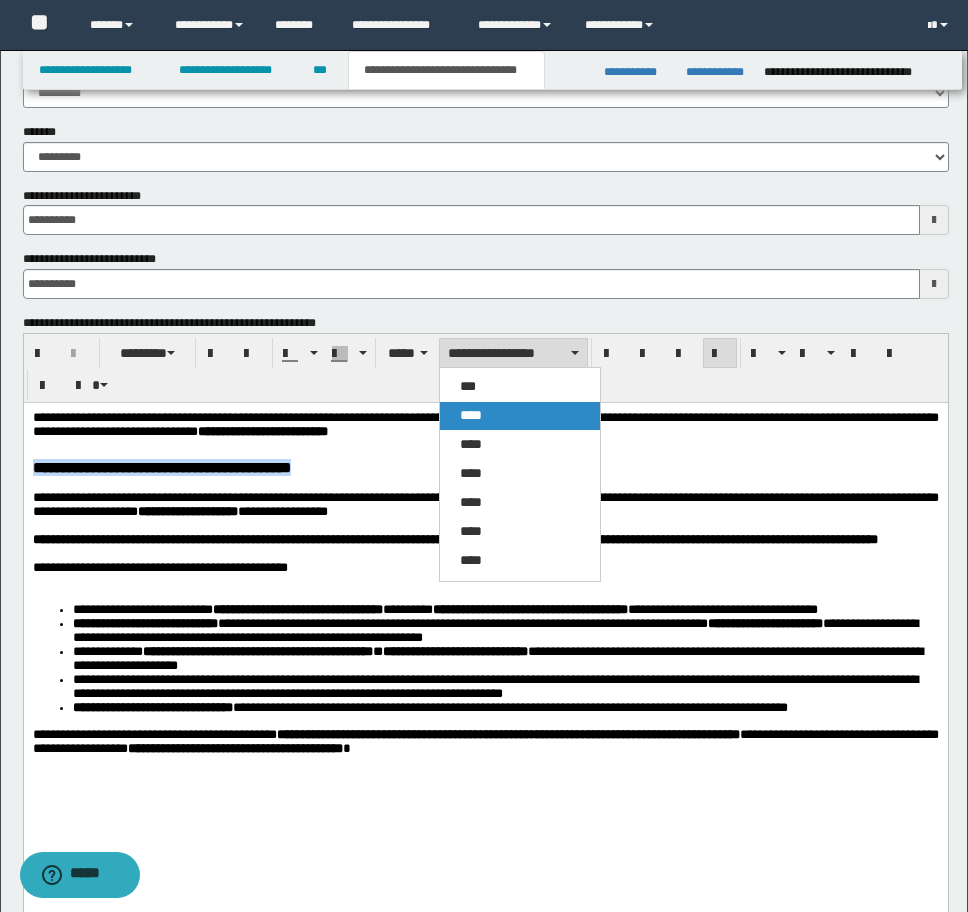 click on "****" at bounding box center [471, 415] 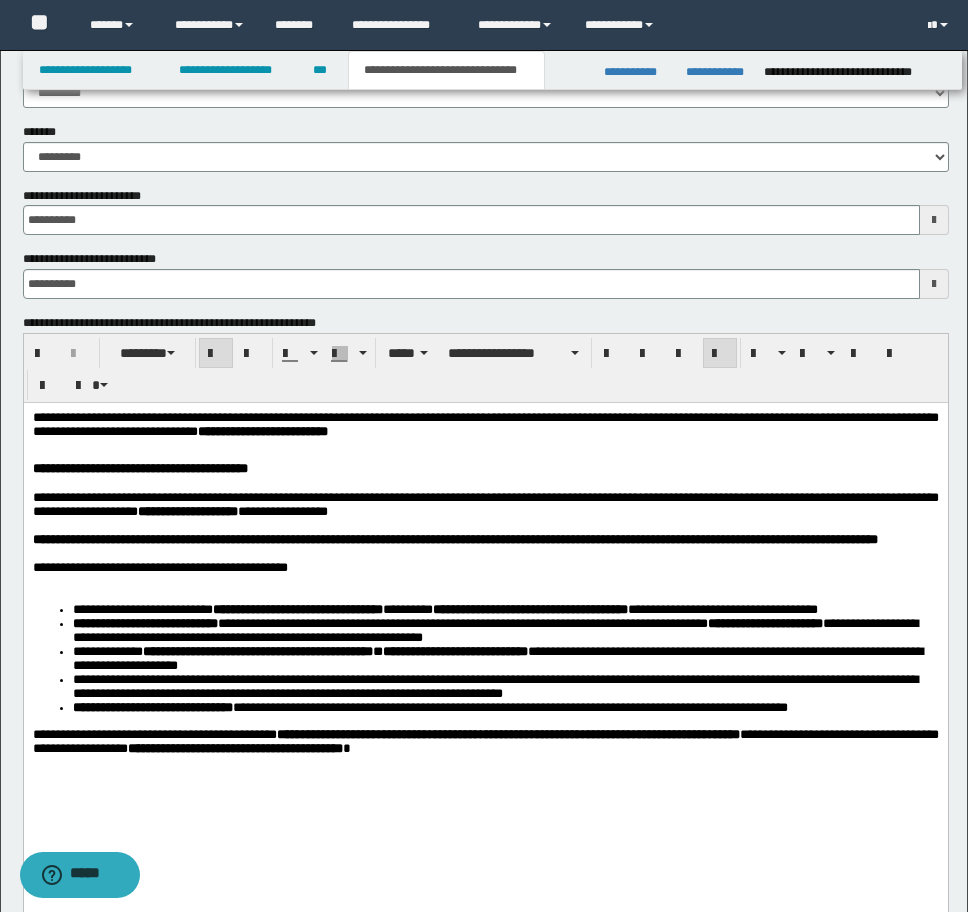 click on "**********" at bounding box center (485, 629) 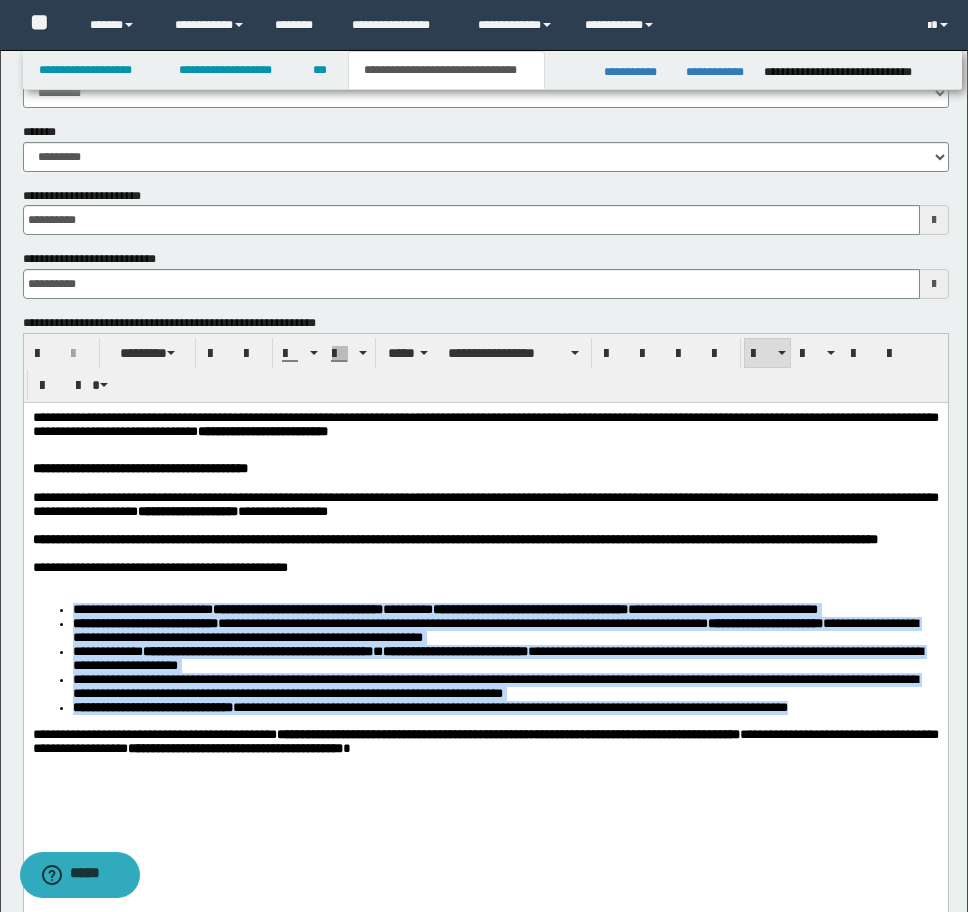 drag, startPoint x: 935, startPoint y: 766, endPoint x: 46, endPoint y: 635, distance: 898.60004 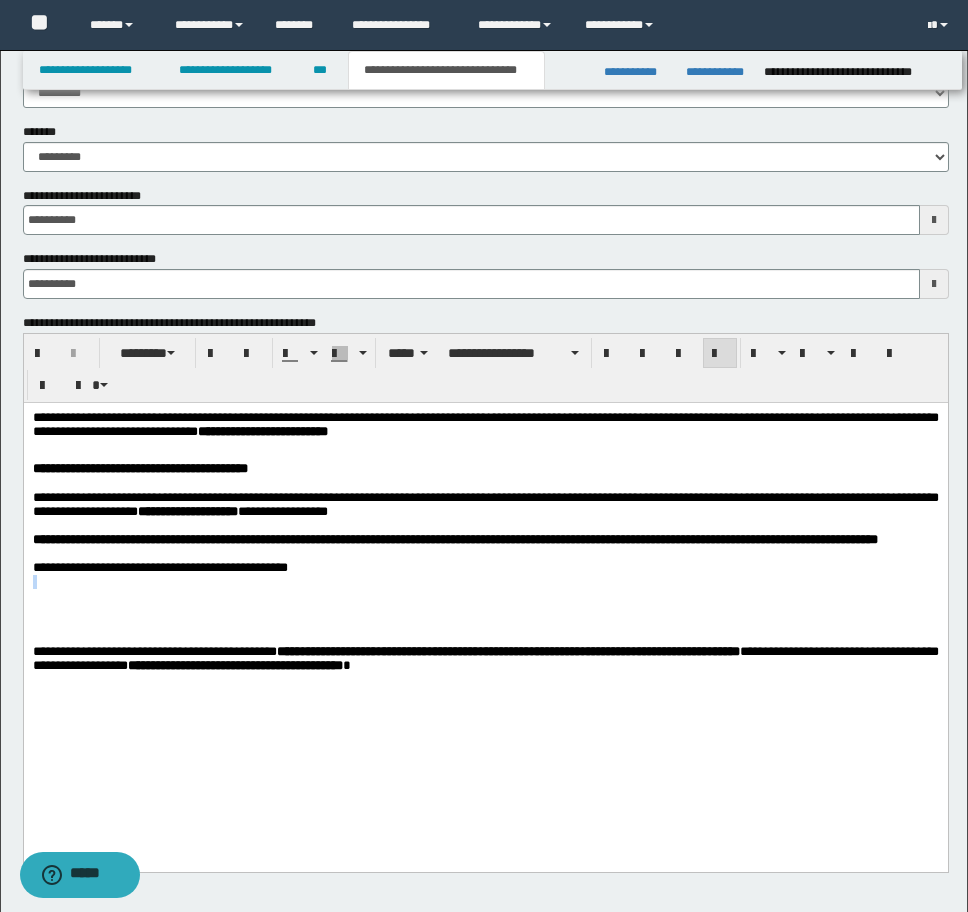 click on "**********" at bounding box center [485, 588] 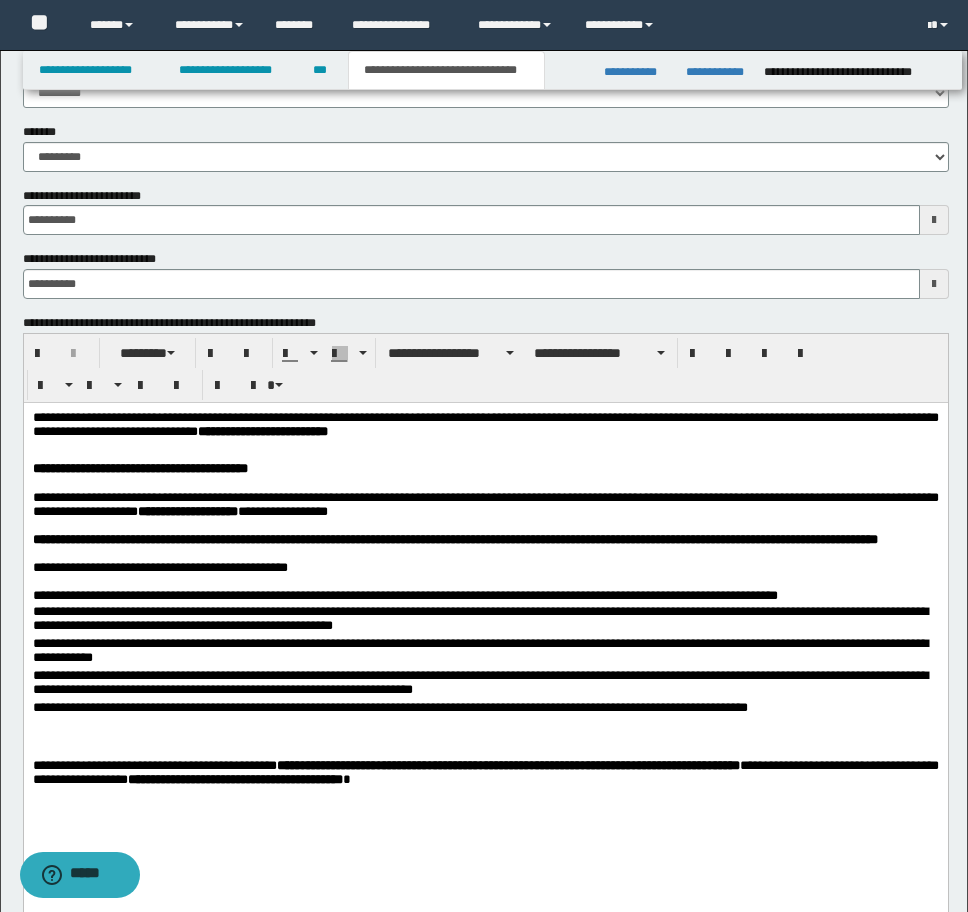 click at bounding box center [485, 752] 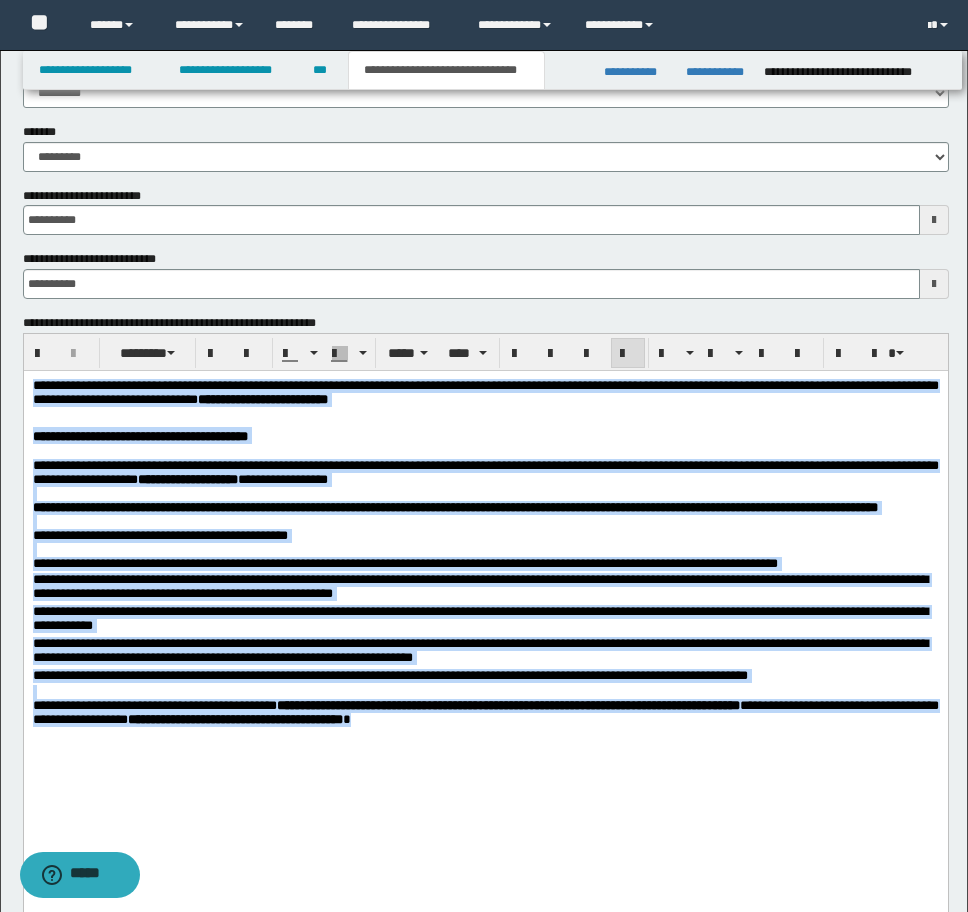 drag, startPoint x: 770, startPoint y: 771, endPoint x: 403, endPoint y: 668, distance: 381.17975 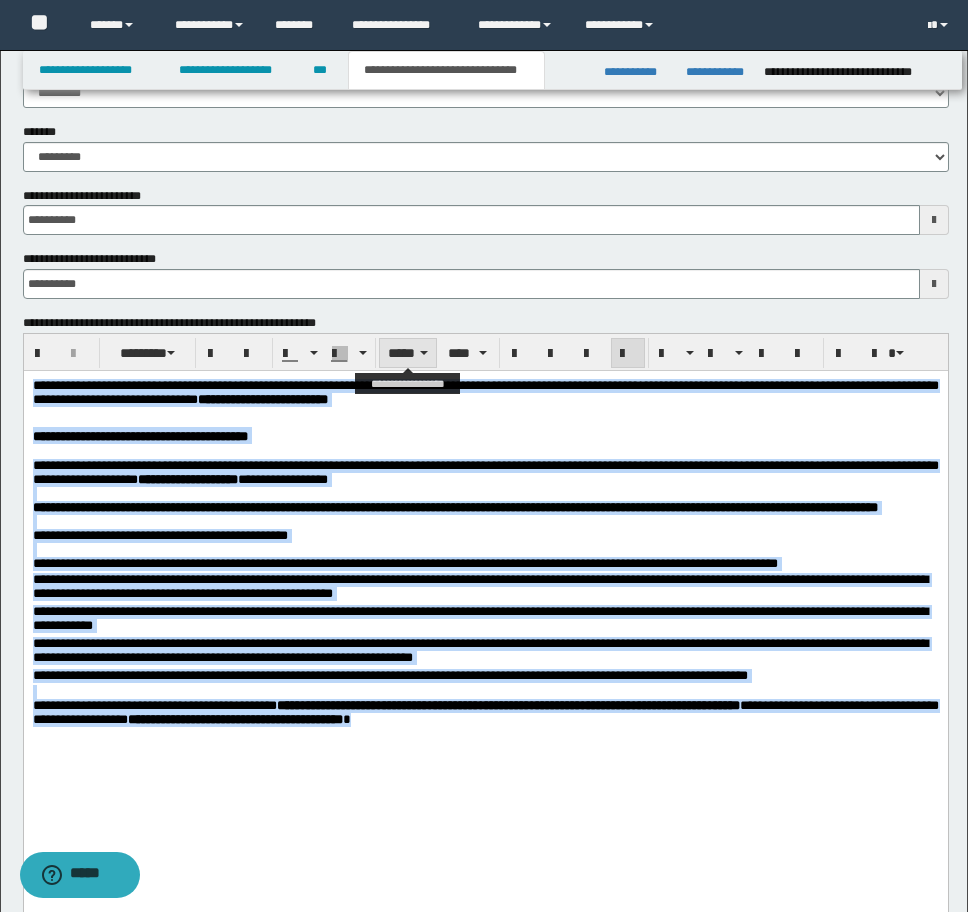click on "*****" at bounding box center [408, 353] 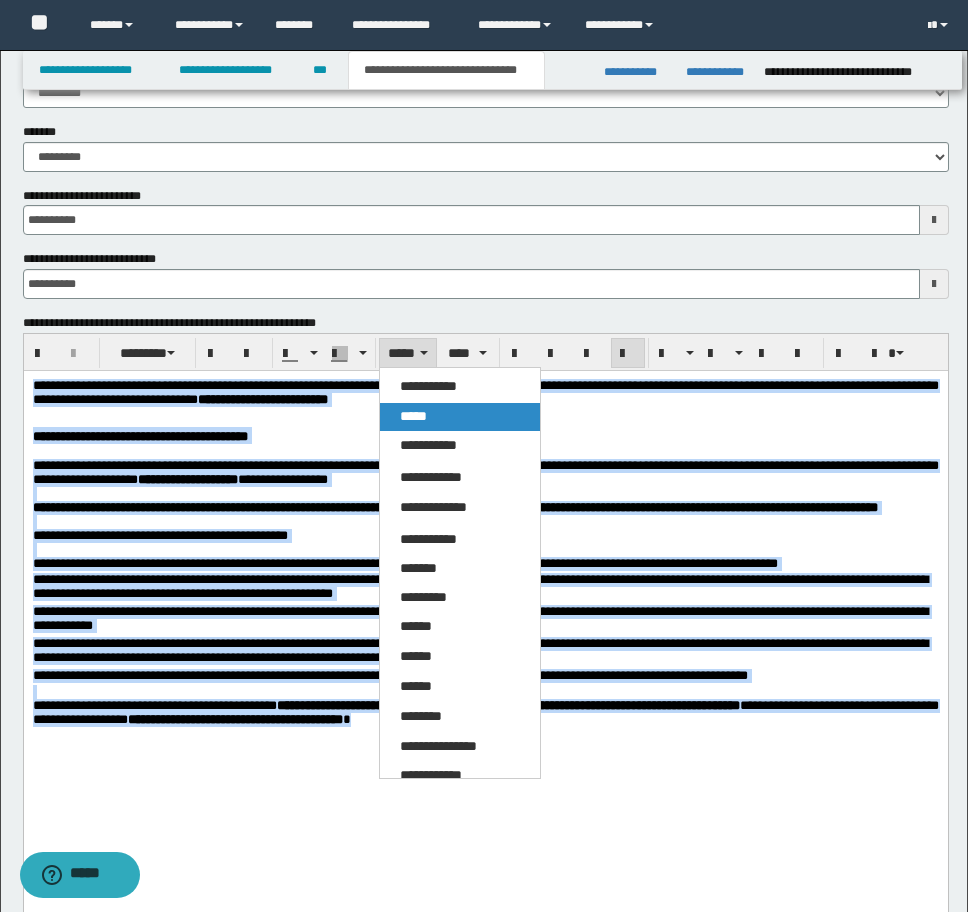 click on "*****" at bounding box center [413, 416] 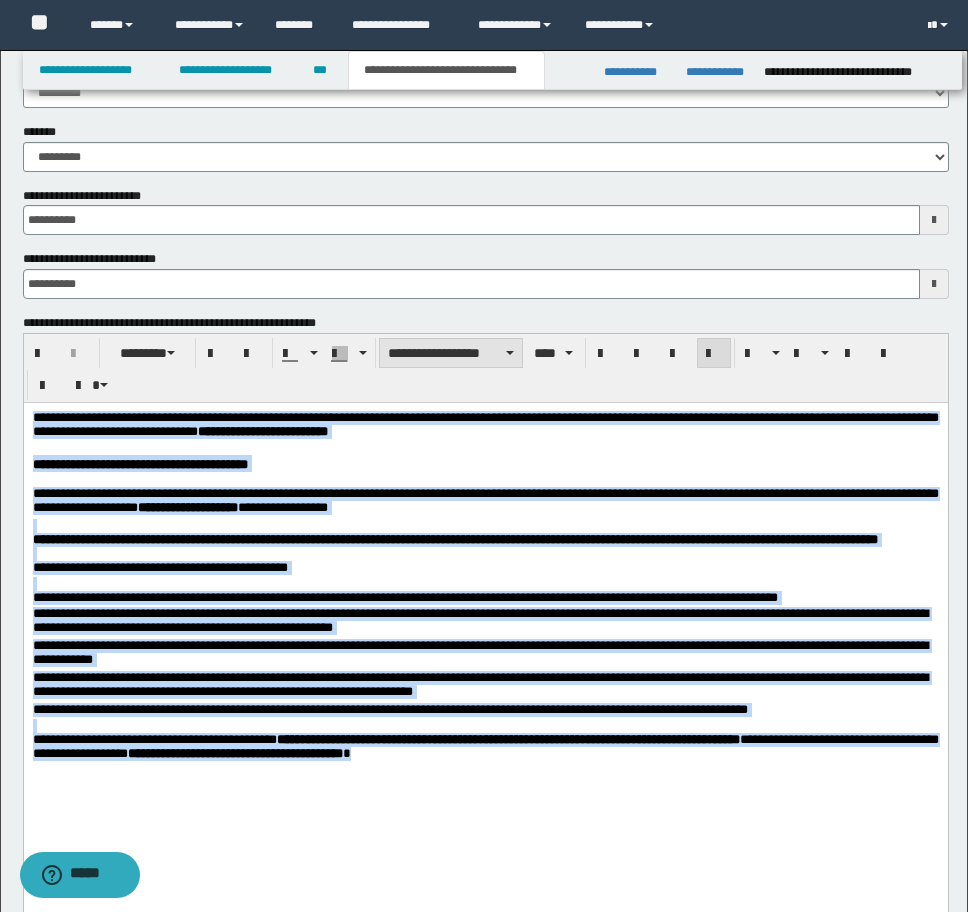 click on "**********" at bounding box center [451, 353] 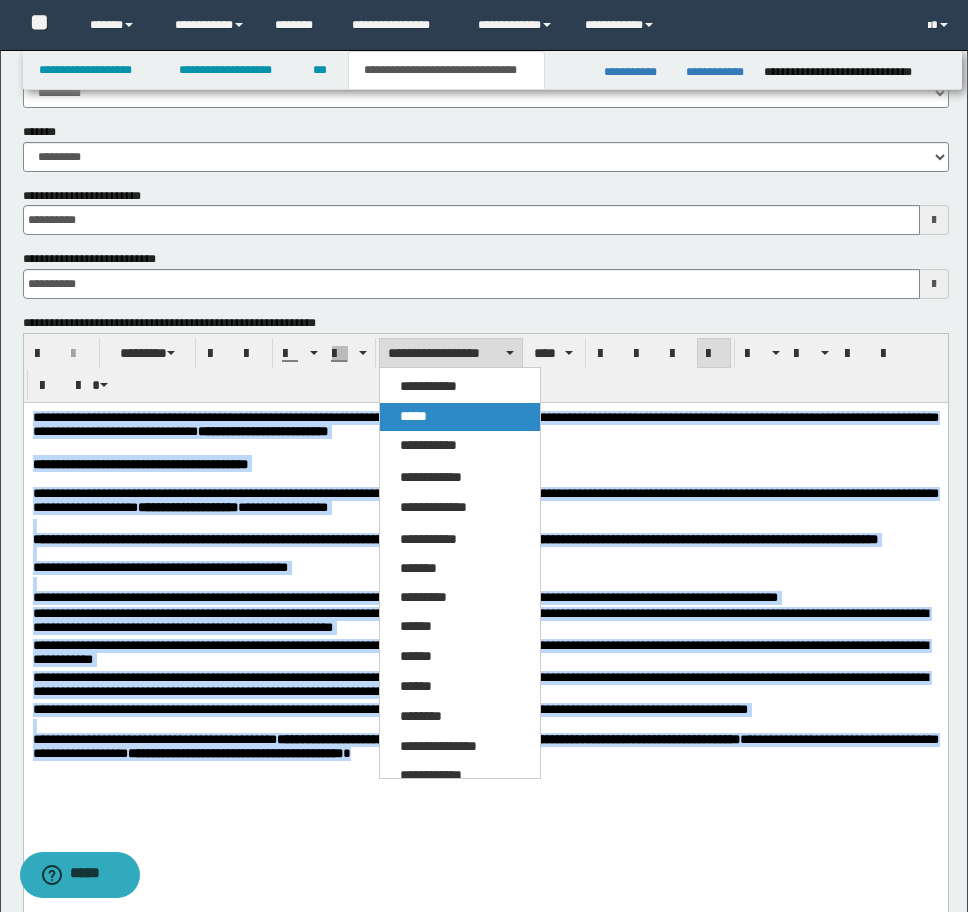 click on "*****" at bounding box center (413, 416) 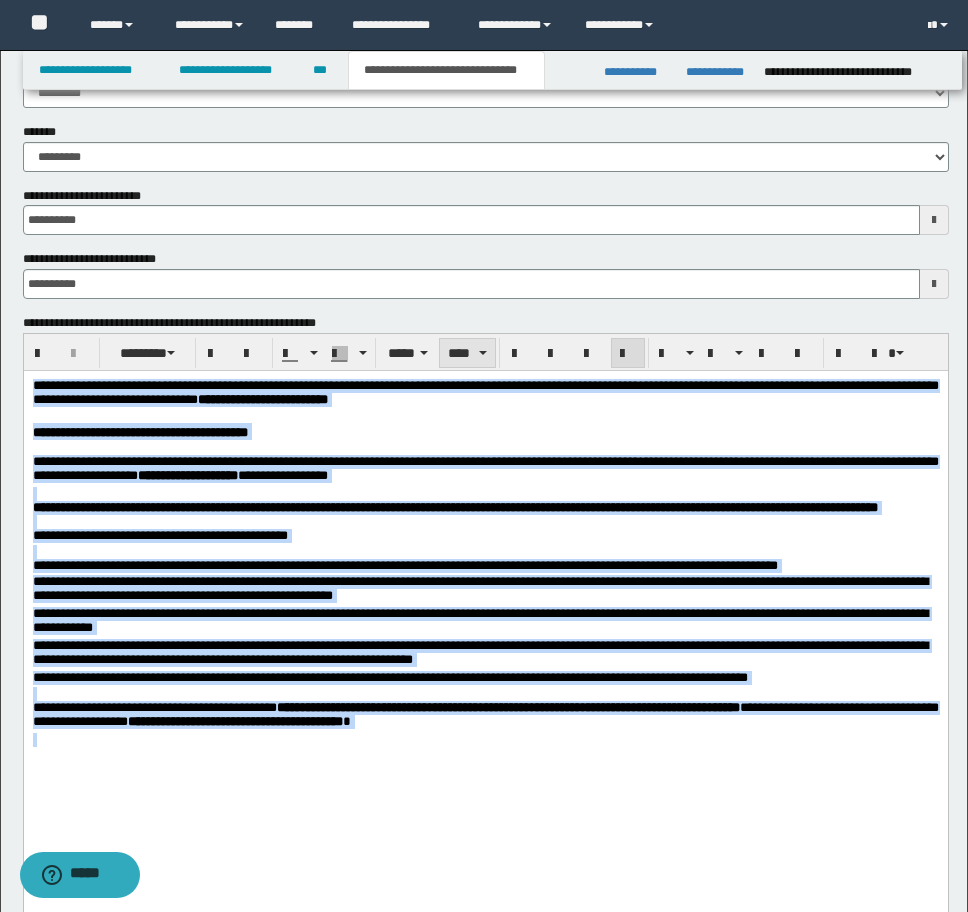click on "****" at bounding box center (467, 353) 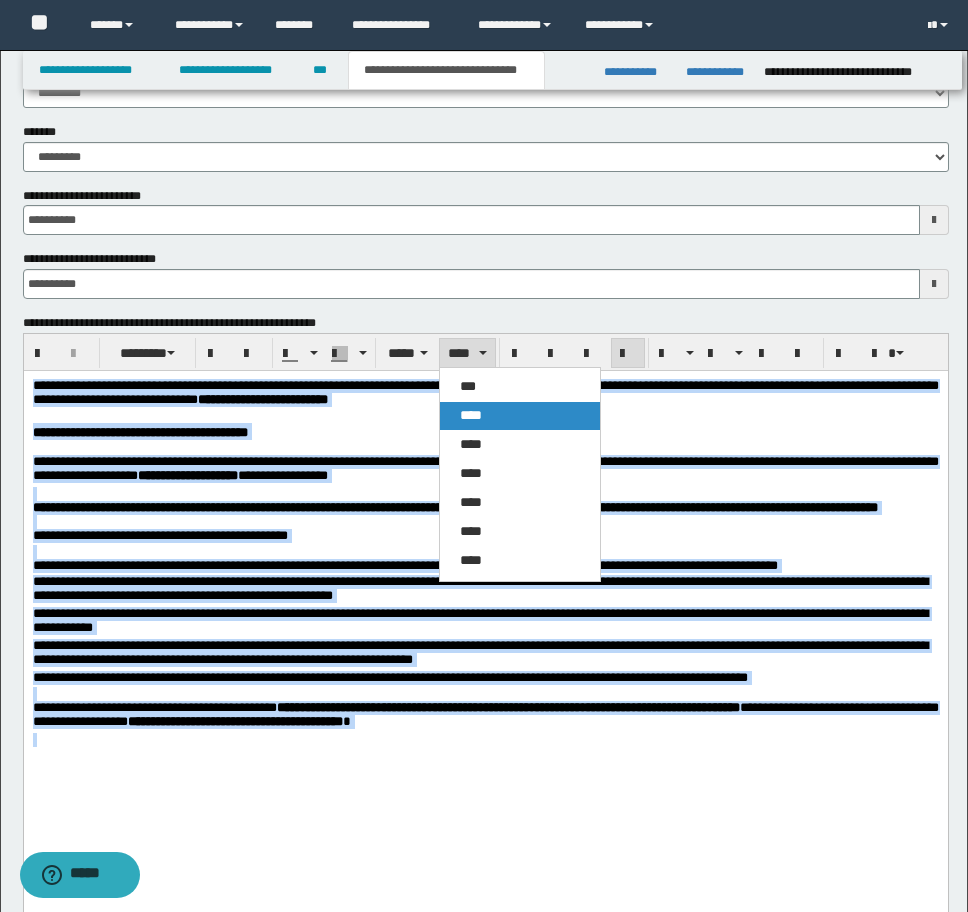 click on "****" at bounding box center [471, 415] 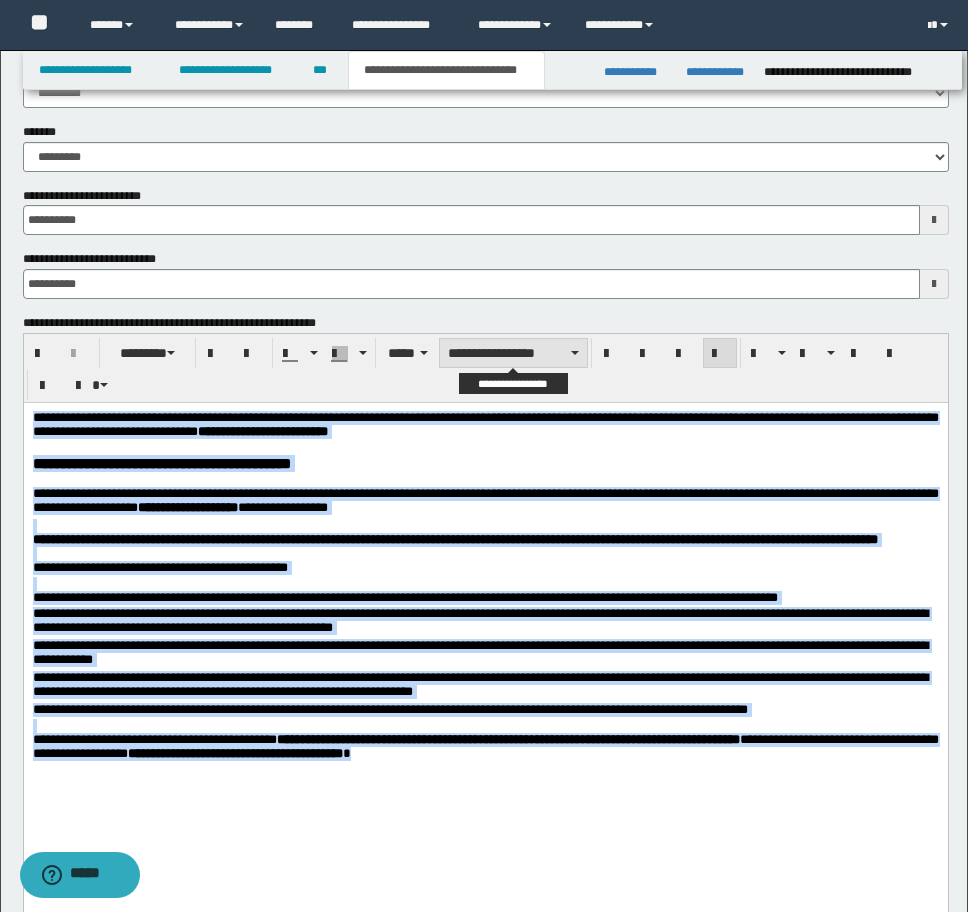 click on "**********" at bounding box center (513, 353) 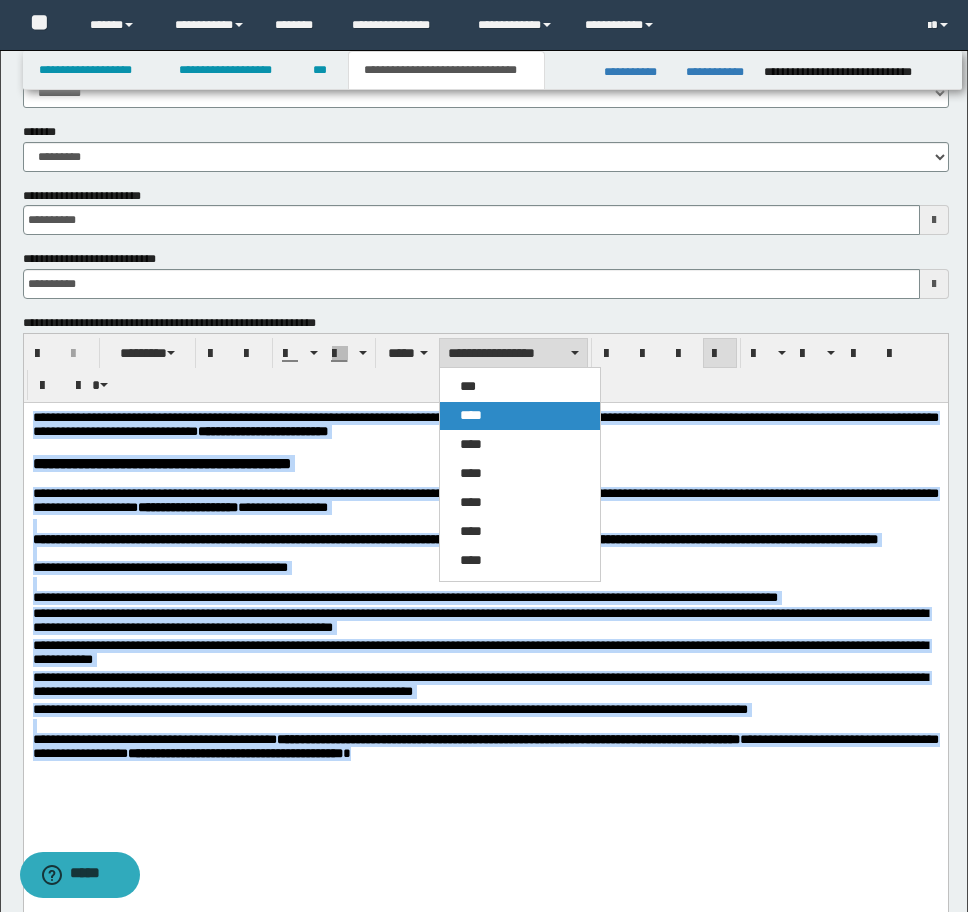 click on "****" at bounding box center (471, 415) 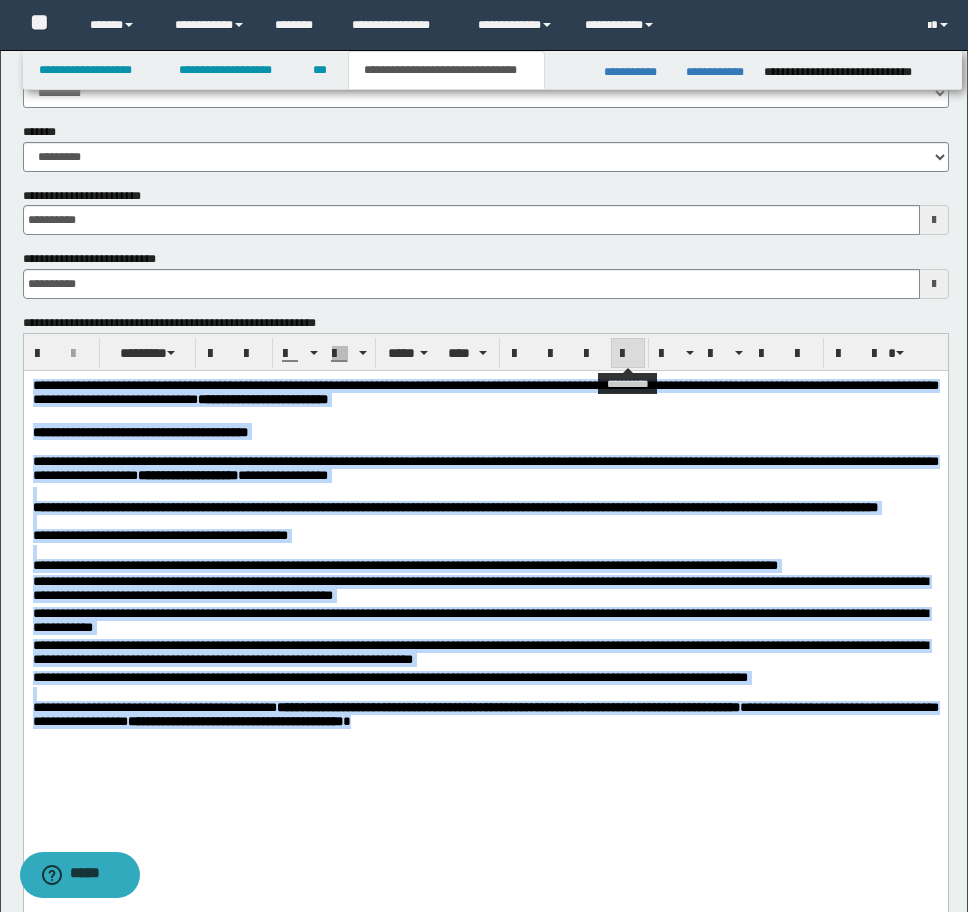 click at bounding box center (628, 354) 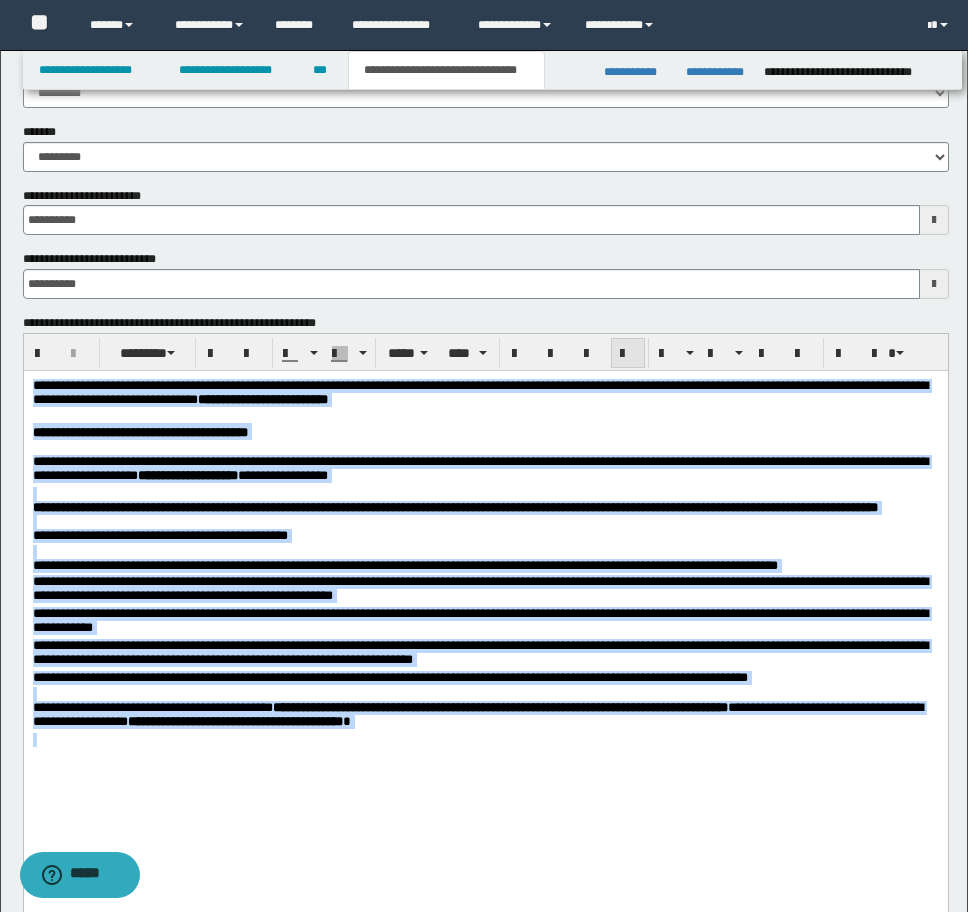 click at bounding box center (628, 354) 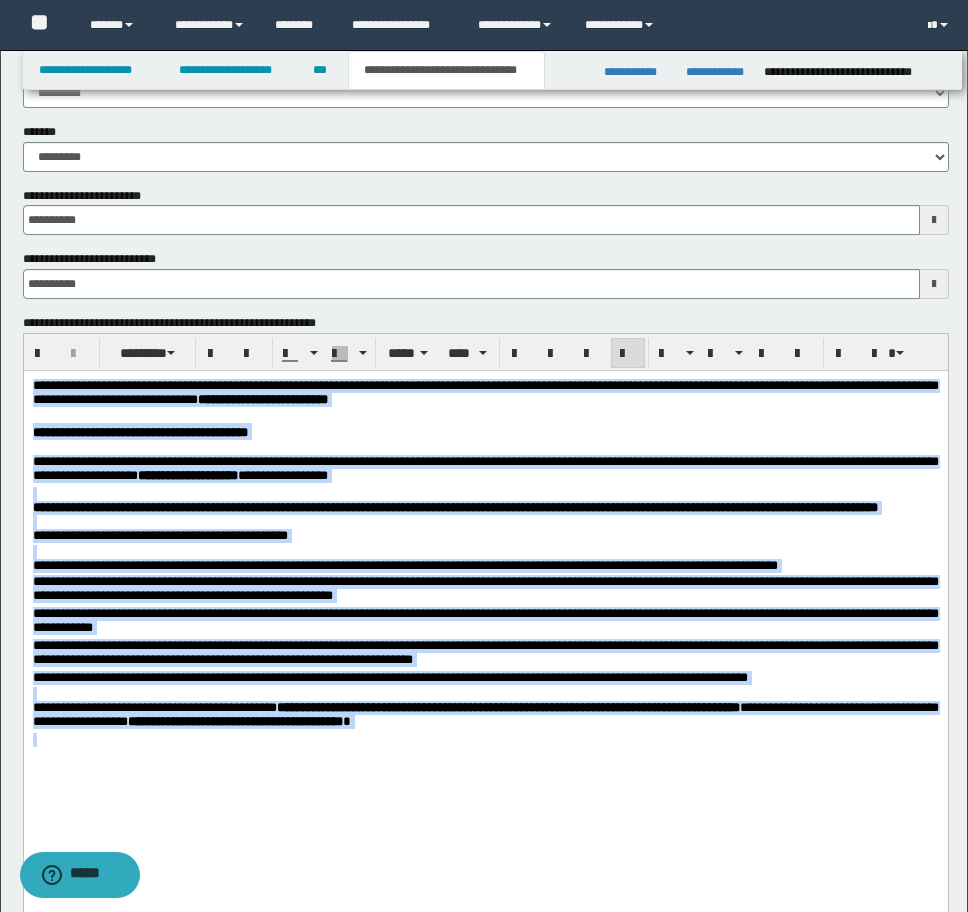 click at bounding box center (485, 552) 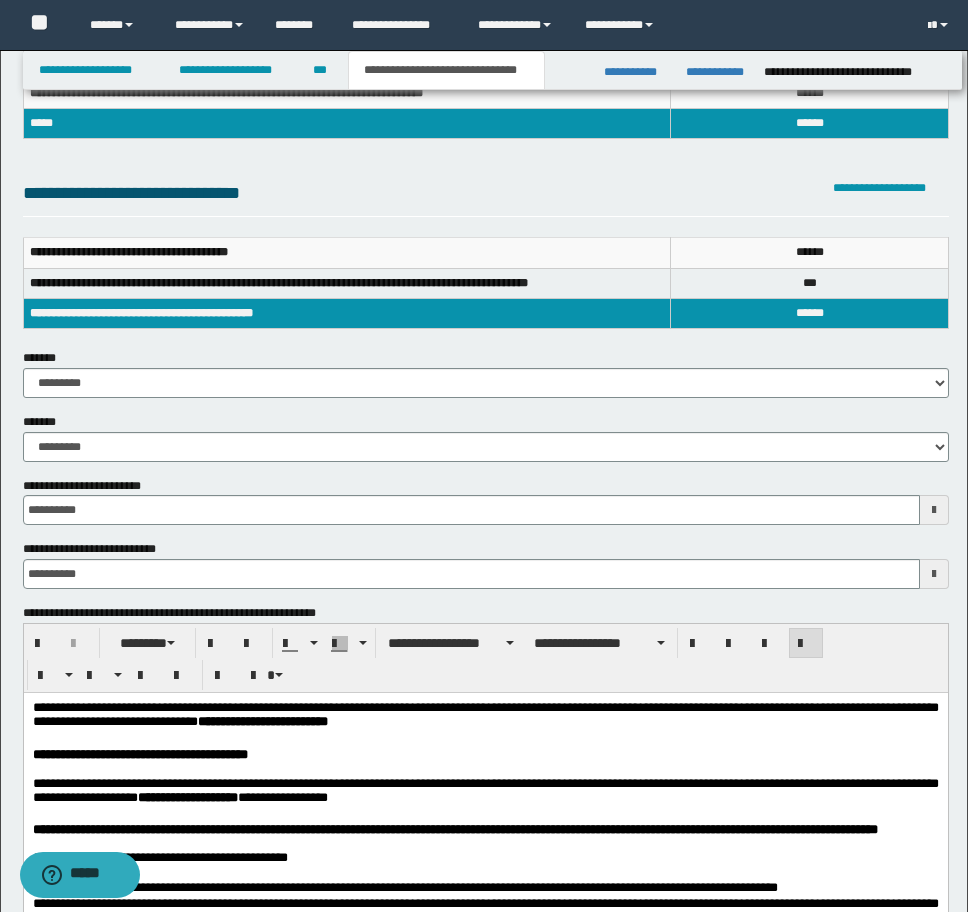scroll, scrollTop: 219, scrollLeft: 0, axis: vertical 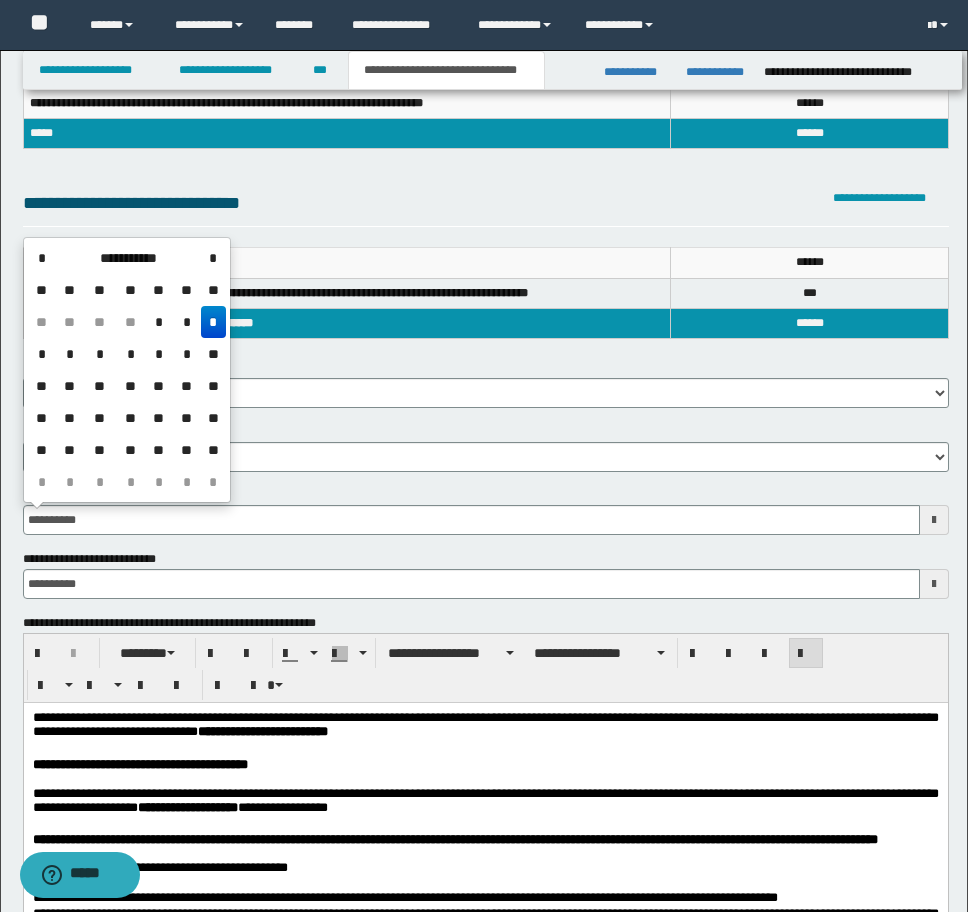 drag, startPoint x: 128, startPoint y: 524, endPoint x: -8, endPoint y: 519, distance: 136.09187 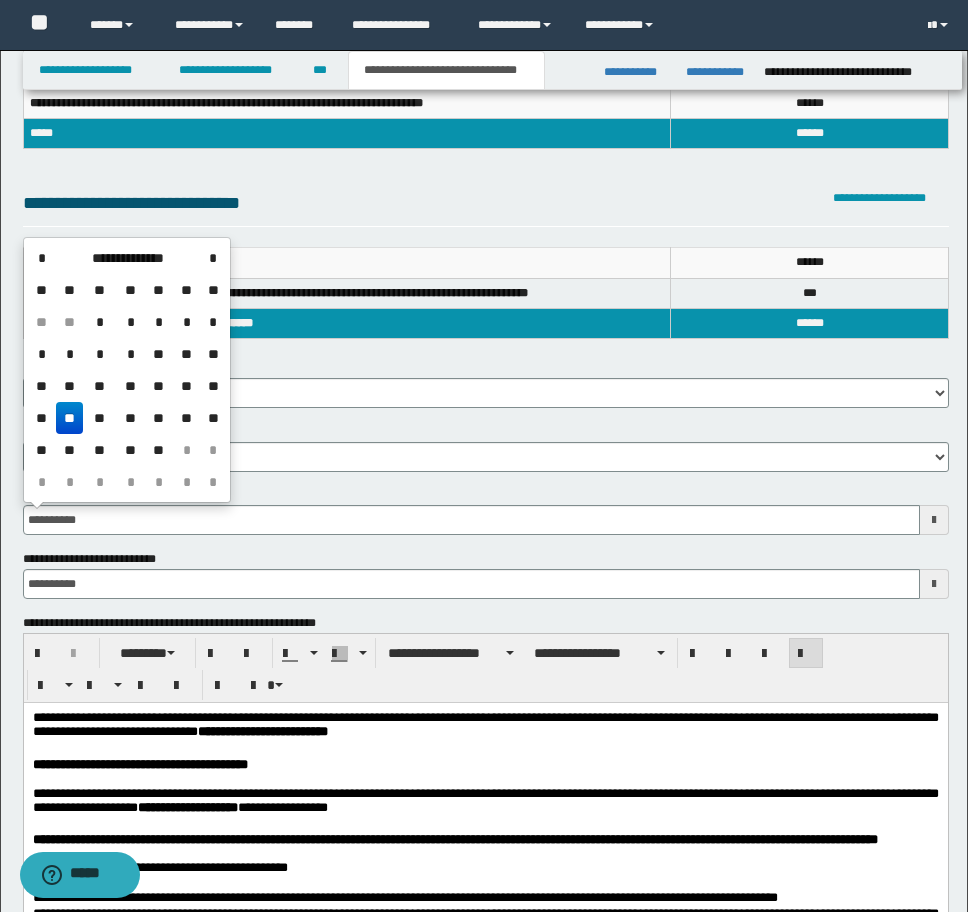 click on "**" at bounding box center [70, 418] 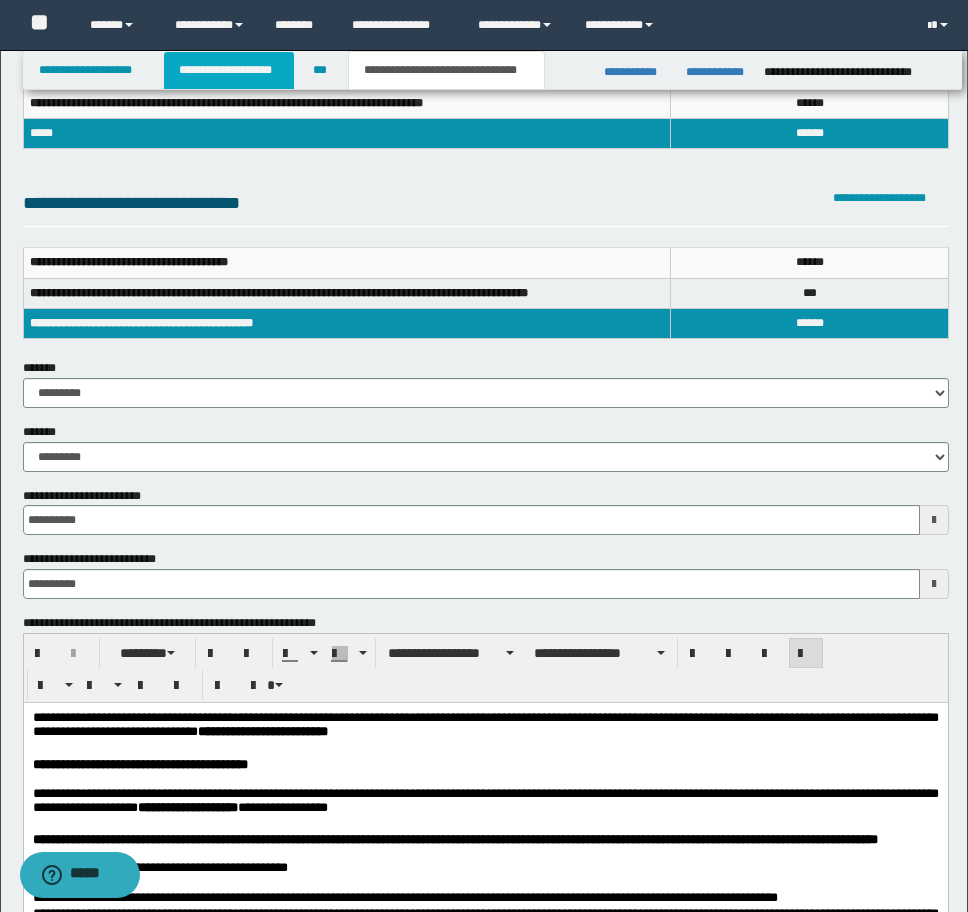 click on "**********" at bounding box center (229, 70) 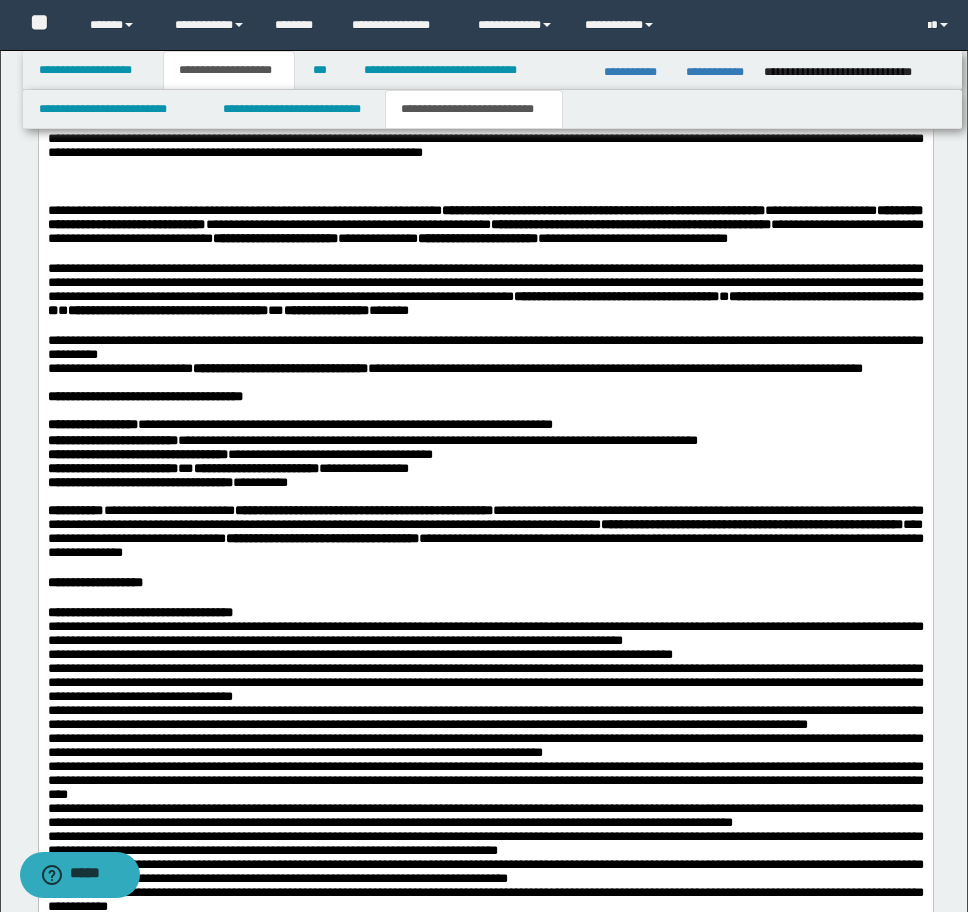 scroll, scrollTop: 1950, scrollLeft: 0, axis: vertical 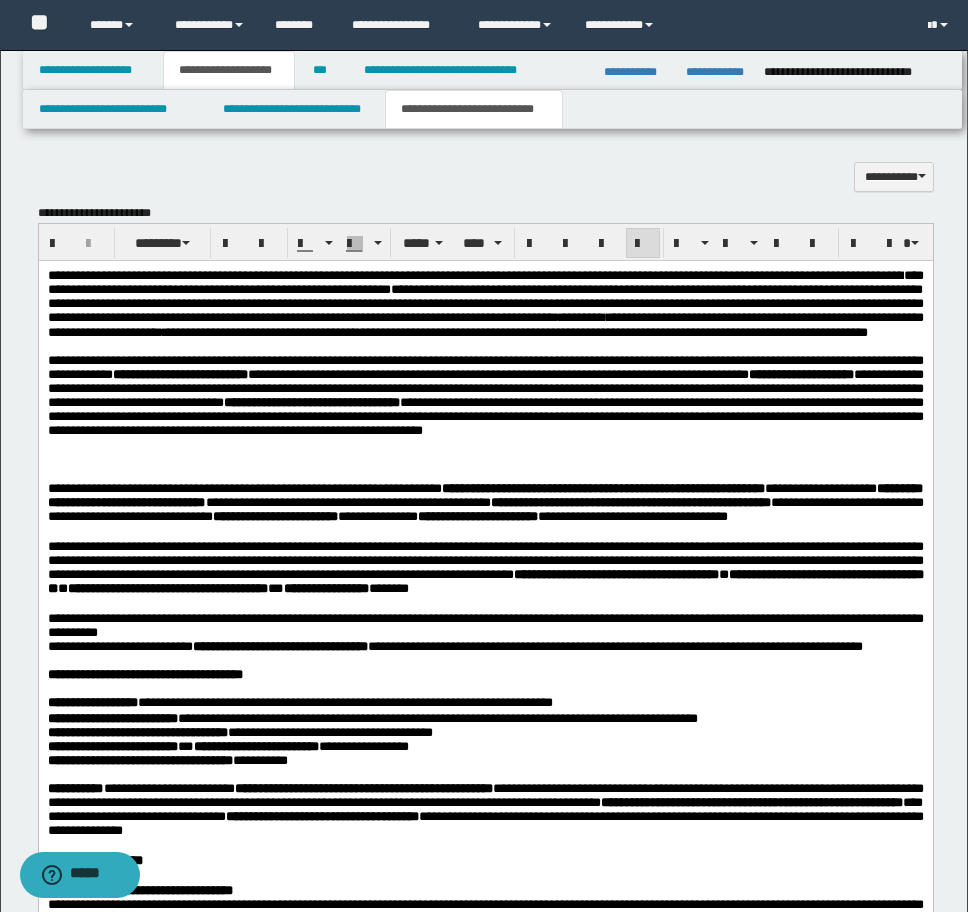 click on "**********" at bounding box center [485, 303] 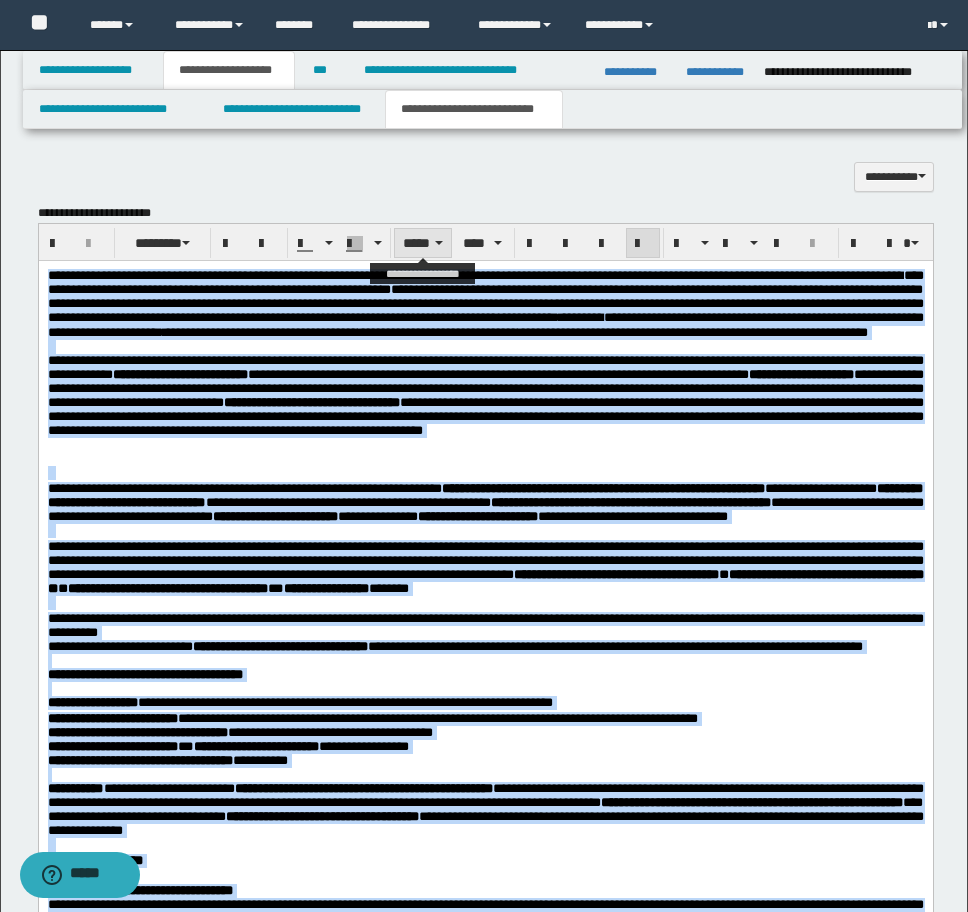 click on "*****" at bounding box center (423, 243) 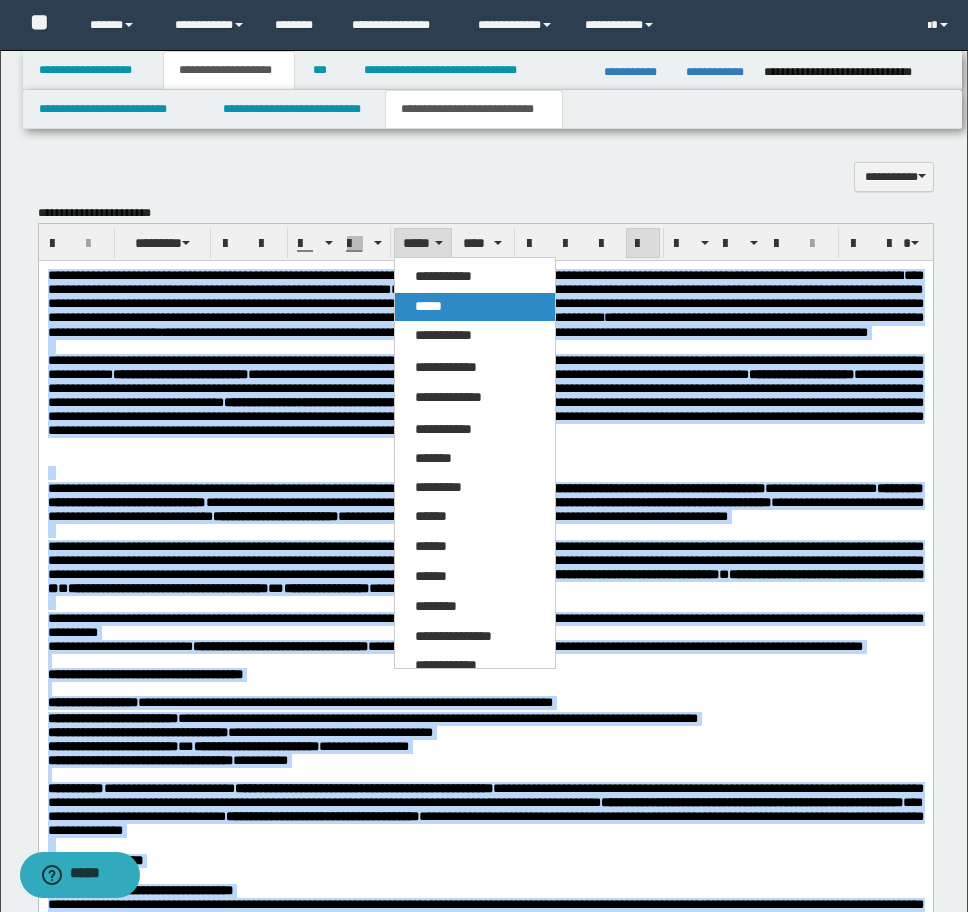 click on "*****" at bounding box center [428, 306] 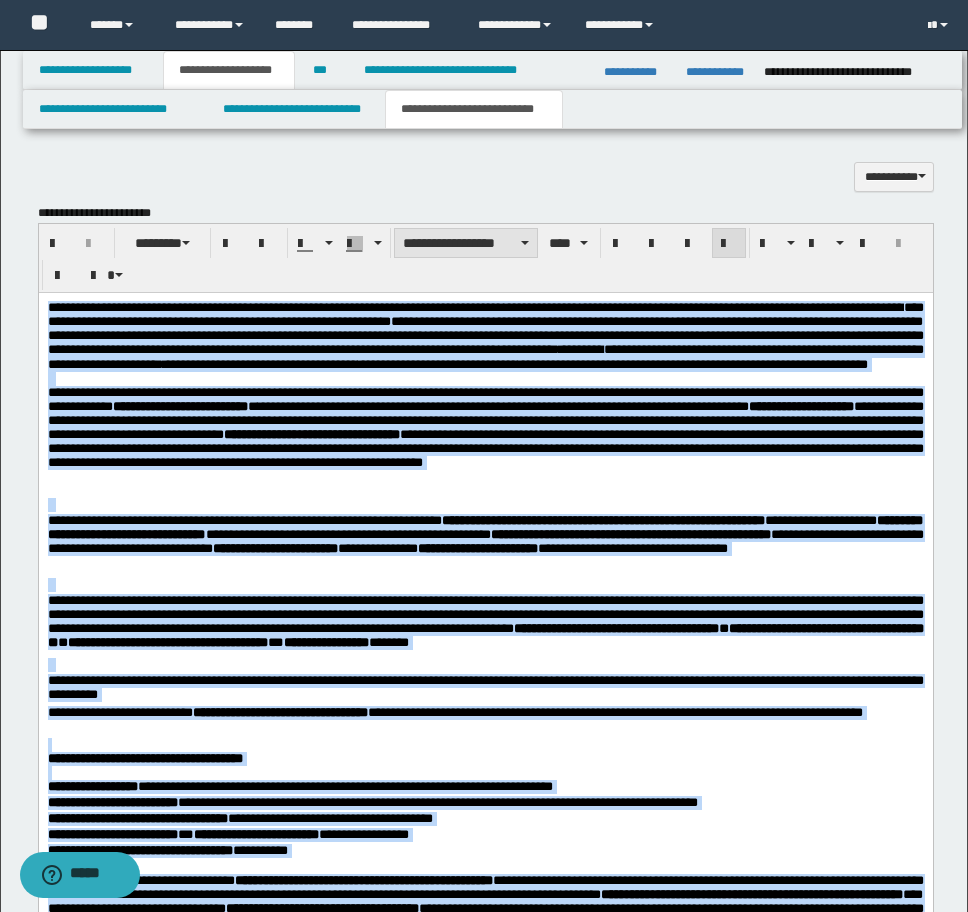 click on "**********" at bounding box center [466, 243] 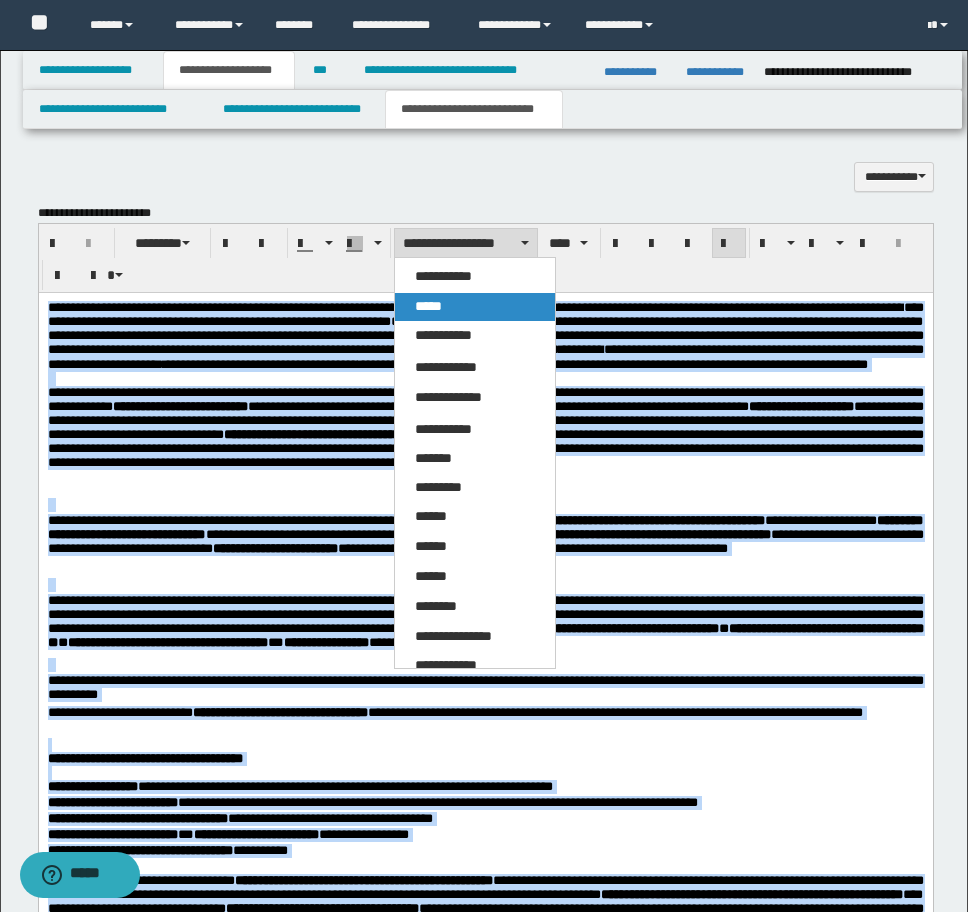 click on "*****" at bounding box center (428, 306) 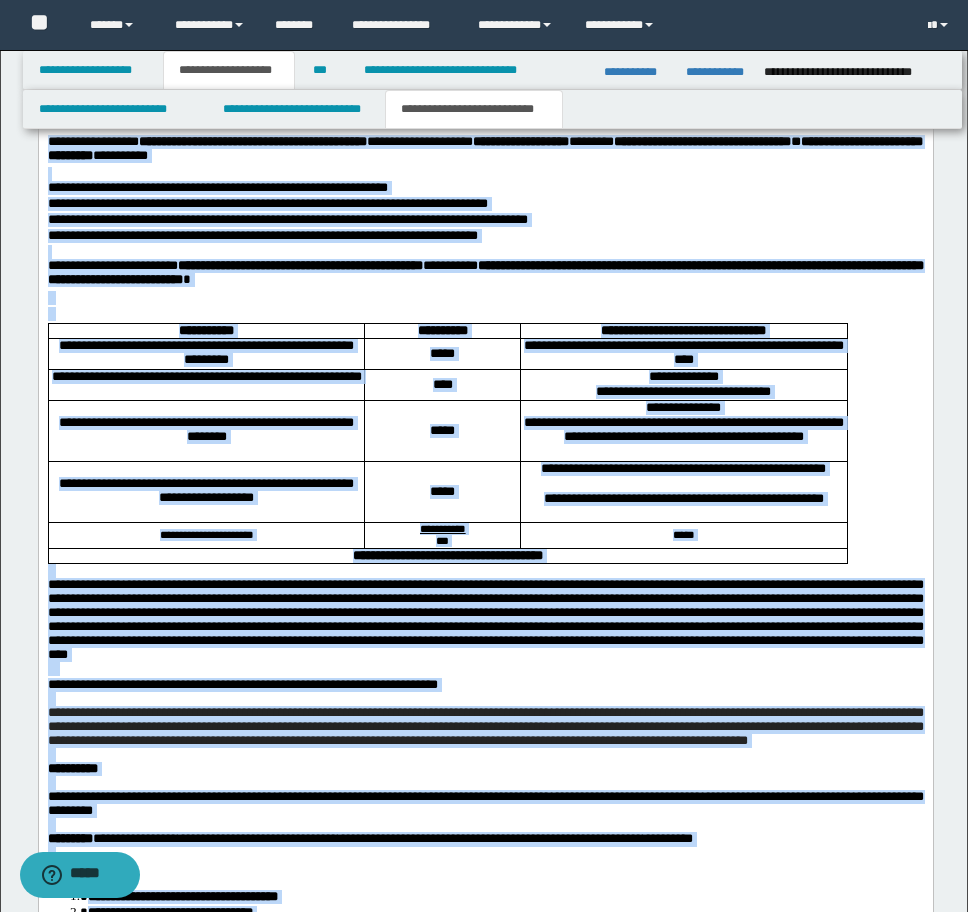 scroll, scrollTop: 4350, scrollLeft: 0, axis: vertical 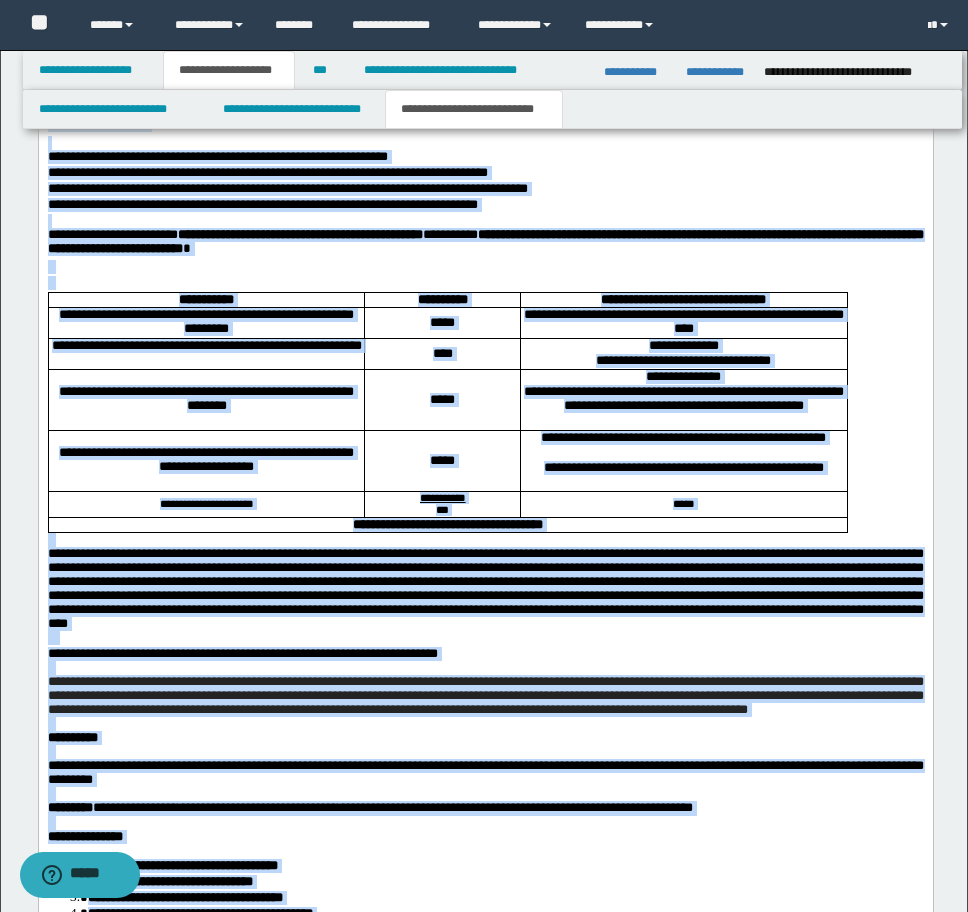 click on "**********" at bounding box center [485, 241] 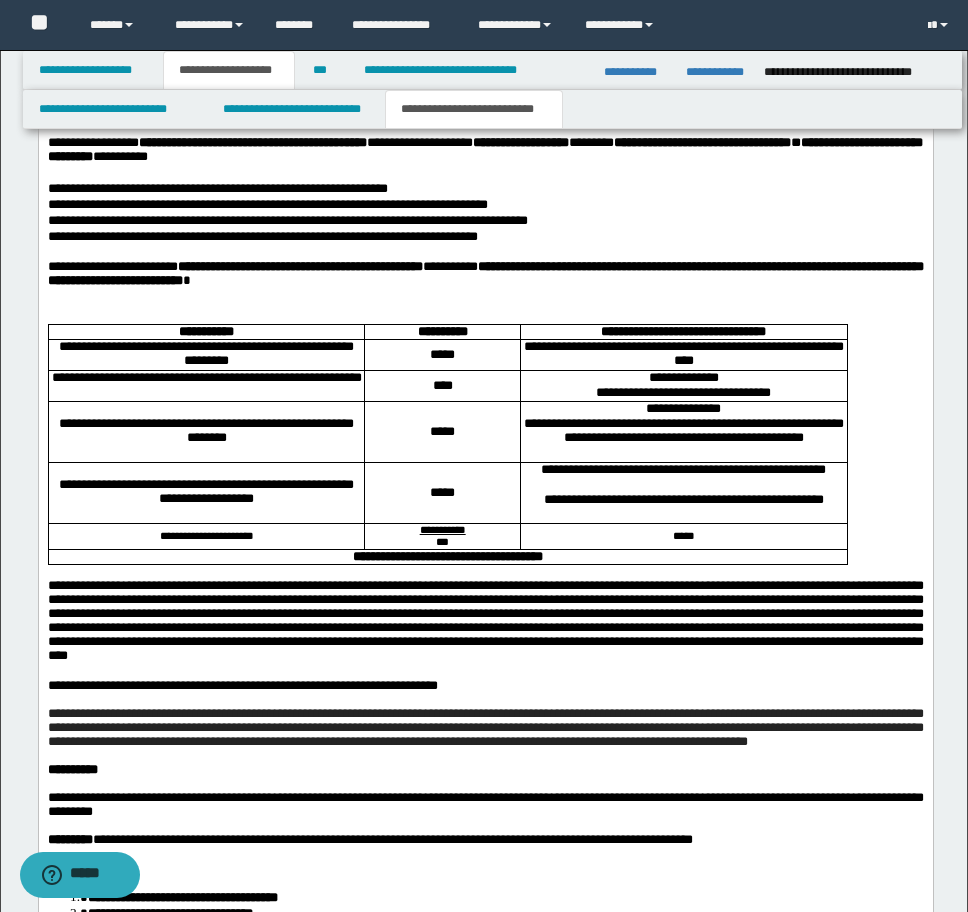 scroll, scrollTop: 4382, scrollLeft: 0, axis: vertical 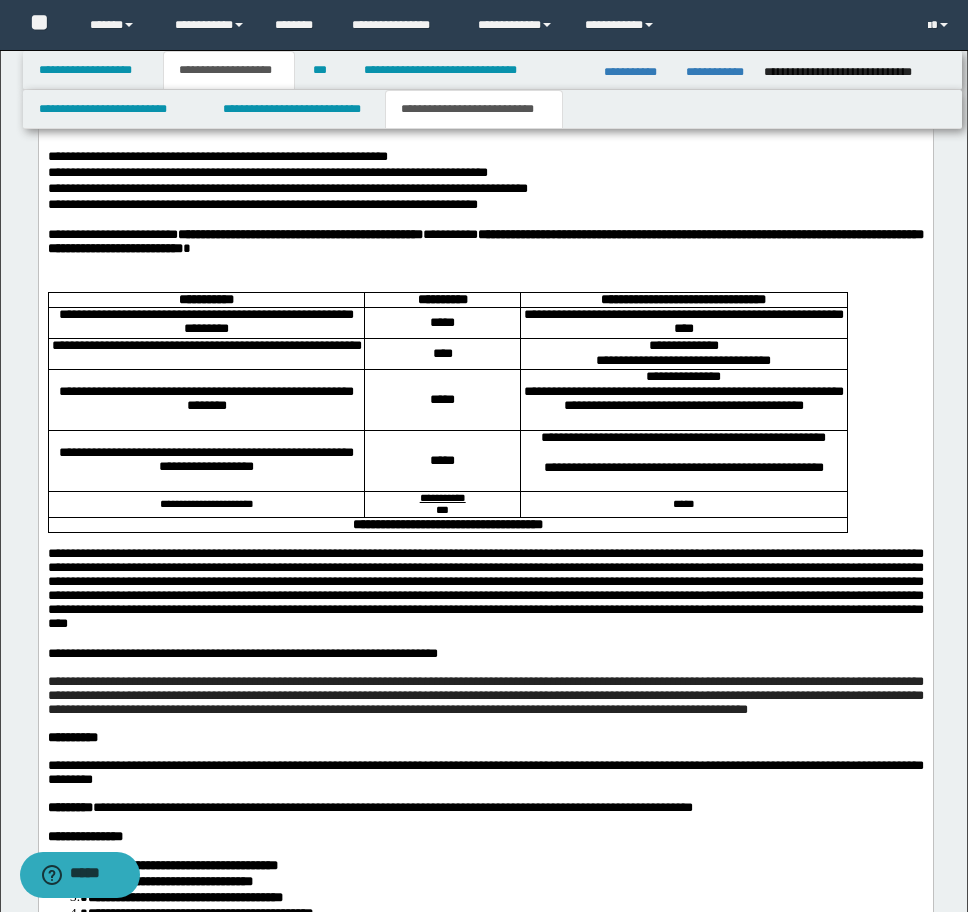 click at bounding box center [485, 284] 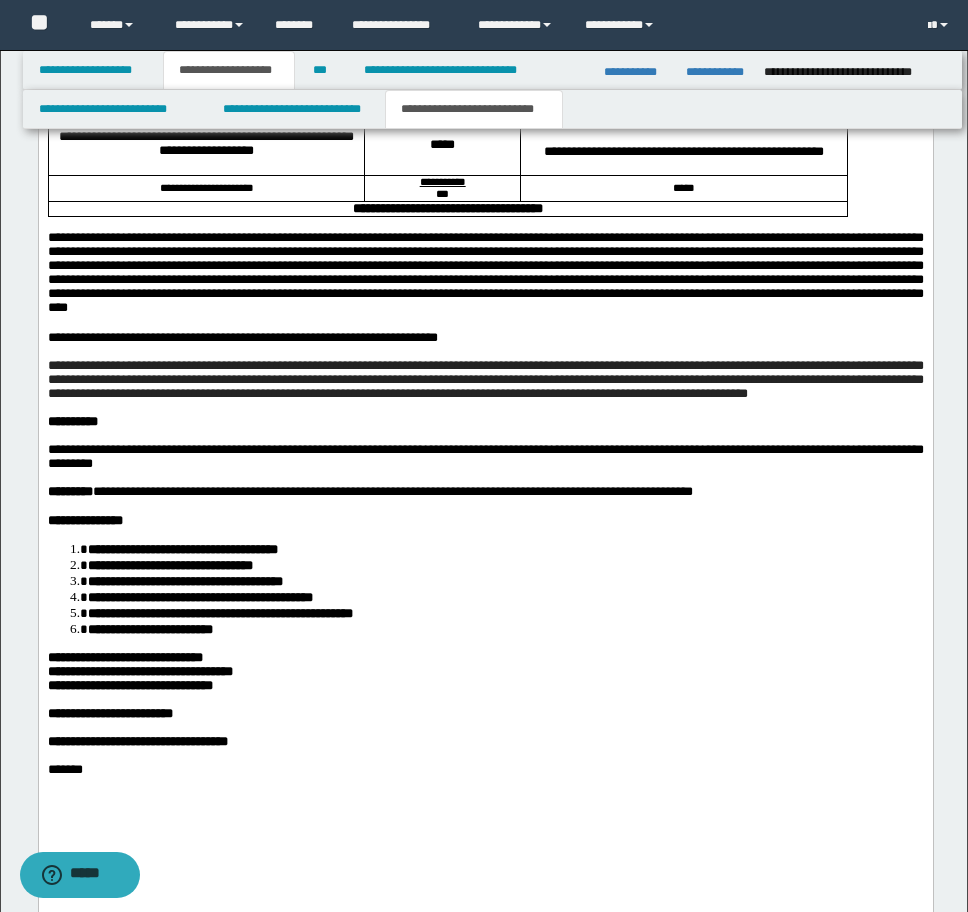 scroll, scrollTop: 4982, scrollLeft: 0, axis: vertical 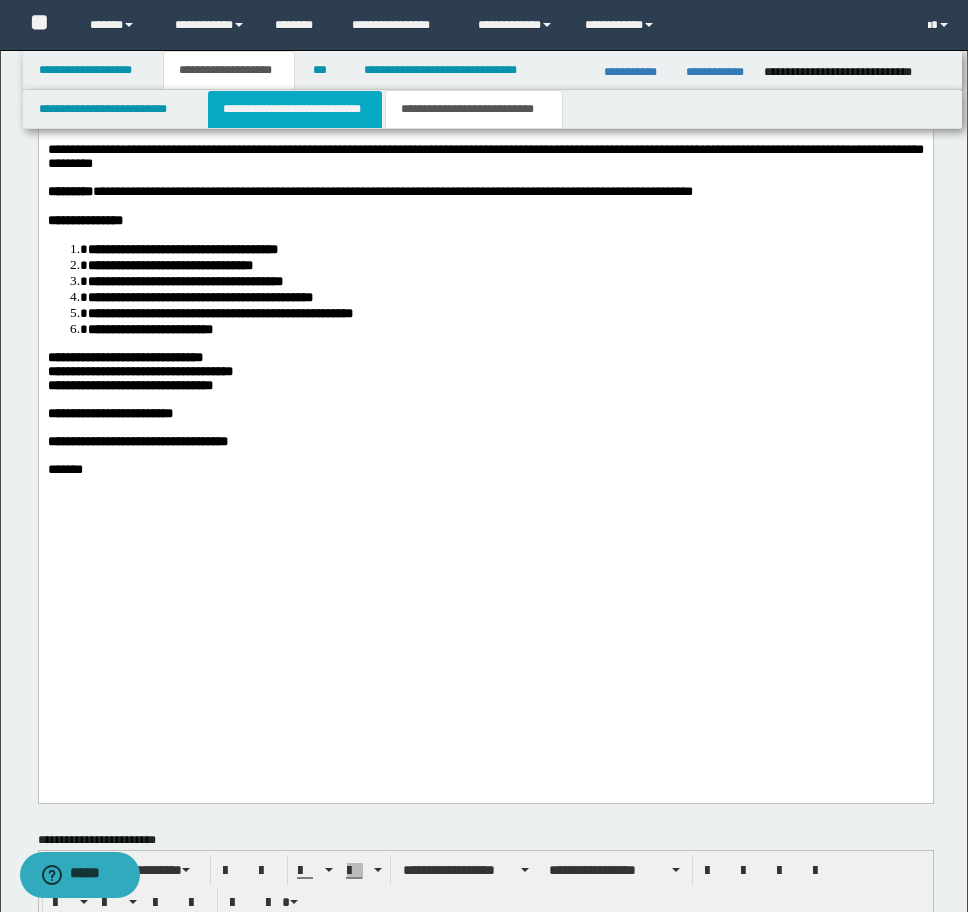 click on "**********" at bounding box center [295, 109] 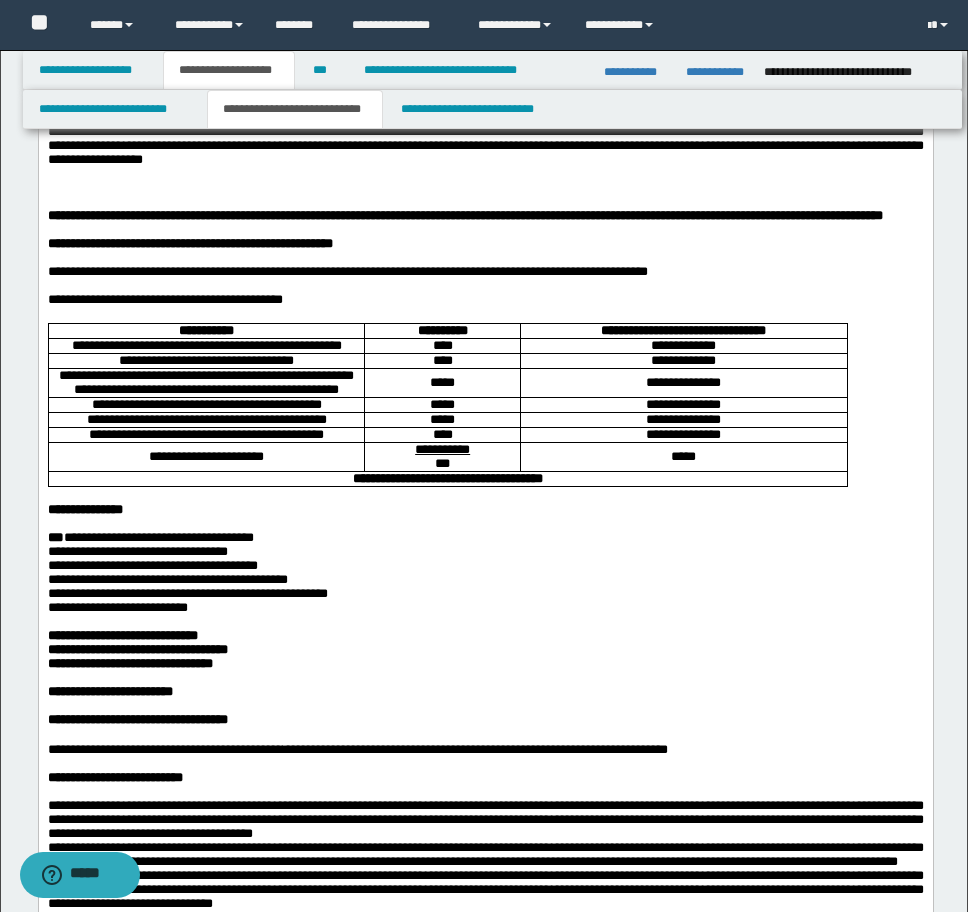 scroll, scrollTop: 300, scrollLeft: 0, axis: vertical 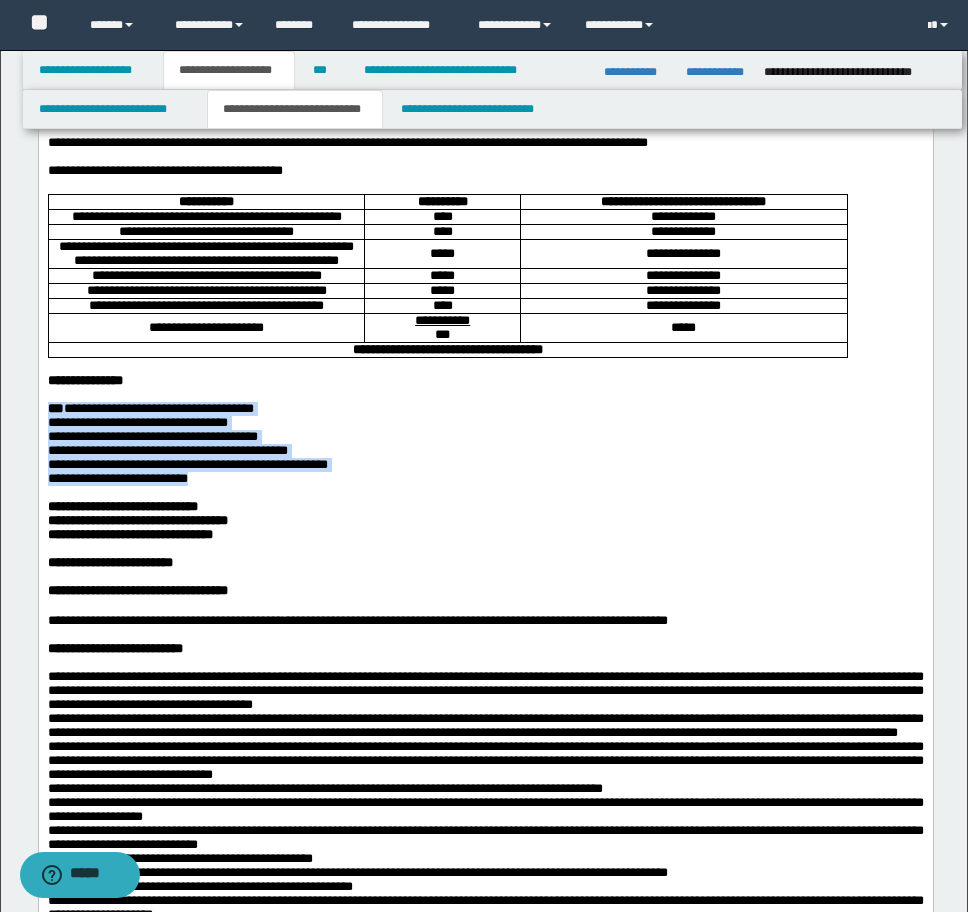 drag, startPoint x: 213, startPoint y: 564, endPoint x: 29, endPoint y: 485, distance: 200.24236 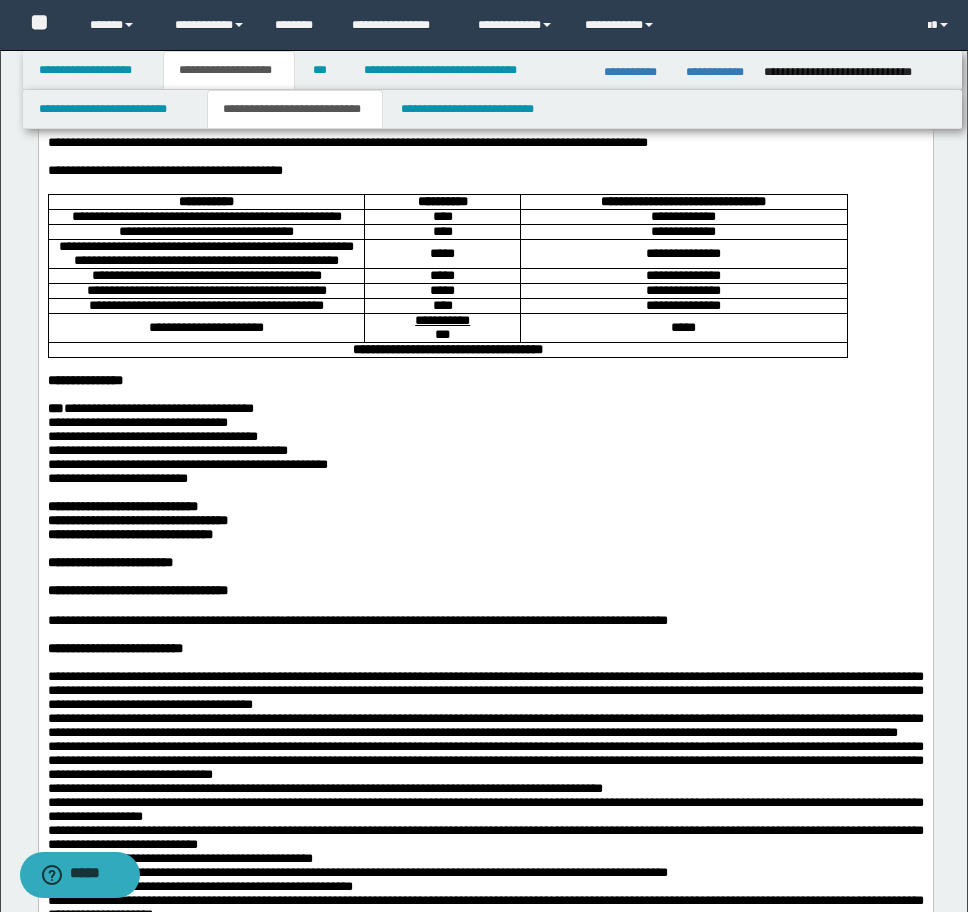 drag, startPoint x: 188, startPoint y: 632, endPoint x: 236, endPoint y: 638, distance: 48.373547 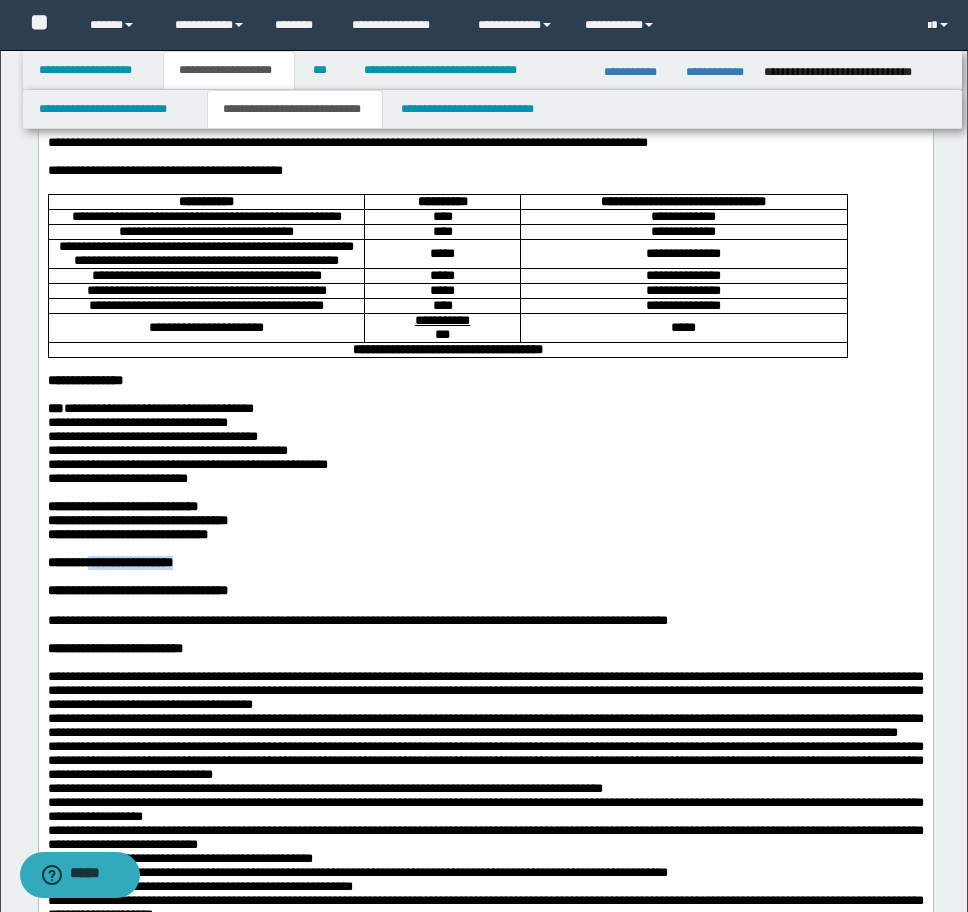 drag, startPoint x: 226, startPoint y: 666, endPoint x: 97, endPoint y: 665, distance: 129.00388 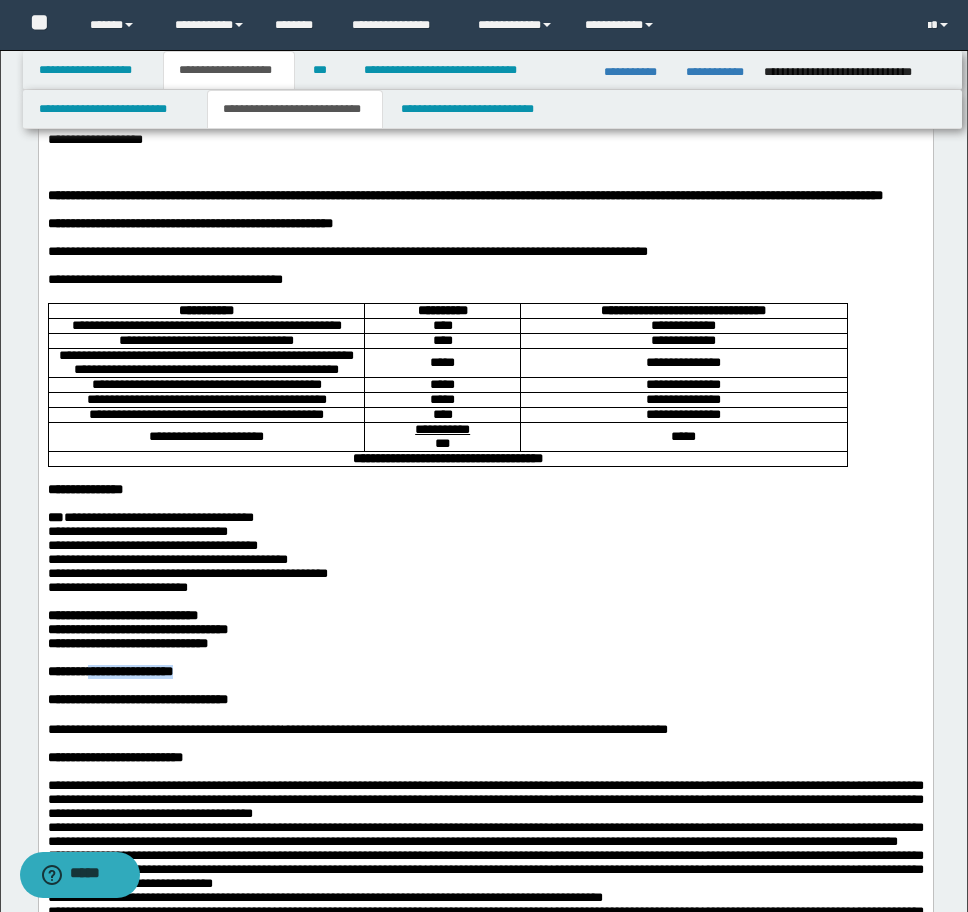 scroll, scrollTop: 0, scrollLeft: 0, axis: both 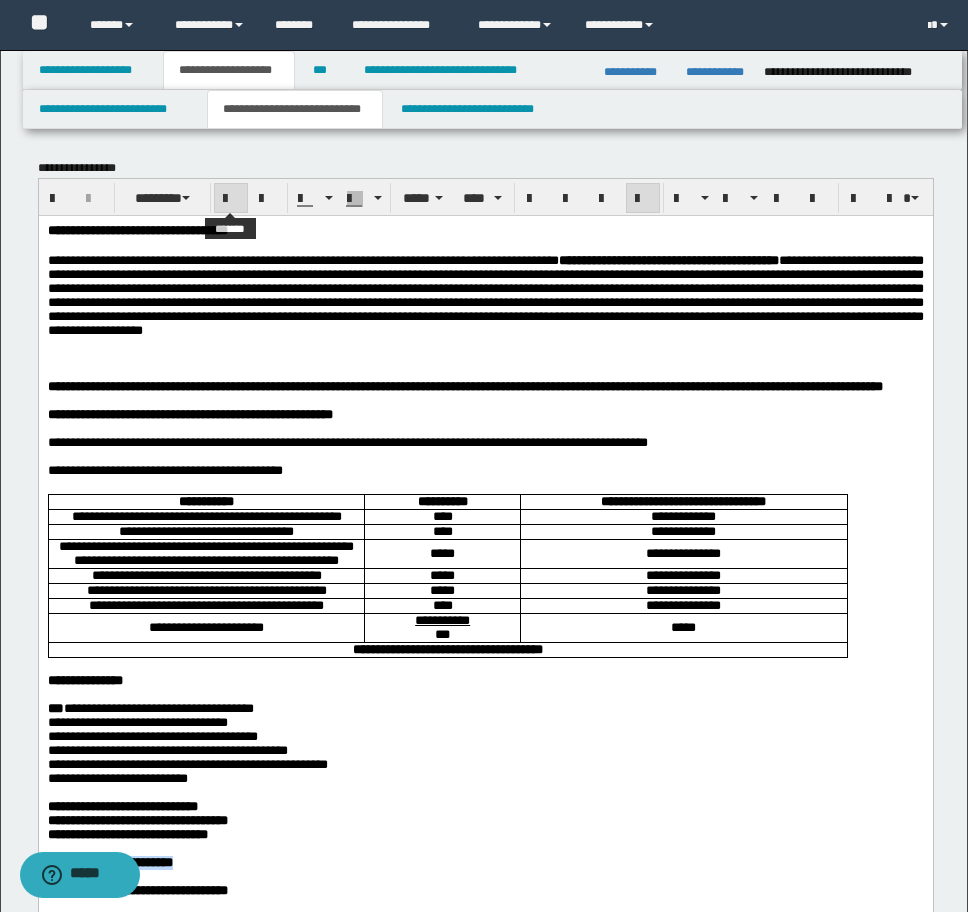 click at bounding box center (231, 199) 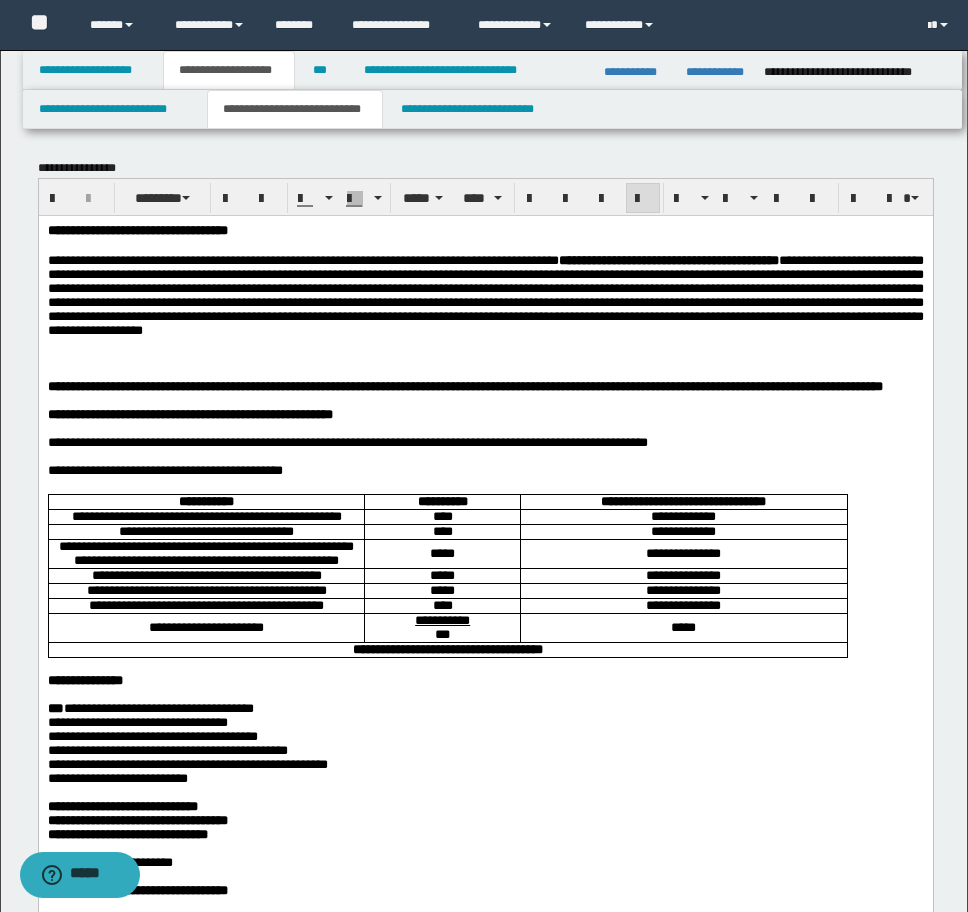 scroll, scrollTop: 500, scrollLeft: 0, axis: vertical 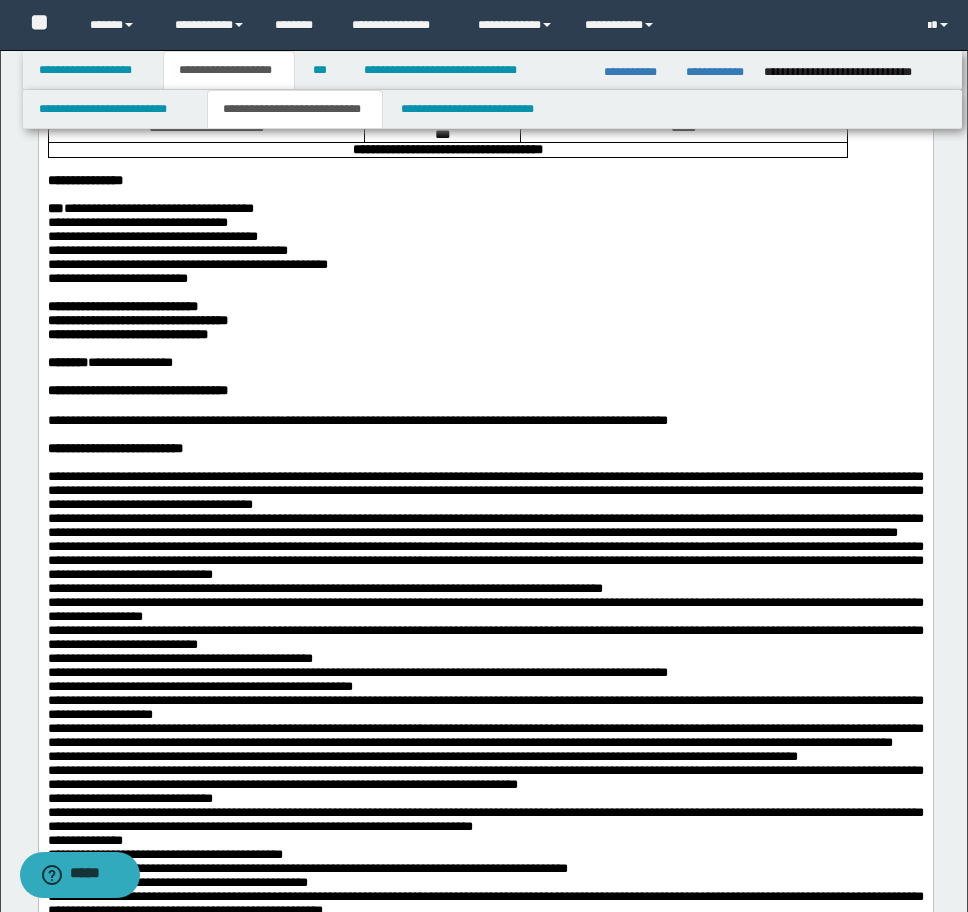 click at bounding box center (485, 377) 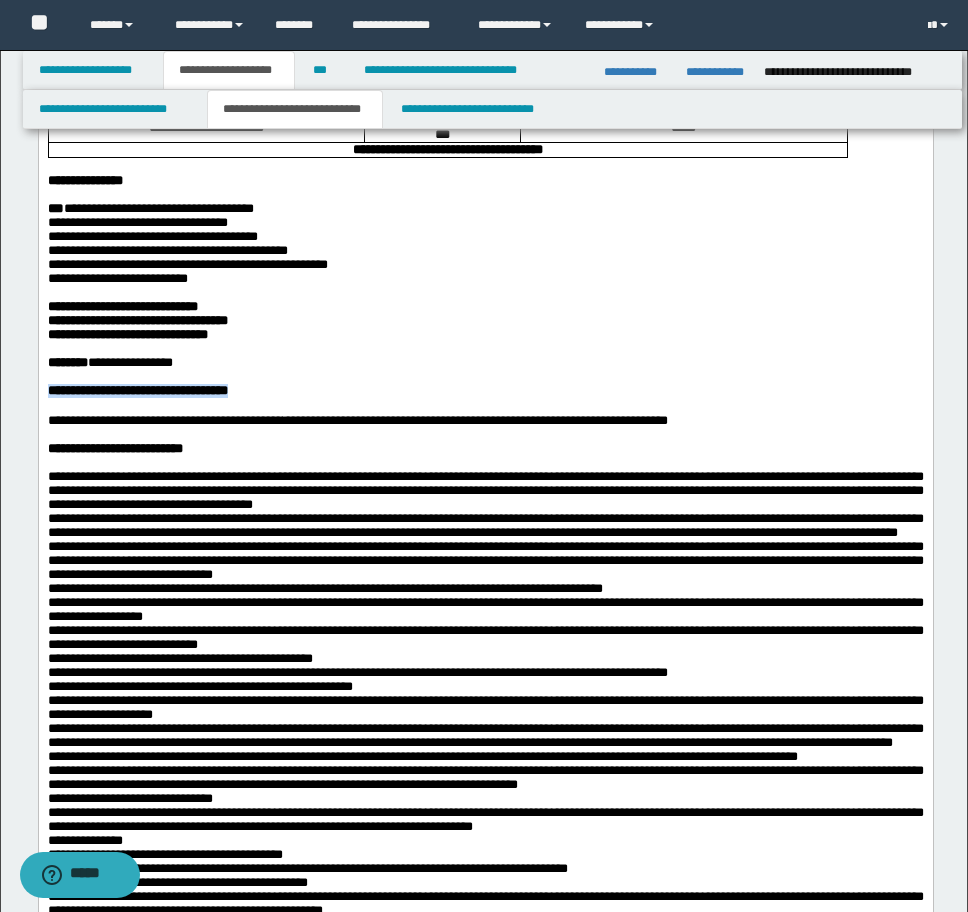 drag, startPoint x: 288, startPoint y: 497, endPoint x: 73, endPoint y: 214, distance: 355.4068 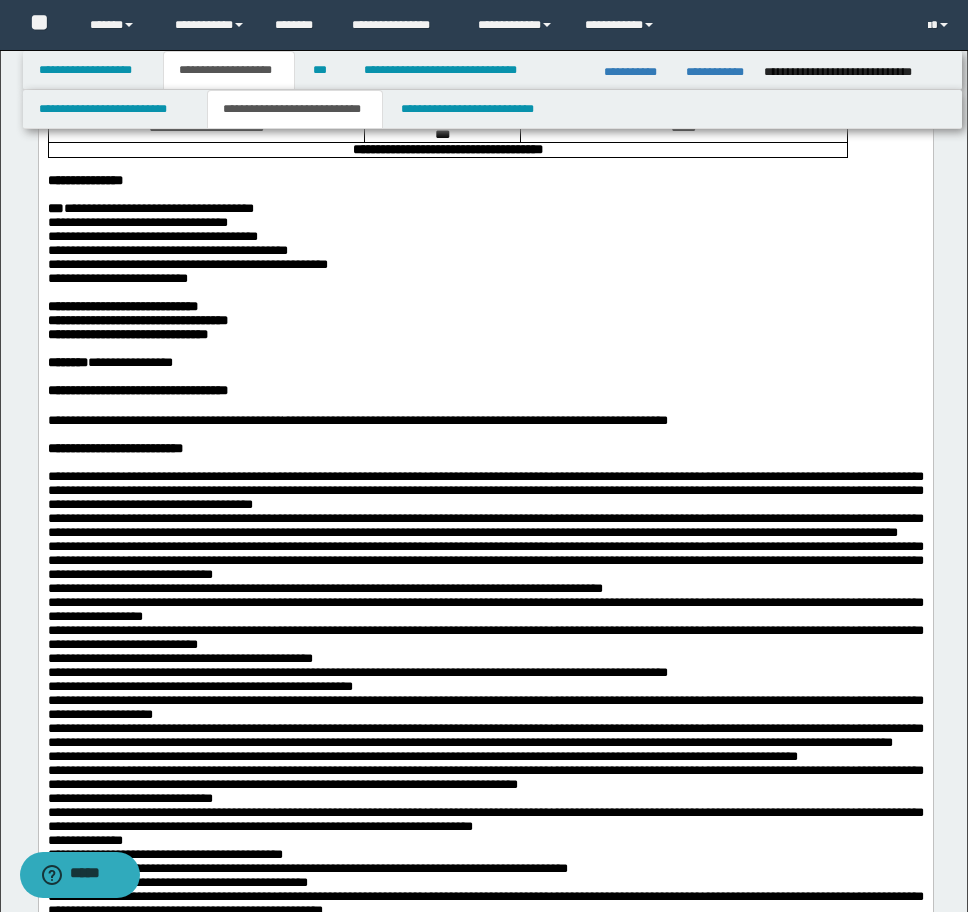 click at bounding box center [485, 377] 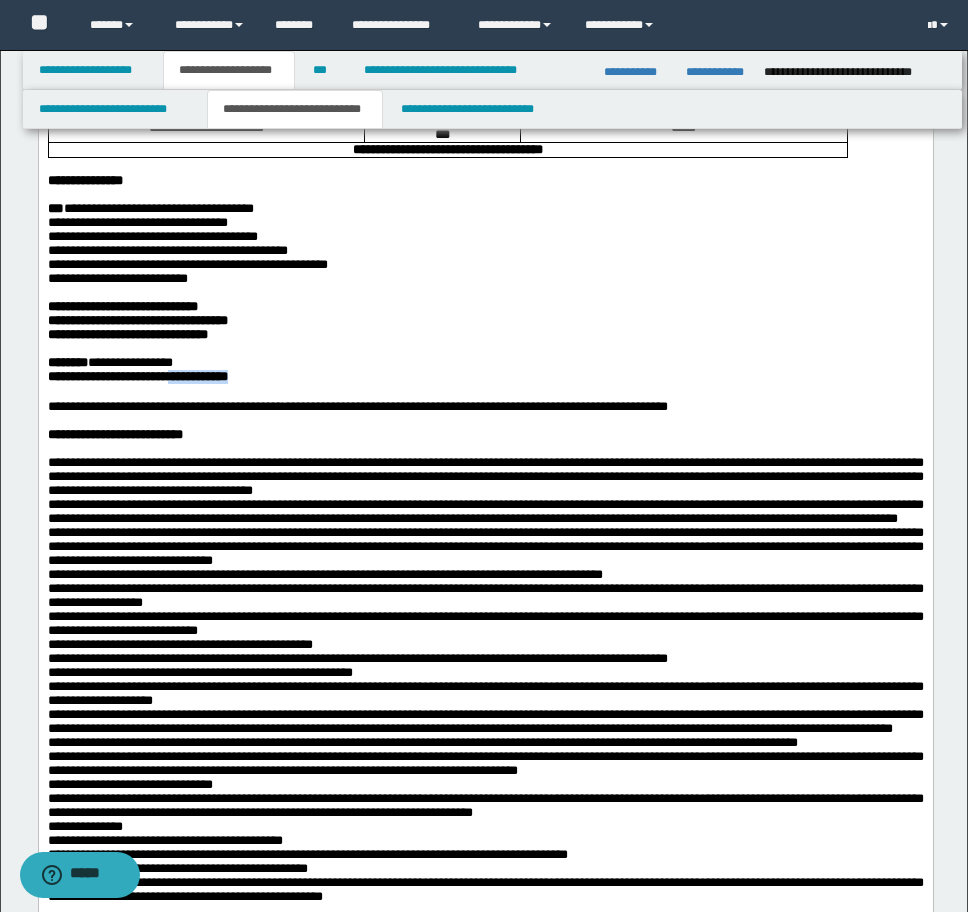drag, startPoint x: 283, startPoint y: 477, endPoint x: 207, endPoint y: 477, distance: 76 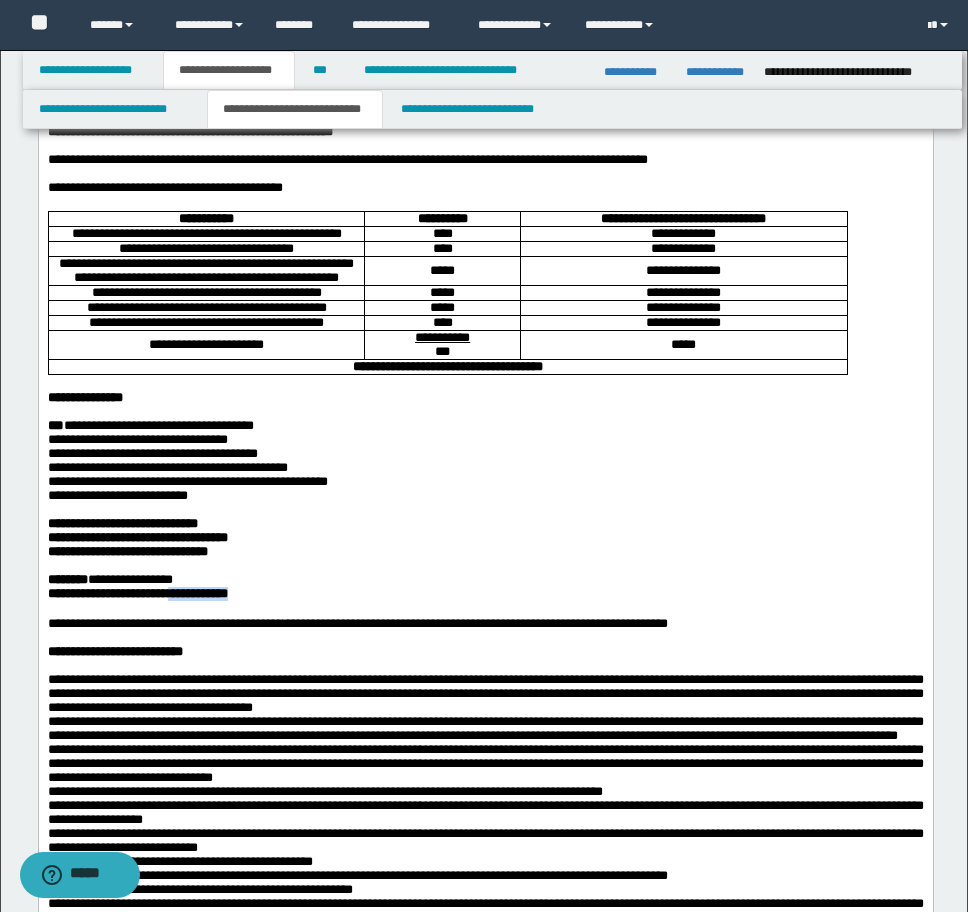 scroll, scrollTop: 0, scrollLeft: 0, axis: both 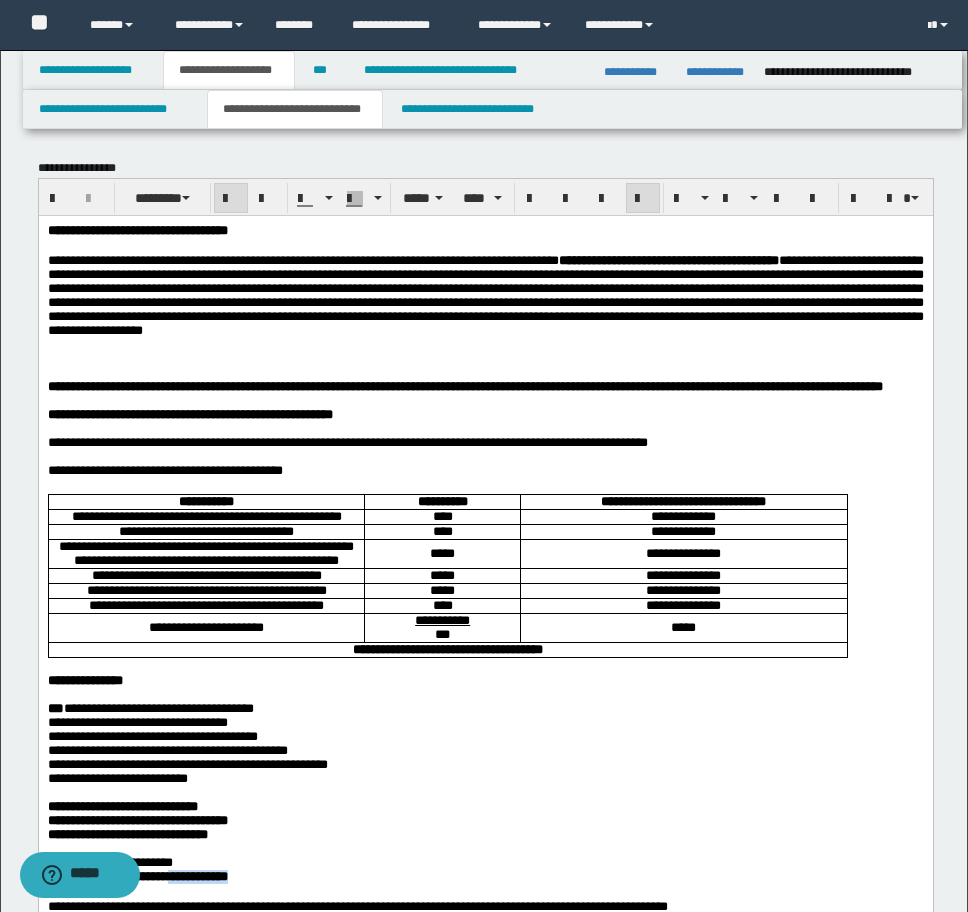 drag, startPoint x: 226, startPoint y: 202, endPoint x: 191, endPoint y: 0, distance: 205.00975 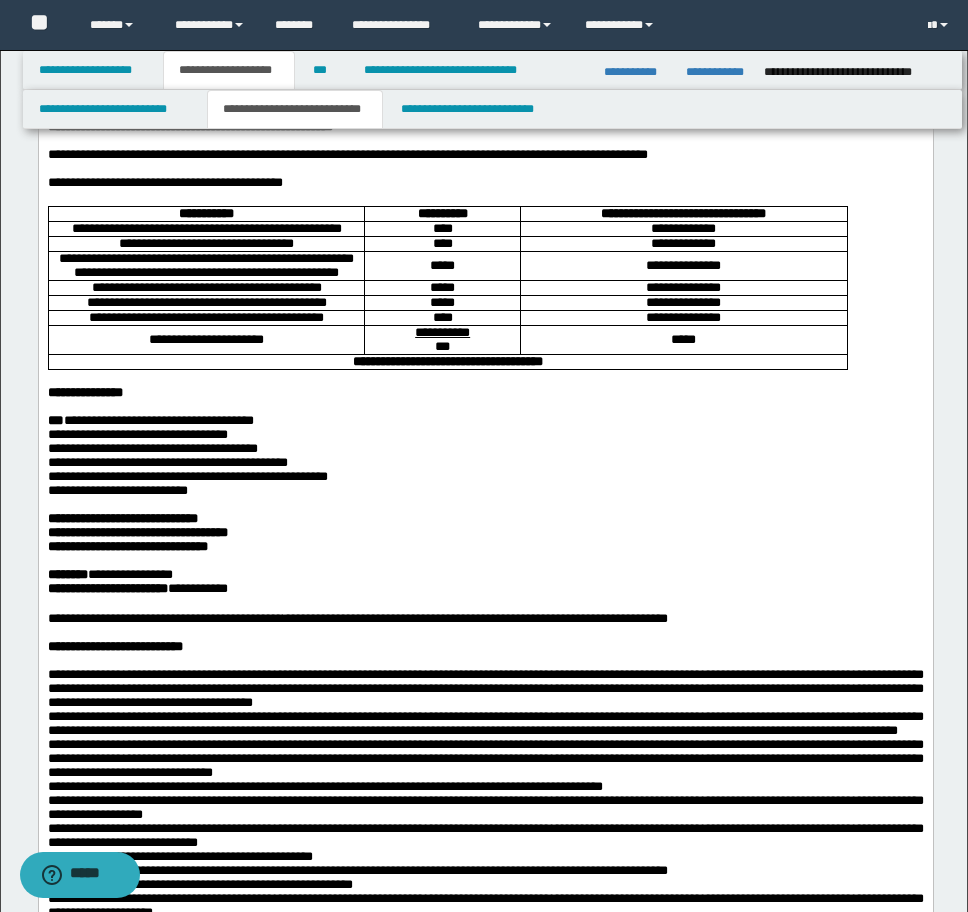 scroll, scrollTop: 300, scrollLeft: 0, axis: vertical 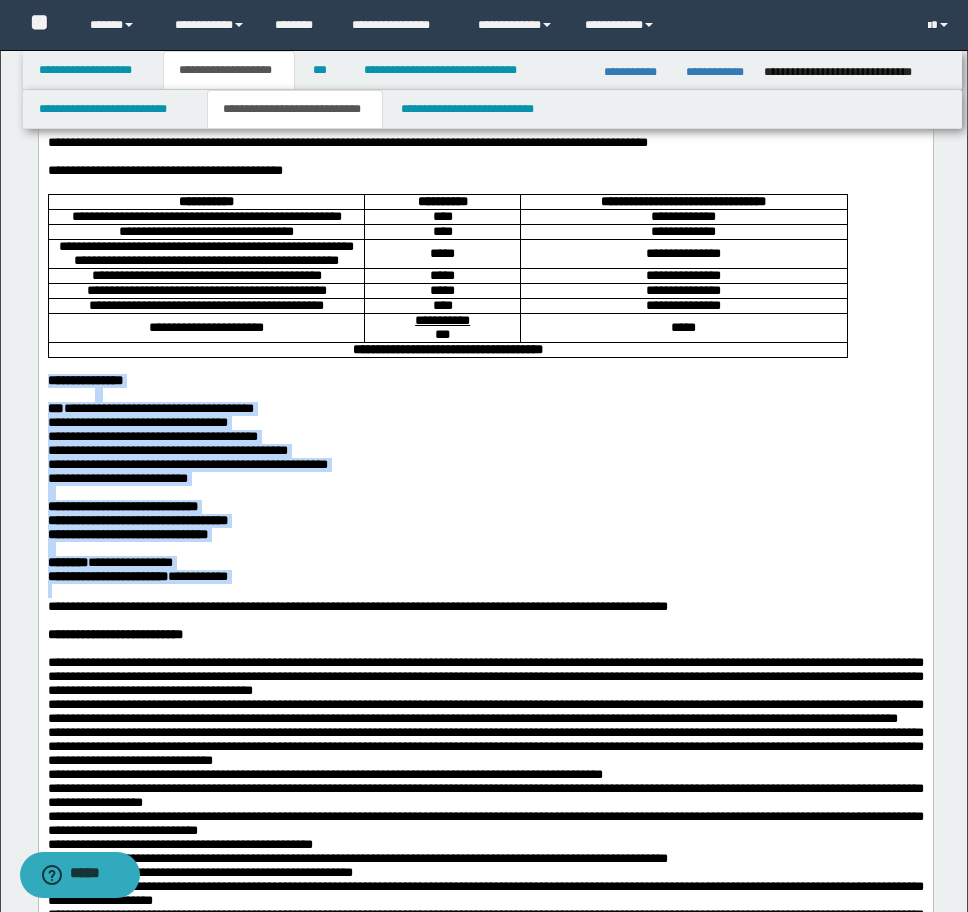 drag, startPoint x: 46, startPoint y: 455, endPoint x: 288, endPoint y: 690, distance: 337.32626 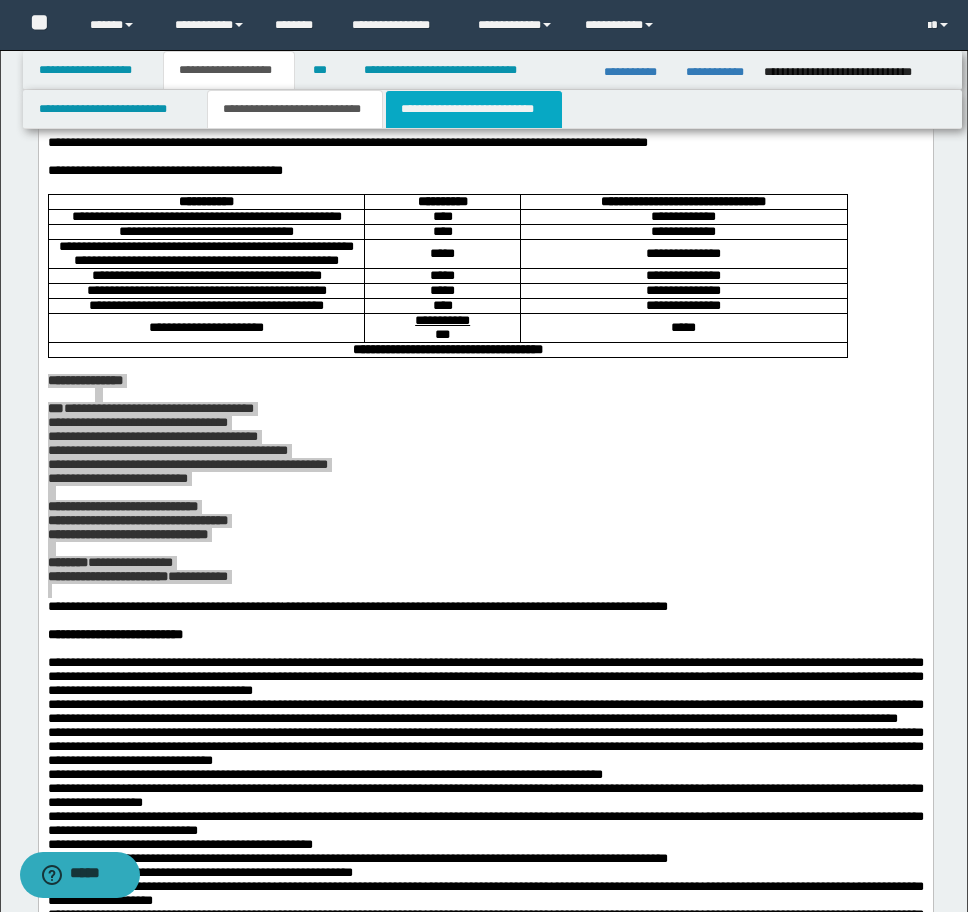 click on "**********" at bounding box center (474, 109) 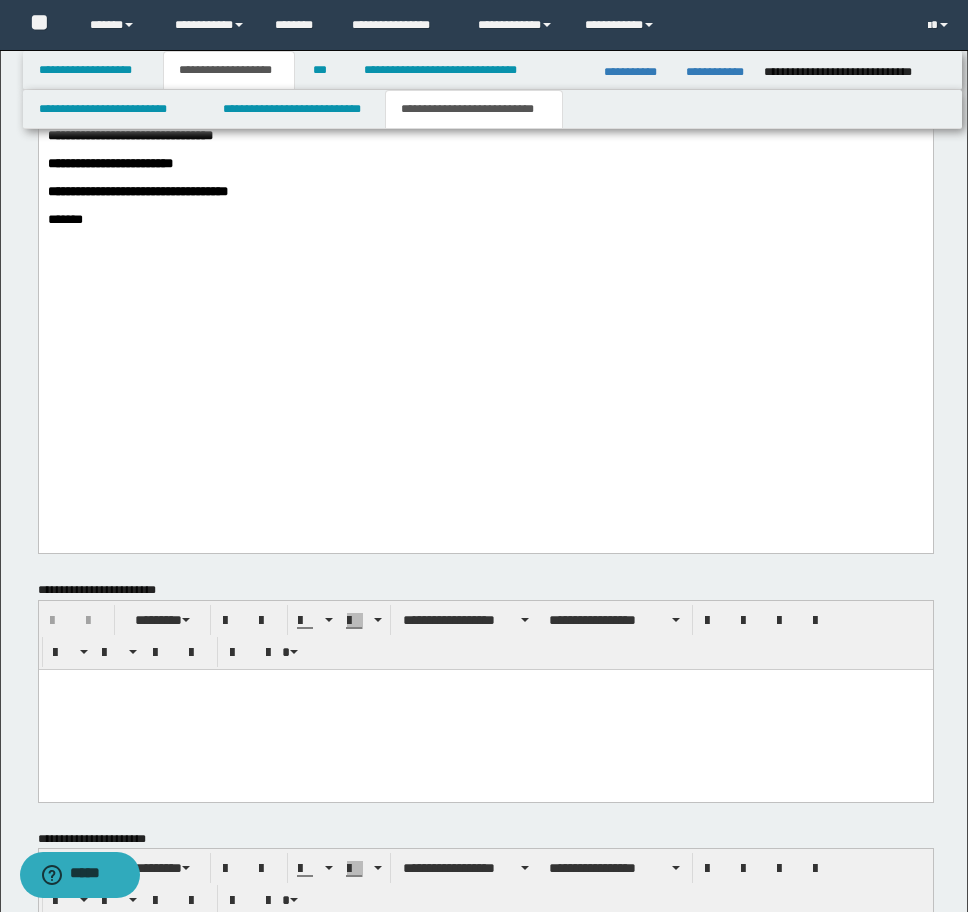 scroll, scrollTop: 5168, scrollLeft: 0, axis: vertical 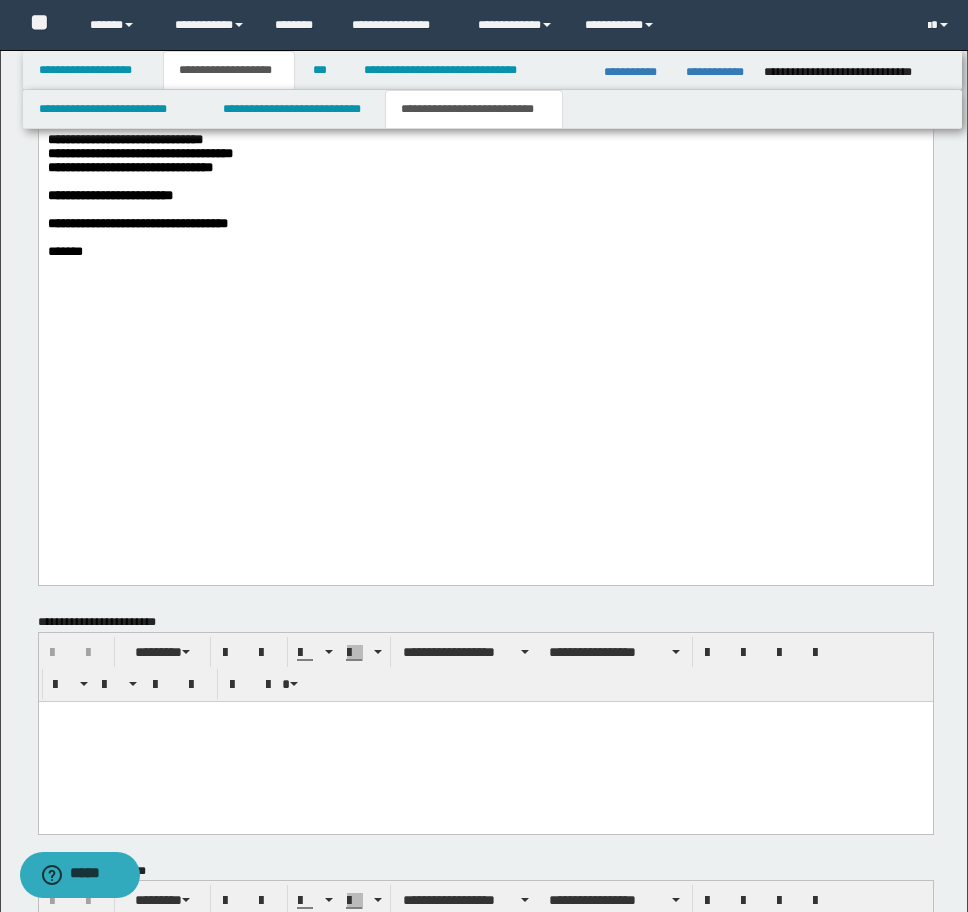 click on "**********" at bounding box center [485, -1320] 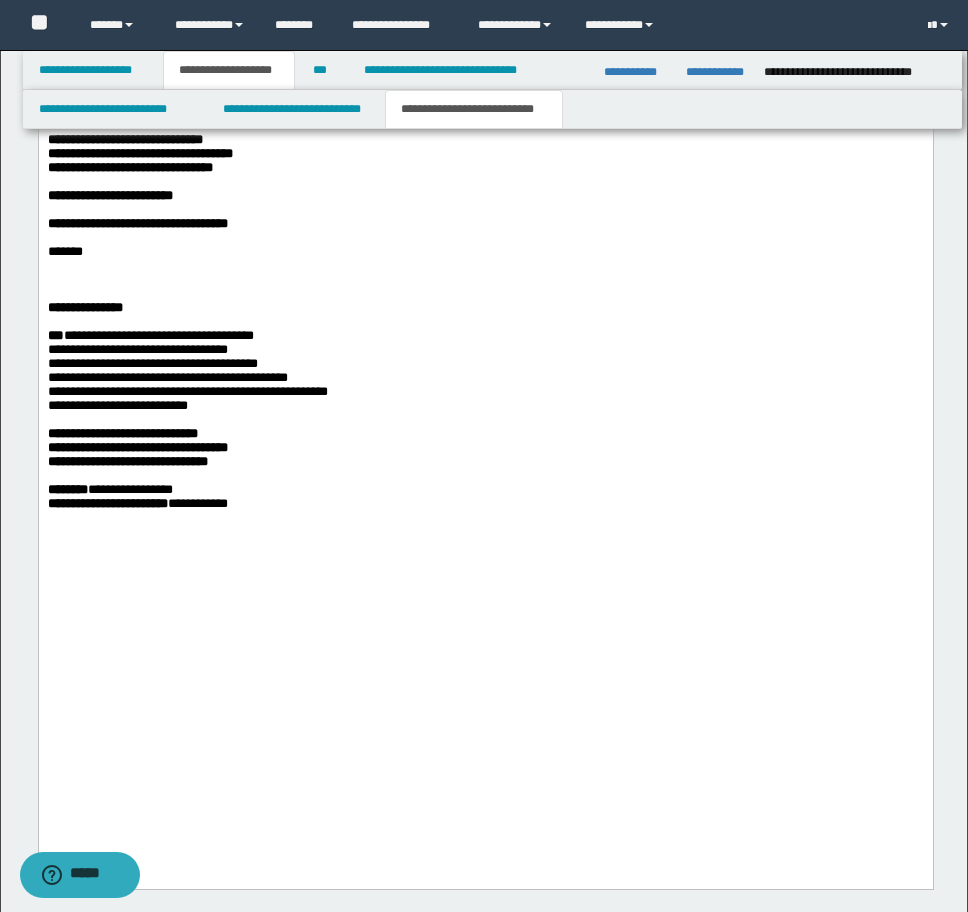 scroll, scrollTop: 5168, scrollLeft: 0, axis: vertical 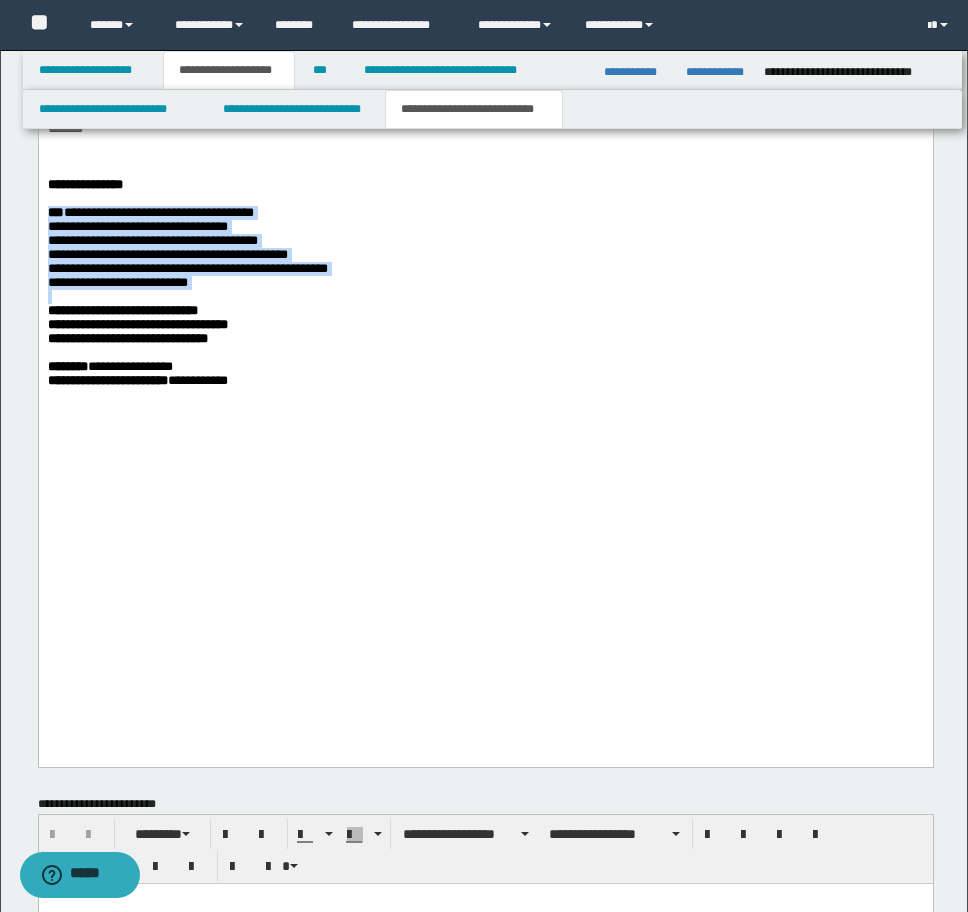 drag, startPoint x: 286, startPoint y: 531, endPoint x: 10, endPoint y: 435, distance: 292.2191 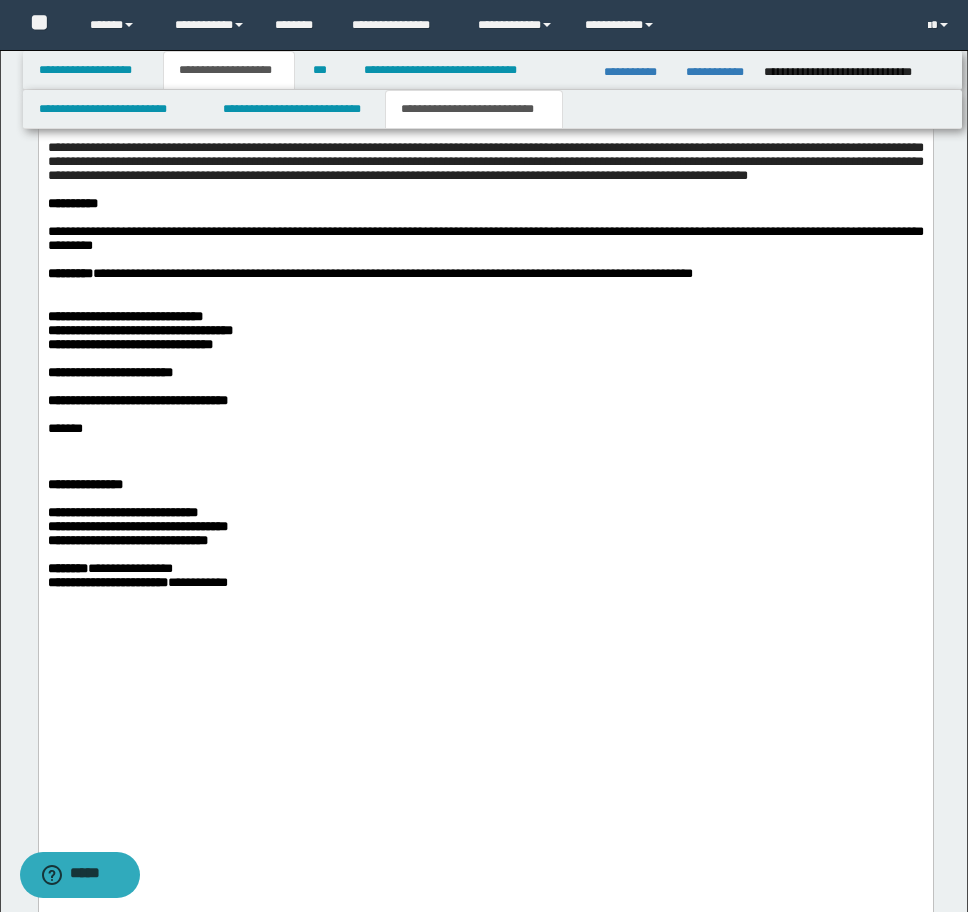 scroll, scrollTop: 4868, scrollLeft: 0, axis: vertical 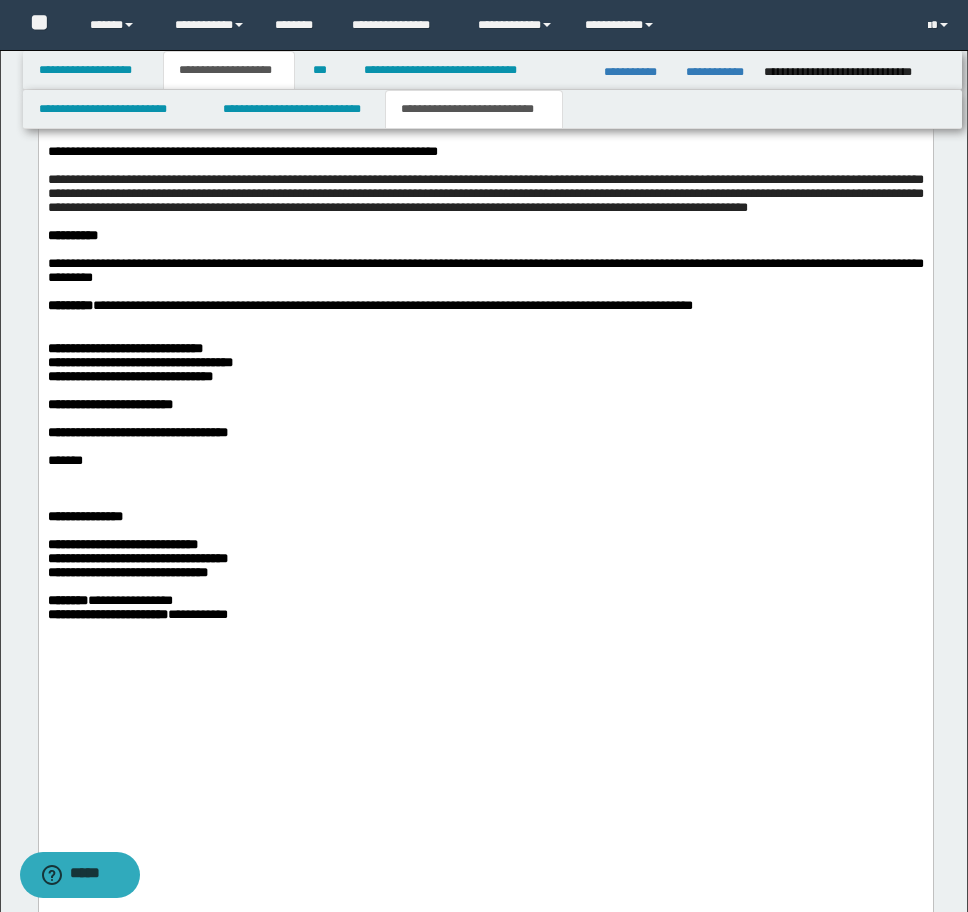 click at bounding box center (485, 321) 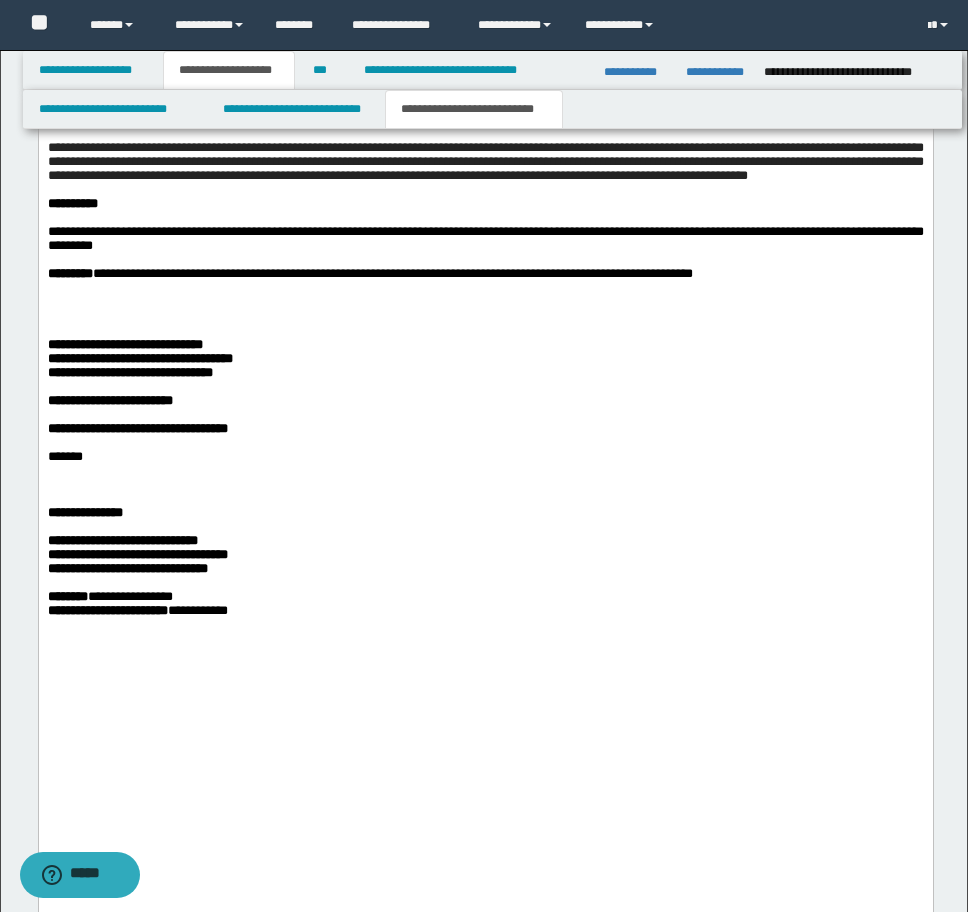 click at bounding box center [485, 303] 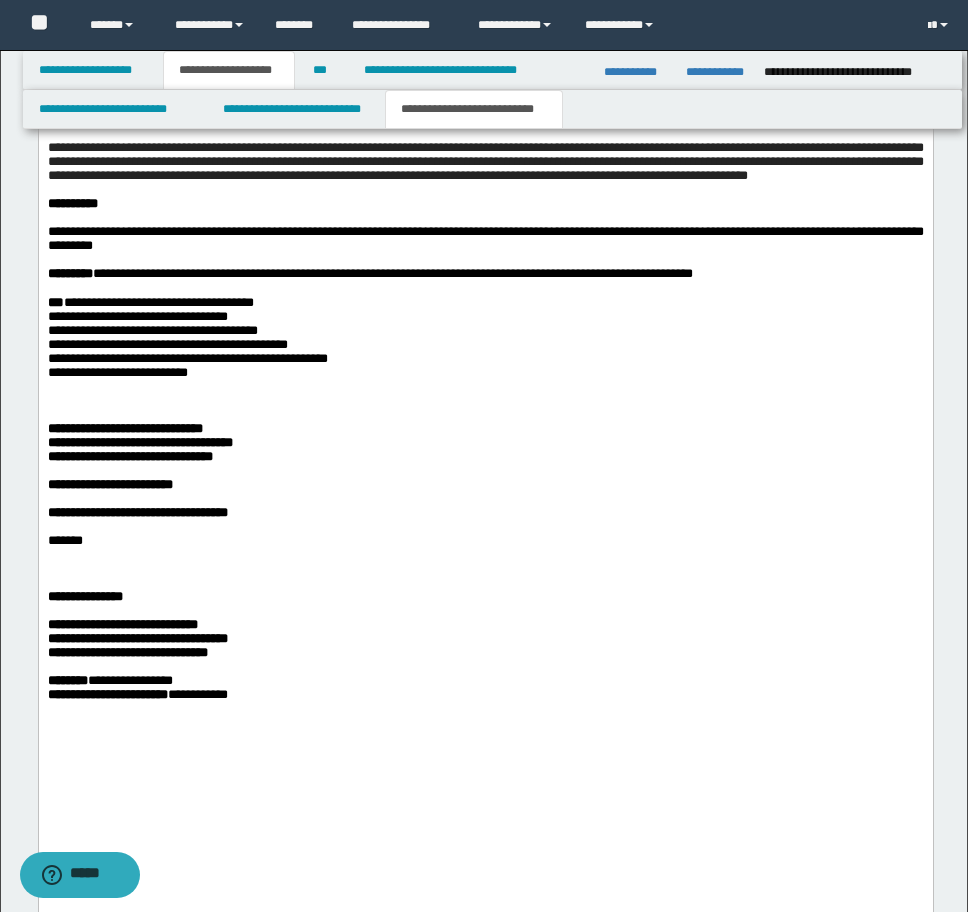 click at bounding box center [485, 289] 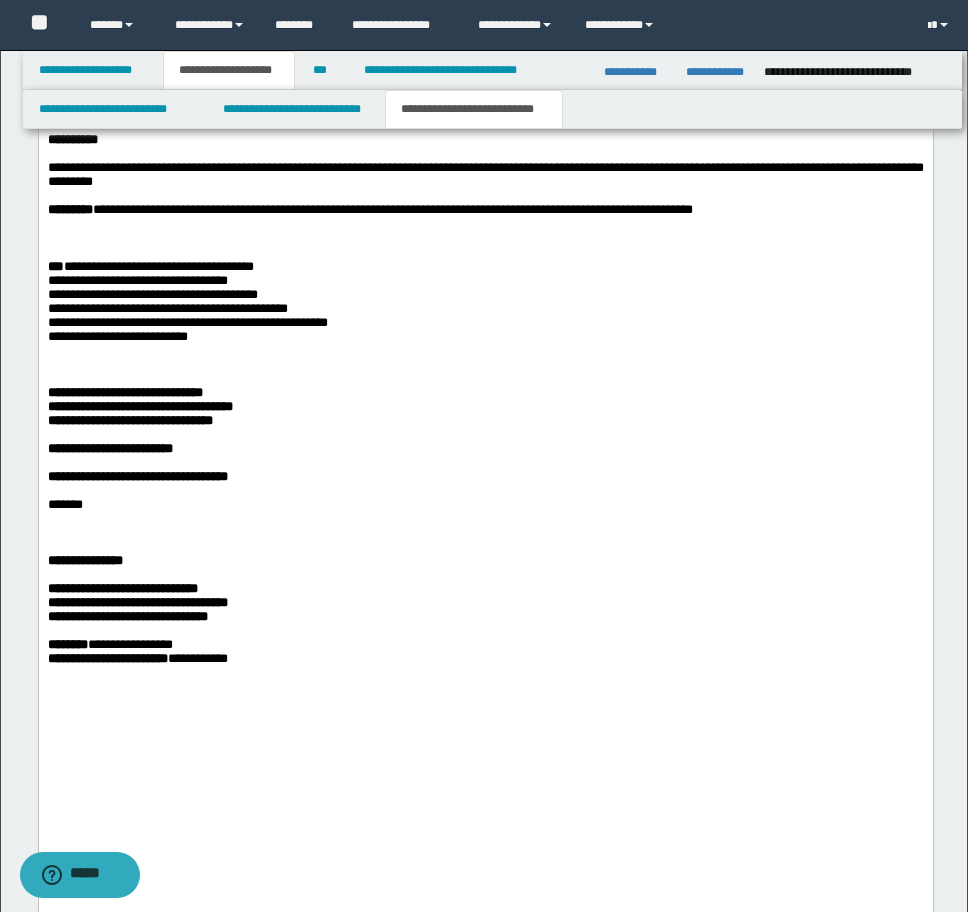 scroll, scrollTop: 4968, scrollLeft: 0, axis: vertical 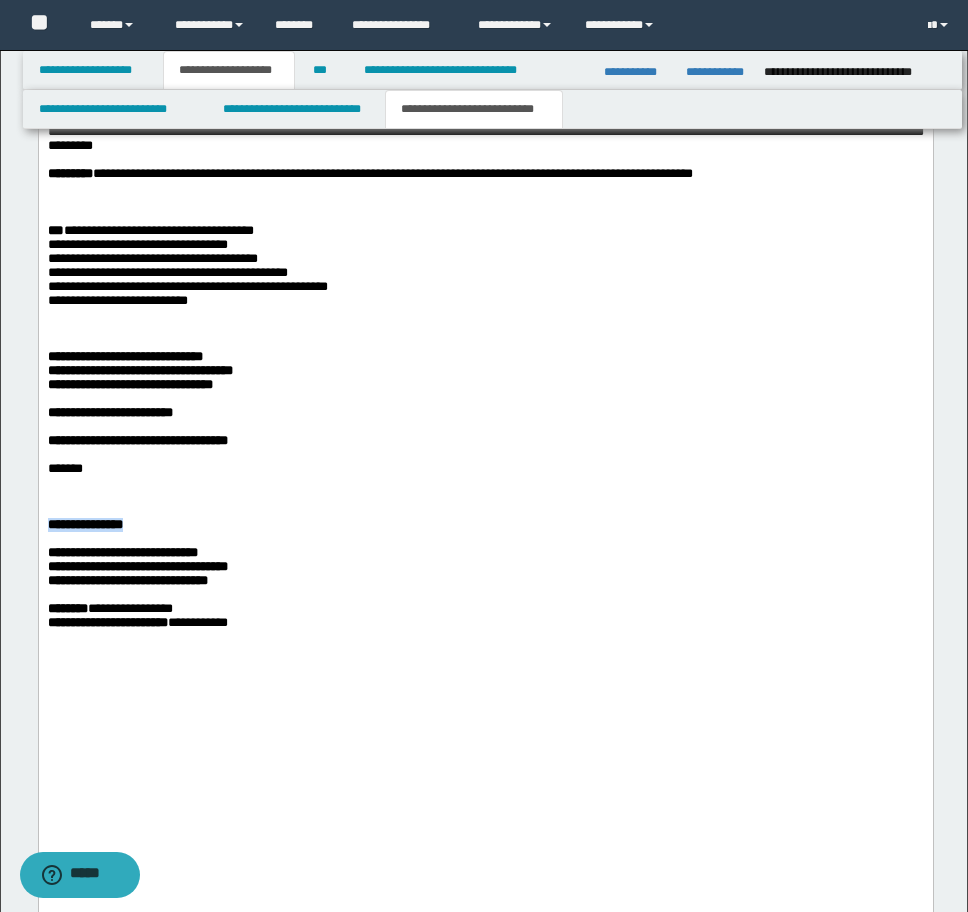 drag, startPoint x: 147, startPoint y: 767, endPoint x: 81, endPoint y: 774, distance: 66.37017 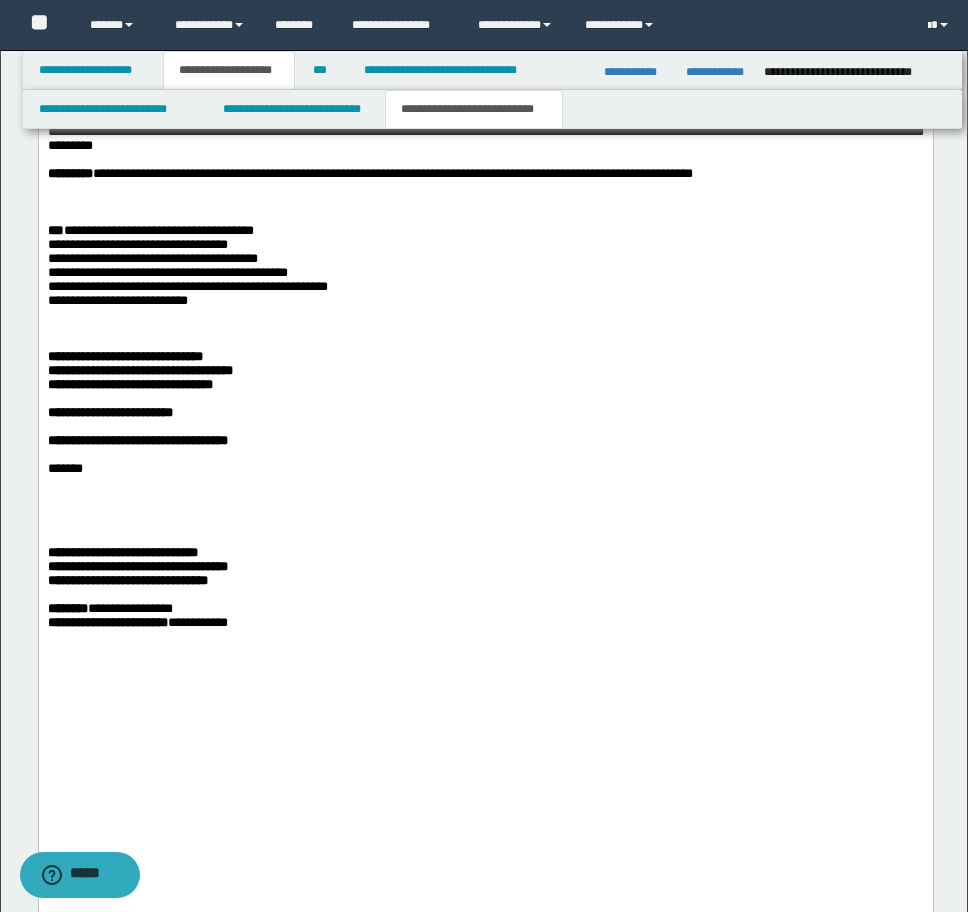 scroll, scrollTop: 4968, scrollLeft: 0, axis: vertical 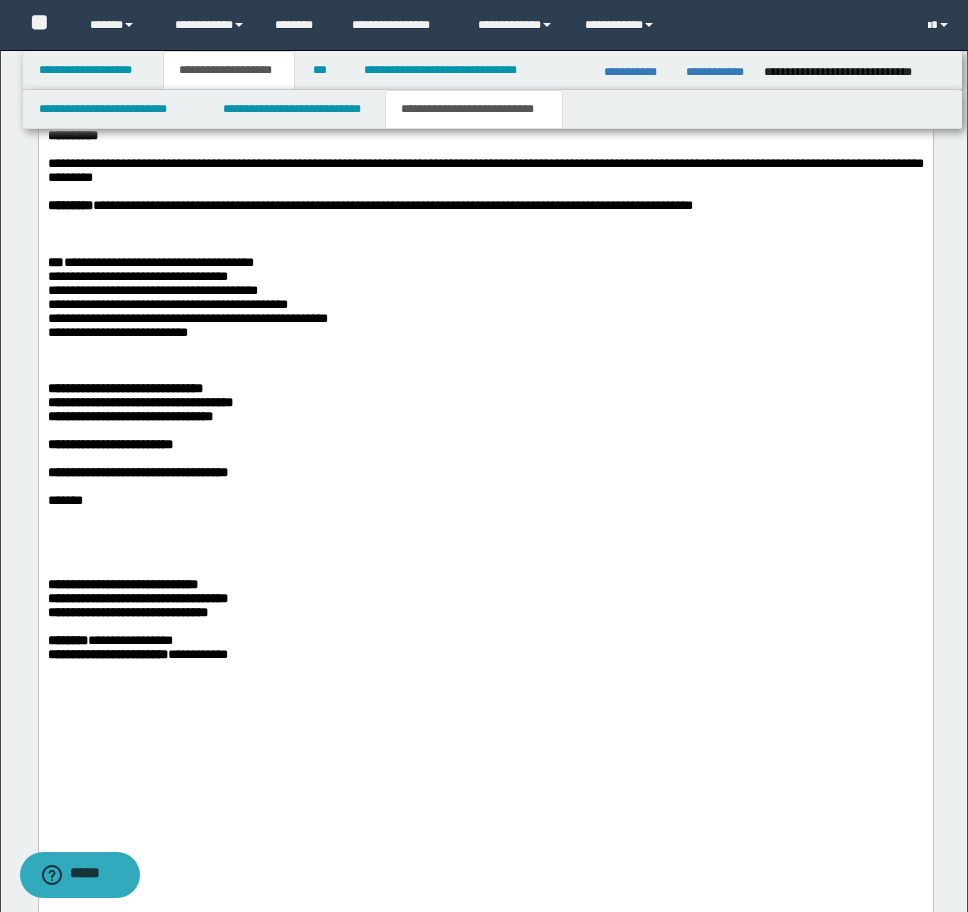 click at bounding box center [485, 235] 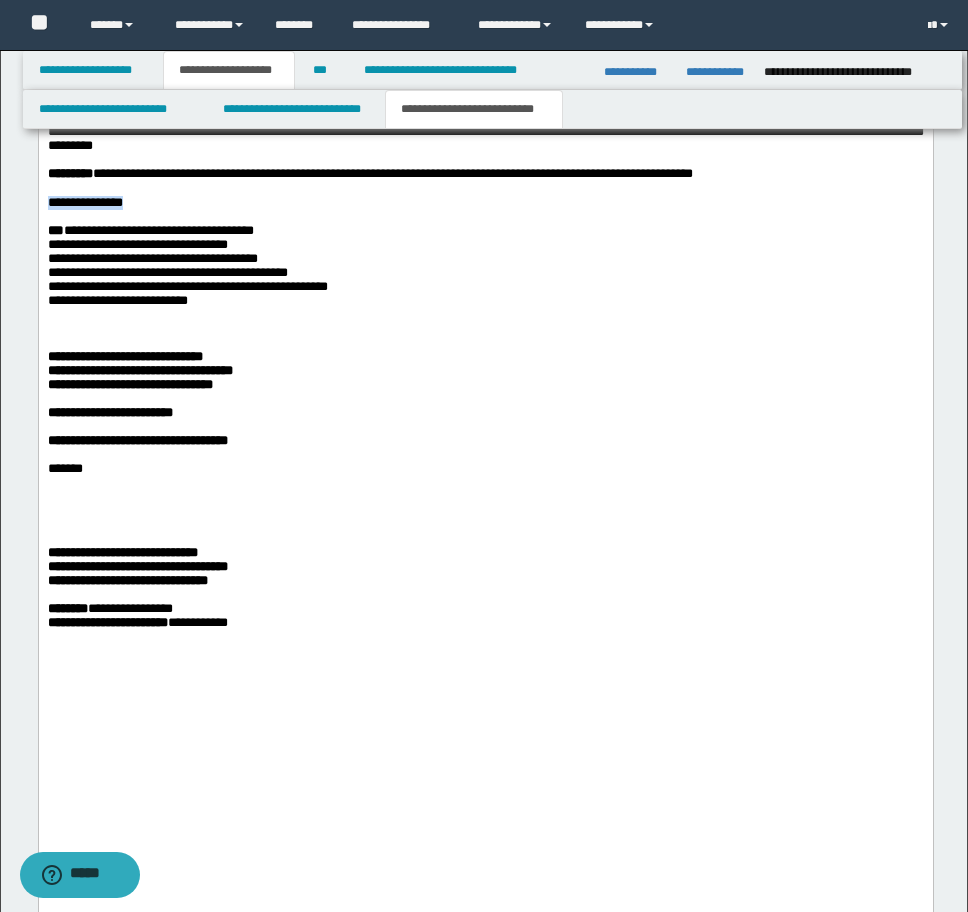 drag, startPoint x: 135, startPoint y: 401, endPoint x: 30, endPoint y: 405, distance: 105.076164 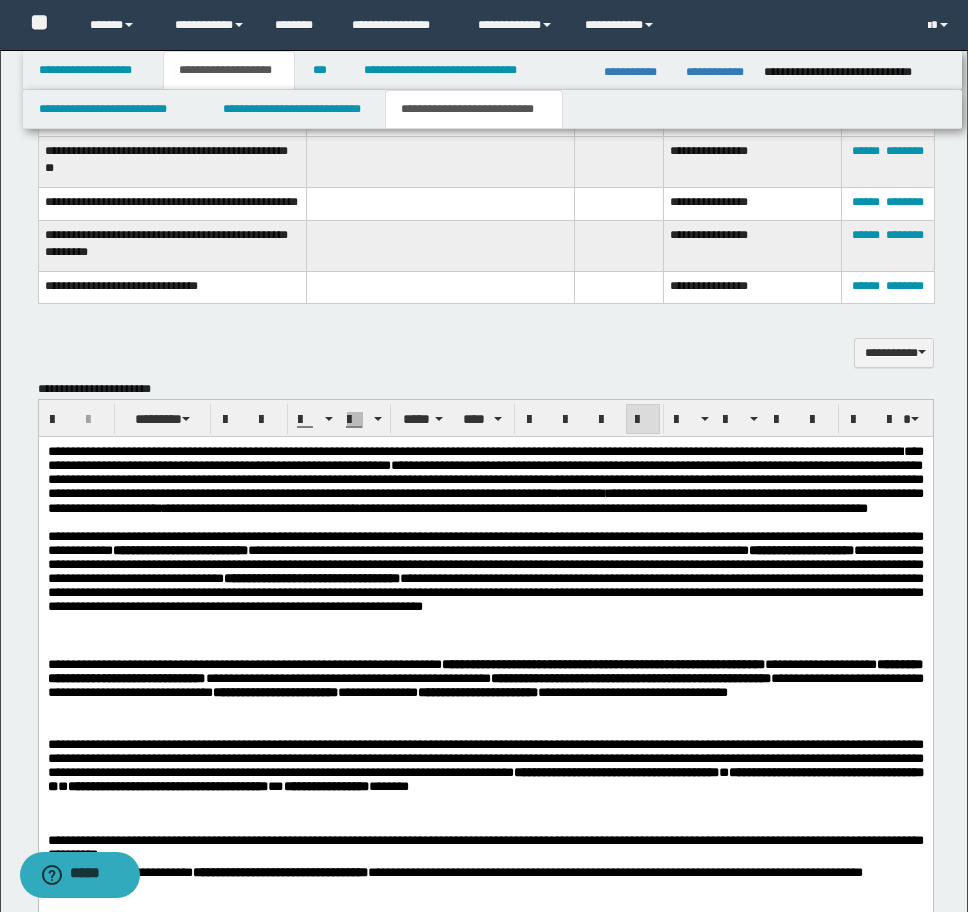 scroll, scrollTop: 1768, scrollLeft: 0, axis: vertical 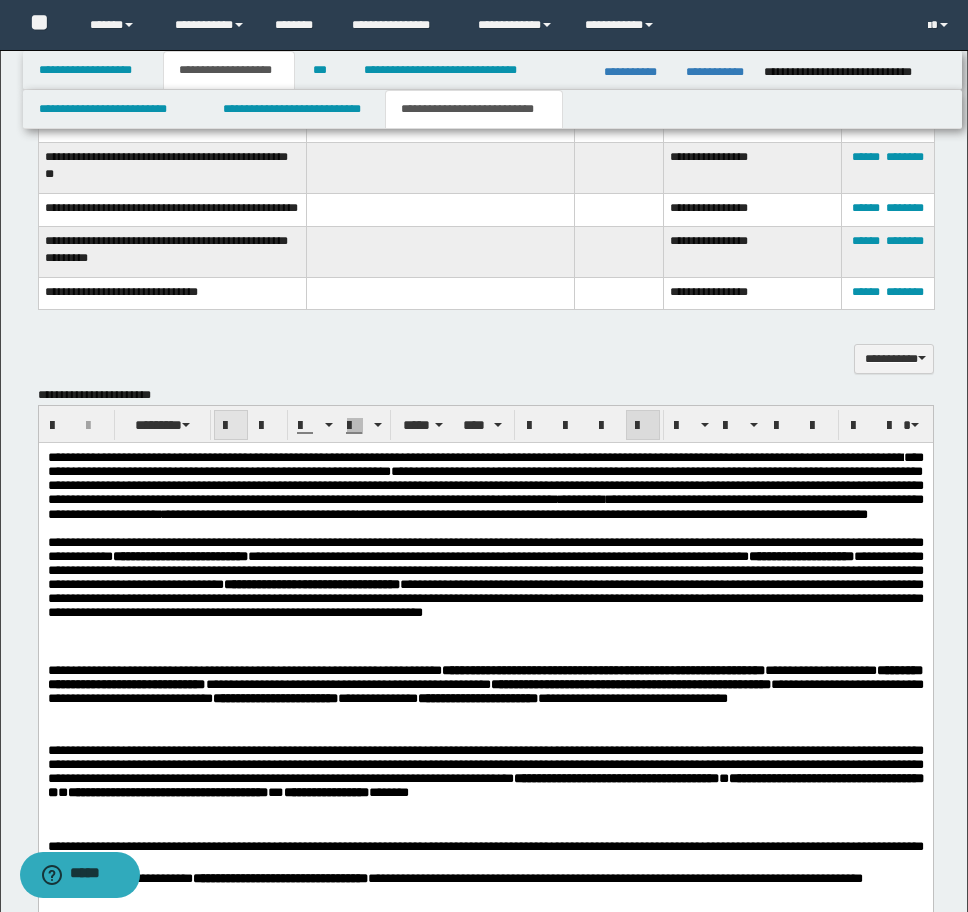 click at bounding box center (231, 426) 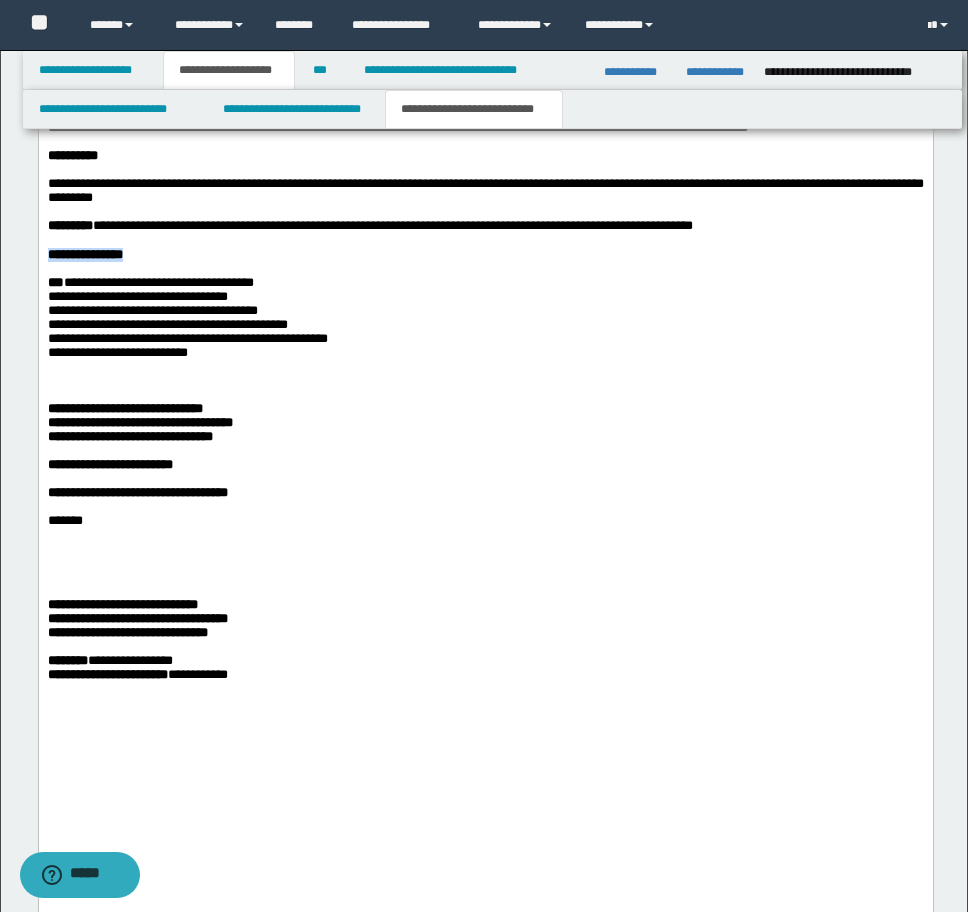 scroll, scrollTop: 5068, scrollLeft: 0, axis: vertical 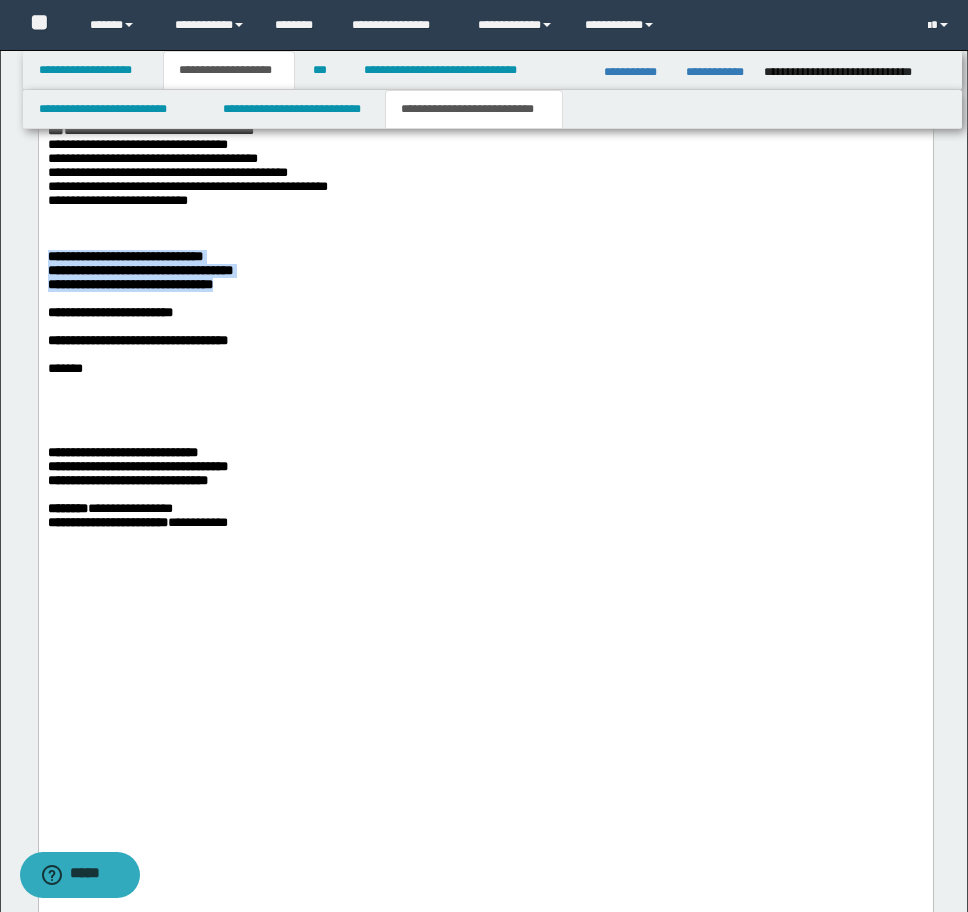 drag, startPoint x: 50, startPoint y: 470, endPoint x: 231, endPoint y: 517, distance: 187.00267 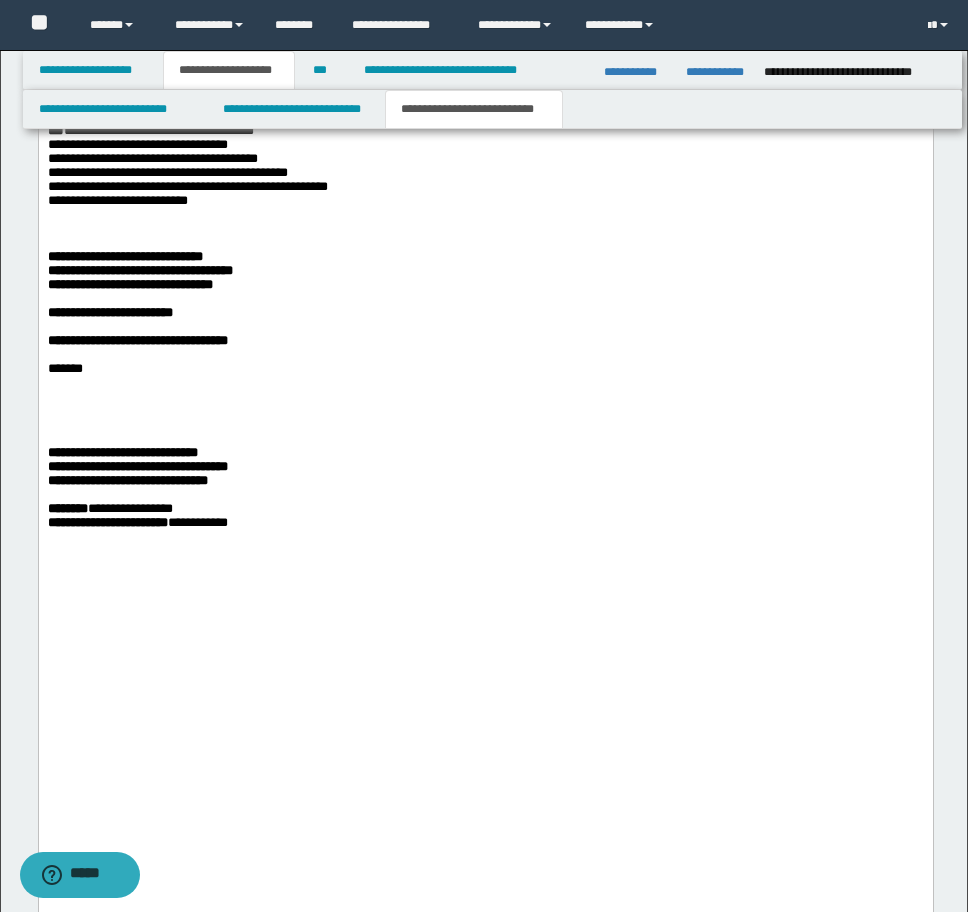 click on "**********" at bounding box center (485, 313) 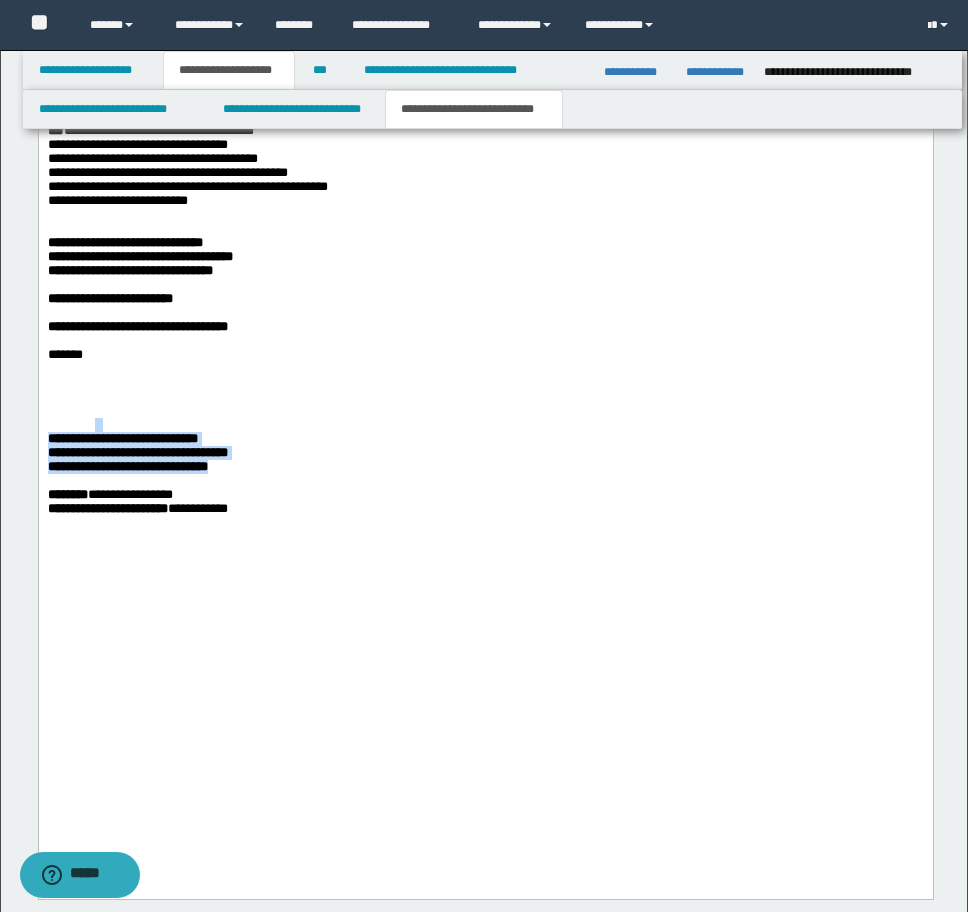 drag, startPoint x: 247, startPoint y: 719, endPoint x: 27, endPoint y: 678, distance: 223.78784 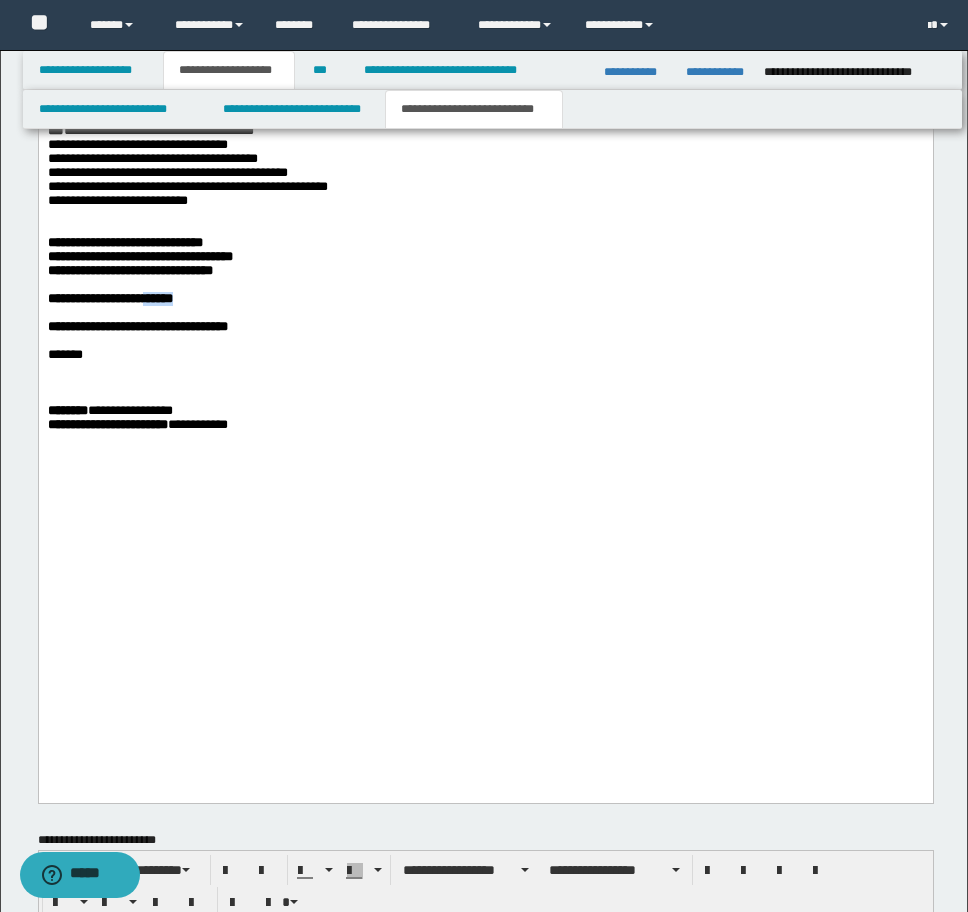 scroll, scrollTop: 5068, scrollLeft: 0, axis: vertical 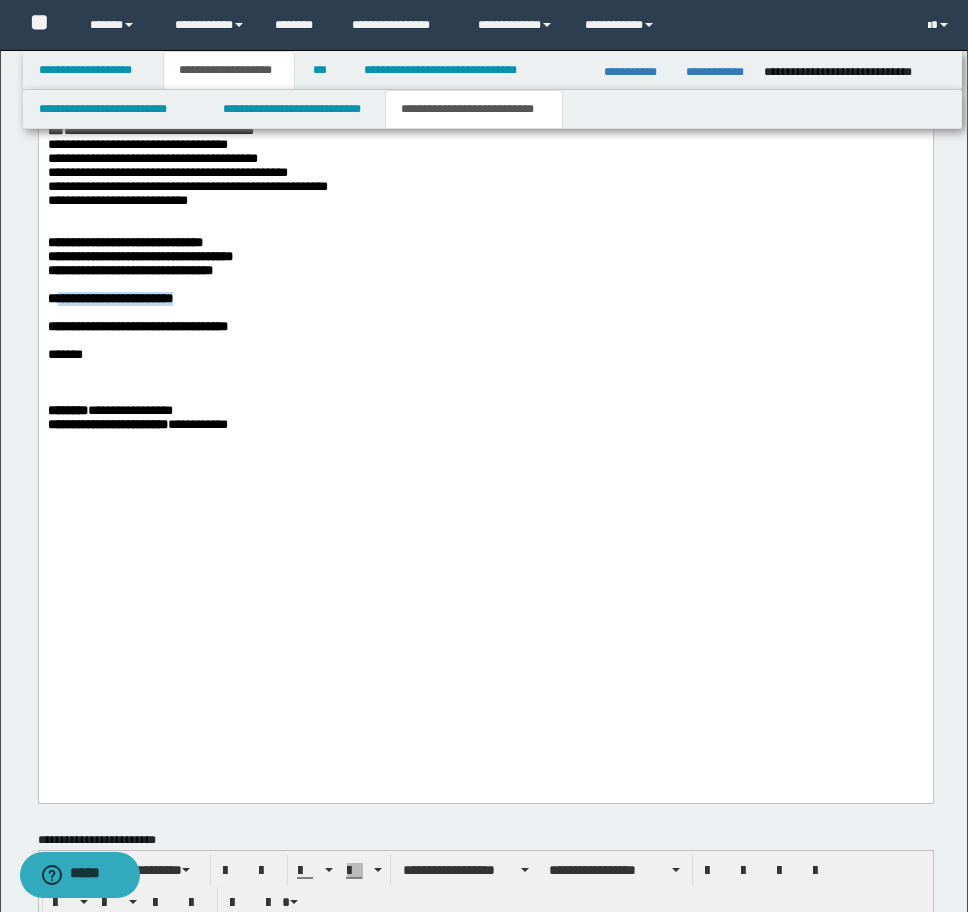 drag, startPoint x: 245, startPoint y: 527, endPoint x: 62, endPoint y: 529, distance: 183.01093 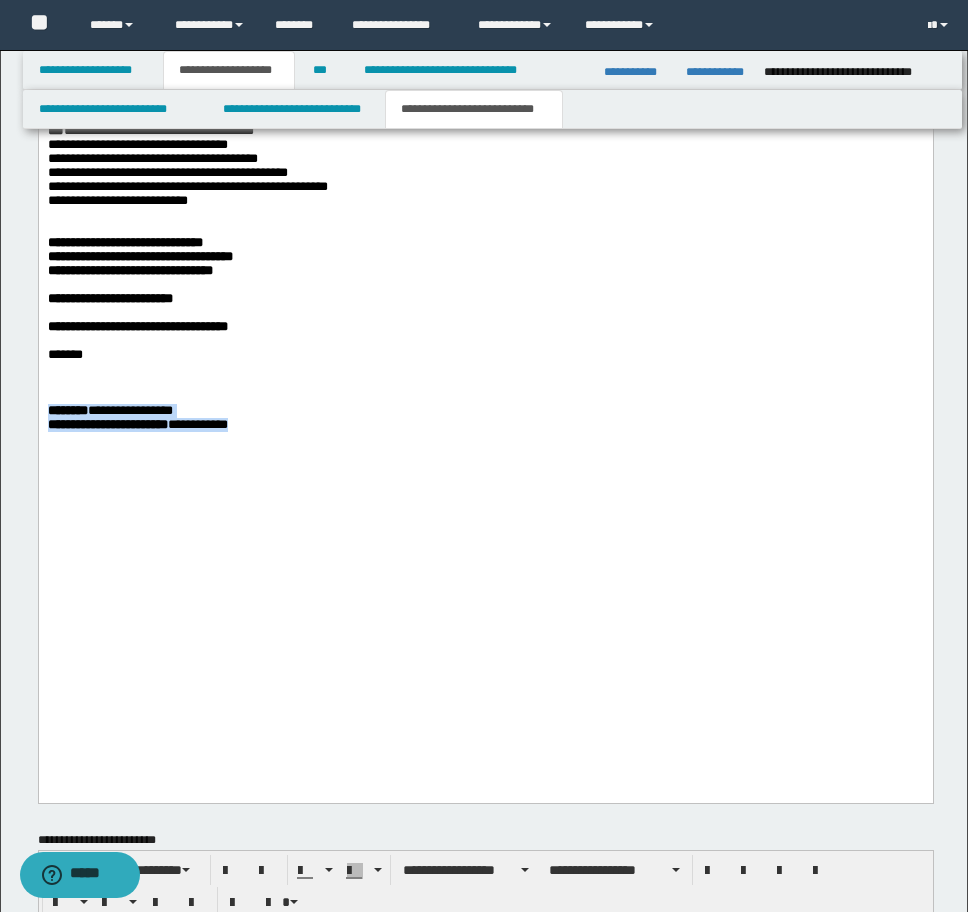drag, startPoint x: 293, startPoint y: 668, endPoint x: 30, endPoint y: 656, distance: 263.27362 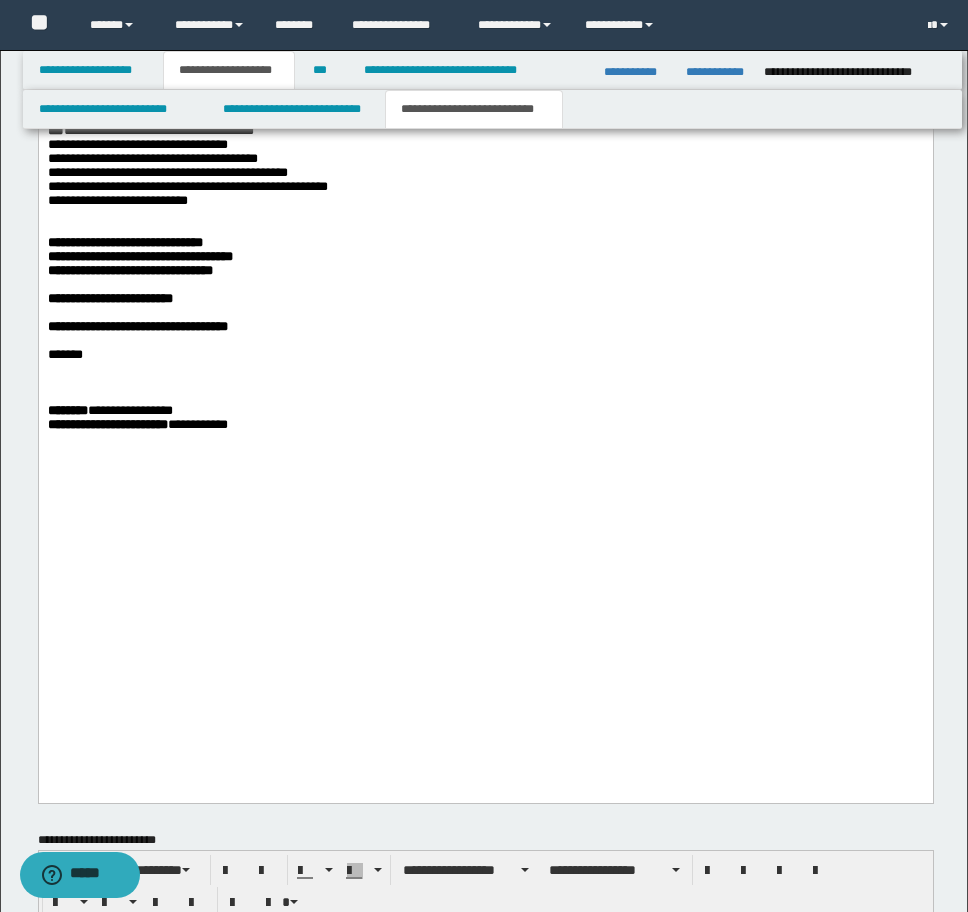 click on "**********" at bounding box center [485, 299] 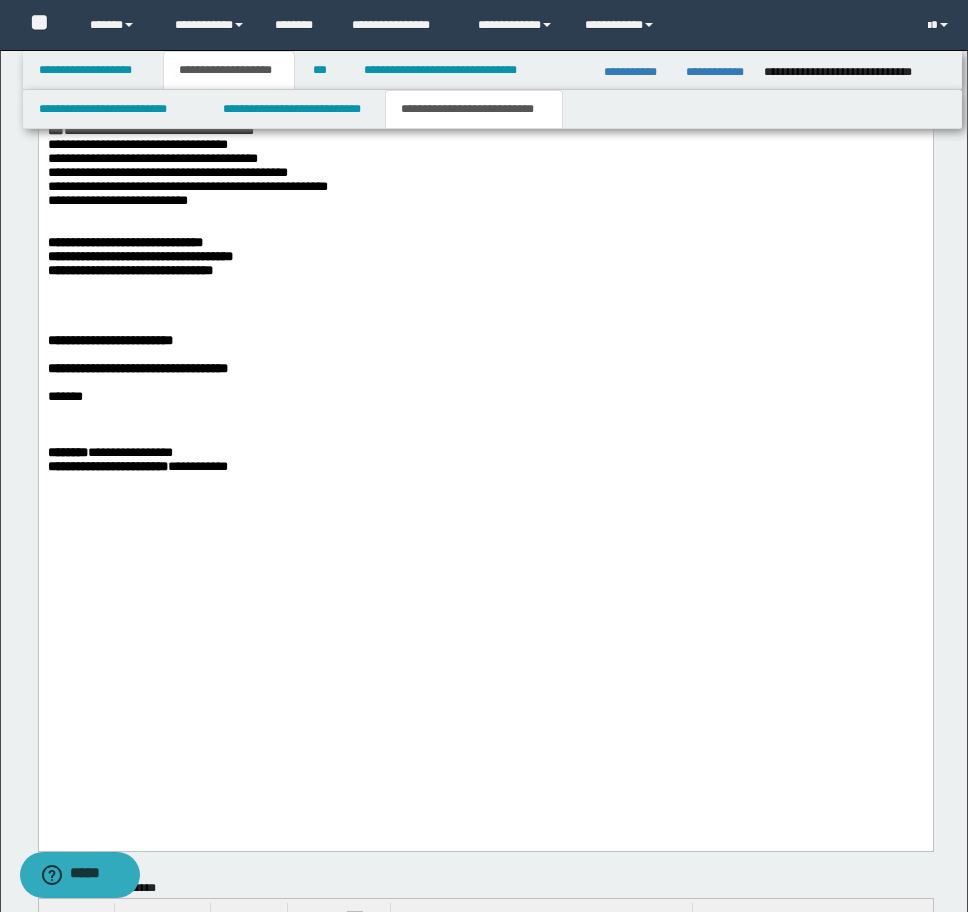 scroll, scrollTop: 5100, scrollLeft: 0, axis: vertical 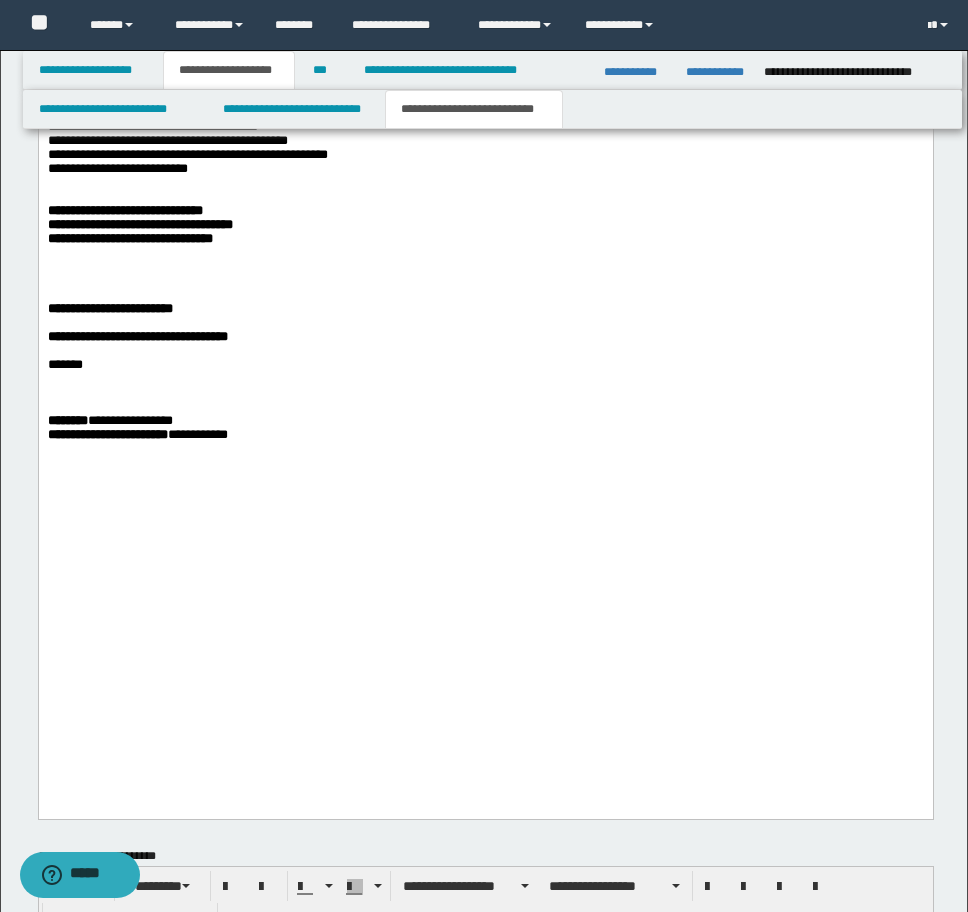 click at bounding box center (485, 197) 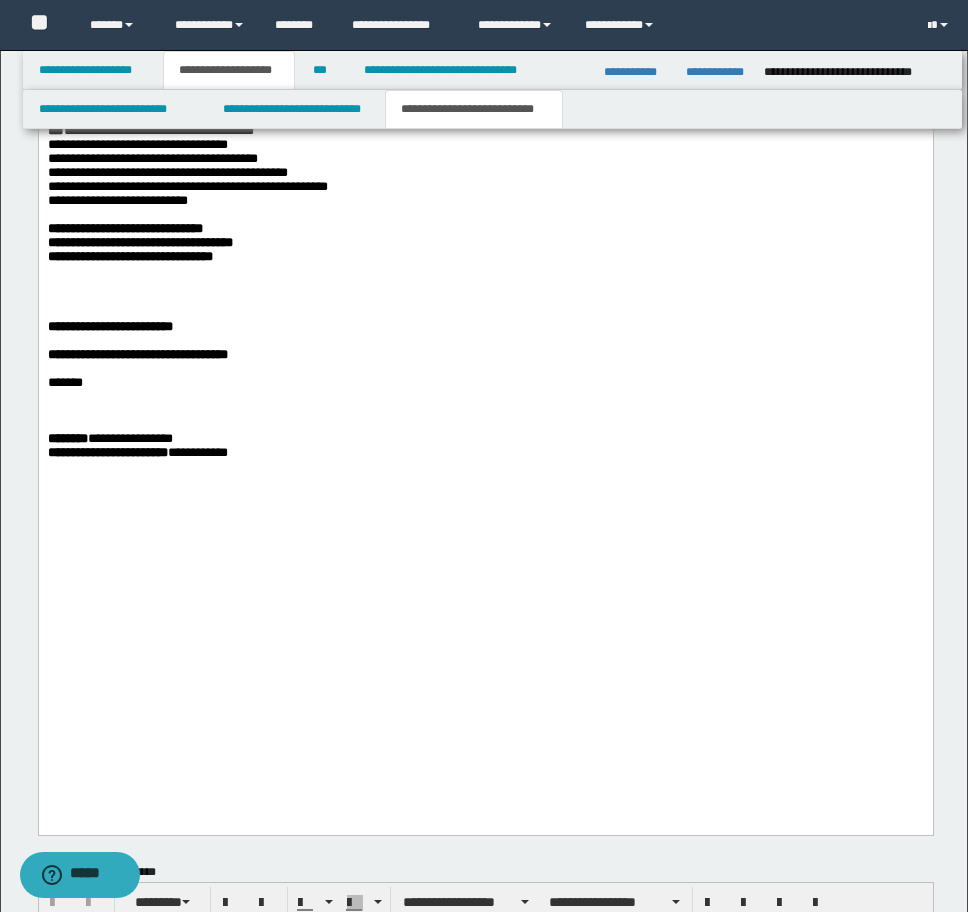 scroll, scrollTop: 5068, scrollLeft: 0, axis: vertical 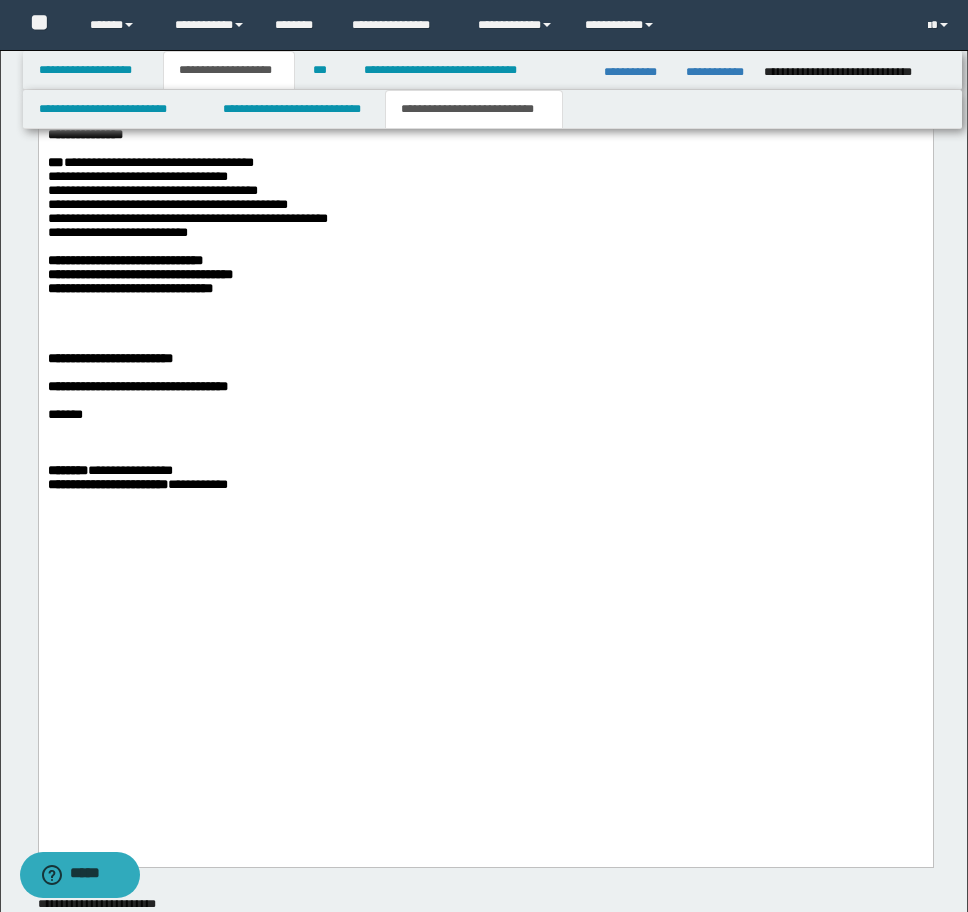 click at bounding box center [485, 331] 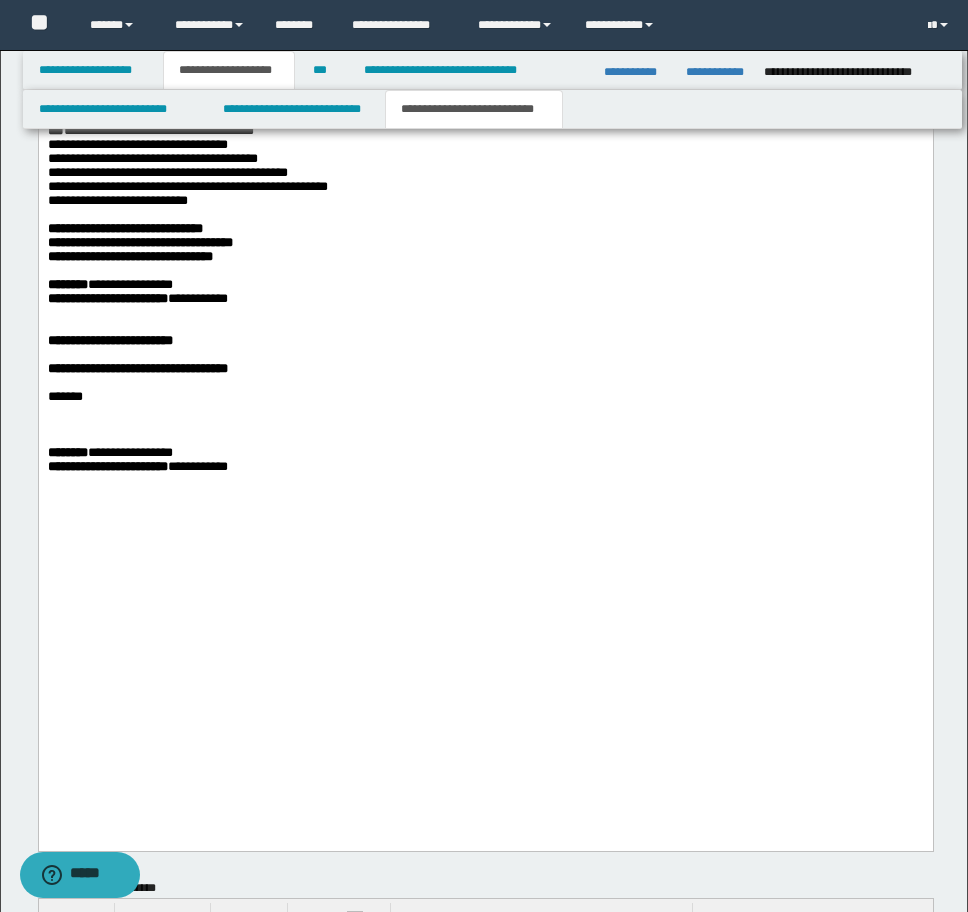 click on "**********" at bounding box center (137, 298) 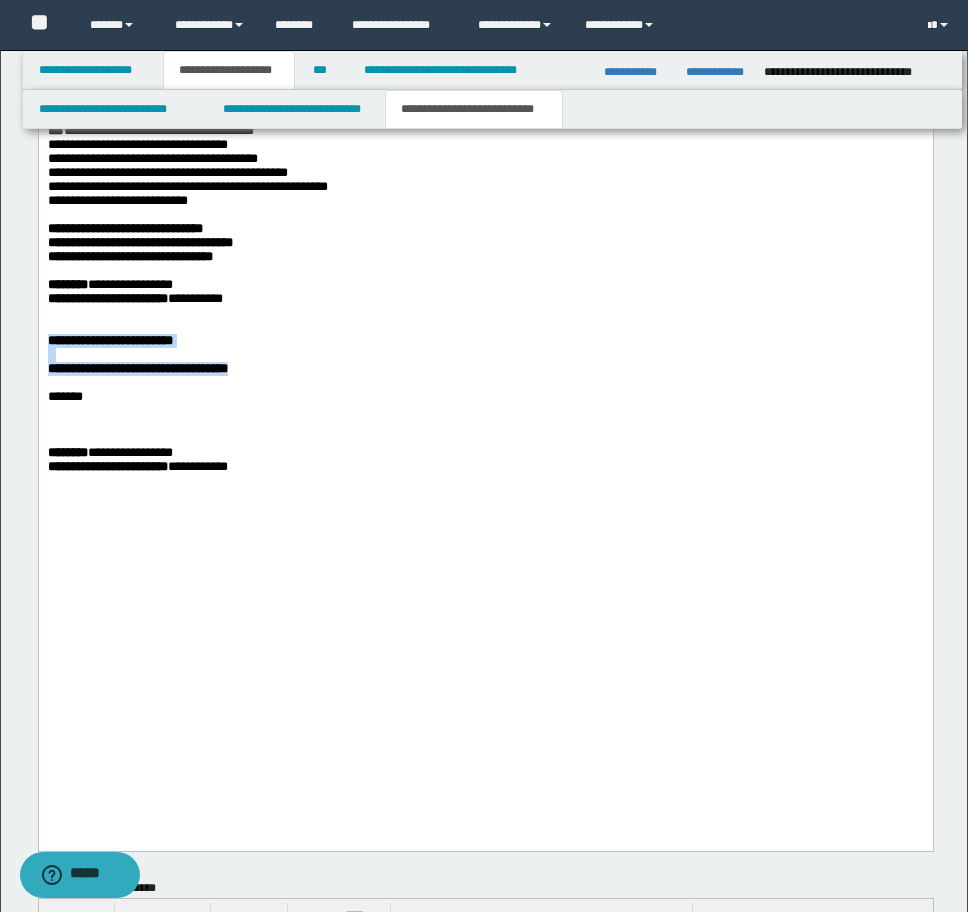 drag, startPoint x: 47, startPoint y: 569, endPoint x: 357, endPoint y: 601, distance: 311.64725 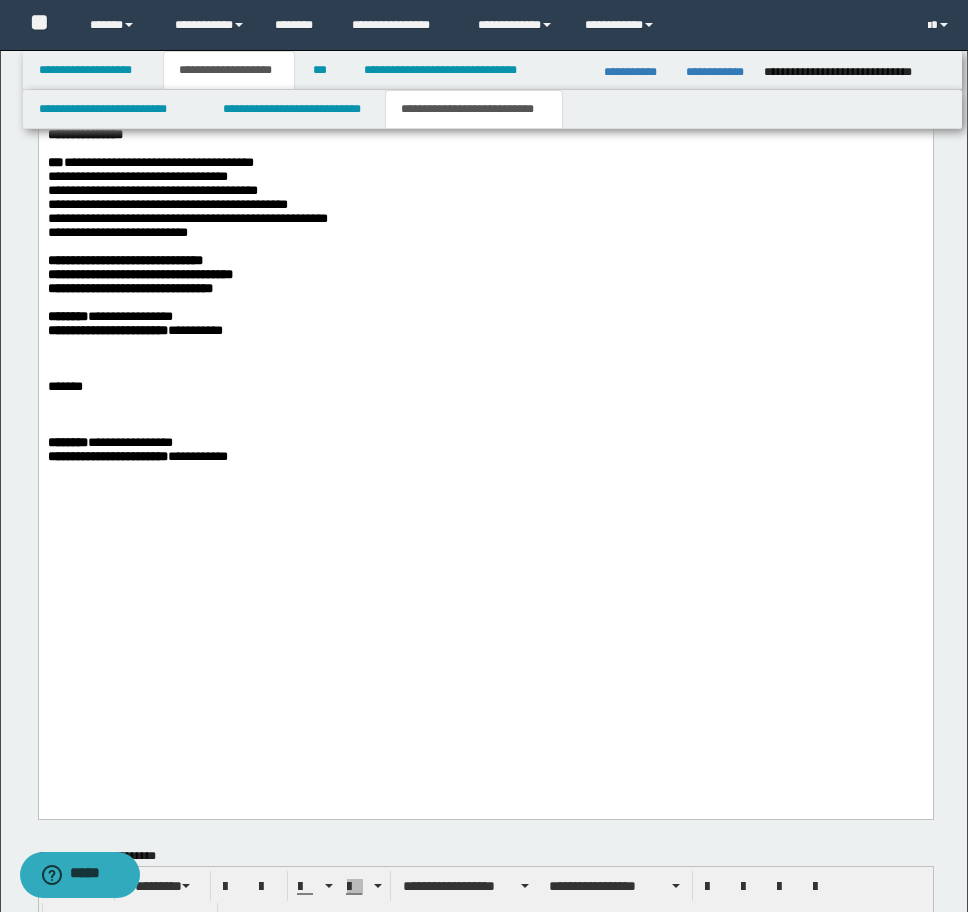 scroll, scrollTop: 5100, scrollLeft: 0, axis: vertical 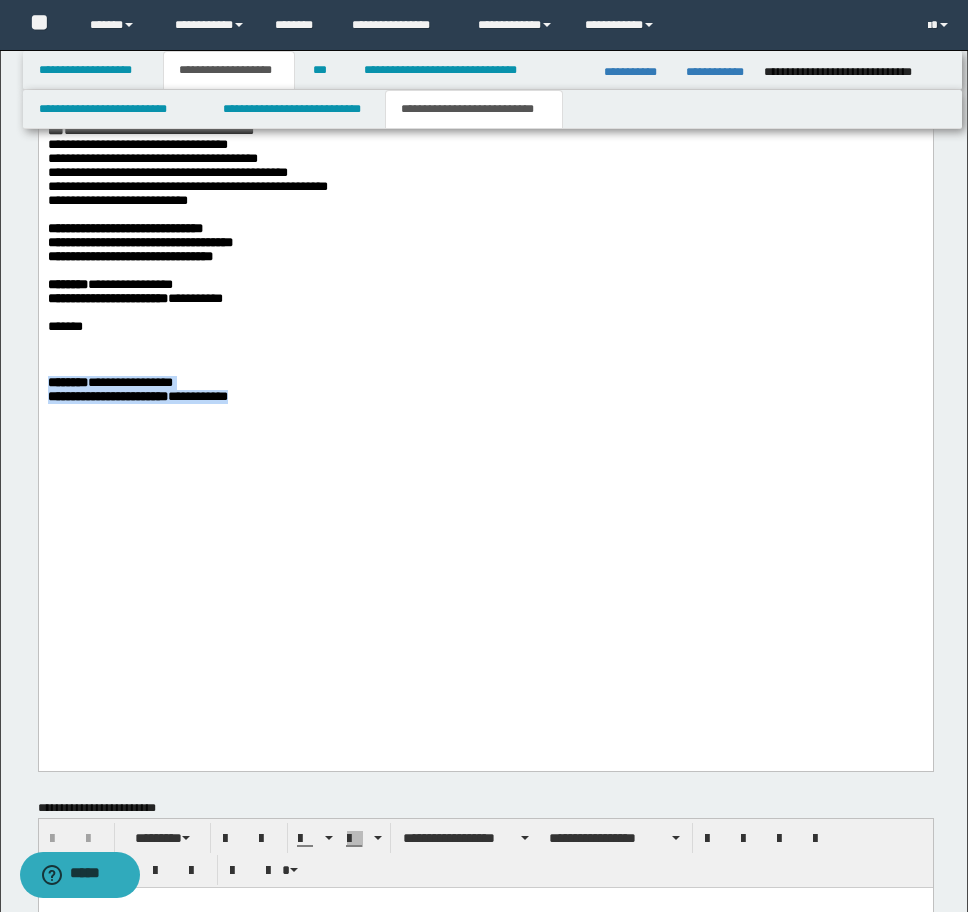 drag, startPoint x: 51, startPoint y: 620, endPoint x: 351, endPoint y: 644, distance: 300.95847 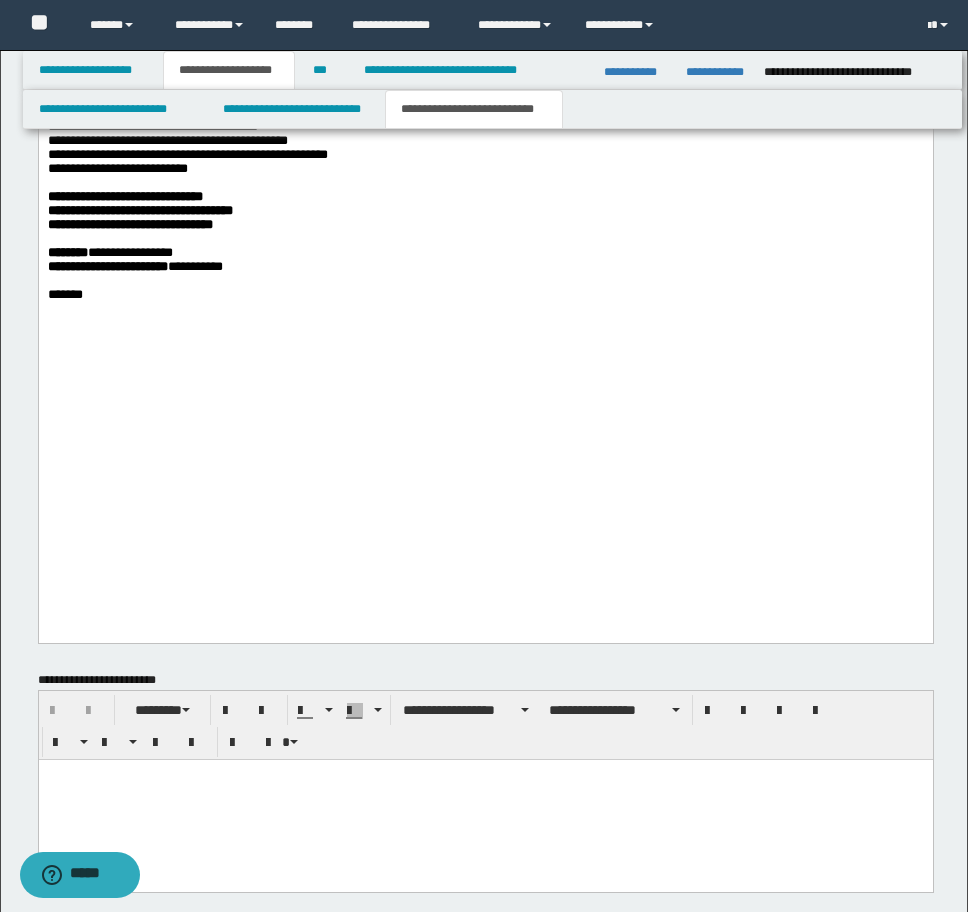 scroll, scrollTop: 5068, scrollLeft: 0, axis: vertical 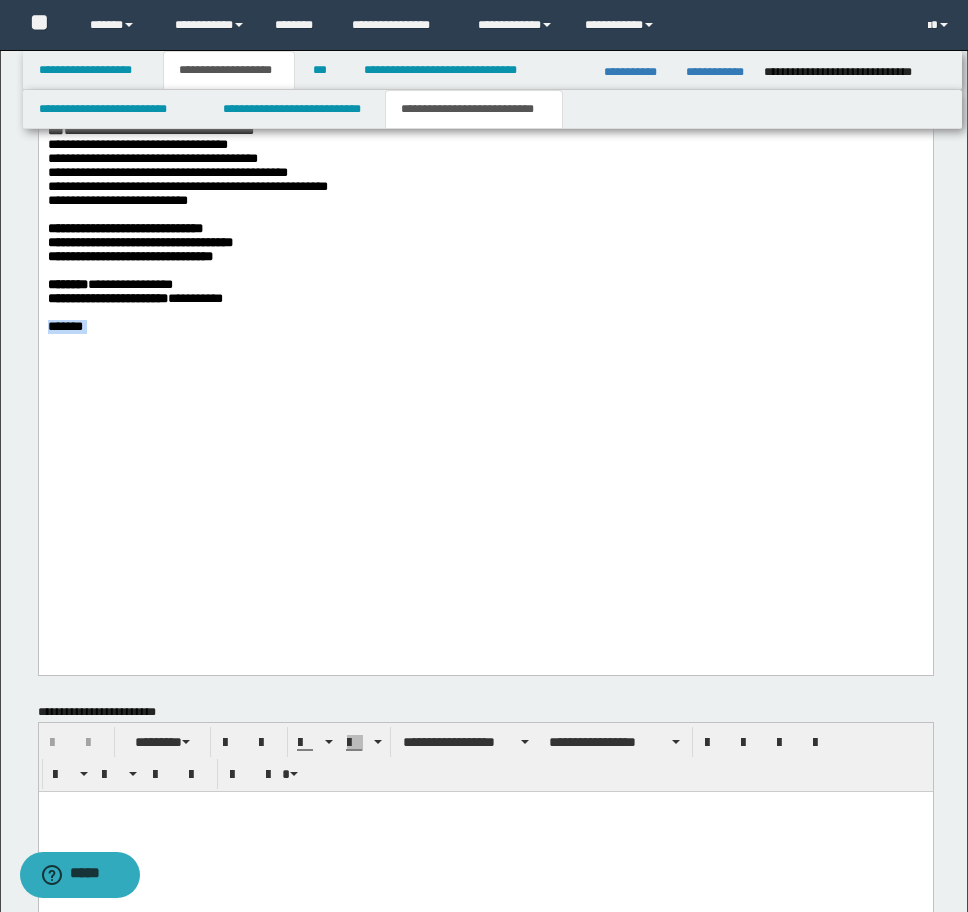 drag, startPoint x: 98, startPoint y: 567, endPoint x: -9, endPoint y: 567, distance: 107 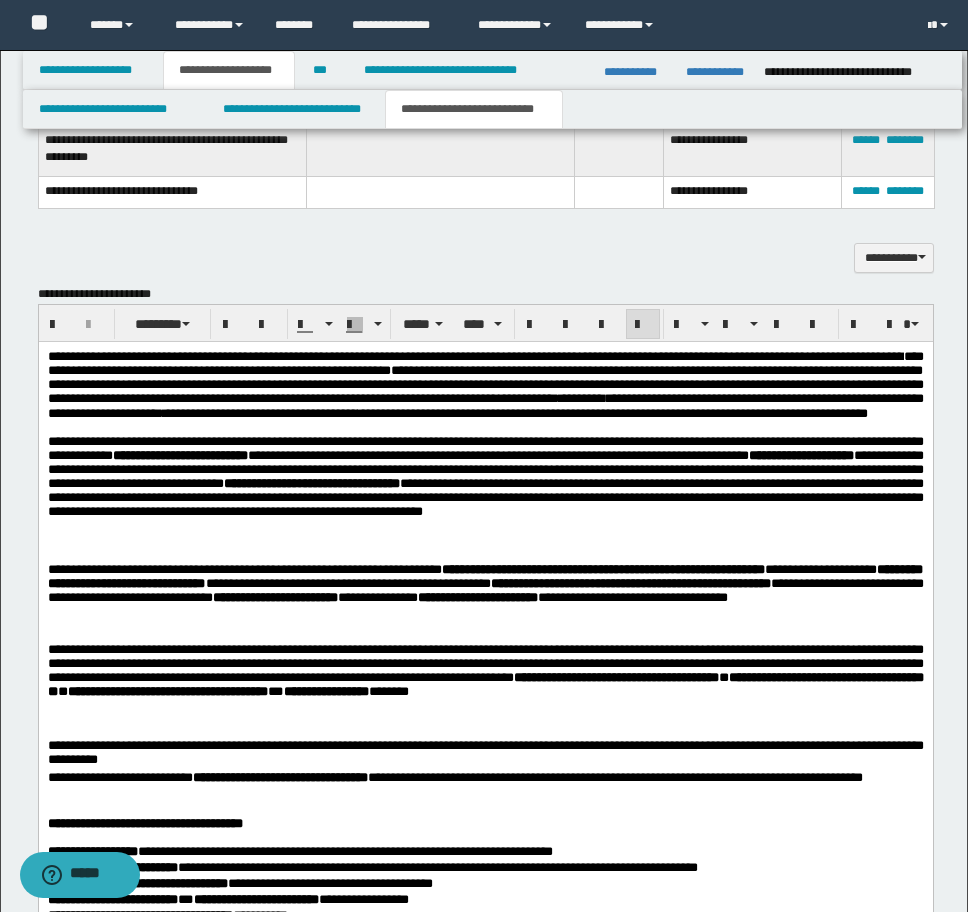 scroll, scrollTop: 1868, scrollLeft: 0, axis: vertical 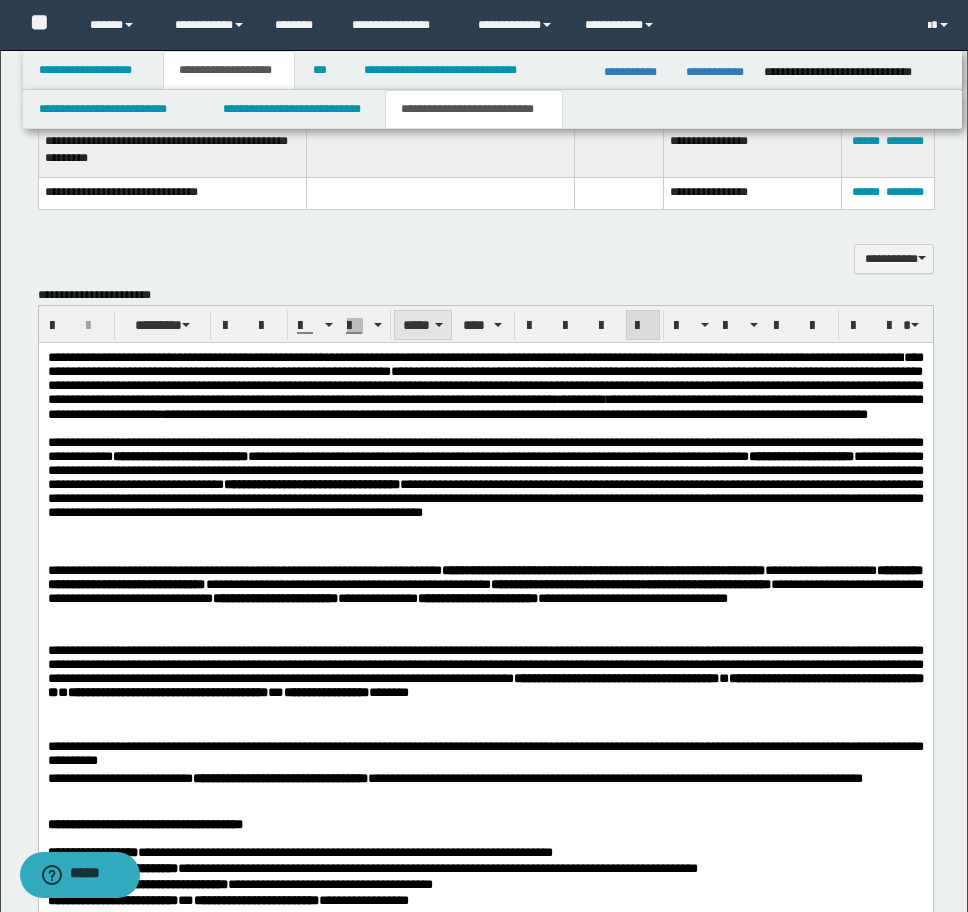 click on "*****" at bounding box center (423, 325) 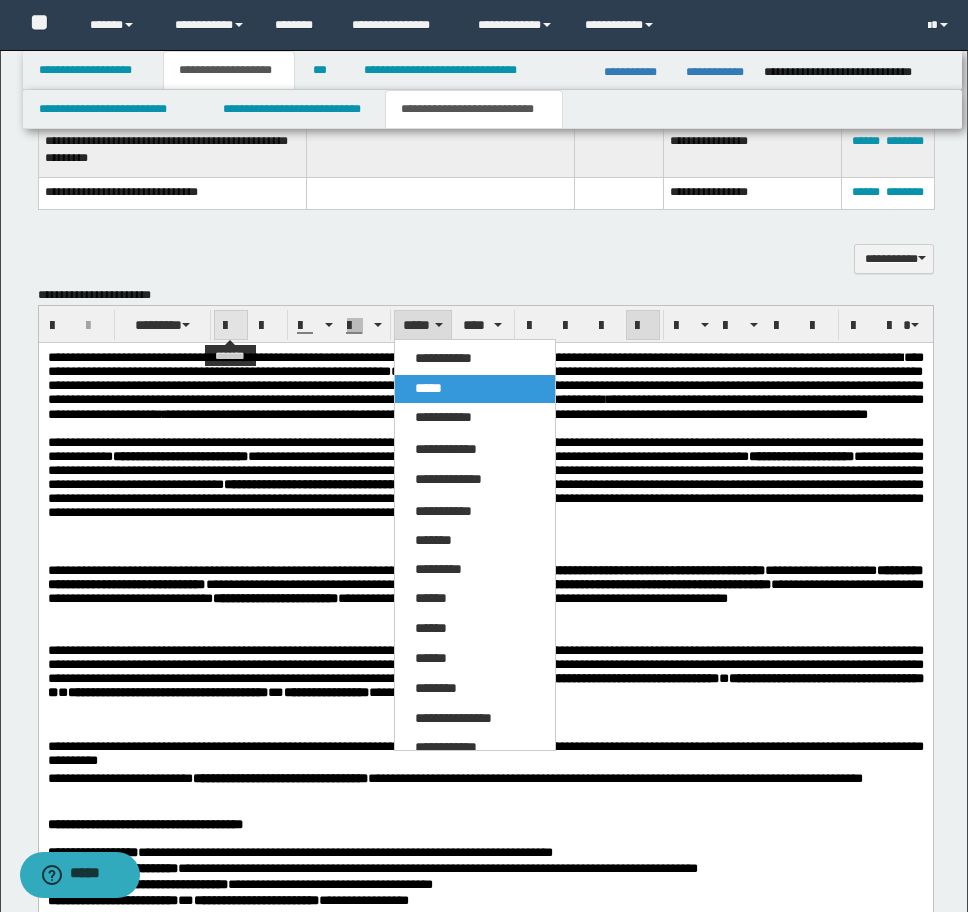 click at bounding box center (231, 326) 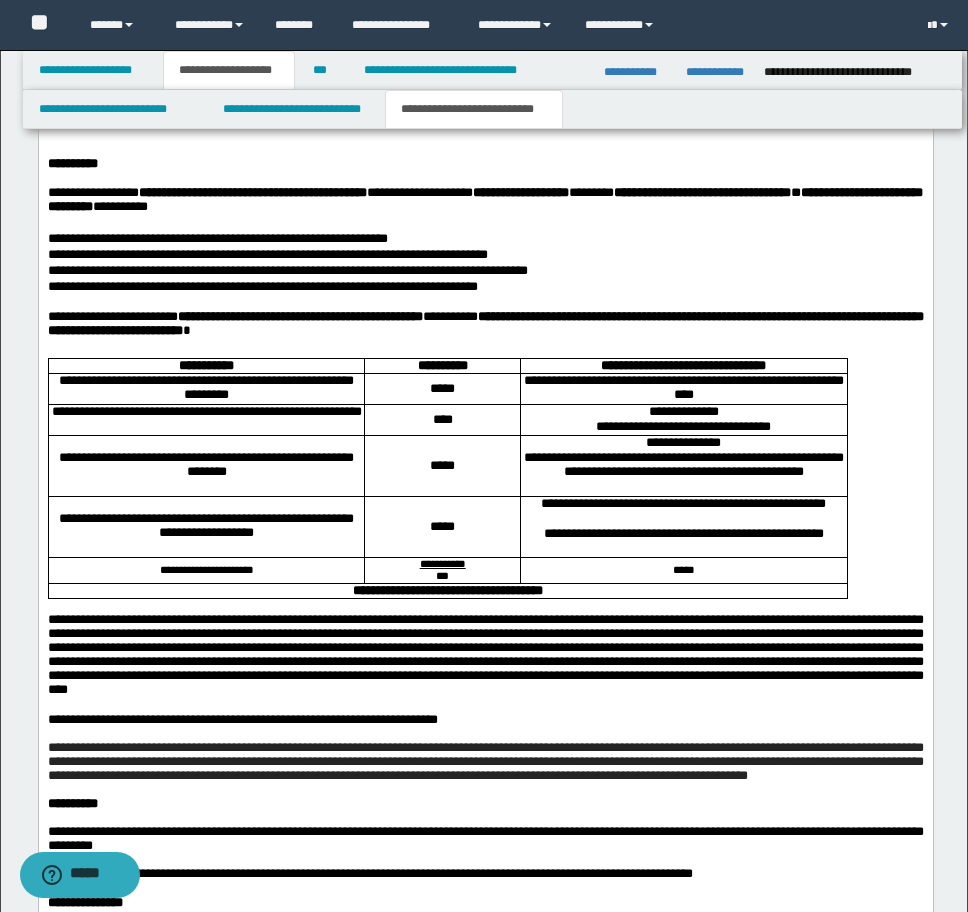 scroll, scrollTop: 4300, scrollLeft: 0, axis: vertical 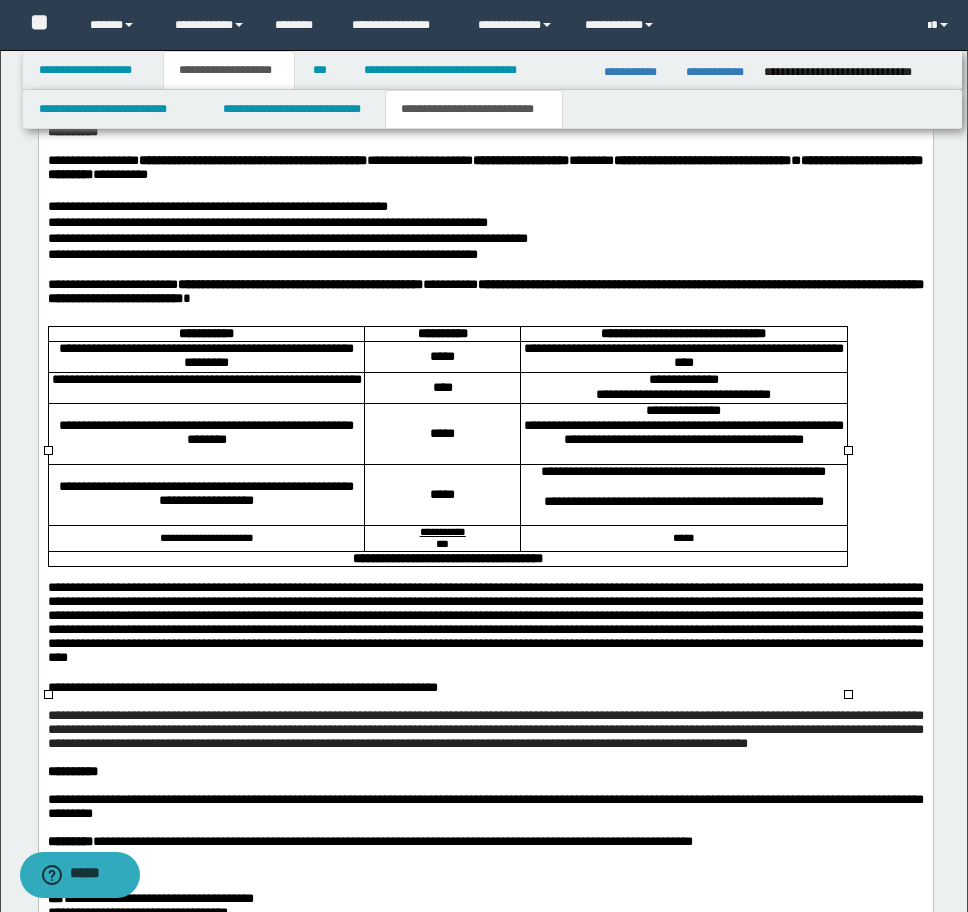 click on "*****" at bounding box center [683, 538] 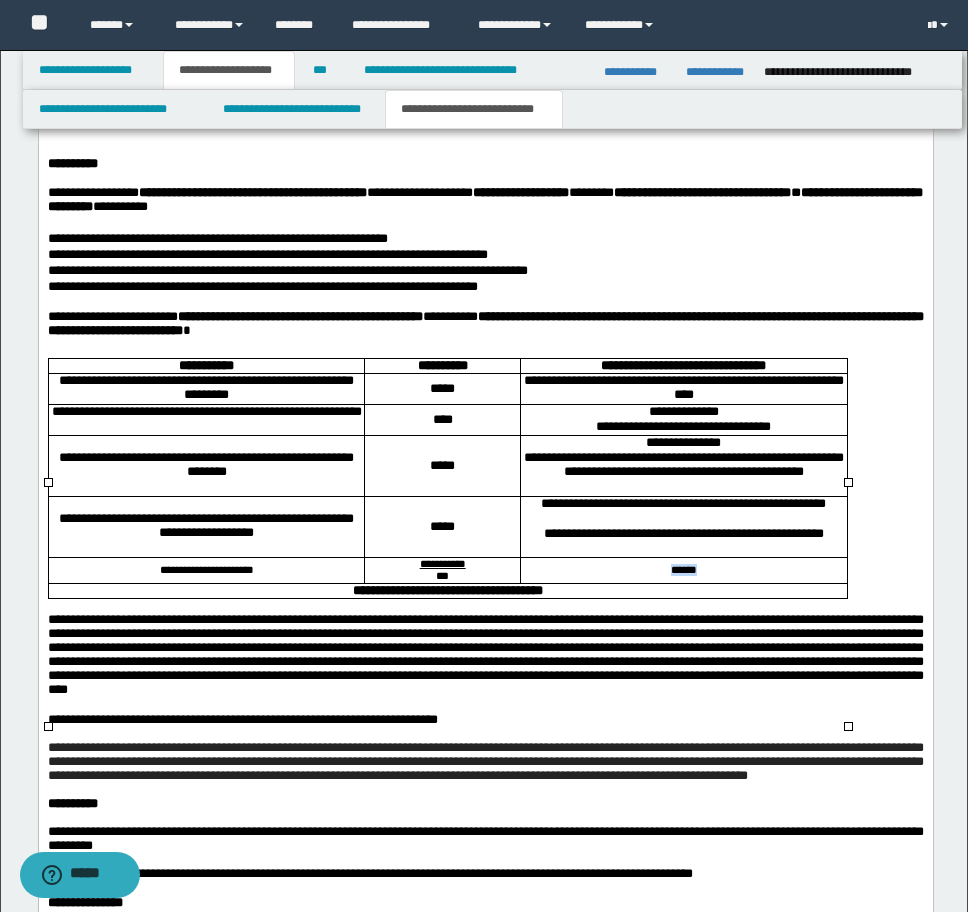 drag, startPoint x: 722, startPoint y: 701, endPoint x: 651, endPoint y: 698, distance: 71.063354 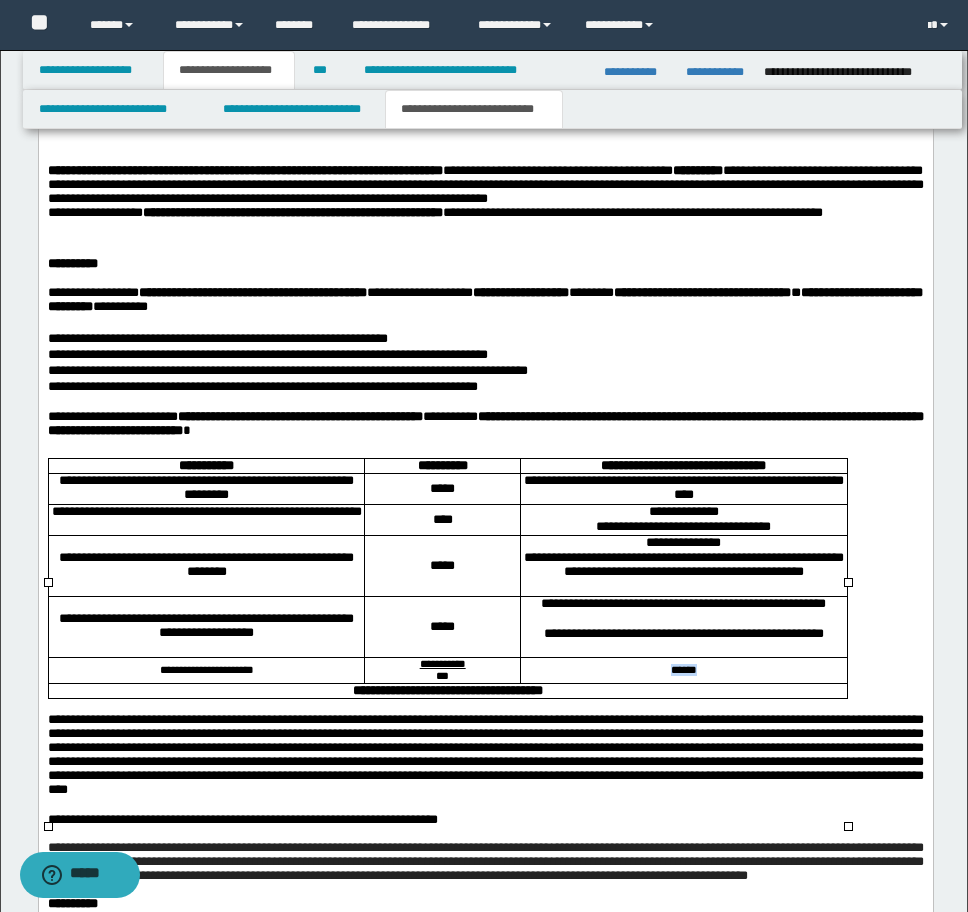 scroll, scrollTop: 4300, scrollLeft: 0, axis: vertical 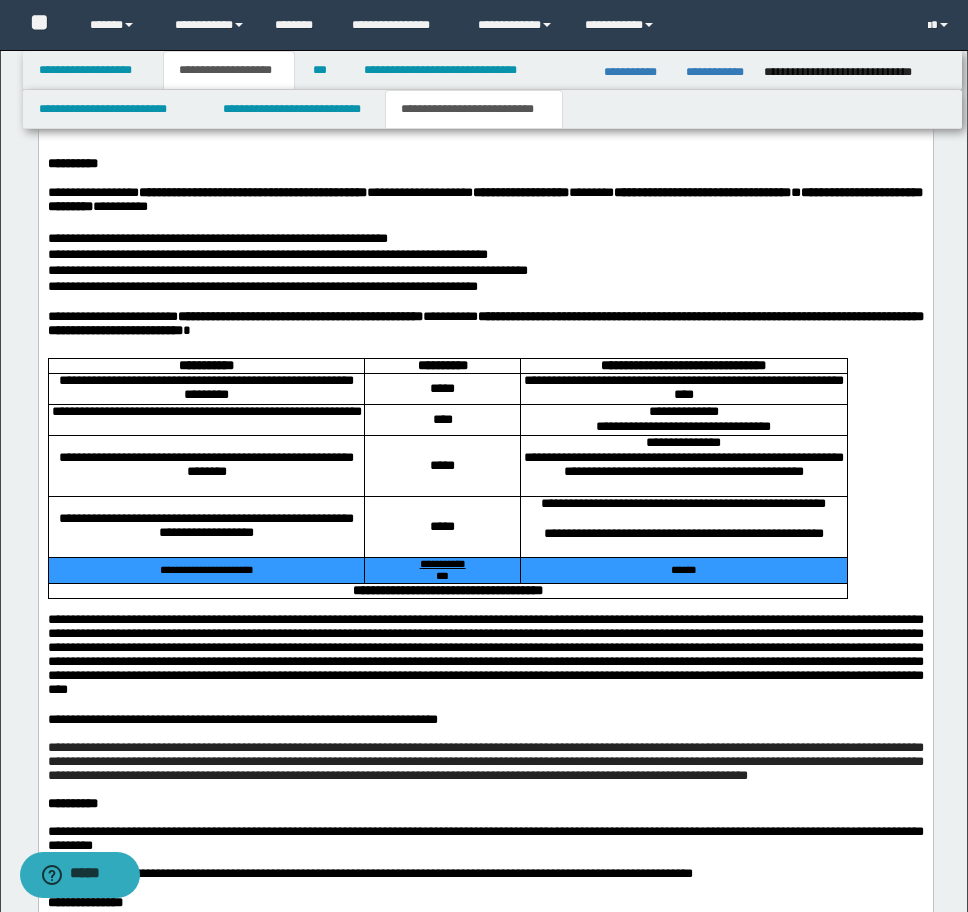 drag, startPoint x: 122, startPoint y: 699, endPoint x: 694, endPoint y: 687, distance: 572.12585 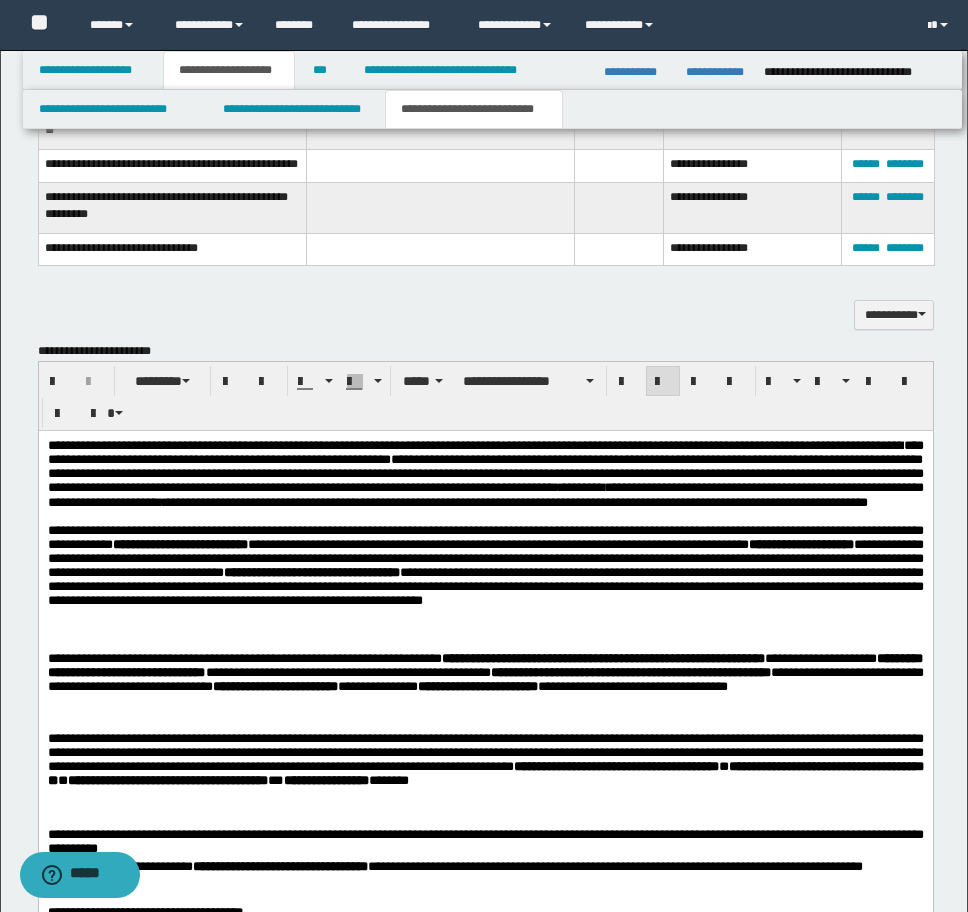 scroll, scrollTop: 1800, scrollLeft: 0, axis: vertical 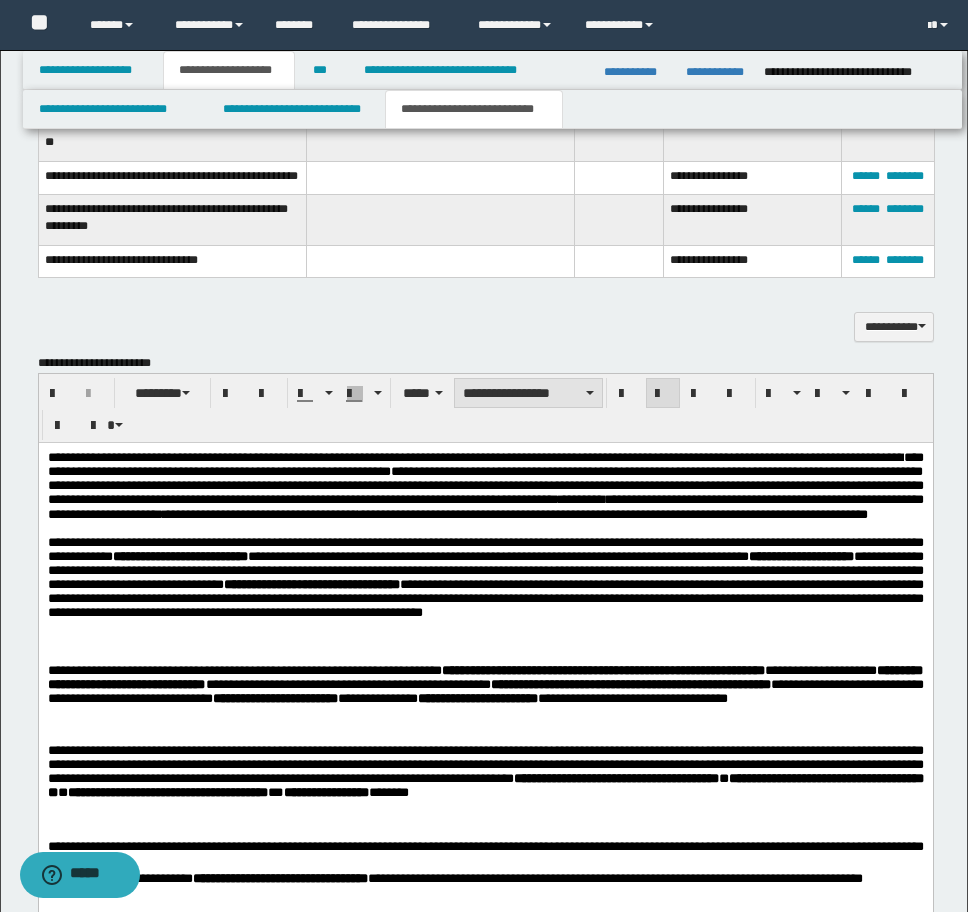 click on "**********" at bounding box center (528, 393) 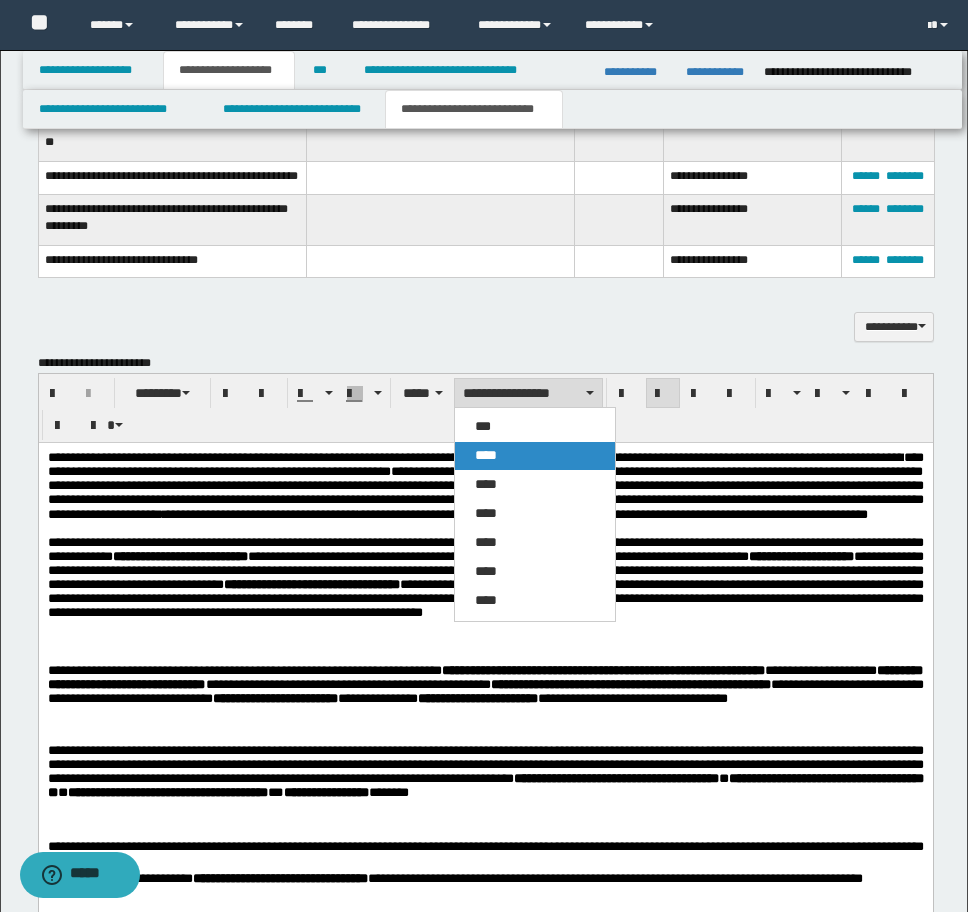 click on "****" at bounding box center [535, 456] 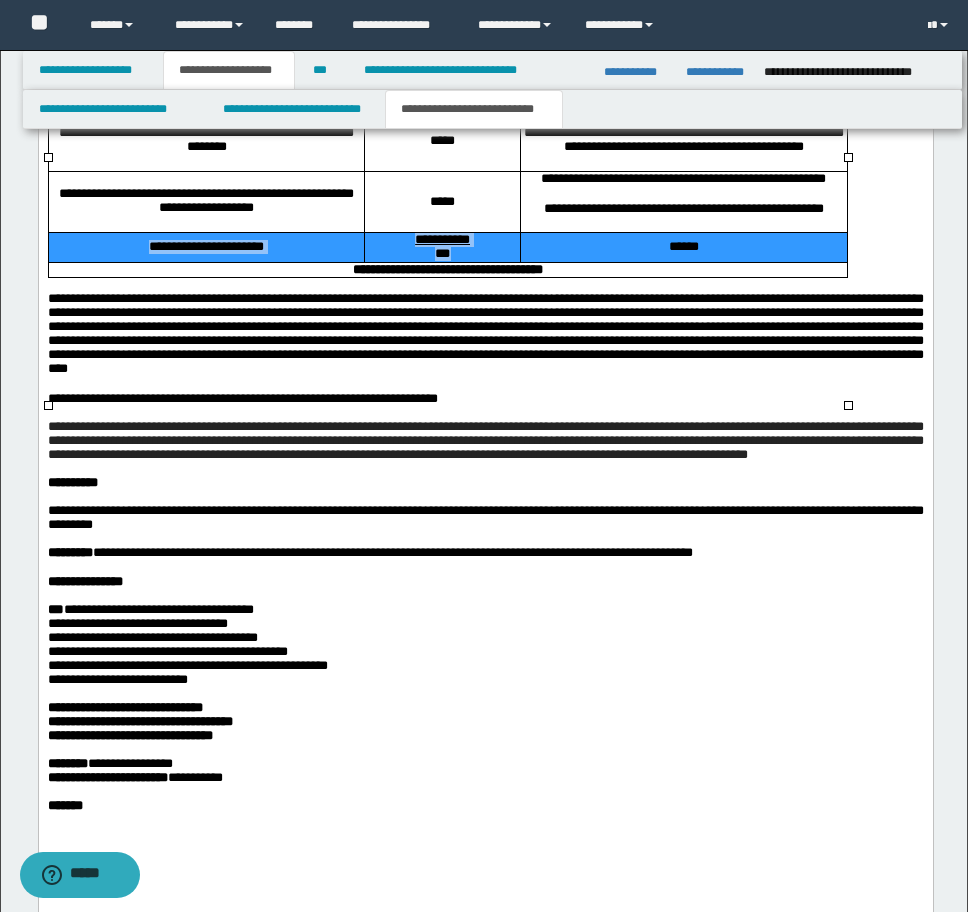 scroll, scrollTop: 4600, scrollLeft: 0, axis: vertical 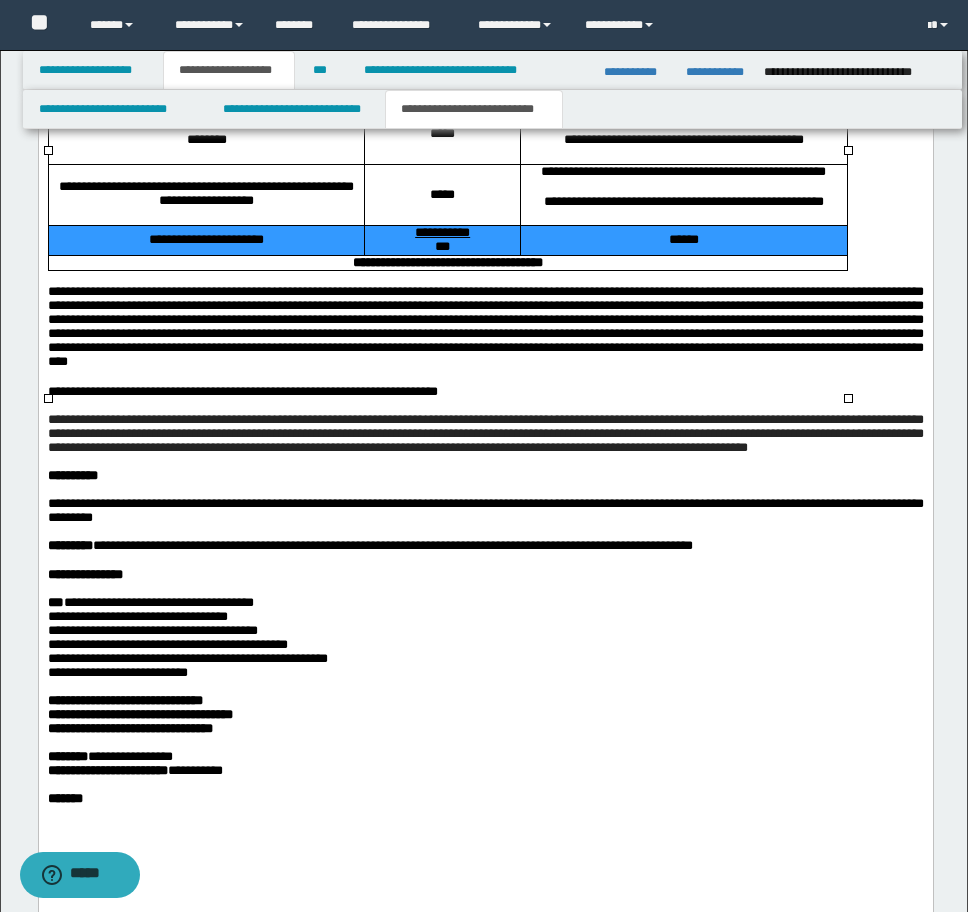 click on "**********" at bounding box center (485, 433) 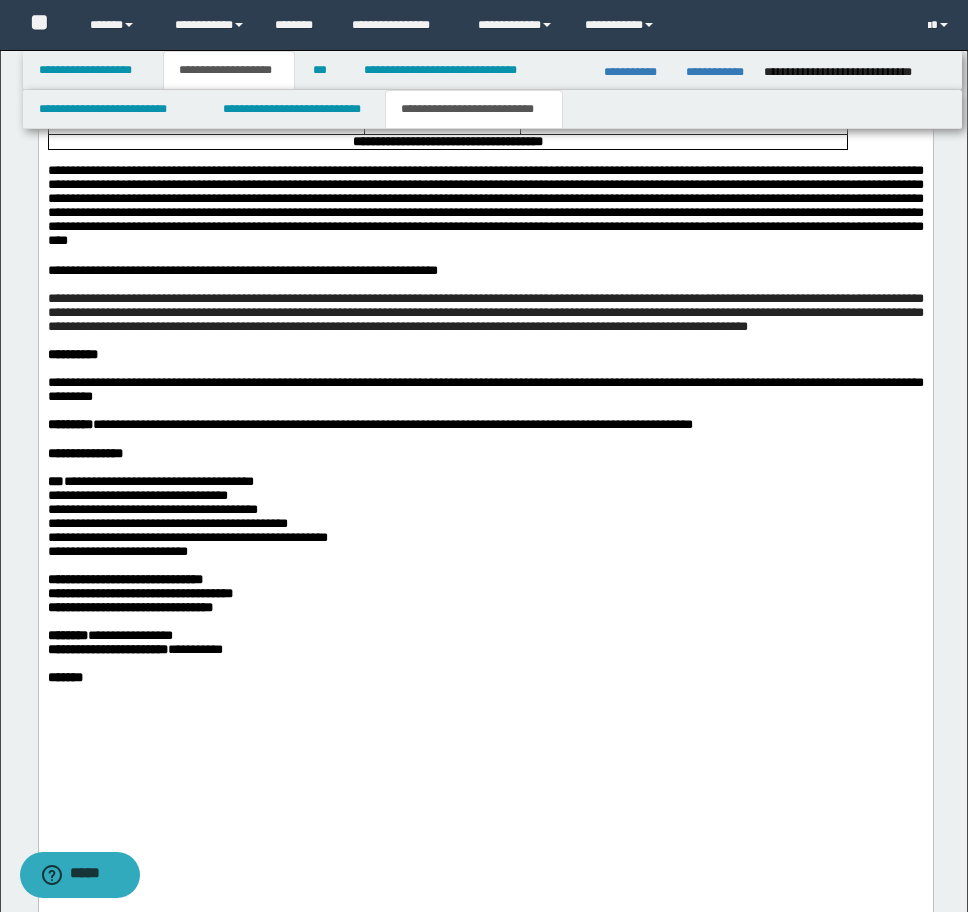 scroll, scrollTop: 4900, scrollLeft: 0, axis: vertical 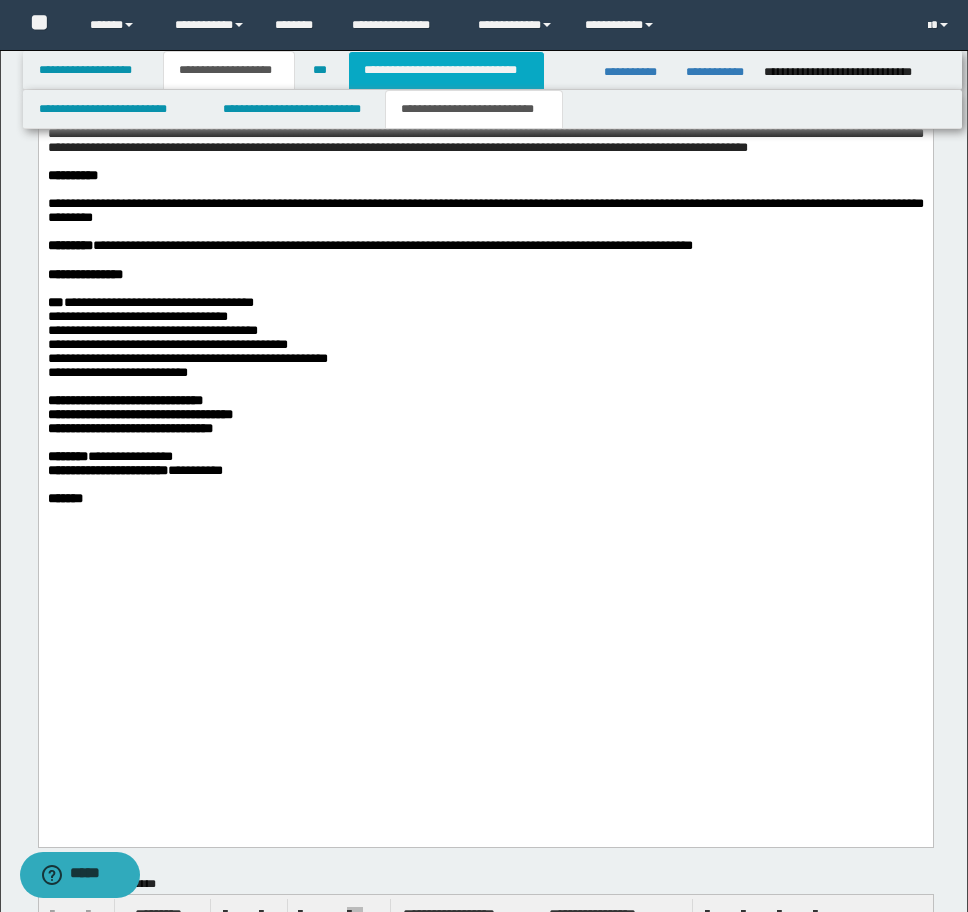 click on "**********" at bounding box center [446, 70] 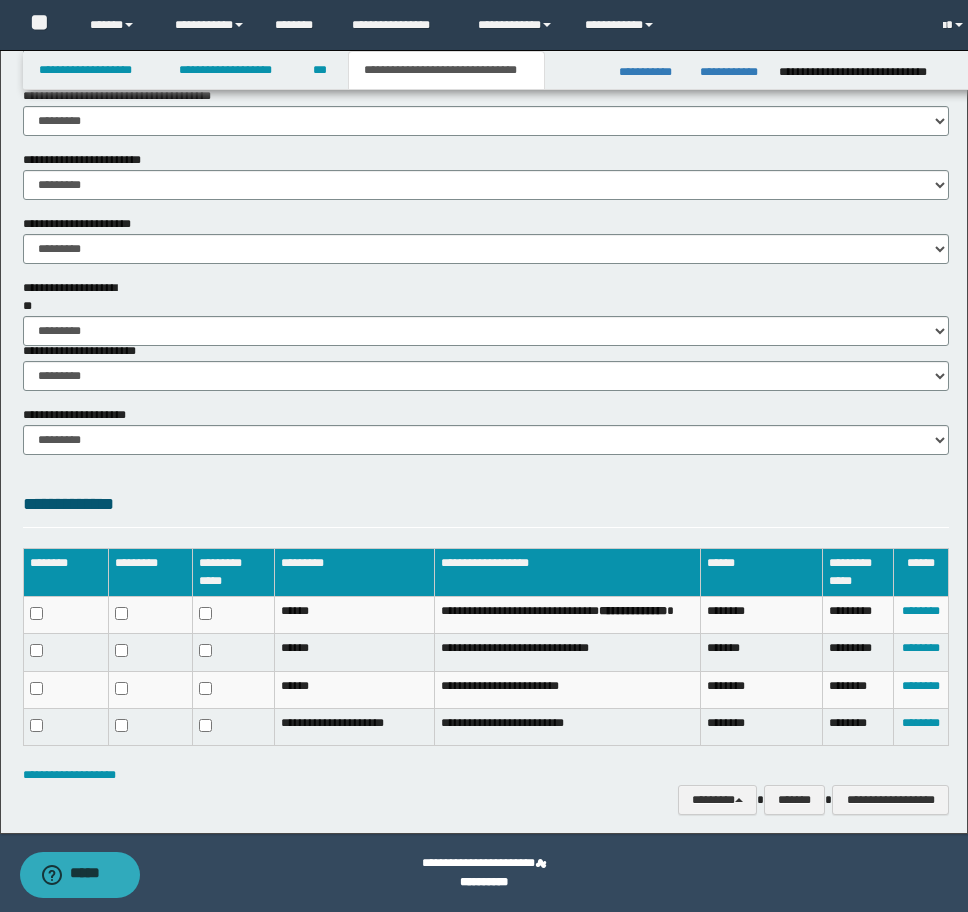 scroll, scrollTop: 1746, scrollLeft: 0, axis: vertical 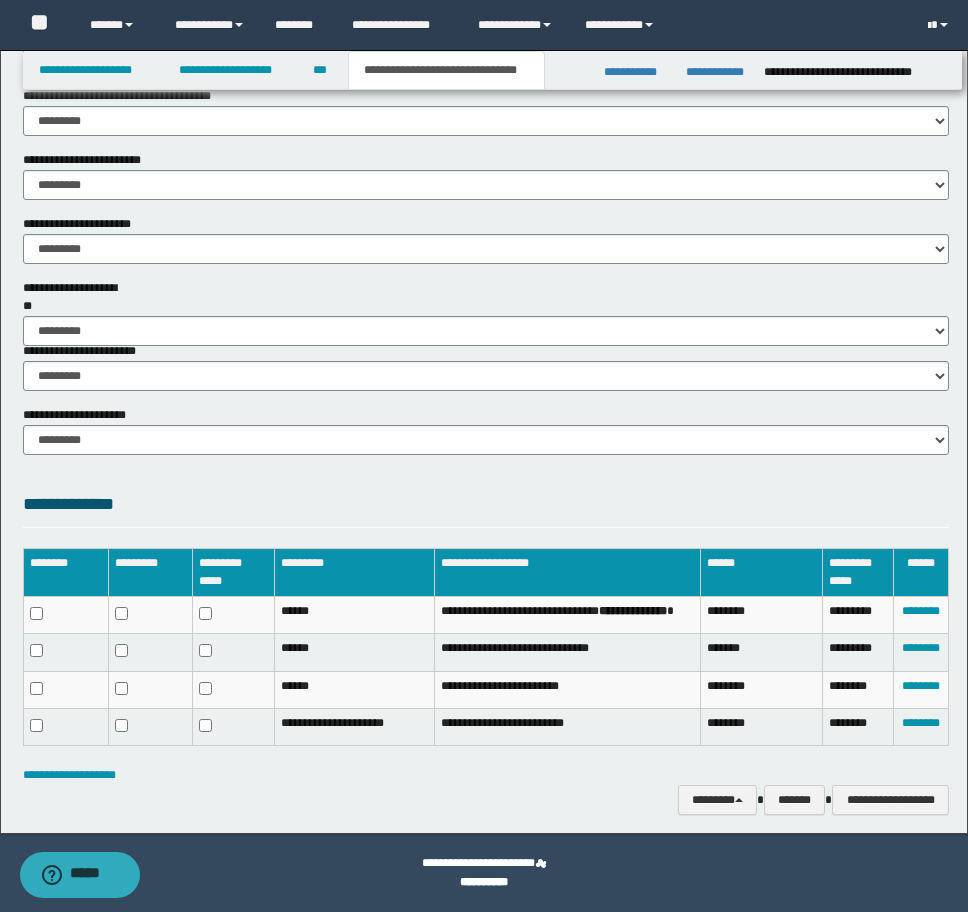 click on "**********" at bounding box center [486, 366] 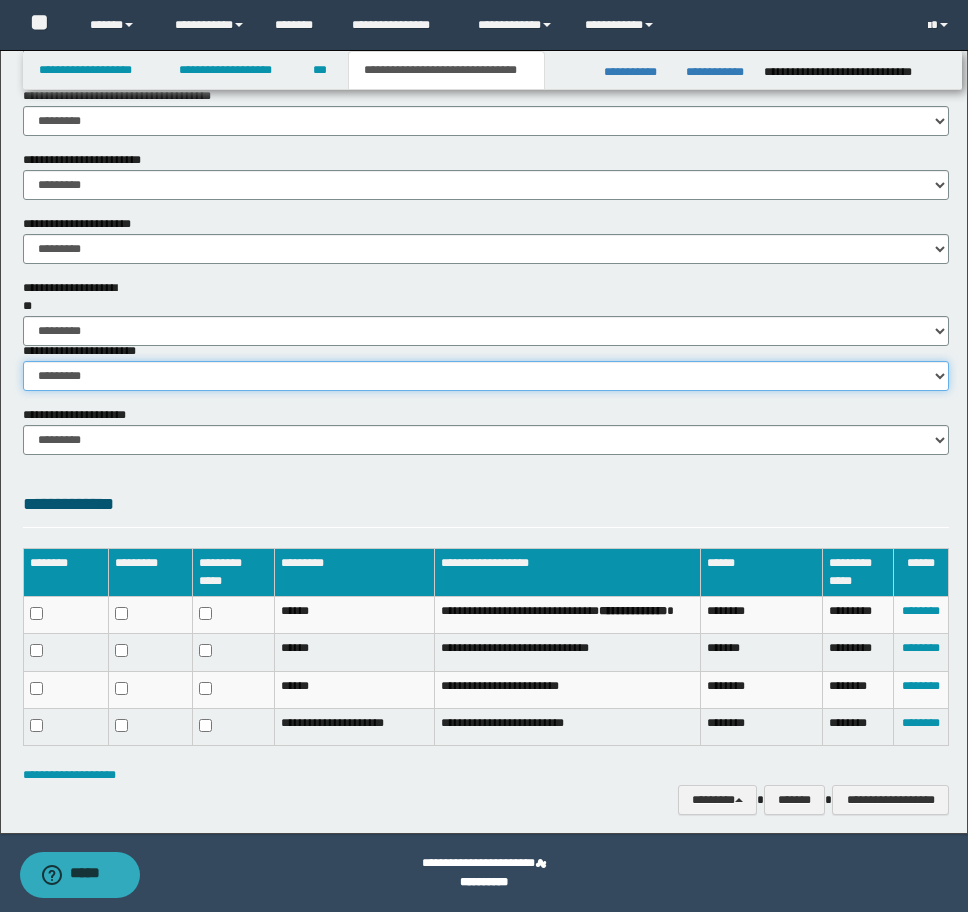click on "*********
*********
*********" at bounding box center (486, 376) 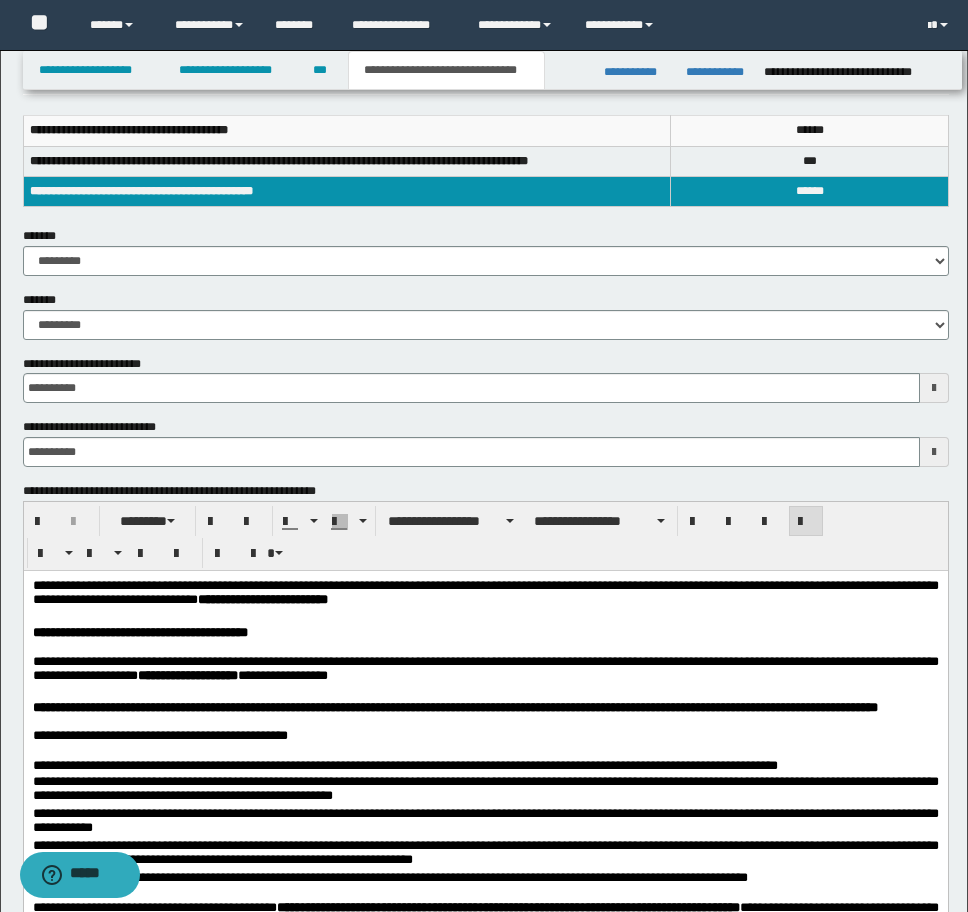 scroll, scrollTop: 446, scrollLeft: 0, axis: vertical 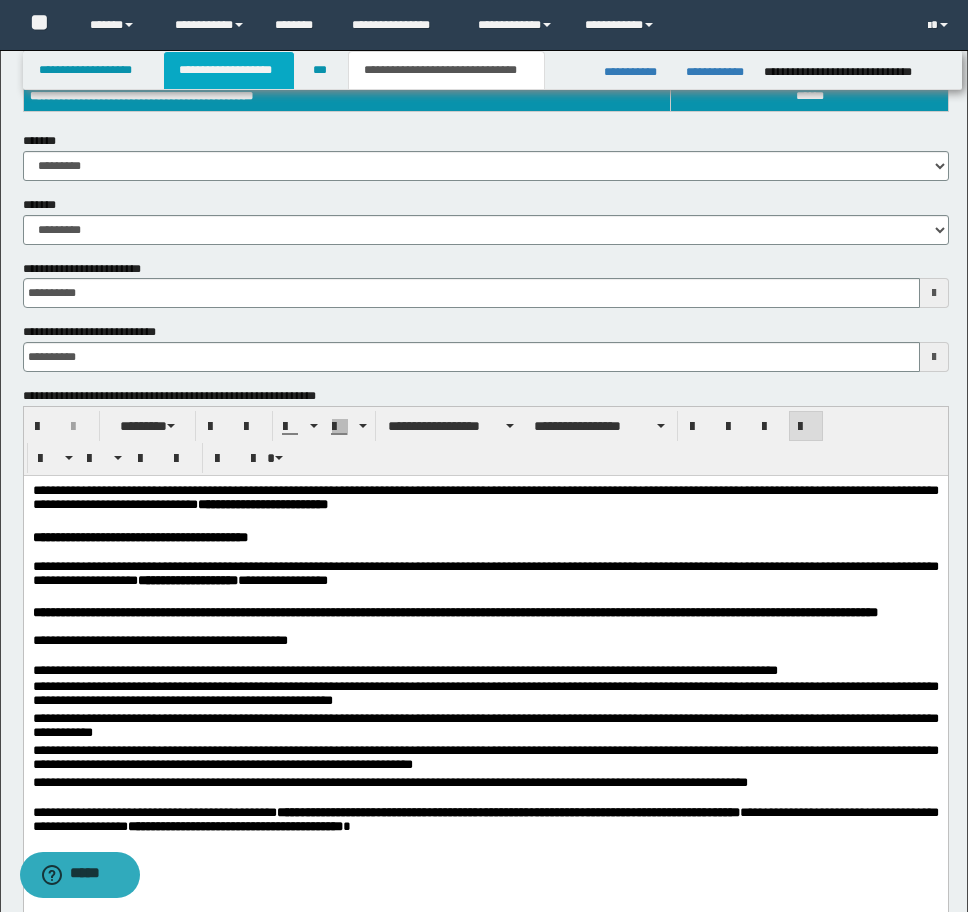 click on "**********" at bounding box center [229, 70] 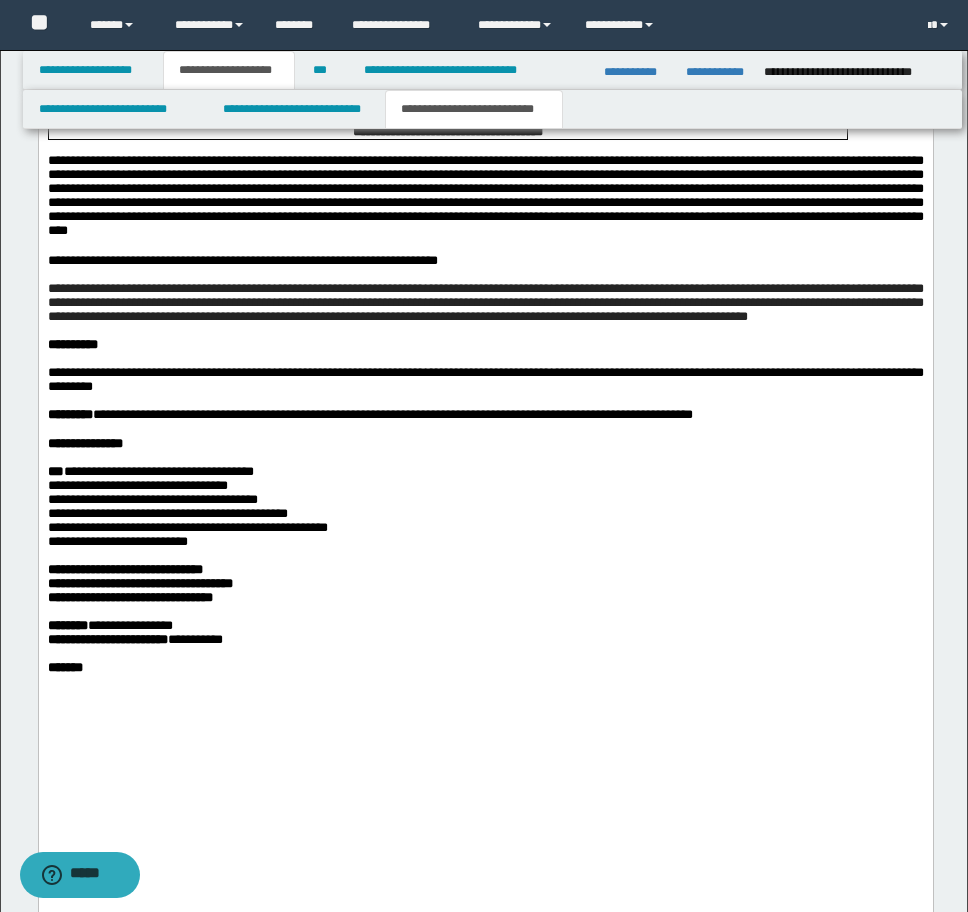 scroll, scrollTop: 4777, scrollLeft: 0, axis: vertical 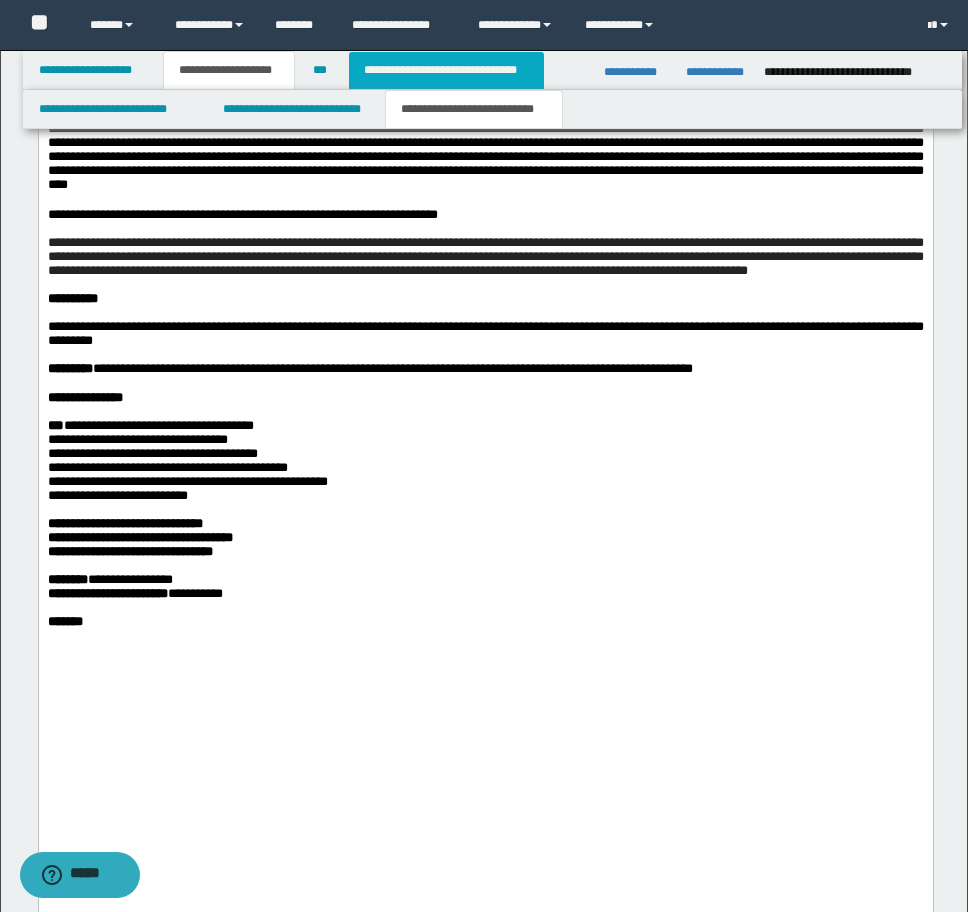 click on "**********" at bounding box center [446, 70] 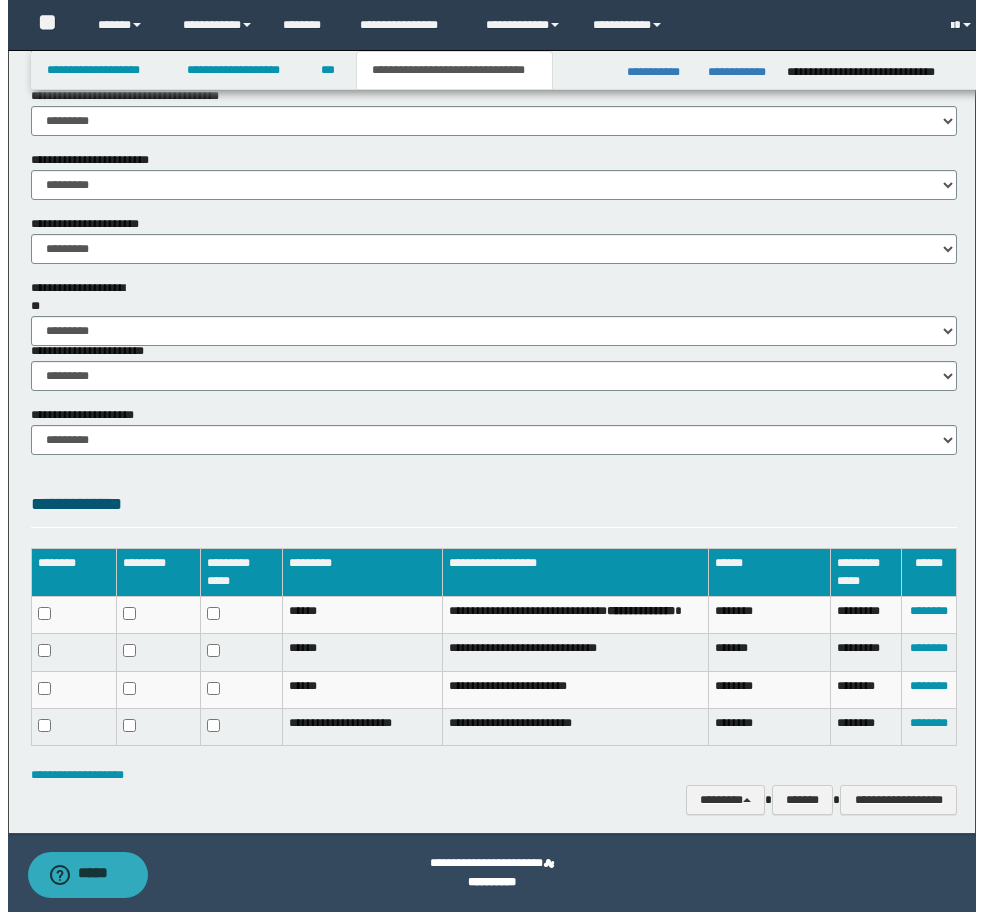 scroll, scrollTop: 1746, scrollLeft: 0, axis: vertical 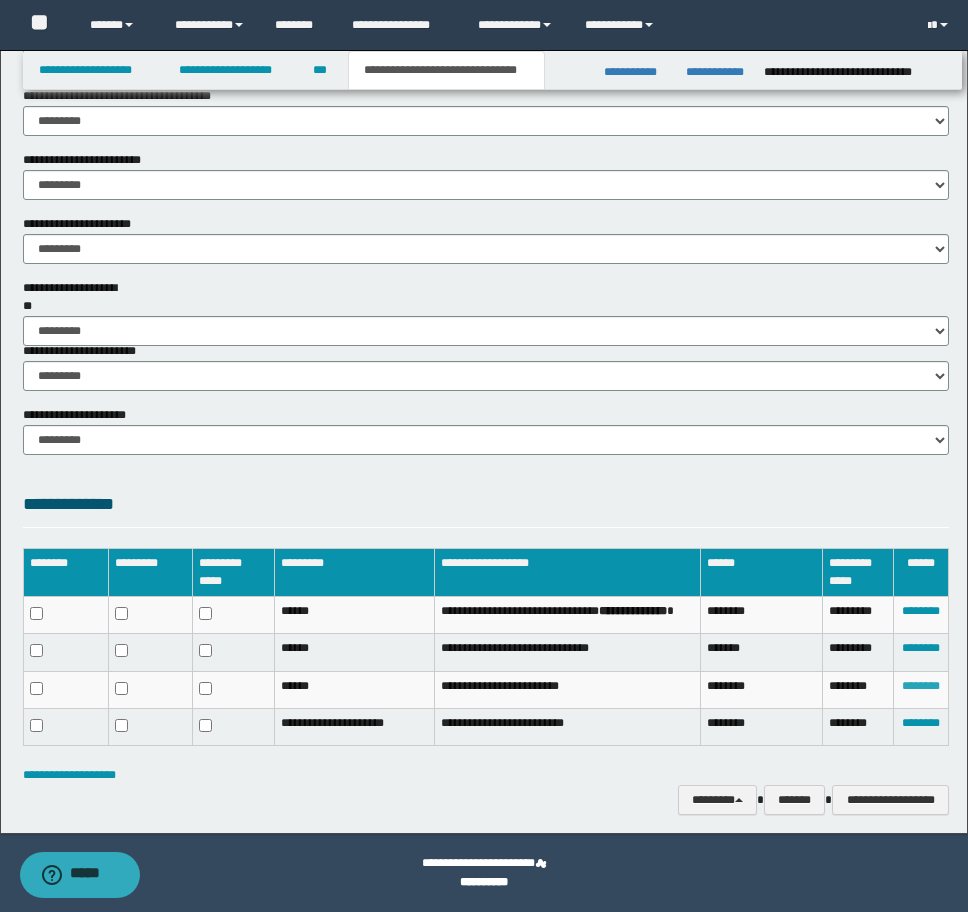 click on "********" at bounding box center (921, 686) 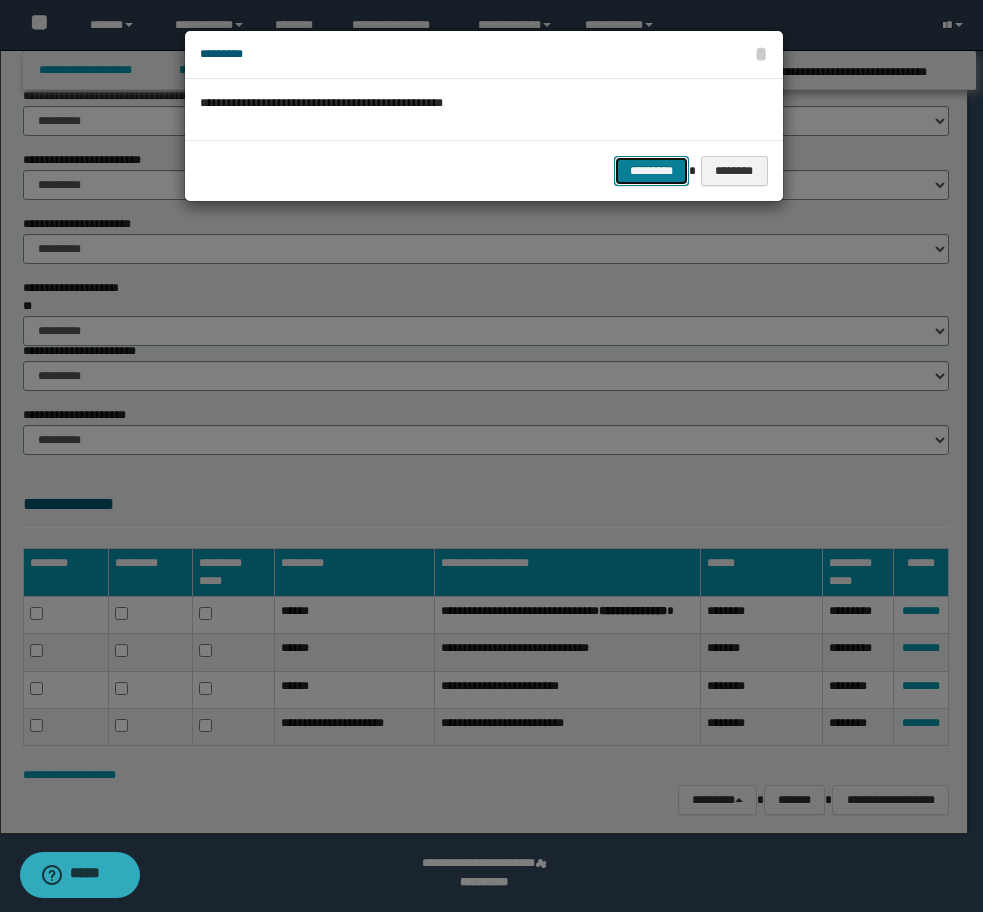 click on "*********" at bounding box center (651, 171) 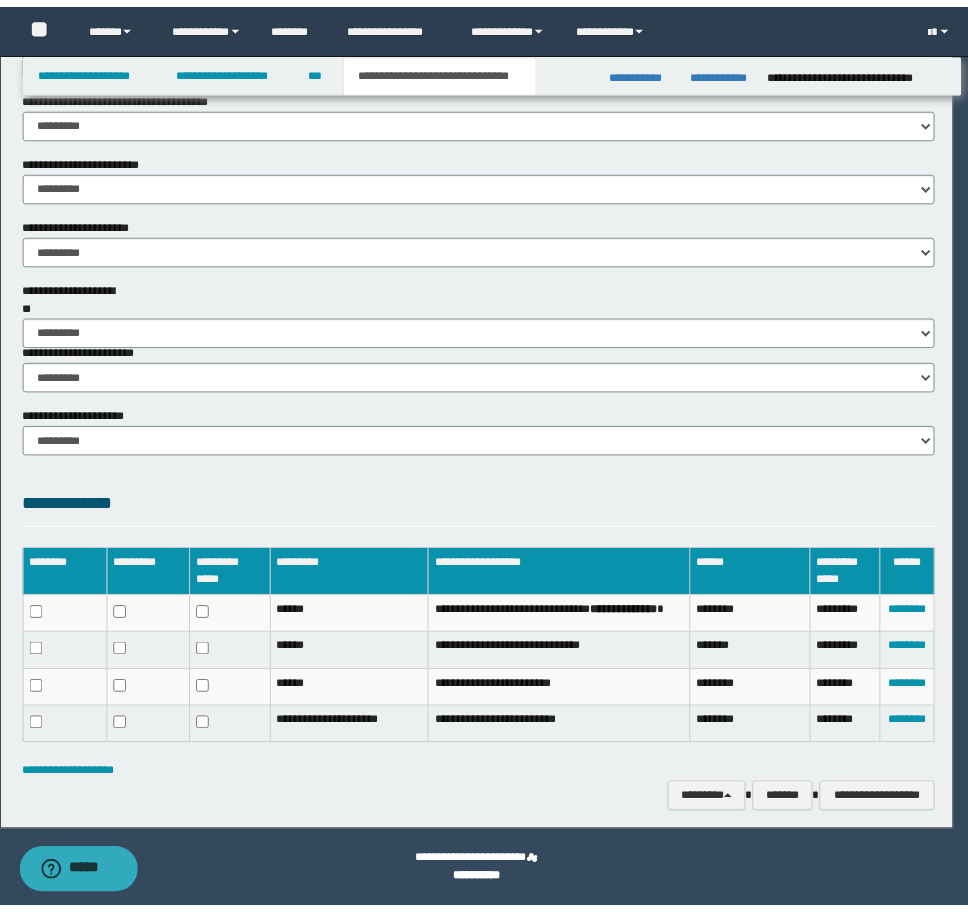 scroll, scrollTop: 1712, scrollLeft: 0, axis: vertical 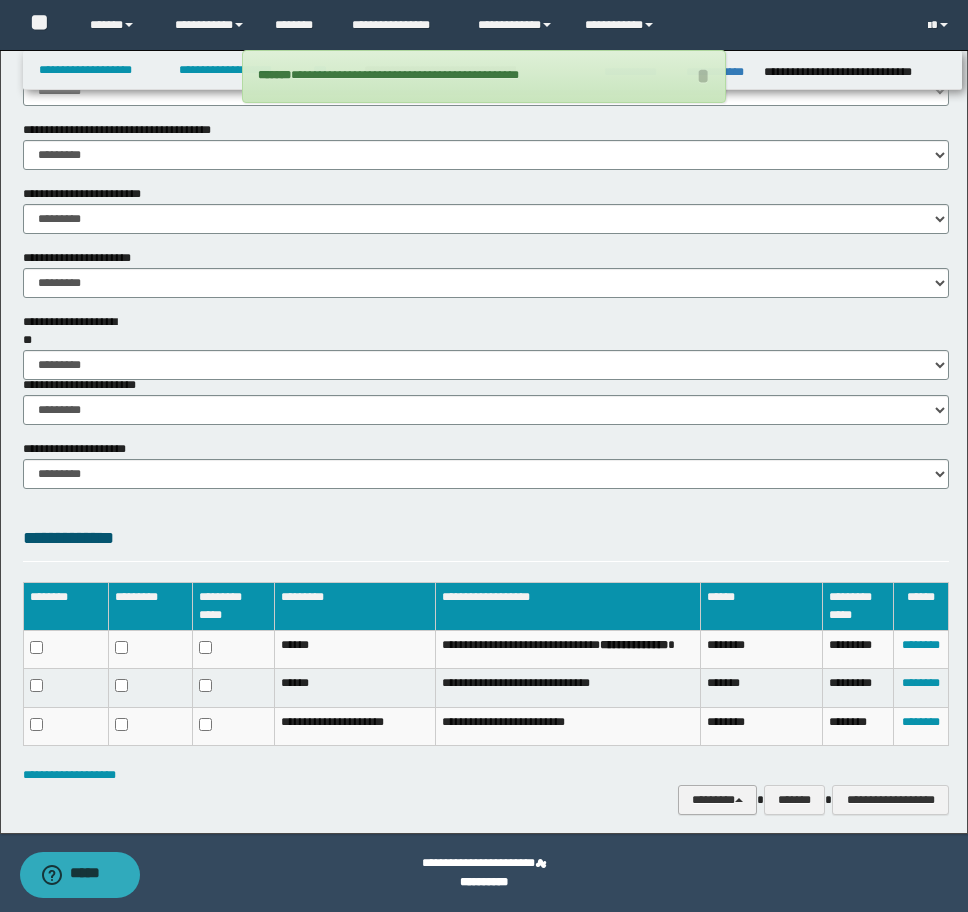 click on "********" at bounding box center (717, 800) 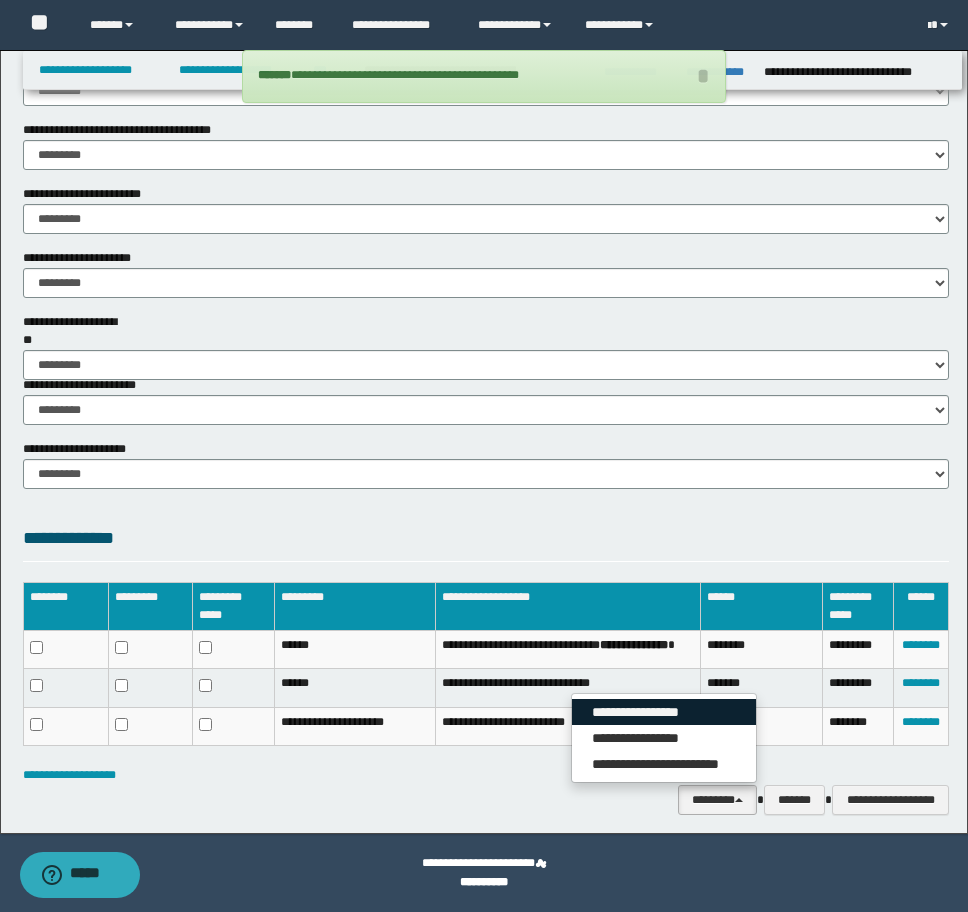click on "**********" at bounding box center (664, 712) 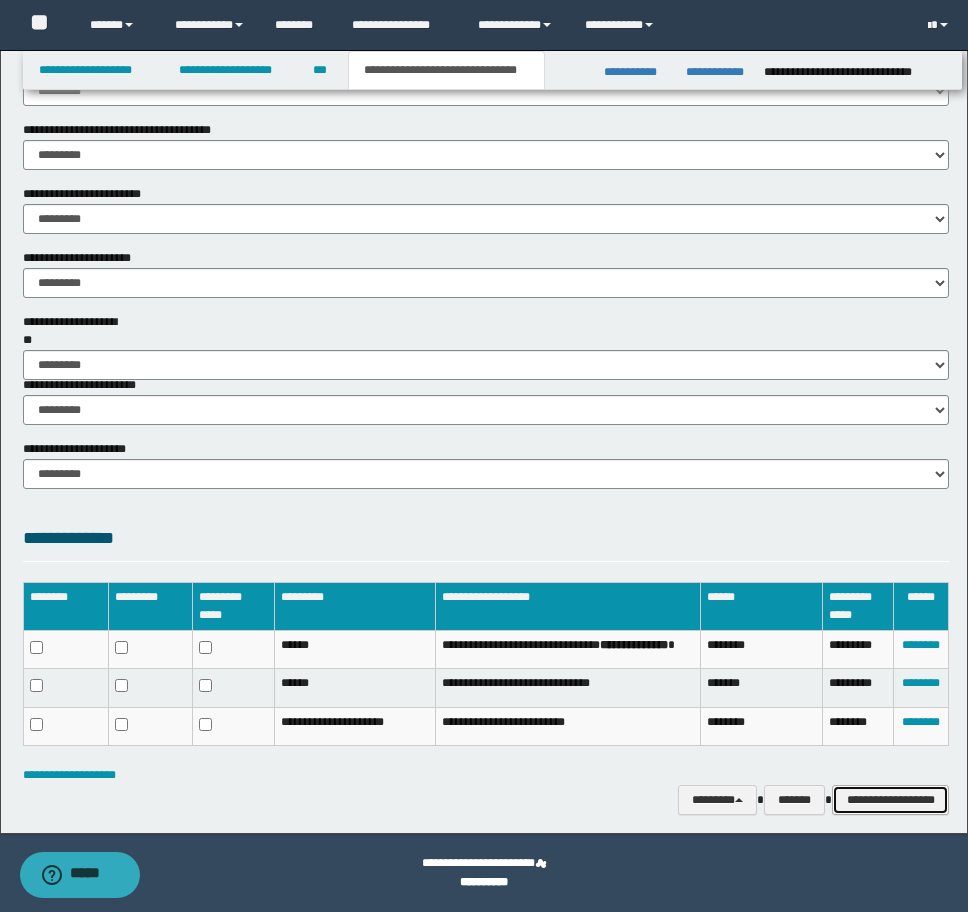 click on "**********" at bounding box center (890, 800) 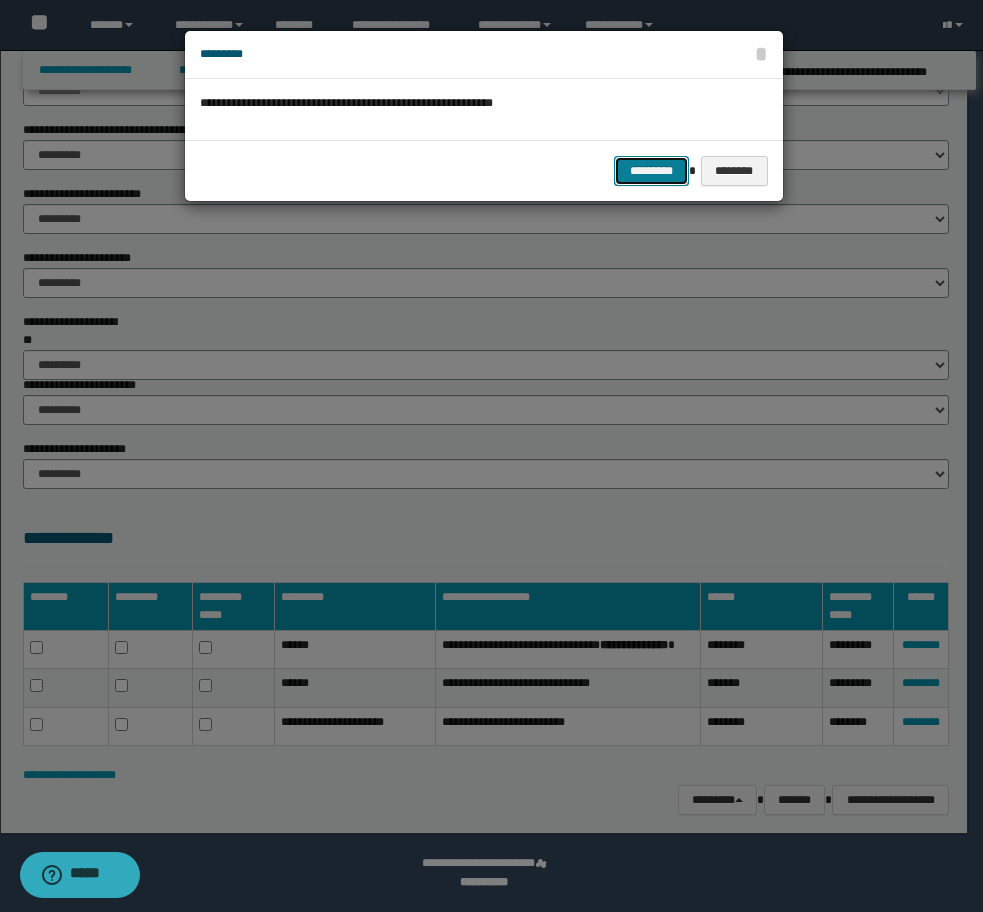 click on "*********" at bounding box center (651, 171) 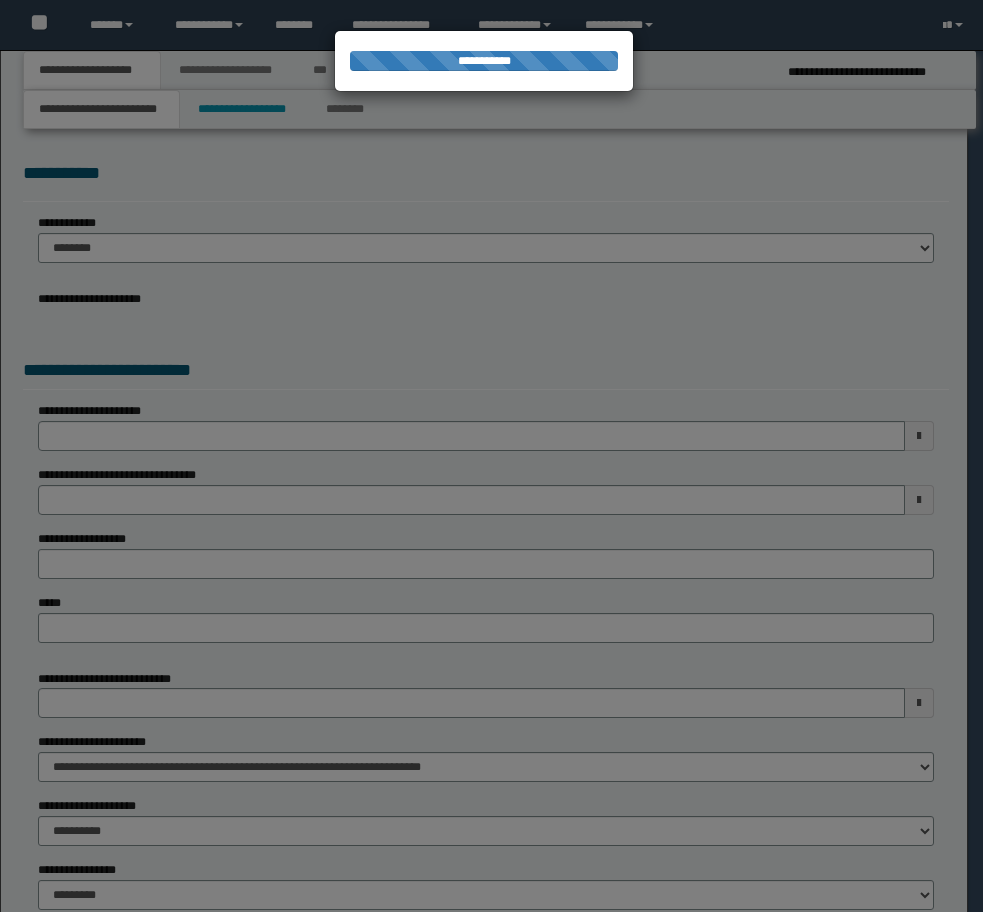 scroll, scrollTop: 0, scrollLeft: 0, axis: both 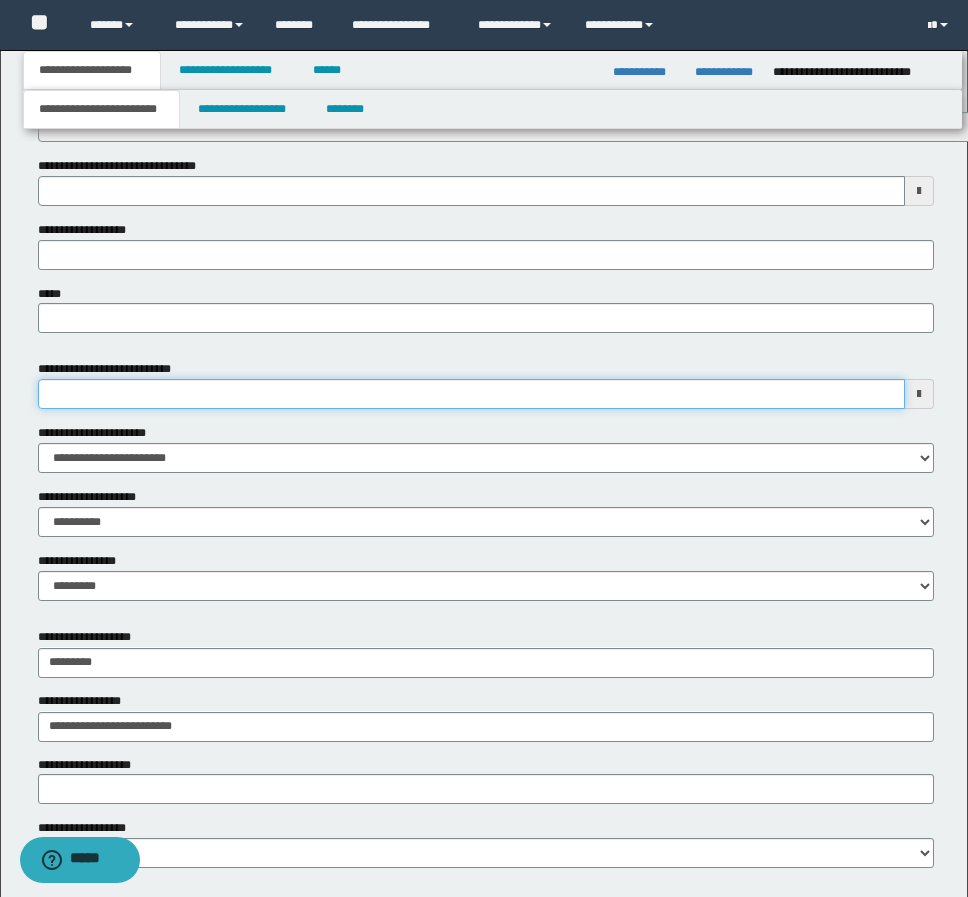 click on "**********" at bounding box center [471, 394] 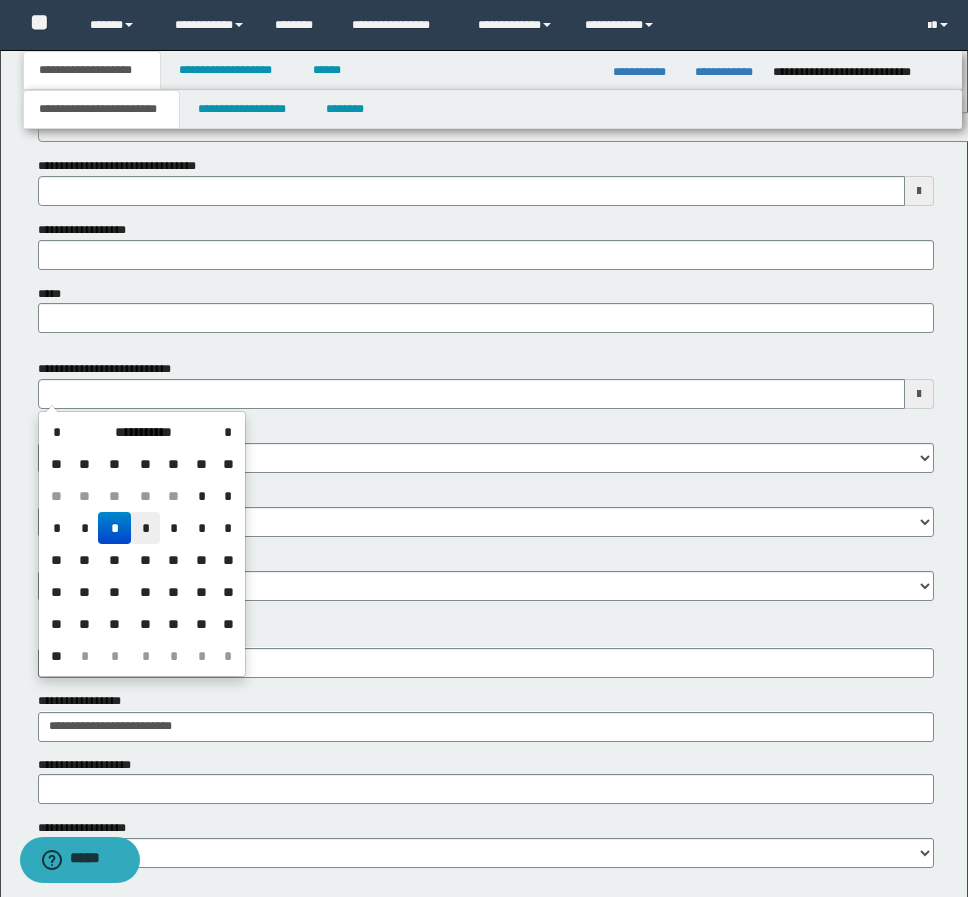 click on "*" at bounding box center (145, 528) 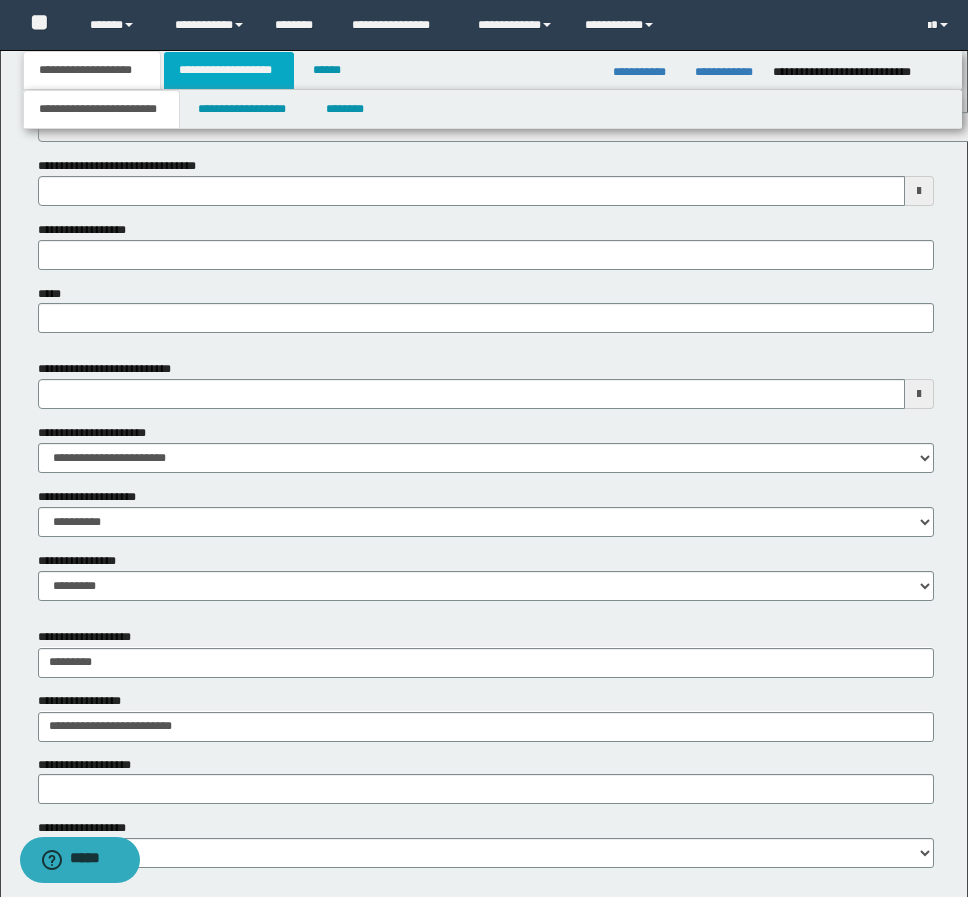 click on "**********" at bounding box center (229, 70) 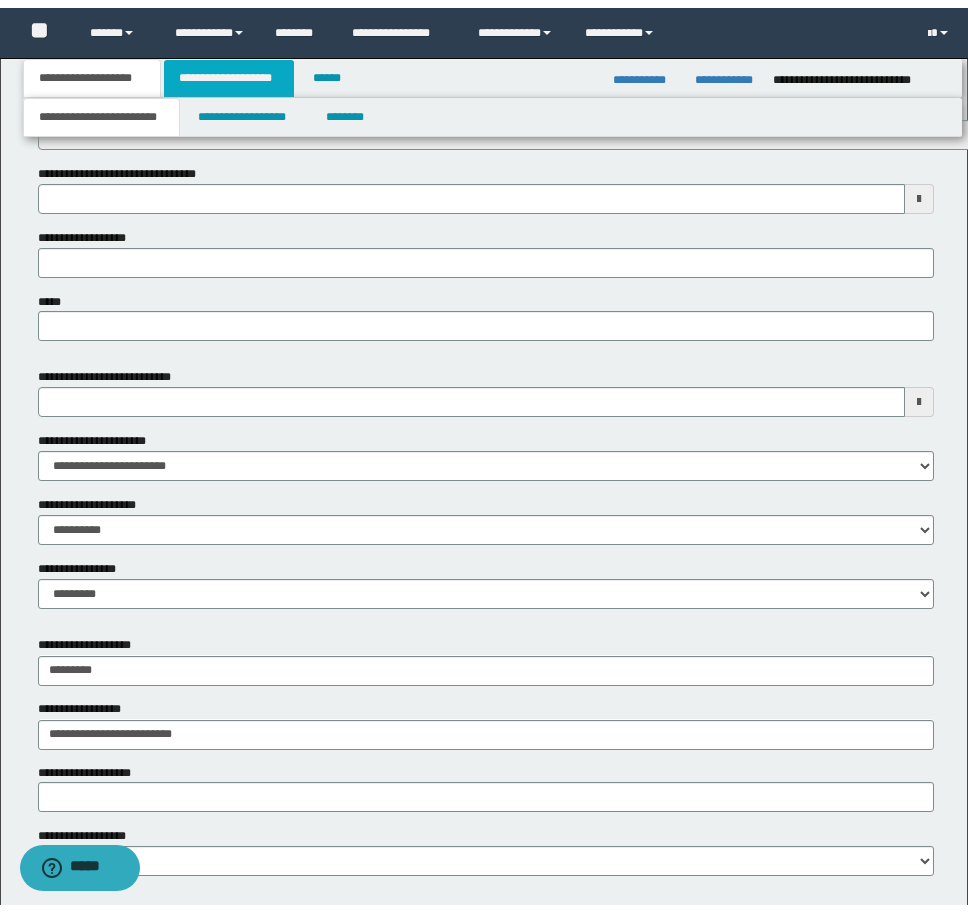 scroll, scrollTop: 0, scrollLeft: 0, axis: both 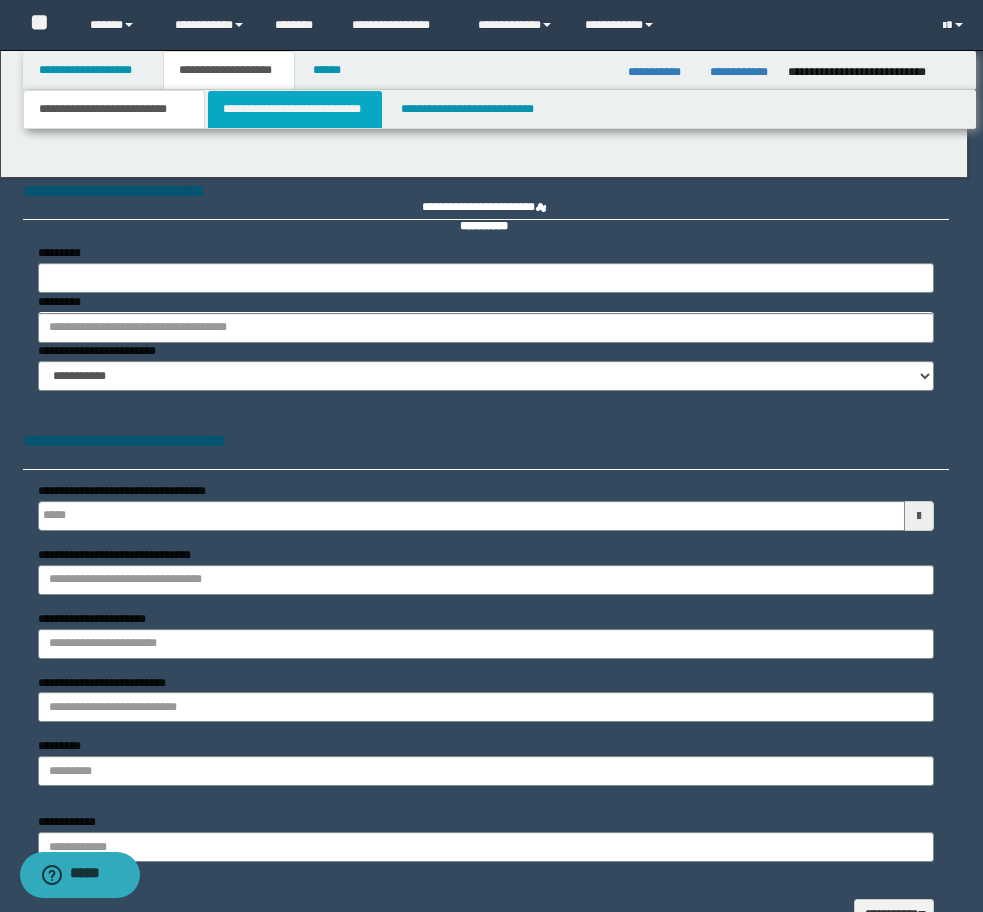 type on "**********" 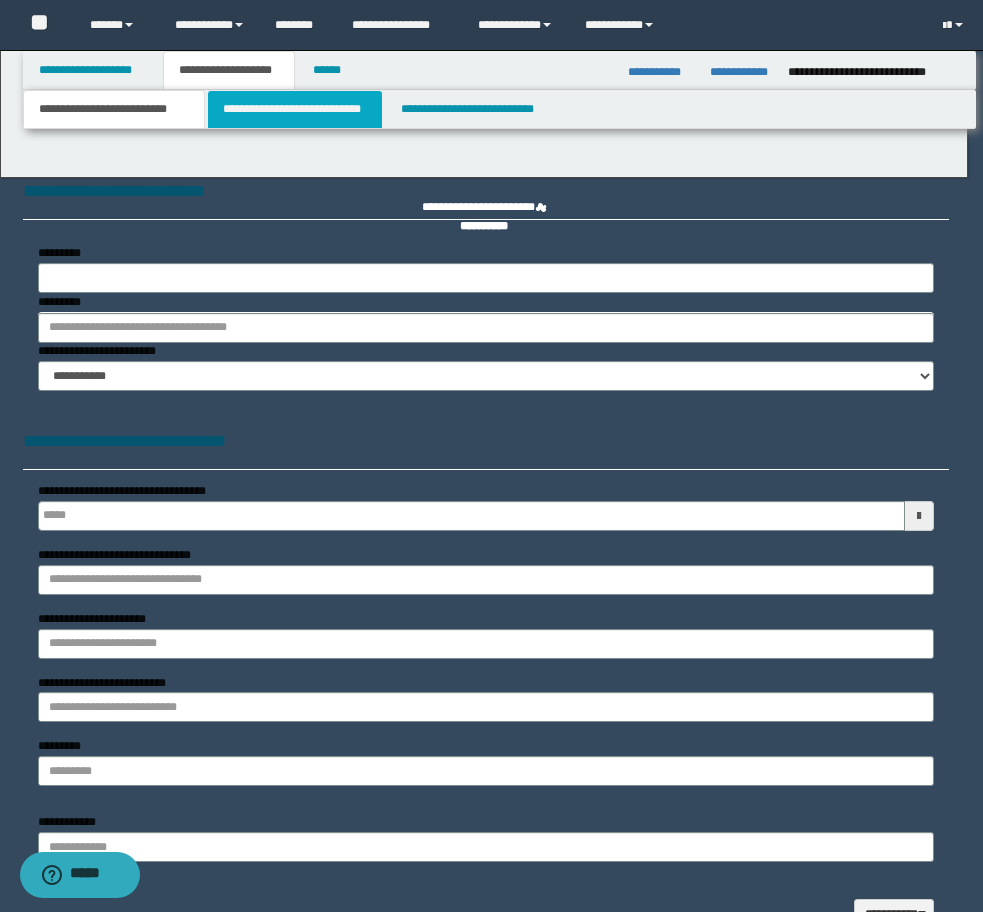 type on "**********" 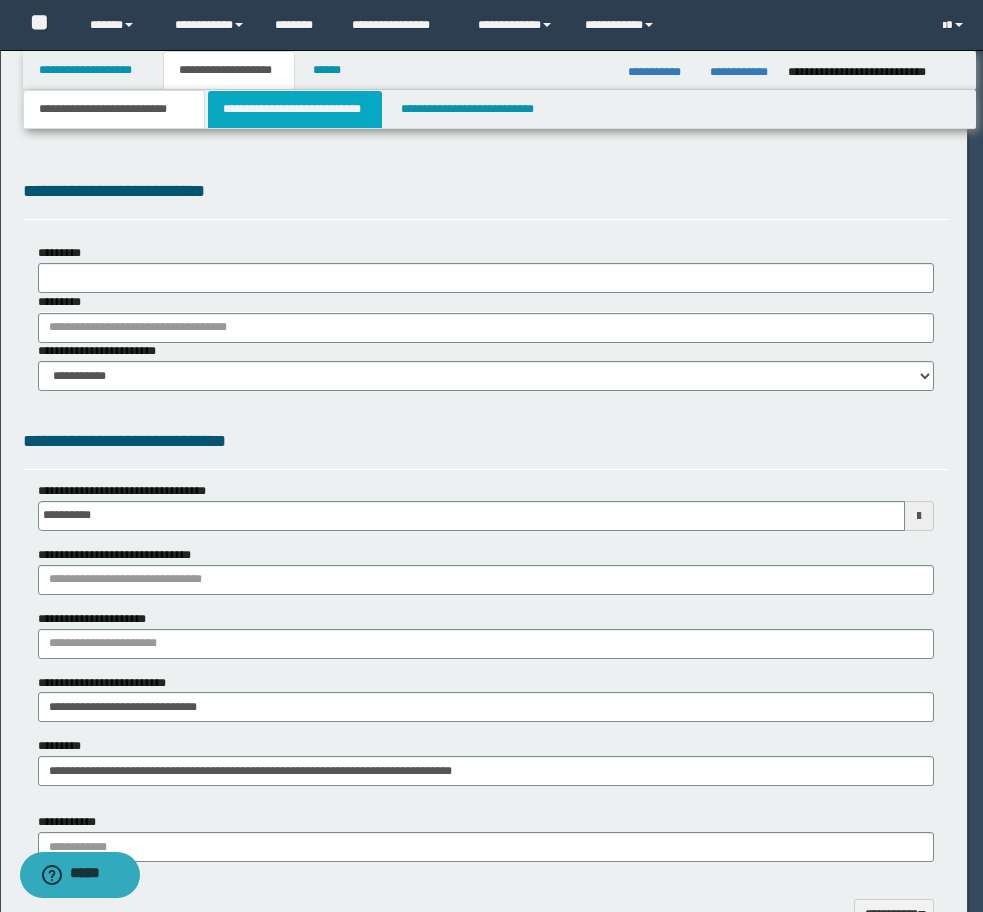 type on "**********" 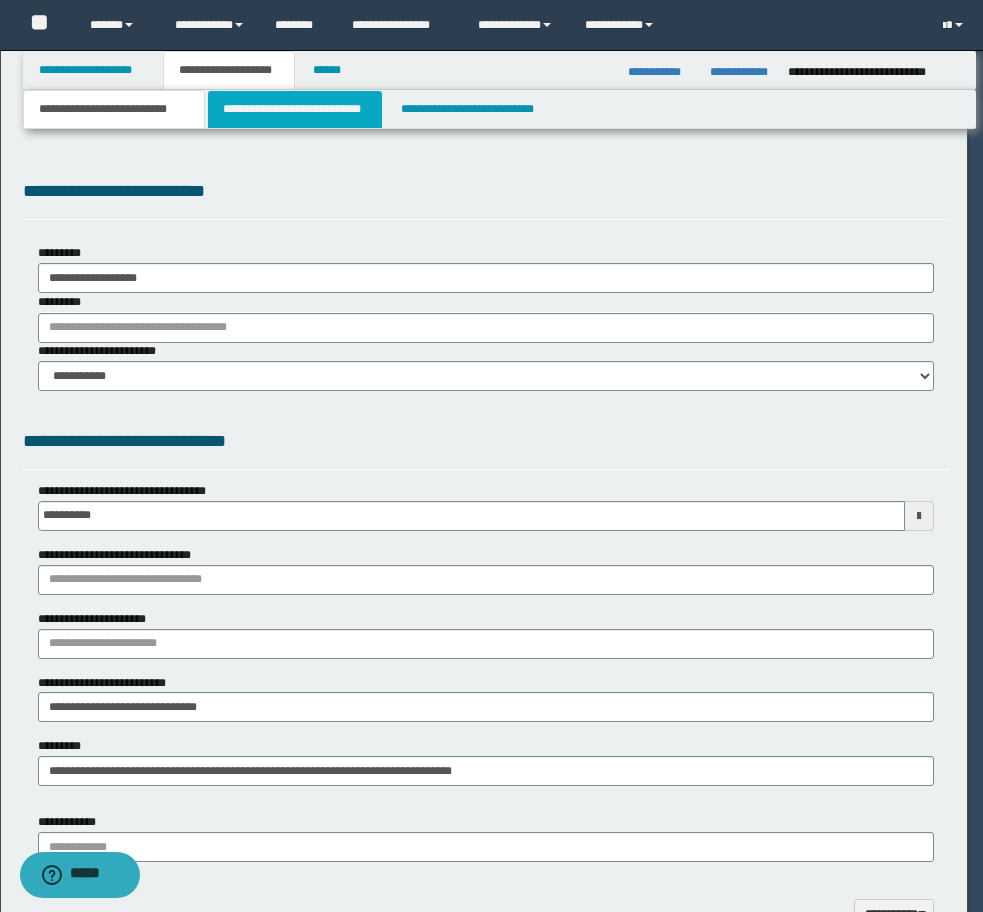 select on "*" 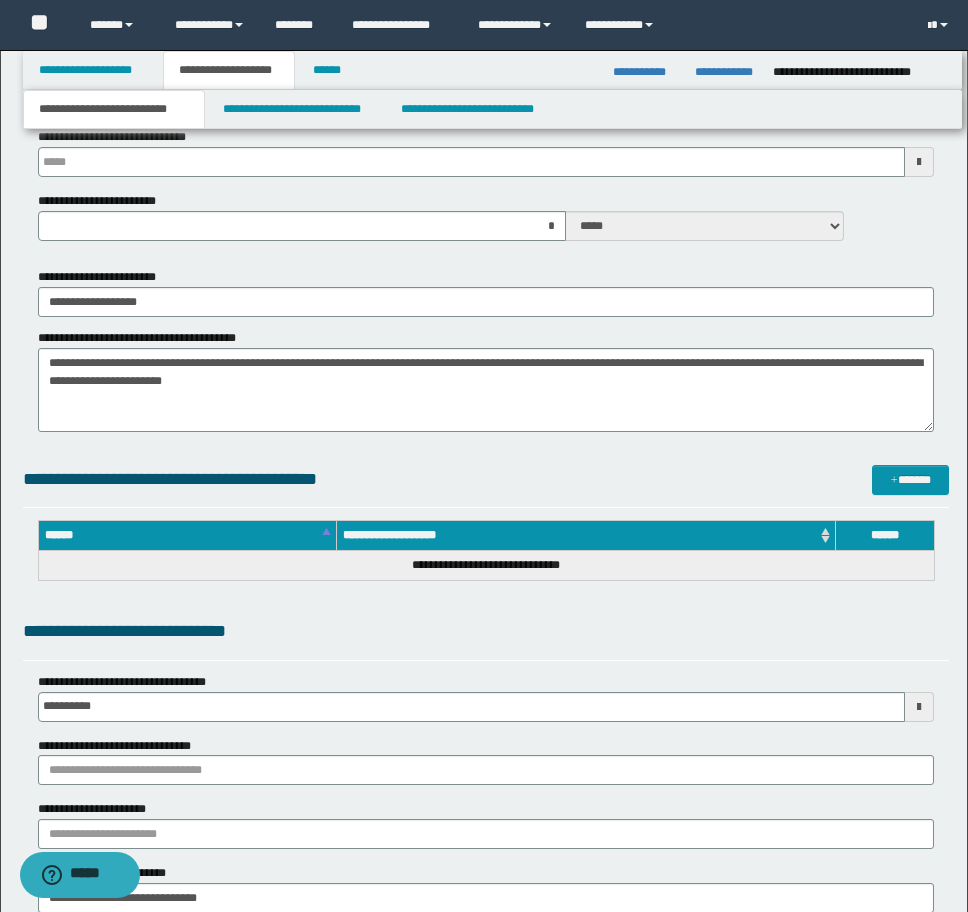 scroll, scrollTop: 1000, scrollLeft: 0, axis: vertical 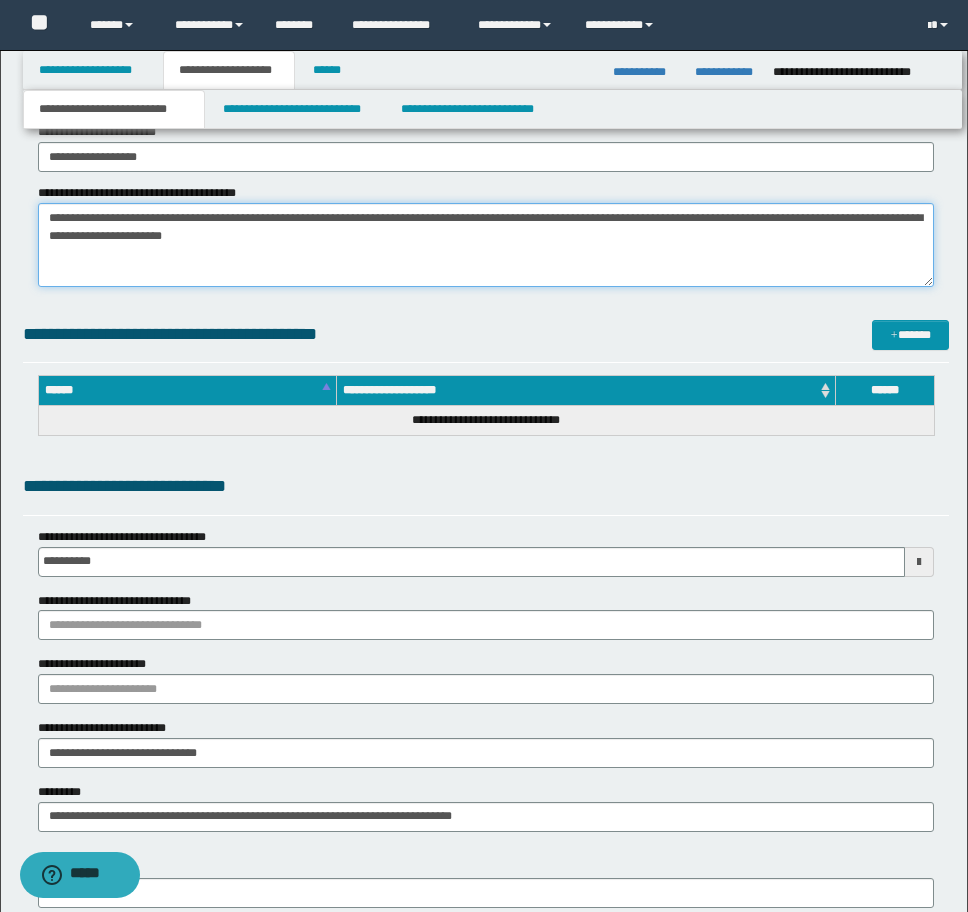 drag, startPoint x: 482, startPoint y: 240, endPoint x: -8, endPoint y: 216, distance: 490.5874 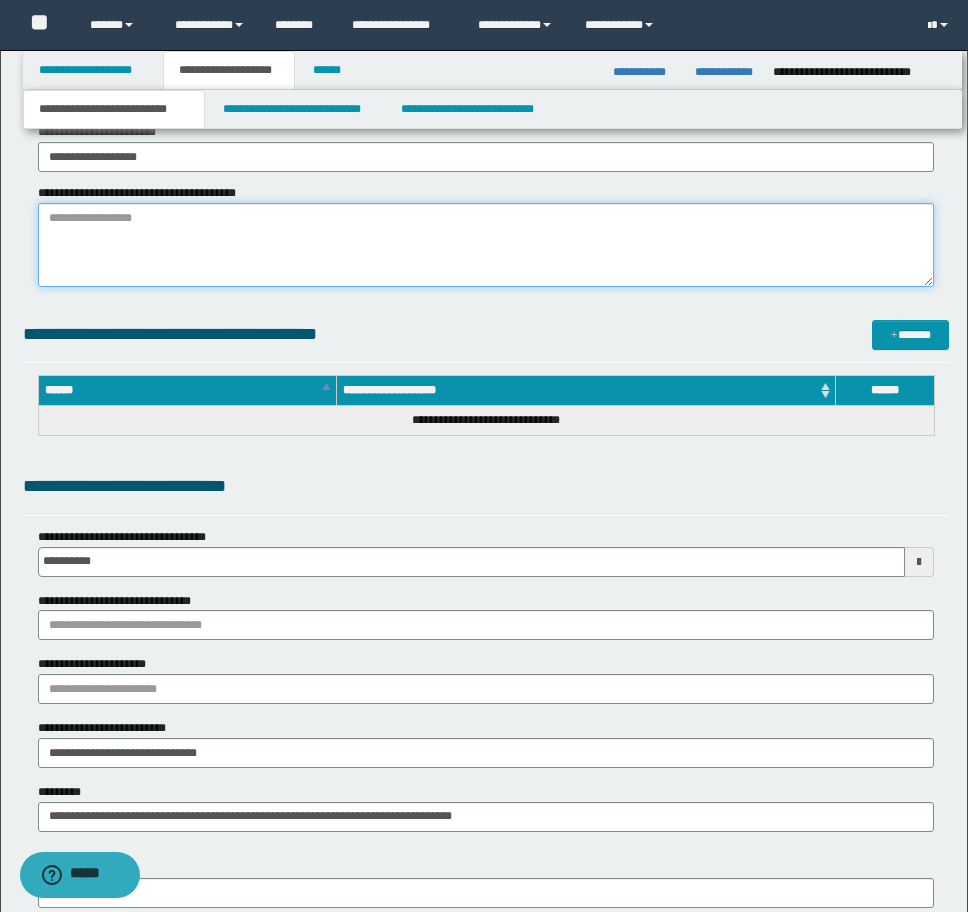 paste on "**********" 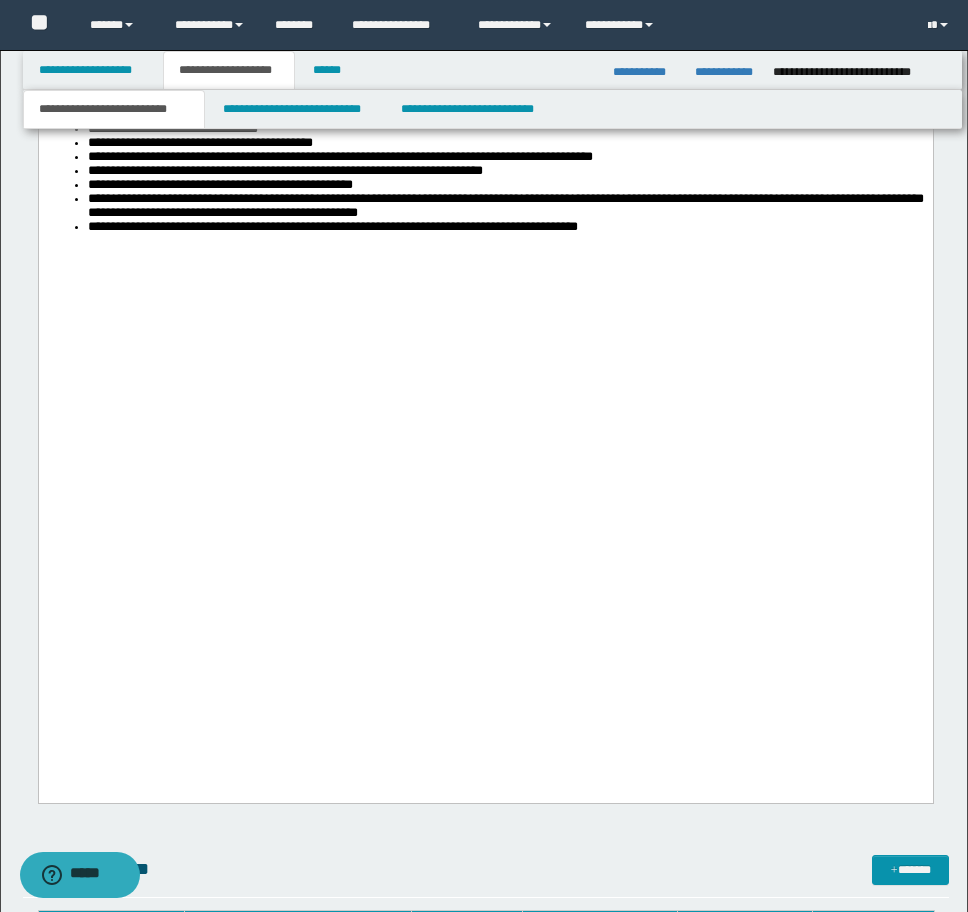 scroll, scrollTop: 3700, scrollLeft: 0, axis: vertical 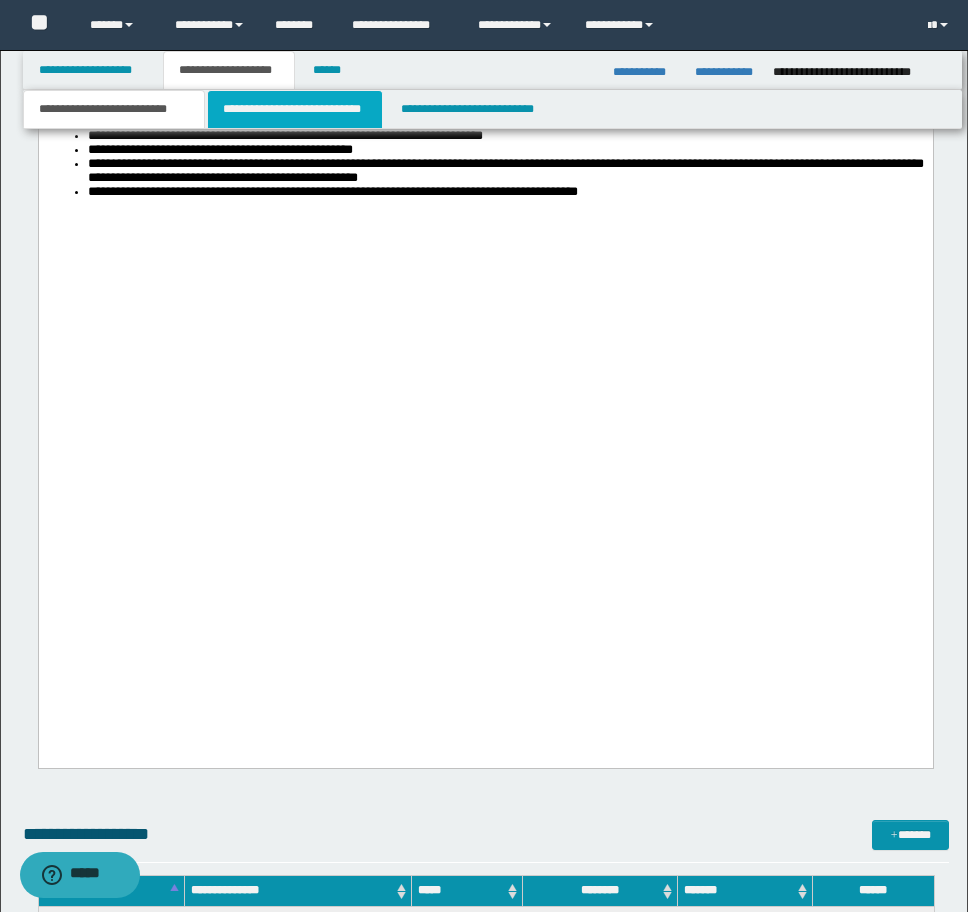 type on "**********" 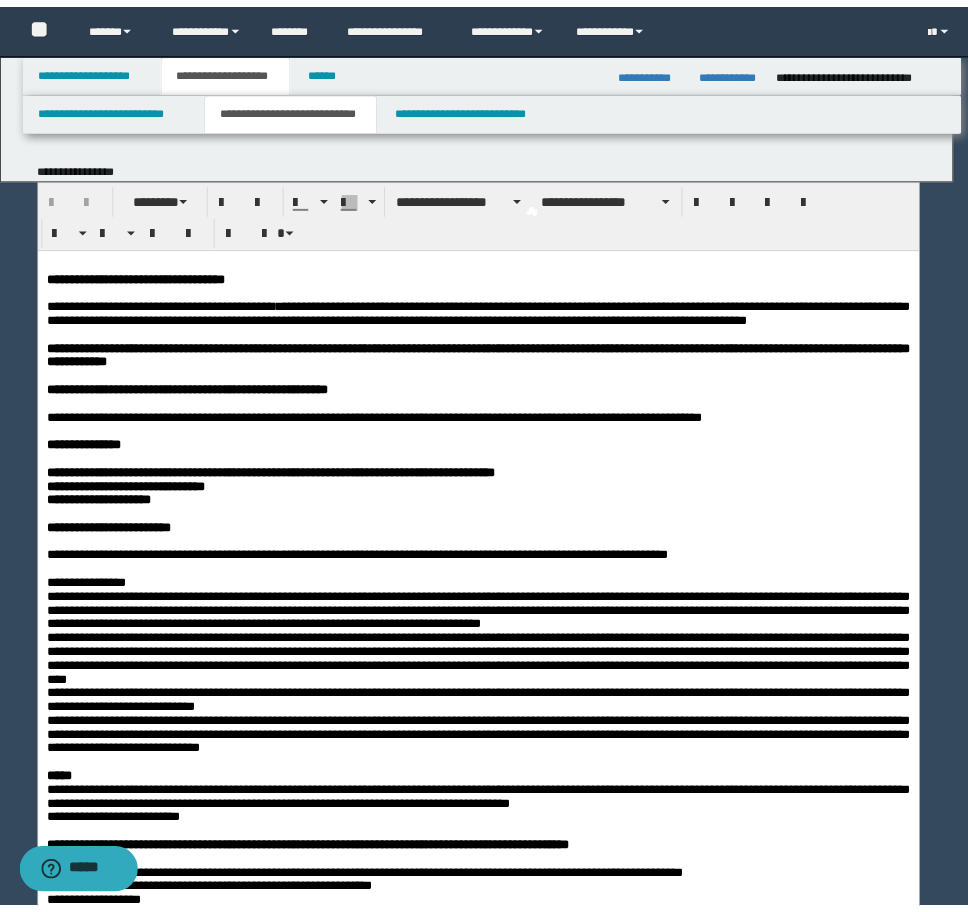 scroll, scrollTop: 0, scrollLeft: 0, axis: both 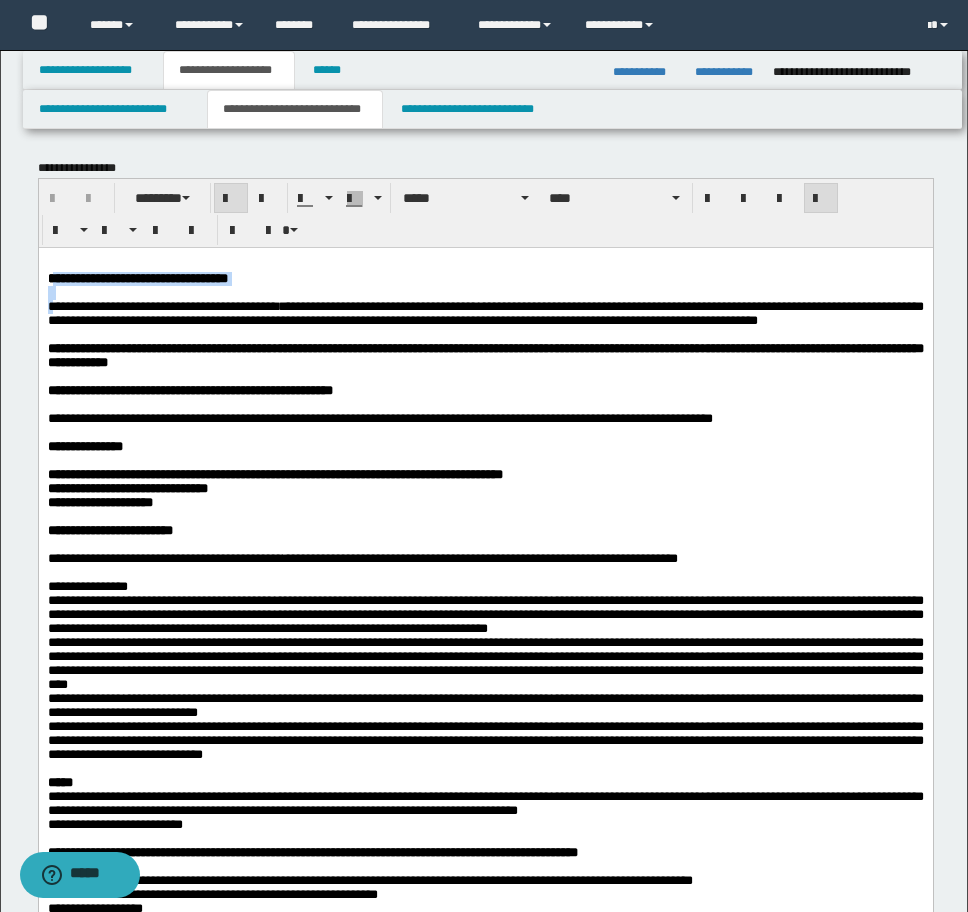 drag, startPoint x: 58, startPoint y: 280, endPoint x: 53, endPoint y: 314, distance: 34.36568 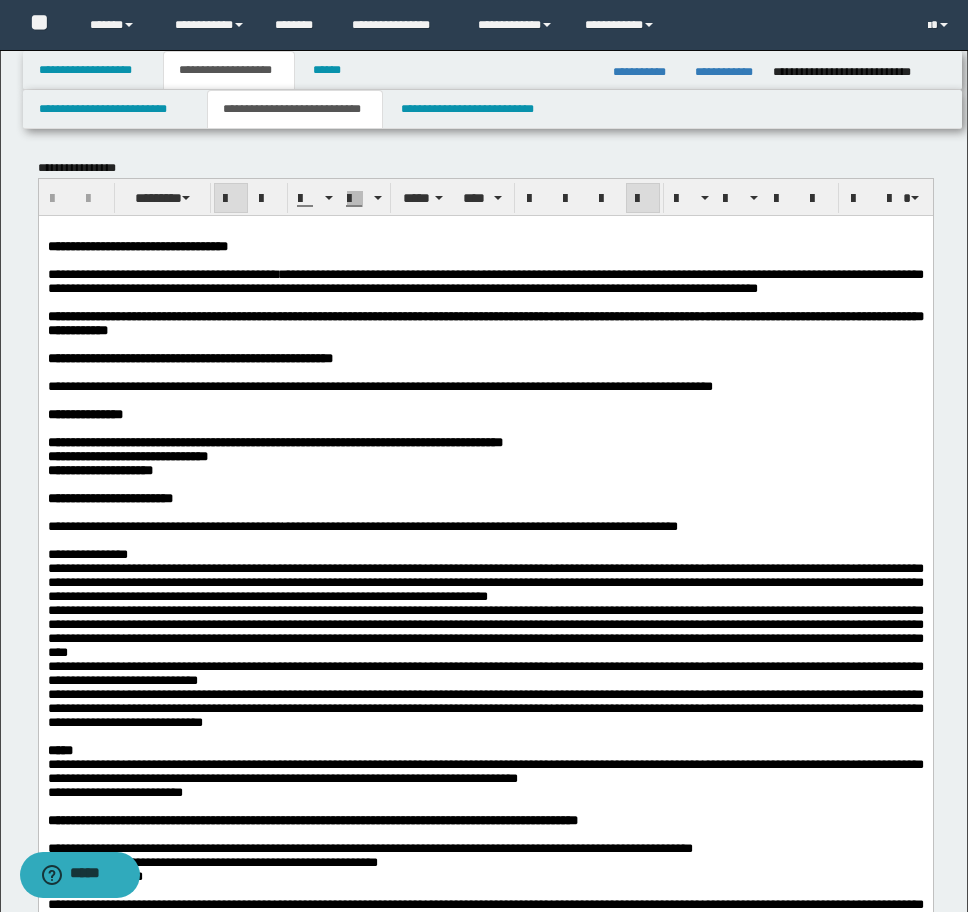 click on "**********" at bounding box center [137, 245] 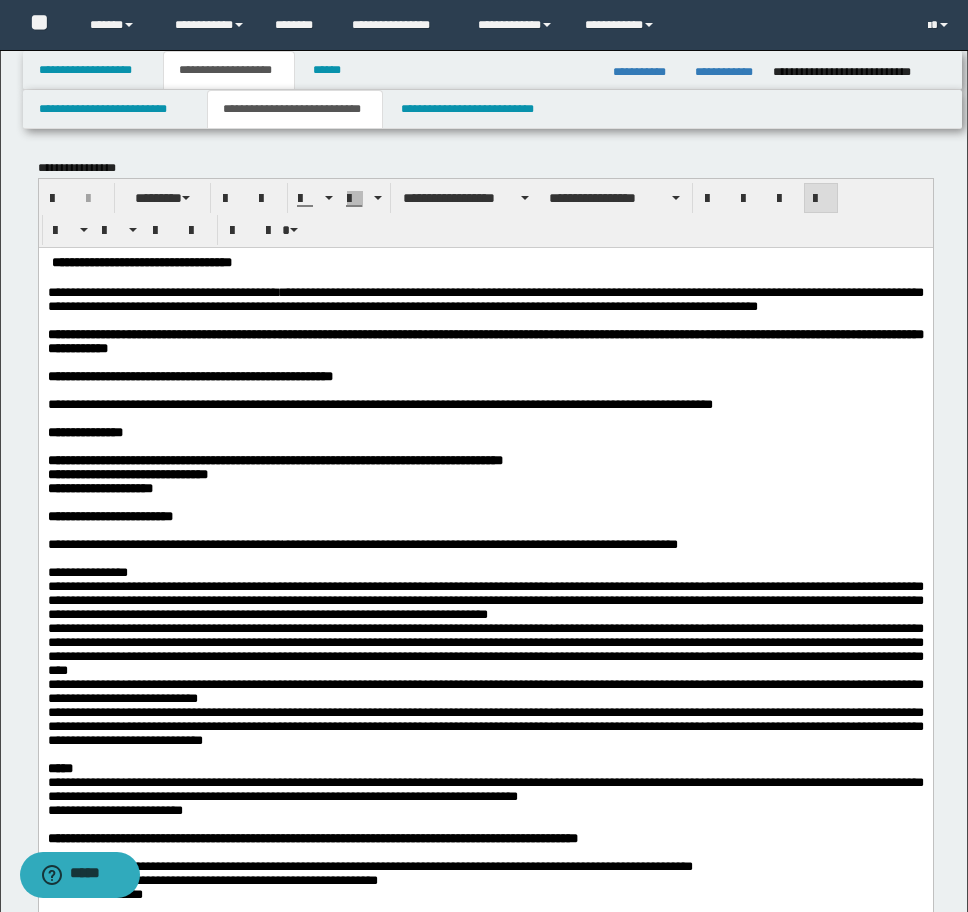 type 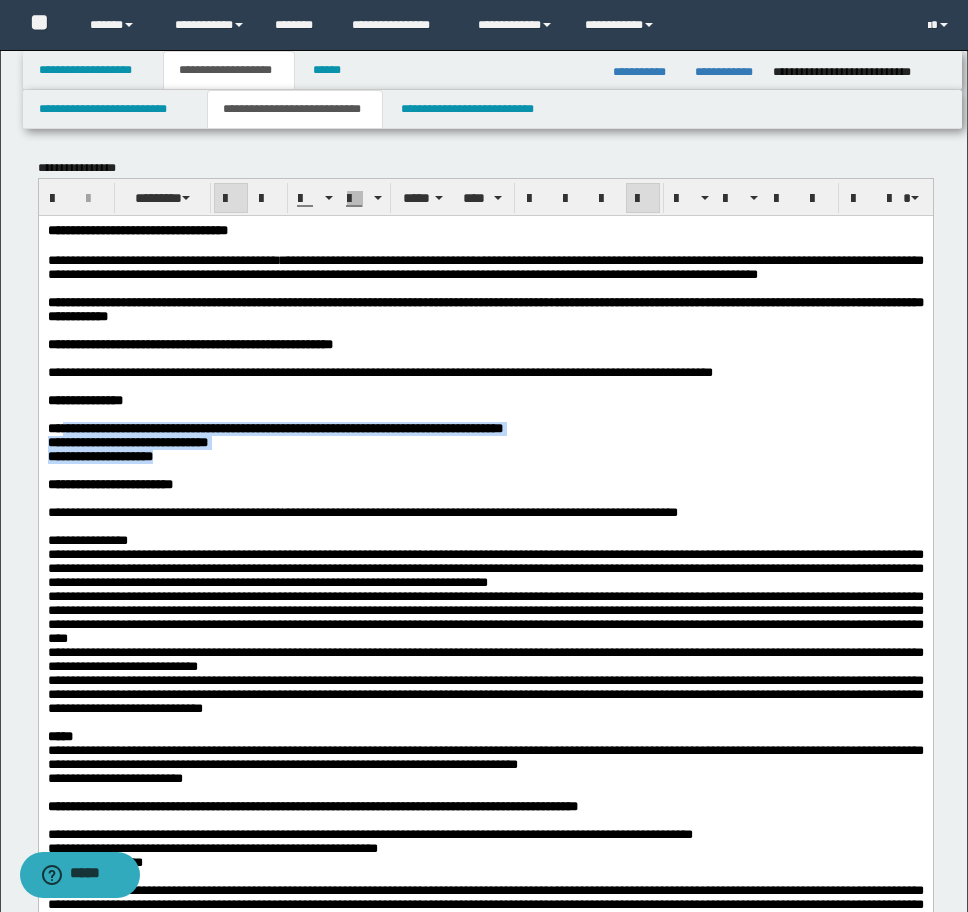 drag, startPoint x: 190, startPoint y: 503, endPoint x: 65, endPoint y: 462, distance: 131.55228 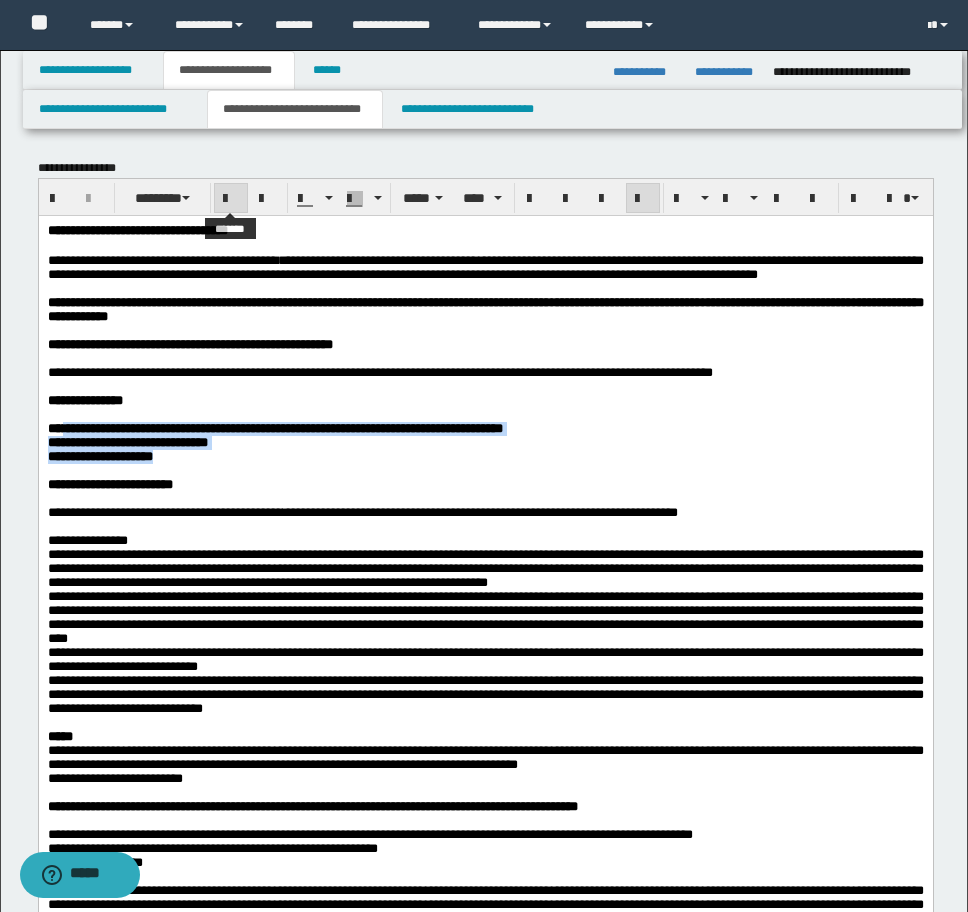 click at bounding box center (231, 199) 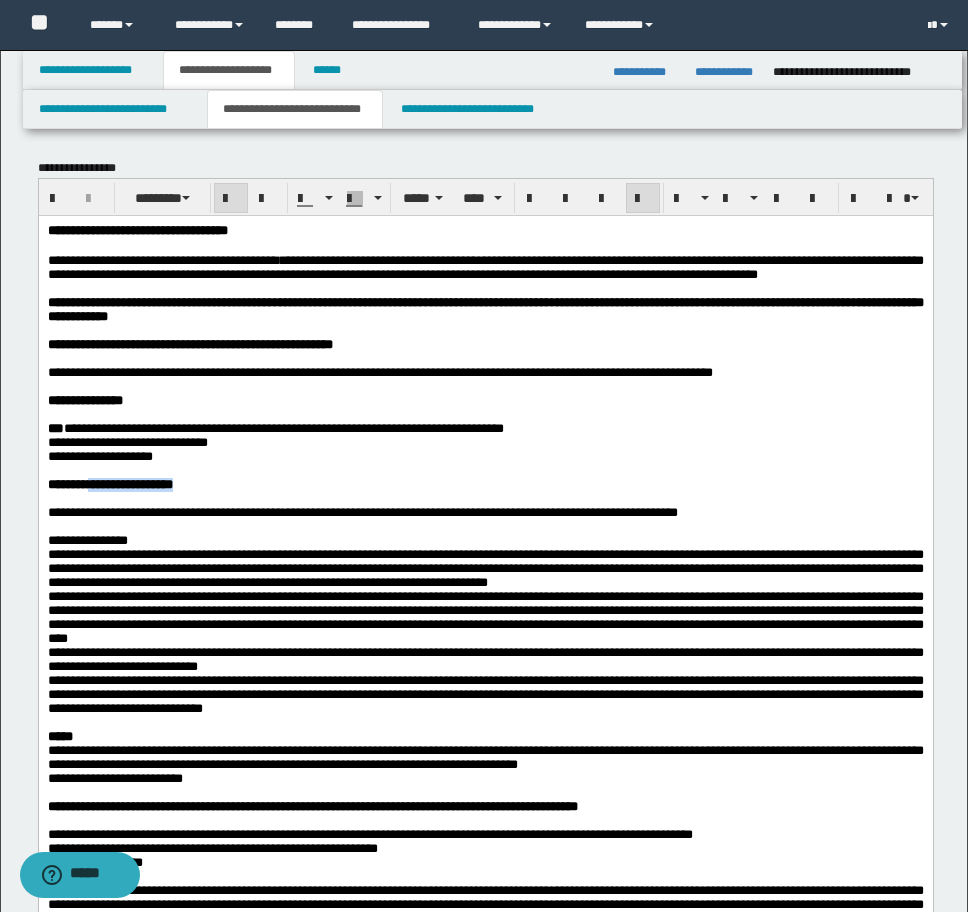 drag, startPoint x: 233, startPoint y: 535, endPoint x: 96, endPoint y: 536, distance: 137.00365 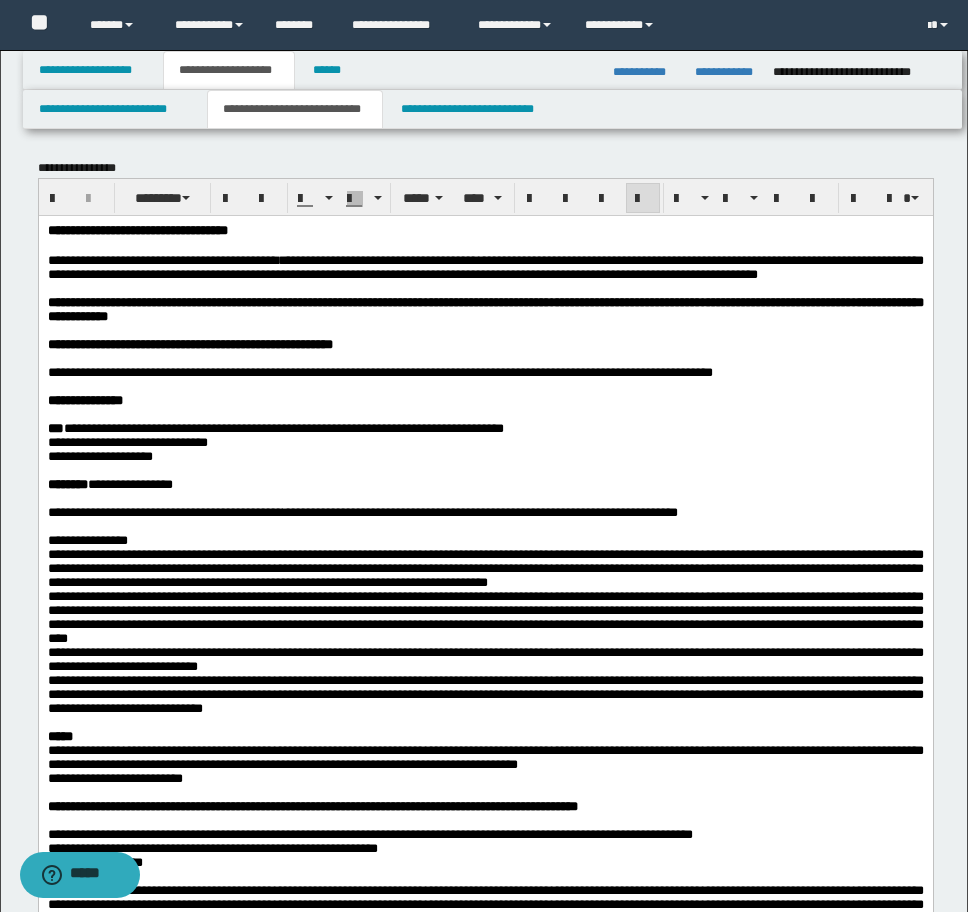 scroll, scrollTop: 100, scrollLeft: 0, axis: vertical 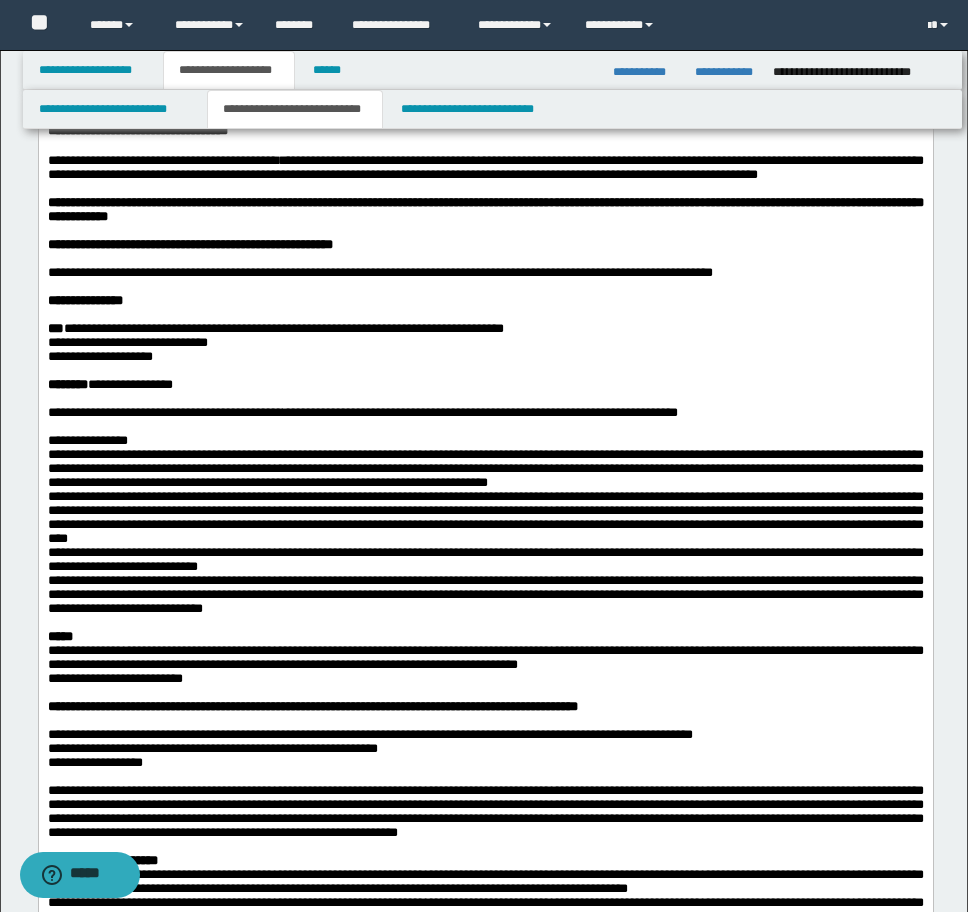 click on "**********" at bounding box center [485, 489] 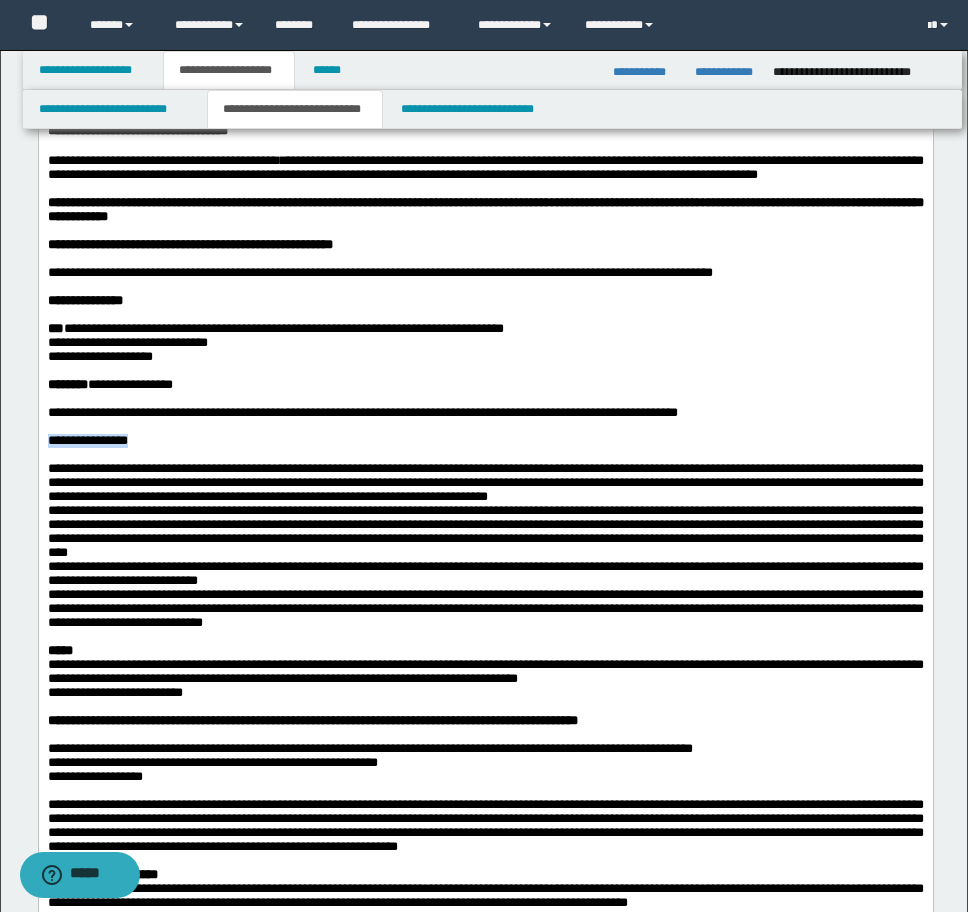 drag, startPoint x: 205, startPoint y: 503, endPoint x: 9, endPoint y: 504, distance: 196.00255 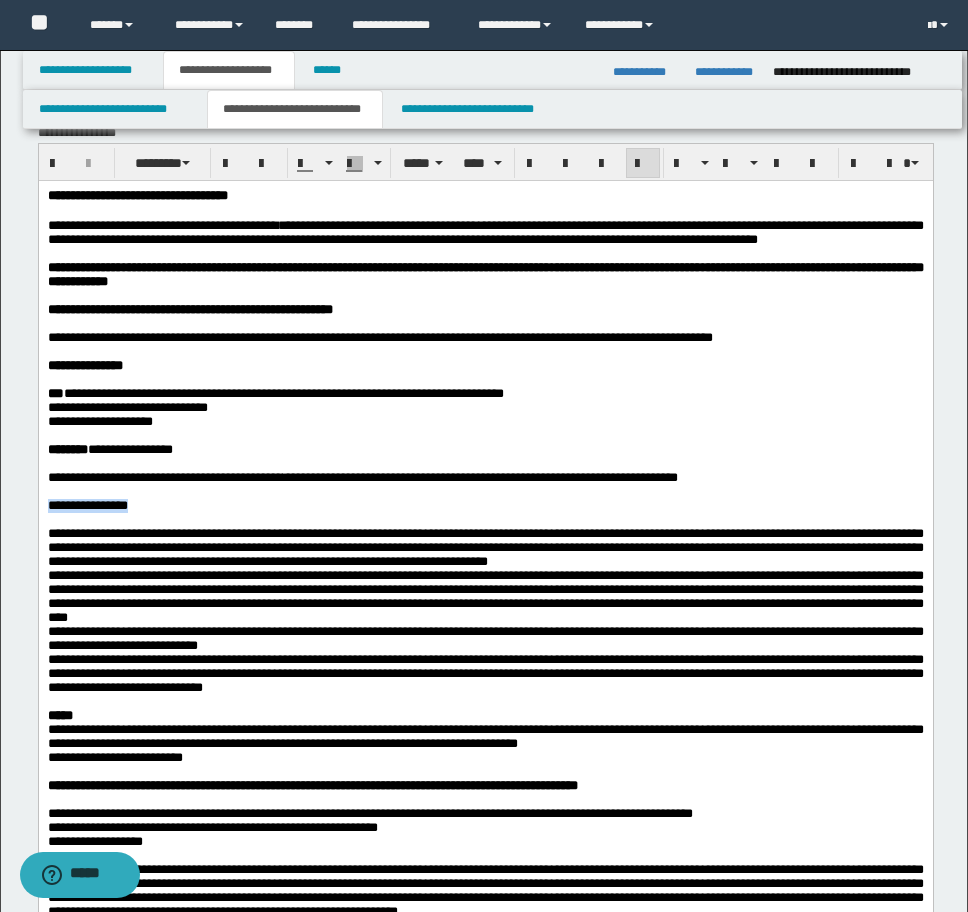scroll, scrollTop: 0, scrollLeft: 0, axis: both 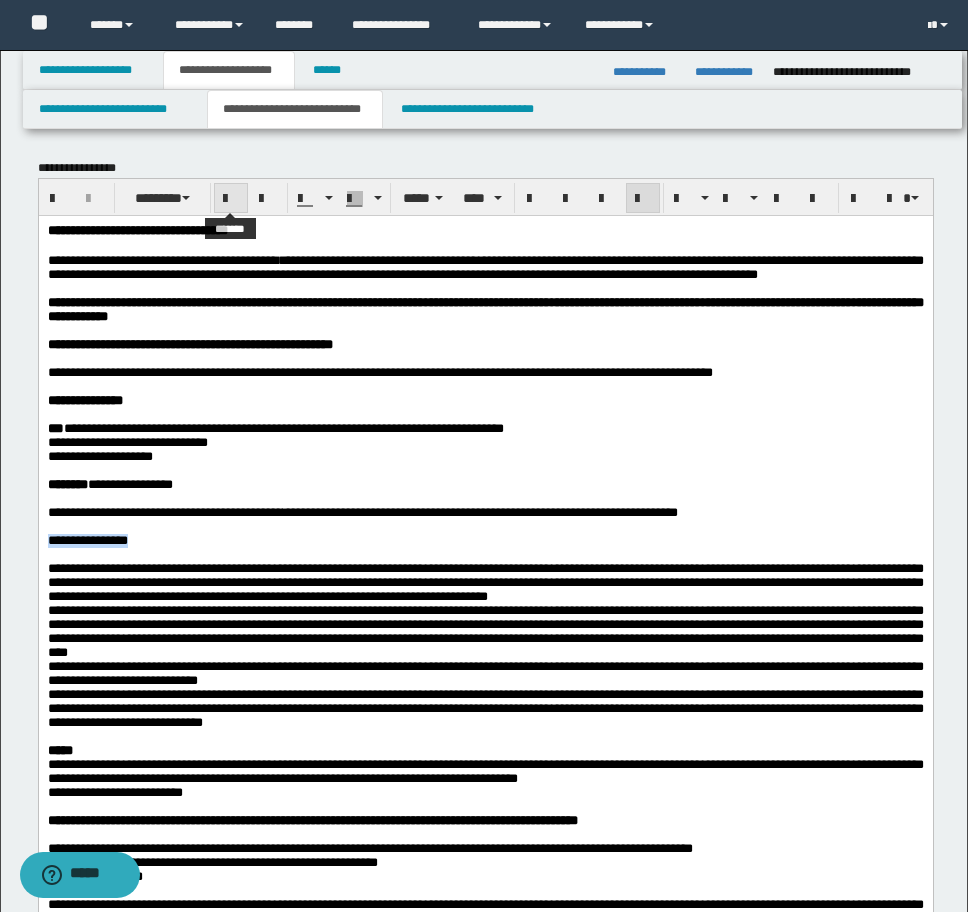 click at bounding box center (231, 199) 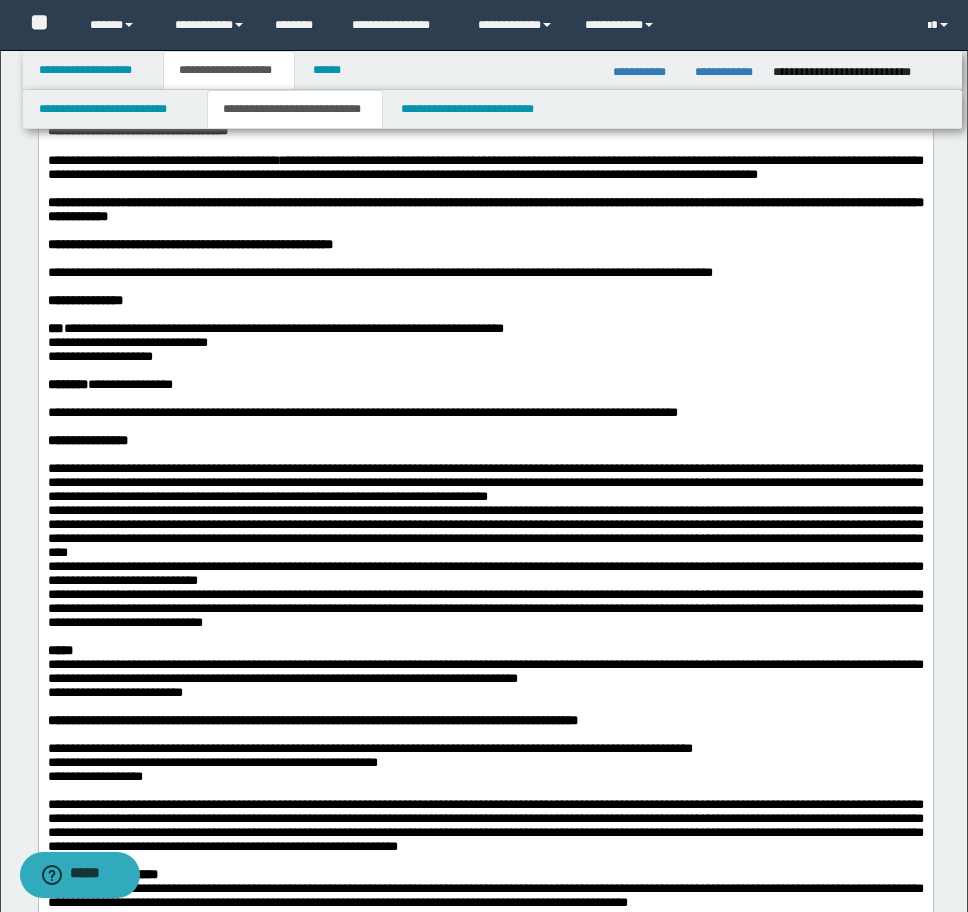 scroll, scrollTop: 200, scrollLeft: 0, axis: vertical 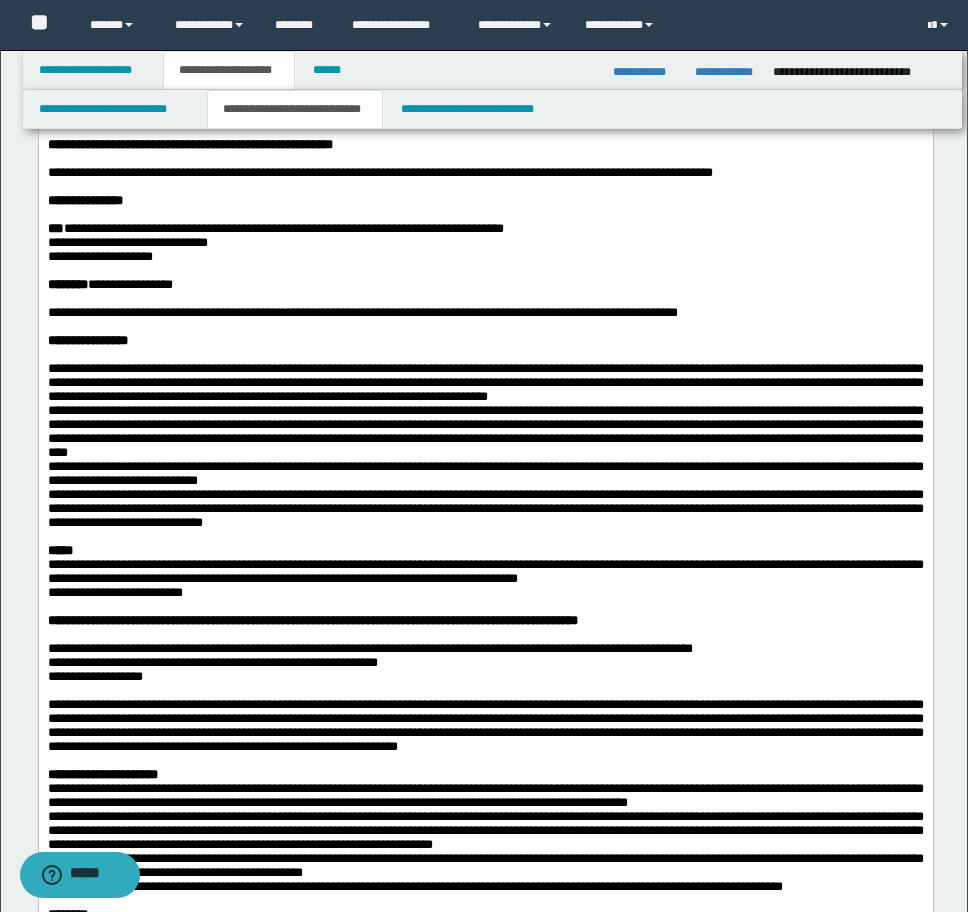 click on "**********" at bounding box center [312, 619] 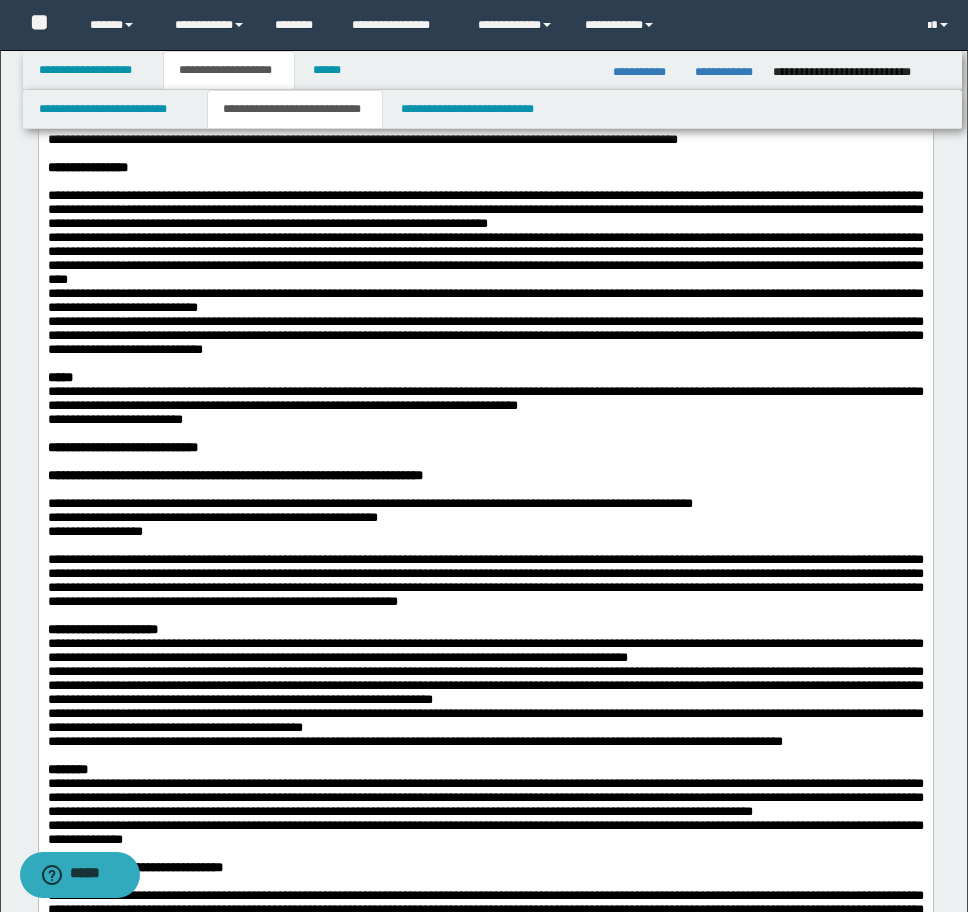 scroll, scrollTop: 400, scrollLeft: 0, axis: vertical 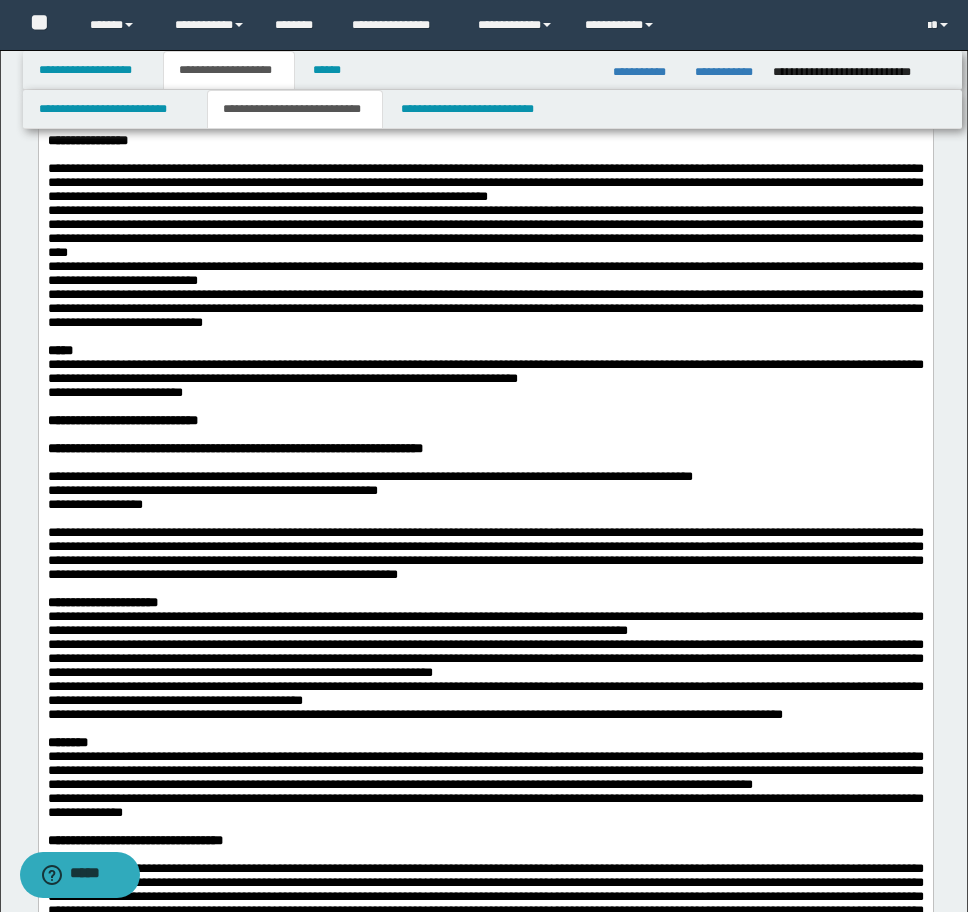 click on "**********" at bounding box center (369, 490) 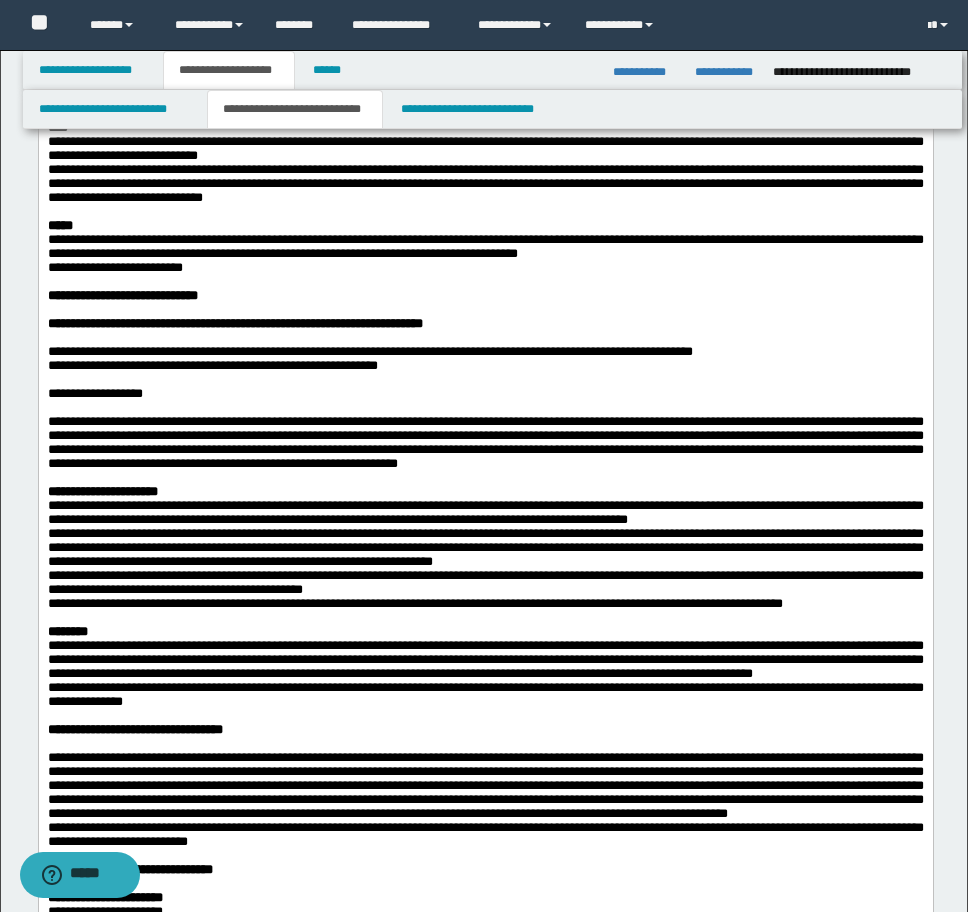 scroll, scrollTop: 600, scrollLeft: 0, axis: vertical 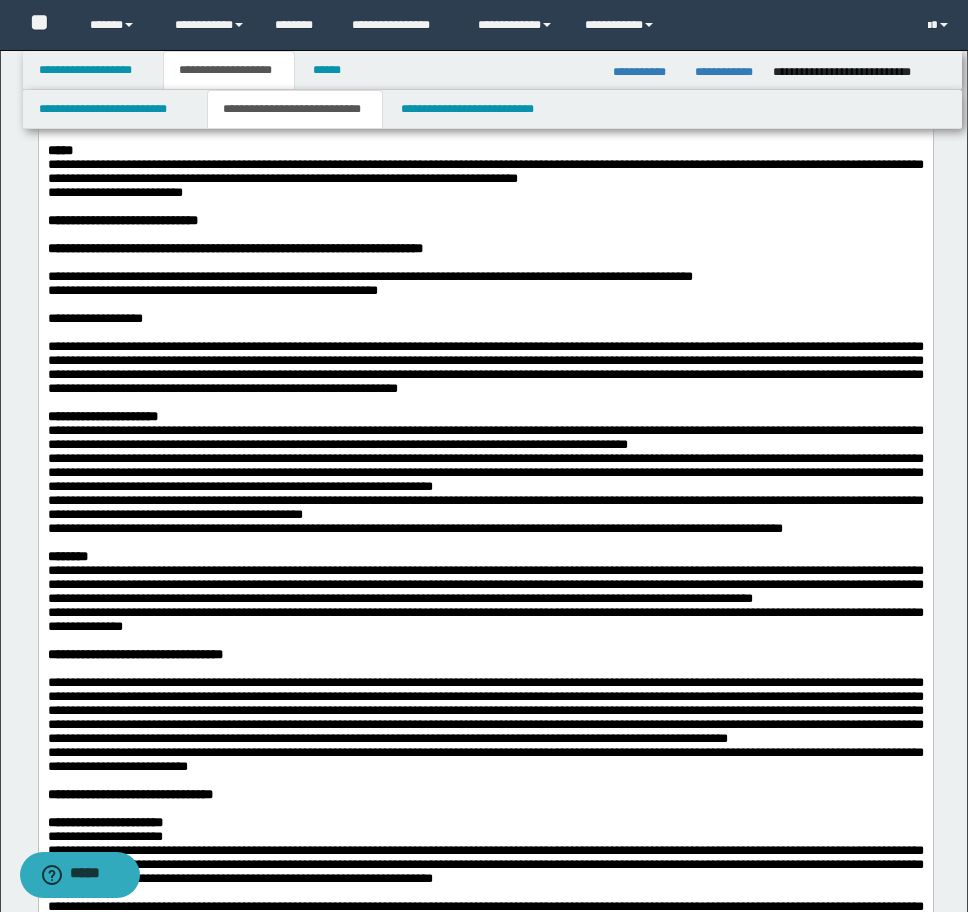 click on "**********" at bounding box center [485, 473] 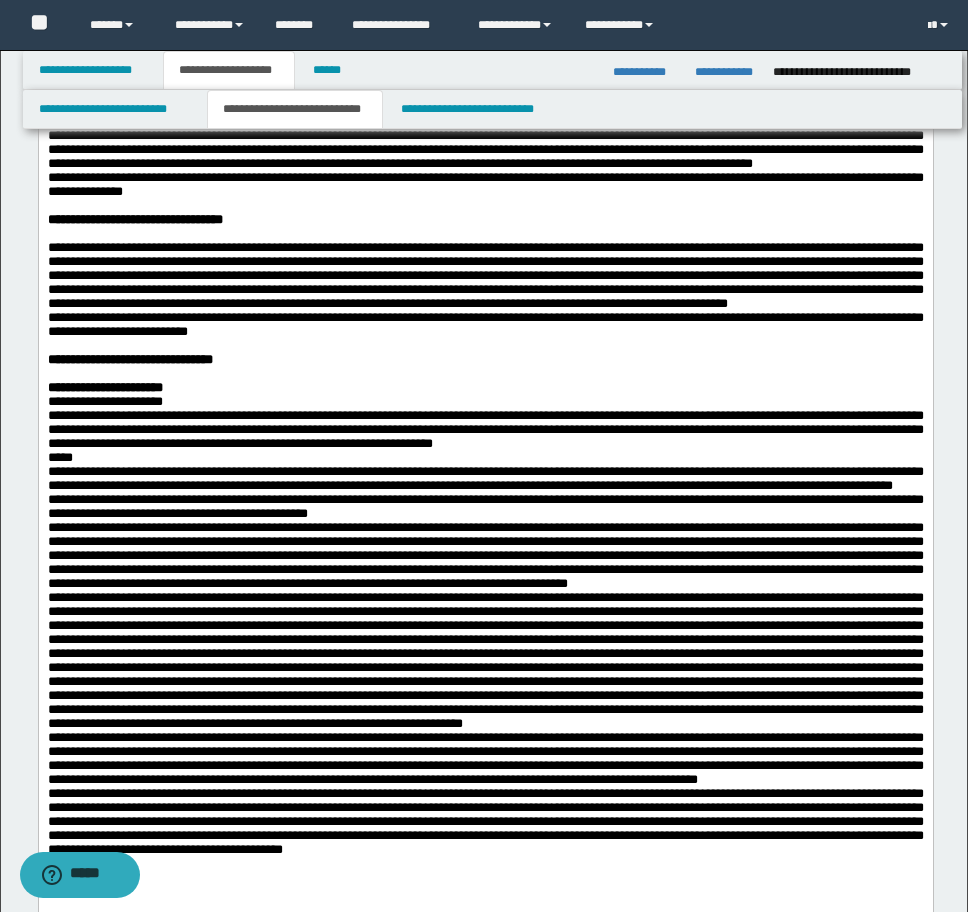 scroll, scrollTop: 1100, scrollLeft: 0, axis: vertical 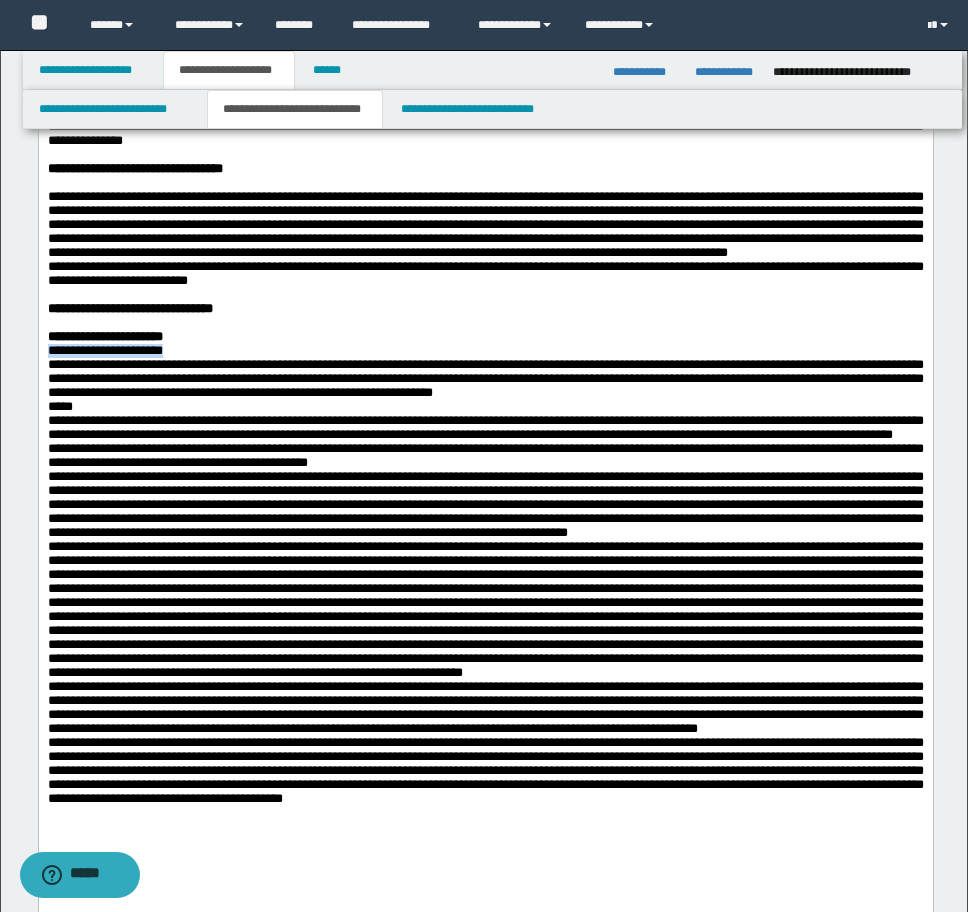drag, startPoint x: 243, startPoint y: 602, endPoint x: 0, endPoint y: 604, distance: 243.00822 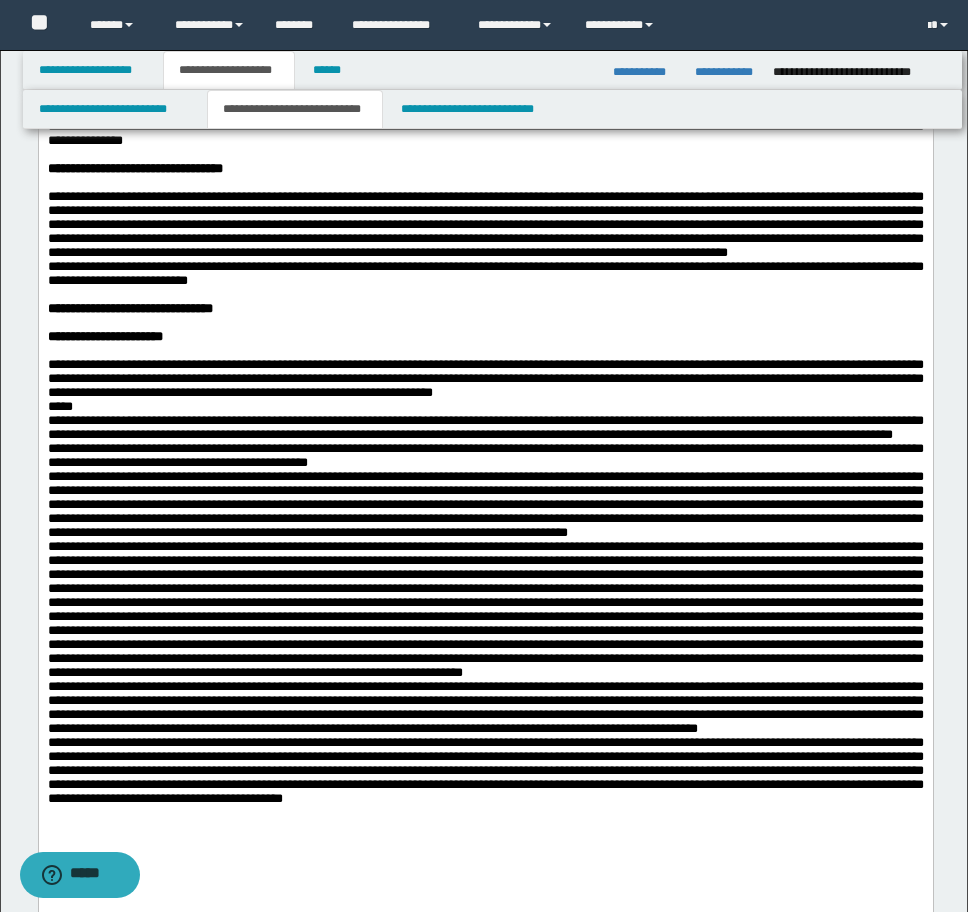 click on "**********" at bounding box center (485, -2) 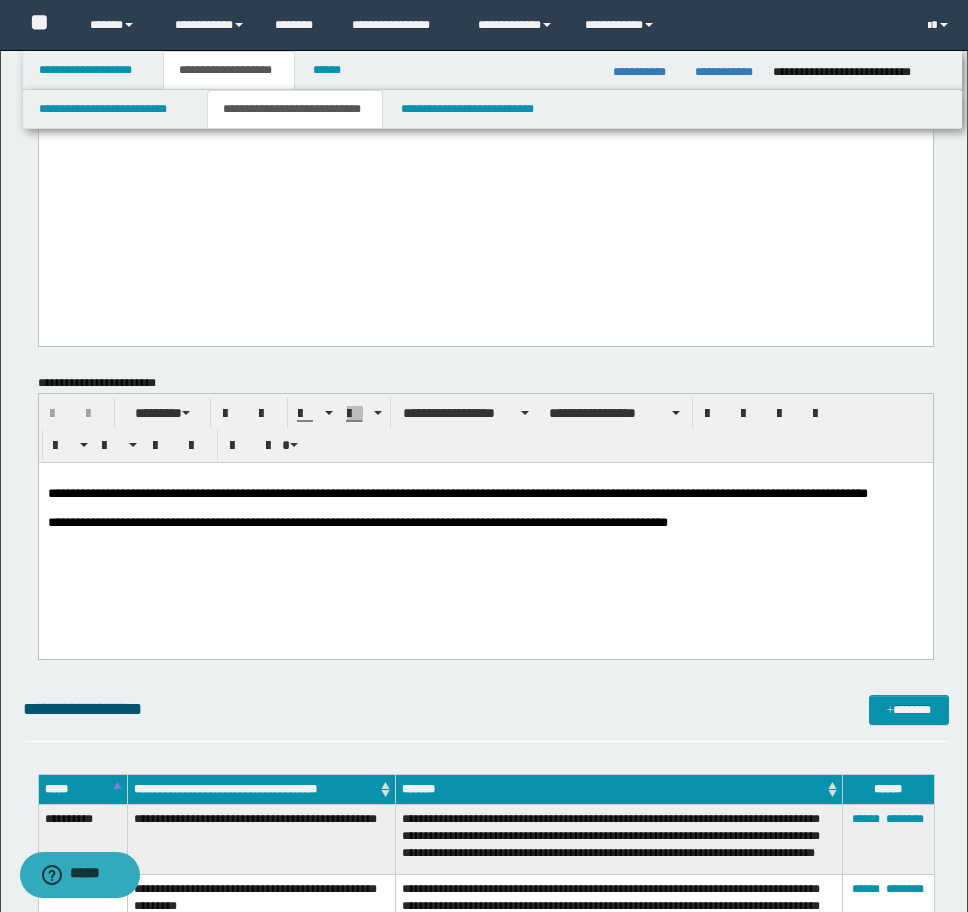 scroll, scrollTop: 2100, scrollLeft: 0, axis: vertical 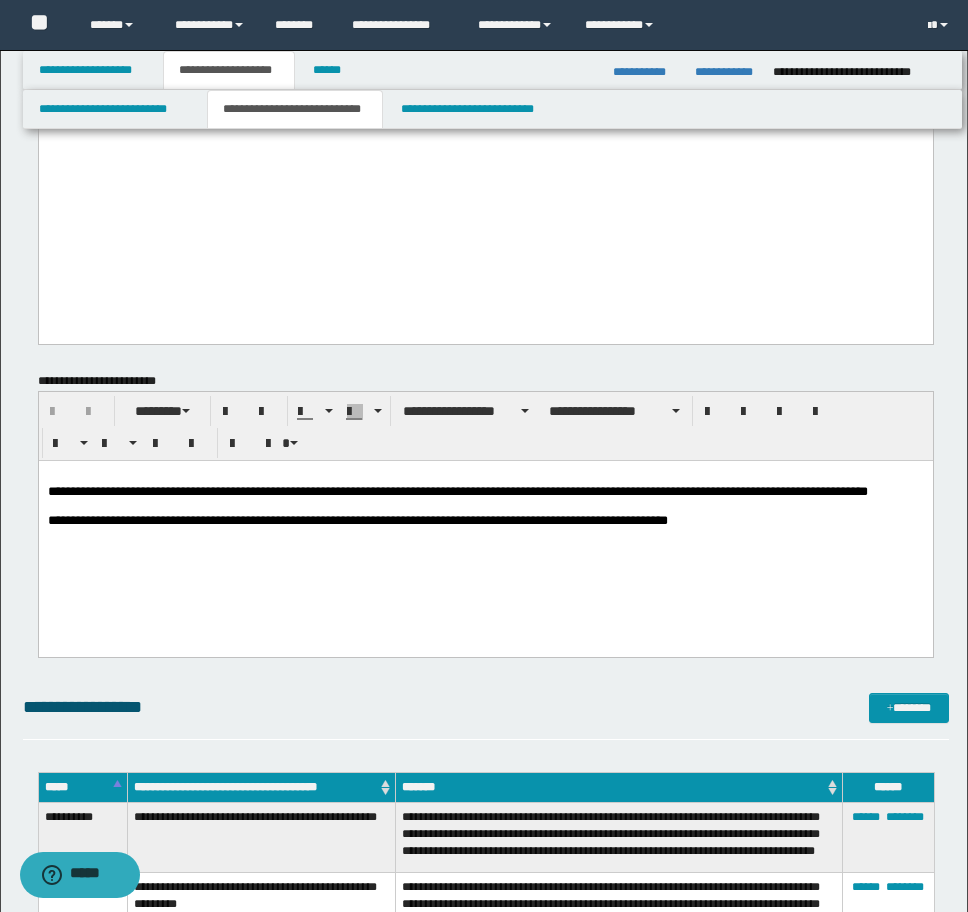 click on "**********" at bounding box center (485, 522) 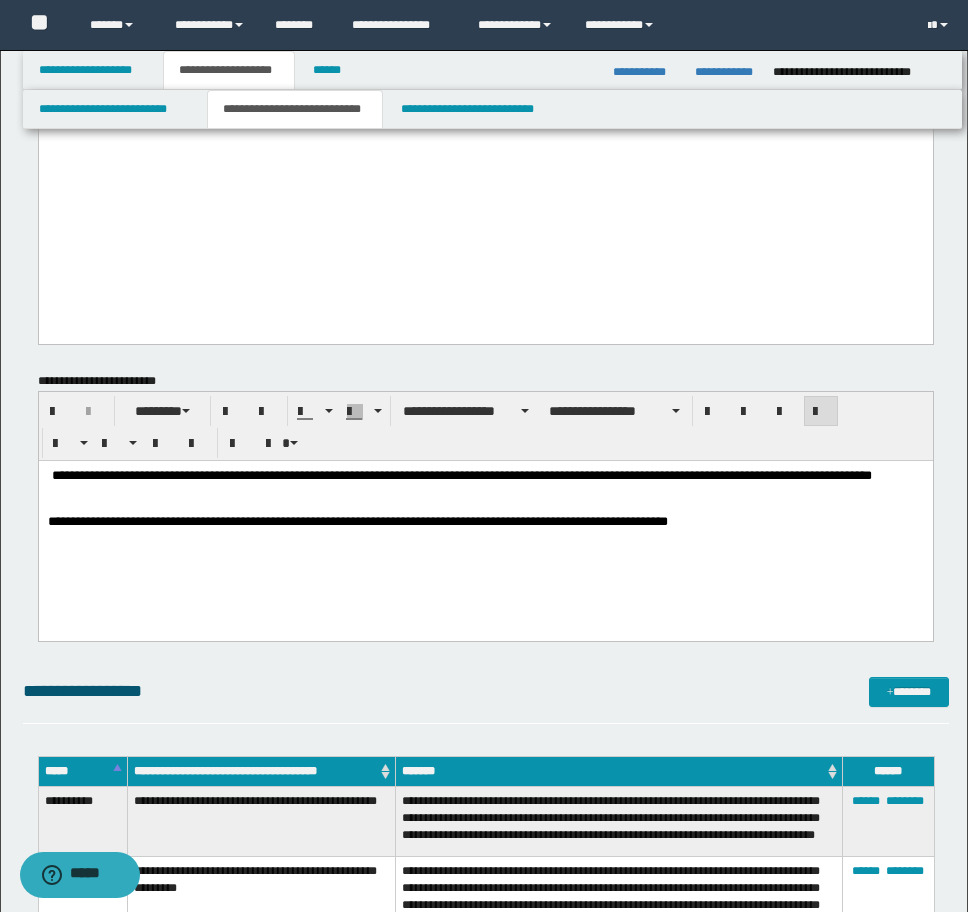type 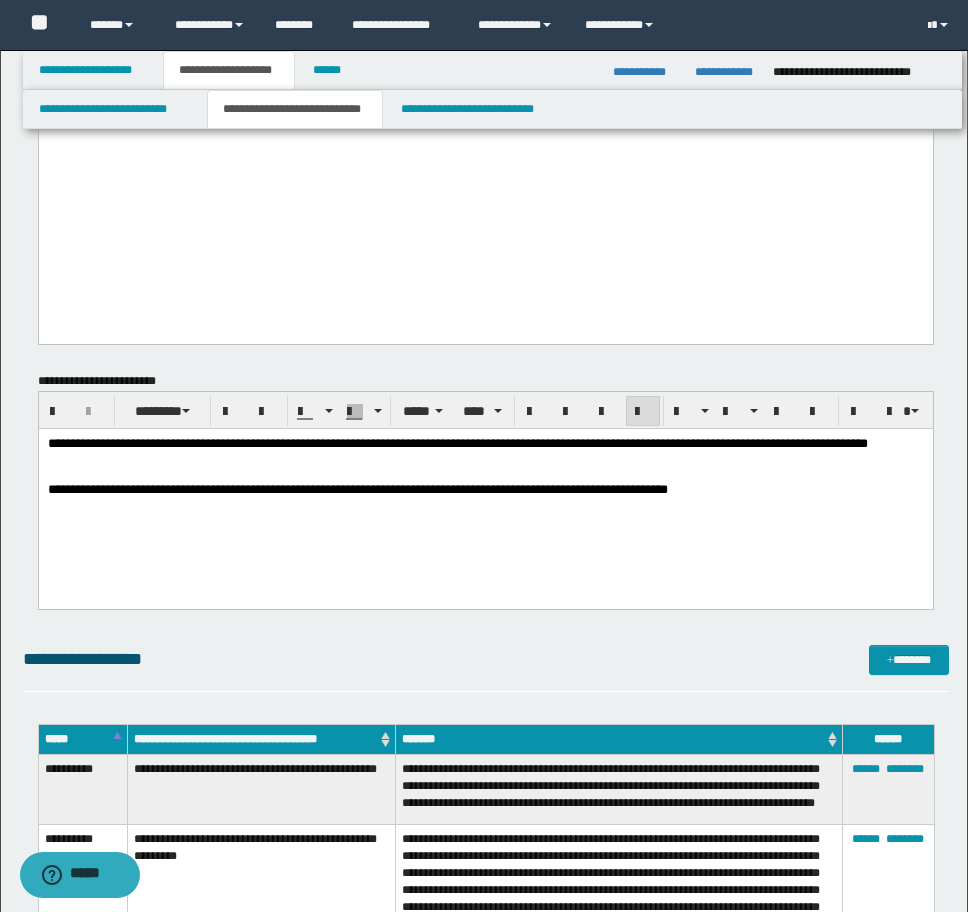 click at bounding box center [485, 475] 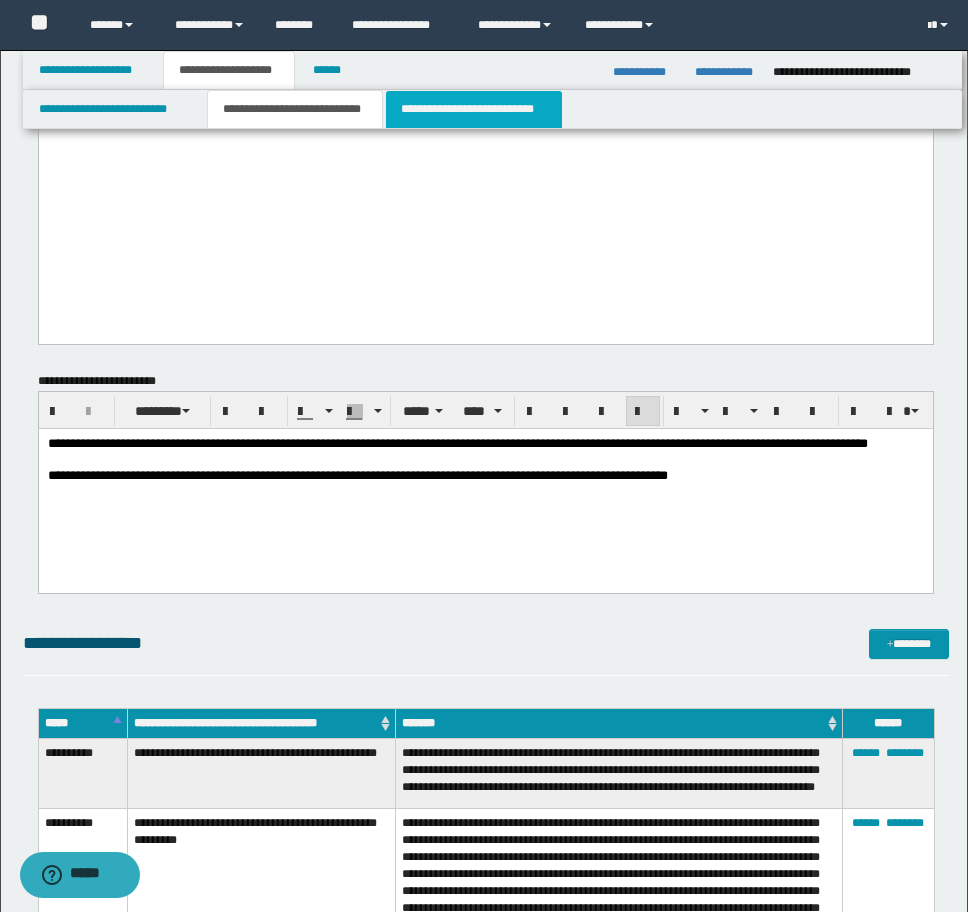 click on "**********" at bounding box center (474, 109) 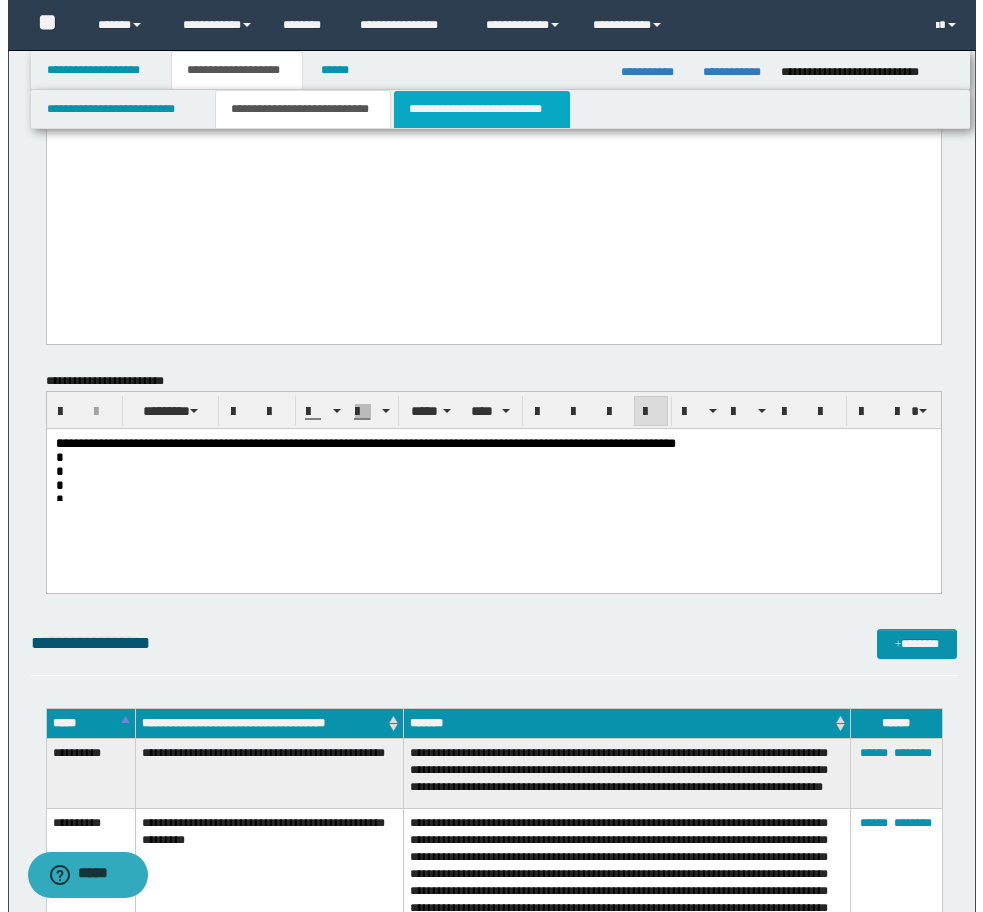 scroll, scrollTop: 0, scrollLeft: 0, axis: both 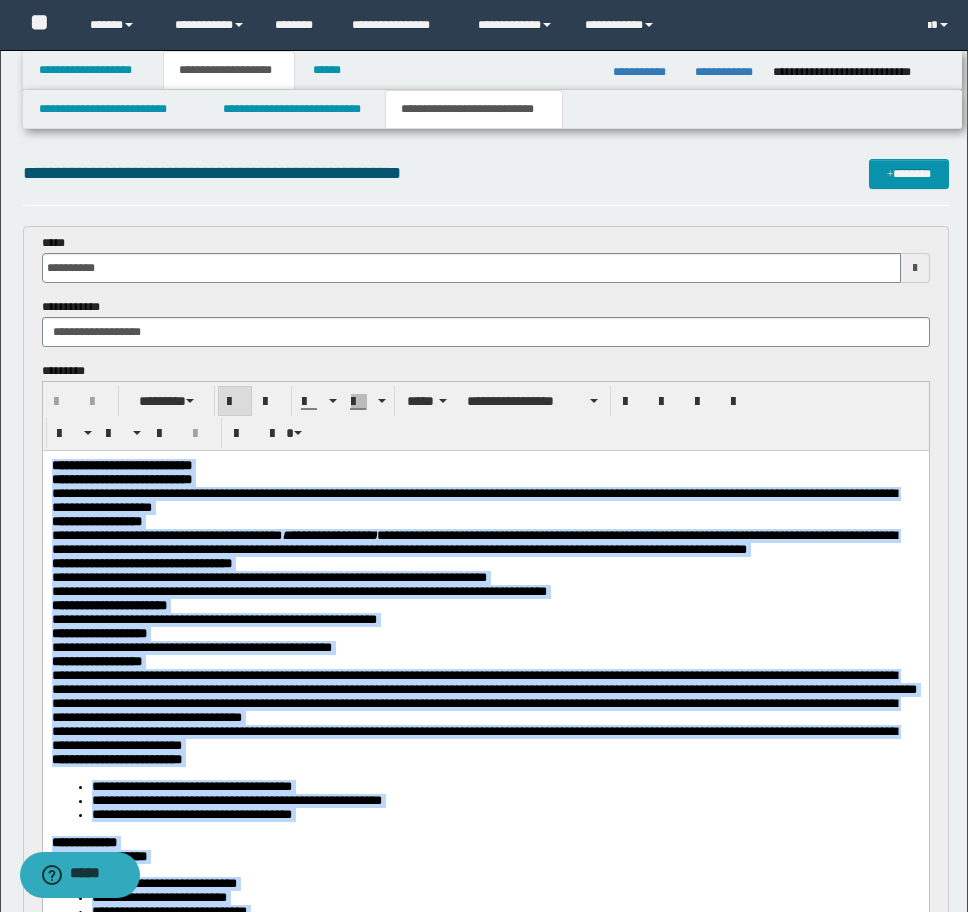 drag, startPoint x: 398, startPoint y: 1353, endPoint x: -9, endPoint y: 360, distance: 1073.1719 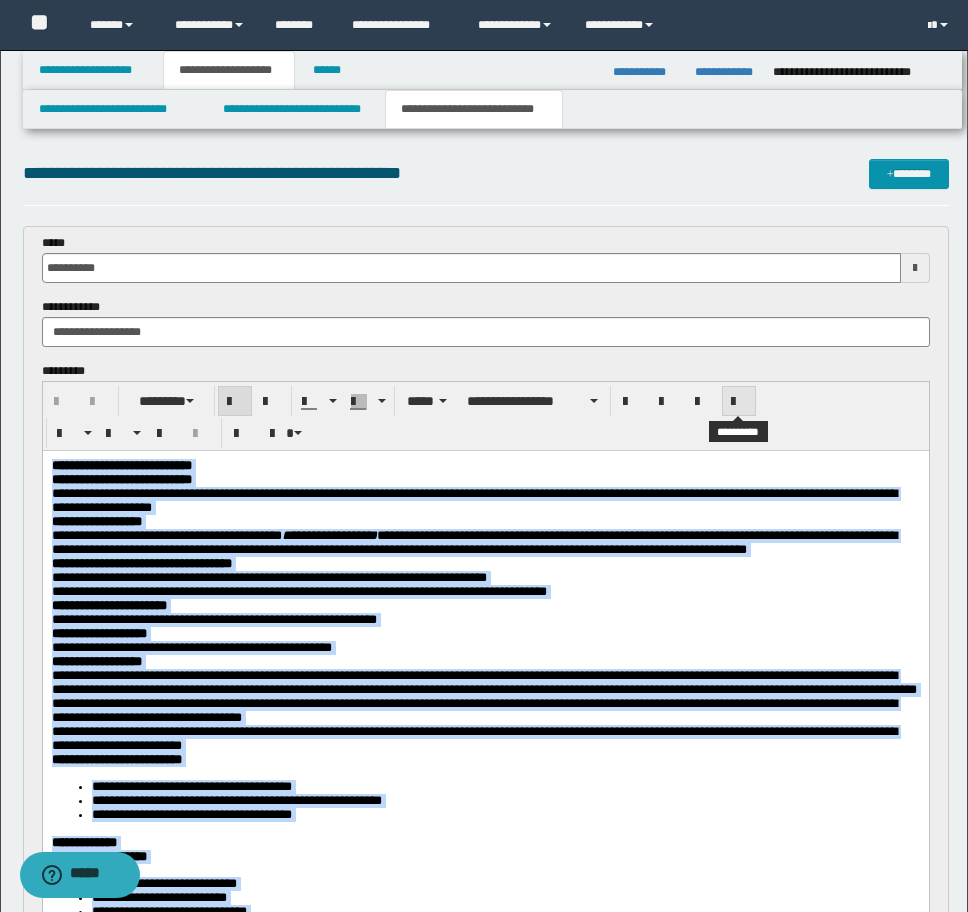 click at bounding box center [739, 401] 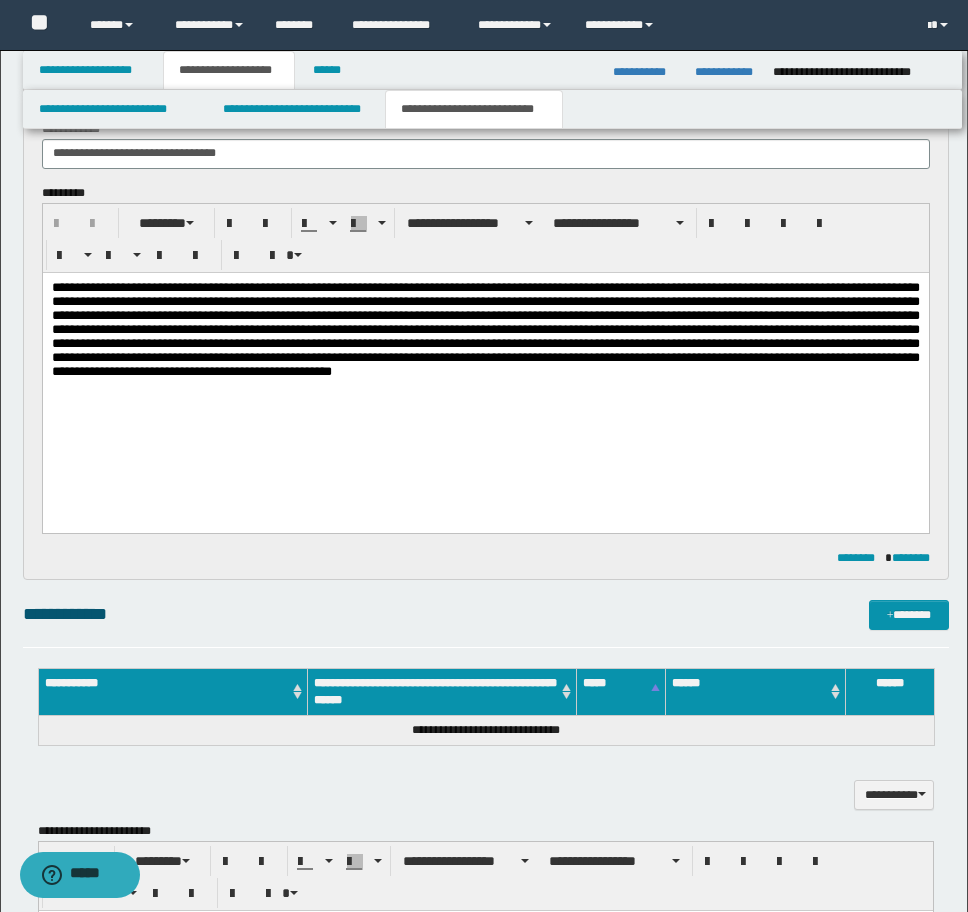 scroll, scrollTop: 1500, scrollLeft: 0, axis: vertical 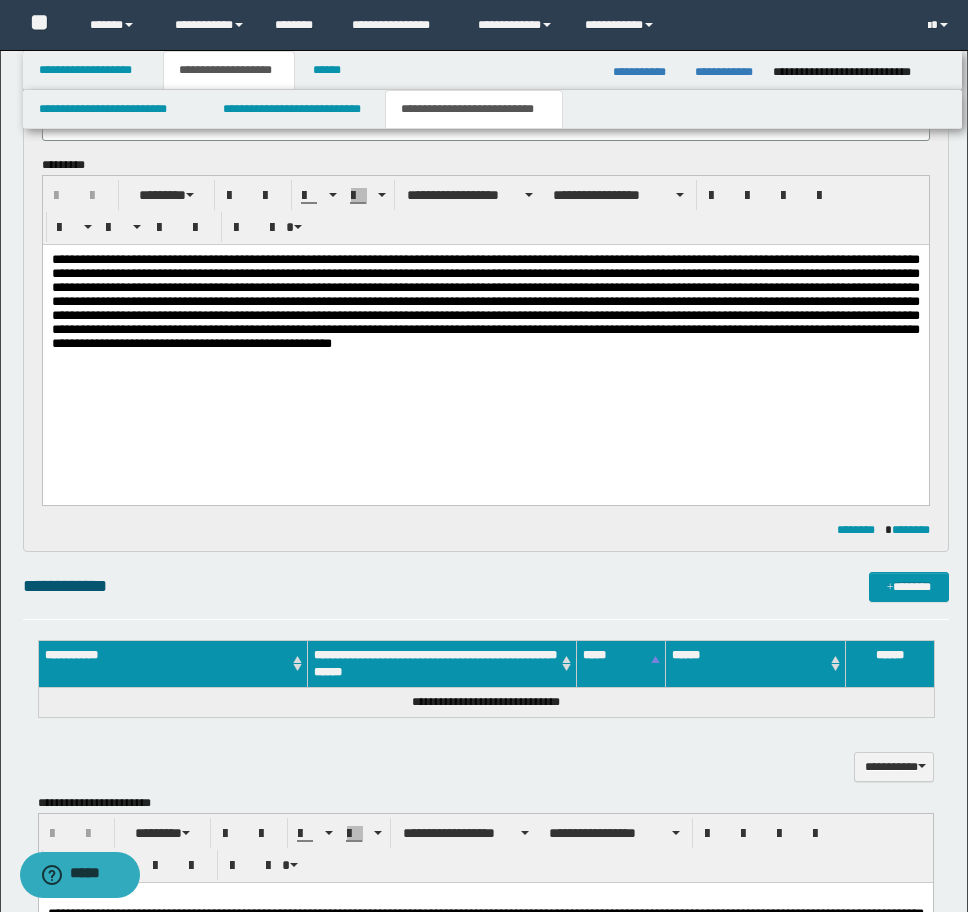 click at bounding box center [485, 334] 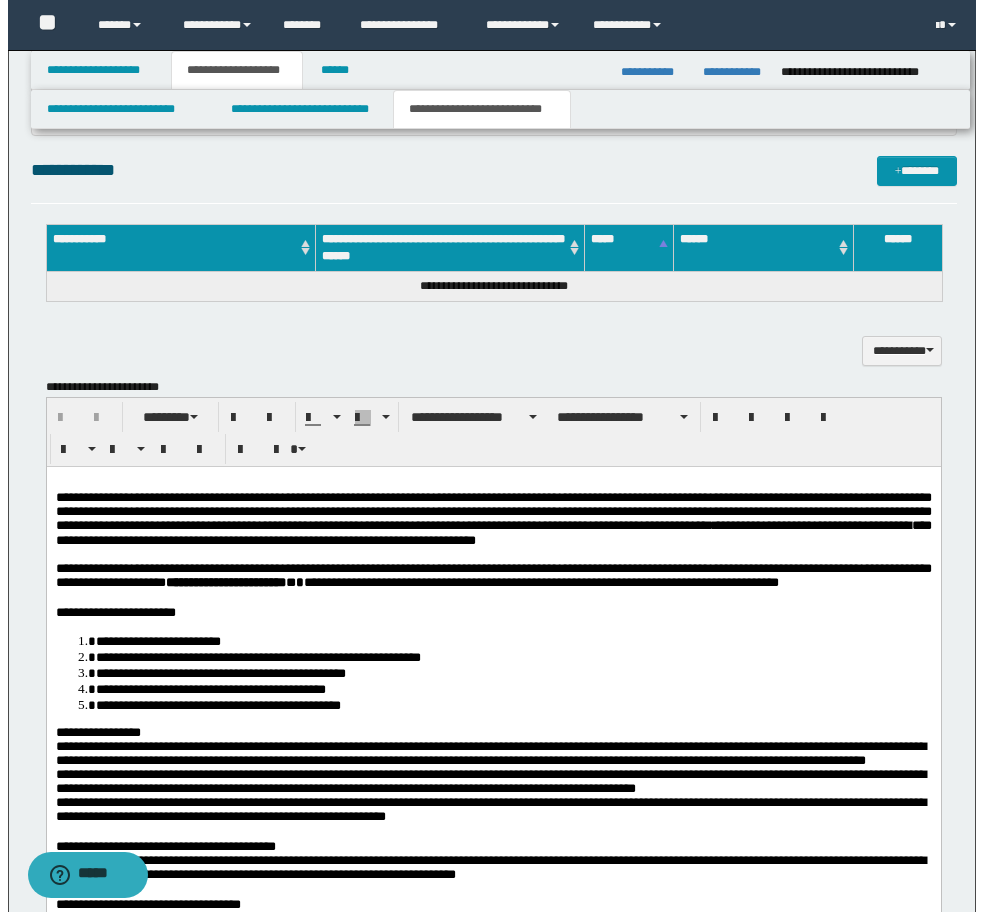 scroll, scrollTop: 1400, scrollLeft: 0, axis: vertical 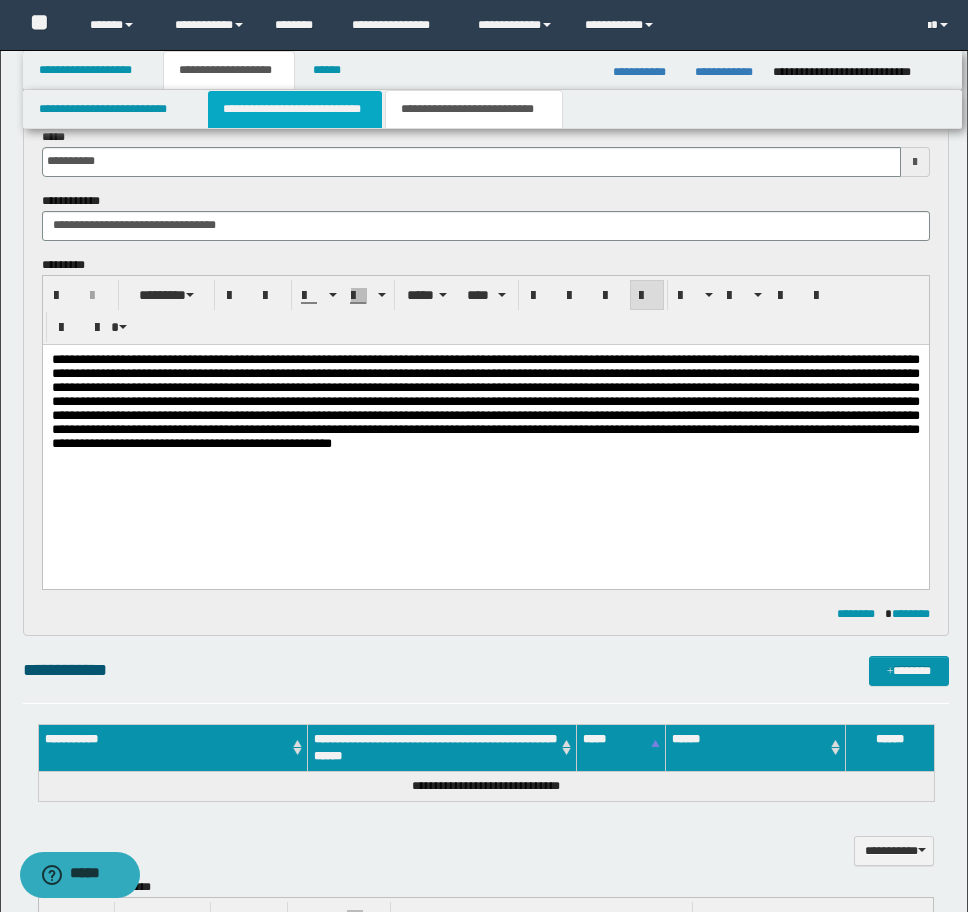 click on "**********" at bounding box center (295, 109) 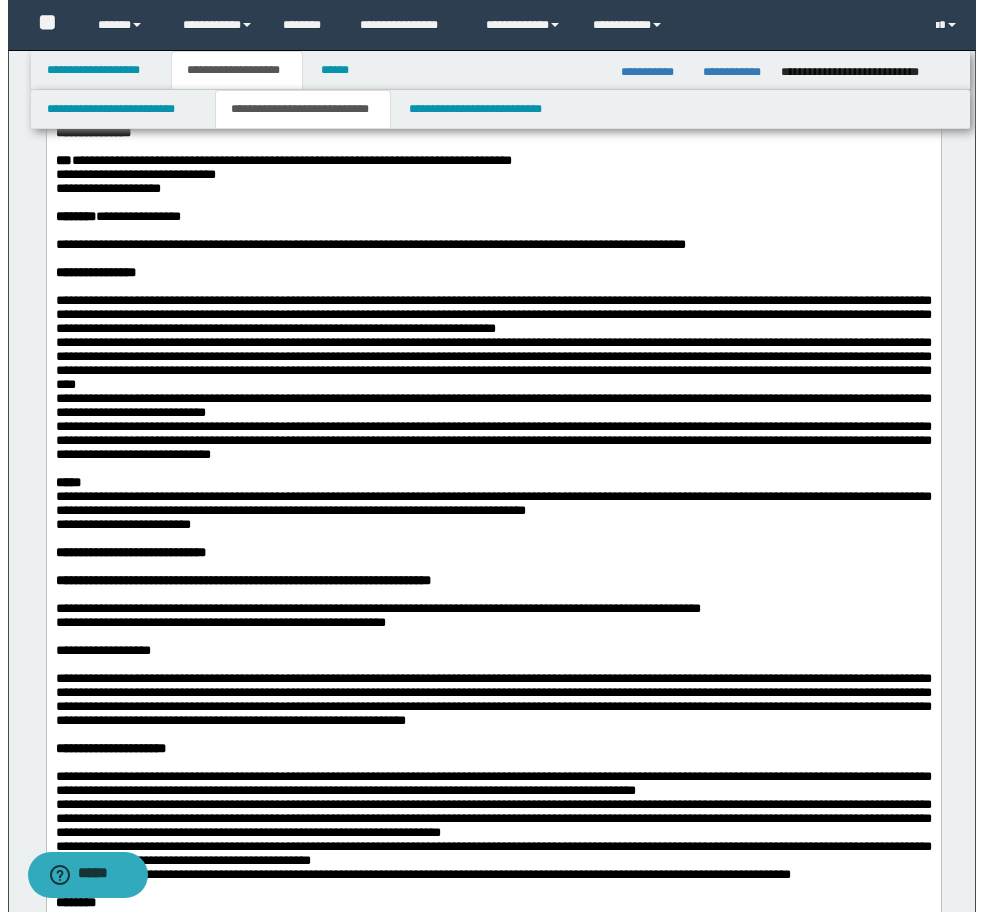 scroll, scrollTop: 233, scrollLeft: 0, axis: vertical 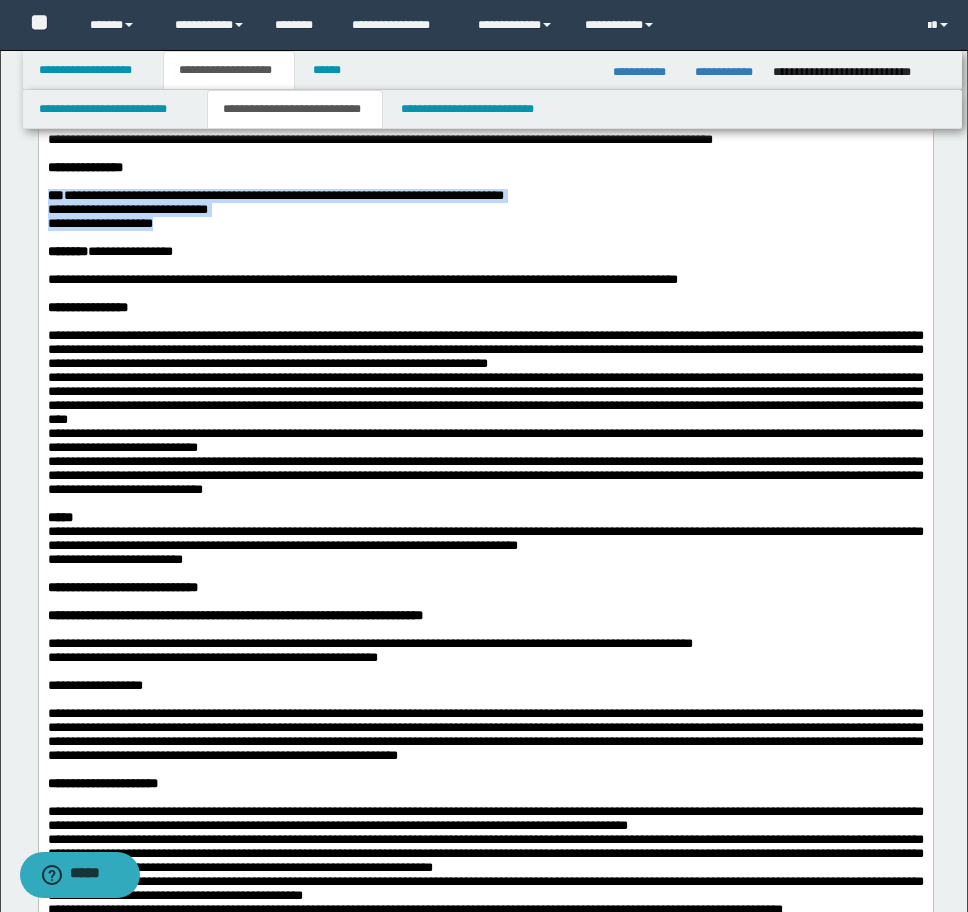 drag, startPoint x: 170, startPoint y: 269, endPoint x: 40, endPoint y: 240, distance: 133.19534 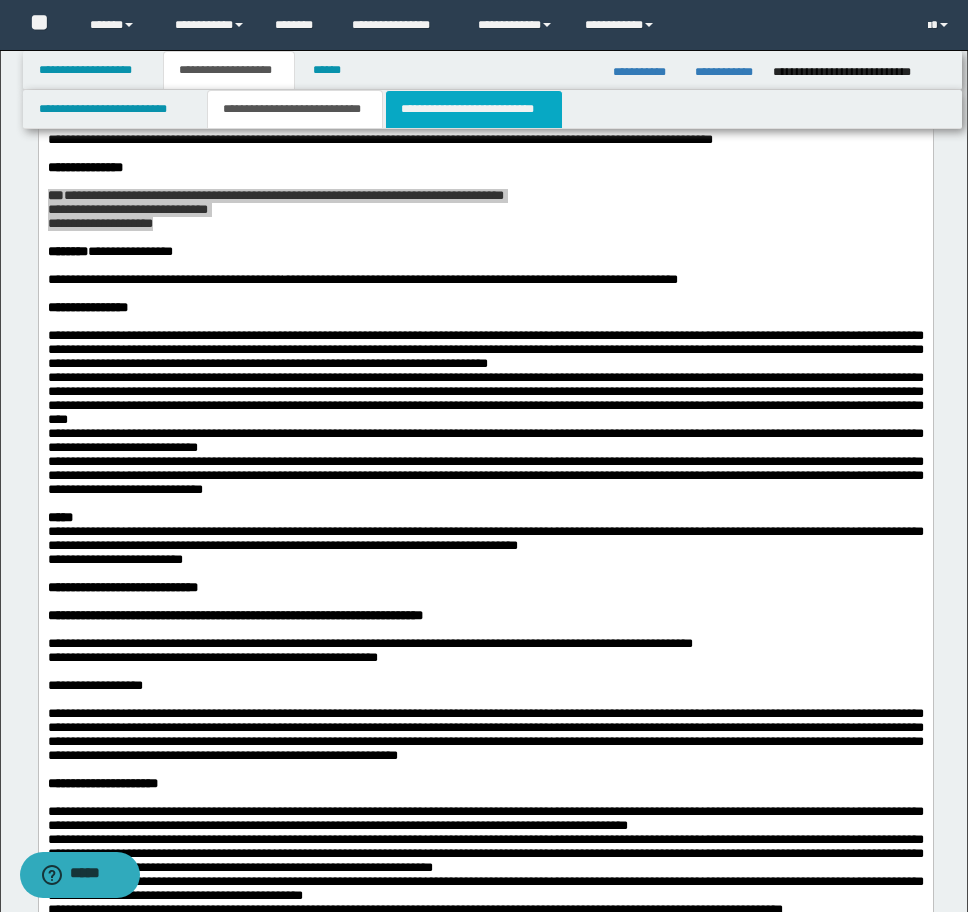 click on "**********" at bounding box center [474, 109] 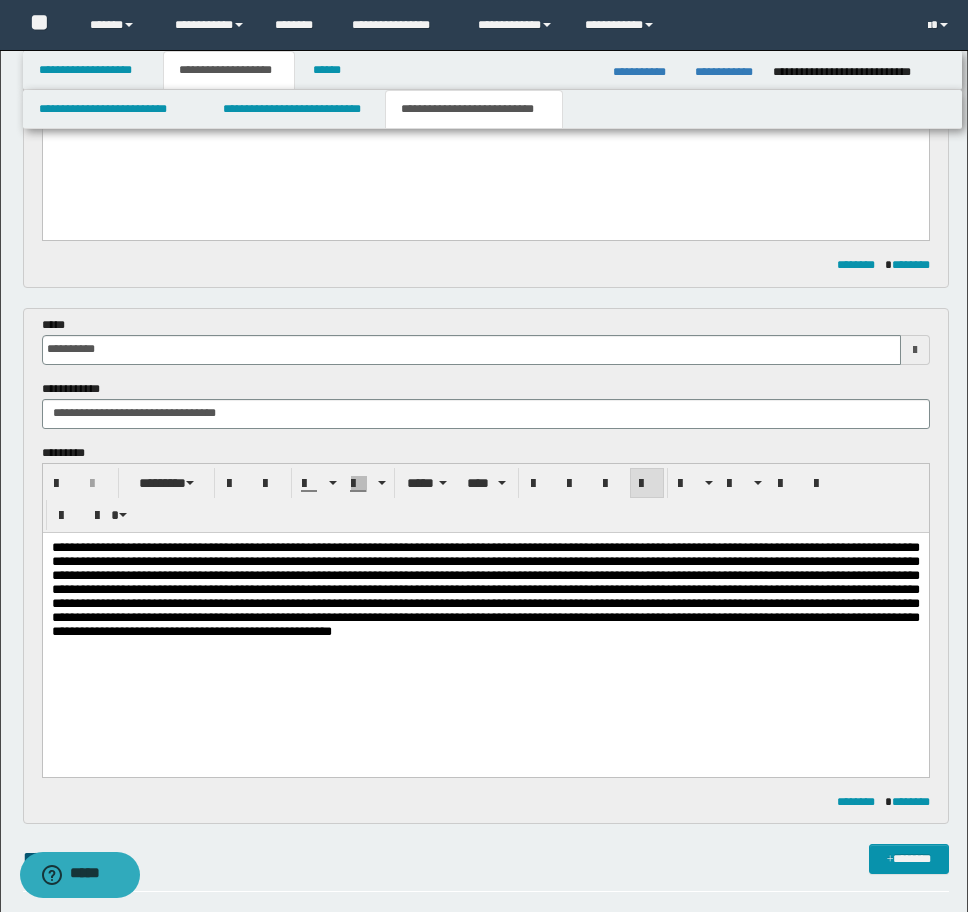 scroll, scrollTop: 1633, scrollLeft: 0, axis: vertical 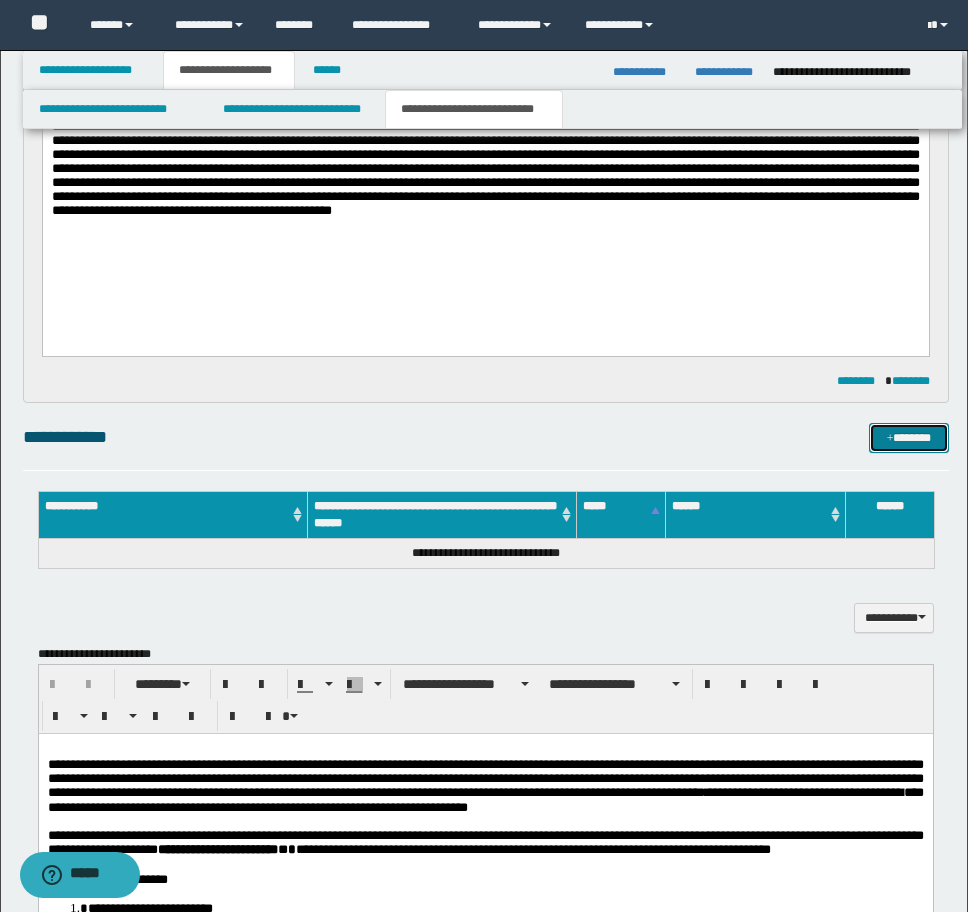 click on "*******" at bounding box center (909, 438) 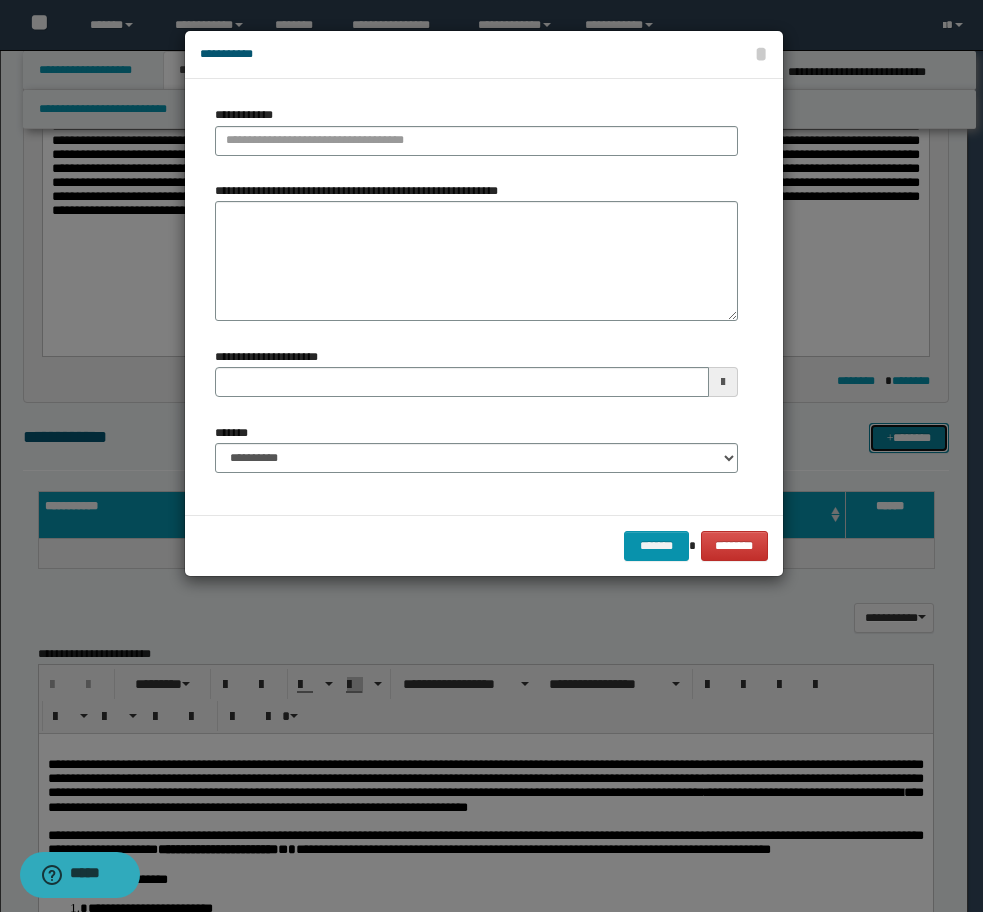 type 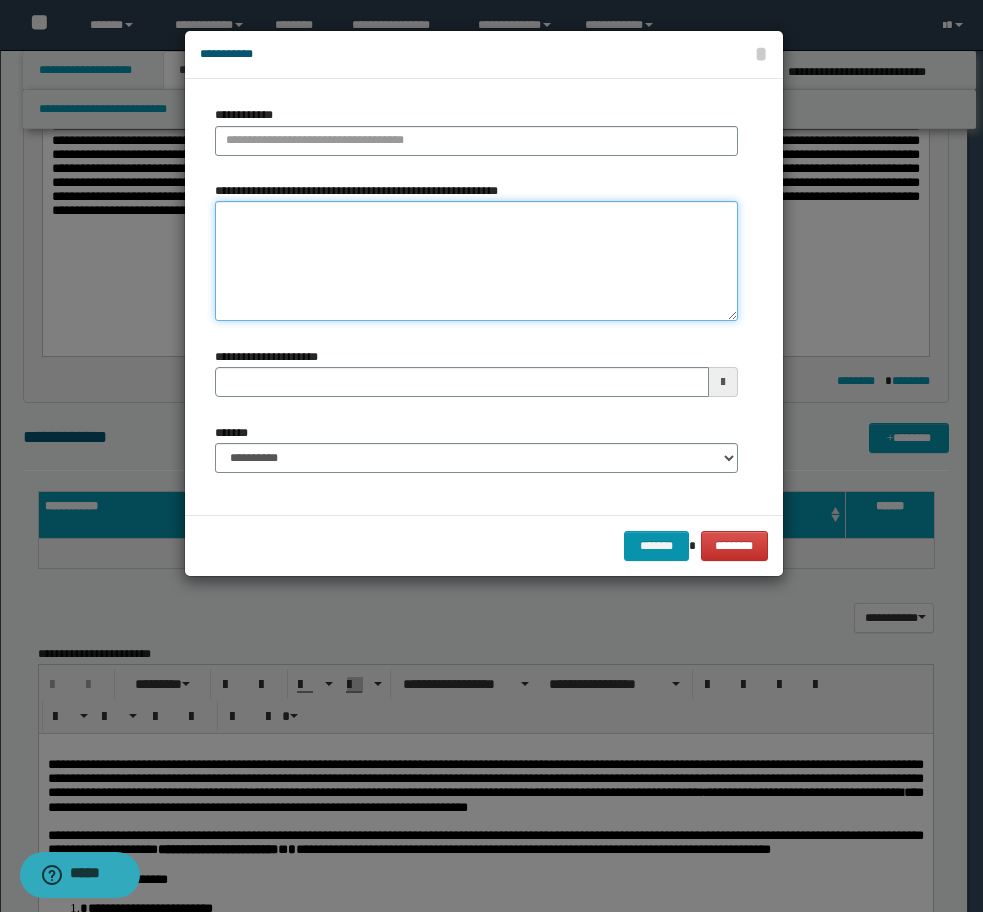 click on "**********" at bounding box center [476, 261] 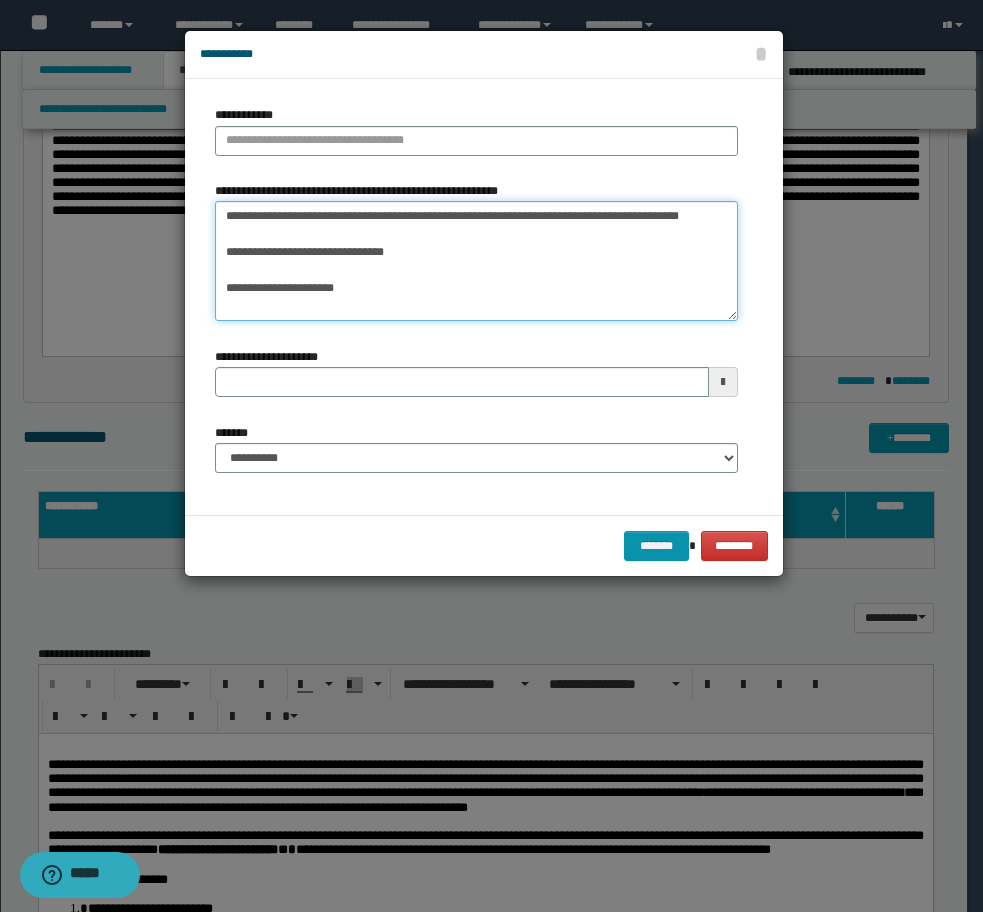 drag, startPoint x: 554, startPoint y: 215, endPoint x: 119, endPoint y: 216, distance: 435.00116 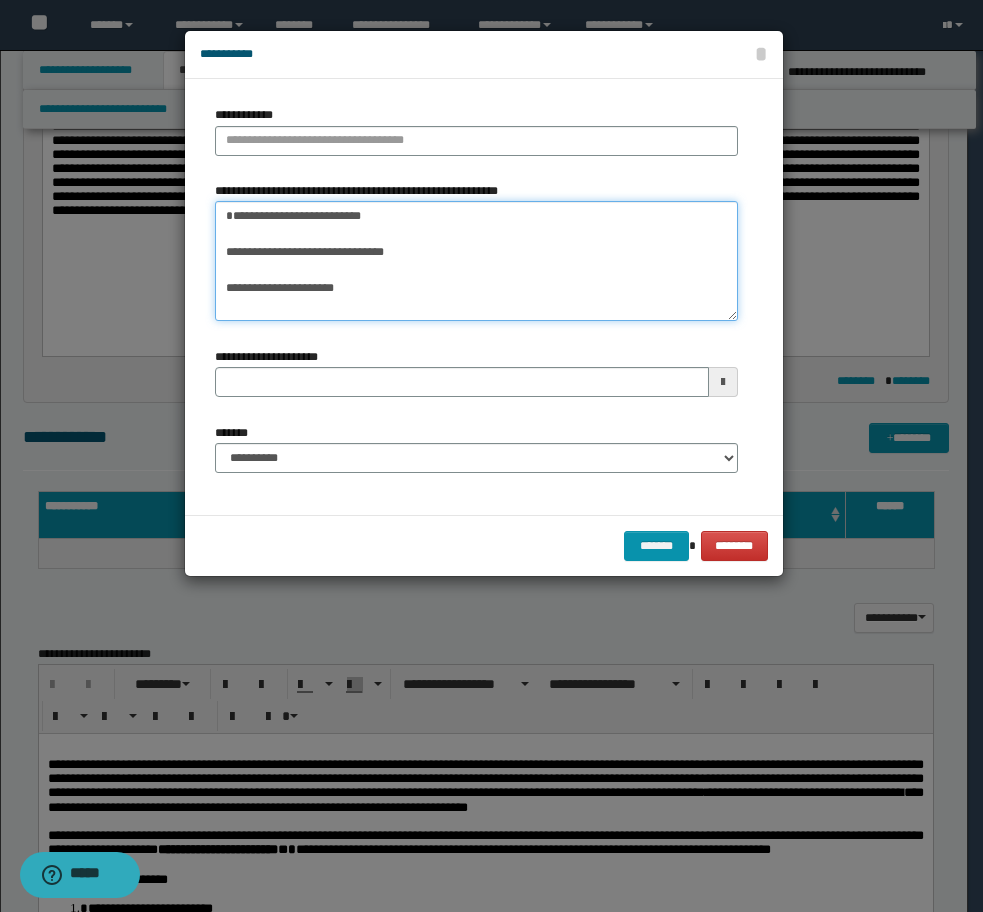 type on "**********" 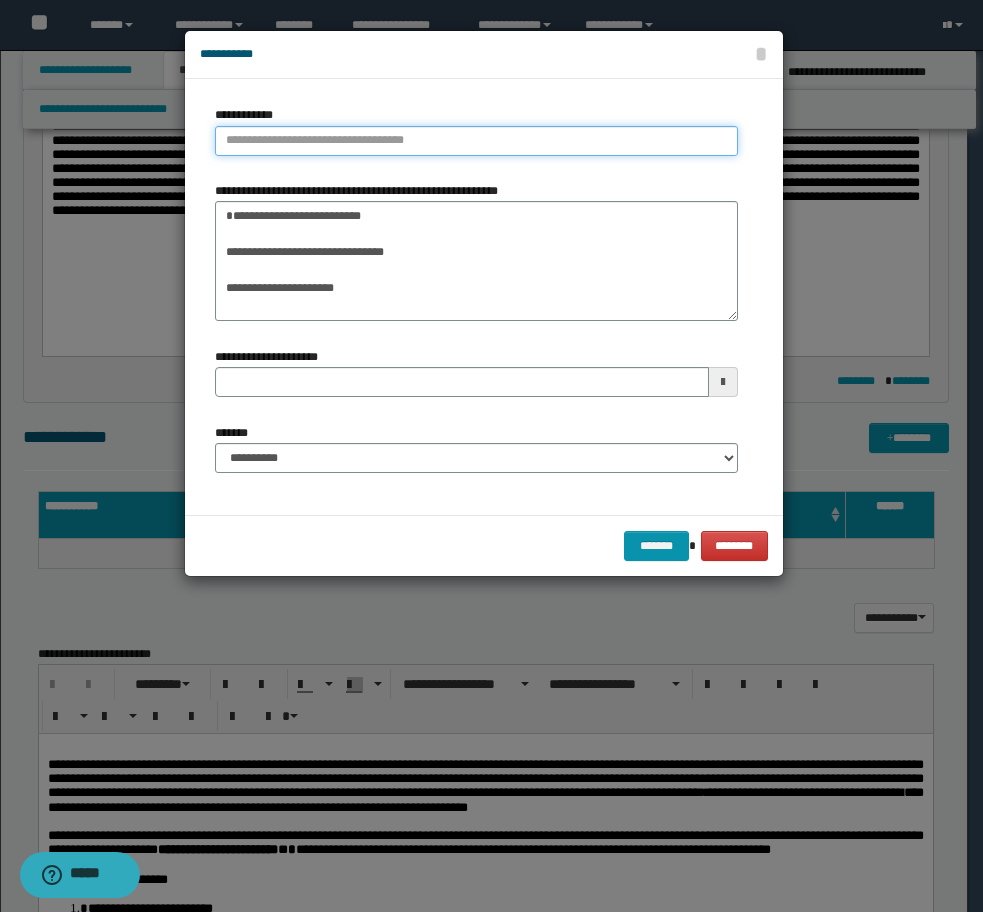click on "**********" at bounding box center [476, 141] 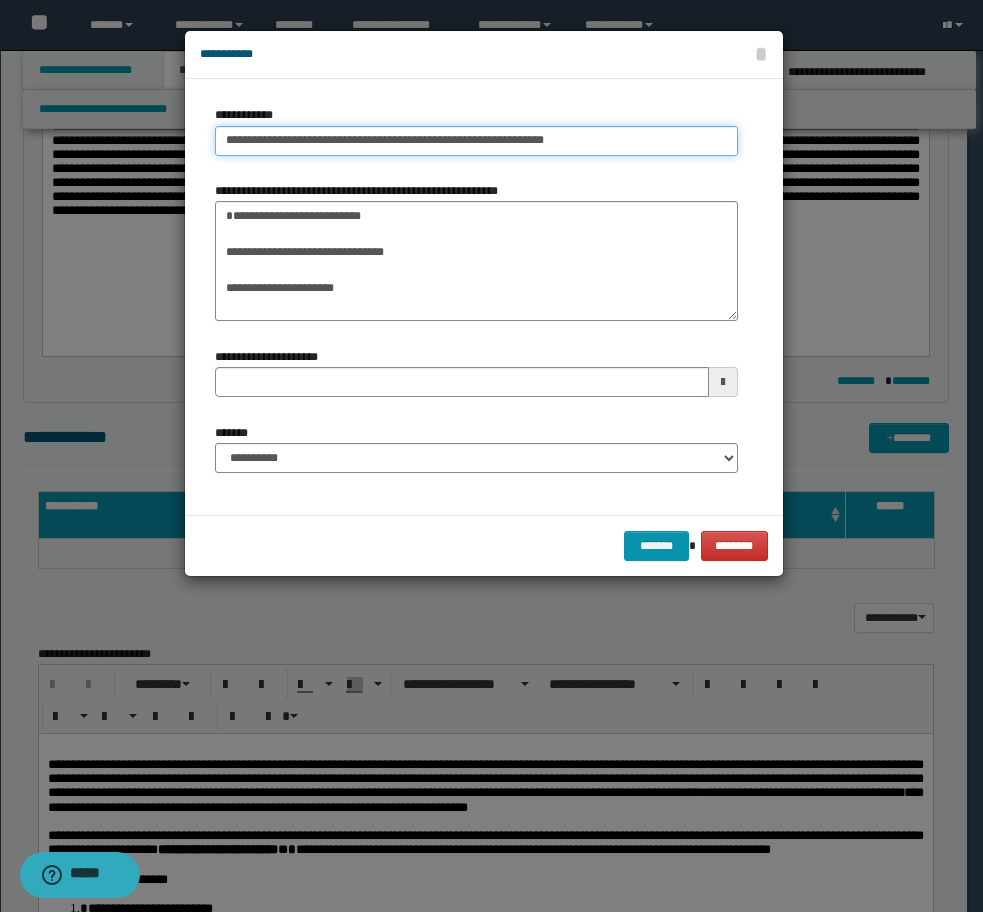 click on "**********" at bounding box center (476, 141) 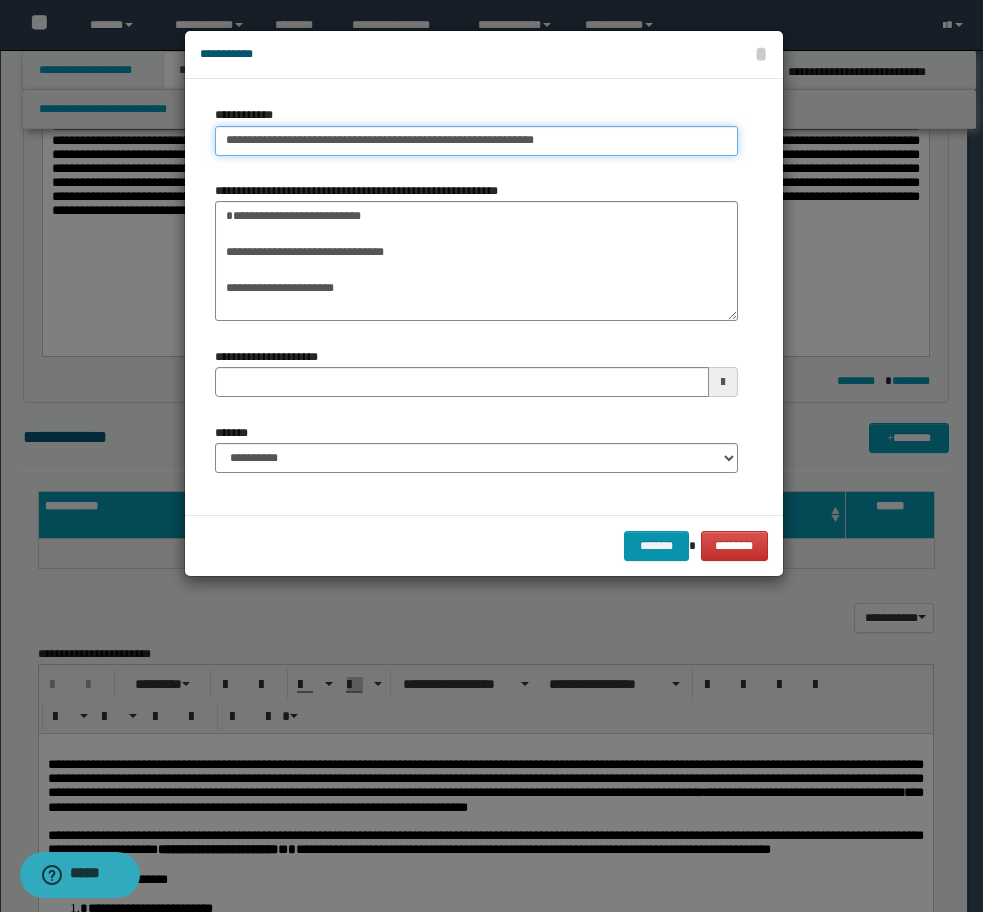 type on "**********" 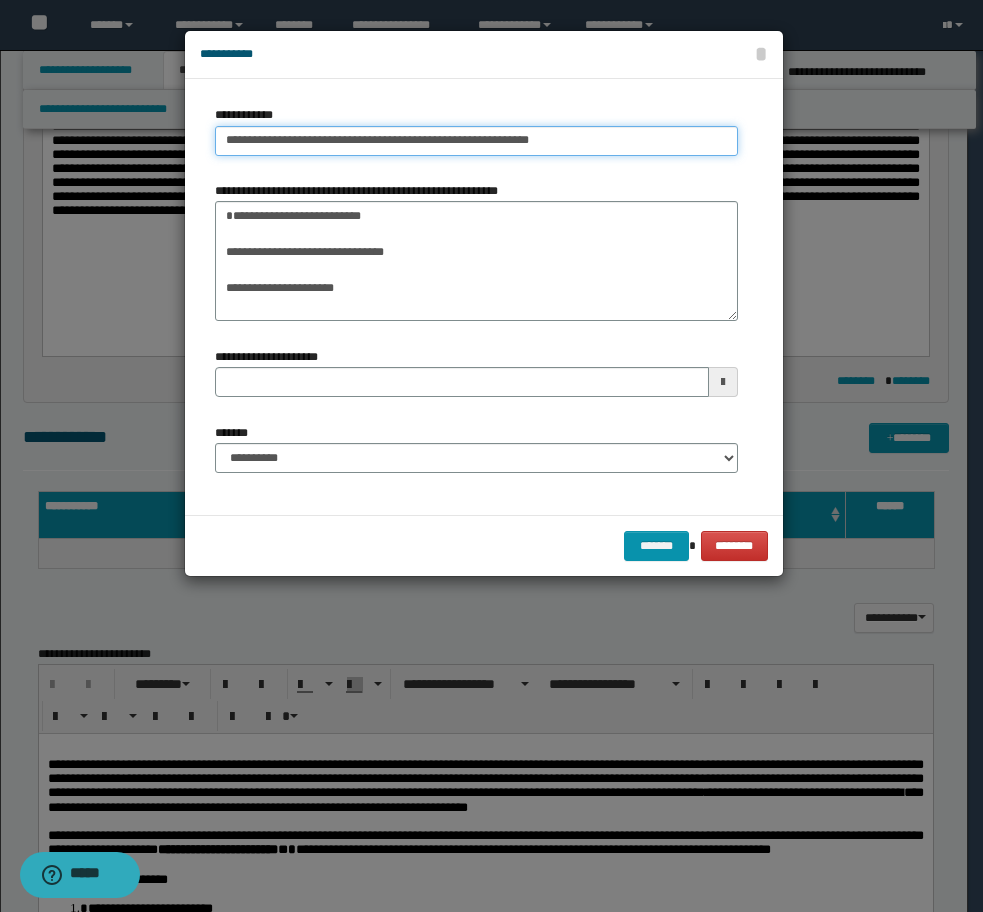 type on "**********" 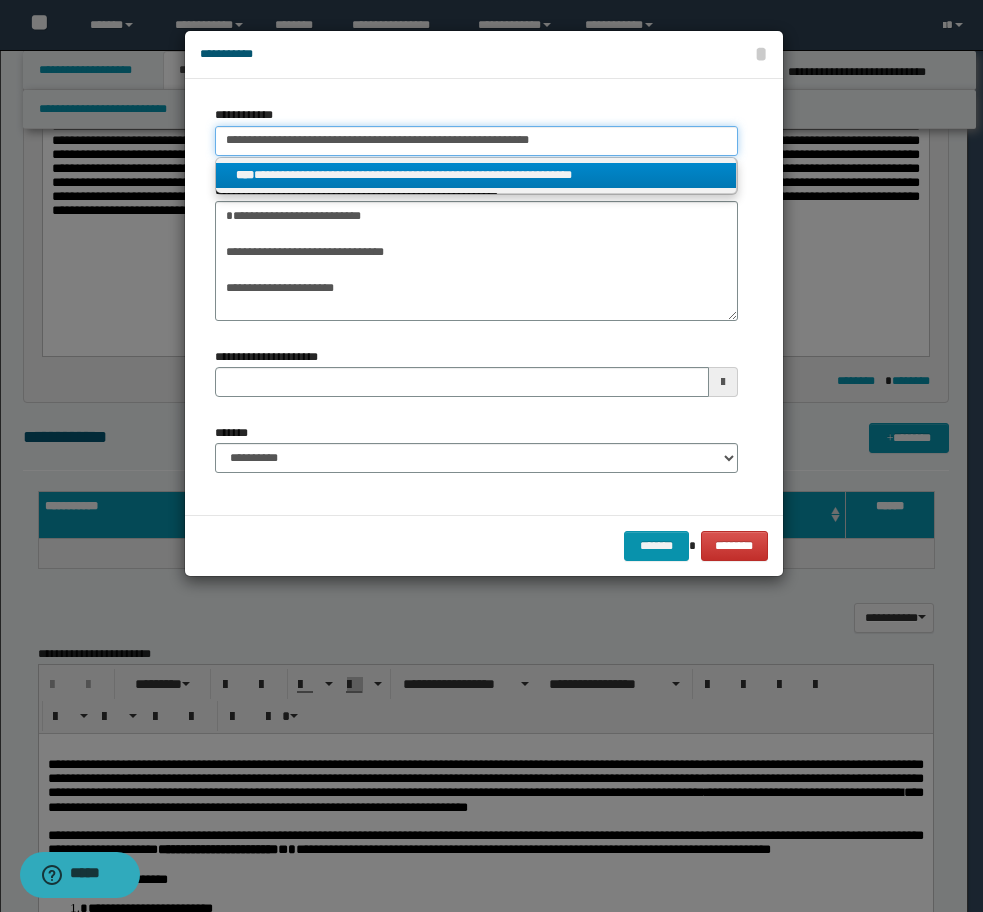 type on "**********" 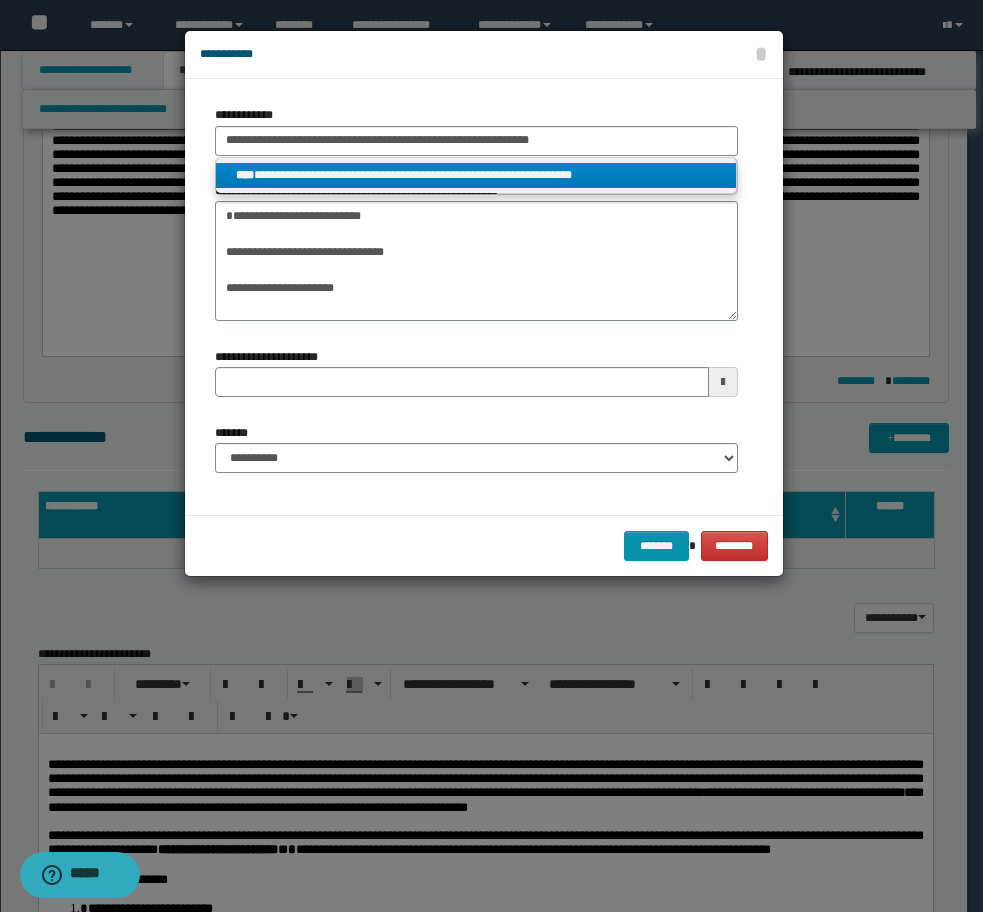 click on "**********" at bounding box center (476, 175) 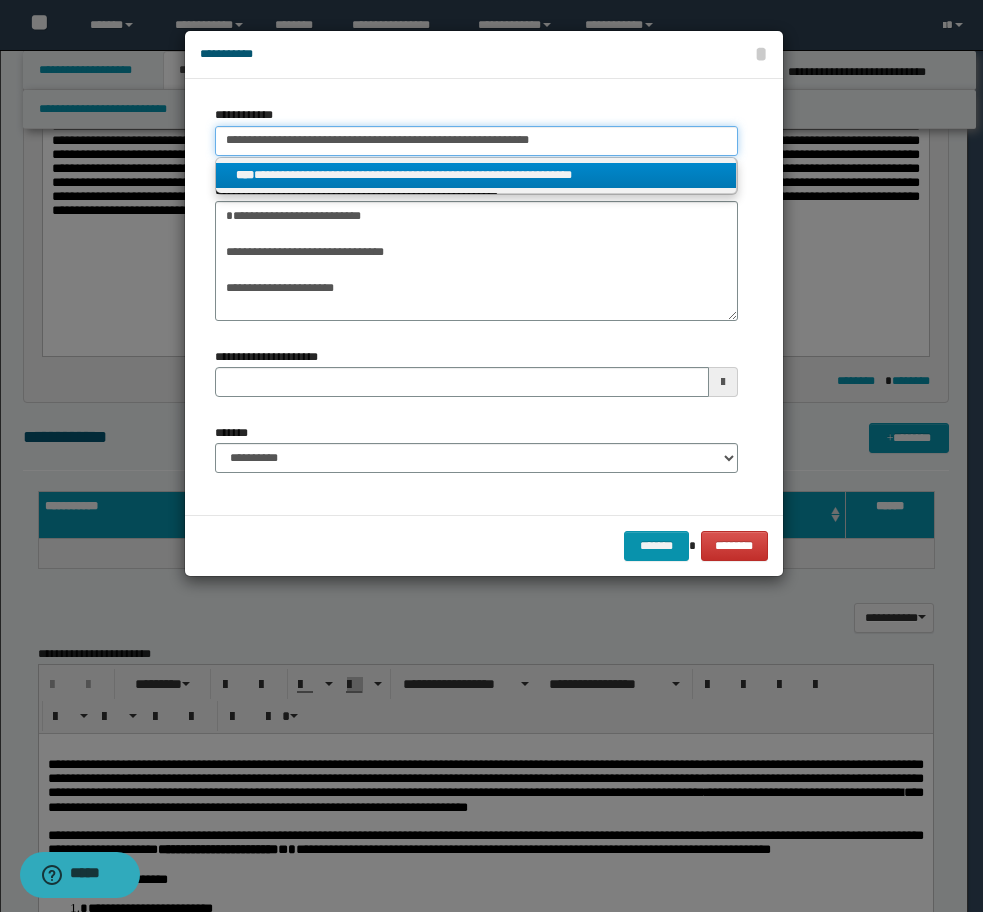 type 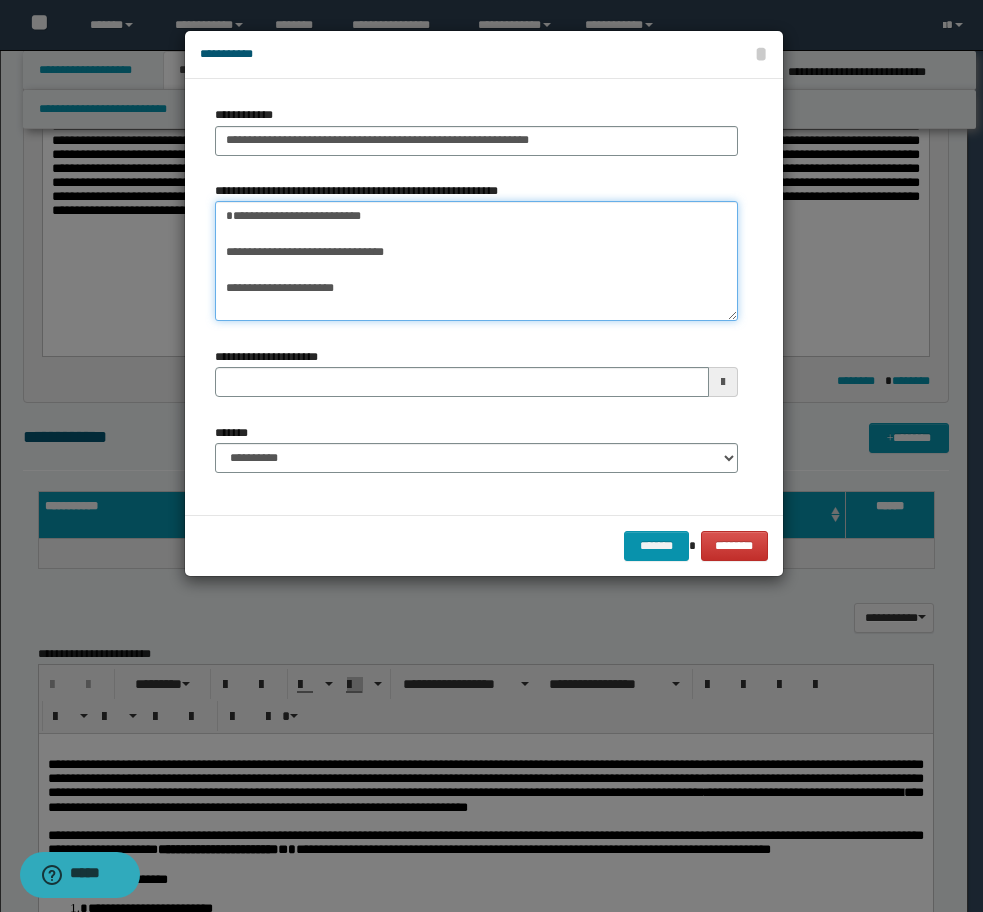 click on "**********" at bounding box center (476, 261) 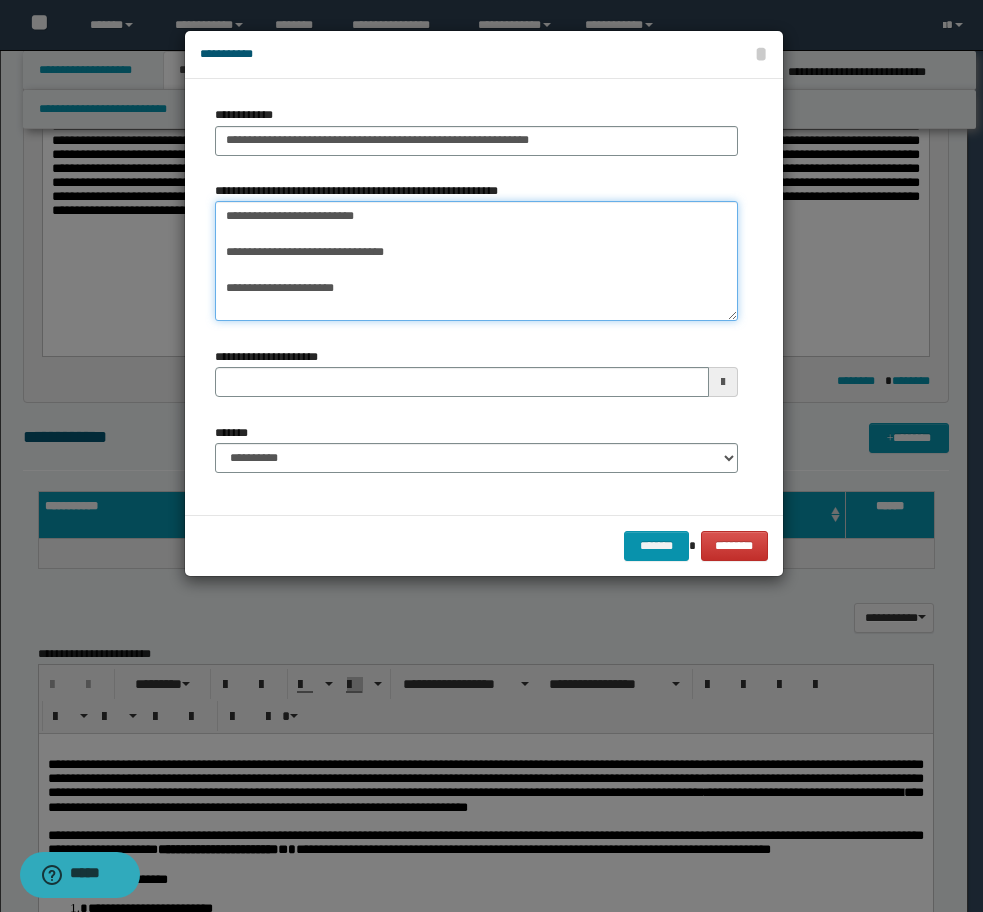 click on "**********" at bounding box center (476, 261) 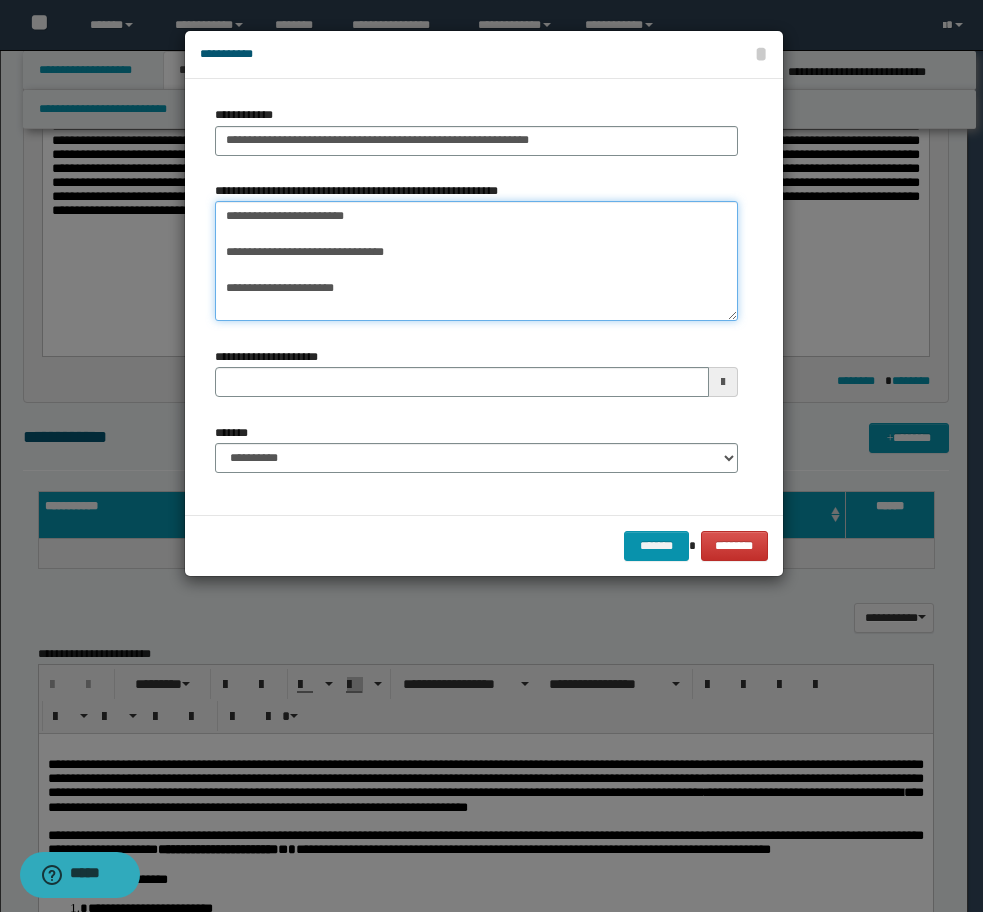 drag, startPoint x: 341, startPoint y: 289, endPoint x: 174, endPoint y: 241, distance: 173.76134 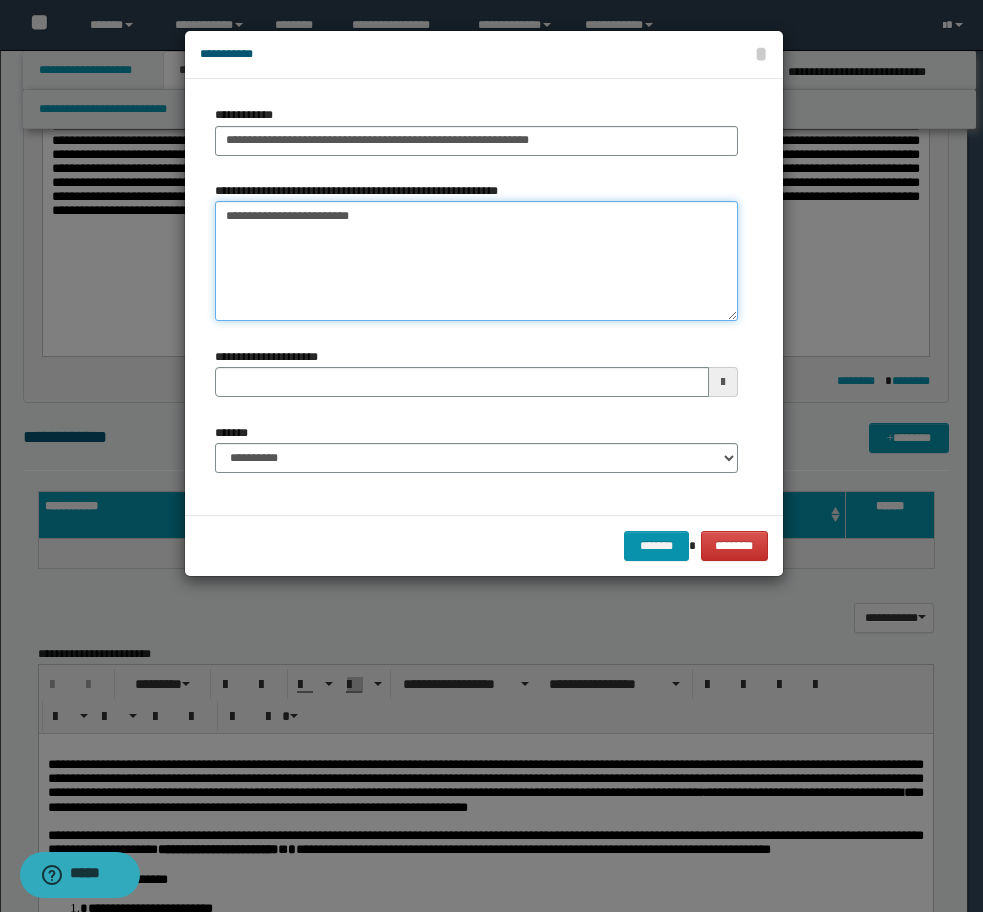 type on "**********" 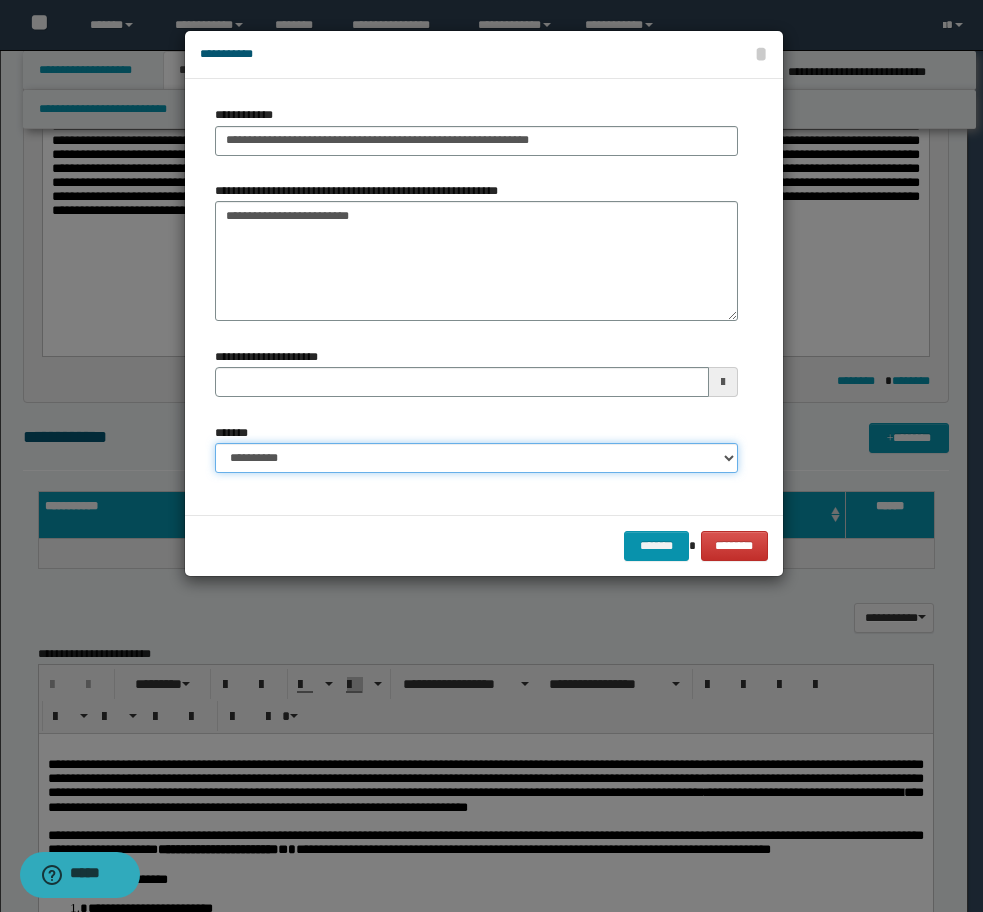 click on "**********" at bounding box center (476, 458) 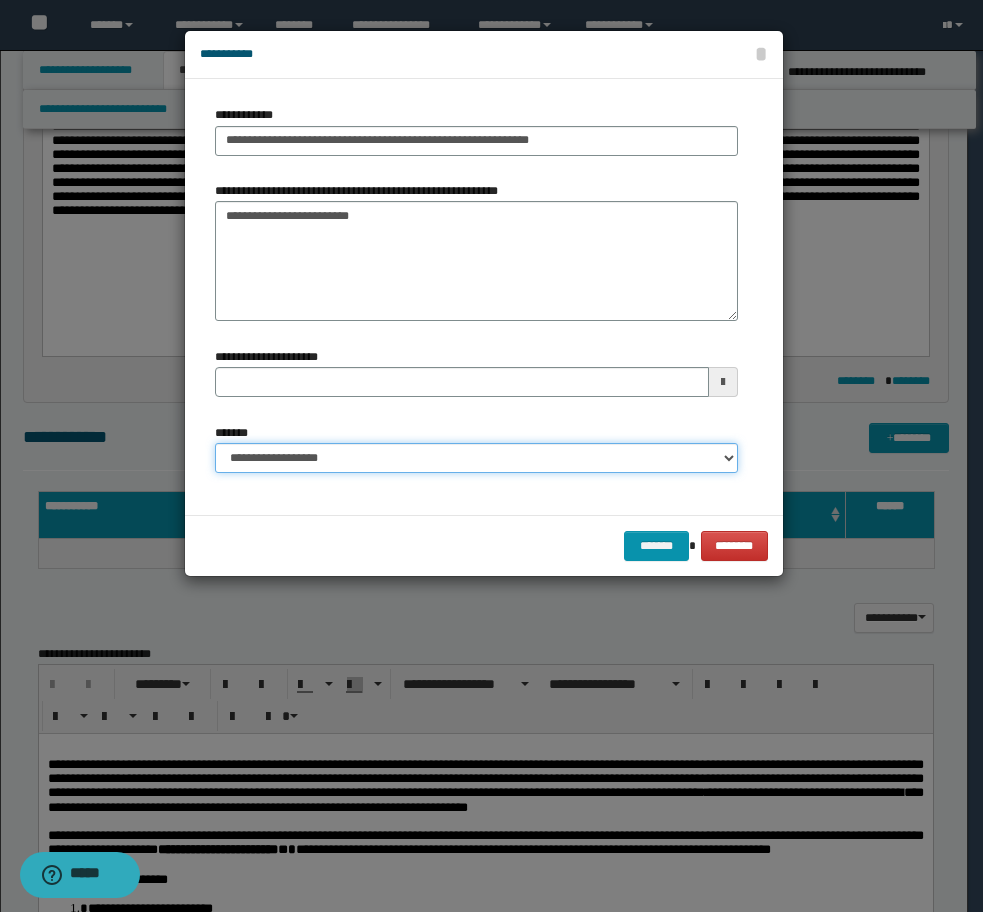 drag, startPoint x: 335, startPoint y: 464, endPoint x: 336, endPoint y: 475, distance: 11.045361 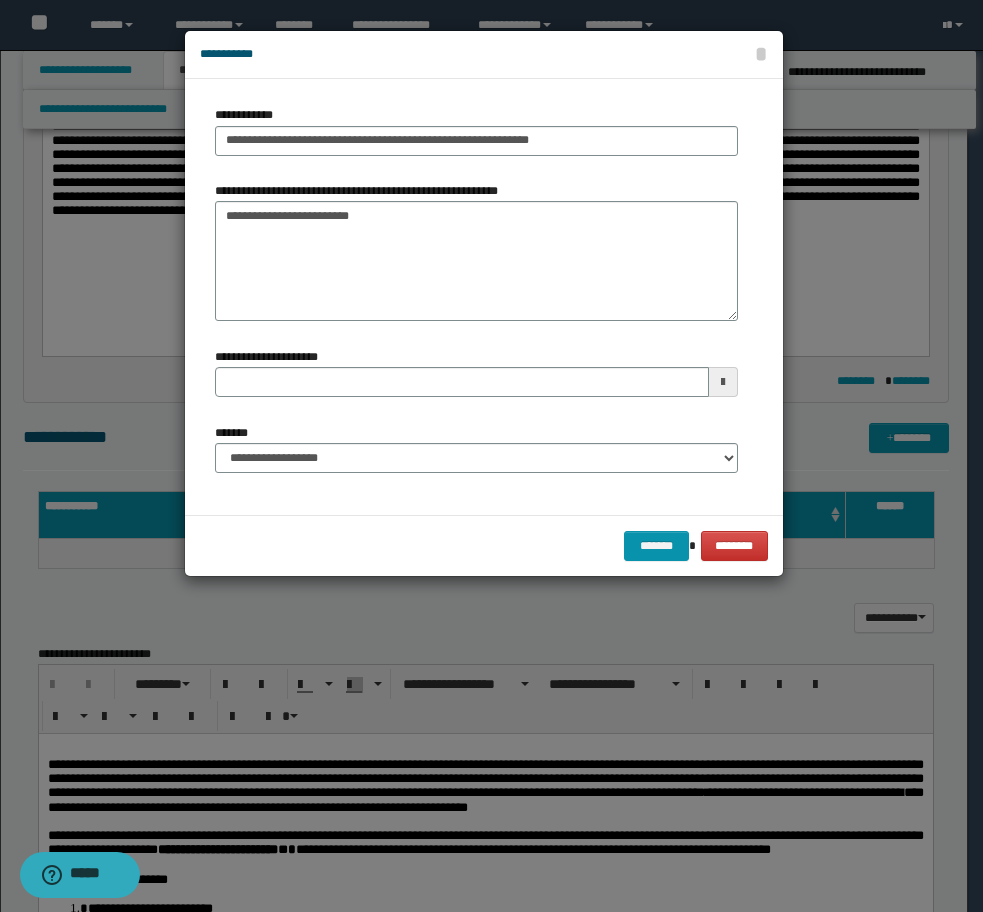 click on "*******
********" at bounding box center (484, 545) 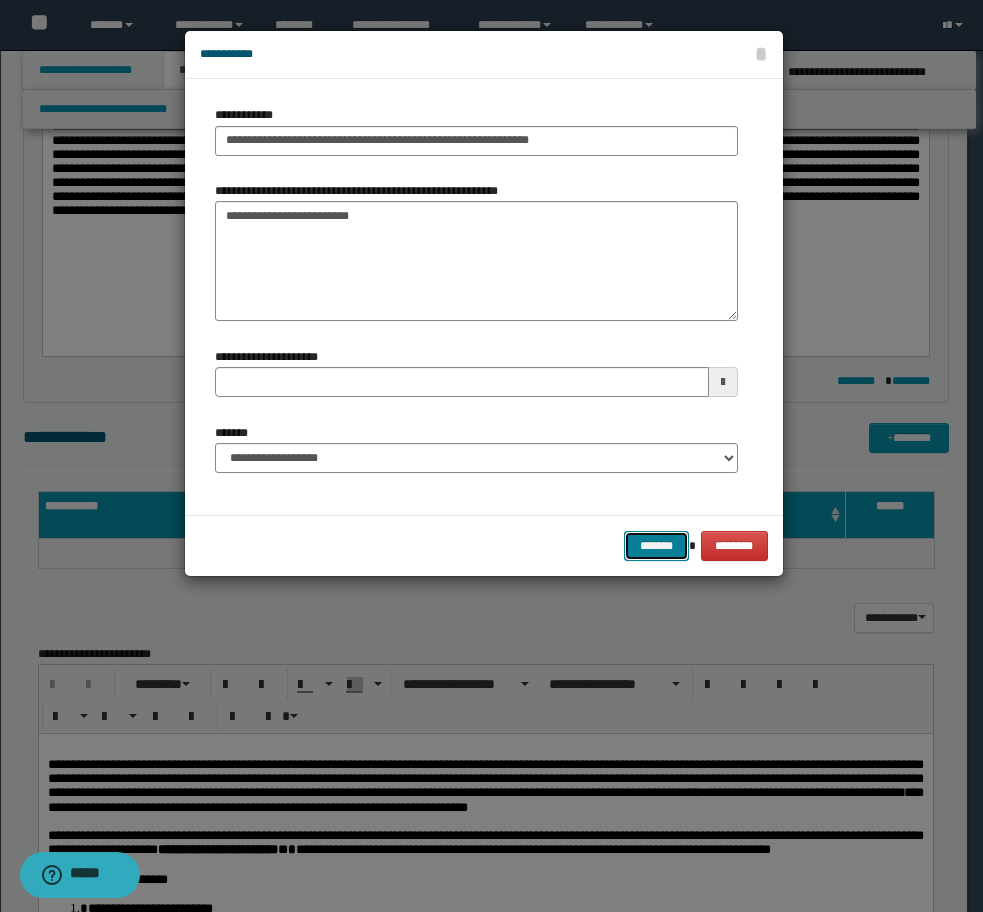 click on "*******" at bounding box center [656, 546] 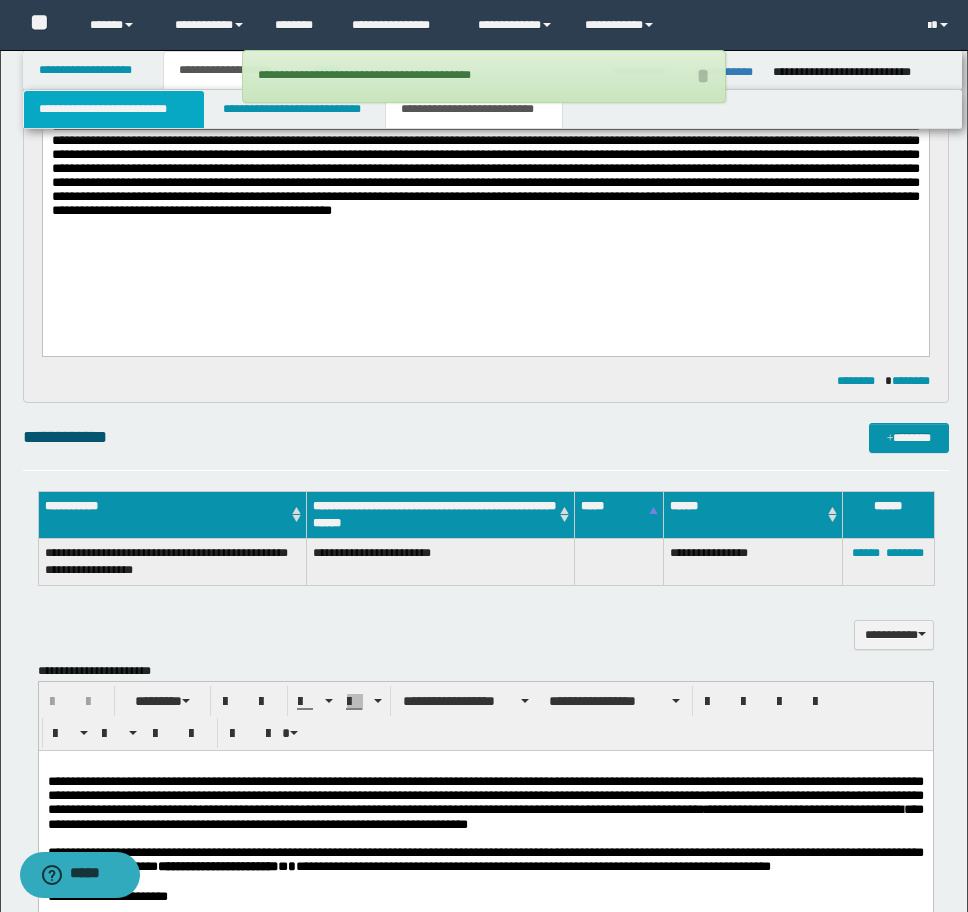click on "**********" at bounding box center (114, 109) 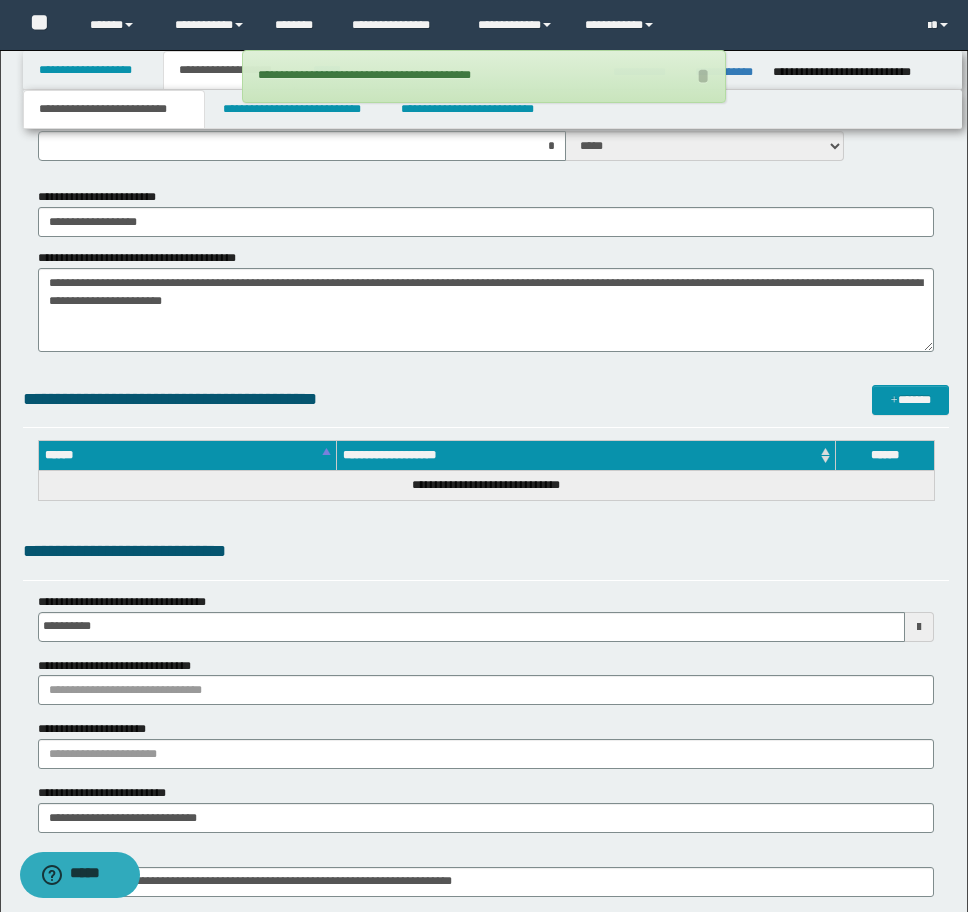 scroll, scrollTop: 733, scrollLeft: 0, axis: vertical 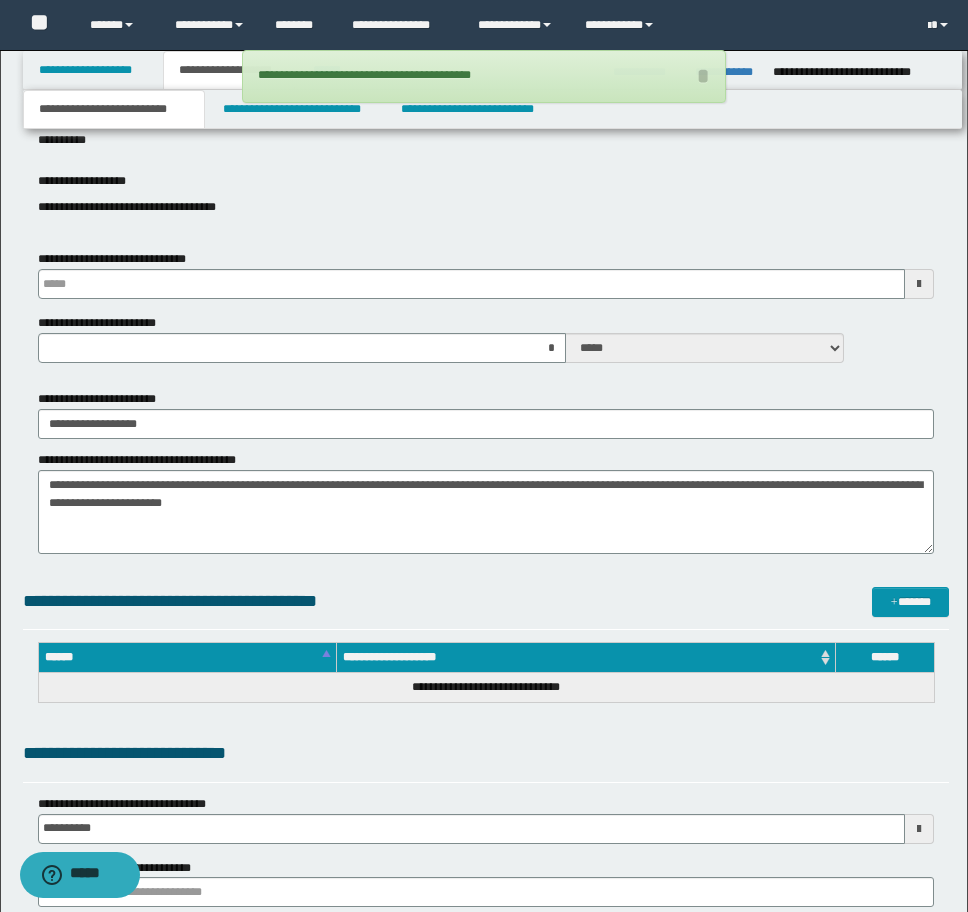 type 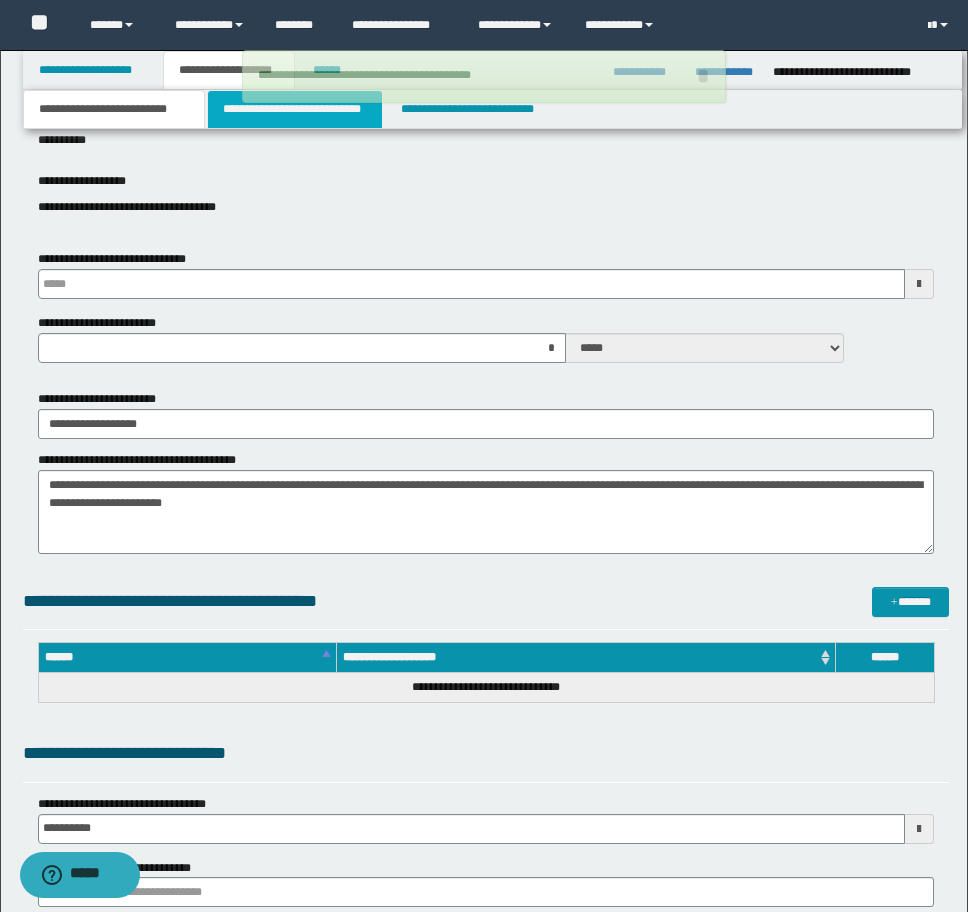 click on "**********" at bounding box center (295, 109) 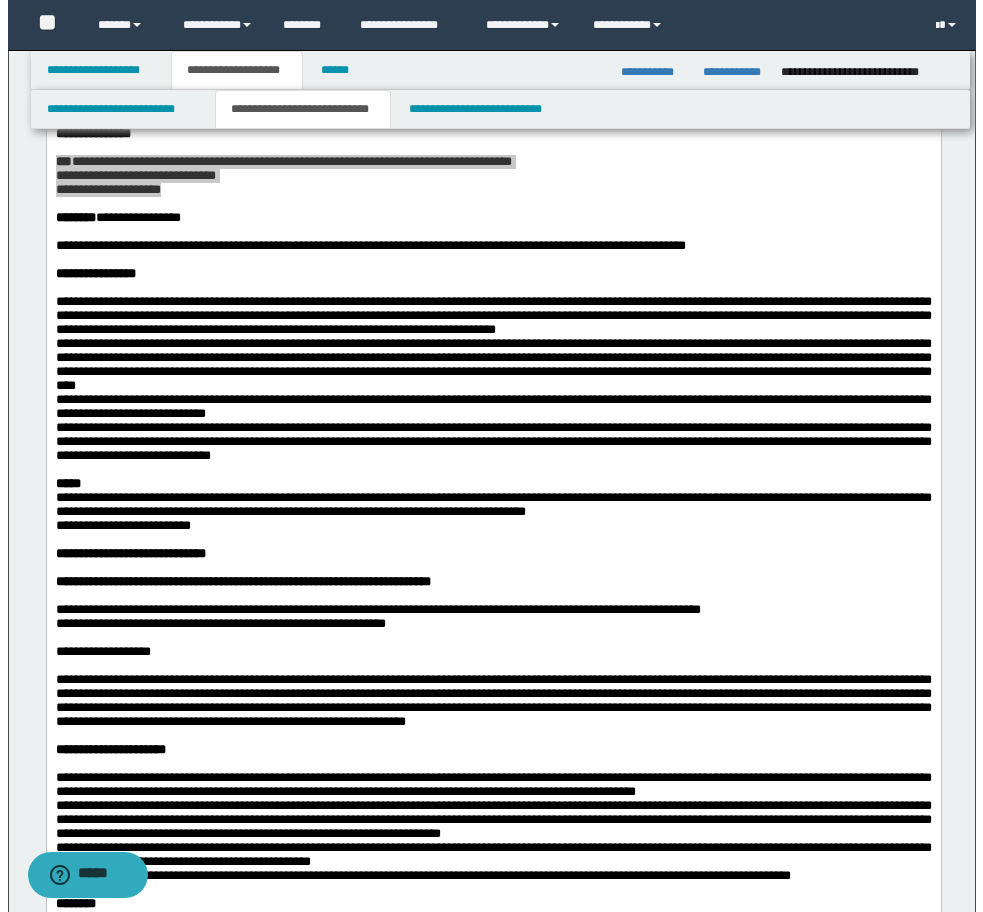 scroll, scrollTop: 233, scrollLeft: 0, axis: vertical 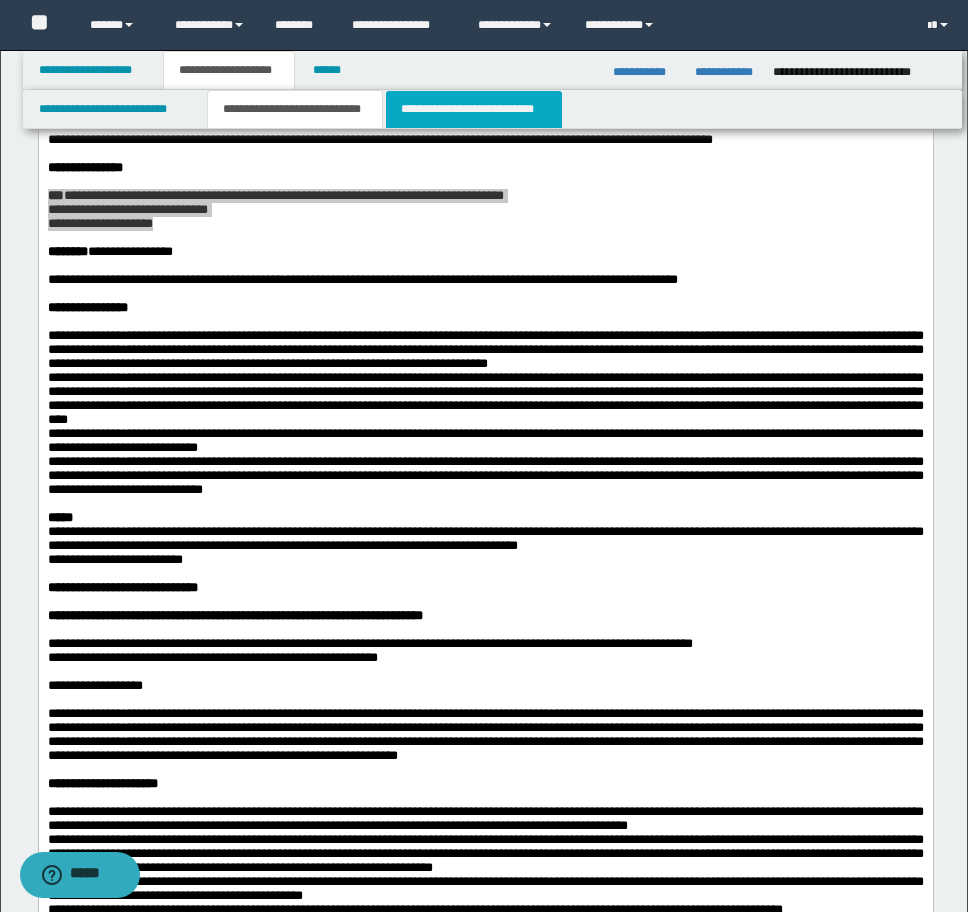 click on "**********" at bounding box center [474, 109] 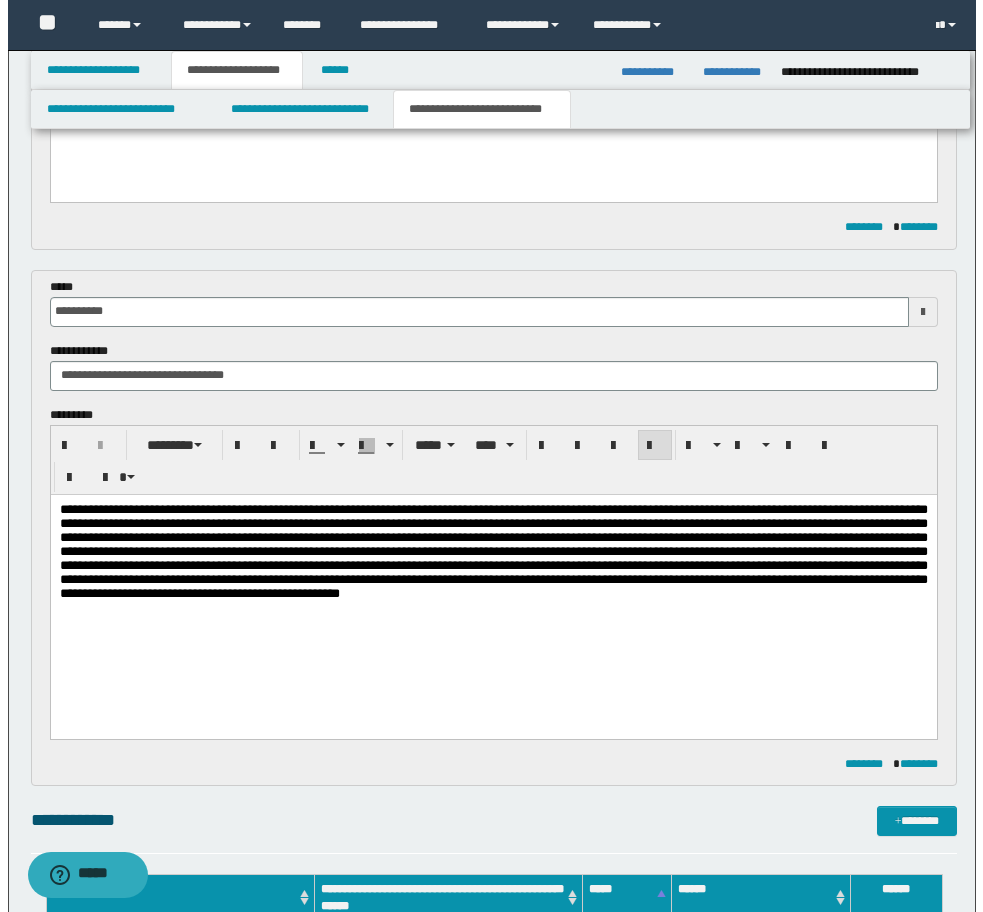 scroll, scrollTop: 1833, scrollLeft: 0, axis: vertical 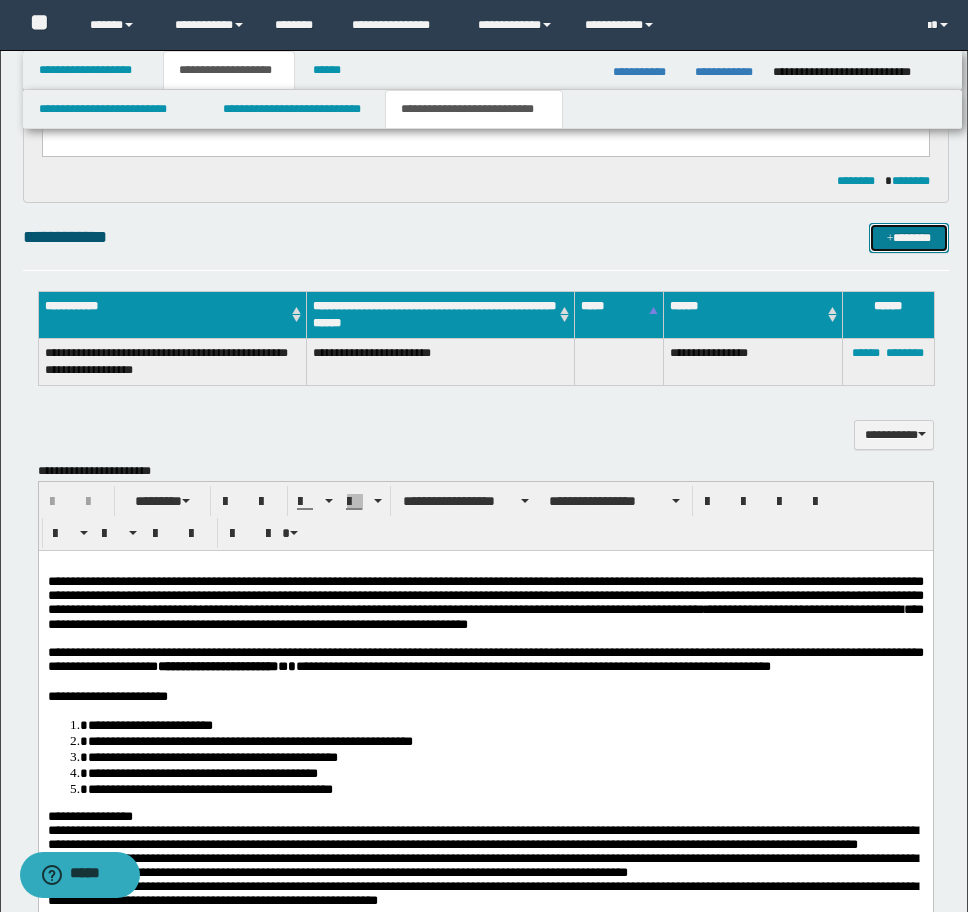 click on "*******" at bounding box center [909, 238] 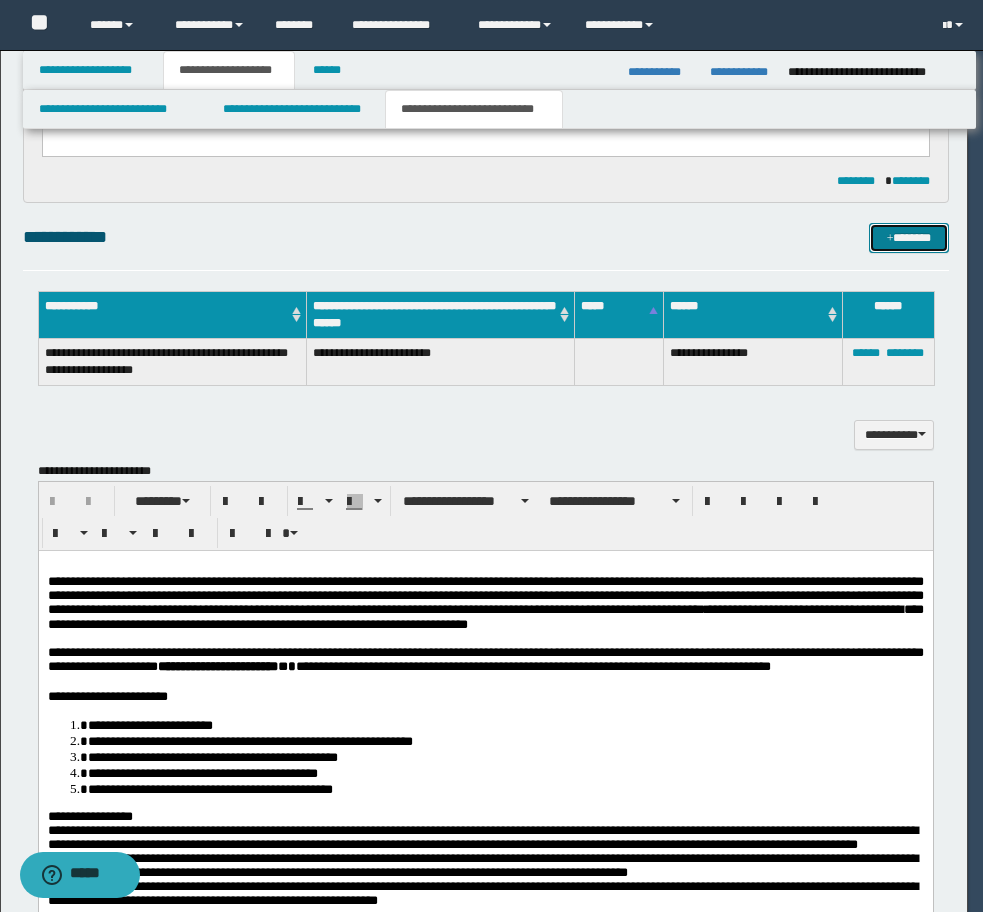 type 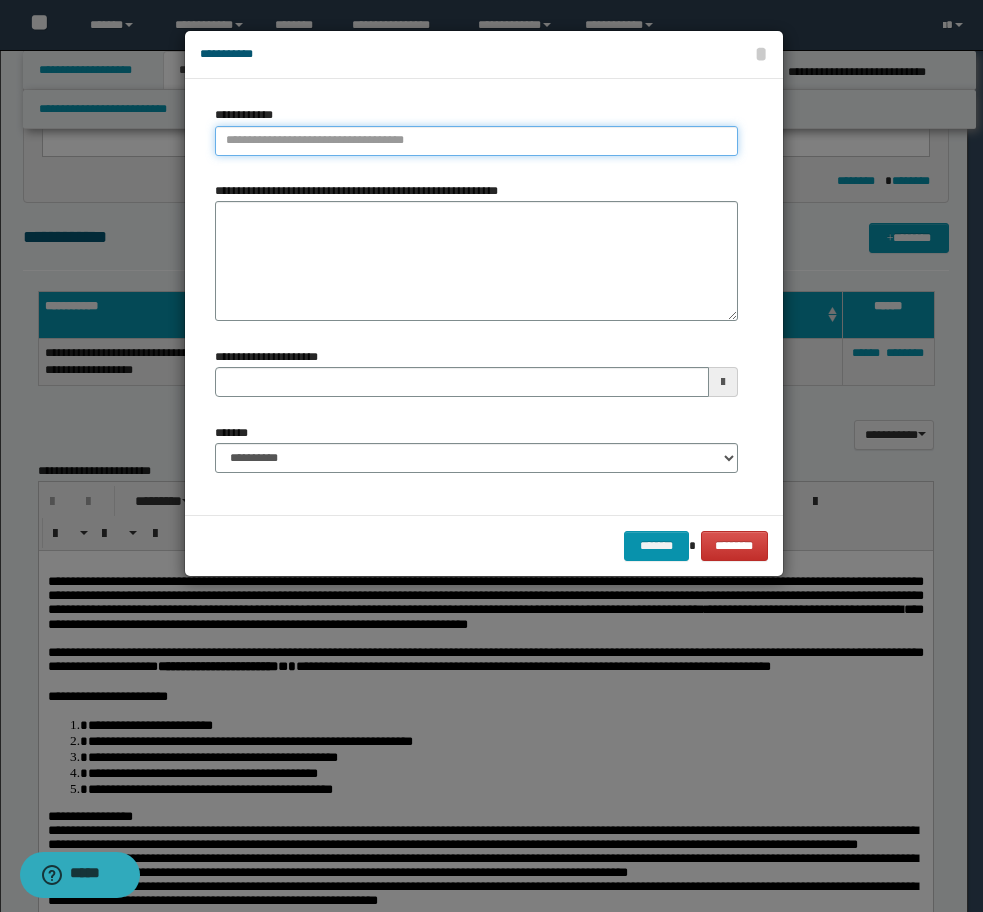 type on "**********" 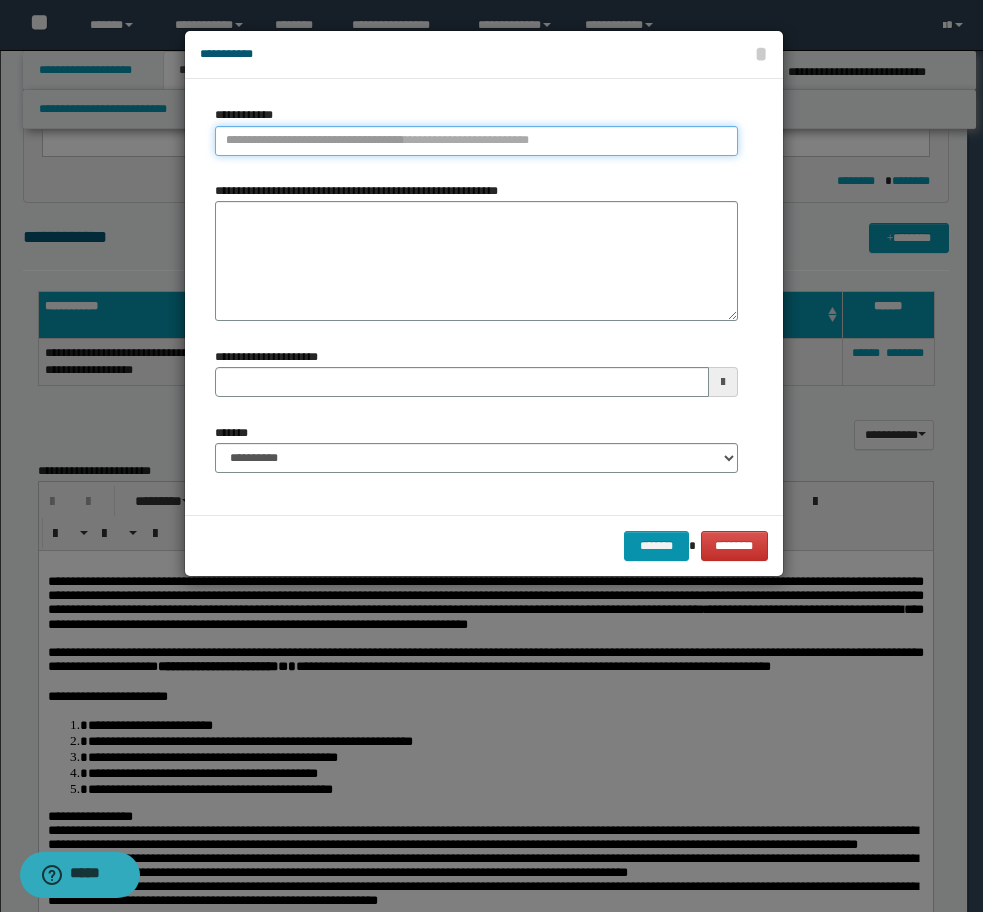 click on "**********" at bounding box center (476, 141) 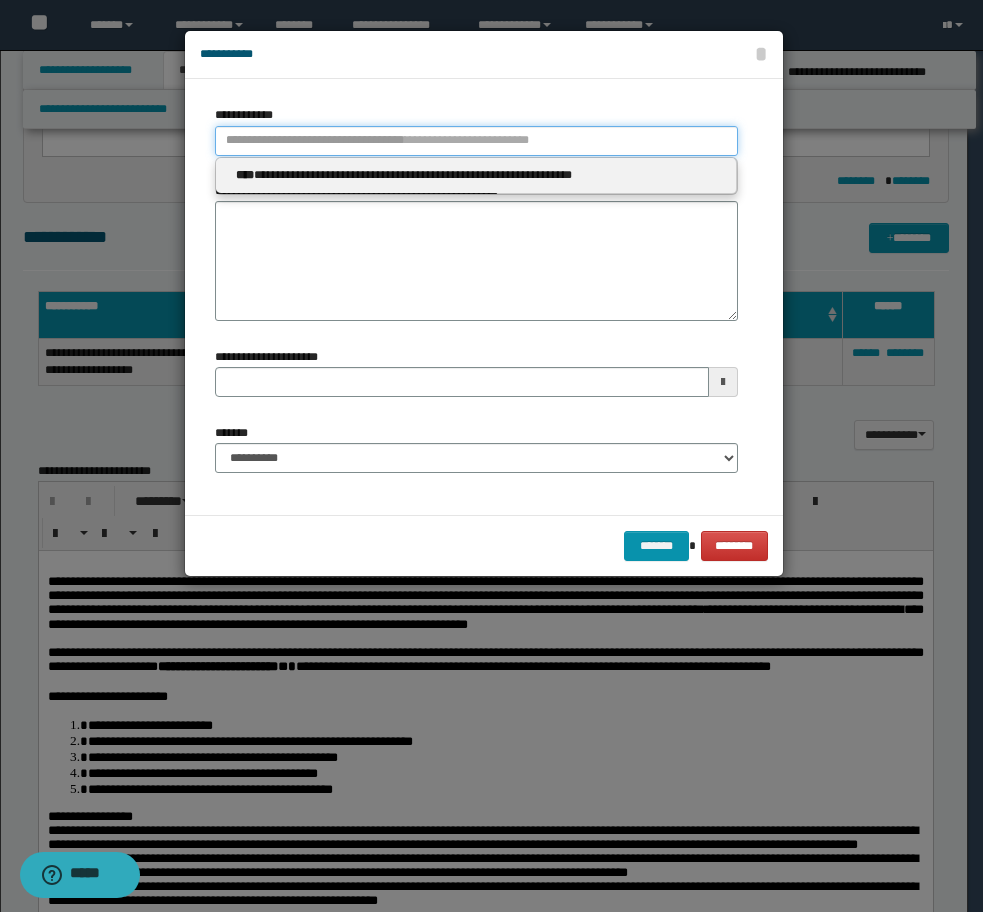 paste on "**********" 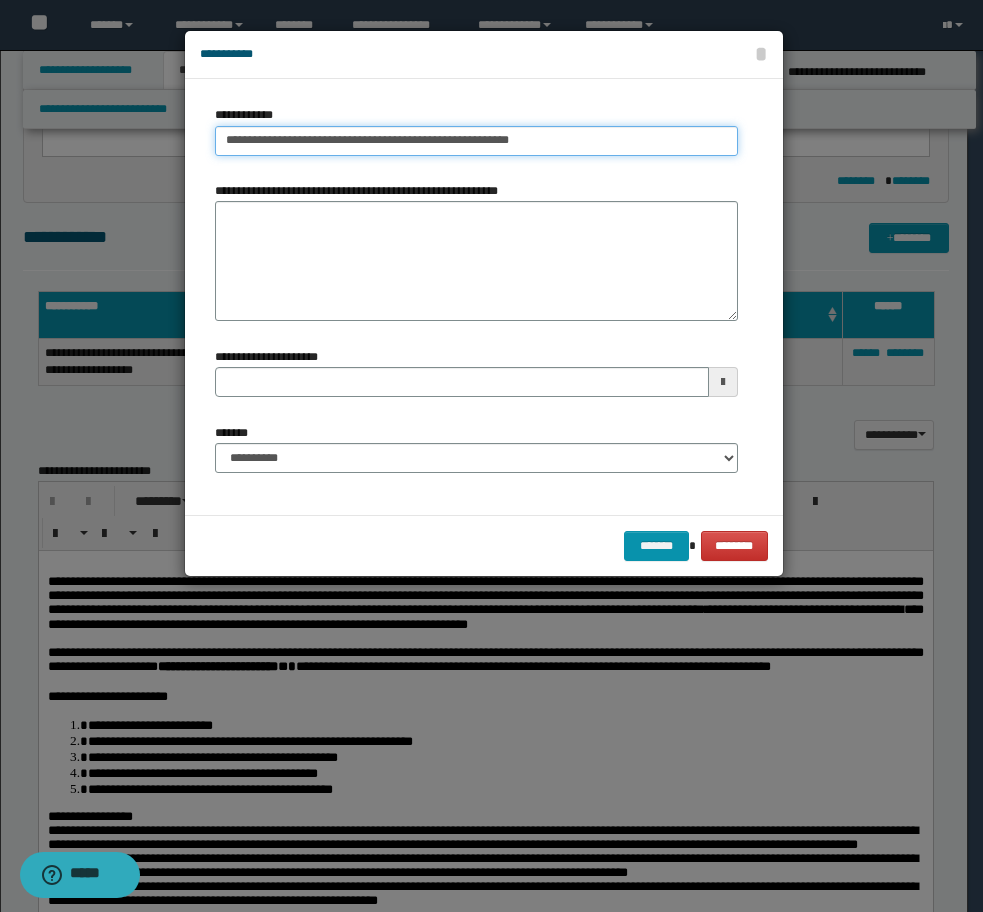 drag, startPoint x: 501, startPoint y: 139, endPoint x: 411, endPoint y: 136, distance: 90.04999 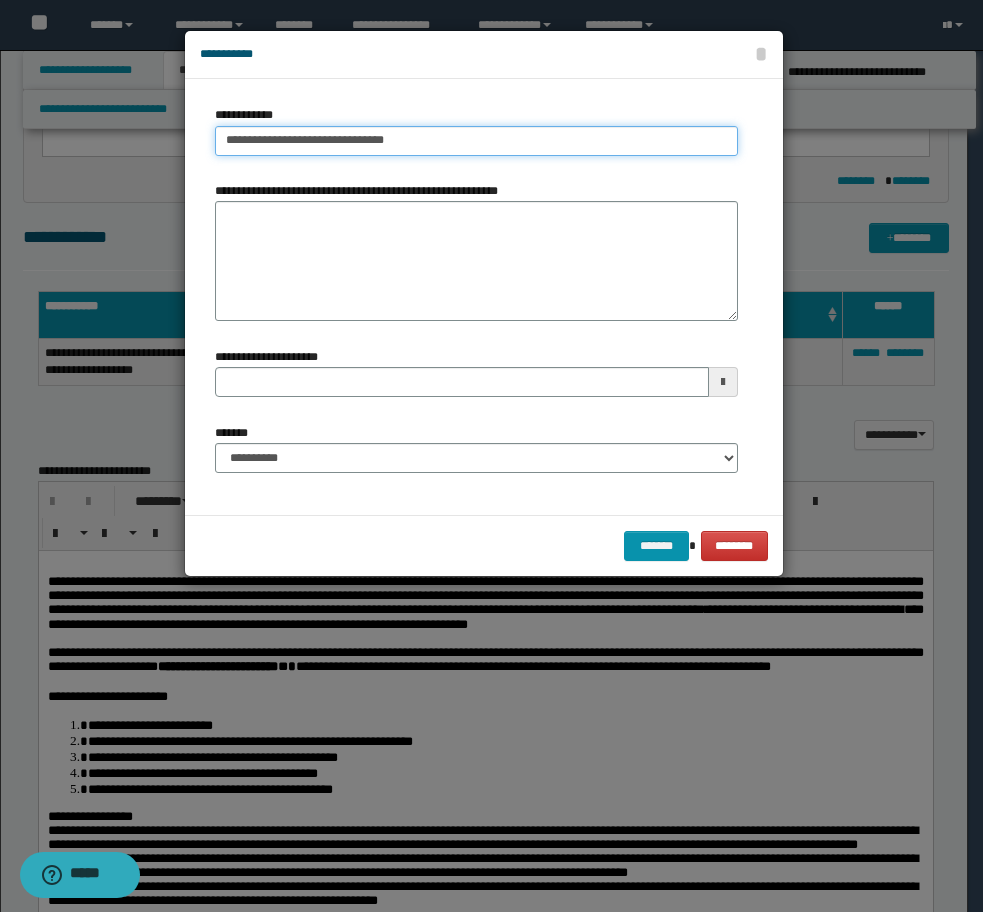 click on "**********" at bounding box center [476, 141] 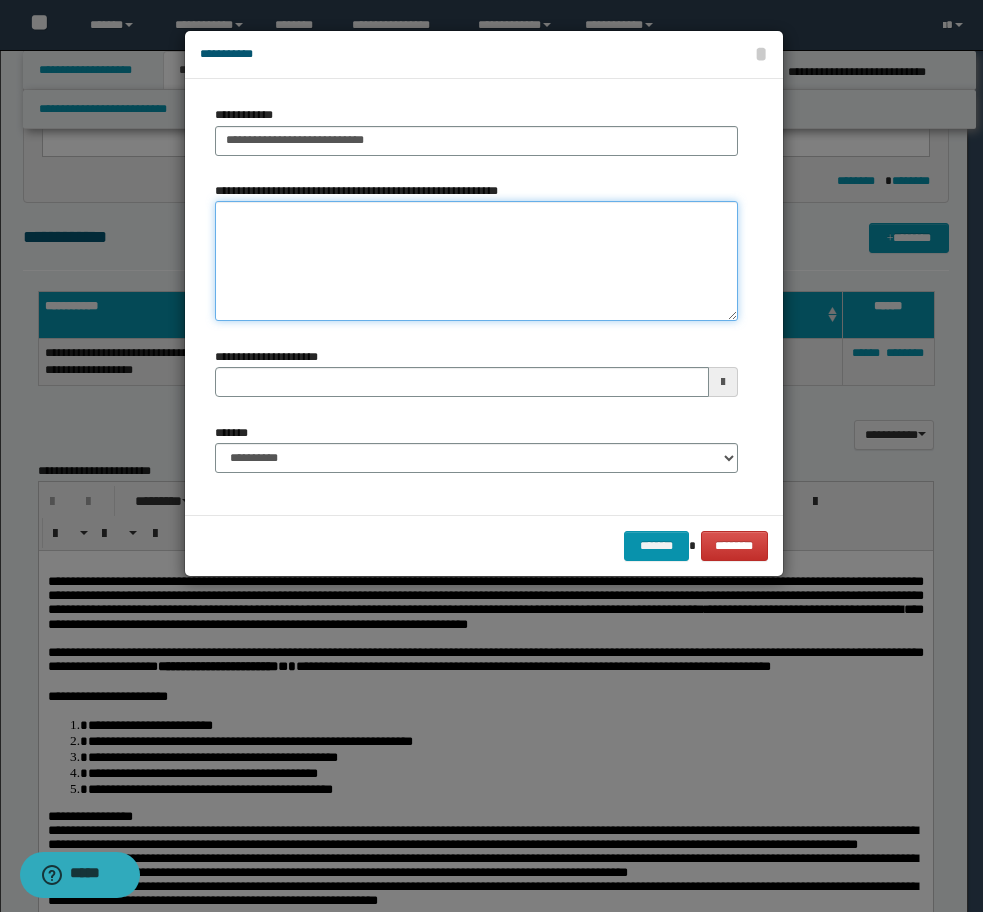 type on "**********" 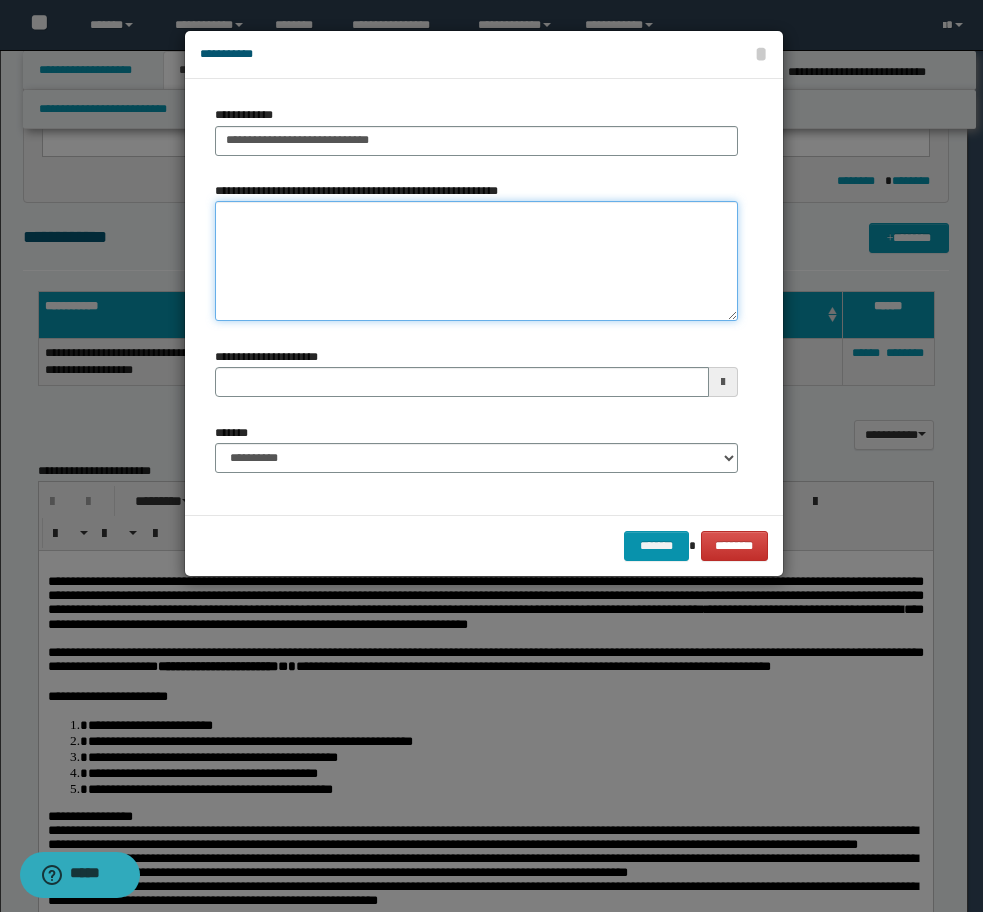 click on "**********" at bounding box center [476, 261] 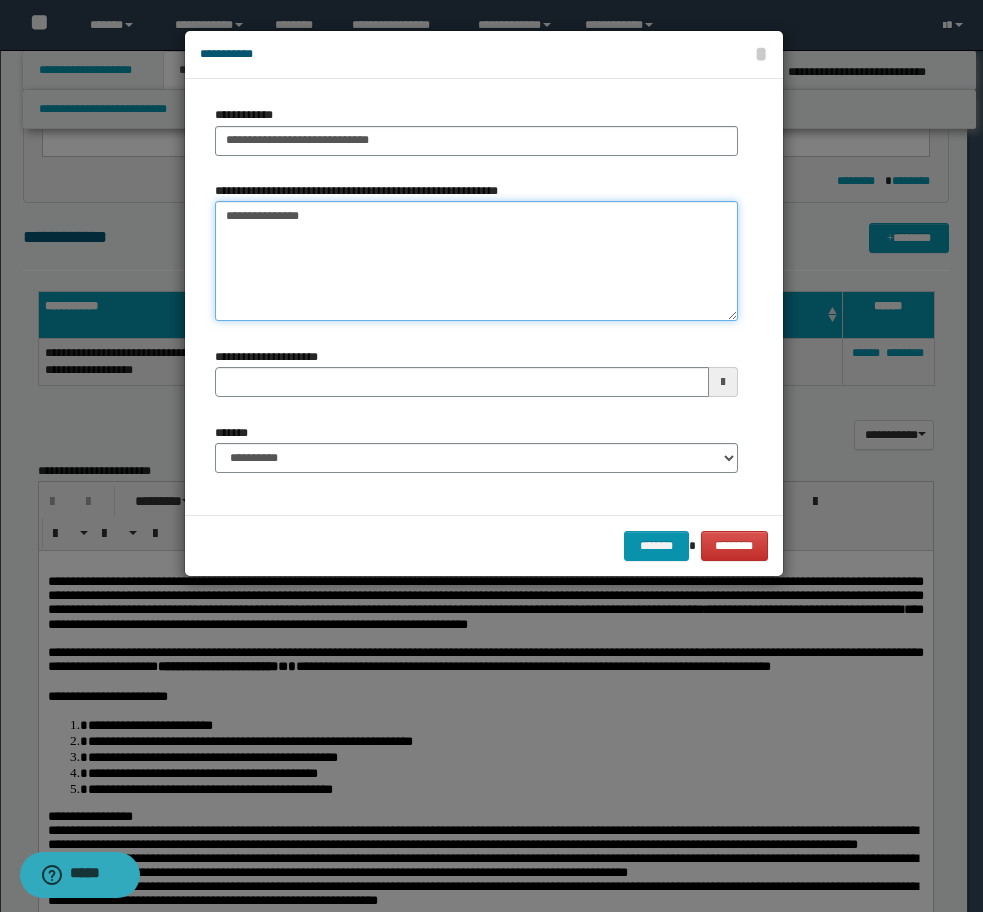 click on "**********" at bounding box center (476, 261) 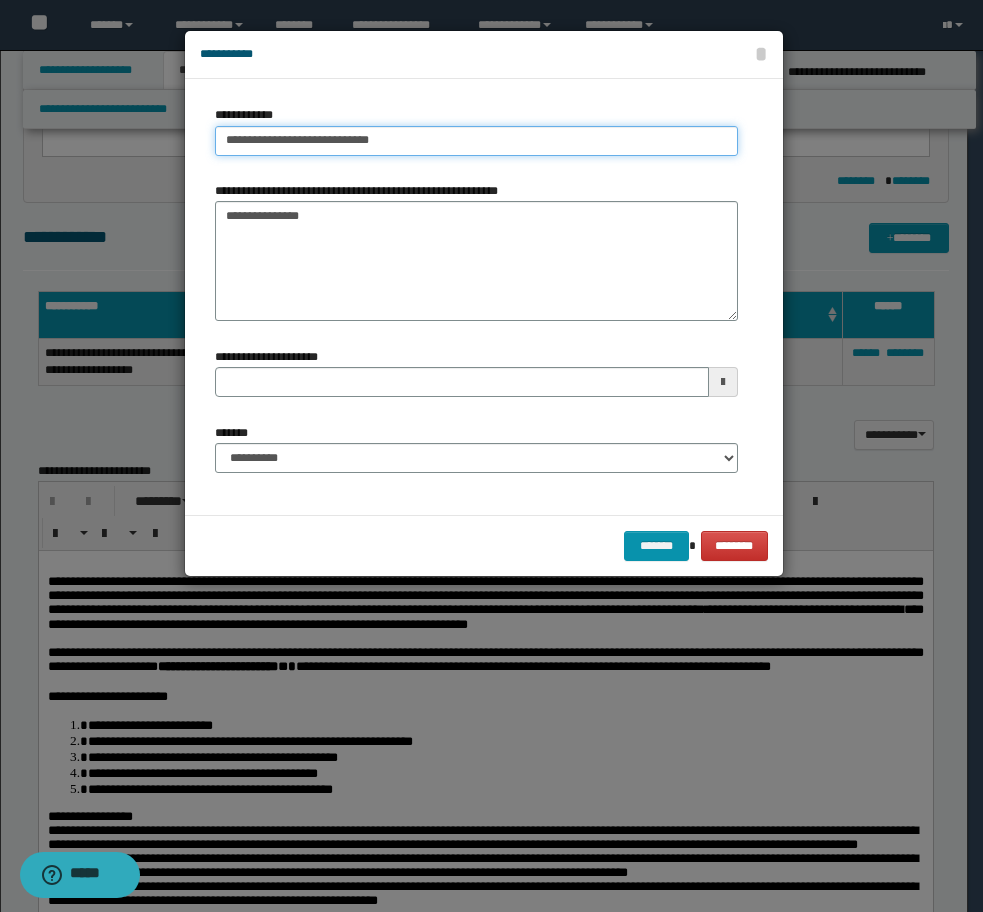 drag, startPoint x: 417, startPoint y: 136, endPoint x: 302, endPoint y: 141, distance: 115.10864 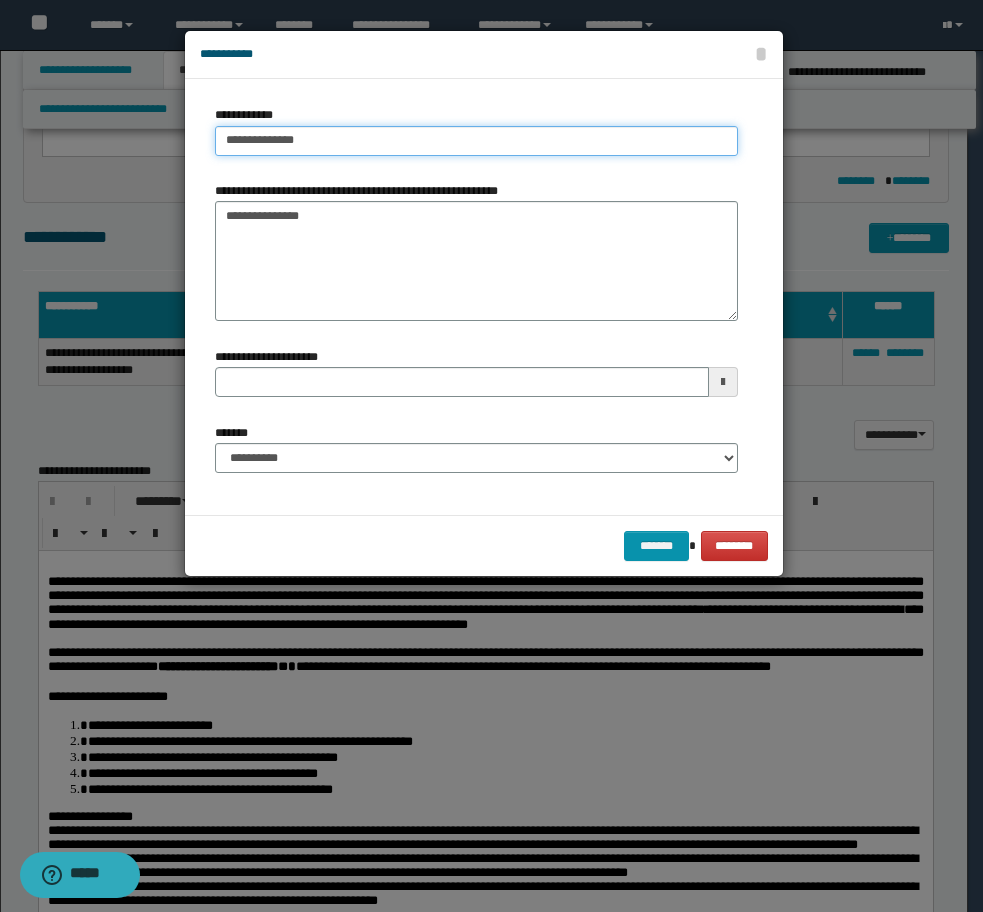 type 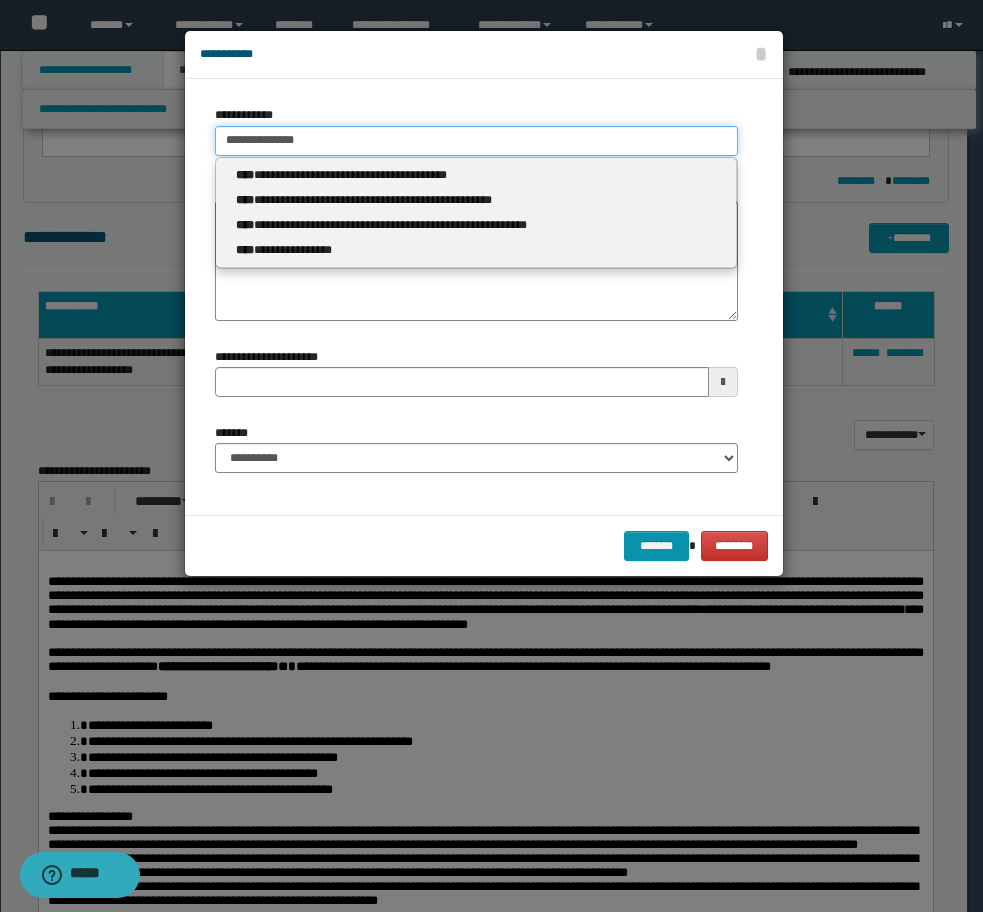 type on "**********" 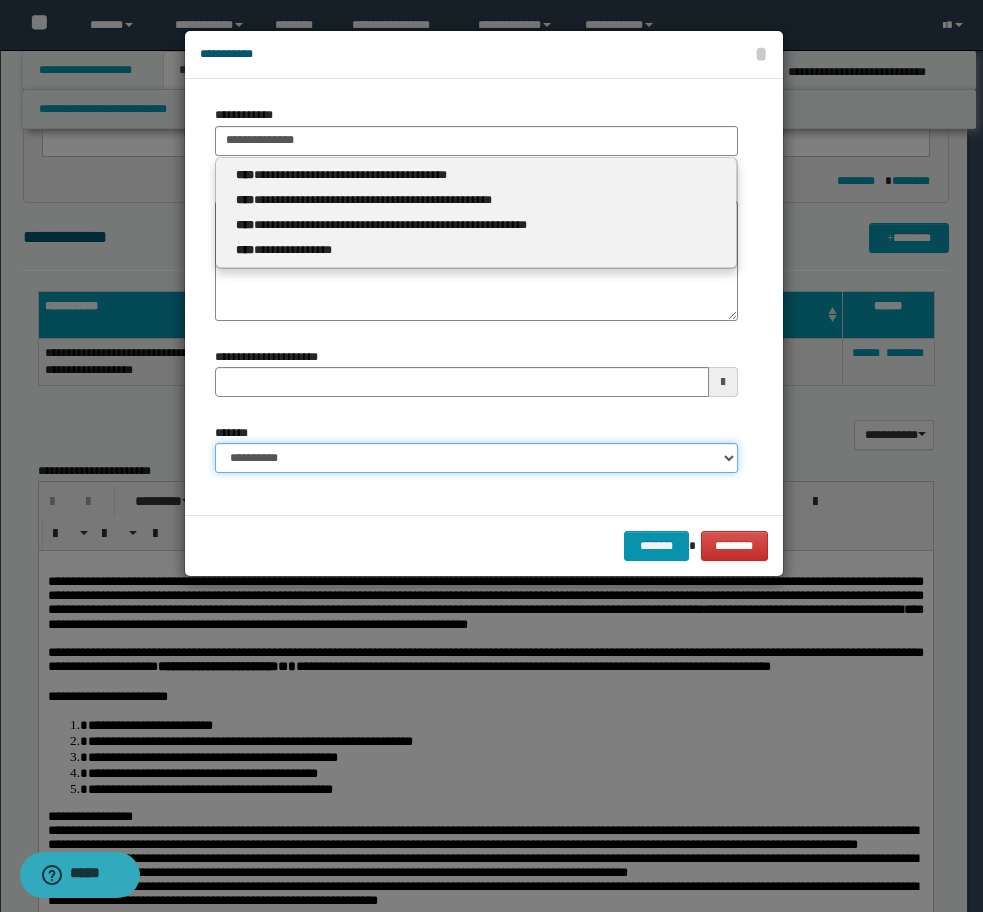 type 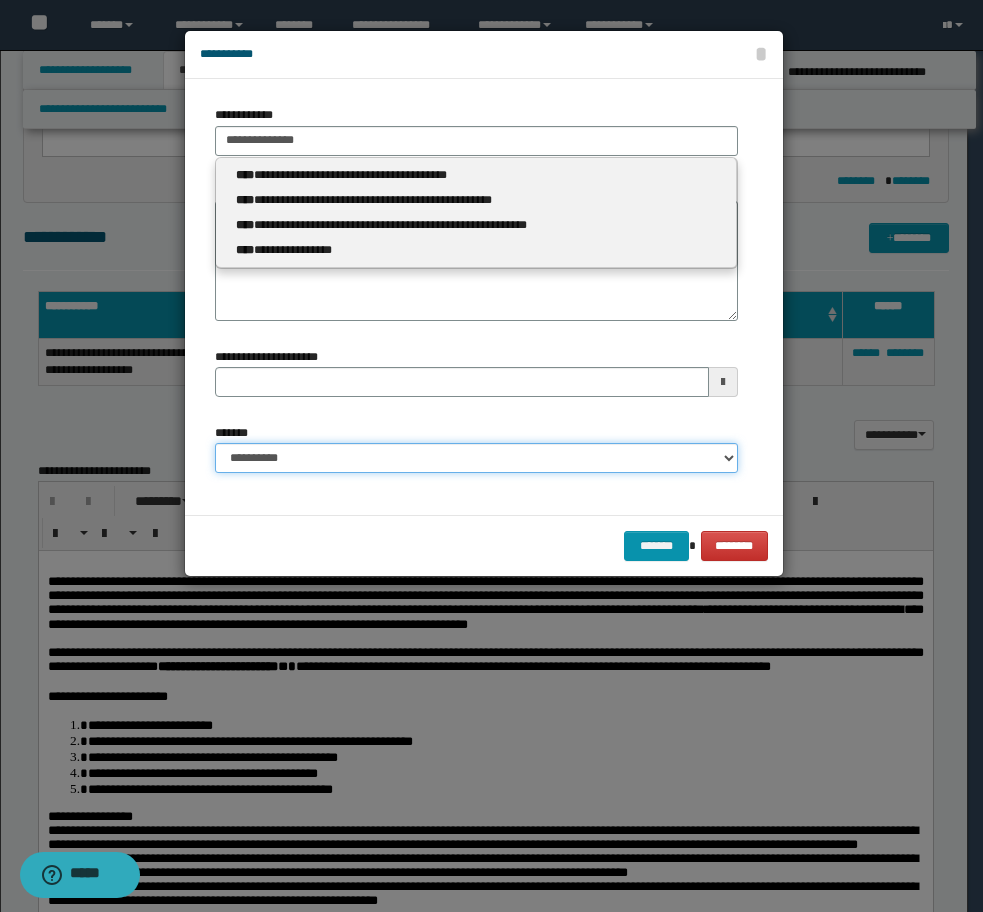 click on "**********" at bounding box center [476, 458] 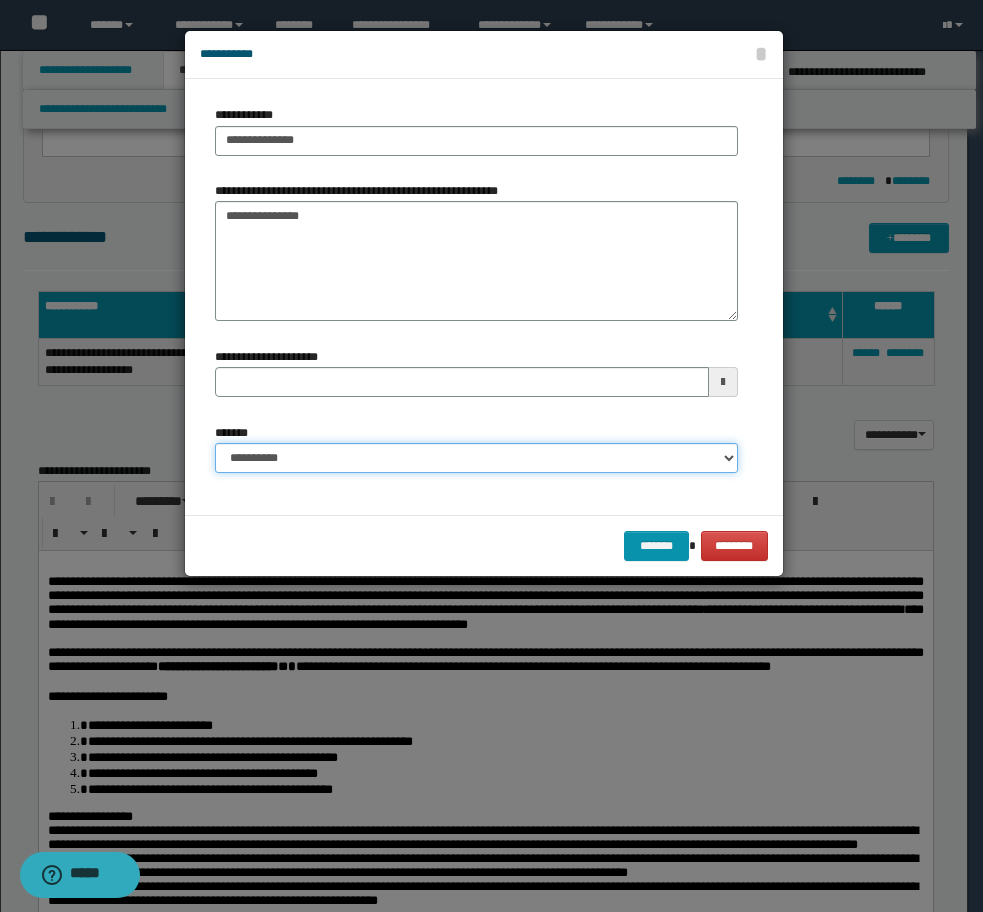 select on "*" 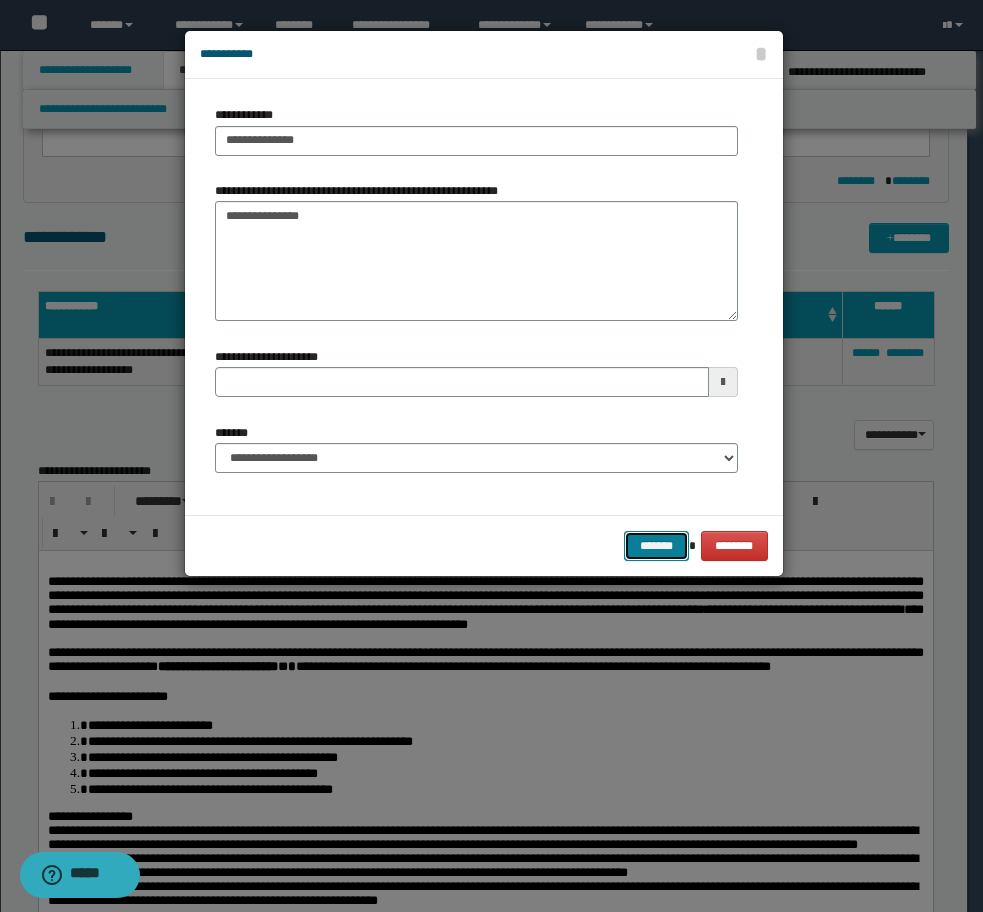 click on "*******" at bounding box center [656, 546] 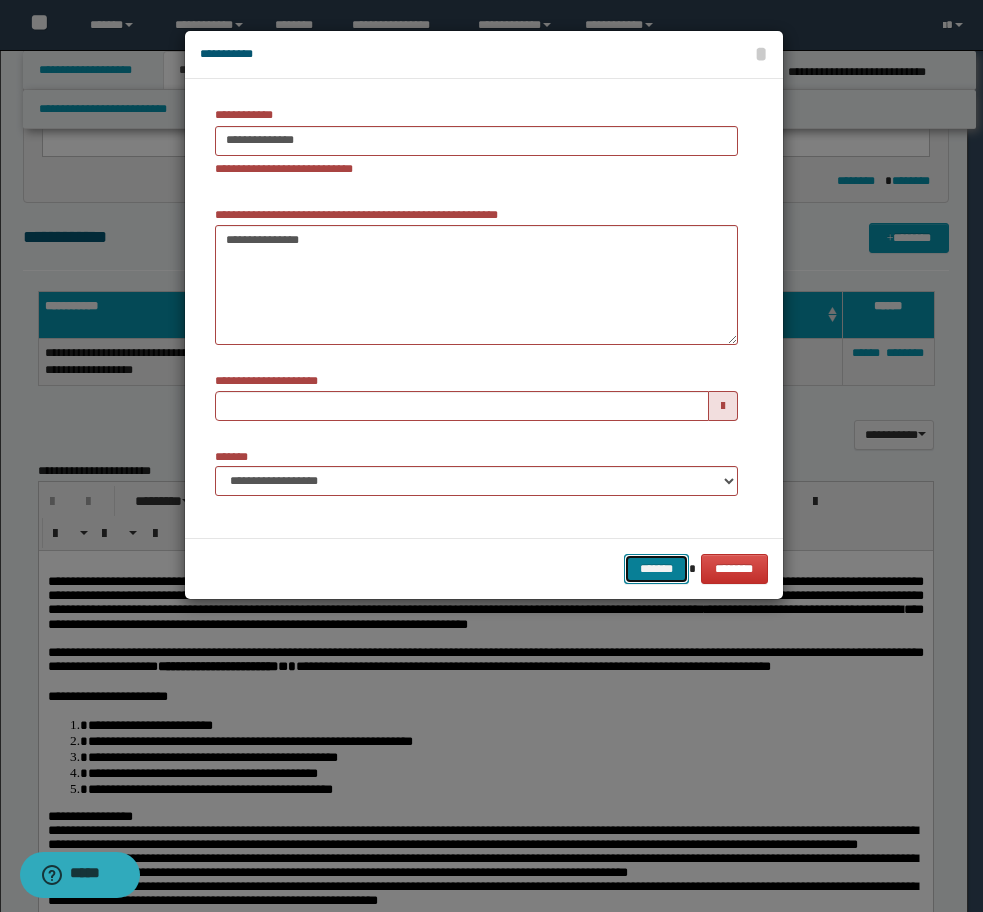 type 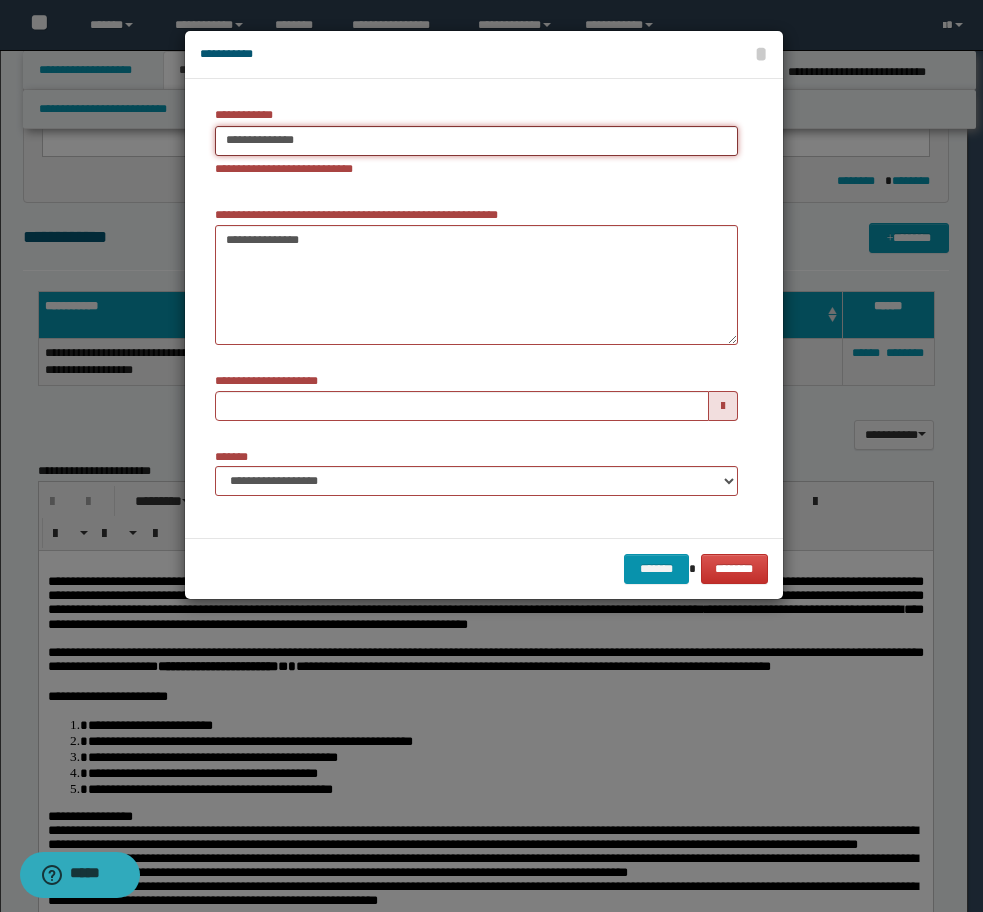 type on "**********" 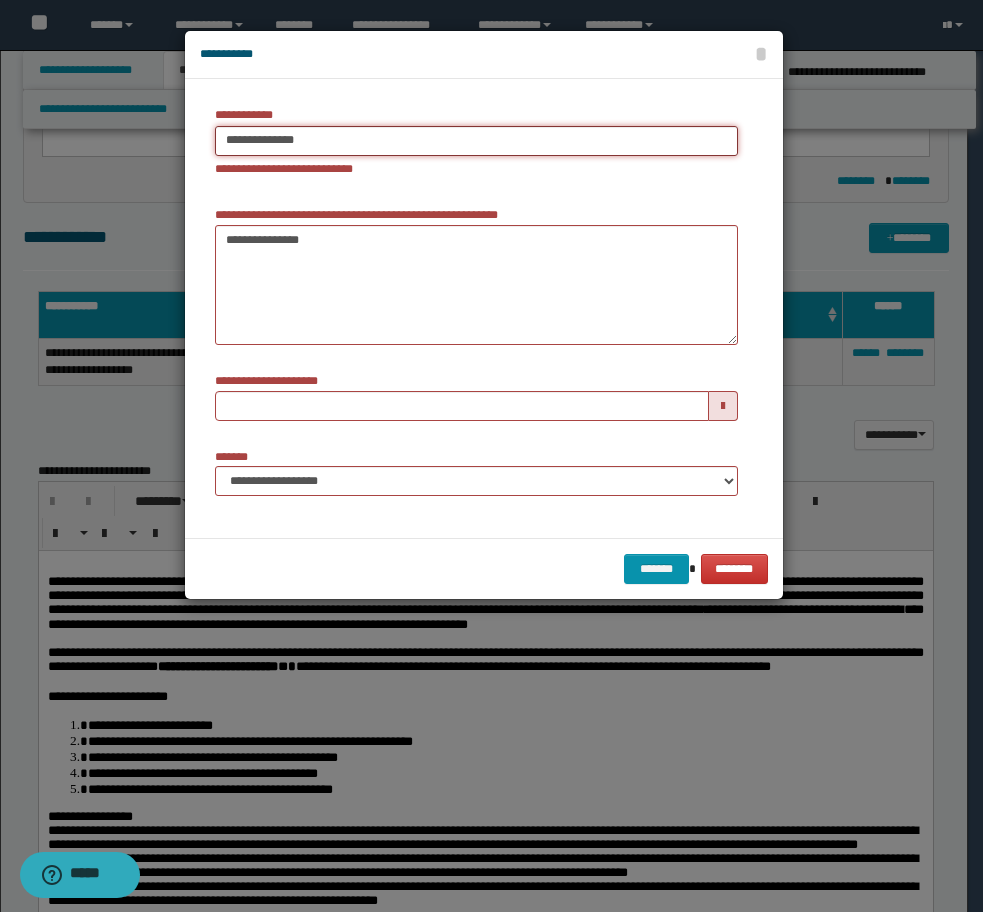 click on "**********" at bounding box center (476, 141) 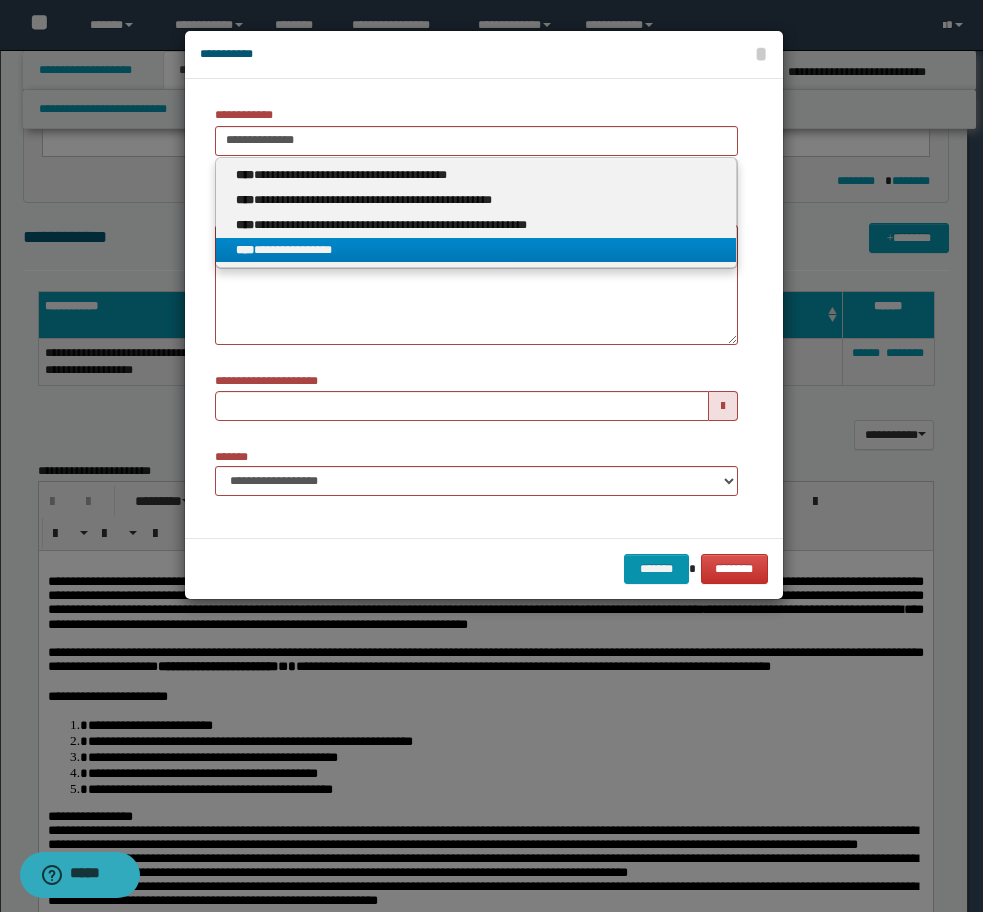click on "**********" at bounding box center [476, 250] 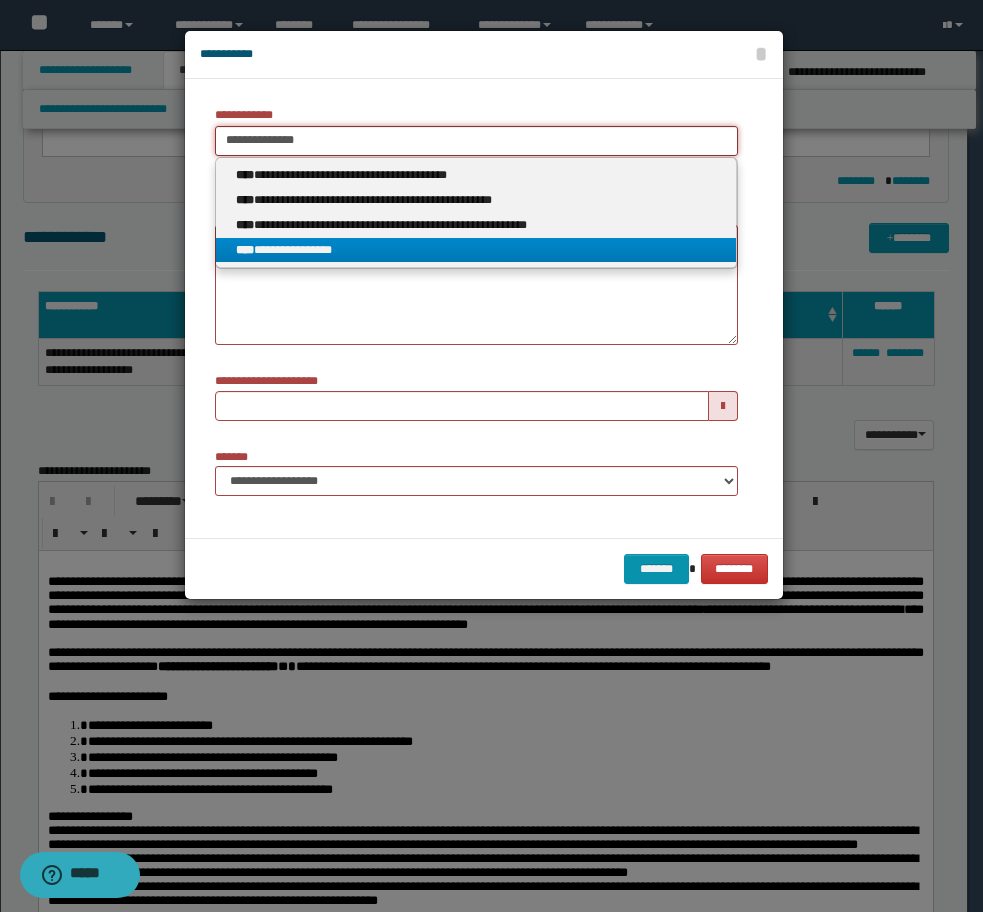 type 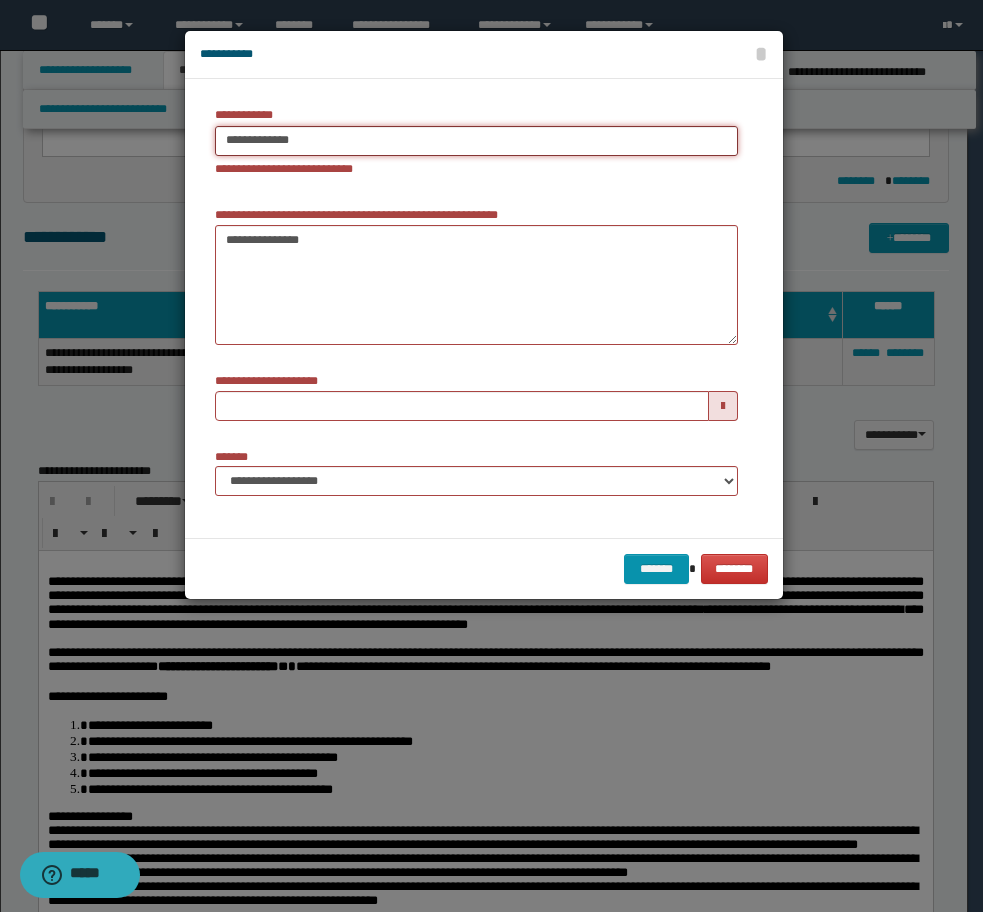 type 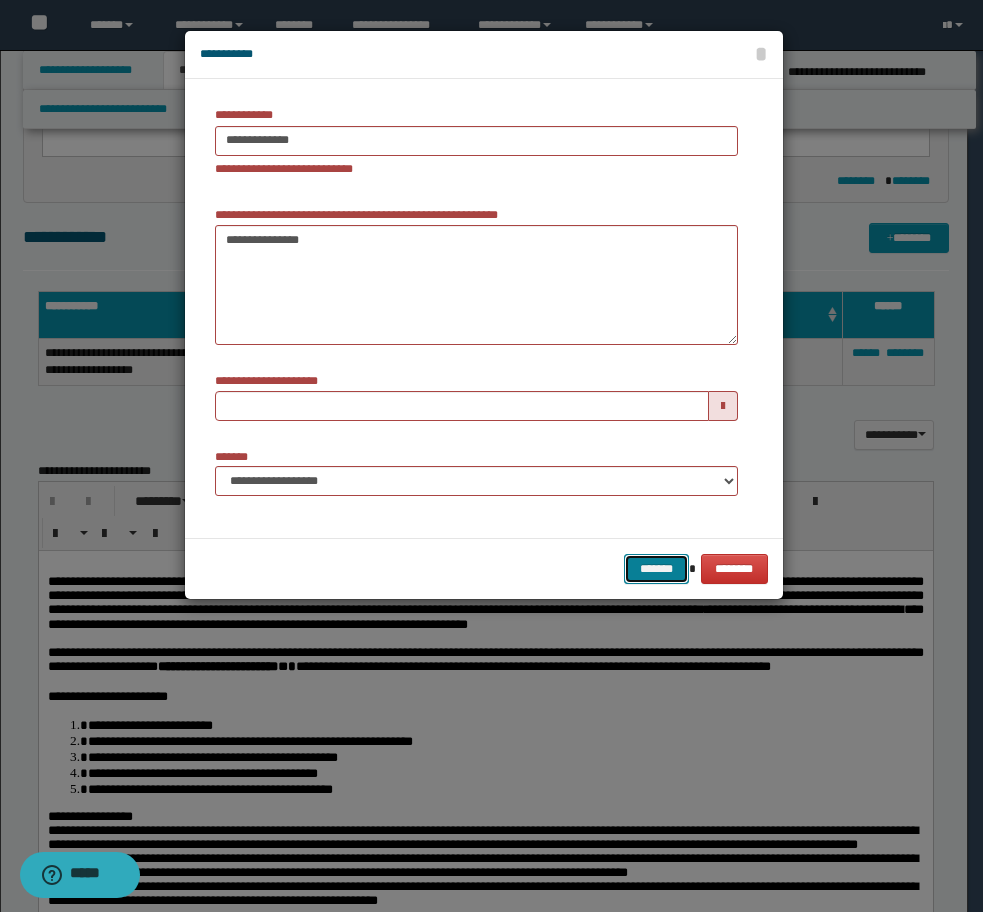 click on "*******" at bounding box center [656, 569] 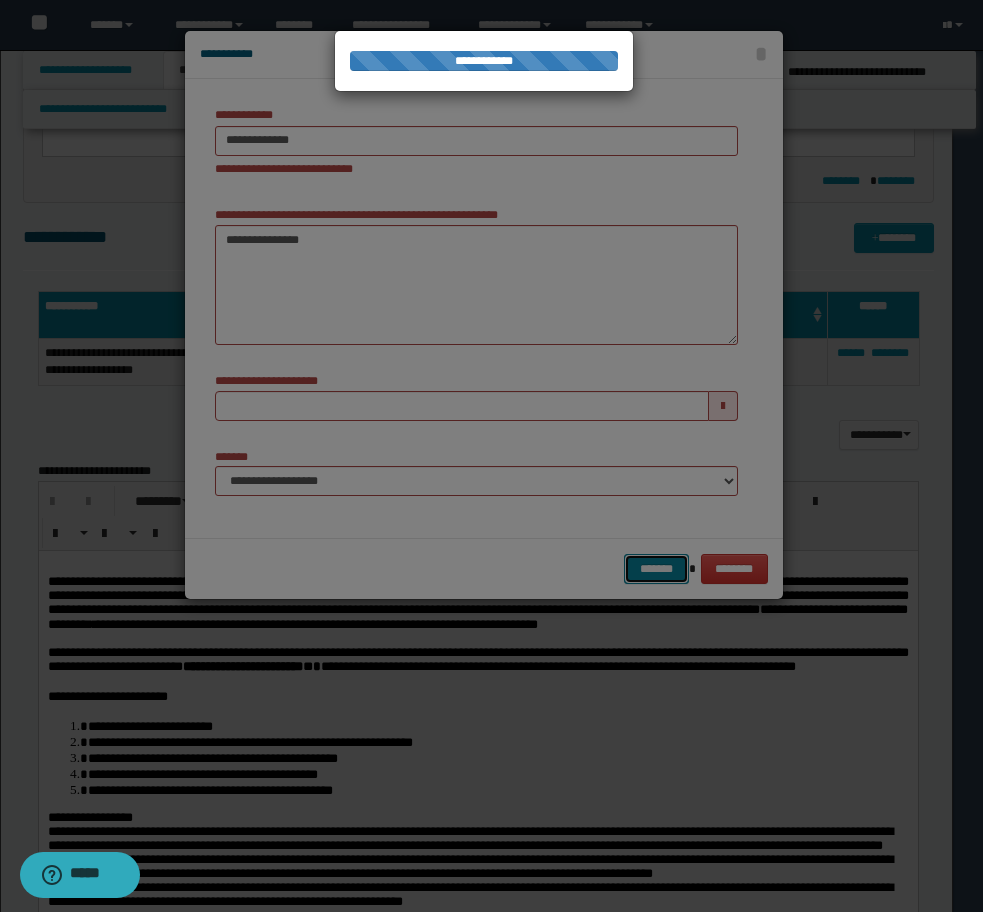 type 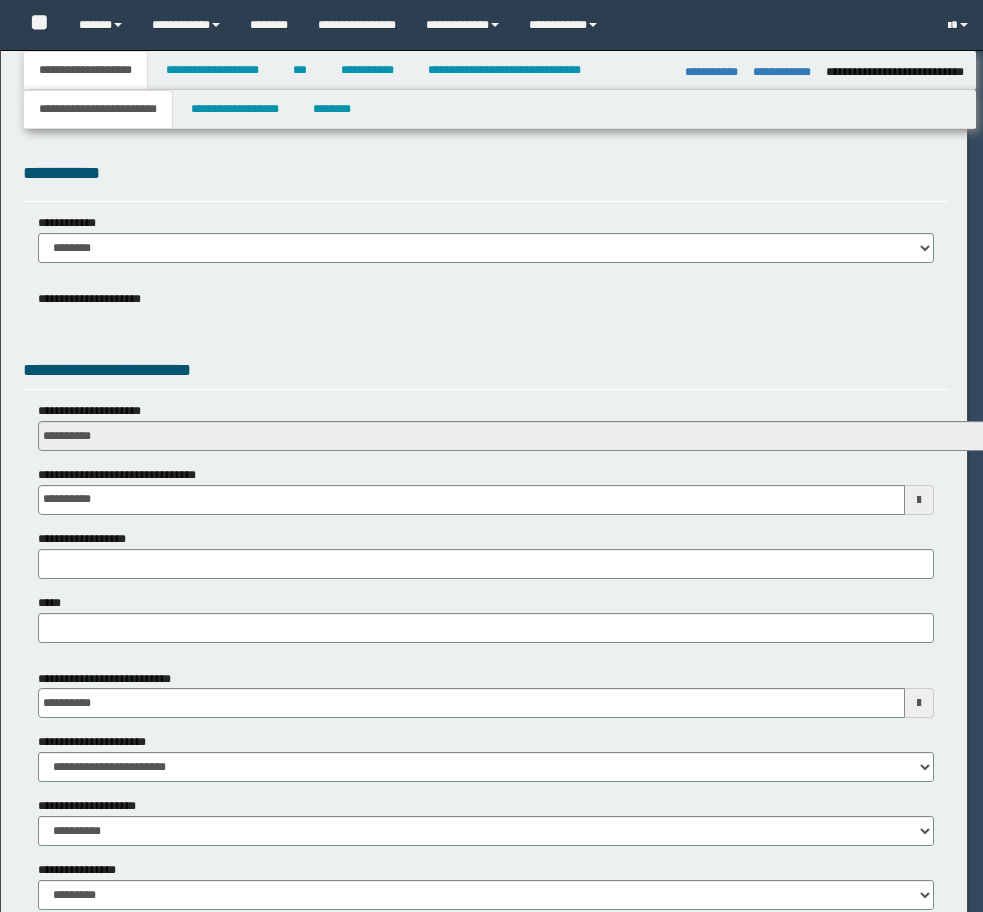 select on "*" 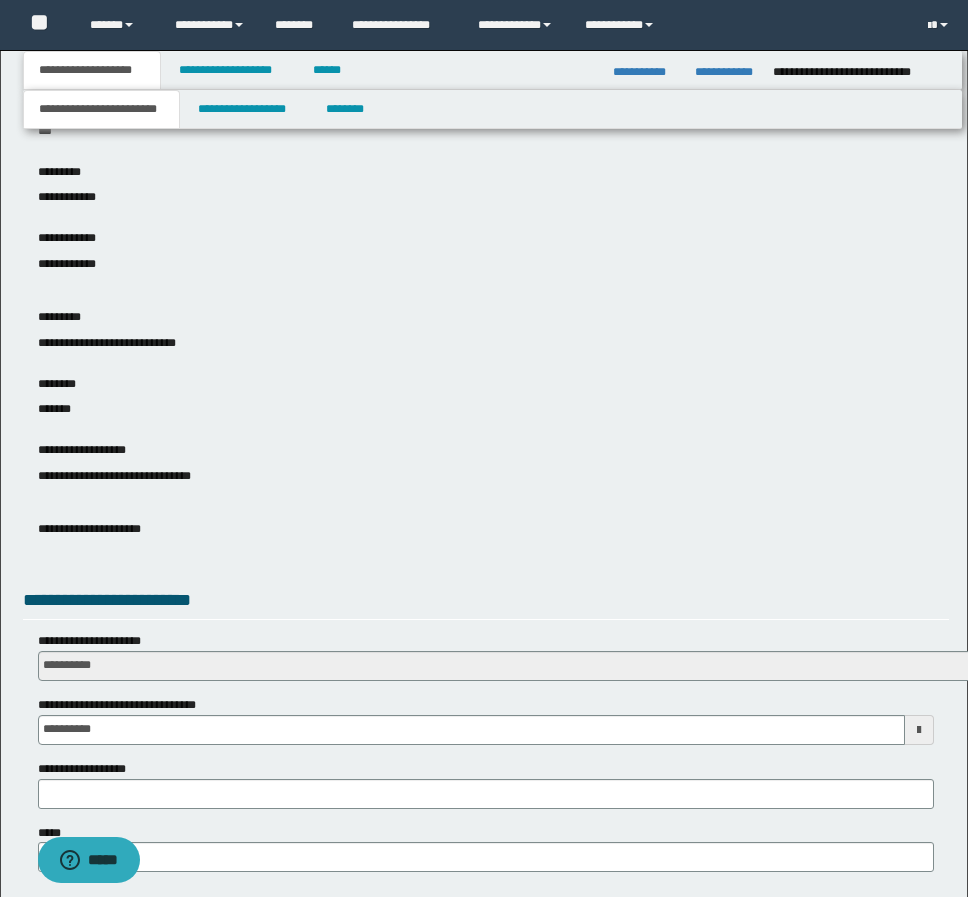 scroll, scrollTop: 0, scrollLeft: 0, axis: both 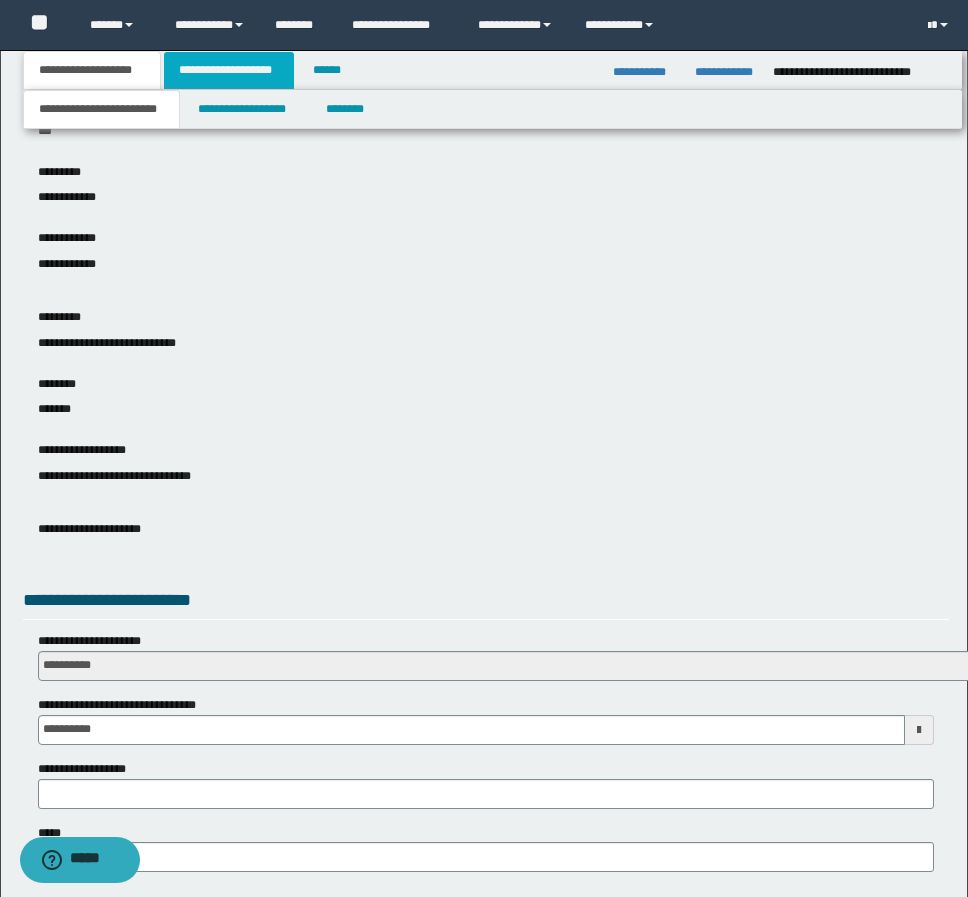 click on "**********" at bounding box center (229, 70) 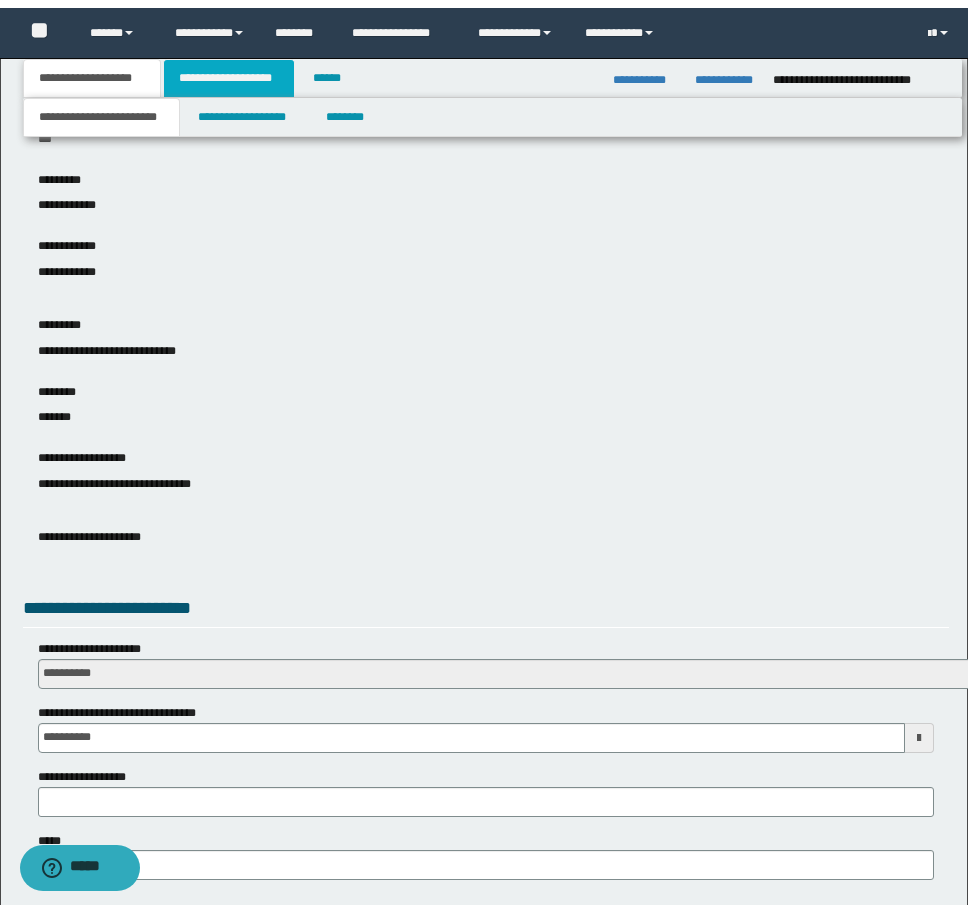scroll, scrollTop: 0, scrollLeft: 0, axis: both 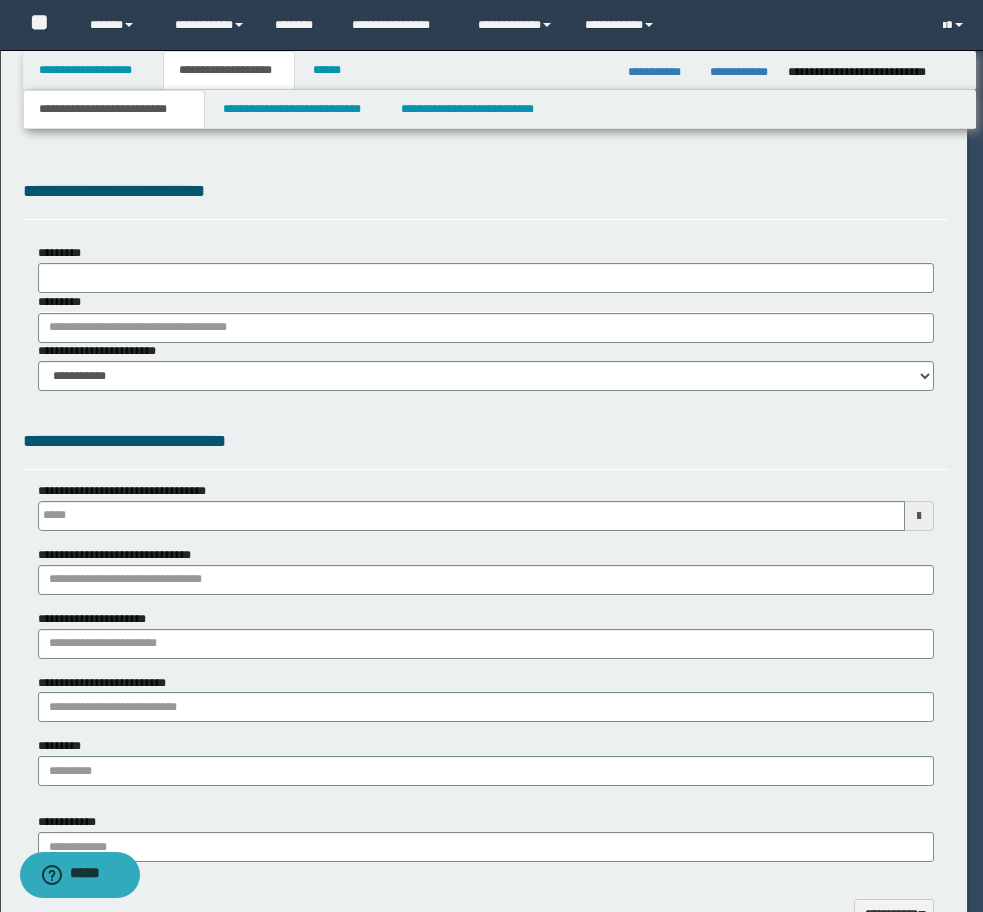 type on "**********" 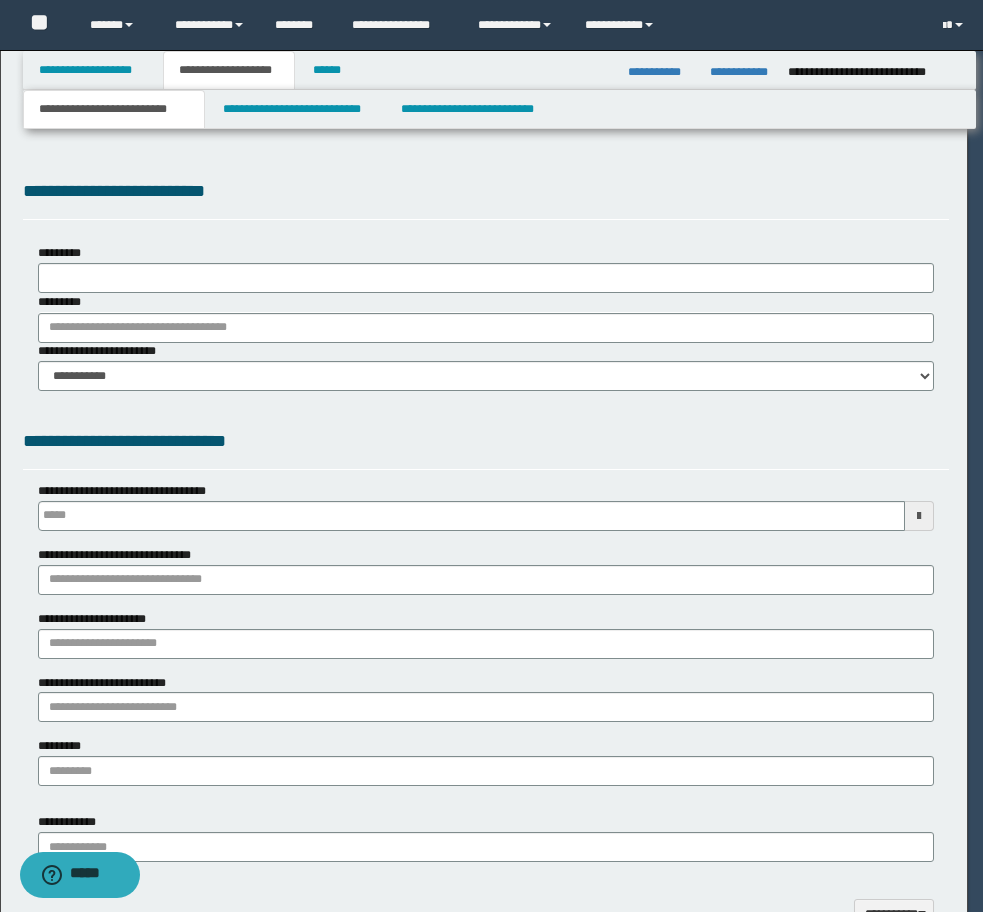 type on "**********" 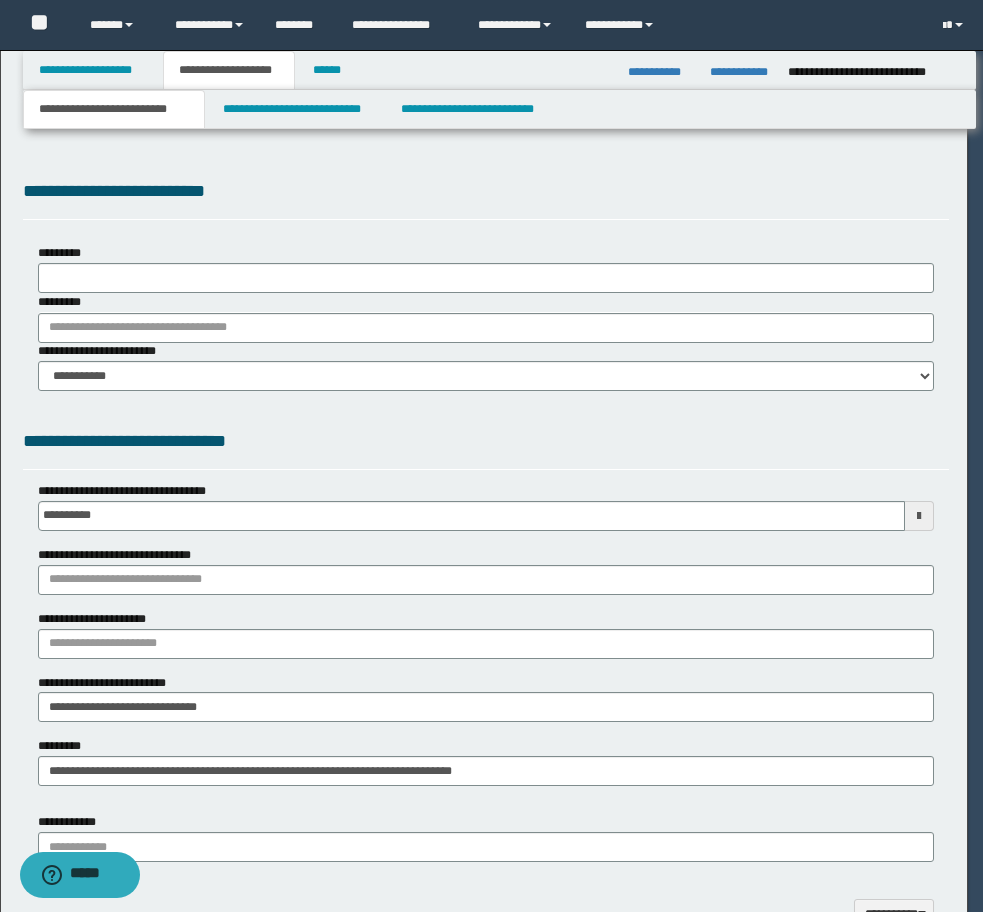 scroll, scrollTop: 0, scrollLeft: 0, axis: both 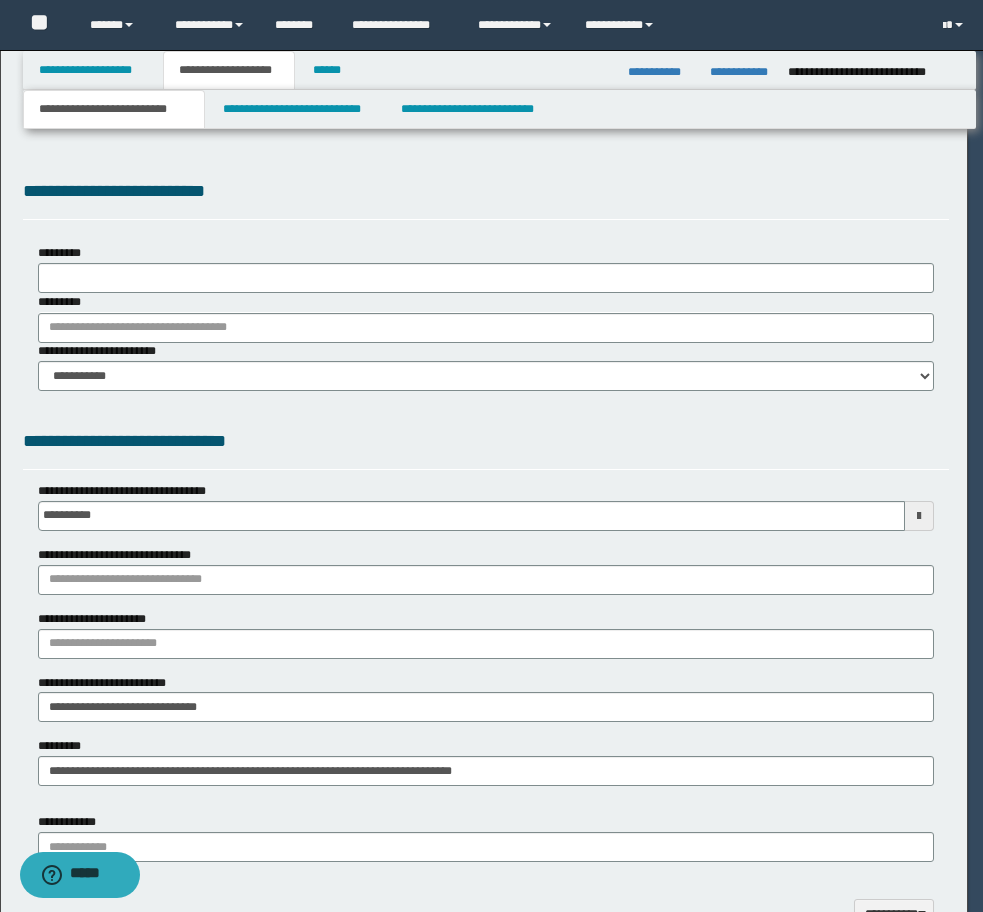 type on "**********" 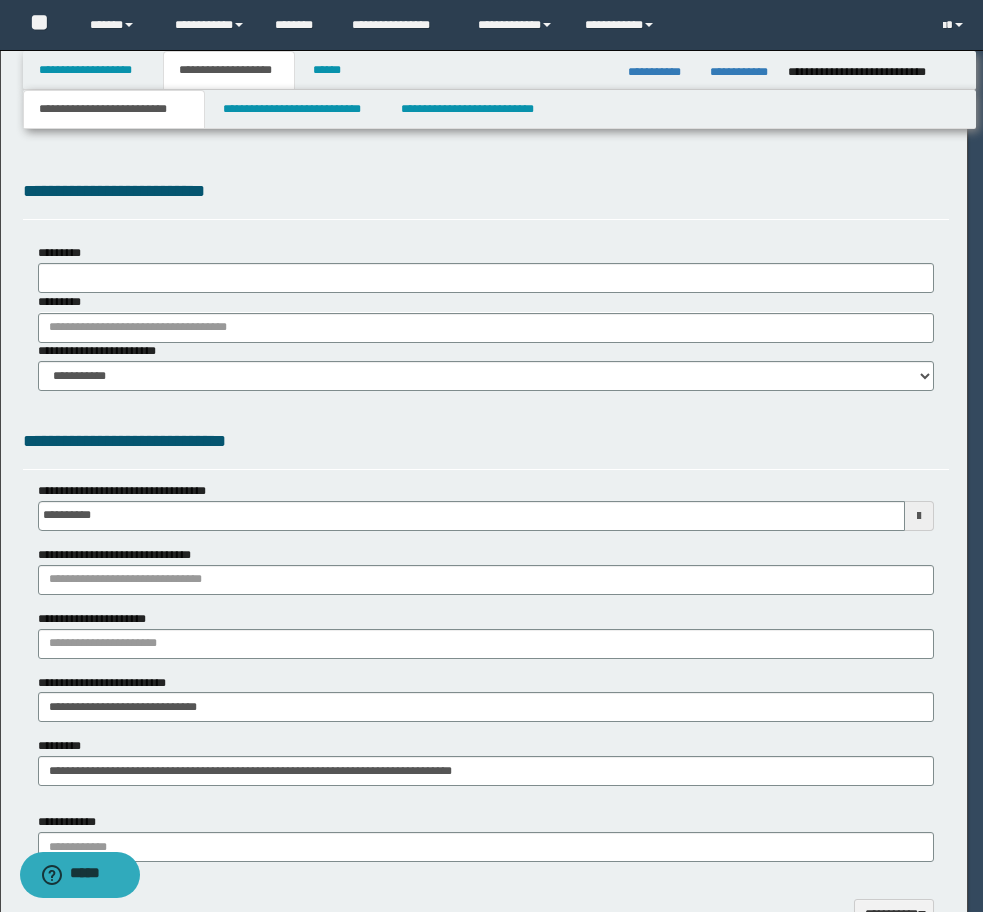 type on "*" 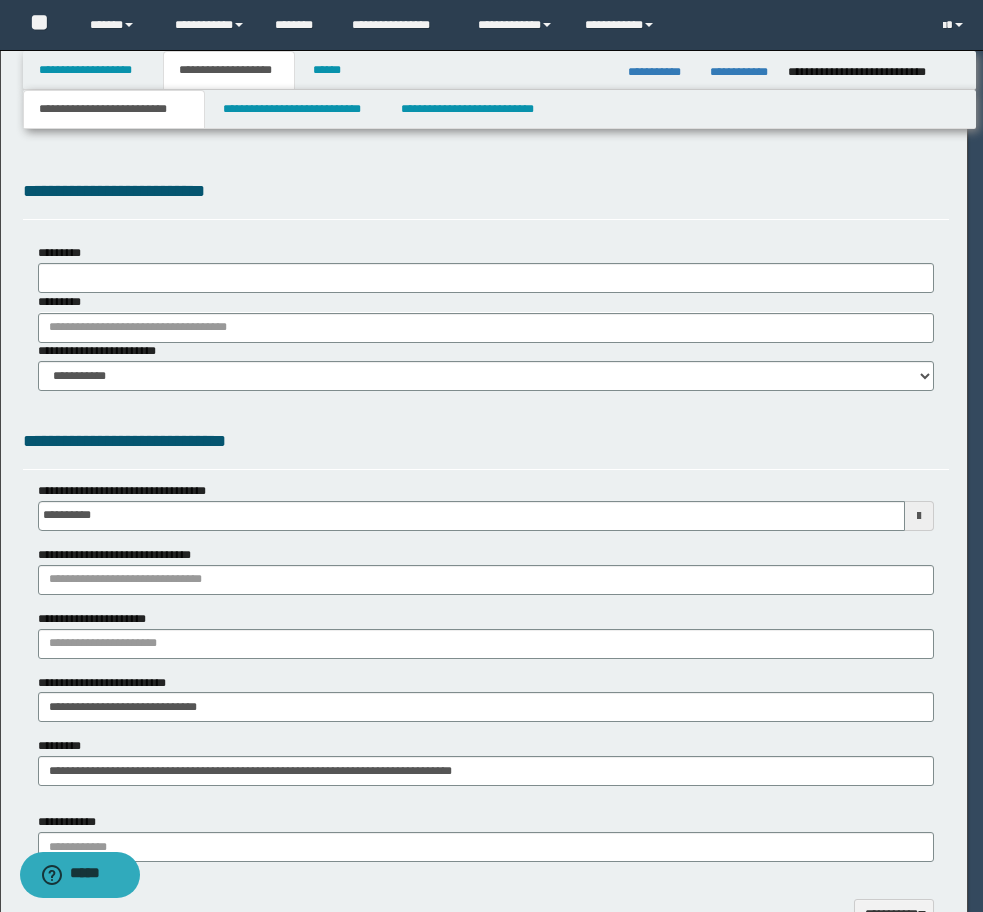 select on "*" 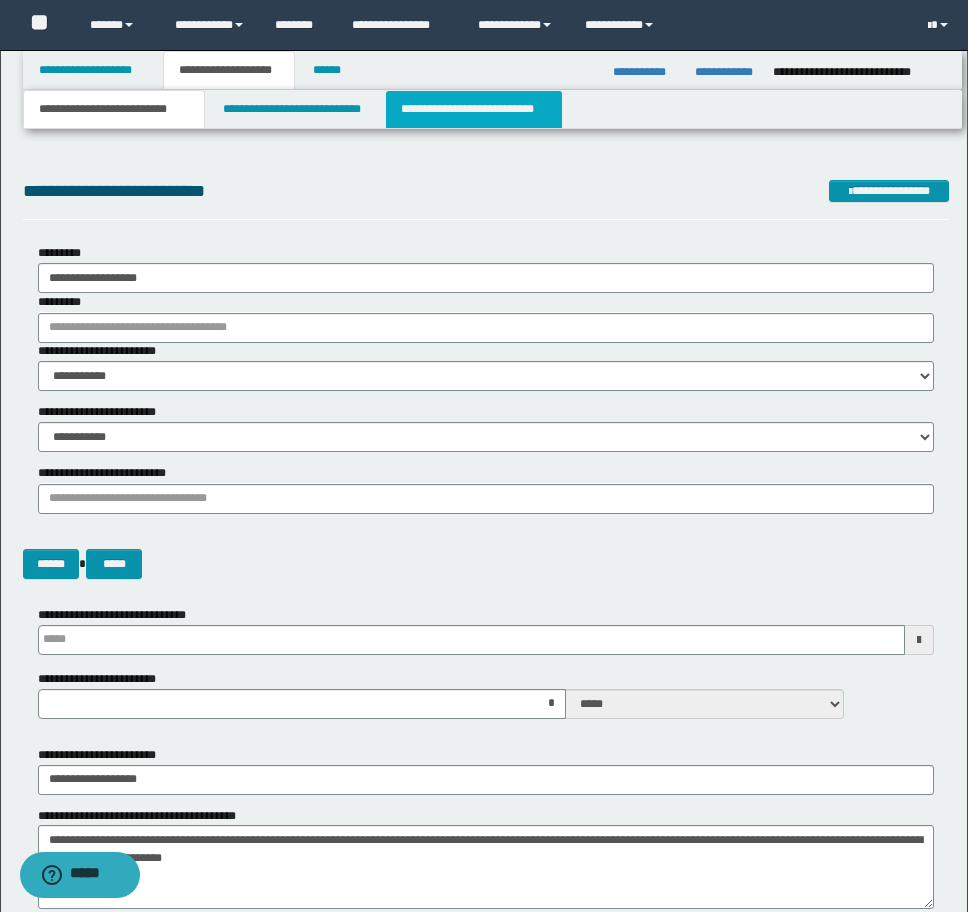 click on "**********" at bounding box center (474, 109) 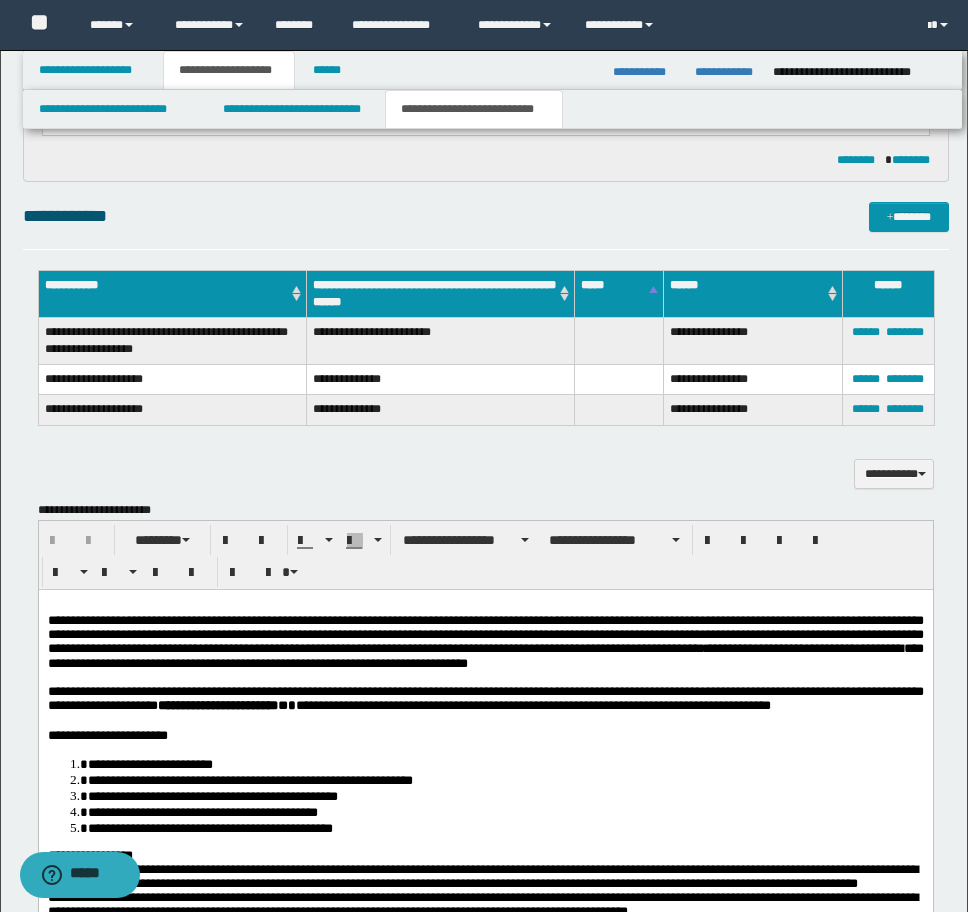 scroll, scrollTop: 1900, scrollLeft: 0, axis: vertical 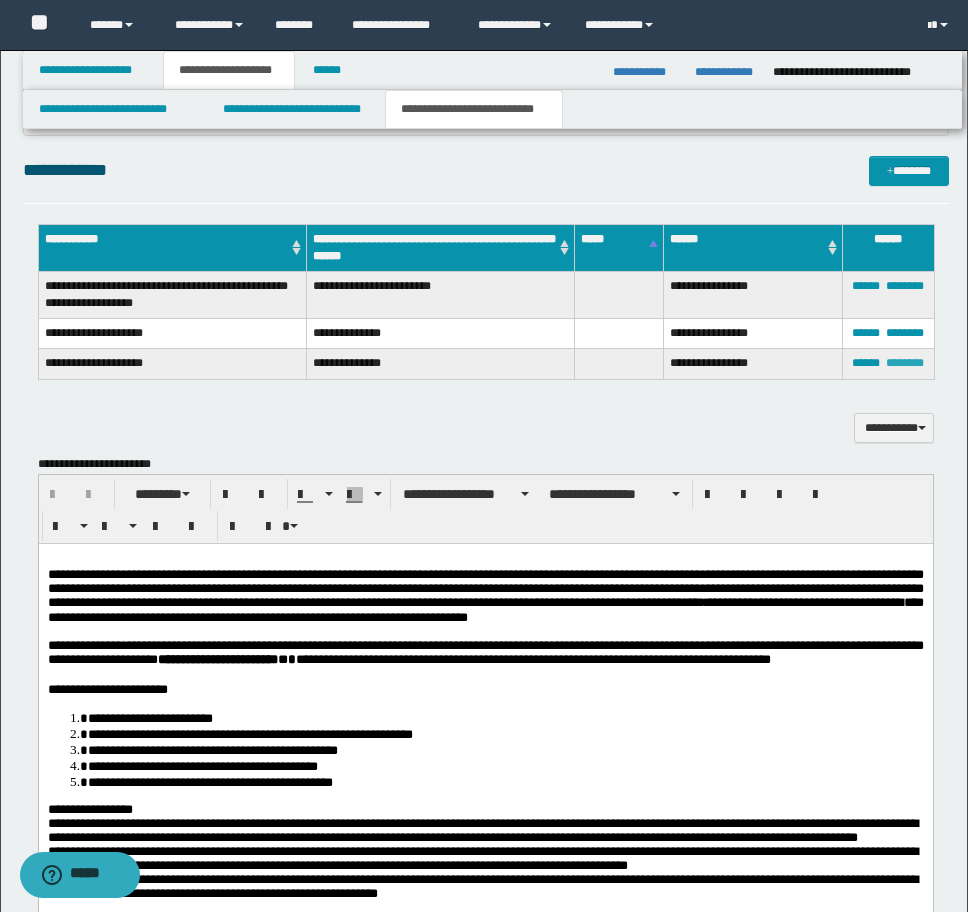 click on "********" at bounding box center [905, 363] 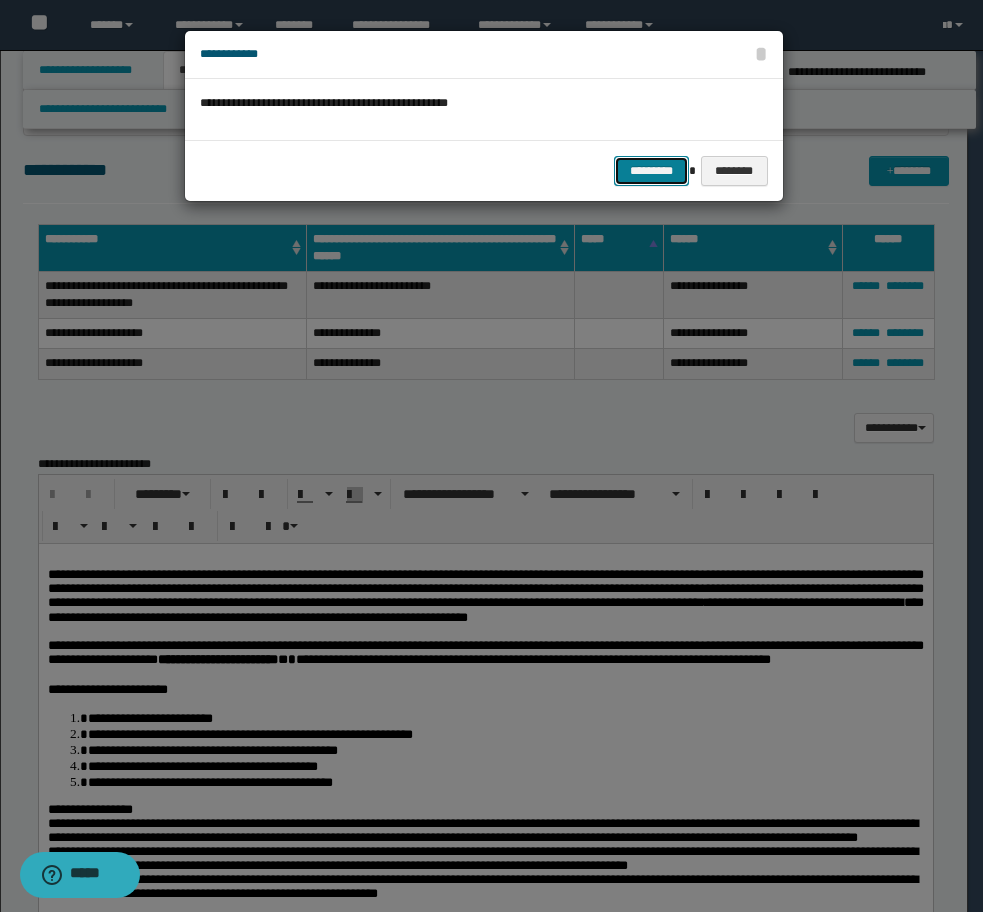 click on "*********" at bounding box center [651, 171] 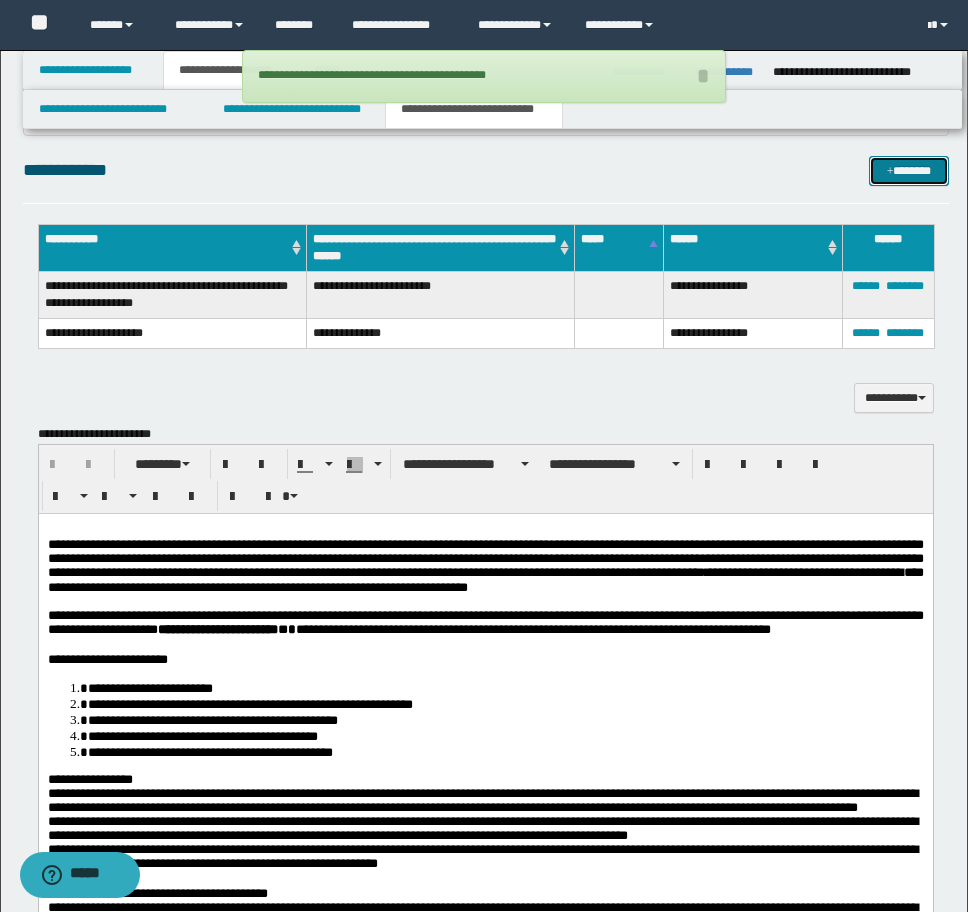 click on "*******" at bounding box center [909, 171] 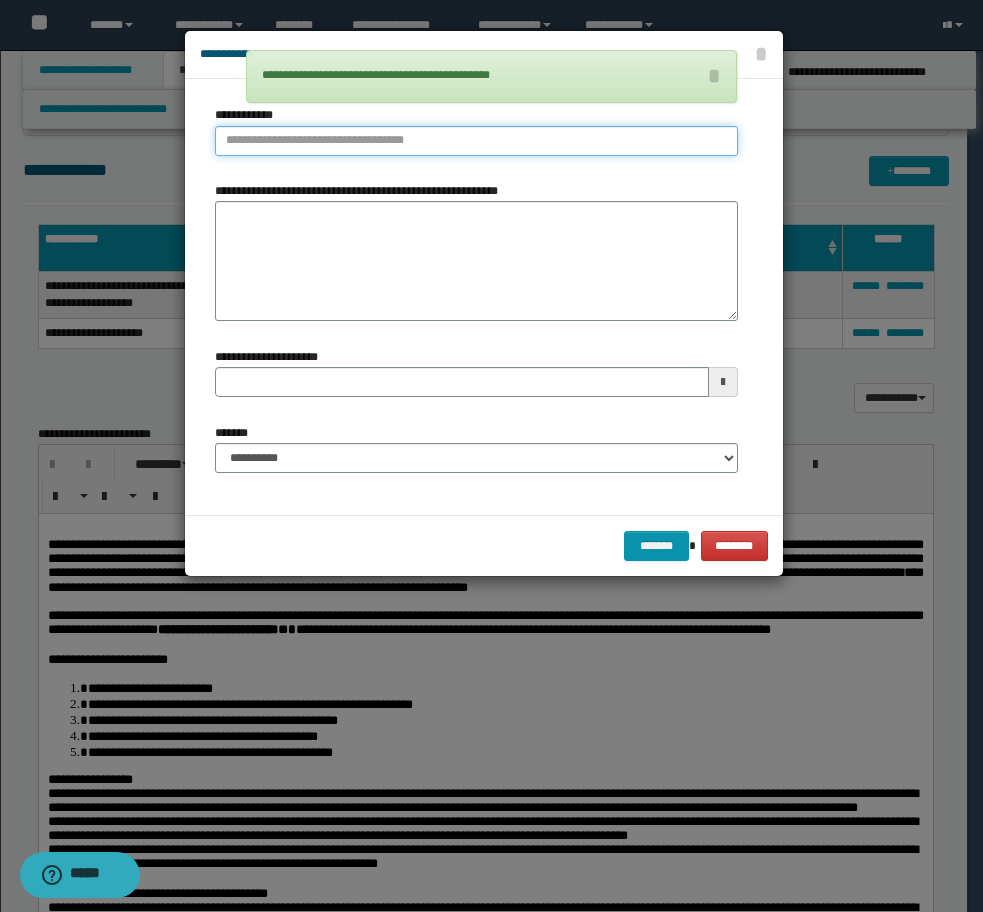 click on "**********" at bounding box center [476, 141] 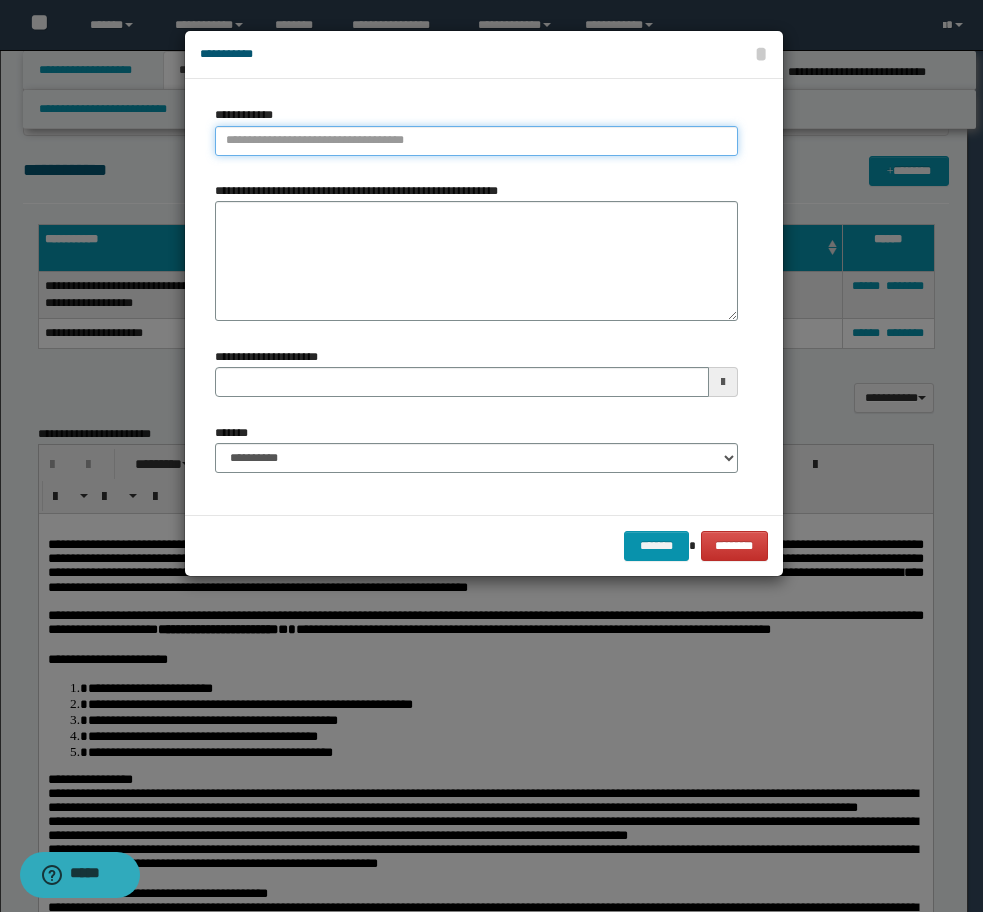 paste on "**********" 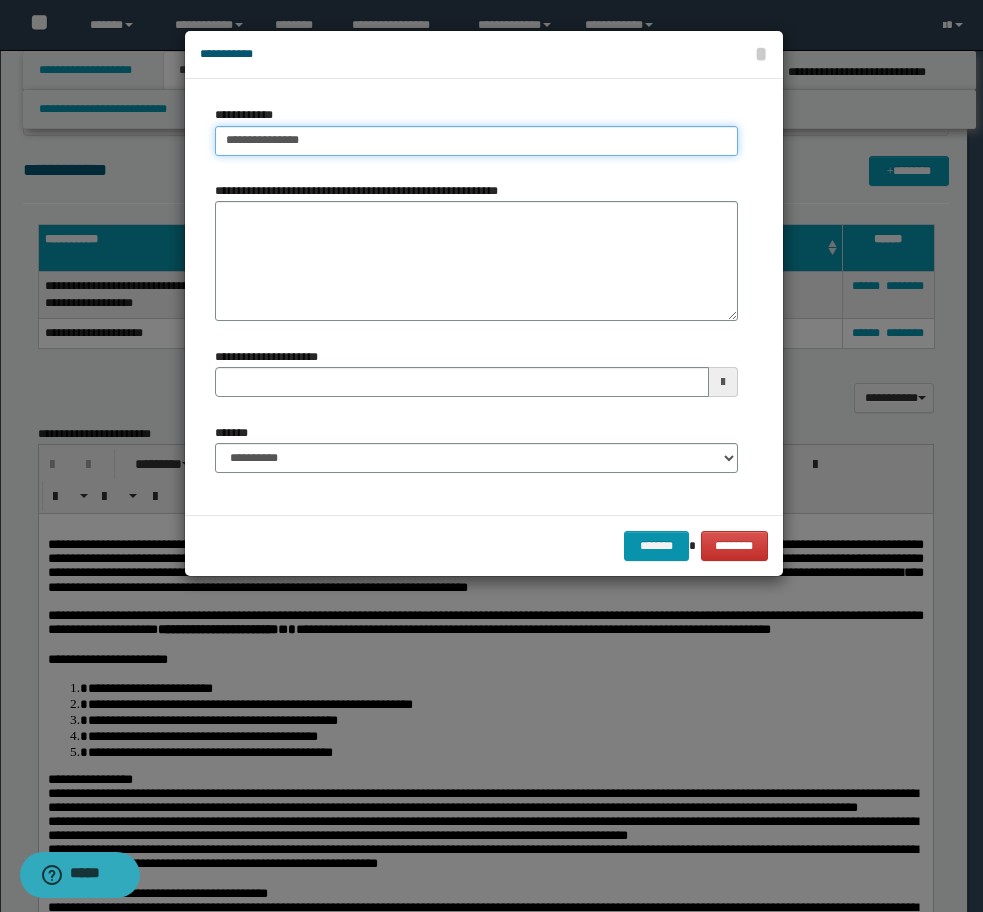 drag, startPoint x: 338, startPoint y: 152, endPoint x: 151, endPoint y: 152, distance: 187 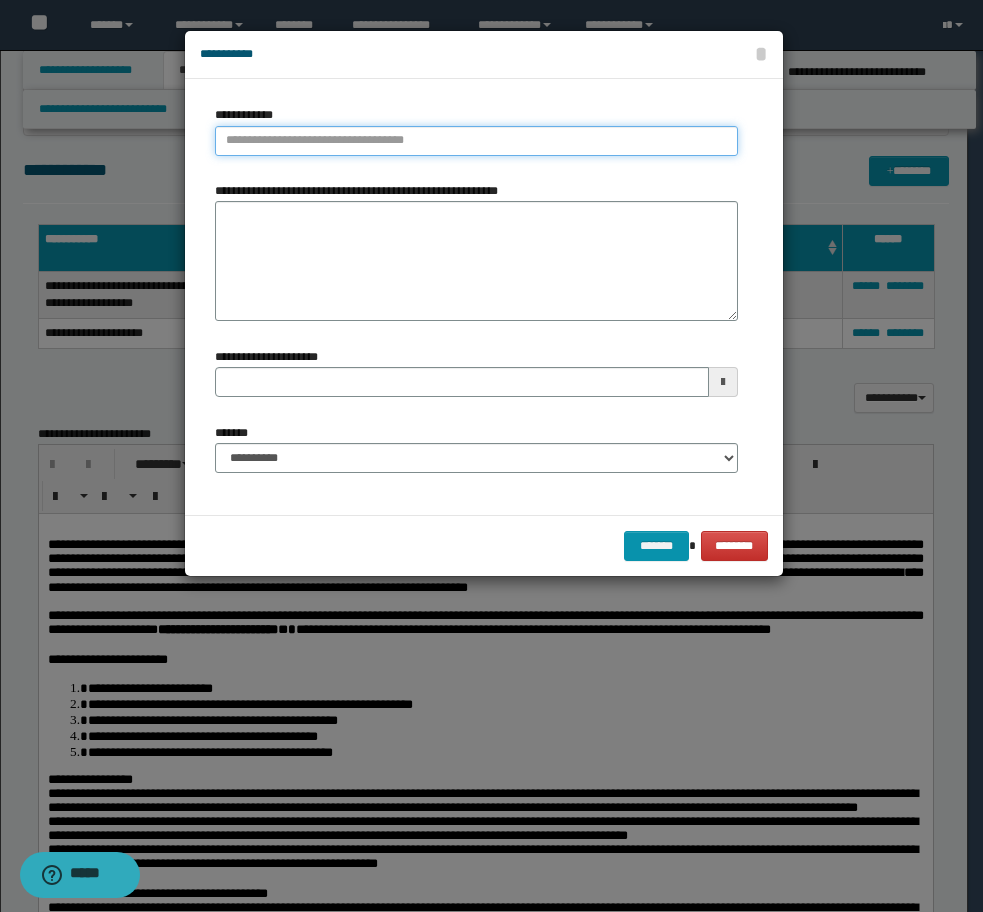 type 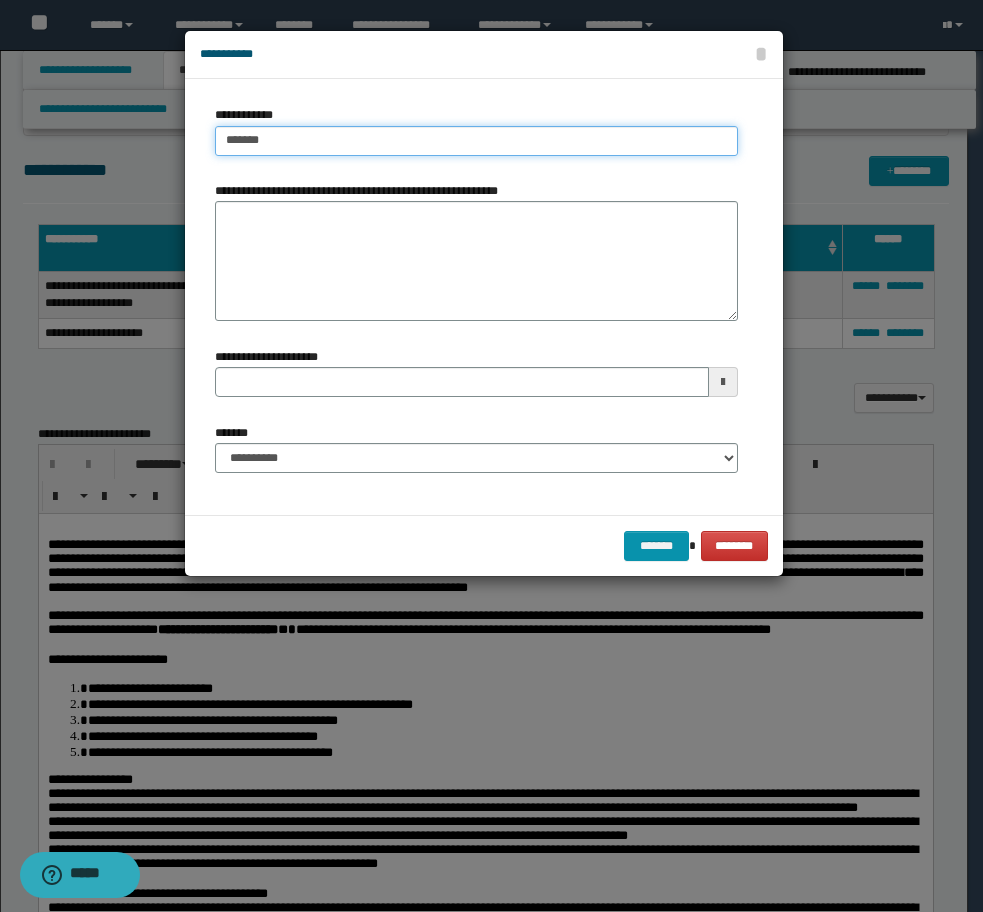 type on "********" 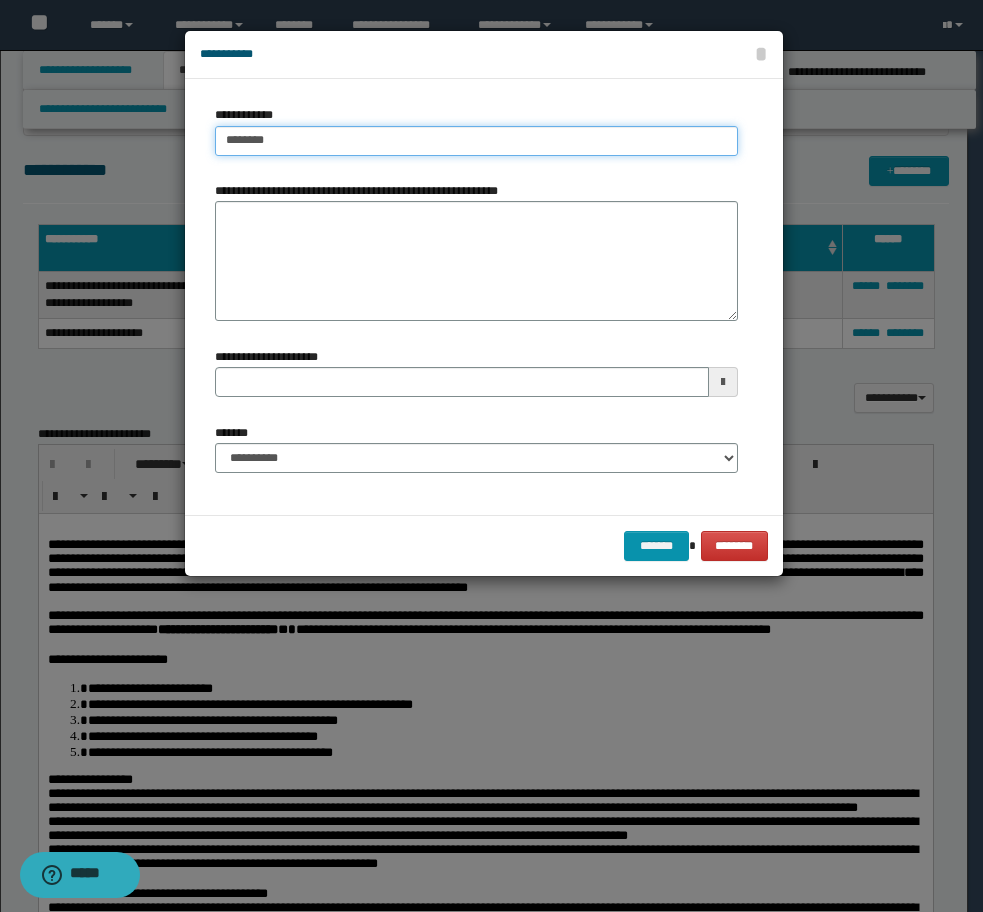 type on "********" 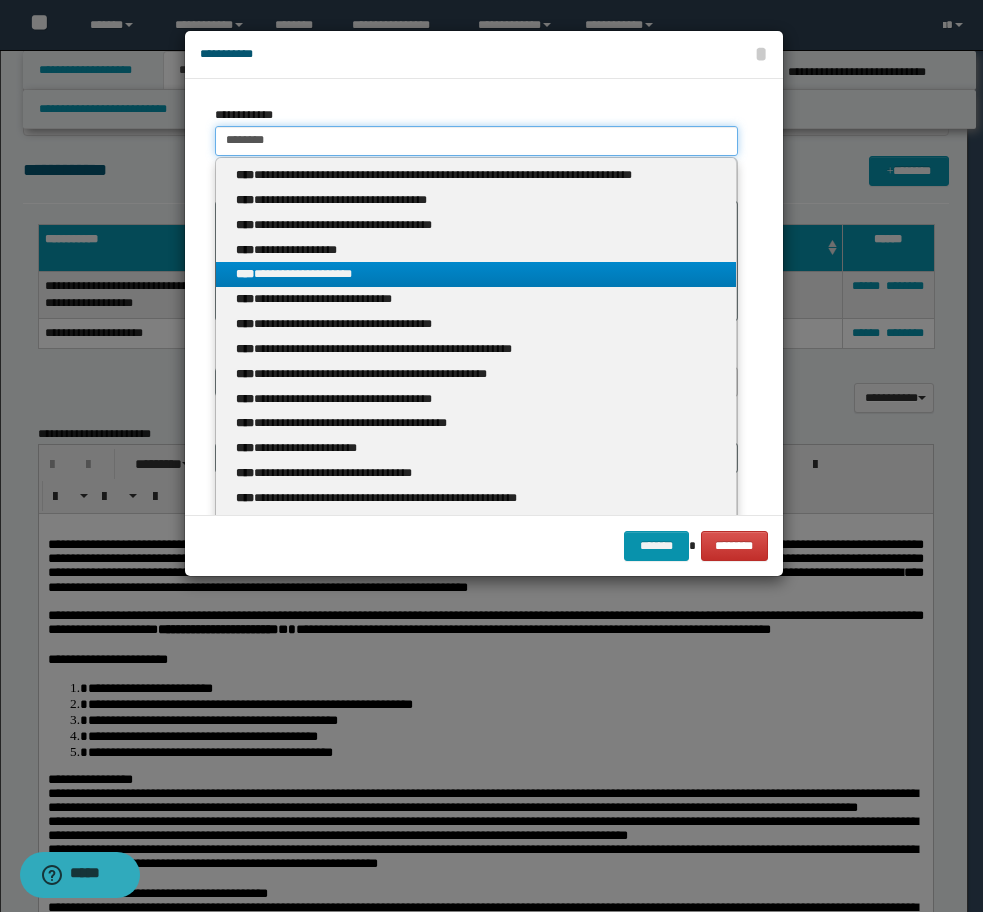type on "********" 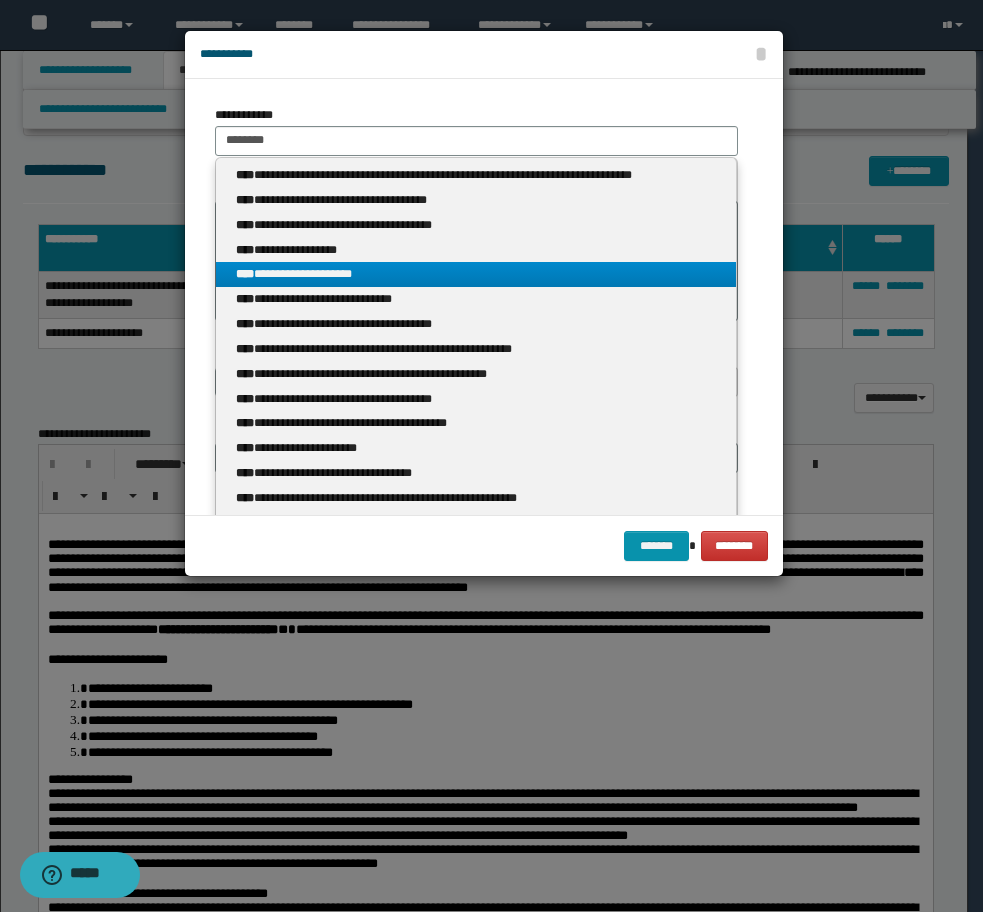 click on "**********" at bounding box center (476, 274) 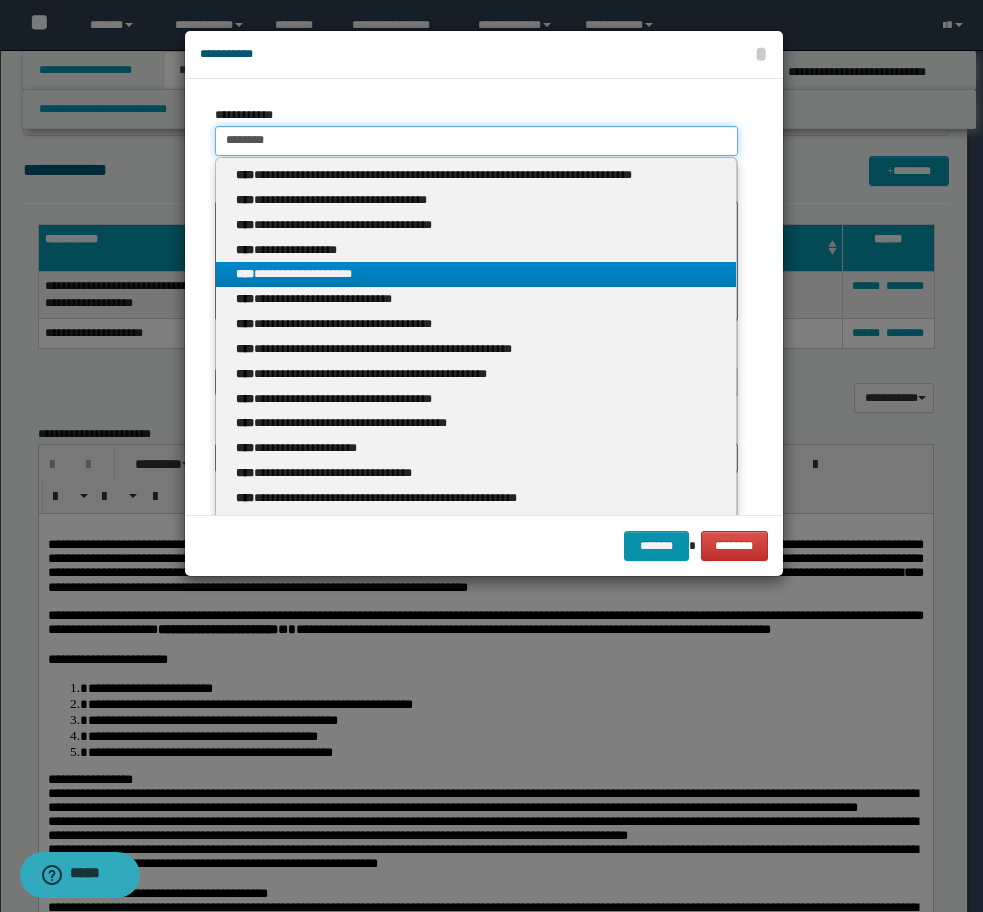 type 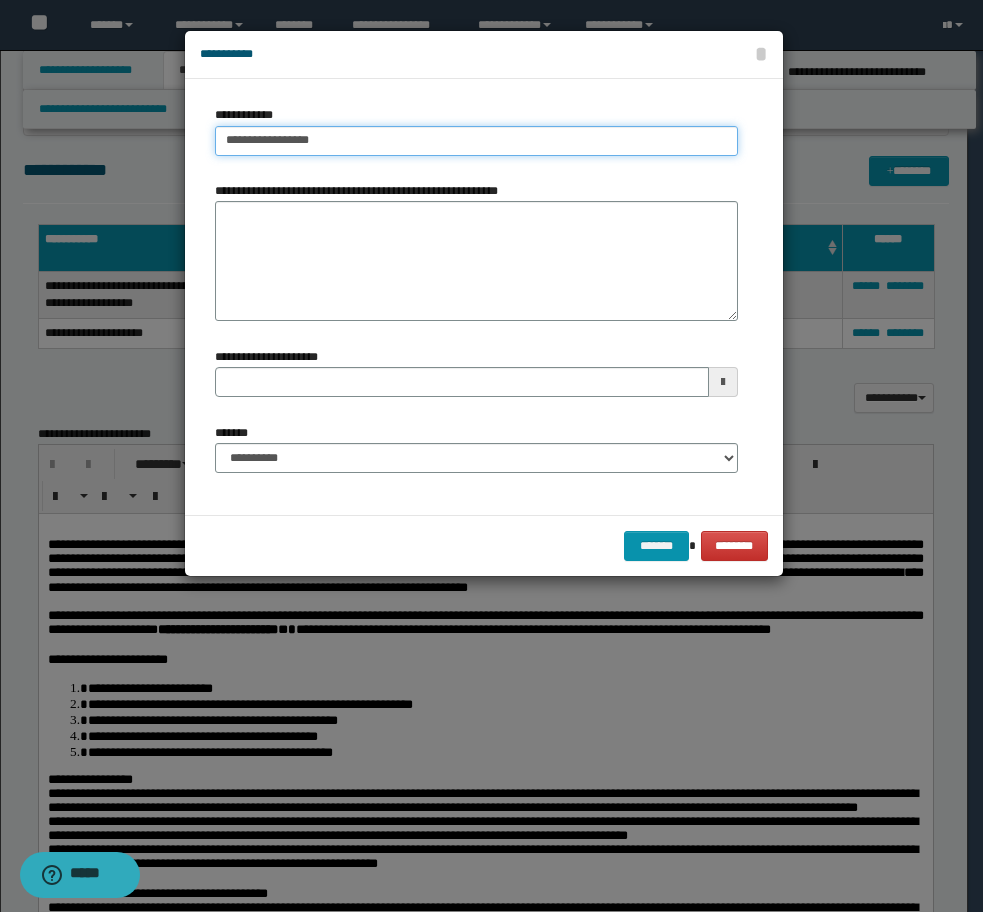 type 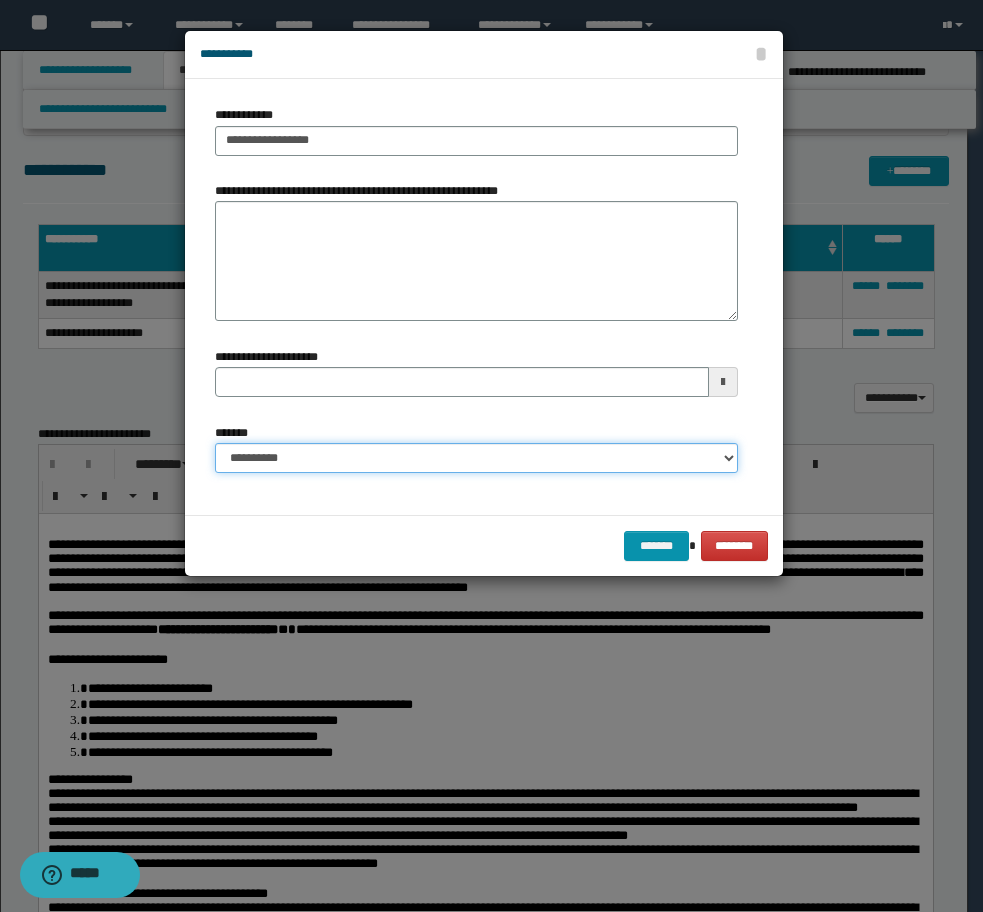 click on "**********" at bounding box center [476, 458] 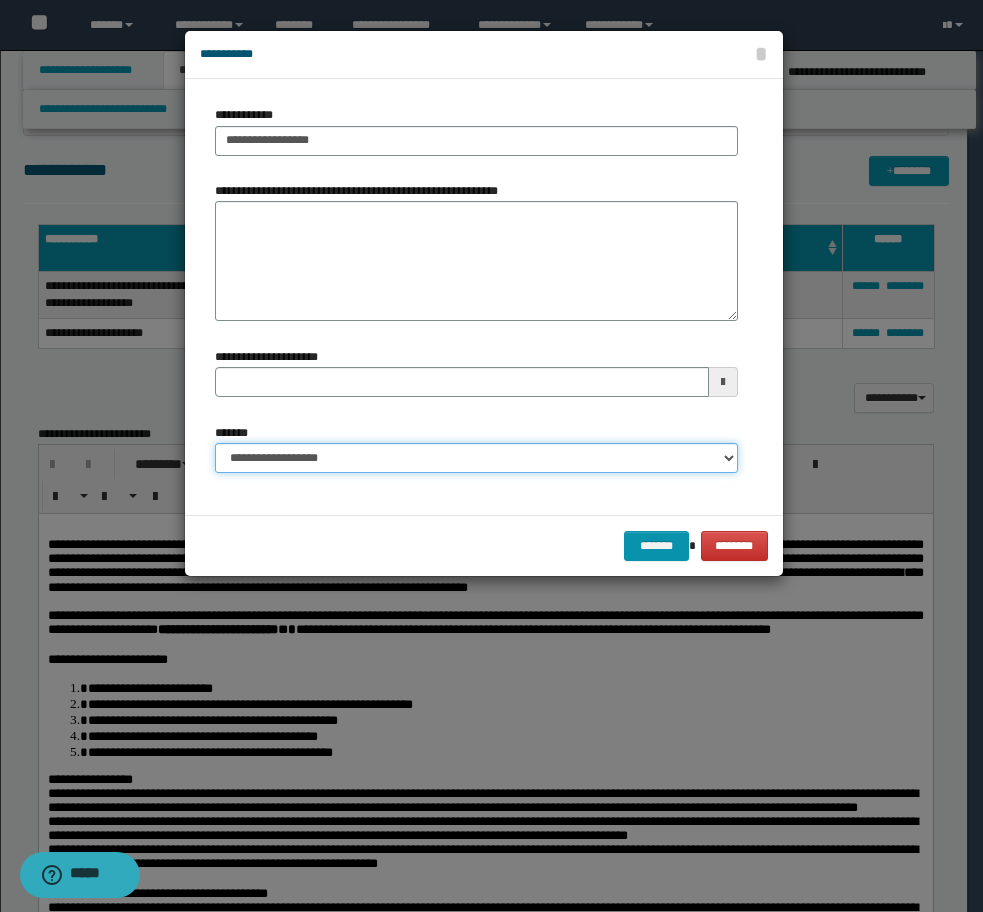 click on "**********" at bounding box center [476, 458] 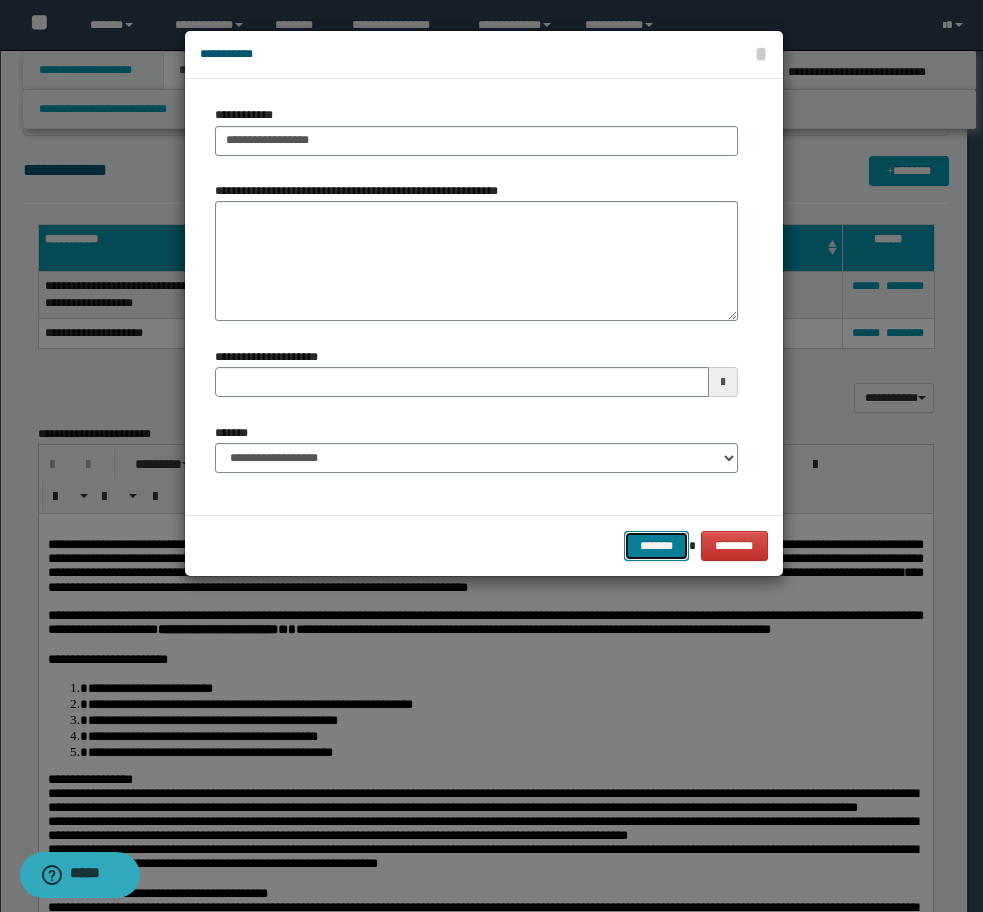 click on "*******" at bounding box center [656, 546] 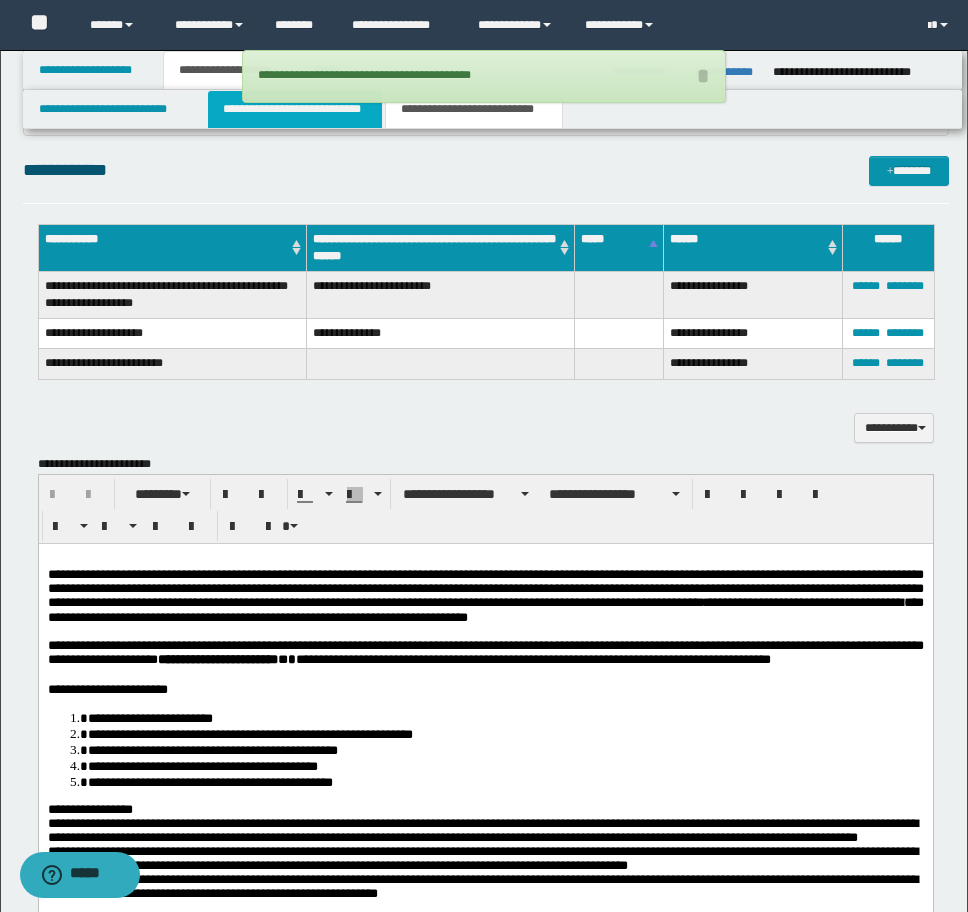 click on "**********" at bounding box center (295, 109) 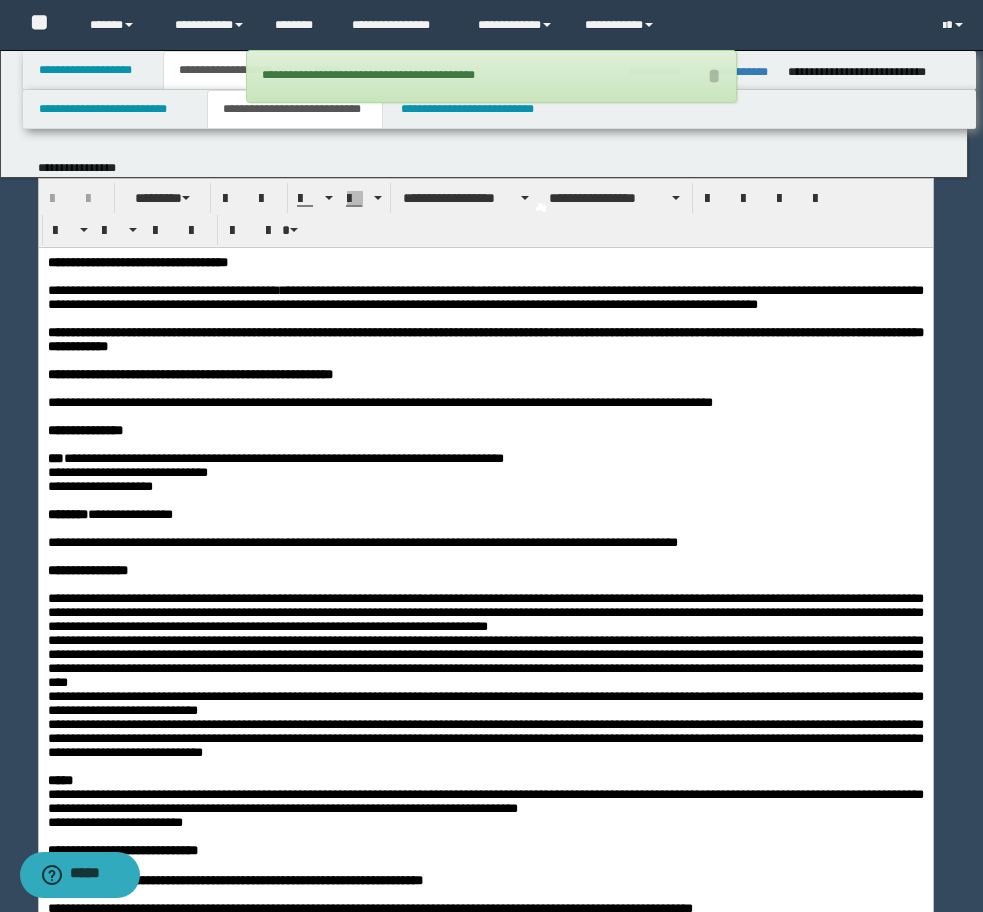 scroll, scrollTop: 0, scrollLeft: 0, axis: both 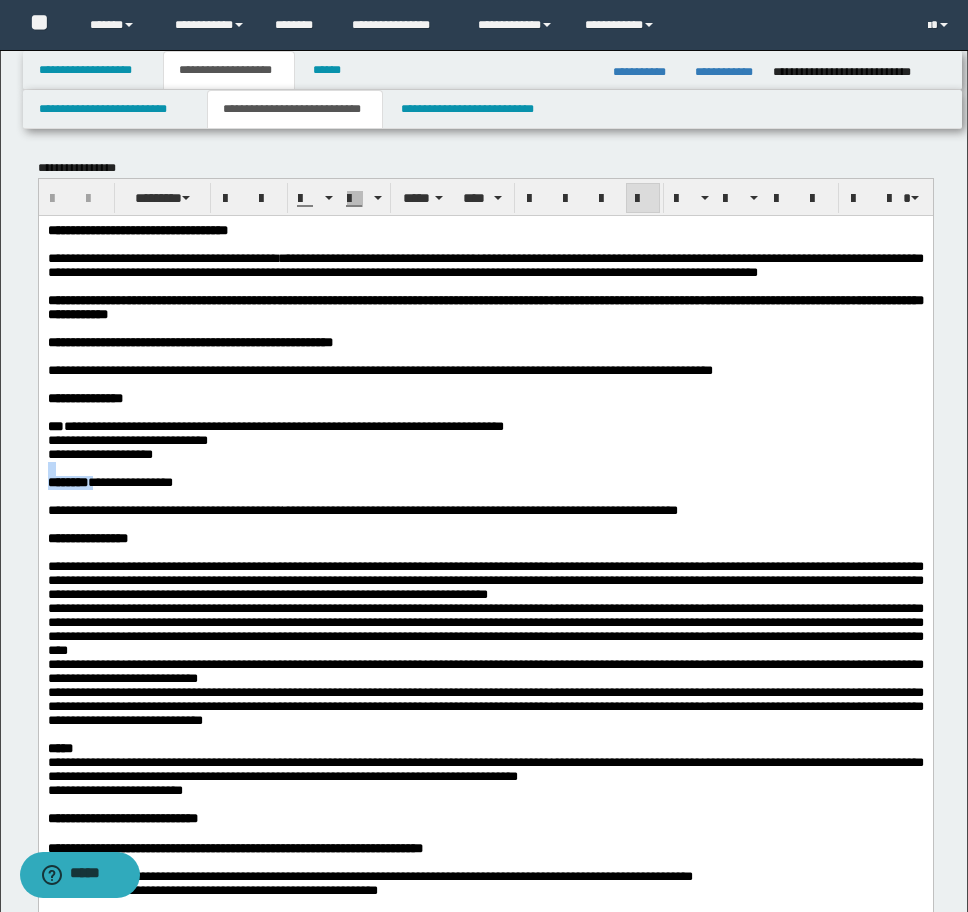 drag, startPoint x: 184, startPoint y: 497, endPoint x: 108, endPoint y: 538, distance: 86.35392 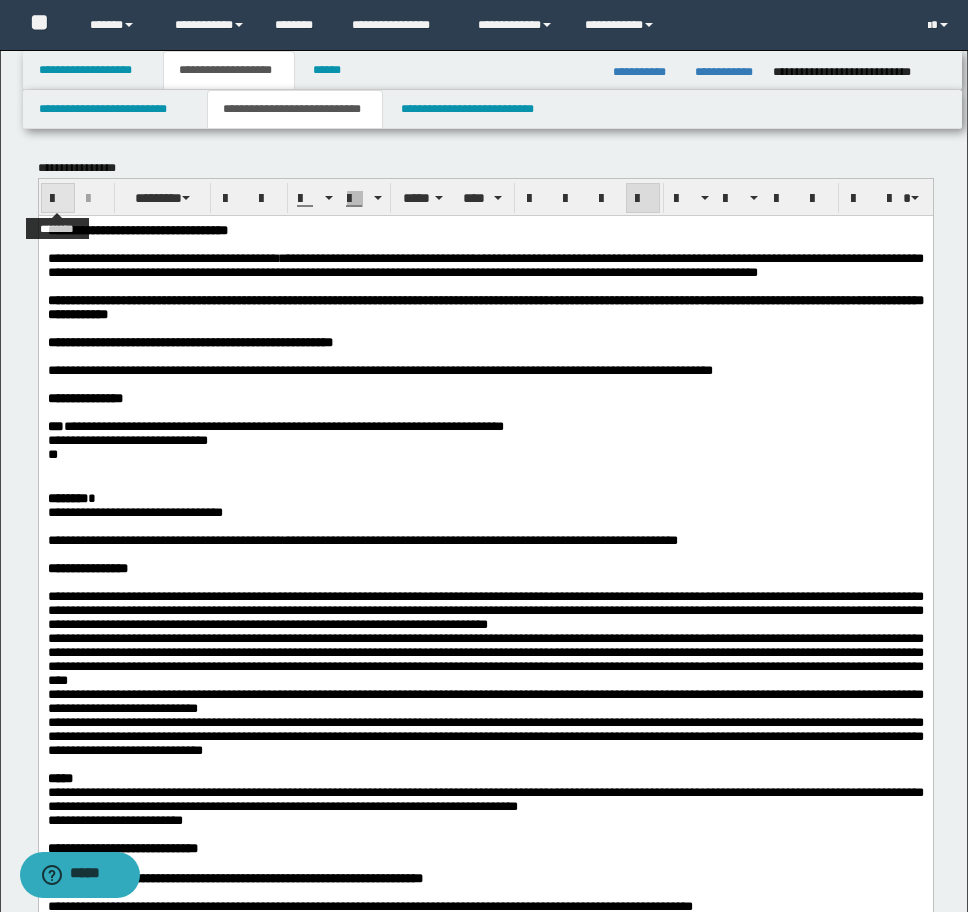 click at bounding box center (58, 199) 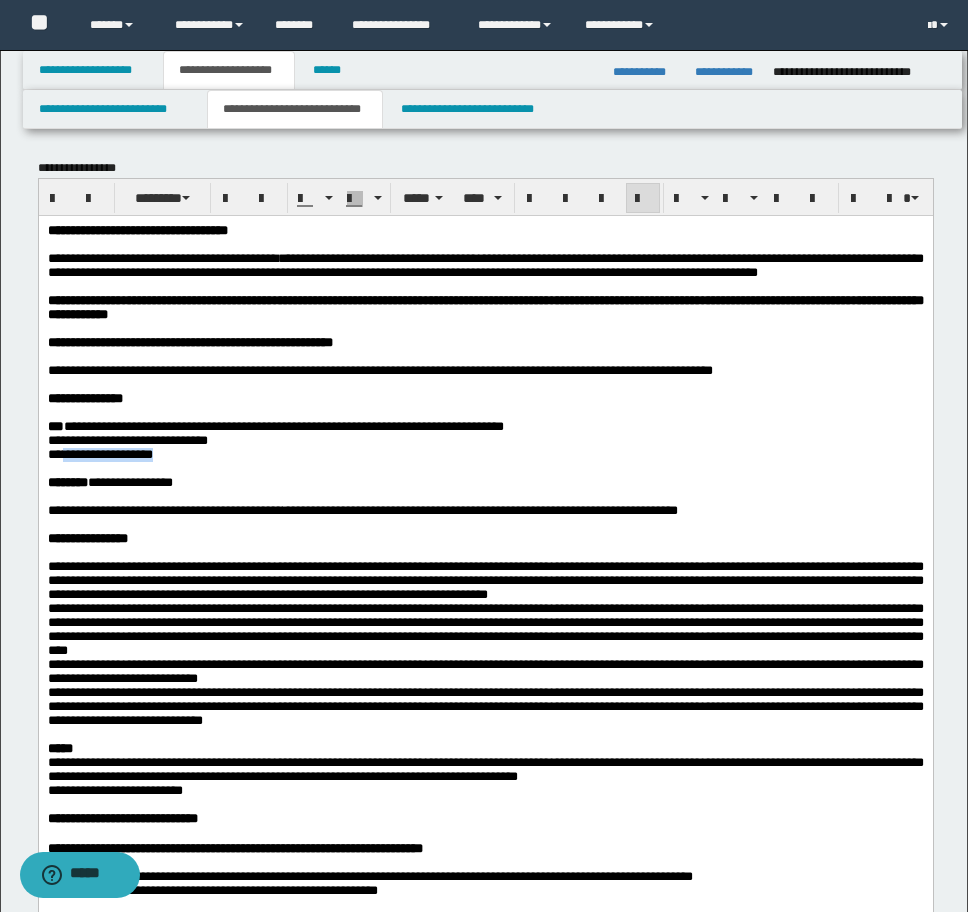 drag, startPoint x: 184, startPoint y: 506, endPoint x: 60, endPoint y: 509, distance: 124.036285 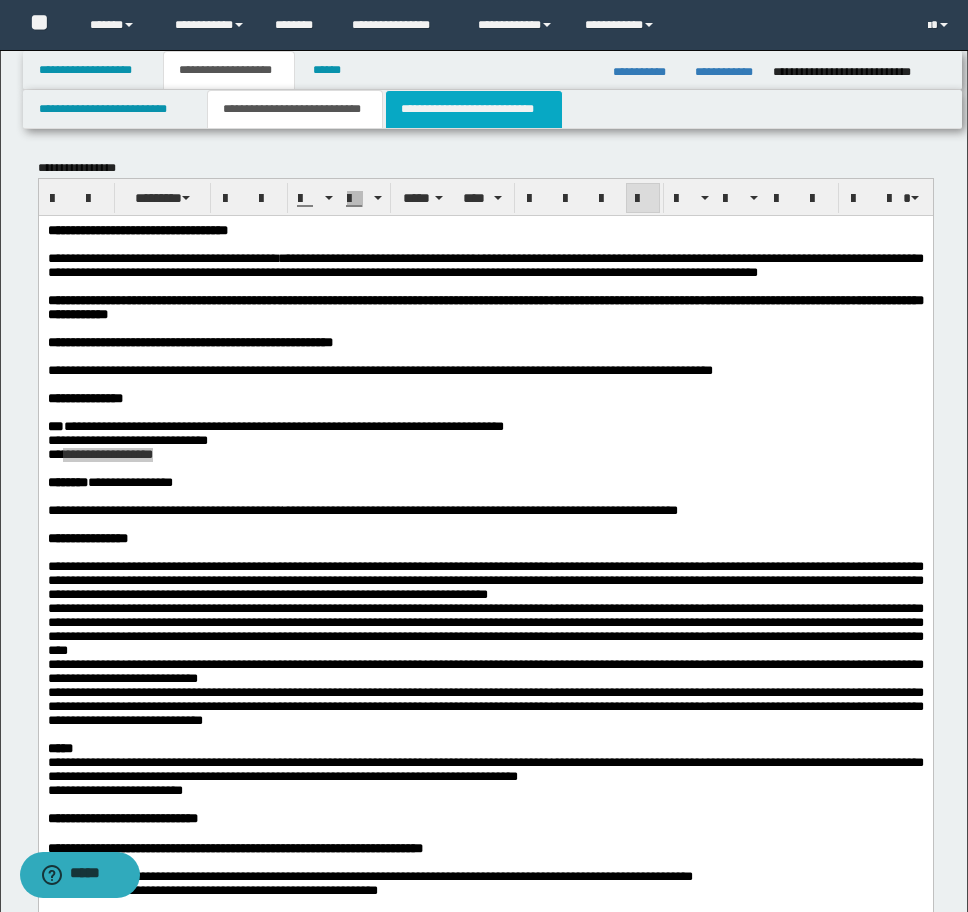 click on "**********" at bounding box center [474, 109] 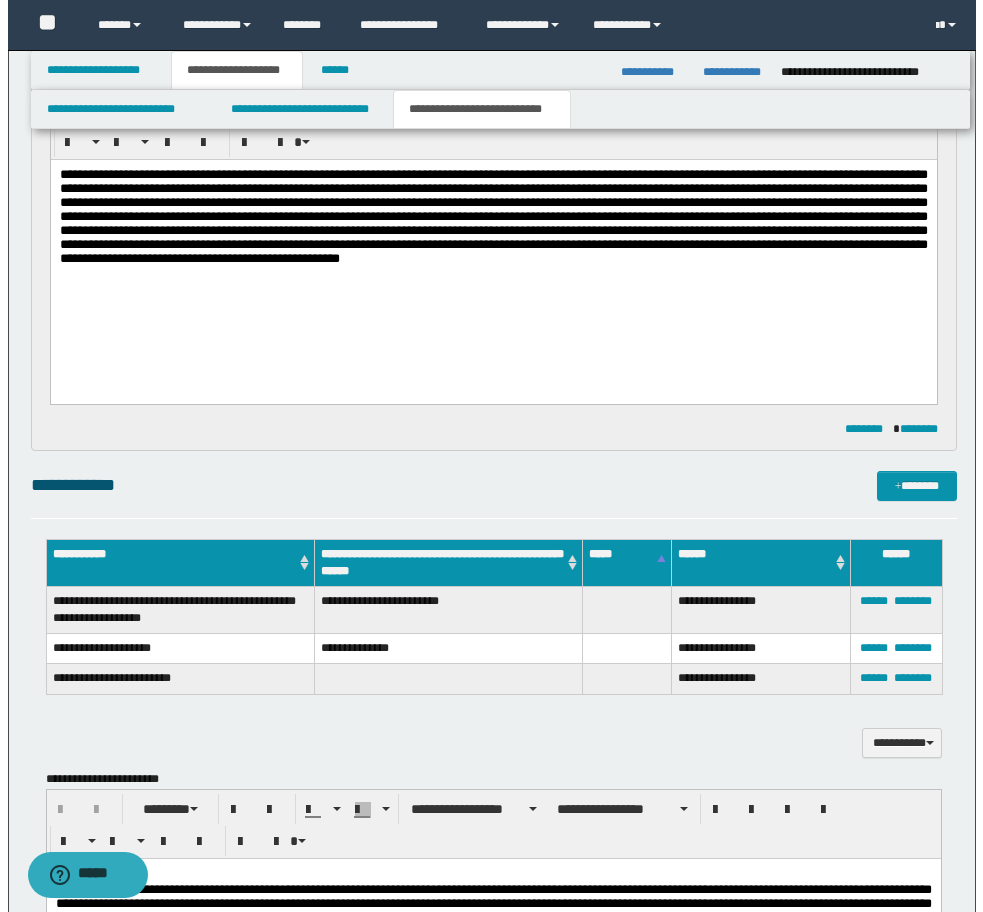 scroll, scrollTop: 1800, scrollLeft: 0, axis: vertical 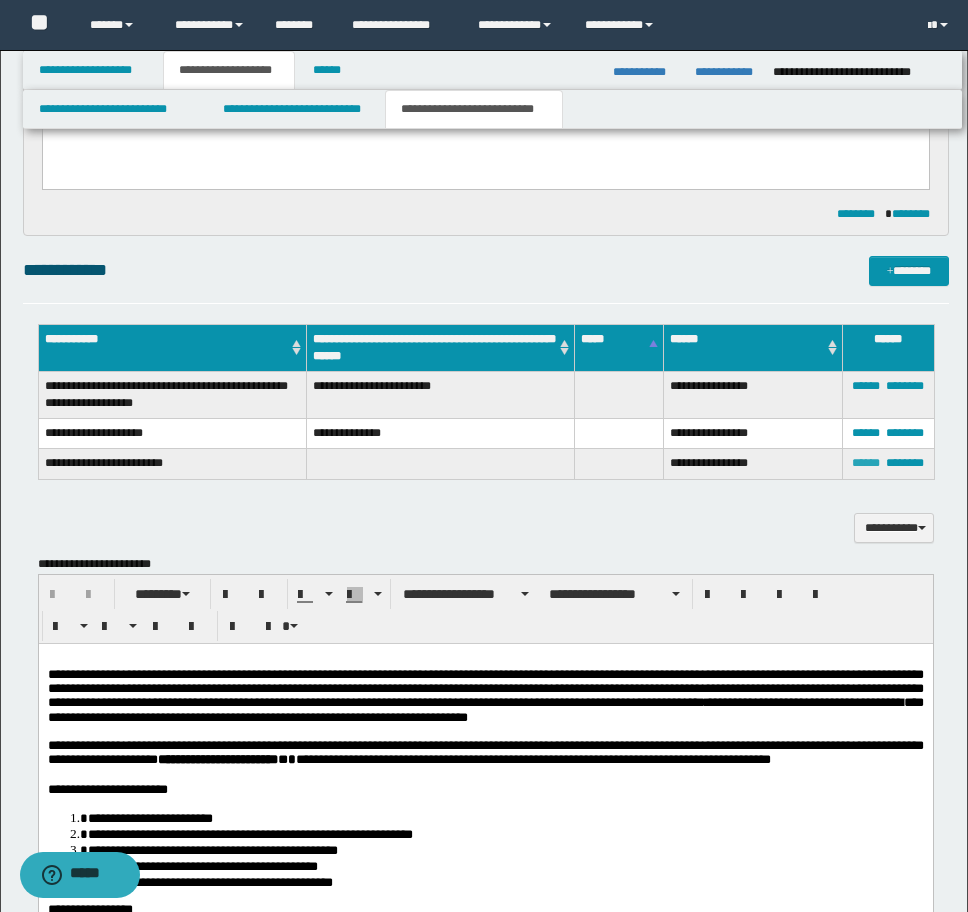 click on "******" at bounding box center [866, 463] 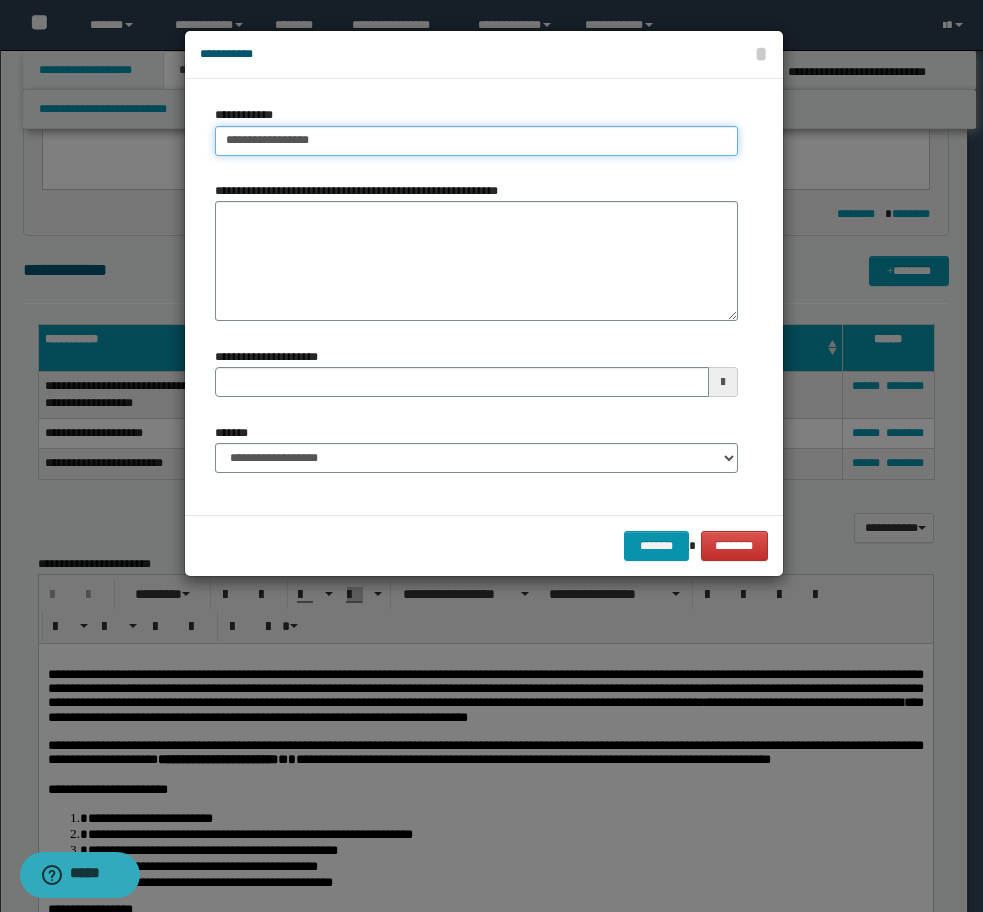type on "**********" 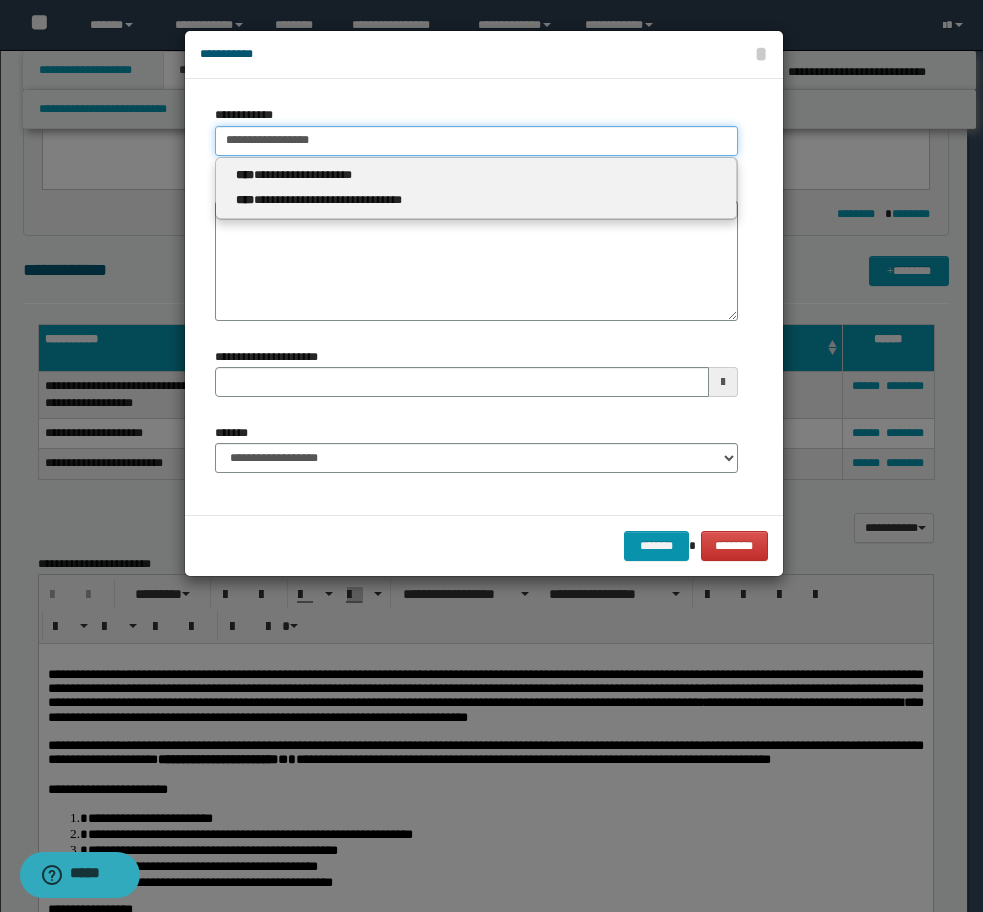drag, startPoint x: 136, startPoint y: 138, endPoint x: 111, endPoint y: 138, distance: 25 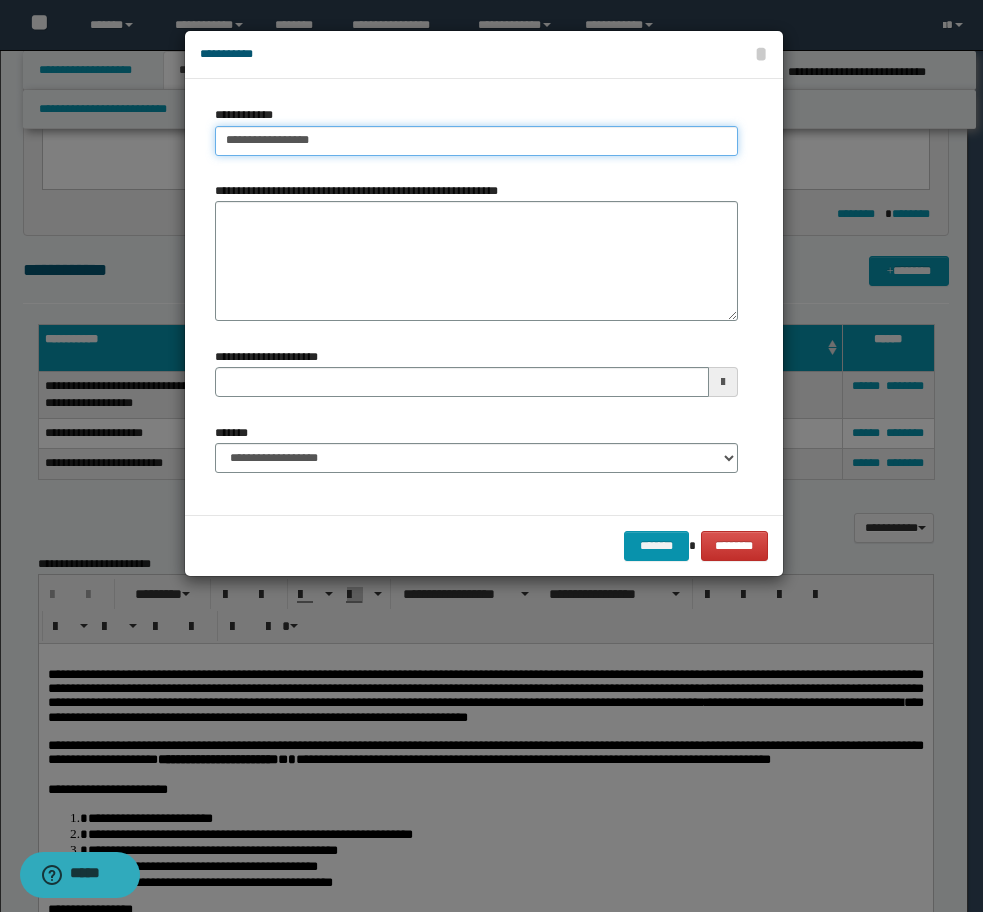 type 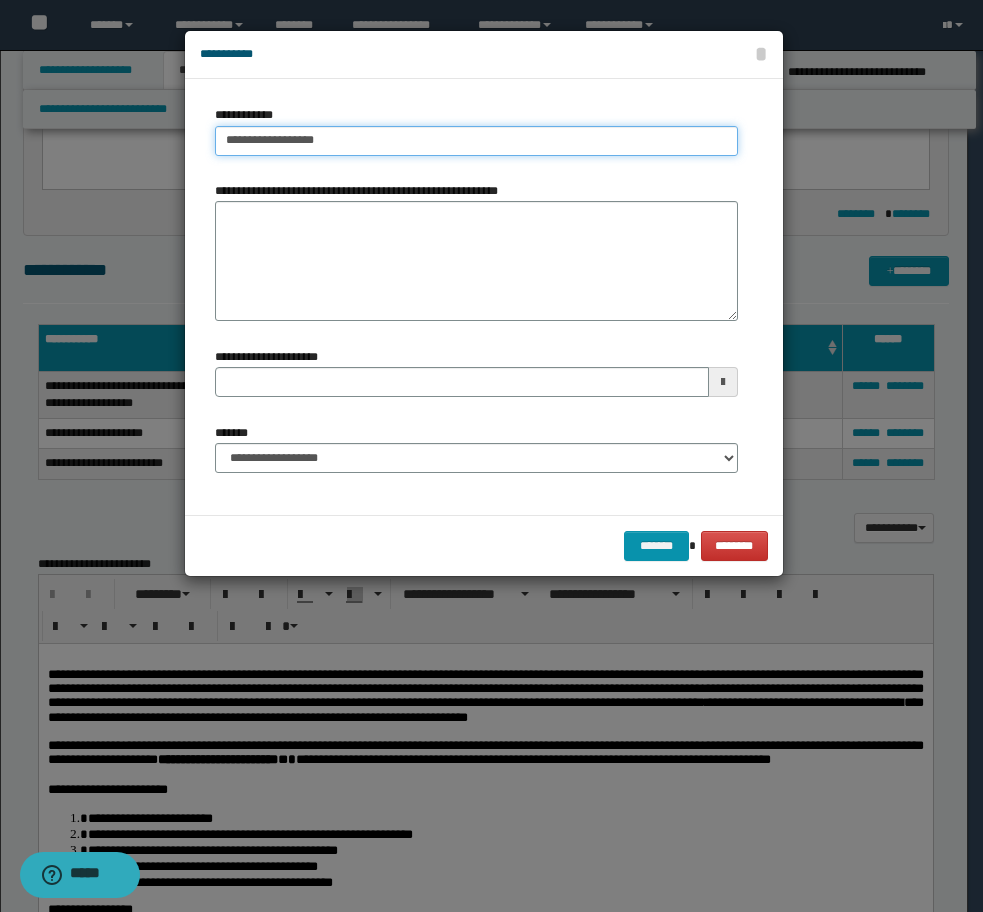 type on "**********" 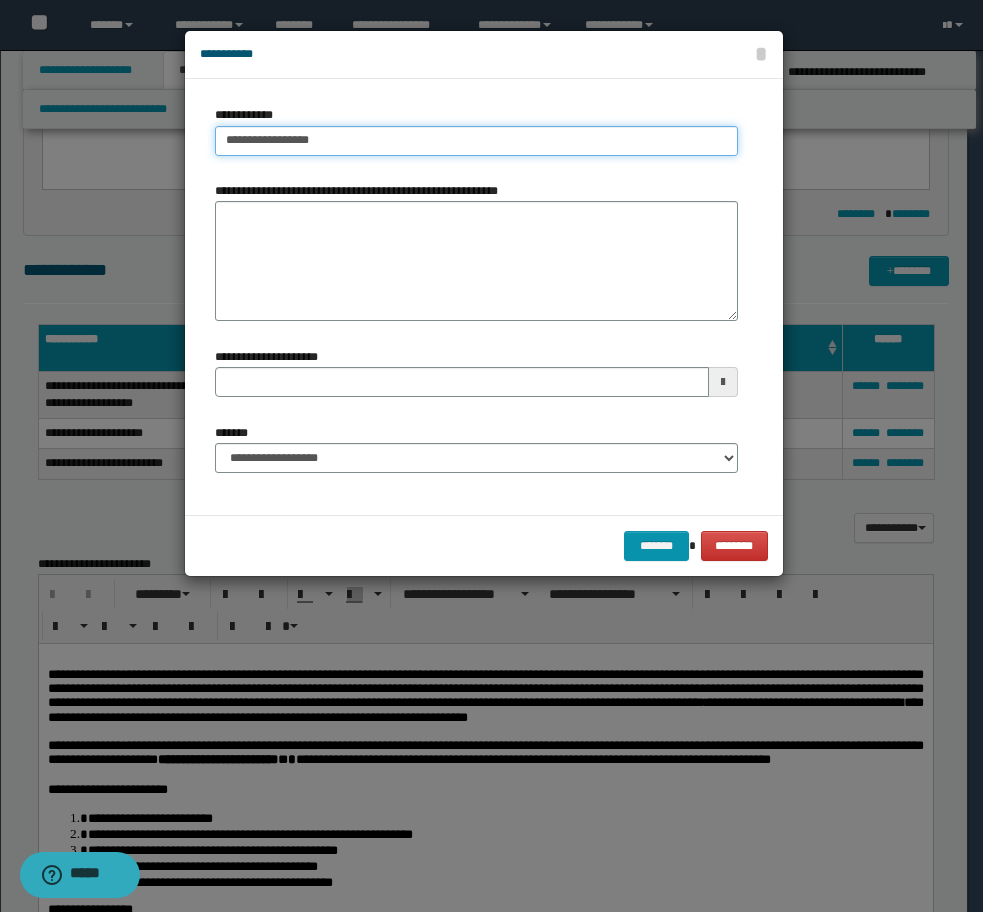 type on "**********" 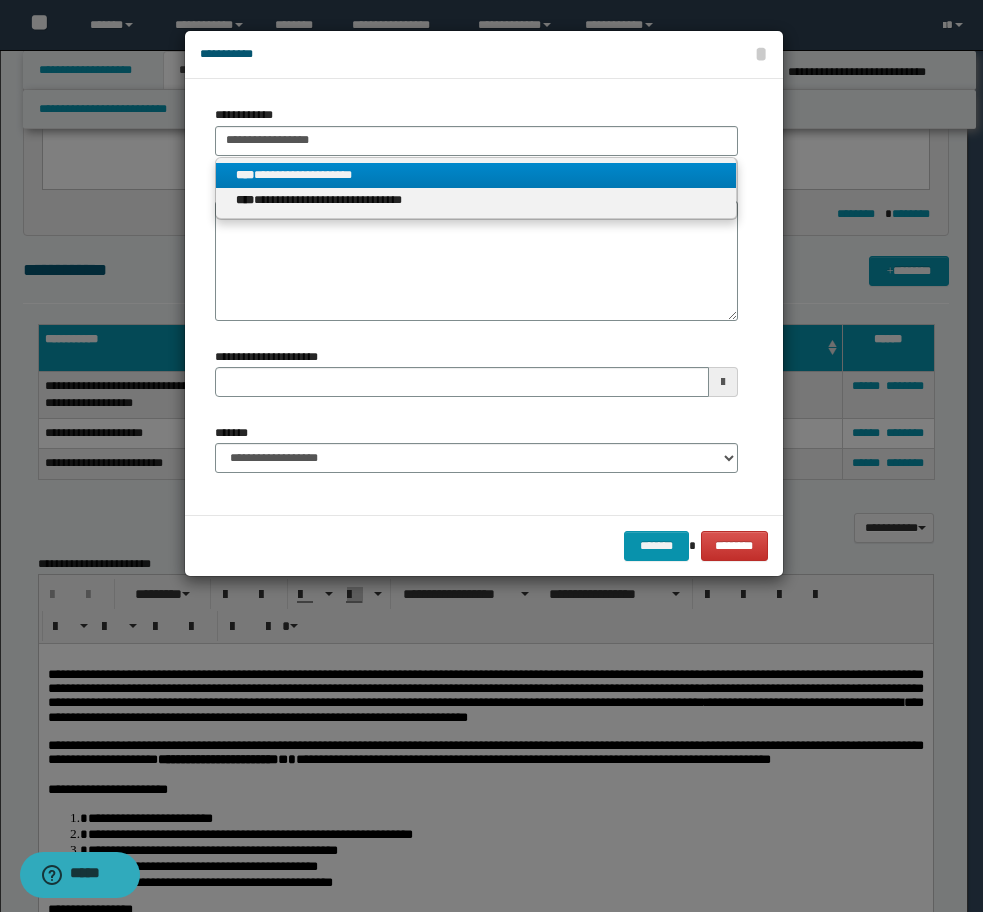 click on "**********" at bounding box center [476, 175] 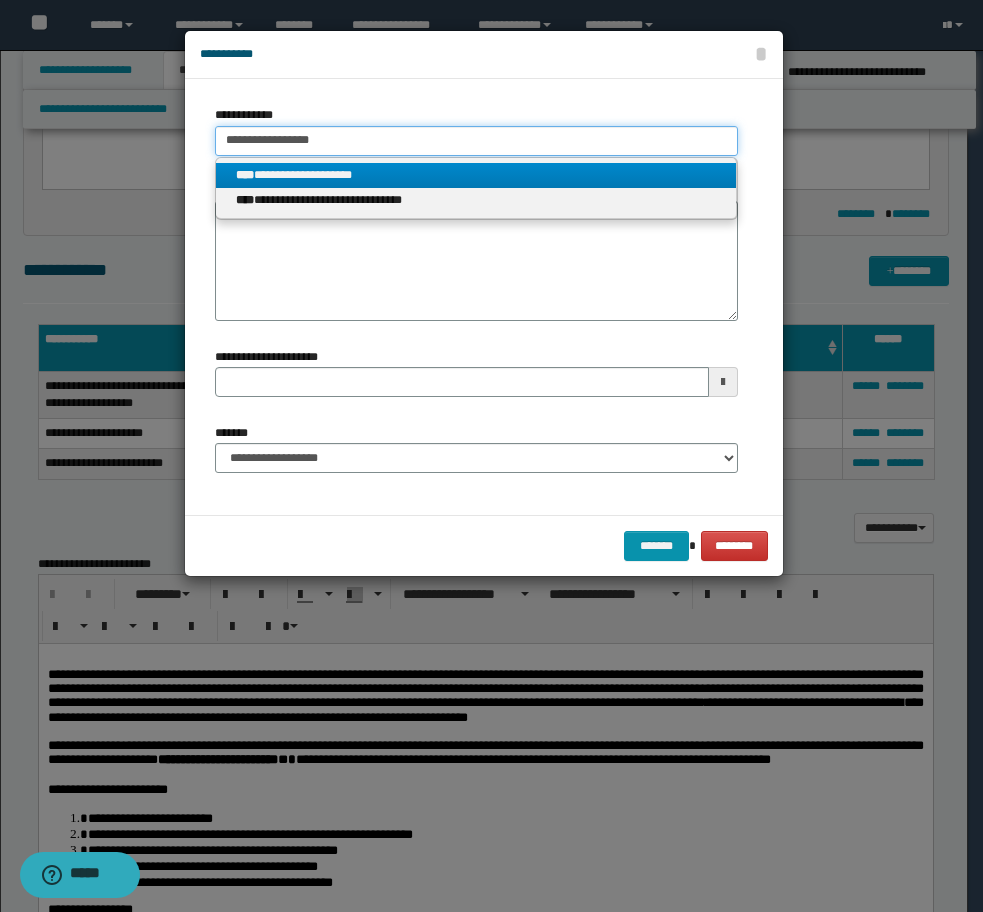 type 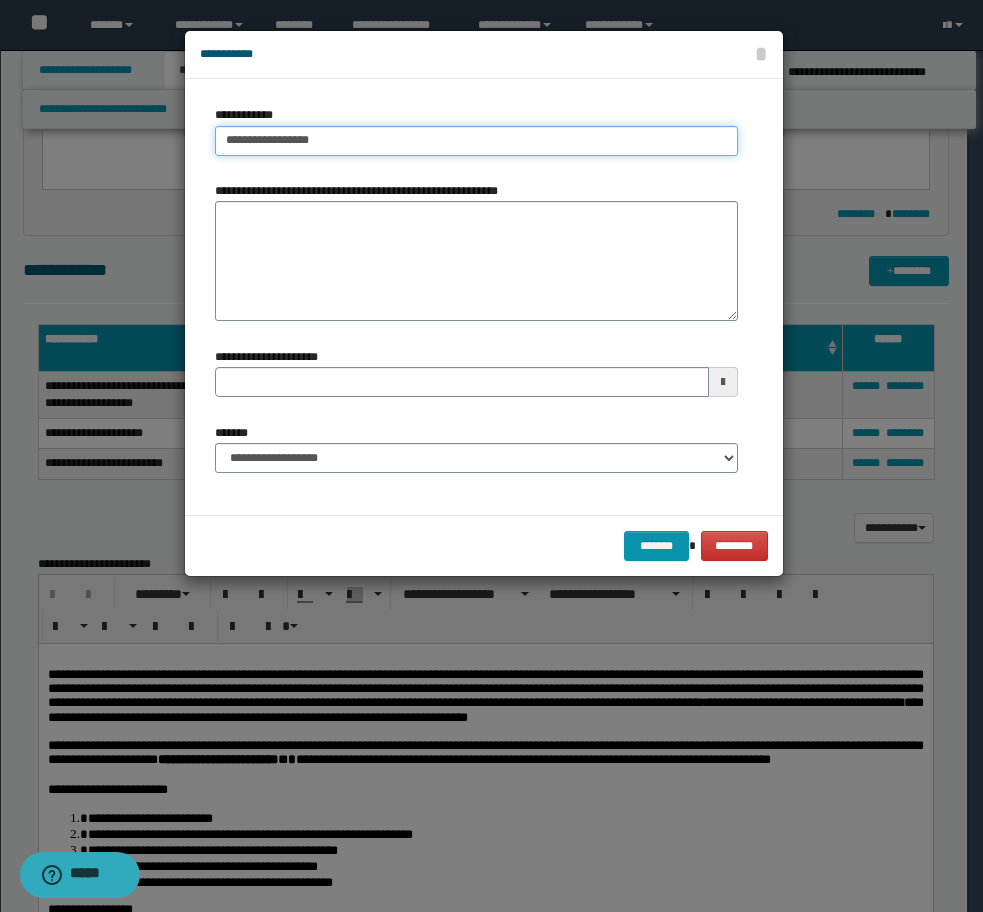type 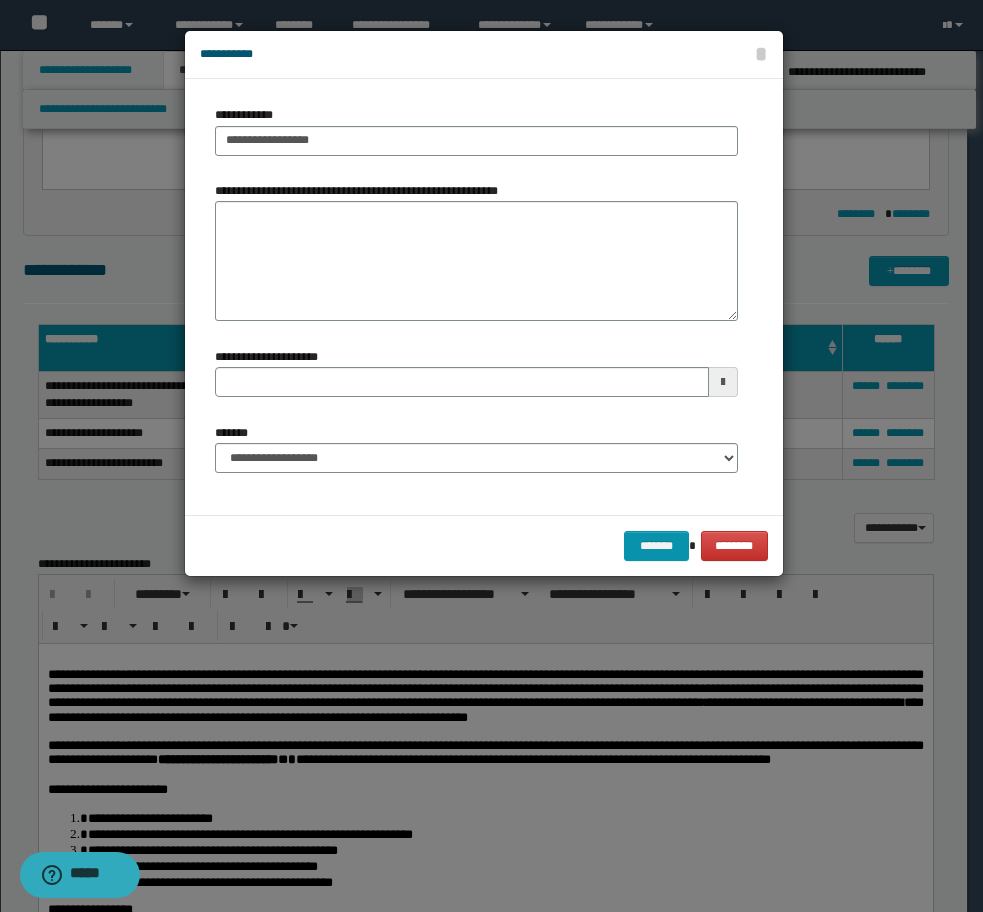click on "*******
********" at bounding box center (484, 545) 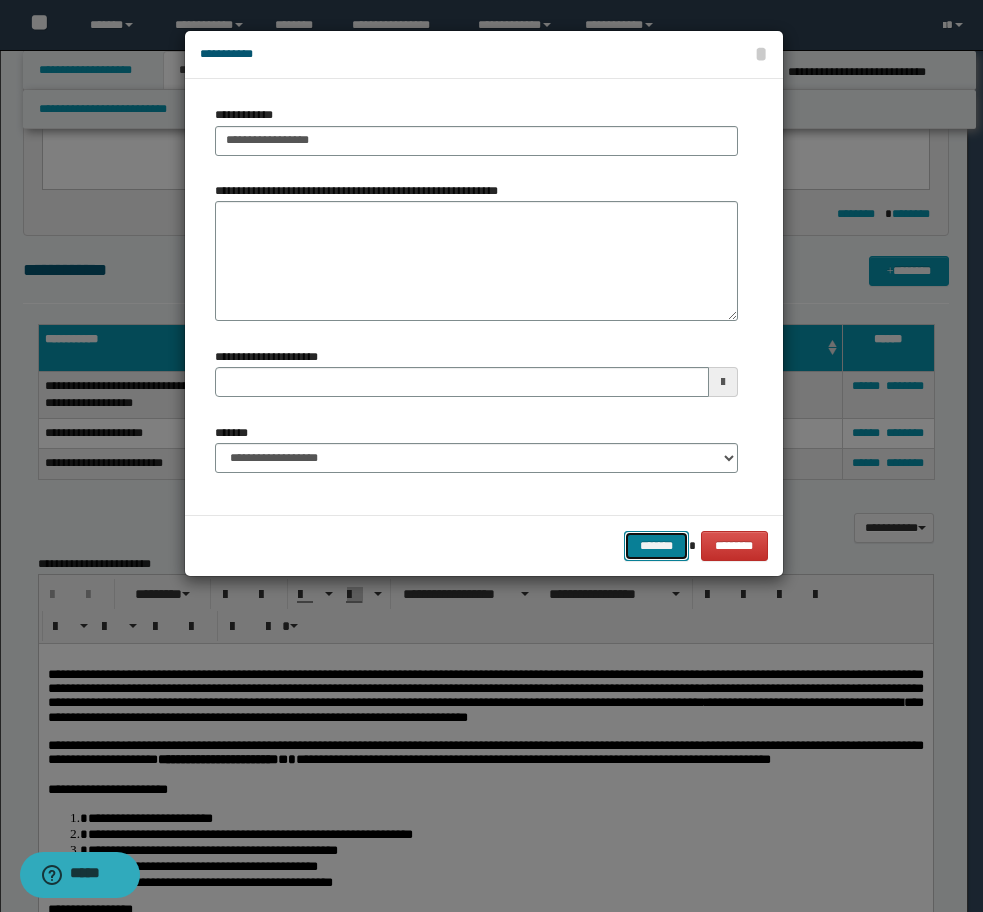 click on "*******" at bounding box center [656, 546] 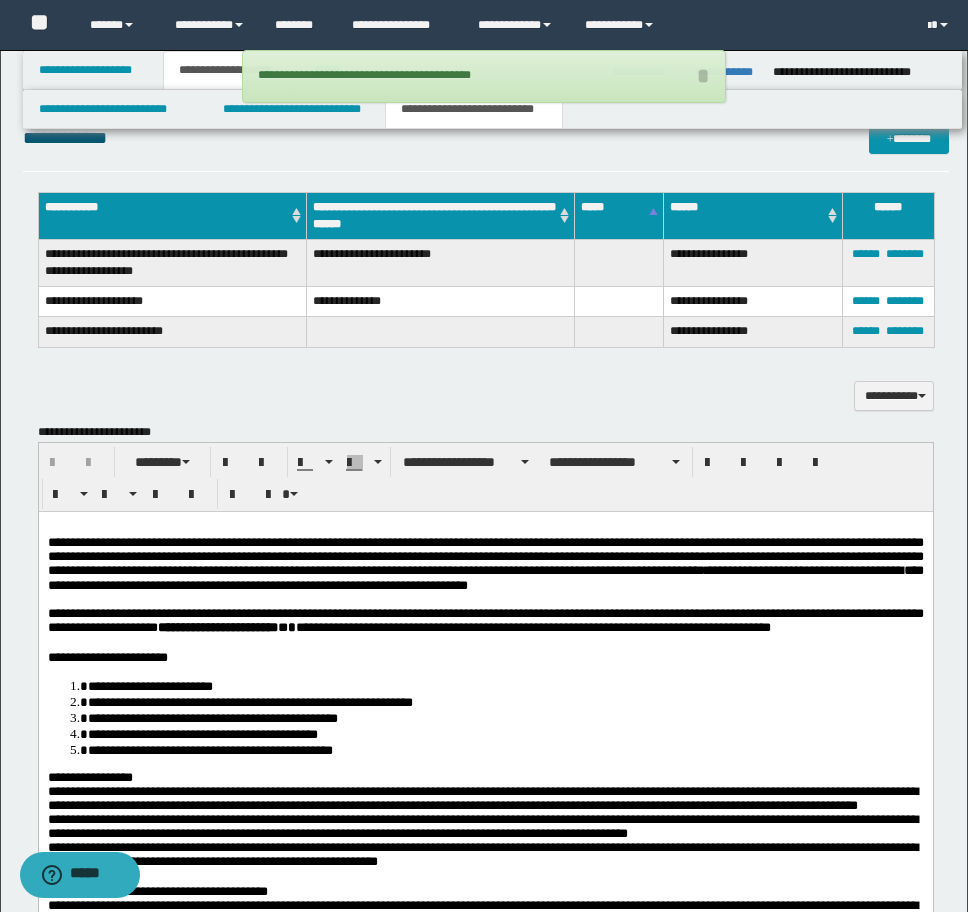 scroll, scrollTop: 2100, scrollLeft: 0, axis: vertical 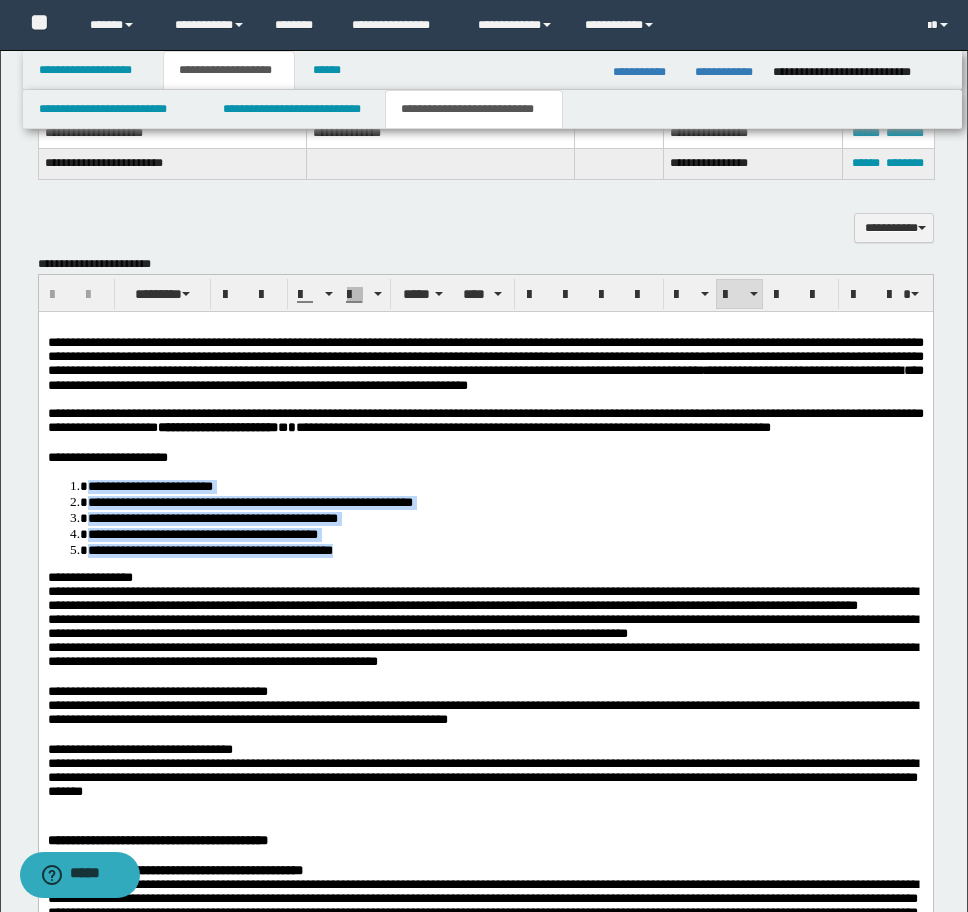 drag, startPoint x: 365, startPoint y: 626, endPoint x: 66, endPoint y: 520, distance: 317.23334 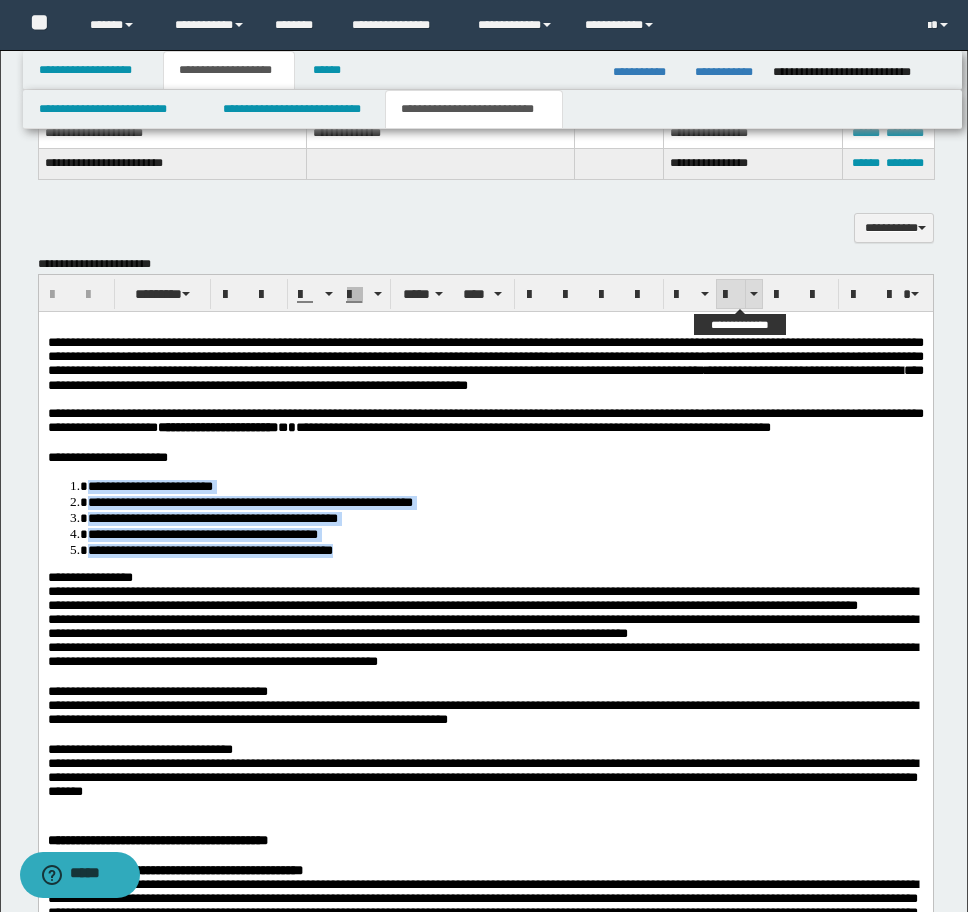 click at bounding box center (731, 295) 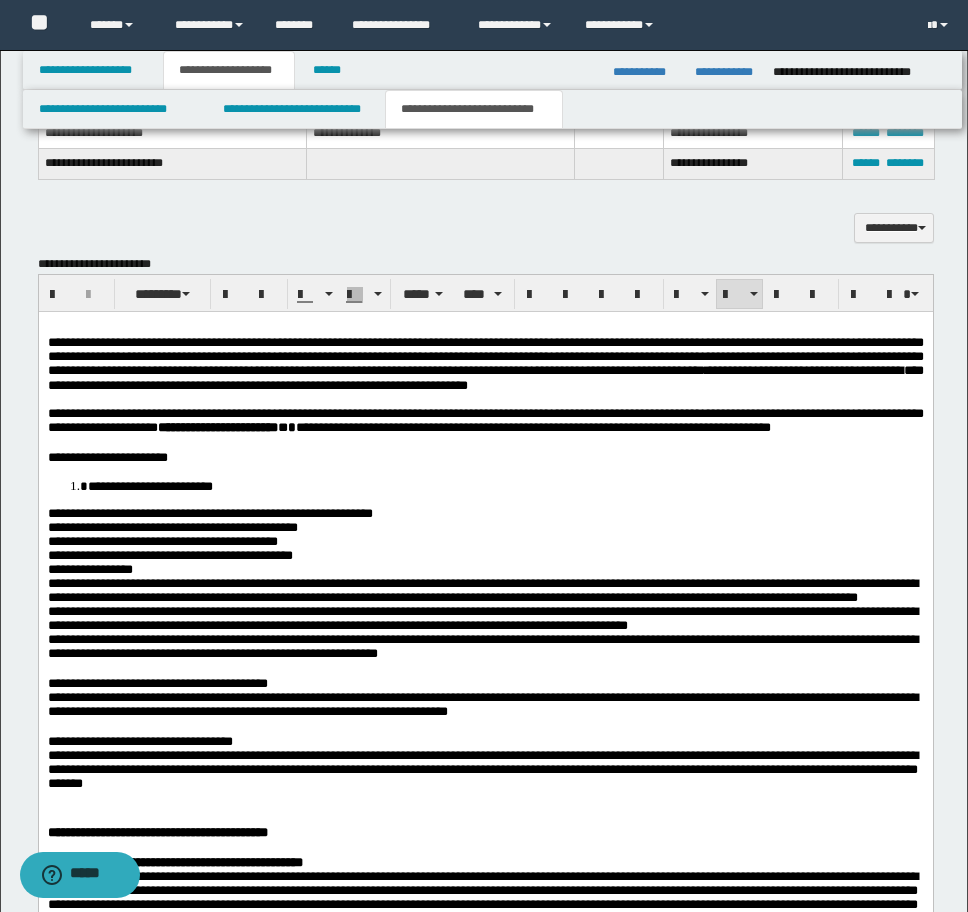 click on "**********" at bounding box center (89, 568) 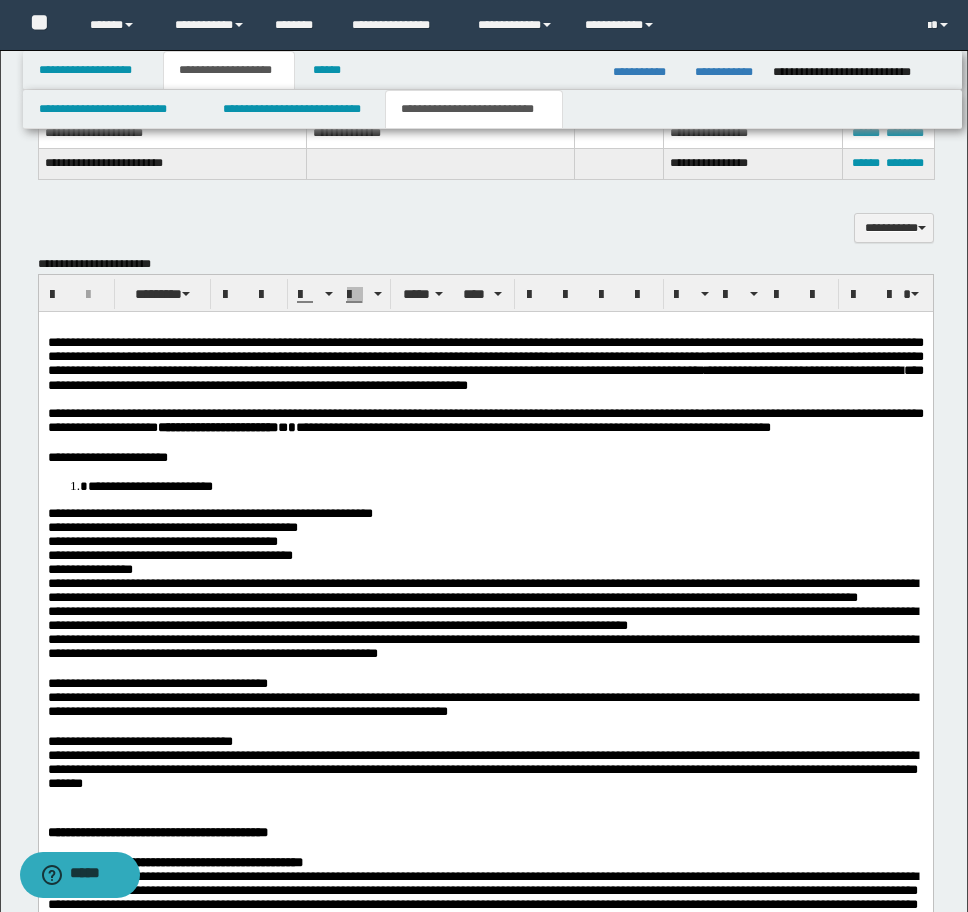 click on "**********" at bounding box center (89, 568) 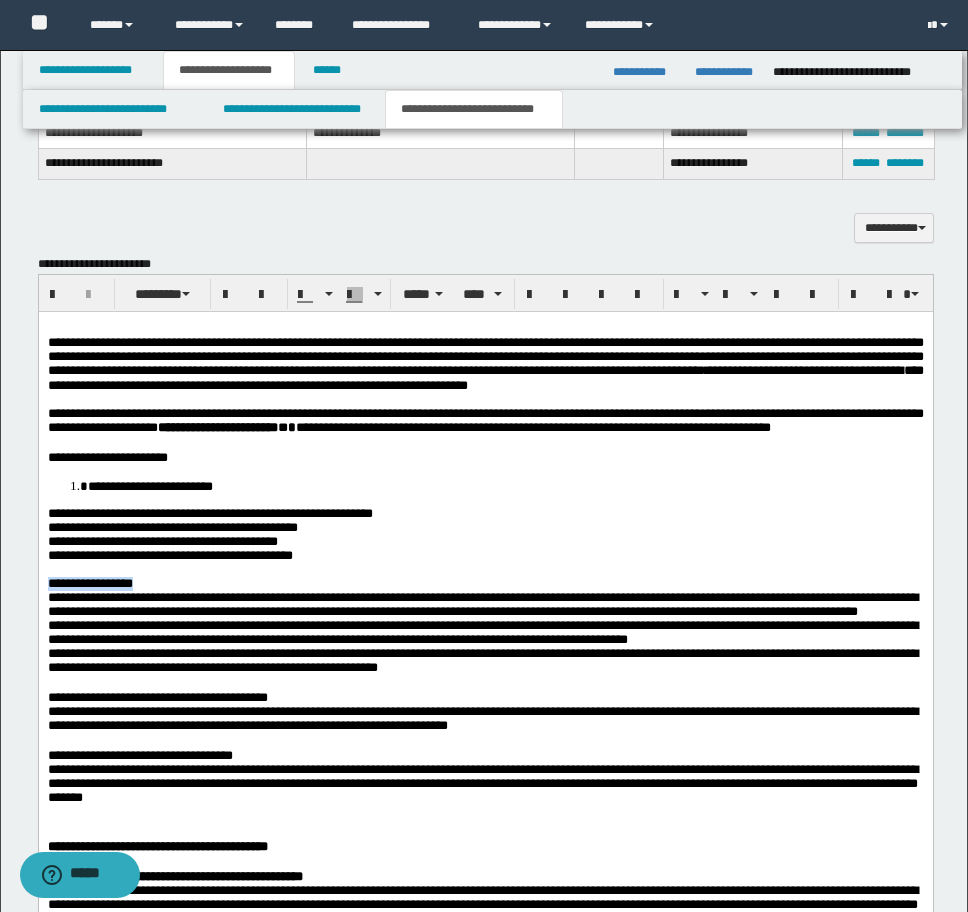 drag, startPoint x: 144, startPoint y: 640, endPoint x: 76, endPoint y: 953, distance: 320.30142 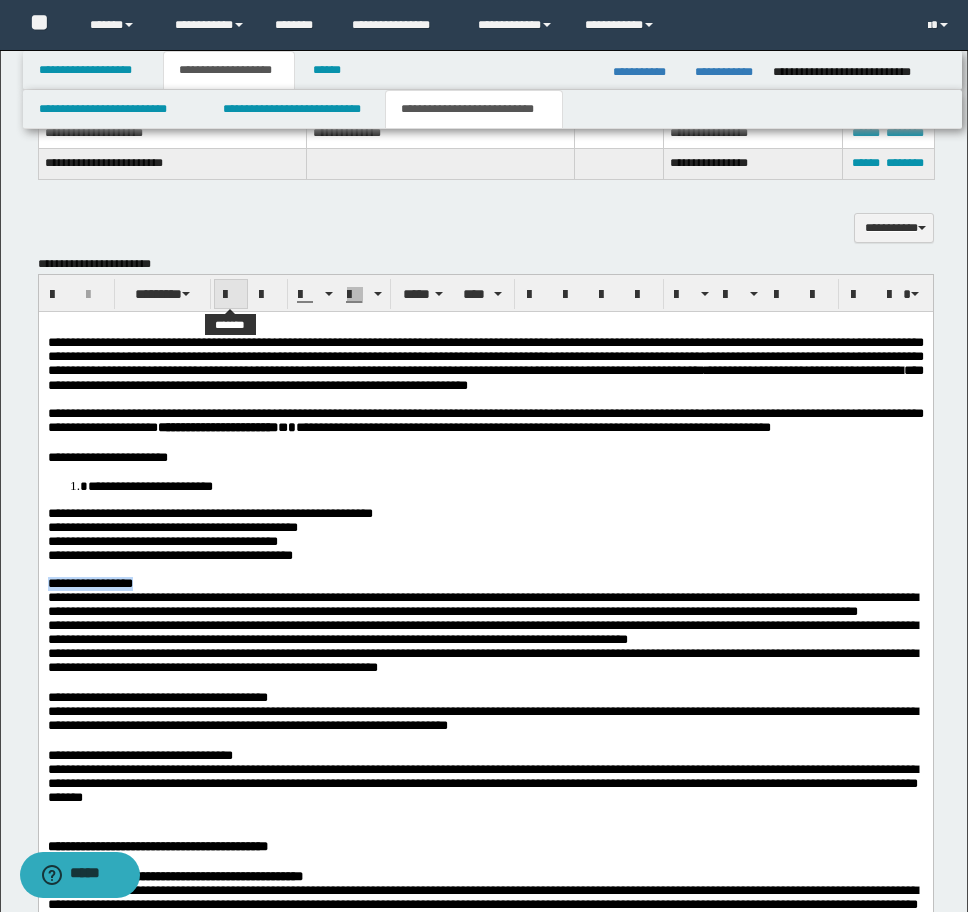 click at bounding box center [231, 294] 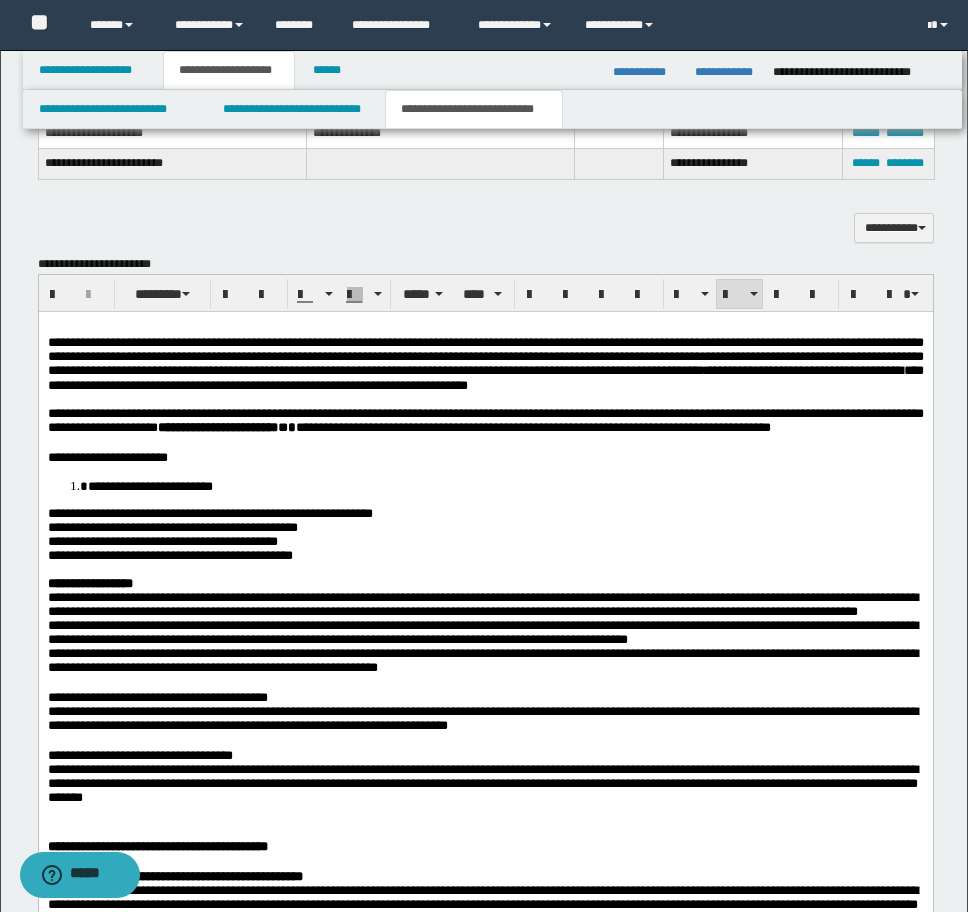 click on "**********" at bounding box center [149, 485] 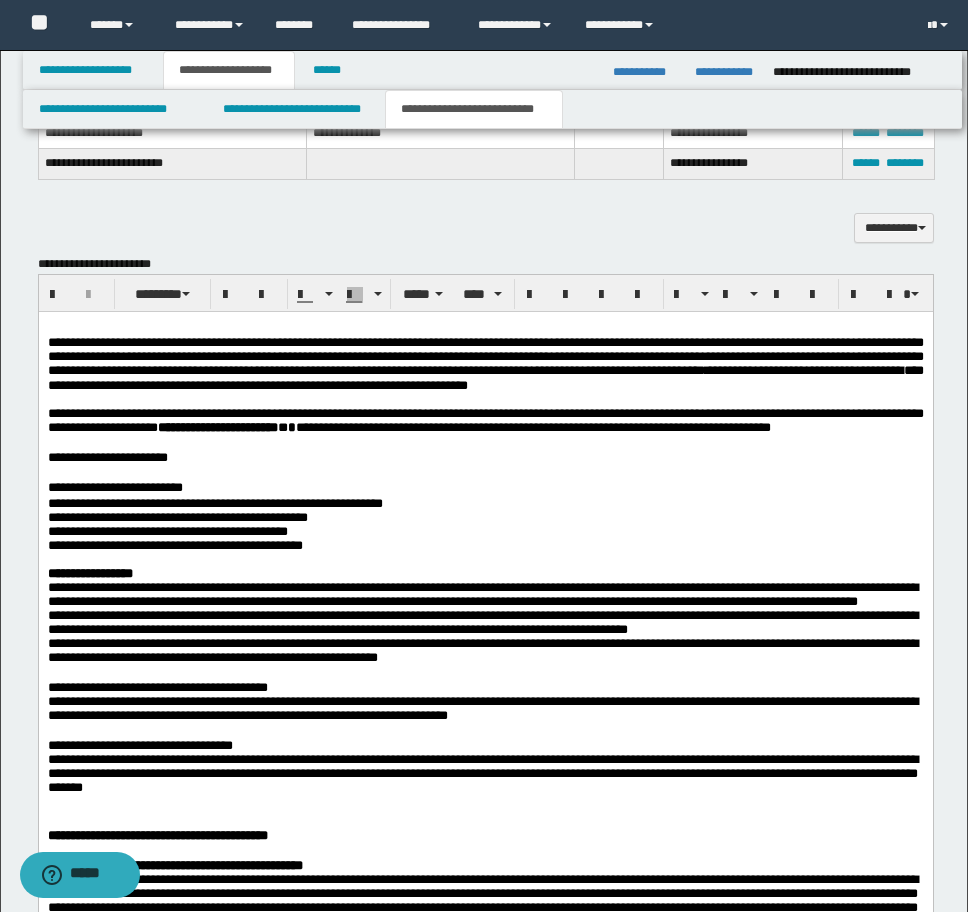 click on "**********" at bounding box center (485, 363) 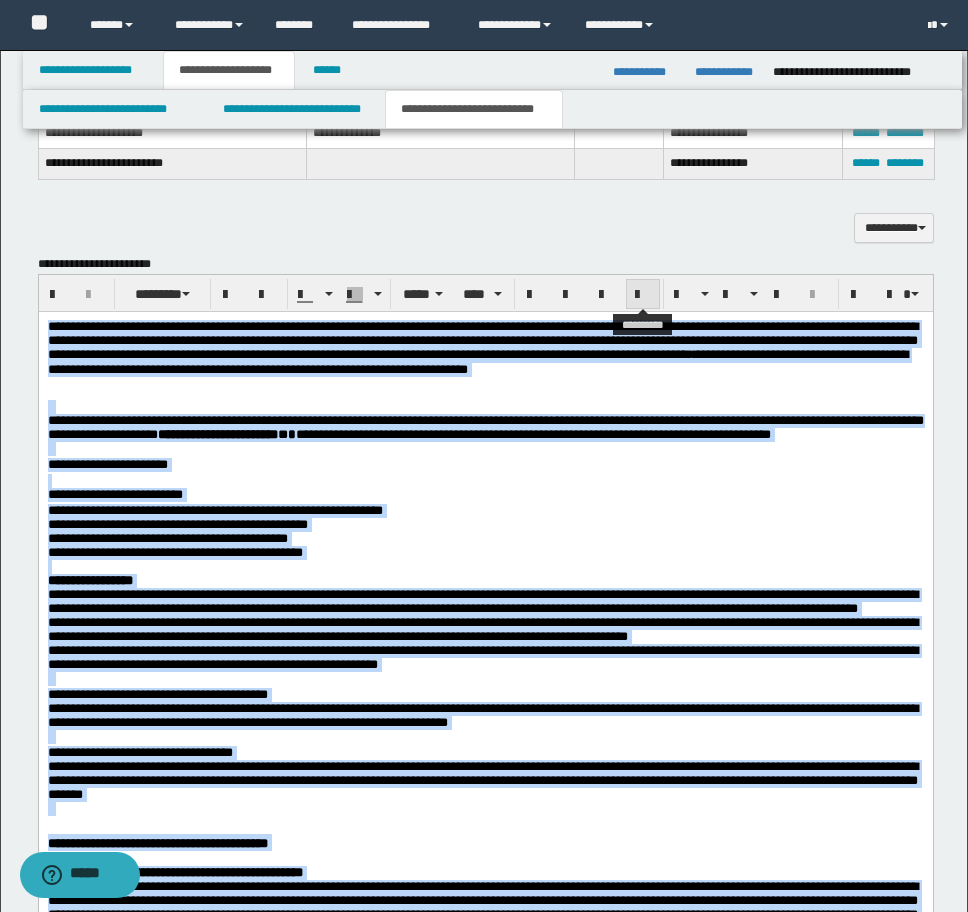 click at bounding box center [643, 294] 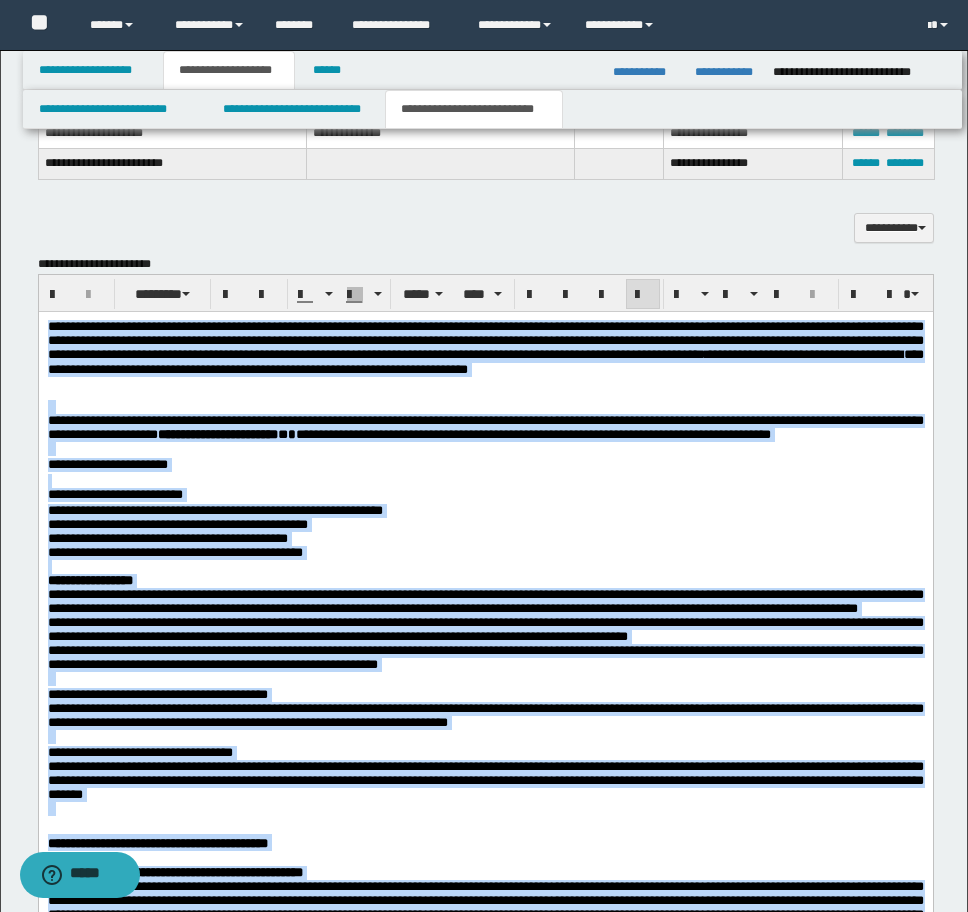 click on "**********" at bounding box center (485, 495) 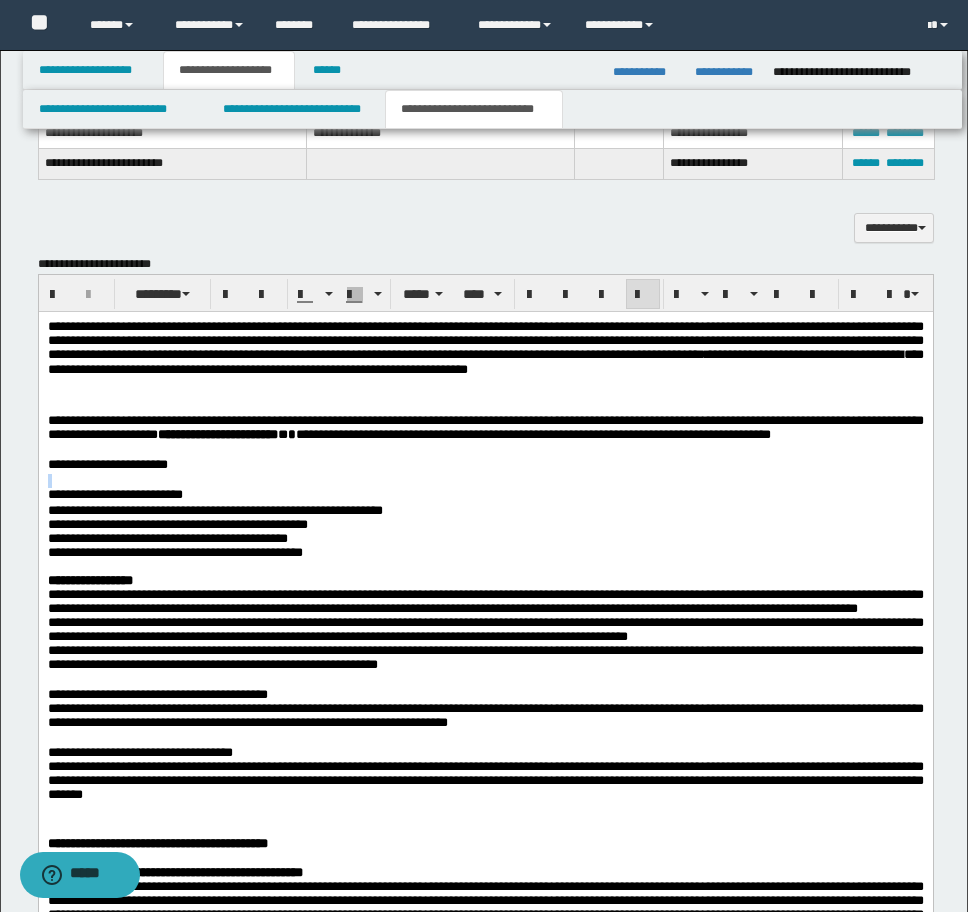 drag, startPoint x: 205, startPoint y: 484, endPoint x: 25, endPoint y: 506, distance: 181.33946 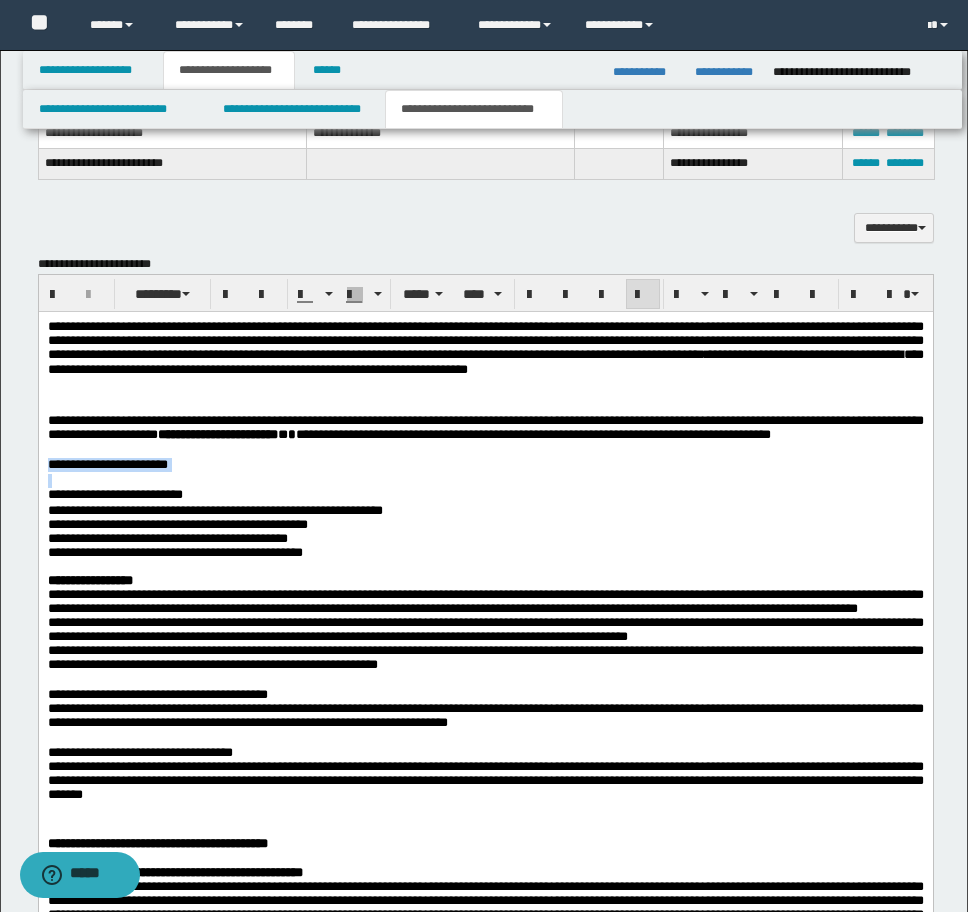 drag, startPoint x: 50, startPoint y: 484, endPoint x: 209, endPoint y: 495, distance: 159.38005 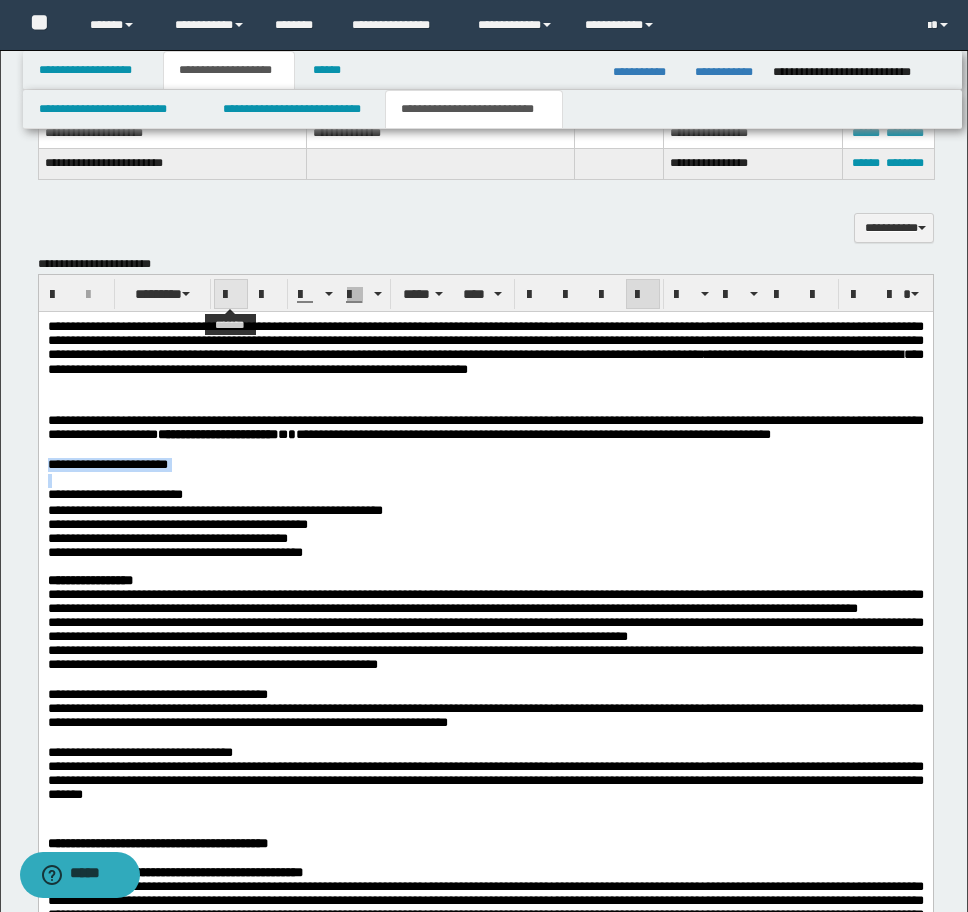 click at bounding box center (231, 295) 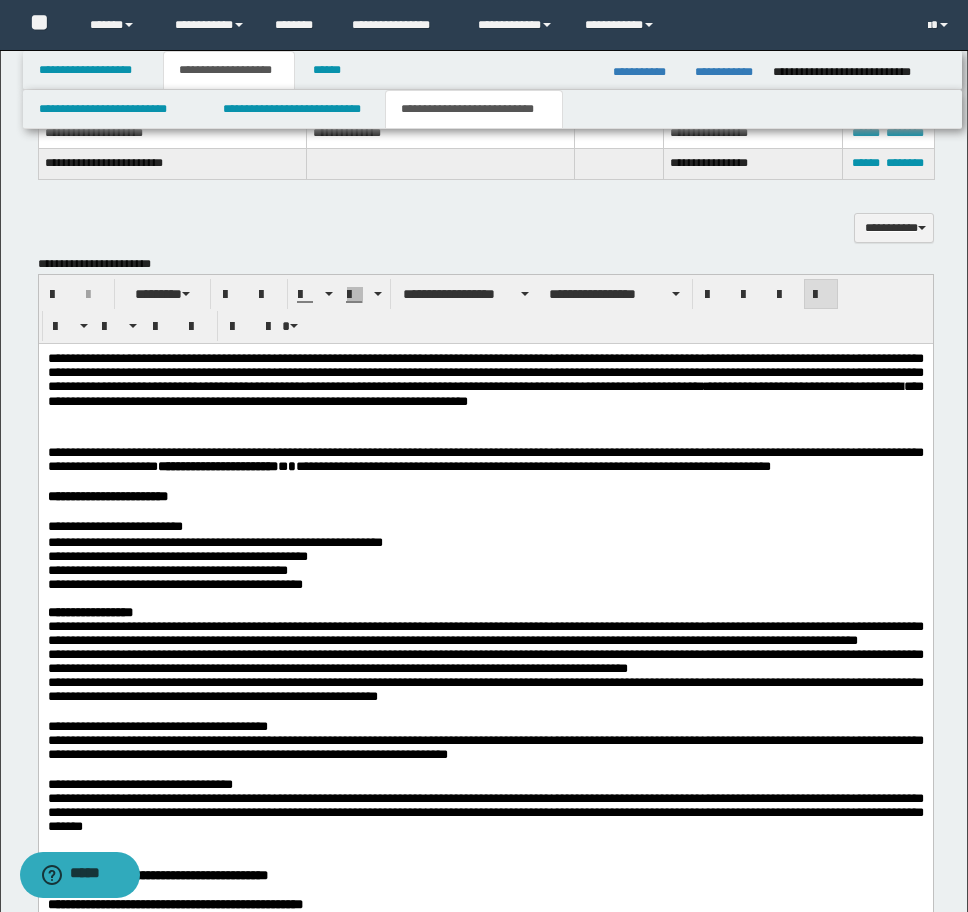 click on "**********" at bounding box center [485, 1458] 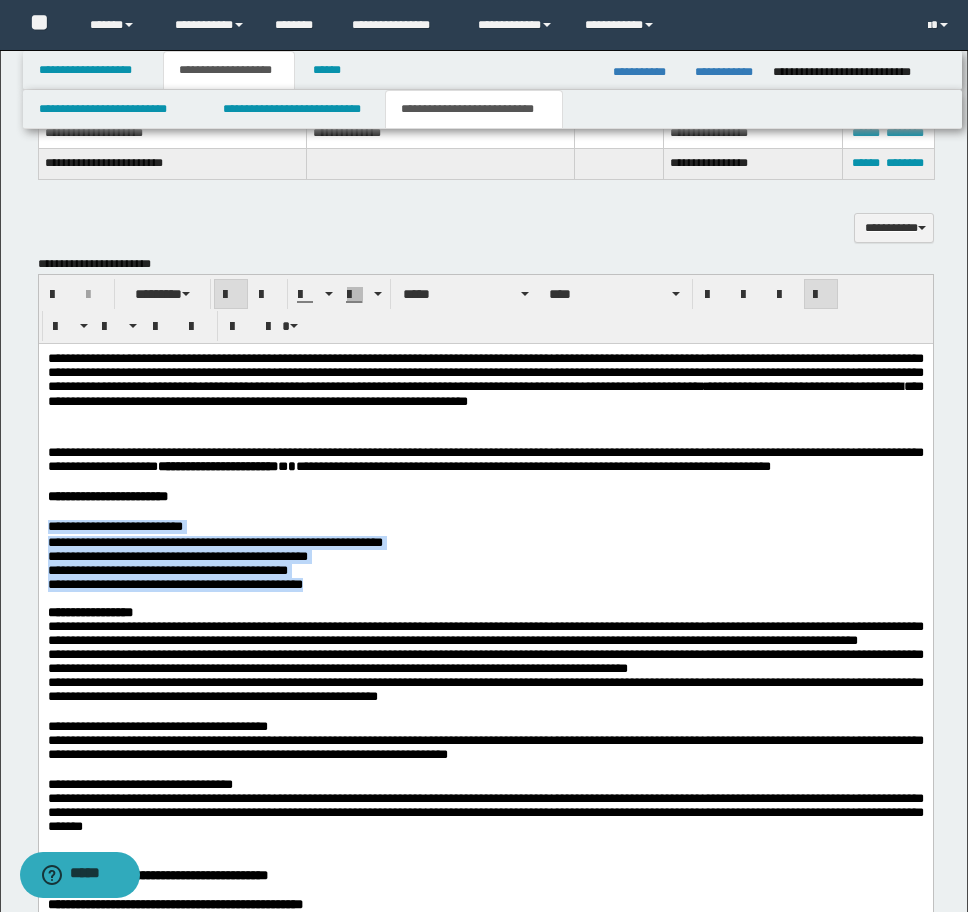 drag, startPoint x: 359, startPoint y: 611, endPoint x: 66, endPoint y: 861, distance: 385.161 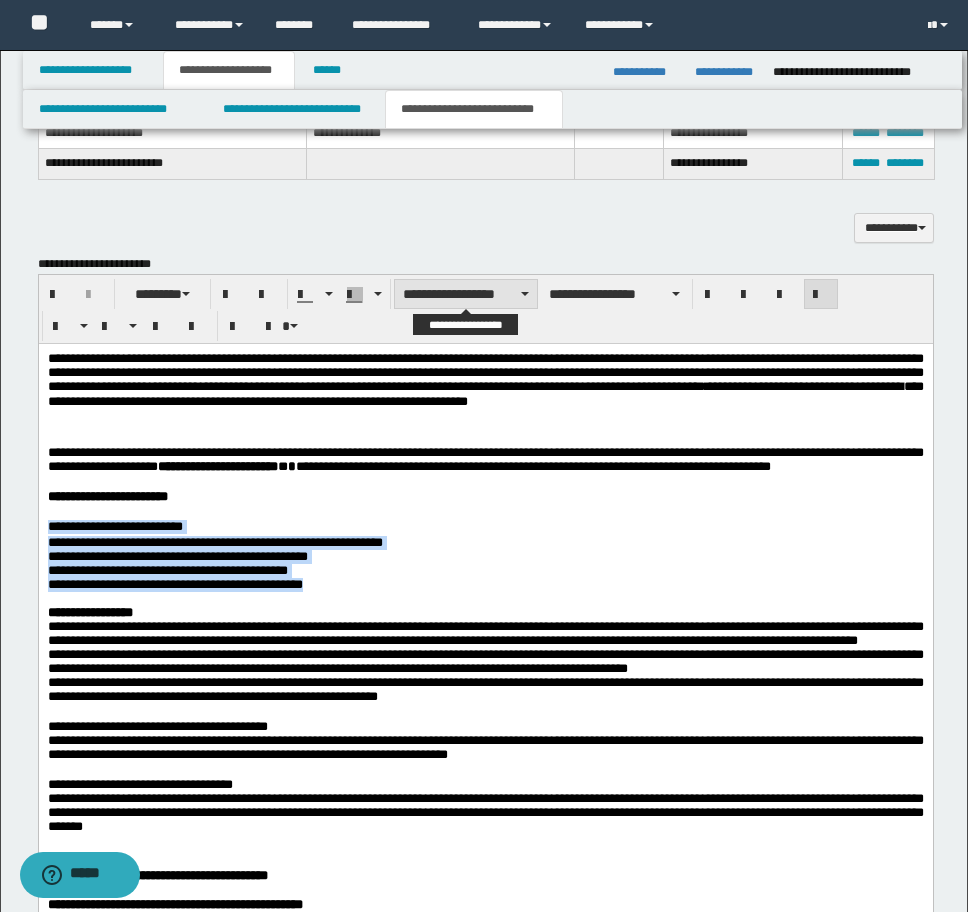click on "**********" at bounding box center (466, 294) 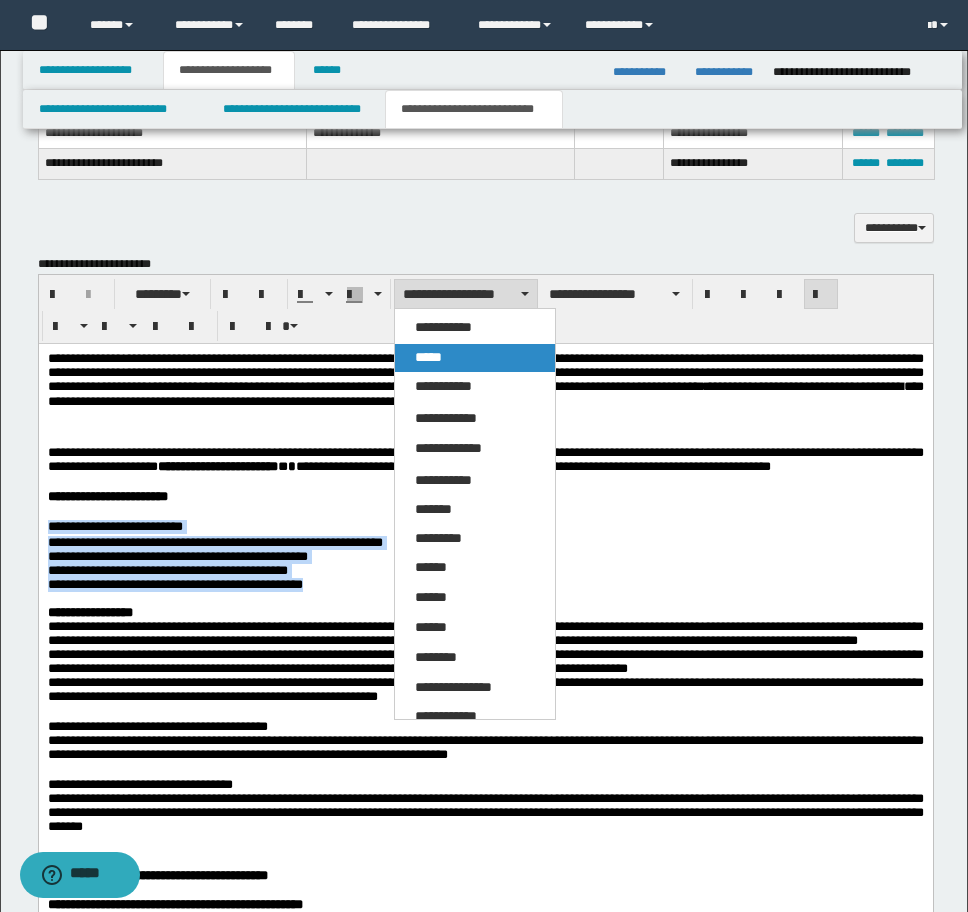 click on "*****" at bounding box center (475, 358) 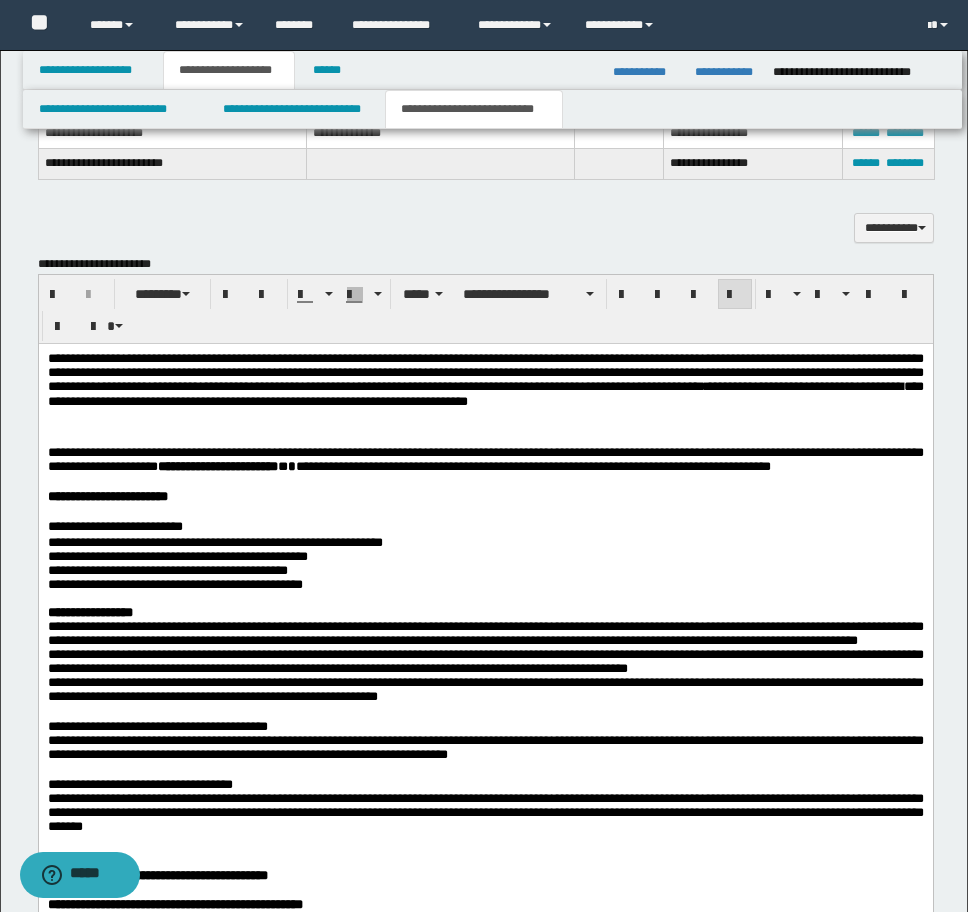 click on "**********" at bounding box center (485, 1458) 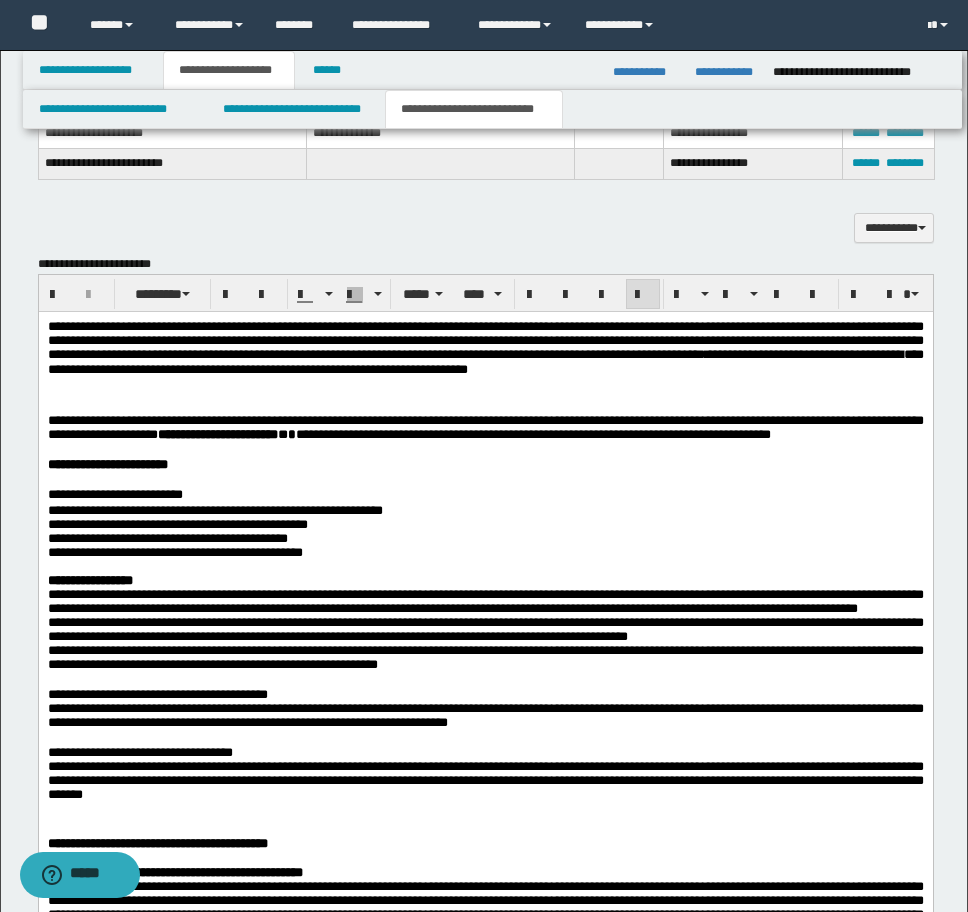 scroll, scrollTop: 2300, scrollLeft: 0, axis: vertical 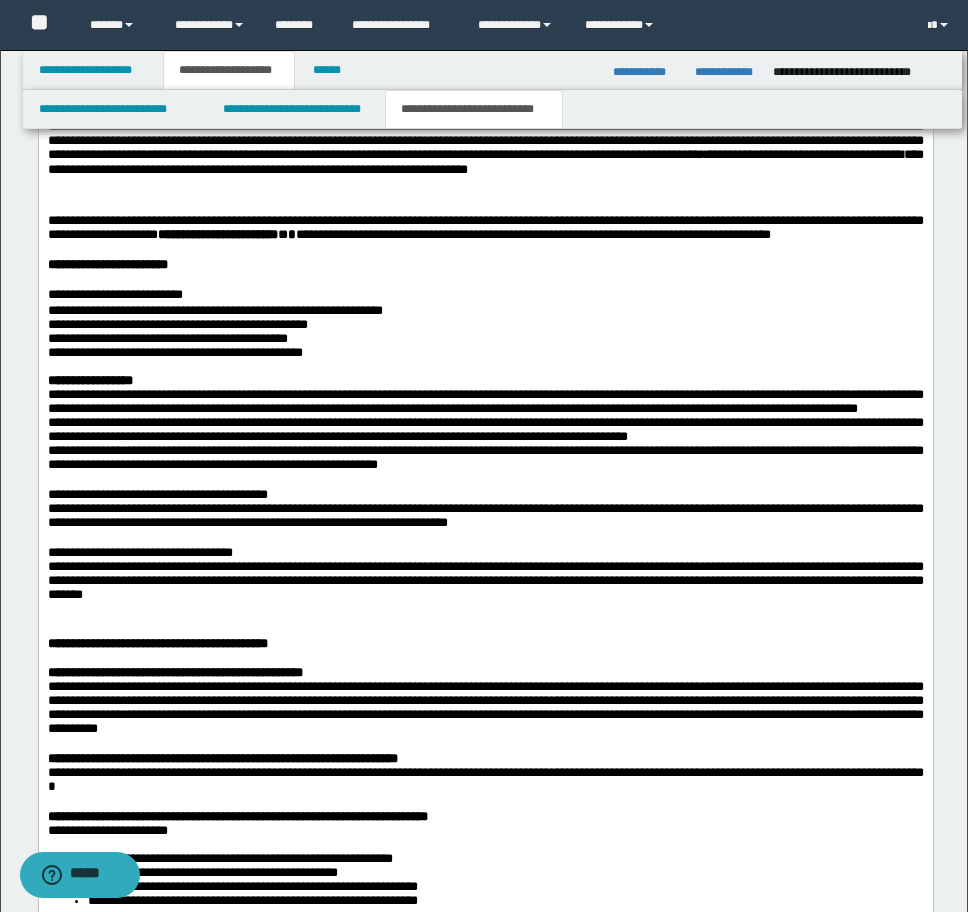 click on "**********" at bounding box center (485, 380) 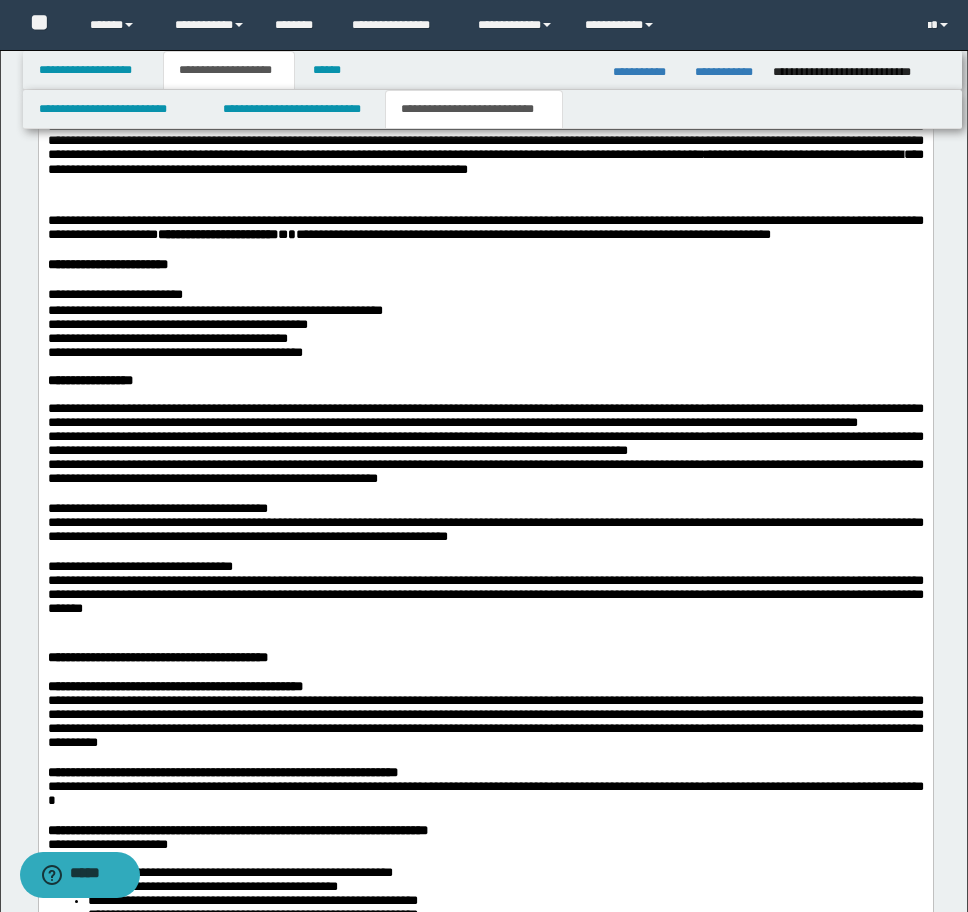 click on "**********" at bounding box center [485, 1233] 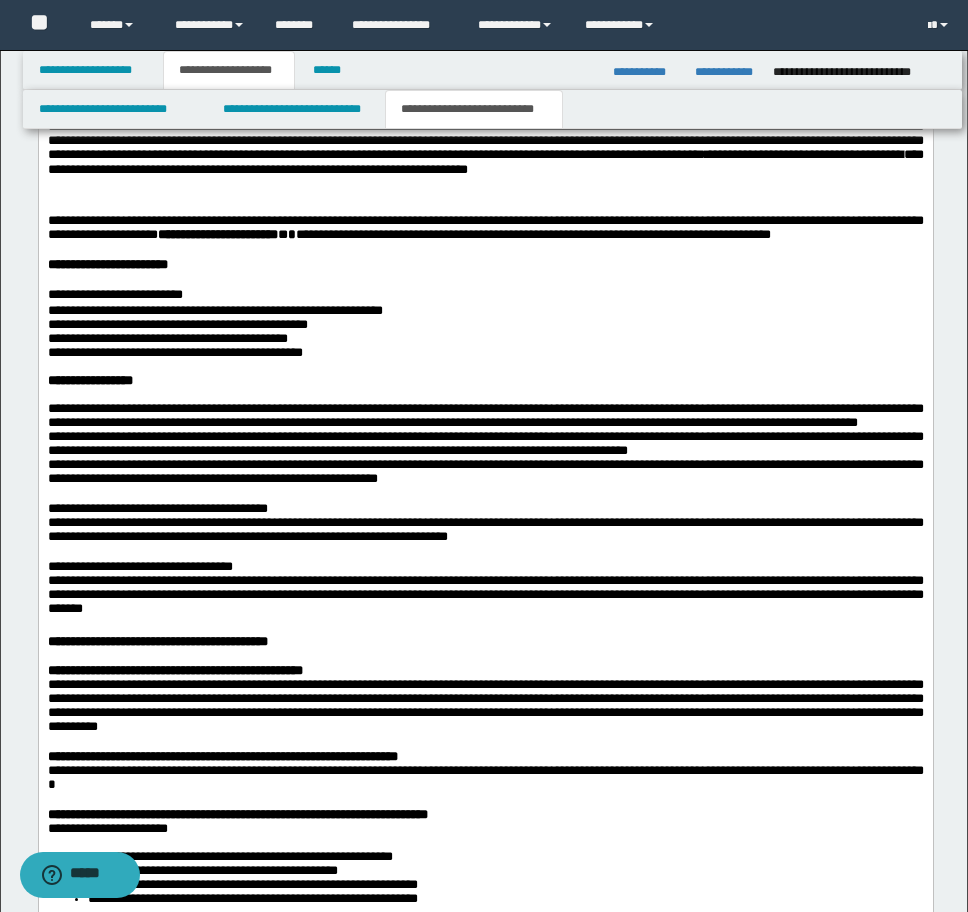 click on "**********" at bounding box center [485, 704] 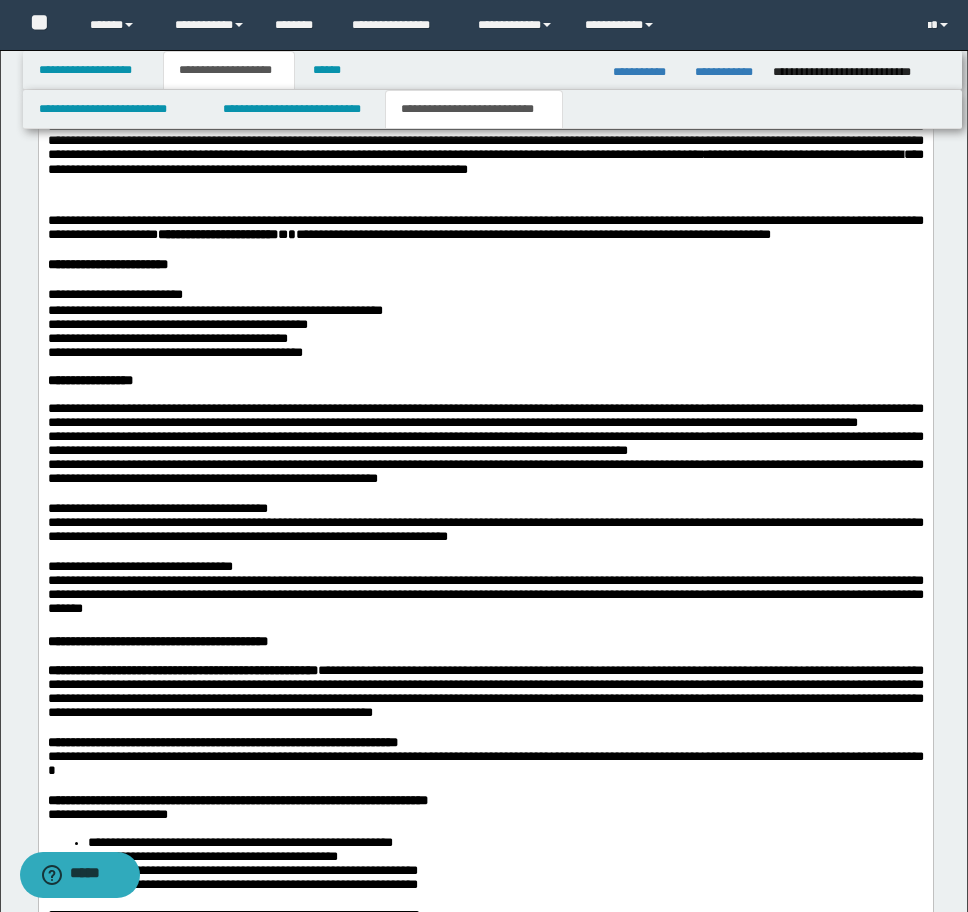 scroll, scrollTop: 2600, scrollLeft: 0, axis: vertical 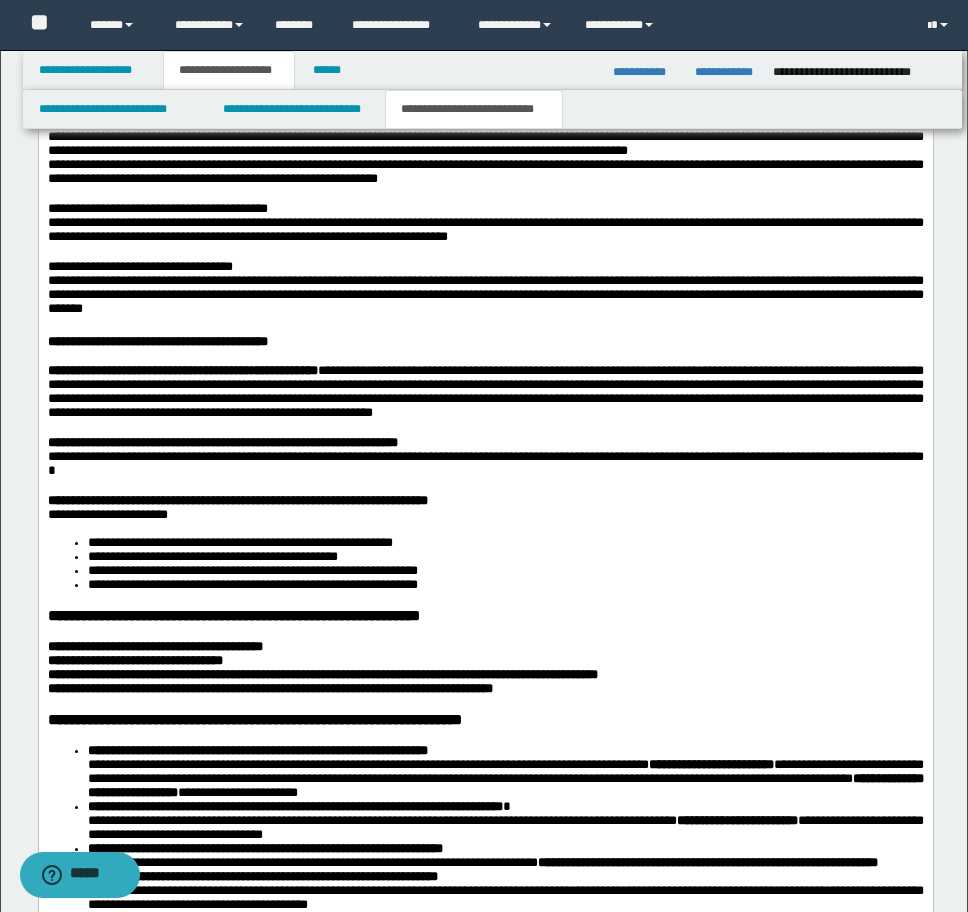 click on "**********" at bounding box center [485, 391] 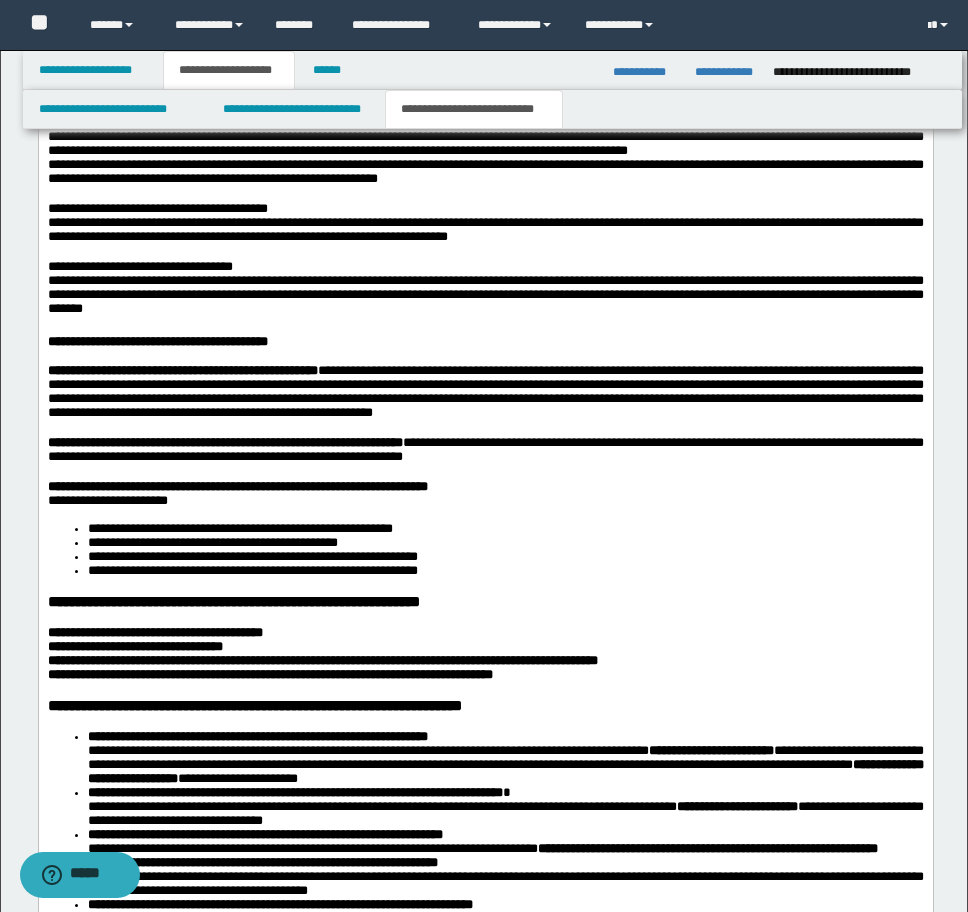 click on "**********" at bounding box center (485, 550) 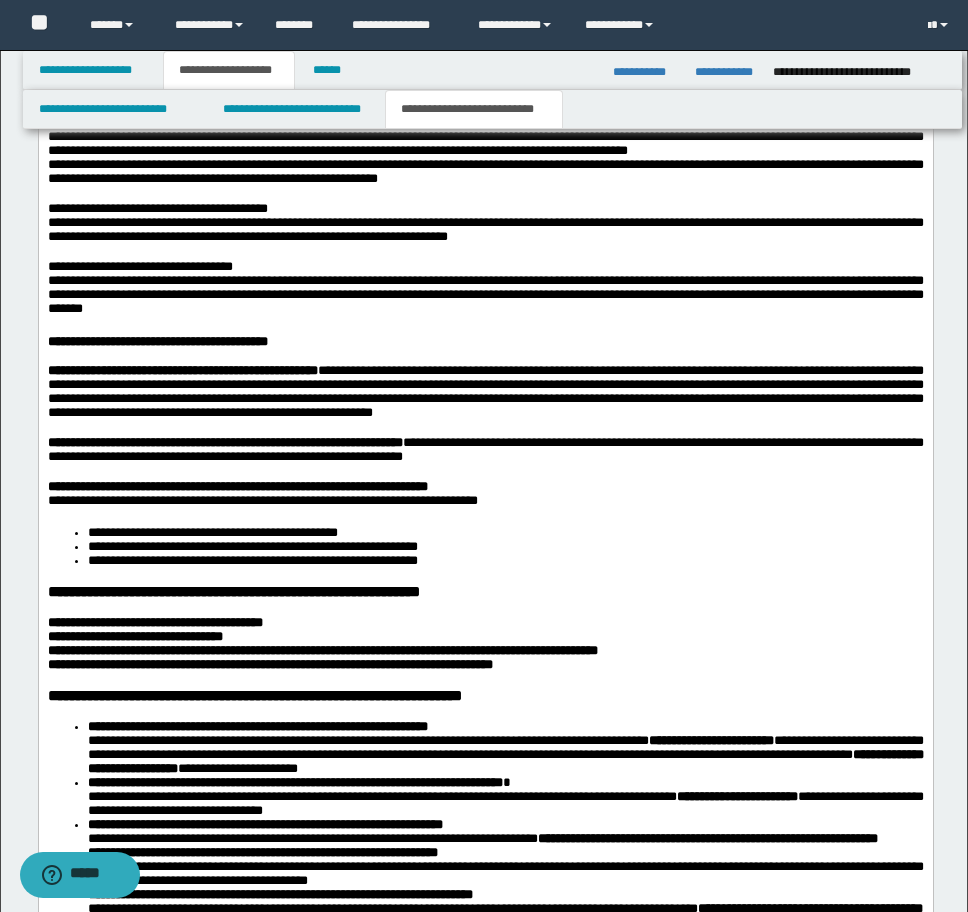 click on "**********" at bounding box center (485, 547) 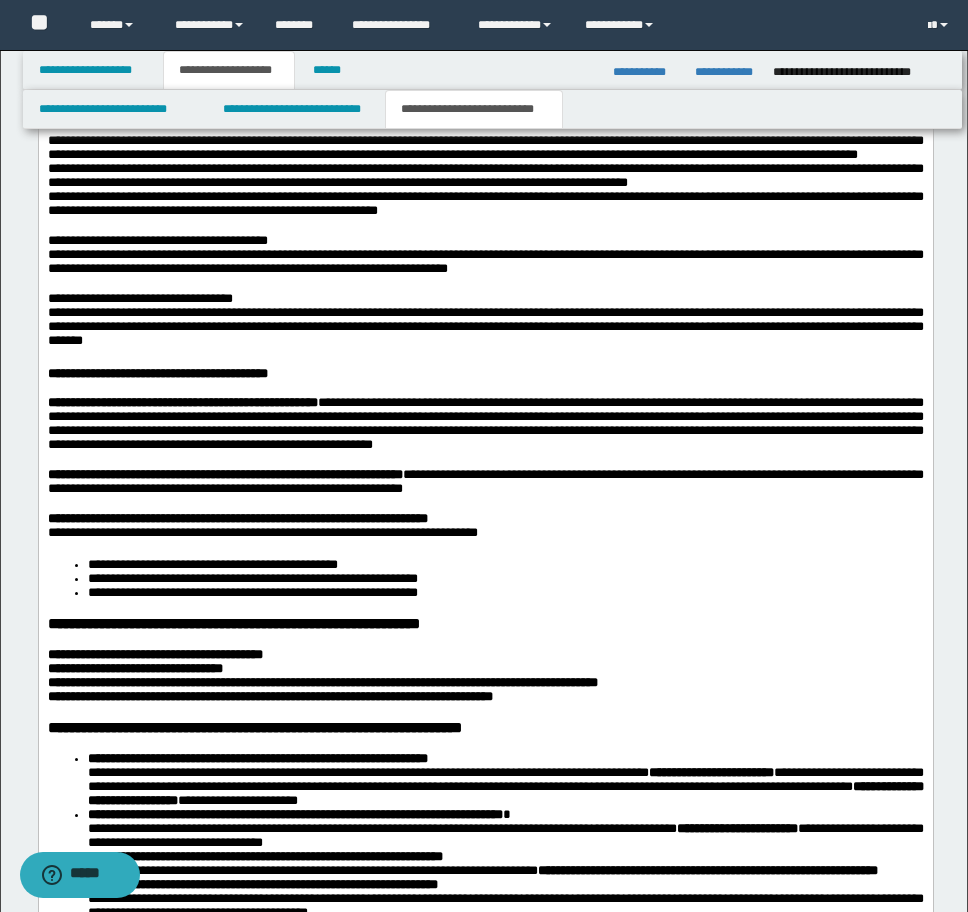 scroll, scrollTop: 2632, scrollLeft: 0, axis: vertical 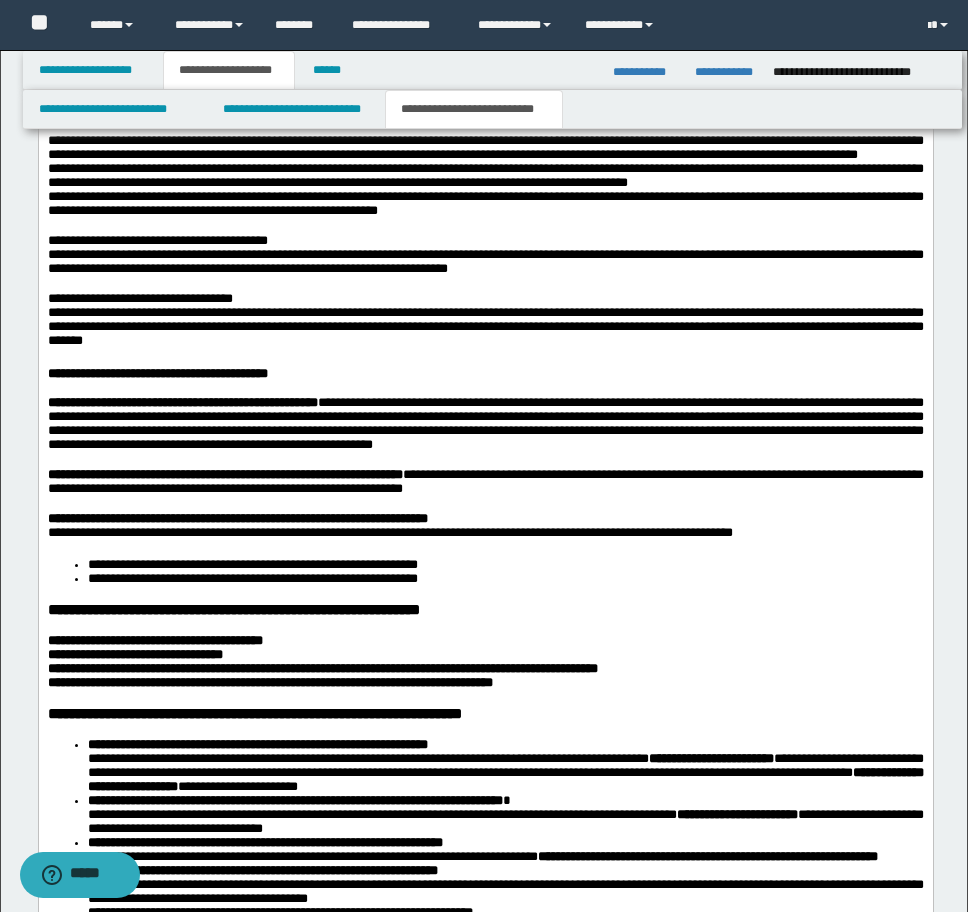 click on "**********" at bounding box center (252, 564) 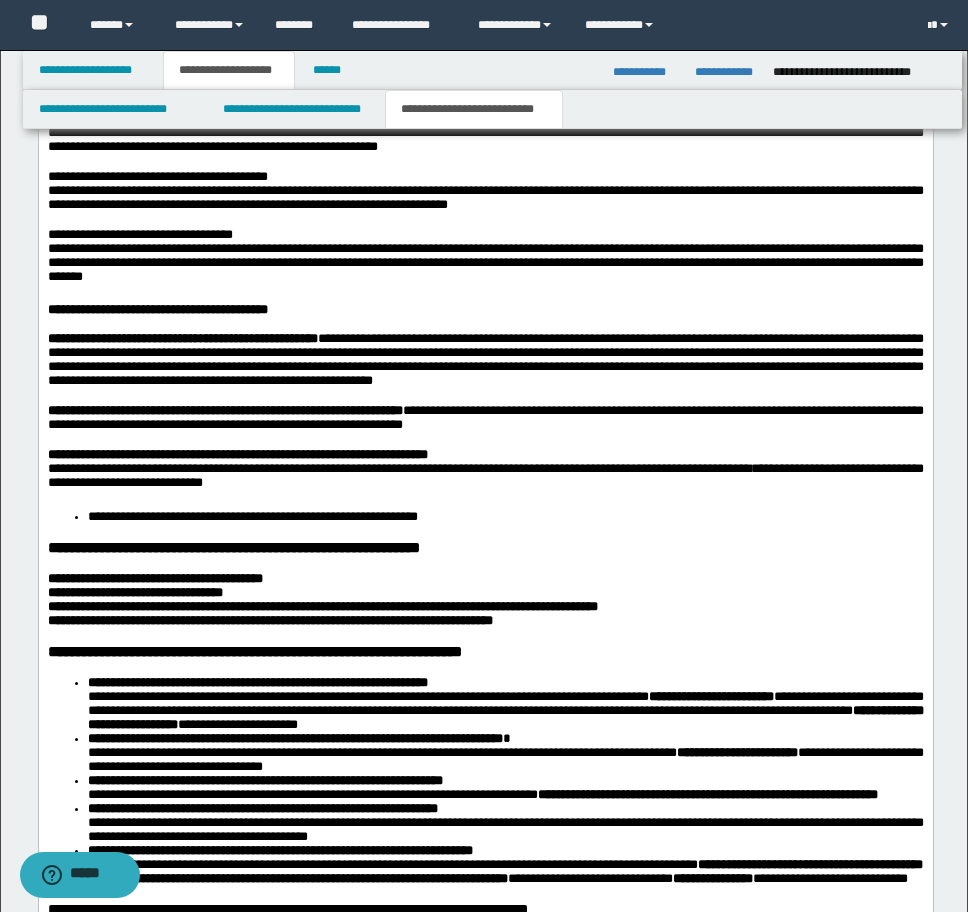 click on "**********" at bounding box center (485, 517) 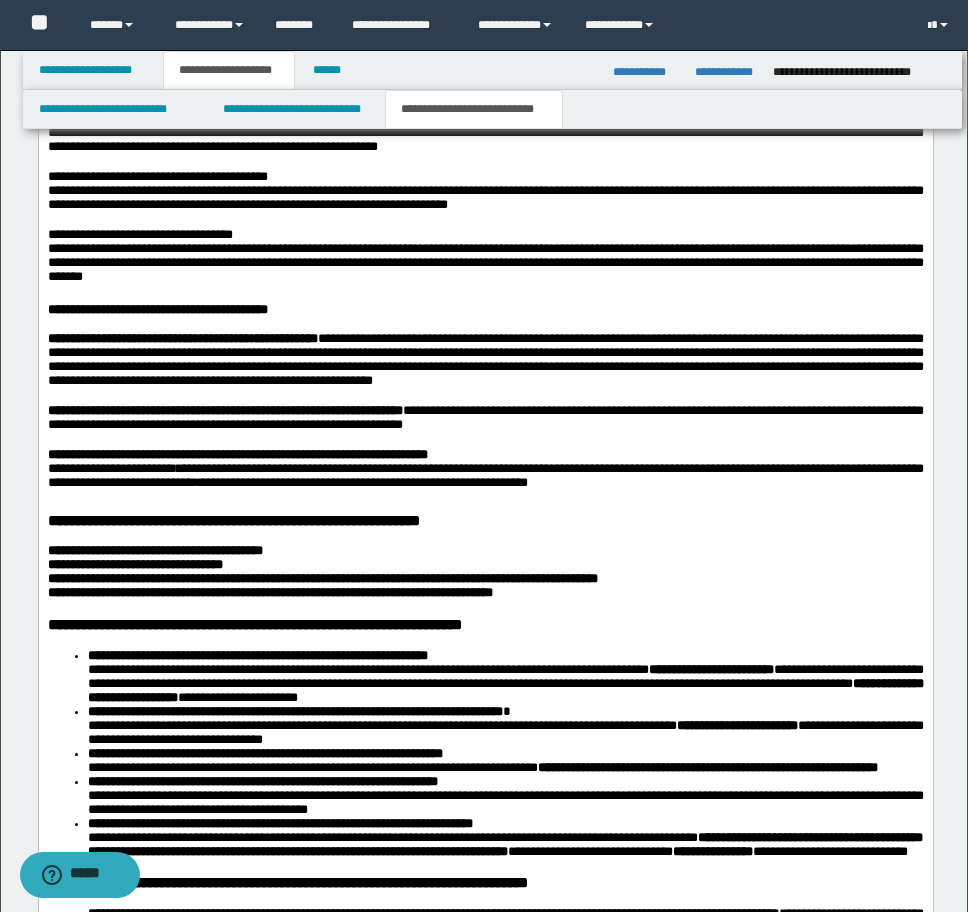 scroll, scrollTop: 2600, scrollLeft: 0, axis: vertical 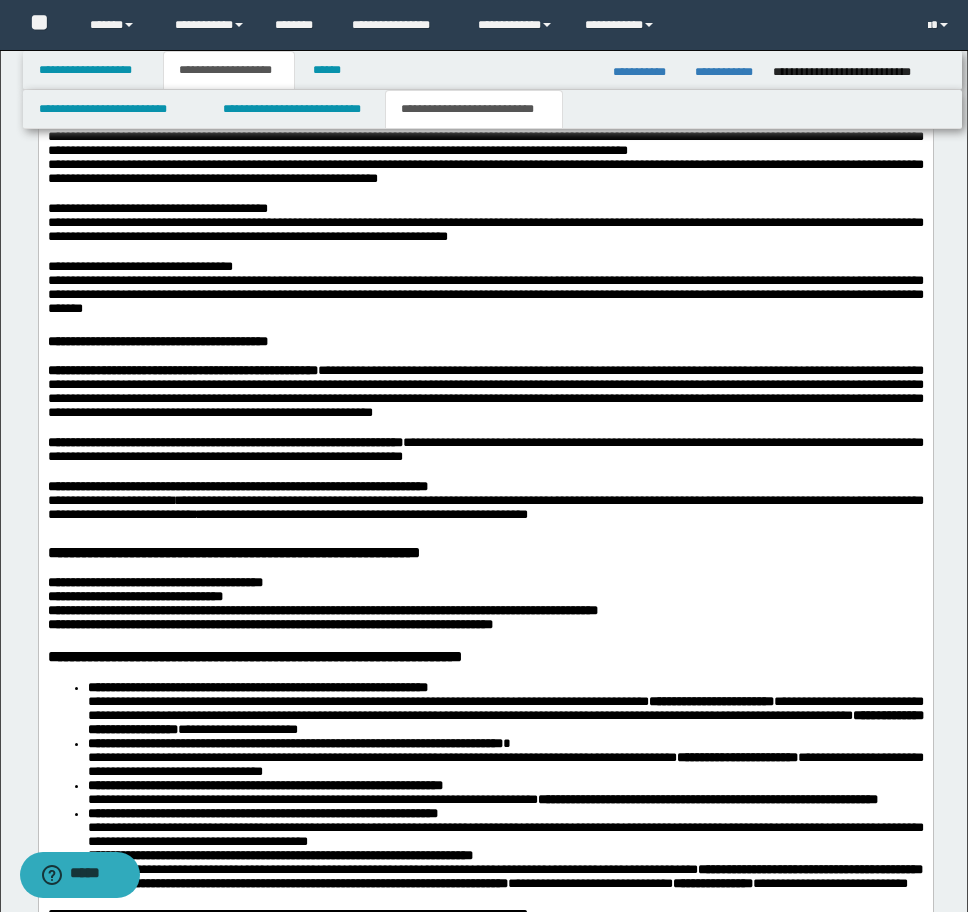 click on "**********" at bounding box center (110, 500) 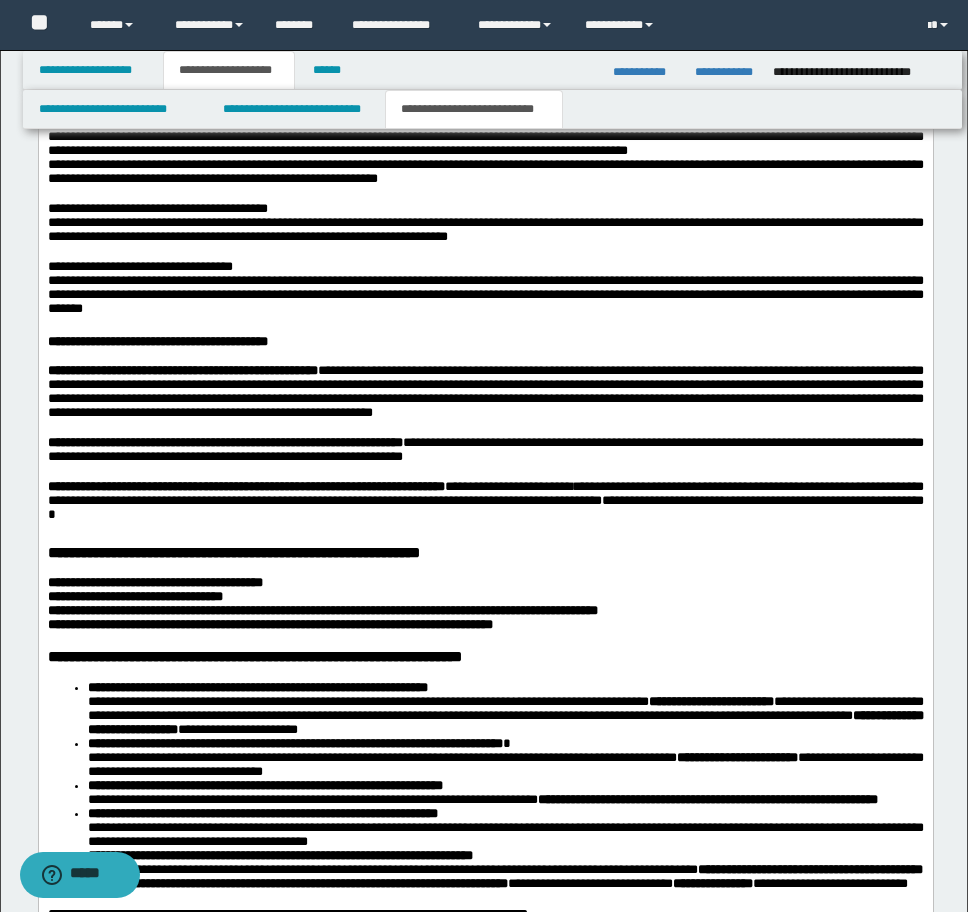 scroll, scrollTop: 2900, scrollLeft: 0, axis: vertical 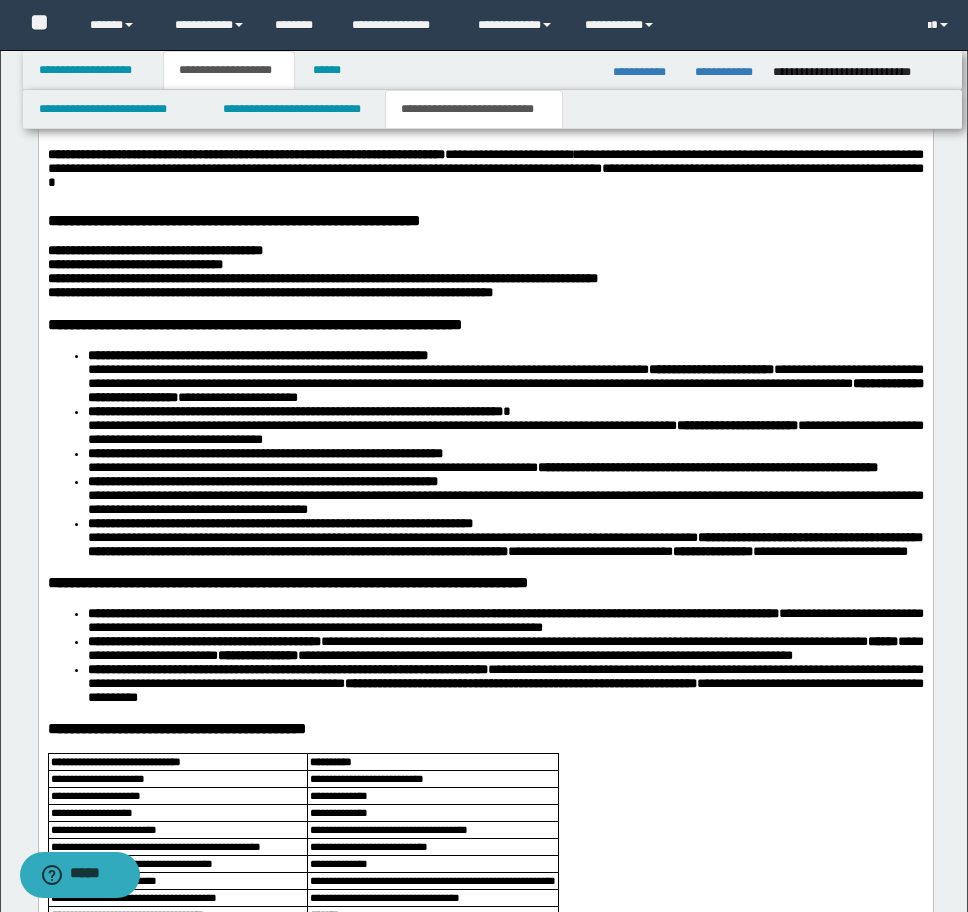 click on "**********" at bounding box center [254, 324] 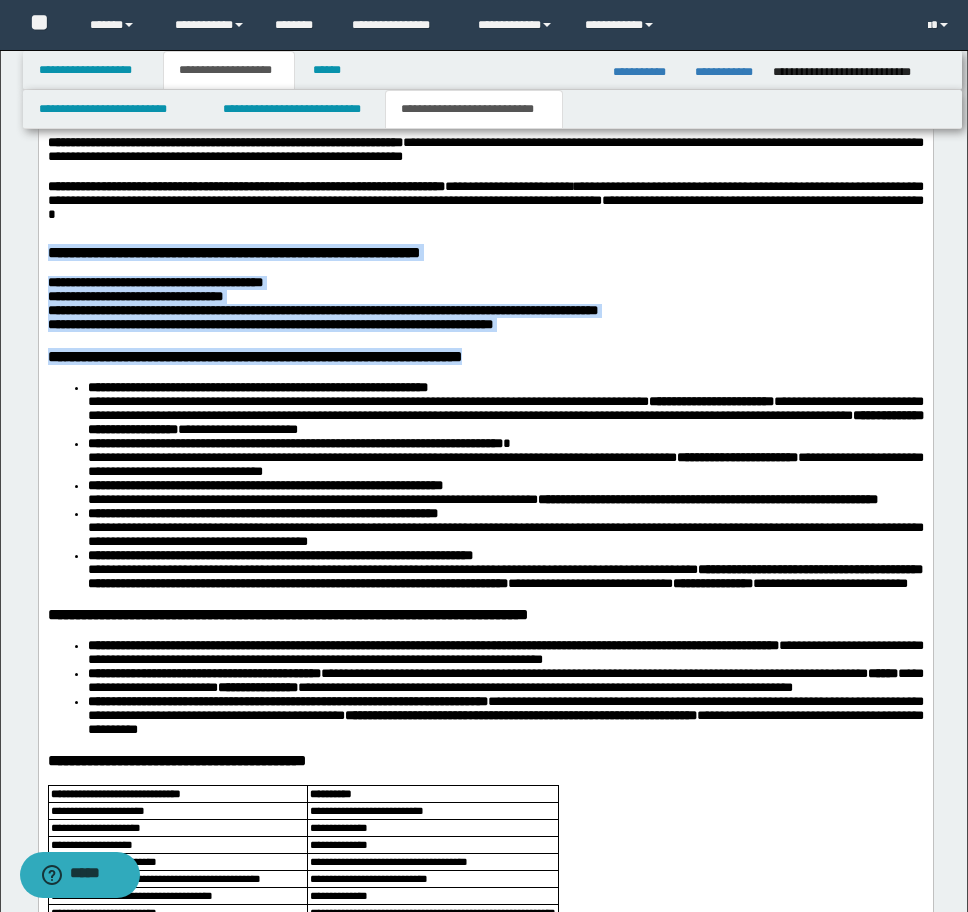 drag, startPoint x: 46, startPoint y: 362, endPoint x: 672, endPoint y: 463, distance: 634.0954 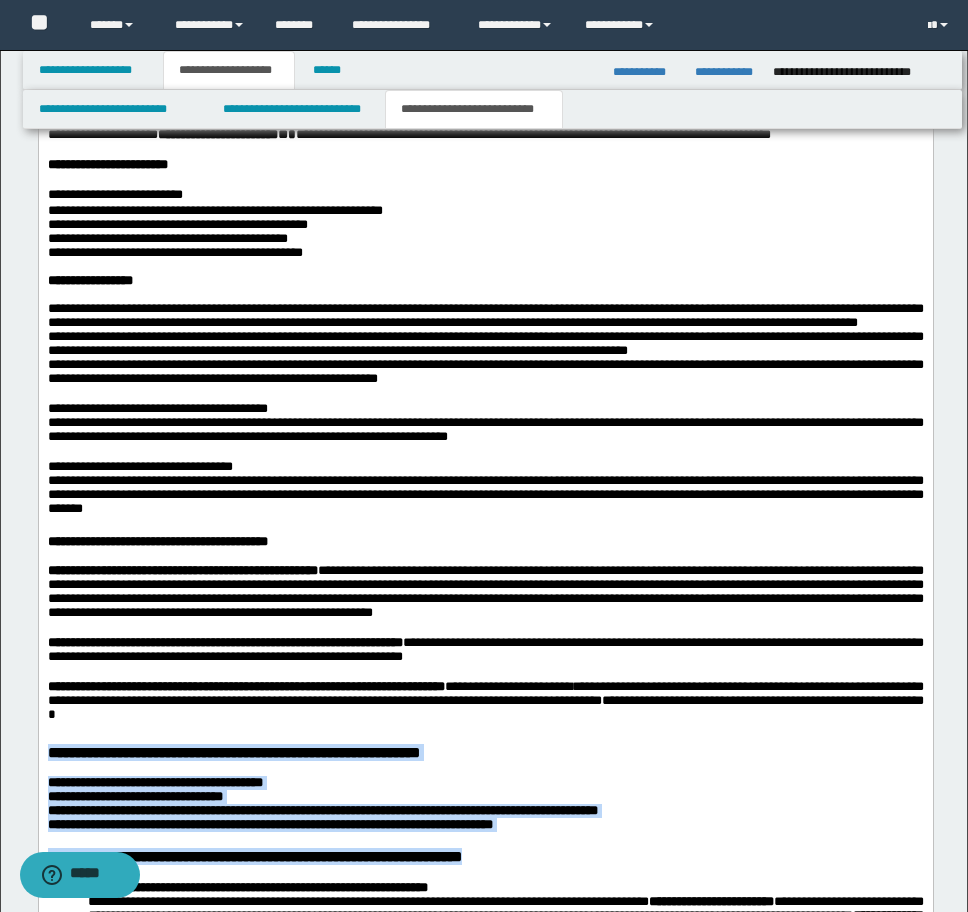 scroll, scrollTop: 2032, scrollLeft: 0, axis: vertical 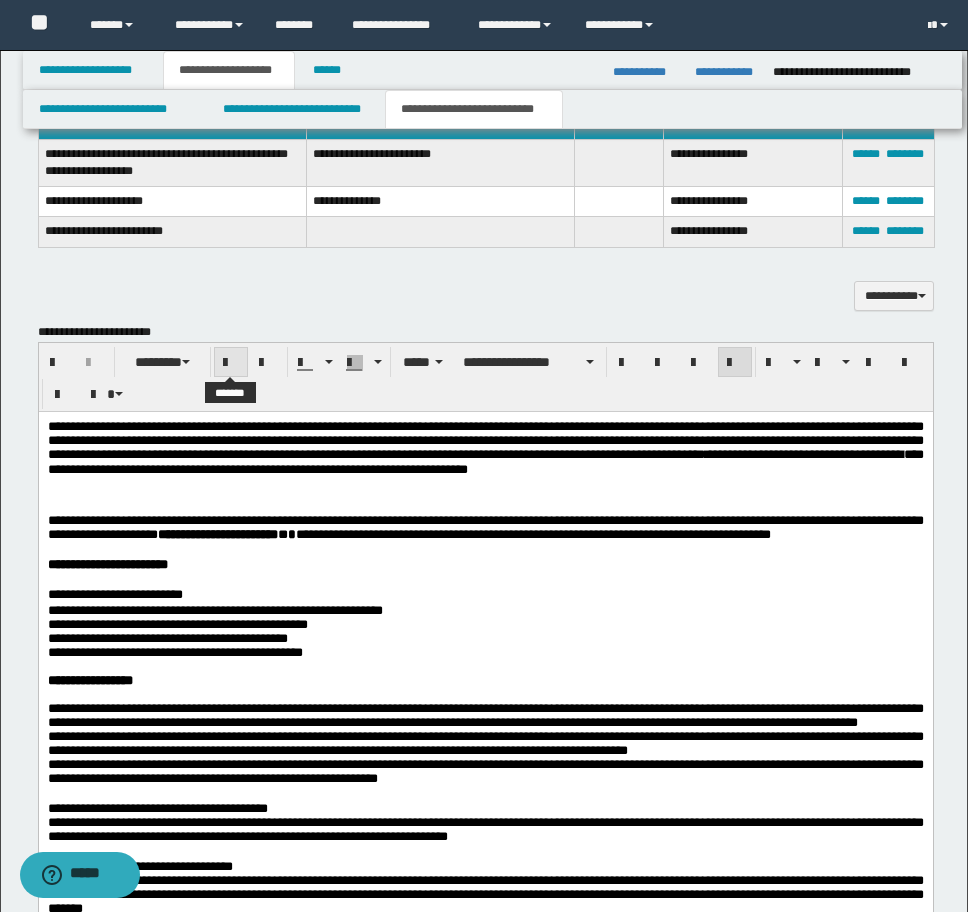click at bounding box center (231, 363) 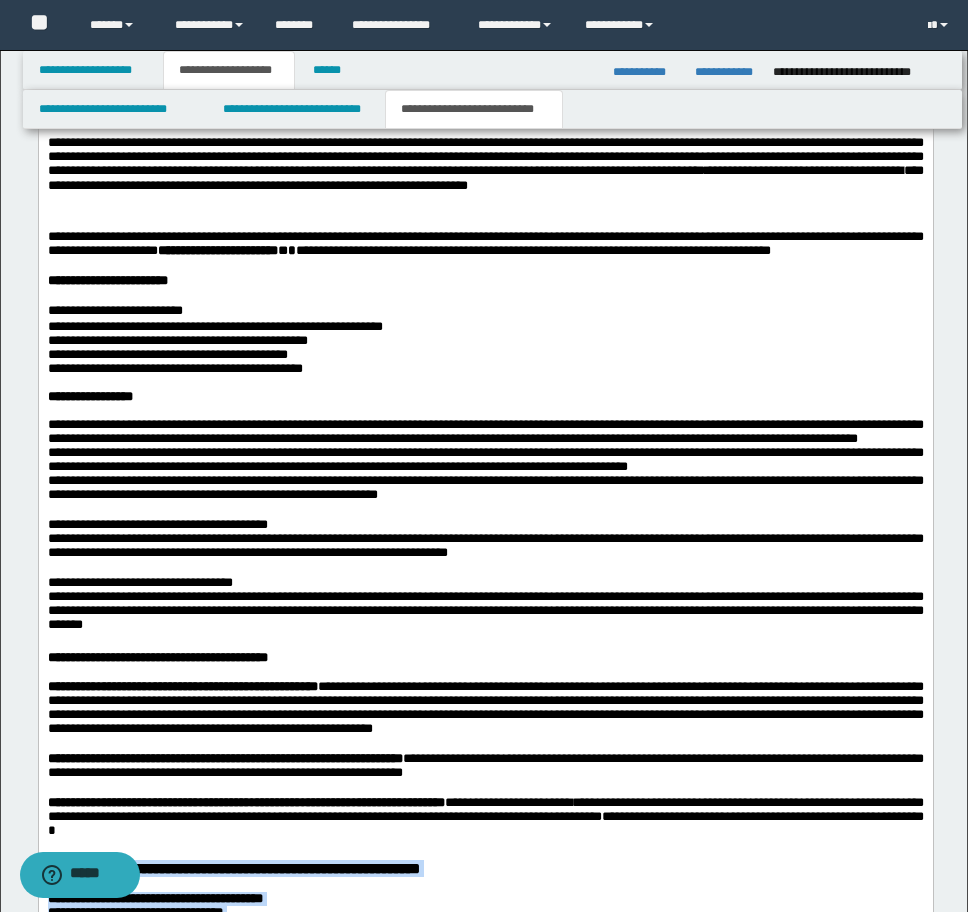 scroll, scrollTop: 2132, scrollLeft: 0, axis: vertical 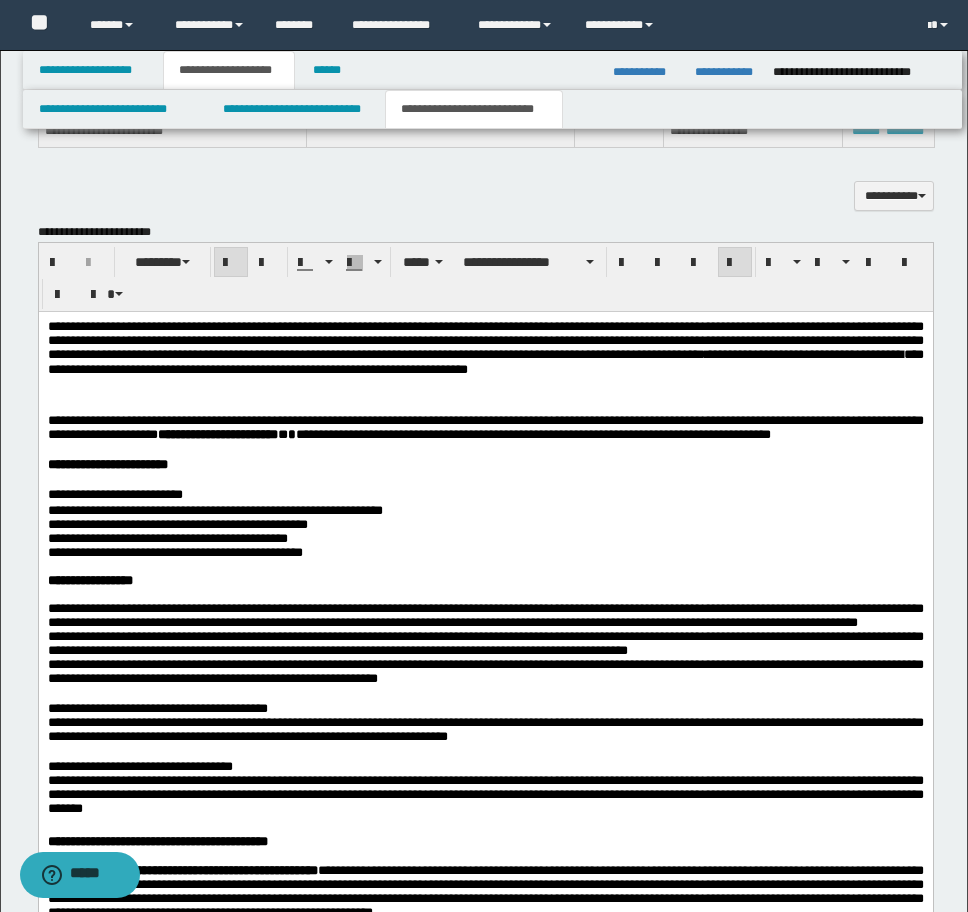 click at bounding box center (231, 263) 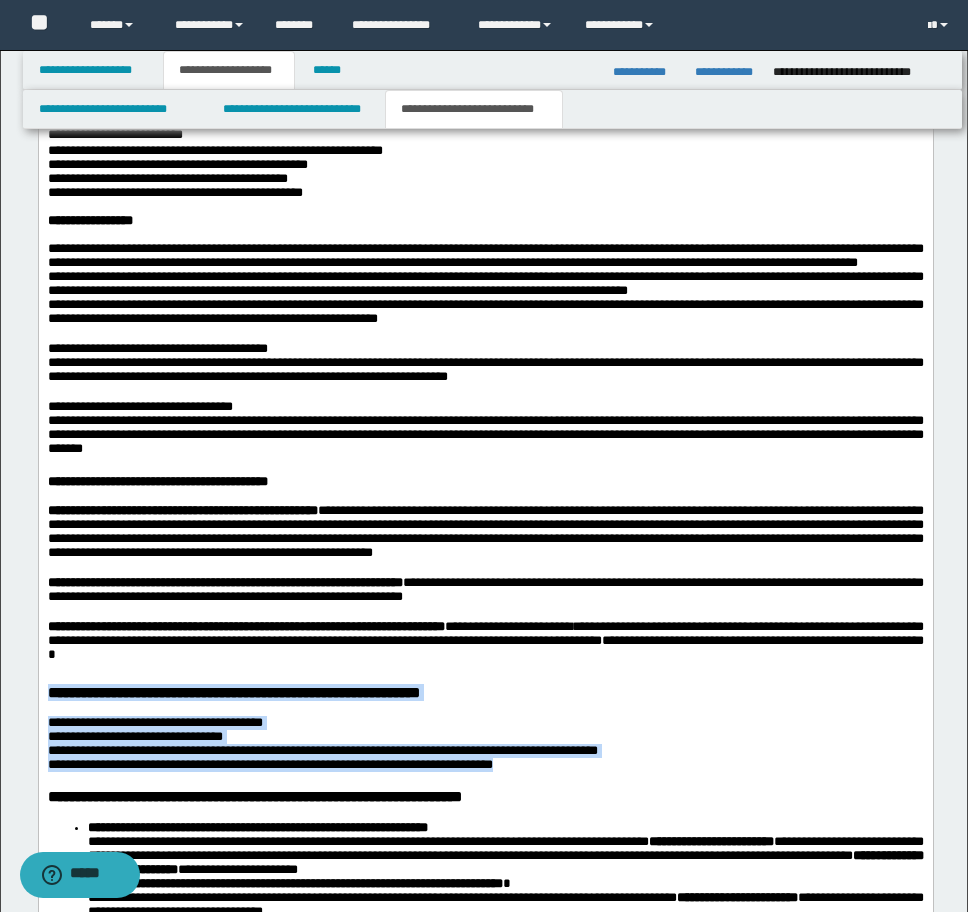 scroll, scrollTop: 2532, scrollLeft: 0, axis: vertical 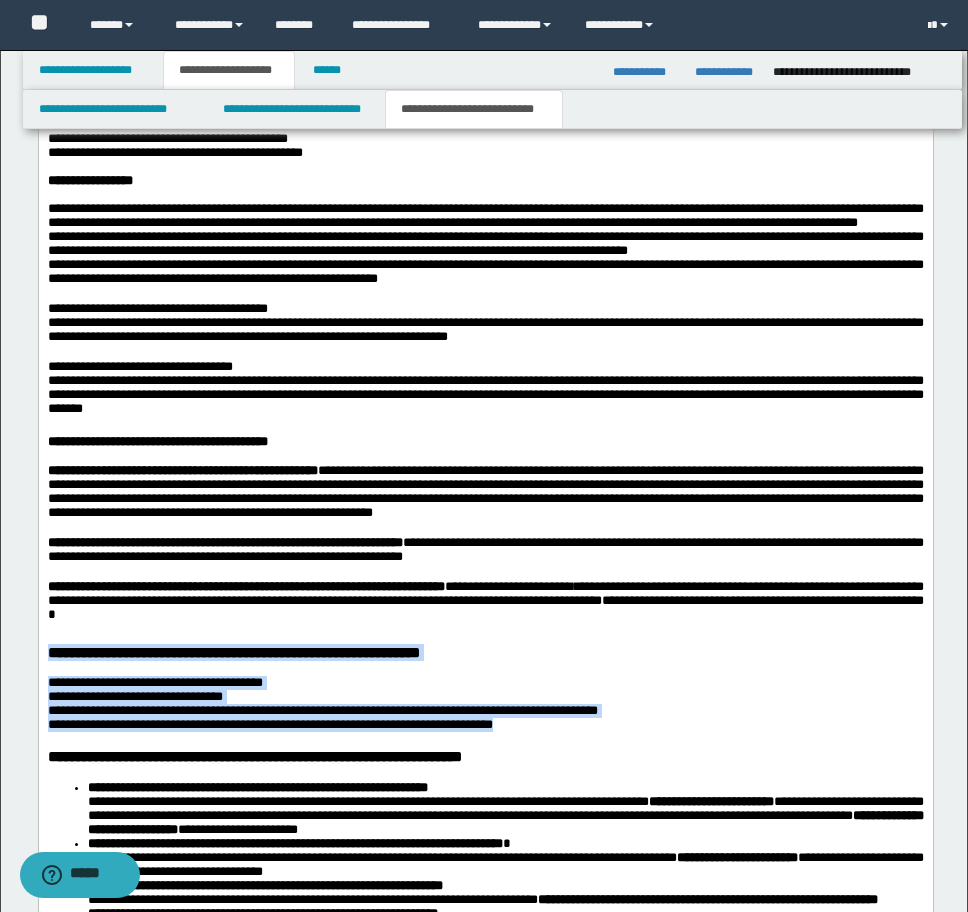 click on "**********" at bounding box center [485, 987] 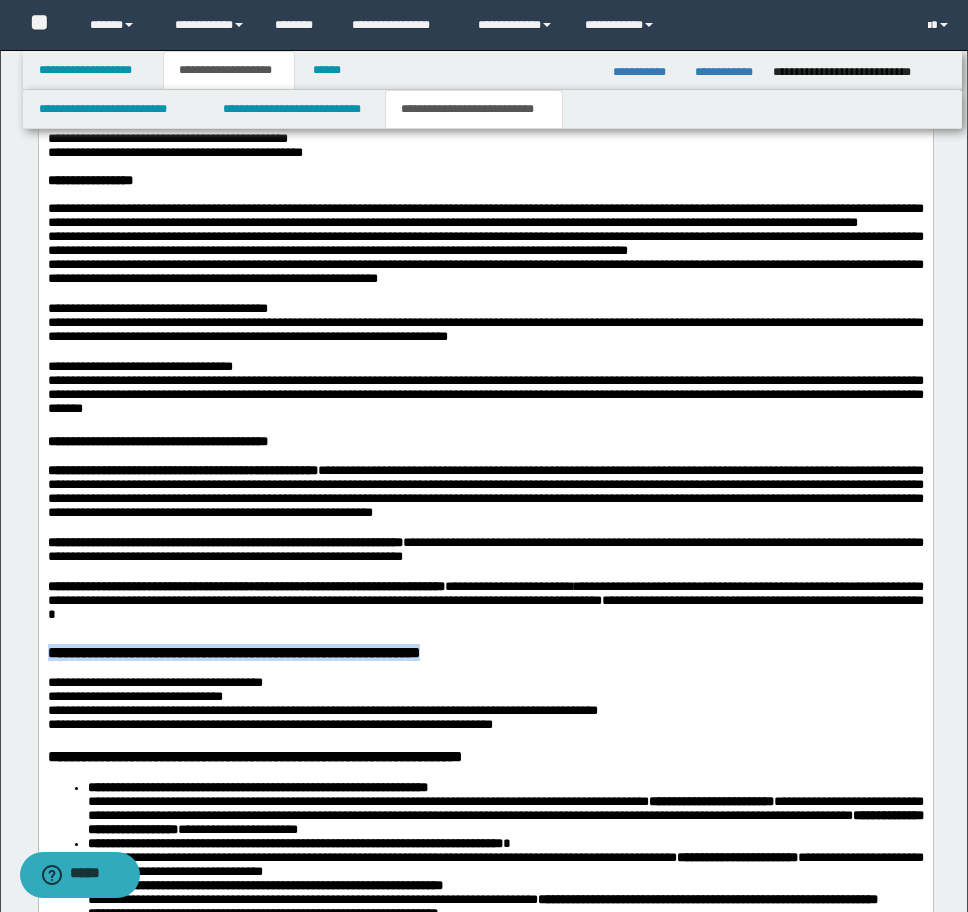 drag, startPoint x: 633, startPoint y: 762, endPoint x: 66, endPoint y: 635, distance: 581.0491 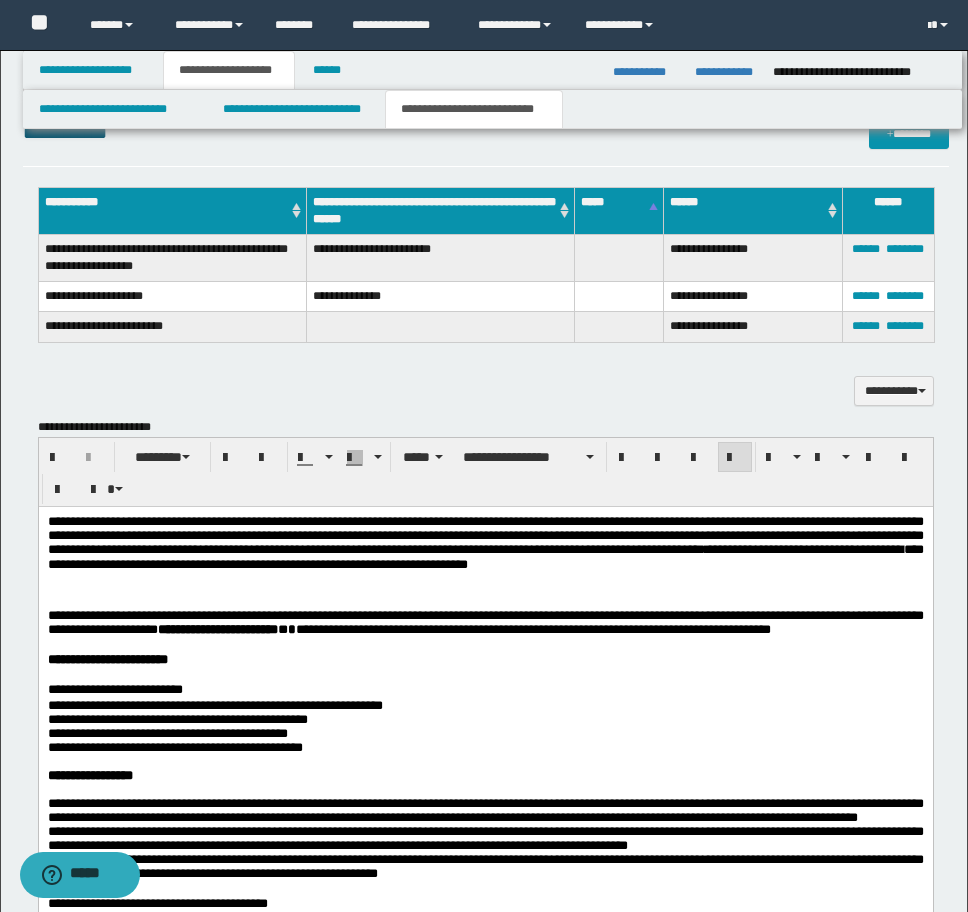 scroll, scrollTop: 1932, scrollLeft: 0, axis: vertical 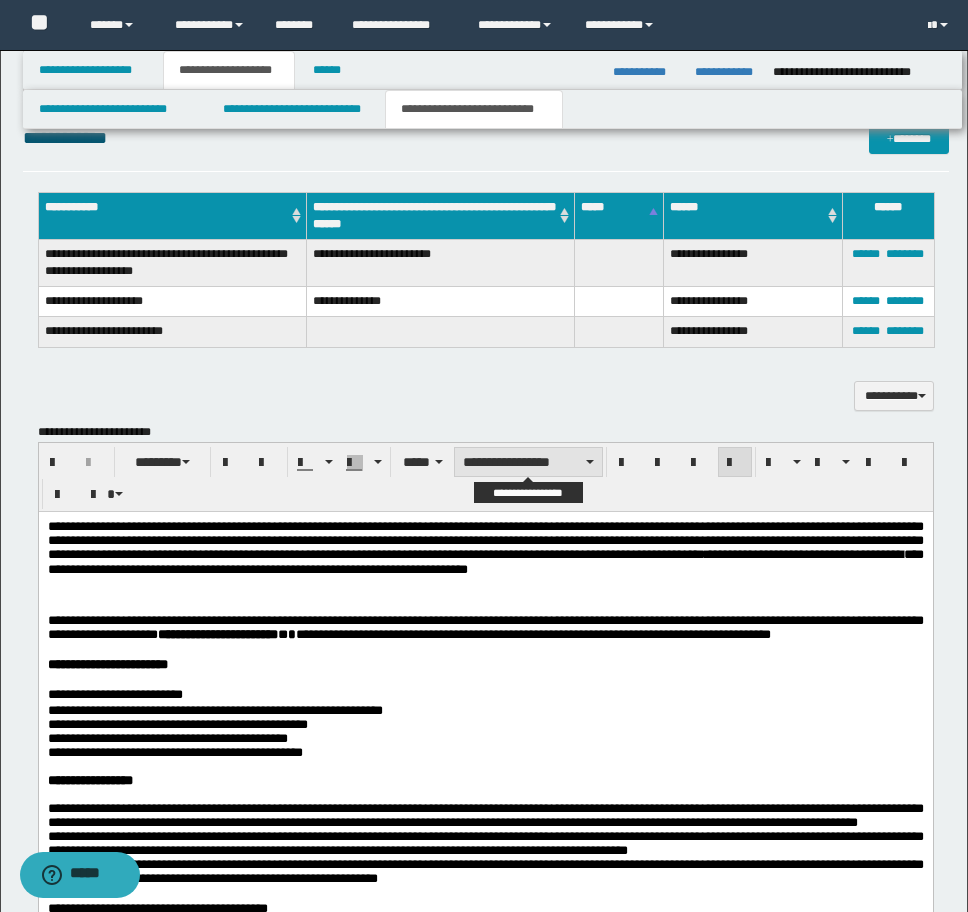 click on "**********" at bounding box center [528, 462] 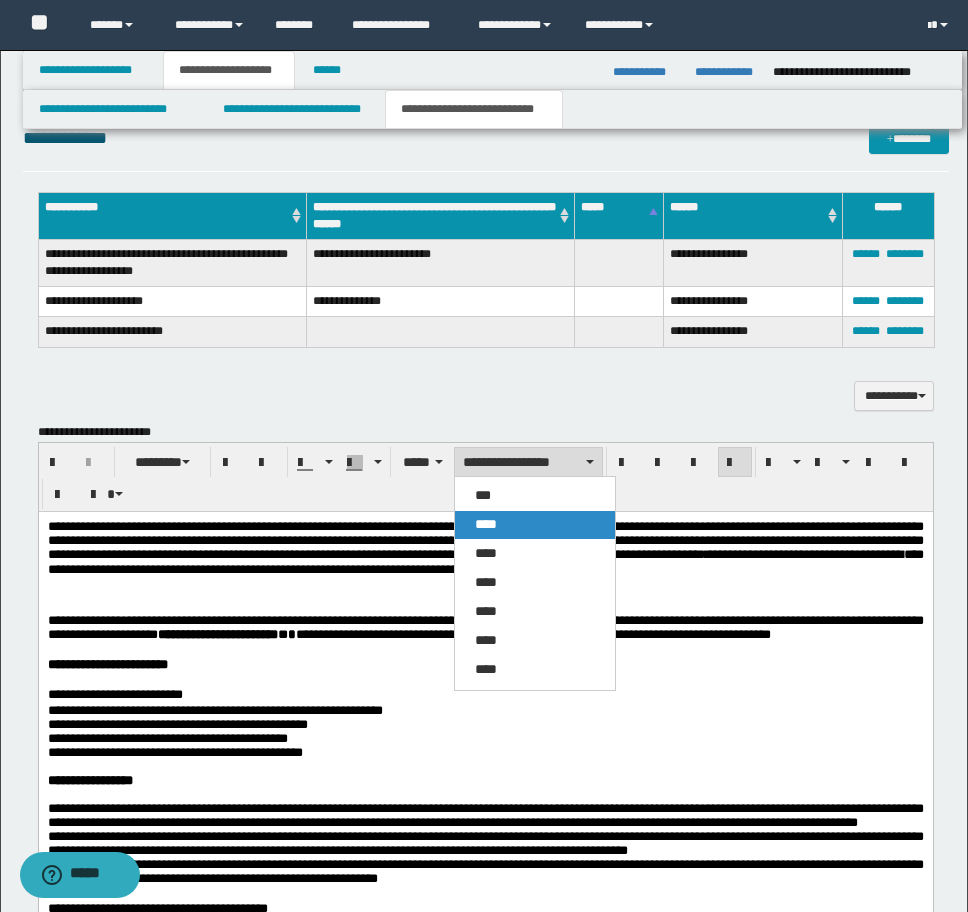 click on "****" at bounding box center (535, 525) 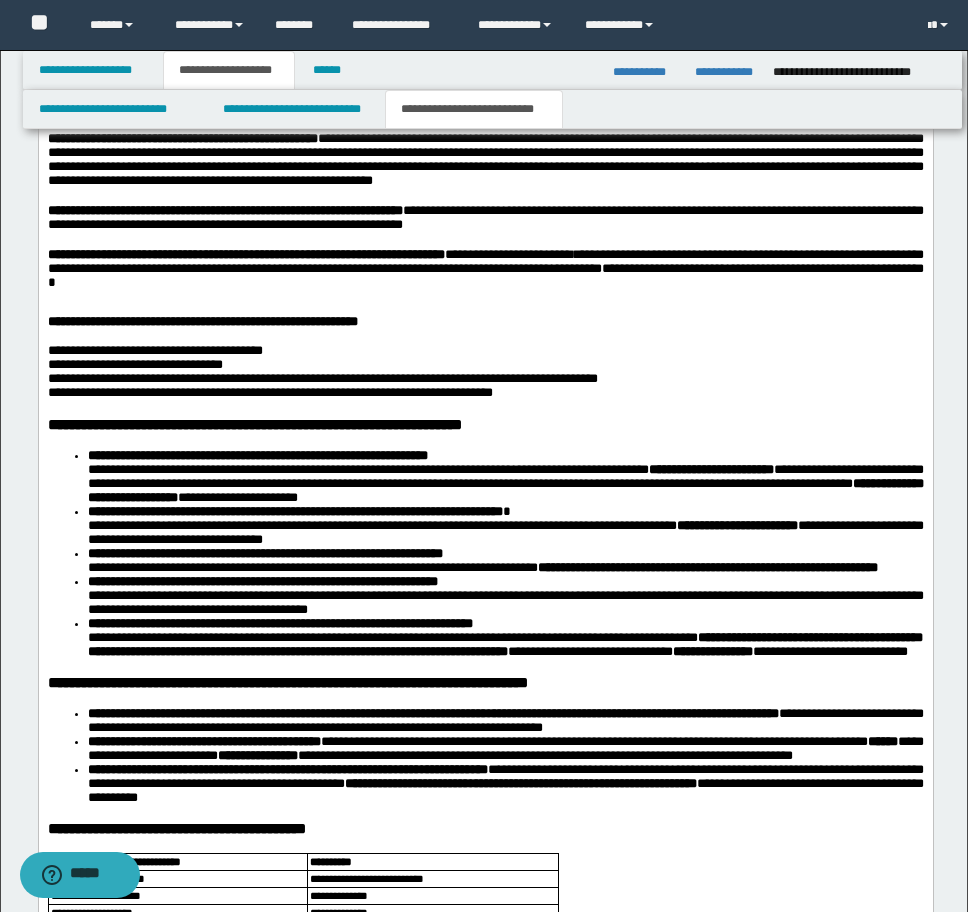 click on "**********" at bounding box center [257, 455] 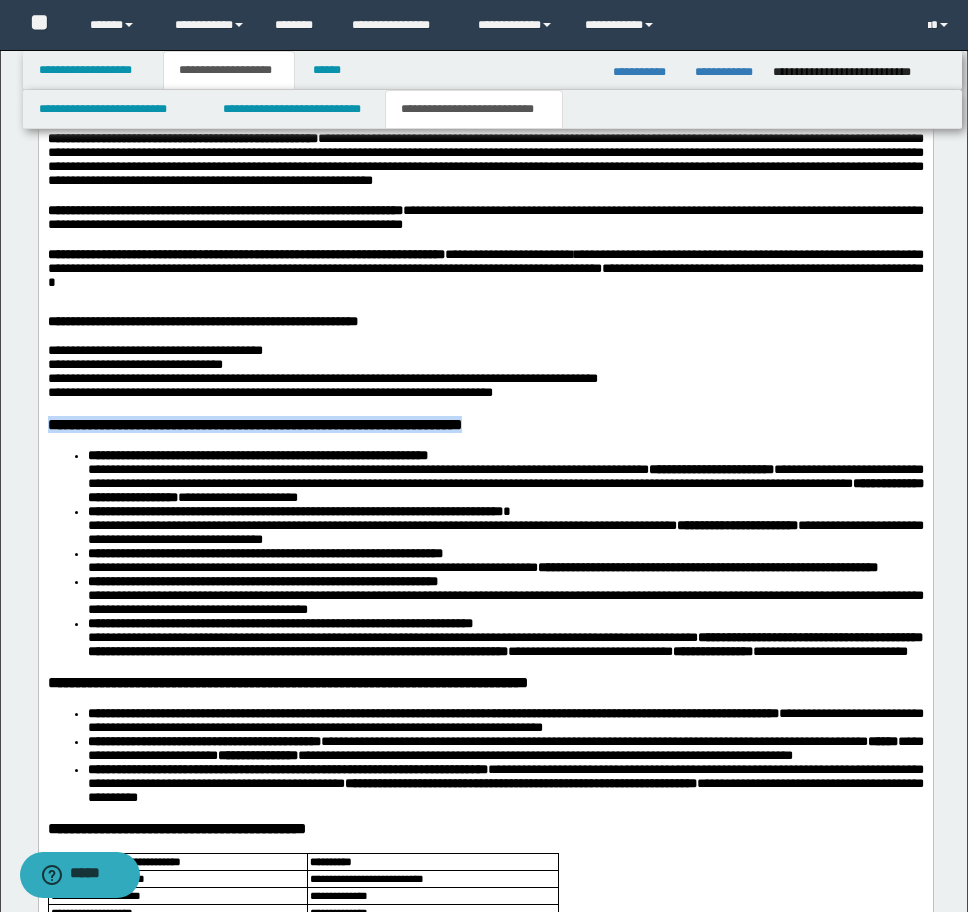 drag, startPoint x: 594, startPoint y: 541, endPoint x: -9, endPoint y: 547, distance: 603.02985 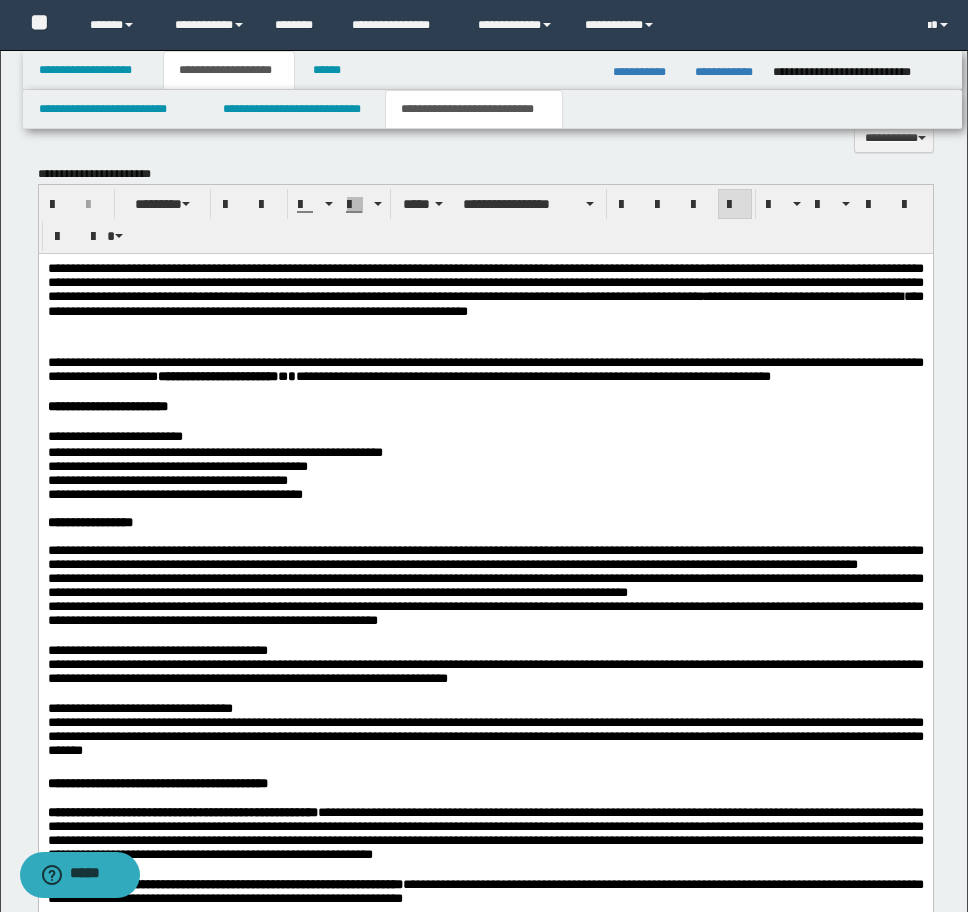 scroll, scrollTop: 1964, scrollLeft: 0, axis: vertical 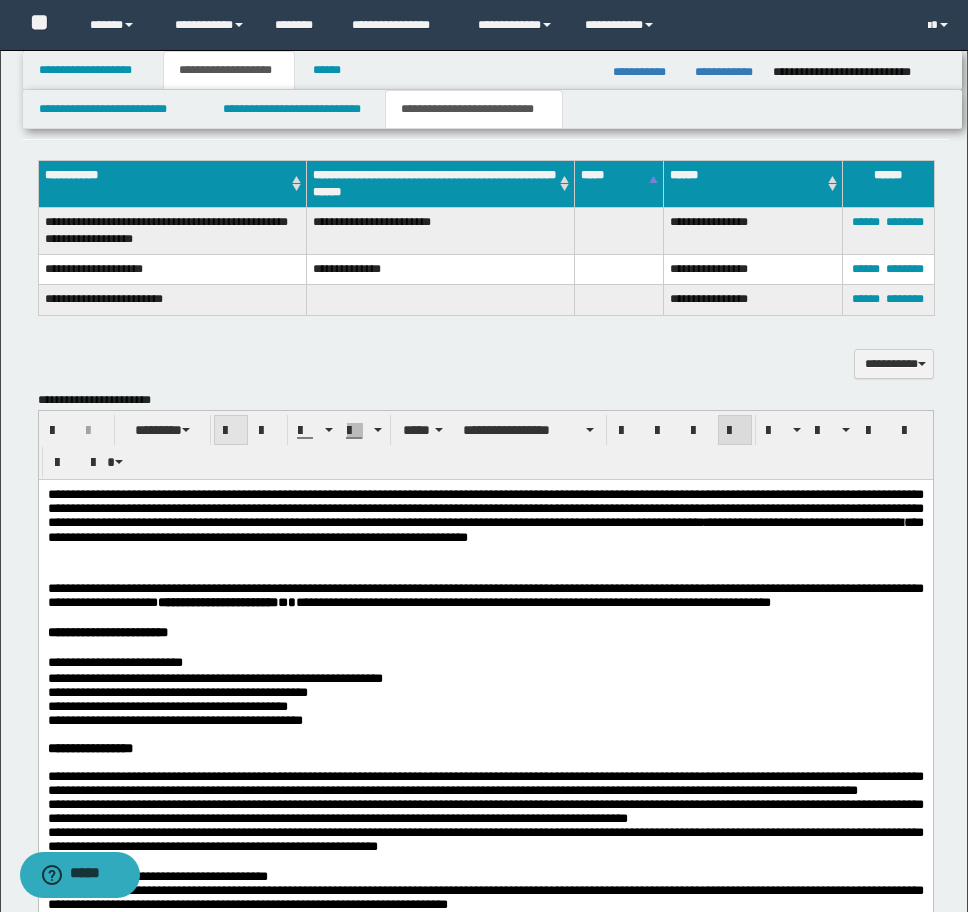 click at bounding box center [231, 430] 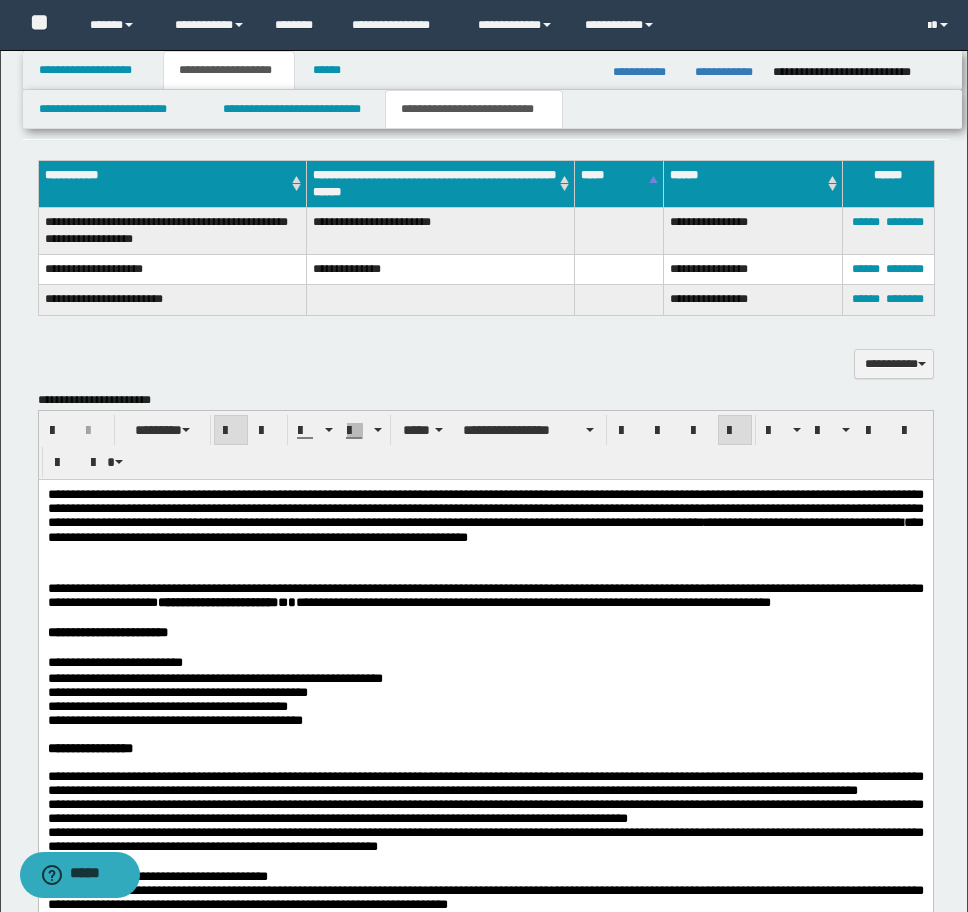 click at bounding box center [231, 431] 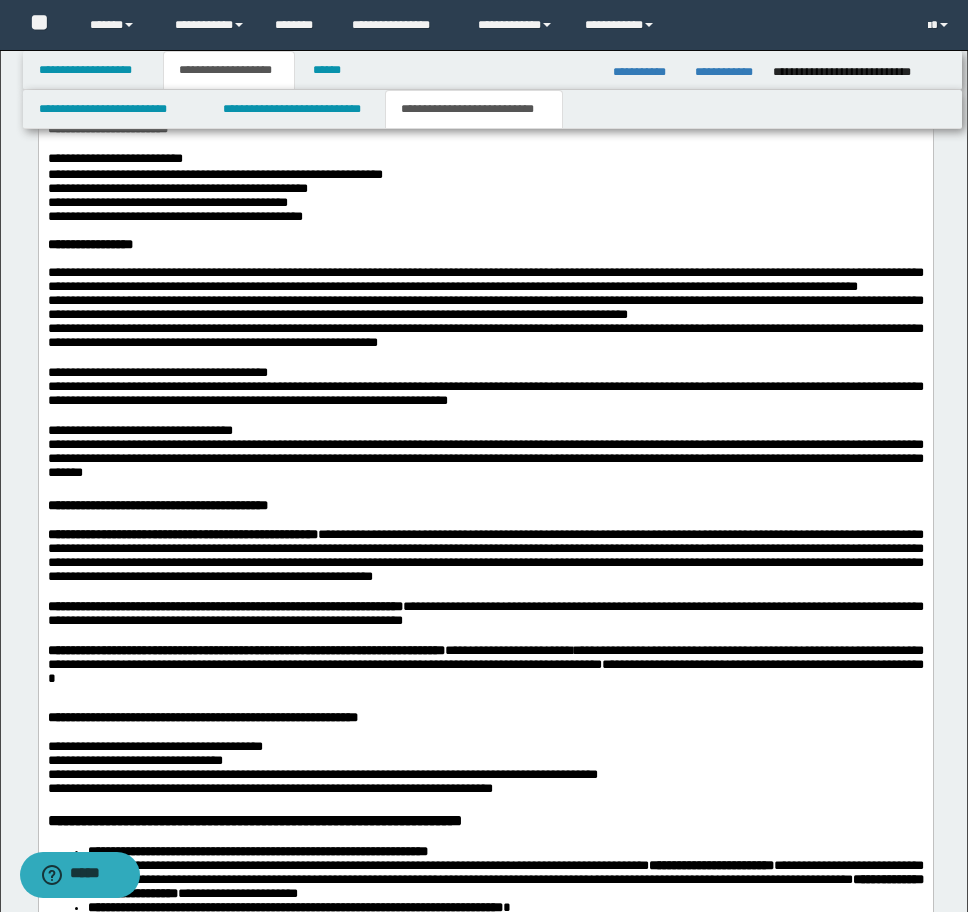 scroll, scrollTop: 2764, scrollLeft: 0, axis: vertical 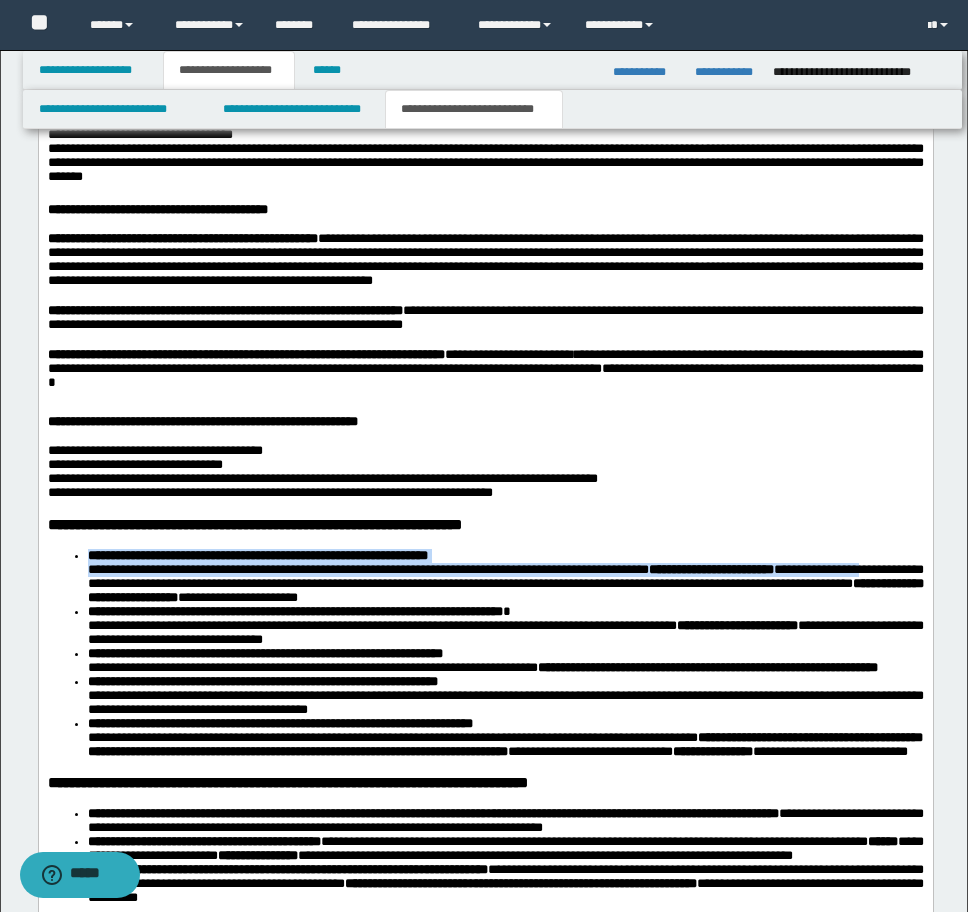 drag, startPoint x: 82, startPoint y: 675, endPoint x: 275, endPoint y: 701, distance: 194.74342 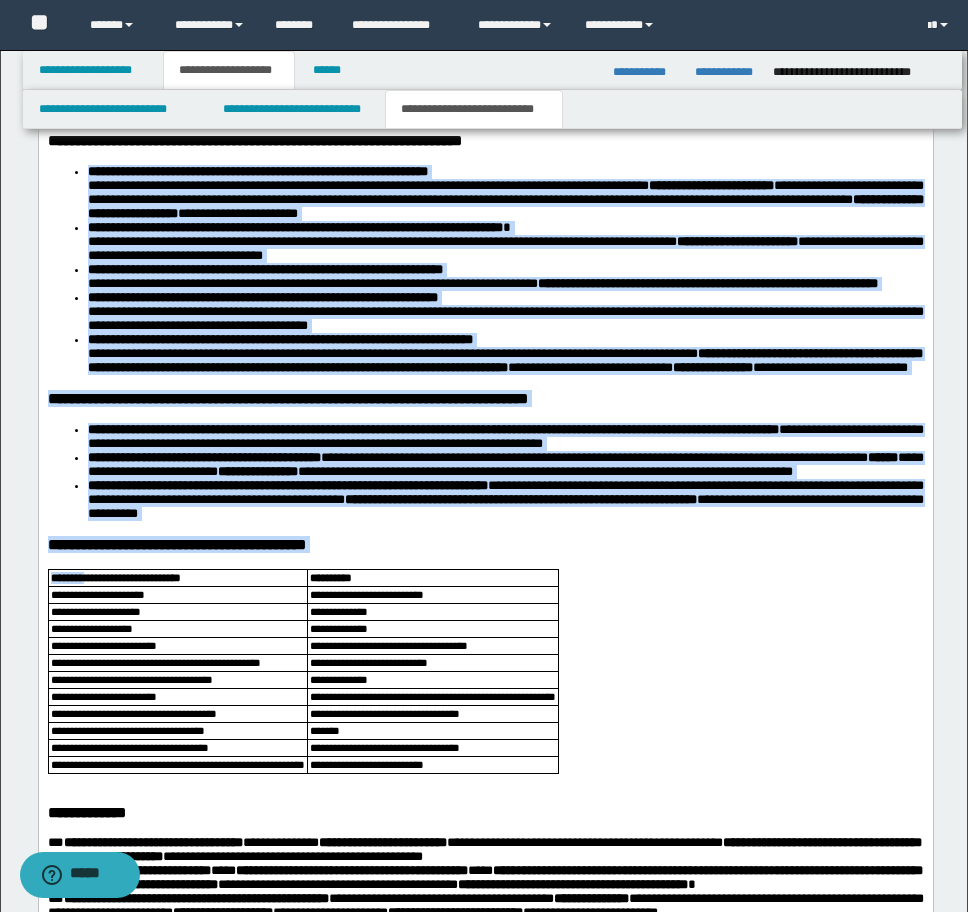 scroll, scrollTop: 3158, scrollLeft: 0, axis: vertical 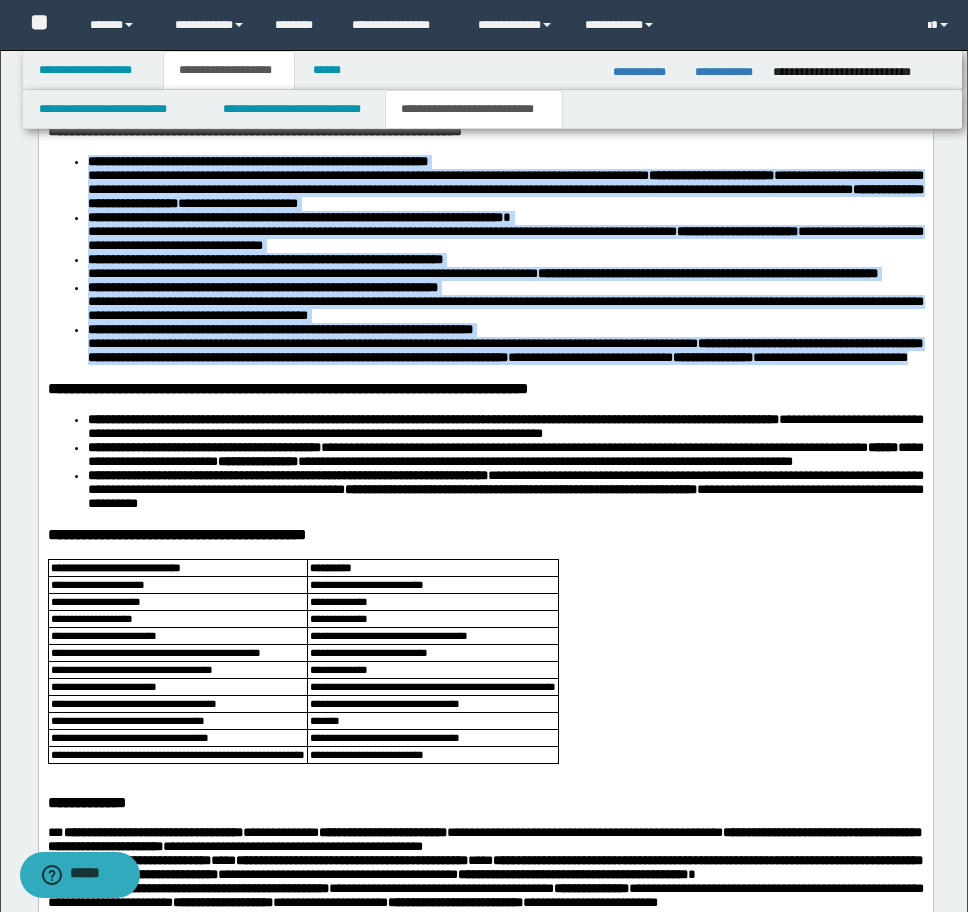 drag, startPoint x: 87, startPoint y: 282, endPoint x: 643, endPoint y: 537, distance: 611.687 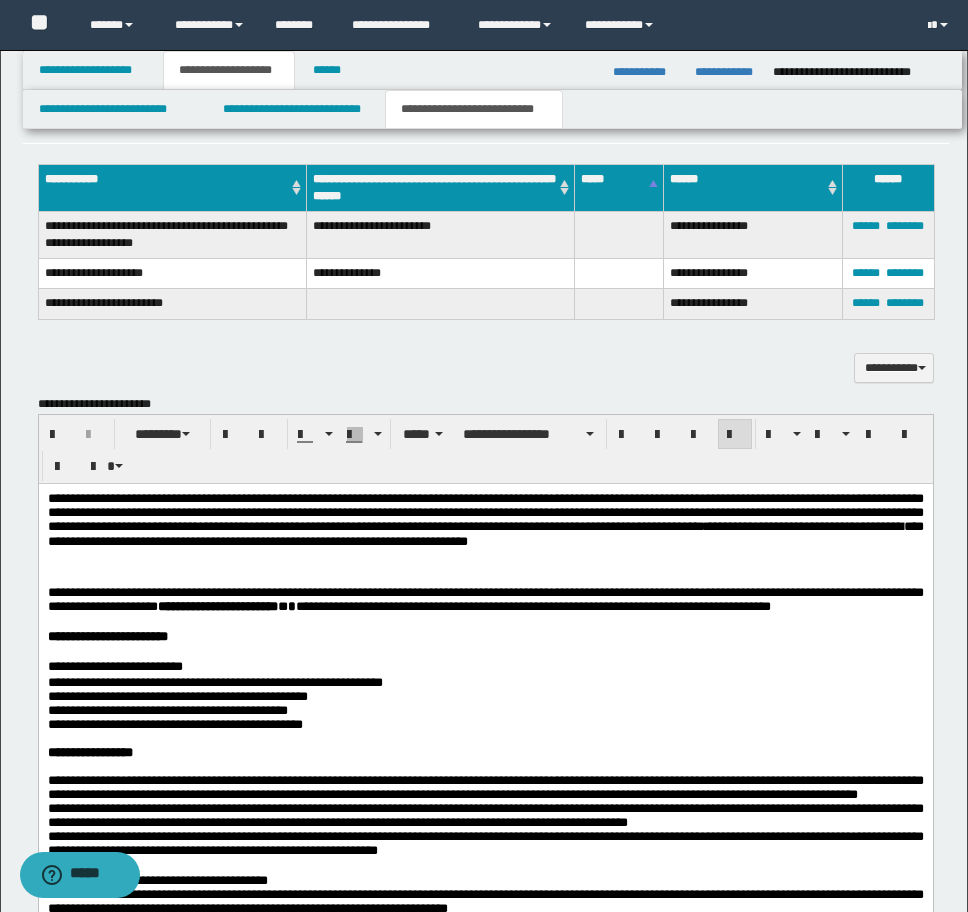 scroll, scrollTop: 1958, scrollLeft: 0, axis: vertical 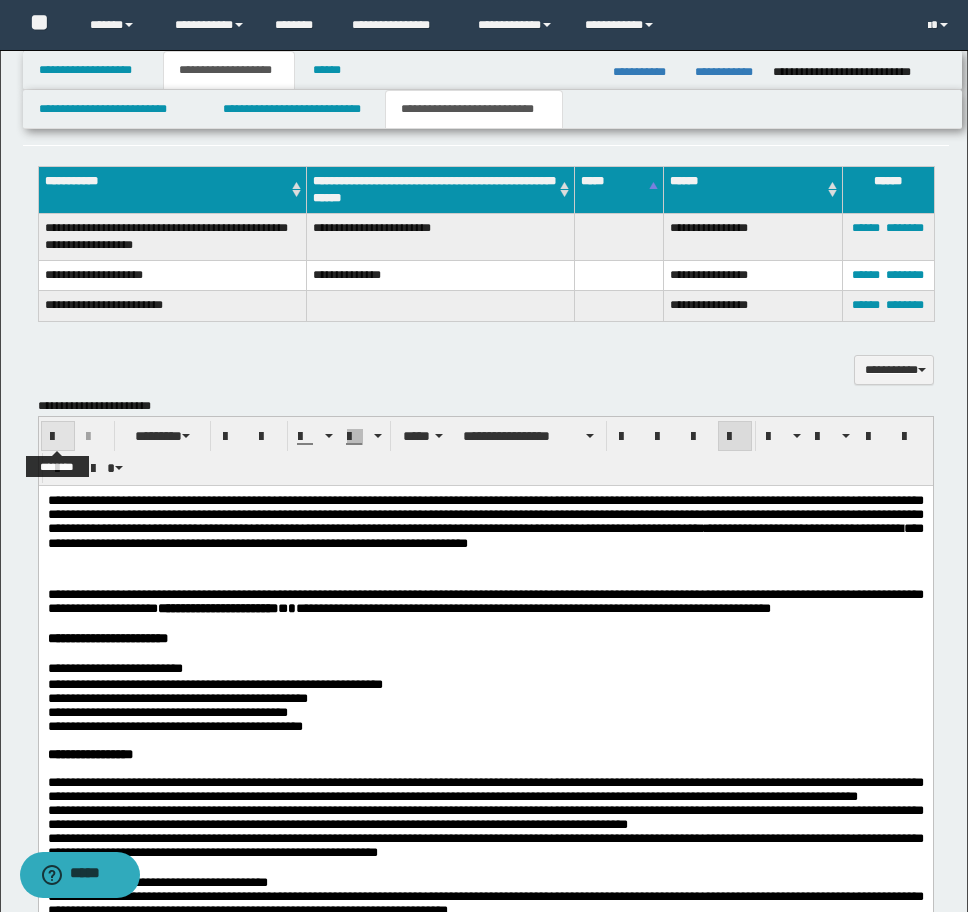 click at bounding box center (58, 437) 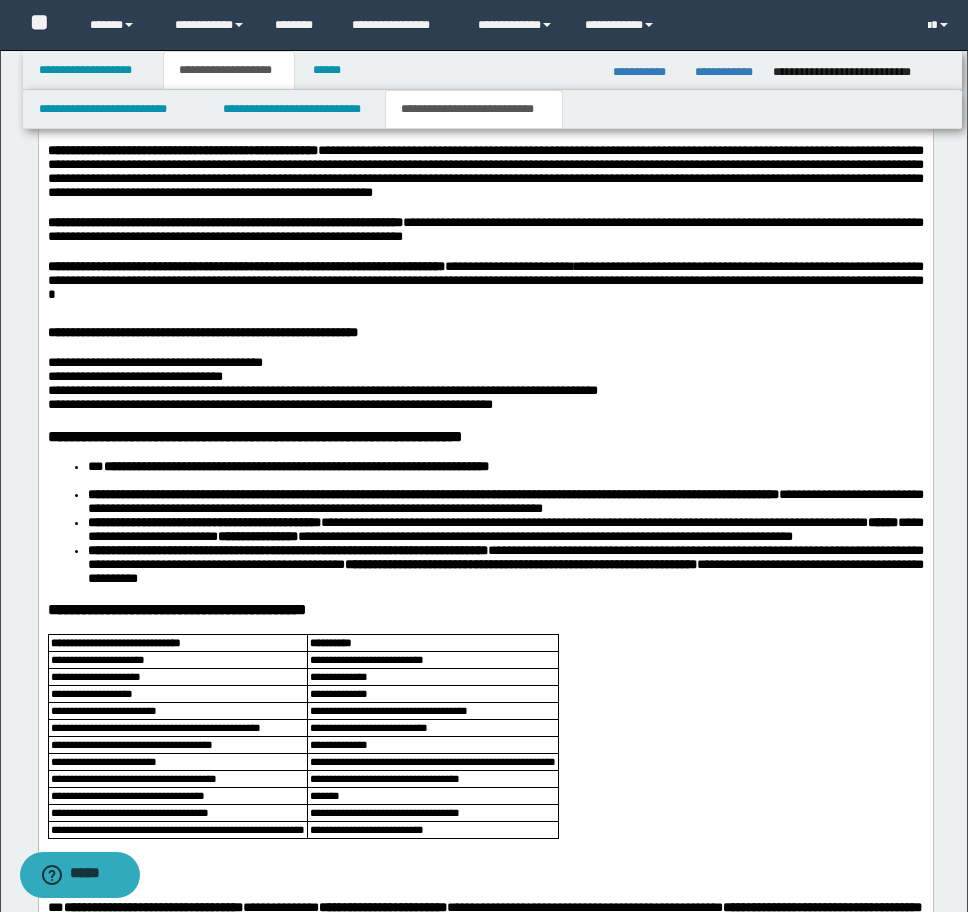 scroll, scrollTop: 2858, scrollLeft: 0, axis: vertical 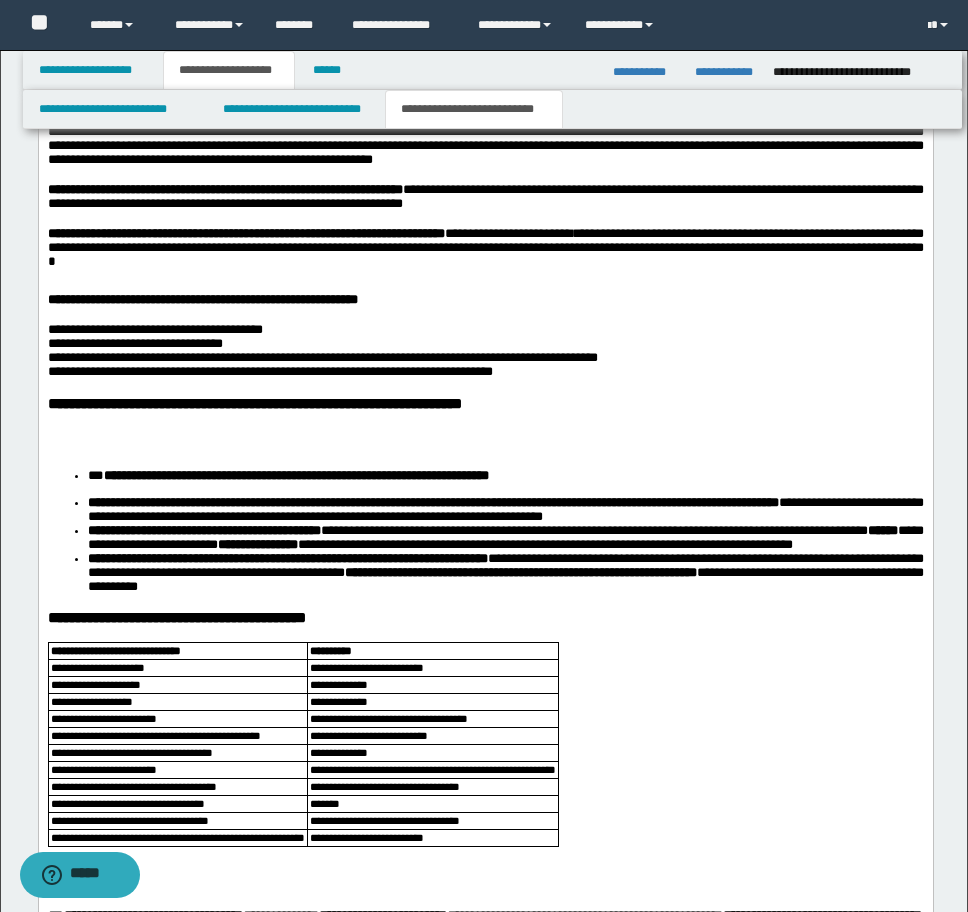 click at bounding box center (485, 434) 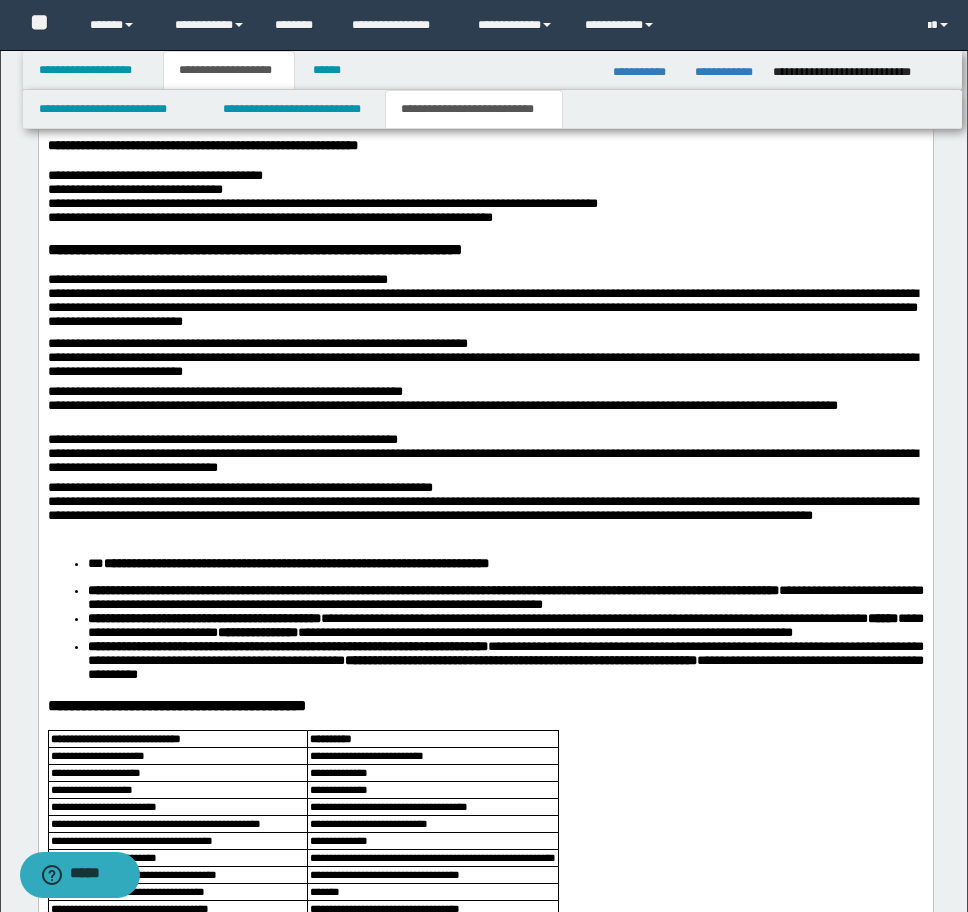 scroll, scrollTop: 3158, scrollLeft: 0, axis: vertical 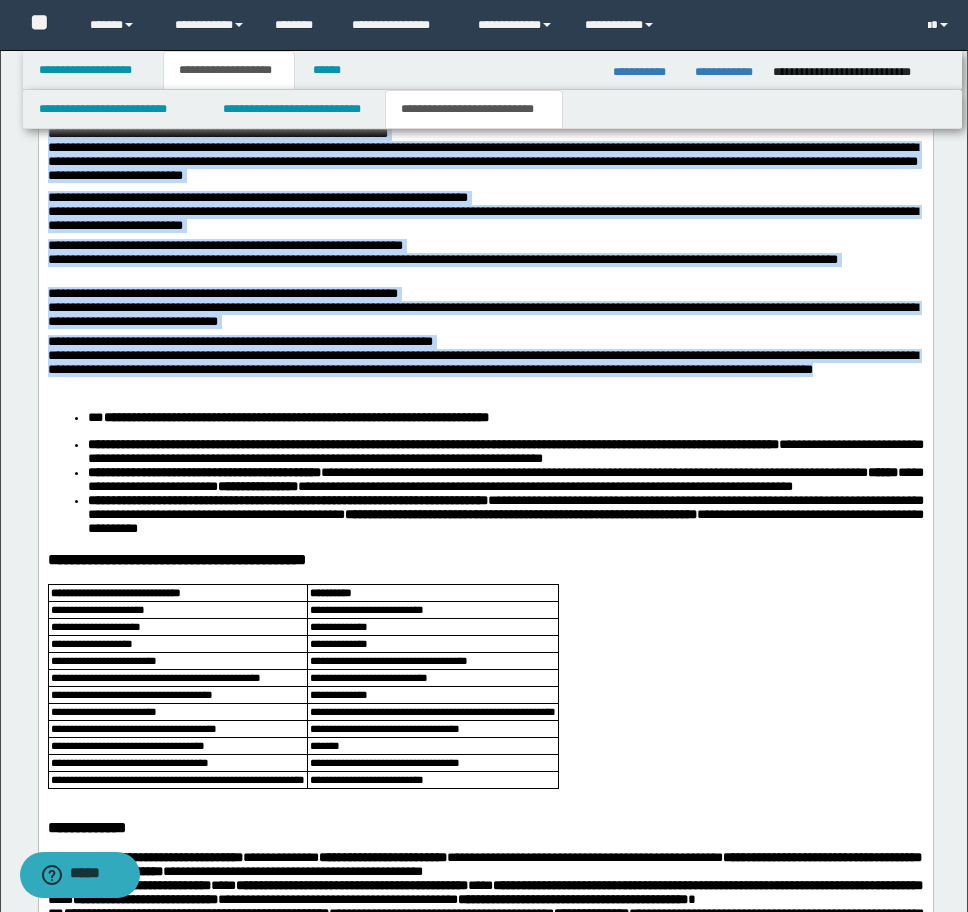 drag, startPoint x: 907, startPoint y: 527, endPoint x: -9, endPoint y: 264, distance: 953.0084 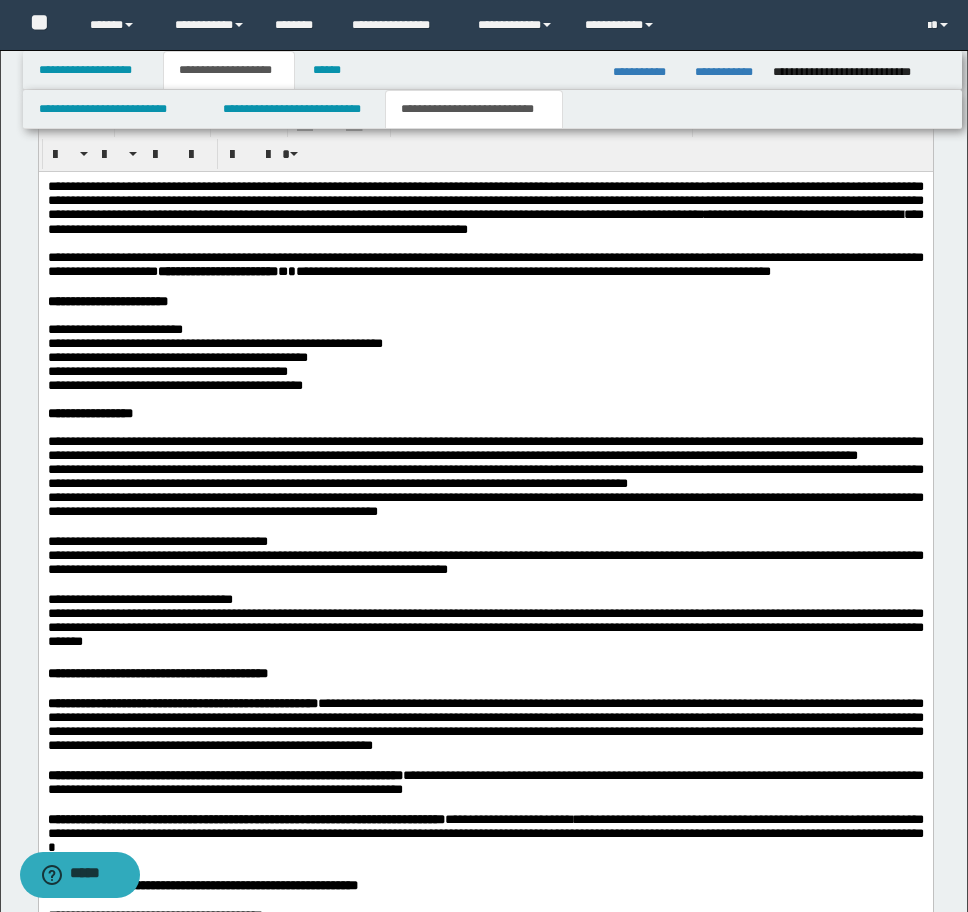 scroll, scrollTop: 2058, scrollLeft: 0, axis: vertical 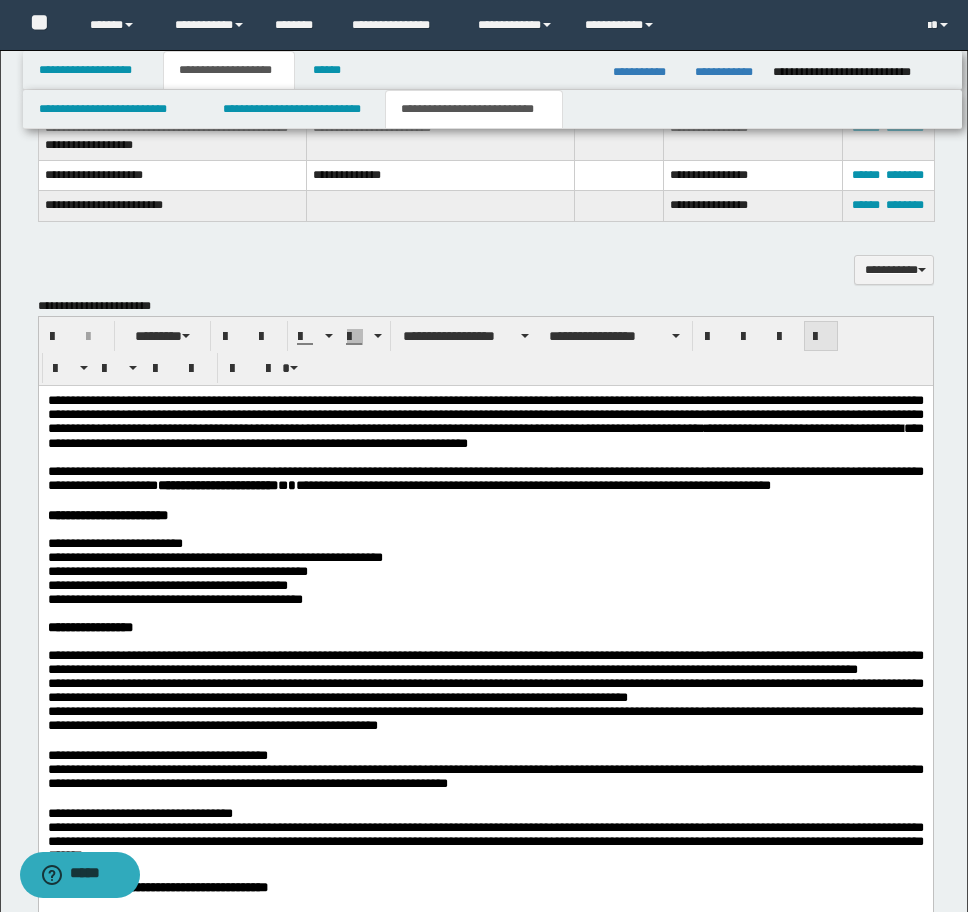 click at bounding box center [821, 337] 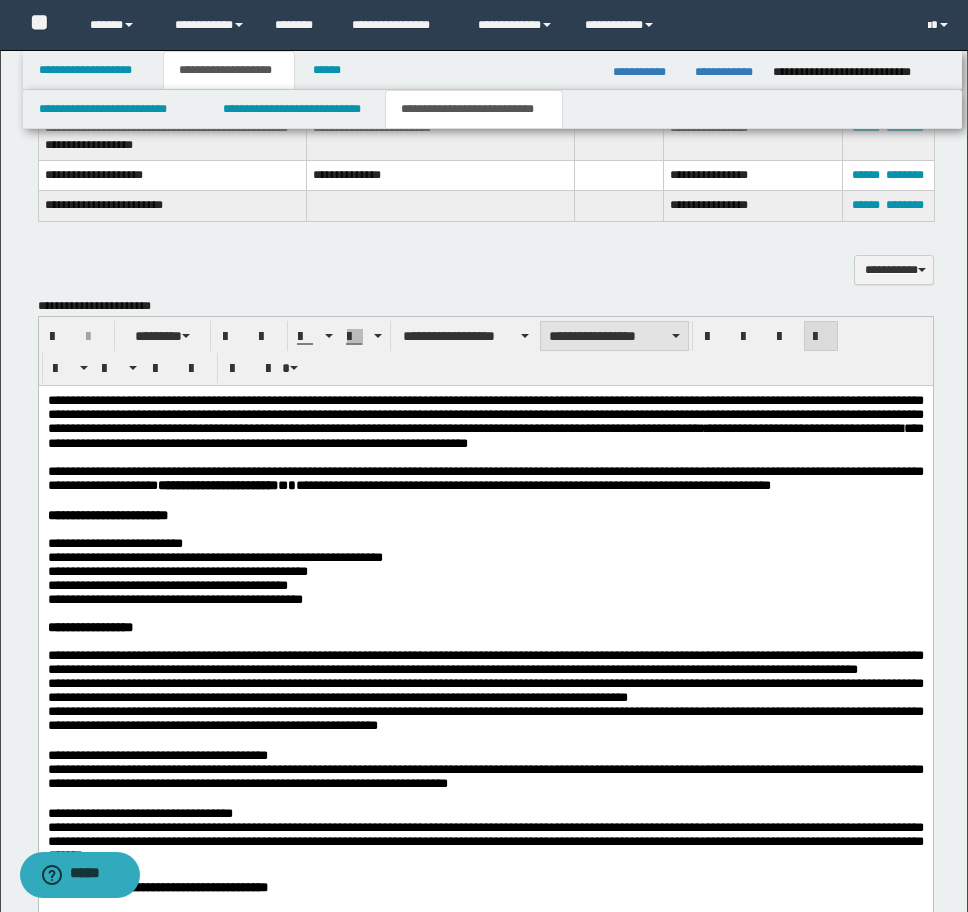 click on "**********" at bounding box center [614, 336] 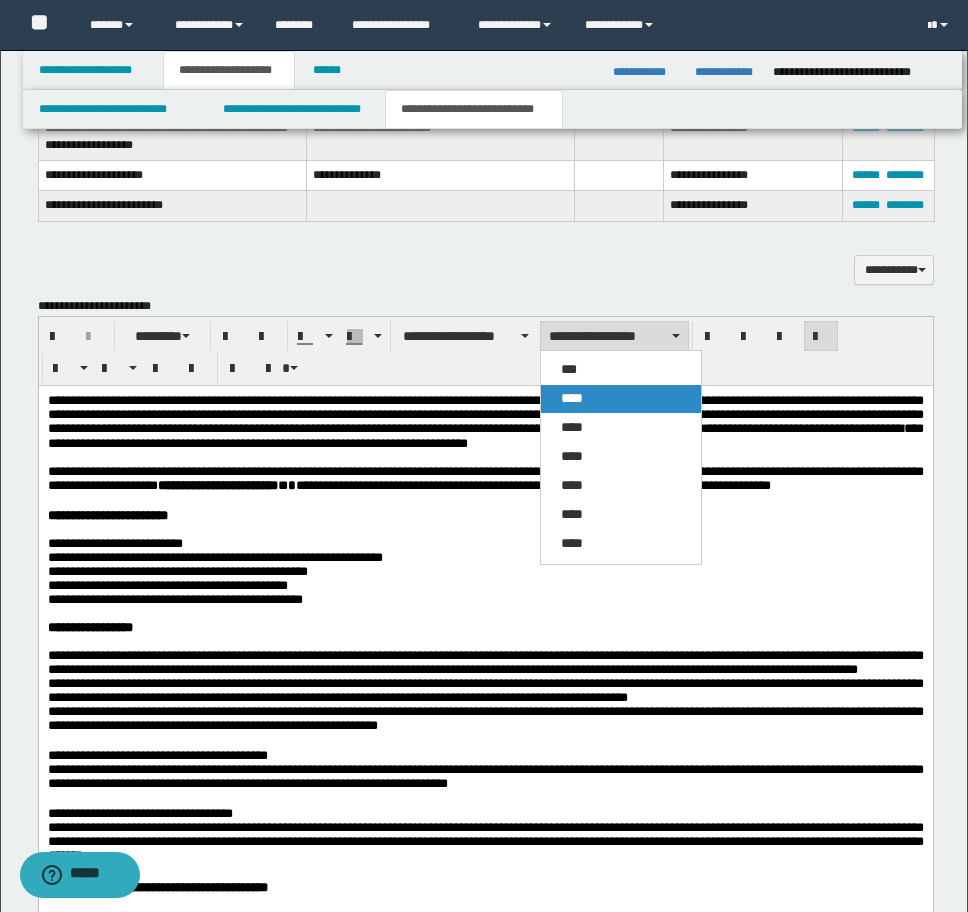 click on "****" at bounding box center [572, 398] 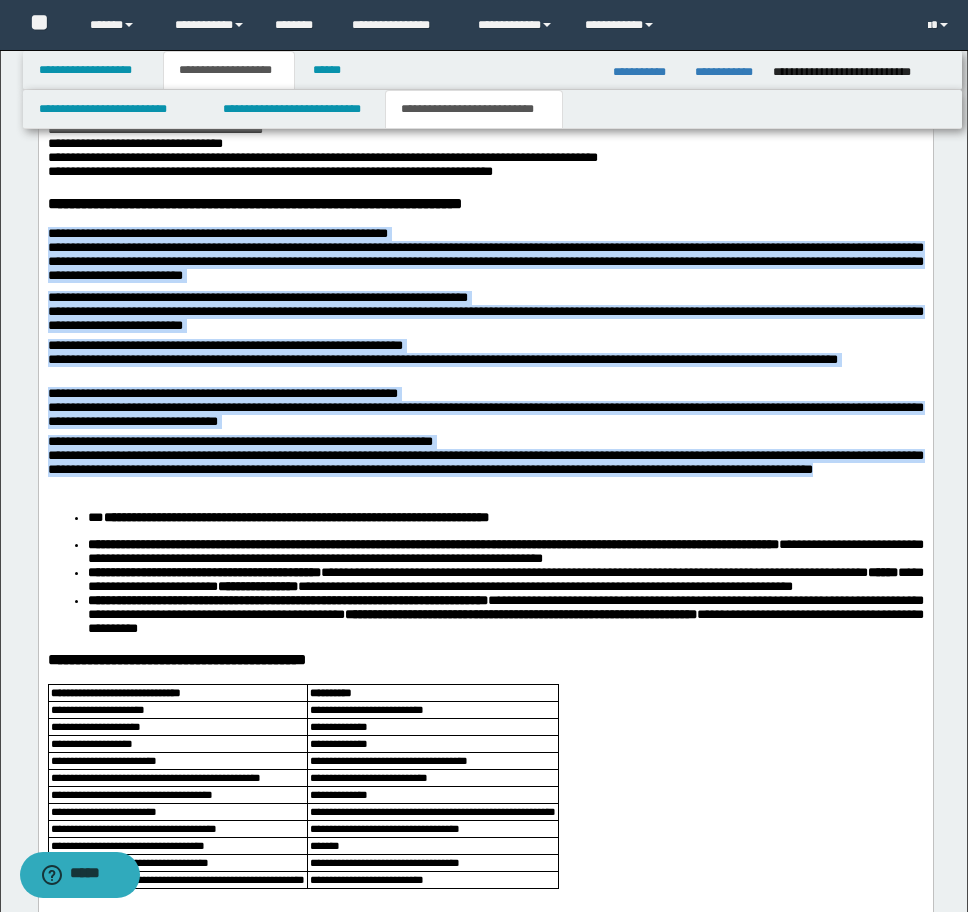 scroll, scrollTop: 2658, scrollLeft: 0, axis: vertical 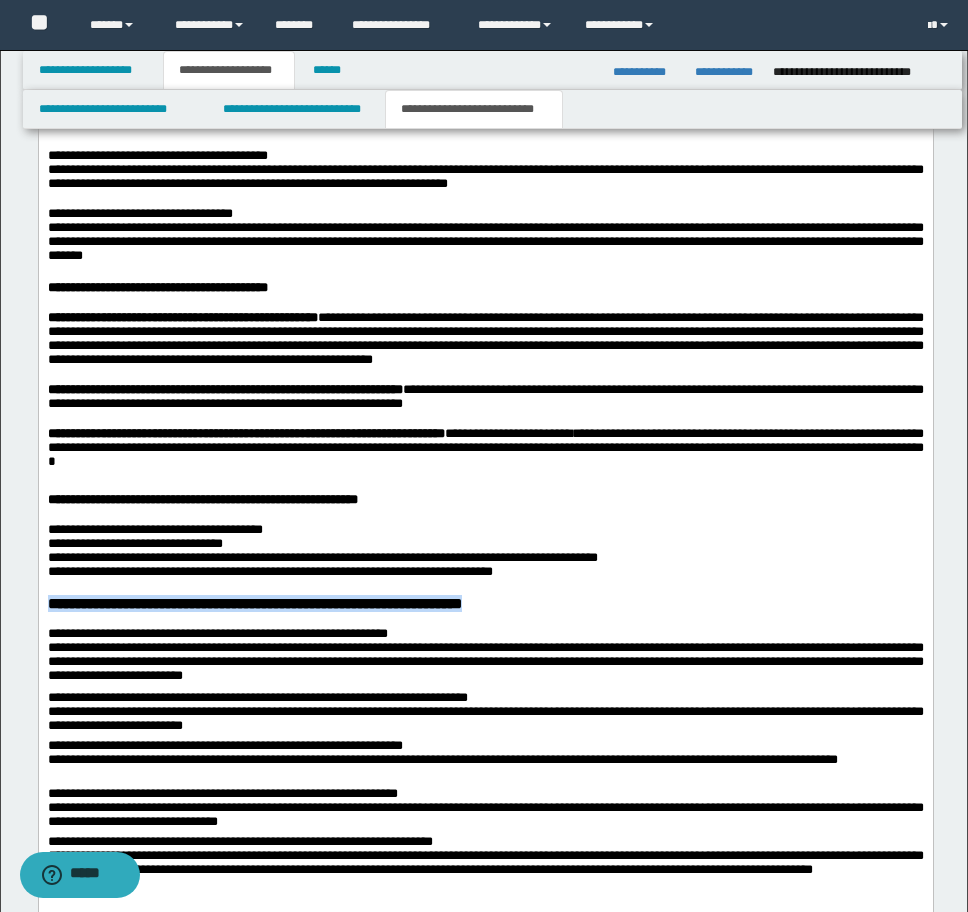 drag, startPoint x: 593, startPoint y: 748, endPoint x: 62, endPoint y: 511, distance: 581.48944 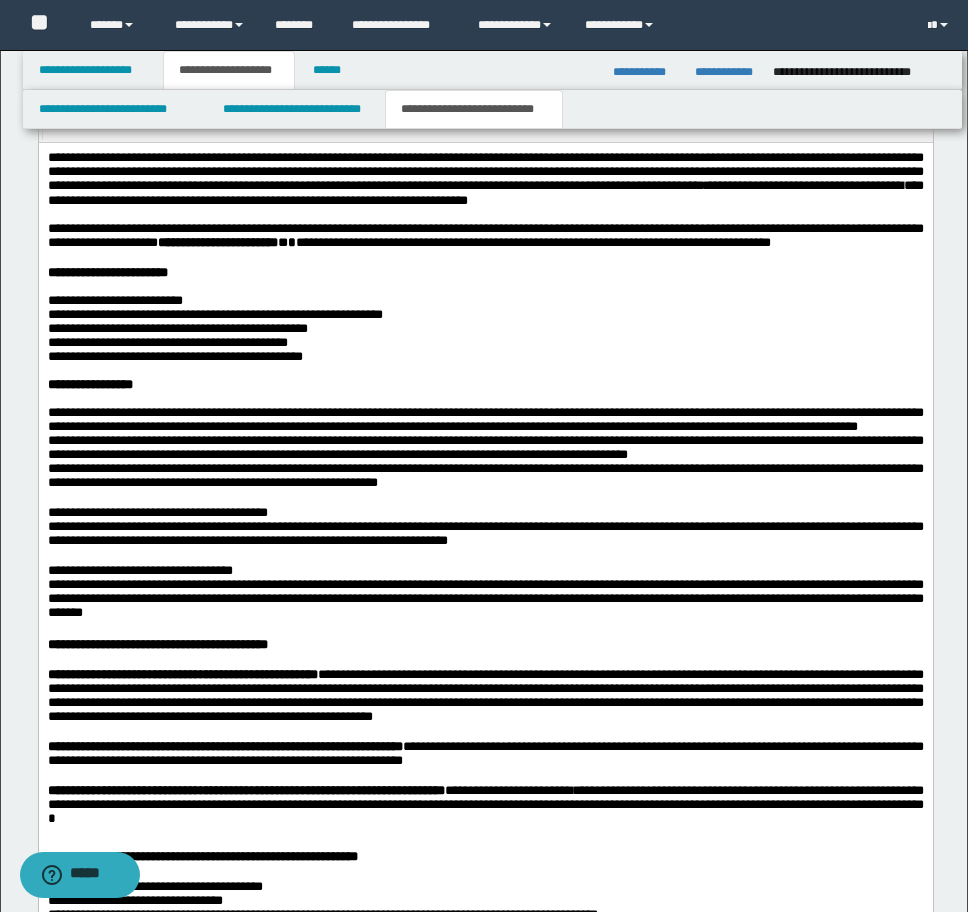 scroll, scrollTop: 2258, scrollLeft: 0, axis: vertical 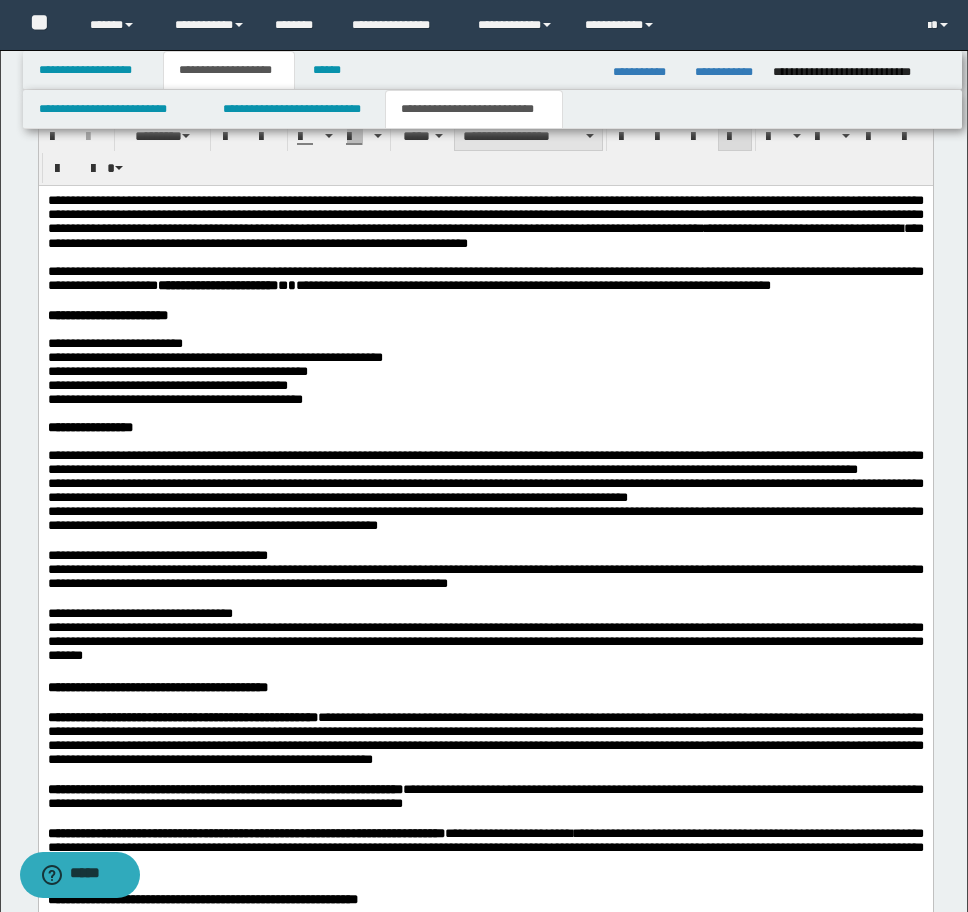 click on "**********" at bounding box center [528, 136] 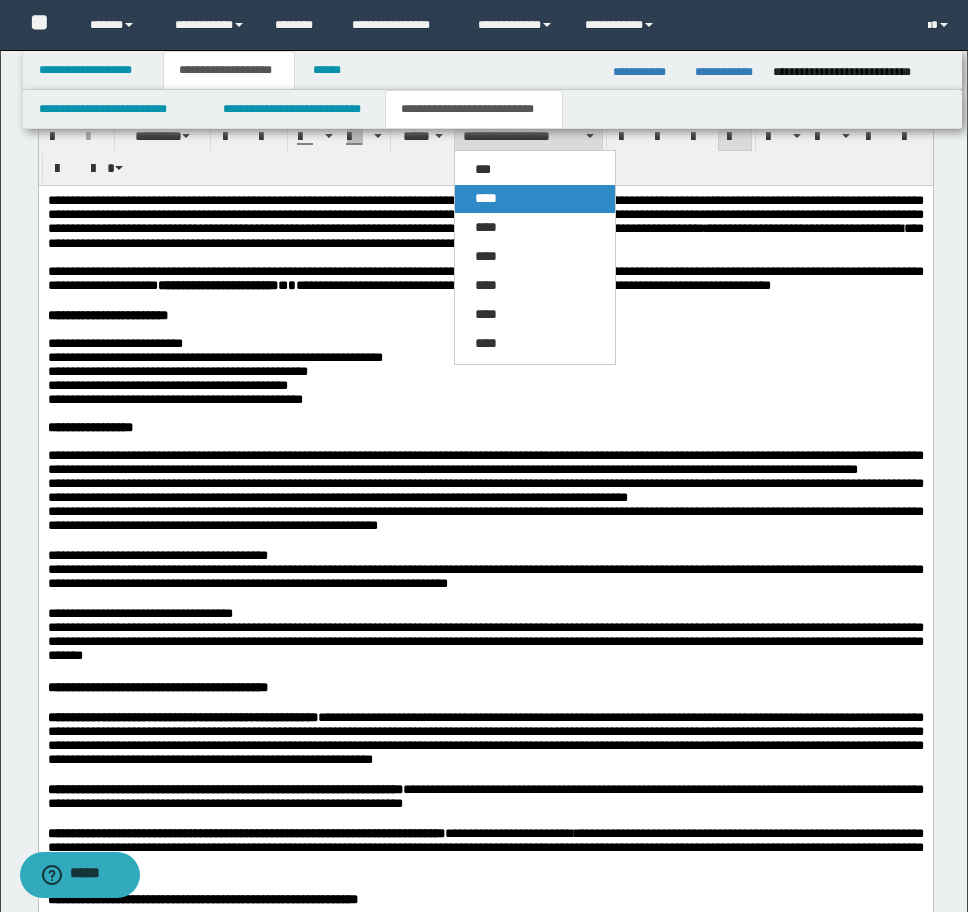 click on "****" at bounding box center (535, 199) 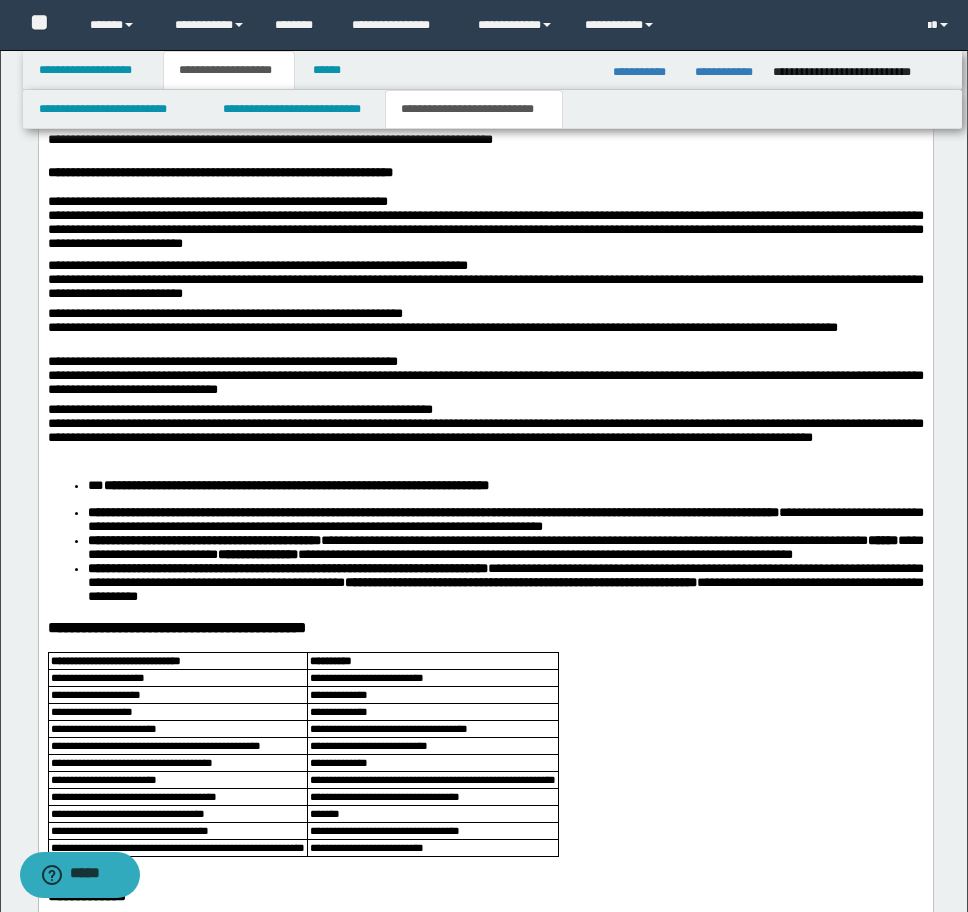scroll, scrollTop: 3090, scrollLeft: 0, axis: vertical 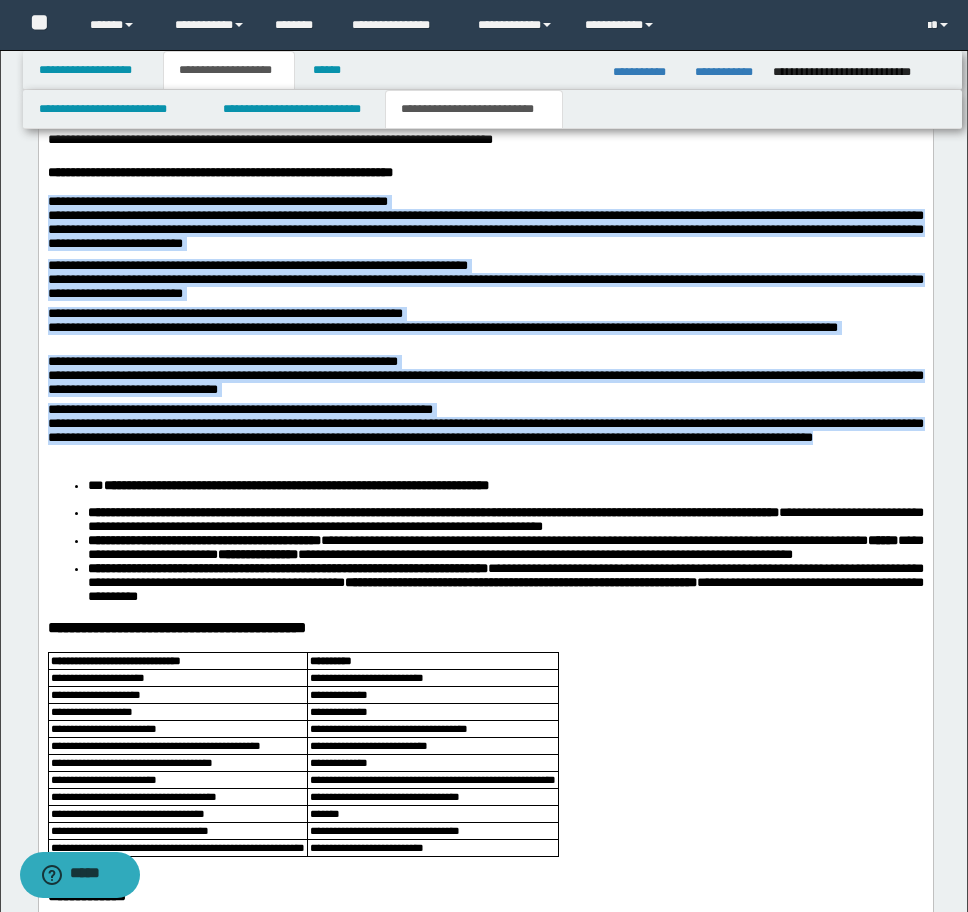 drag, startPoint x: 904, startPoint y: 591, endPoint x: 9, endPoint y: 354, distance: 925.8477 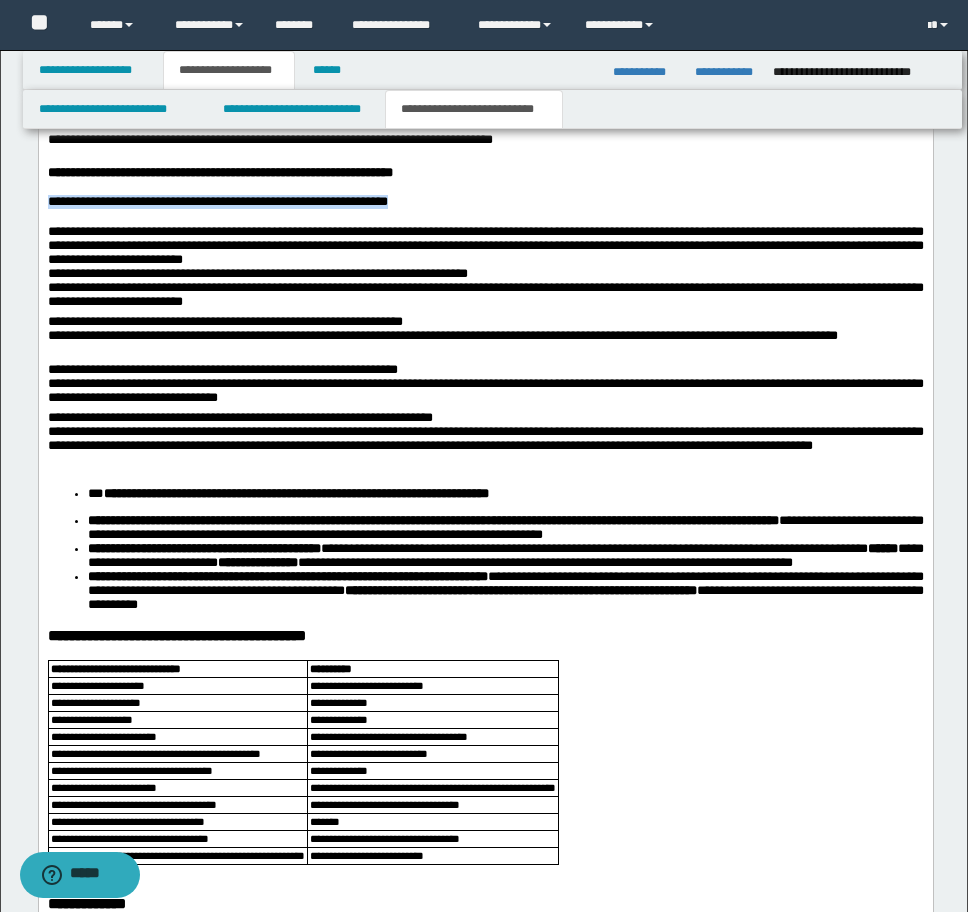 drag, startPoint x: 47, startPoint y: 344, endPoint x: 486, endPoint y: 344, distance: 439 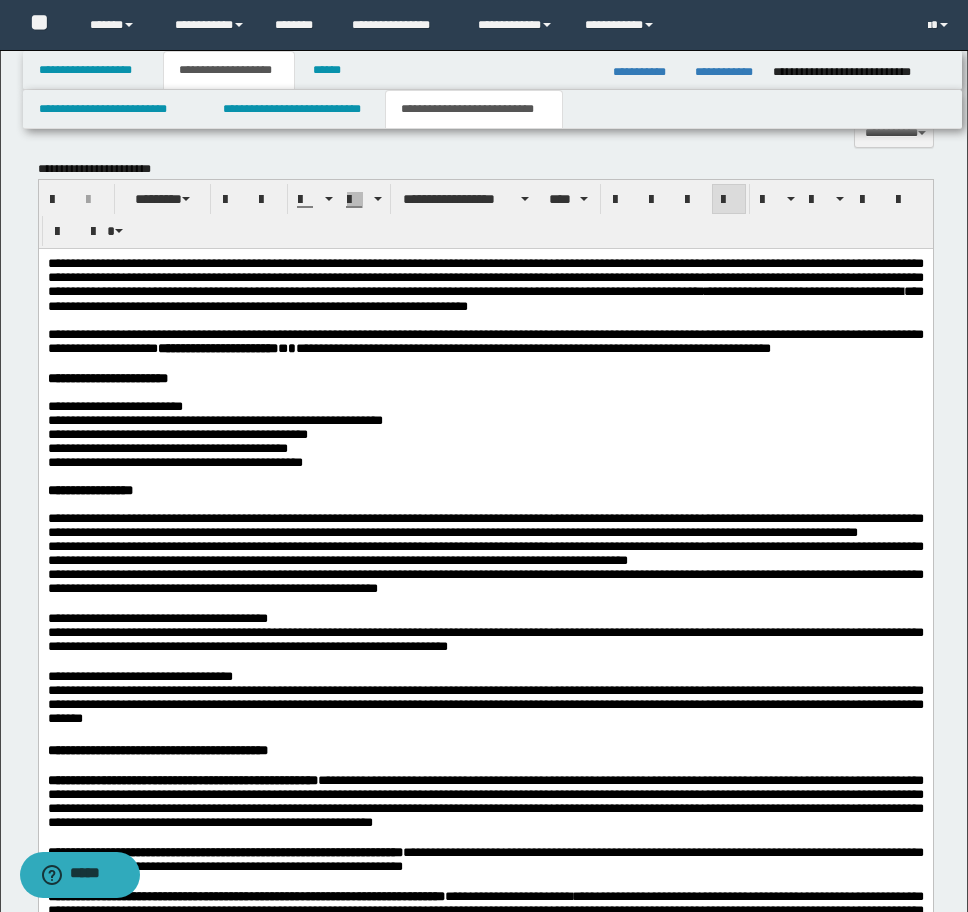 scroll, scrollTop: 2190, scrollLeft: 0, axis: vertical 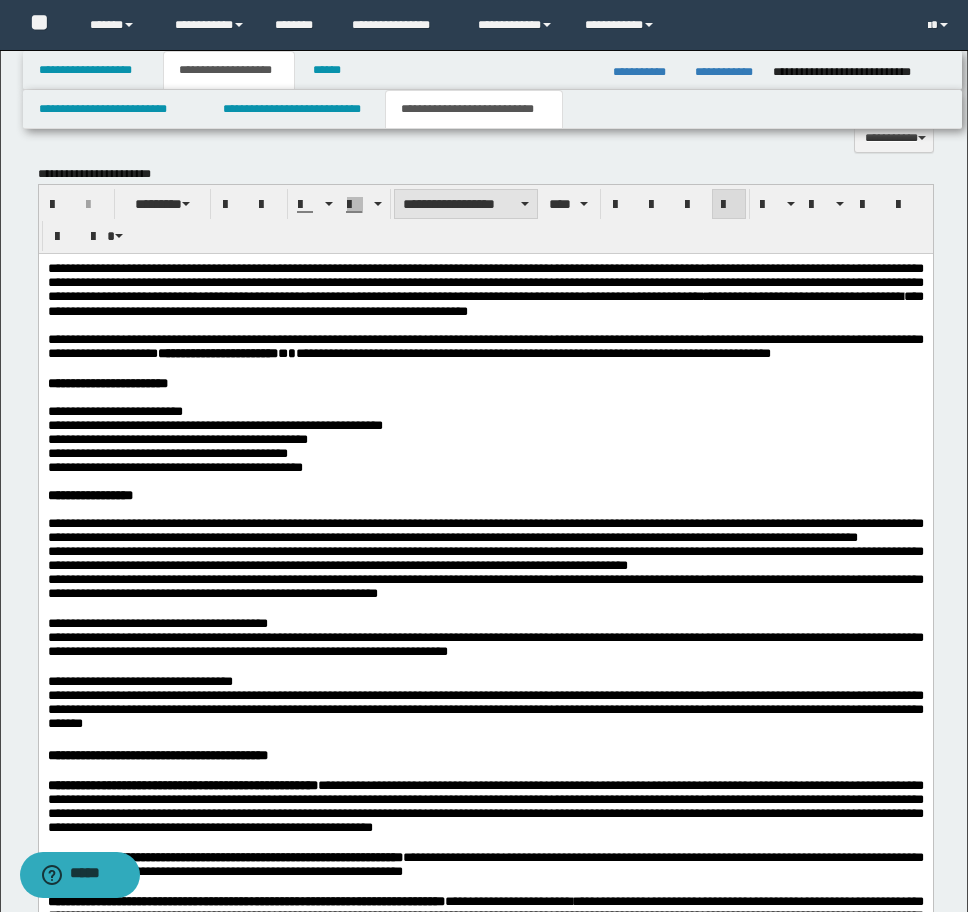 click on "**********" at bounding box center [466, 204] 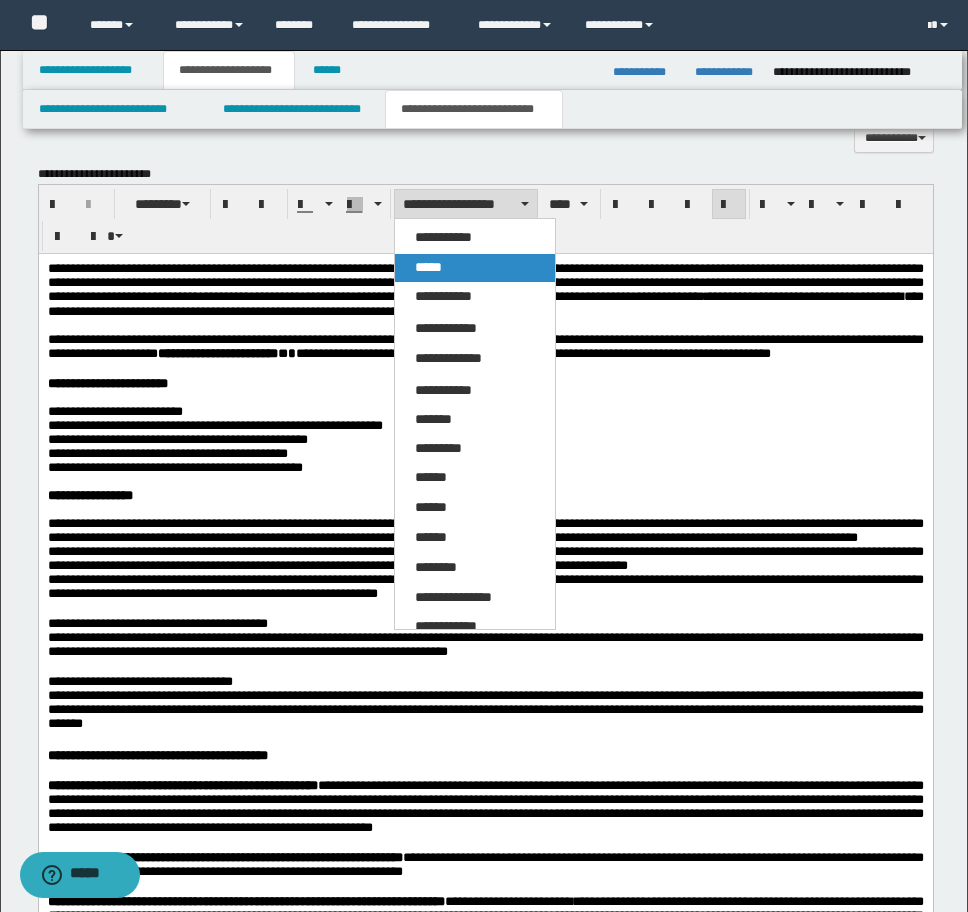 click on "*****" at bounding box center [428, 267] 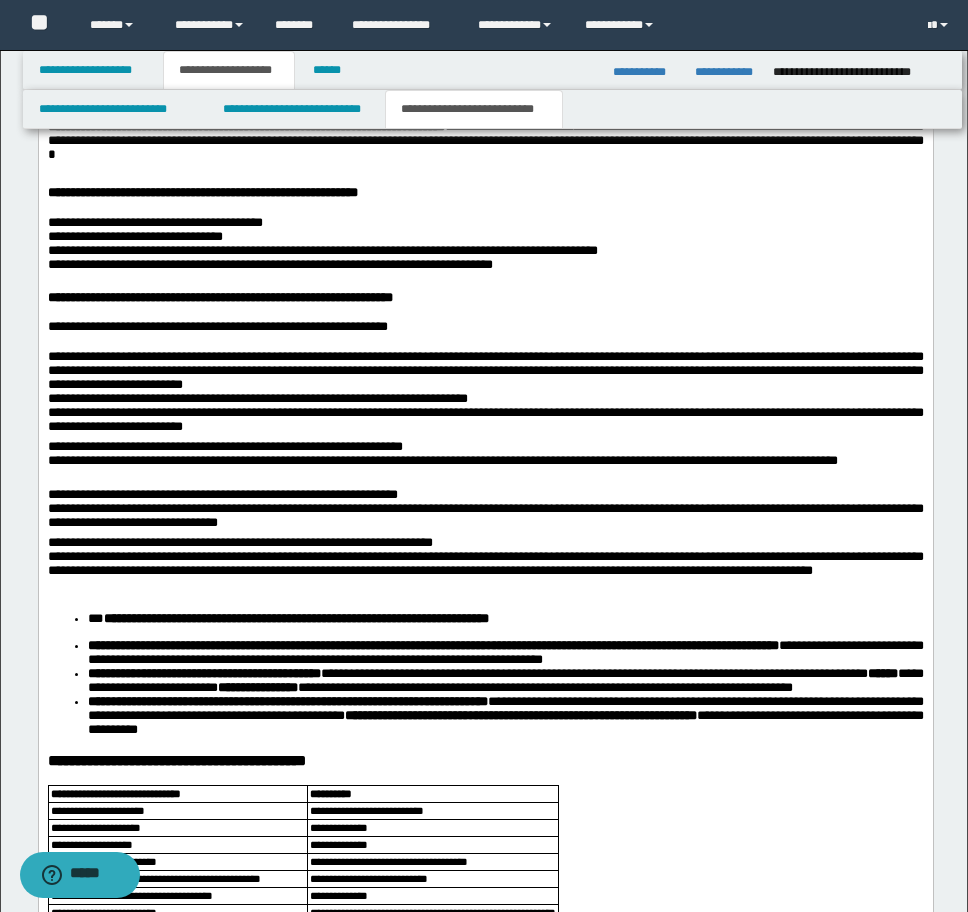 scroll, scrollTop: 2990, scrollLeft: 0, axis: vertical 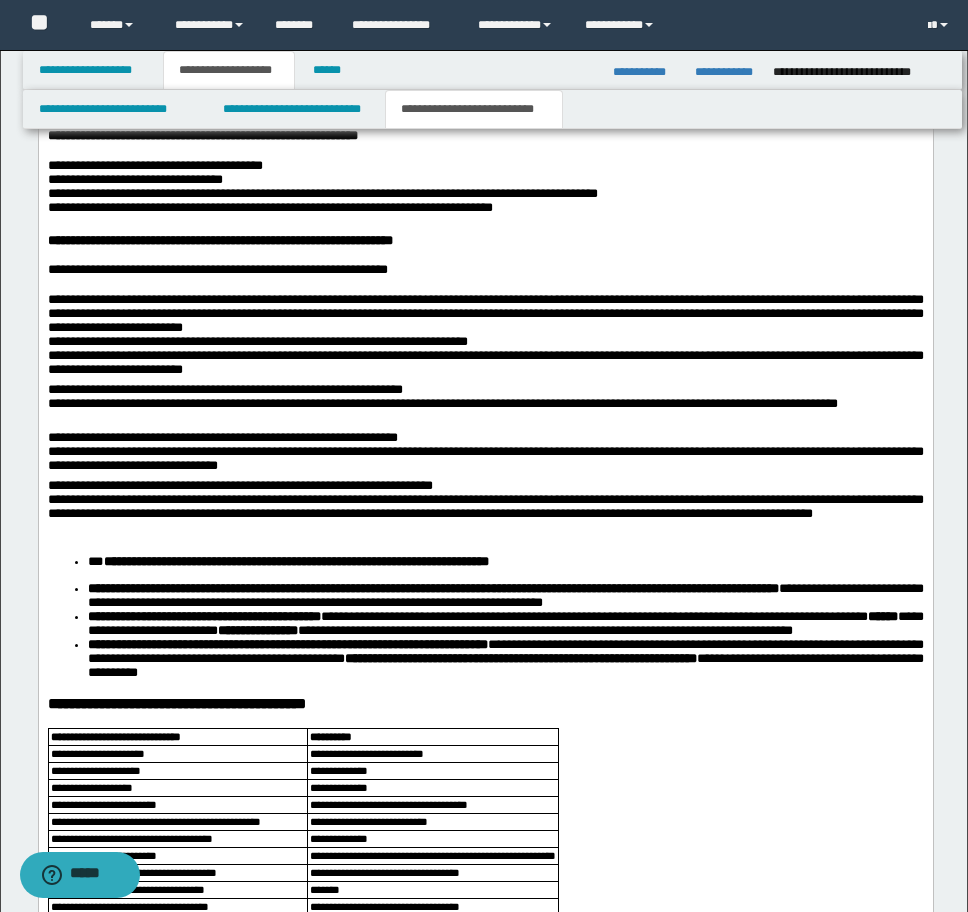 click on "**********" at bounding box center [287, 561] 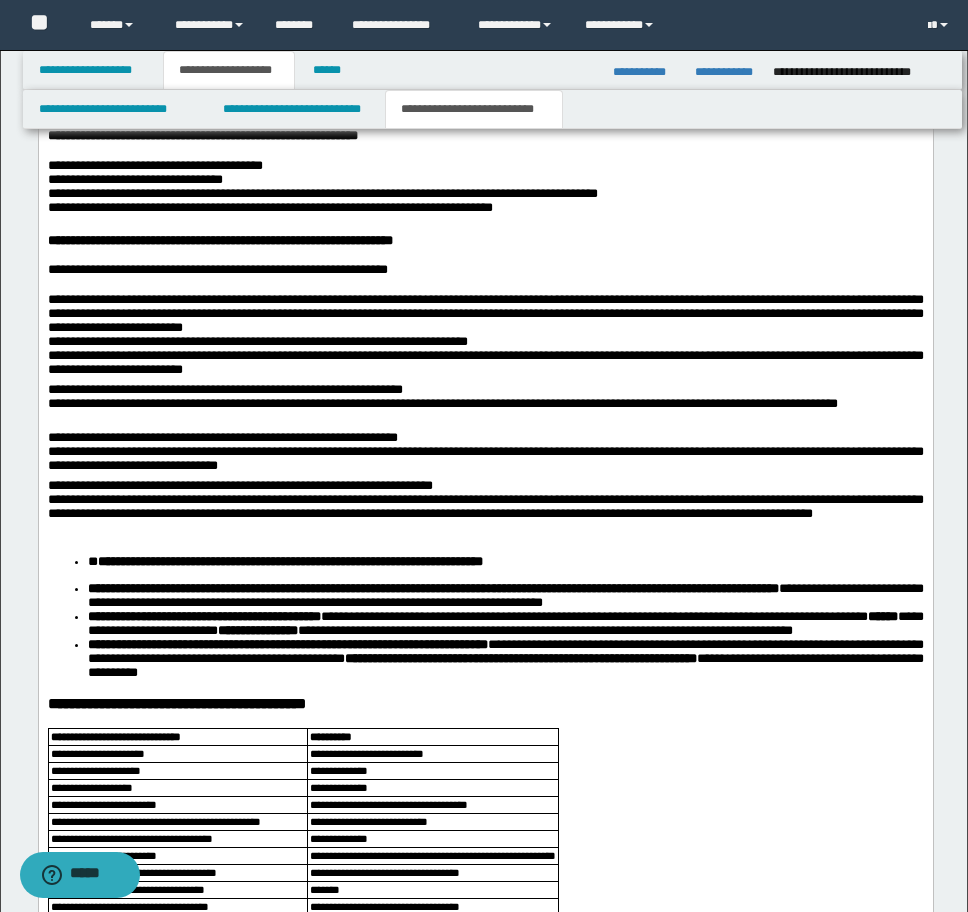 click on "**********" at bounding box center [289, 561] 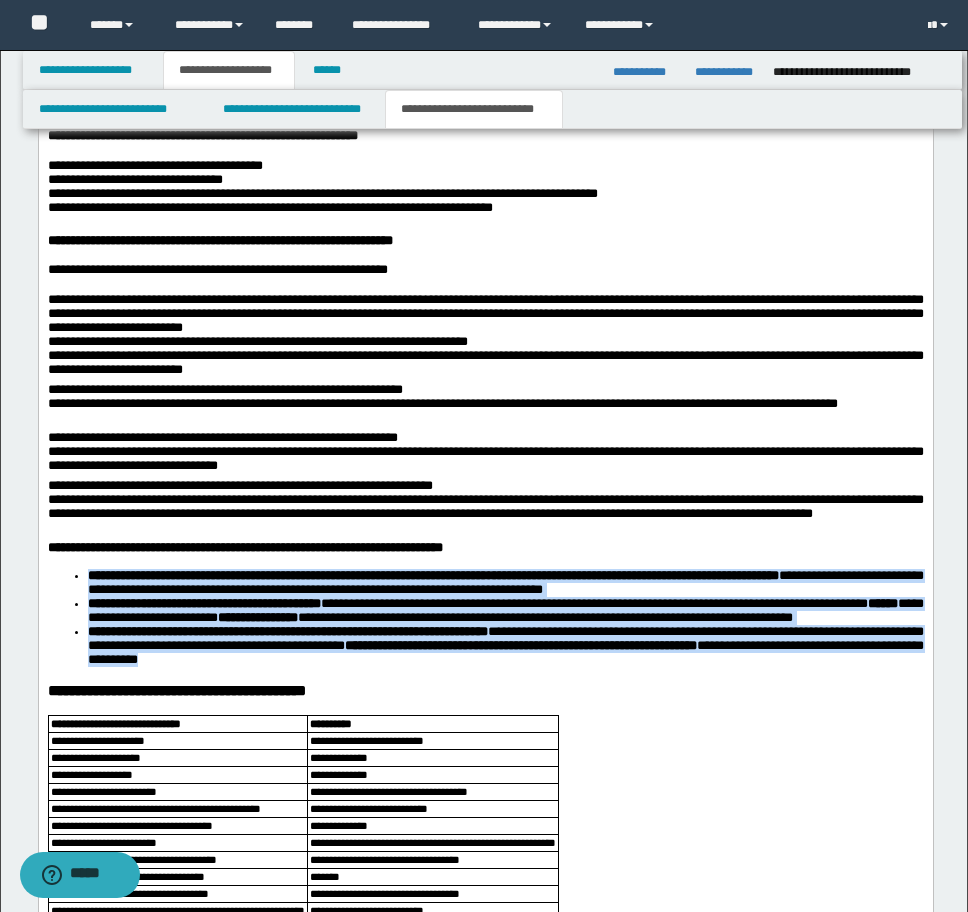 drag, startPoint x: 88, startPoint y: 735, endPoint x: 668, endPoint y: 847, distance: 590.71484 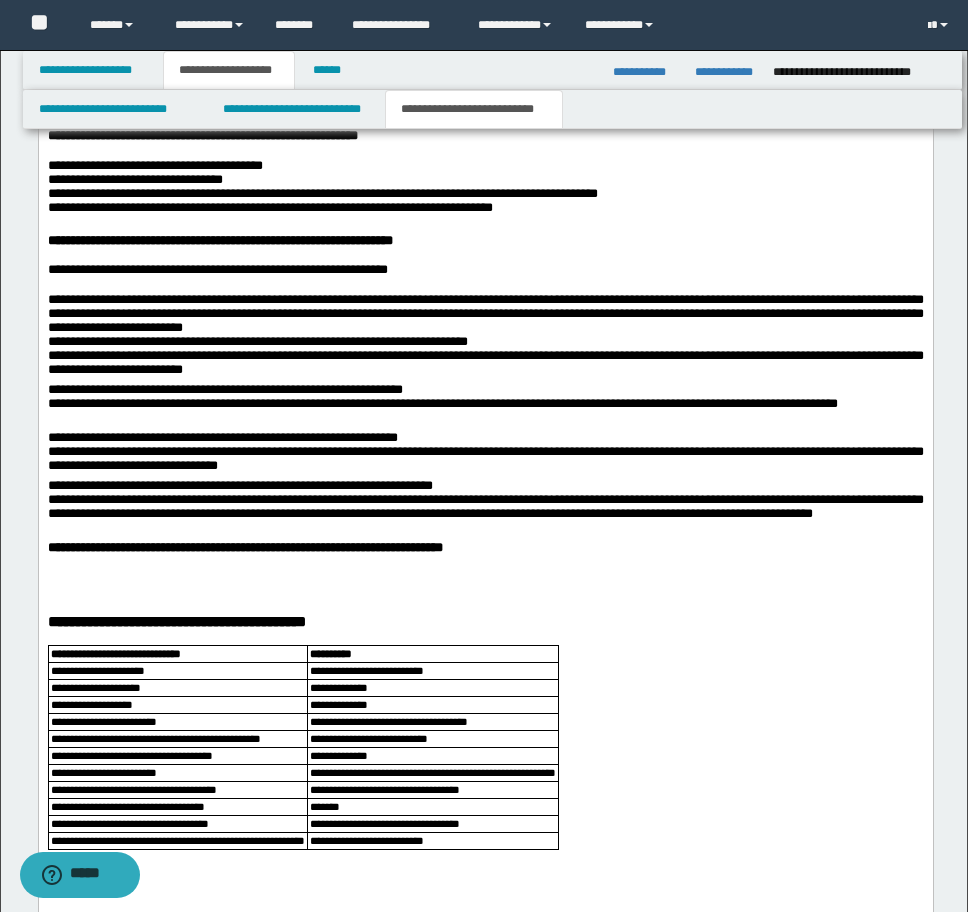 click at bounding box center [485, 576] 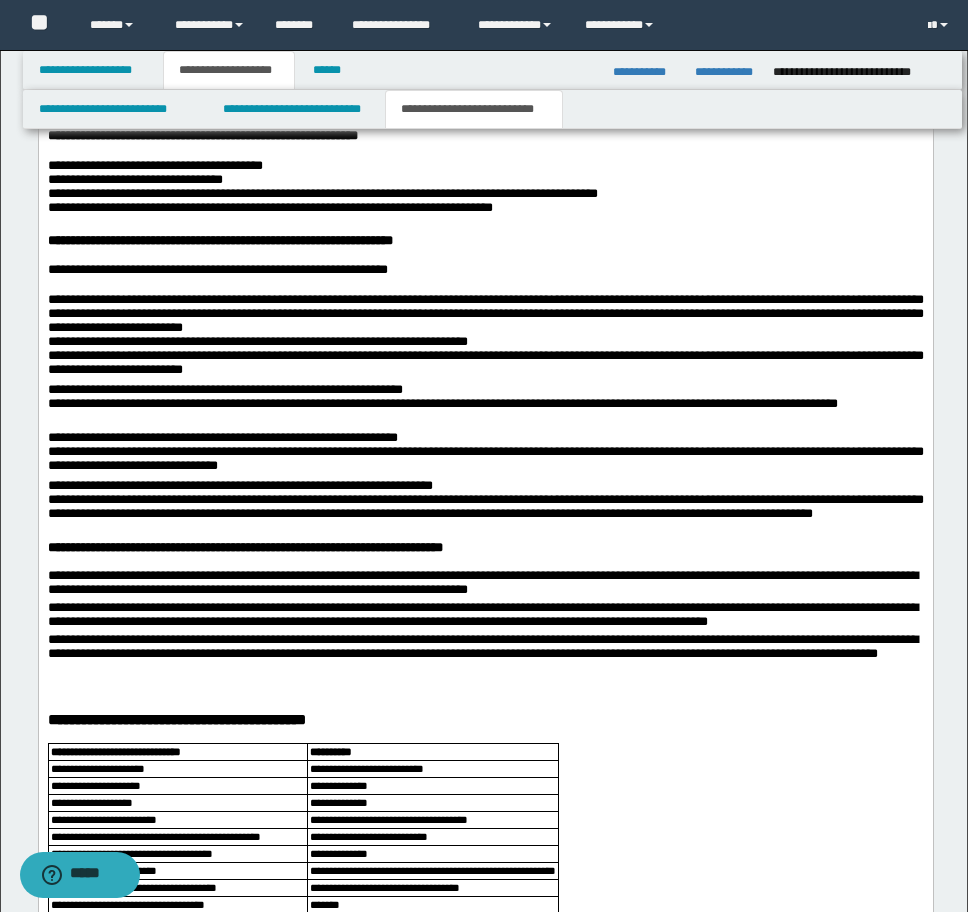 scroll, scrollTop: 3222, scrollLeft: 0, axis: vertical 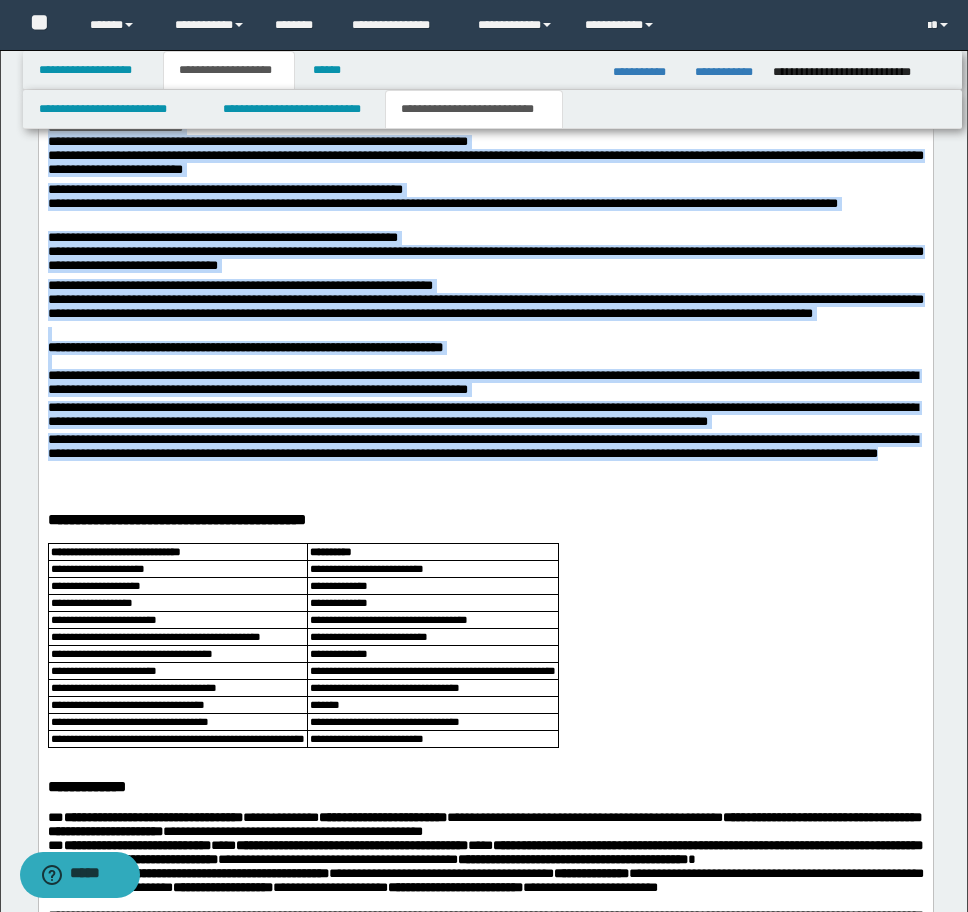 drag, startPoint x: 130, startPoint y: 574, endPoint x: 76, endPoint y: -552, distance: 1127.2941 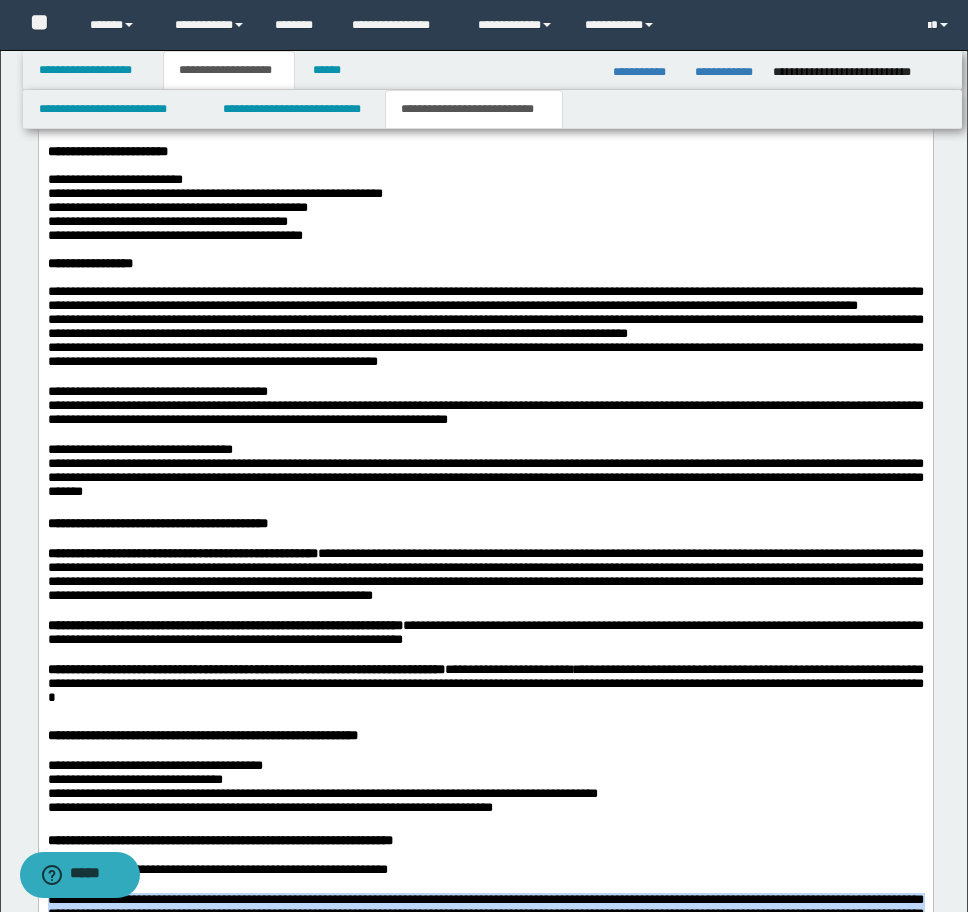 scroll, scrollTop: 2122, scrollLeft: 0, axis: vertical 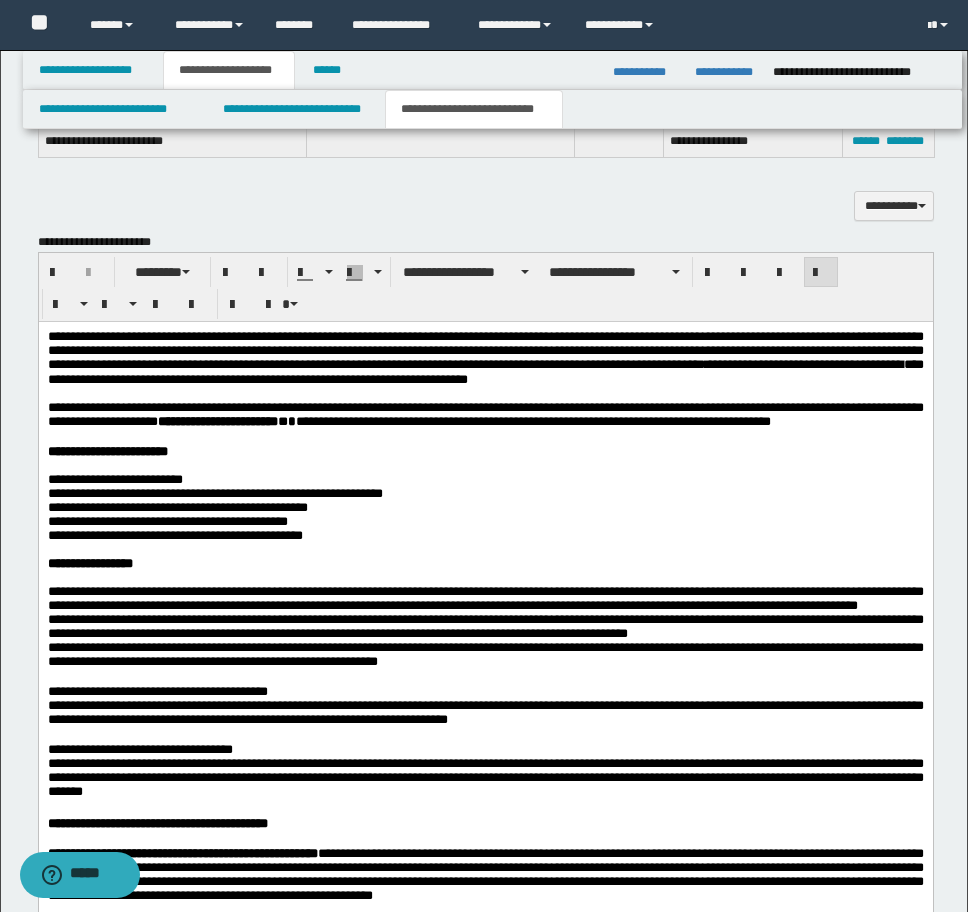 click at bounding box center (821, 273) 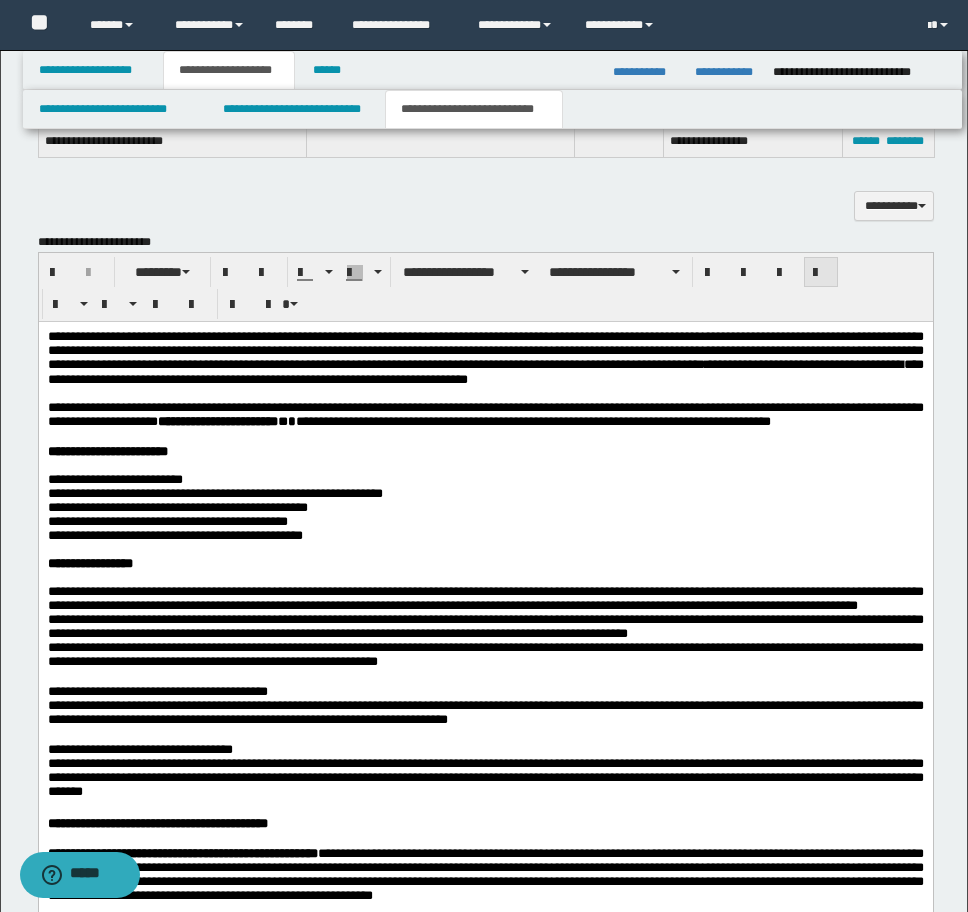 click at bounding box center [821, 273] 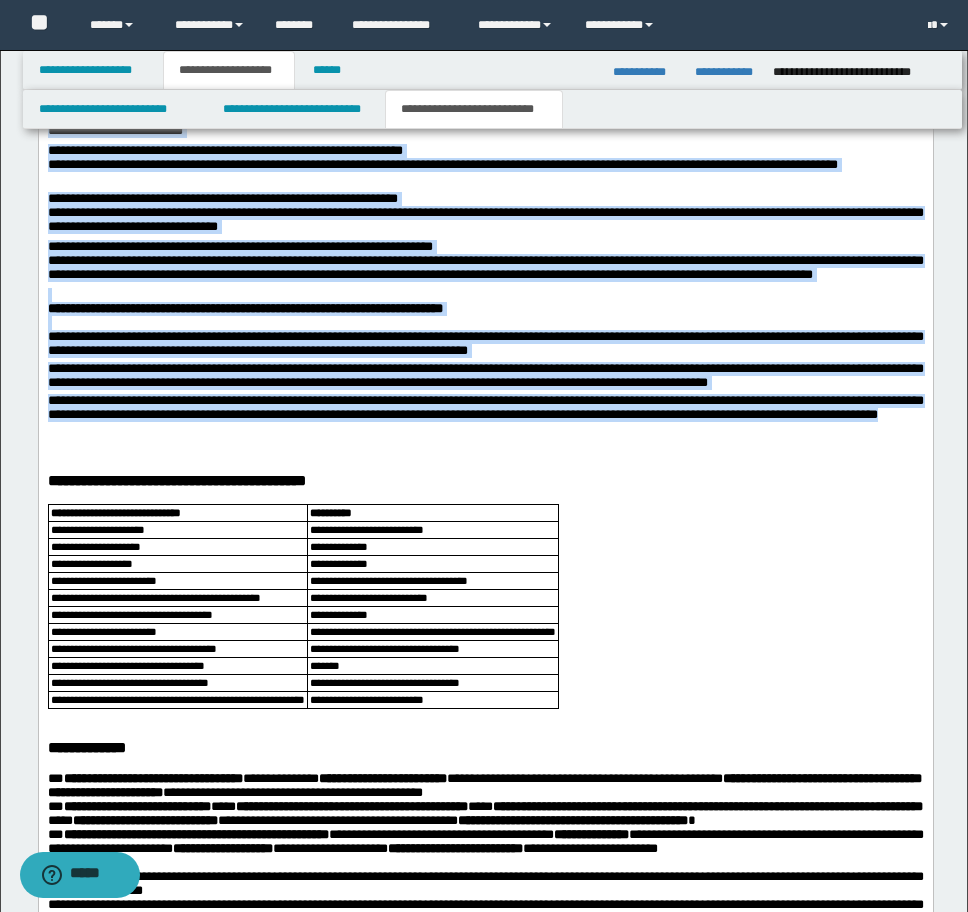 scroll, scrollTop: 3322, scrollLeft: 0, axis: vertical 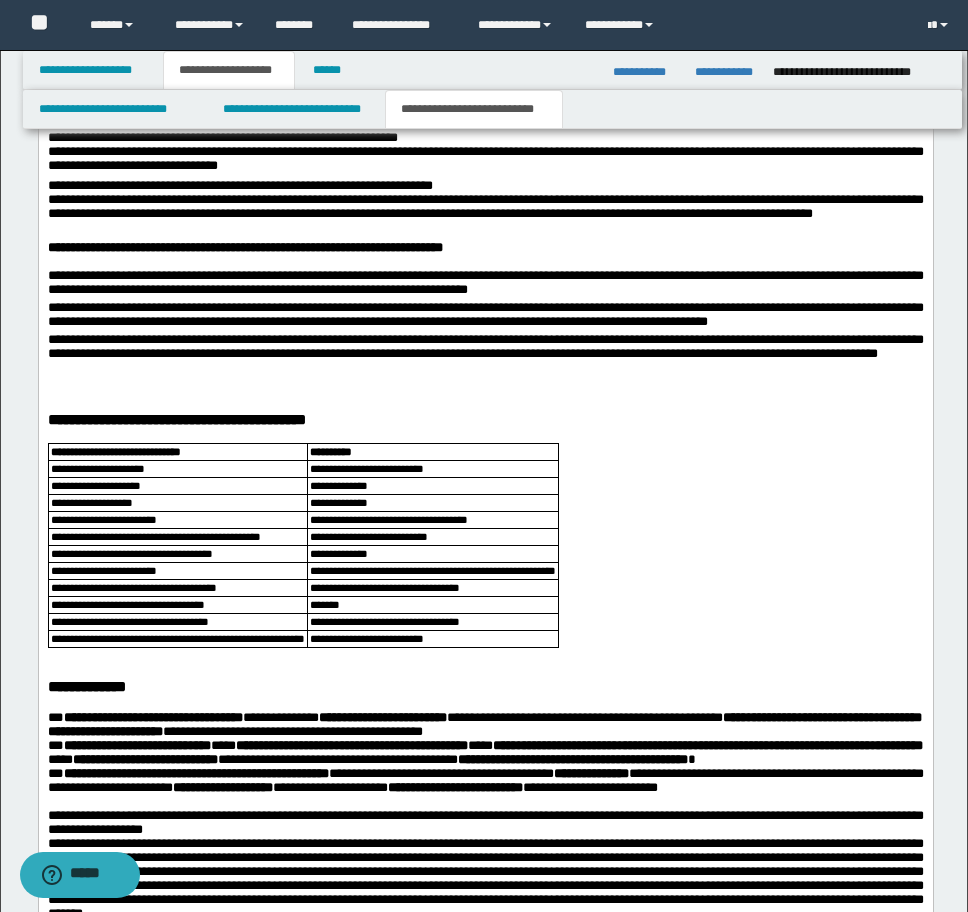 click on "**********" at bounding box center (485, 221) 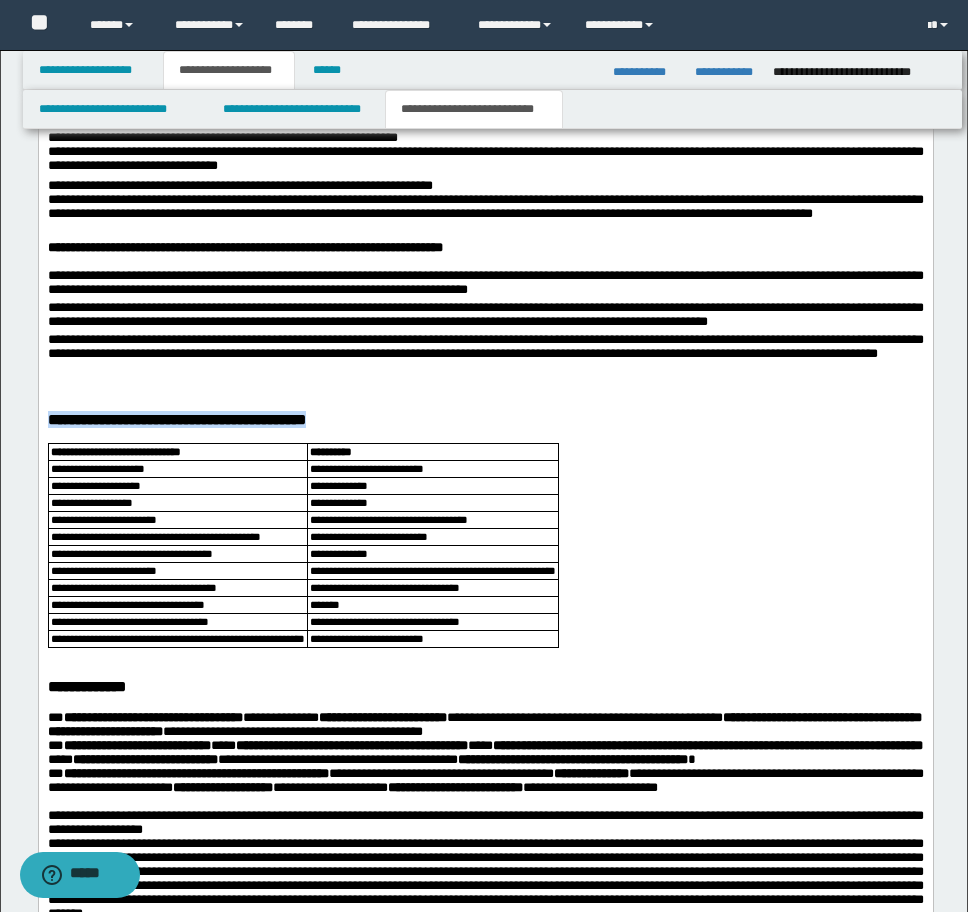 drag, startPoint x: 414, startPoint y: 585, endPoint x: 48, endPoint y: 582, distance: 366.0123 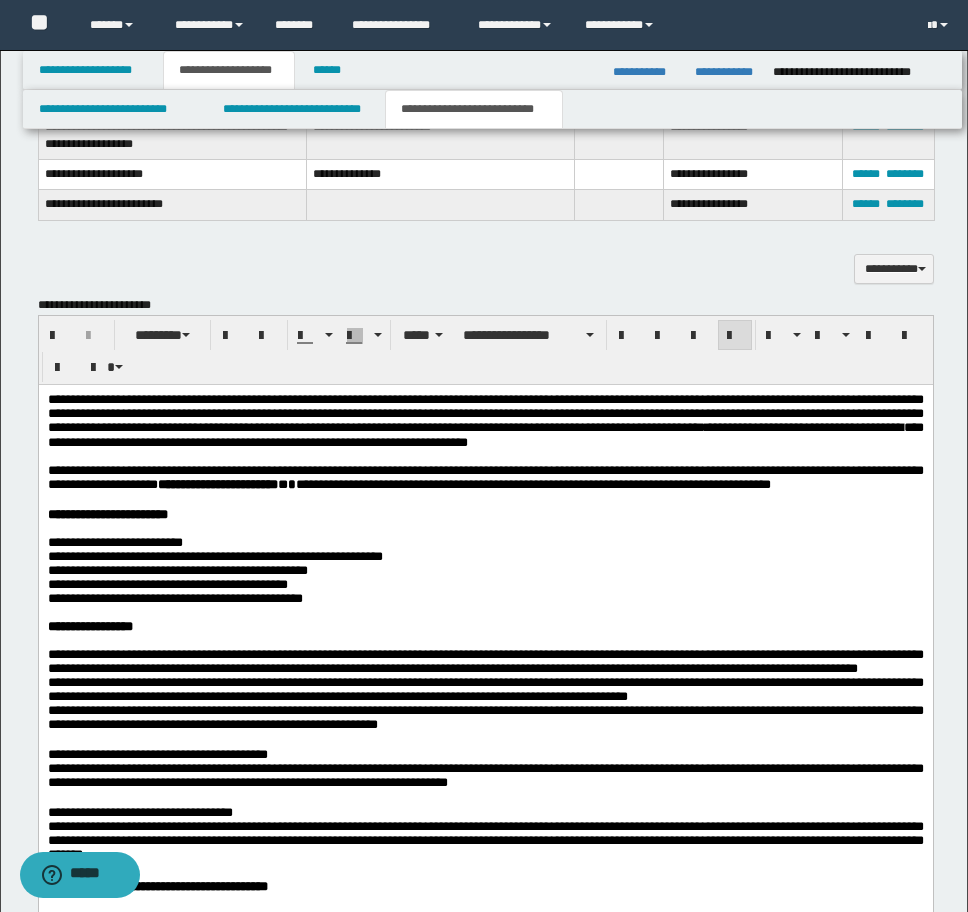 scroll, scrollTop: 2022, scrollLeft: 0, axis: vertical 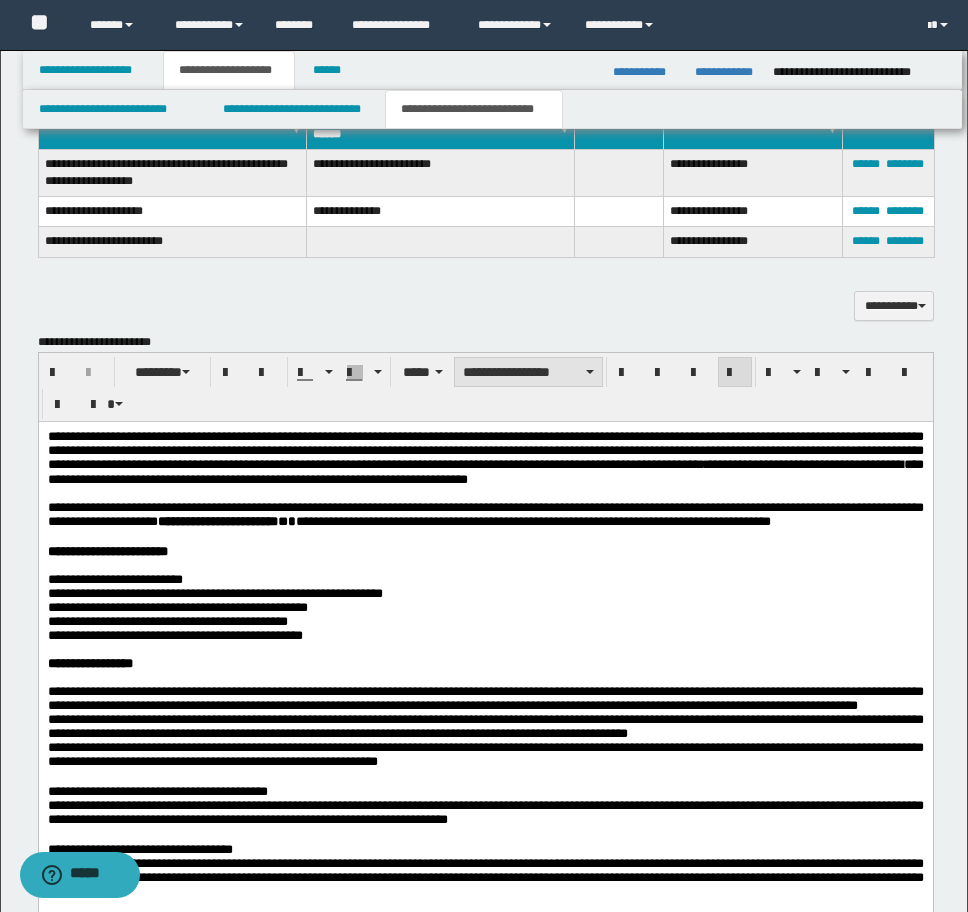 click on "**********" at bounding box center (528, 372) 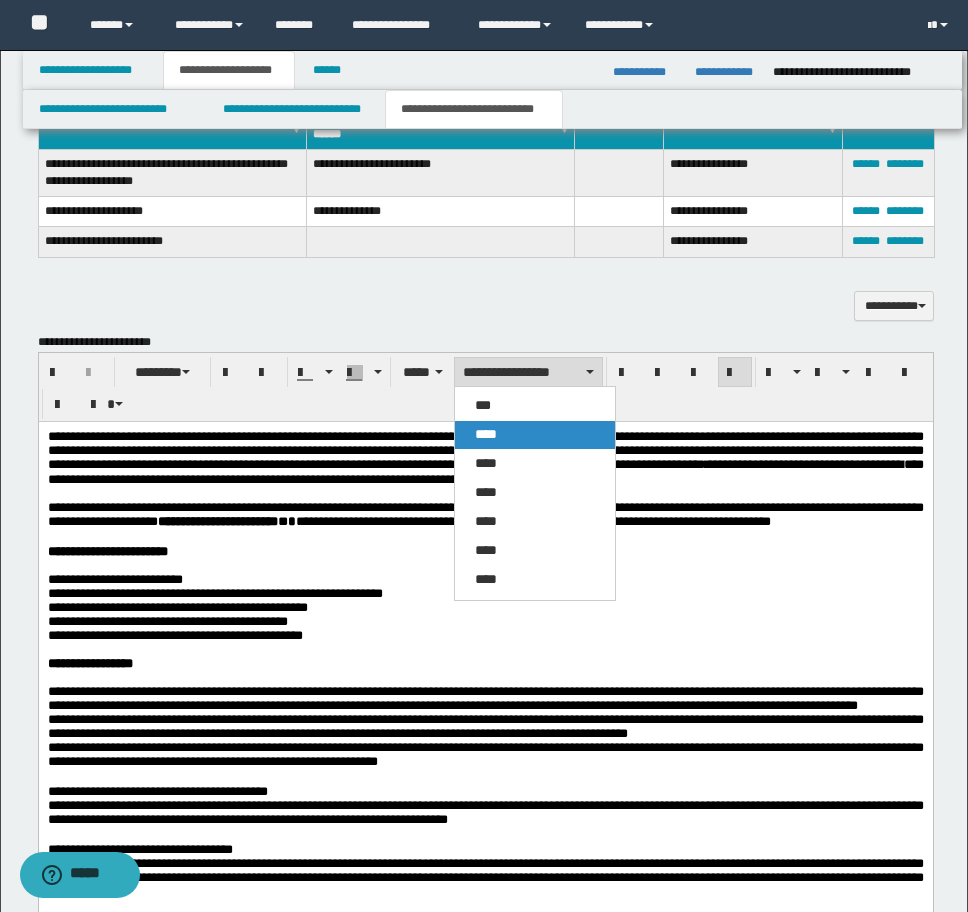 click on "****" at bounding box center [535, 435] 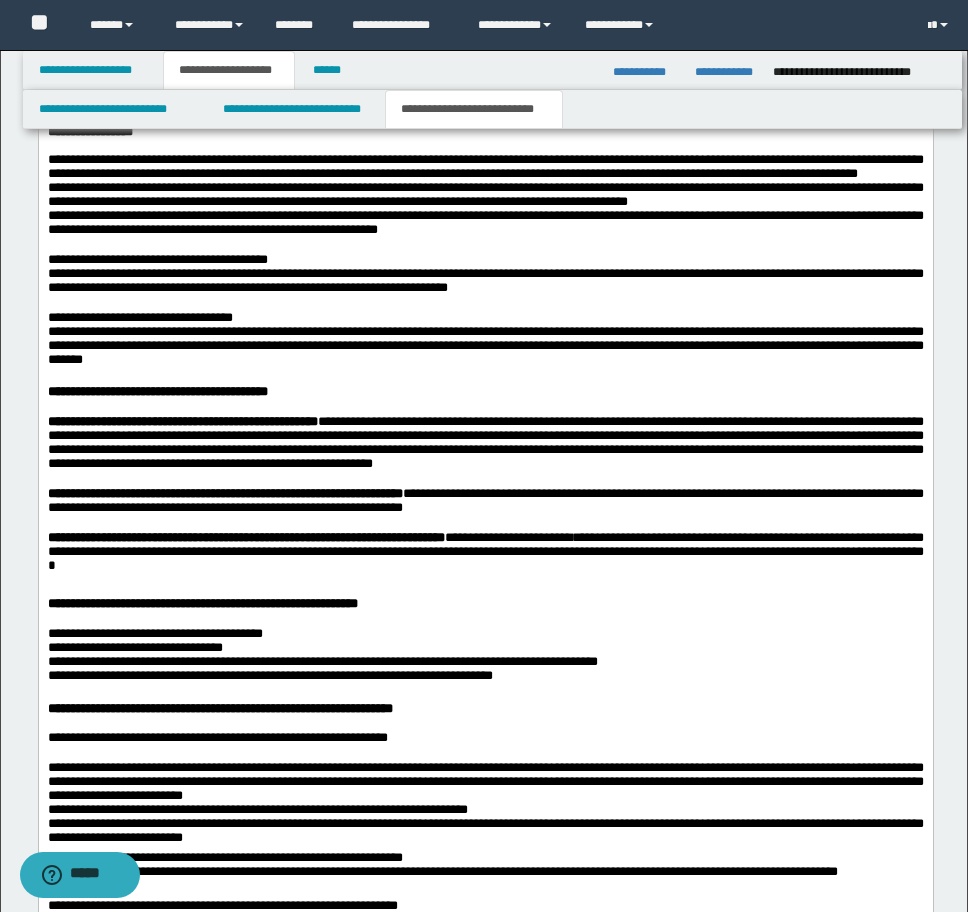 scroll, scrollTop: 2222, scrollLeft: 0, axis: vertical 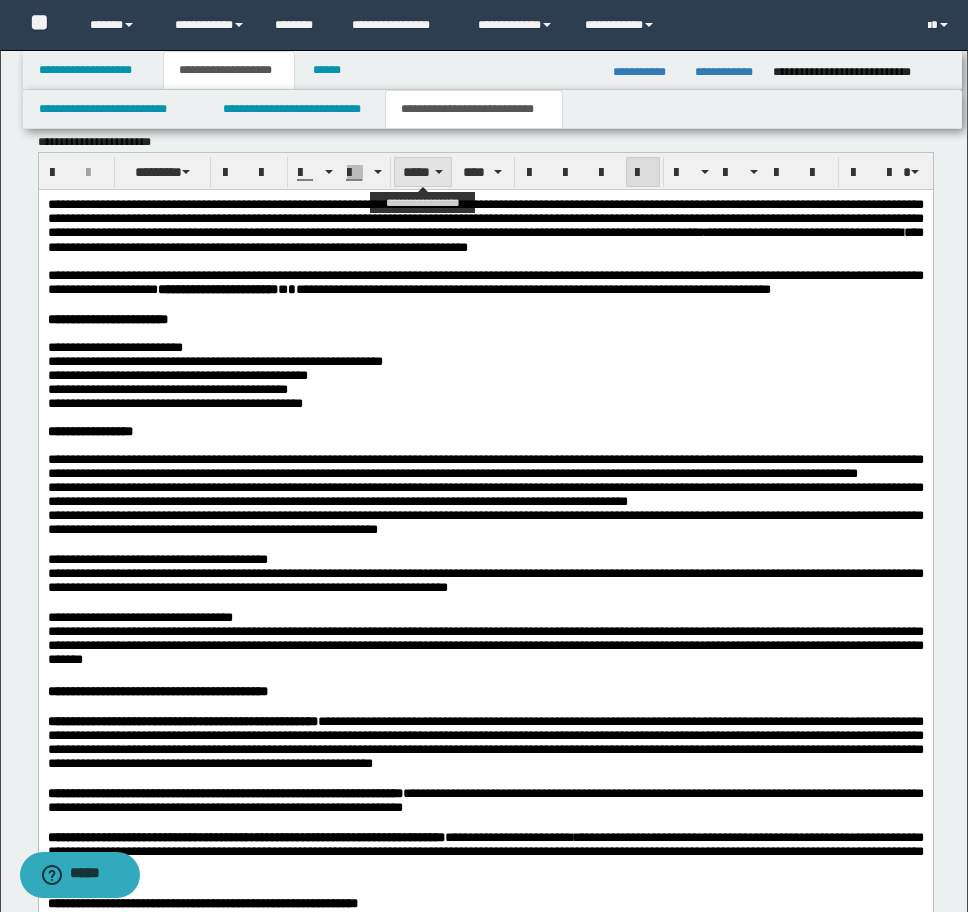 click on "*****" at bounding box center [423, 172] 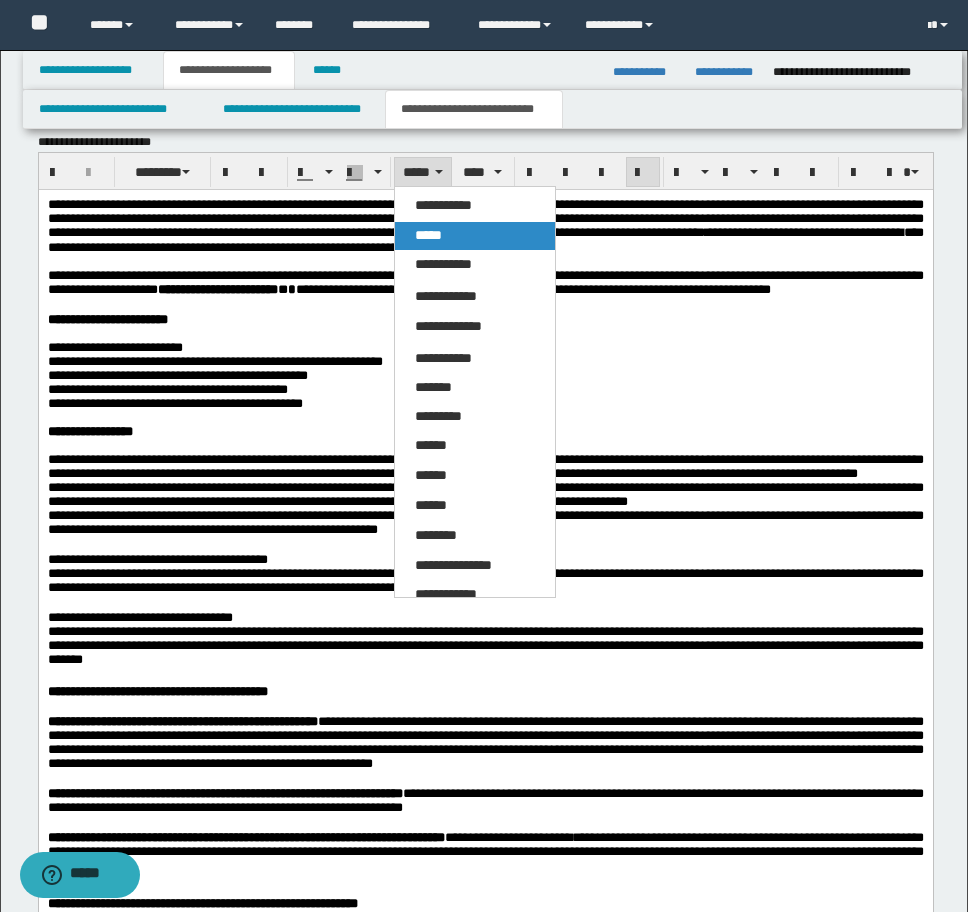 click on "*****" at bounding box center (428, 235) 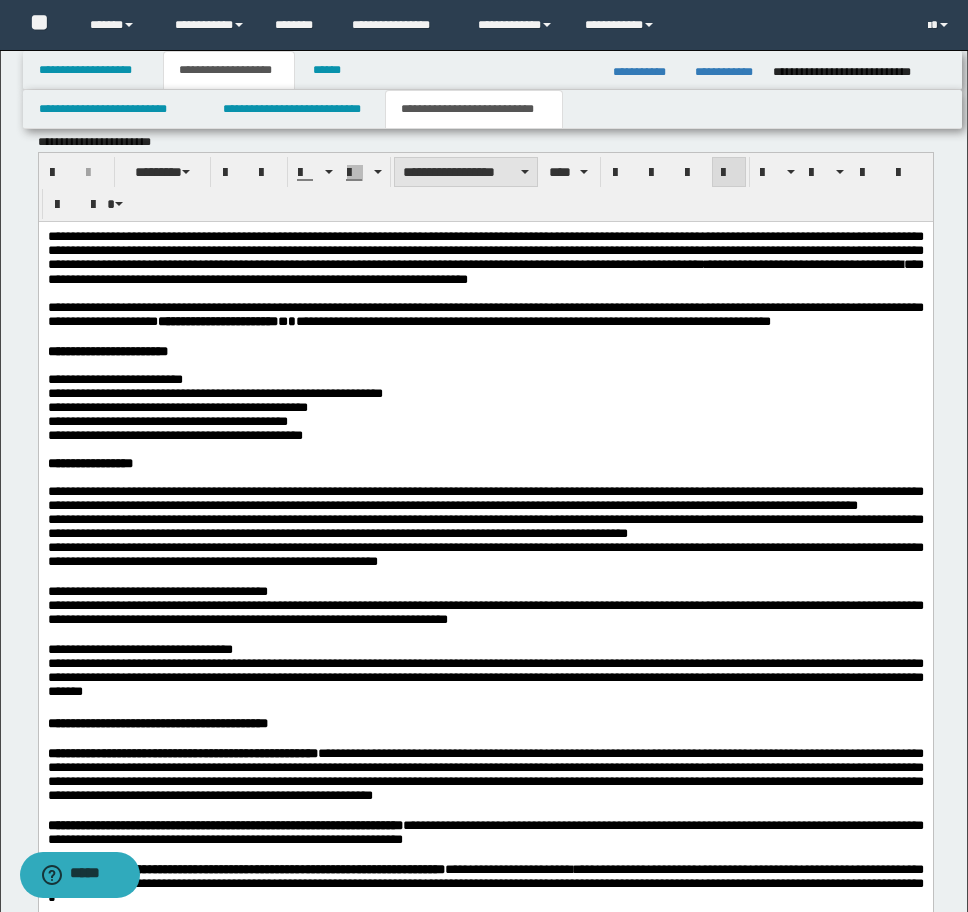 click on "**********" at bounding box center (466, 172) 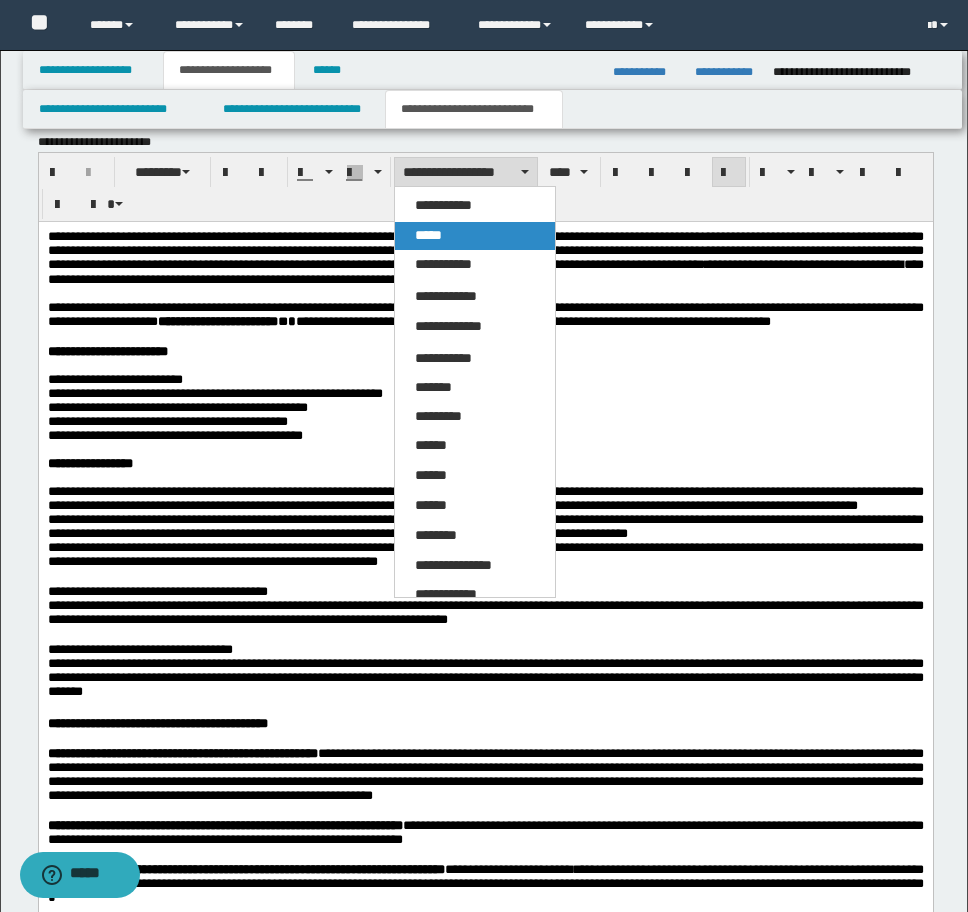 click on "*****" at bounding box center [428, 235] 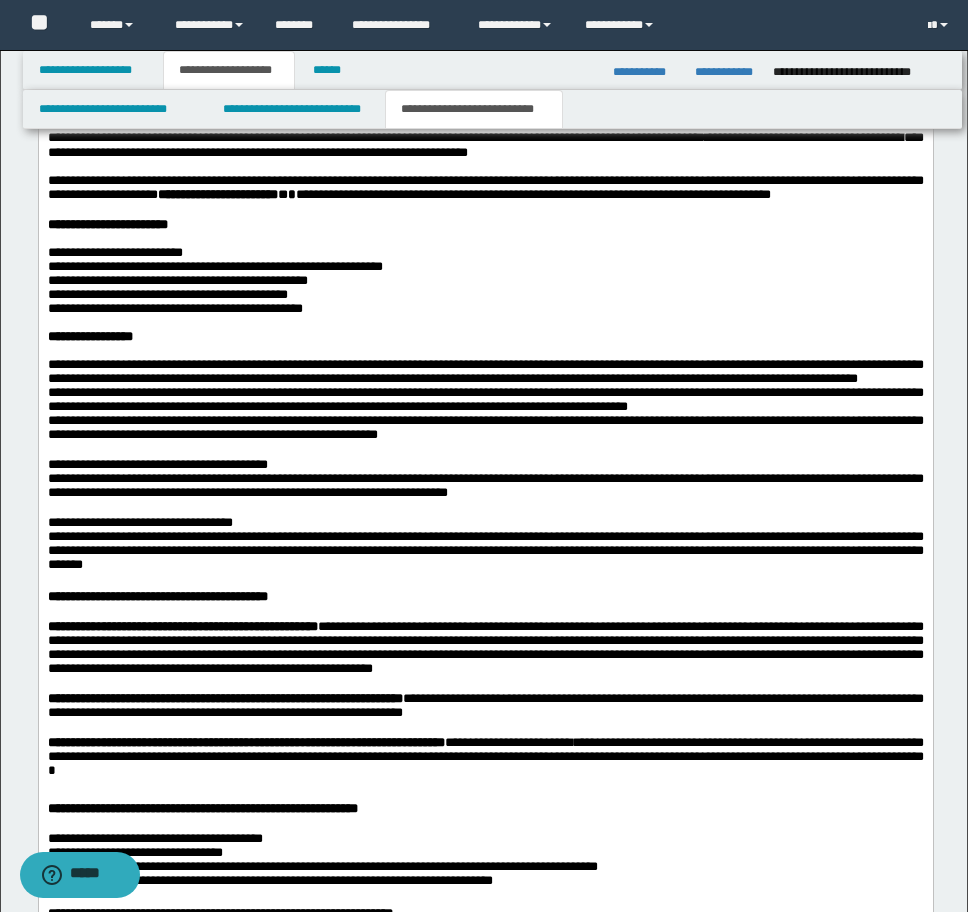 scroll, scrollTop: 2022, scrollLeft: 0, axis: vertical 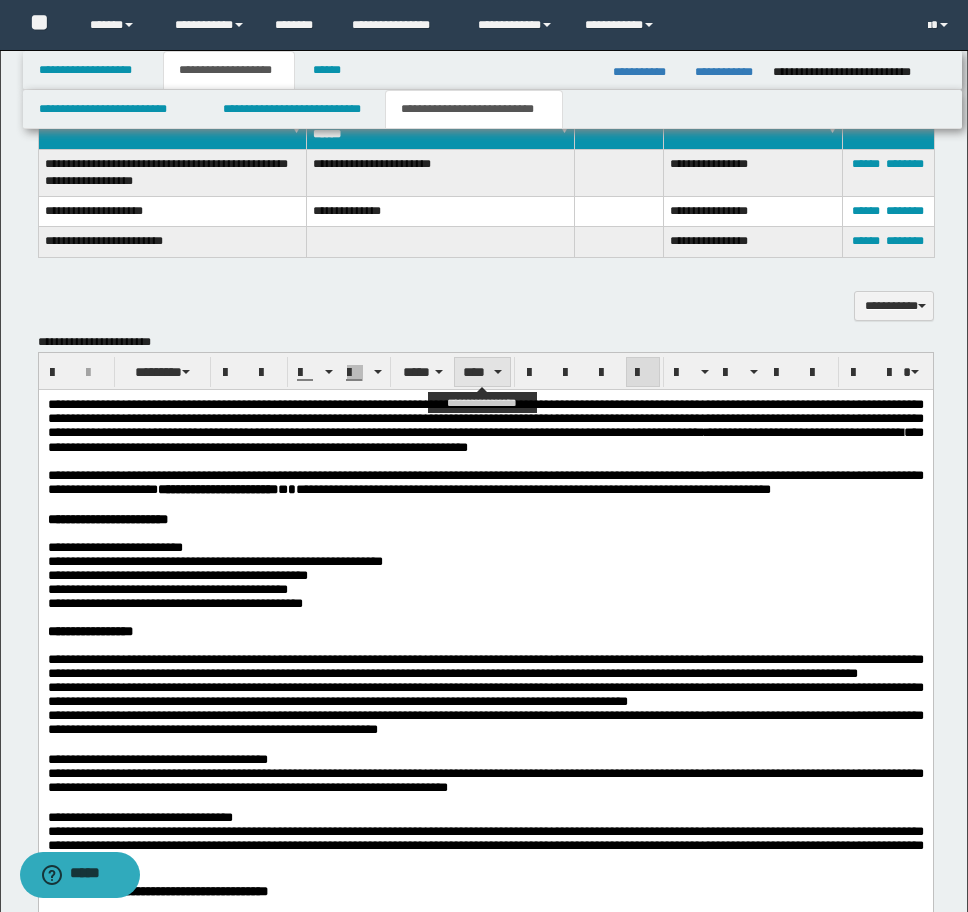 click on "****" at bounding box center [482, 372] 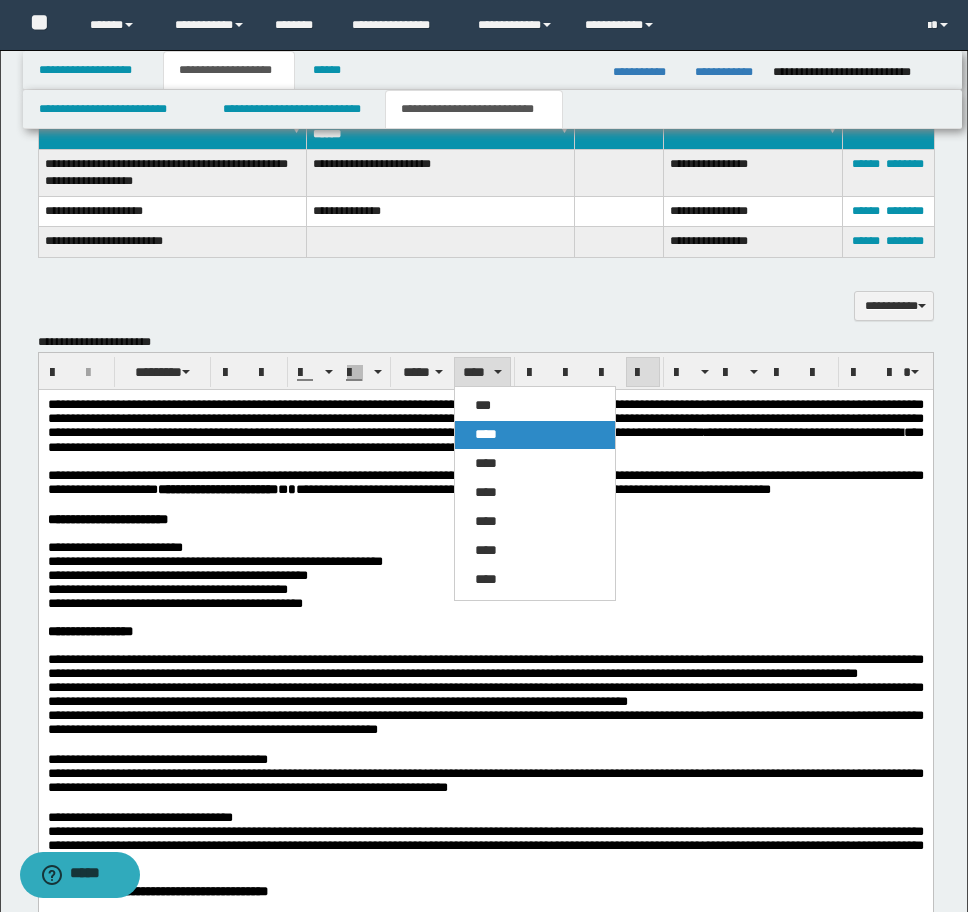 click on "****" at bounding box center (486, 434) 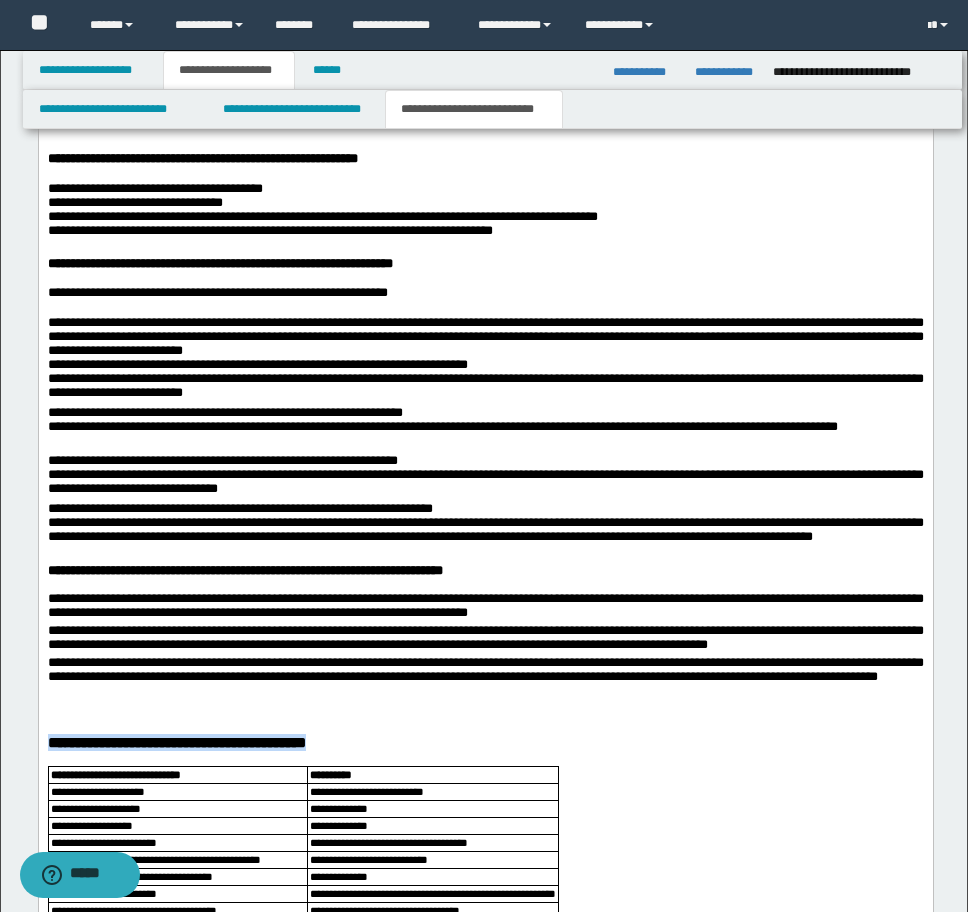 scroll, scrollTop: 3322, scrollLeft: 0, axis: vertical 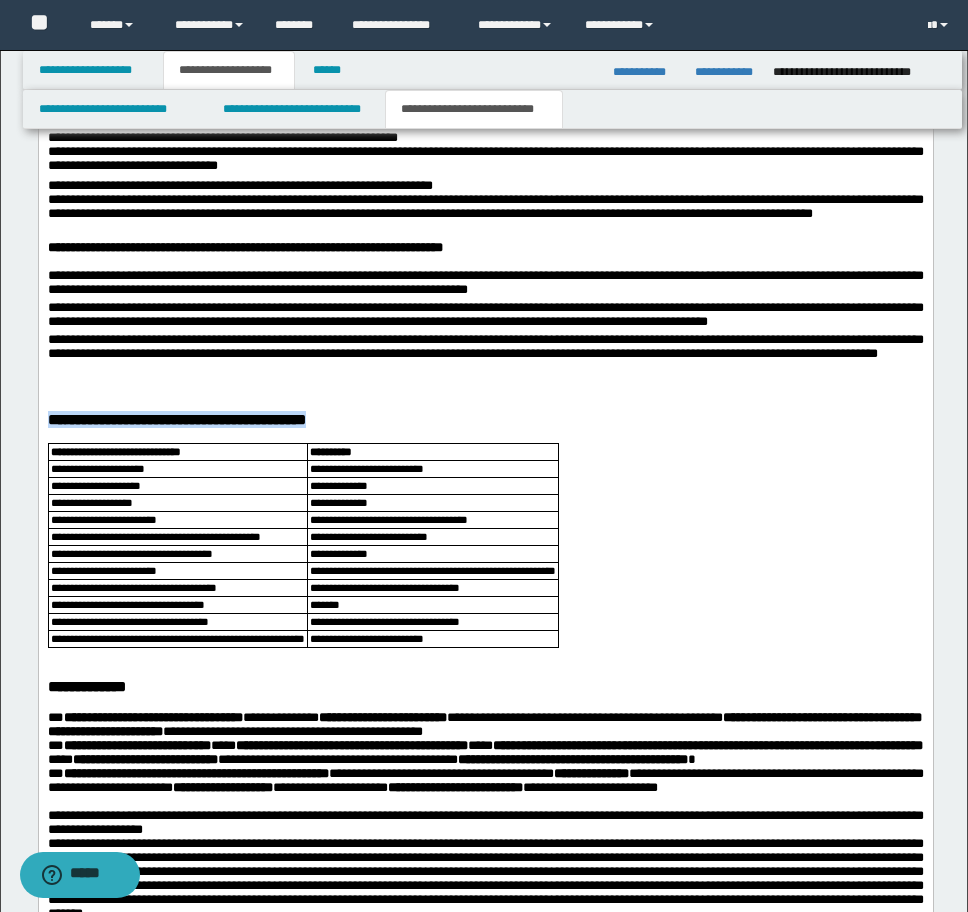 click on "**********" at bounding box center (485, 221) 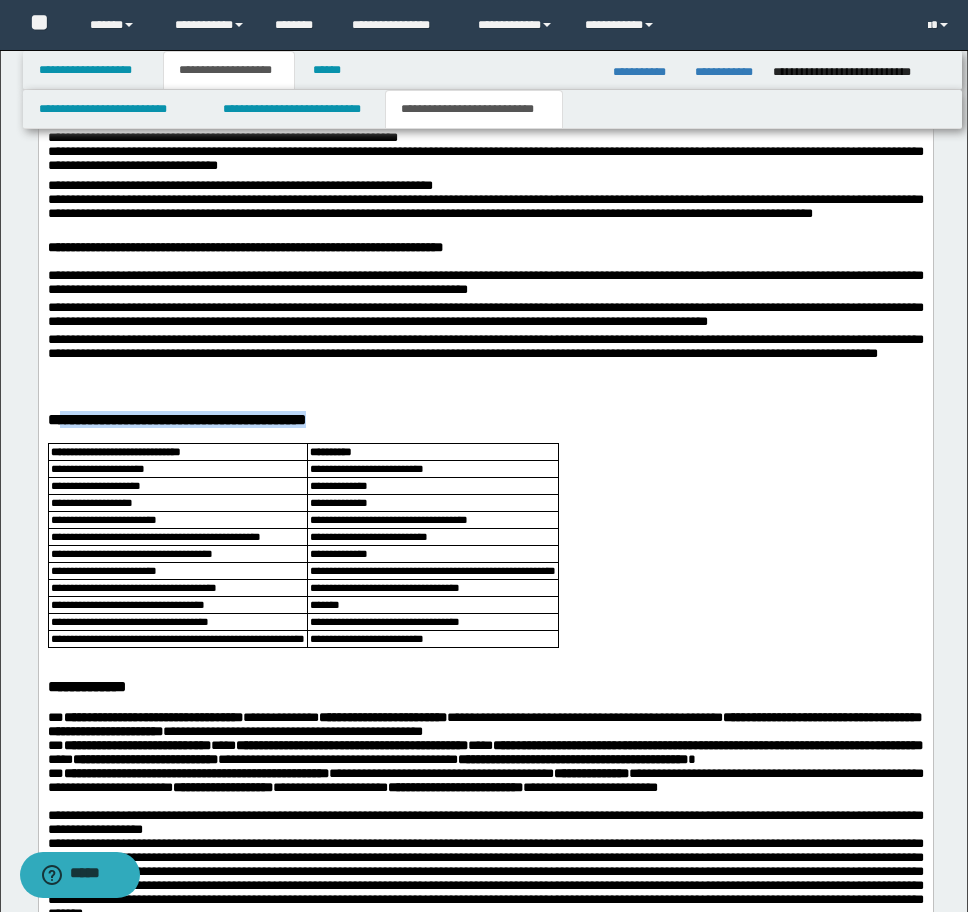 drag, startPoint x: 381, startPoint y: 582, endPoint x: 60, endPoint y: 589, distance: 321.07632 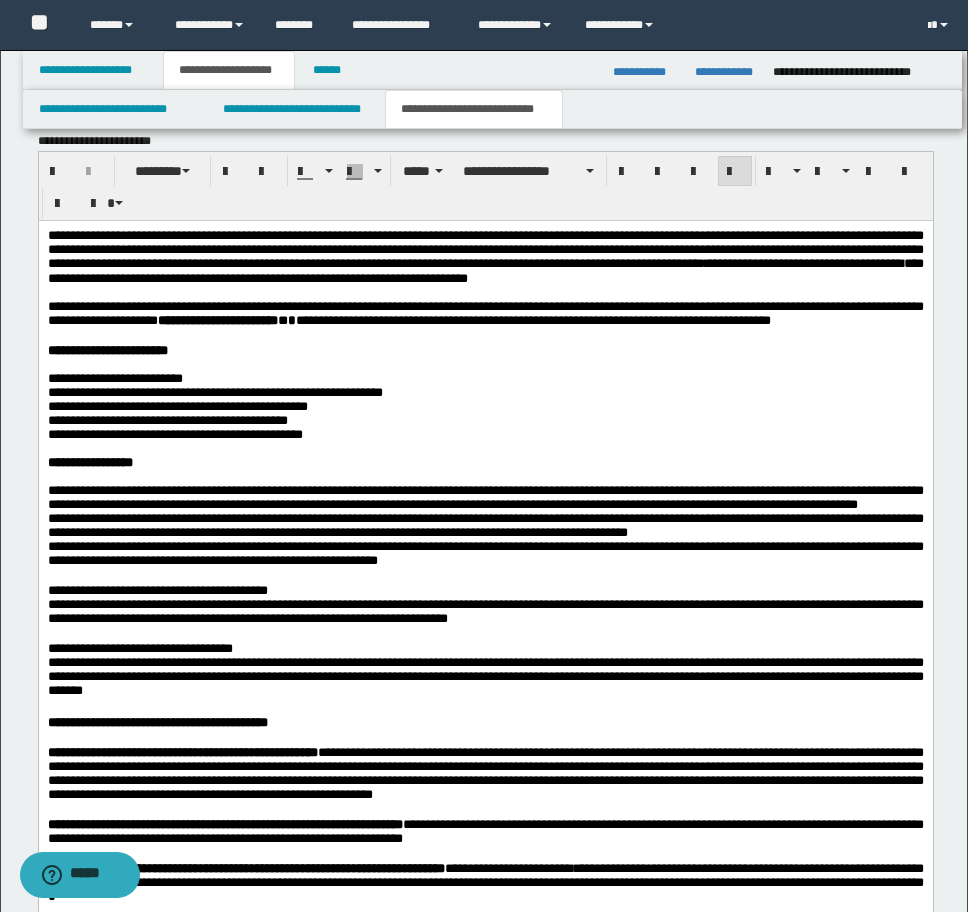 scroll, scrollTop: 2222, scrollLeft: 0, axis: vertical 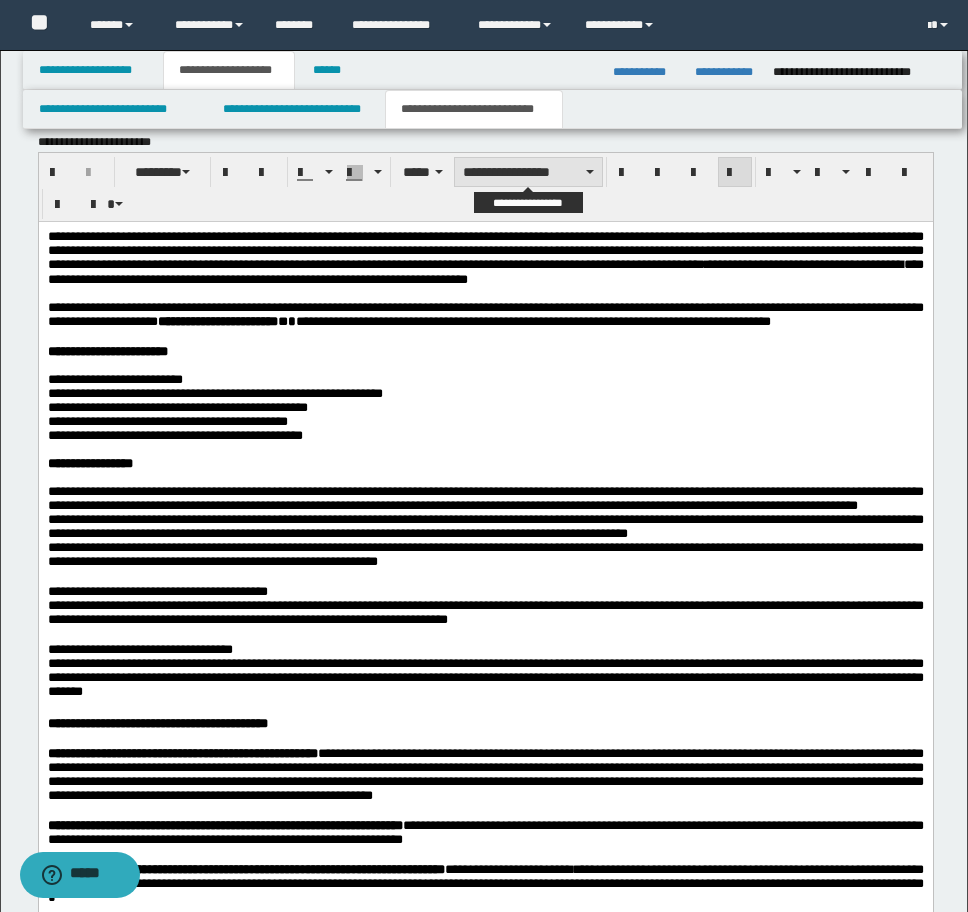 click on "**********" at bounding box center [528, 172] 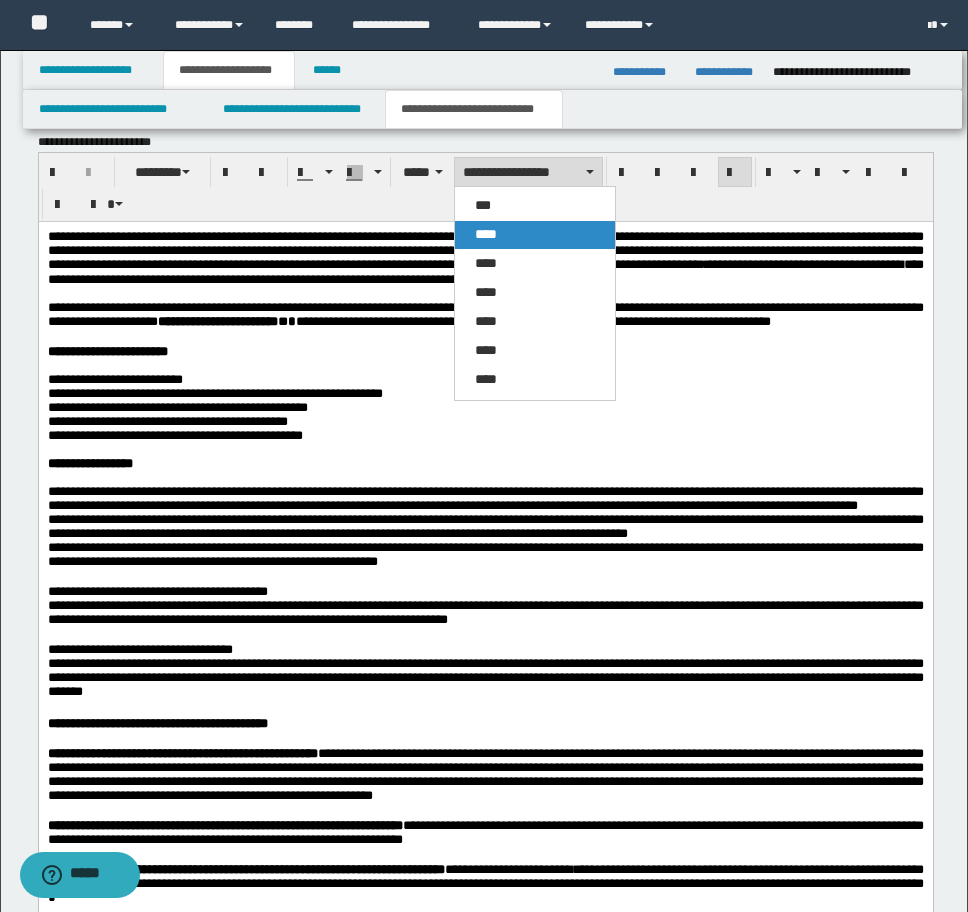 click on "****" at bounding box center [535, 235] 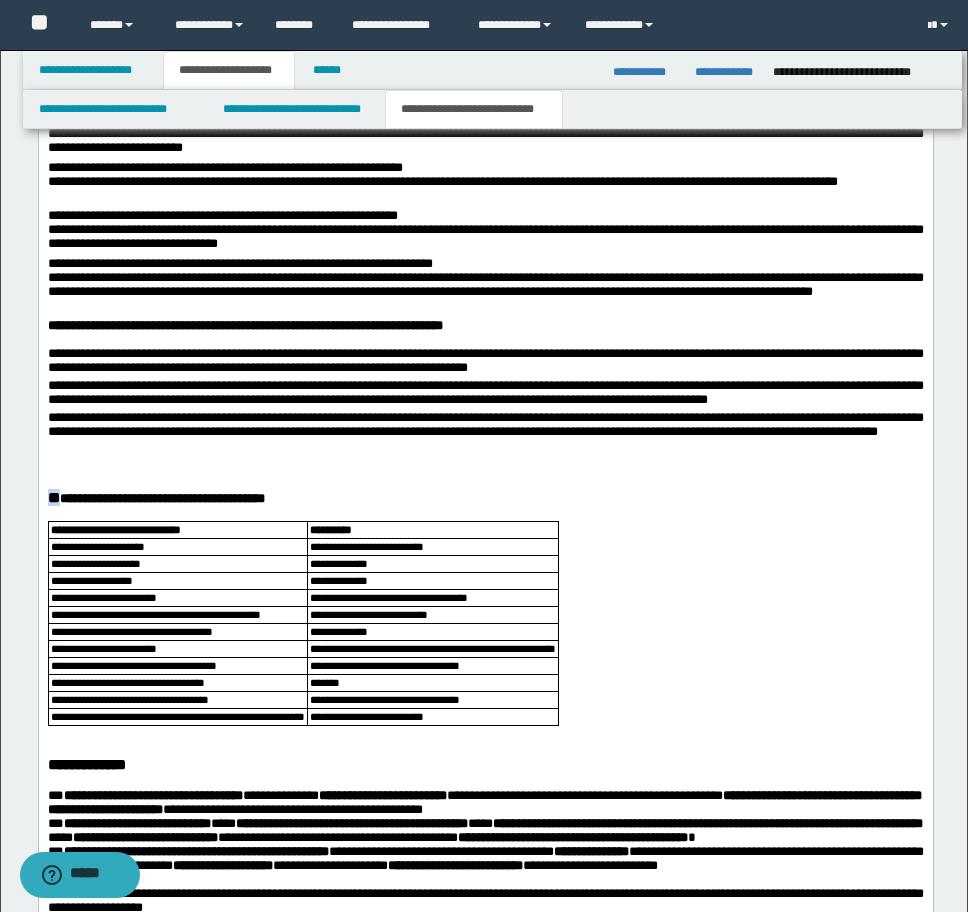 scroll, scrollTop: 3422, scrollLeft: 0, axis: vertical 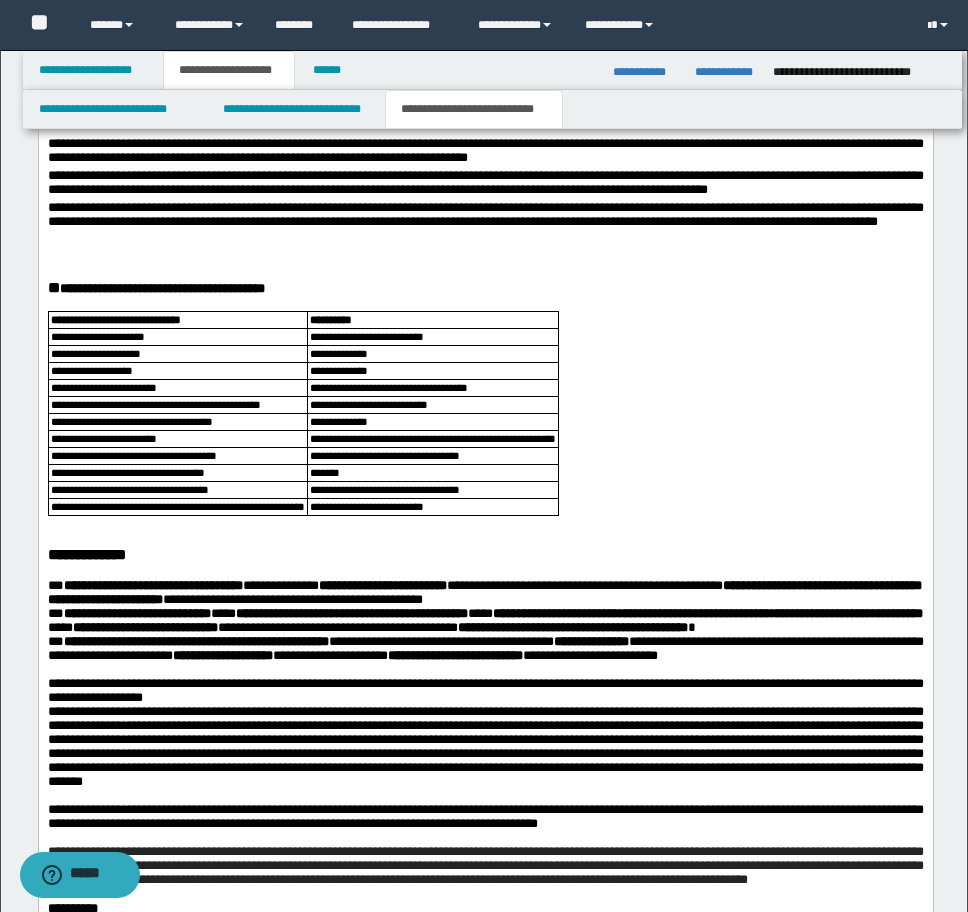 drag, startPoint x: 390, startPoint y: 709, endPoint x: 335, endPoint y: 671, distance: 66.85058 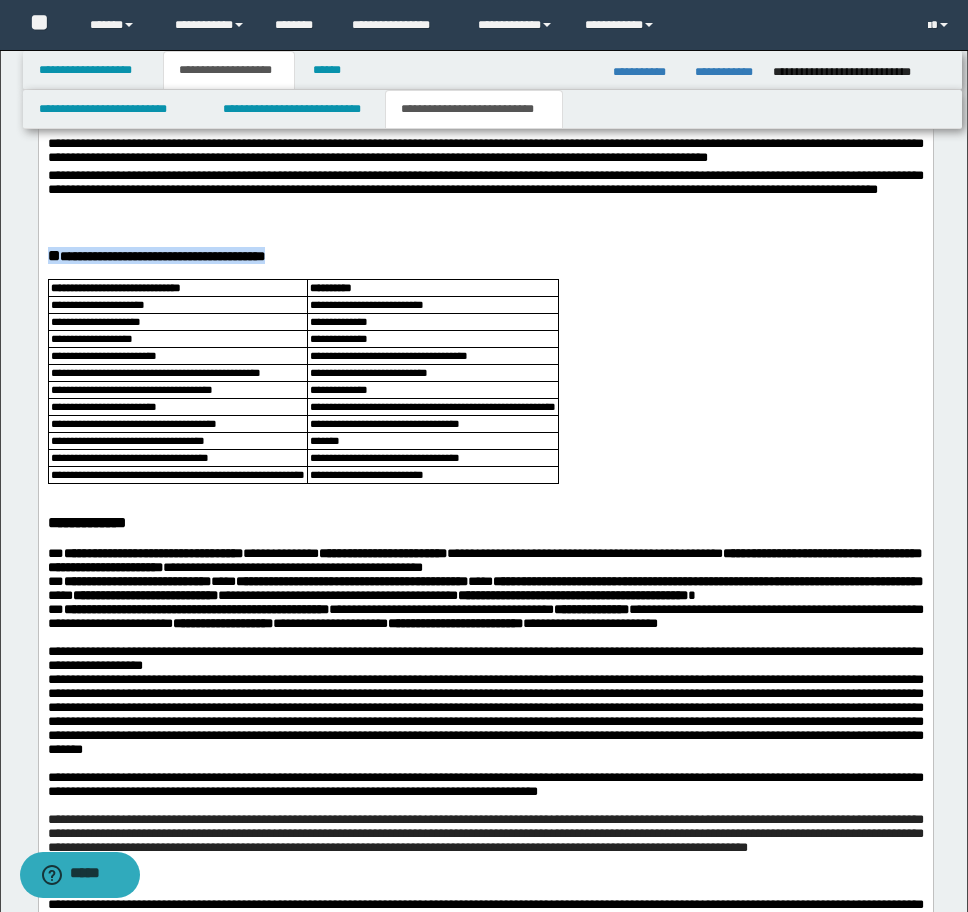 drag, startPoint x: 363, startPoint y: 407, endPoint x: 75, endPoint y: -593, distance: 1040.646 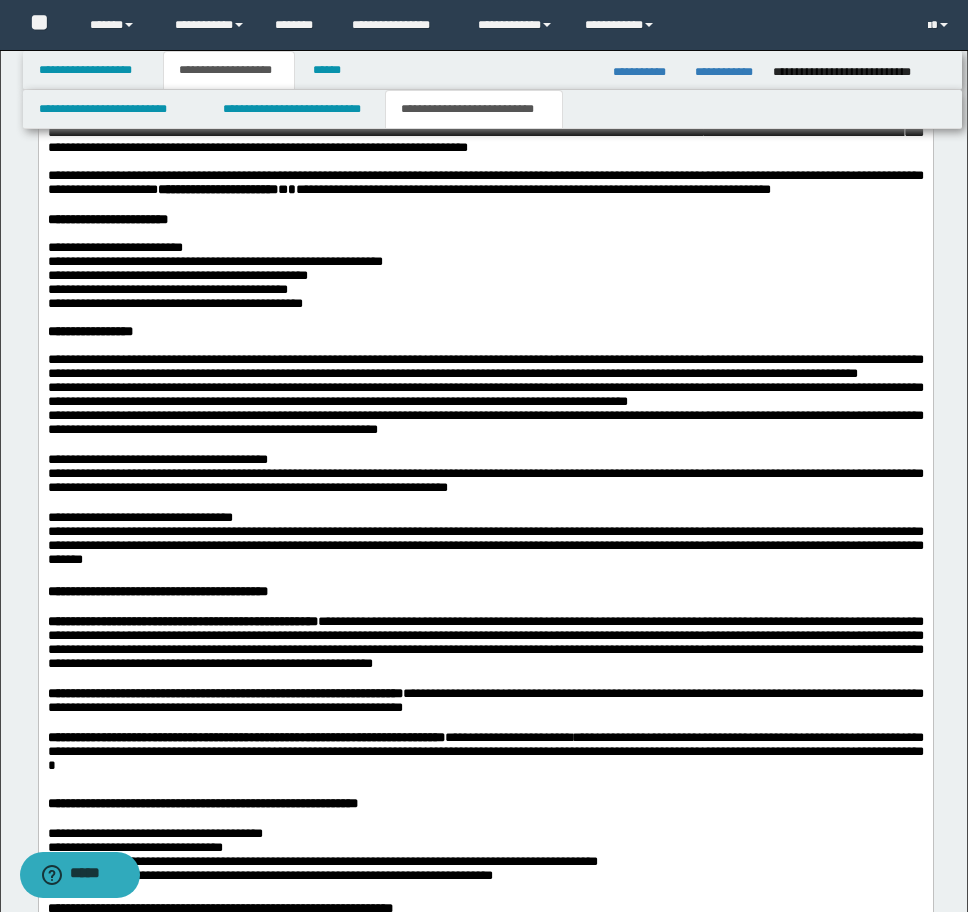 scroll, scrollTop: 1954, scrollLeft: 0, axis: vertical 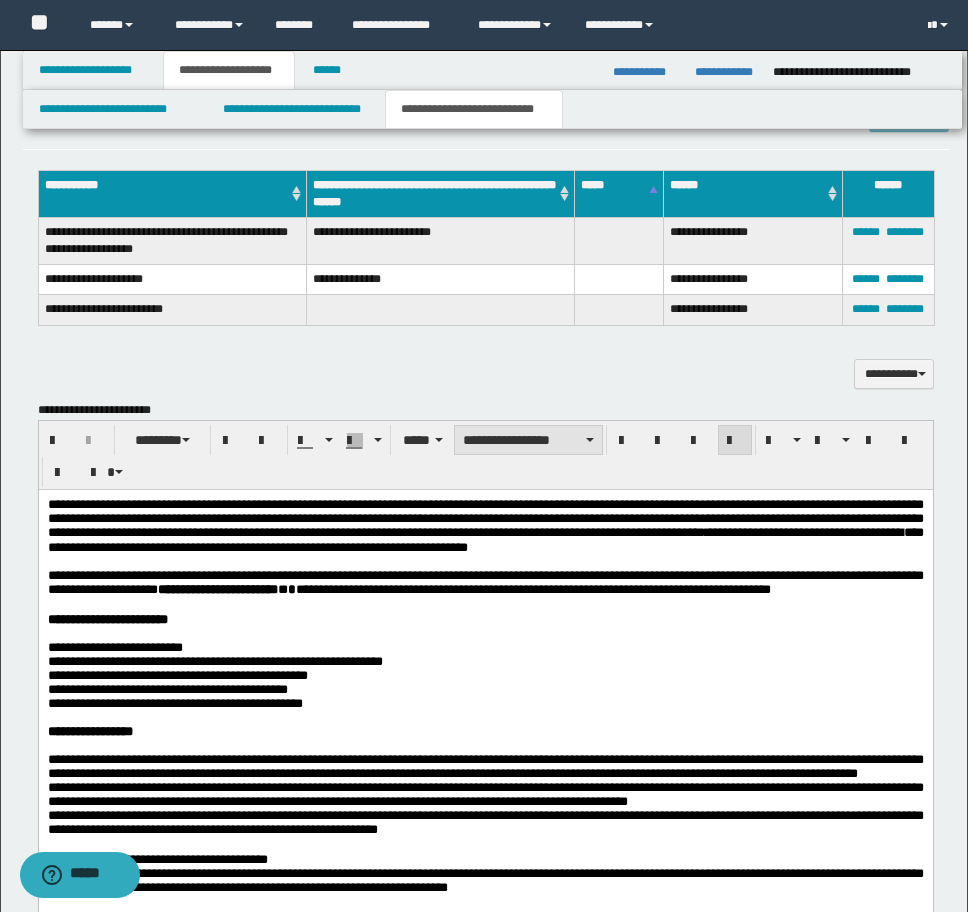 click on "**********" at bounding box center [528, 440] 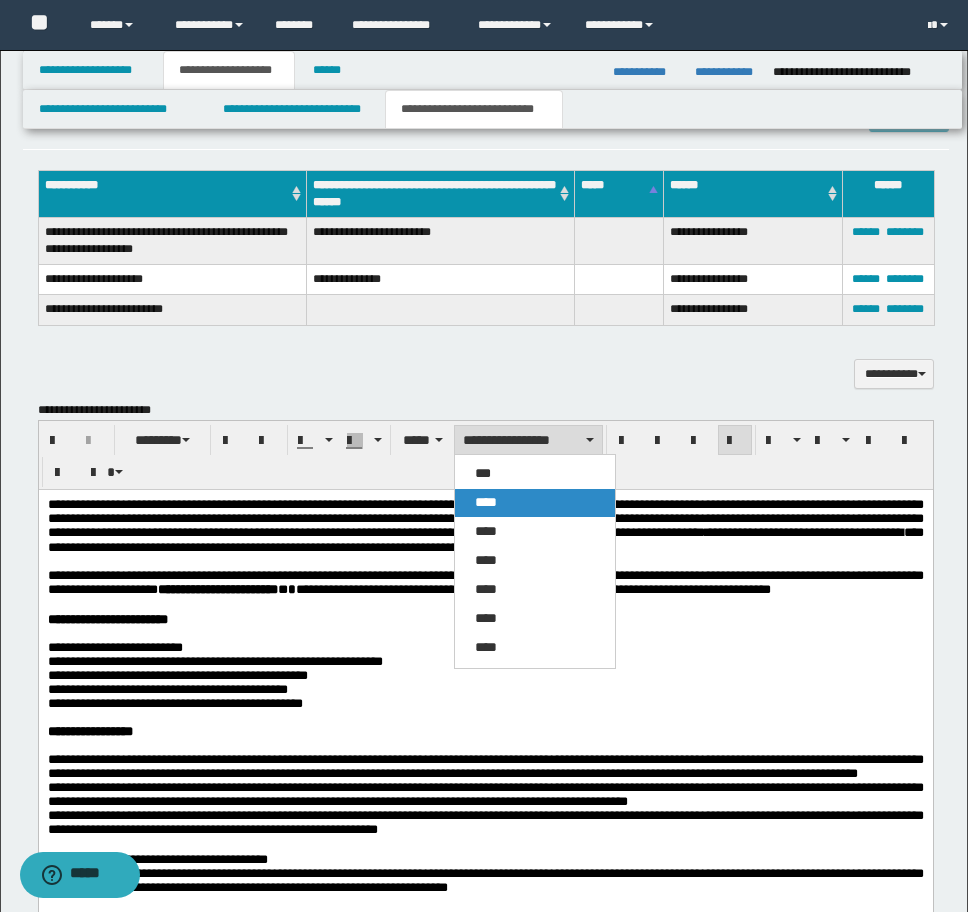 click on "****" at bounding box center (486, 502) 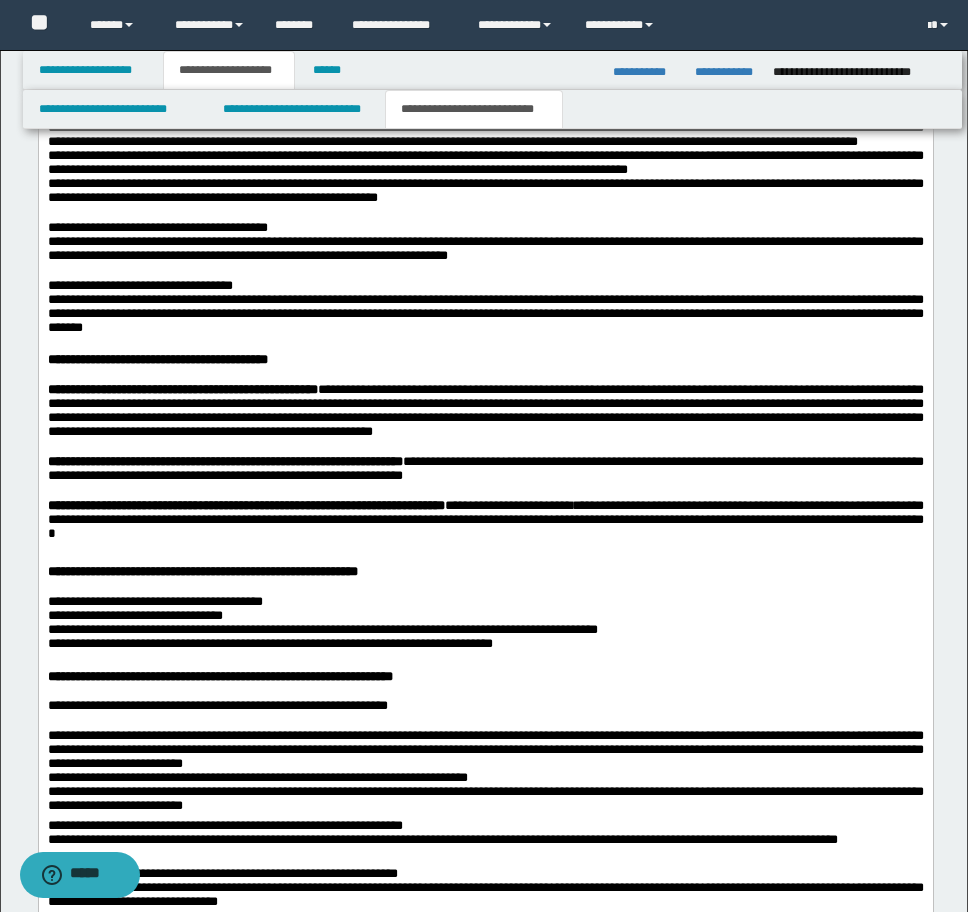 scroll, scrollTop: 2154, scrollLeft: 0, axis: vertical 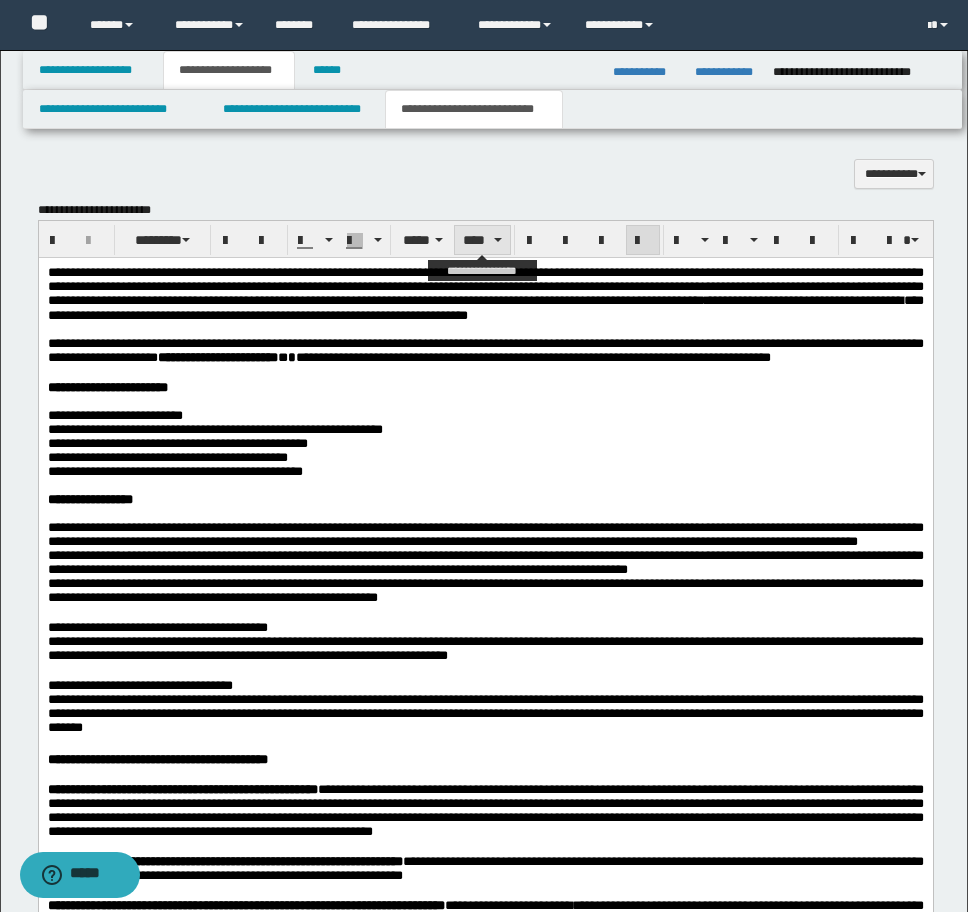 click on "****" at bounding box center (482, 240) 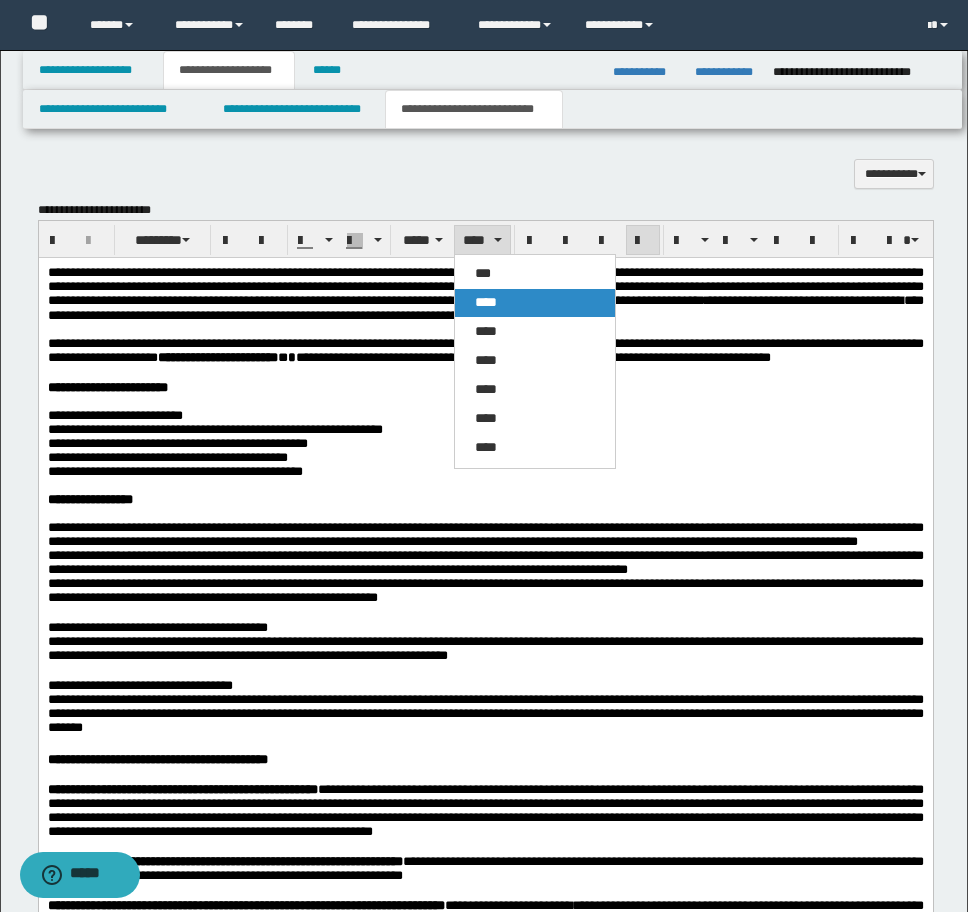 click on "****" at bounding box center (535, 303) 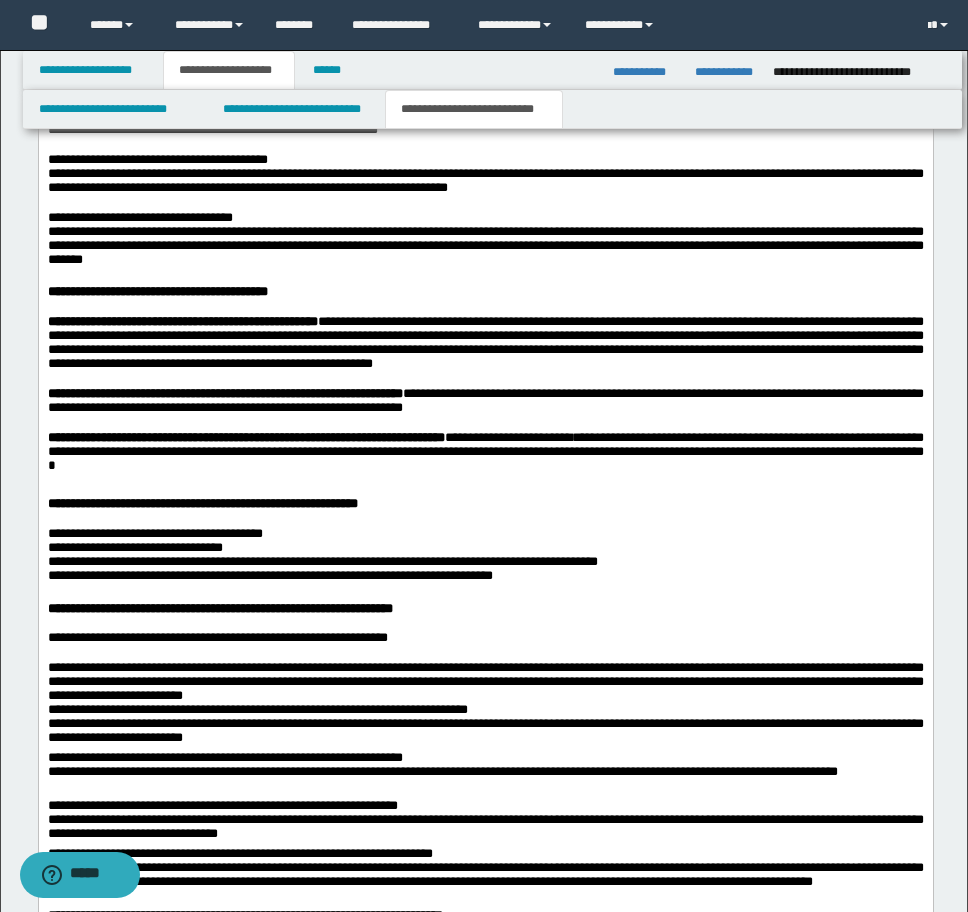 scroll, scrollTop: 2254, scrollLeft: 0, axis: vertical 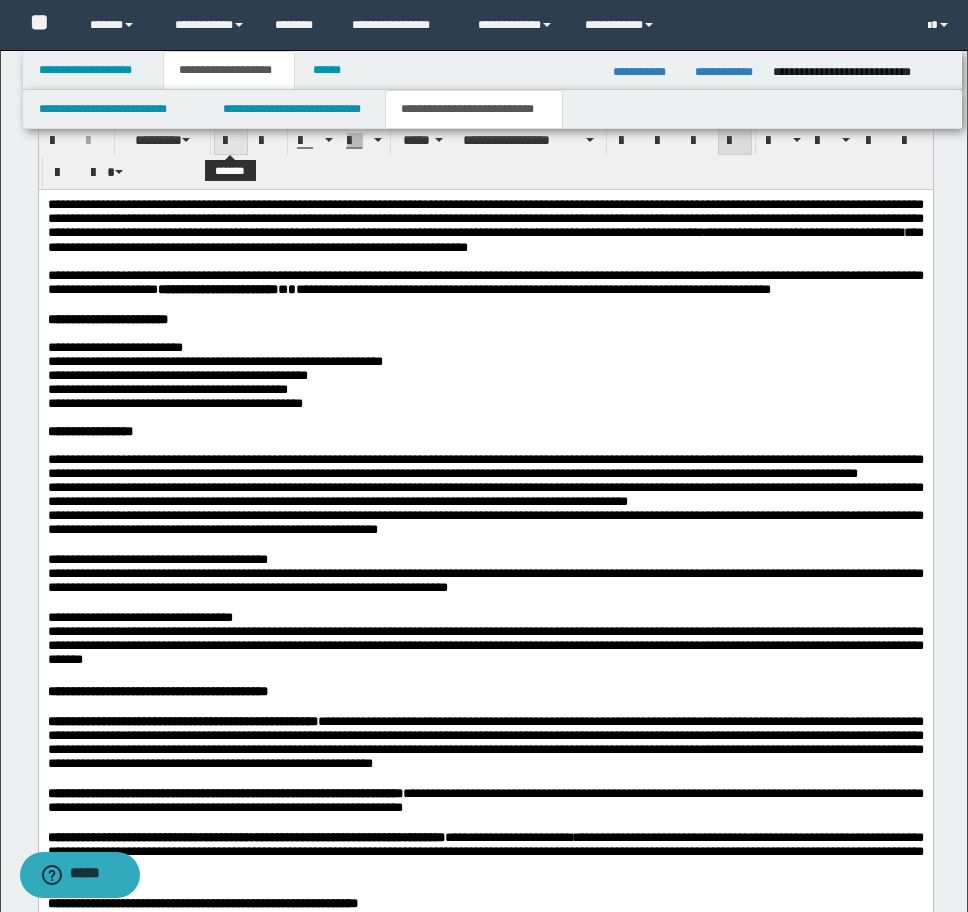 click at bounding box center [231, 141] 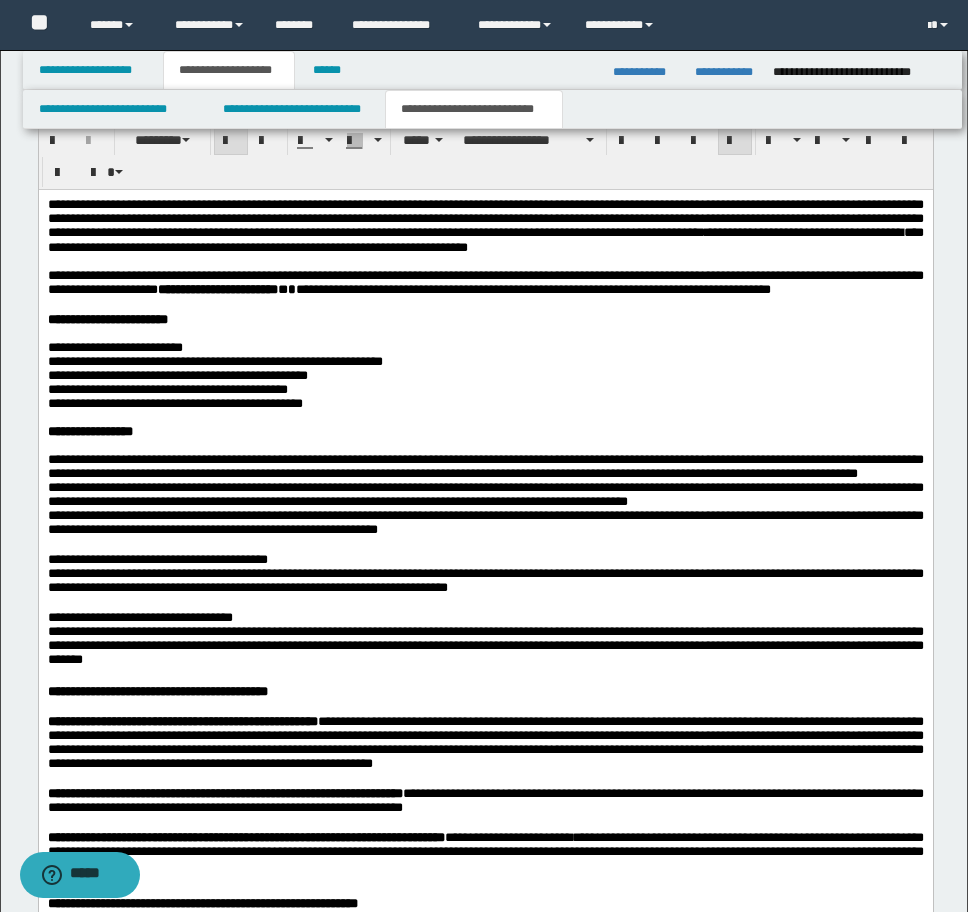 click at bounding box center [231, 141] 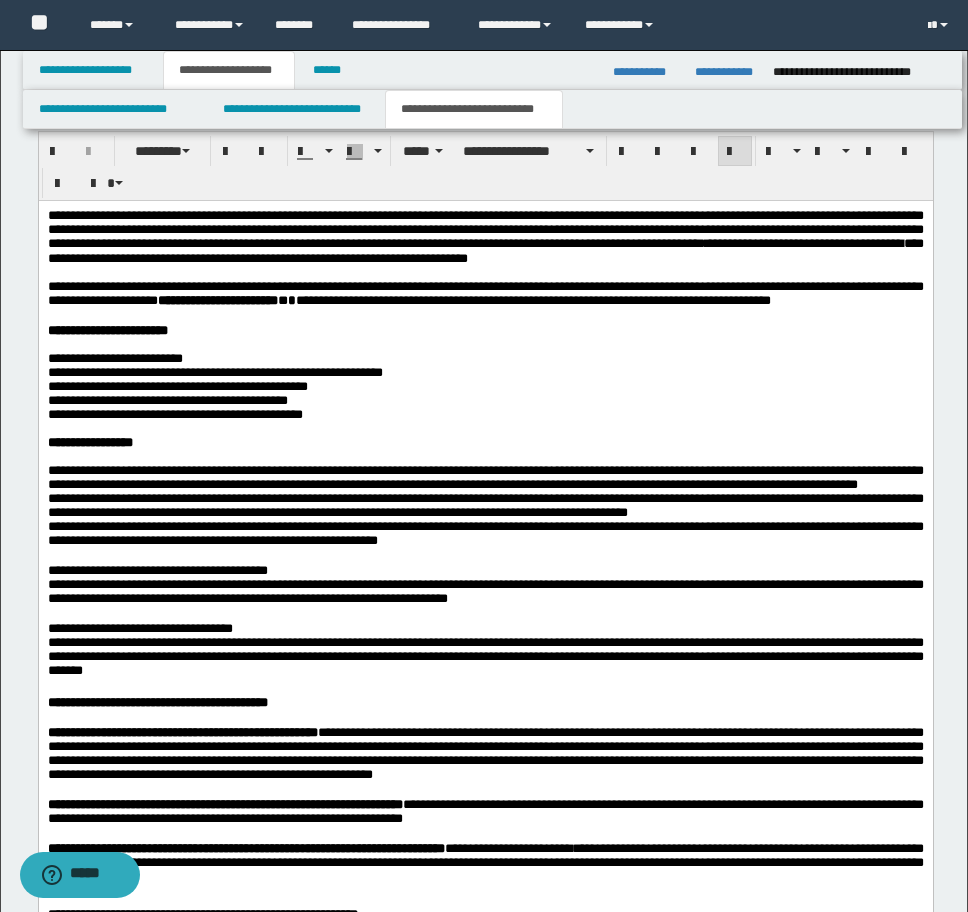 scroll, scrollTop: 2054, scrollLeft: 0, axis: vertical 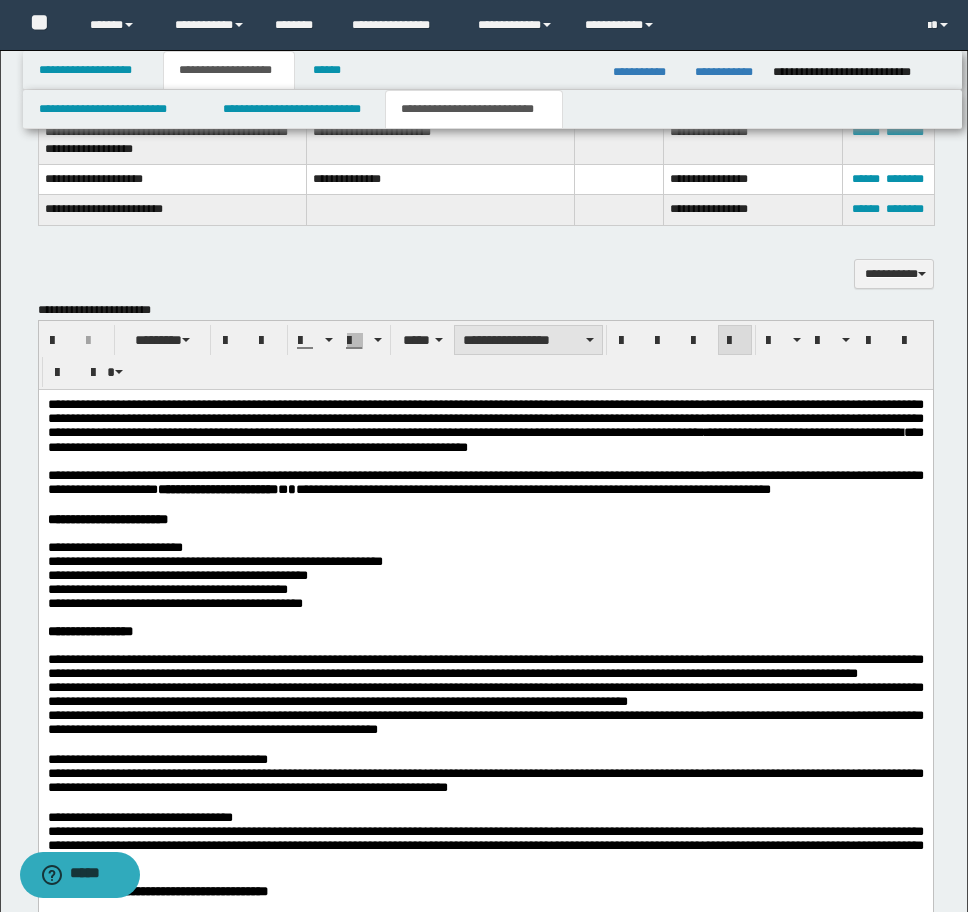 click on "**********" at bounding box center (528, 340) 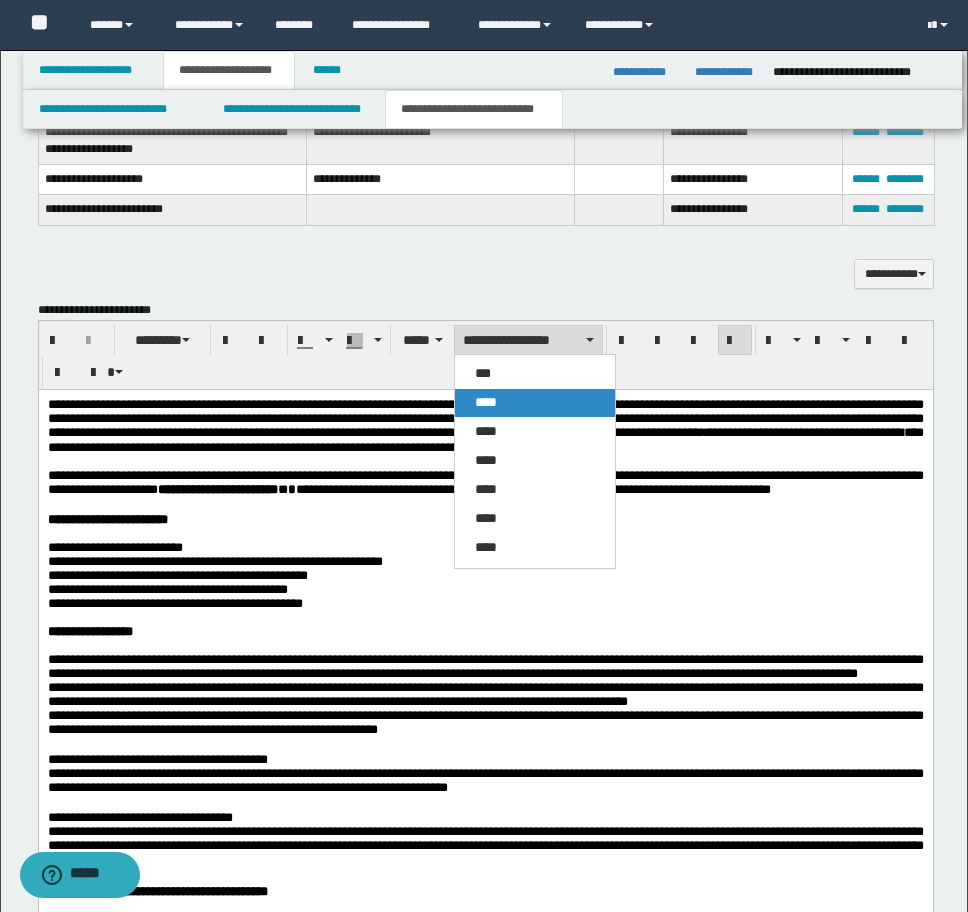 drag, startPoint x: 486, startPoint y: 400, endPoint x: 452, endPoint y: 265, distance: 139.21565 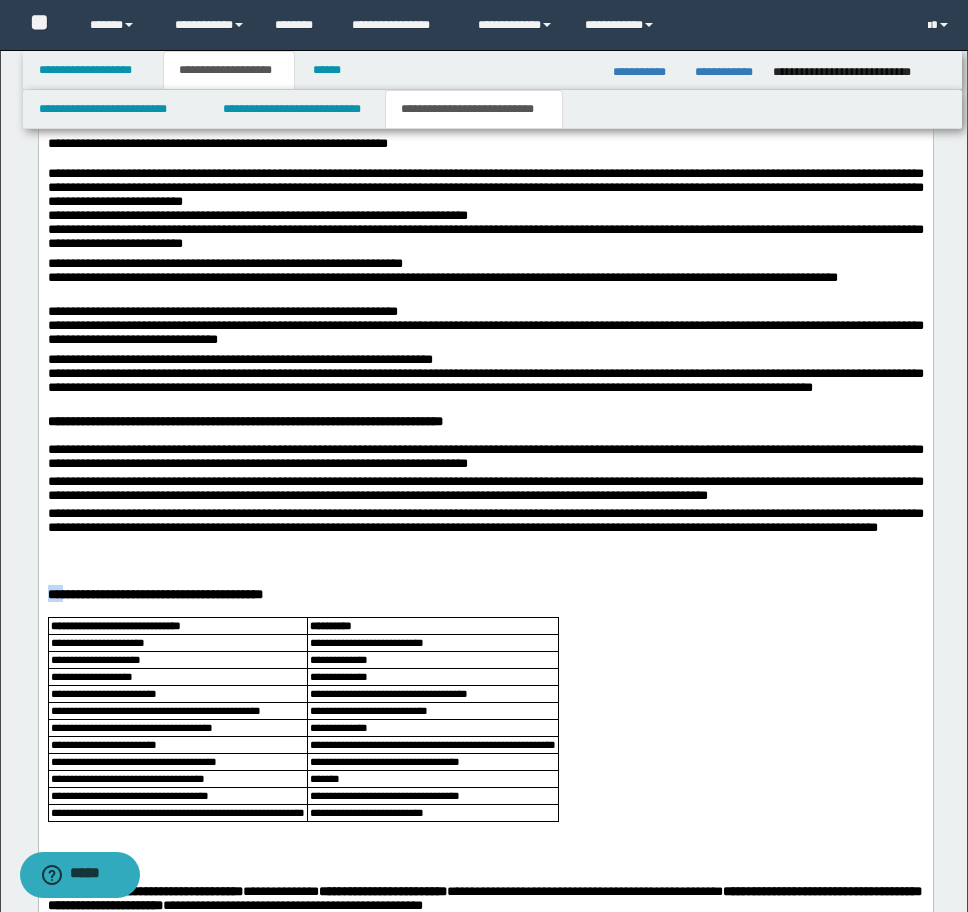 scroll, scrollTop: 3454, scrollLeft: 0, axis: vertical 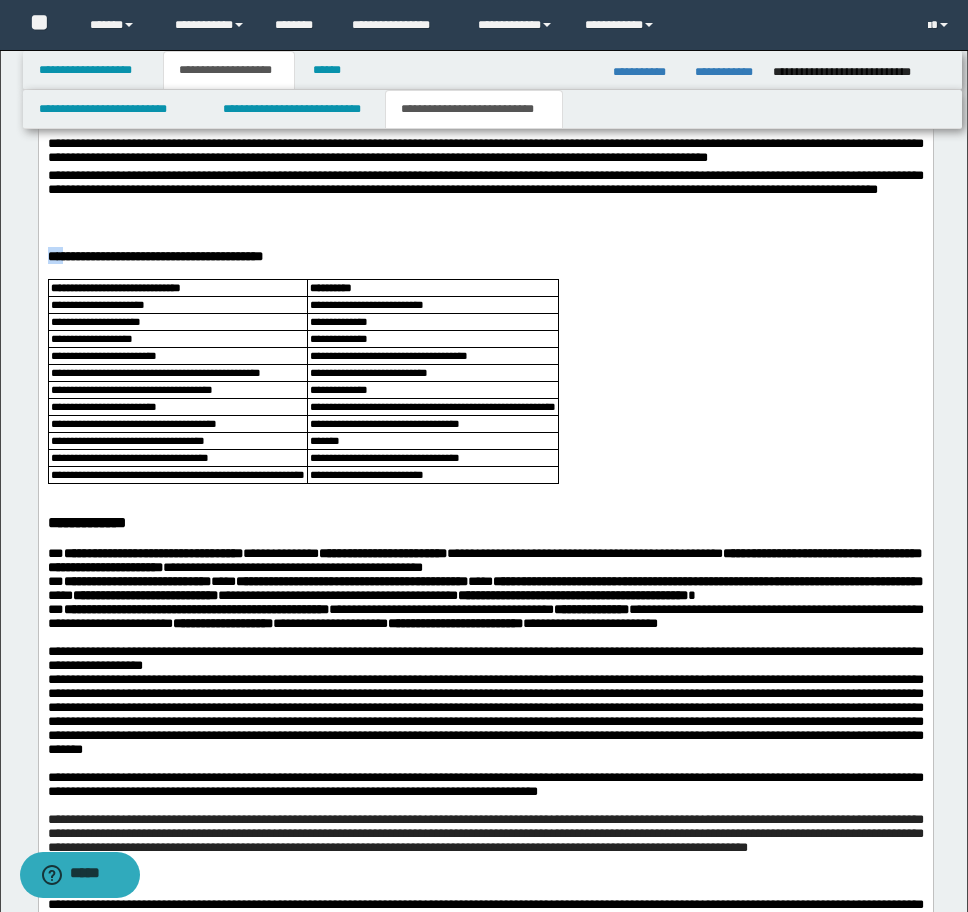 click on "**********" at bounding box center (154, 256) 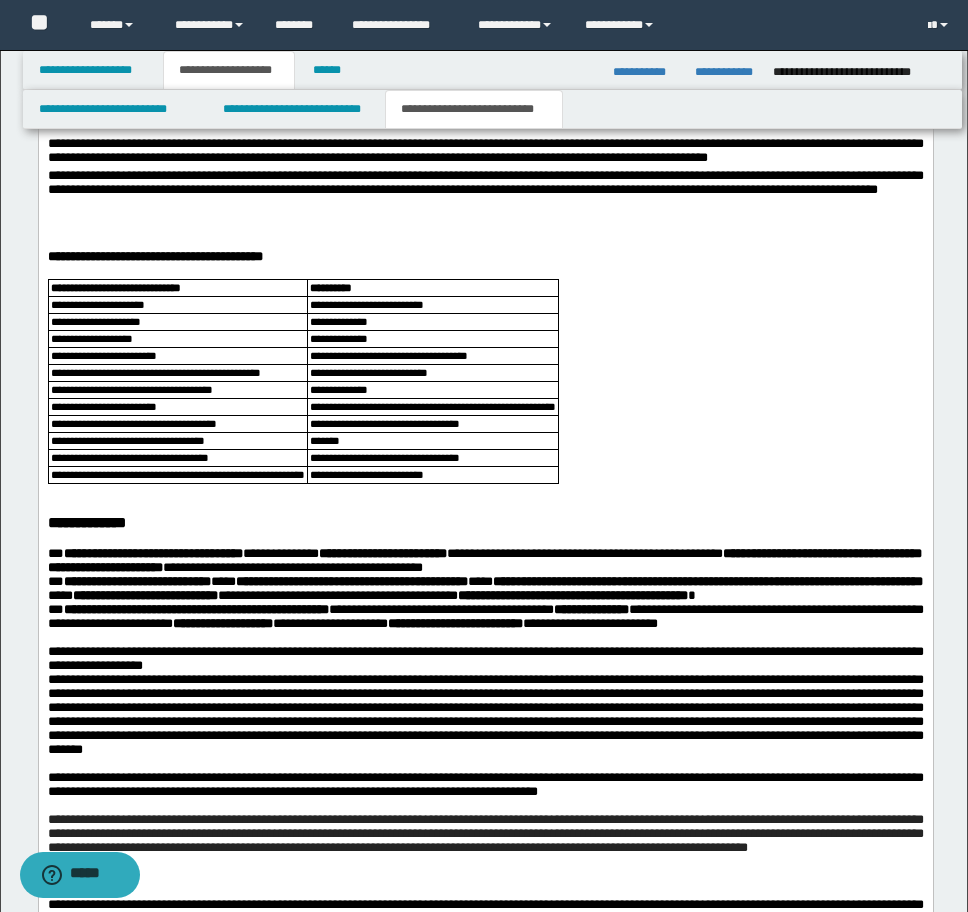 click on "**********" at bounding box center [115, 287] 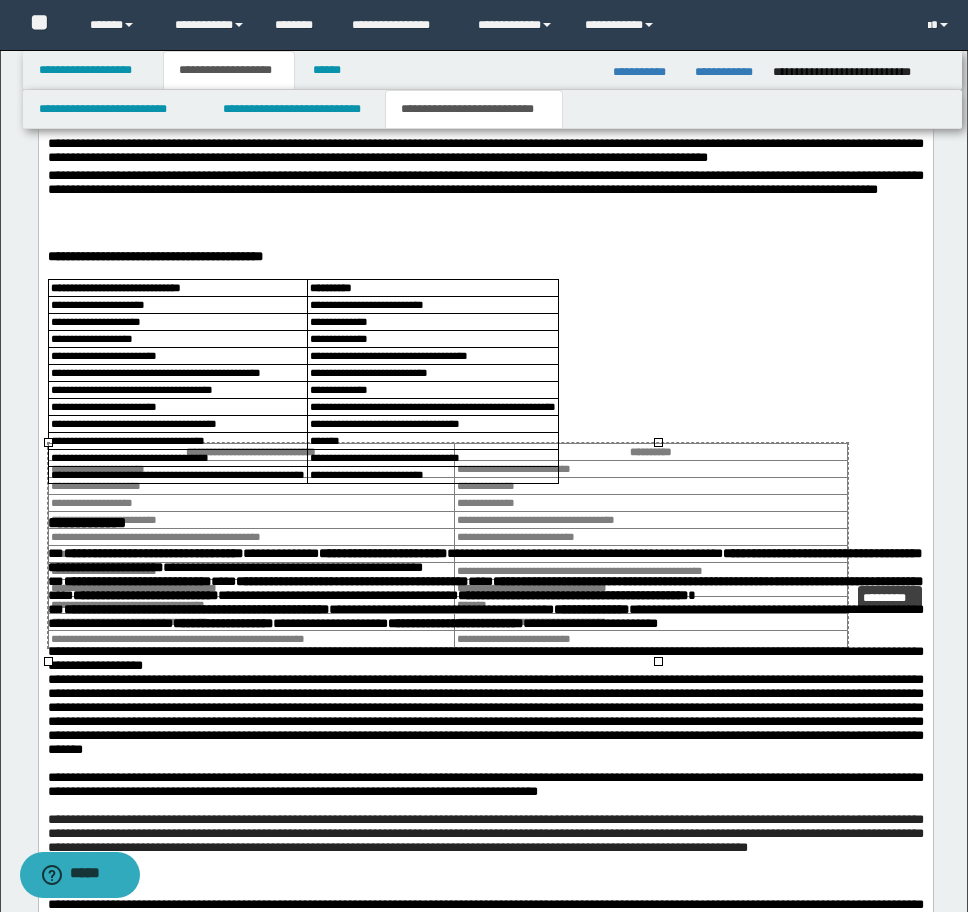 drag, startPoint x: 654, startPoint y: 659, endPoint x: 844, endPoint y: 578, distance: 206.5454 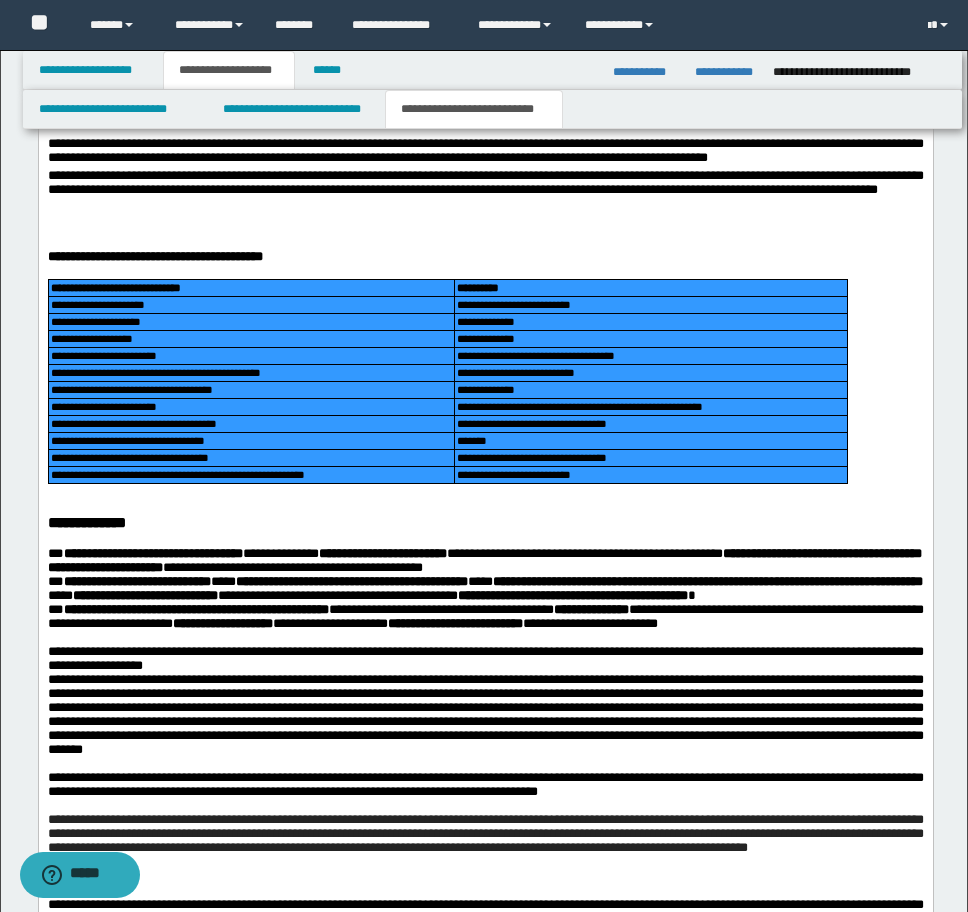 drag, startPoint x: 58, startPoint y: 457, endPoint x: 598, endPoint y: 656, distance: 575.5007 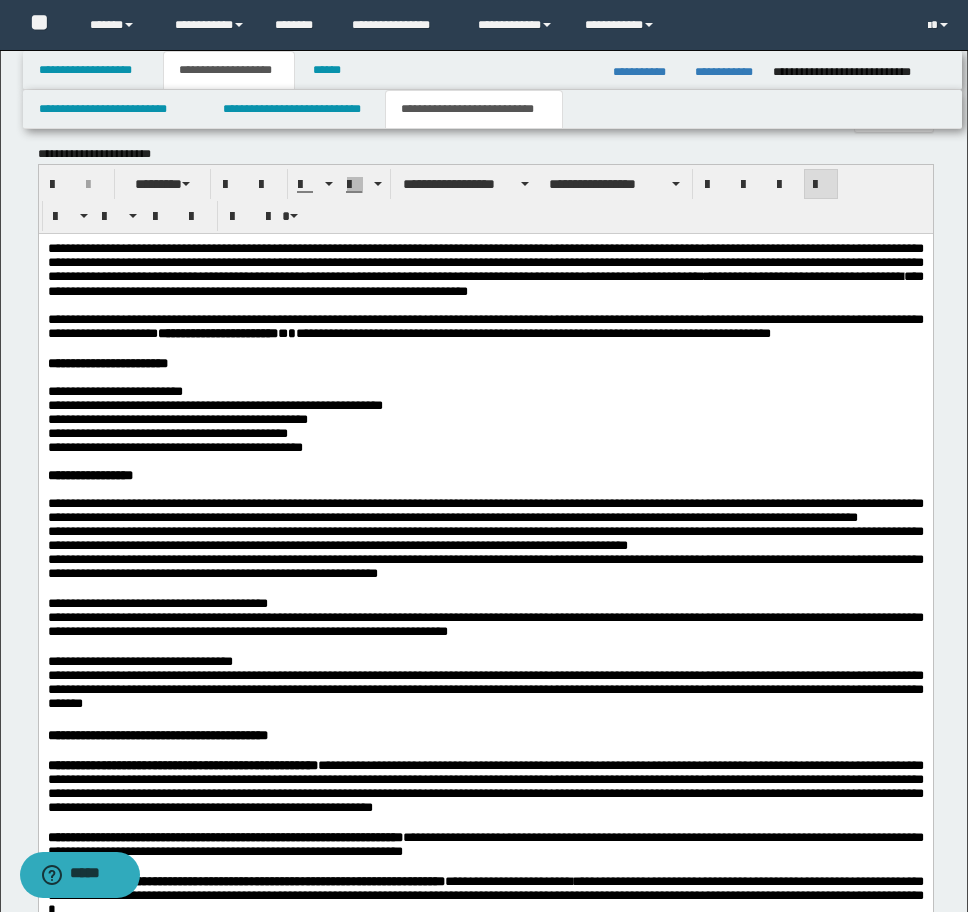scroll, scrollTop: 2186, scrollLeft: 0, axis: vertical 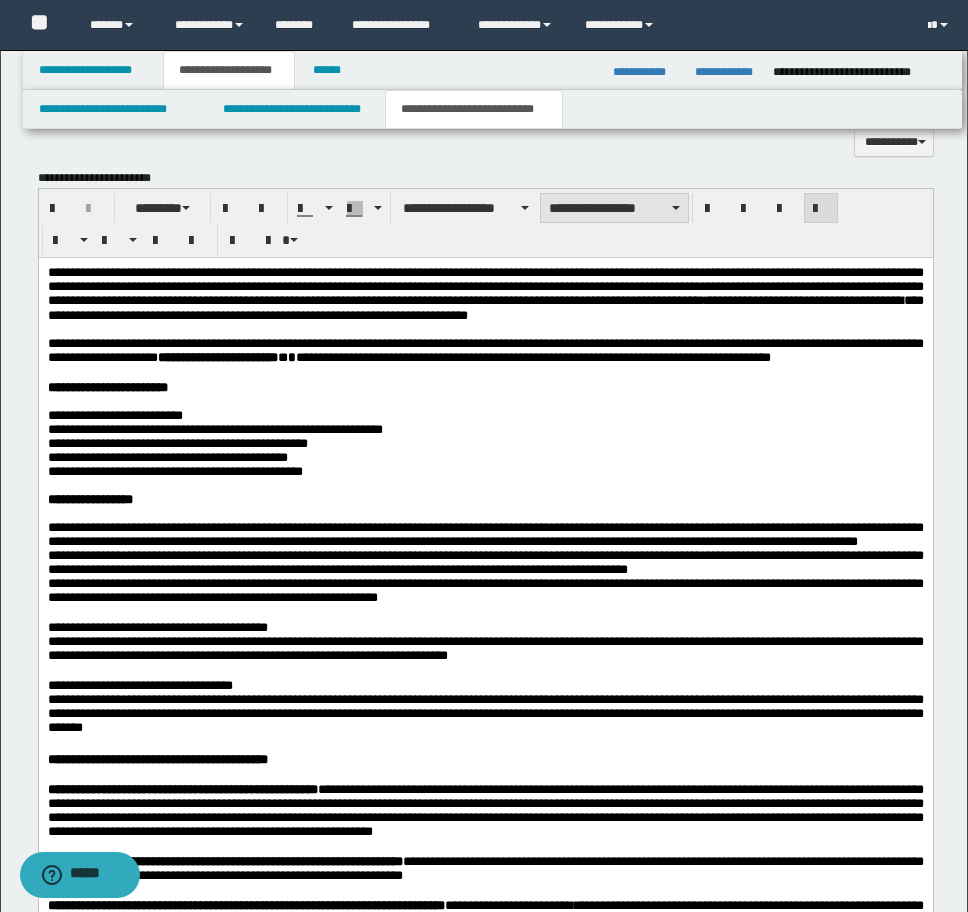 click on "**********" at bounding box center (614, 208) 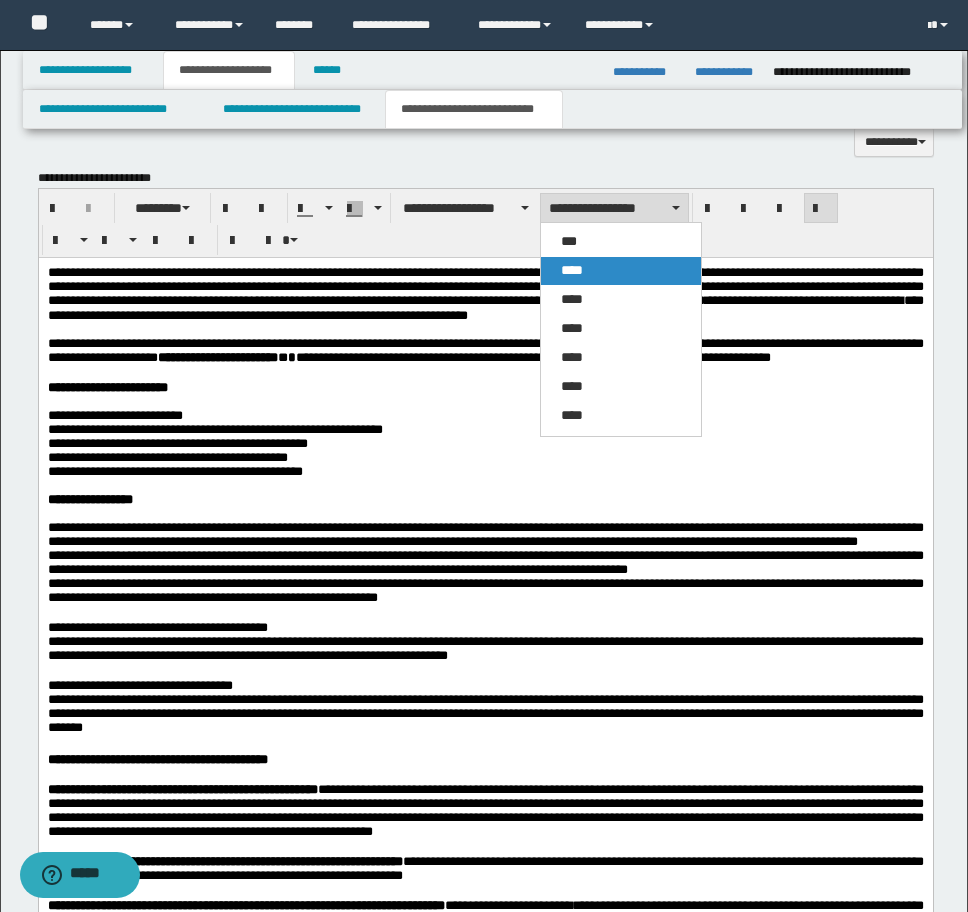 click on "****" at bounding box center [621, 271] 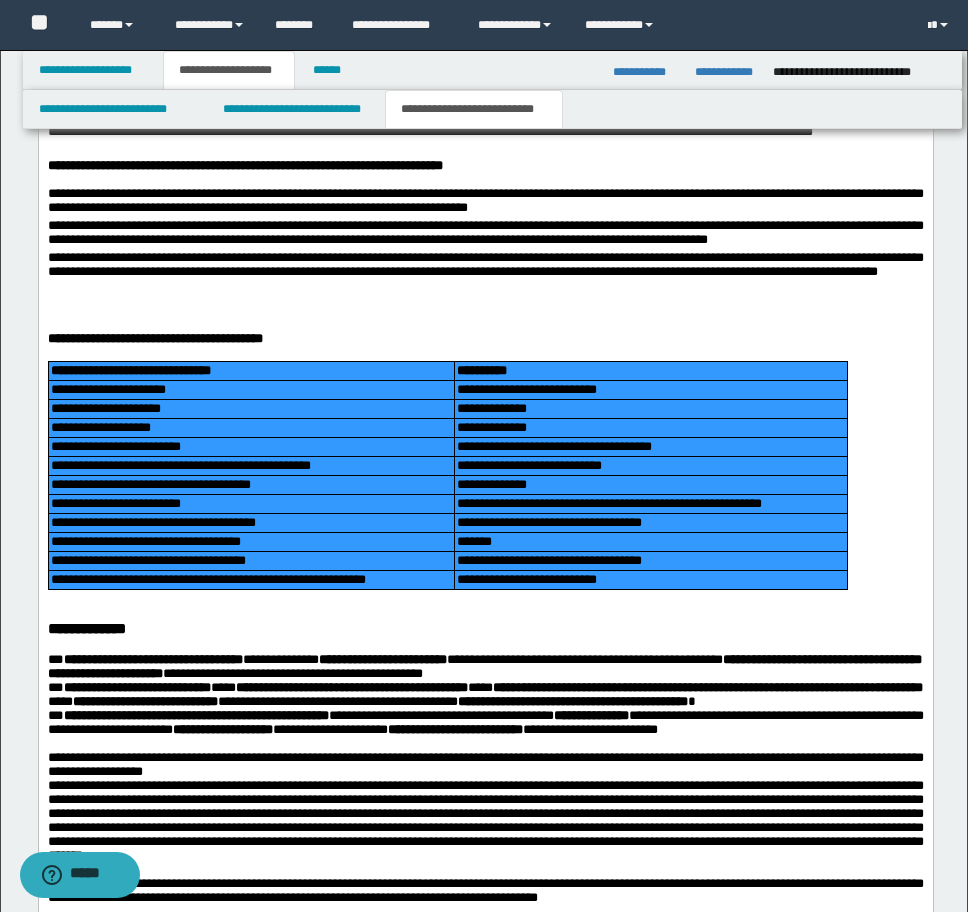 scroll, scrollTop: 3386, scrollLeft: 0, axis: vertical 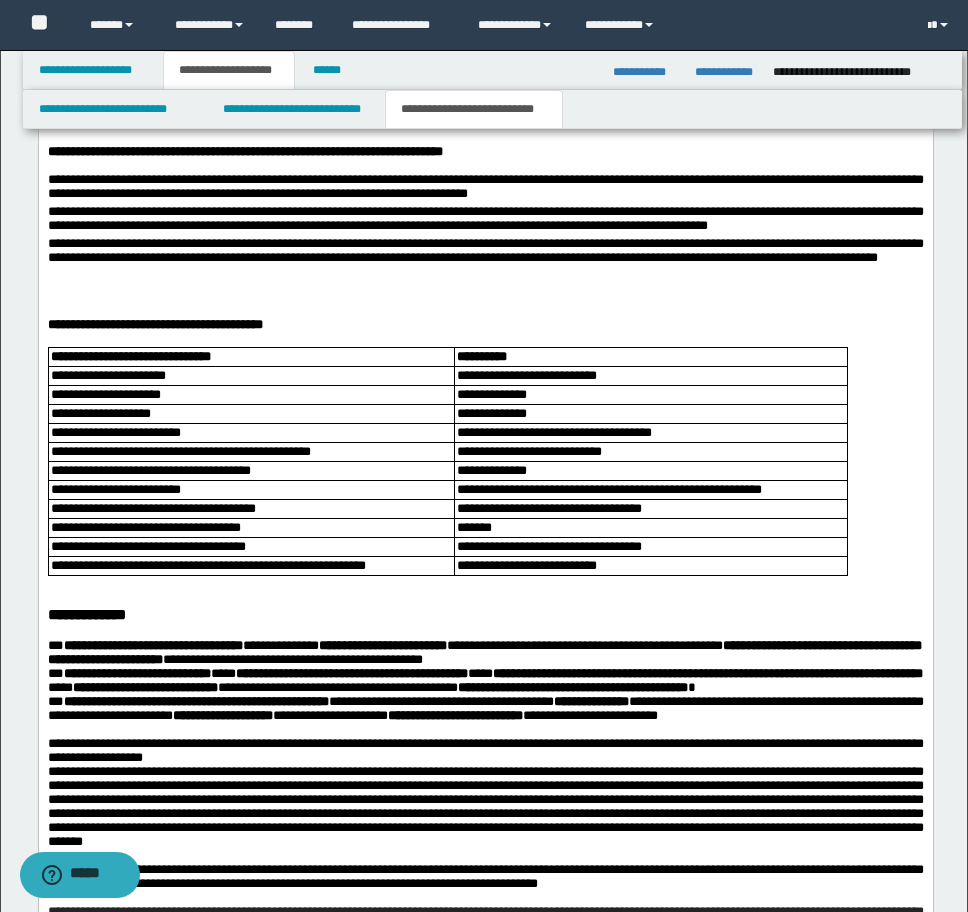 click on "**********" at bounding box center [481, 356] 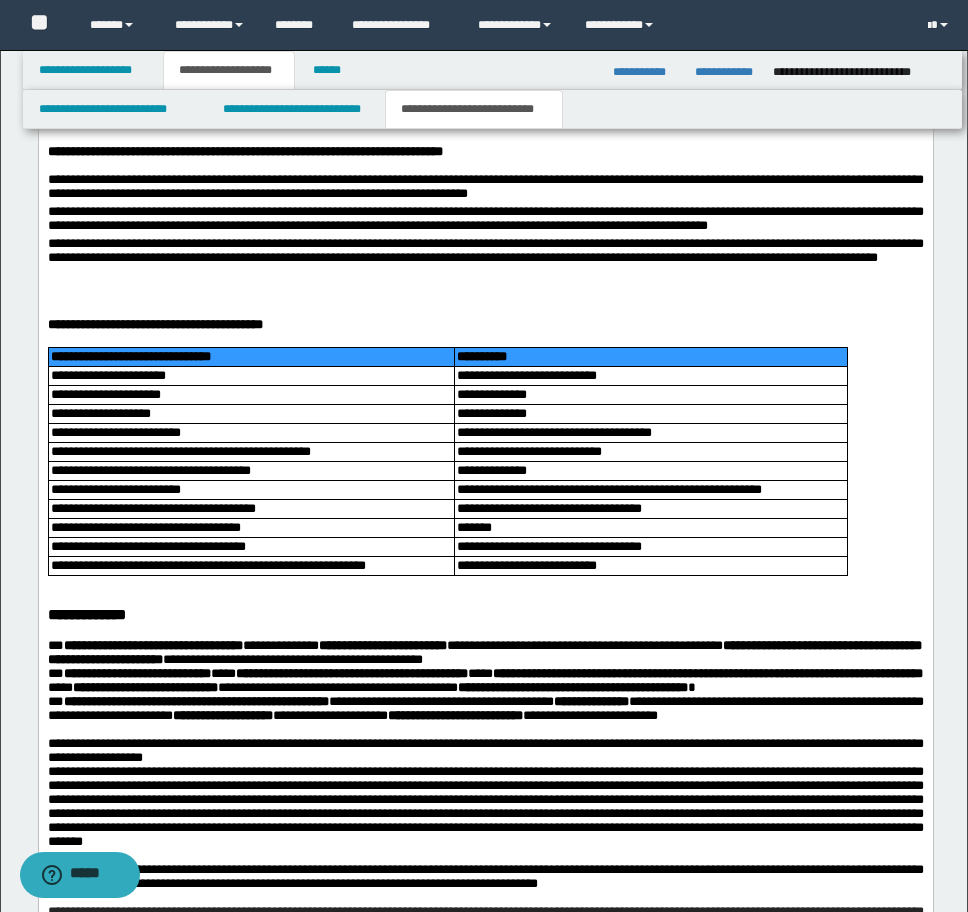 drag, startPoint x: 539, startPoint y: 522, endPoint x: 308, endPoint y: 450, distance: 241.96074 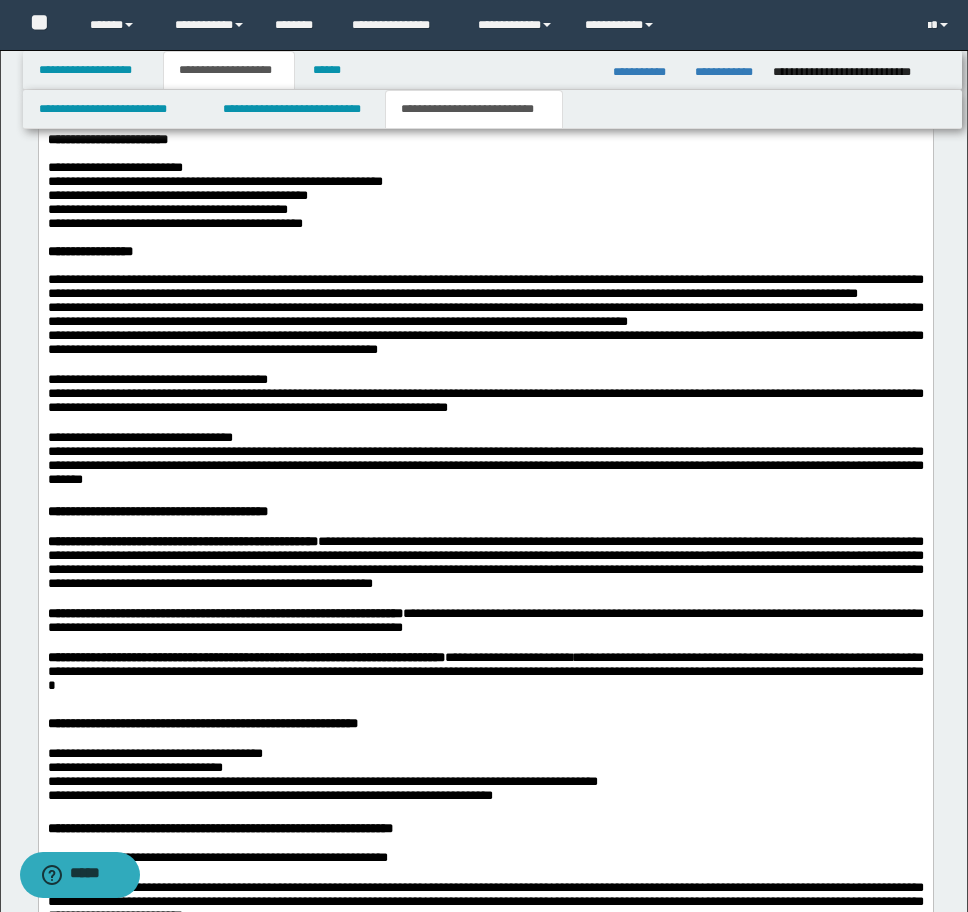 scroll, scrollTop: 2186, scrollLeft: 0, axis: vertical 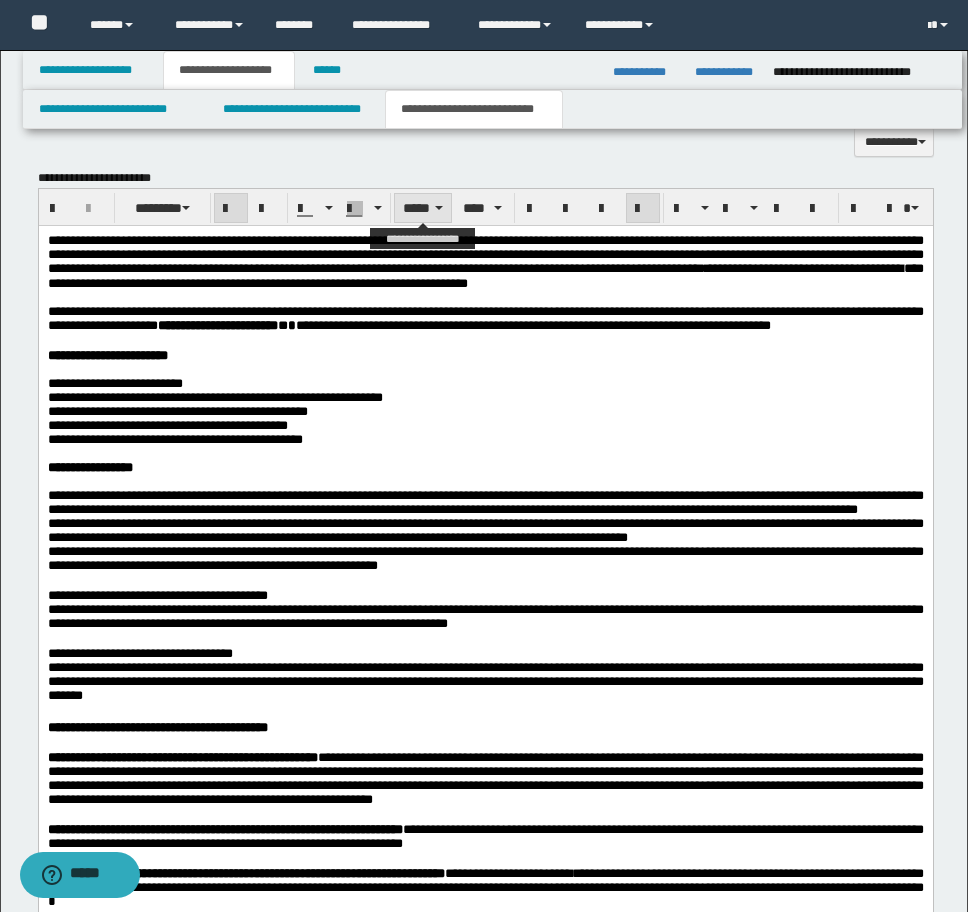 click on "*****" at bounding box center (423, 208) 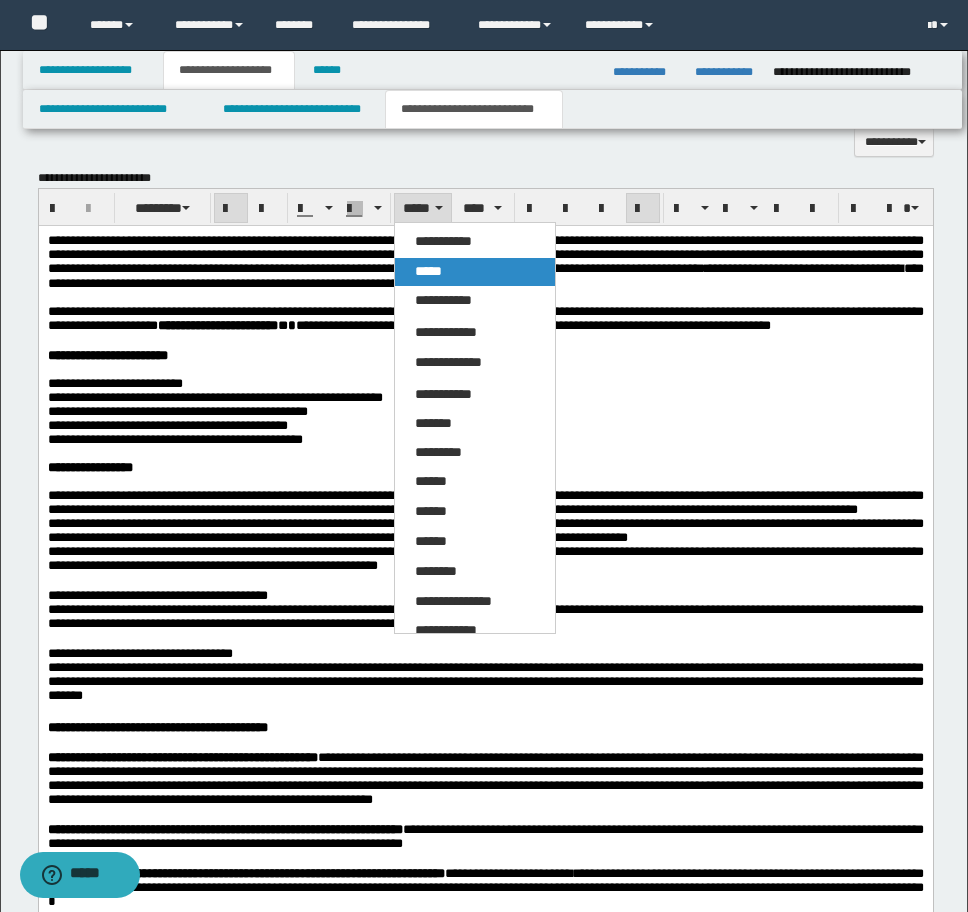 click on "*****" at bounding box center [428, 271] 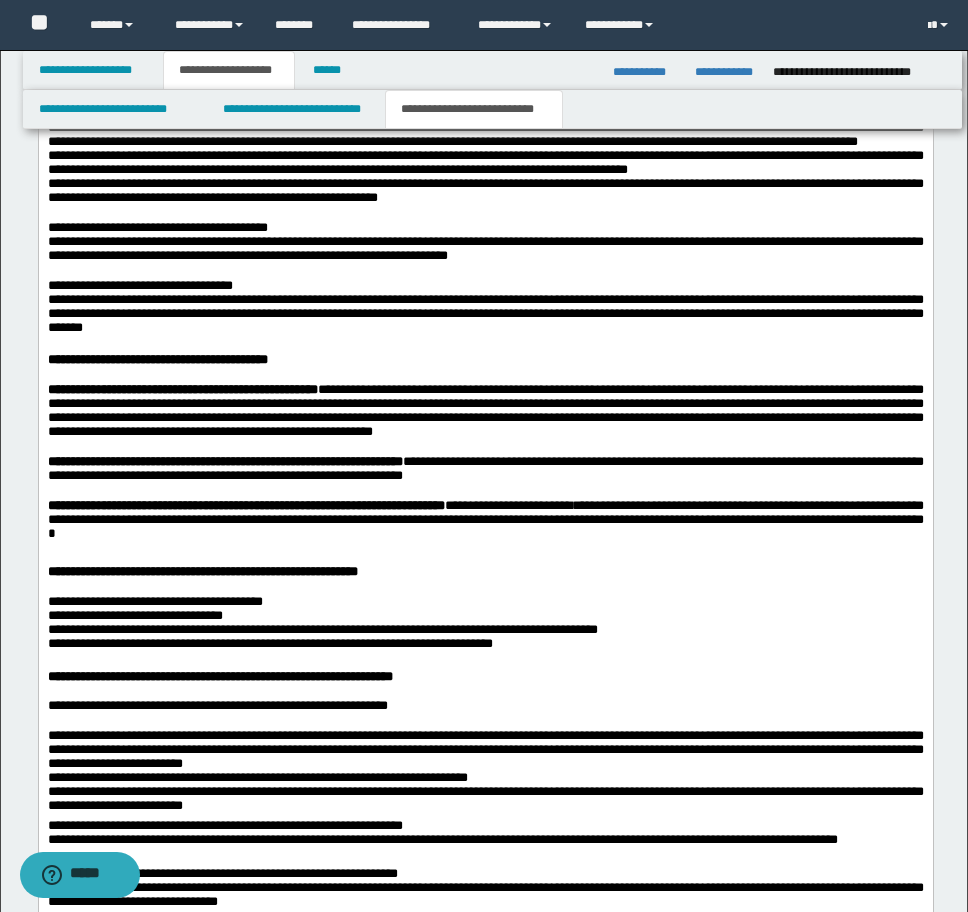 scroll, scrollTop: 2186, scrollLeft: 0, axis: vertical 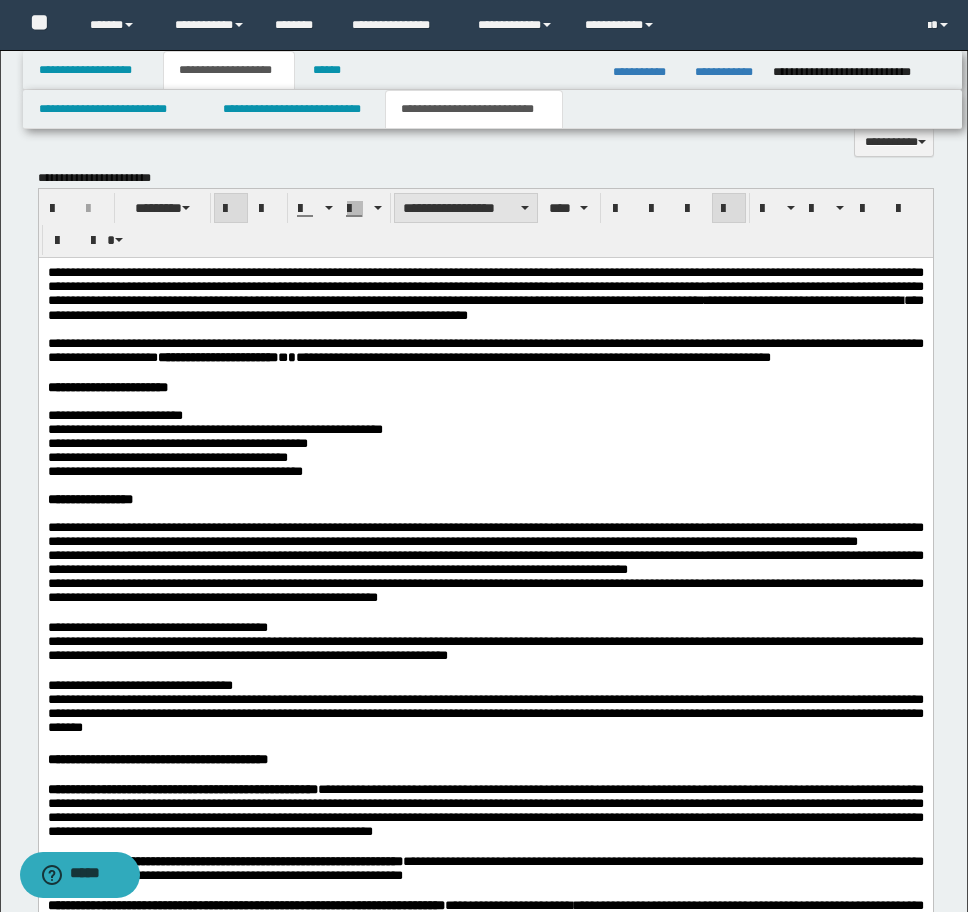 click on "**********" at bounding box center (466, 208) 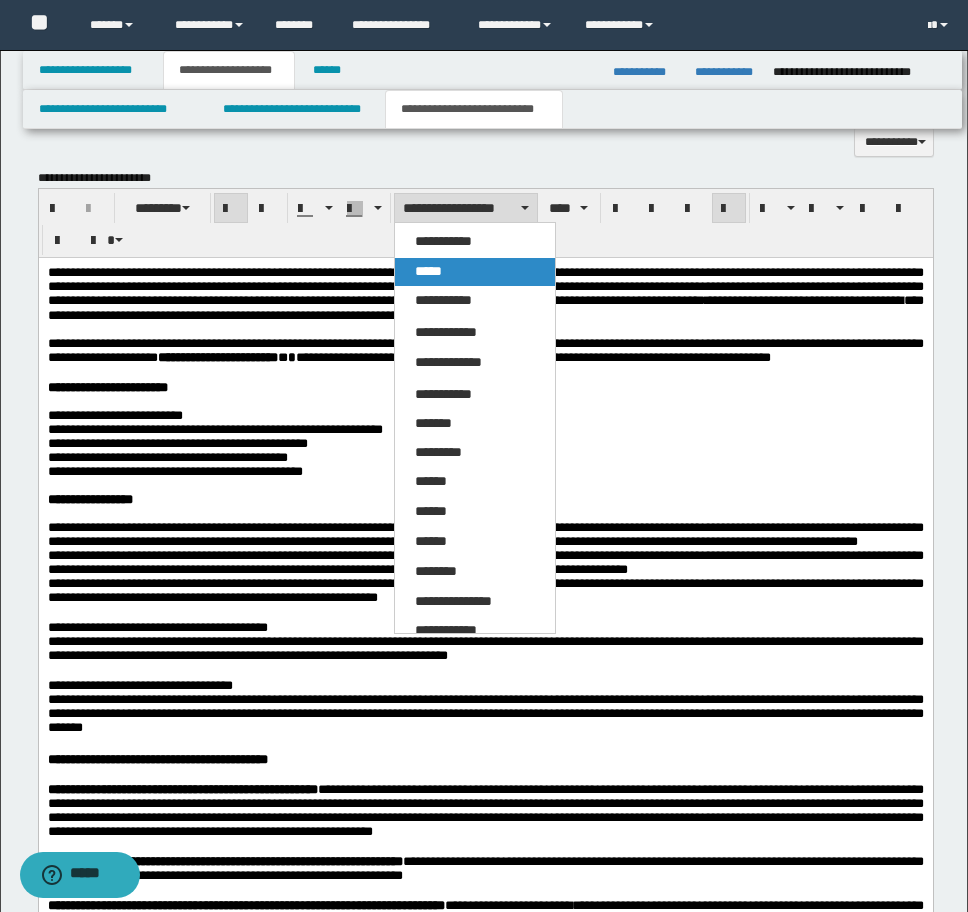 click on "*****" at bounding box center (475, 272) 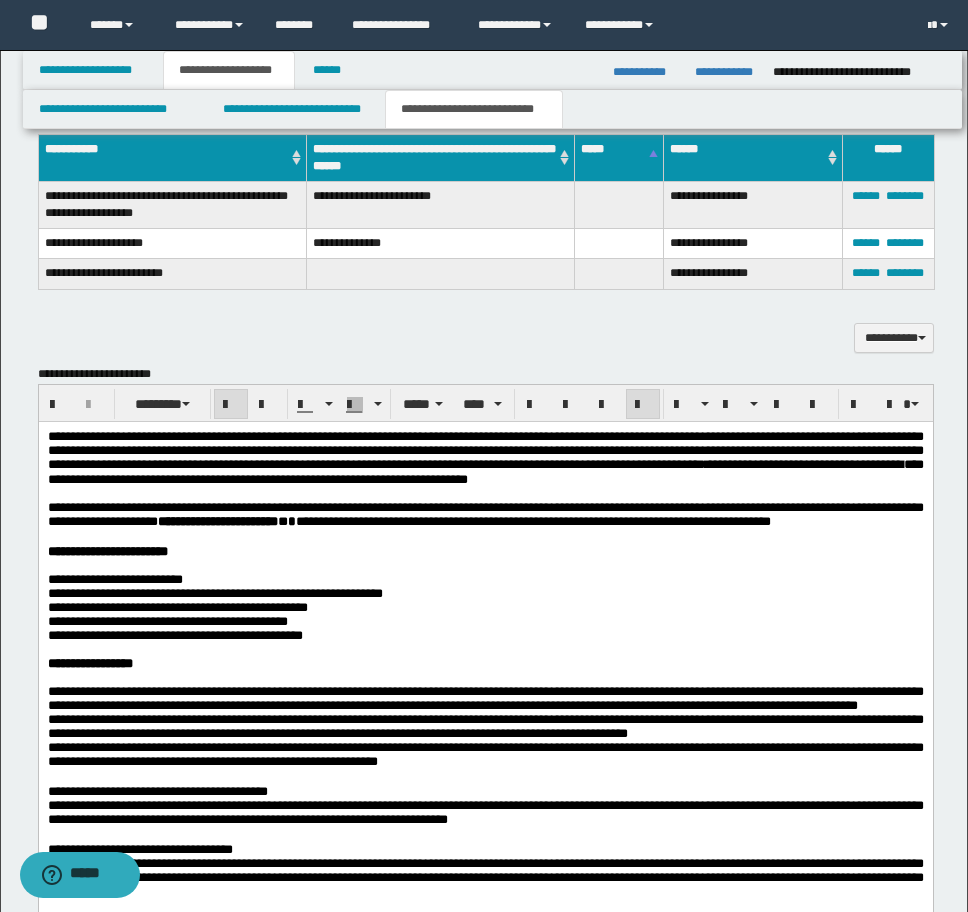scroll, scrollTop: 1986, scrollLeft: 0, axis: vertical 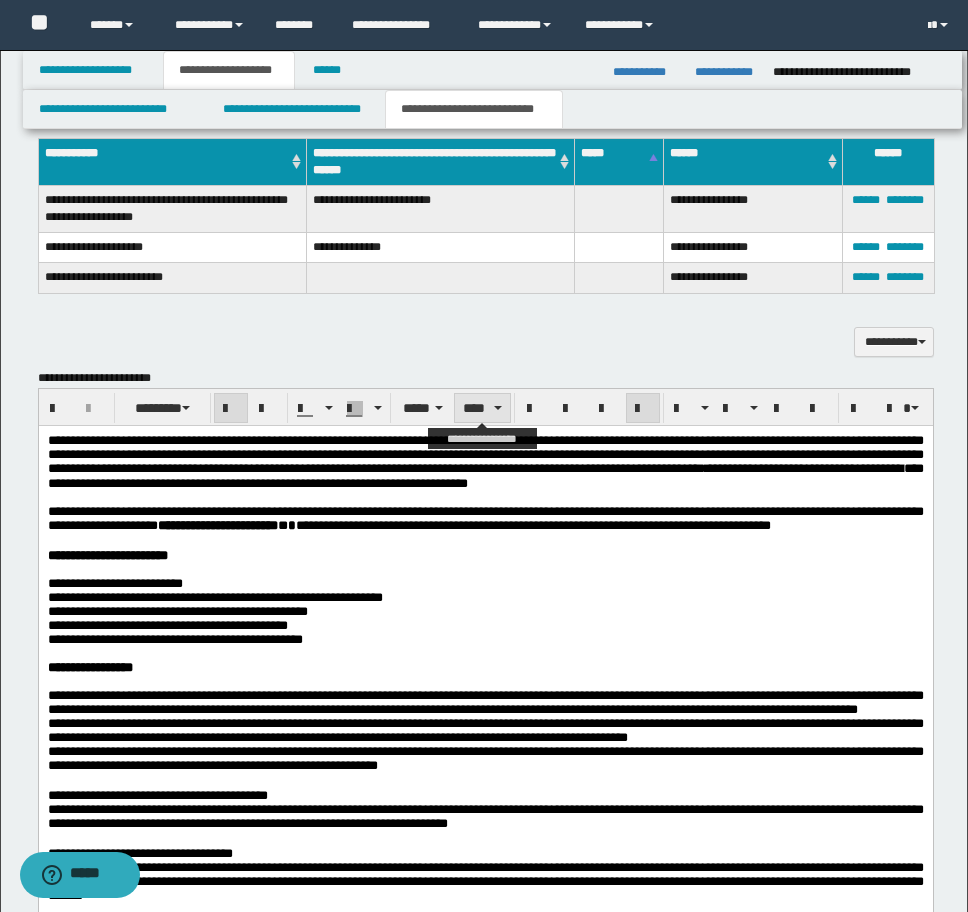 click on "****" at bounding box center [482, 408] 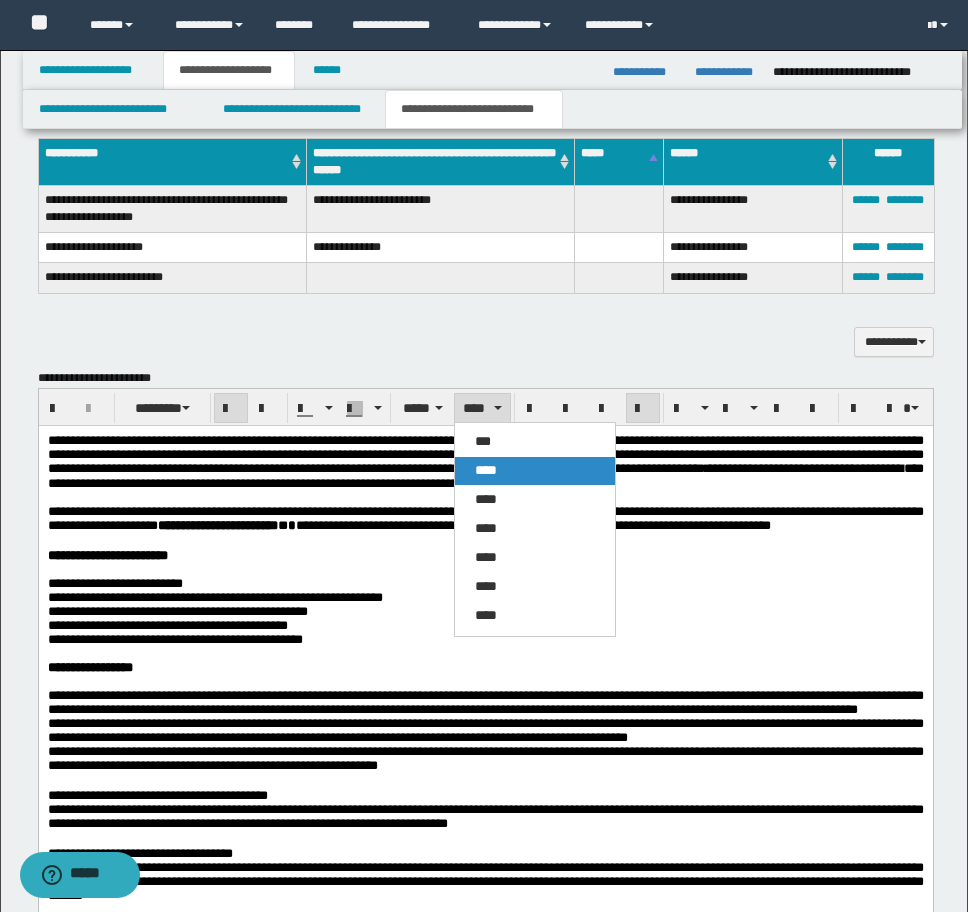 click on "****" at bounding box center [486, 470] 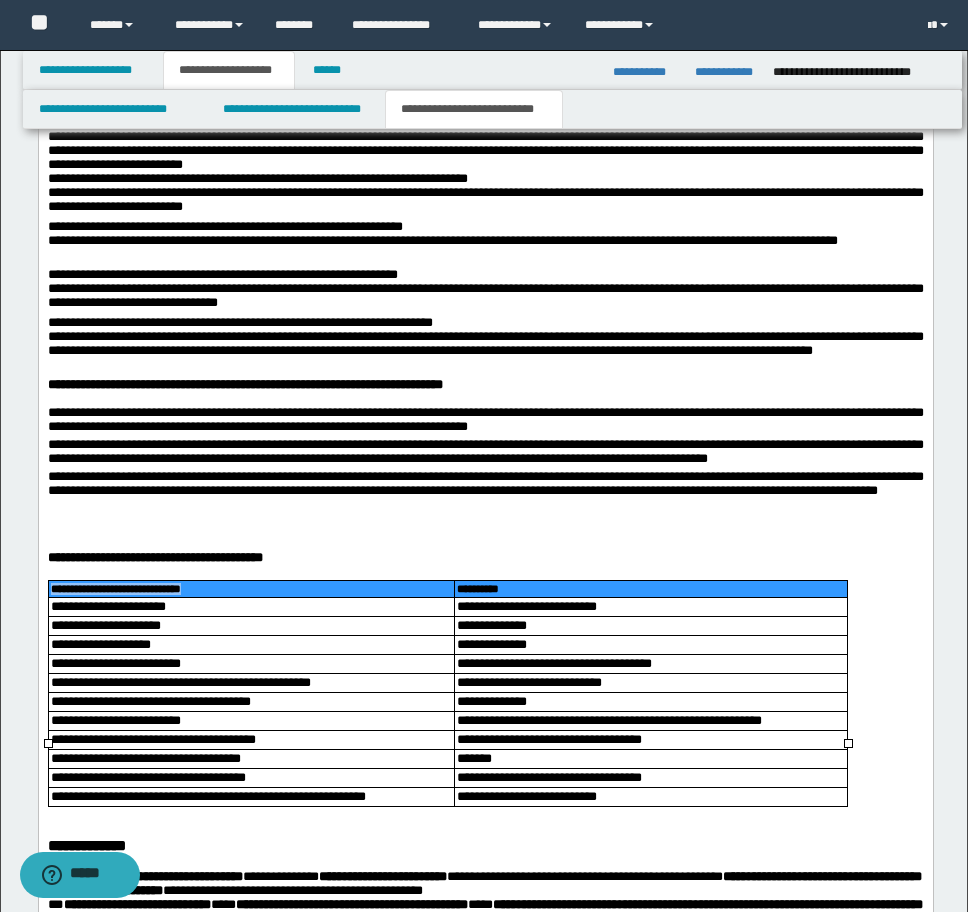 scroll, scrollTop: 3186, scrollLeft: 0, axis: vertical 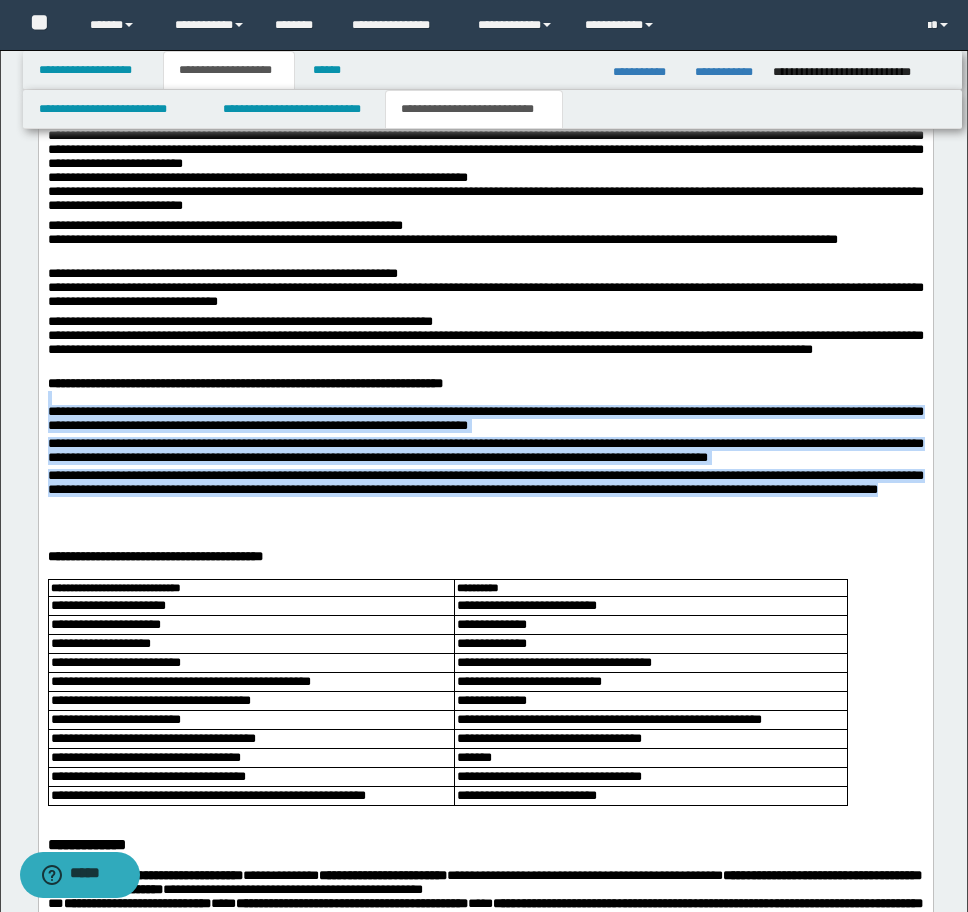 drag, startPoint x: 156, startPoint y: 670, endPoint x: -9, endPoint y: 554, distance: 201.69531 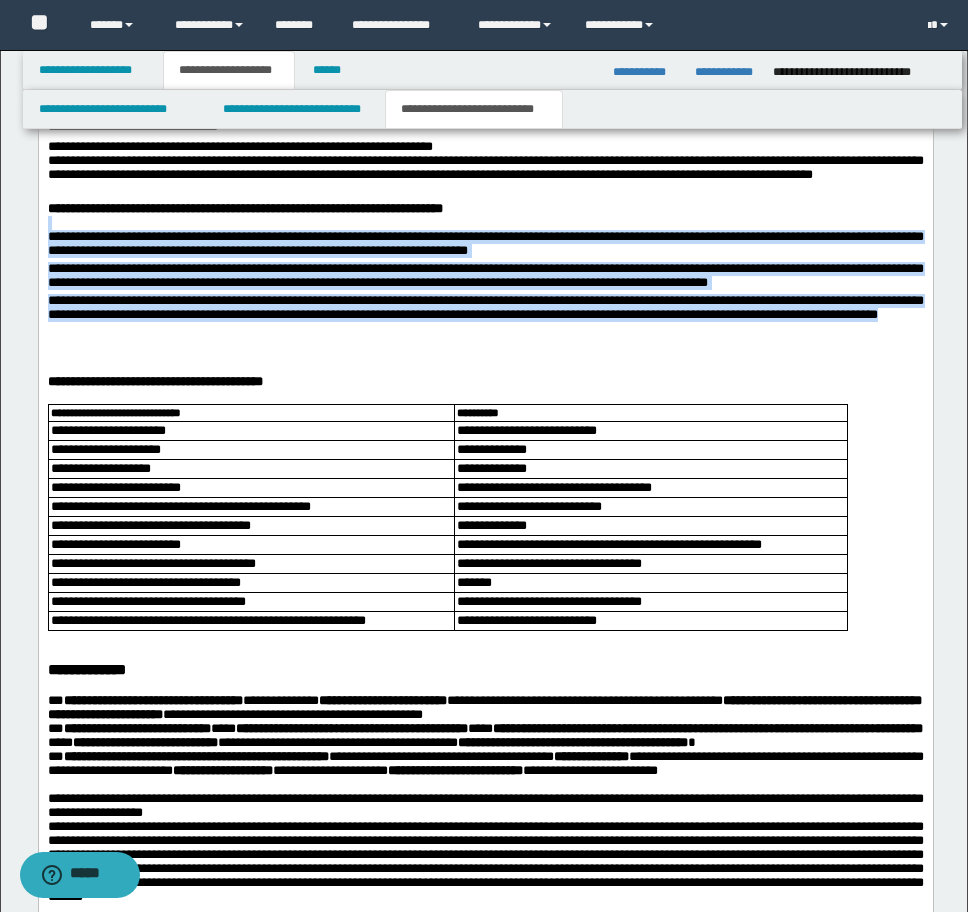 scroll, scrollTop: 3386, scrollLeft: 0, axis: vertical 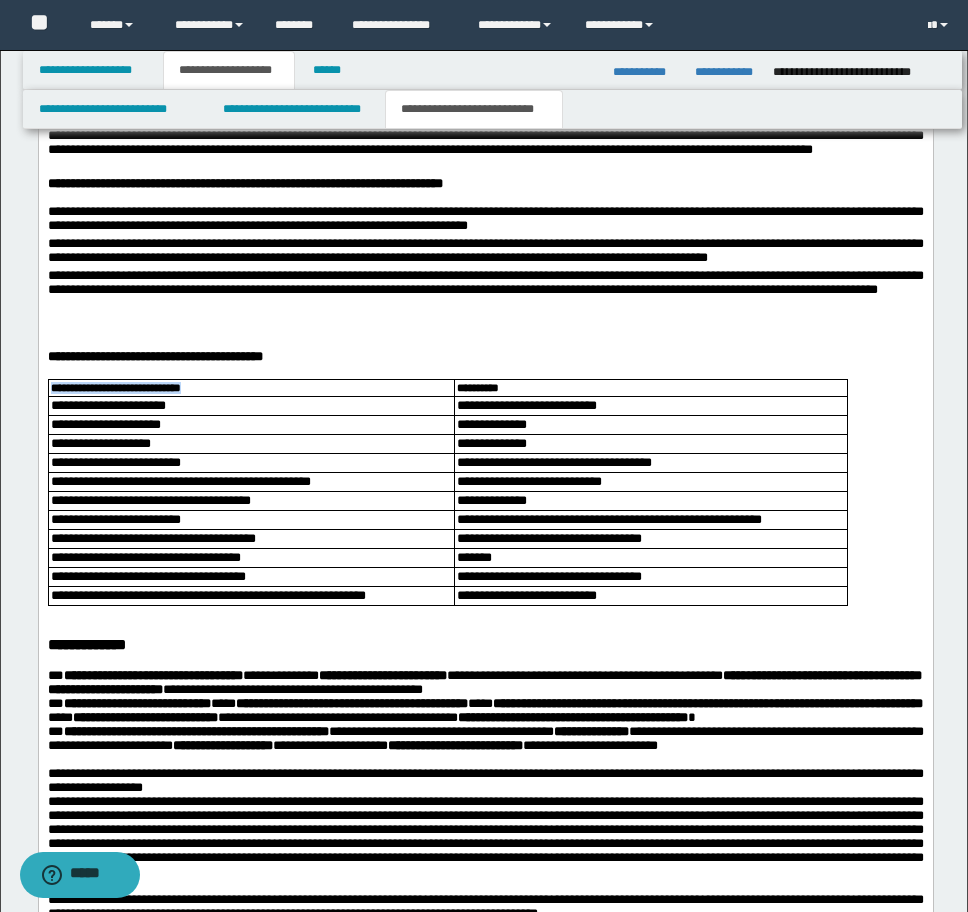 drag, startPoint x: 268, startPoint y: 557, endPoint x: 20, endPoint y: 557, distance: 248 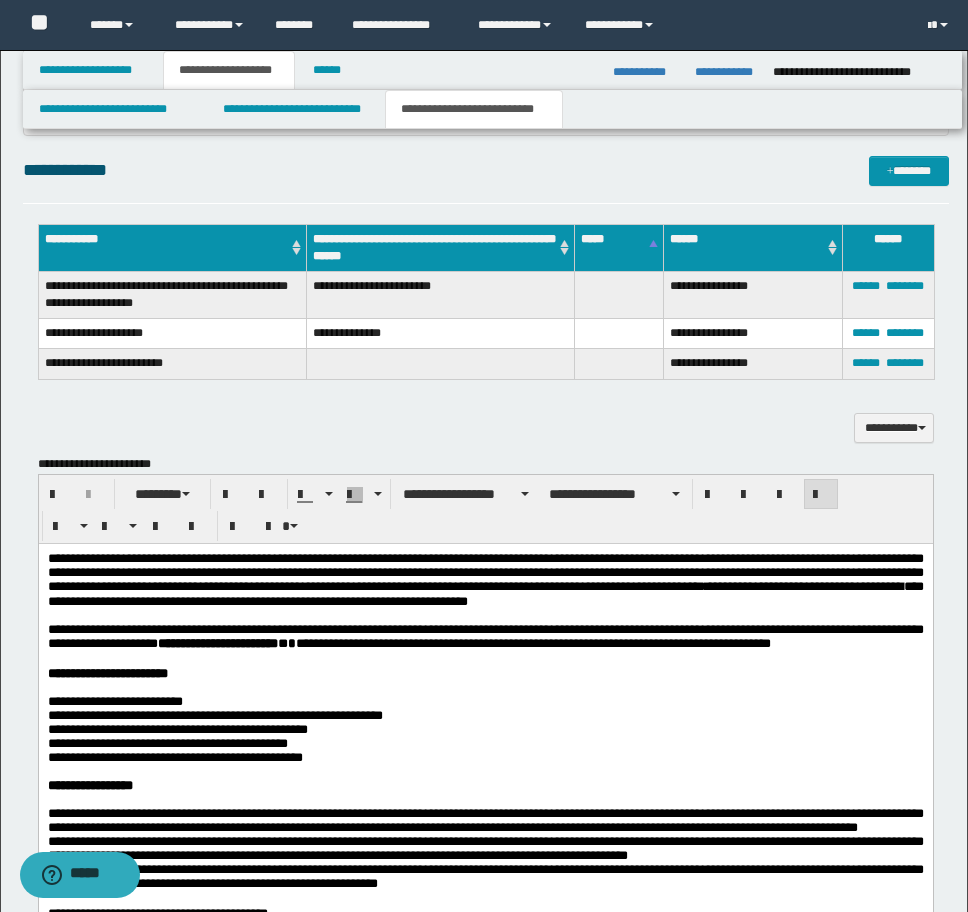 scroll, scrollTop: 1886, scrollLeft: 0, axis: vertical 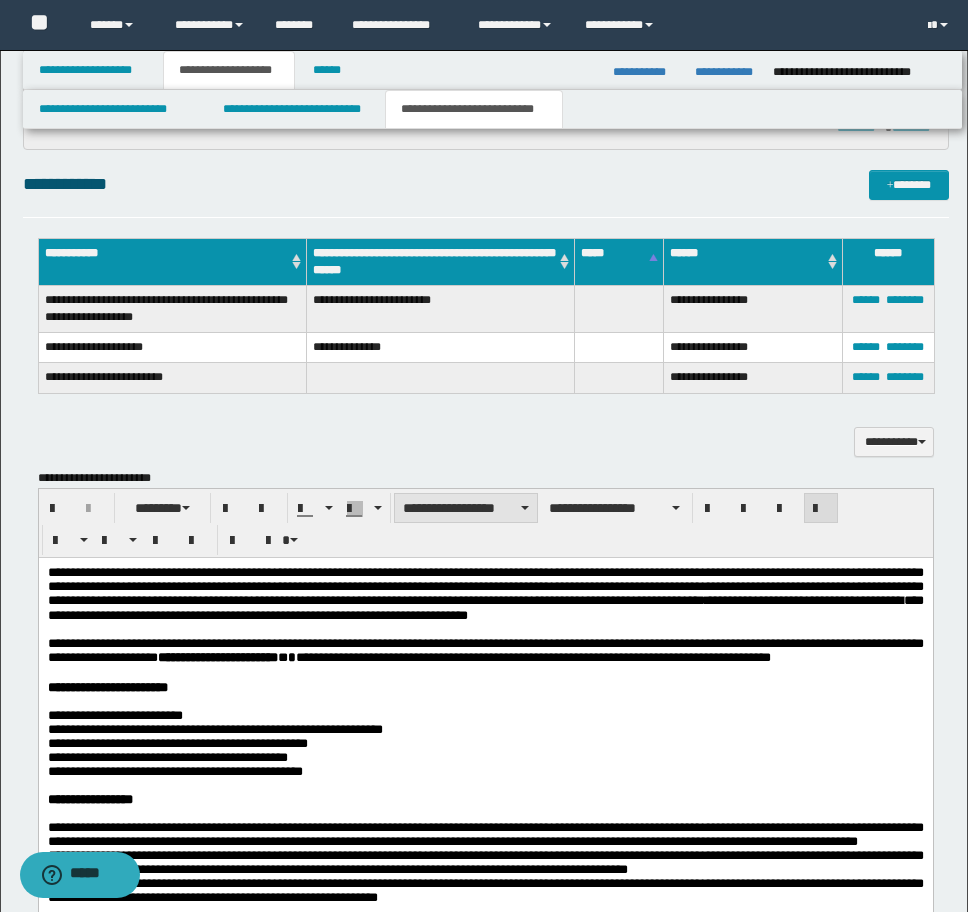 click on "**********" at bounding box center (466, 508) 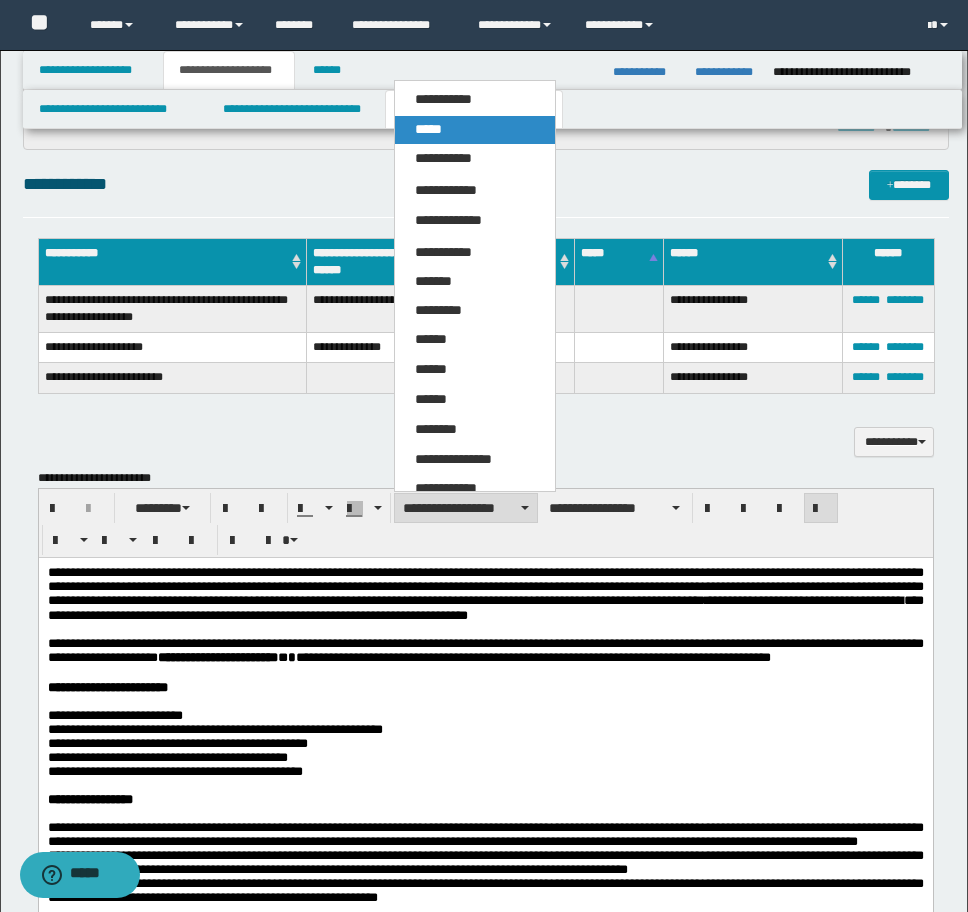 click on "*****" at bounding box center (475, 130) 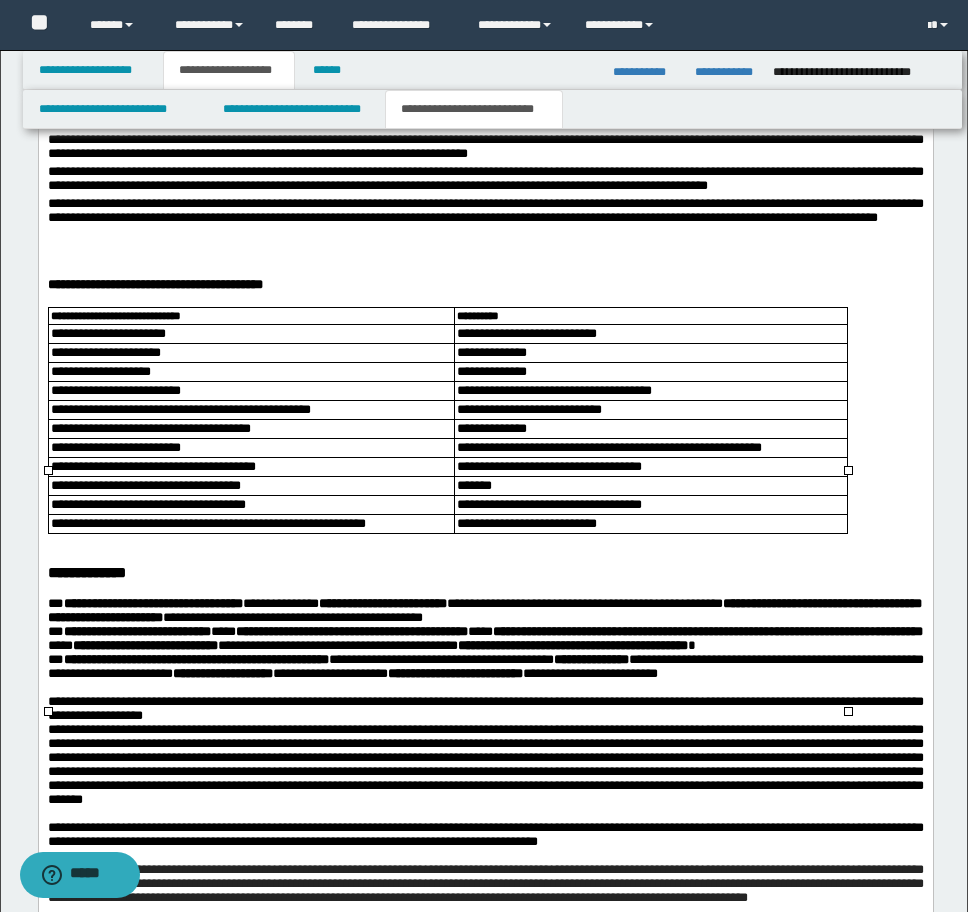 scroll, scrollTop: 3486, scrollLeft: 0, axis: vertical 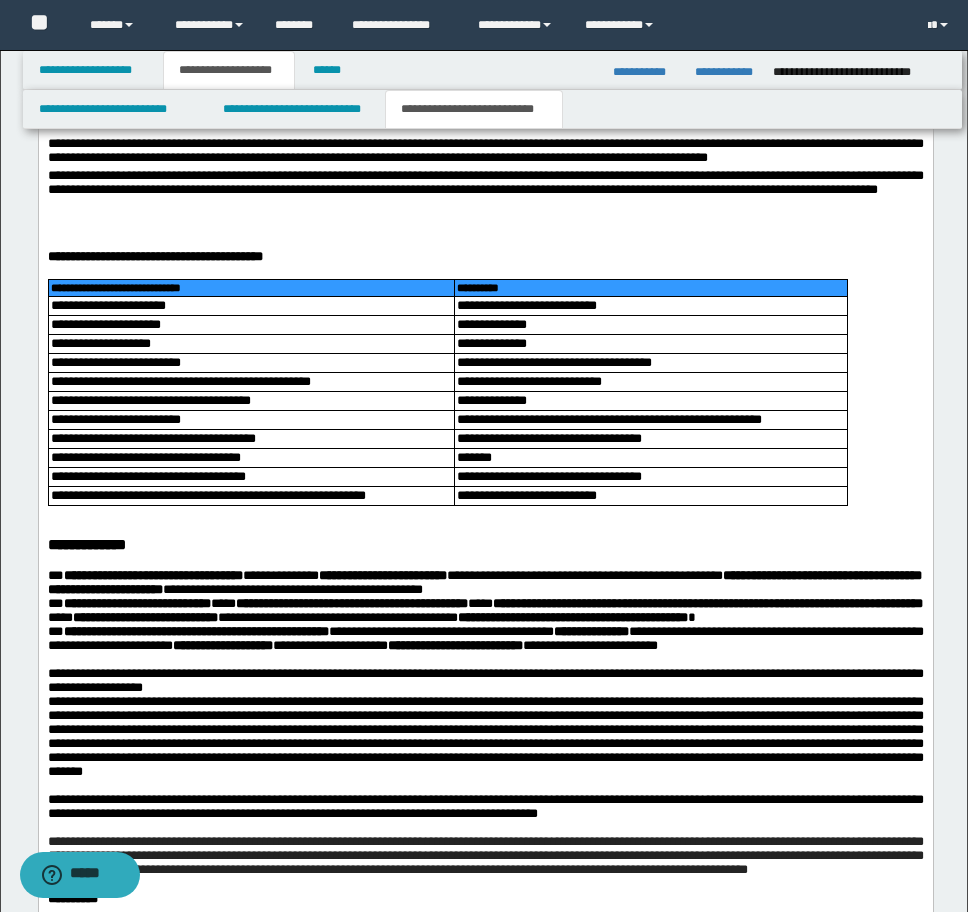 drag, startPoint x: 535, startPoint y: 457, endPoint x: 189, endPoint y: 451, distance: 346.05203 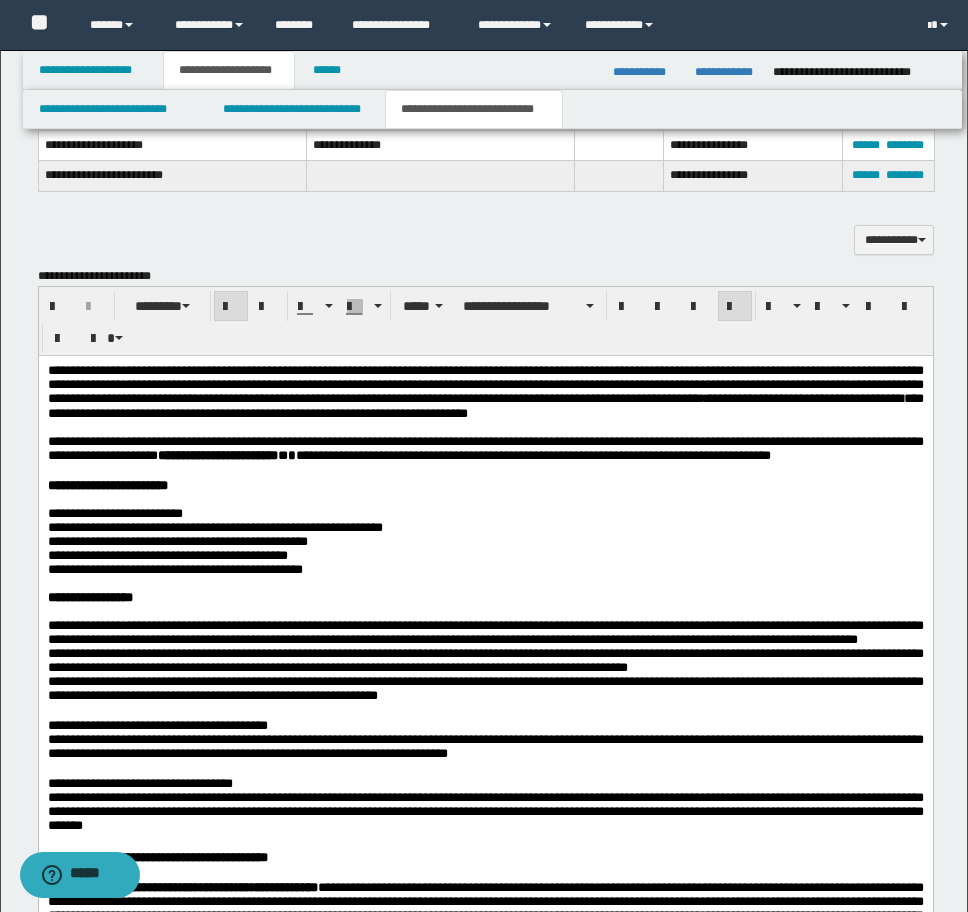 scroll, scrollTop: 2086, scrollLeft: 0, axis: vertical 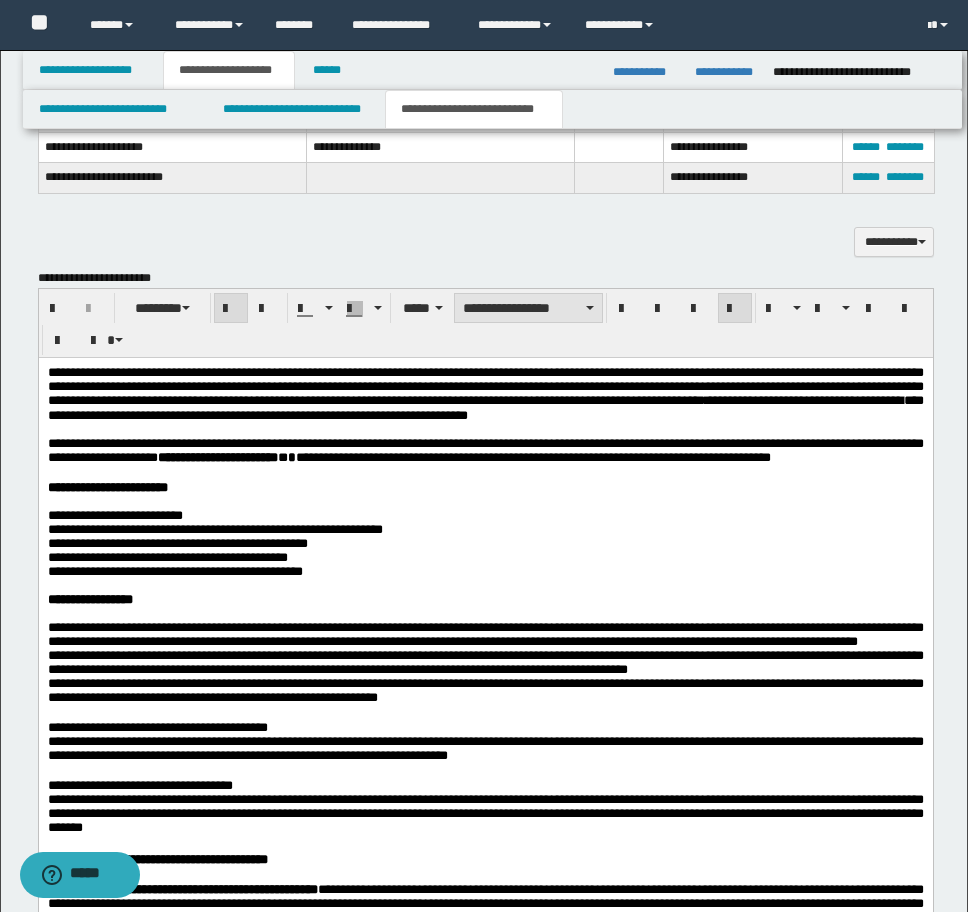 click on "**********" at bounding box center [528, 308] 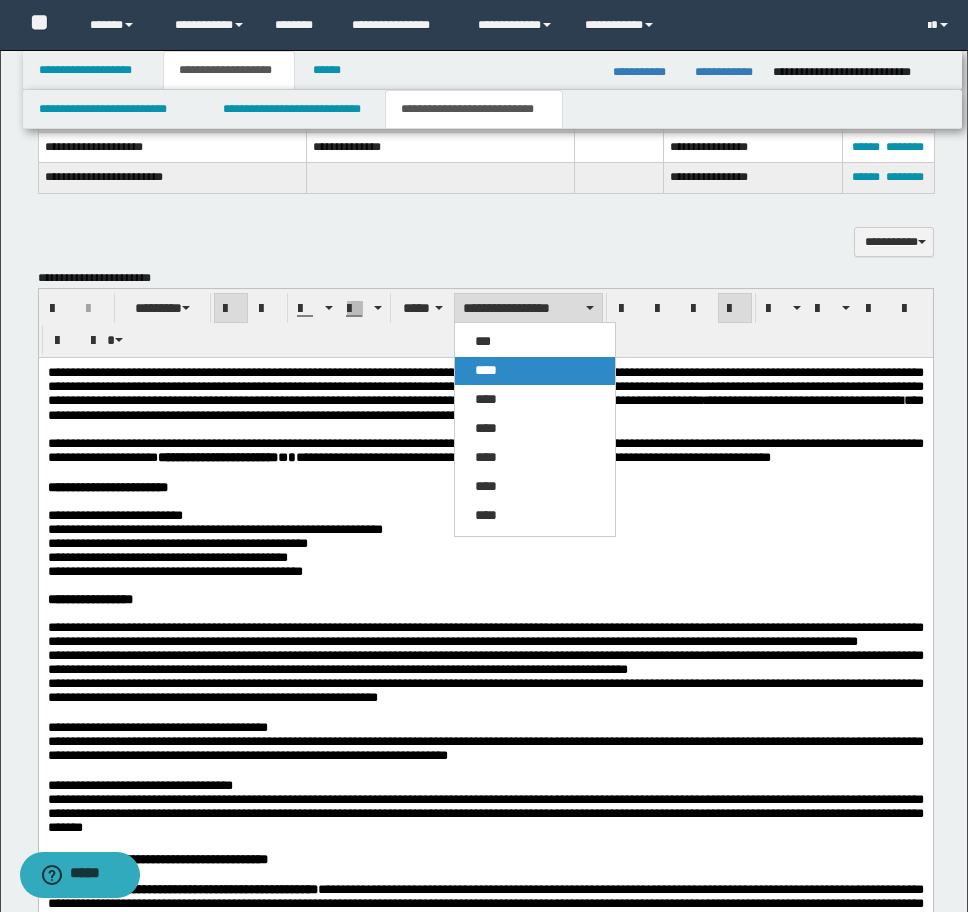 click on "****" at bounding box center (486, 370) 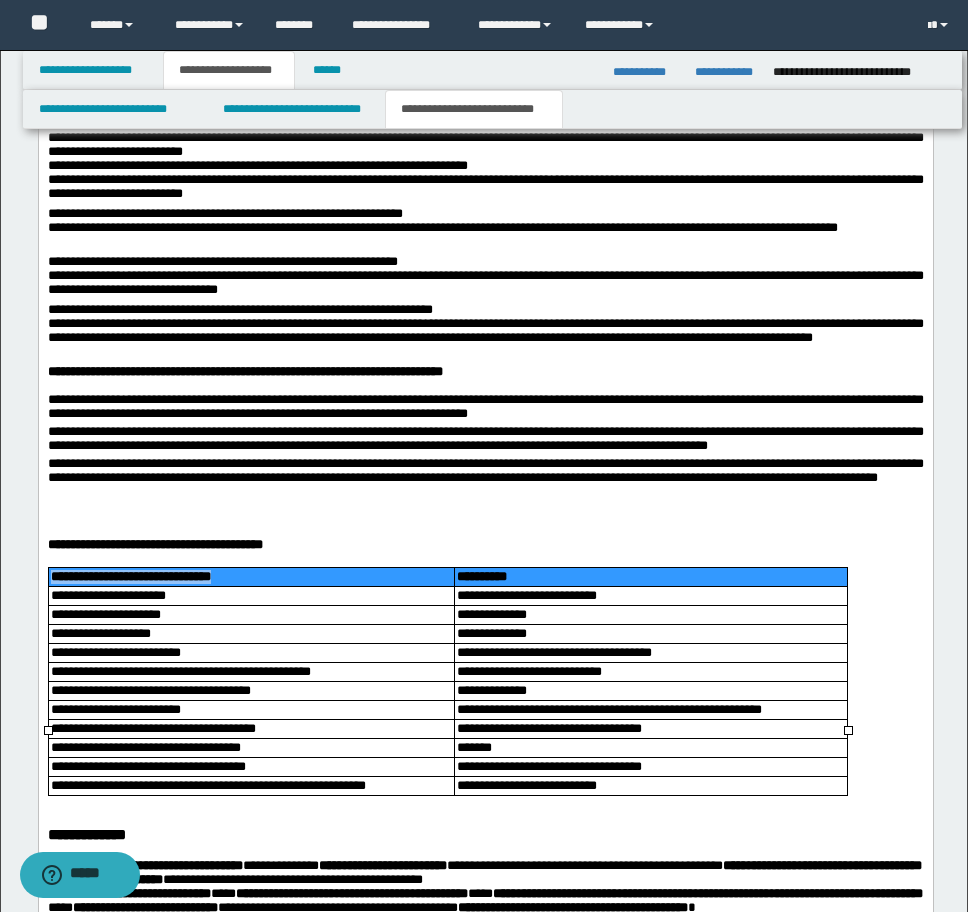 scroll, scrollTop: 3186, scrollLeft: 0, axis: vertical 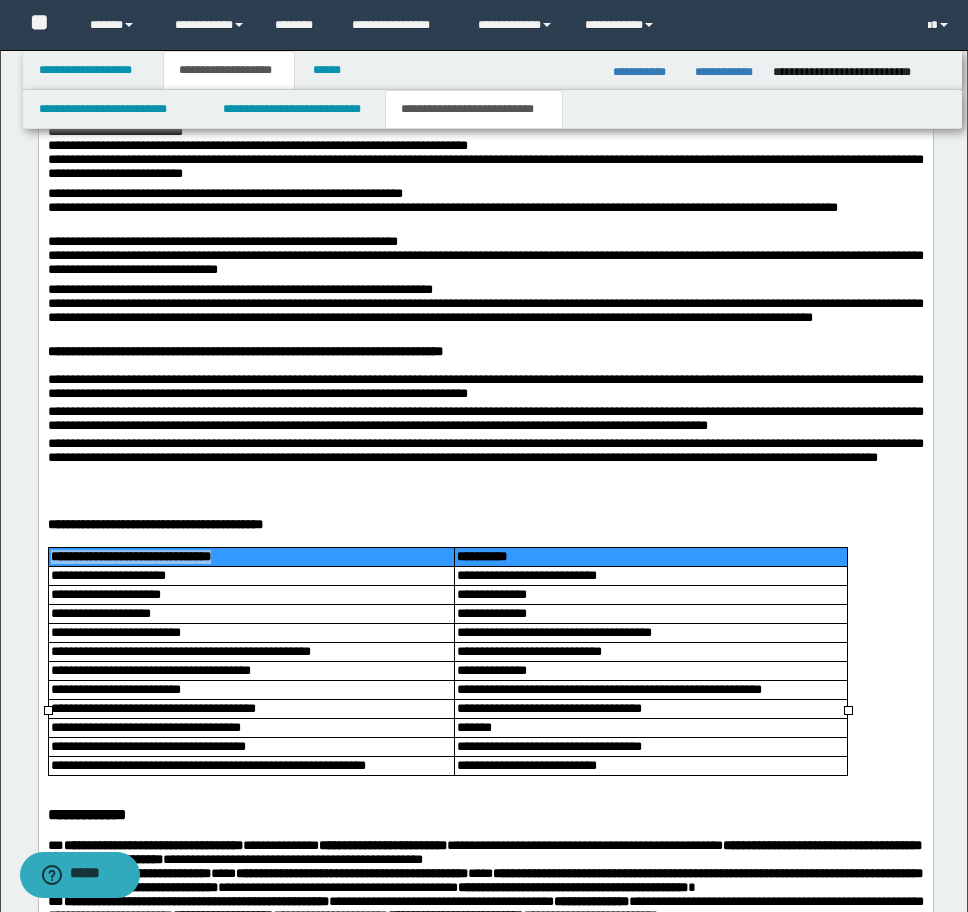 click on "**********" at bounding box center (251, 557) 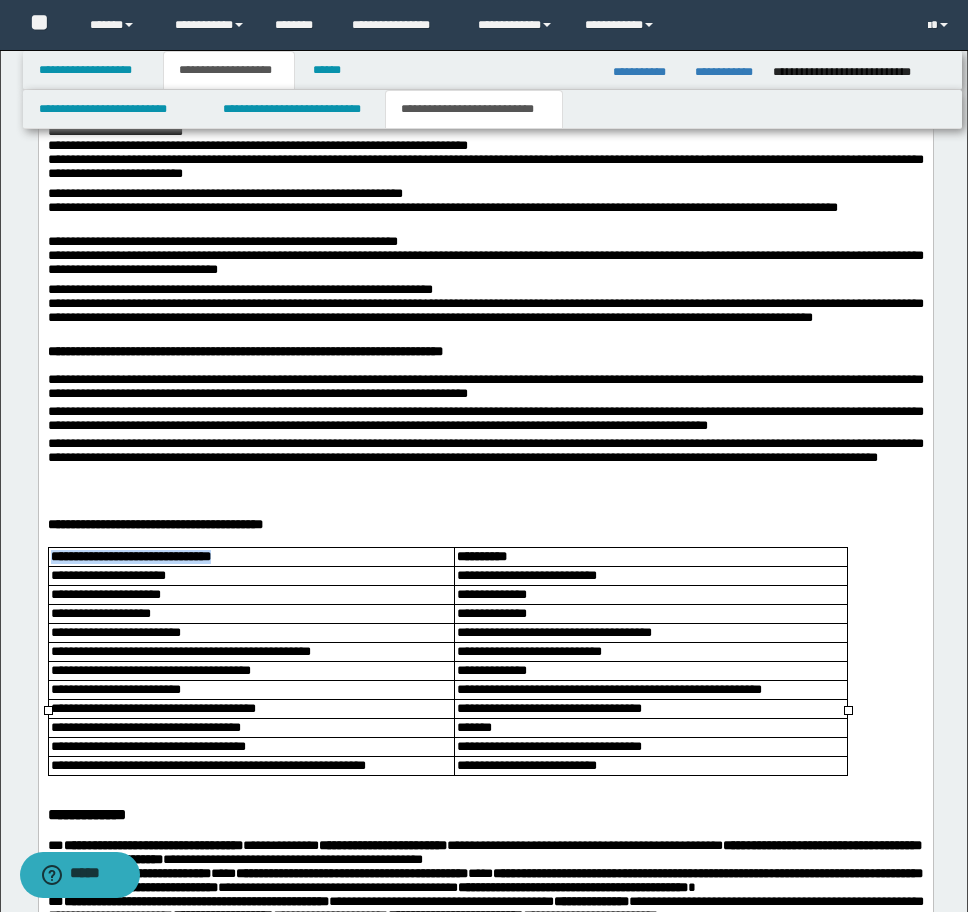 drag, startPoint x: 307, startPoint y: 727, endPoint x: 277, endPoint y: 614, distance: 116.9145 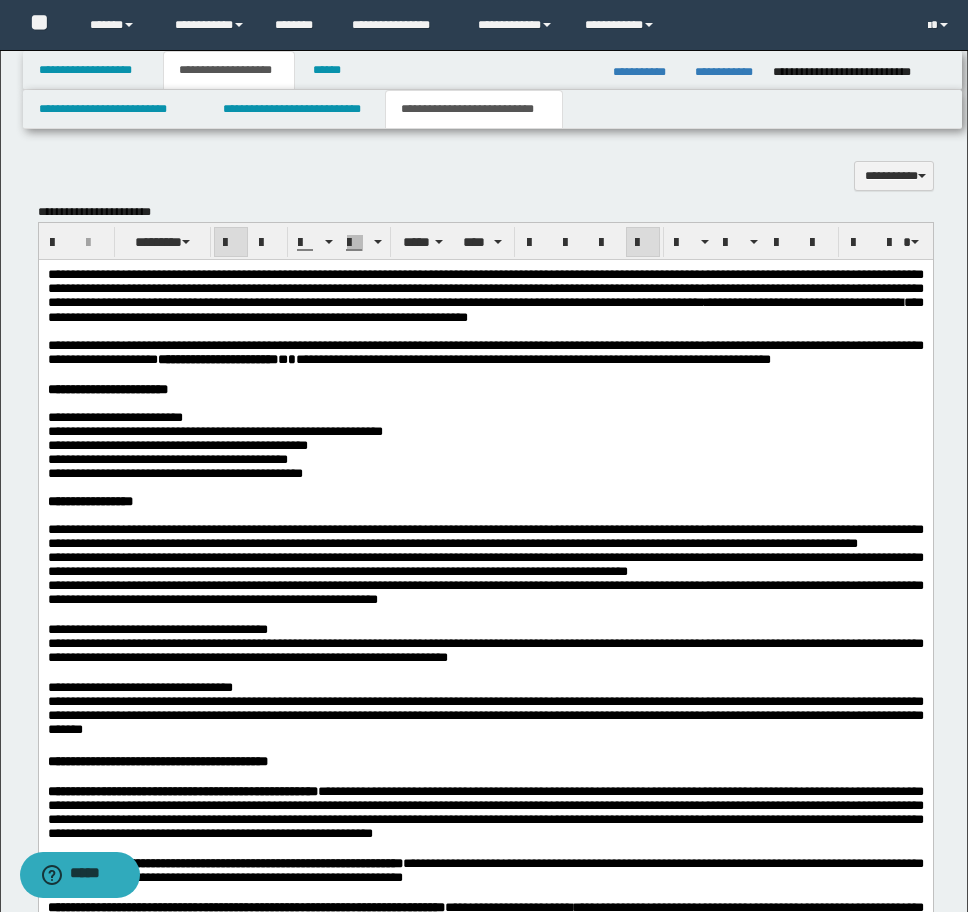 scroll, scrollTop: 1986, scrollLeft: 0, axis: vertical 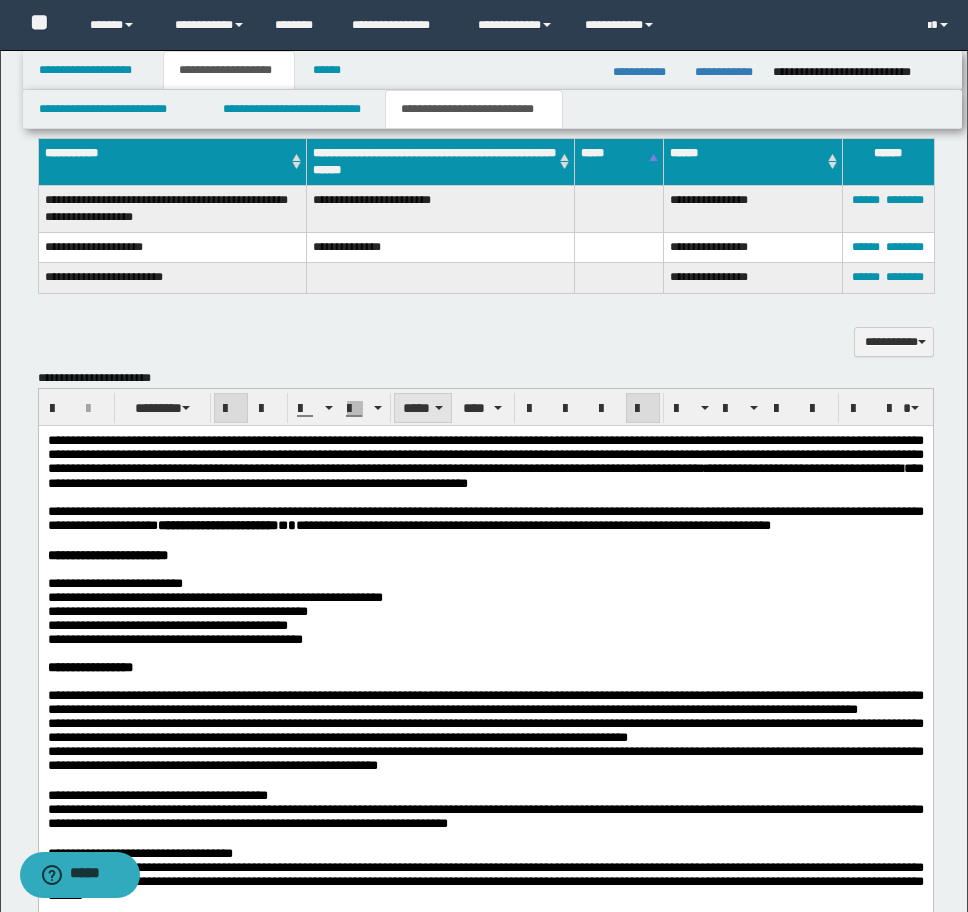 click on "*****" at bounding box center [423, 408] 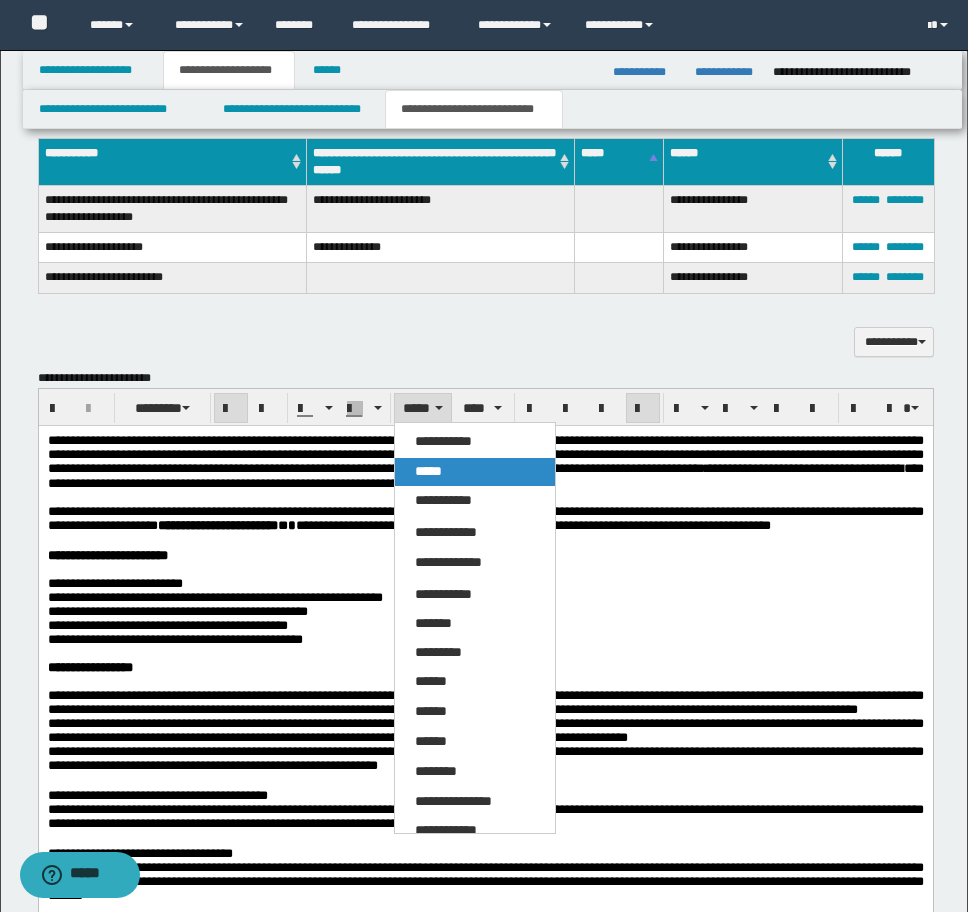 click on "*****" at bounding box center [475, 472] 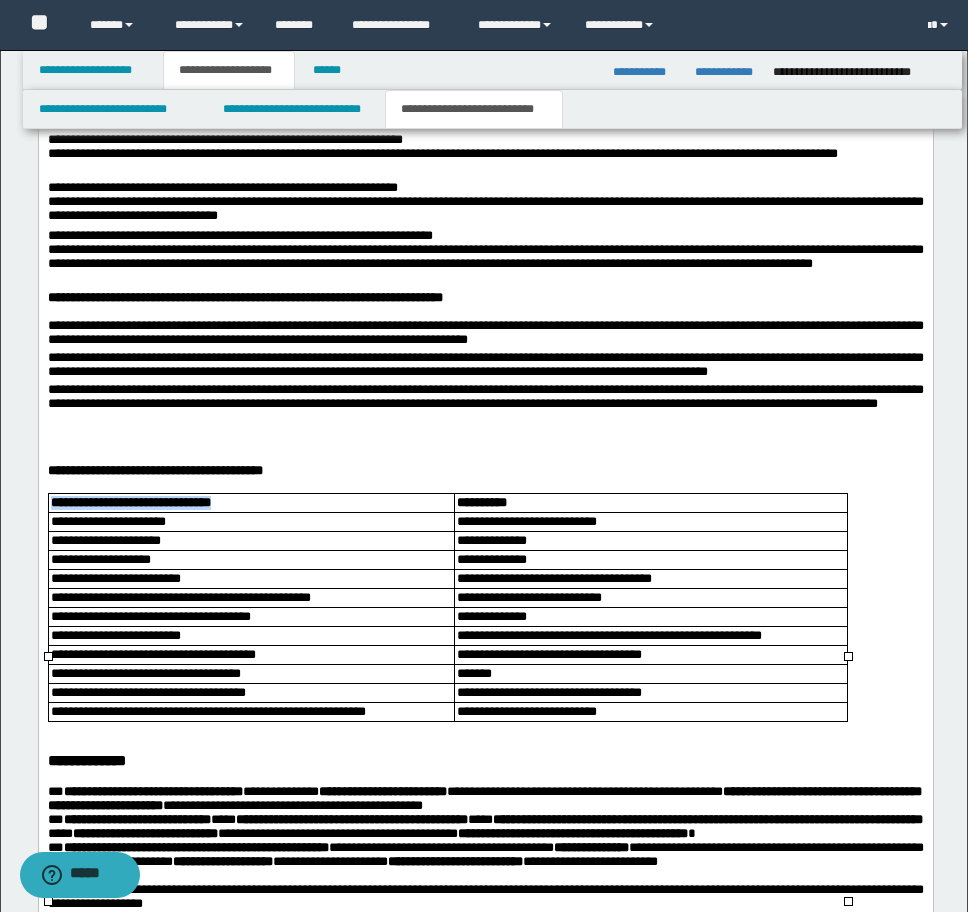 scroll, scrollTop: 3286, scrollLeft: 0, axis: vertical 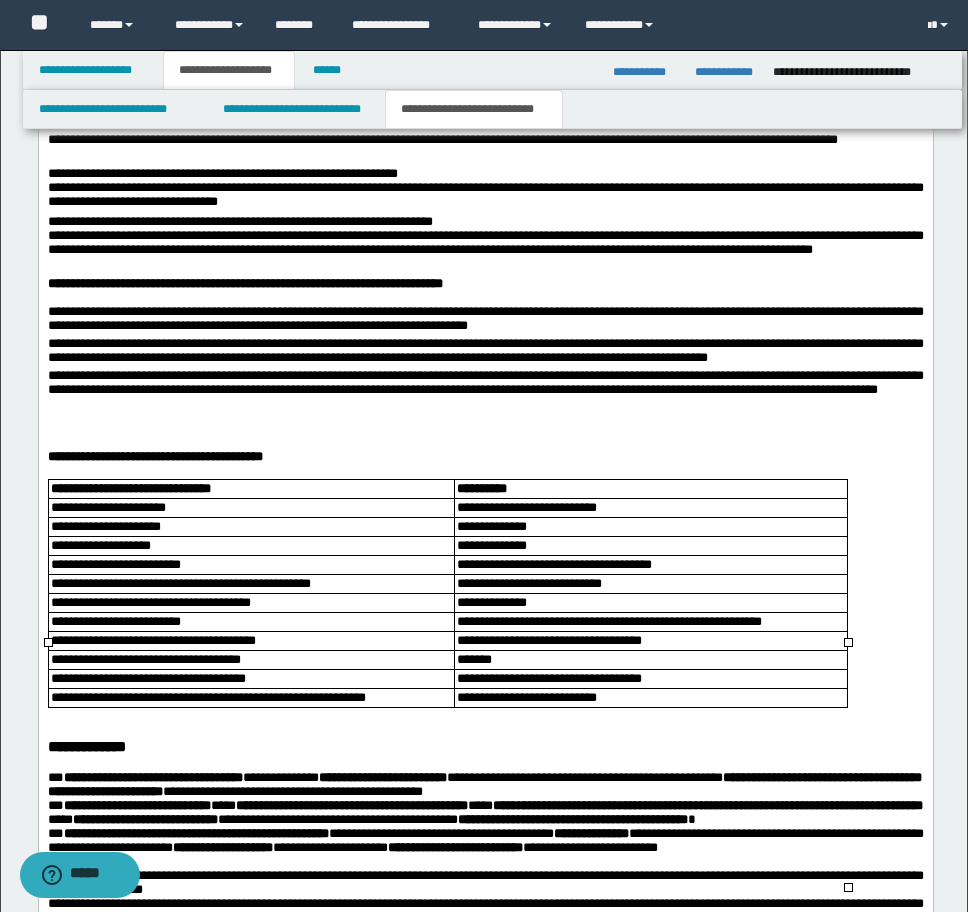 click on "**********" at bounding box center (649, 489) 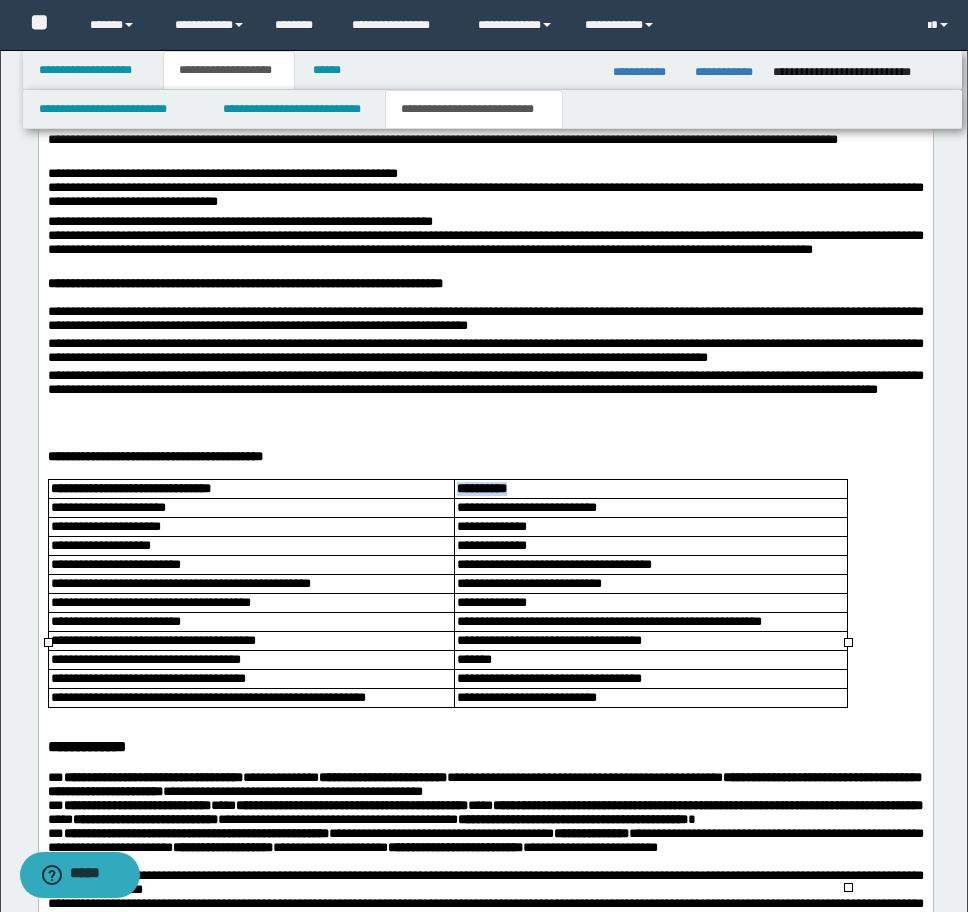 drag, startPoint x: 536, startPoint y: 654, endPoint x: 455, endPoint y: 658, distance: 81.09871 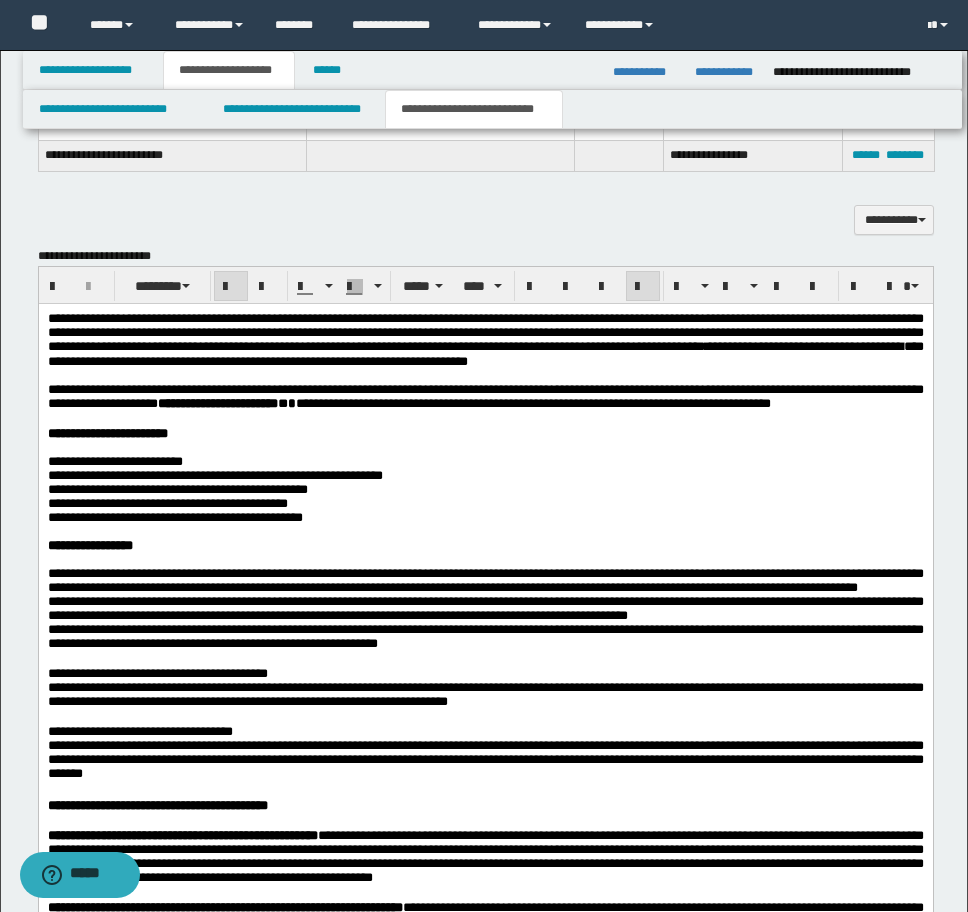 scroll, scrollTop: 2054, scrollLeft: 0, axis: vertical 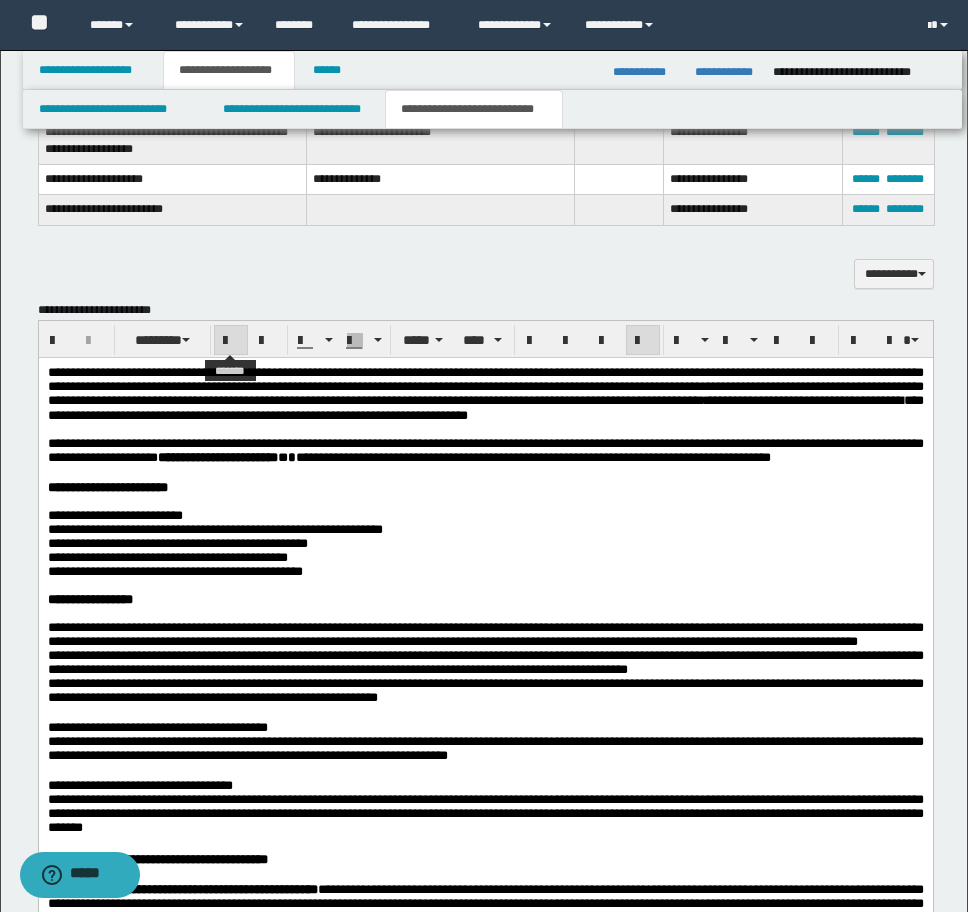 click at bounding box center [231, 341] 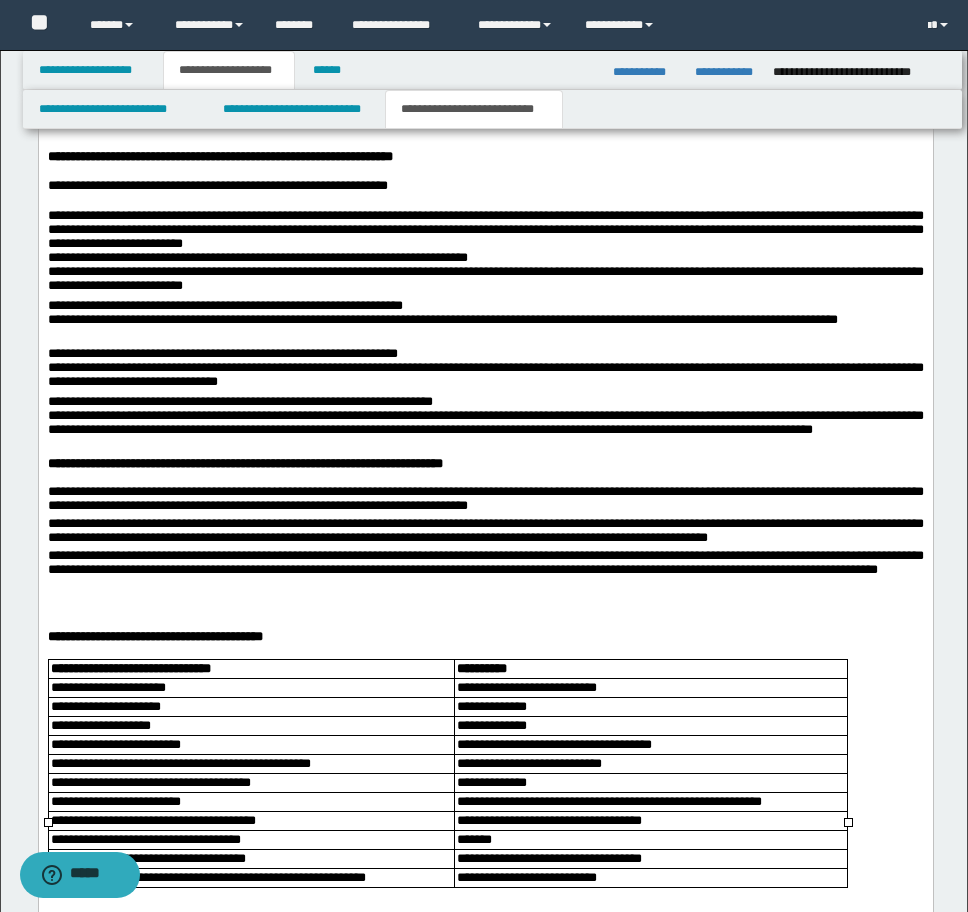 scroll, scrollTop: 3254, scrollLeft: 0, axis: vertical 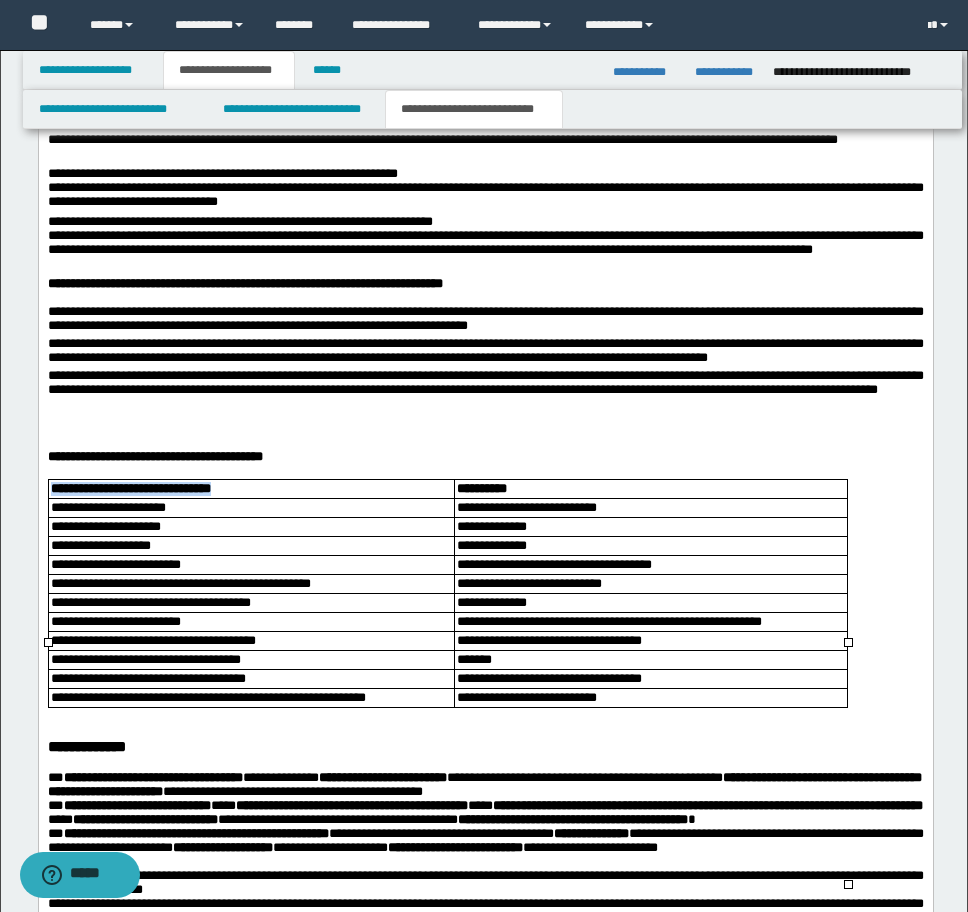 drag, startPoint x: 317, startPoint y: 657, endPoint x: 51, endPoint y: 657, distance: 266 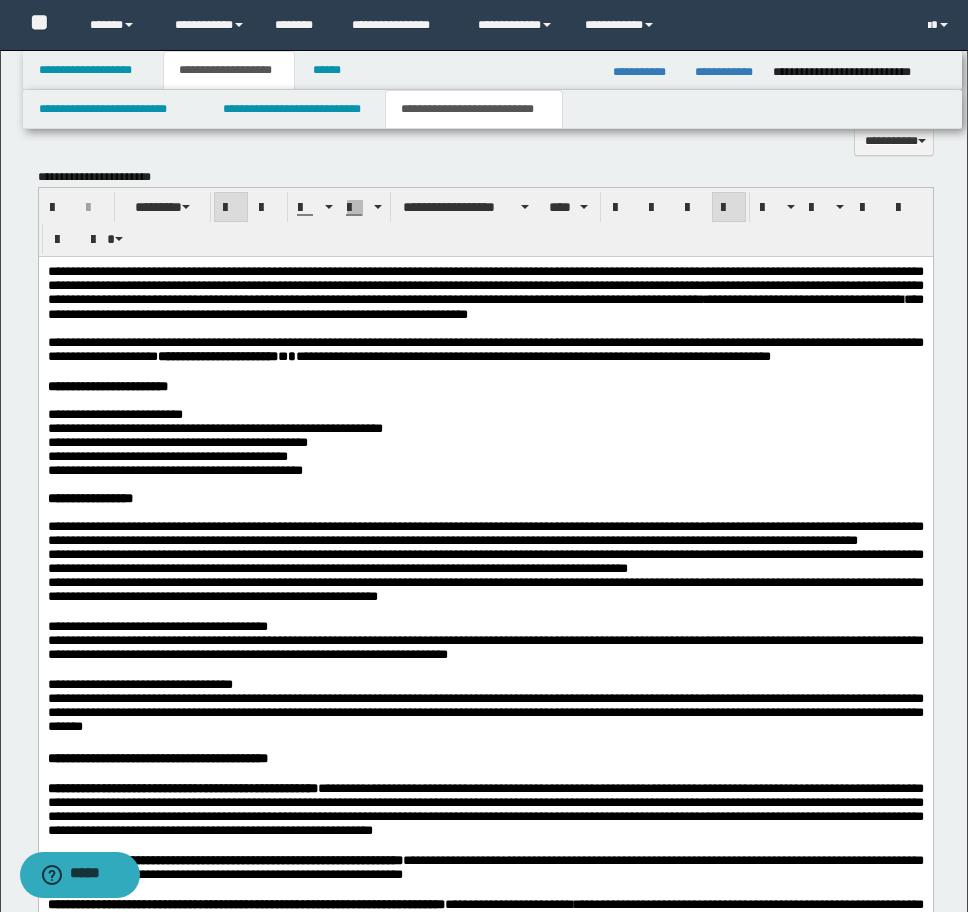 scroll, scrollTop: 2186, scrollLeft: 0, axis: vertical 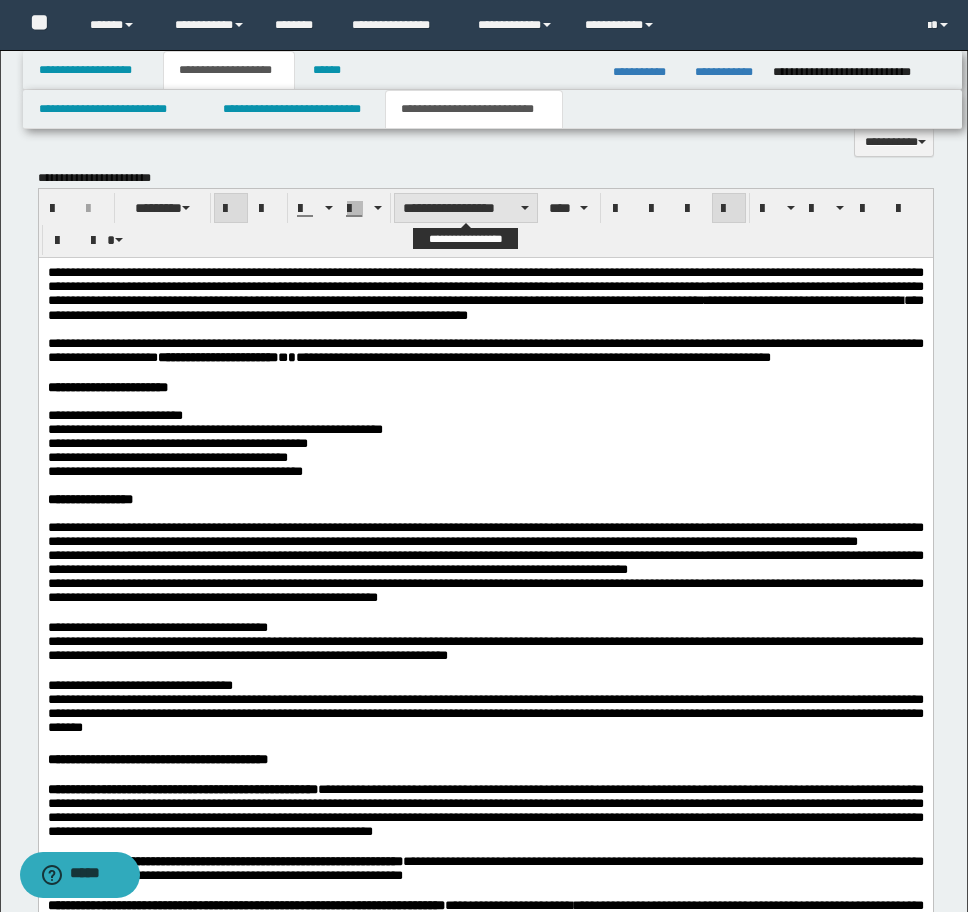 click on "**********" at bounding box center [466, 208] 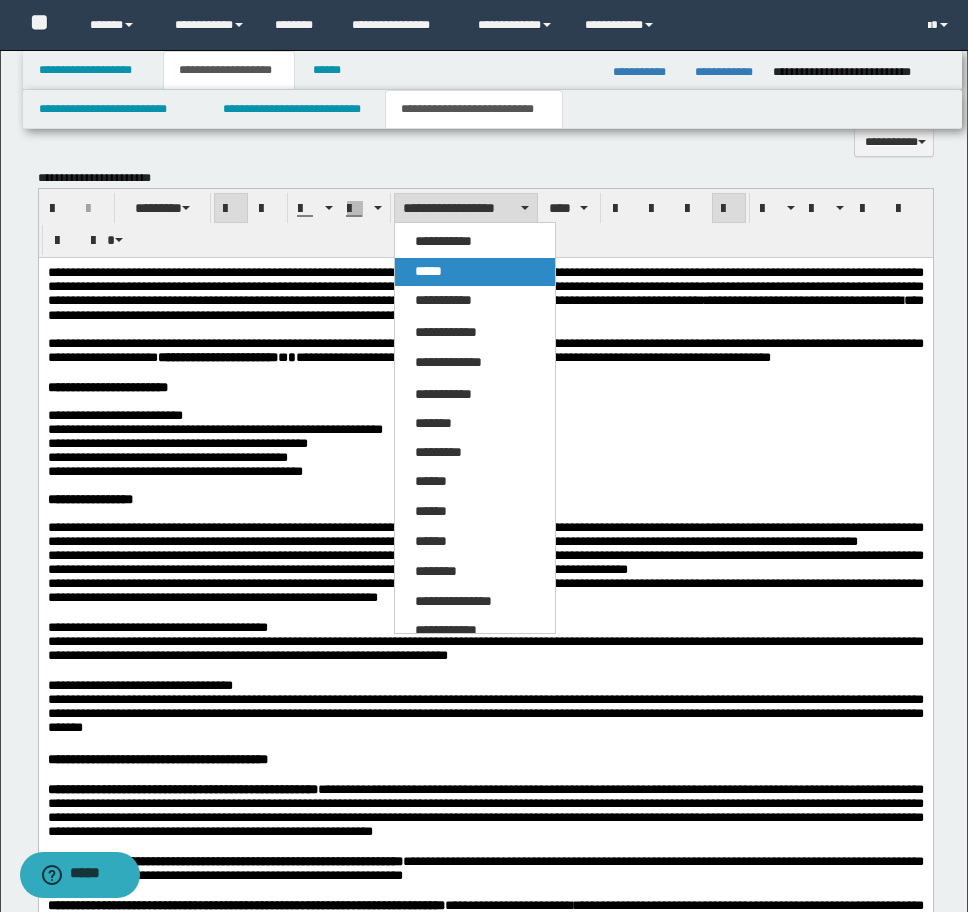 click on "*****" at bounding box center (428, 271) 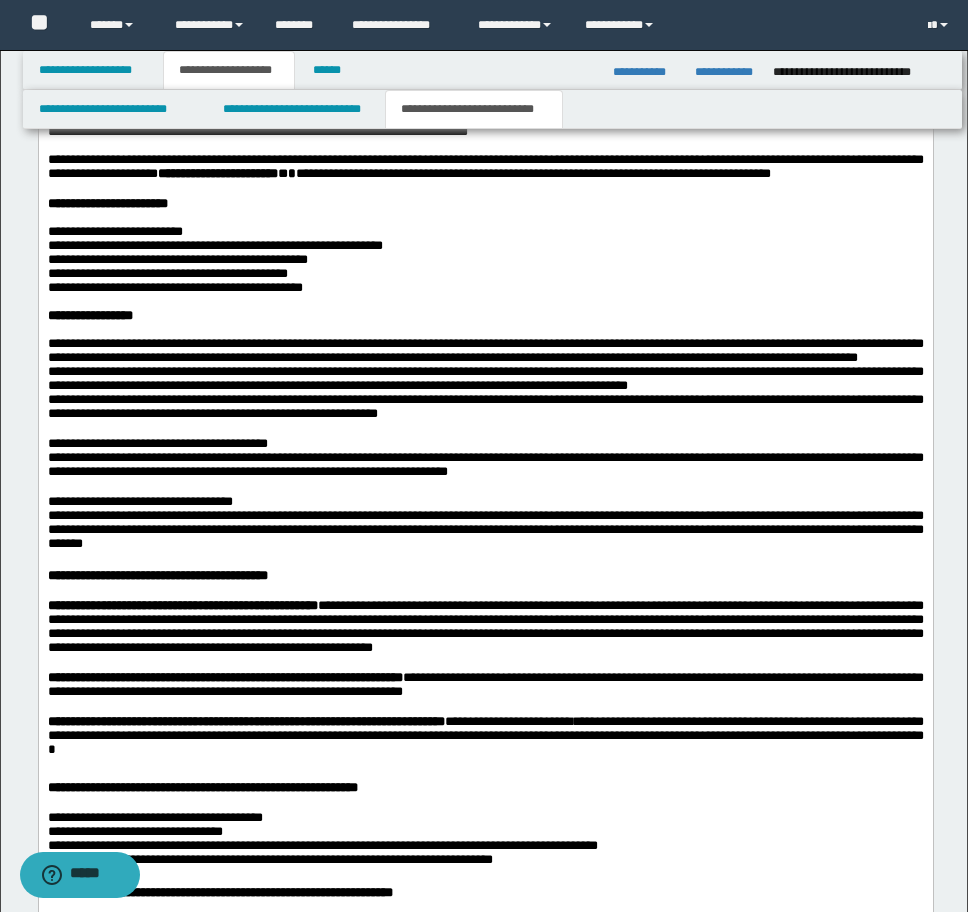scroll, scrollTop: 2186, scrollLeft: 0, axis: vertical 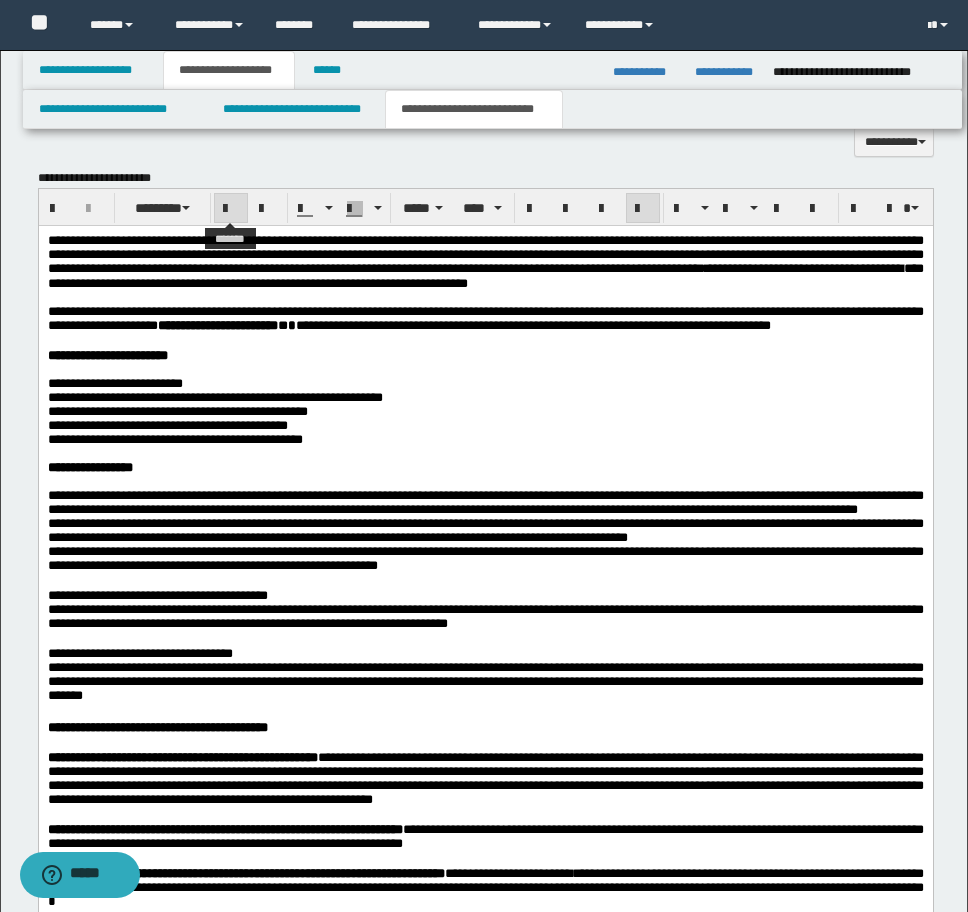 click at bounding box center [231, 208] 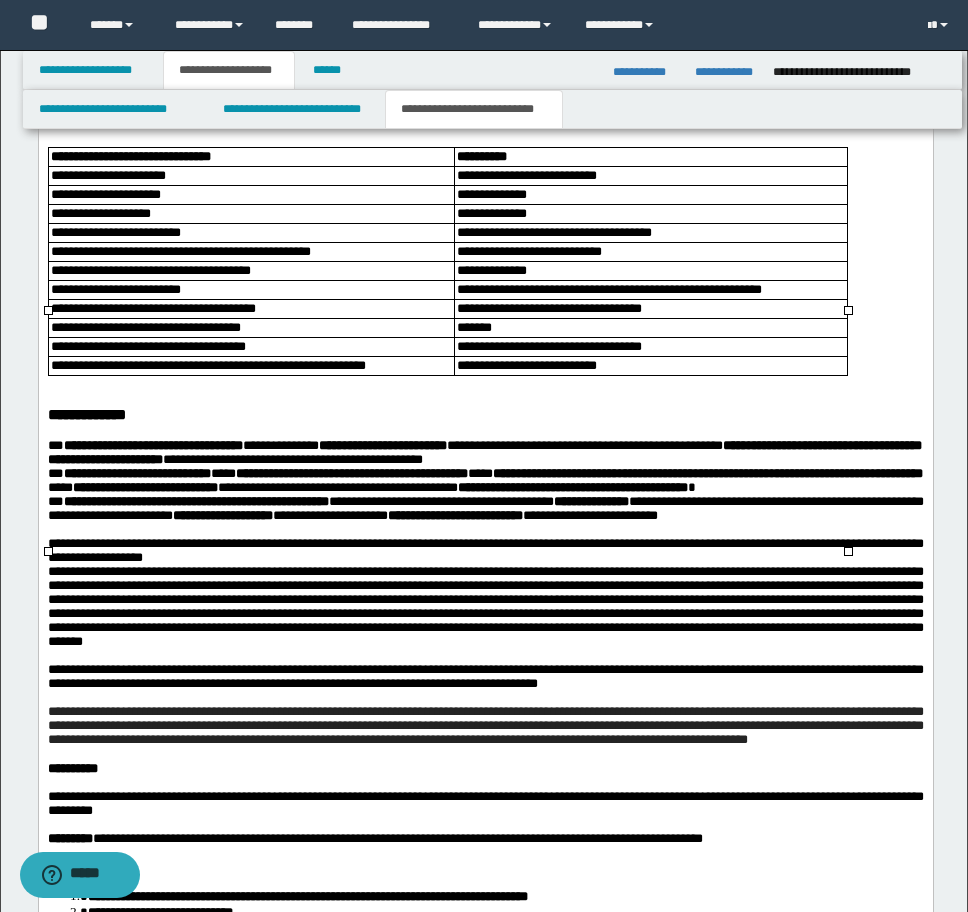 scroll, scrollTop: 3618, scrollLeft: 0, axis: vertical 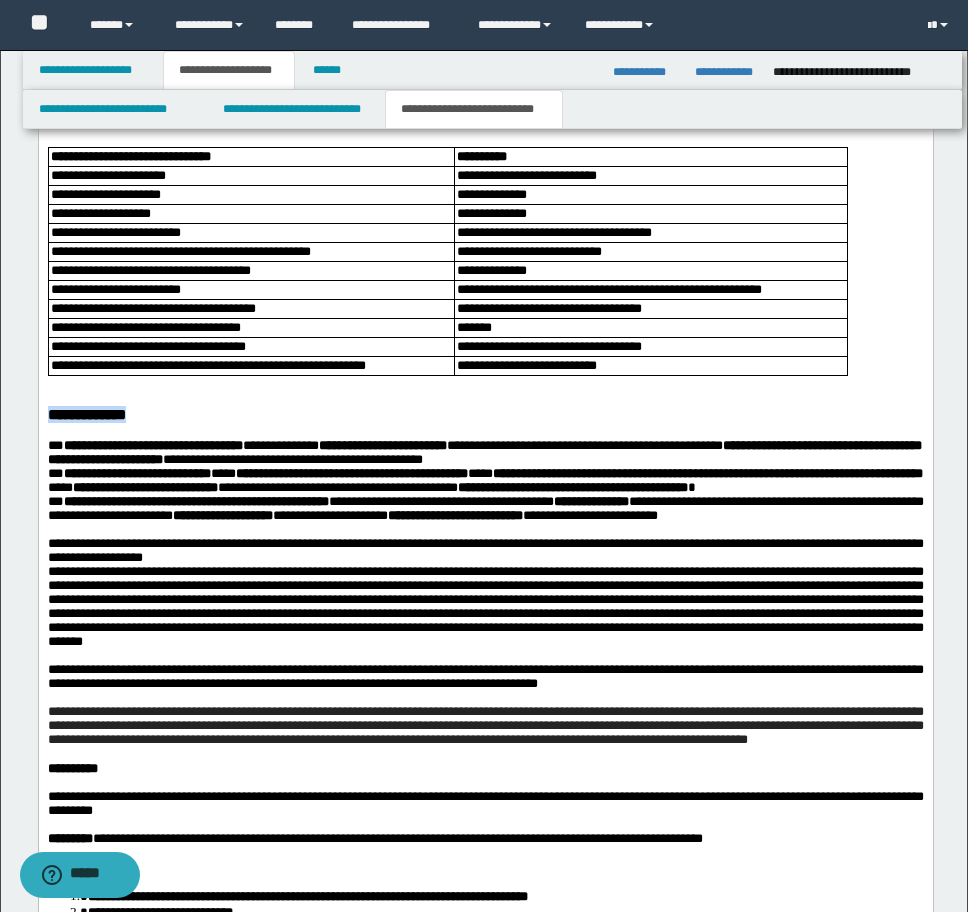 drag, startPoint x: 163, startPoint y: 599, endPoint x: 70, endPoint y: -575, distance: 1177.6779 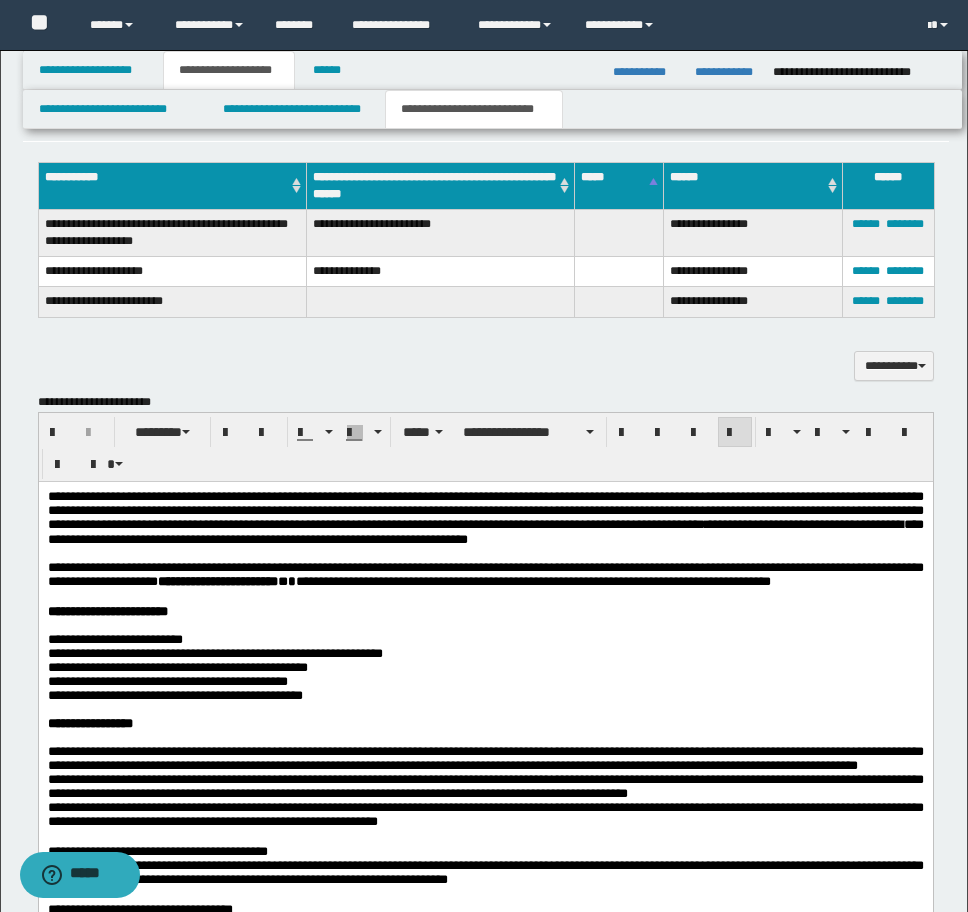 scroll, scrollTop: 1918, scrollLeft: 0, axis: vertical 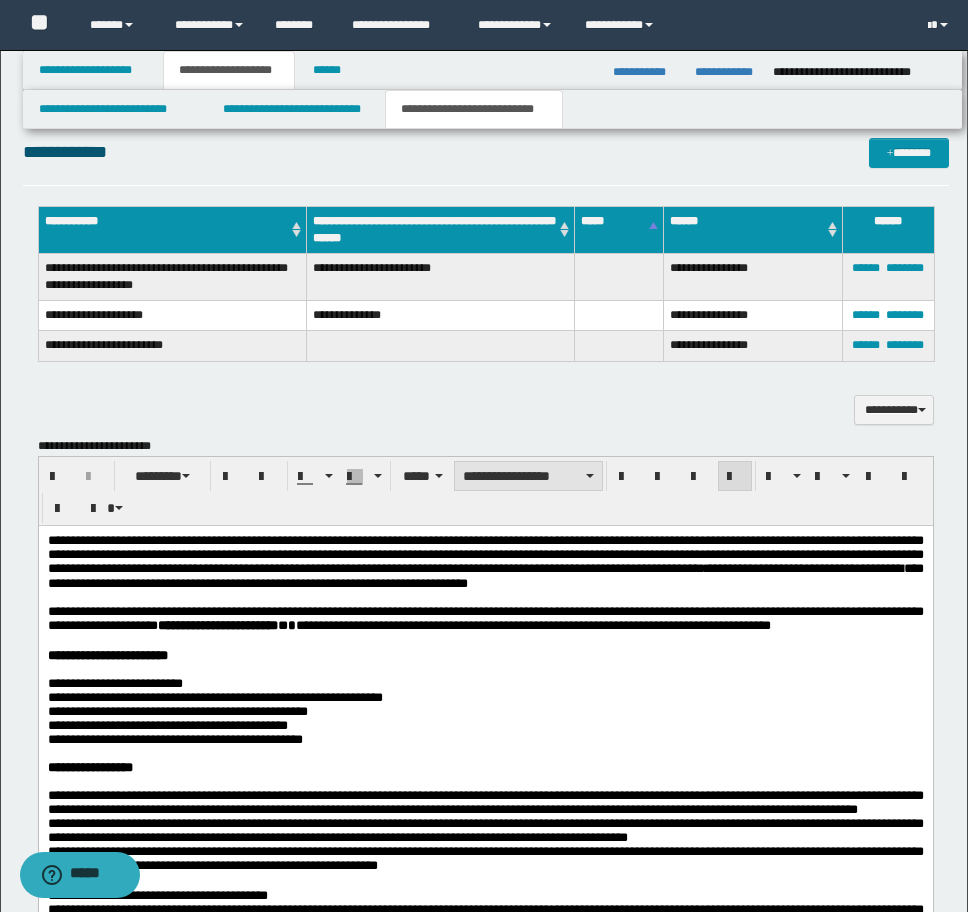 click on "**********" at bounding box center [528, 476] 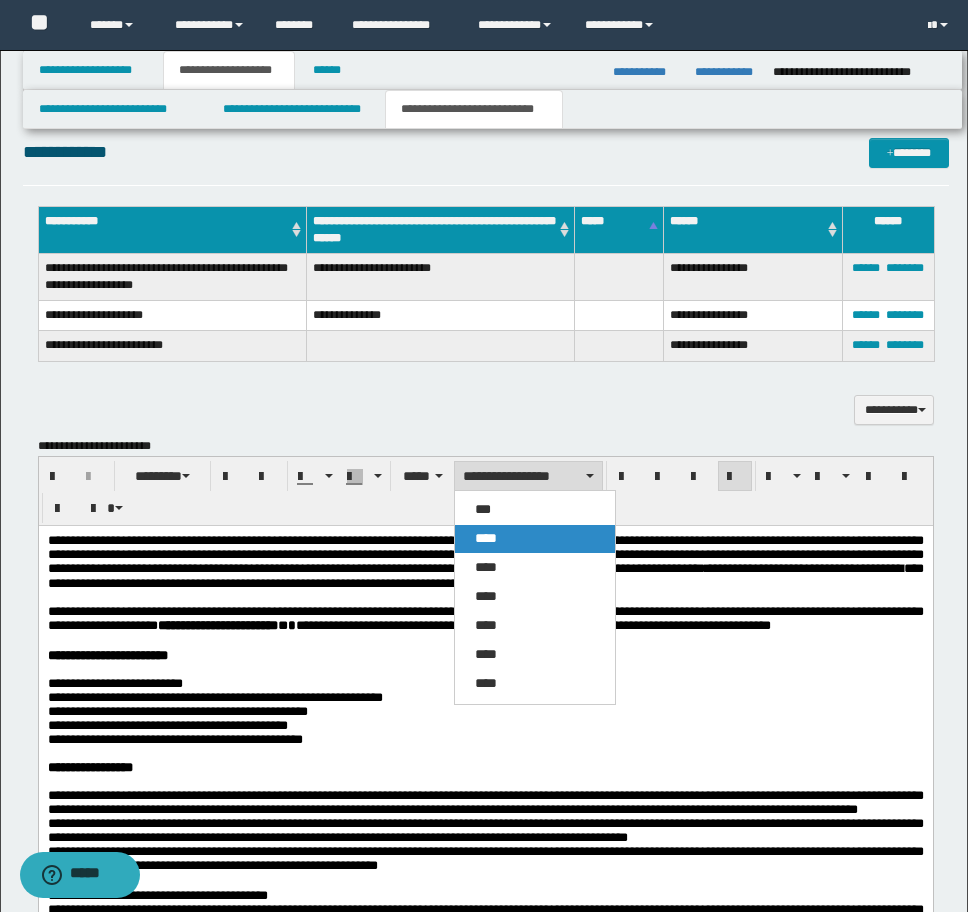 click on "****" at bounding box center (486, 538) 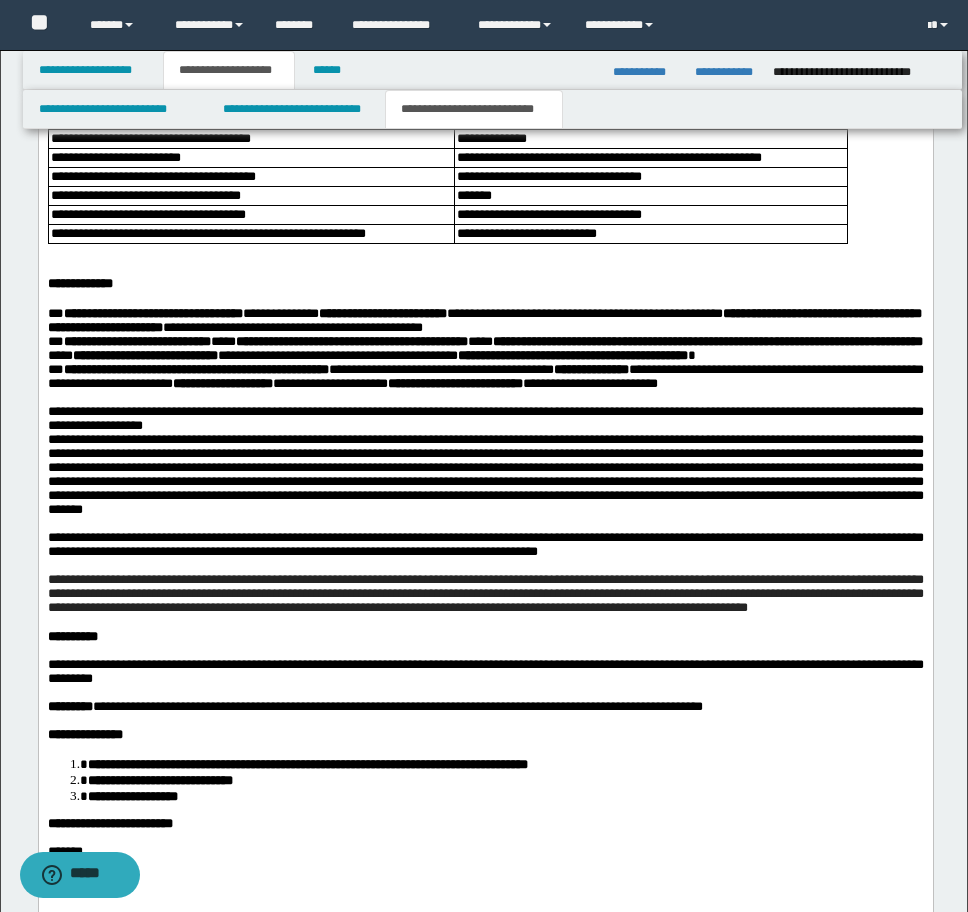 scroll, scrollTop: 3750, scrollLeft: 0, axis: vertical 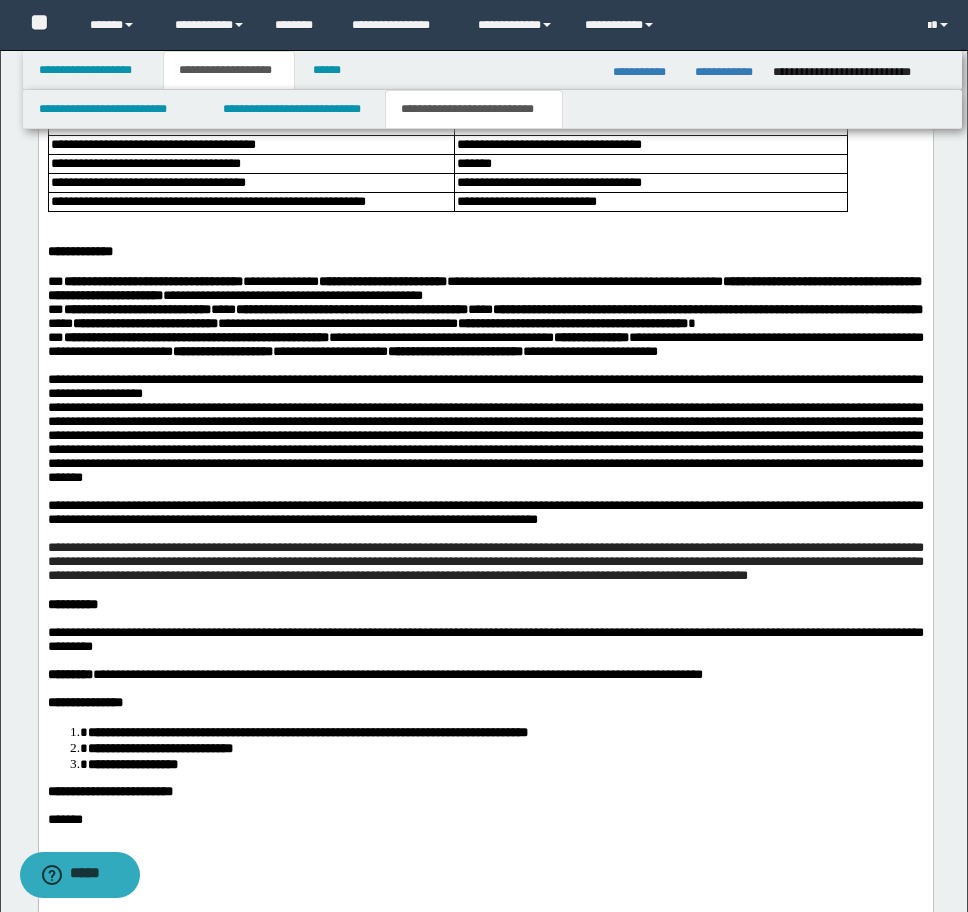 click on "**********" at bounding box center (485, 303) 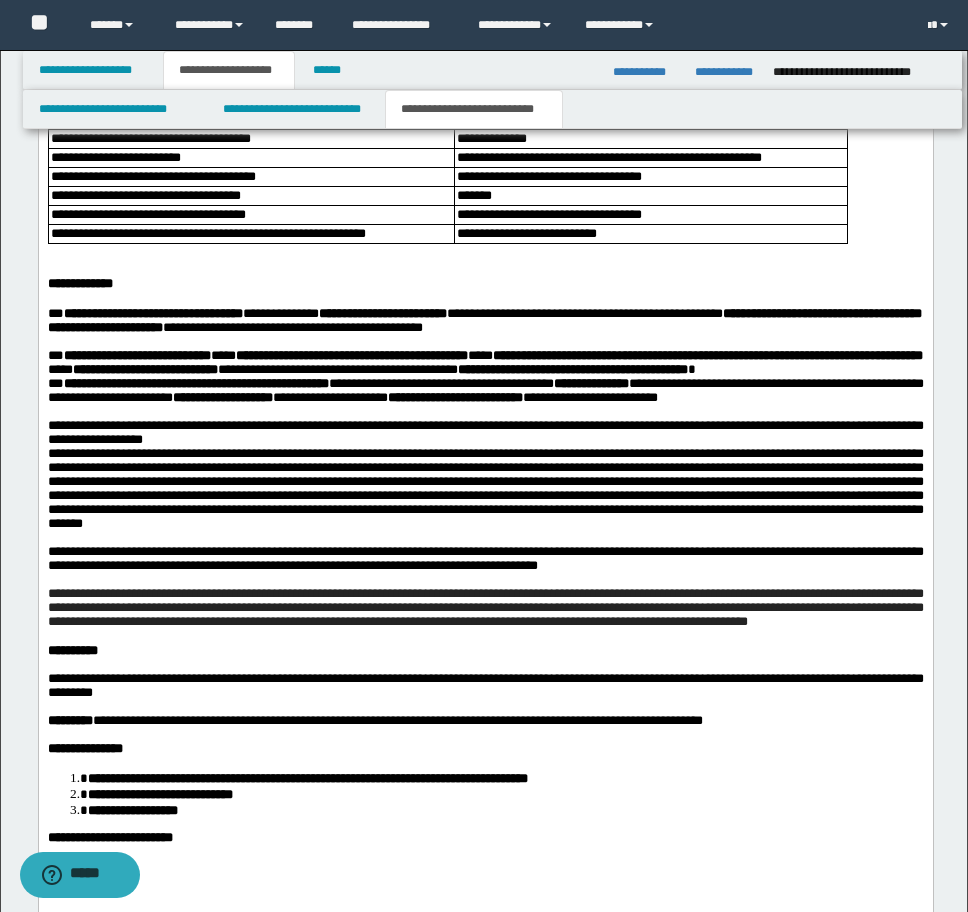click on "**********" at bounding box center [485, 356] 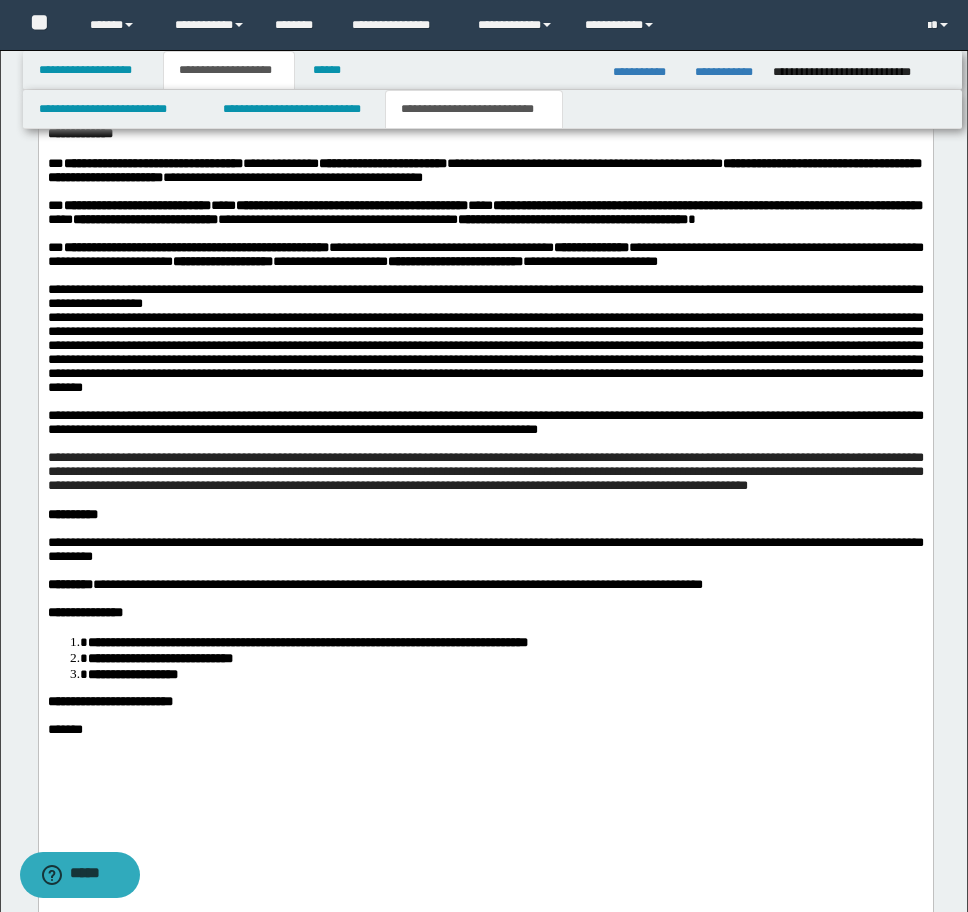scroll, scrollTop: 3950, scrollLeft: 0, axis: vertical 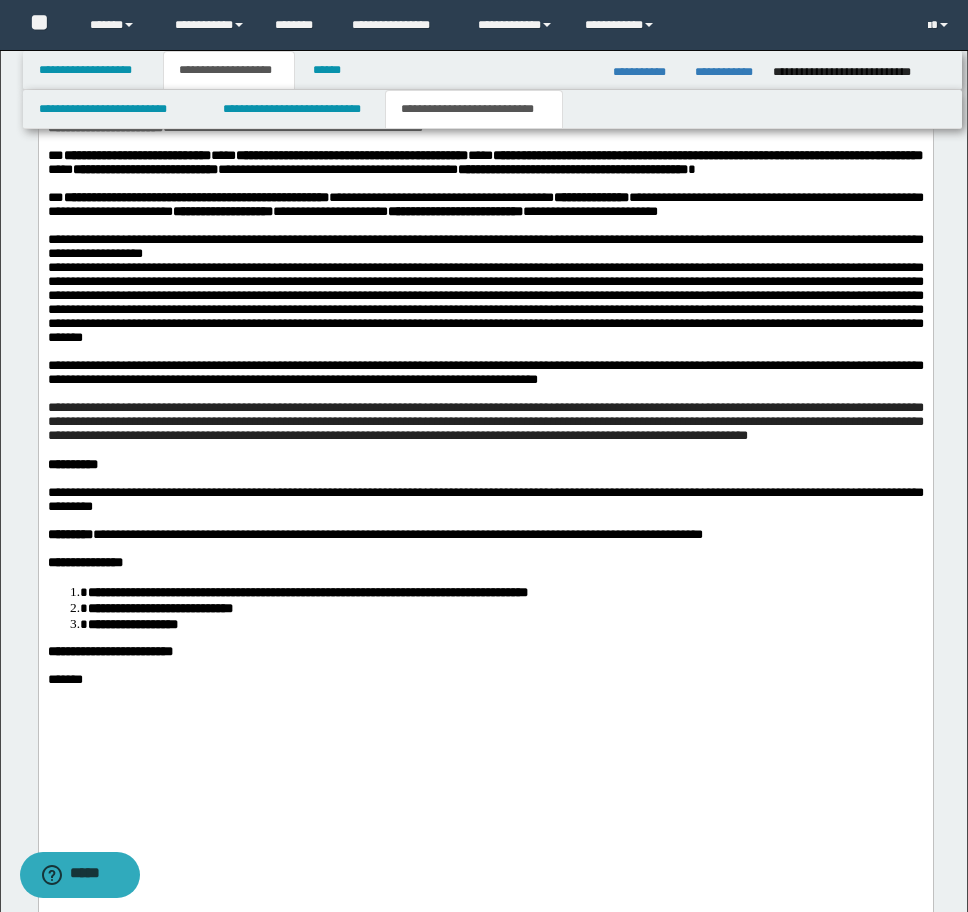 click on "**********" at bounding box center [485, 247] 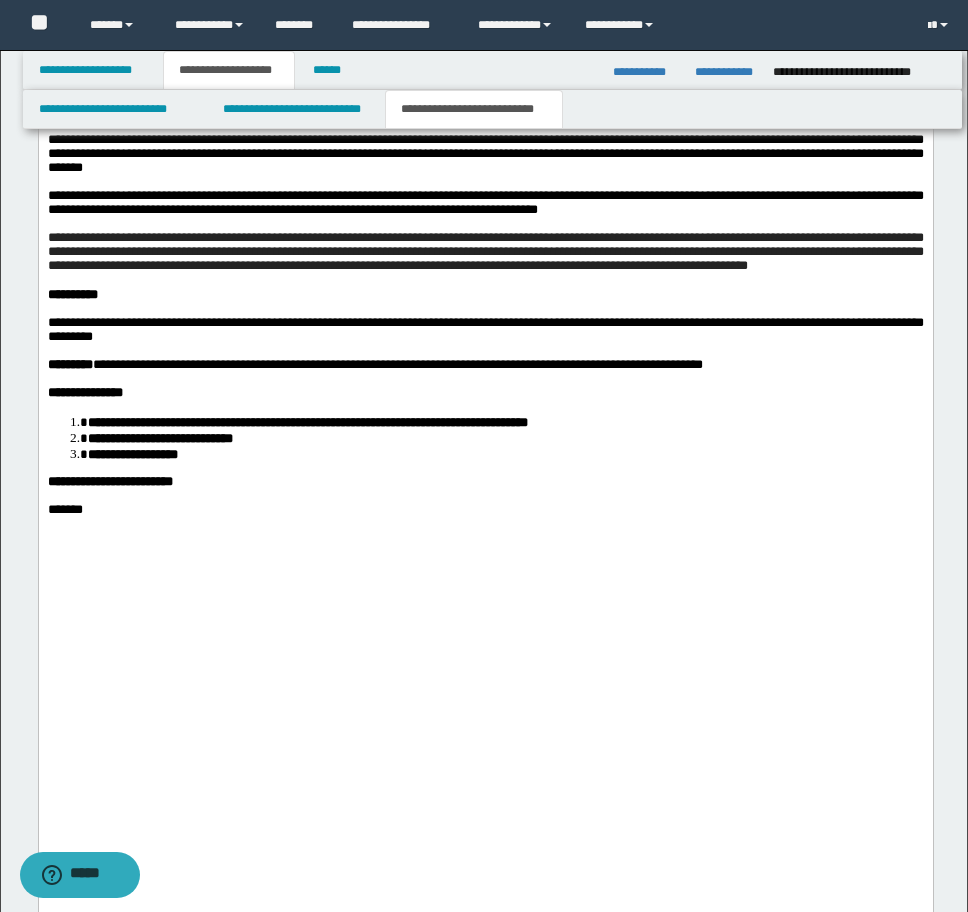 scroll, scrollTop: 4118, scrollLeft: 0, axis: vertical 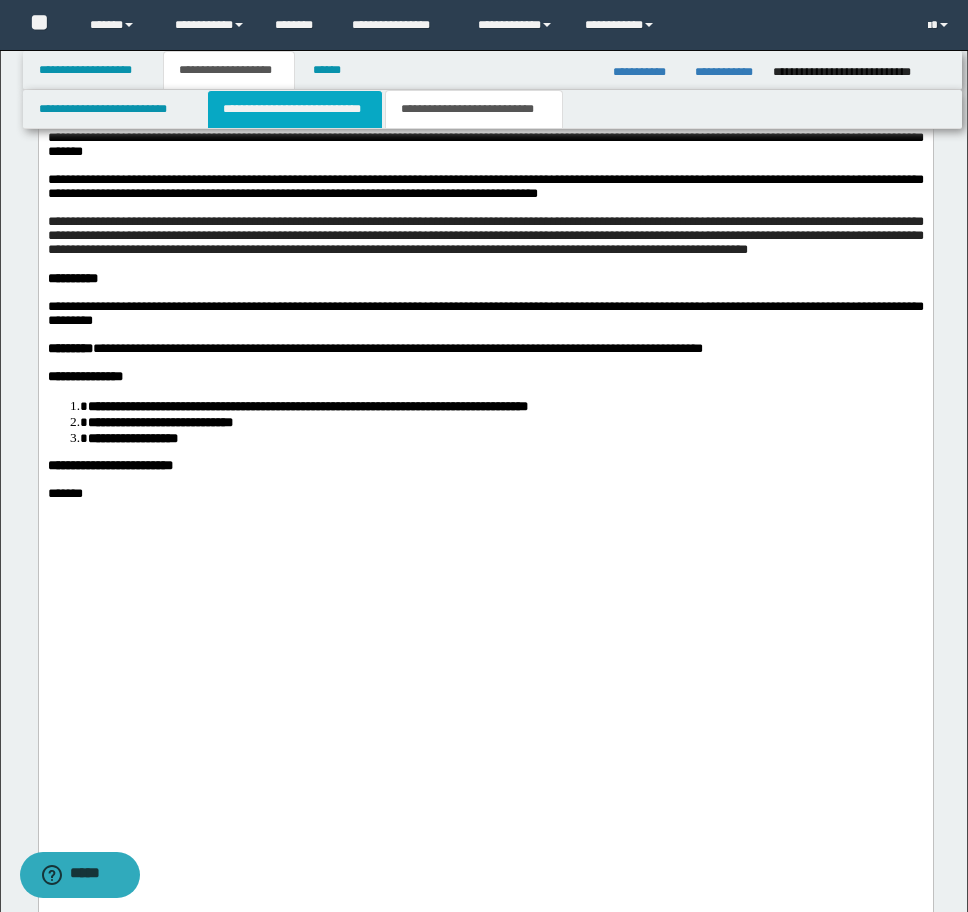 click on "**********" at bounding box center [295, 109] 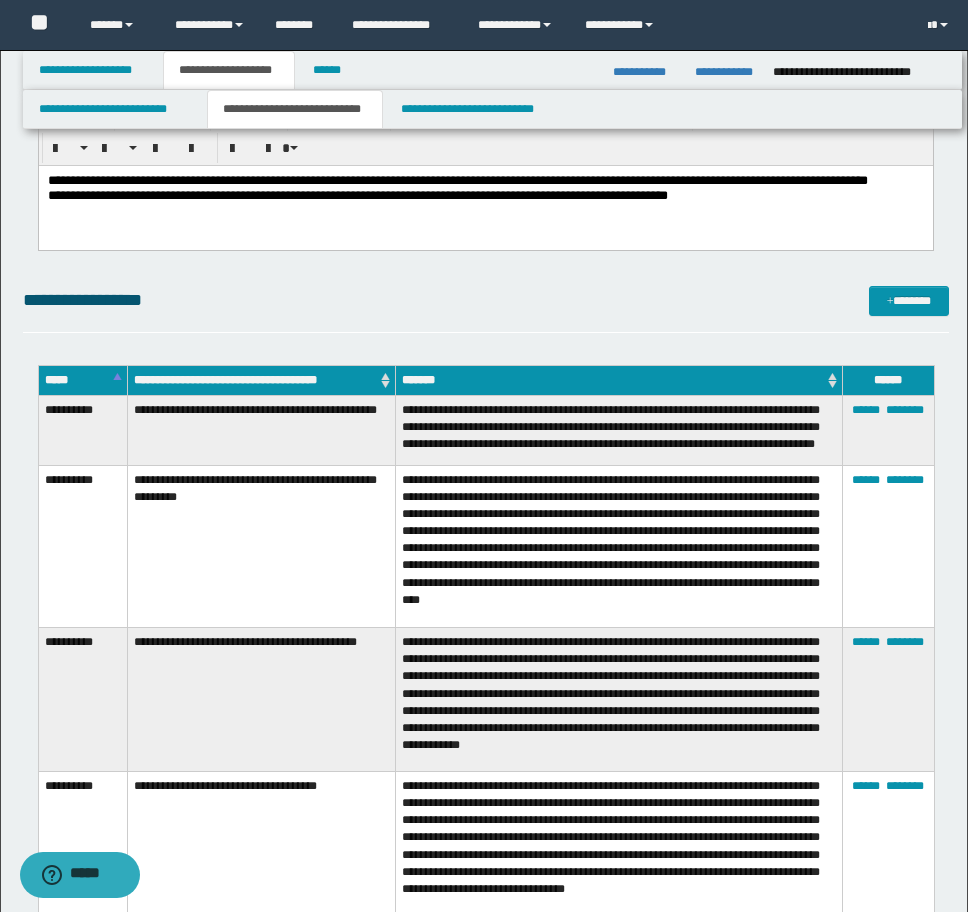 scroll, scrollTop: 151, scrollLeft: 0, axis: vertical 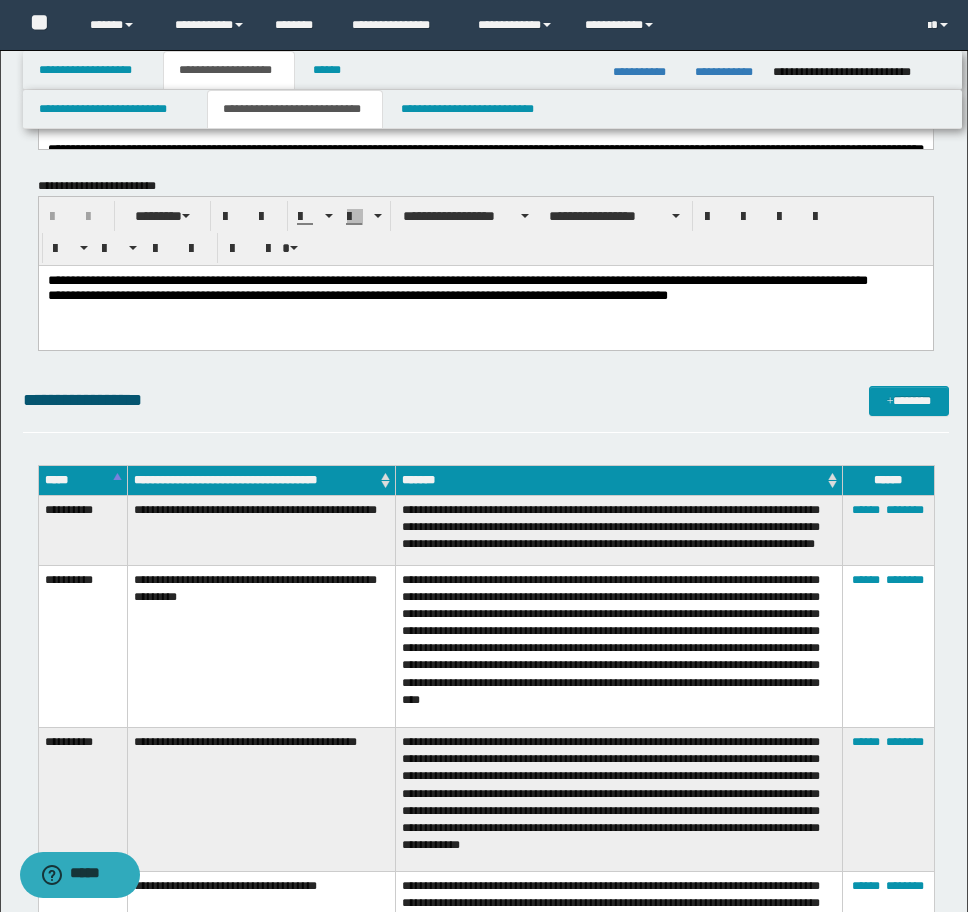 click on "**********" at bounding box center [485, 312] 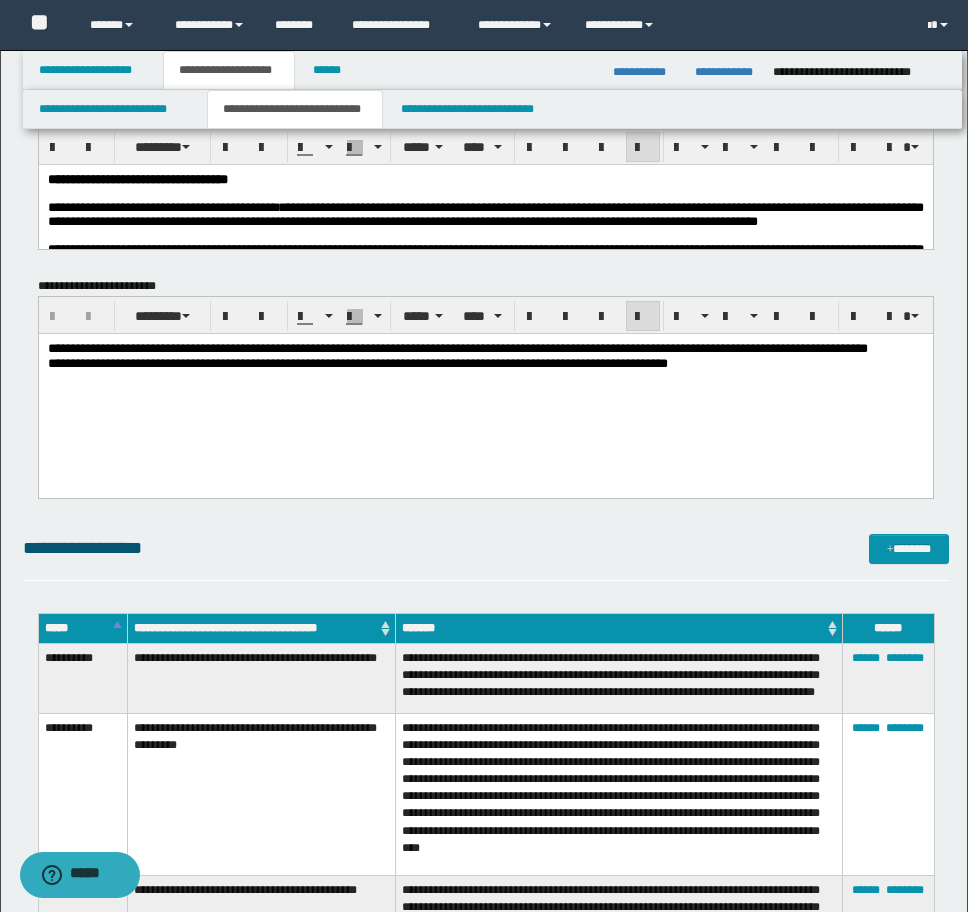 scroll, scrollTop: 0, scrollLeft: 0, axis: both 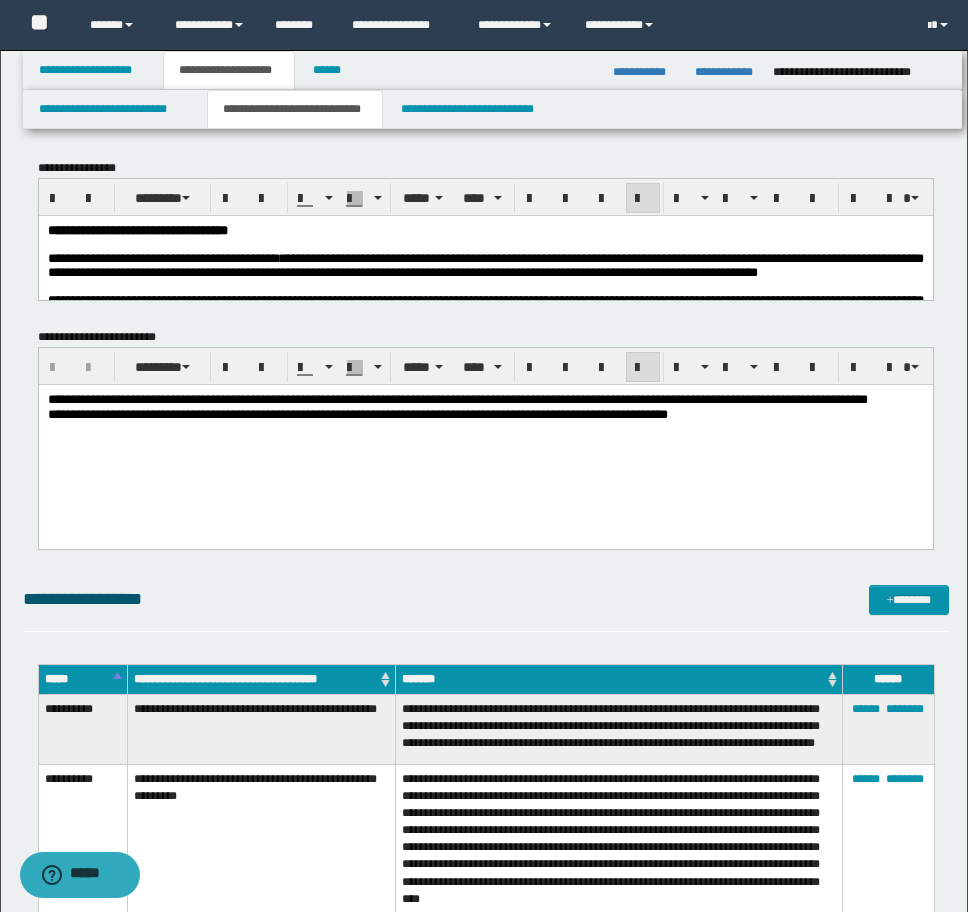 click at bounding box center [485, 244] 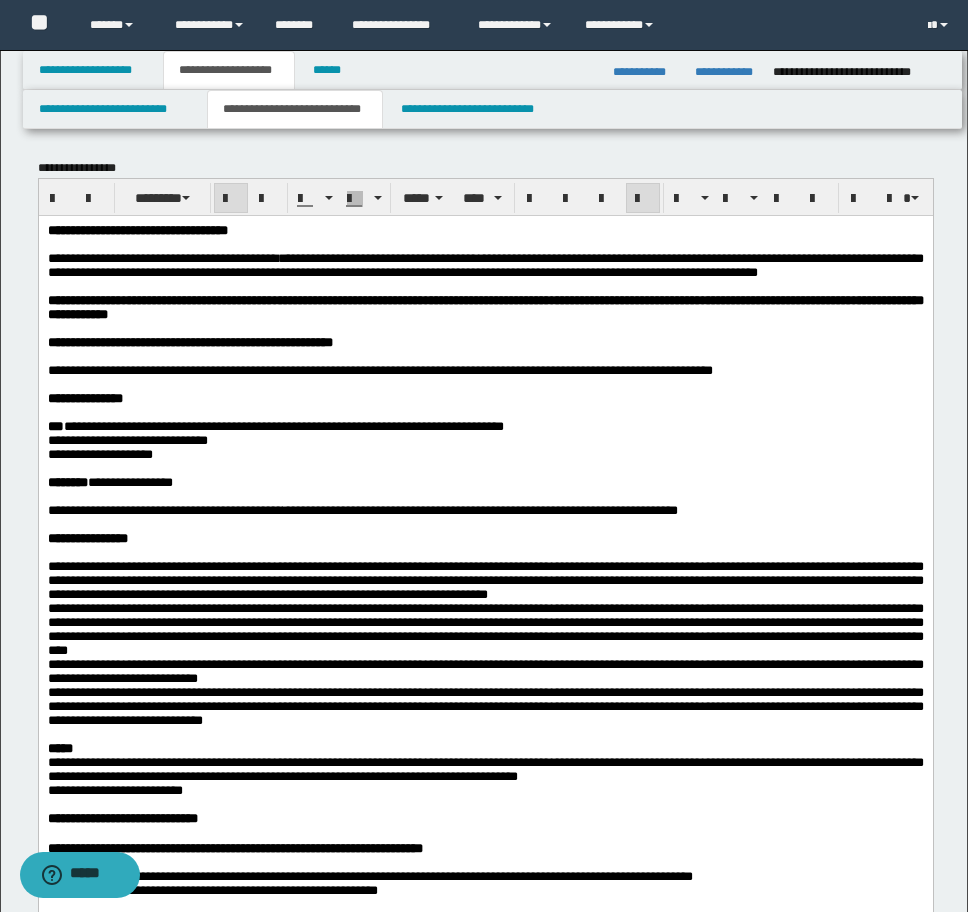 click at bounding box center (485, 468) 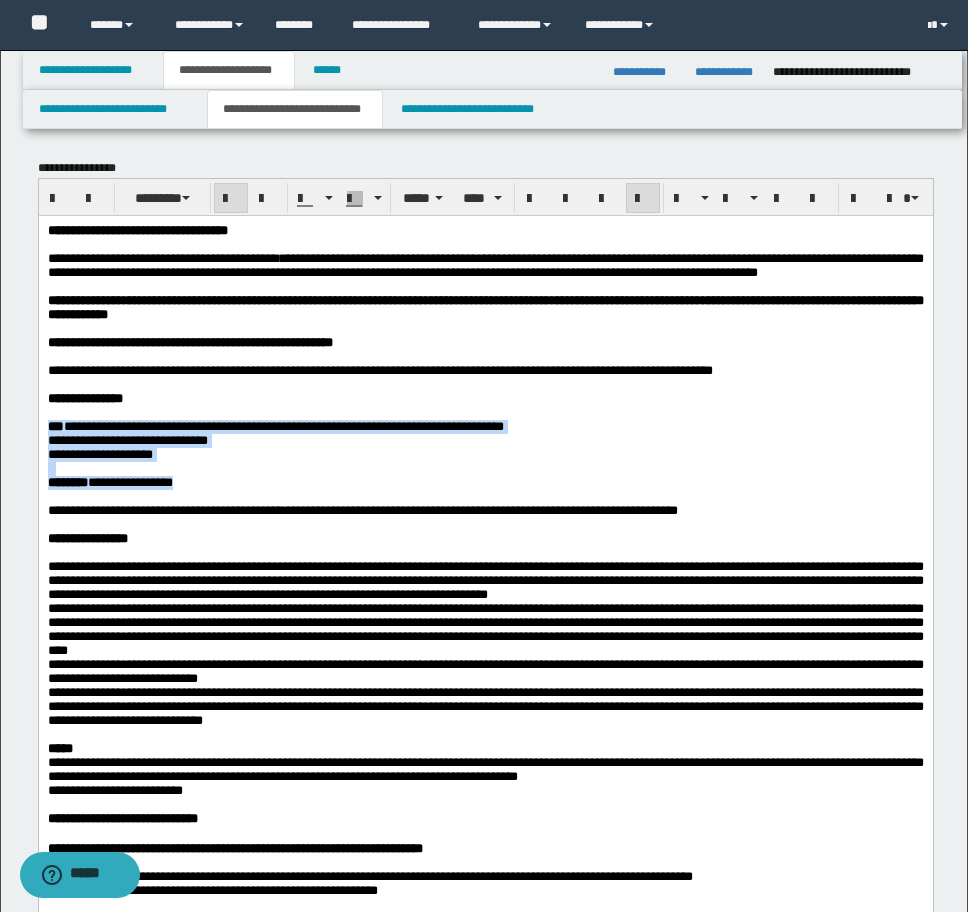 drag, startPoint x: 224, startPoint y: 527, endPoint x: 9, endPoint y: 470, distance: 222.42752 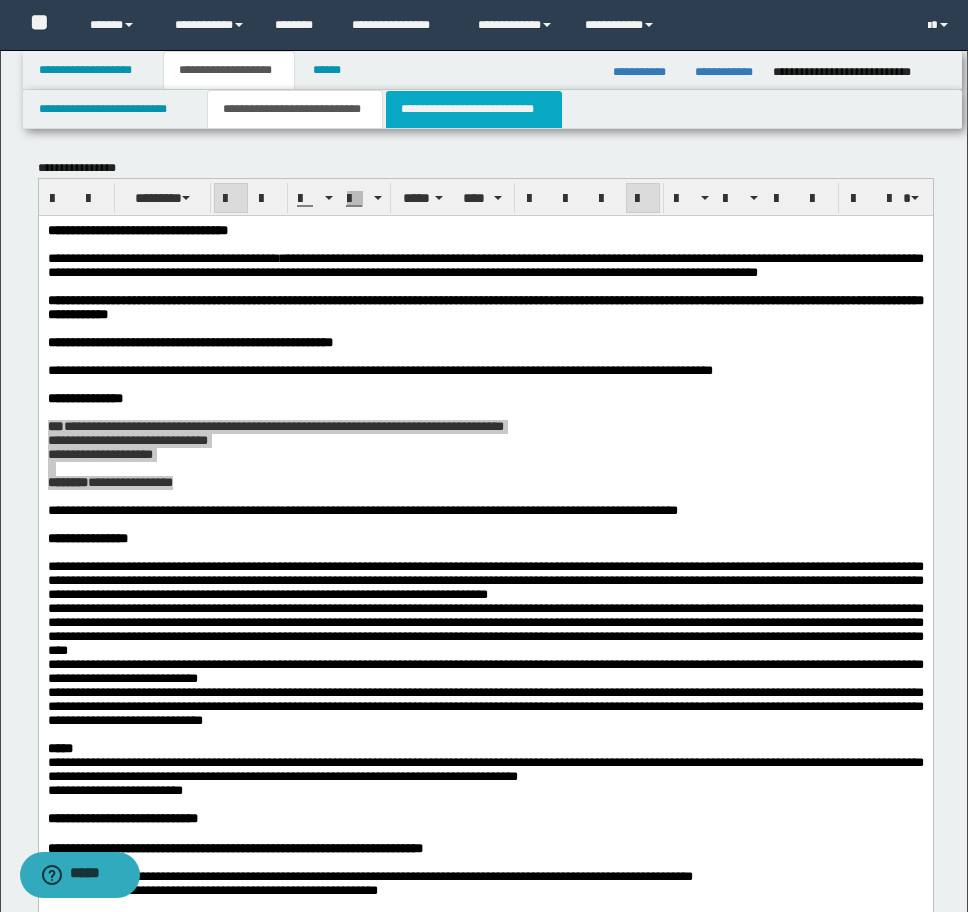 click on "**********" at bounding box center (474, 109) 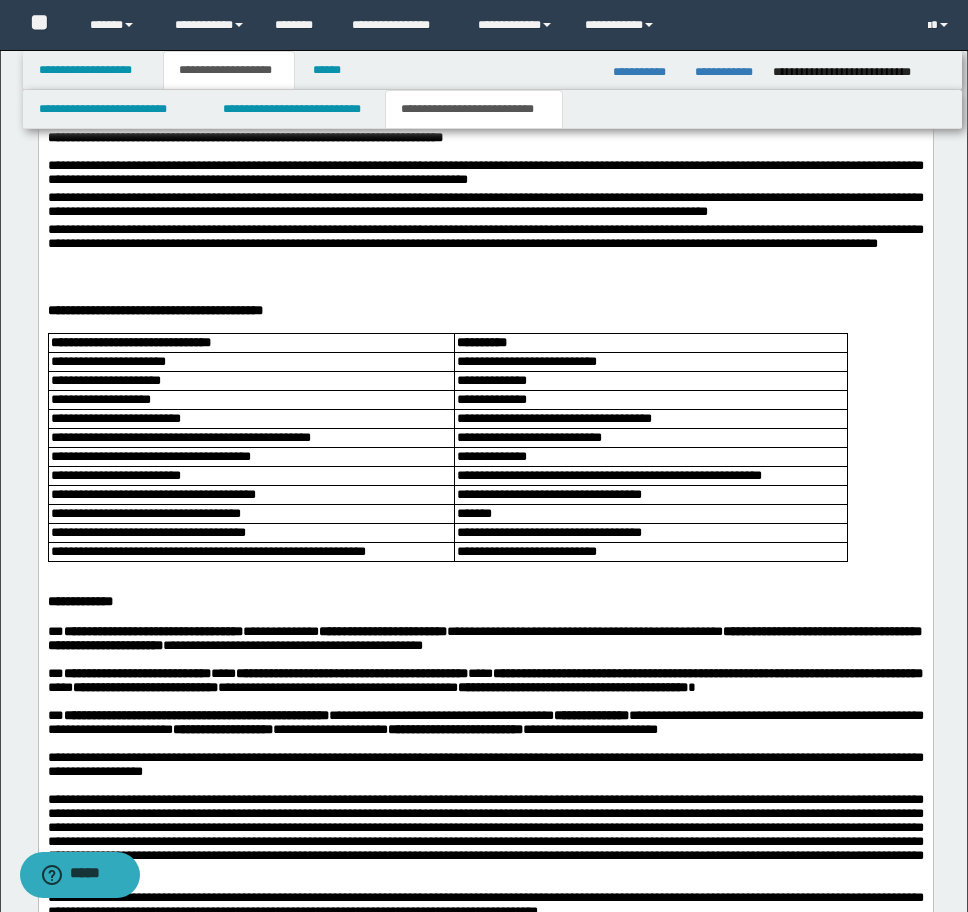 scroll, scrollTop: 3900, scrollLeft: 0, axis: vertical 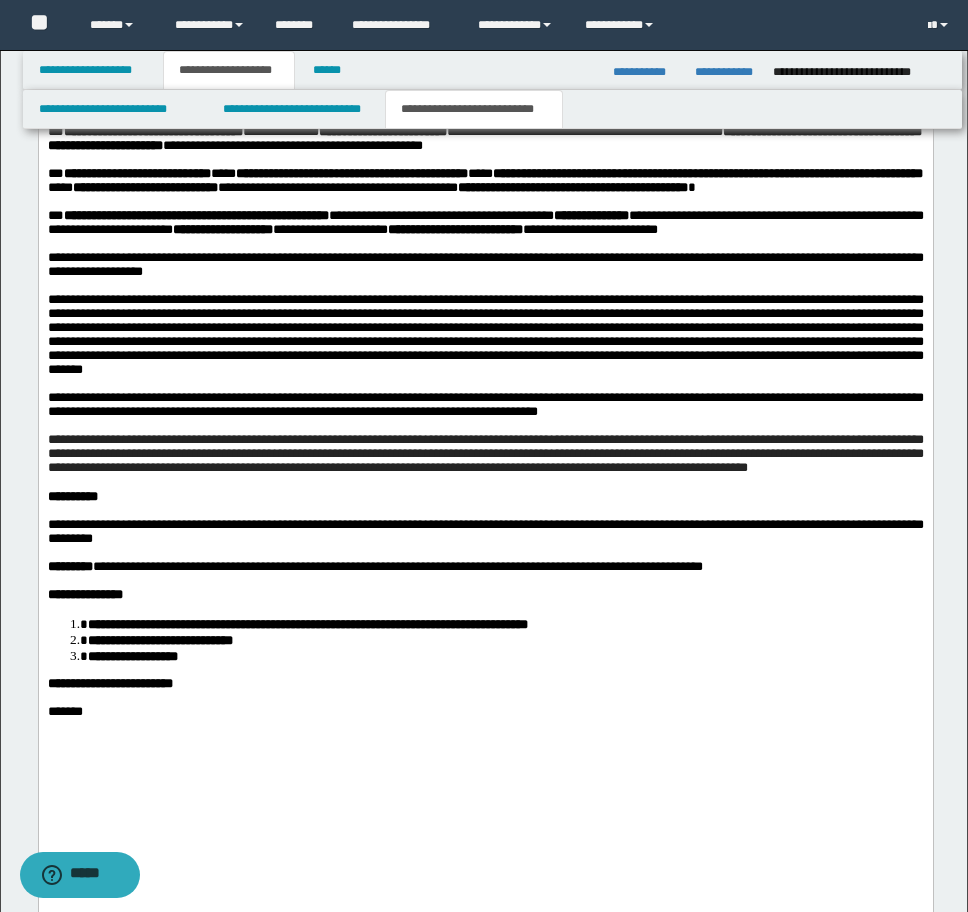 click on "**********" at bounding box center (485, -356) 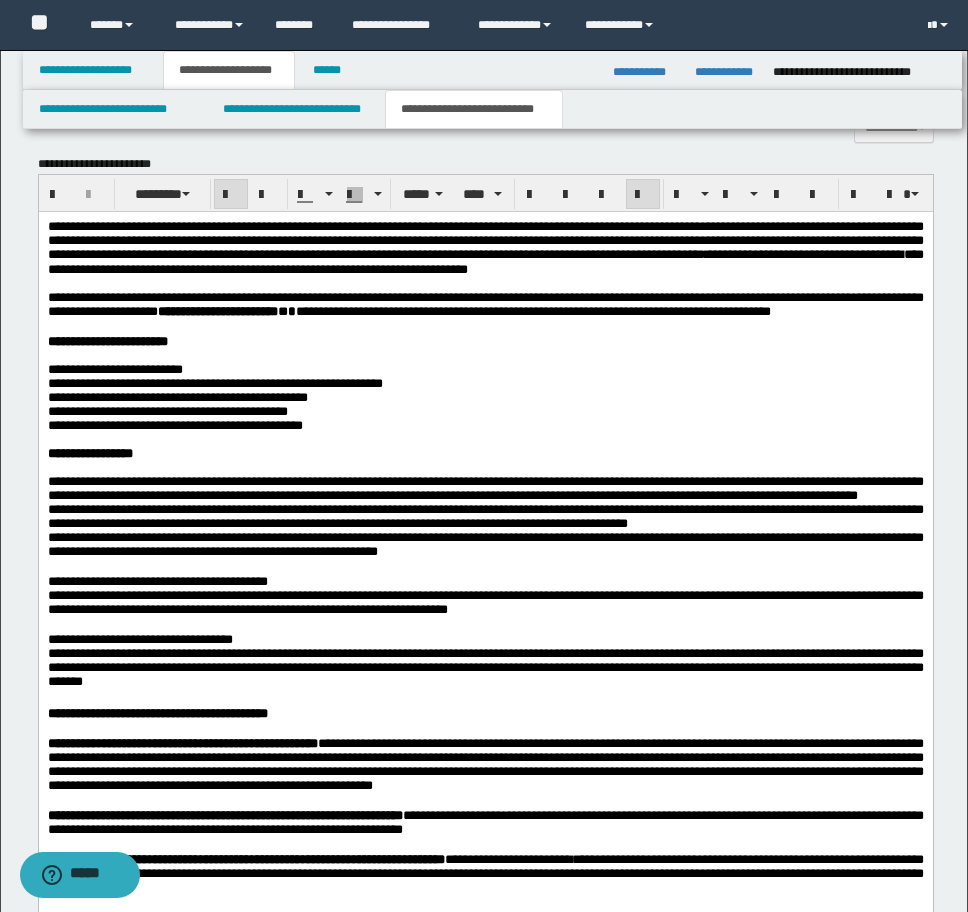 scroll, scrollTop: 2100, scrollLeft: 0, axis: vertical 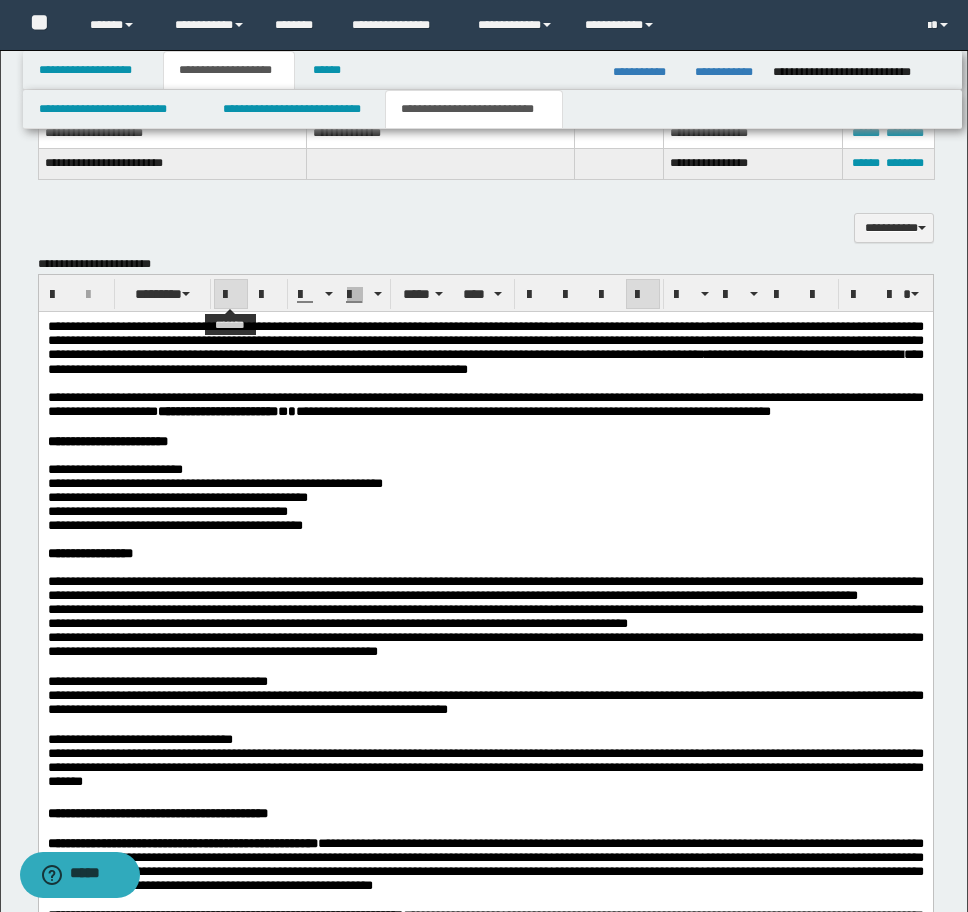 click at bounding box center (231, 295) 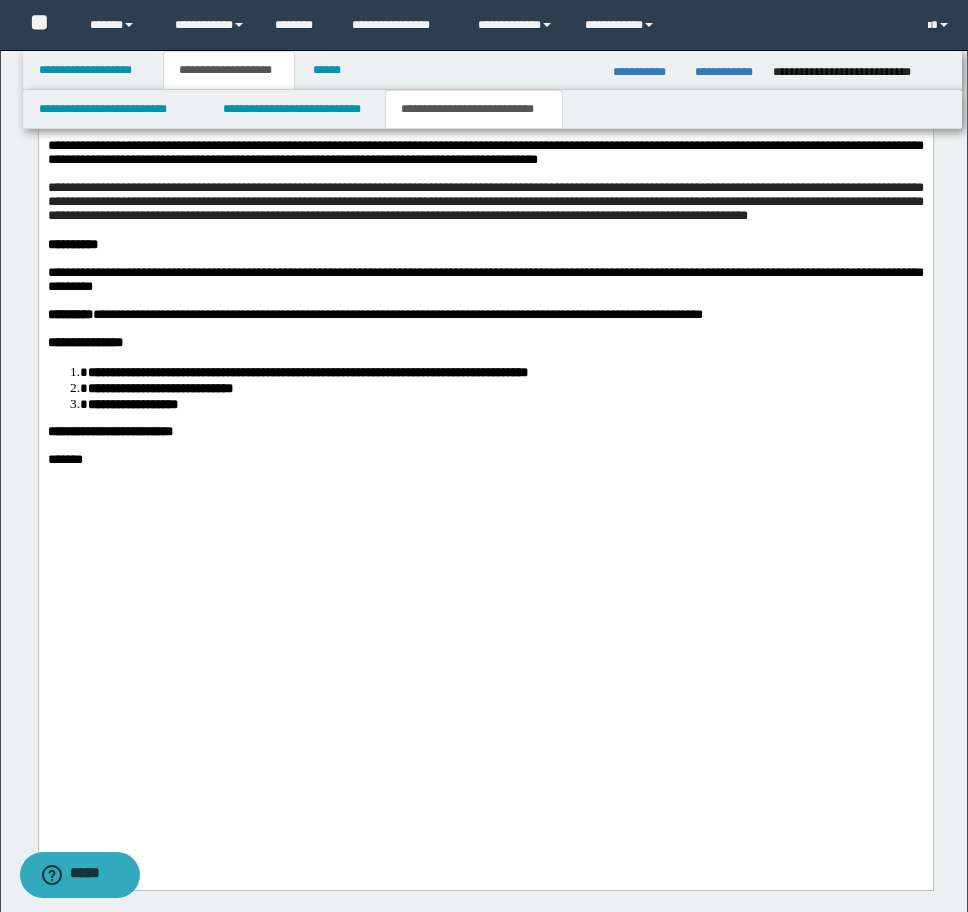 scroll, scrollTop: 4200, scrollLeft: 0, axis: vertical 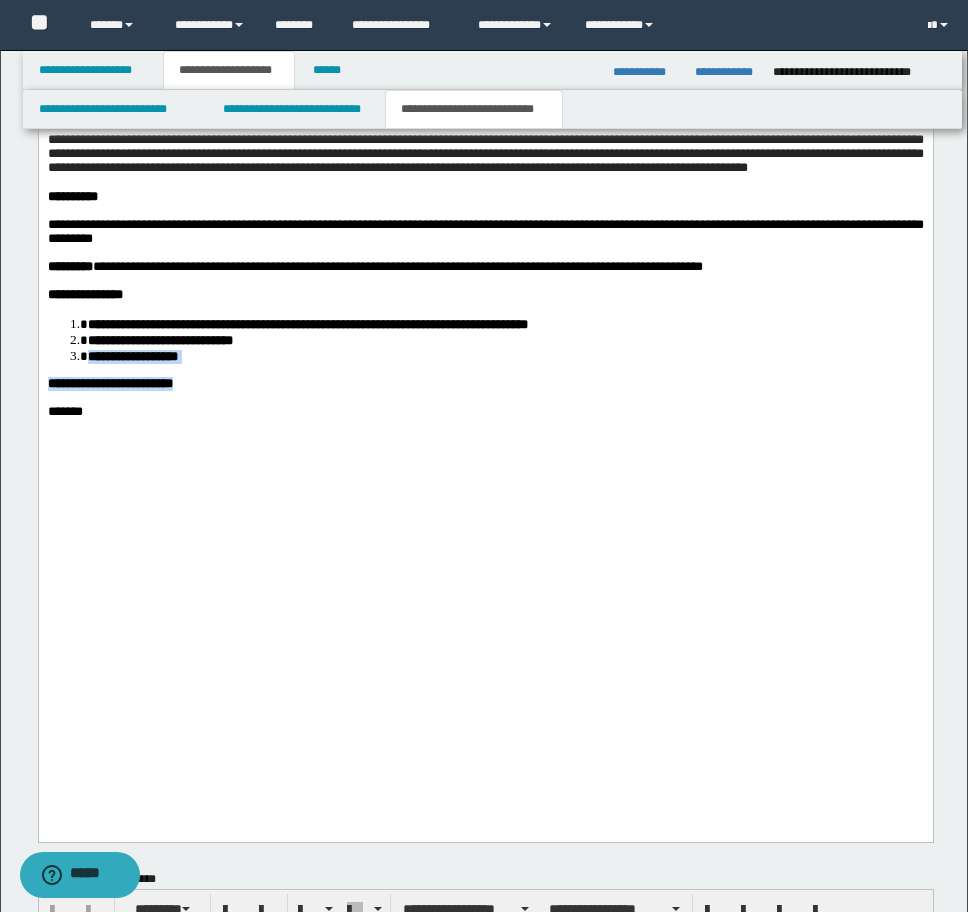 drag, startPoint x: 264, startPoint y: 692, endPoint x: 56, endPoint y: 662, distance: 210.15233 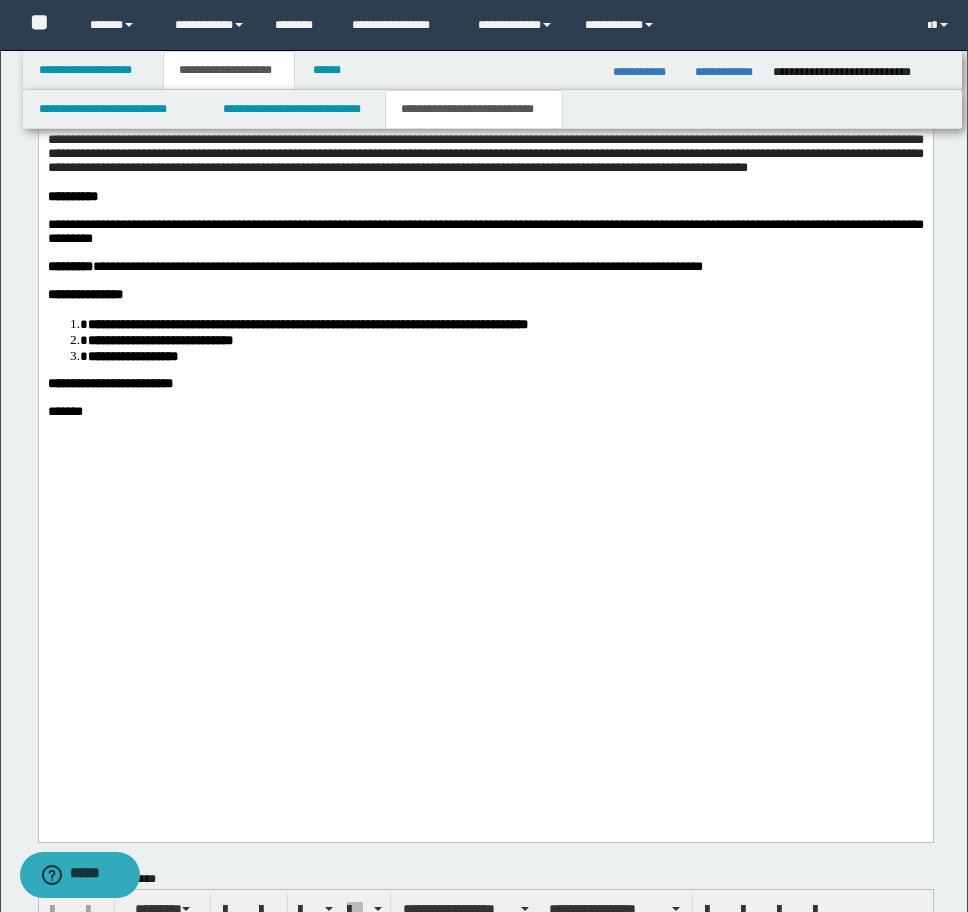 click at bounding box center [485, 281] 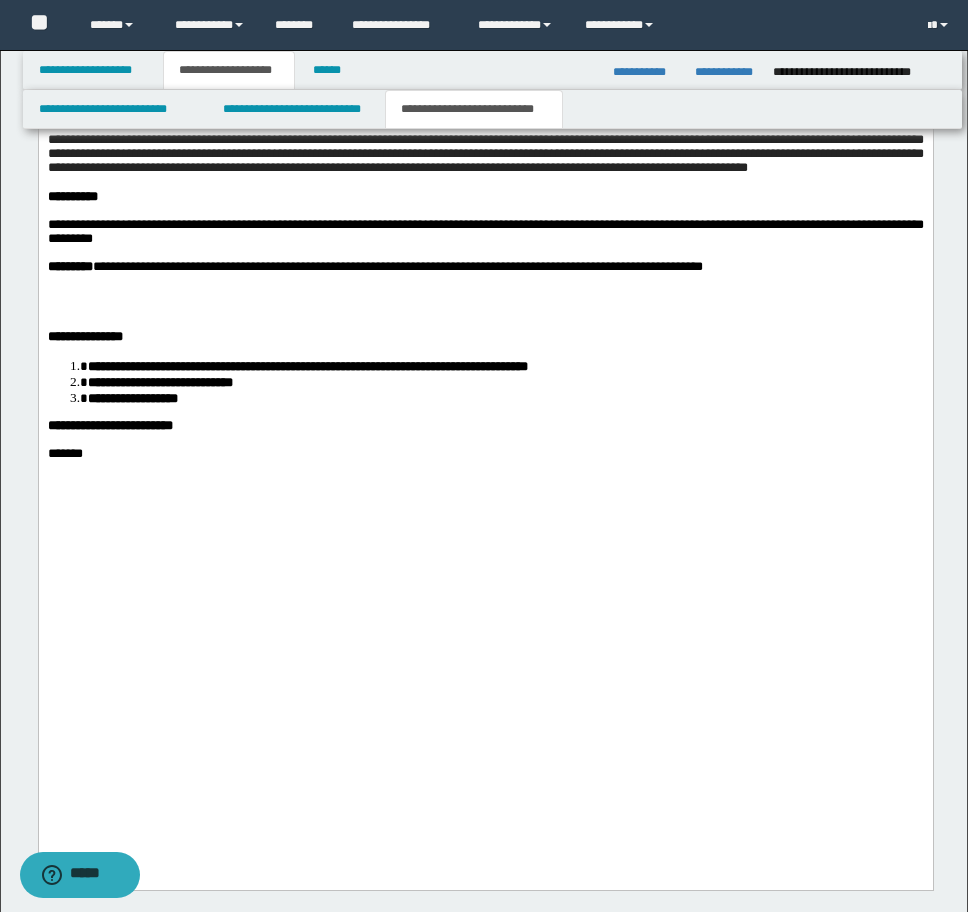 click at bounding box center [485, 295] 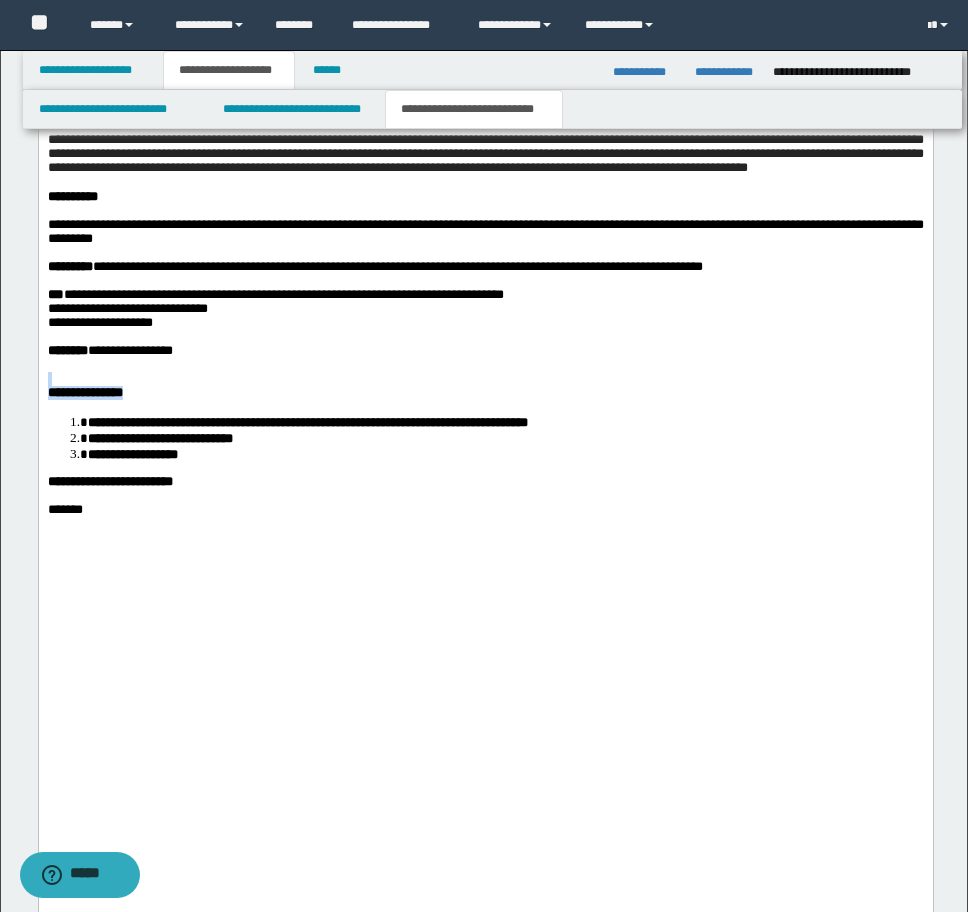 drag, startPoint x: 154, startPoint y: 719, endPoint x: 46, endPoint y: 700, distance: 109.65856 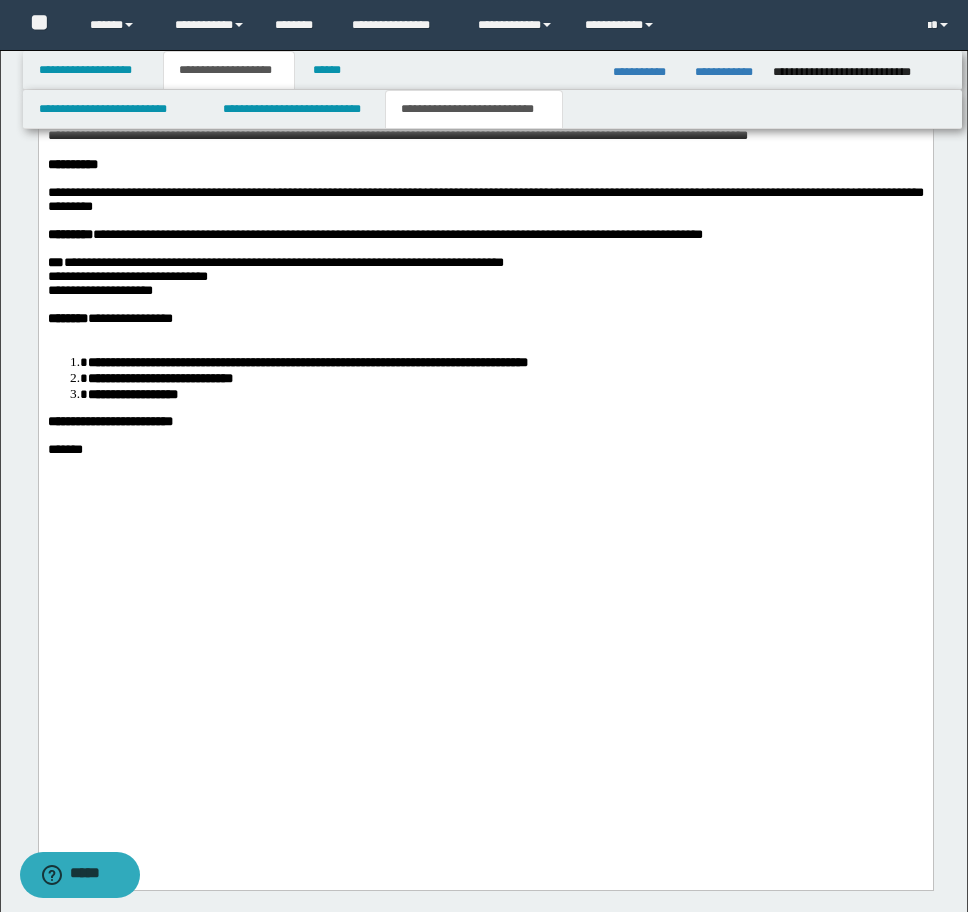 click at bounding box center (485, 249) 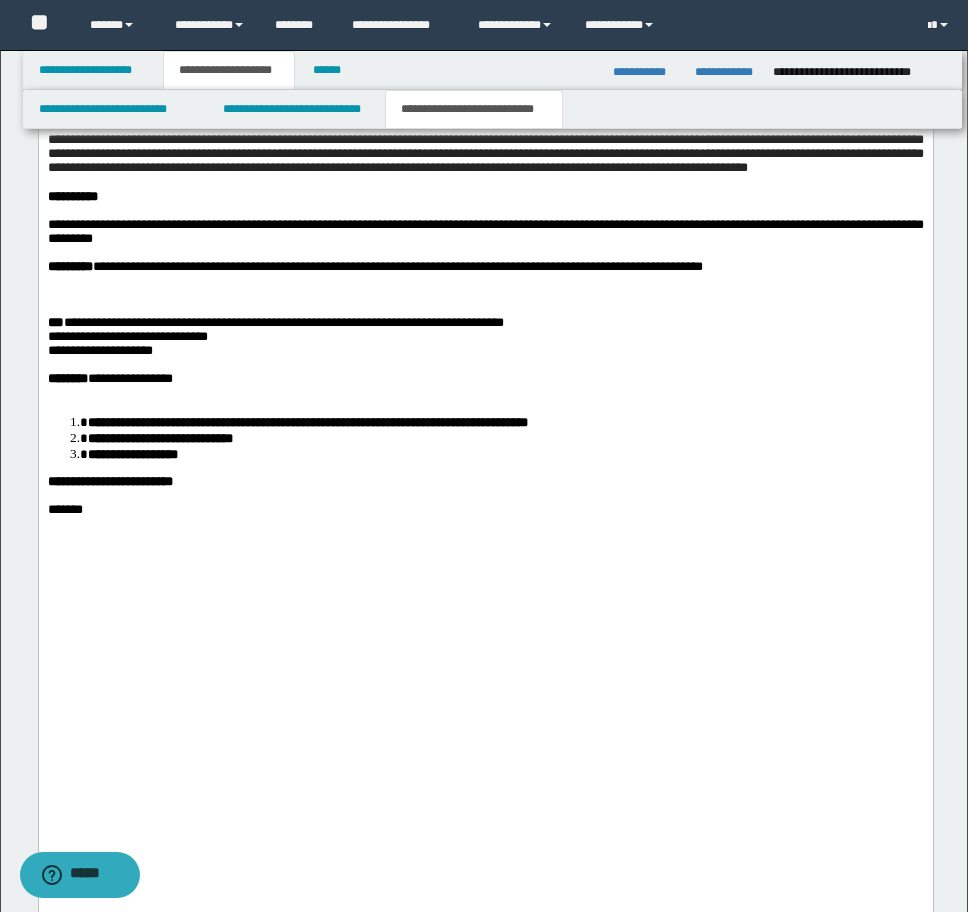 click at bounding box center (485, 281) 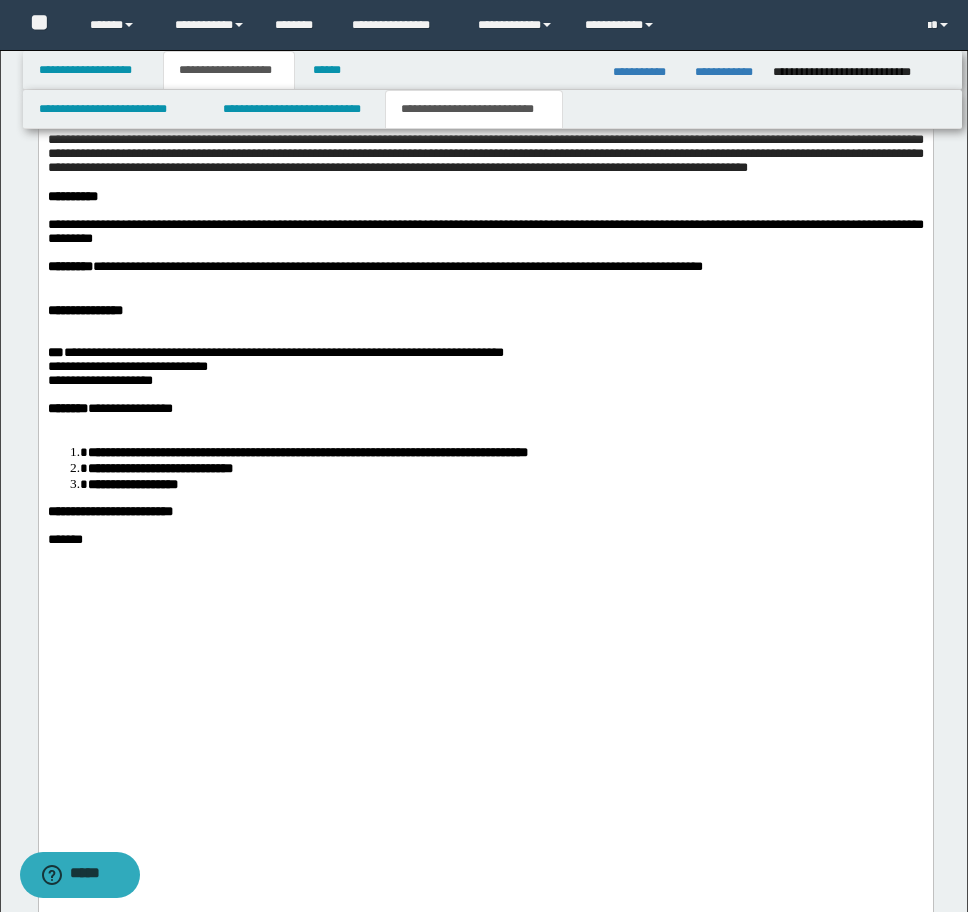 click at bounding box center [485, 281] 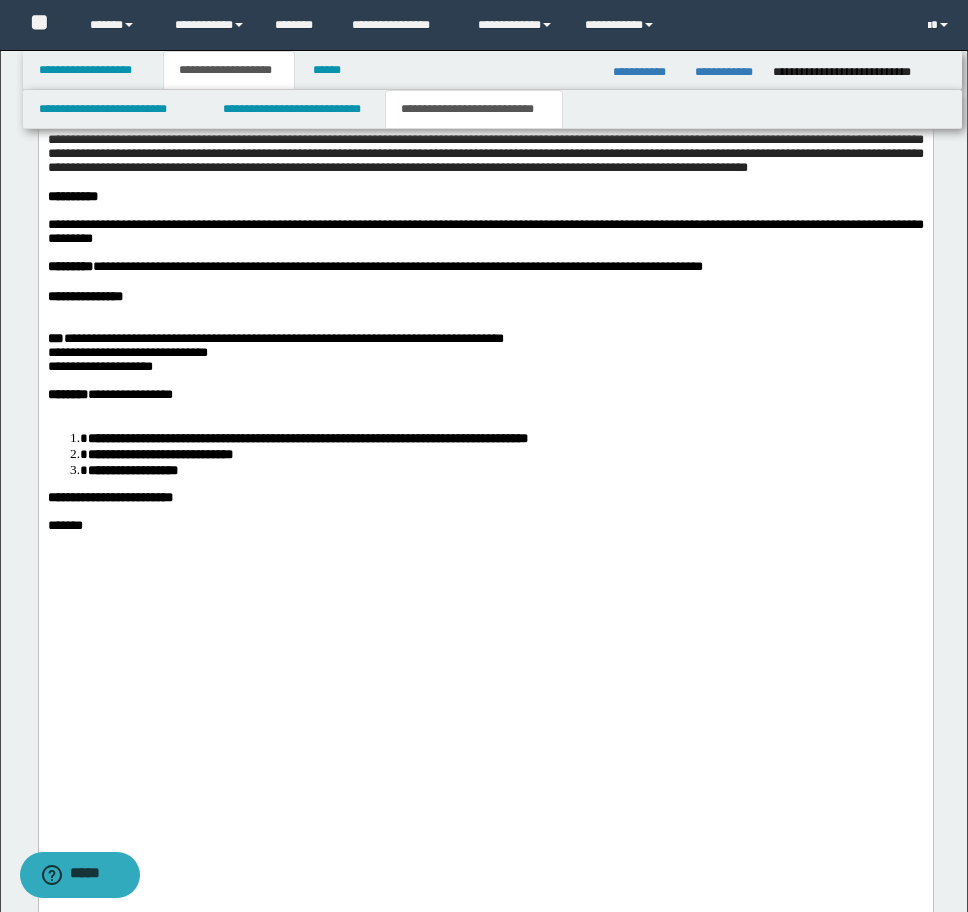 click at bounding box center (485, 325) 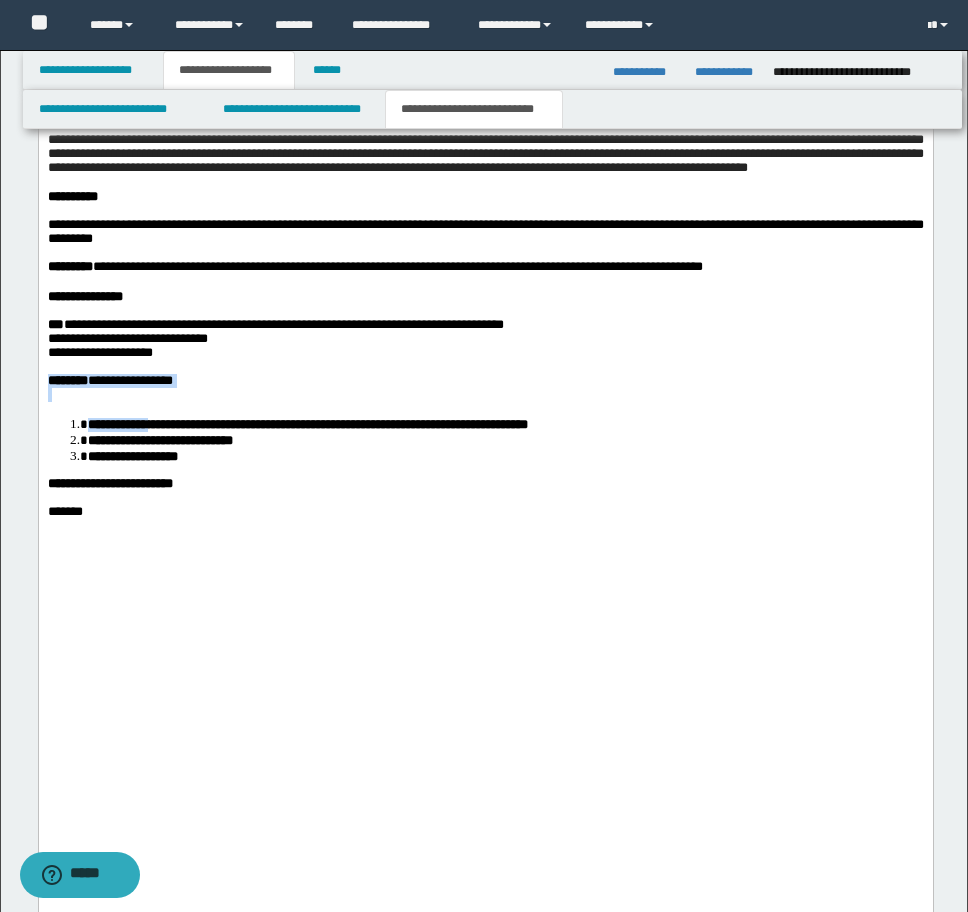 drag, startPoint x: 48, startPoint y: 693, endPoint x: 165, endPoint y: 723, distance: 120.784935 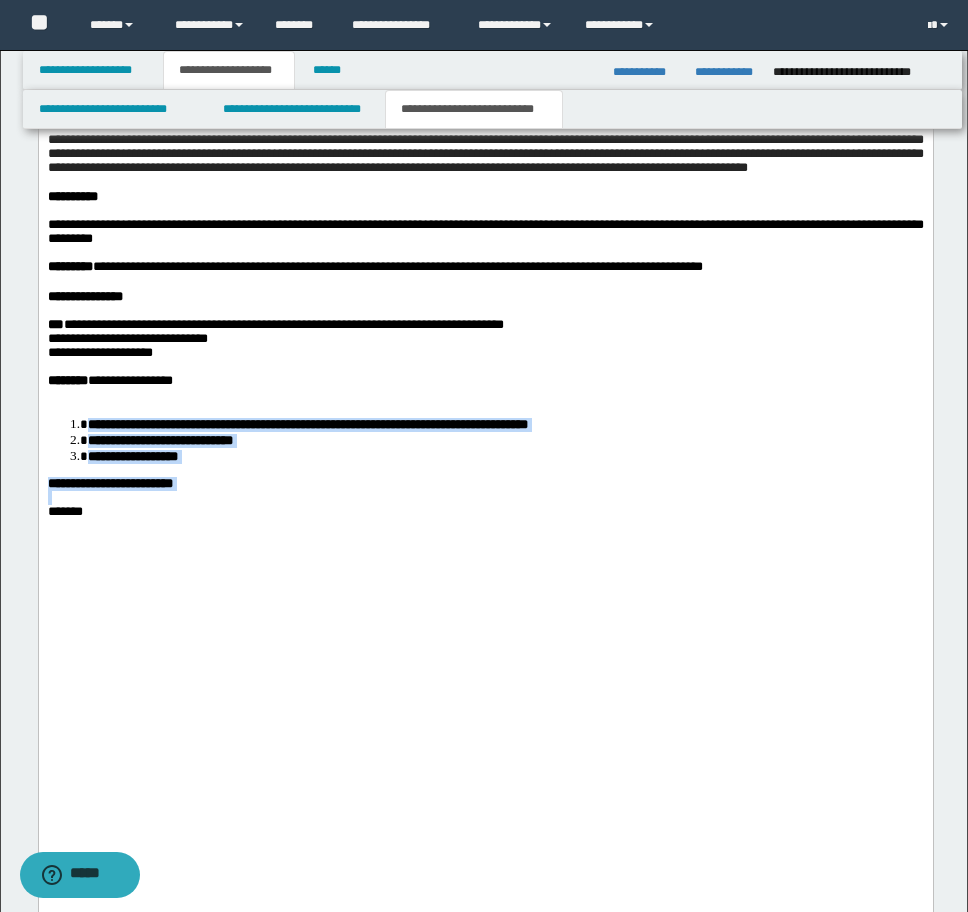 drag, startPoint x: 73, startPoint y: 736, endPoint x: 265, endPoint y: 814, distance: 207.239 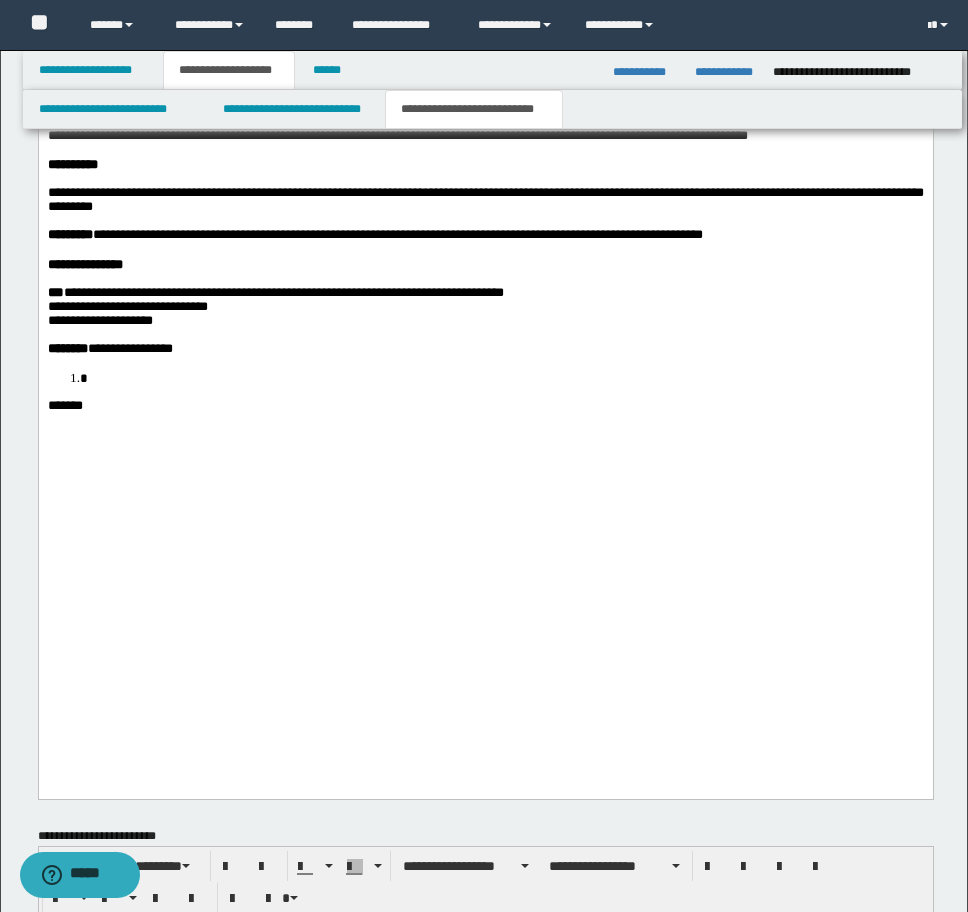 scroll, scrollTop: 4200, scrollLeft: 0, axis: vertical 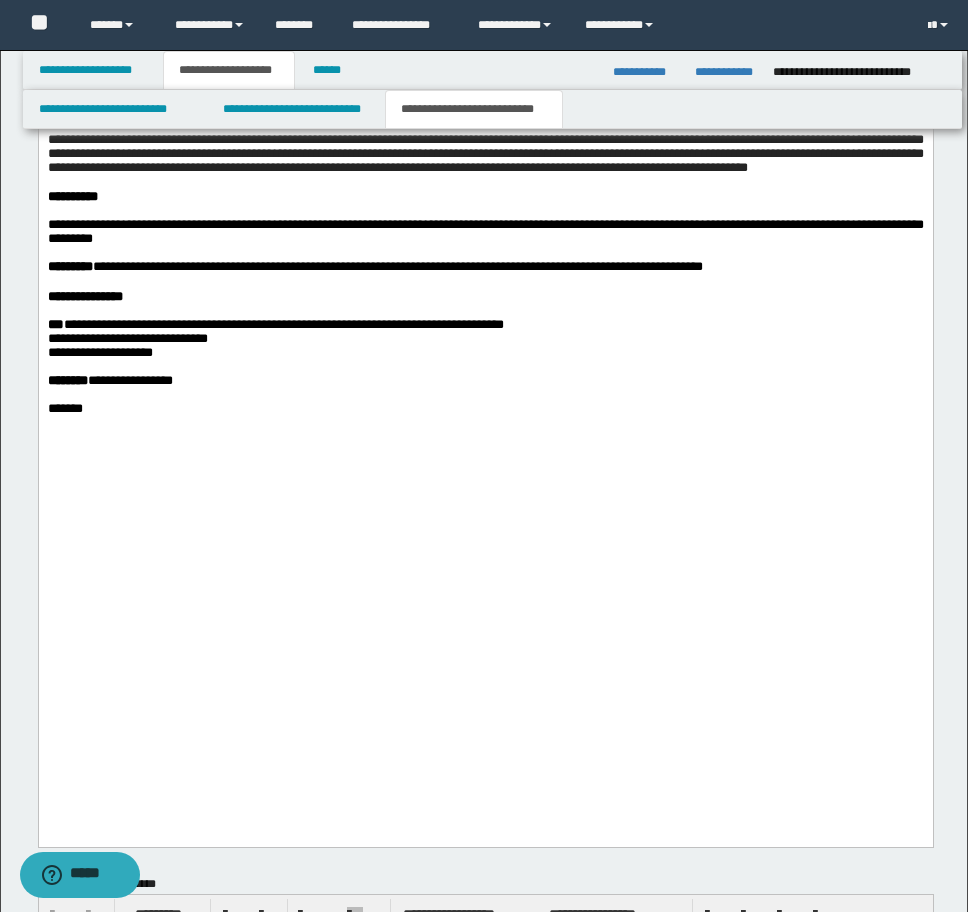 click on "*******" at bounding box center (485, 409) 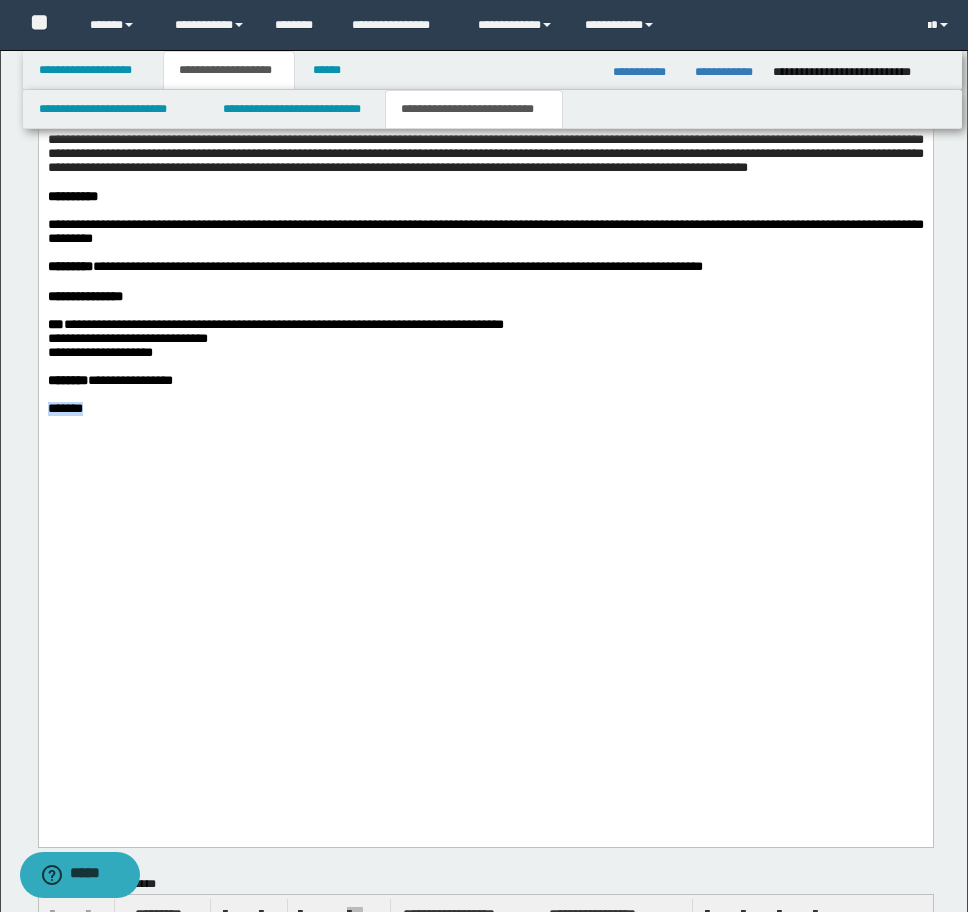 drag, startPoint x: 114, startPoint y: 731, endPoint x: 72, endPoint y: -1099, distance: 1830.4819 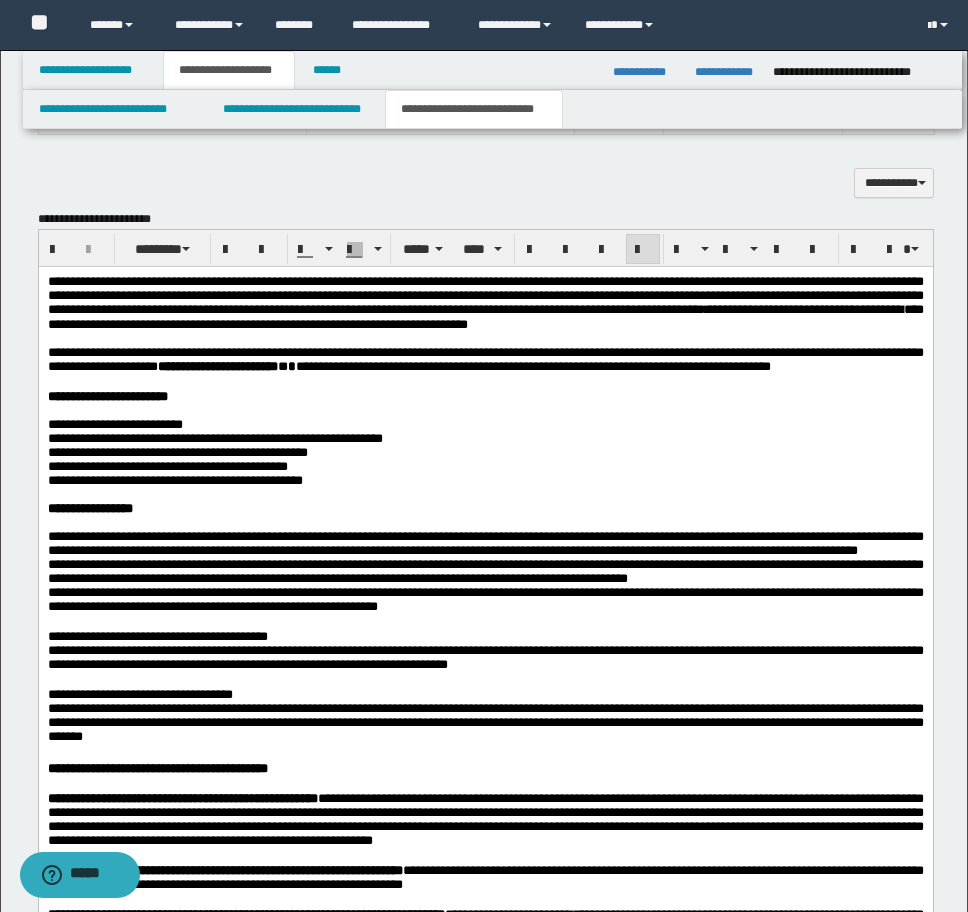 scroll, scrollTop: 2100, scrollLeft: 0, axis: vertical 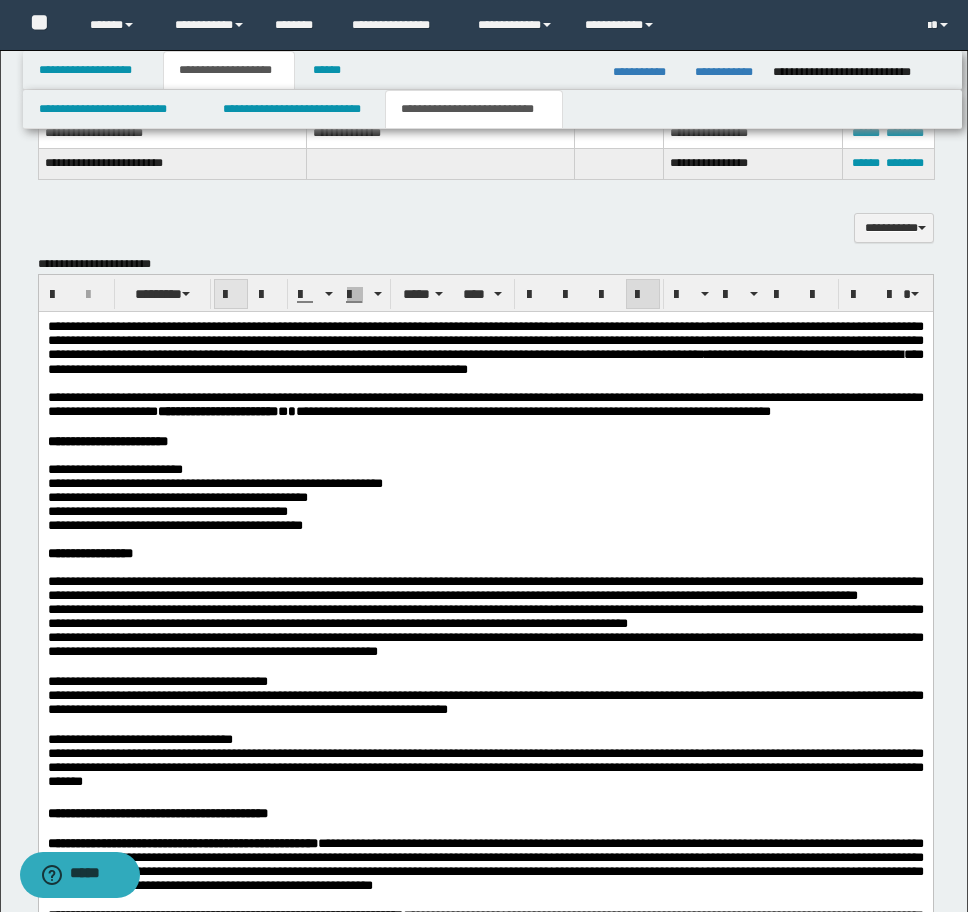 click at bounding box center (231, 295) 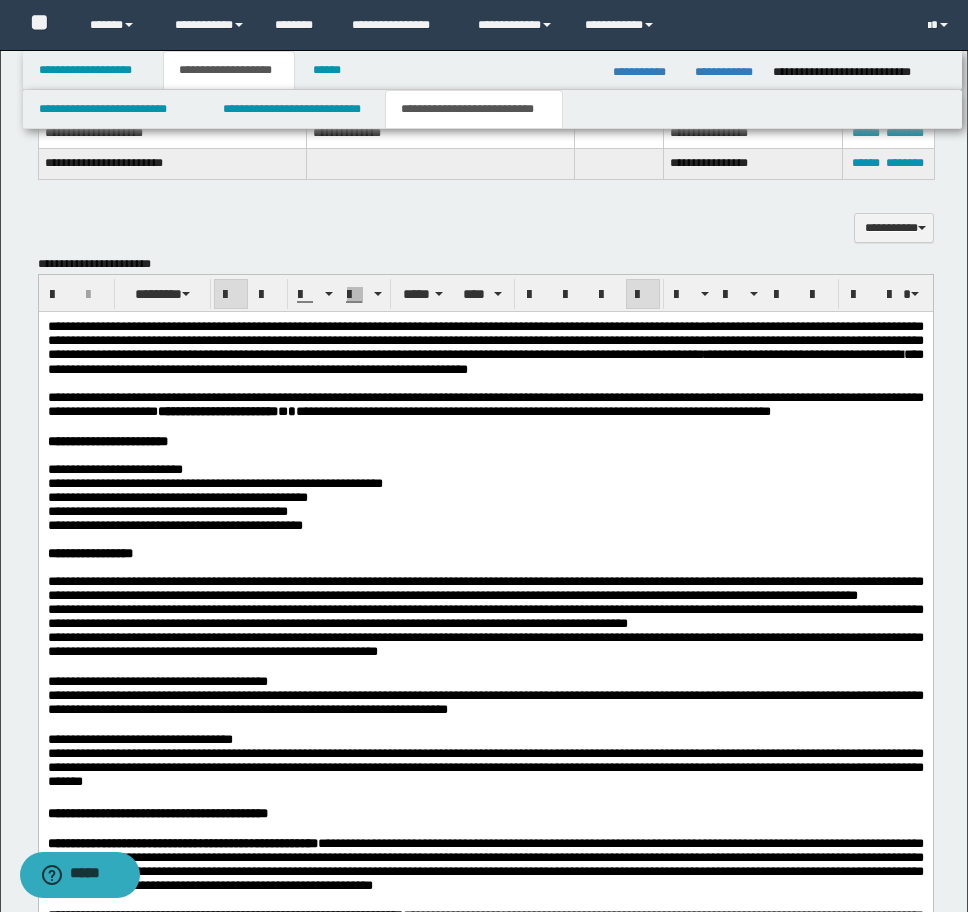 click on "**********" at bounding box center [485, 347] 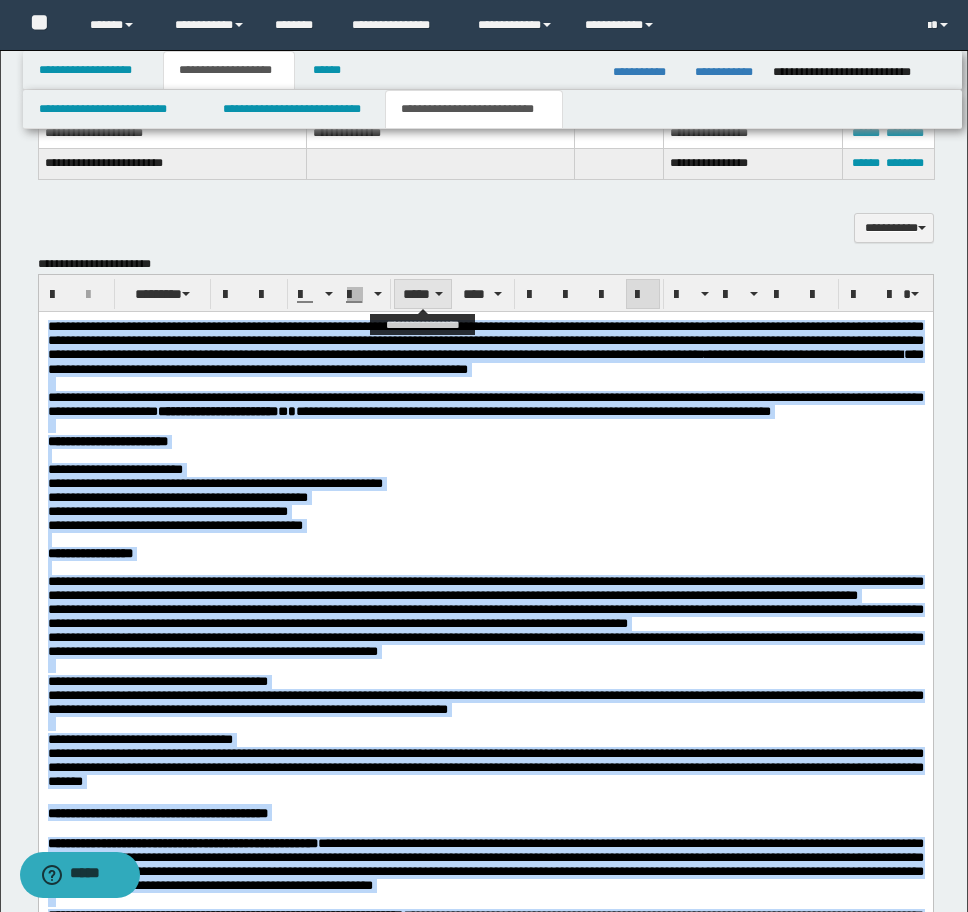 click on "*****" at bounding box center [423, 294] 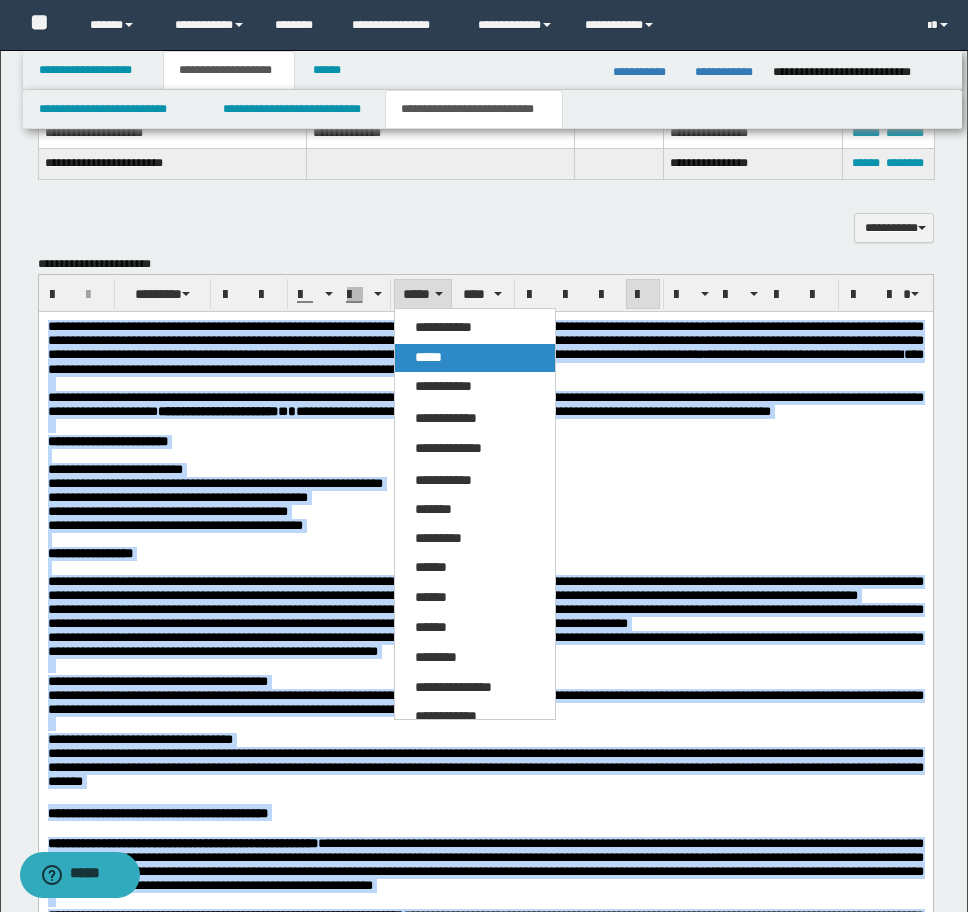 click on "*****" at bounding box center [428, 357] 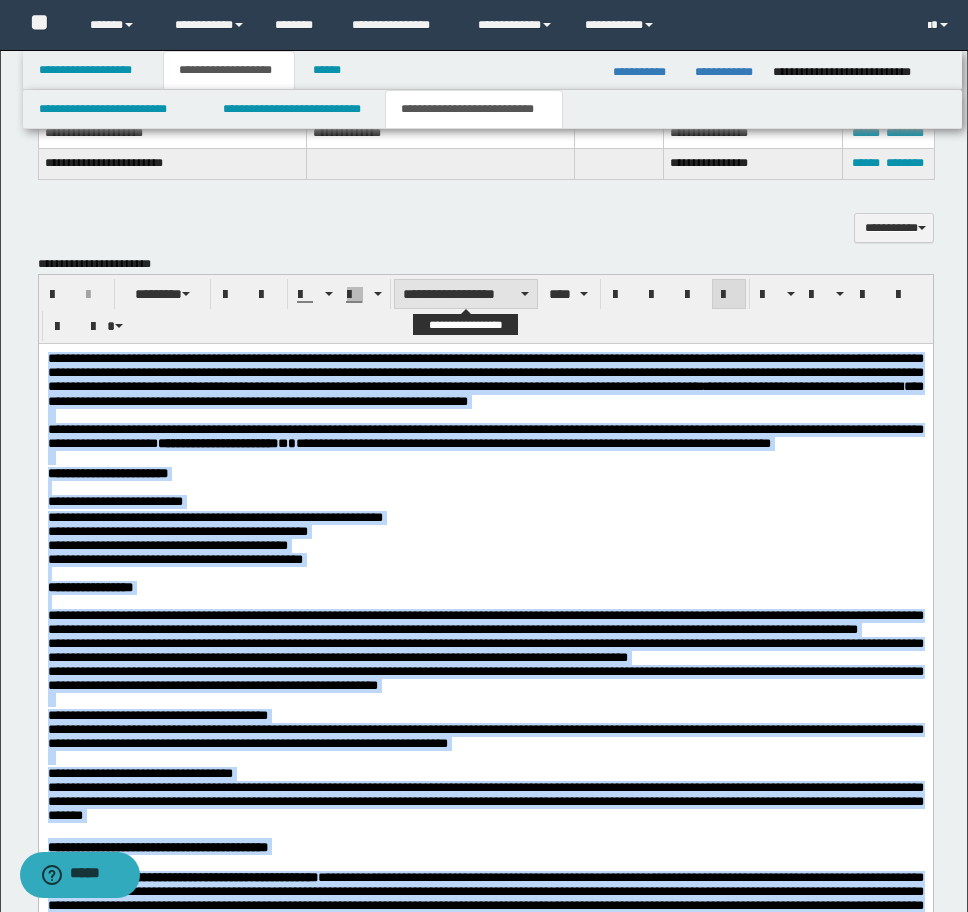 click on "**********" at bounding box center [466, 294] 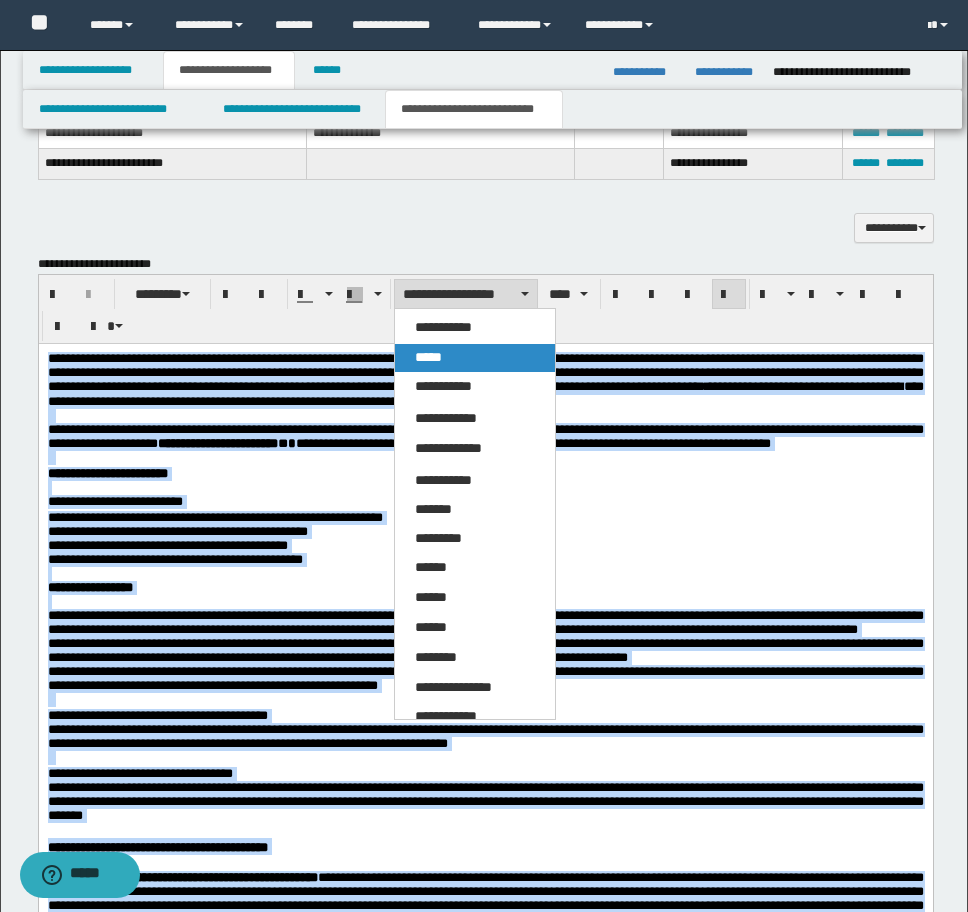 click on "*****" at bounding box center (475, 358) 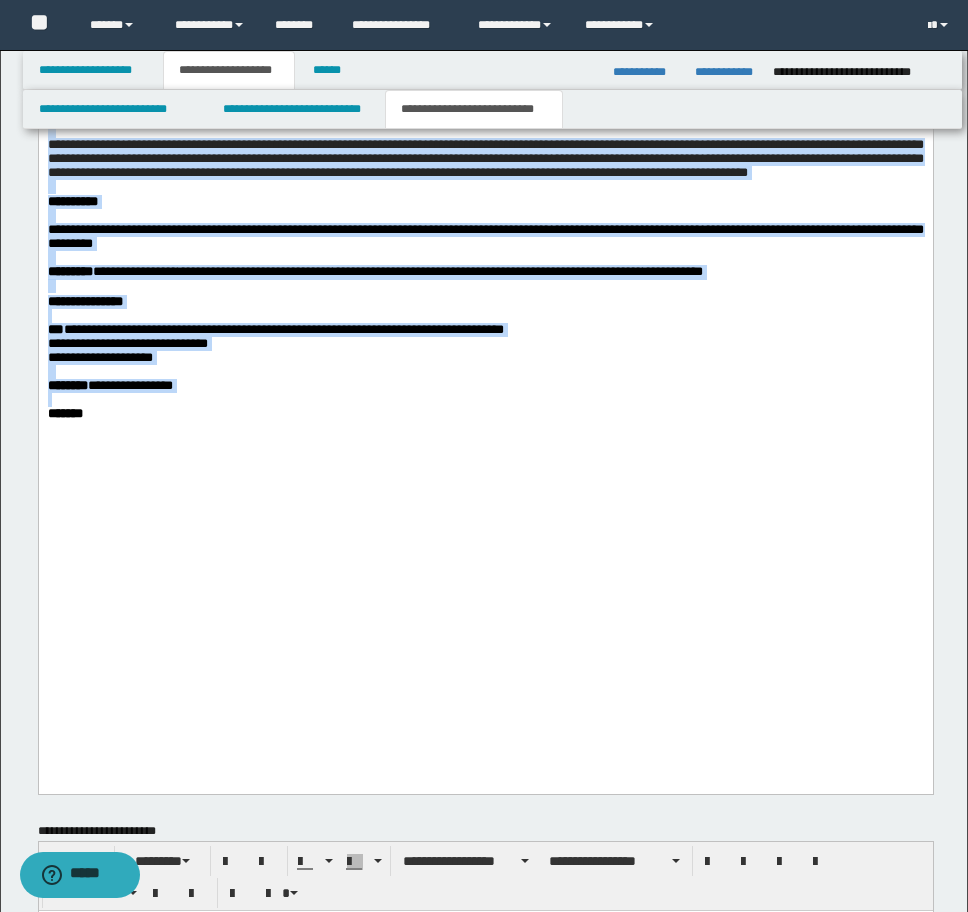 scroll, scrollTop: 4300, scrollLeft: 0, axis: vertical 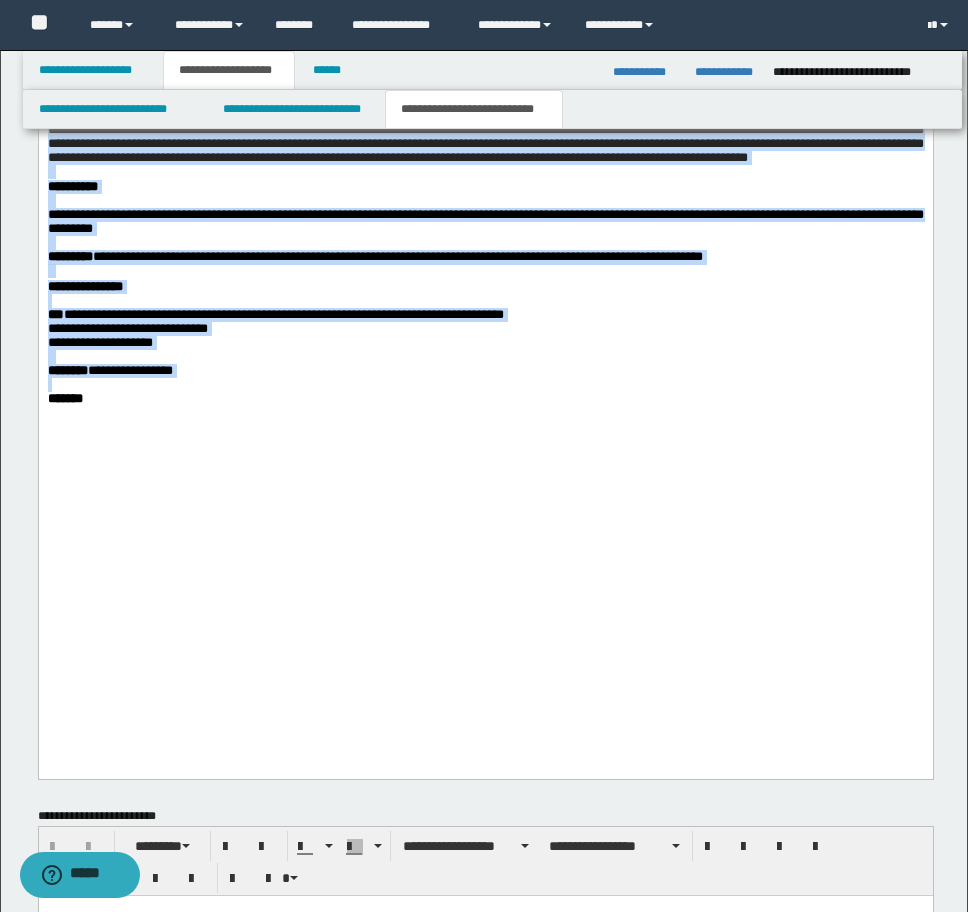 drag, startPoint x: 151, startPoint y: 677, endPoint x: 173, endPoint y: 622, distance: 59.236813 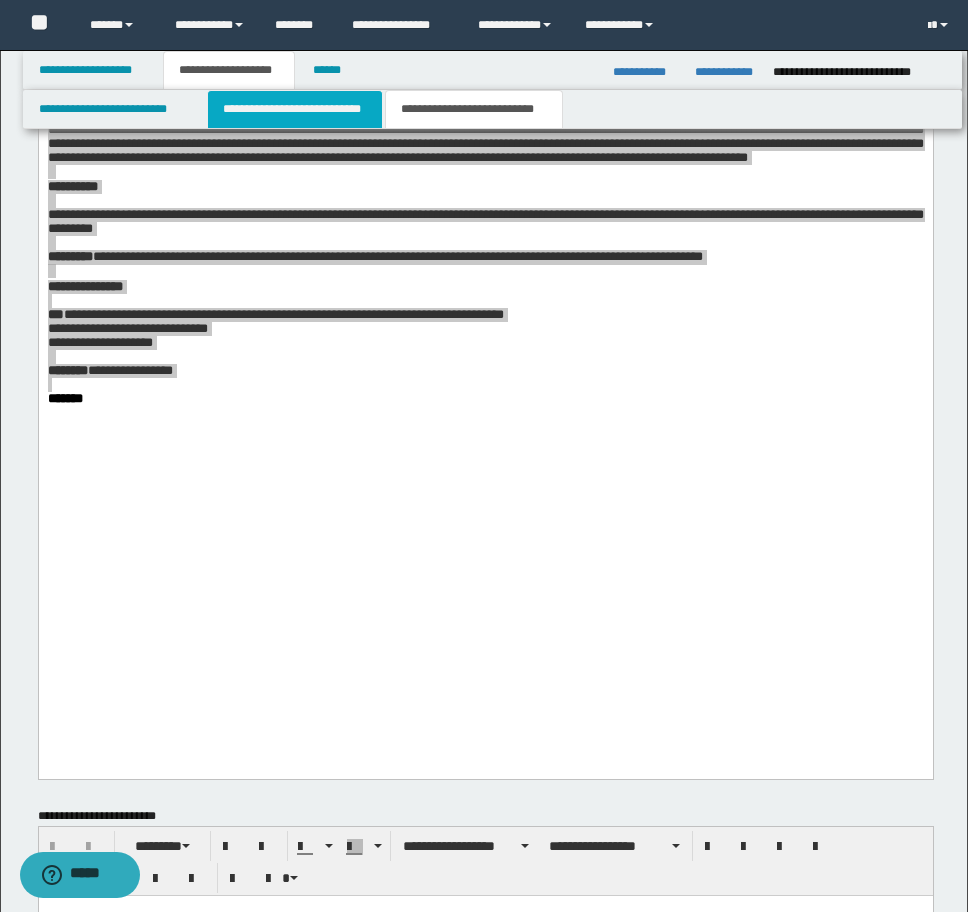 click on "**********" at bounding box center (295, 109) 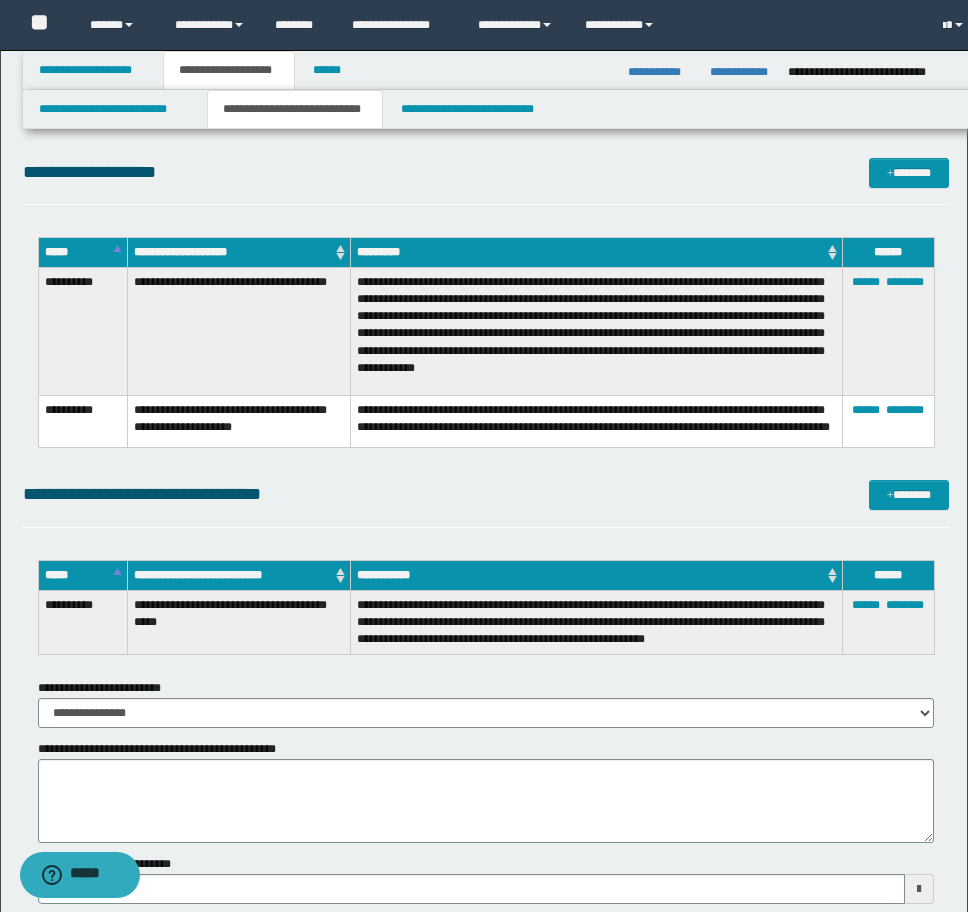 type 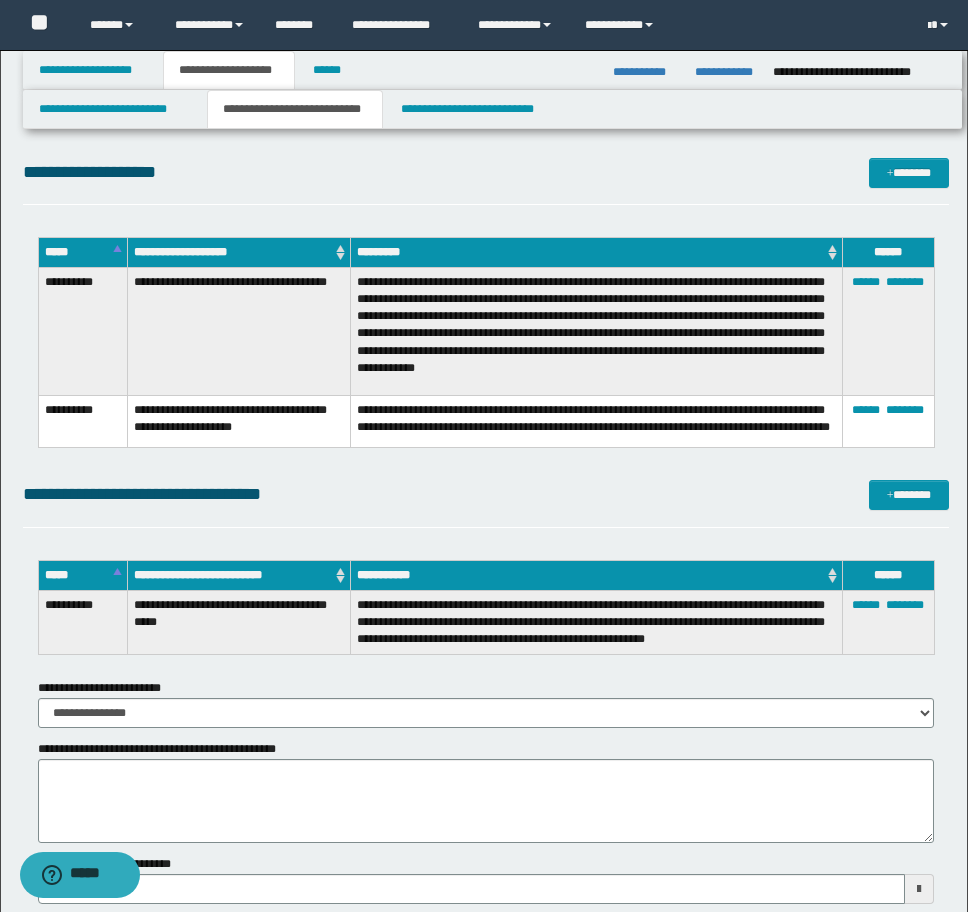 click on "**********" at bounding box center [486, 494] 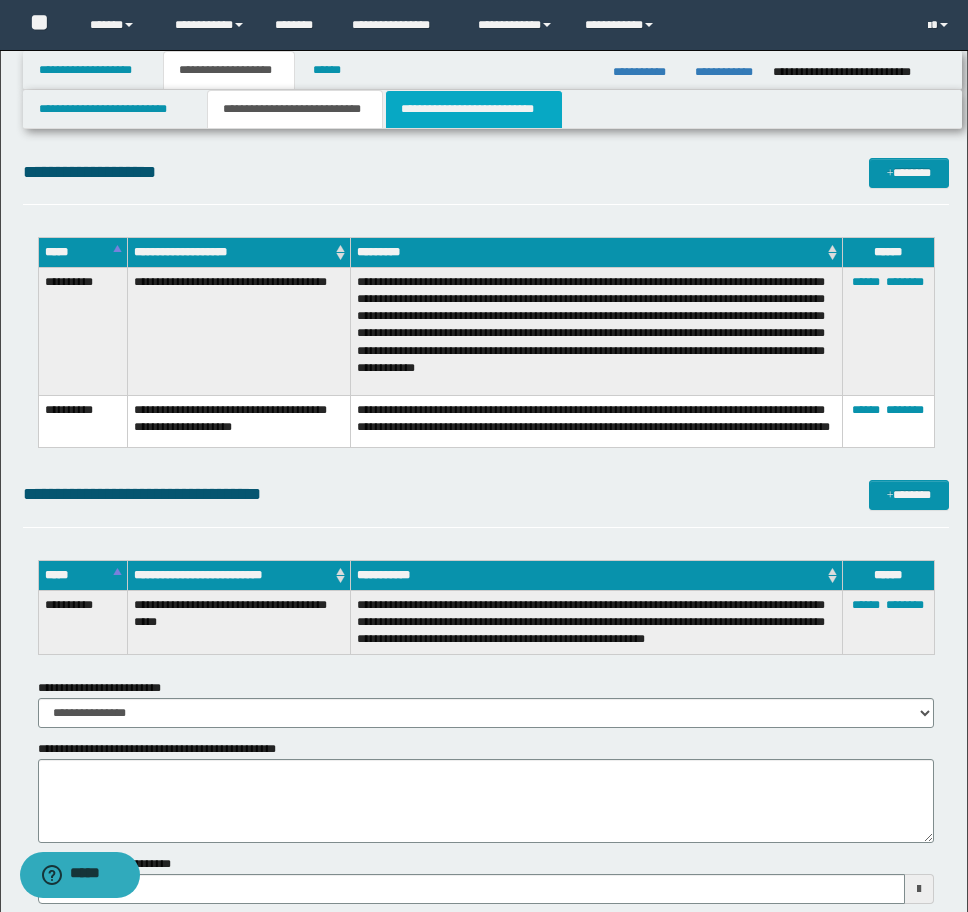 click on "**********" at bounding box center [474, 109] 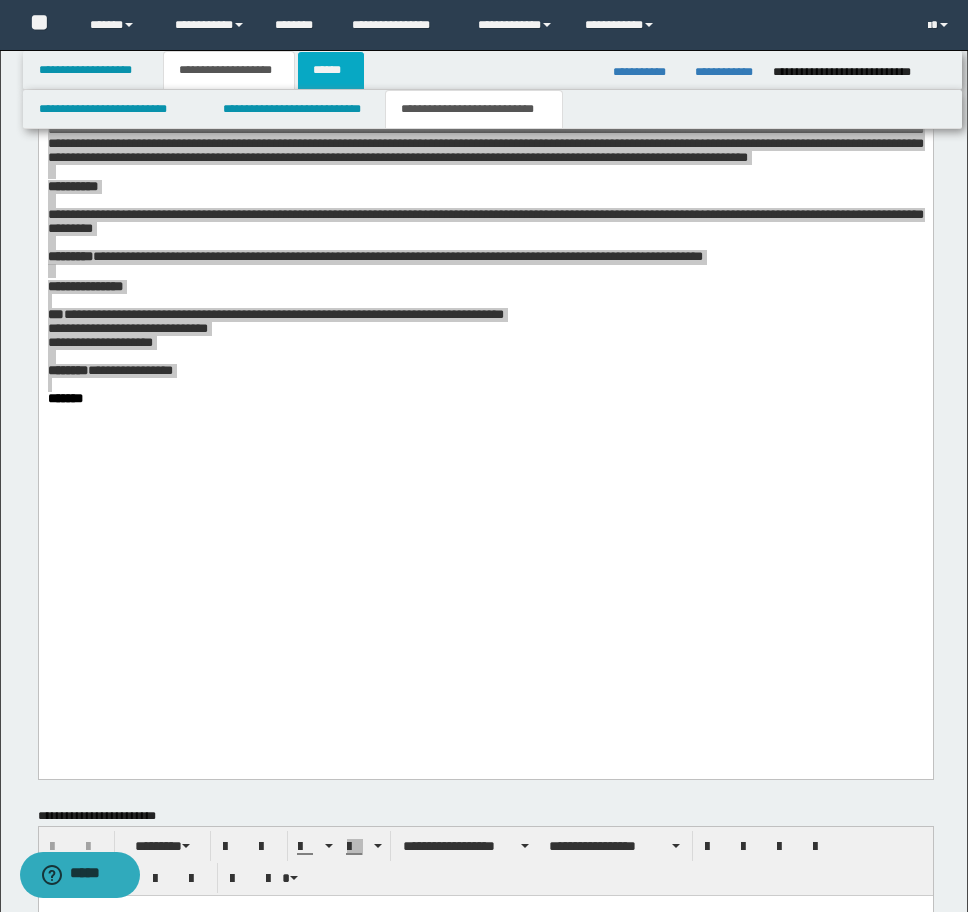 click on "******" at bounding box center (331, 70) 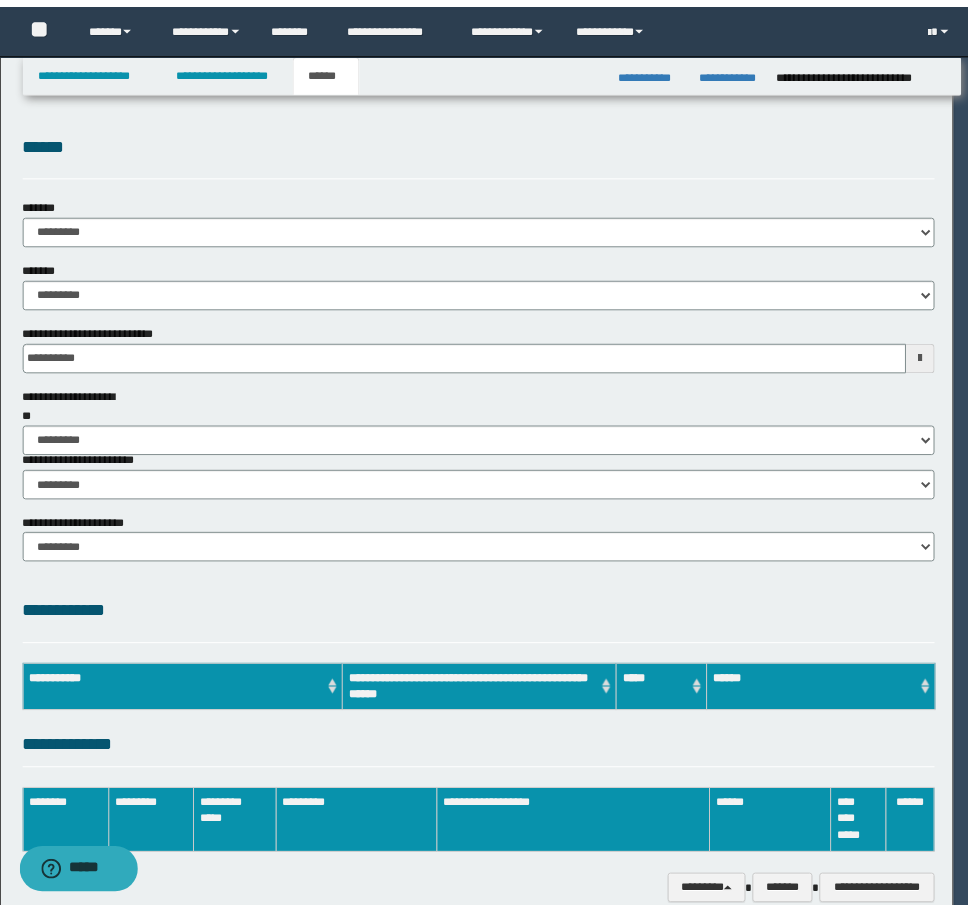 scroll, scrollTop: 0, scrollLeft: 0, axis: both 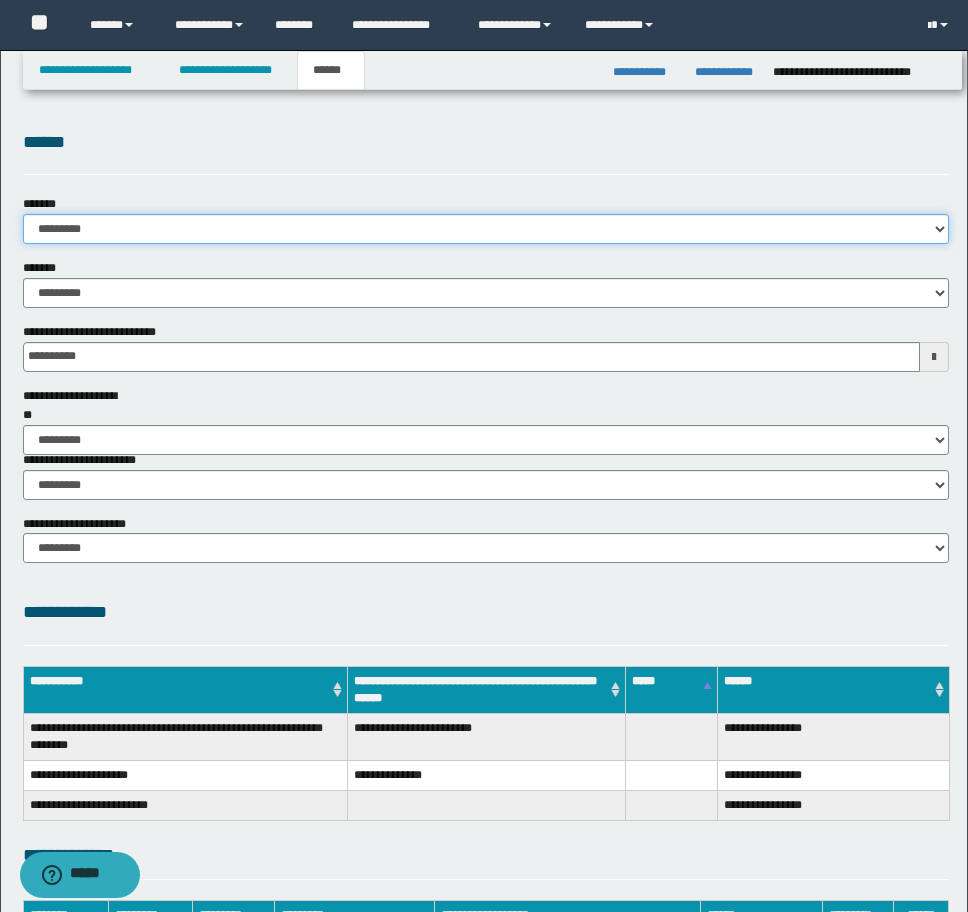 click on "**********" at bounding box center (486, 229) 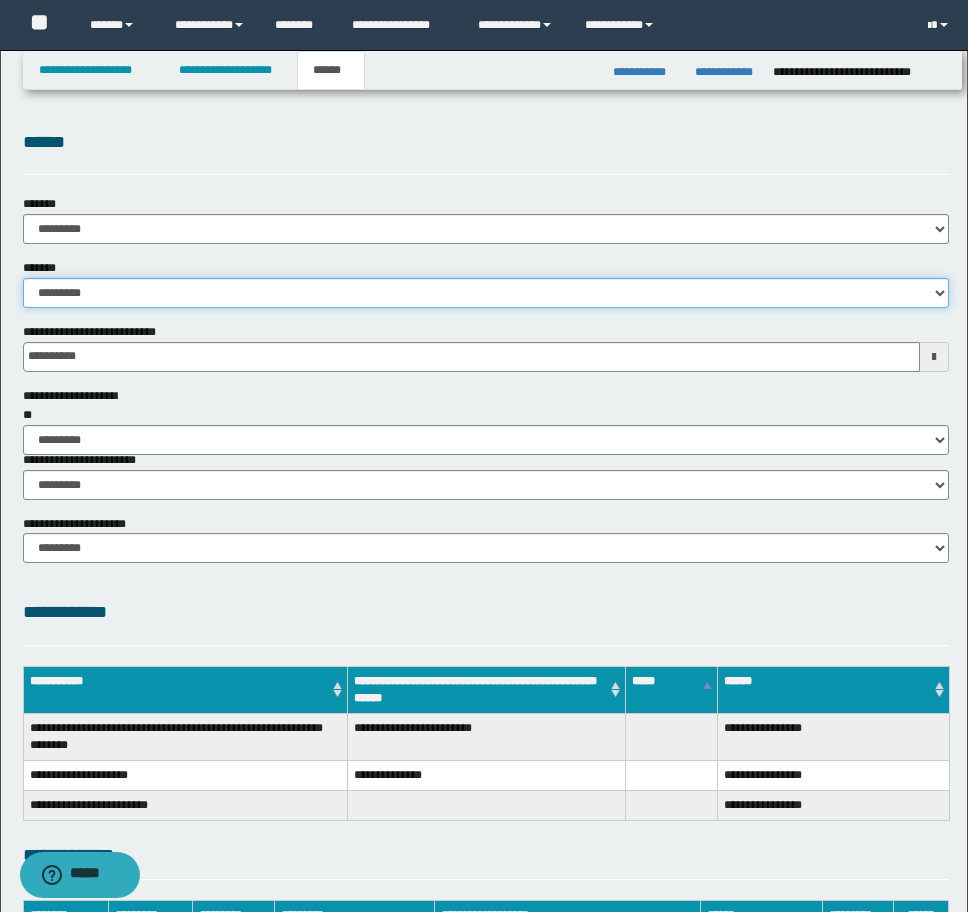 click on "**********" at bounding box center [486, 293] 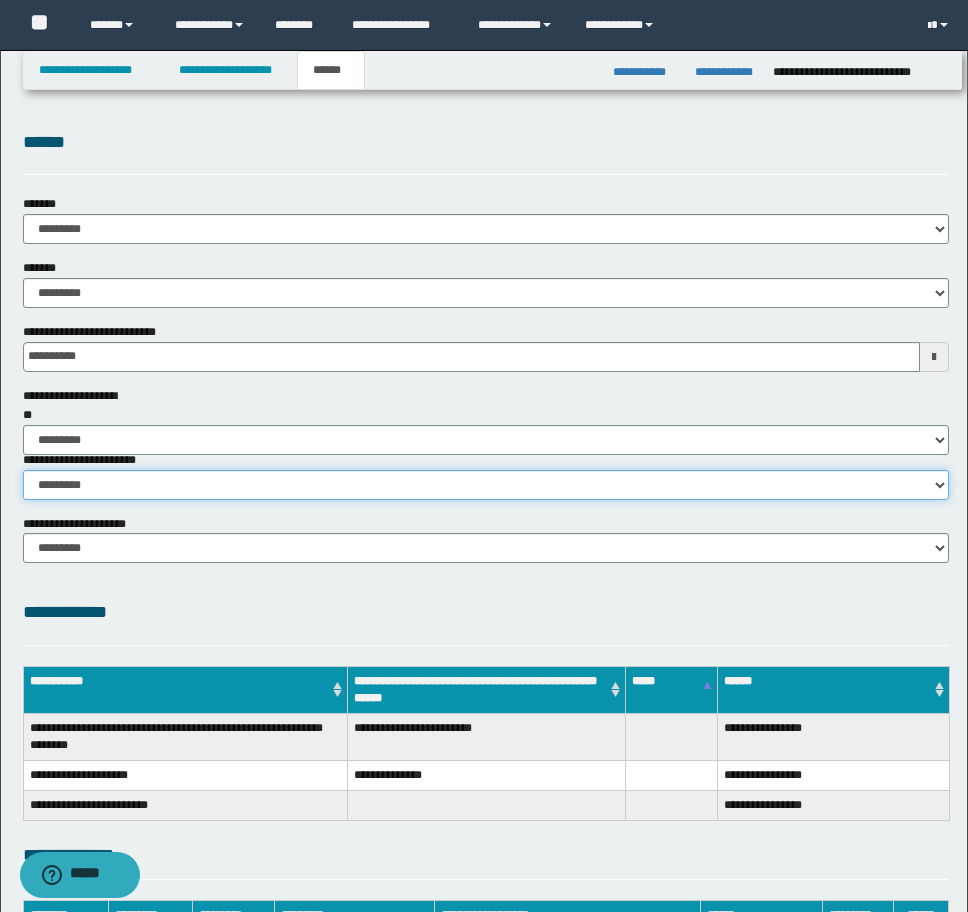 click on "*********
*********
*********" at bounding box center (486, 485) 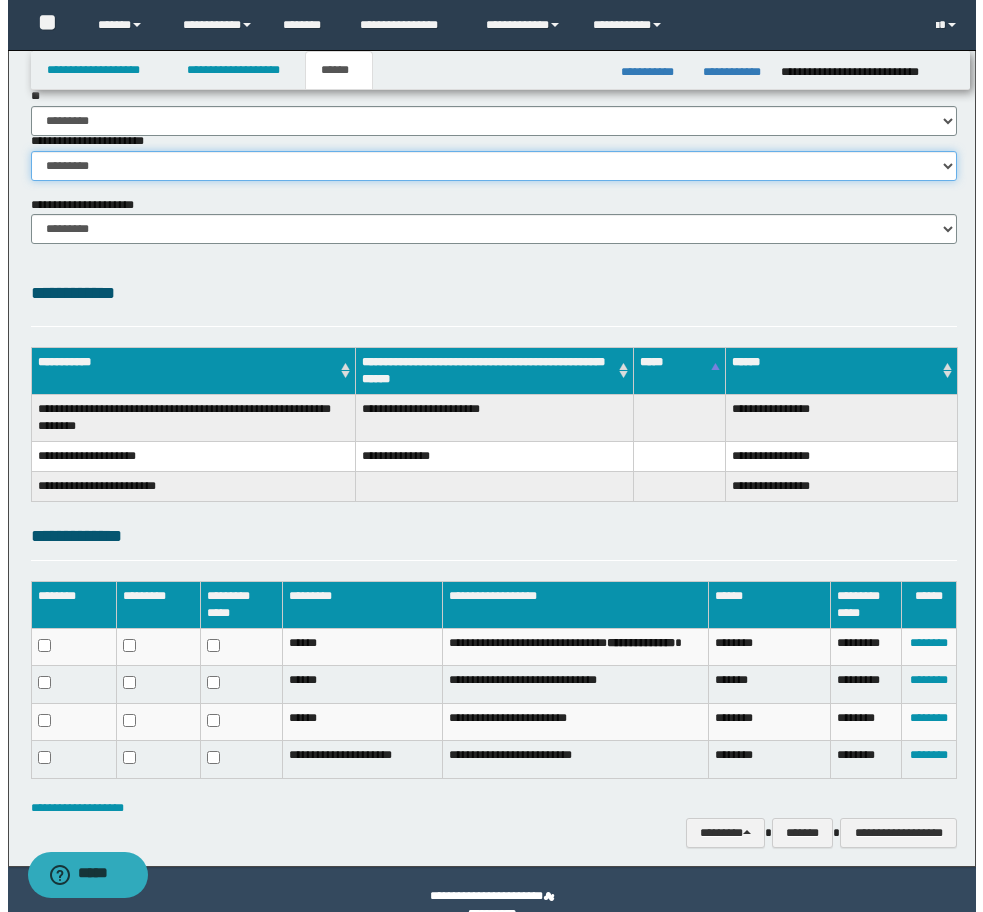 scroll, scrollTop: 351, scrollLeft: 0, axis: vertical 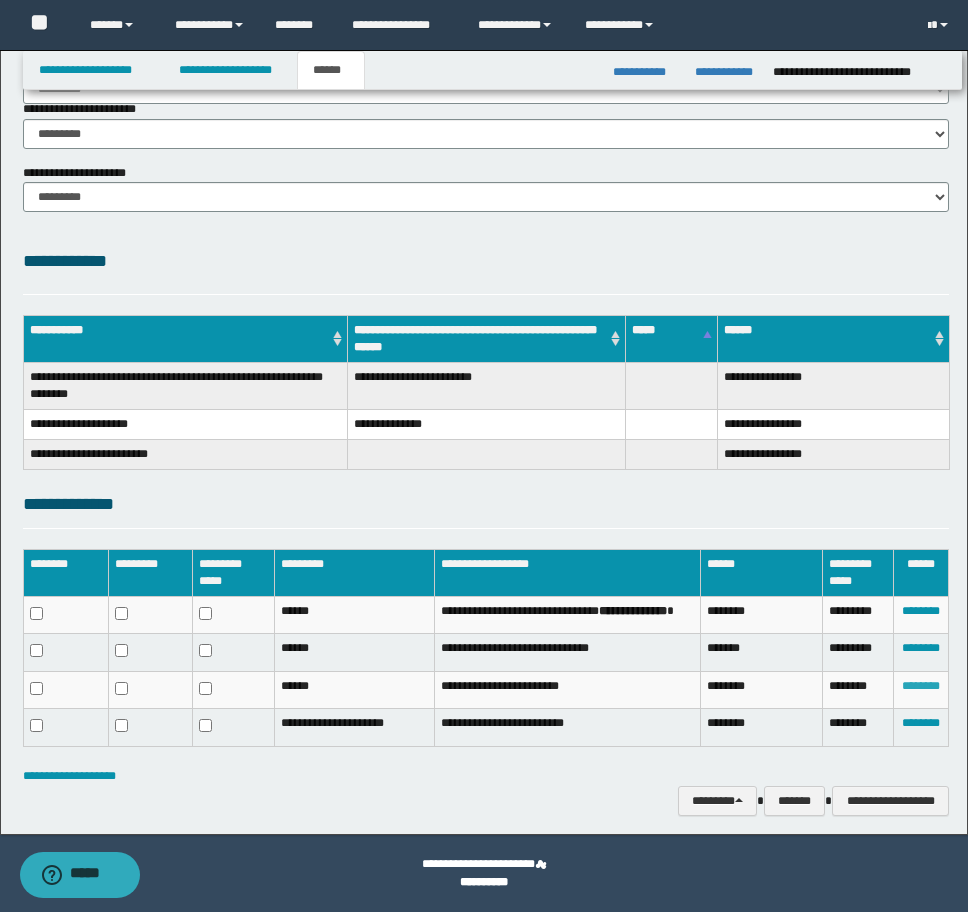 click on "********" at bounding box center [921, 686] 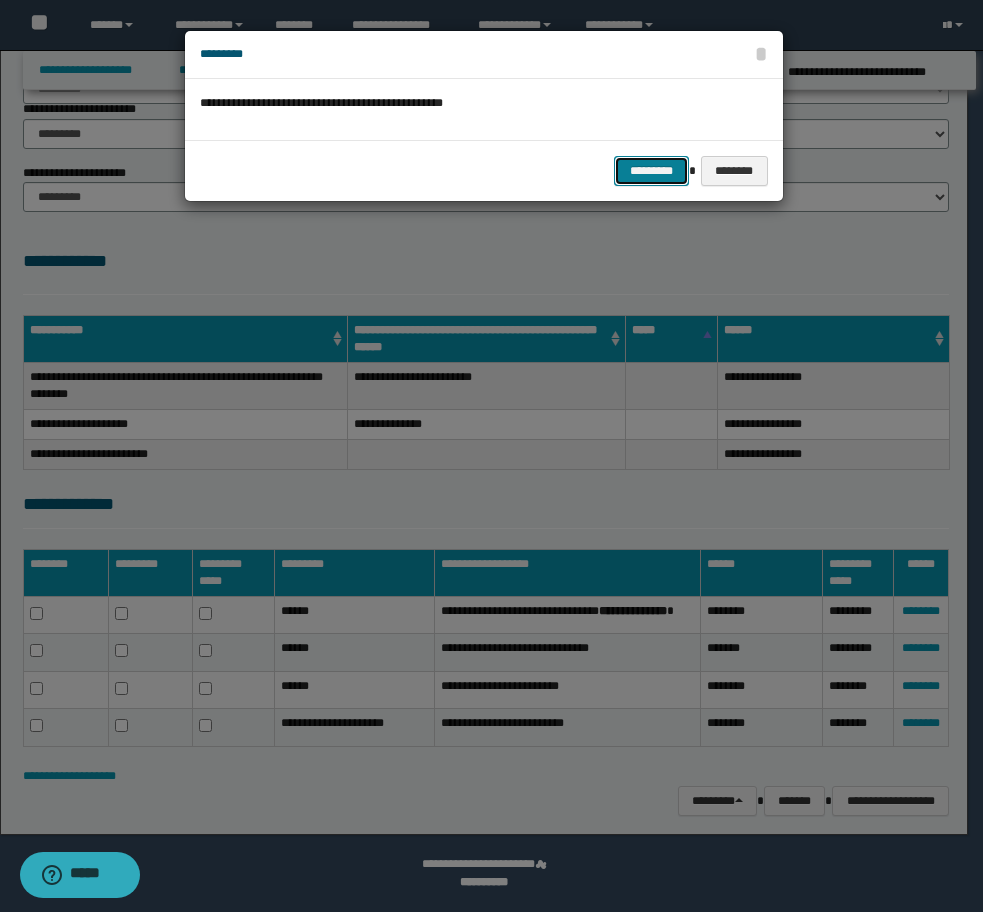 click on "*********" at bounding box center (651, 171) 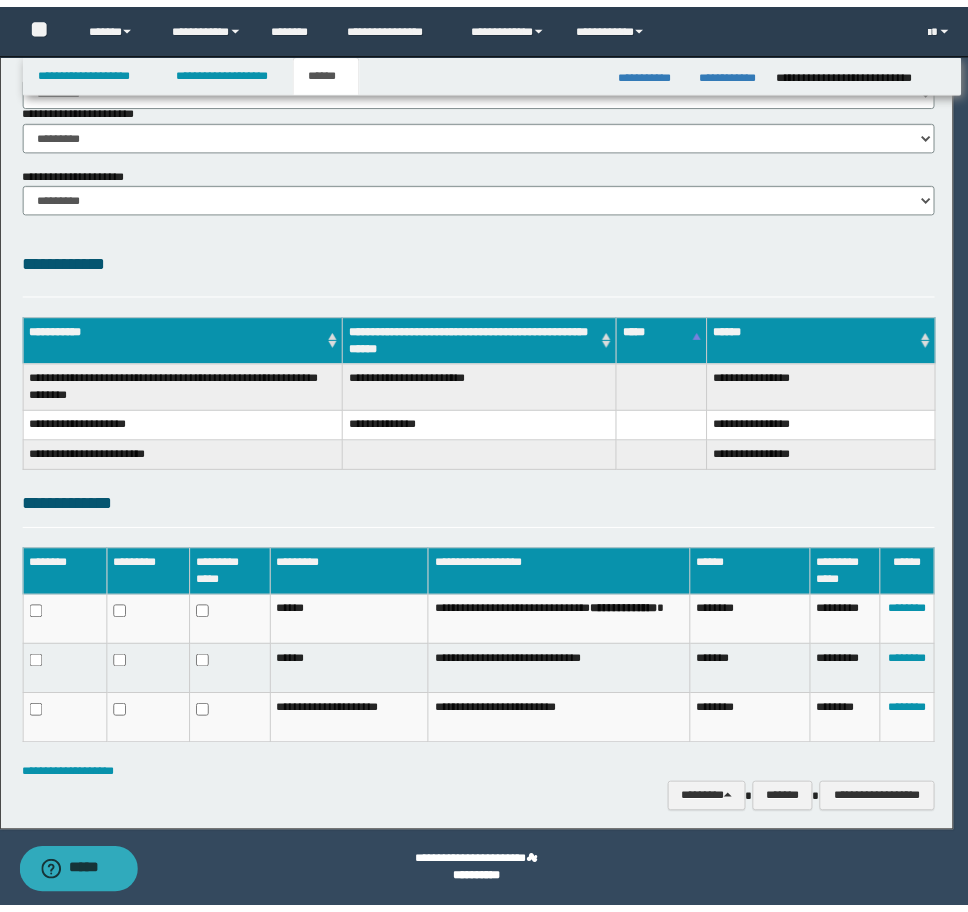 scroll, scrollTop: 317, scrollLeft: 0, axis: vertical 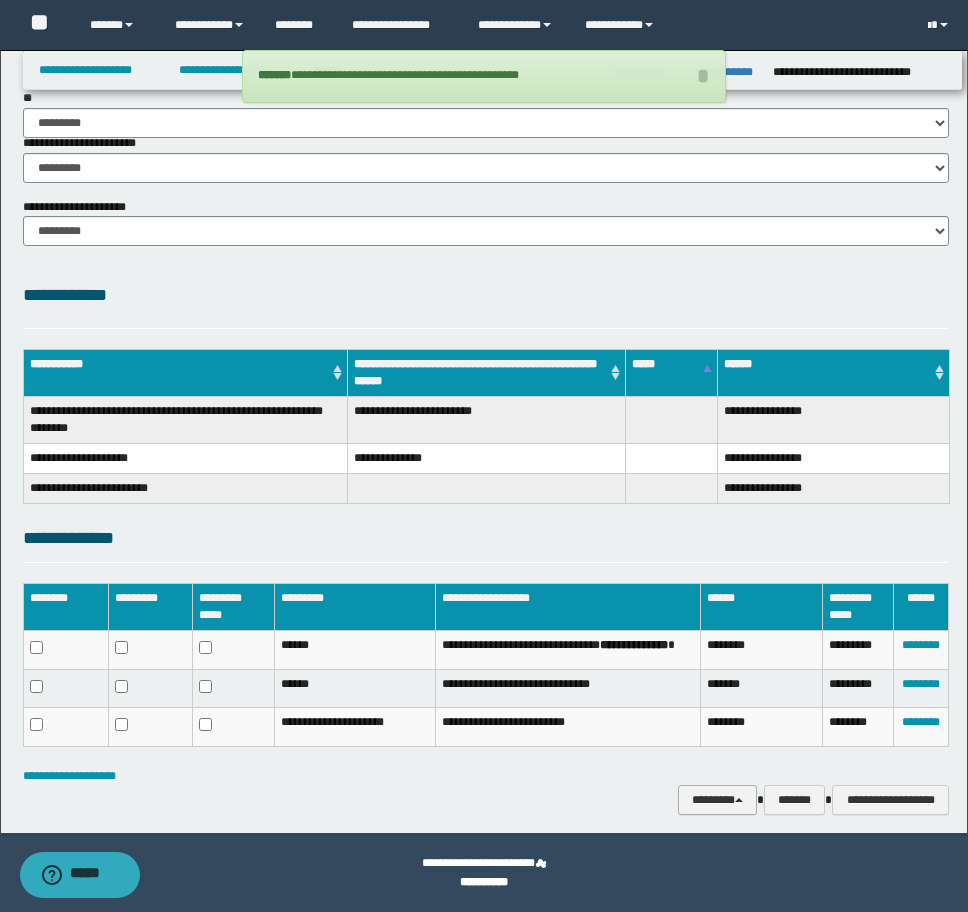 click on "********" at bounding box center (717, 800) 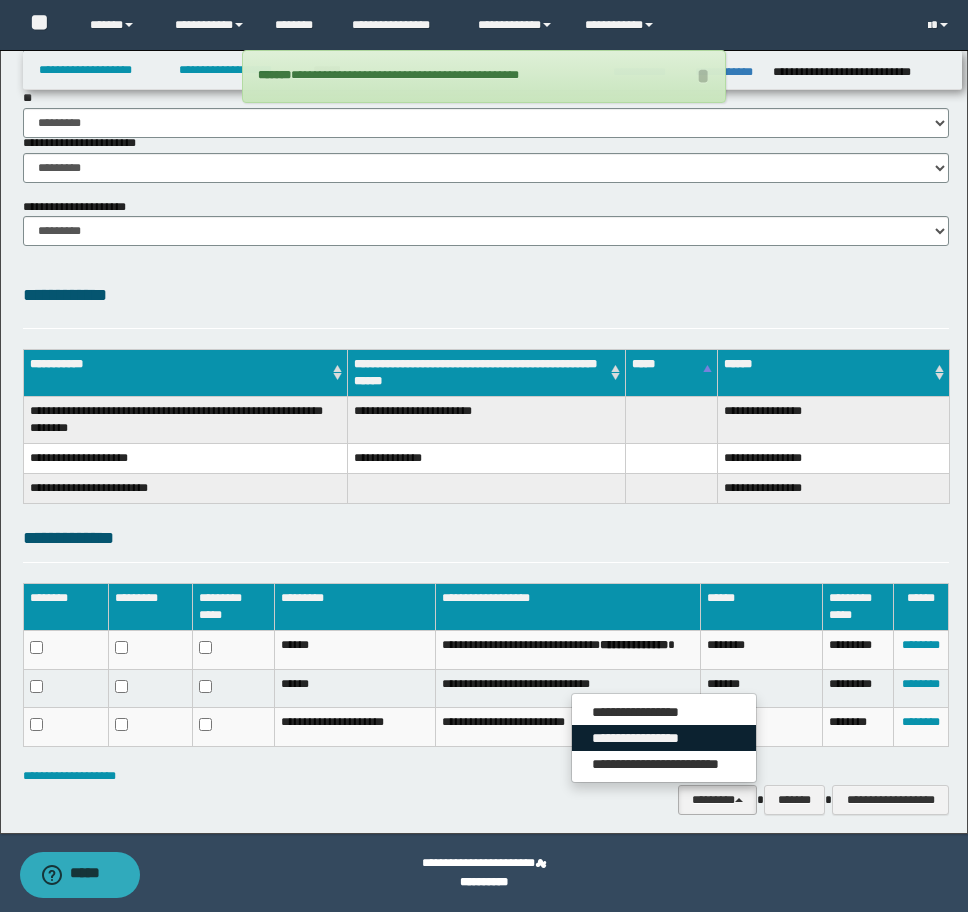 click on "**********" at bounding box center (664, 738) 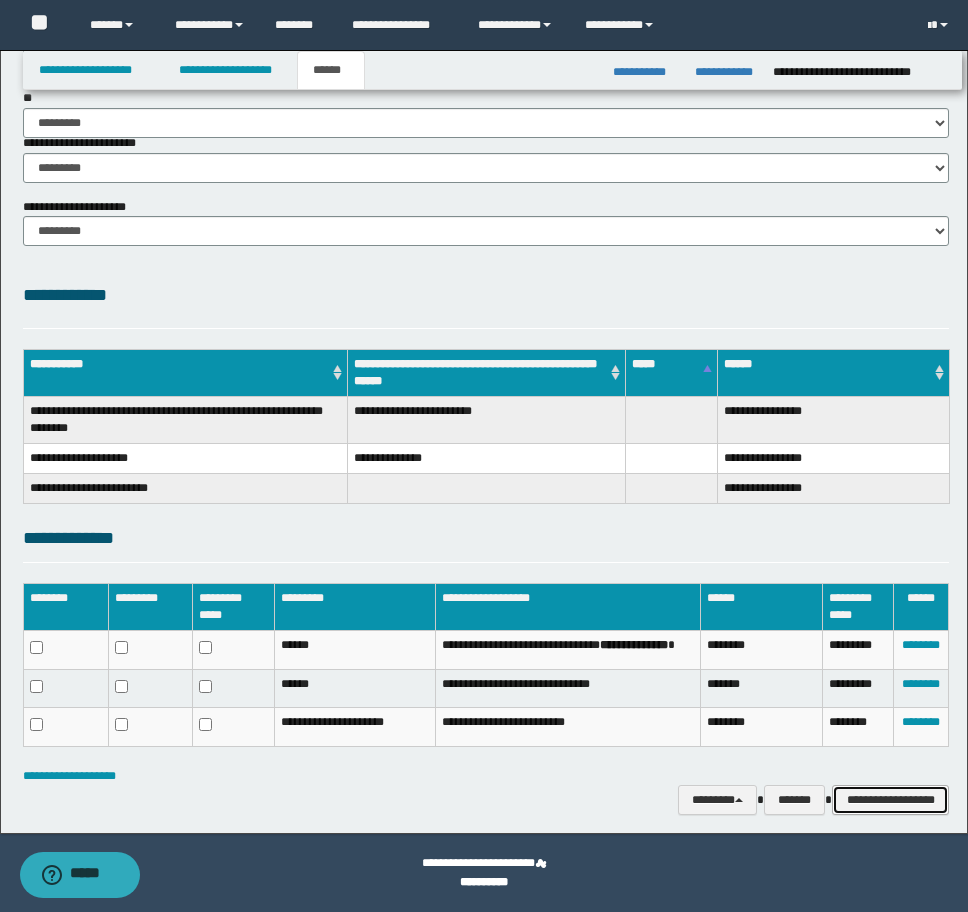 click on "**********" at bounding box center [890, 800] 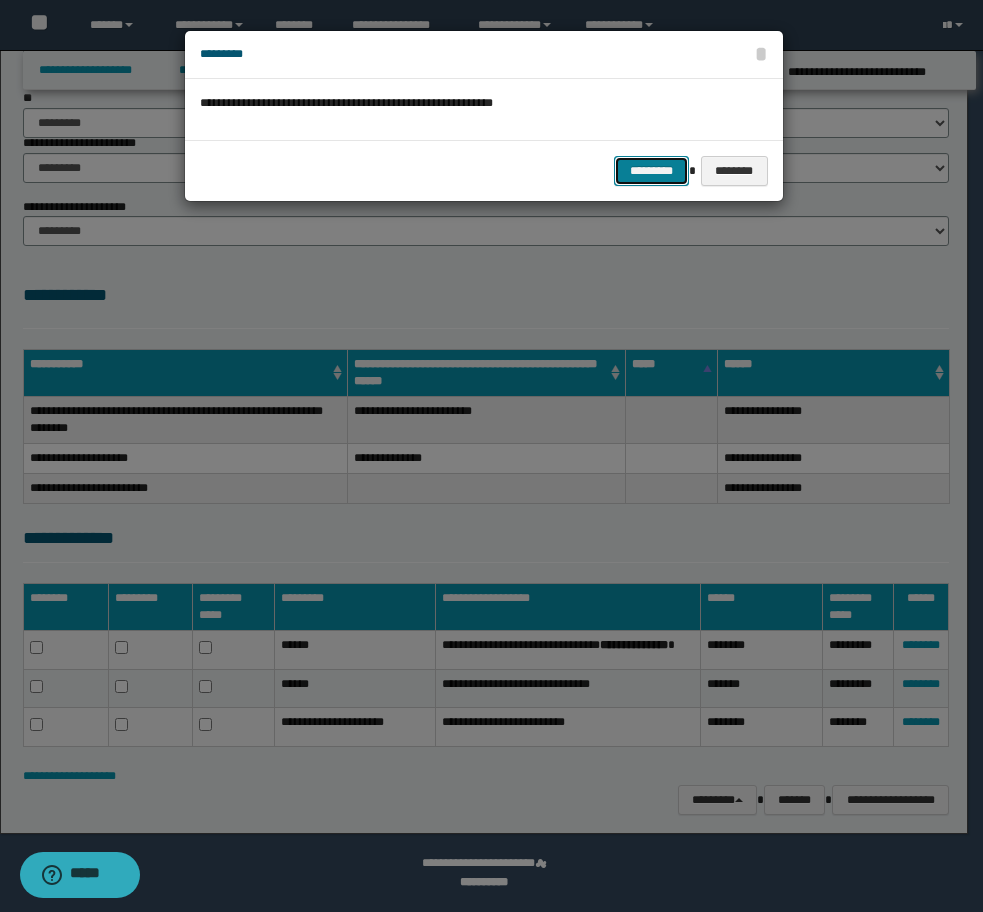 click on "*********" 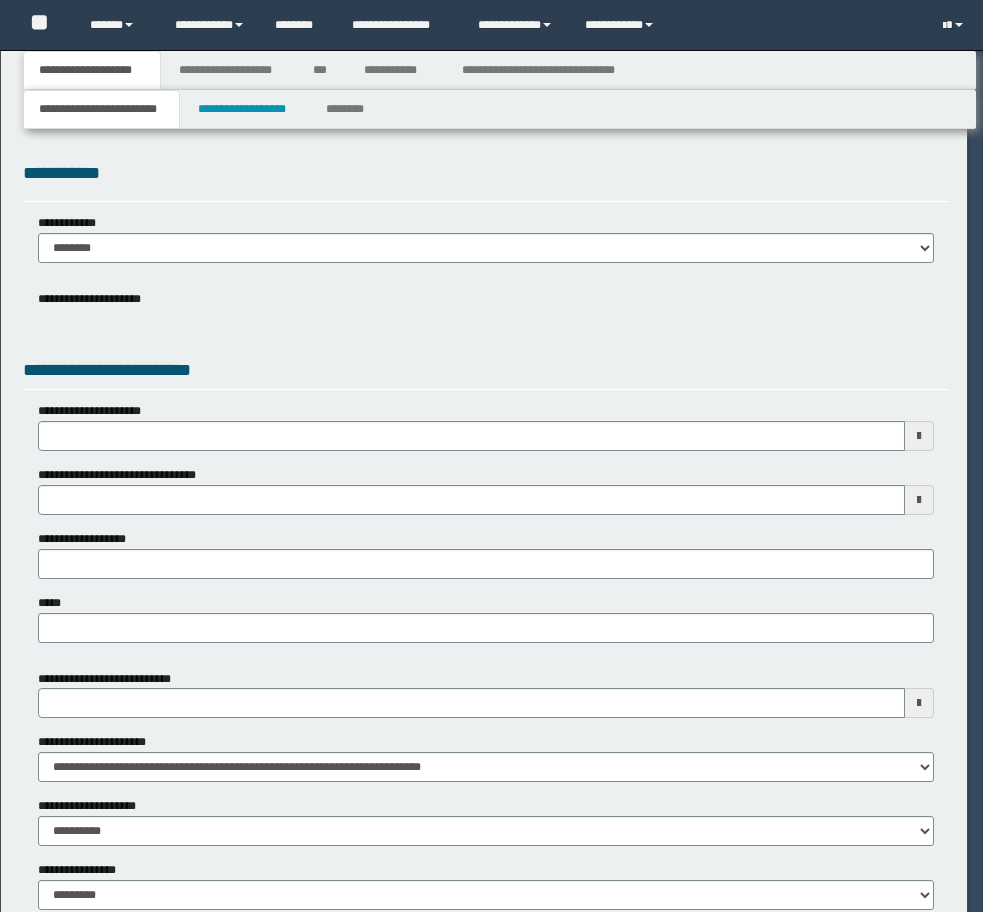 scroll, scrollTop: 0, scrollLeft: 0, axis: both 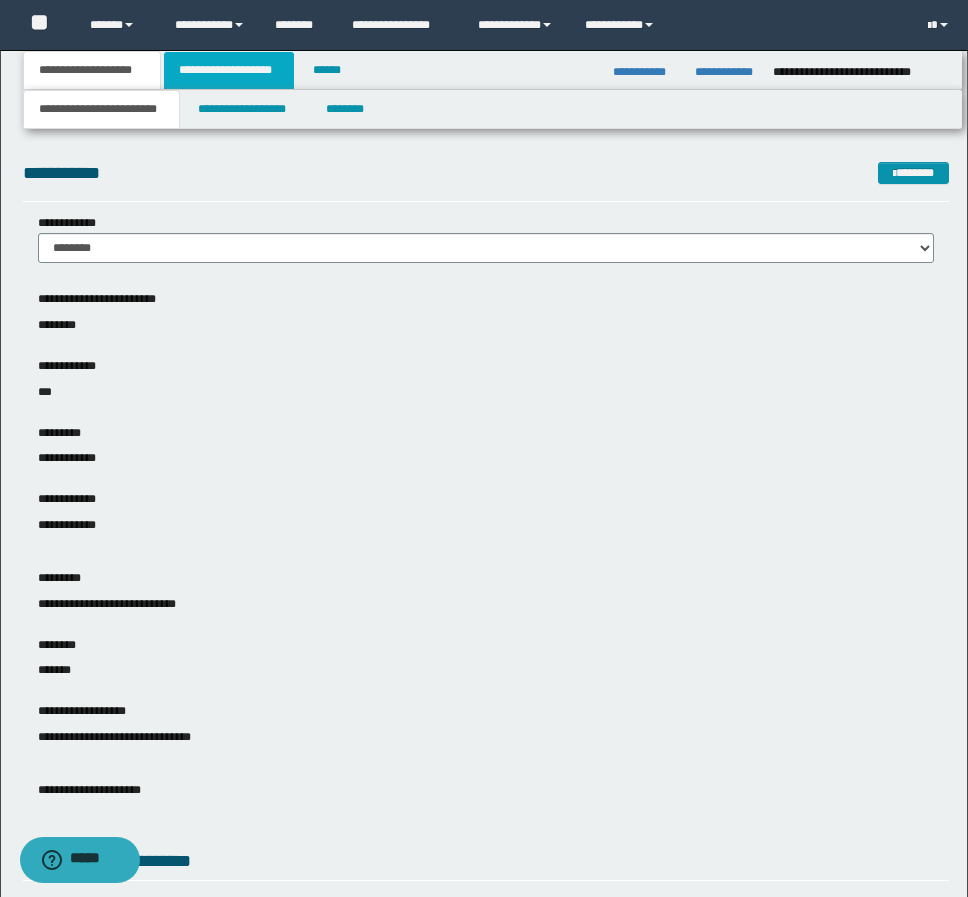 click on "**********" at bounding box center [229, 70] 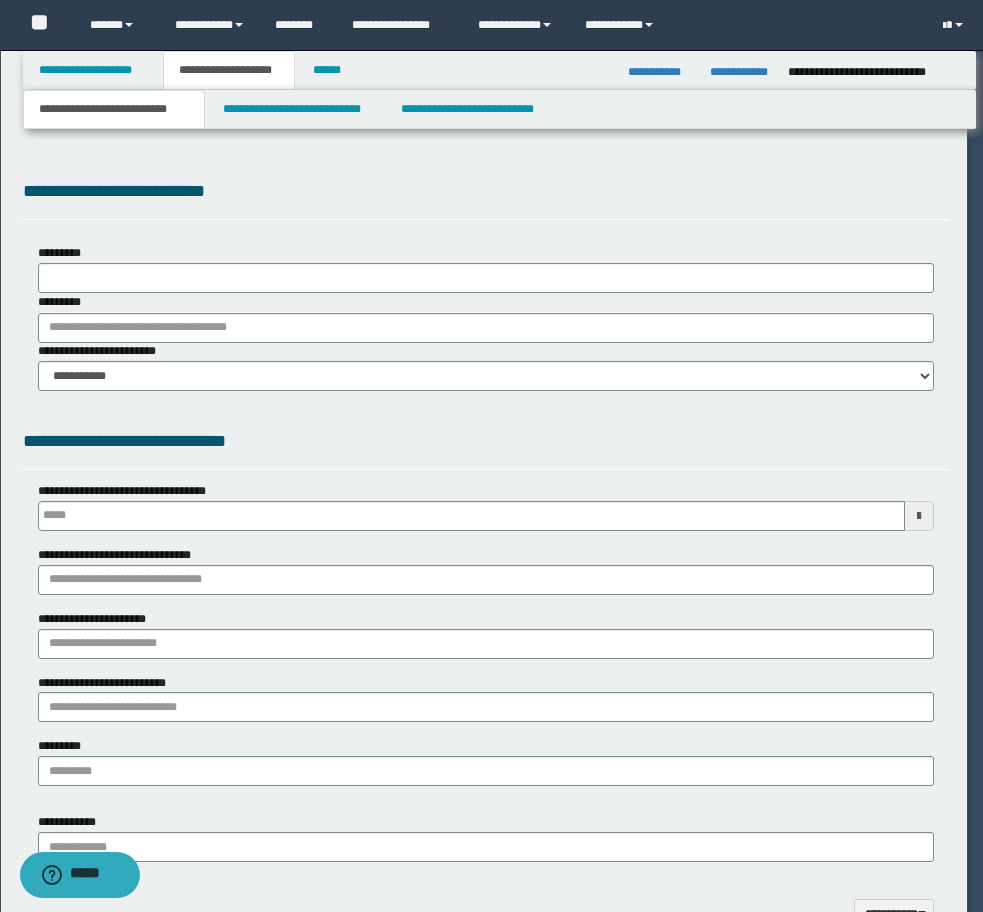 scroll, scrollTop: 0, scrollLeft: 0, axis: both 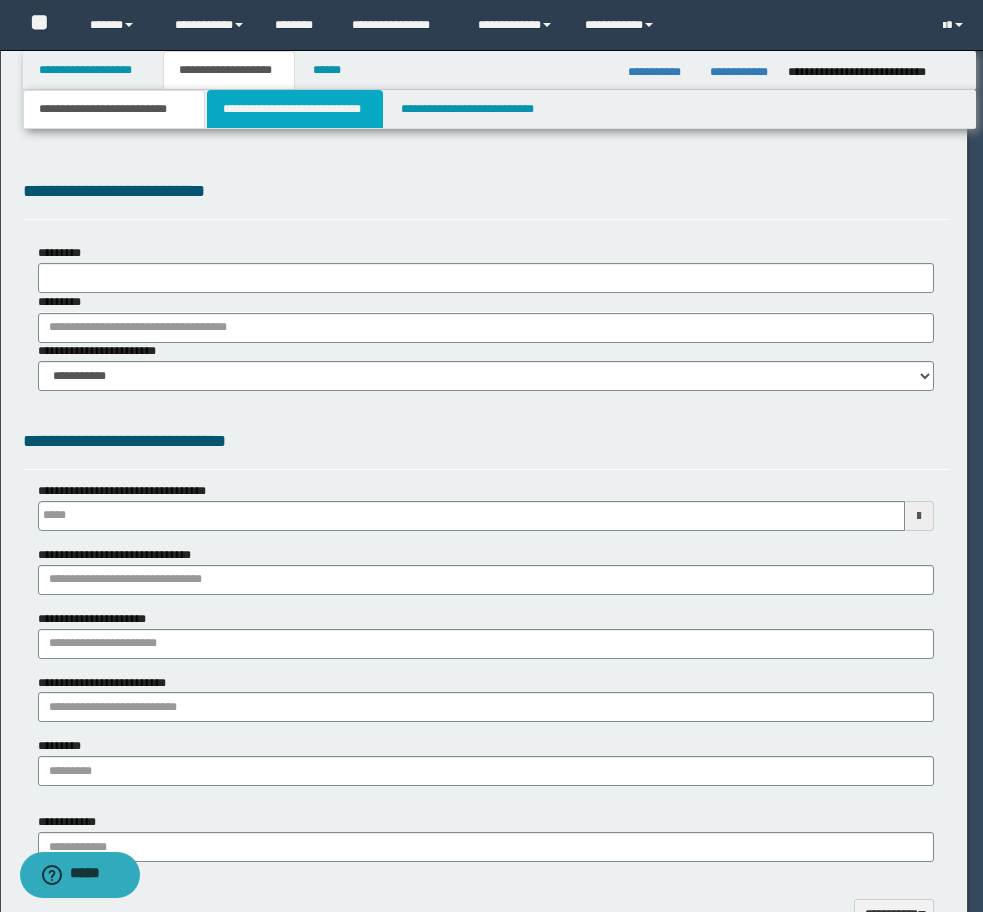 click on "**********" at bounding box center (295, 109) 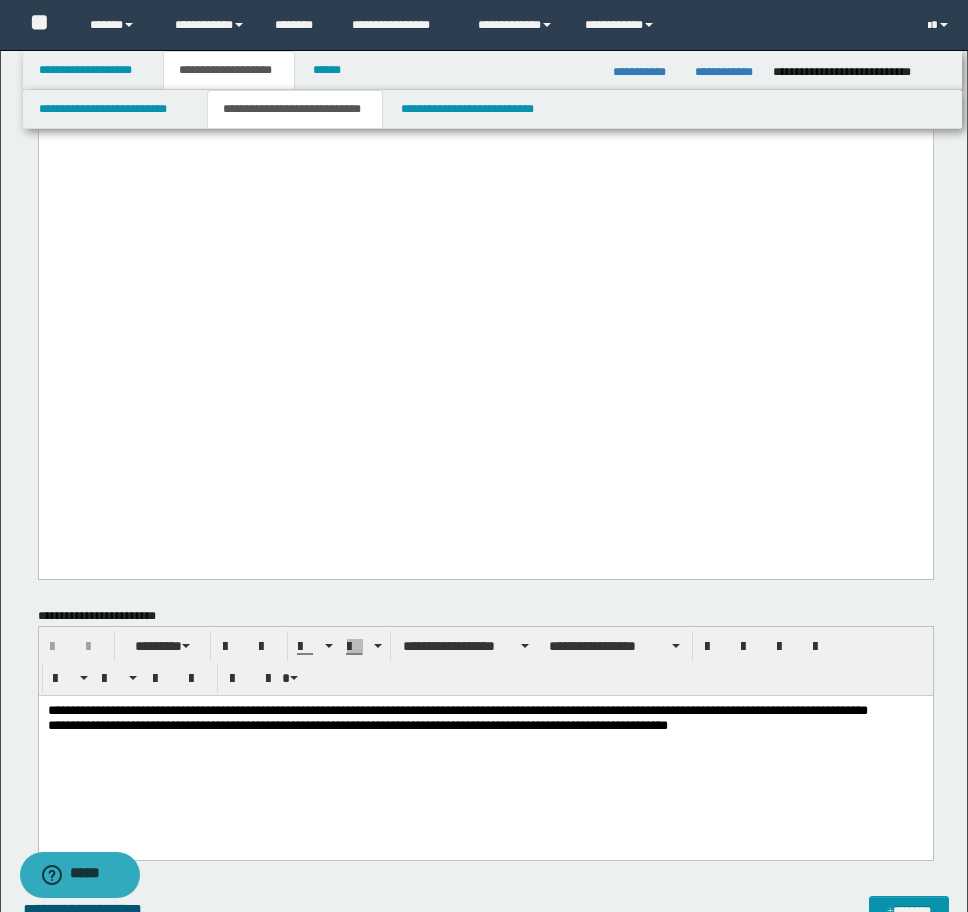 scroll, scrollTop: 1900, scrollLeft: 0, axis: vertical 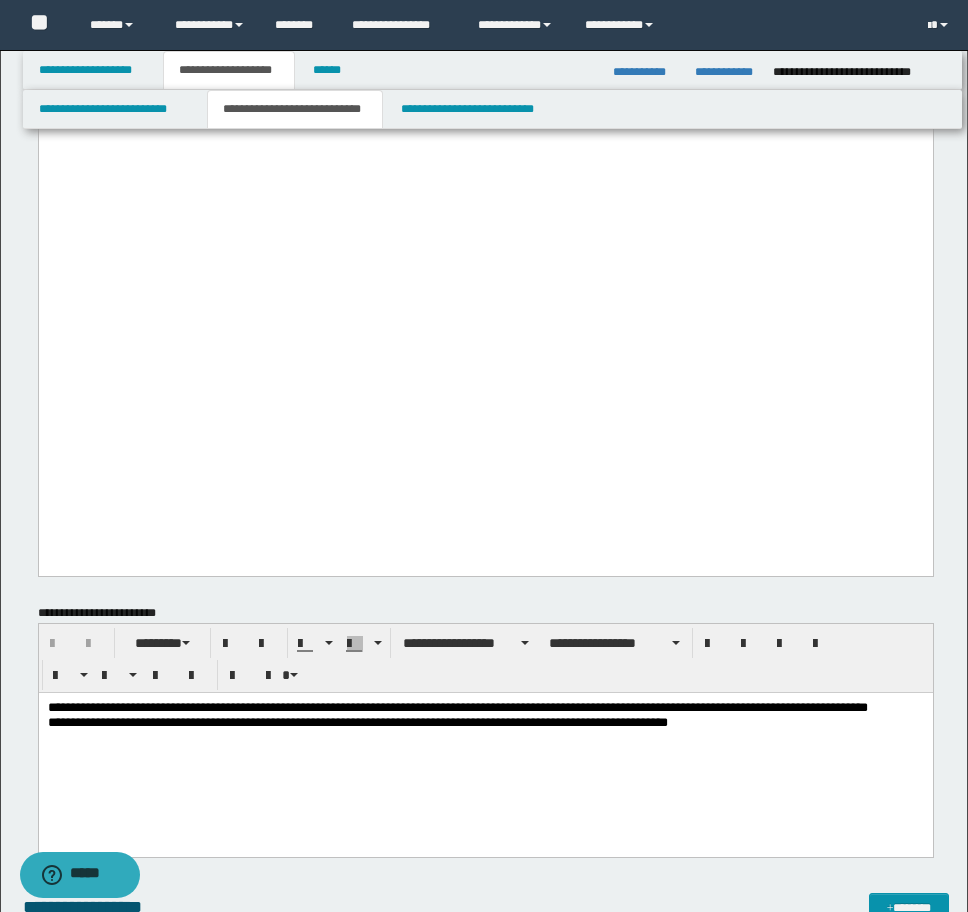 click on "**********" at bounding box center [485, -783] 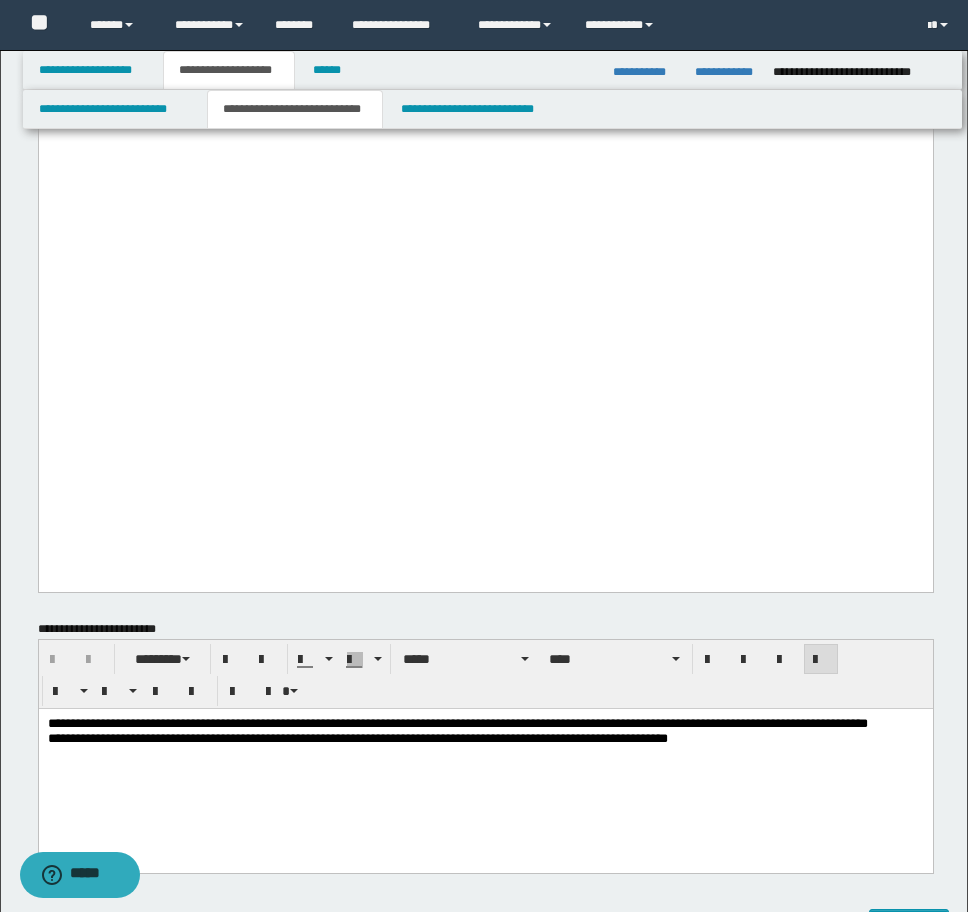 click on "**********" at bounding box center [485, 755] 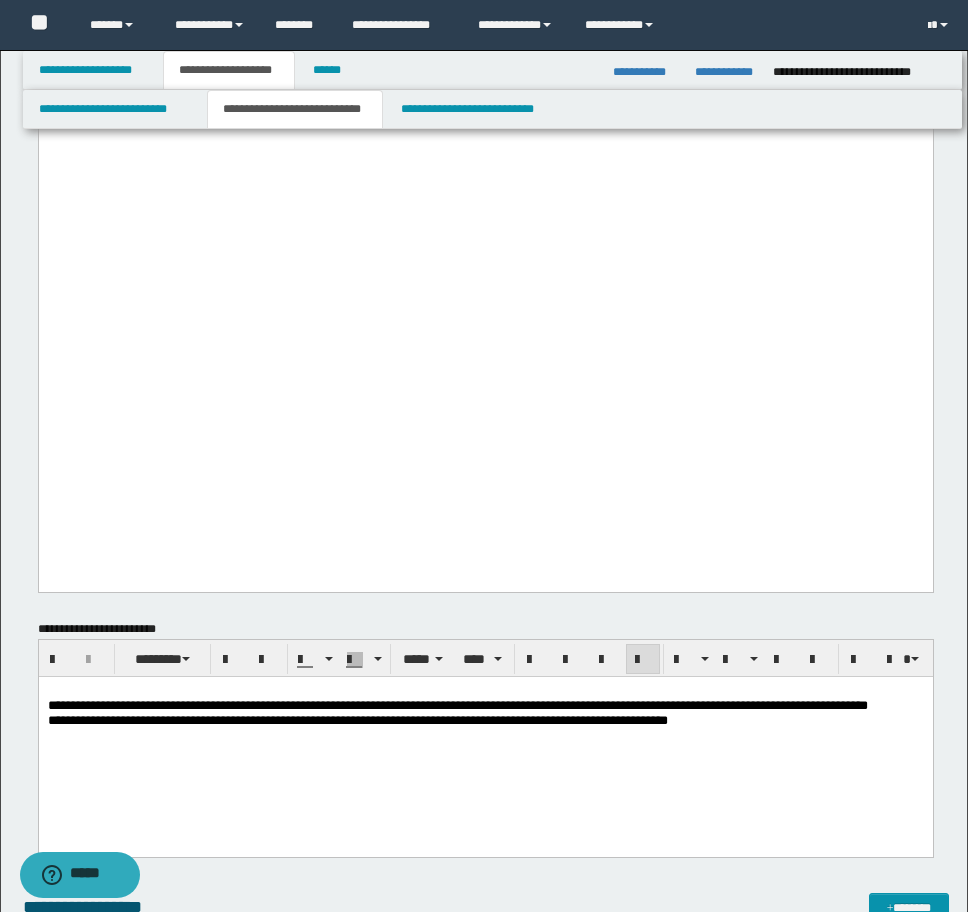 click on "[FIRST] [LAST] [ADDRESS] [CITY], [STATE]" at bounding box center [485, 705] 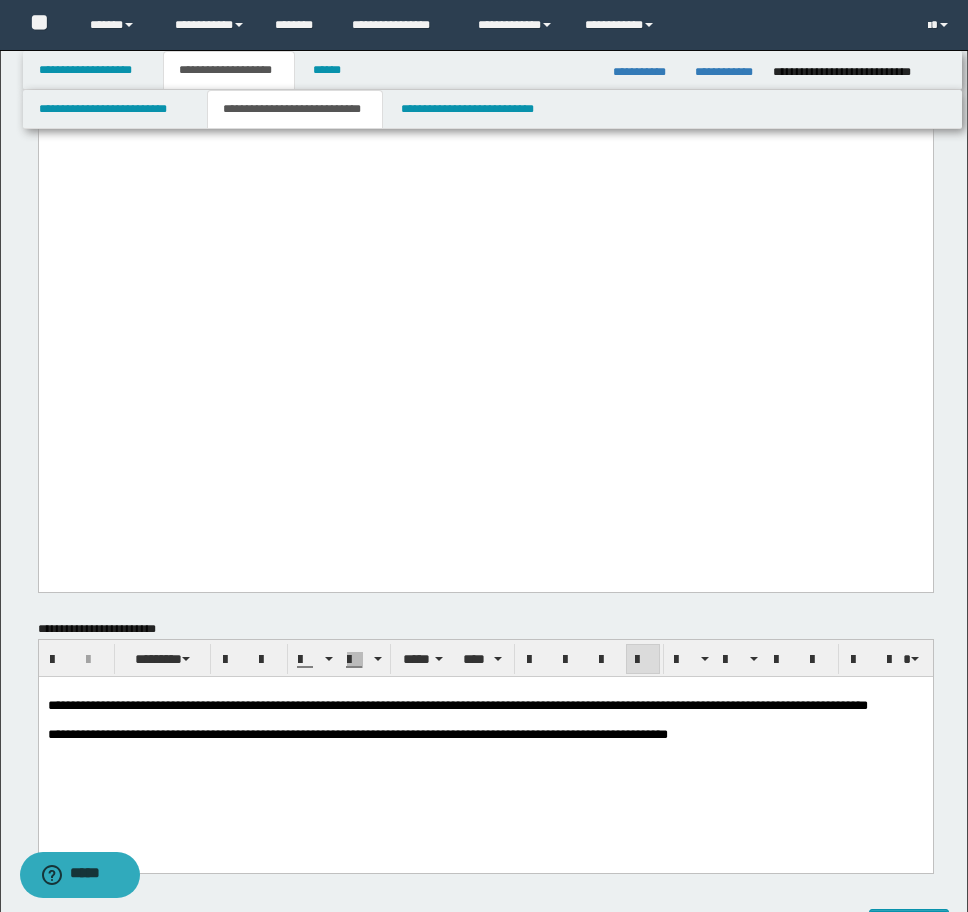 click on "**********" at bounding box center (485, 737) 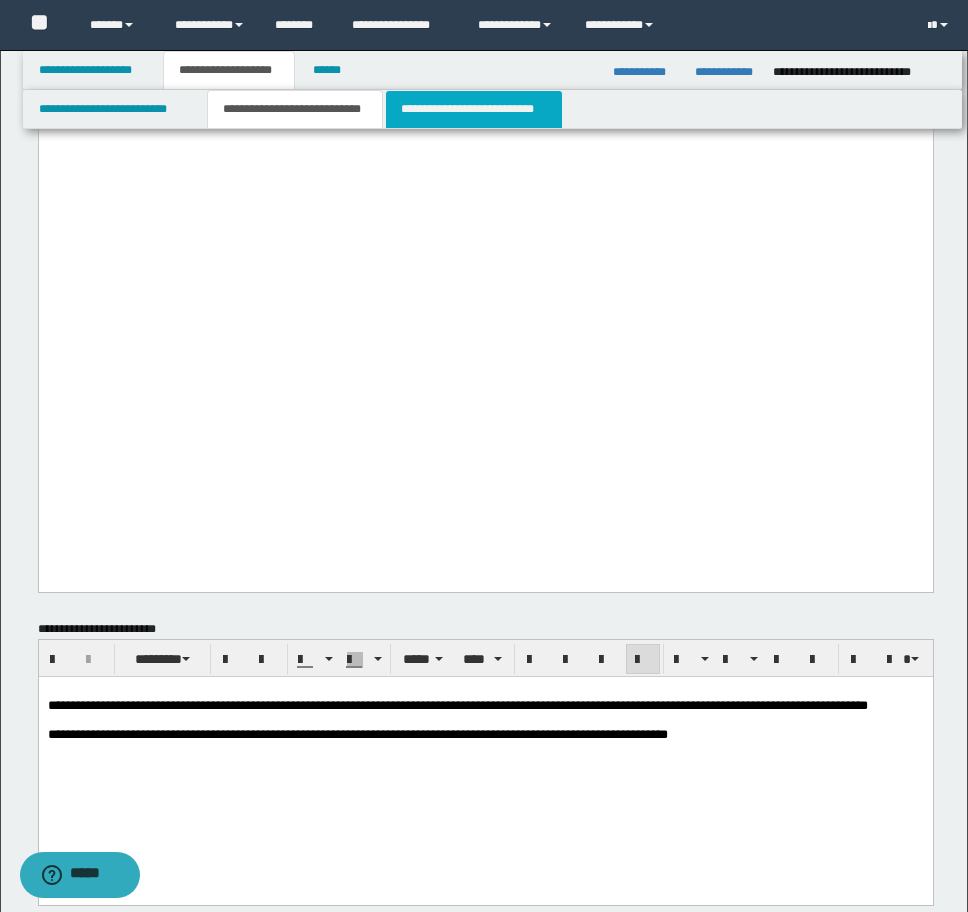 click on "**********" at bounding box center [474, 109] 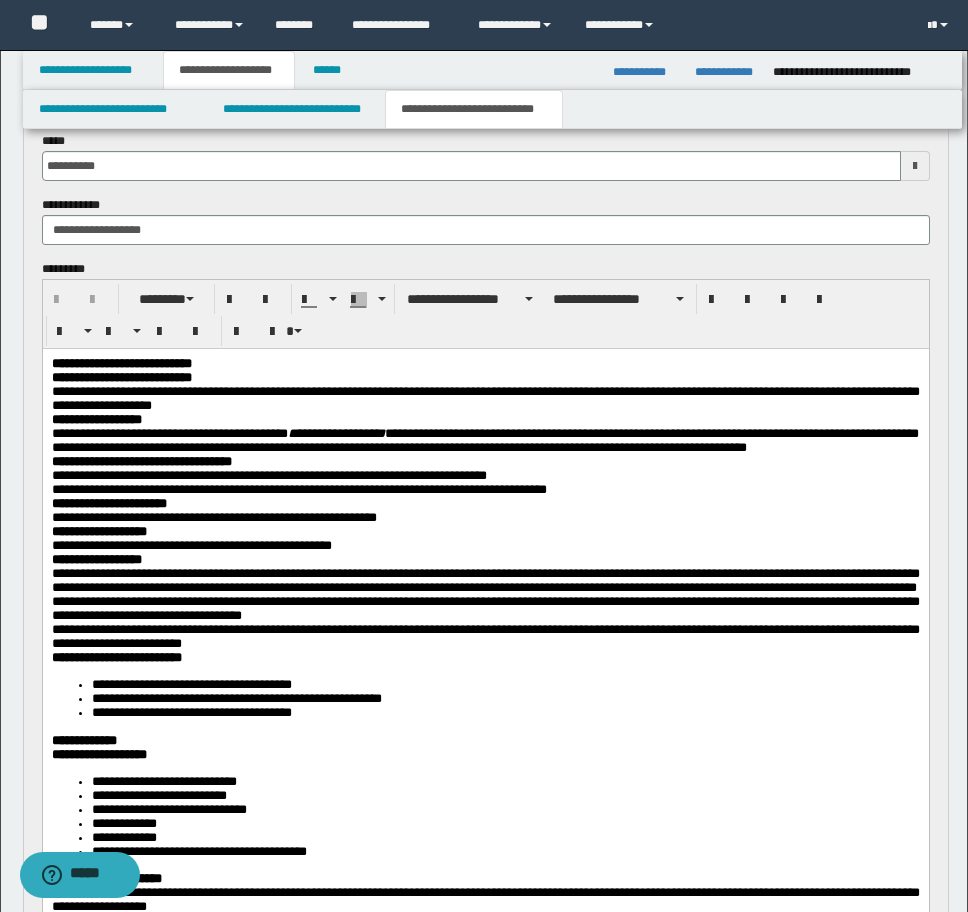 scroll, scrollTop: 200, scrollLeft: 0, axis: vertical 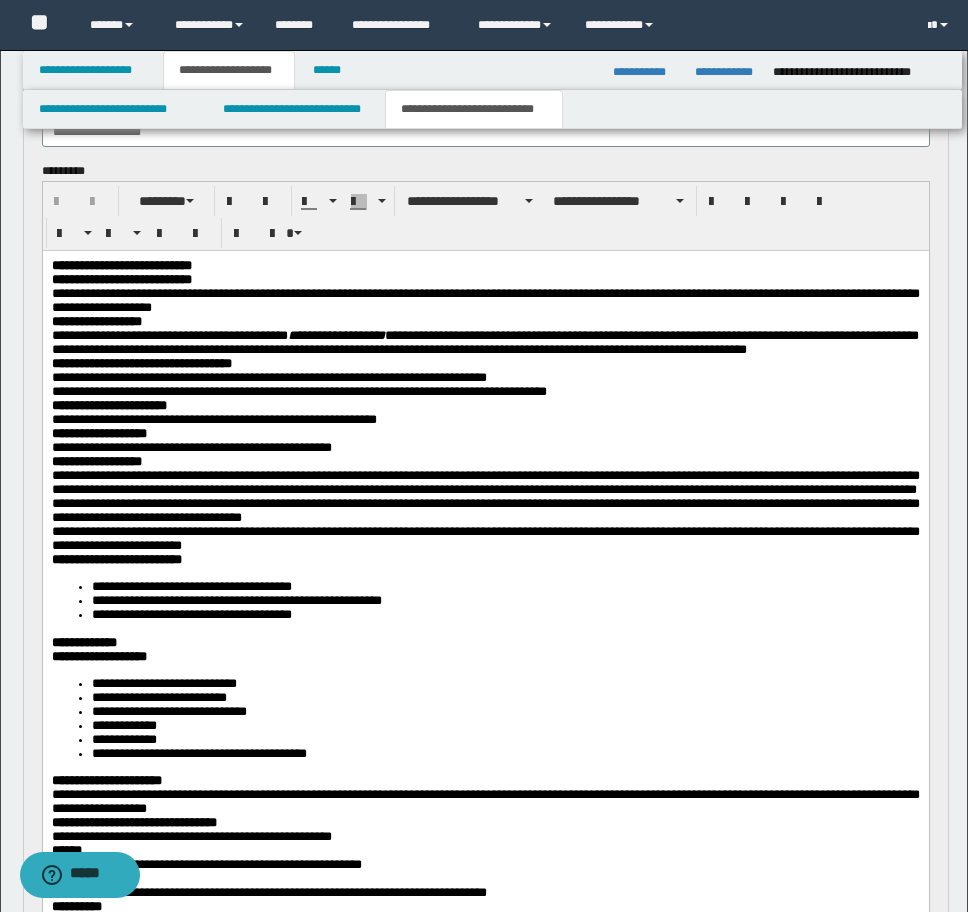 click on "**********" at bounding box center (485, 266) 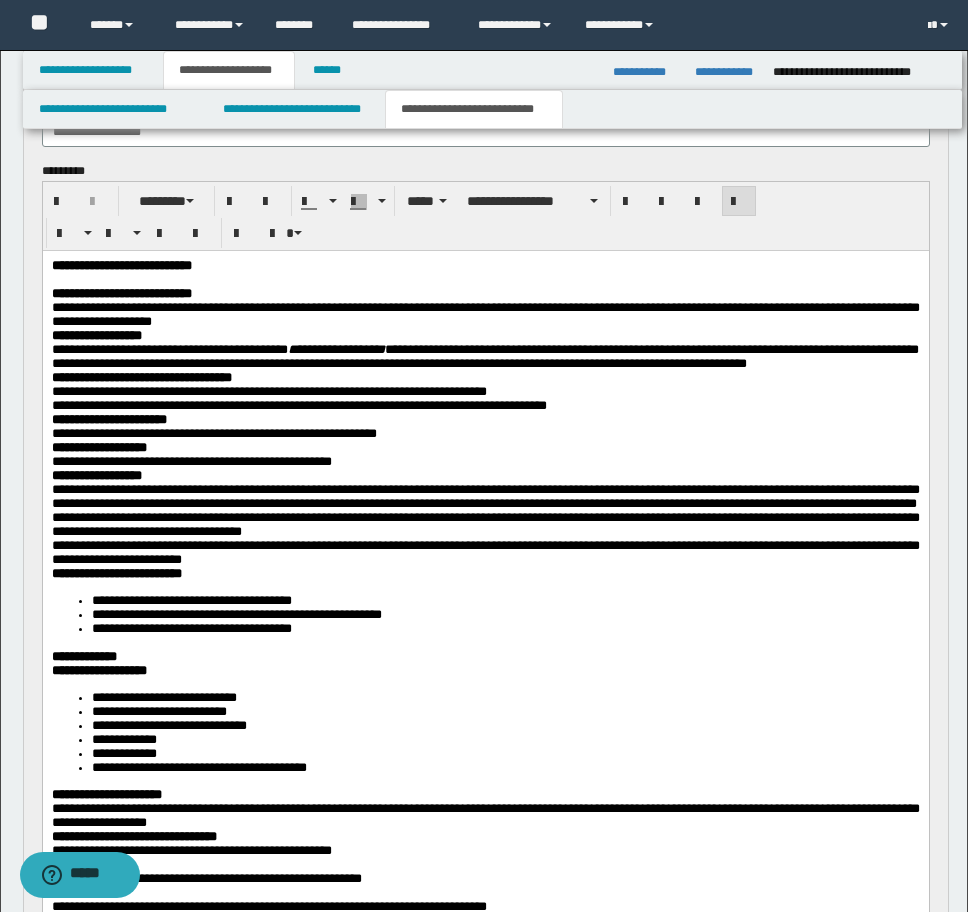 click on "**********" at bounding box center [485, 314] 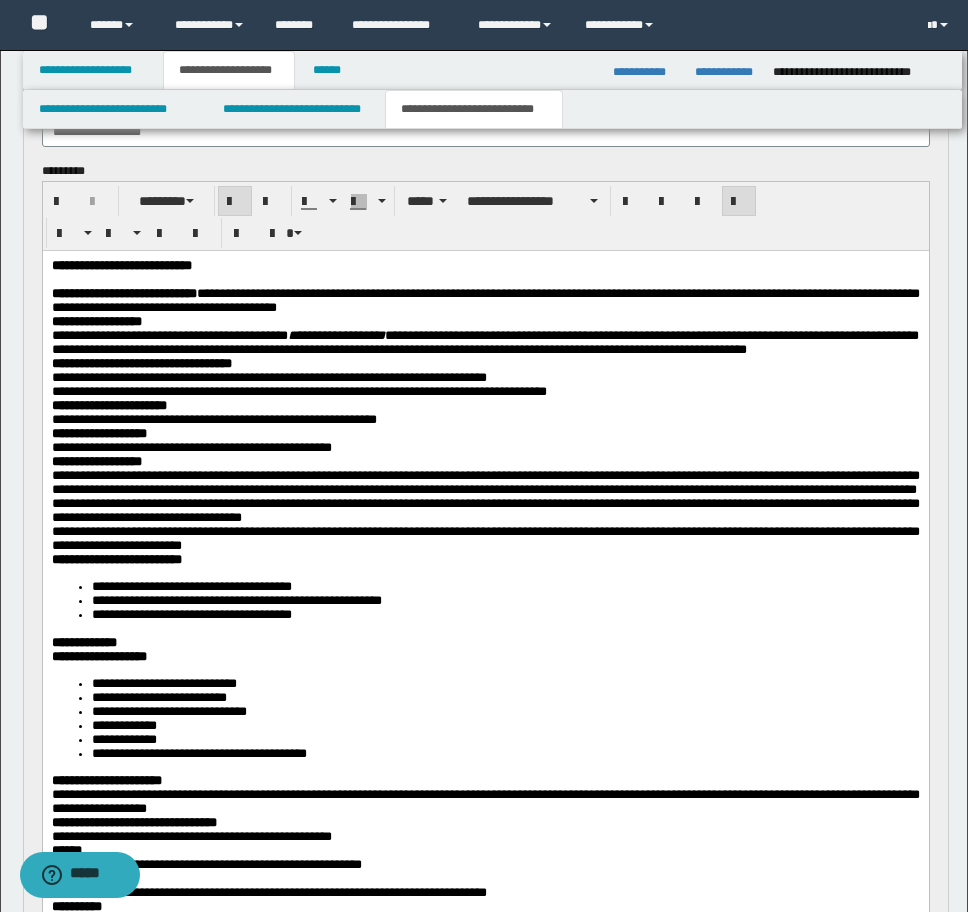 click on "**********" at bounding box center (96, 321) 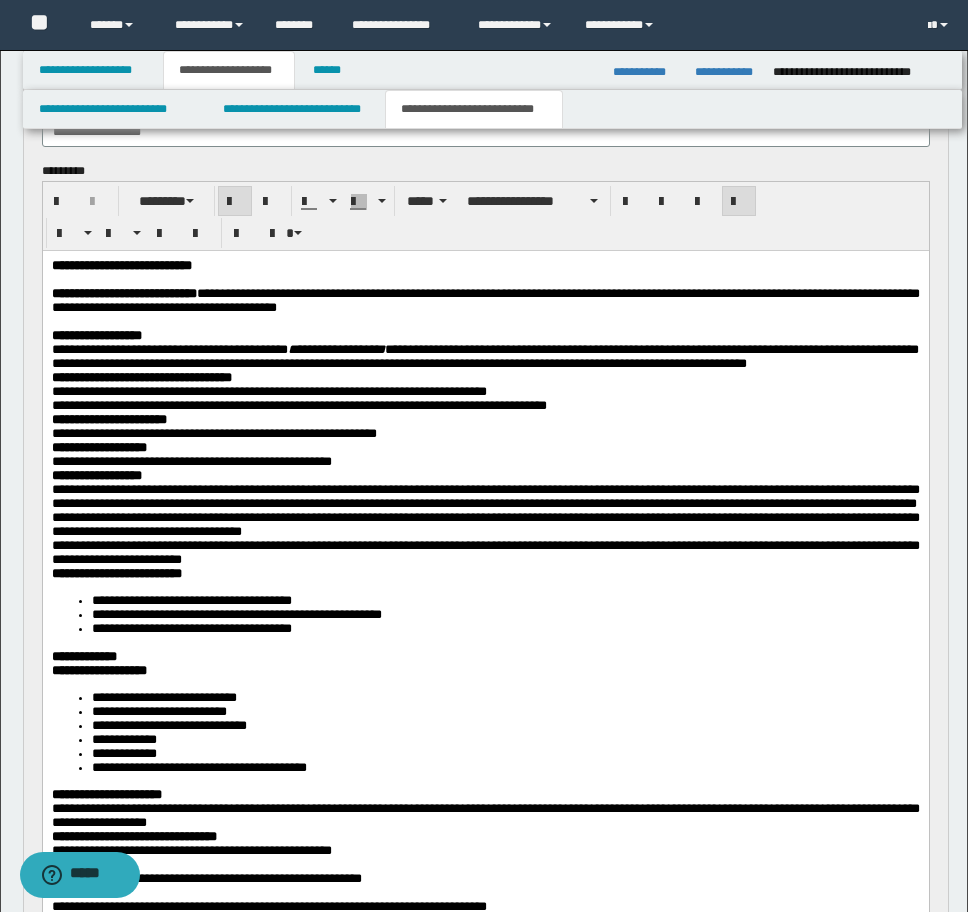 click on "[FIRST] [LAST] [ADDRESS] [CITY], [STATE]" at bounding box center (484, 356) 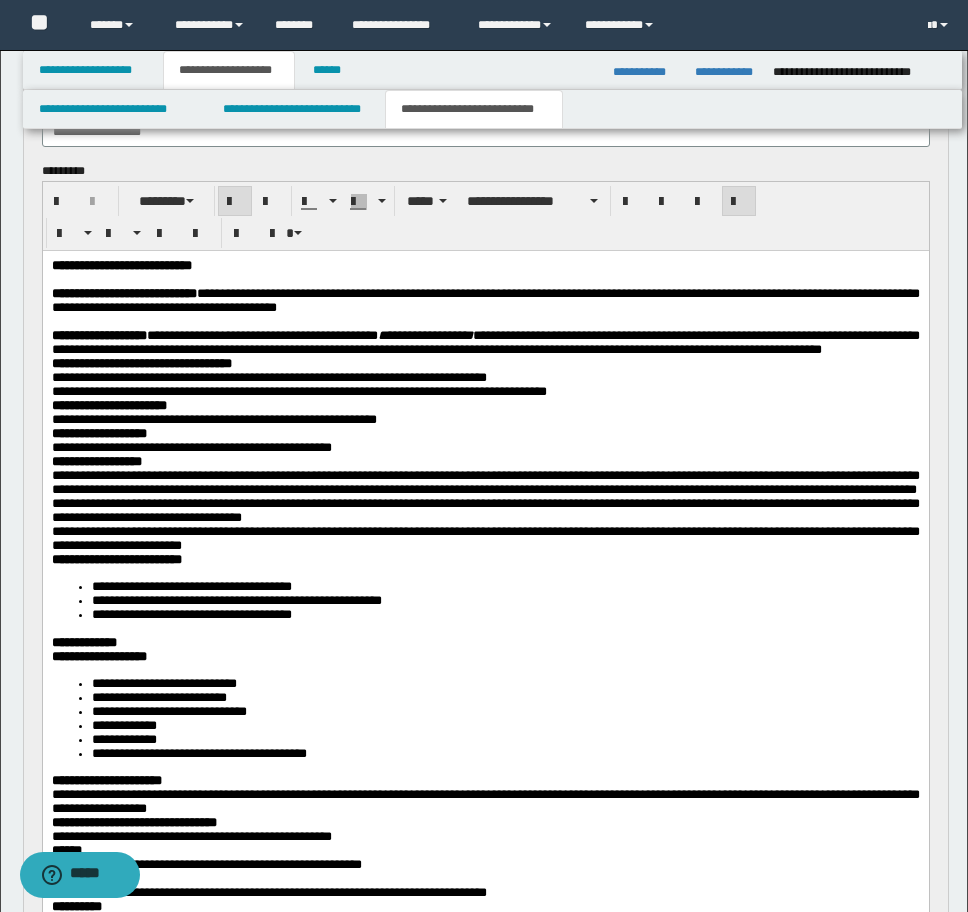 click on "**********" at bounding box center [141, 363] 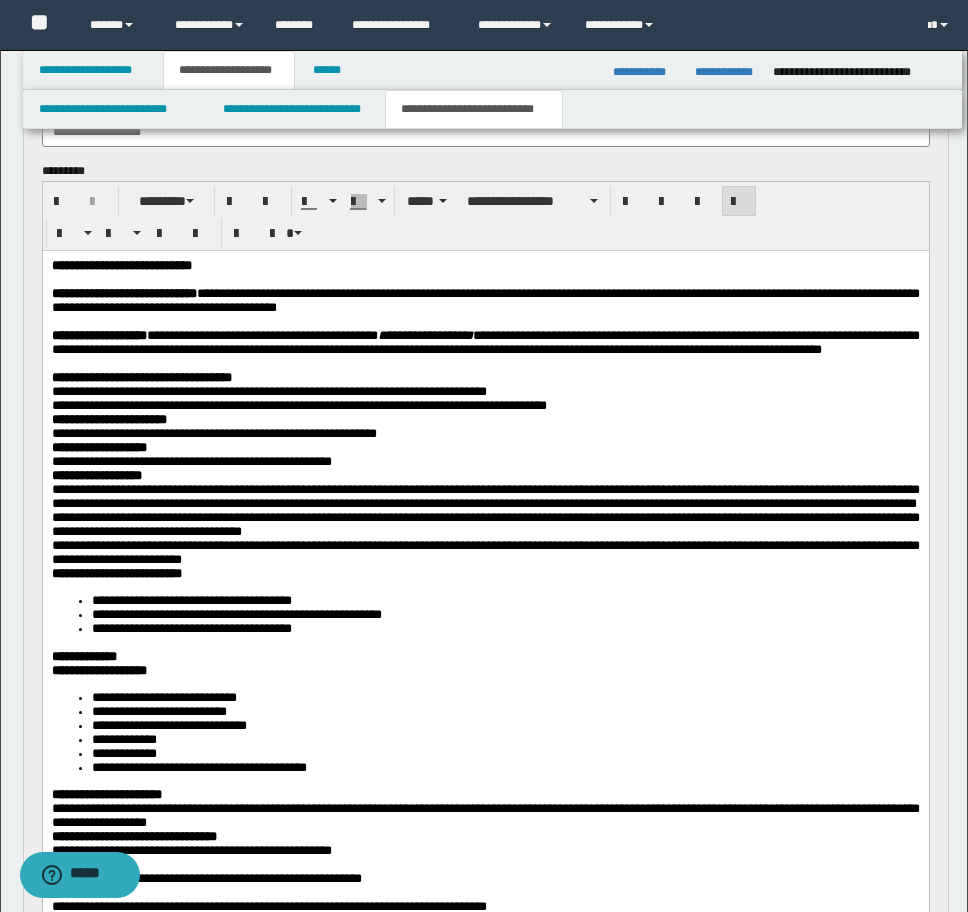 click on "**********" at bounding box center [268, 391] 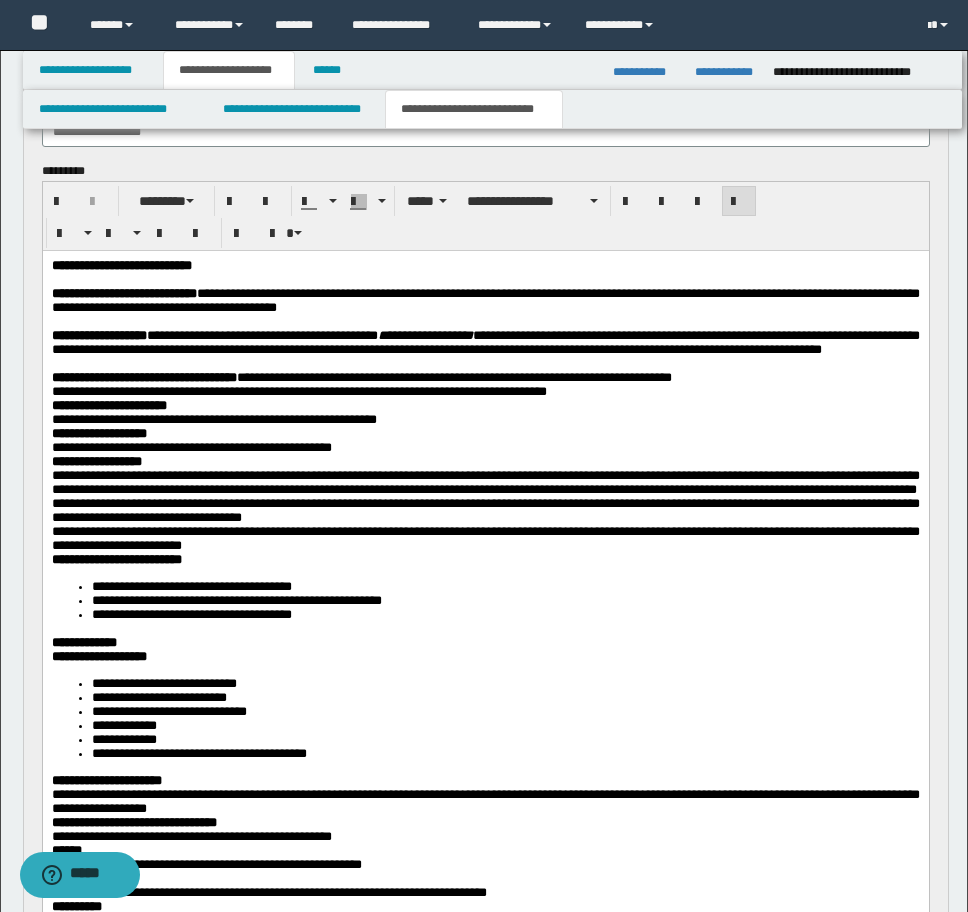 click on "**********" at bounding box center (485, 660) 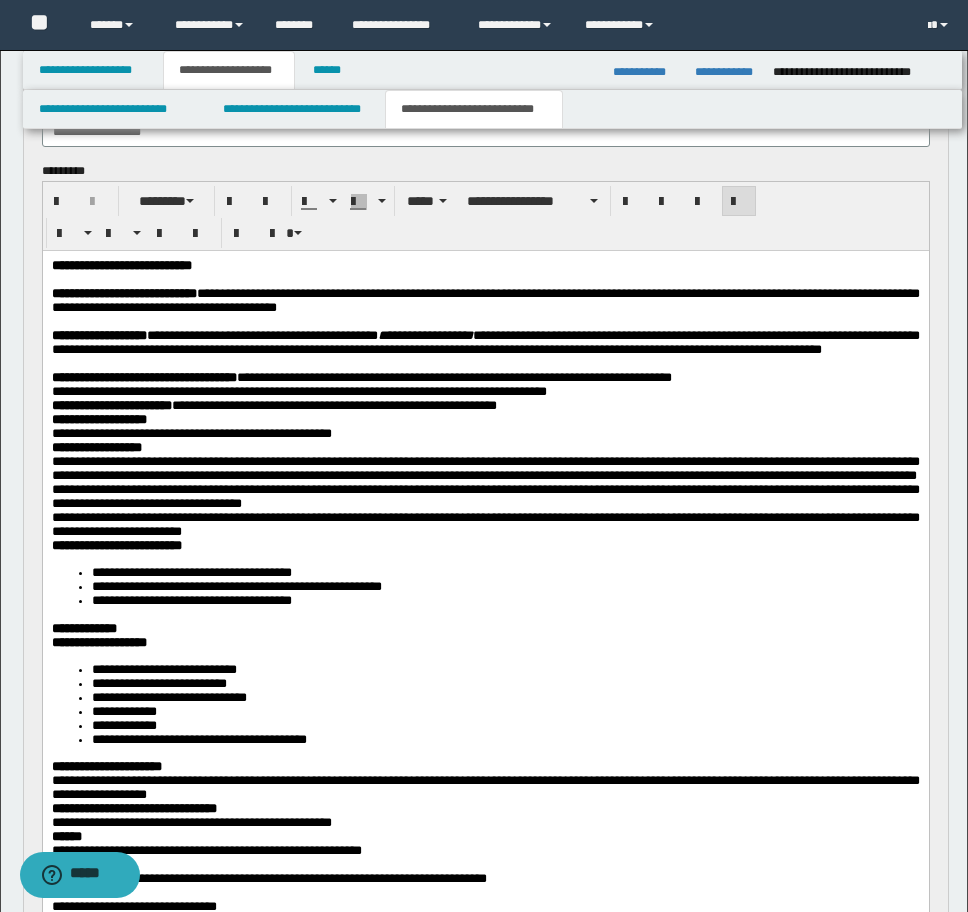click on "[FIRST] [LAST]" at bounding box center [485, 406] 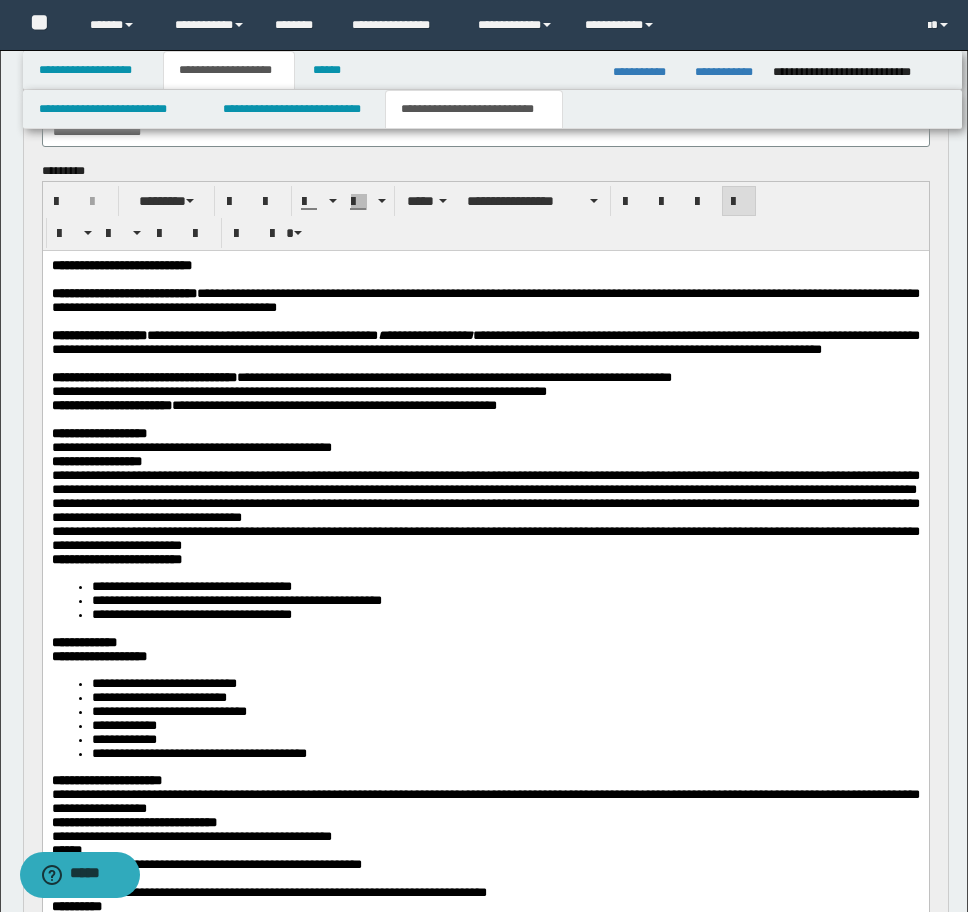 click on "**********" at bounding box center [191, 447] 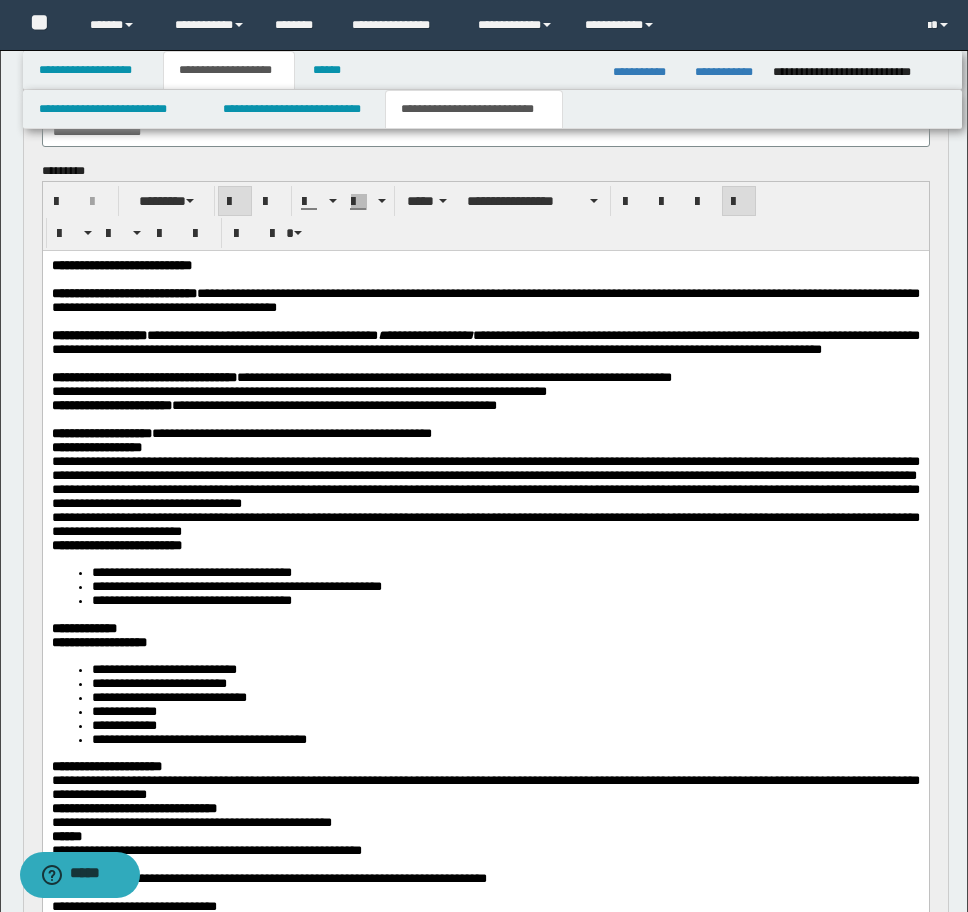 click on "**********" at bounding box center [96, 447] 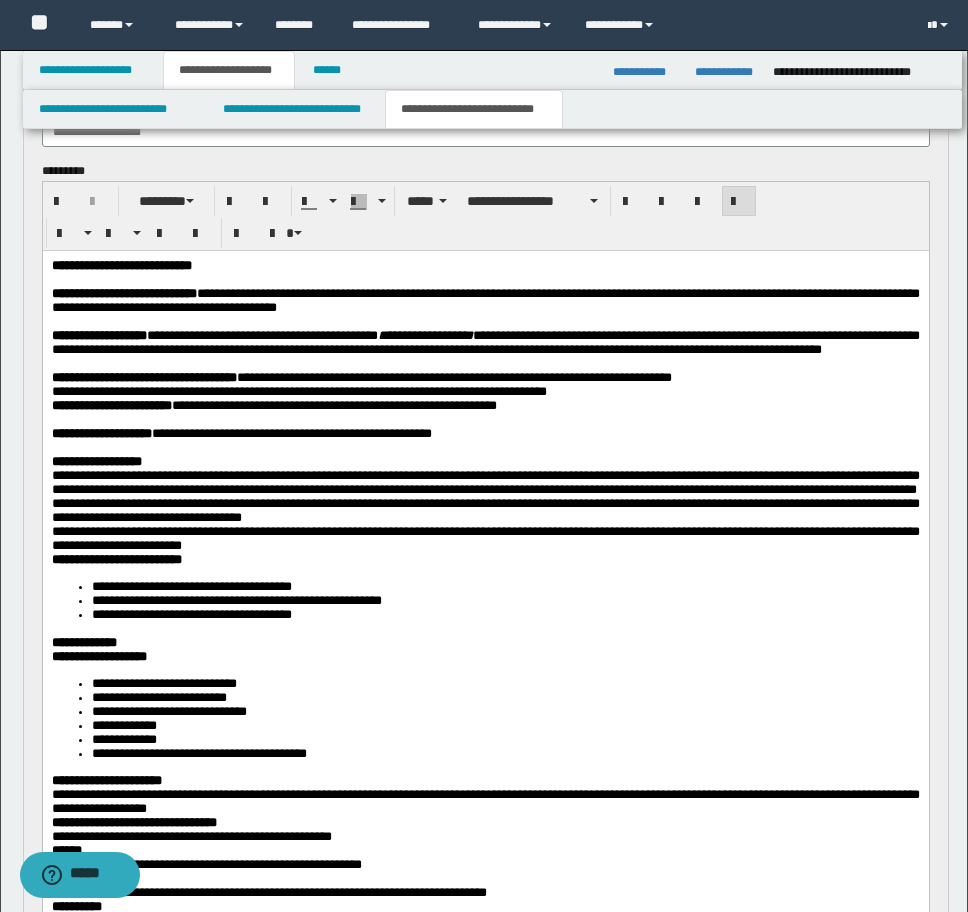 click on "**********" at bounding box center [485, 482] 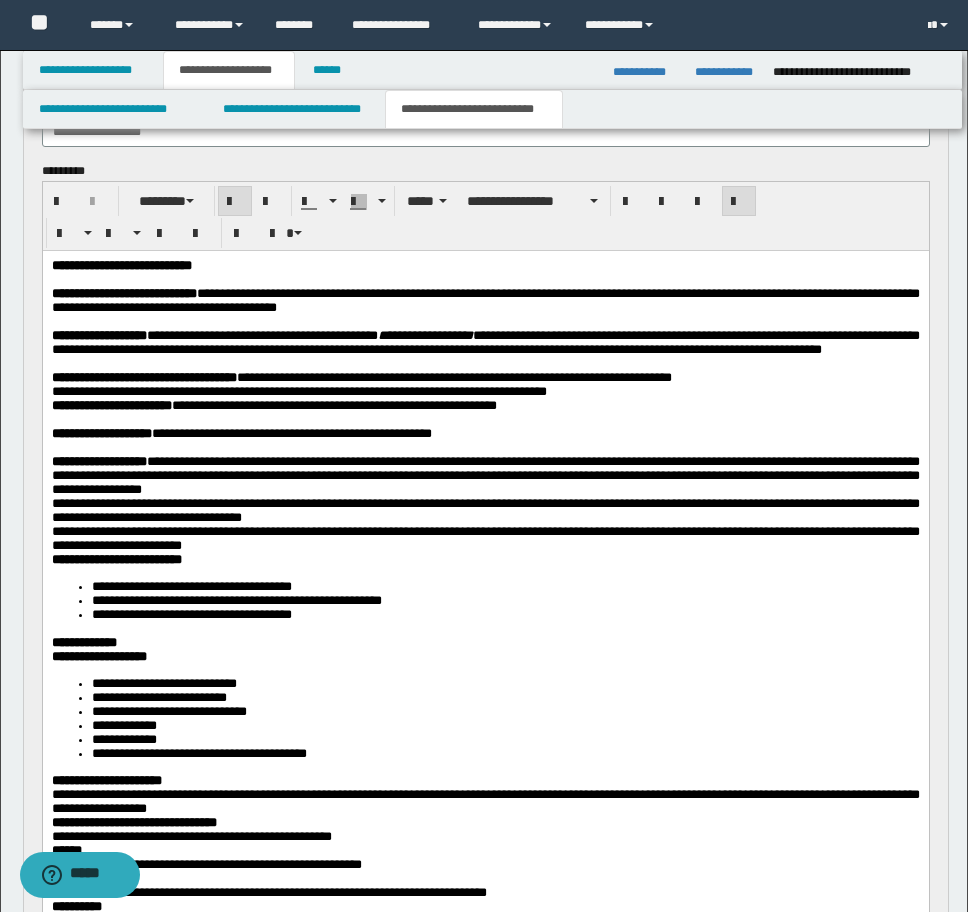 click on "**********" at bounding box center (485, 660) 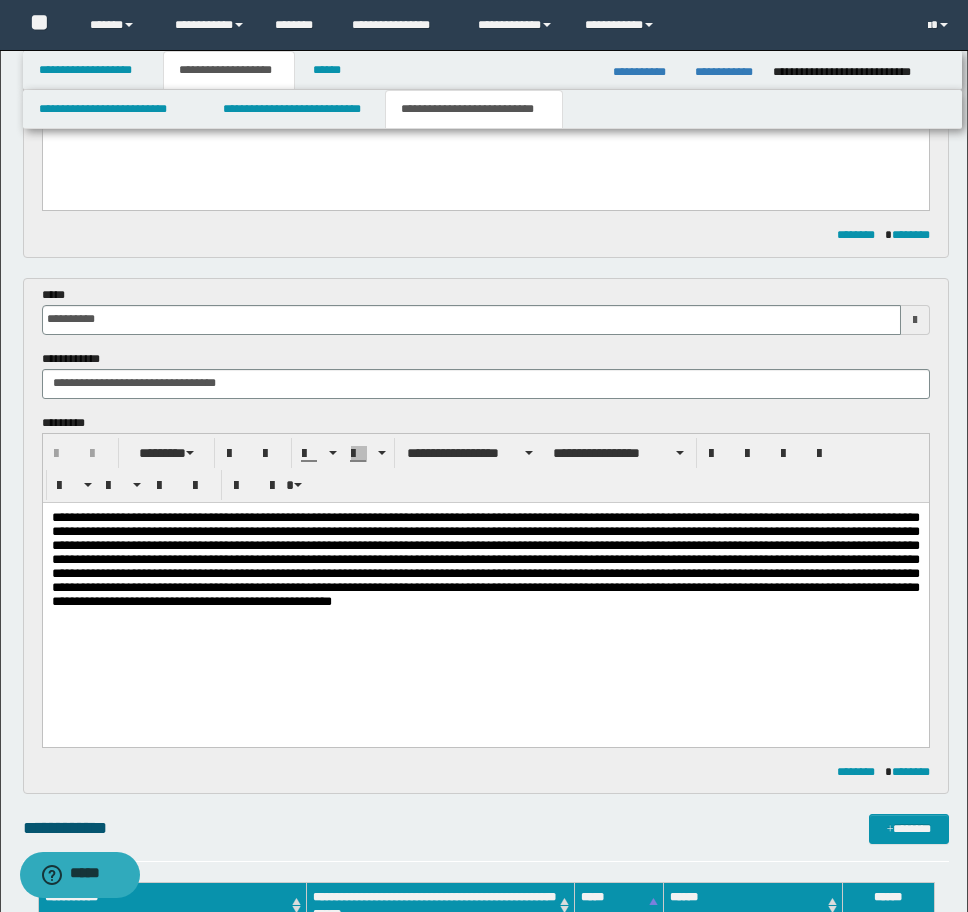 scroll, scrollTop: 1300, scrollLeft: 0, axis: vertical 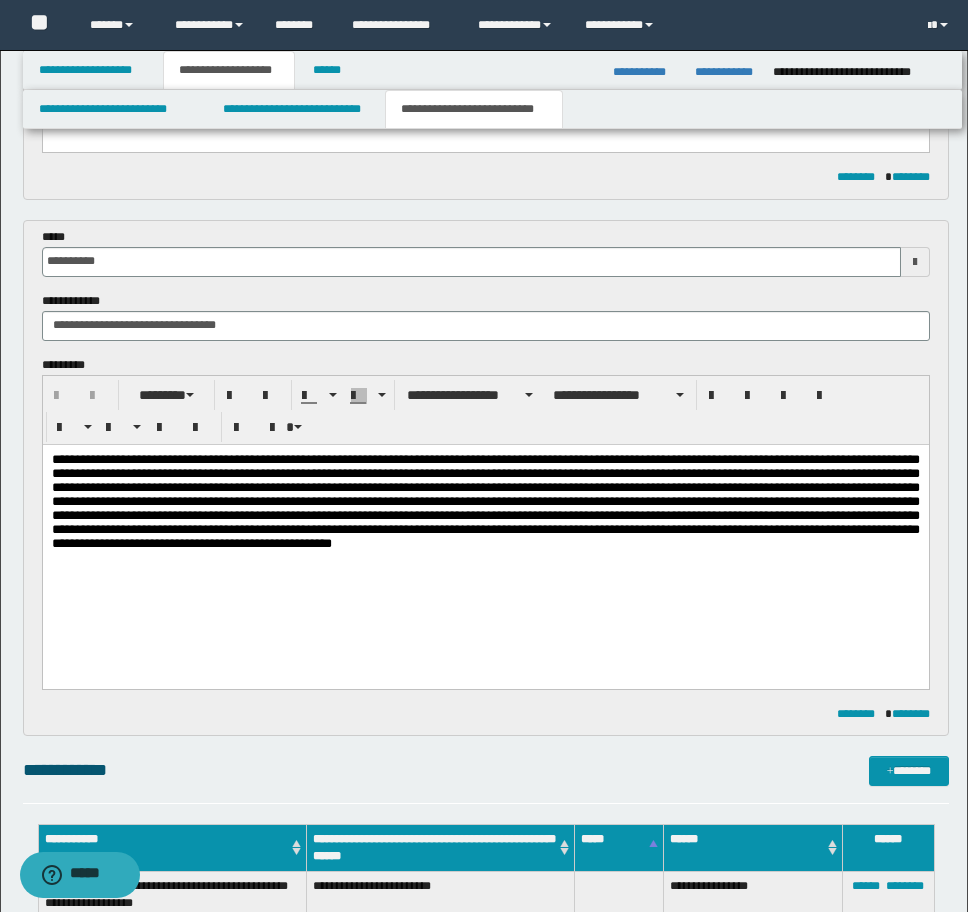 click at bounding box center (485, 500) 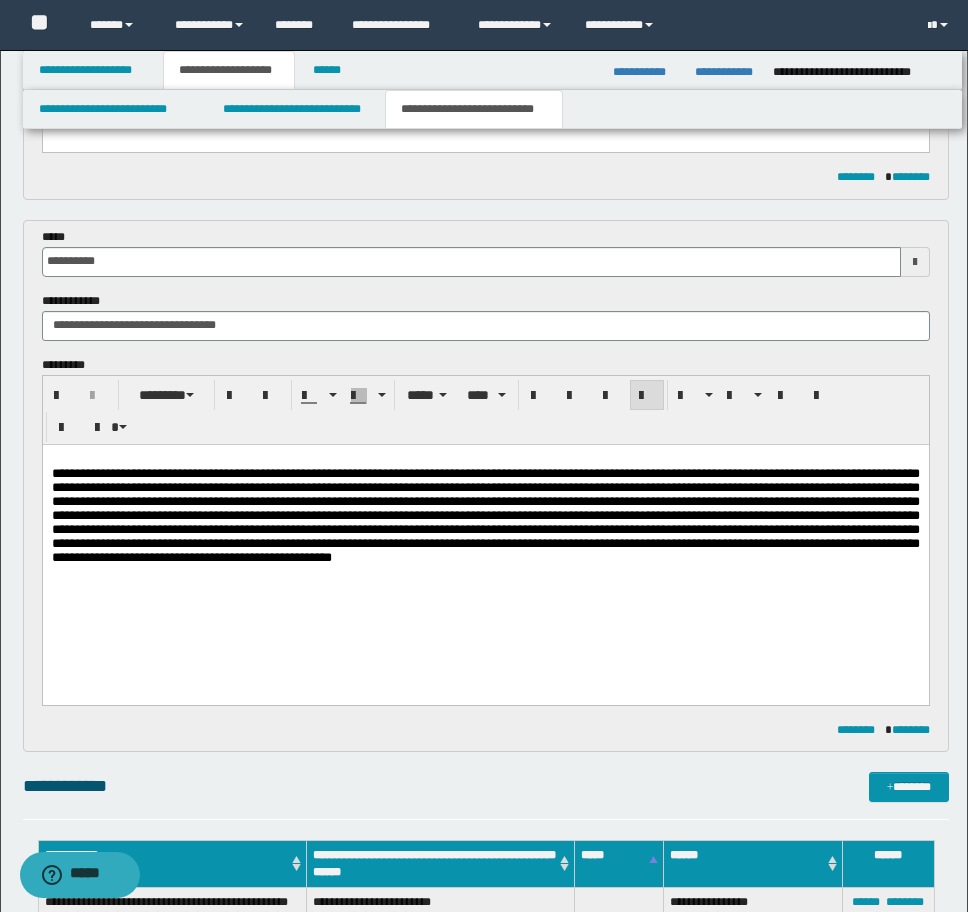 click at bounding box center (485, 515) 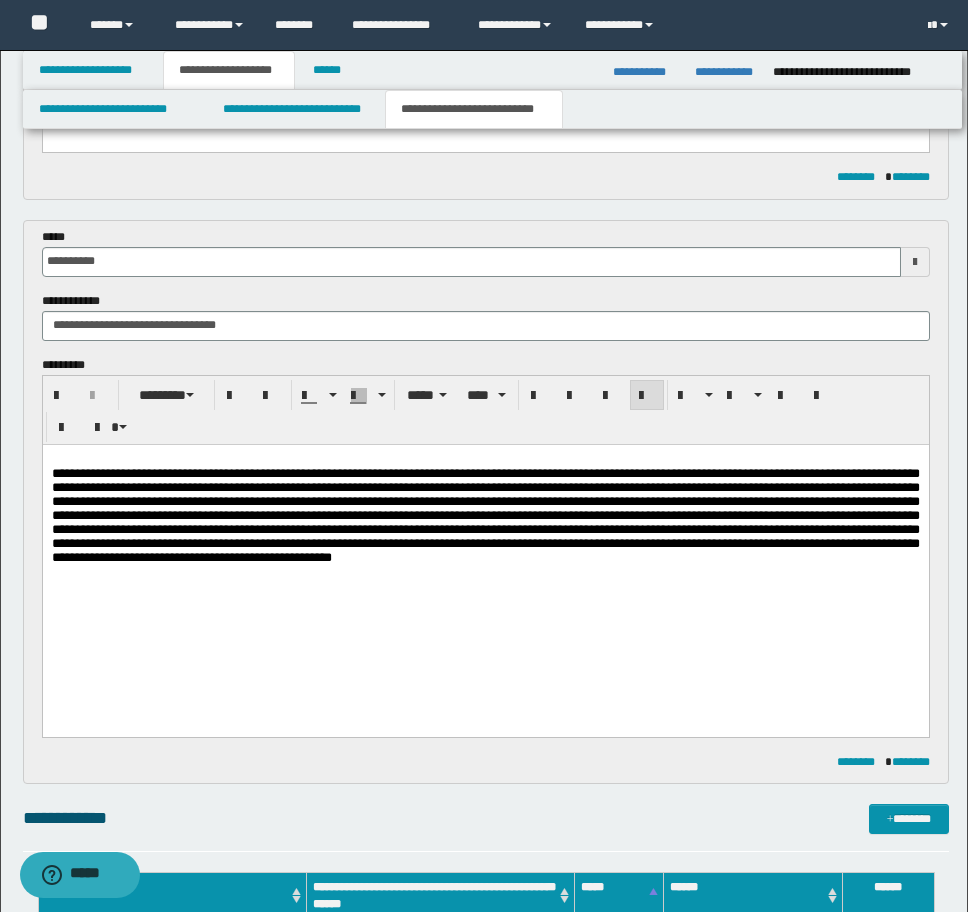 type 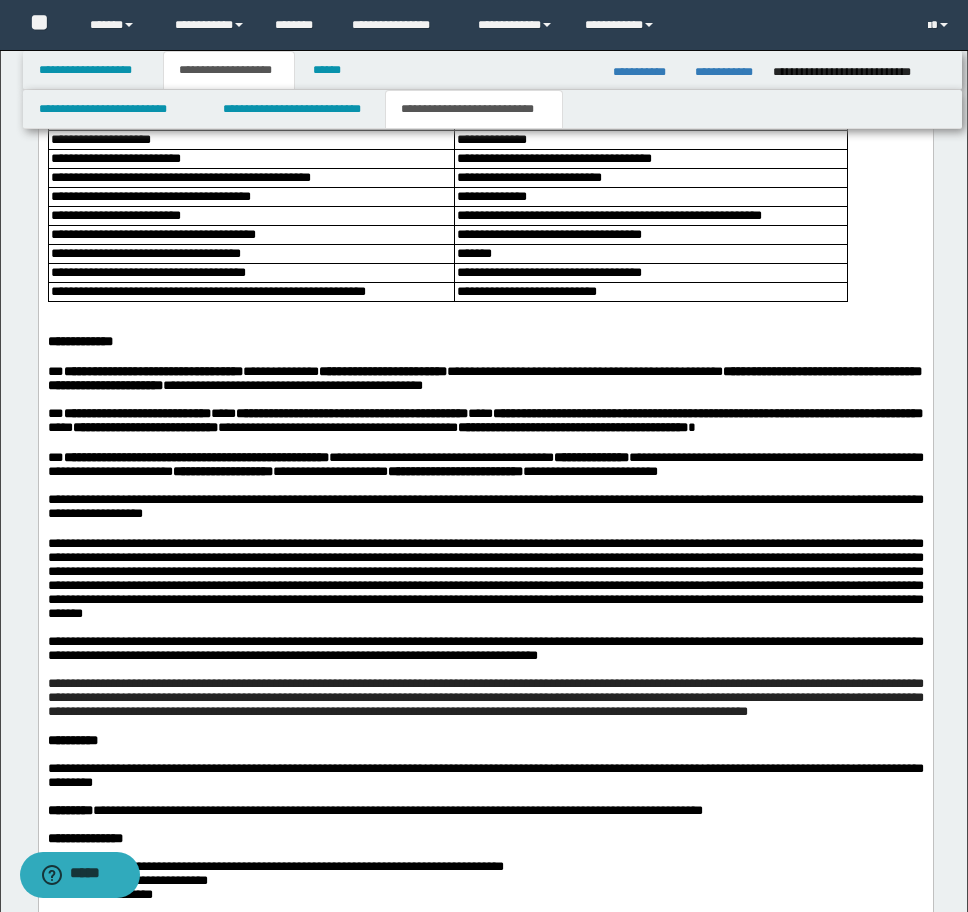 scroll, scrollTop: 3800, scrollLeft: 0, axis: vertical 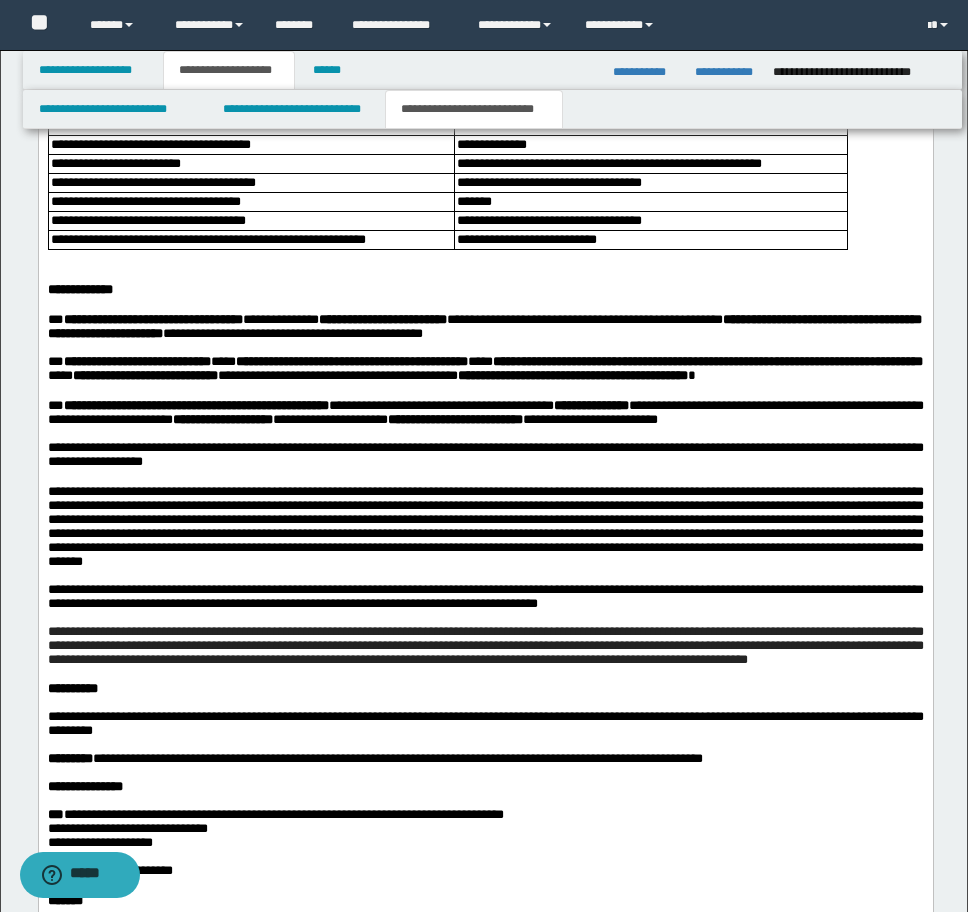click at bounding box center [485, -35] 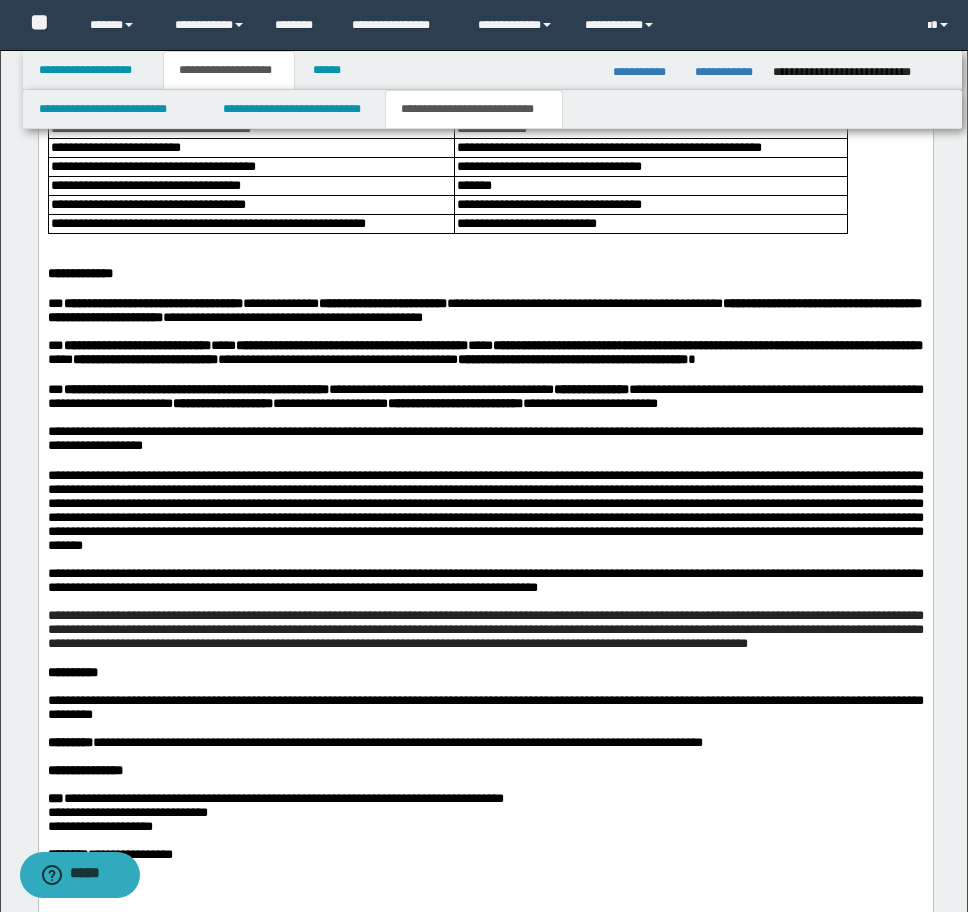 scroll, scrollTop: 3768, scrollLeft: 0, axis: vertical 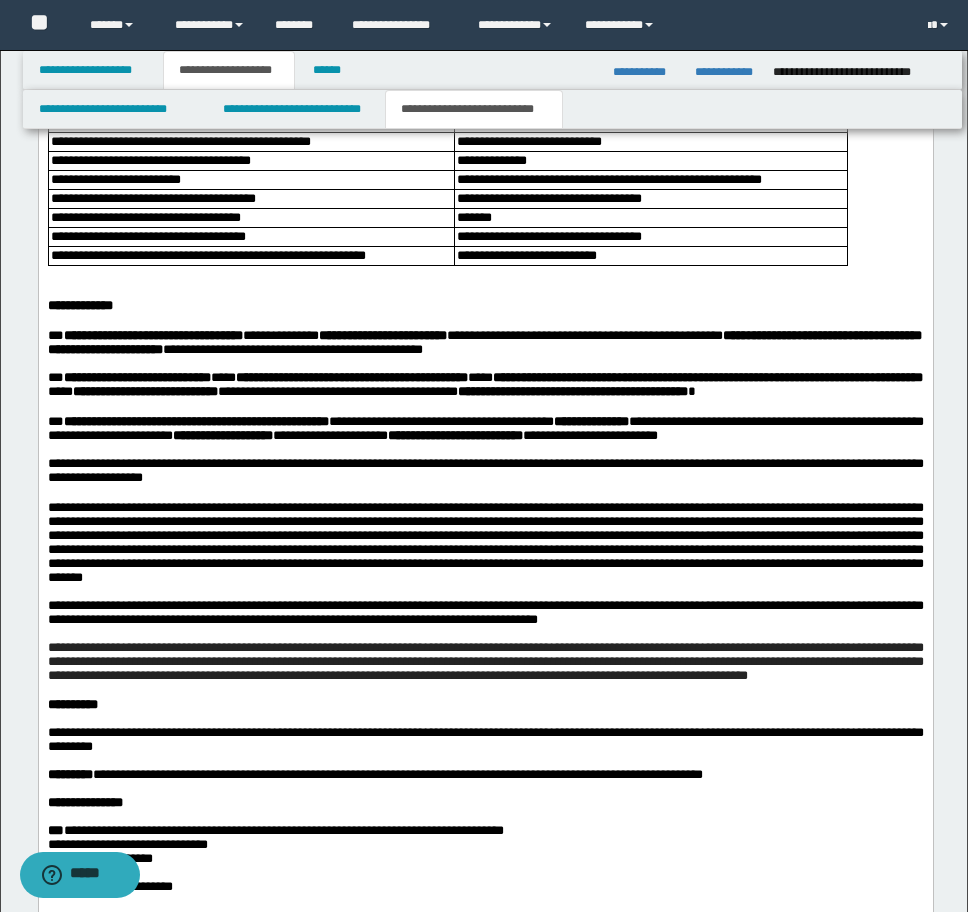 click on "[FIRST] [LAST] [ADDRESS] [CITY], [STATE] [PHONE] [EMAIL] [SSN] [CREDIT_CARD] [BIRTH_DATE]" at bounding box center (485, -139) 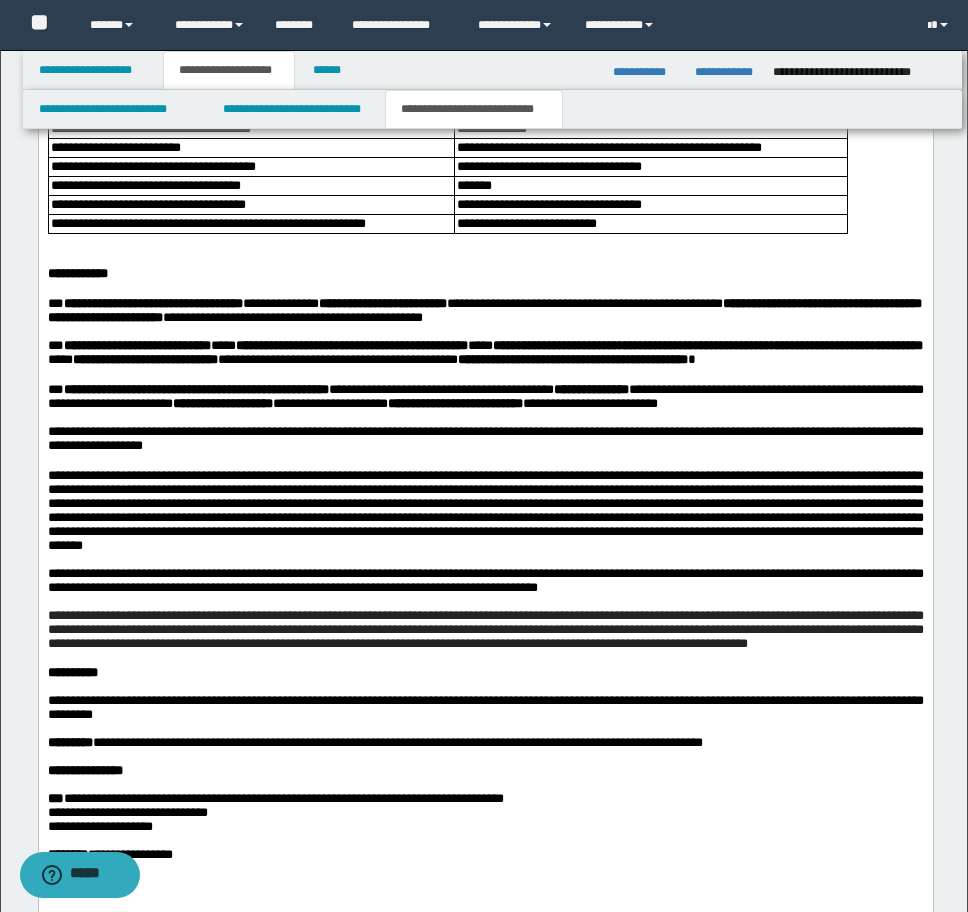 click at bounding box center (485, 241) 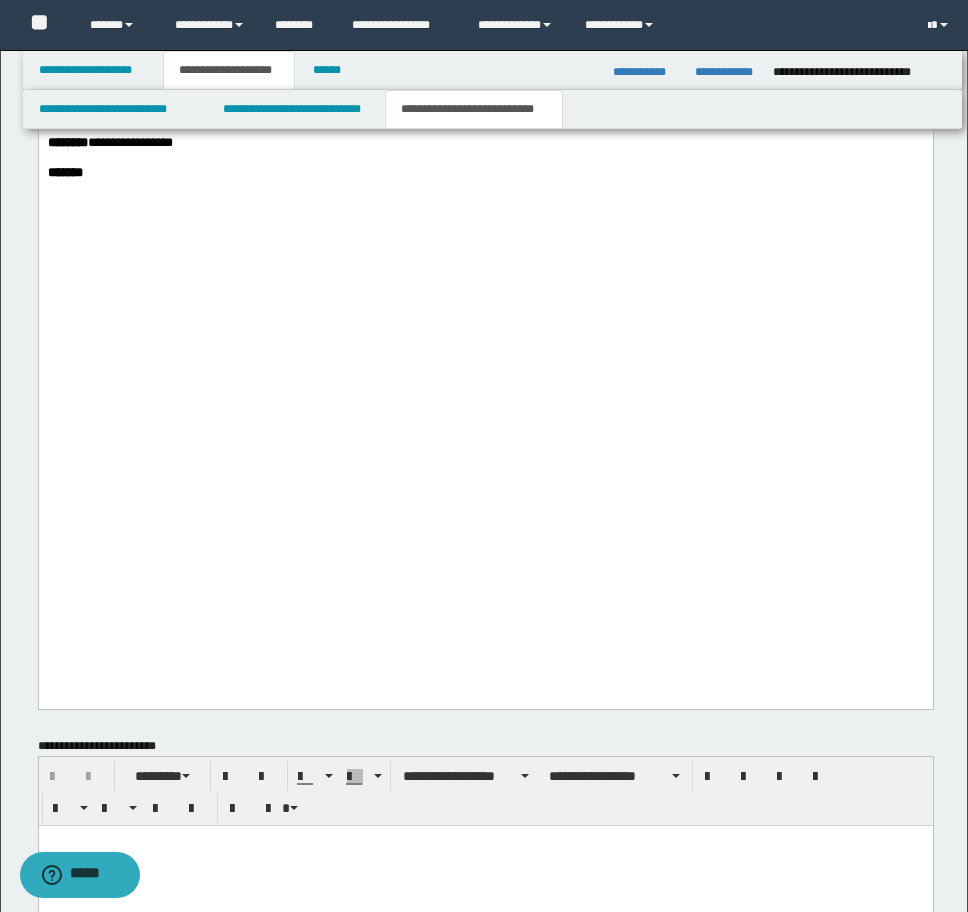 scroll, scrollTop: 4600, scrollLeft: 0, axis: vertical 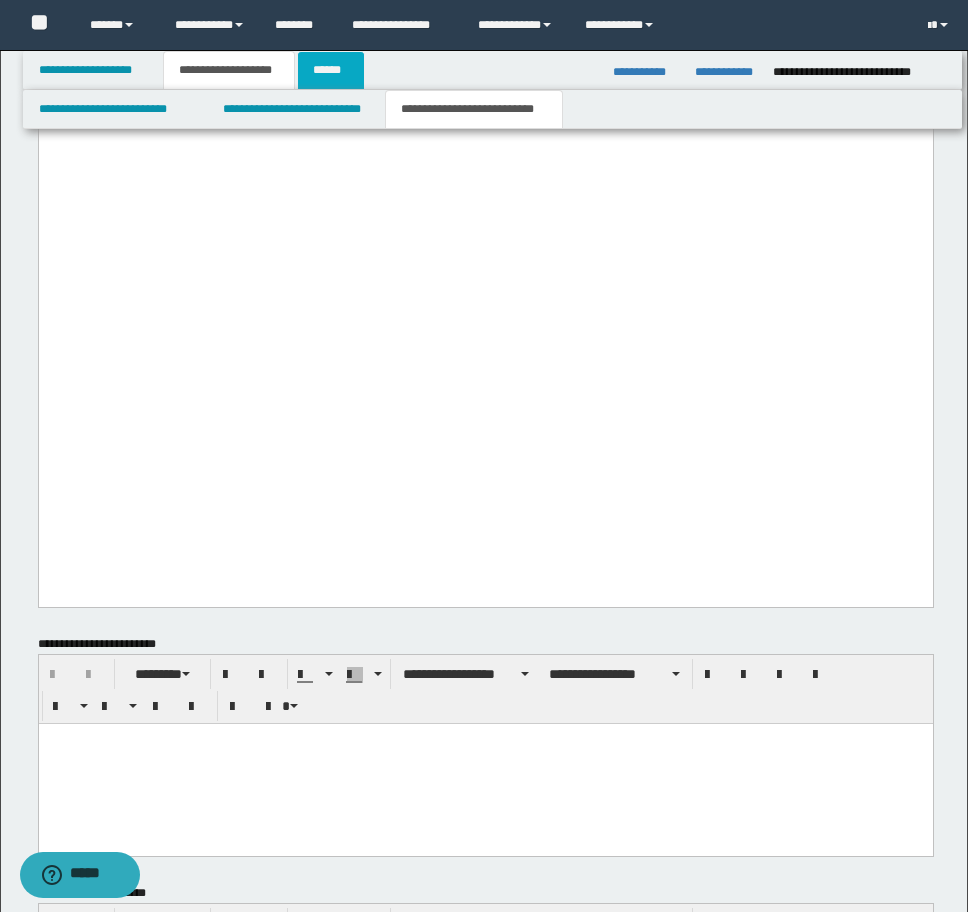click on "******" at bounding box center (331, 70) 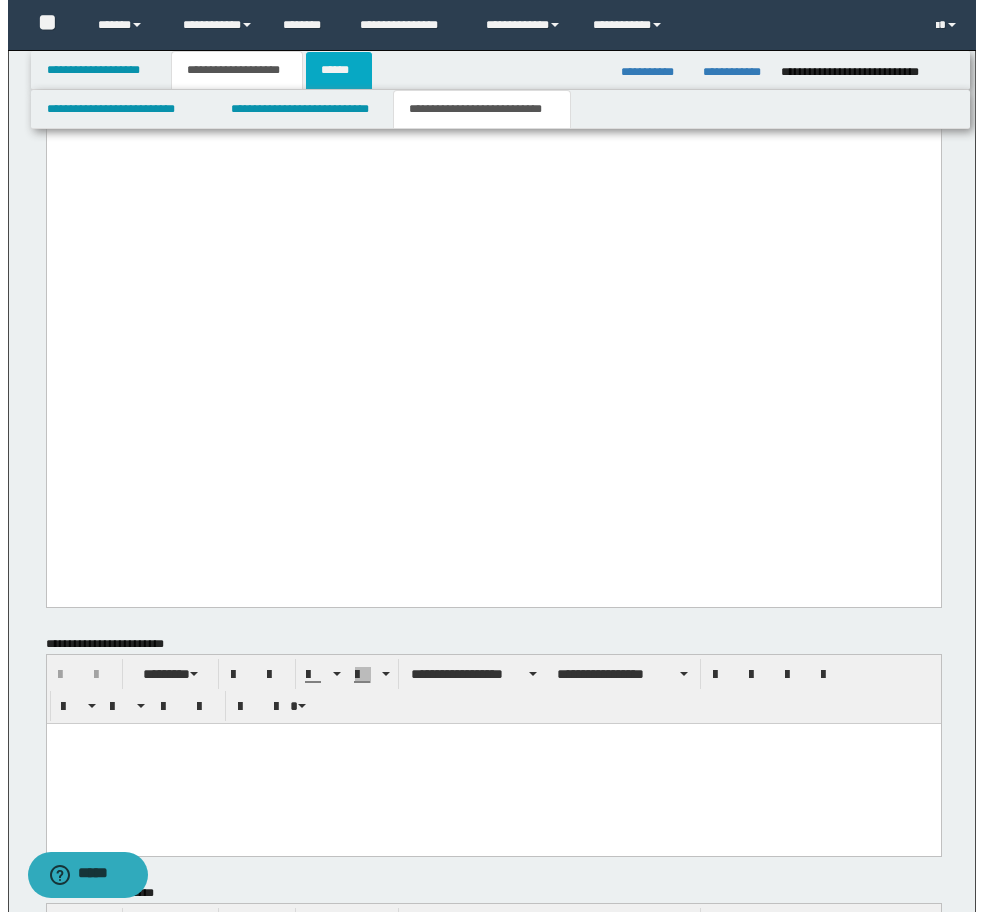 scroll, scrollTop: 0, scrollLeft: 0, axis: both 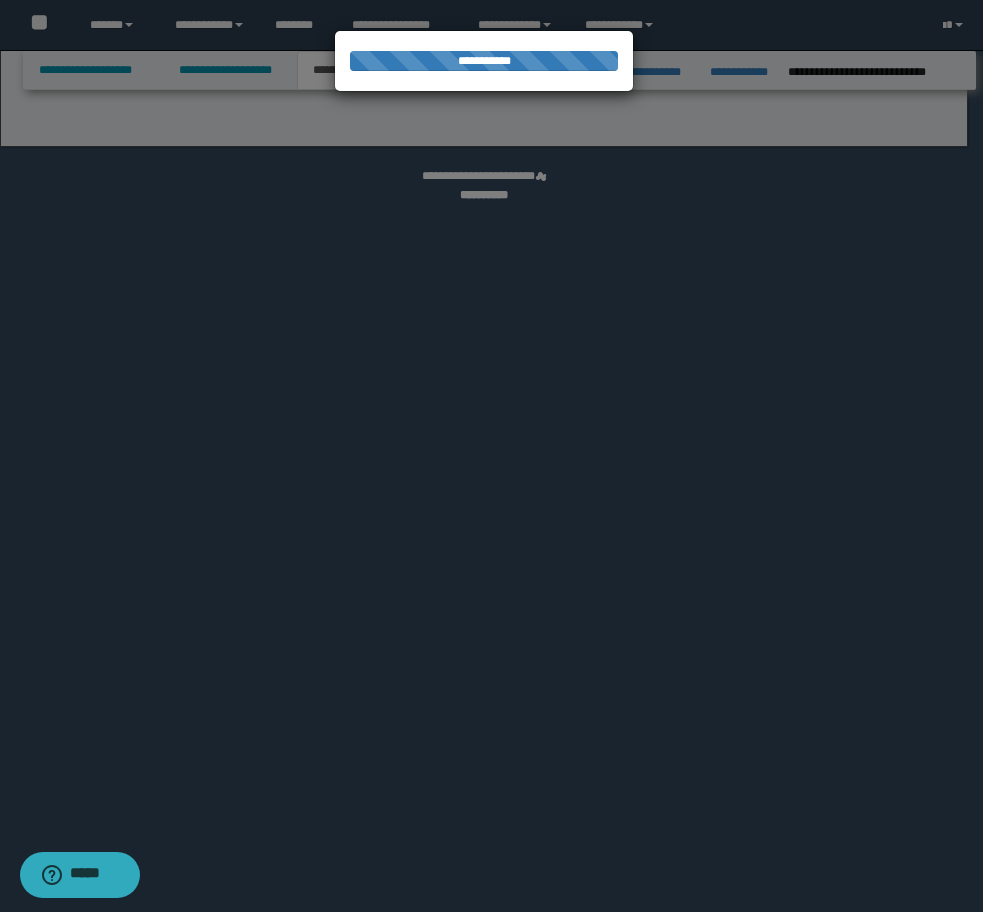 select on "*" 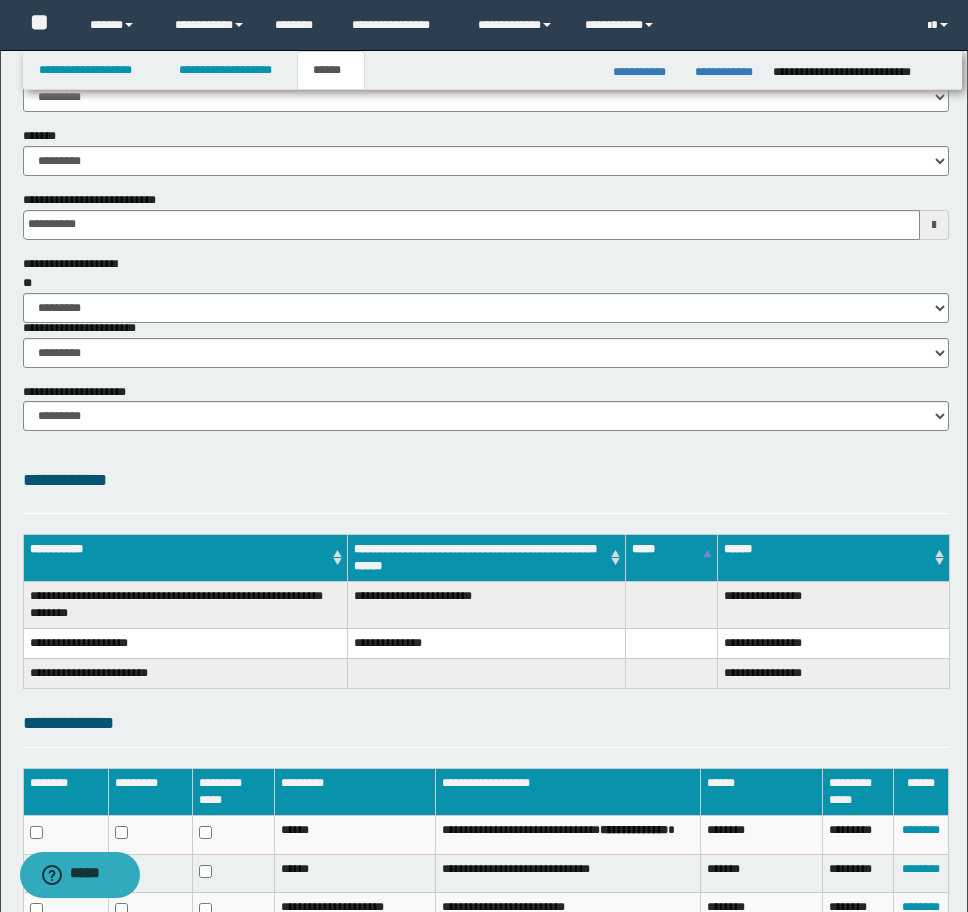 scroll, scrollTop: 300, scrollLeft: 0, axis: vertical 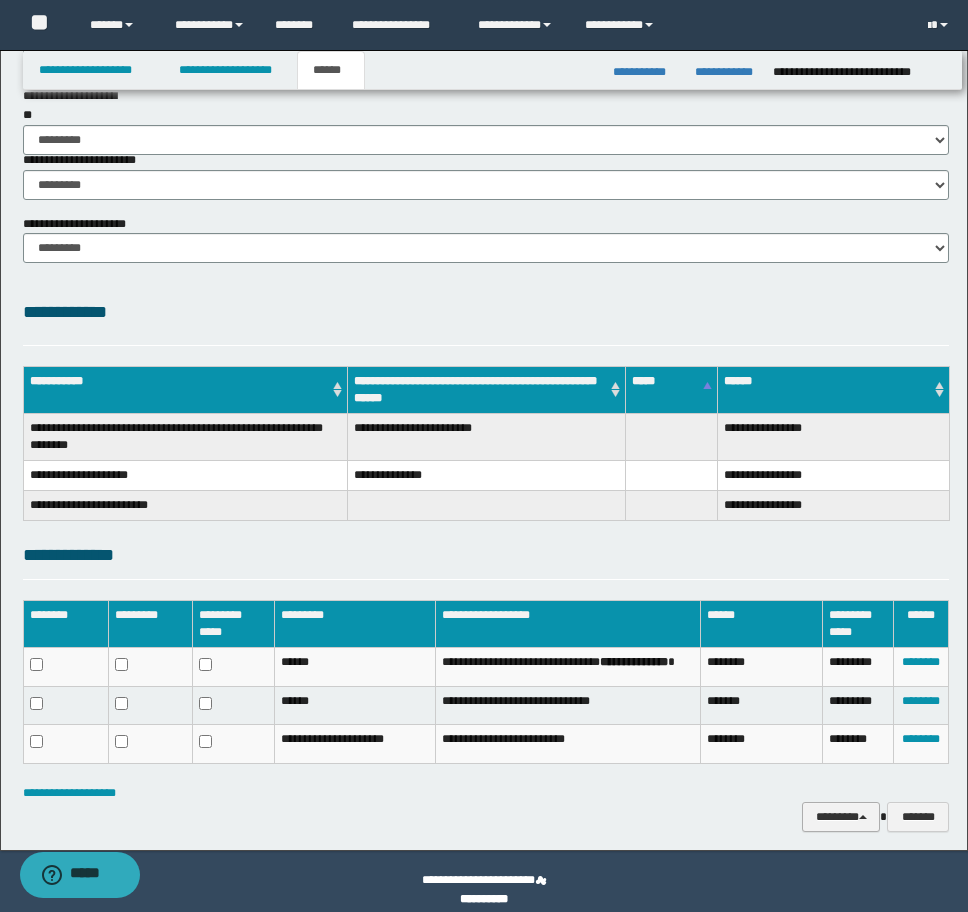 click on "********" at bounding box center [841, 817] 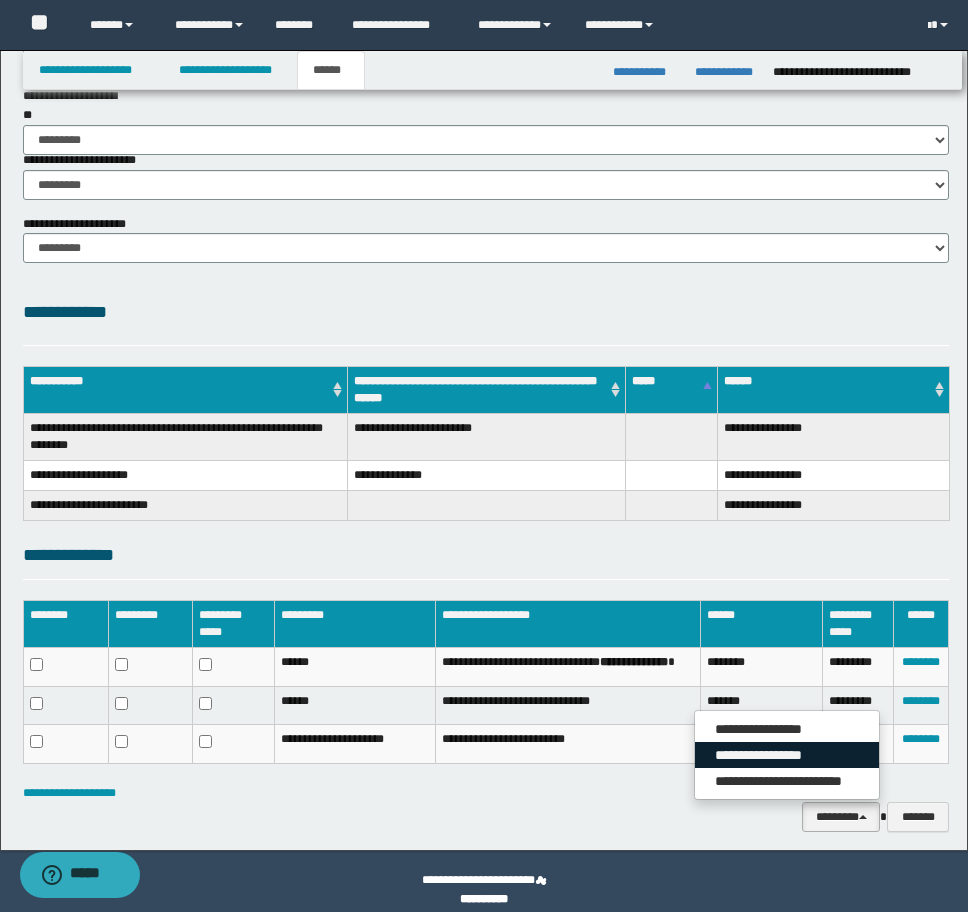 click on "**********" at bounding box center [787, 755] 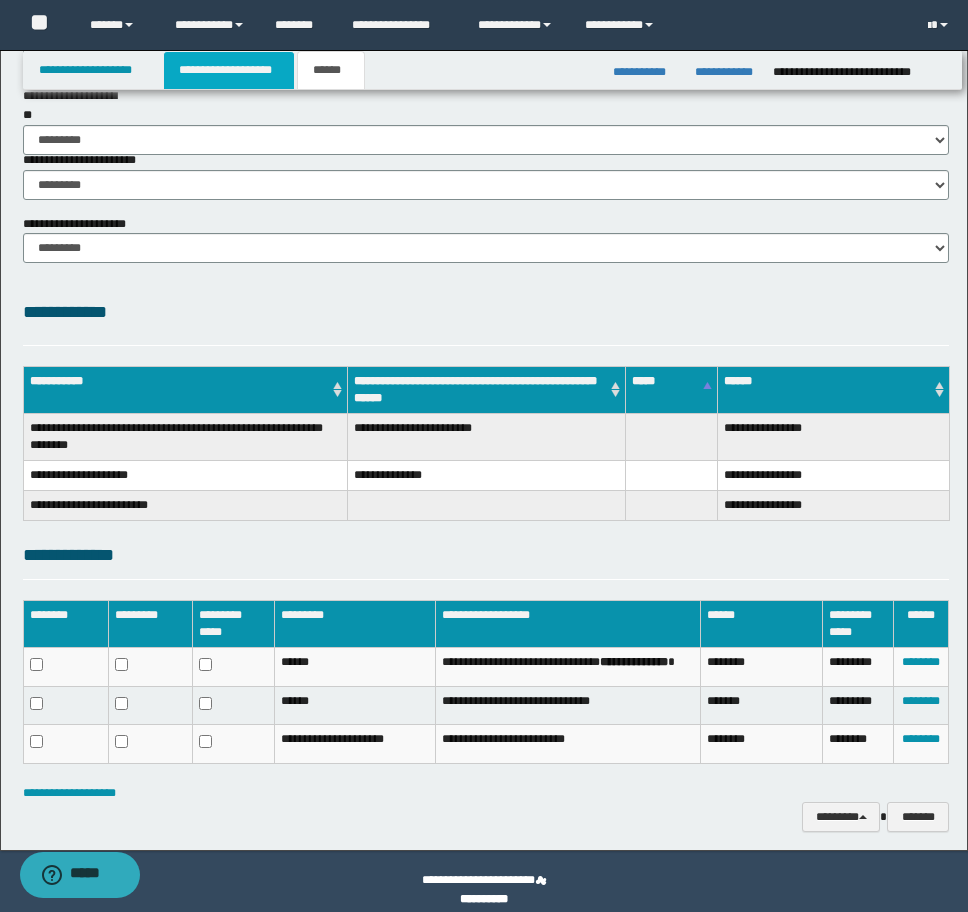 click on "**********" at bounding box center (229, 70) 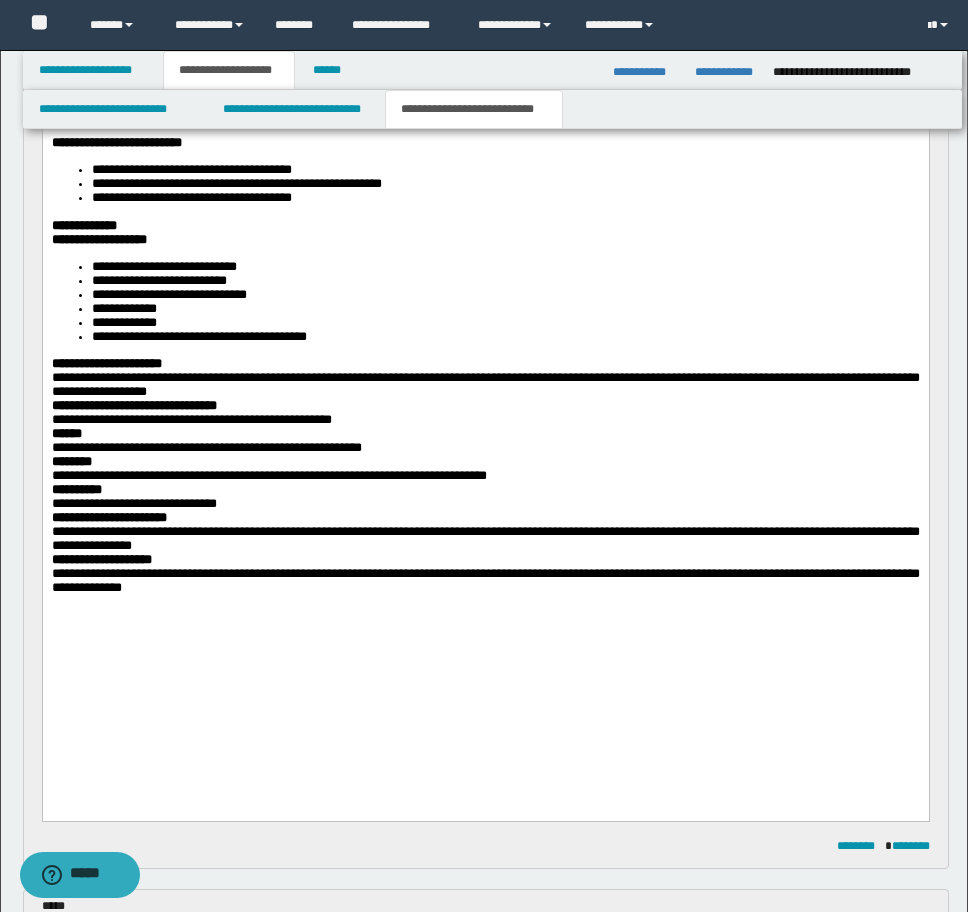 scroll, scrollTop: 731, scrollLeft: 0, axis: vertical 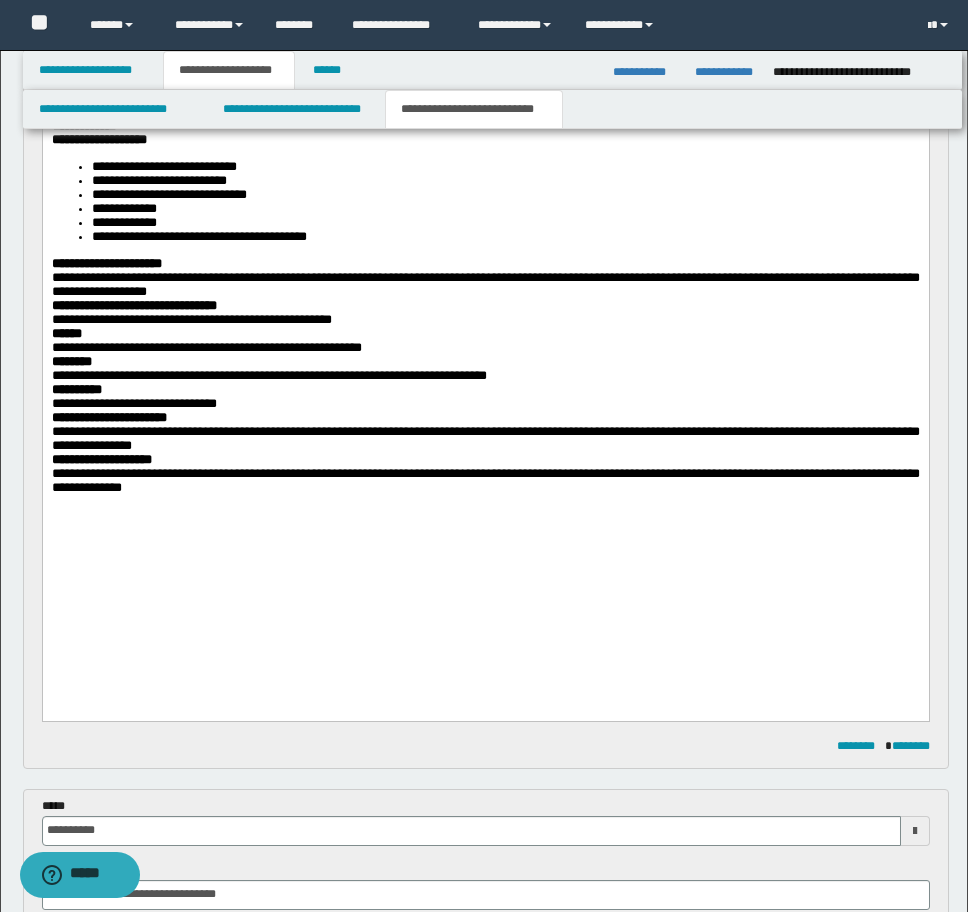 click on "**********" at bounding box center (485, 474) 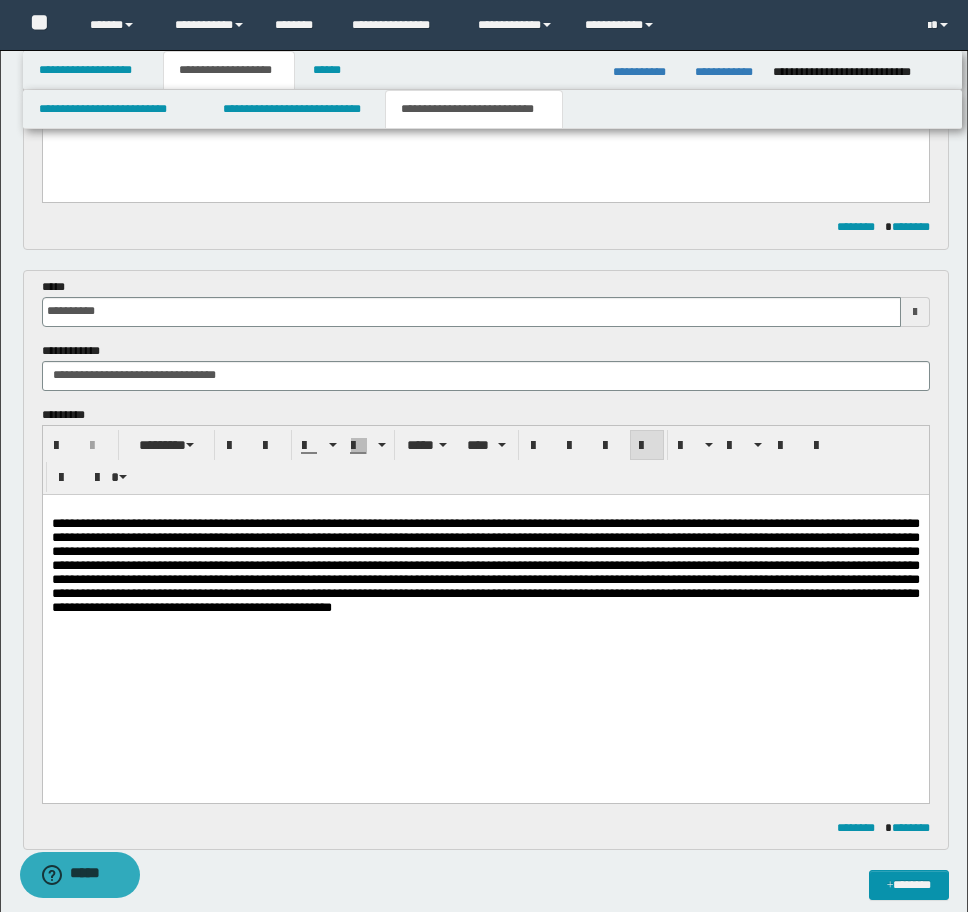 scroll, scrollTop: 1331, scrollLeft: 0, axis: vertical 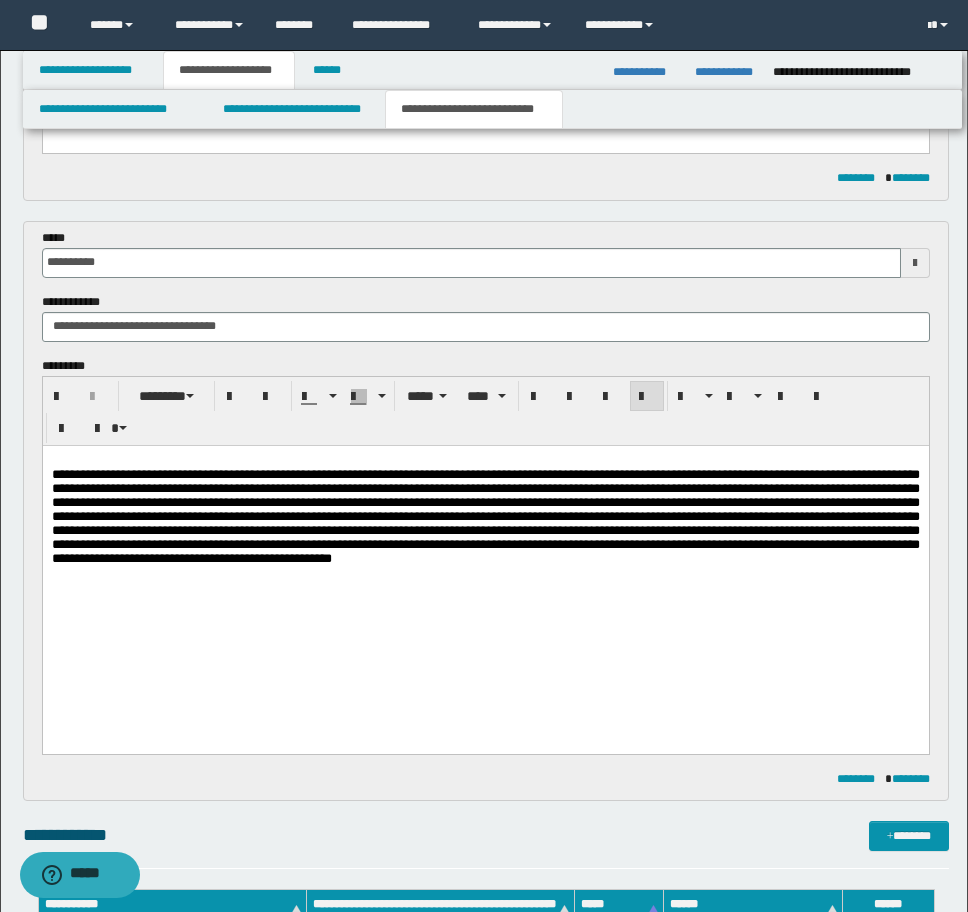 click at bounding box center [485, 600] 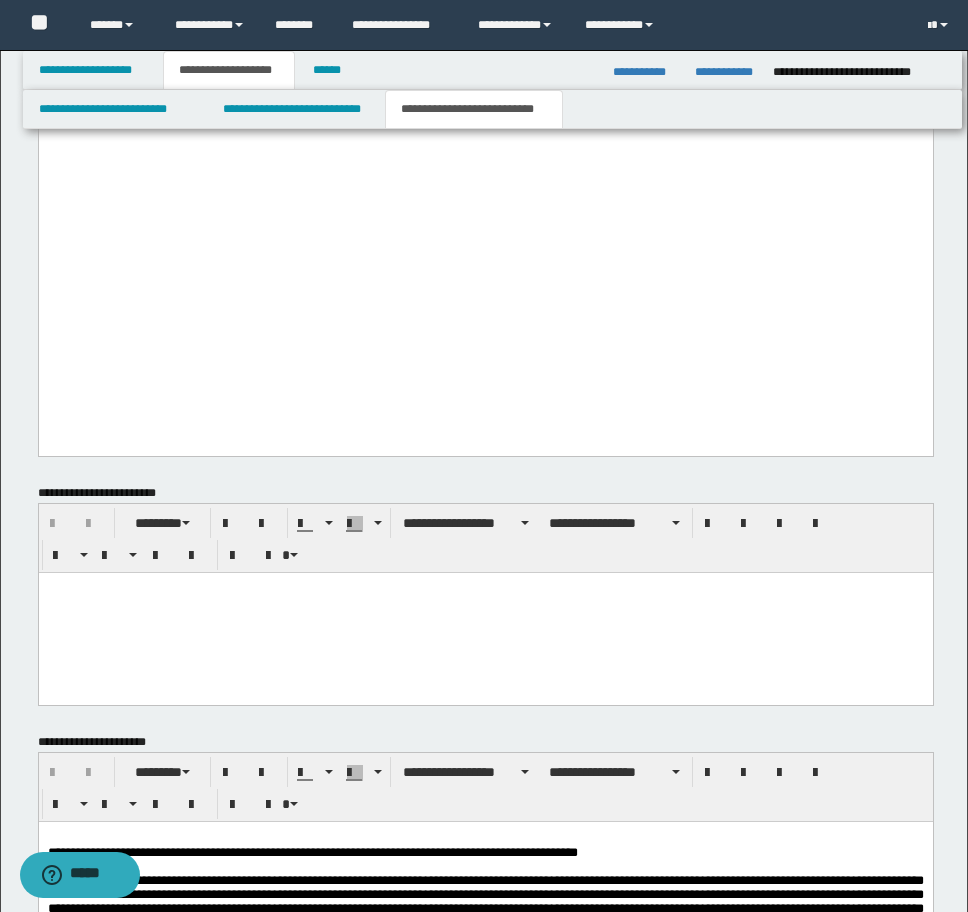 click on "*******" at bounding box center [485, -80] 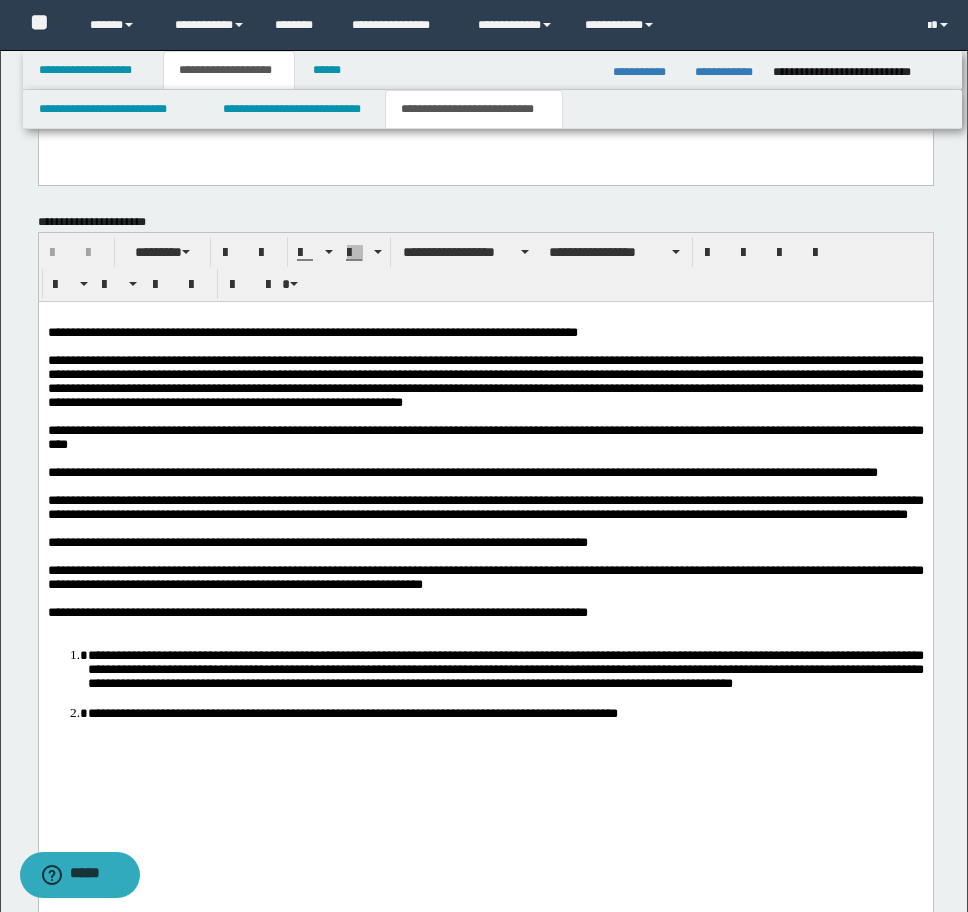 scroll, scrollTop: 5485, scrollLeft: 0, axis: vertical 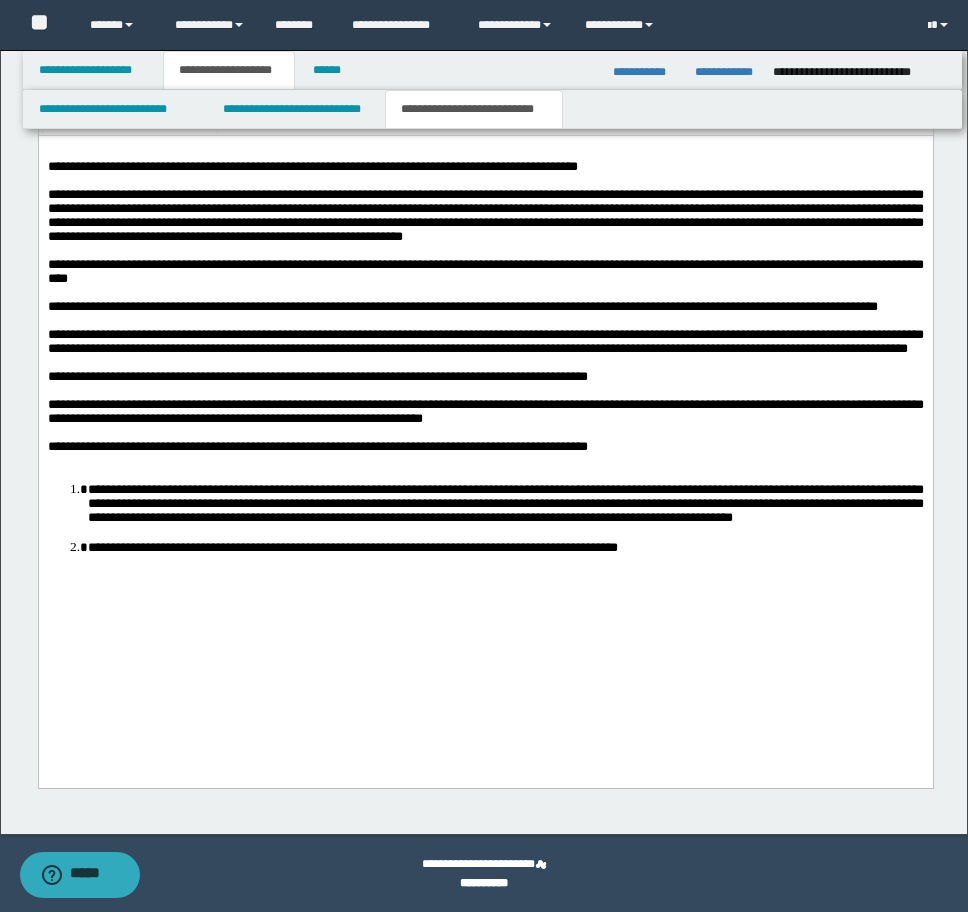 click on "**********" at bounding box center (505, 502) 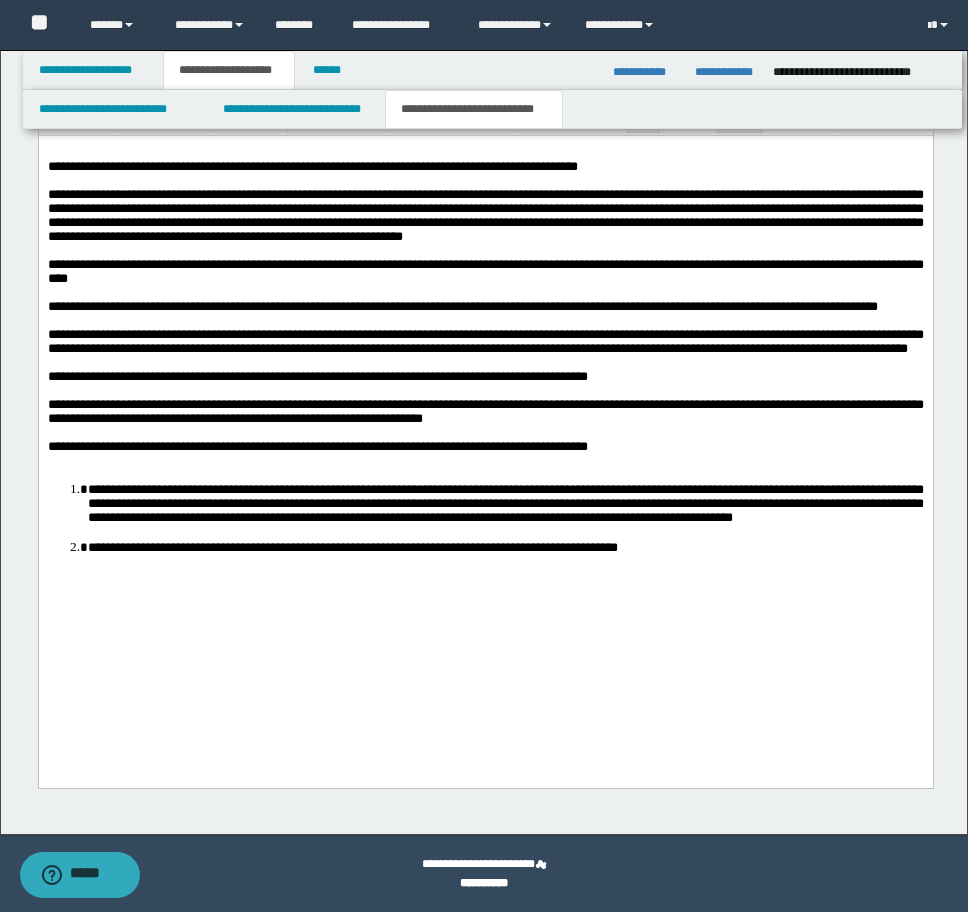 type 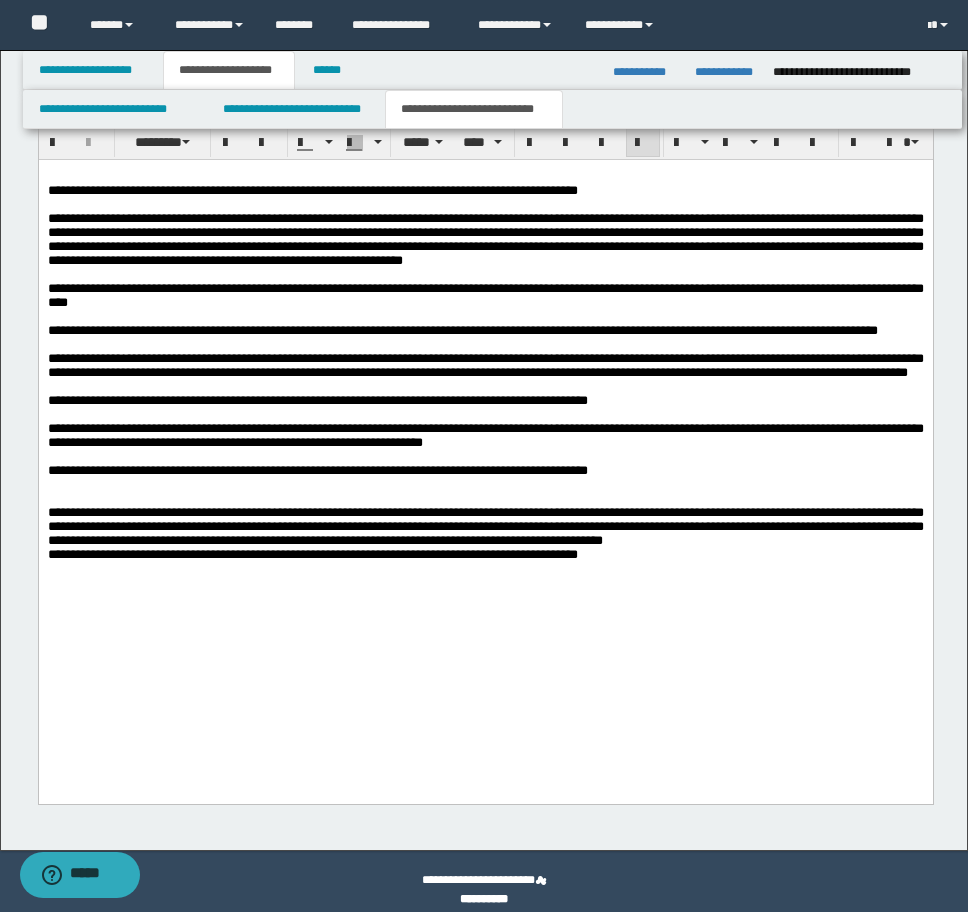 scroll, scrollTop: 5445, scrollLeft: 0, axis: vertical 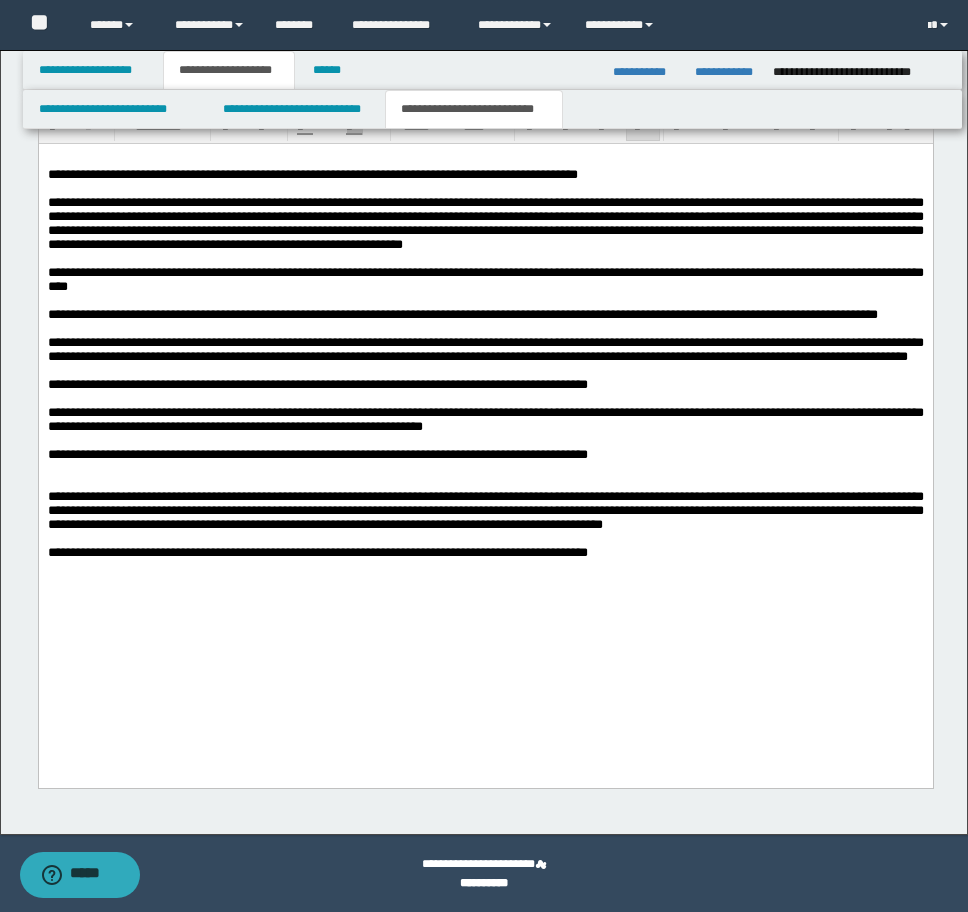 click at bounding box center [485, 482] 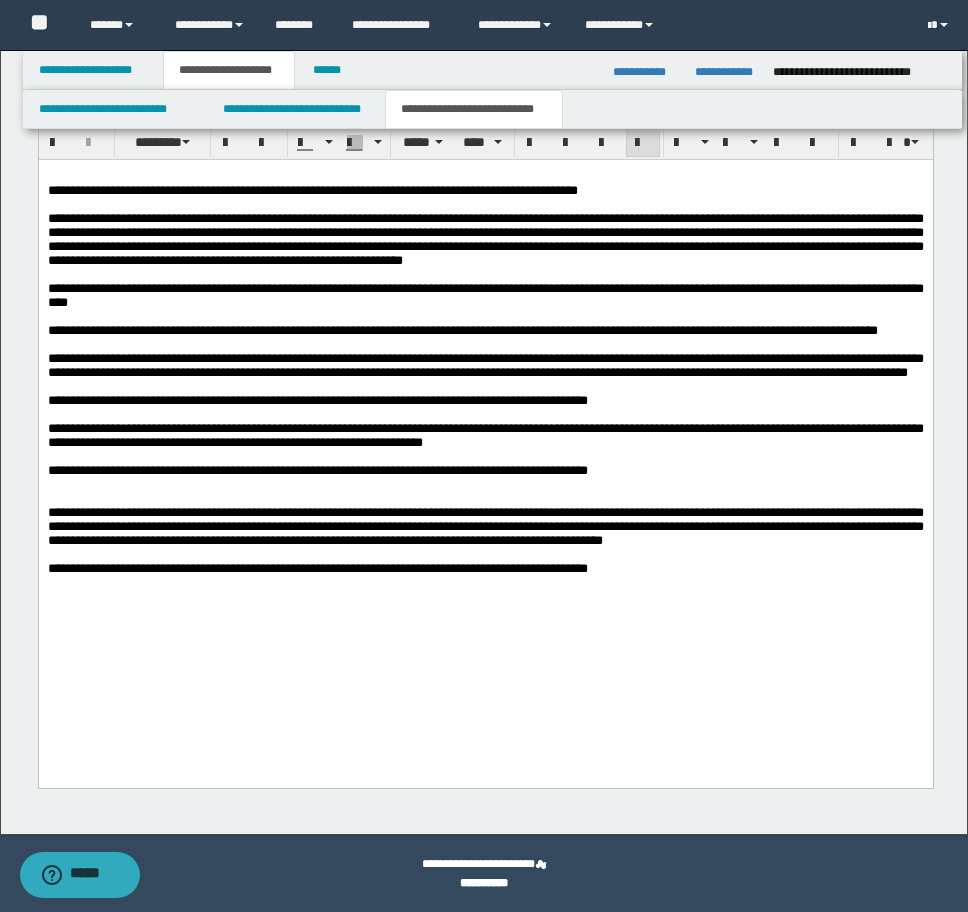 scroll, scrollTop: 5429, scrollLeft: 0, axis: vertical 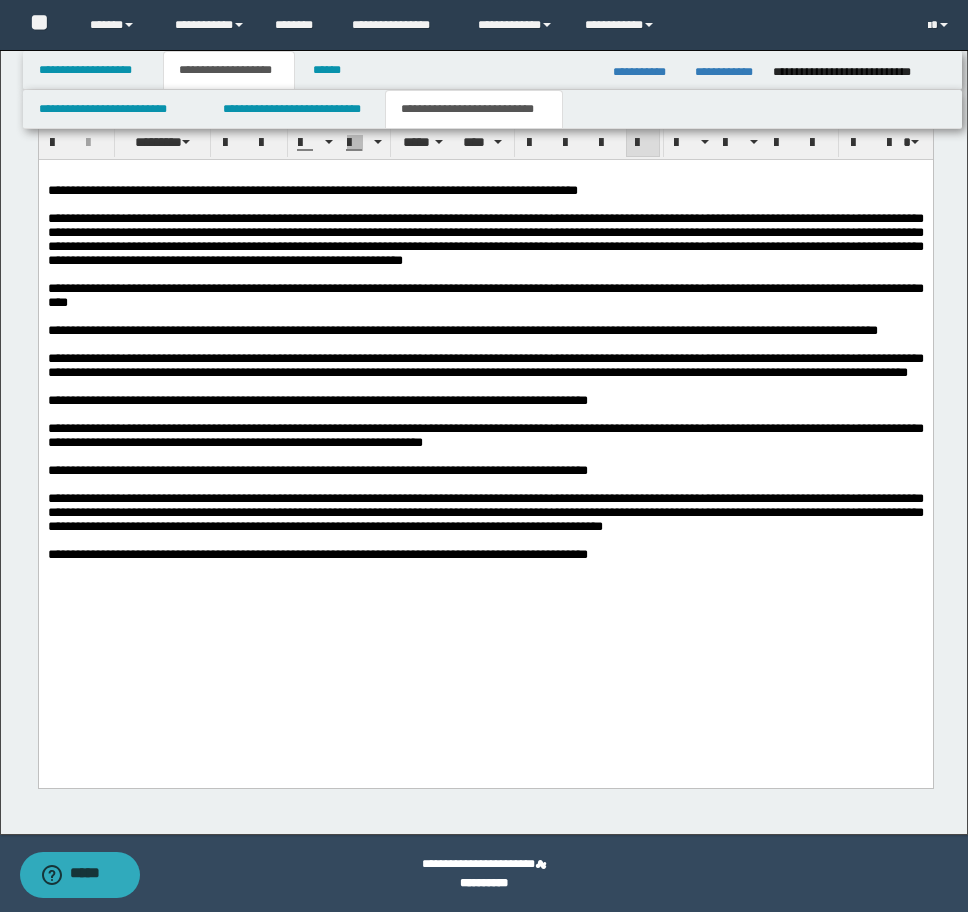 click on "**********" at bounding box center [485, 554] 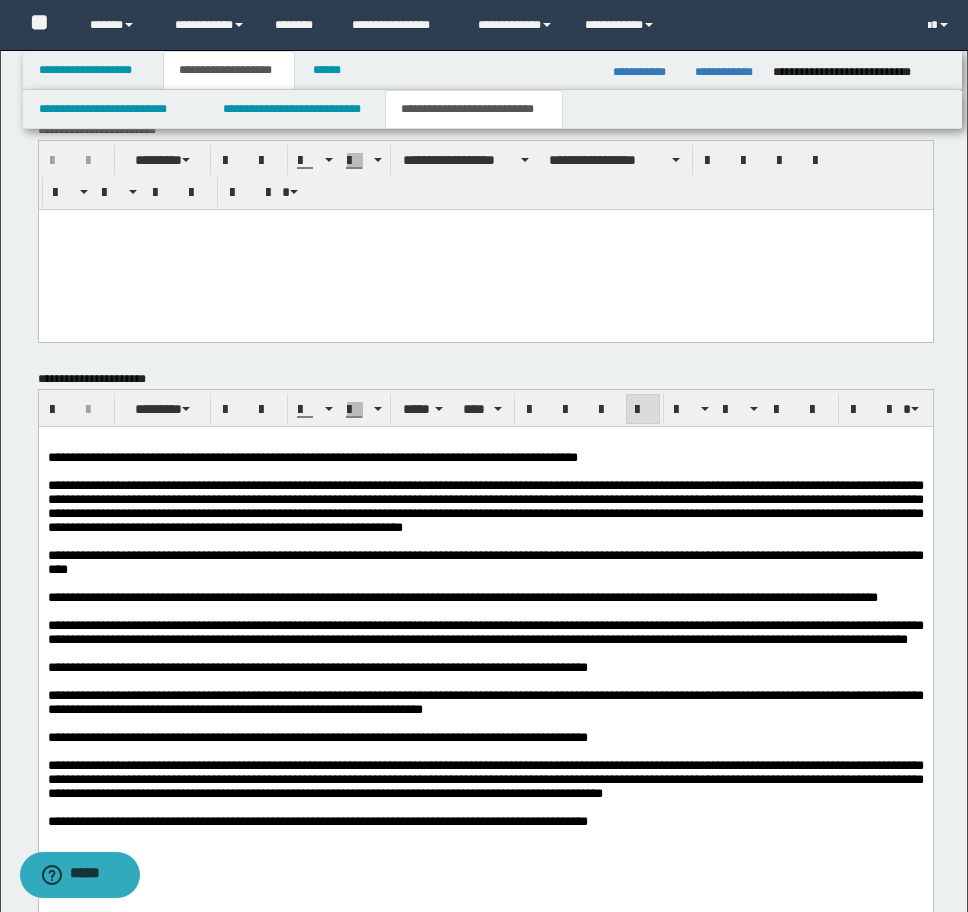 scroll, scrollTop: 5161, scrollLeft: 0, axis: vertical 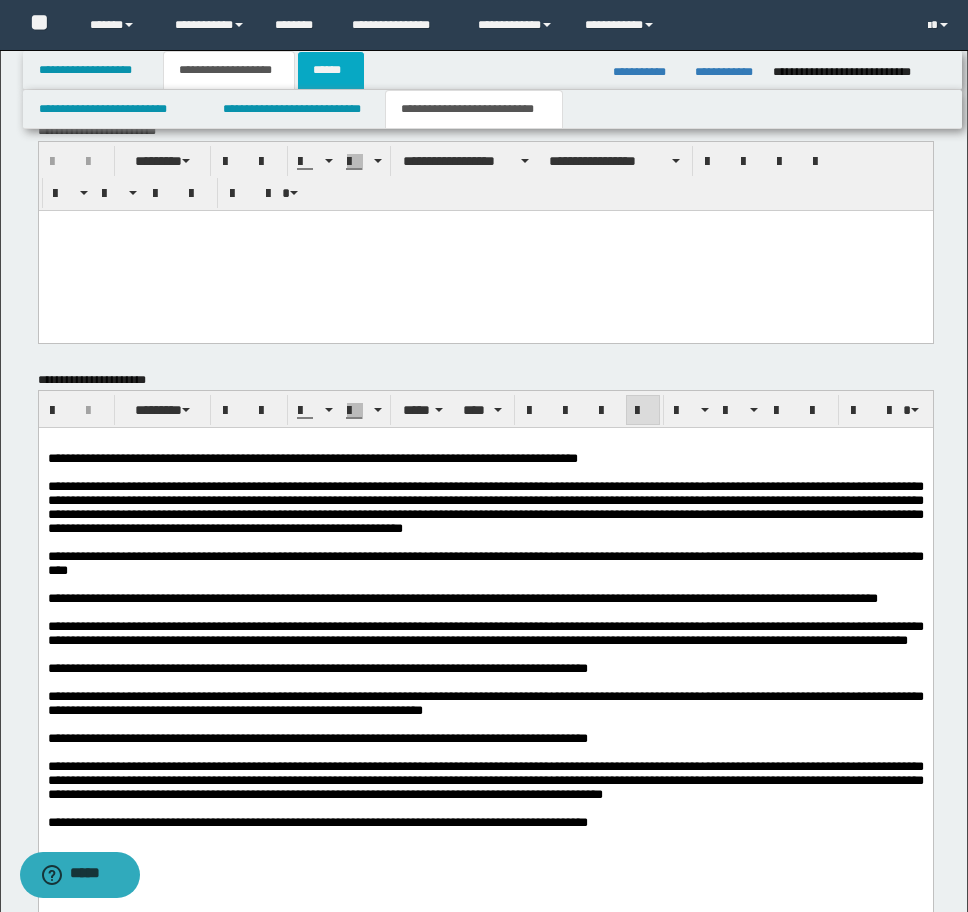 click on "******" at bounding box center (331, 70) 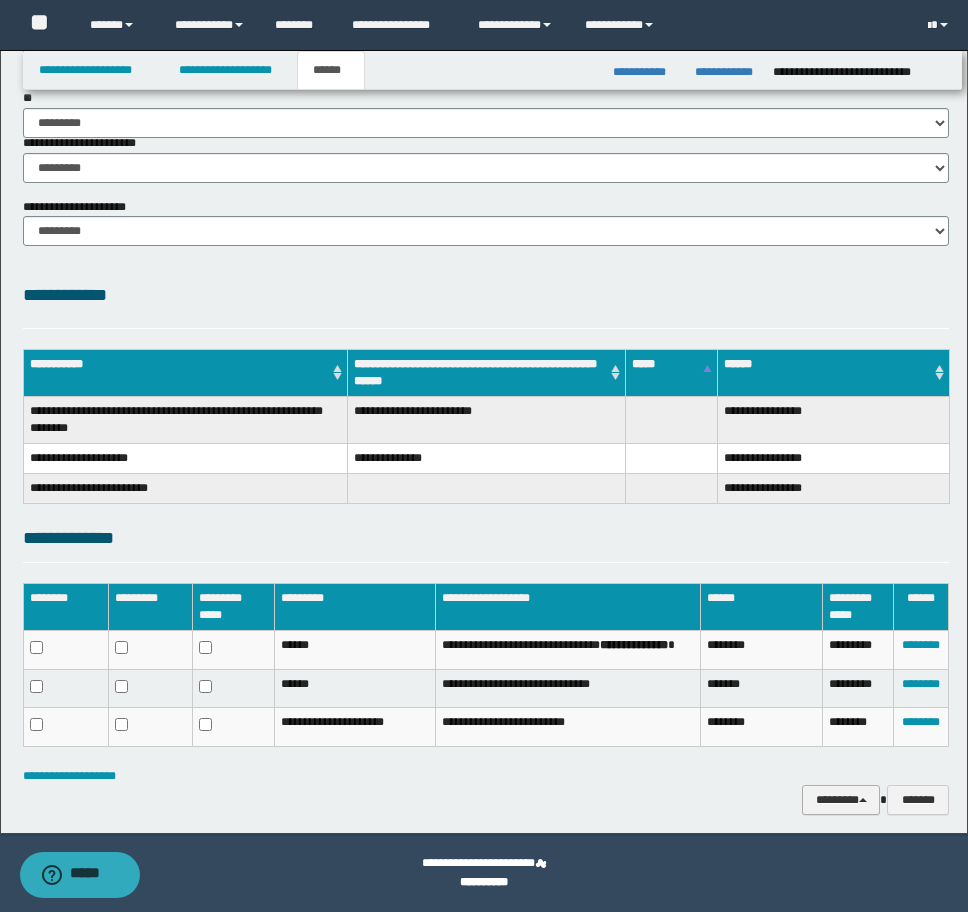click on "********" at bounding box center (841, 800) 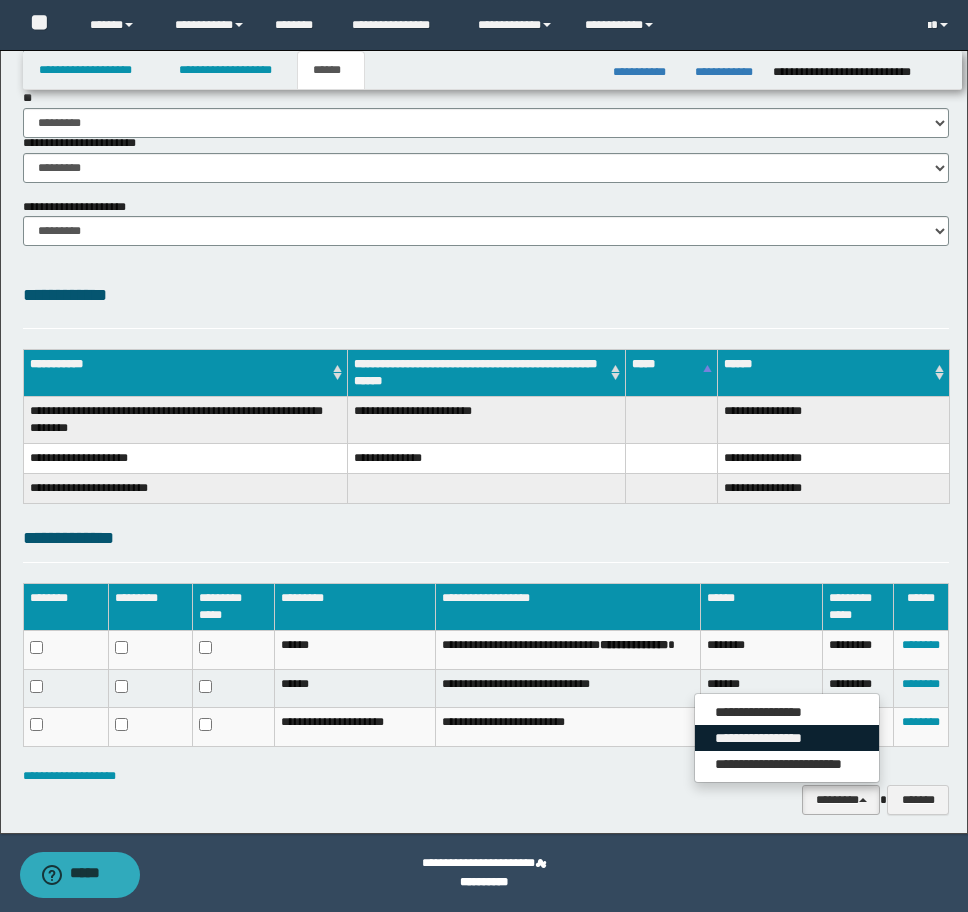 click on "**********" at bounding box center (787, 738) 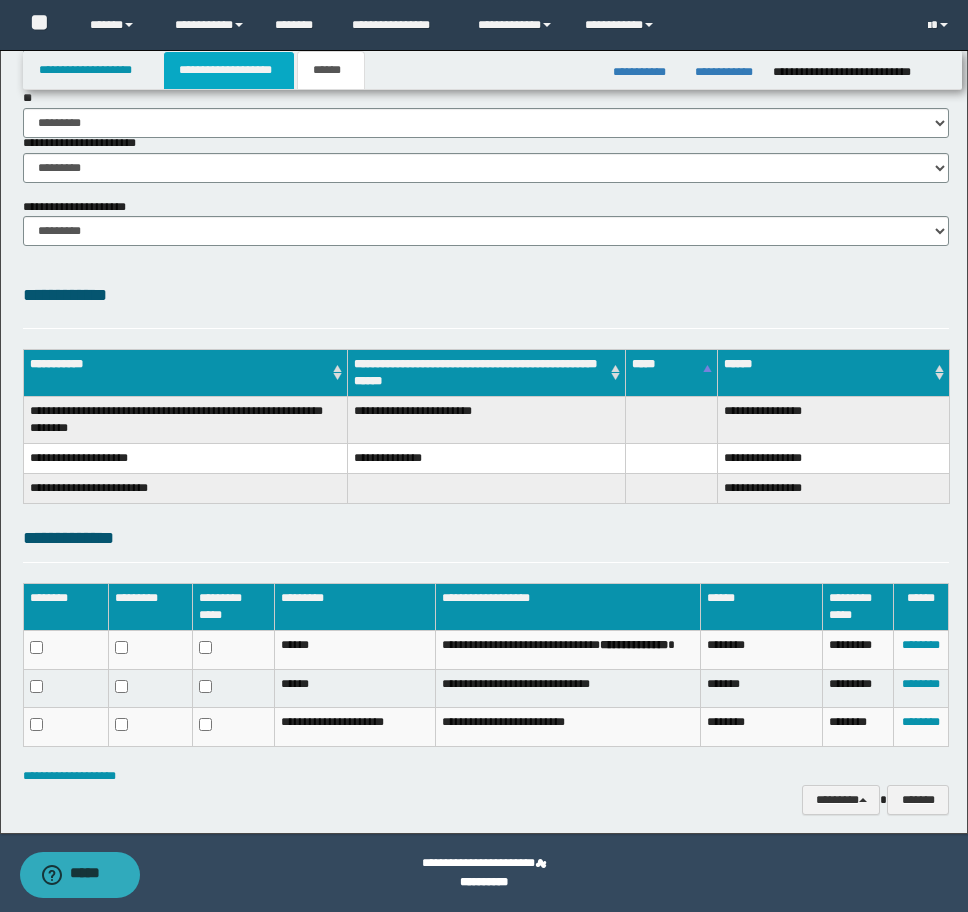 click on "**********" at bounding box center (229, 70) 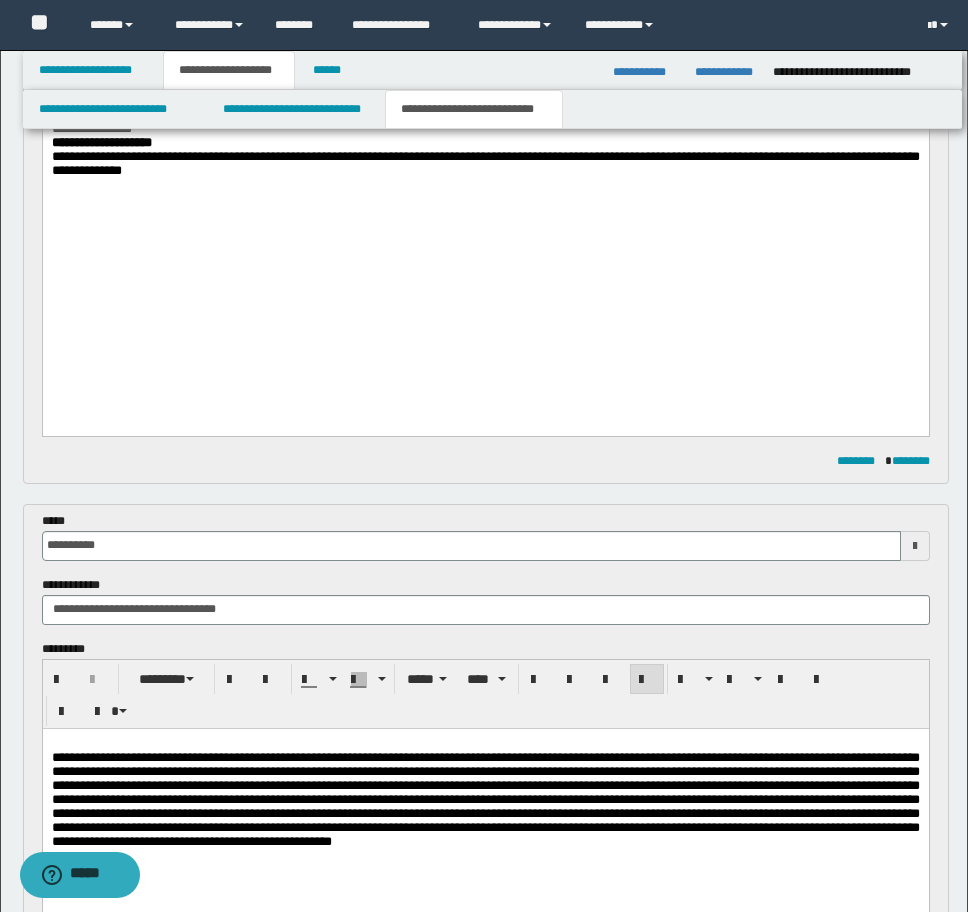 scroll, scrollTop: 1148, scrollLeft: 0, axis: vertical 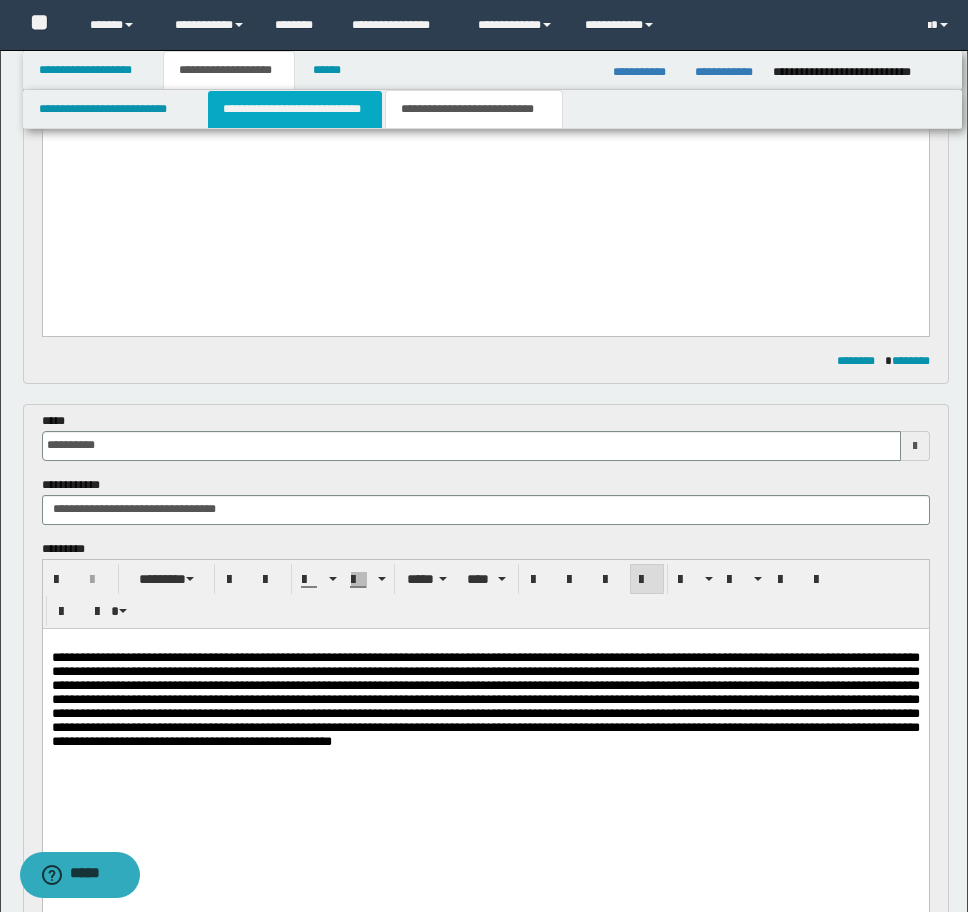 click on "**********" at bounding box center (295, 109) 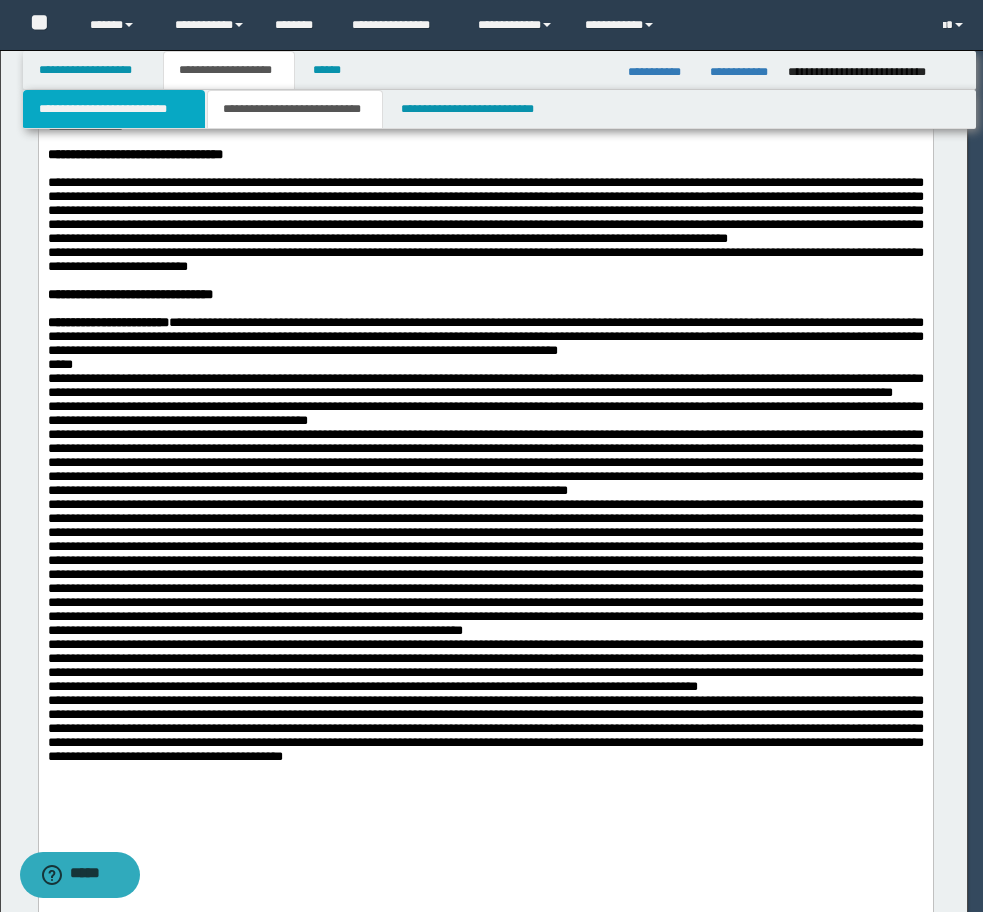 click on "**********" at bounding box center [114, 109] 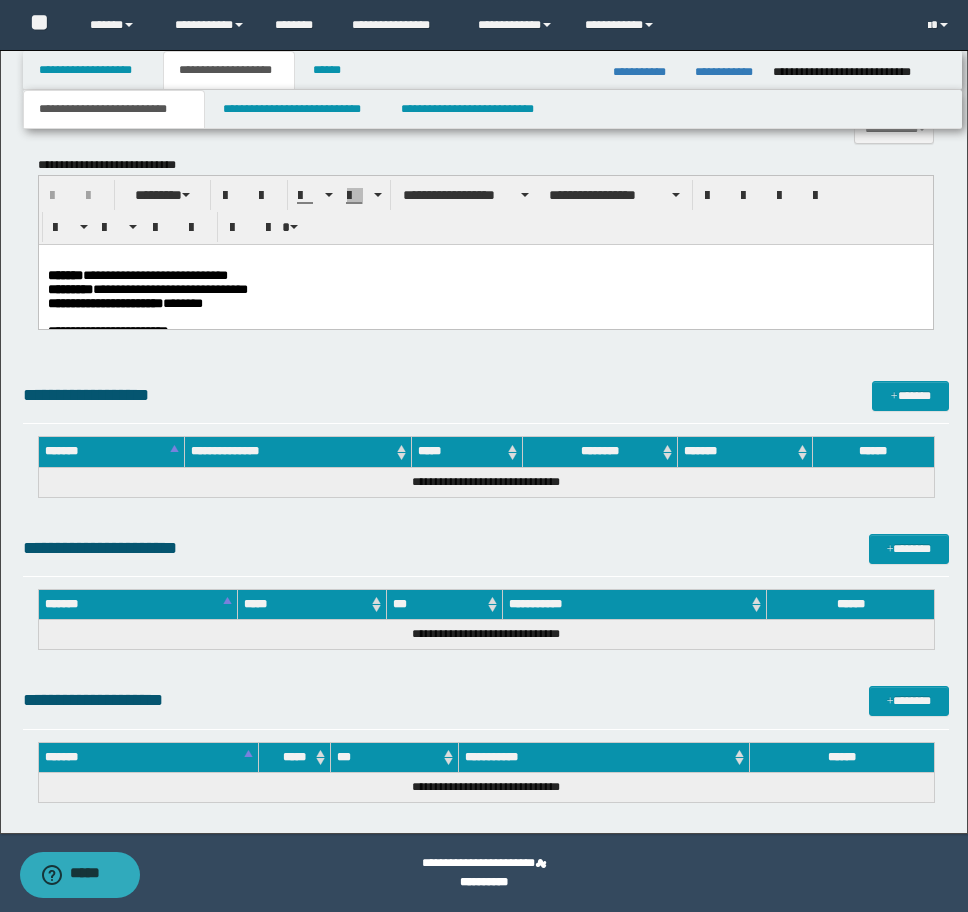 click on "**********" at bounding box center [485, 1192] 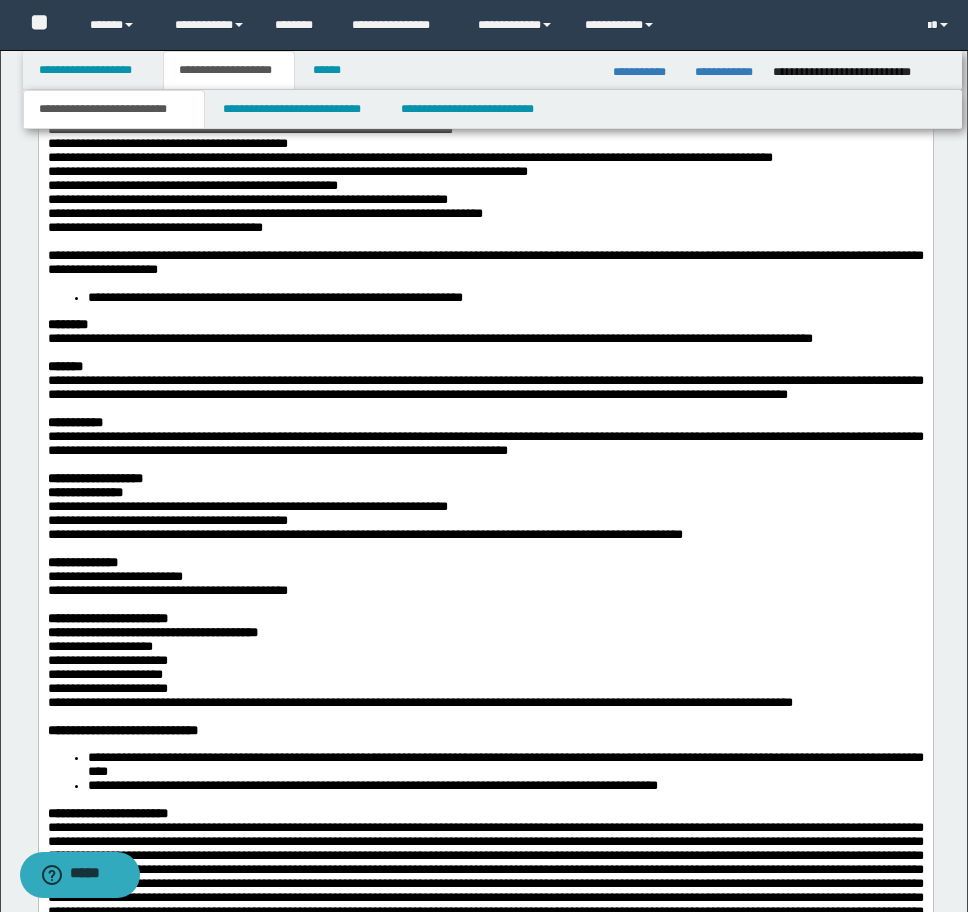 scroll, scrollTop: 2730, scrollLeft: 0, axis: vertical 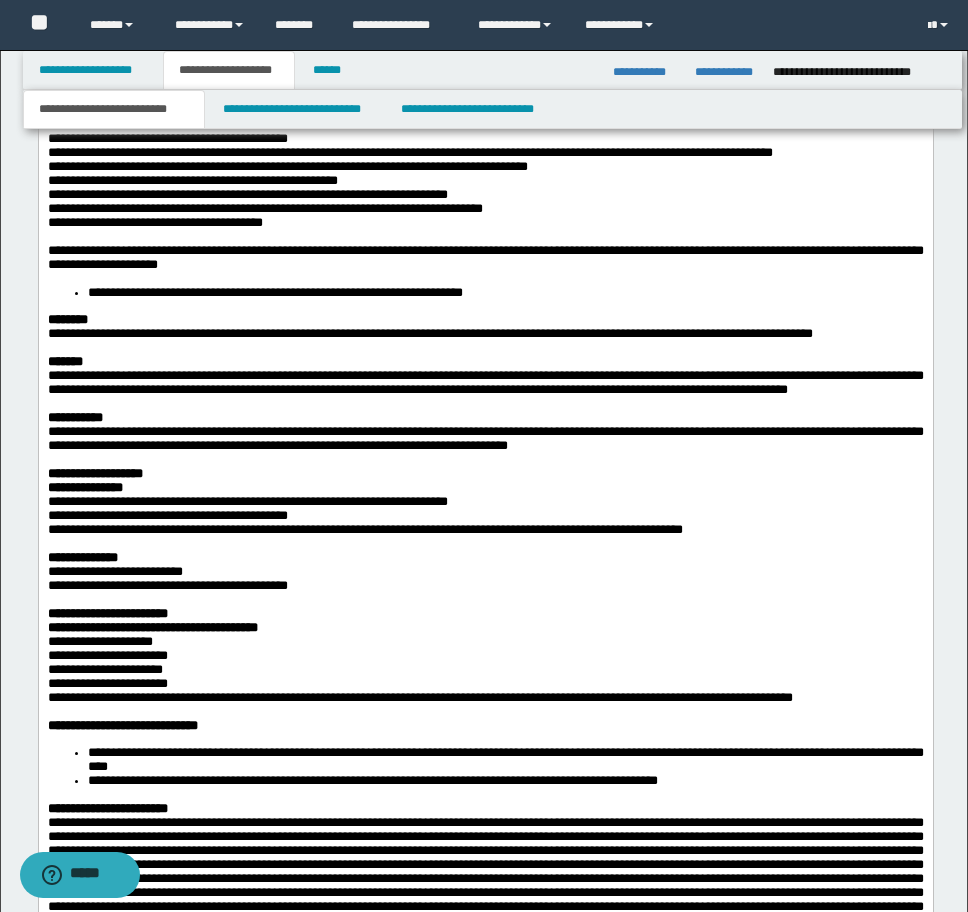 click at bounding box center (485, 21) 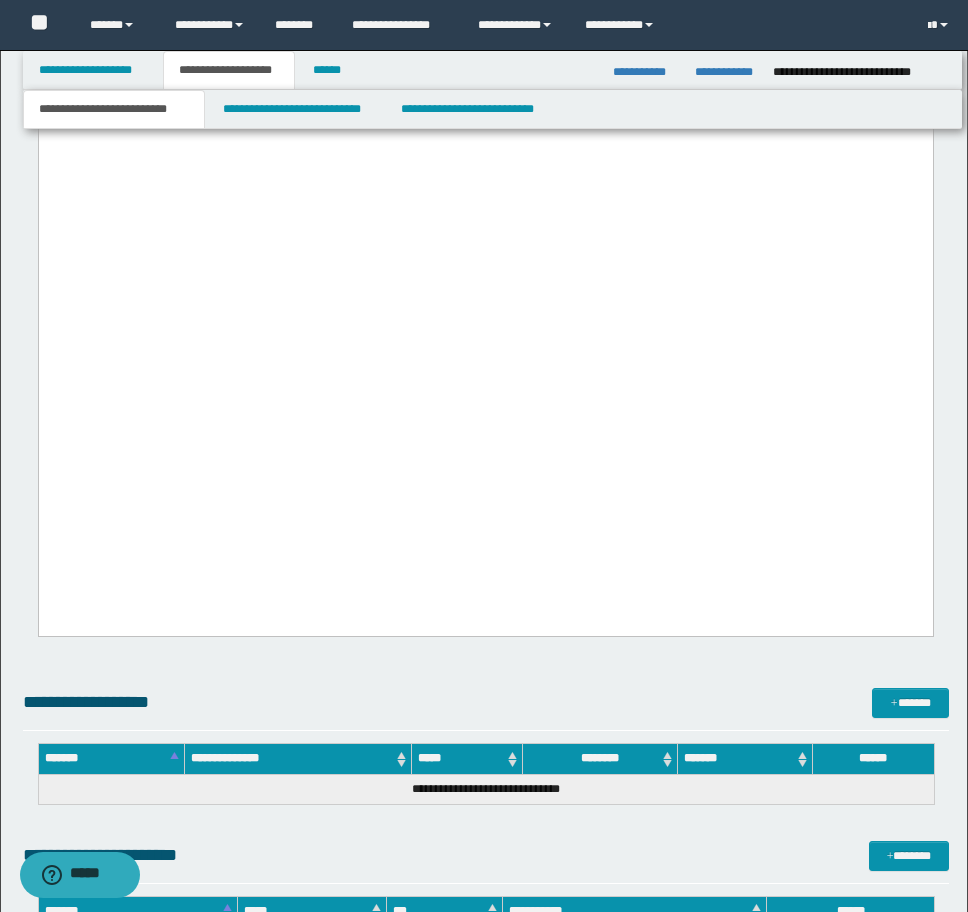 scroll, scrollTop: 3930, scrollLeft: 0, axis: vertical 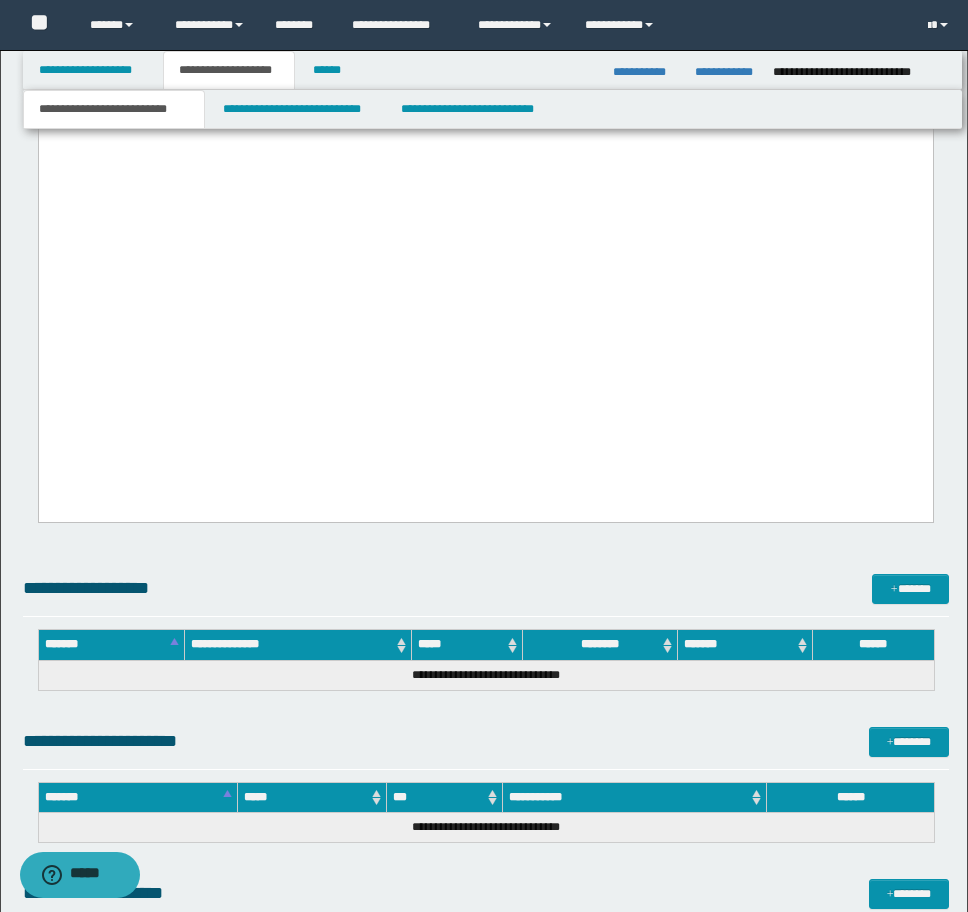click on "**********" at bounding box center (485, -932) 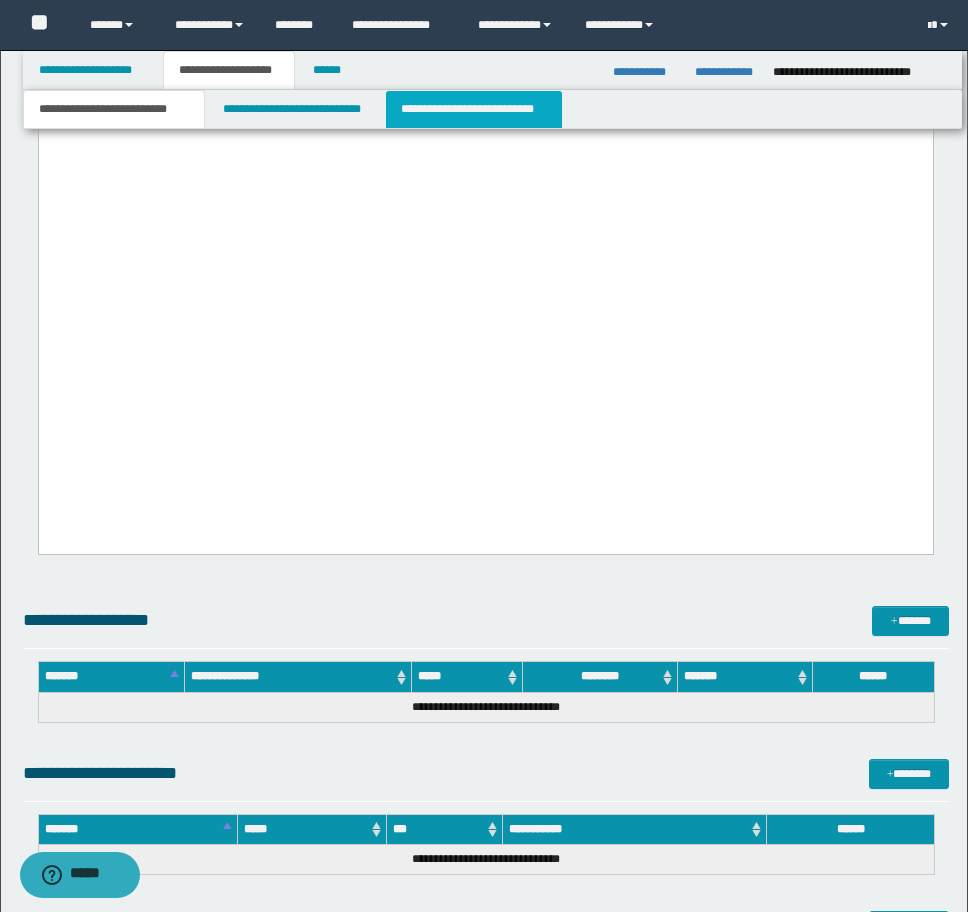 click on "**********" at bounding box center (474, 109) 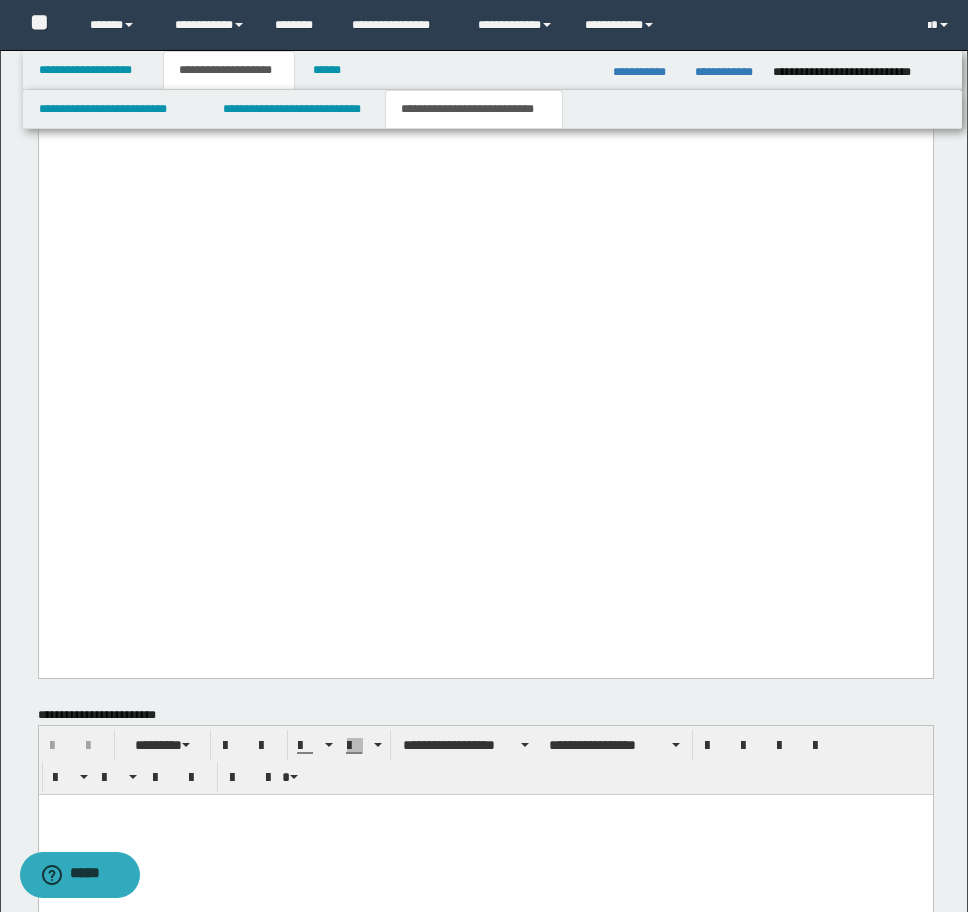 scroll, scrollTop: 4630, scrollLeft: 0, axis: vertical 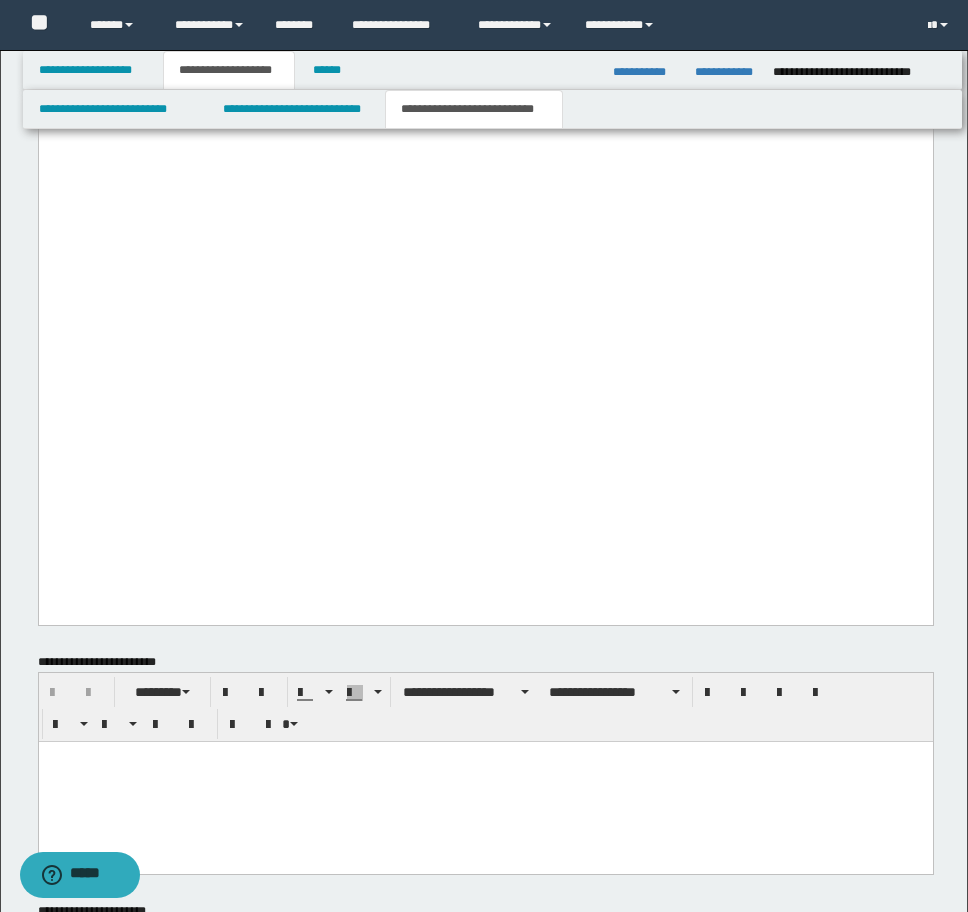 click at bounding box center (485, 71) 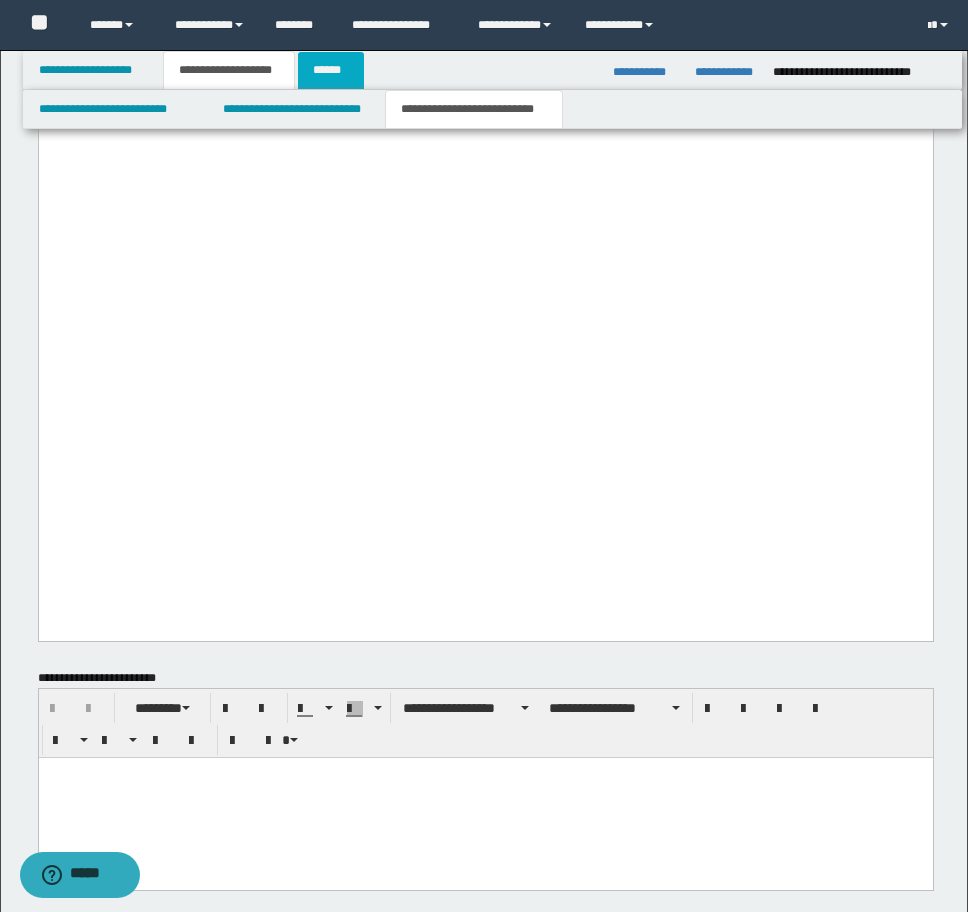 click on "******" at bounding box center (331, 70) 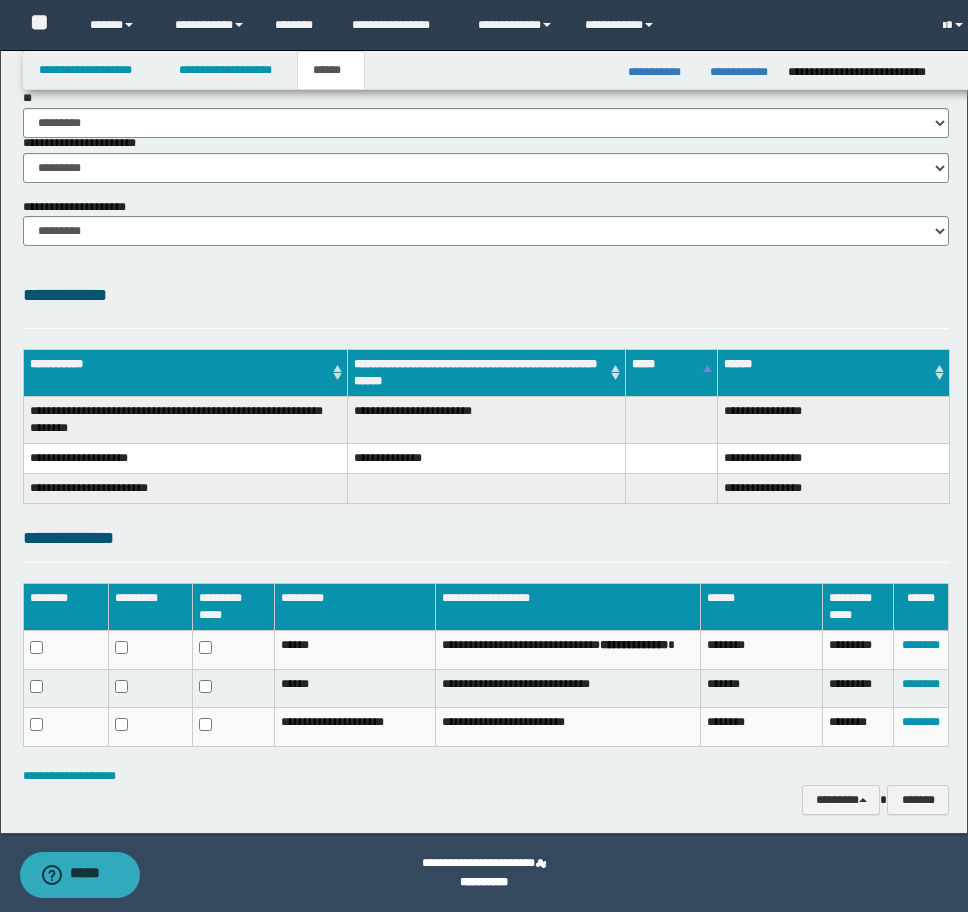 scroll, scrollTop: 317, scrollLeft: 0, axis: vertical 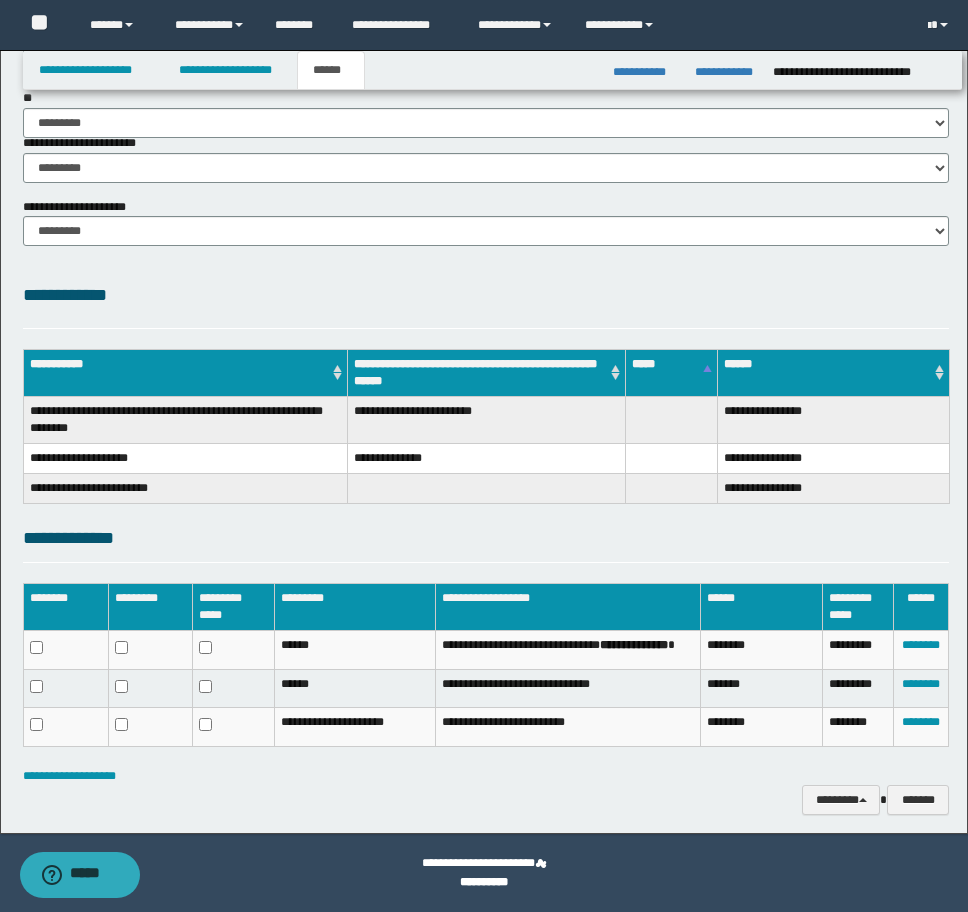 click on "**********" at bounding box center (484, 283) 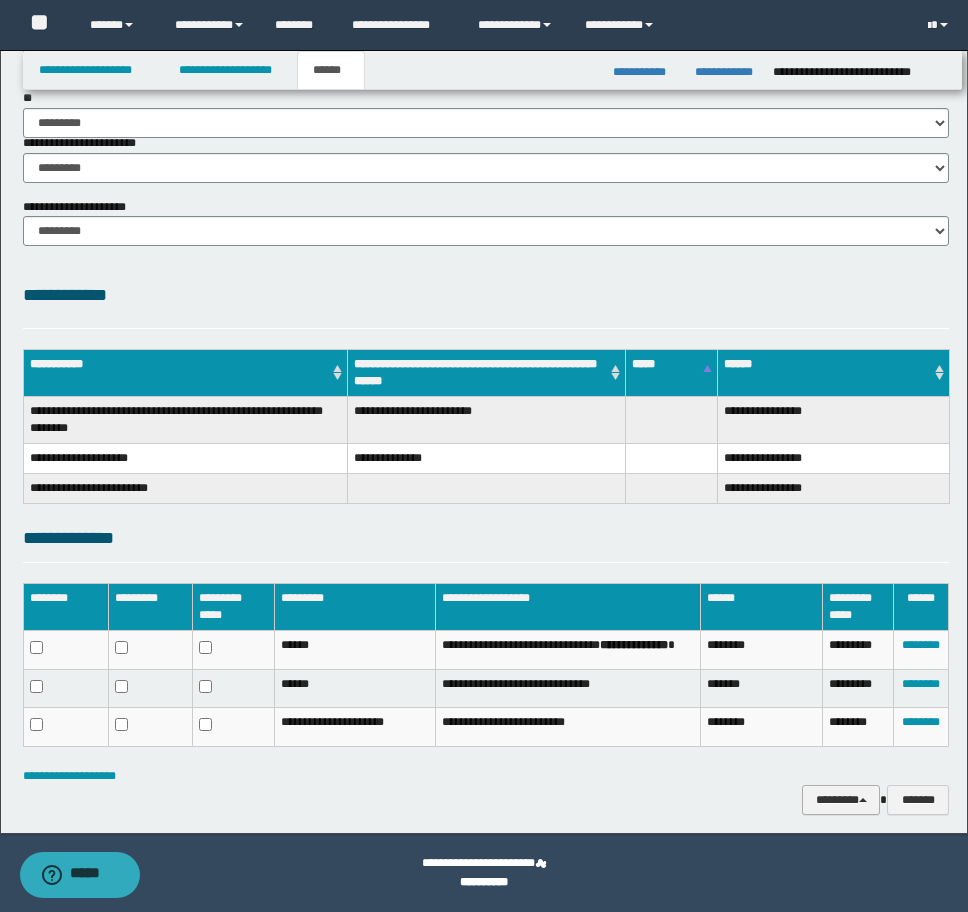 click on "********" at bounding box center [841, 800] 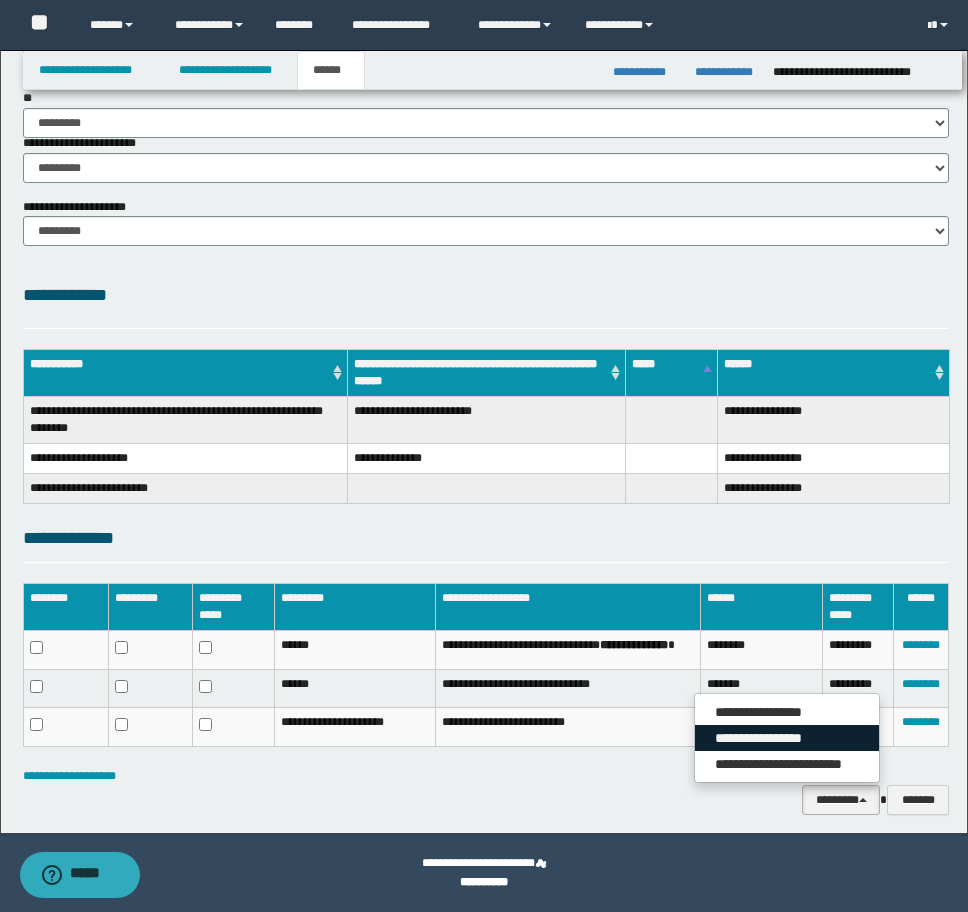 click on "**********" at bounding box center (787, 738) 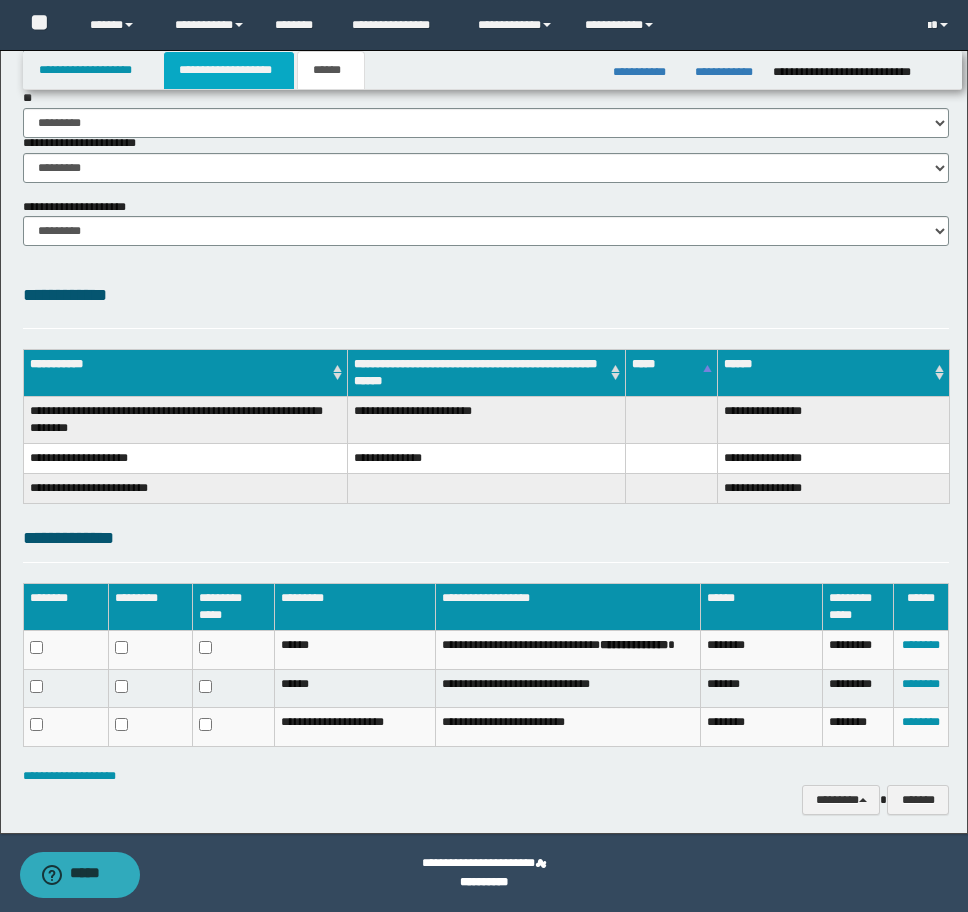click on "**********" at bounding box center [229, 70] 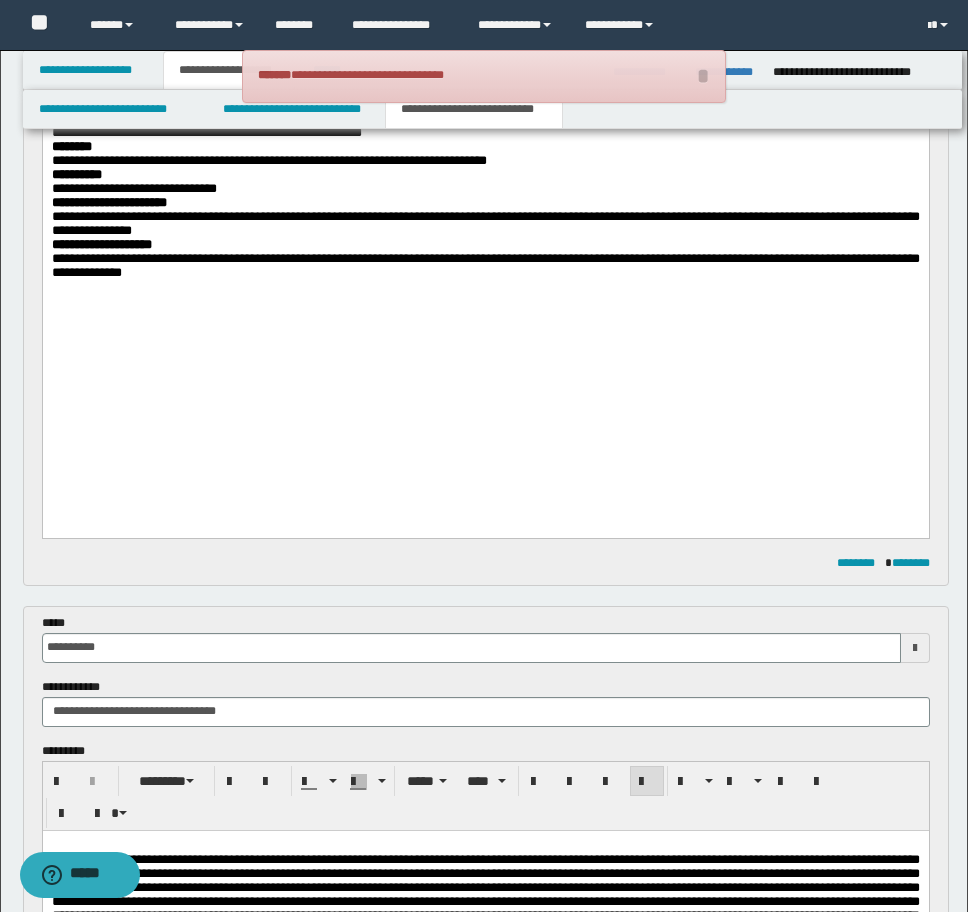 scroll, scrollTop: 948, scrollLeft: 0, axis: vertical 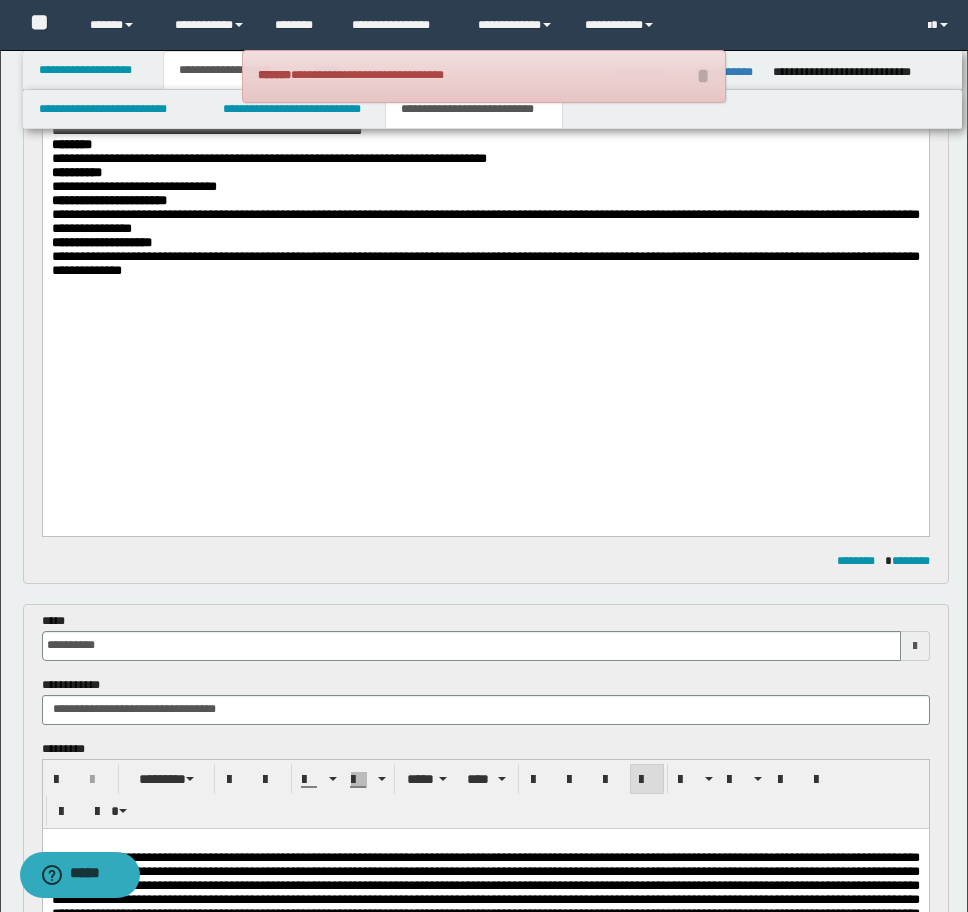 click at bounding box center [485, 285] 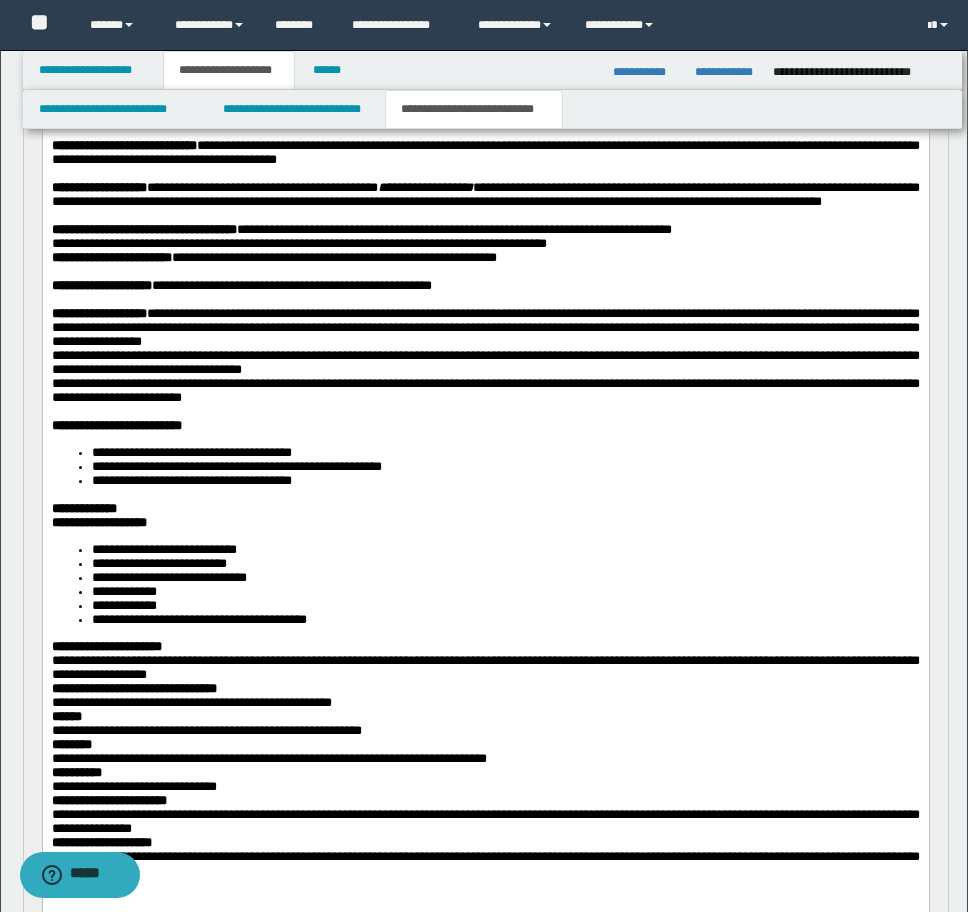 scroll, scrollTop: 0, scrollLeft: 0, axis: both 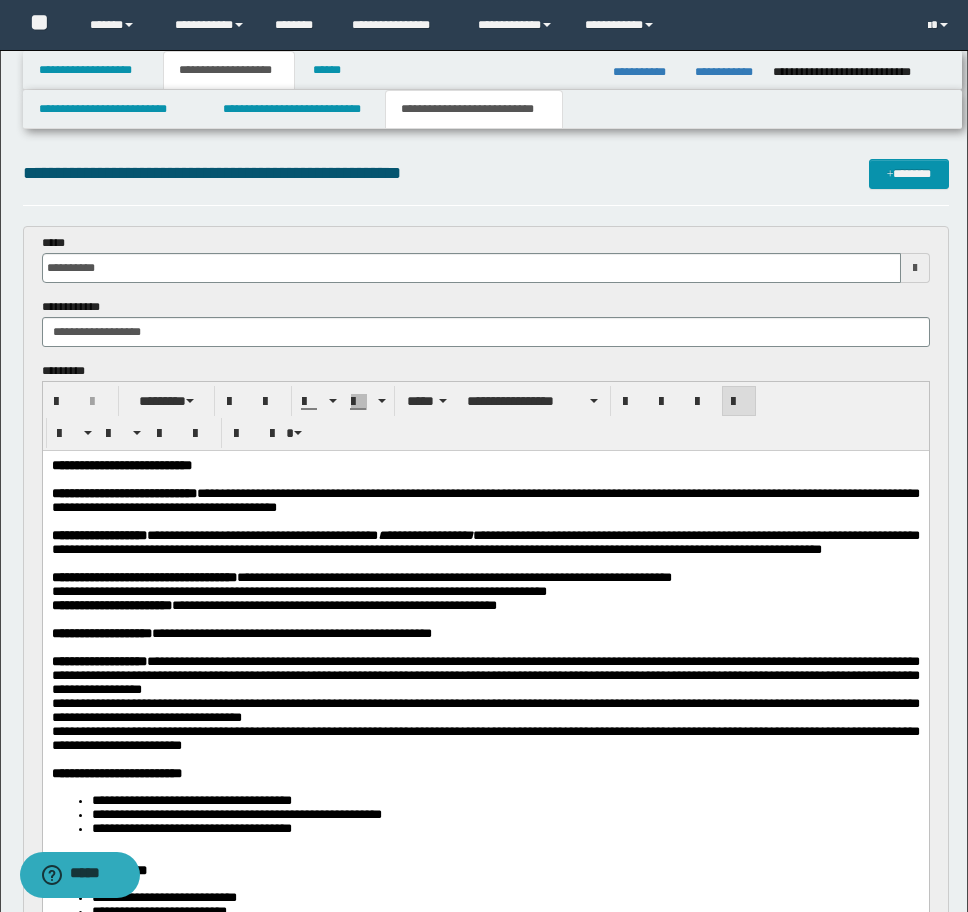 click on "**********" at bounding box center [121, 465] 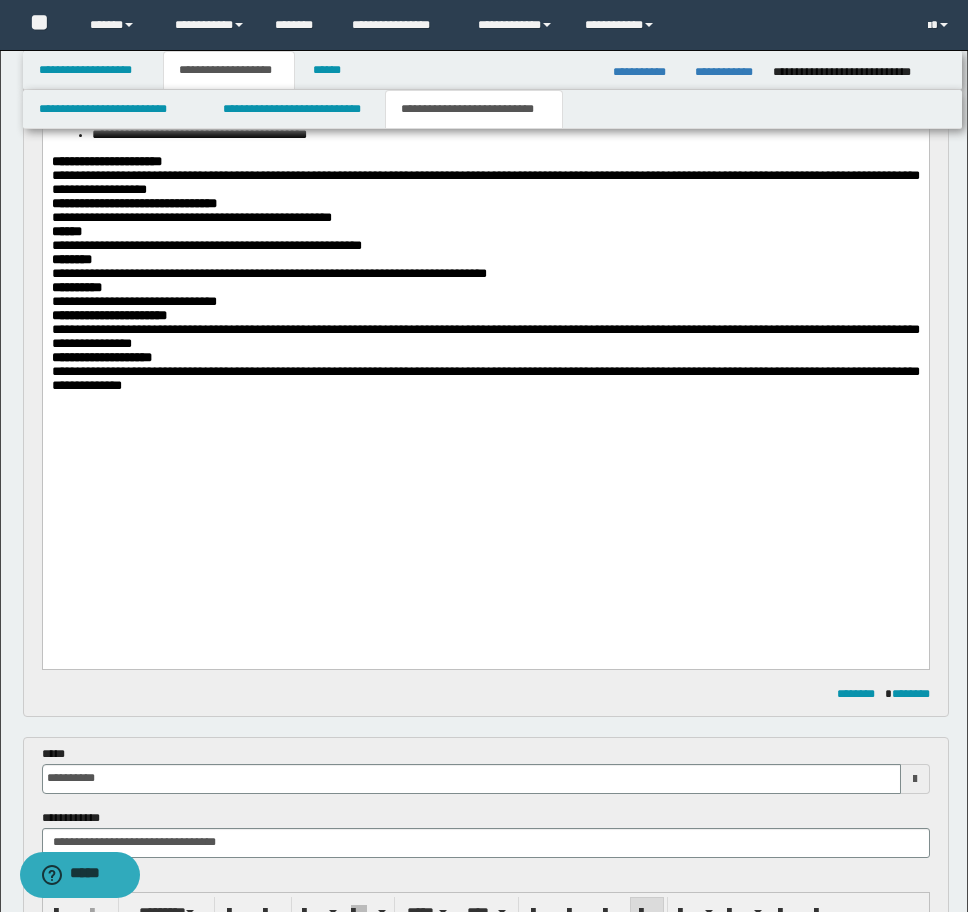 scroll, scrollTop: 1000, scrollLeft: 0, axis: vertical 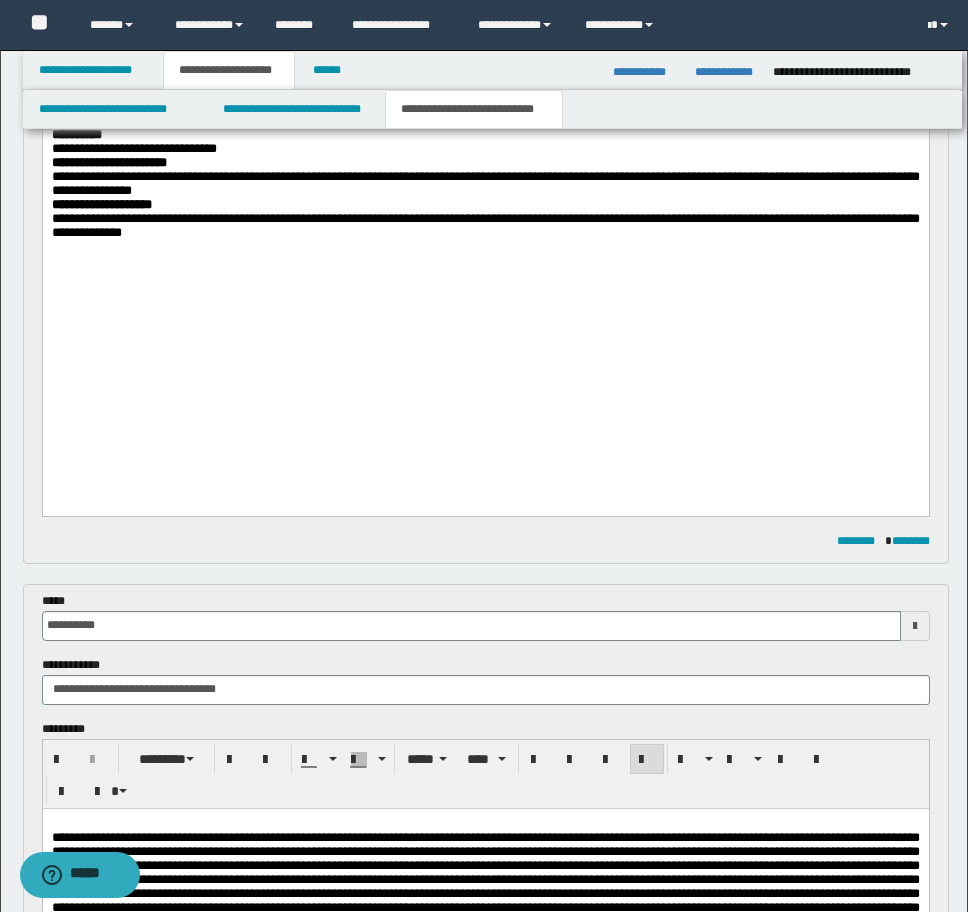 click on "**********" at bounding box center [485, -105] 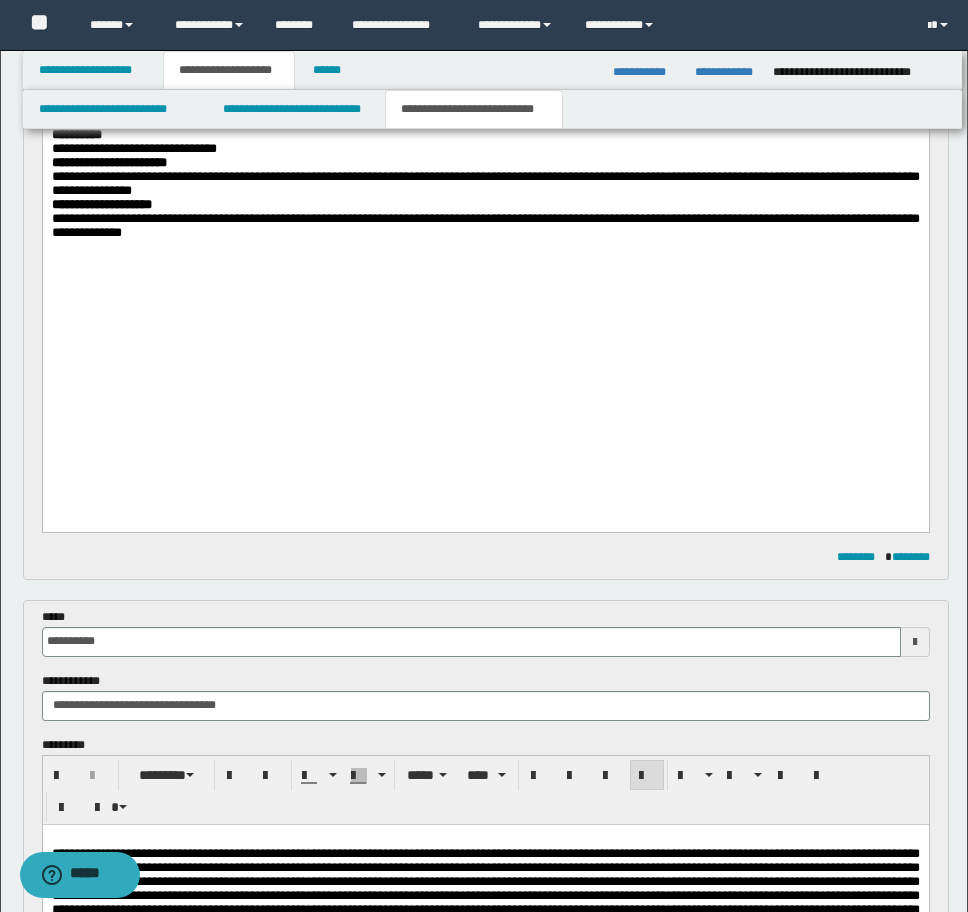 scroll, scrollTop: 1300, scrollLeft: 0, axis: vertical 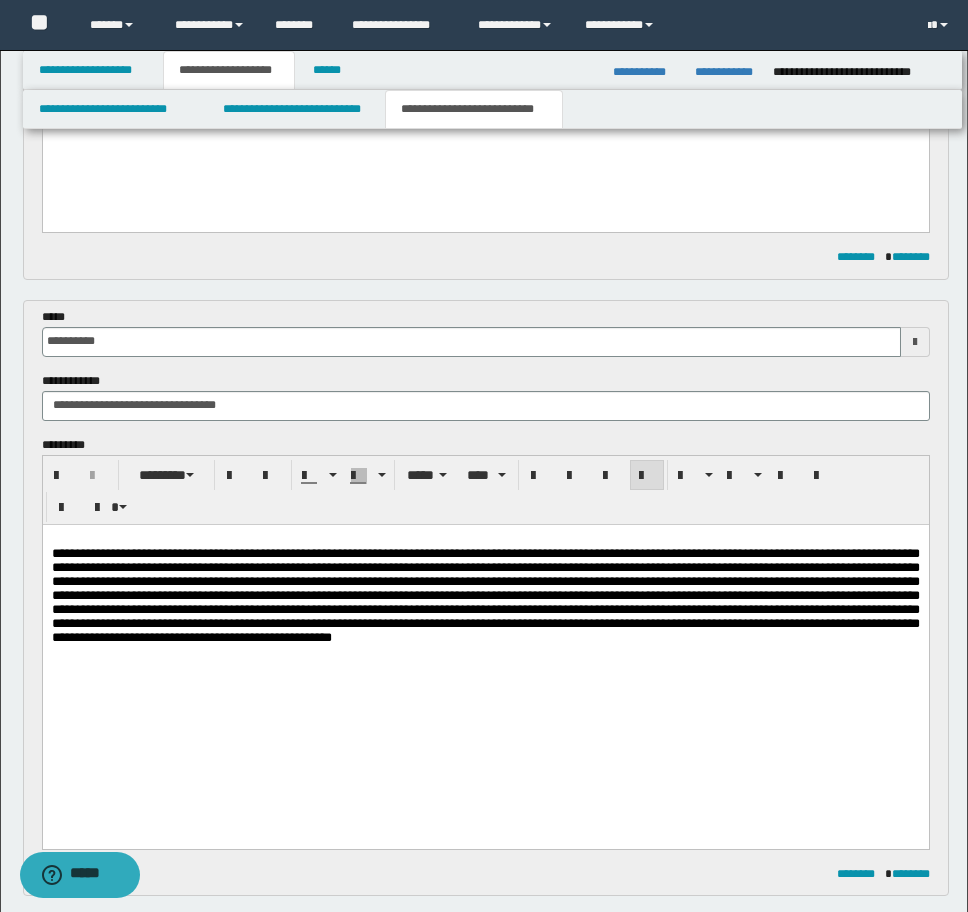 click at bounding box center [485, 679] 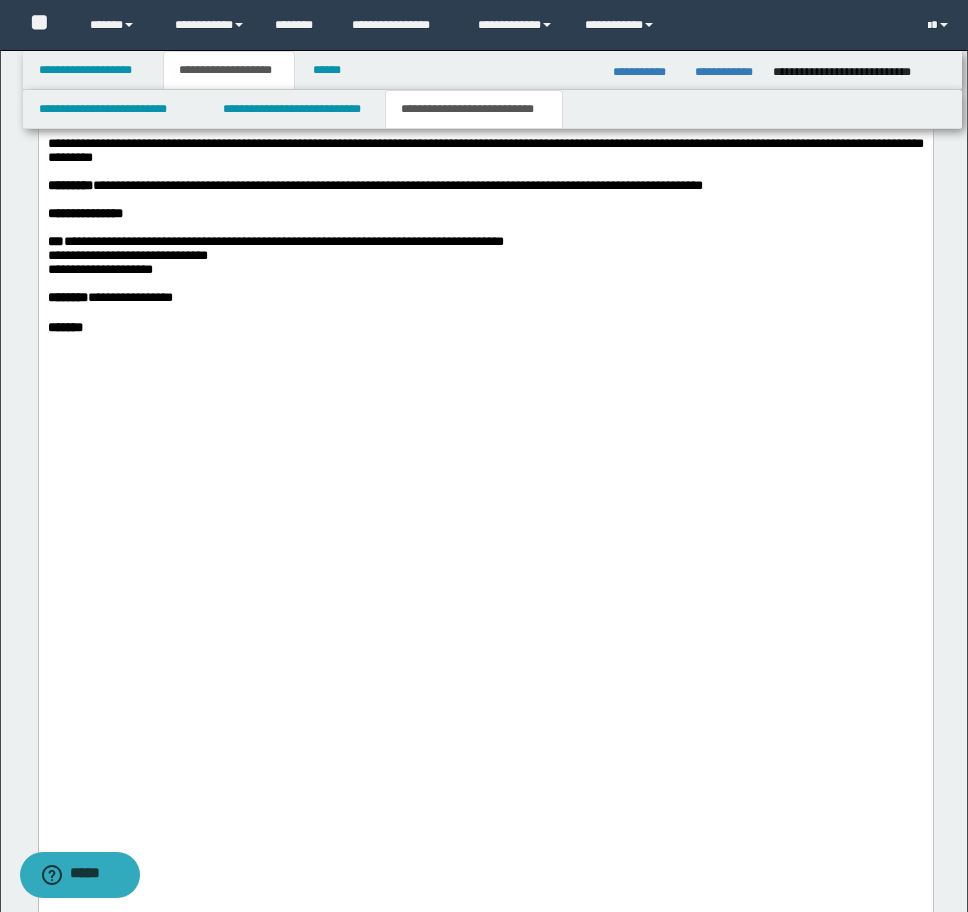 scroll, scrollTop: 4600, scrollLeft: 0, axis: vertical 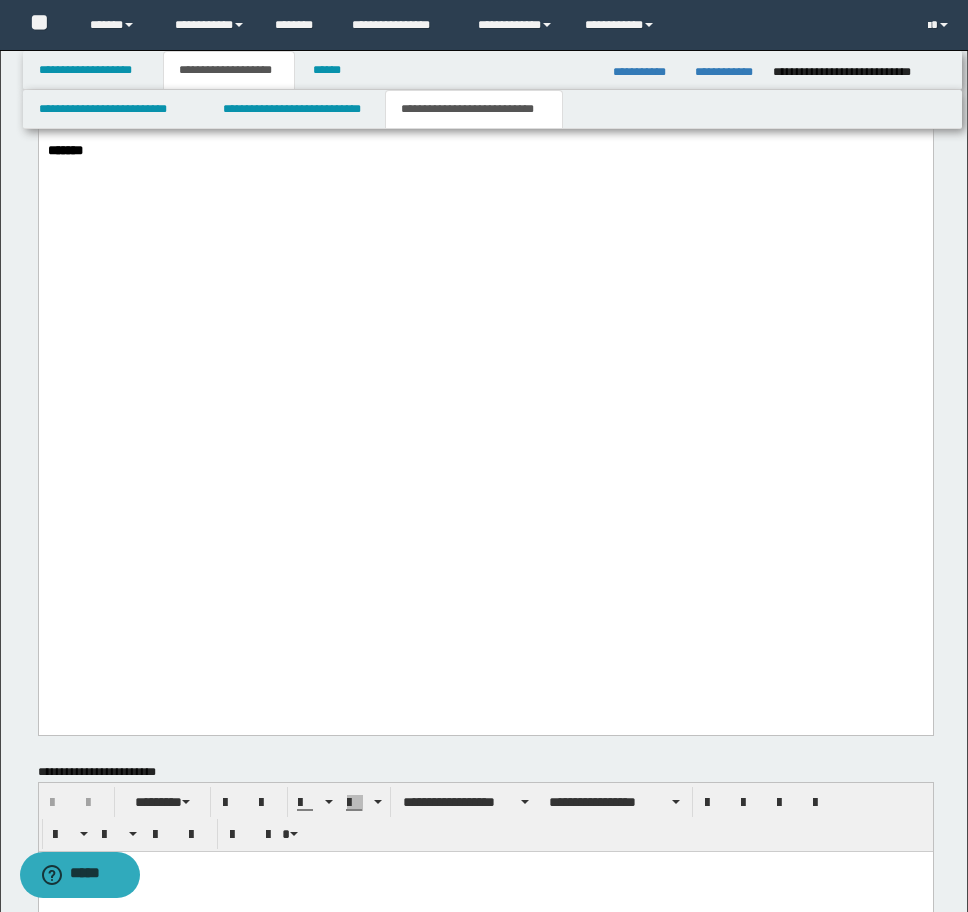 click at bounding box center [485, 179] 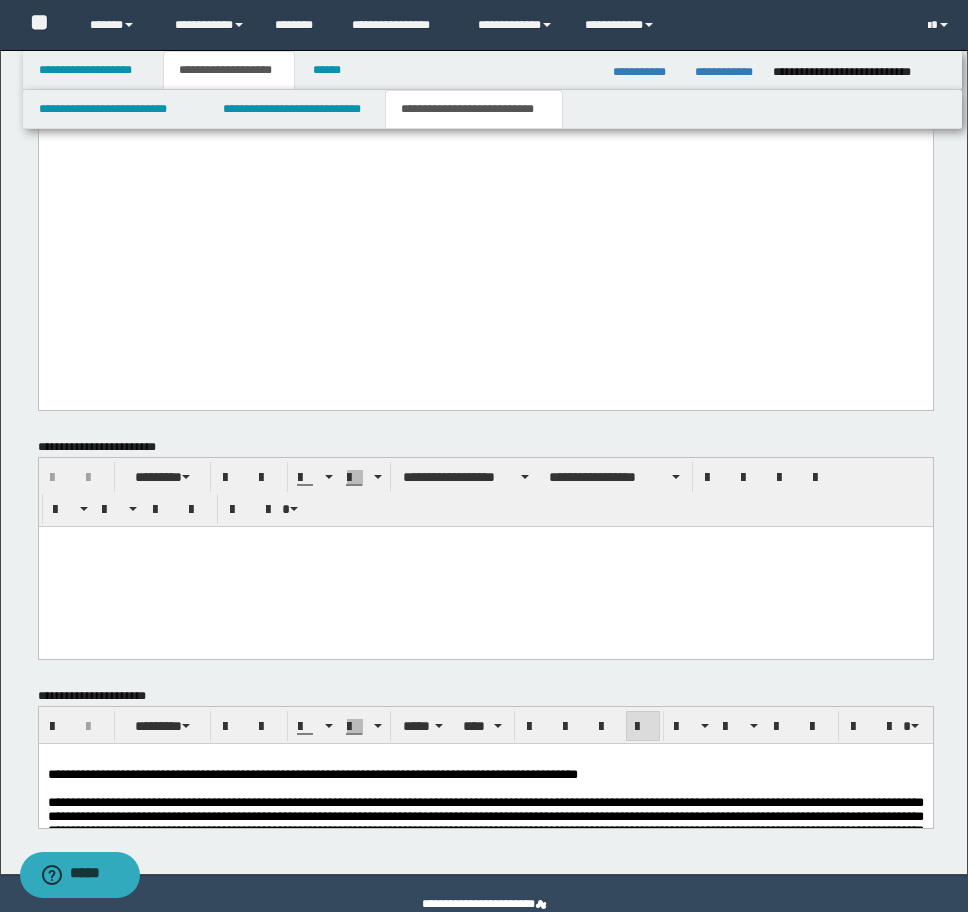 scroll, scrollTop: 4981, scrollLeft: 0, axis: vertical 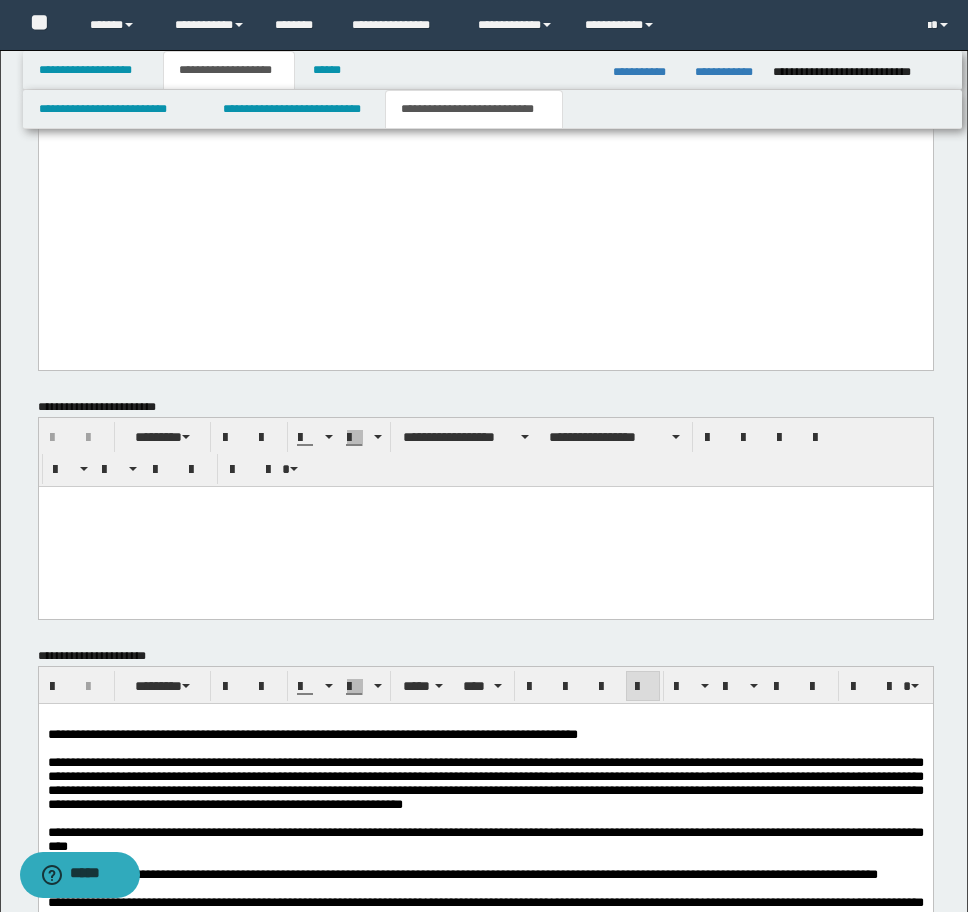 click at bounding box center [485, 748] 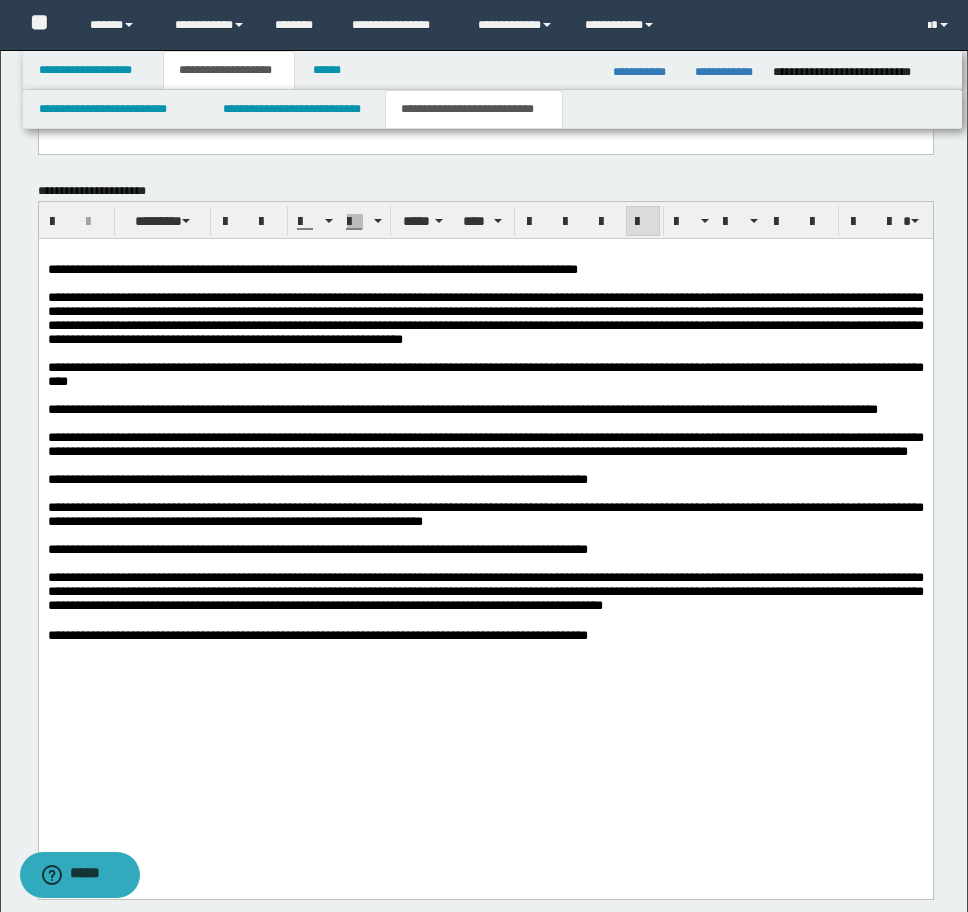 scroll, scrollTop: 5557, scrollLeft: 0, axis: vertical 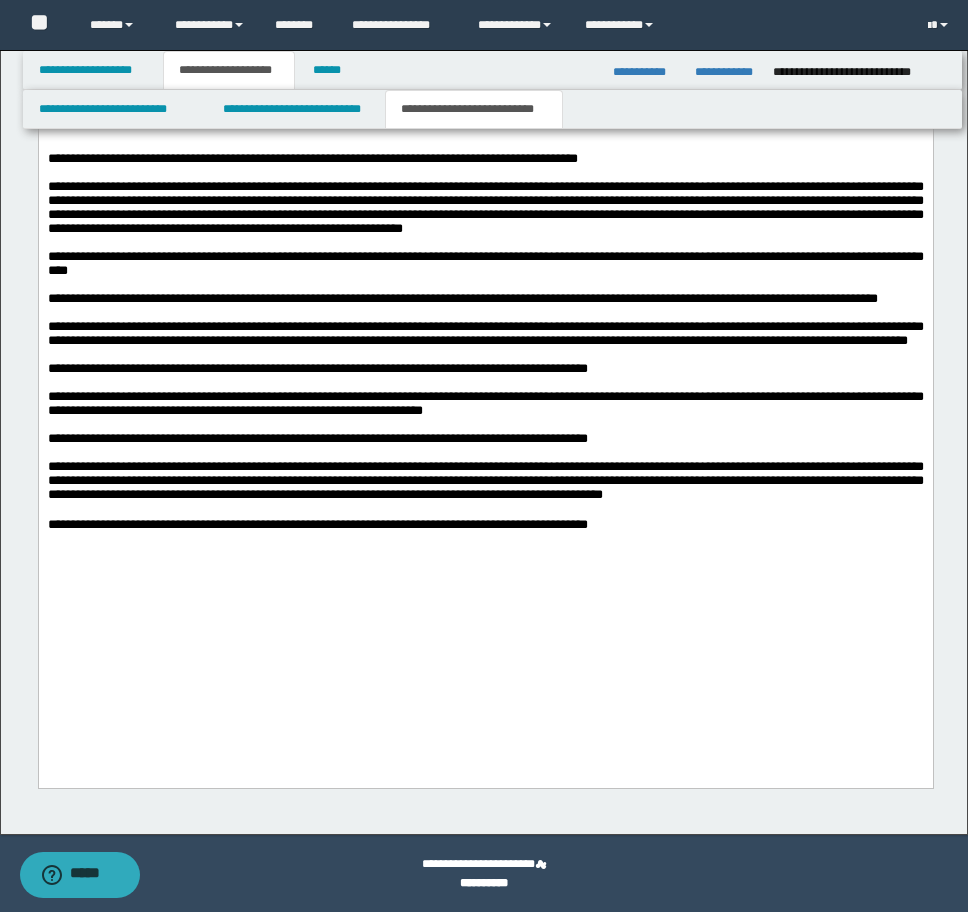 click on "**********" at bounding box center [485, 524] 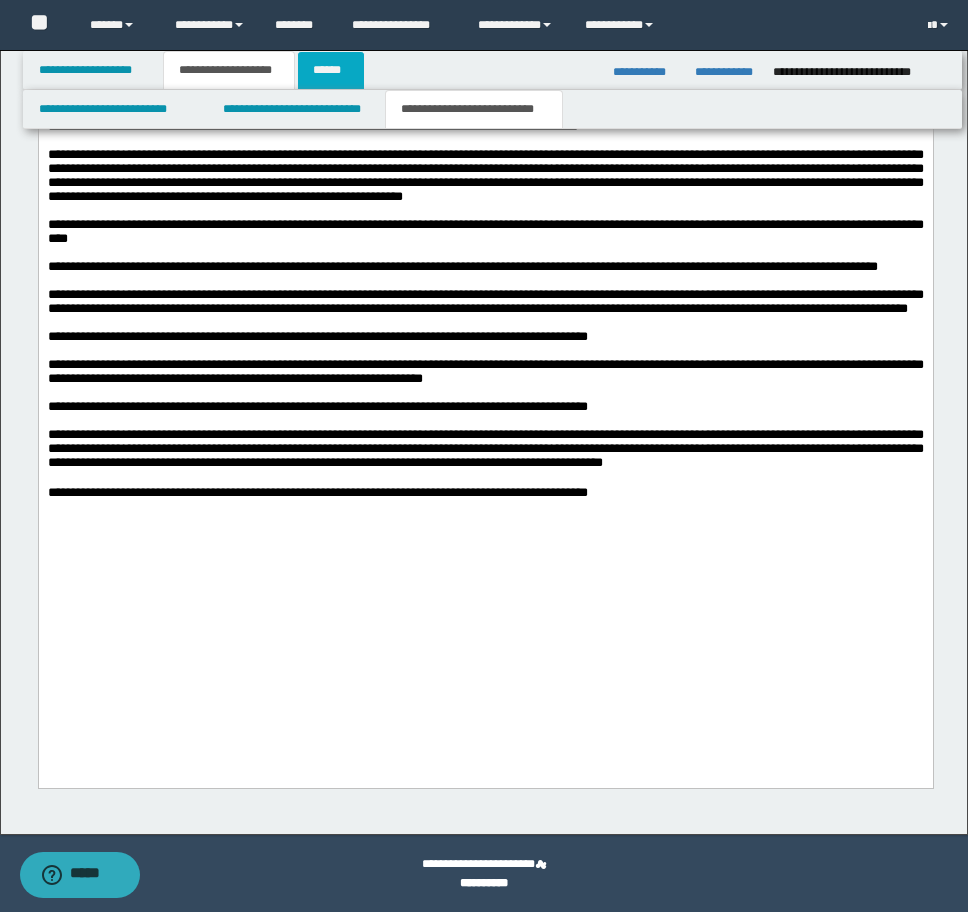 click on "******" at bounding box center [331, 70] 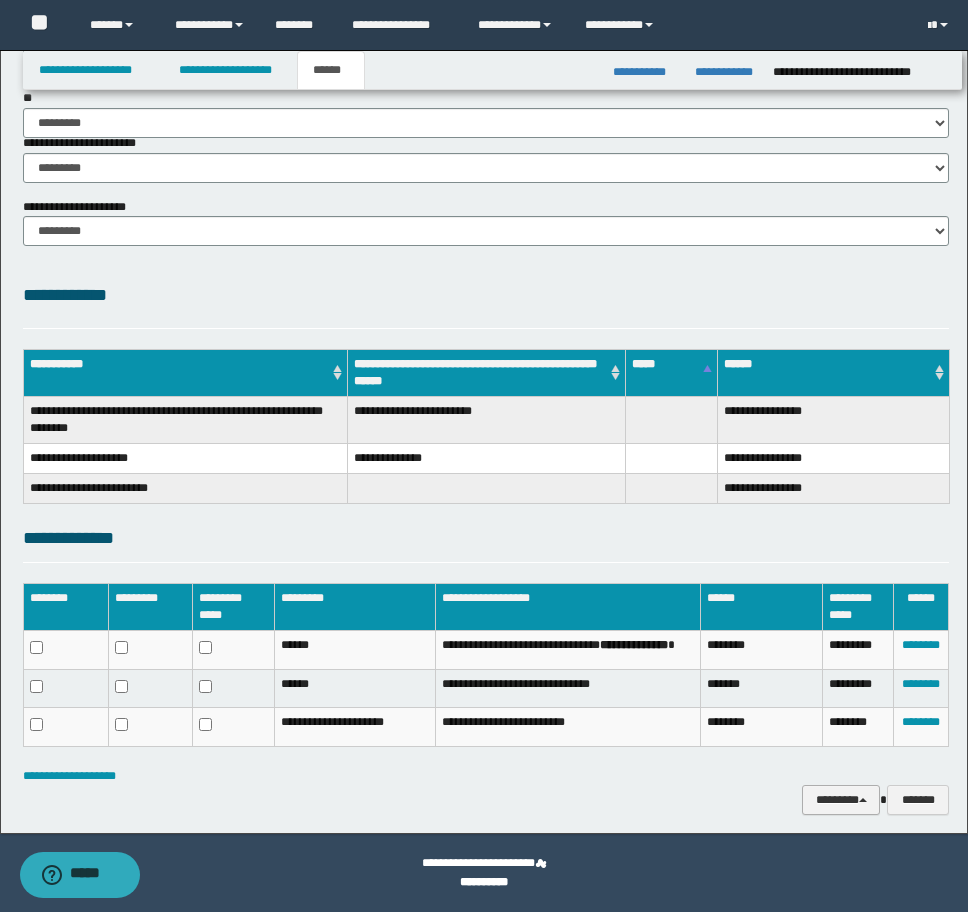 click on "********" at bounding box center (841, 800) 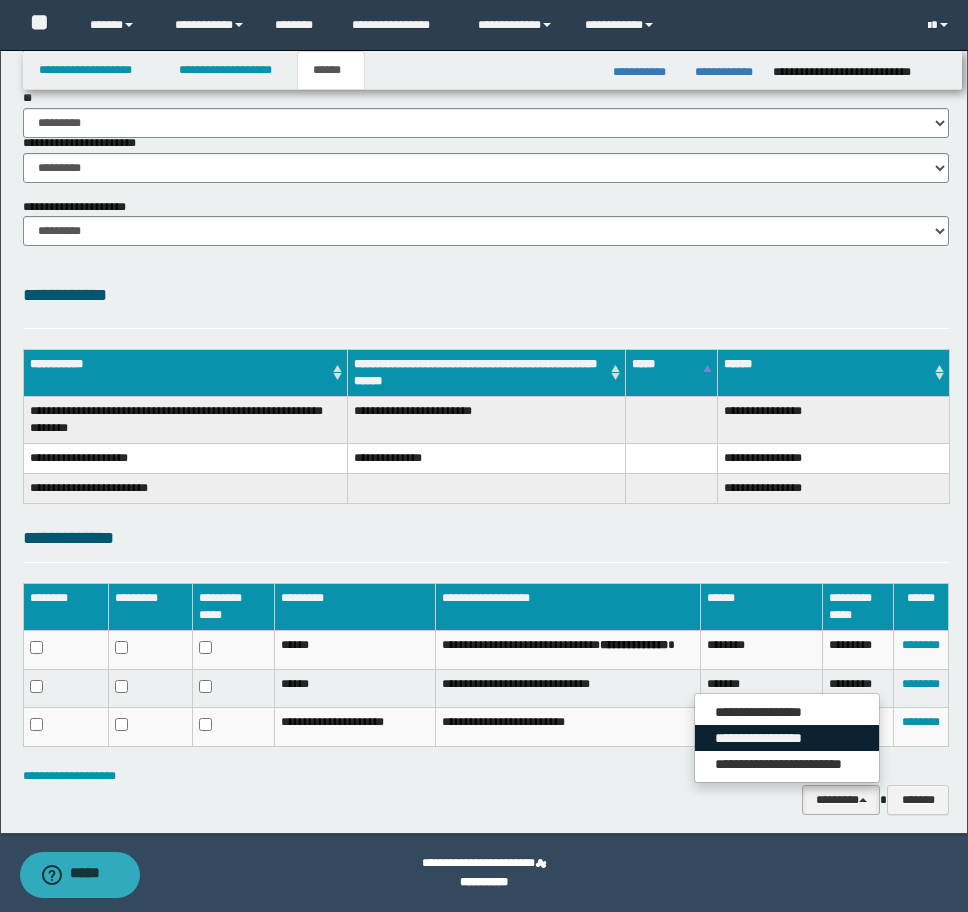 click on "**********" at bounding box center [787, 738] 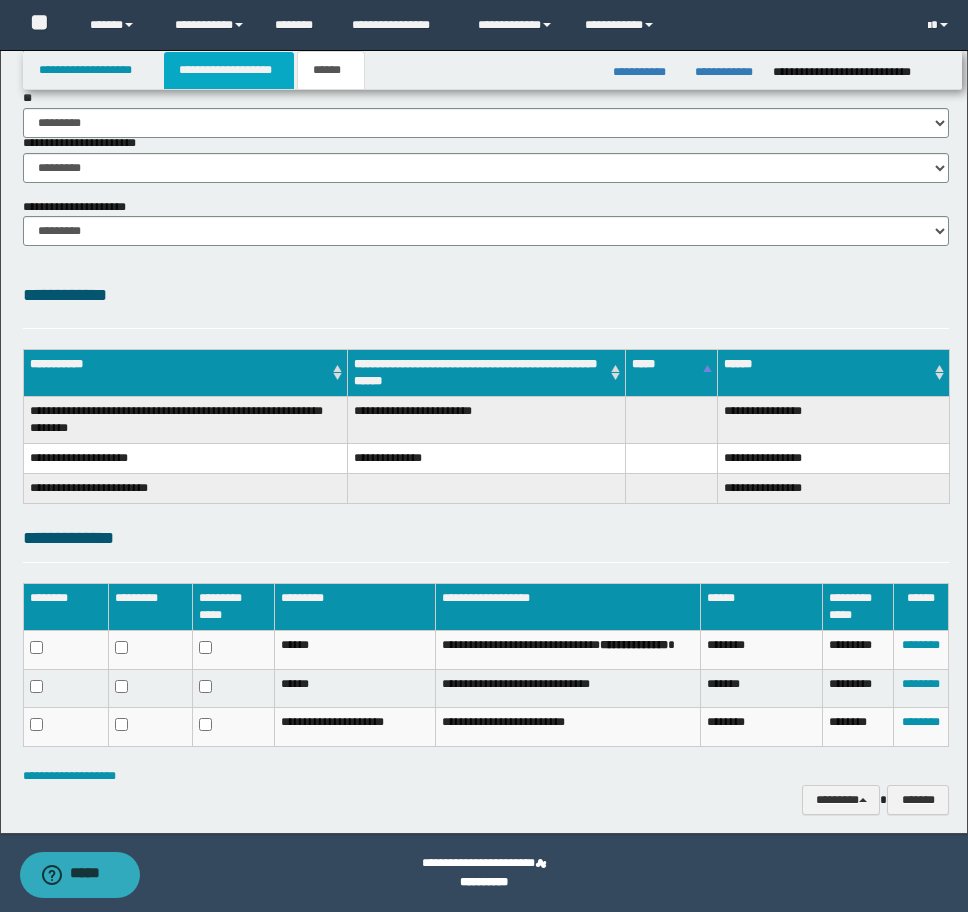 click on "**********" at bounding box center [229, 70] 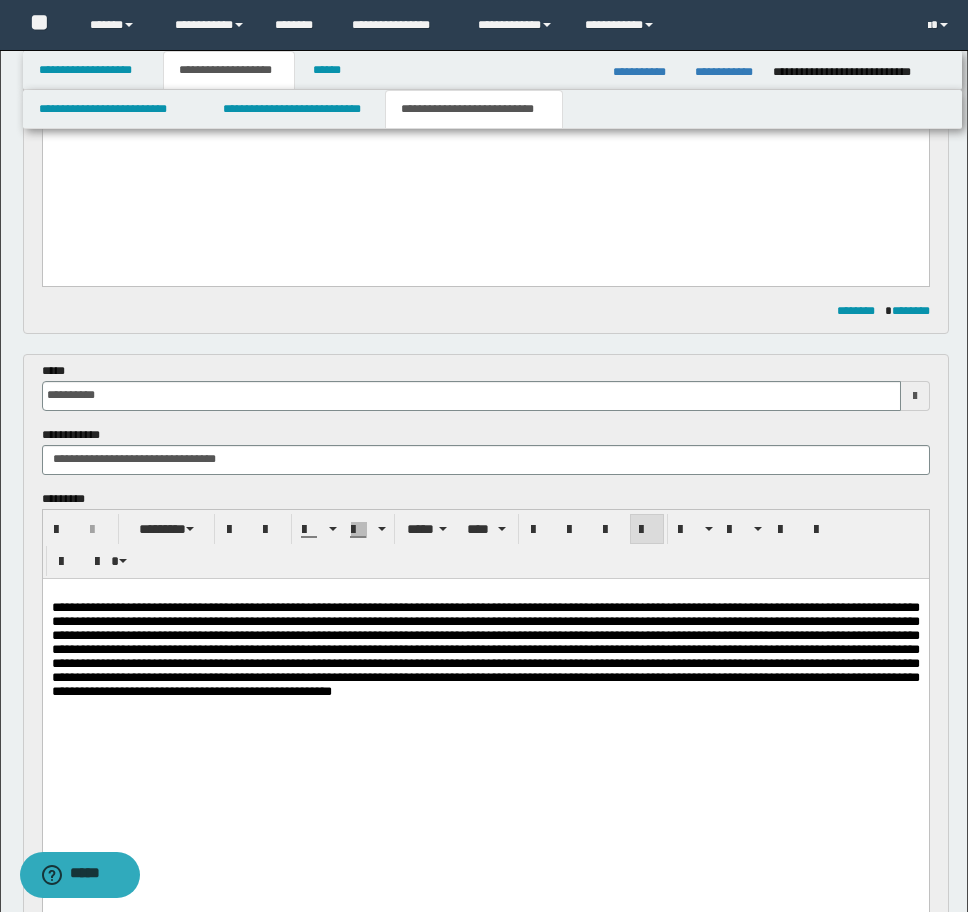 scroll, scrollTop: 1248, scrollLeft: 0, axis: vertical 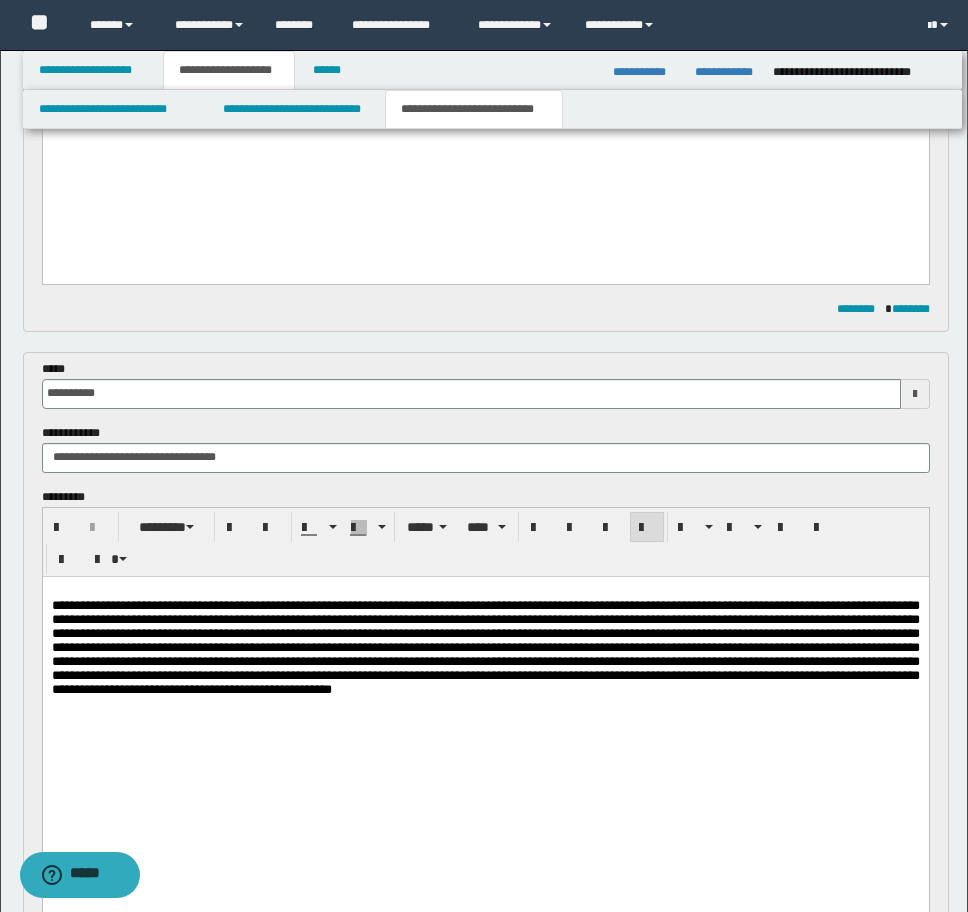 click on "**********" at bounding box center (485, -346) 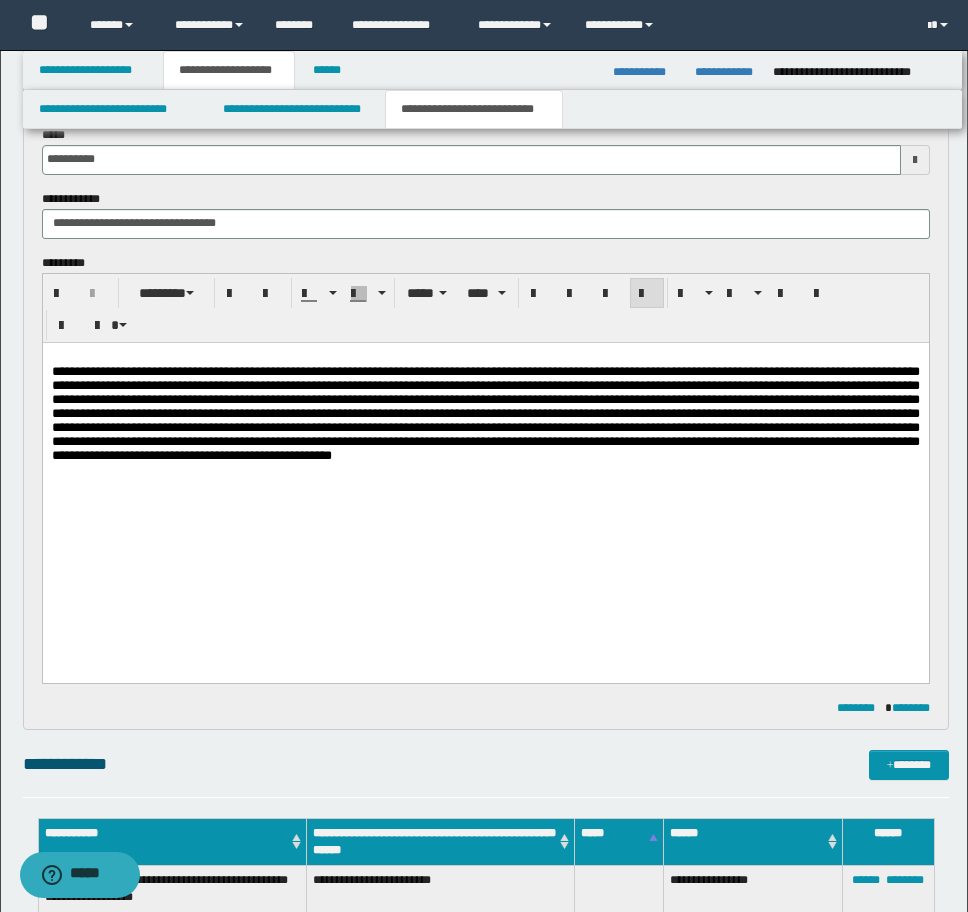 scroll, scrollTop: 1548, scrollLeft: 0, axis: vertical 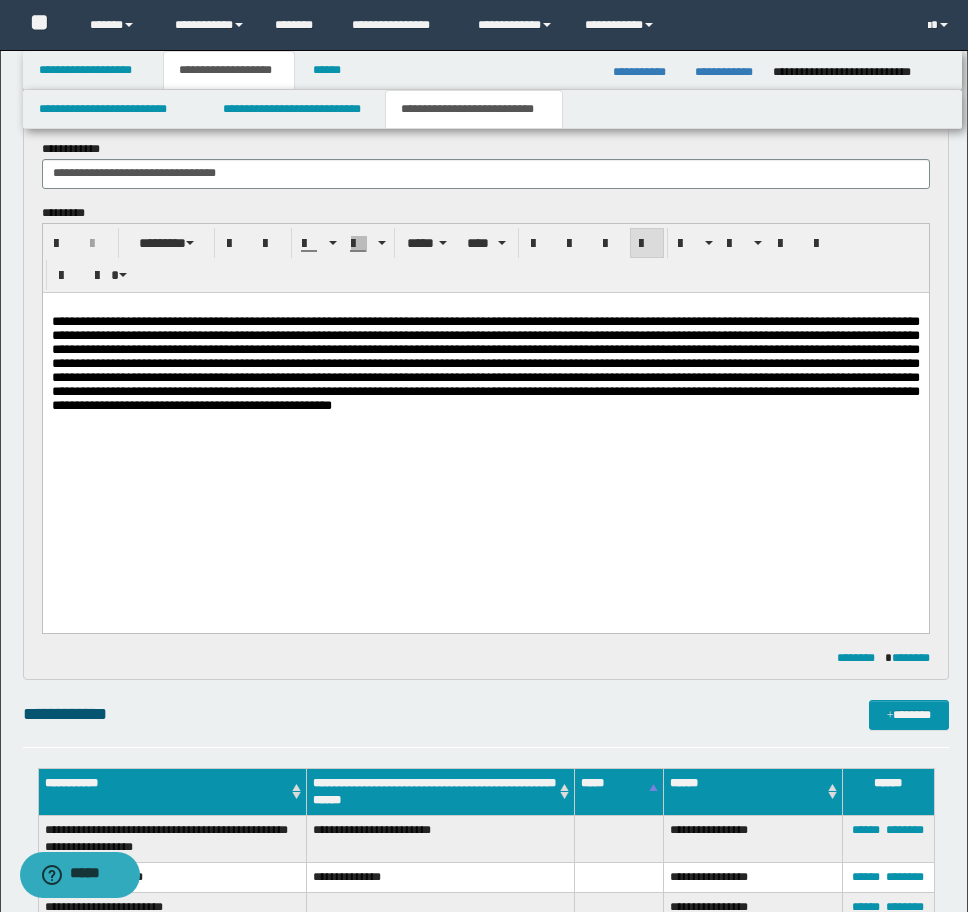 click at bounding box center [485, 461] 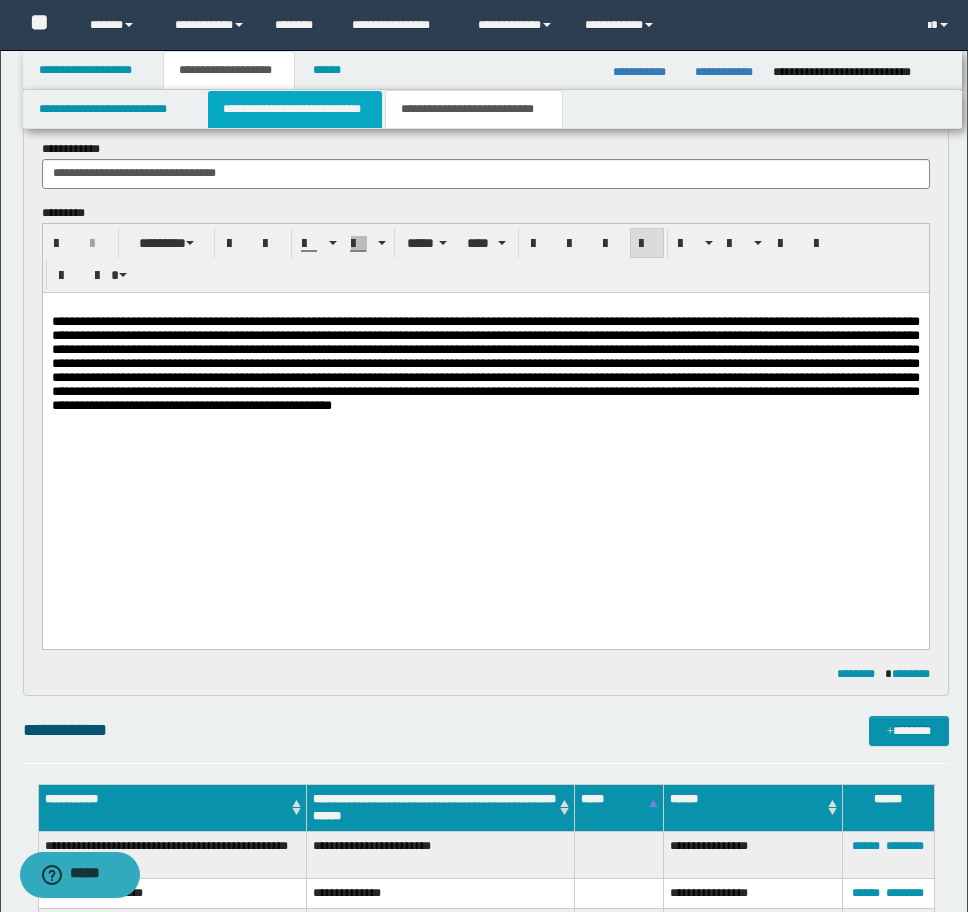 click on "**********" at bounding box center [295, 109] 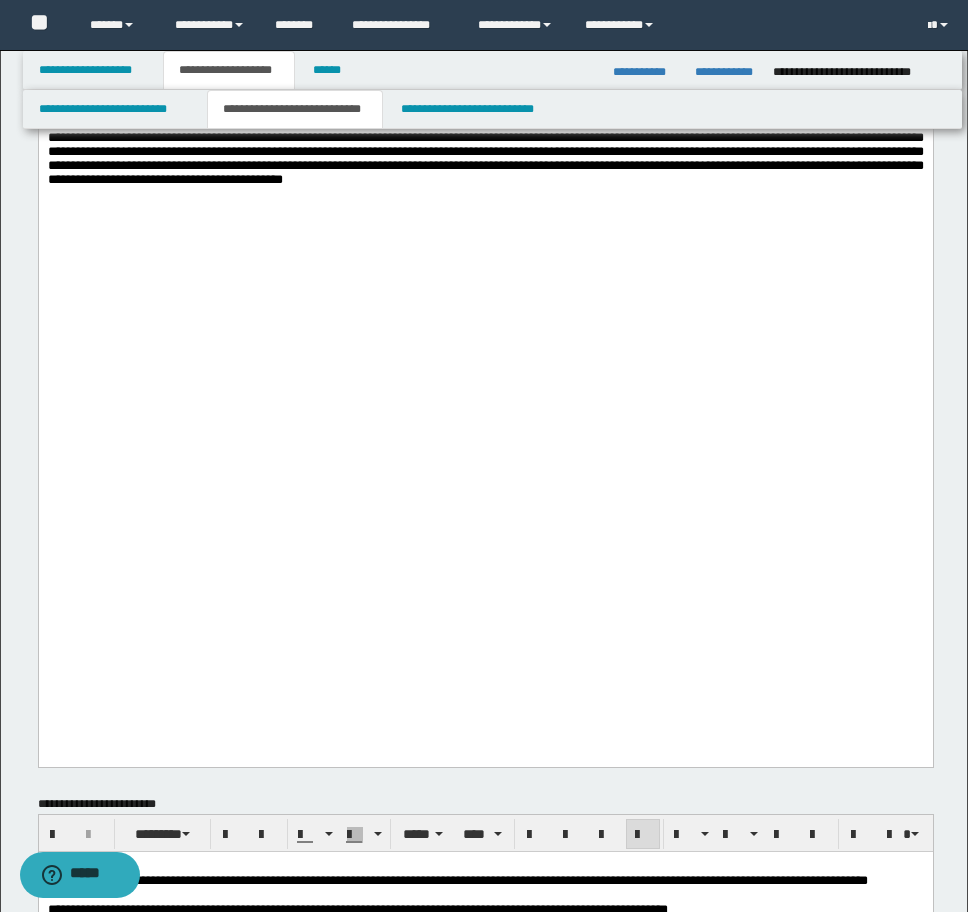 scroll, scrollTop: 1748, scrollLeft: 0, axis: vertical 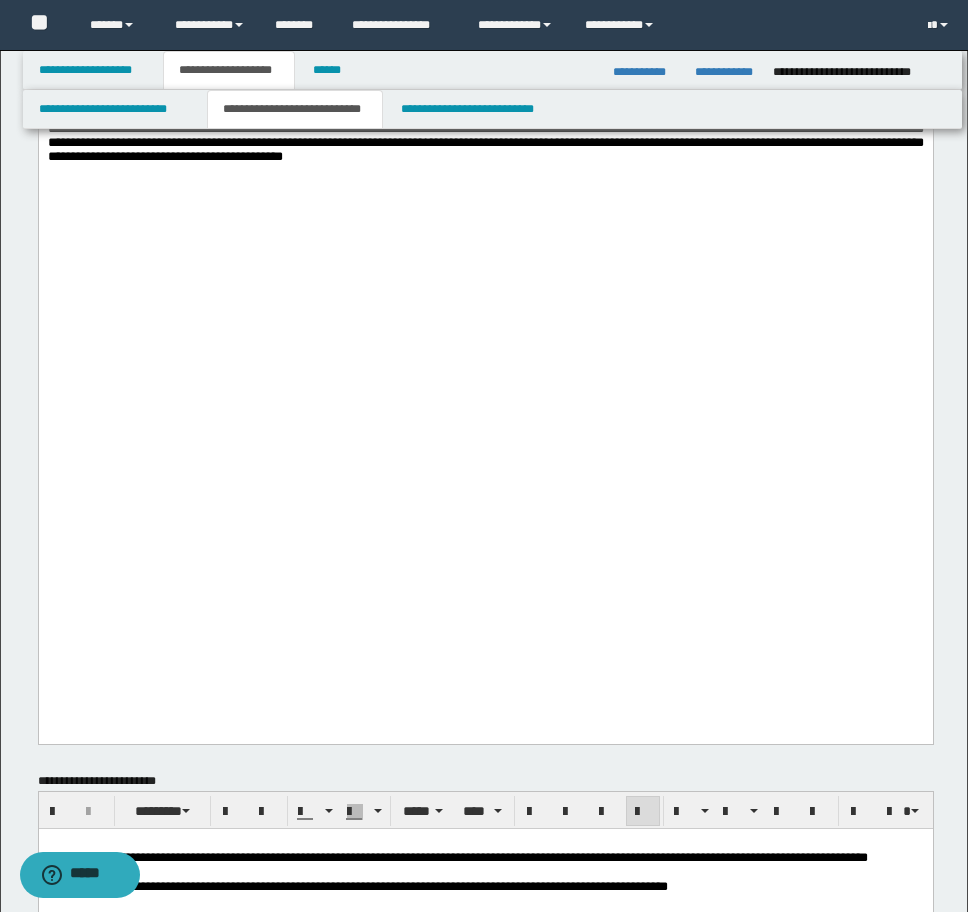 click on "**********" at bounding box center (485, -624) 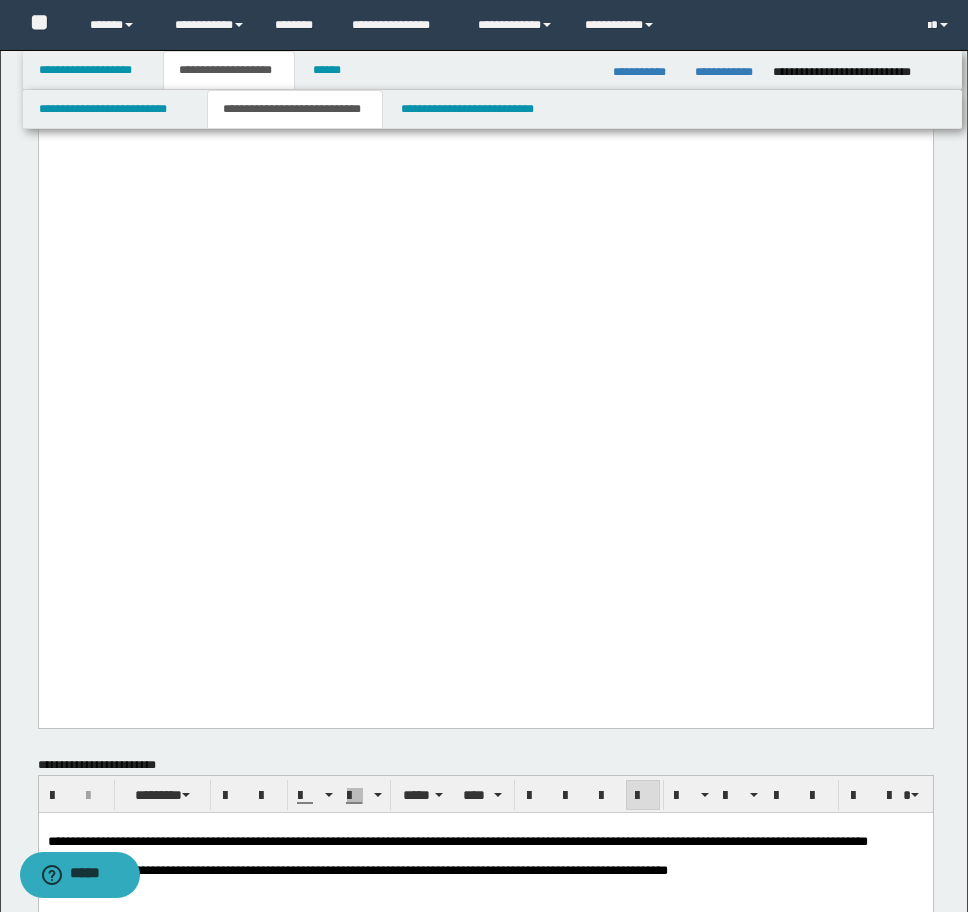 scroll, scrollTop: 1716, scrollLeft: 0, axis: vertical 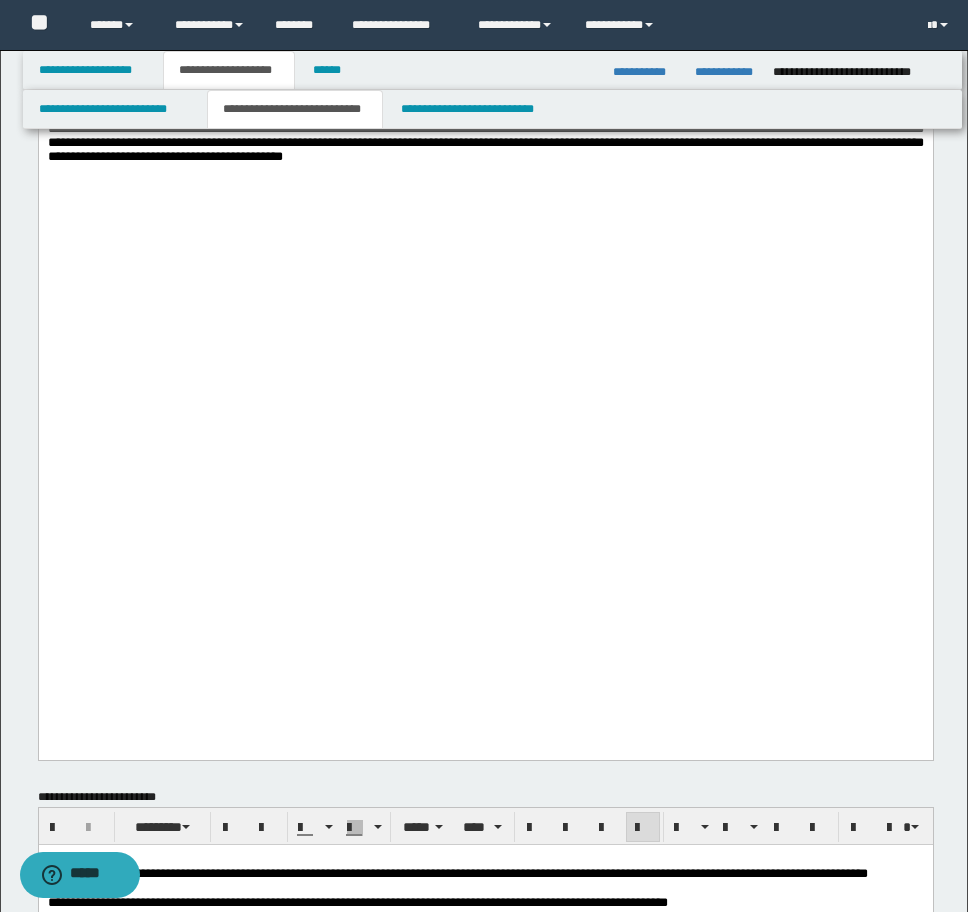 click on "[FIRST] [LAST] [ADDRESS] [CITY], [STATE] [PHONE] [EMAIL] [SSN] [CREDIT_CARD] [BIRTH_DATE]" at bounding box center (485, -33) 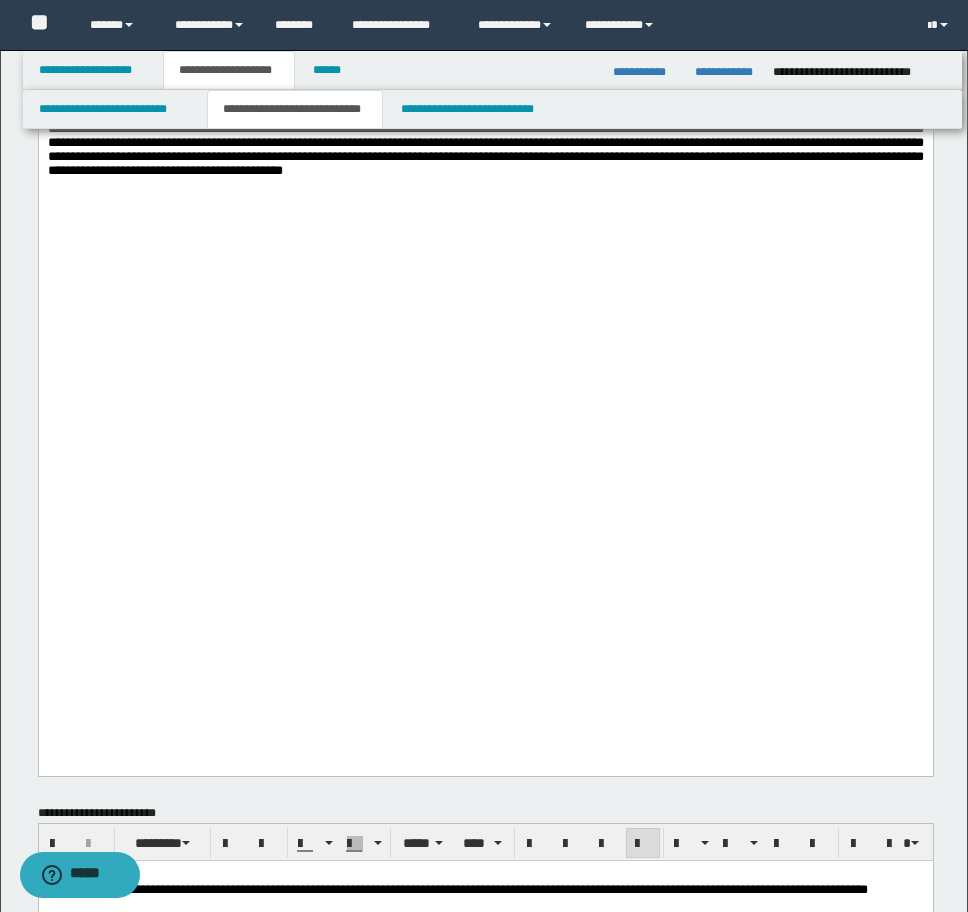 click on "**********" at bounding box center [485, 108] 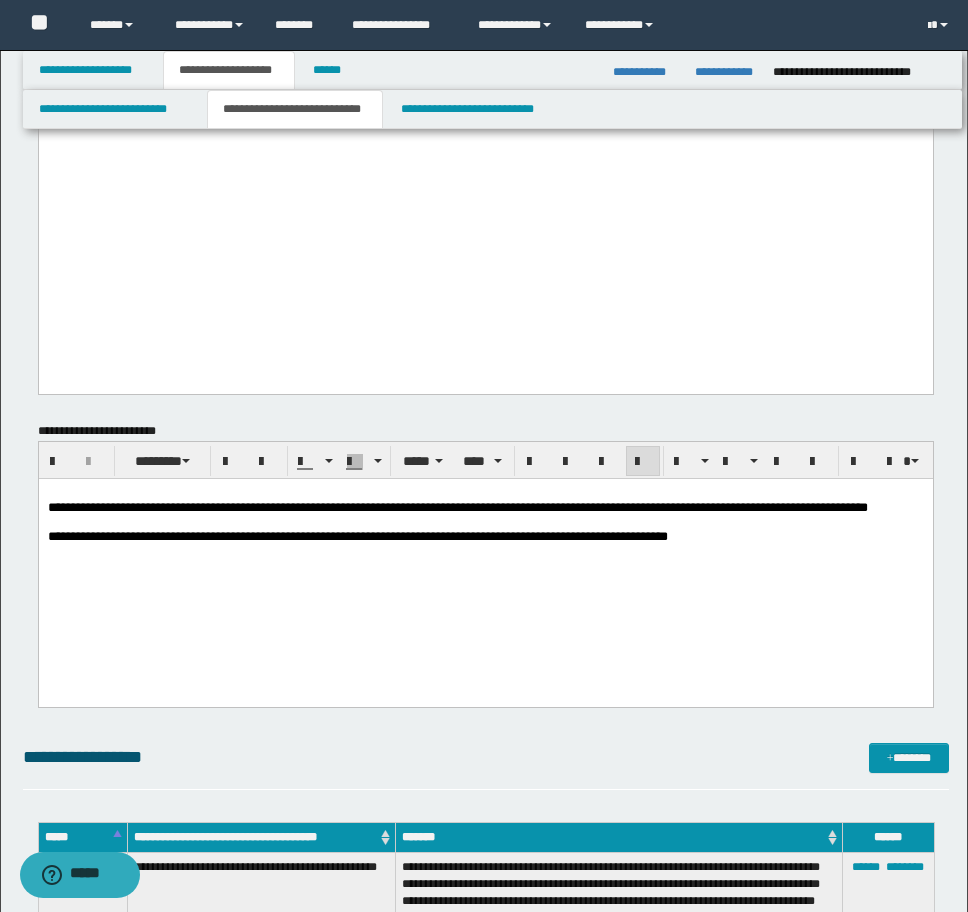 scroll, scrollTop: 2216, scrollLeft: 0, axis: vertical 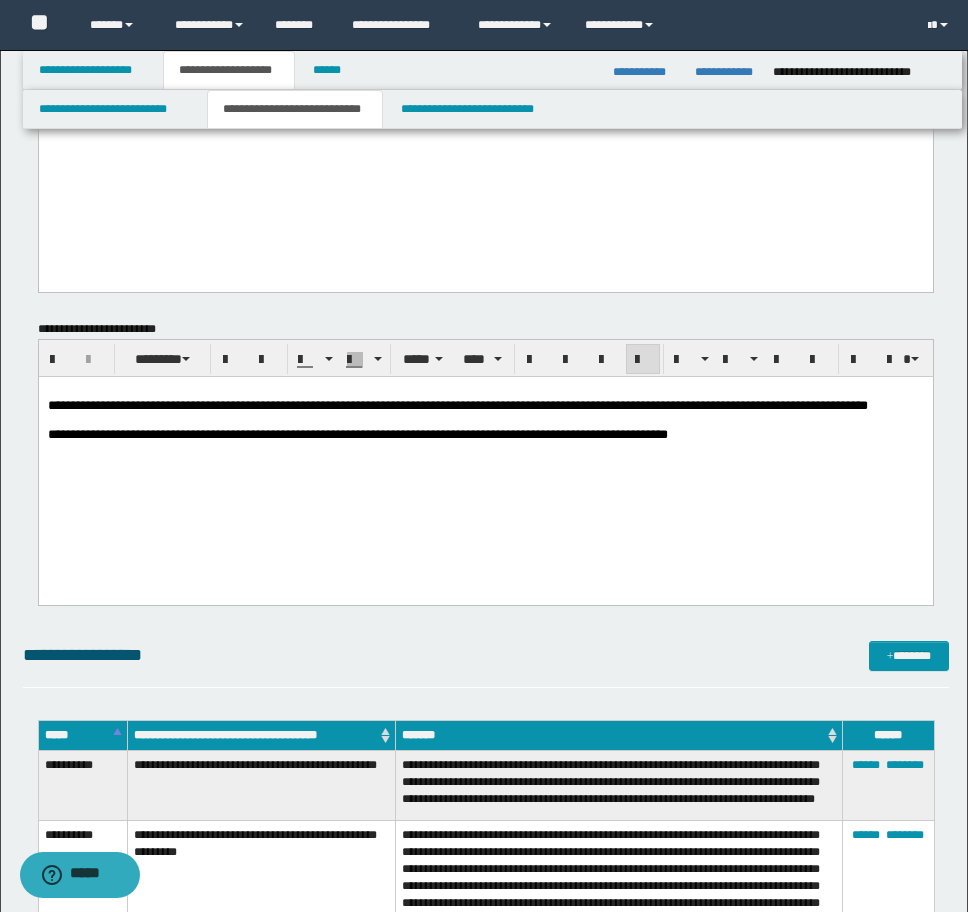 click on "**********" at bounding box center (485, 451) 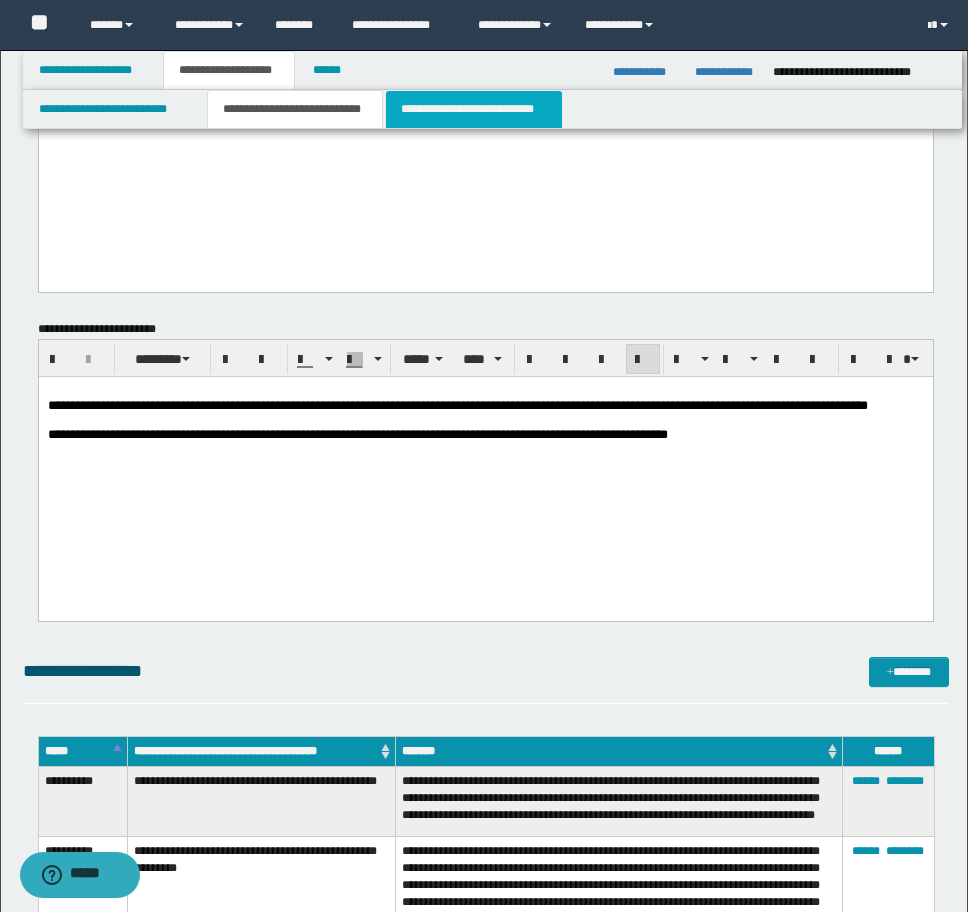 click on "**********" at bounding box center [474, 109] 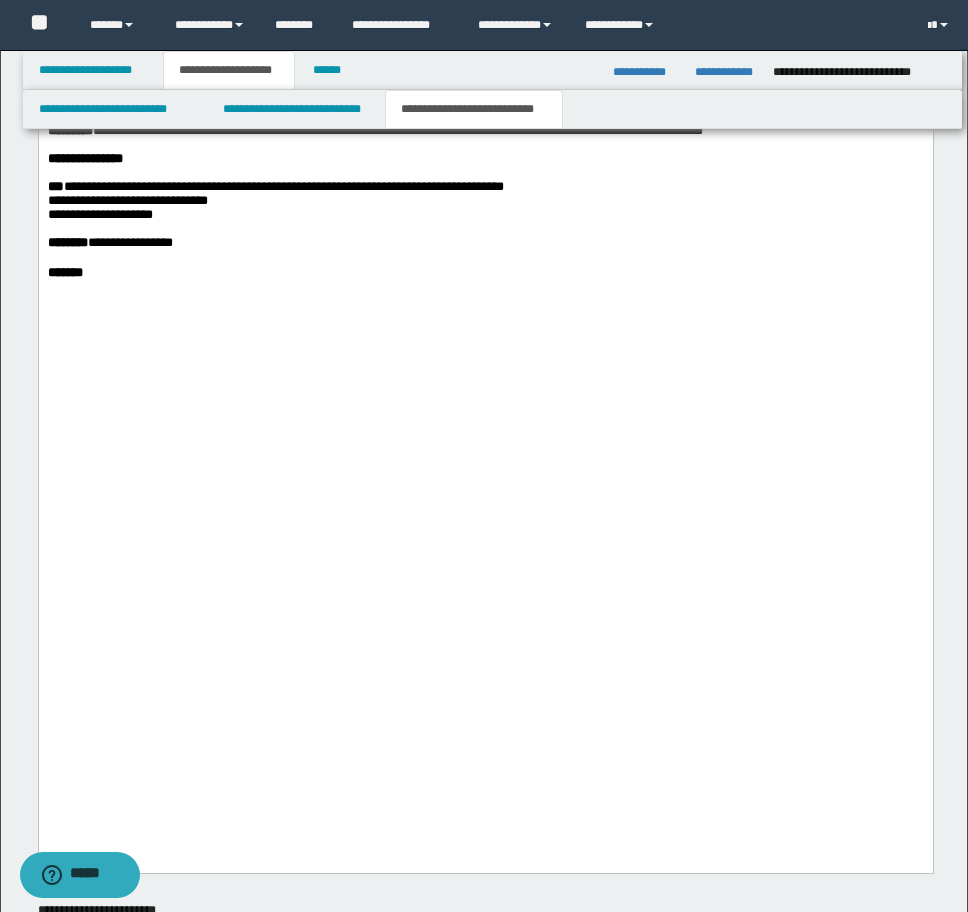 scroll, scrollTop: 4516, scrollLeft: 0, axis: vertical 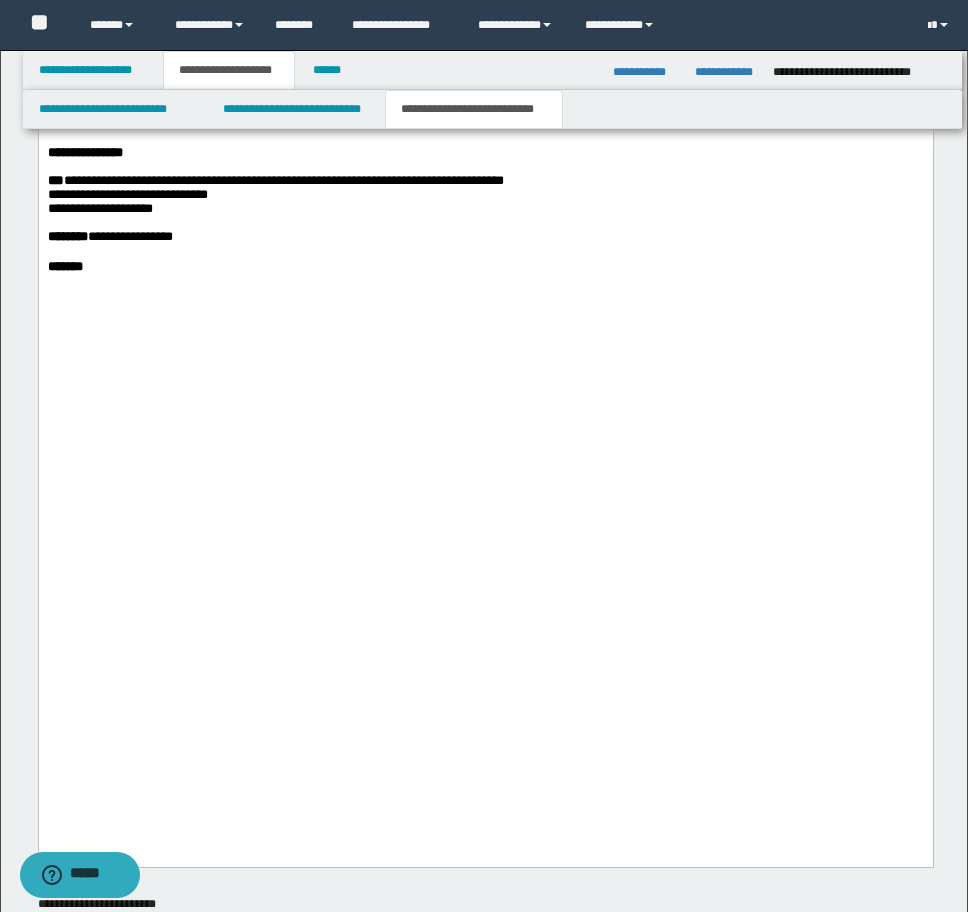 click at bounding box center [485, 295] 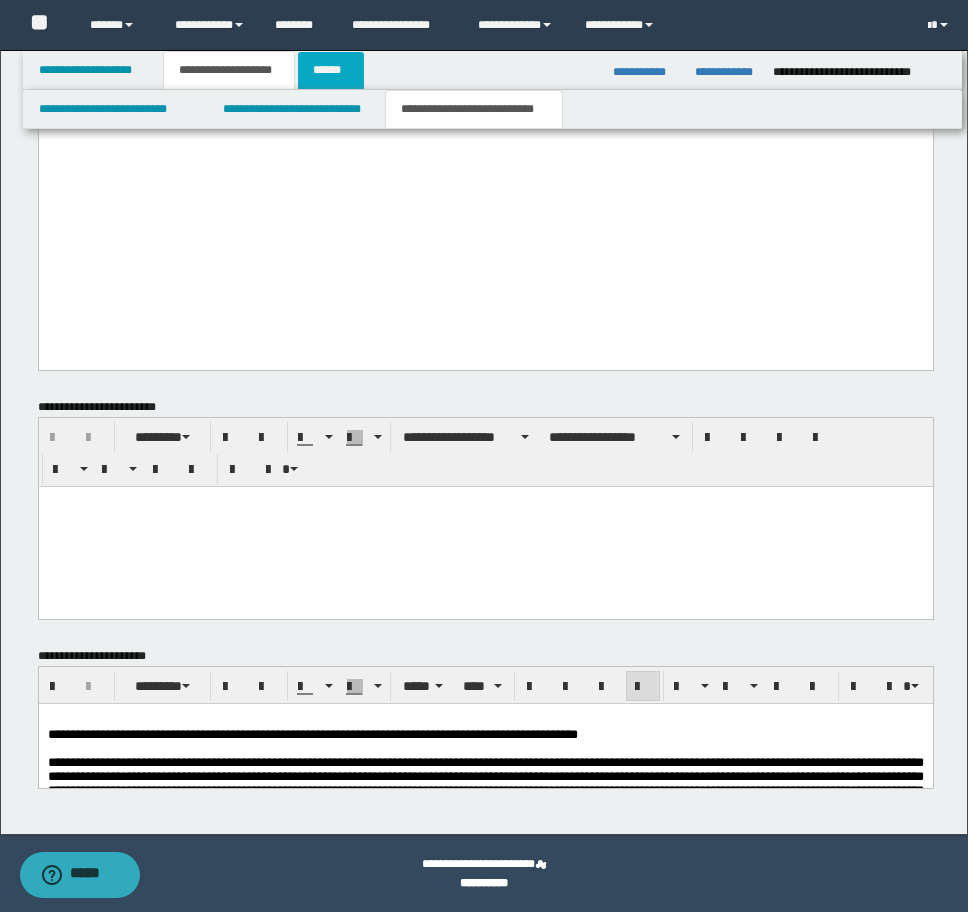 click on "******" at bounding box center [331, 70] 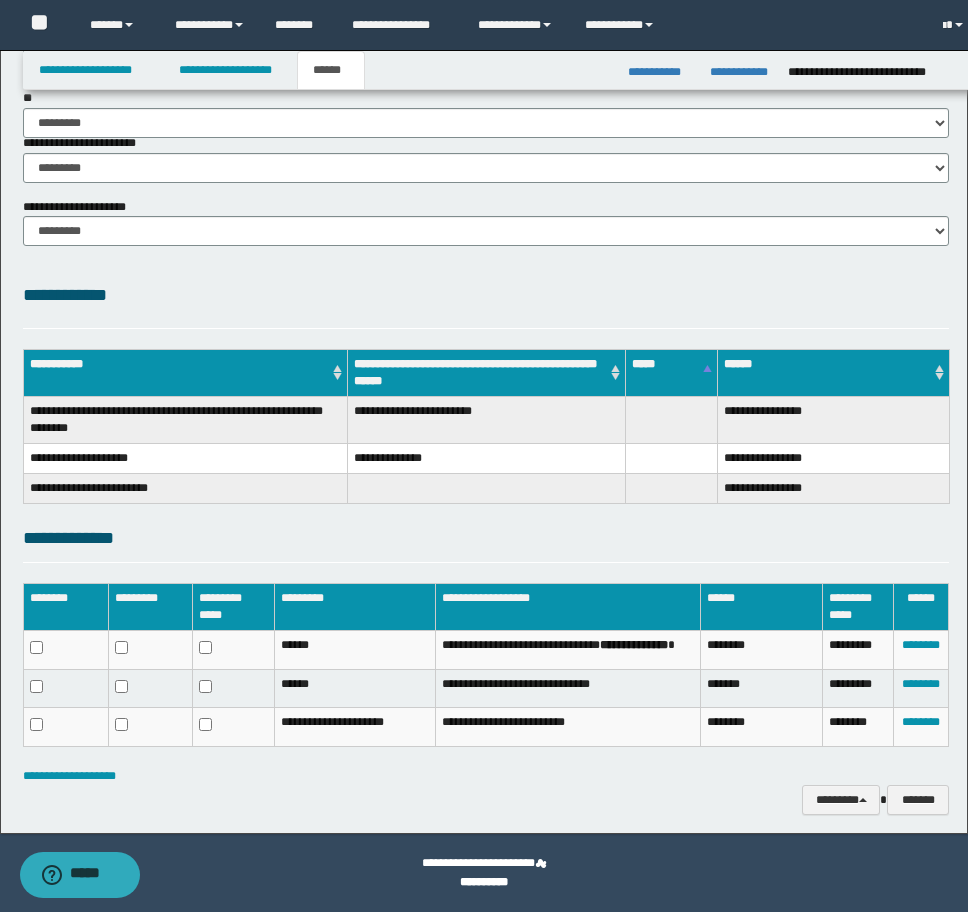 scroll, scrollTop: 317, scrollLeft: 0, axis: vertical 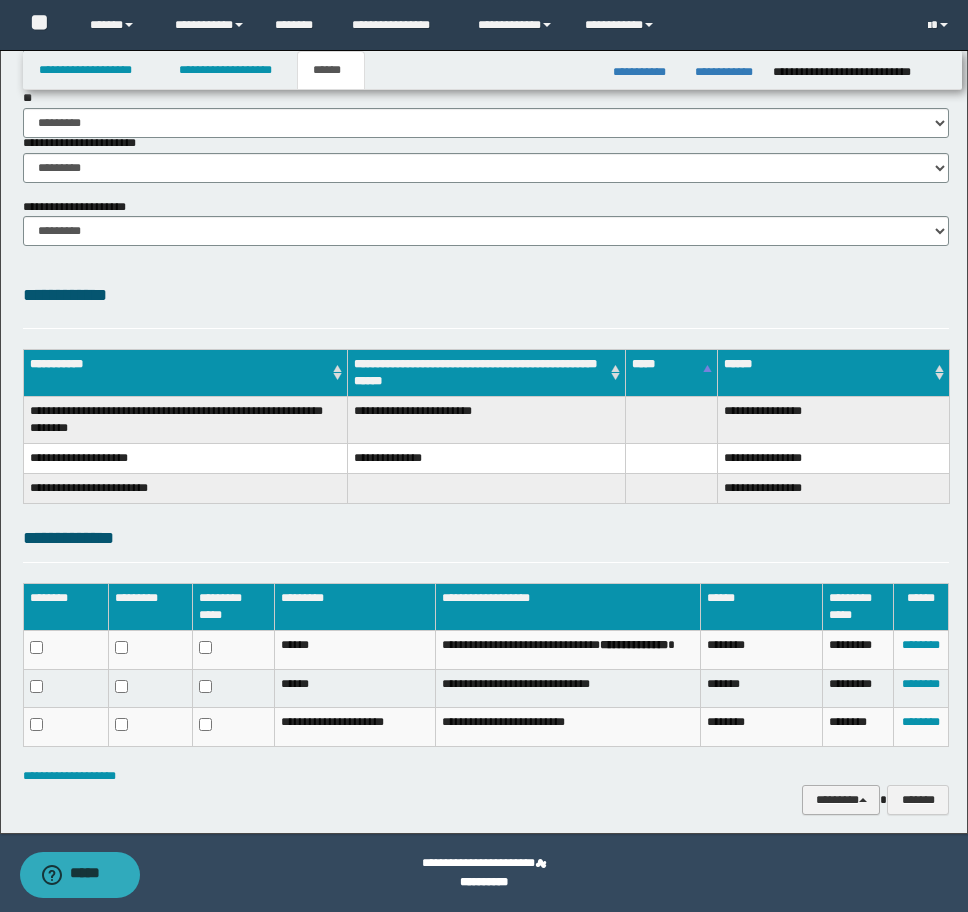 click on "********" at bounding box center [841, 800] 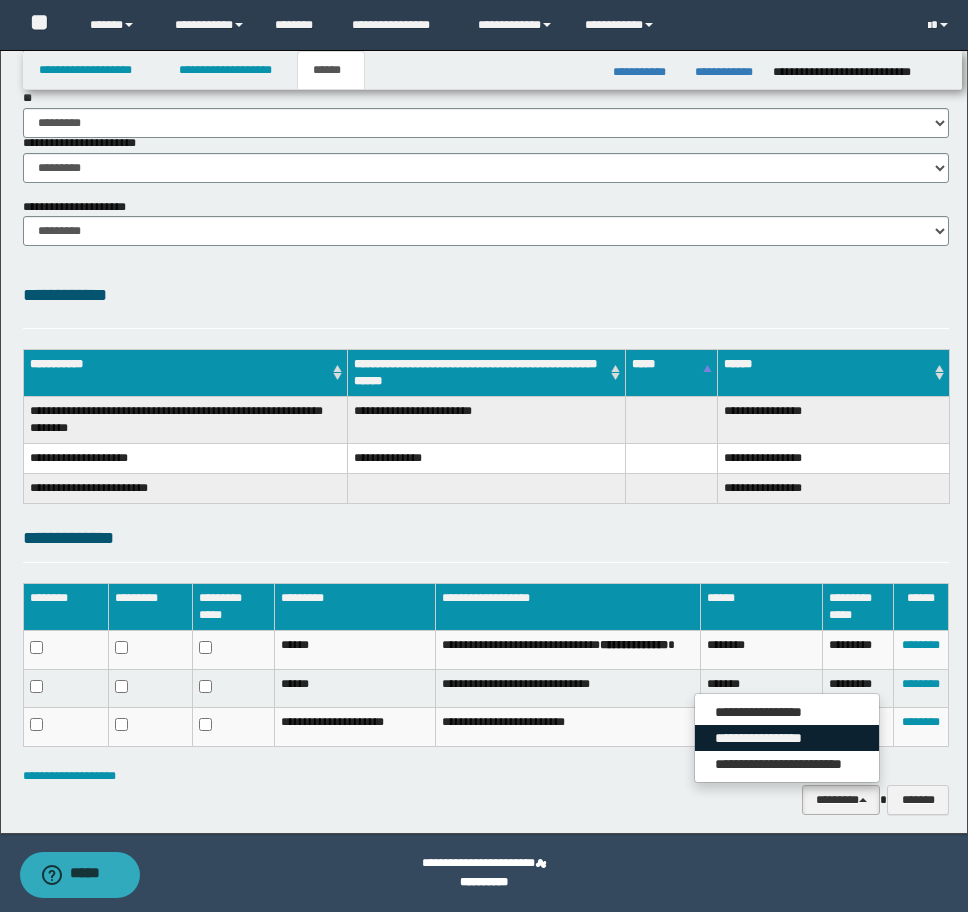 click on "**********" at bounding box center [787, 738] 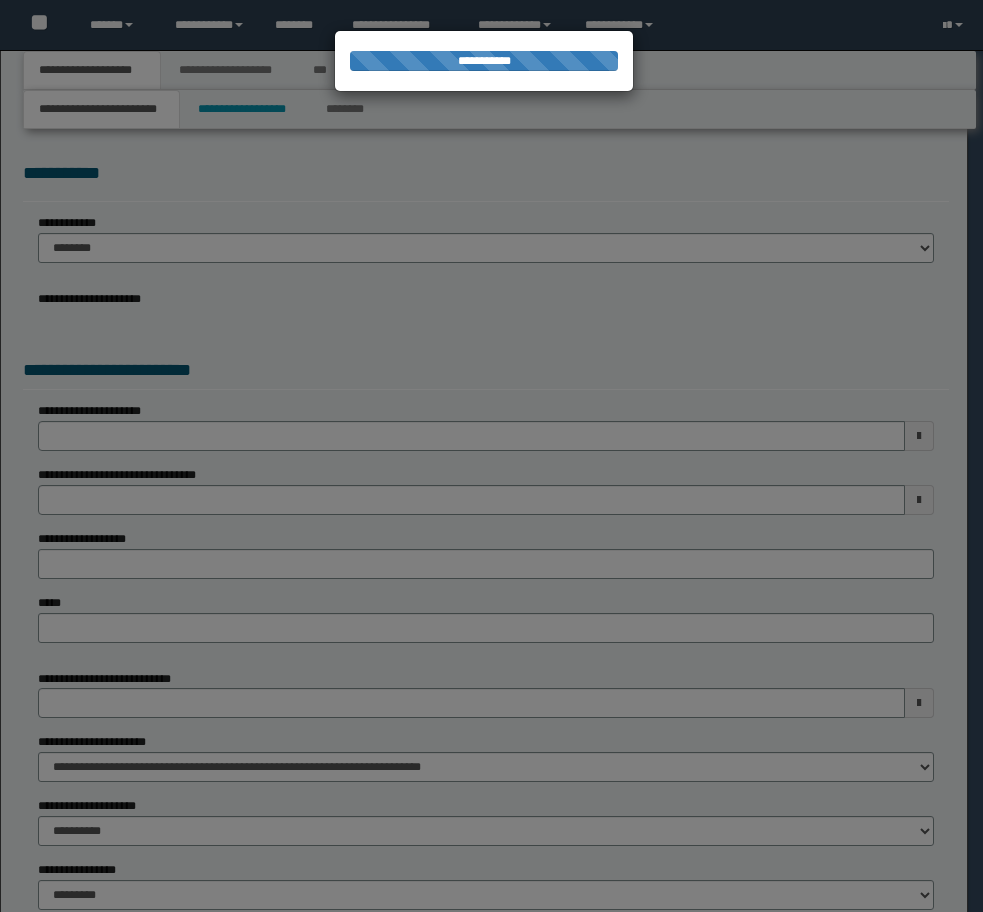 scroll, scrollTop: 0, scrollLeft: 0, axis: both 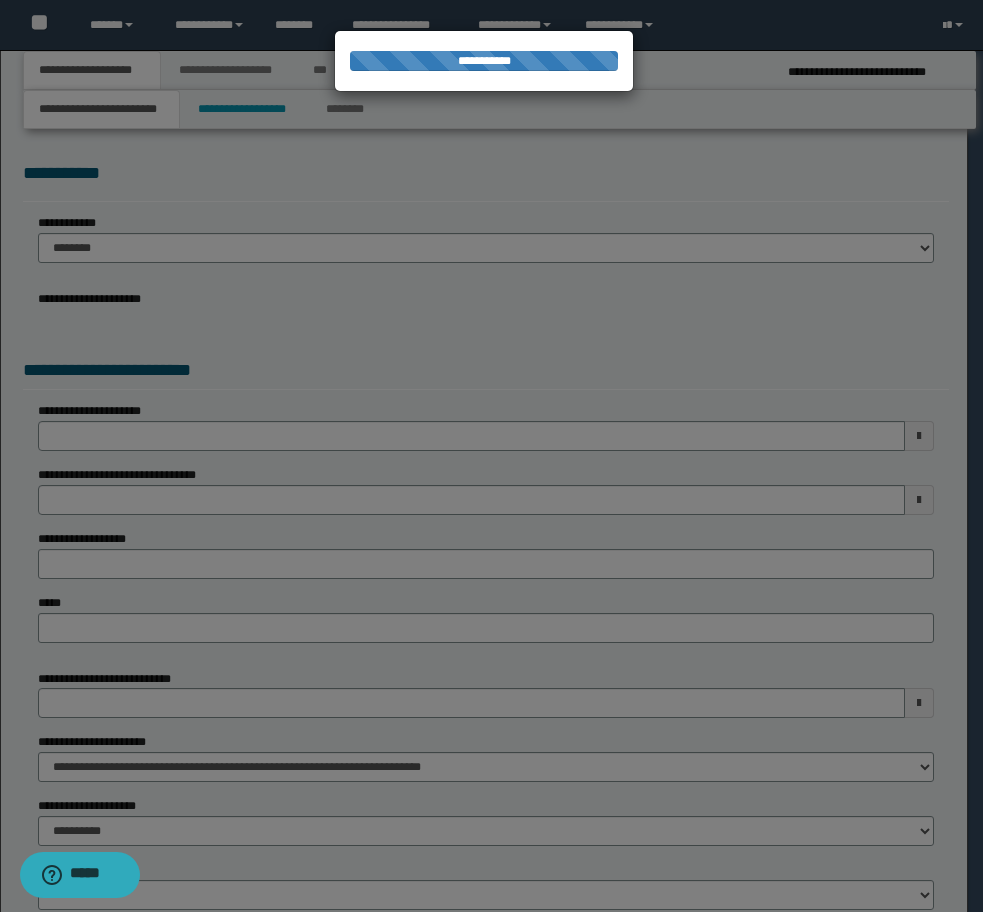 select on "*" 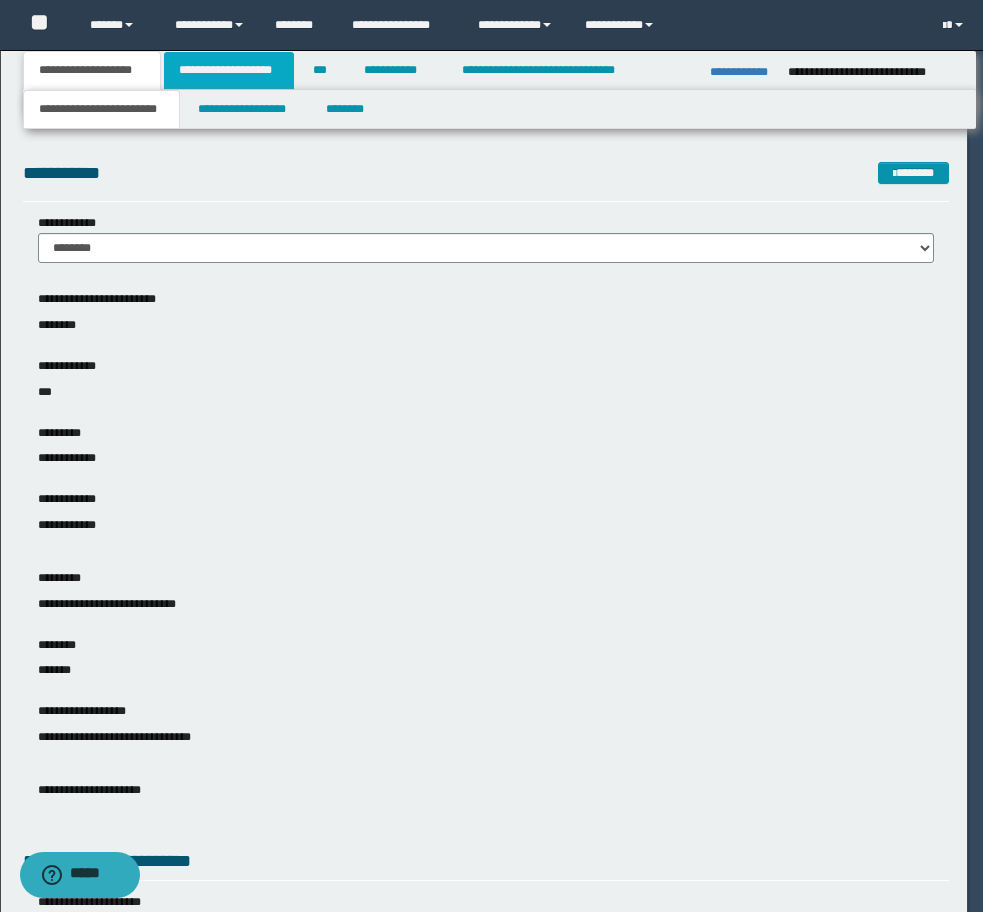 click on "**********" at bounding box center [229, 70] 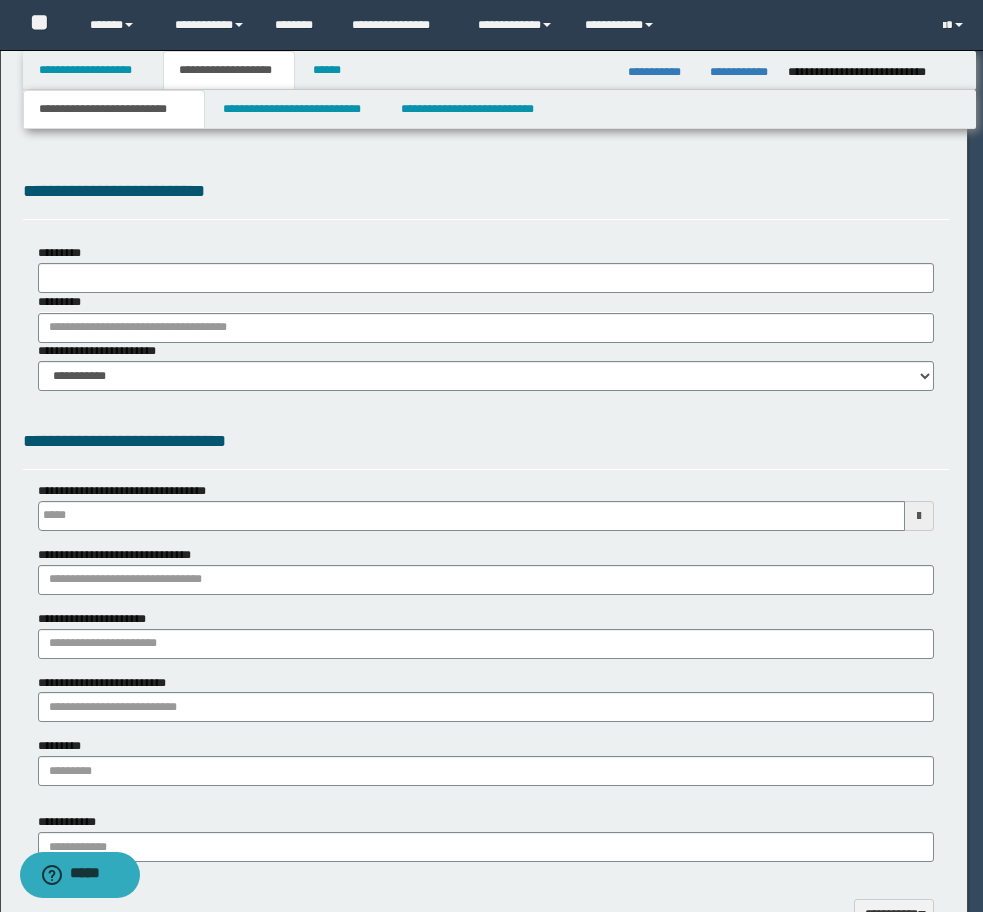 type on "**********" 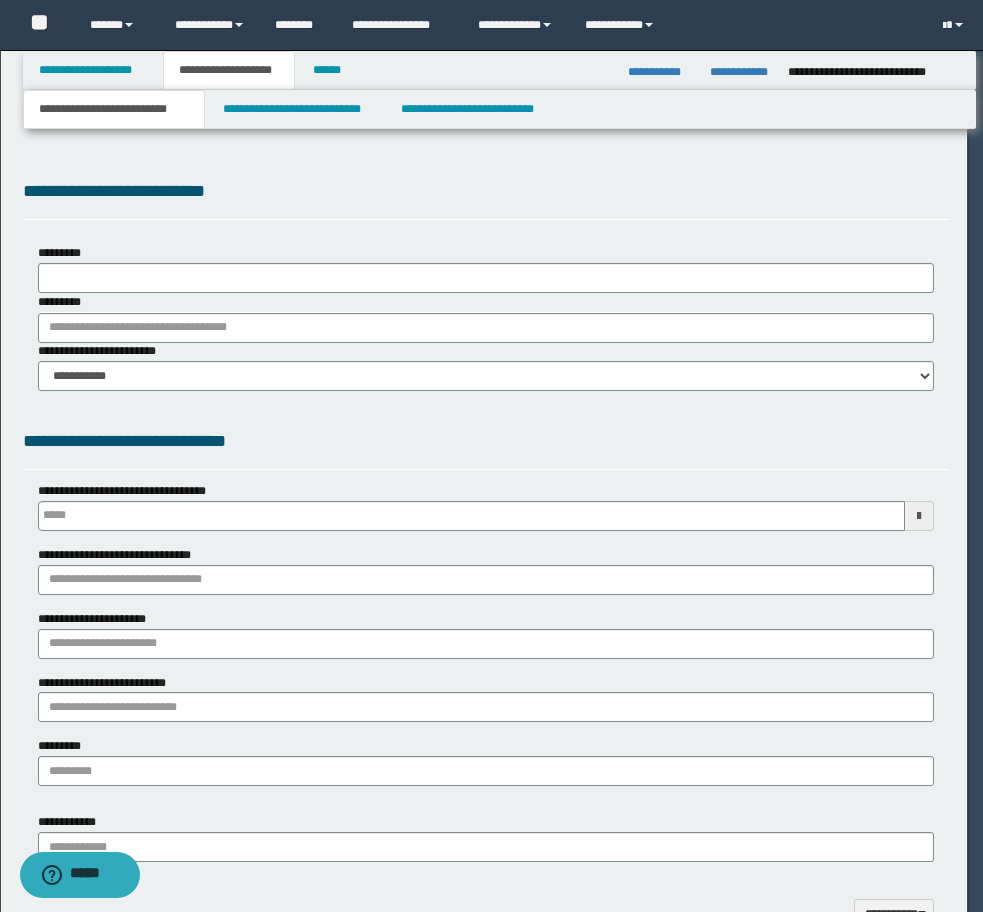 type on "**********" 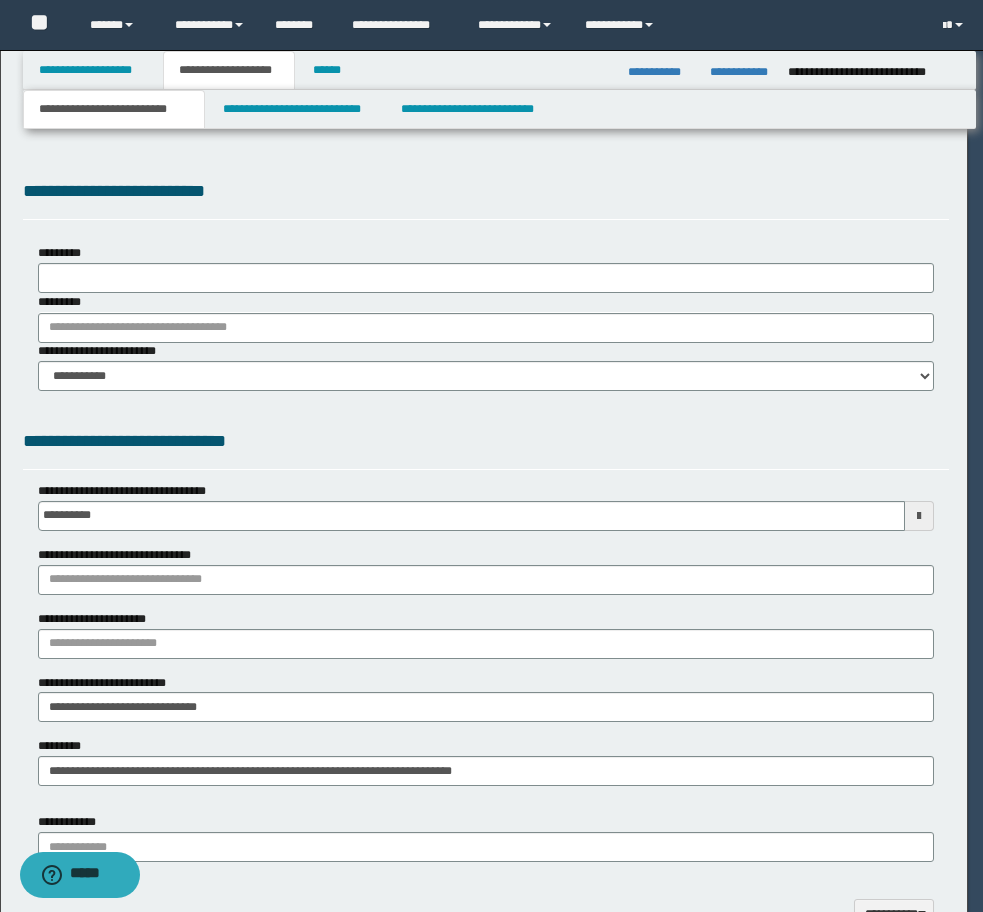 scroll, scrollTop: 0, scrollLeft: 0, axis: both 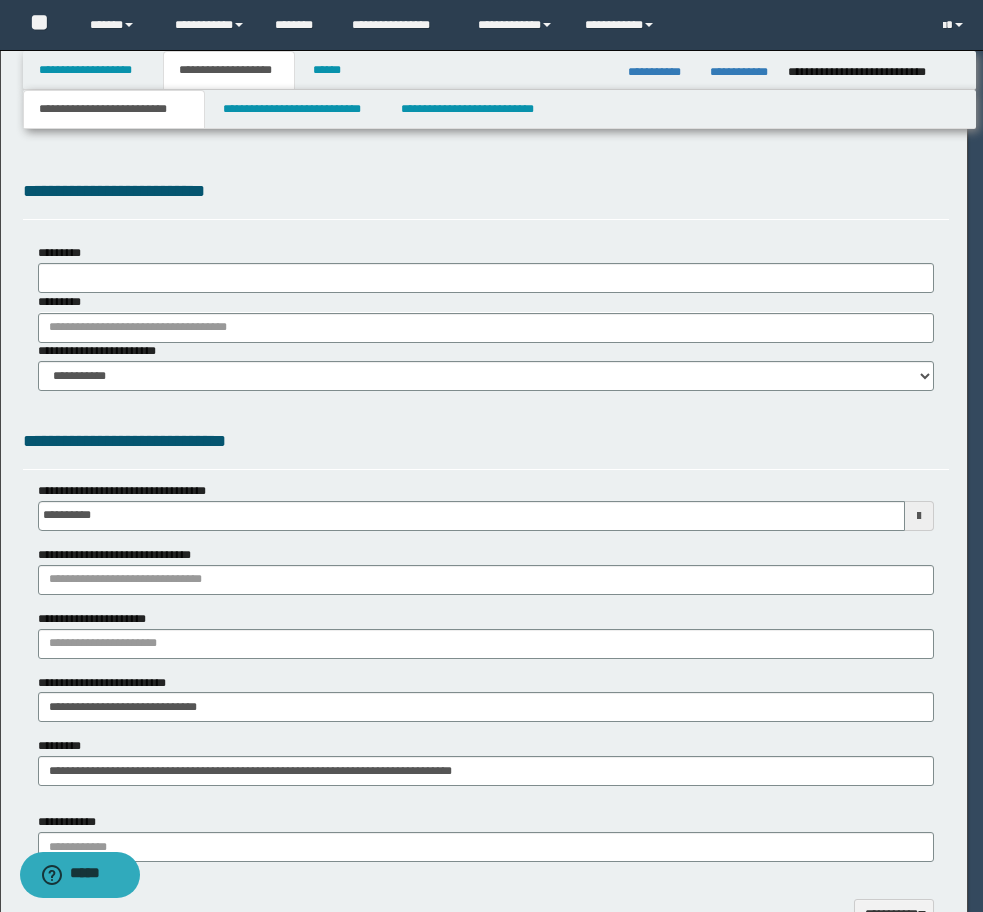 type on "**********" 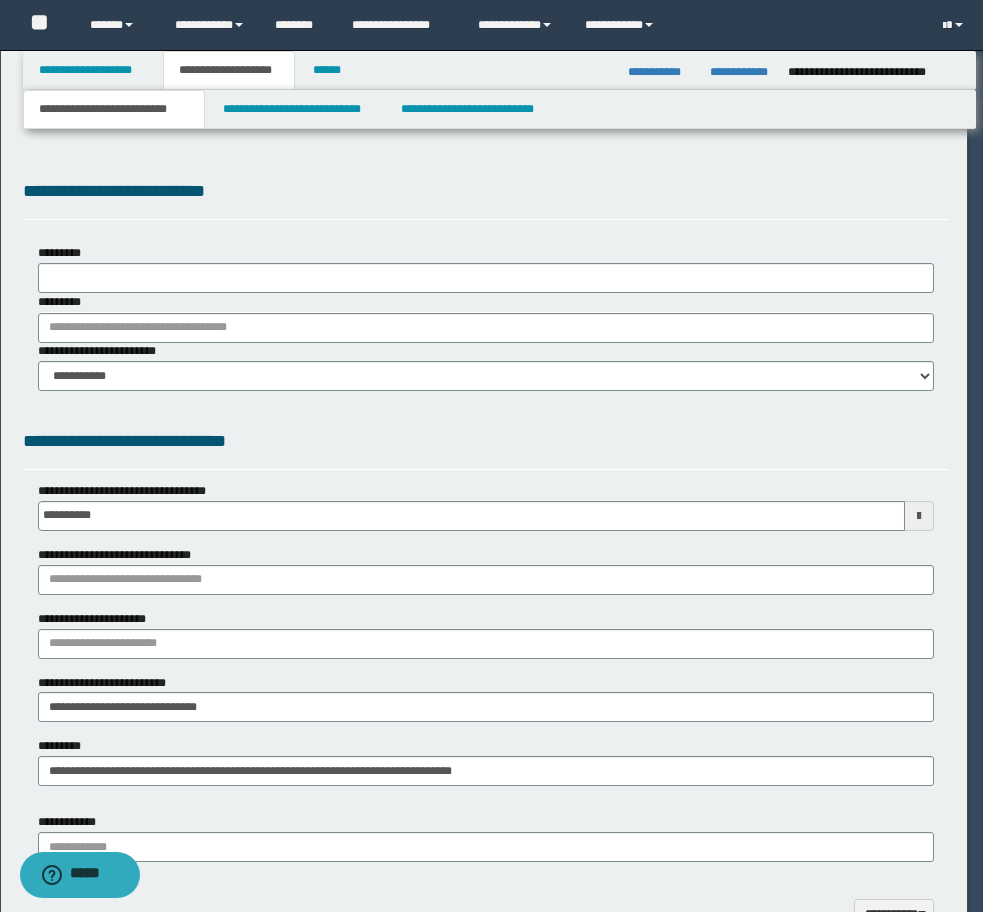 select on "*" 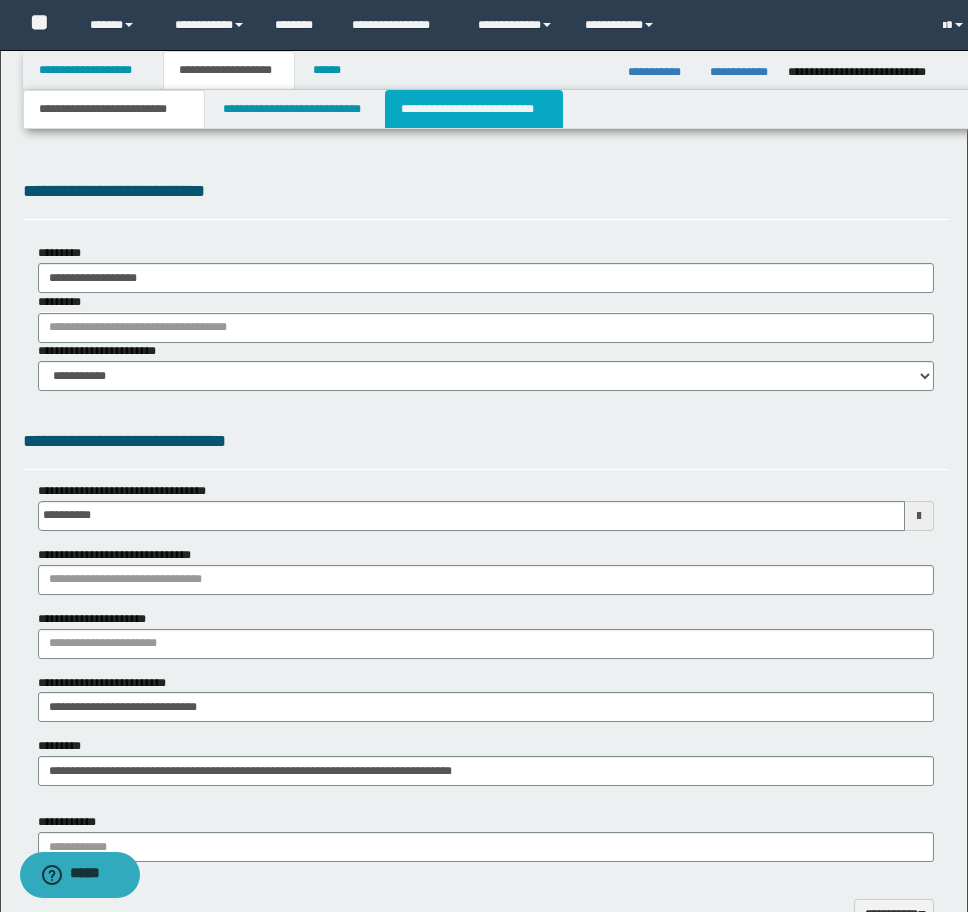 click on "**********" at bounding box center (474, 109) 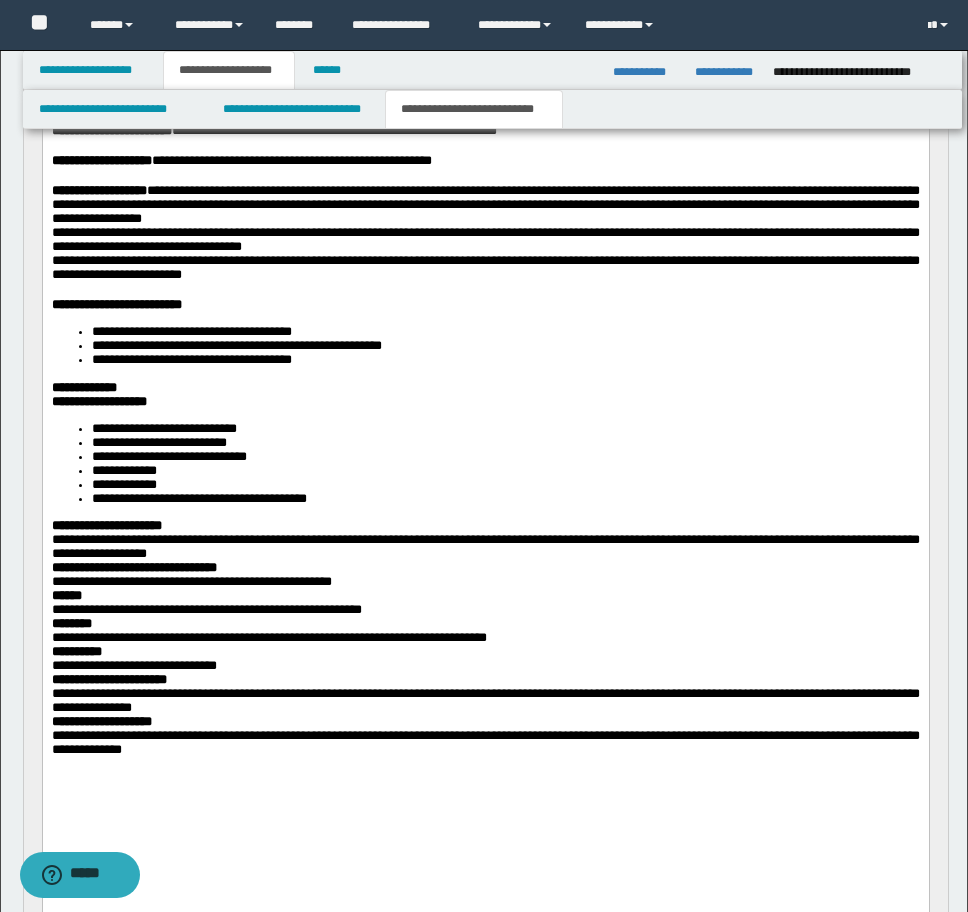 scroll, scrollTop: 500, scrollLeft: 0, axis: vertical 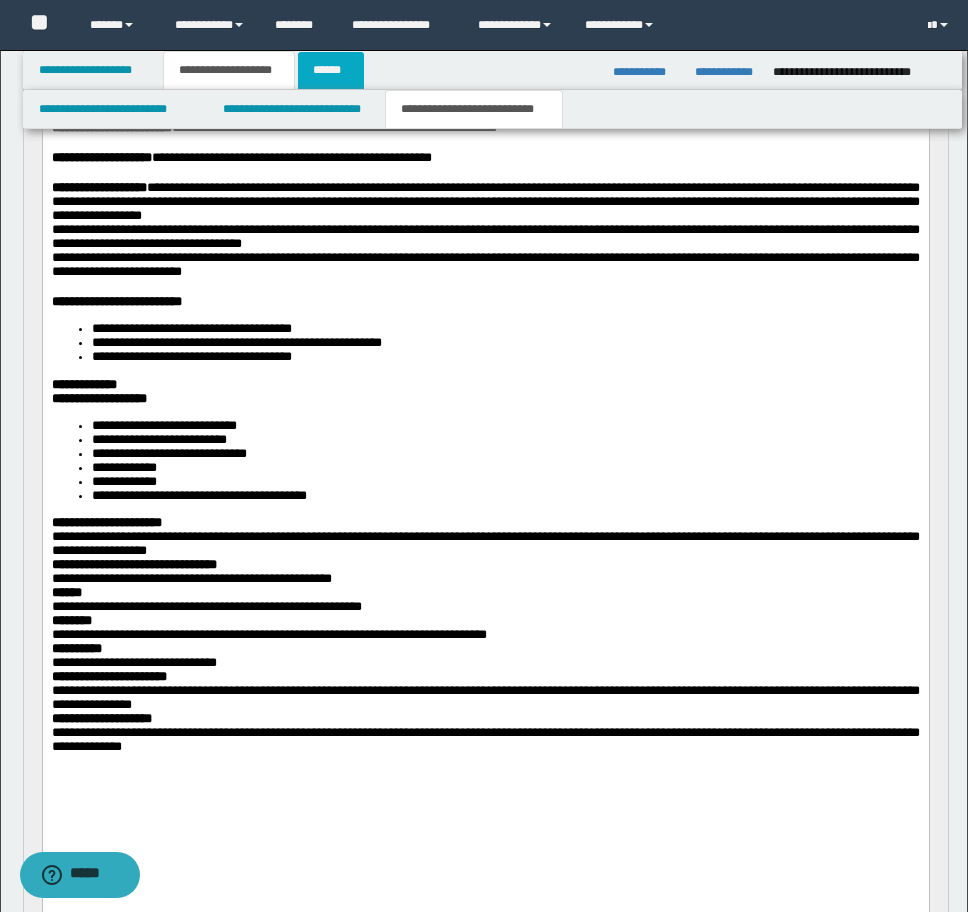 click on "******" at bounding box center [331, 70] 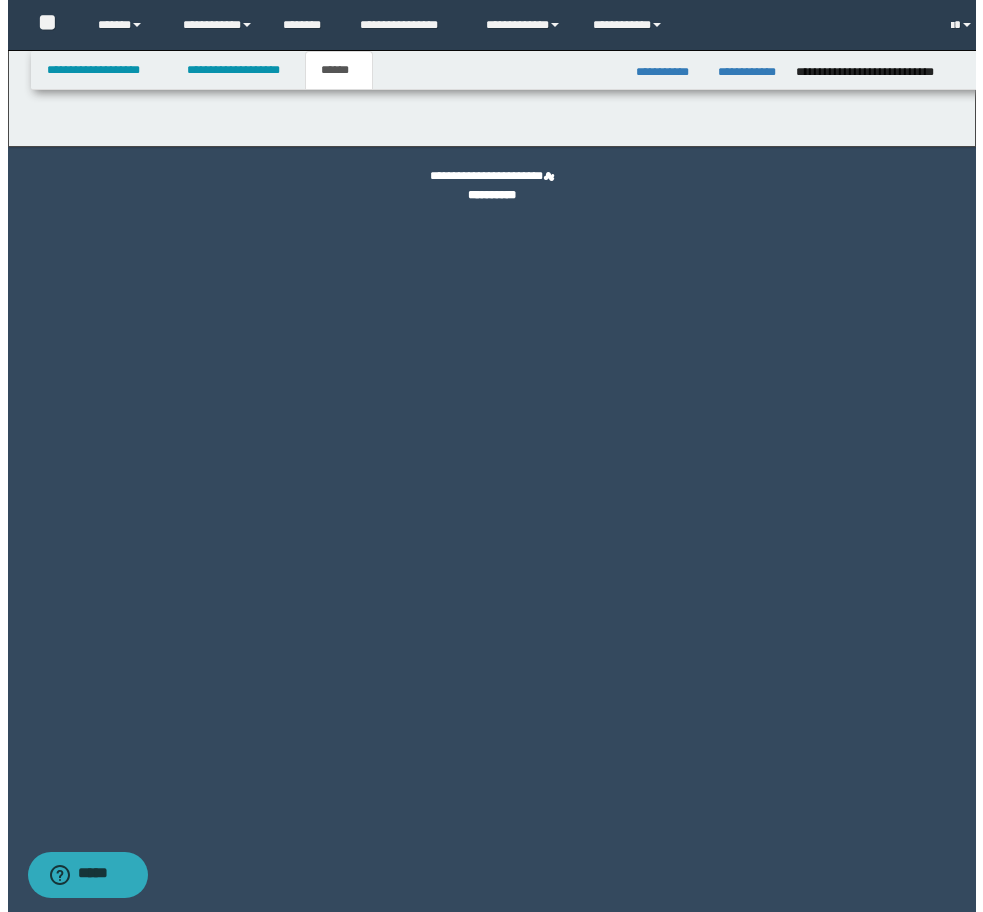 scroll, scrollTop: 0, scrollLeft: 0, axis: both 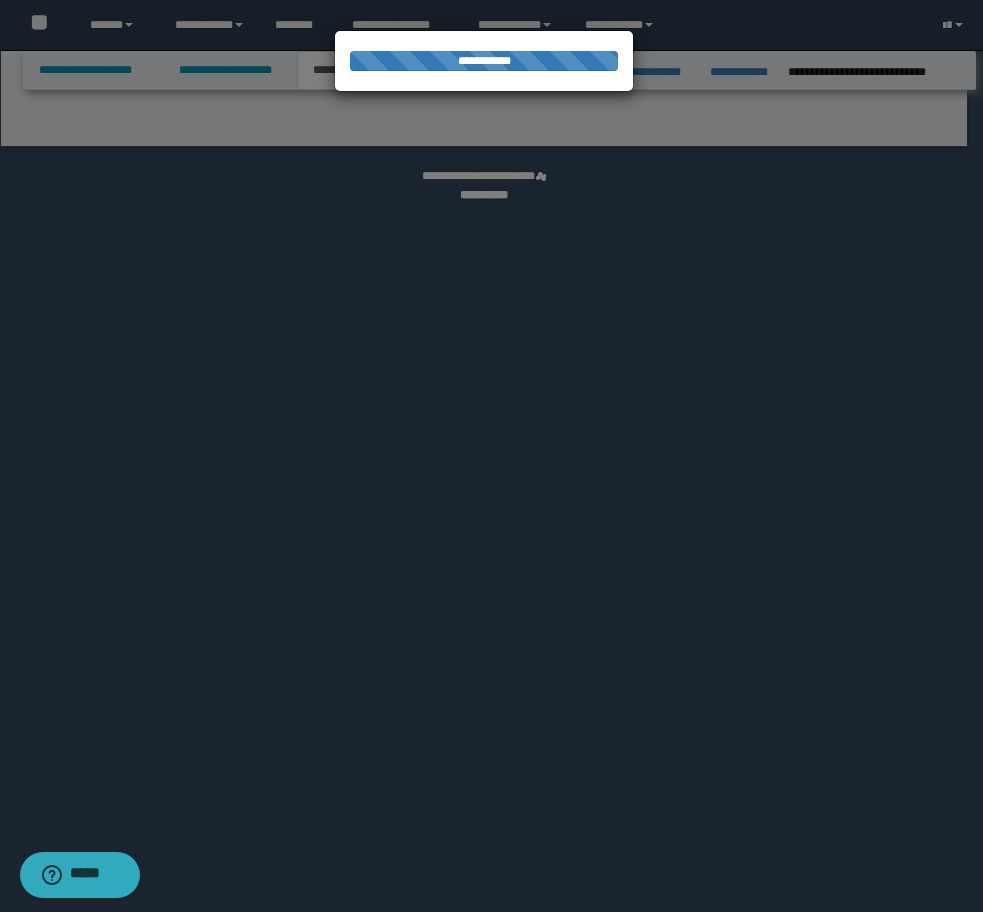select on "*" 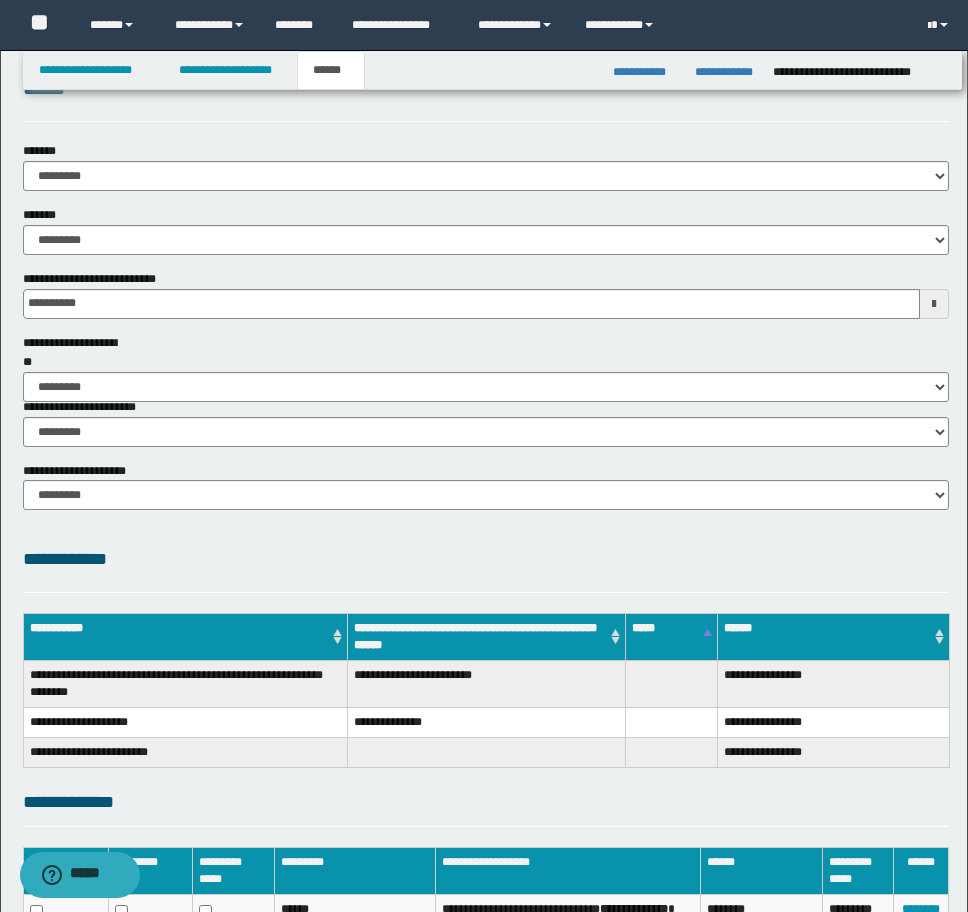 scroll, scrollTop: 317, scrollLeft: 0, axis: vertical 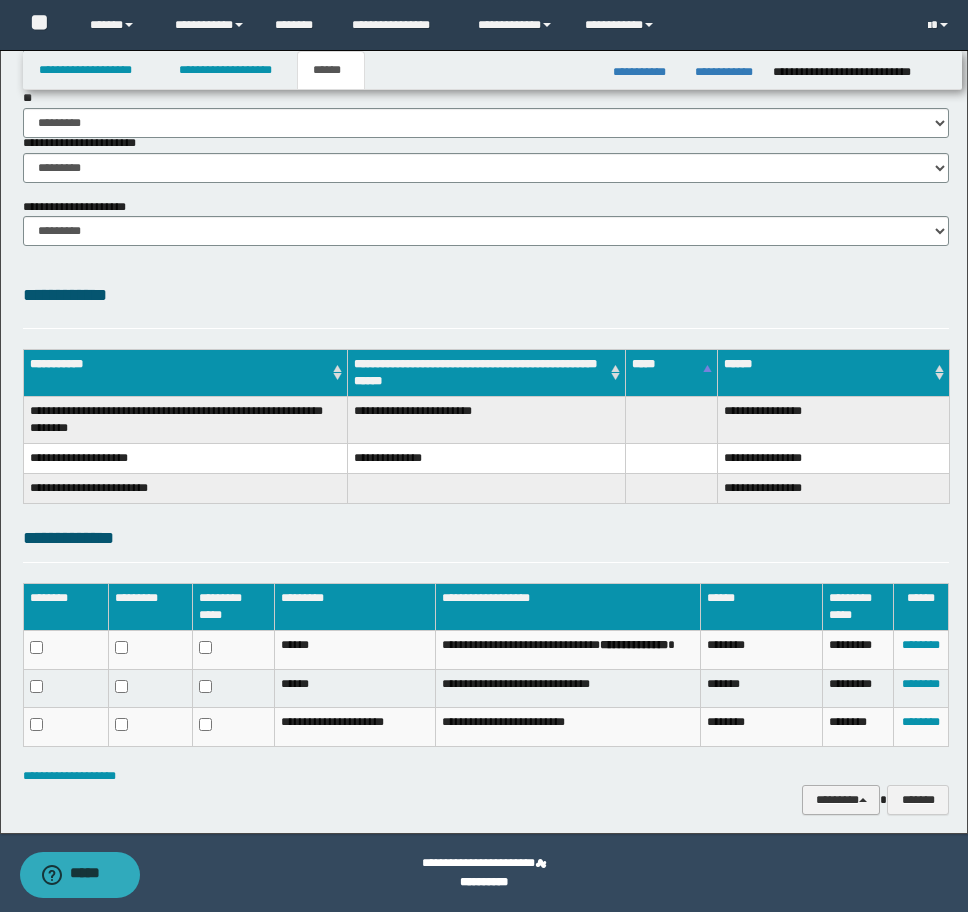 click on "********" at bounding box center (841, 800) 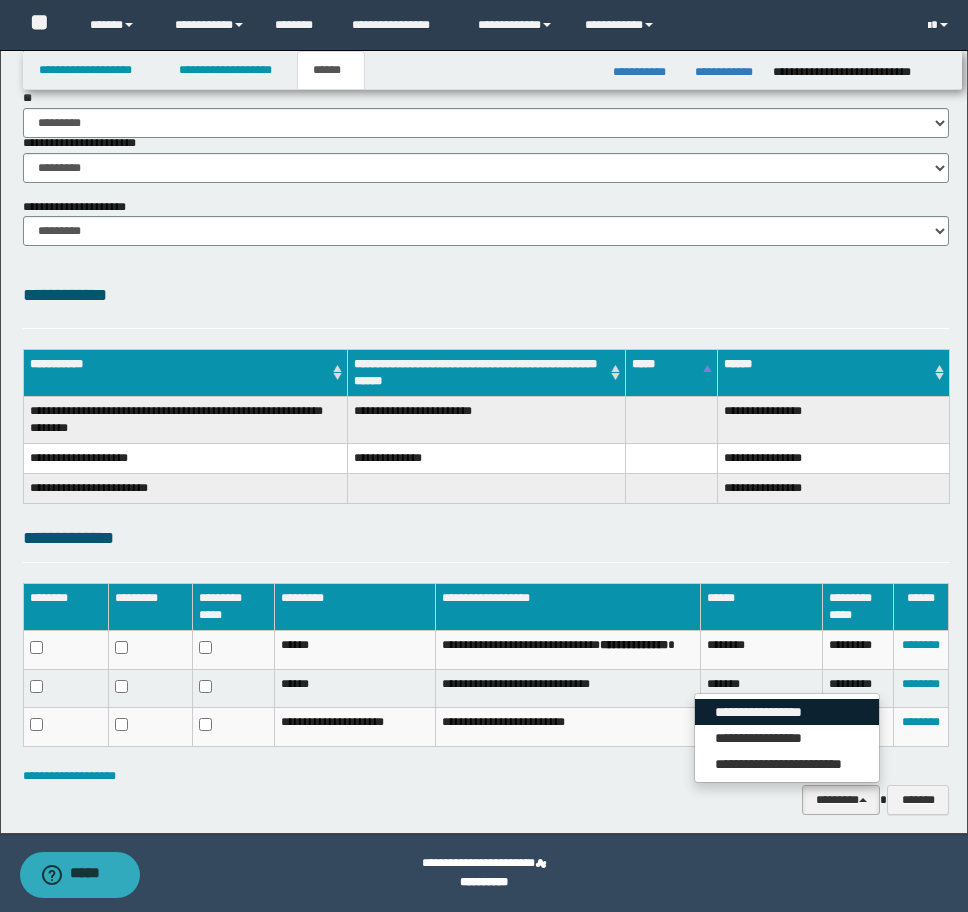 click on "**********" at bounding box center (787, 712) 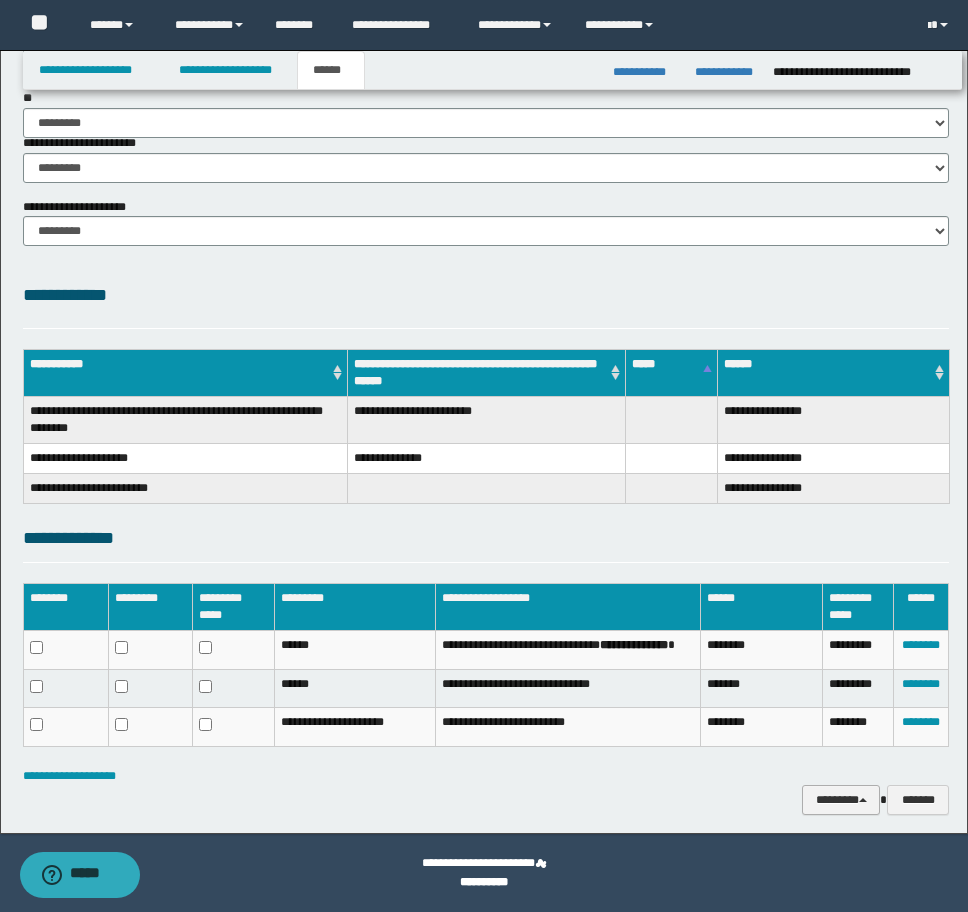 click on "********" at bounding box center [841, 800] 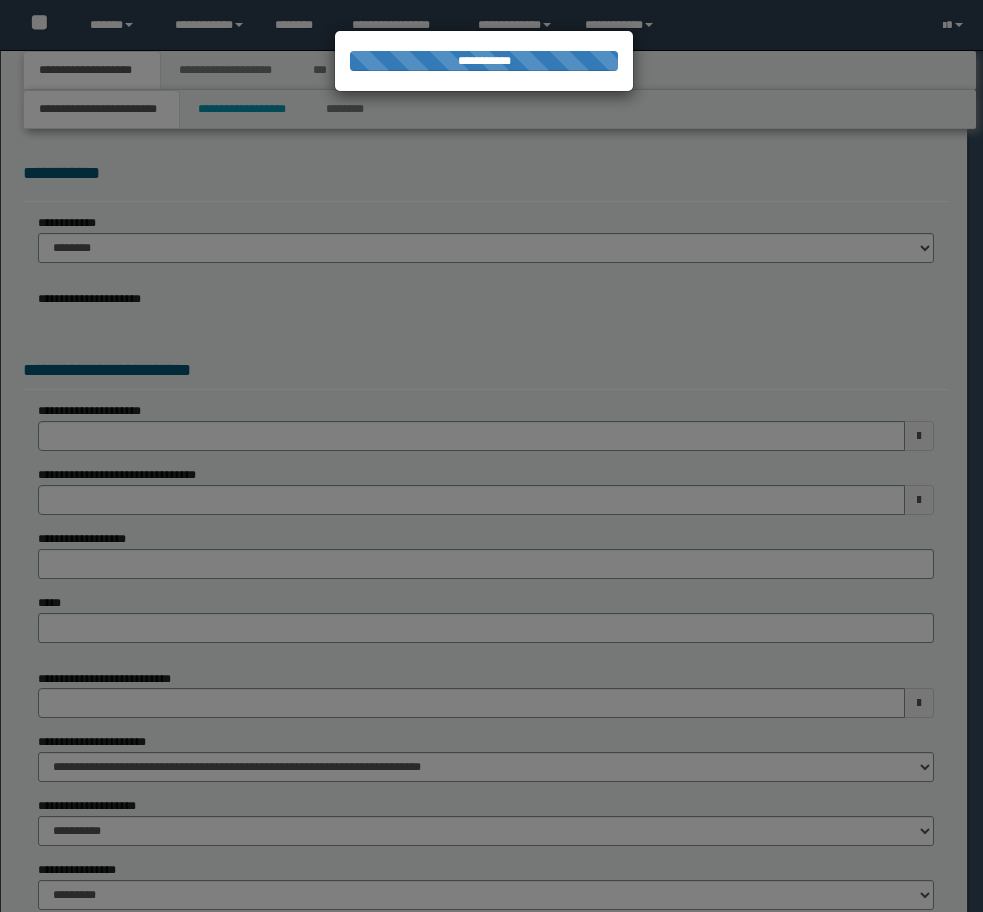 scroll, scrollTop: 0, scrollLeft: 0, axis: both 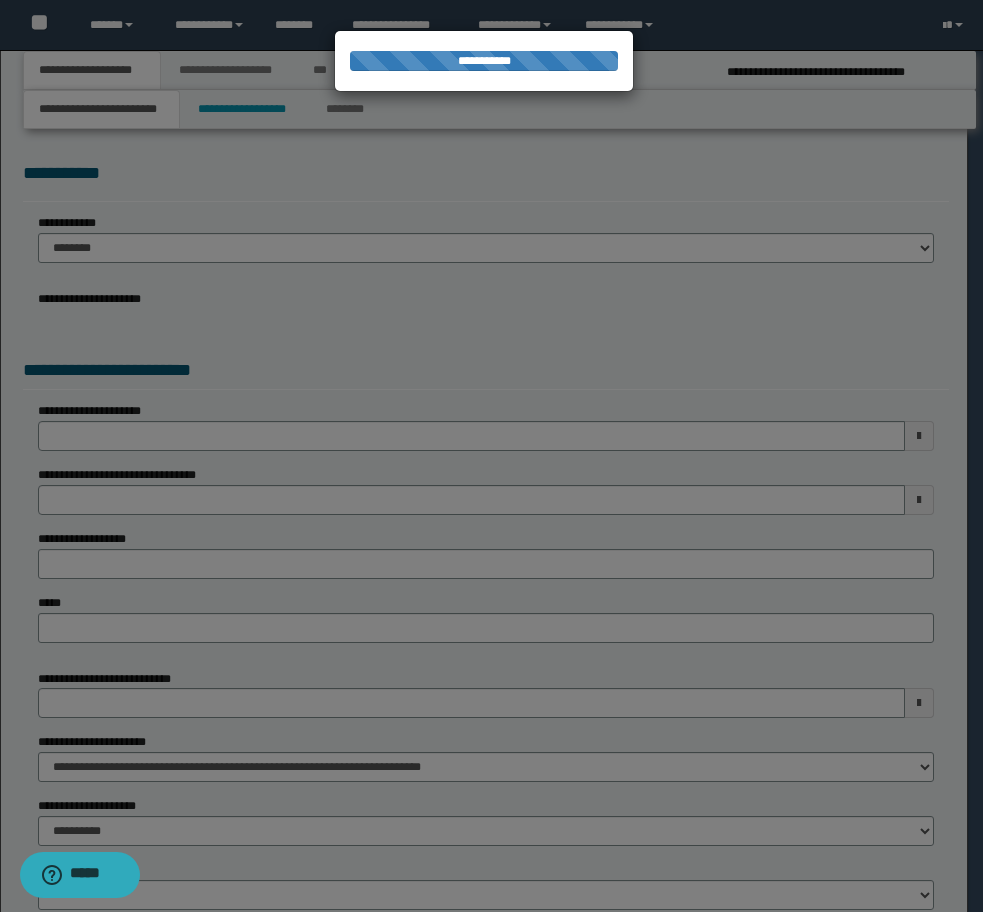 select on "*" 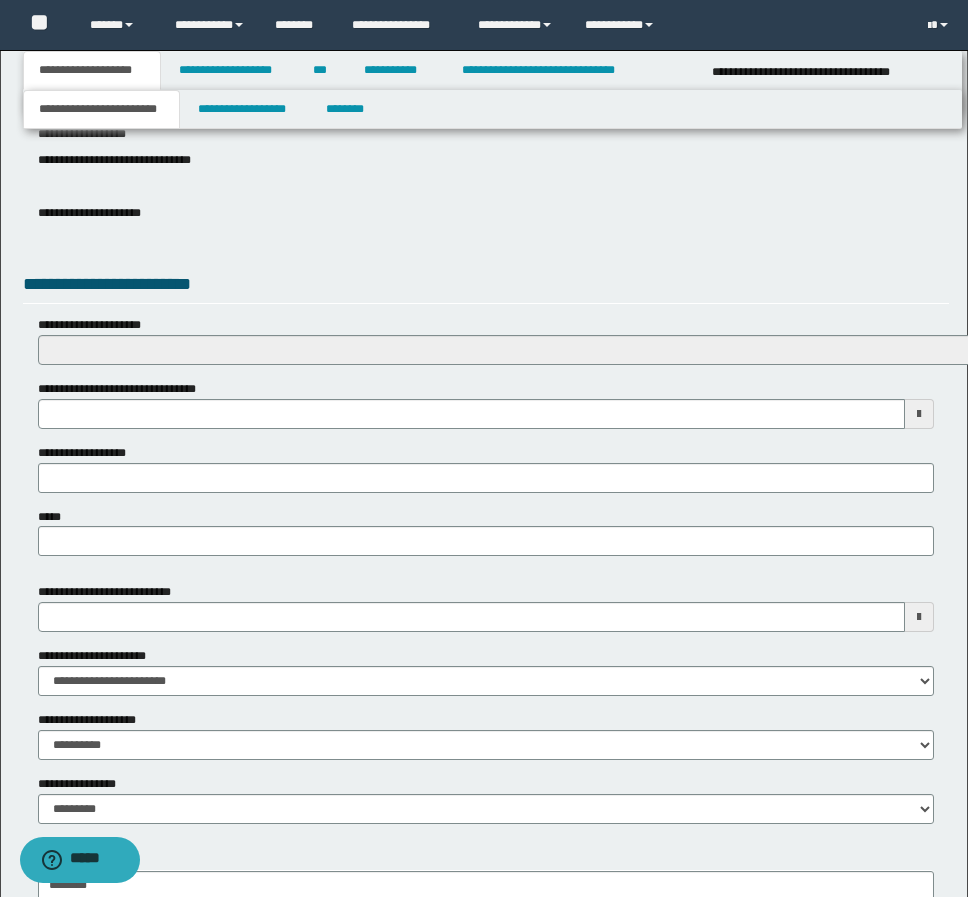 scroll, scrollTop: 600, scrollLeft: 0, axis: vertical 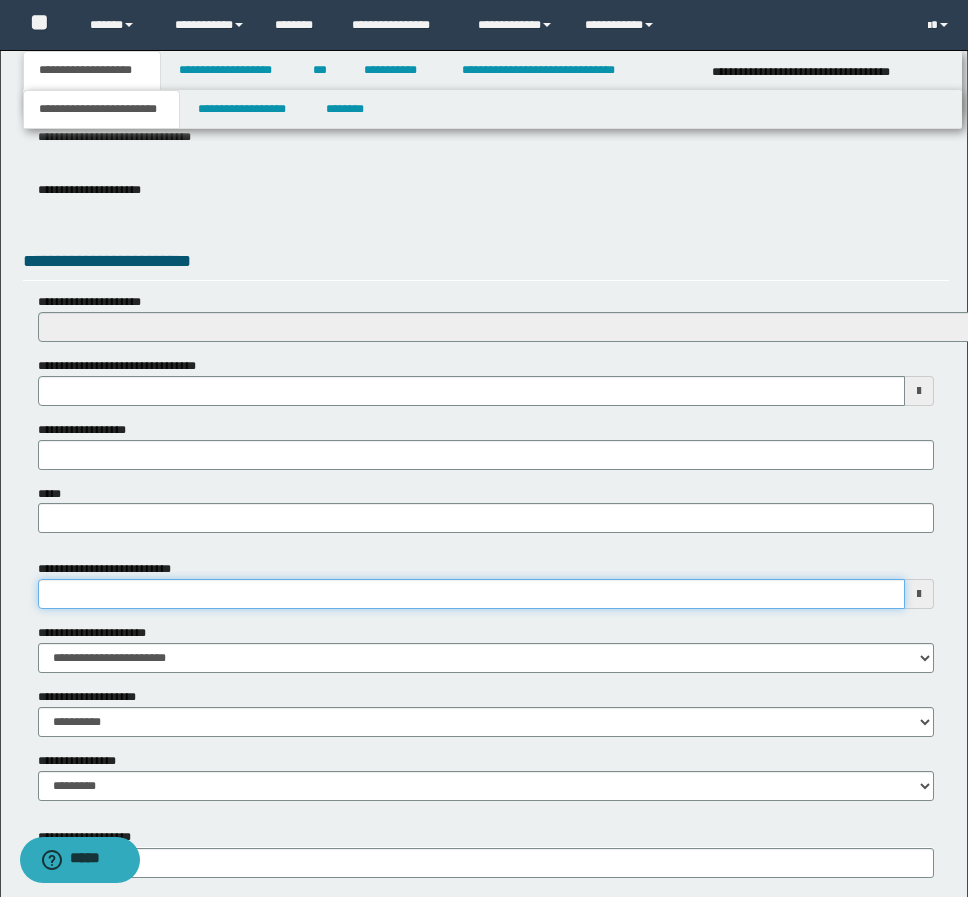 click on "**********" at bounding box center [471, 594] 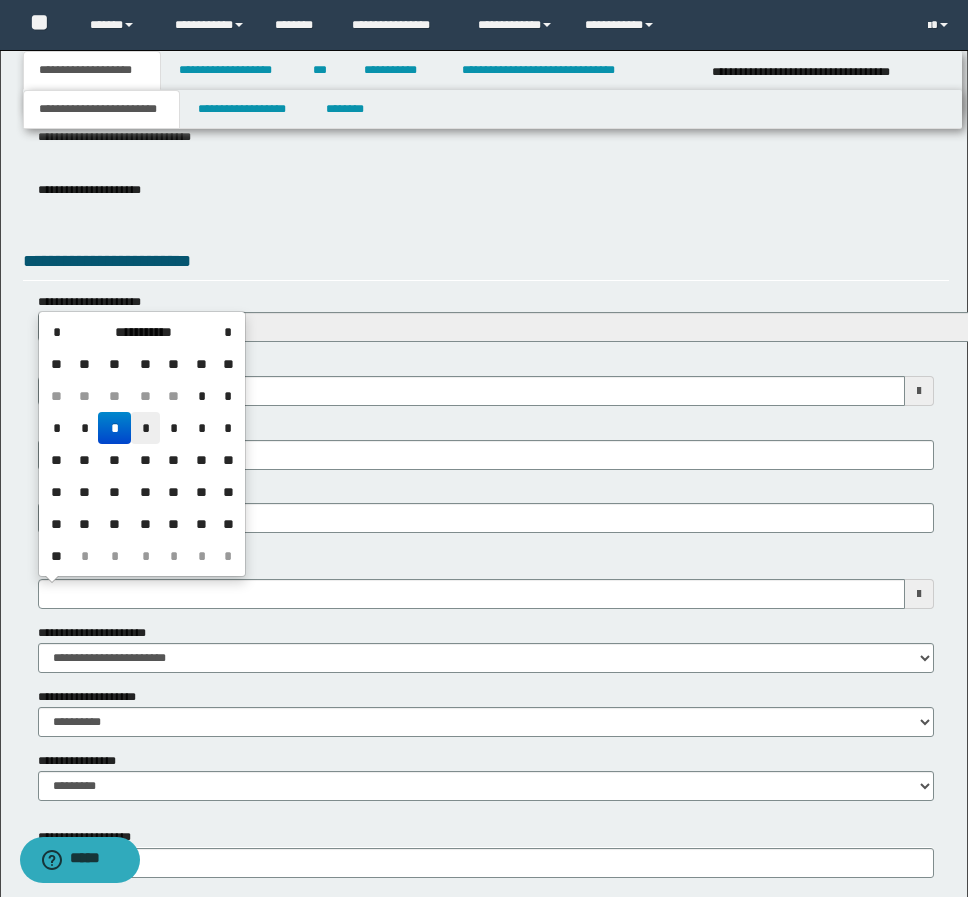 click on "*" at bounding box center [145, 428] 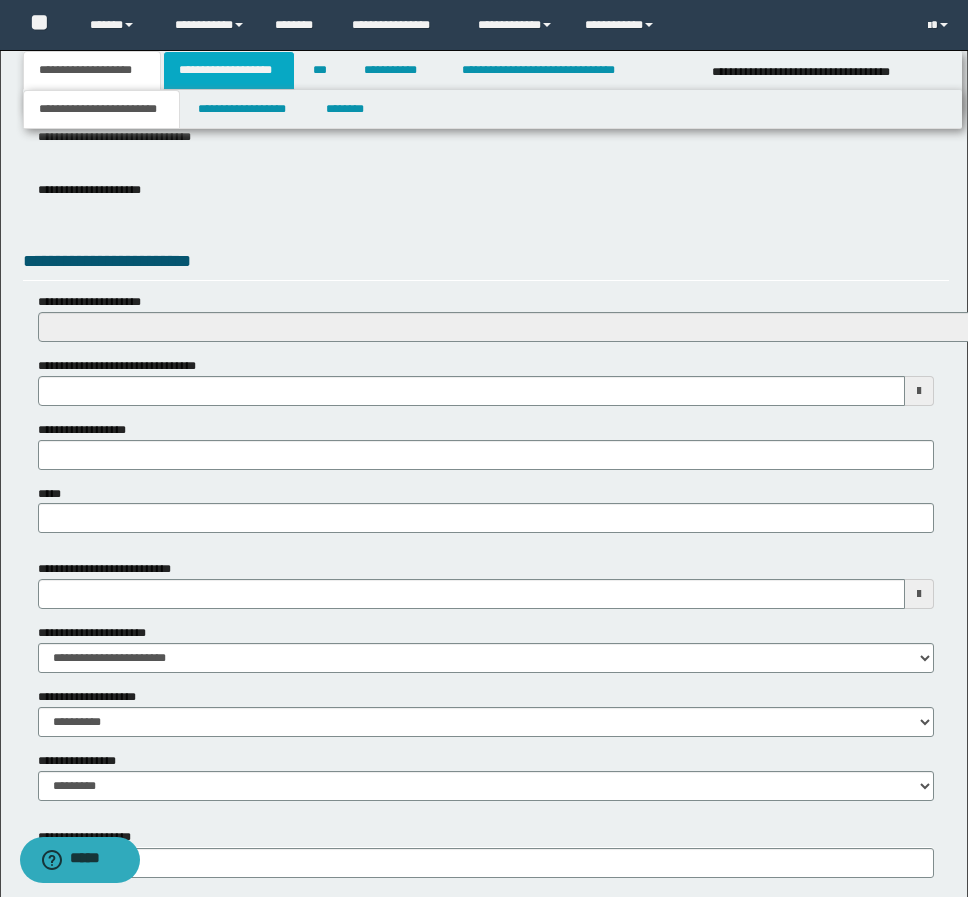 click on "**********" at bounding box center [229, 70] 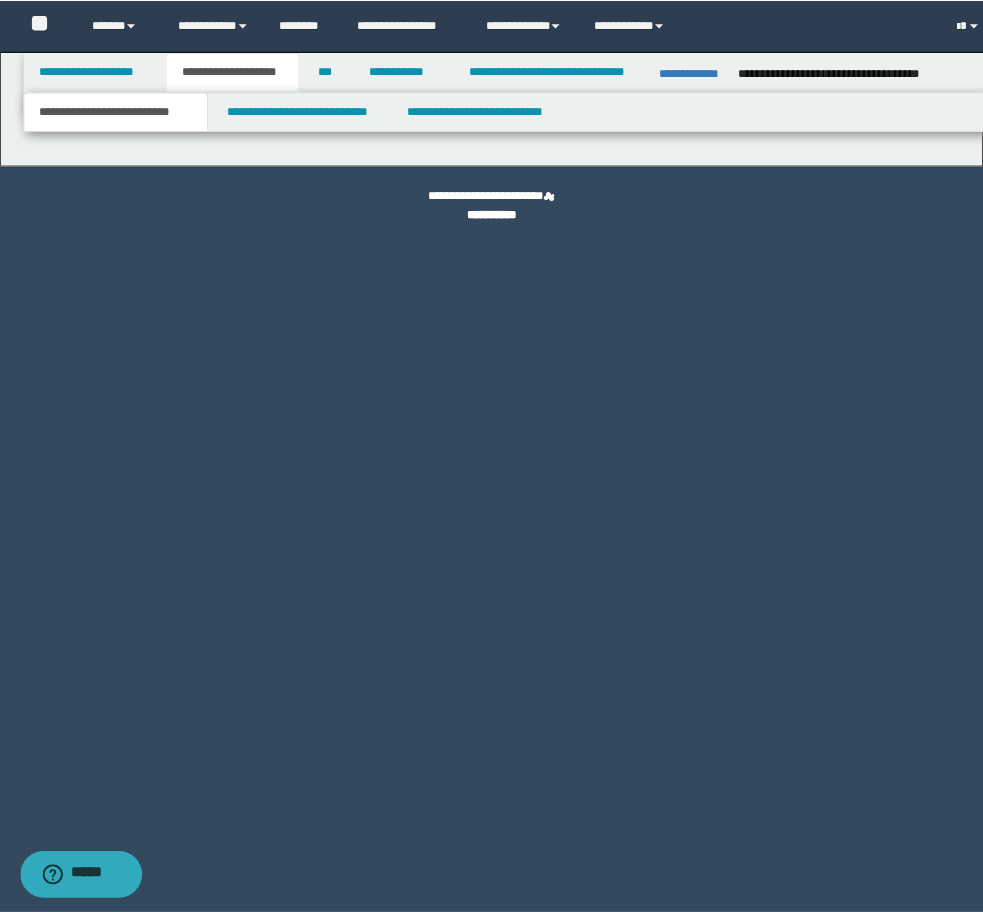 scroll, scrollTop: 0, scrollLeft: 0, axis: both 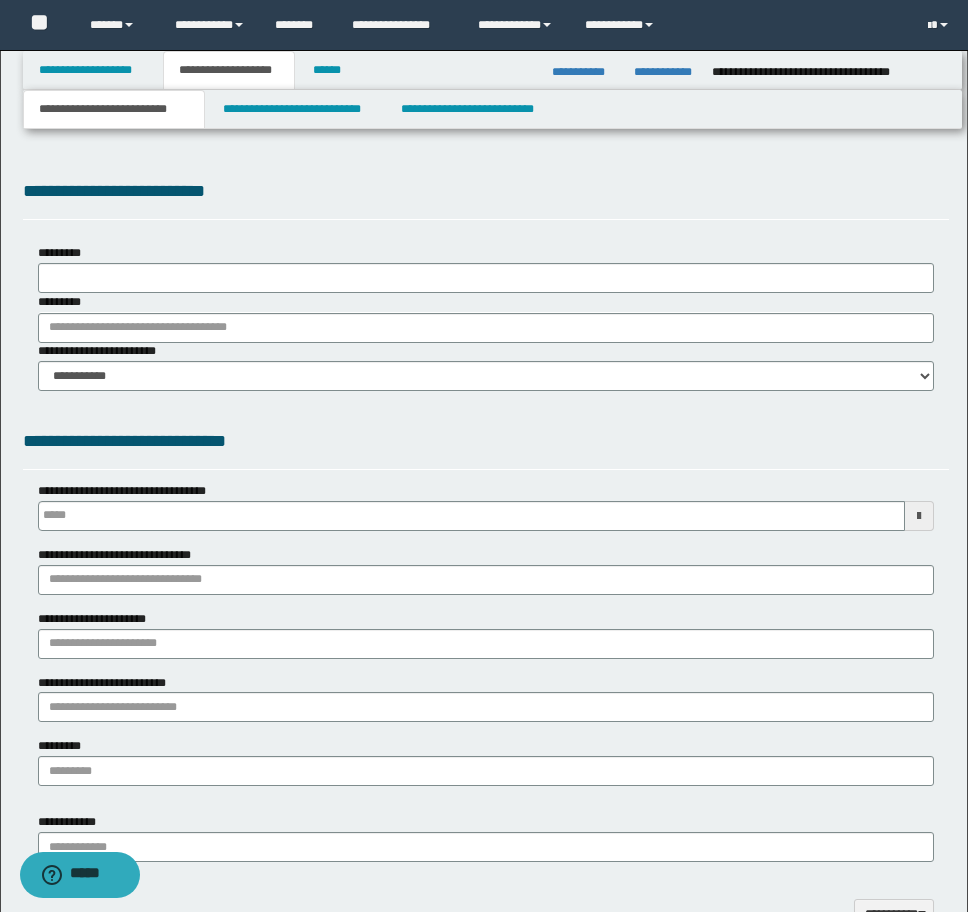 type 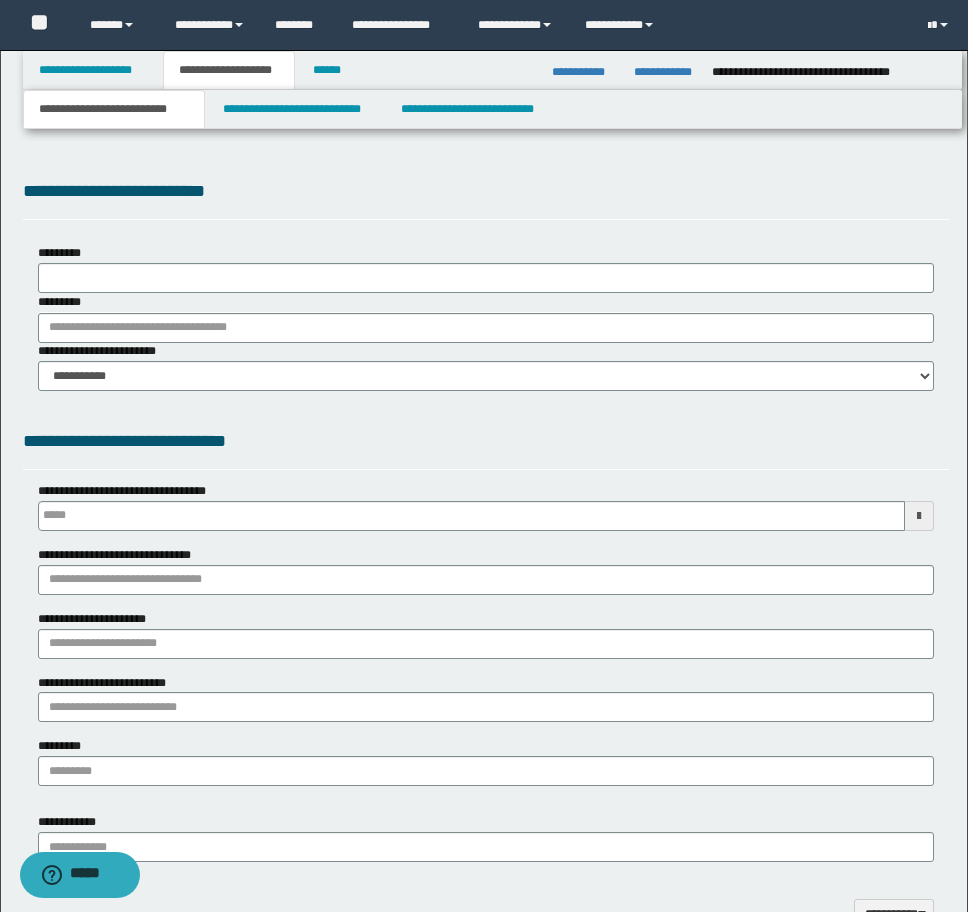 select on "*" 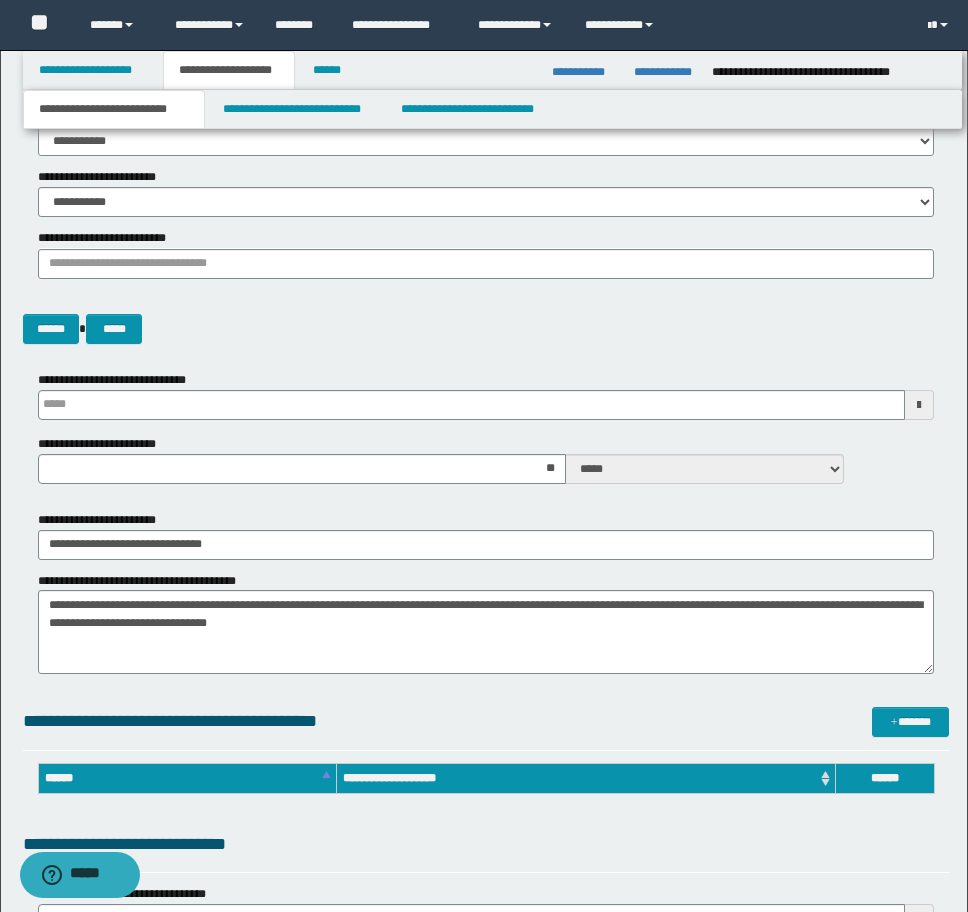 scroll, scrollTop: 500, scrollLeft: 0, axis: vertical 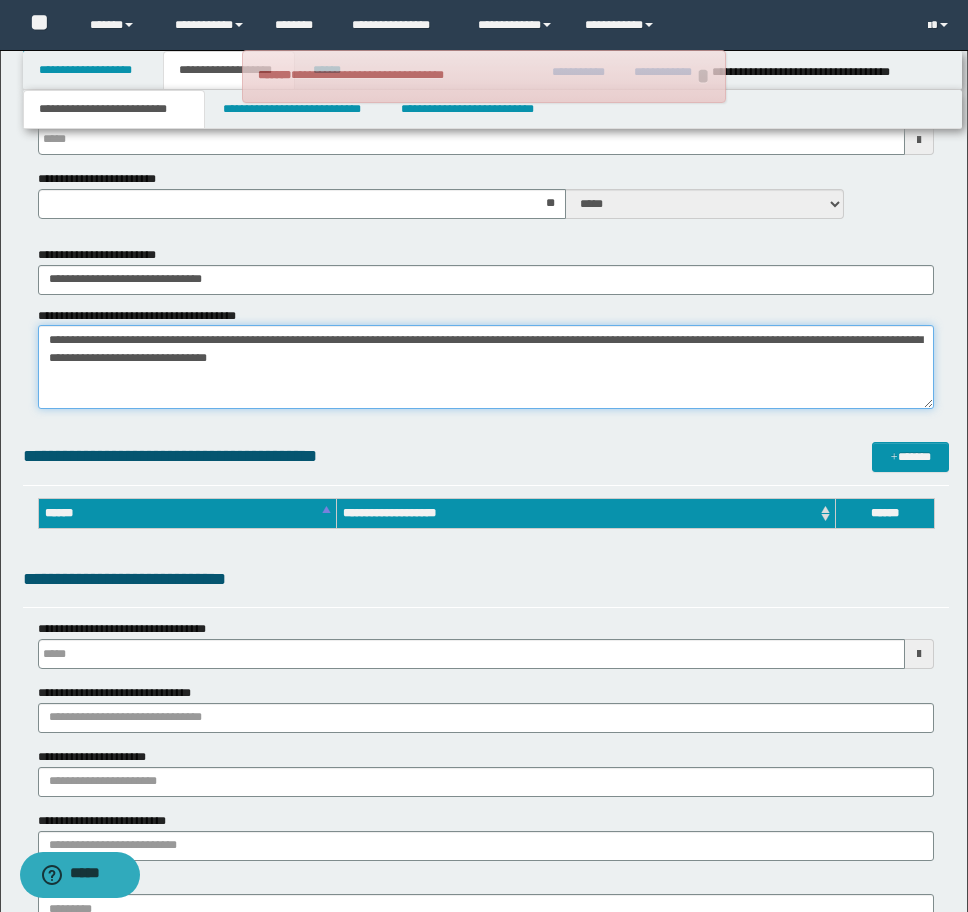 drag, startPoint x: 498, startPoint y: 356, endPoint x: -8, endPoint y: 337, distance: 506.3566 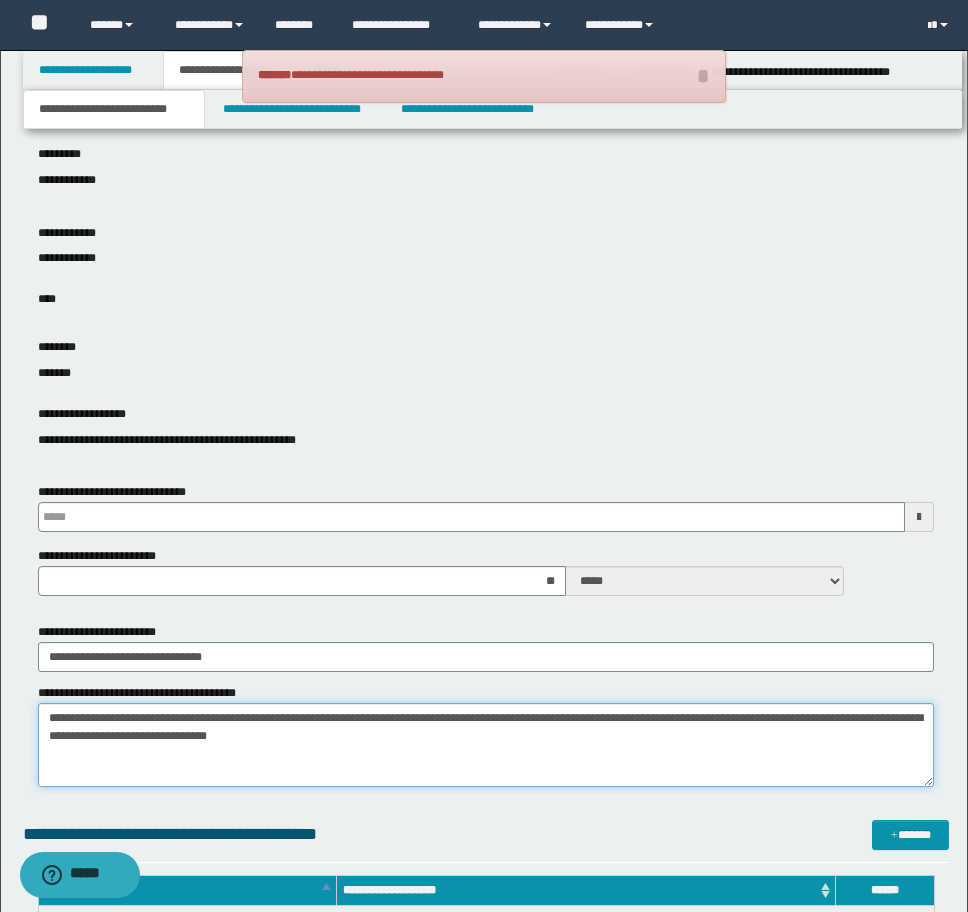 scroll, scrollTop: 877, scrollLeft: 0, axis: vertical 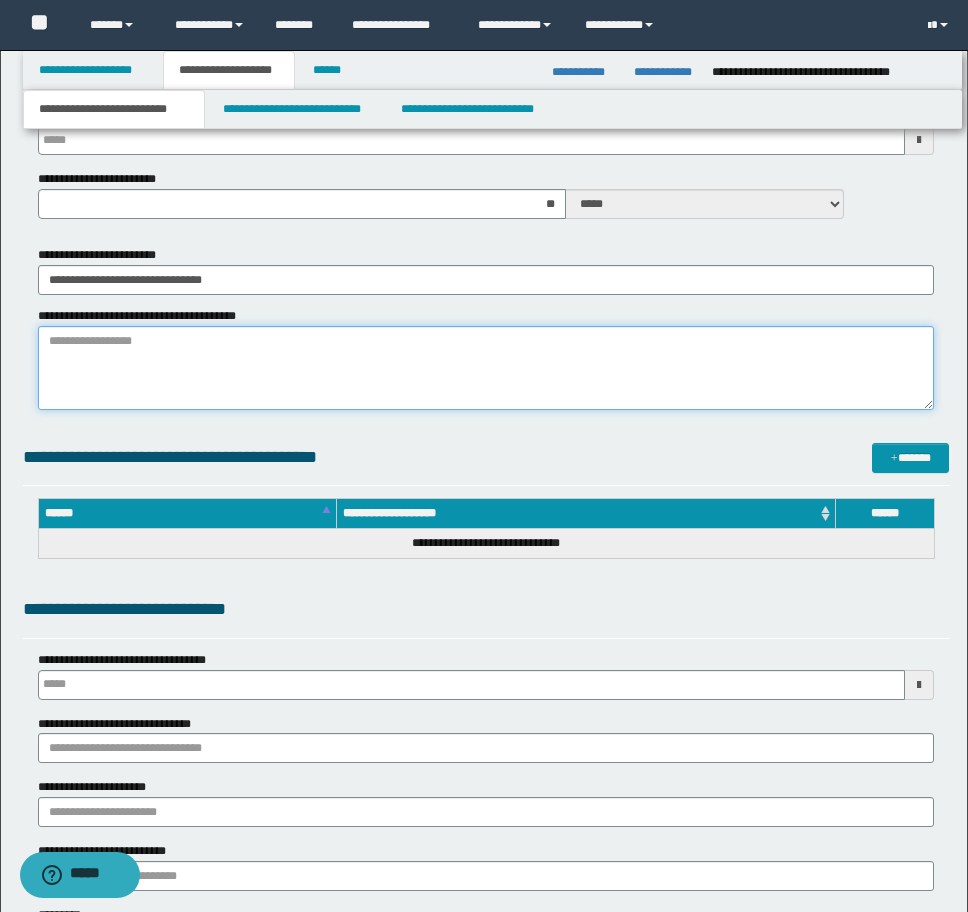 paste on "**********" 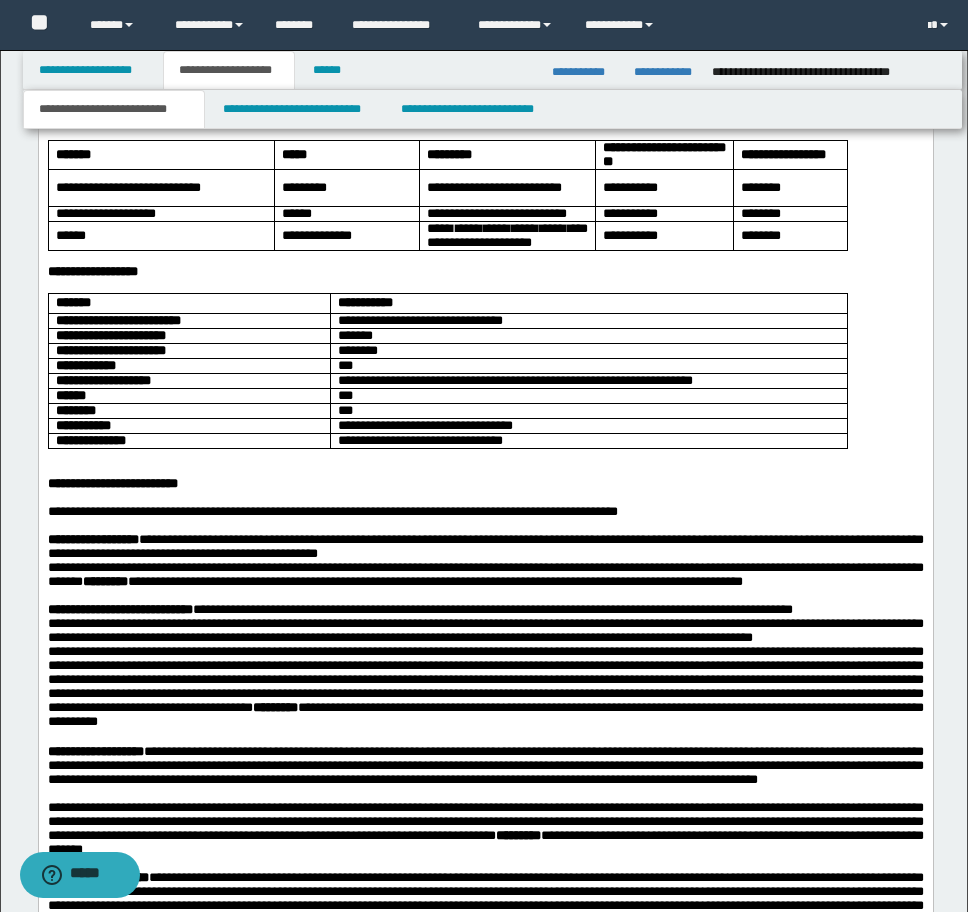 scroll, scrollTop: 2377, scrollLeft: 0, axis: vertical 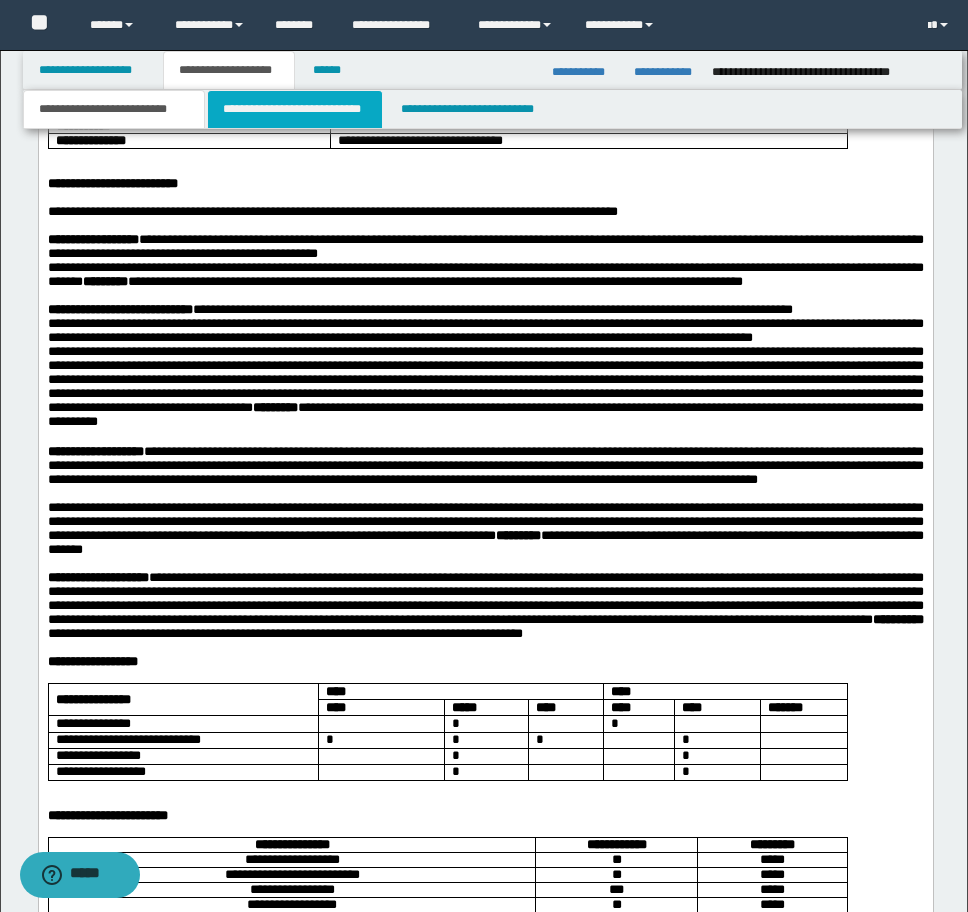 type on "**********" 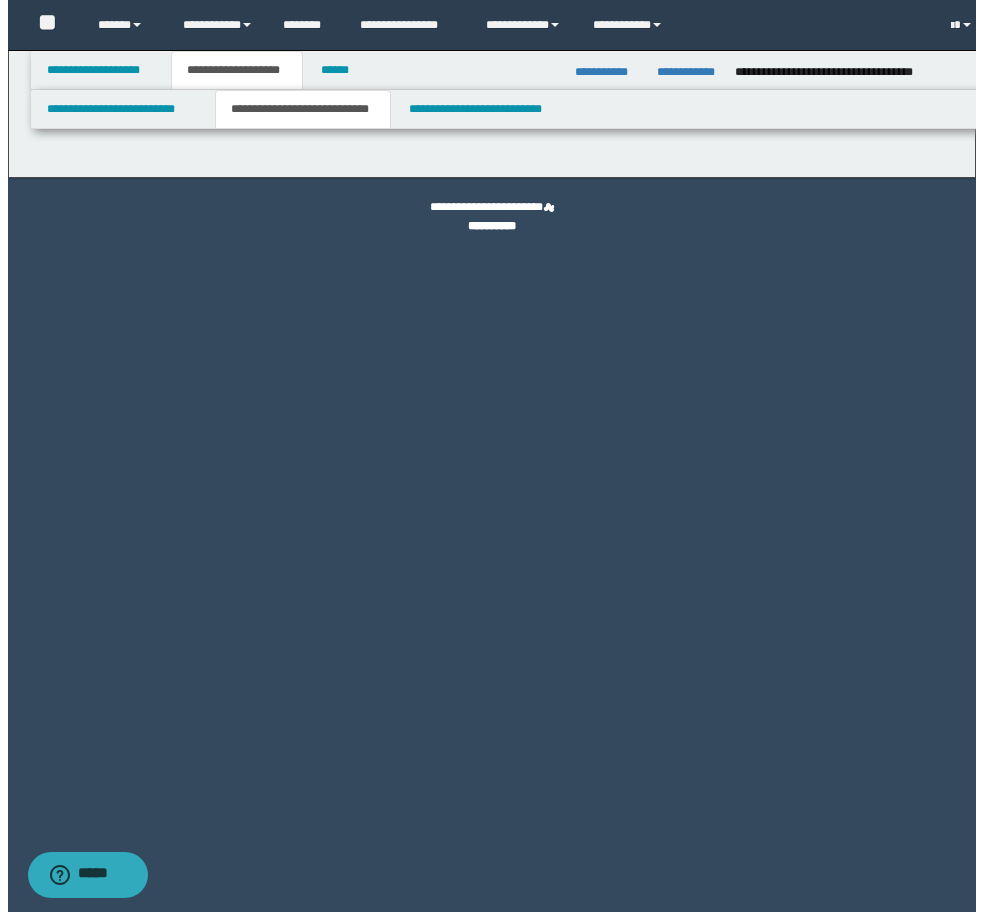 scroll, scrollTop: 0, scrollLeft: 0, axis: both 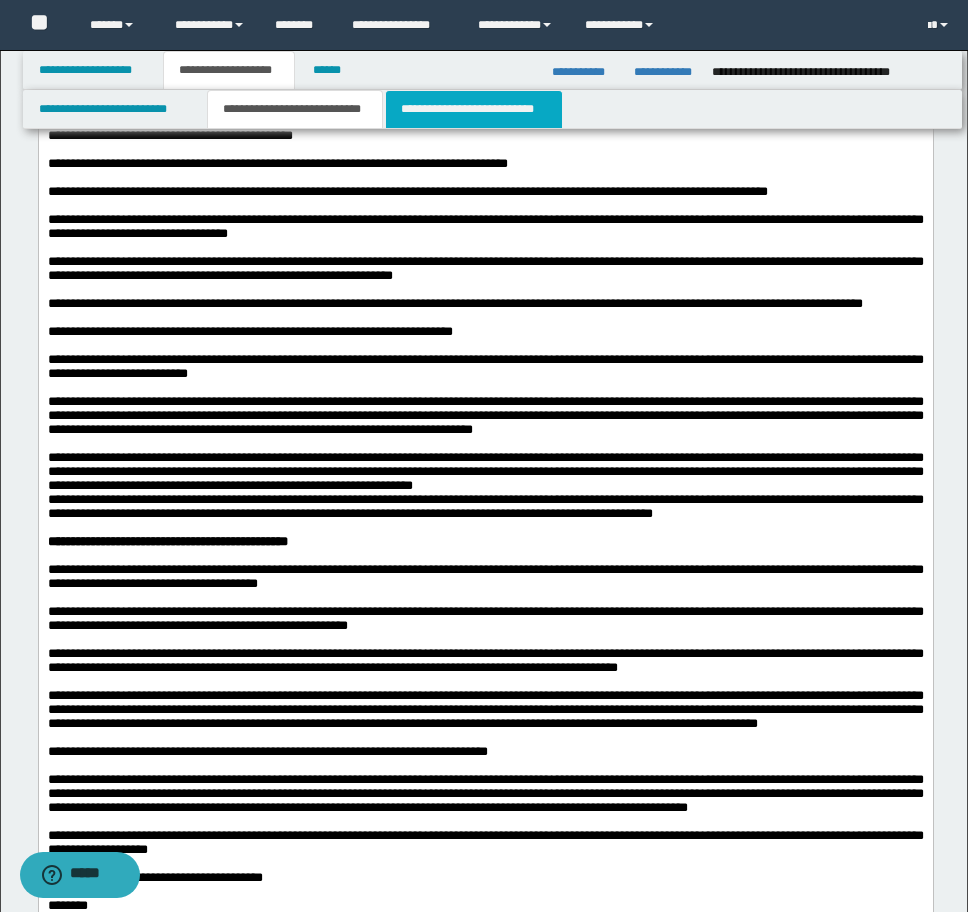 click on "**********" at bounding box center [474, 109] 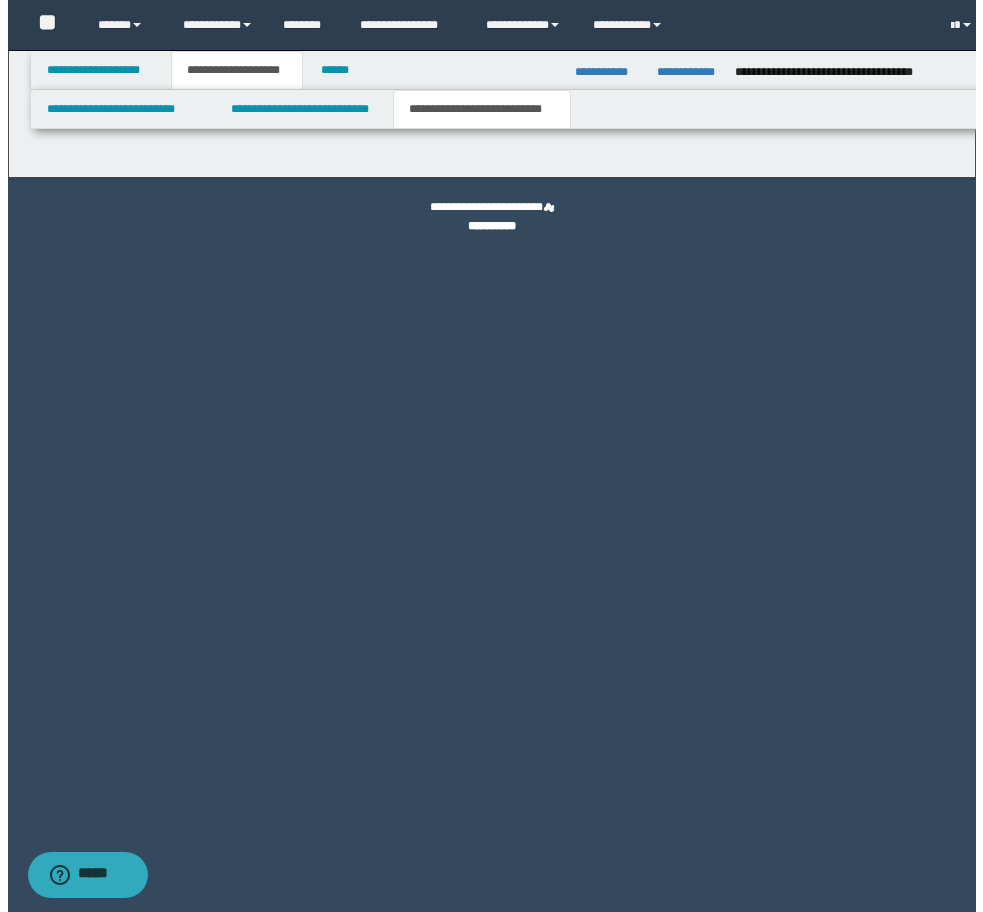 scroll, scrollTop: 0, scrollLeft: 0, axis: both 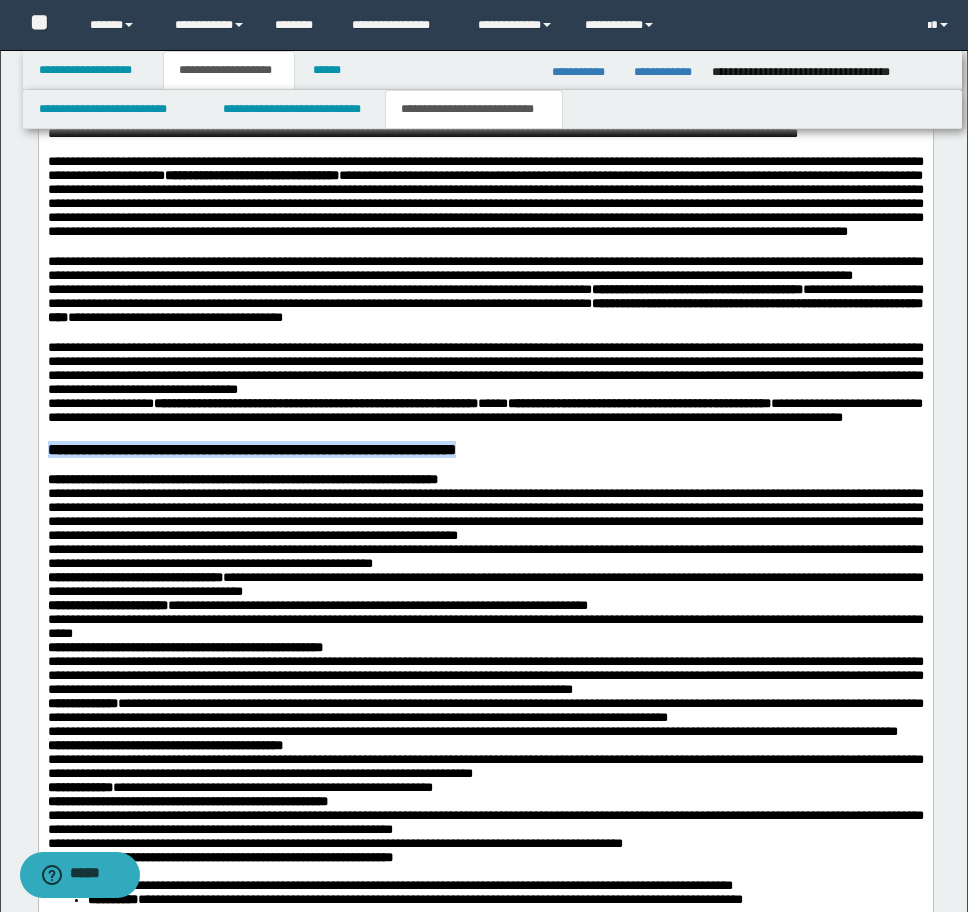 drag, startPoint x: 620, startPoint y: 589, endPoint x: 28, endPoint y: 559, distance: 592.75964 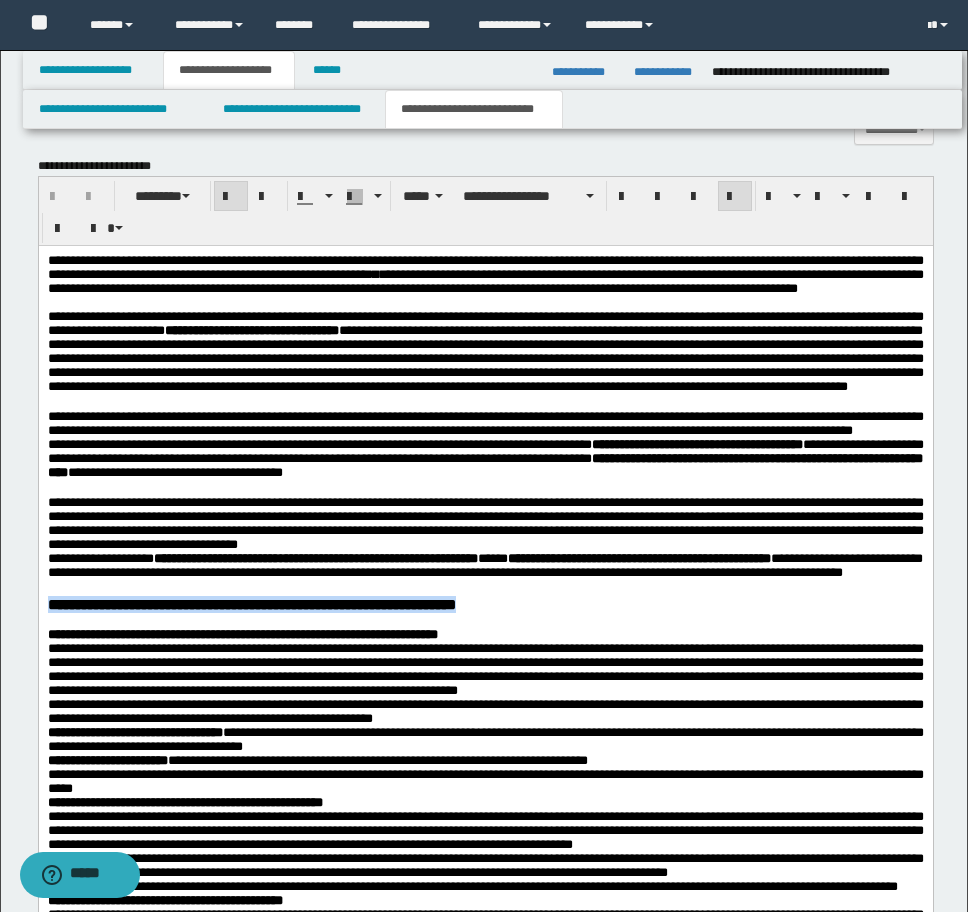 scroll, scrollTop: 1900, scrollLeft: 0, axis: vertical 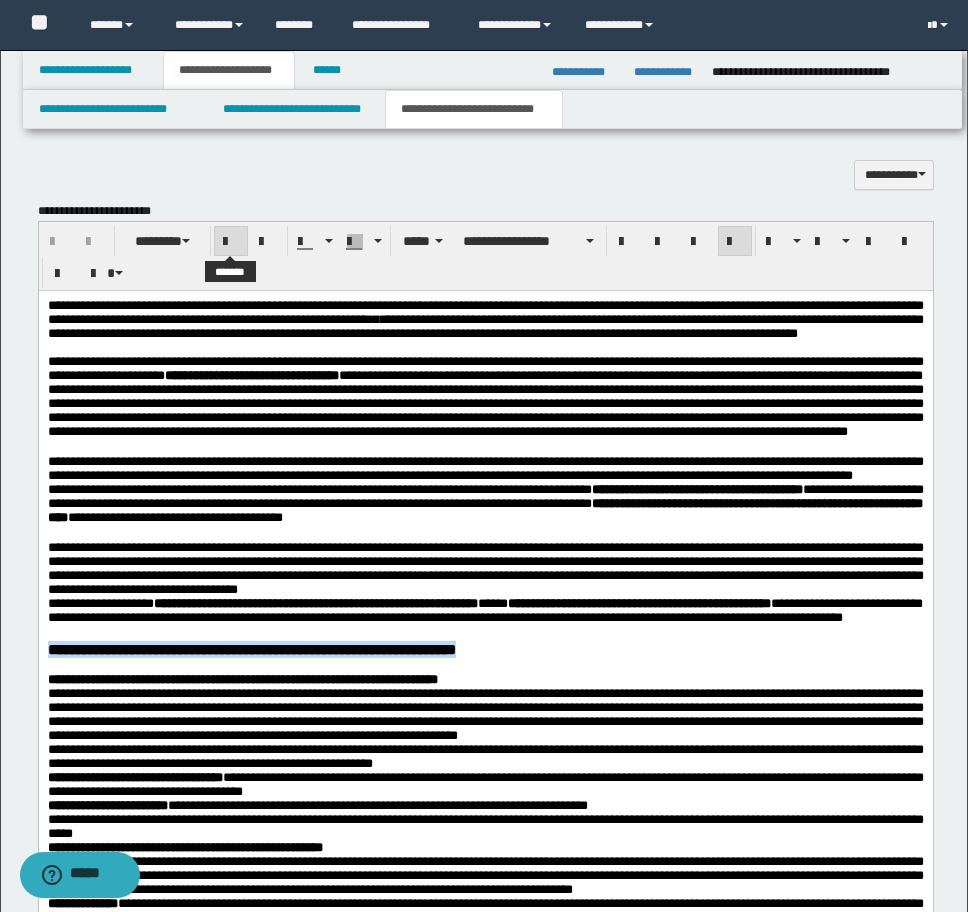 click at bounding box center [231, 242] 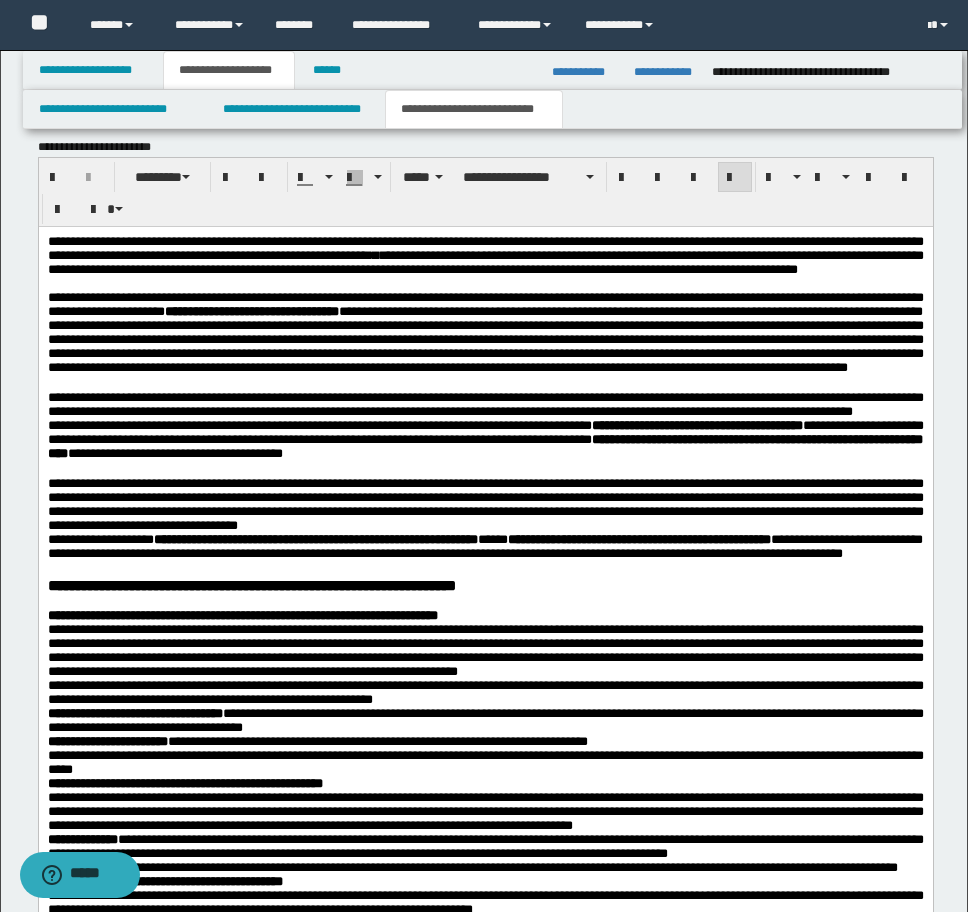 scroll, scrollTop: 2000, scrollLeft: 0, axis: vertical 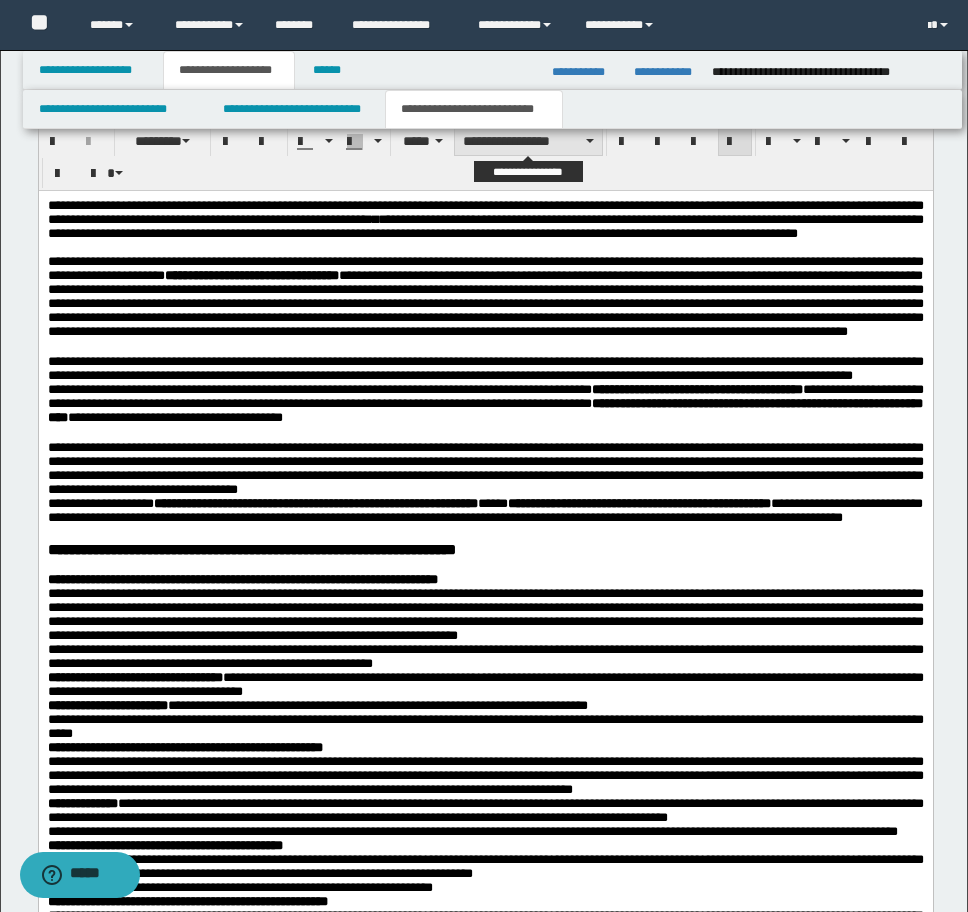 click on "**********" at bounding box center [528, 141] 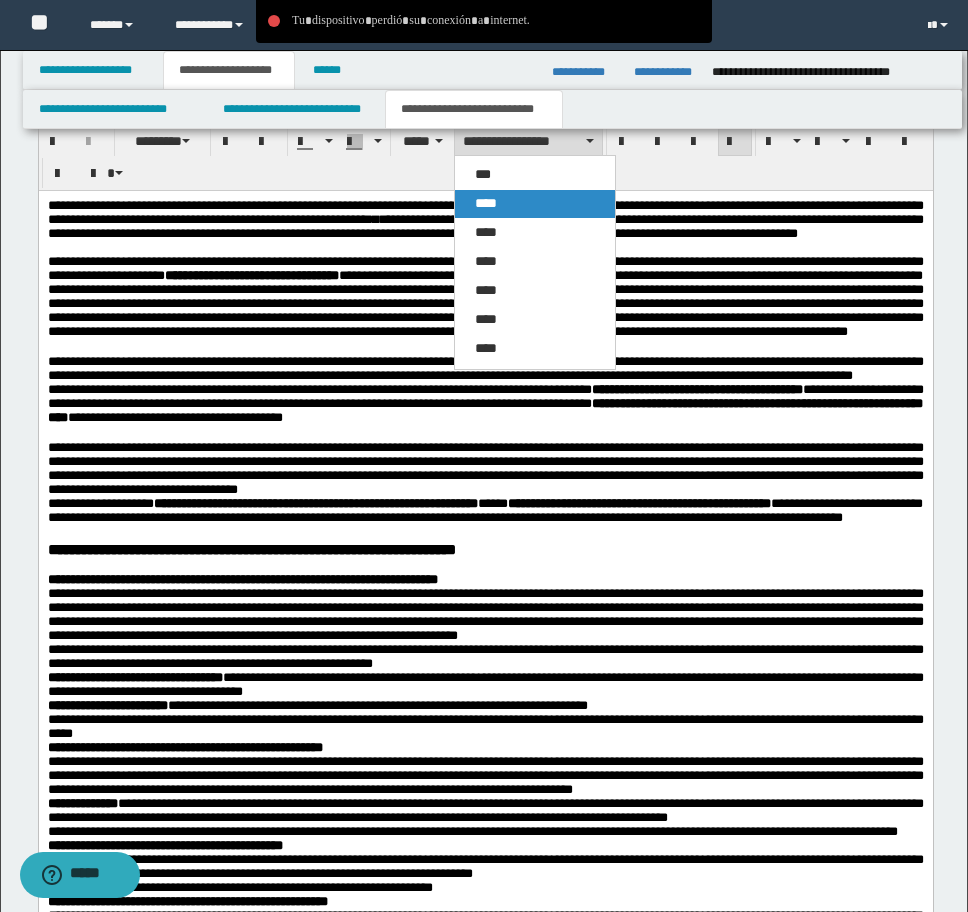 click on "****" at bounding box center [535, 204] 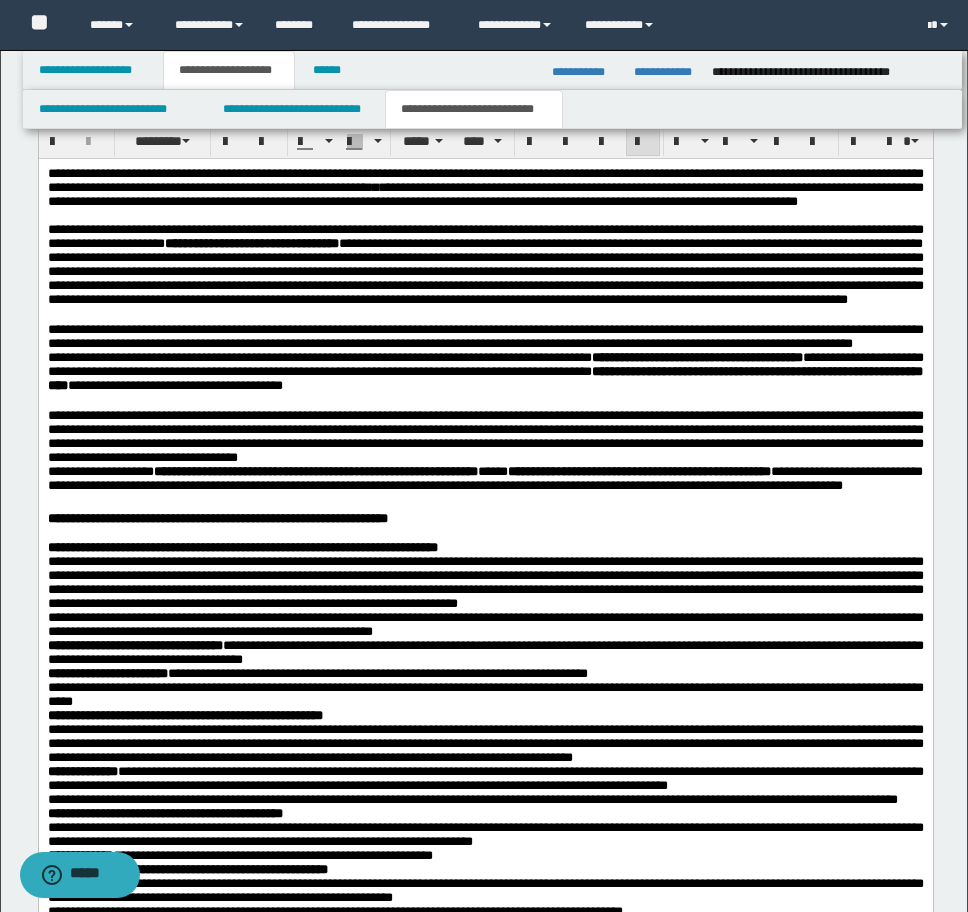 click on "**********" at bounding box center (485, 1907) 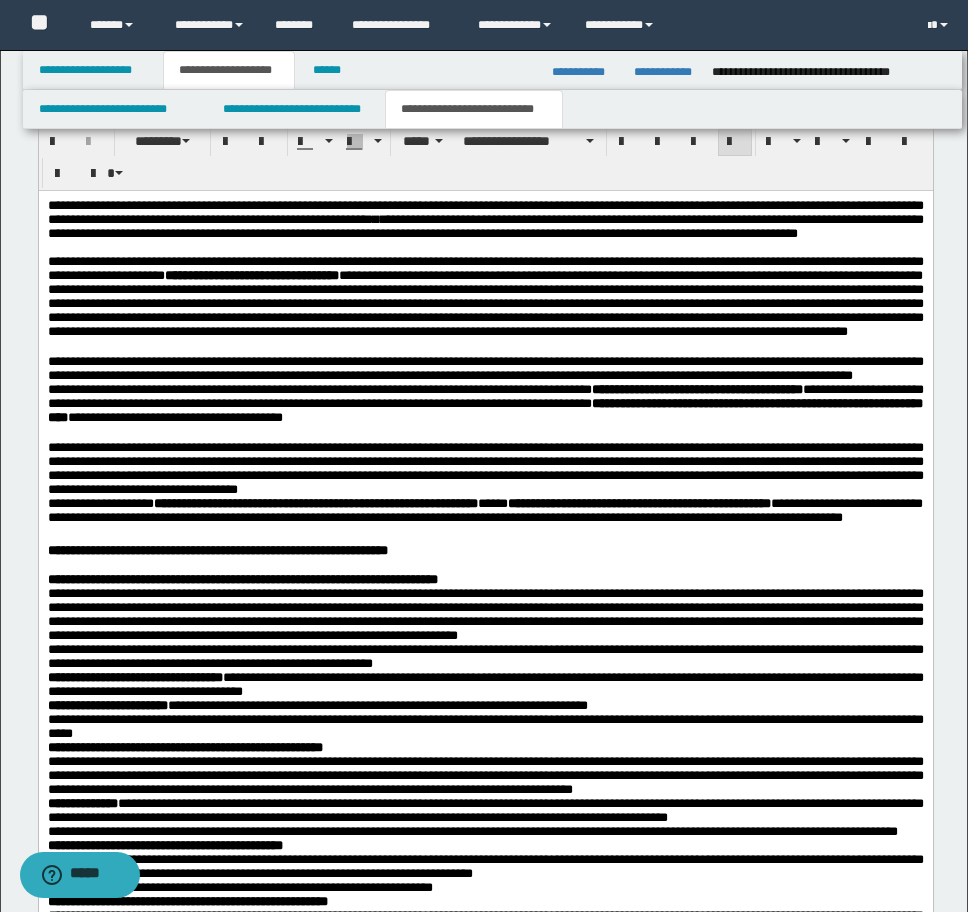 type 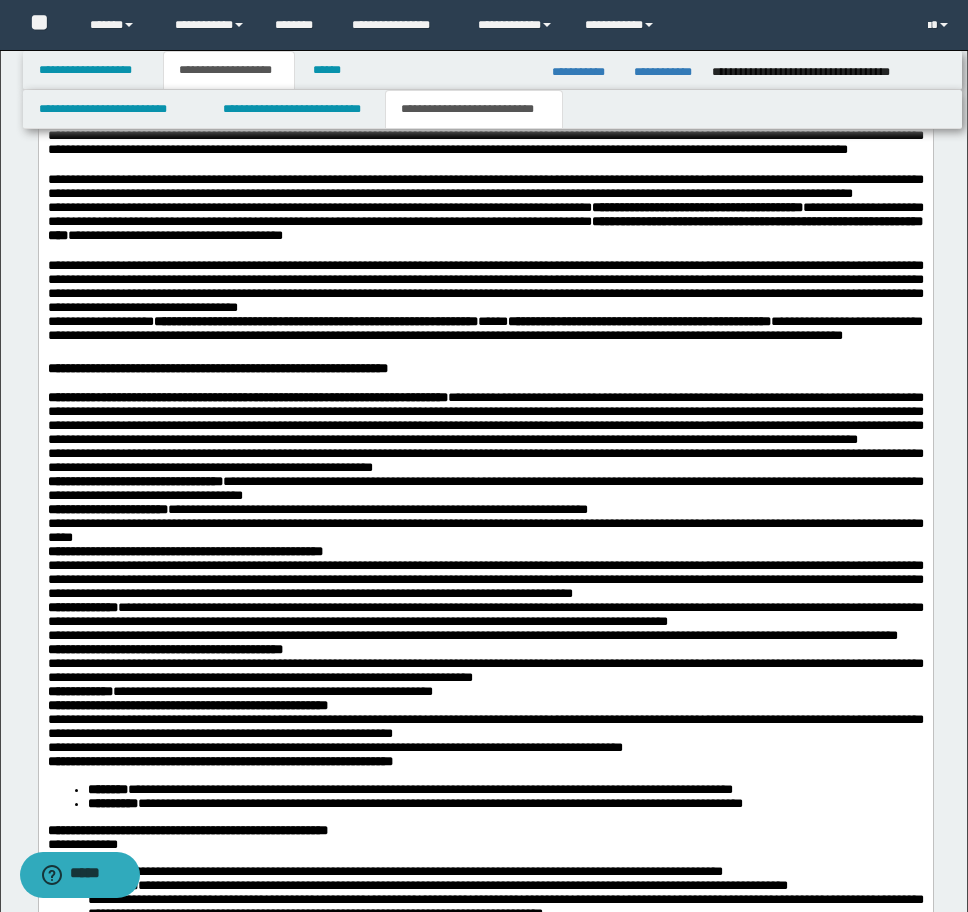 scroll, scrollTop: 2200, scrollLeft: 0, axis: vertical 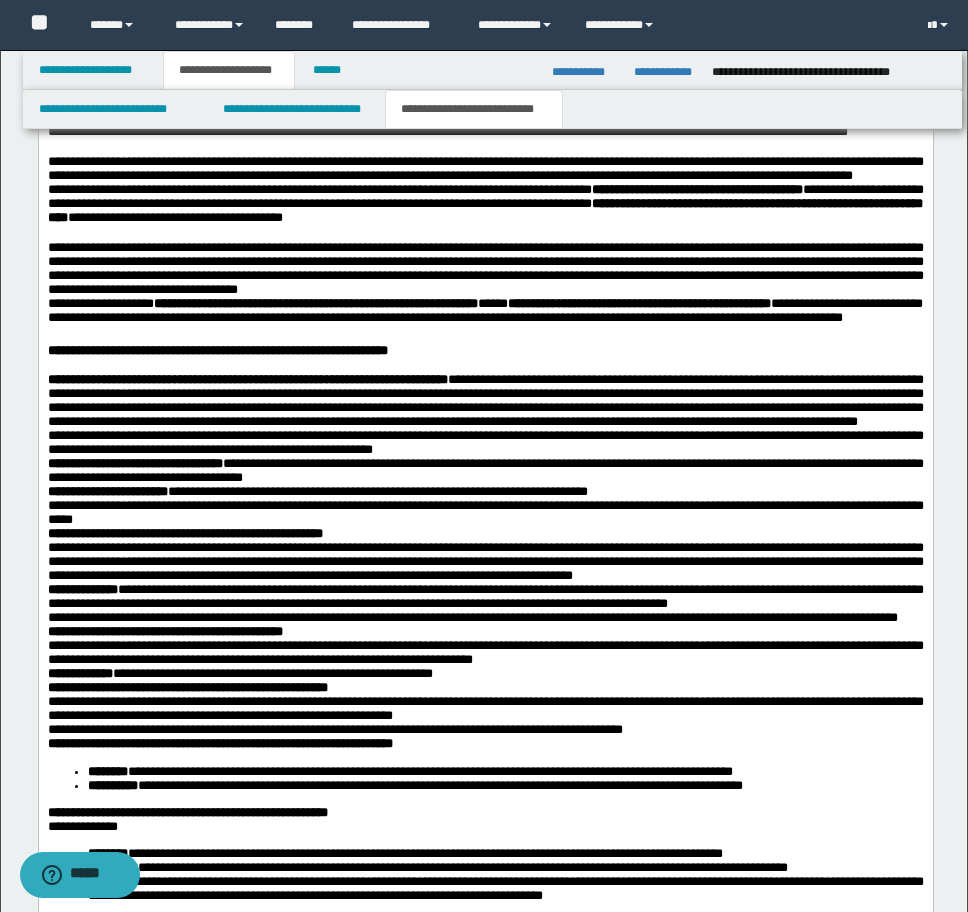 click on "**********" at bounding box center [485, 450] 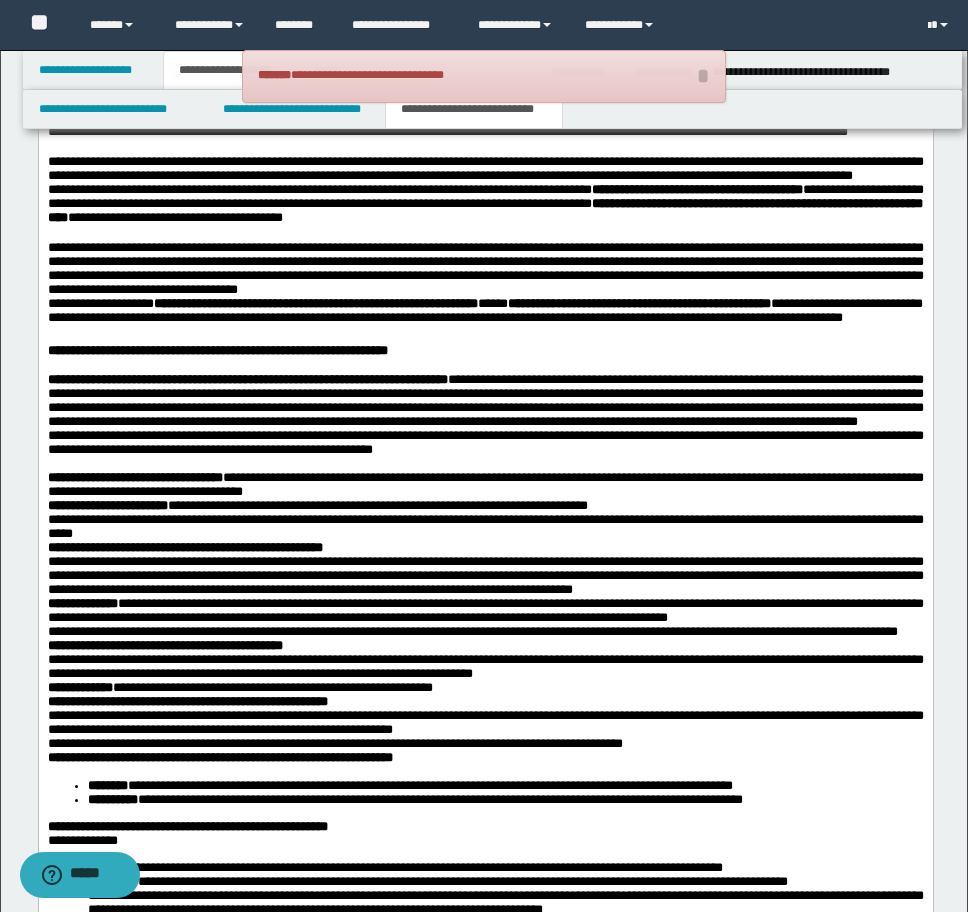 click on "**********" at bounding box center (485, 499) 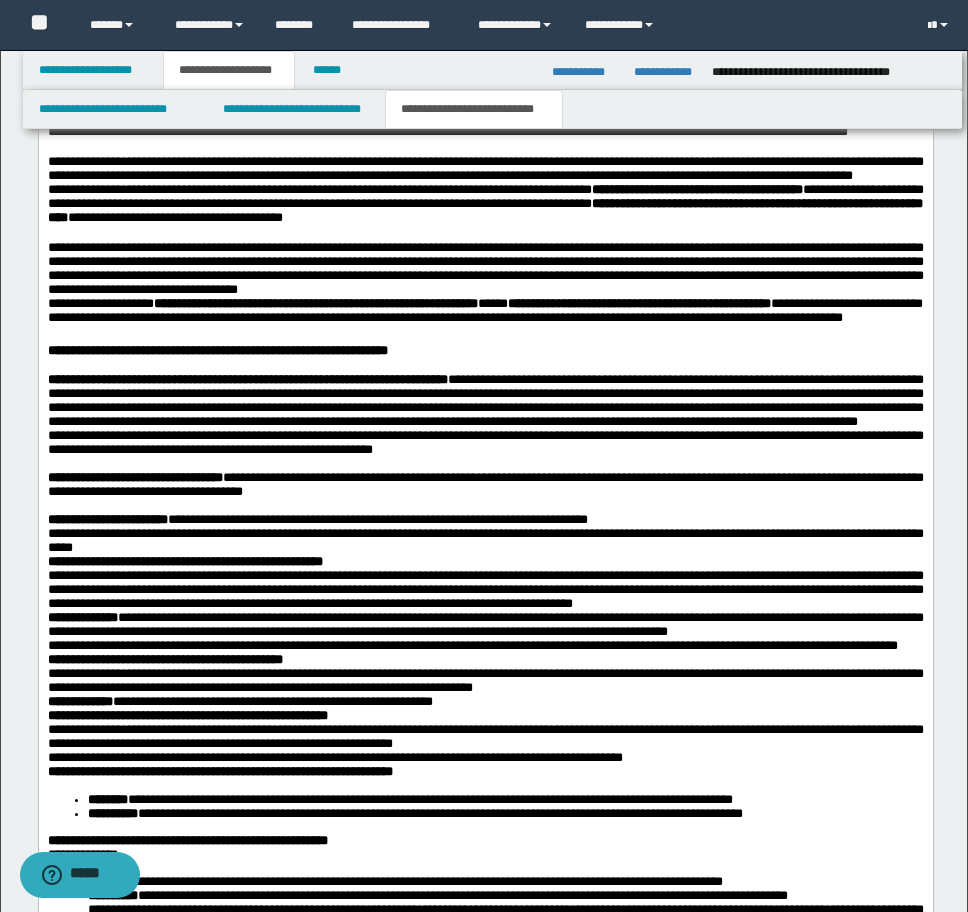 click on "**********" at bounding box center [485, 540] 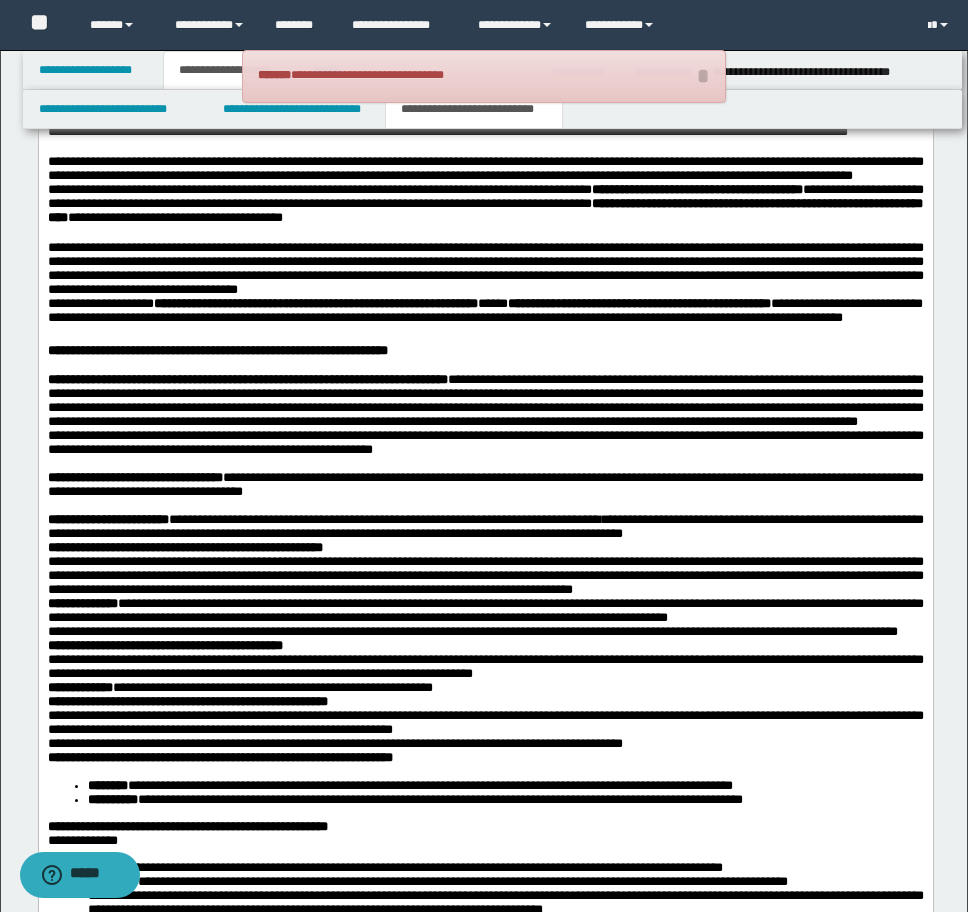 click on "**********" at bounding box center [485, 520] 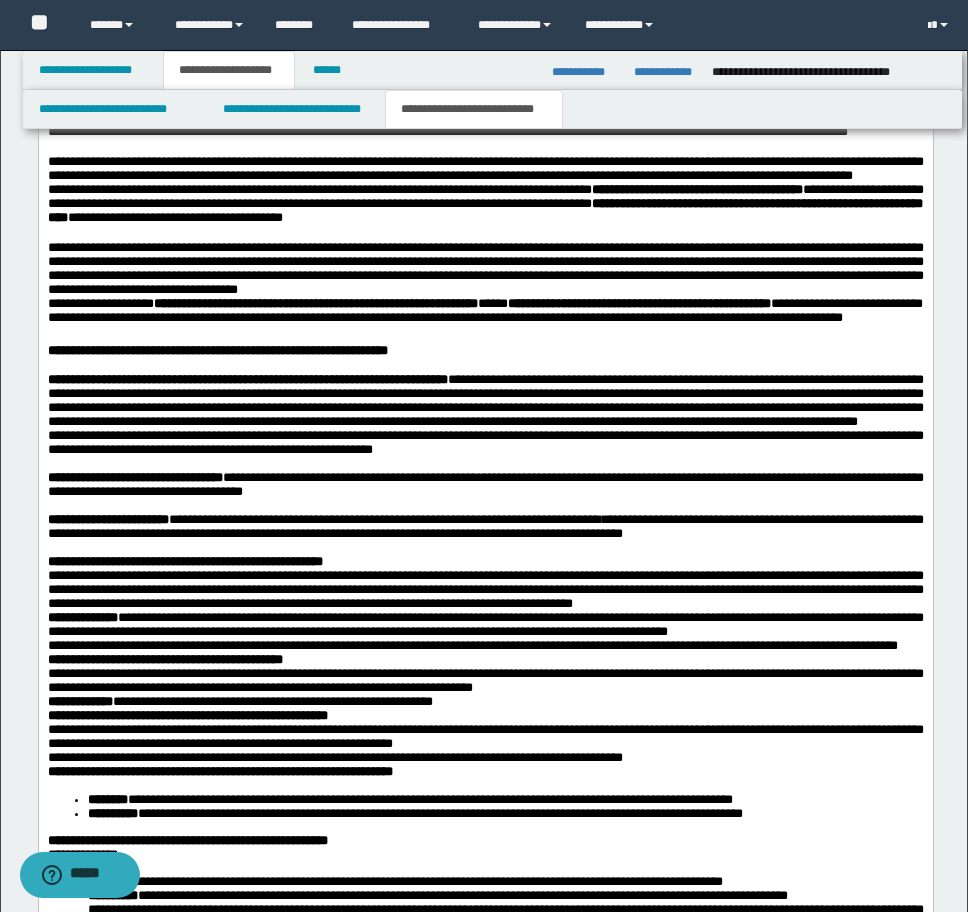 click on "**********" at bounding box center [485, 589] 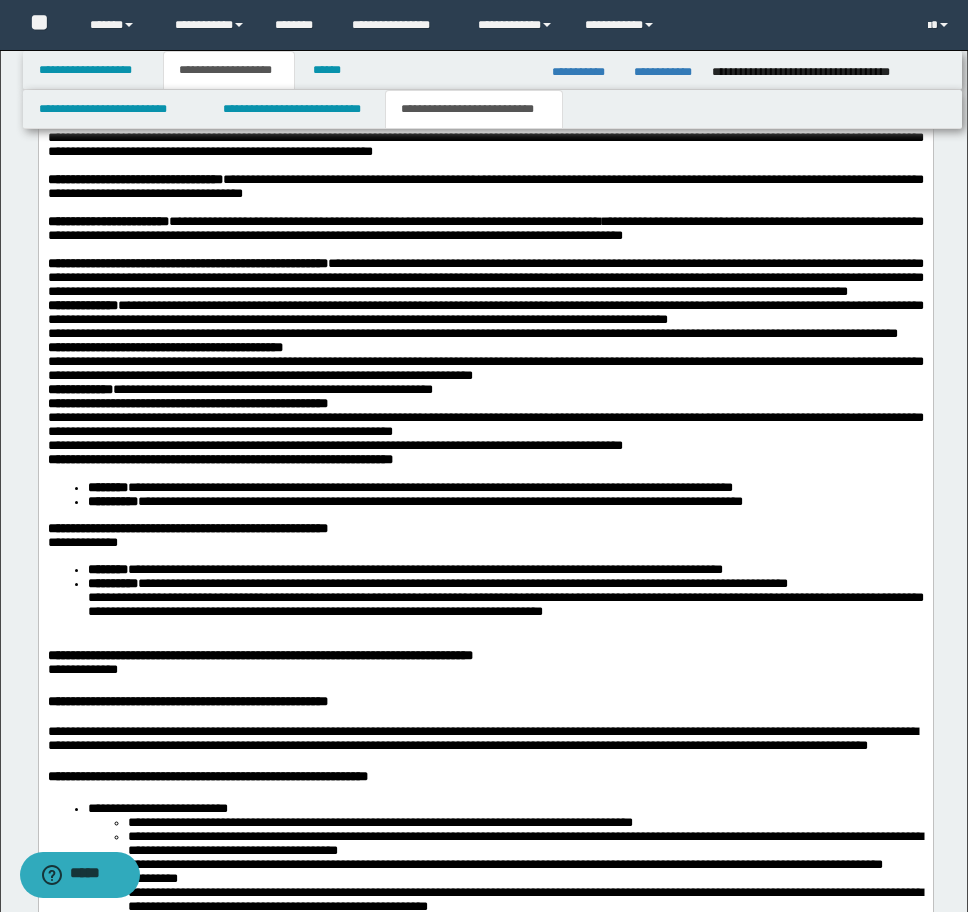 scroll, scrollTop: 2500, scrollLeft: 0, axis: vertical 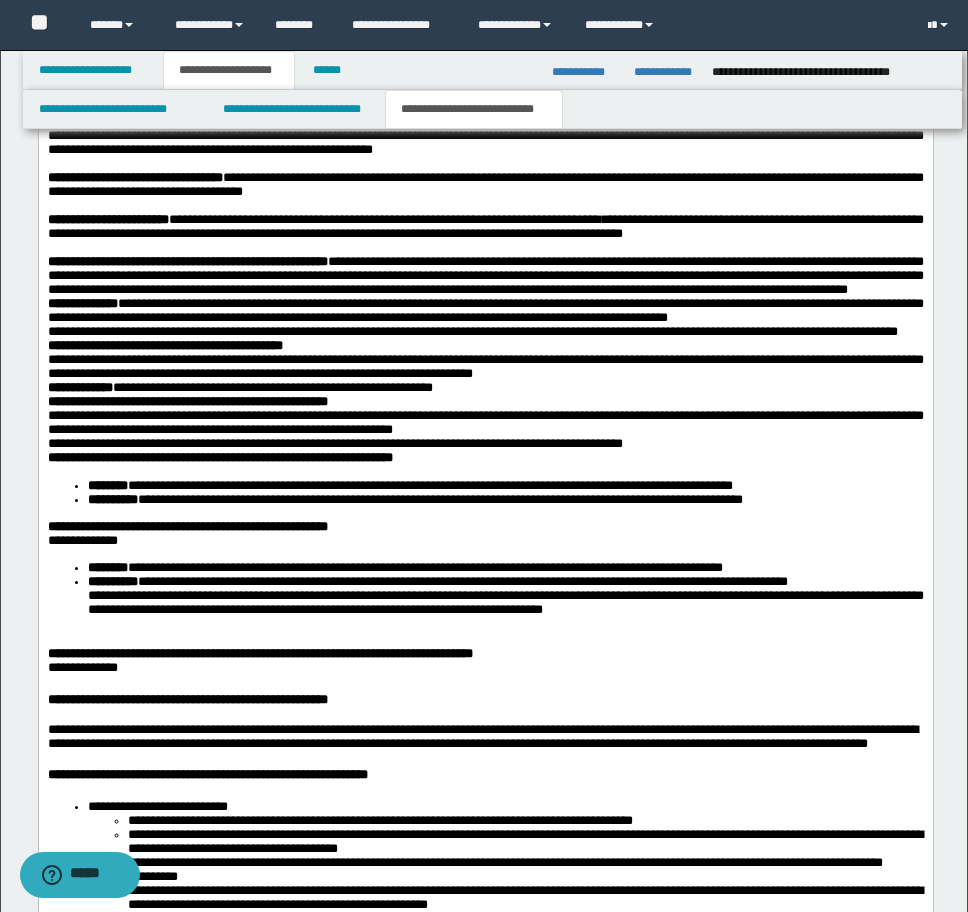click on "**********" at bounding box center (164, 345) 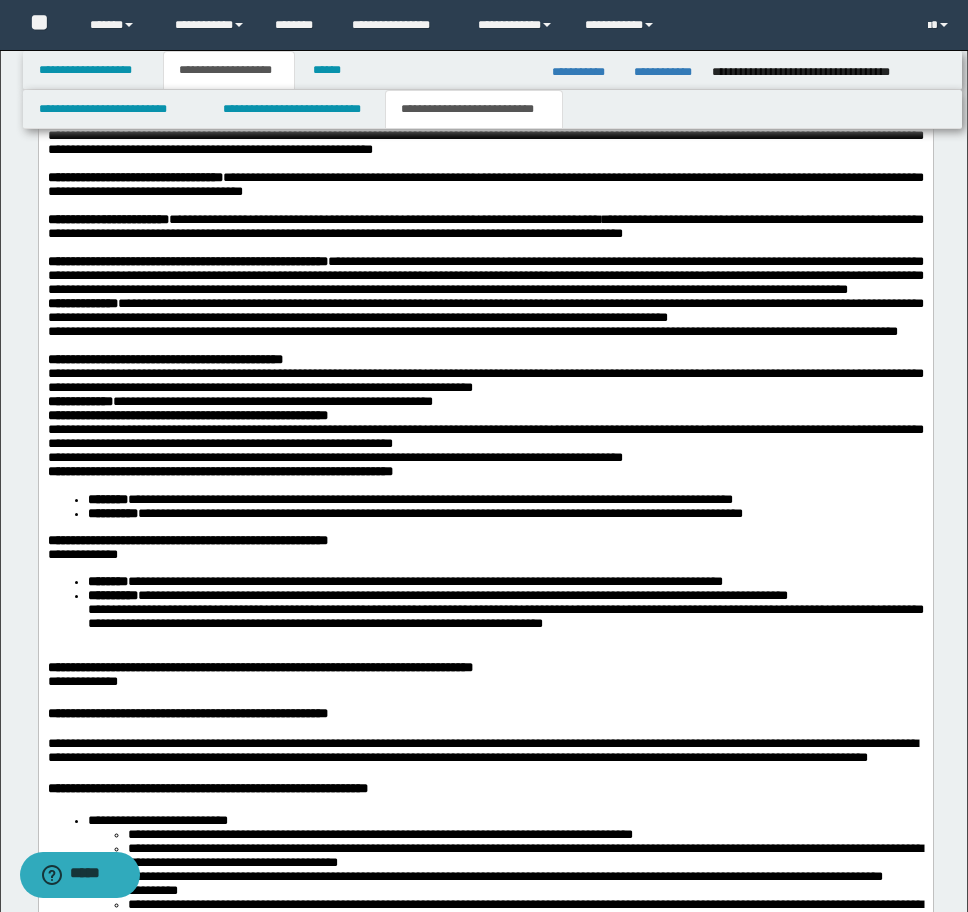 click on "**********" at bounding box center [485, 380] 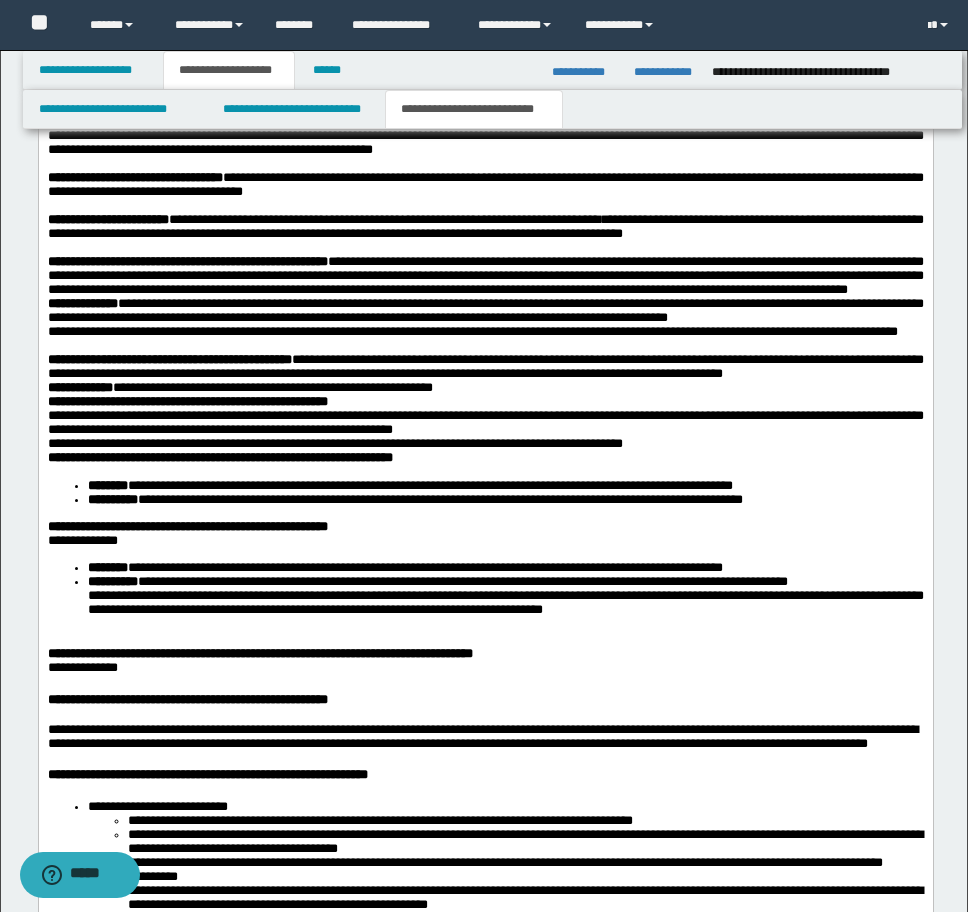 click on "**********" at bounding box center [79, 387] 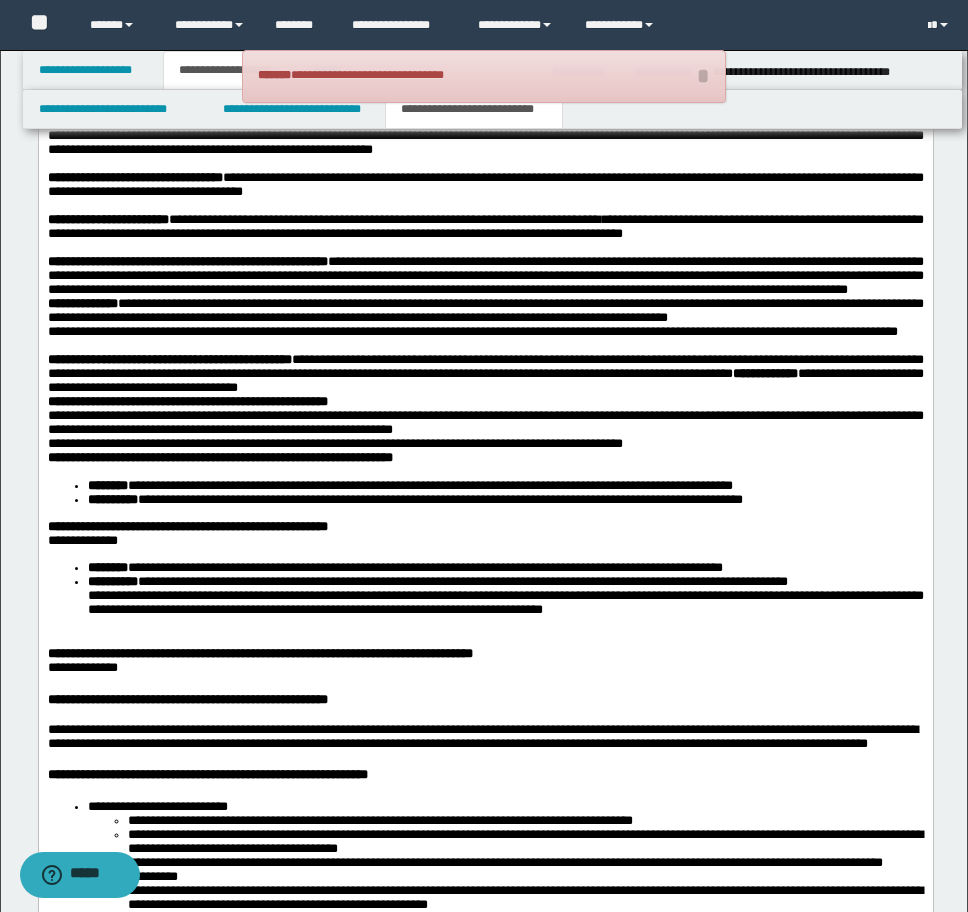 click on "**********" at bounding box center (187, 401) 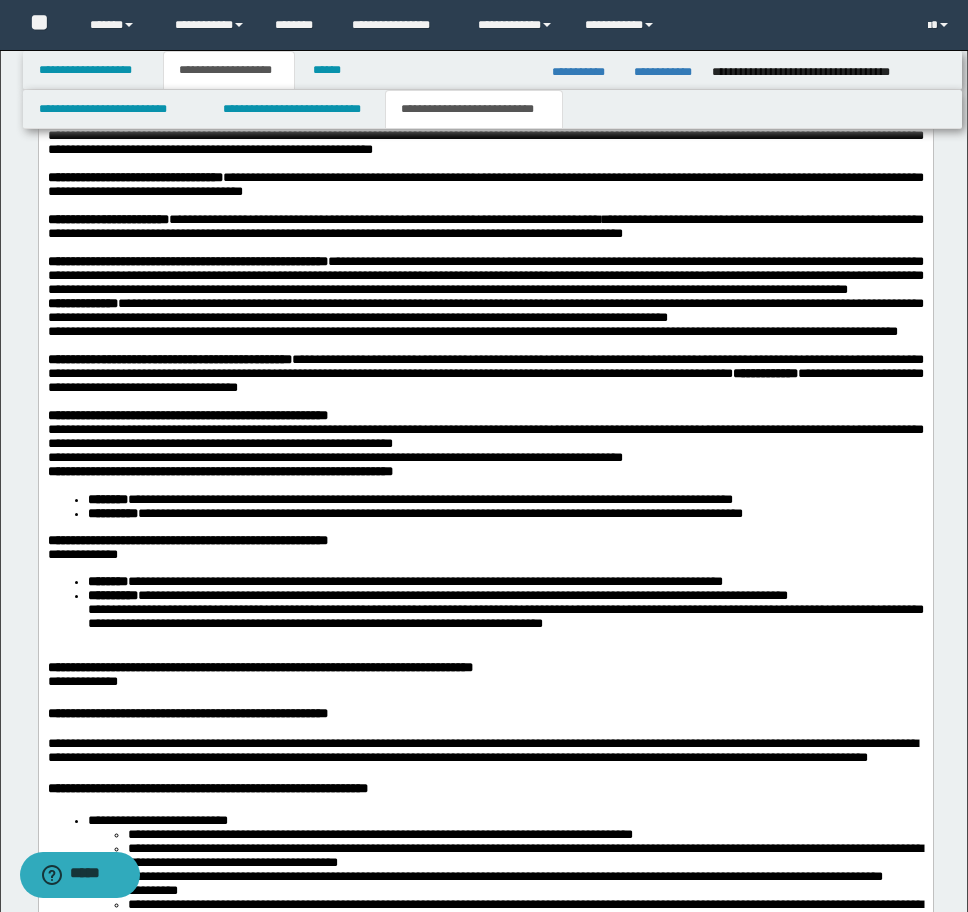 click on "**********" at bounding box center (485, 436) 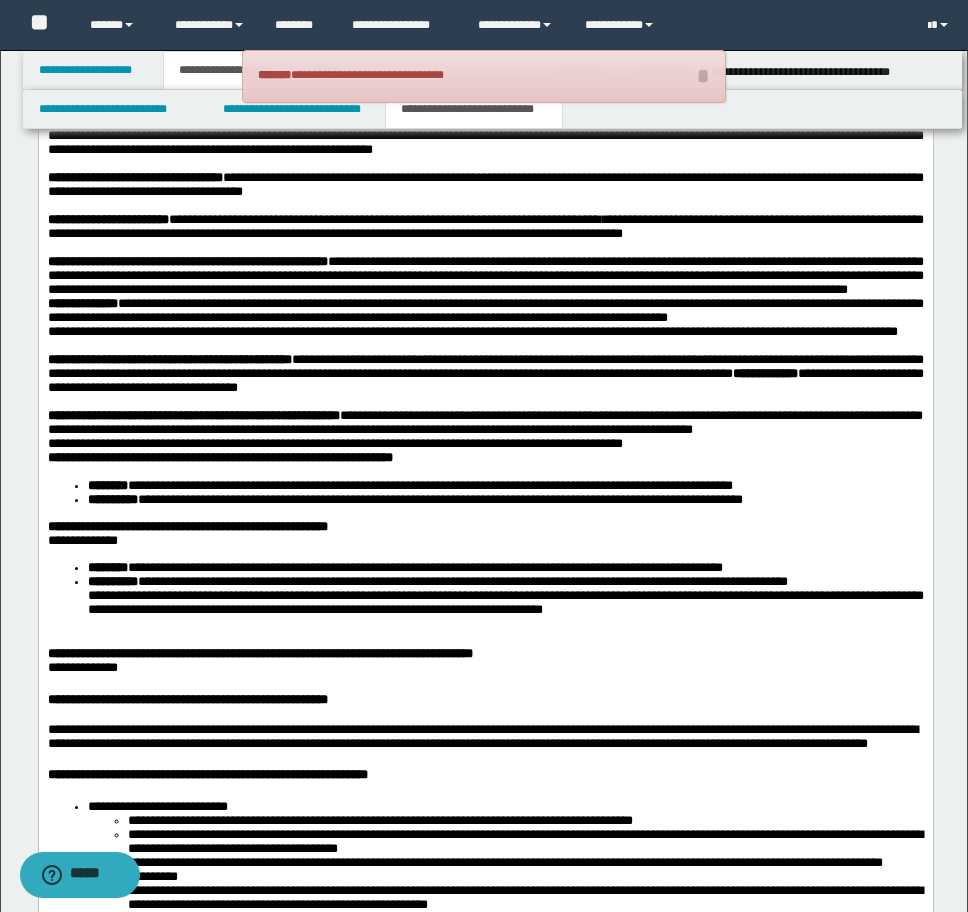 click on "**********" at bounding box center [334, 443] 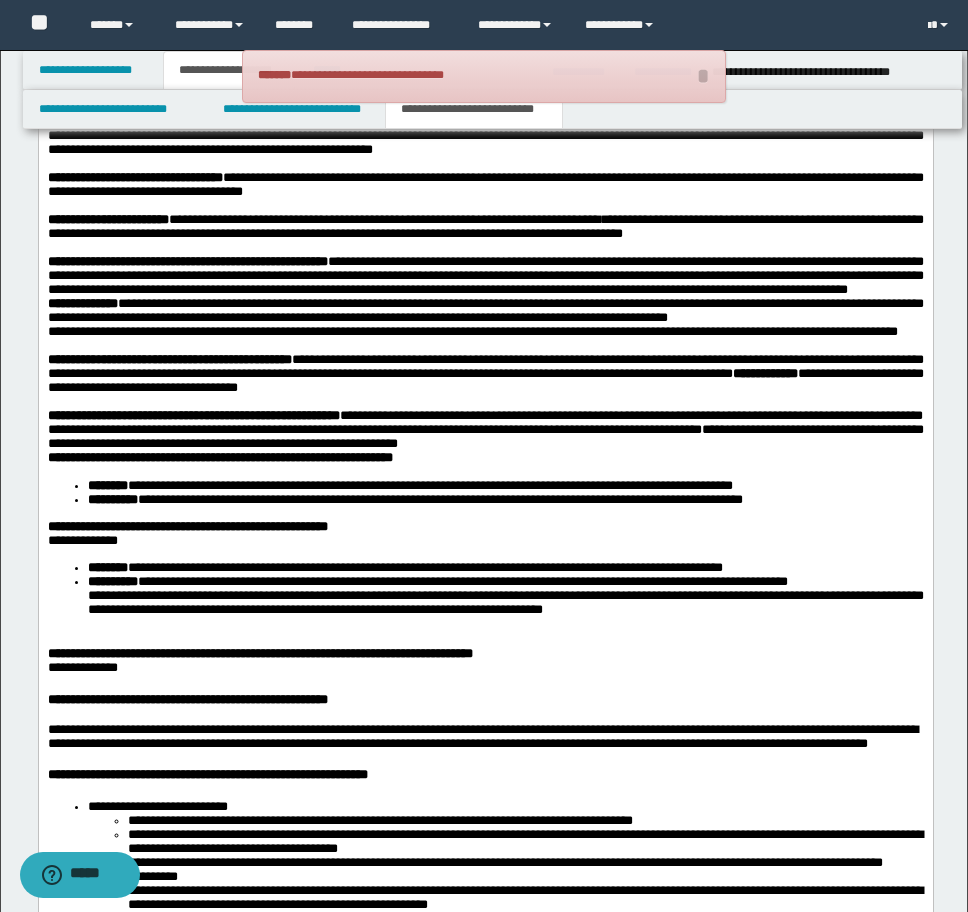 click on "**********" at bounding box center (219, 457) 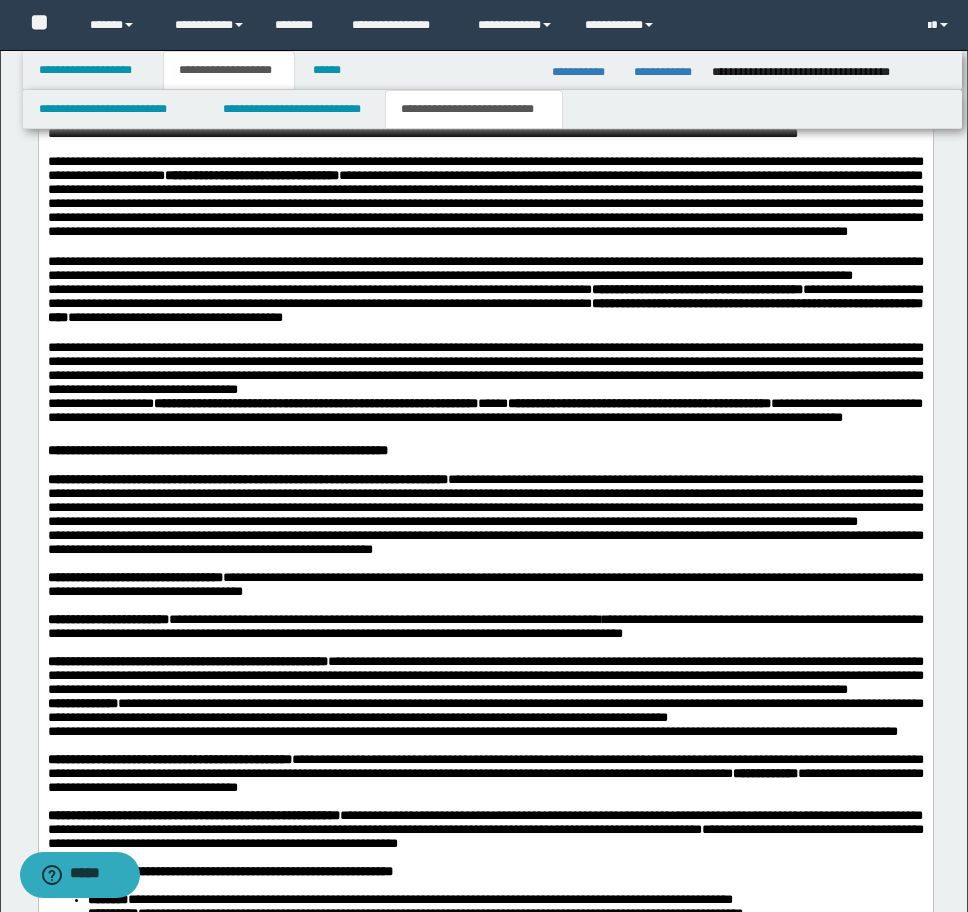 scroll, scrollTop: 2000, scrollLeft: 0, axis: vertical 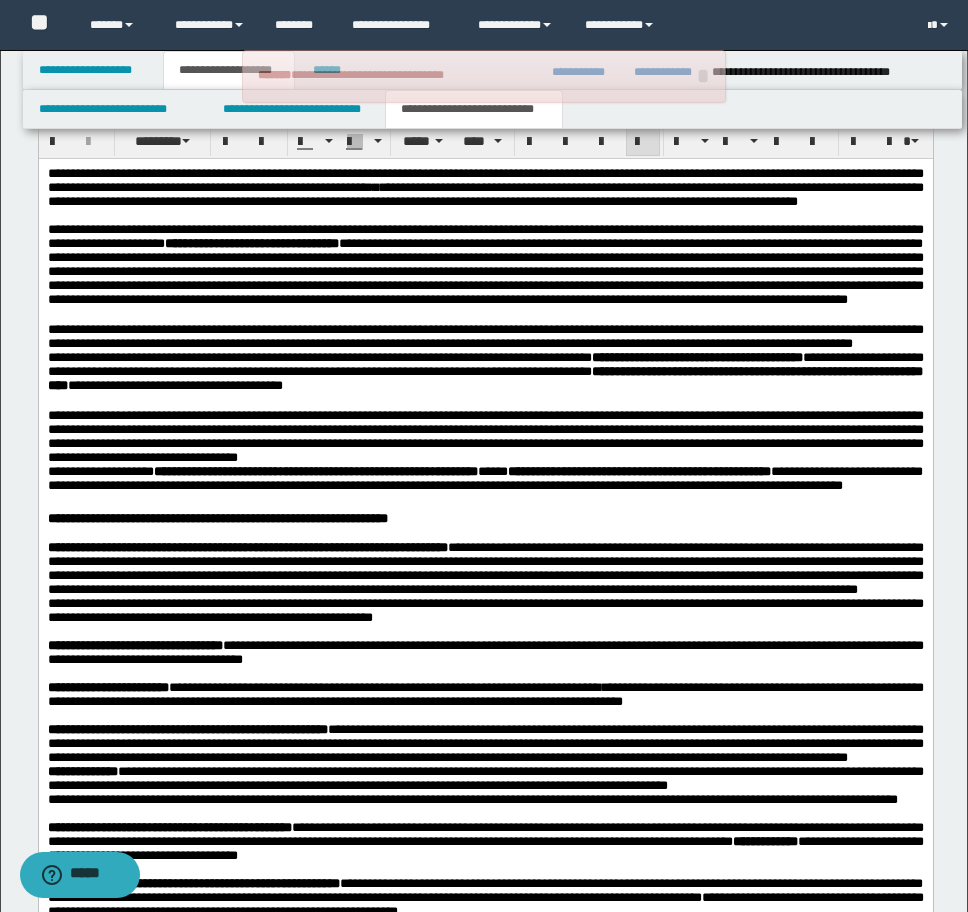 click on "**********" at bounding box center [485, 186] 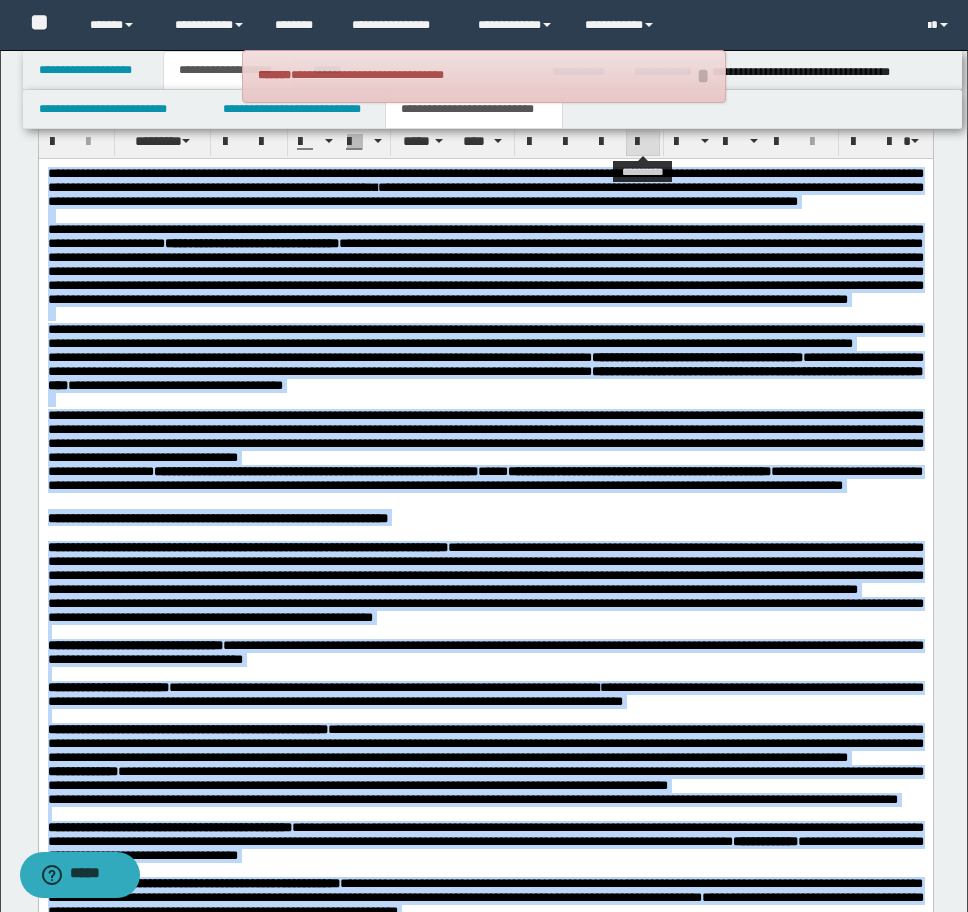 click at bounding box center (643, 141) 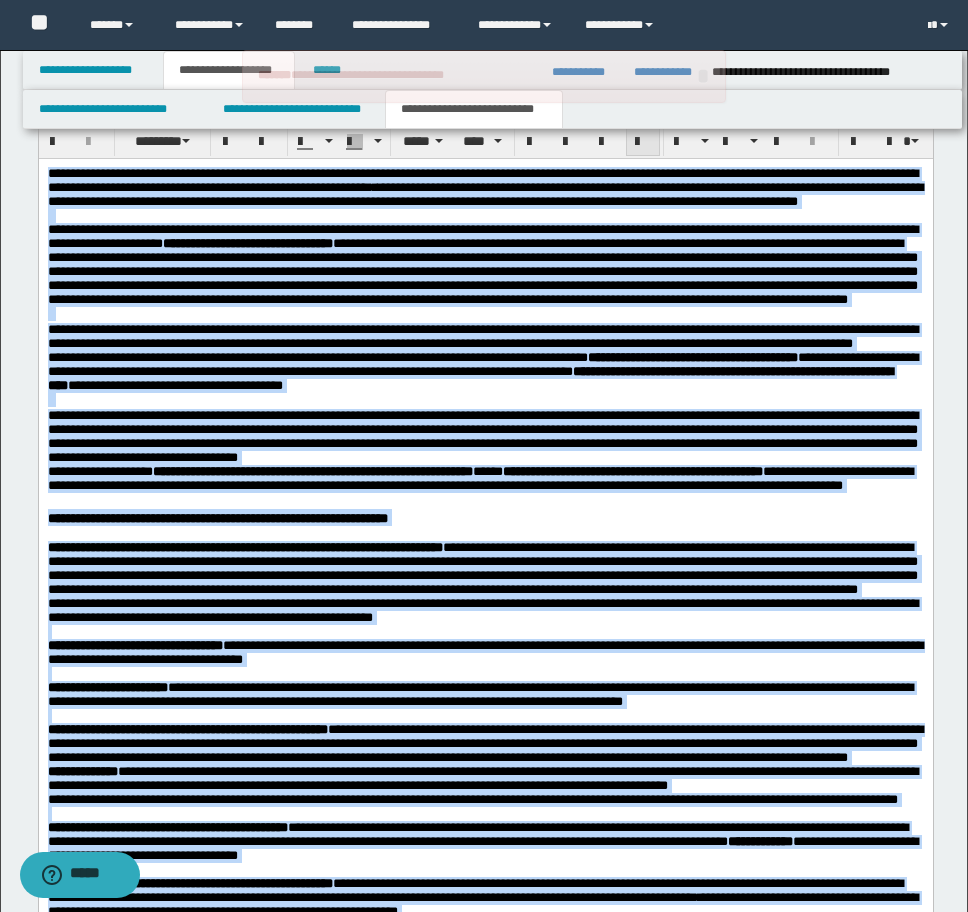 click at bounding box center [643, 142] 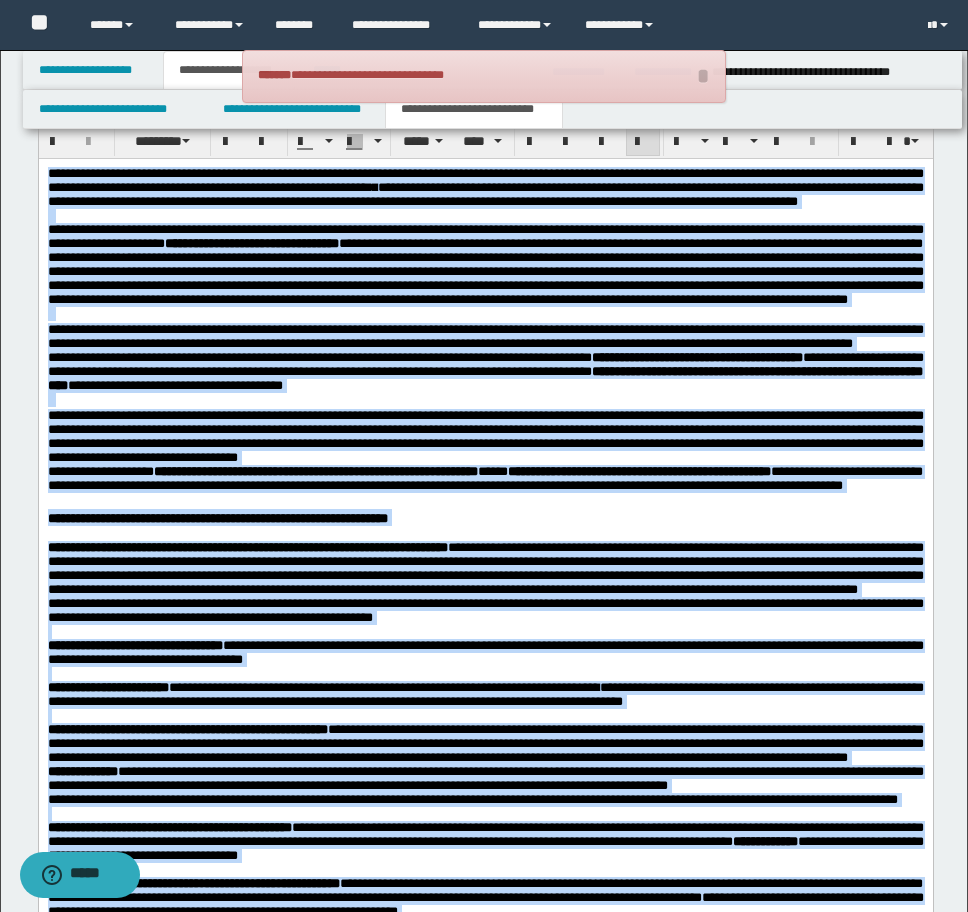 scroll, scrollTop: 2300, scrollLeft: 0, axis: vertical 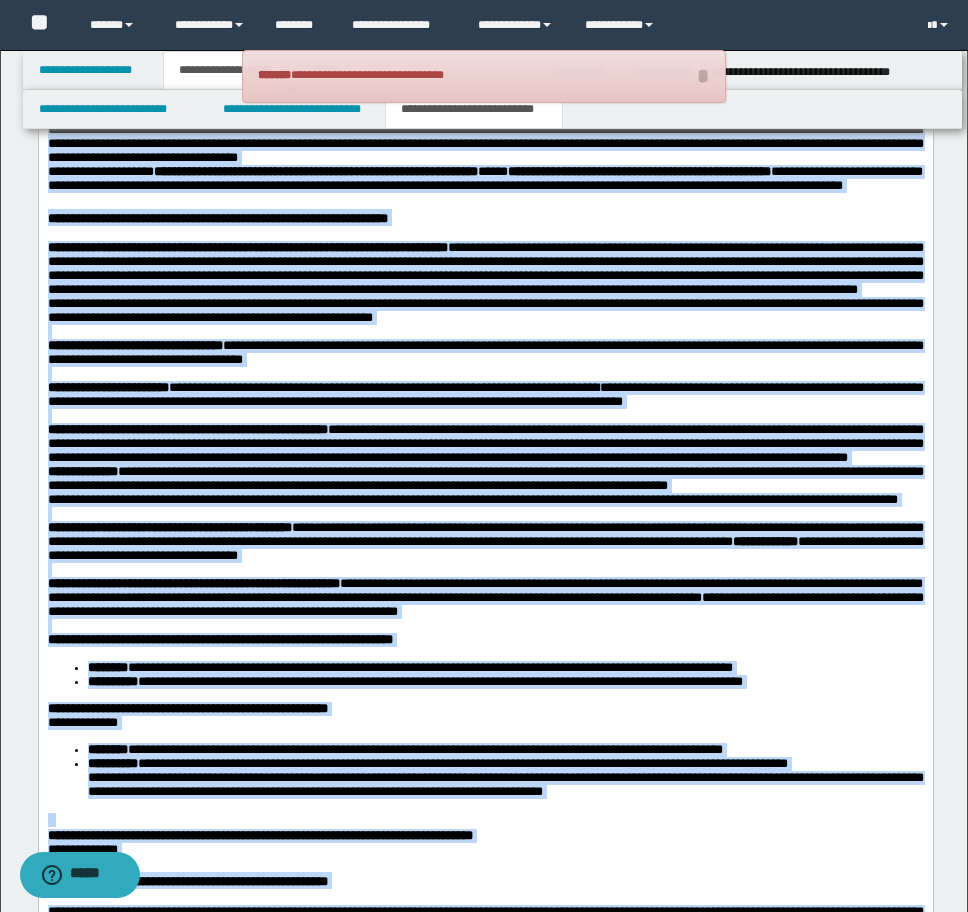 click on "**********" at bounding box center (485, 443) 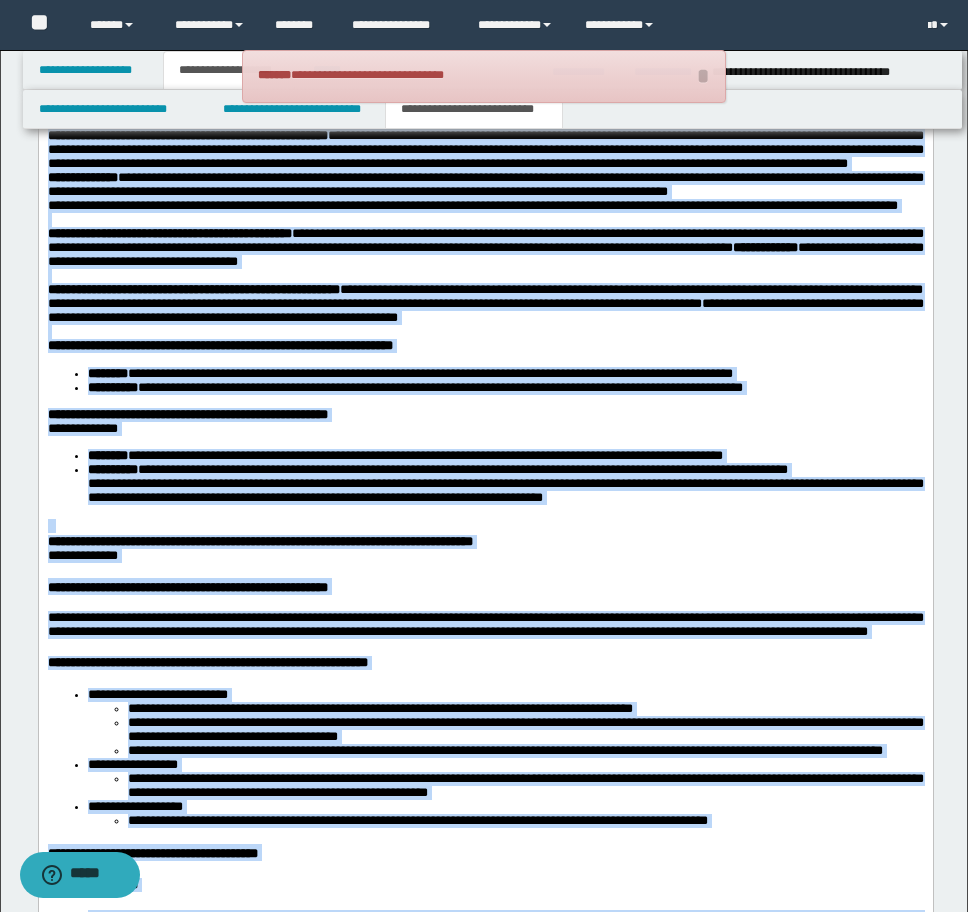 scroll, scrollTop: 2600, scrollLeft: 0, axis: vertical 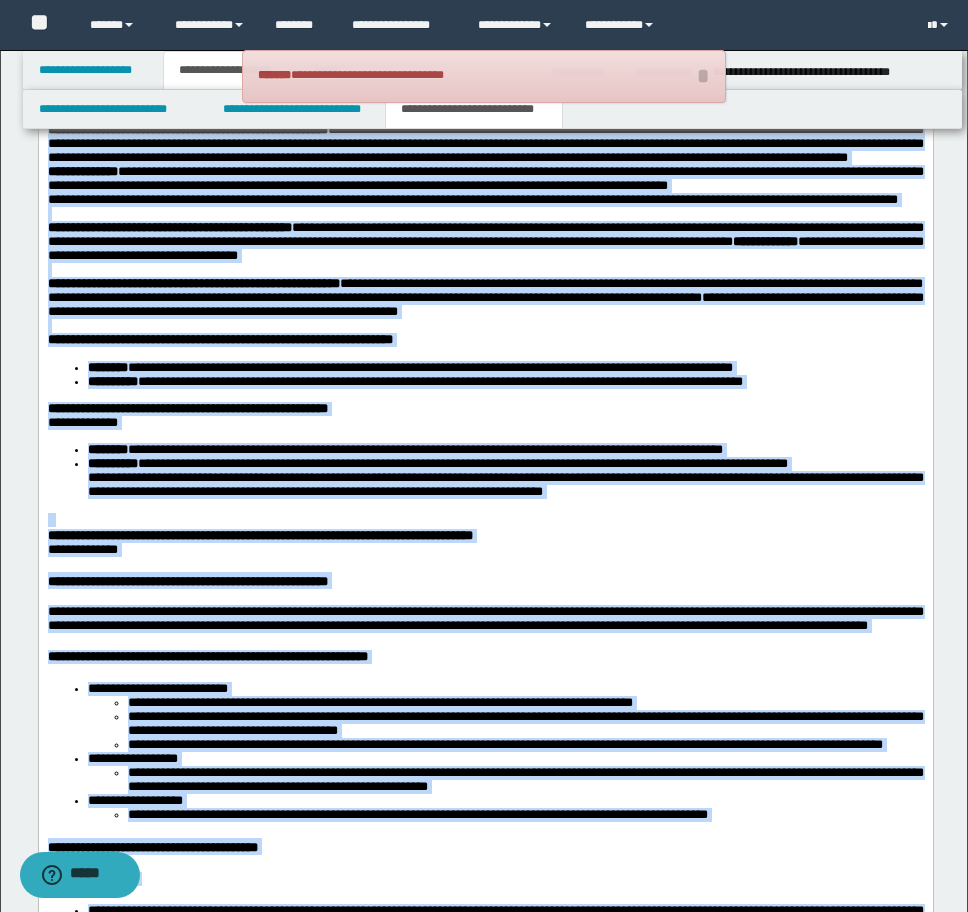 click on "**********" at bounding box center (484, 290) 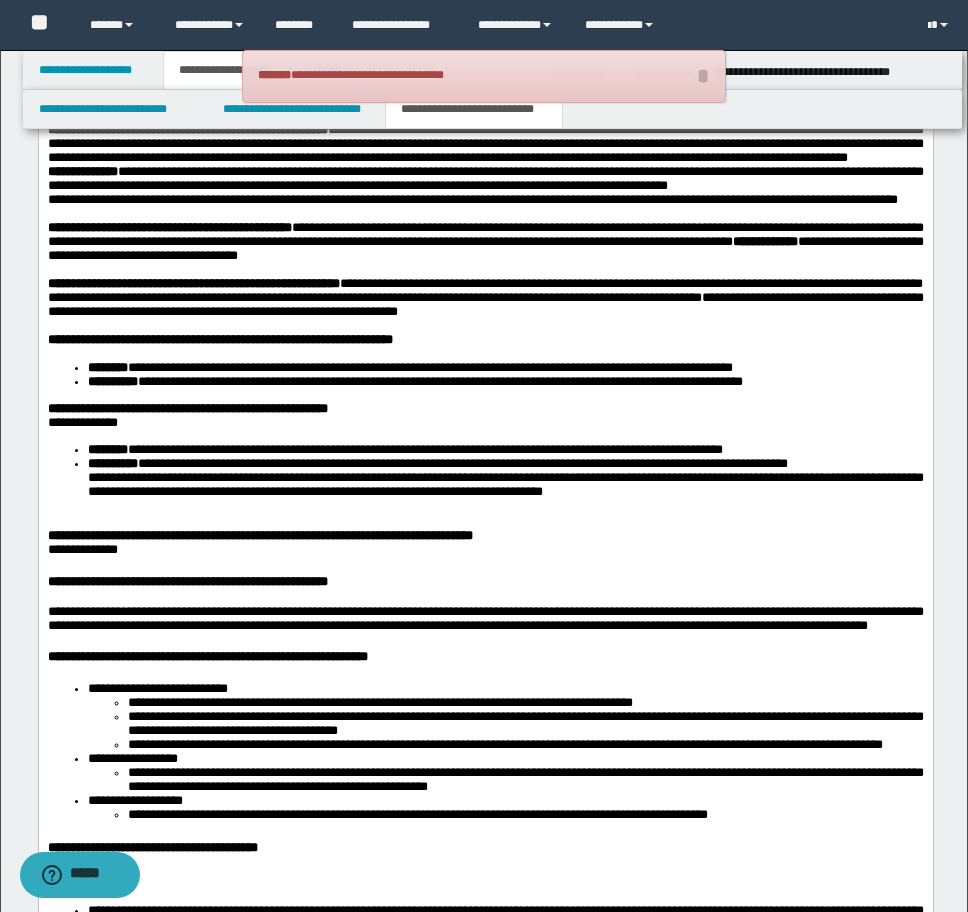 scroll, scrollTop: 2632, scrollLeft: 0, axis: vertical 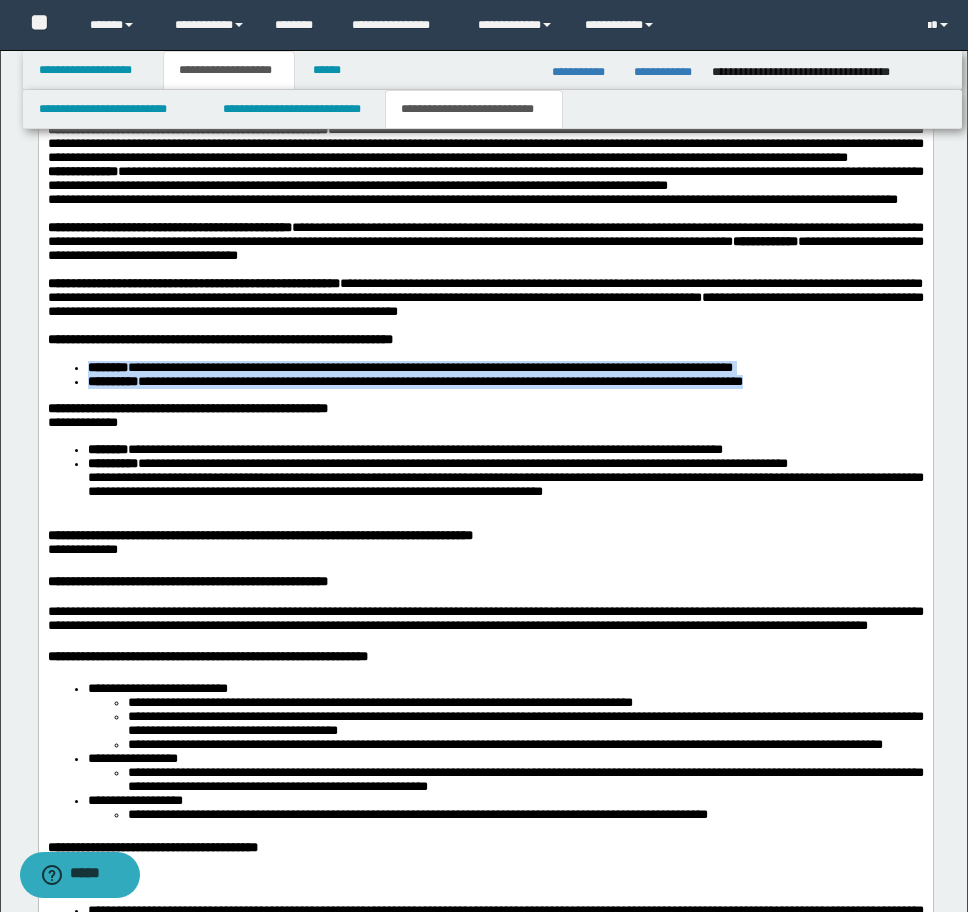 drag, startPoint x: 85, startPoint y: 624, endPoint x: 885, endPoint y: 649, distance: 800.3905 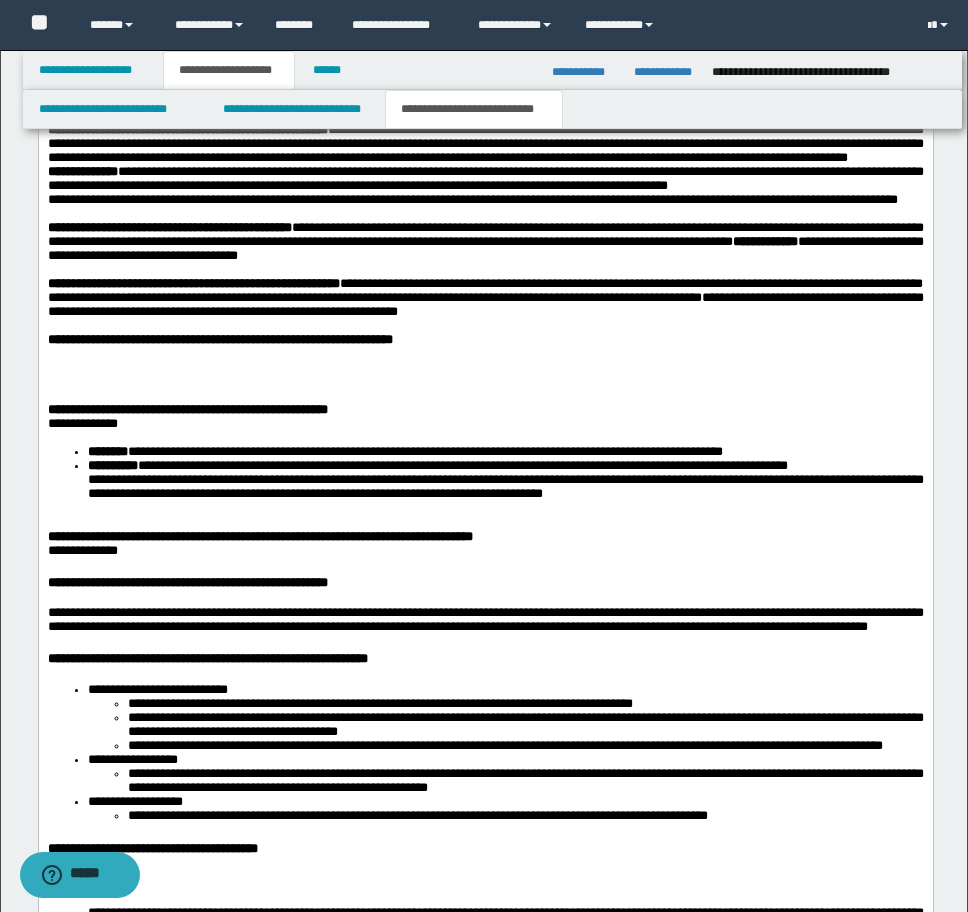 click at bounding box center (485, 368) 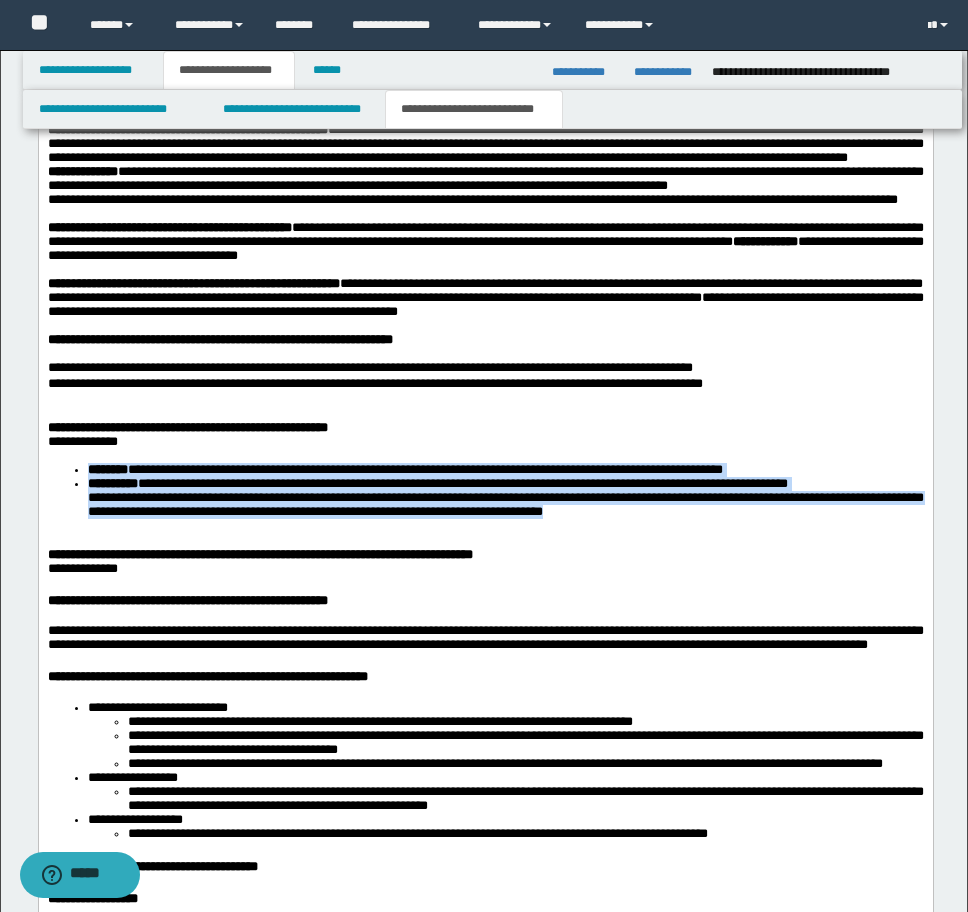 drag, startPoint x: 81, startPoint y: 743, endPoint x: 858, endPoint y: 782, distance: 777.97815 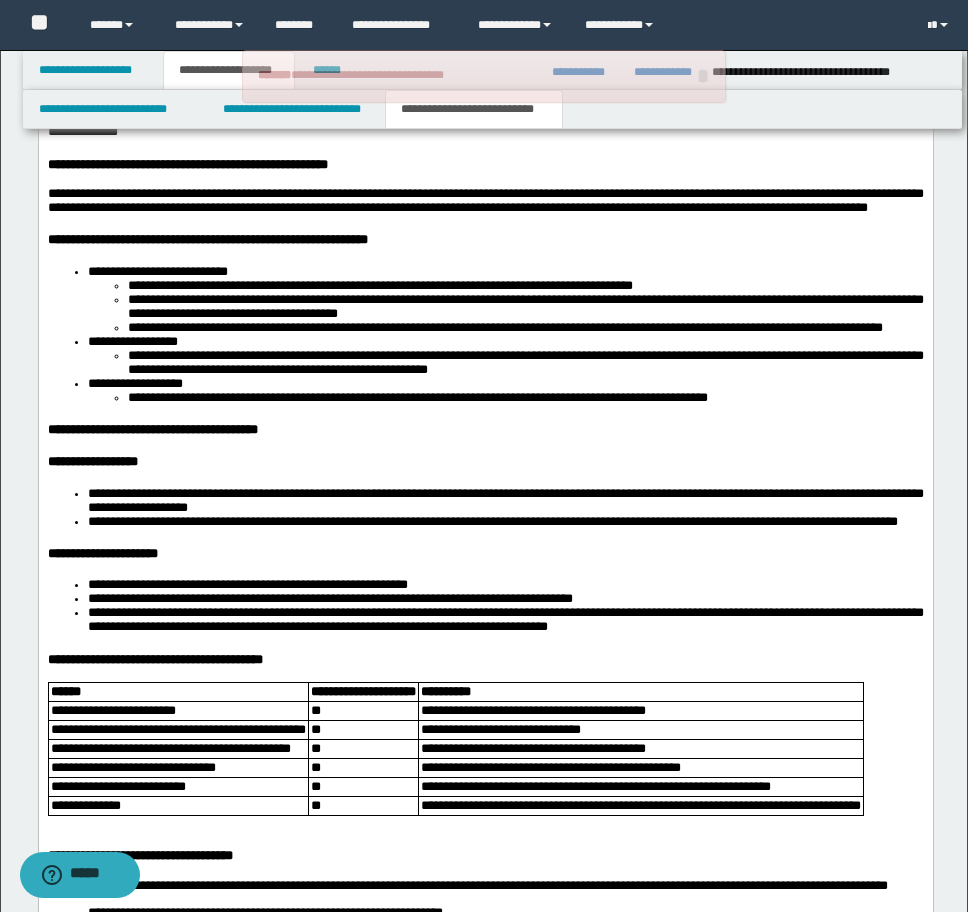 scroll, scrollTop: 3000, scrollLeft: 0, axis: vertical 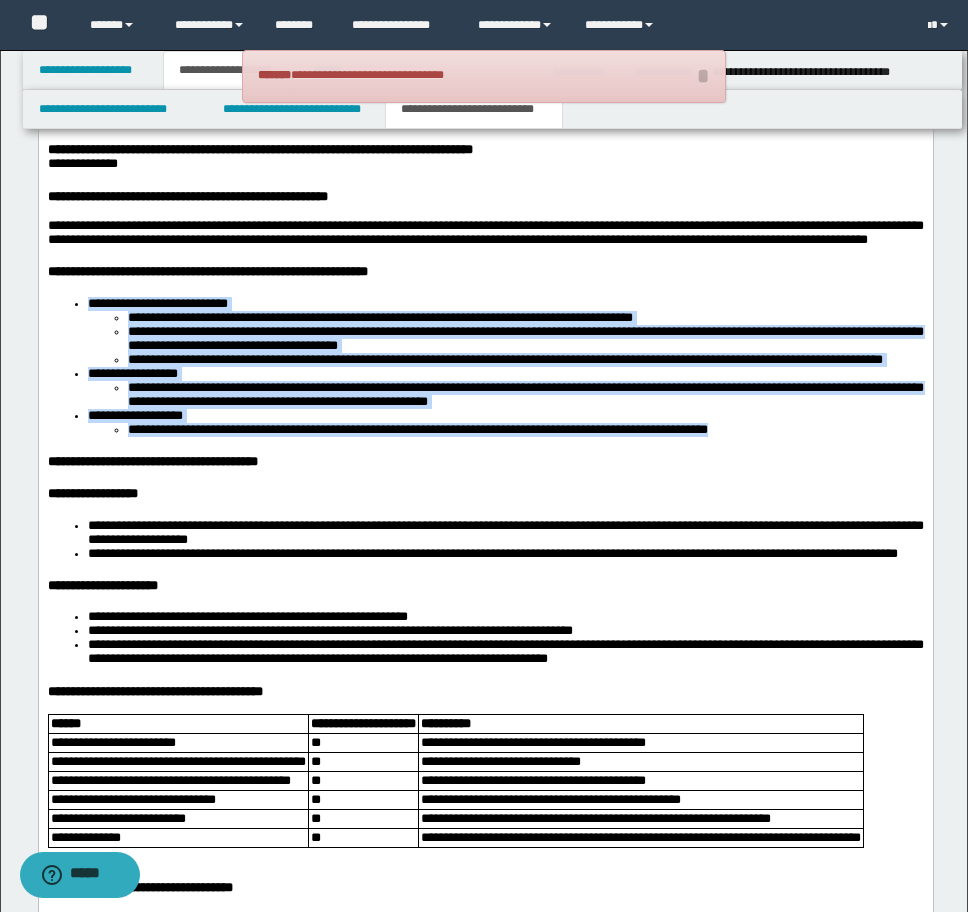 drag, startPoint x: 87, startPoint y: 596, endPoint x: 894, endPoint y: 772, distance: 825.9691 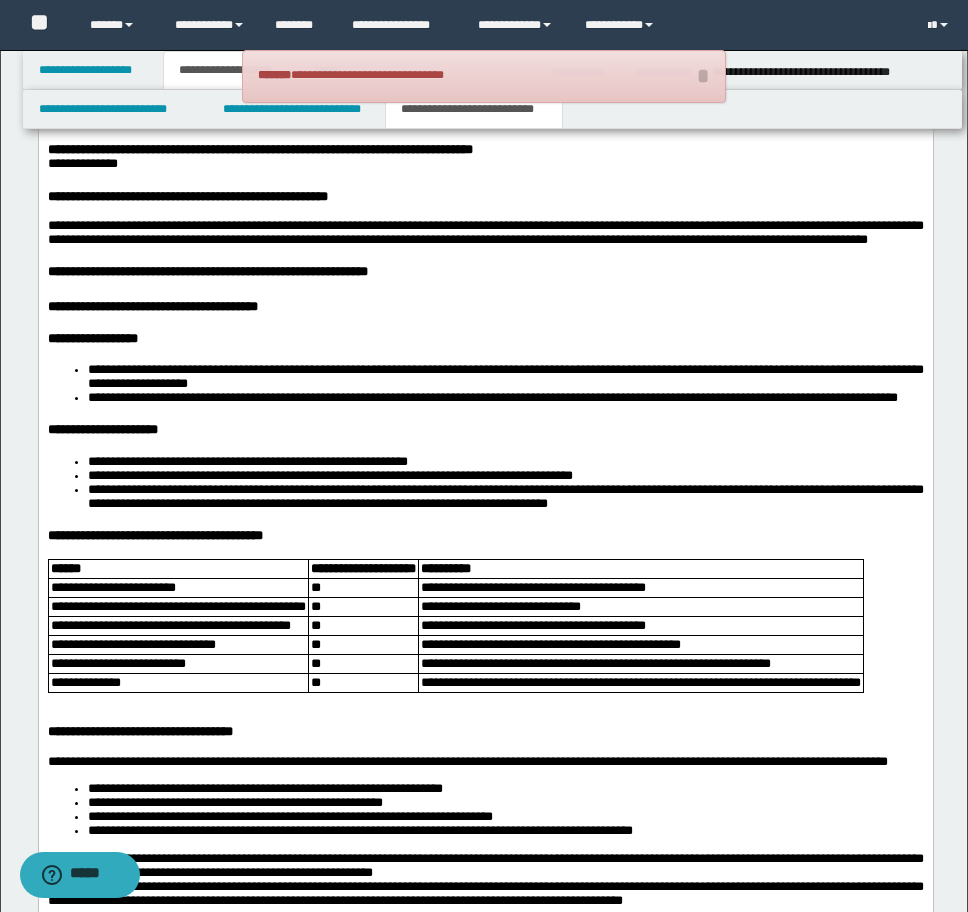scroll, scrollTop: 3000, scrollLeft: 0, axis: vertical 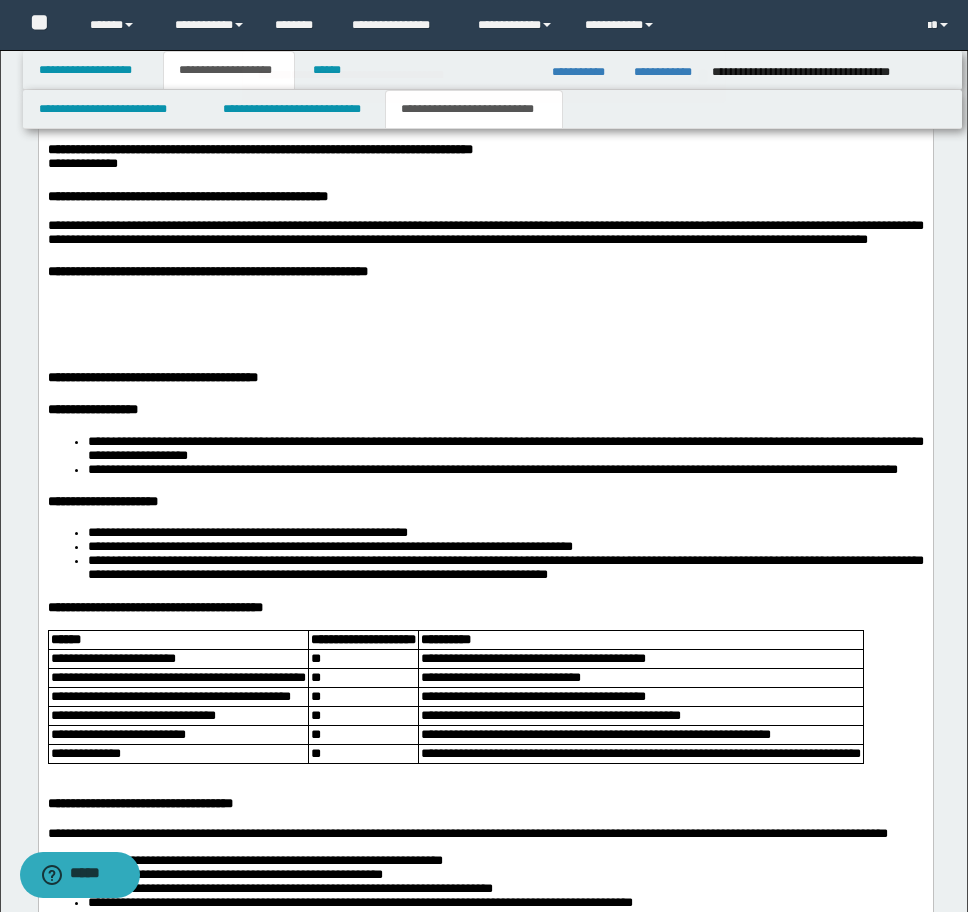 click at bounding box center (485, 304) 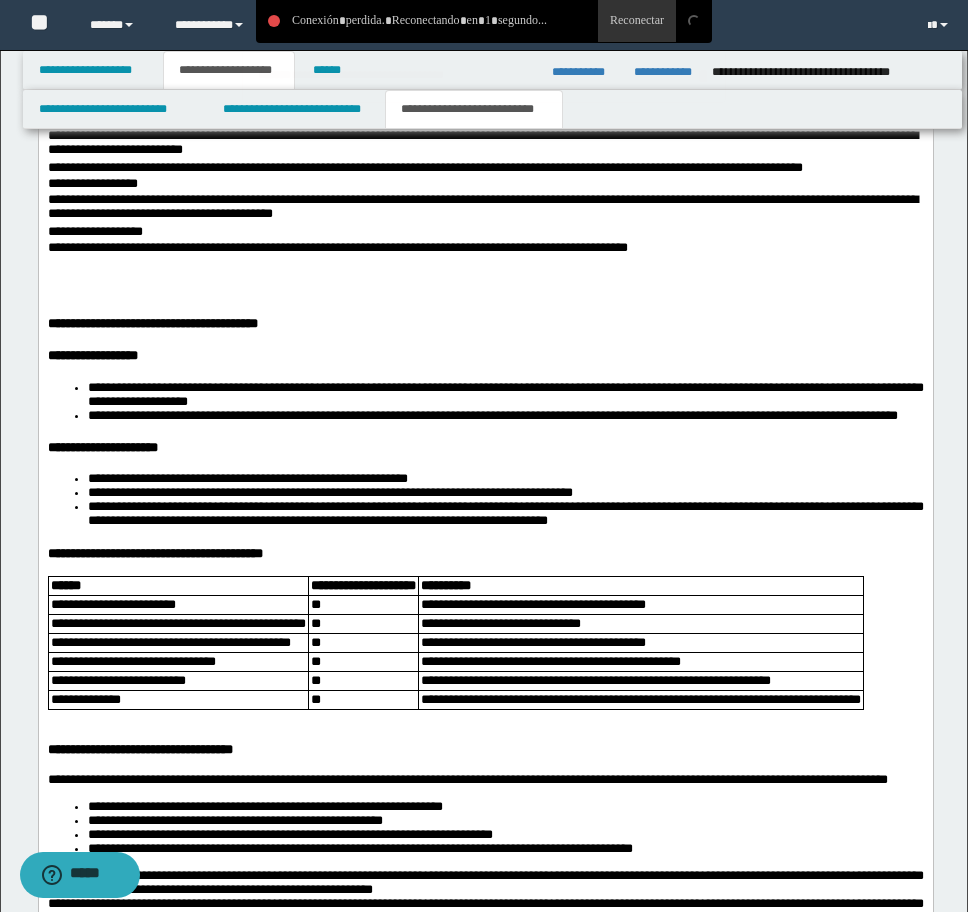 click at bounding box center [485, 292] 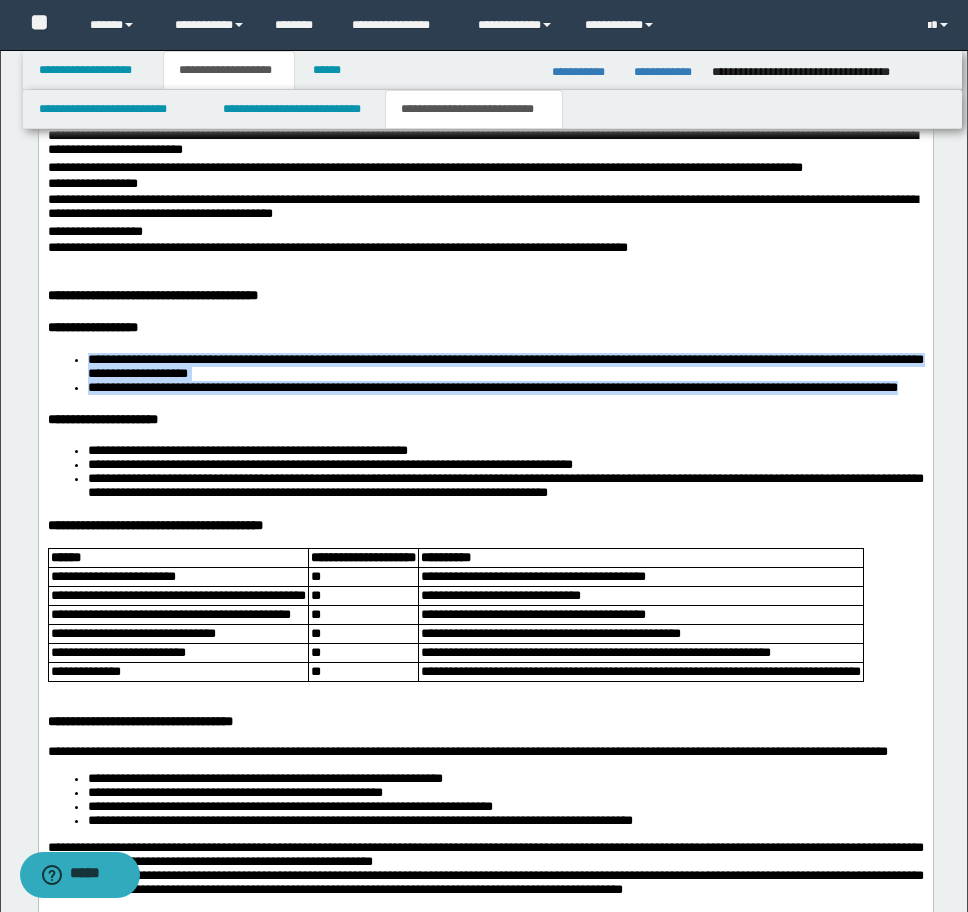 drag, startPoint x: 86, startPoint y: 664, endPoint x: 333, endPoint y: 707, distance: 250.71498 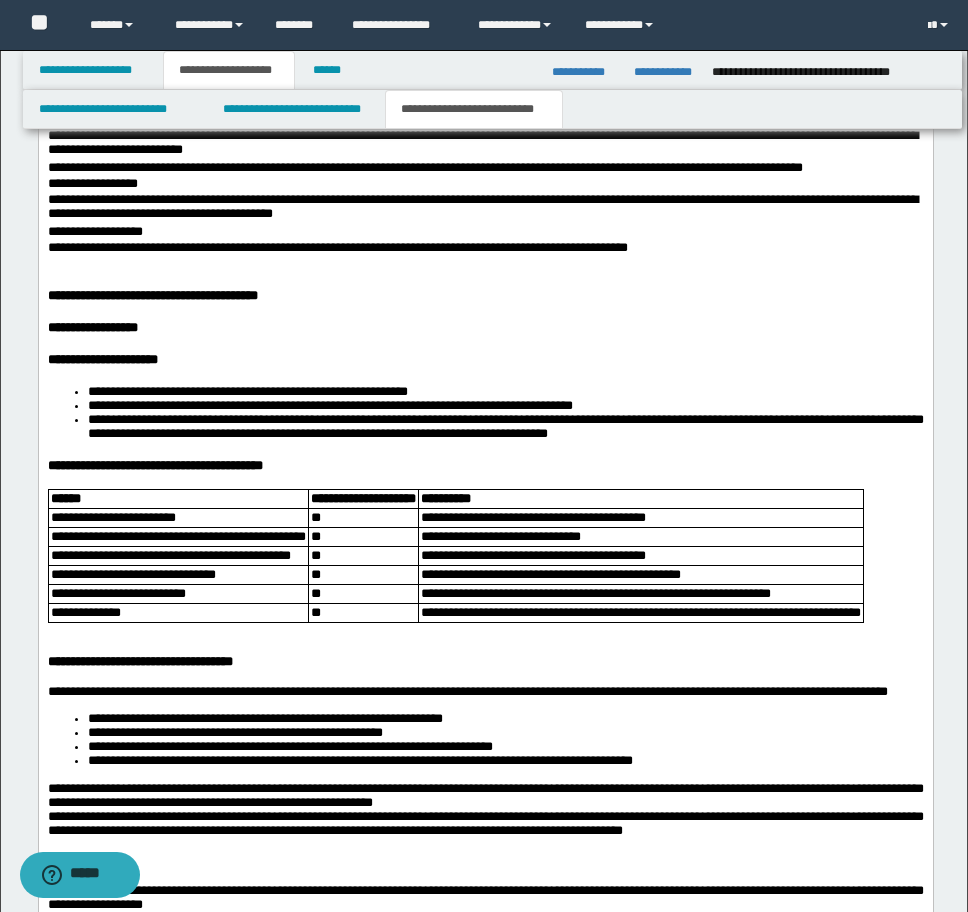 scroll, scrollTop: 3200, scrollLeft: 0, axis: vertical 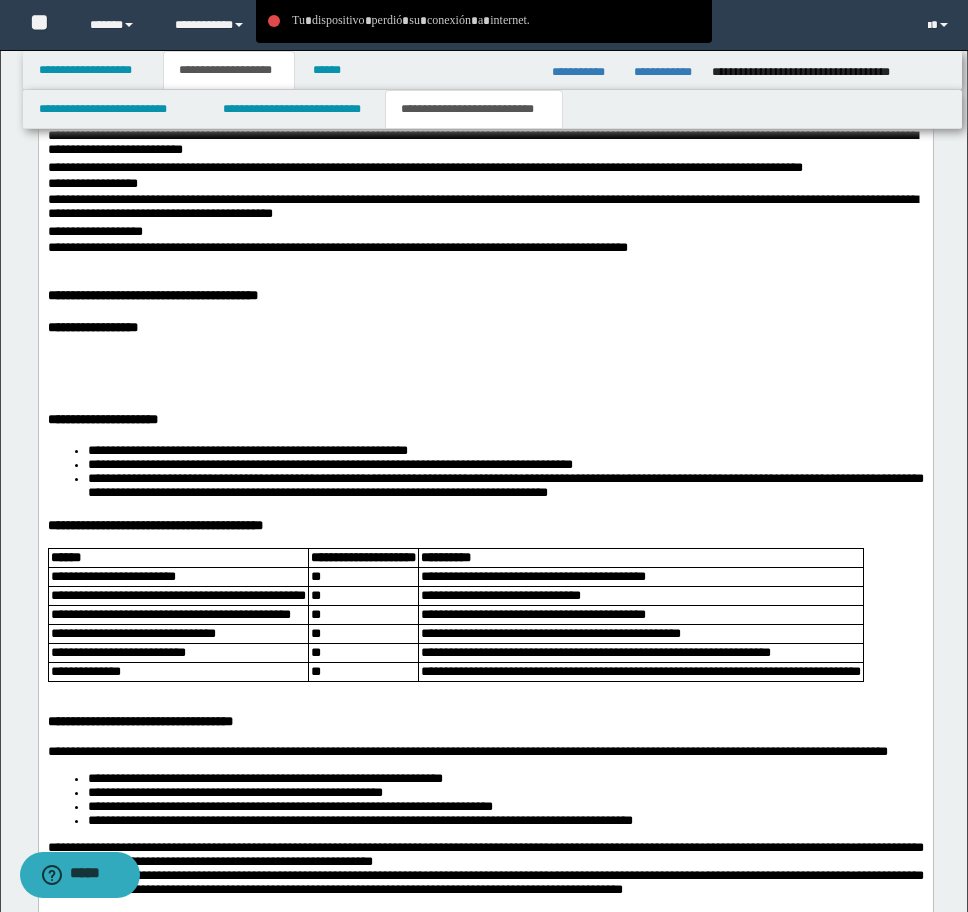 click at bounding box center (485, 360) 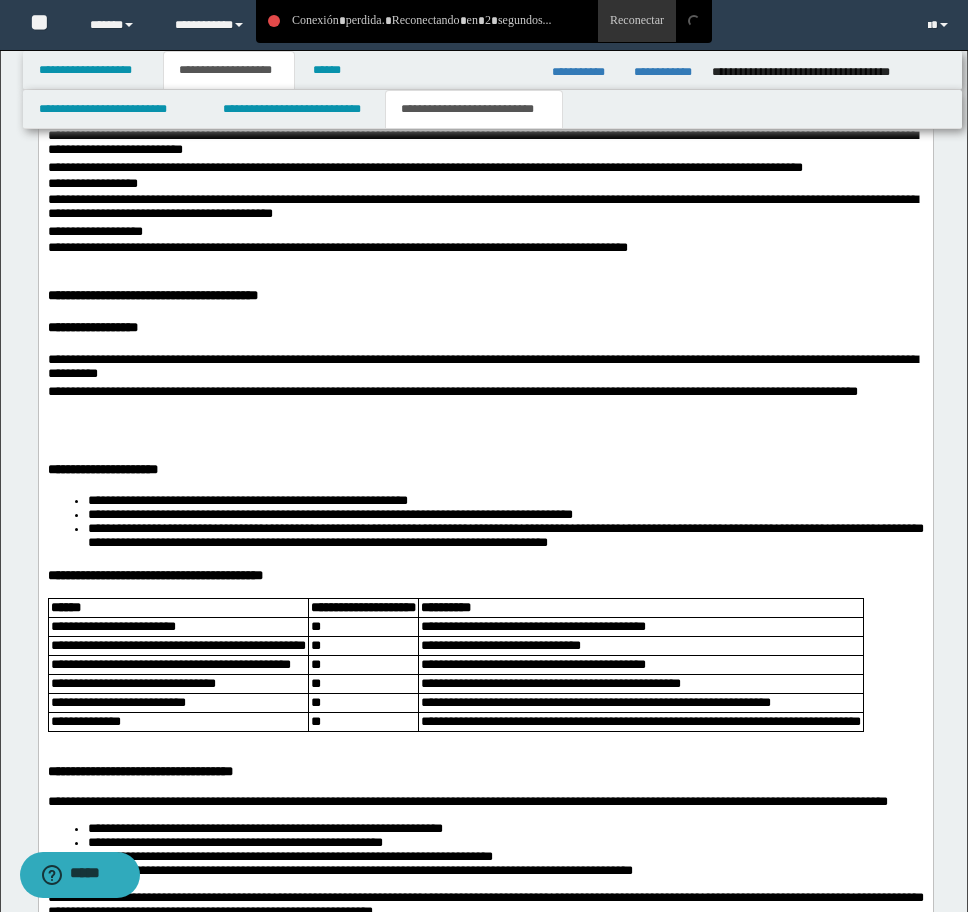 scroll, scrollTop: 3200, scrollLeft: 0, axis: vertical 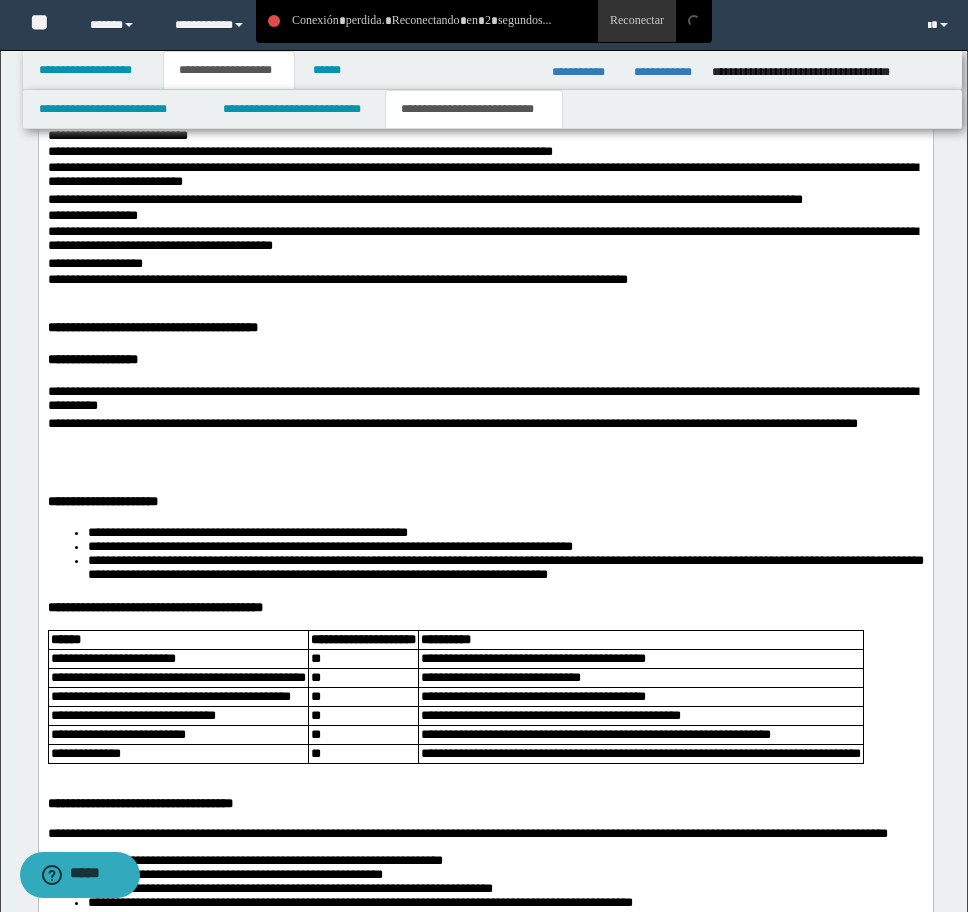 click on "**********" at bounding box center (485, 797) 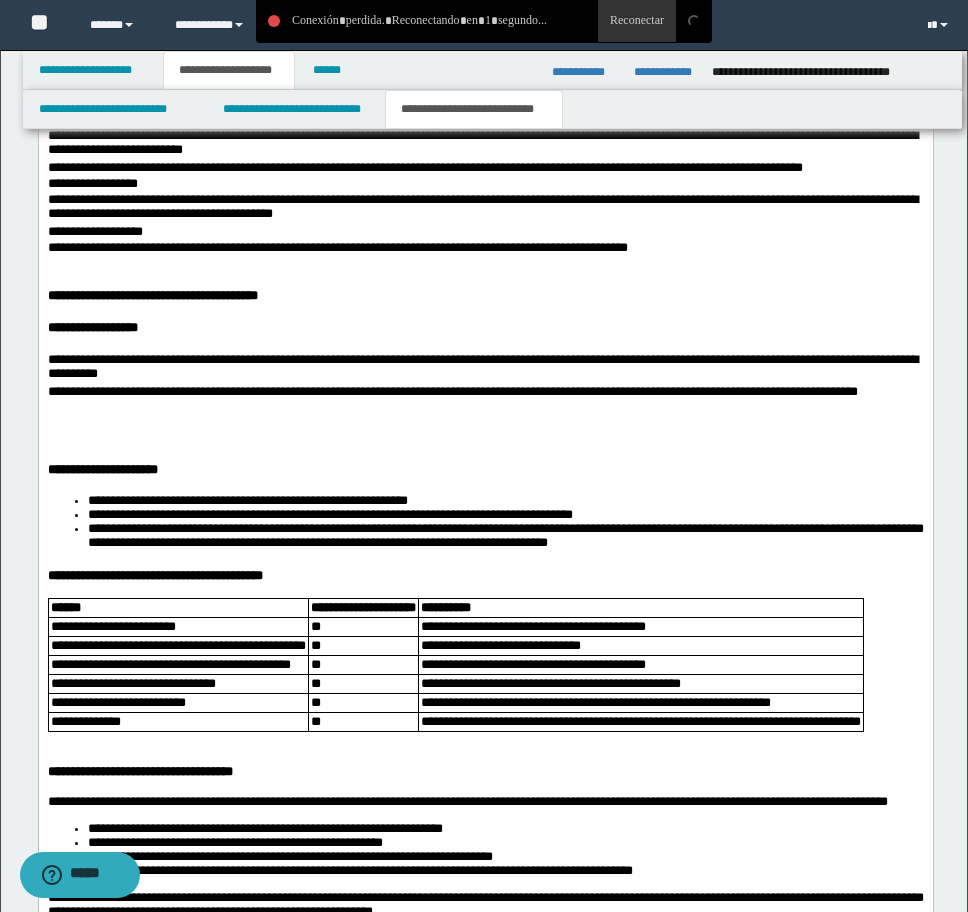 click at bounding box center [485, 438] 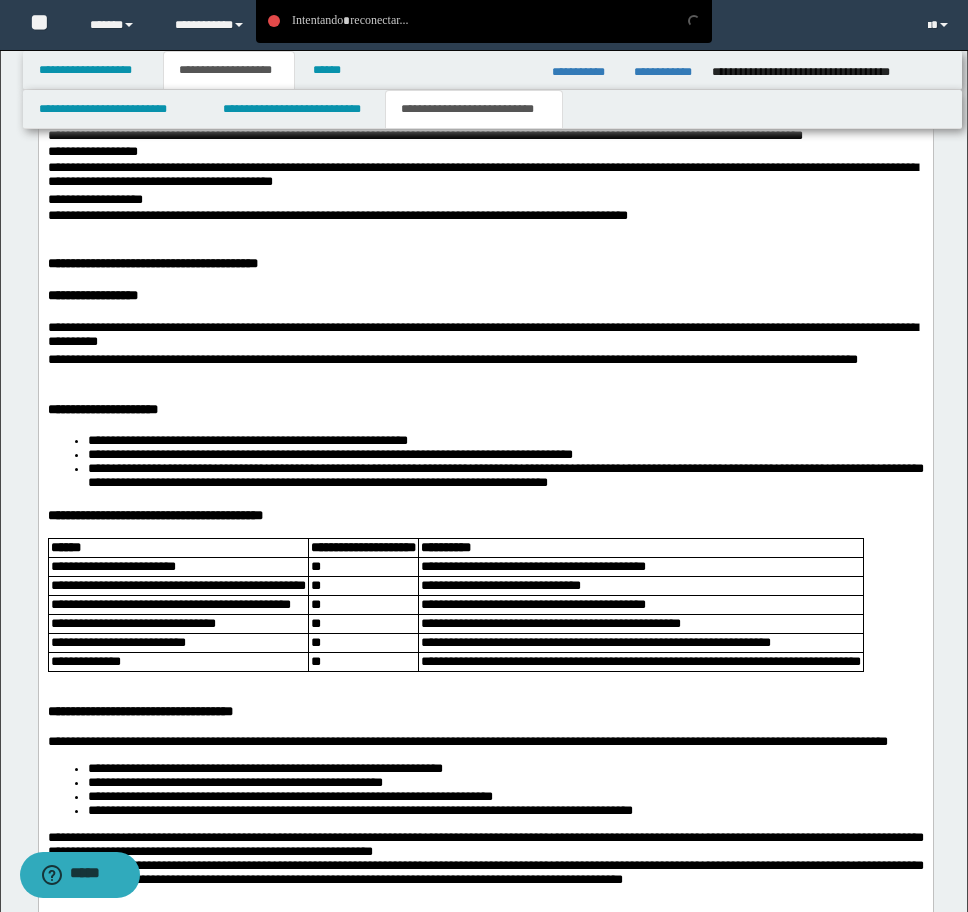 scroll, scrollTop: 3200, scrollLeft: 0, axis: vertical 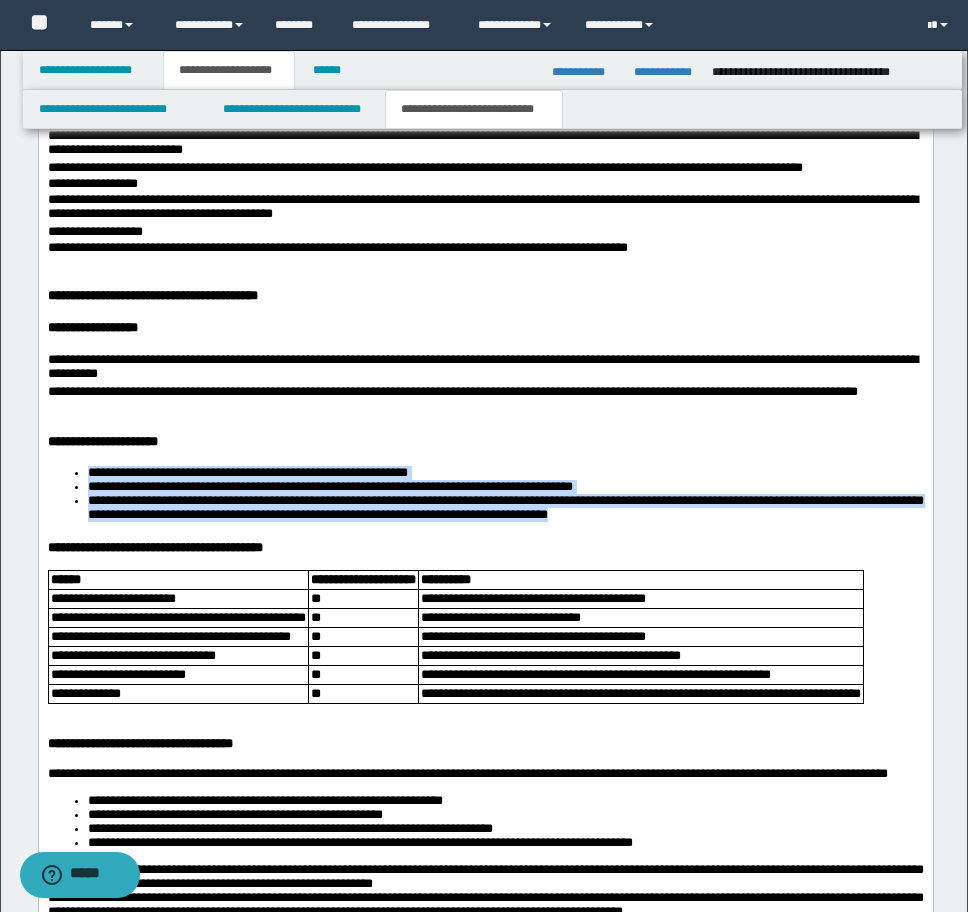 drag, startPoint x: 83, startPoint y: 778, endPoint x: 853, endPoint y: 835, distance: 772.1069 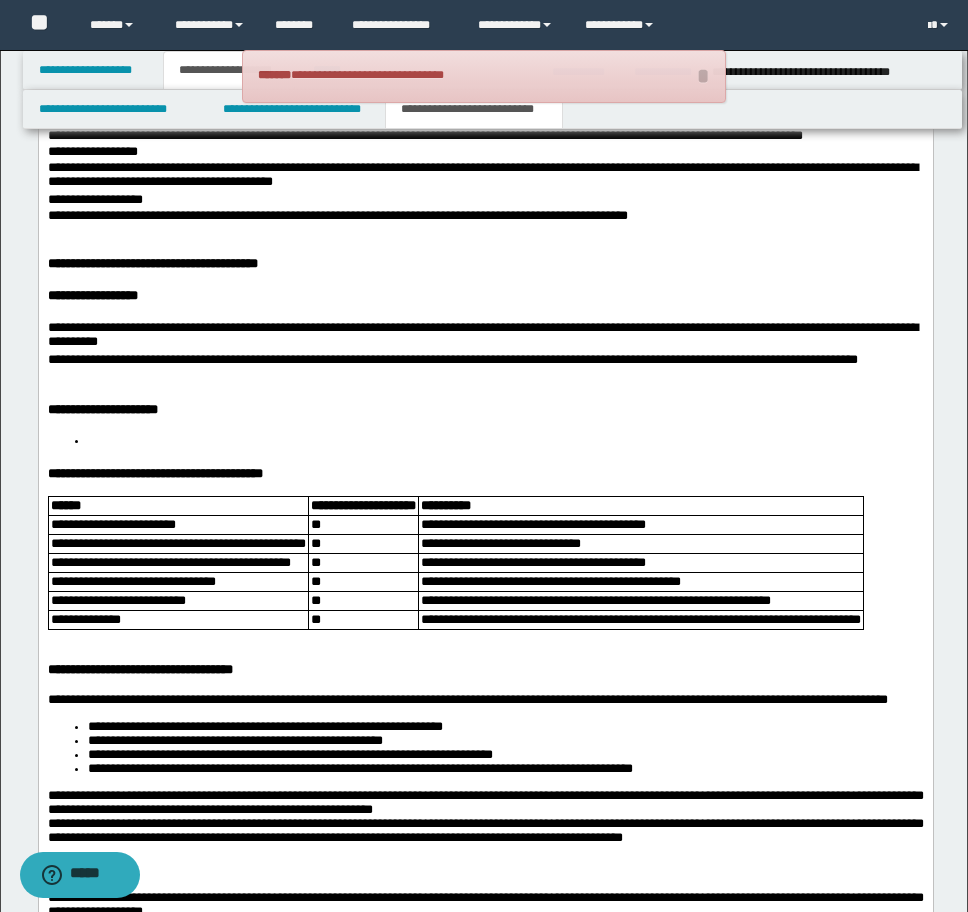 scroll, scrollTop: 3200, scrollLeft: 0, axis: vertical 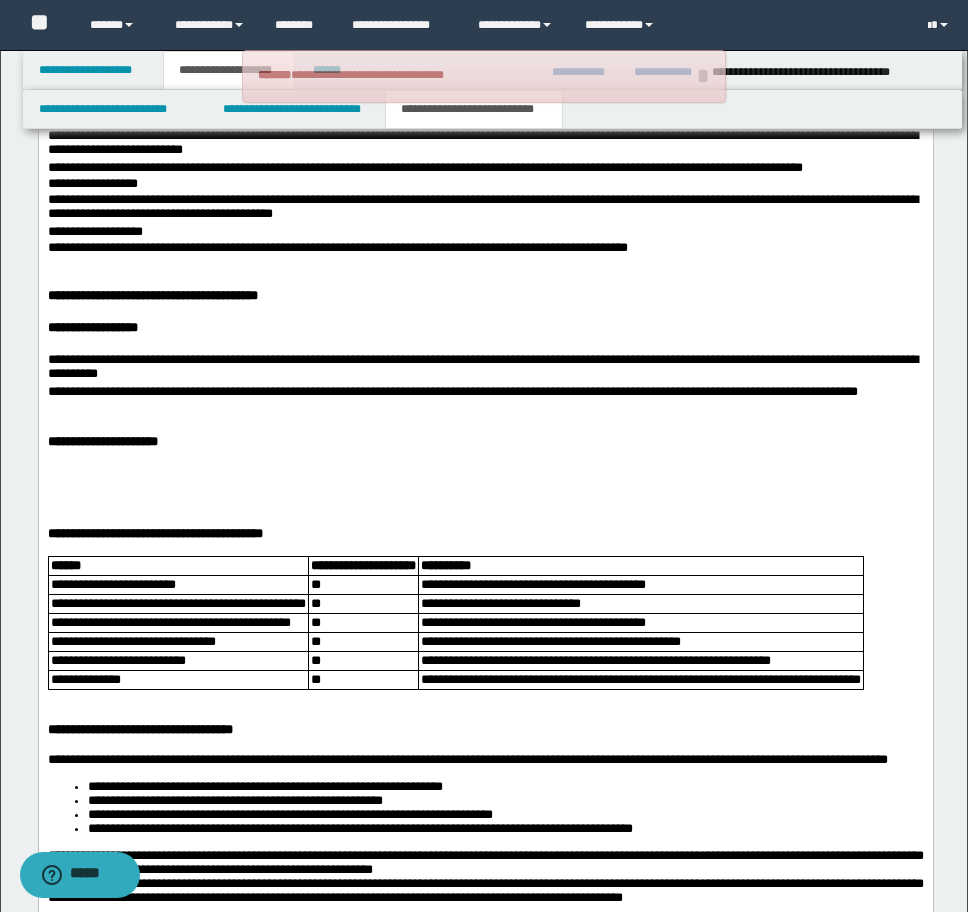 click at bounding box center [485, 473] 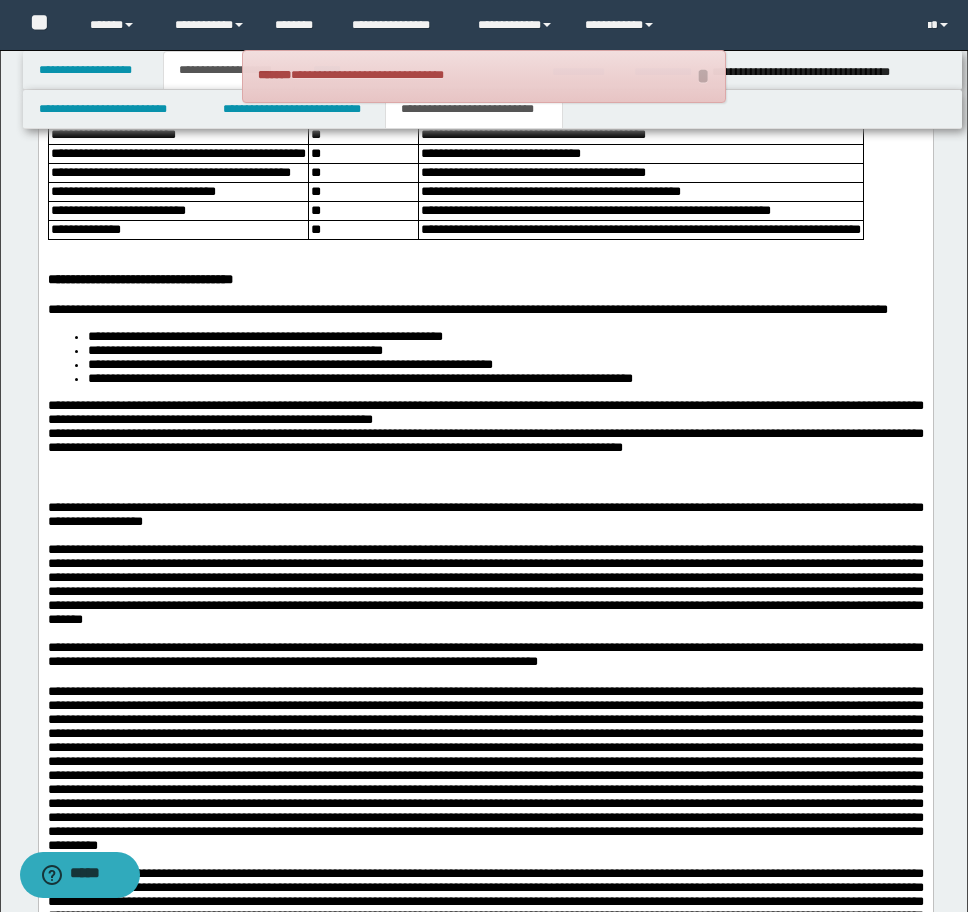 click at bounding box center (485, 51) 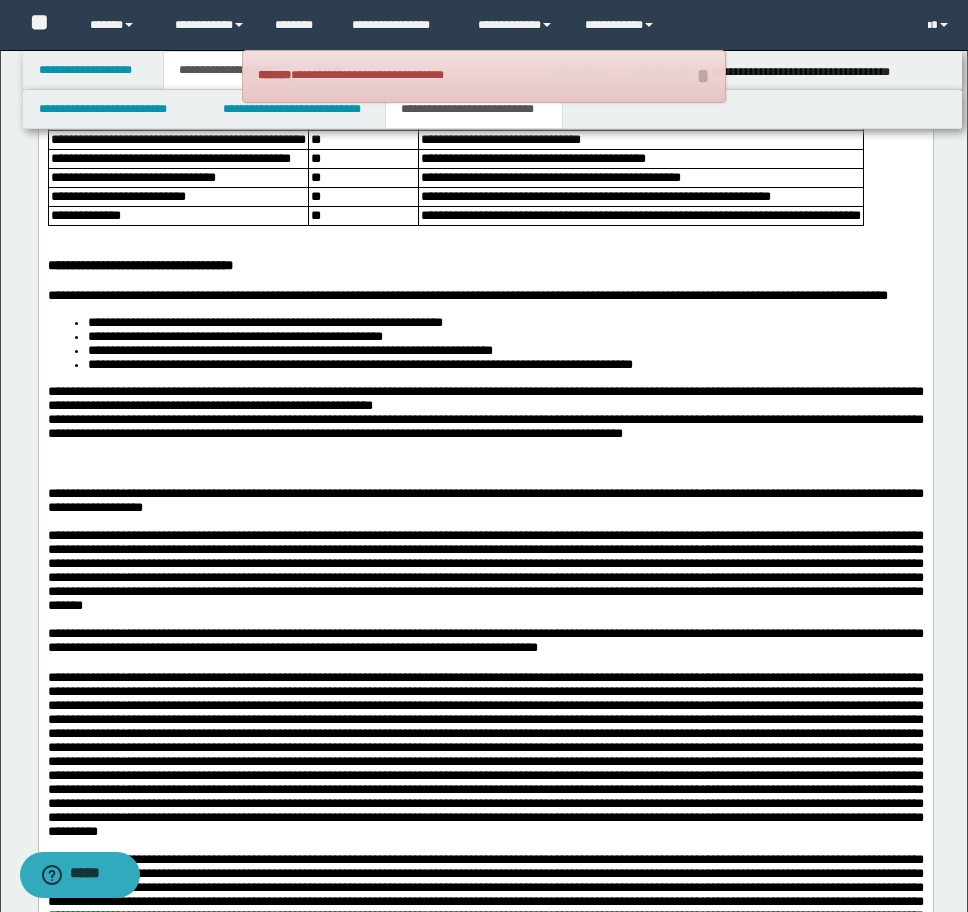 click on "**********" at bounding box center (640, 140) 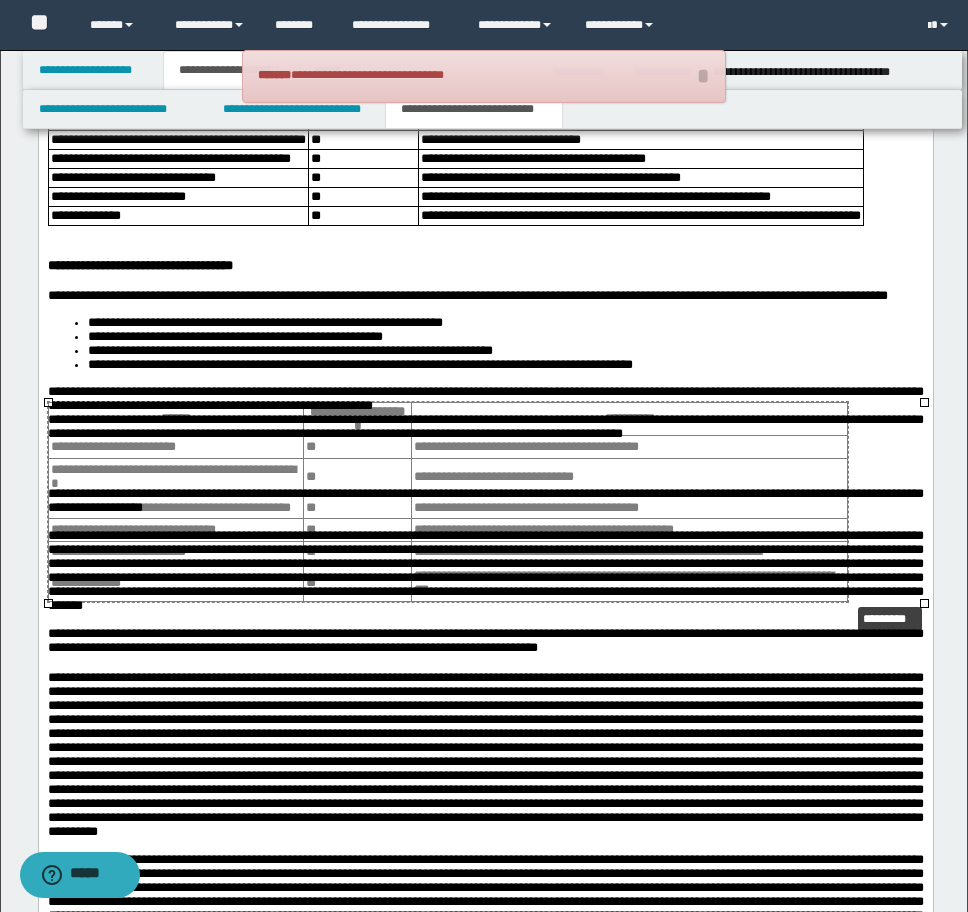 drag, startPoint x: 922, startPoint y: 605, endPoint x: 846, endPoint y: 604, distance: 76.00658 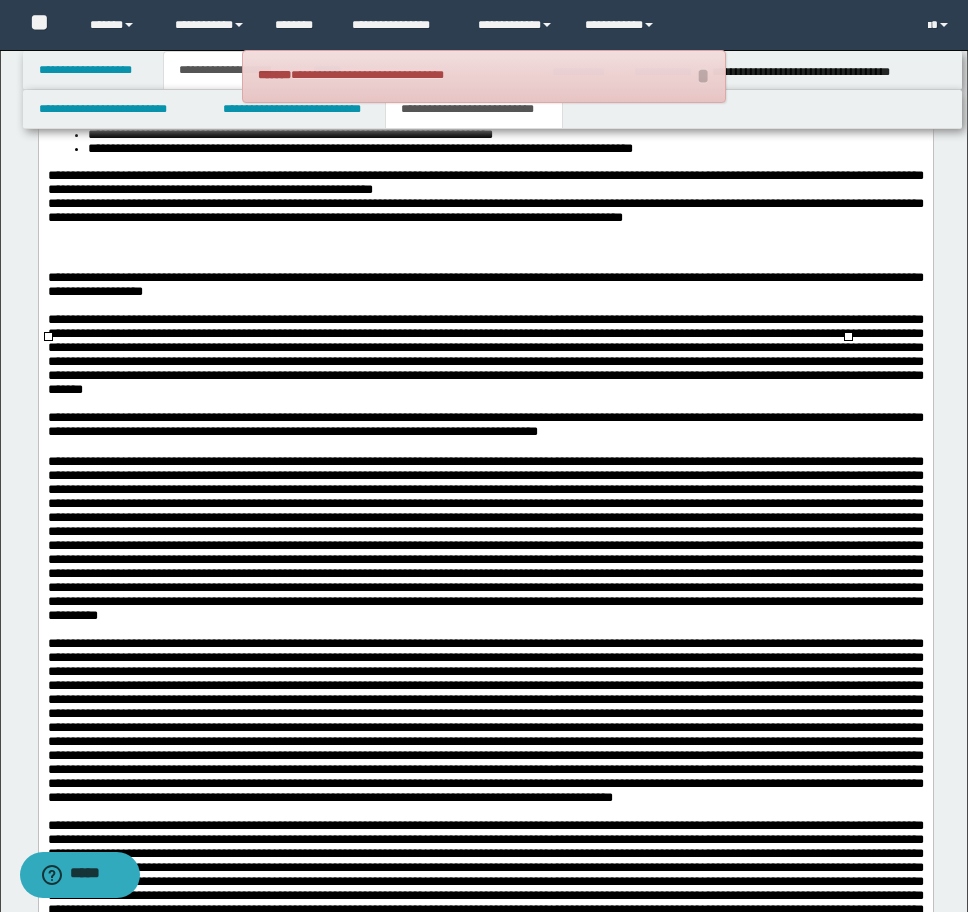 scroll, scrollTop: 4000, scrollLeft: 0, axis: vertical 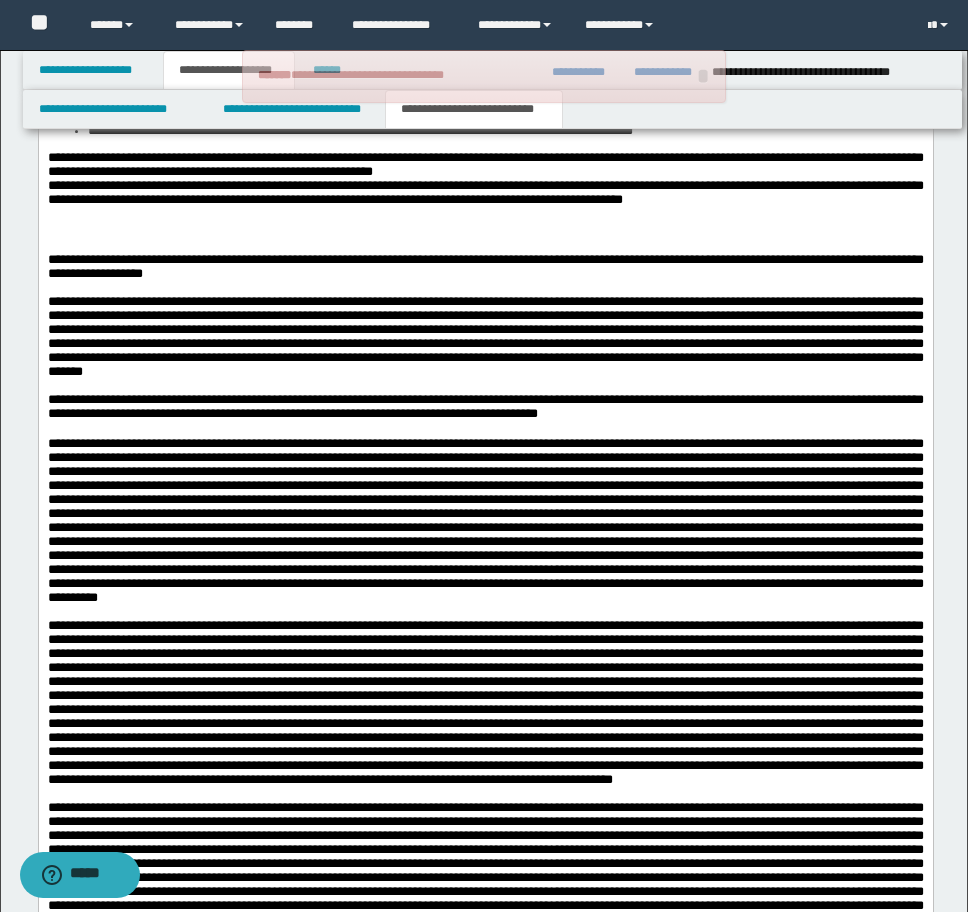 click on "**********" at bounding box center [485, 110] 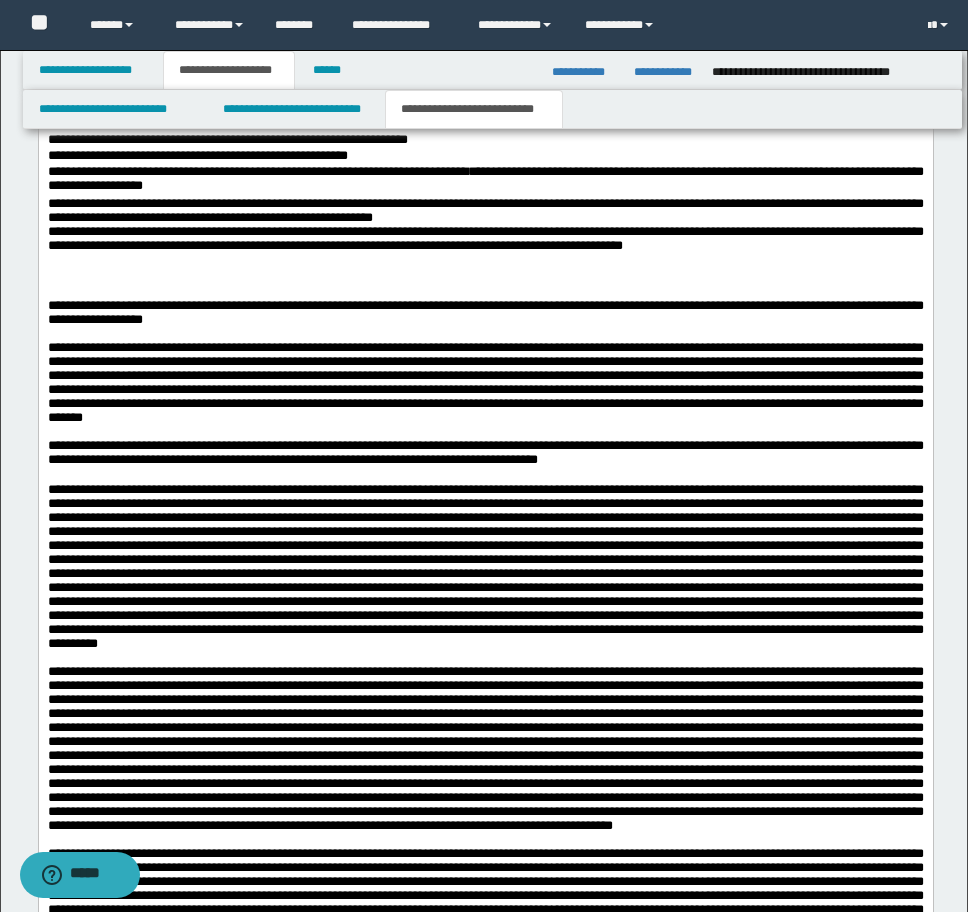 scroll, scrollTop: 4000, scrollLeft: 0, axis: vertical 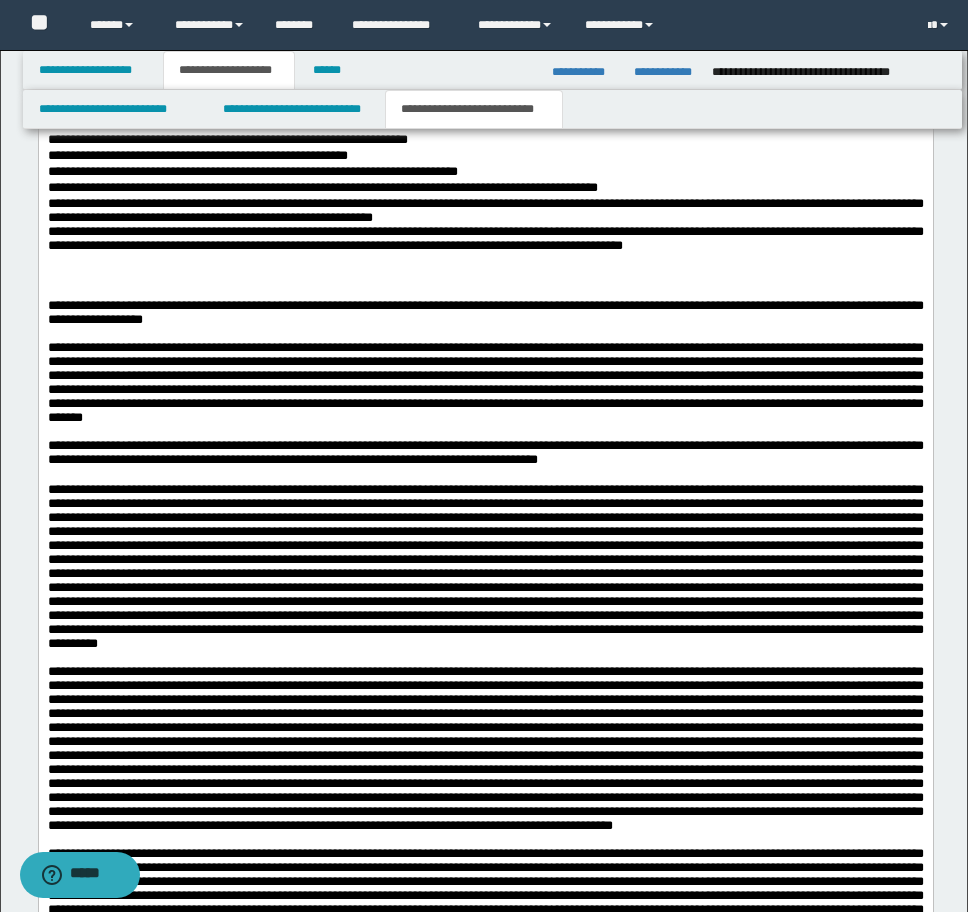 click on "**********" at bounding box center (485, 189) 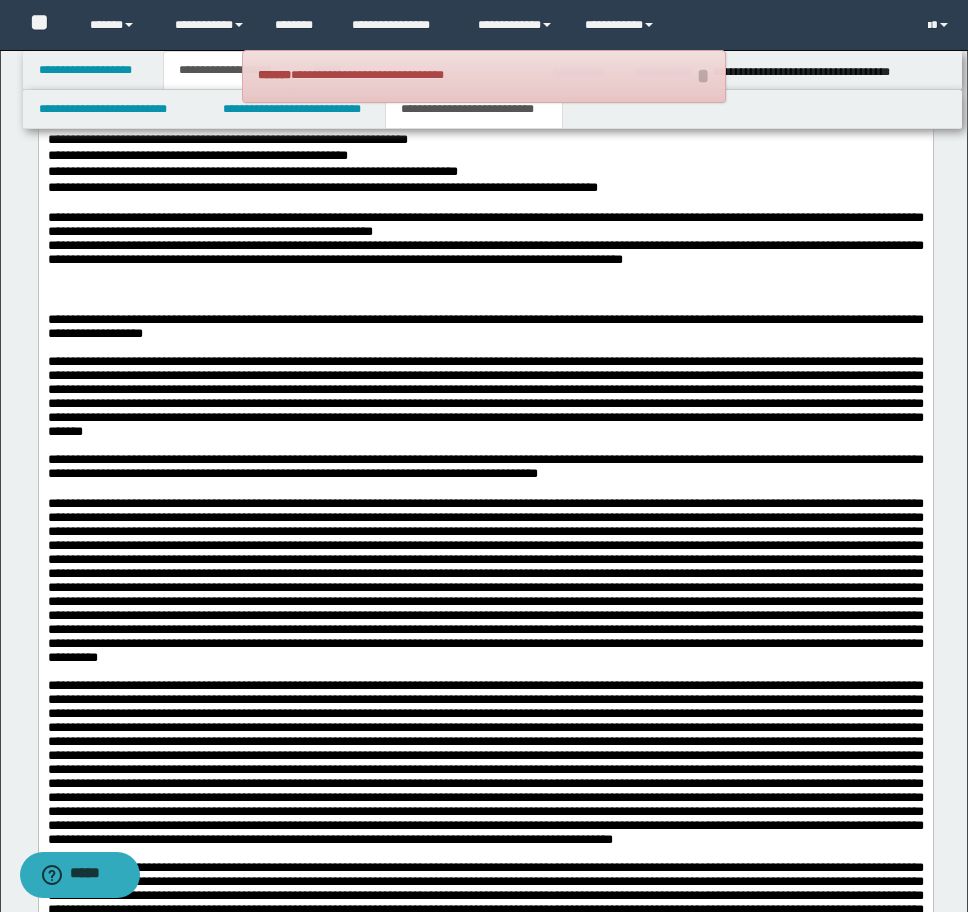 scroll, scrollTop: 3968, scrollLeft: 0, axis: vertical 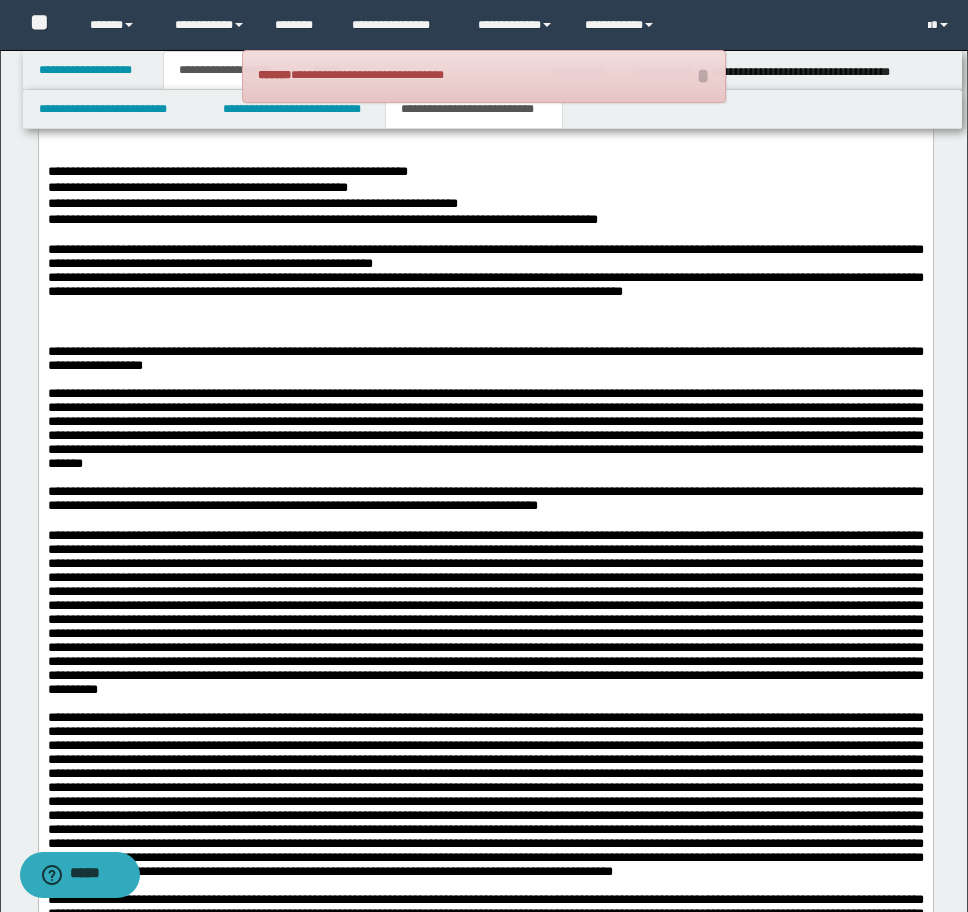click on "**********" at bounding box center (485, 257) 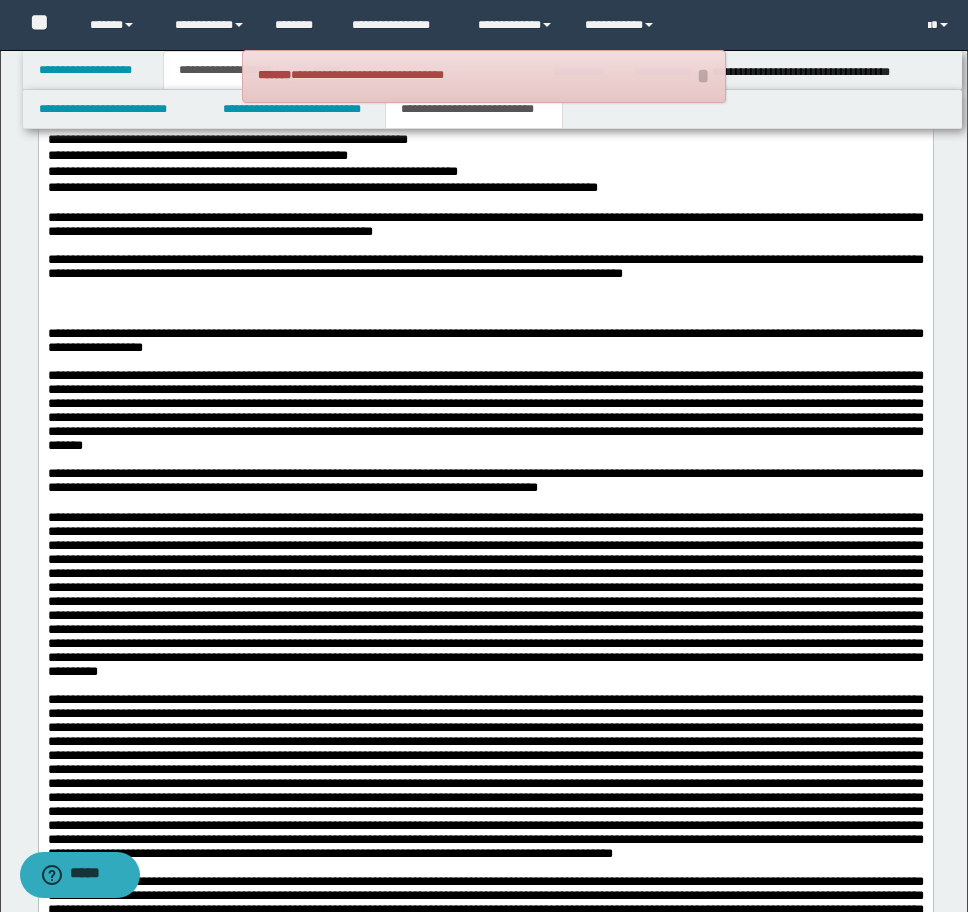 click at bounding box center [485, 320] 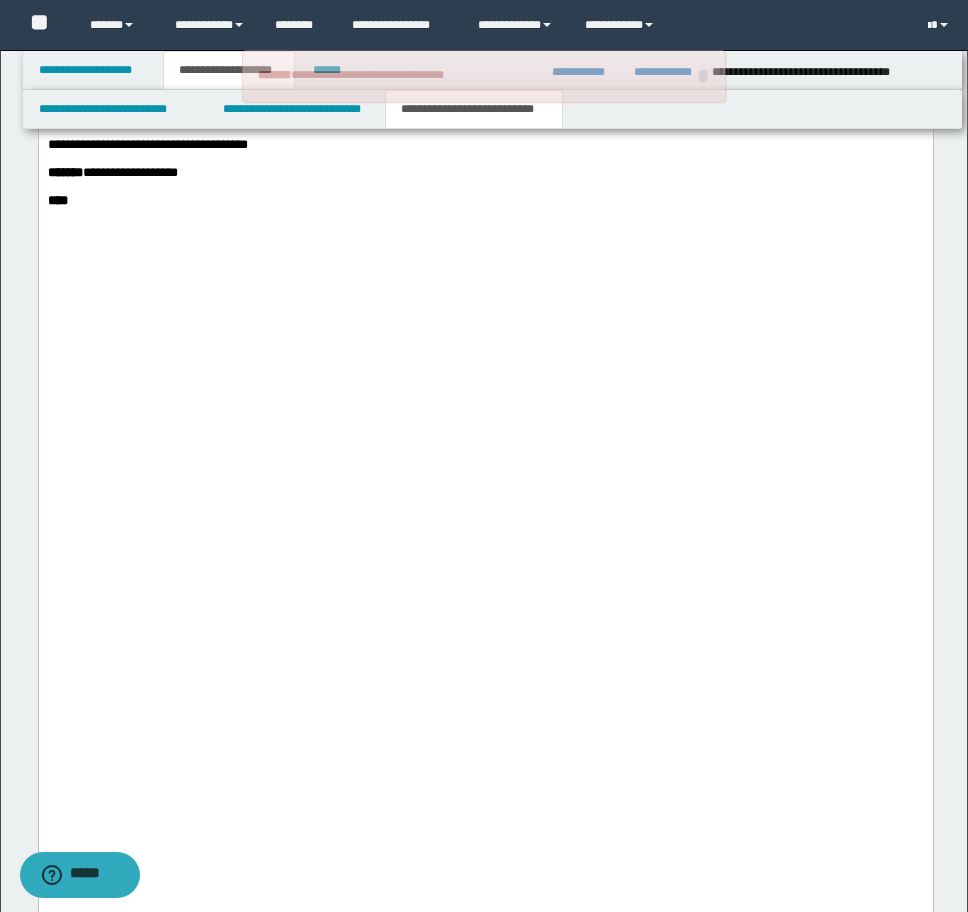 scroll, scrollTop: 5626, scrollLeft: 0, axis: vertical 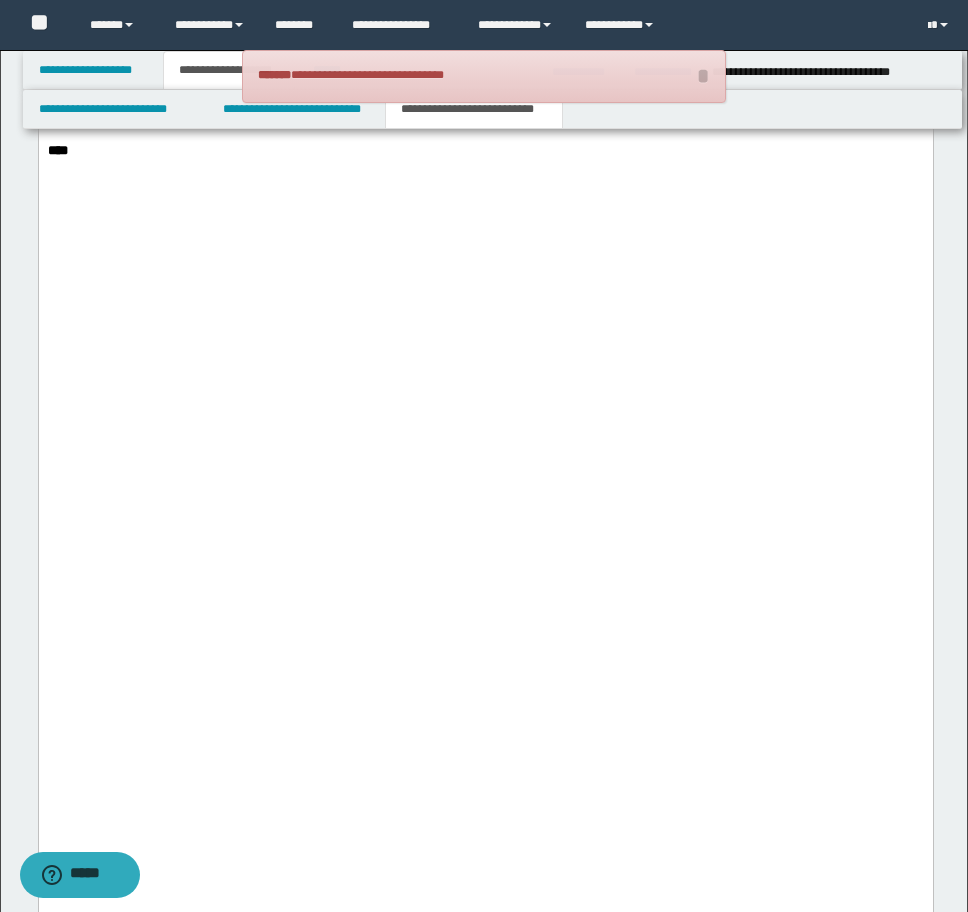 drag, startPoint x: 47, startPoint y: -771, endPoint x: 520, endPoint y: 642, distance: 1490.0664 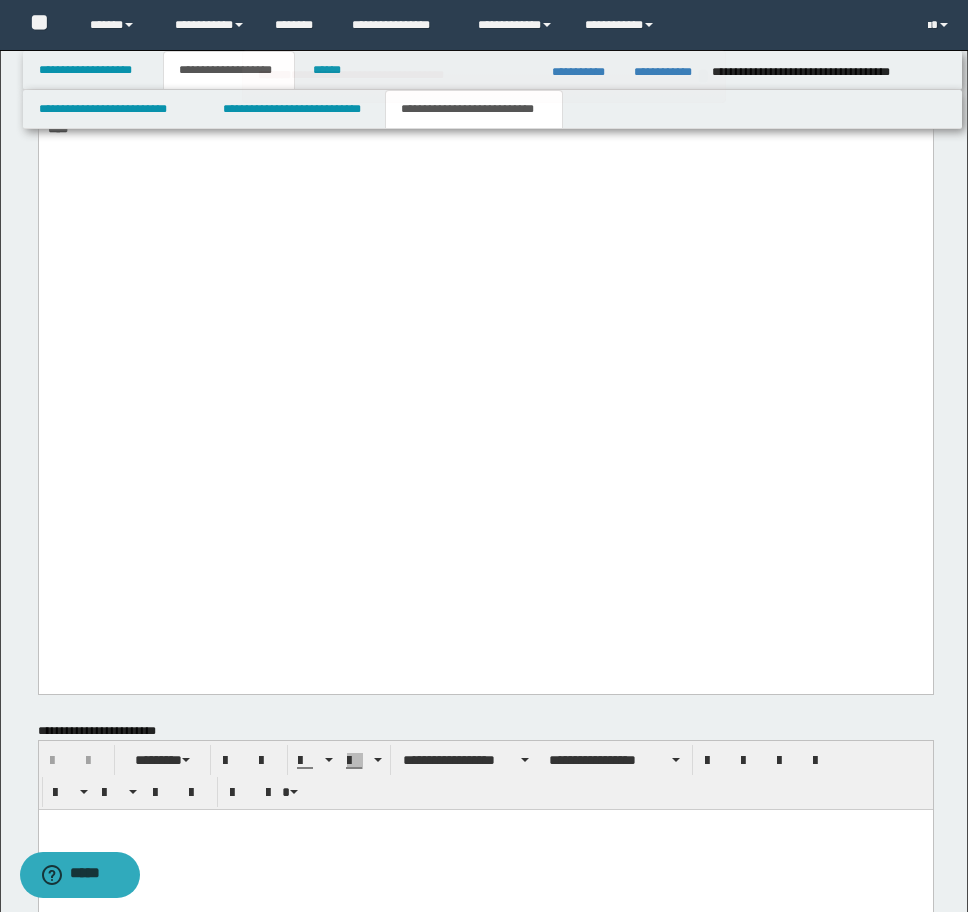 scroll, scrollTop: 4566, scrollLeft: 0, axis: vertical 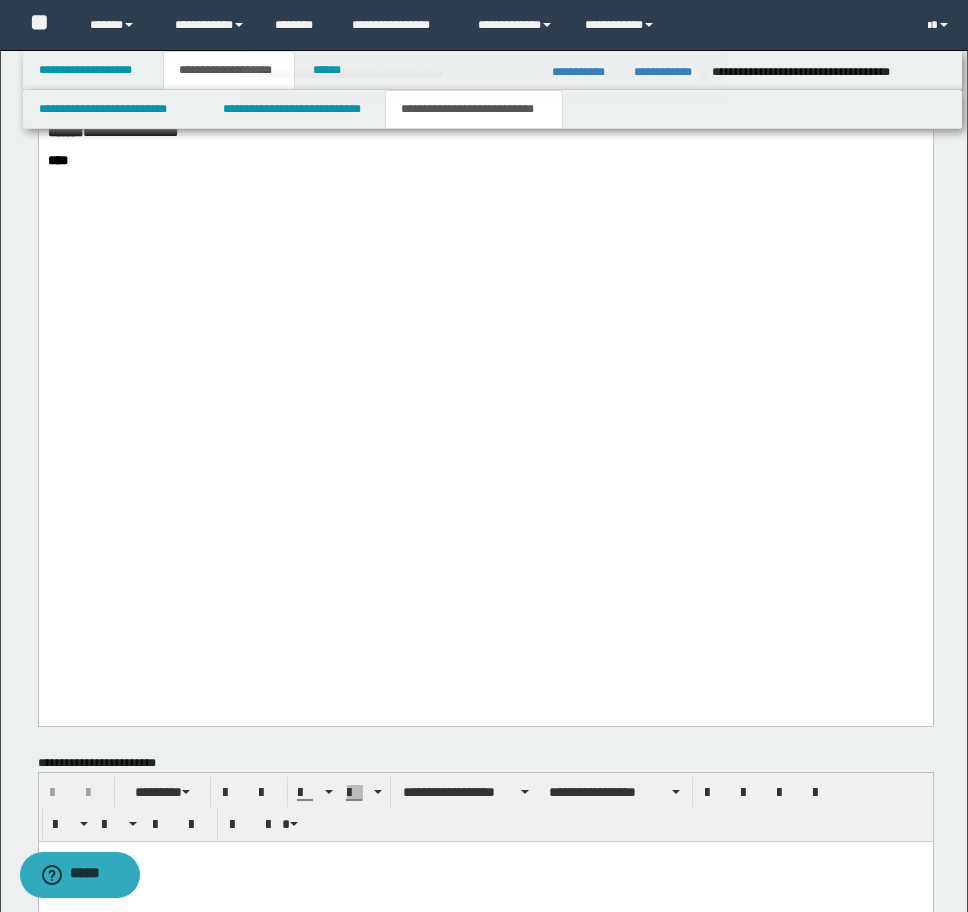 click at bounding box center (485, 119) 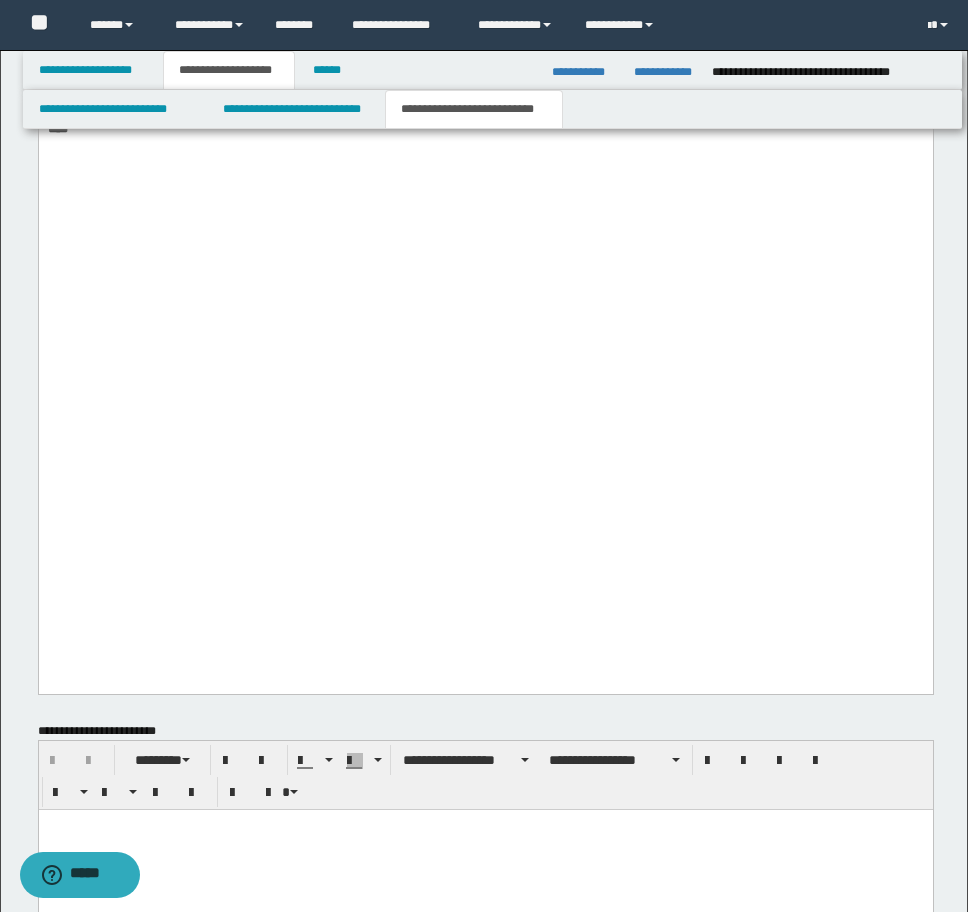 click on "**********" at bounding box center [673, 66] 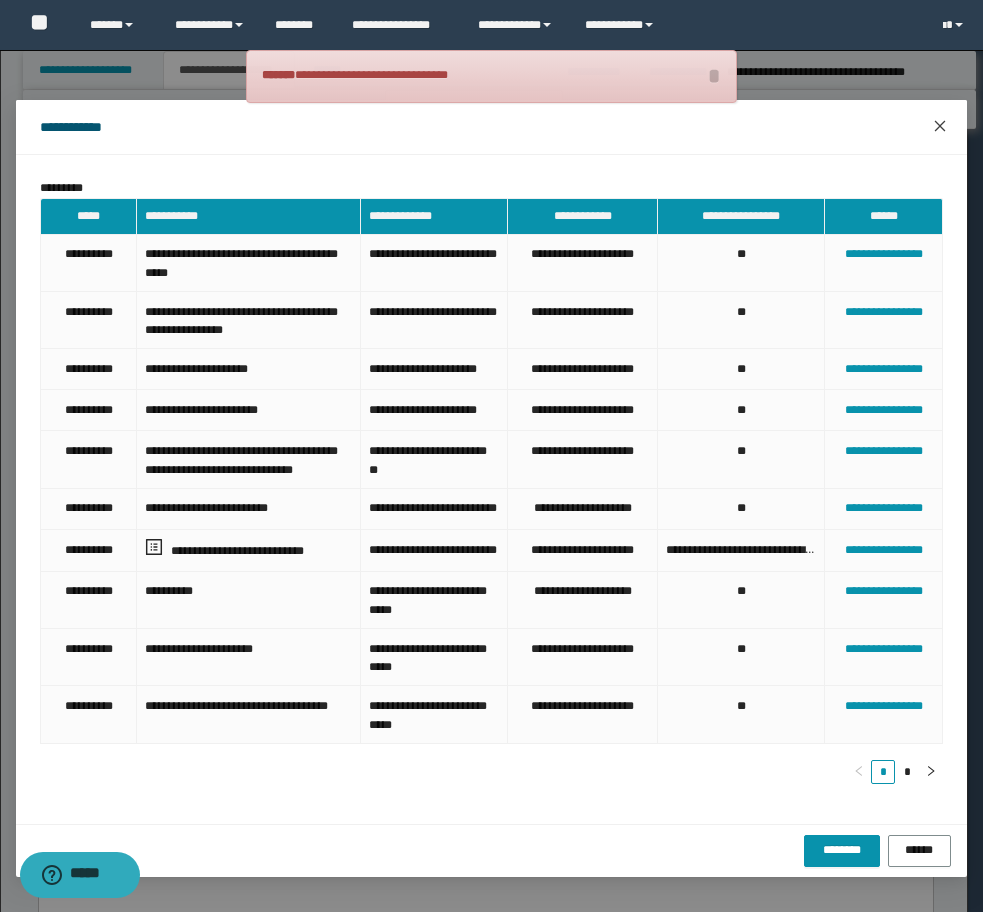 click 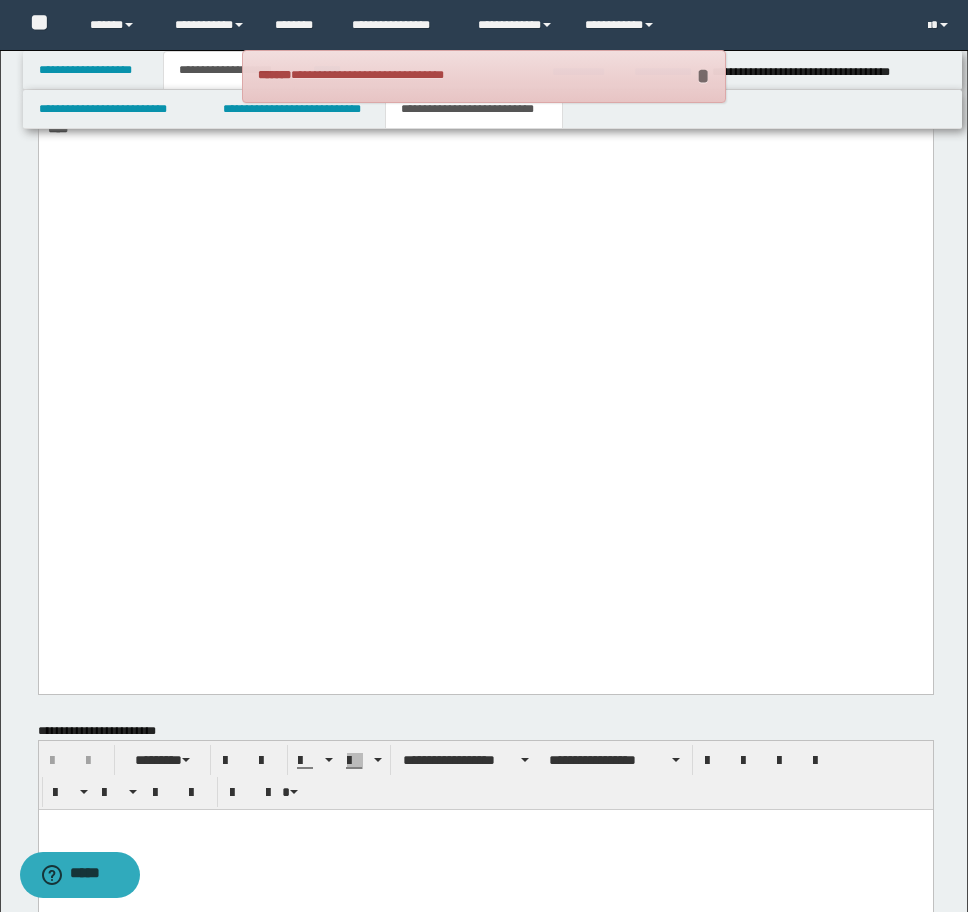 click on "*" at bounding box center (702, 76) 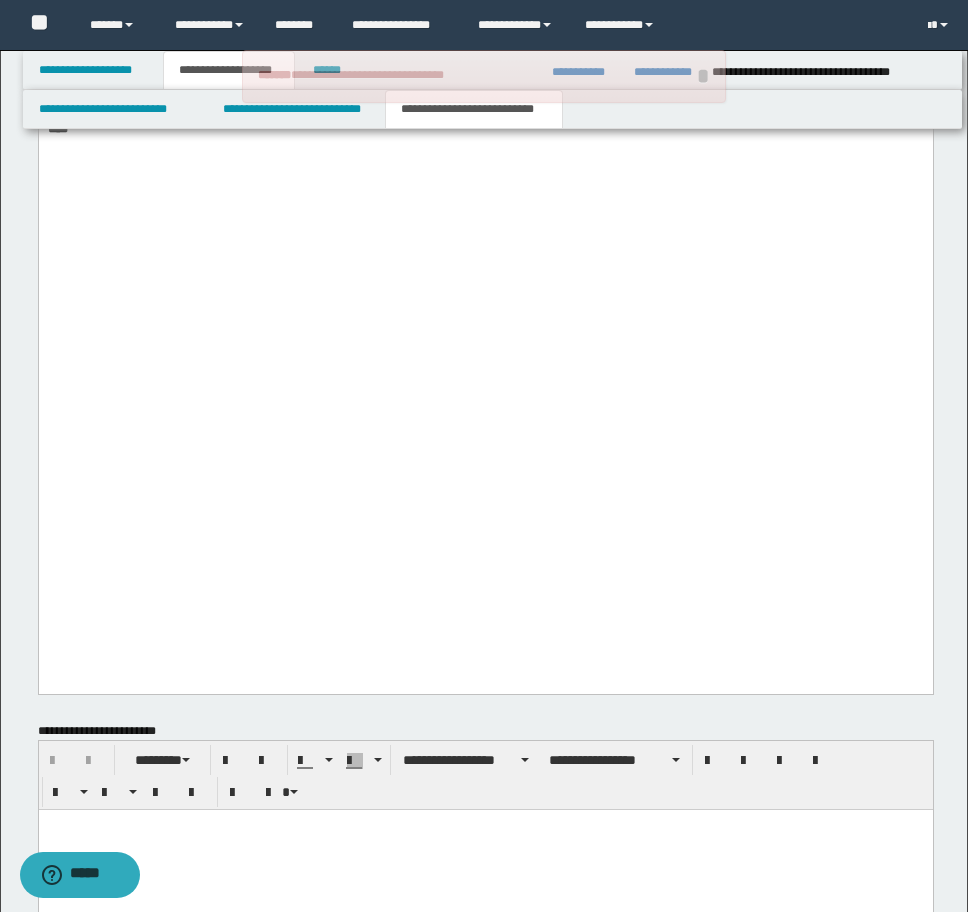 click on "*" at bounding box center (702, 76) 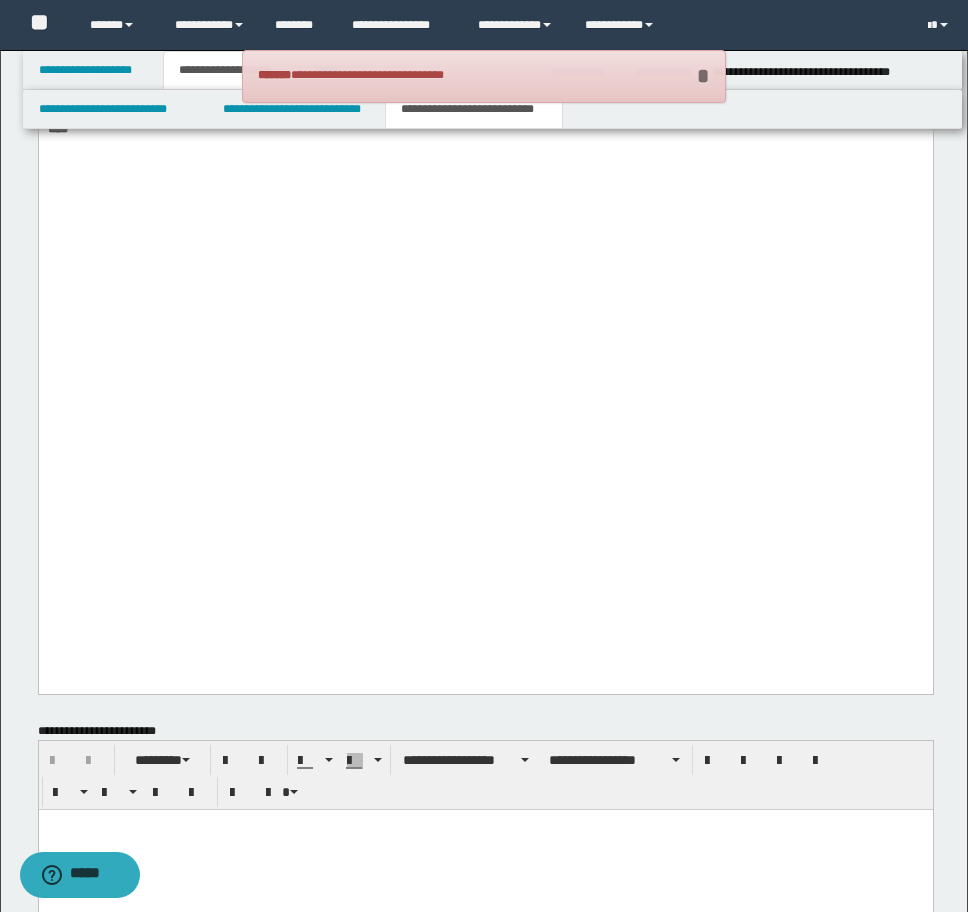 click on "*" at bounding box center [702, 76] 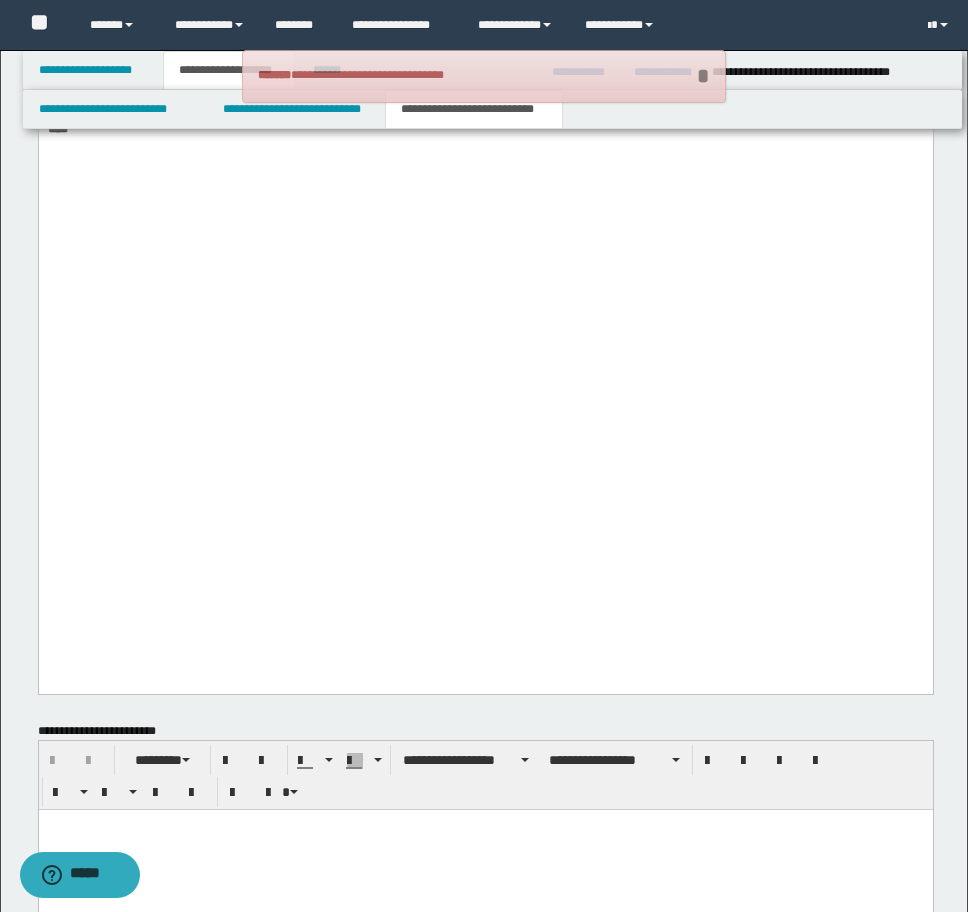 click on "*" at bounding box center (702, 76) 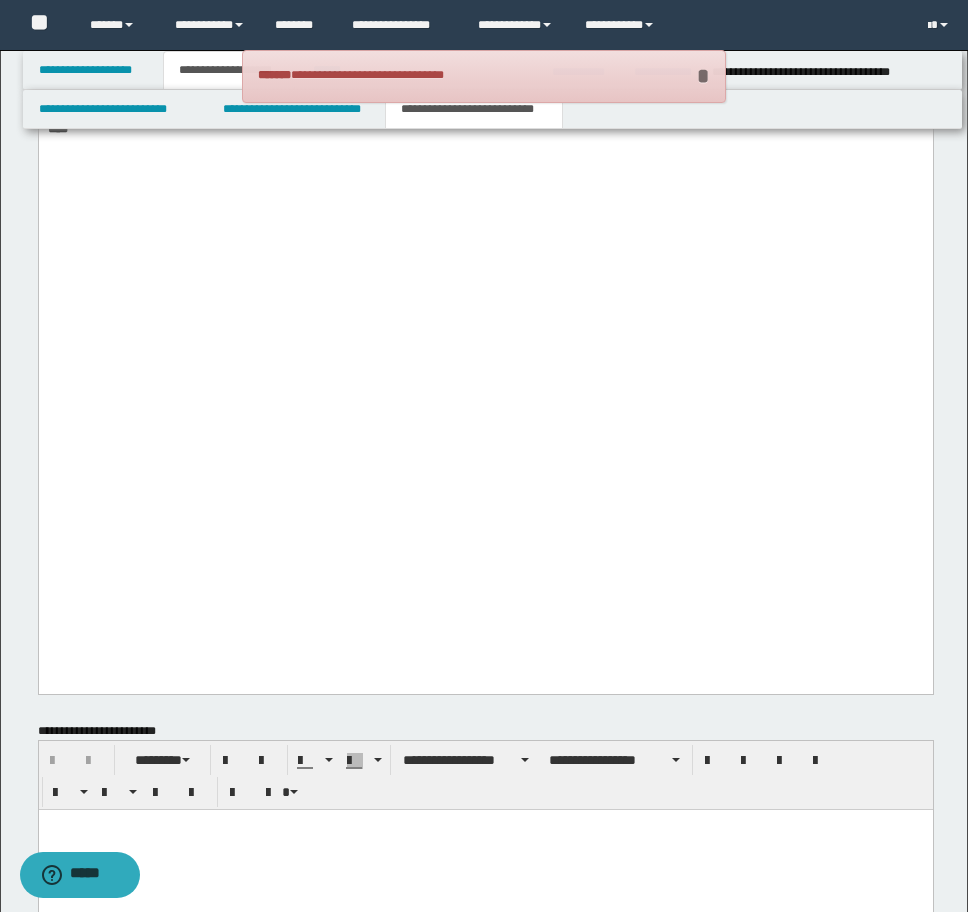 click on "*" at bounding box center [702, 76] 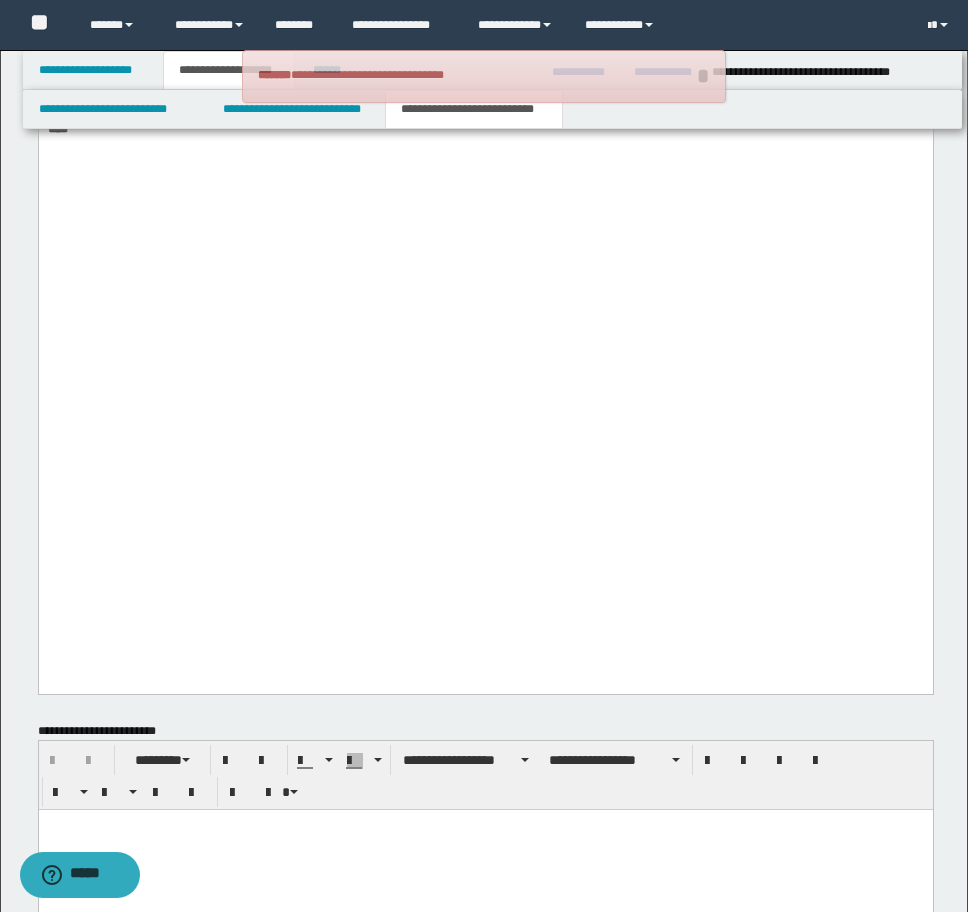 click on "**********" at bounding box center (367, 75) 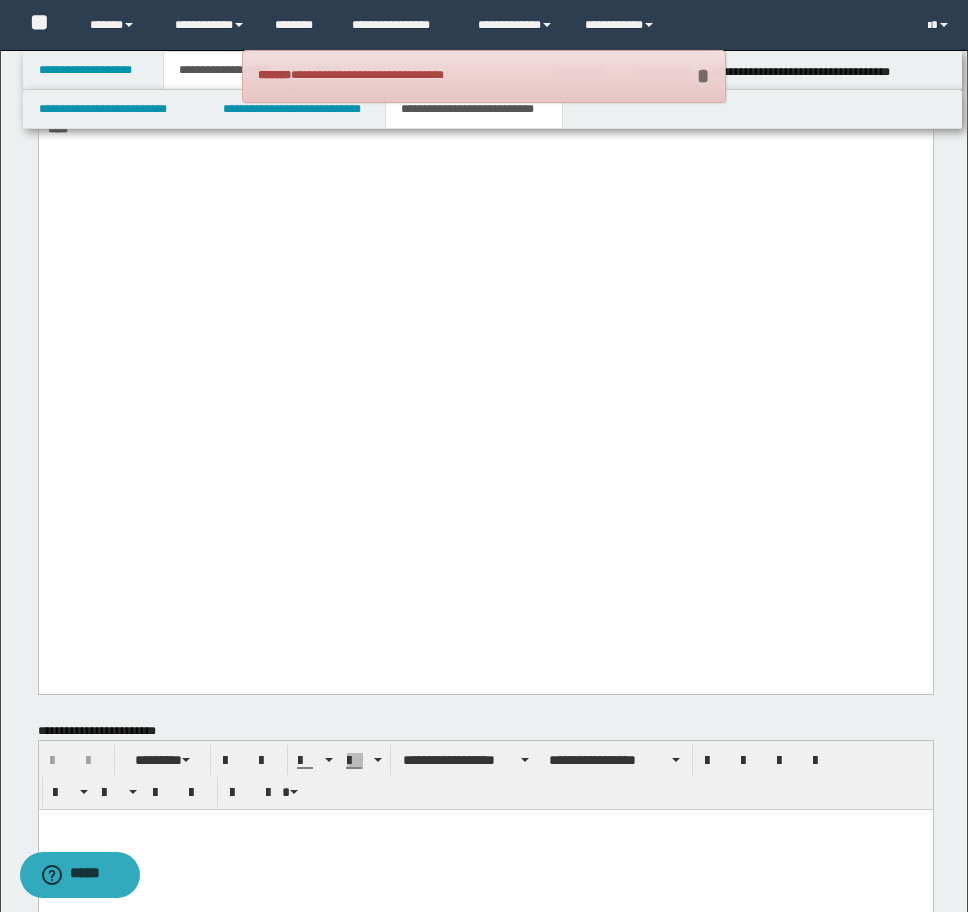 click on "*" at bounding box center (702, 76) 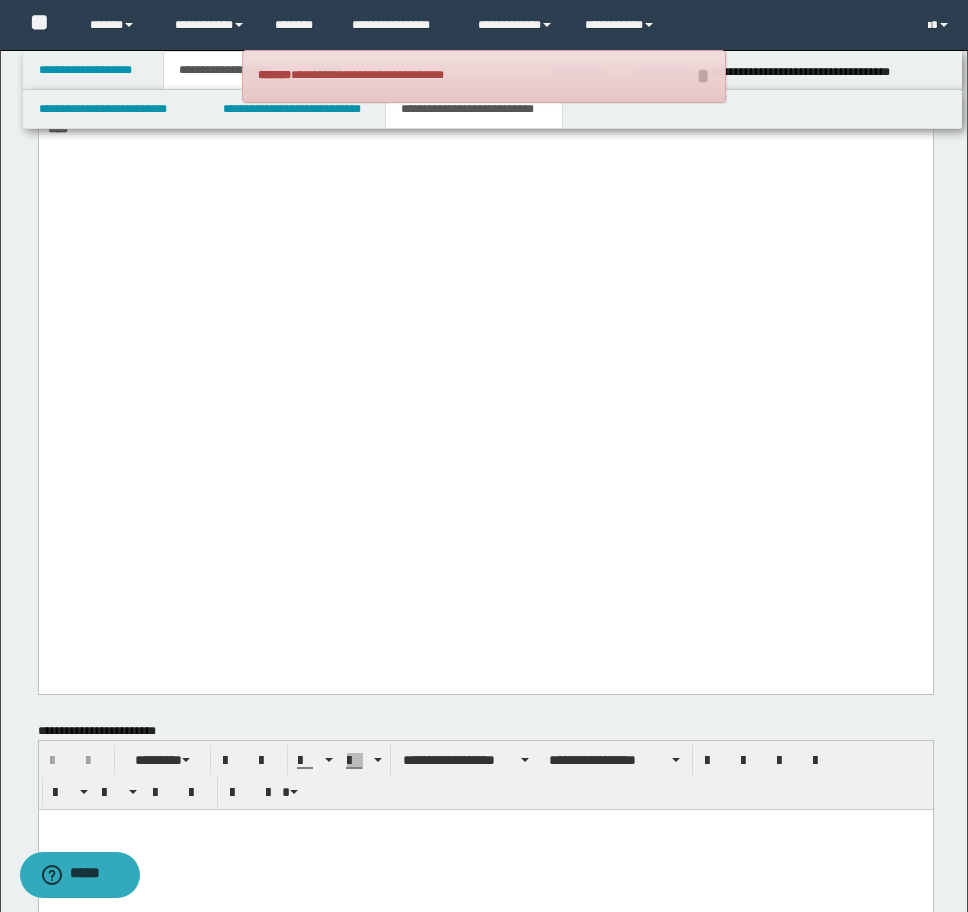 click on "**********" at bounding box center (484, 76) 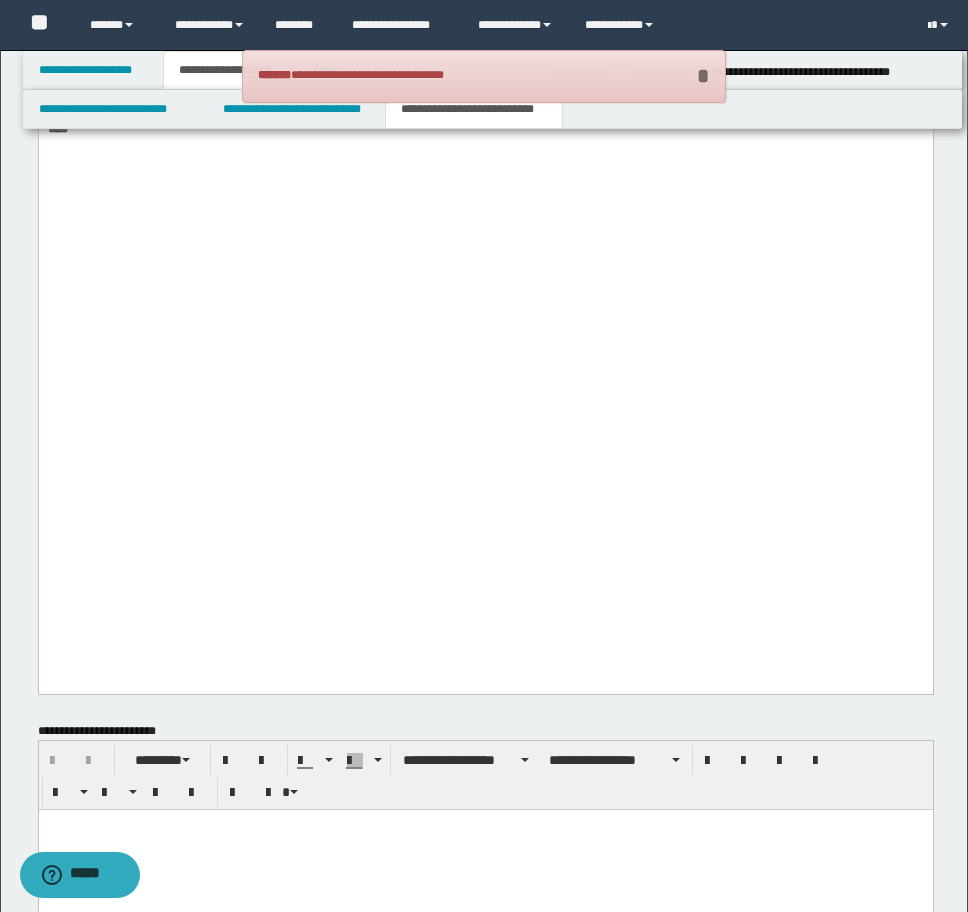 click on "*" at bounding box center (702, 76) 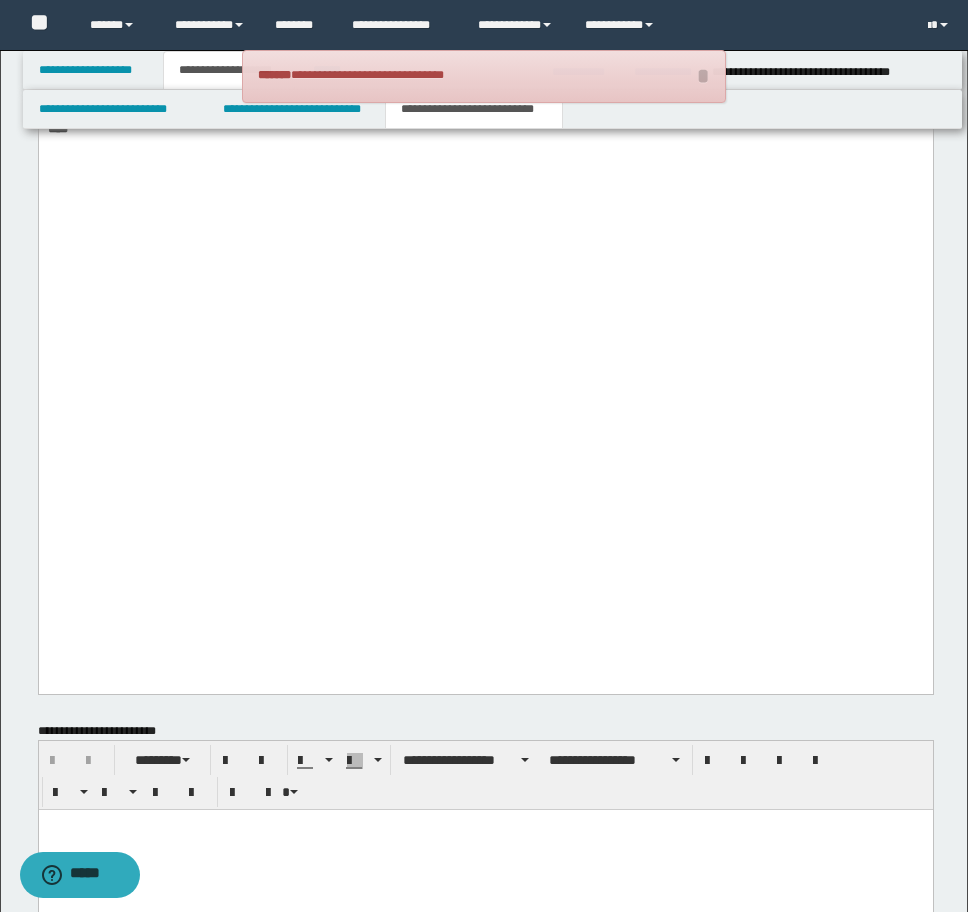 click on "**********" at bounding box center [485, -1107] 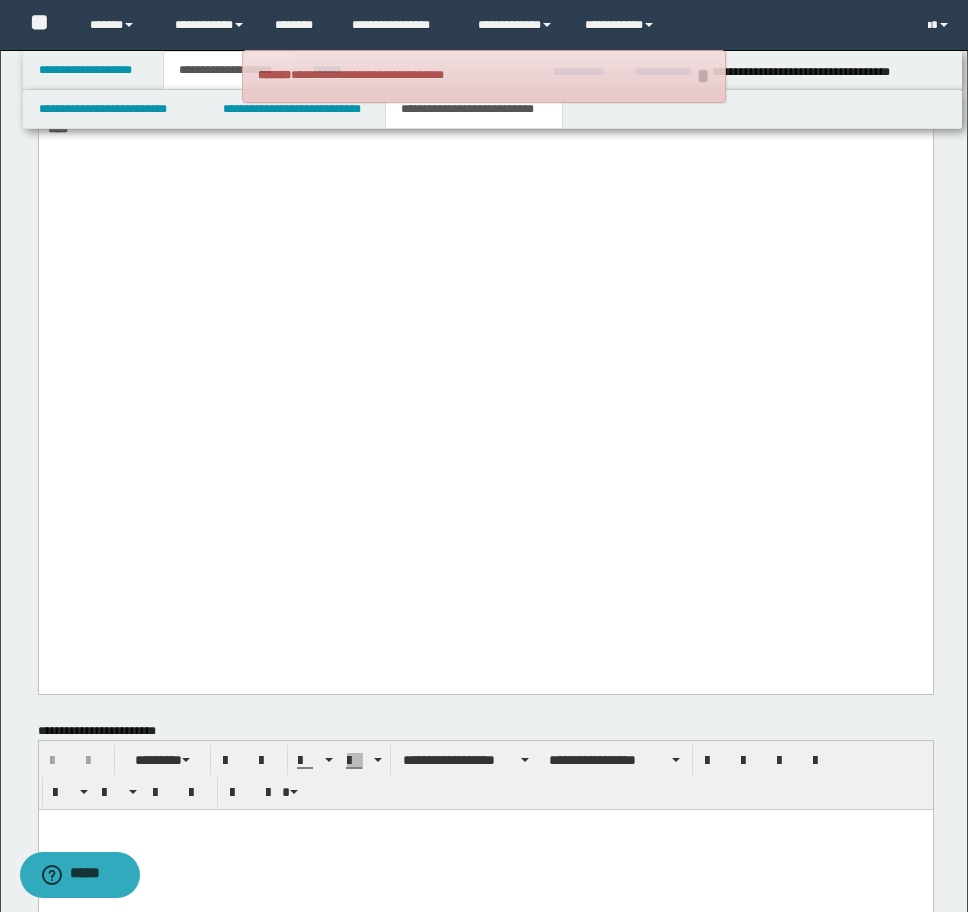 click on "**********" at bounding box center [367, 75] 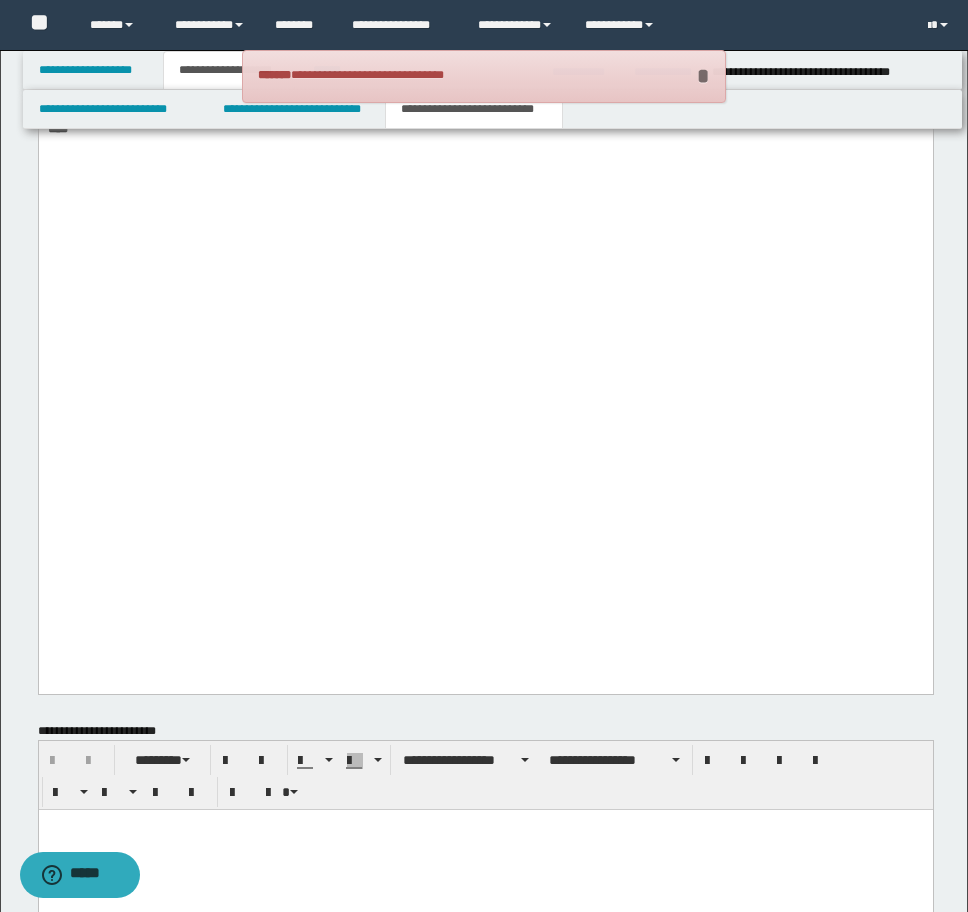 click on "*" at bounding box center [702, 76] 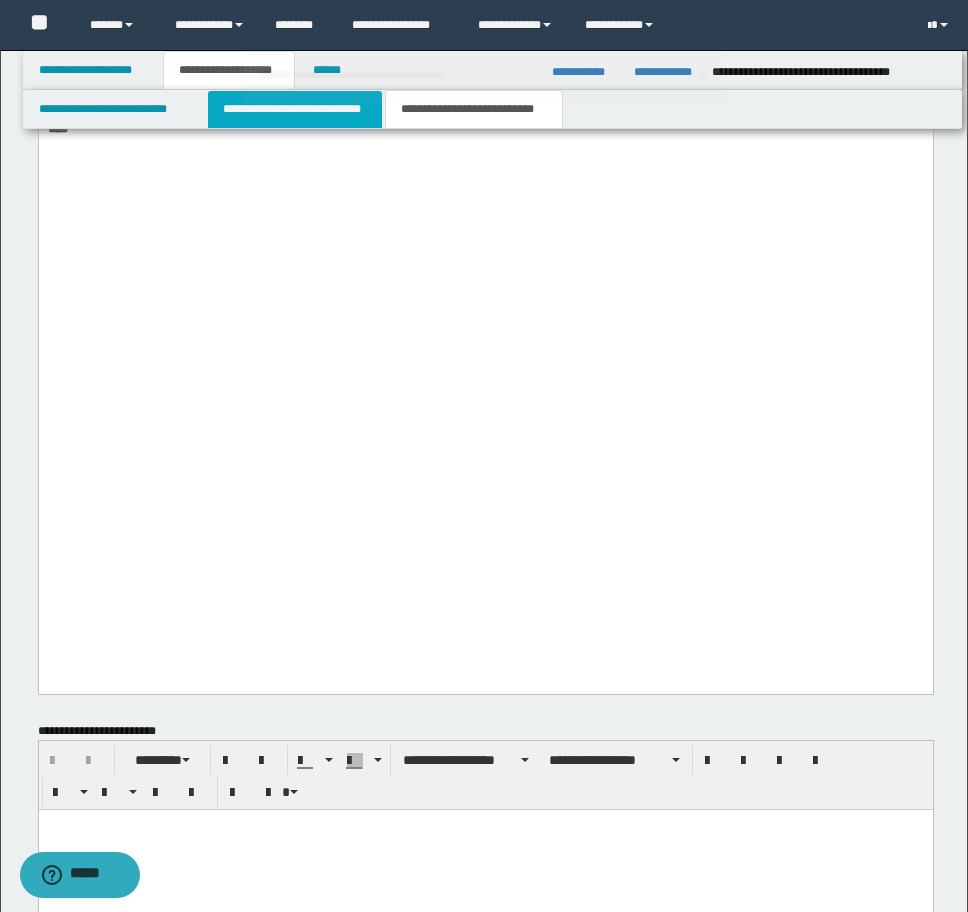 click on "**********" at bounding box center [295, 109] 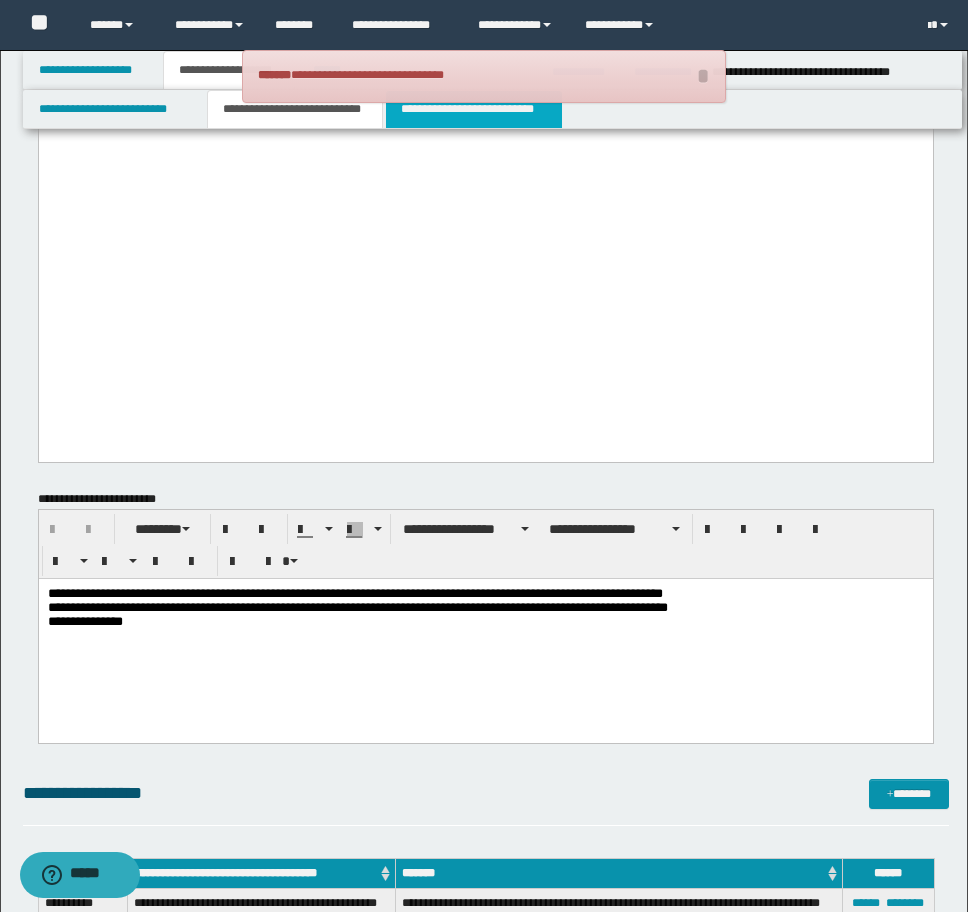 click on "**********" at bounding box center [474, 109] 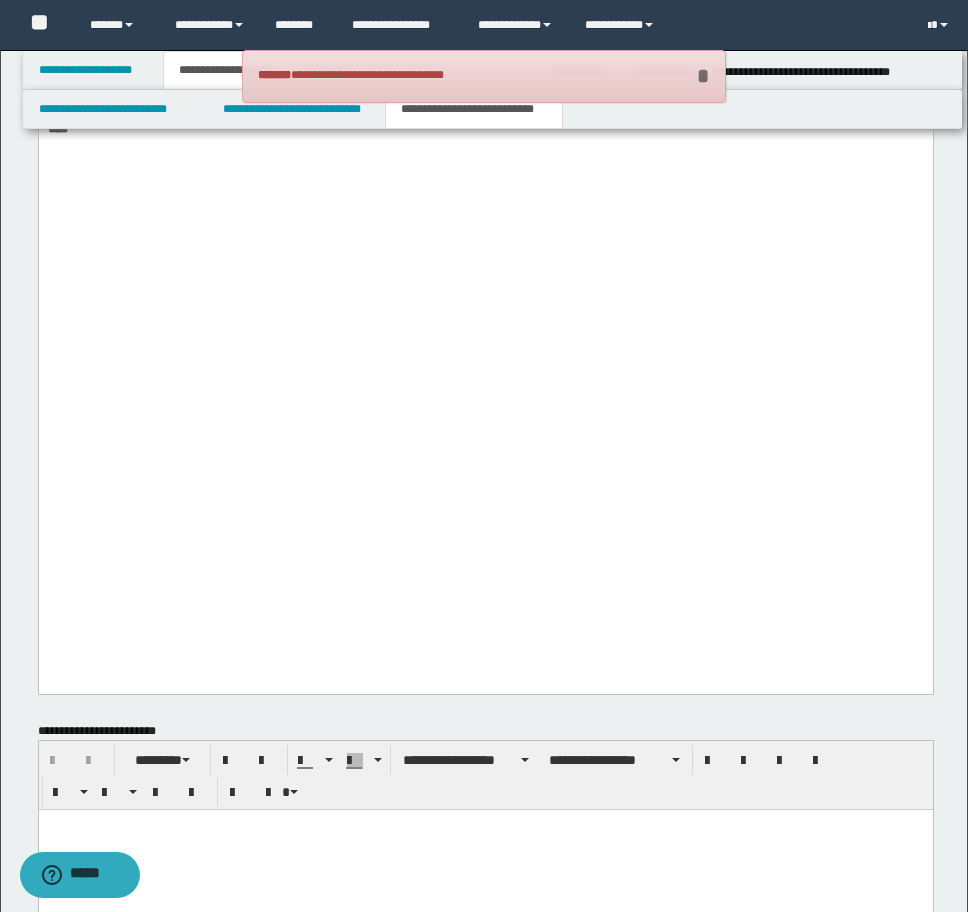 click on "*" at bounding box center [702, 76] 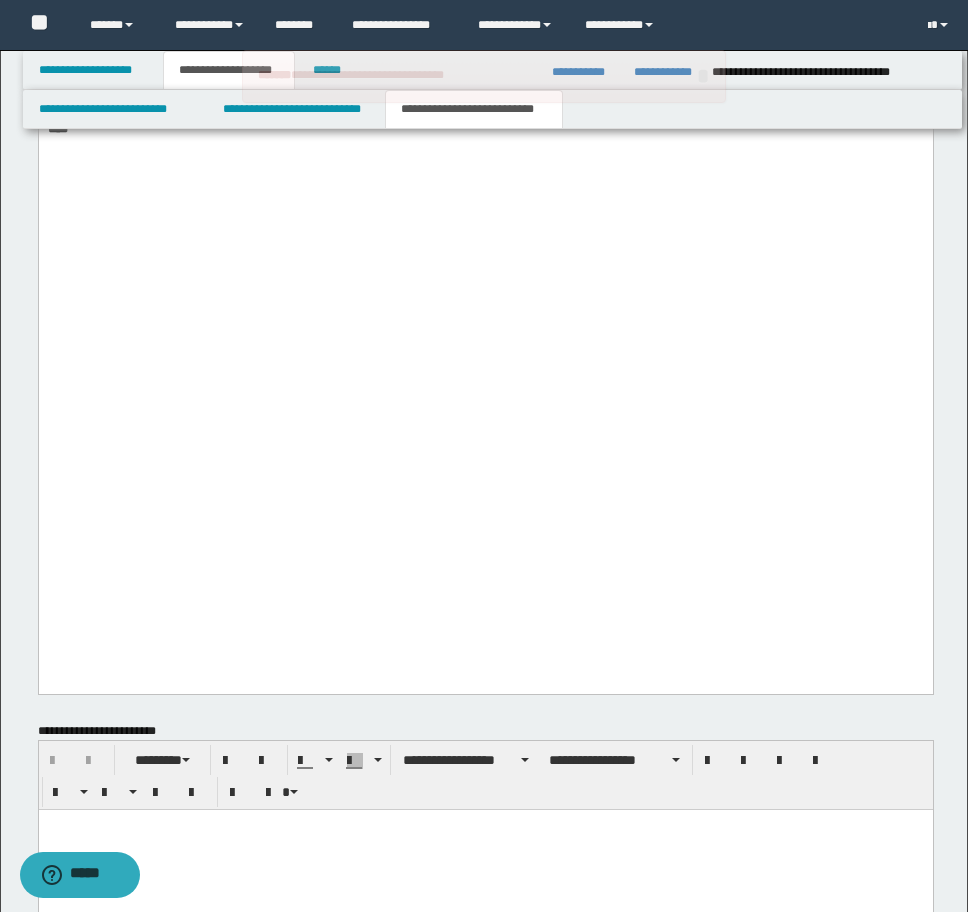 drag, startPoint x: 301, startPoint y: 67, endPoint x: 312, endPoint y: 67, distance: 11 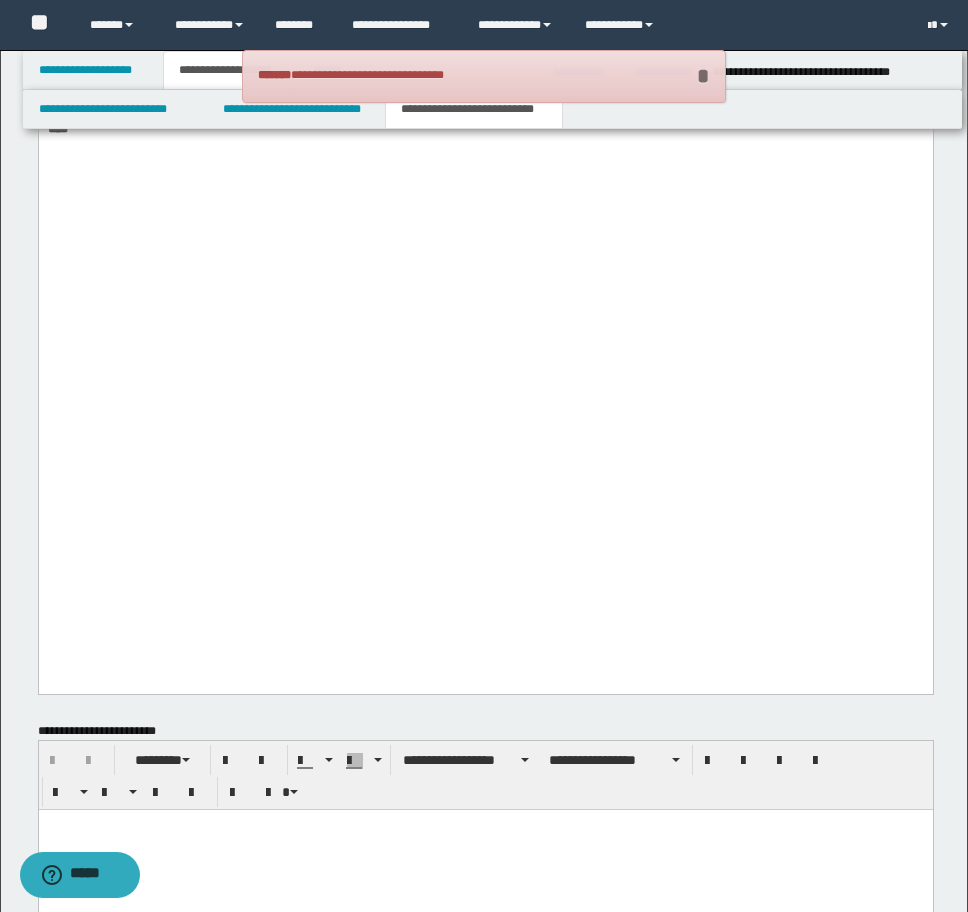 click on "*" at bounding box center [702, 76] 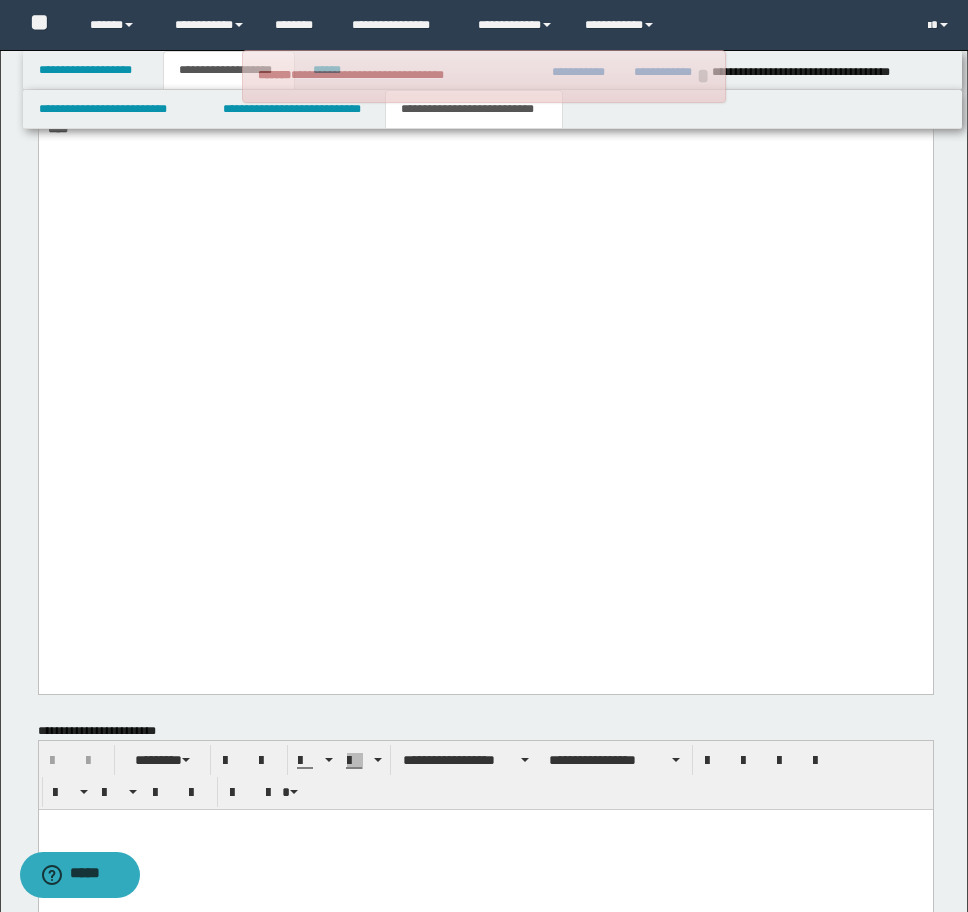 click on "**********" at bounding box center [484, 76] 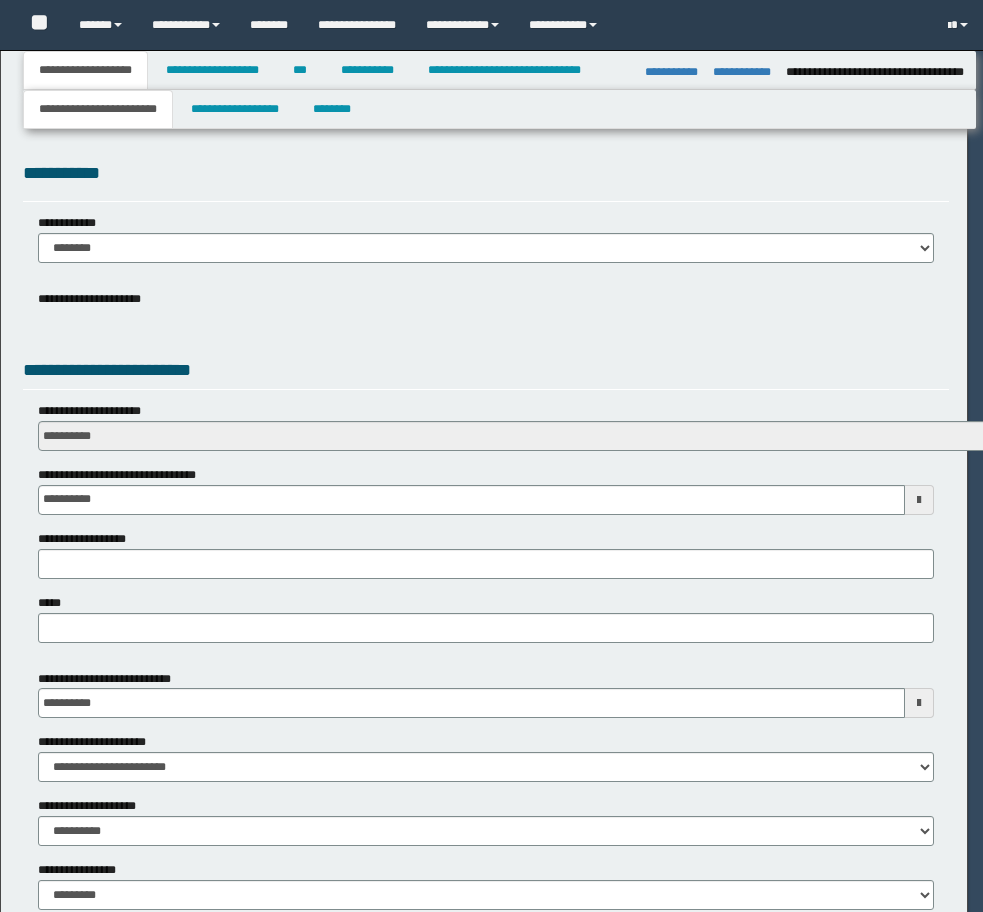 select on "*" 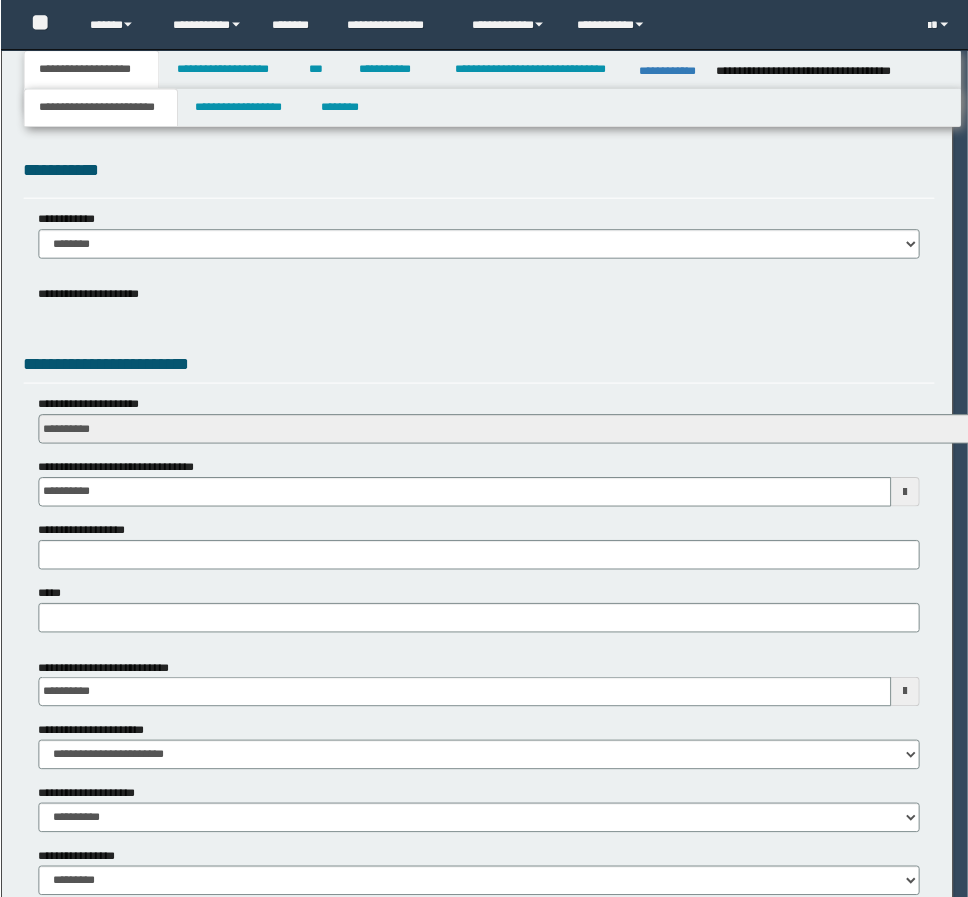 scroll, scrollTop: 0, scrollLeft: 0, axis: both 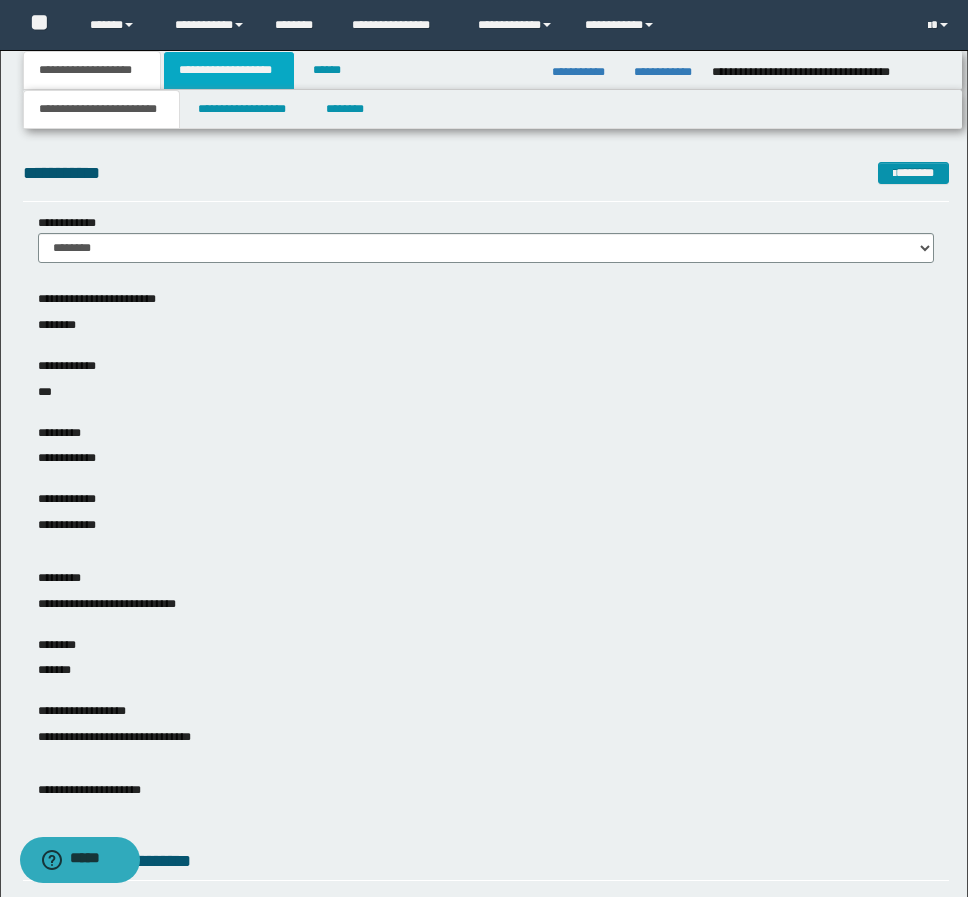 click on "**********" at bounding box center [229, 70] 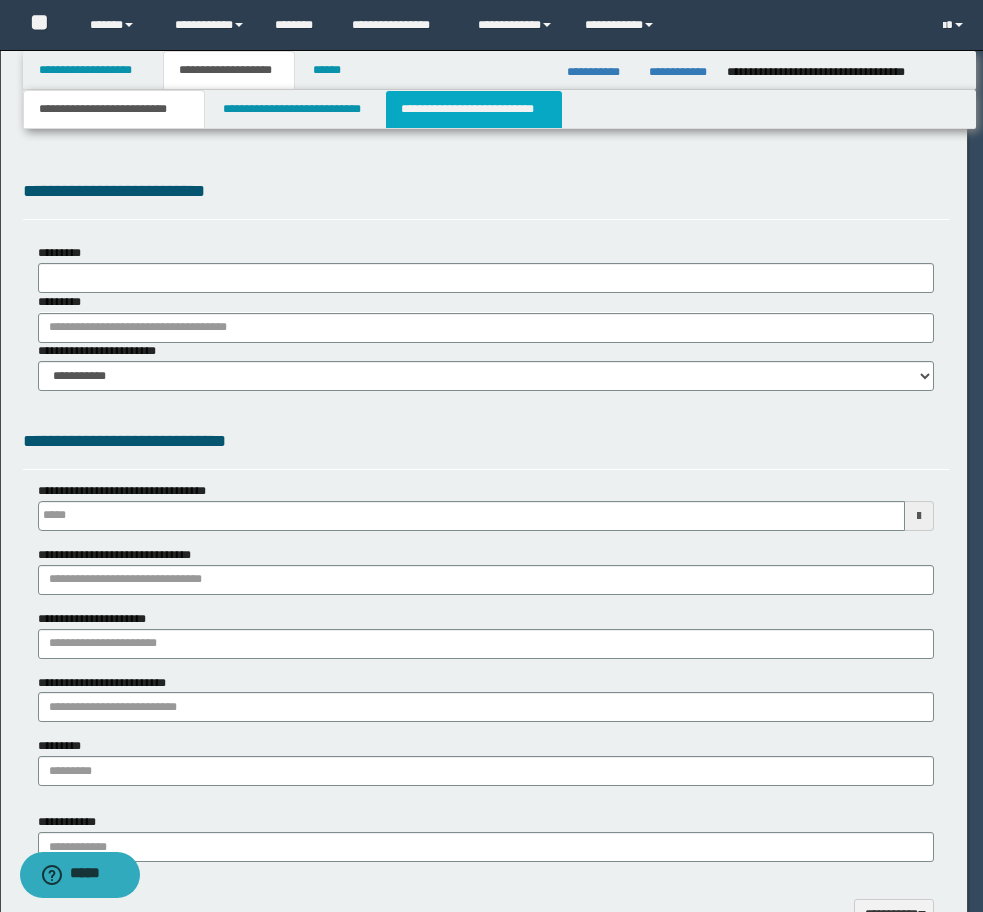 scroll, scrollTop: 0, scrollLeft: 0, axis: both 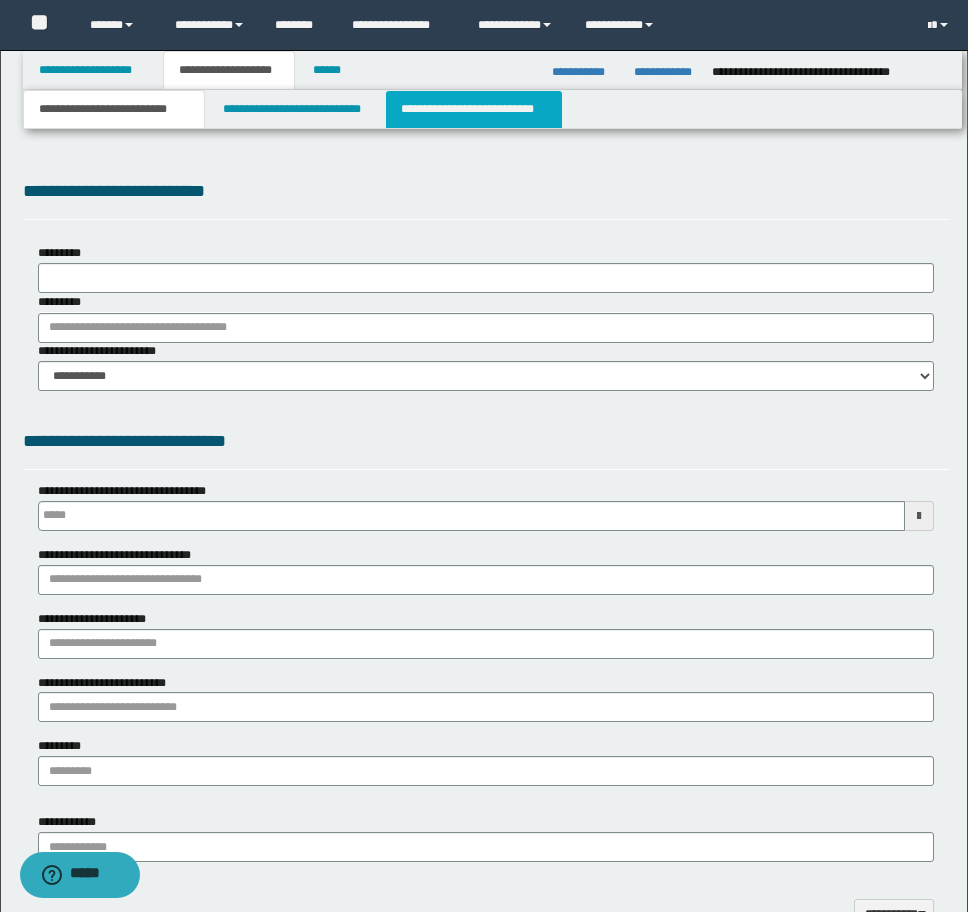 click on "**********" at bounding box center (474, 109) 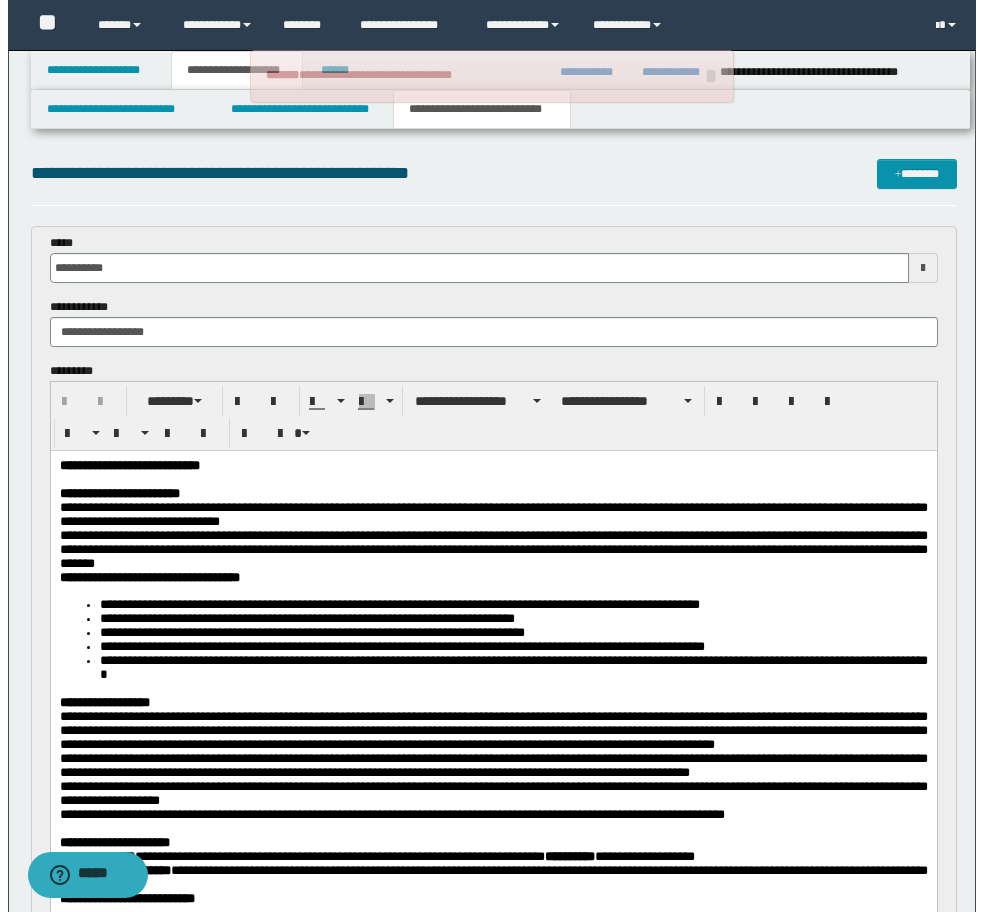 scroll, scrollTop: 0, scrollLeft: 0, axis: both 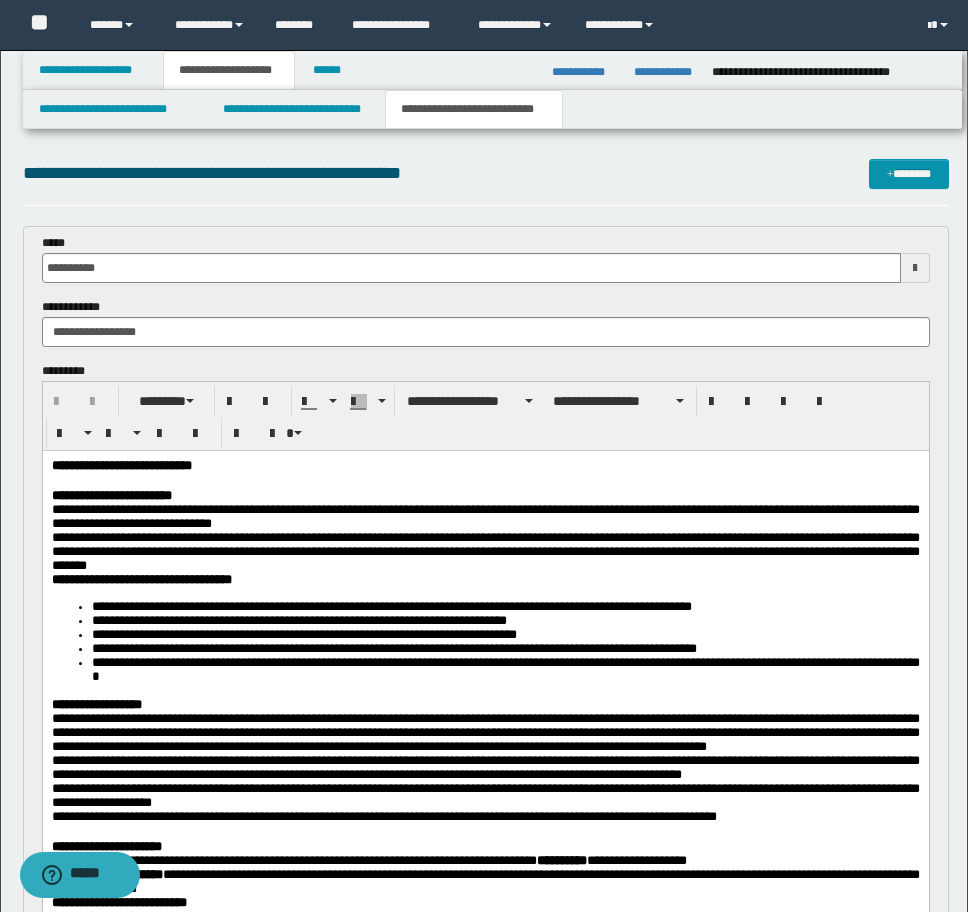 click on "**********" at bounding box center (485, 531) 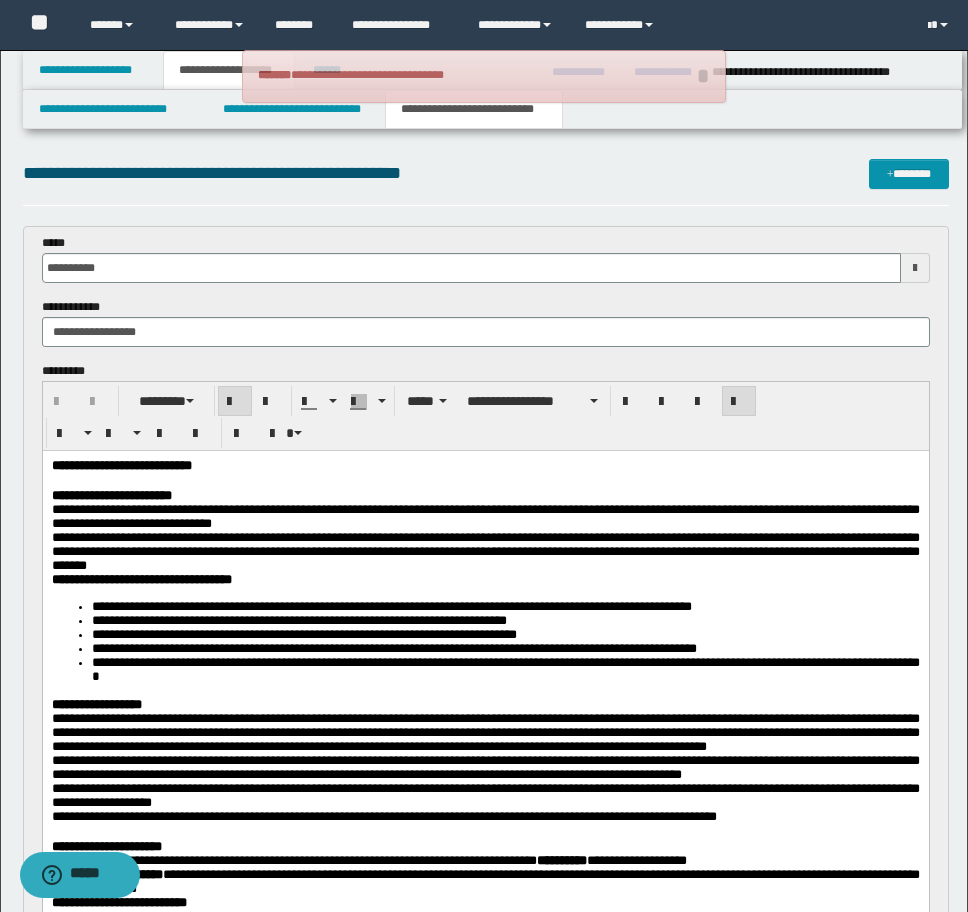 click on "**********" at bounding box center (367, 75) 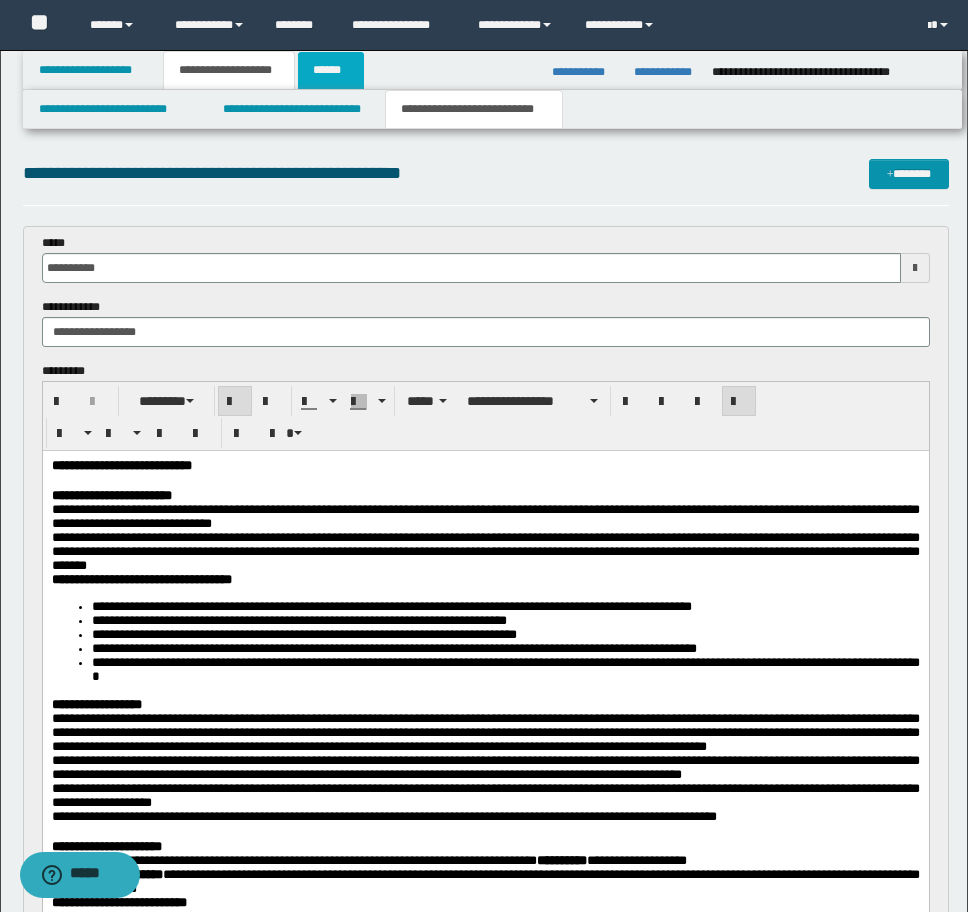 click on "******" at bounding box center [331, 70] 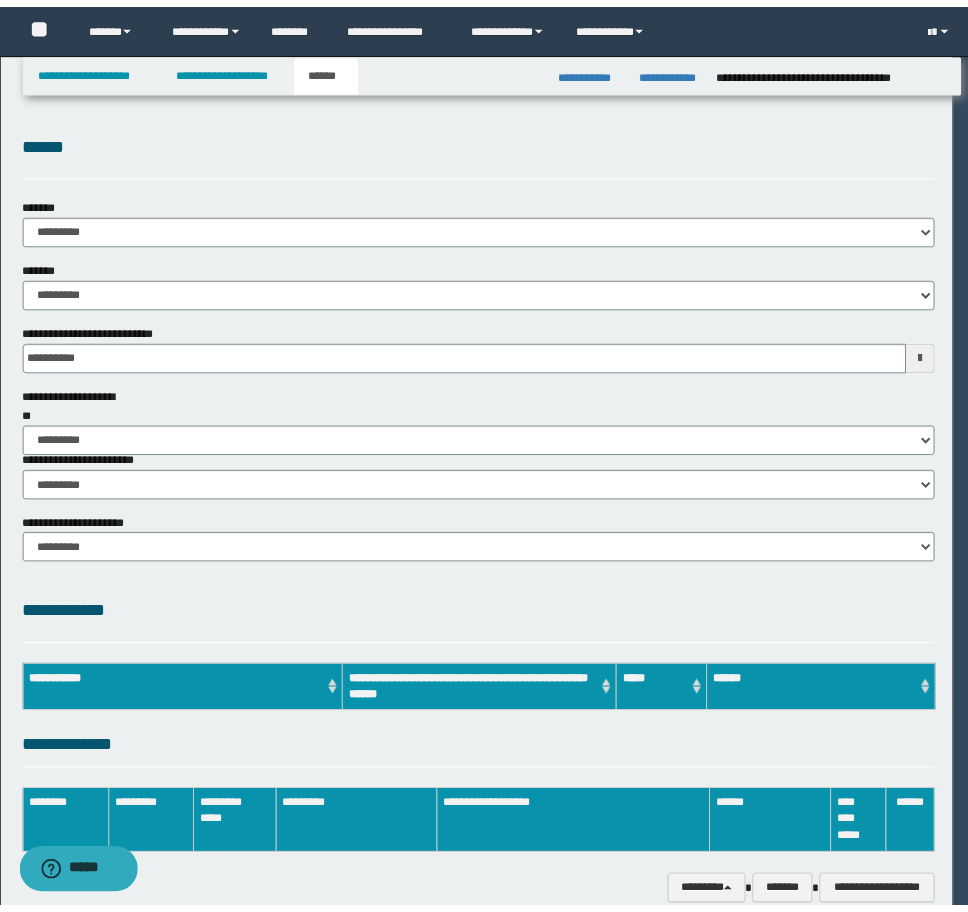 scroll, scrollTop: 0, scrollLeft: 0, axis: both 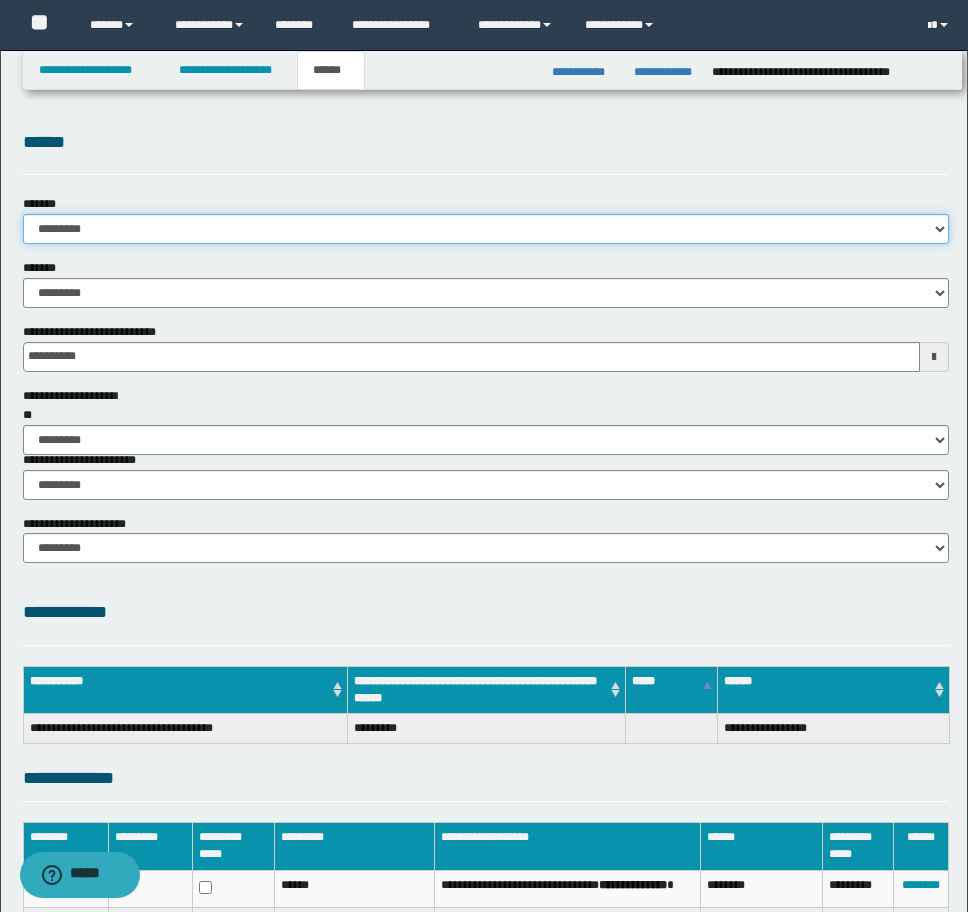 click on "**********" at bounding box center (486, 229) 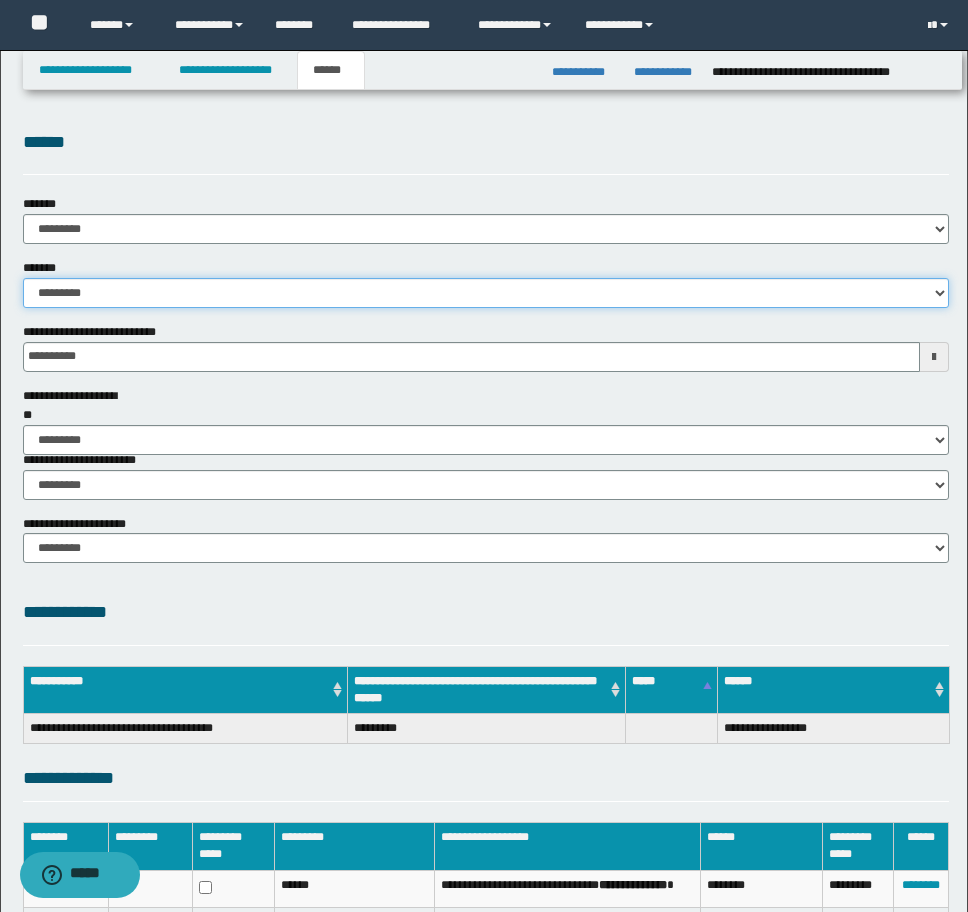 click on "**********" at bounding box center [486, 293] 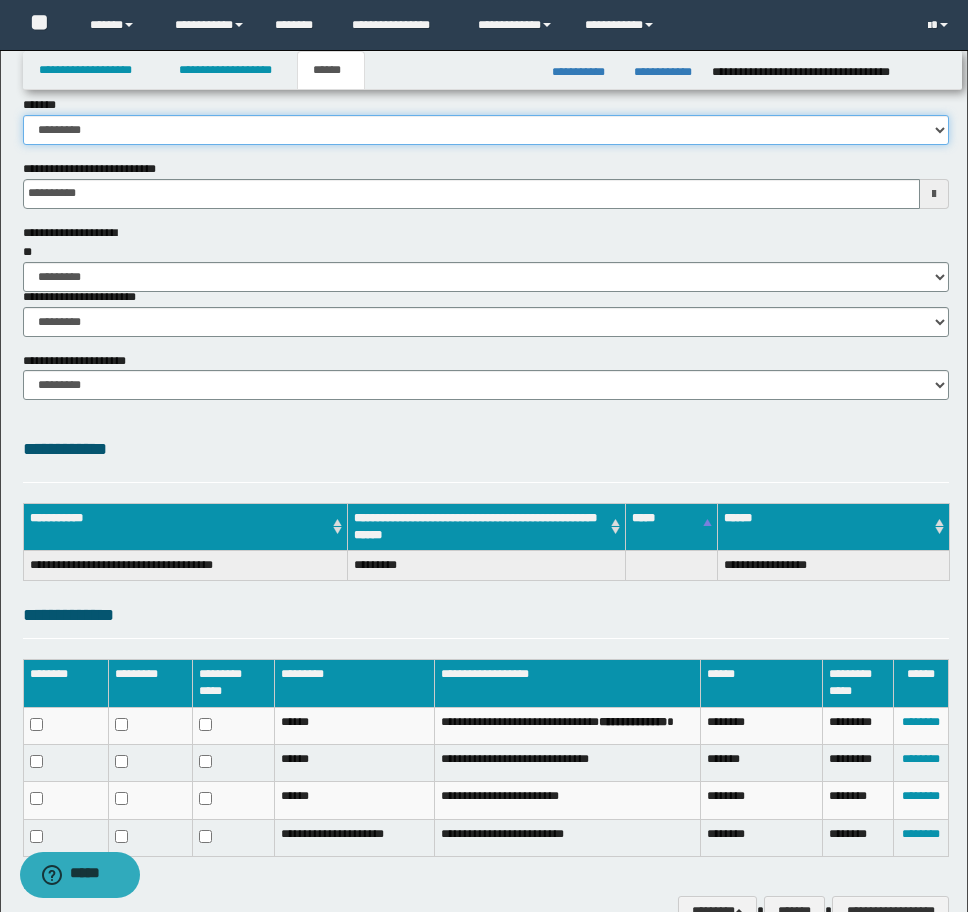 scroll, scrollTop: 274, scrollLeft: 0, axis: vertical 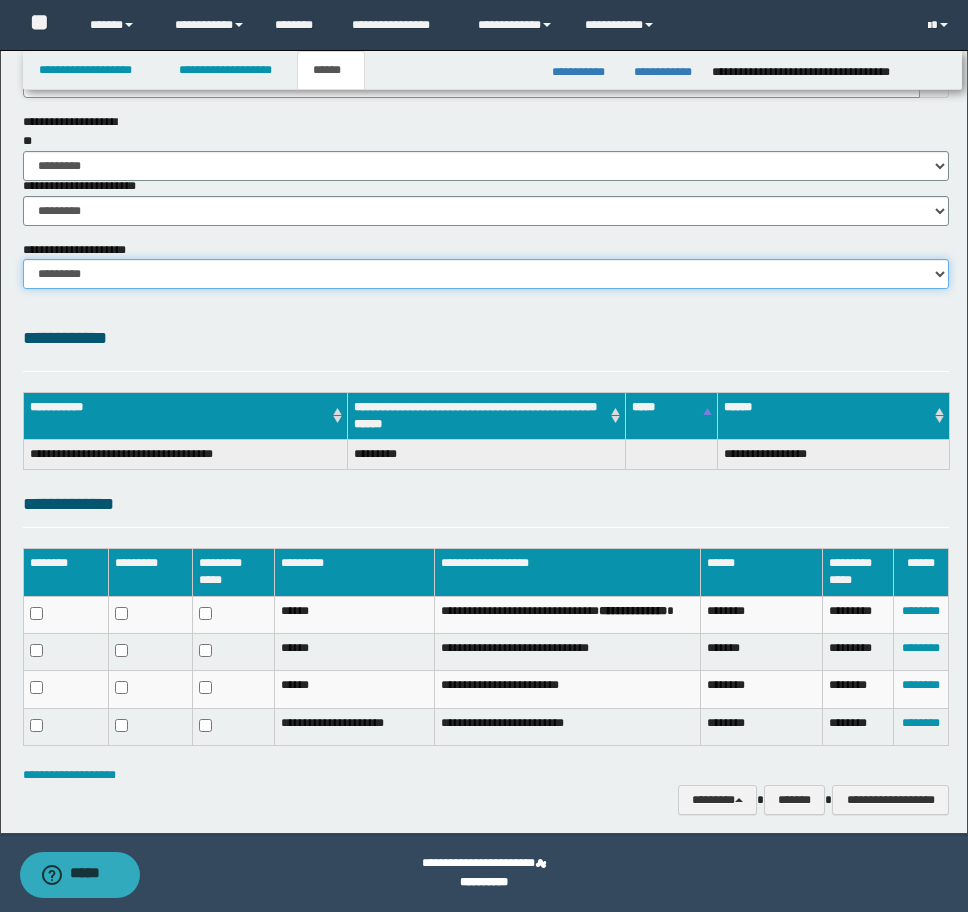 click on "*********
**" at bounding box center (486, 274) 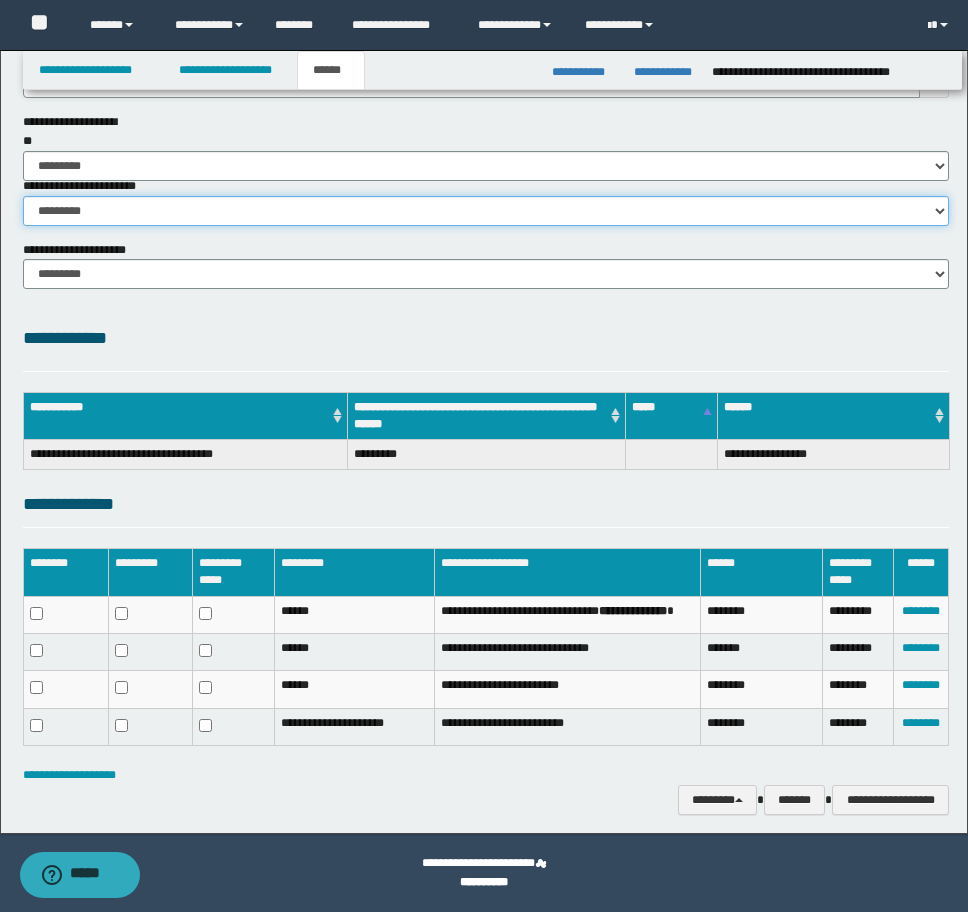 click on "*********
*********
*********" at bounding box center [486, 211] 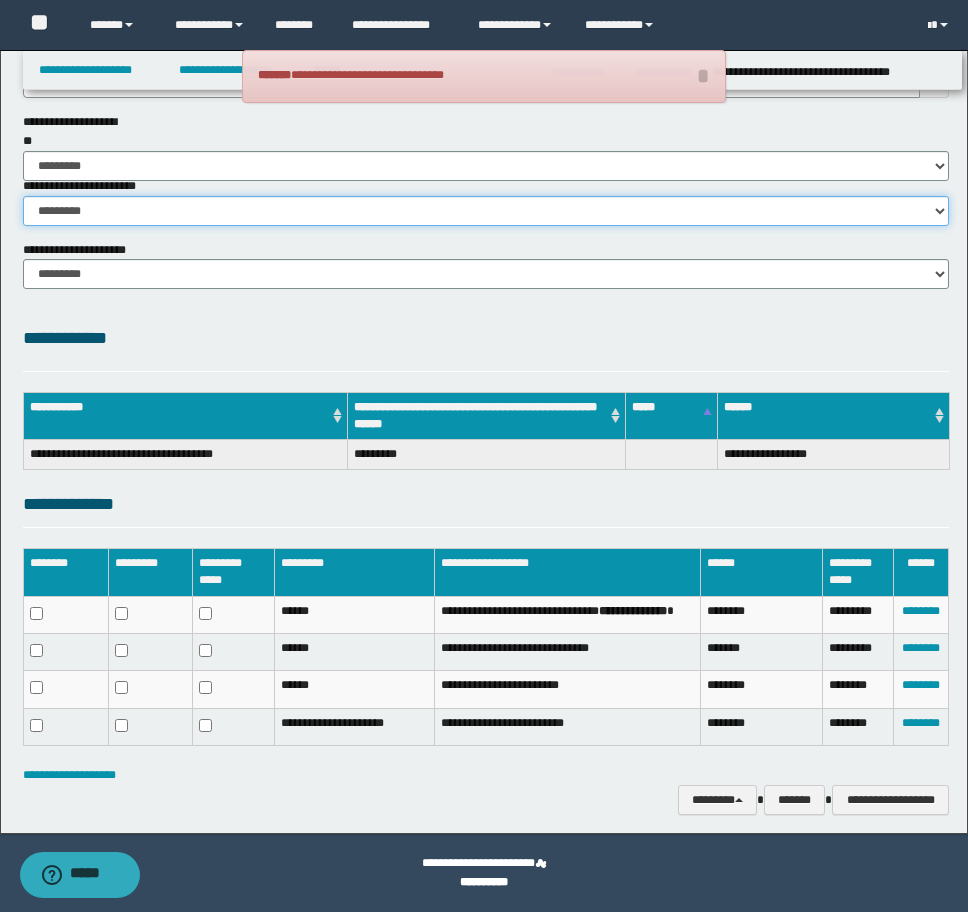 select on "*" 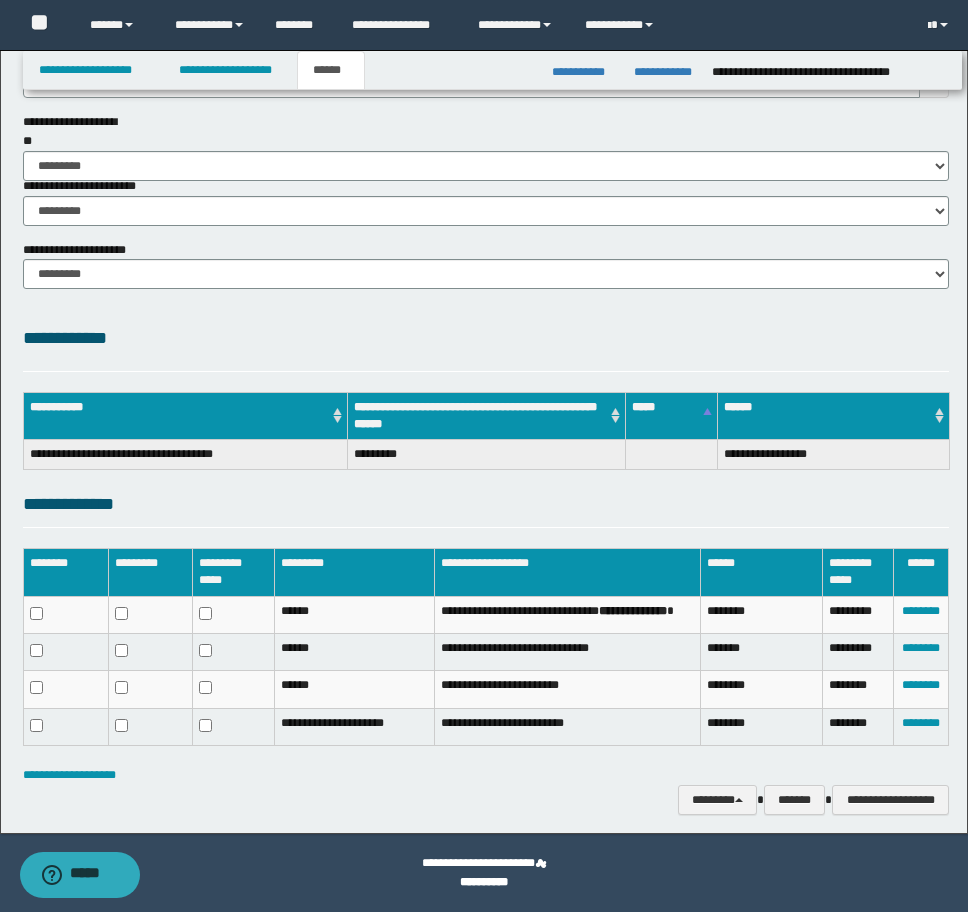 click on "******" at bounding box center (834, 415) 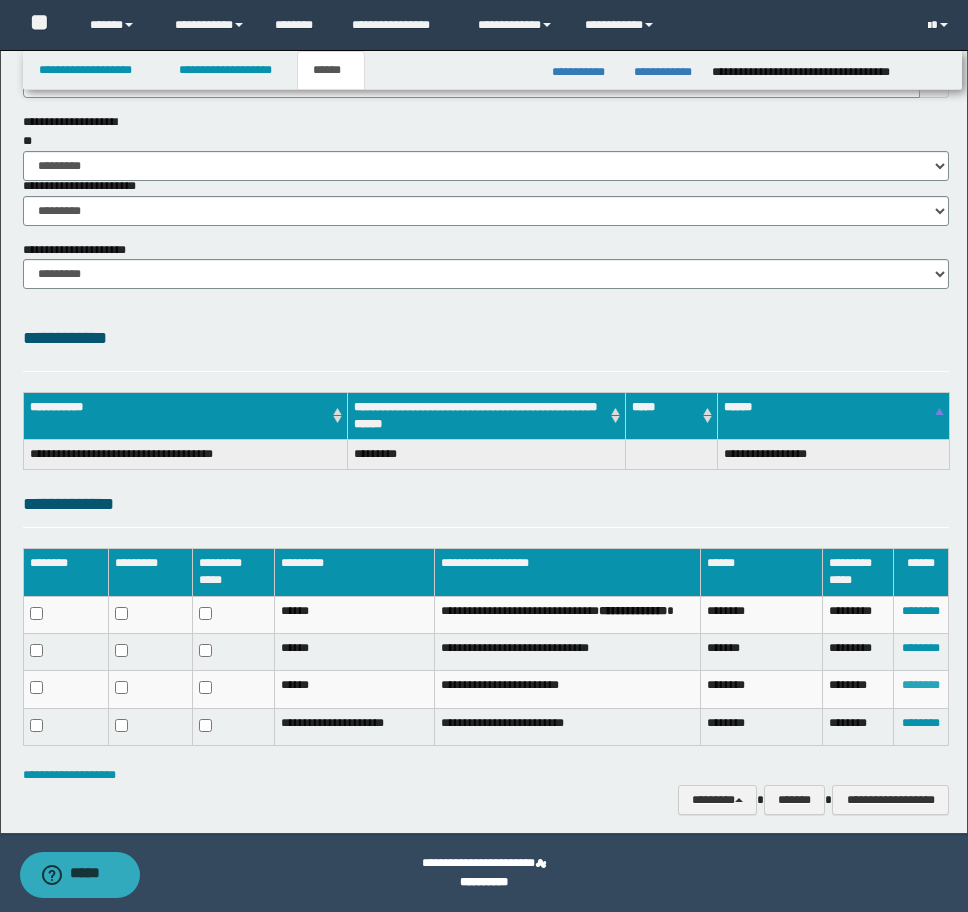 click on "********" at bounding box center [921, 685] 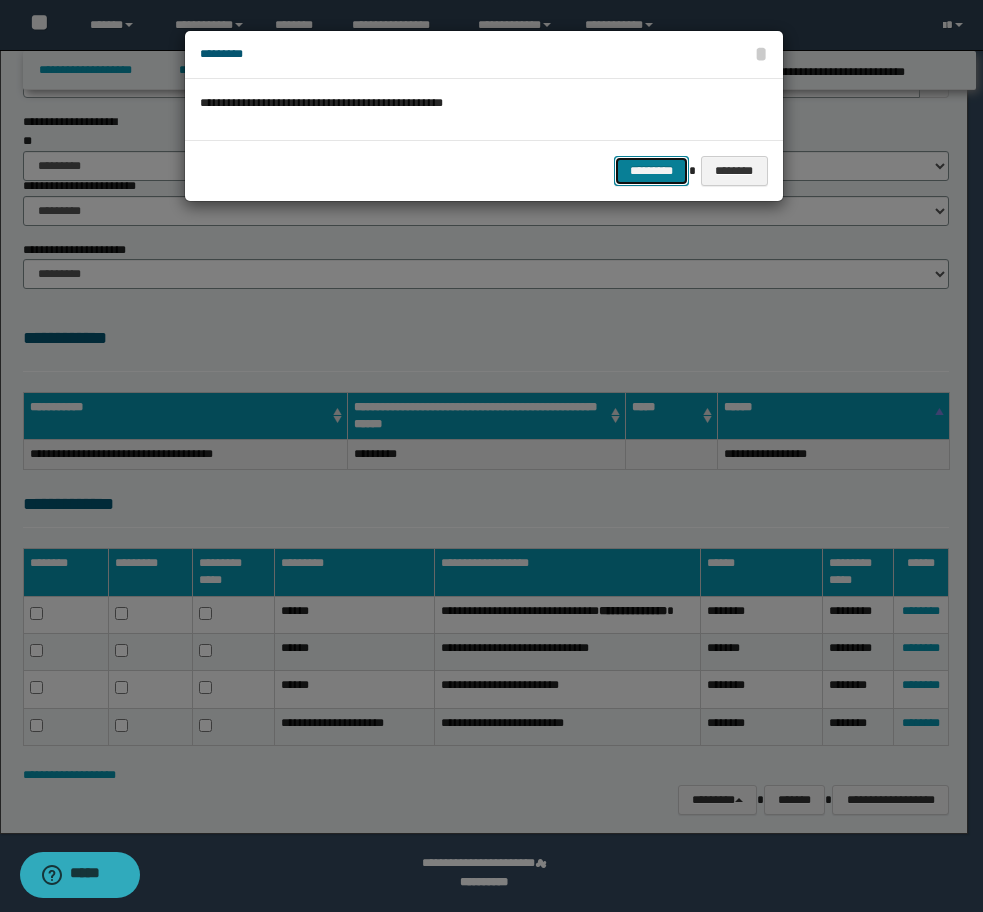 click on "*********" at bounding box center (651, 171) 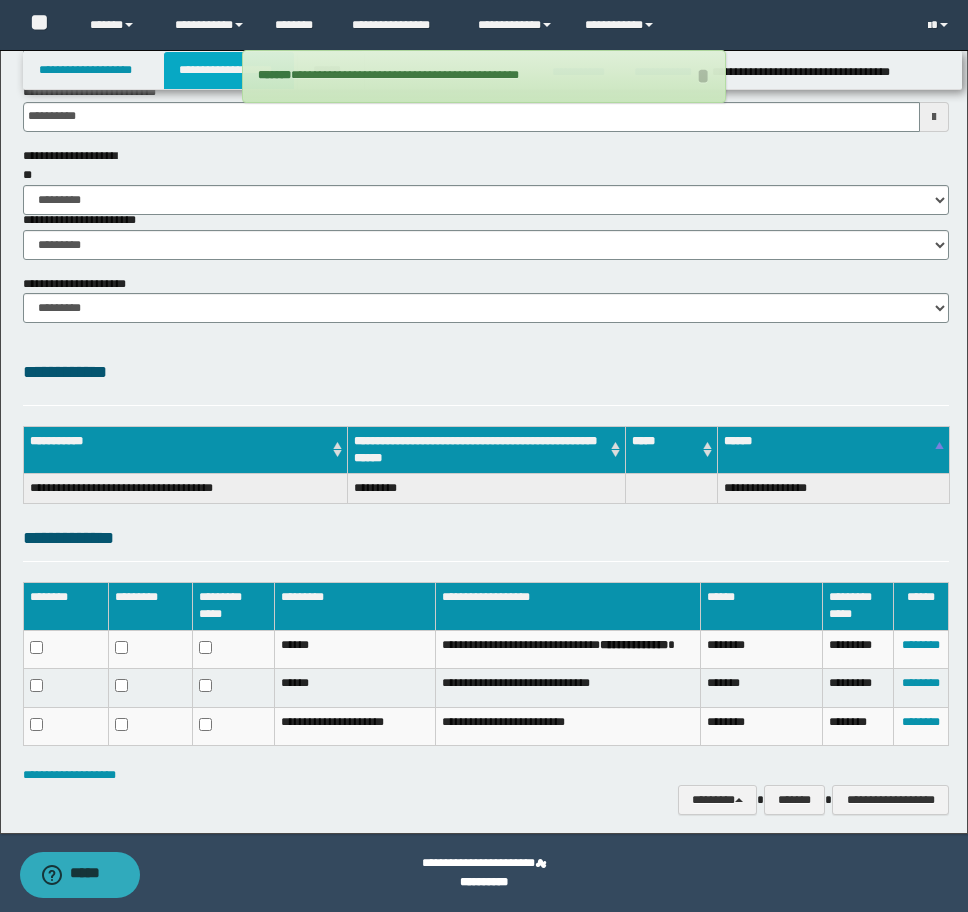click on "**********" at bounding box center (229, 70) 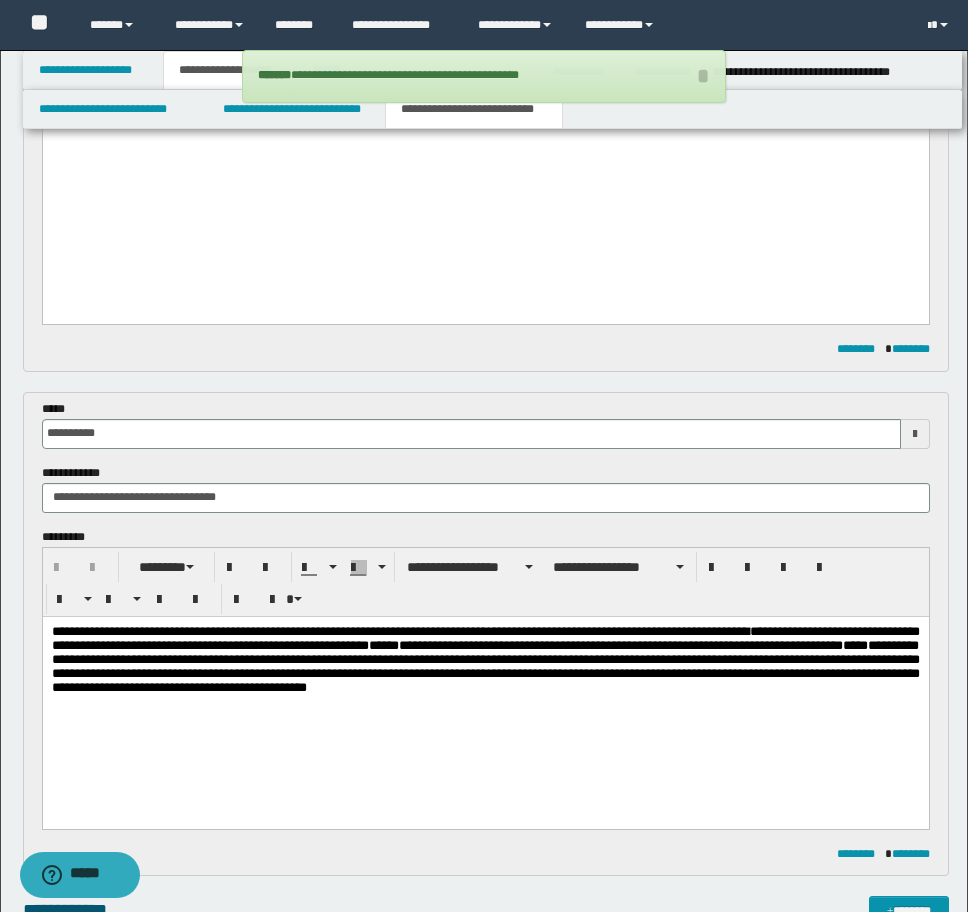 scroll, scrollTop: 1371, scrollLeft: 0, axis: vertical 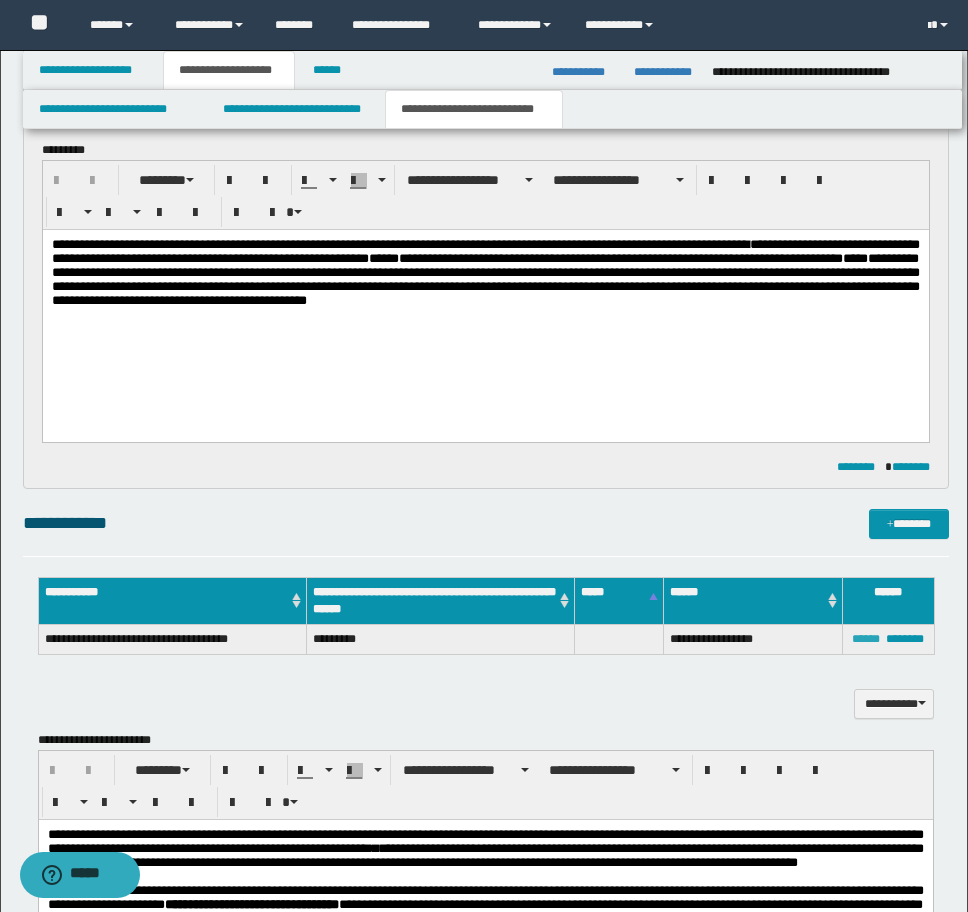 click on "******" at bounding box center (866, 639) 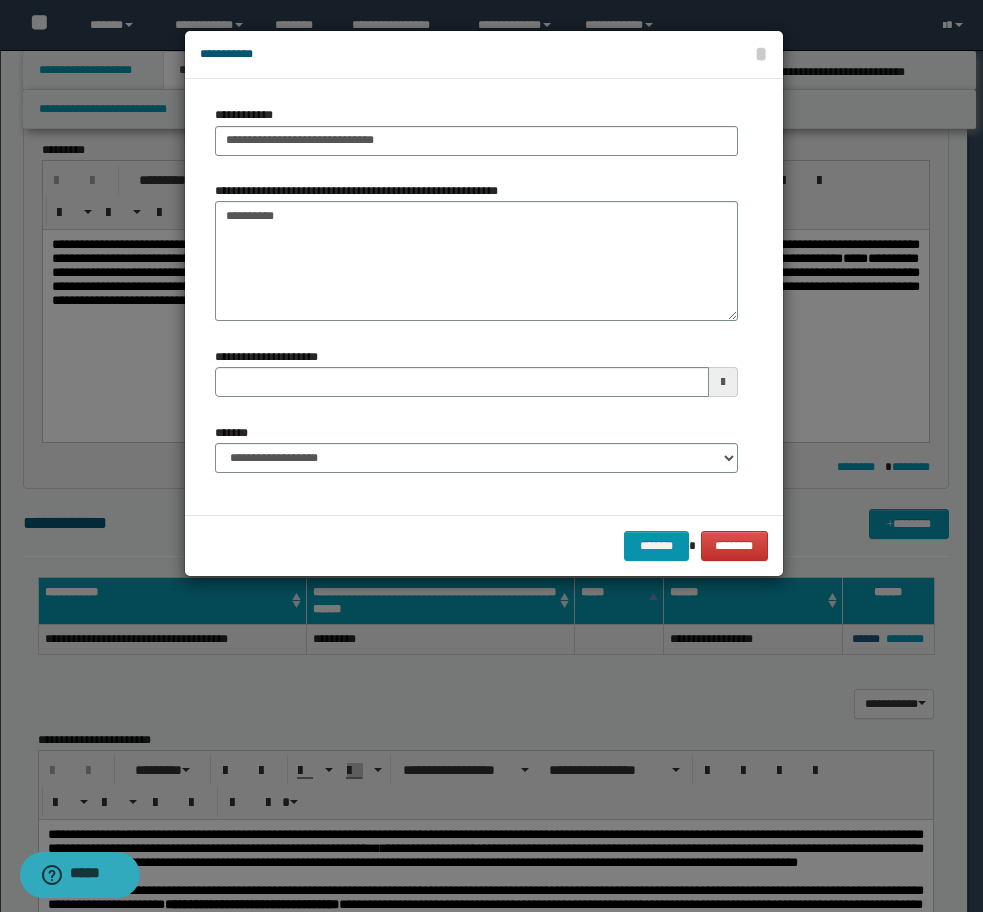 type 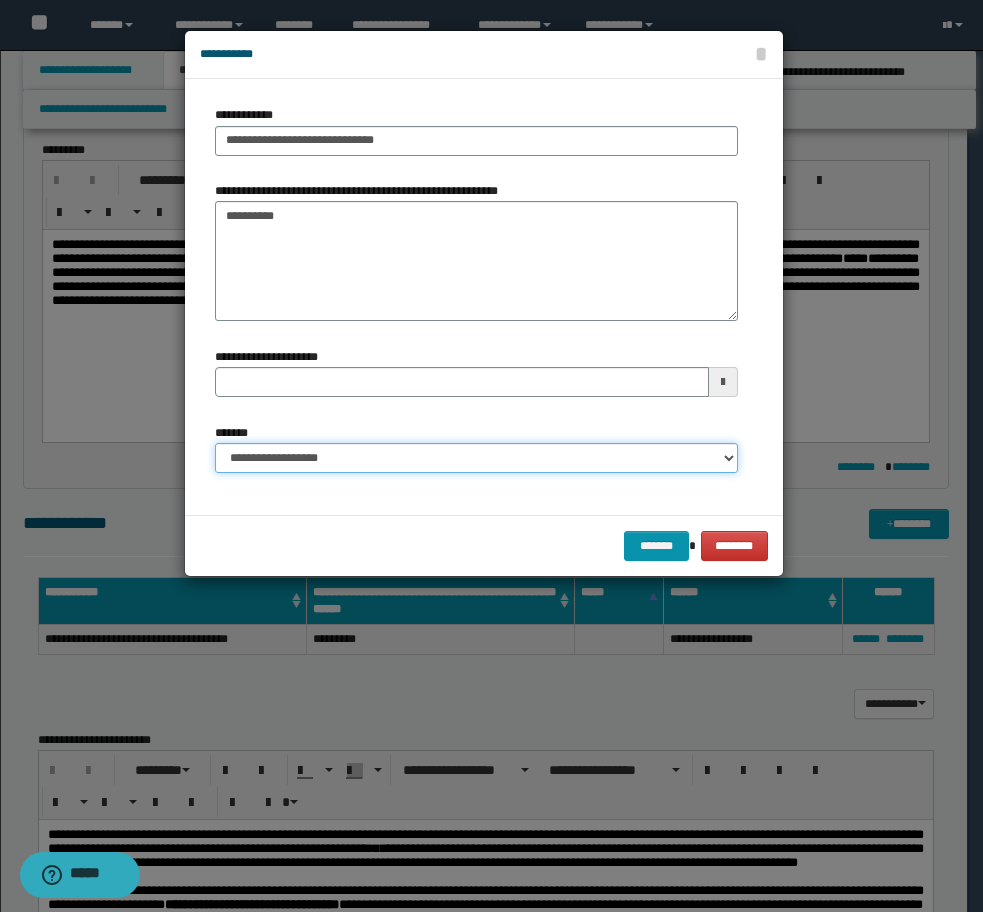 click on "**********" at bounding box center [476, 458] 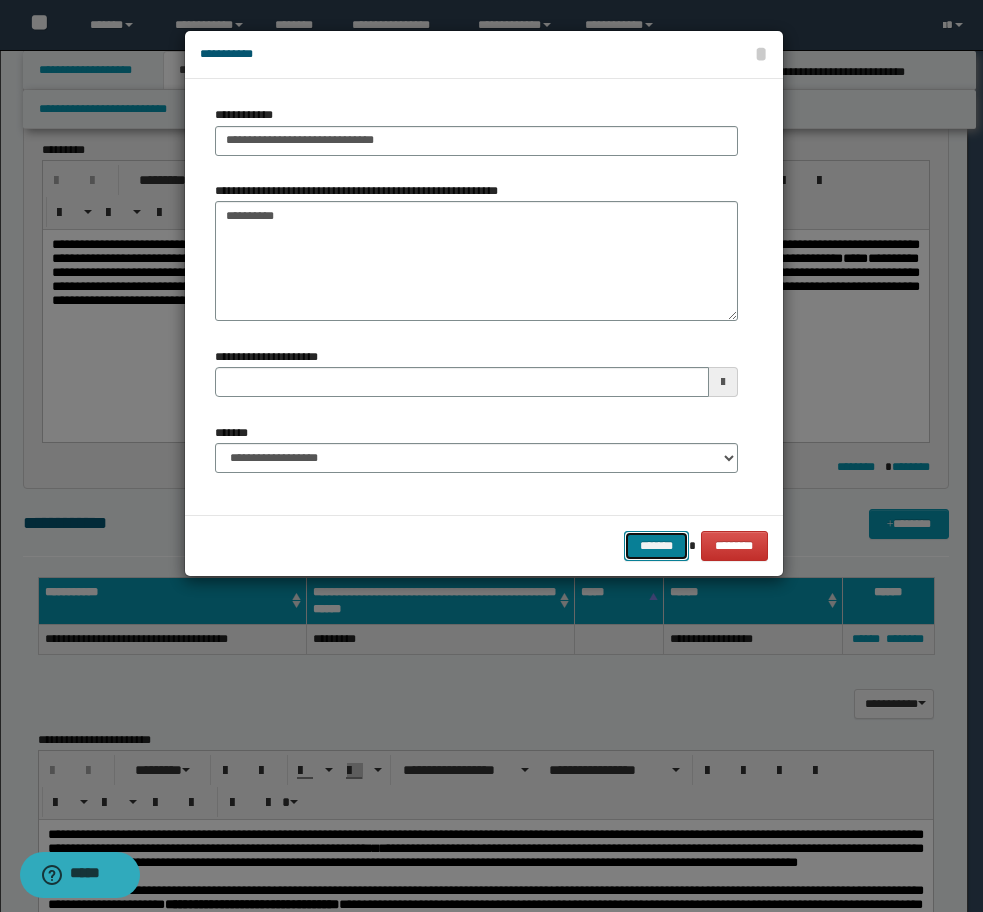 click on "*******" at bounding box center (656, 546) 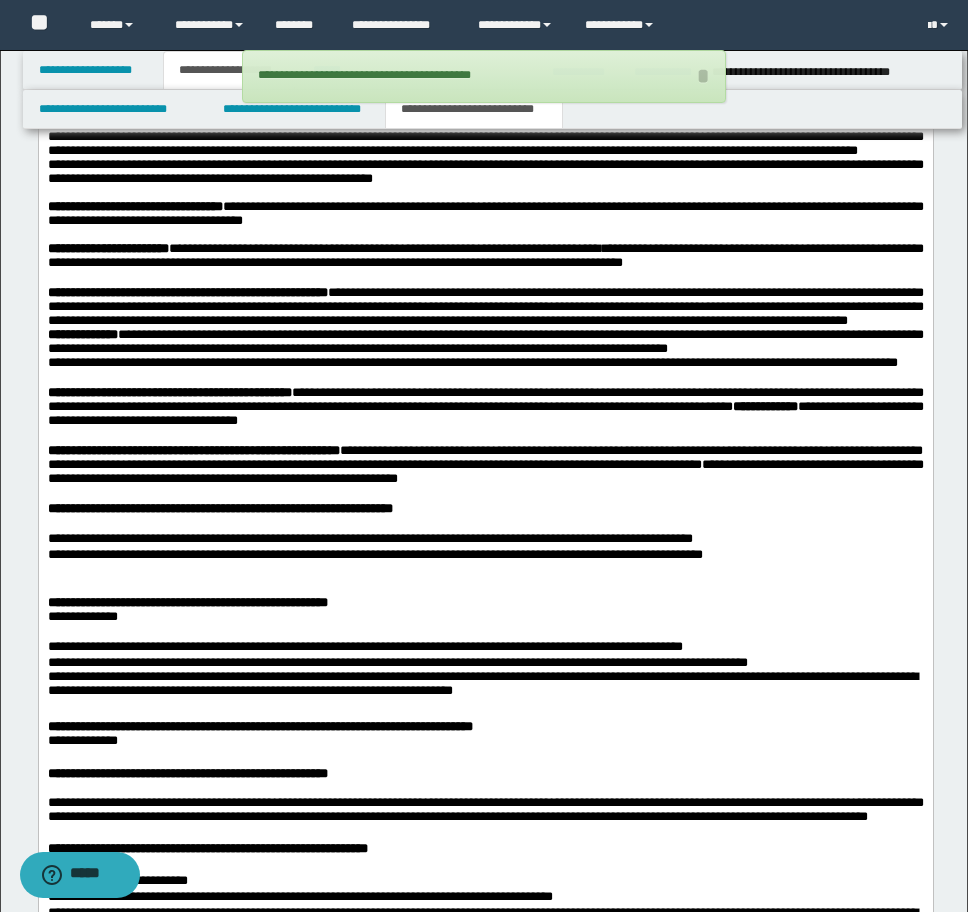 scroll, scrollTop: 2571, scrollLeft: 0, axis: vertical 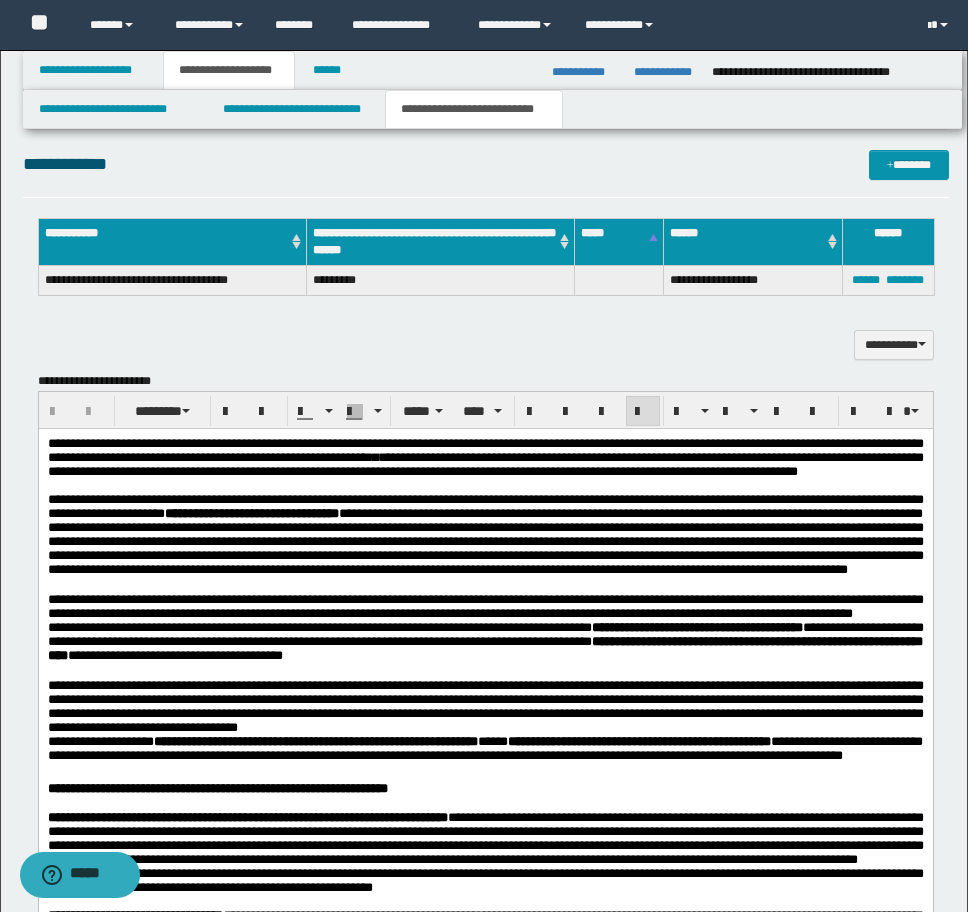click on "**********" at bounding box center (485, 456) 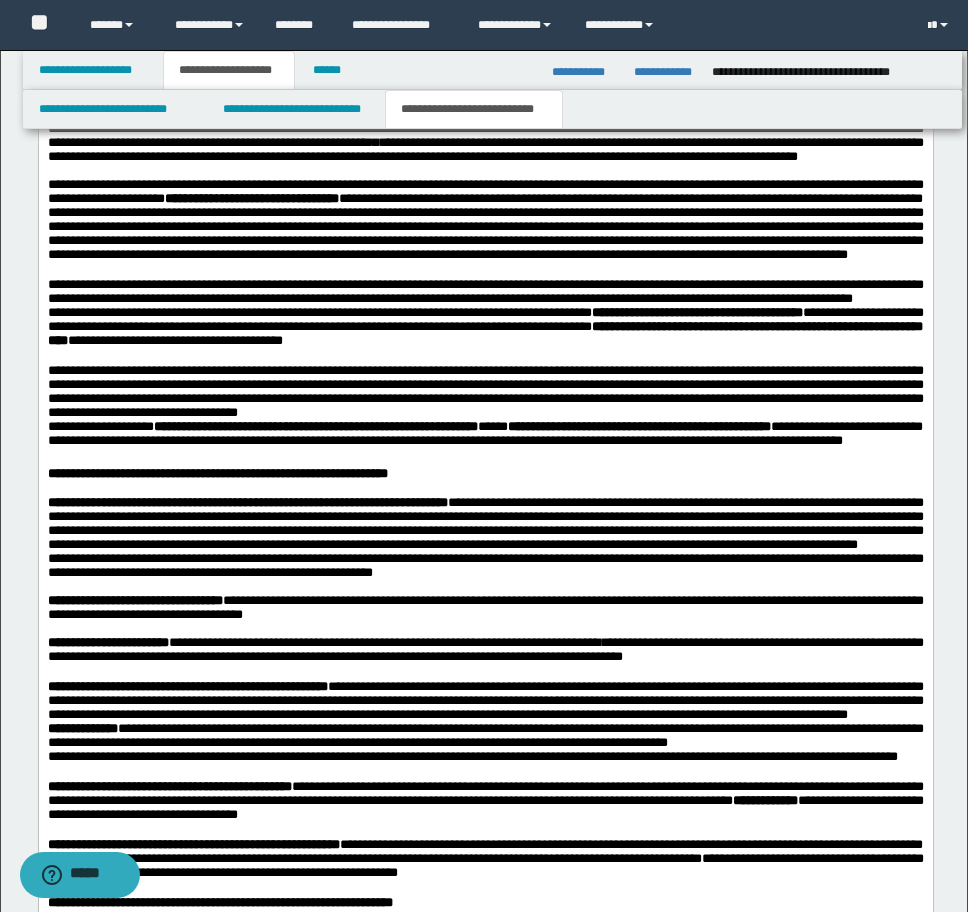 scroll, scrollTop: 2230, scrollLeft: 0, axis: vertical 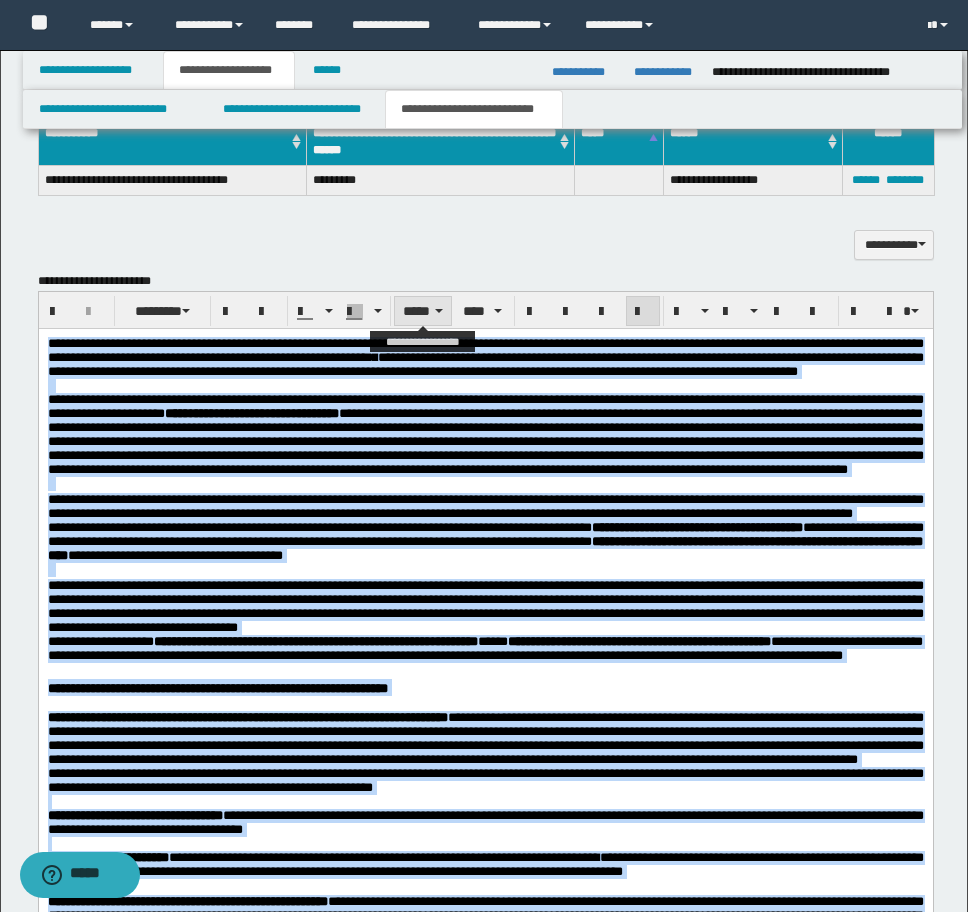 click on "*****" at bounding box center (423, 311) 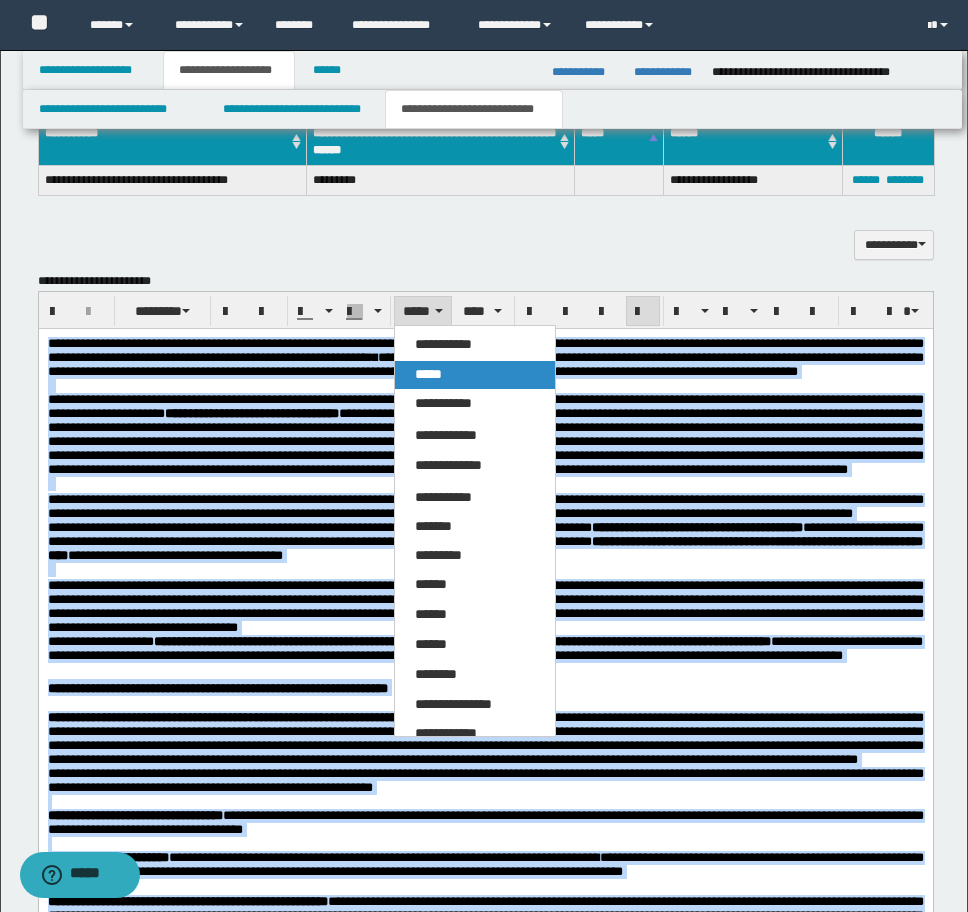 click on "*****" at bounding box center [428, 374] 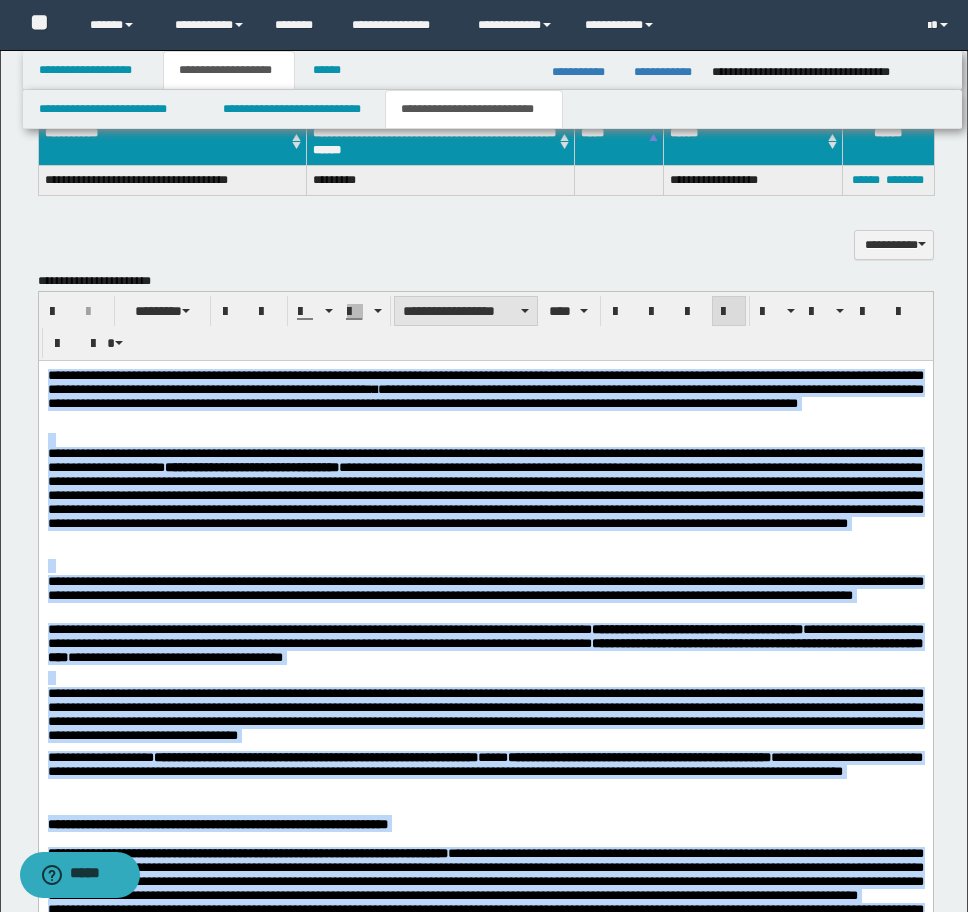 click on "**********" at bounding box center [466, 311] 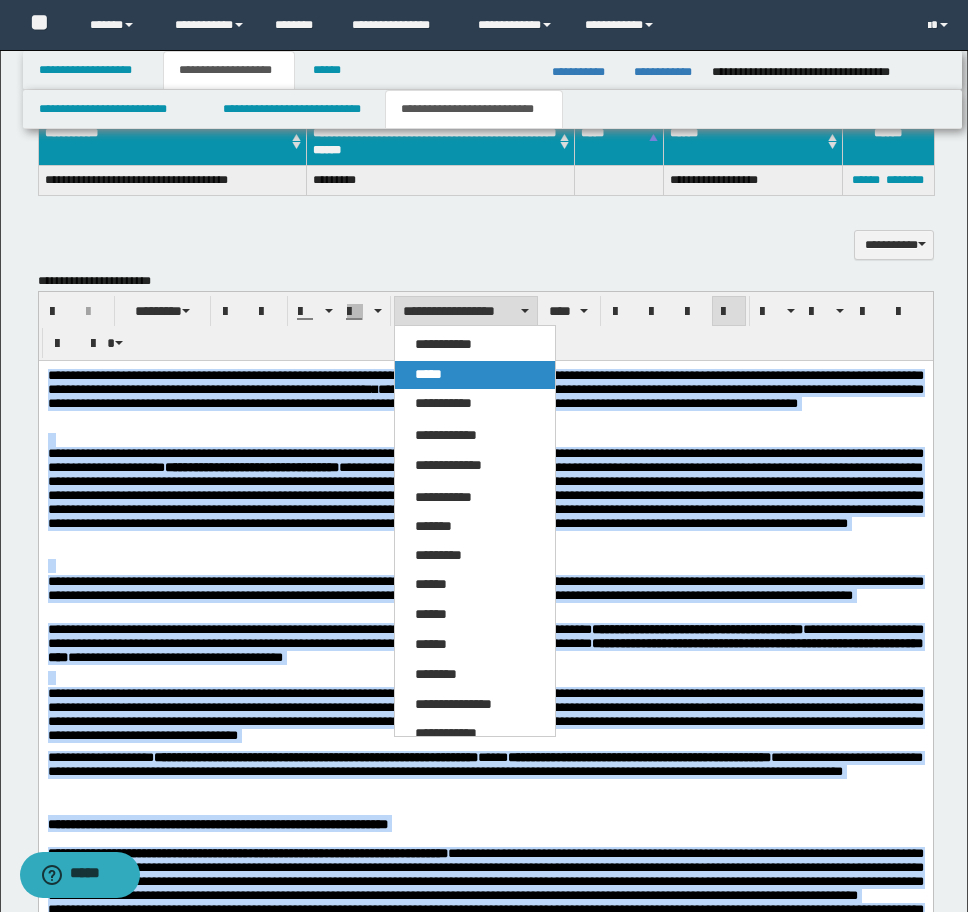 click on "*****" at bounding box center (428, 374) 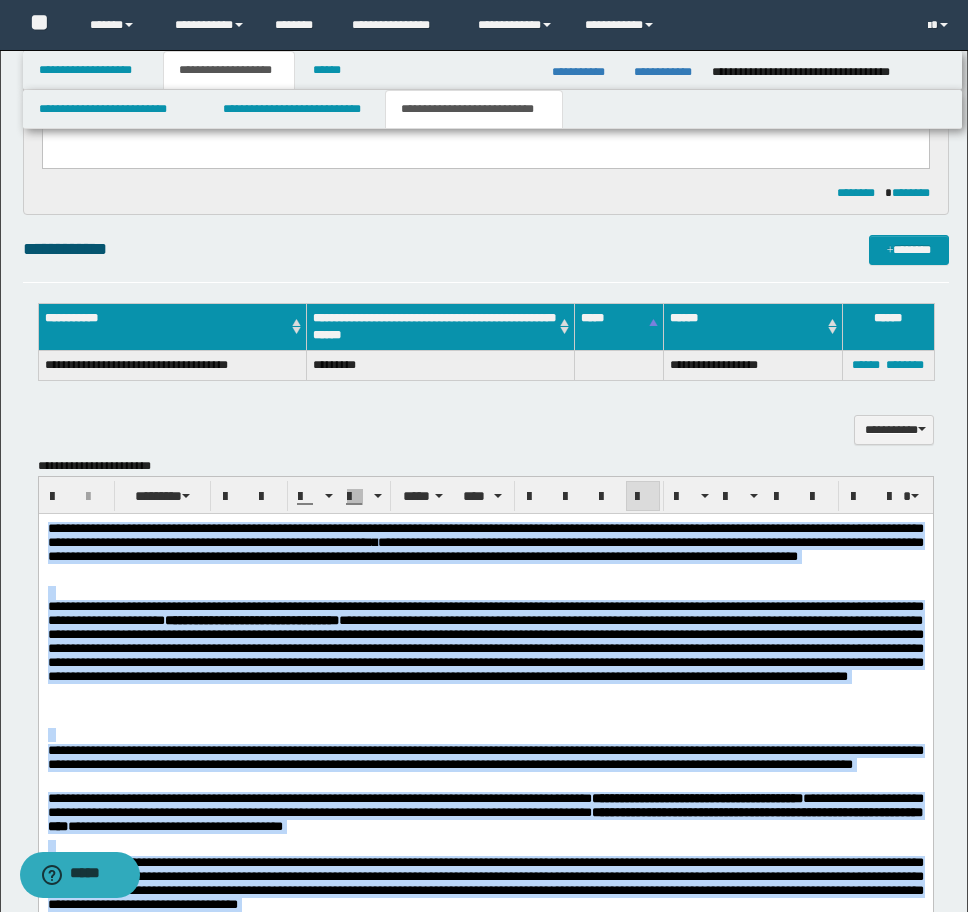 scroll, scrollTop: 1630, scrollLeft: 0, axis: vertical 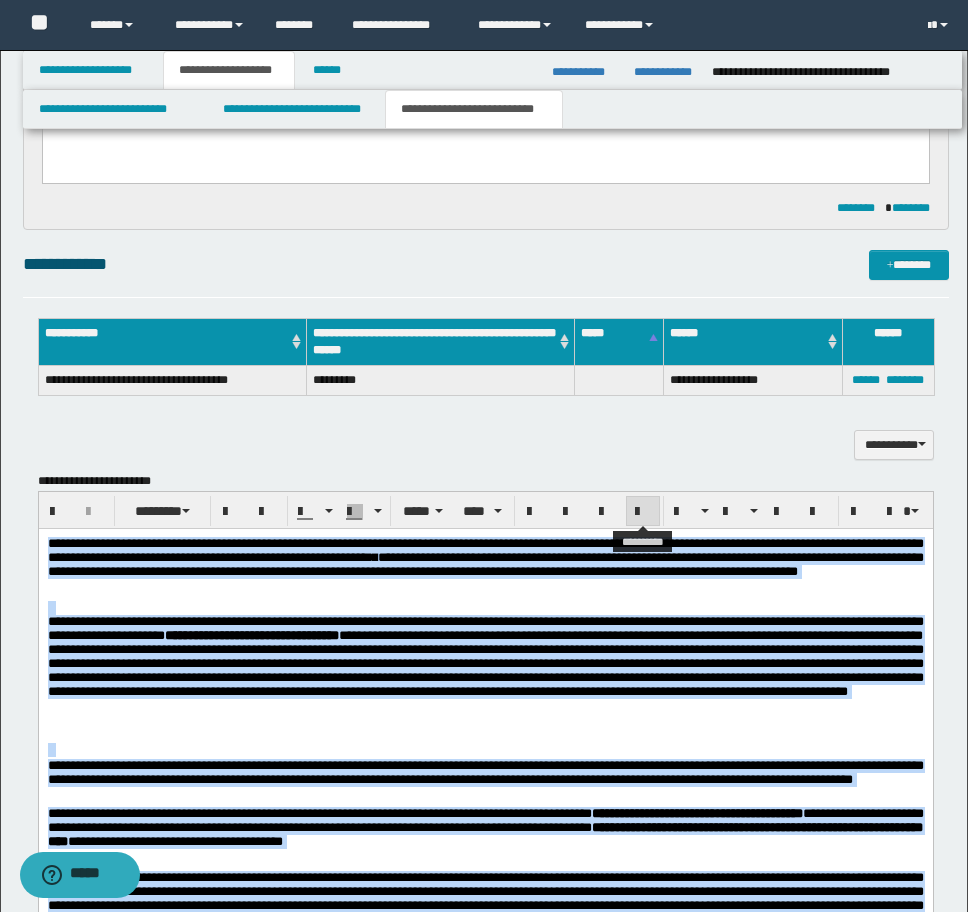 click at bounding box center [643, 512] 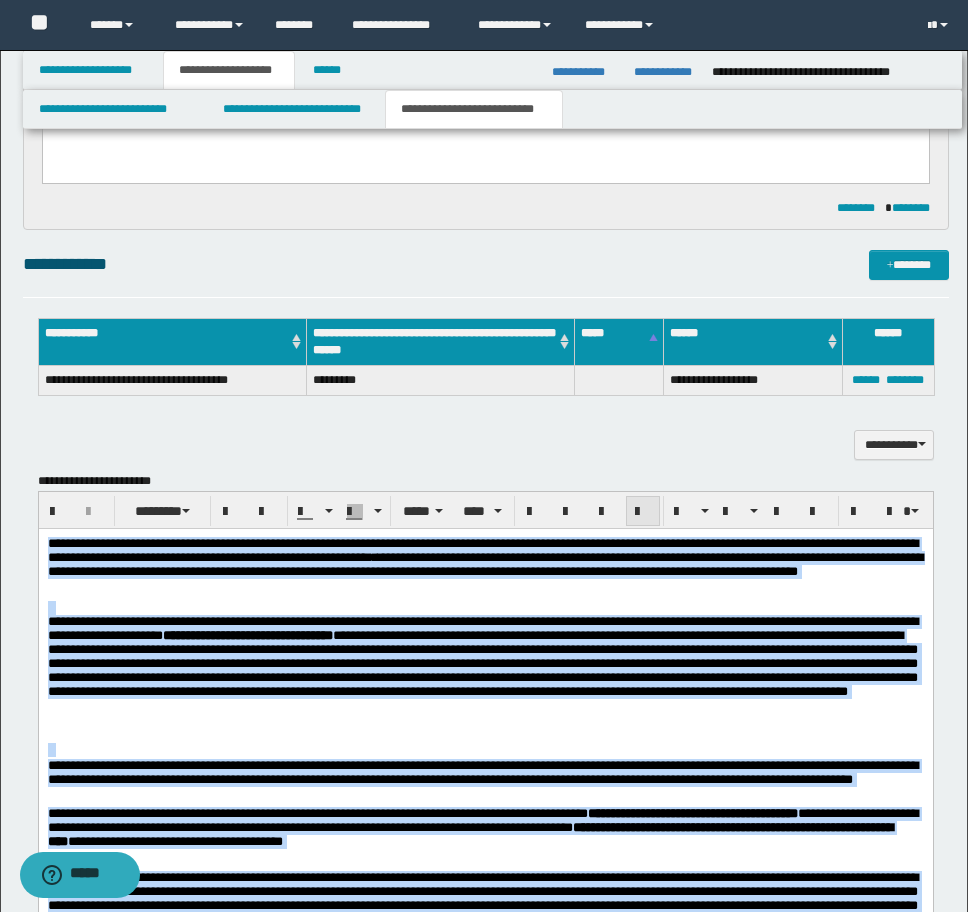 click at bounding box center [643, 512] 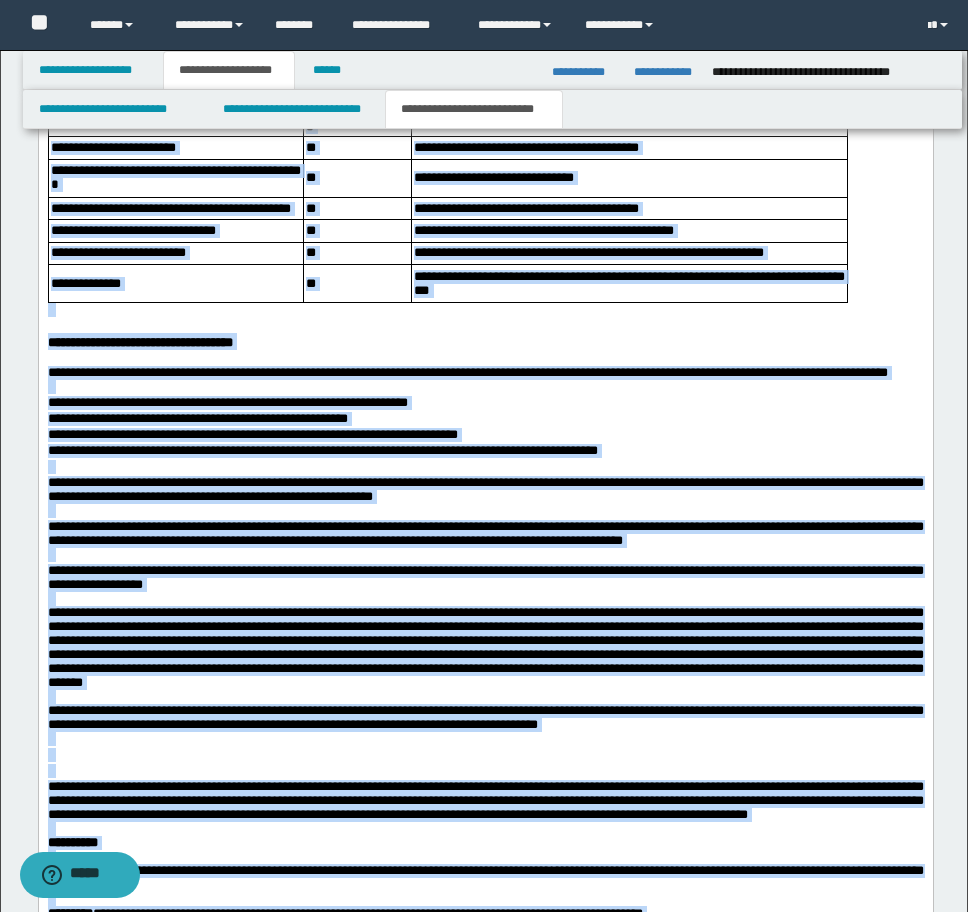 scroll, scrollTop: 4130, scrollLeft: 0, axis: vertical 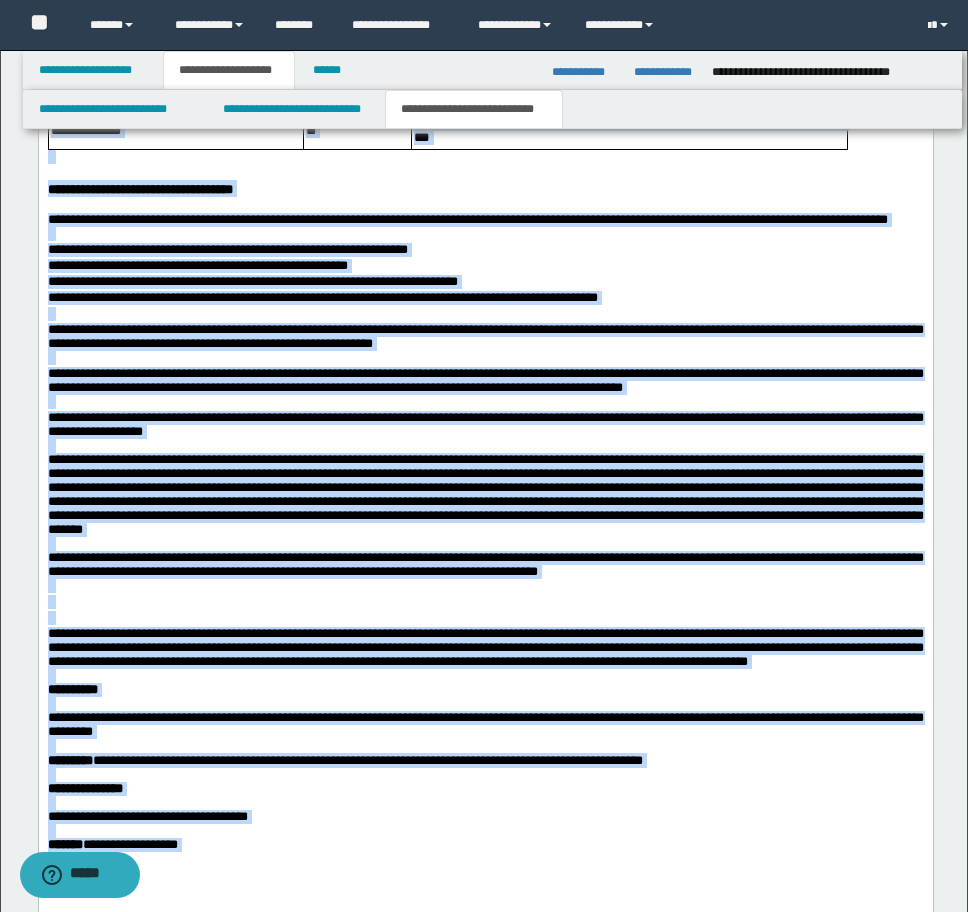 click at bounding box center (485, 603) 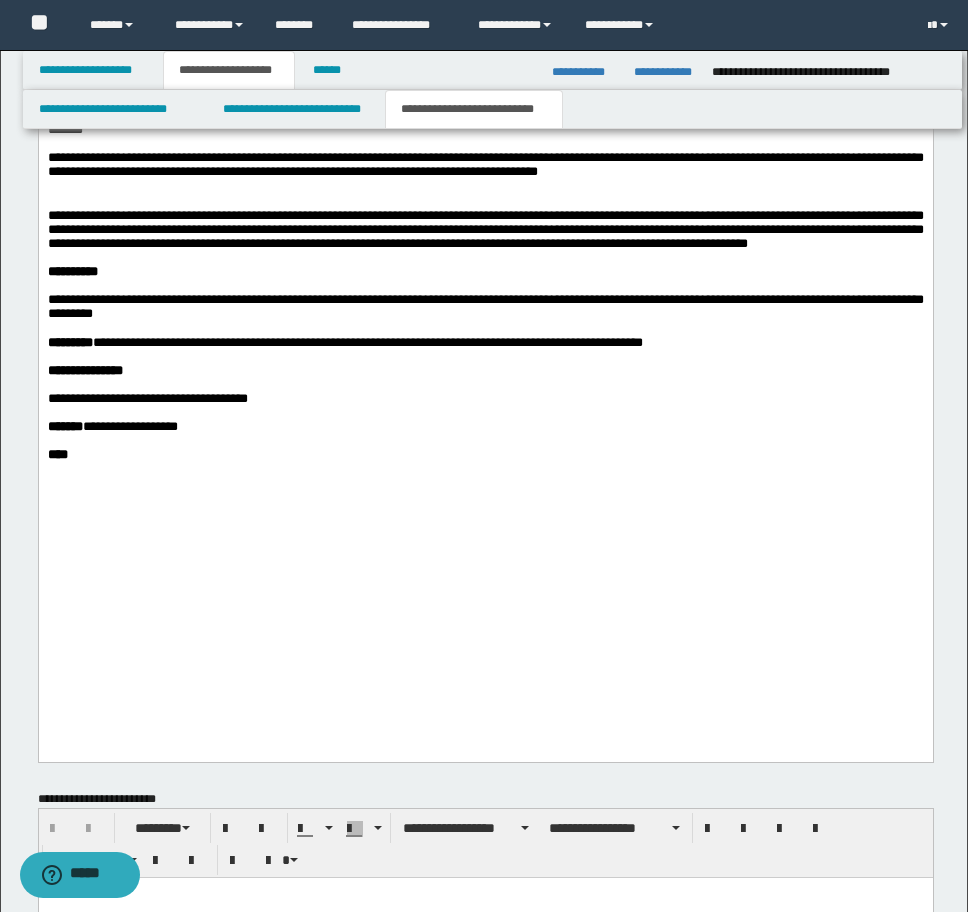 scroll, scrollTop: 4530, scrollLeft: 0, axis: vertical 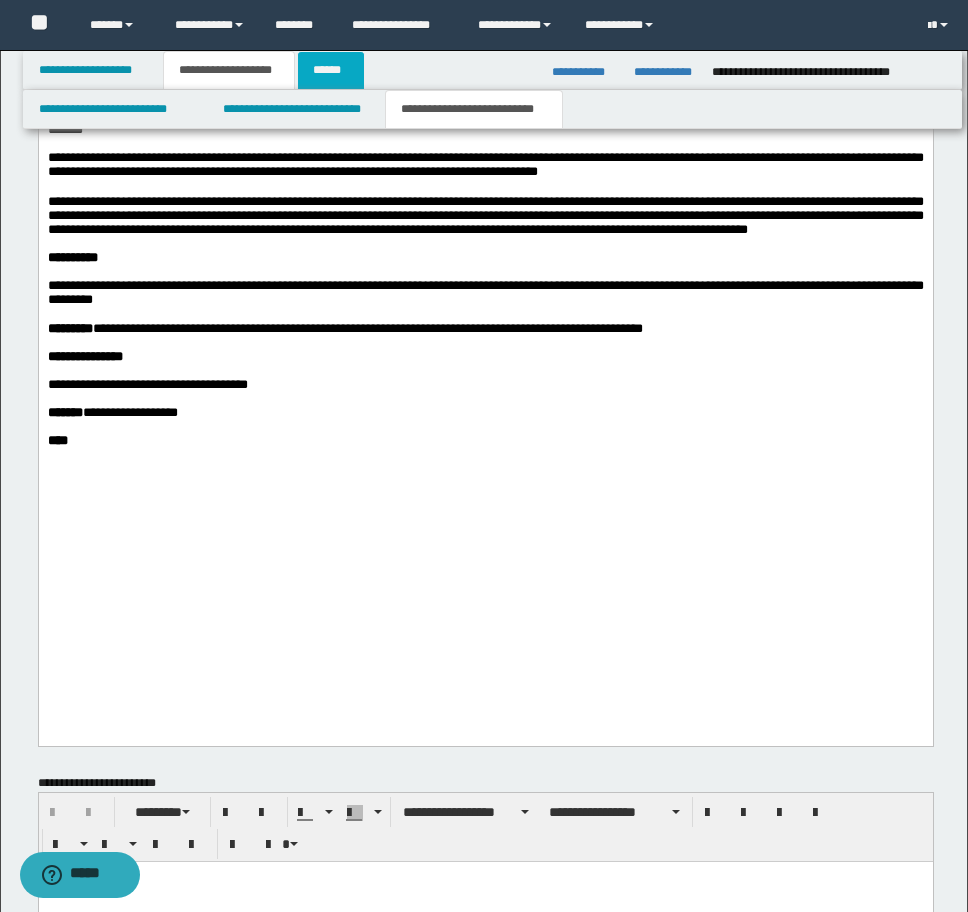 click on "******" at bounding box center (331, 70) 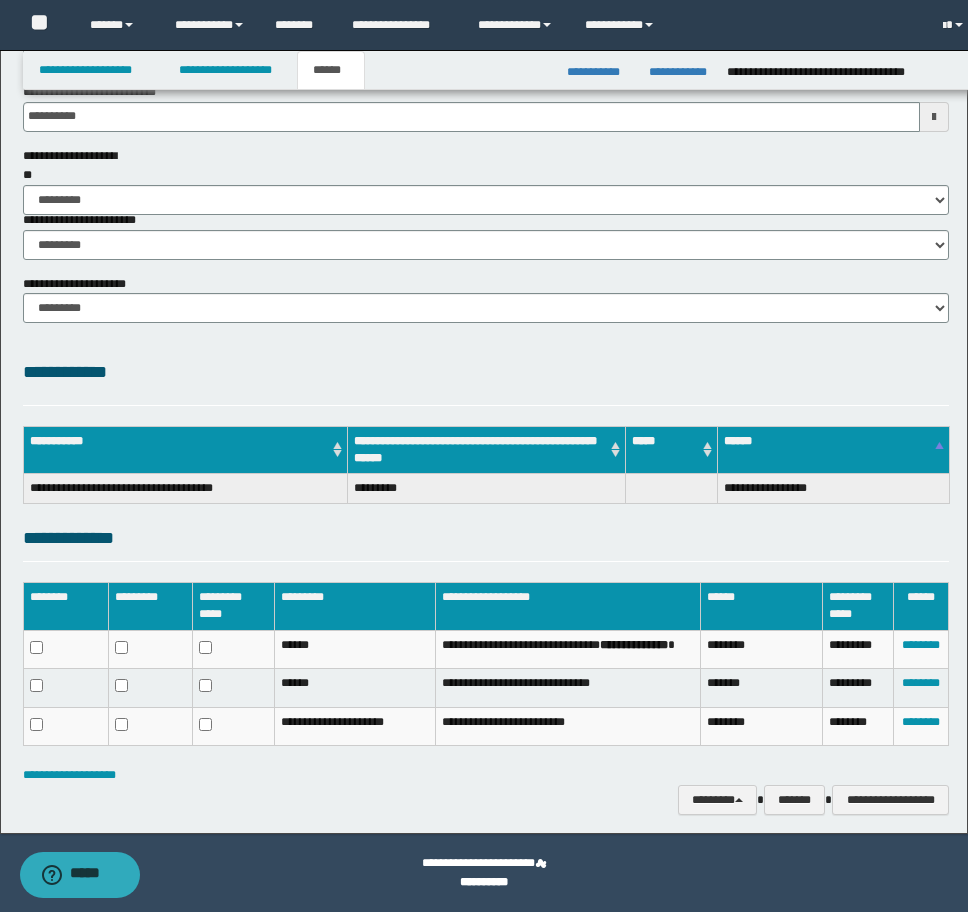 scroll, scrollTop: 240, scrollLeft: 0, axis: vertical 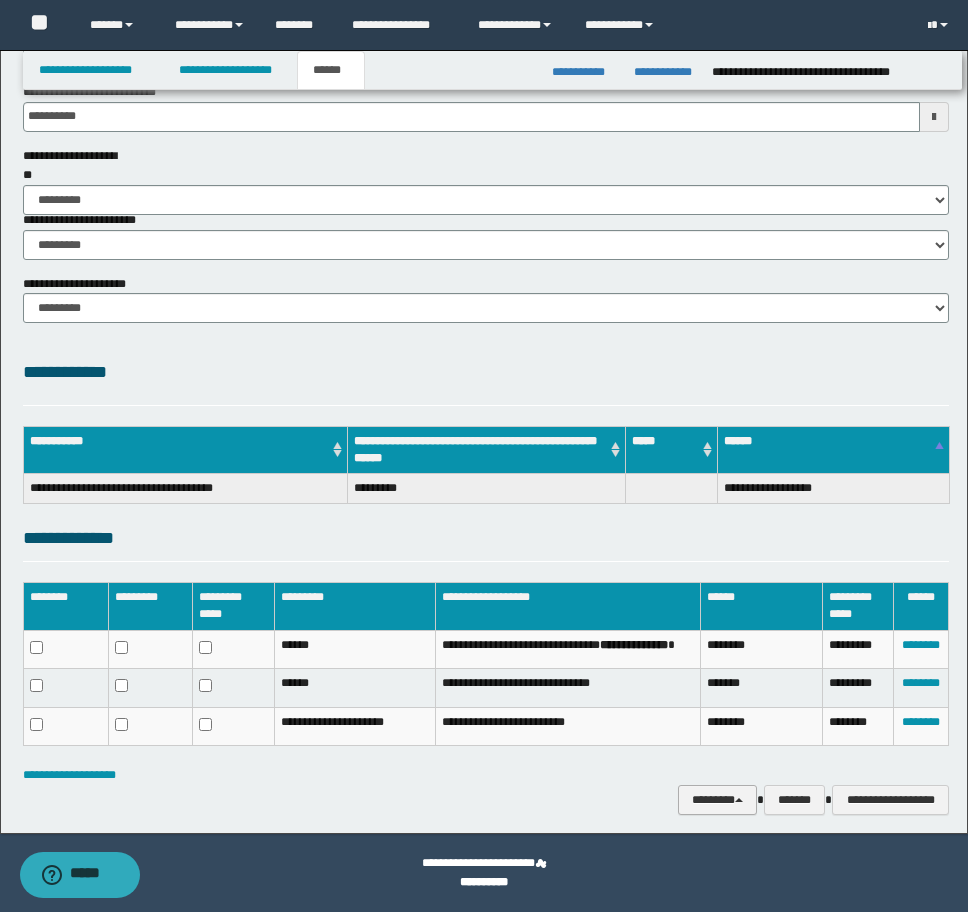 click on "********" at bounding box center [717, 800] 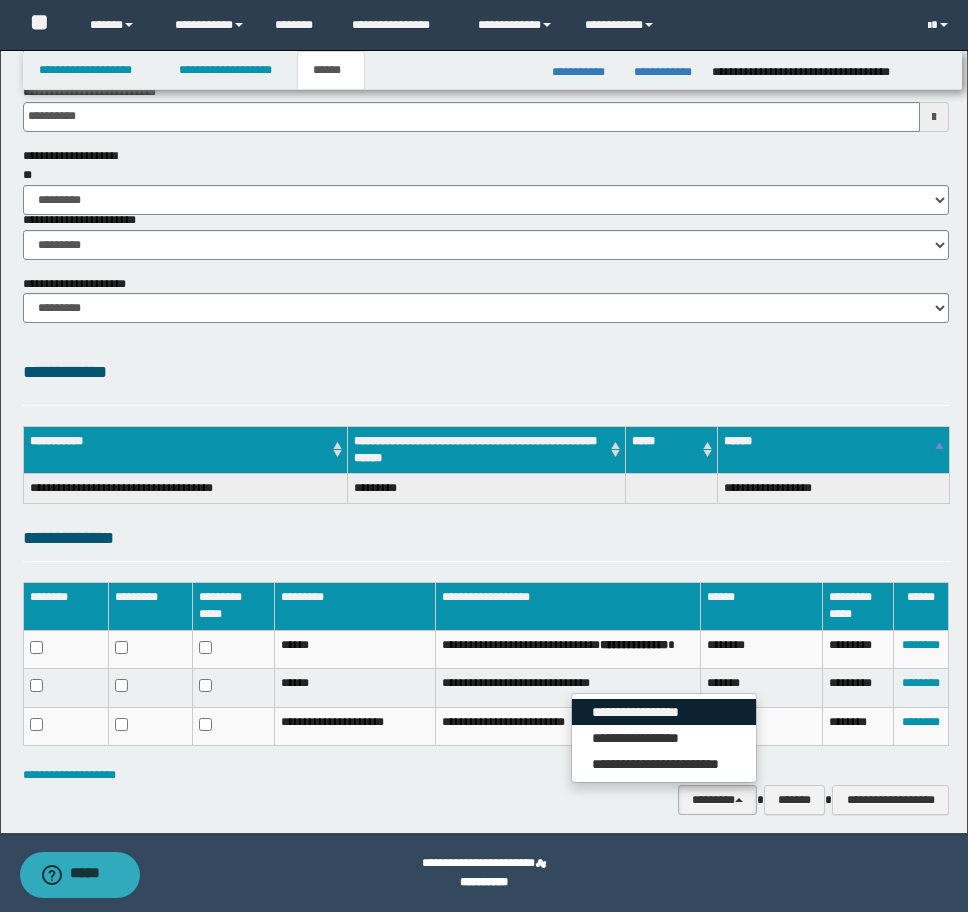 click on "**********" at bounding box center (664, 712) 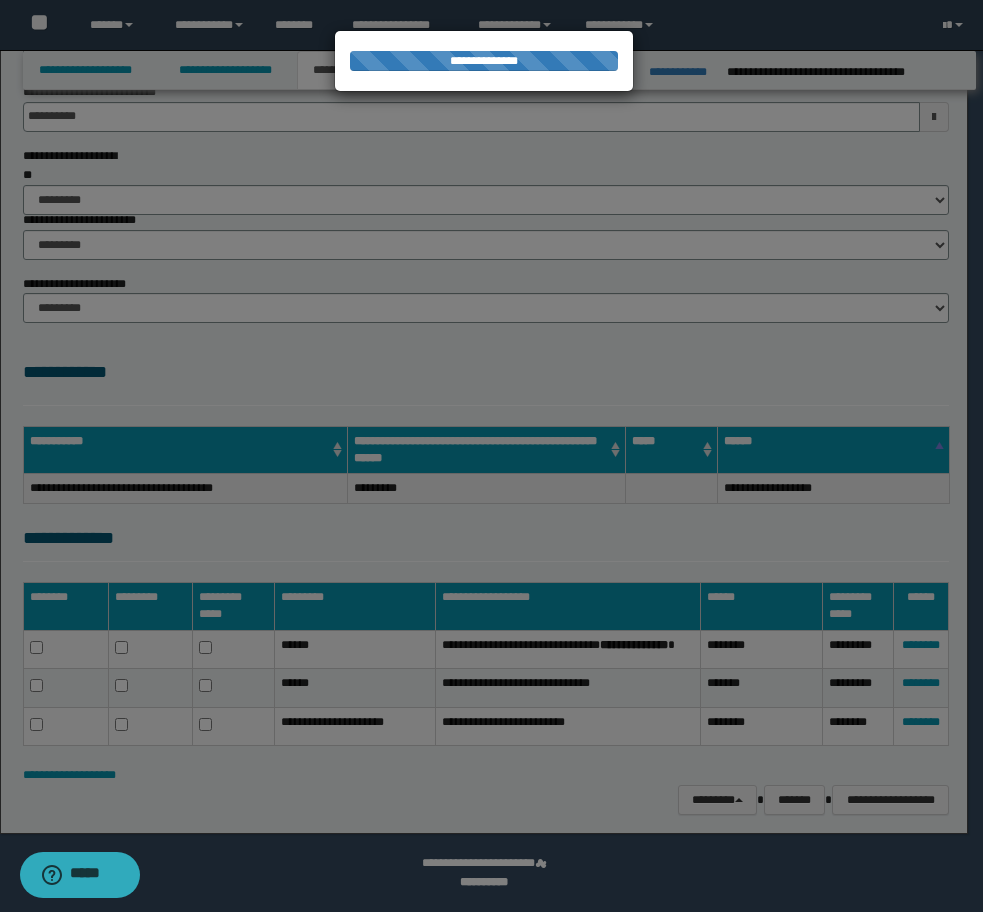 click at bounding box center (491, 456) 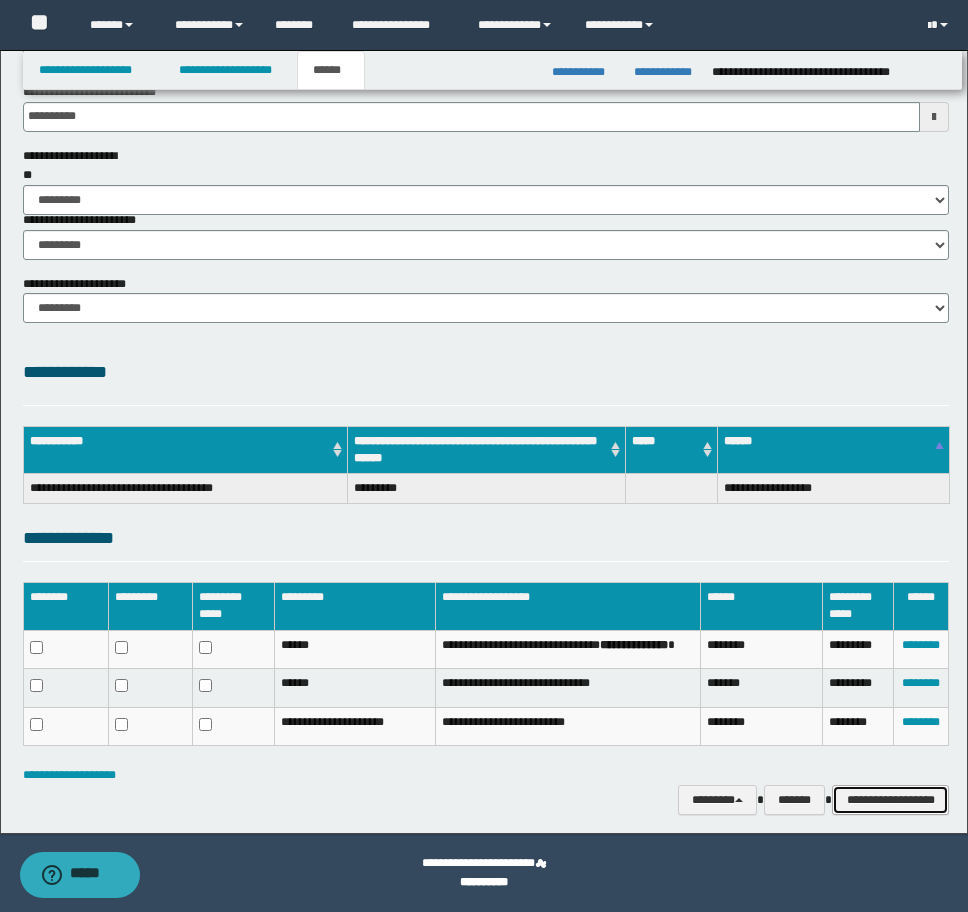 click on "**********" at bounding box center [890, 800] 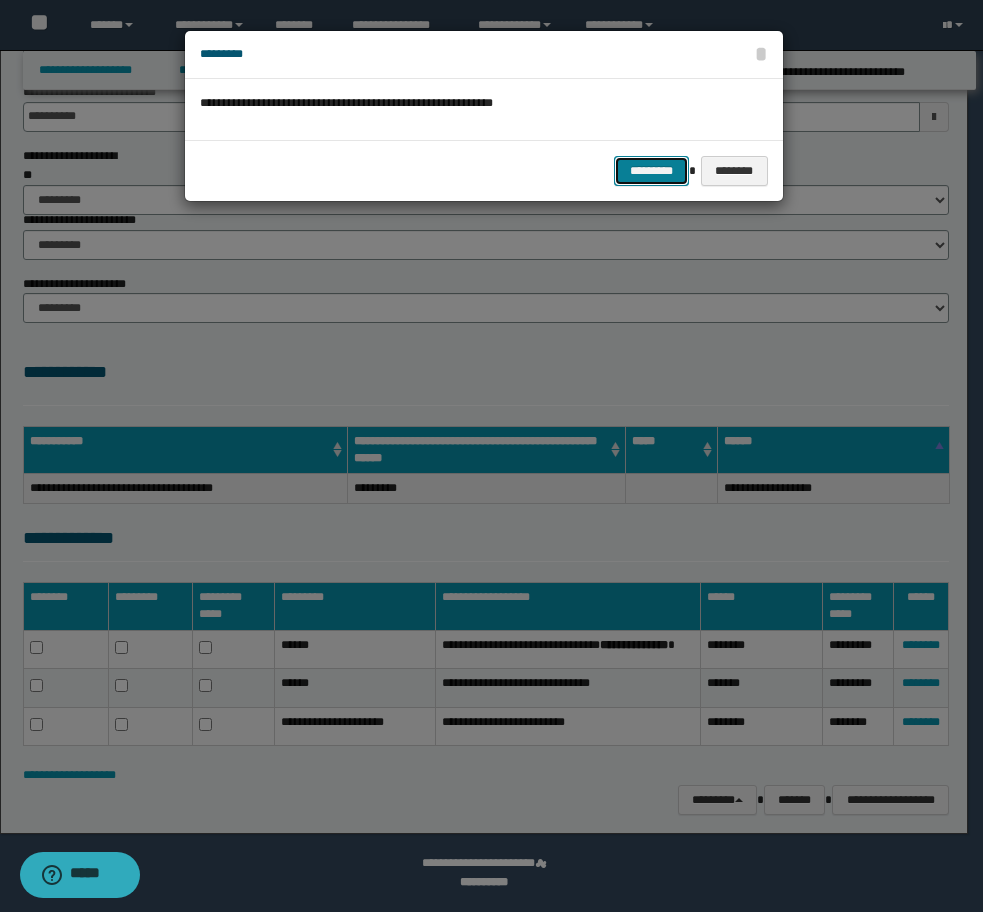 click on "*********" at bounding box center [651, 171] 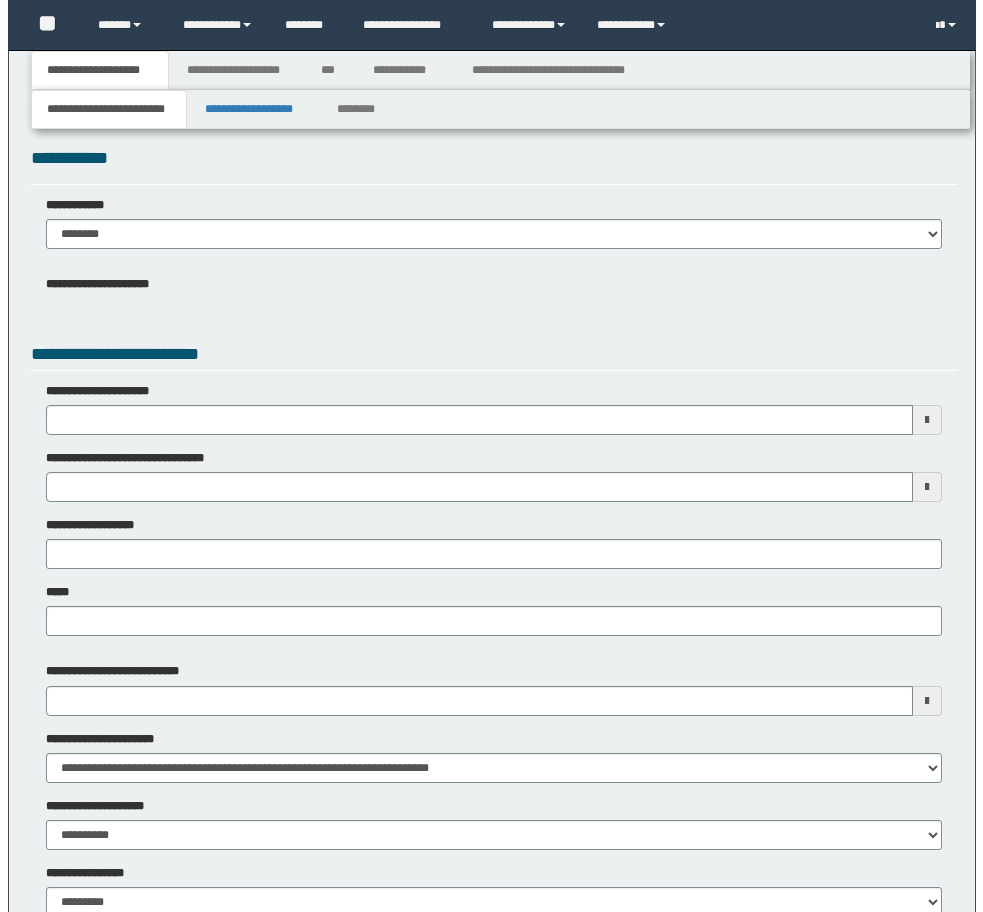 scroll, scrollTop: 0, scrollLeft: 0, axis: both 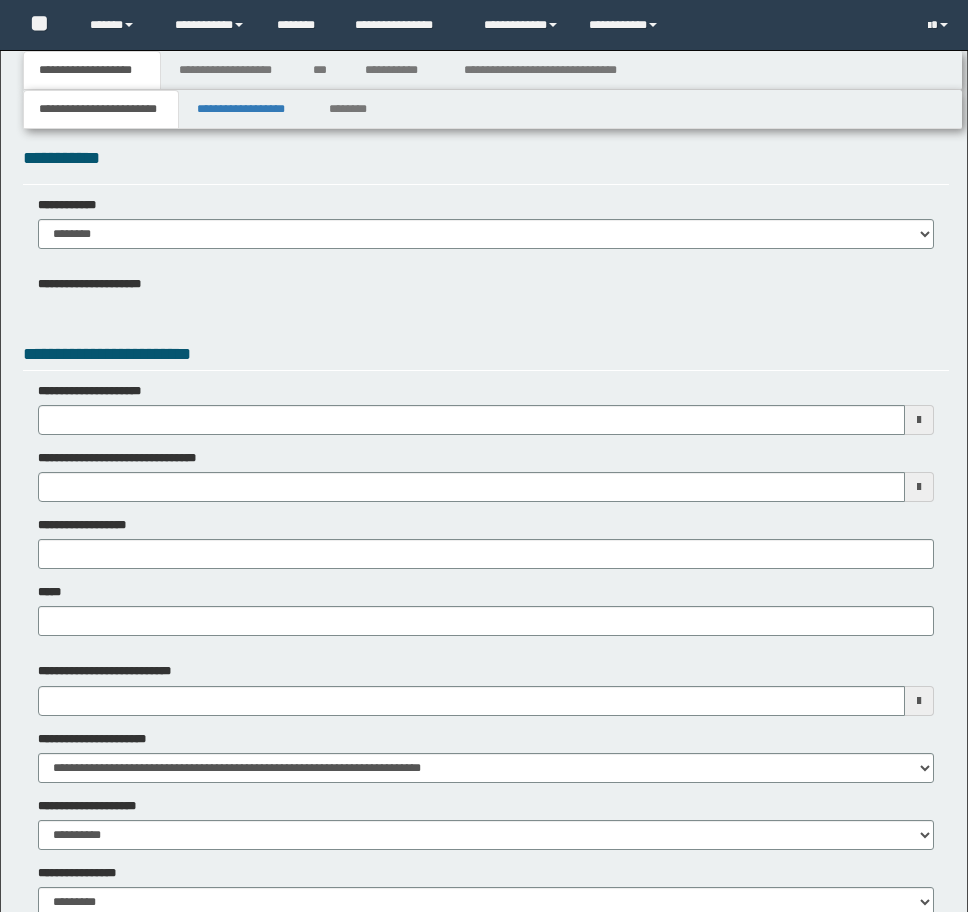 type 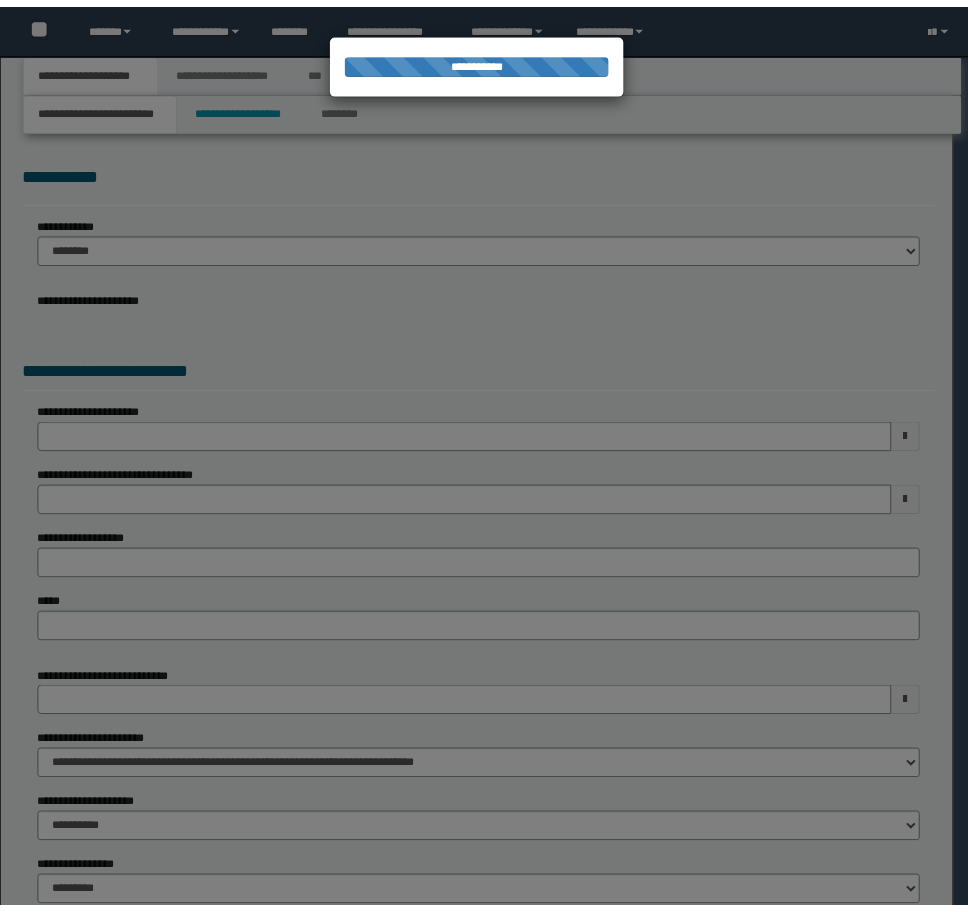 scroll, scrollTop: 0, scrollLeft: 0, axis: both 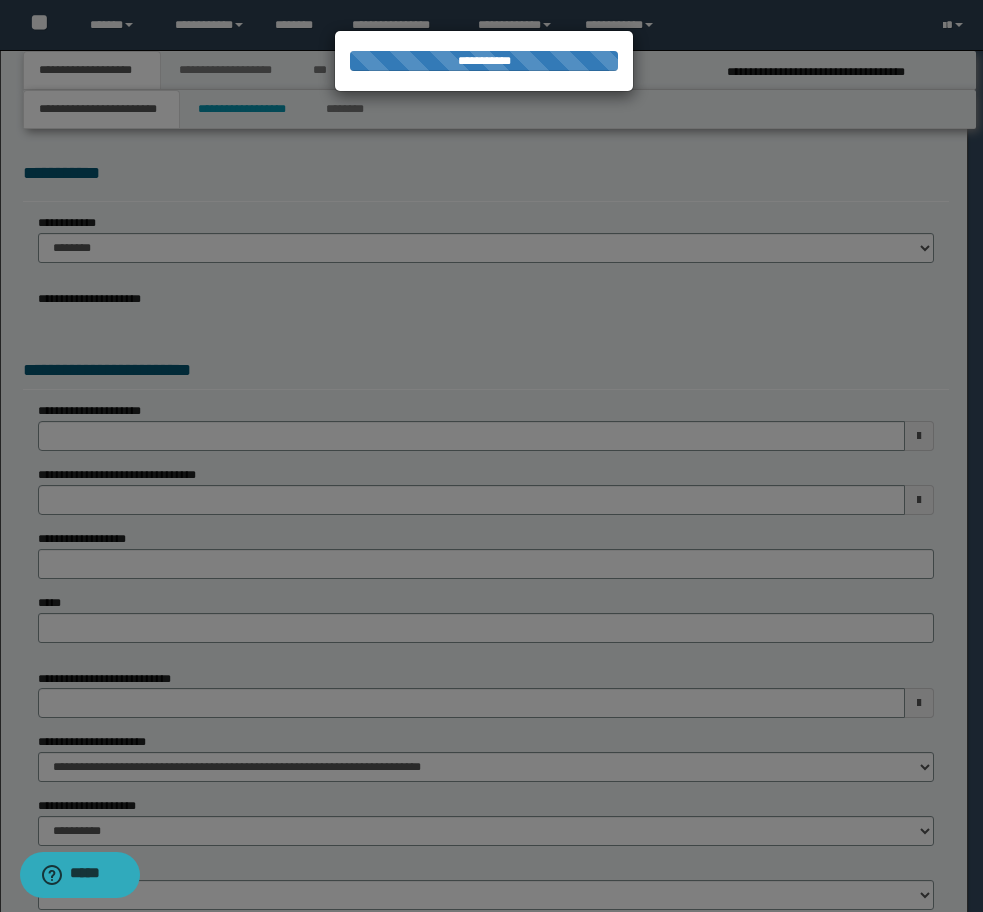 type on "**********" 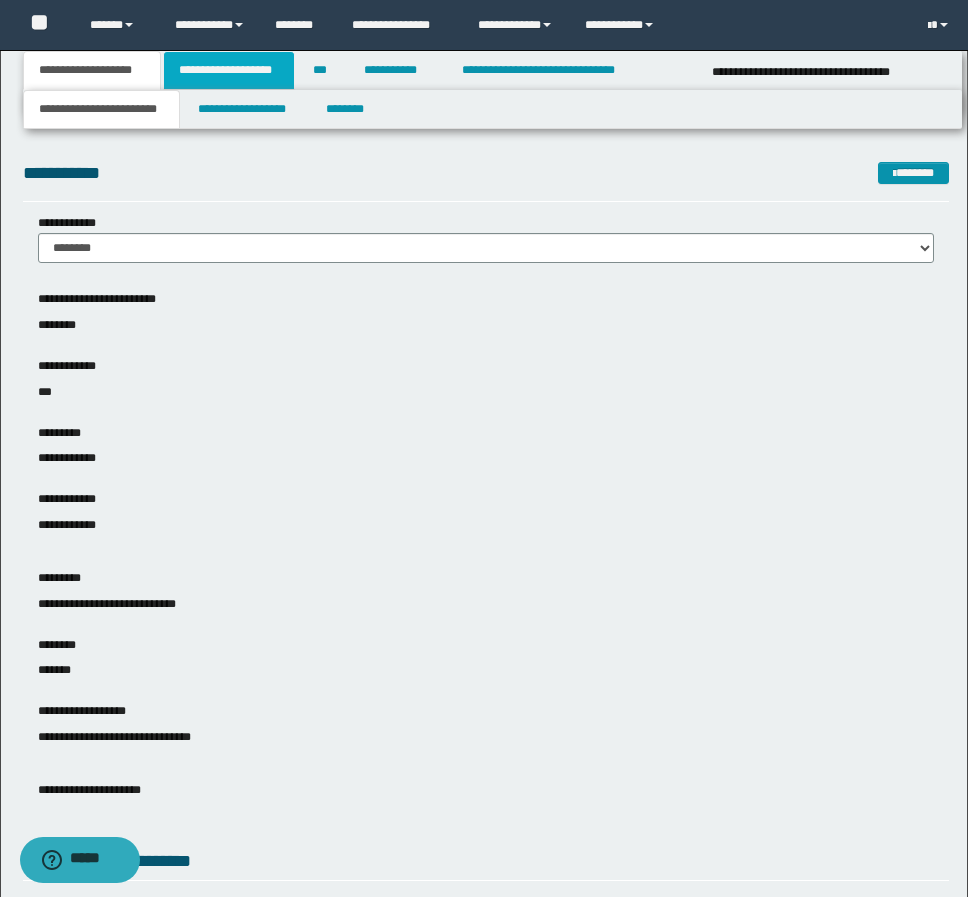 click on "**********" at bounding box center [229, 70] 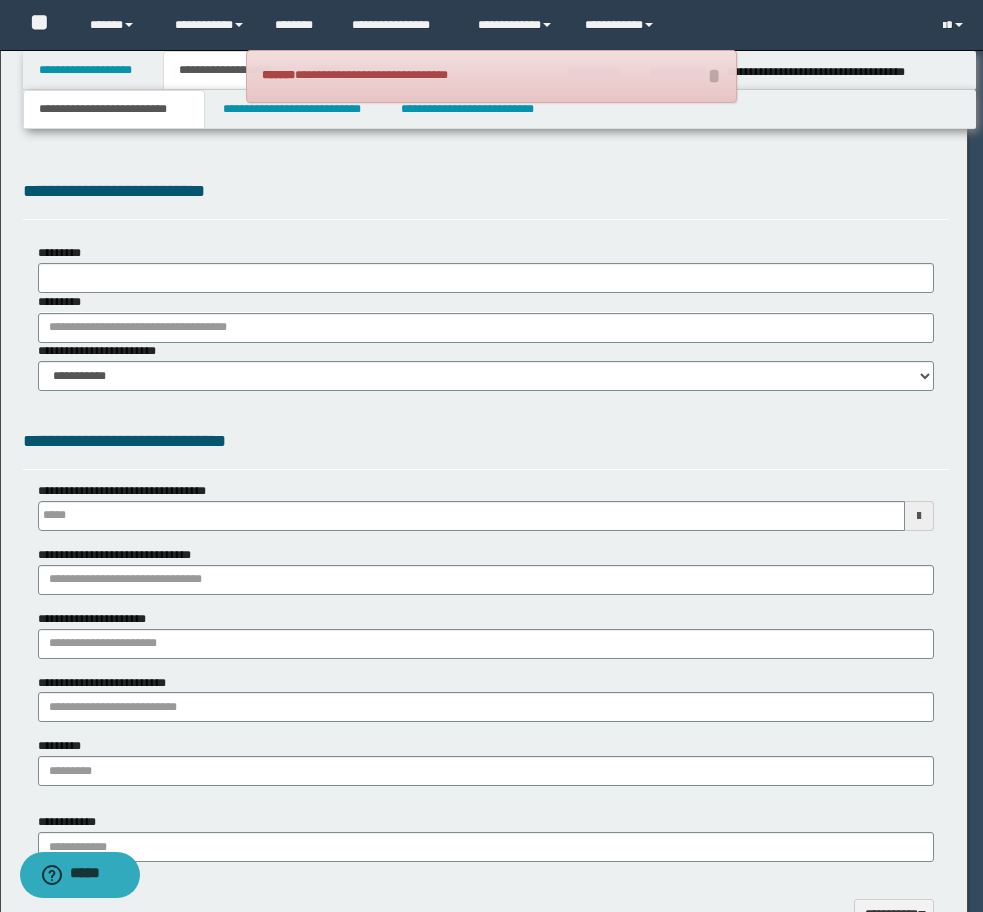 scroll, scrollTop: 0, scrollLeft: 0, axis: both 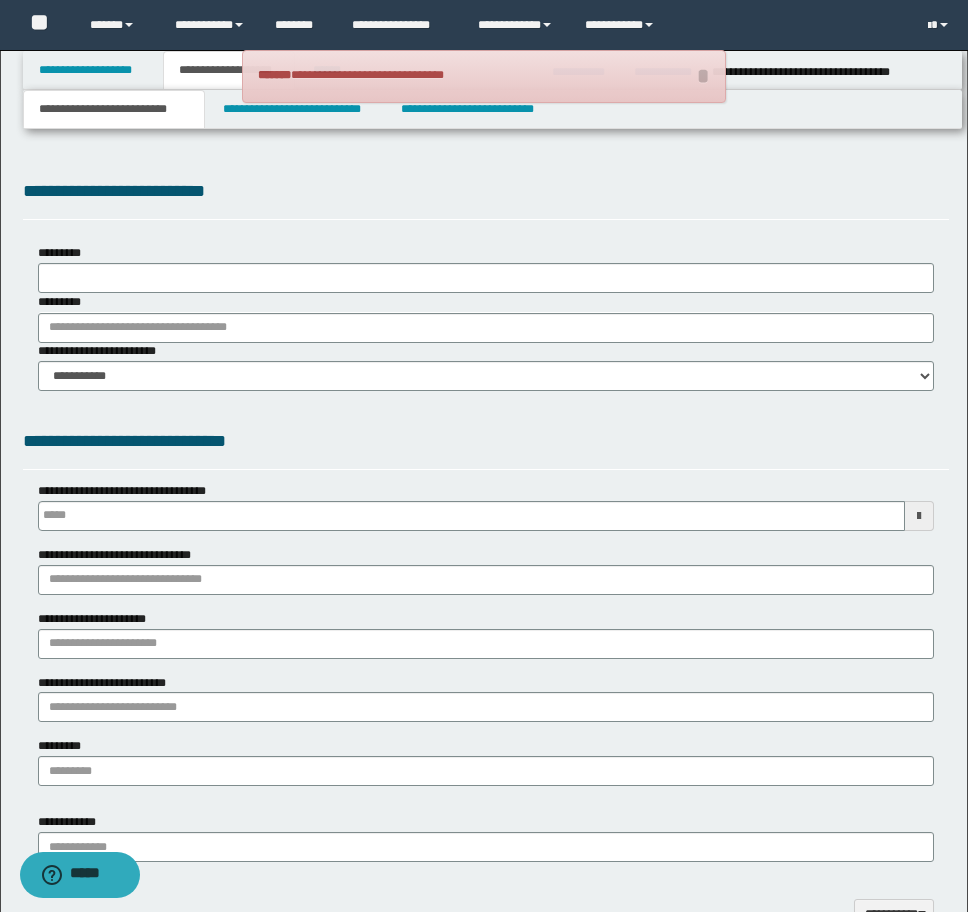 type 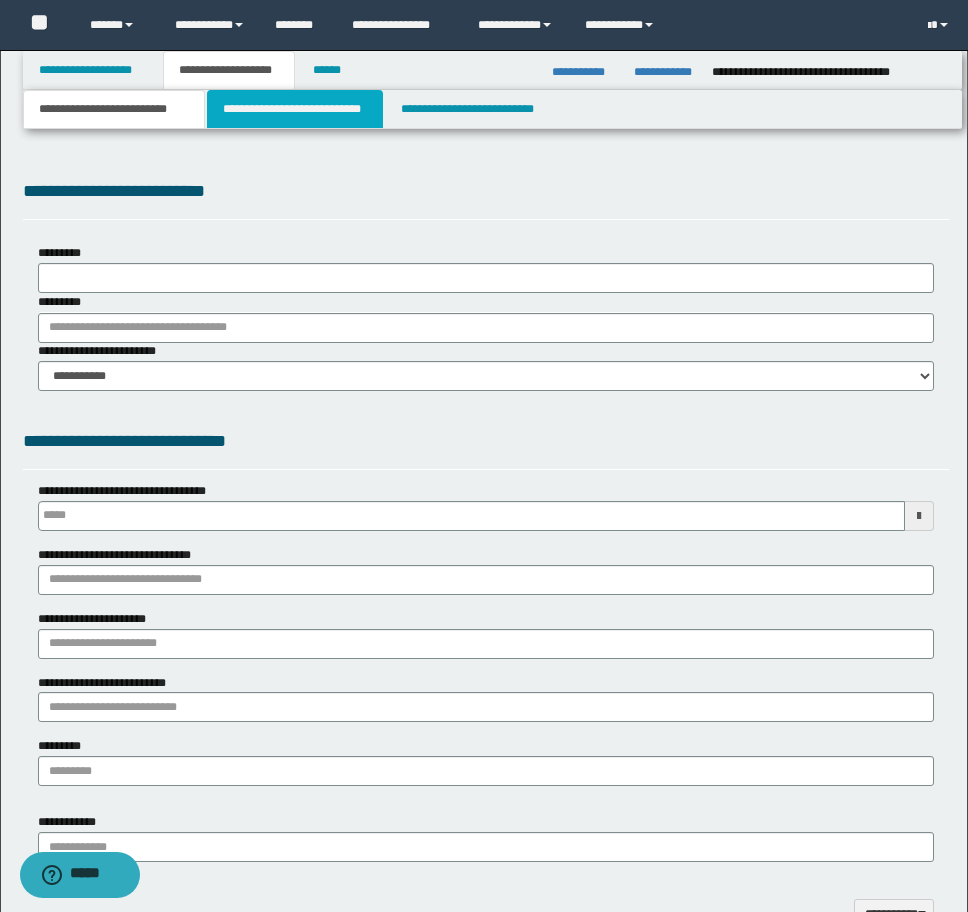 click on "**********" at bounding box center (295, 109) 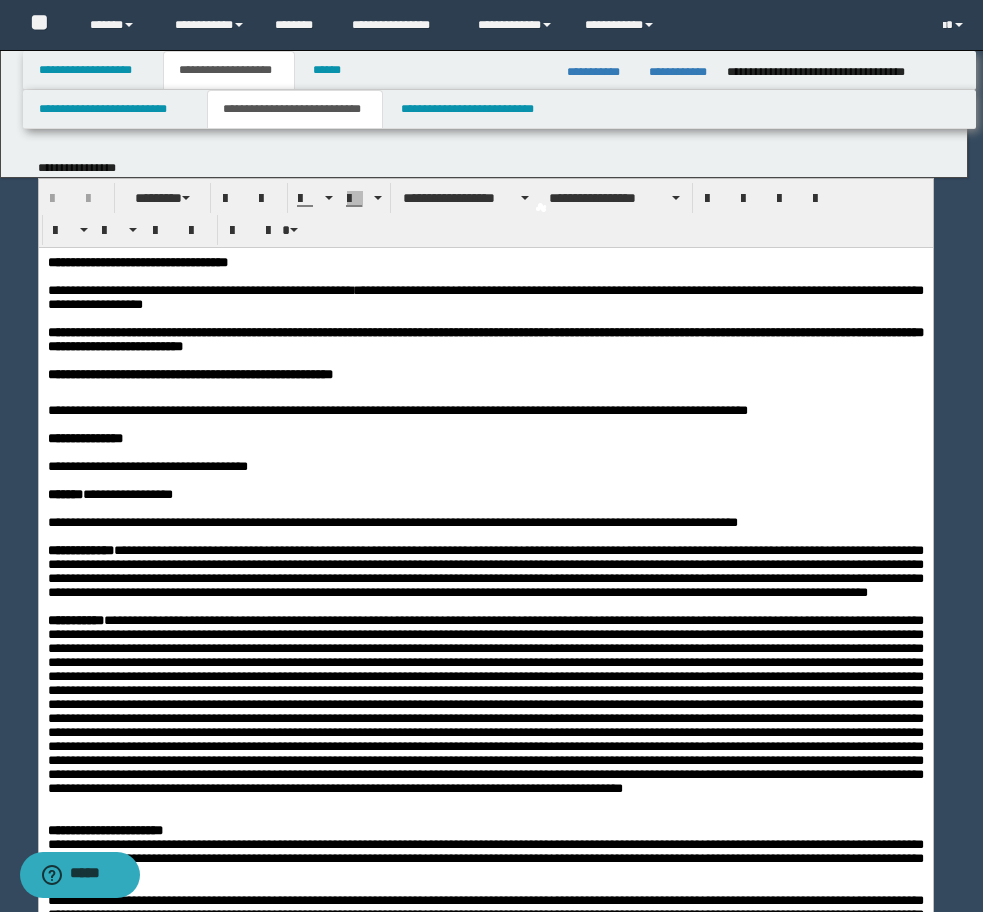 scroll, scrollTop: 0, scrollLeft: 0, axis: both 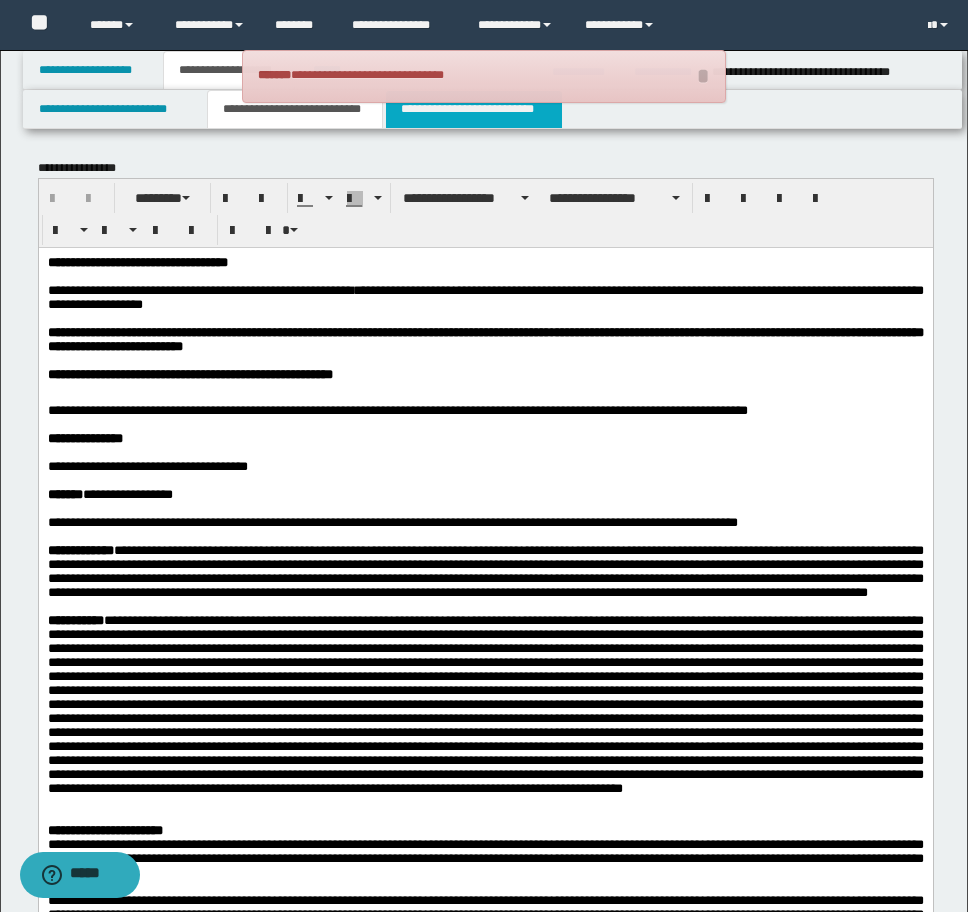 click on "**********" at bounding box center (474, 109) 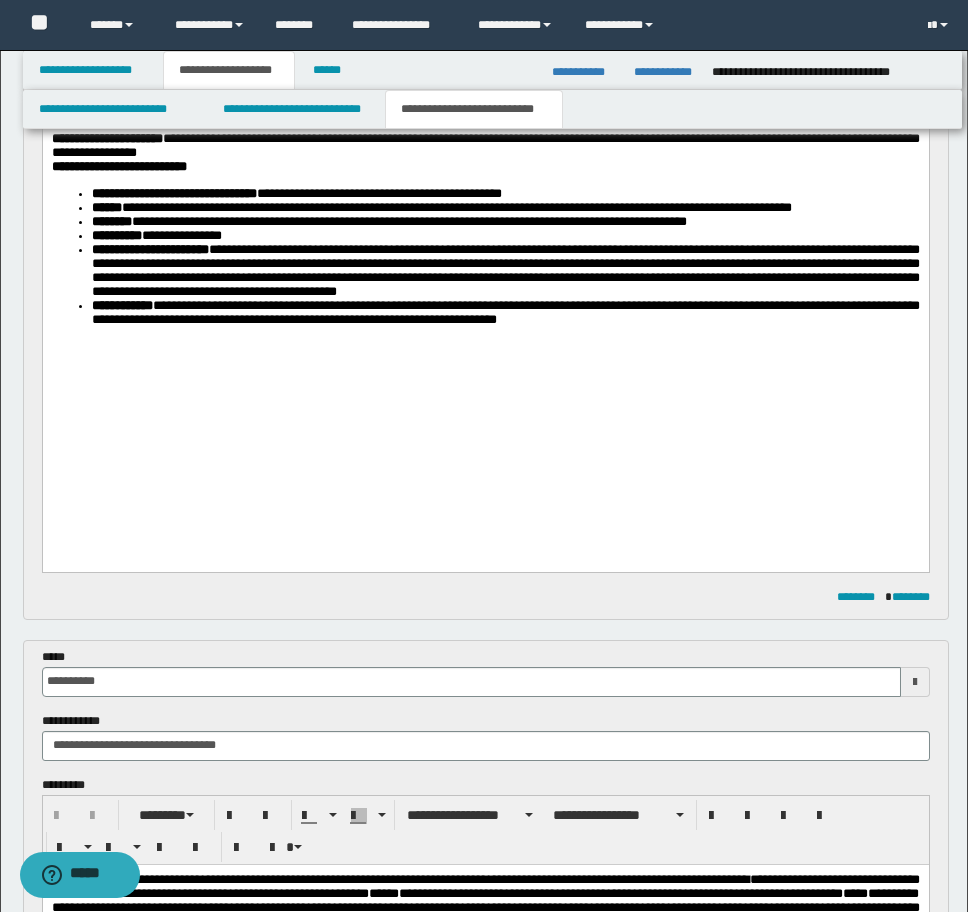 scroll, scrollTop: 1100, scrollLeft: 0, axis: vertical 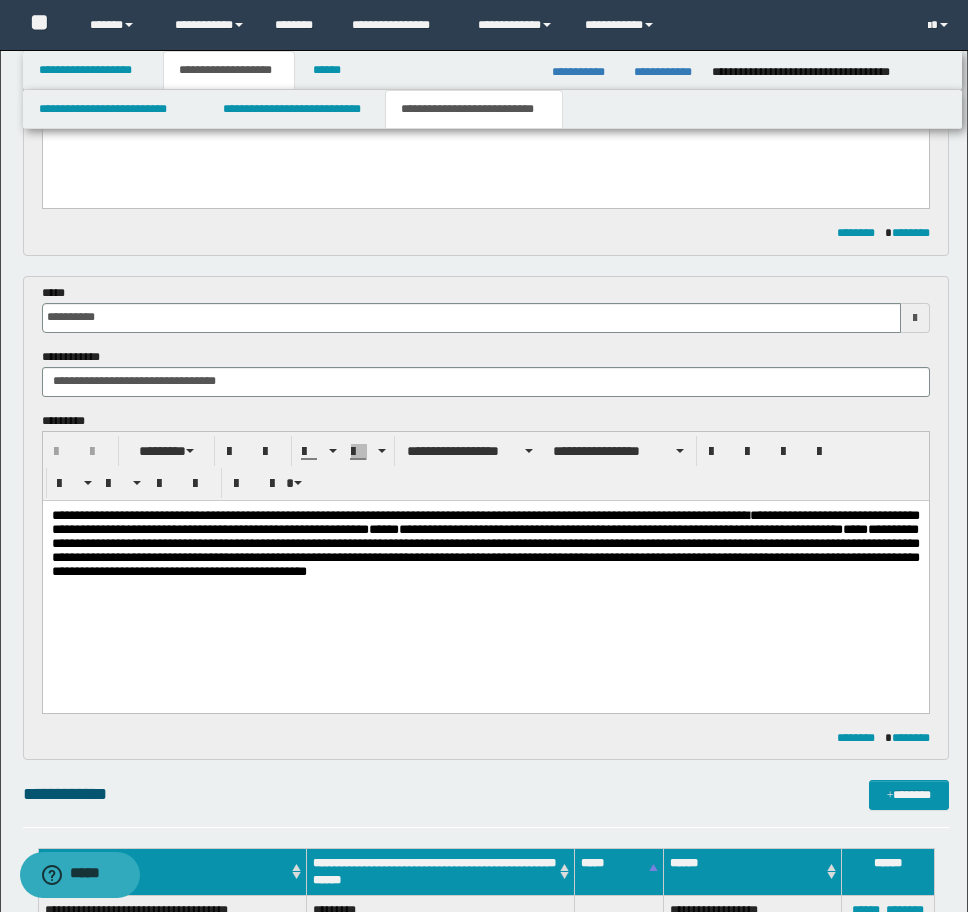 click on "**********" at bounding box center [485, 542] 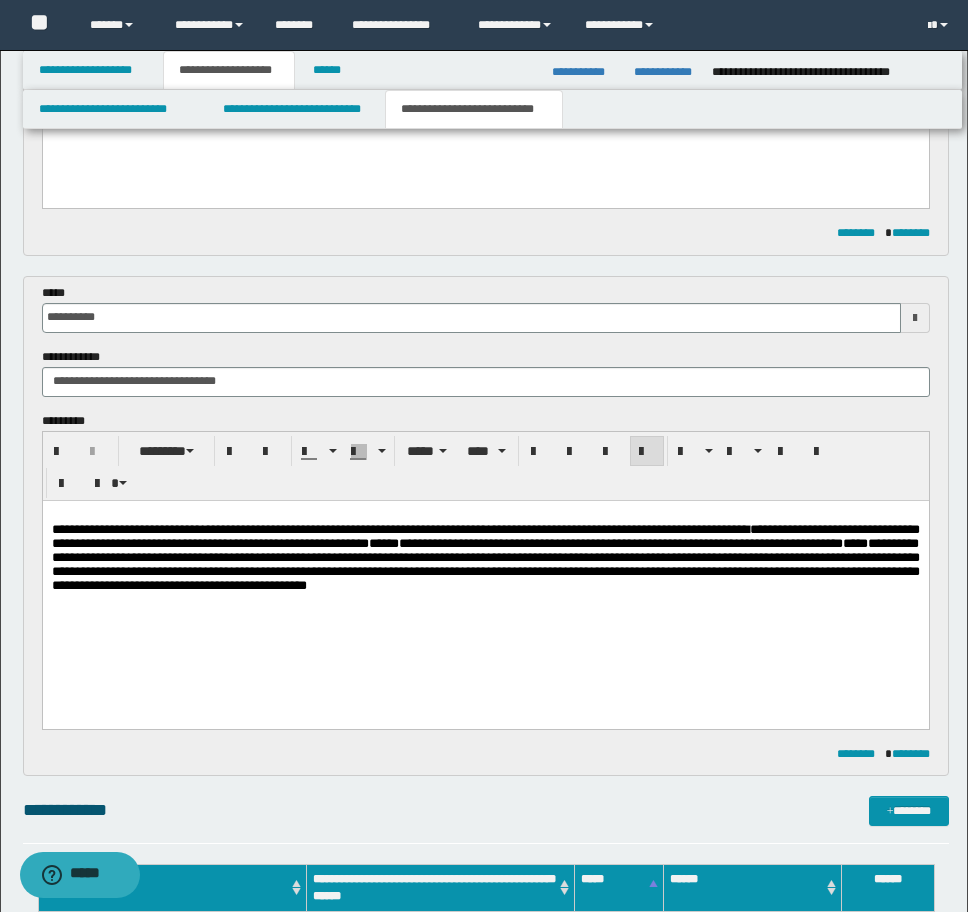 click on "**********" at bounding box center [485, 557] 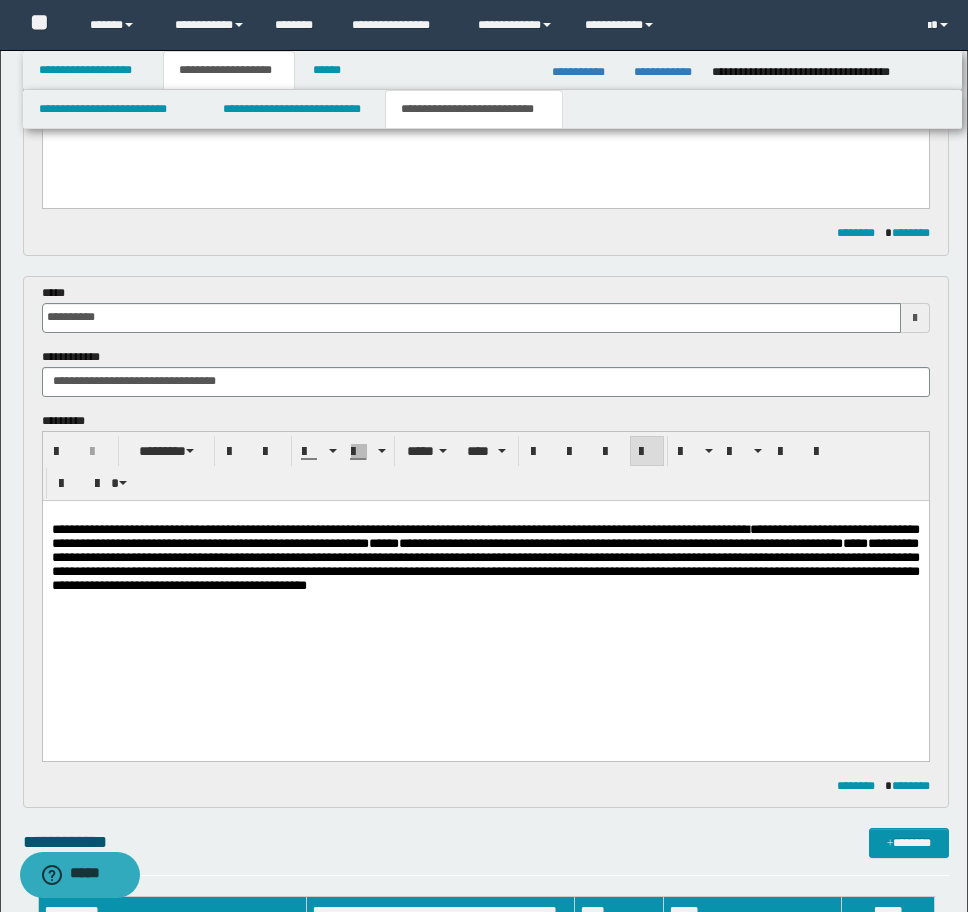 type 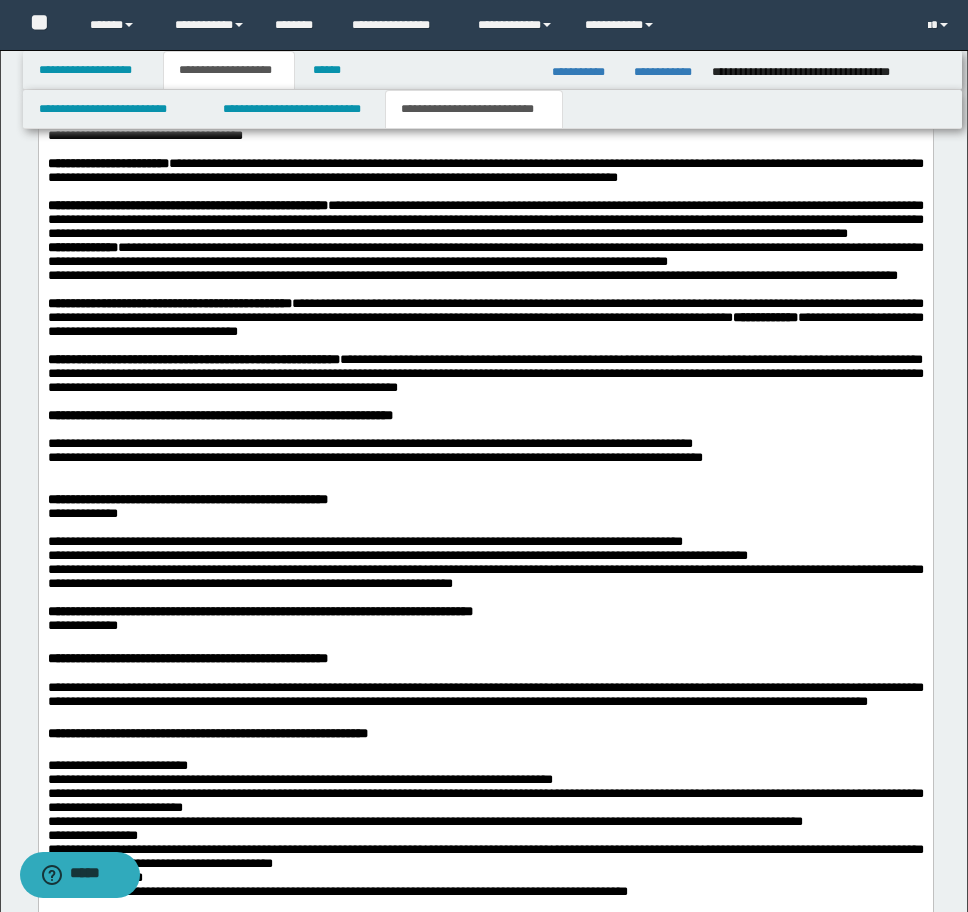scroll, scrollTop: 2900, scrollLeft: 0, axis: vertical 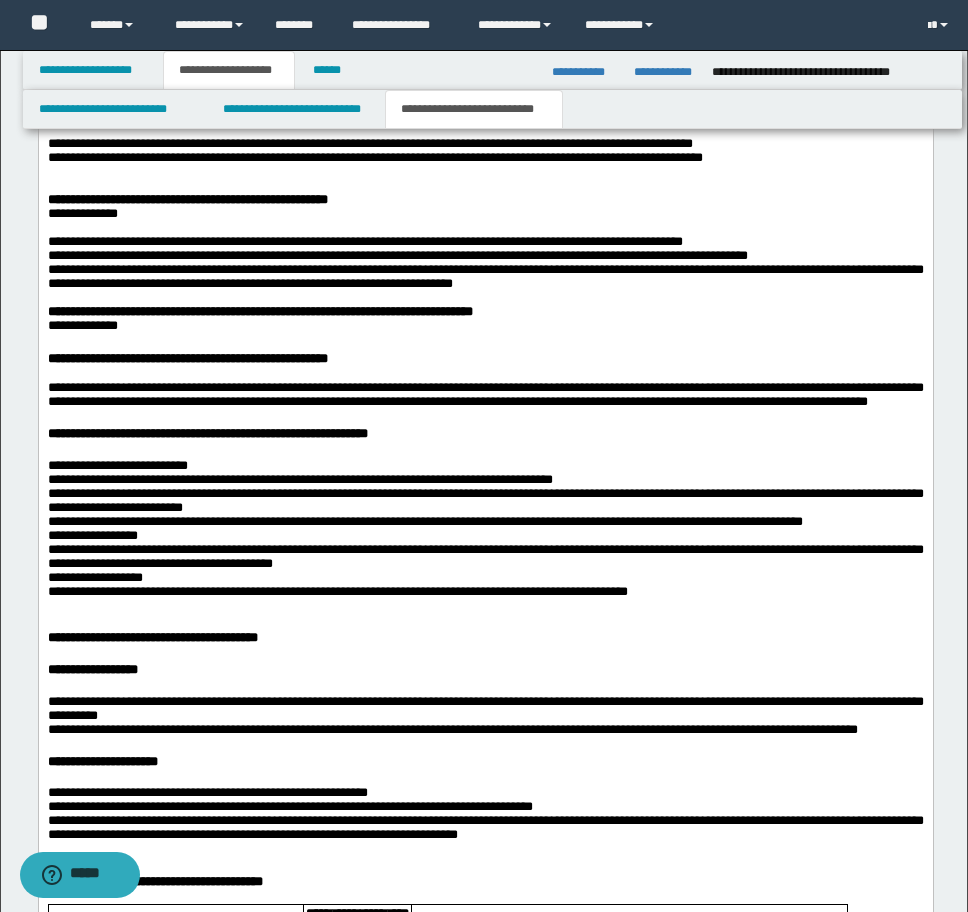 click at bounding box center [485, 186] 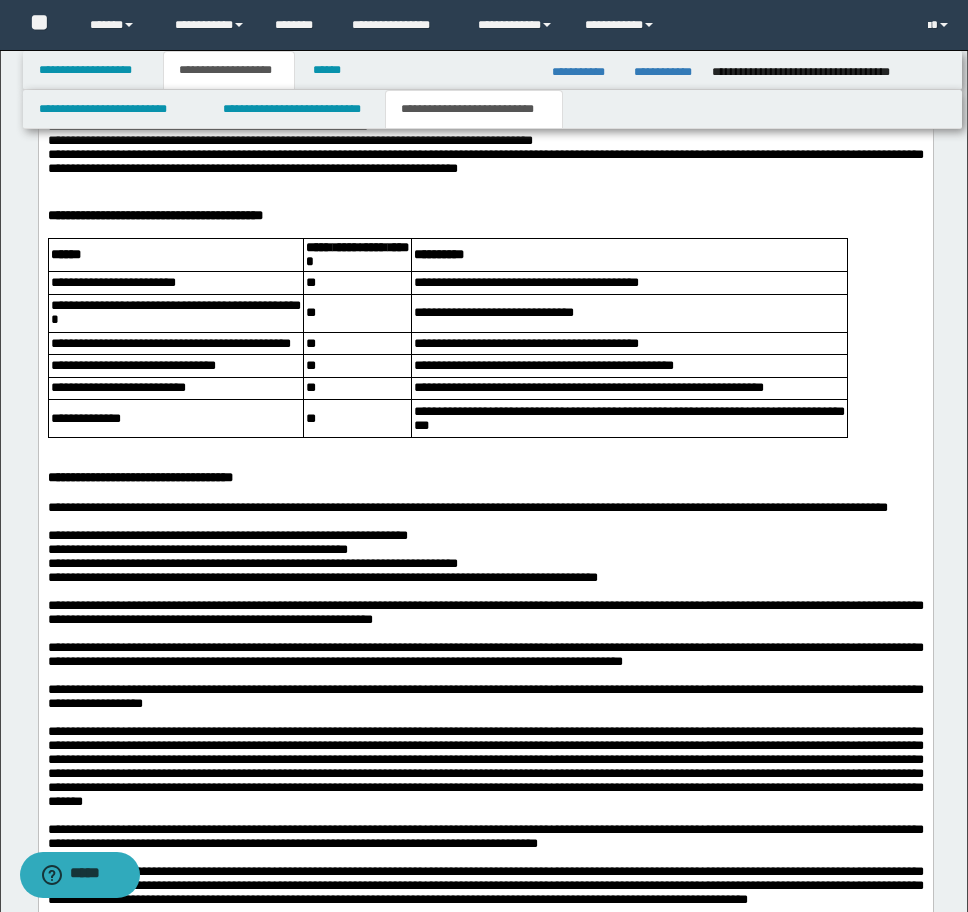 scroll, scrollTop: 3700, scrollLeft: 0, axis: vertical 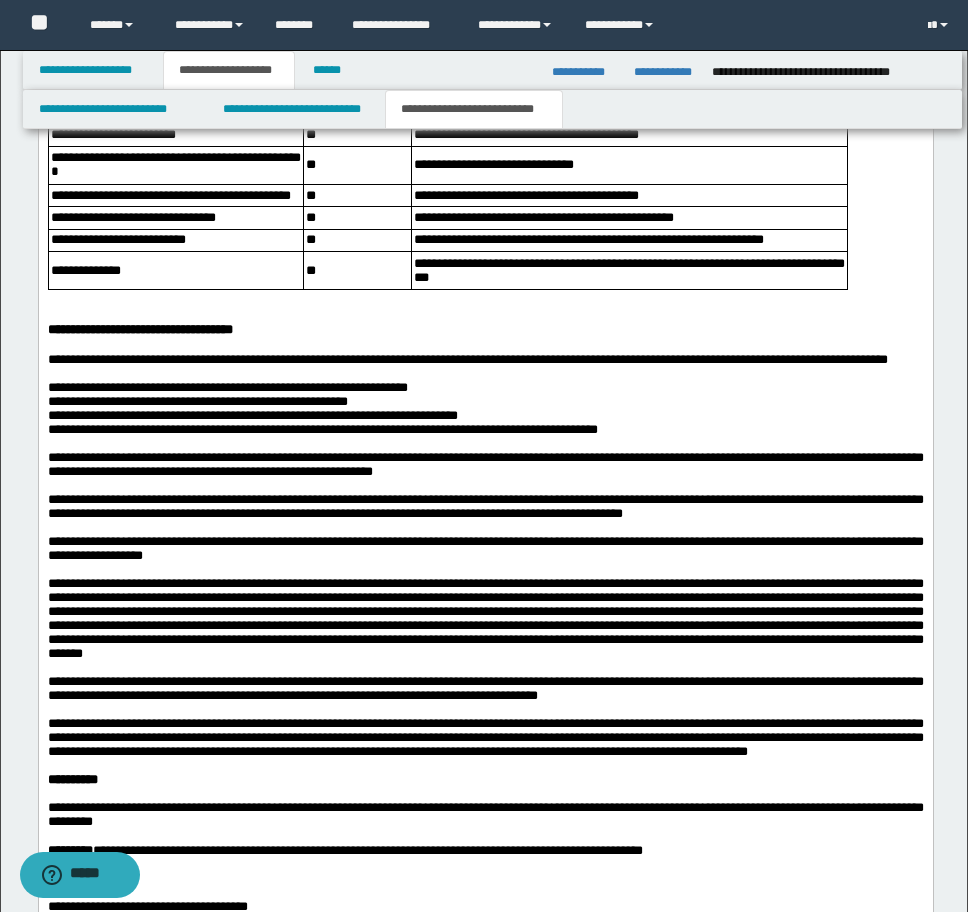 click on "**********" at bounding box center [485, -217] 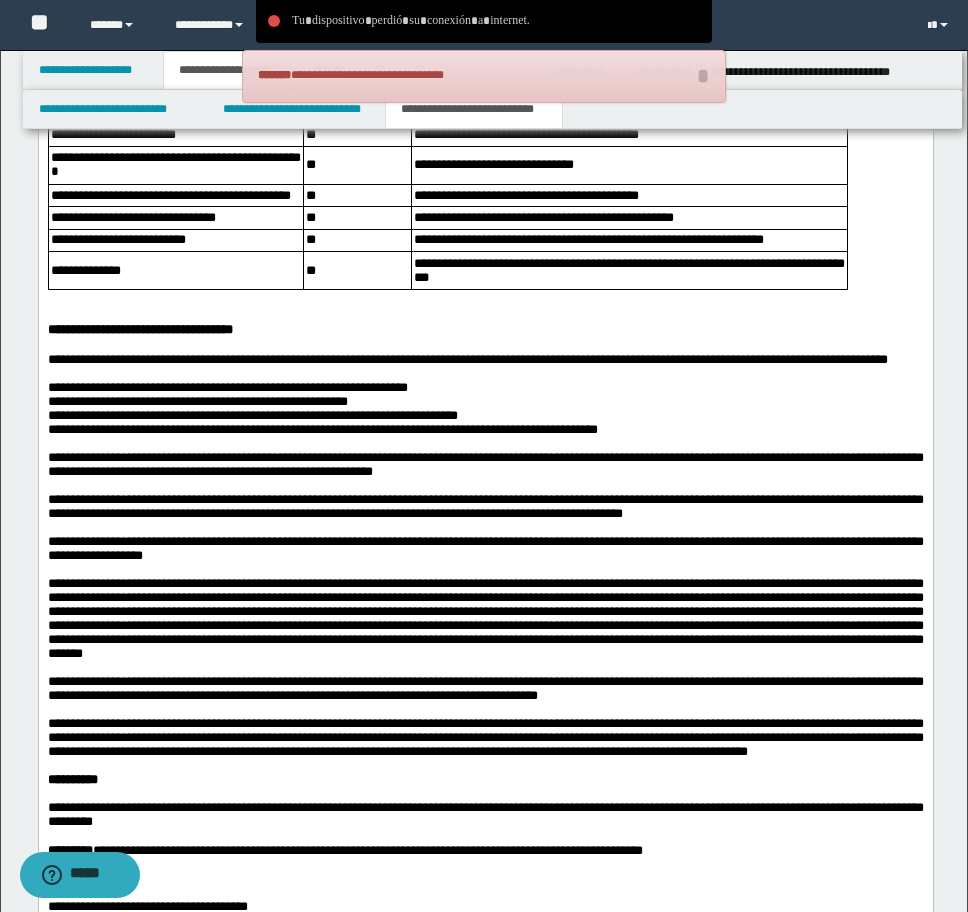 click at bounding box center [485, 35] 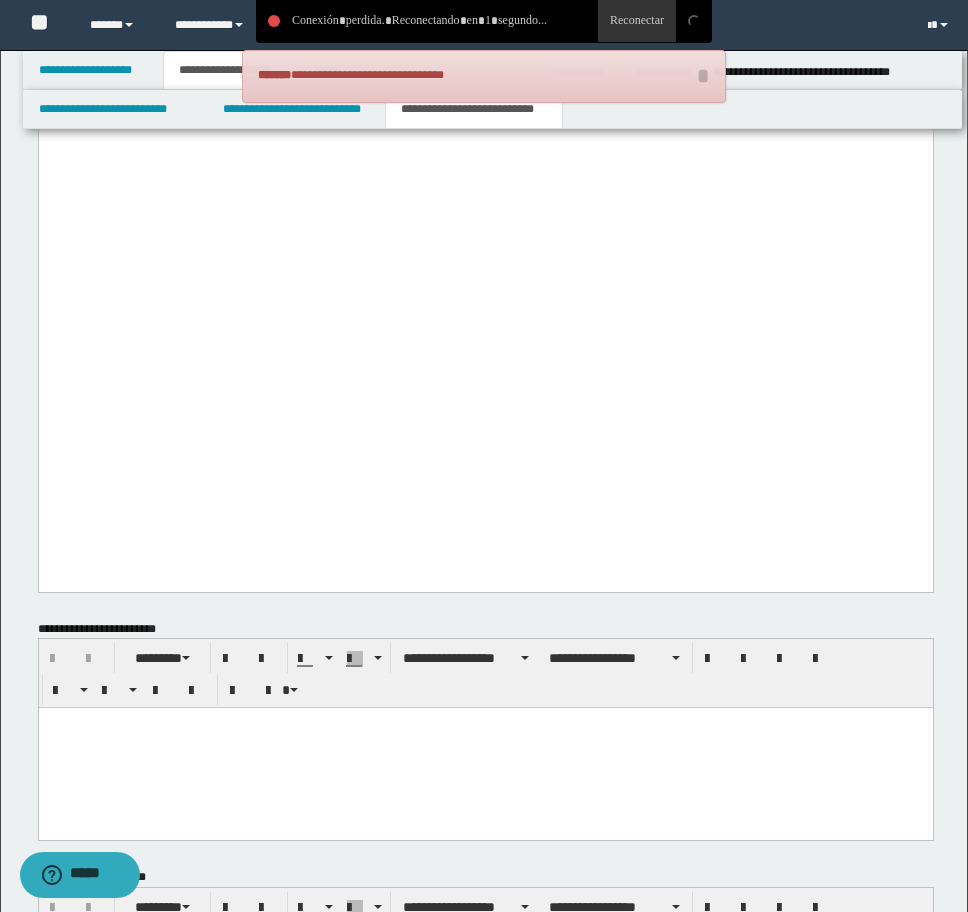 click on "****" at bounding box center [57, -84] 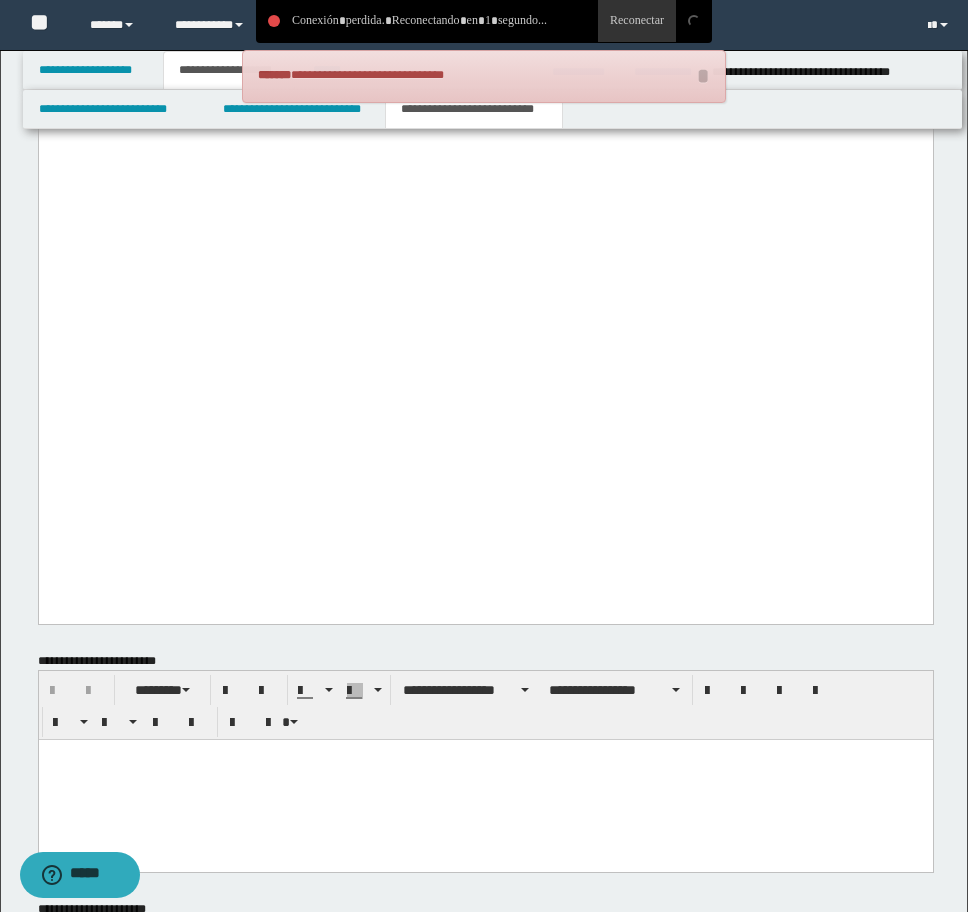 click on "**********" at bounding box center (485, -1224) 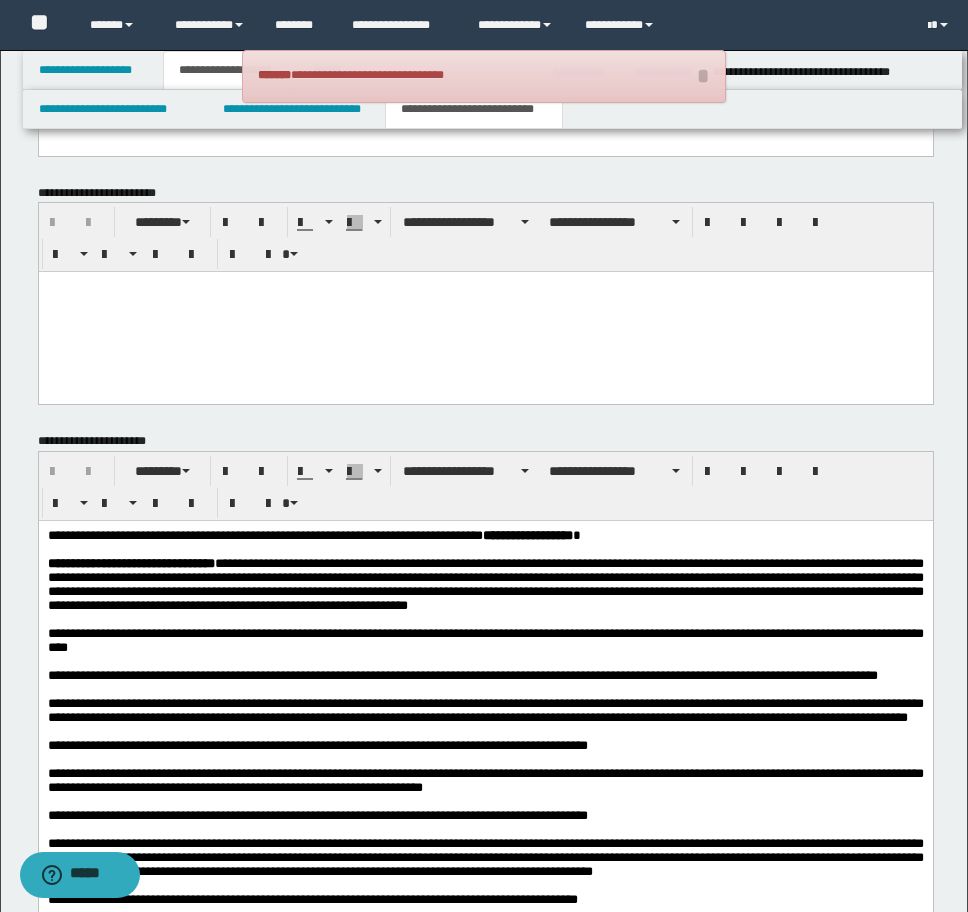 scroll, scrollTop: 5368, scrollLeft: 0, axis: vertical 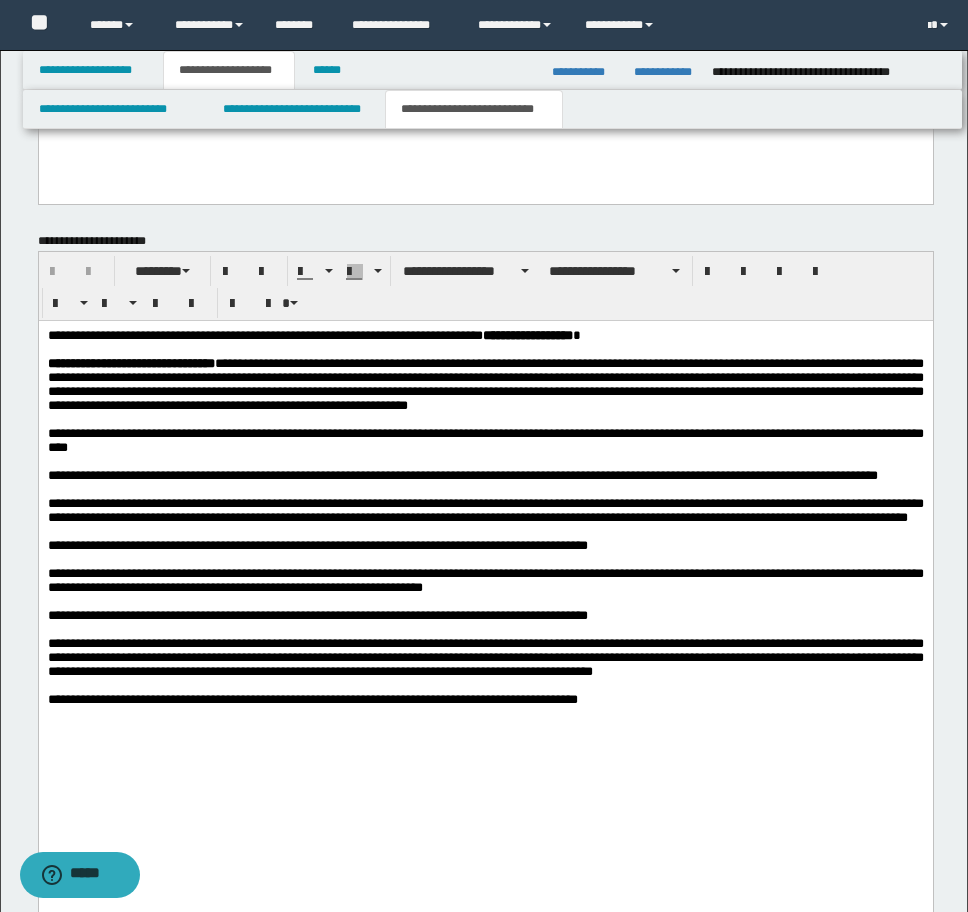click on "**********" at bounding box center (485, 543) 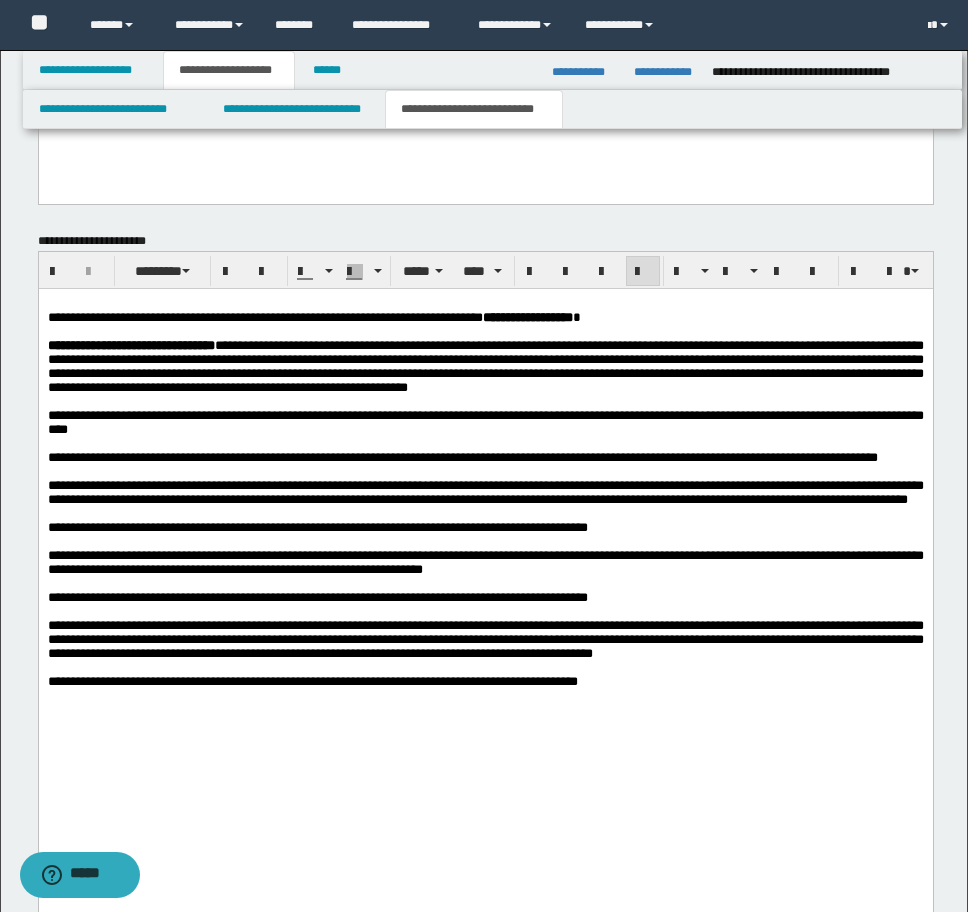 click on "**********" at bounding box center (485, 682) 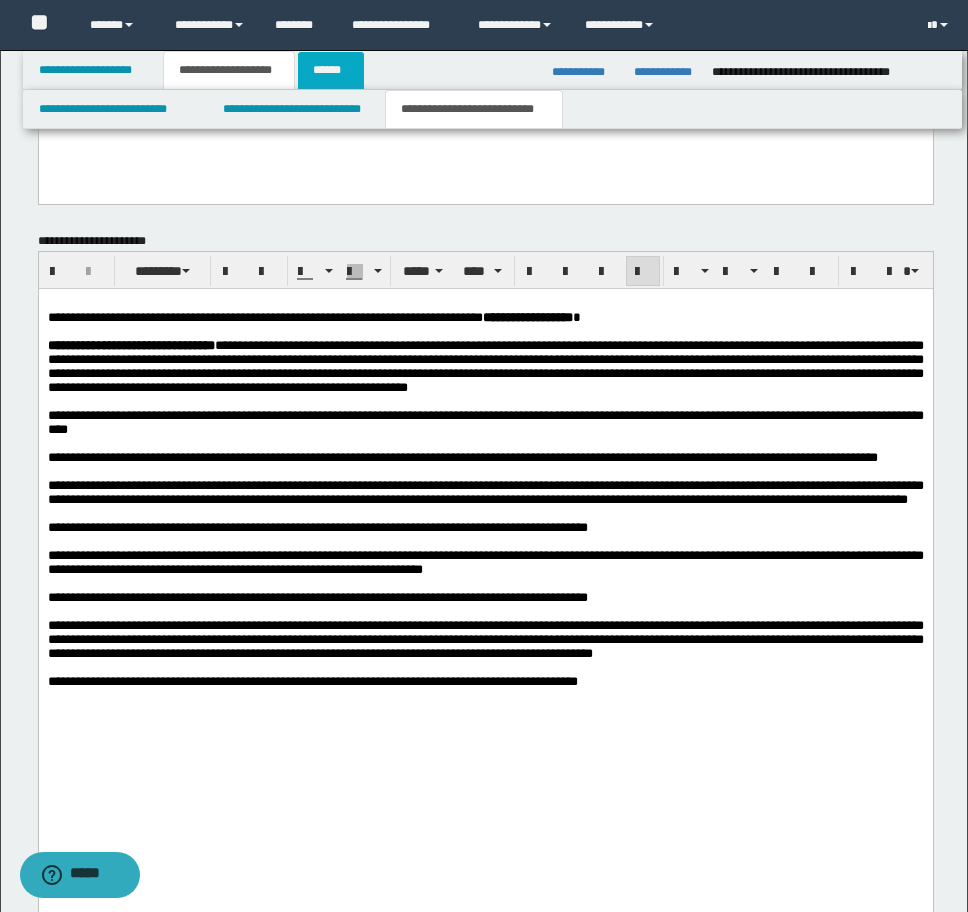 click on "******" at bounding box center (331, 70) 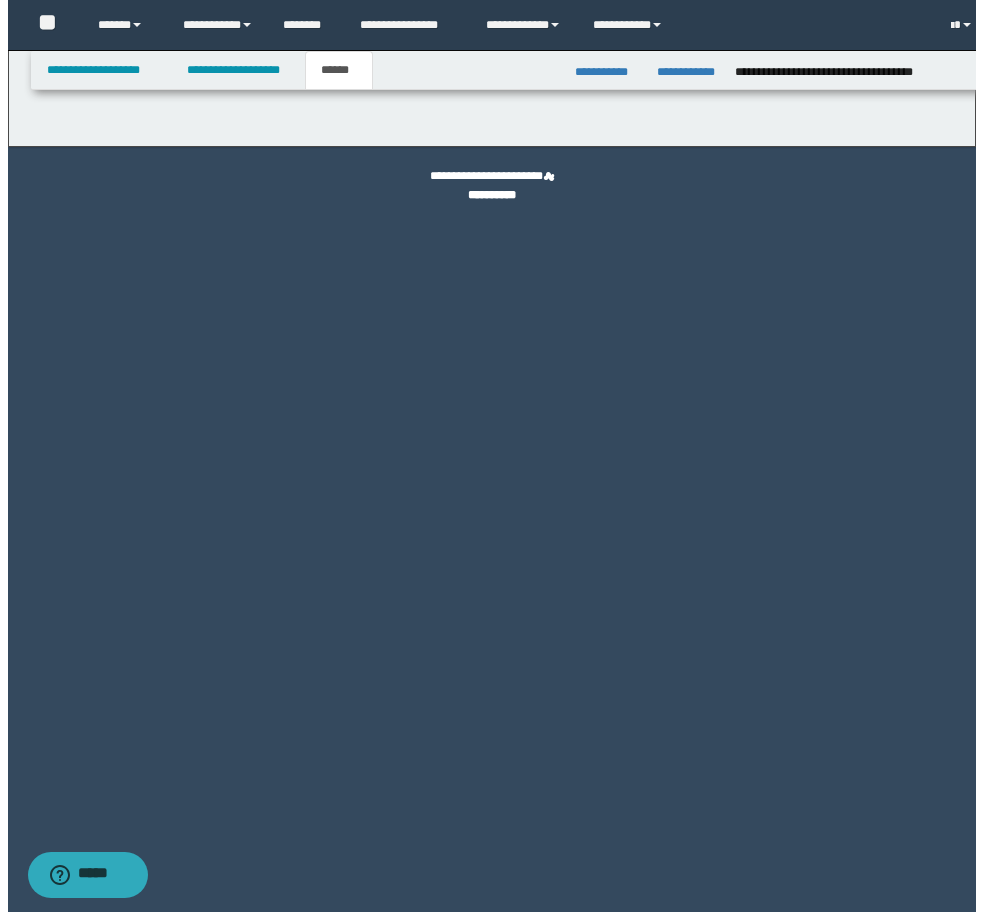 scroll, scrollTop: 0, scrollLeft: 0, axis: both 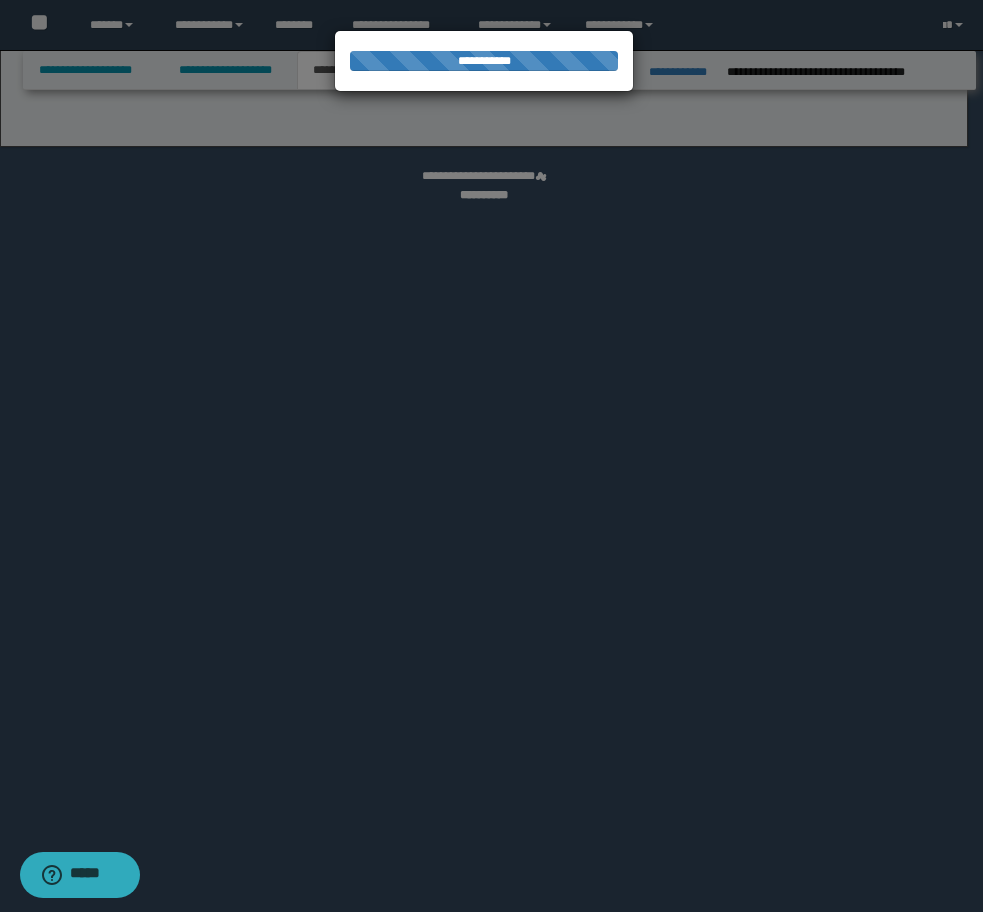 select on "*" 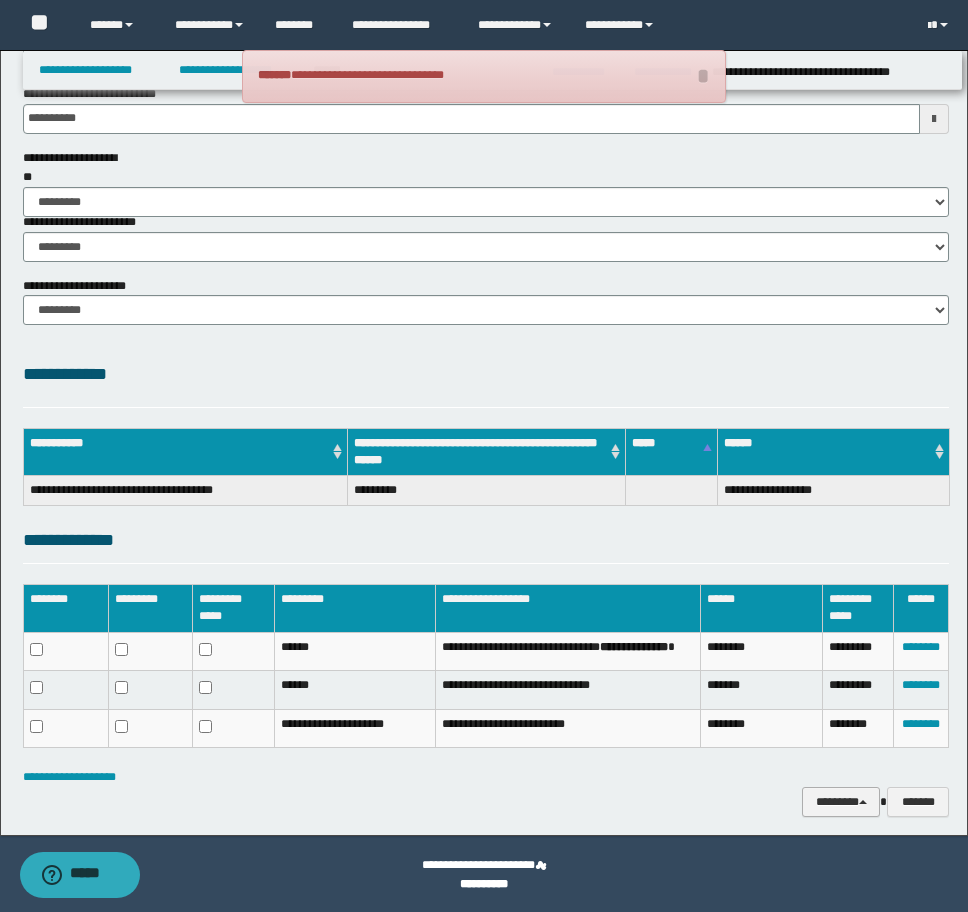 scroll, scrollTop: 240, scrollLeft: 0, axis: vertical 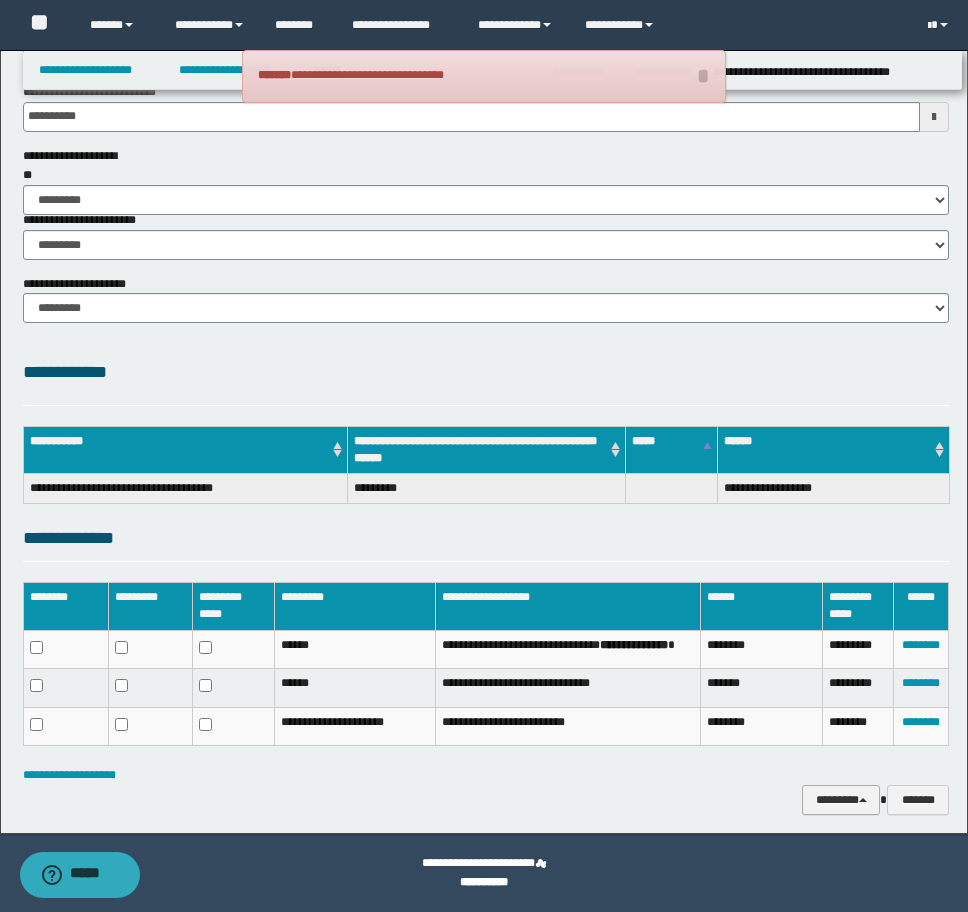 click on "********" at bounding box center (841, 800) 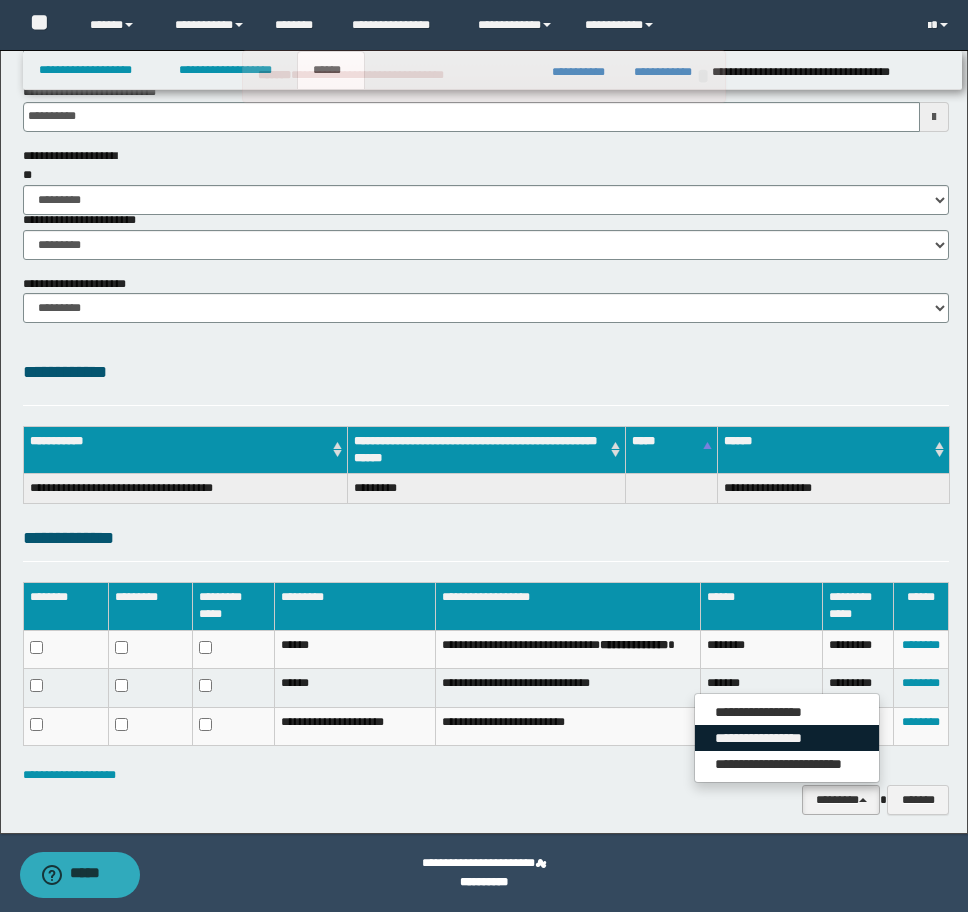 click on "**********" at bounding box center (787, 738) 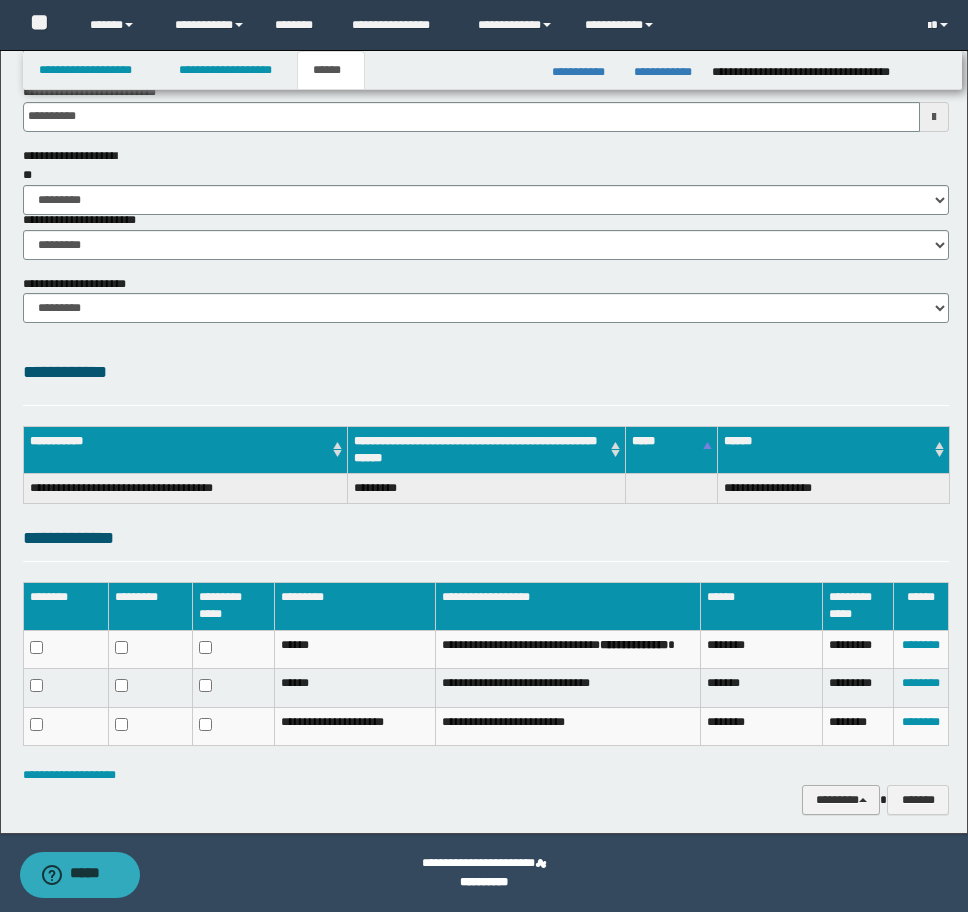 click on "********" at bounding box center (841, 800) 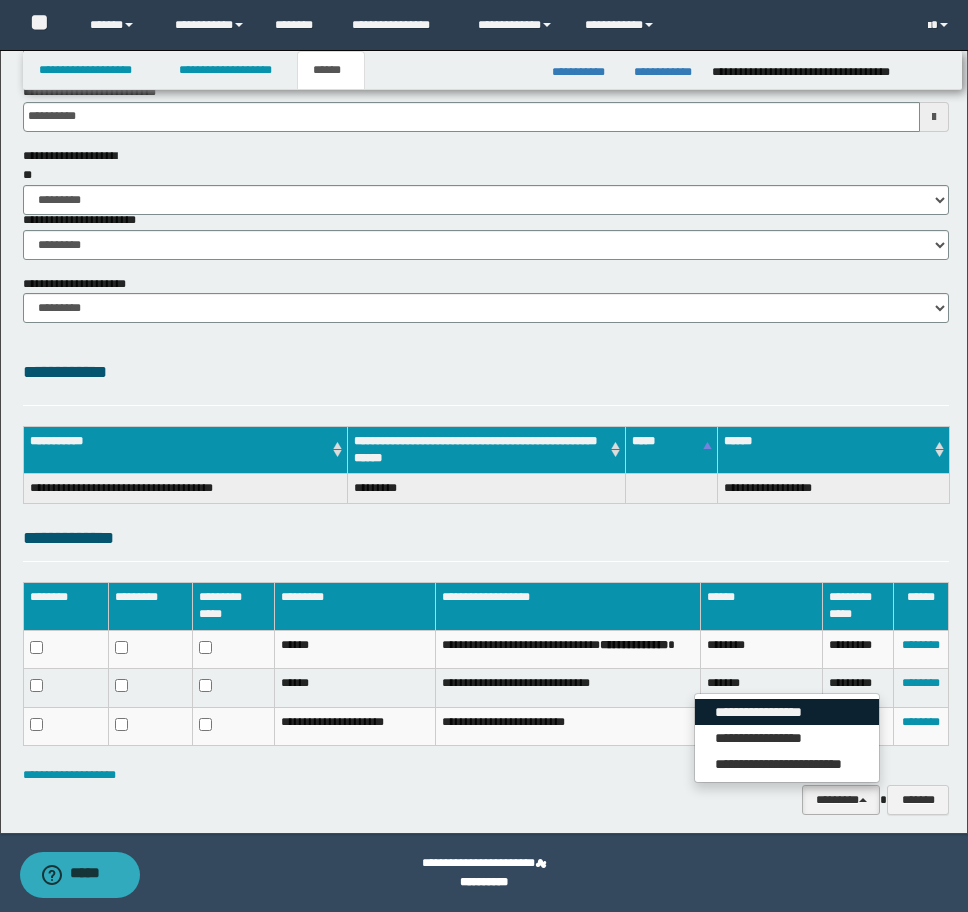 click on "**********" at bounding box center (787, 712) 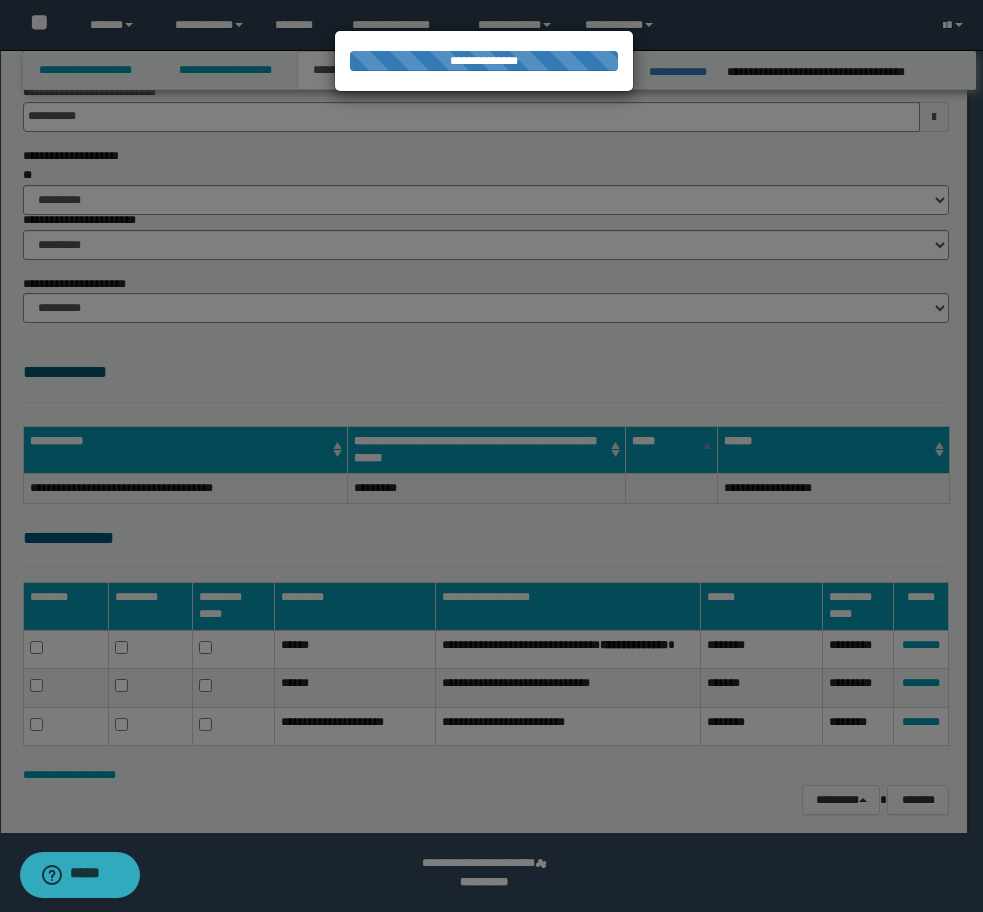 click at bounding box center [491, 456] 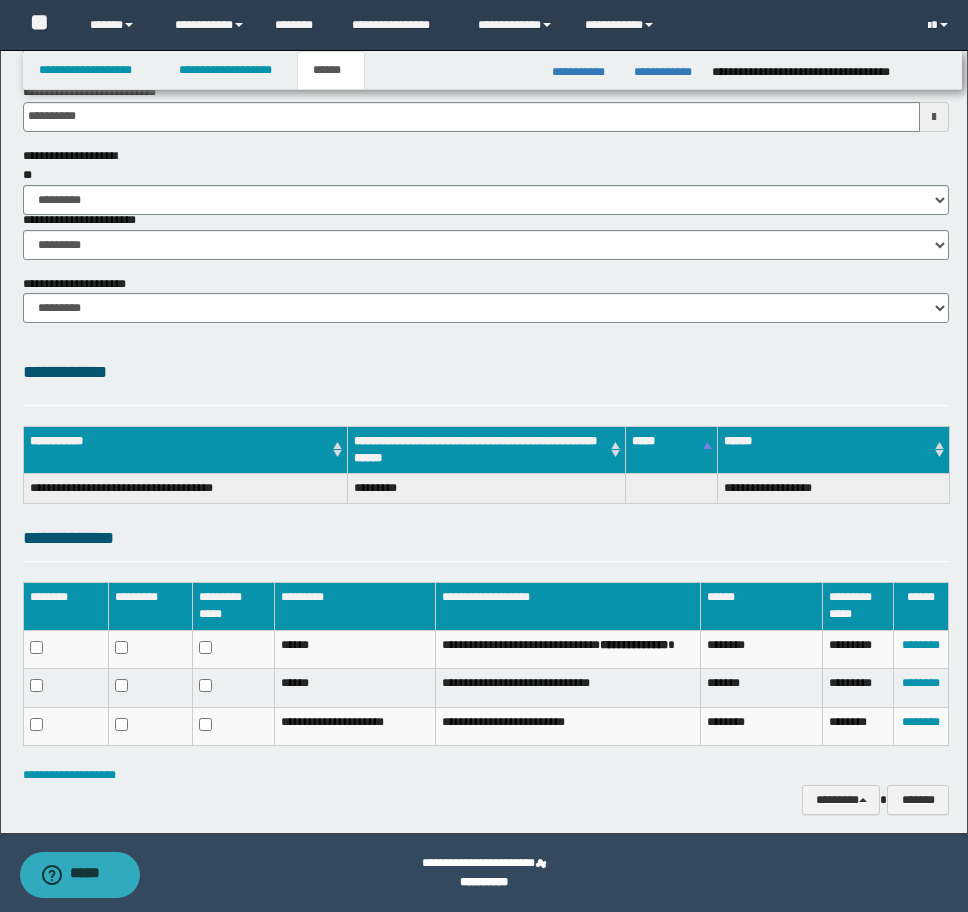 click on "**********" at bounding box center [486, 351] 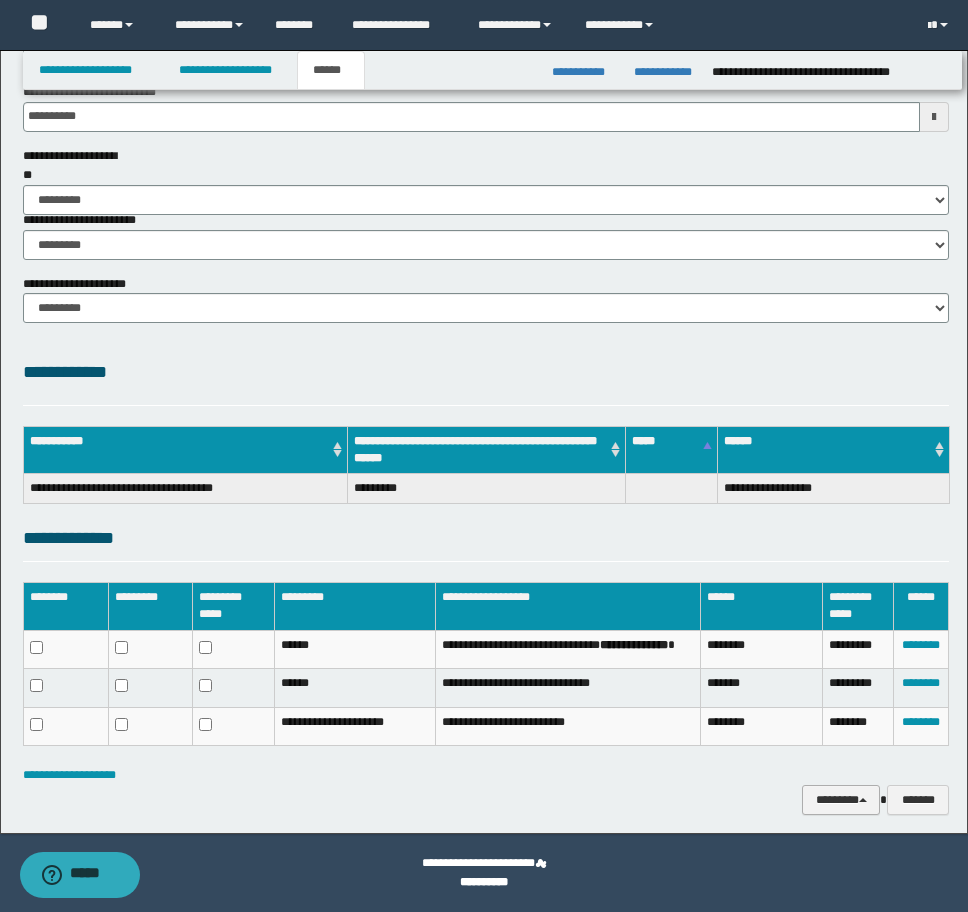 click on "********" at bounding box center (841, 800) 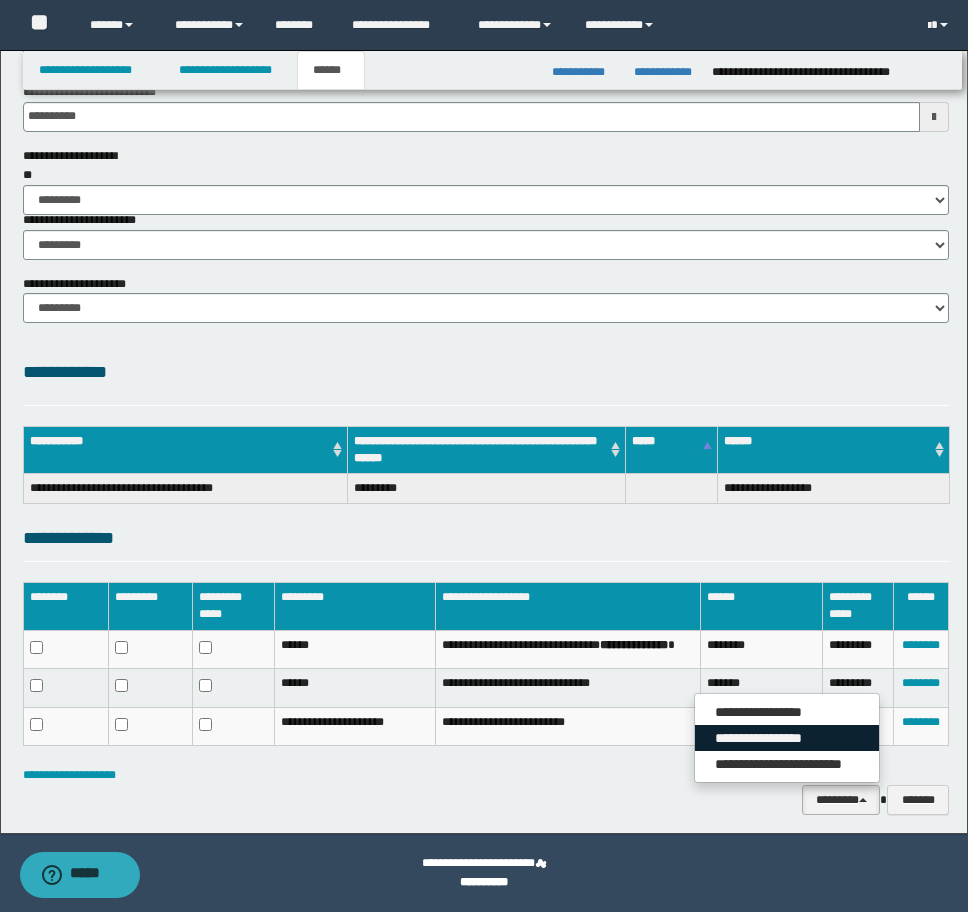 click on "**********" at bounding box center (787, 738) 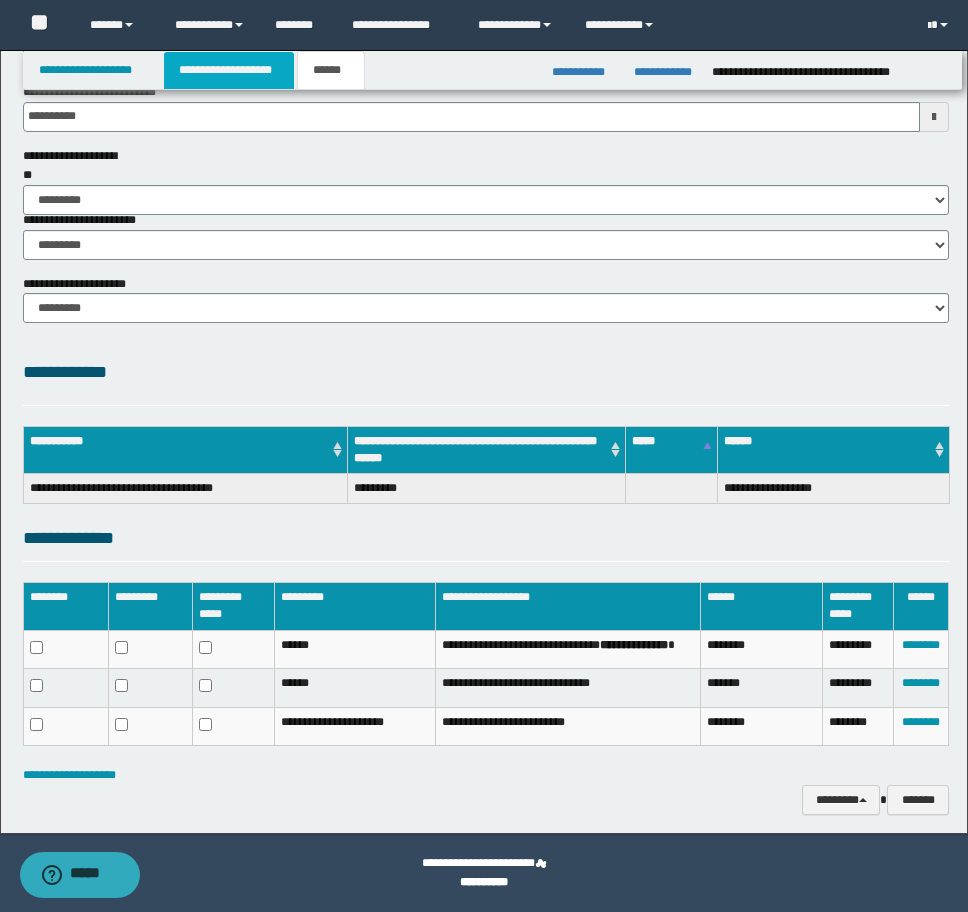 click on "**********" at bounding box center (229, 70) 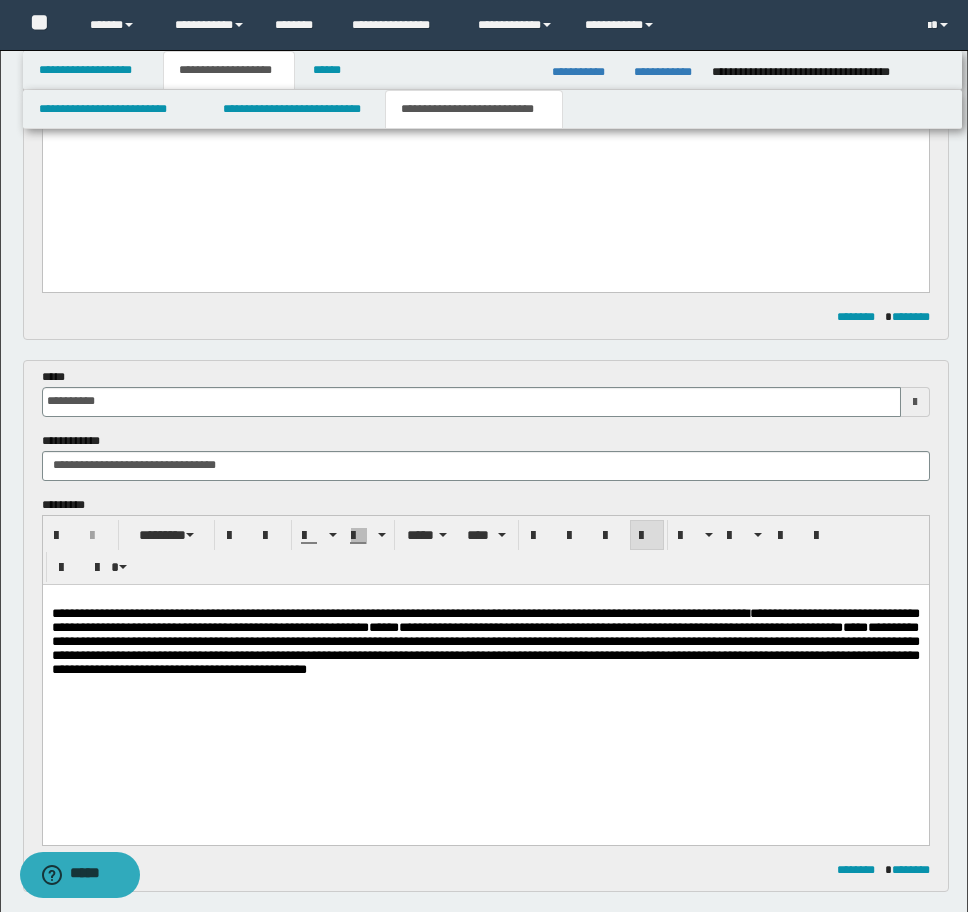 scroll, scrollTop: 1271, scrollLeft: 0, axis: vertical 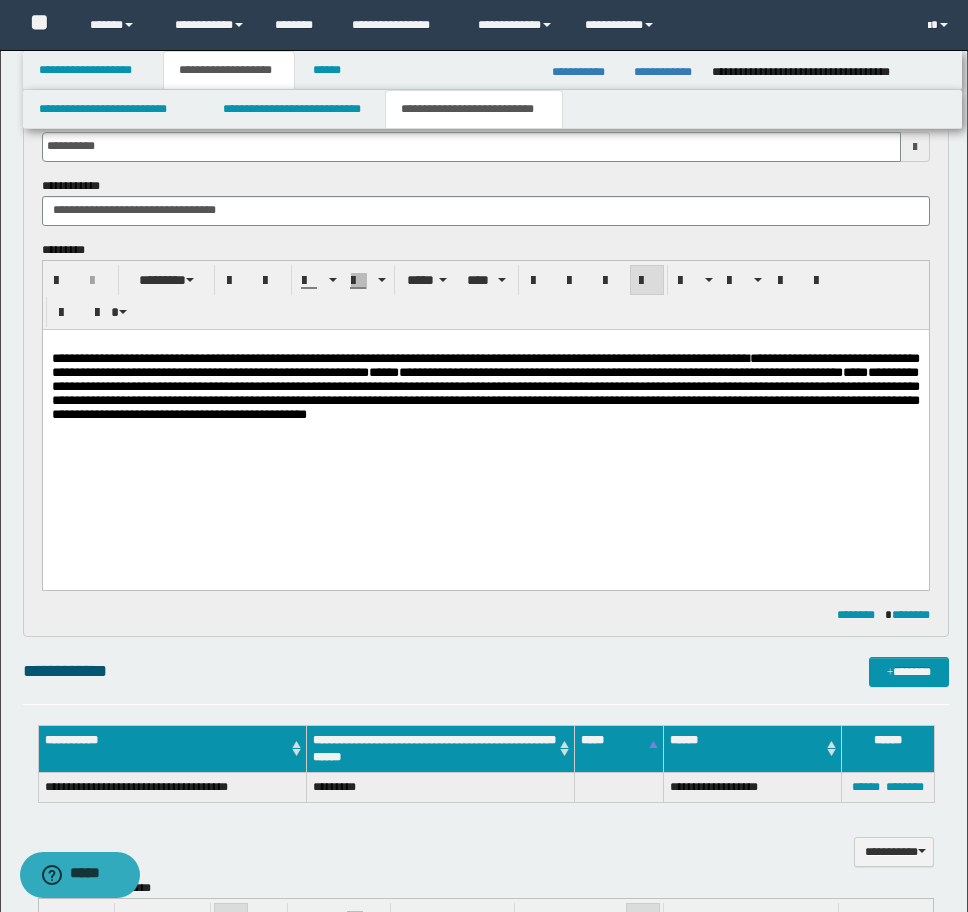 click on "**********" at bounding box center [485, 418] 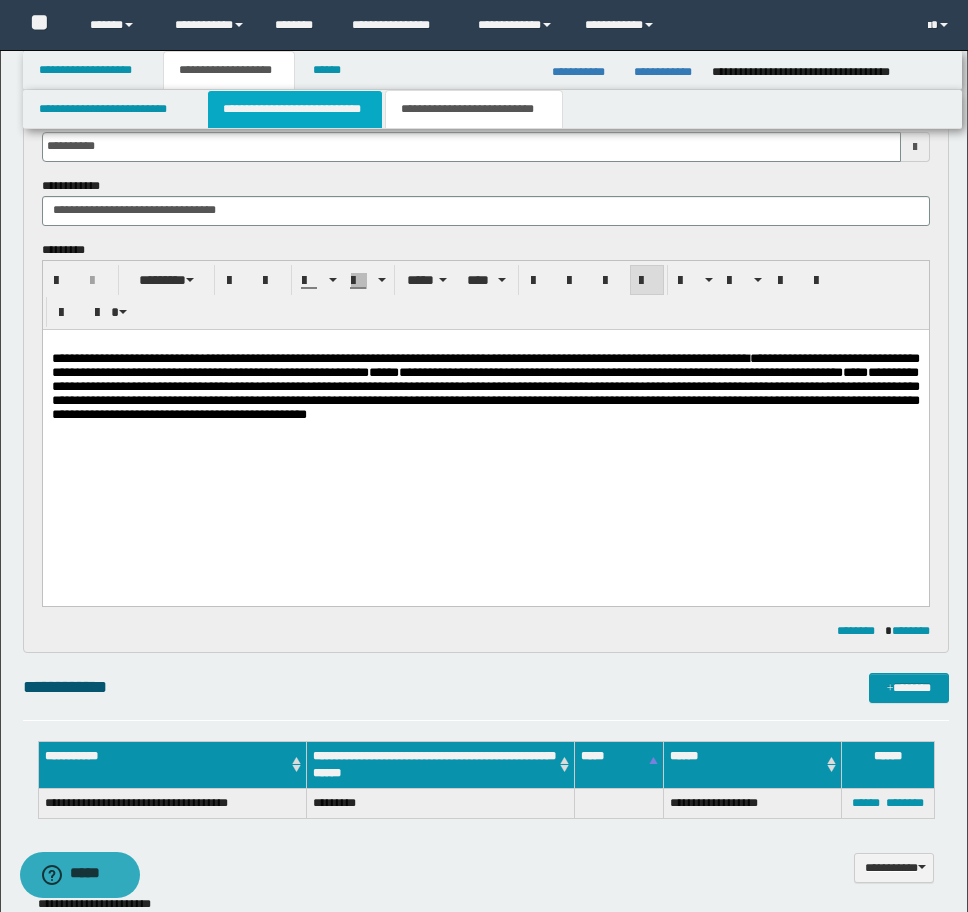 click on "**********" at bounding box center [295, 109] 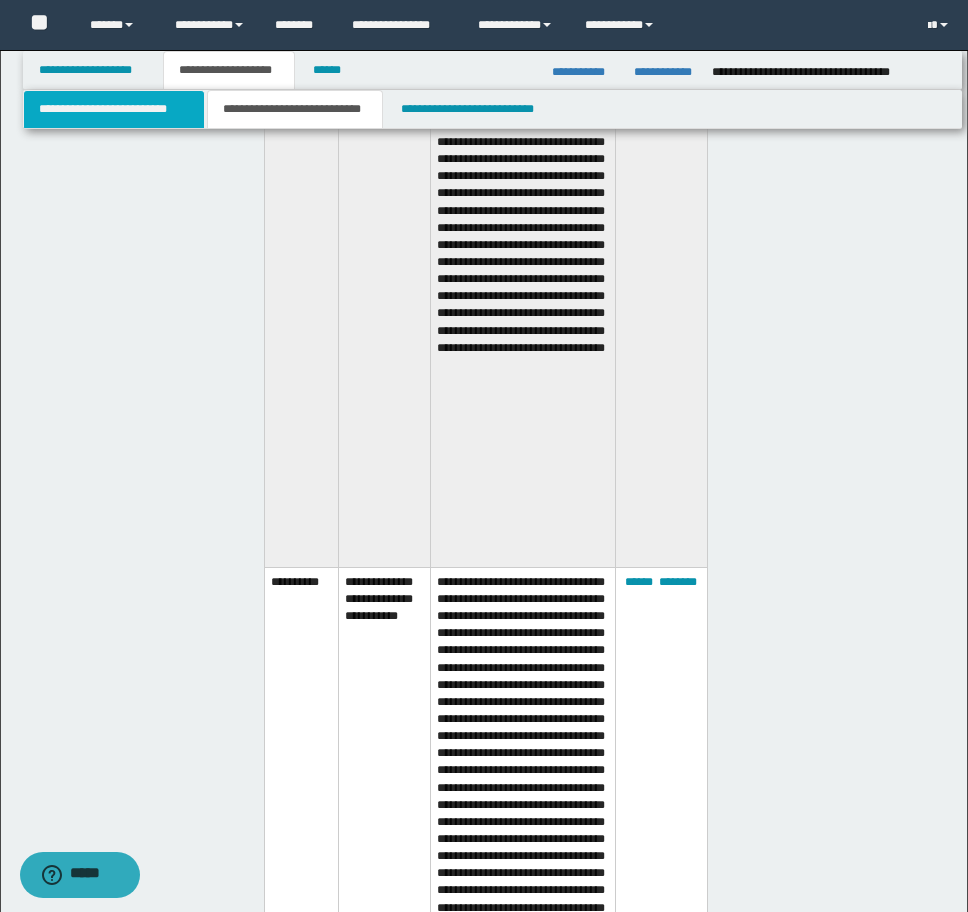 click on "**********" at bounding box center [114, 109] 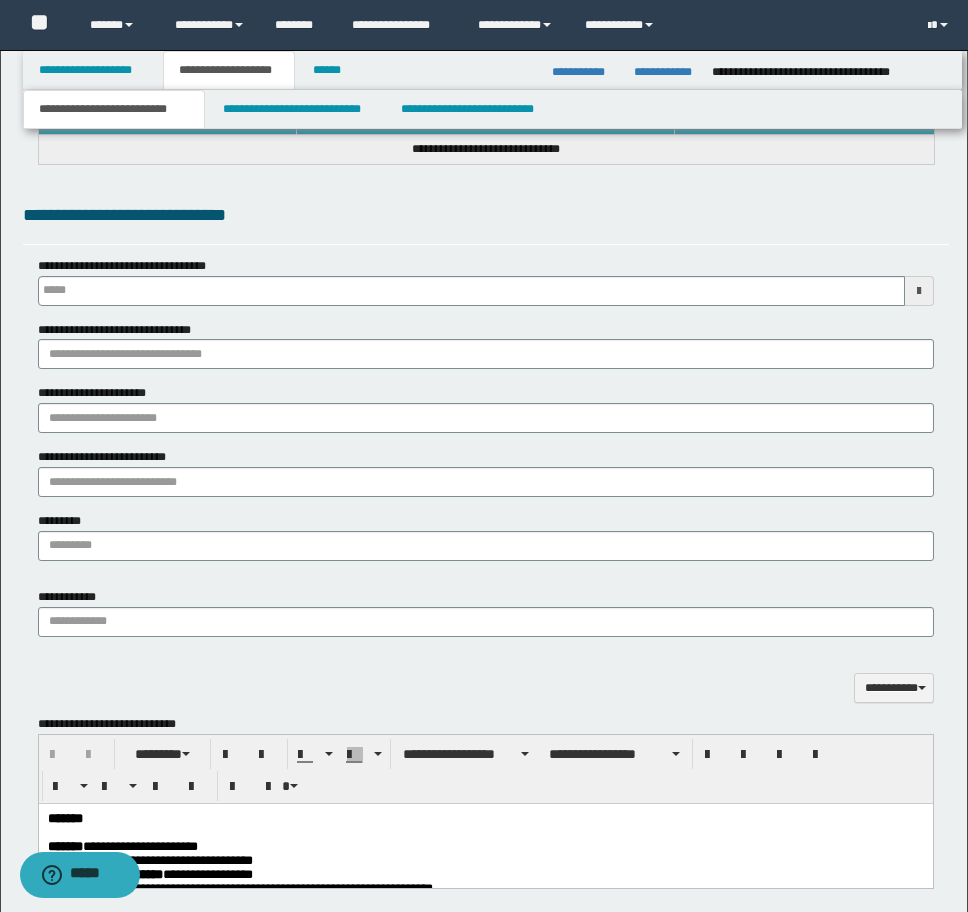 type 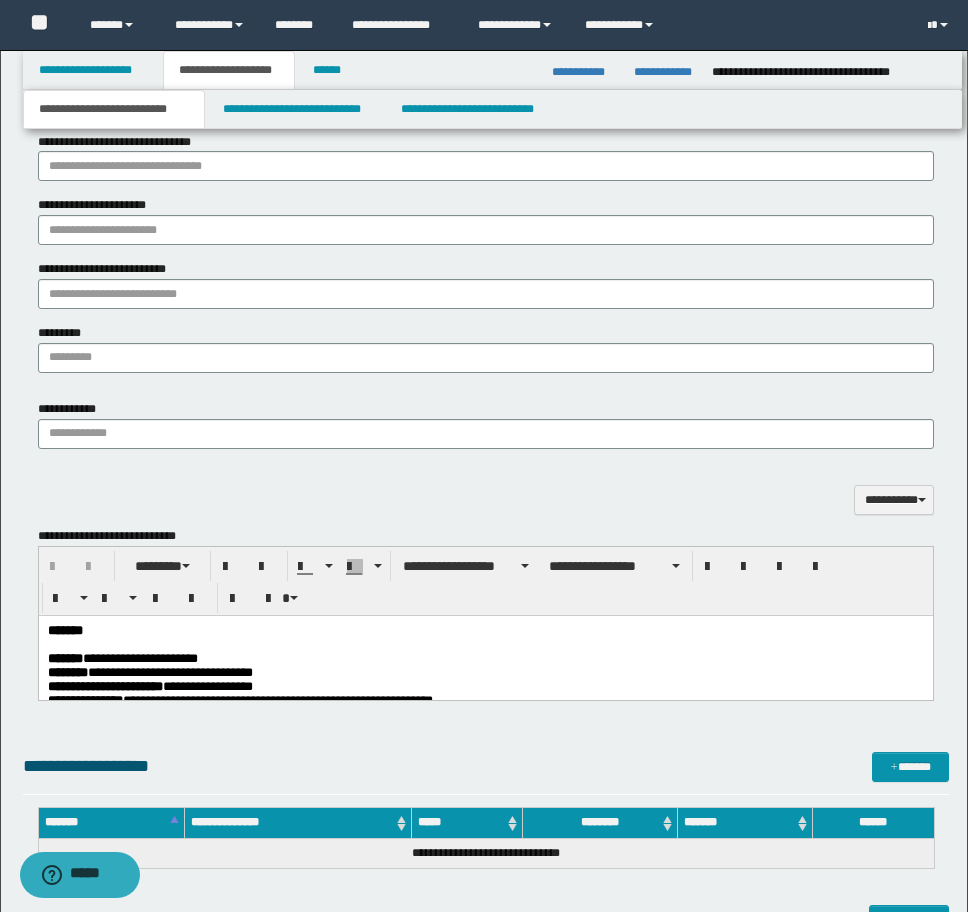 scroll, scrollTop: 1471, scrollLeft: 0, axis: vertical 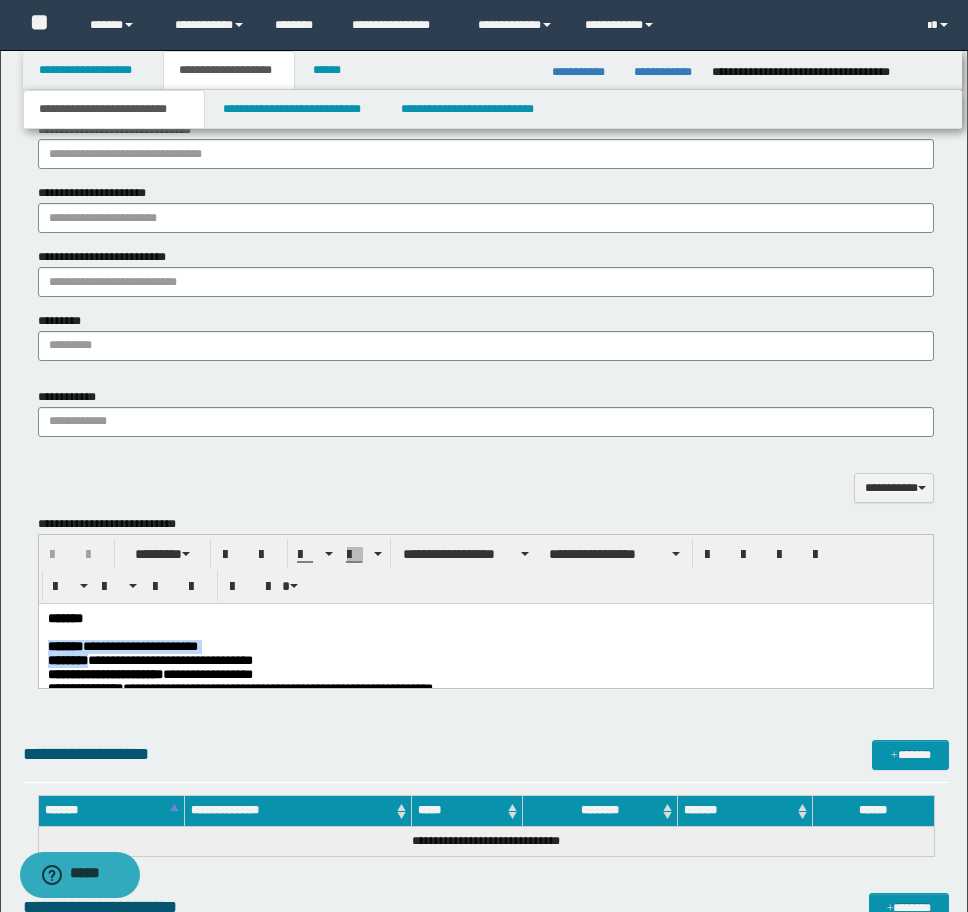 drag, startPoint x: 108, startPoint y: 630, endPoint x: 108, endPoint y: 663, distance: 33 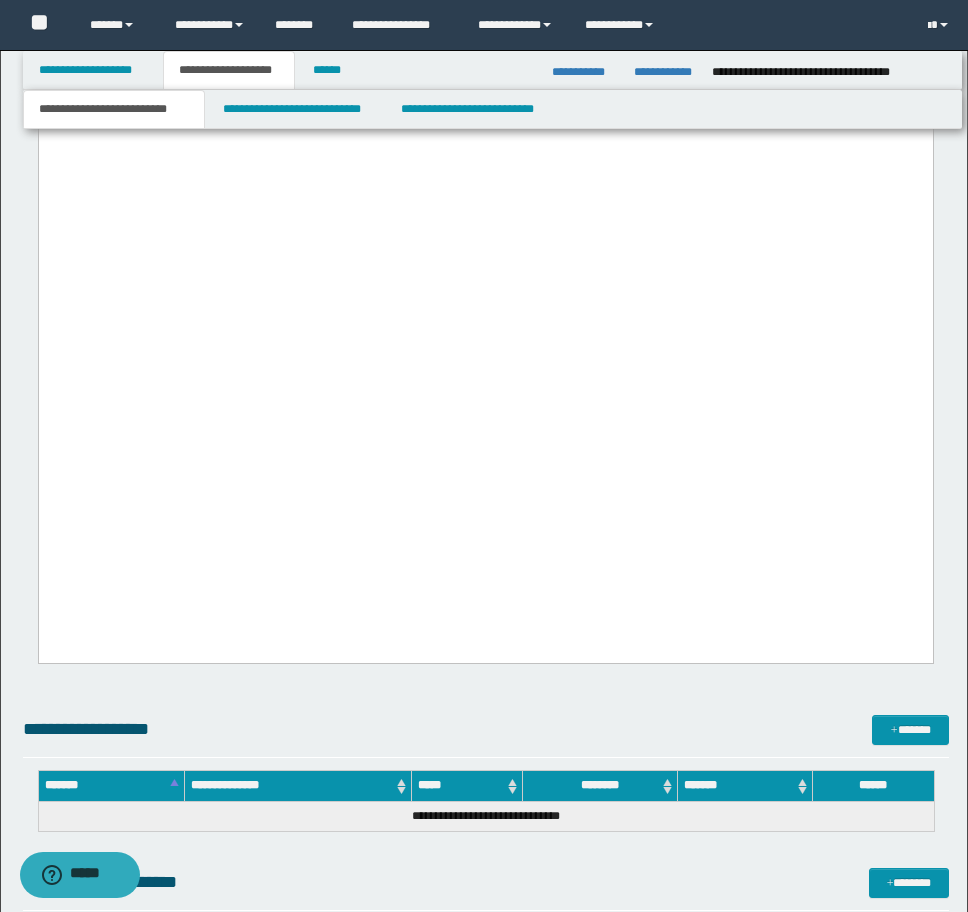 scroll, scrollTop: 4971, scrollLeft: 0, axis: vertical 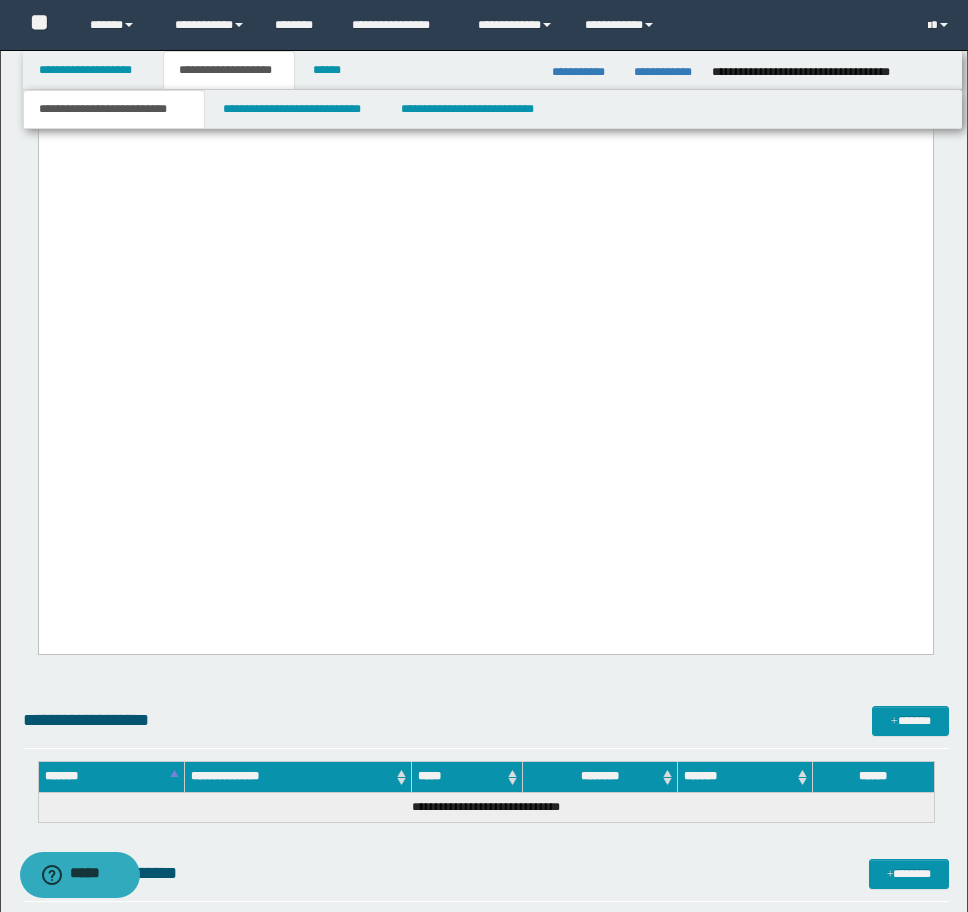 click on "**********" at bounding box center [485, -1435] 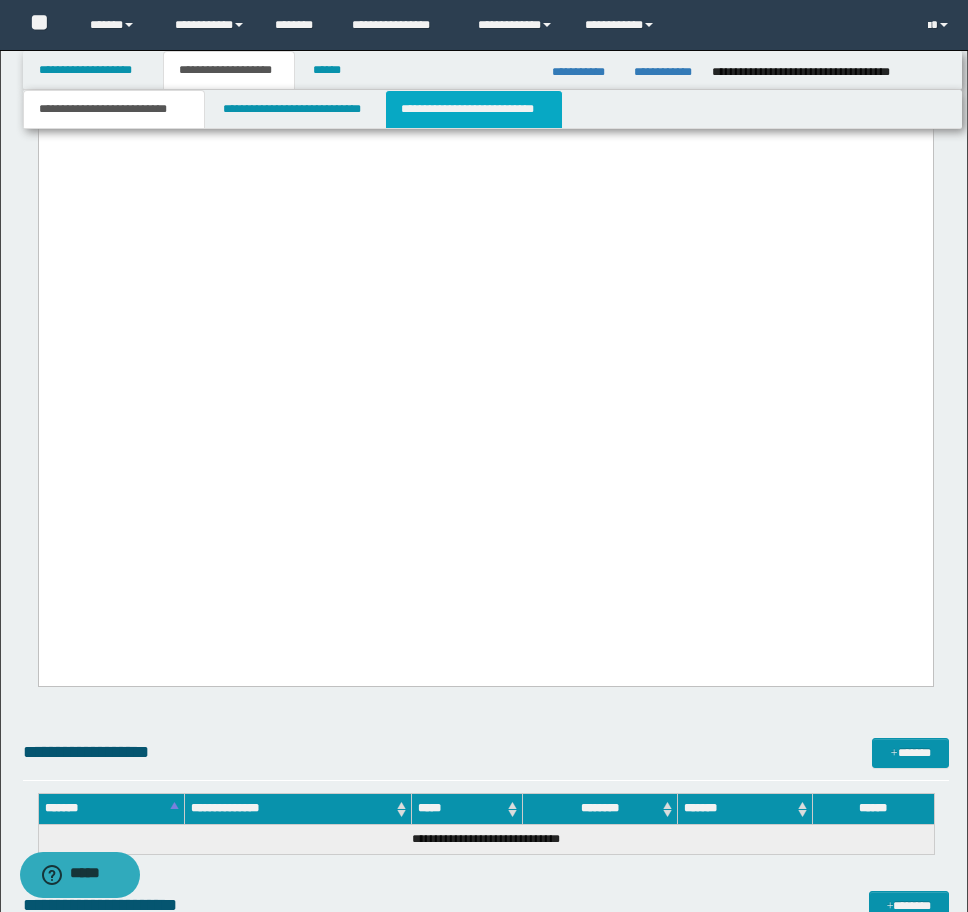 click on "**********" at bounding box center (474, 109) 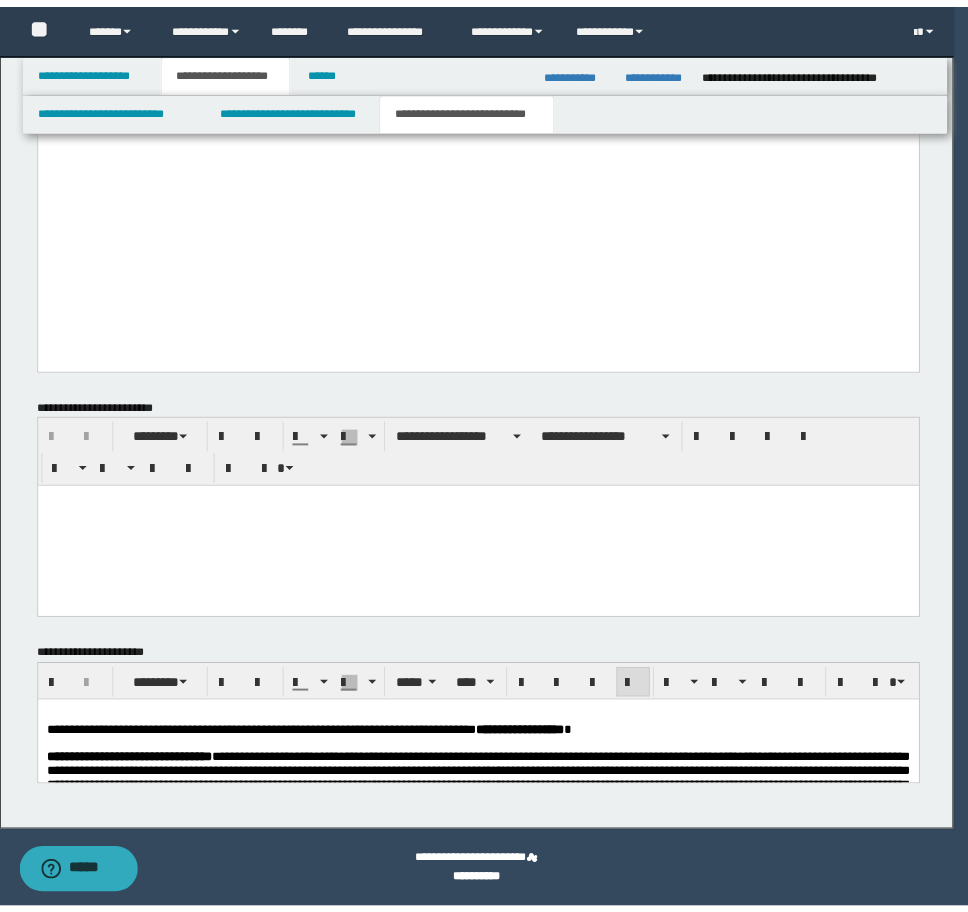 scroll, scrollTop: 4938, scrollLeft: 0, axis: vertical 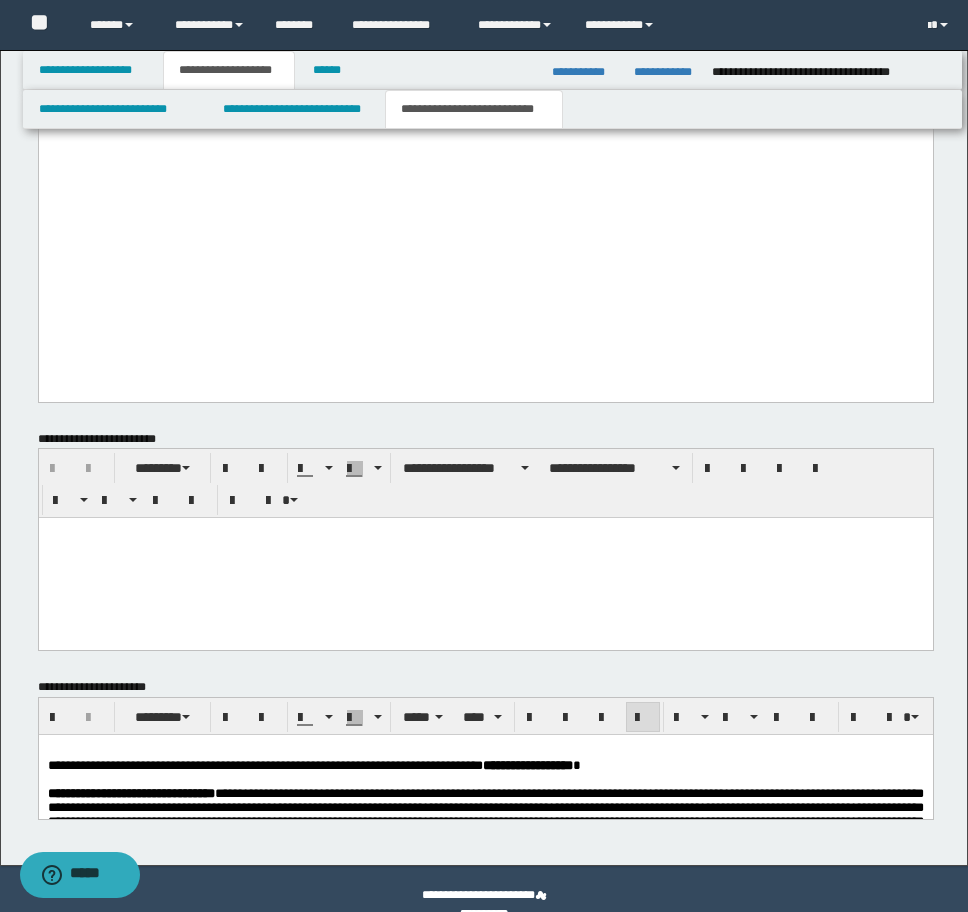 click at bounding box center (485, -277) 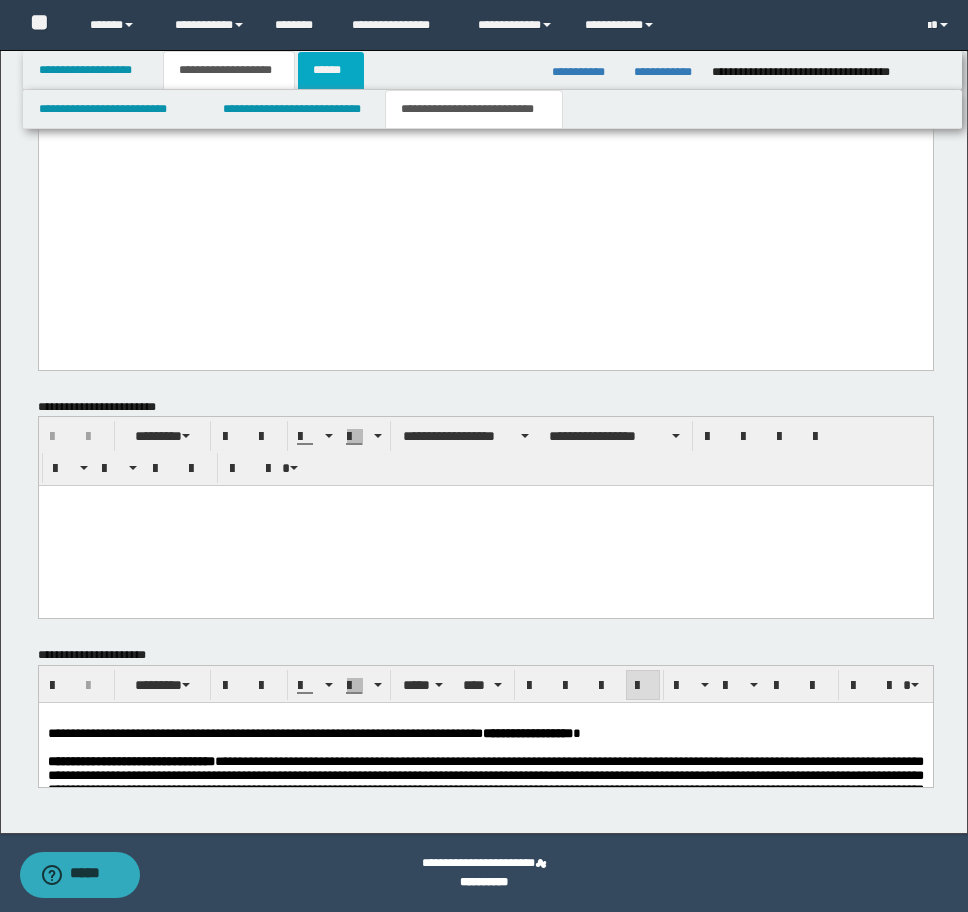 click on "******" at bounding box center (331, 70) 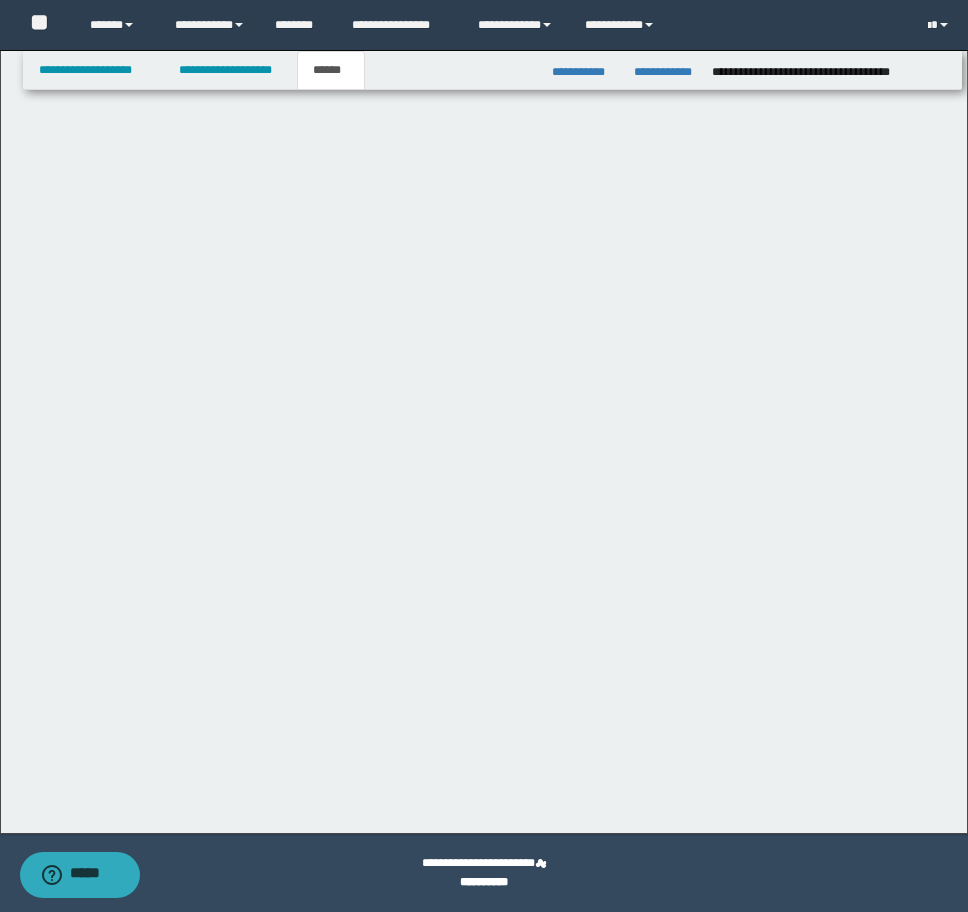 scroll, scrollTop: 240, scrollLeft: 0, axis: vertical 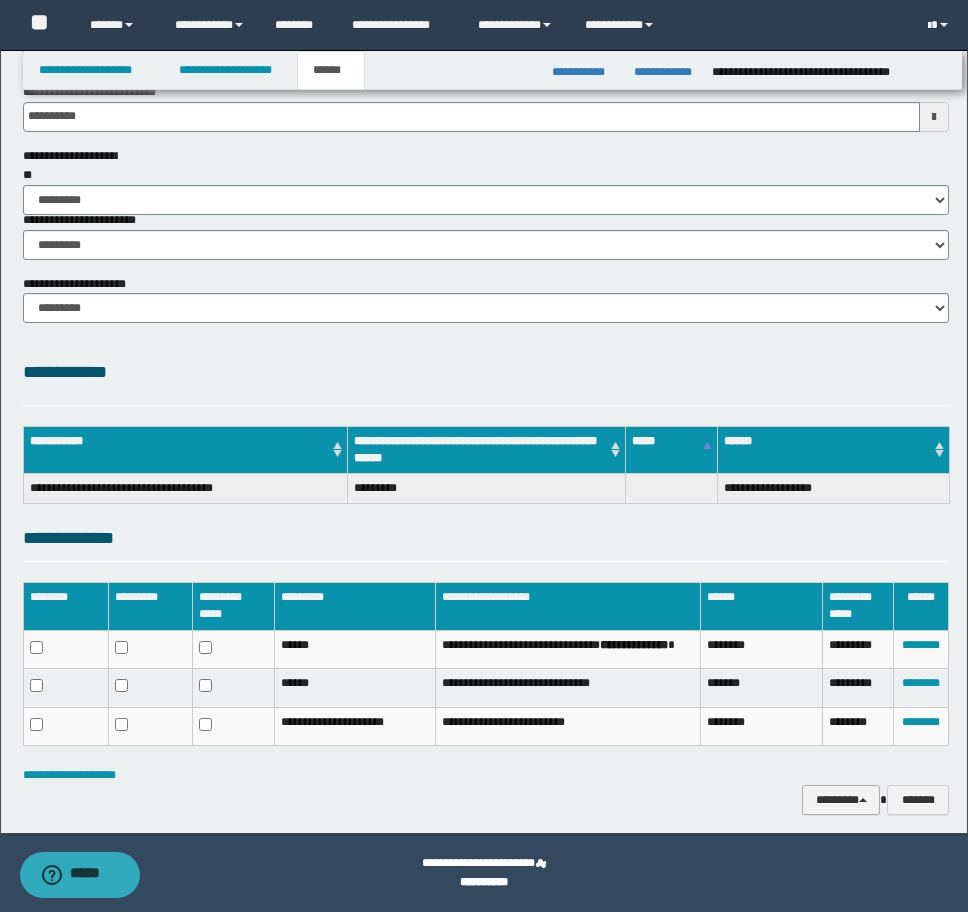 click on "********" at bounding box center [841, 800] 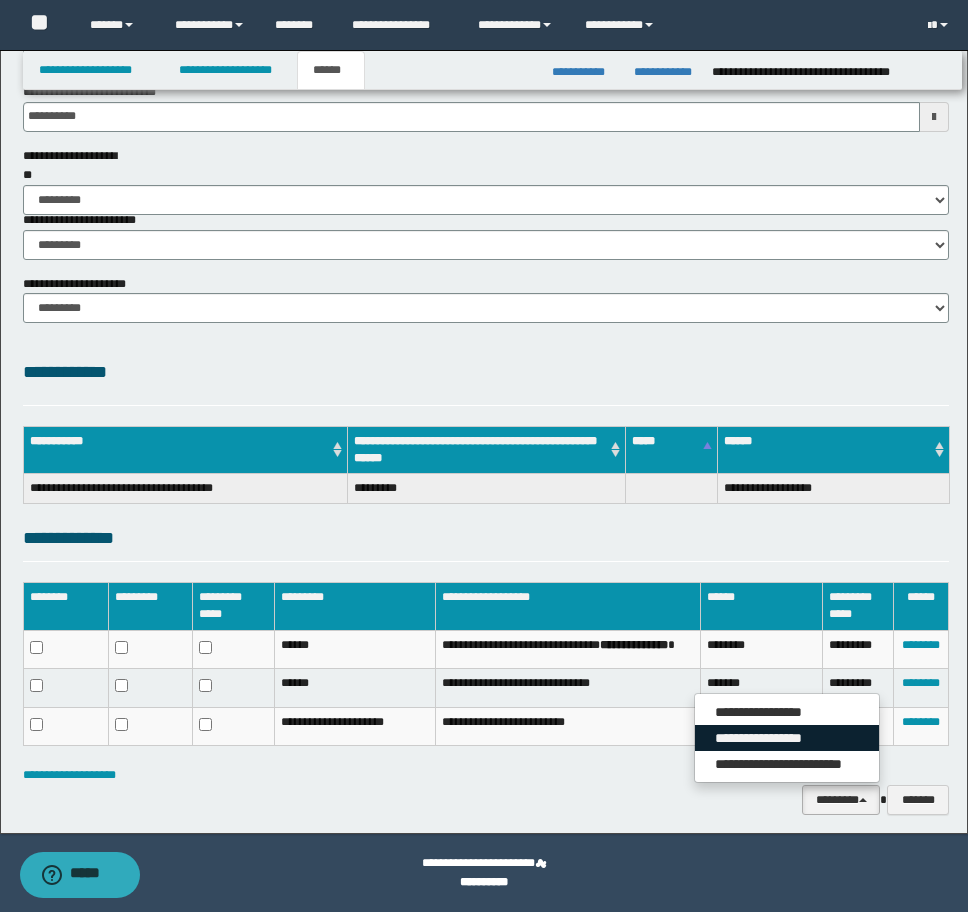 click on "**********" at bounding box center (787, 738) 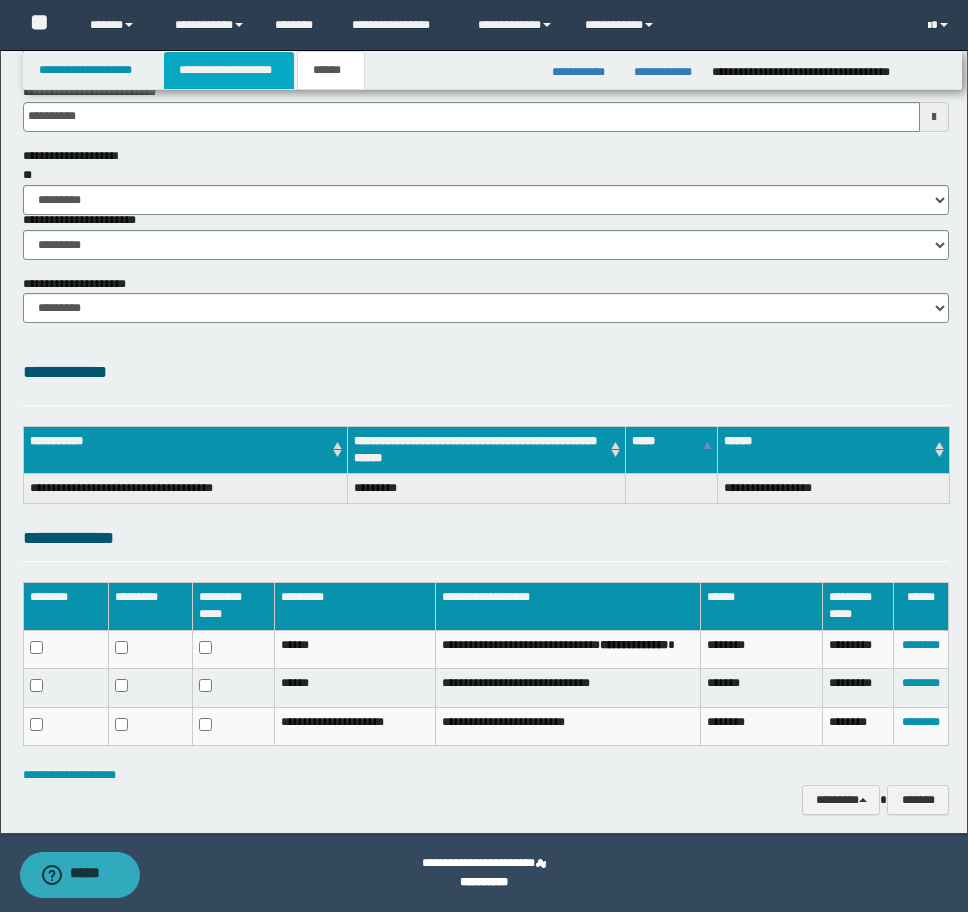 click on "**********" at bounding box center (229, 70) 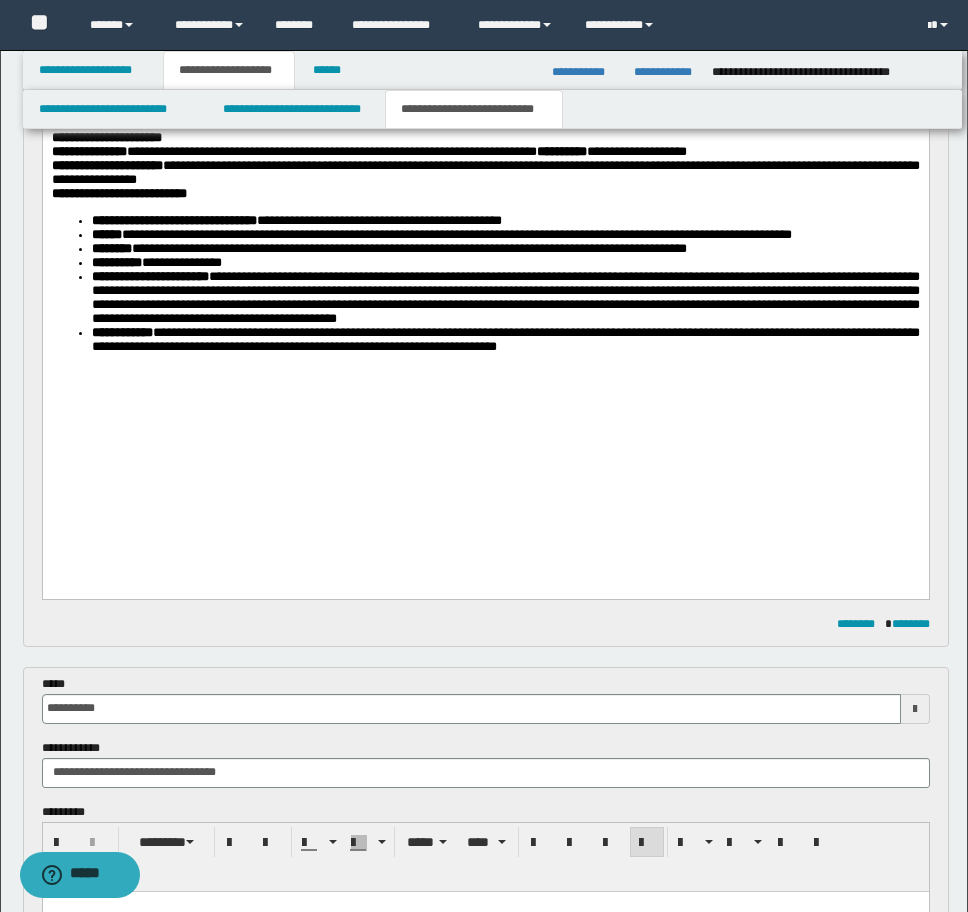 scroll, scrollTop: 771, scrollLeft: 0, axis: vertical 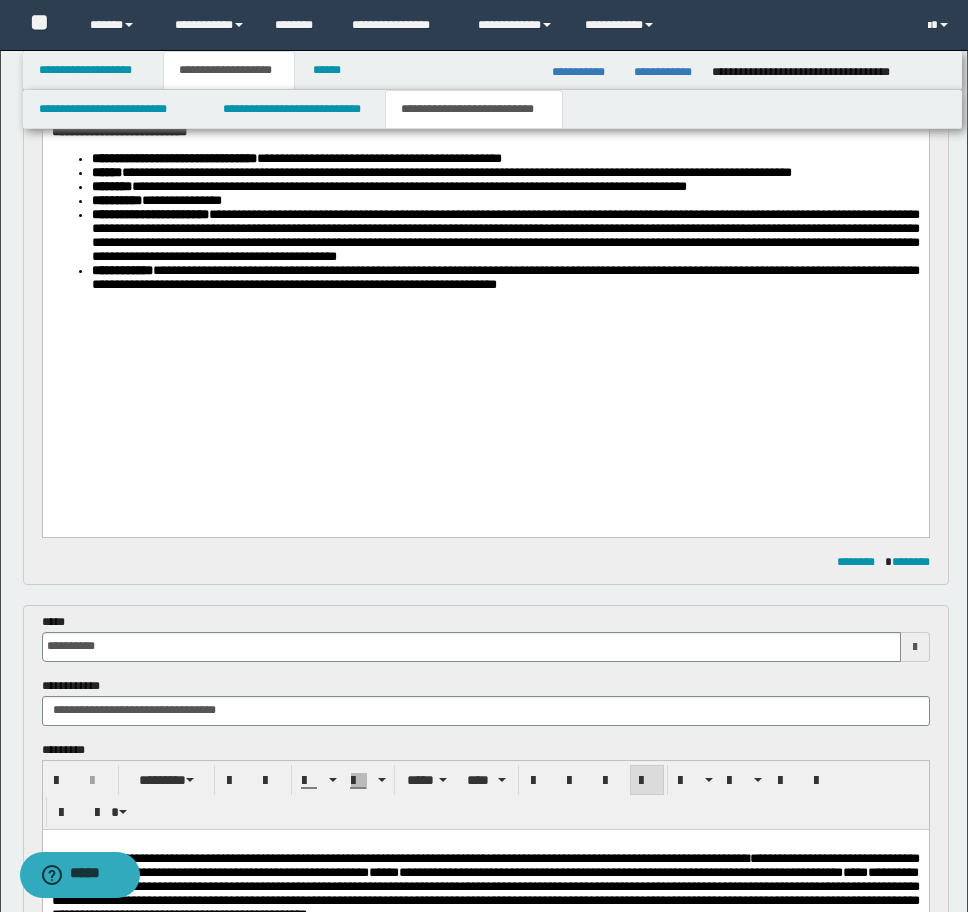 click on "**********" at bounding box center (485, 21) 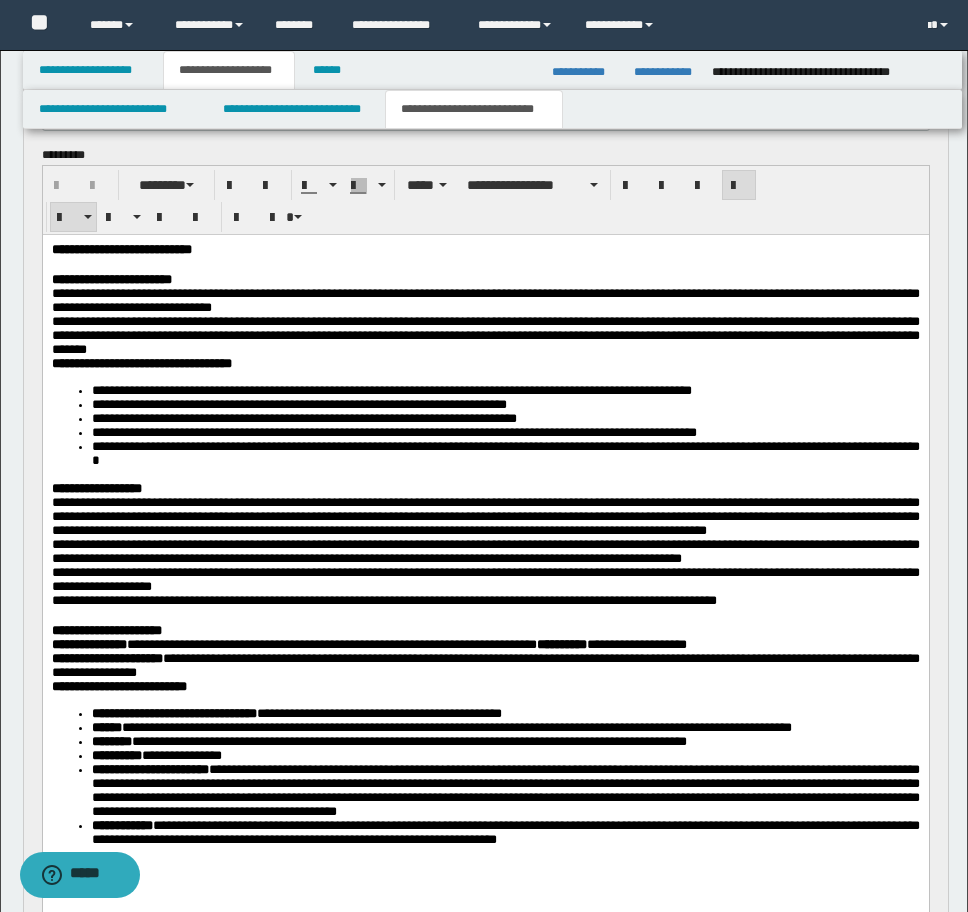 scroll, scrollTop: 0, scrollLeft: 0, axis: both 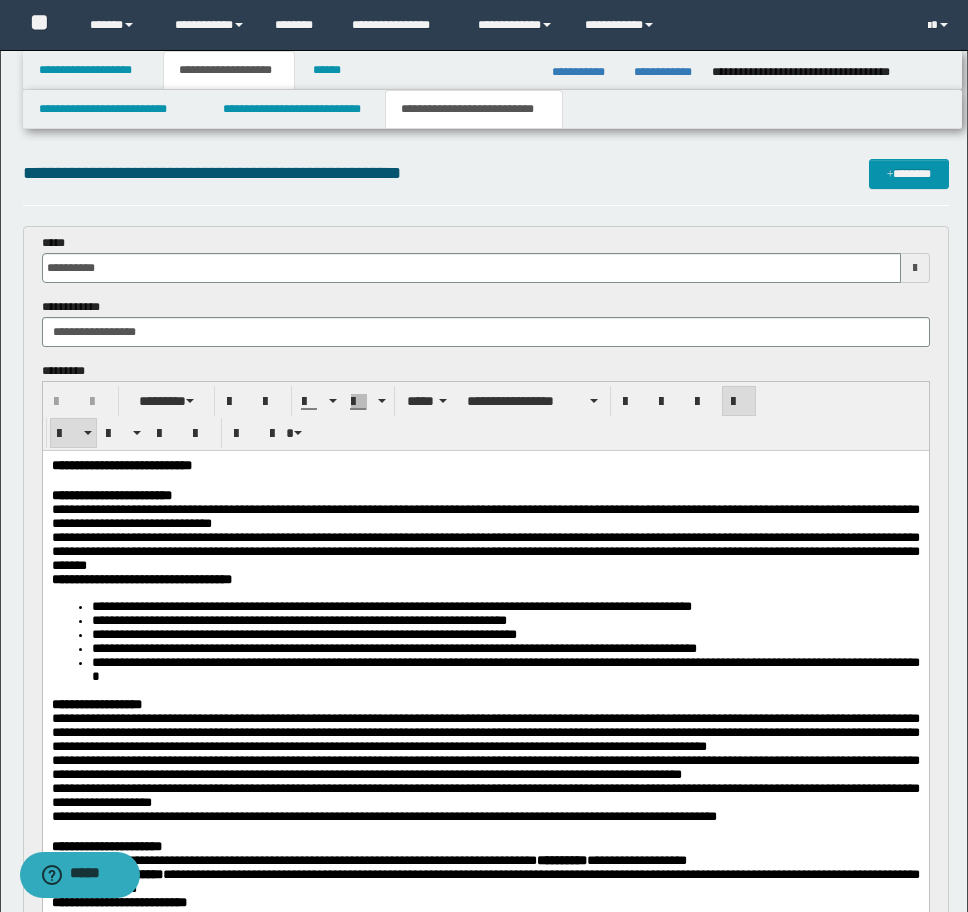click on "**********" at bounding box center (121, 465) 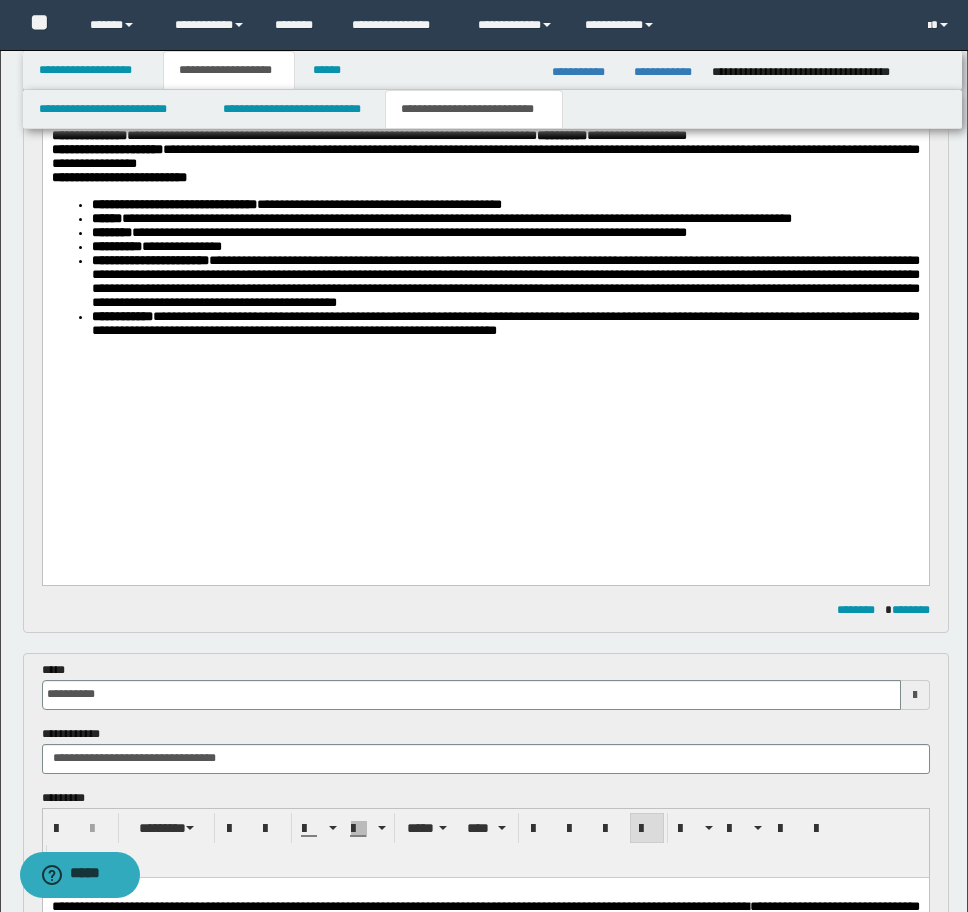 scroll, scrollTop: 800, scrollLeft: 0, axis: vertical 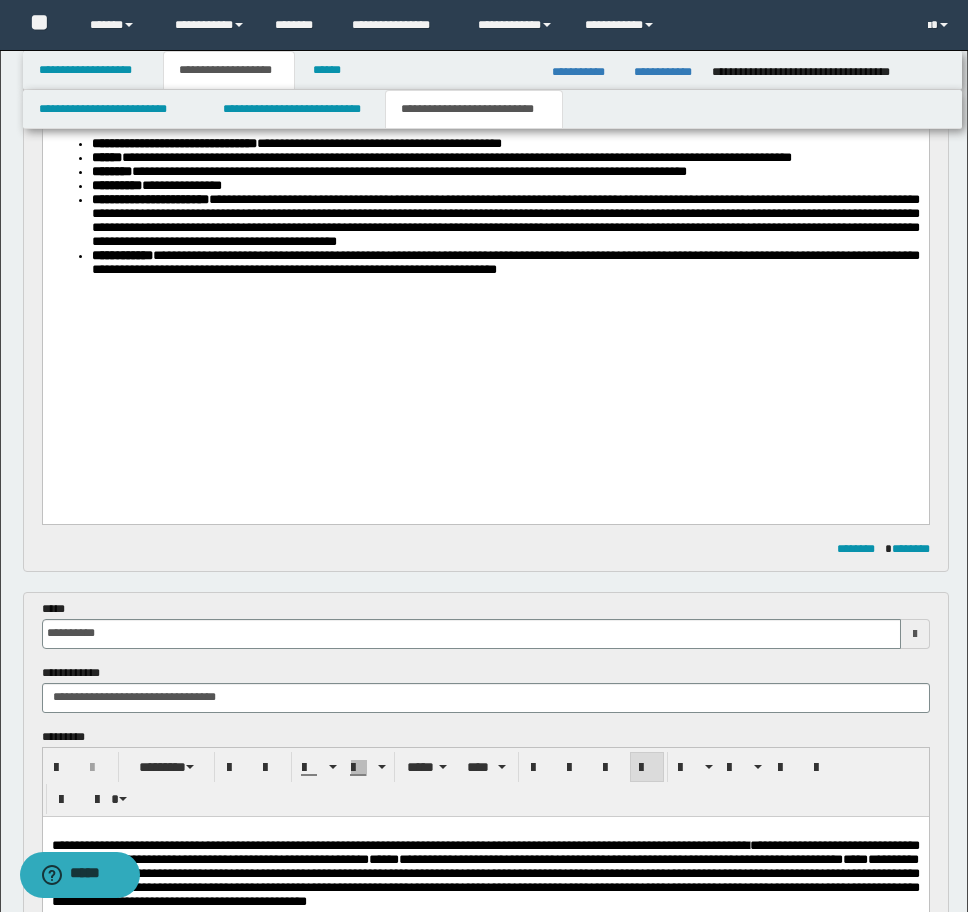 click on "**********" at bounding box center (505, 263) 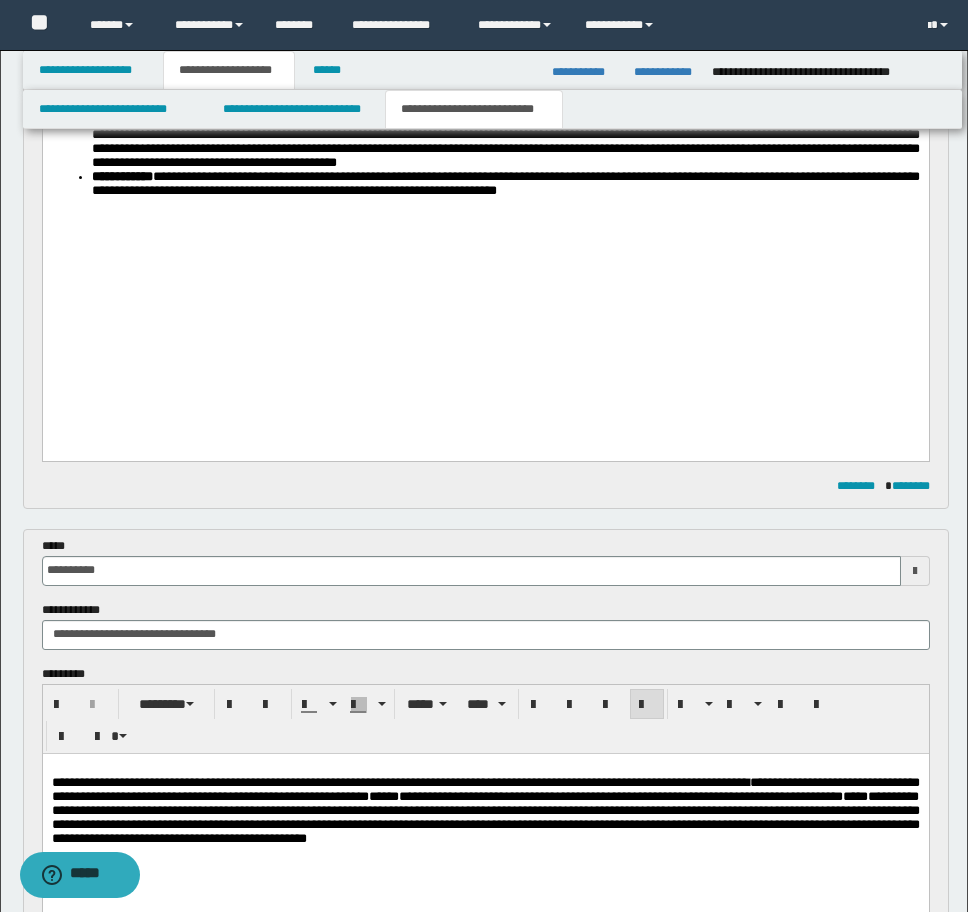 scroll, scrollTop: 1000, scrollLeft: 0, axis: vertical 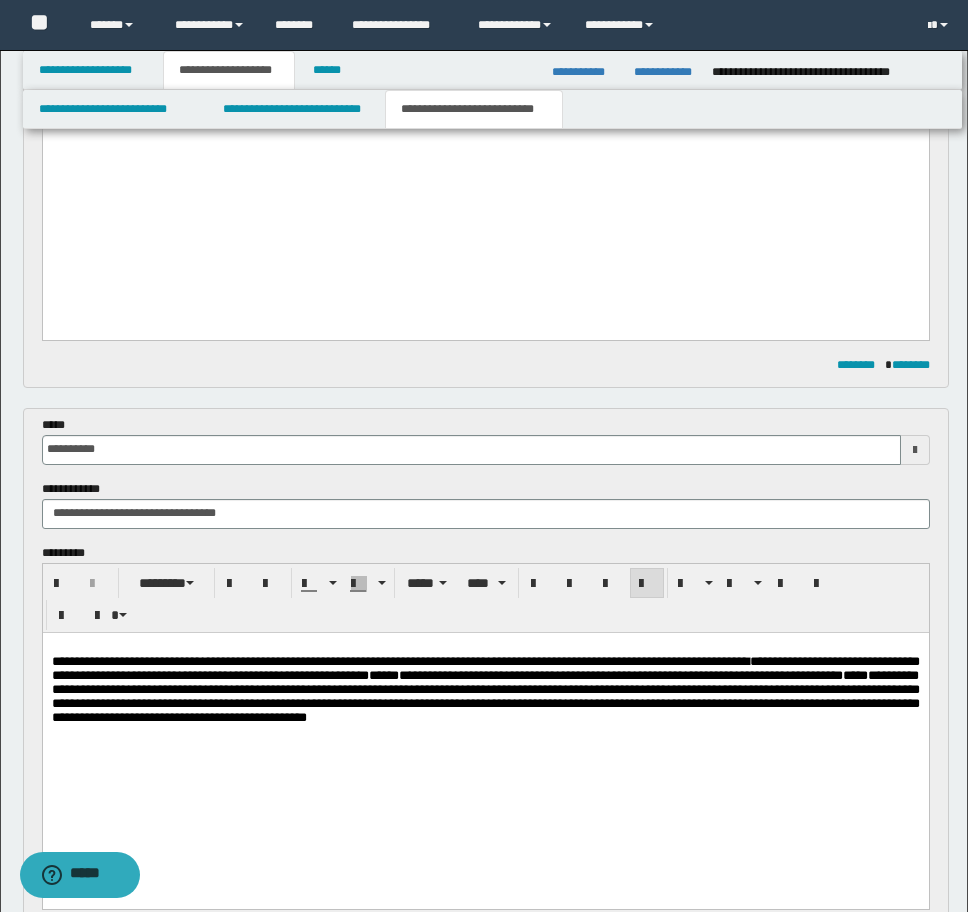 click at bounding box center (485, 759) 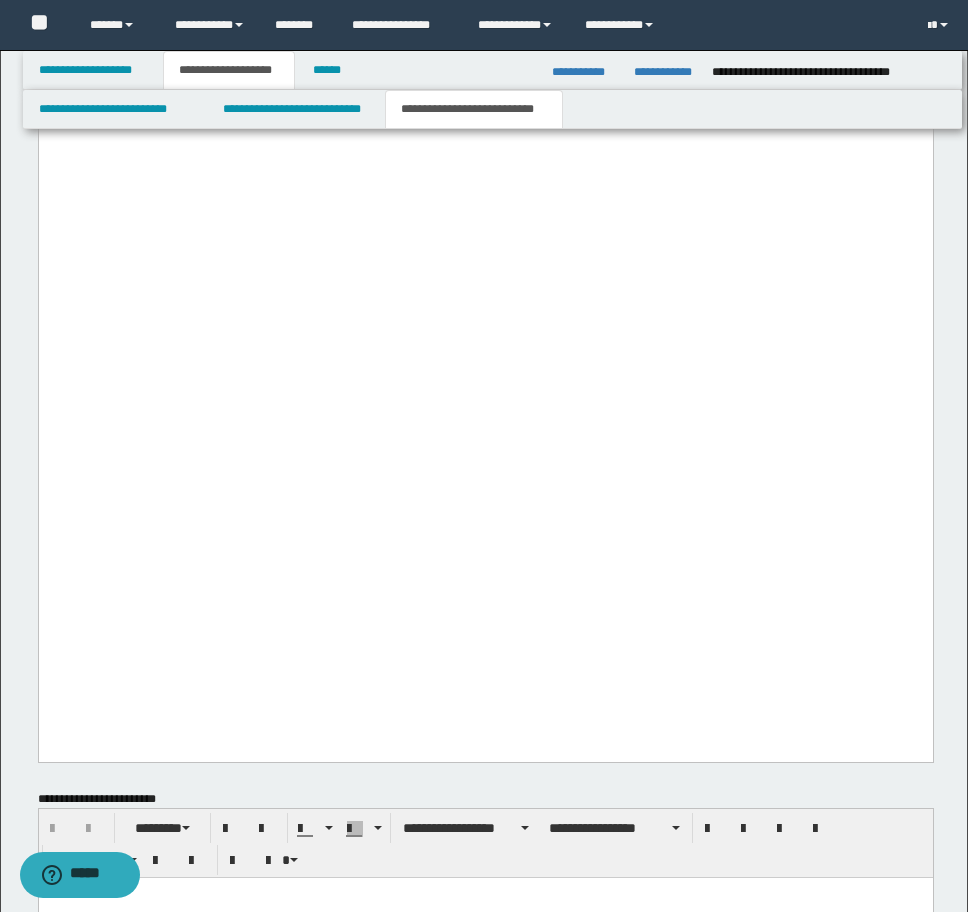 scroll, scrollTop: 4700, scrollLeft: 0, axis: vertical 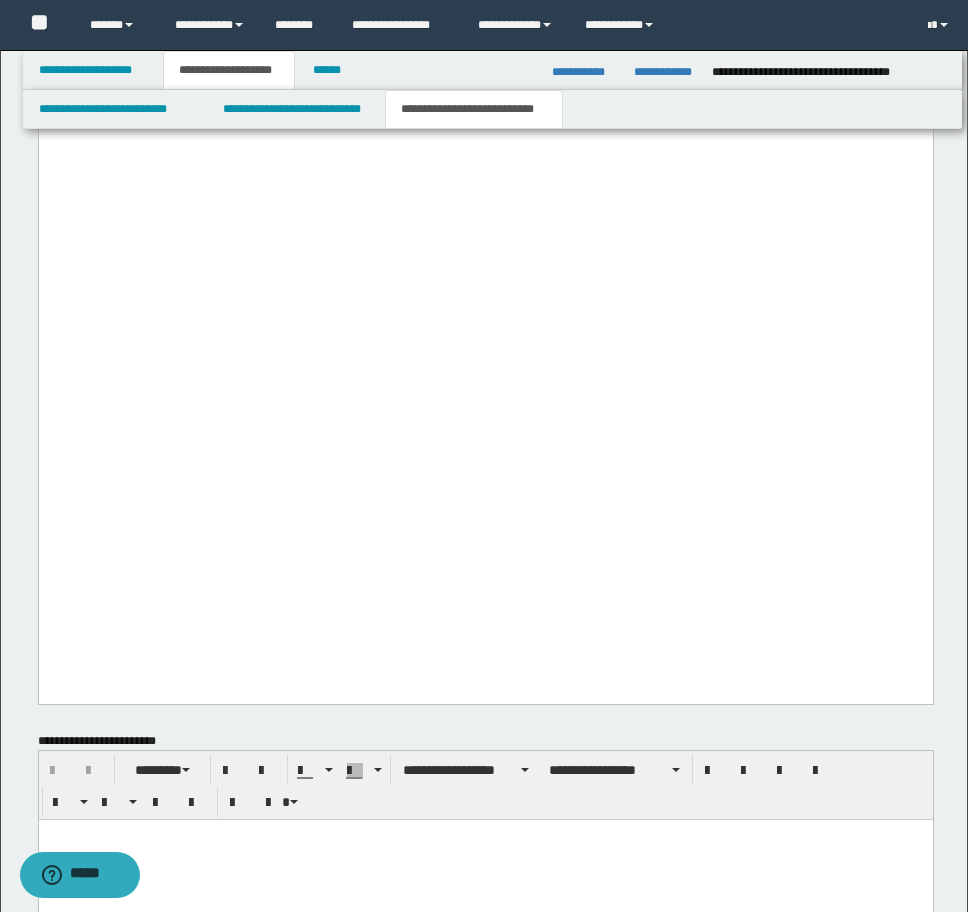 click at bounding box center [485, -5] 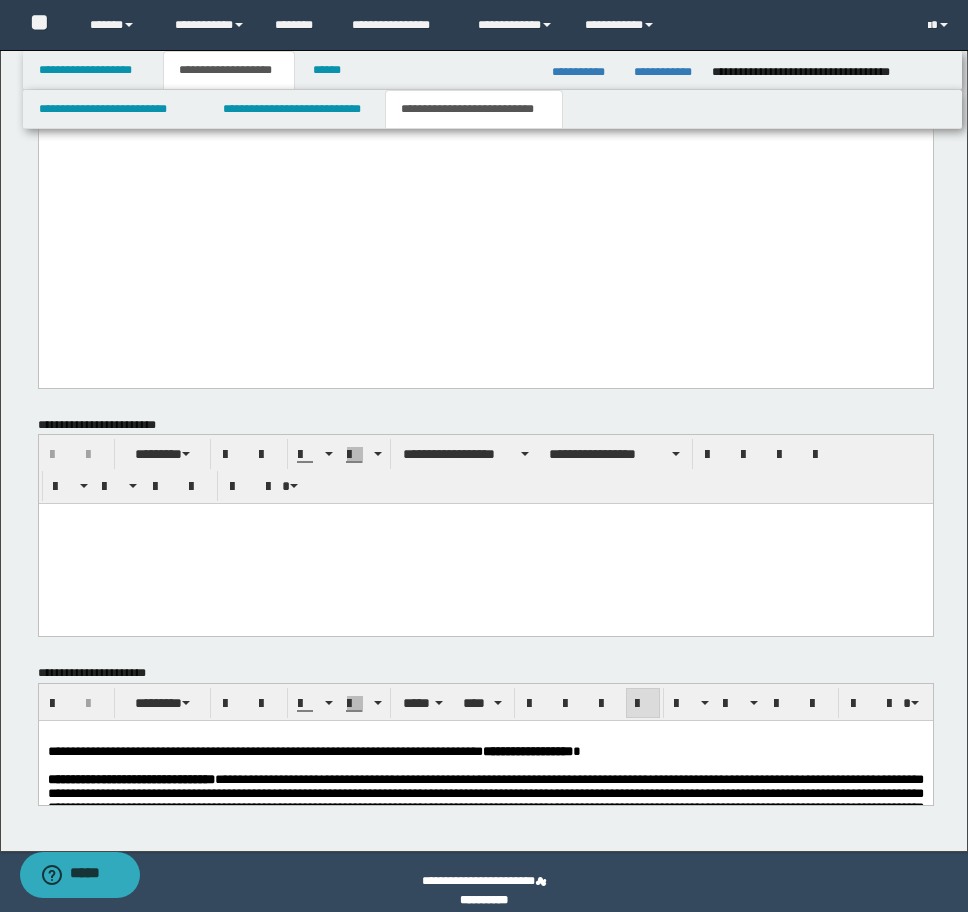 scroll, scrollTop: 5050, scrollLeft: 0, axis: vertical 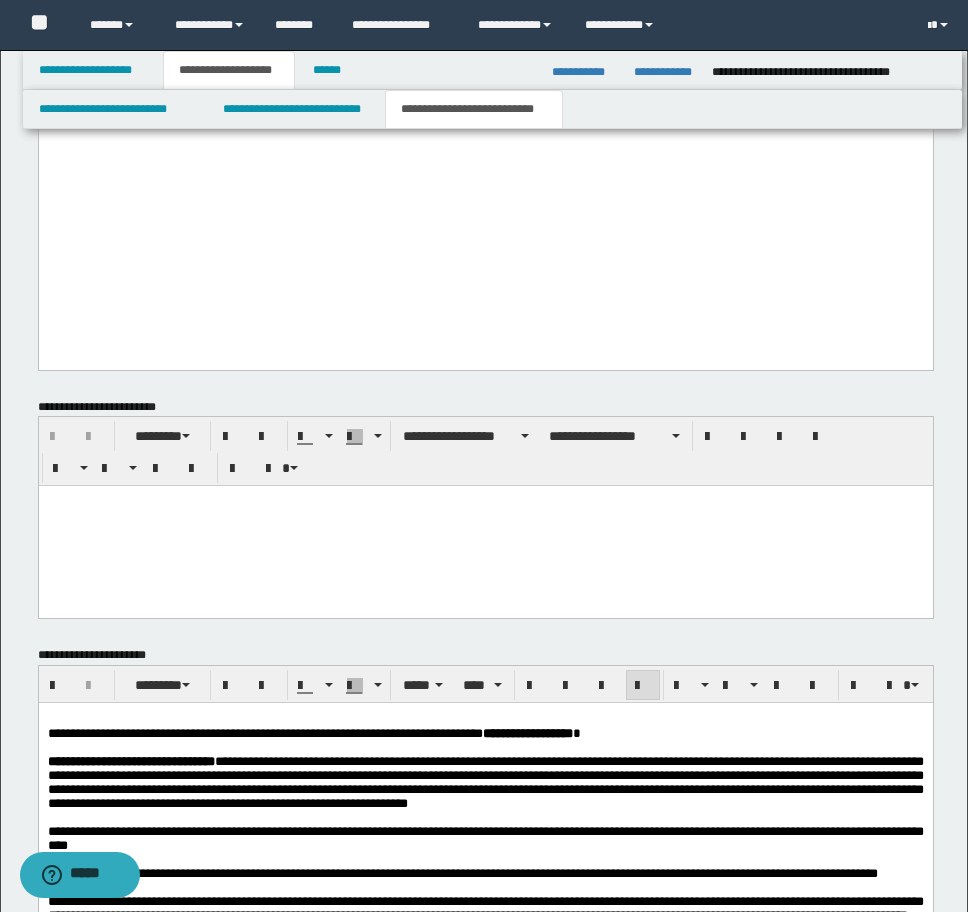 click on "**********" at bounding box center [313, 733] 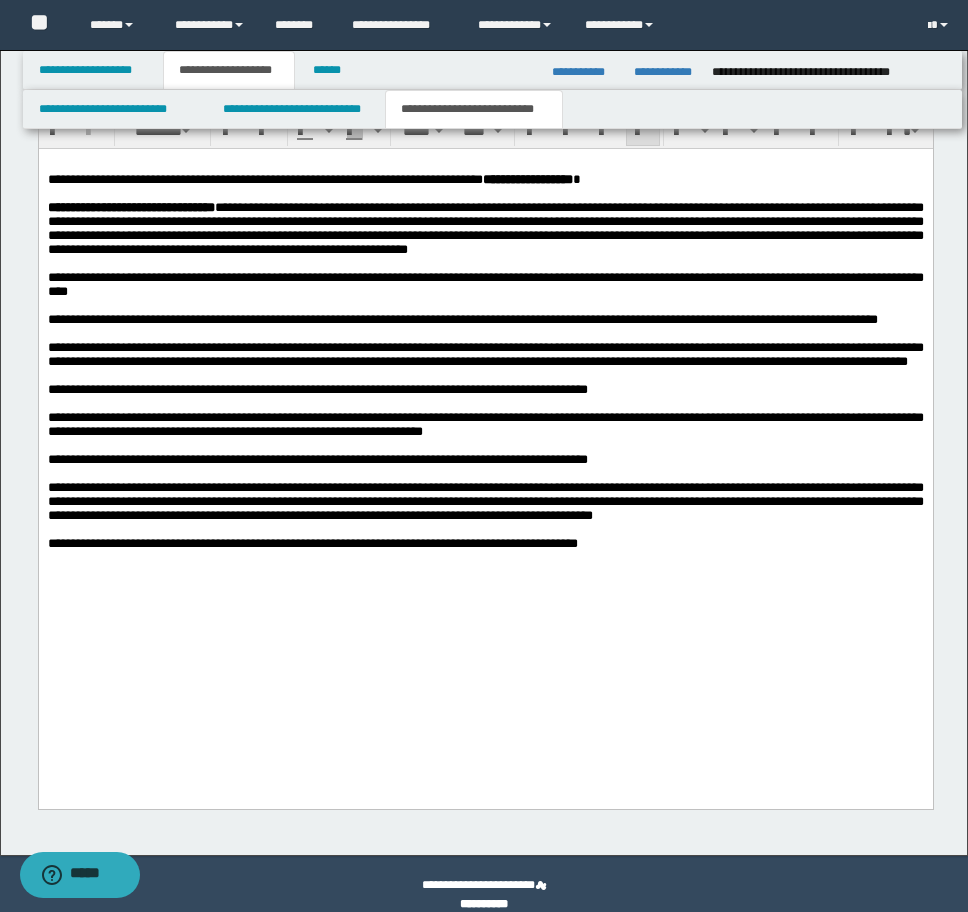 scroll, scrollTop: 5626, scrollLeft: 0, axis: vertical 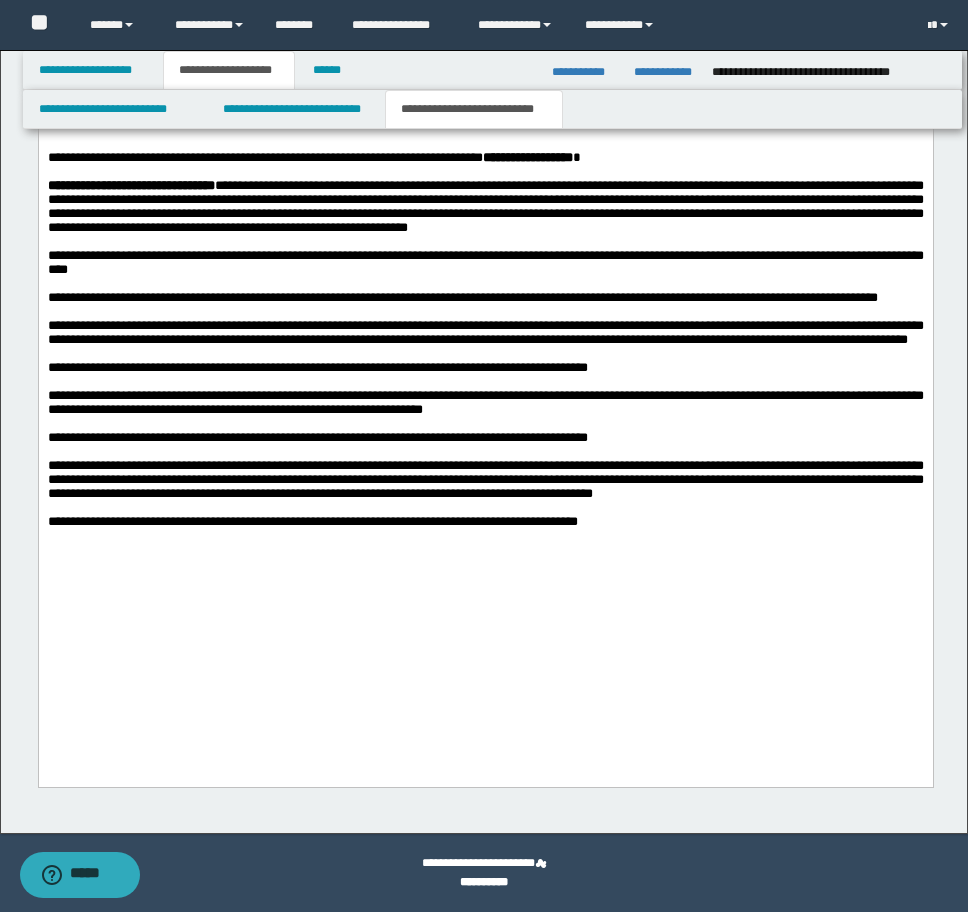 click on "**********" at bounding box center [485, 373] 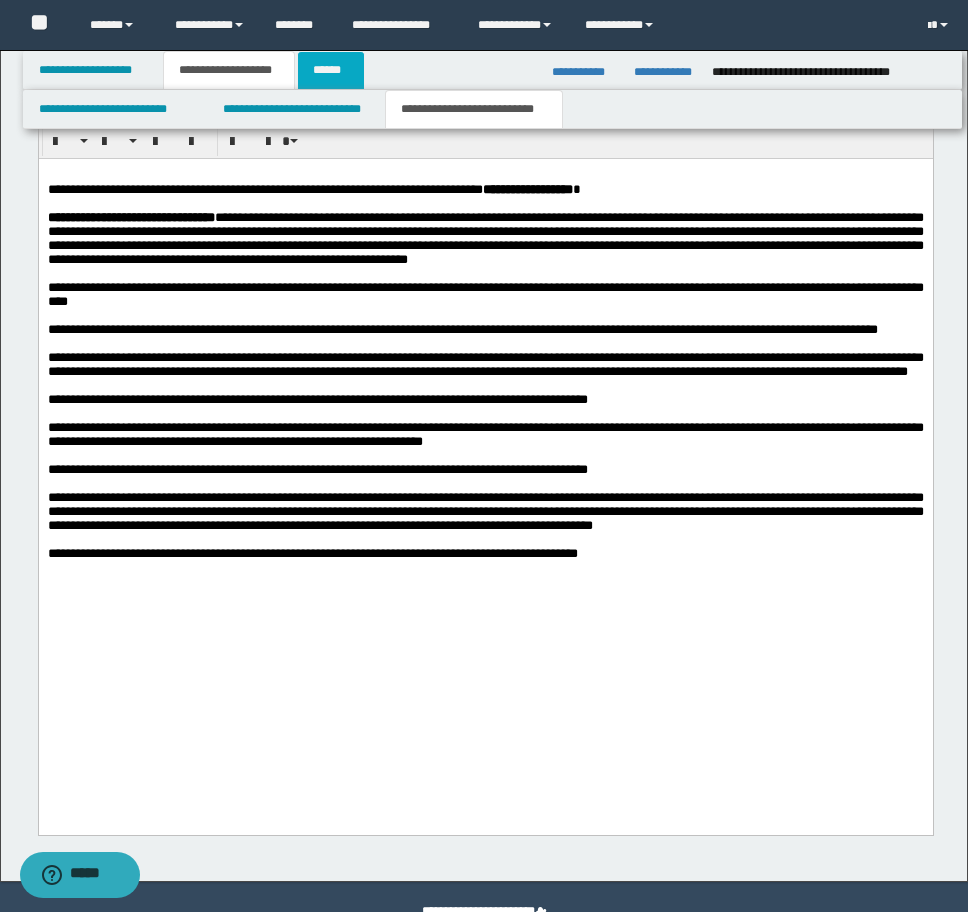 click on "******" at bounding box center (331, 70) 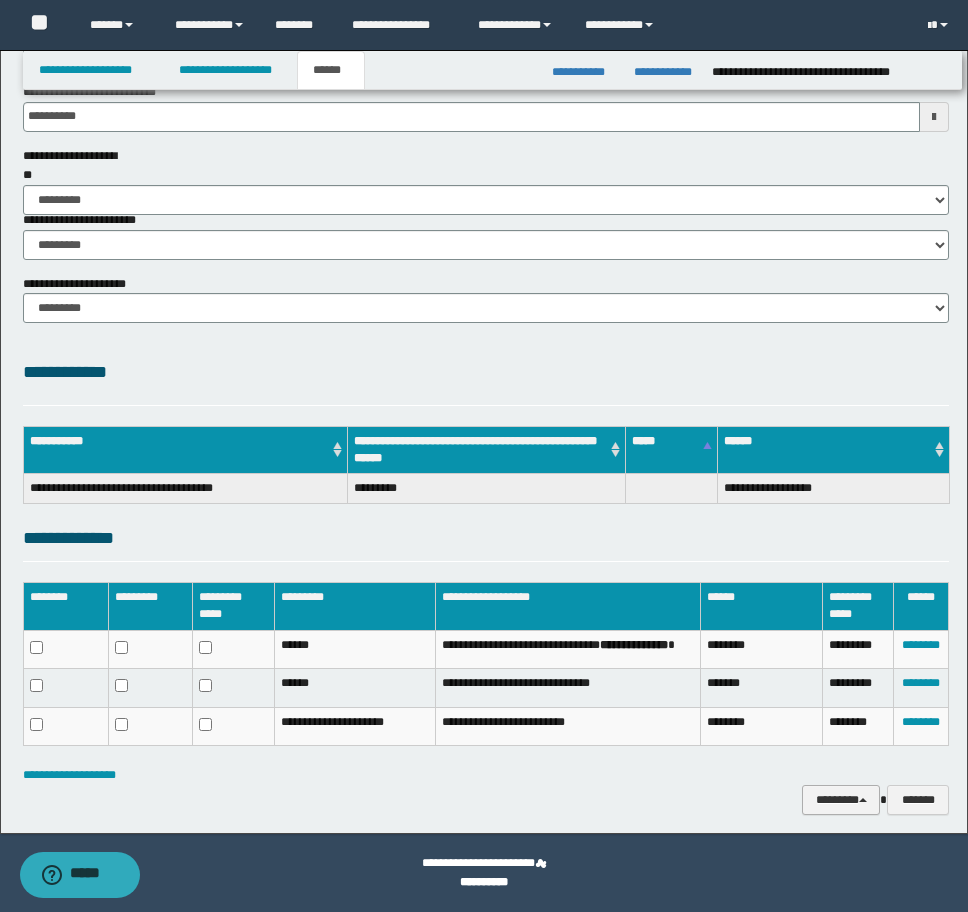click on "********" at bounding box center [841, 800] 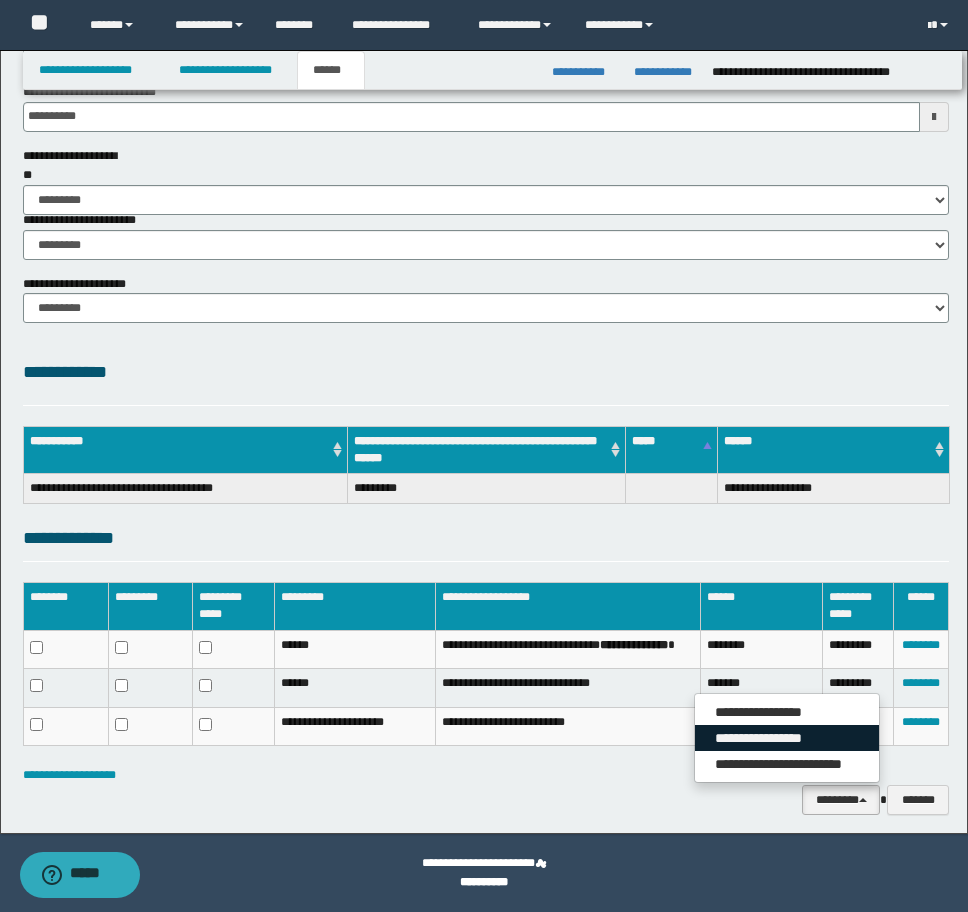 click on "**********" at bounding box center (787, 738) 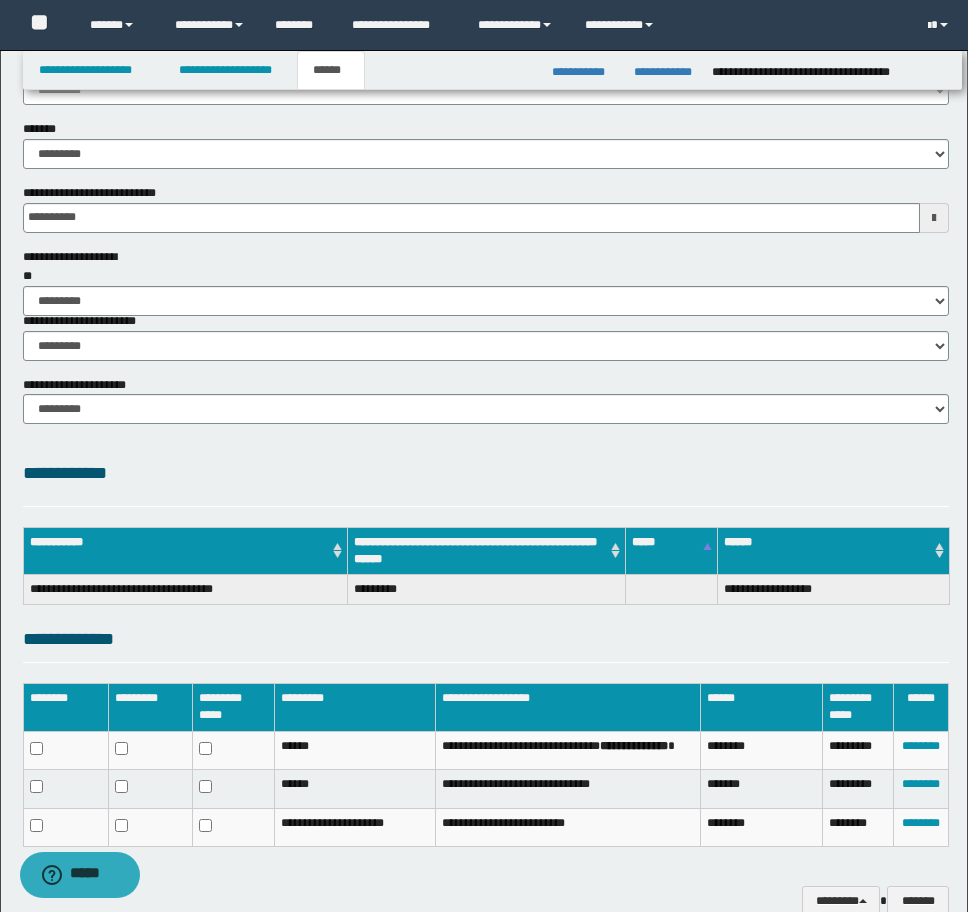 scroll, scrollTop: 0, scrollLeft: 0, axis: both 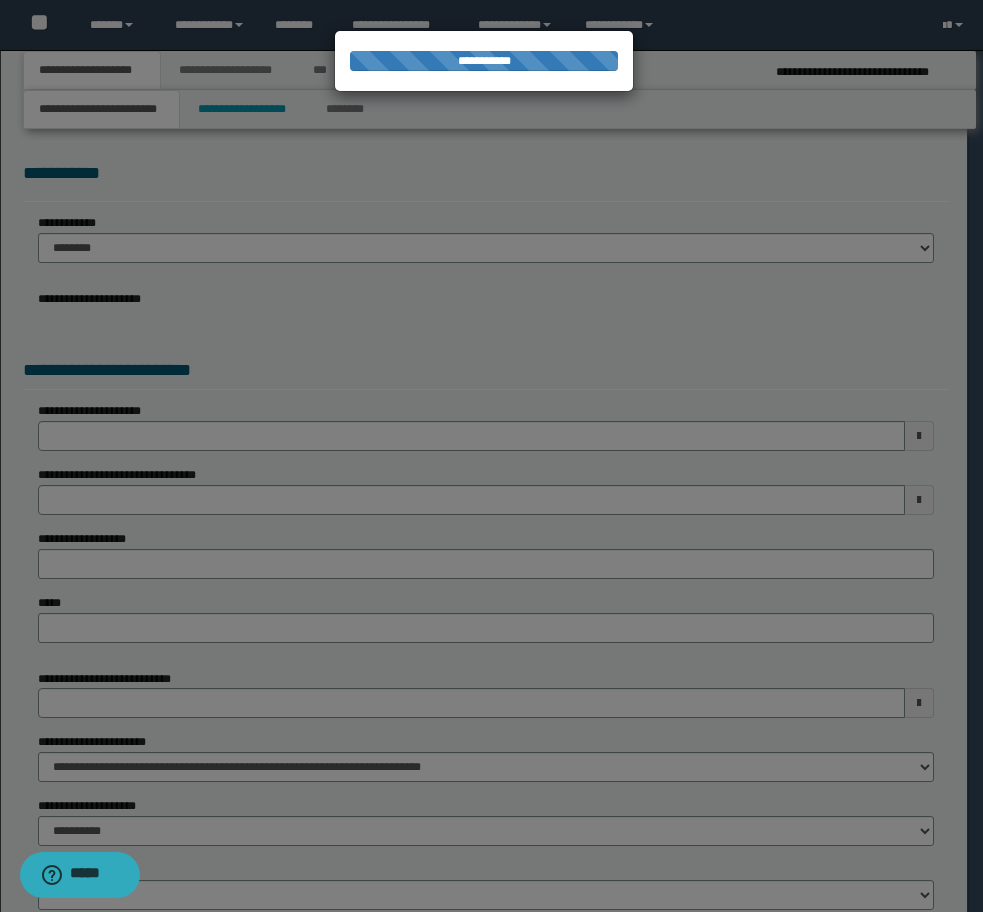select on "*" 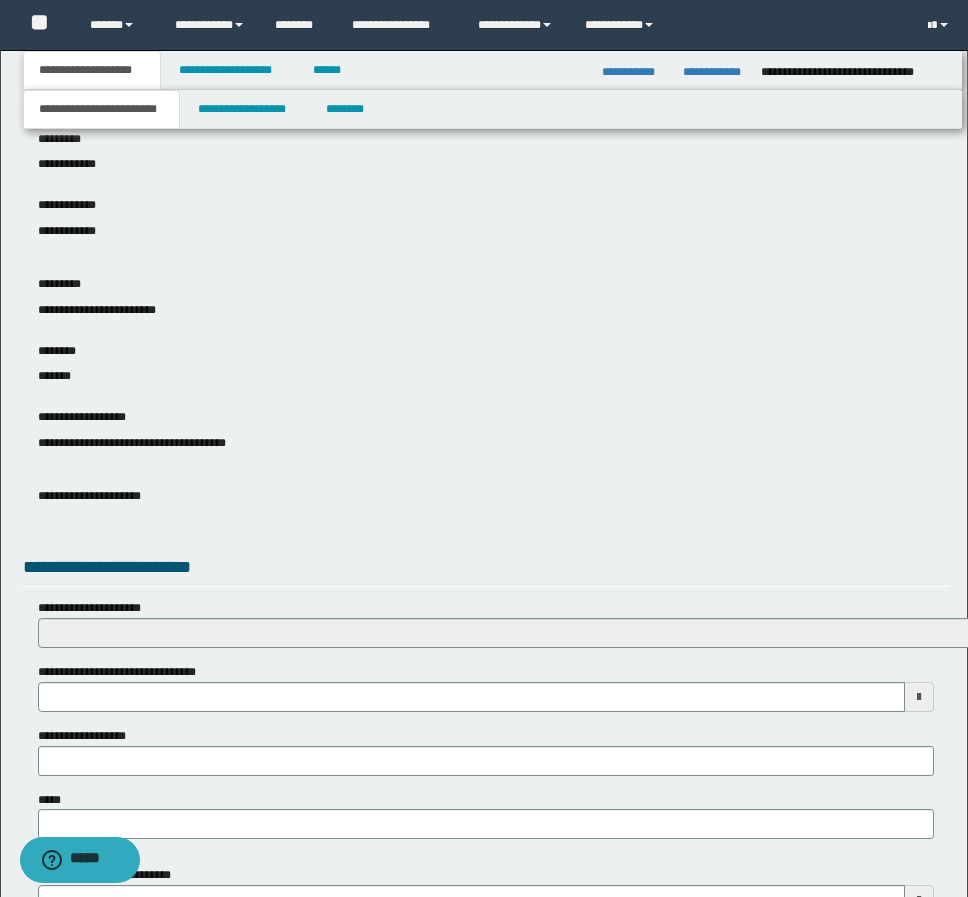scroll, scrollTop: 500, scrollLeft: 0, axis: vertical 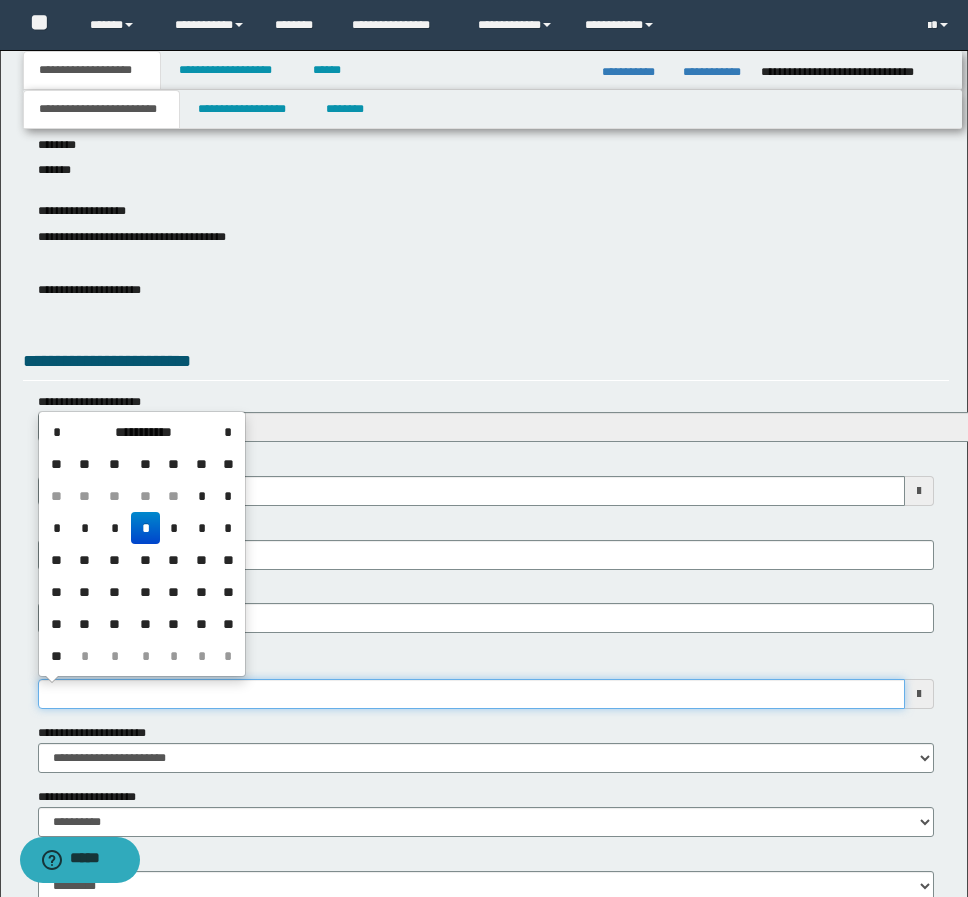 click on "**********" at bounding box center (471, 694) 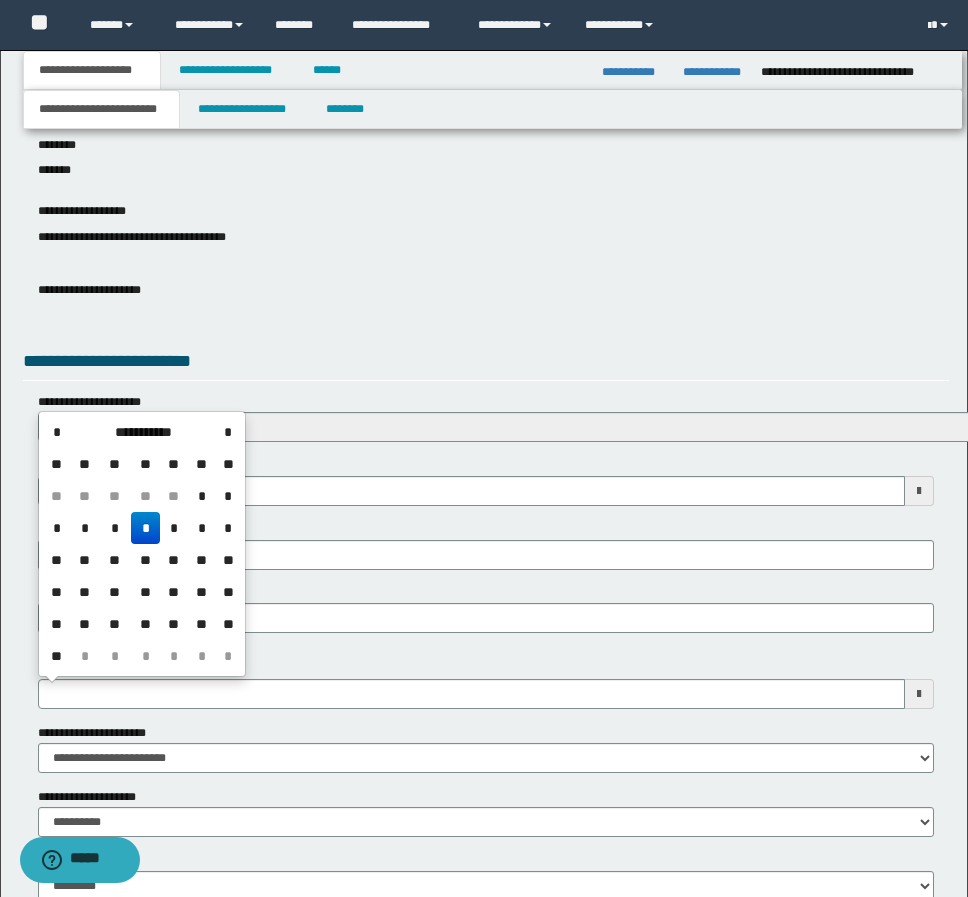 click on "*" at bounding box center [145, 528] 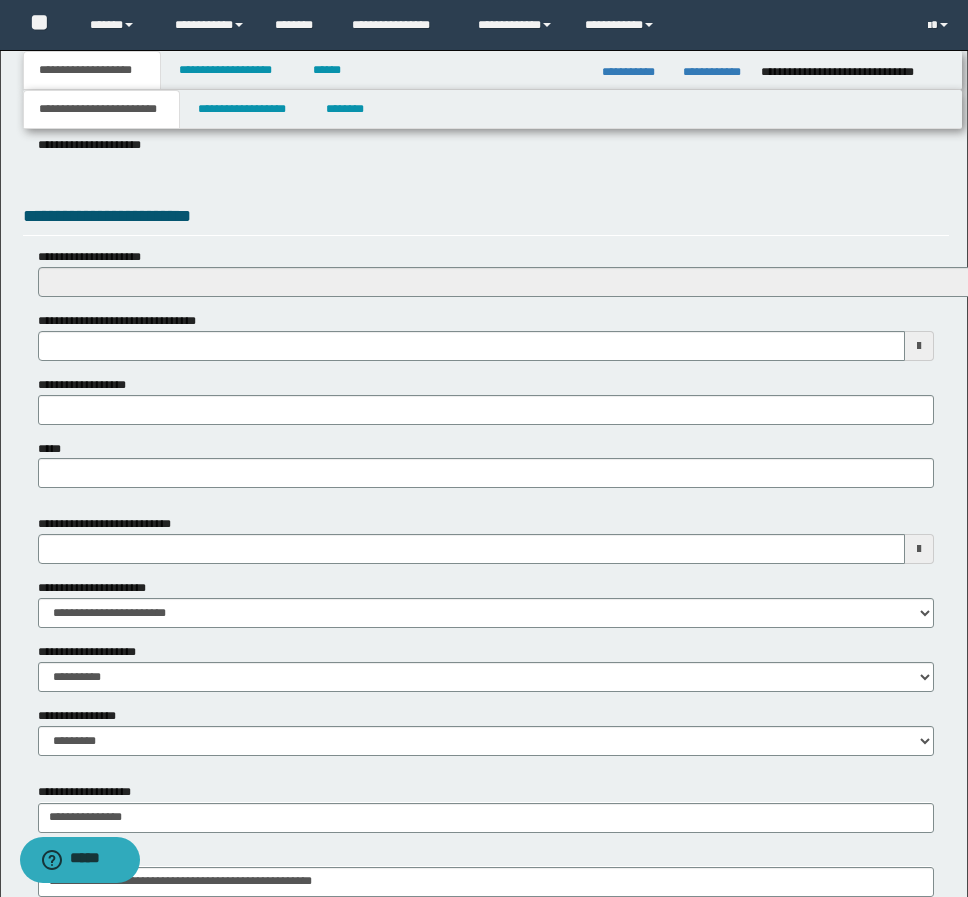 scroll, scrollTop: 895, scrollLeft: 0, axis: vertical 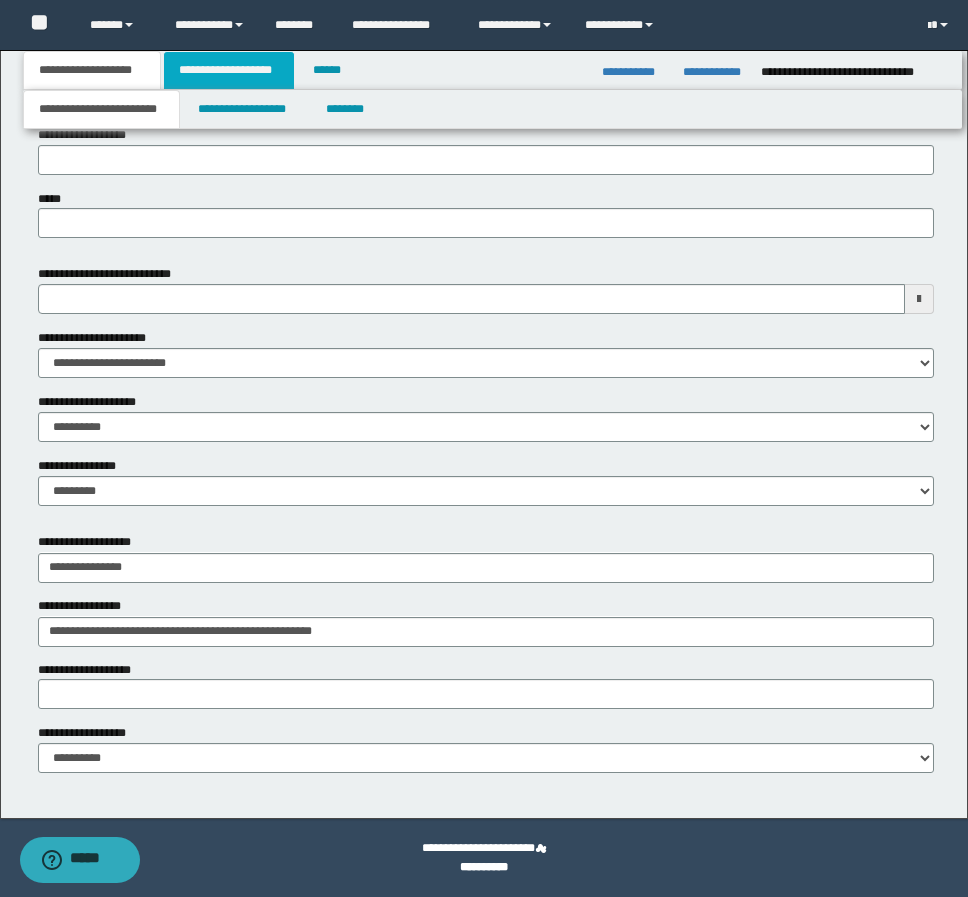 click on "**********" at bounding box center (229, 70) 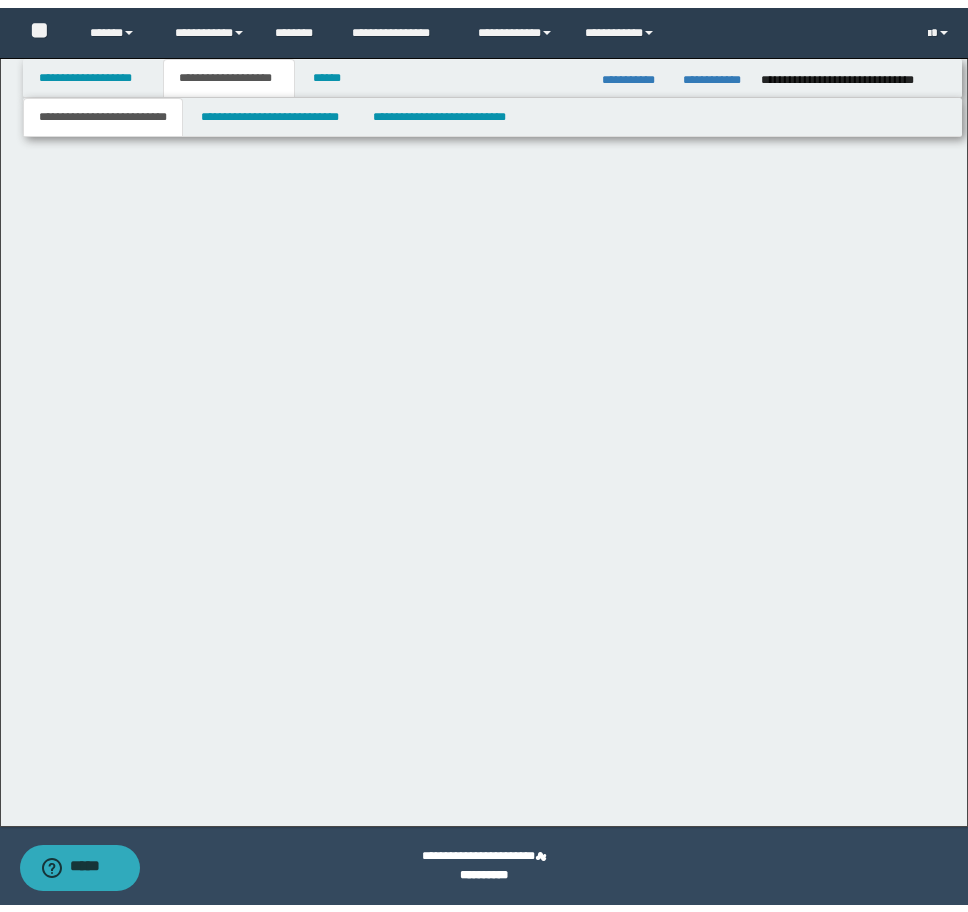 scroll, scrollTop: 0, scrollLeft: 0, axis: both 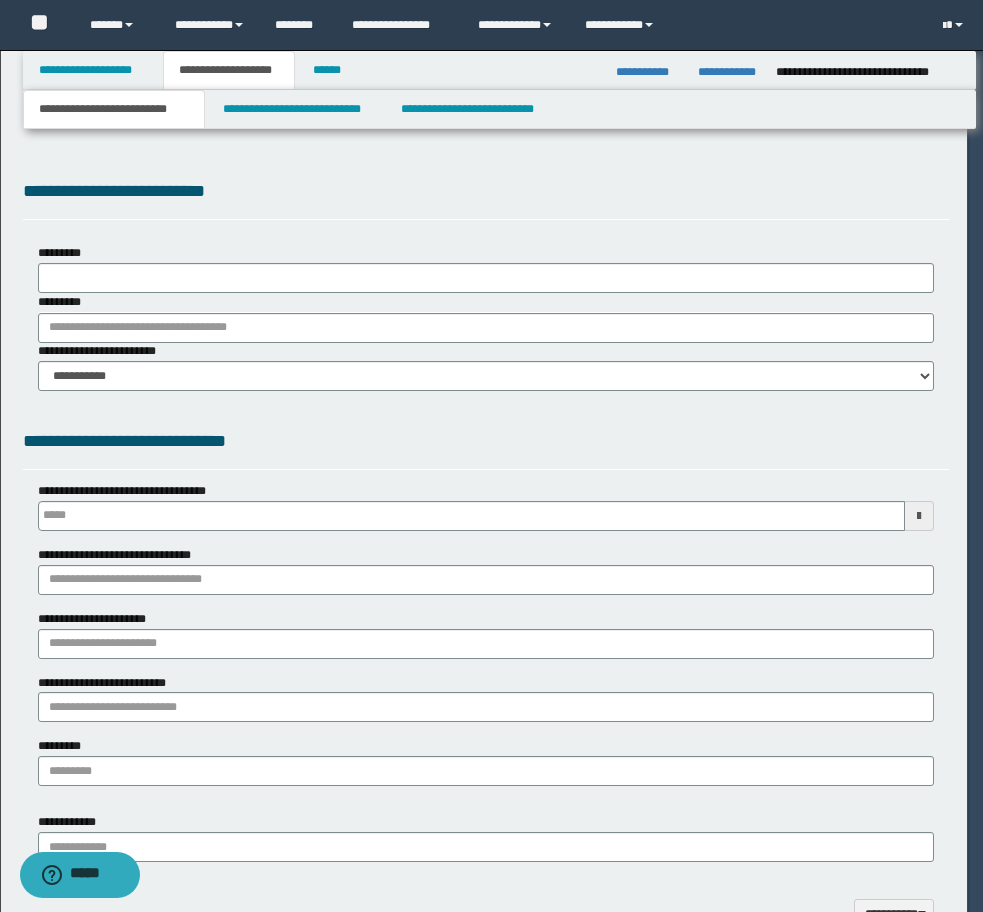 type 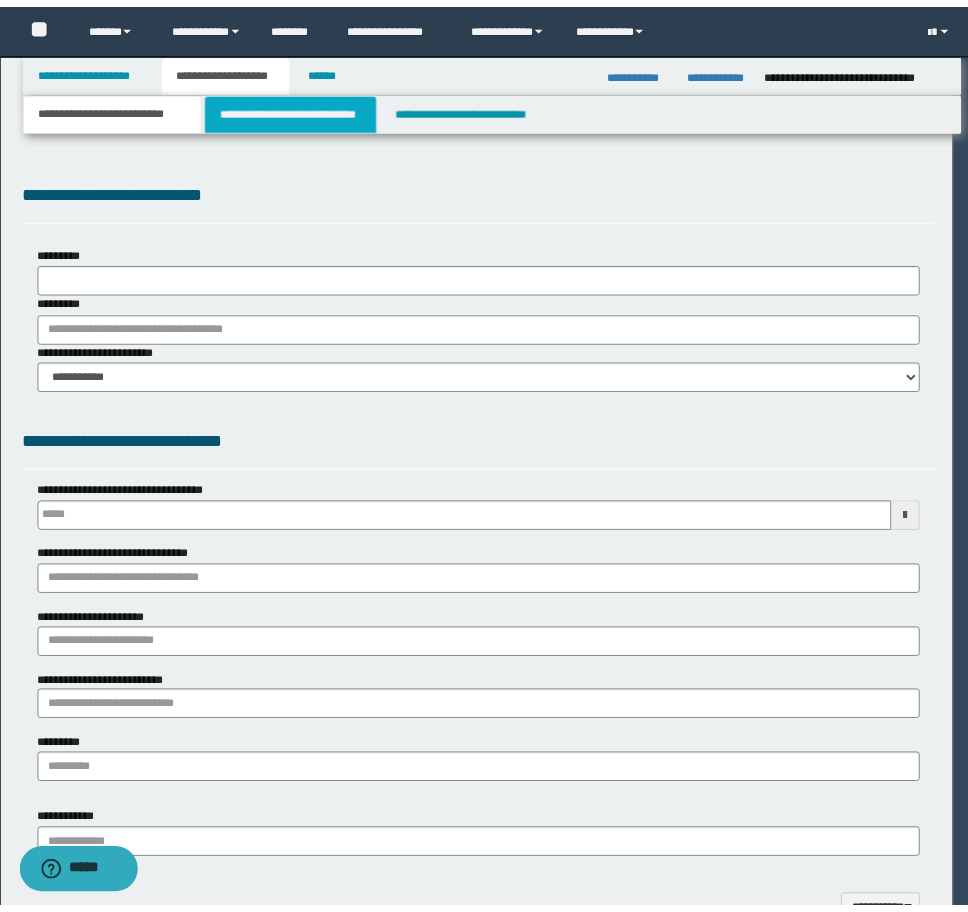 scroll, scrollTop: 0, scrollLeft: 0, axis: both 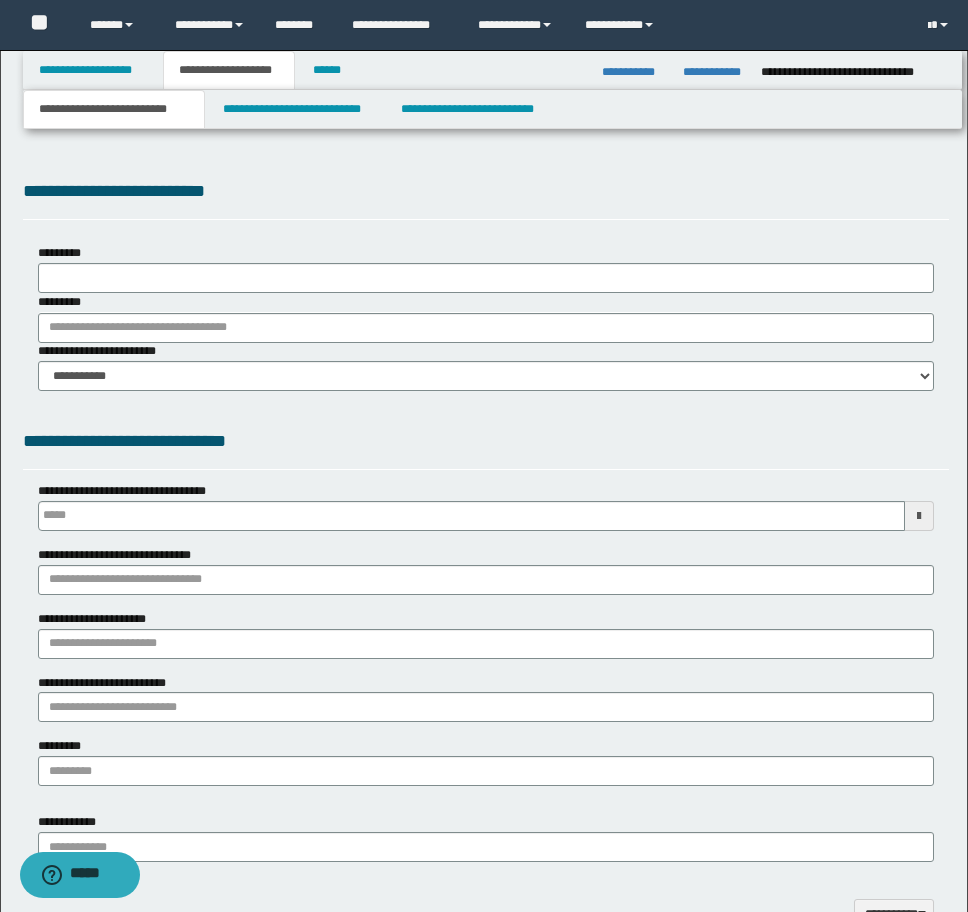 type on "**********" 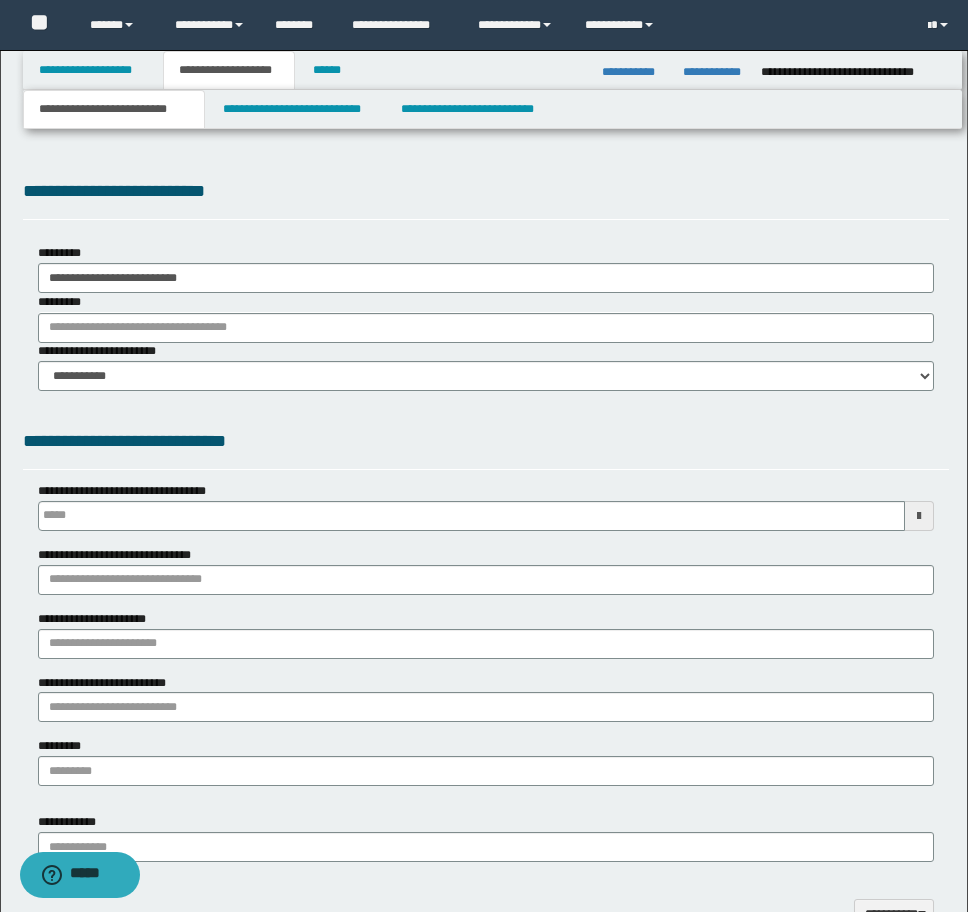 select on "*" 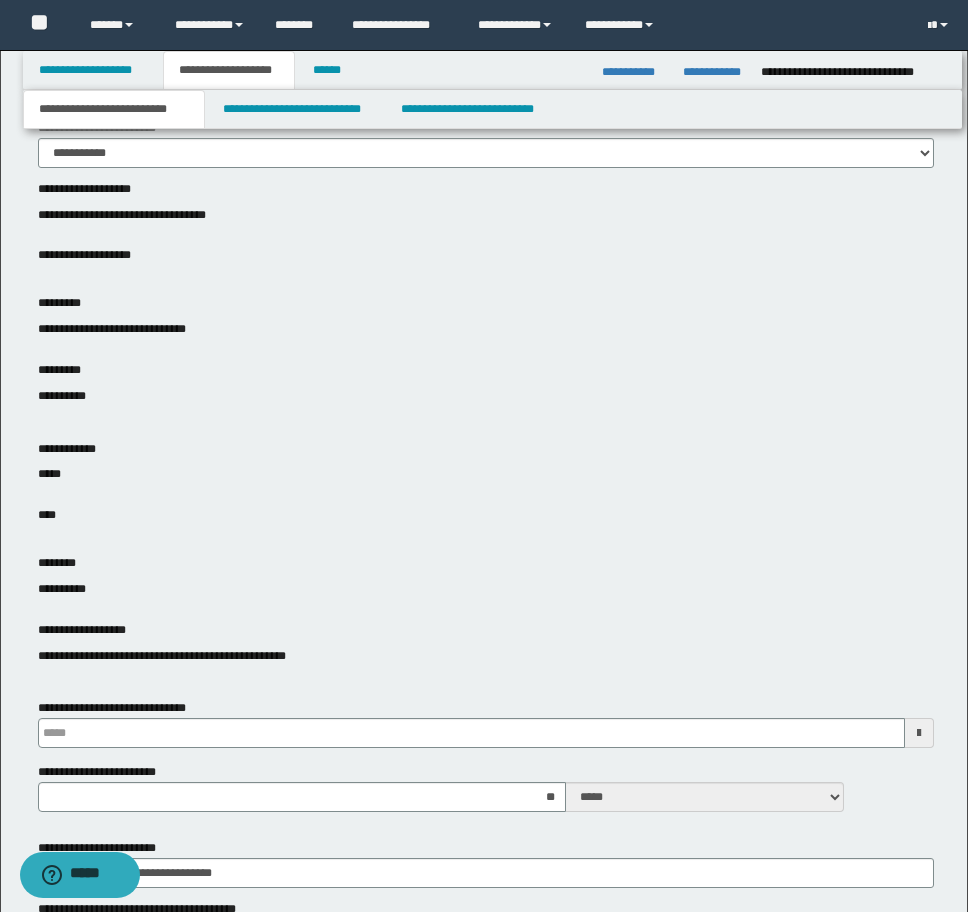 scroll, scrollTop: 600, scrollLeft: 0, axis: vertical 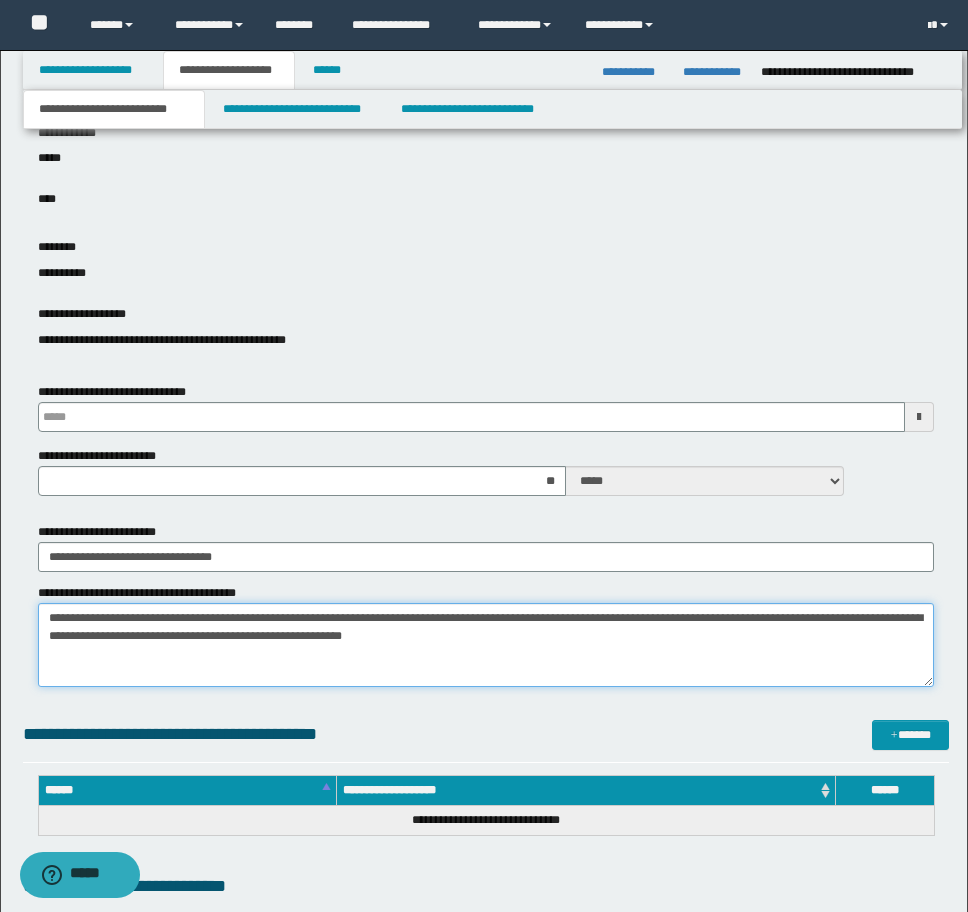 drag, startPoint x: 739, startPoint y: 642, endPoint x: -8, endPoint y: 580, distance: 749.56854 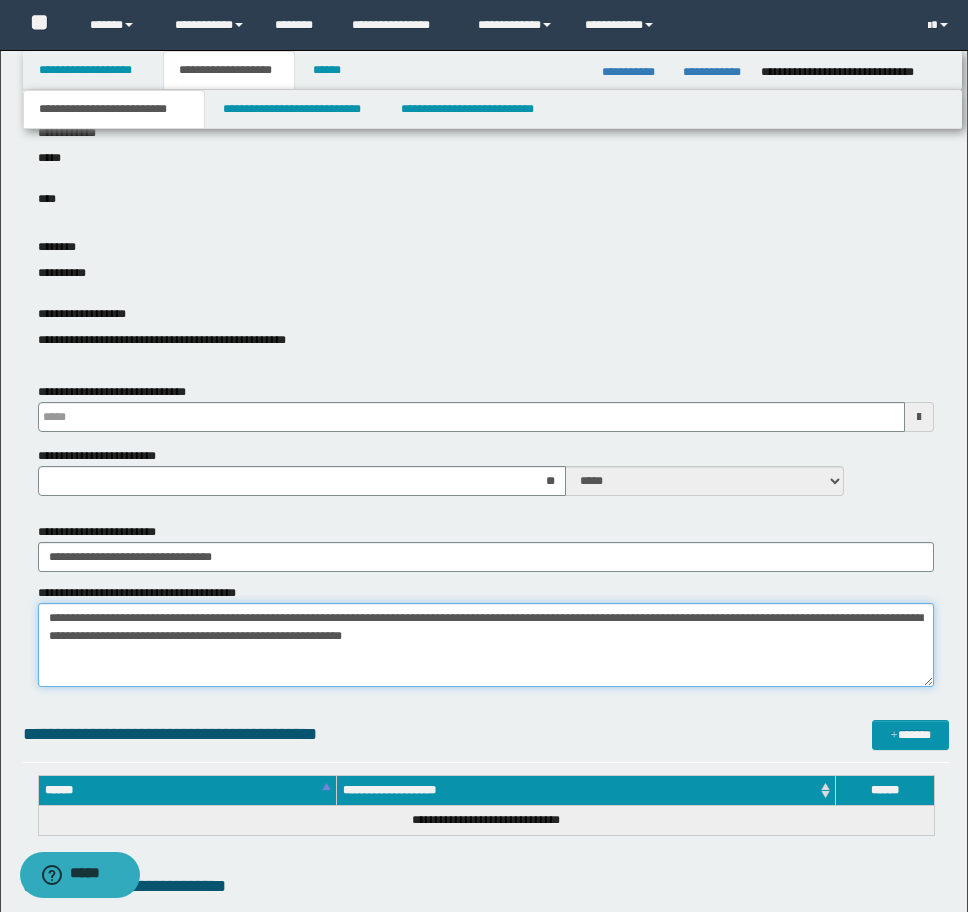 click on "**********" at bounding box center (484, -144) 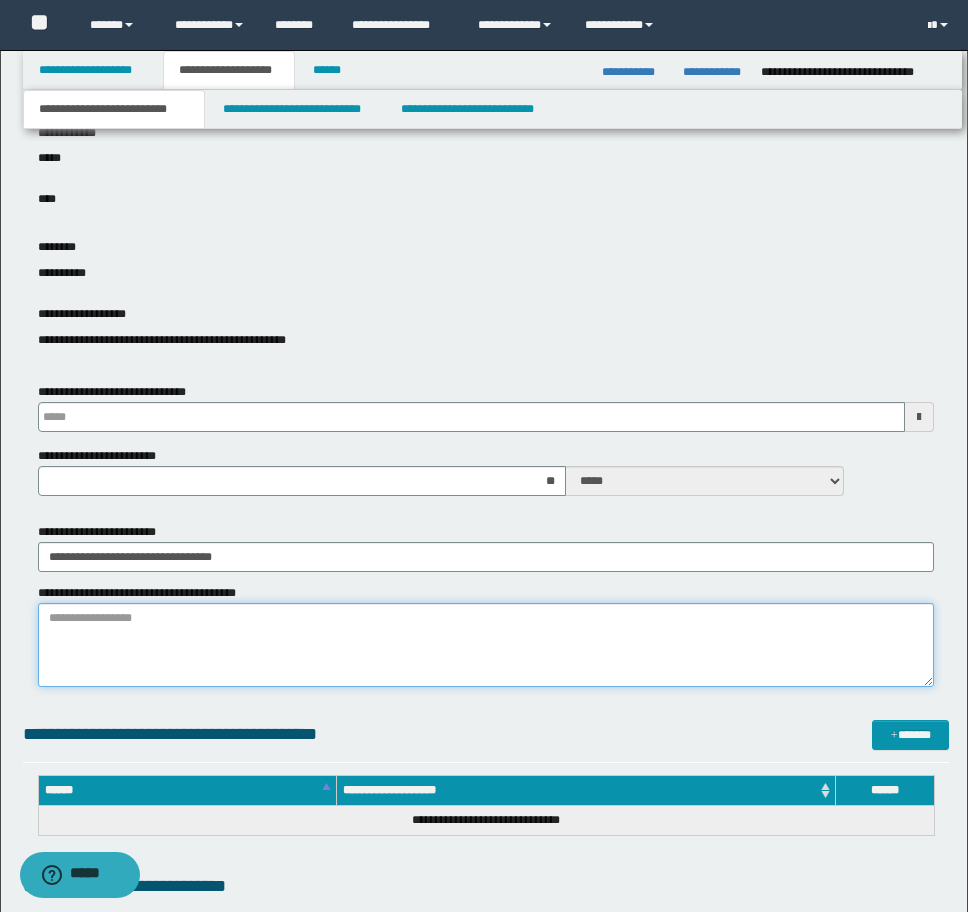 paste on "**********" 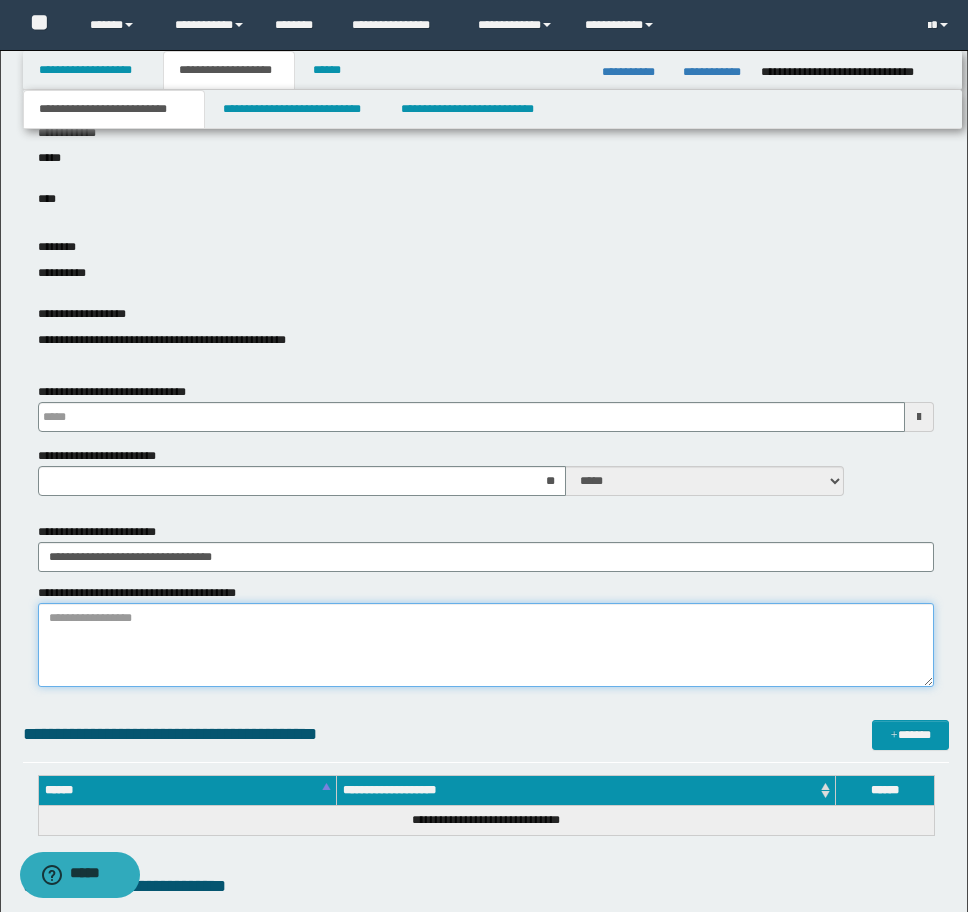 type on "**********" 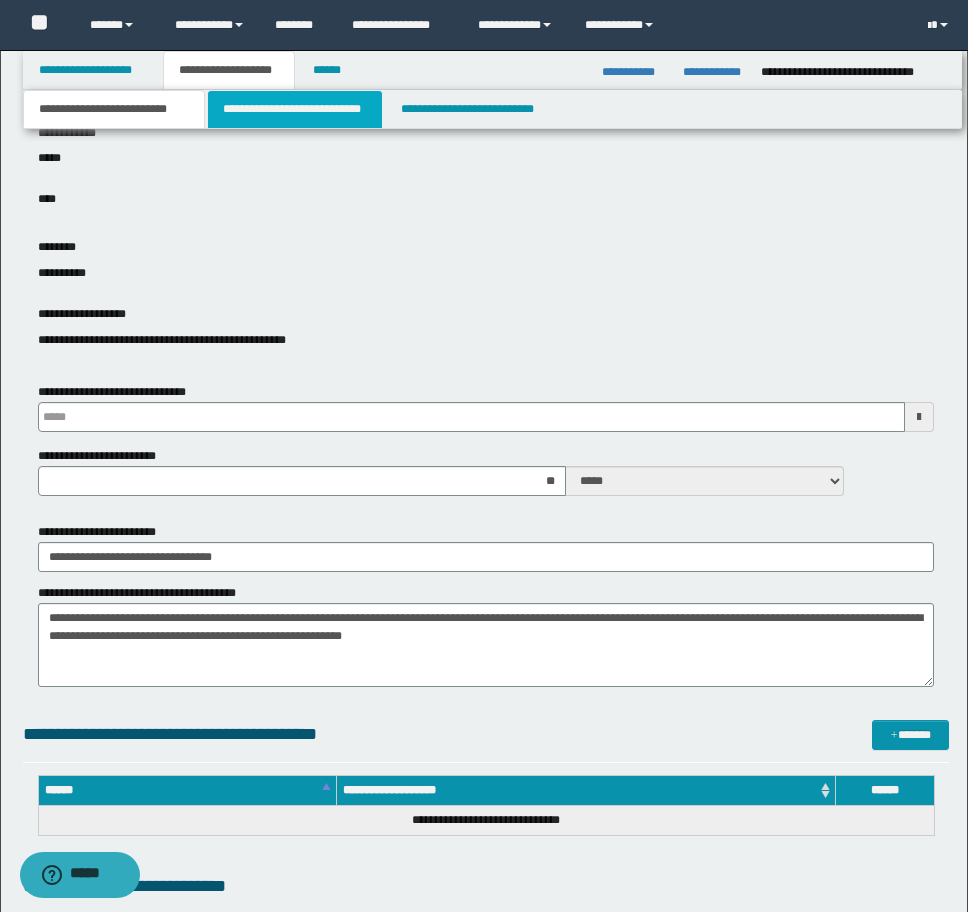 drag, startPoint x: 322, startPoint y: 99, endPoint x: 340, endPoint y: 101, distance: 18.110771 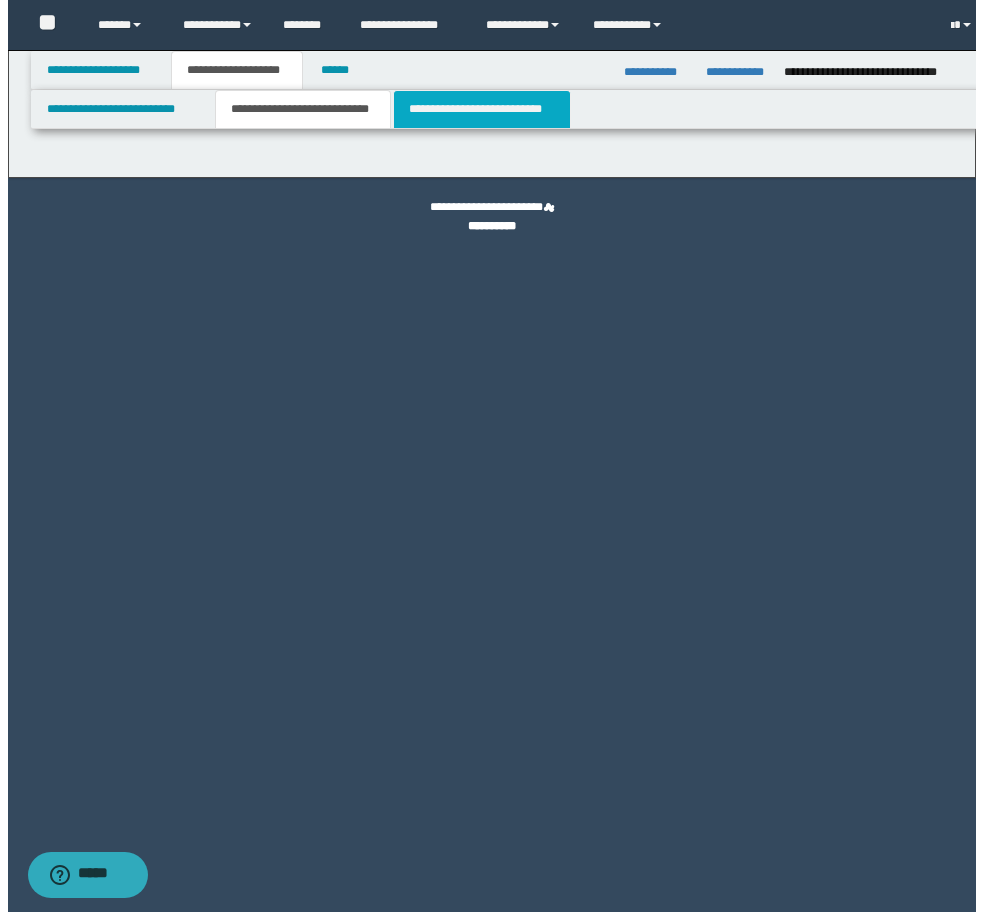 scroll, scrollTop: 0, scrollLeft: 0, axis: both 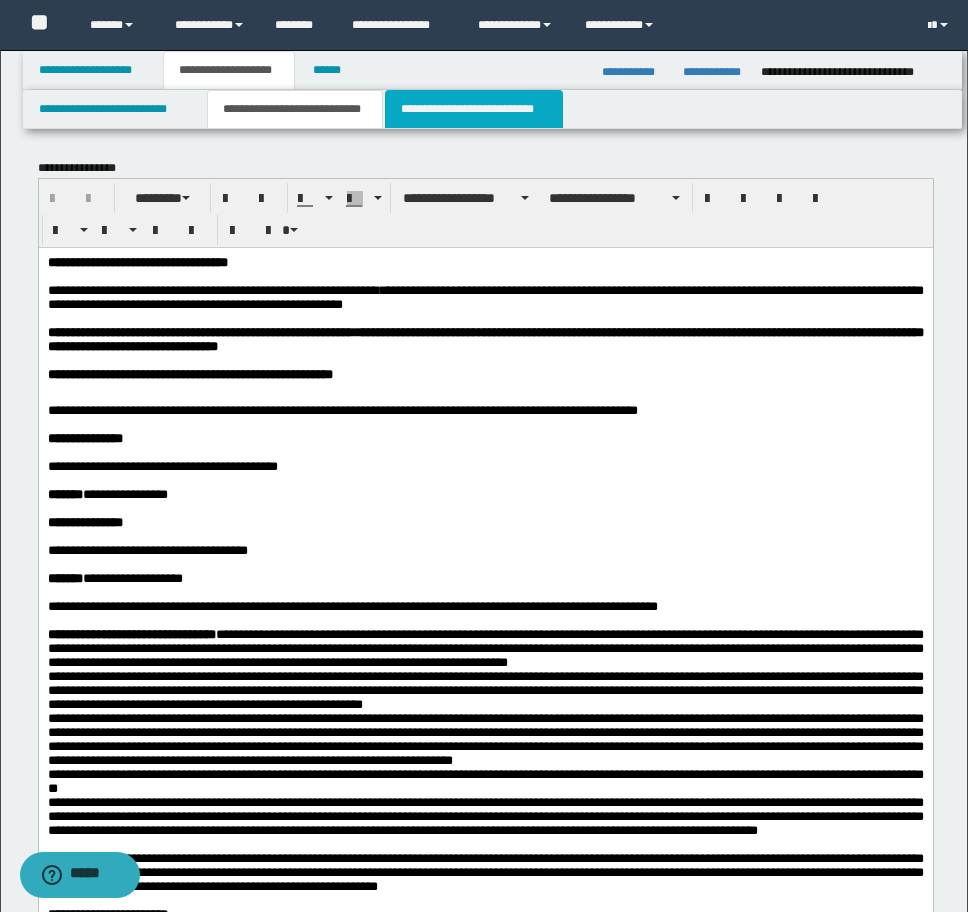 click on "**********" at bounding box center (474, 109) 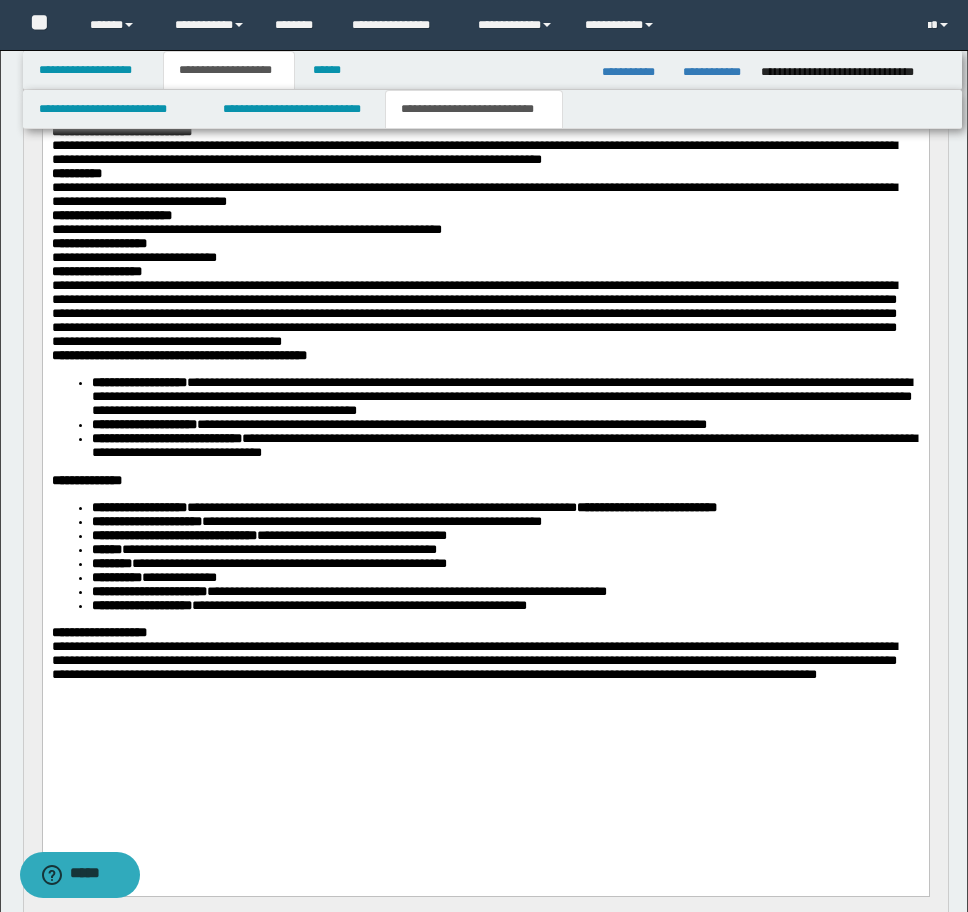 scroll, scrollTop: 300, scrollLeft: 0, axis: vertical 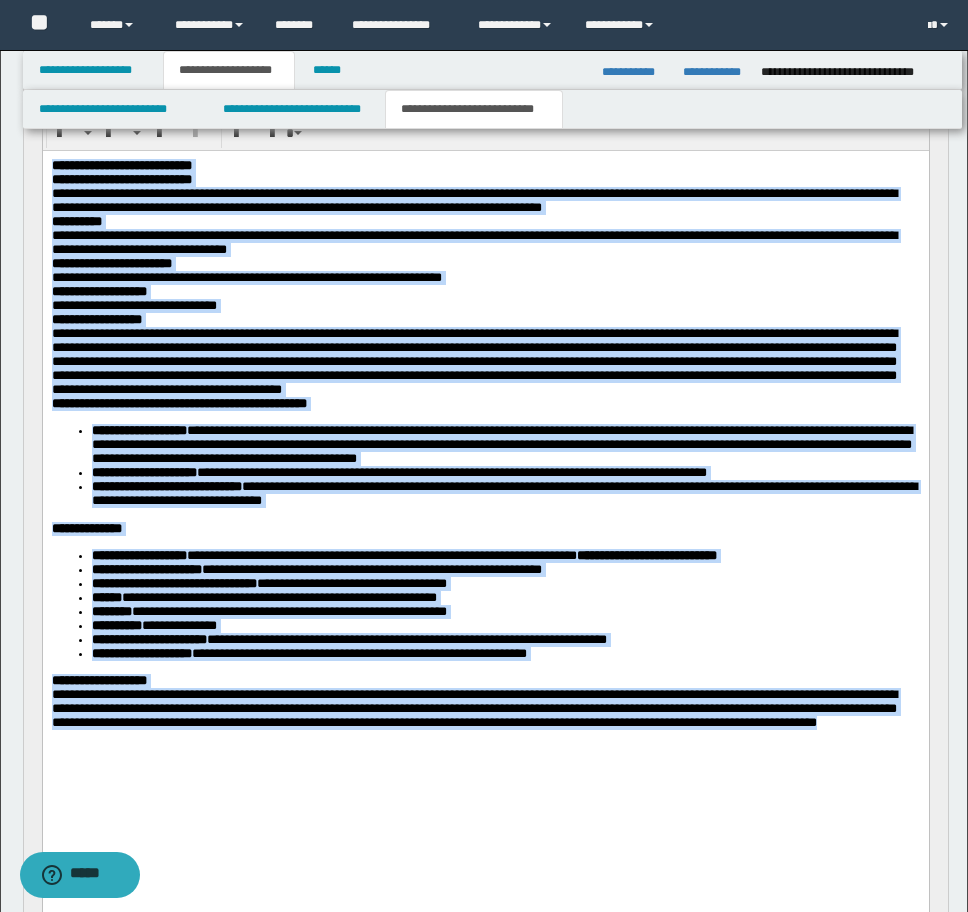 drag, startPoint x: 556, startPoint y: 837, endPoint x: -9, endPoint y: 143, distance: 894.9084 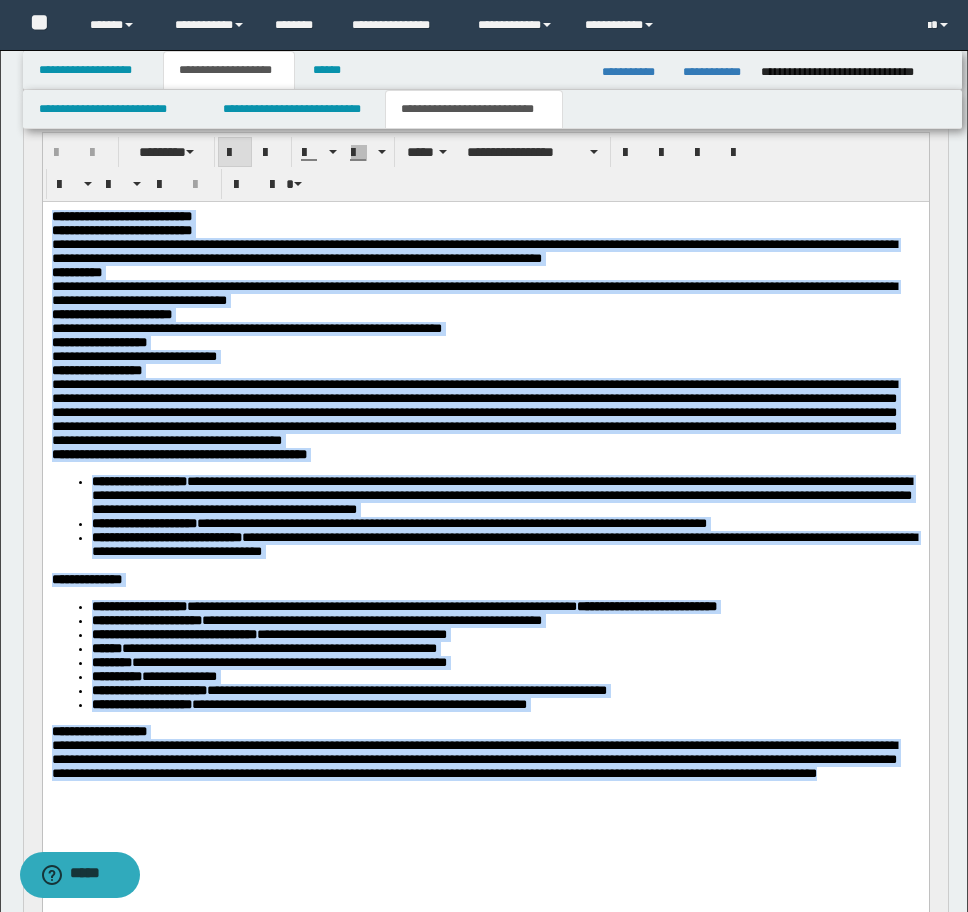 scroll, scrollTop: 200, scrollLeft: 0, axis: vertical 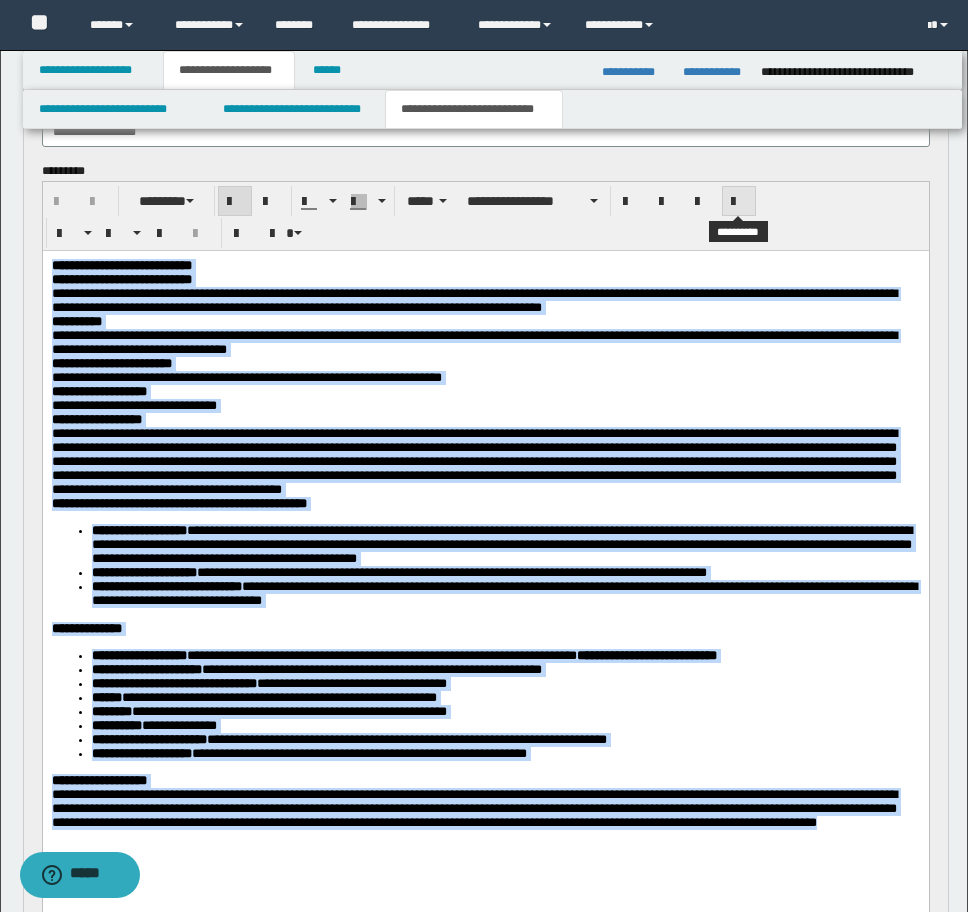 click at bounding box center [739, 202] 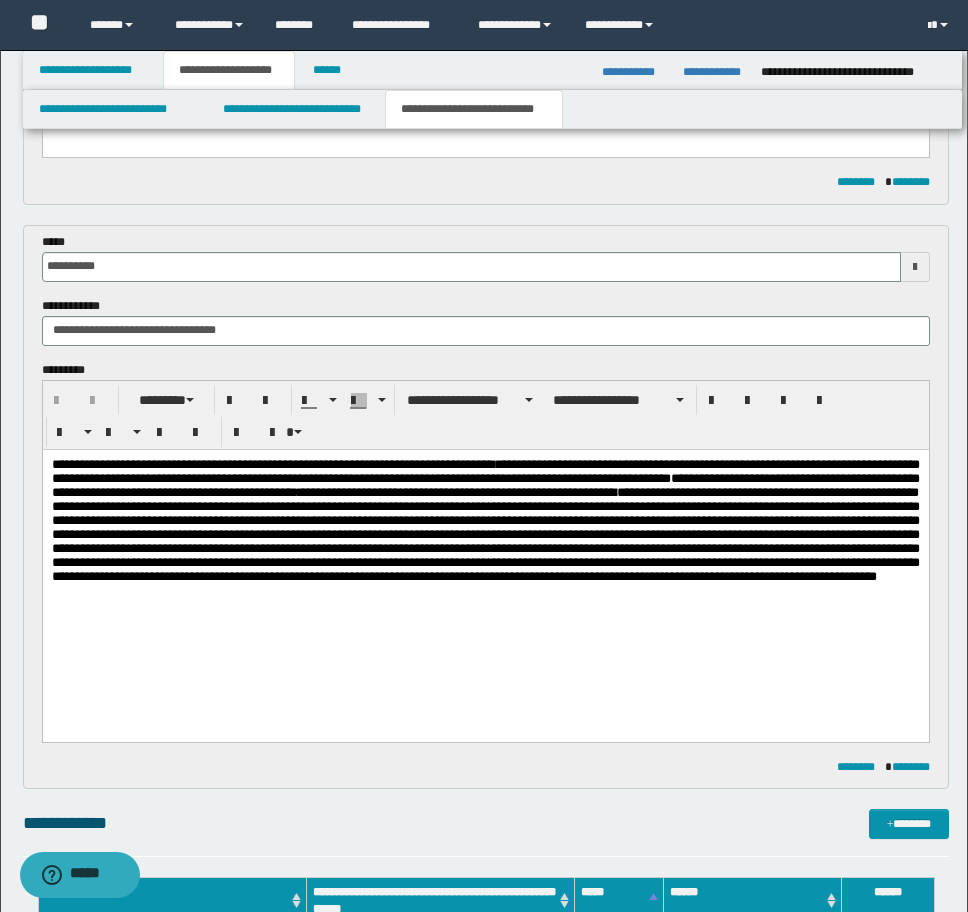 scroll, scrollTop: 1300, scrollLeft: 0, axis: vertical 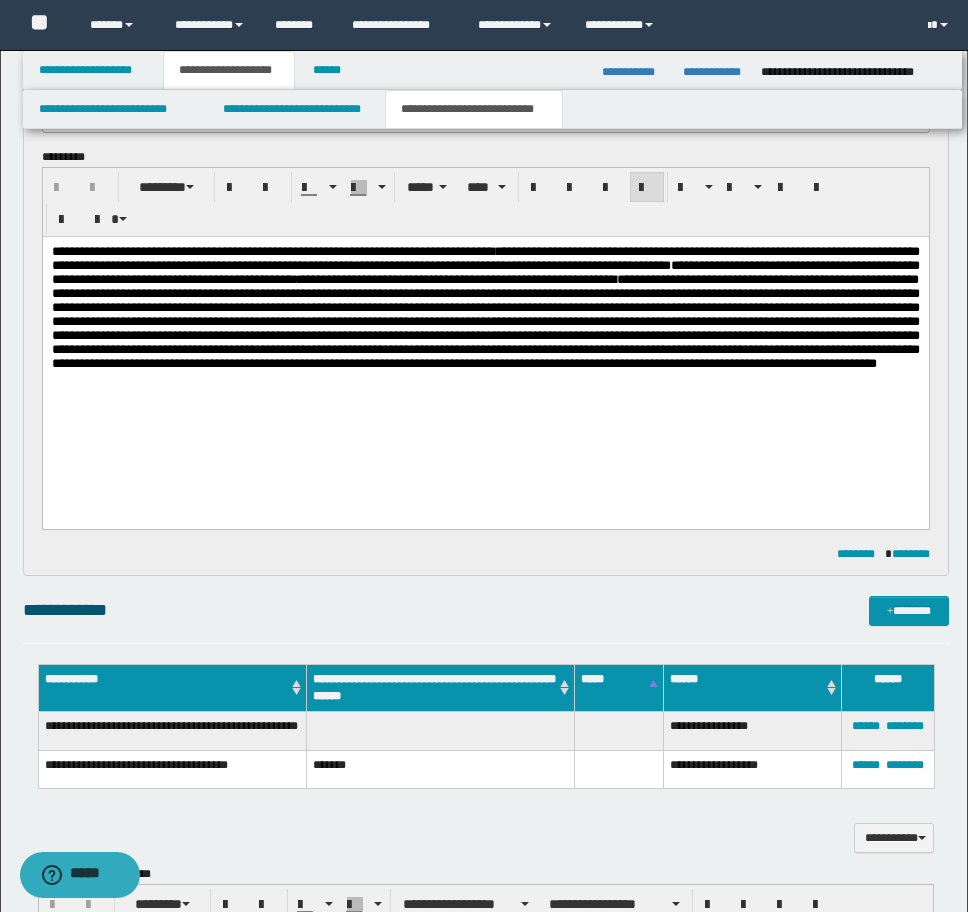click on "**********" at bounding box center [485, 332] 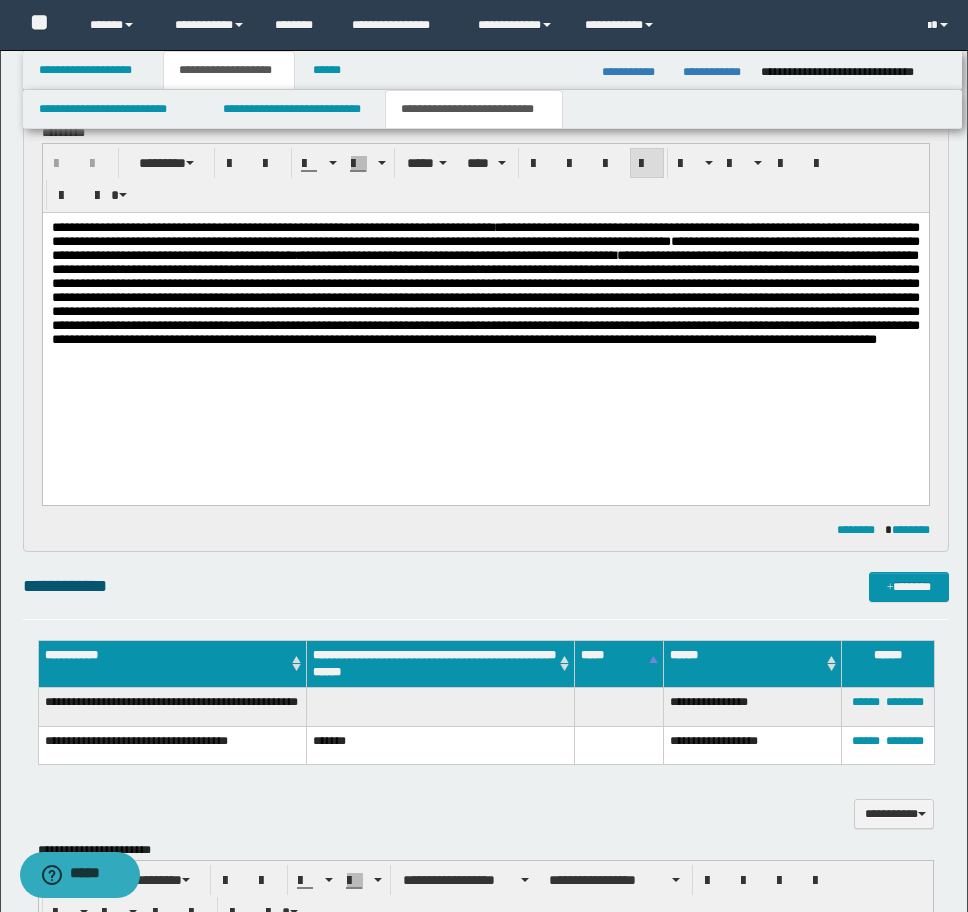 scroll, scrollTop: 1300, scrollLeft: 0, axis: vertical 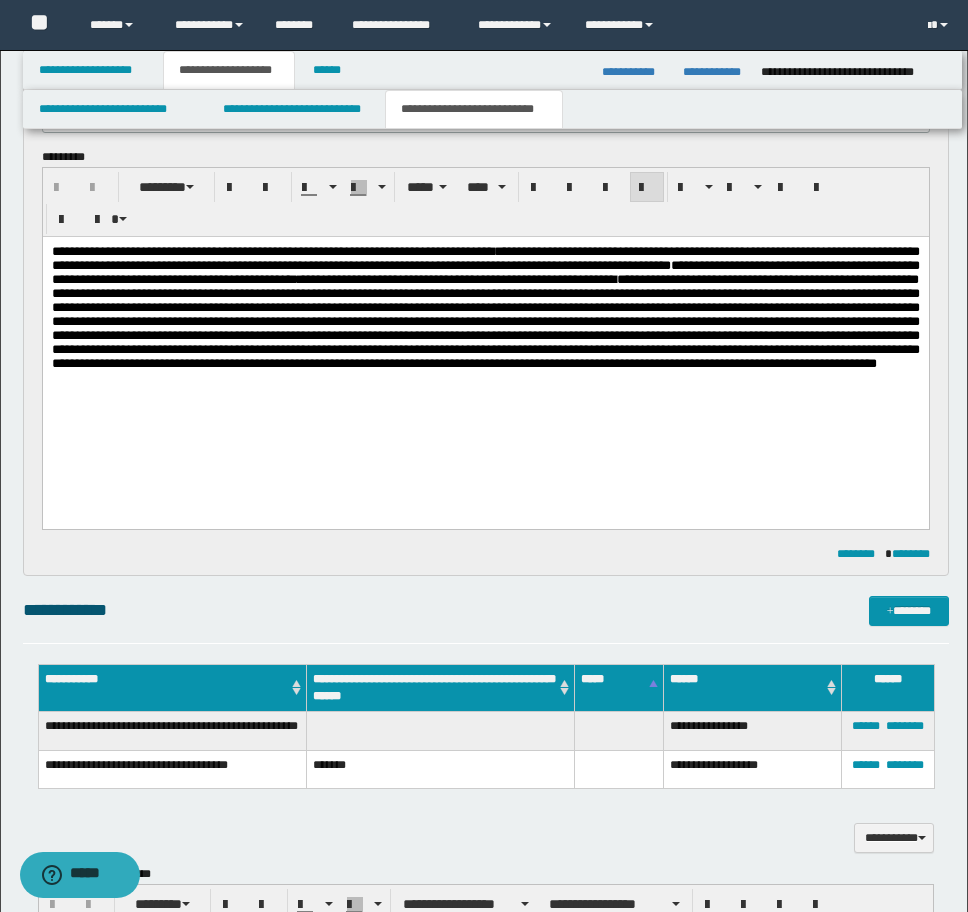 type 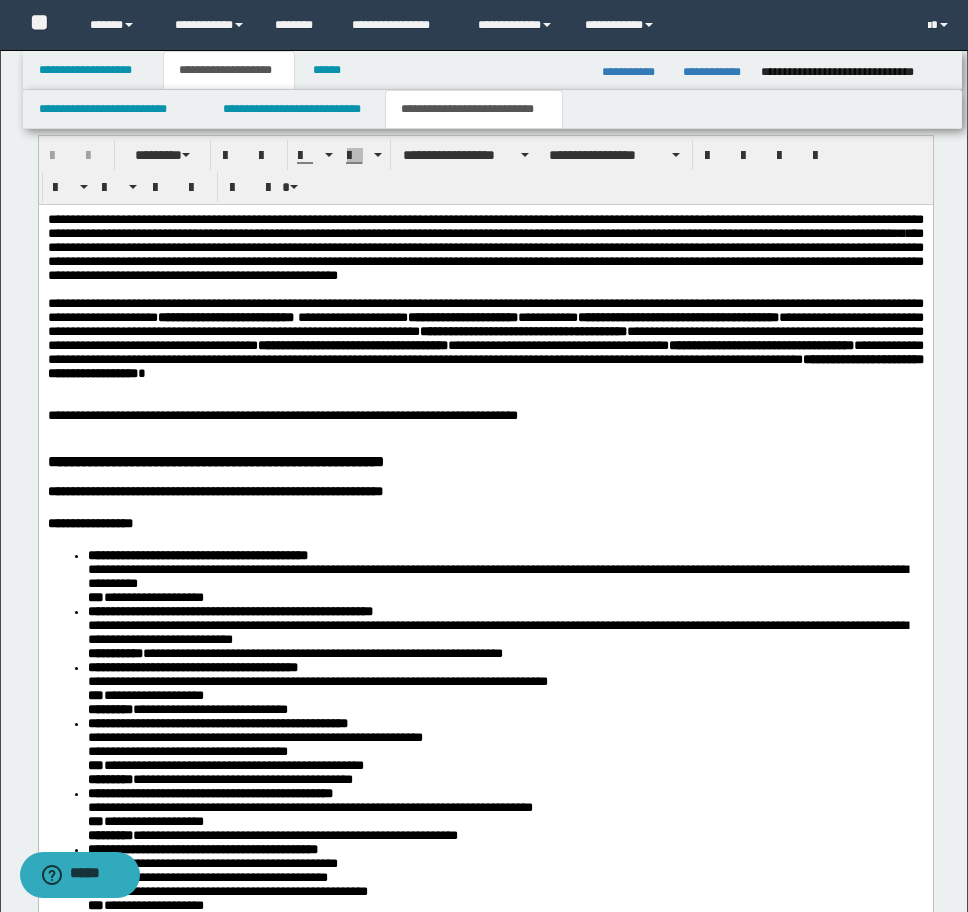 scroll, scrollTop: 2000, scrollLeft: 0, axis: vertical 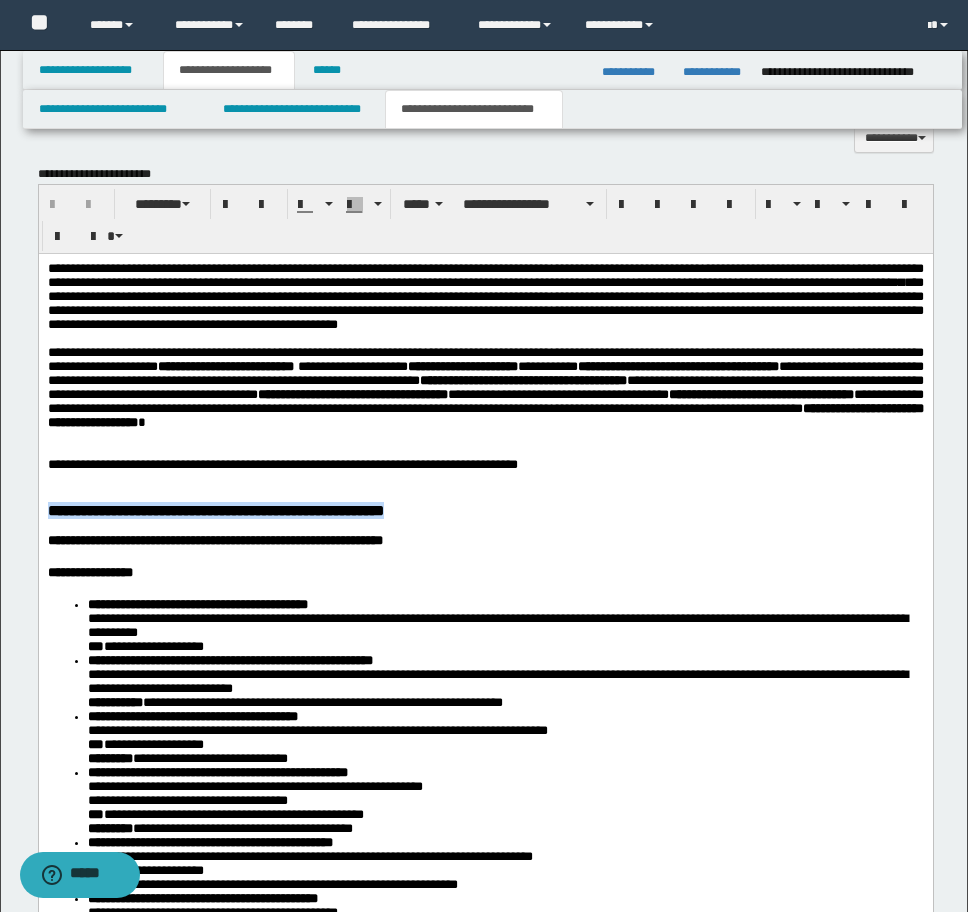 drag, startPoint x: 593, startPoint y: 537, endPoint x: -9, endPoint y: 531, distance: 602.0299 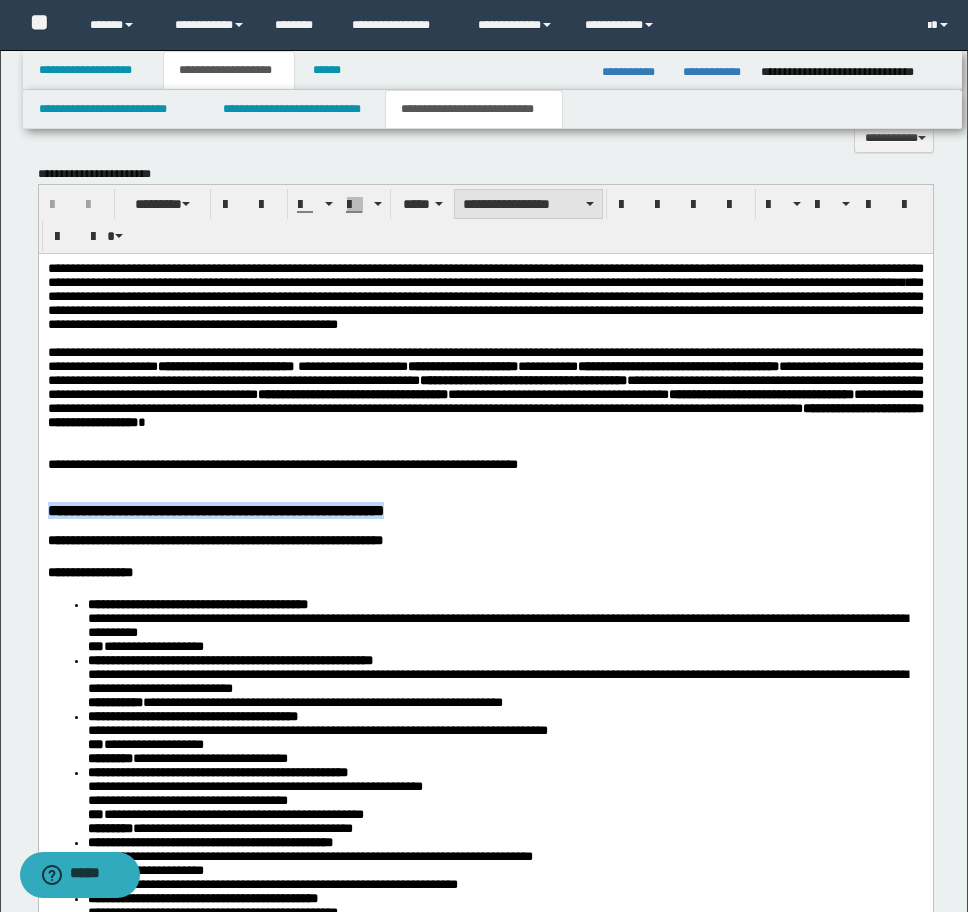 click on "**********" at bounding box center [528, 204] 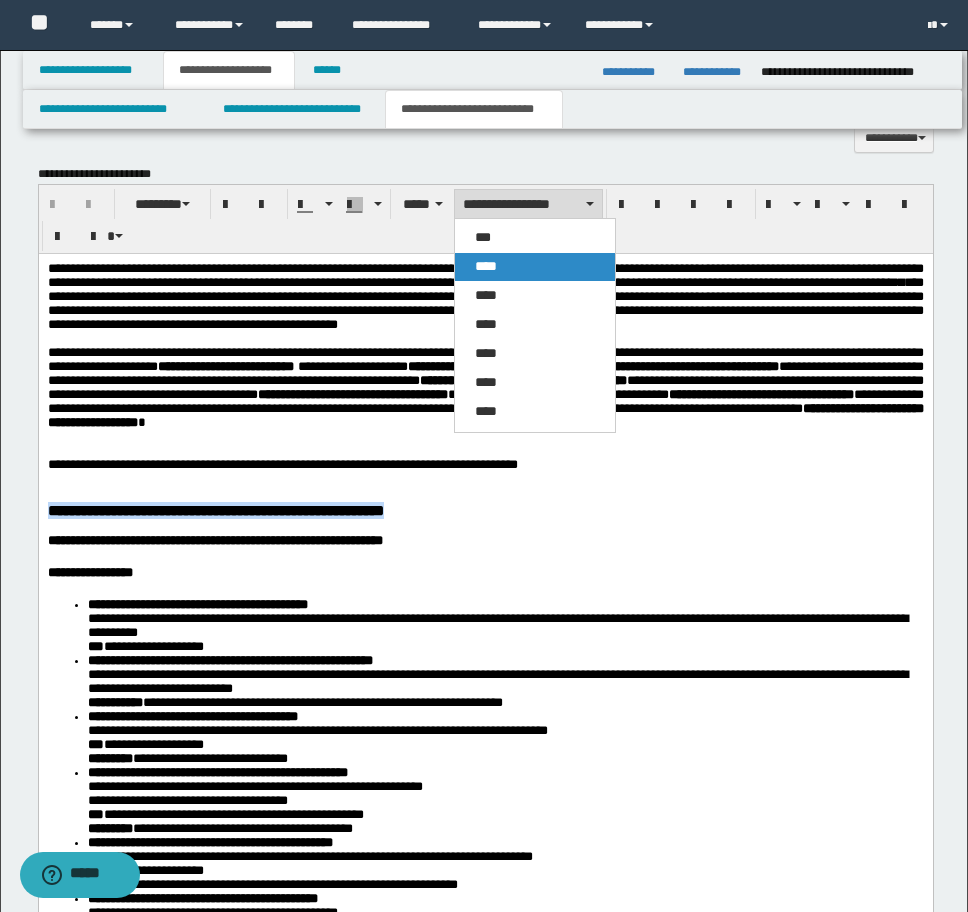 drag, startPoint x: 494, startPoint y: 264, endPoint x: 442, endPoint y: 61, distance: 209.55429 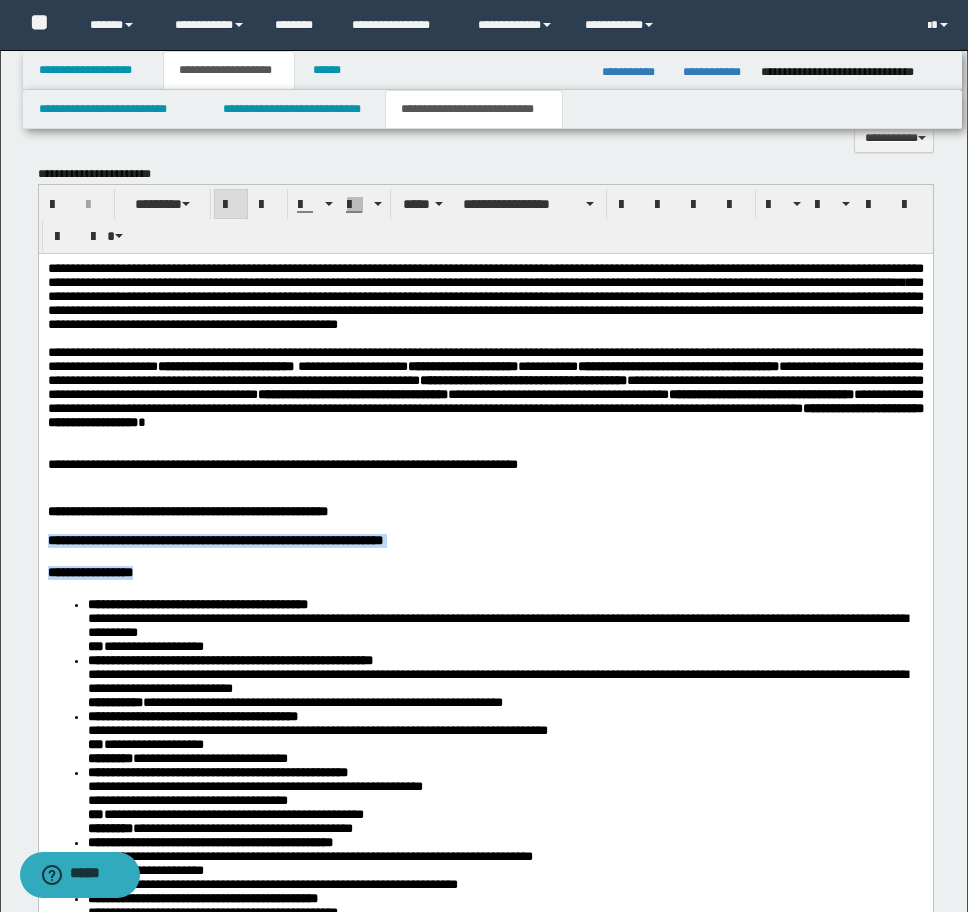 drag, startPoint x: 191, startPoint y: 607, endPoint x: 11, endPoint y: 582, distance: 181.72781 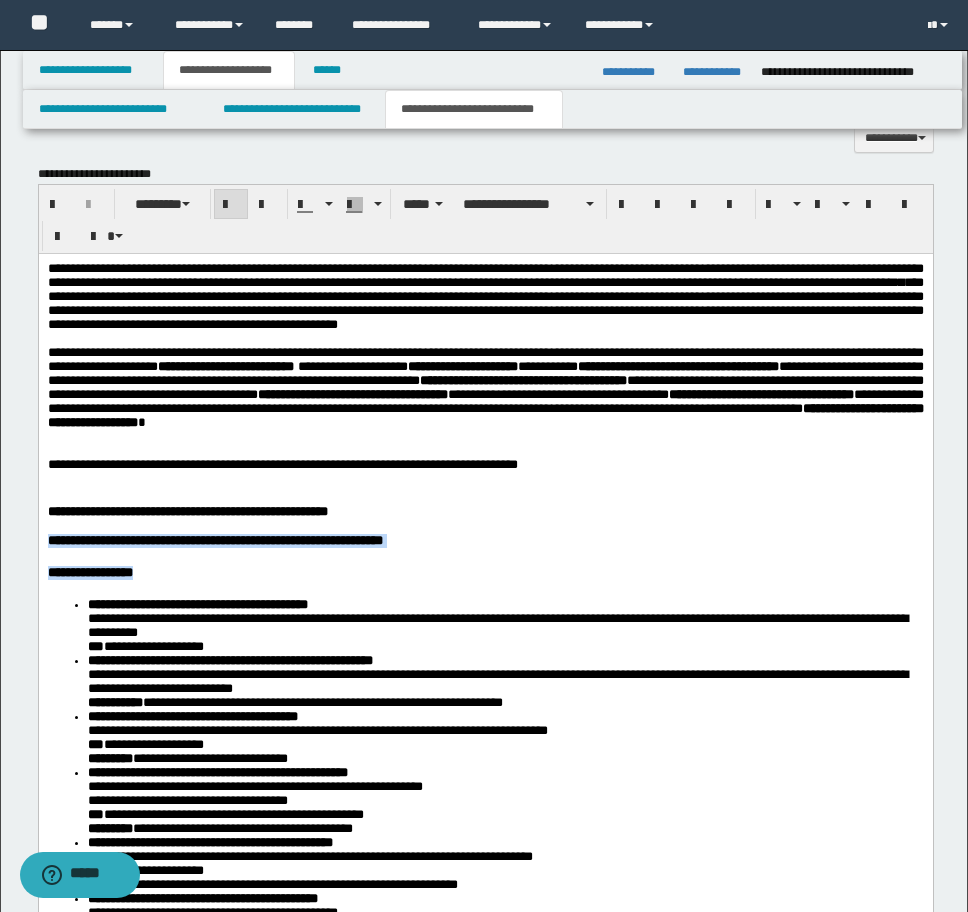 click on "**********" at bounding box center [485, 2195] 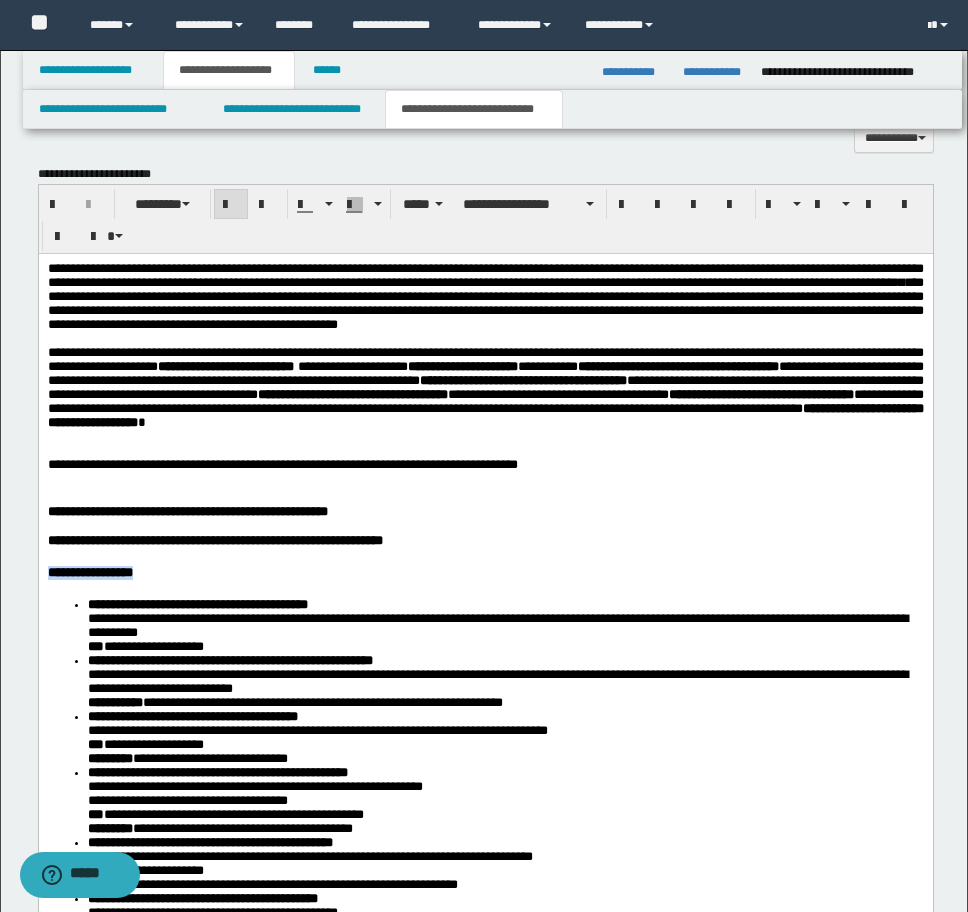 drag, startPoint x: 187, startPoint y: 614, endPoint x: 65, endPoint y: 843, distance: 259.4706 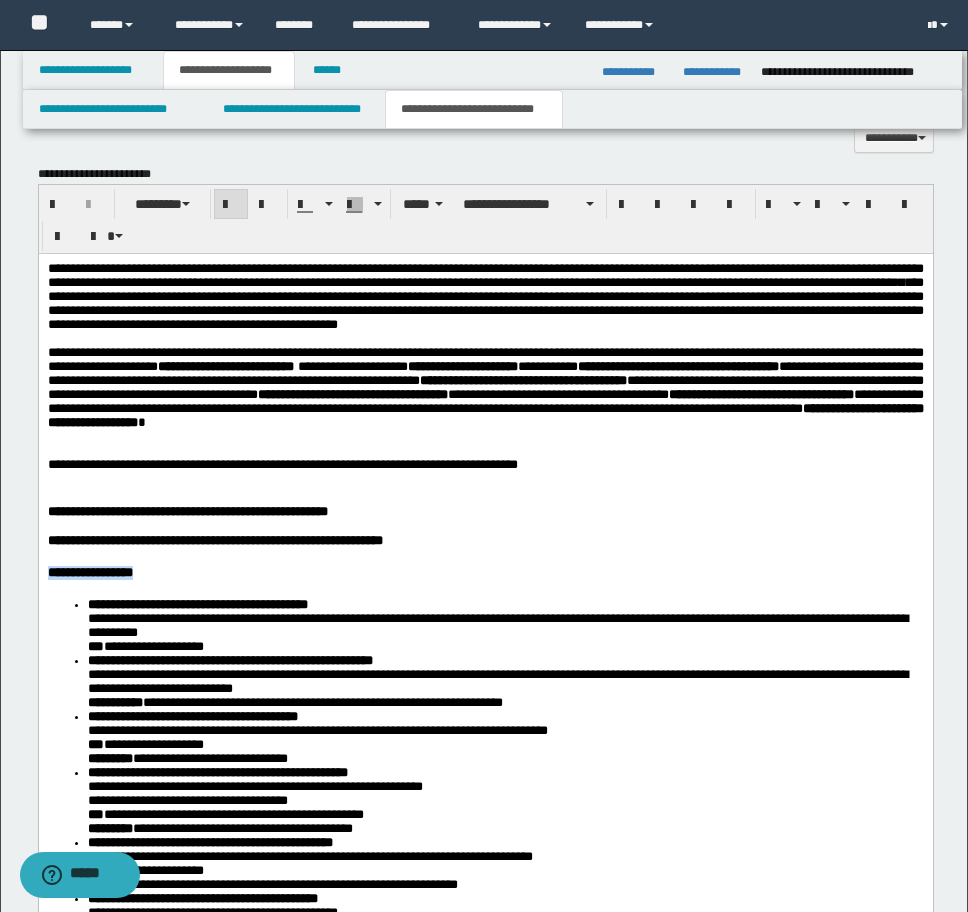 click on "**********" at bounding box center (485, 2195) 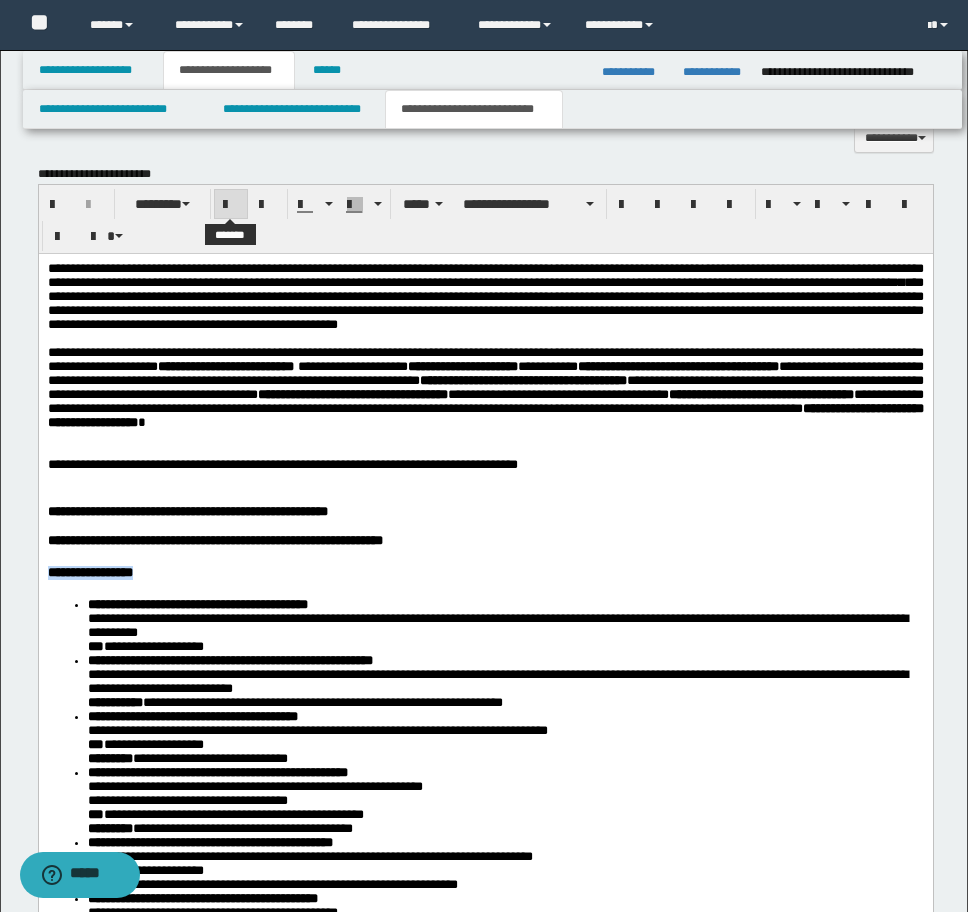 click at bounding box center (231, 205) 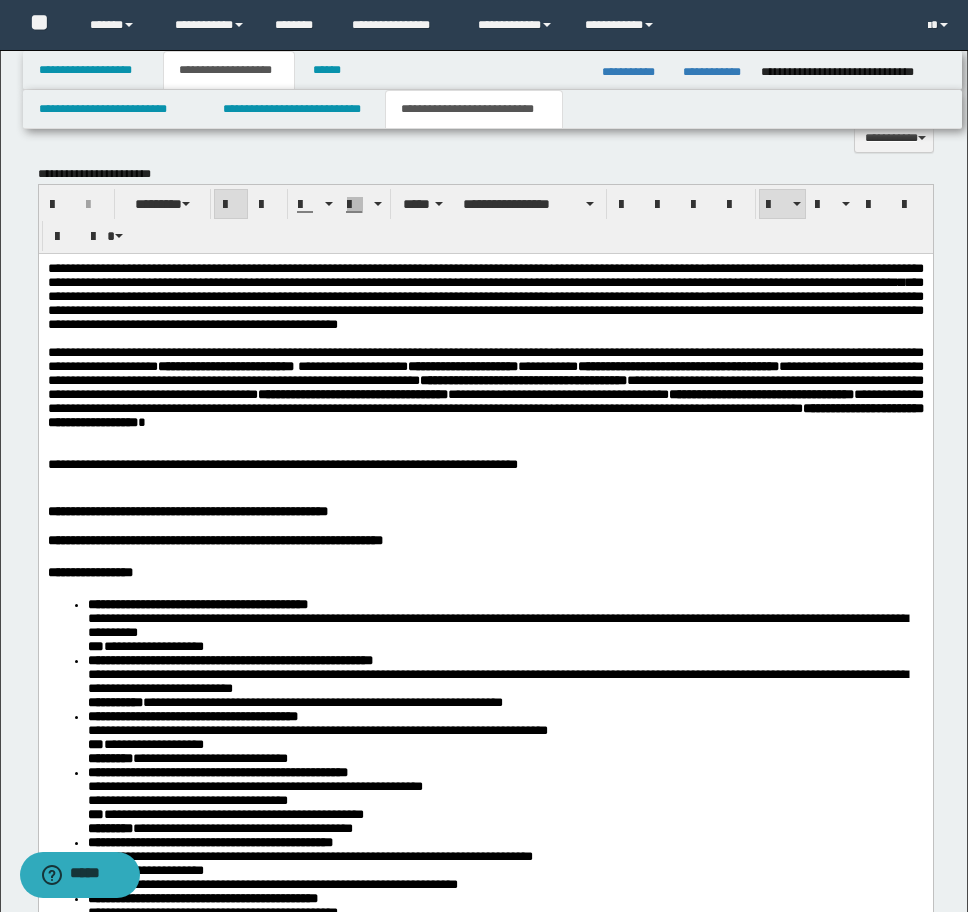 click on "**********" at bounding box center [197, 603] 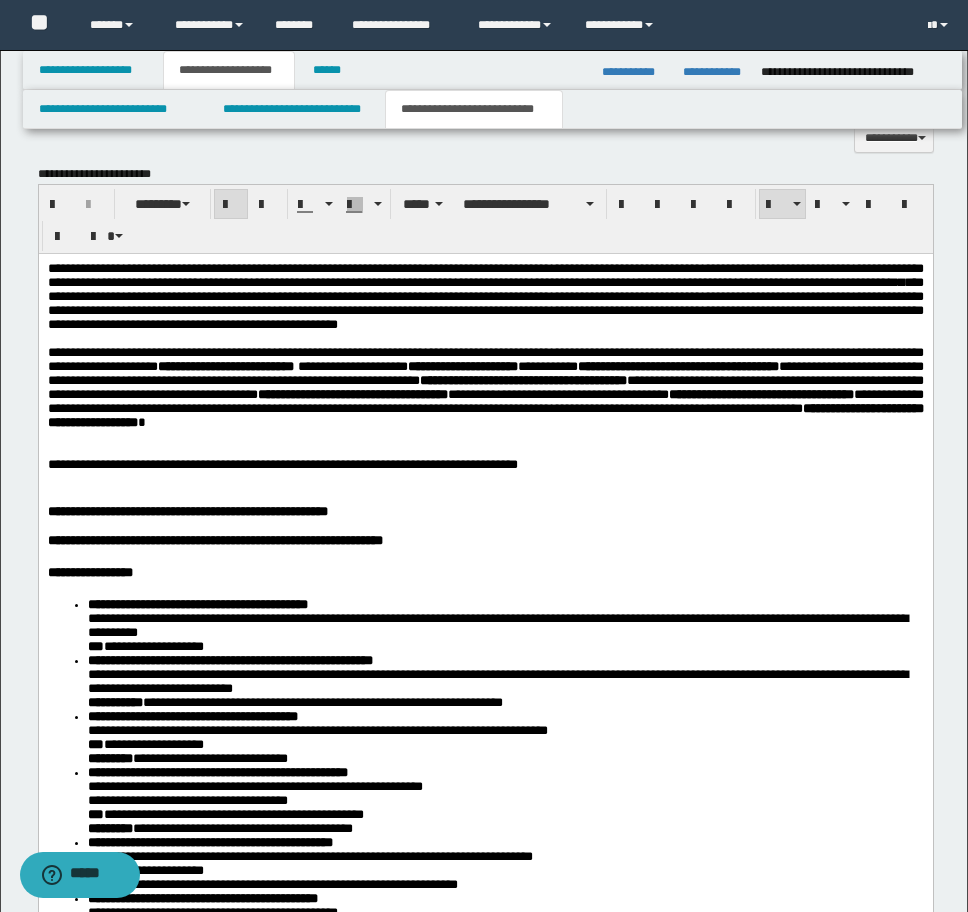 type 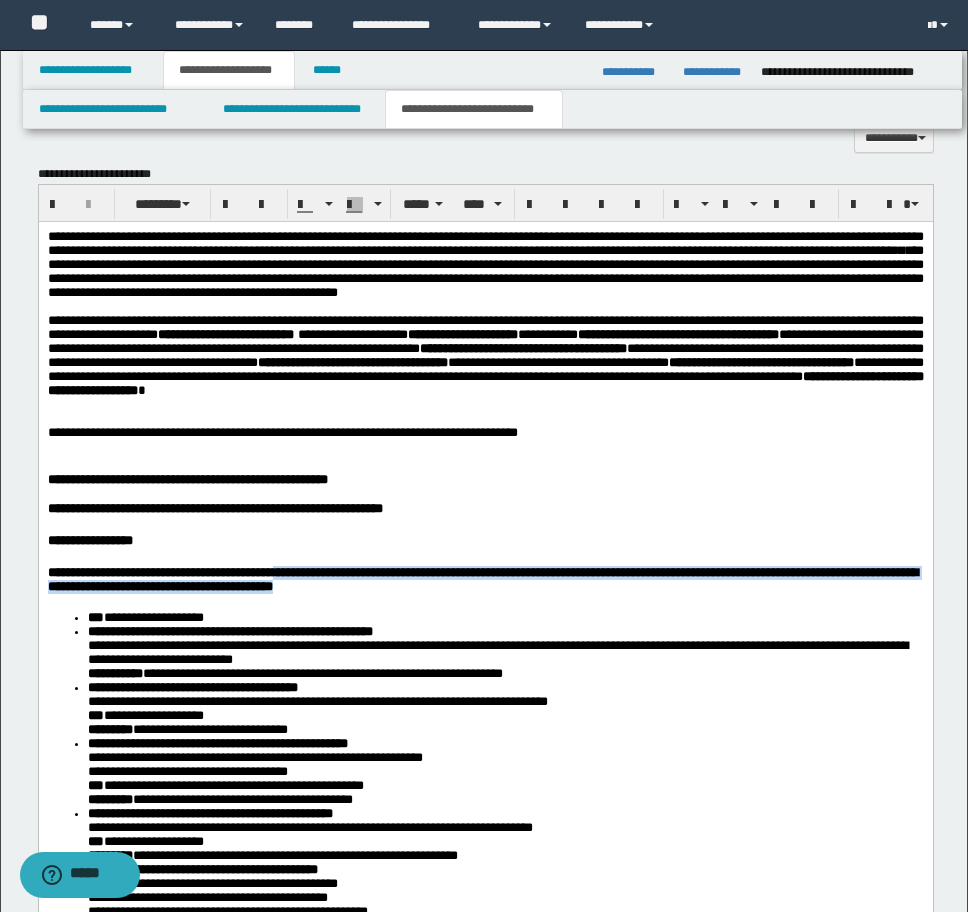 drag, startPoint x: 574, startPoint y: 664, endPoint x: 306, endPoint y: 610, distance: 273.38617 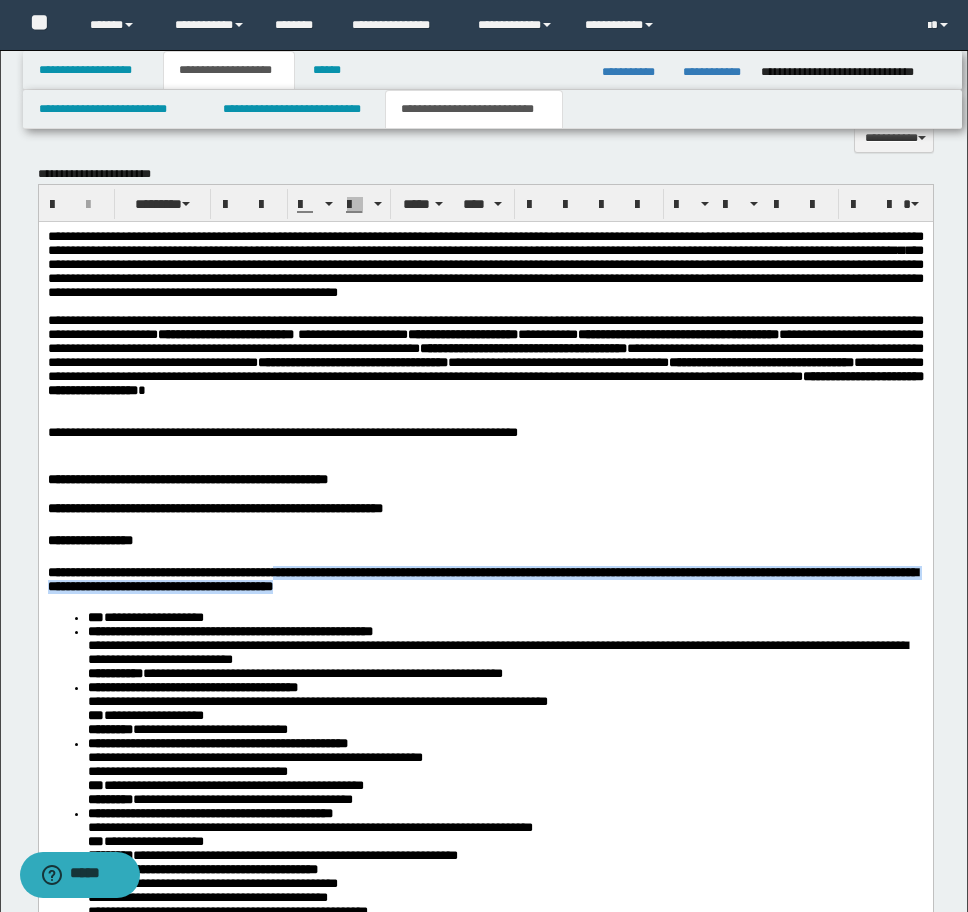 click on "**********" at bounding box center [485, 579] 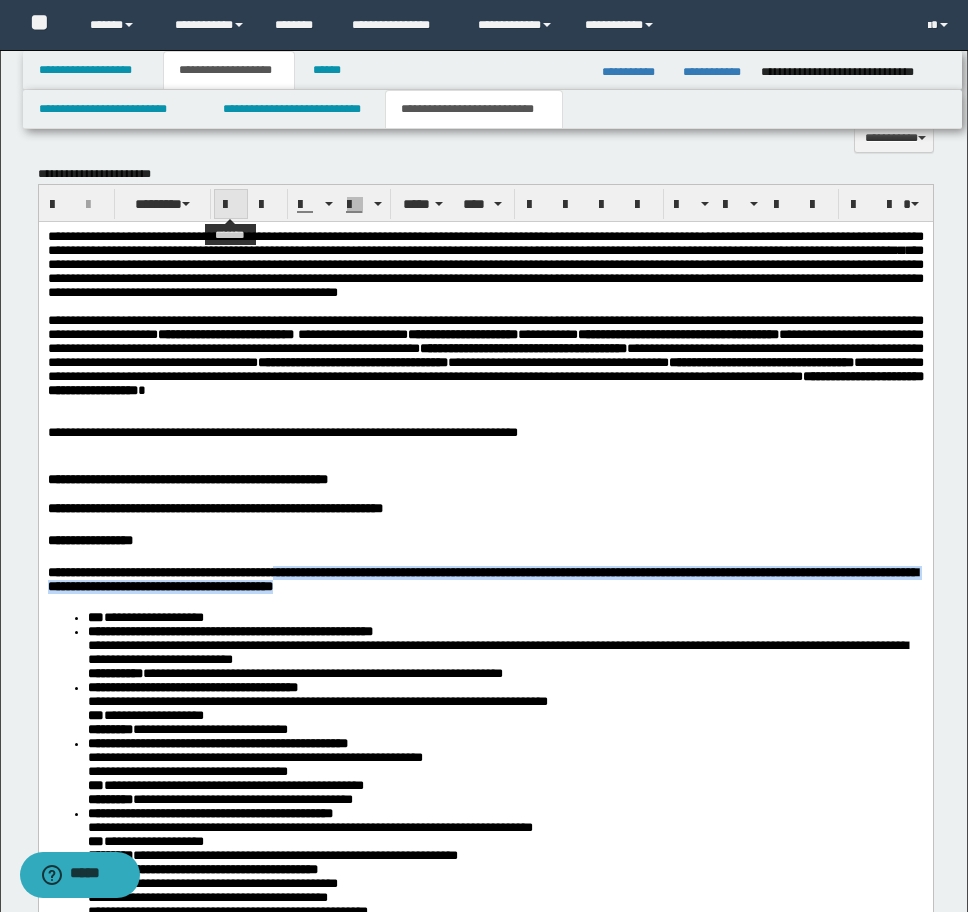 click at bounding box center (231, 205) 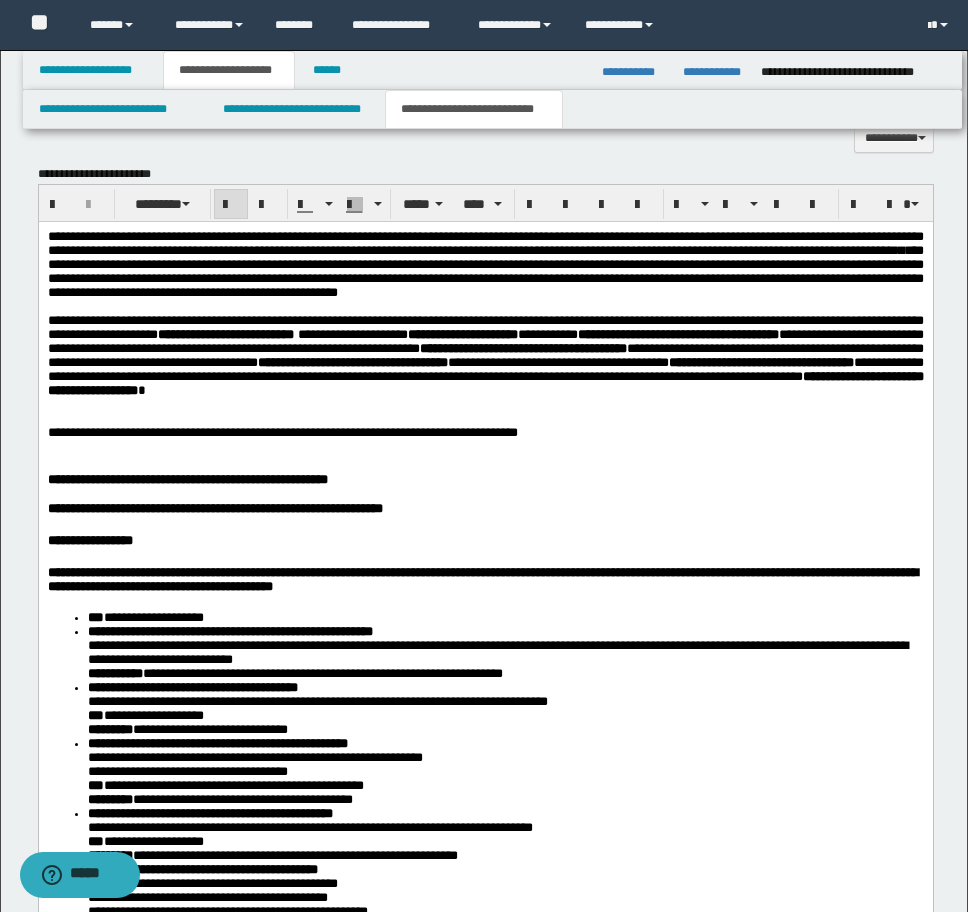 click at bounding box center [231, 205] 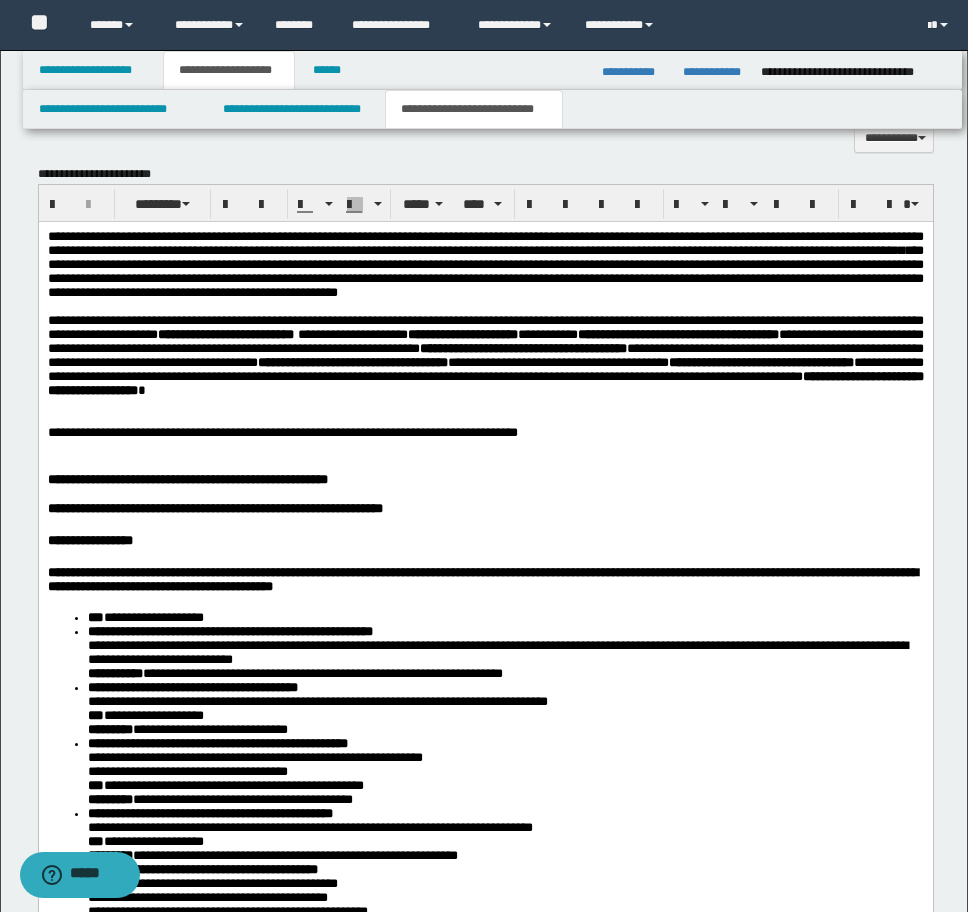 click on "**********" at bounding box center [485, 579] 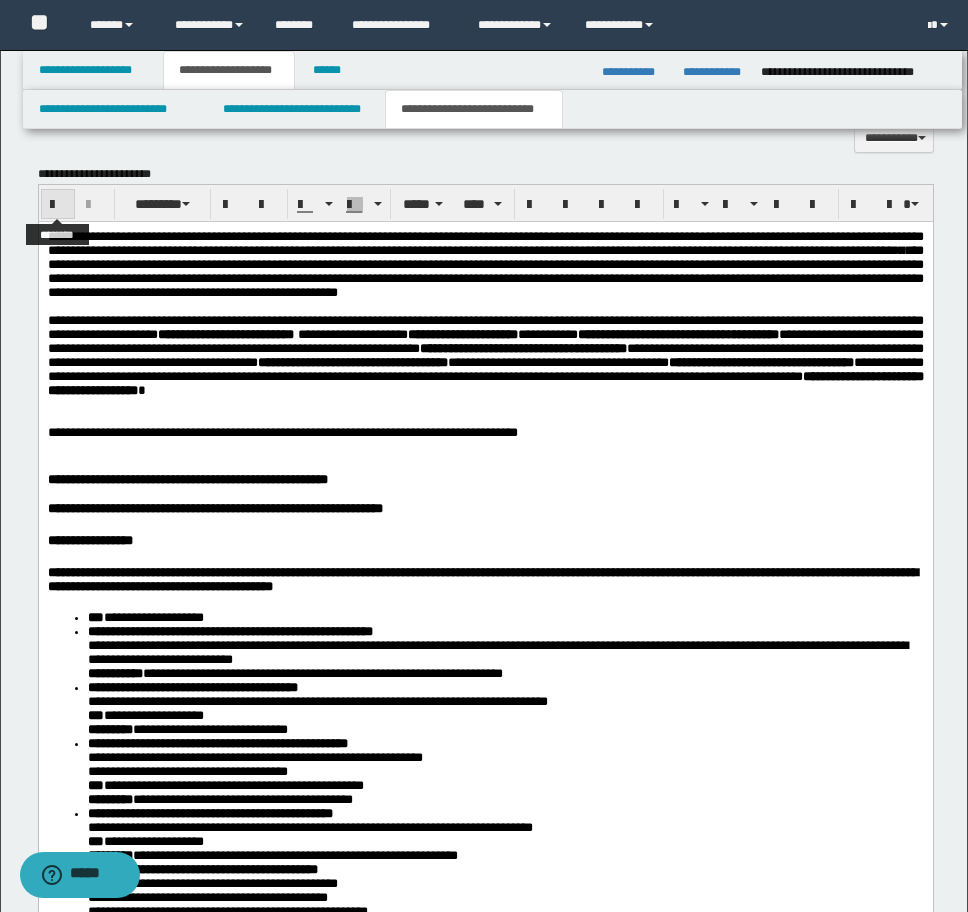 click at bounding box center [58, 205] 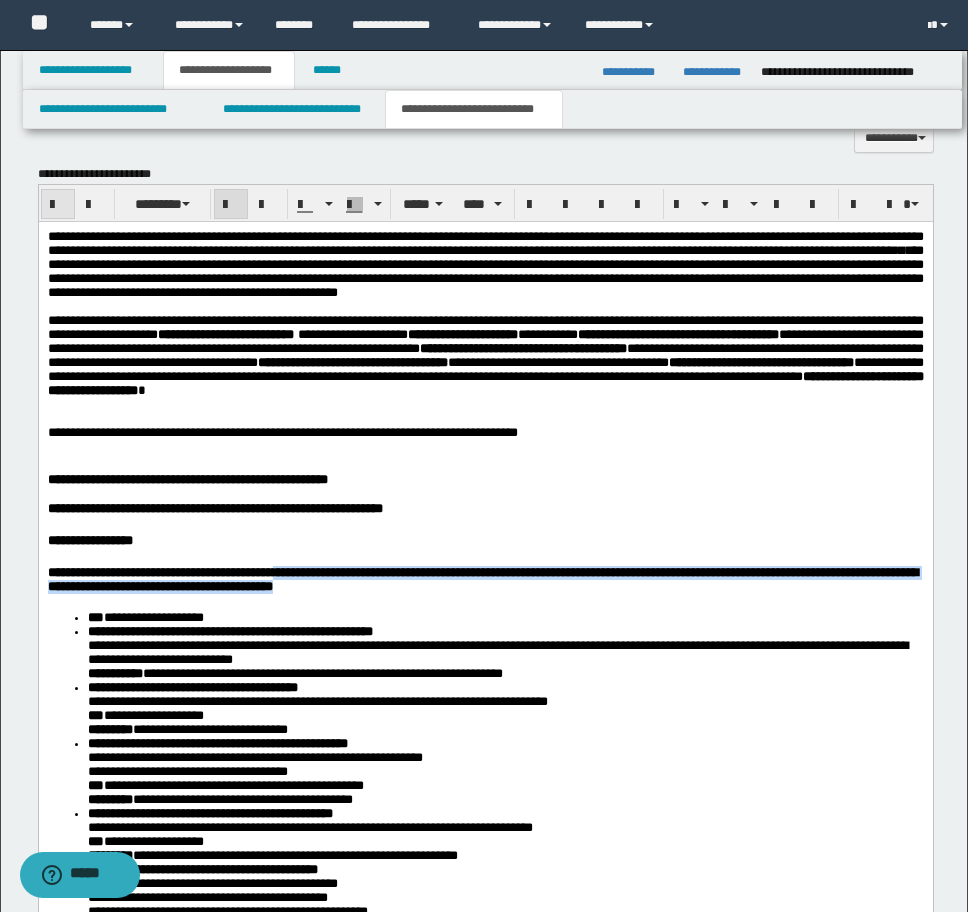 click at bounding box center (58, 205) 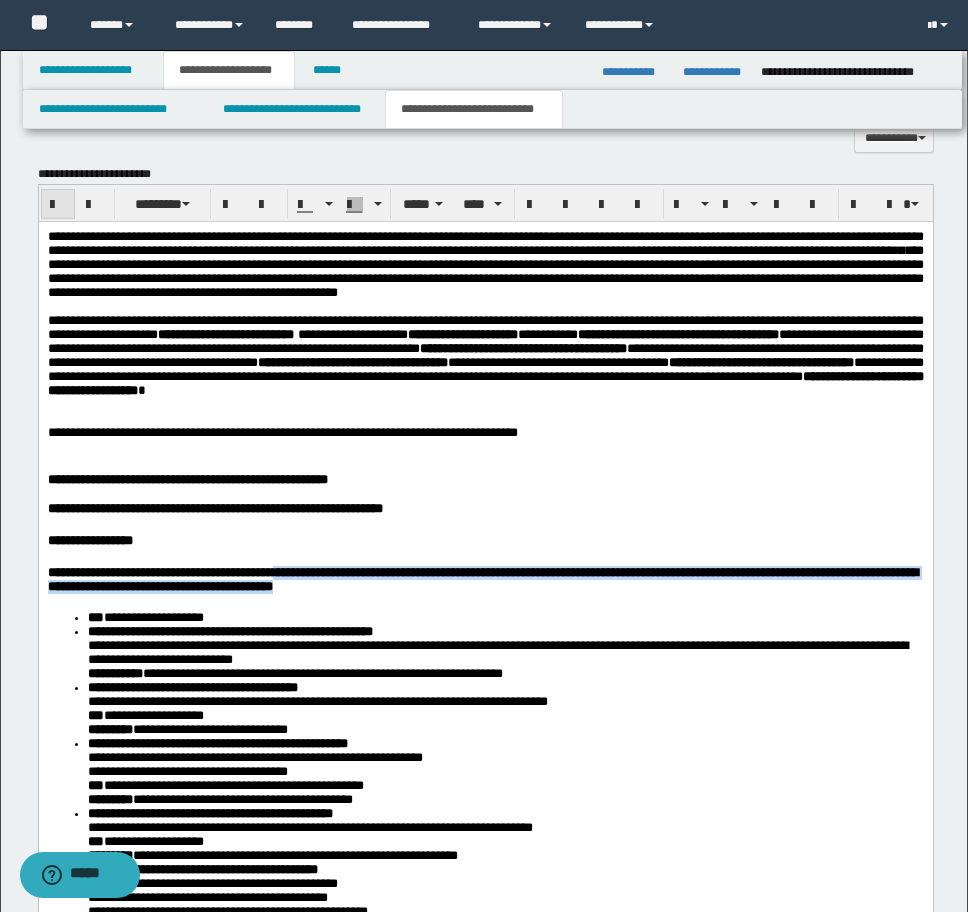 click at bounding box center (58, 205) 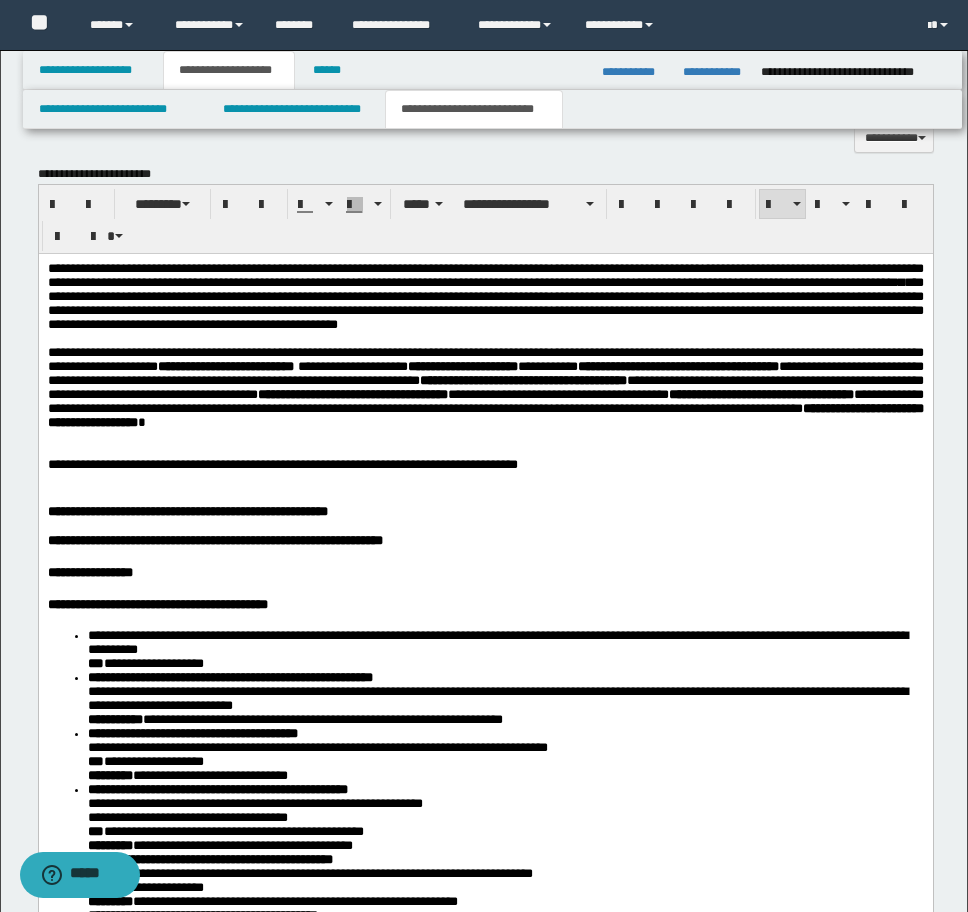 click on "**********" at bounding box center (485, 887) 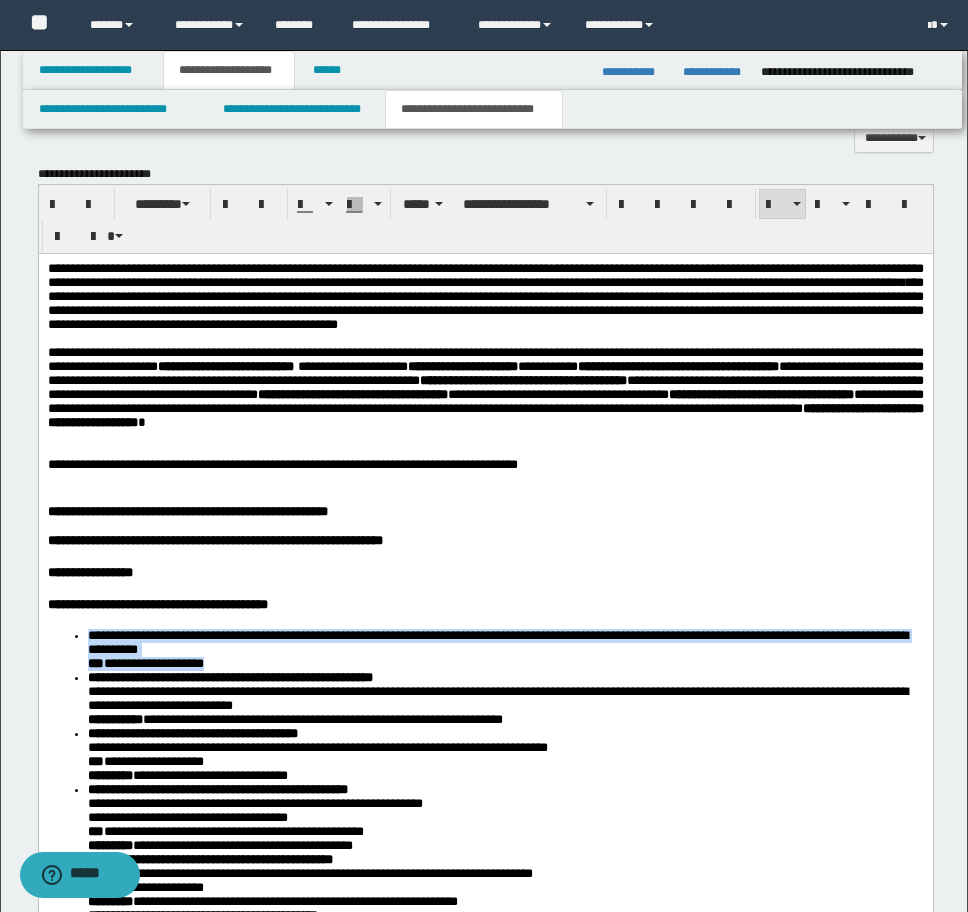 drag, startPoint x: 81, startPoint y: 674, endPoint x: 305, endPoint y: 706, distance: 226.27417 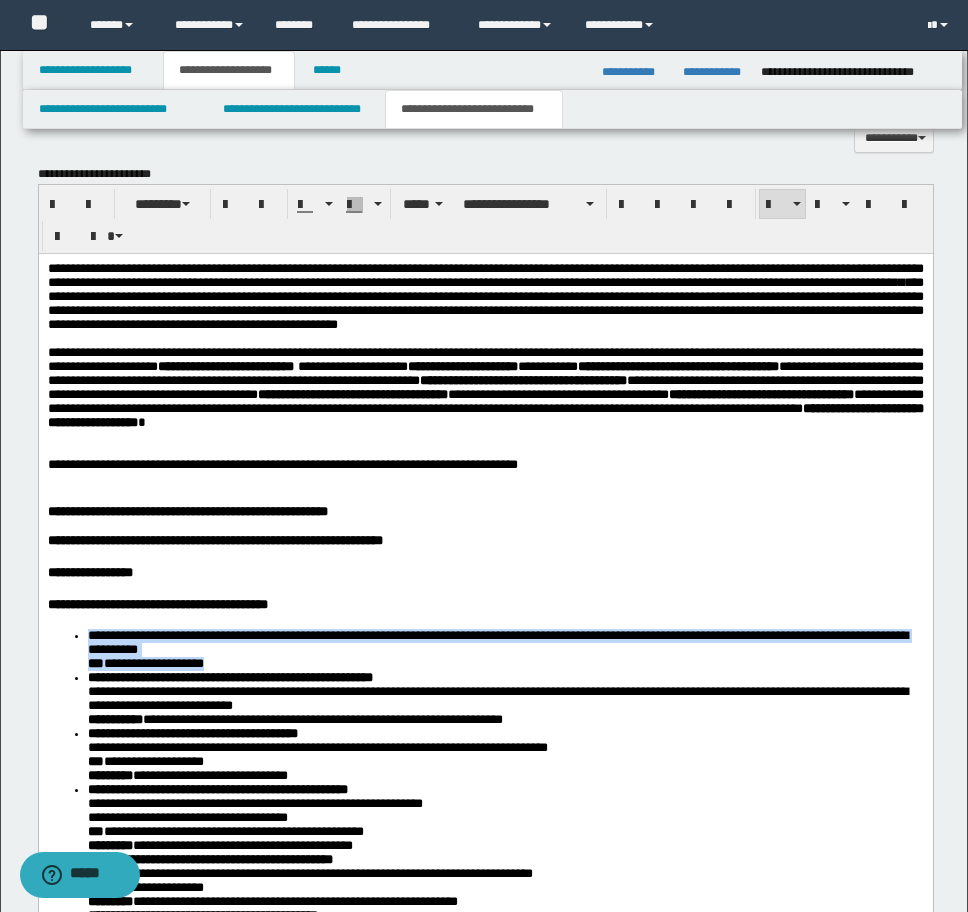 click on "**********" at bounding box center (485, 887) 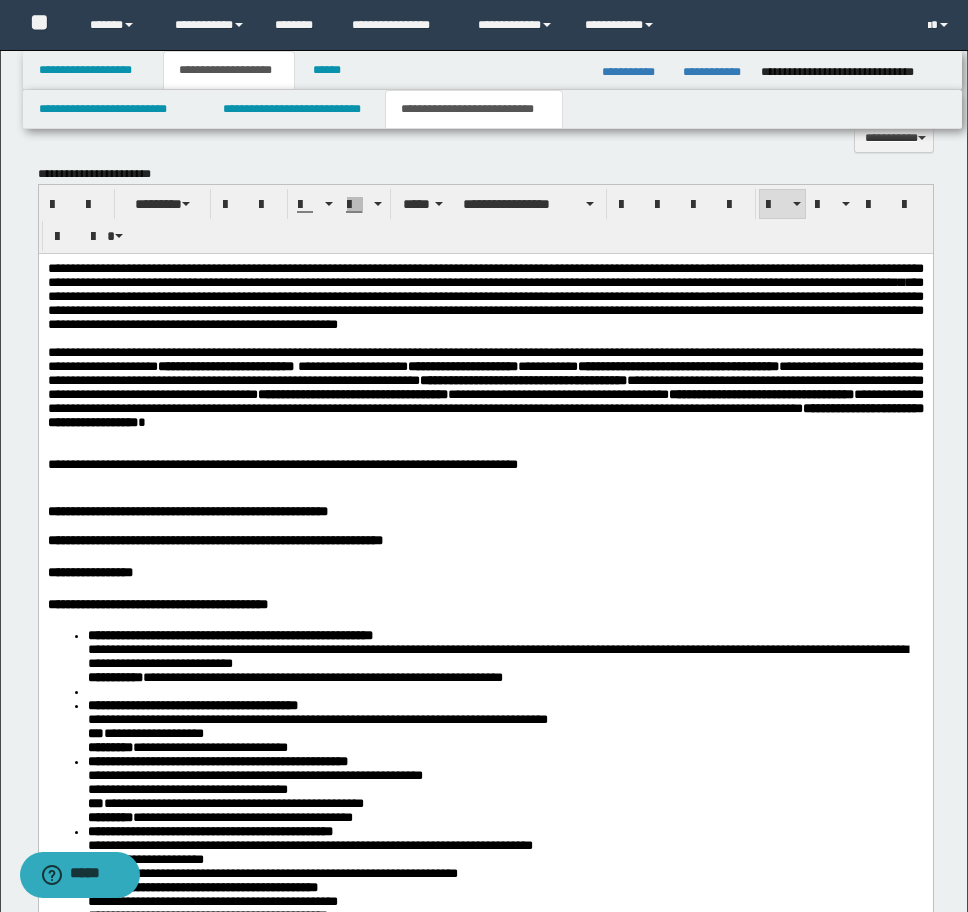 click on "**********" at bounding box center (485, 604) 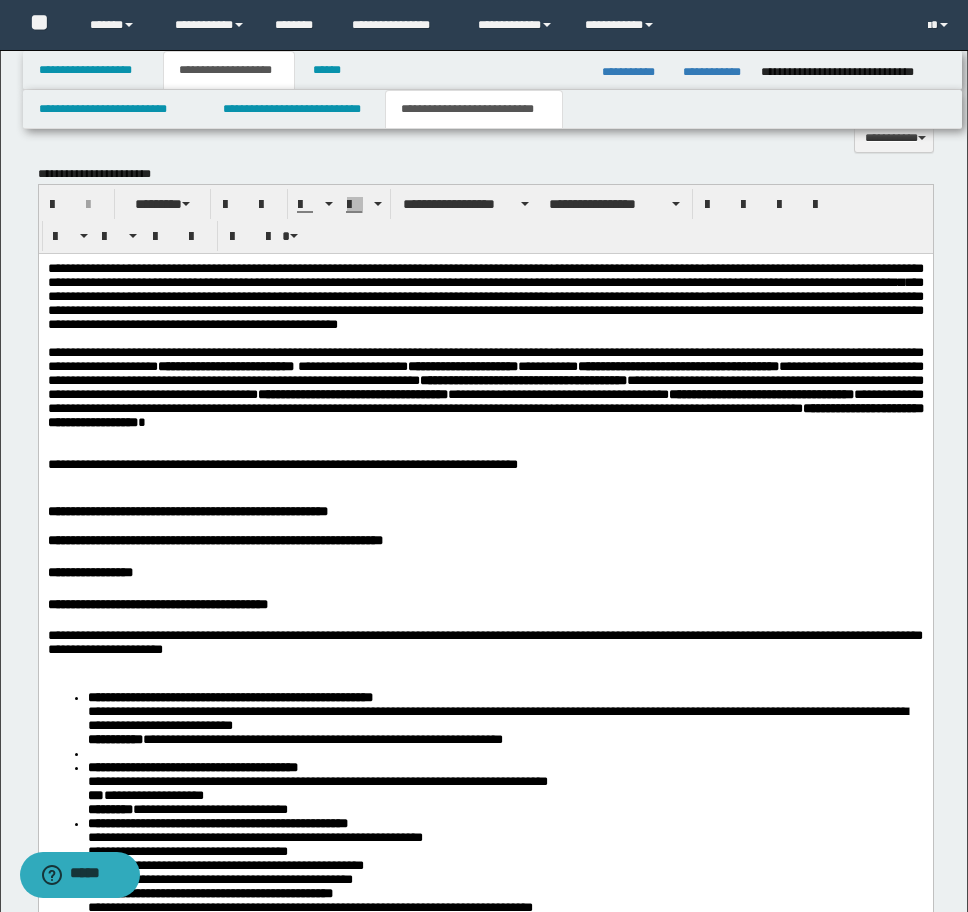 click on "**********" at bounding box center [485, 652] 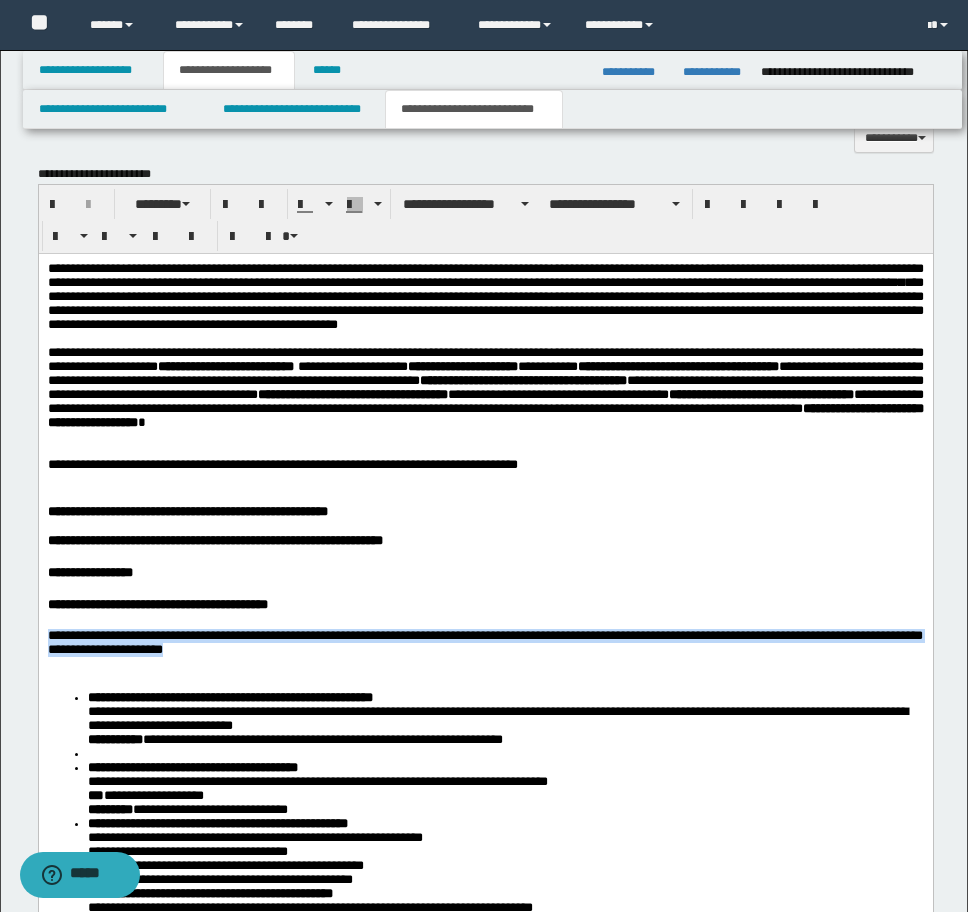 drag, startPoint x: 125, startPoint y: 706, endPoint x: 39, endPoint y: 675, distance: 91.416626 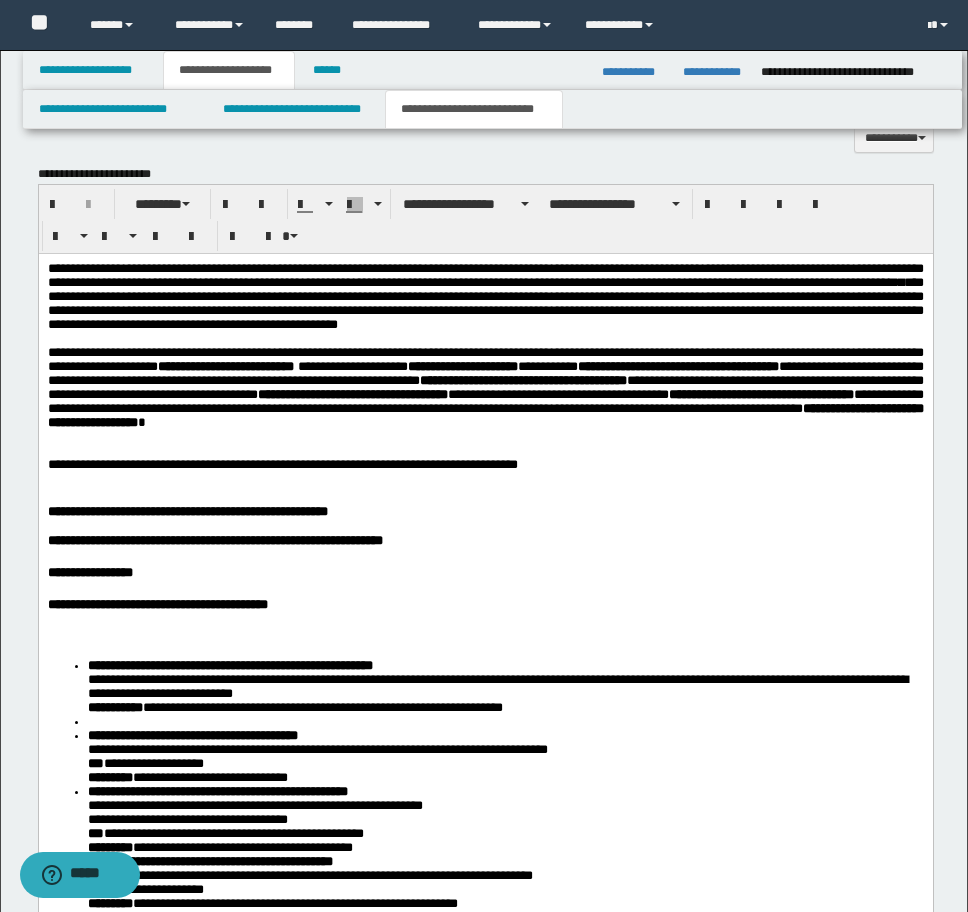 click on "**********" at bounding box center (485, 604) 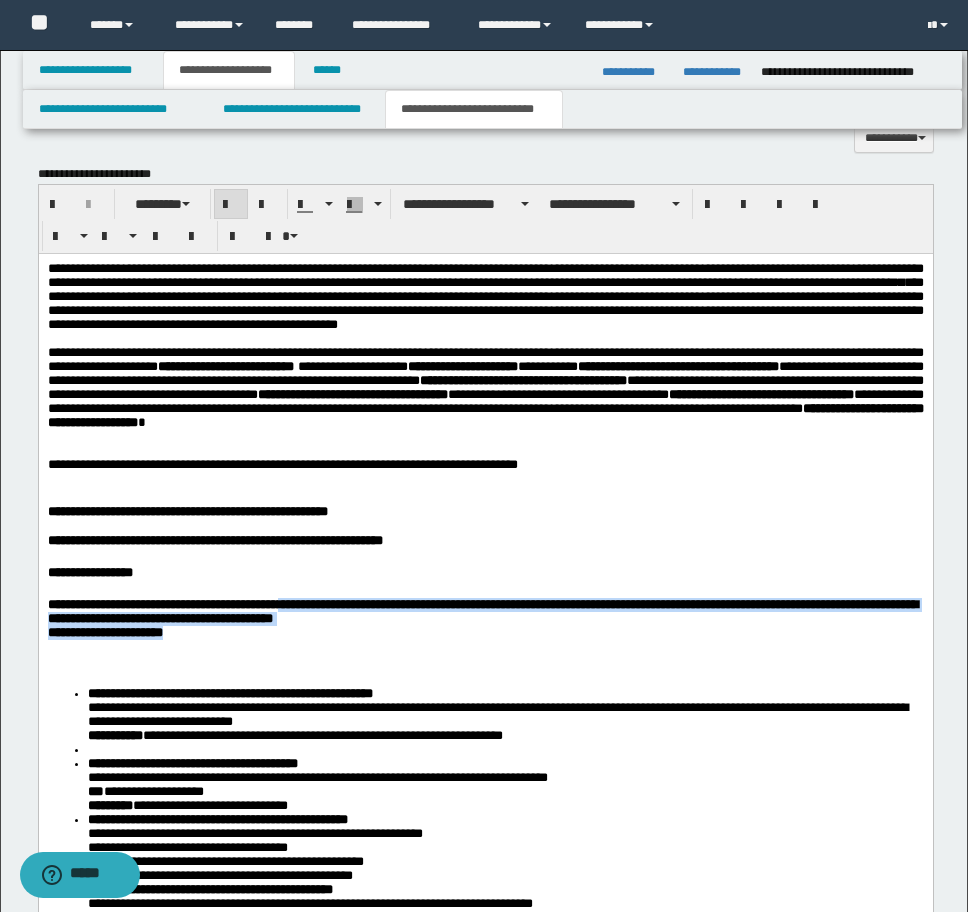 drag, startPoint x: 329, startPoint y: 669, endPoint x: 313, endPoint y: 643, distance: 30.528675 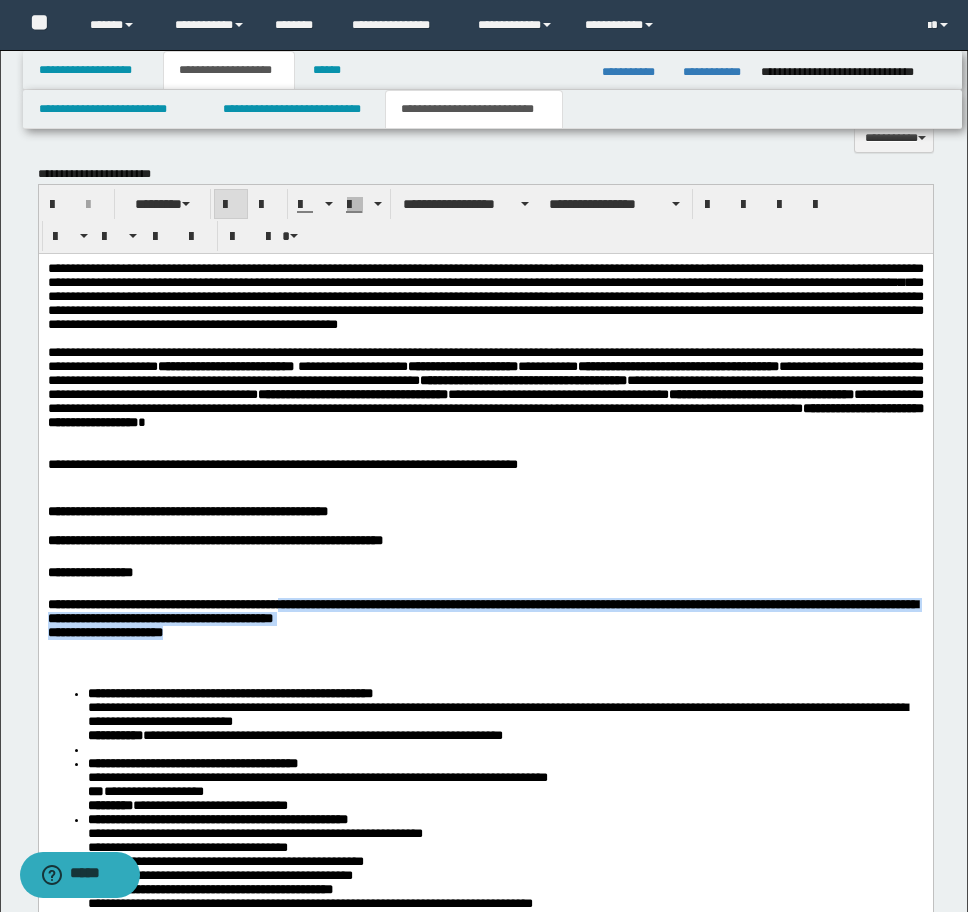 click on "**********" at bounding box center [485, 618] 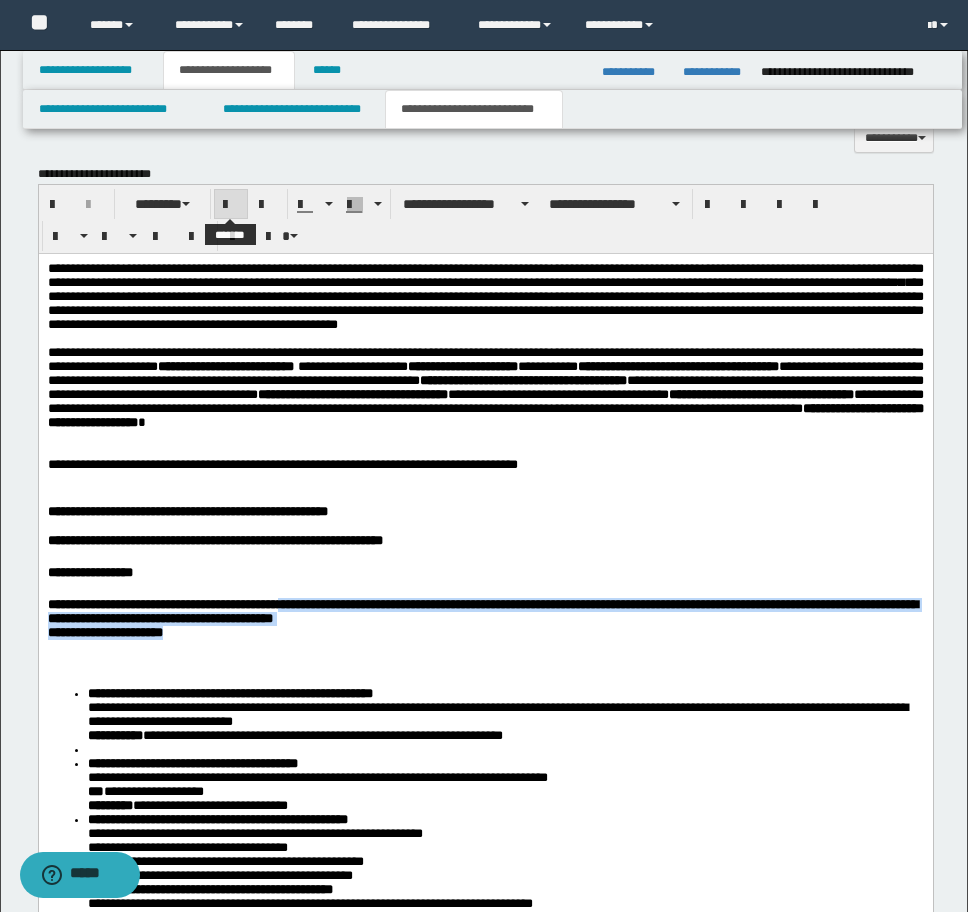 click at bounding box center [231, 205] 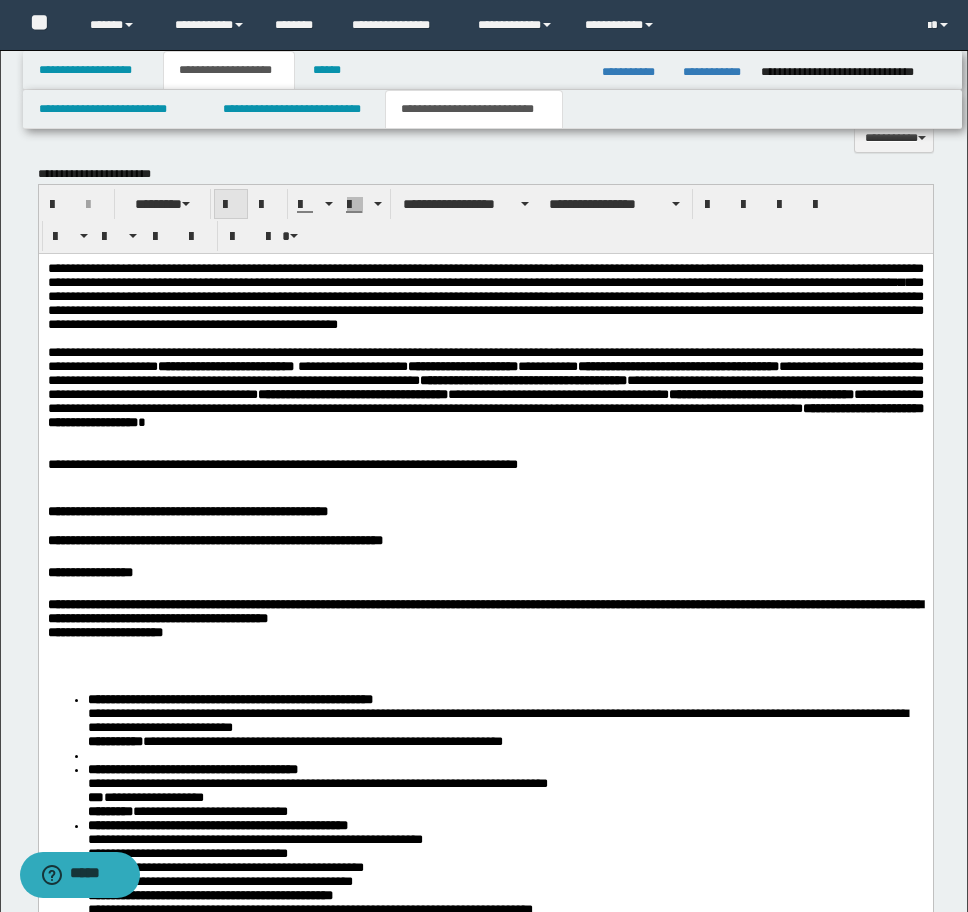click at bounding box center (231, 204) 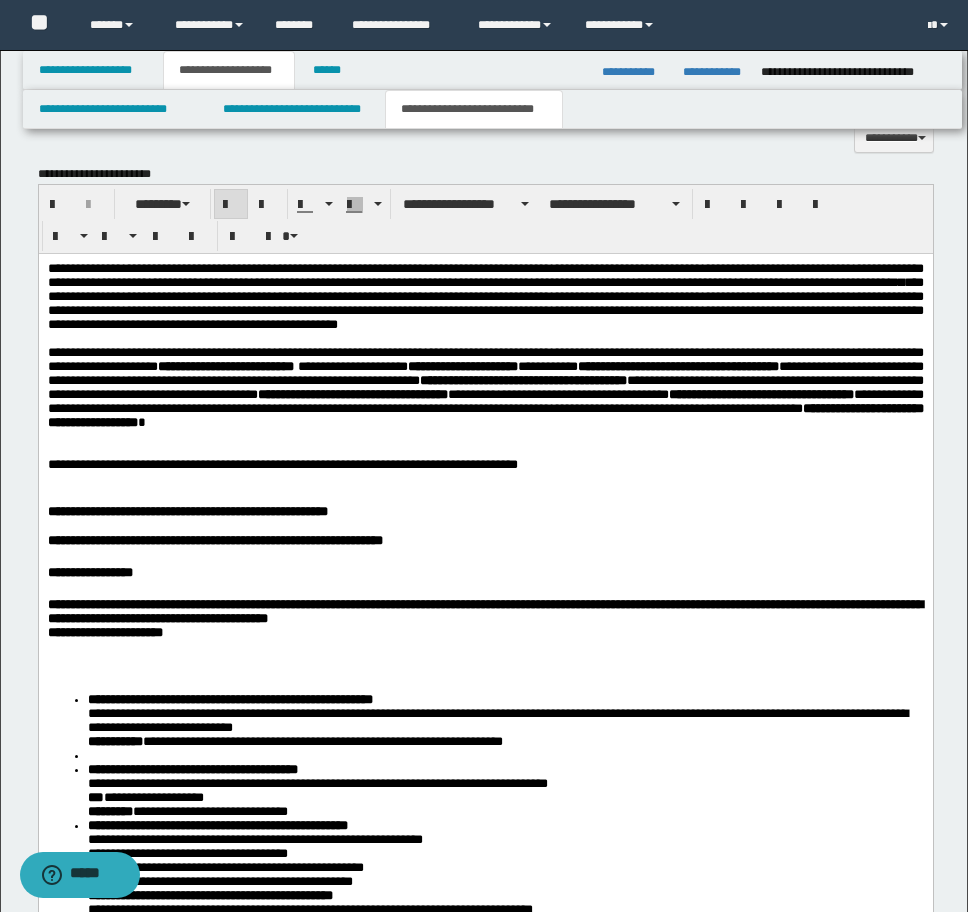 click at bounding box center [231, 205] 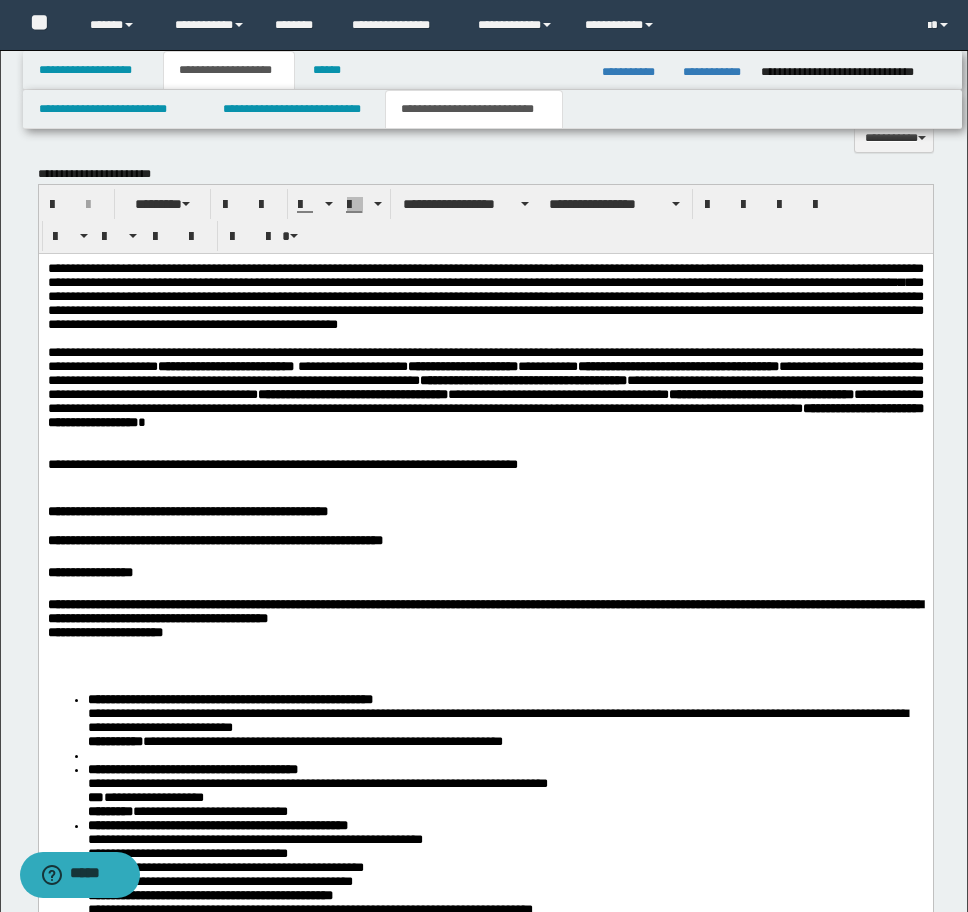 click on "**********" at bounding box center [485, 2221] 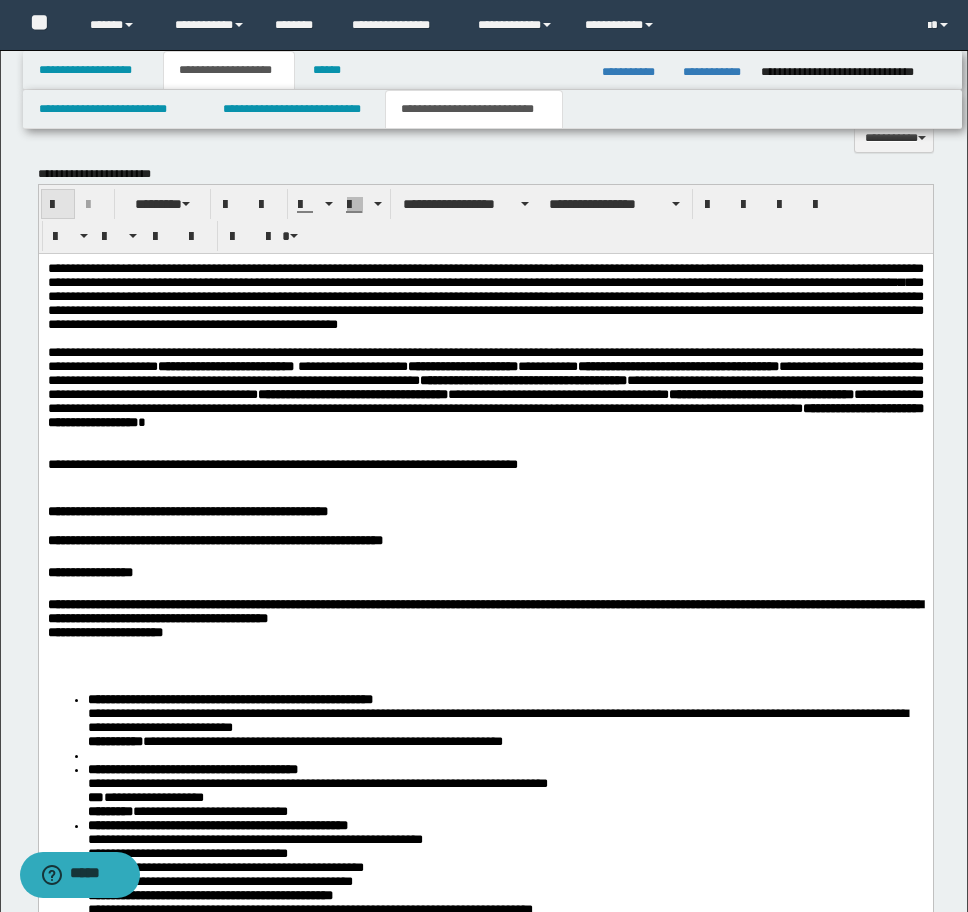 click at bounding box center [58, 204] 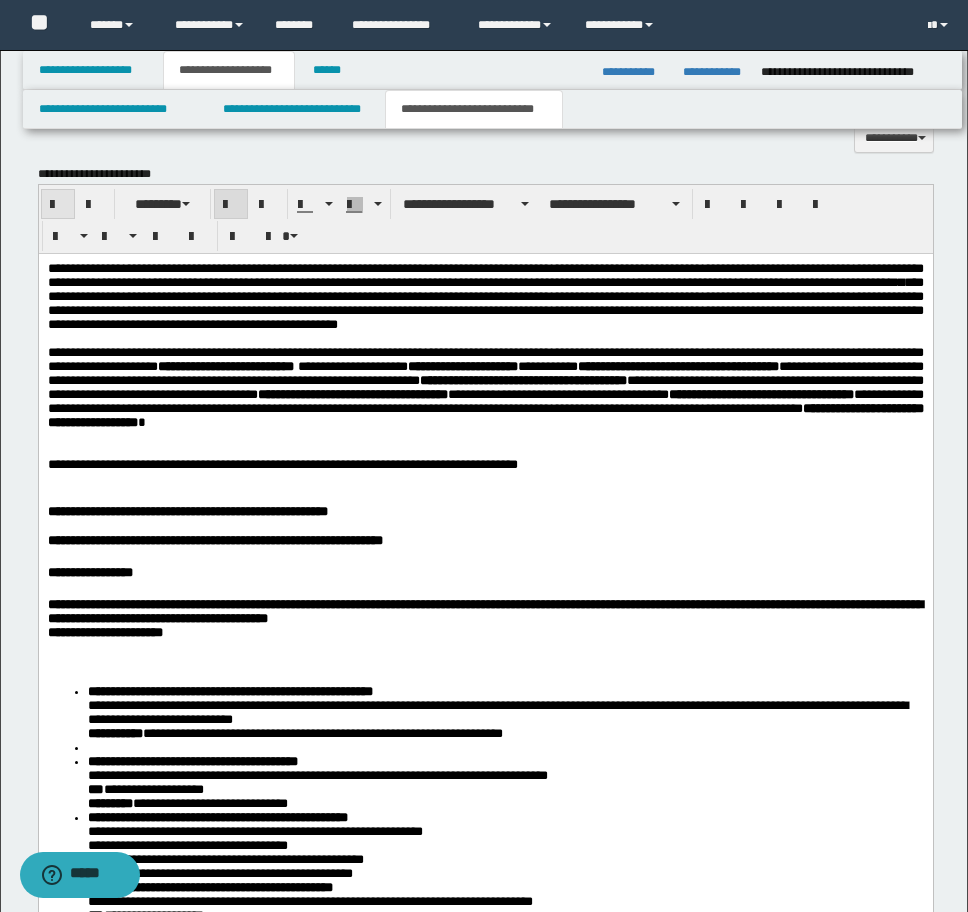 click at bounding box center (58, 204) 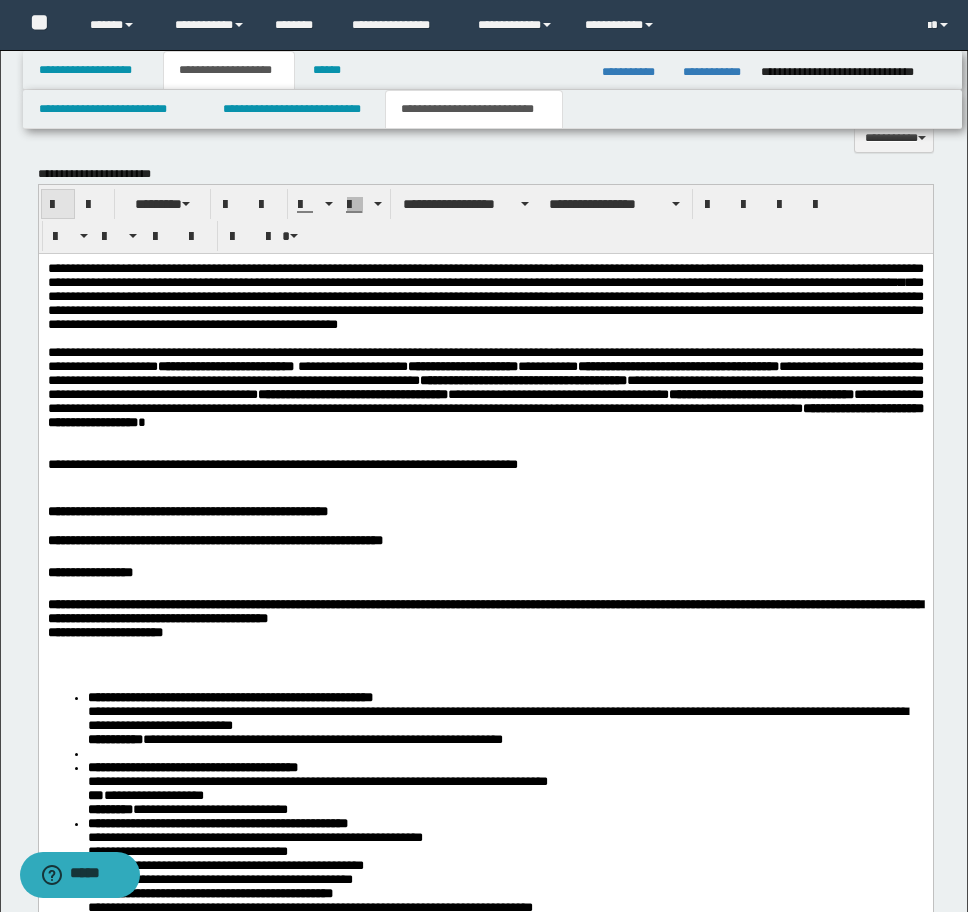click at bounding box center [58, 205] 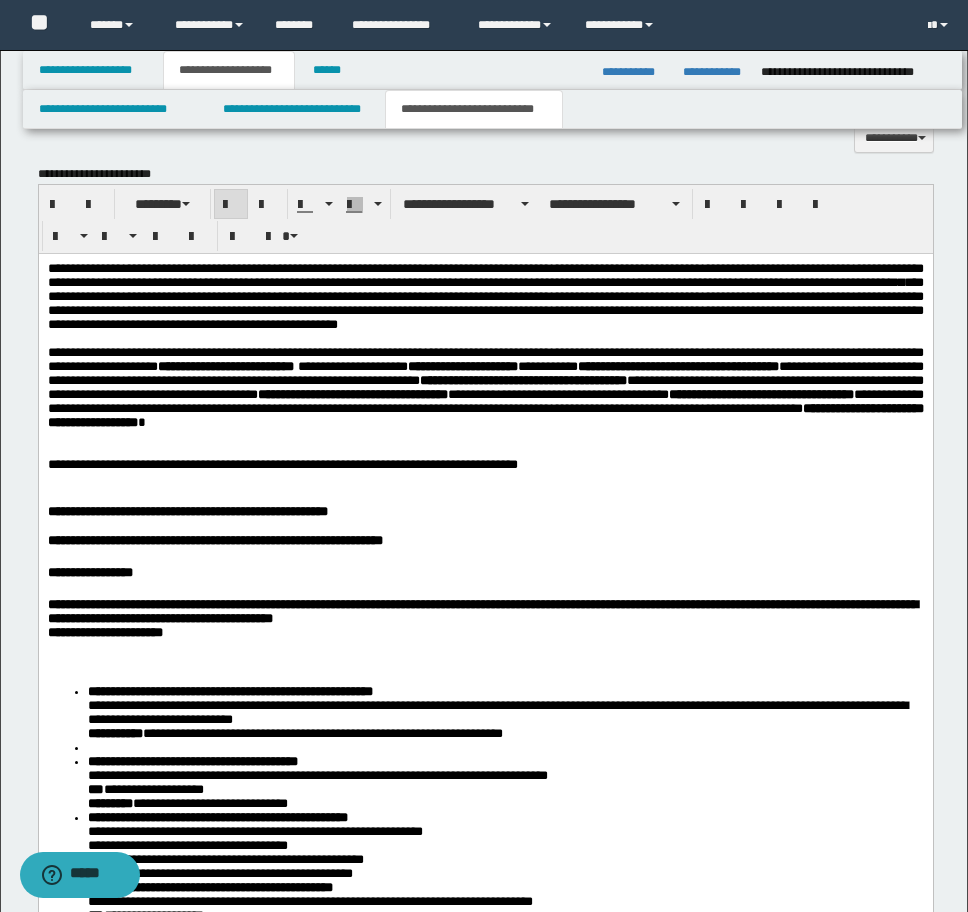 click on "**********" at bounding box center (485, 2217) 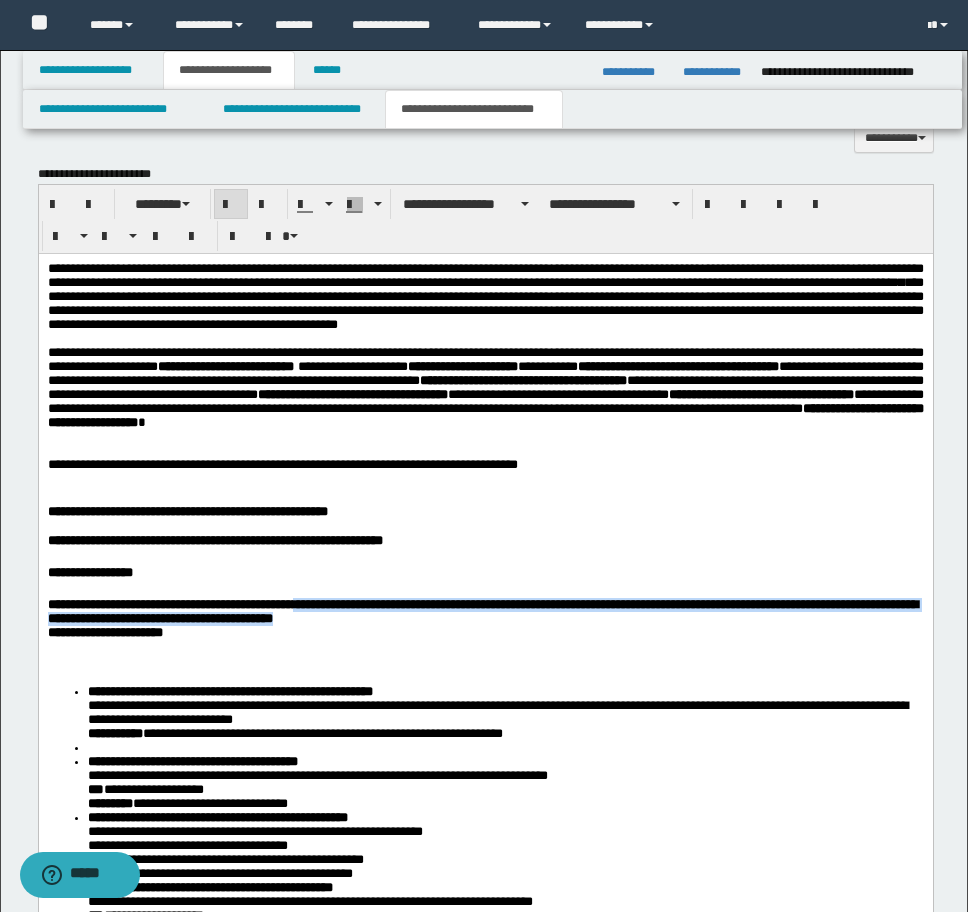 drag, startPoint x: 427, startPoint y: 657, endPoint x: 336, endPoint y: 635, distance: 93.62158 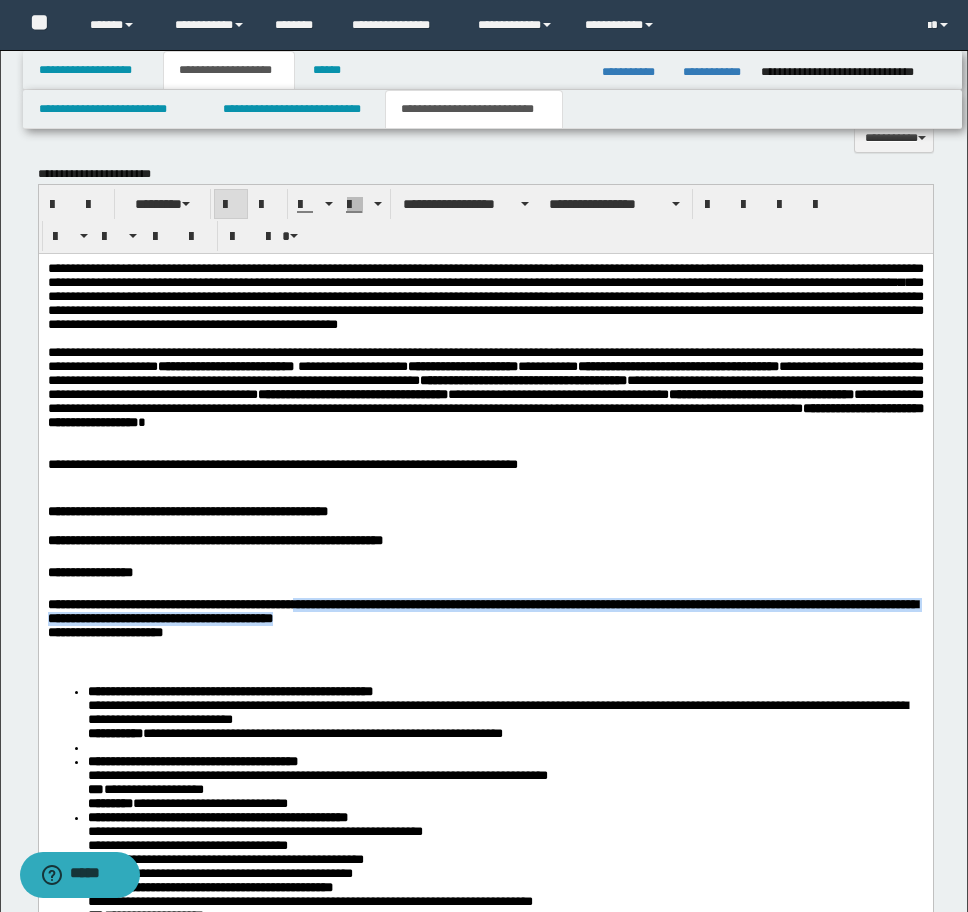 click on "**********" at bounding box center [485, 618] 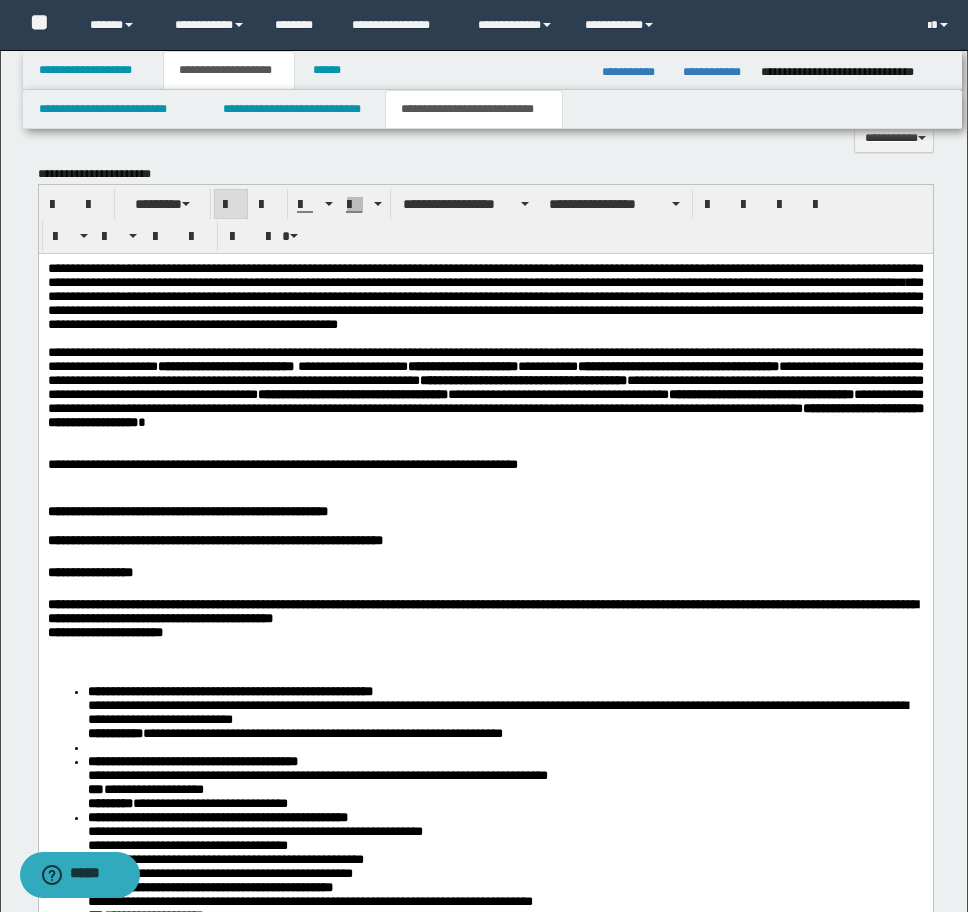 click on "**********" at bounding box center [482, 617] 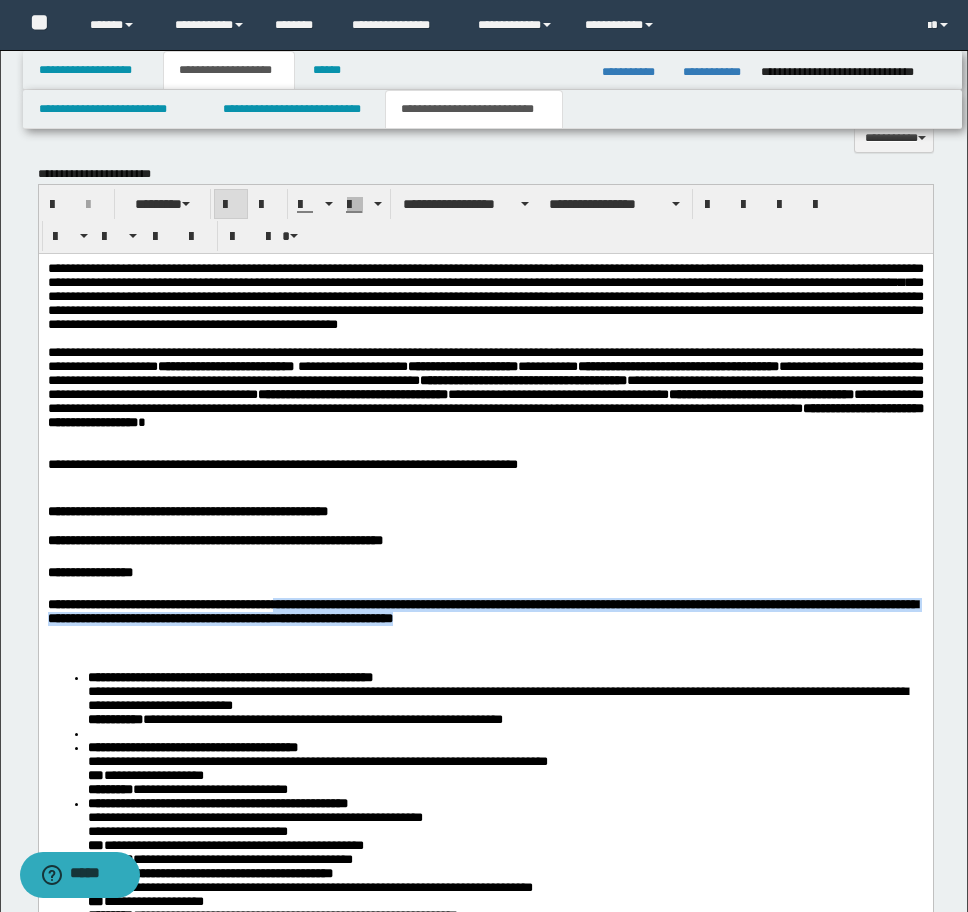 drag, startPoint x: 572, startPoint y: 657, endPoint x: 311, endPoint y: 645, distance: 261.27573 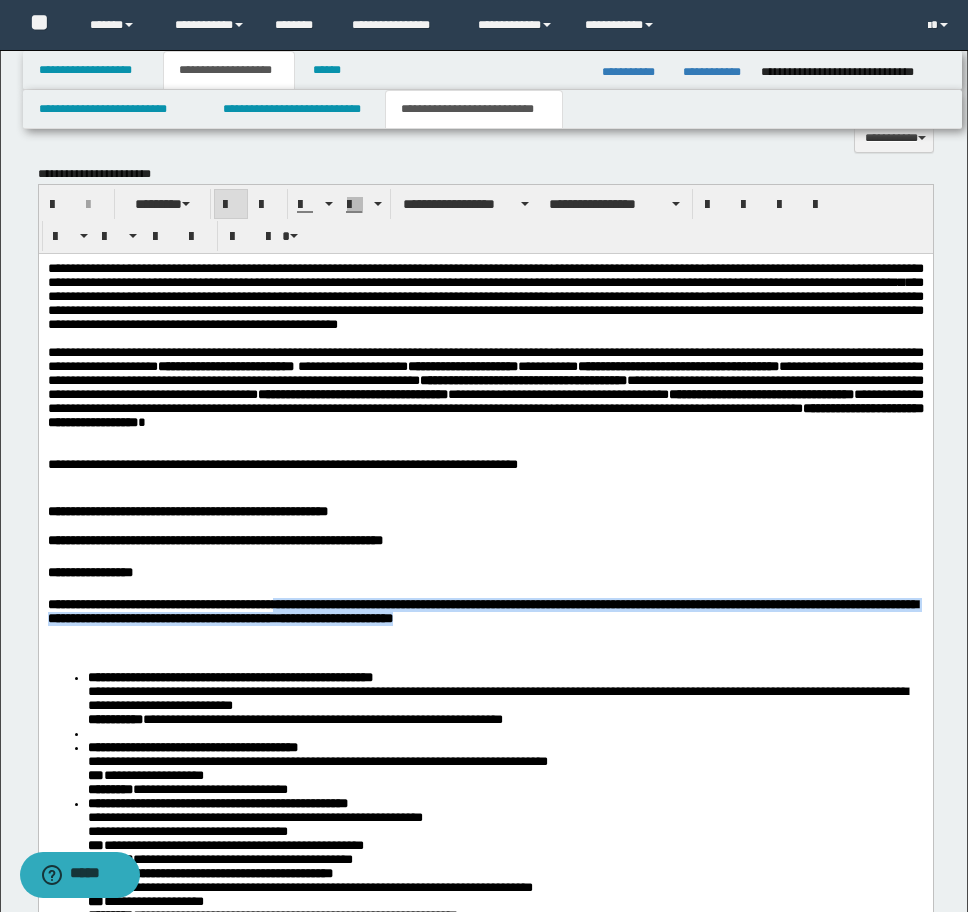 click on "**********" at bounding box center (485, 611) 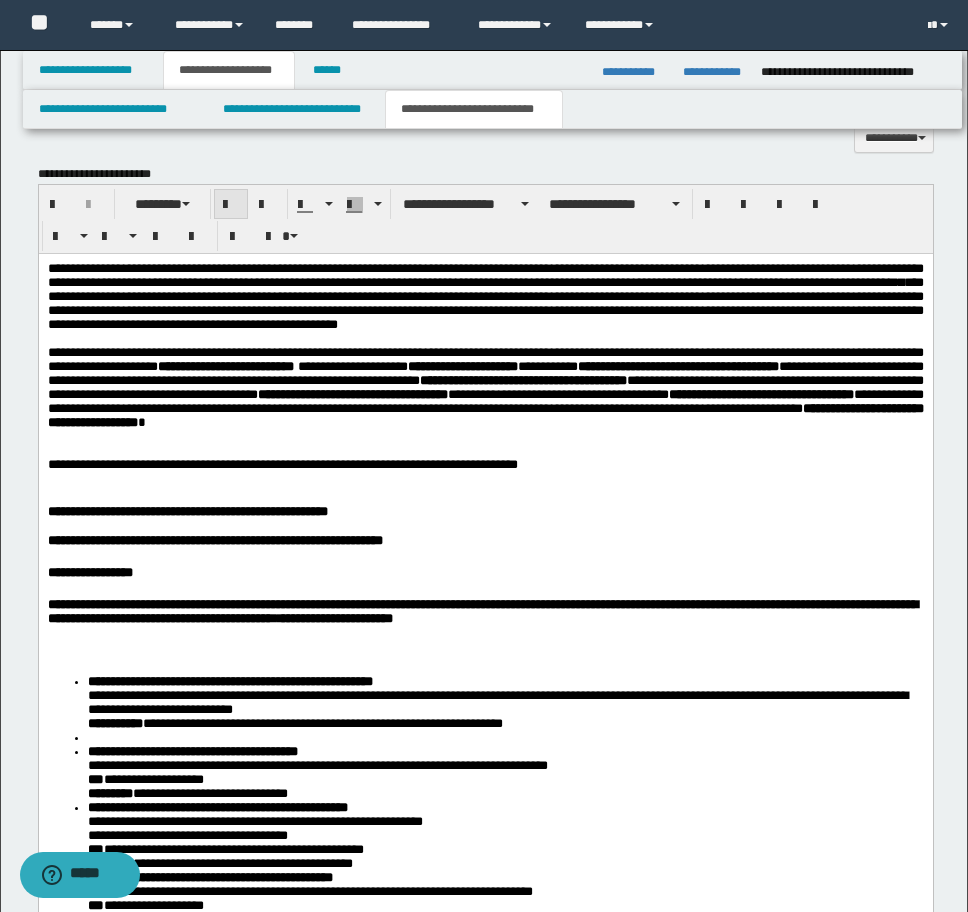 click at bounding box center [231, 205] 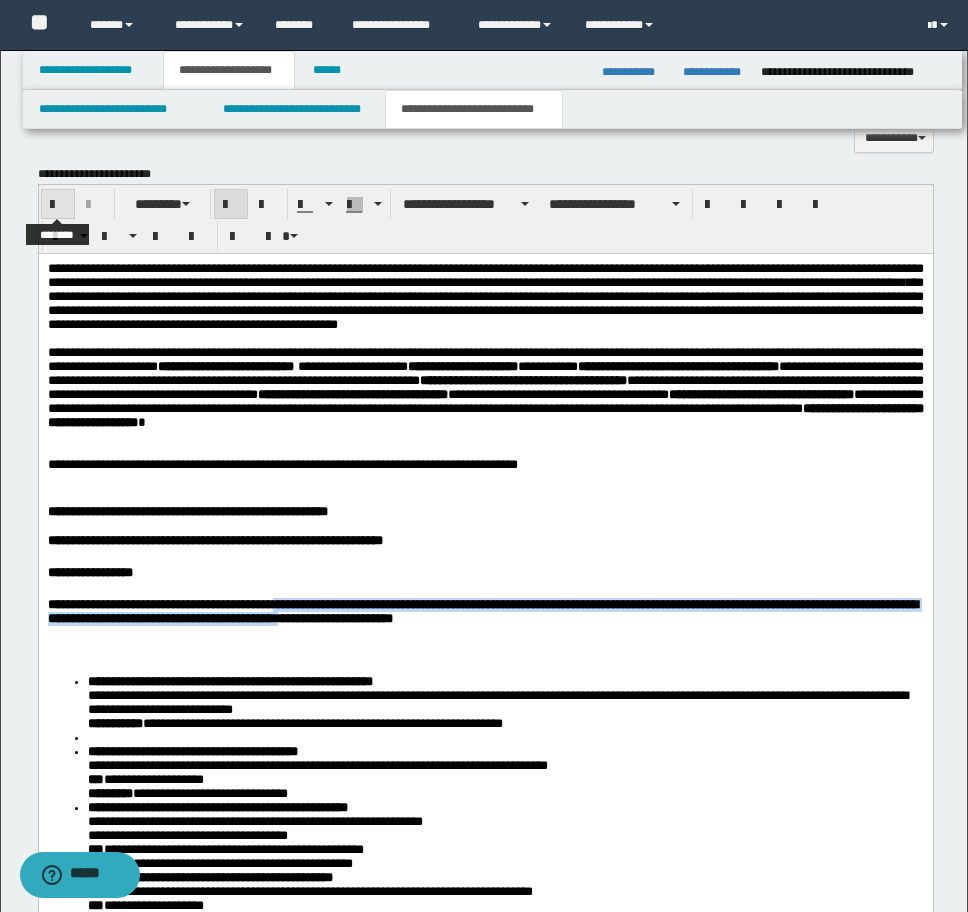 click at bounding box center (58, 205) 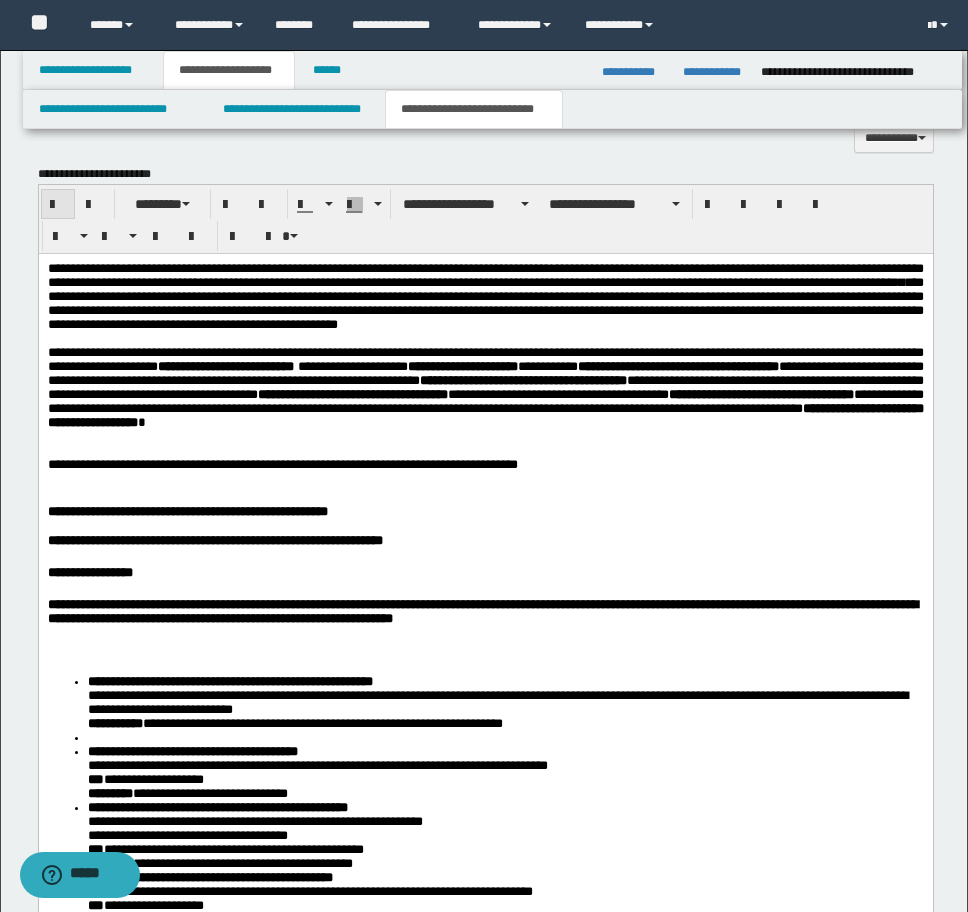 click at bounding box center [58, 205] 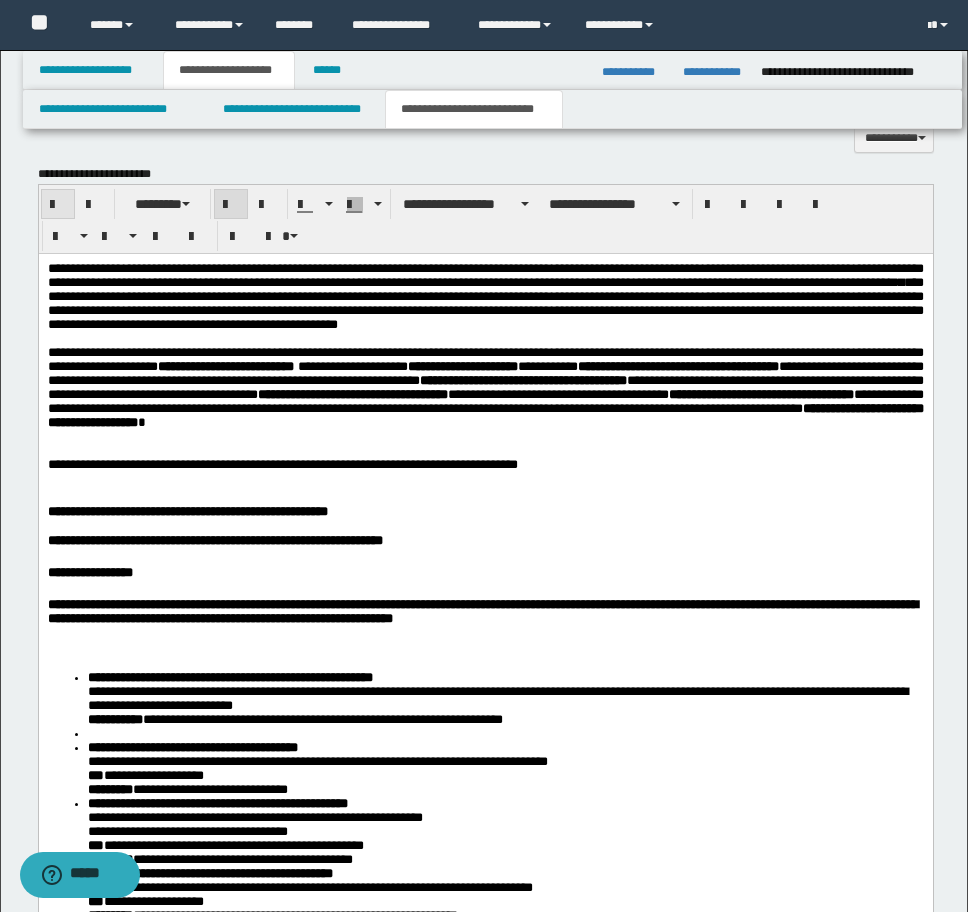 click at bounding box center (58, 205) 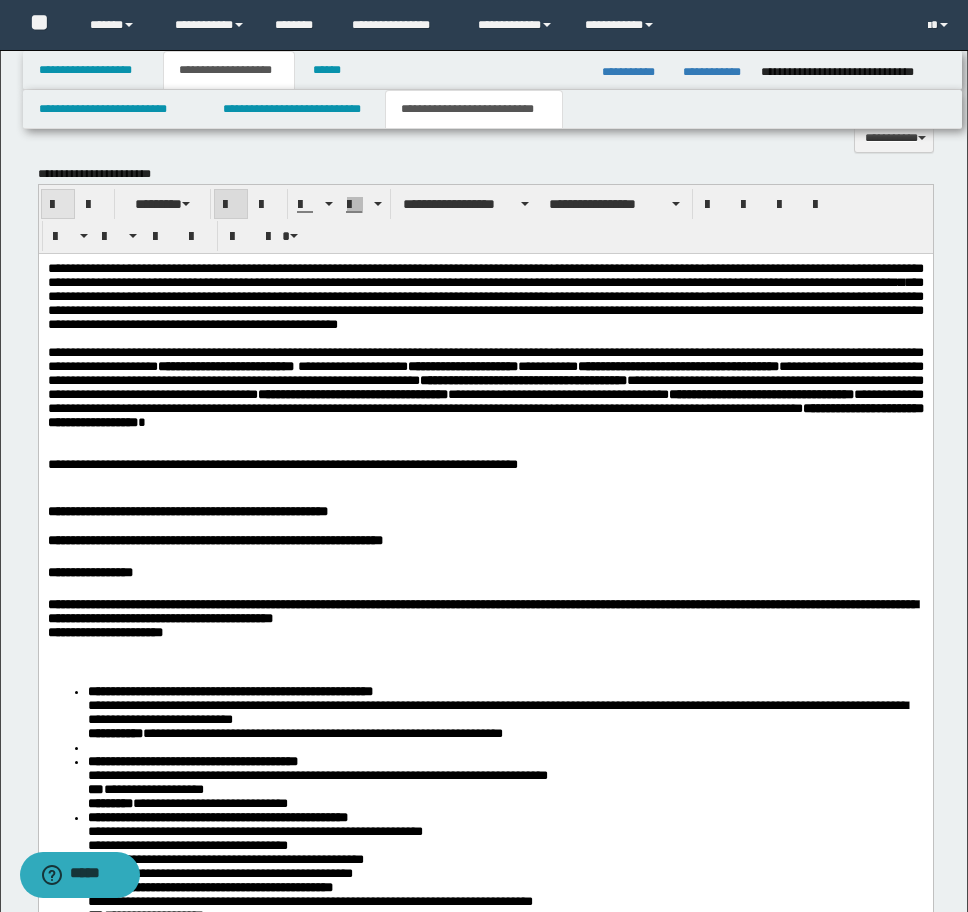 click at bounding box center [58, 205] 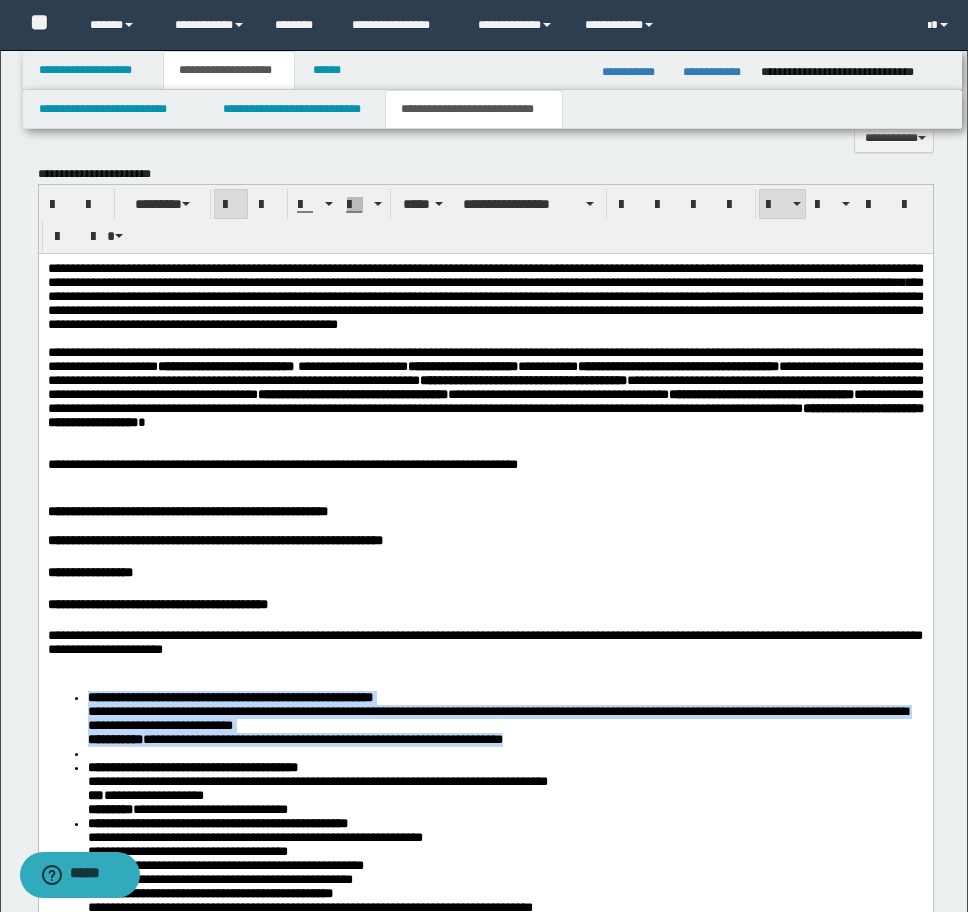 drag, startPoint x: 87, startPoint y: 734, endPoint x: 642, endPoint y: 784, distance: 557.2477 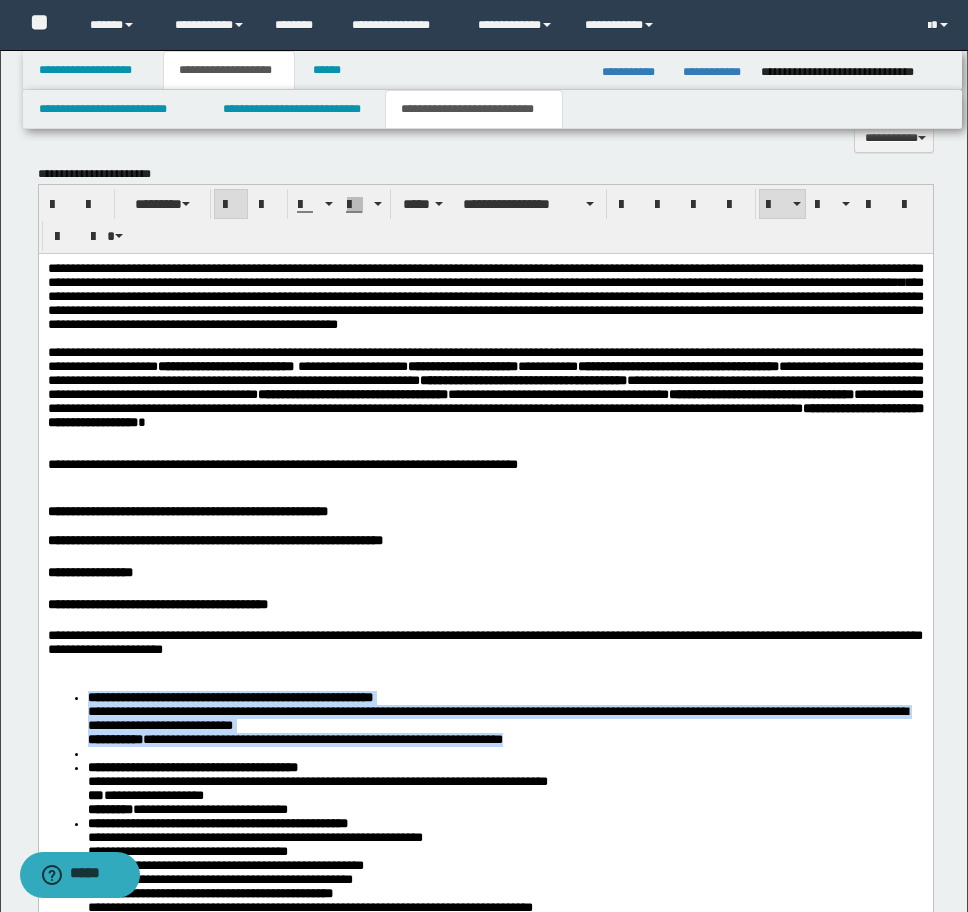 click on "**********" at bounding box center (505, 718) 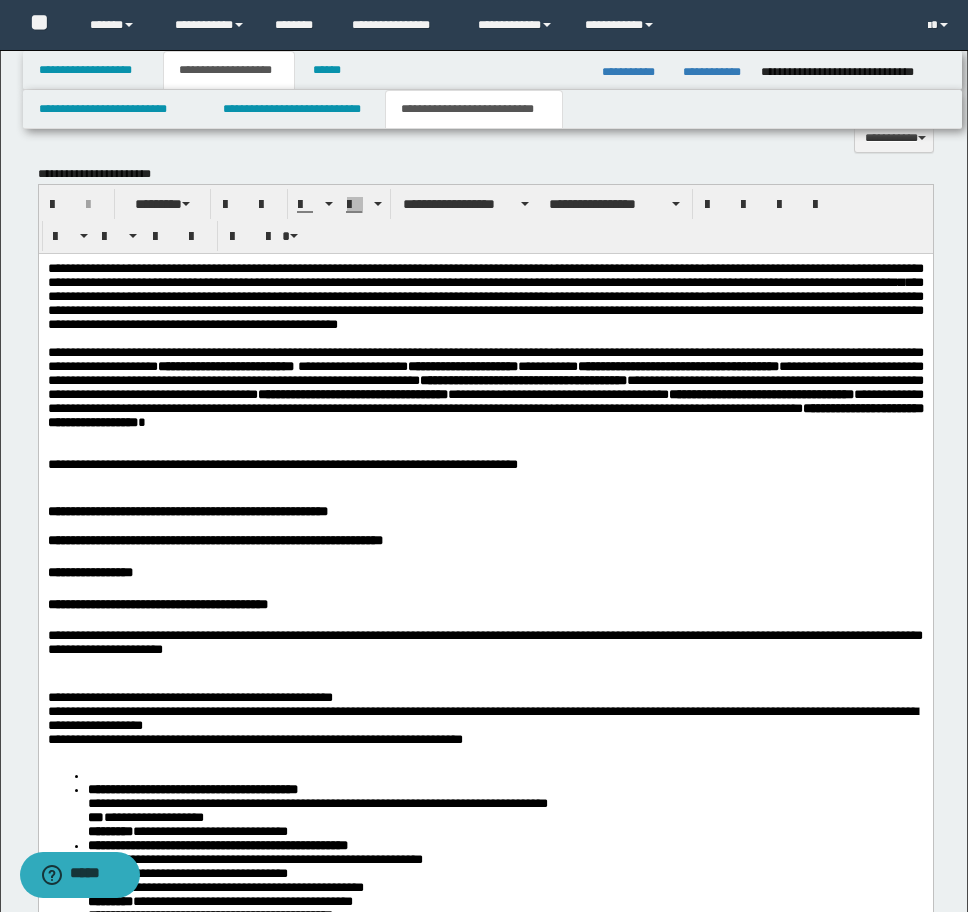 click on "**********" at bounding box center [485, 722] 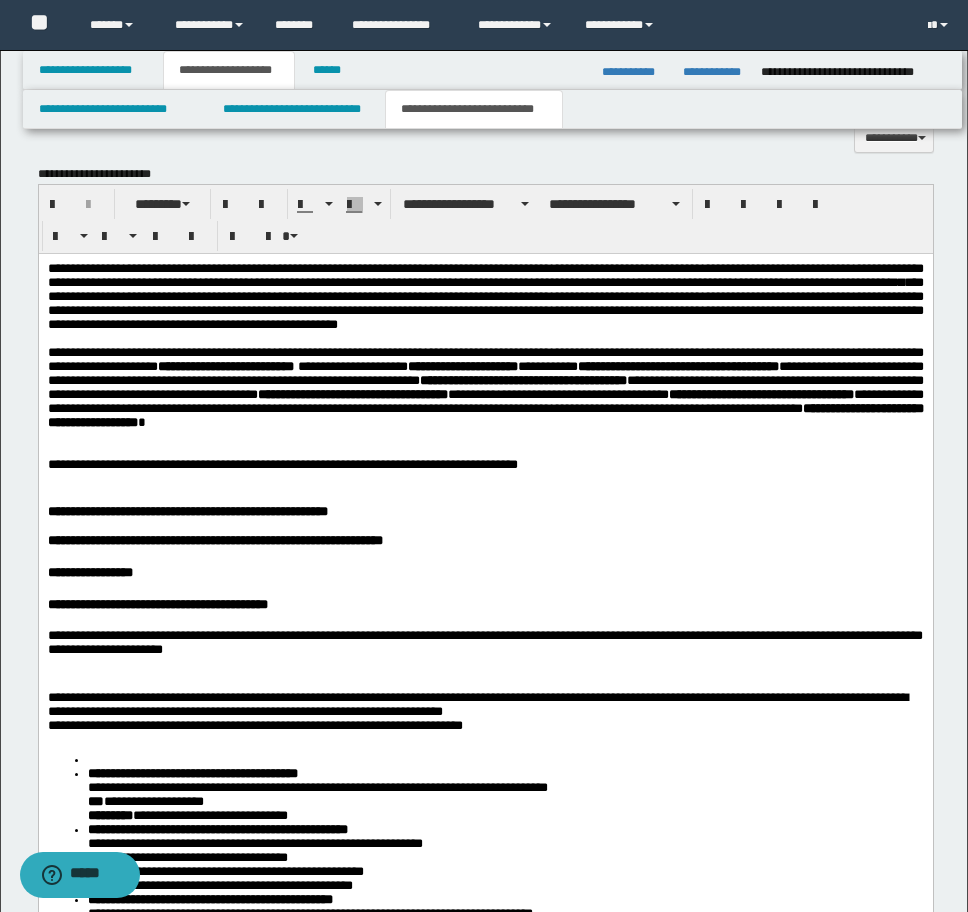 click on "**********" at bounding box center [485, 714] 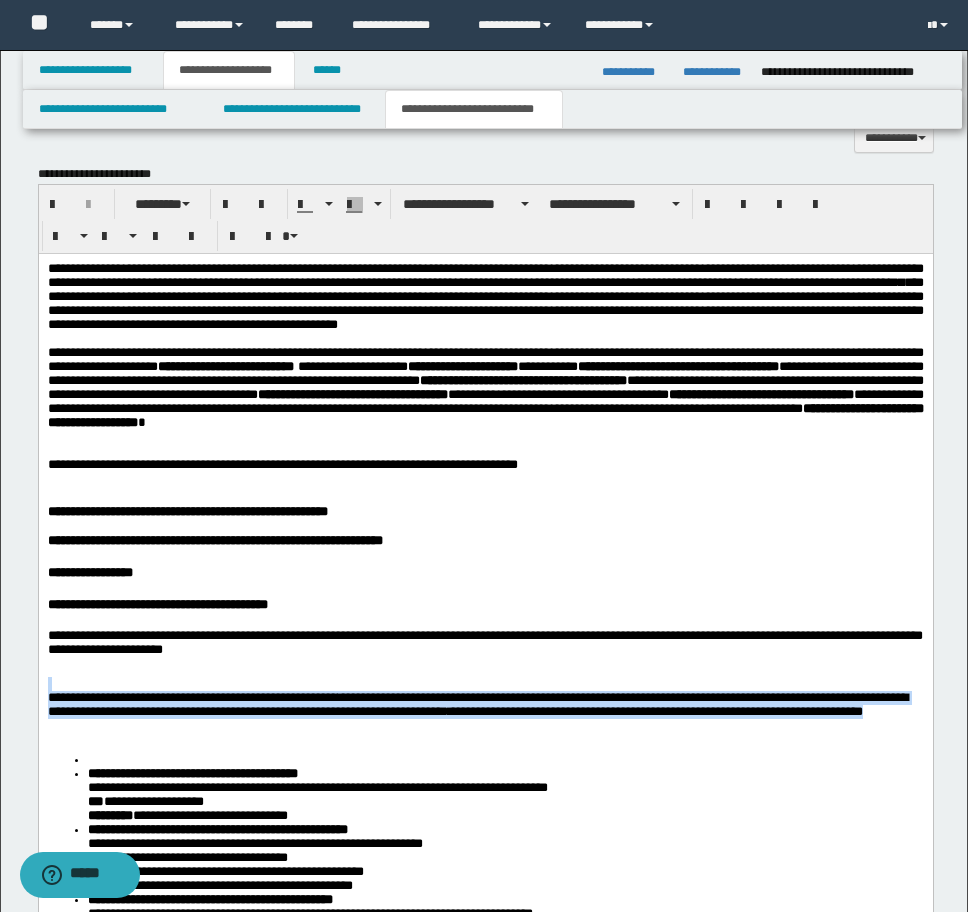 drag, startPoint x: 204, startPoint y: 773, endPoint x: -9, endPoint y: 726, distance: 218.12383 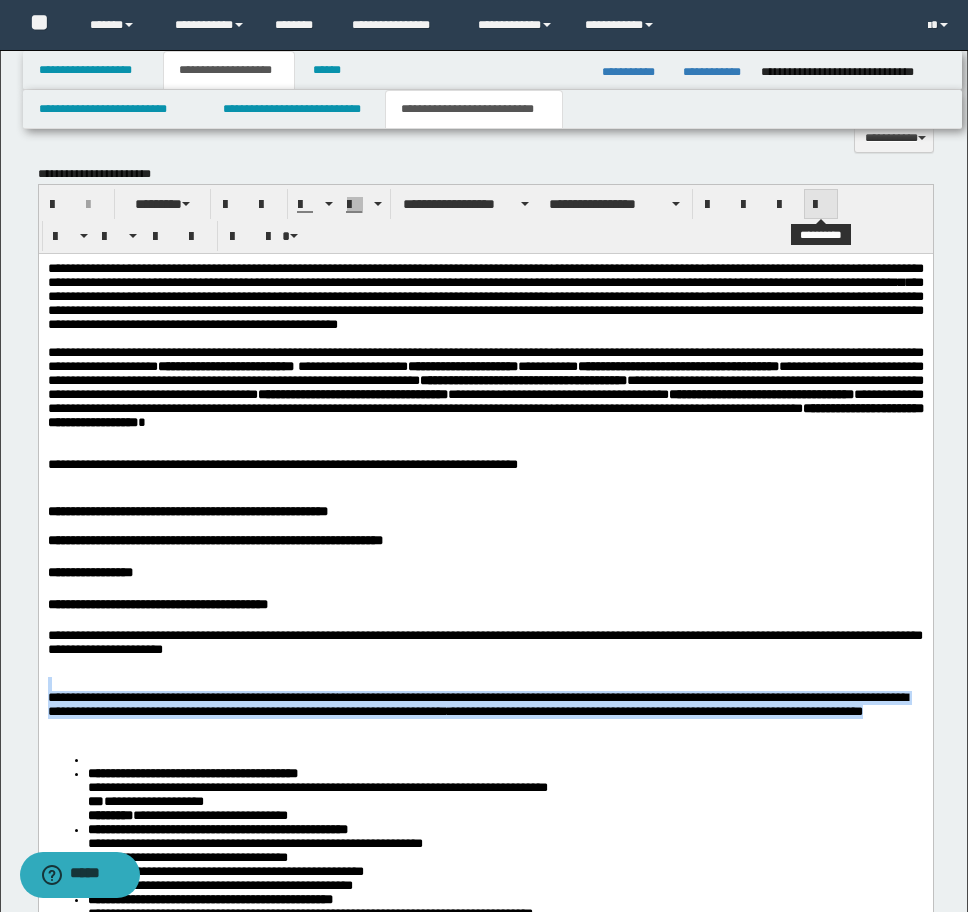 click at bounding box center (821, 204) 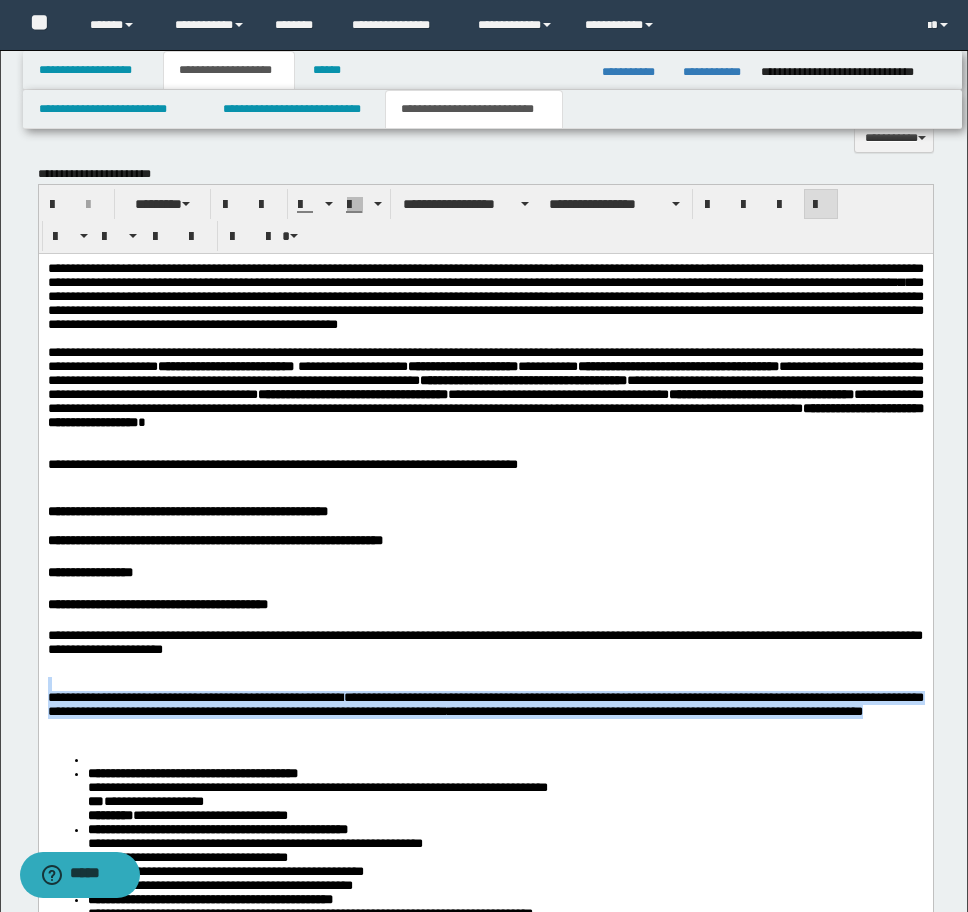 click on "**********" at bounding box center [485, 714] 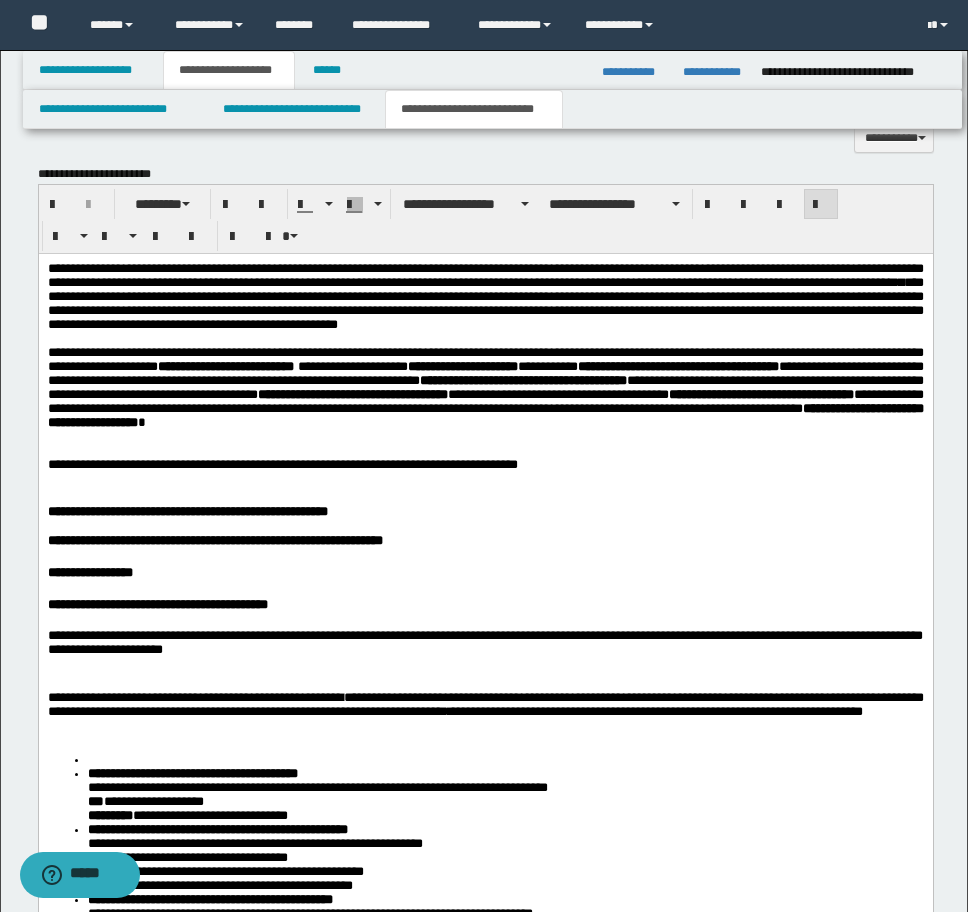 click on "**********" at bounding box center [485, 714] 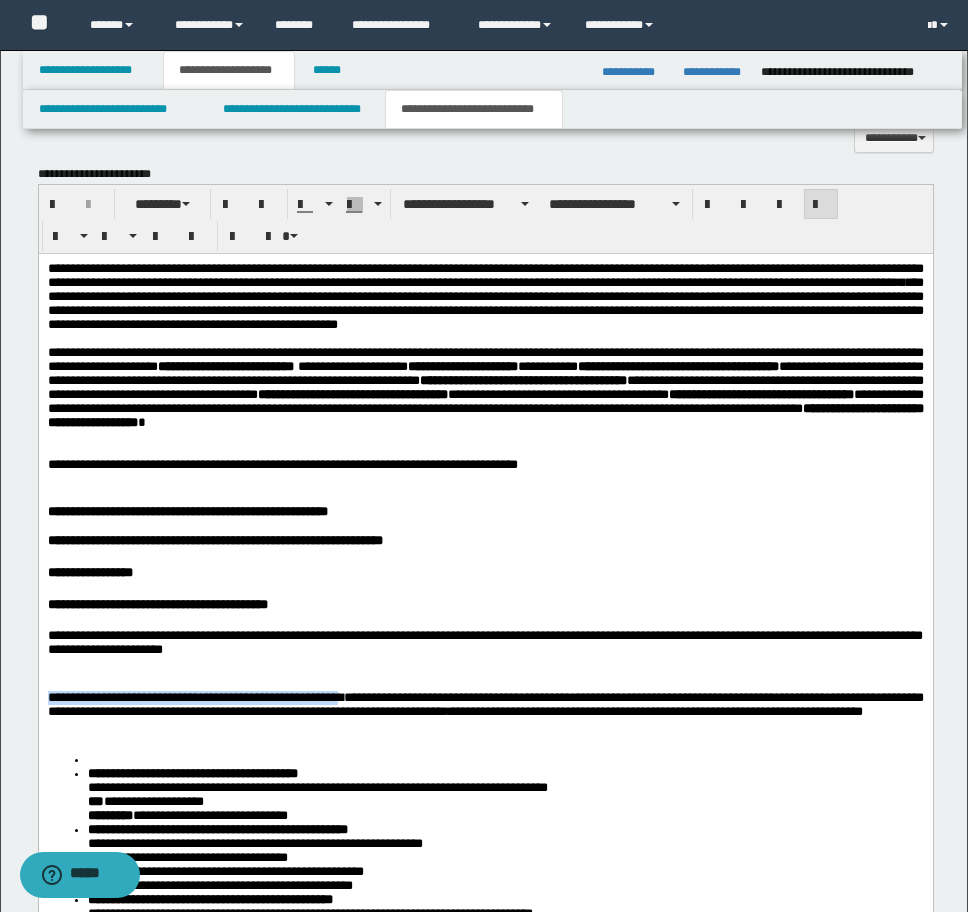 drag, startPoint x: 391, startPoint y: 739, endPoint x: 21, endPoint y: 734, distance: 370.03378 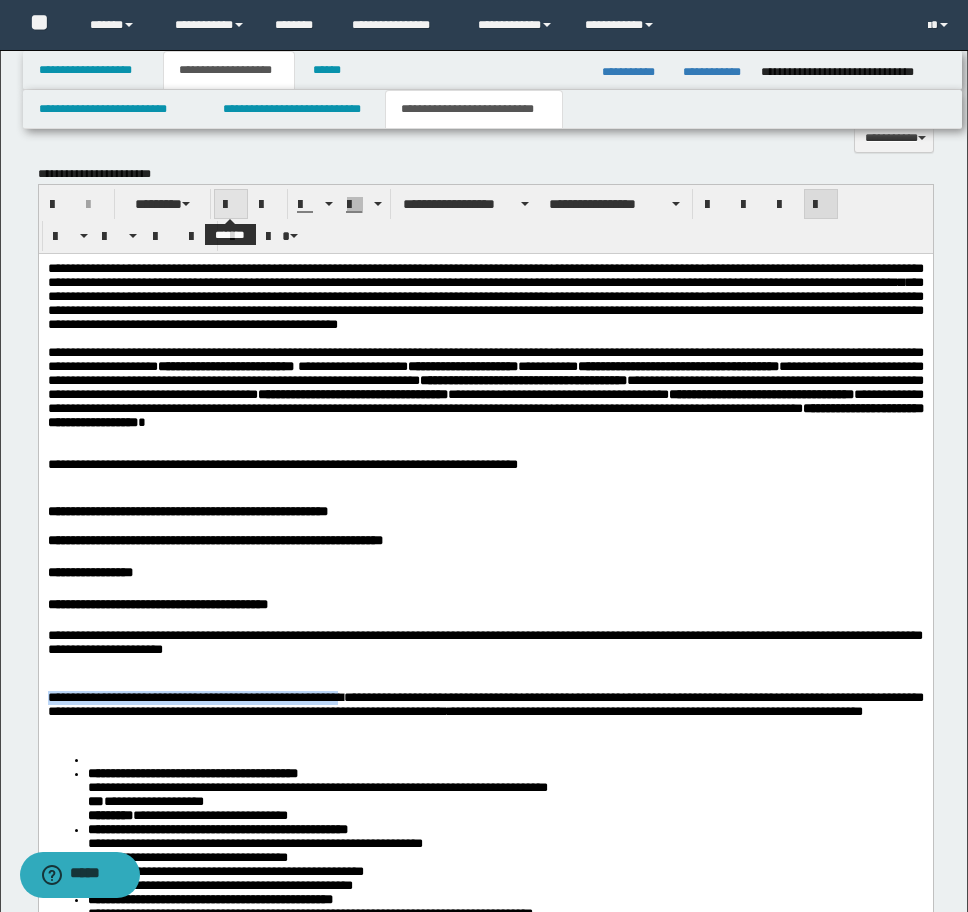 click at bounding box center (231, 205) 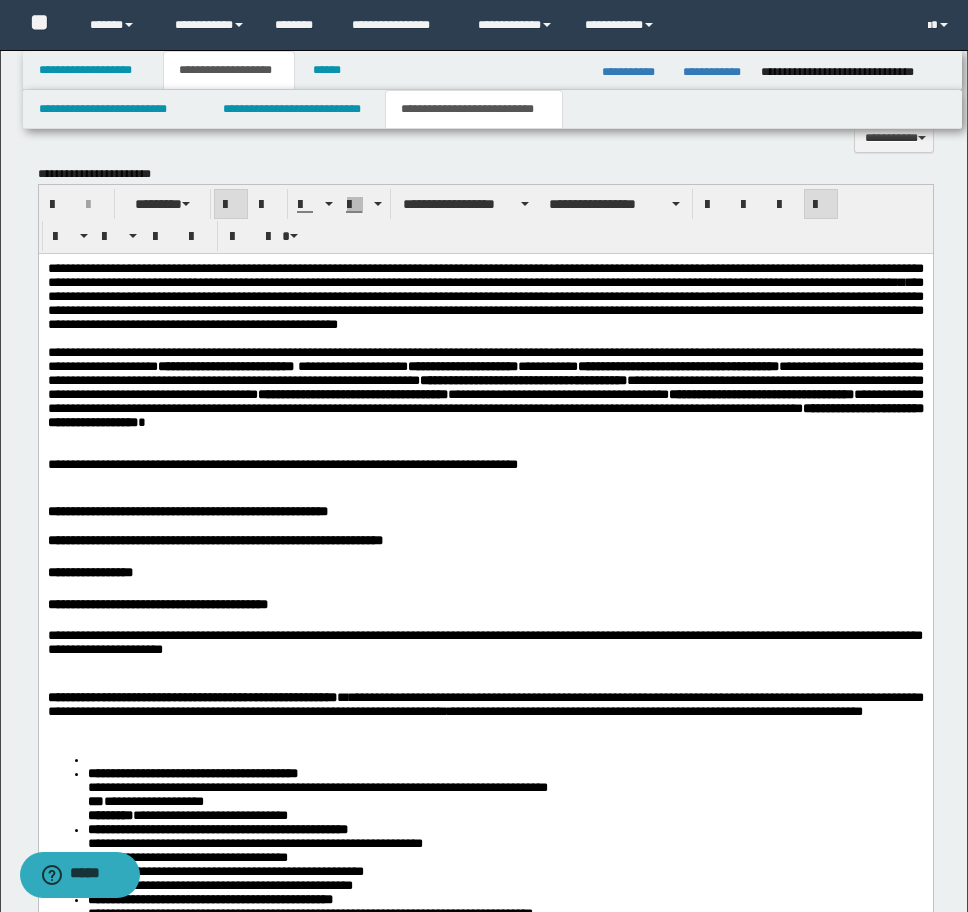 click on "**********" at bounding box center (485, 714) 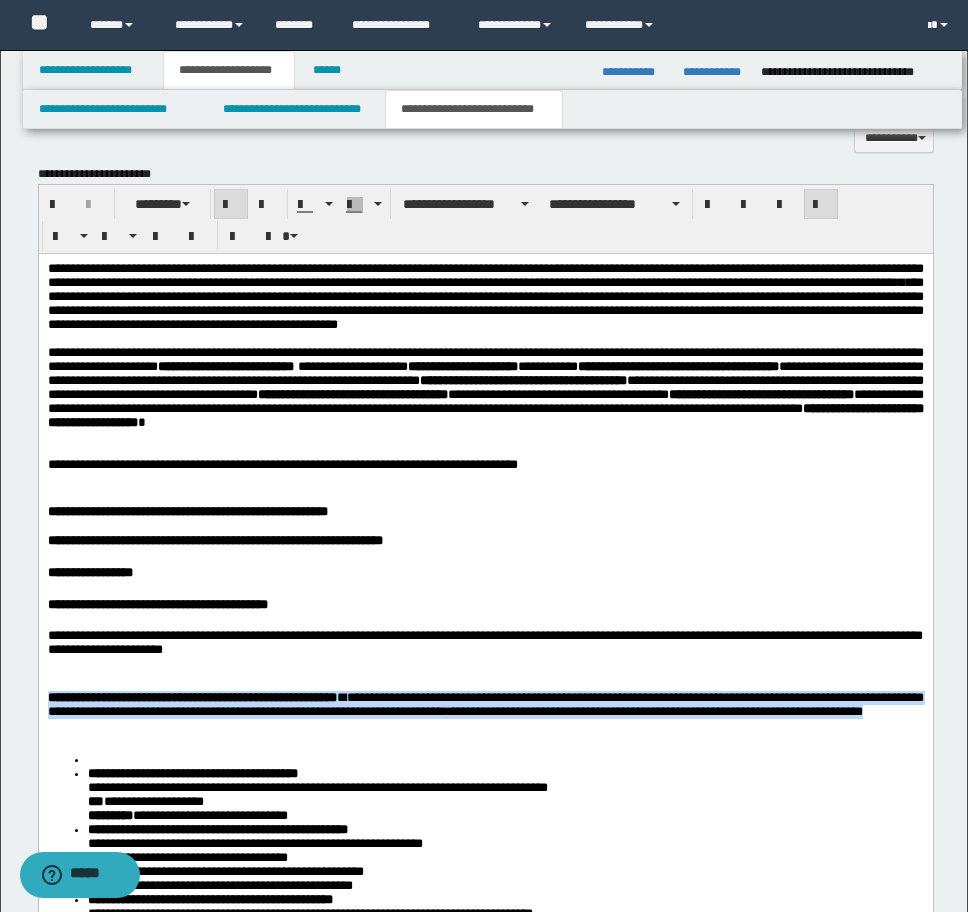 drag, startPoint x: 213, startPoint y: 775, endPoint x: 13, endPoint y: 735, distance: 203.96078 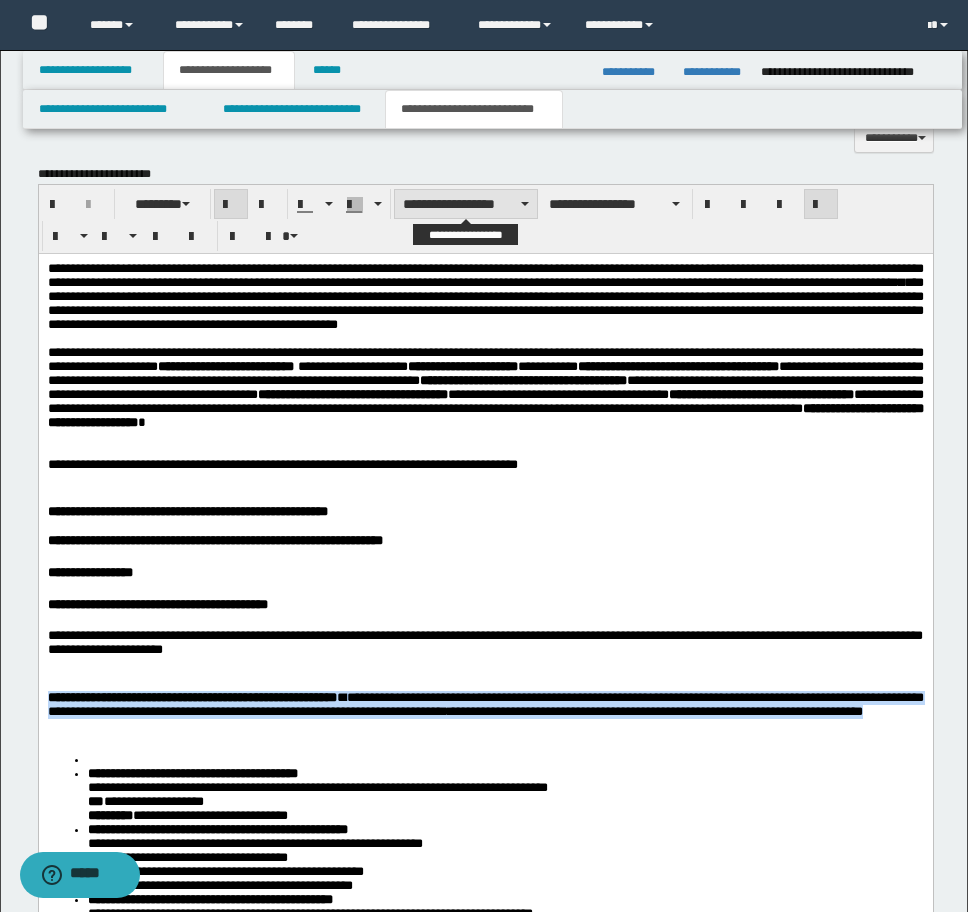 click on "**********" at bounding box center (466, 204) 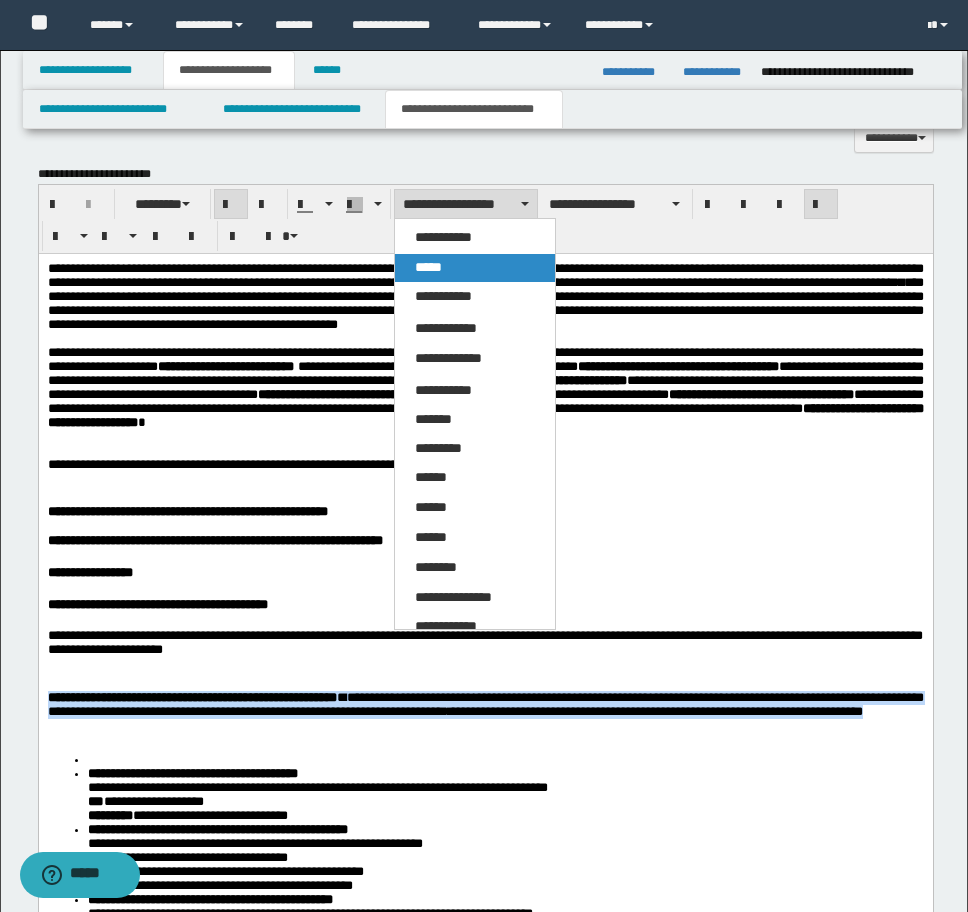 click on "*****" at bounding box center (428, 267) 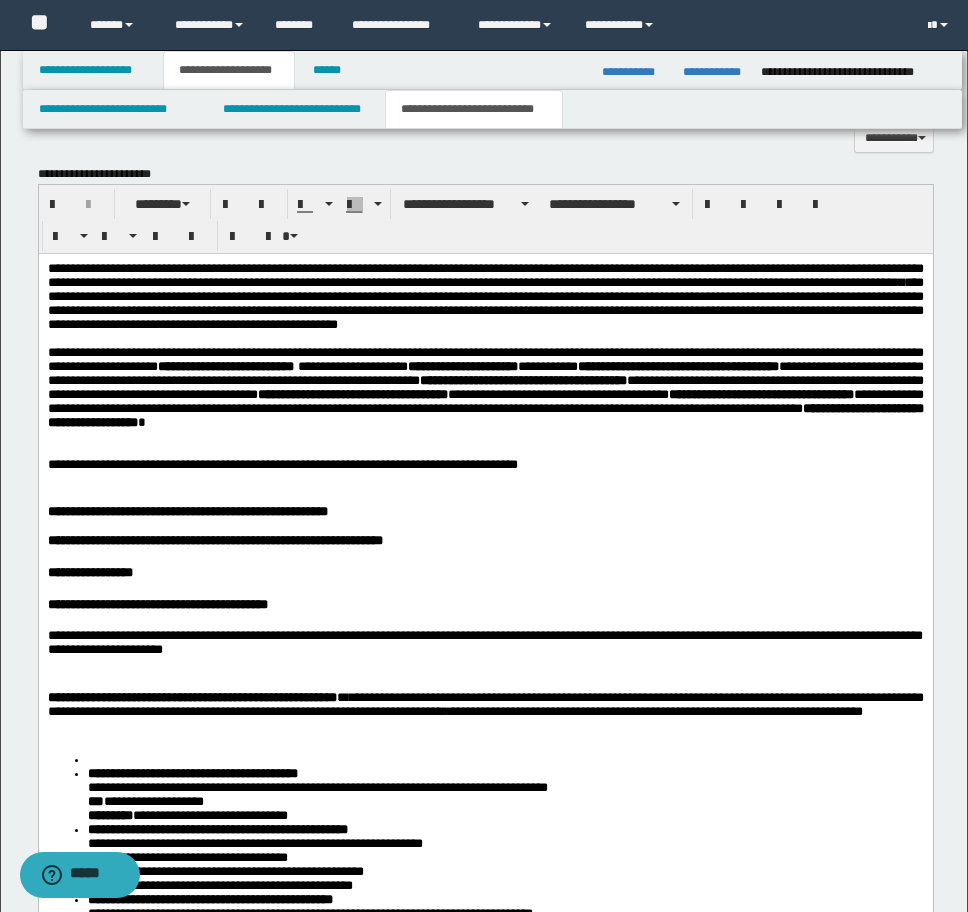 click on "**********" at bounding box center [485, 652] 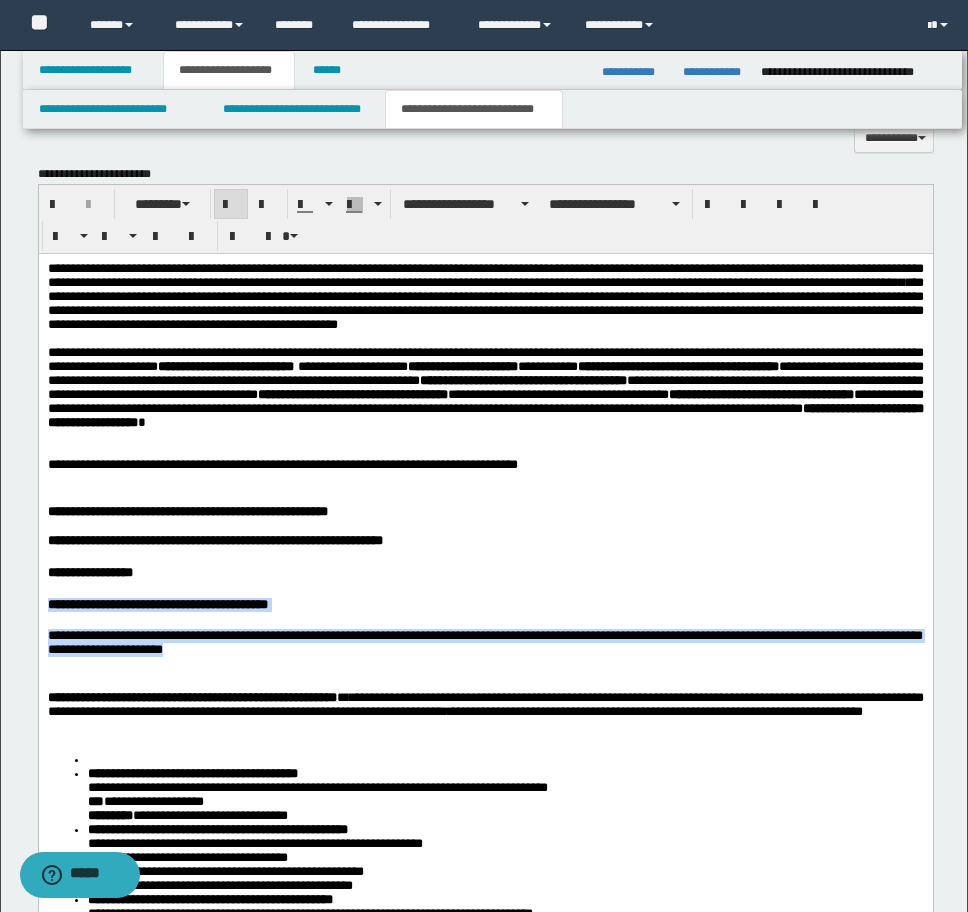 drag, startPoint x: 177, startPoint y: 703, endPoint x: -8, endPoint y: 635, distance: 197.1015 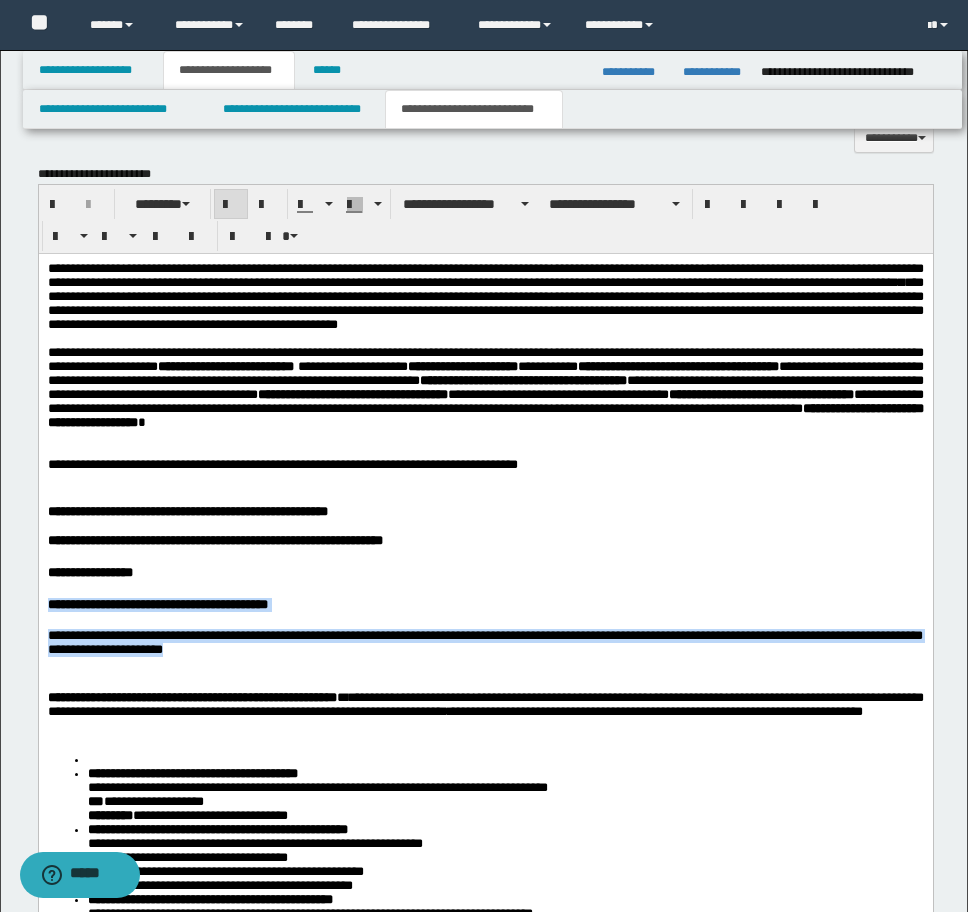 click on "**********" at bounding box center [485, 2223] 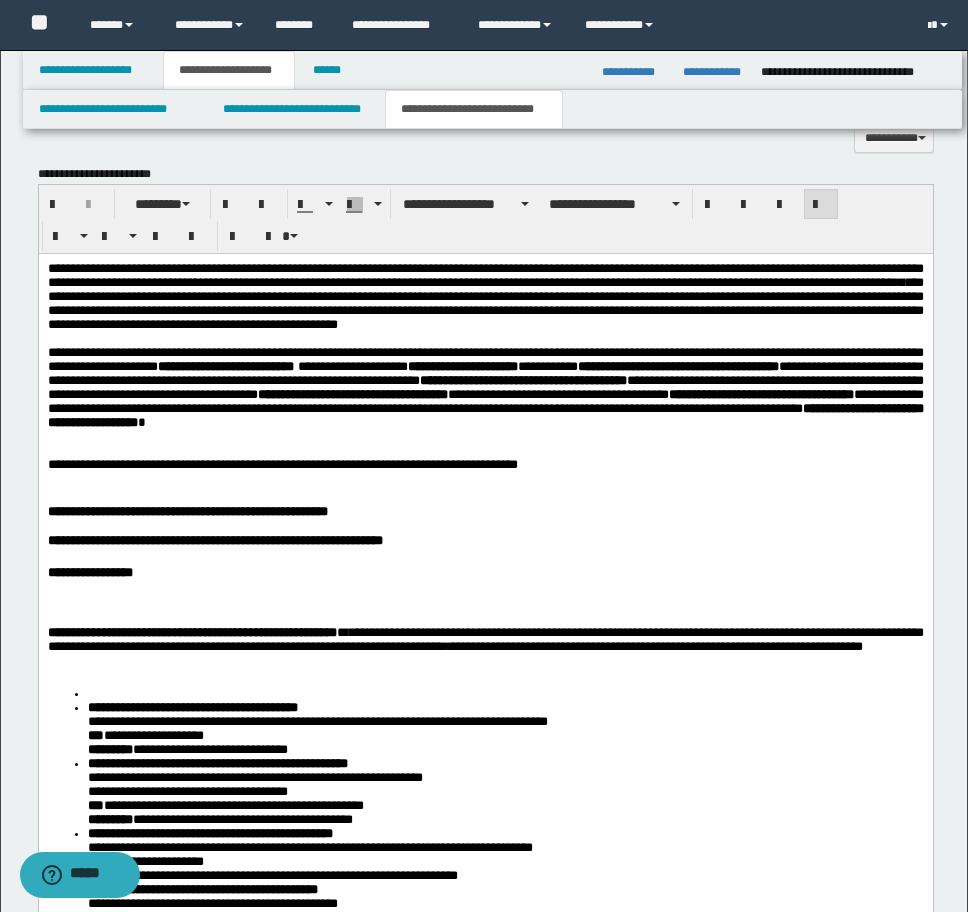 click at bounding box center (485, 604) 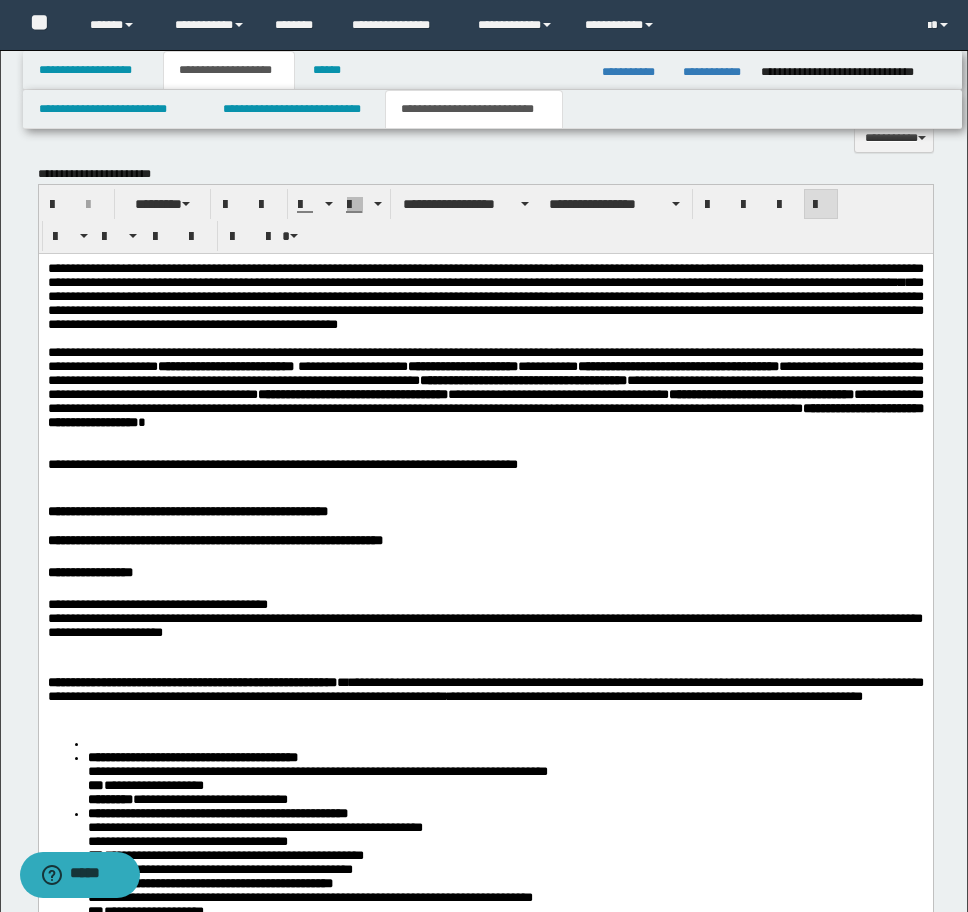click on "**********" at bounding box center [485, 629] 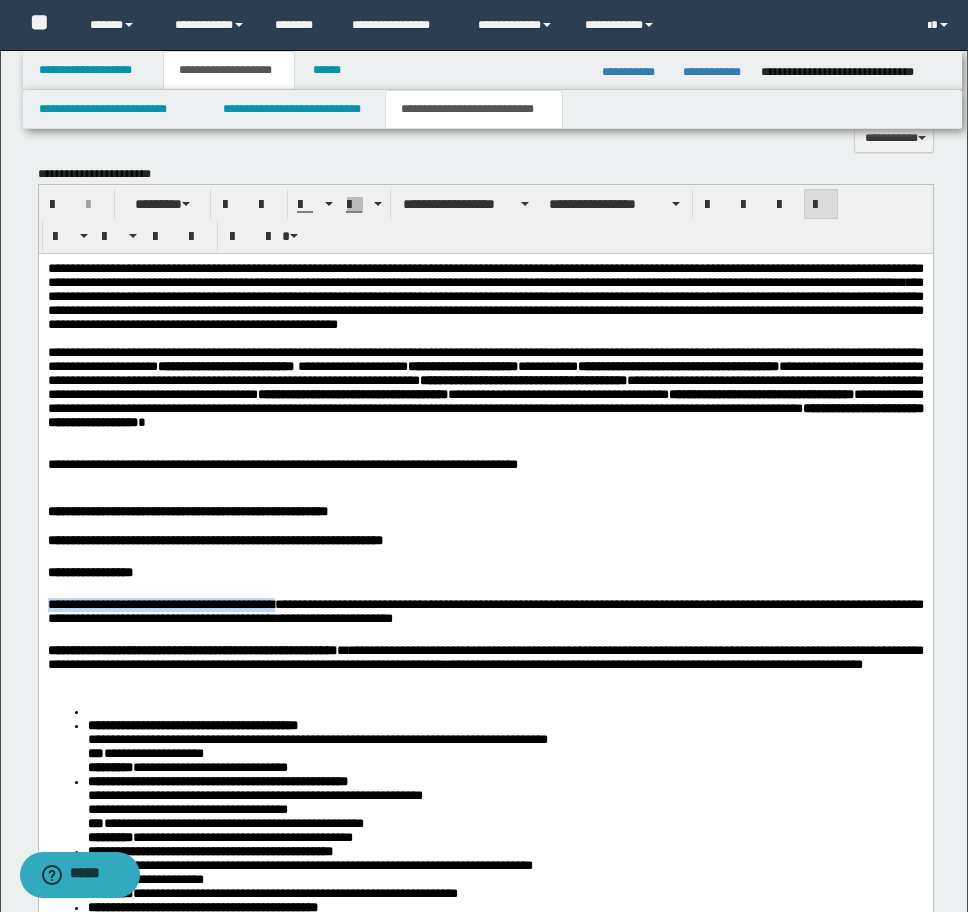 drag, startPoint x: 306, startPoint y: 640, endPoint x: 23, endPoint y: 637, distance: 283.0159 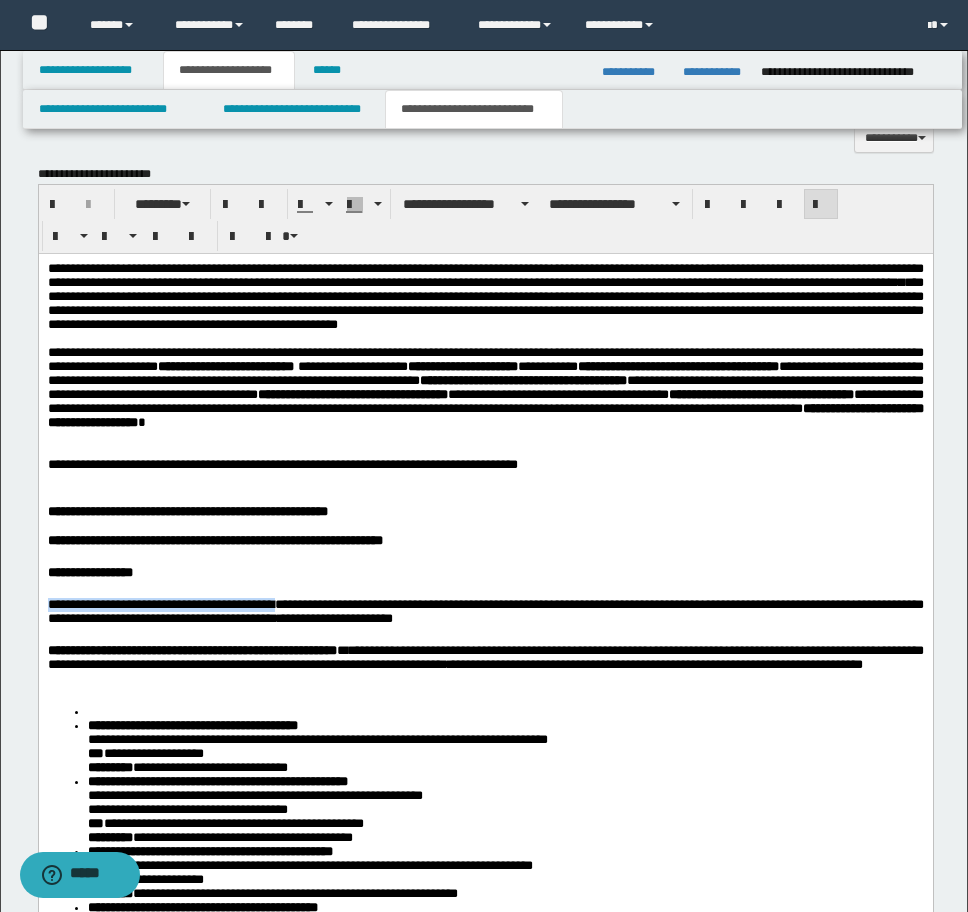 click on "**********" at bounding box center (485, 2200) 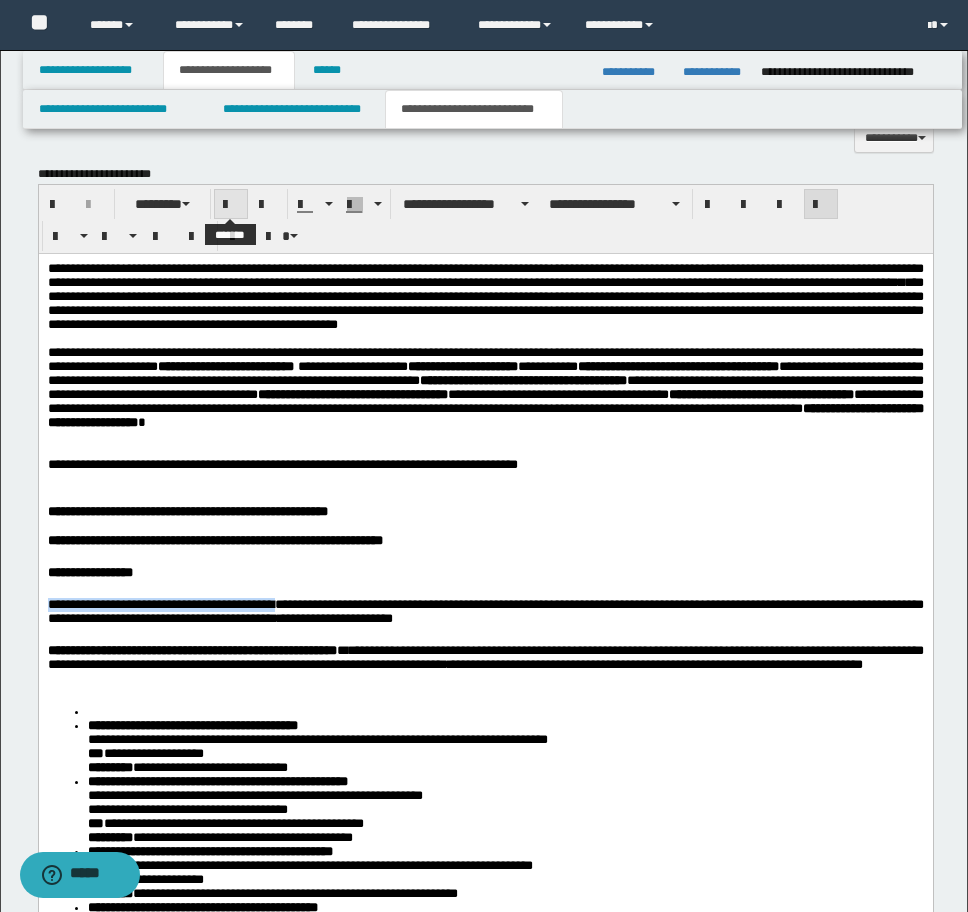 click at bounding box center [231, 205] 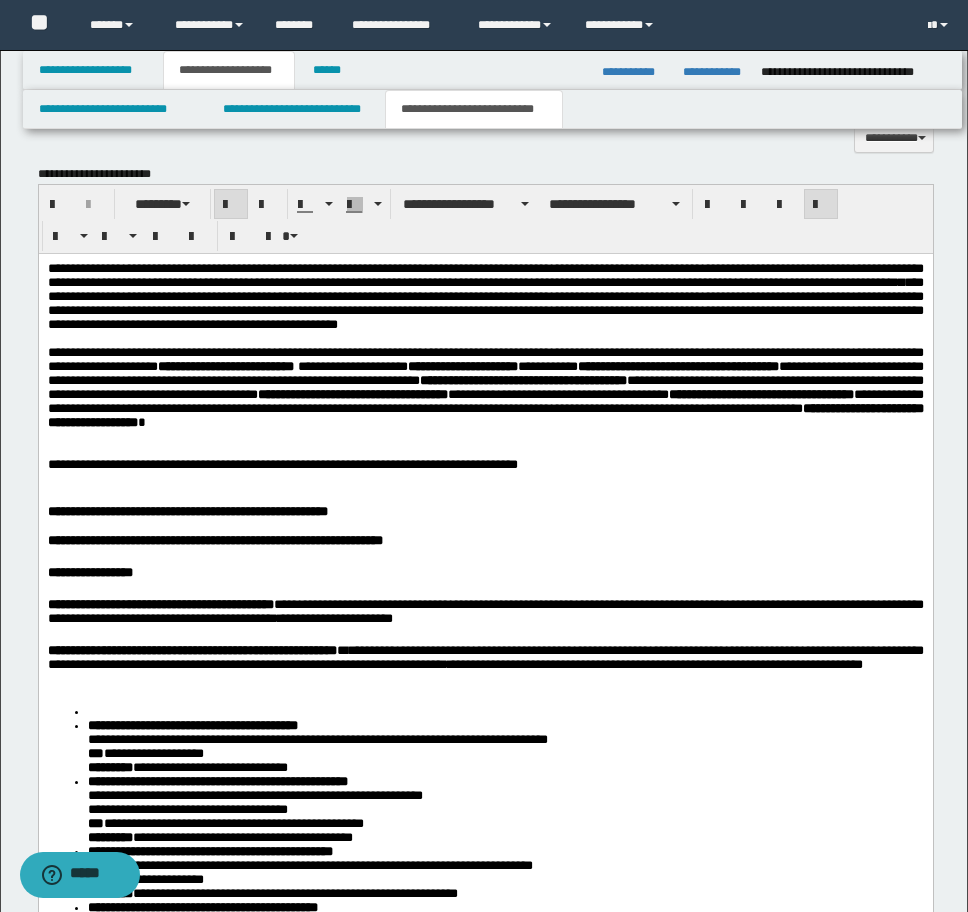 scroll, scrollTop: 2100, scrollLeft: 0, axis: vertical 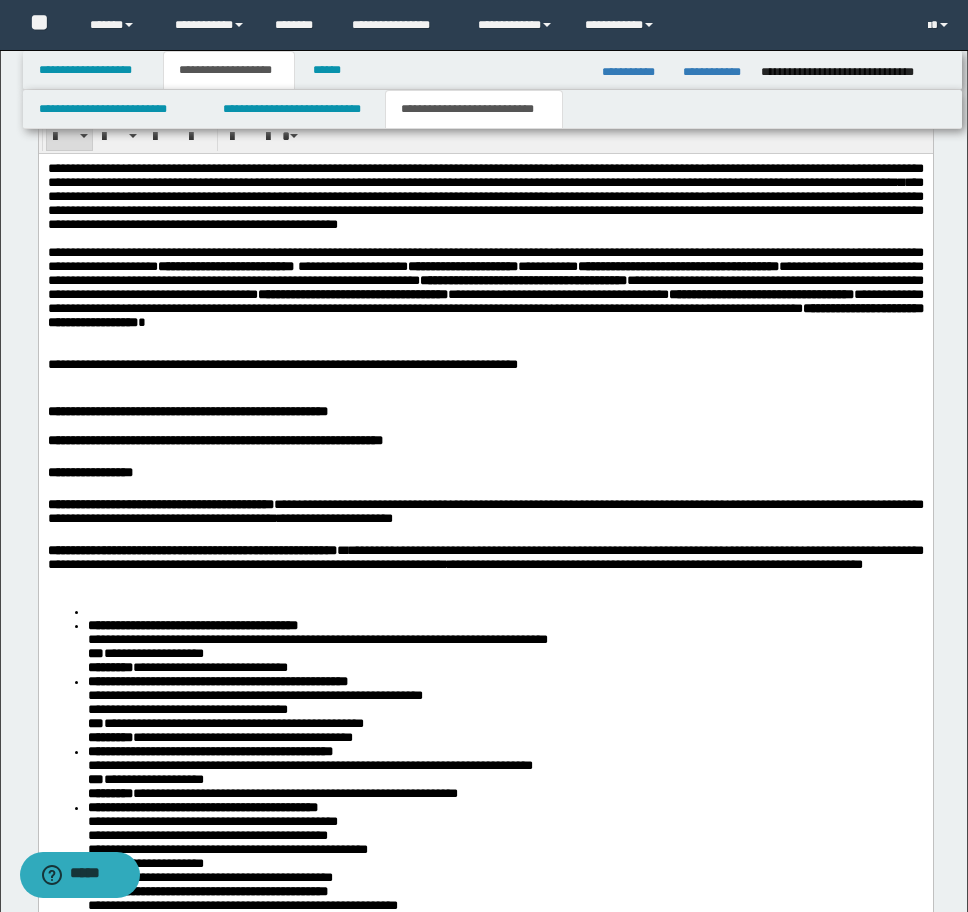 click on "**********" at bounding box center (485, 821) 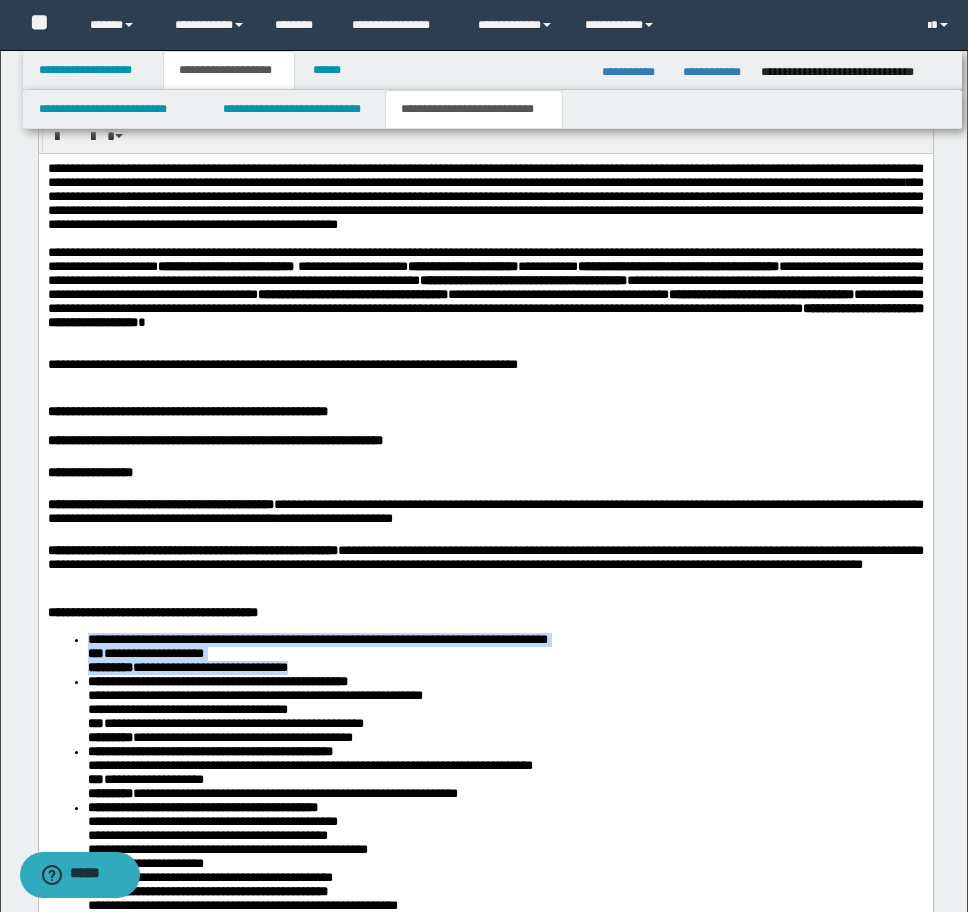 drag, startPoint x: 81, startPoint y: 683, endPoint x: 380, endPoint y: 714, distance: 300.60272 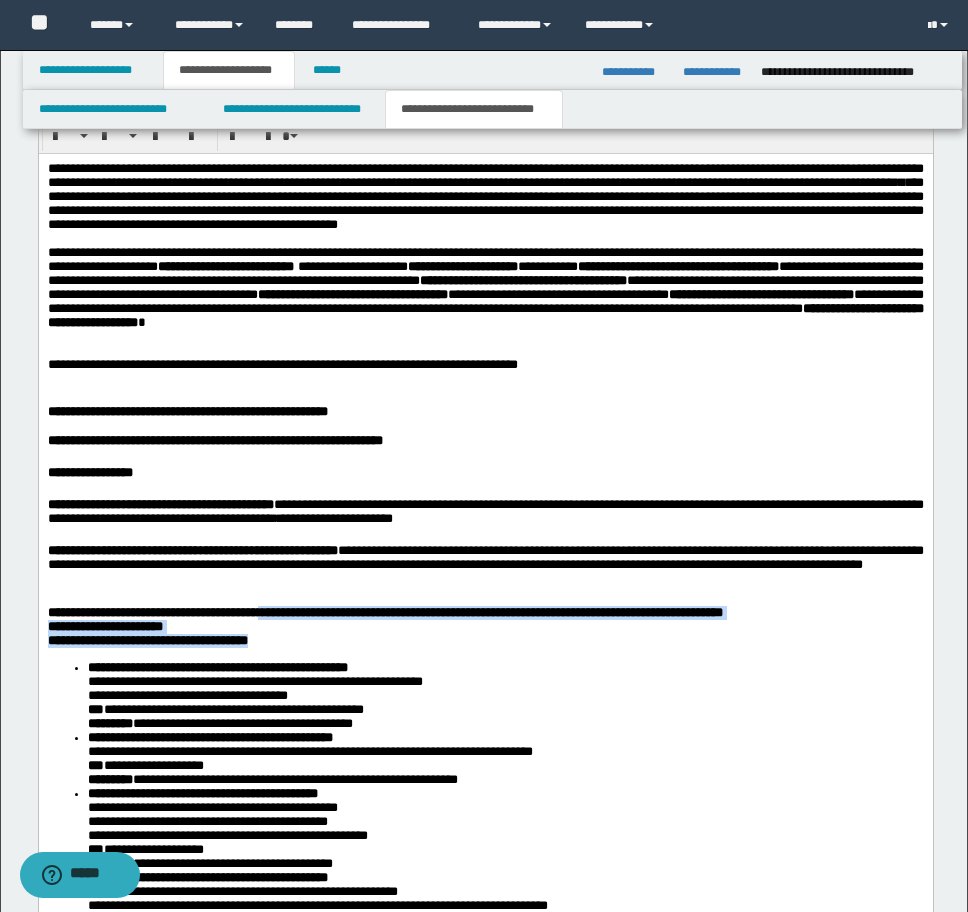drag, startPoint x: 303, startPoint y: 686, endPoint x: 295, endPoint y: 657, distance: 30.083218 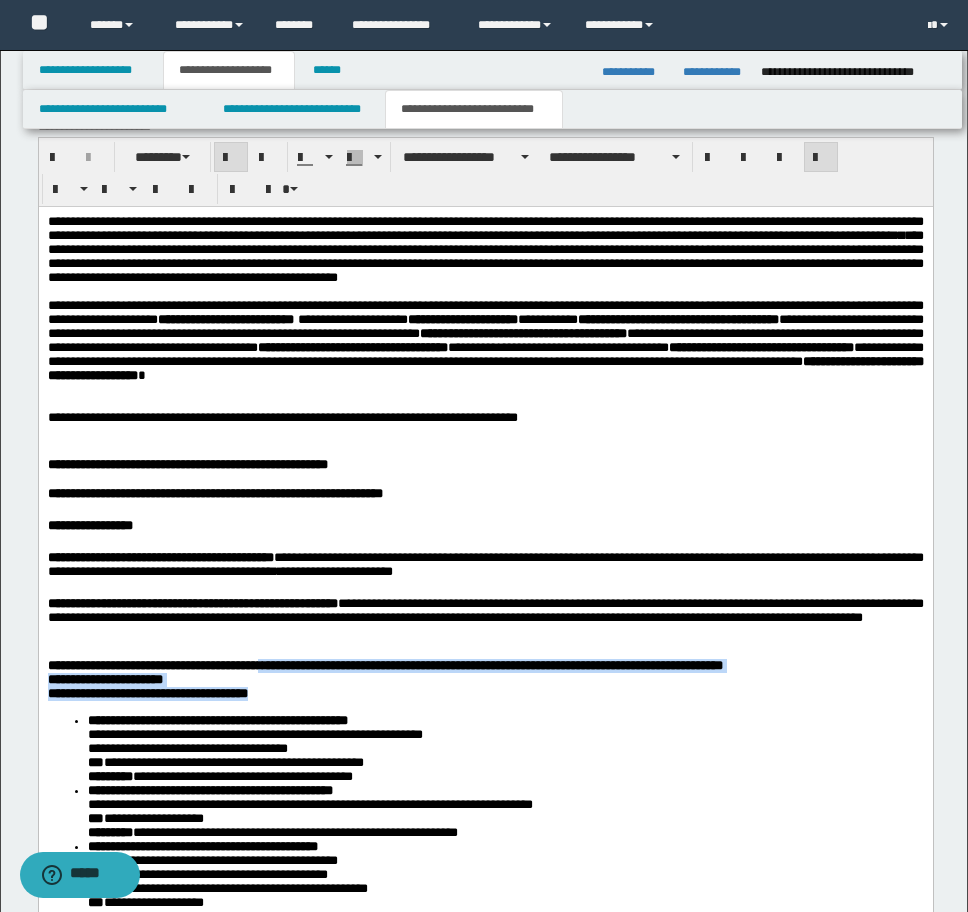 scroll, scrollTop: 2000, scrollLeft: 0, axis: vertical 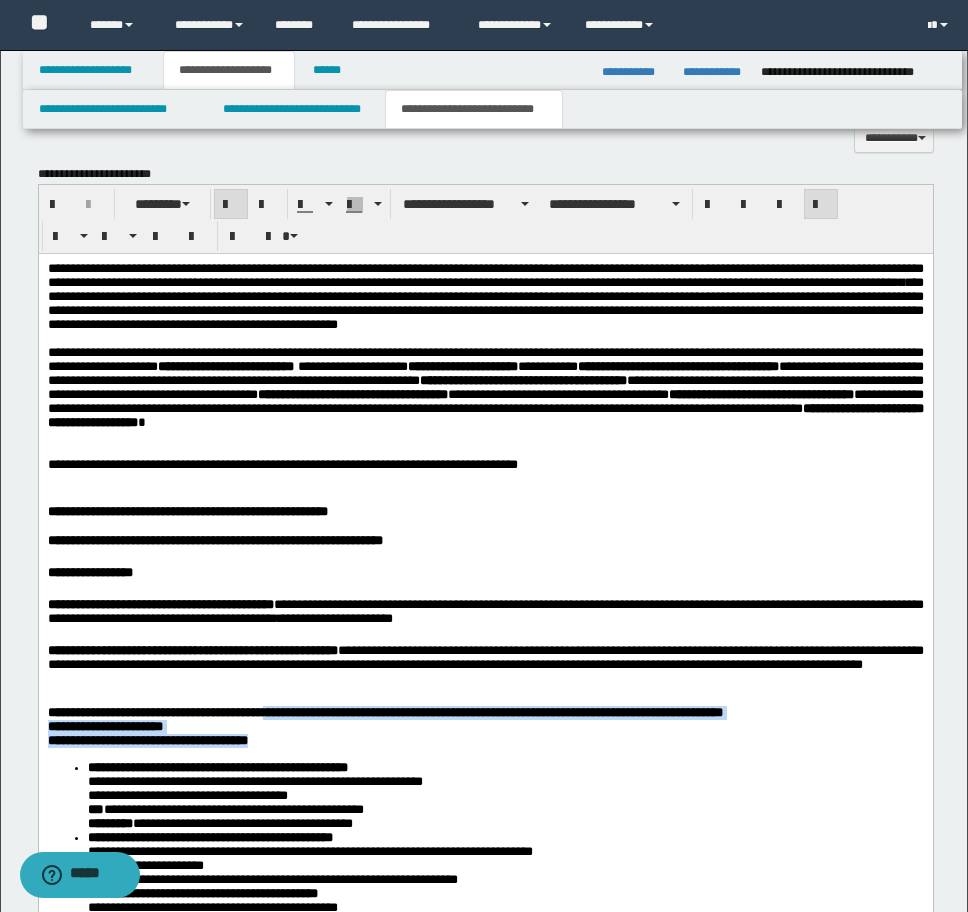 drag, startPoint x: 342, startPoint y: 778, endPoint x: 299, endPoint y: 752, distance: 50.24938 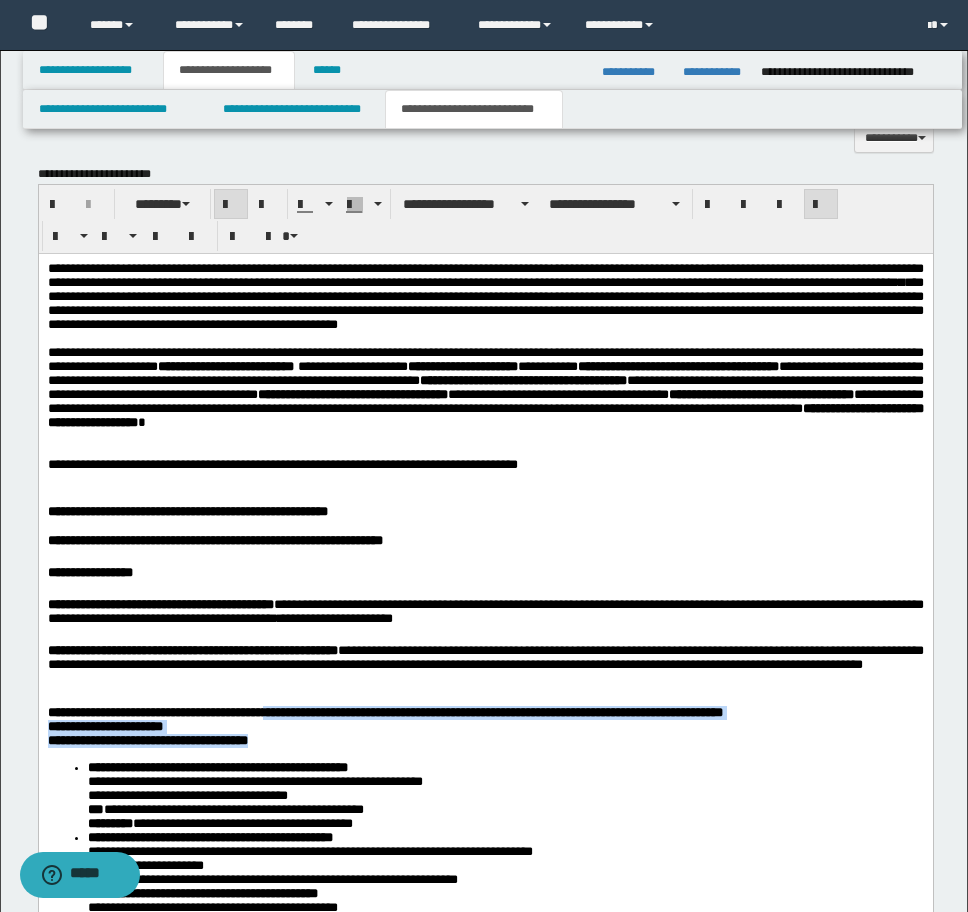 click on "**********" at bounding box center [485, 726] 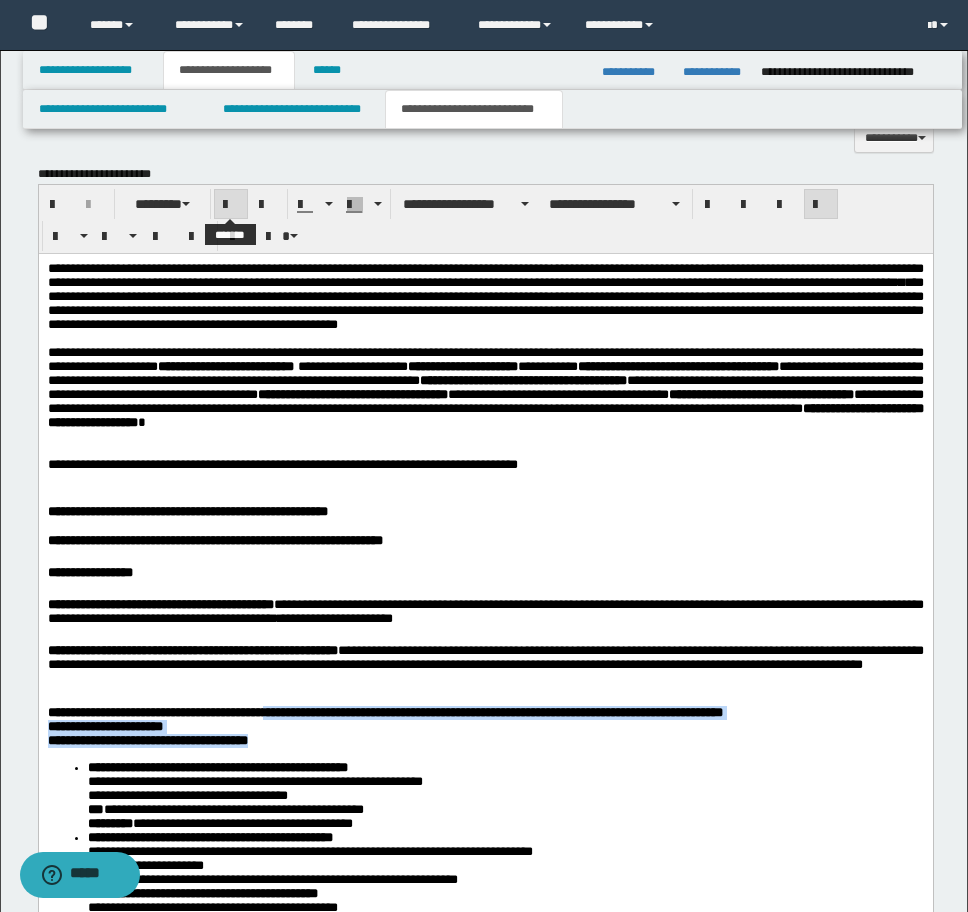 click at bounding box center [231, 205] 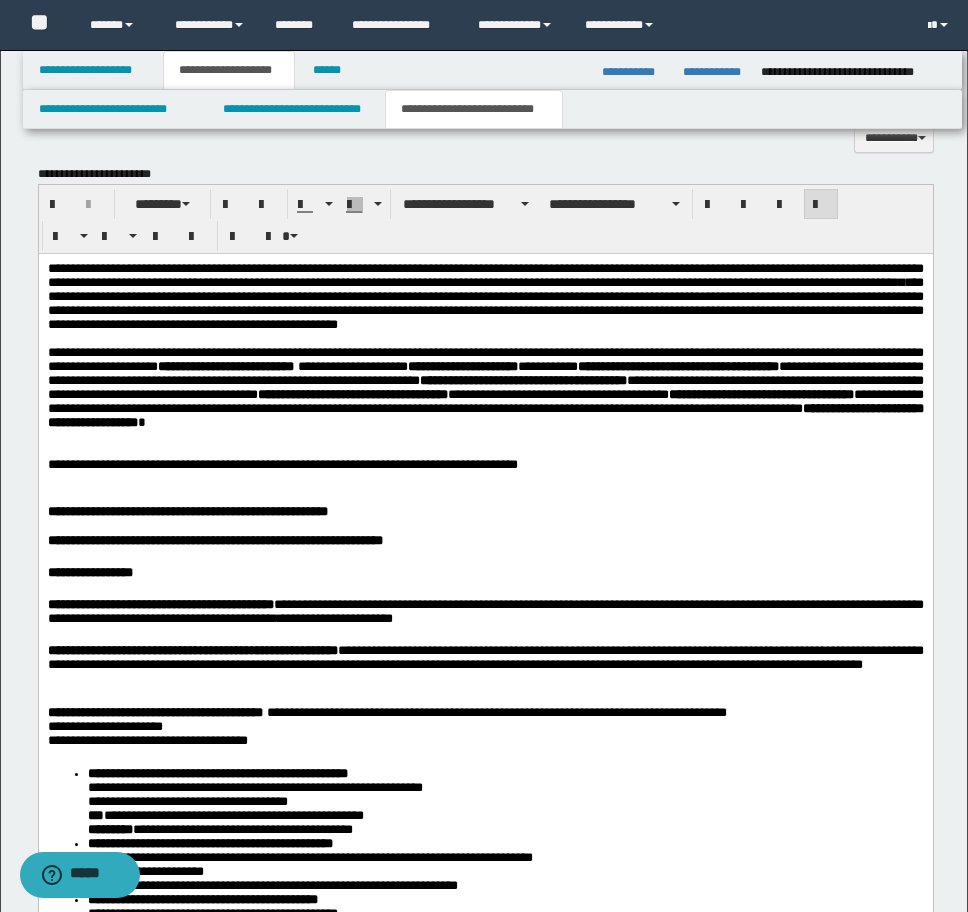 click on "**********" at bounding box center [485, 2196] 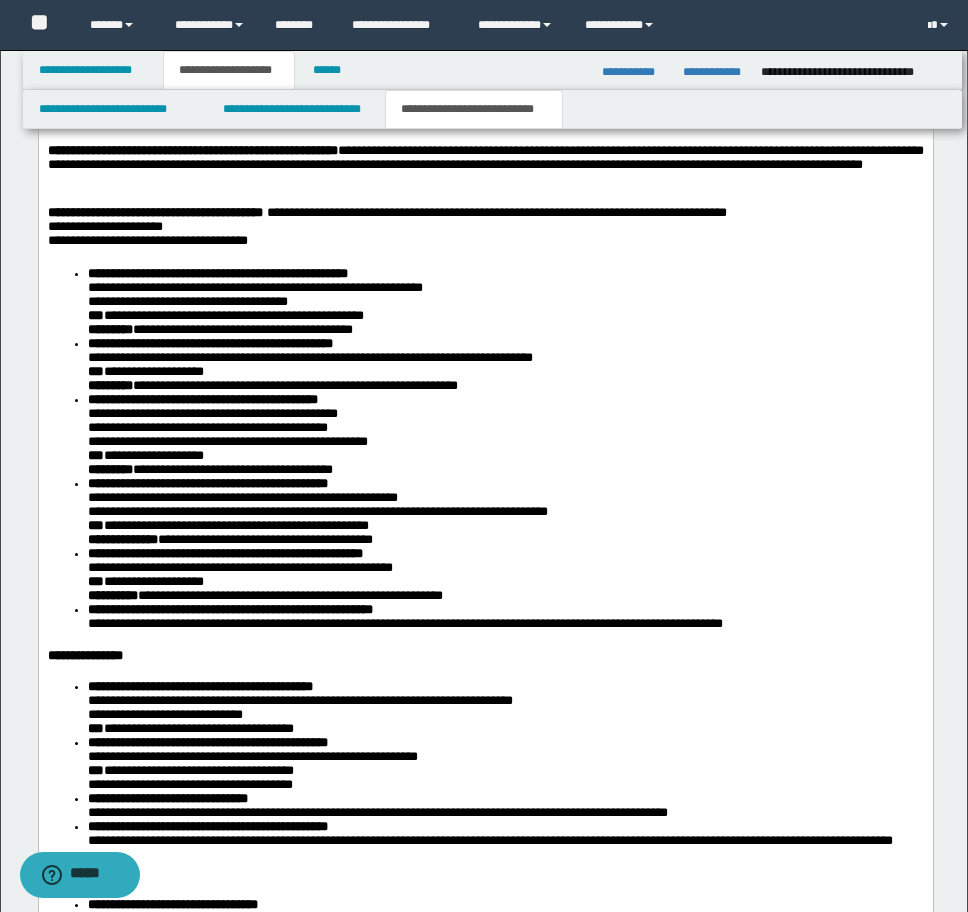 scroll, scrollTop: 2300, scrollLeft: 0, axis: vertical 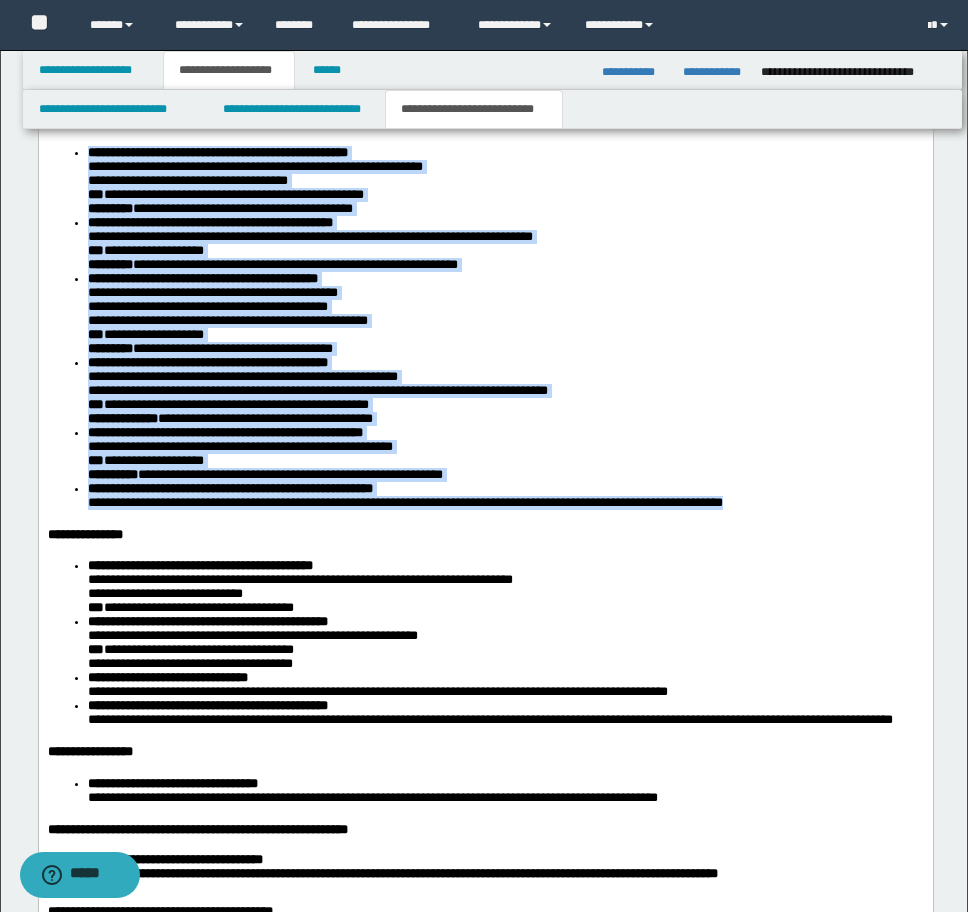 drag, startPoint x: 82, startPoint y: 193, endPoint x: 880, endPoint y: 597, distance: 894.43835 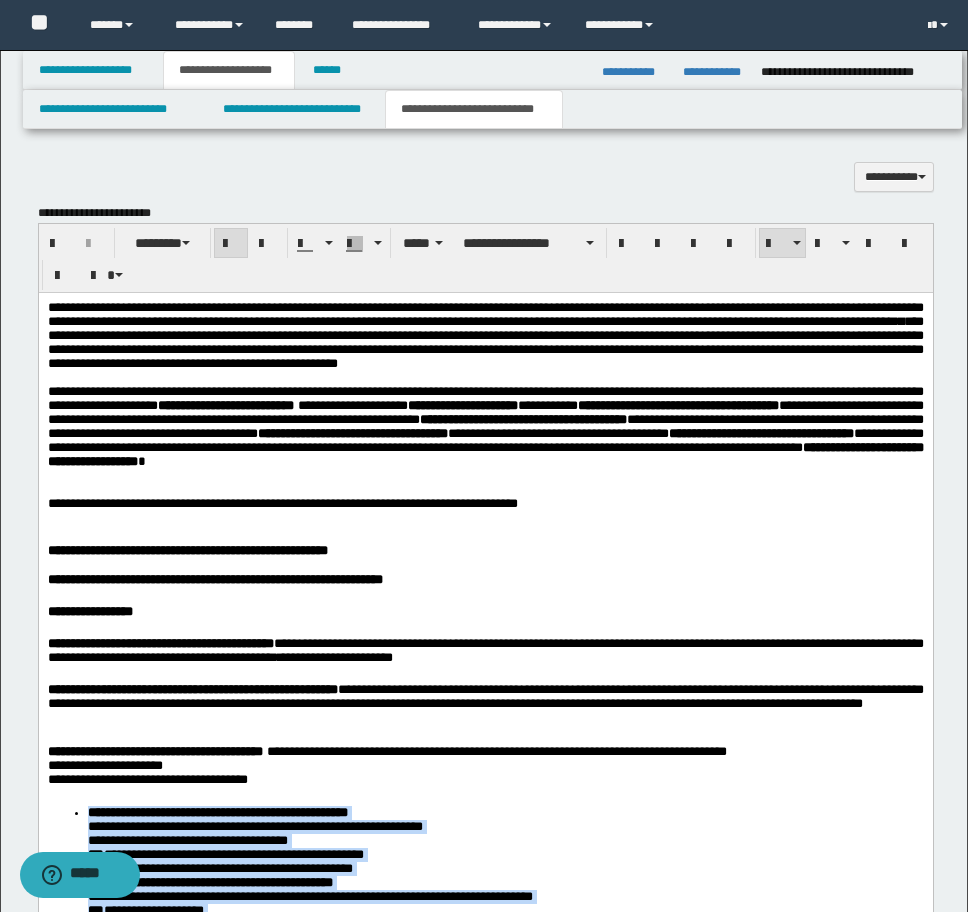 scroll, scrollTop: 1921, scrollLeft: 0, axis: vertical 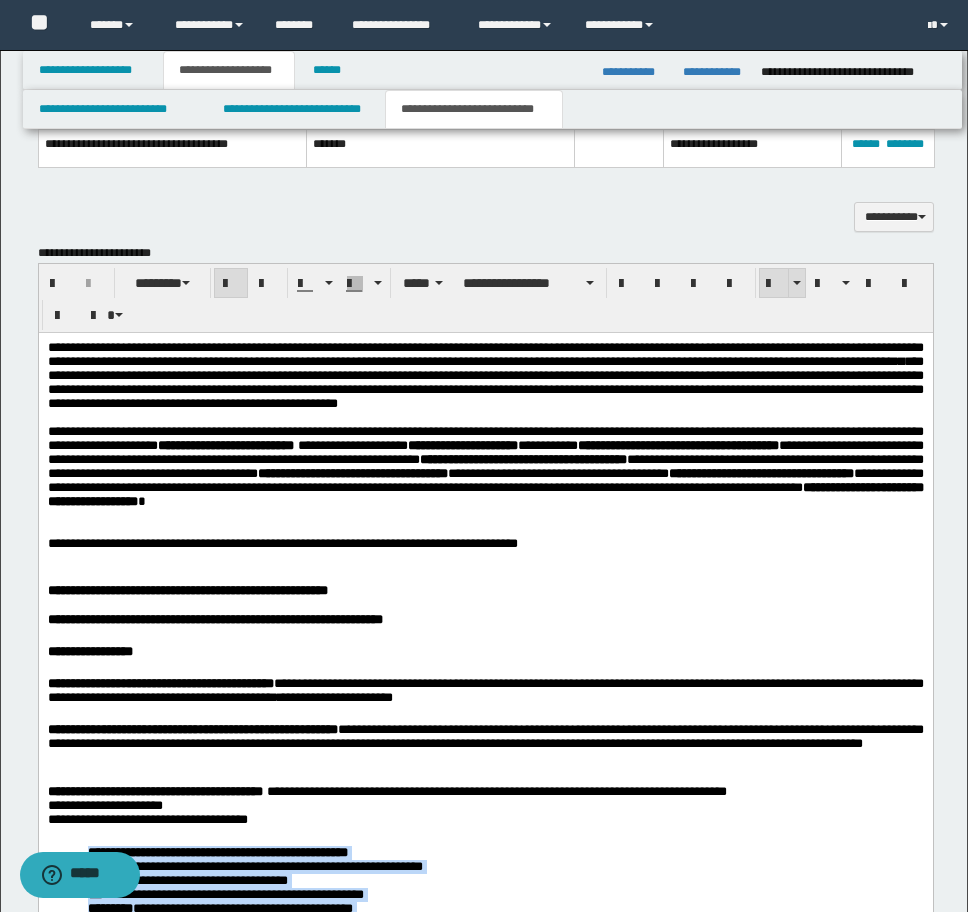 click at bounding box center [774, 284] 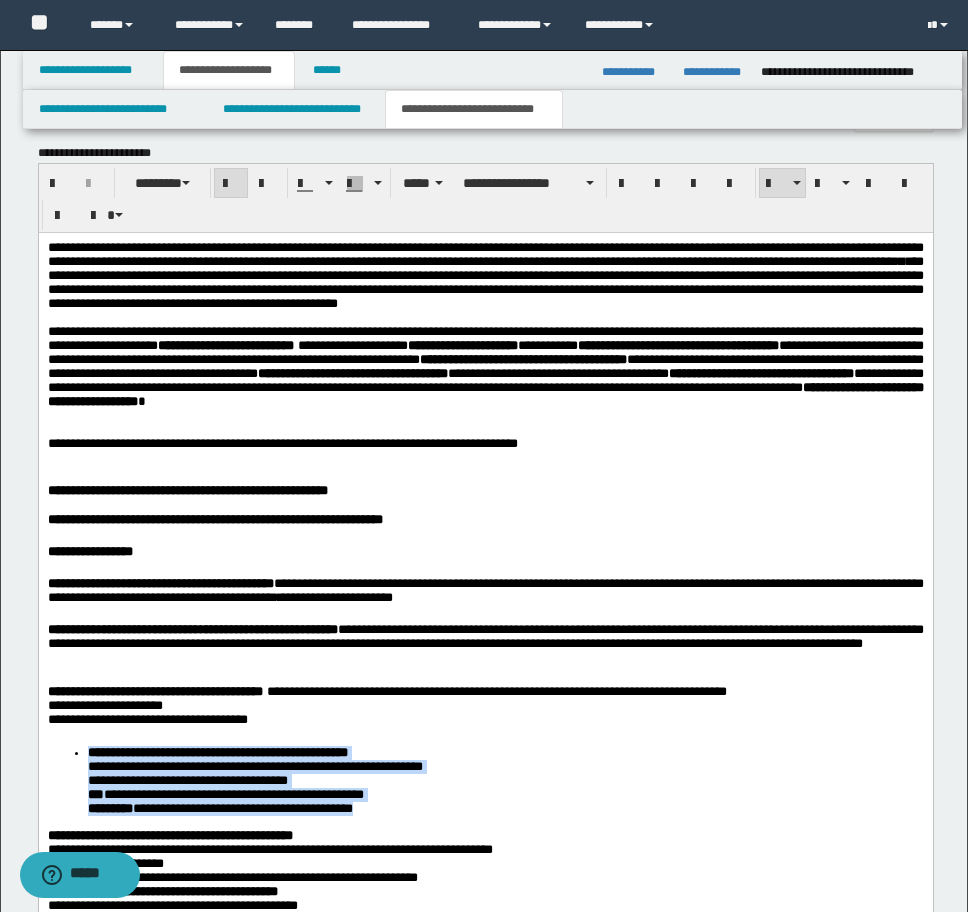 scroll, scrollTop: 2121, scrollLeft: 0, axis: vertical 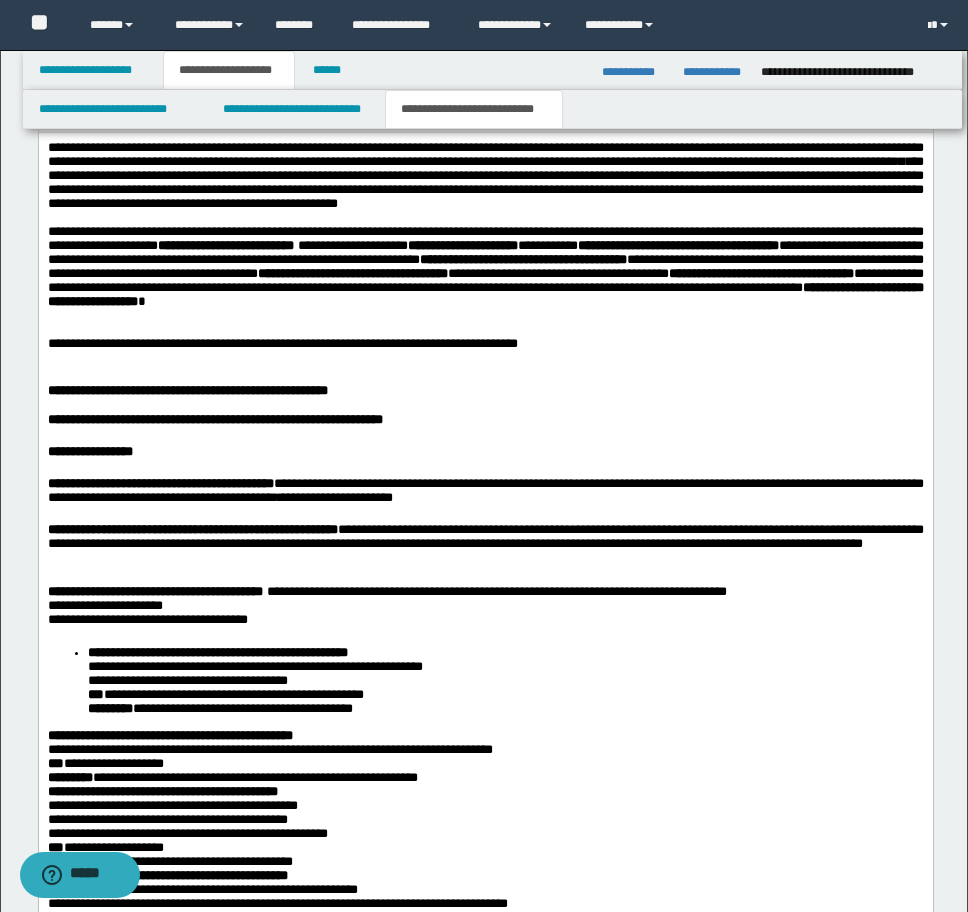 click on "**********" at bounding box center [485, 608] 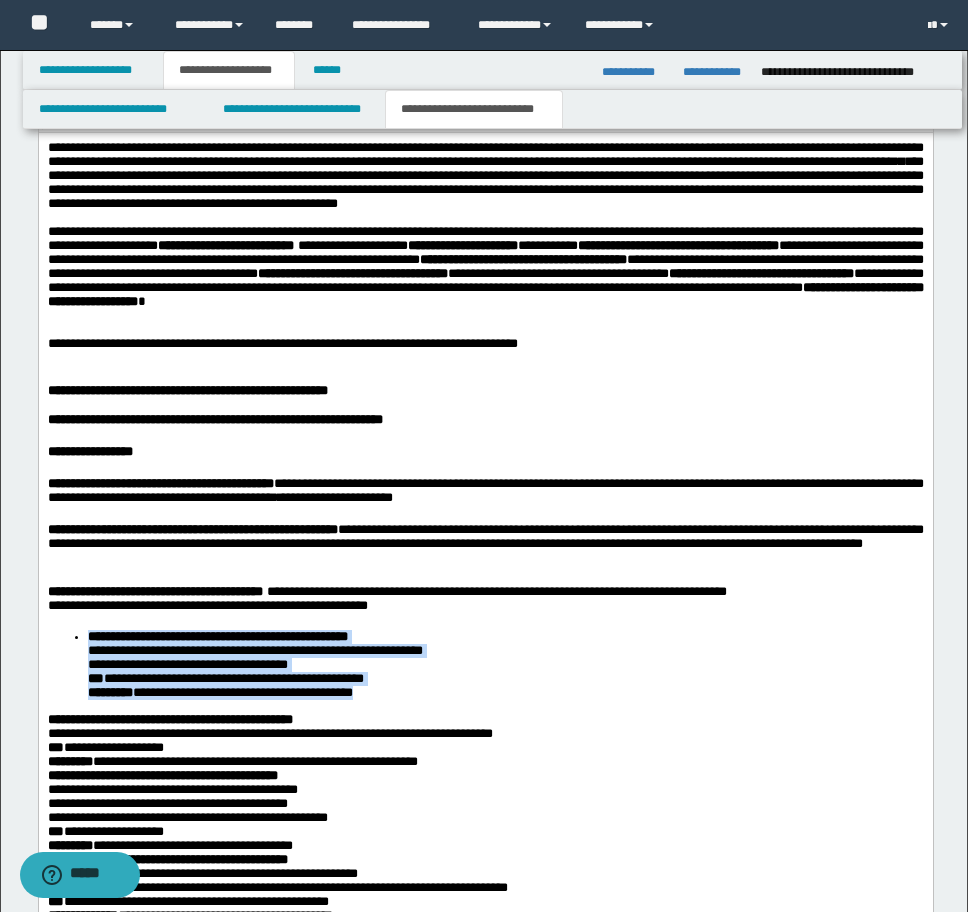 drag, startPoint x: 81, startPoint y: 672, endPoint x: 439, endPoint y: 740, distance: 364.40088 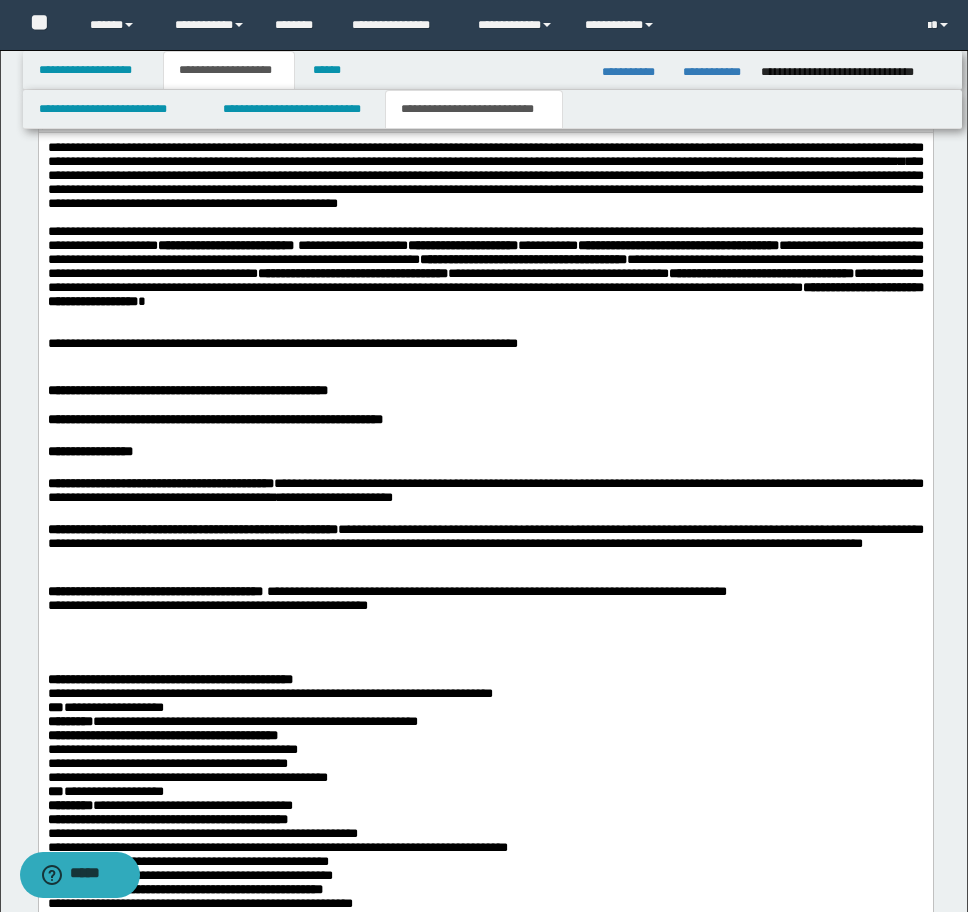 click at bounding box center (485, 637) 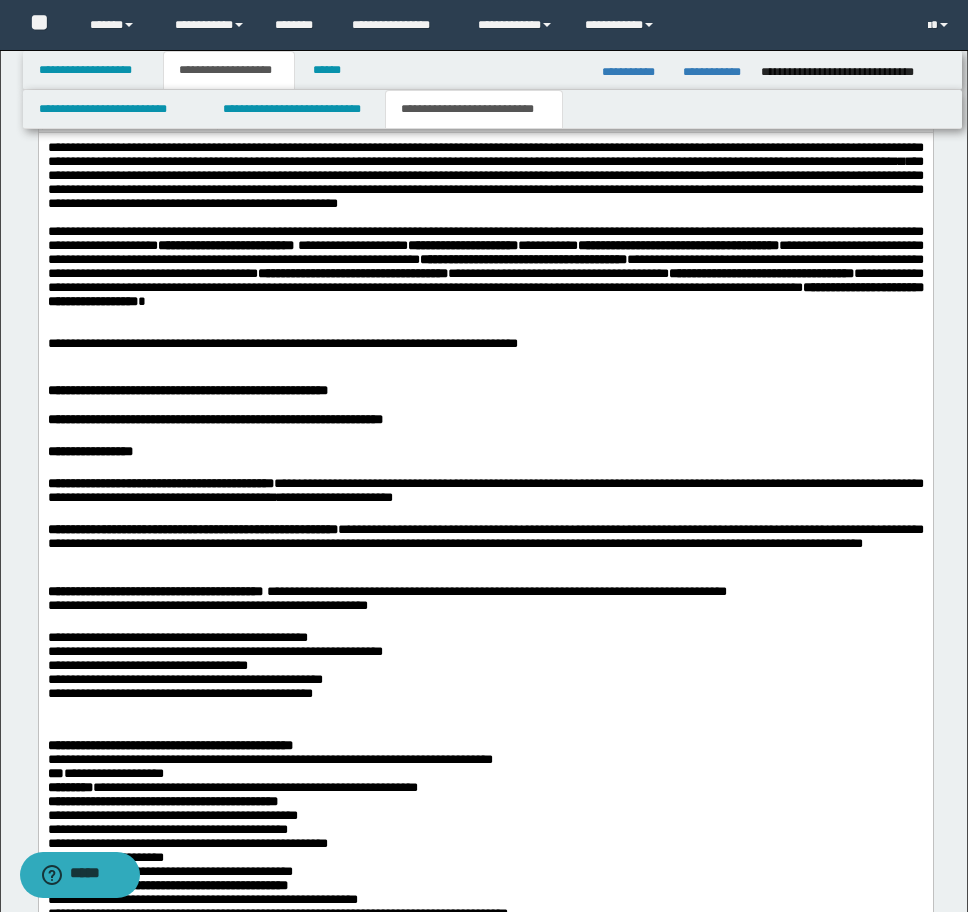 click on "**********" at bounding box center (485, 2086) 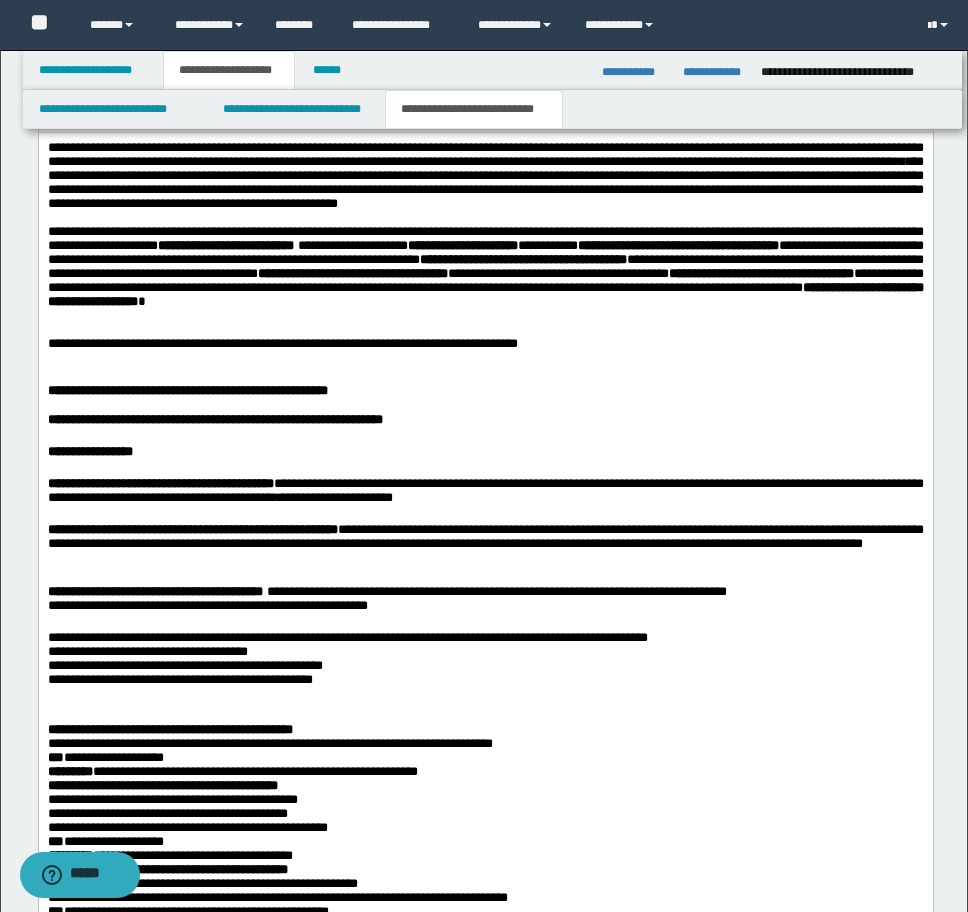 click on "**********" at bounding box center (485, 662) 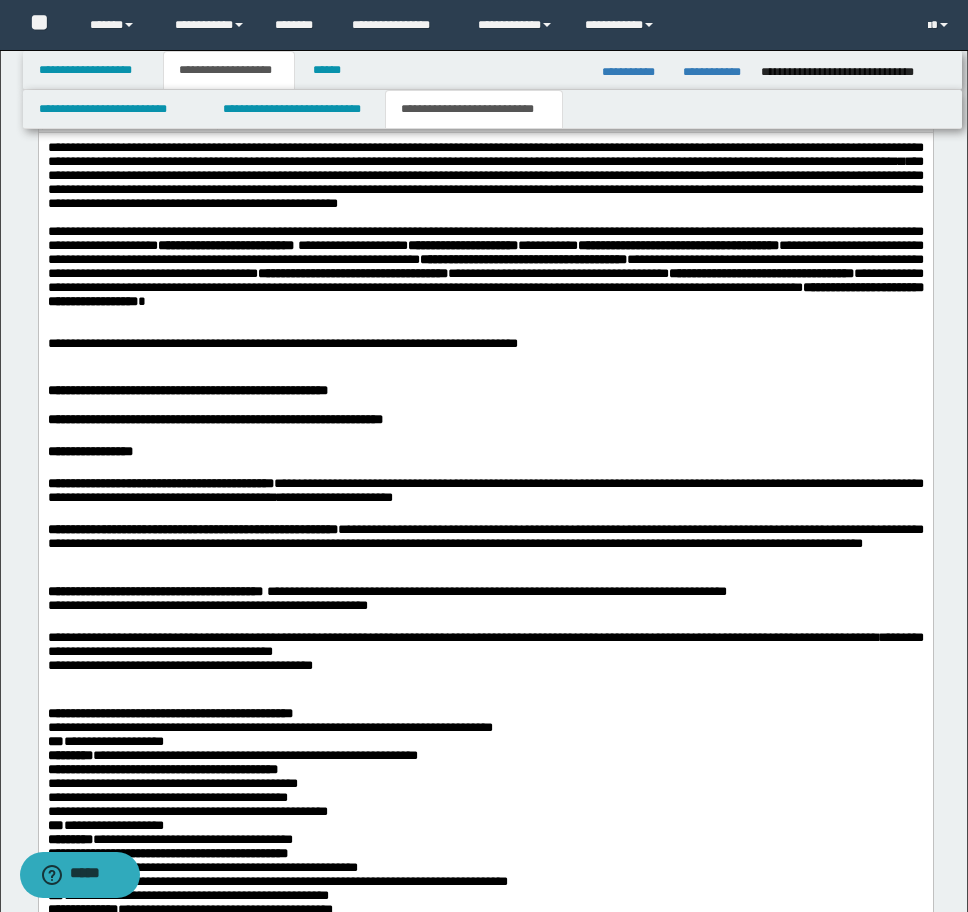 click on "**********" at bounding box center (485, 654) 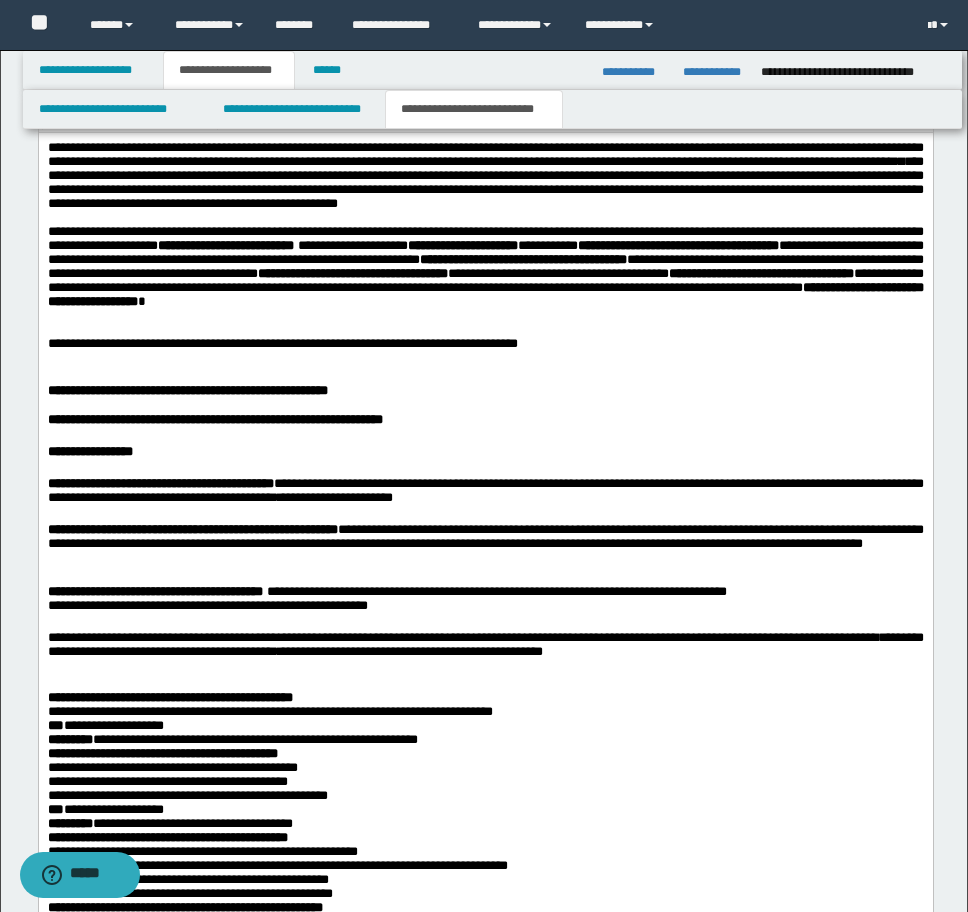 click at bounding box center [485, 683] 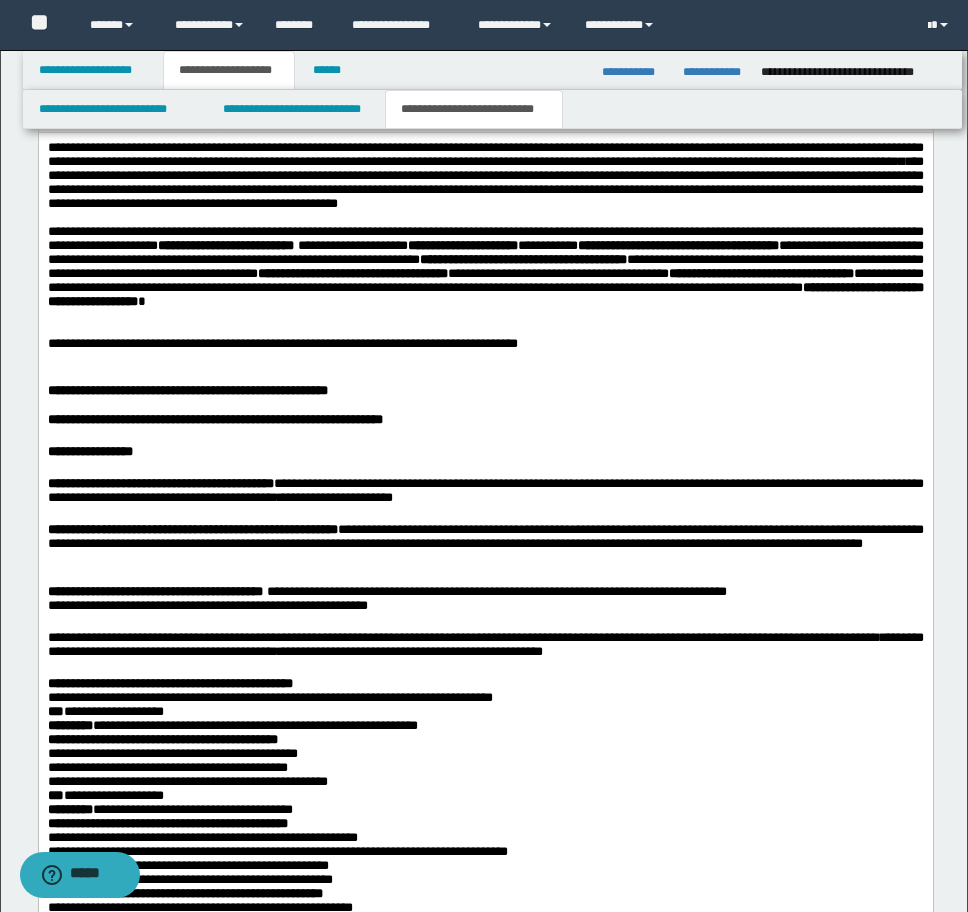 click on "**********" at bounding box center [269, 696] 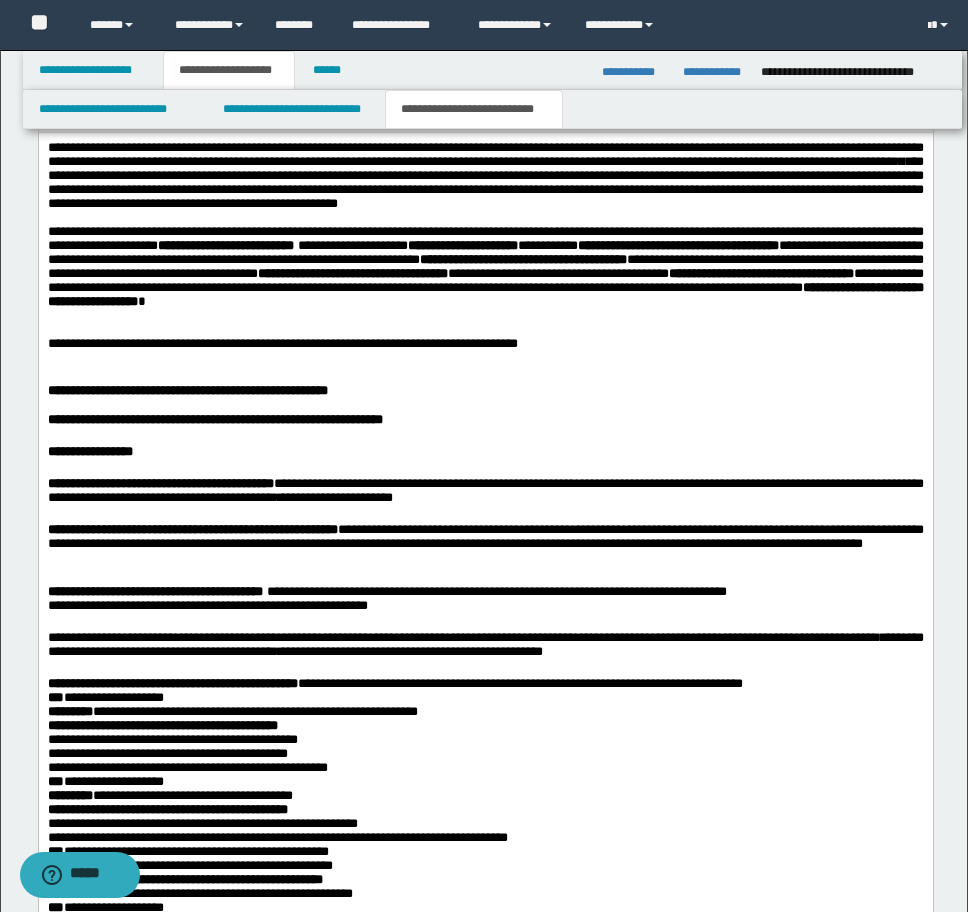 click on "**********" at bounding box center (485, 2048) 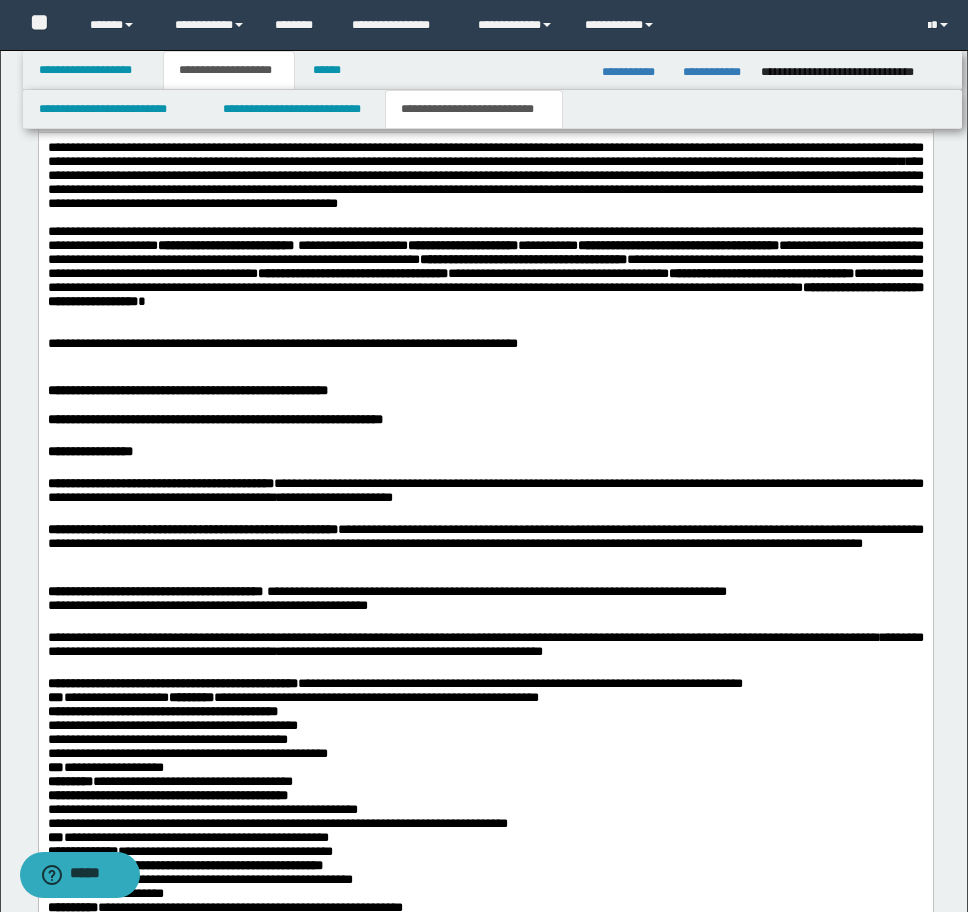 click on "**********" at bounding box center (162, 710) 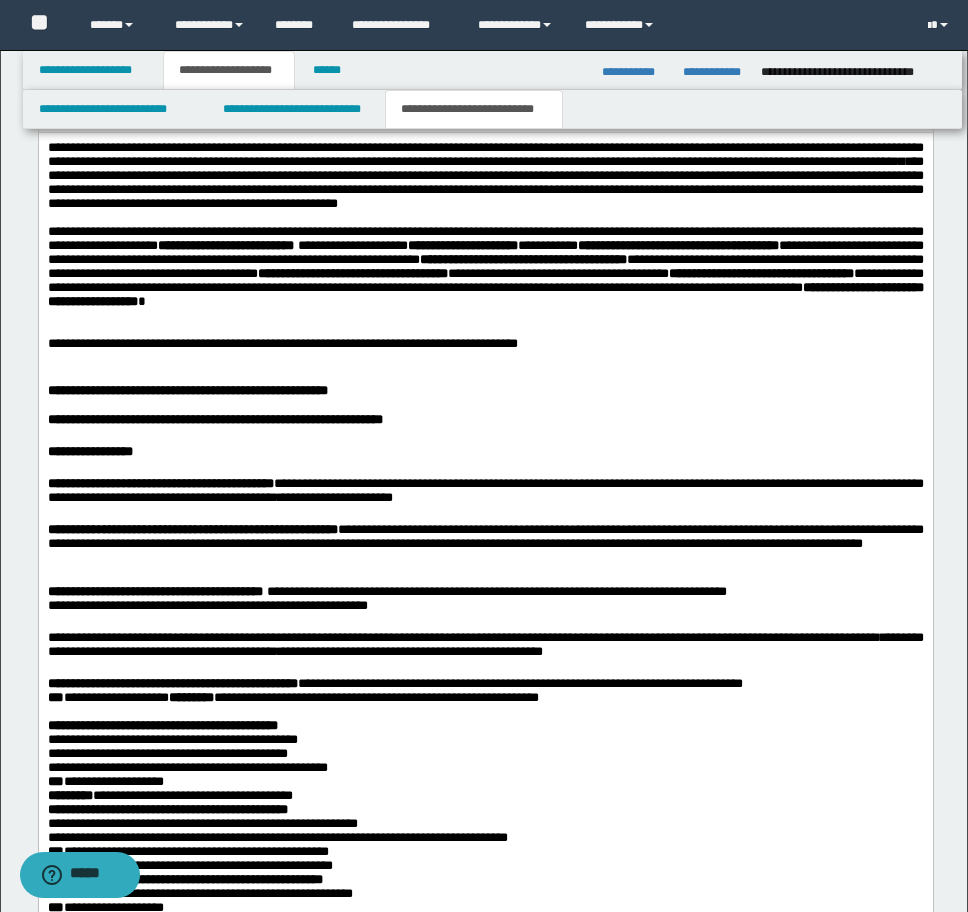 click on "**********" at bounding box center [485, 2048] 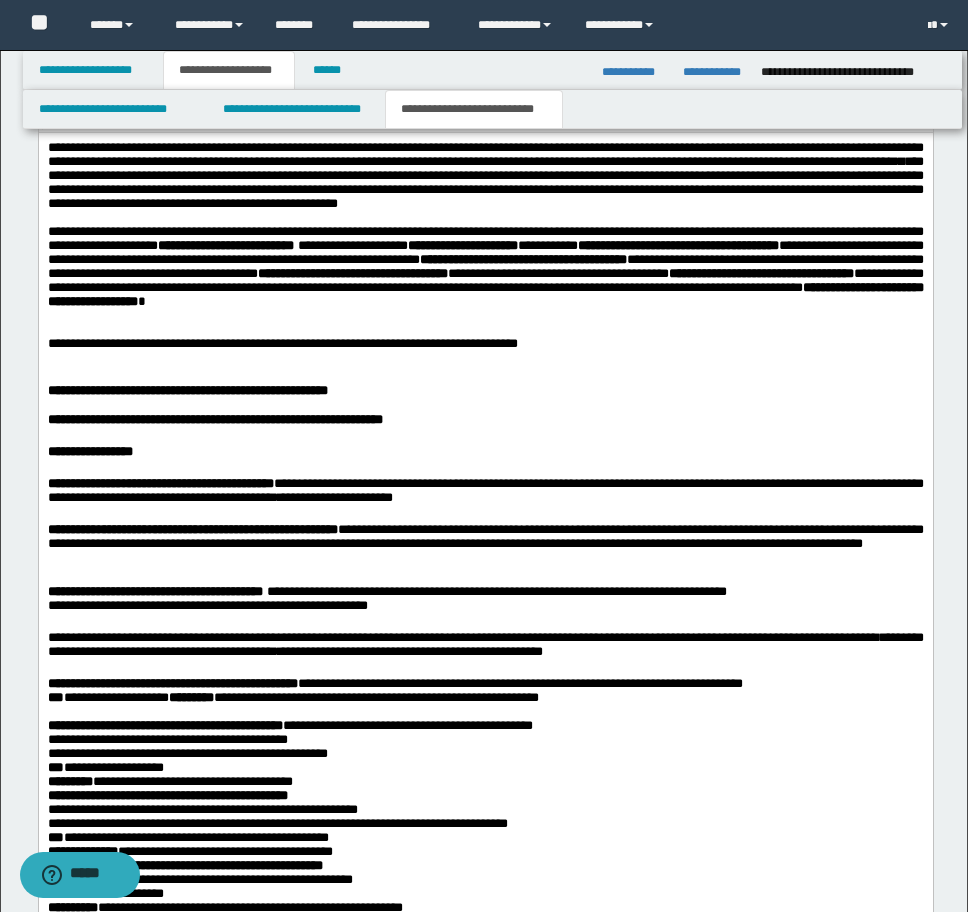 click on "**********" at bounding box center [485, 2041] 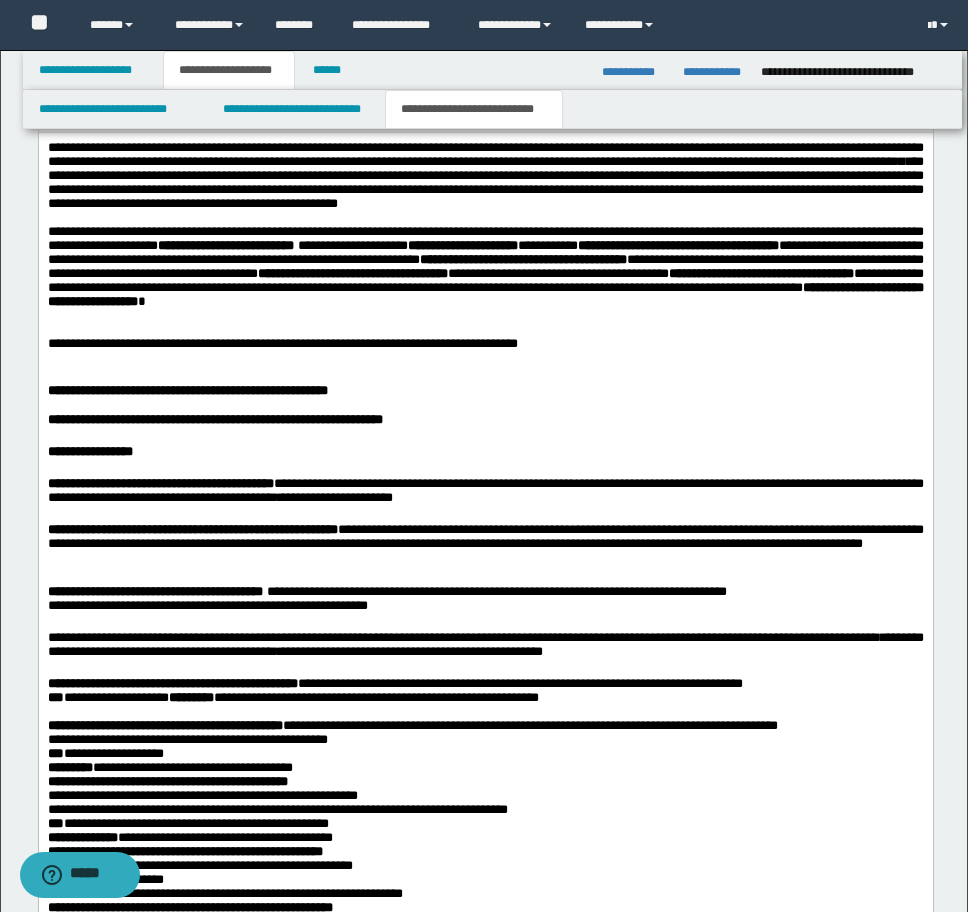 click on "**********" at bounding box center (187, 738) 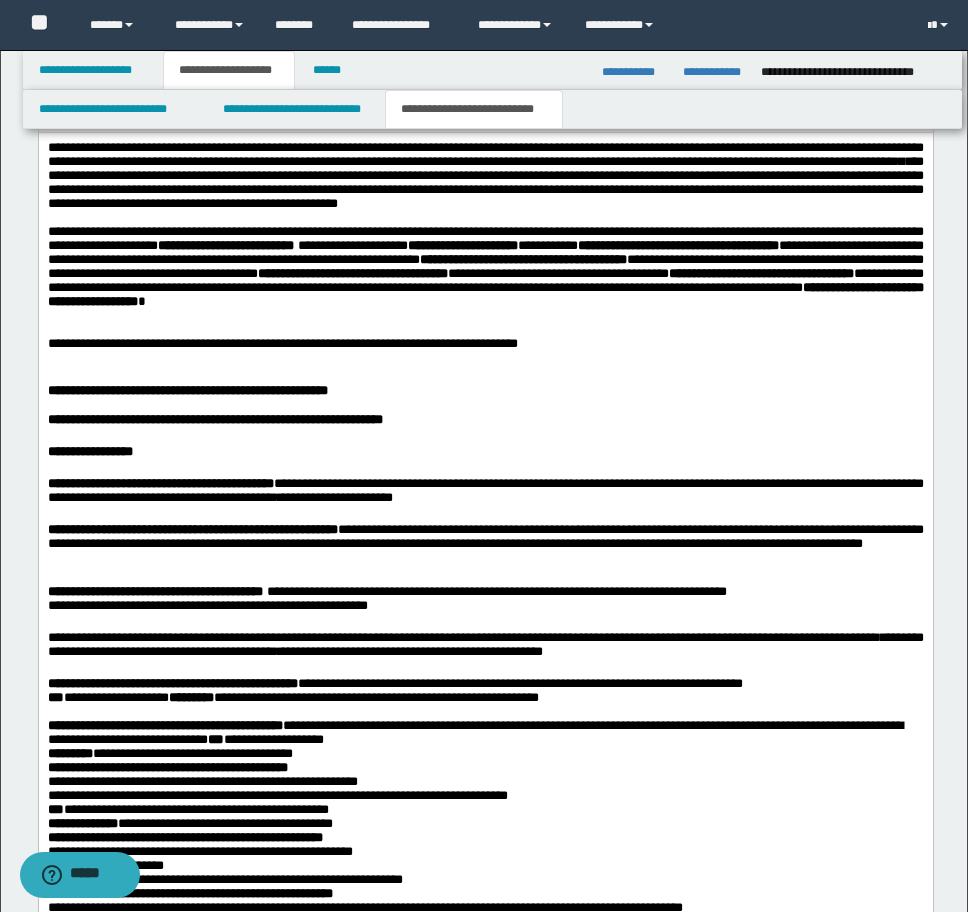 click on "*********" at bounding box center (69, 752) 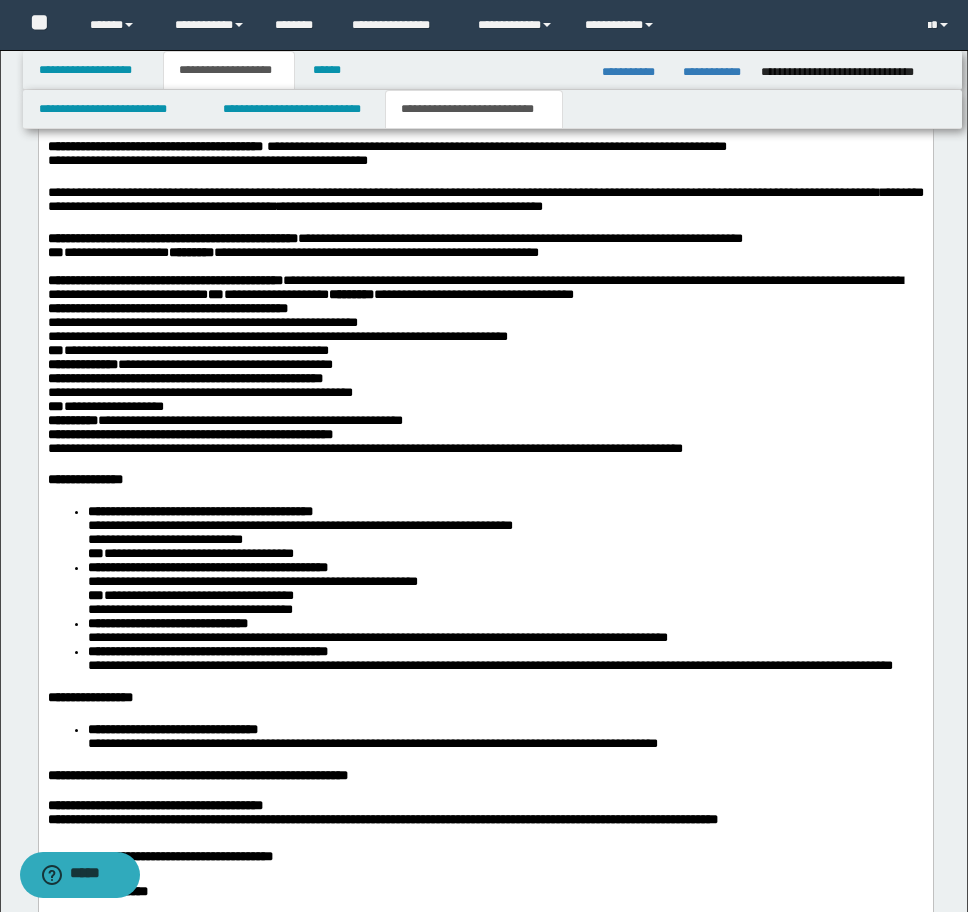 scroll, scrollTop: 2521, scrollLeft: 0, axis: vertical 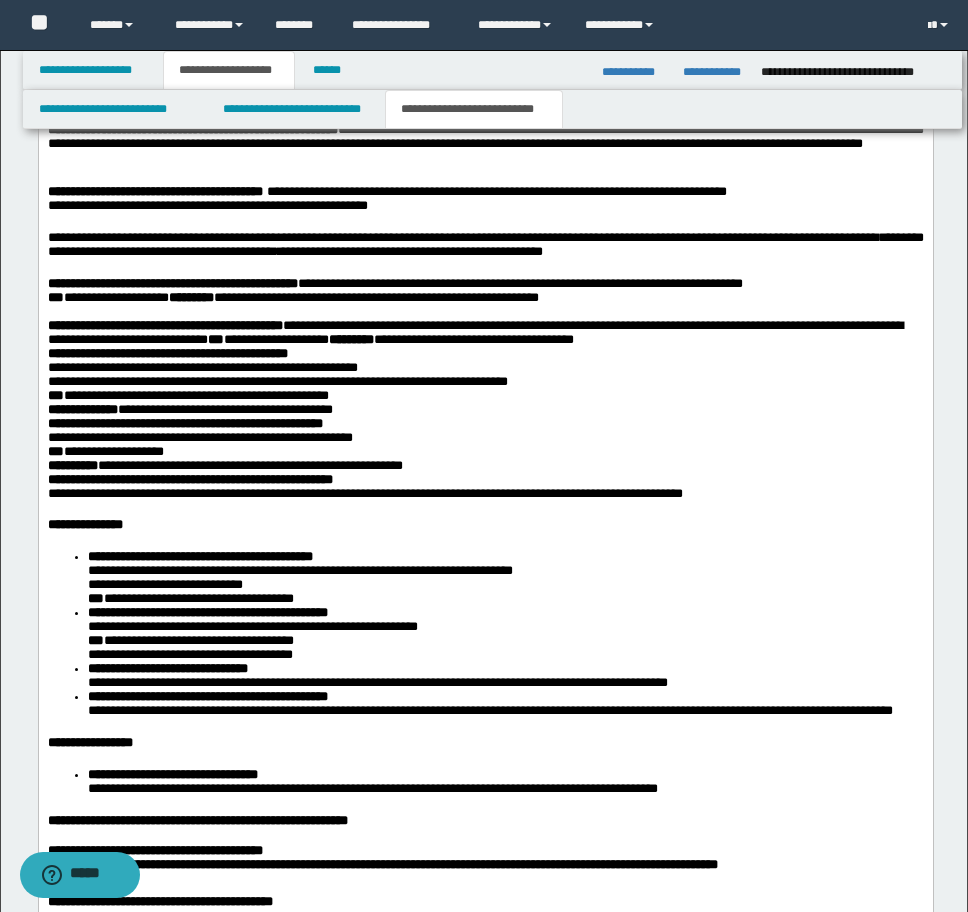 click on "**********" at bounding box center [167, 353] 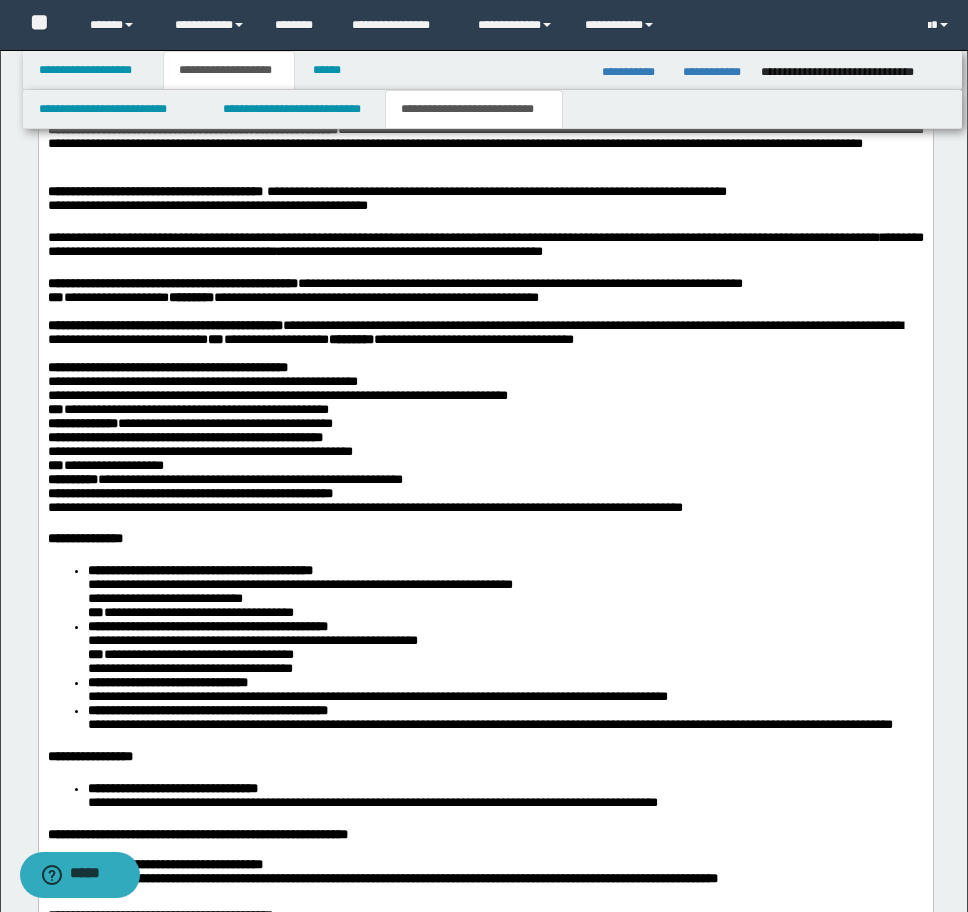 click on "**********" at bounding box center [202, 381] 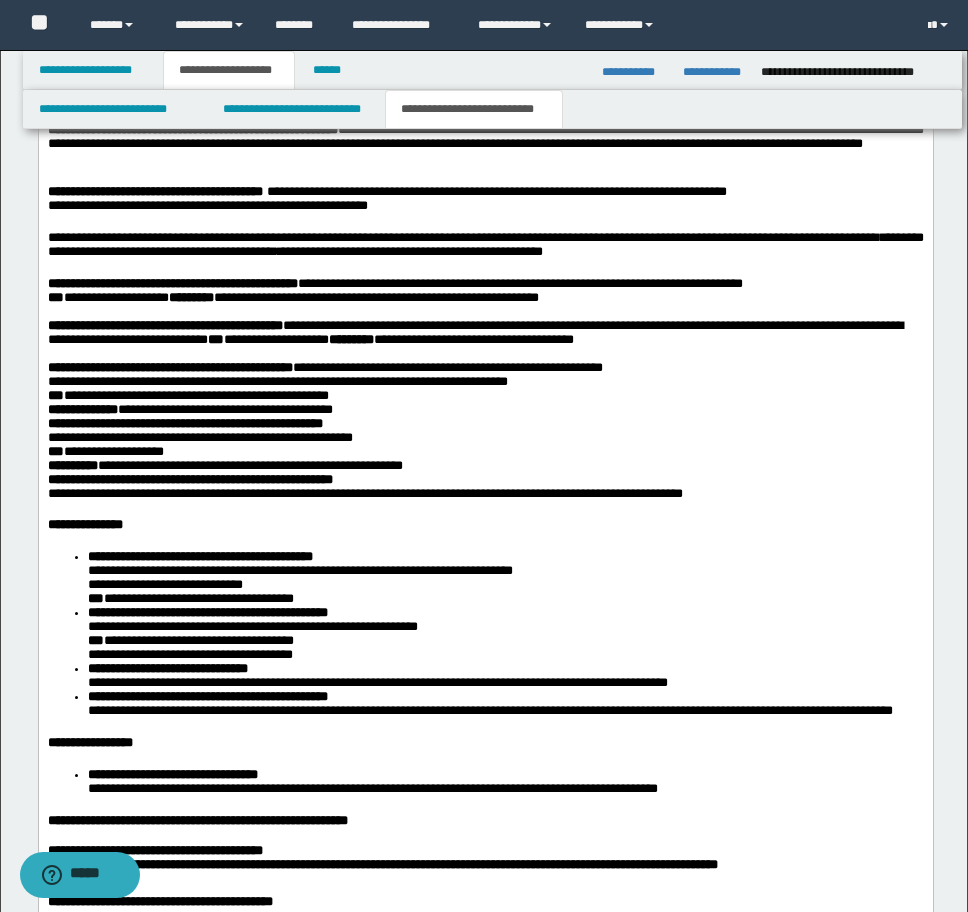 click on "**********" at bounding box center (277, 381) 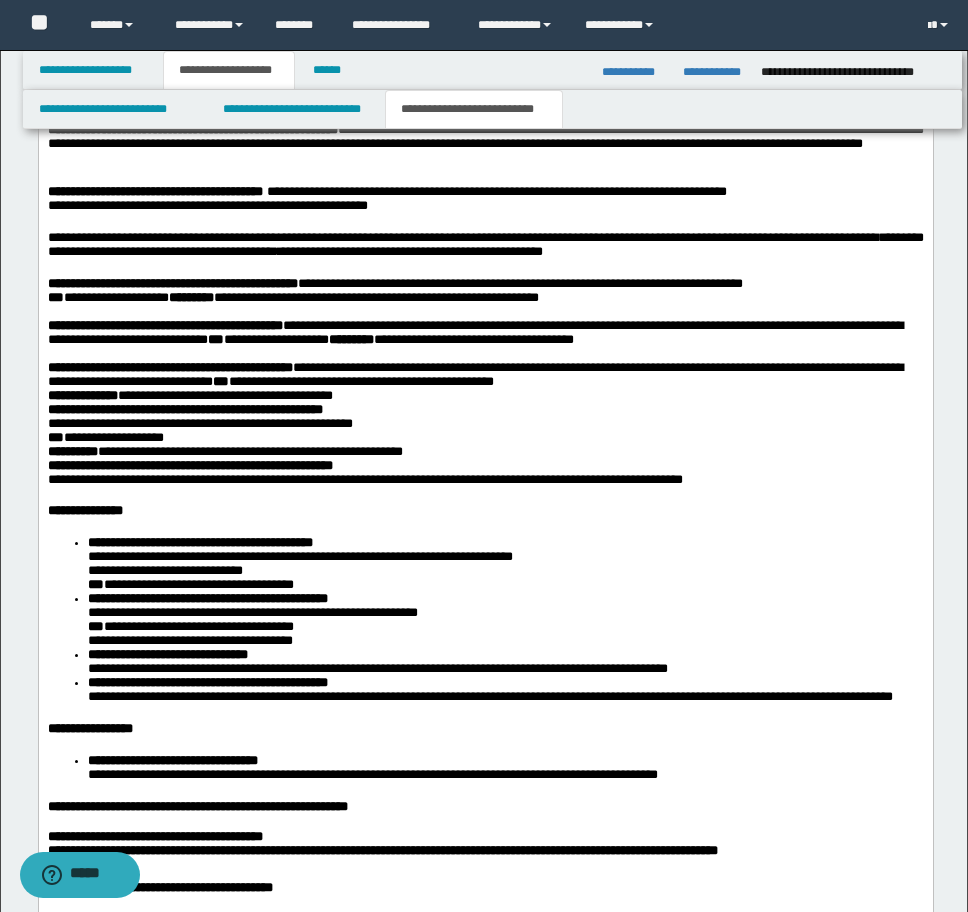 click on "**********" at bounding box center [82, 395] 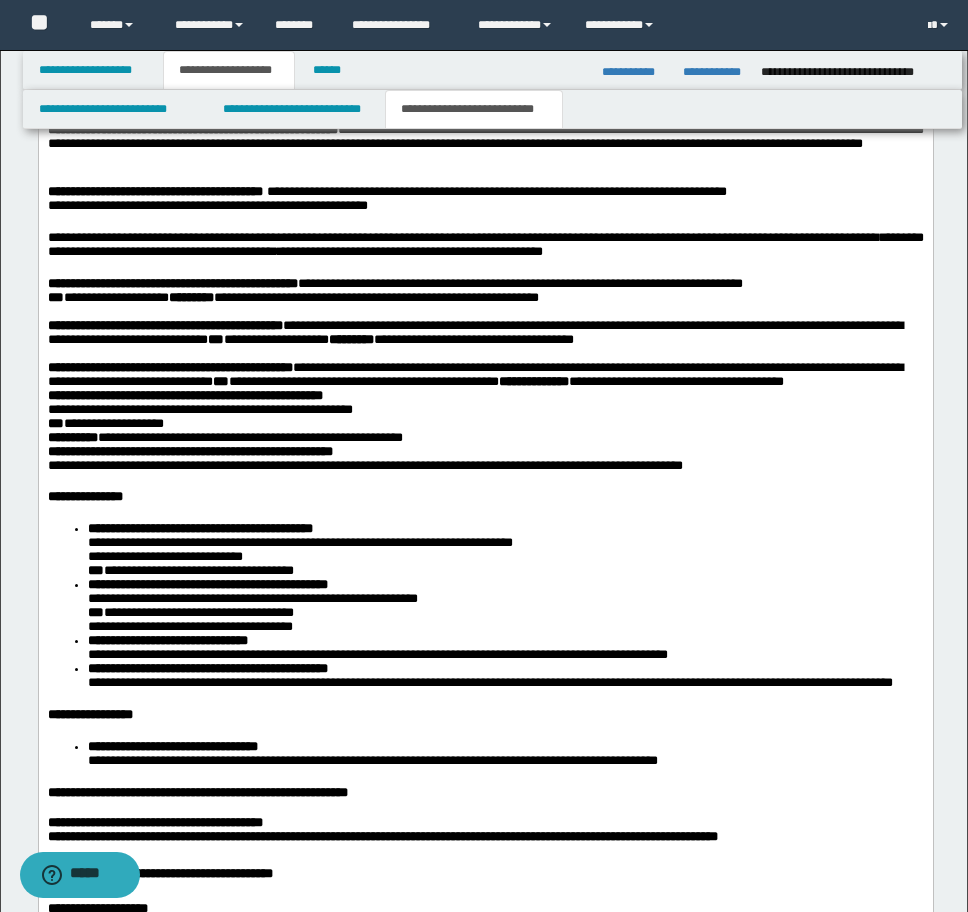 click on "**********" at bounding box center (184, 395) 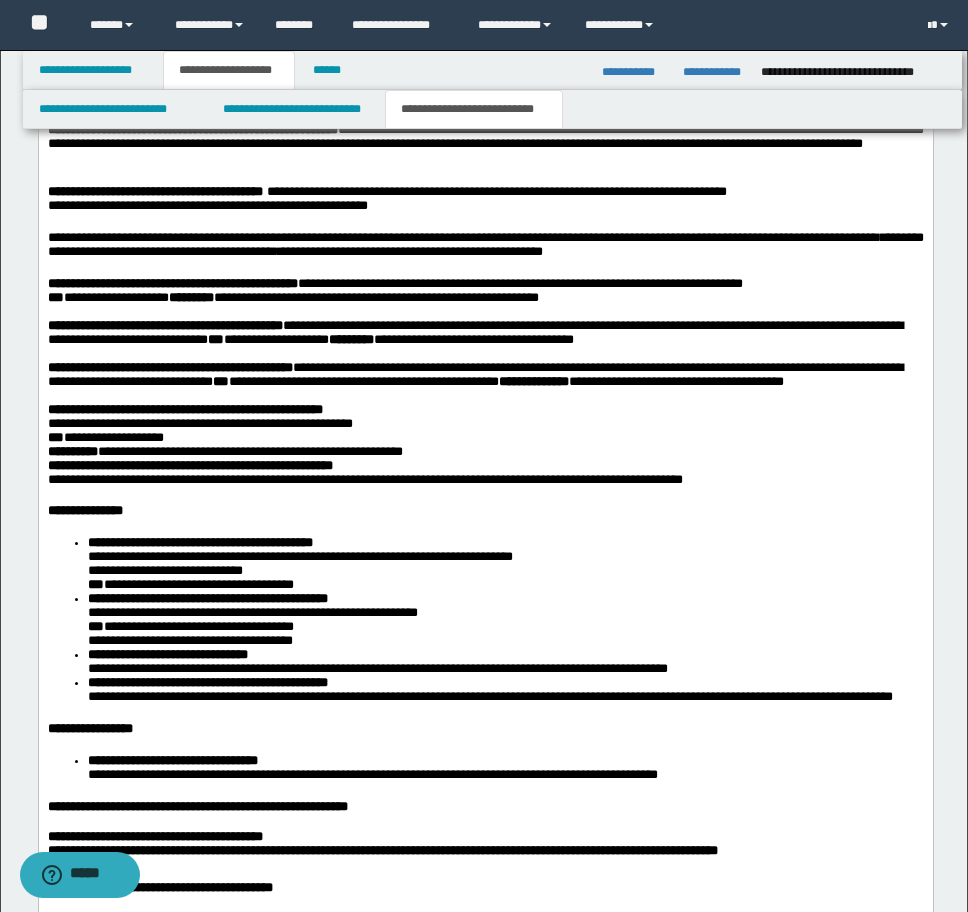 click on "**********" at bounding box center (199, 423) 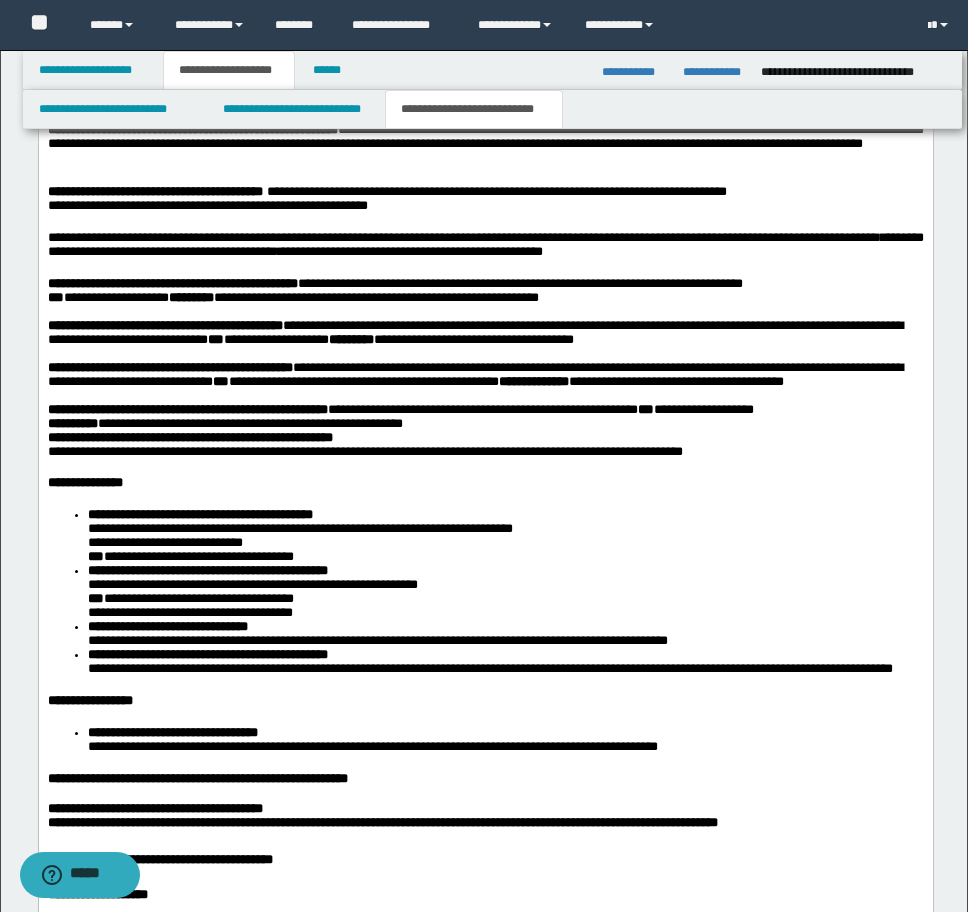 click on "**********" at bounding box center [485, 1600] 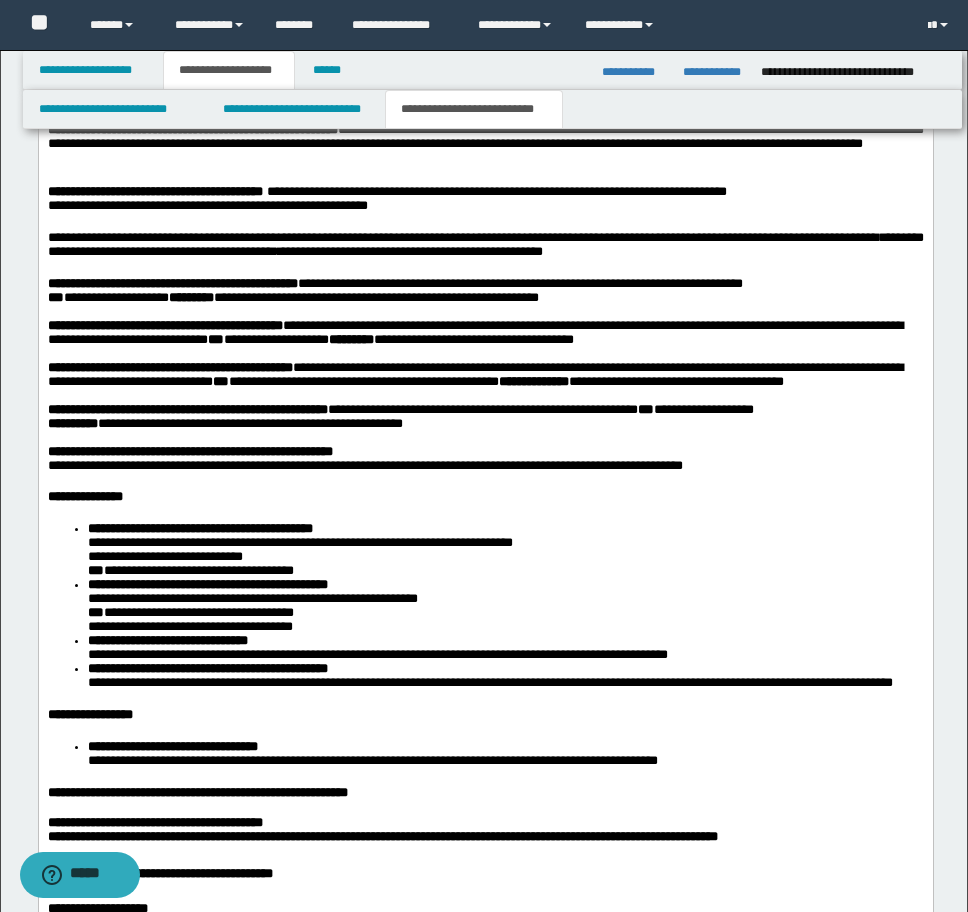 click on "**********" at bounding box center (364, 465) 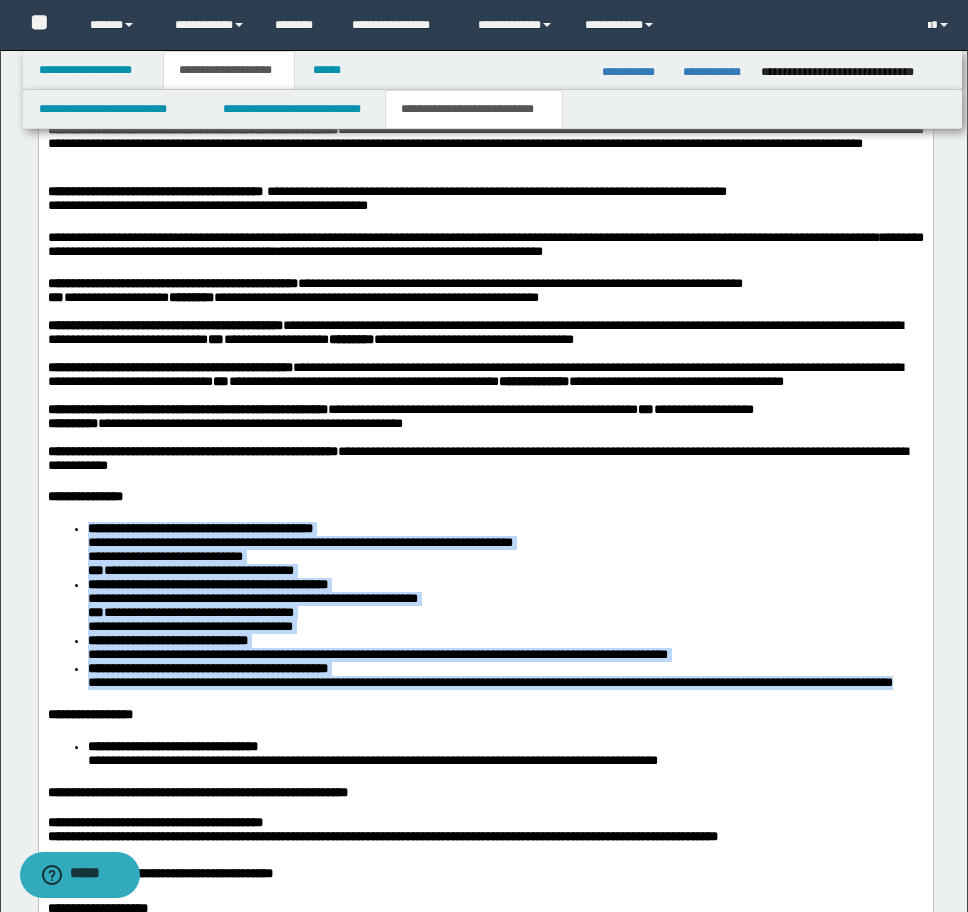 drag, startPoint x: 81, startPoint y: 623, endPoint x: 237, endPoint y: 822, distance: 252.85767 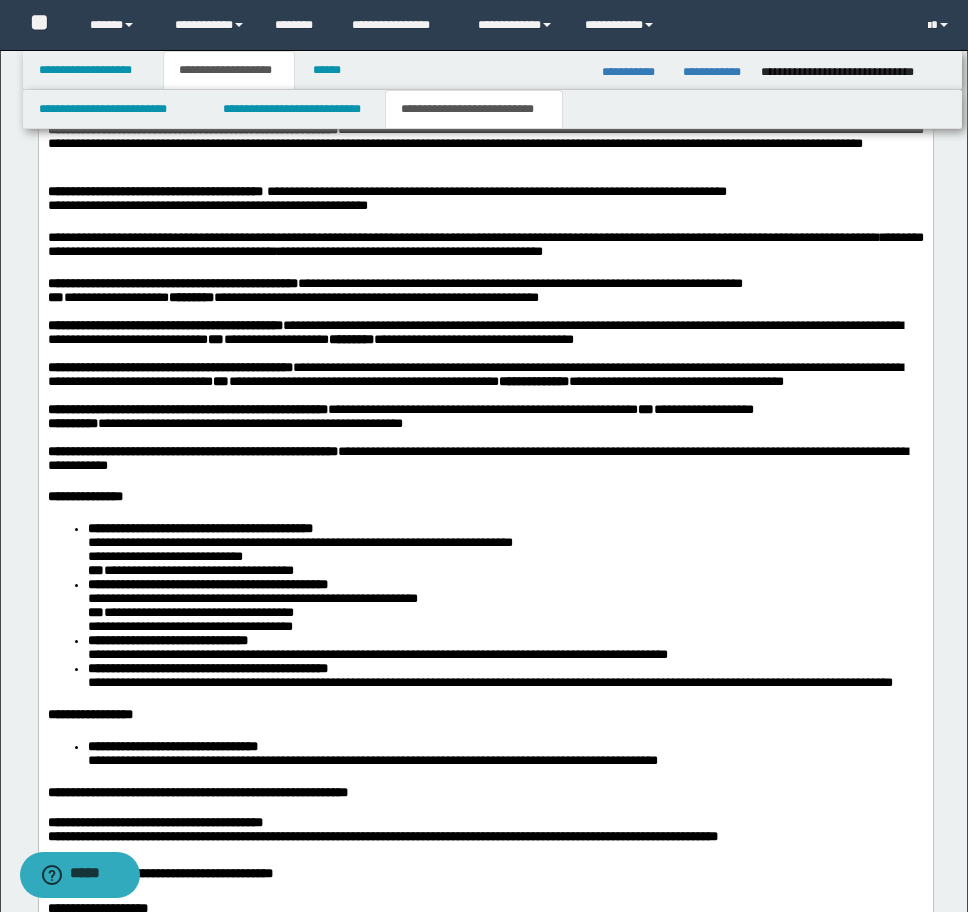 click on "**********" at bounding box center [485, 1607] 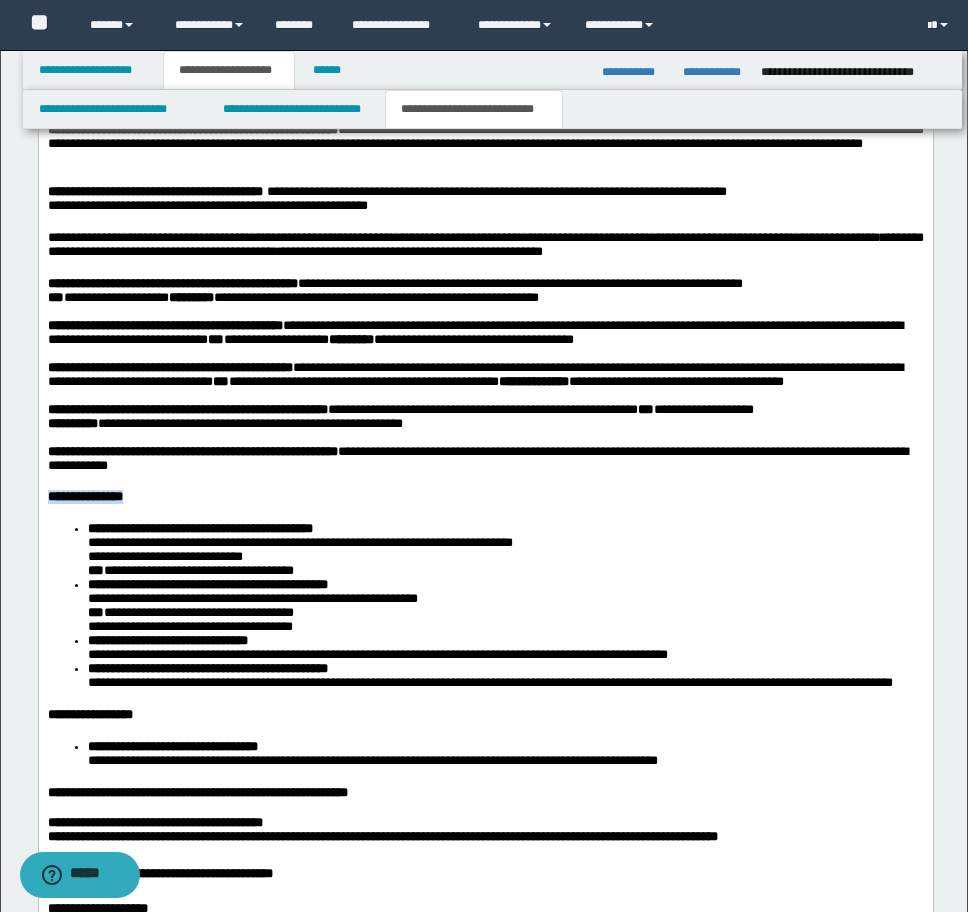 drag, startPoint x: 183, startPoint y: 587, endPoint x: -9, endPoint y: 575, distance: 192.37463 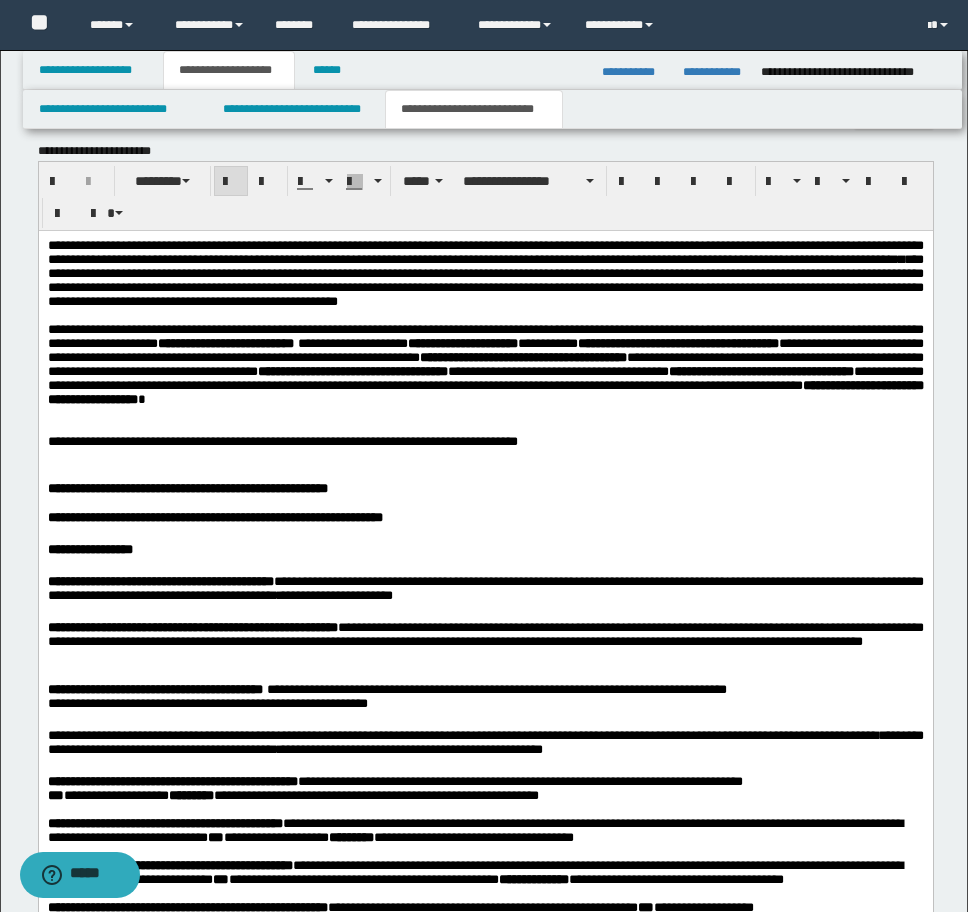 scroll, scrollTop: 2021, scrollLeft: 0, axis: vertical 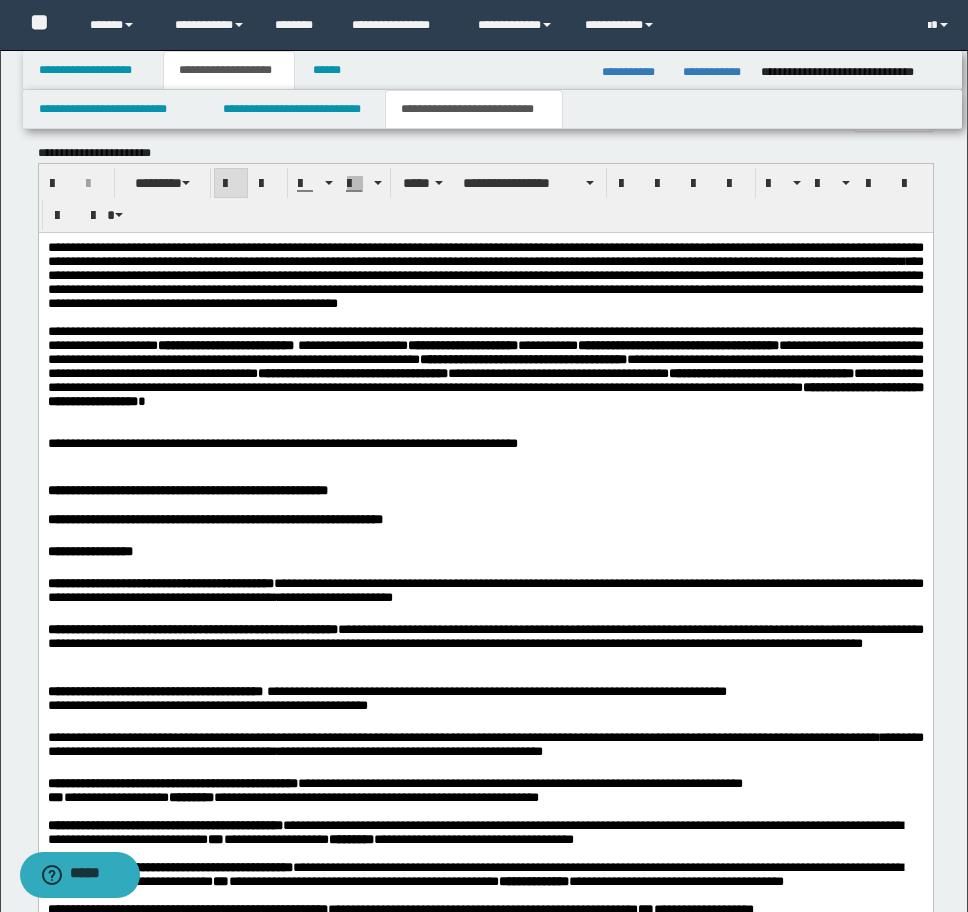 click at bounding box center (231, 183) 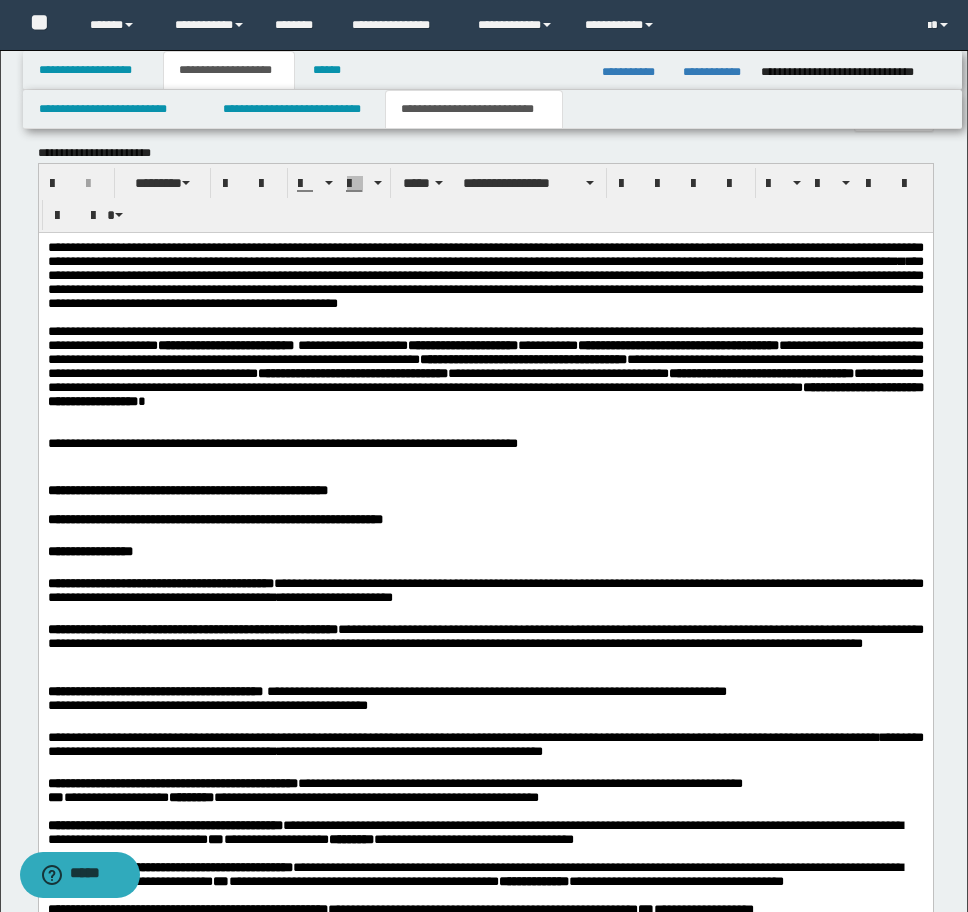 scroll, scrollTop: 2321, scrollLeft: 0, axis: vertical 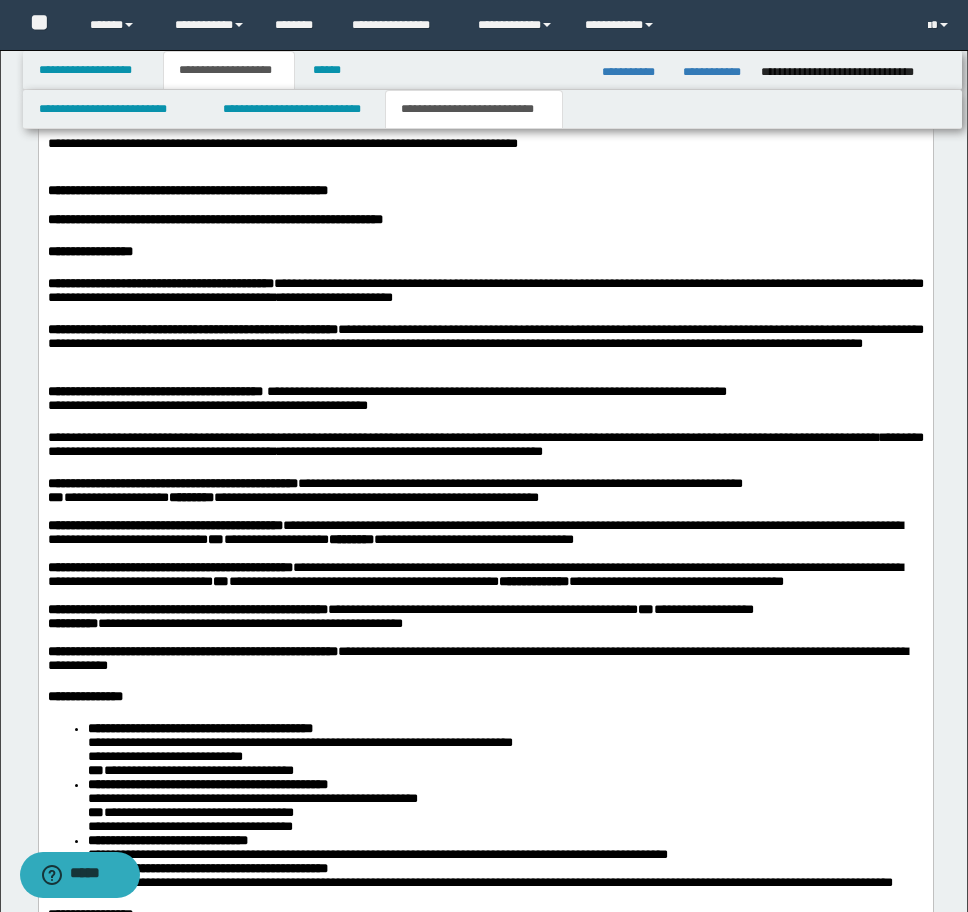click at bounding box center (485, 158) 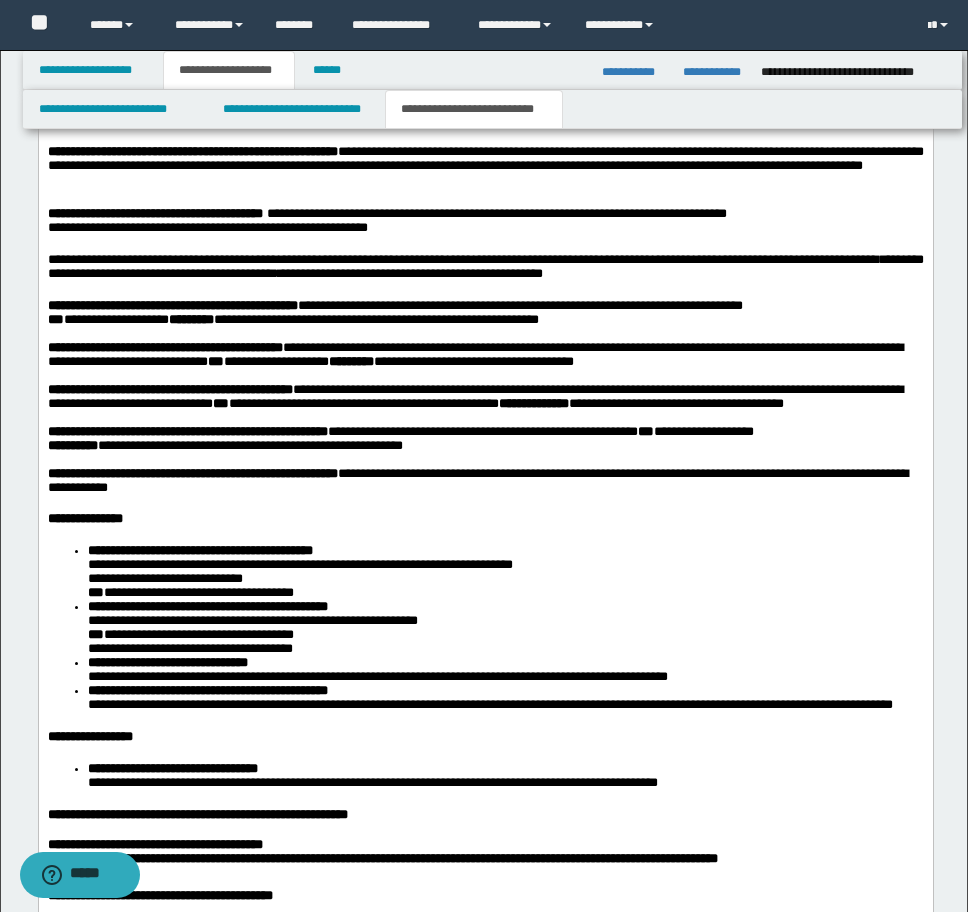 scroll, scrollTop: 2621, scrollLeft: 0, axis: vertical 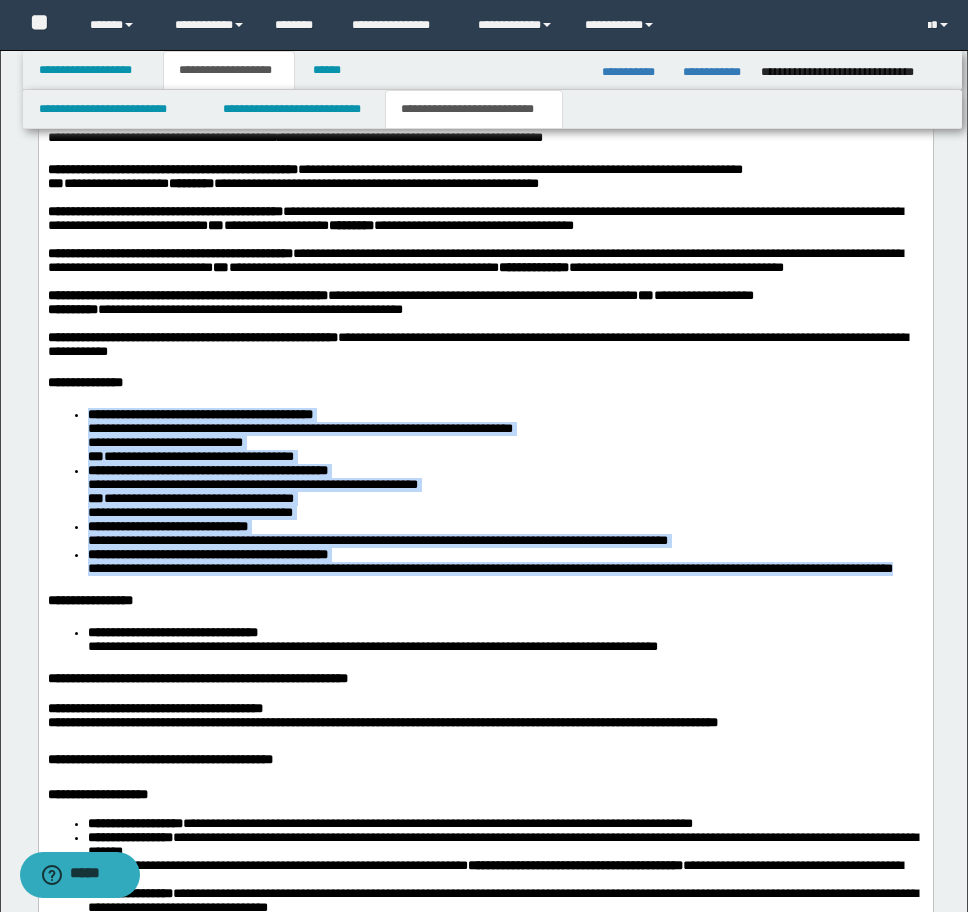 drag, startPoint x: 86, startPoint y: 499, endPoint x: 242, endPoint y: 699, distance: 253.64542 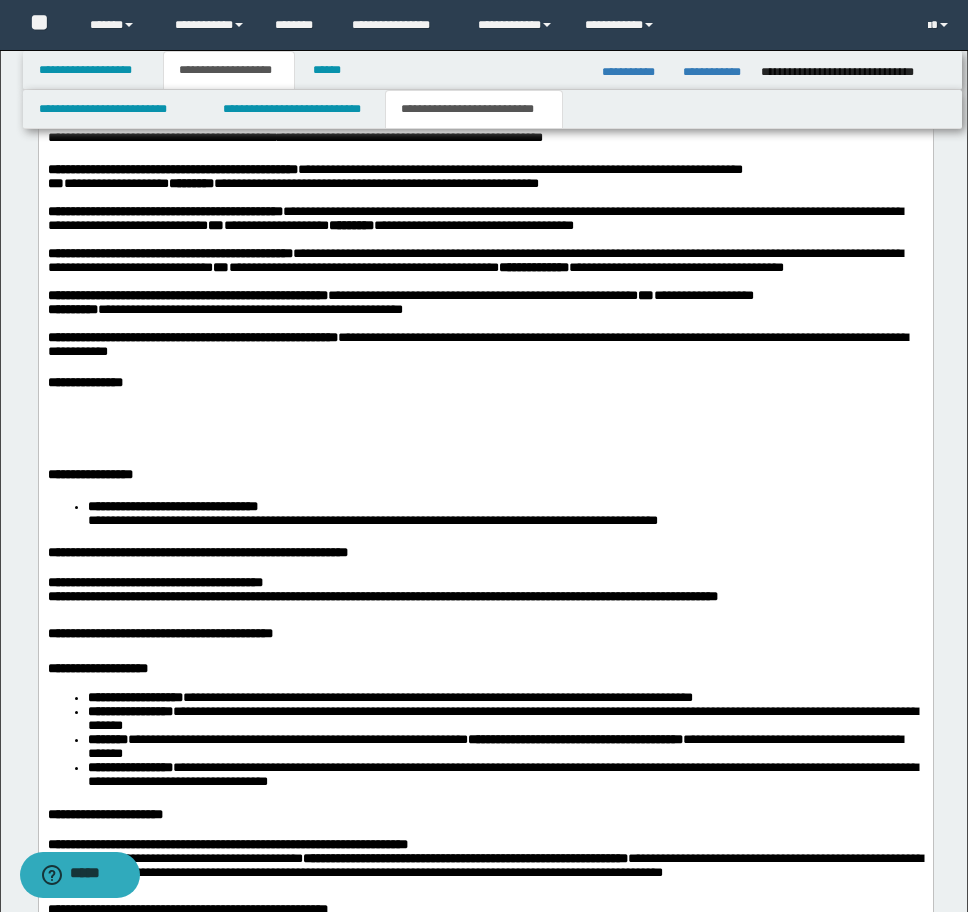 click on "**********" at bounding box center (485, 1437) 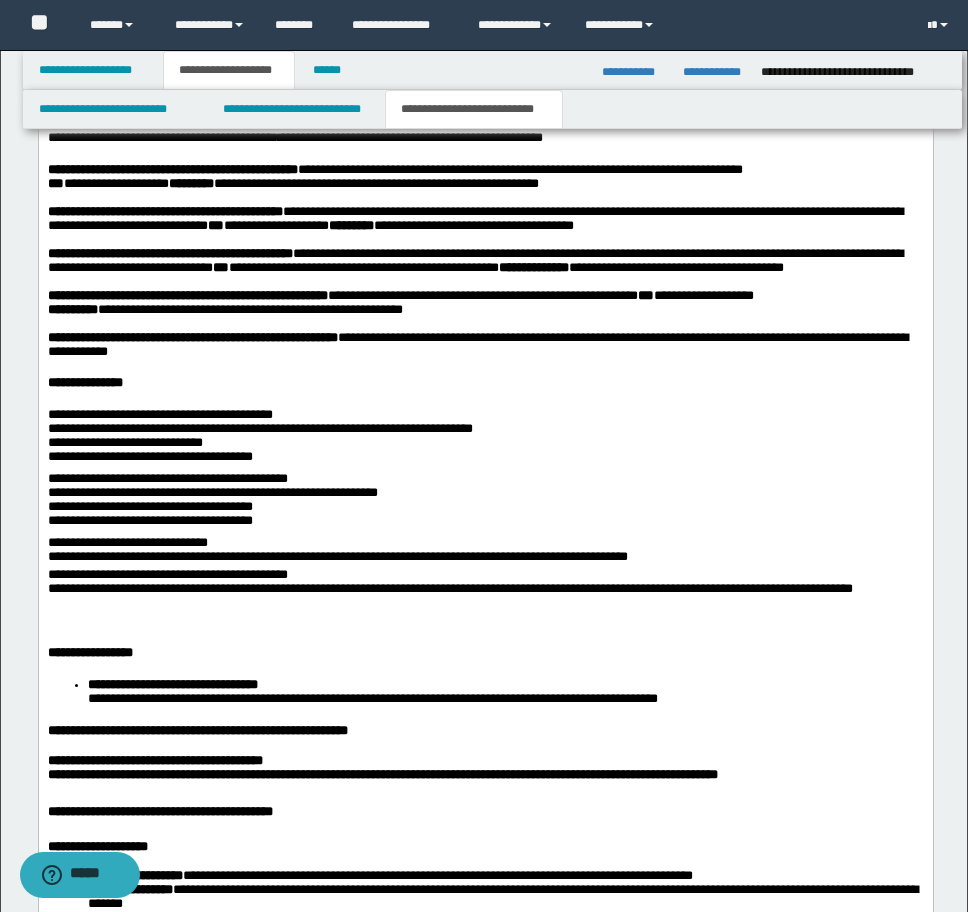 click on "**********" at bounding box center [485, 440] 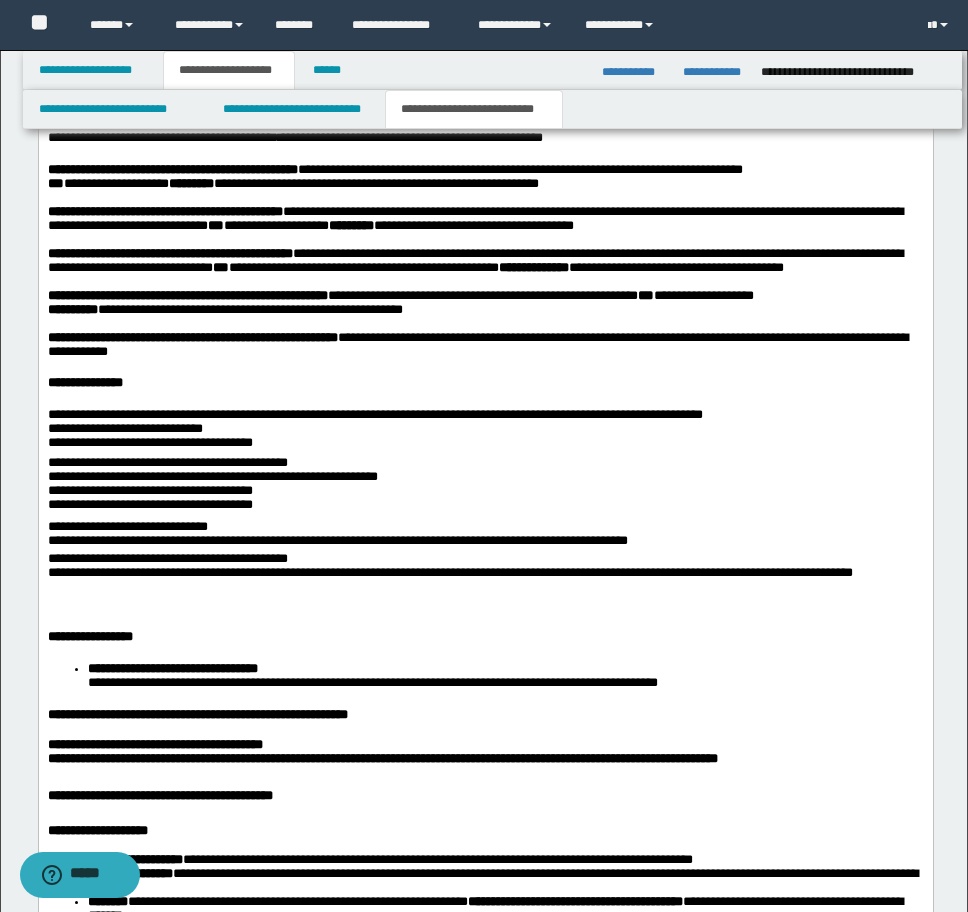 click on "**********" at bounding box center [485, 432] 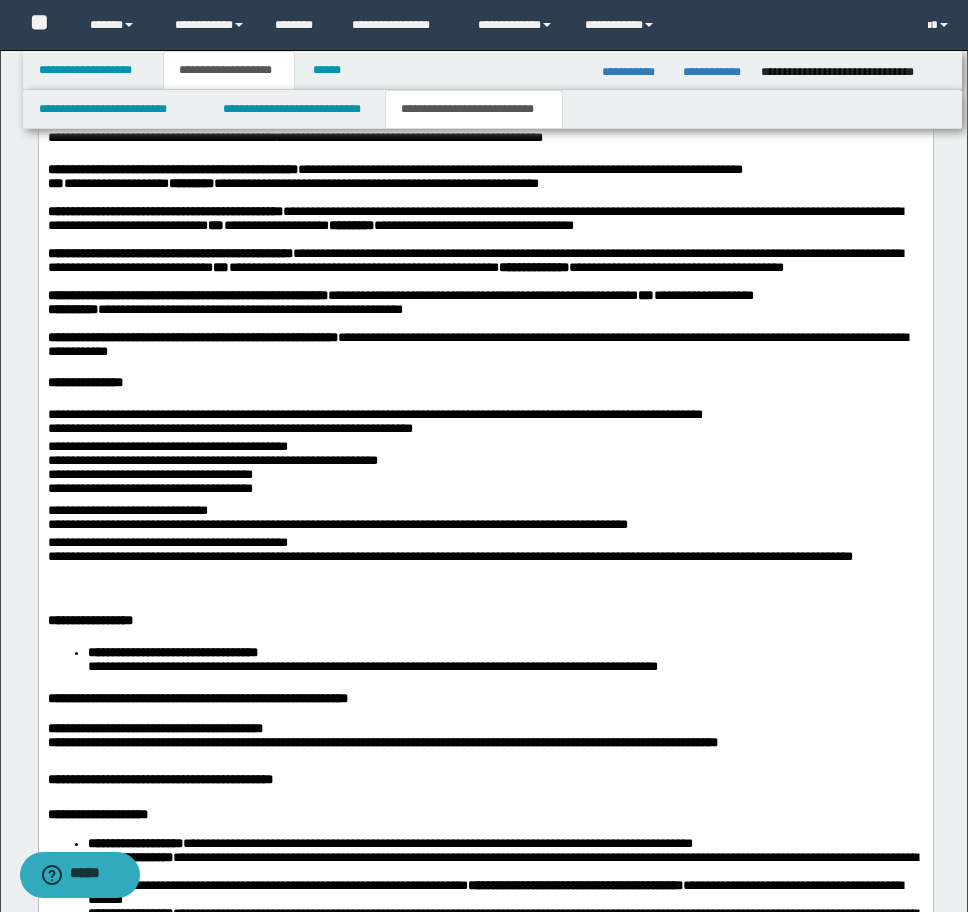 click on "**********" at bounding box center [485, 424] 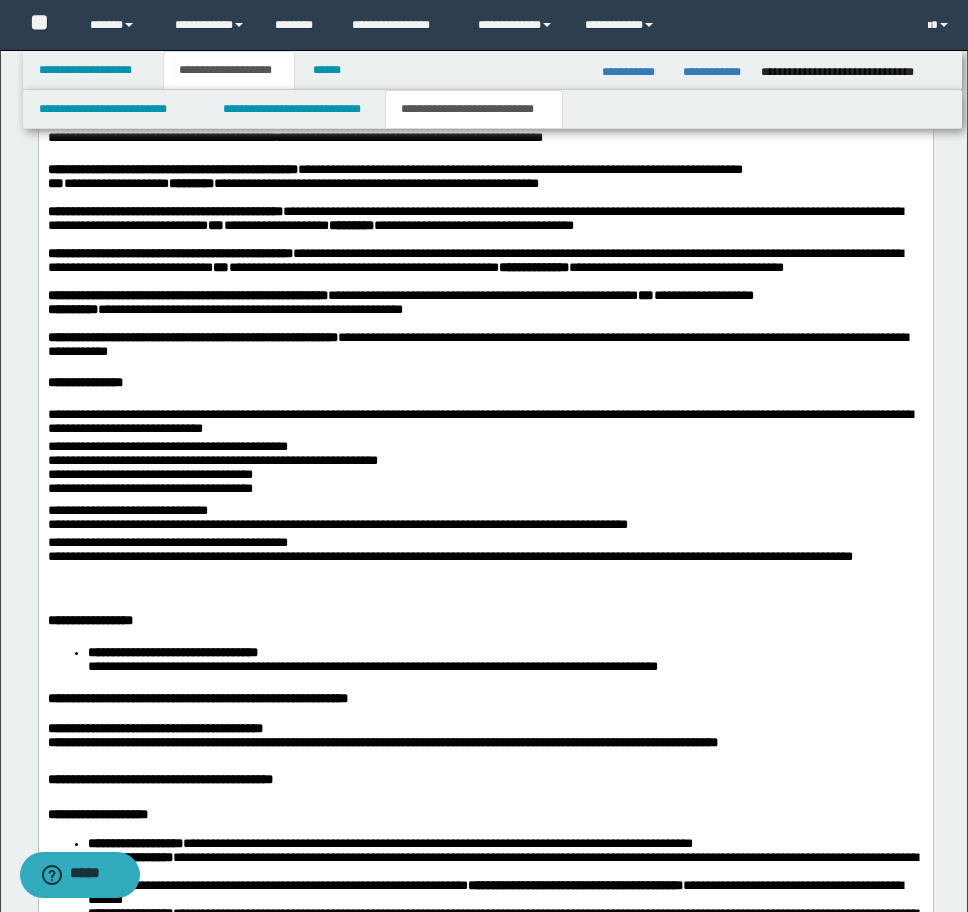 click on "**********" at bounding box center (485, 424) 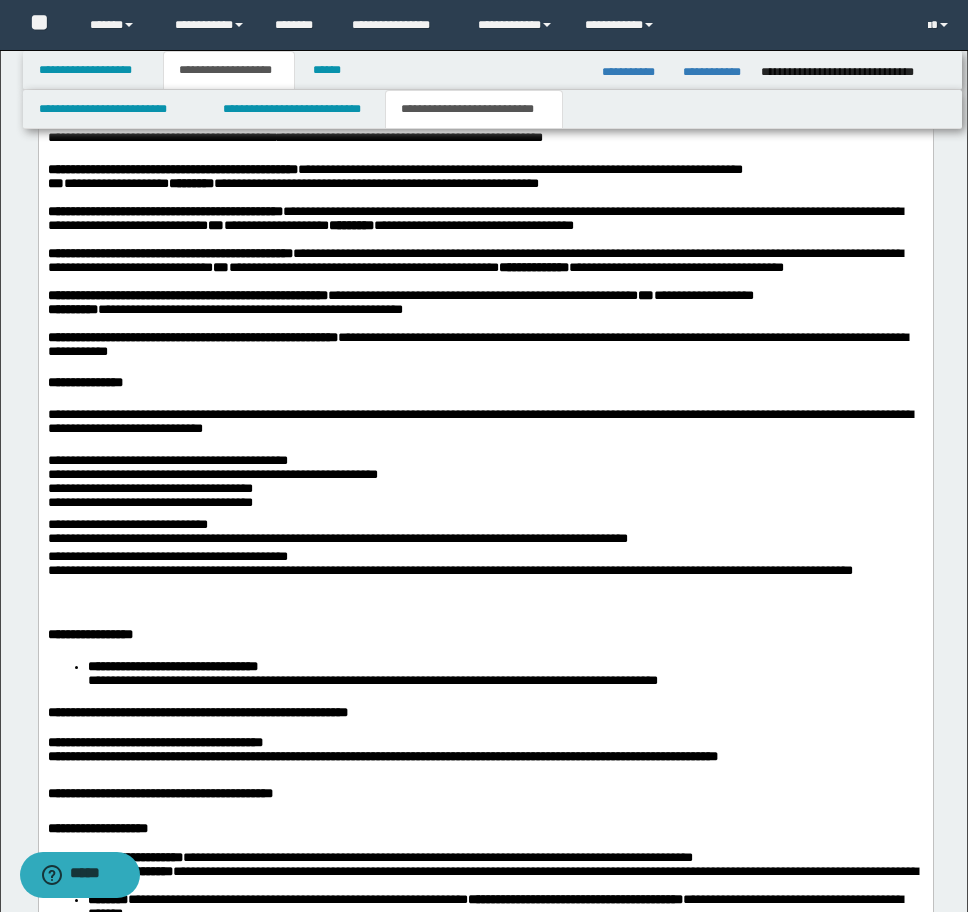 click on "**********" at bounding box center [485, 486] 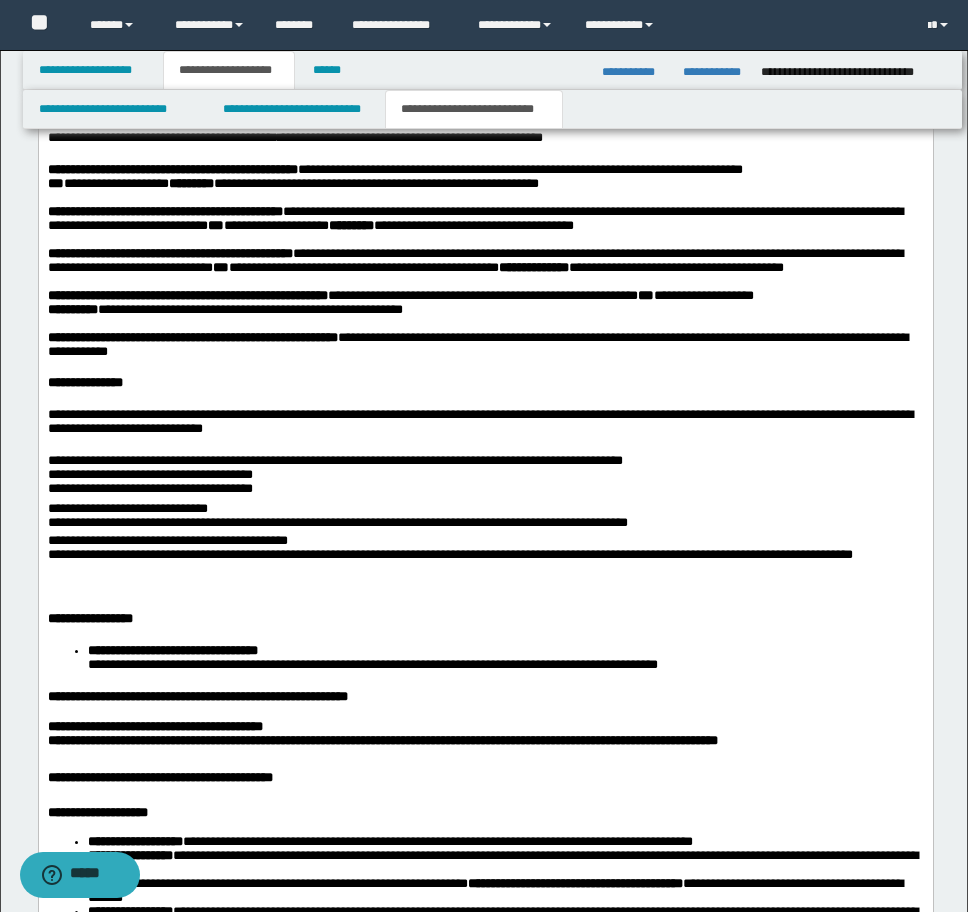 click on "**********" at bounding box center [485, 1509] 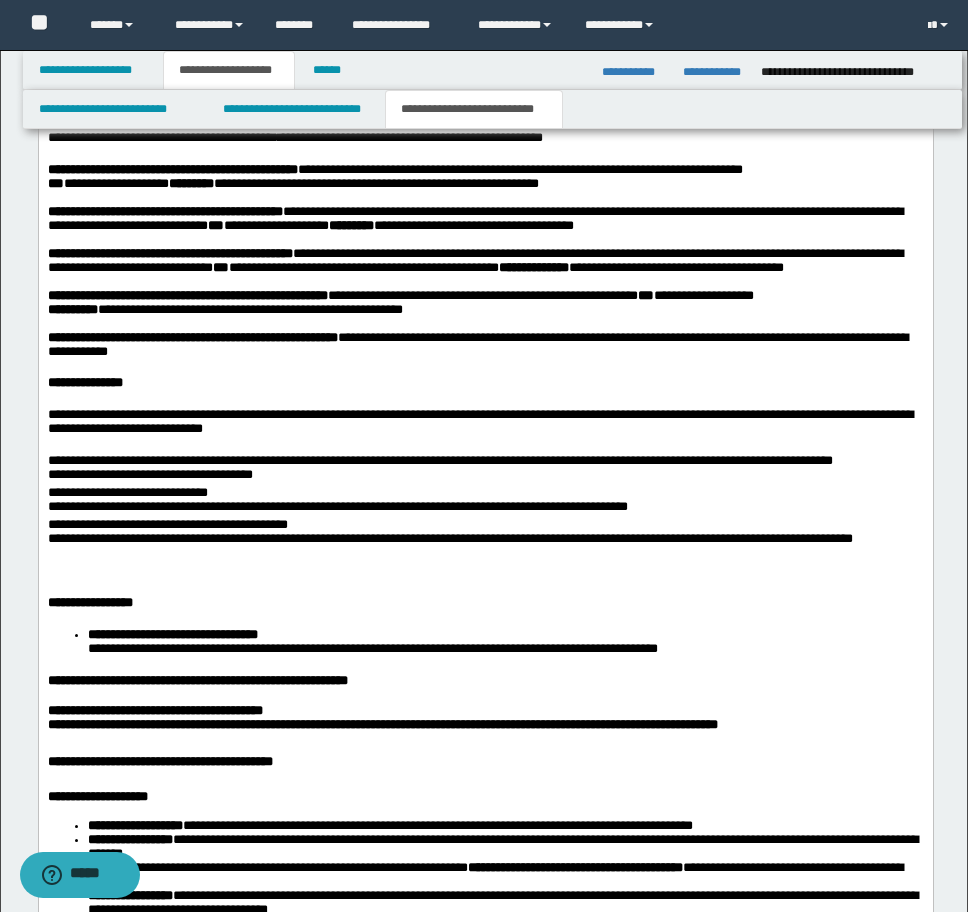 click on "**********" at bounding box center [485, 470] 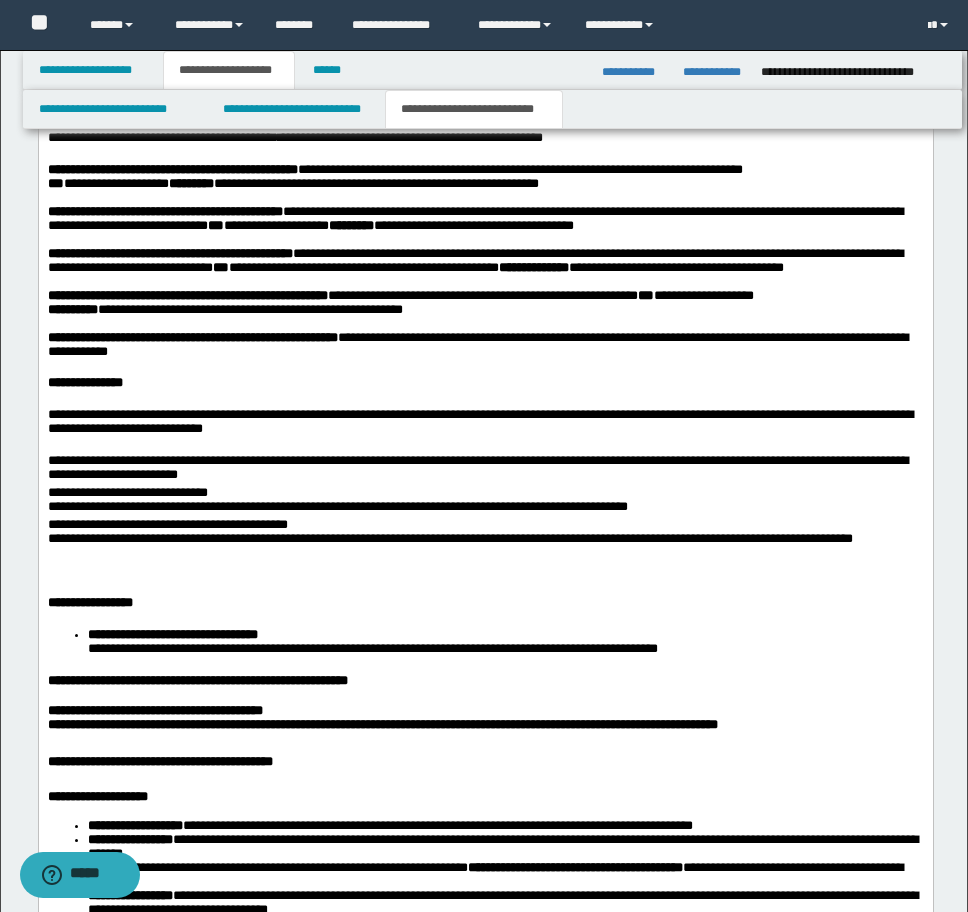click on "**********" at bounding box center [485, 502] 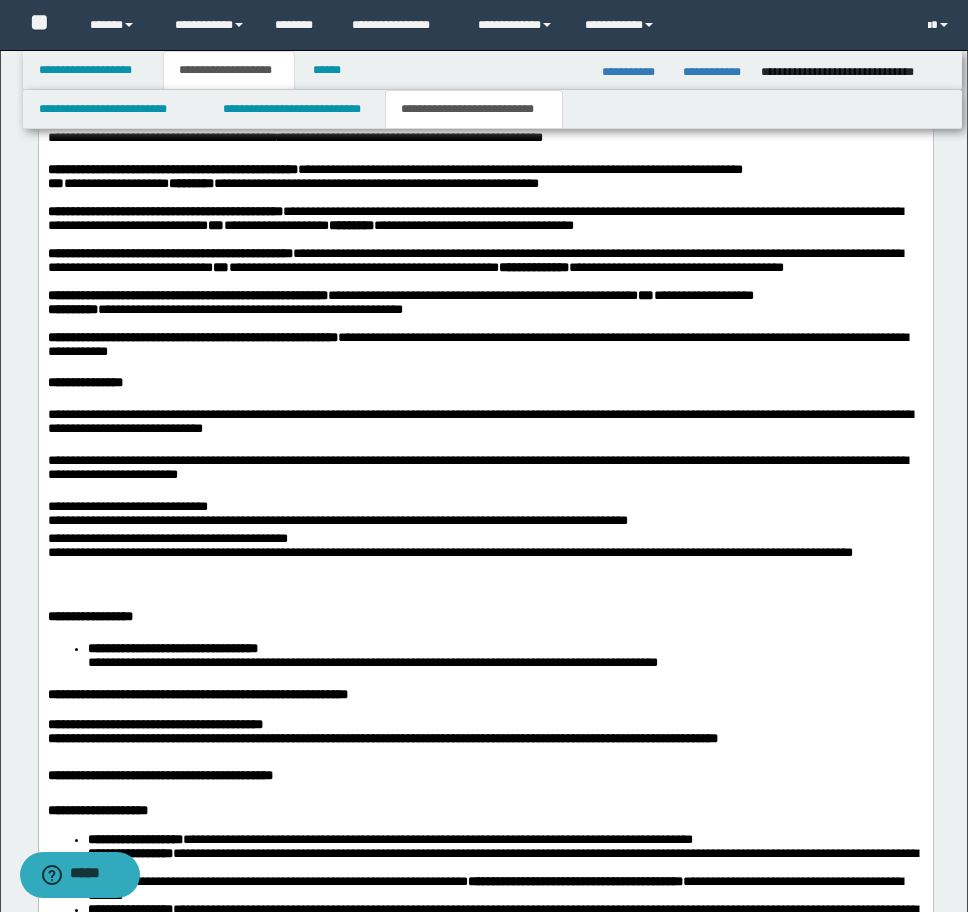 click on "**********" at bounding box center (485, 1508) 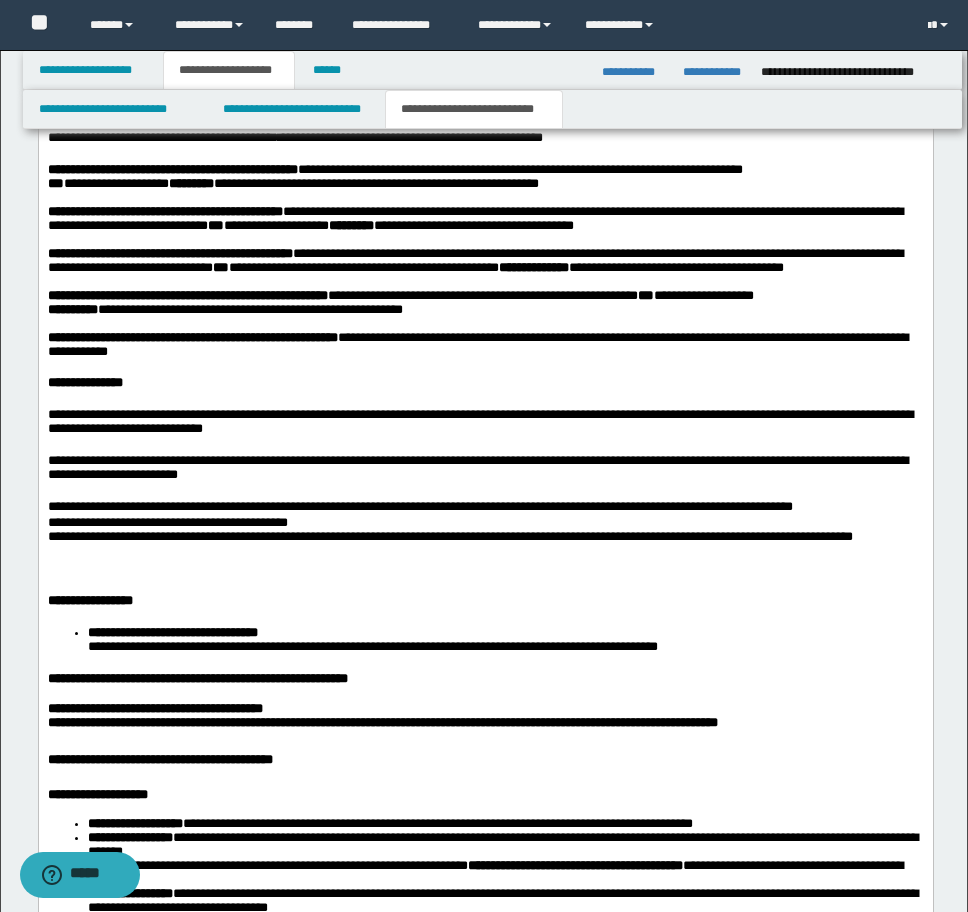 click on "**********" at bounding box center (485, 1500) 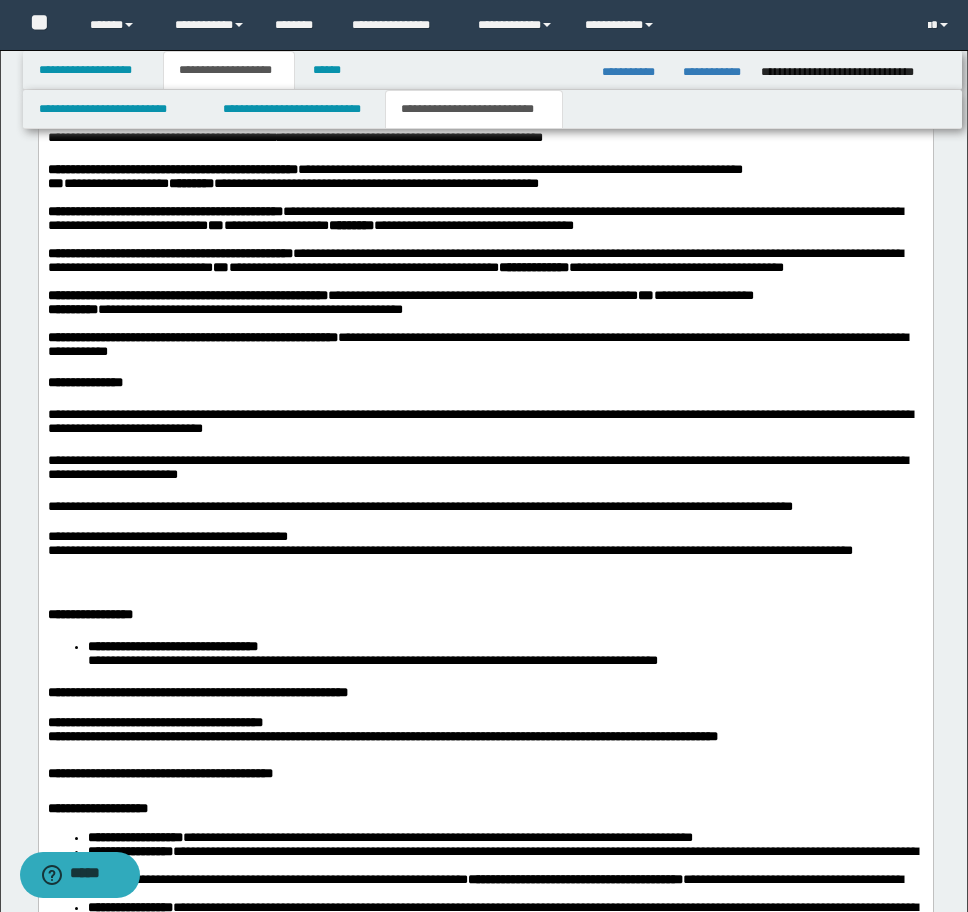 click on "**********" at bounding box center [485, 546] 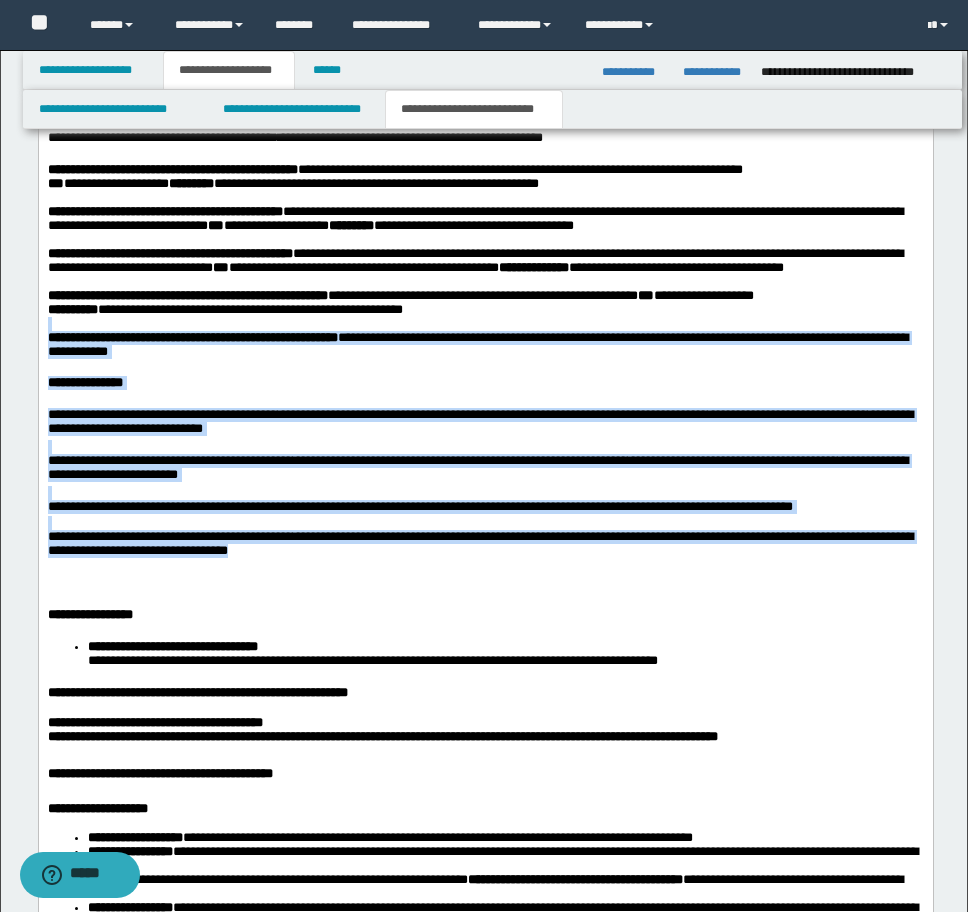 drag, startPoint x: 366, startPoint y: 662, endPoint x: 62, endPoint y: 39, distance: 693.2135 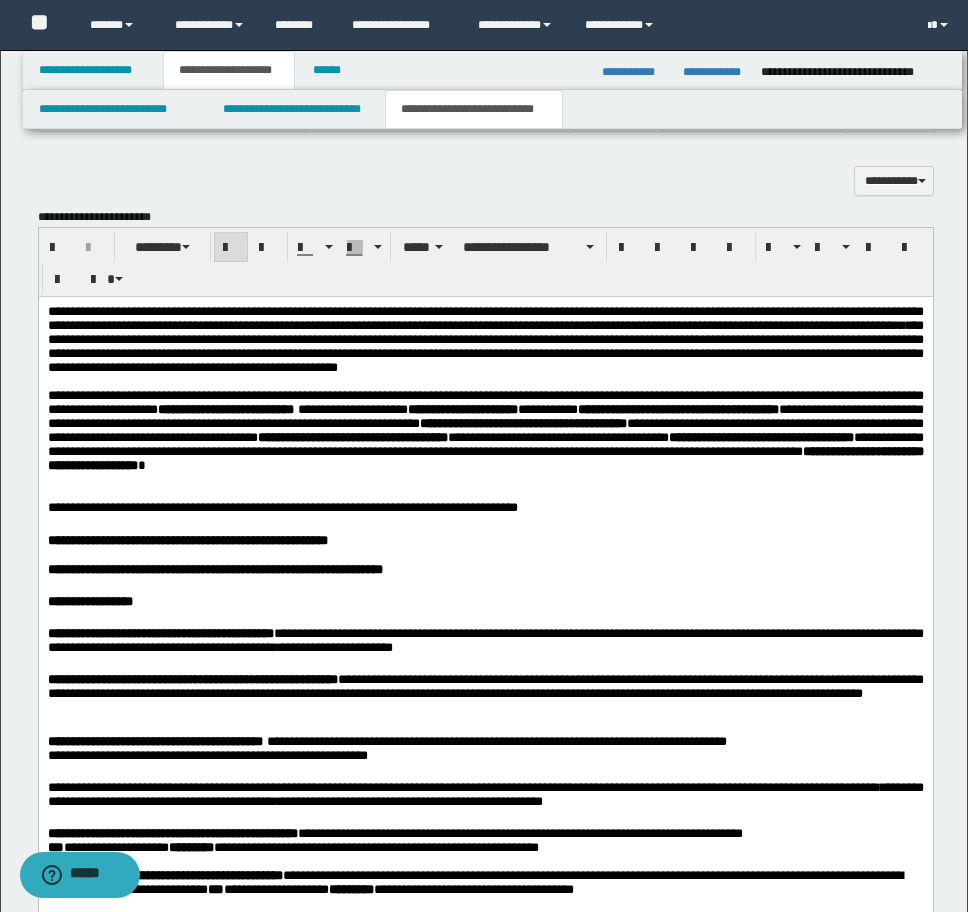 scroll, scrollTop: 1921, scrollLeft: 0, axis: vertical 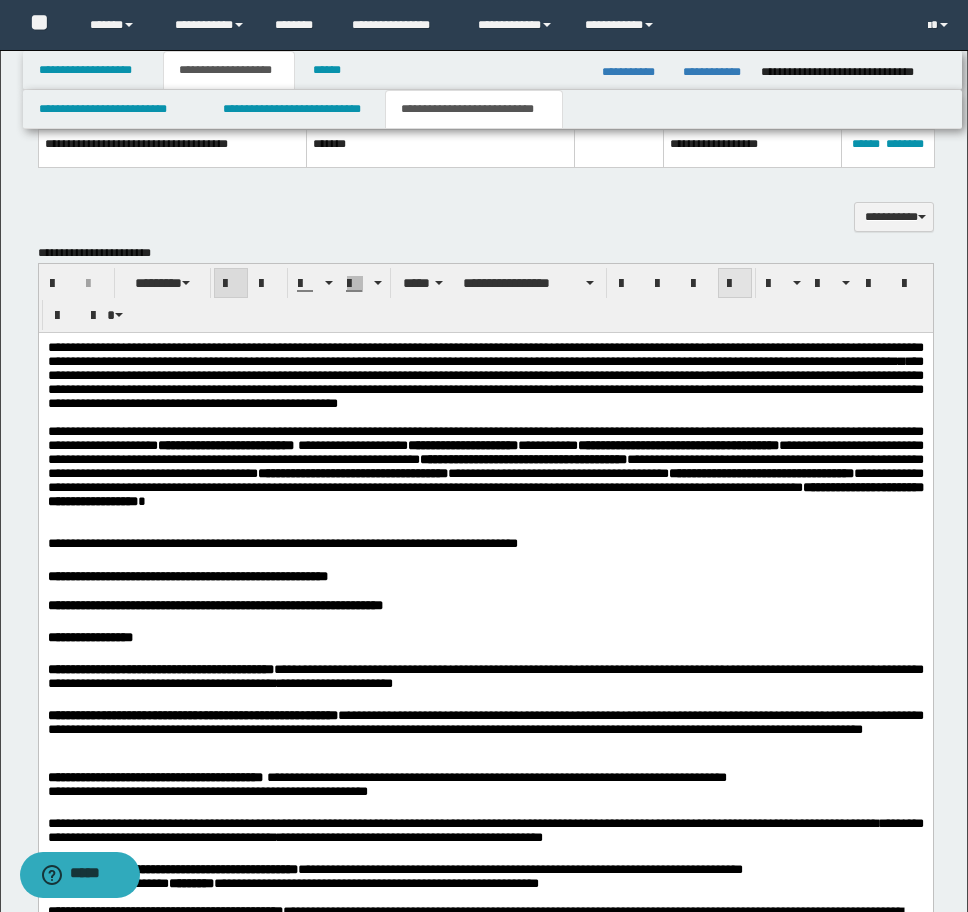 click at bounding box center [735, 284] 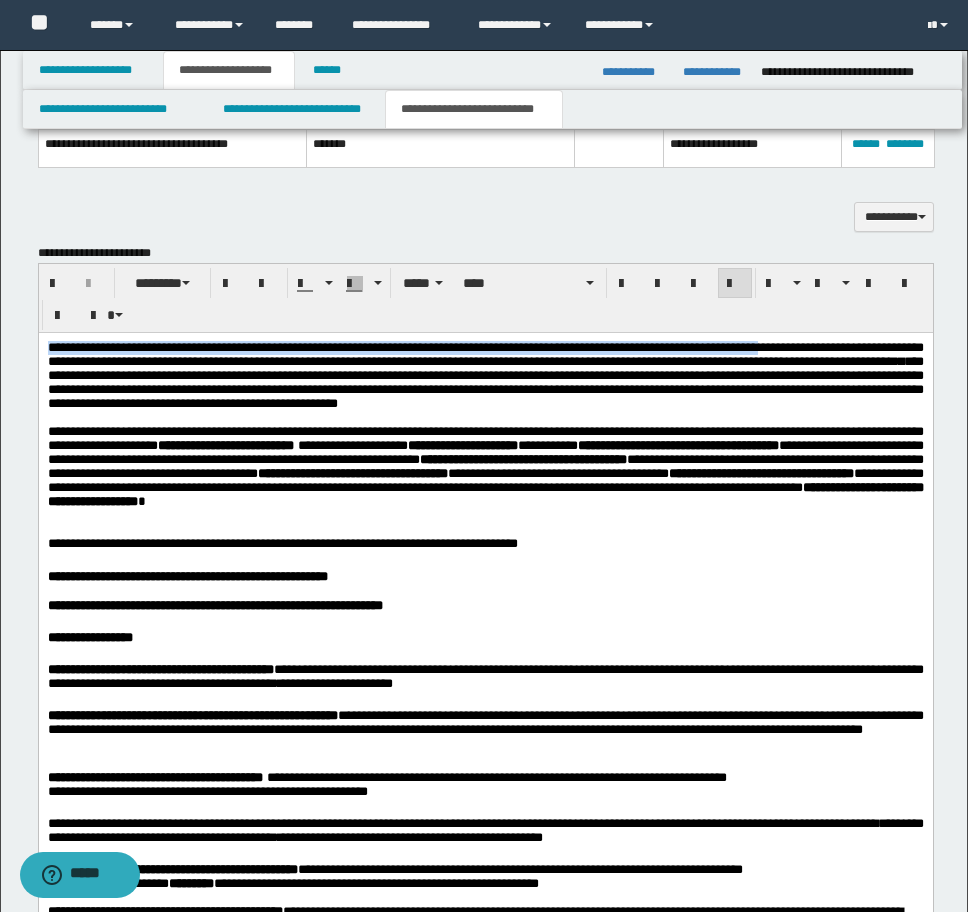 click on "**********" at bounding box center [485, 353] 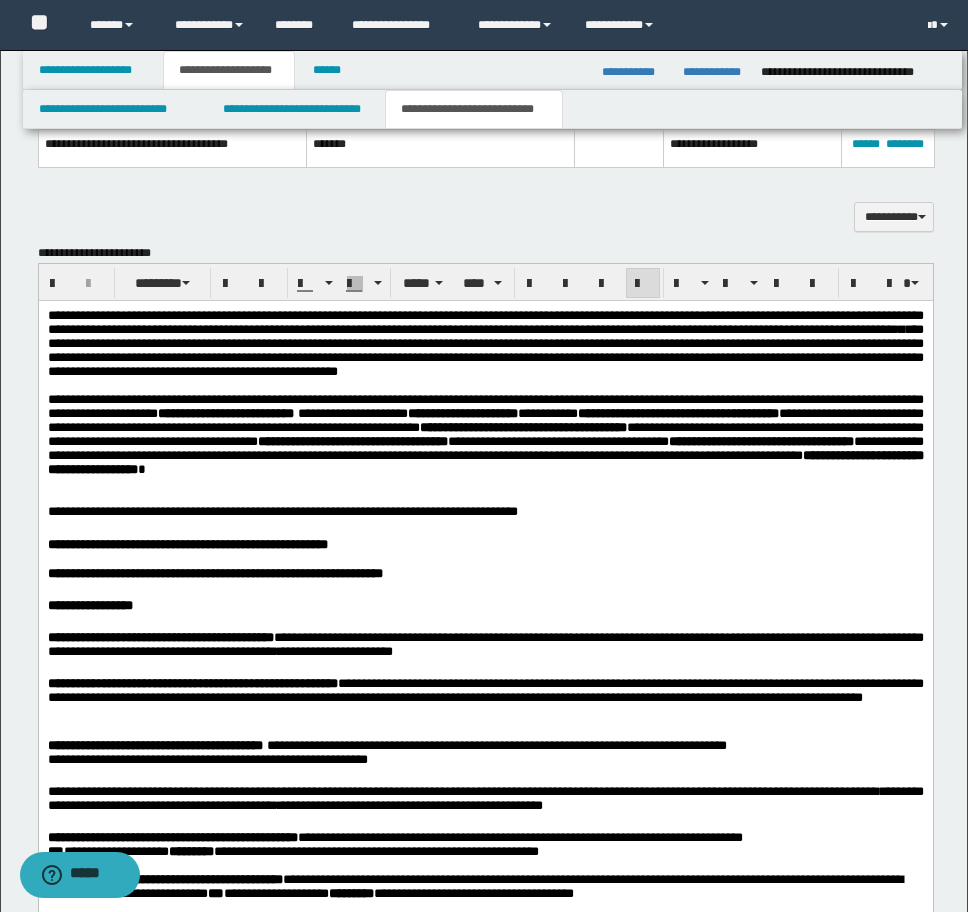click on "**********" at bounding box center [485, 2174] 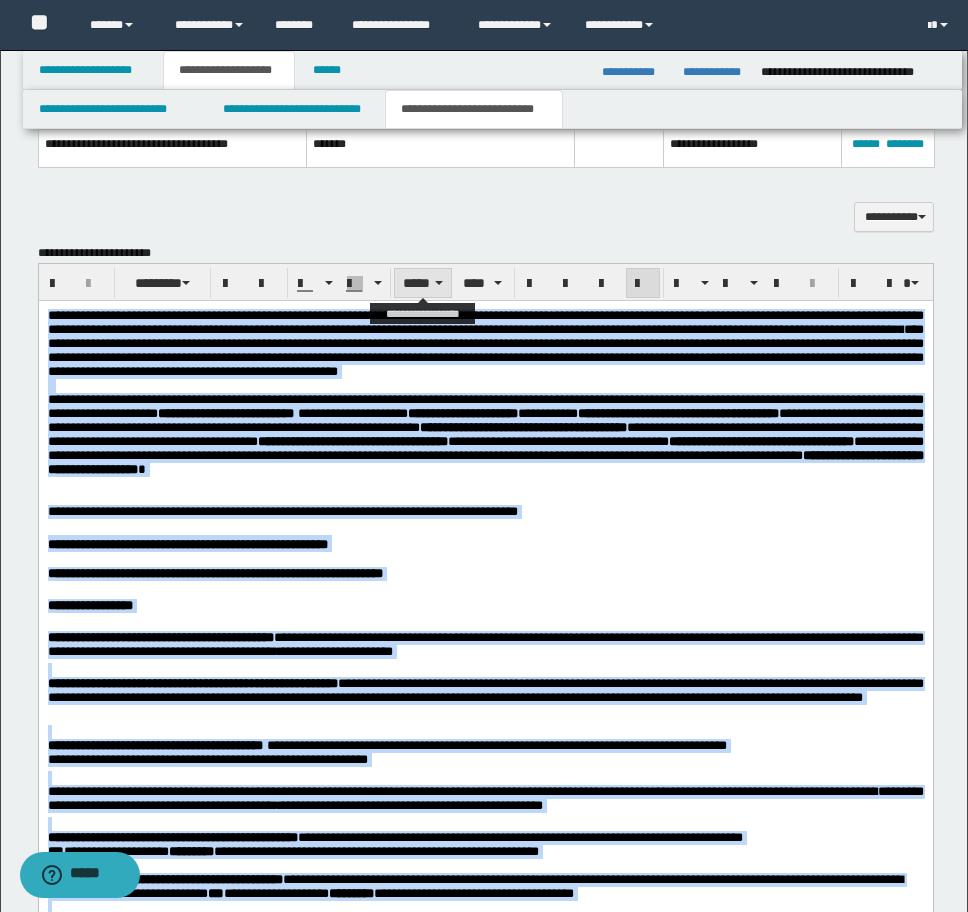 click on "*****" at bounding box center [423, 283] 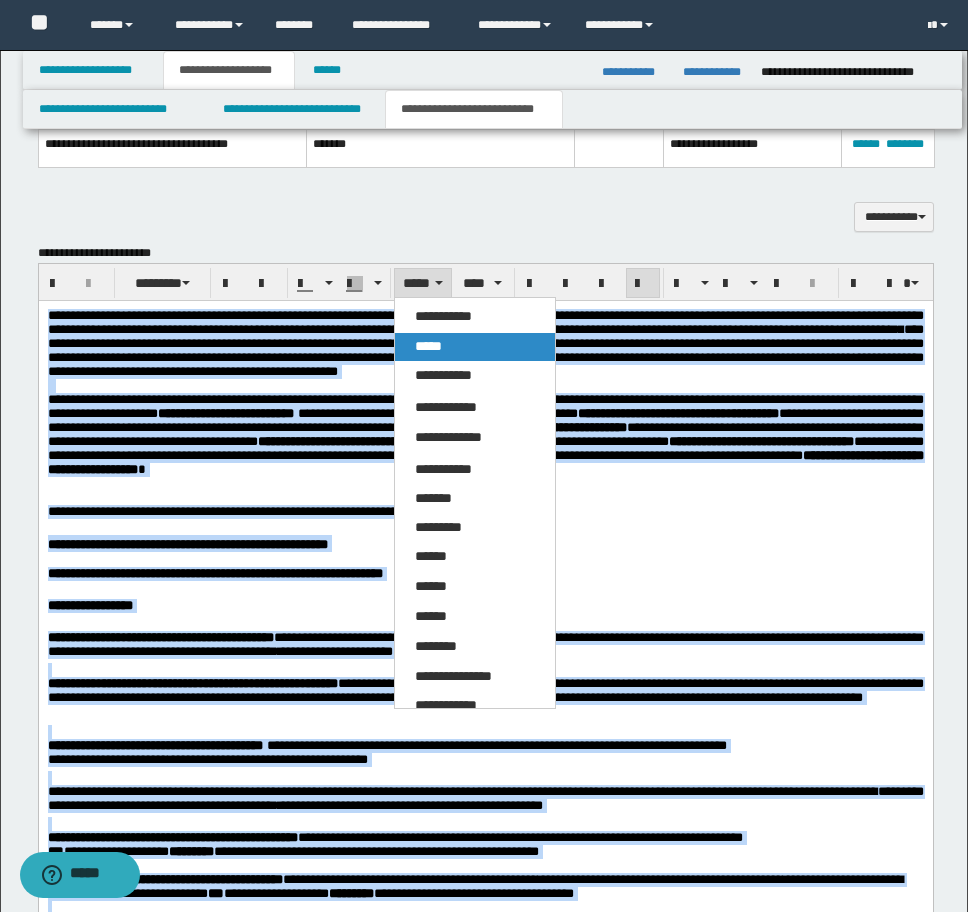 click on "*****" at bounding box center (428, 346) 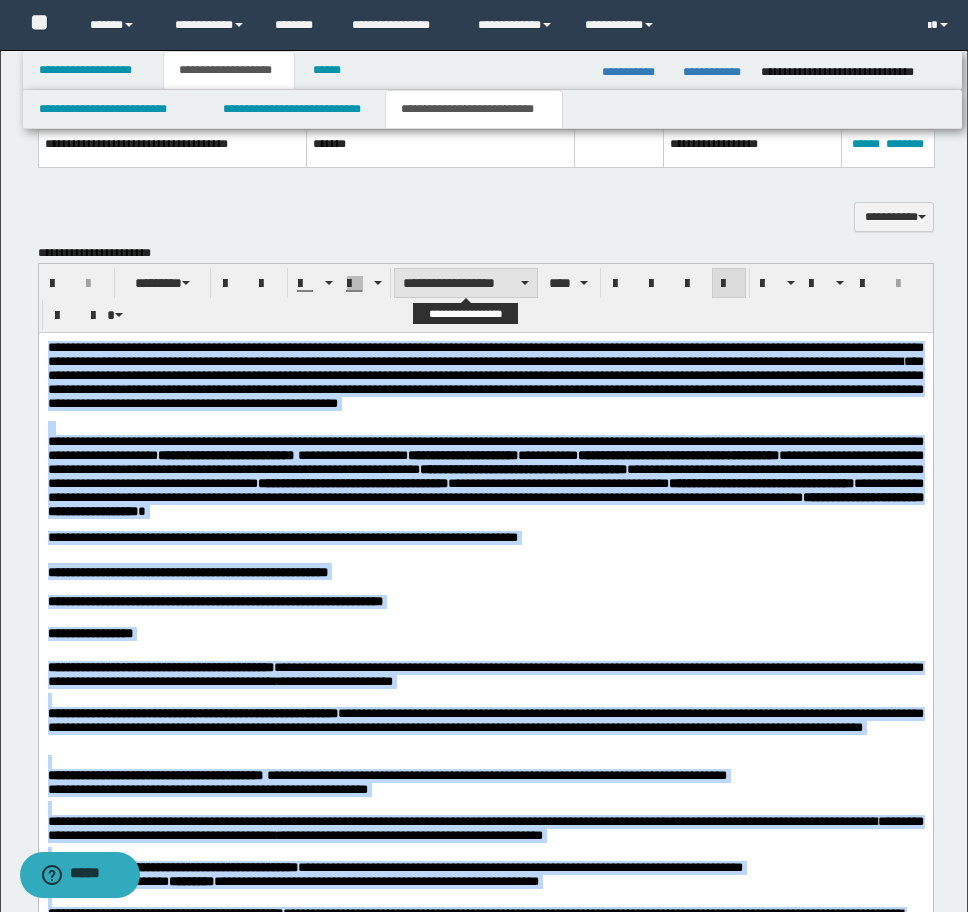 click on "**********" at bounding box center (466, 283) 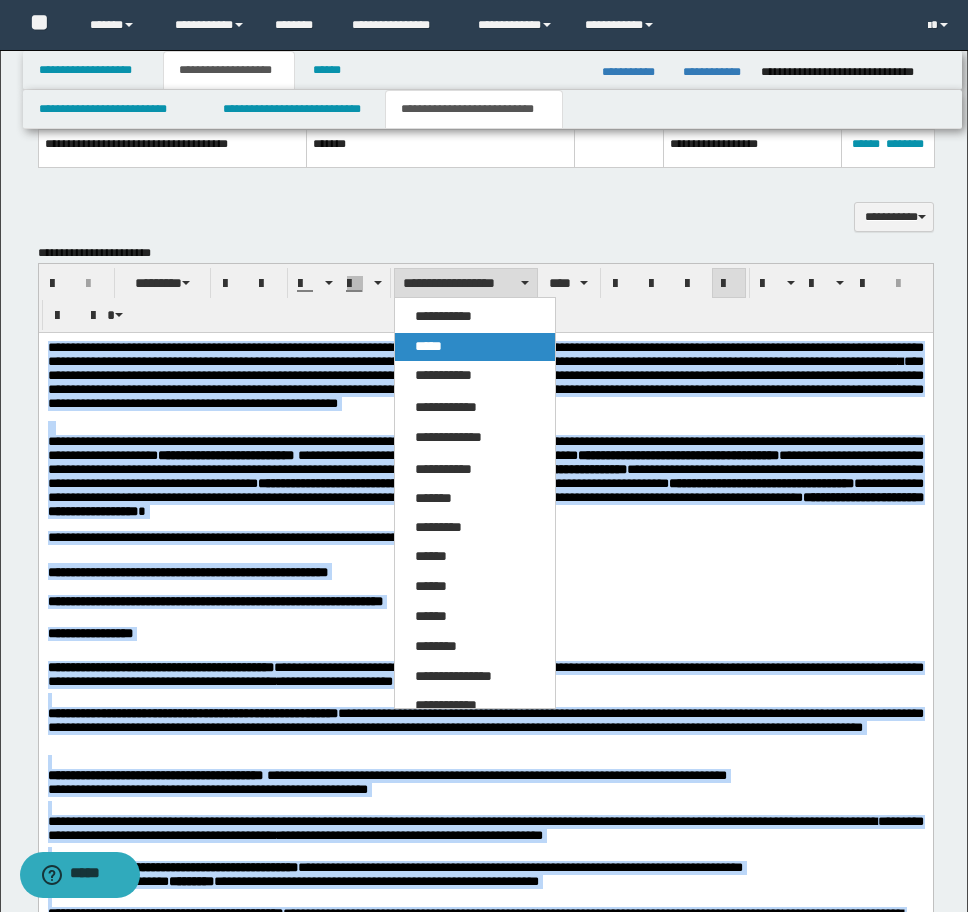 click on "*****" at bounding box center (428, 346) 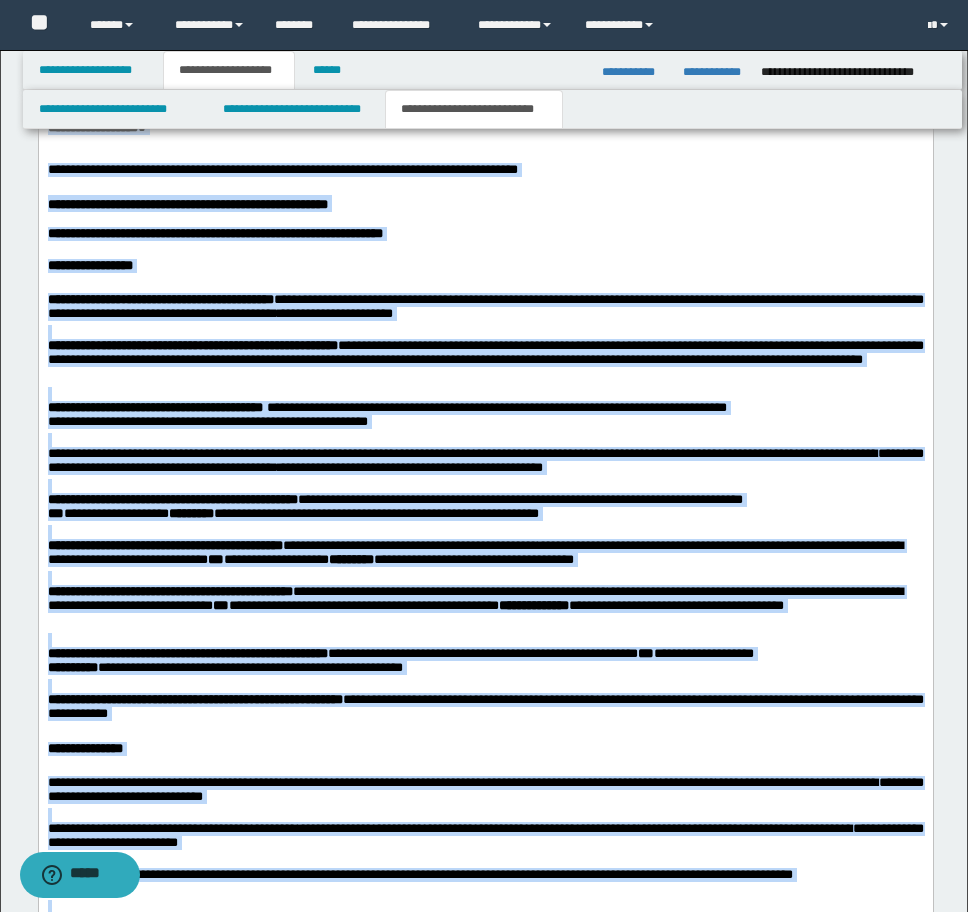 scroll, scrollTop: 2721, scrollLeft: 0, axis: vertical 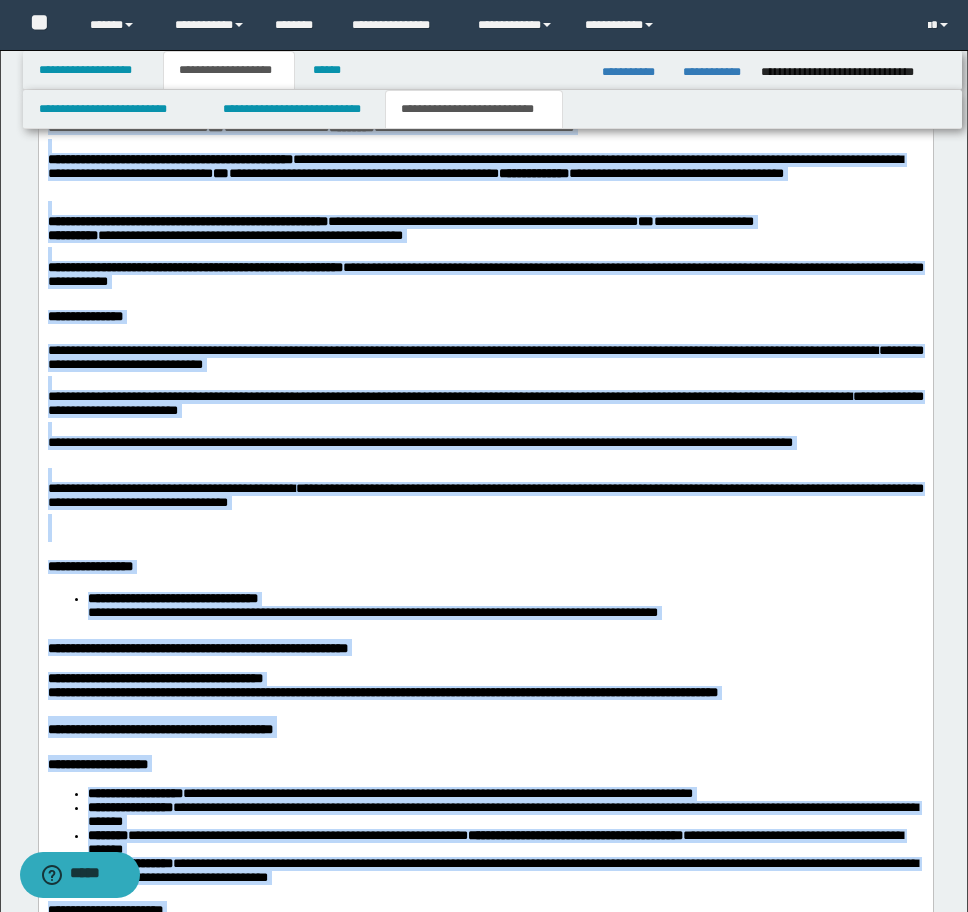 click on "**********" at bounding box center [485, 1419] 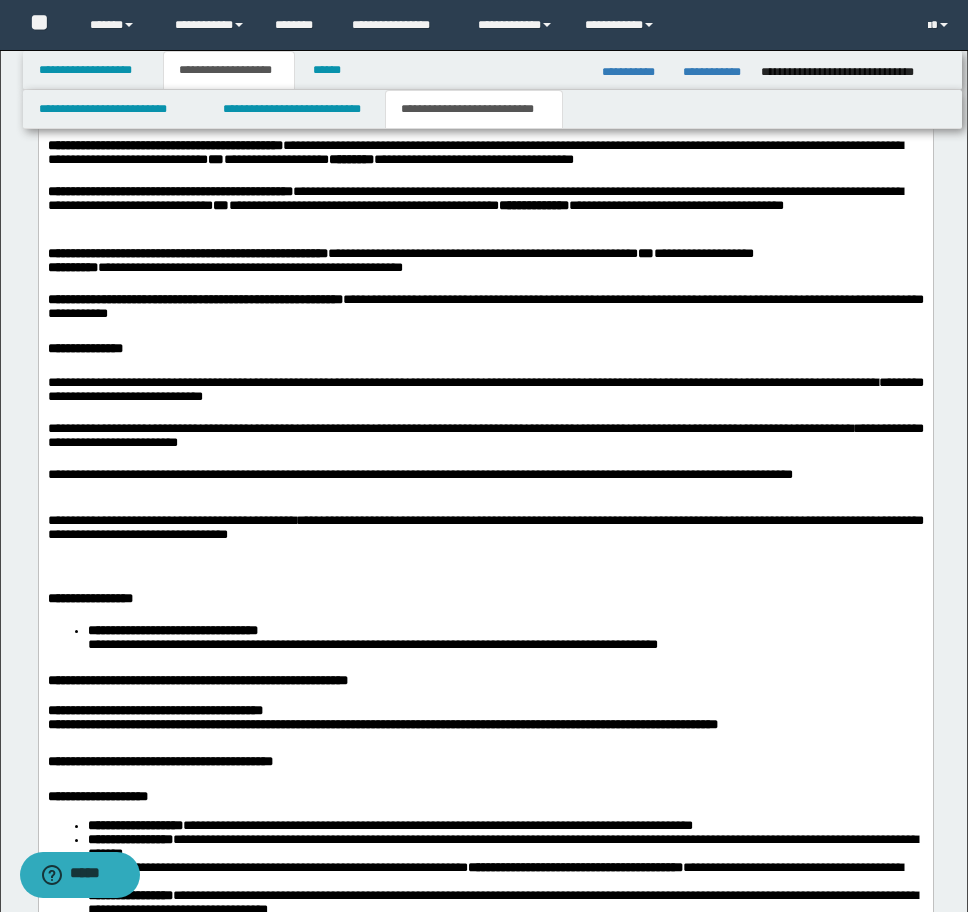 scroll, scrollTop: 2753, scrollLeft: 0, axis: vertical 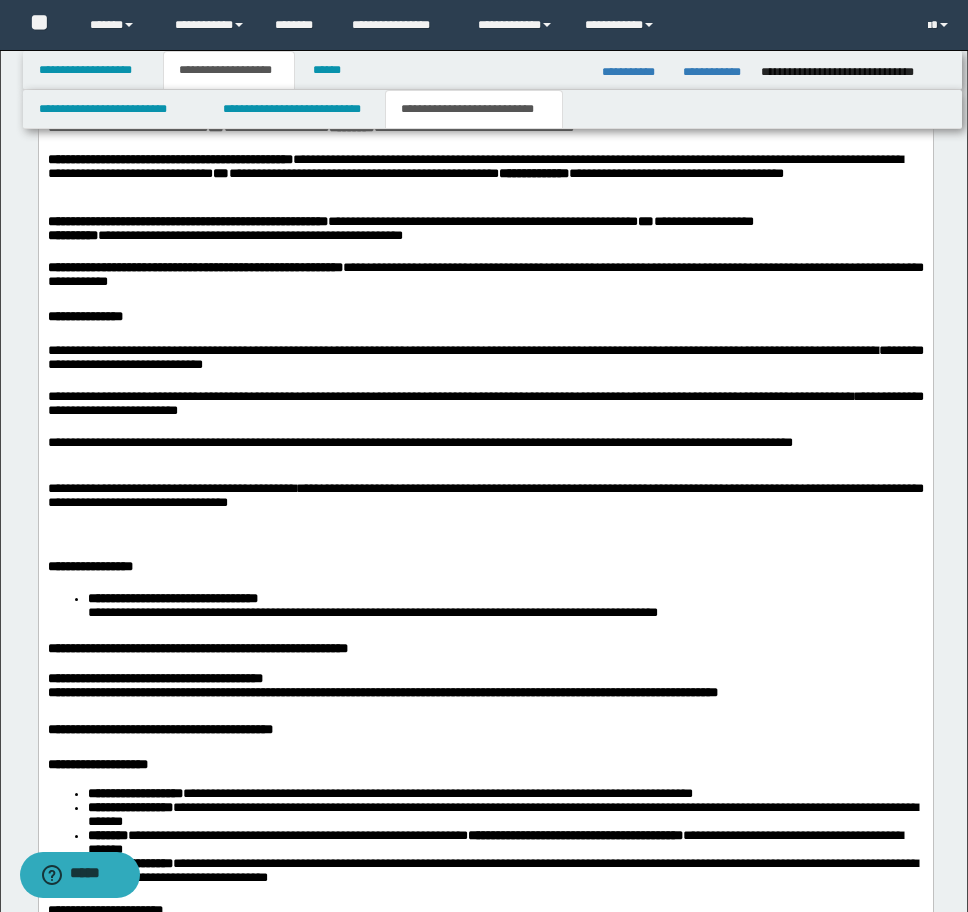 click at bounding box center [485, 535] 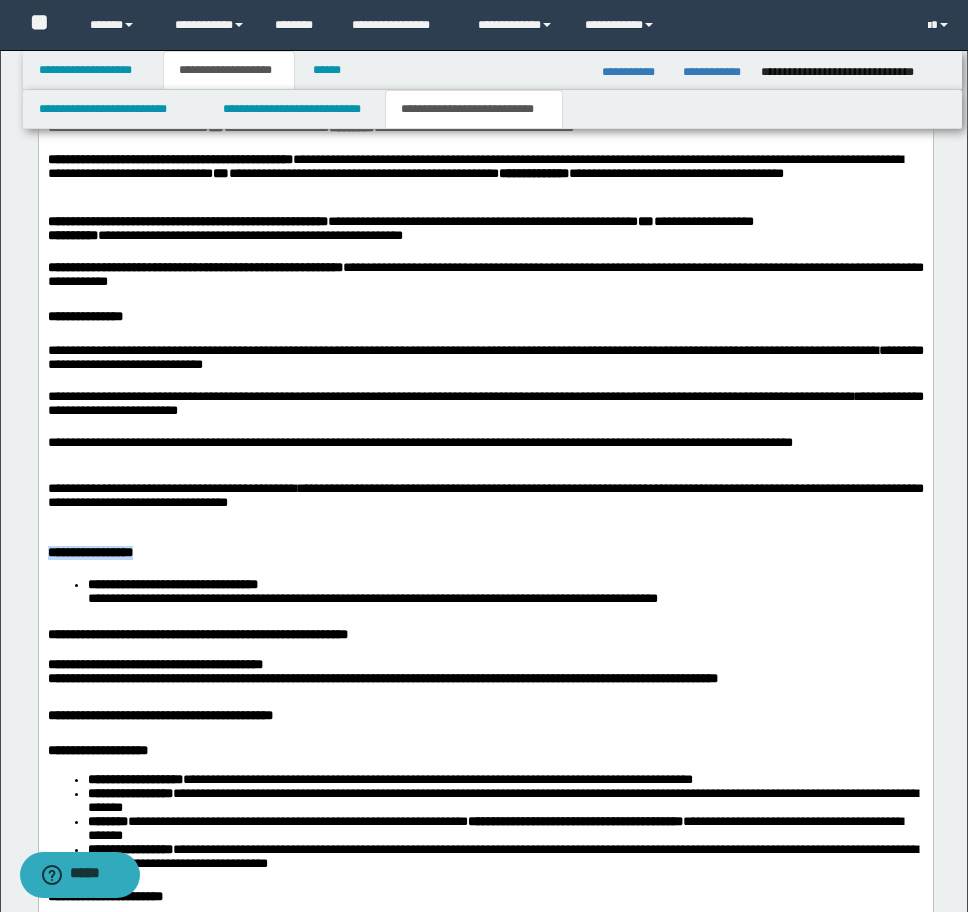 drag, startPoint x: 193, startPoint y: 585, endPoint x: -9, endPoint y: 560, distance: 203.54115 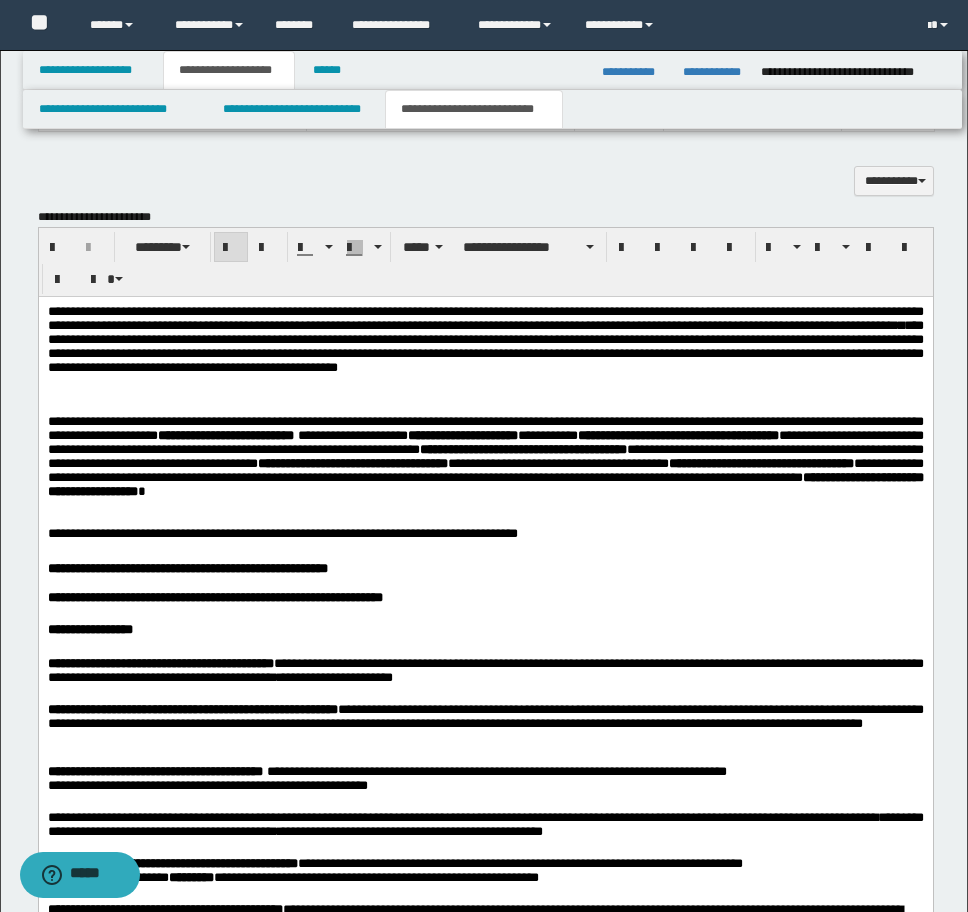scroll, scrollTop: 1953, scrollLeft: 0, axis: vertical 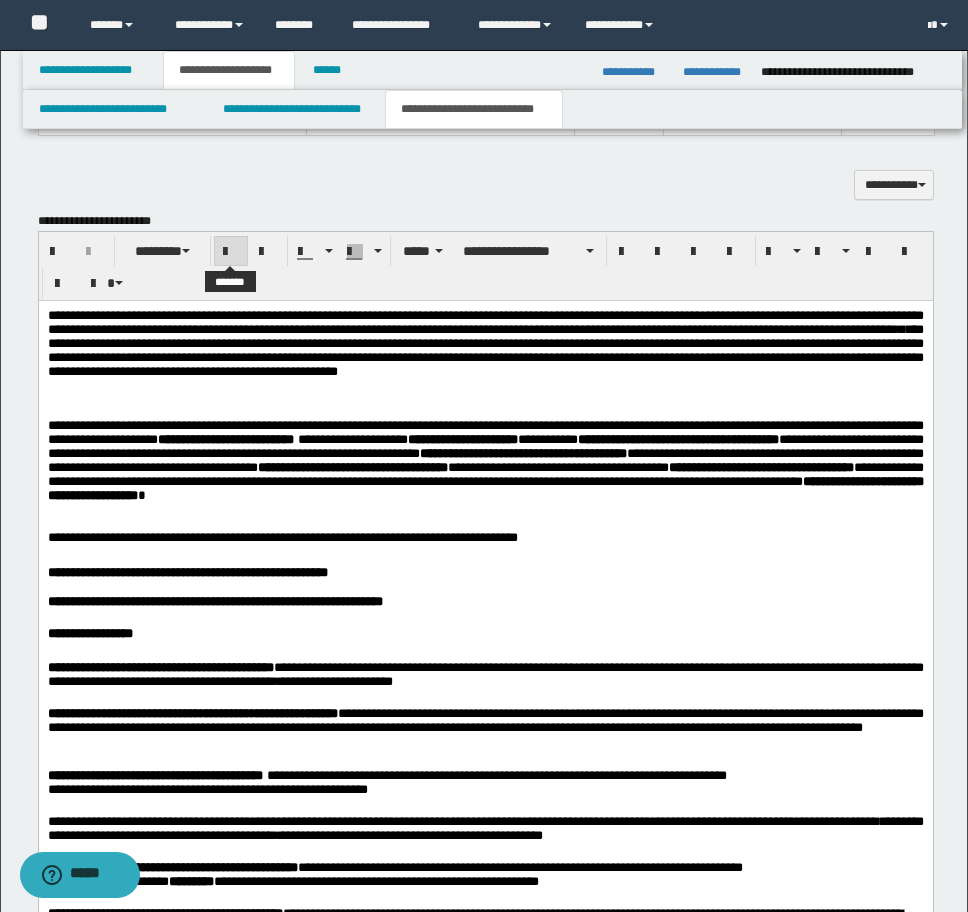 click at bounding box center (231, 252) 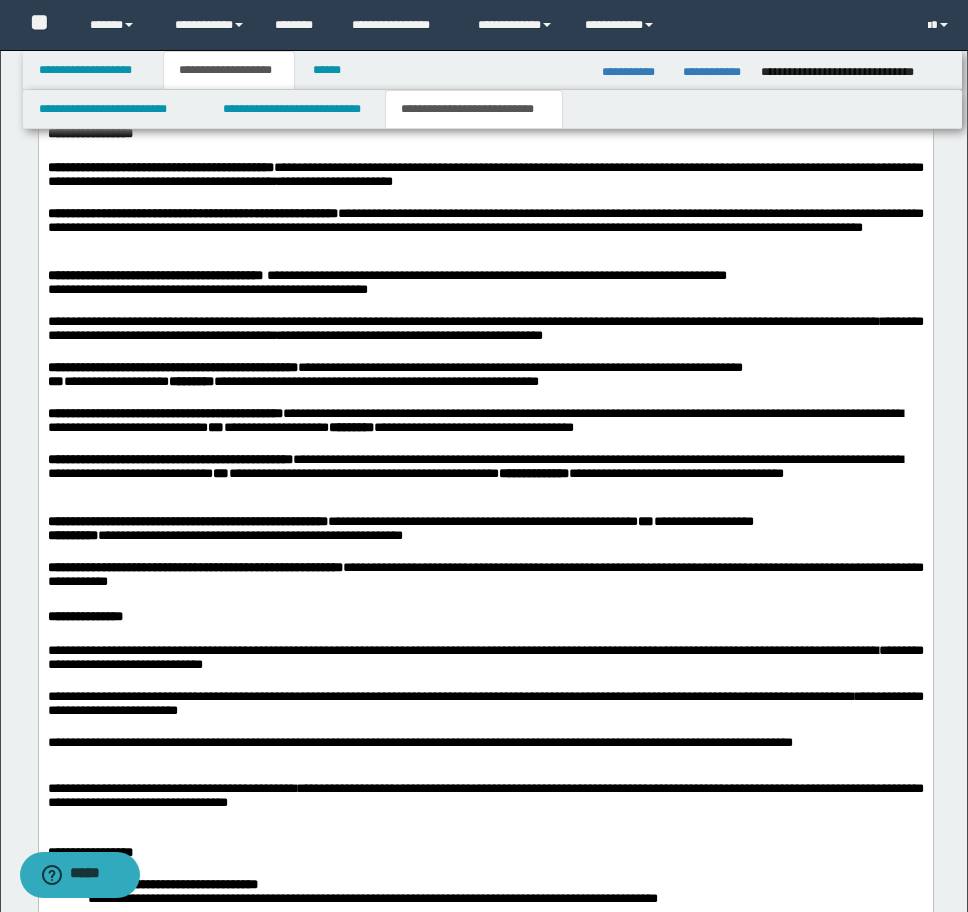 scroll, scrollTop: 3053, scrollLeft: 0, axis: vertical 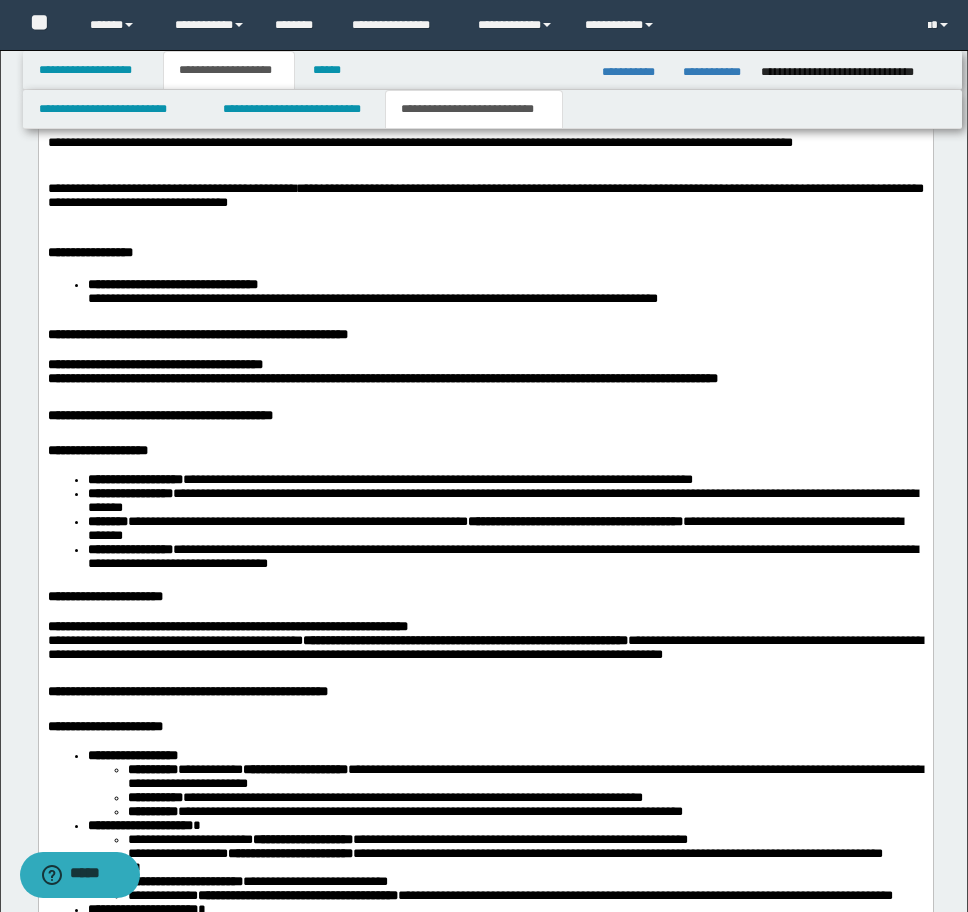click on "**********" at bounding box center [372, 298] 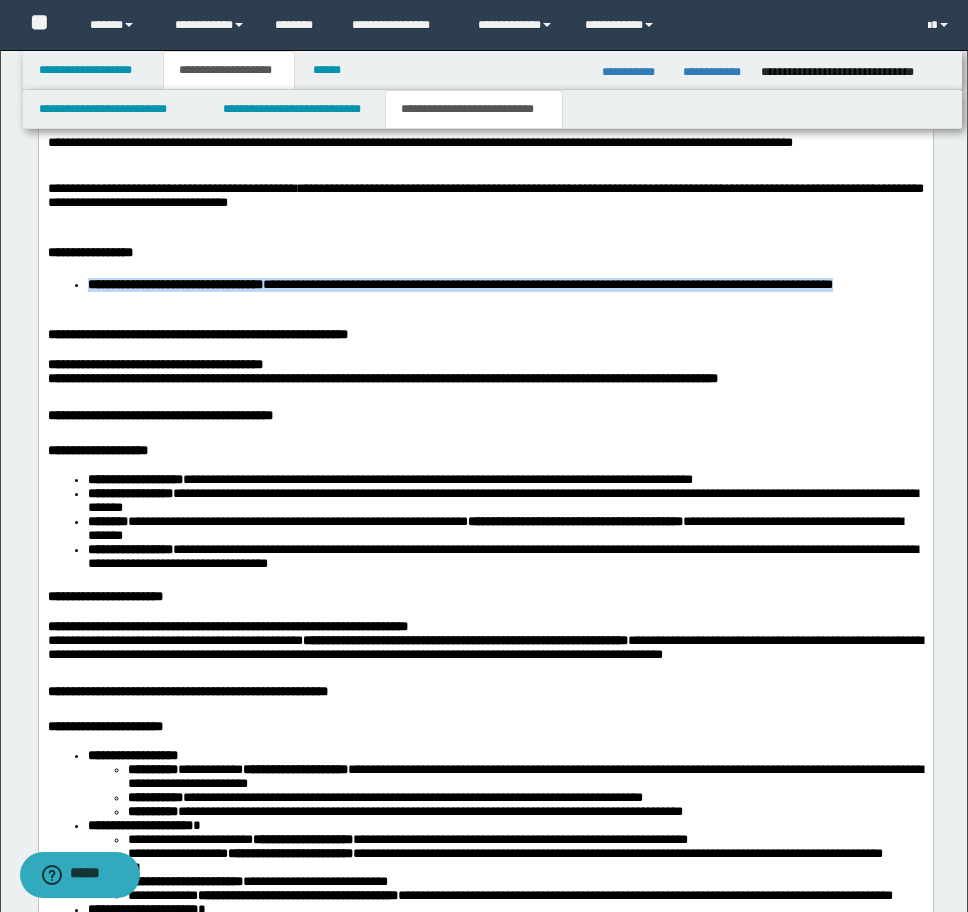 drag, startPoint x: 197, startPoint y: 332, endPoint x: 37, endPoint y: 315, distance: 160.90059 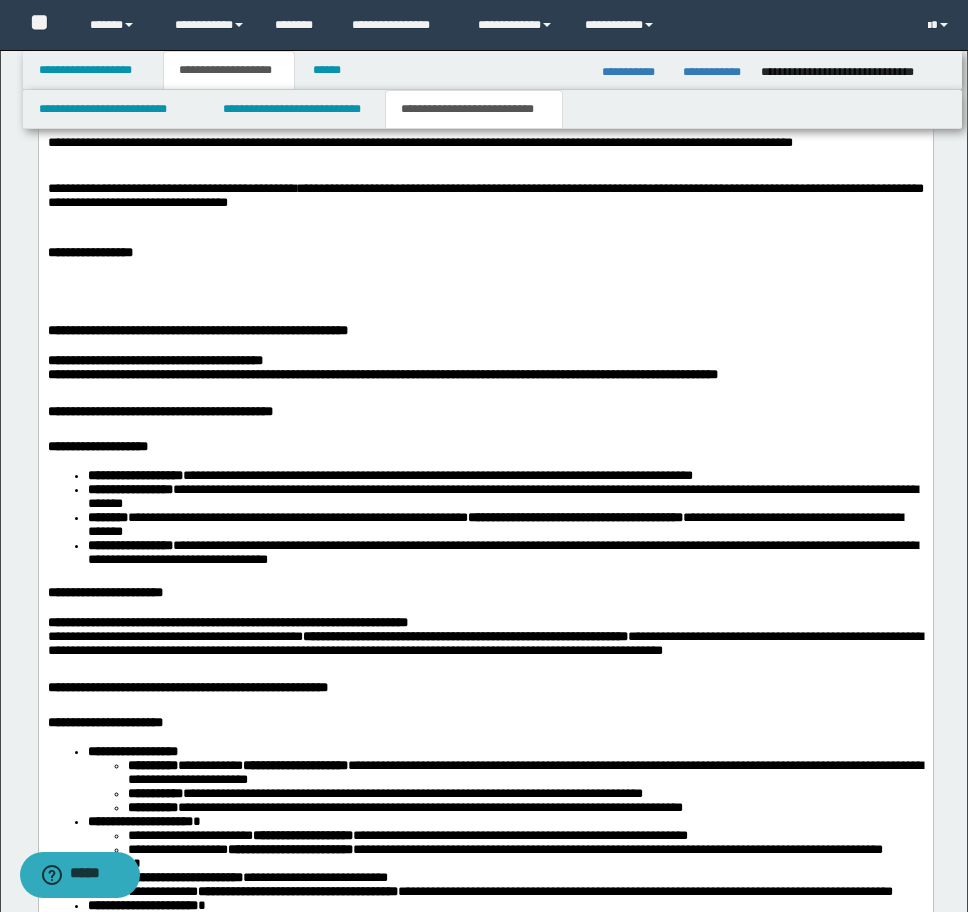 click on "**********" at bounding box center (485, 1110) 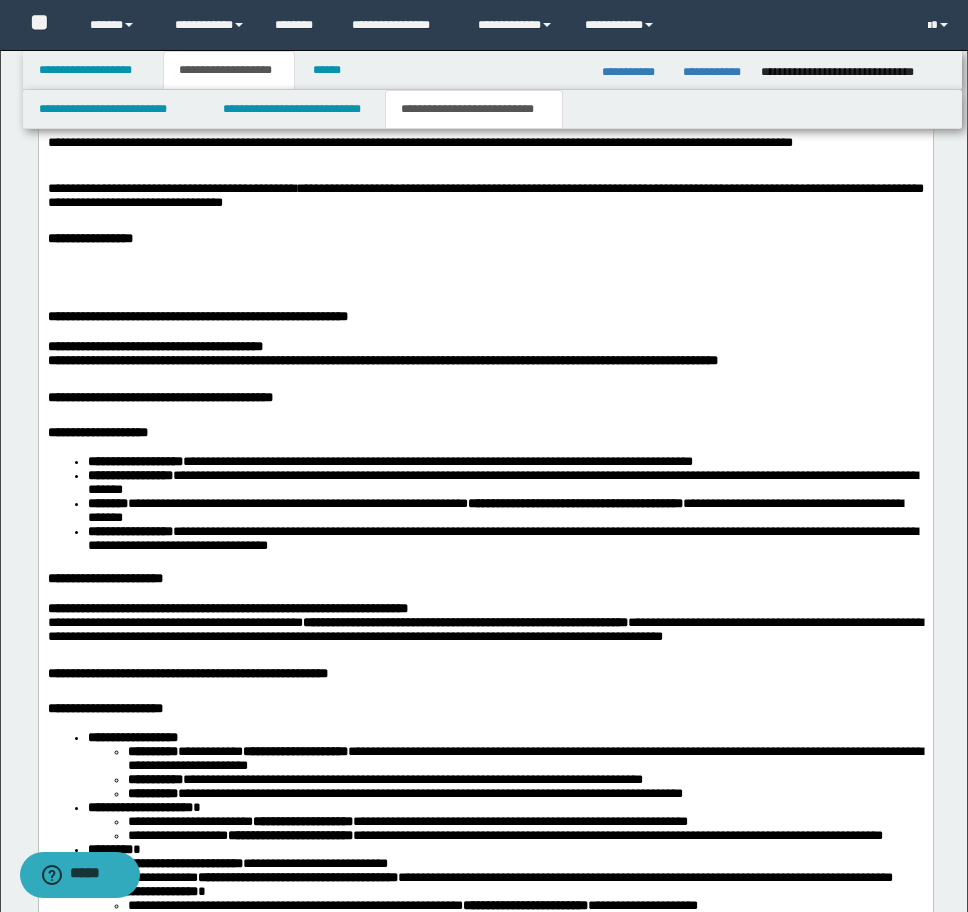 click at bounding box center (485, 271) 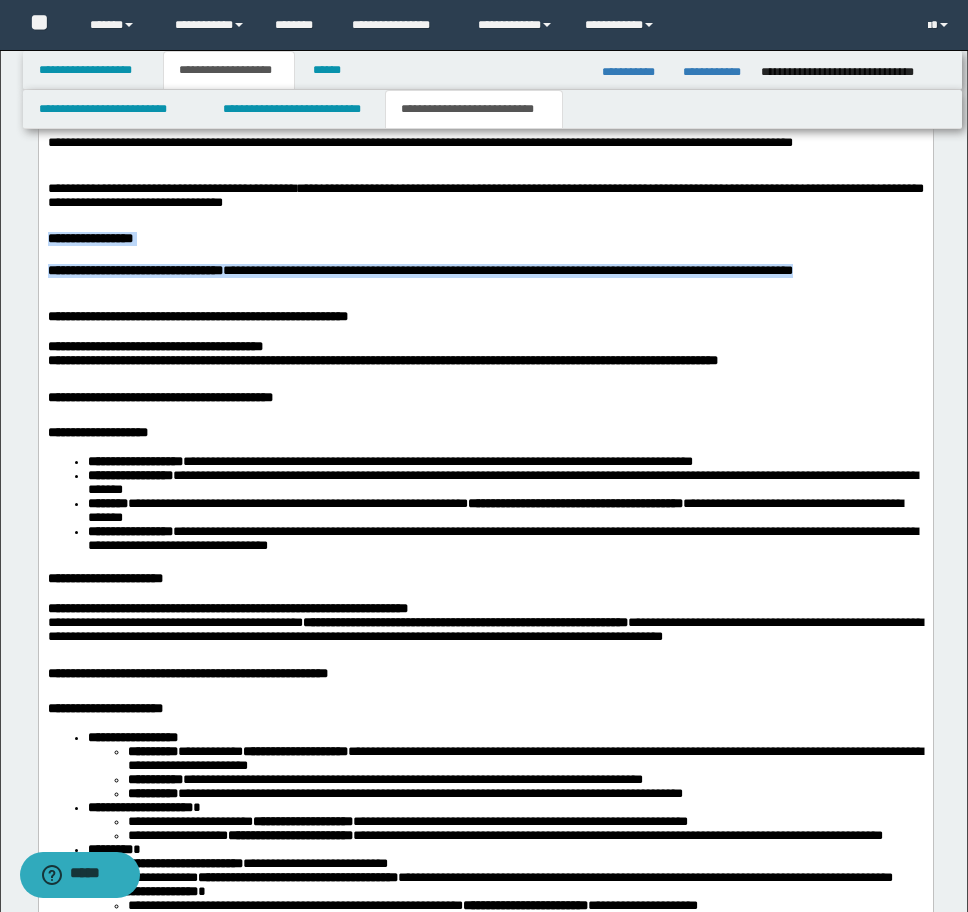 drag, startPoint x: 170, startPoint y: 327, endPoint x: -9, endPoint y: 273, distance: 186.96791 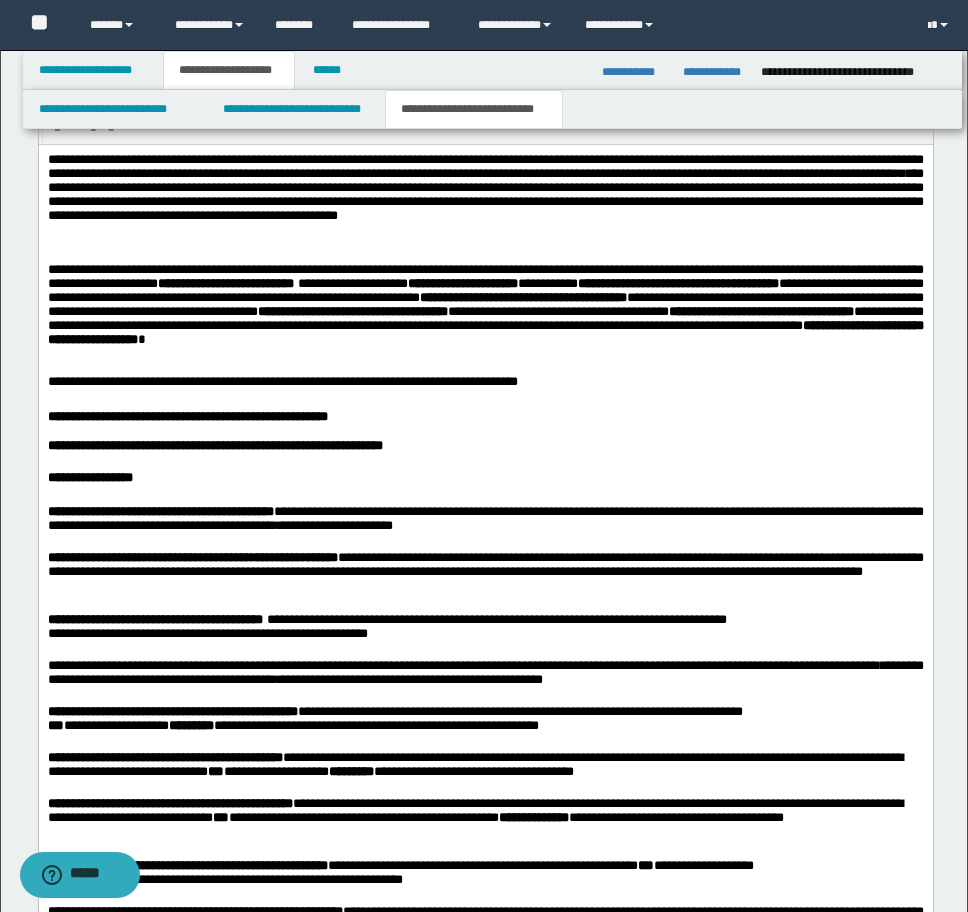 scroll, scrollTop: 2053, scrollLeft: 0, axis: vertical 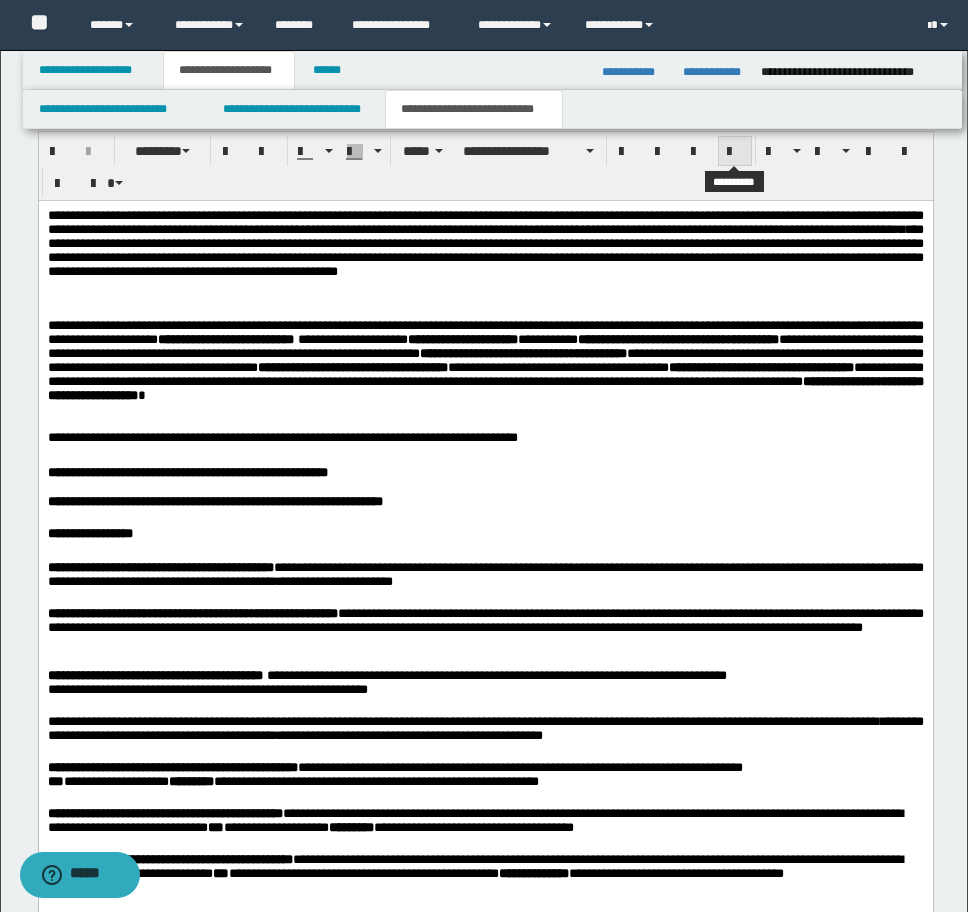 click at bounding box center (735, 151) 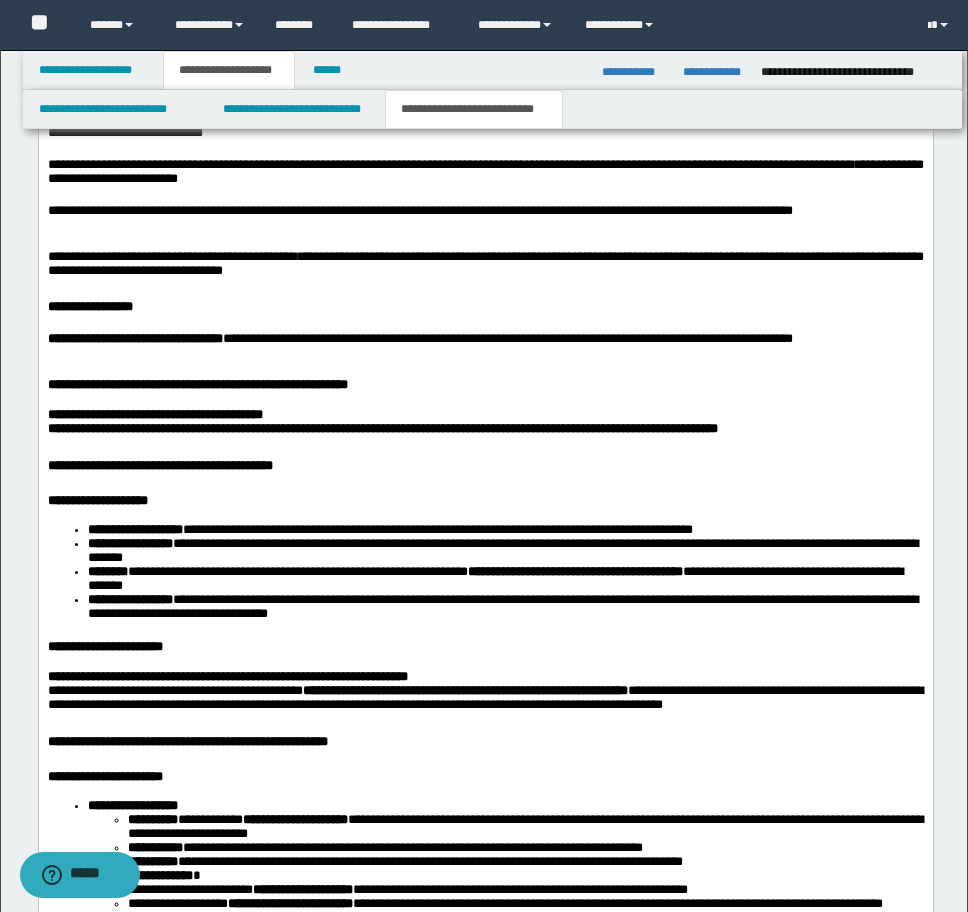 scroll, scrollTop: 2921, scrollLeft: 0, axis: vertical 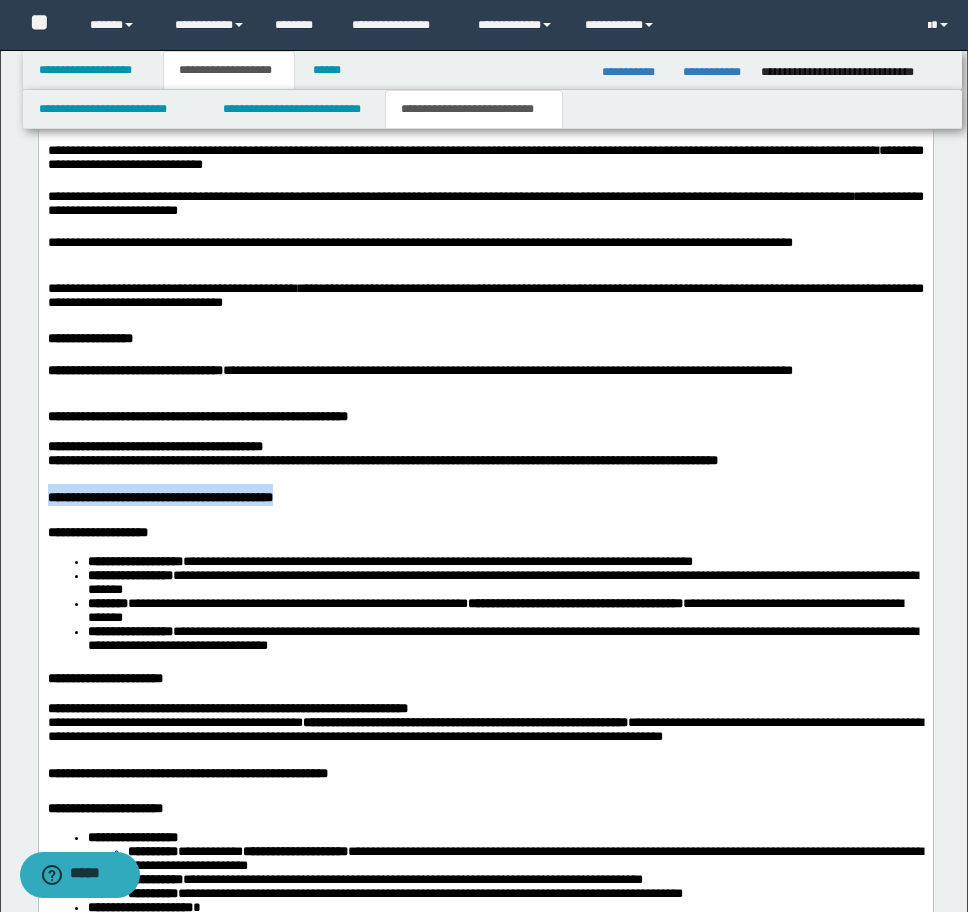 drag, startPoint x: 448, startPoint y: 548, endPoint x: -6, endPoint y: 553, distance: 454.02753 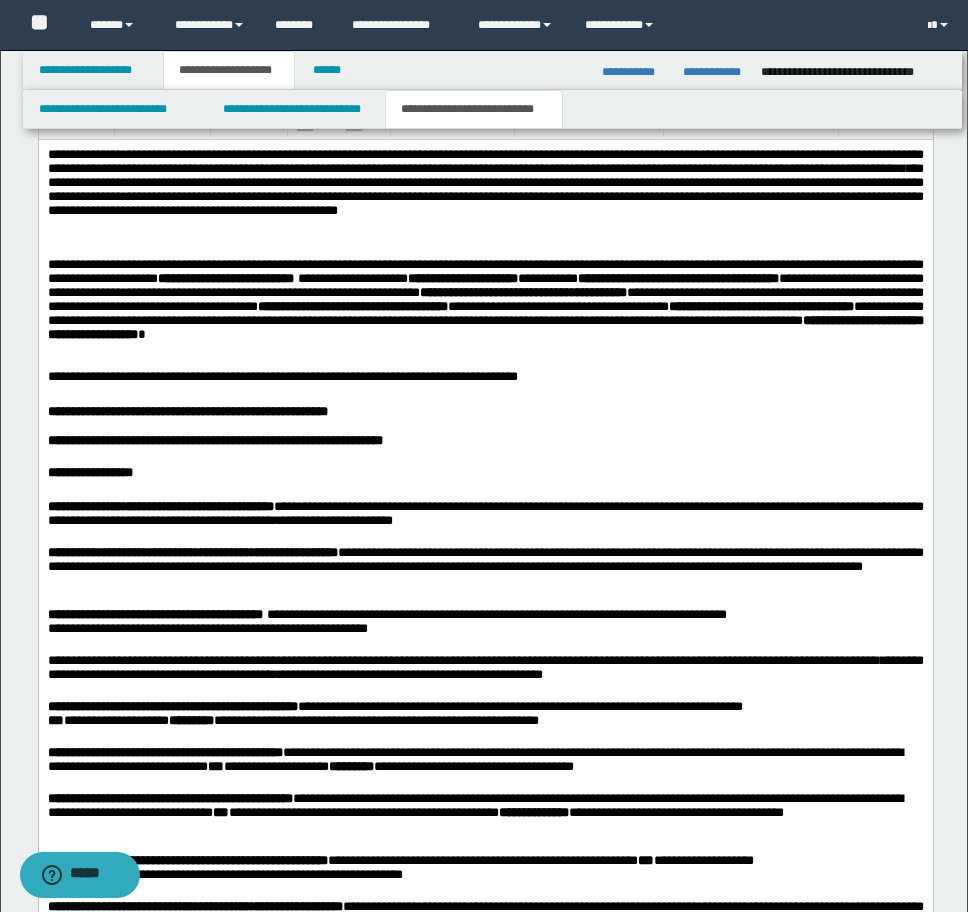scroll, scrollTop: 2021, scrollLeft: 0, axis: vertical 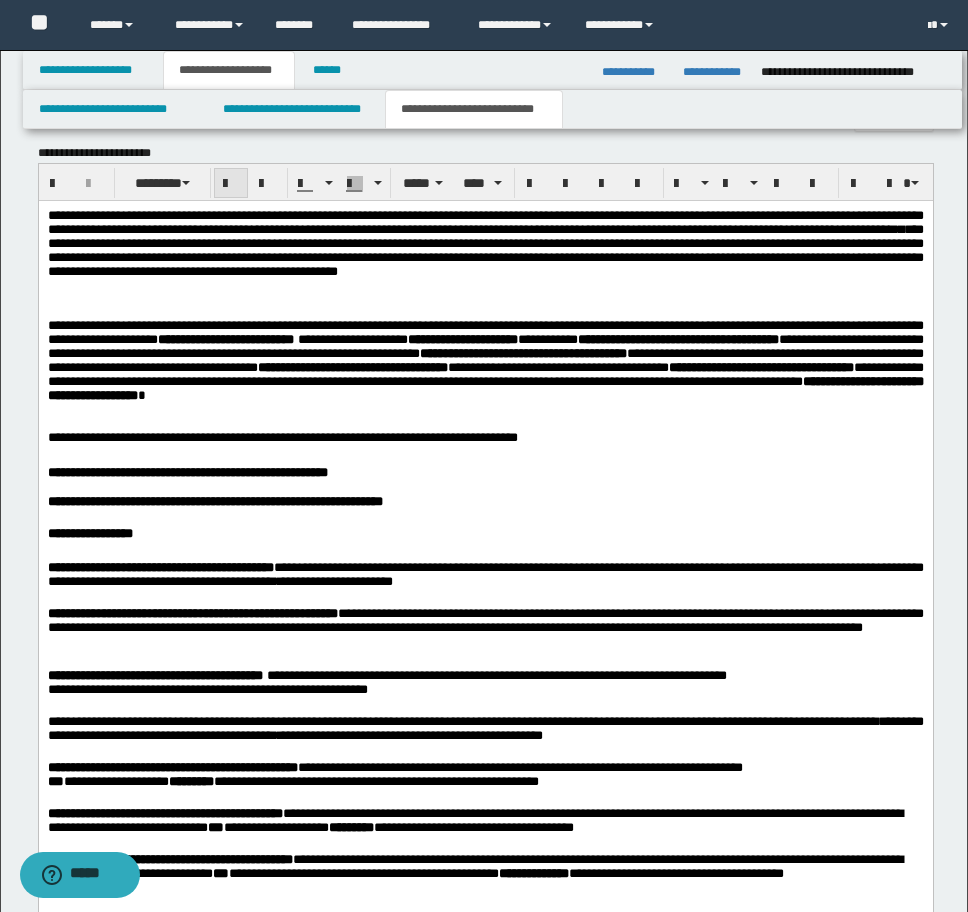 click at bounding box center (231, 183) 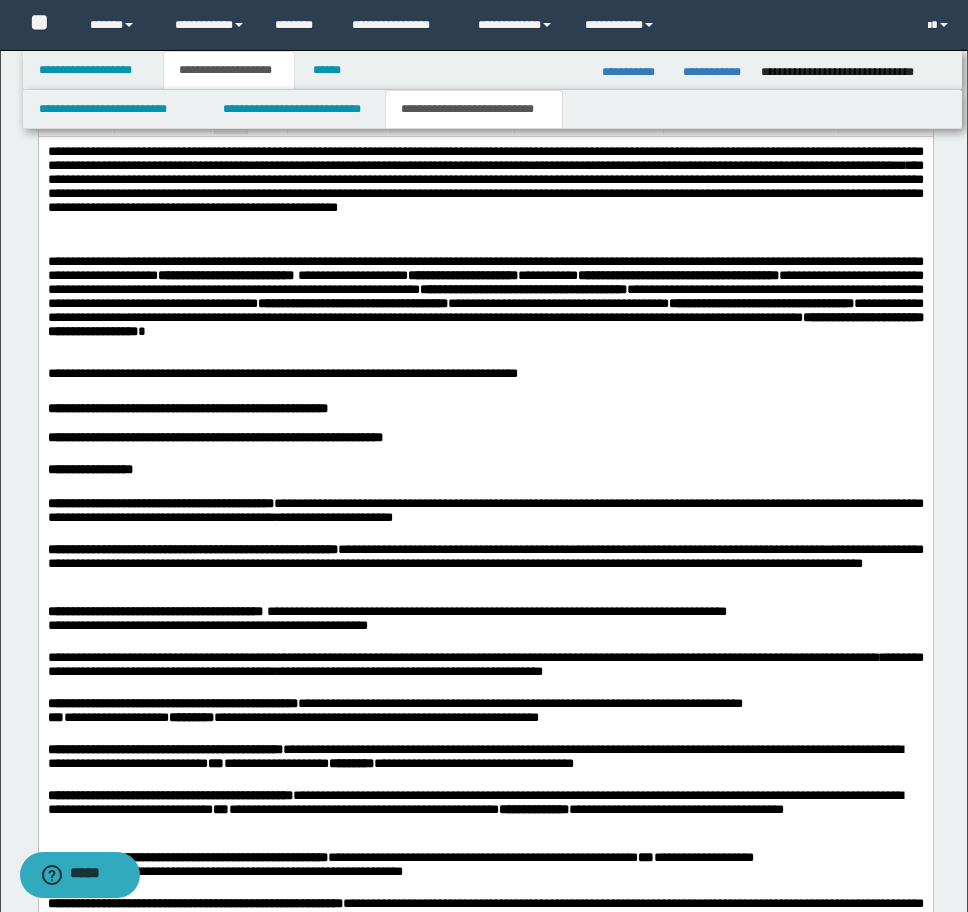 scroll, scrollTop: 2121, scrollLeft: 0, axis: vertical 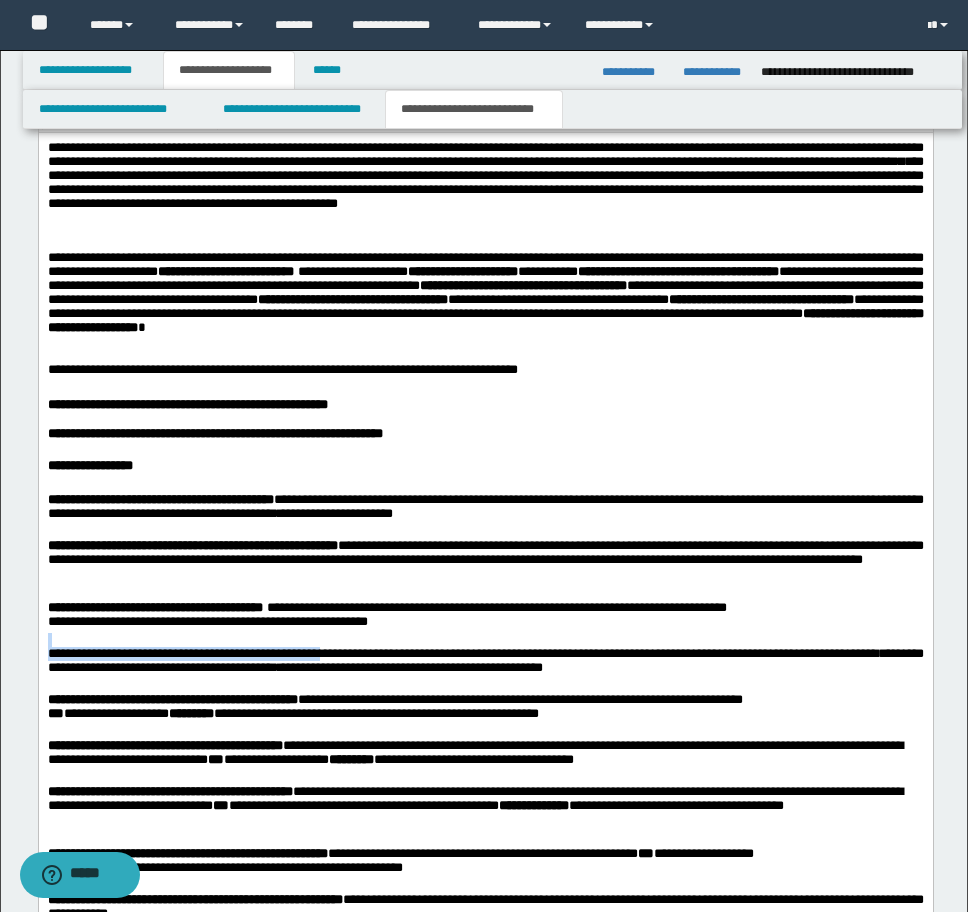 drag, startPoint x: 395, startPoint y: 668, endPoint x: 35, endPoint y: 650, distance: 360.4497 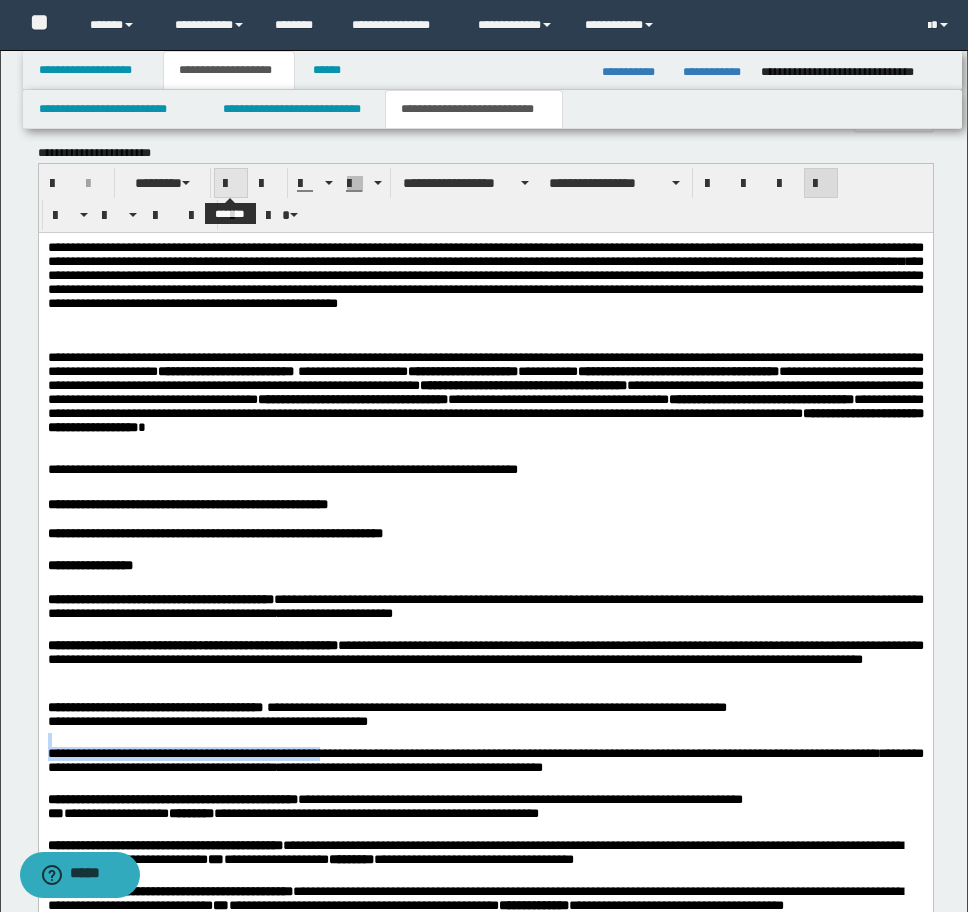 click at bounding box center [231, 184] 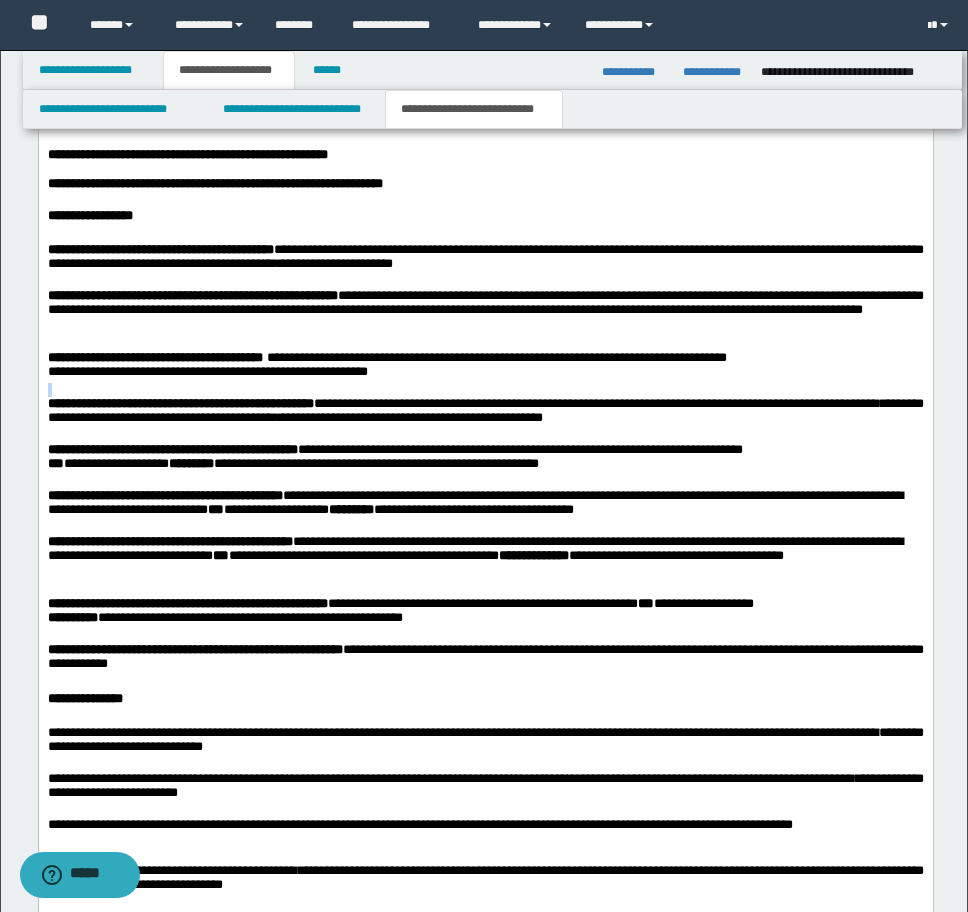 scroll, scrollTop: 2721, scrollLeft: 0, axis: vertical 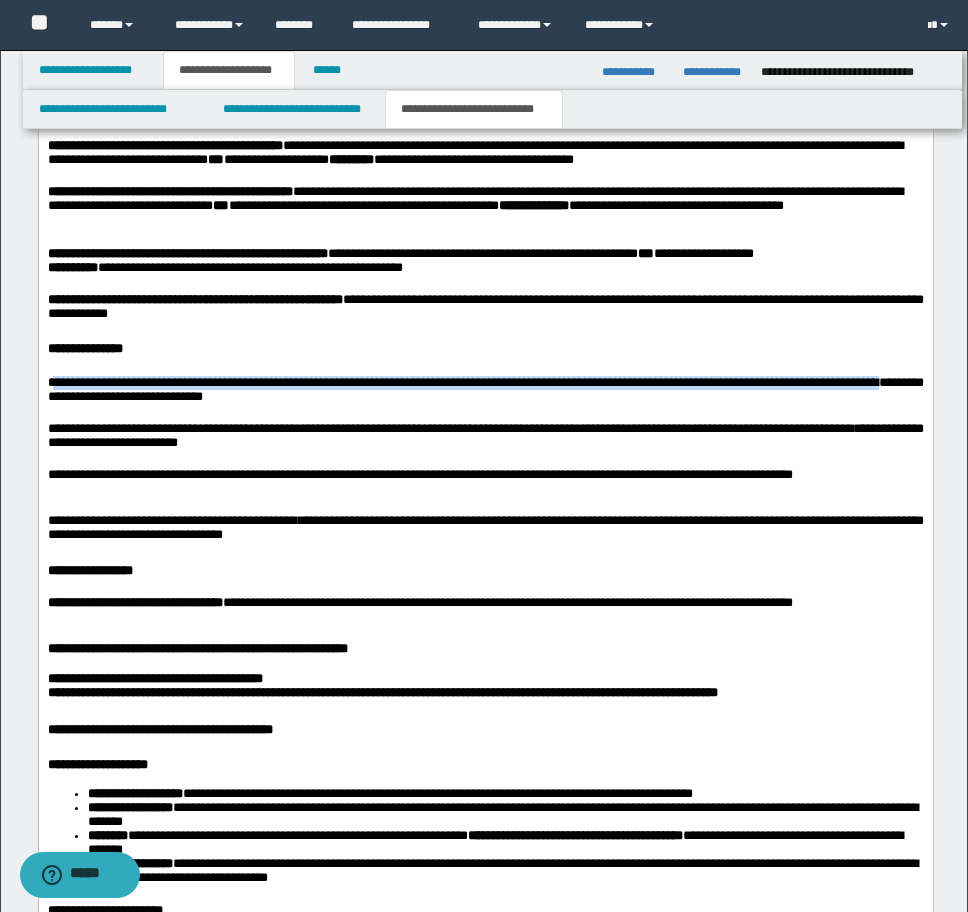 drag, startPoint x: 52, startPoint y: 405, endPoint x: 186, endPoint y: 422, distance: 135.07405 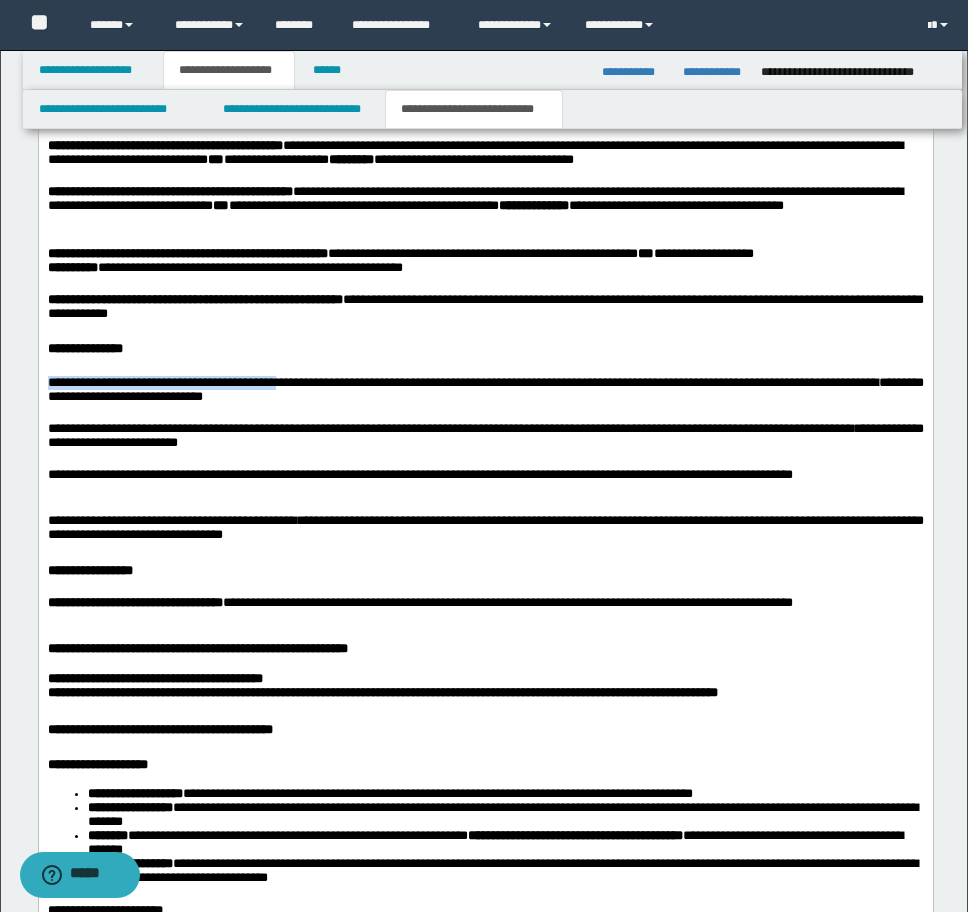 drag, startPoint x: 48, startPoint y: 403, endPoint x: 323, endPoint y: 407, distance: 275.02908 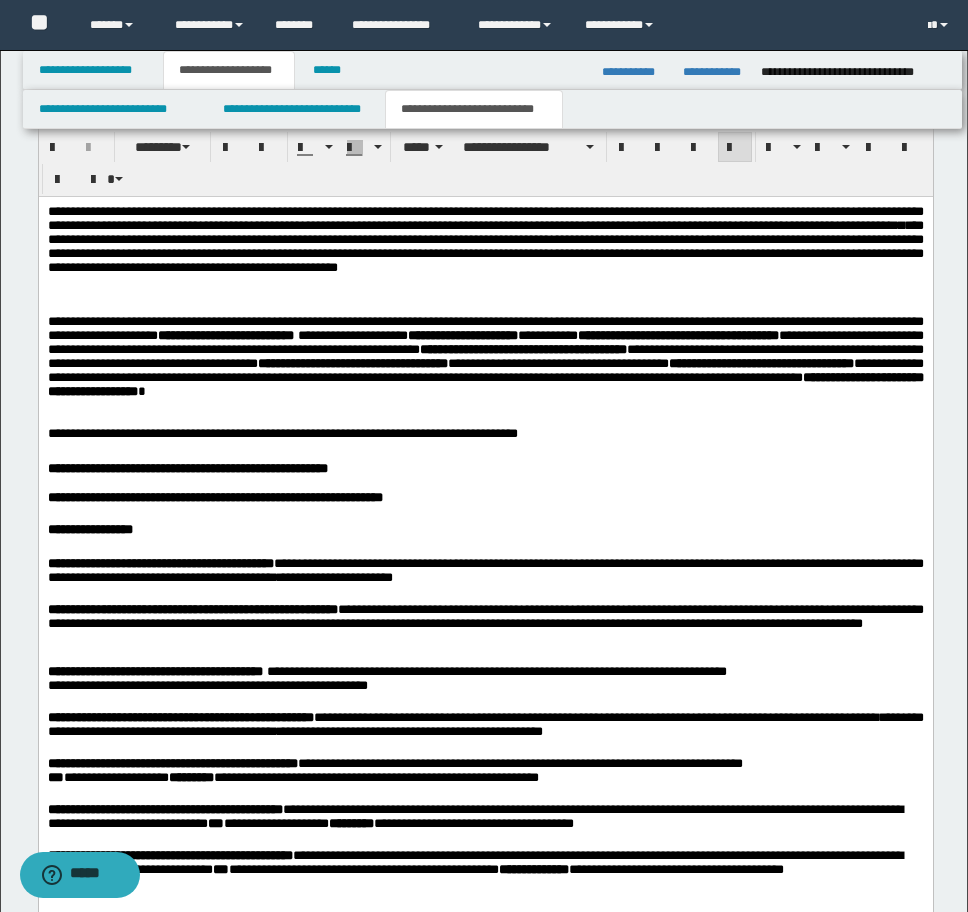scroll, scrollTop: 2021, scrollLeft: 0, axis: vertical 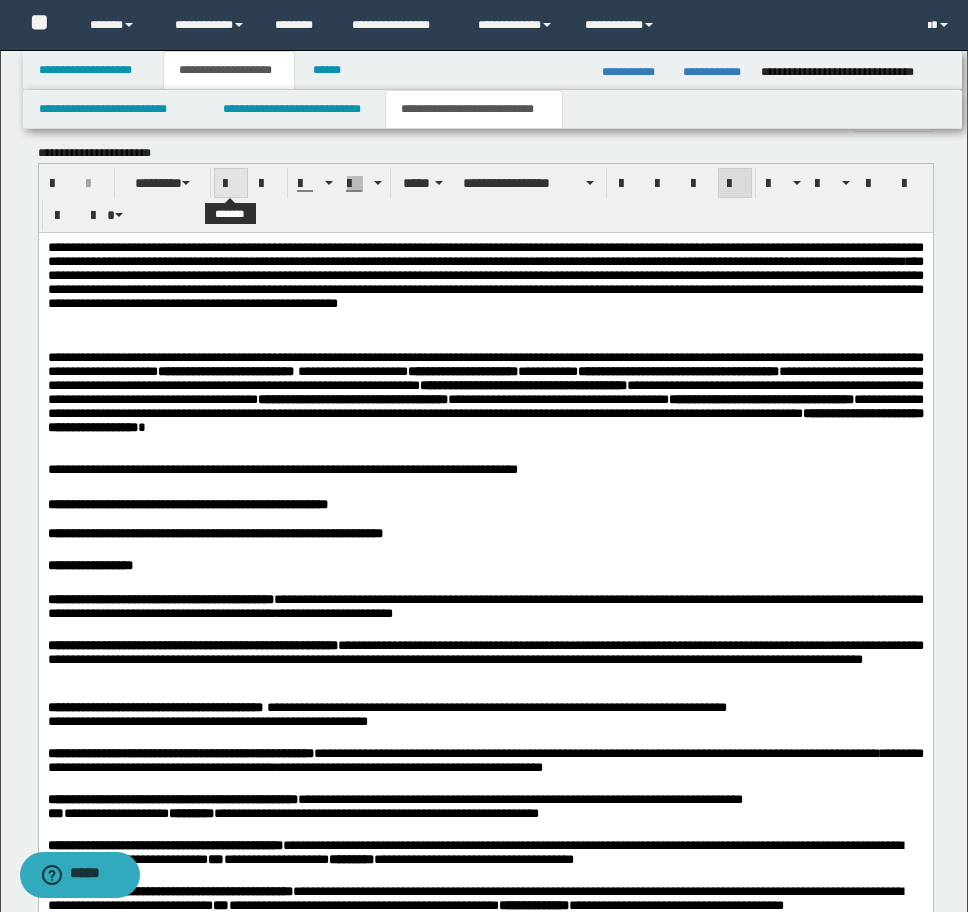 click at bounding box center (231, 184) 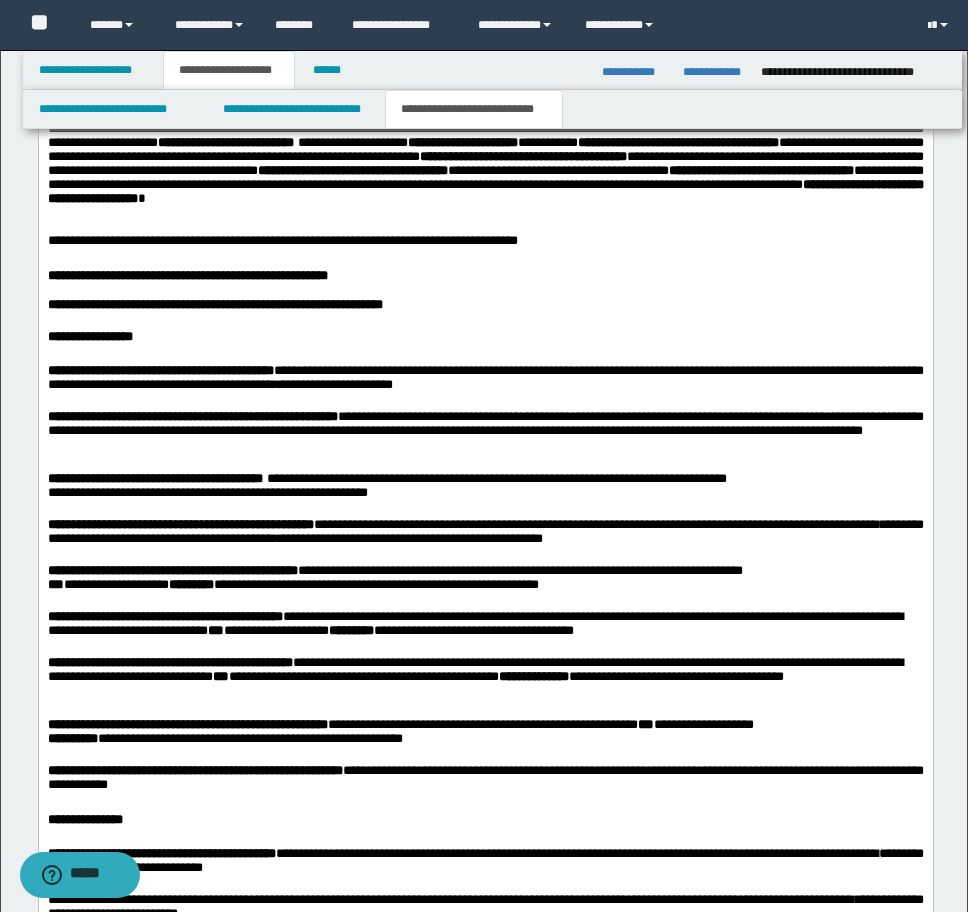 scroll, scrollTop: 2621, scrollLeft: 0, axis: vertical 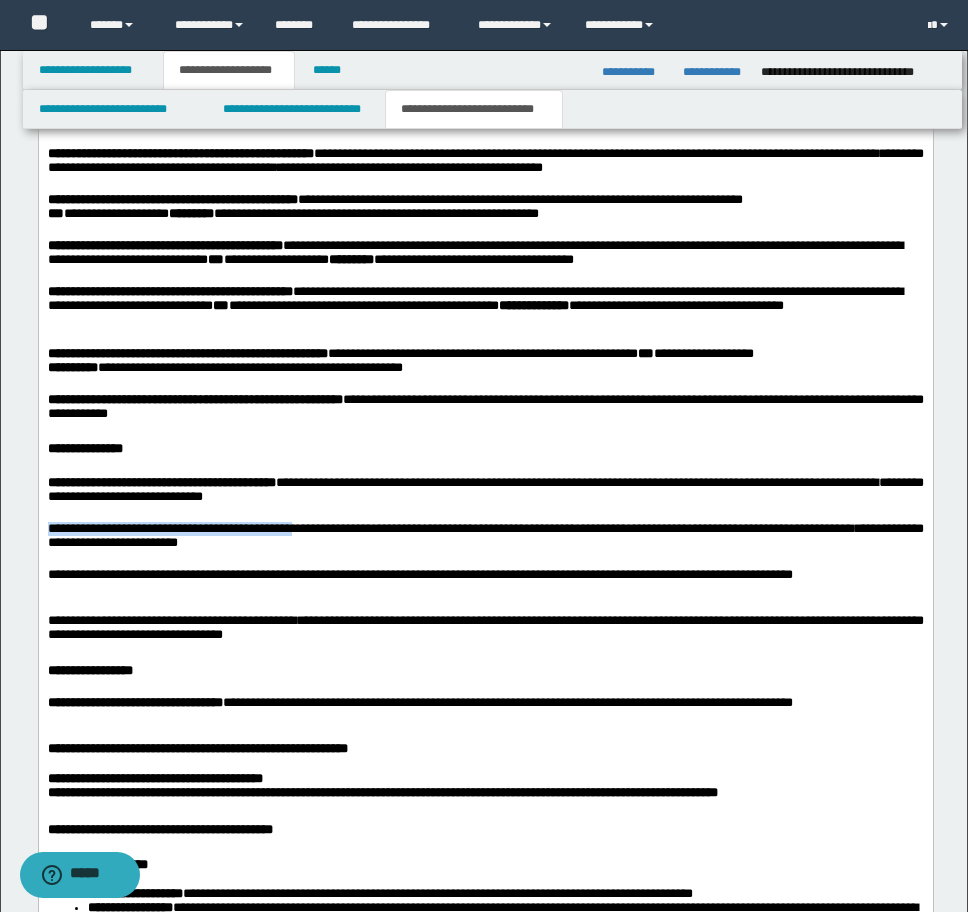 drag, startPoint x: 50, startPoint y: 553, endPoint x: 338, endPoint y: 557, distance: 288.02777 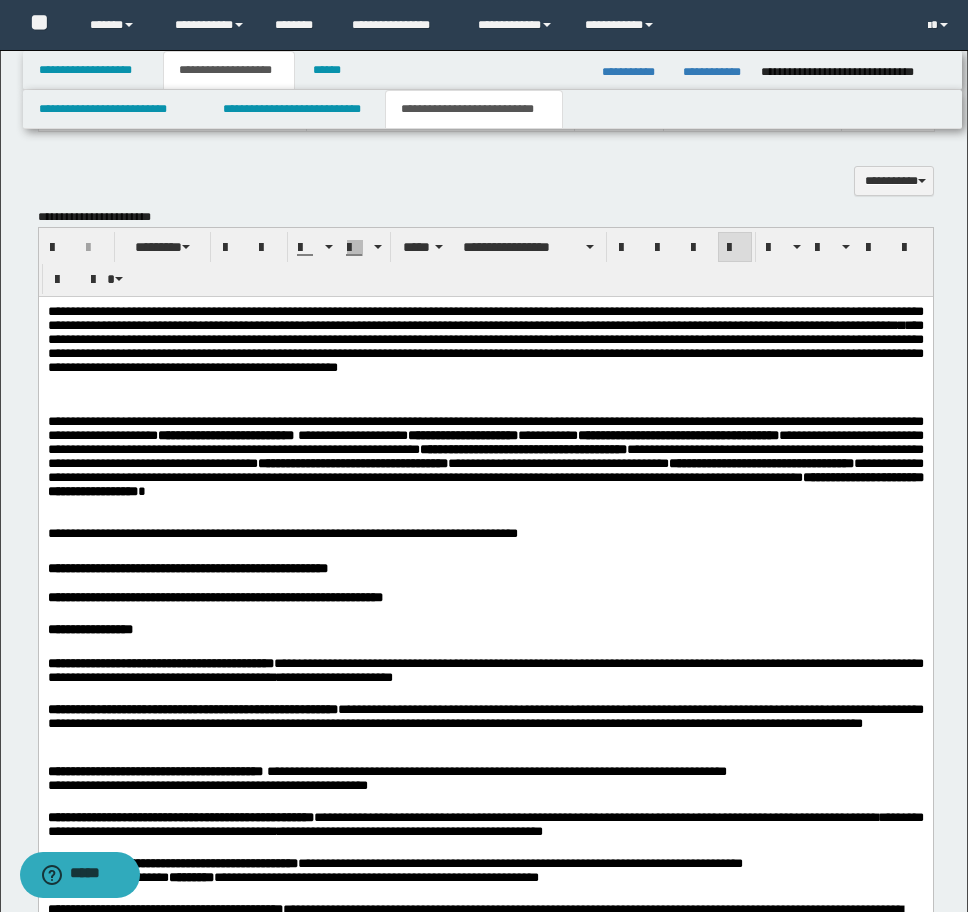 scroll, scrollTop: 1921, scrollLeft: 0, axis: vertical 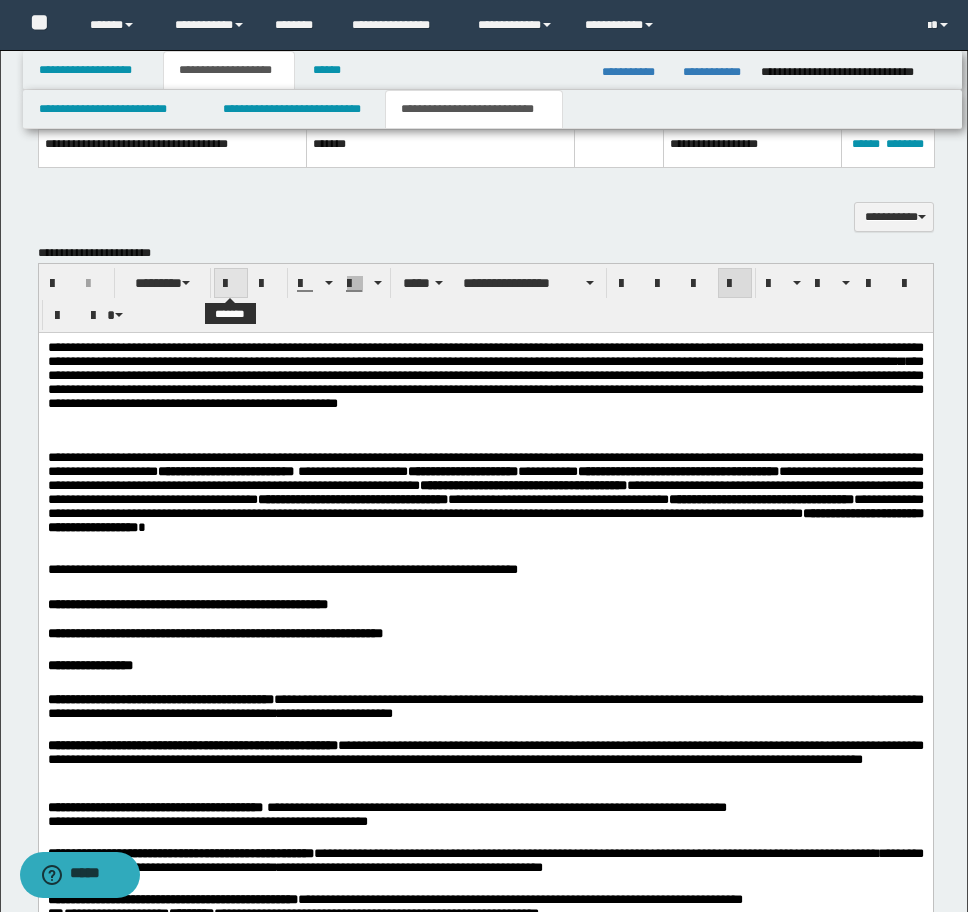 click at bounding box center (231, 284) 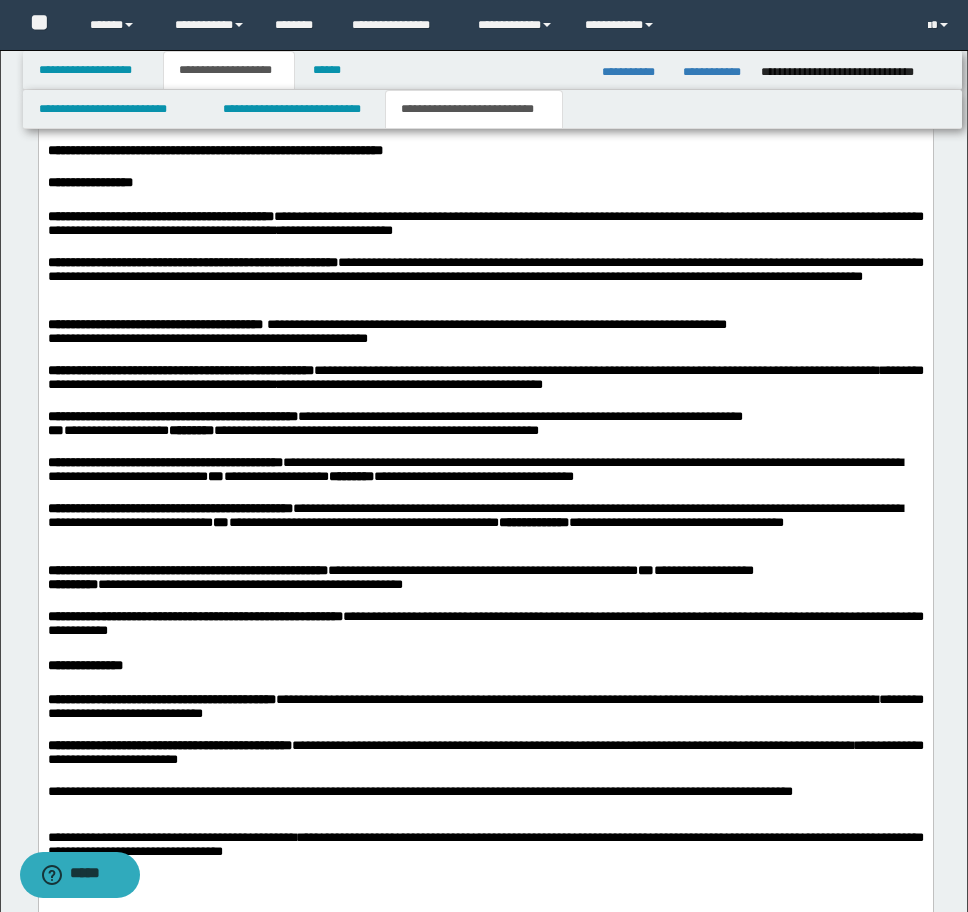 scroll, scrollTop: 2721, scrollLeft: 0, axis: vertical 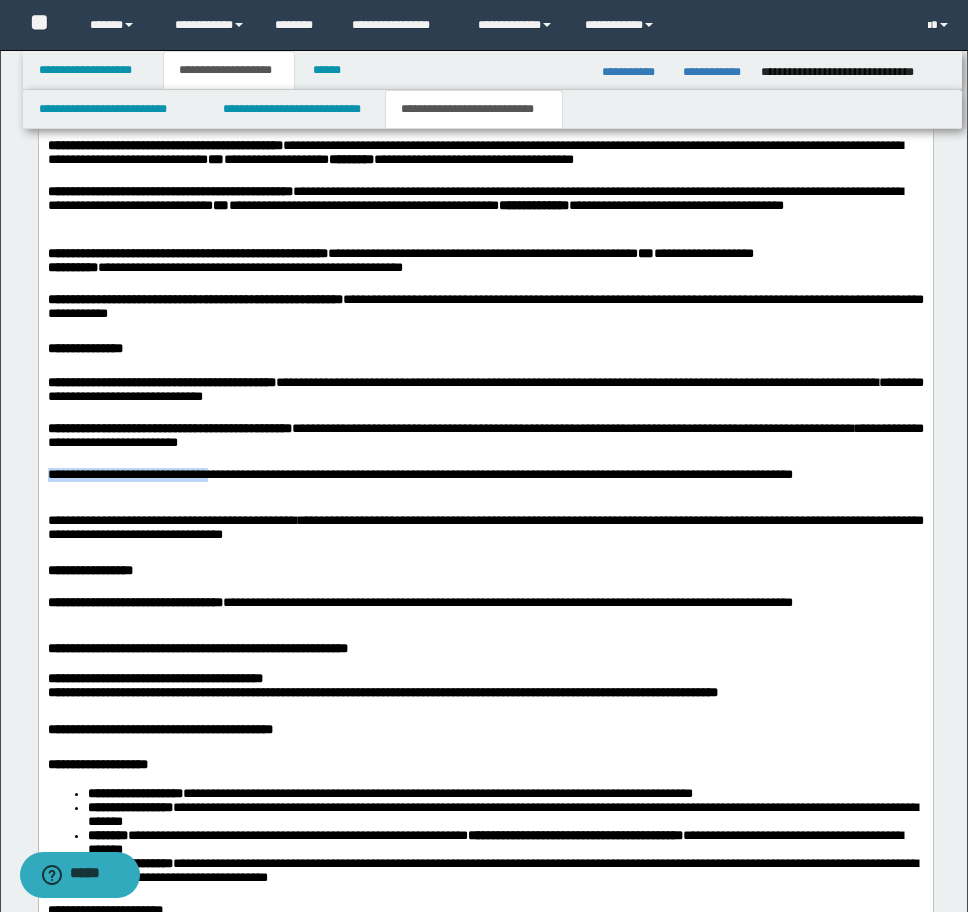 drag, startPoint x: 287, startPoint y: 503, endPoint x: 150, endPoint y: 388, distance: 178.86867 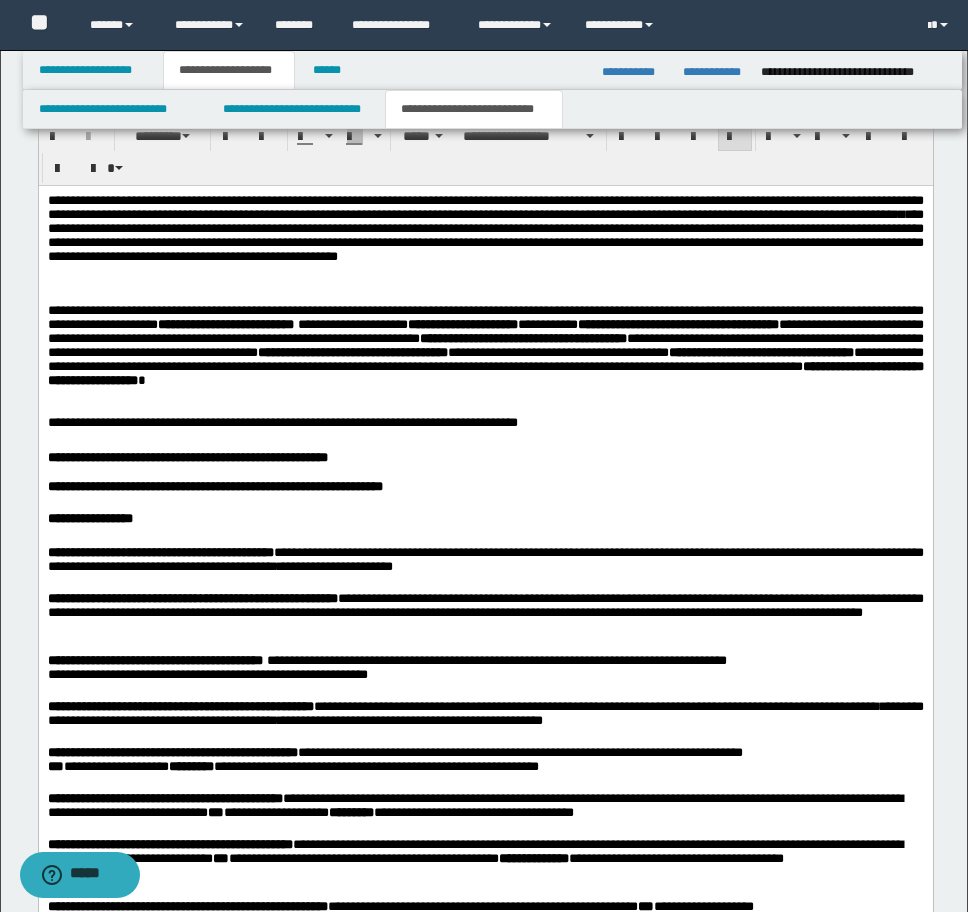 scroll, scrollTop: 2021, scrollLeft: 0, axis: vertical 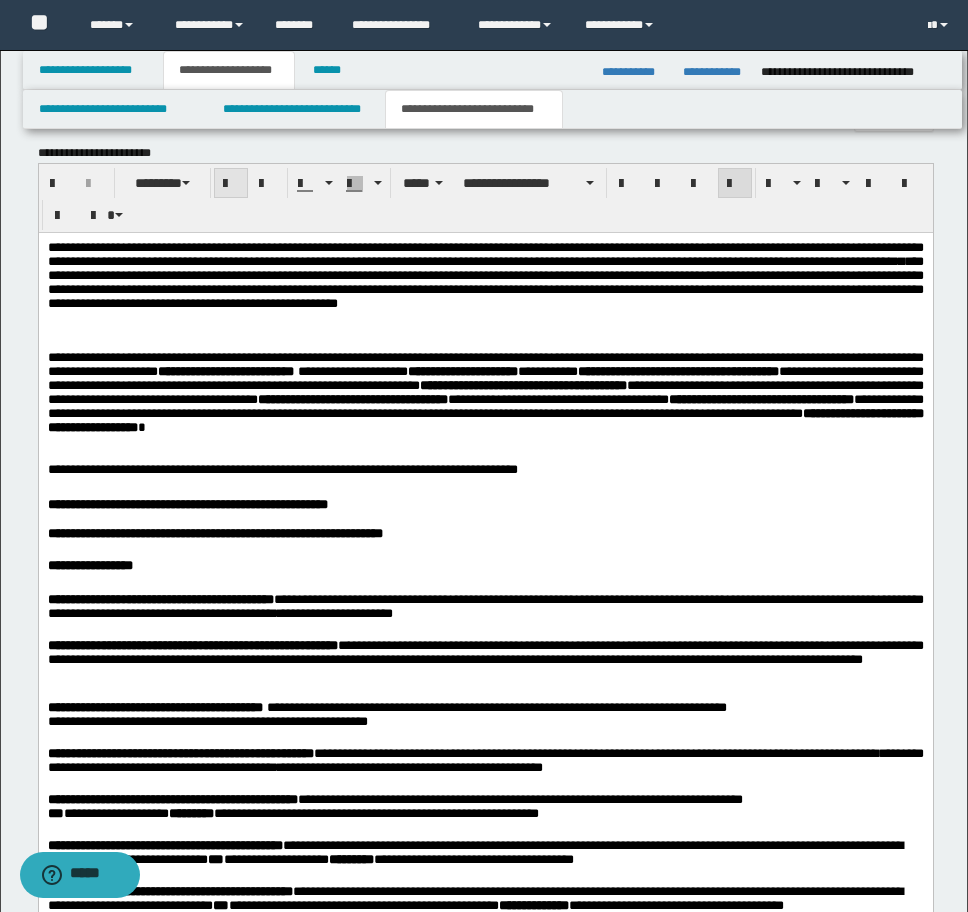drag, startPoint x: 213, startPoint y: 180, endPoint x: 202, endPoint y: 2, distance: 178.33957 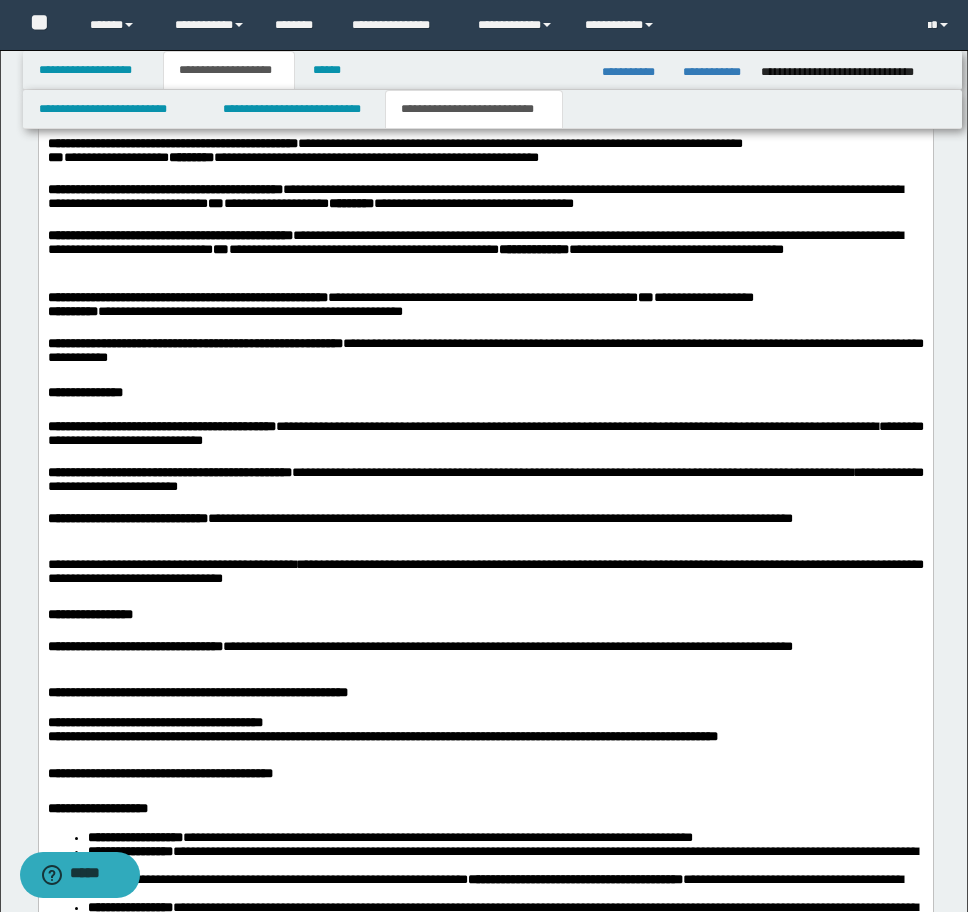 scroll, scrollTop: 2721, scrollLeft: 0, axis: vertical 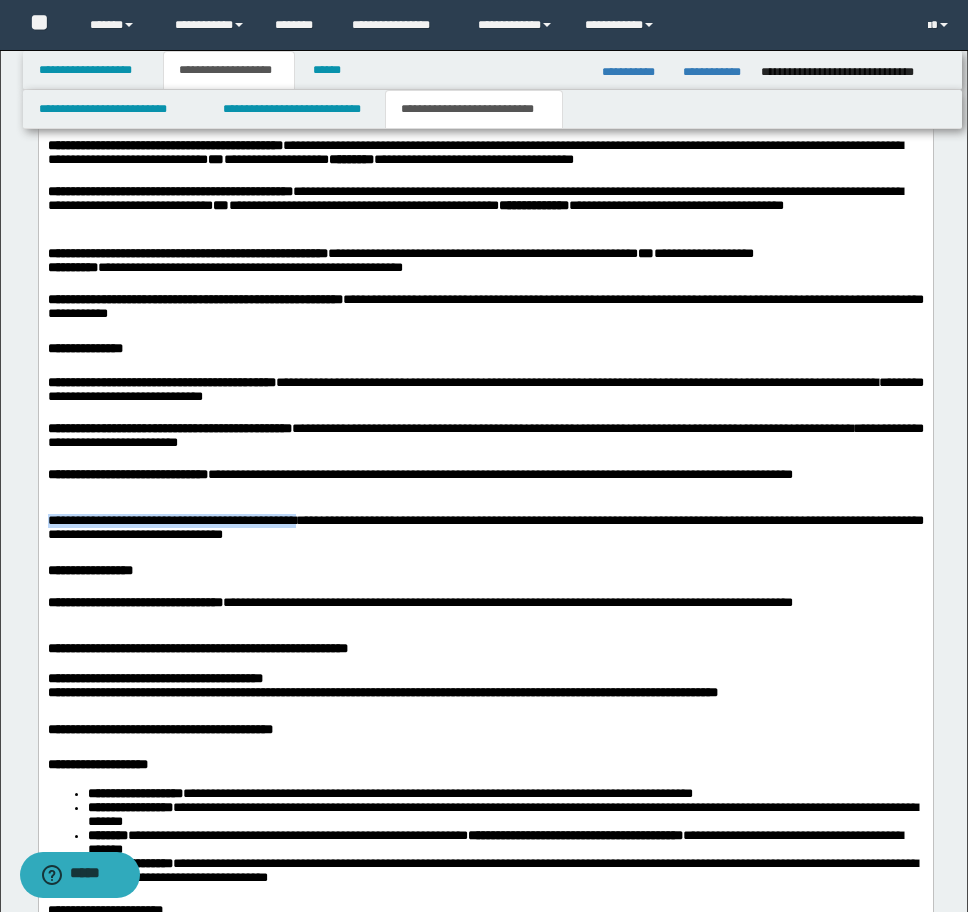 drag, startPoint x: 366, startPoint y: 546, endPoint x: 46, endPoint y: 546, distance: 320 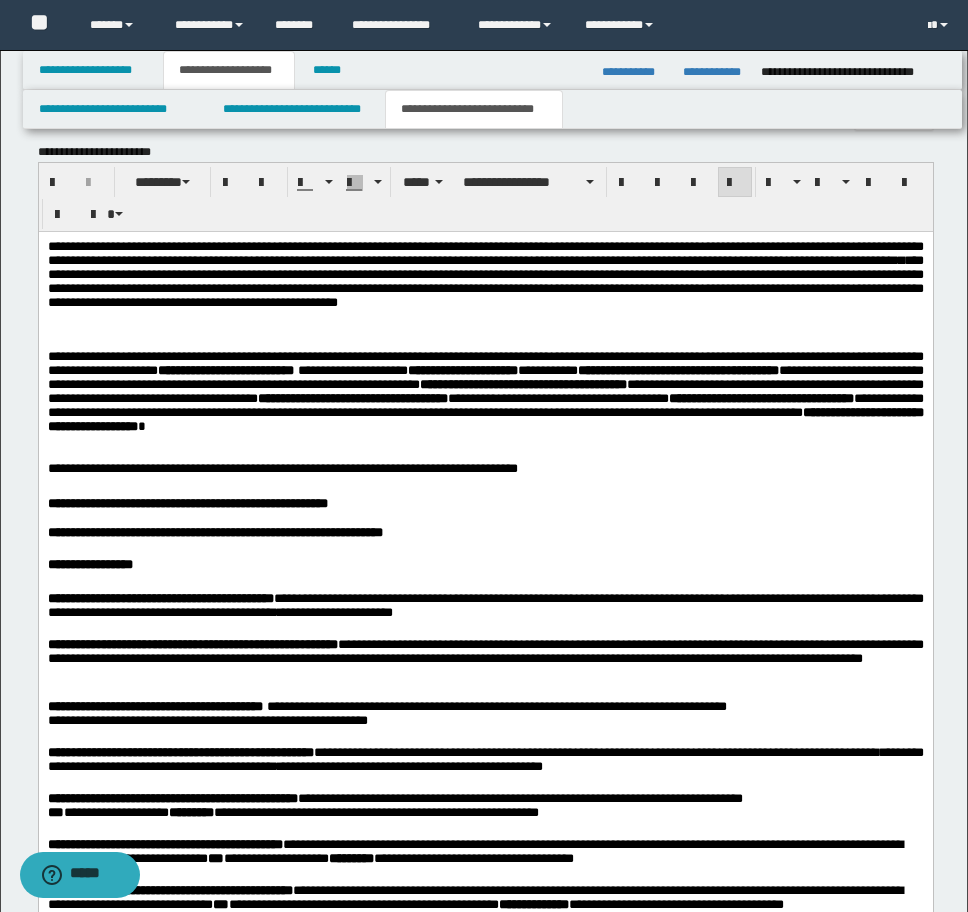 scroll, scrollTop: 2021, scrollLeft: 0, axis: vertical 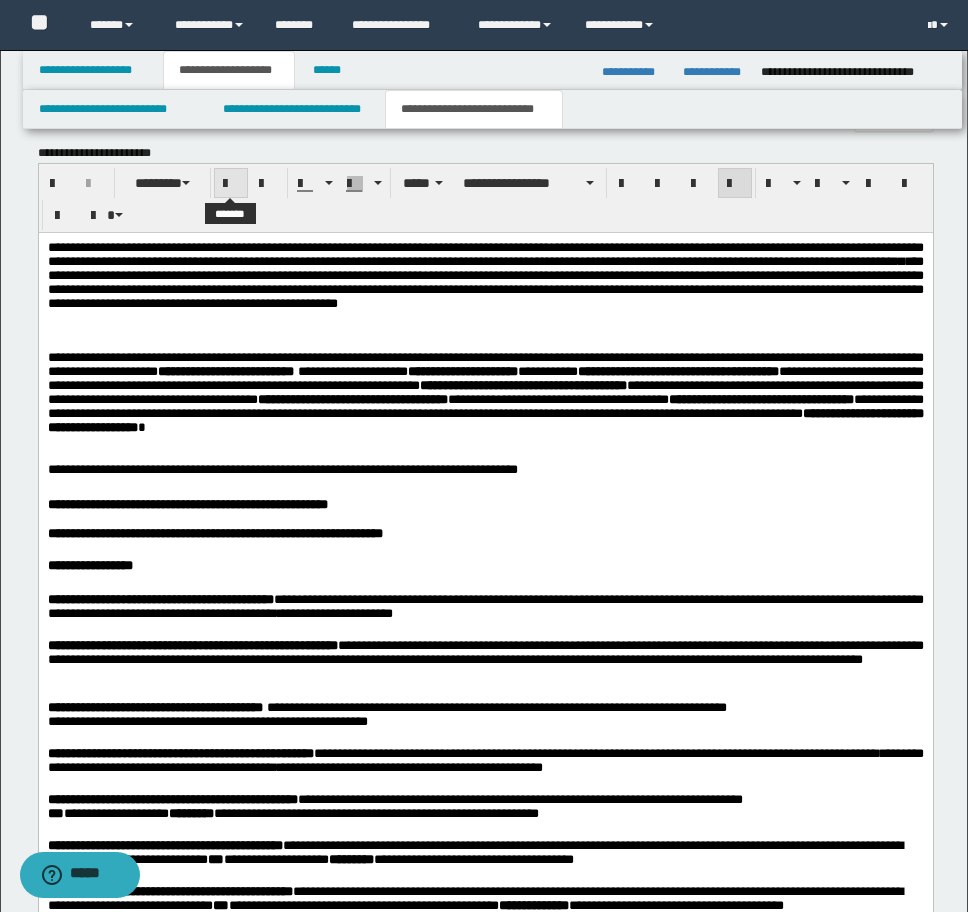 click at bounding box center [231, 183] 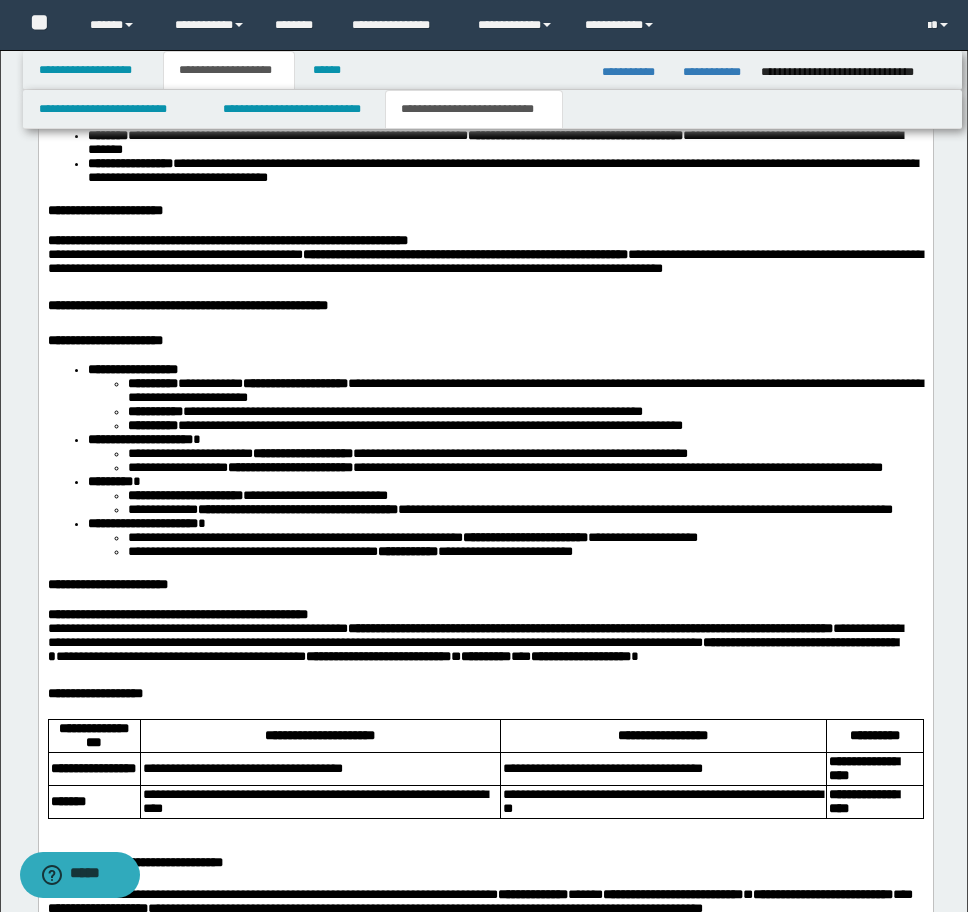 scroll, scrollTop: 3021, scrollLeft: 0, axis: vertical 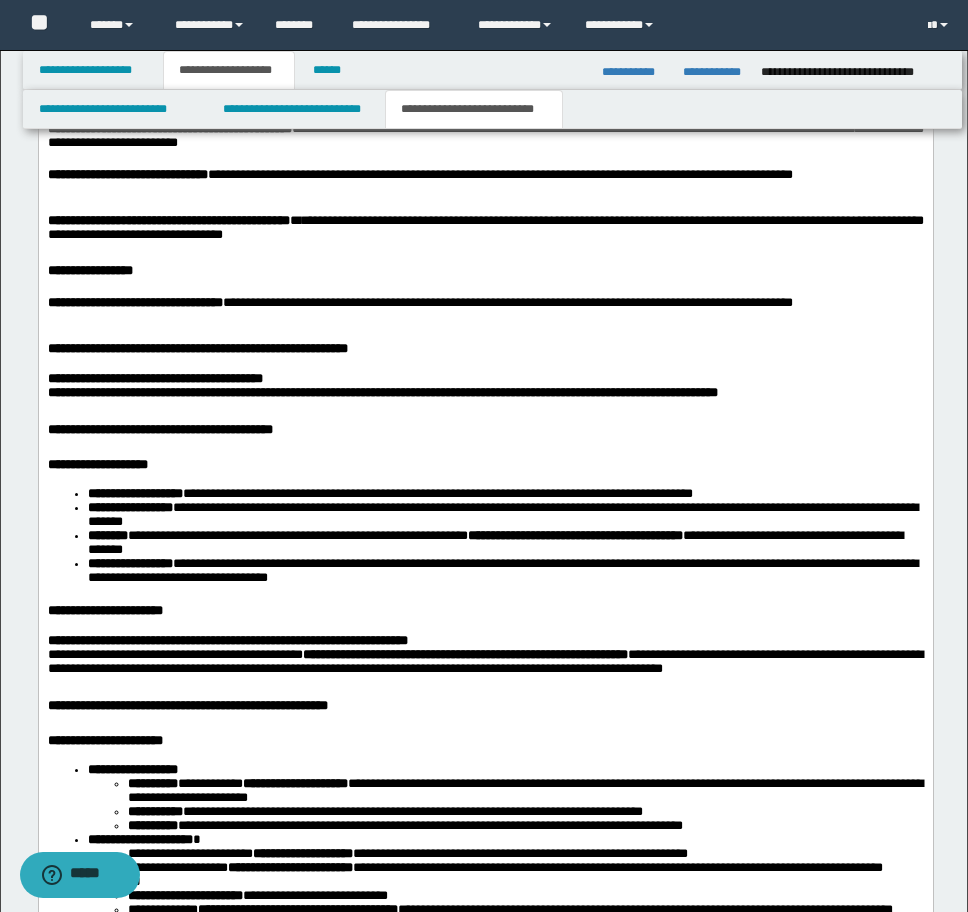 click at bounding box center [485, 317] 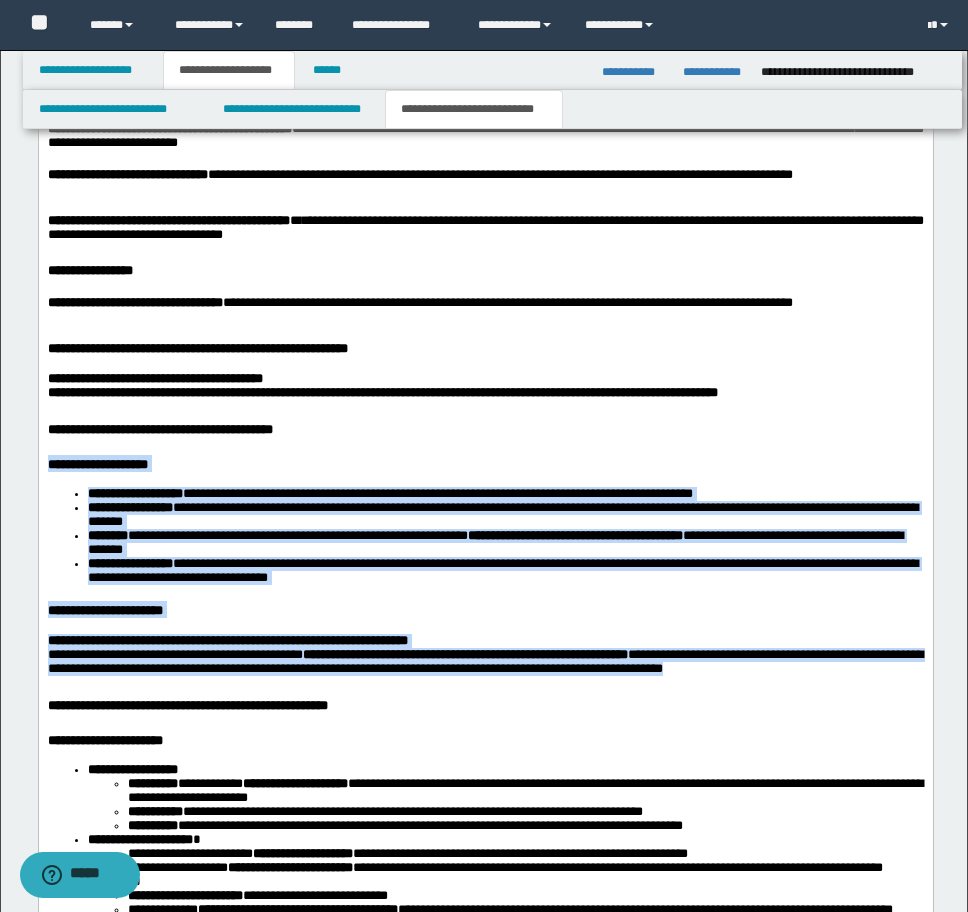 drag, startPoint x: 49, startPoint y: 516, endPoint x: 577, endPoint y: 408, distance: 538.93225 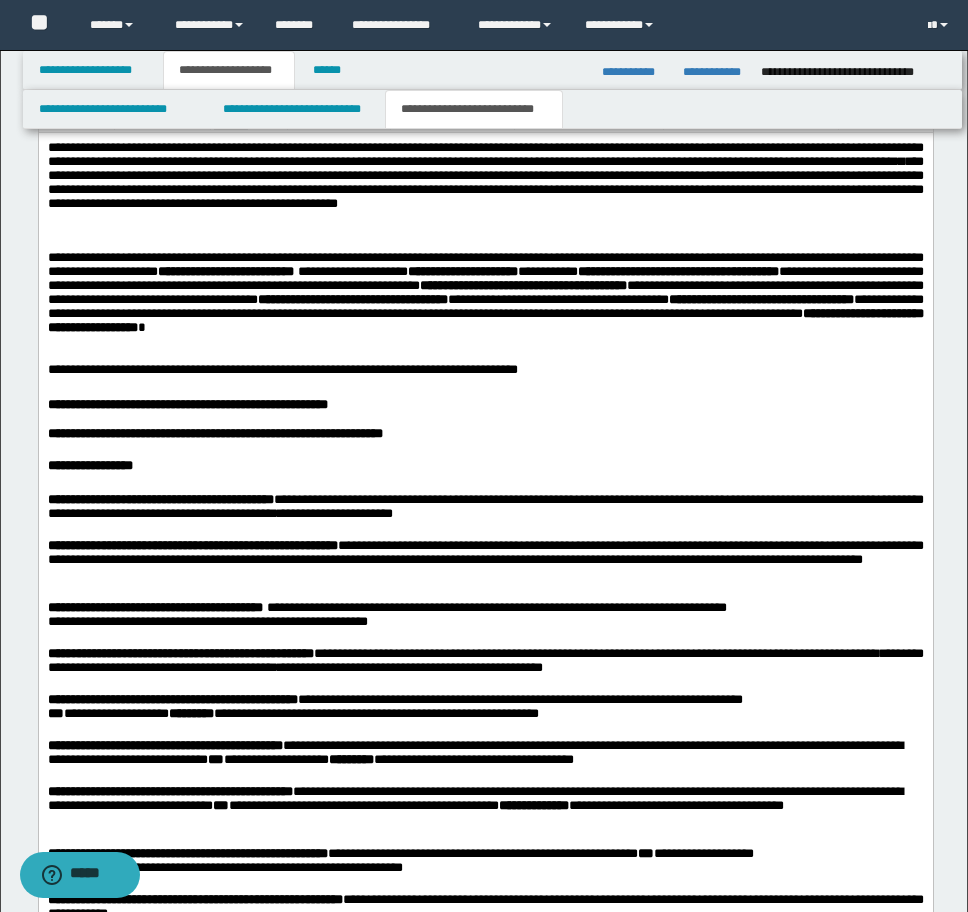 scroll, scrollTop: 1989, scrollLeft: 0, axis: vertical 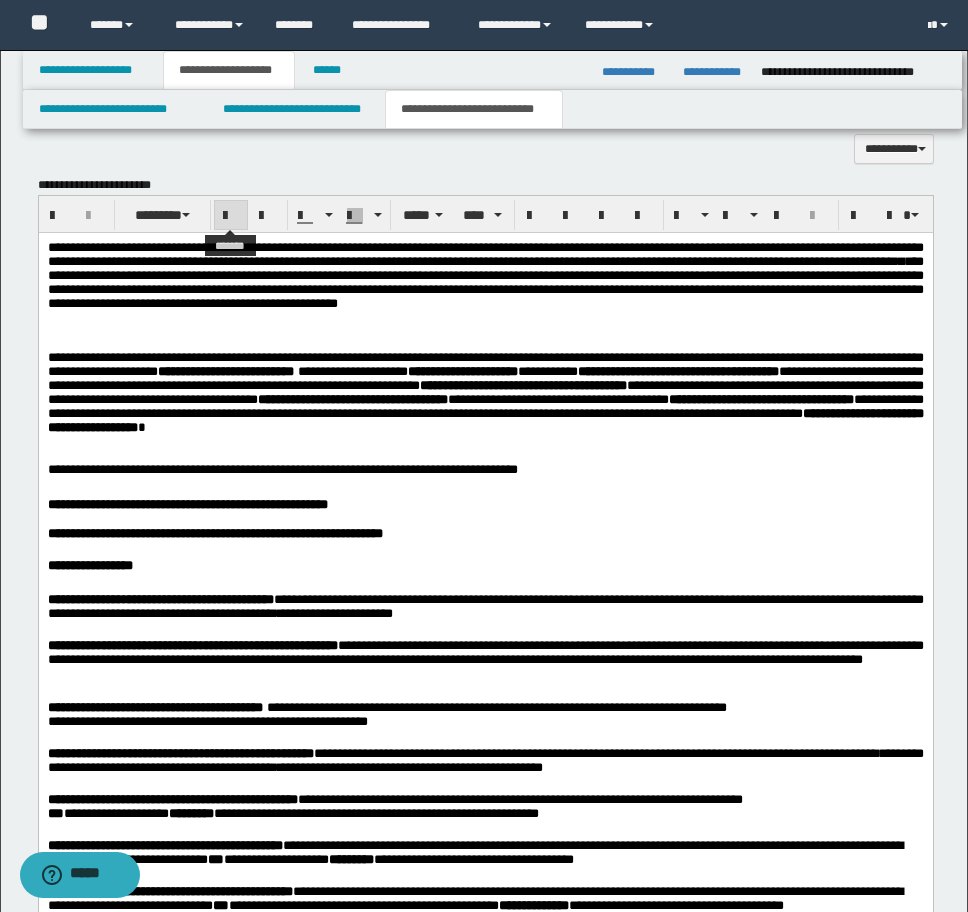 click at bounding box center [231, 216] 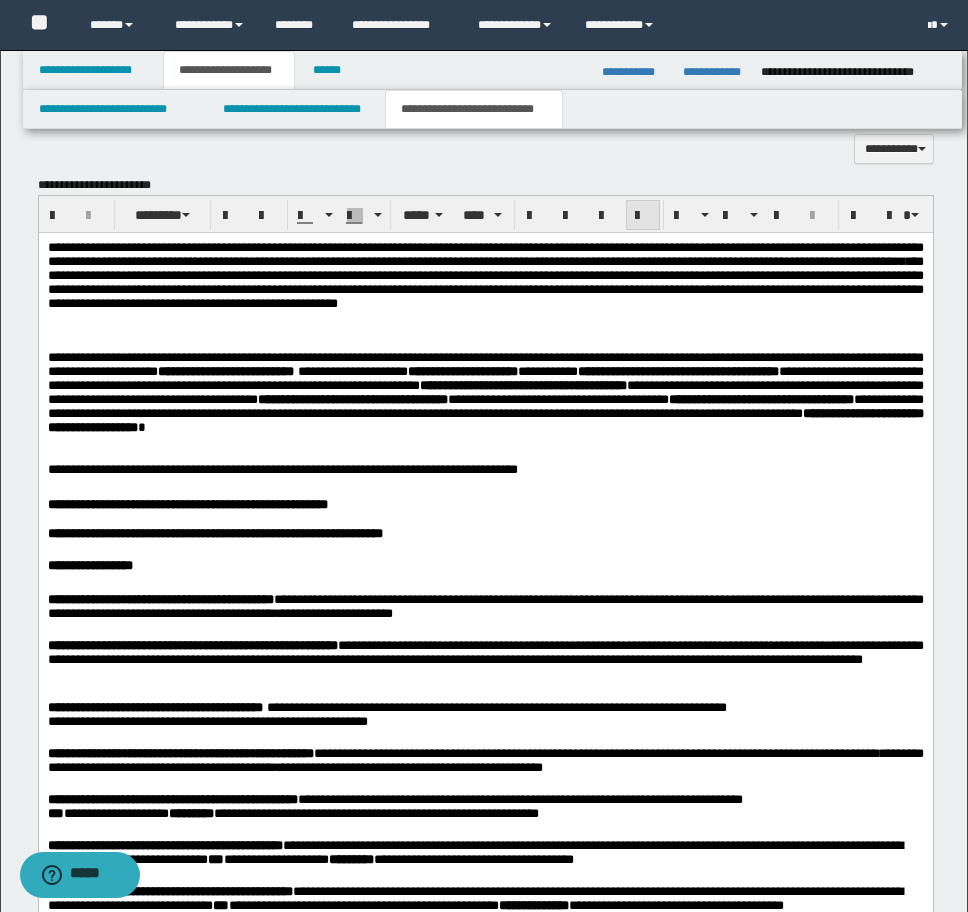 click at bounding box center (643, 215) 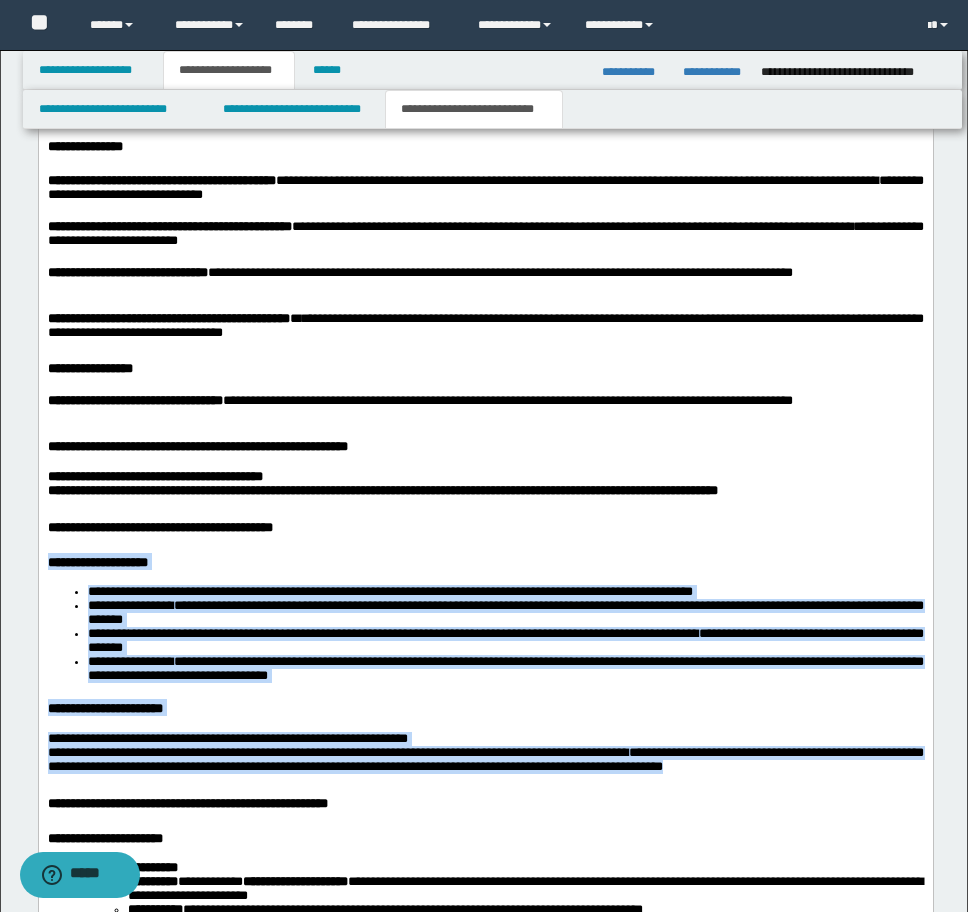 scroll, scrollTop: 2889, scrollLeft: 0, axis: vertical 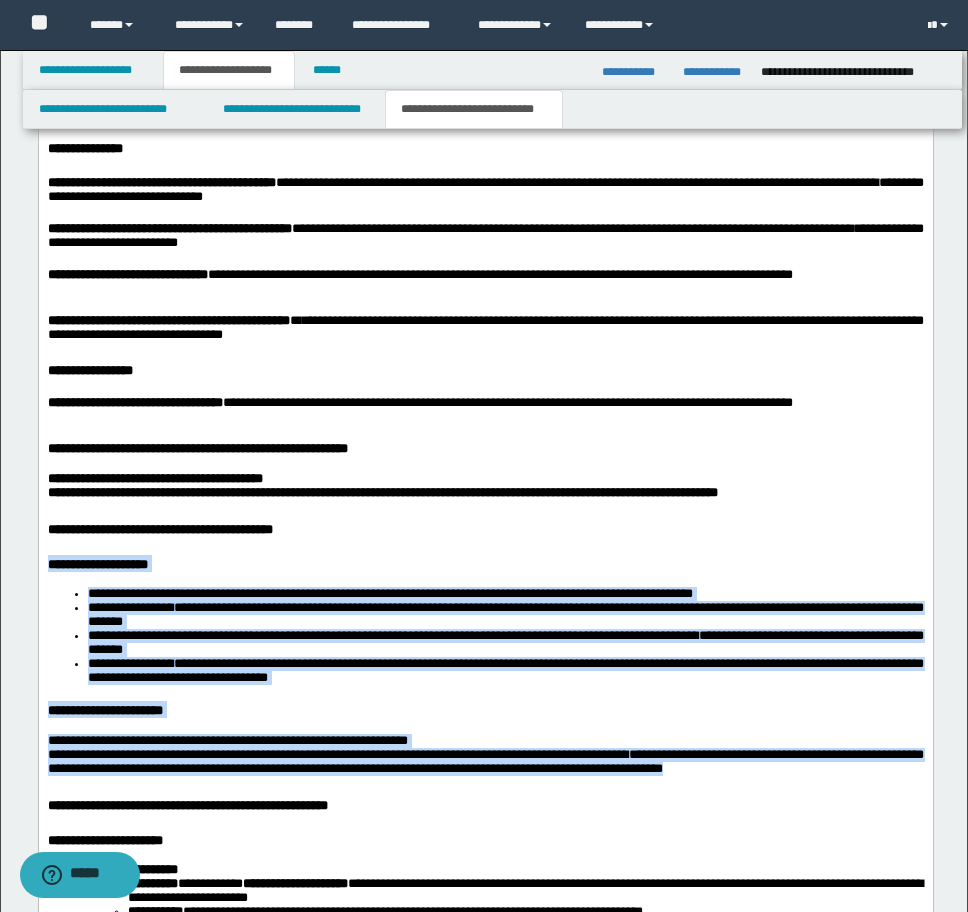 click on "**********" at bounding box center (97, 564) 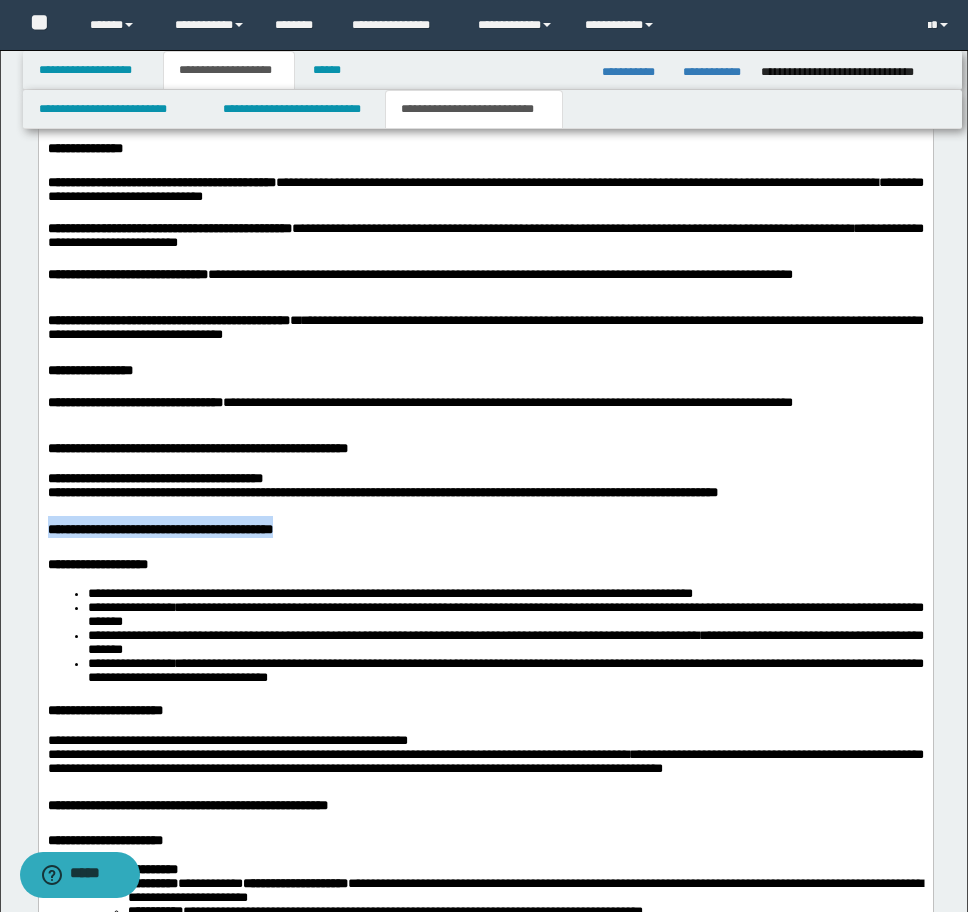drag, startPoint x: 377, startPoint y: 581, endPoint x: -7, endPoint y: 572, distance: 384.10547 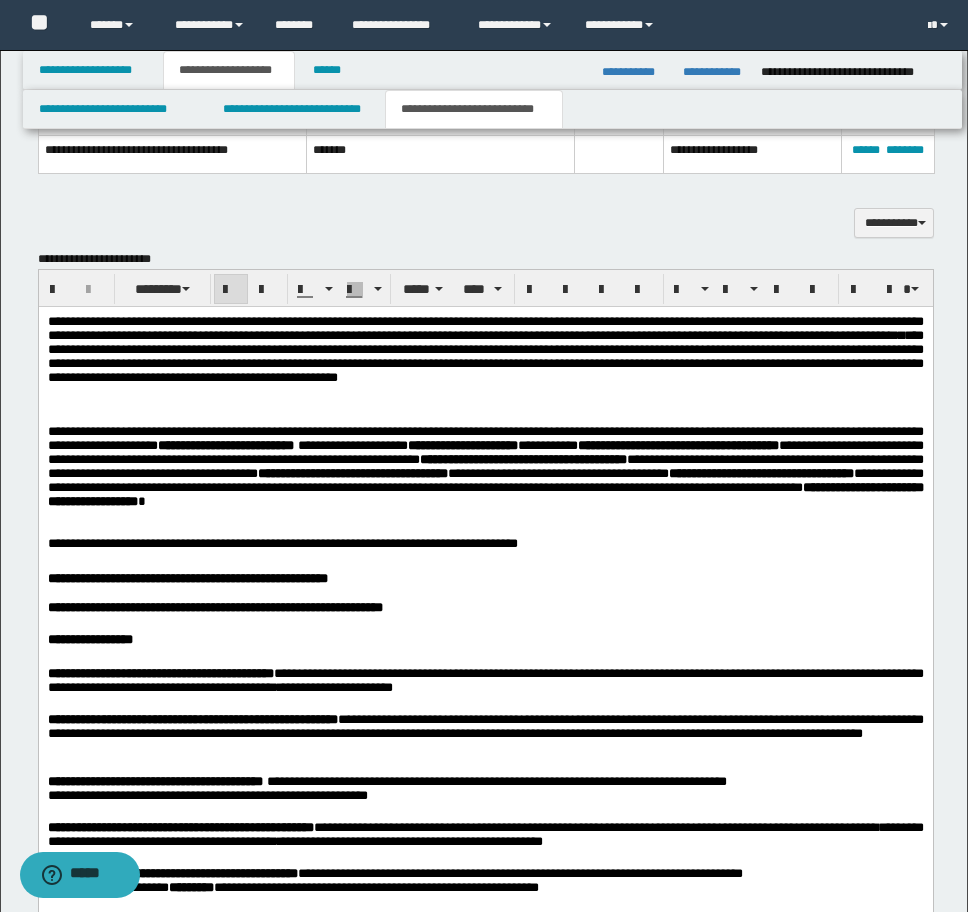 scroll, scrollTop: 1889, scrollLeft: 0, axis: vertical 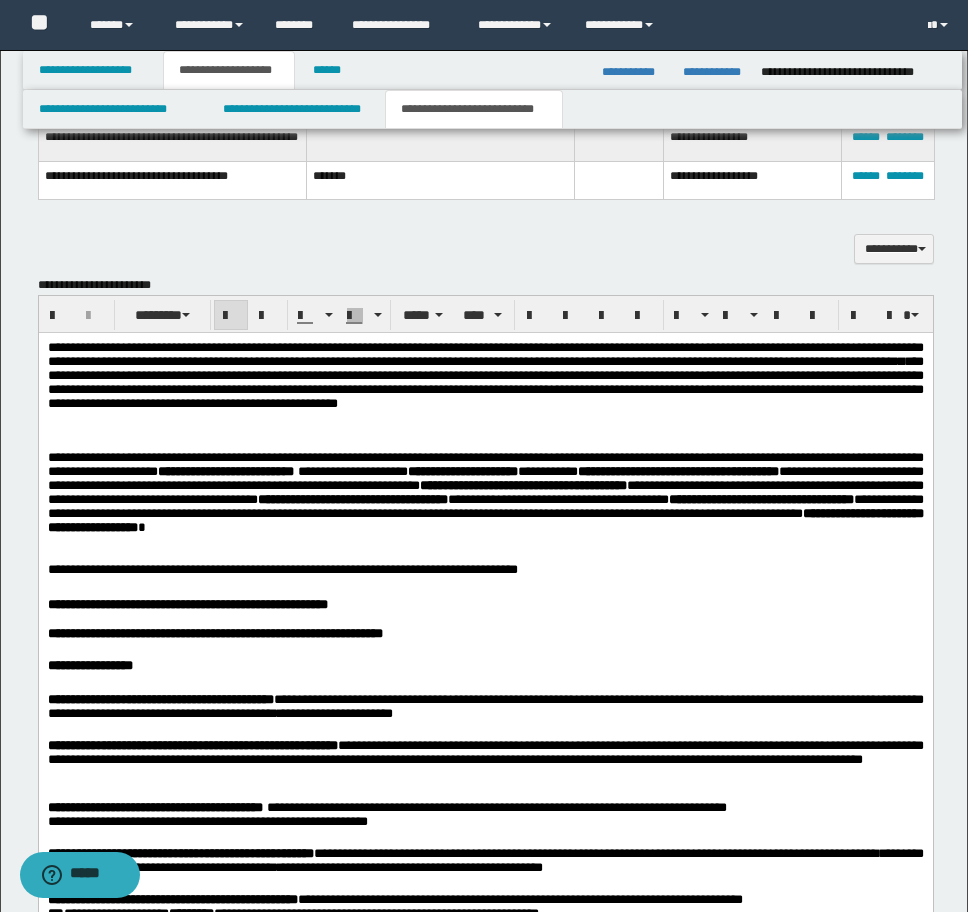 click at bounding box center [231, 316] 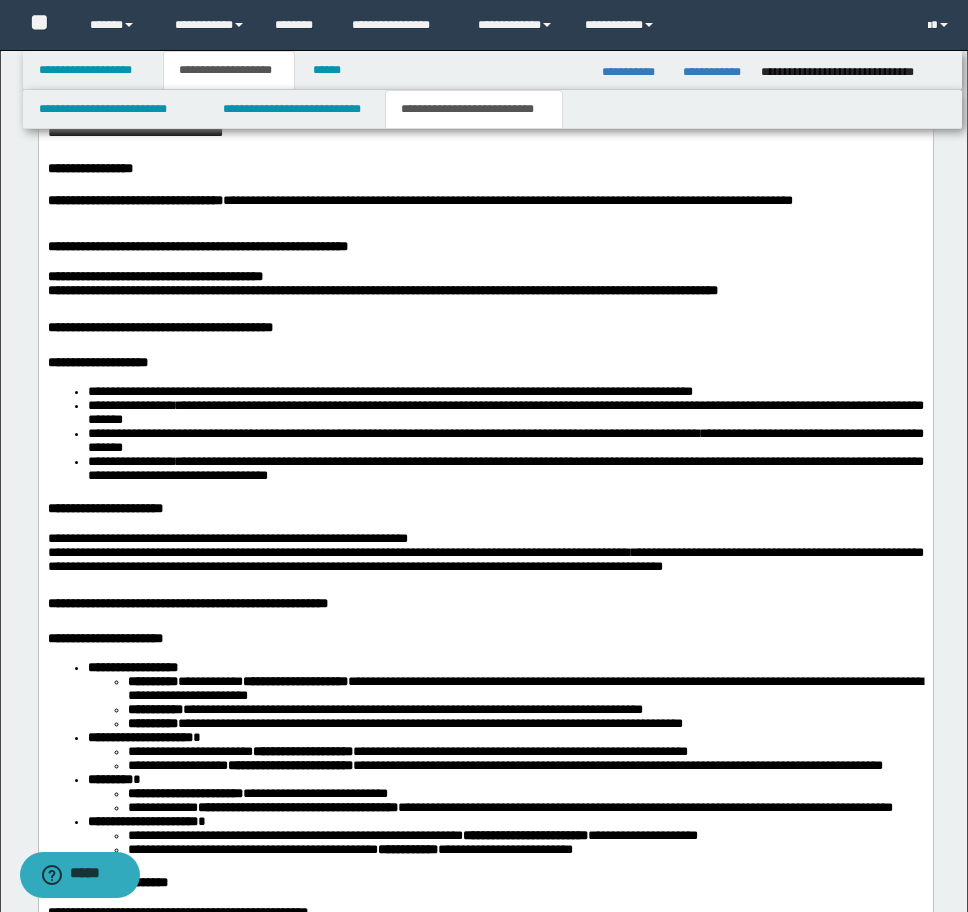 scroll, scrollTop: 3089, scrollLeft: 0, axis: vertical 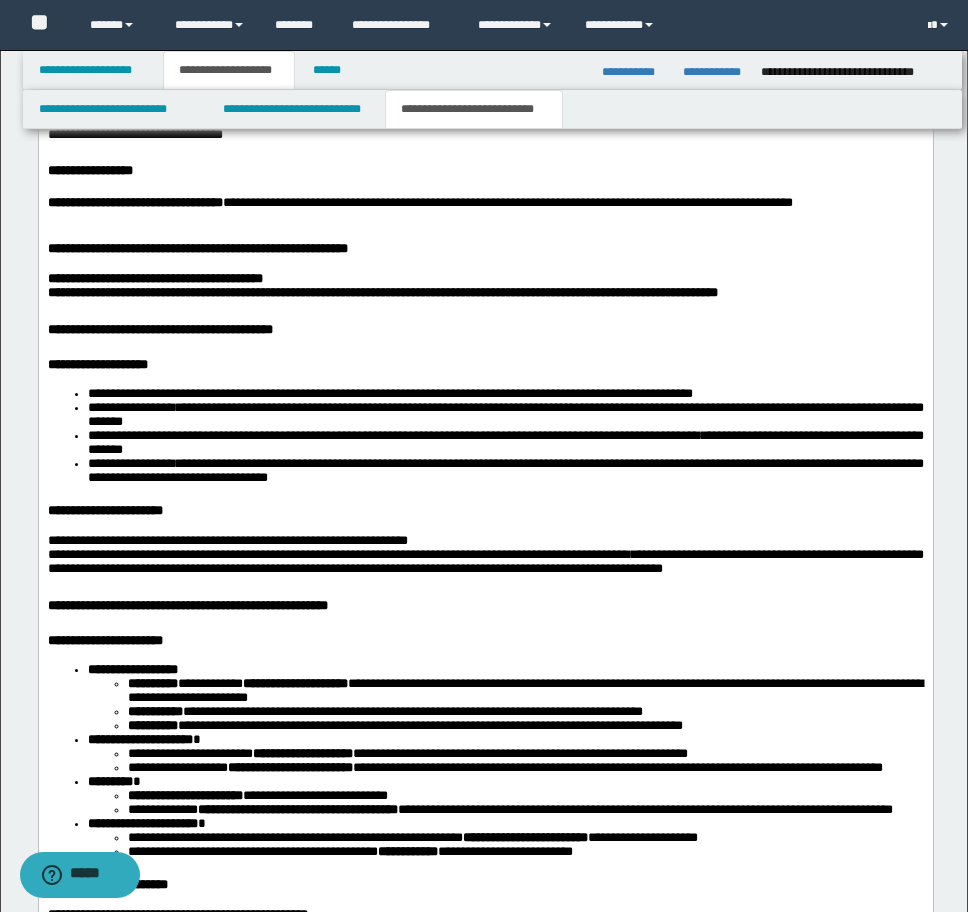 click on "**********" at bounding box center [389, 393] 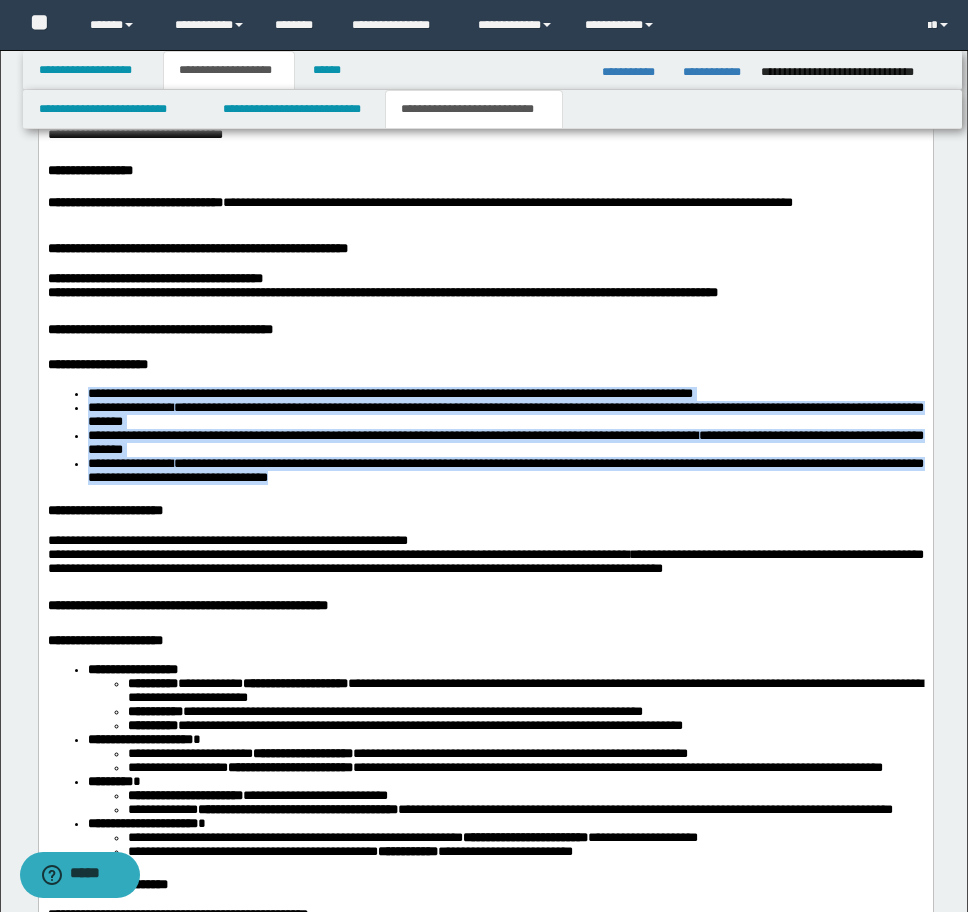 drag, startPoint x: 84, startPoint y: 449, endPoint x: 148, endPoint y: 455, distance: 64.28063 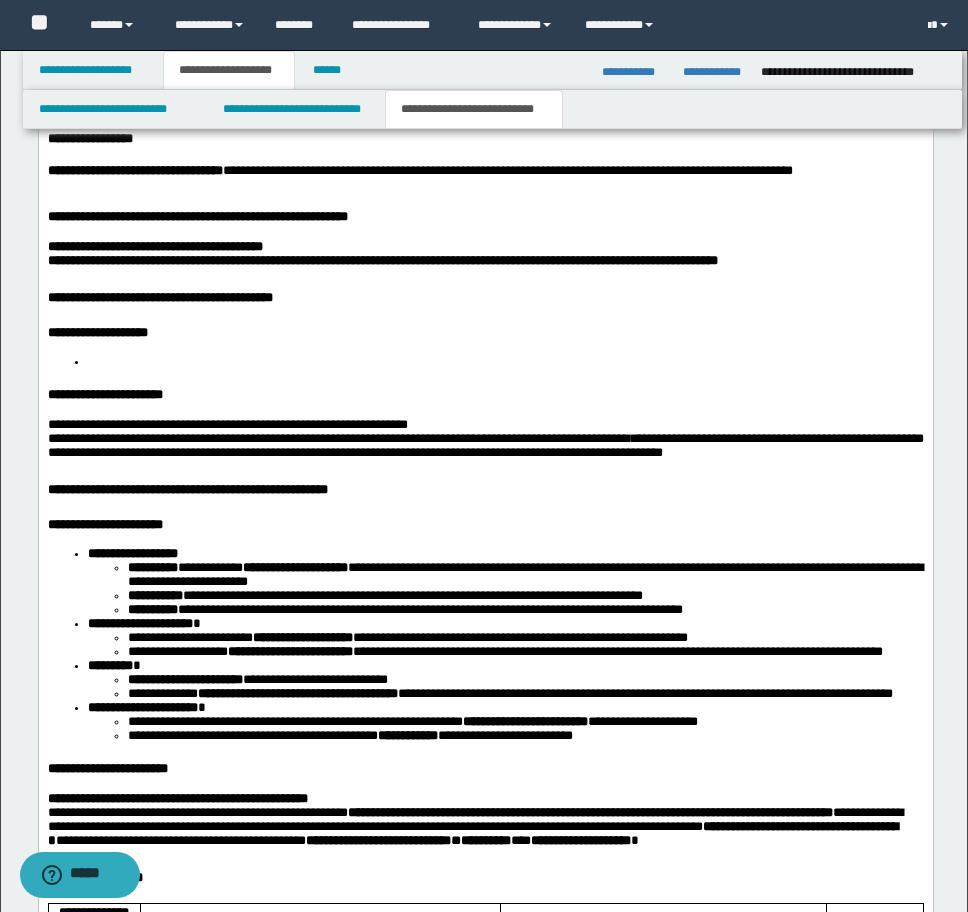 scroll, scrollTop: 3089, scrollLeft: 0, axis: vertical 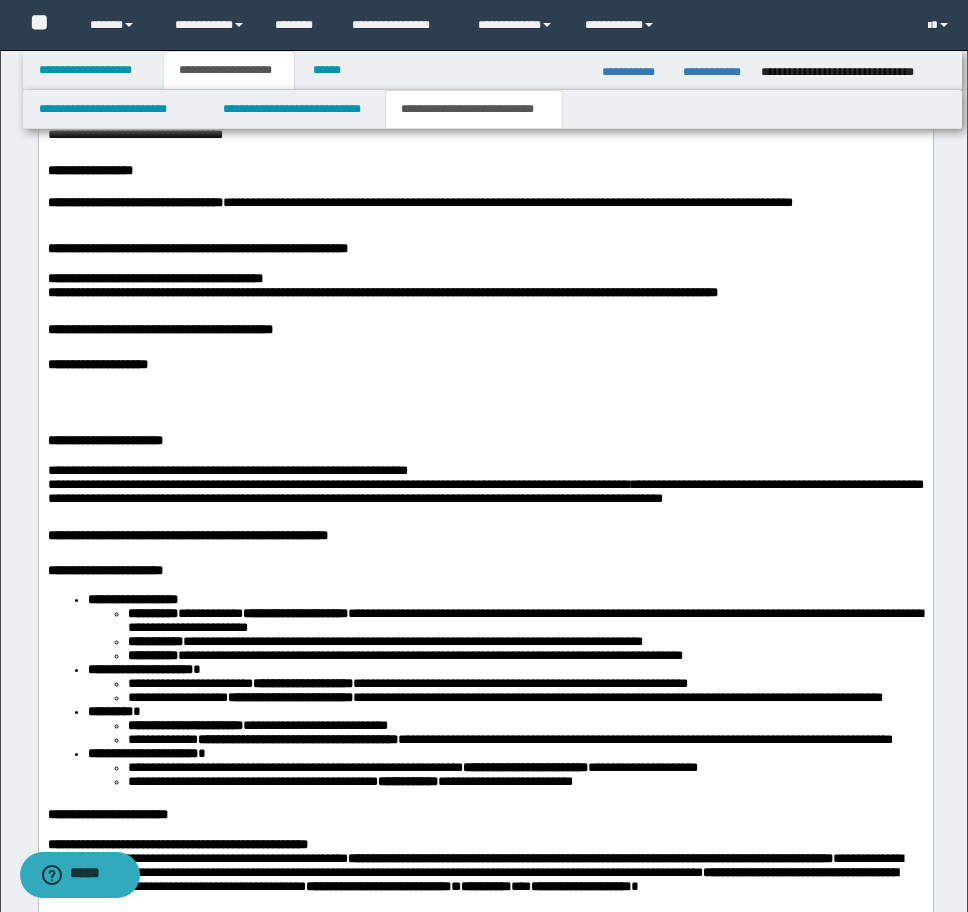 click on "**********" at bounding box center [485, 1000] 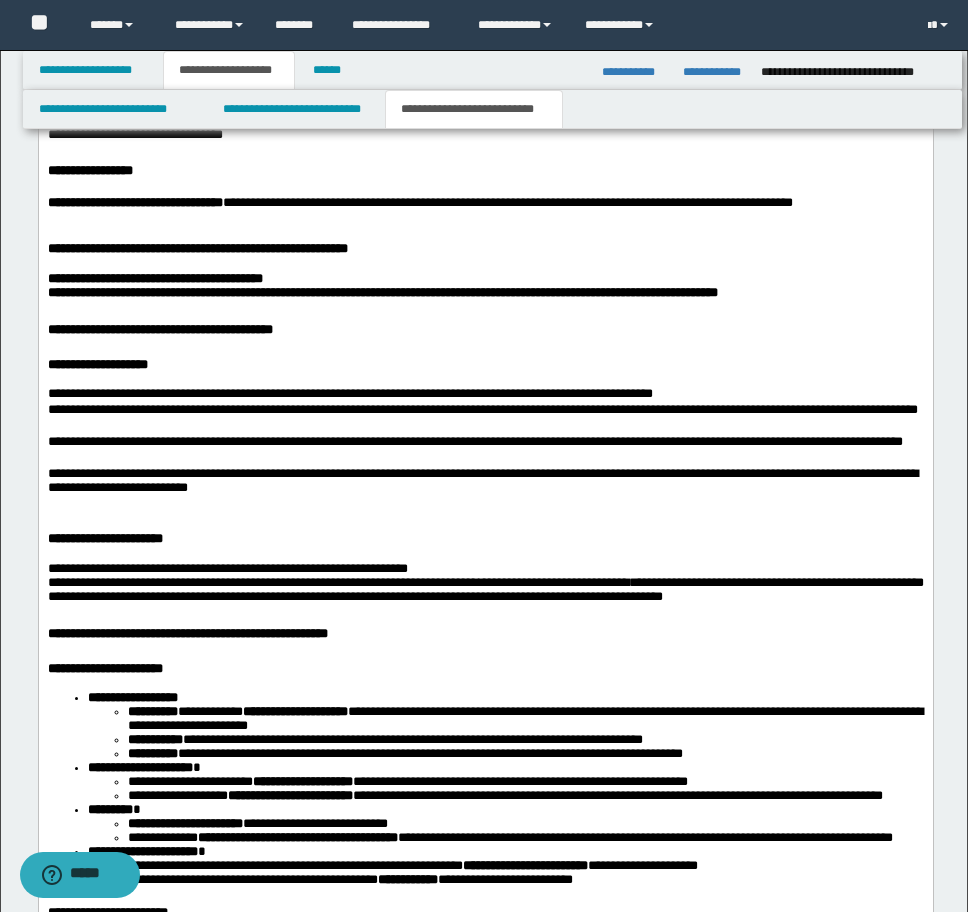 scroll, scrollTop: 3121, scrollLeft: 0, axis: vertical 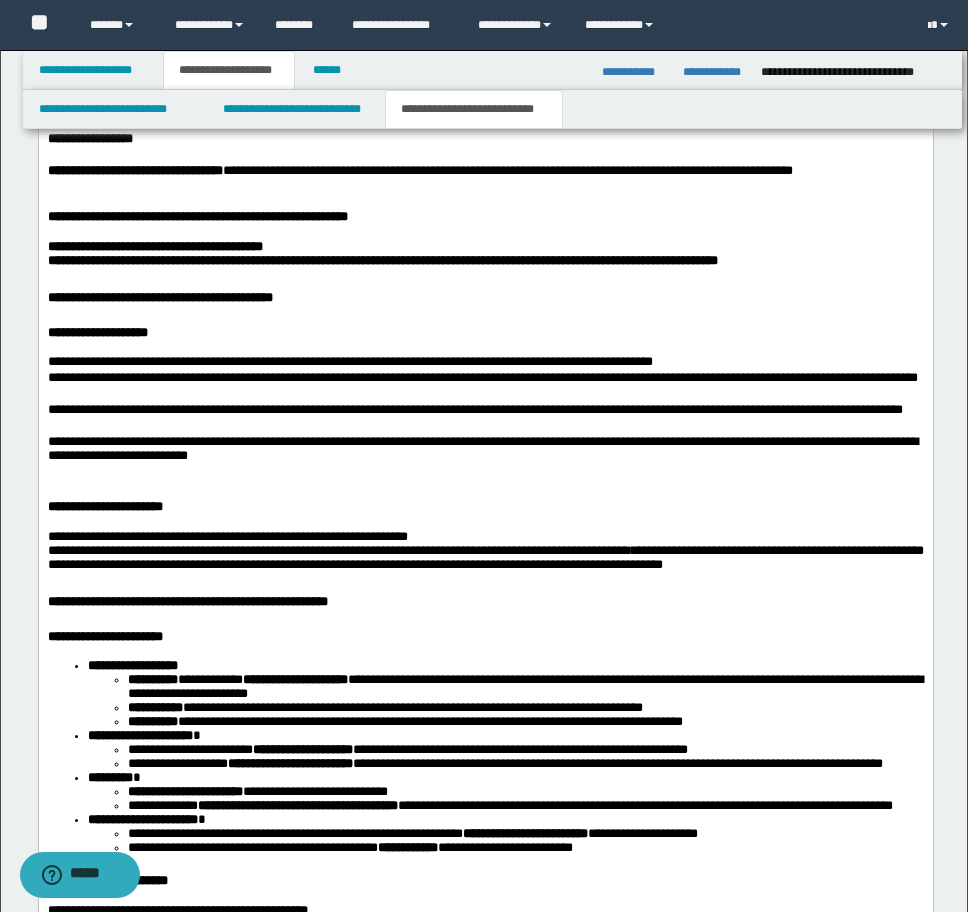 click at bounding box center [485, 474] 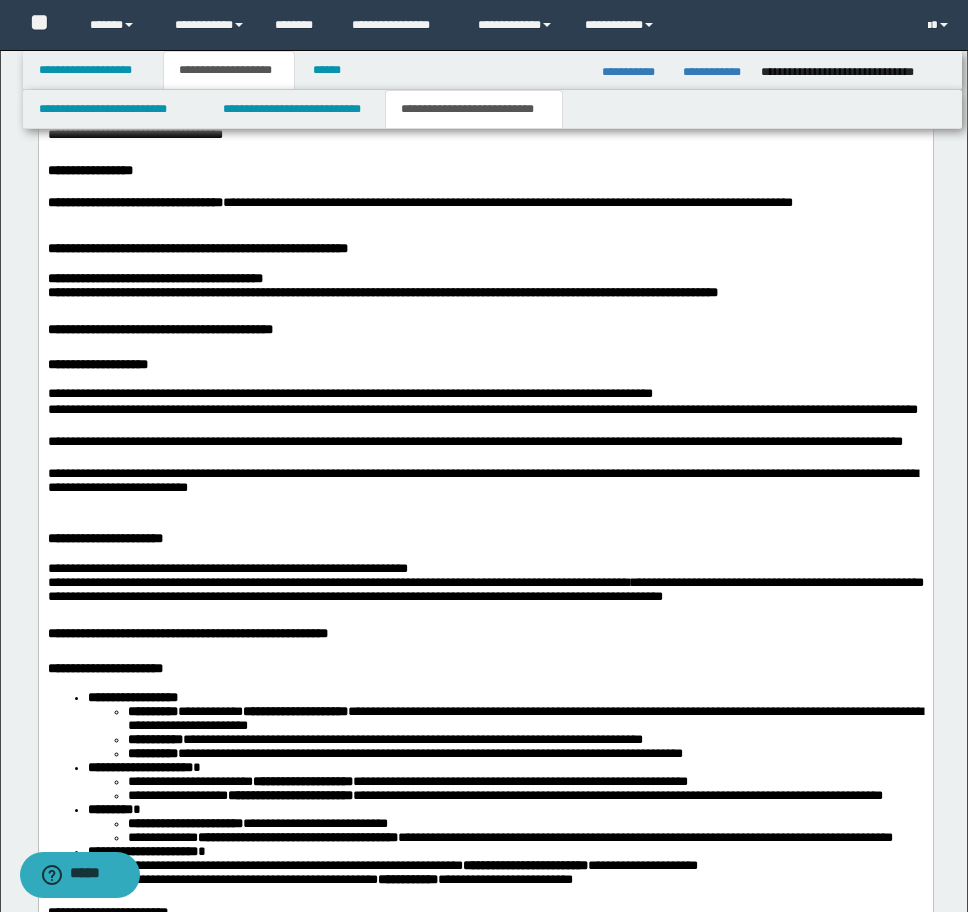 scroll, scrollTop: 3121, scrollLeft: 0, axis: vertical 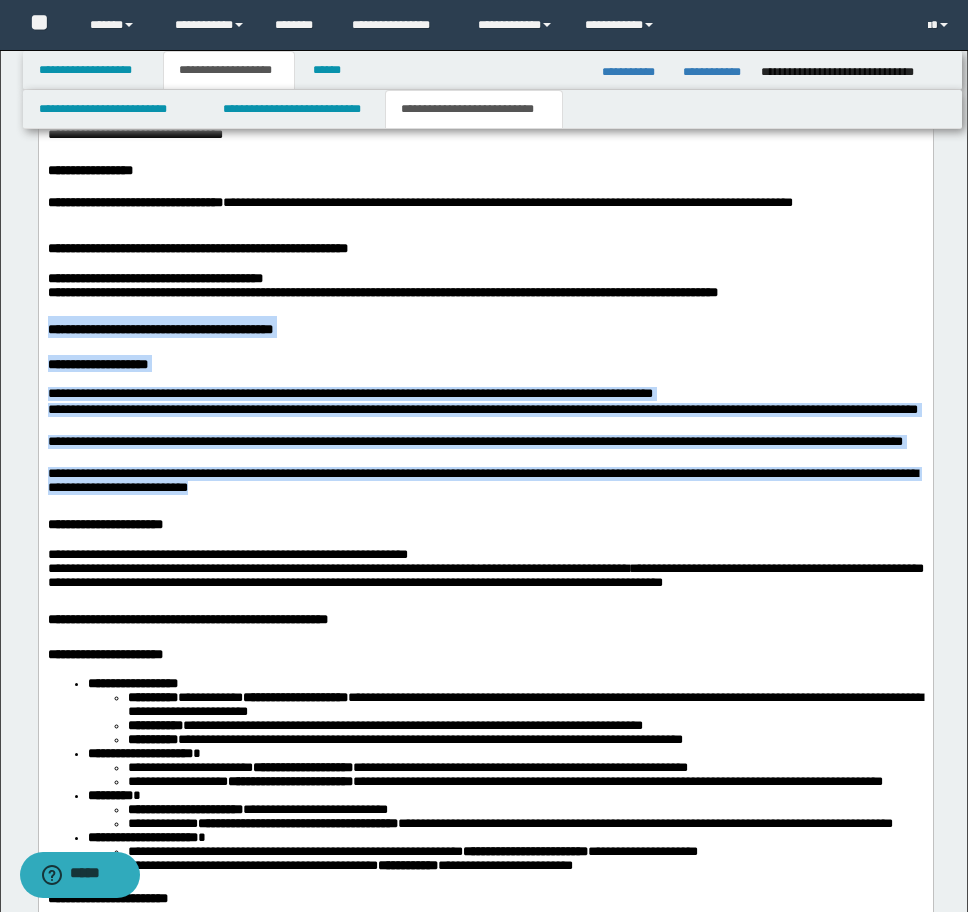 drag, startPoint x: 346, startPoint y: 550, endPoint x: 15, endPoint y: 365, distance: 379.19125 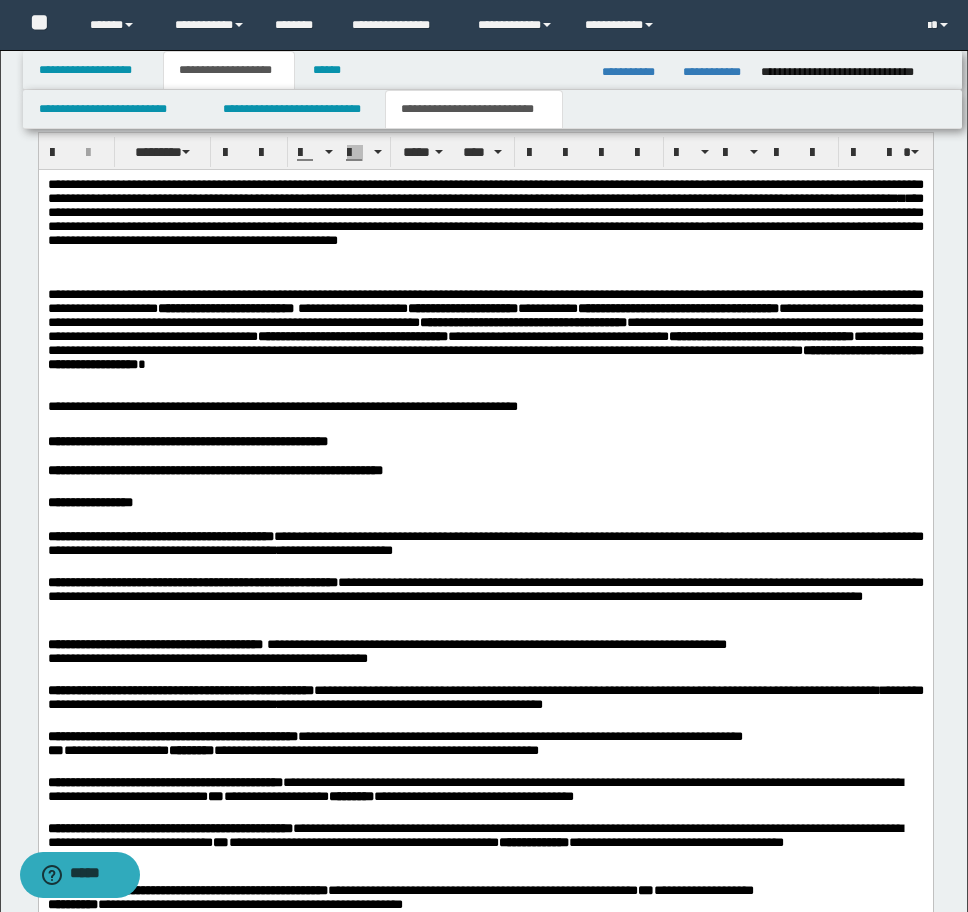 scroll, scrollTop: 1989, scrollLeft: 0, axis: vertical 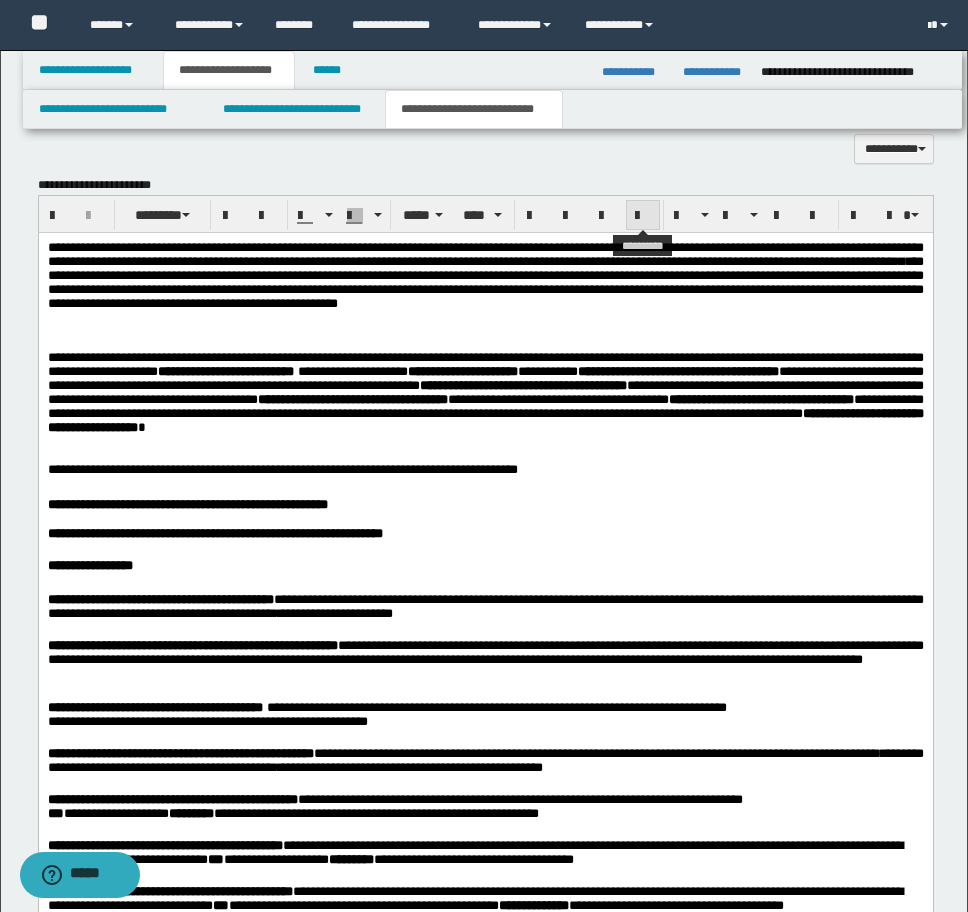 click at bounding box center (643, 216) 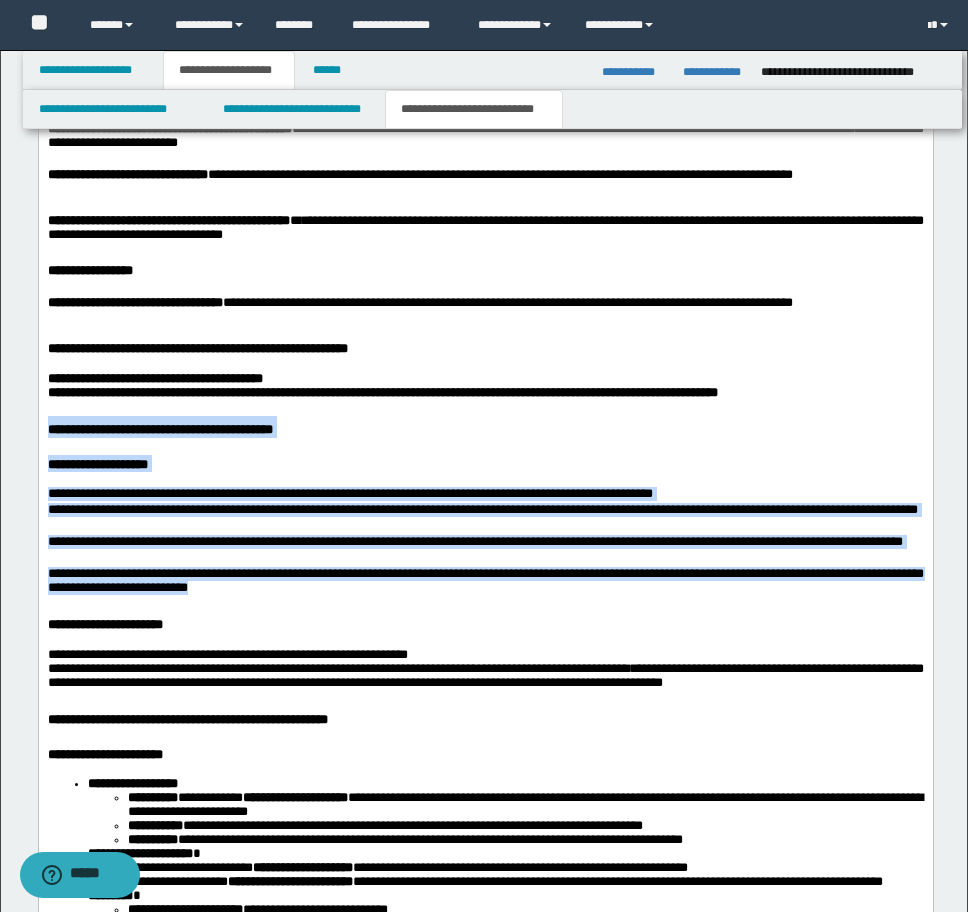 scroll, scrollTop: 3189, scrollLeft: 0, axis: vertical 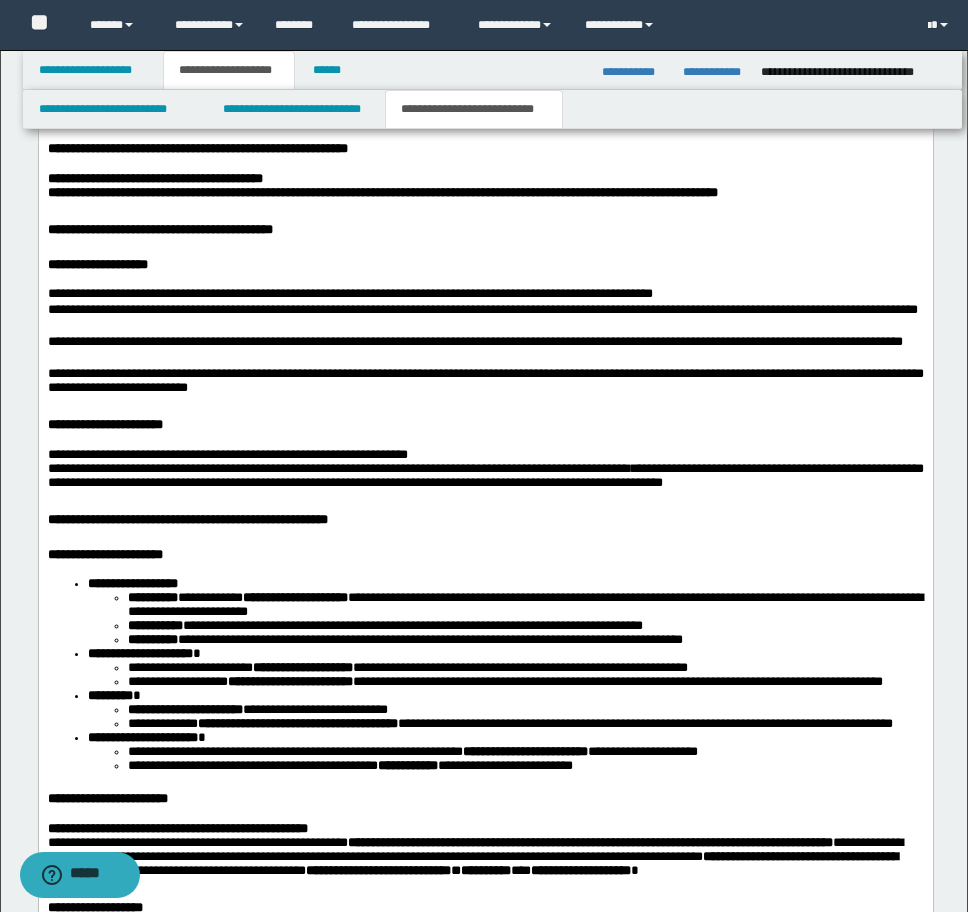 click on "**********" at bounding box center (485, 942) 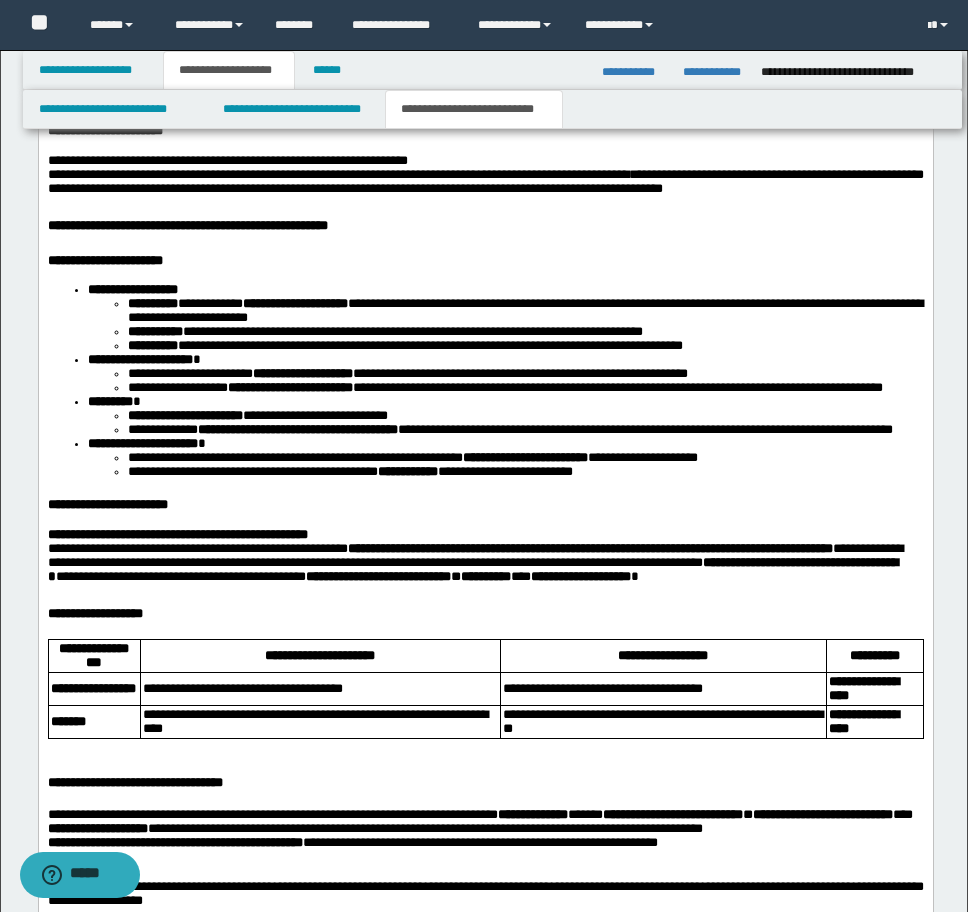 scroll, scrollTop: 3489, scrollLeft: 0, axis: vertical 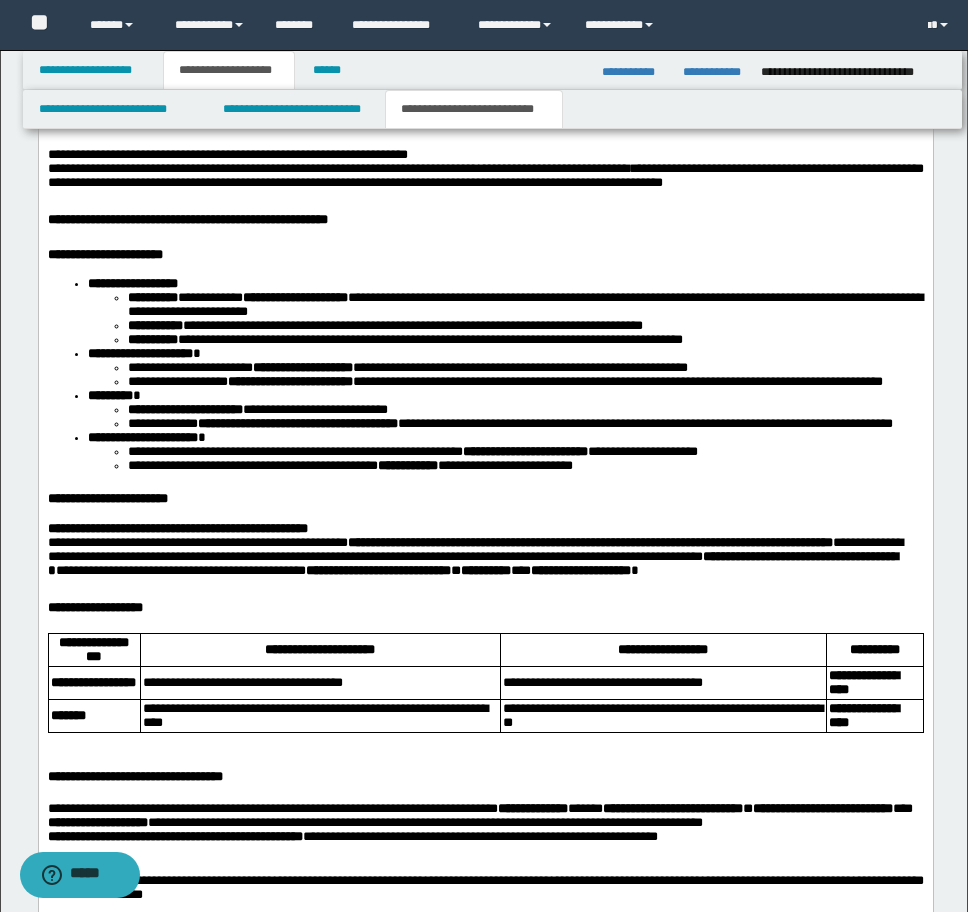 click on "**********" at bounding box center (109, 254) 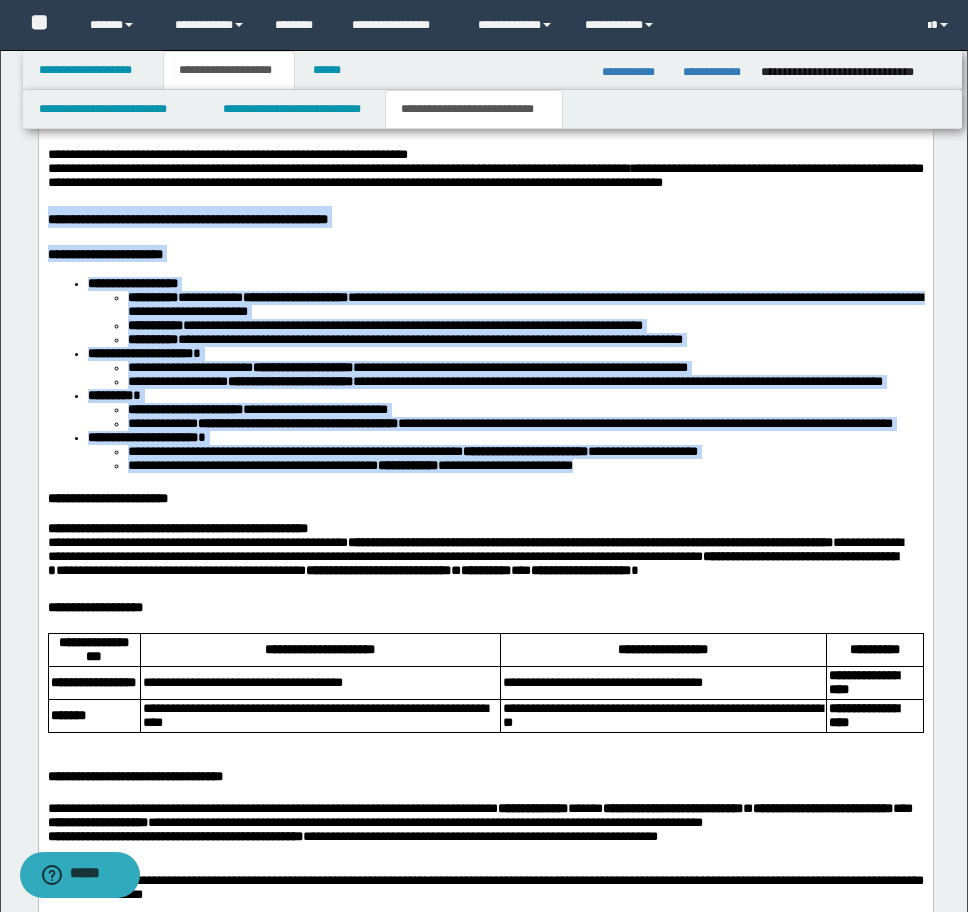 drag, startPoint x: 48, startPoint y: 294, endPoint x: 532, endPoint y: 295, distance: 484.00104 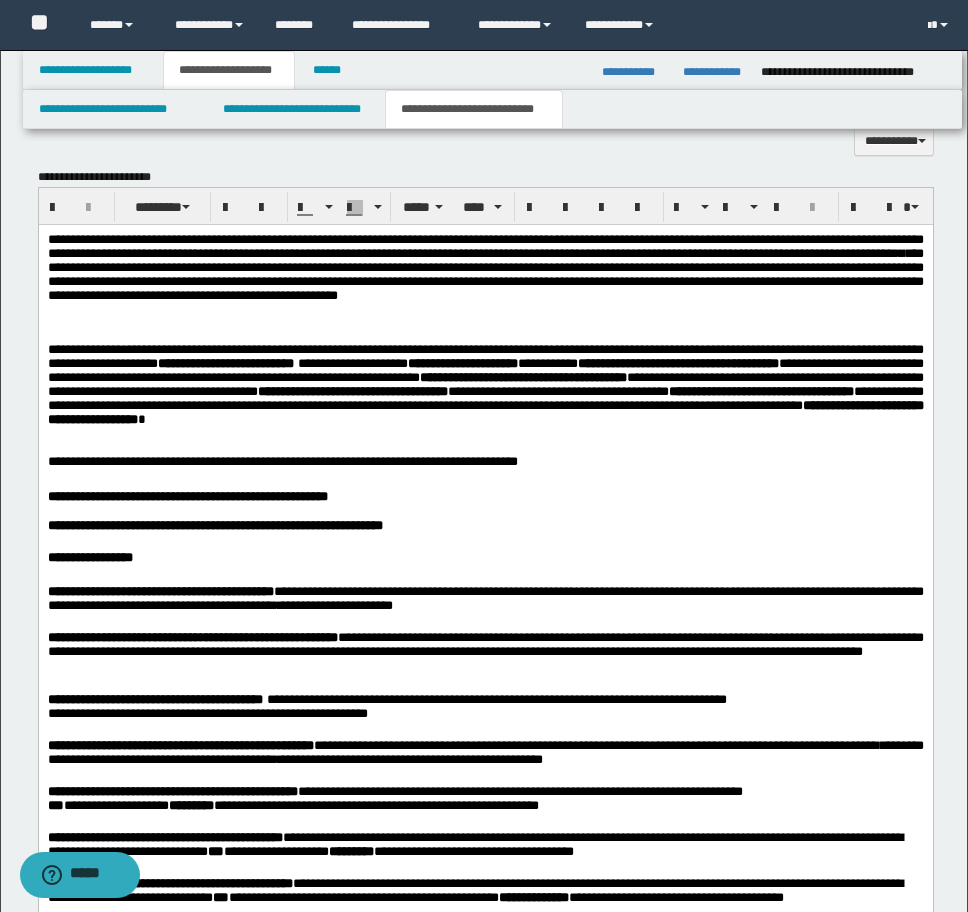 scroll, scrollTop: 1989, scrollLeft: 0, axis: vertical 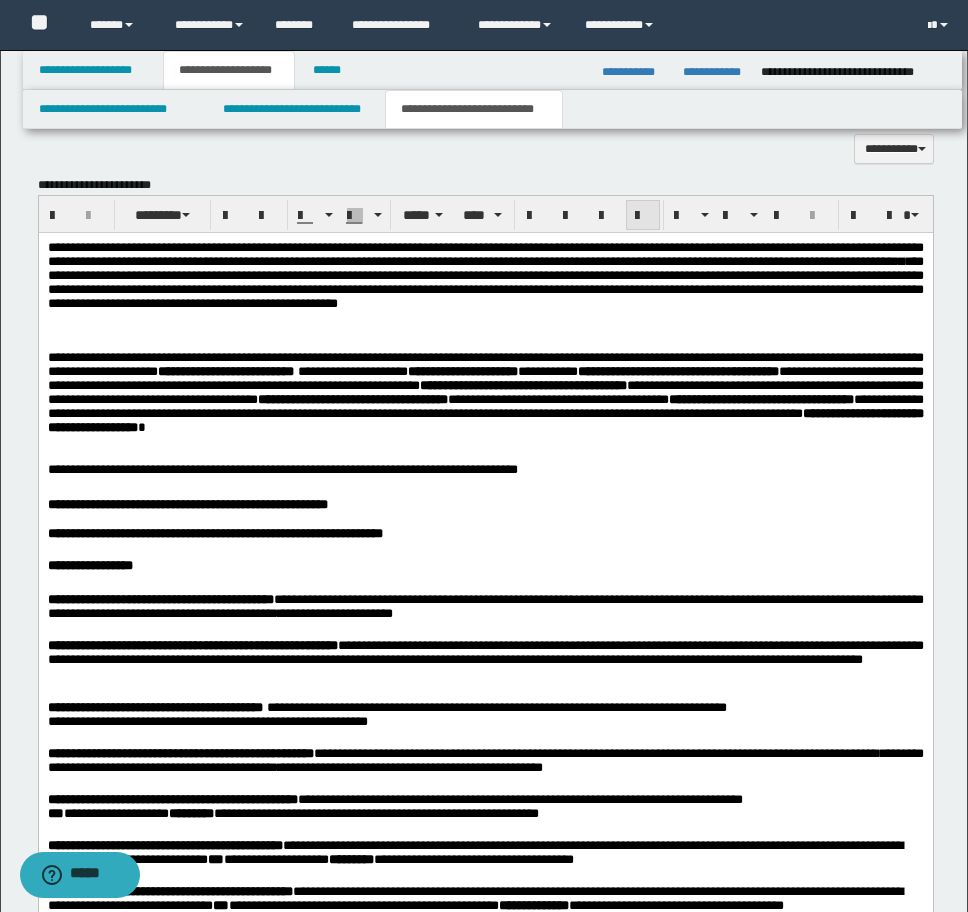 click at bounding box center [643, 215] 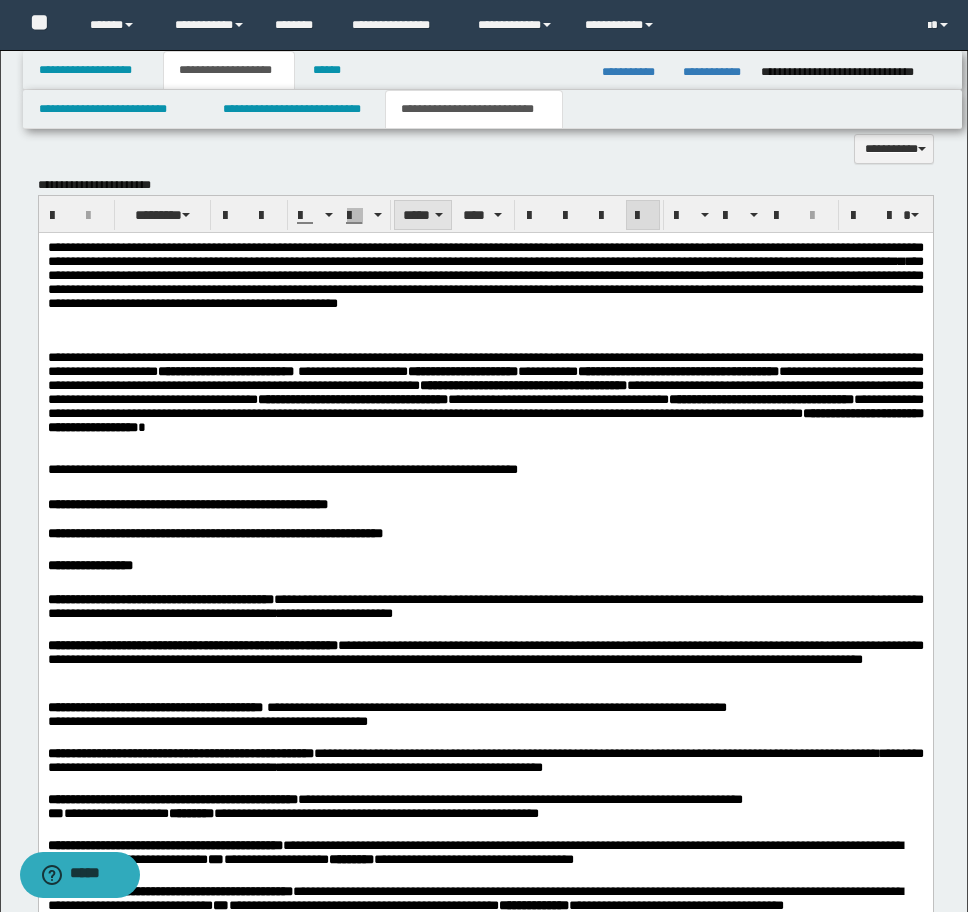 click on "*****" at bounding box center [423, 215] 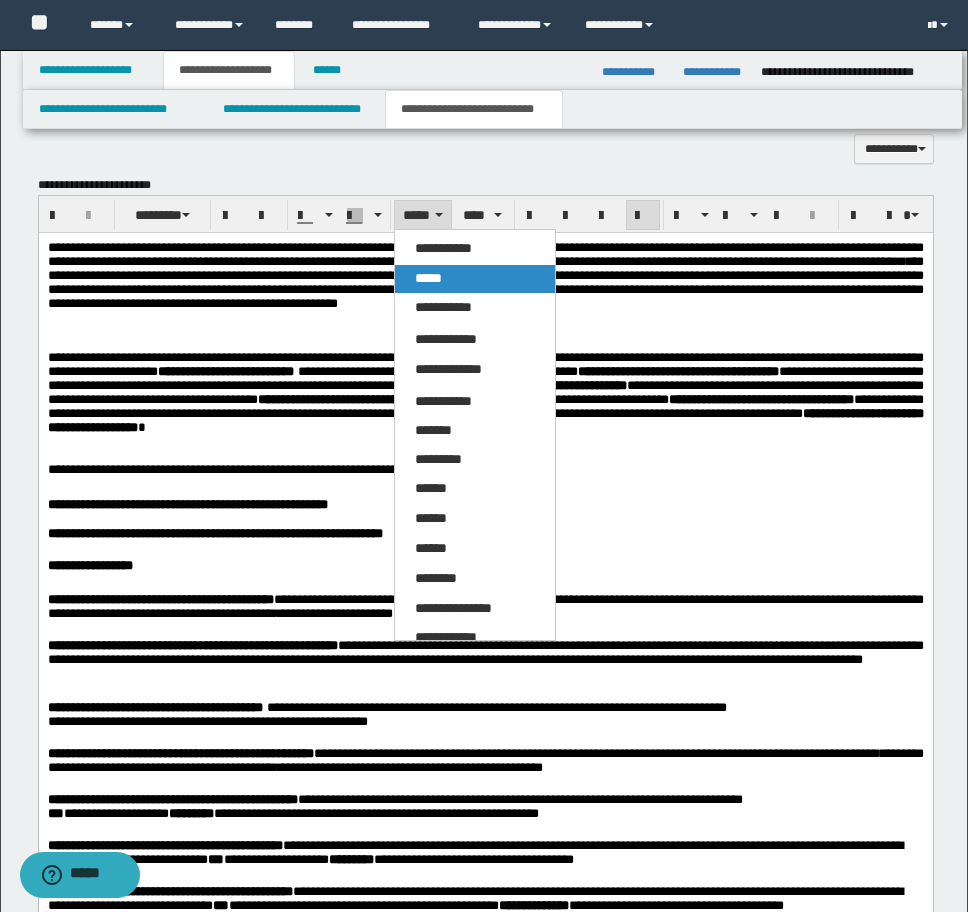 click on "*****" at bounding box center [428, 278] 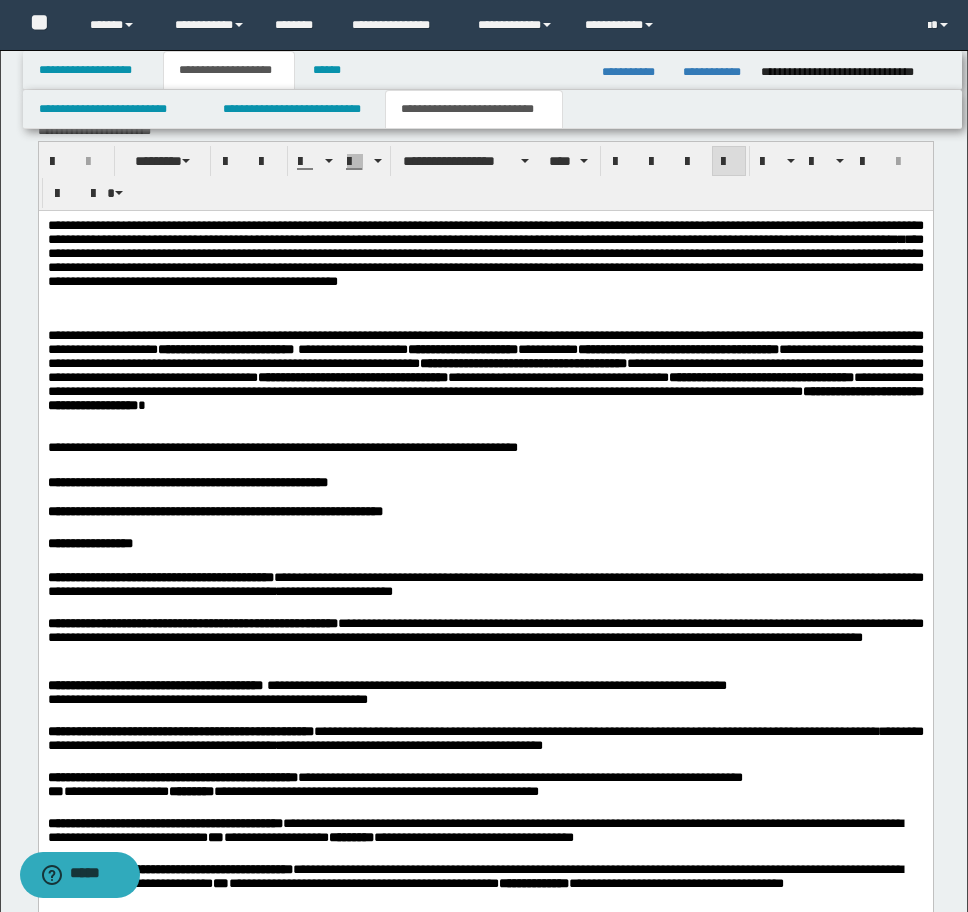 scroll, scrollTop: 1989, scrollLeft: 0, axis: vertical 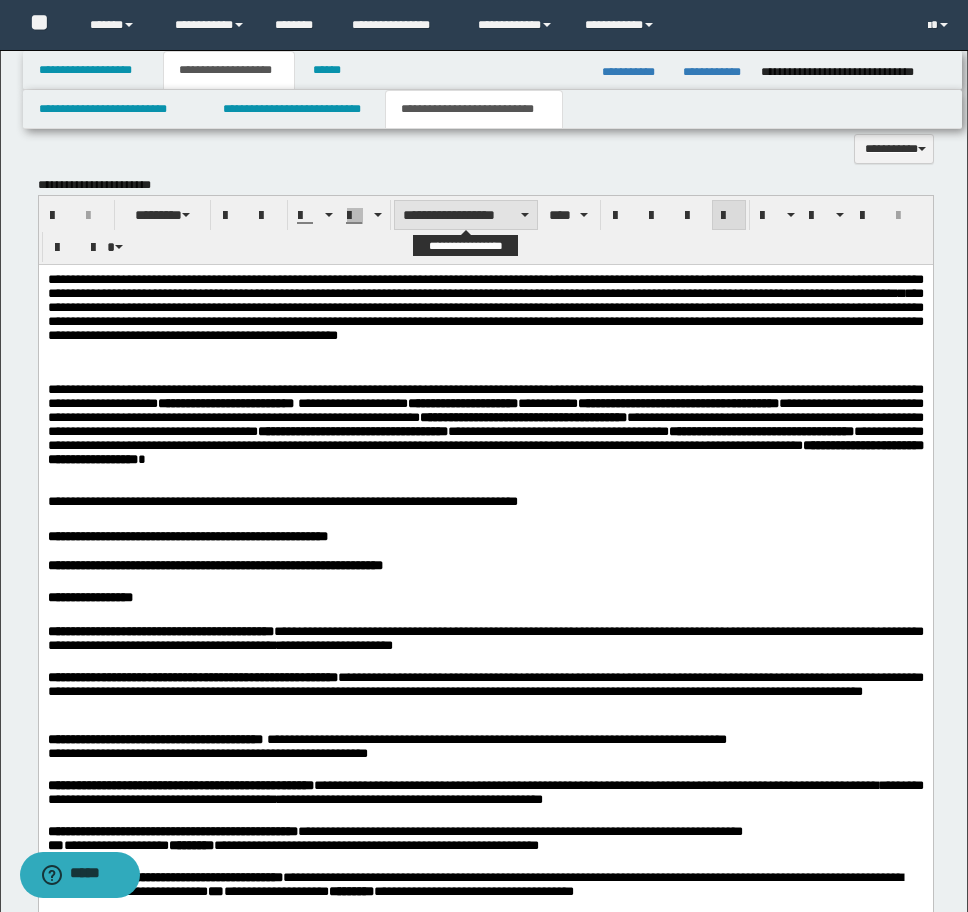 click on "**********" at bounding box center (466, 215) 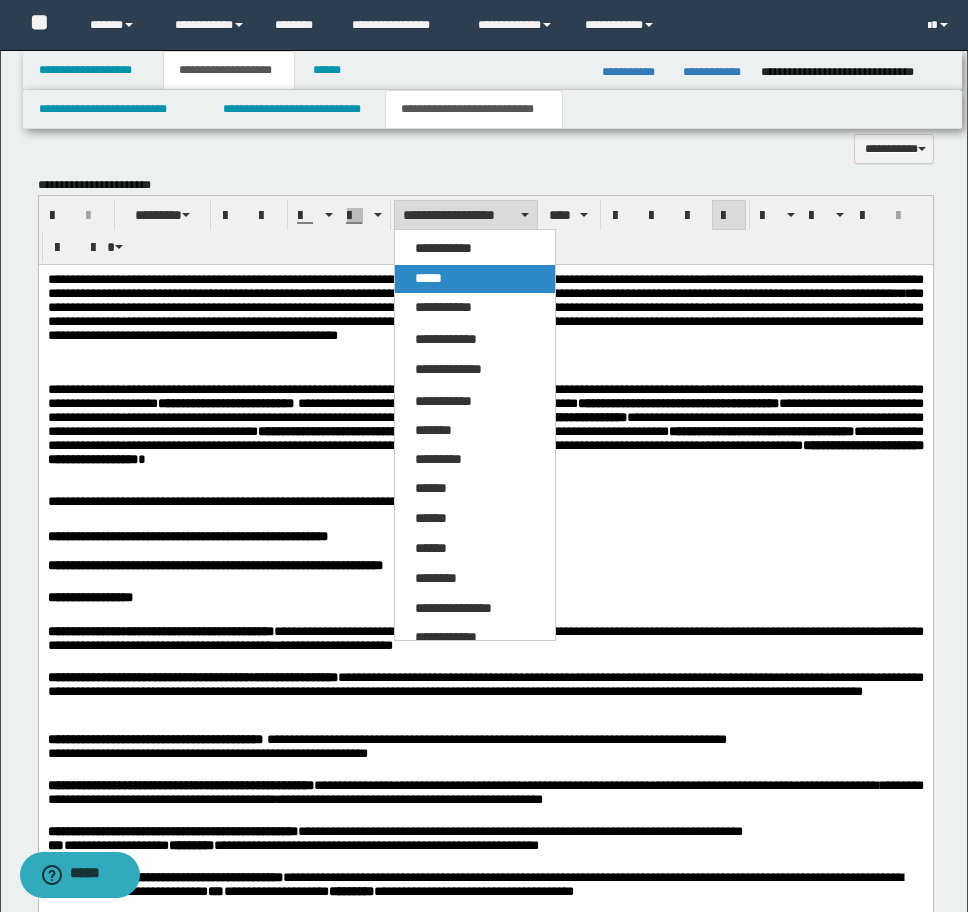 click on "*****" at bounding box center (428, 278) 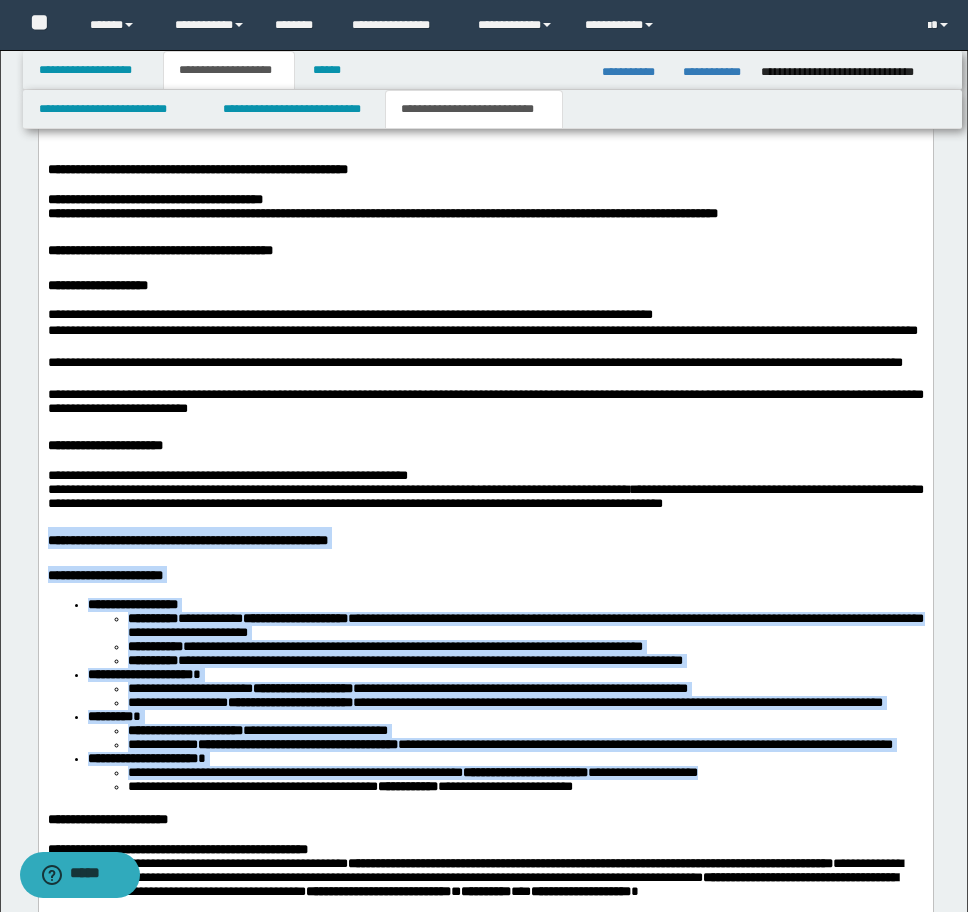 scroll, scrollTop: 3389, scrollLeft: 0, axis: vertical 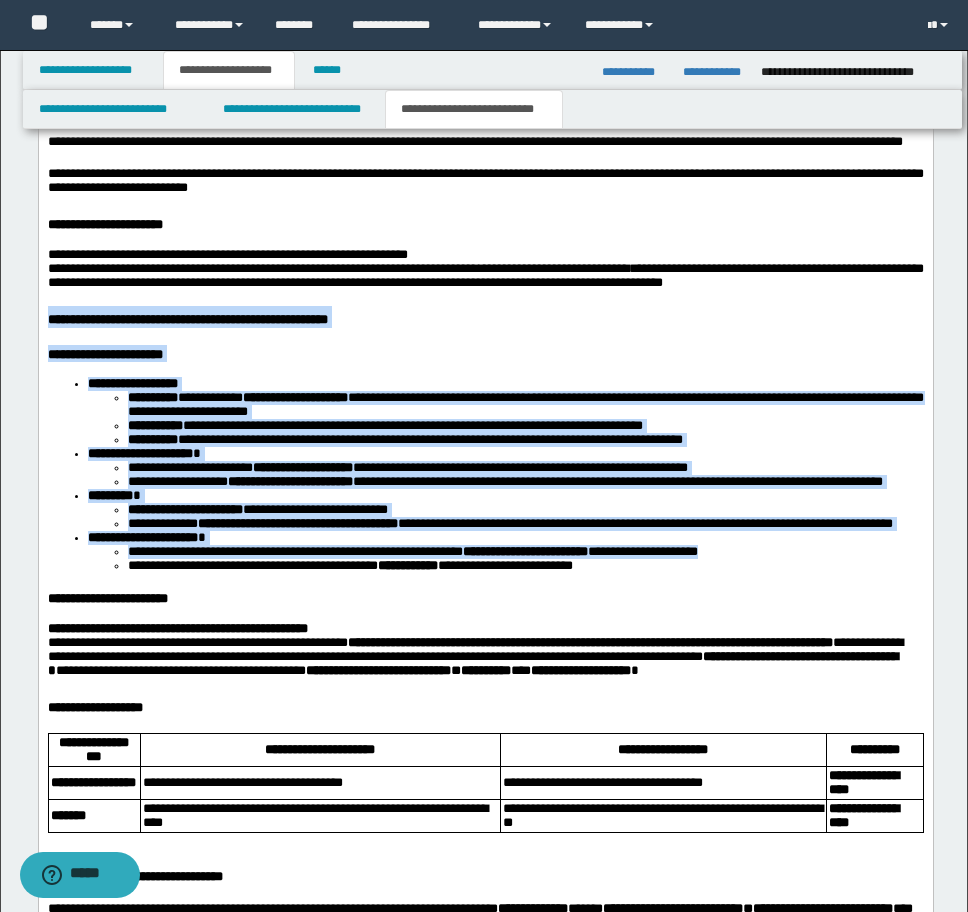 click on "**********" at bounding box center [485, 742] 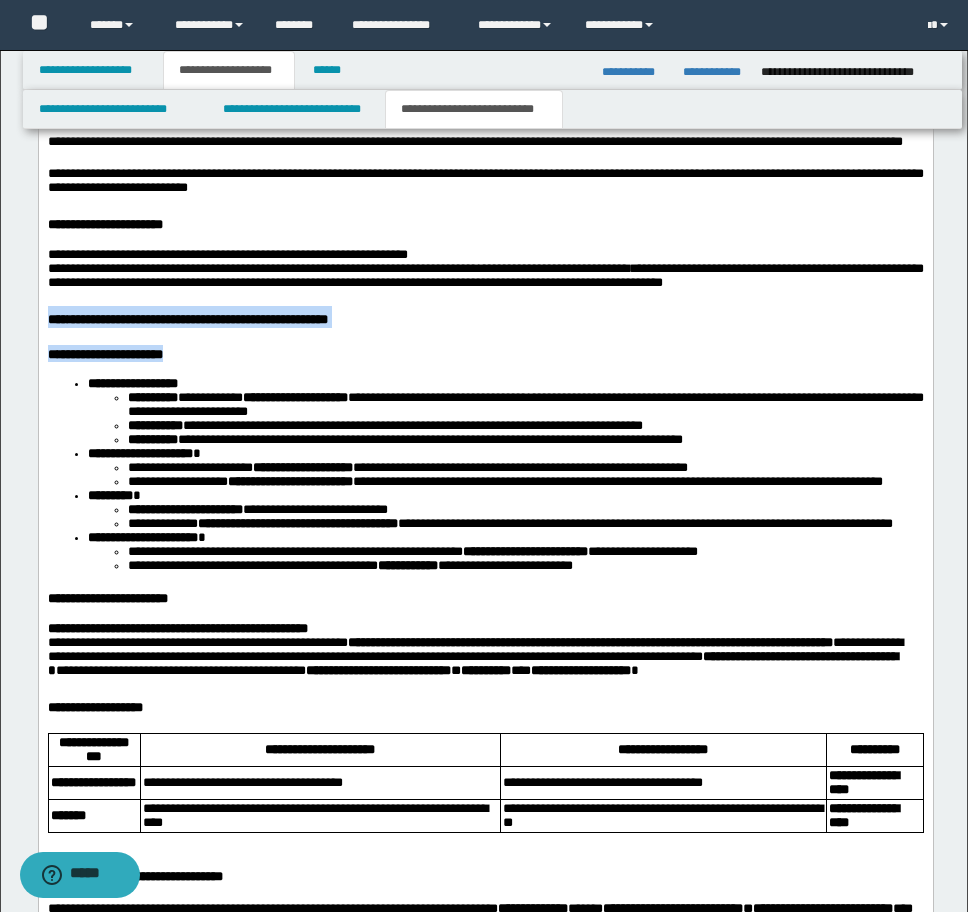 drag, startPoint x: 224, startPoint y: 438, endPoint x: 11, endPoint y: 396, distance: 217.10136 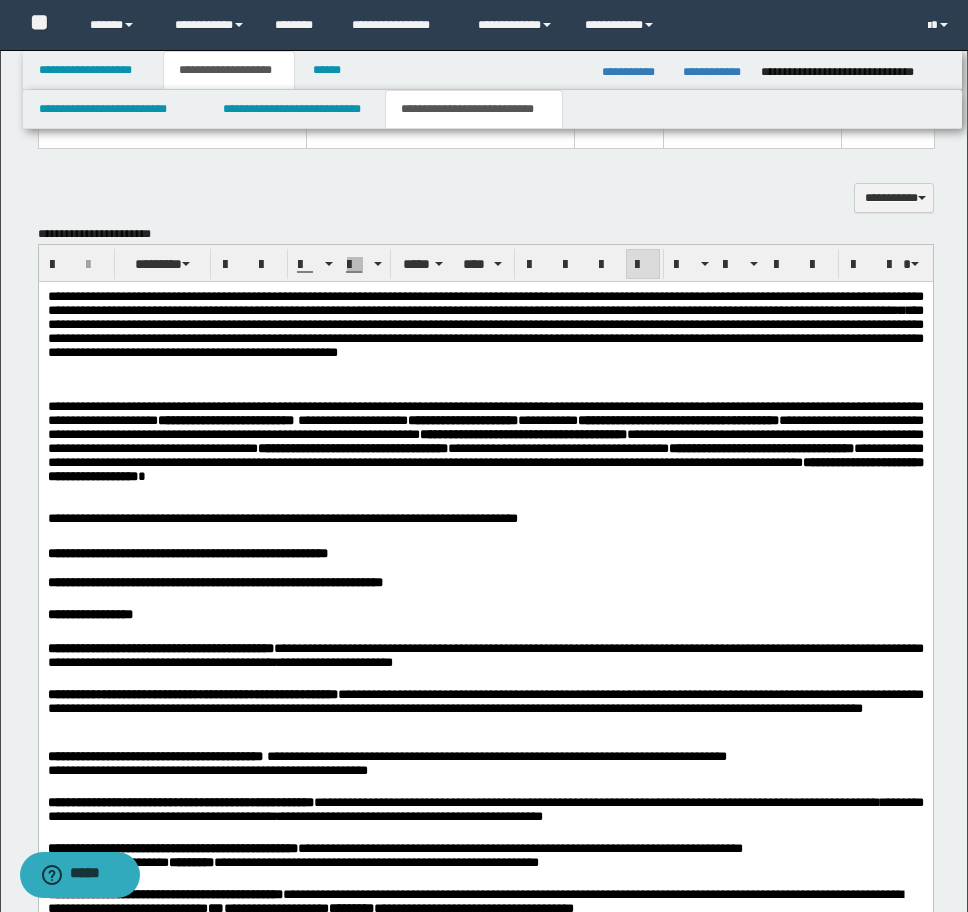 scroll, scrollTop: 1889, scrollLeft: 0, axis: vertical 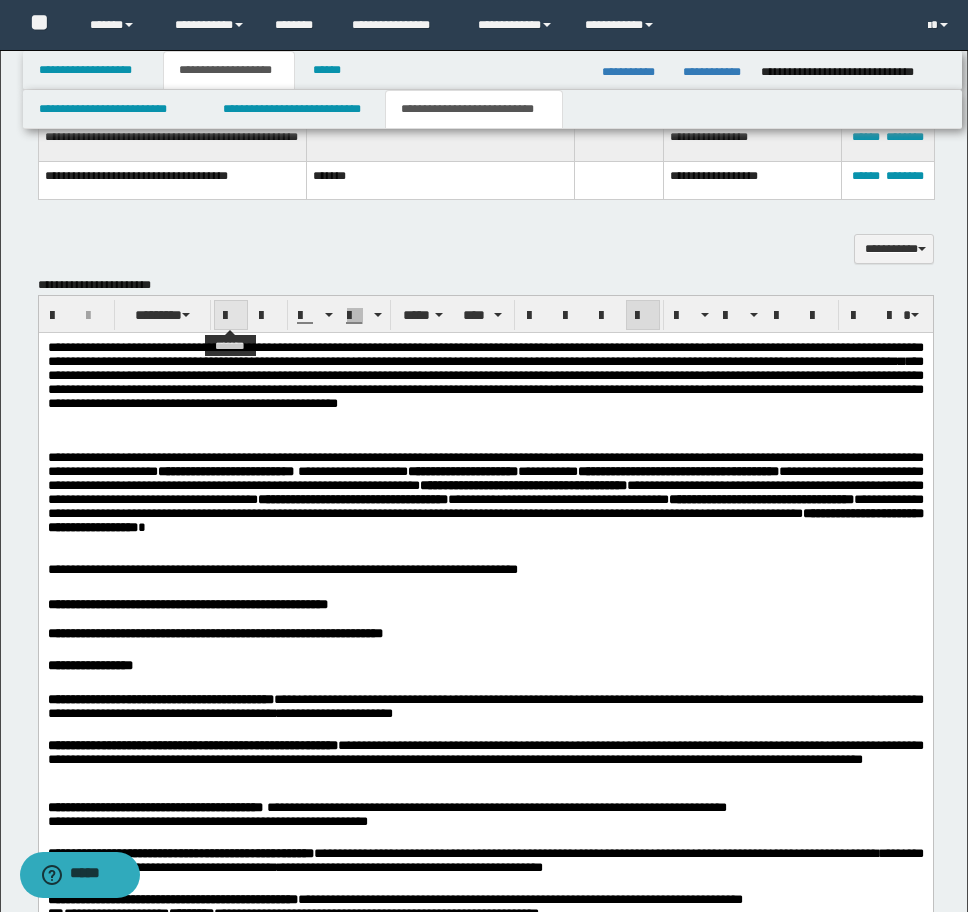 click at bounding box center [231, 315] 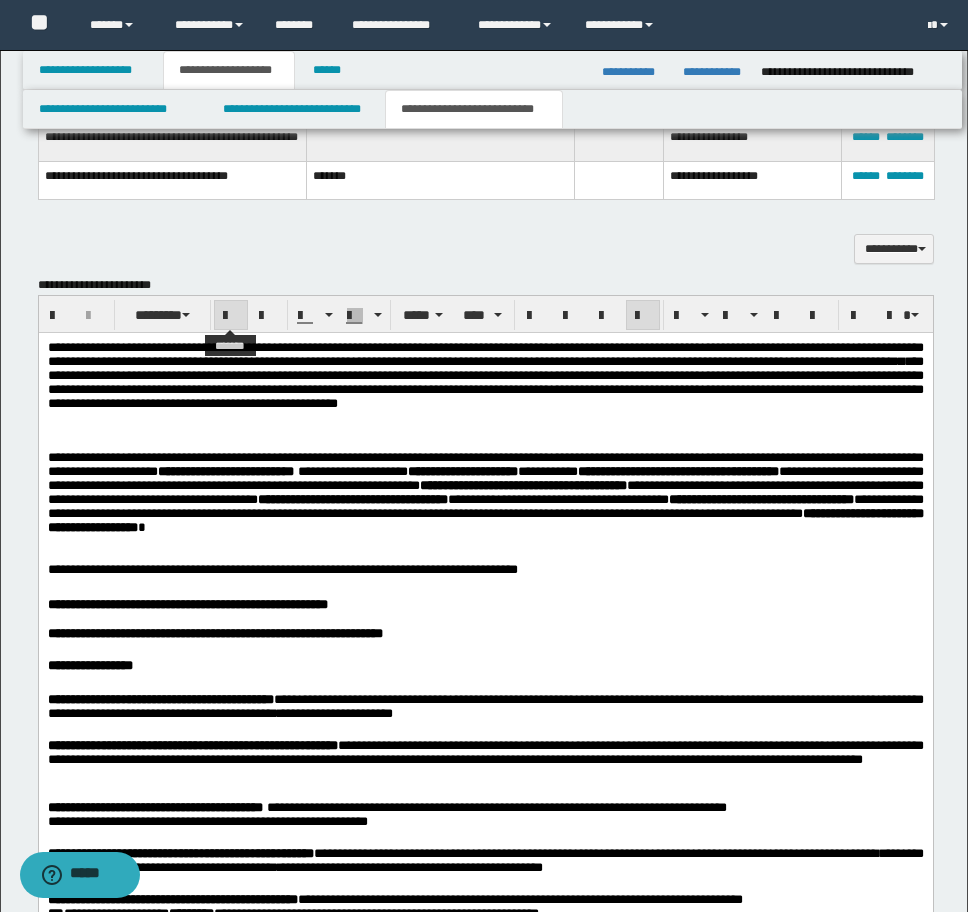 click at bounding box center (231, 316) 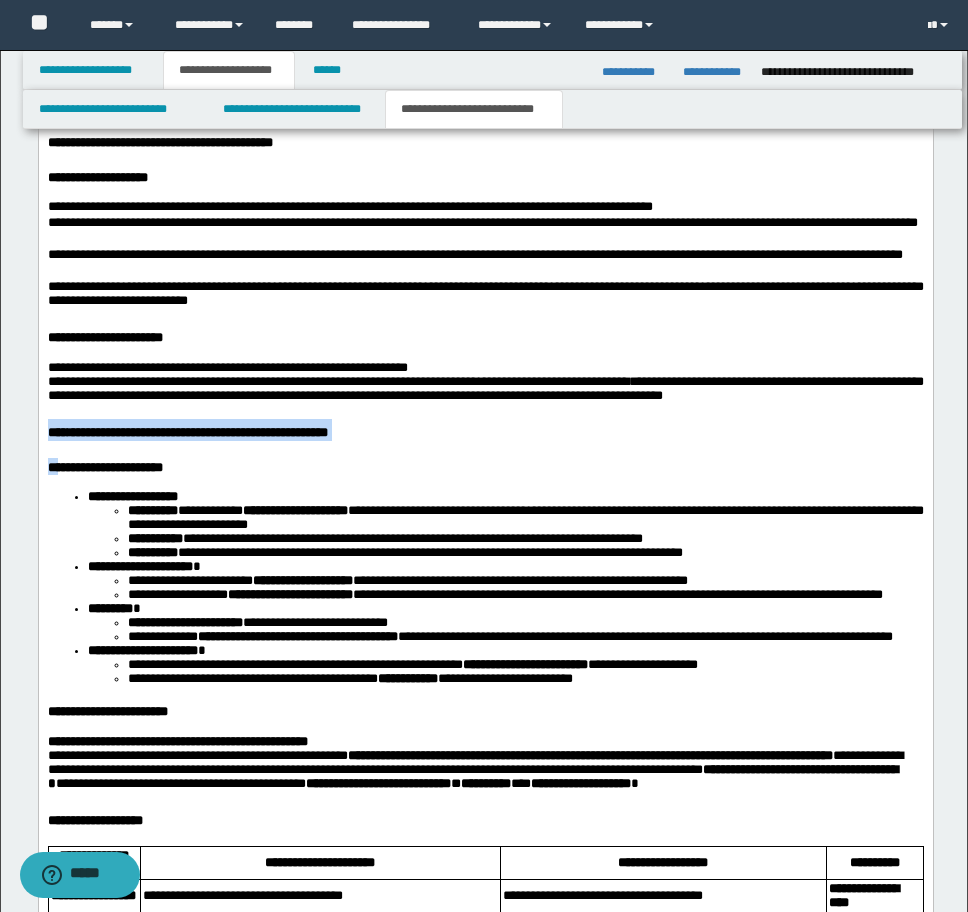 scroll, scrollTop: 3389, scrollLeft: 0, axis: vertical 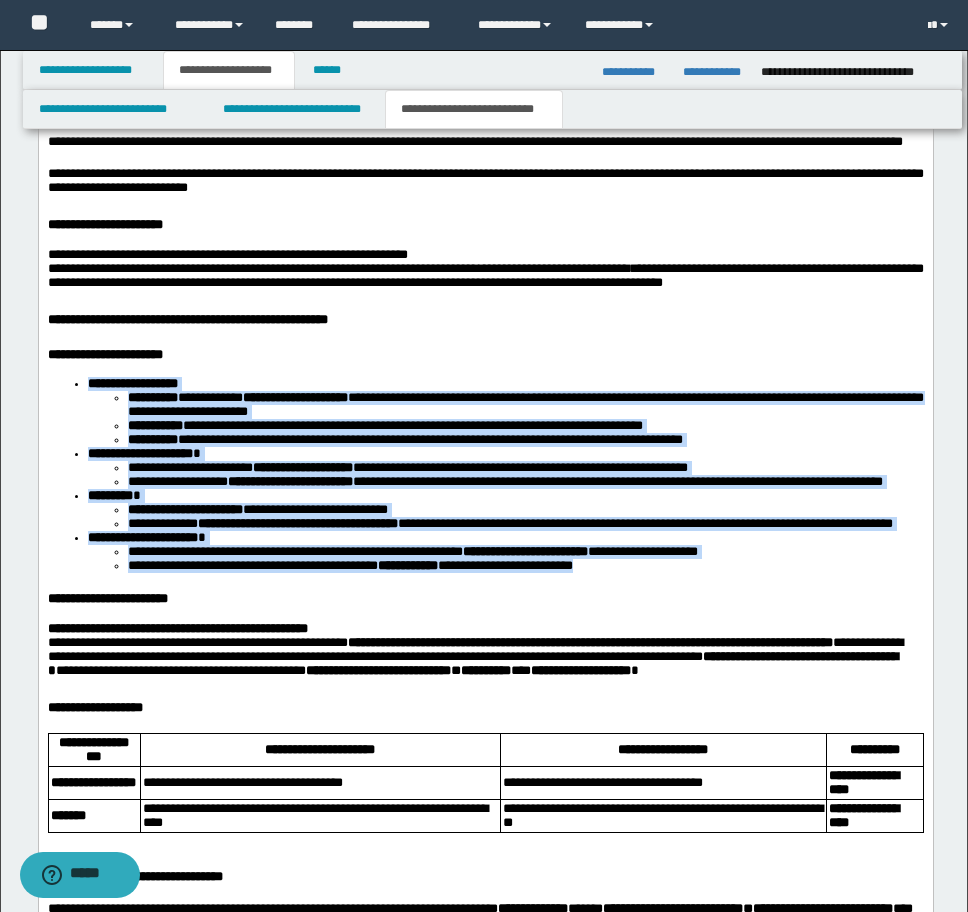 drag, startPoint x: 84, startPoint y: 459, endPoint x: 746, endPoint y: 704, distance: 705.8817 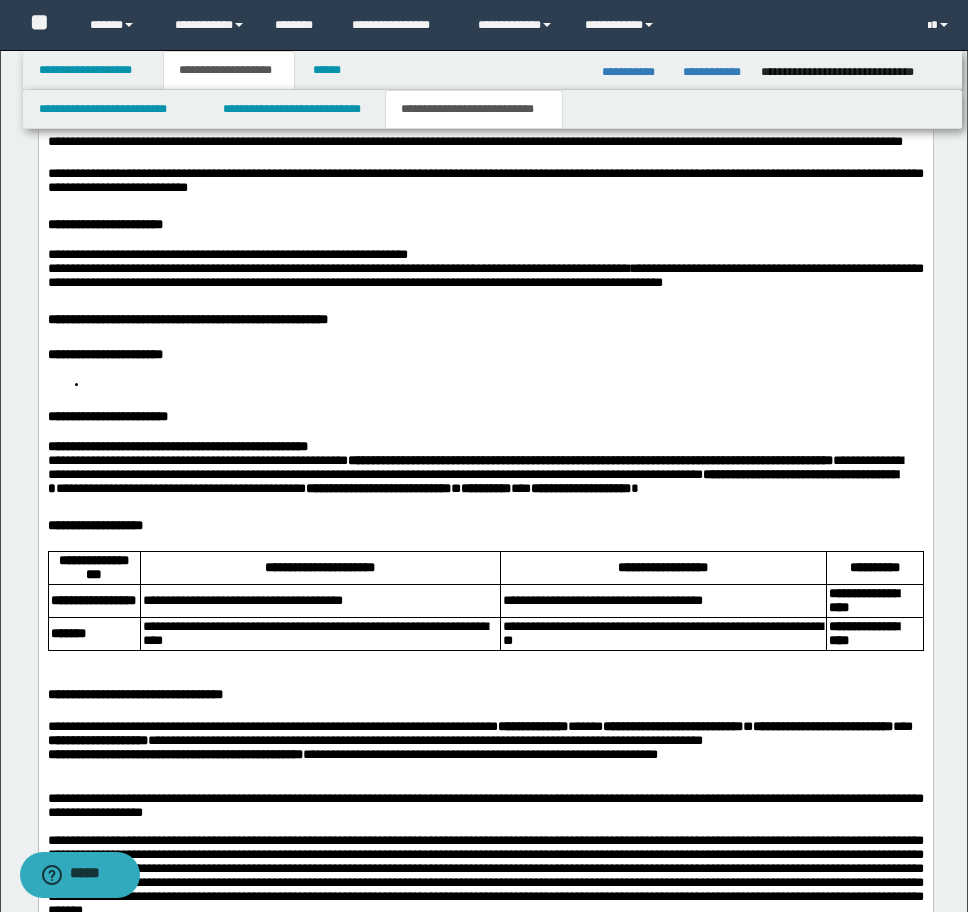 scroll, scrollTop: 3389, scrollLeft: 0, axis: vertical 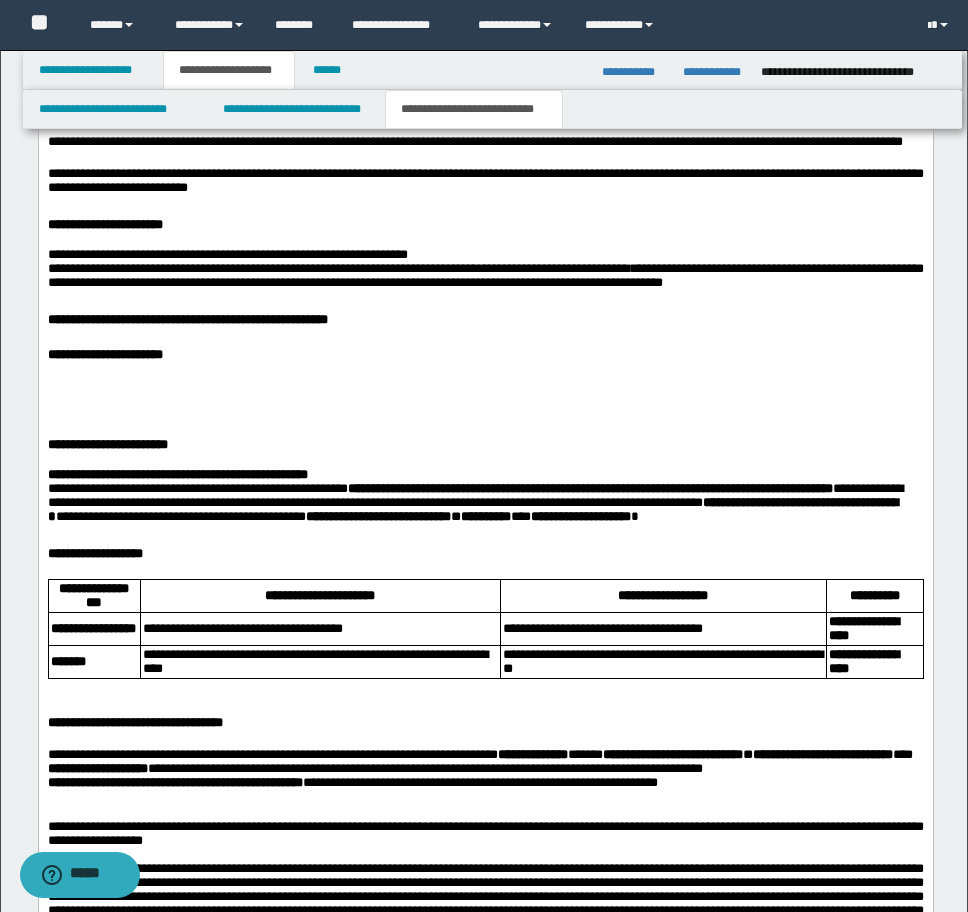 drag, startPoint x: 70, startPoint y: 447, endPoint x: 55, endPoint y: 465, distance: 23.43075 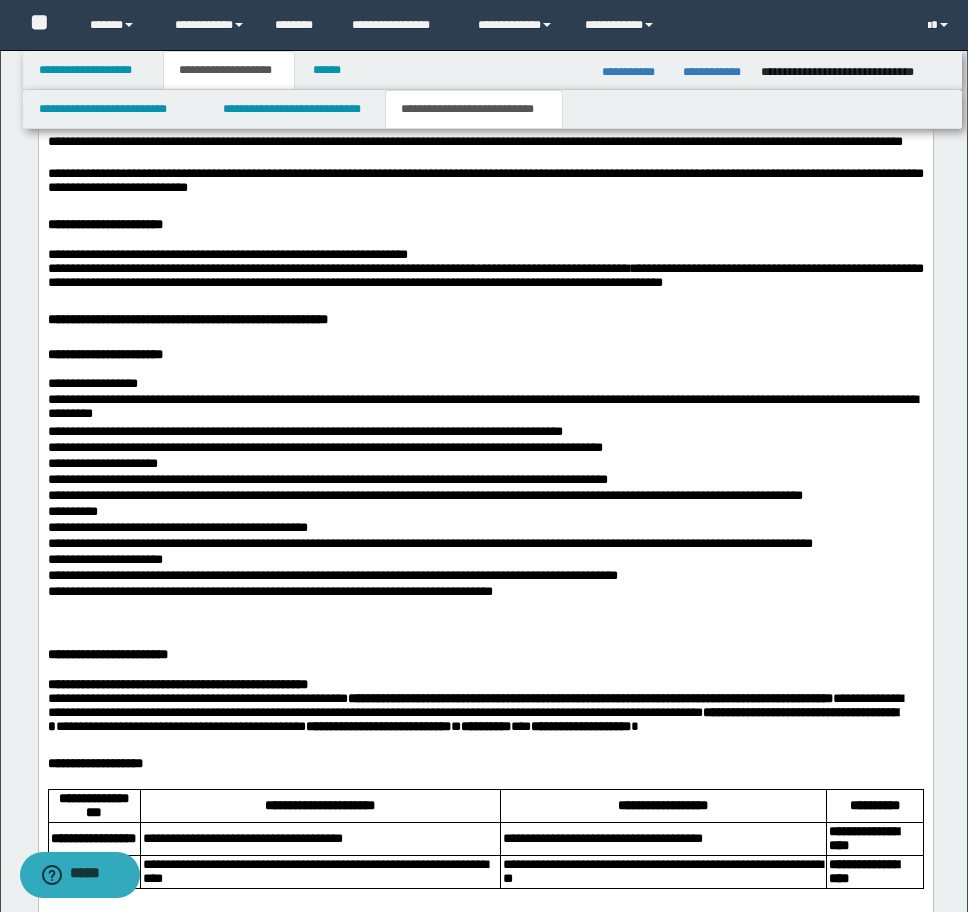 scroll, scrollTop: 3421, scrollLeft: 0, axis: vertical 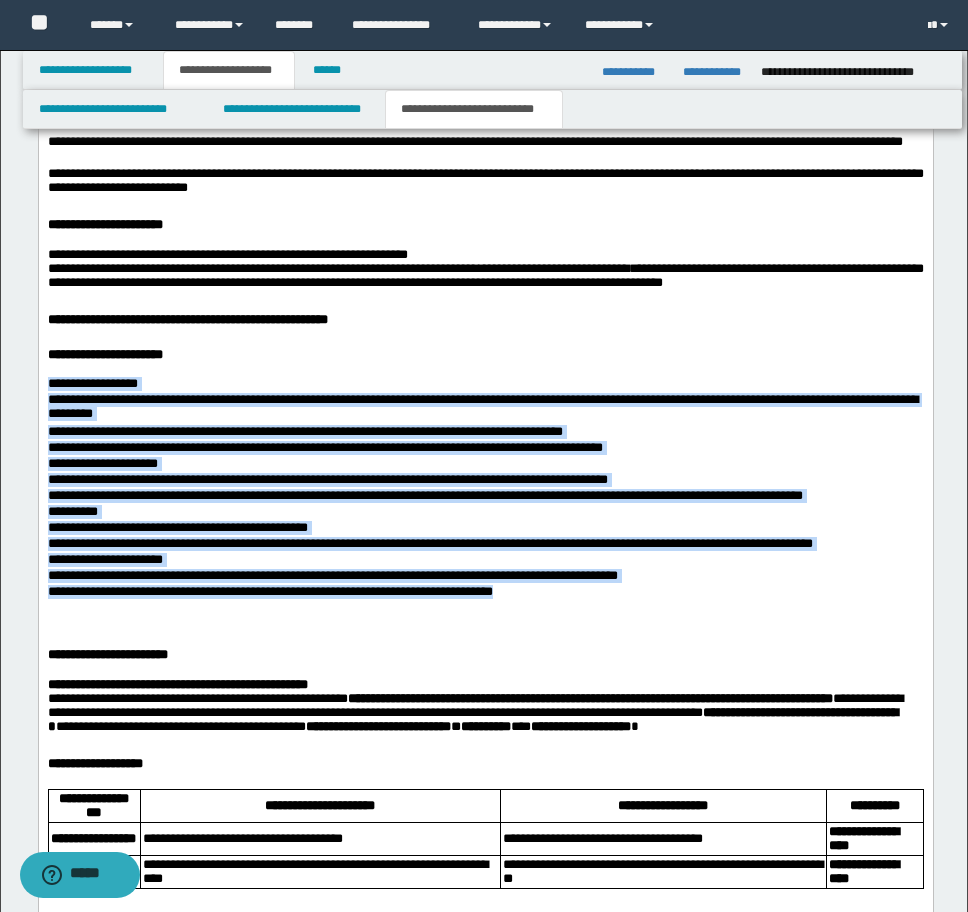 drag, startPoint x: 49, startPoint y: 467, endPoint x: 654, endPoint y: 675, distance: 639.75696 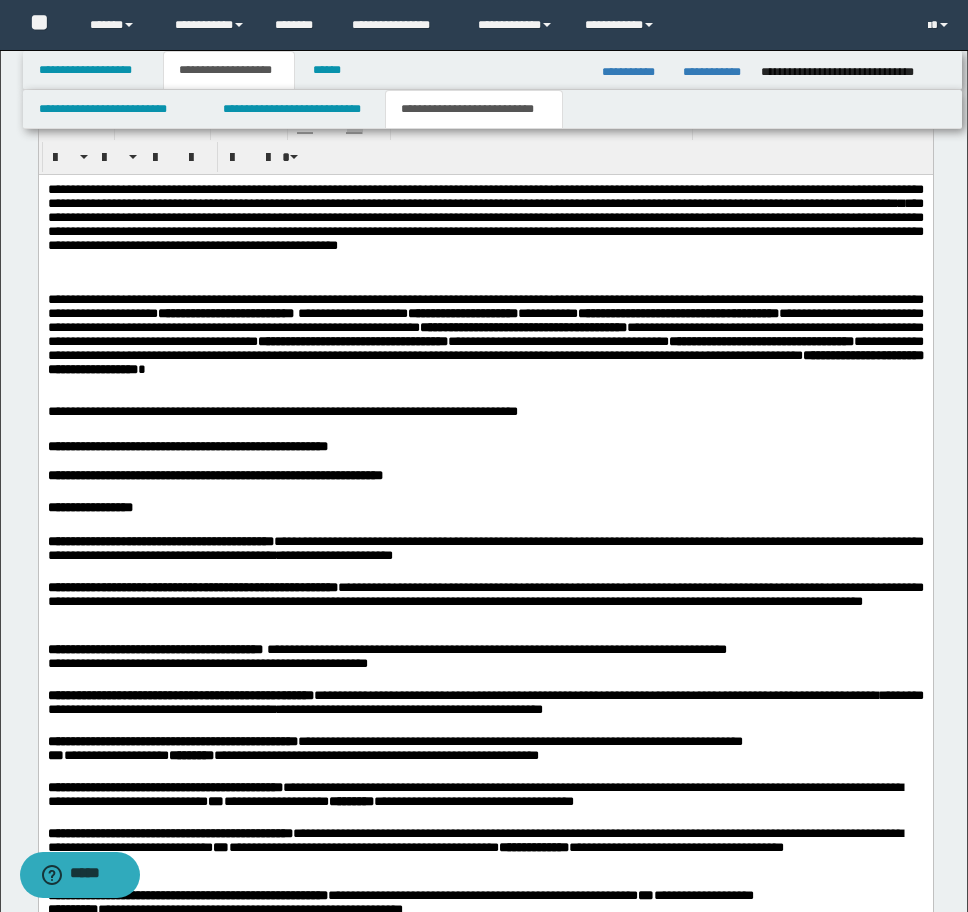 scroll, scrollTop: 2021, scrollLeft: 0, axis: vertical 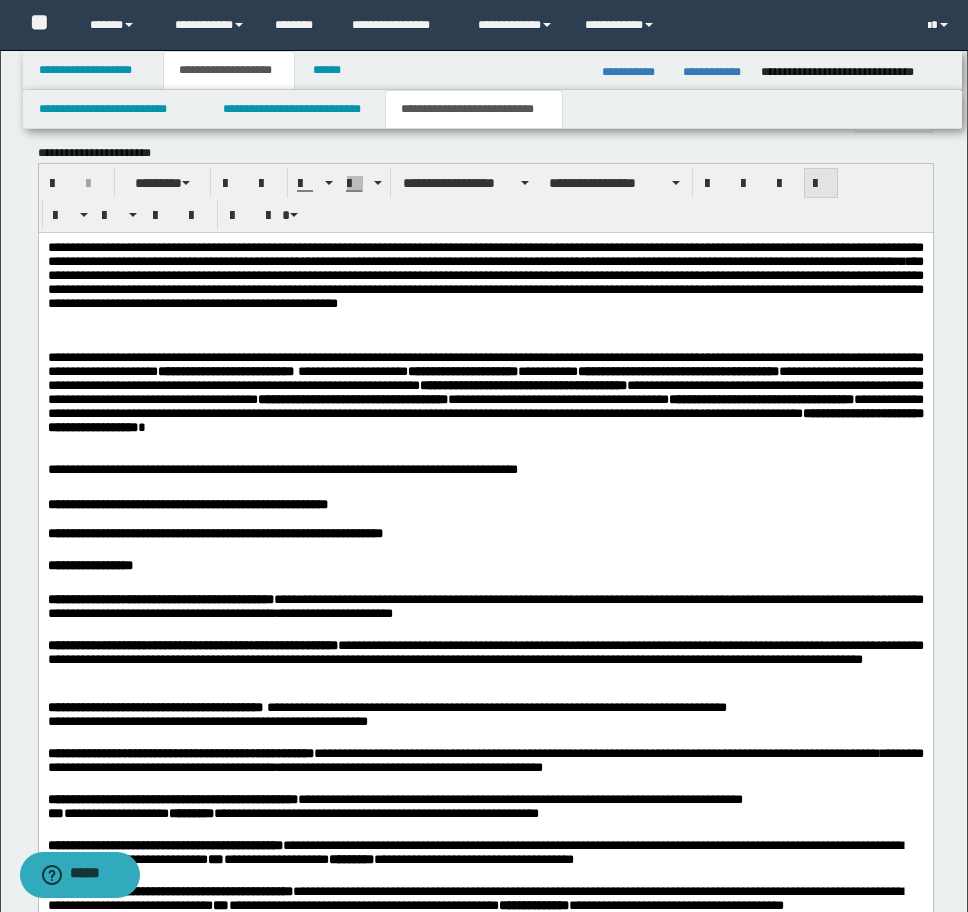 click at bounding box center (821, 183) 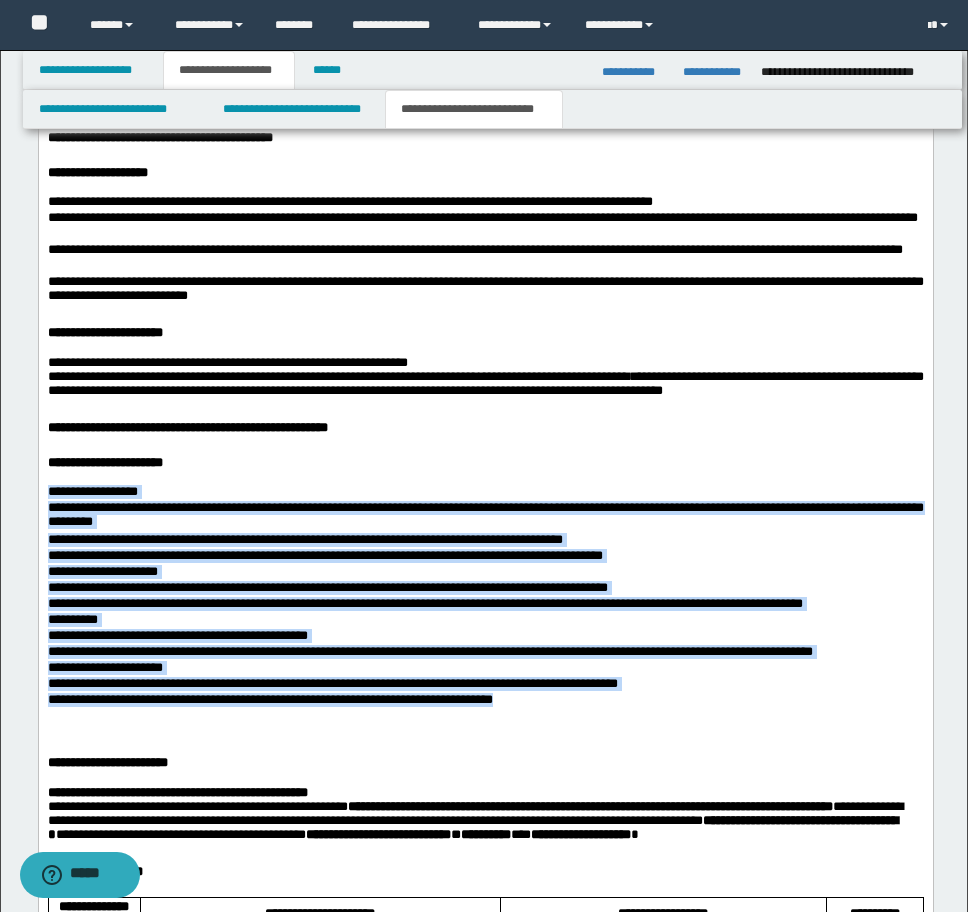 scroll, scrollTop: 3321, scrollLeft: 0, axis: vertical 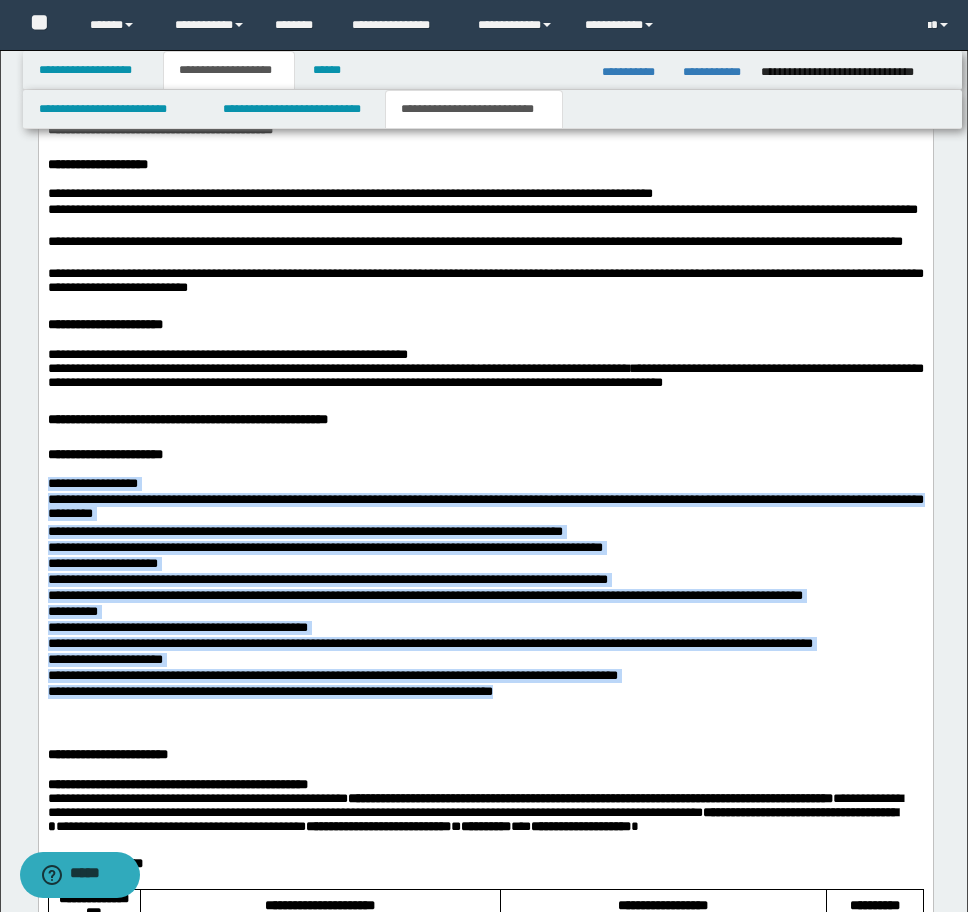 click on "**********" at bounding box center [485, 485] 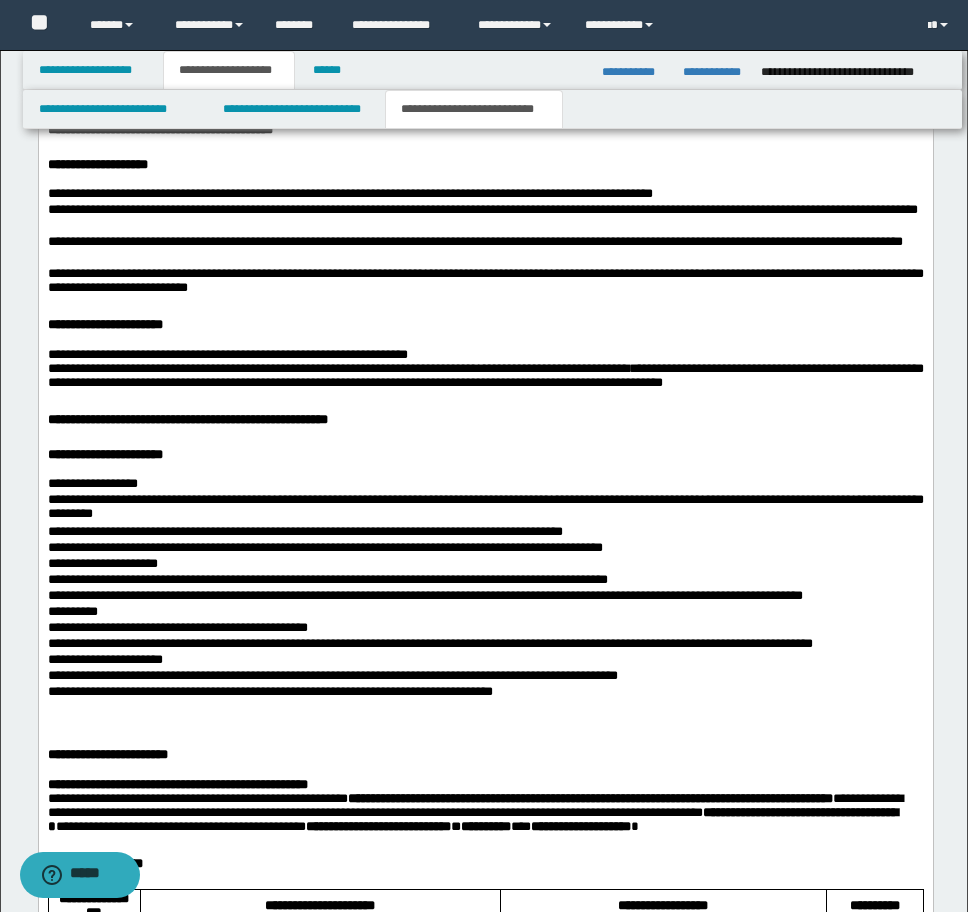 click on "**********" at bounding box center (485, 485) 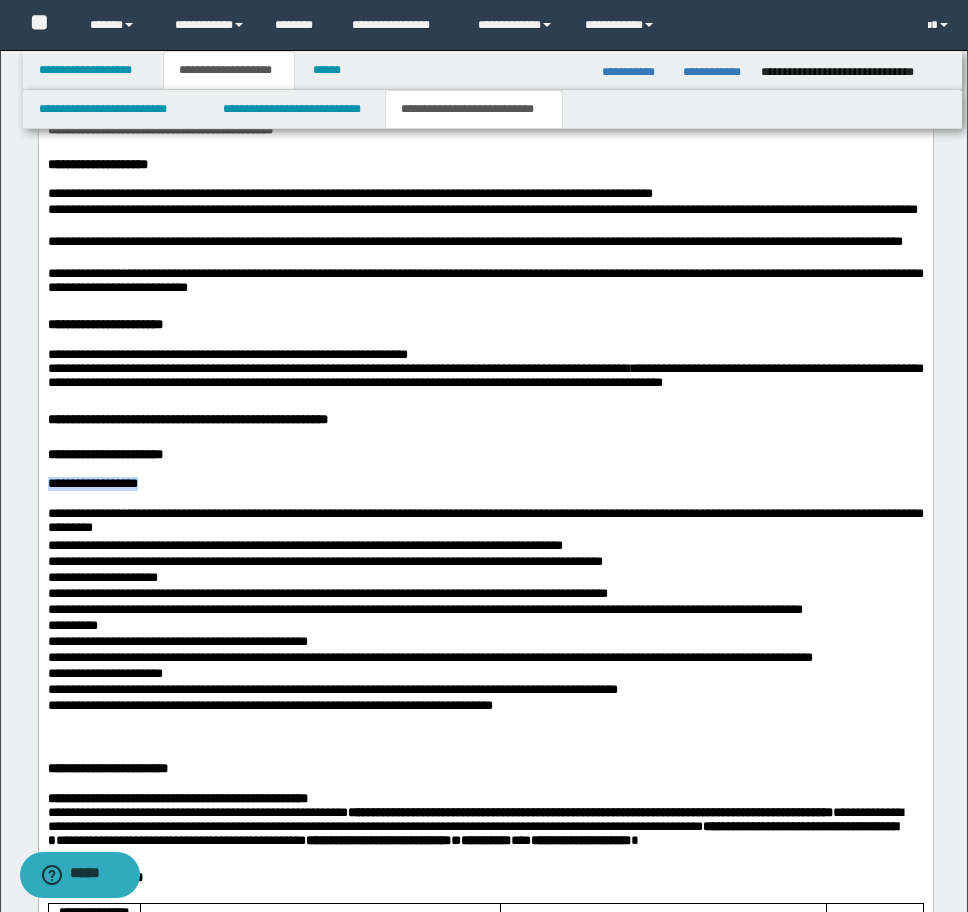 drag, startPoint x: 165, startPoint y: 566, endPoint x: 47, endPoint y: -497, distance: 1069.5293 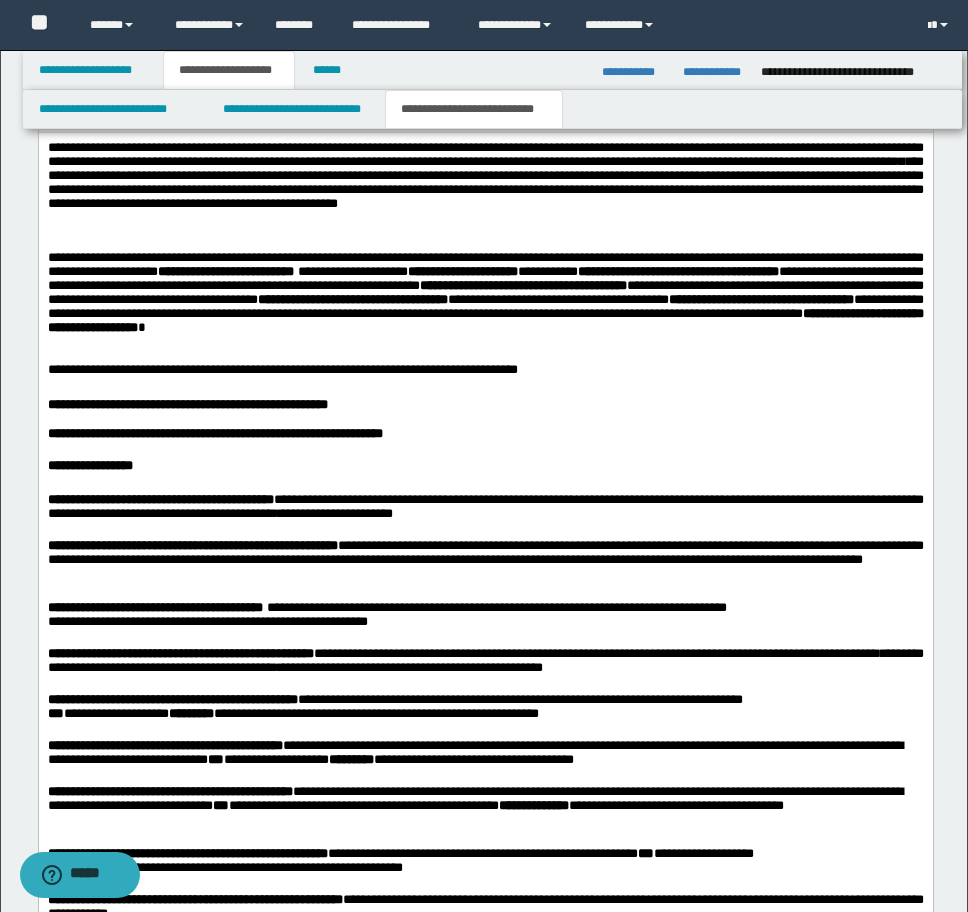 scroll, scrollTop: 2021, scrollLeft: 0, axis: vertical 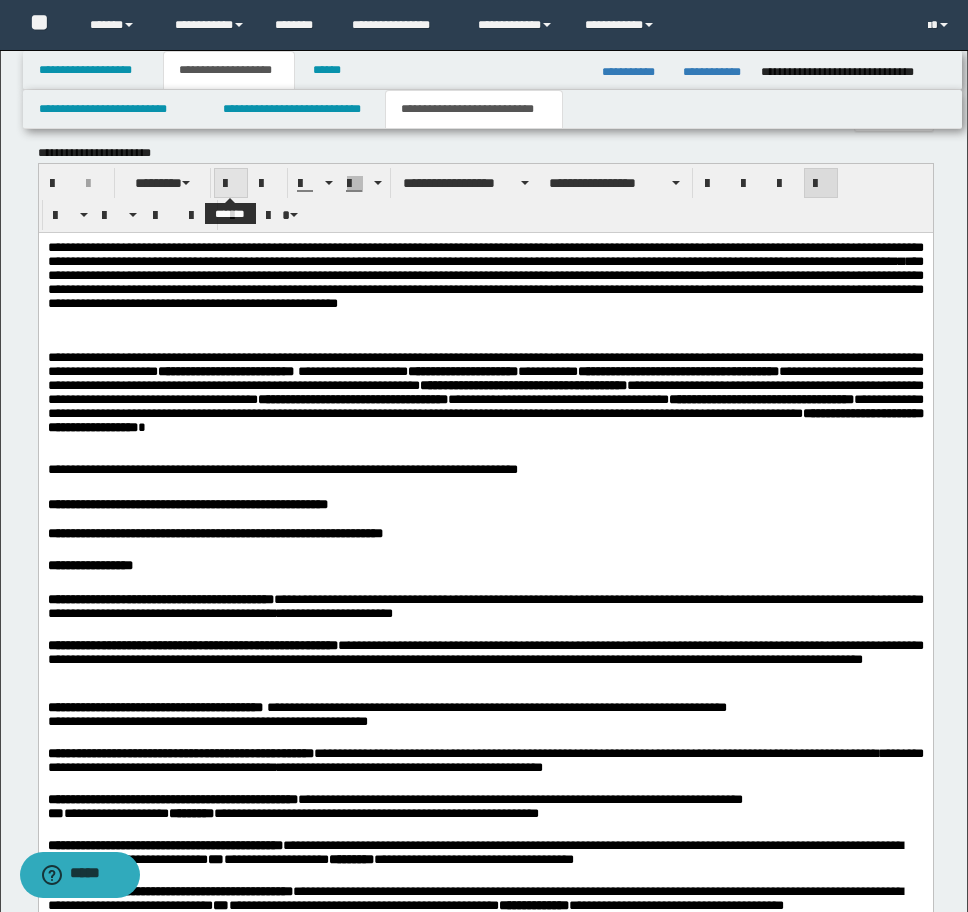 click at bounding box center (231, 184) 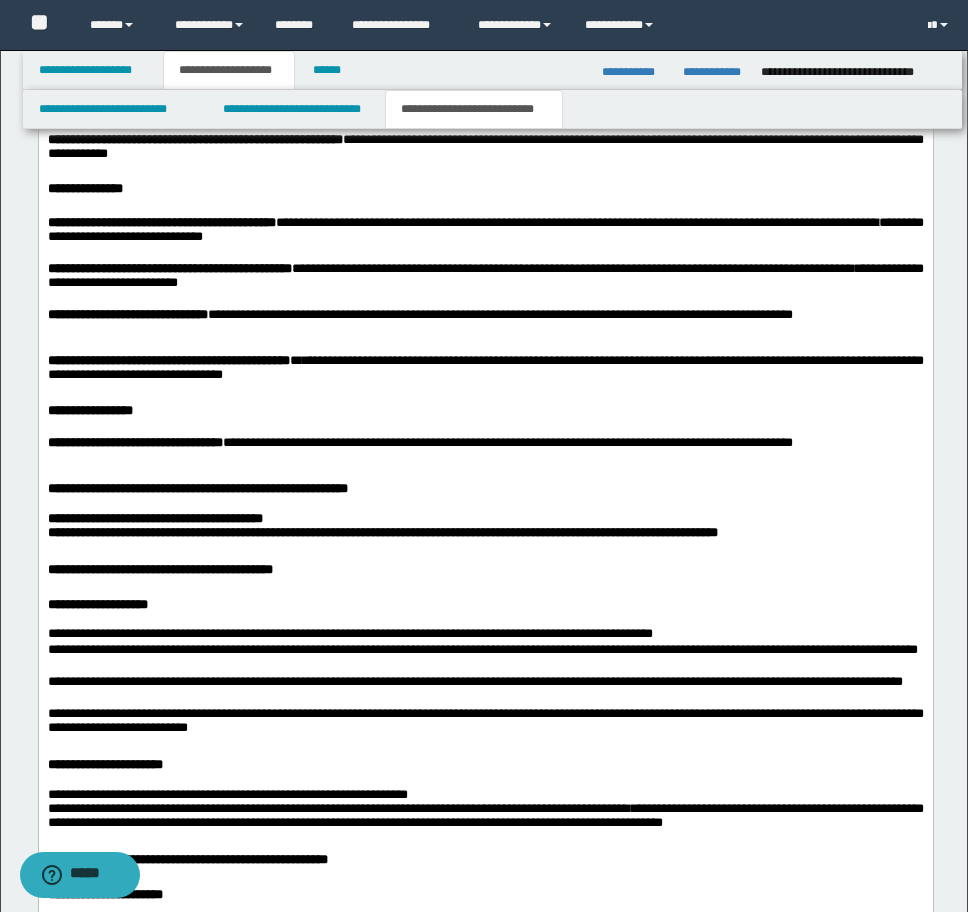 scroll, scrollTop: 3021, scrollLeft: 0, axis: vertical 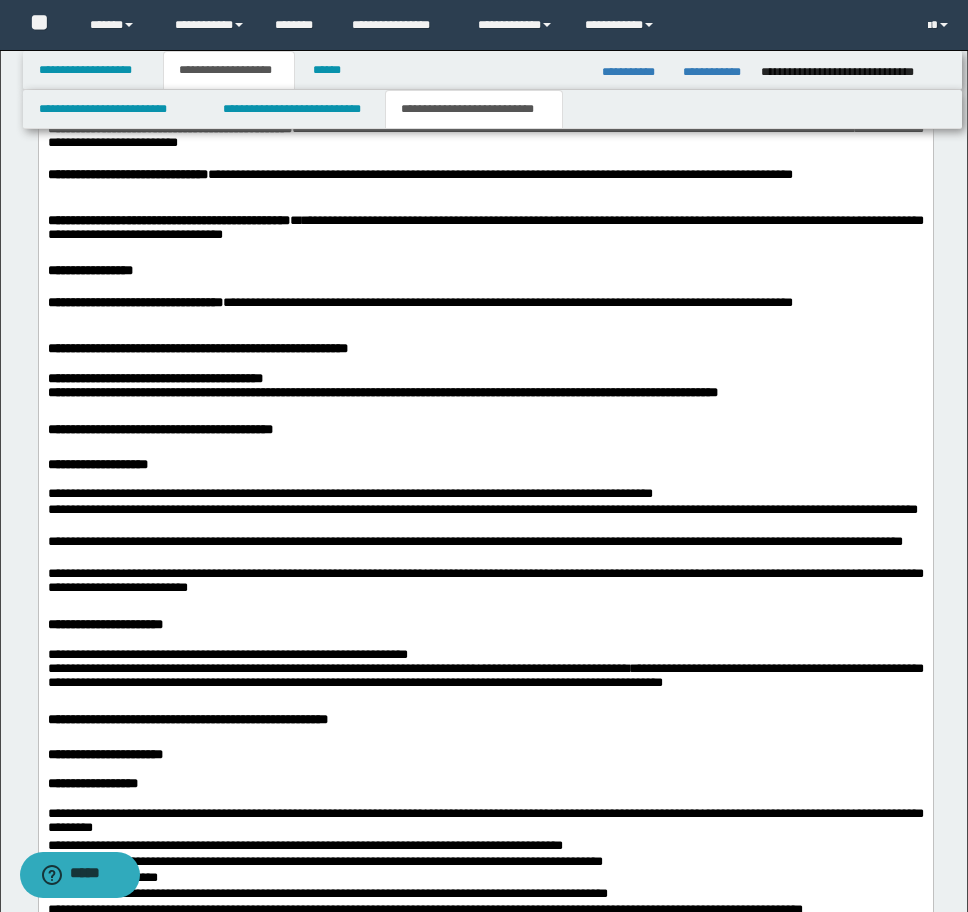 click on "**********" at bounding box center (485, 1177) 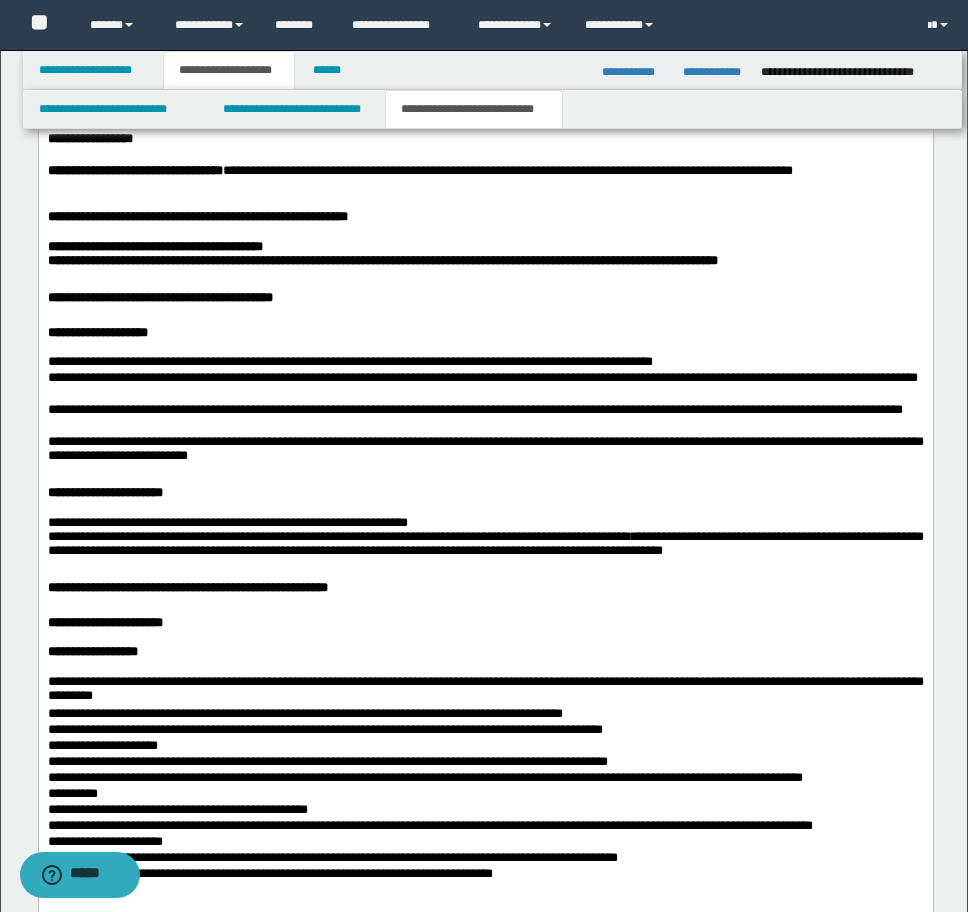 scroll, scrollTop: 3221, scrollLeft: 0, axis: vertical 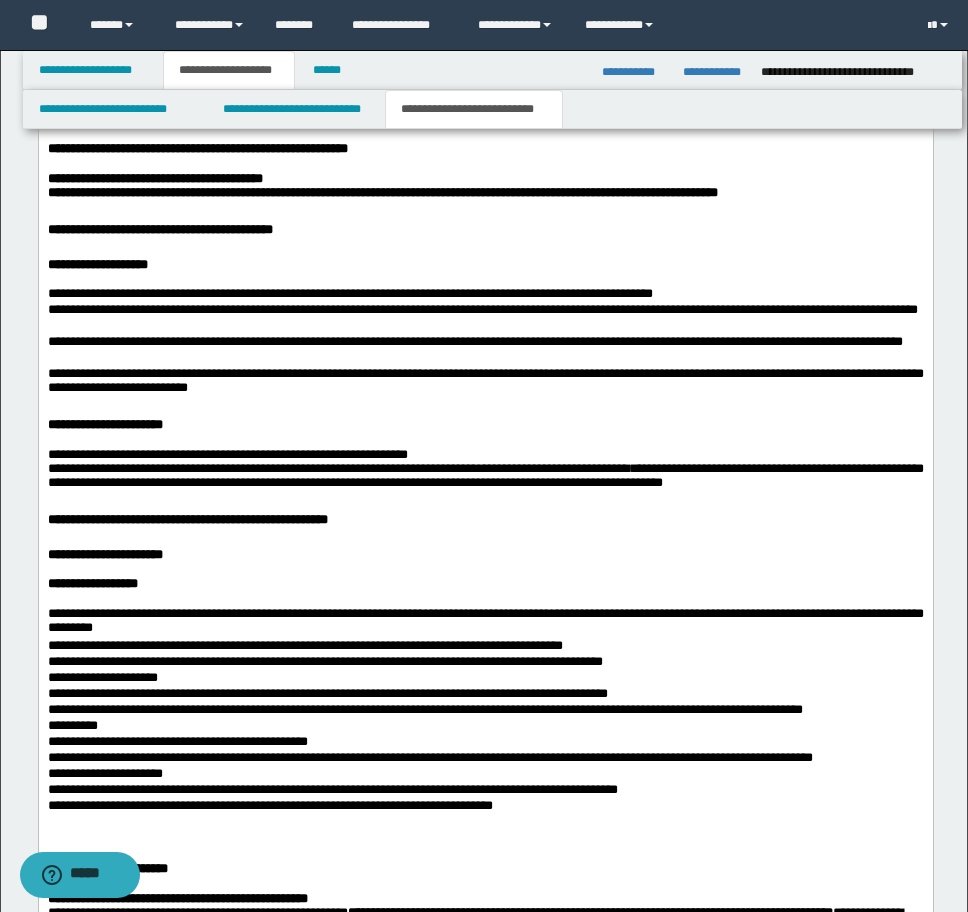 click on "**********" at bounding box center [485, 977] 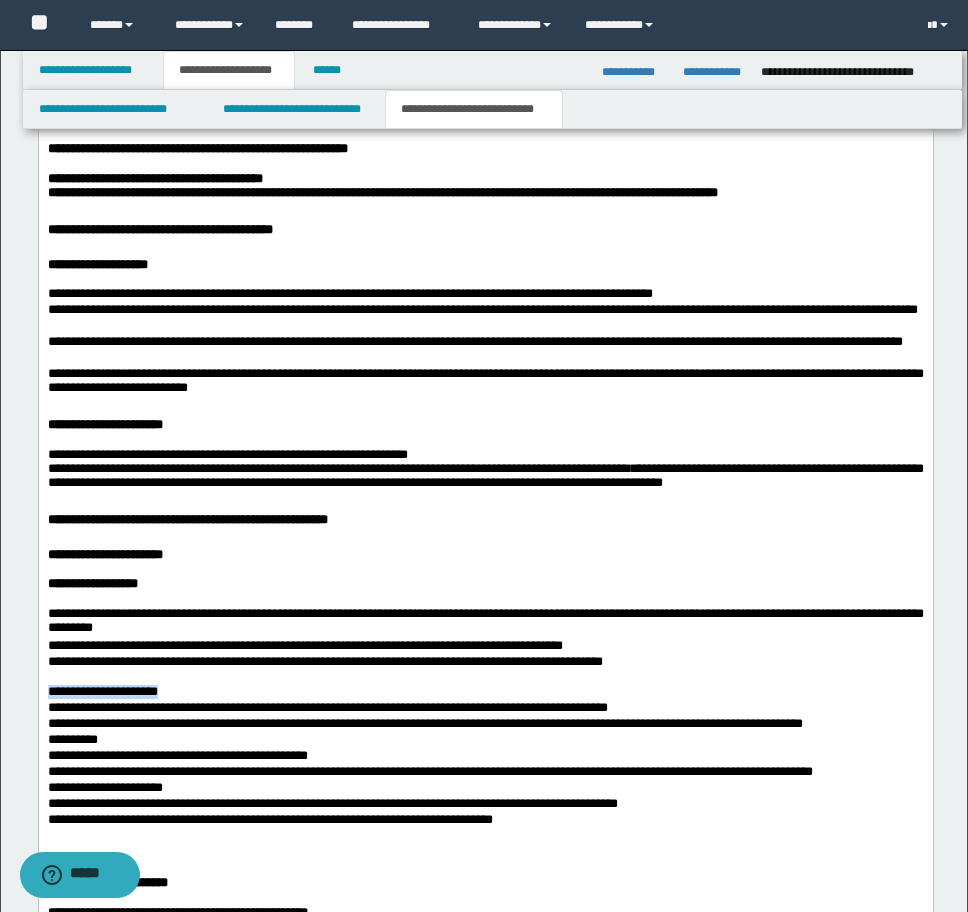 drag, startPoint x: 179, startPoint y: 778, endPoint x: 68, endPoint y: -211, distance: 995.20953 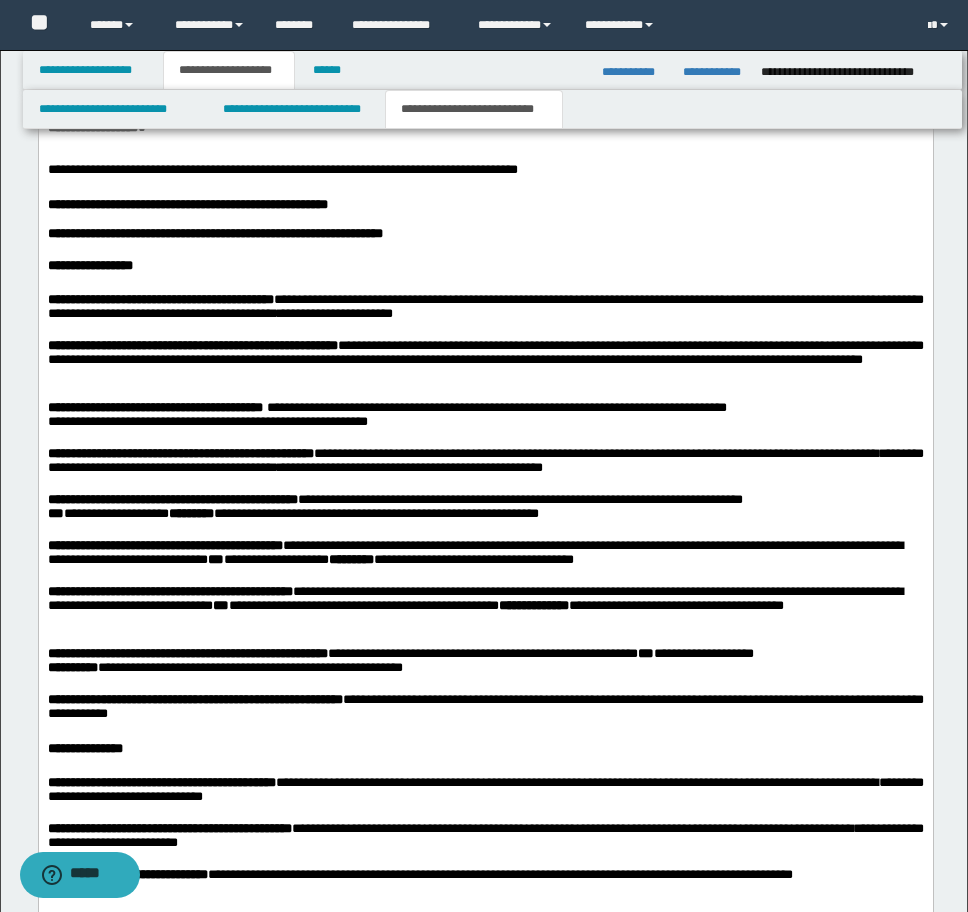 scroll, scrollTop: 1821, scrollLeft: 0, axis: vertical 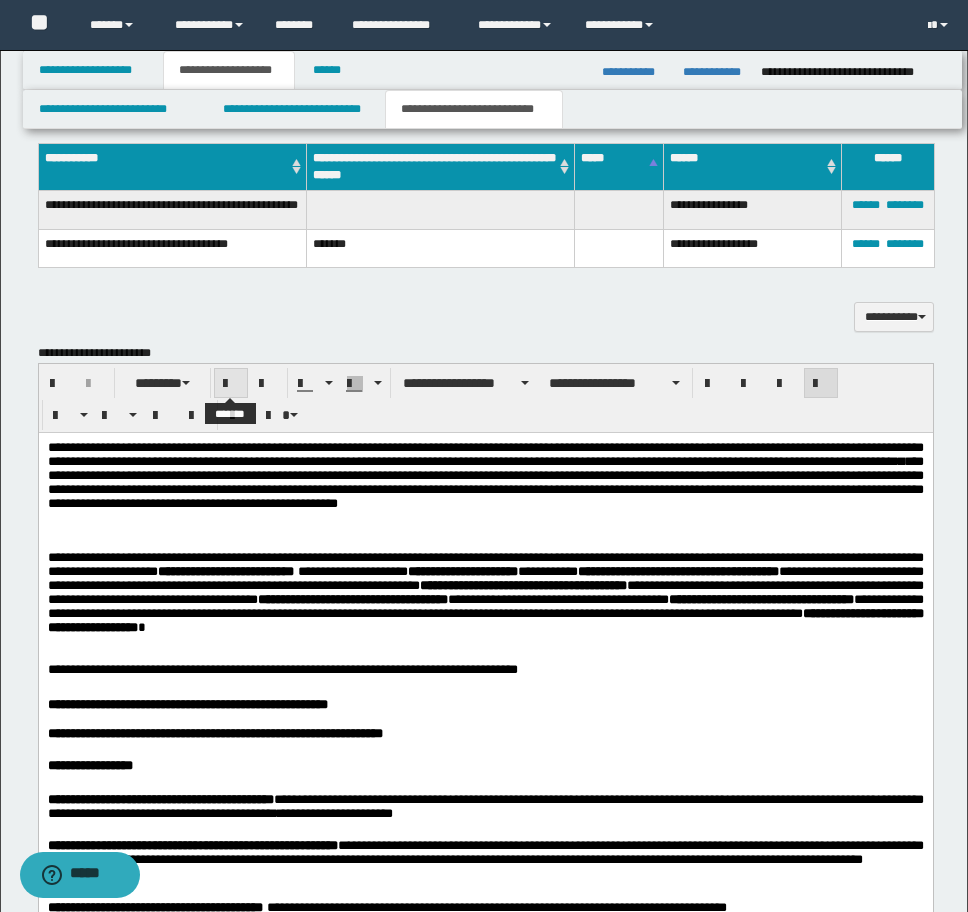 click at bounding box center [231, 384] 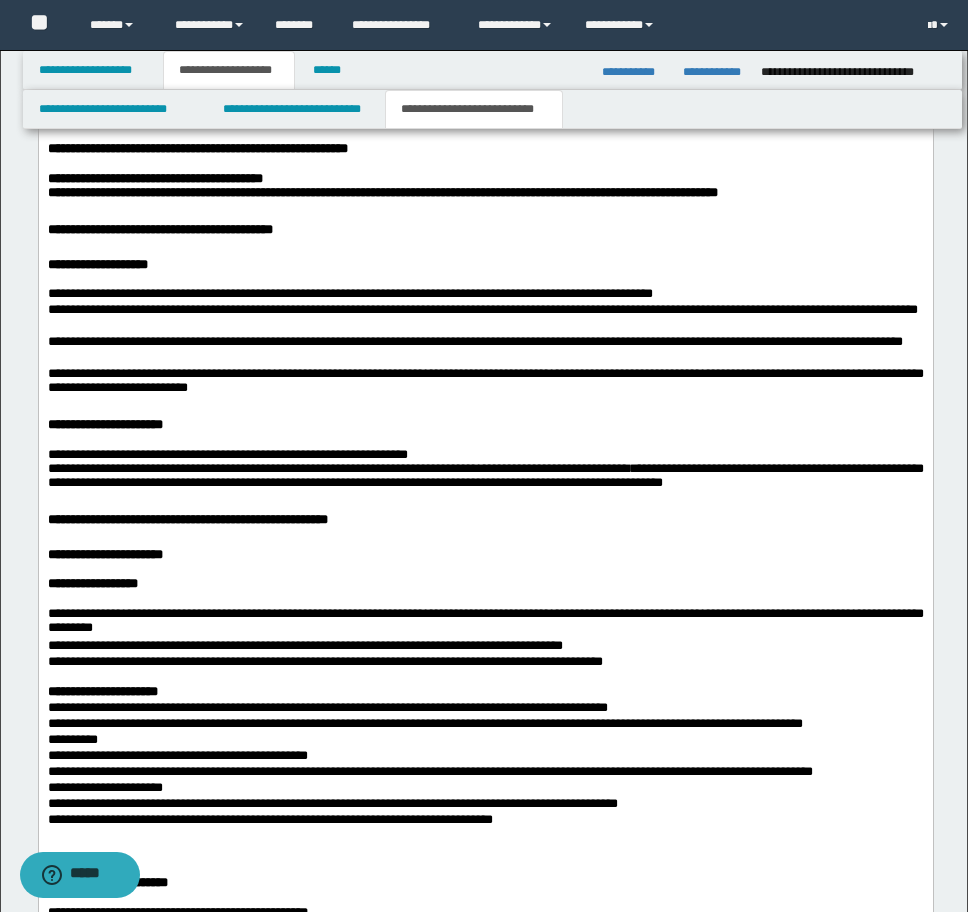 scroll, scrollTop: 3321, scrollLeft: 0, axis: vertical 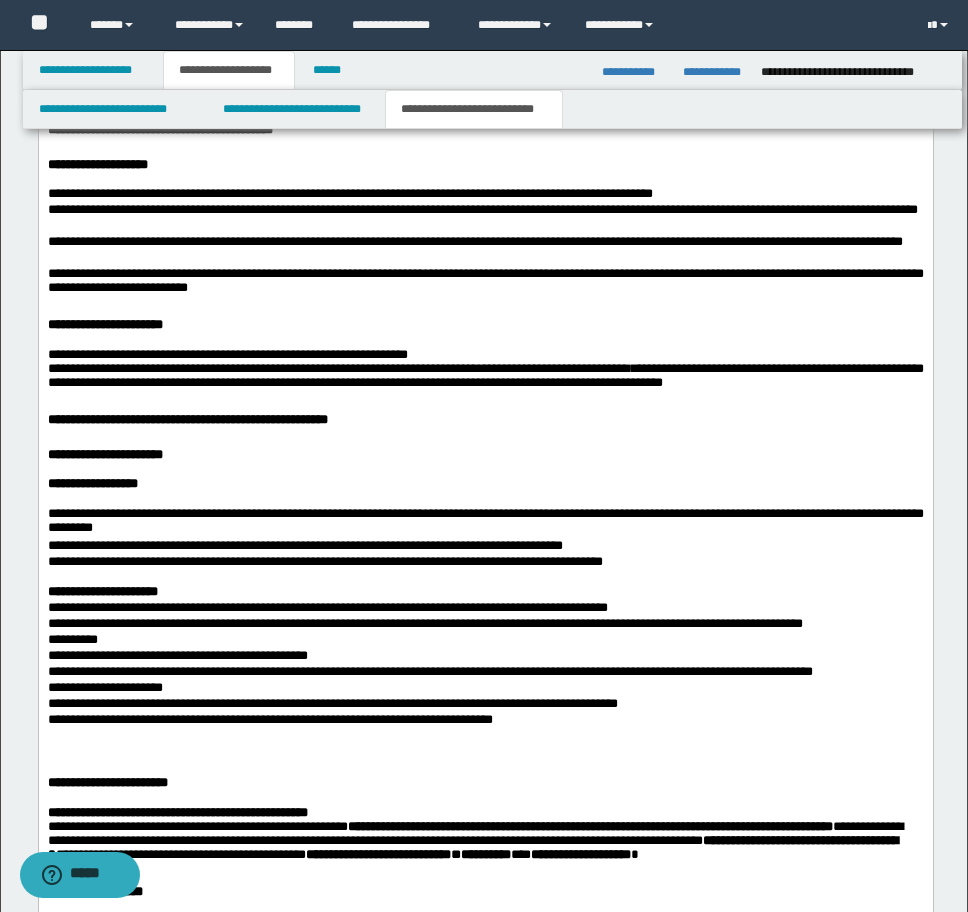 click on "**********" at bounding box center (485, 884) 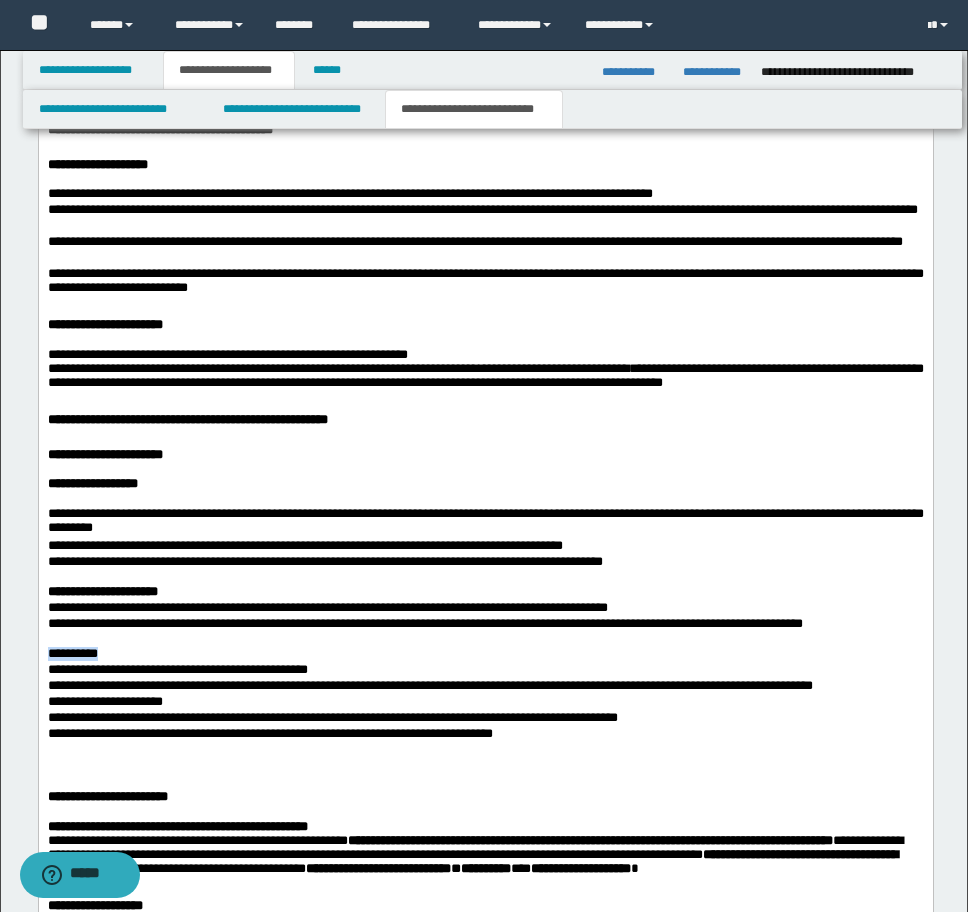 drag, startPoint x: 90, startPoint y: 741, endPoint x: 24, endPoint y: 740, distance: 66.007576 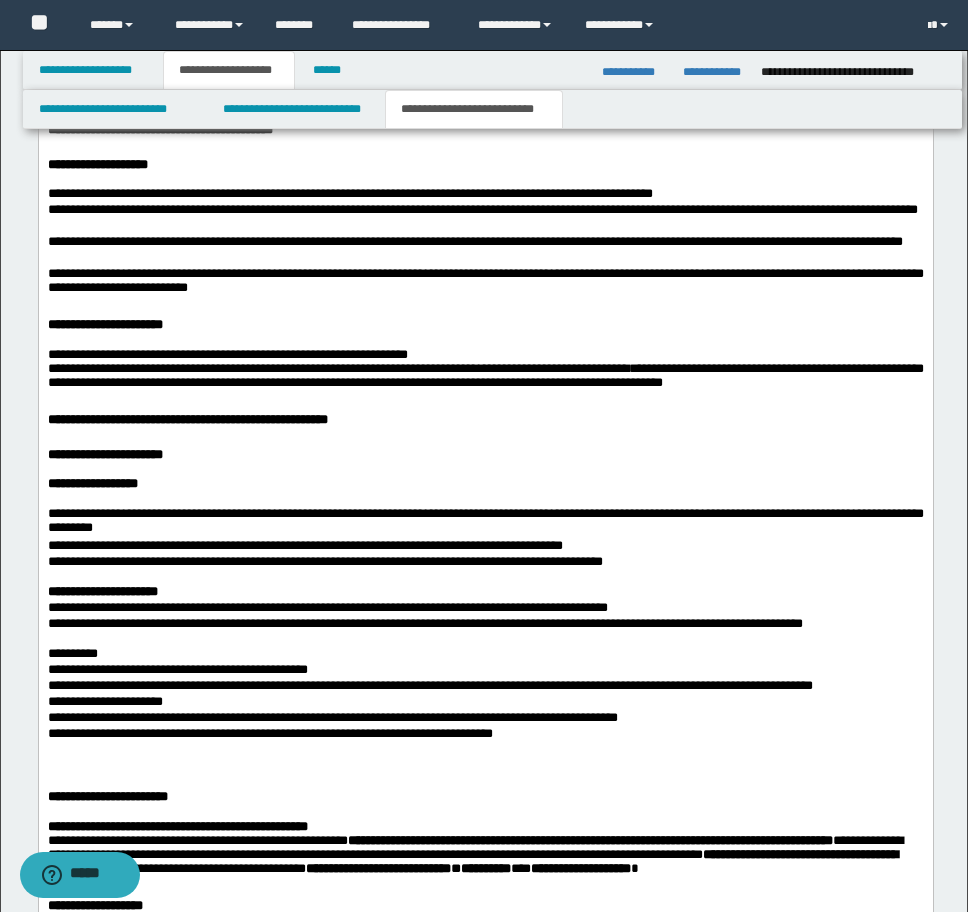 click on "**********" at bounding box center (485, 703) 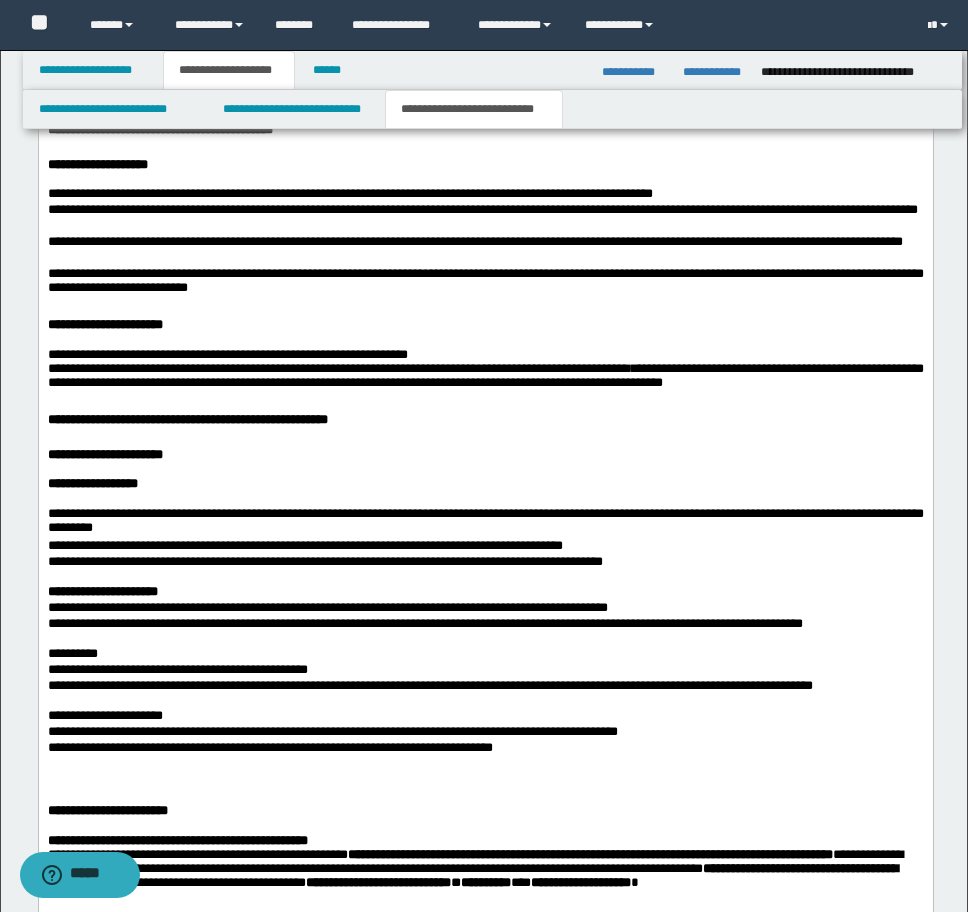 click on "**********" at bounding box center (485, 898) 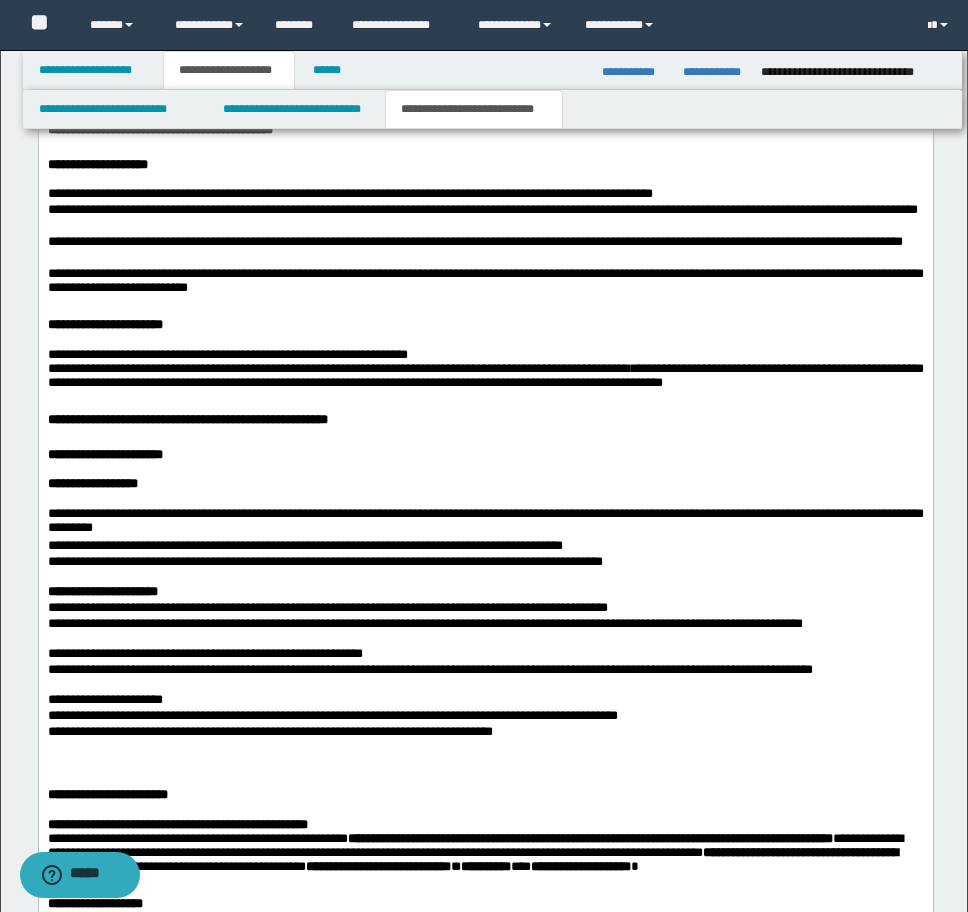 click on "**********" at bounding box center (485, 671) 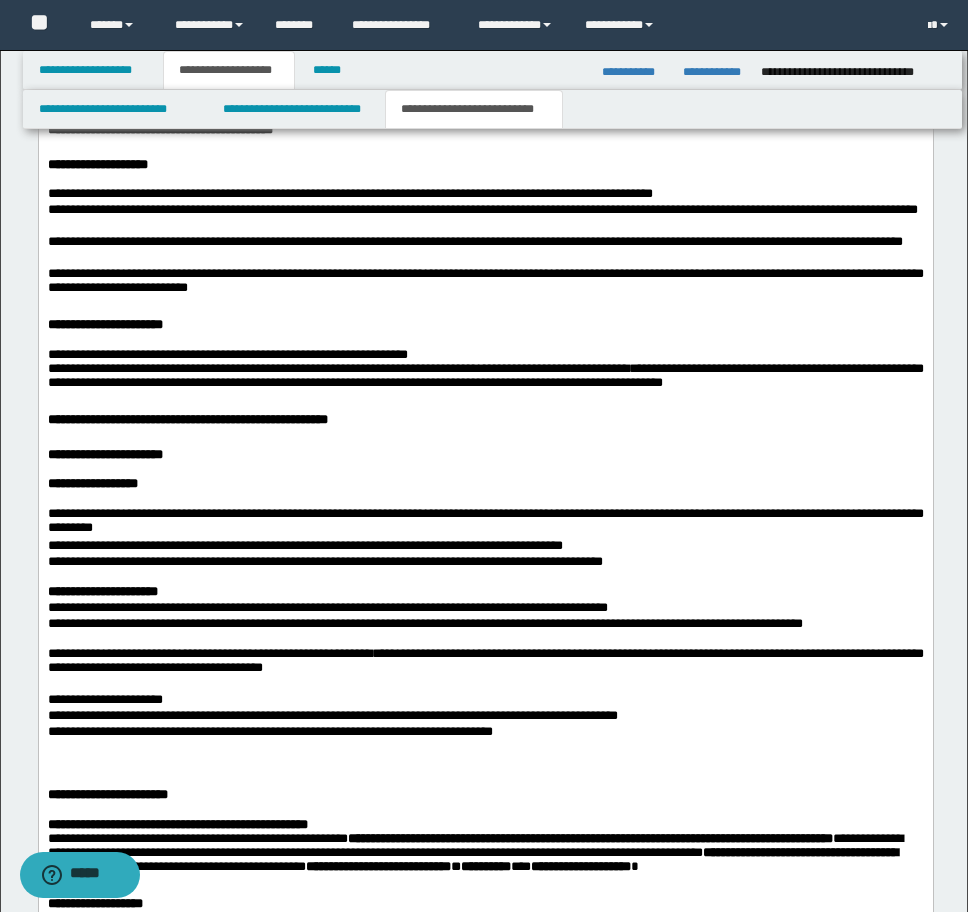 click on "**********" at bounding box center [485, 609] 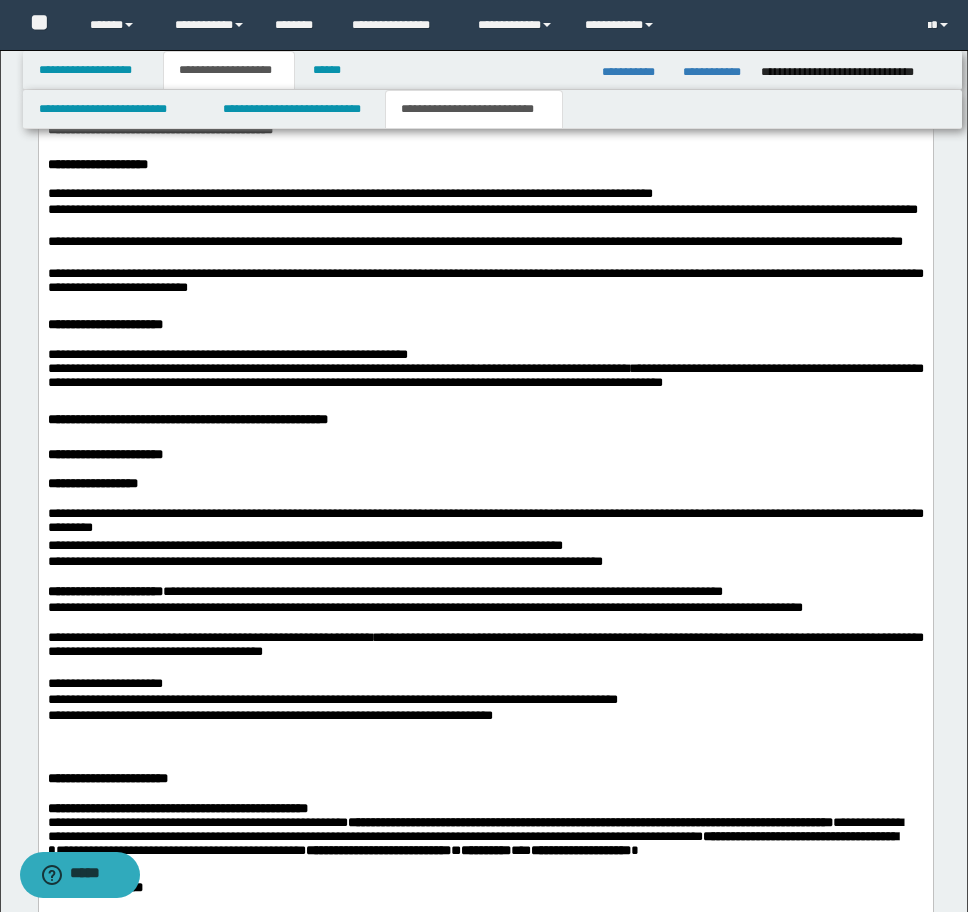 click on "**********" at bounding box center [485, 609] 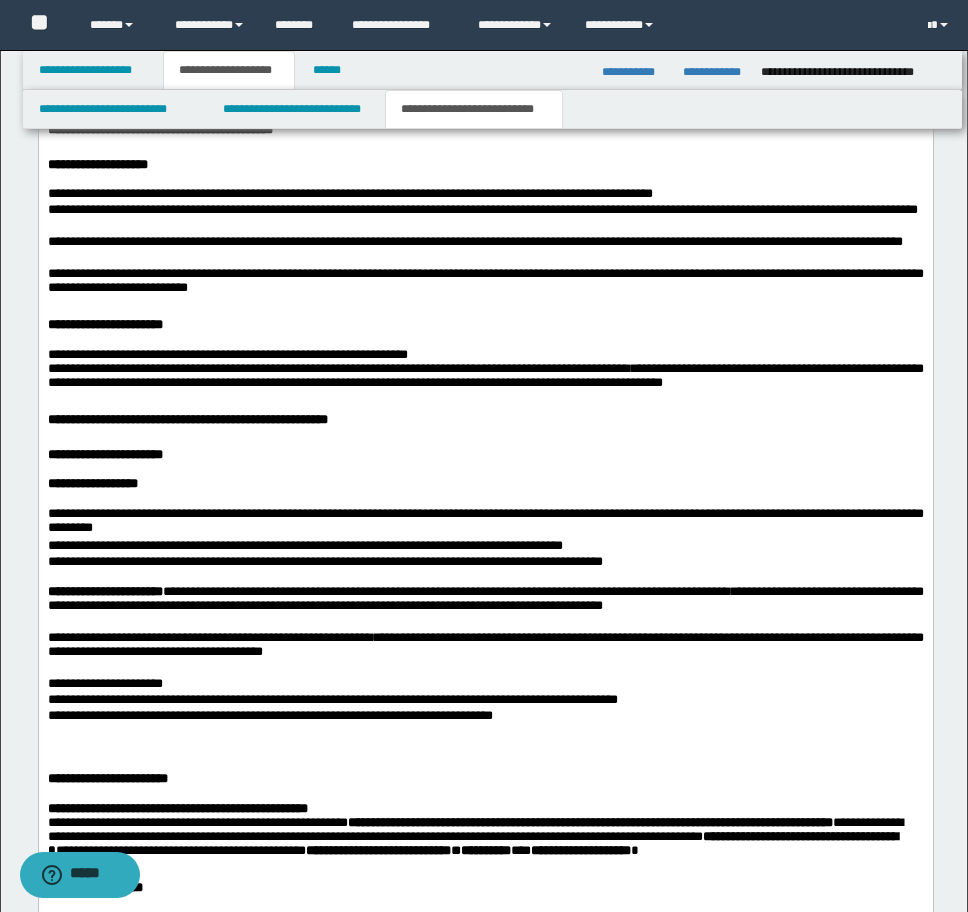 click on "**********" at bounding box center (485, 717) 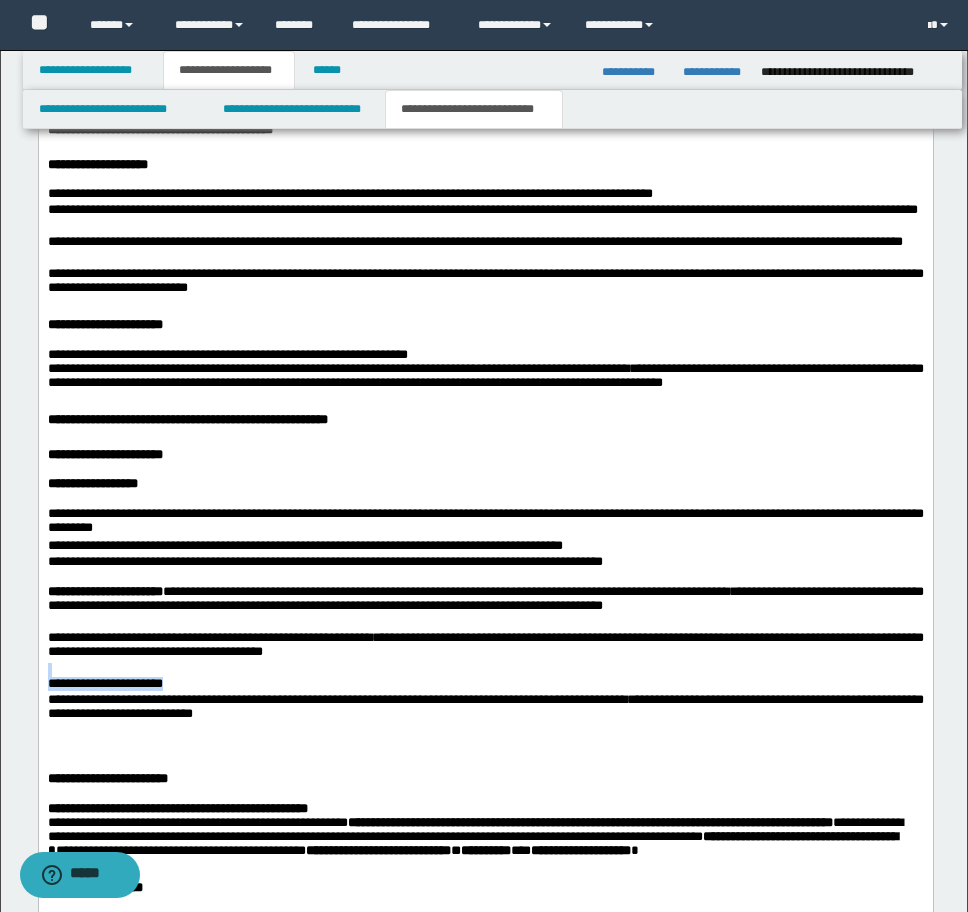 drag, startPoint x: 189, startPoint y: 775, endPoint x: 23, endPoint y: 763, distance: 166.43317 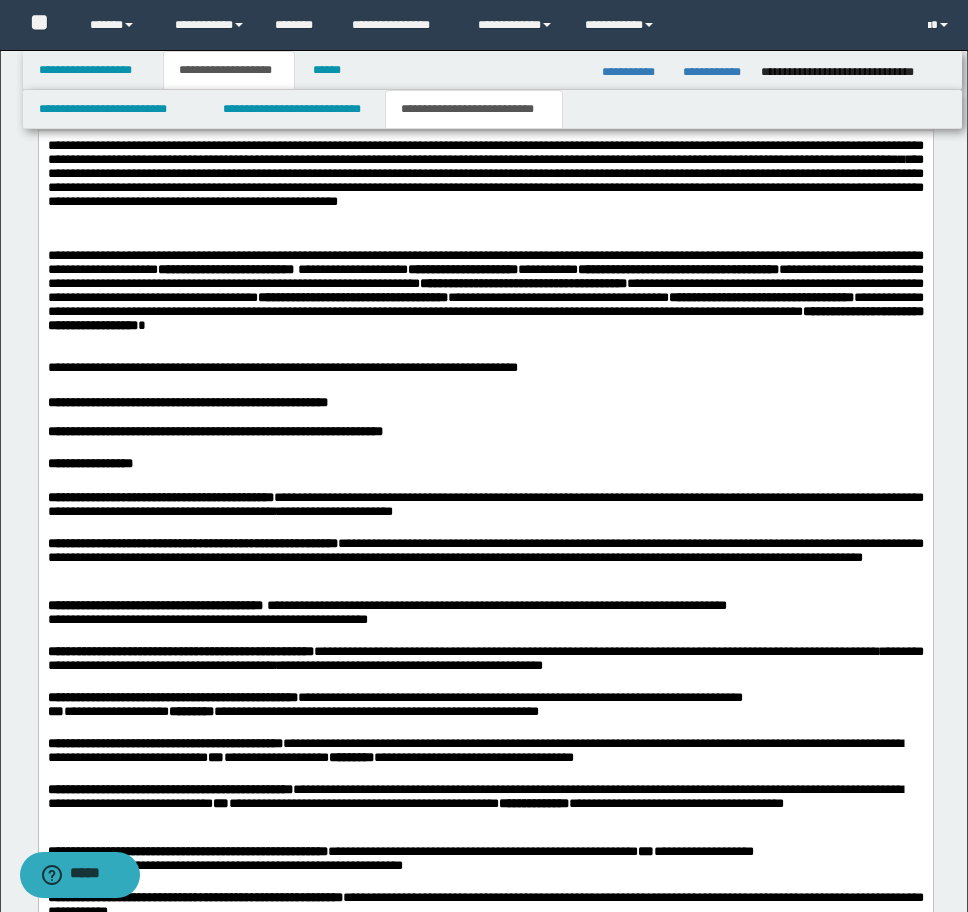 scroll, scrollTop: 1921, scrollLeft: 0, axis: vertical 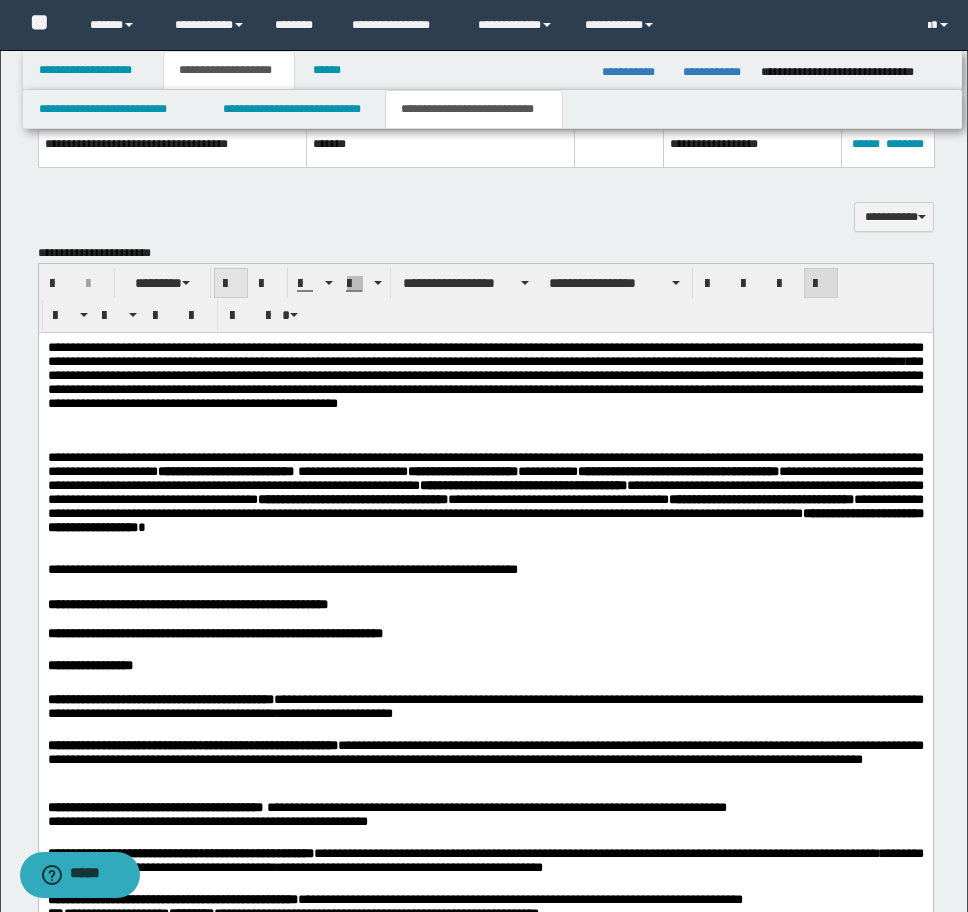 drag, startPoint x: 234, startPoint y: 274, endPoint x: 317, endPoint y: 313, distance: 91.706055 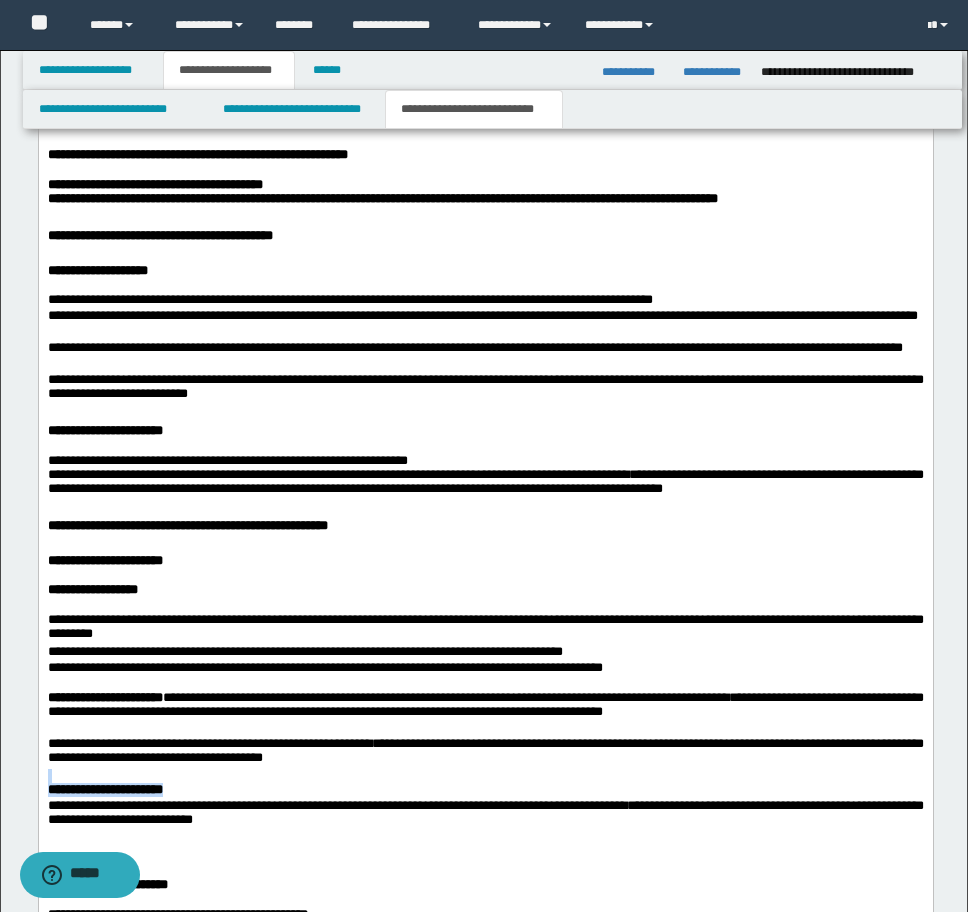 scroll, scrollTop: 3221, scrollLeft: 0, axis: vertical 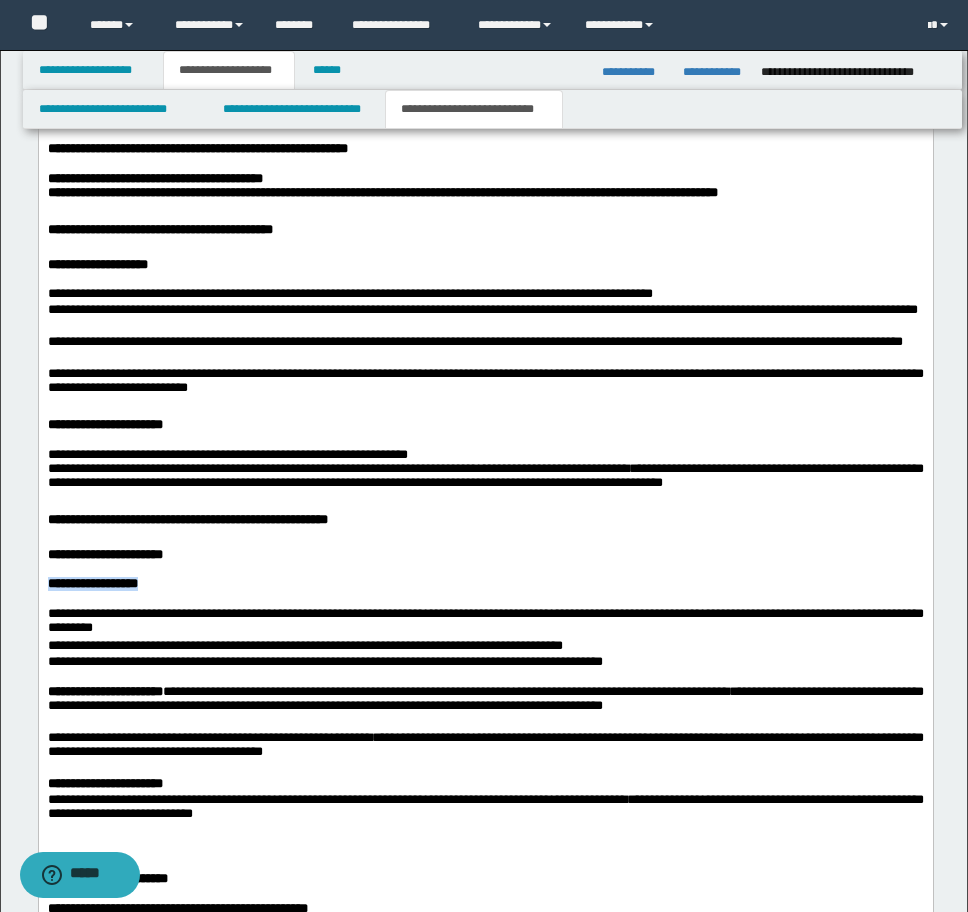 drag, startPoint x: 153, startPoint y: 666, endPoint x: 11, endPoint y: 665, distance: 142.00352 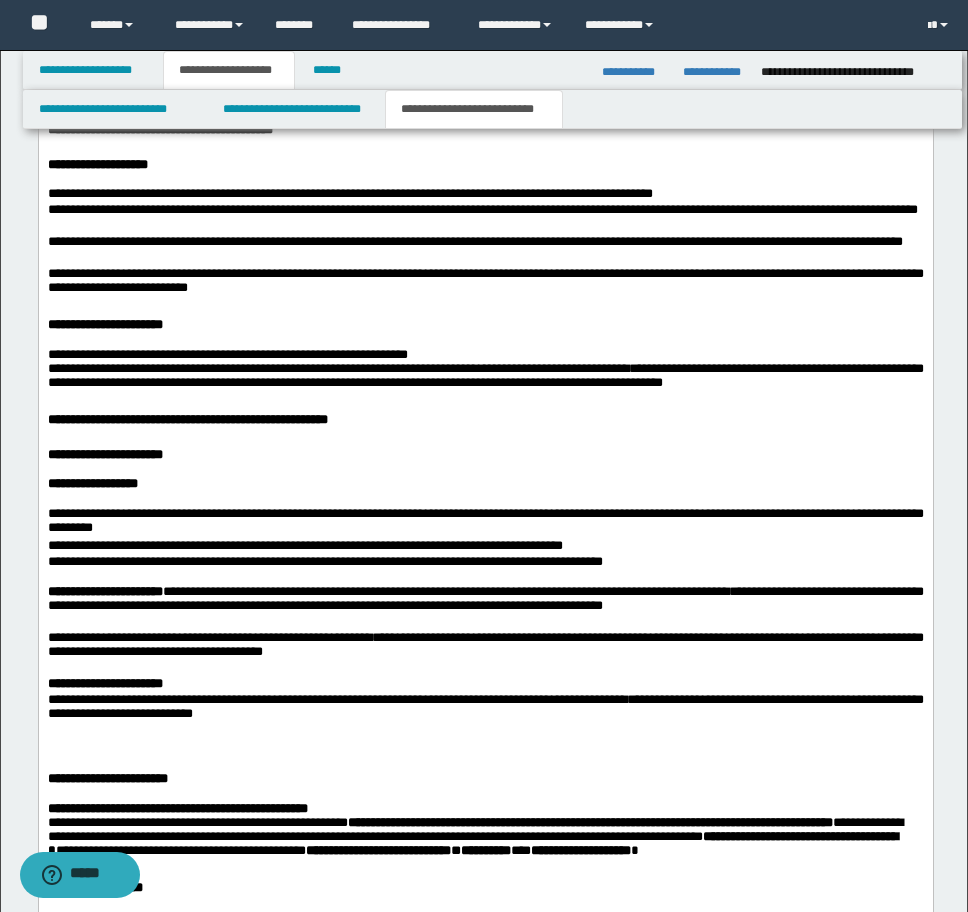 click on "**********" at bounding box center [485, 547] 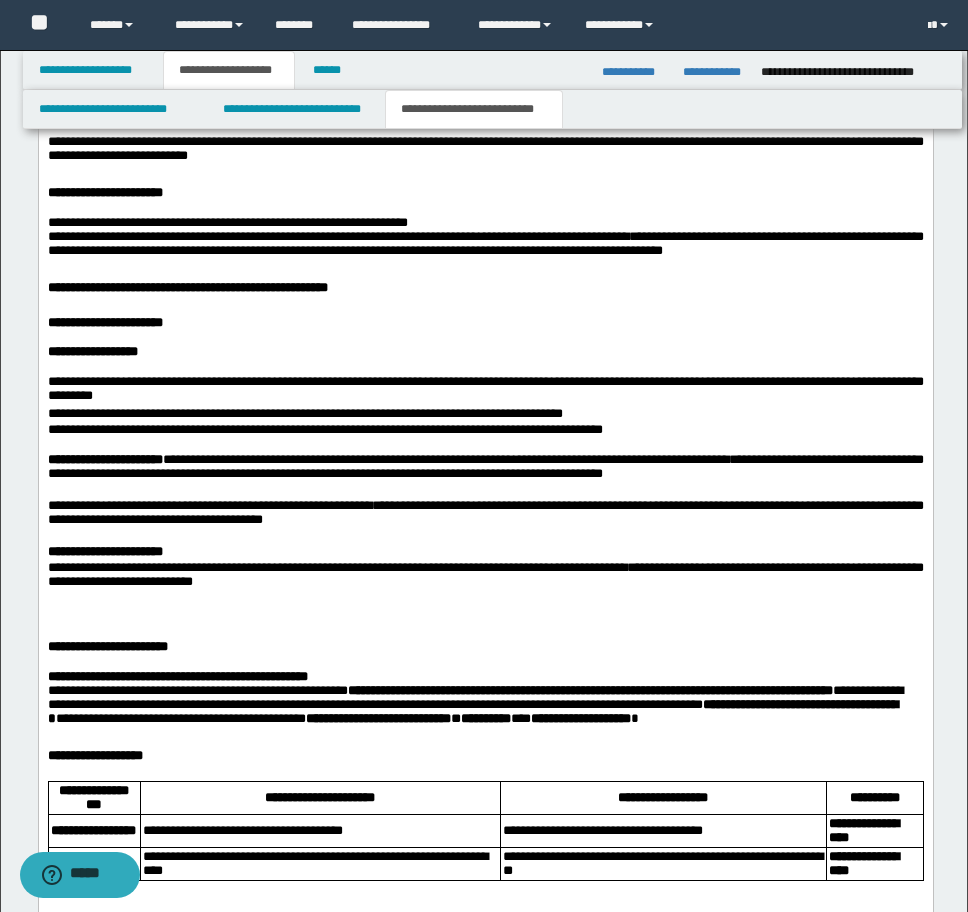 scroll, scrollTop: 3389, scrollLeft: 0, axis: vertical 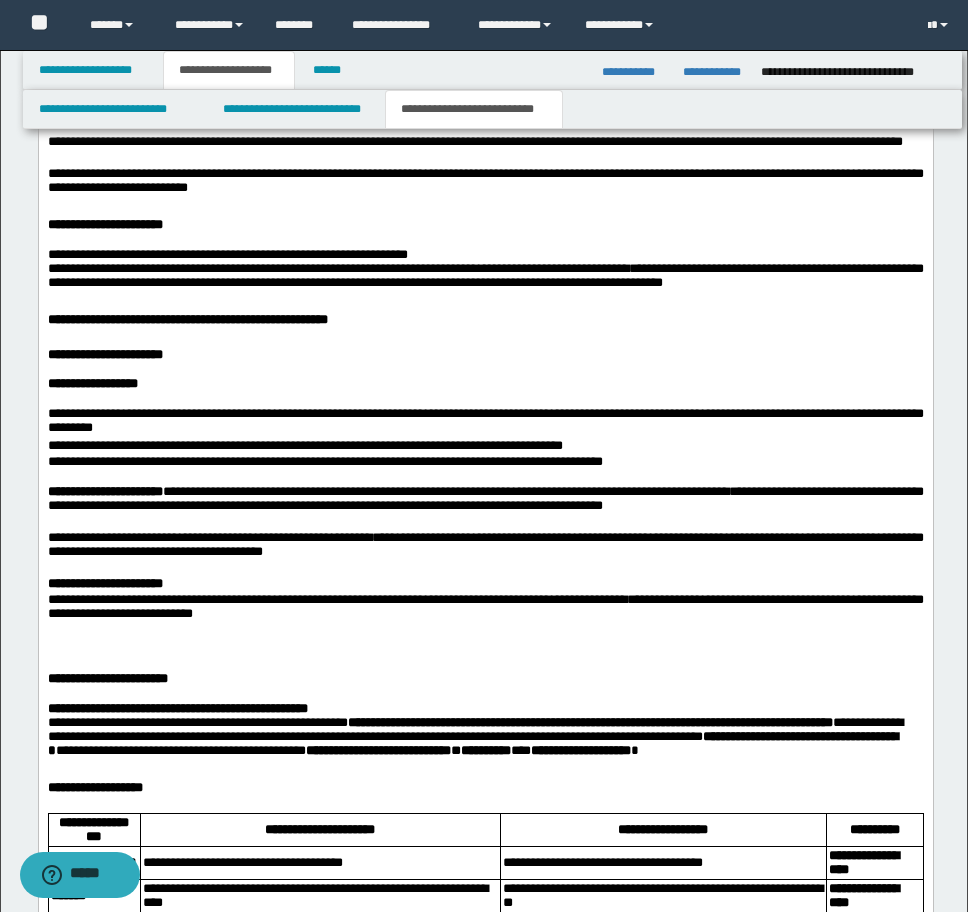 click on "**********" at bounding box center (485, 782) 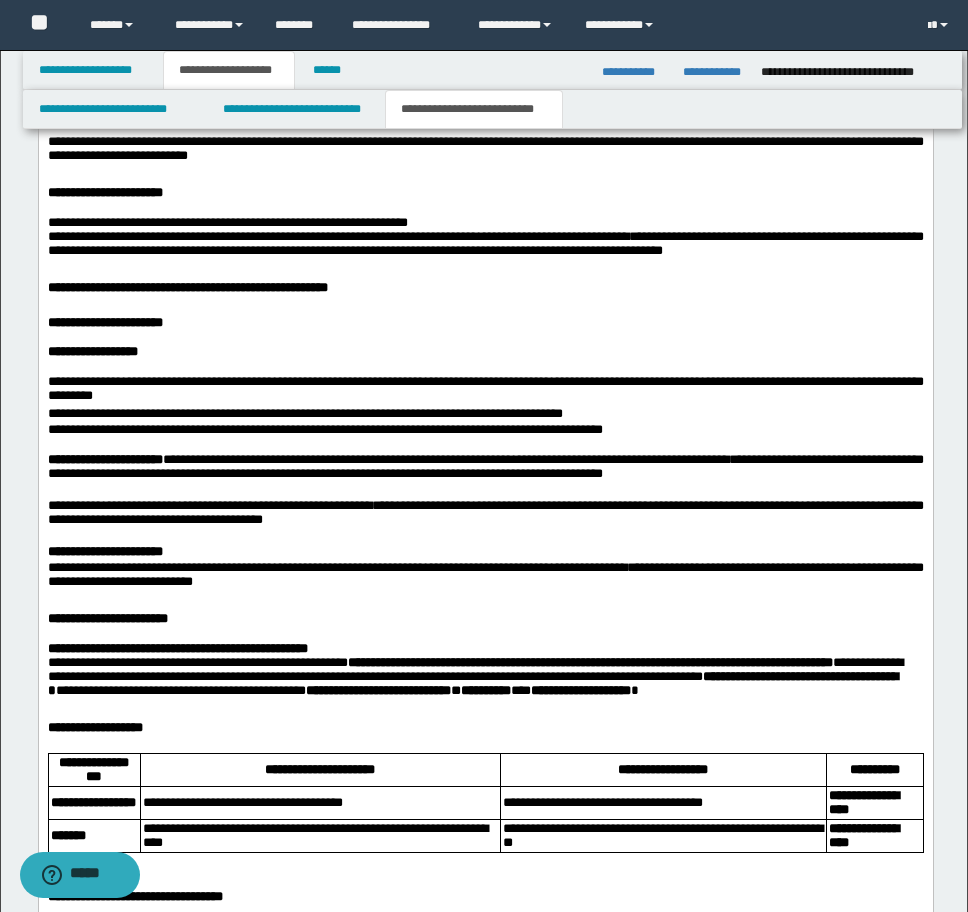 scroll, scrollTop: 3389, scrollLeft: 0, axis: vertical 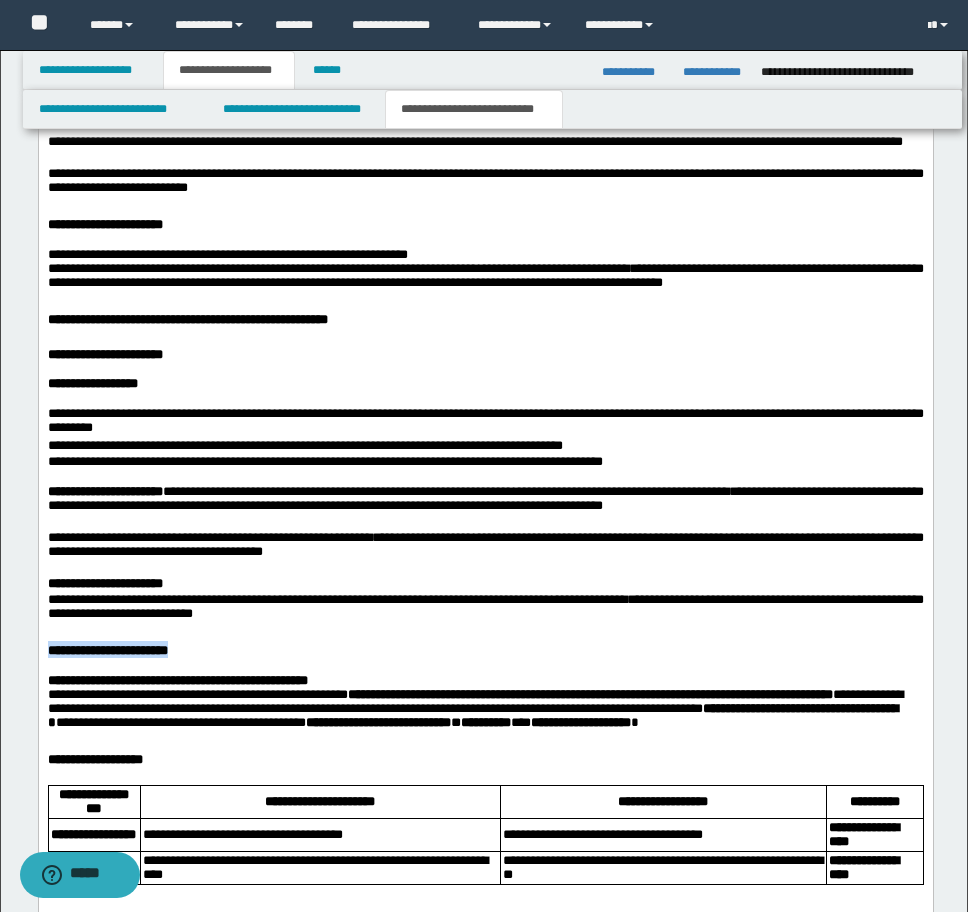 drag, startPoint x: 227, startPoint y: 741, endPoint x: 6, endPoint y: 733, distance: 221.14474 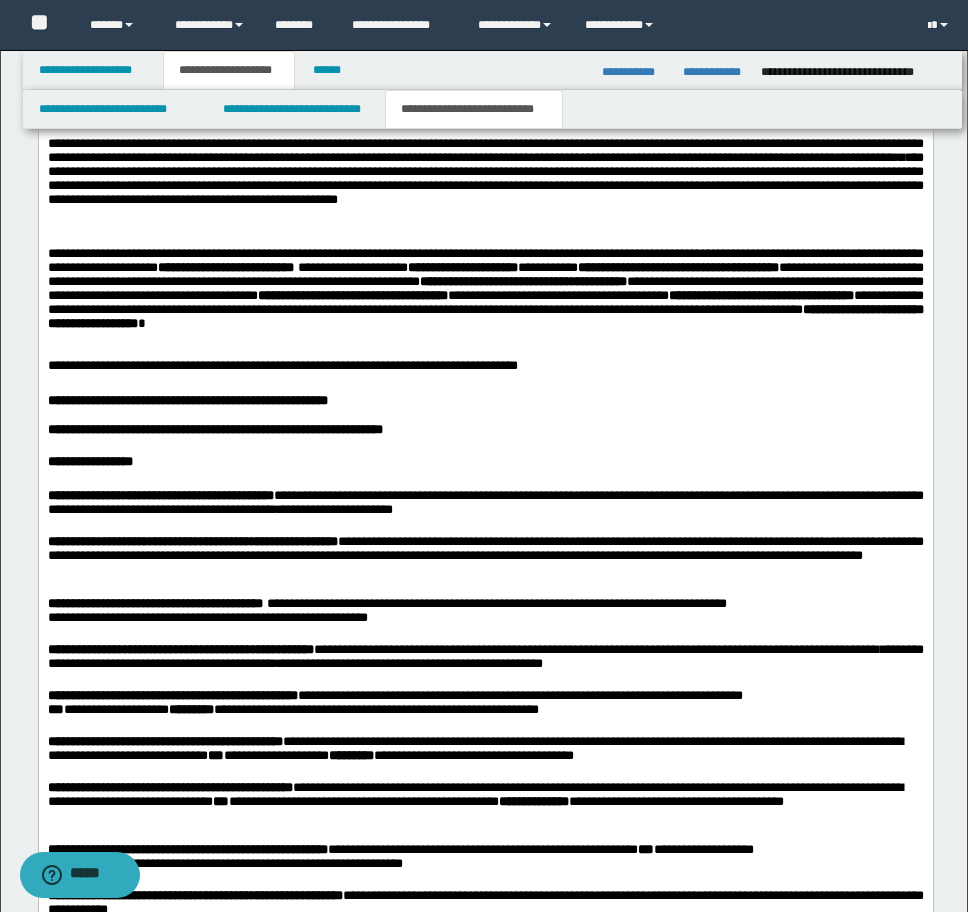 scroll, scrollTop: 1889, scrollLeft: 0, axis: vertical 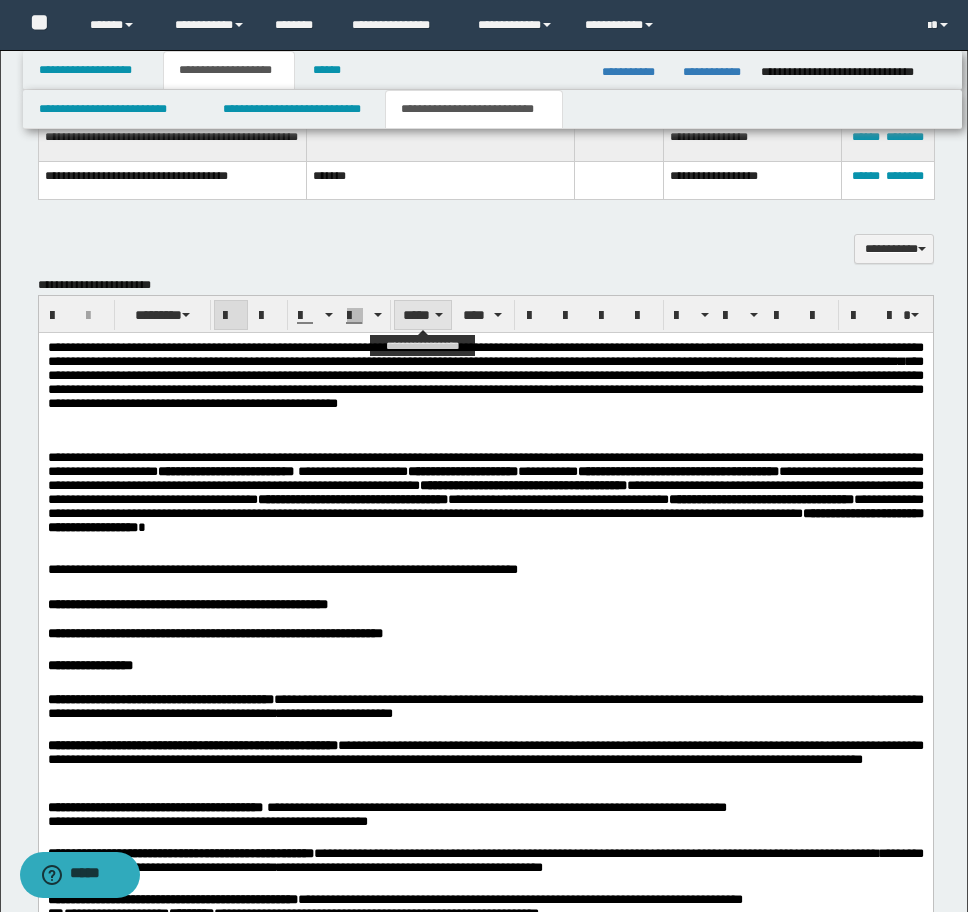 click at bounding box center [439, 315] 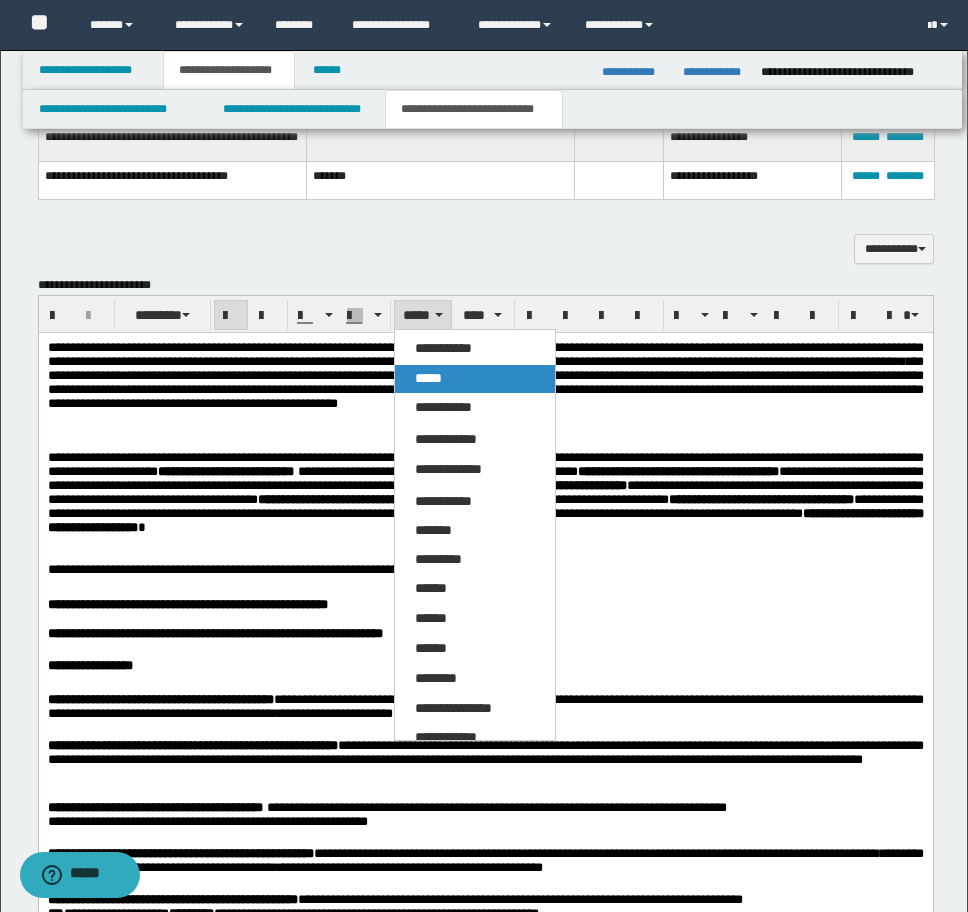 click on "*****" at bounding box center (475, 379) 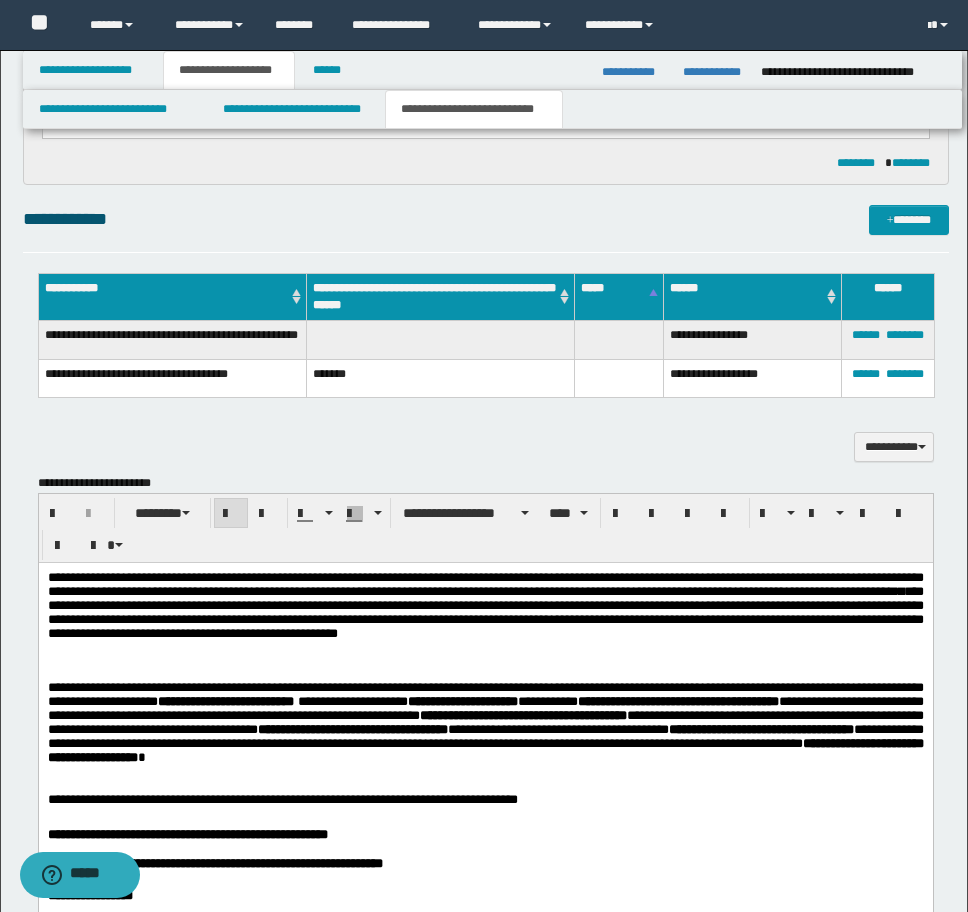 scroll, scrollTop: 1689, scrollLeft: 0, axis: vertical 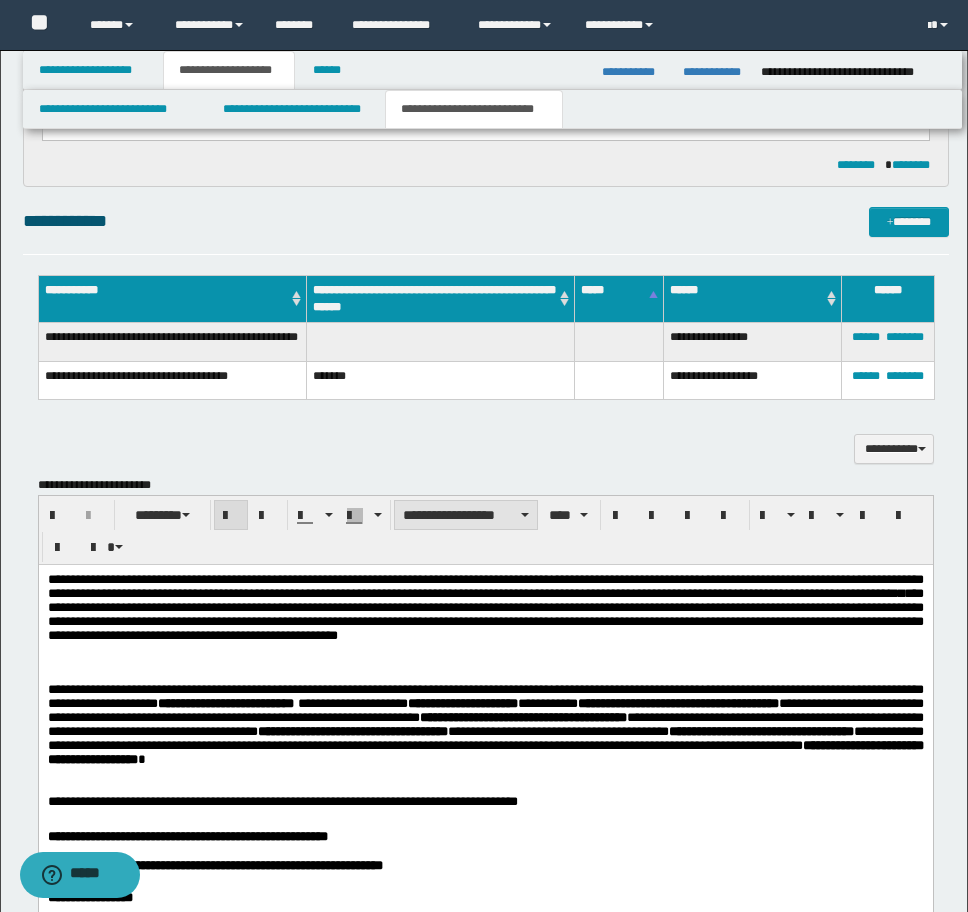 click on "**********" at bounding box center (466, 515) 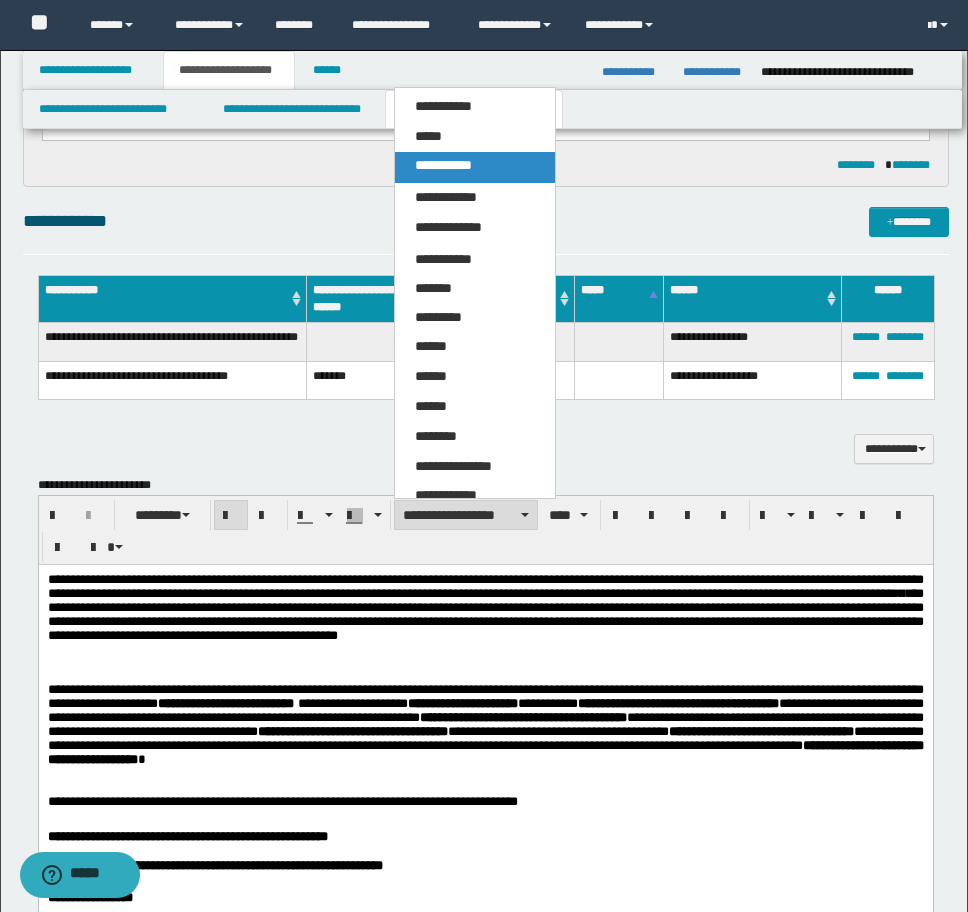 click on "**********" at bounding box center [475, 167] 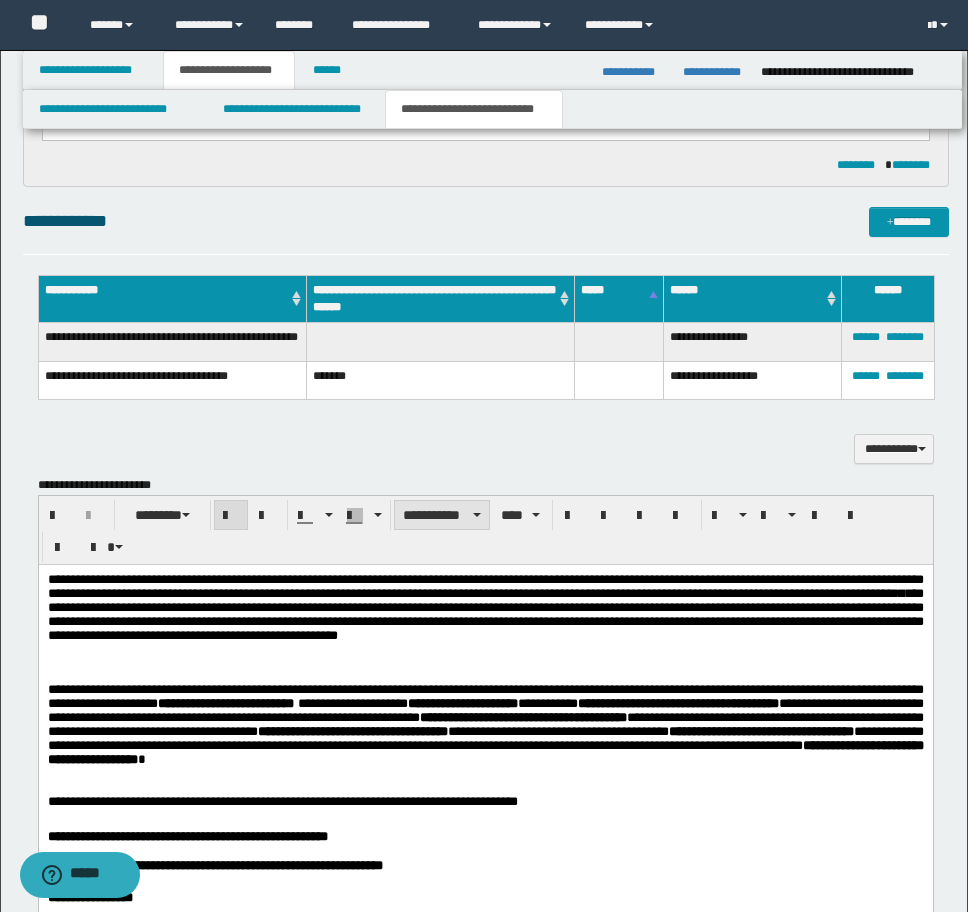 click on "**********" at bounding box center [442, 515] 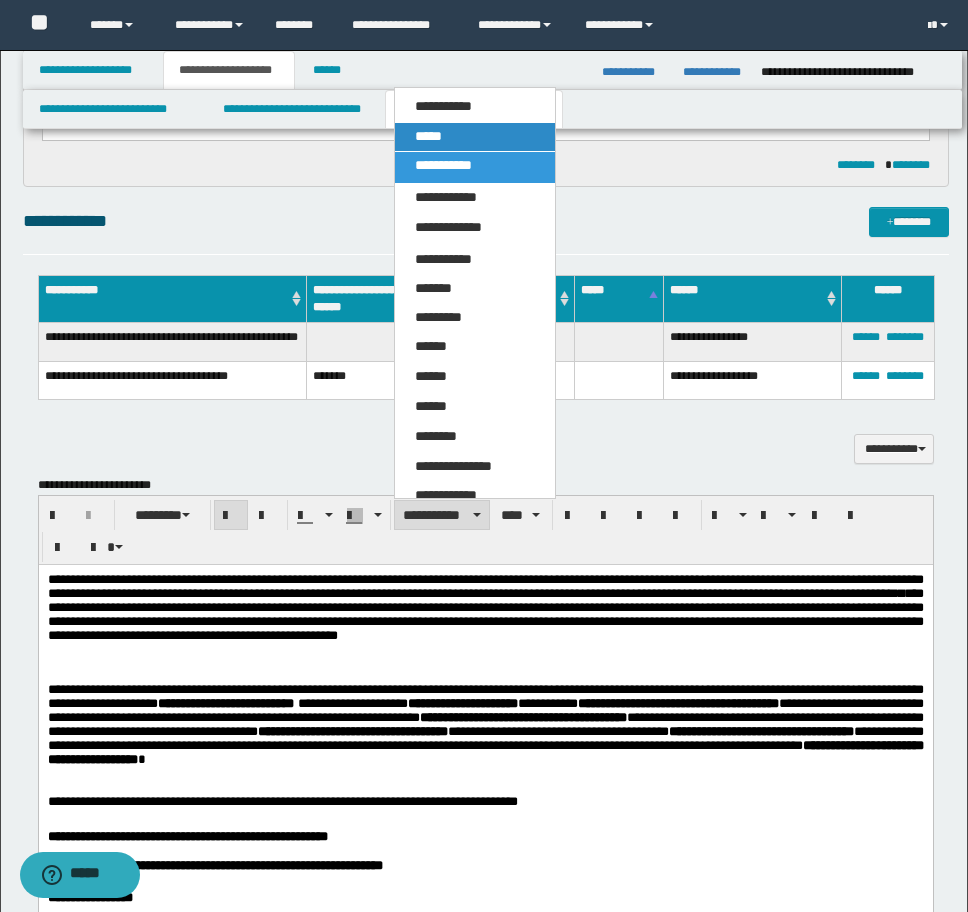 click on "*****" at bounding box center [428, 136] 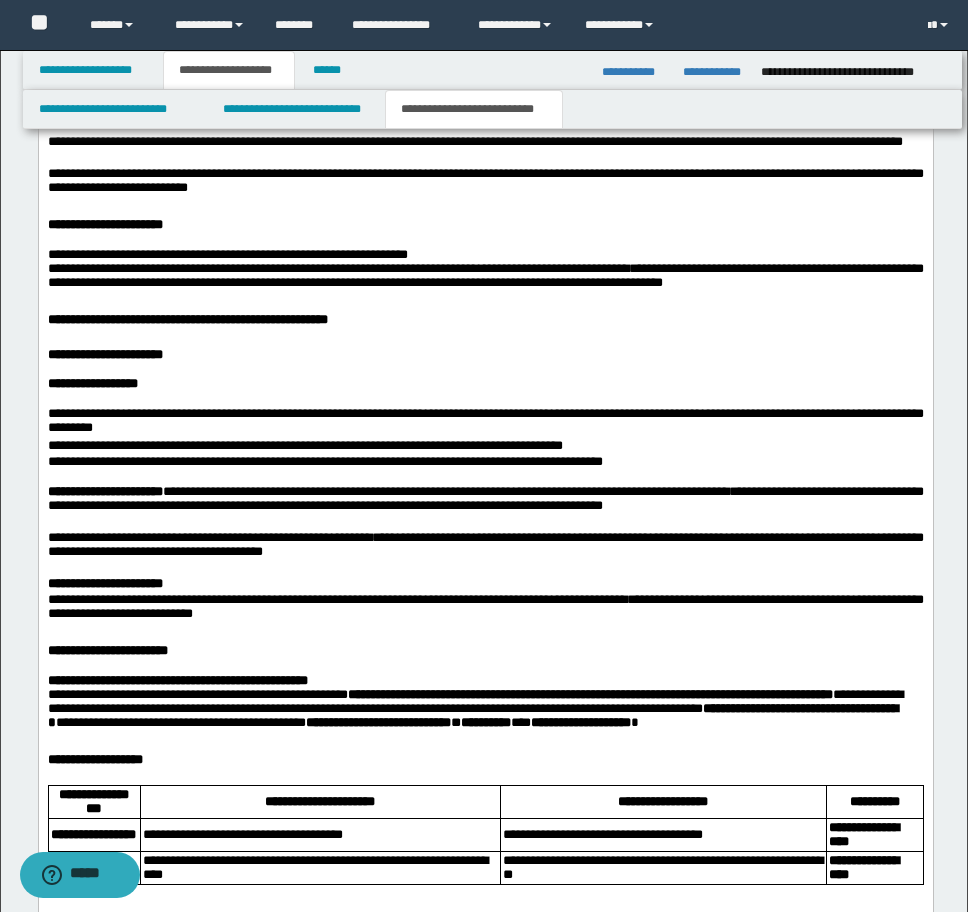 scroll, scrollTop: 3489, scrollLeft: 0, axis: vertical 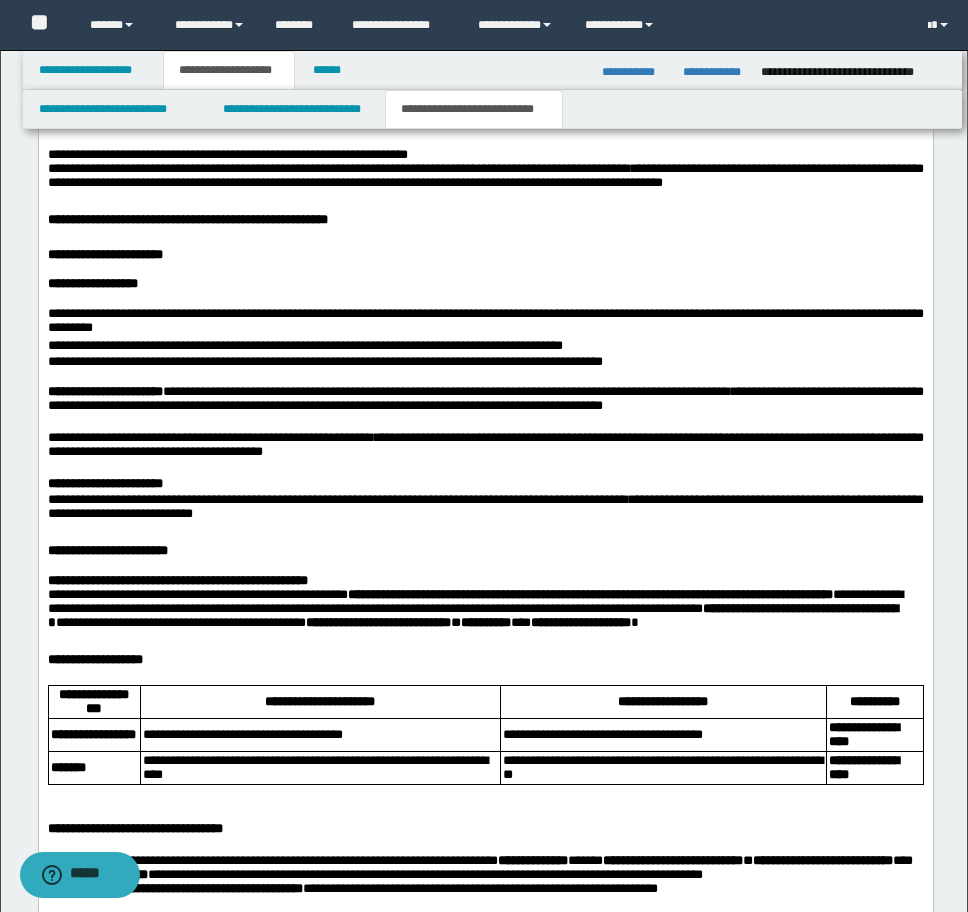 click on "**********" at bounding box center (107, 550) 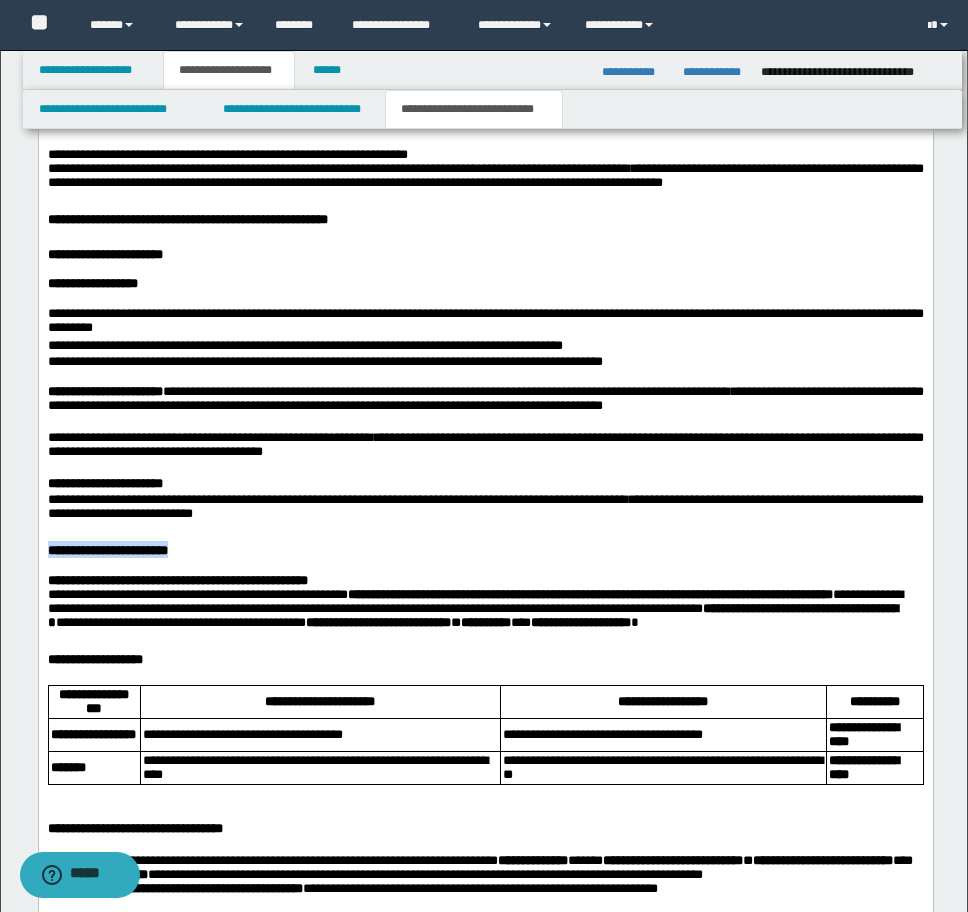 drag, startPoint x: 242, startPoint y: 638, endPoint x: -9, endPoint y: 623, distance: 251.44781 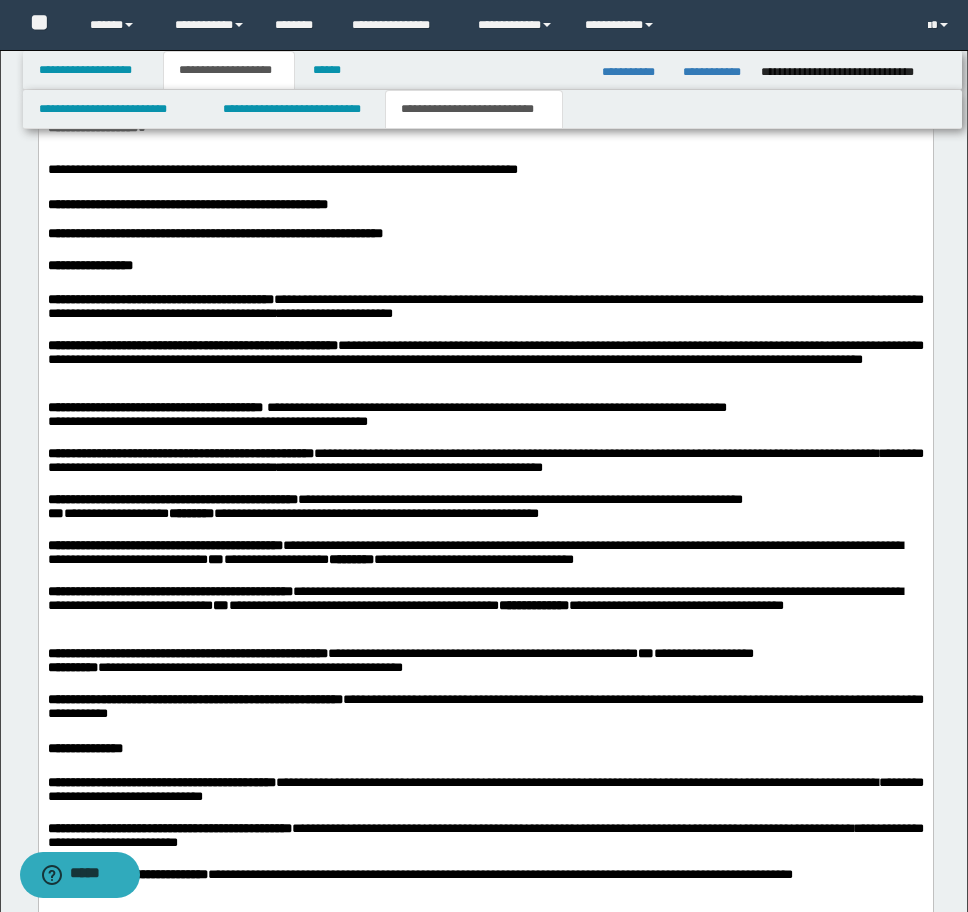 scroll, scrollTop: 1789, scrollLeft: 0, axis: vertical 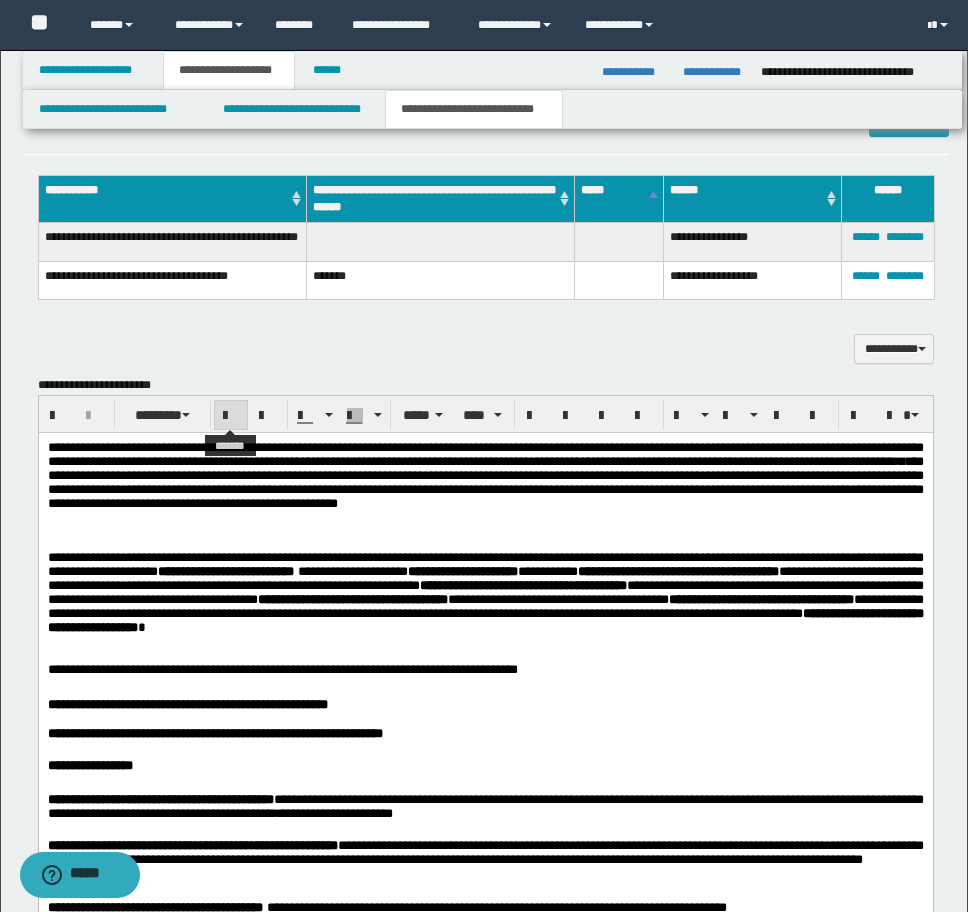 click at bounding box center [231, 416] 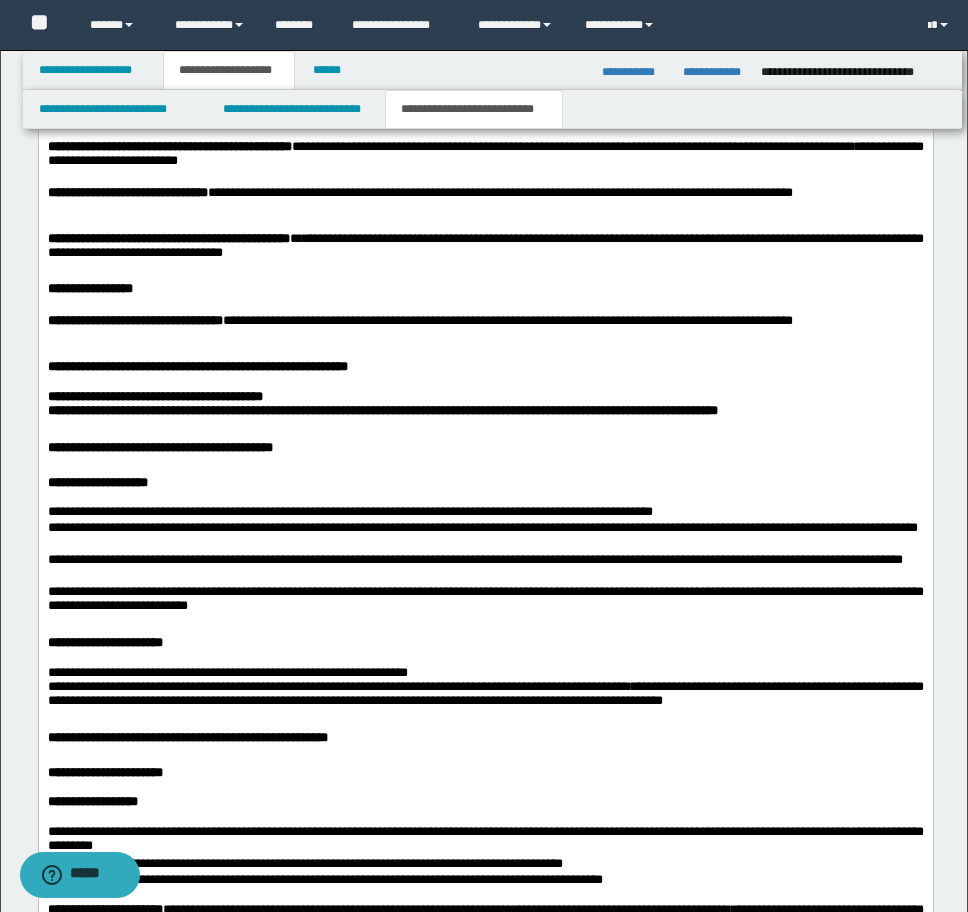 scroll, scrollTop: 3289, scrollLeft: 0, axis: vertical 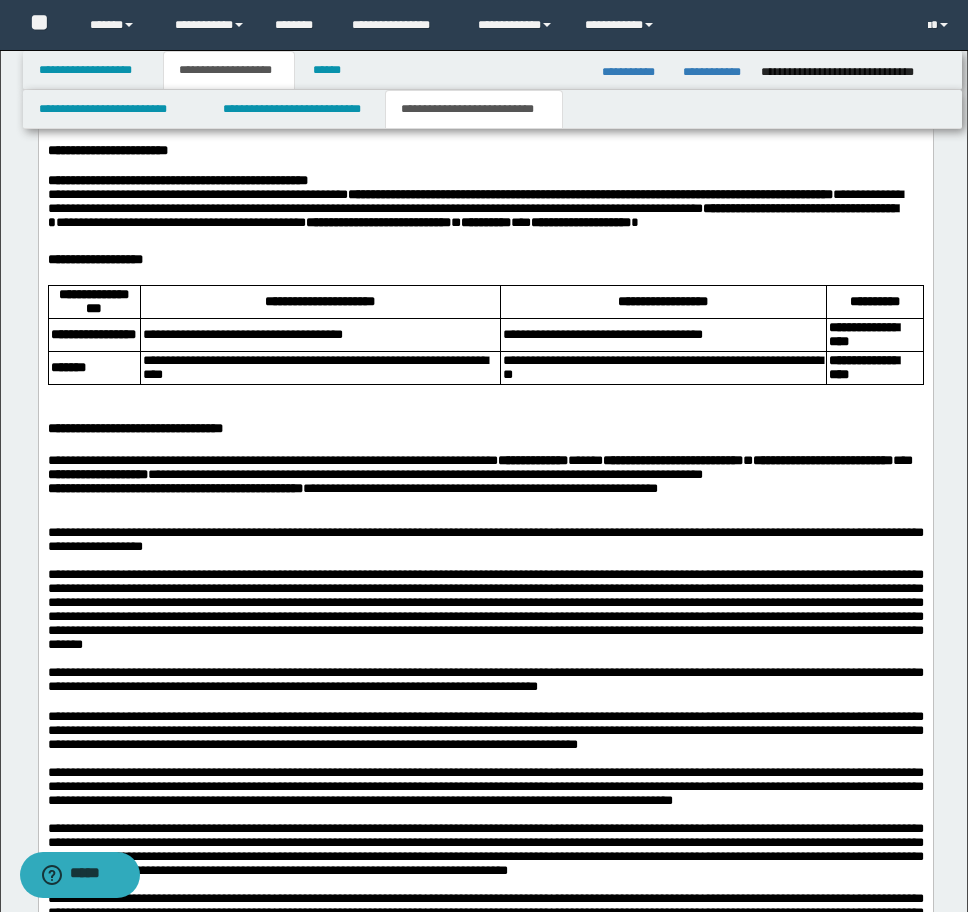 click on "**********" at bounding box center [485, 202] 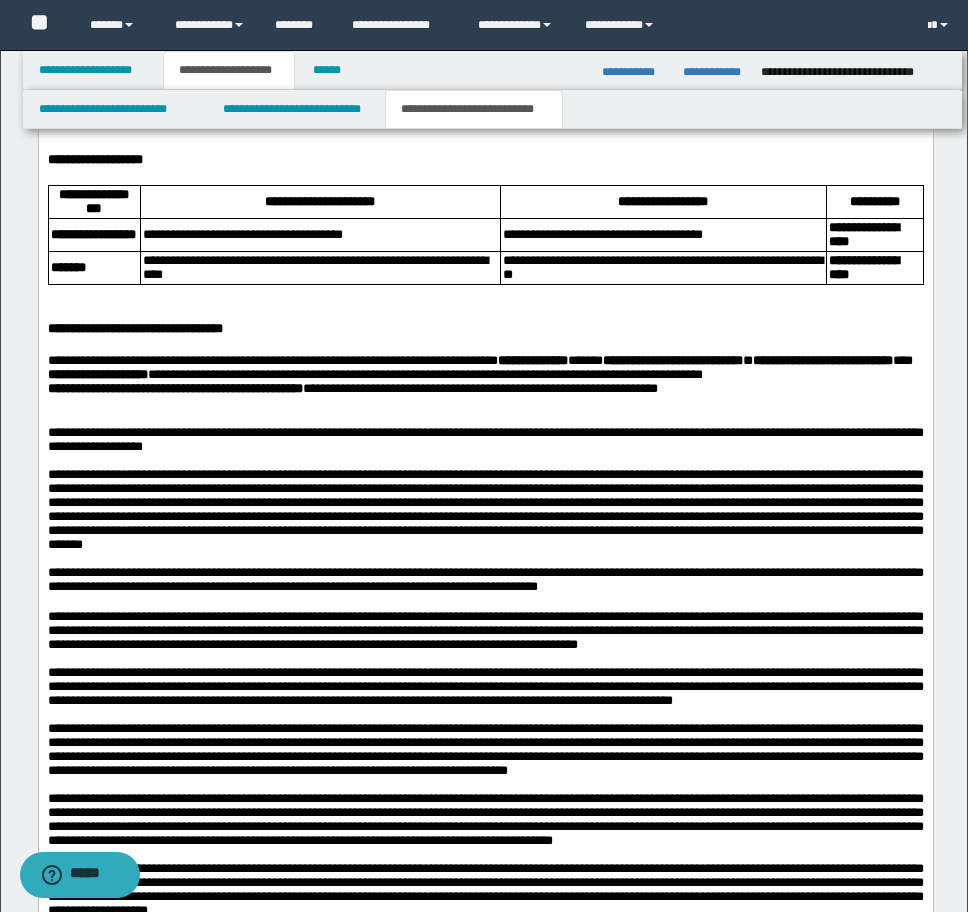 scroll, scrollTop: 4289, scrollLeft: 0, axis: vertical 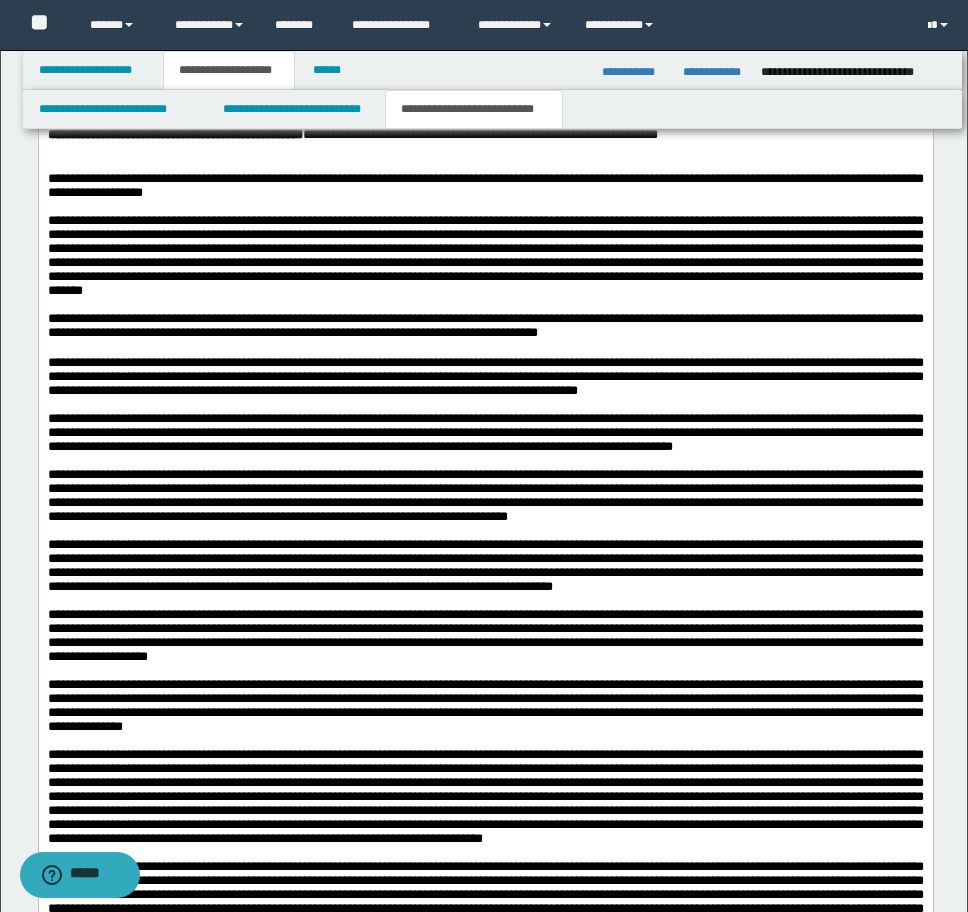 drag, startPoint x: 260, startPoint y: 199, endPoint x: -9, endPoint y: 199, distance: 269 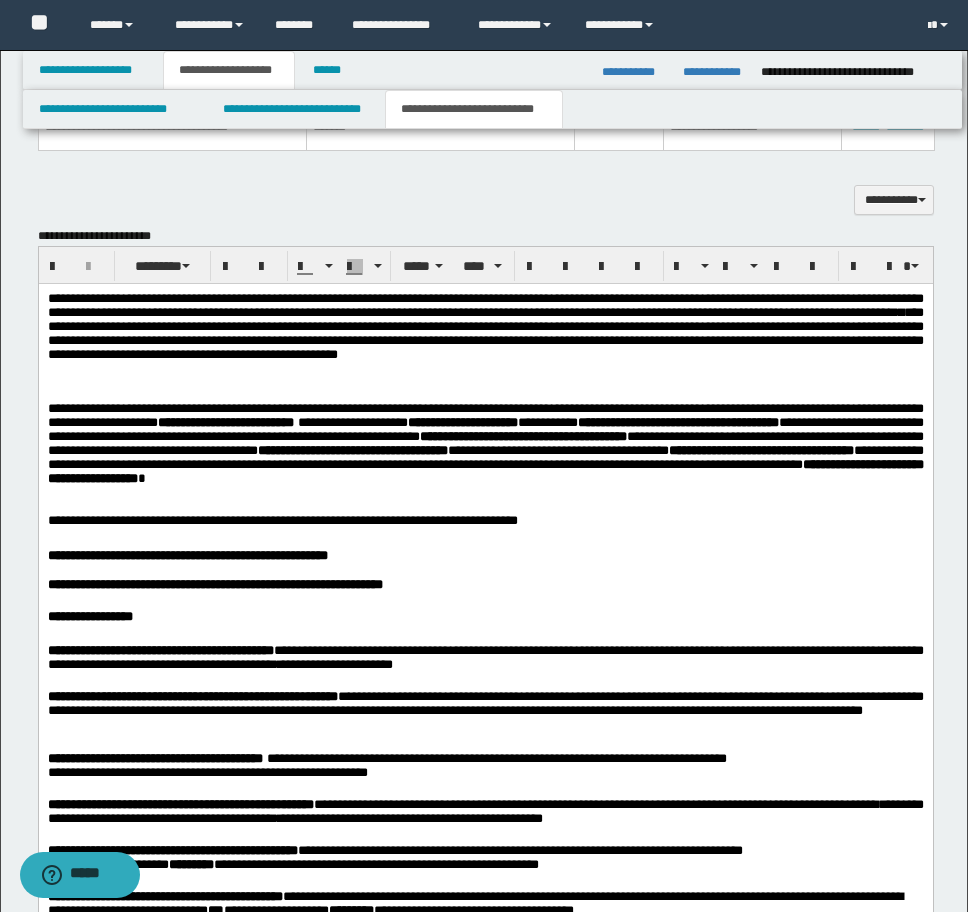 scroll, scrollTop: 1757, scrollLeft: 0, axis: vertical 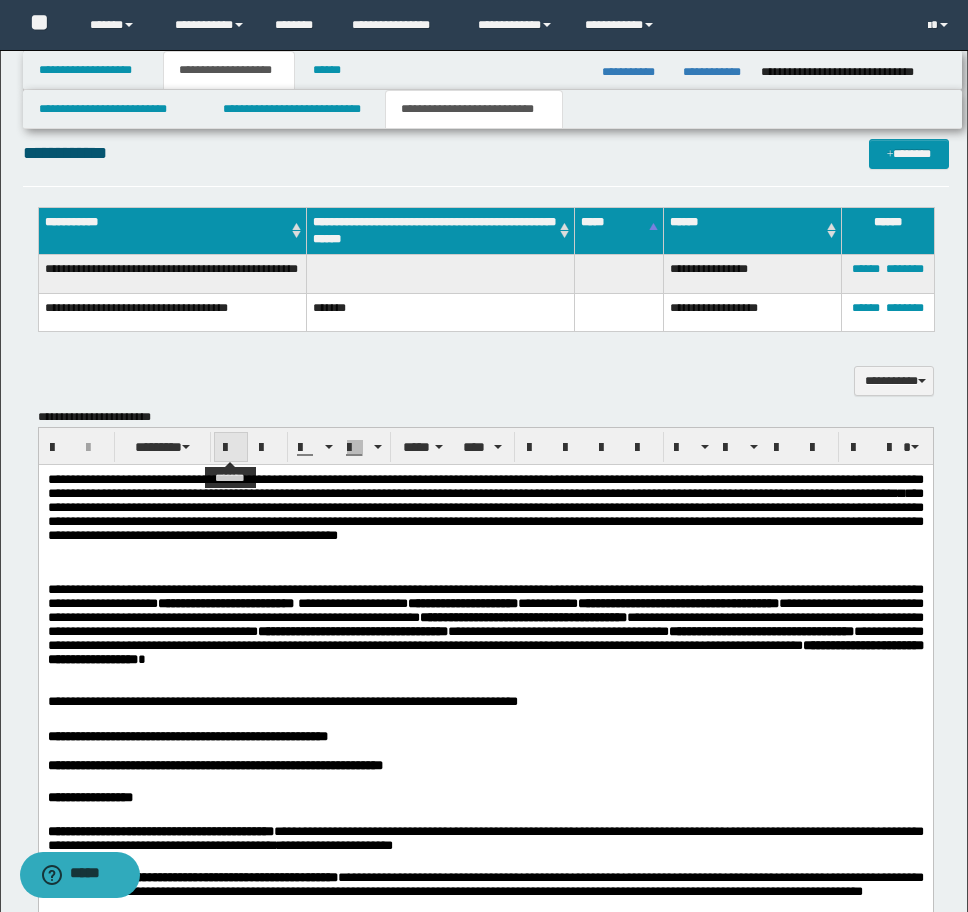 click at bounding box center (231, 448) 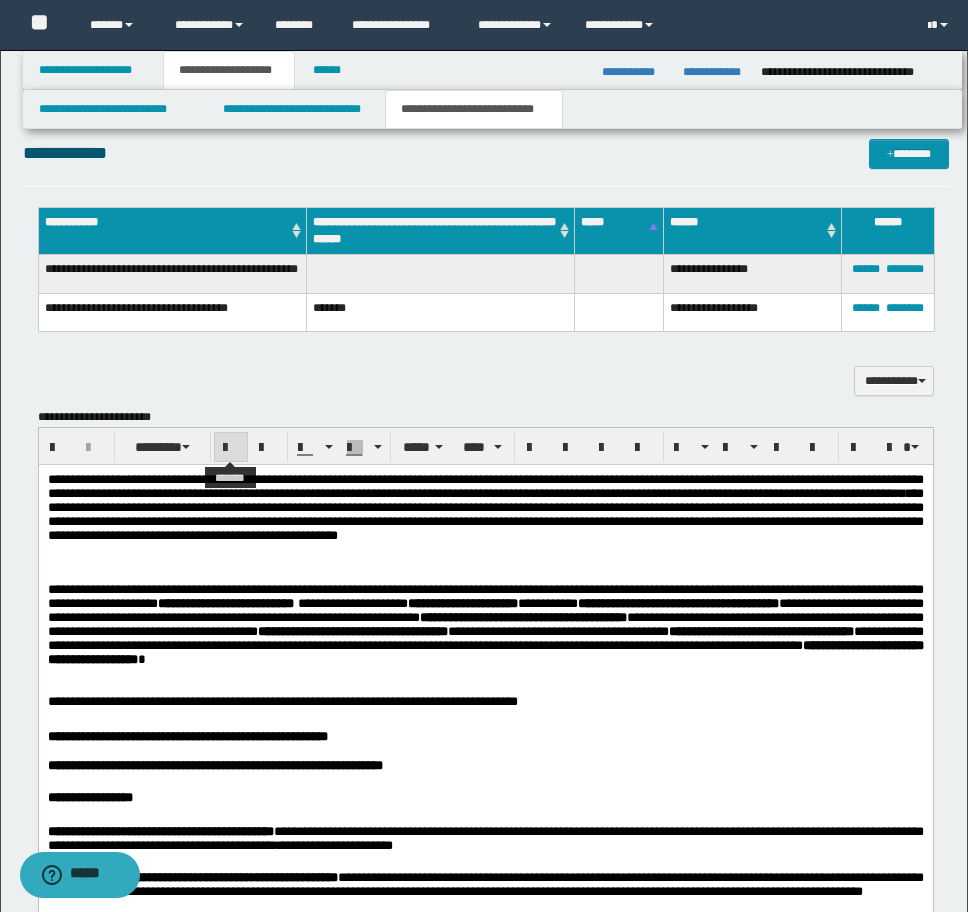 click at bounding box center (231, 448) 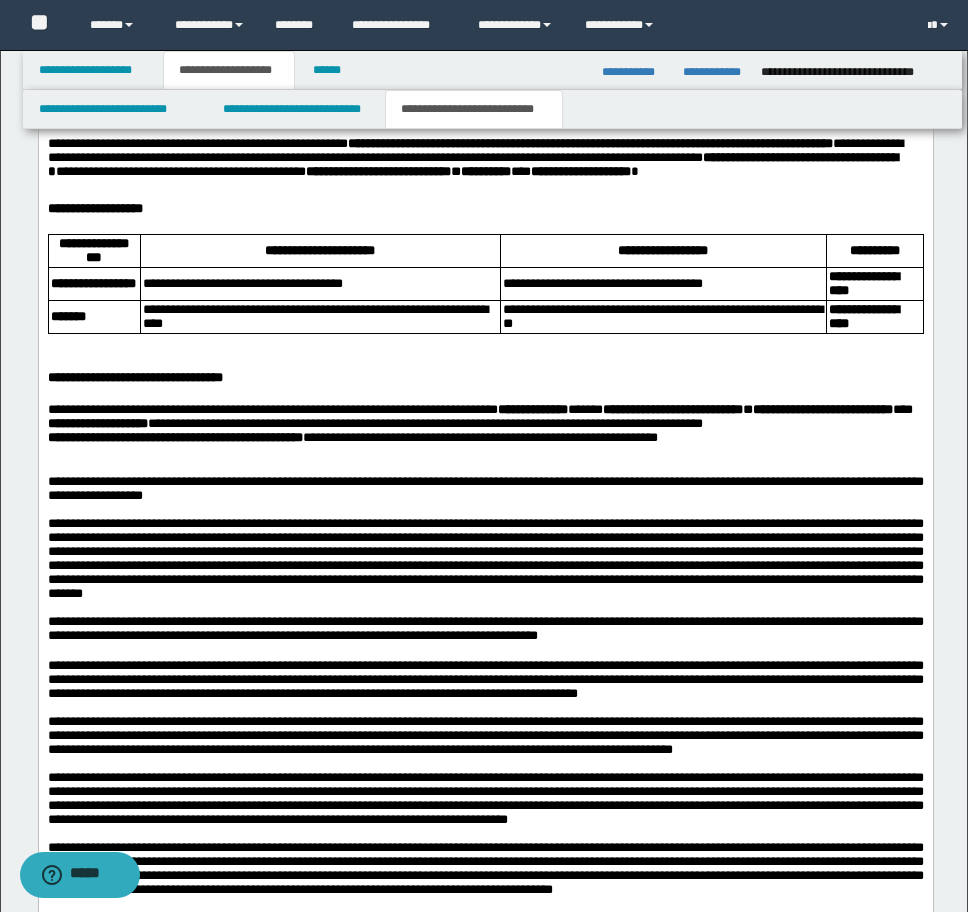 scroll, scrollTop: 3957, scrollLeft: 0, axis: vertical 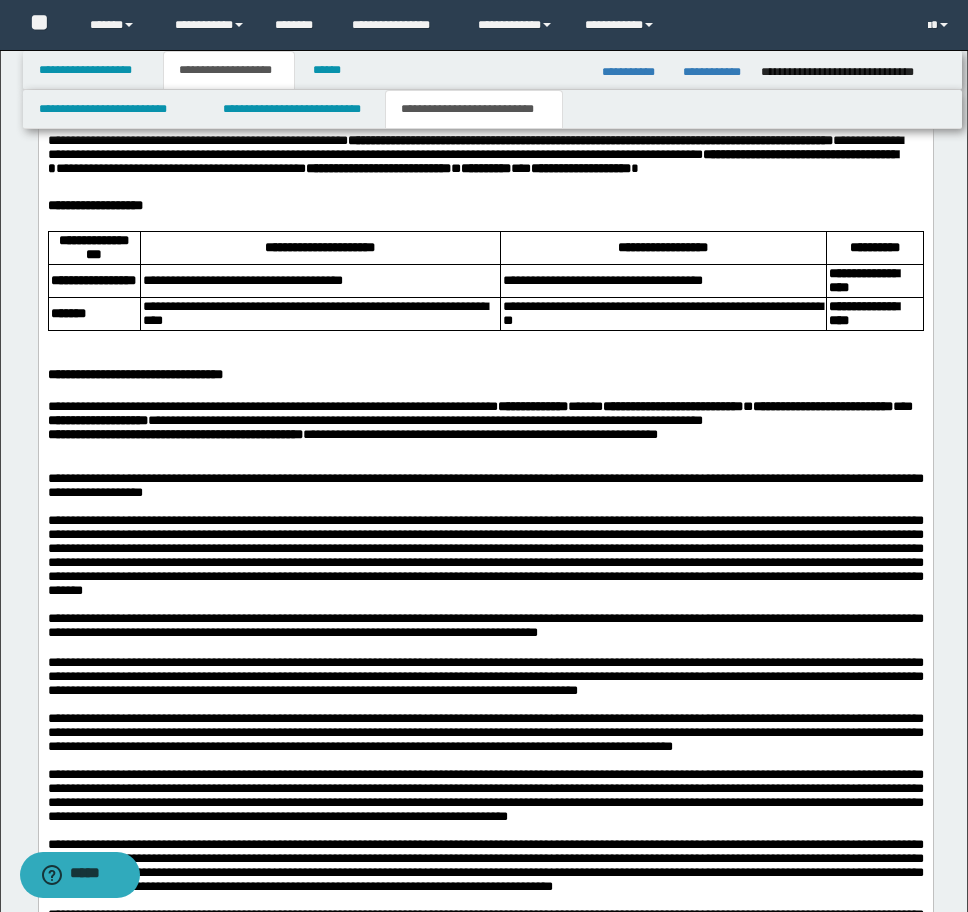 click on "**********" at bounding box center (97, 420) 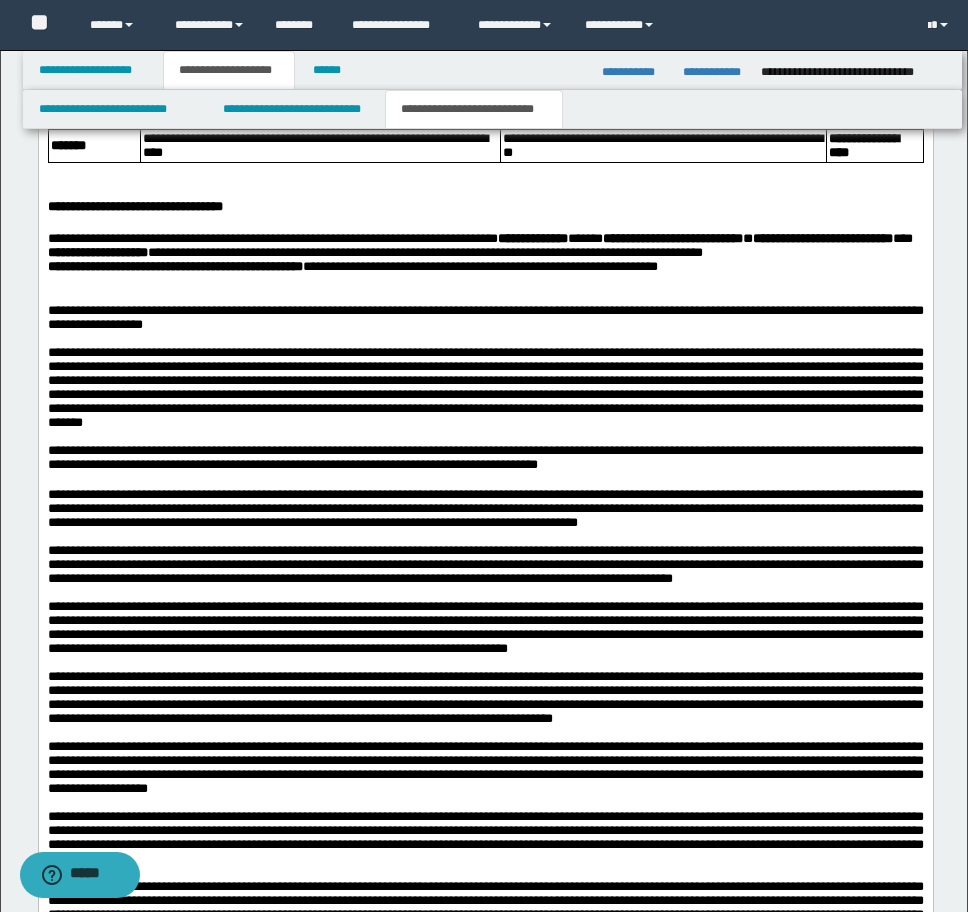 click at bounding box center [485, 282] 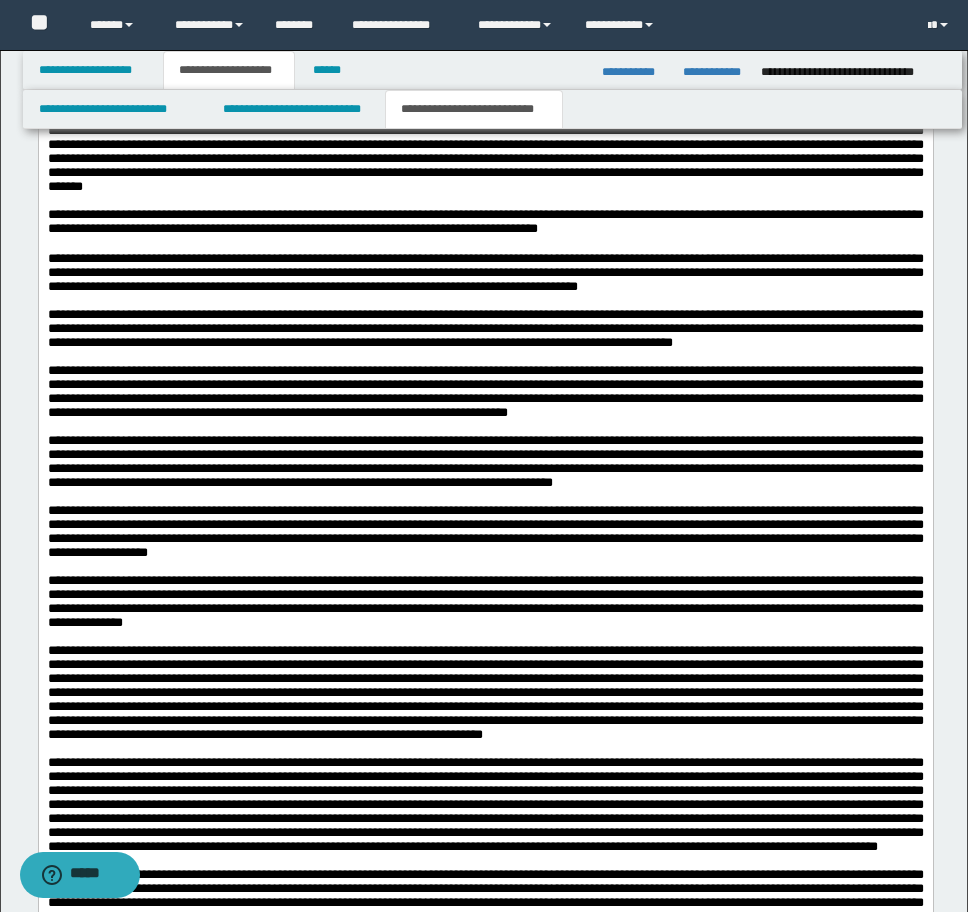 scroll, scrollTop: 4357, scrollLeft: 0, axis: vertical 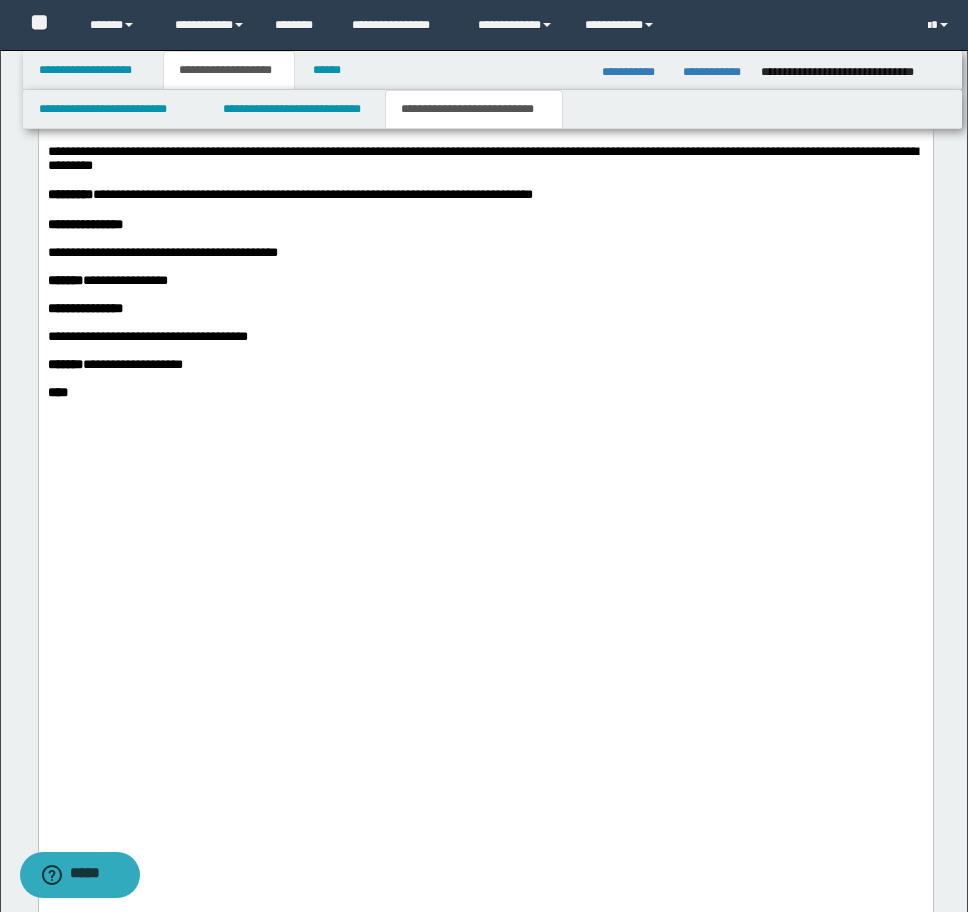 drag, startPoint x: 50, startPoint y: -839, endPoint x: 649, endPoint y: 520, distance: 1485.1538 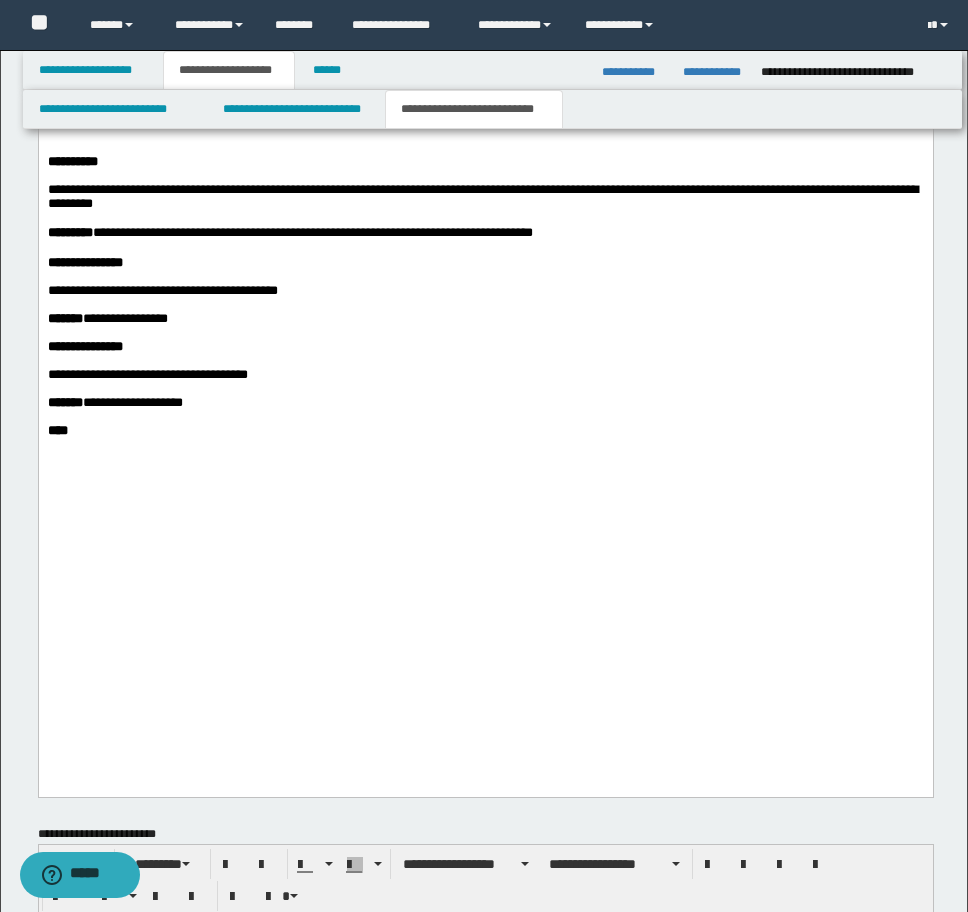 scroll, scrollTop: 4549, scrollLeft: 0, axis: vertical 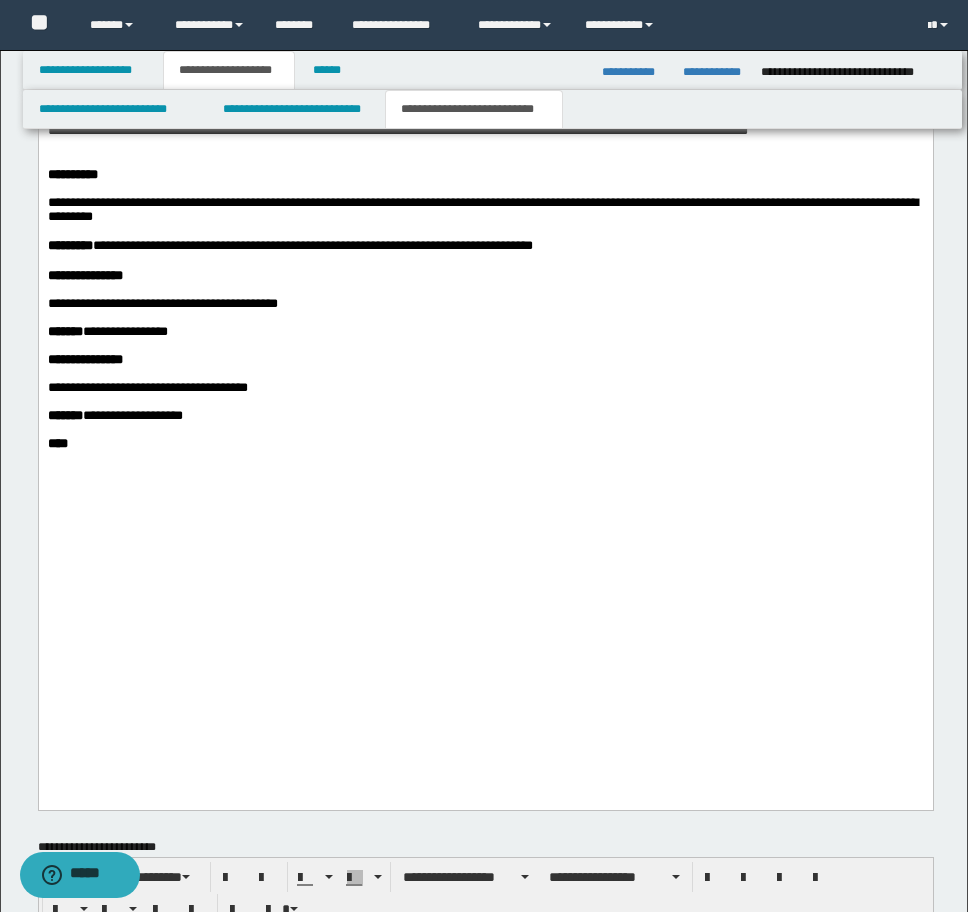 click at bounding box center (485, 160) 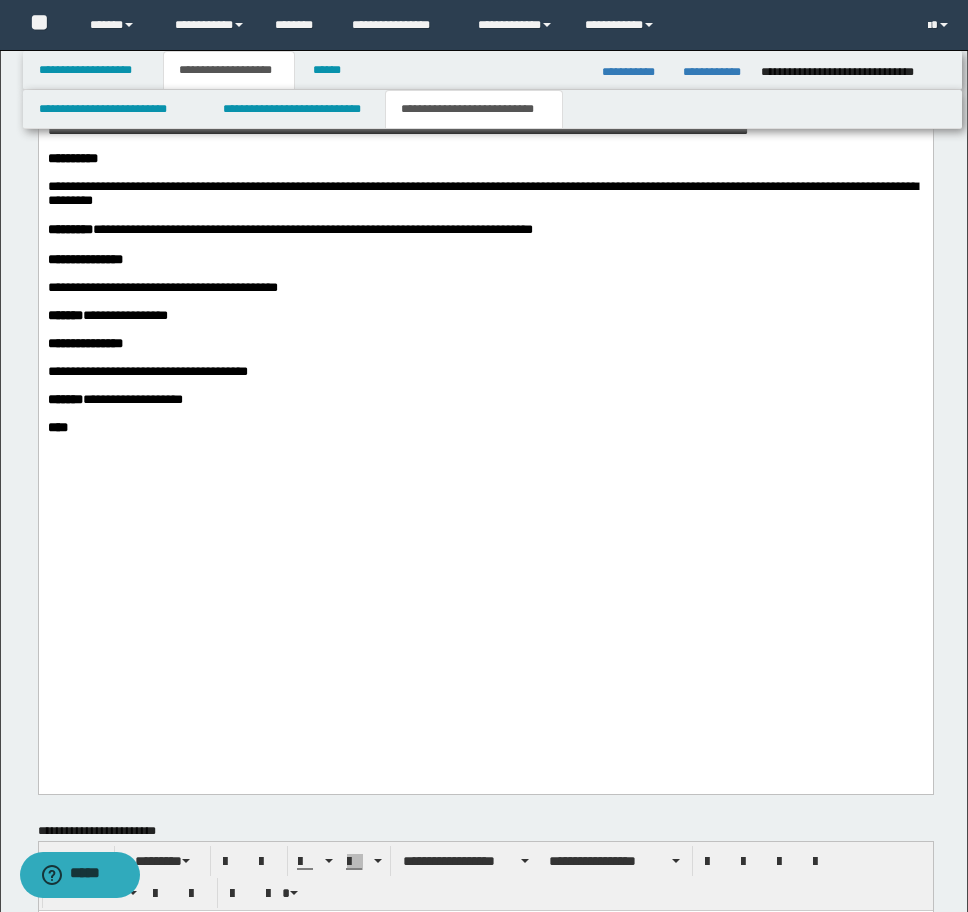 click at bounding box center [485, 88] 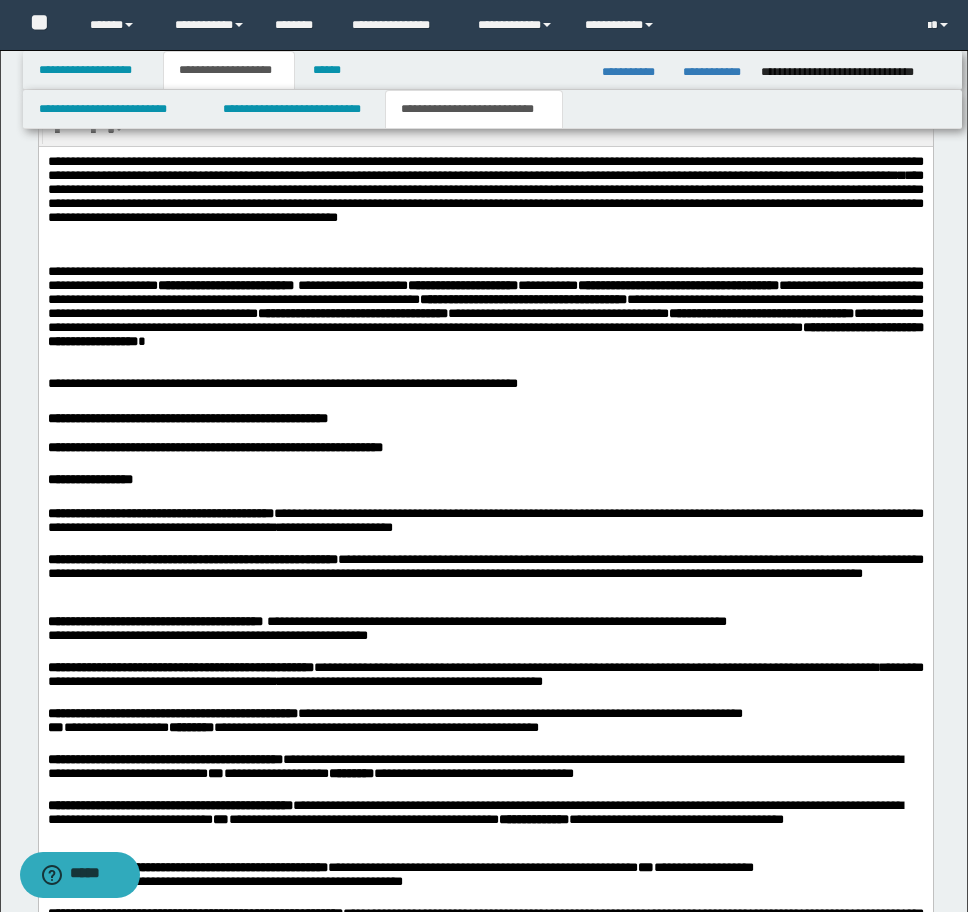 scroll, scrollTop: 2049, scrollLeft: 0, axis: vertical 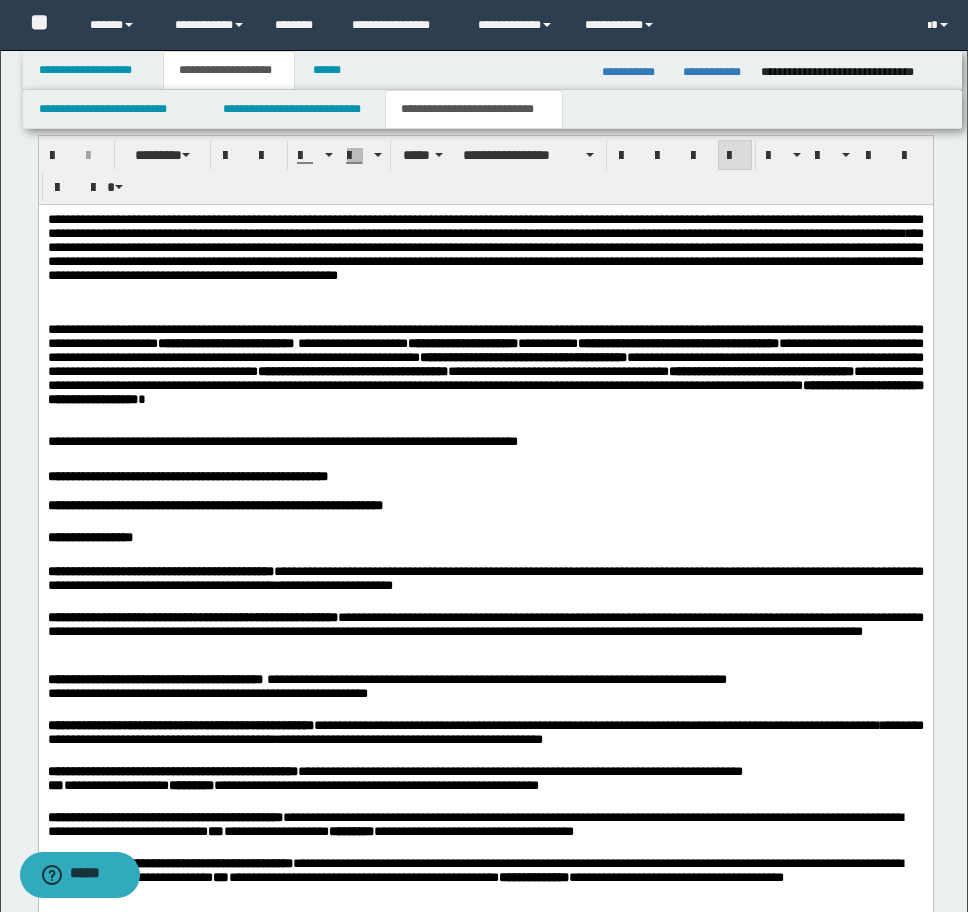 click on "**********" at bounding box center (485, 1590) 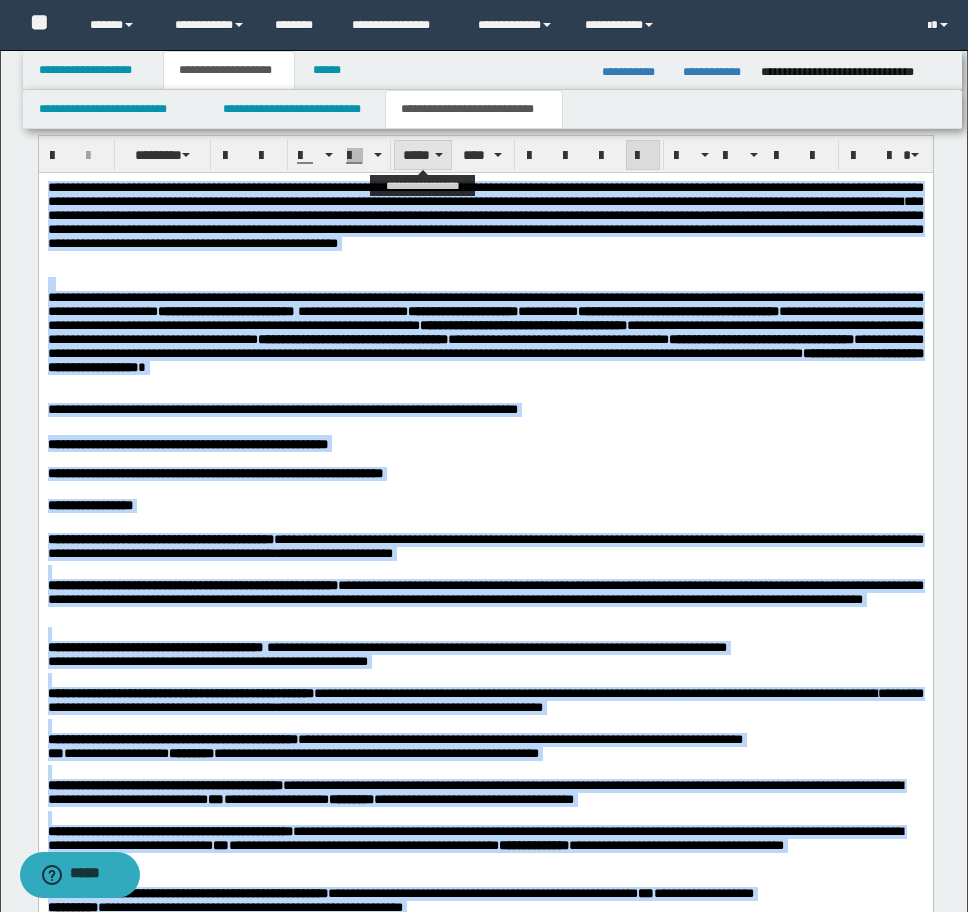 click on "*****" at bounding box center (423, 155) 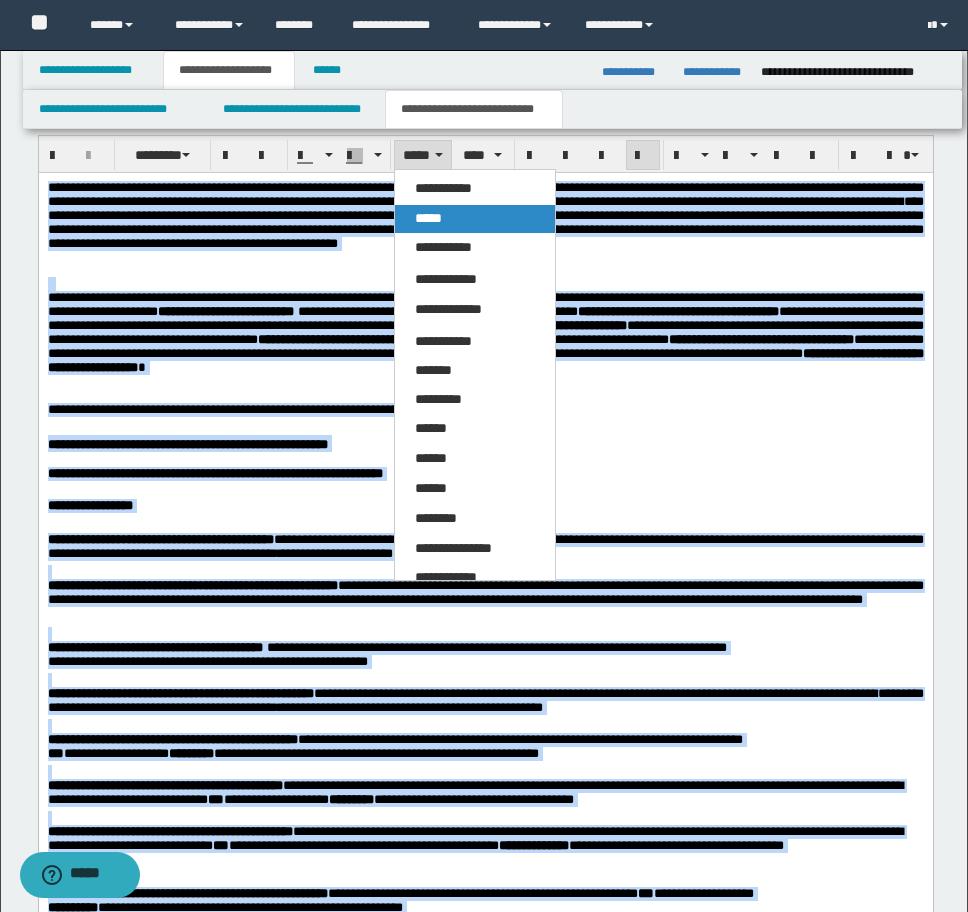 click on "*****" at bounding box center (475, 219) 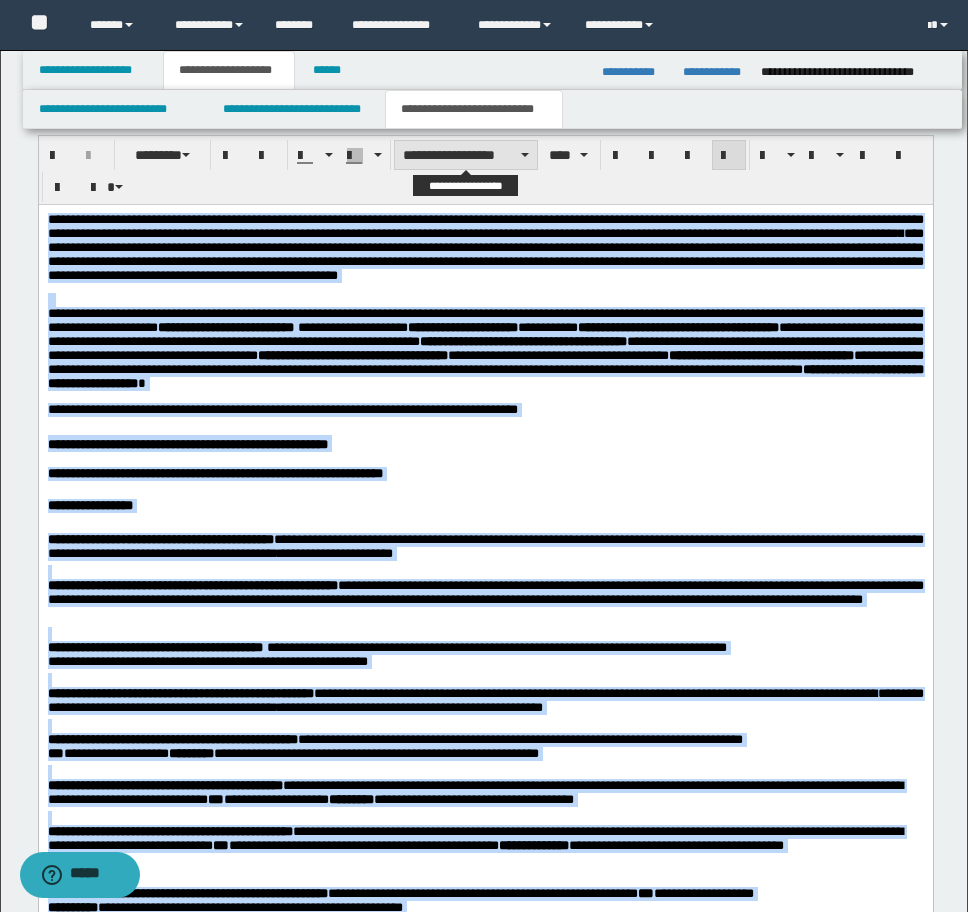 click on "**********" at bounding box center (466, 155) 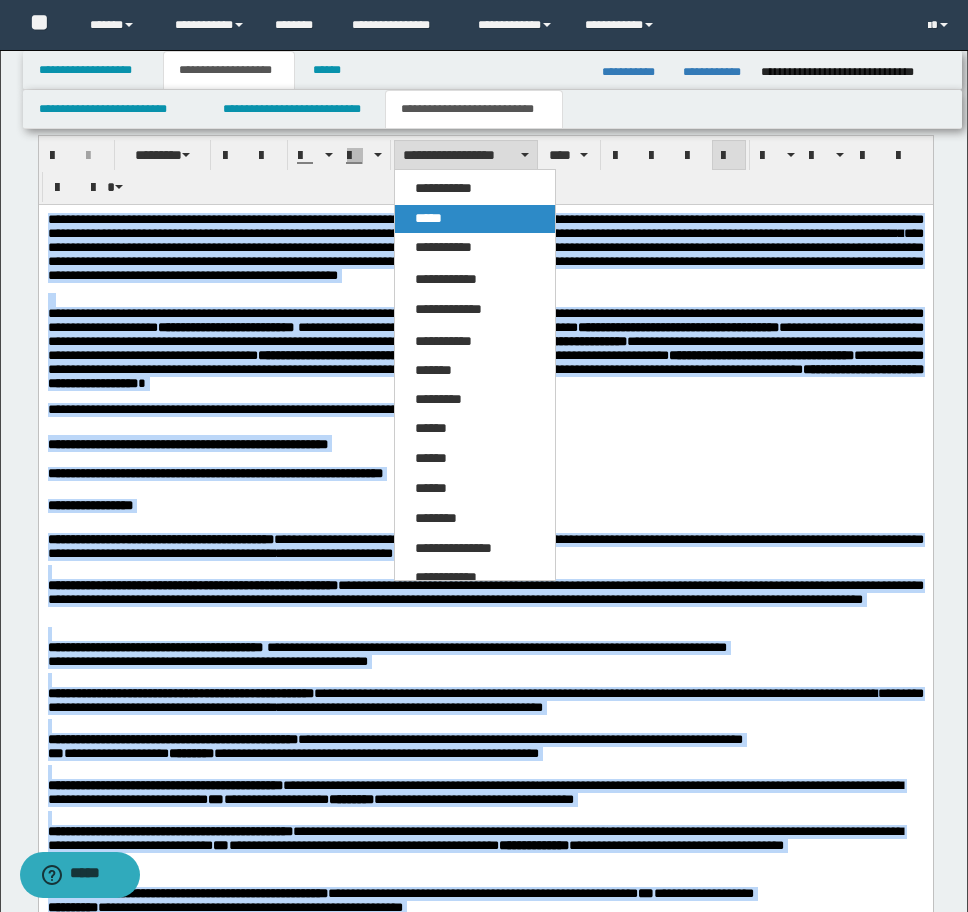 click on "*****" at bounding box center (475, 219) 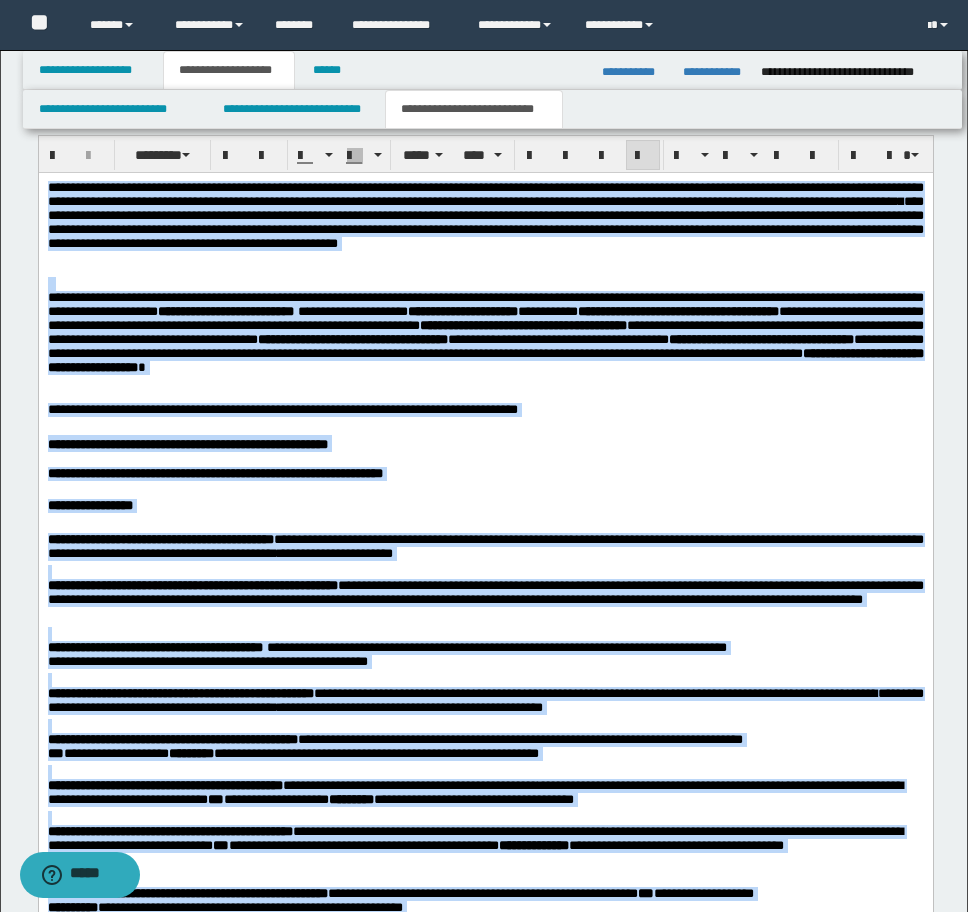 click at bounding box center [643, 156] 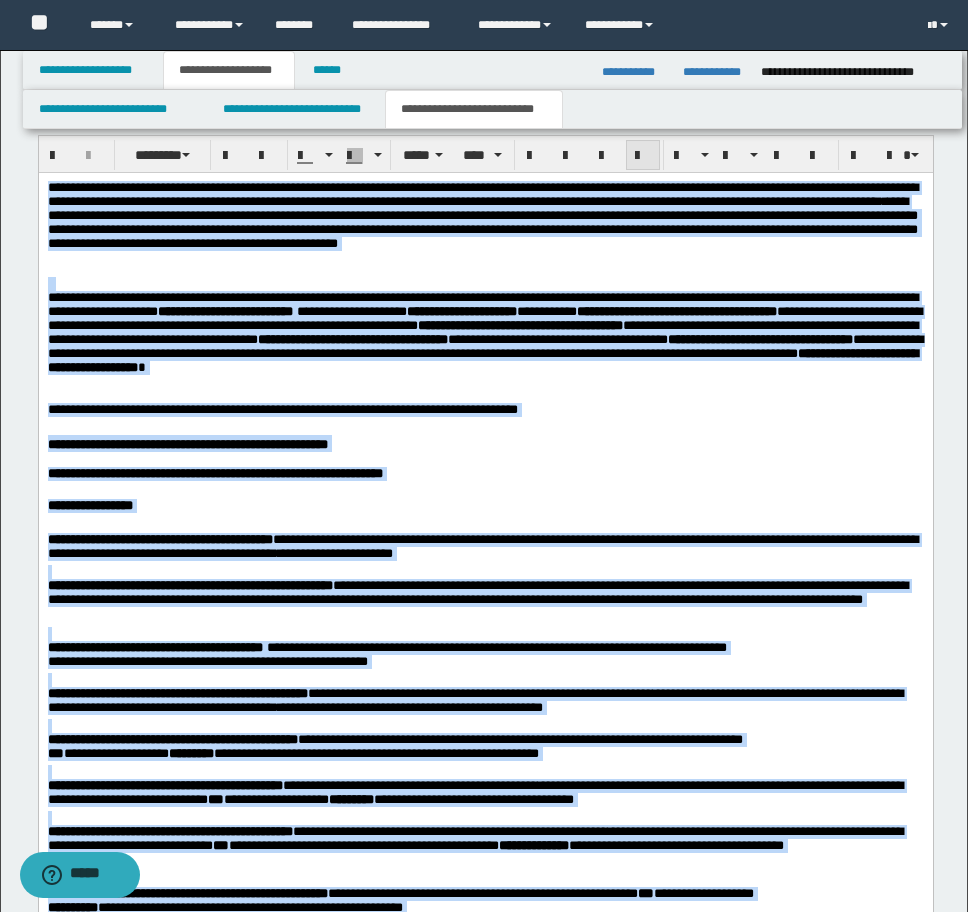 click at bounding box center (643, 156) 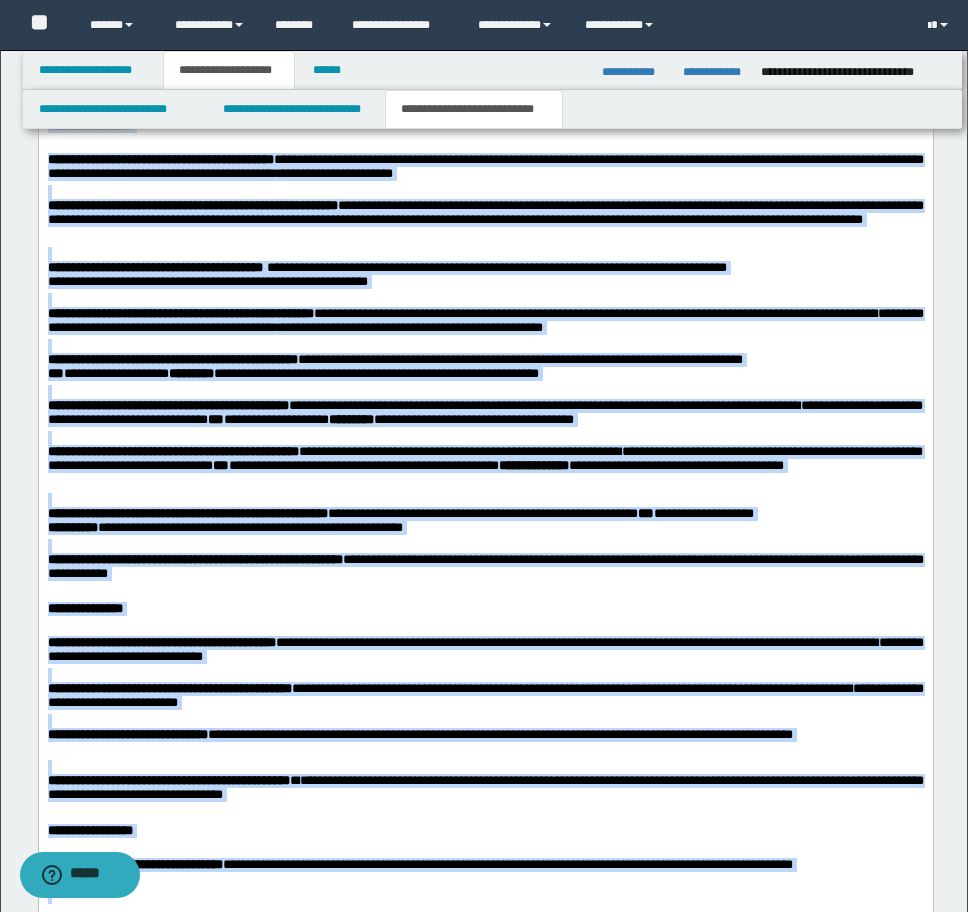 scroll, scrollTop: 2549, scrollLeft: 0, axis: vertical 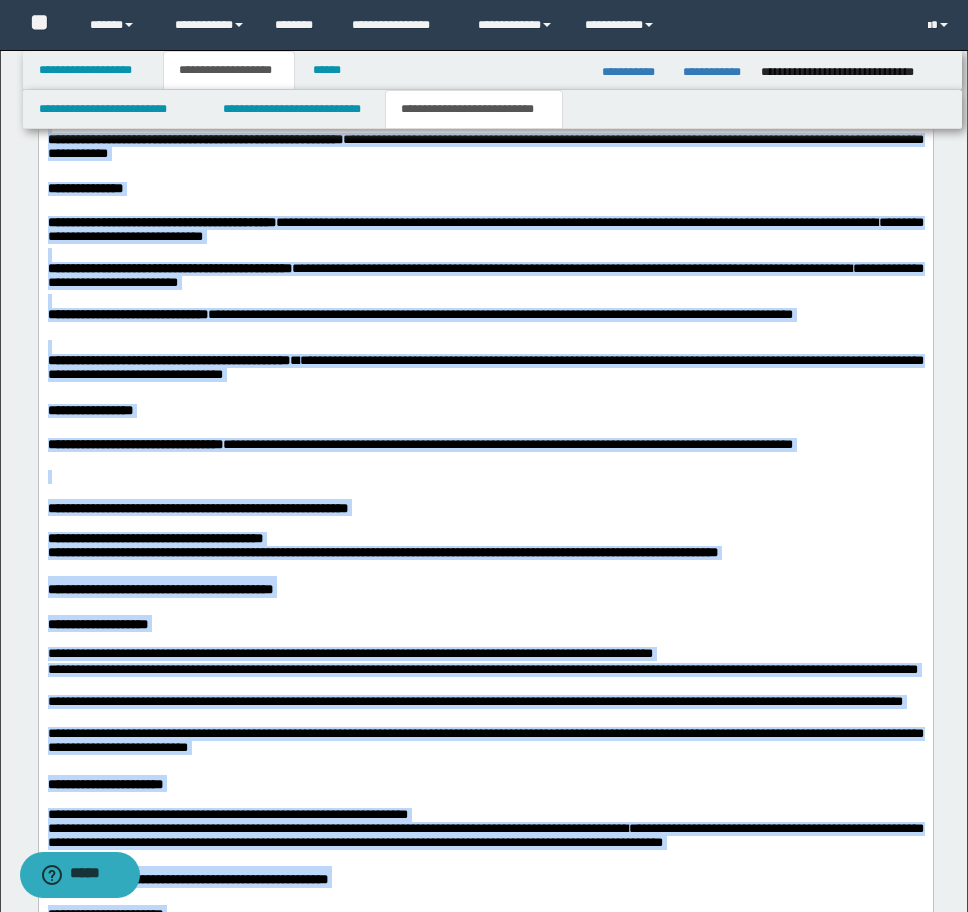 click at bounding box center (485, 477) 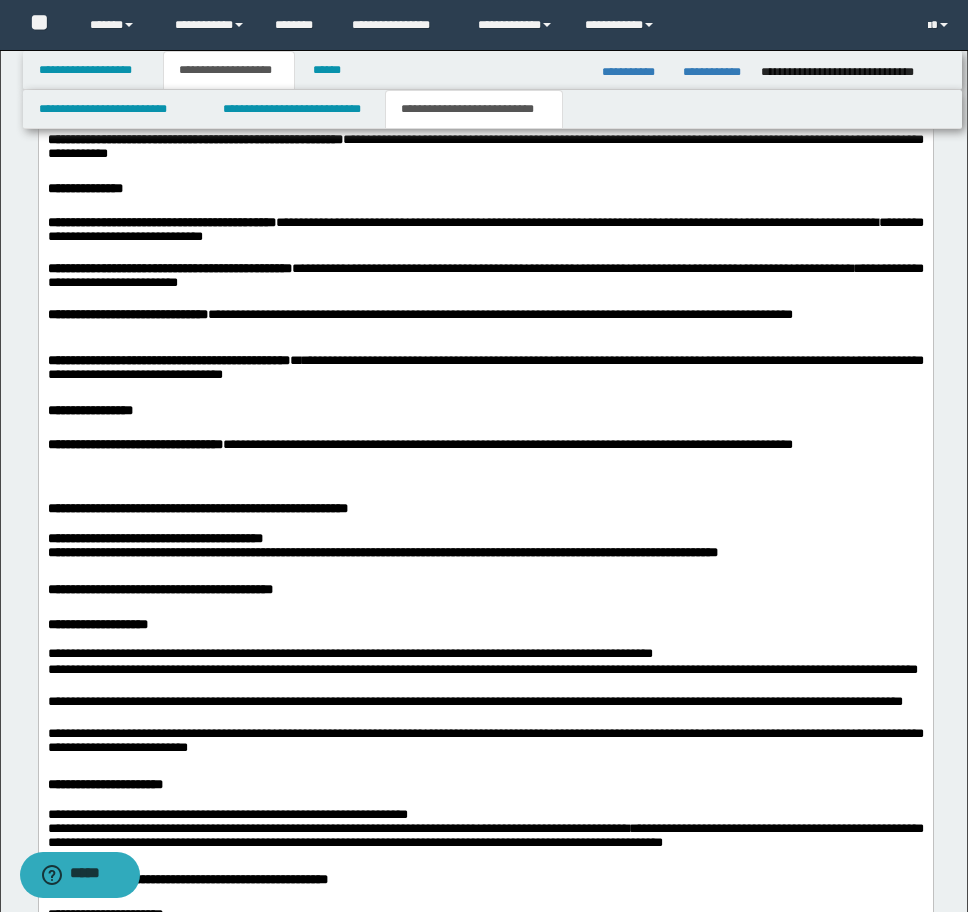 click on "**********" at bounding box center (485, 777) 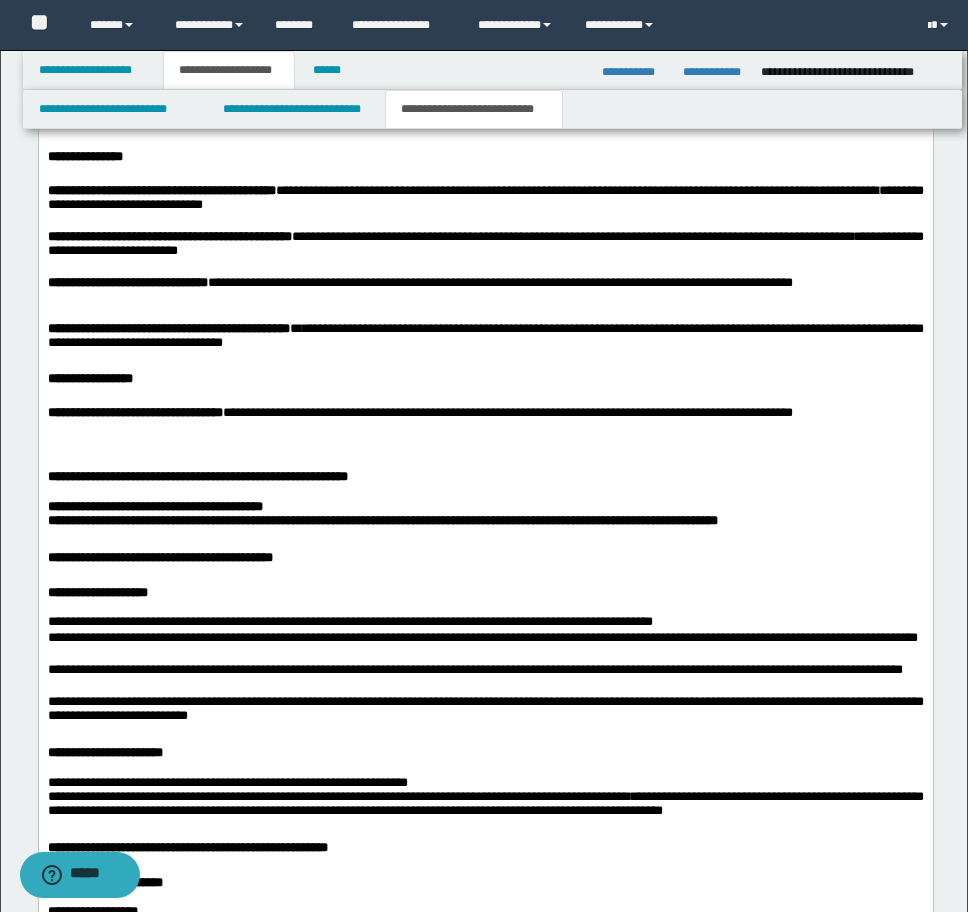 click at bounding box center (485, 445) 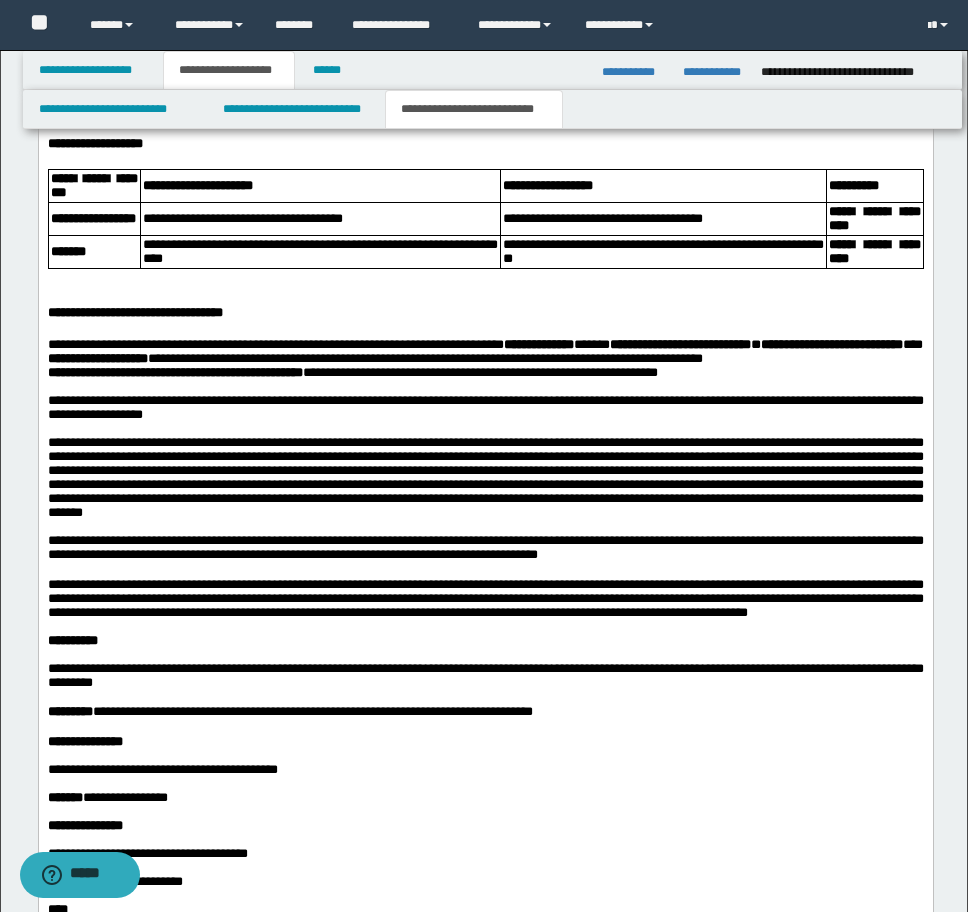 scroll, scrollTop: 3881, scrollLeft: 0, axis: vertical 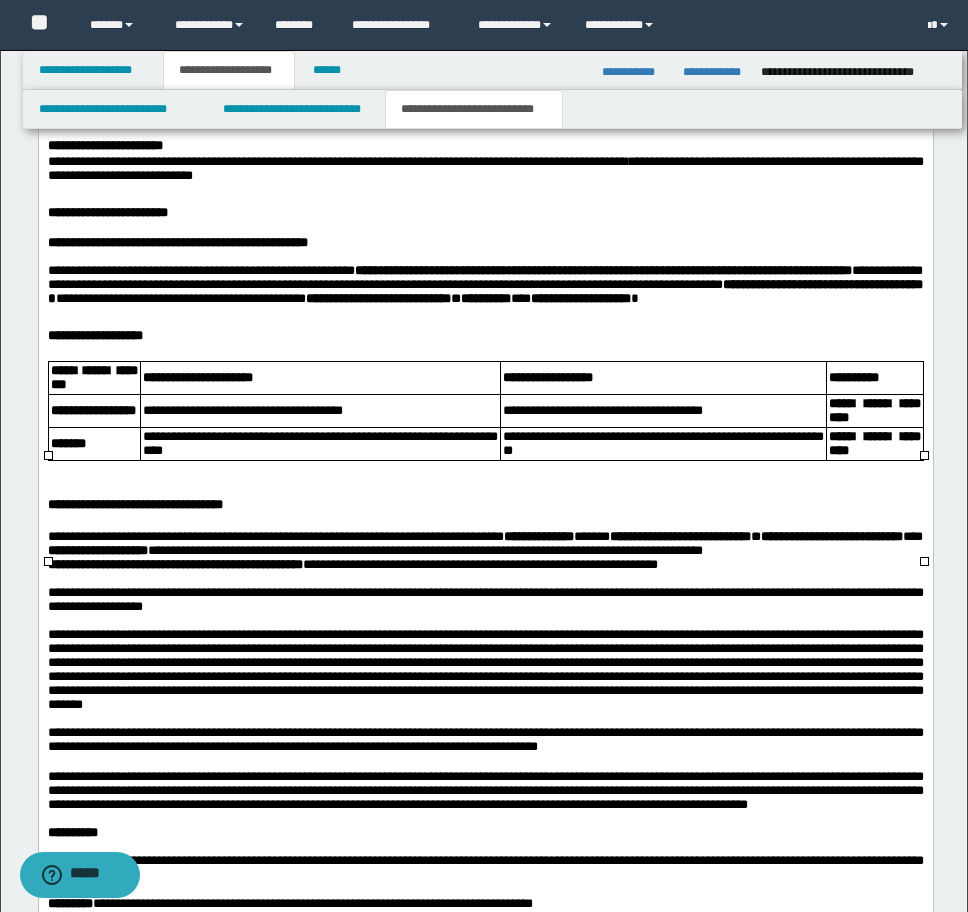 click on "**********" at bounding box center [874, 443] 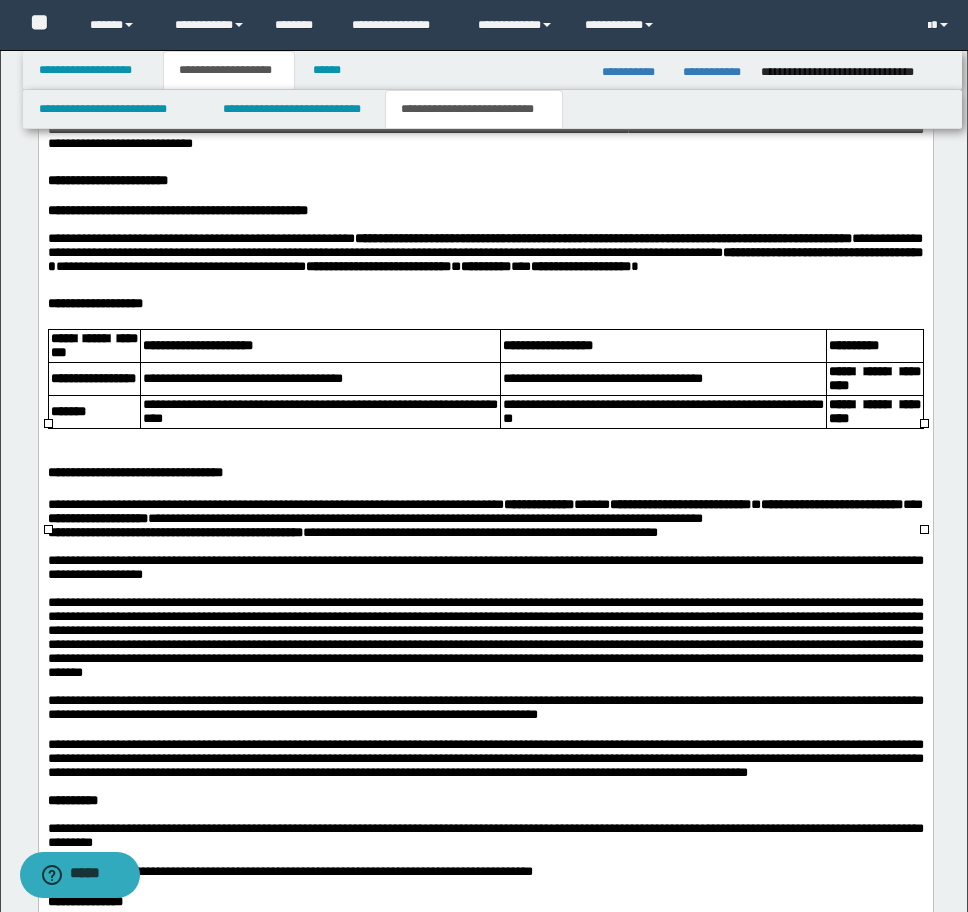 scroll, scrollTop: 3849, scrollLeft: 0, axis: vertical 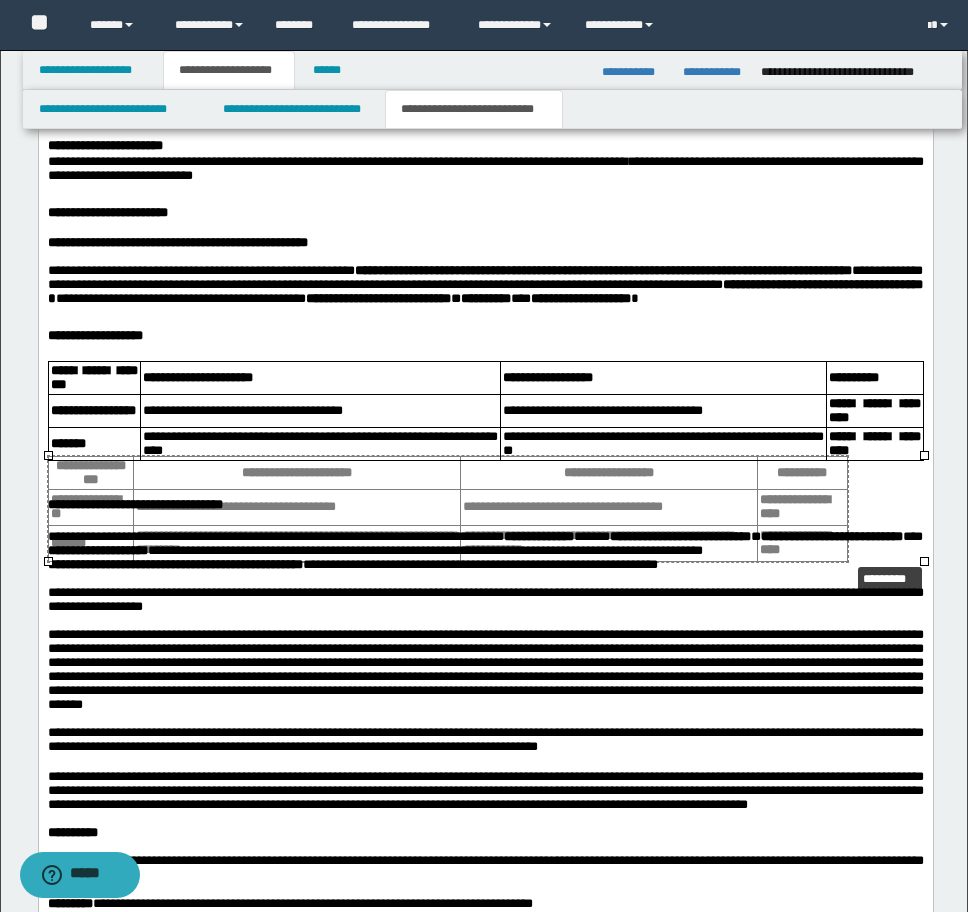 drag, startPoint x: 922, startPoint y: 561, endPoint x: 846, endPoint y: 561, distance: 76 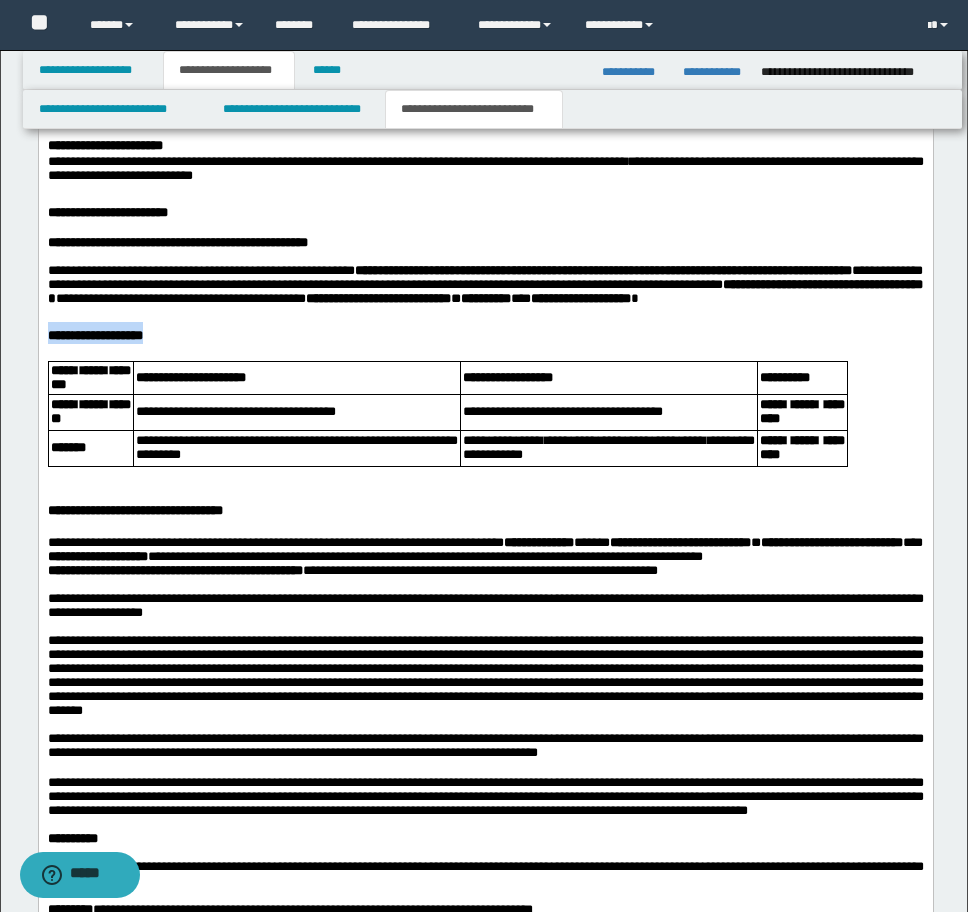 drag, startPoint x: 127, startPoint y: 431, endPoint x: -9, endPoint y: 431, distance: 136 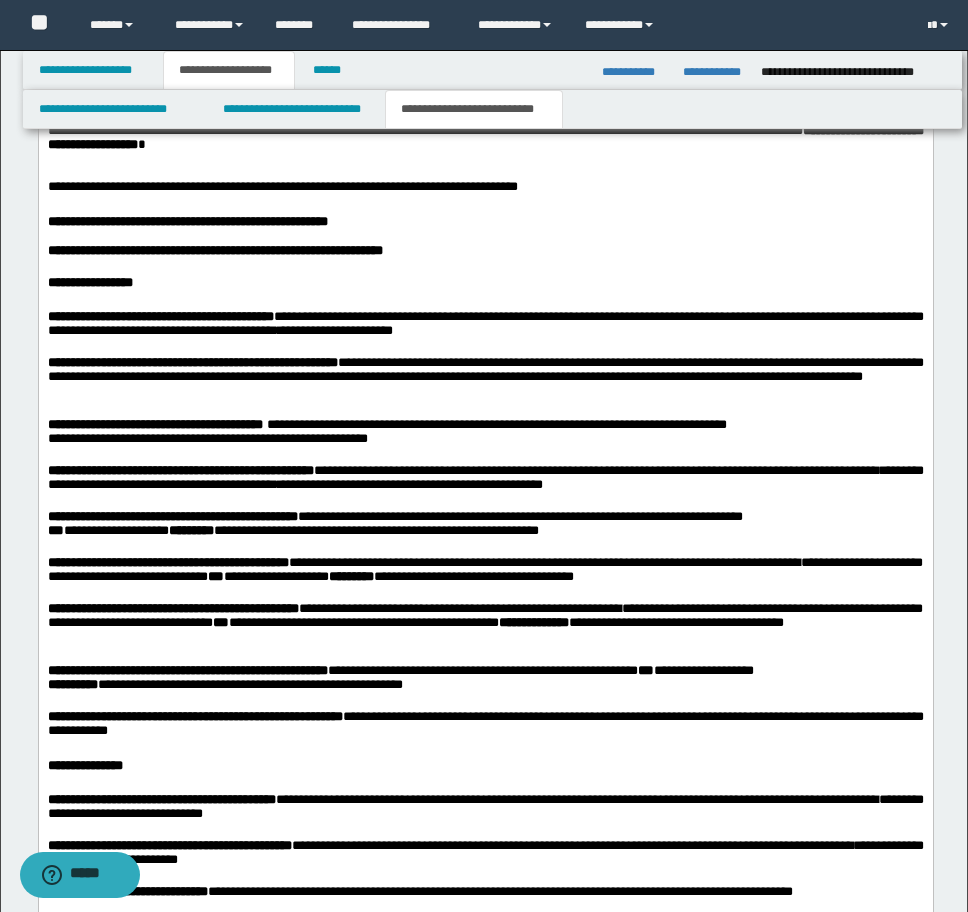 scroll, scrollTop: 1949, scrollLeft: 0, axis: vertical 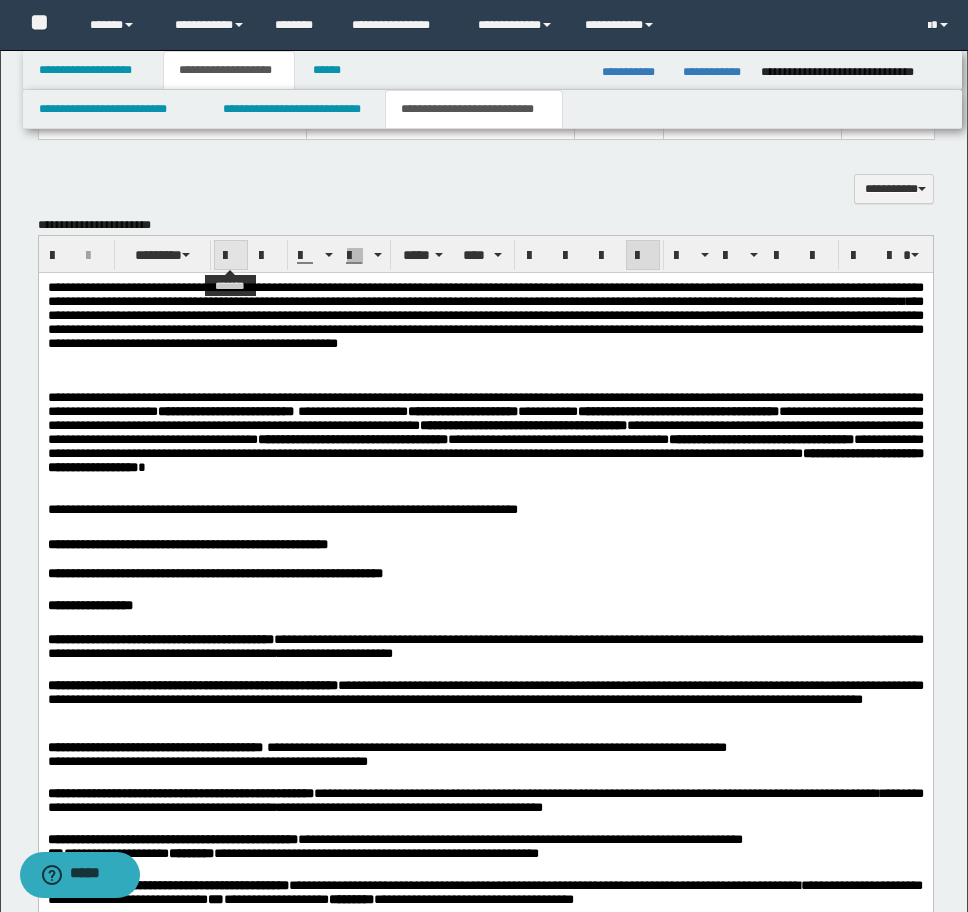 click at bounding box center (231, 256) 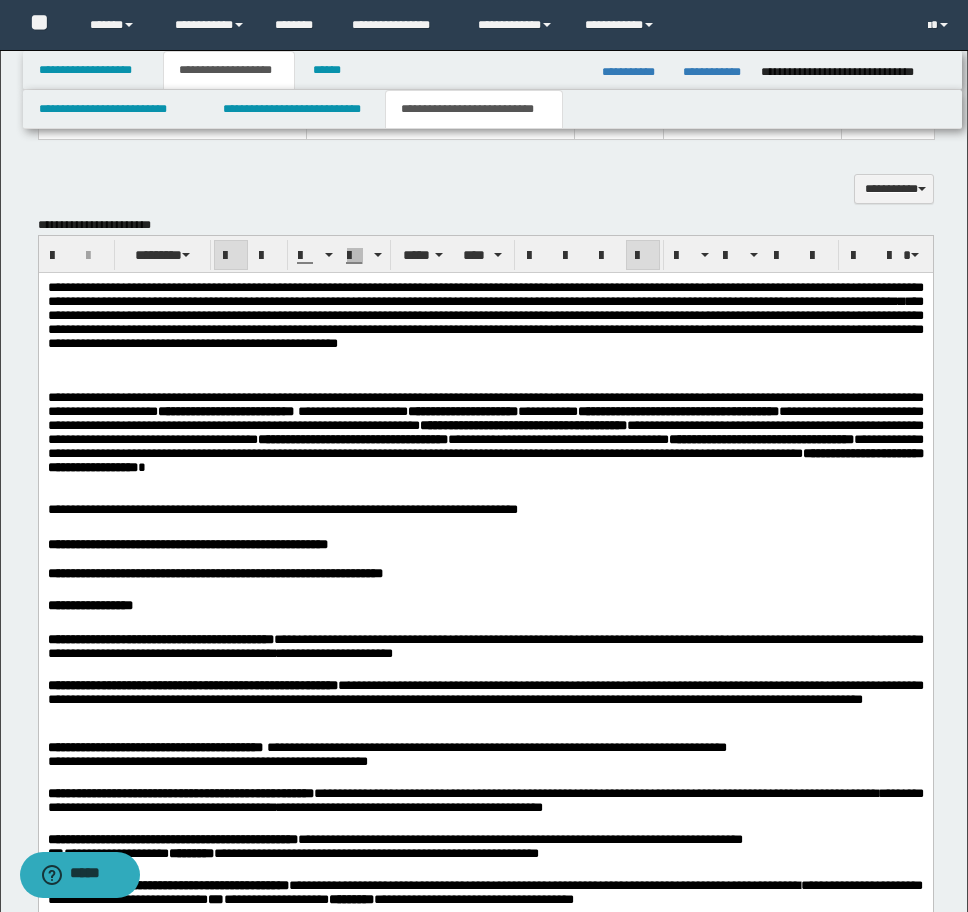 click at bounding box center (231, 256) 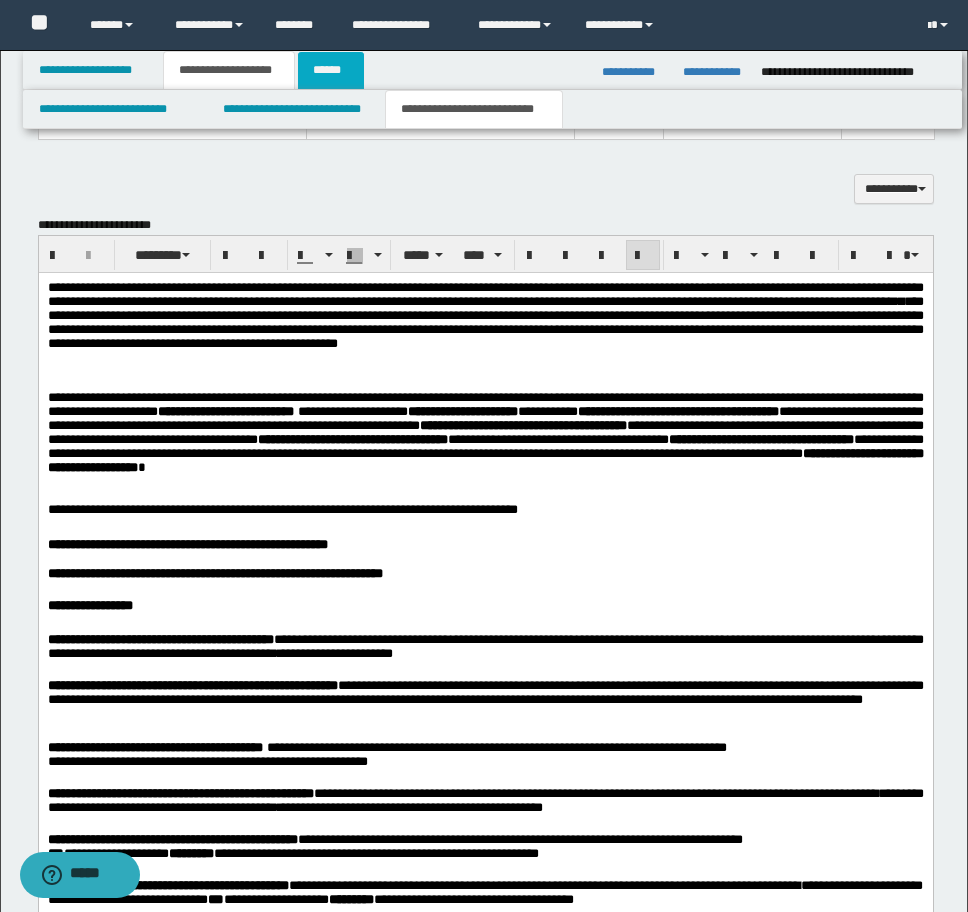 click on "******" at bounding box center [331, 70] 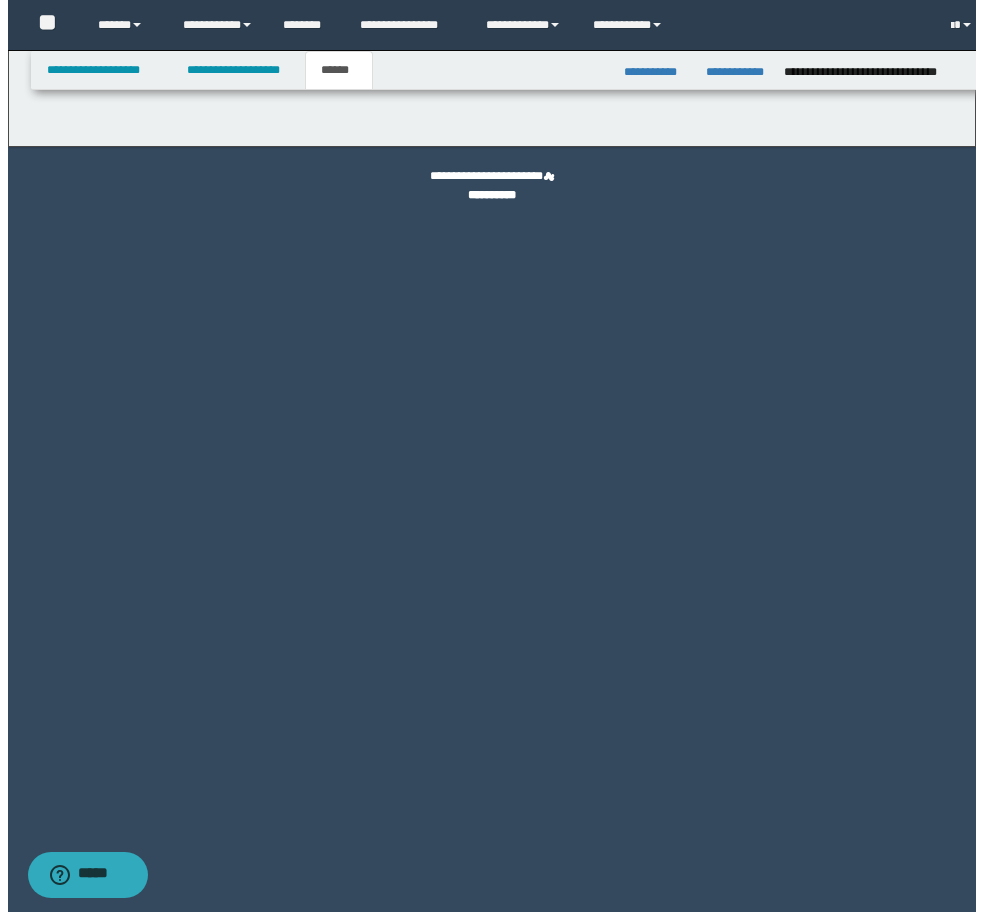 scroll, scrollTop: 0, scrollLeft: 0, axis: both 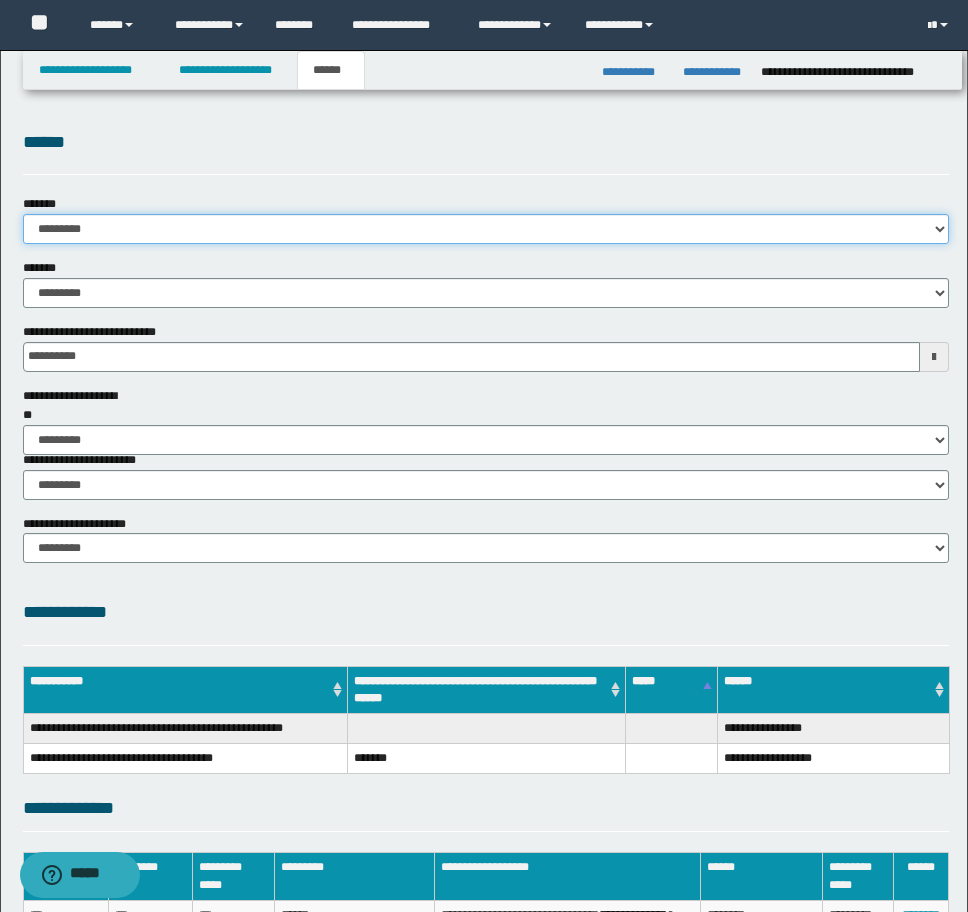click on "**********" at bounding box center [486, 229] 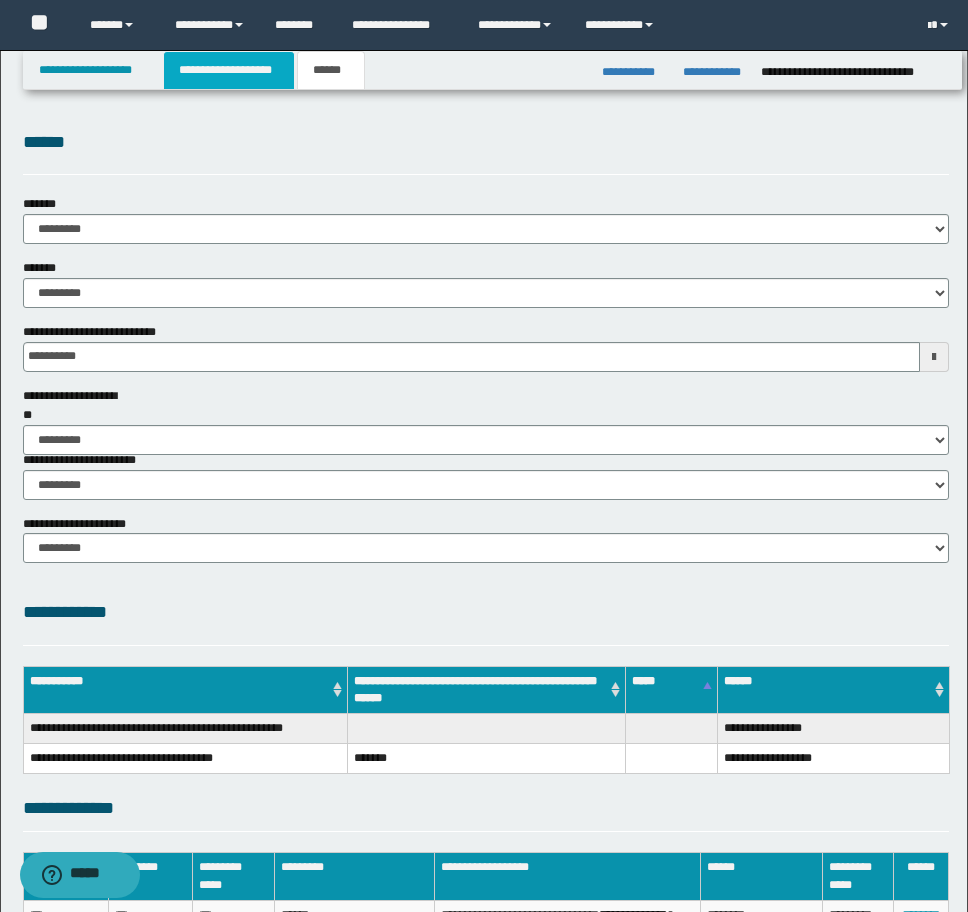 click on "**********" at bounding box center [229, 70] 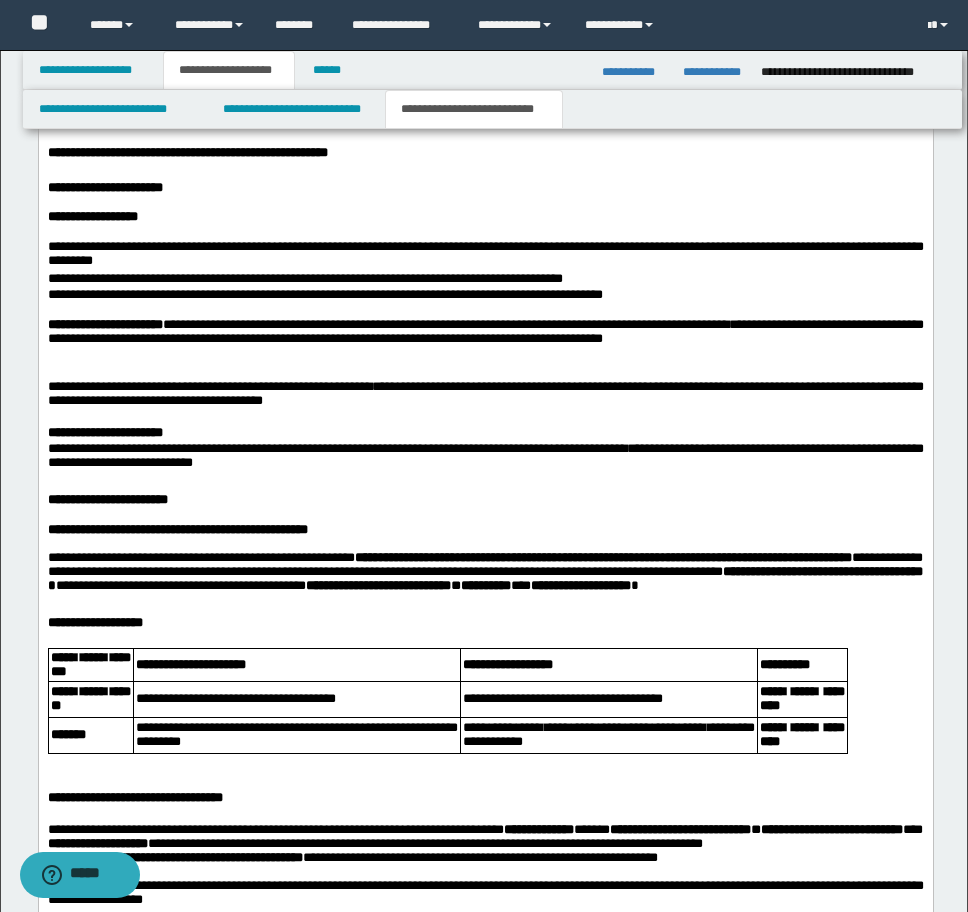 scroll, scrollTop: 4359, scrollLeft: 0, axis: vertical 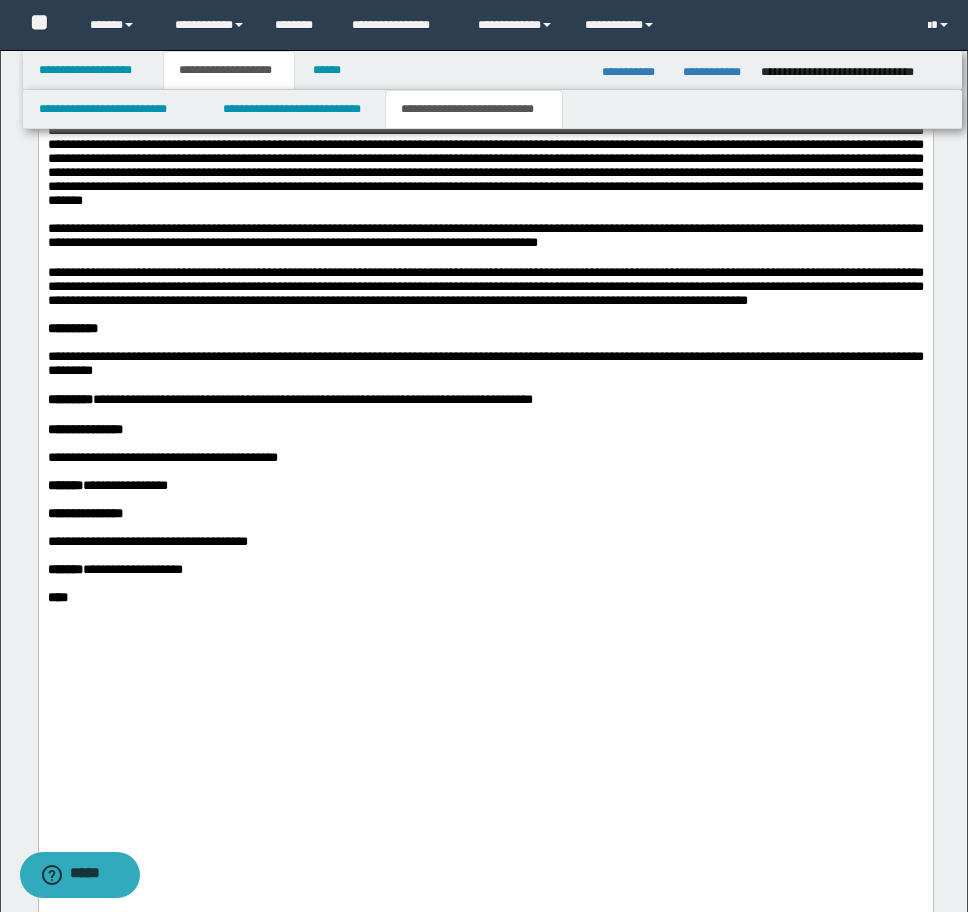 click on "**********" at bounding box center (132, 569) 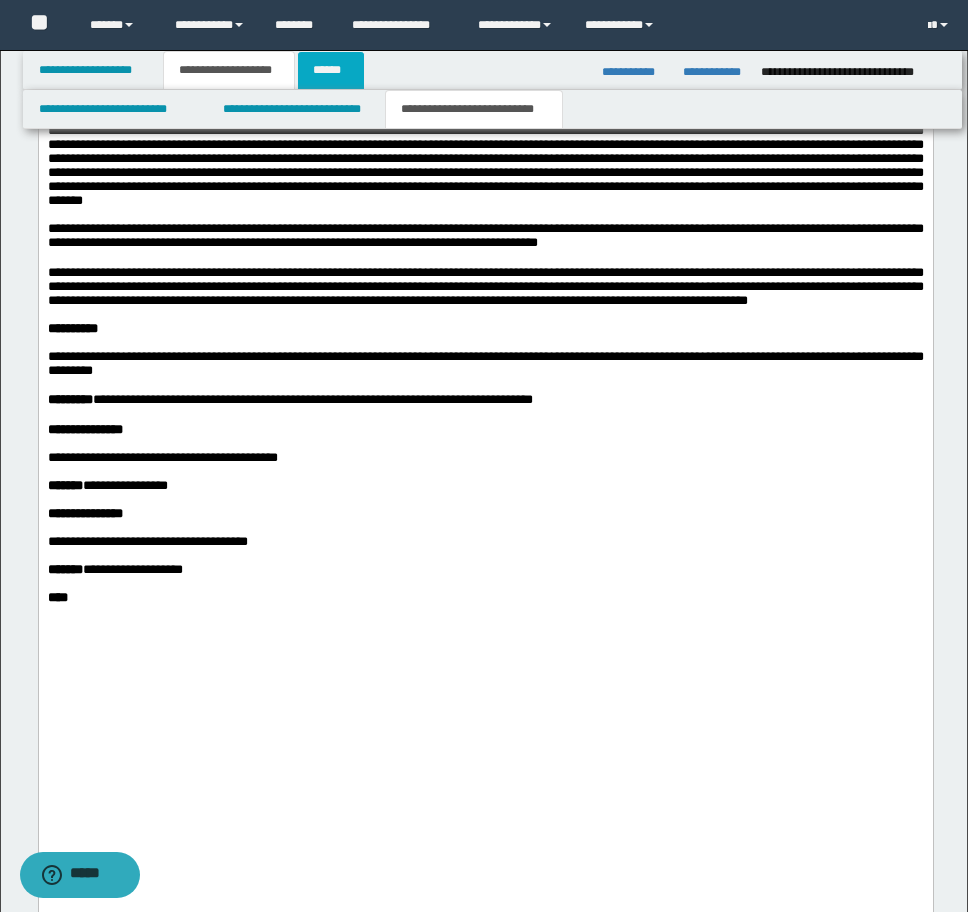 click on "******" at bounding box center [331, 70] 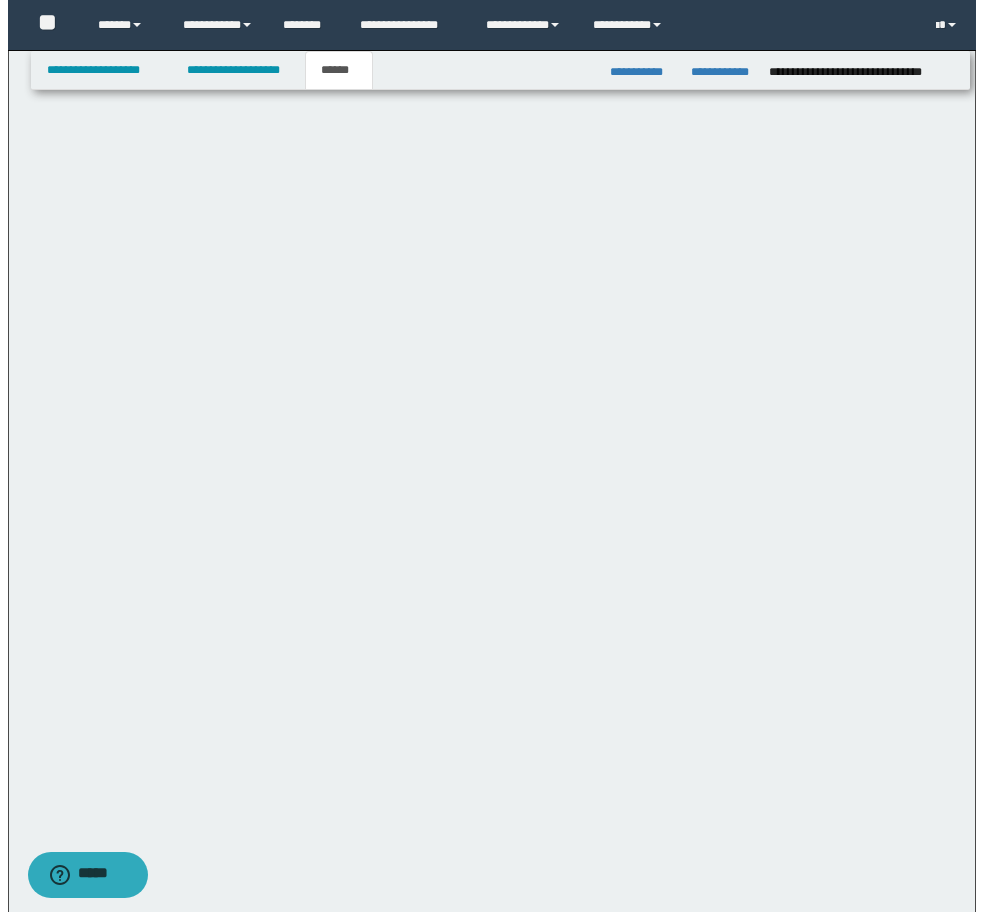 scroll, scrollTop: 304, scrollLeft: 0, axis: vertical 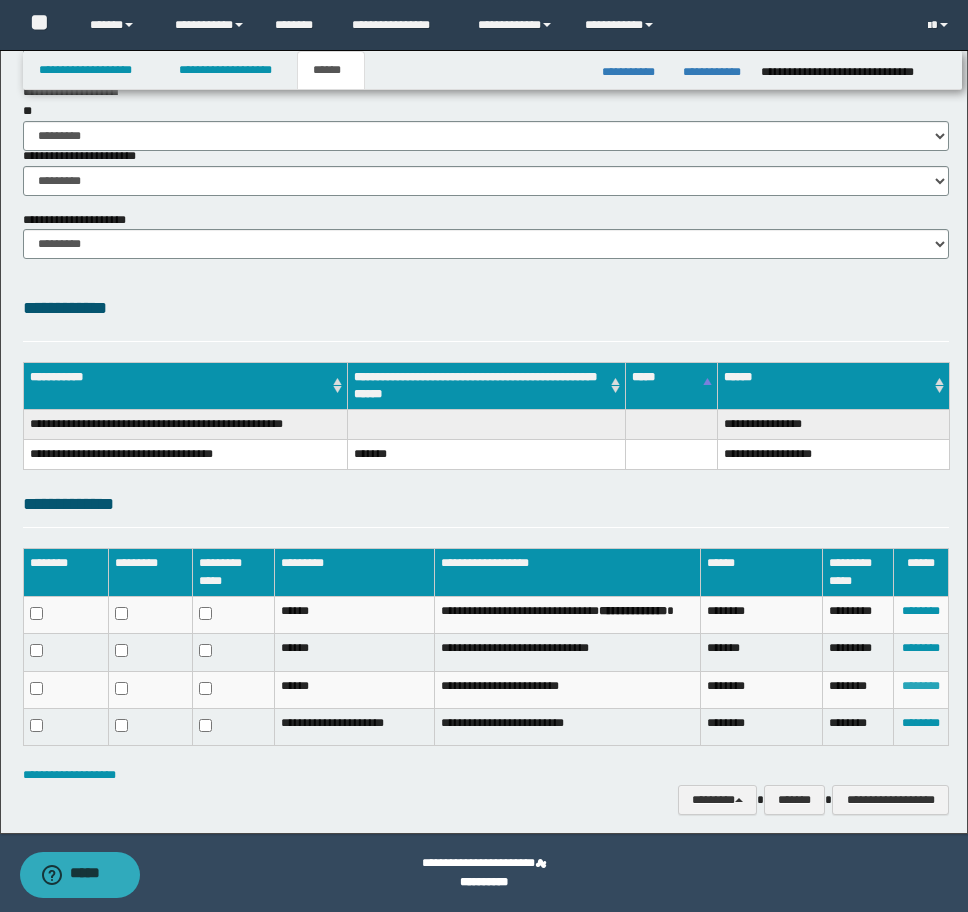 click on "********" at bounding box center [921, 686] 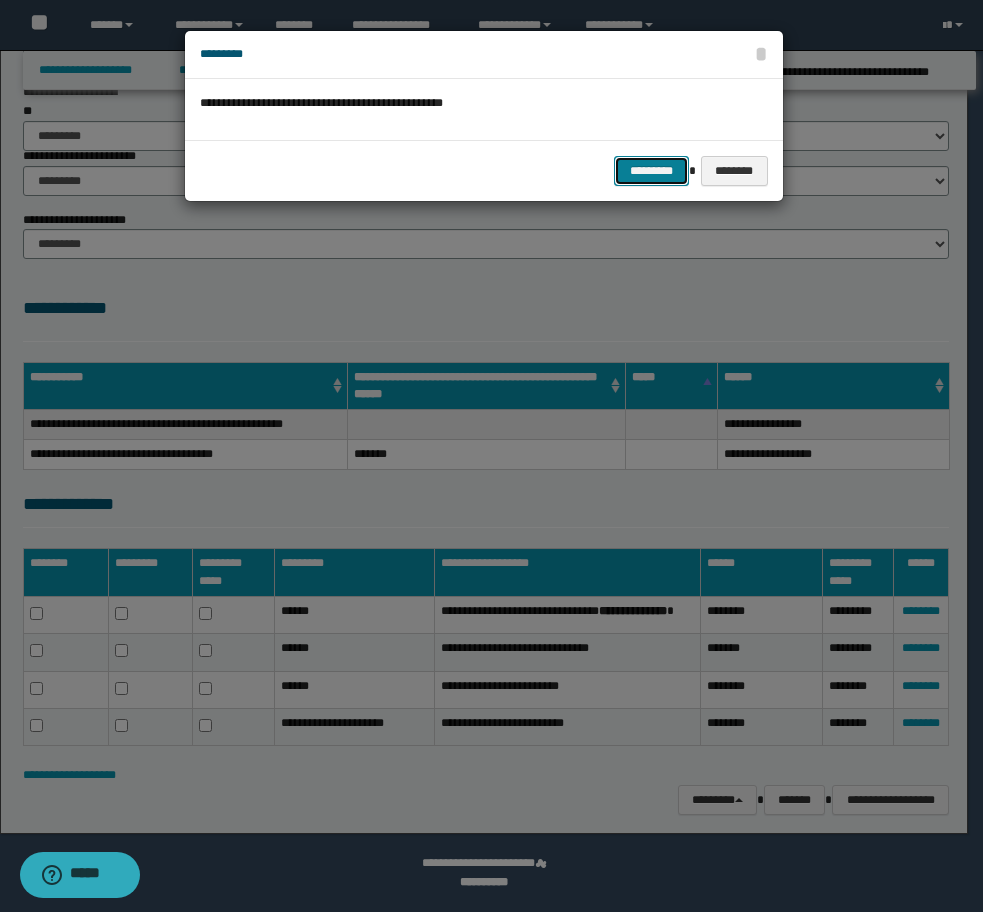 click on "*********" at bounding box center (651, 171) 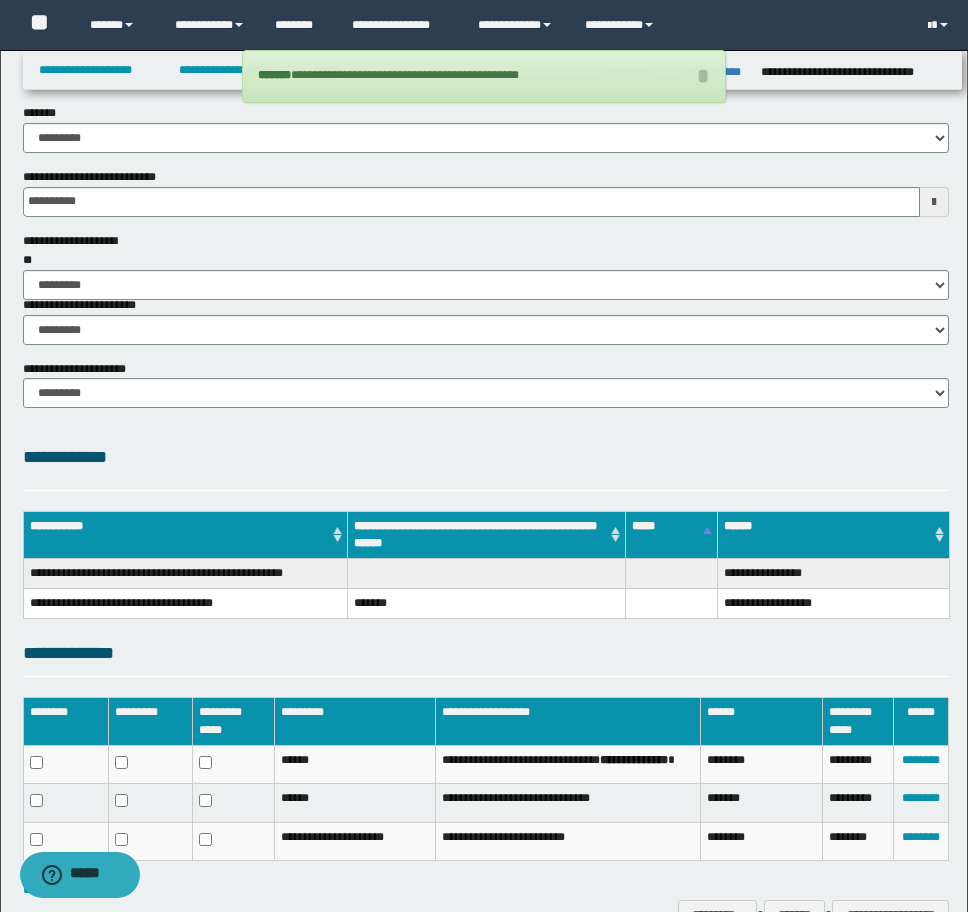 scroll, scrollTop: 200, scrollLeft: 0, axis: vertical 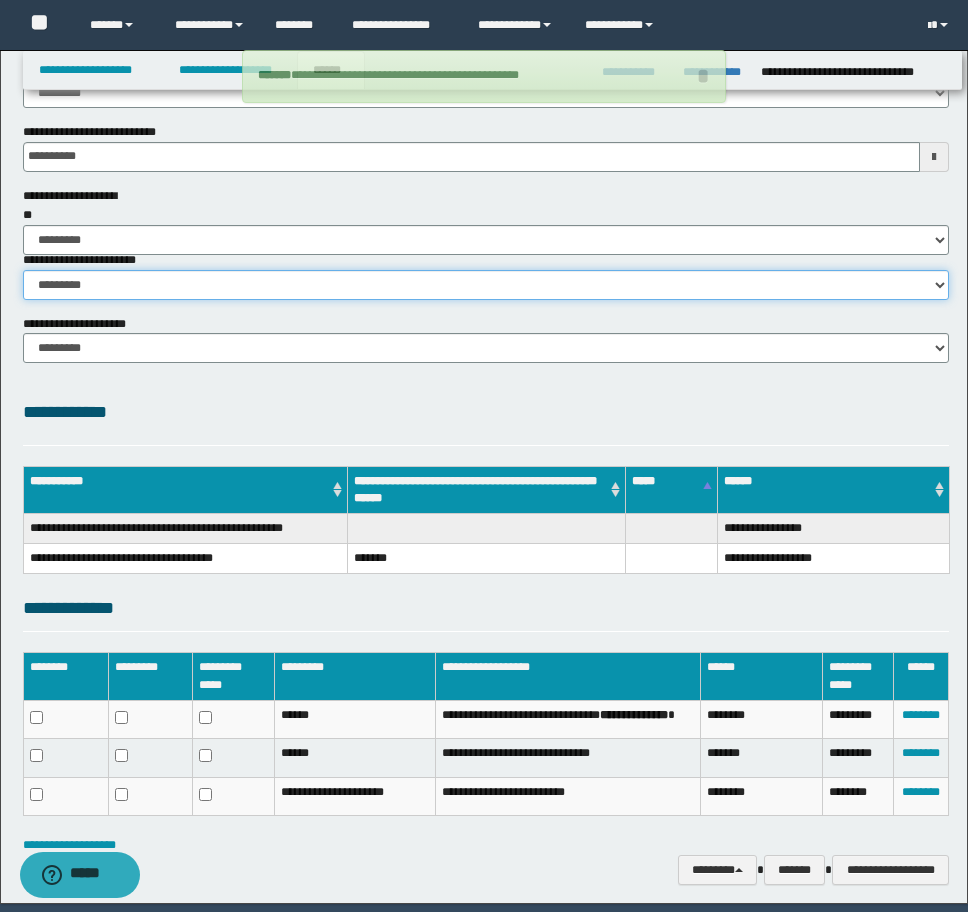 click on "*********
*********
*********" at bounding box center [486, 285] 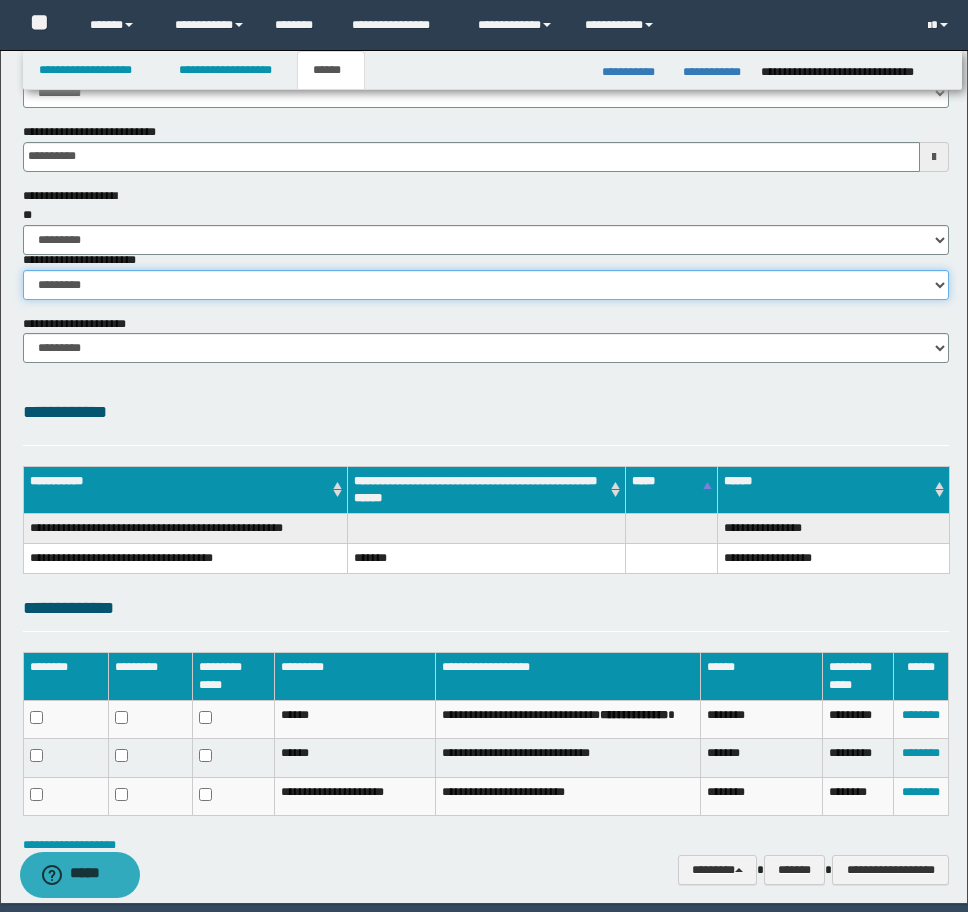 select on "*" 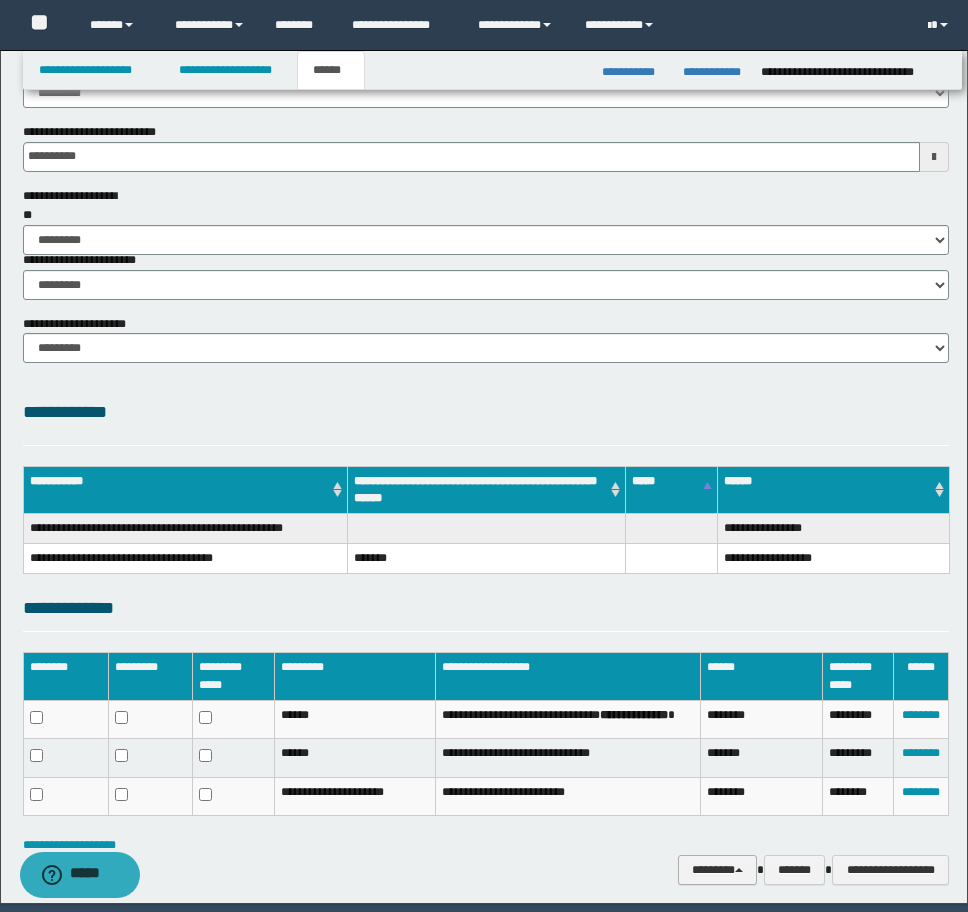 click on "********" at bounding box center [717, 870] 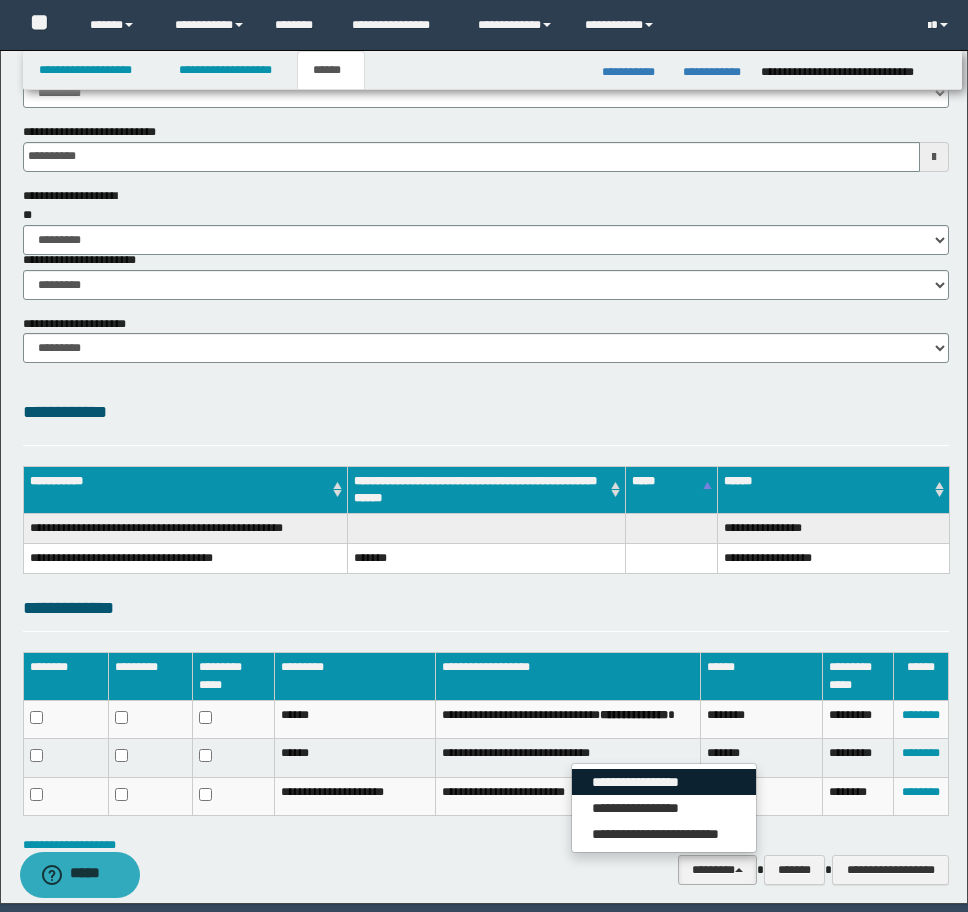 click on "**********" at bounding box center (664, 782) 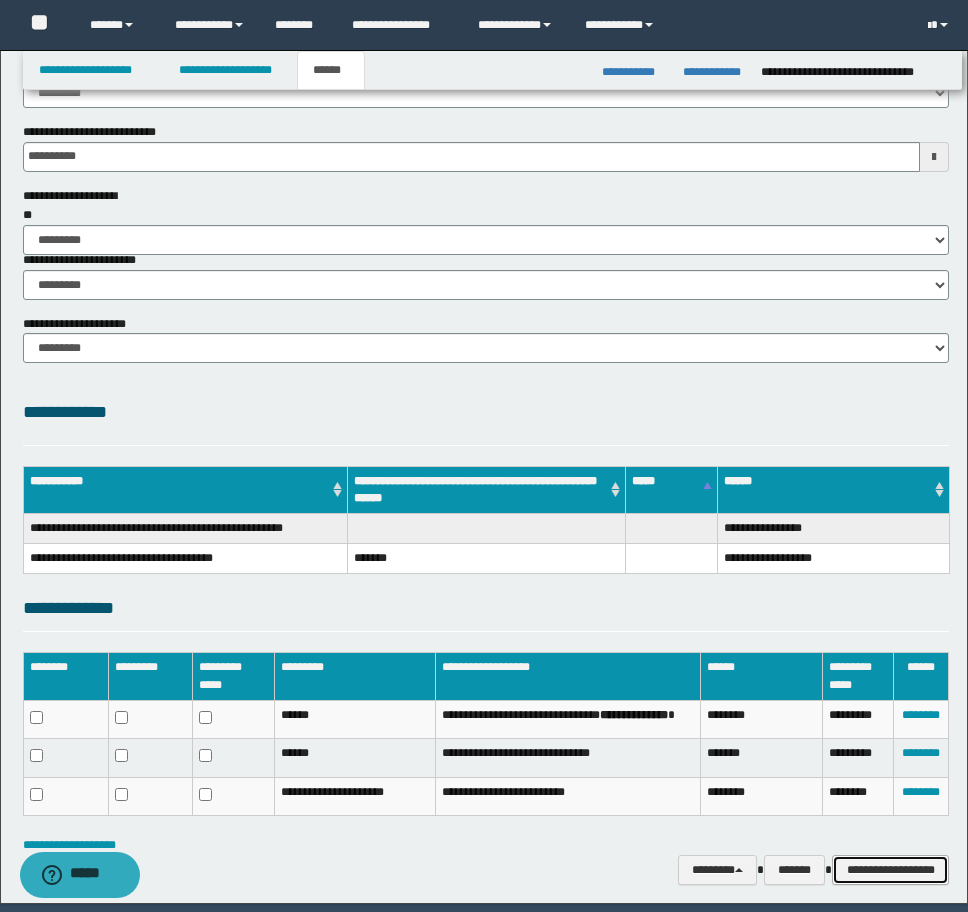 click on "**********" at bounding box center (890, 870) 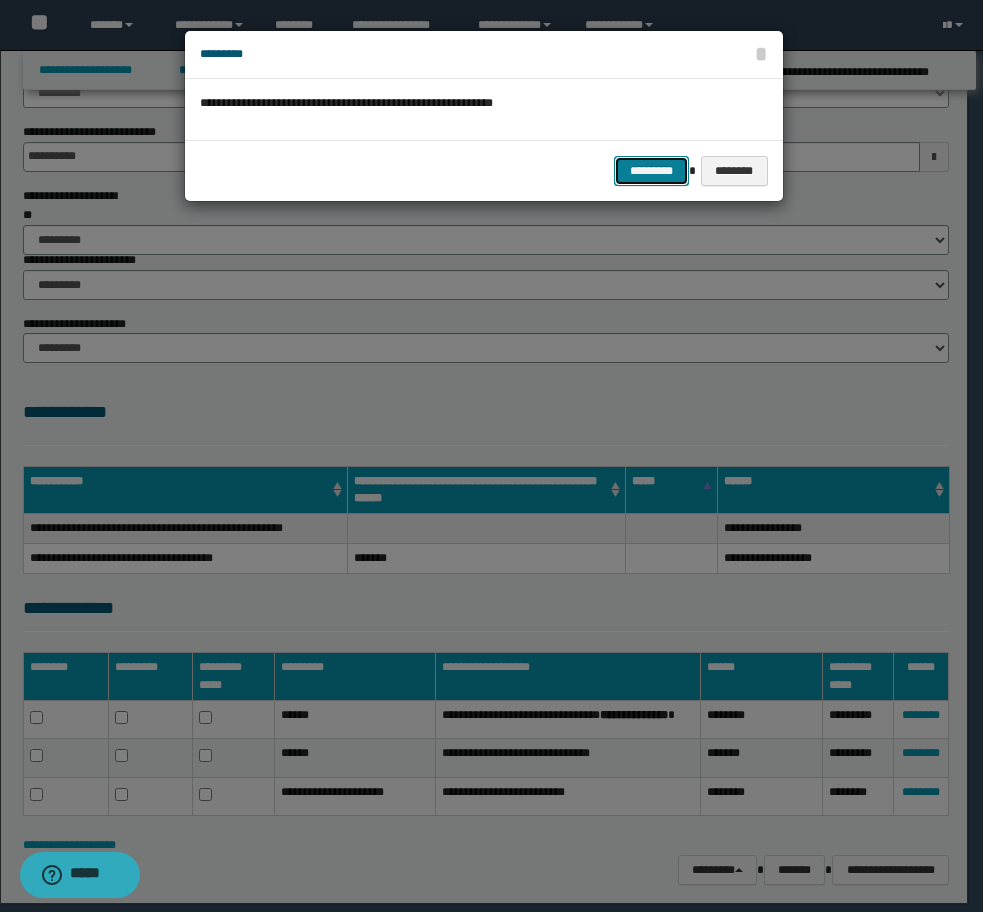 click on "*********" at bounding box center [651, 171] 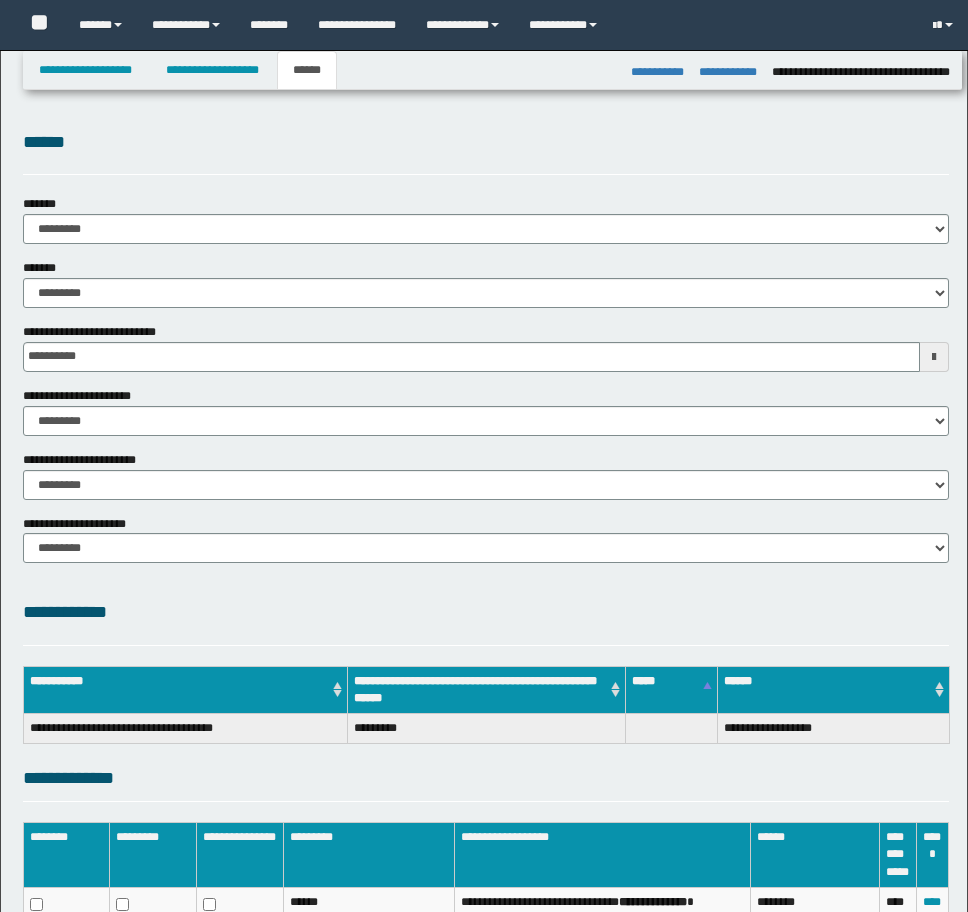 select on "*" 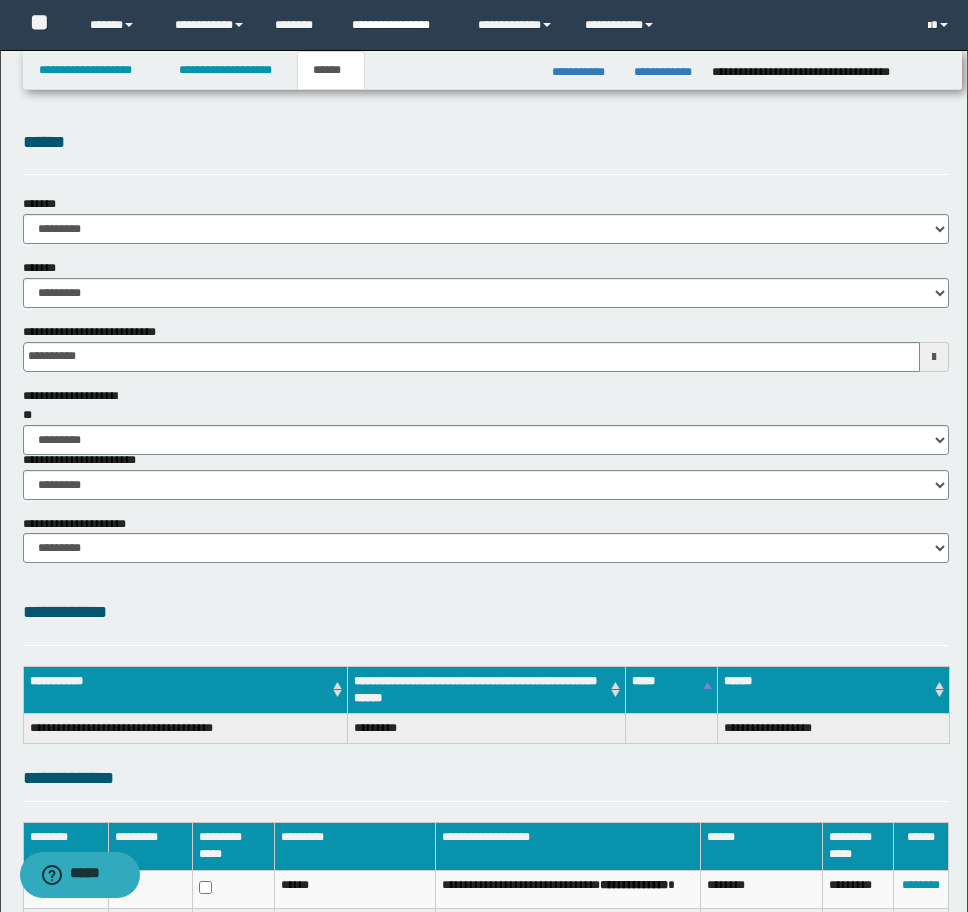 scroll, scrollTop: 0, scrollLeft: 0, axis: both 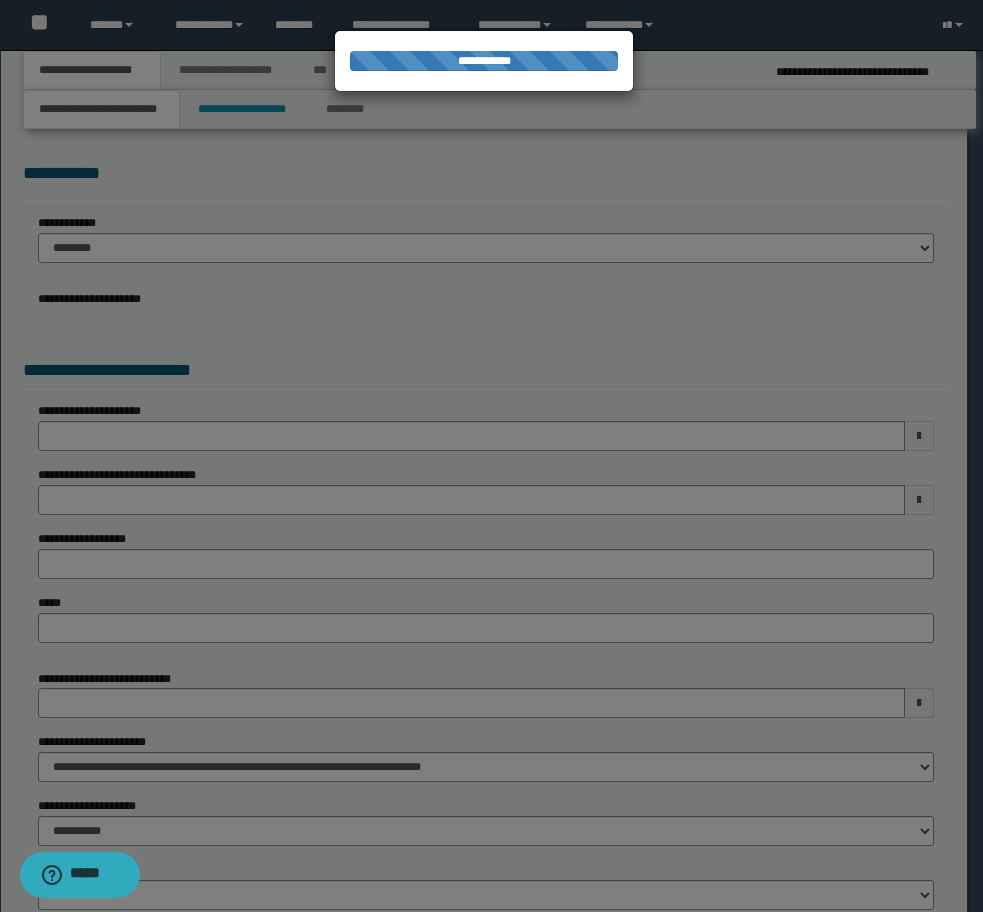 select on "*" 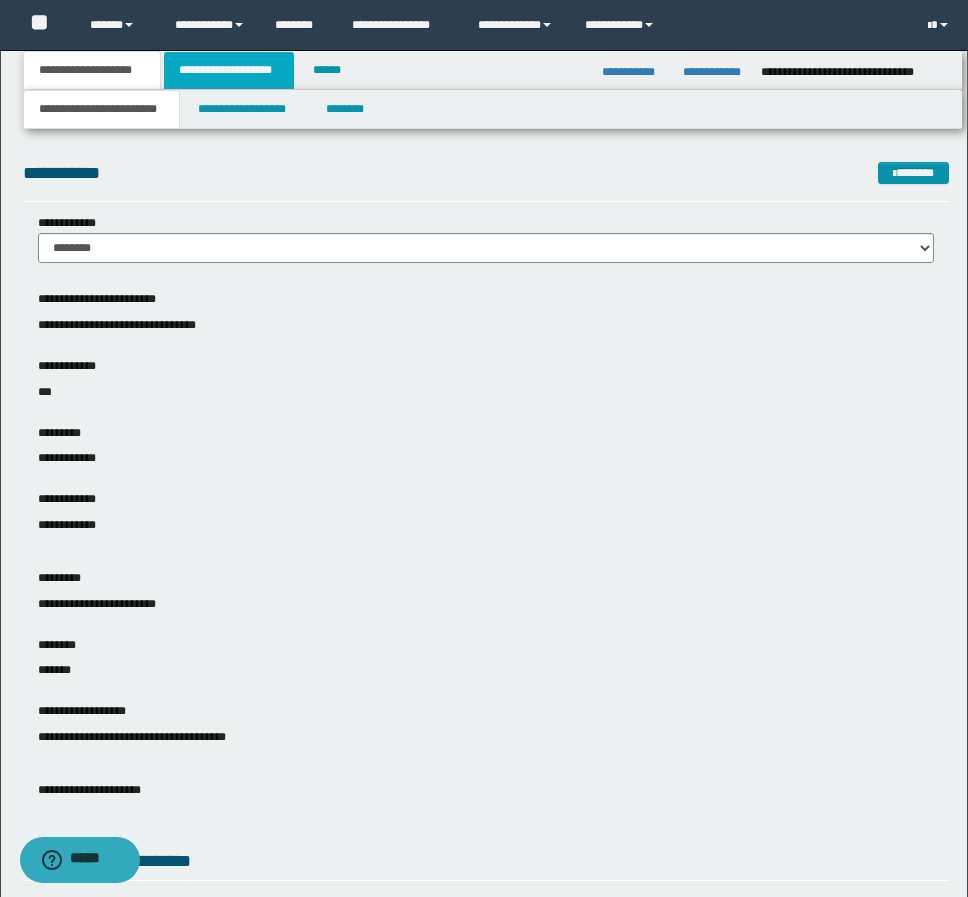 click on "**********" at bounding box center (229, 70) 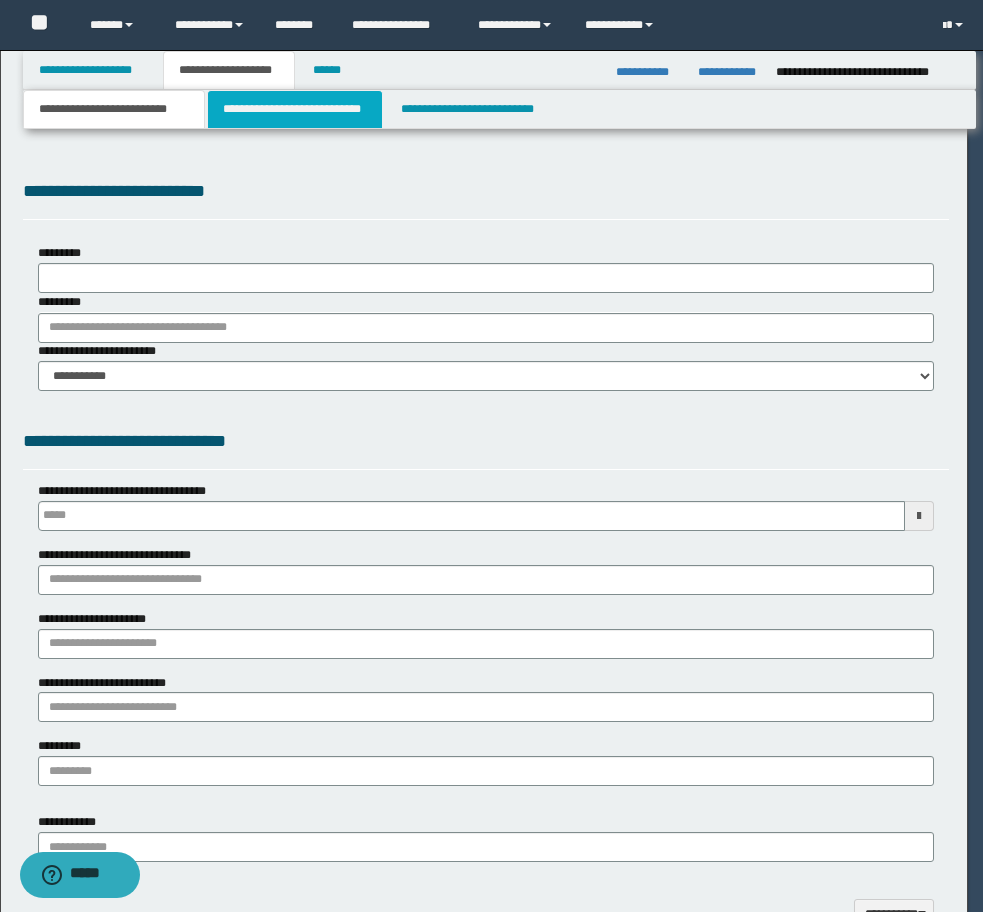 scroll, scrollTop: 0, scrollLeft: 0, axis: both 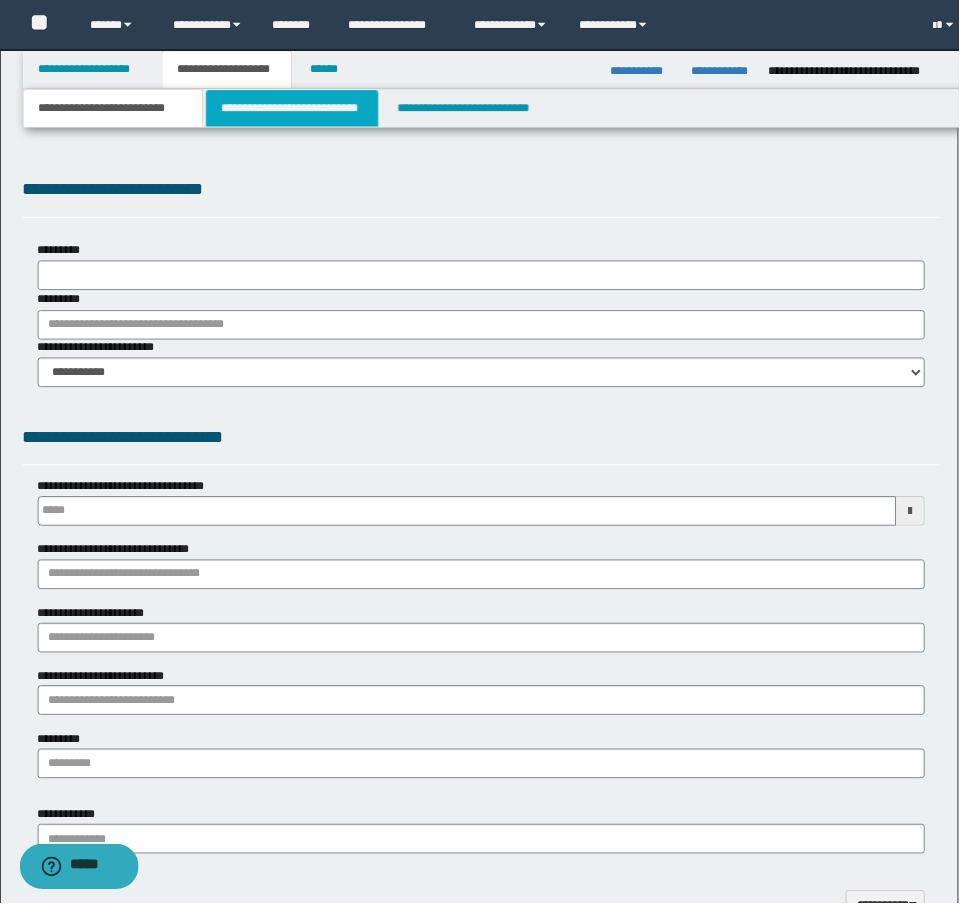click on "**********" at bounding box center [295, 109] 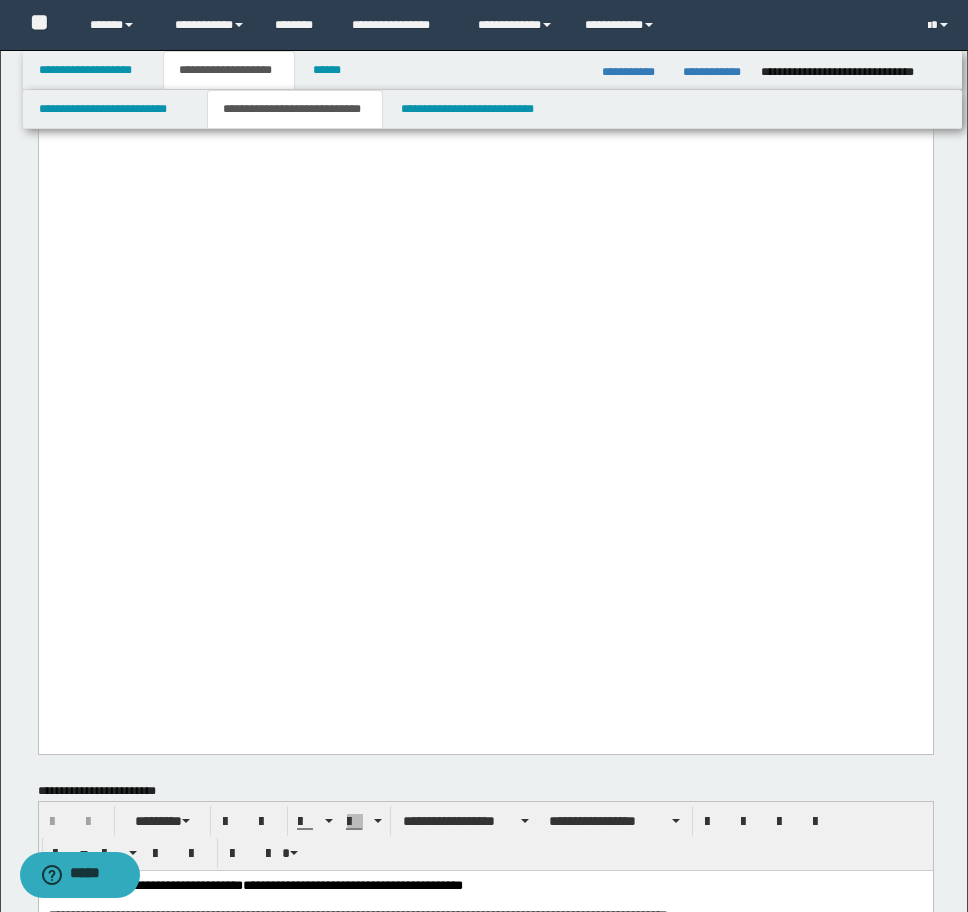 scroll, scrollTop: 10600, scrollLeft: 0, axis: vertical 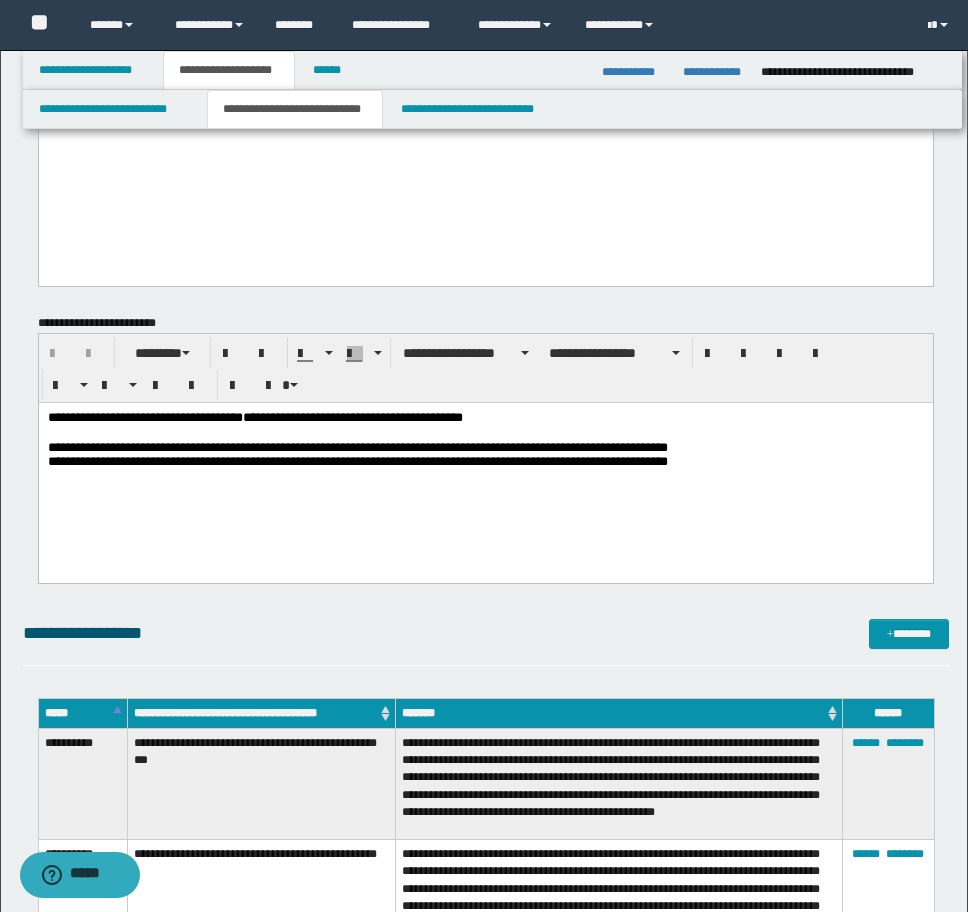 click on "**********" at bounding box center (485, -6221) 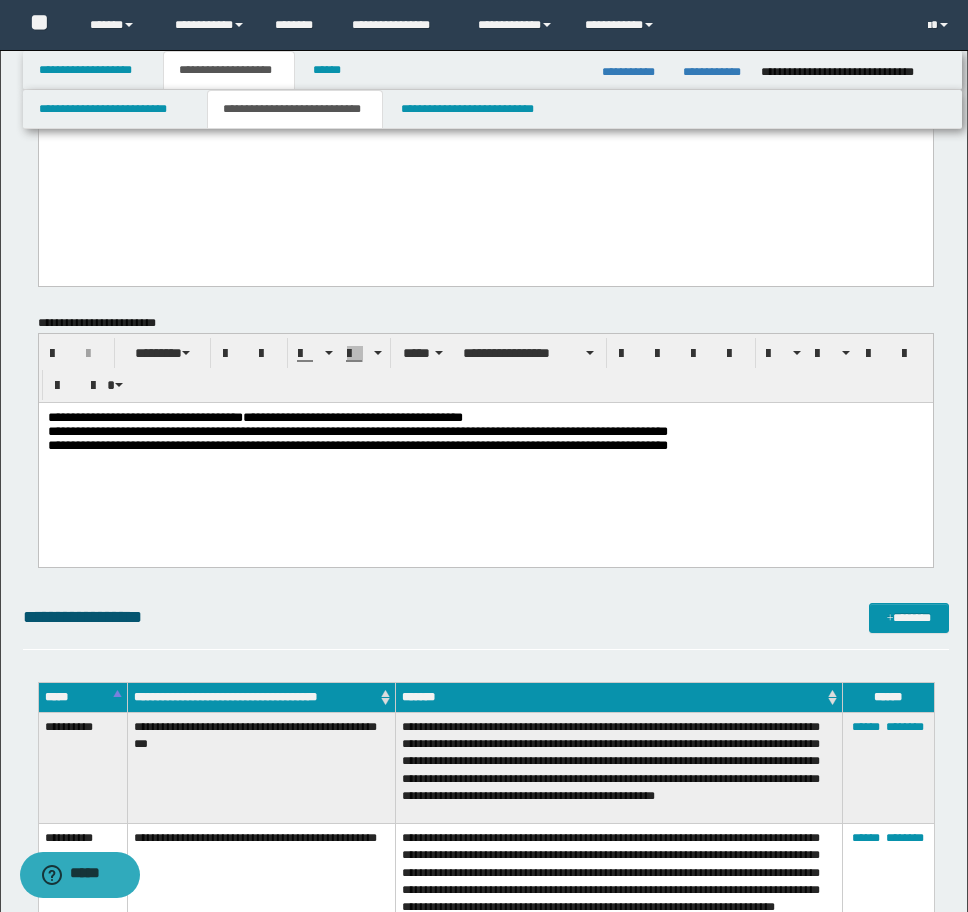 click on "**********" at bounding box center (485, 456) 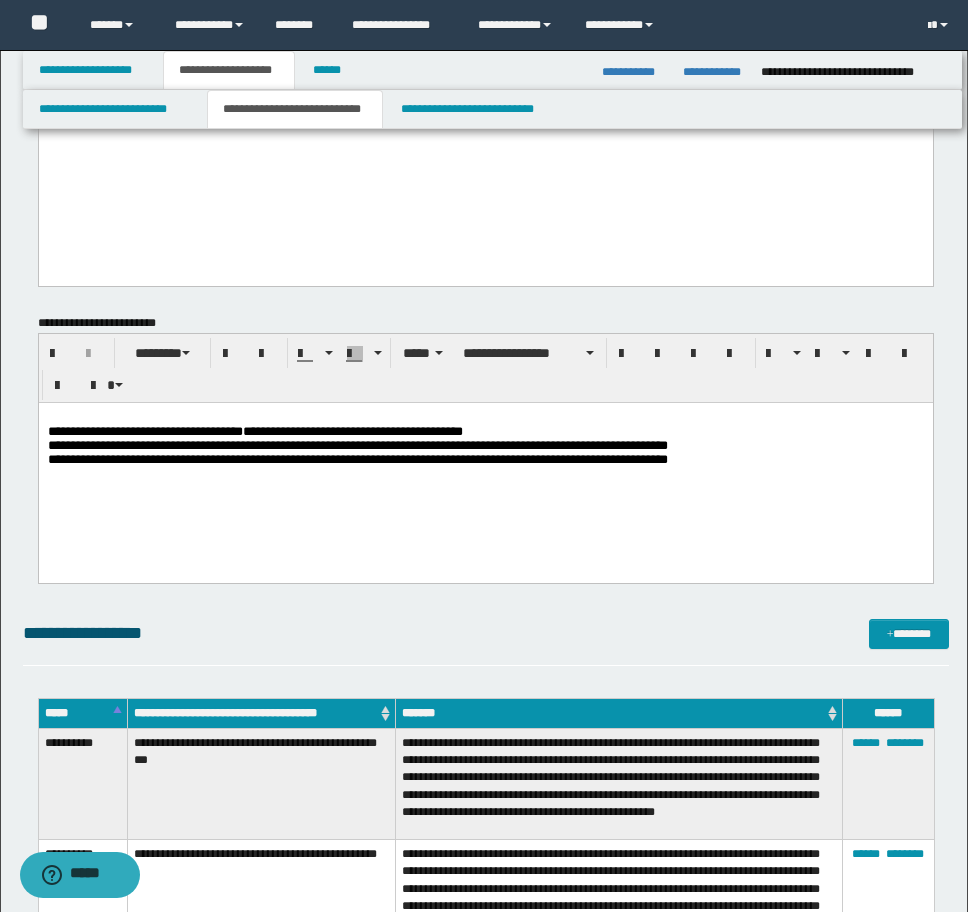 click on "**********" at bounding box center (485, 463) 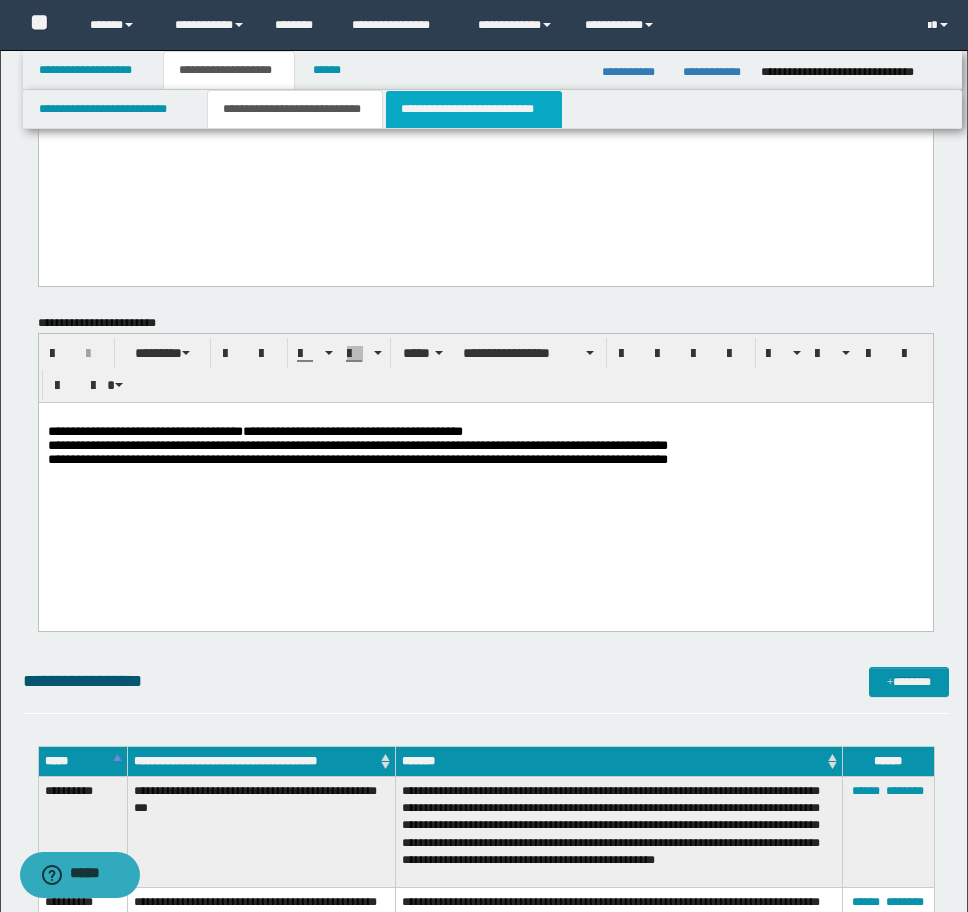 click on "**********" at bounding box center (474, 109) 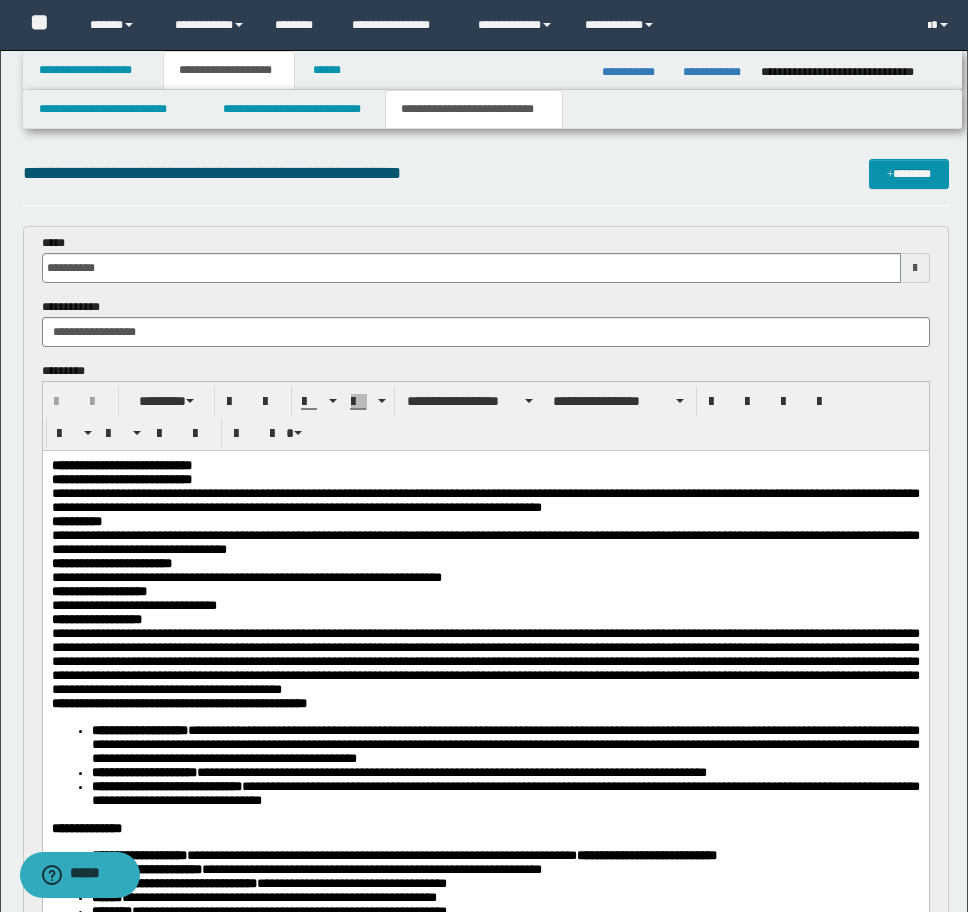 scroll, scrollTop: 0, scrollLeft: 0, axis: both 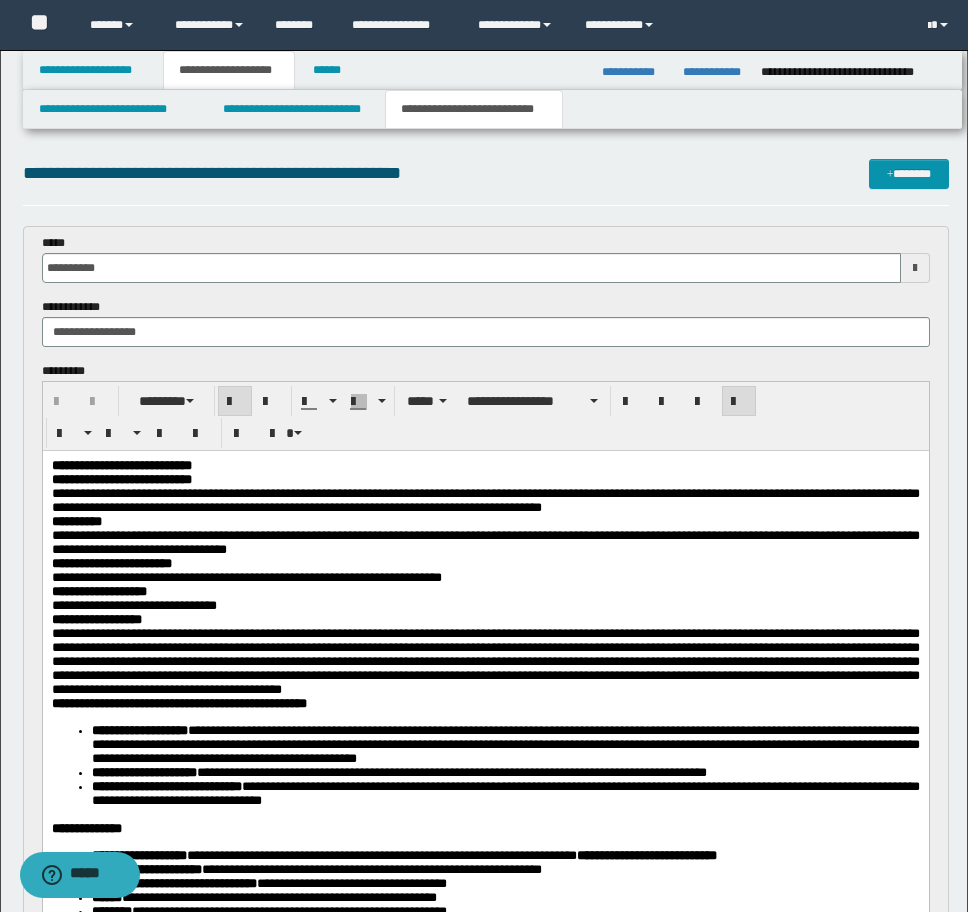 click on "**********" at bounding box center (121, 465) 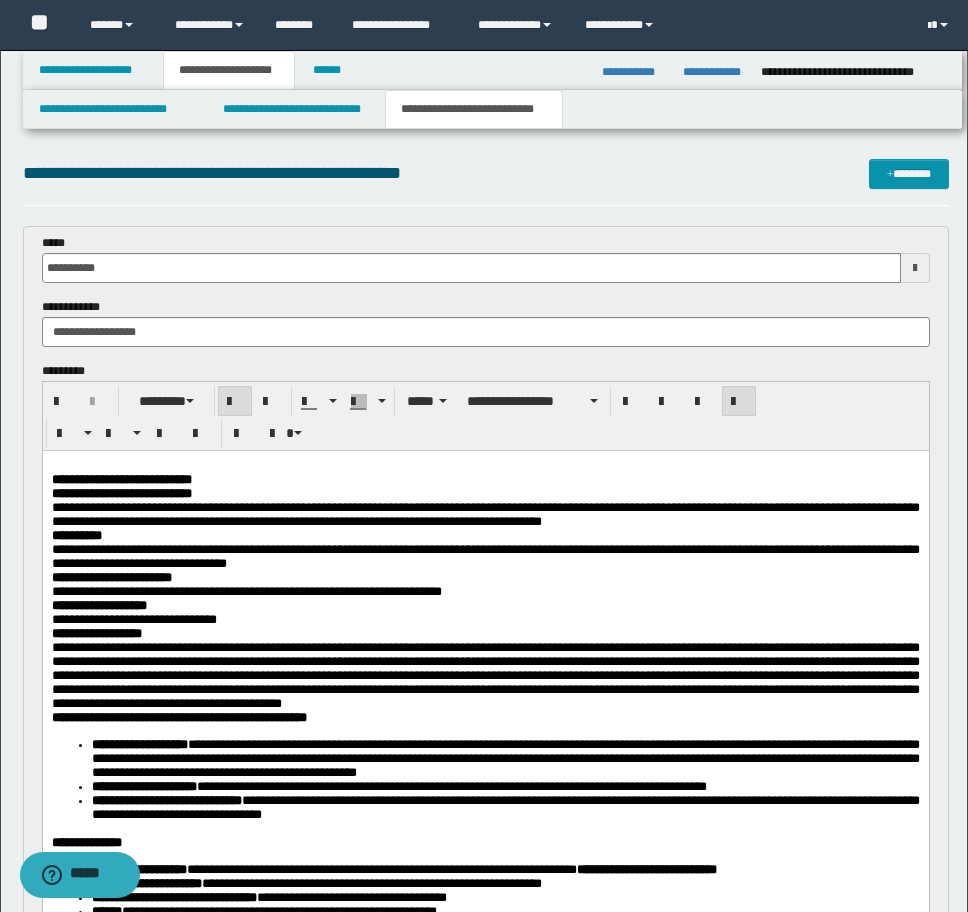 click on "**********" at bounding box center (485, 480) 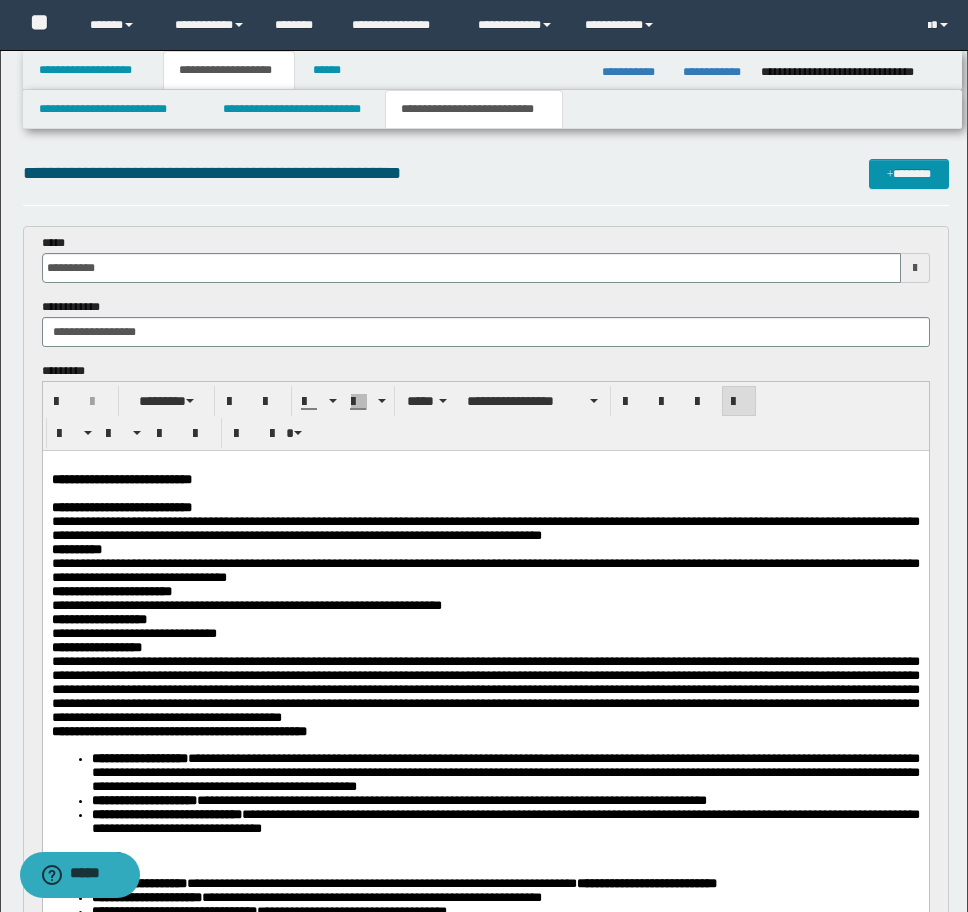 click on "**********" at bounding box center [485, 528] 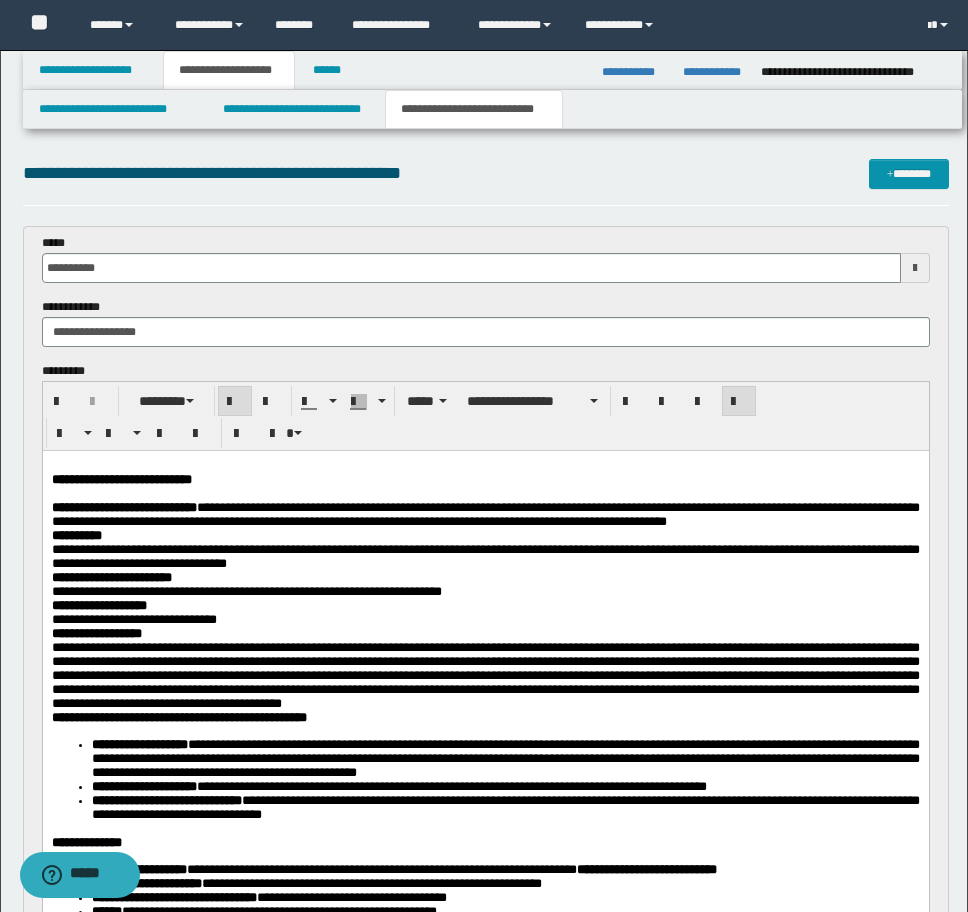 click on "**********" at bounding box center (485, 776) 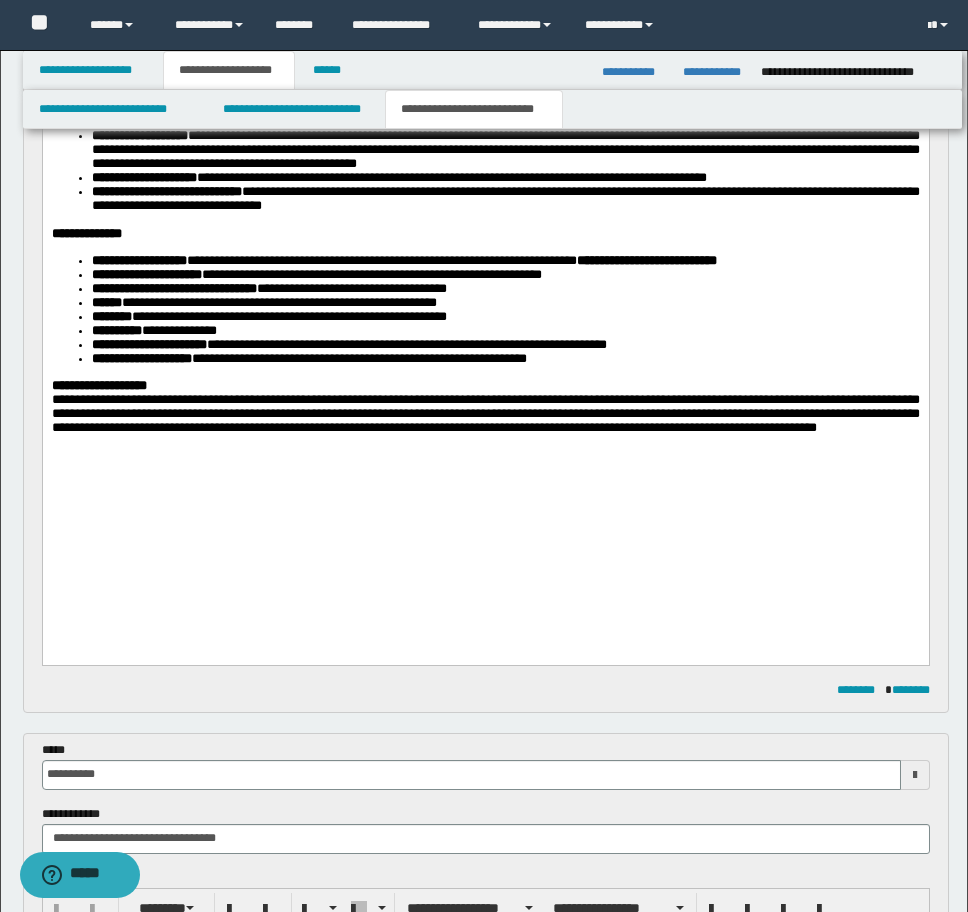 scroll, scrollTop: 600, scrollLeft: 0, axis: vertical 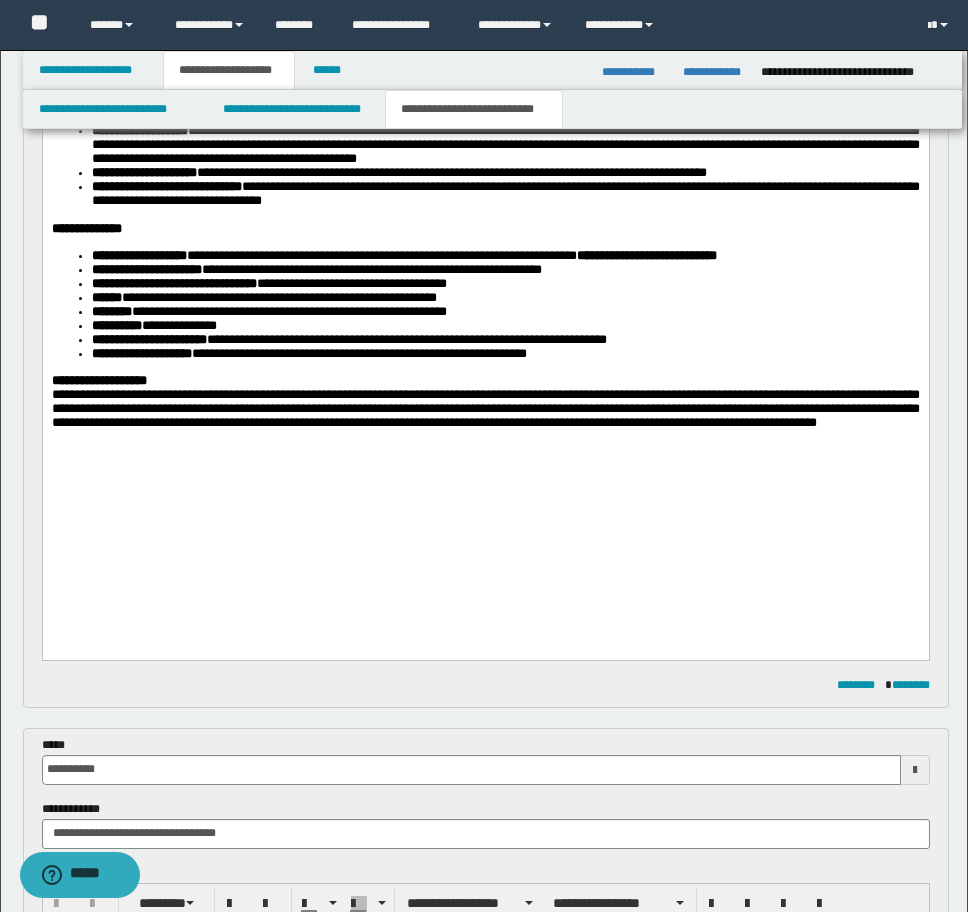click on "**********" at bounding box center [485, 169] 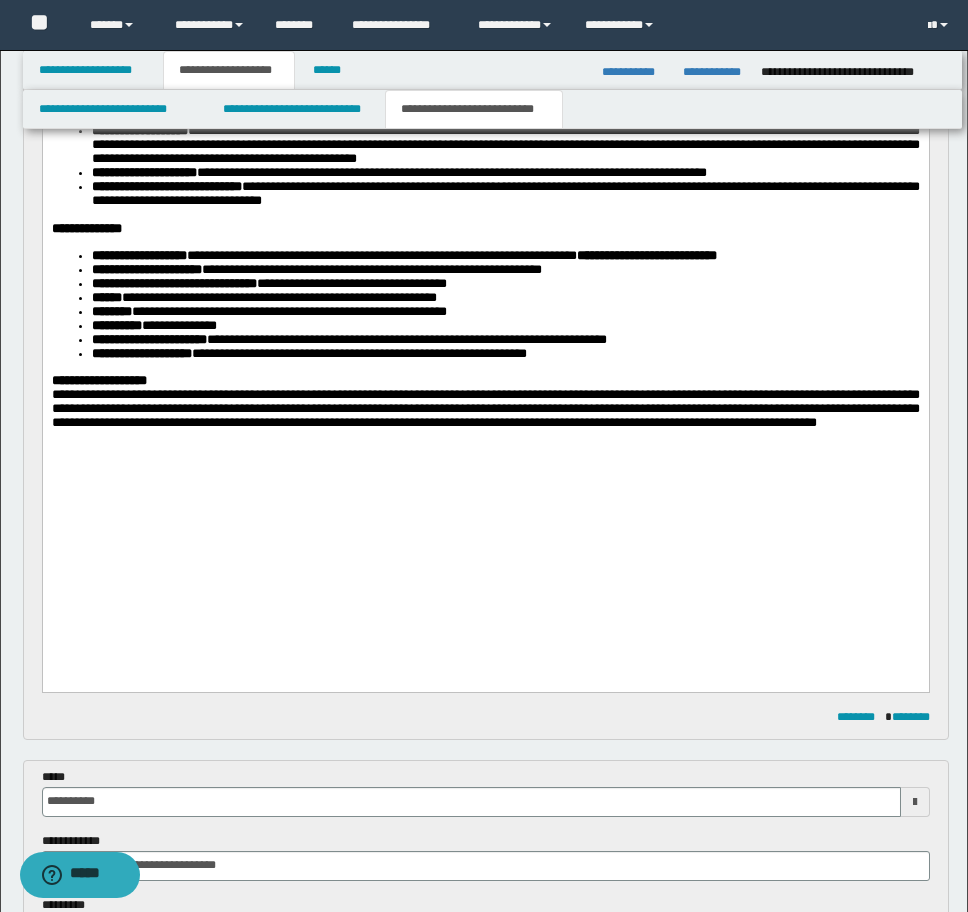 click on "**********" at bounding box center [485, 408] 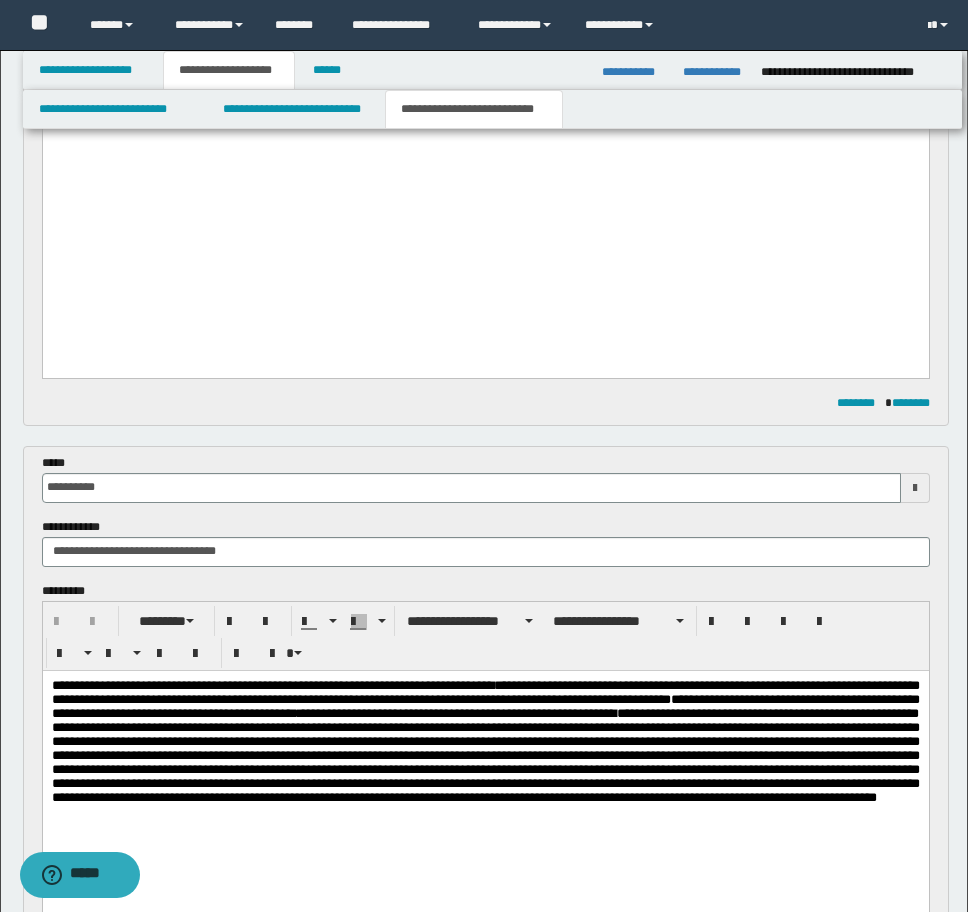 scroll, scrollTop: 900, scrollLeft: 0, axis: vertical 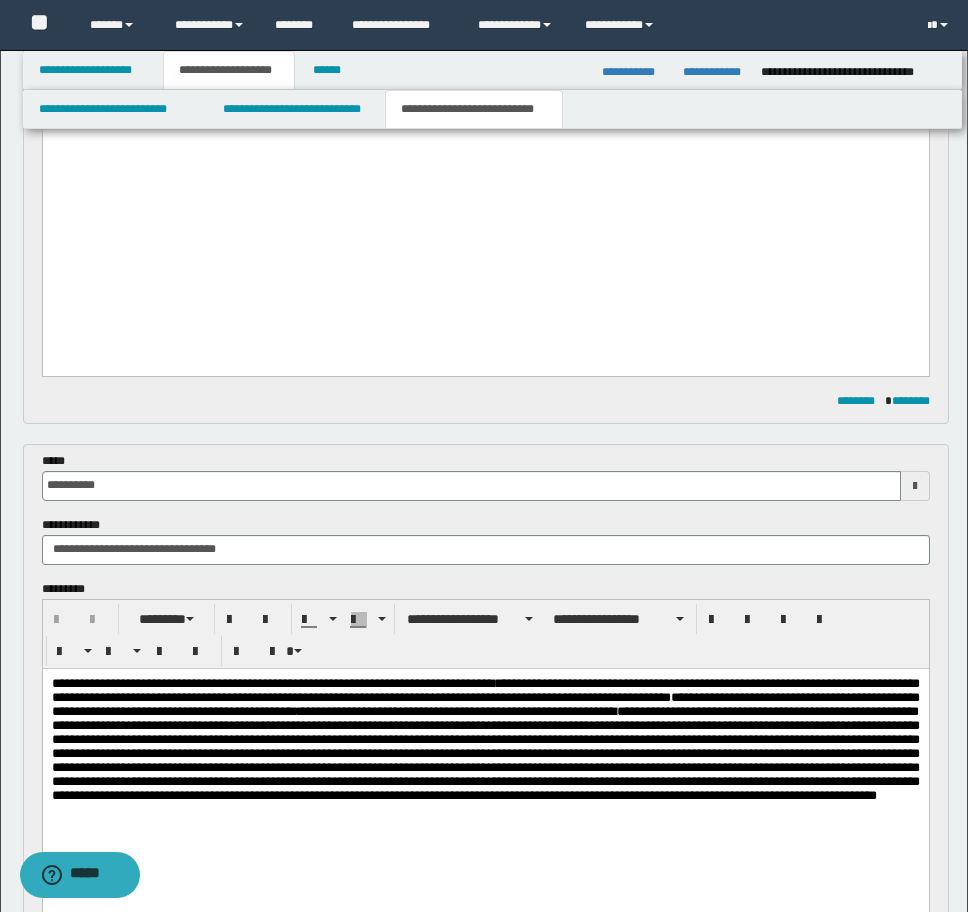 click on "**********" at bounding box center [485, 738] 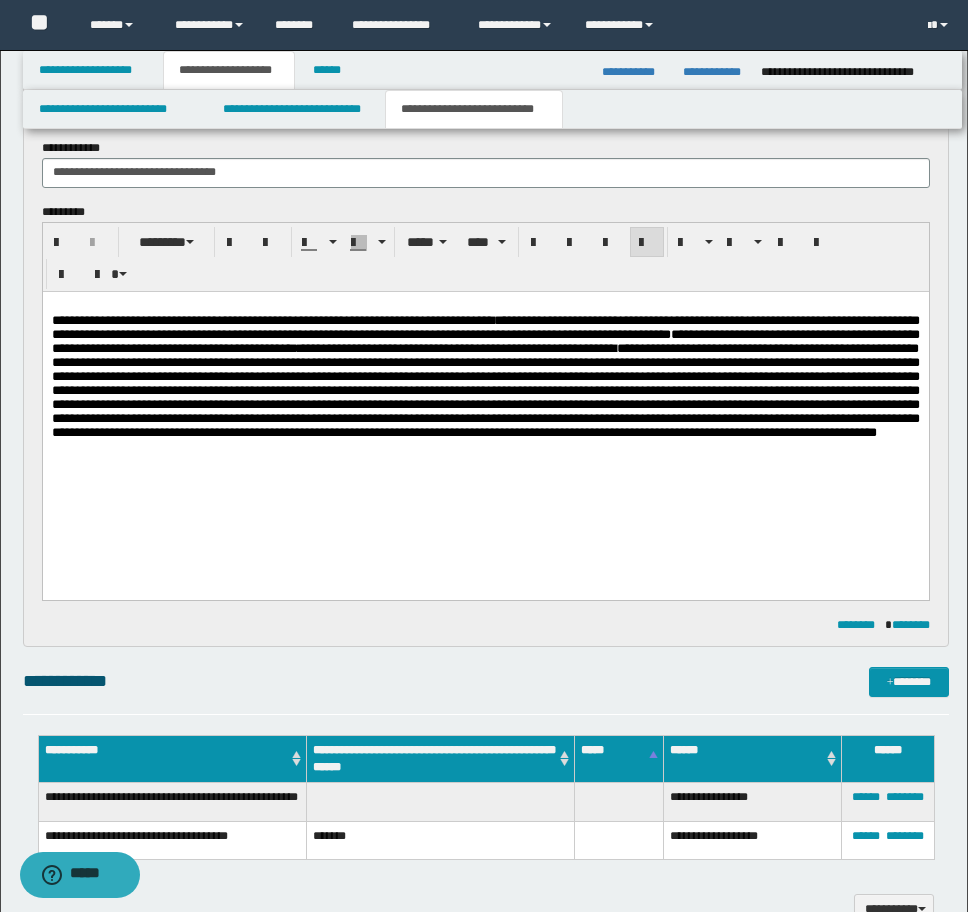 scroll, scrollTop: 1300, scrollLeft: 0, axis: vertical 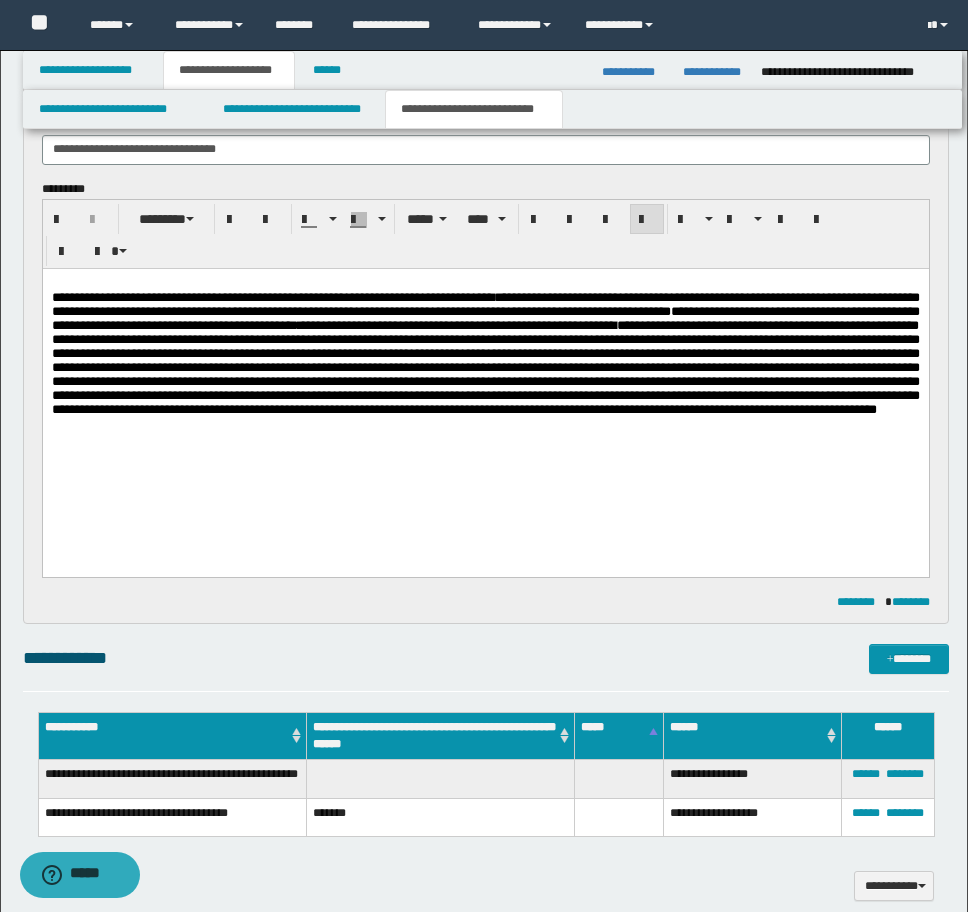 click on "**********" at bounding box center [485, 353] 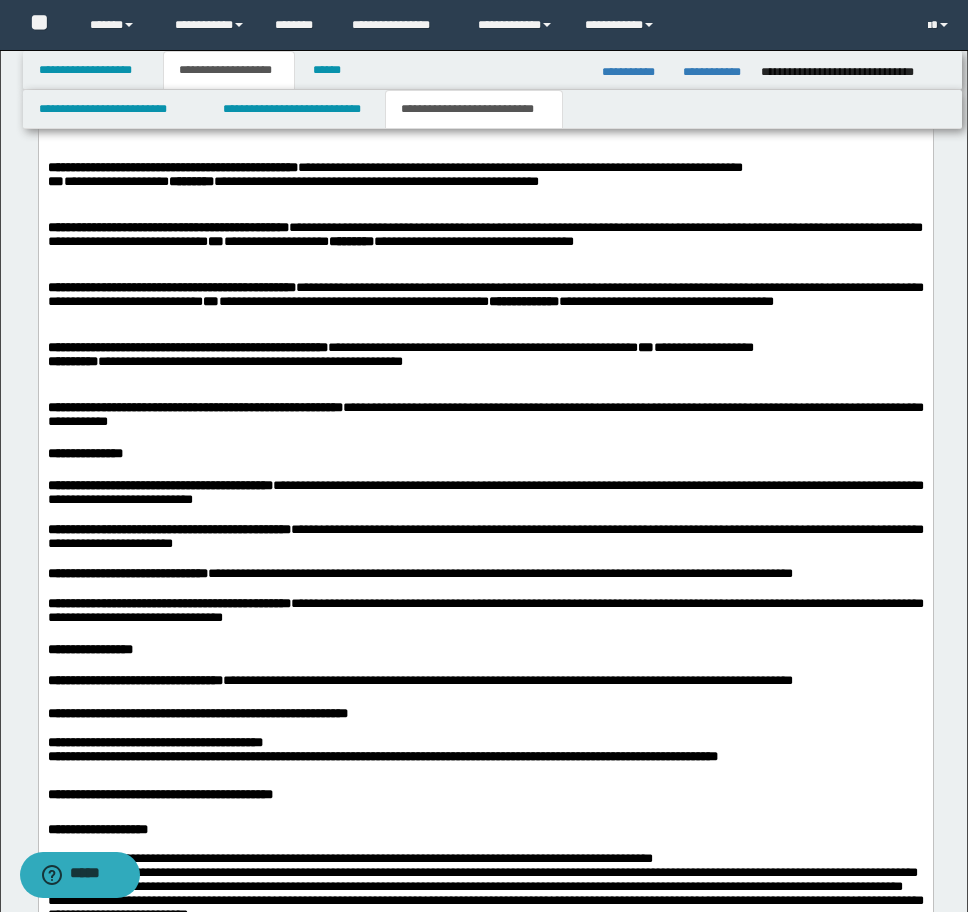 scroll, scrollTop: 2900, scrollLeft: 0, axis: vertical 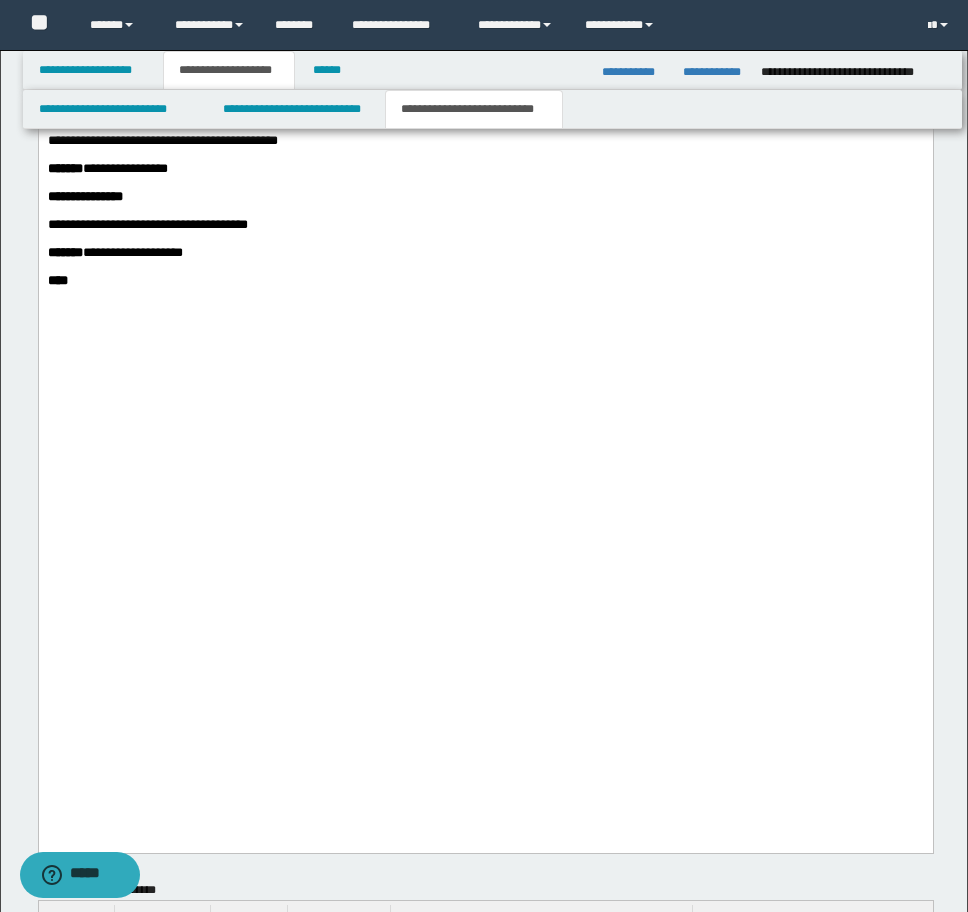 click on "**********" at bounding box center (485, -994) 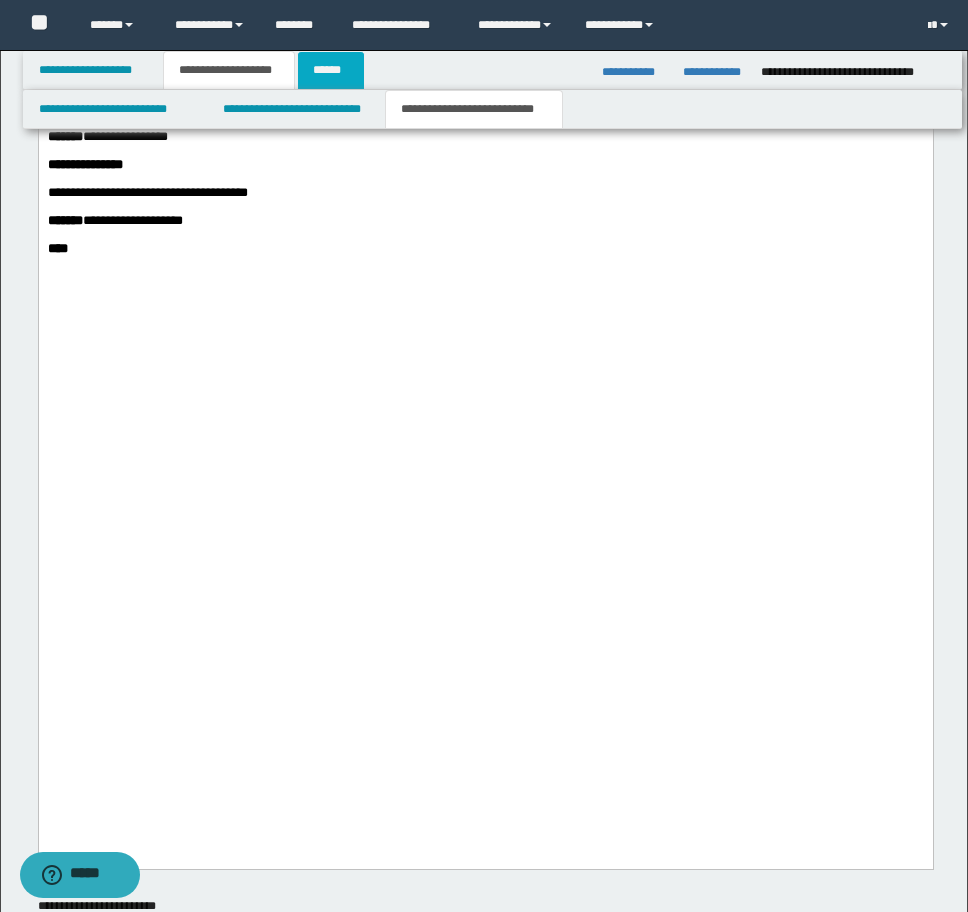 click on "******" at bounding box center (331, 70) 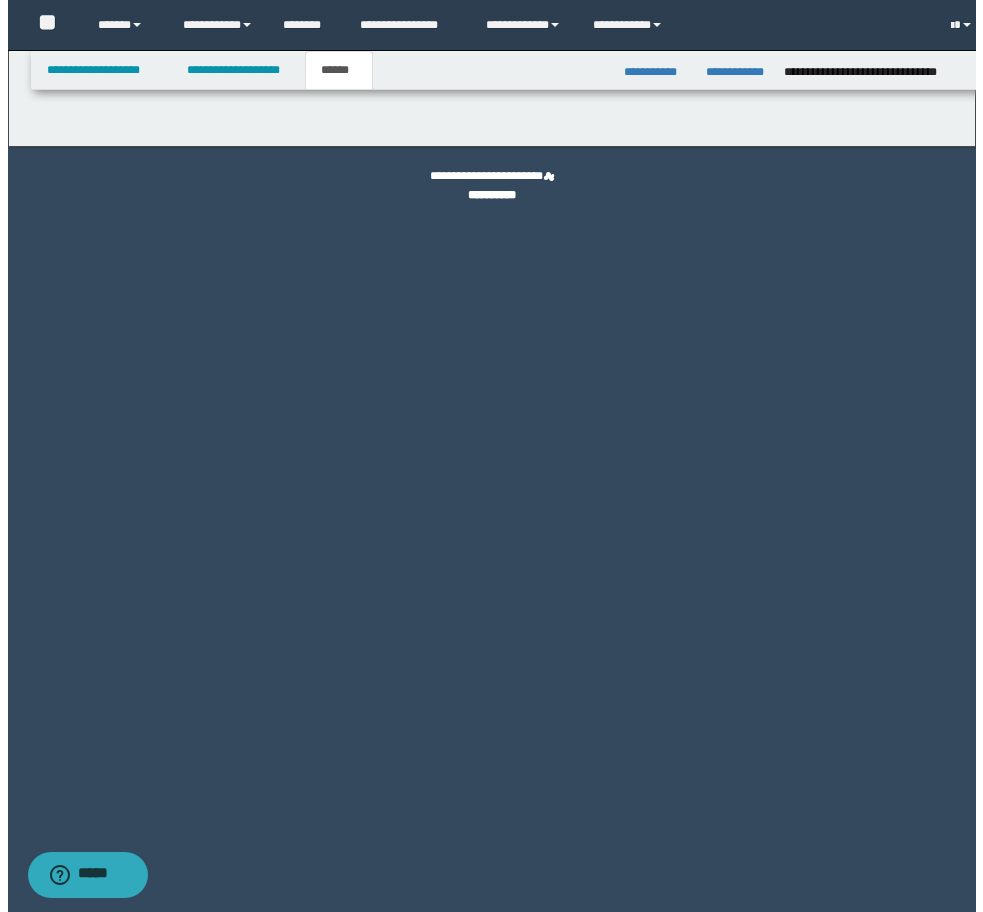 scroll, scrollTop: 0, scrollLeft: 0, axis: both 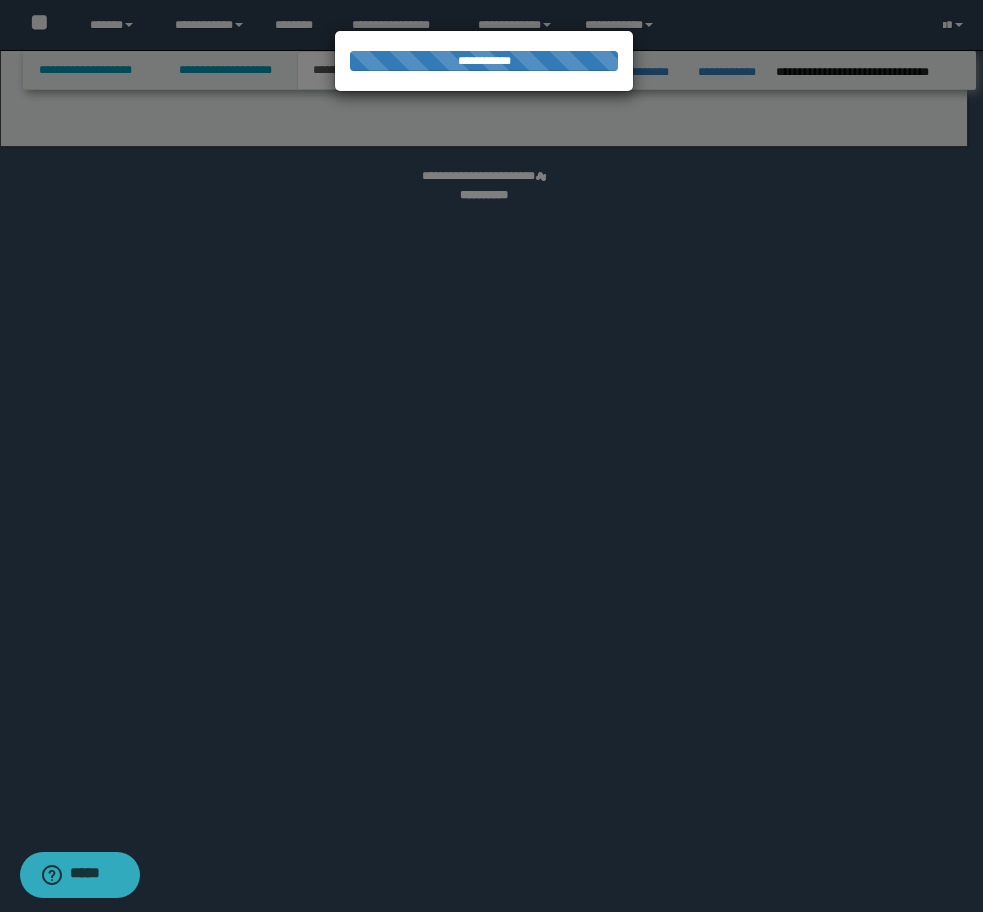 select on "*" 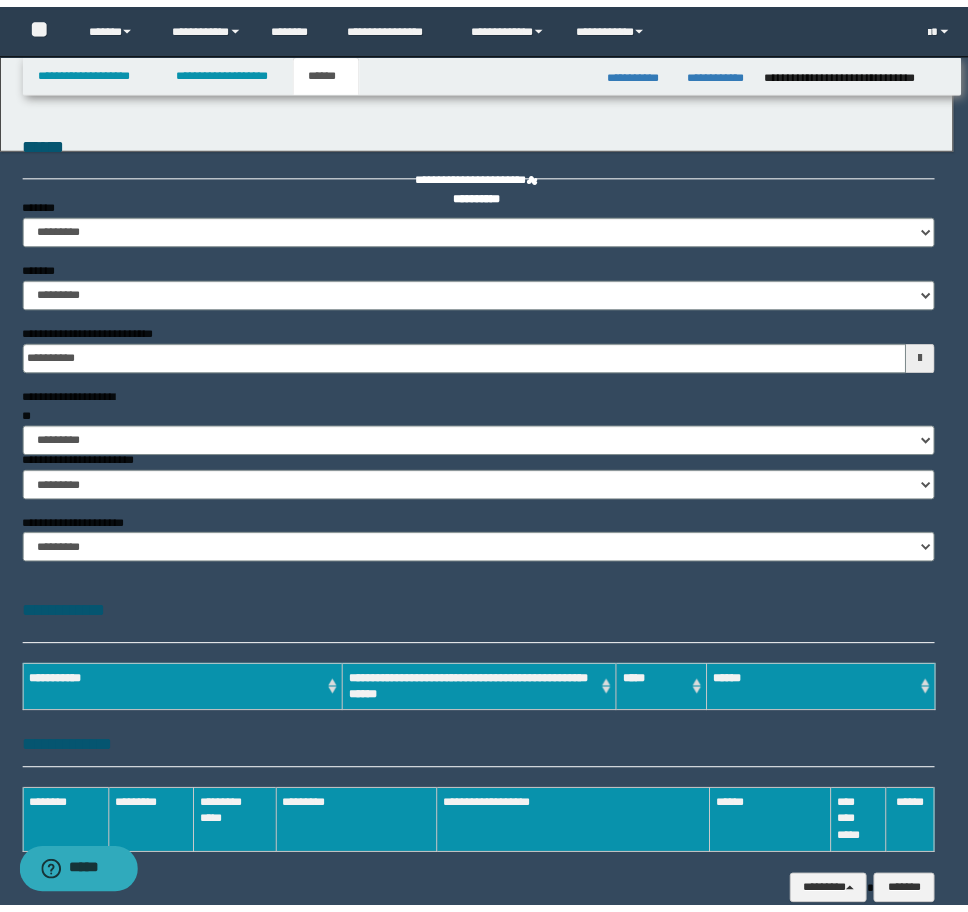 scroll, scrollTop: 0, scrollLeft: 0, axis: both 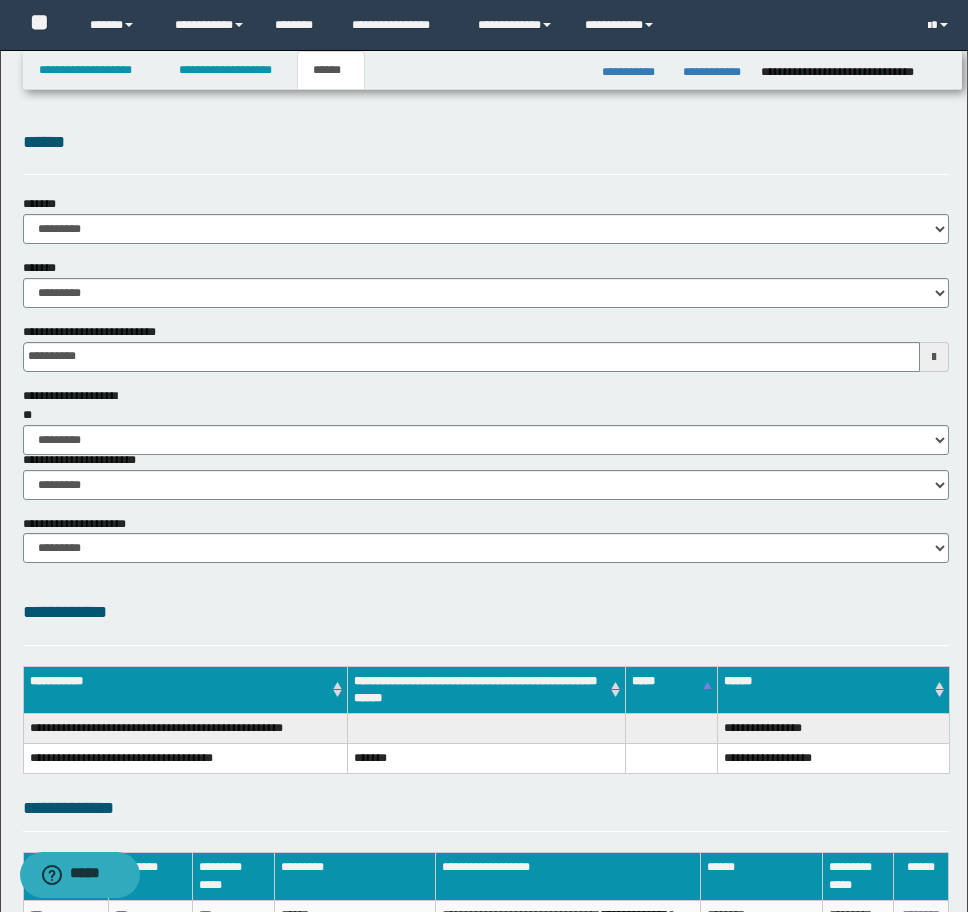 click on "*******" at bounding box center [487, 759] 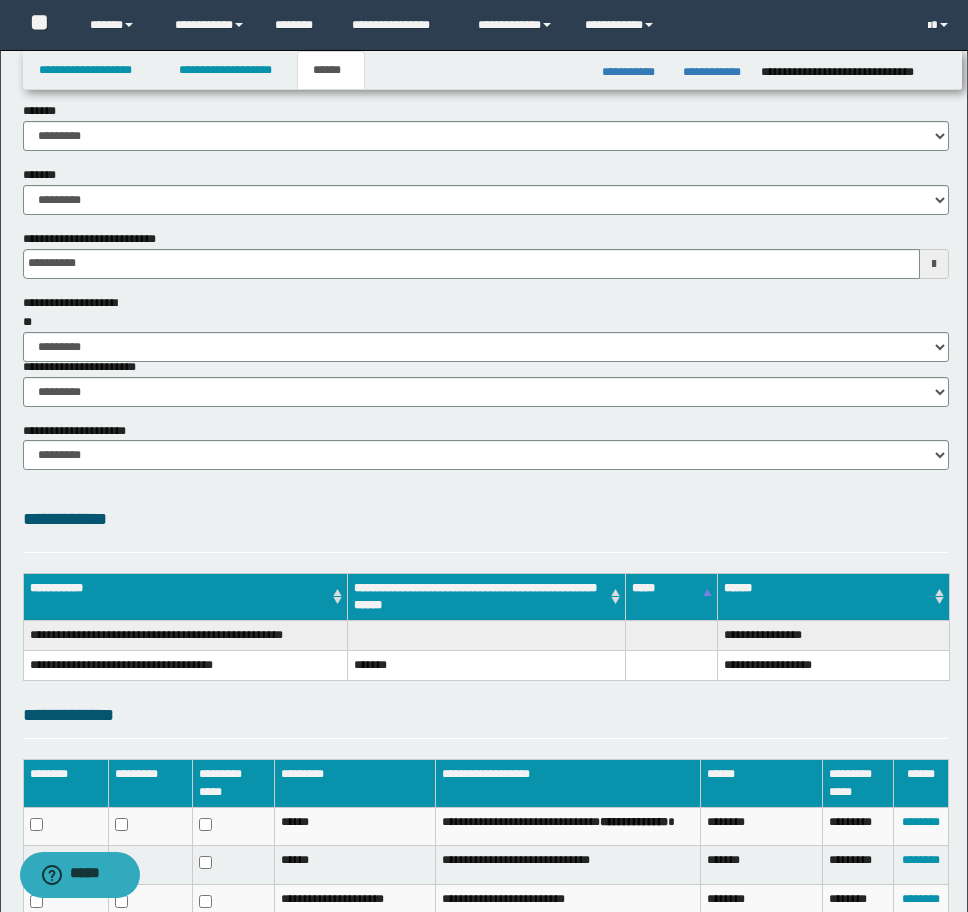 scroll, scrollTop: 270, scrollLeft: 0, axis: vertical 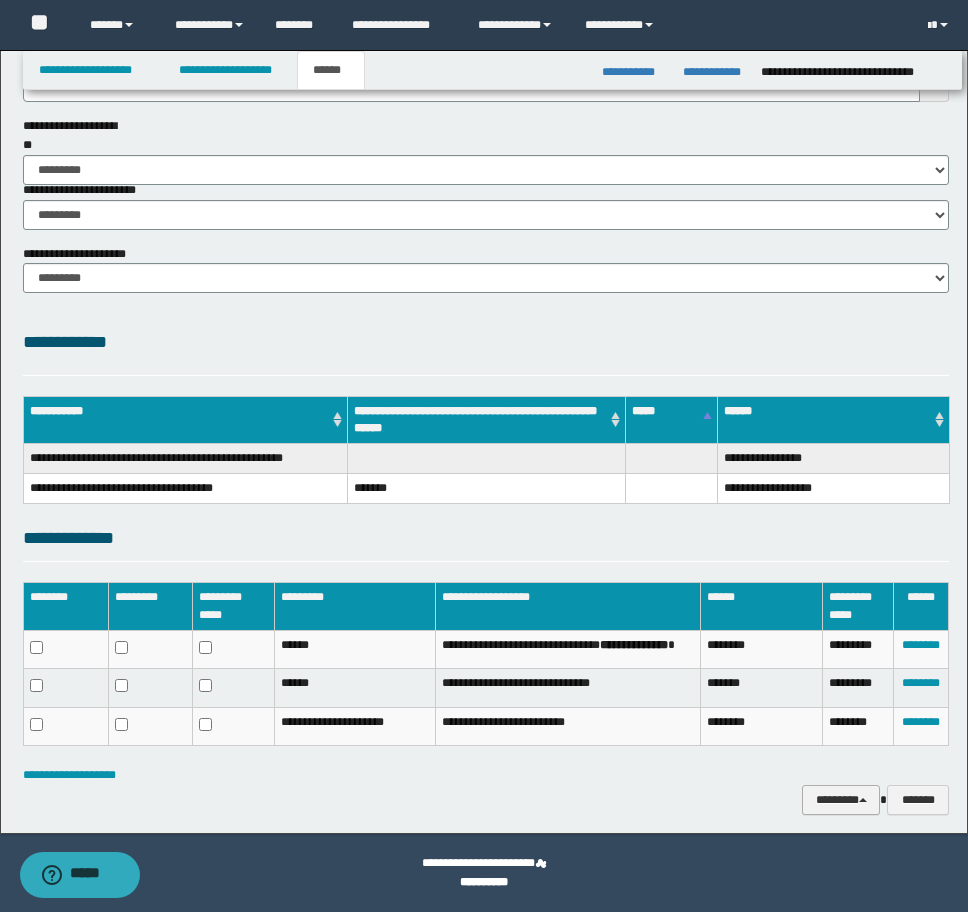 click on "********" at bounding box center (841, 800) 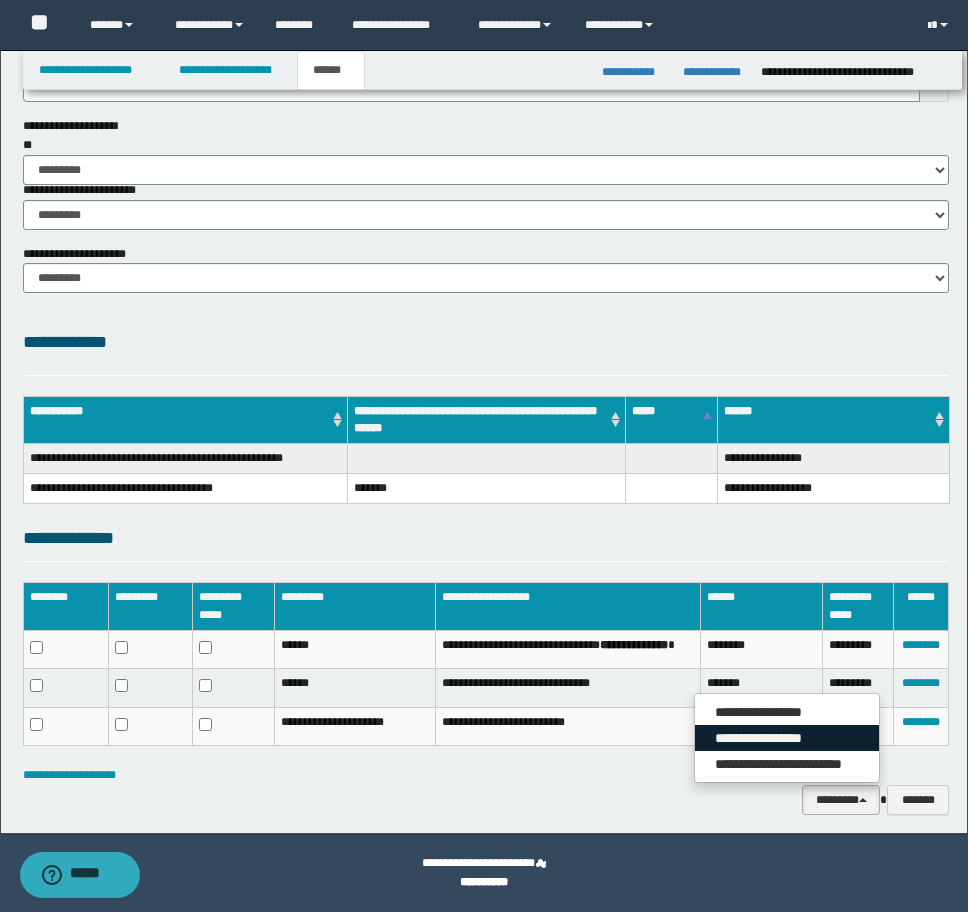 click on "**********" at bounding box center [787, 738] 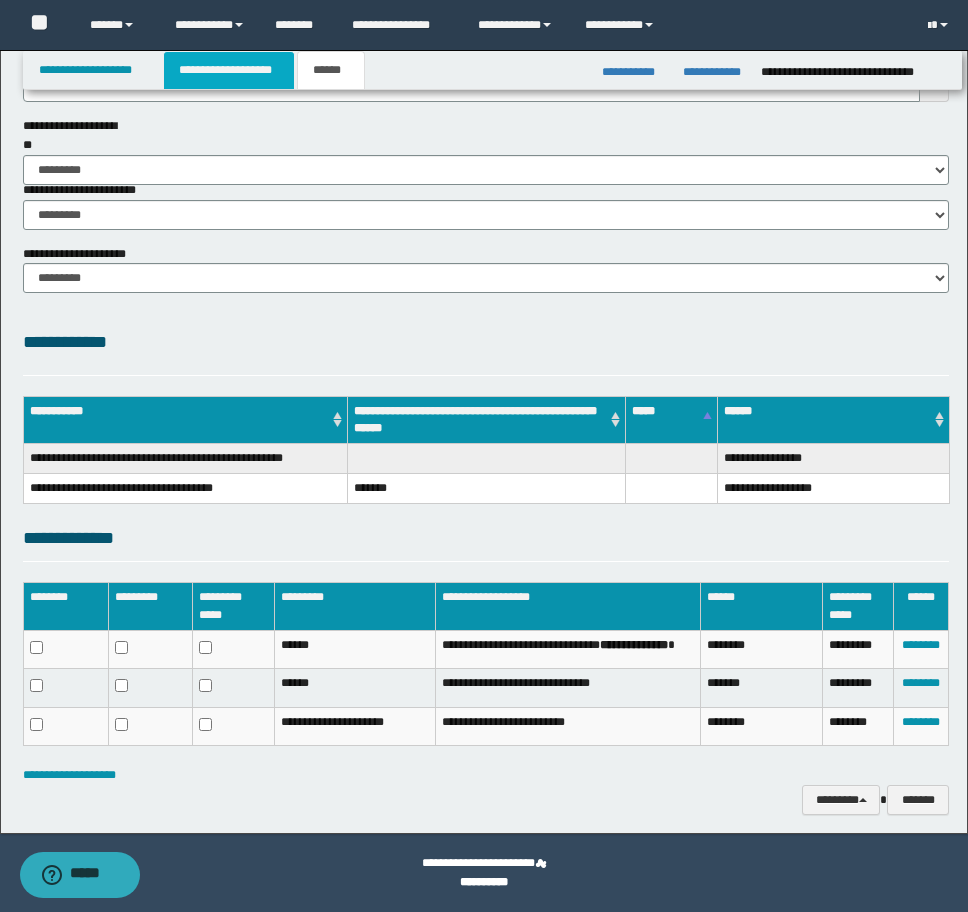 click on "**********" at bounding box center (229, 70) 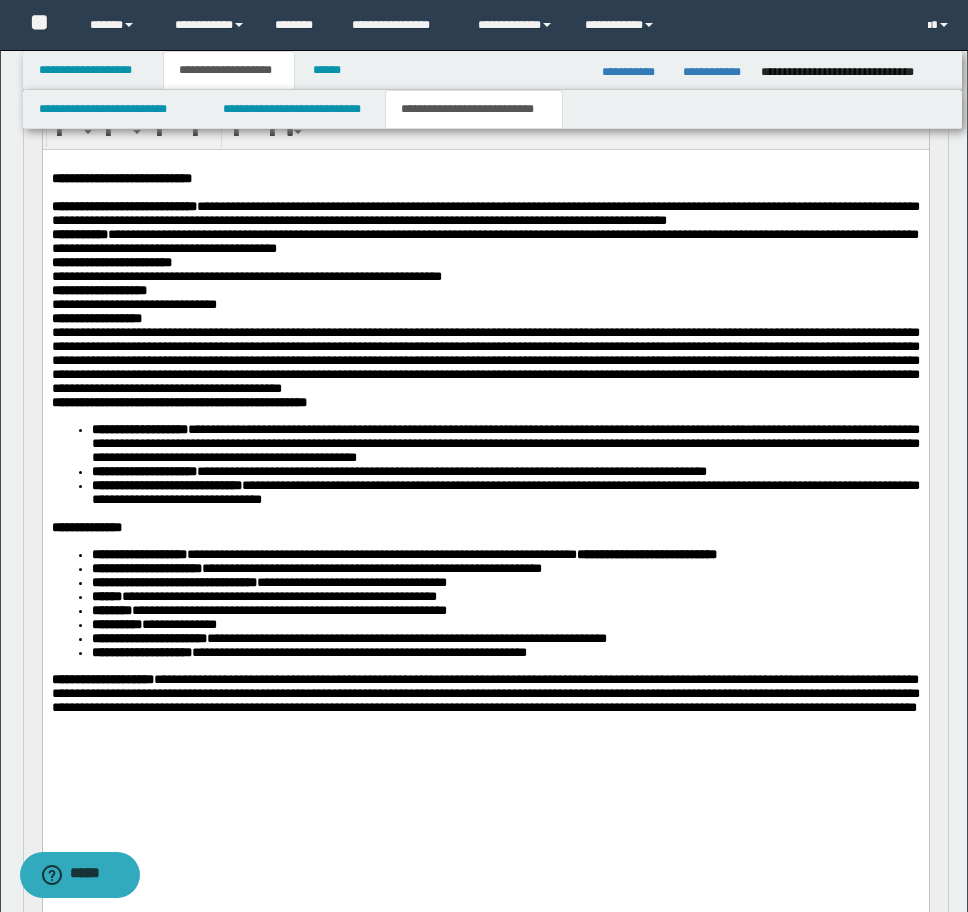 scroll, scrollTop: 801, scrollLeft: 0, axis: vertical 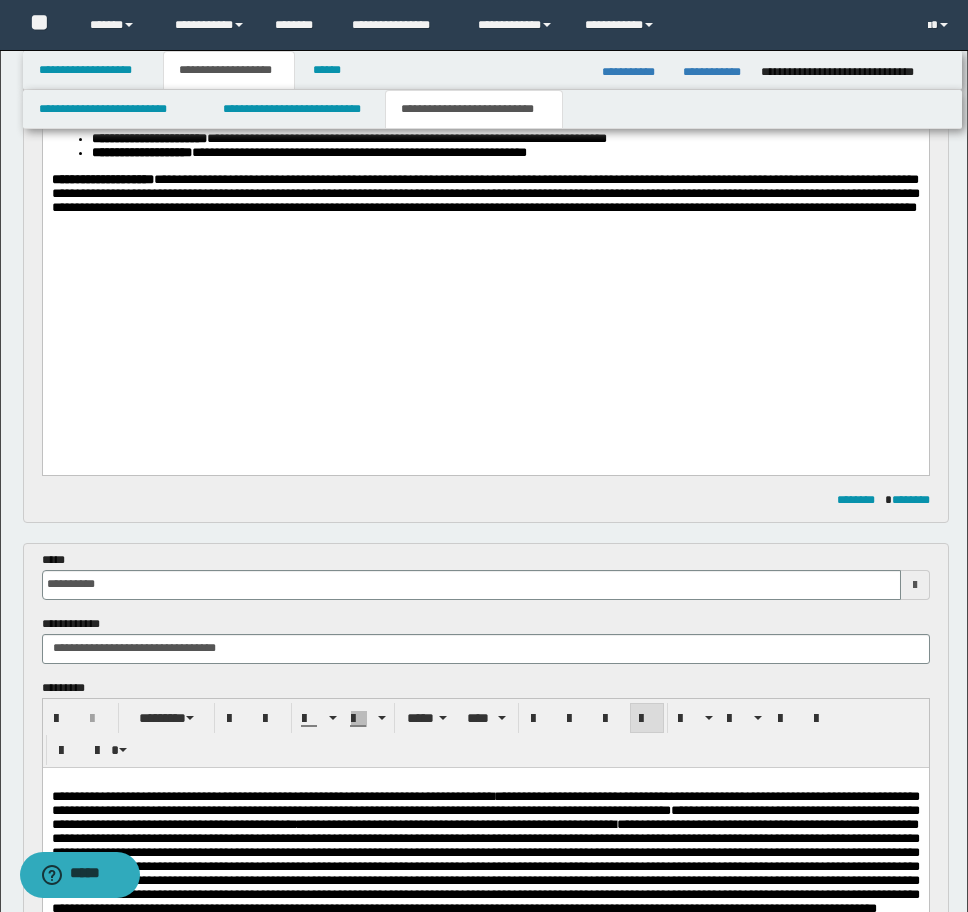 click on "**********" at bounding box center [485, -25] 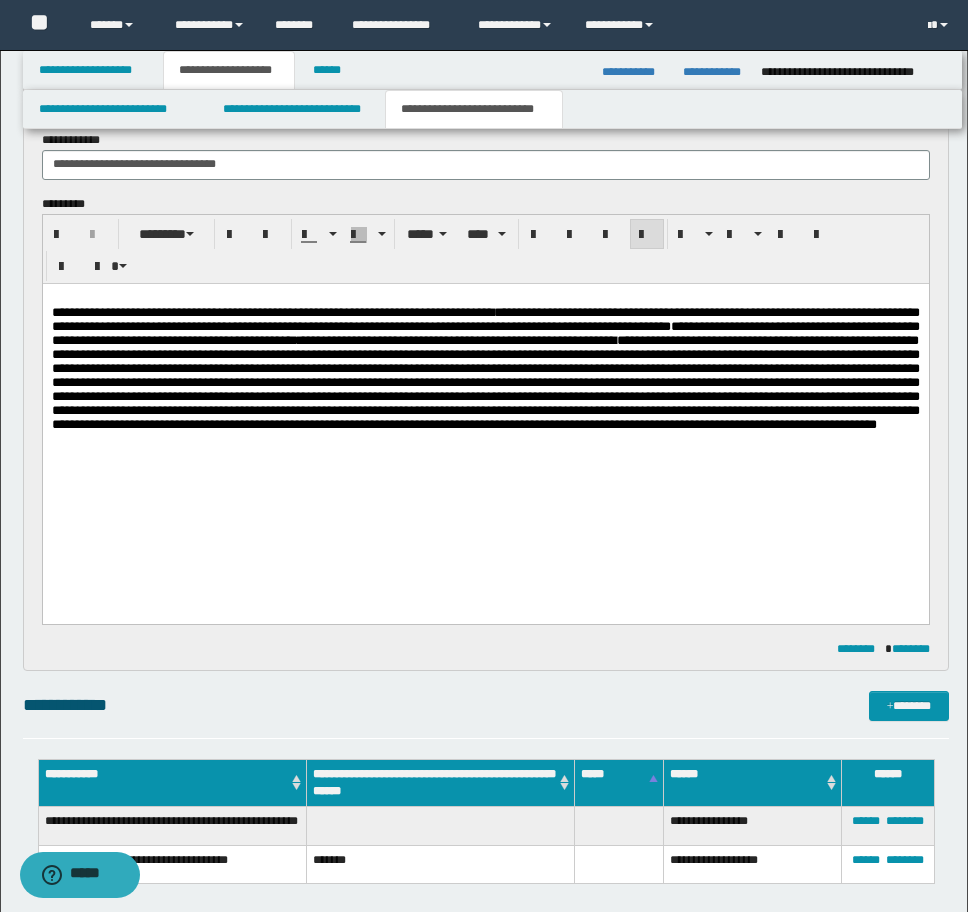 click at bounding box center (485, 452) 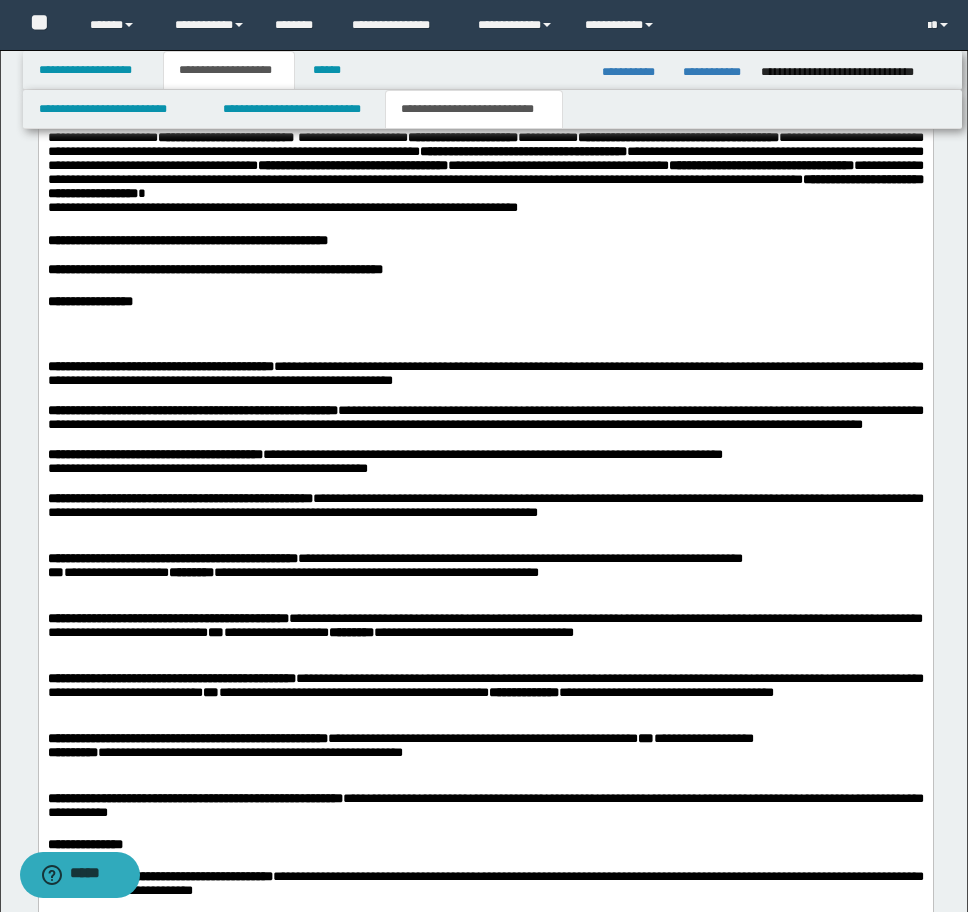 scroll, scrollTop: 2301, scrollLeft: 0, axis: vertical 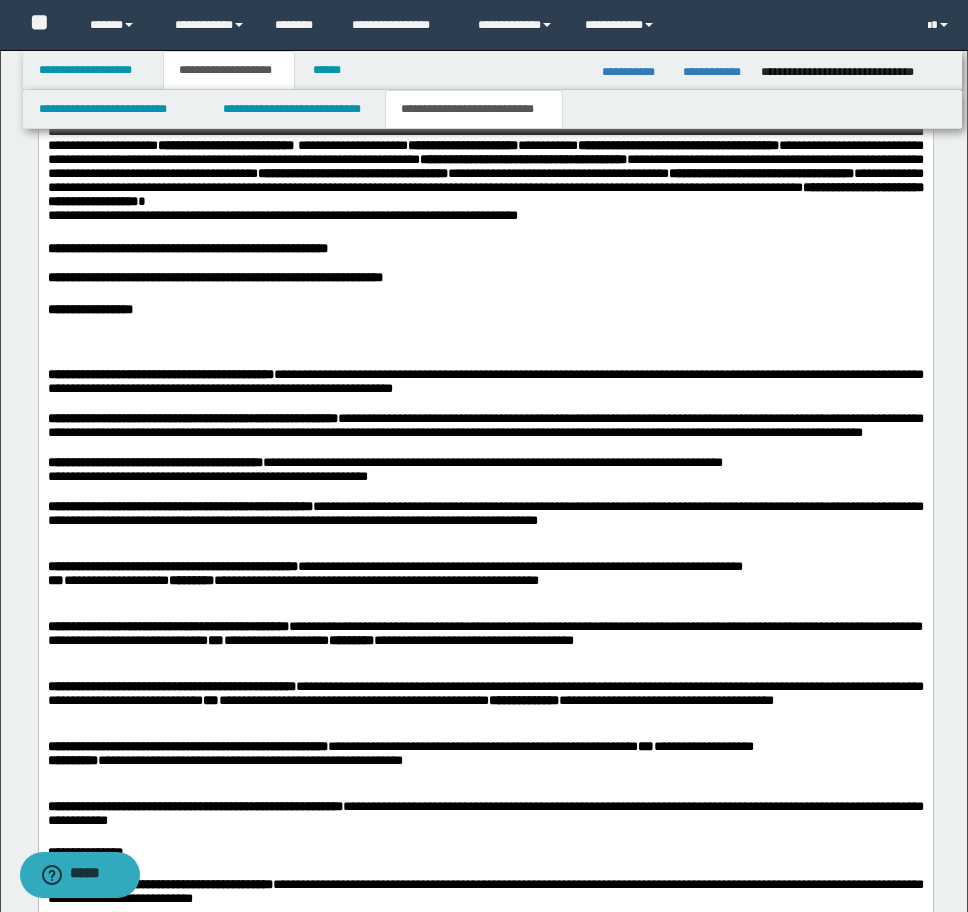 drag, startPoint x: 85, startPoint y: 402, endPoint x: 92, endPoint y: 374, distance: 28.86174 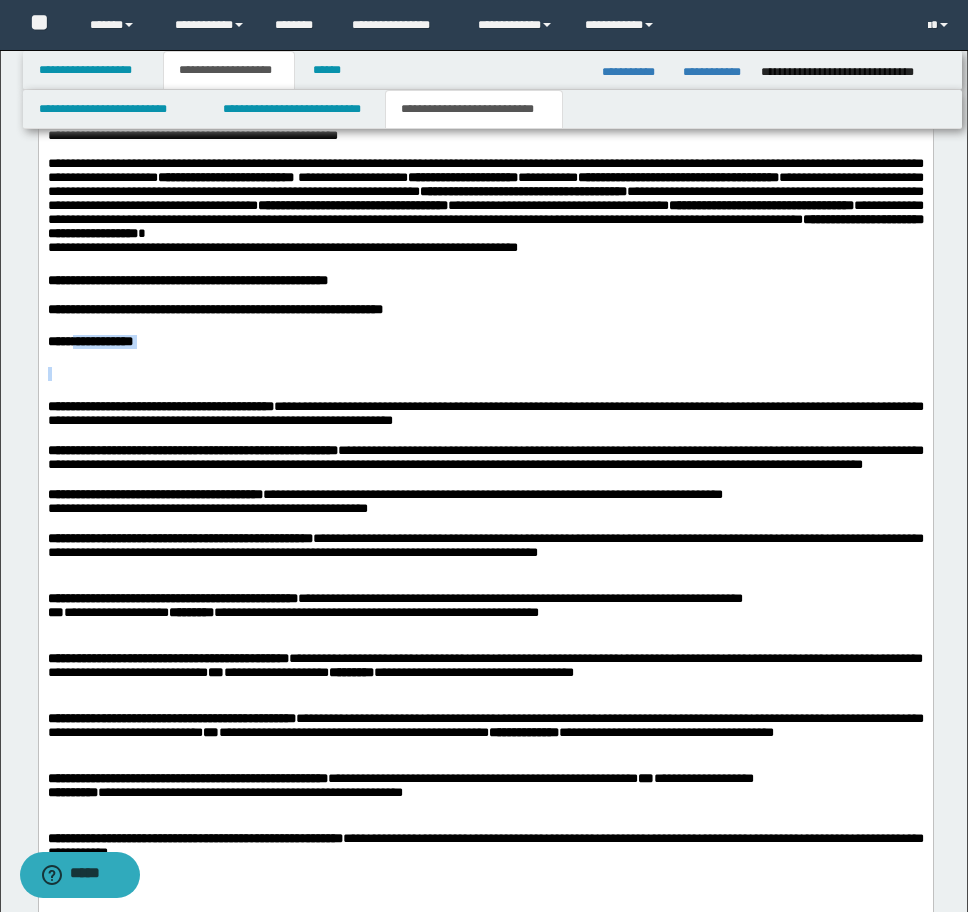 click at bounding box center (485, 374) 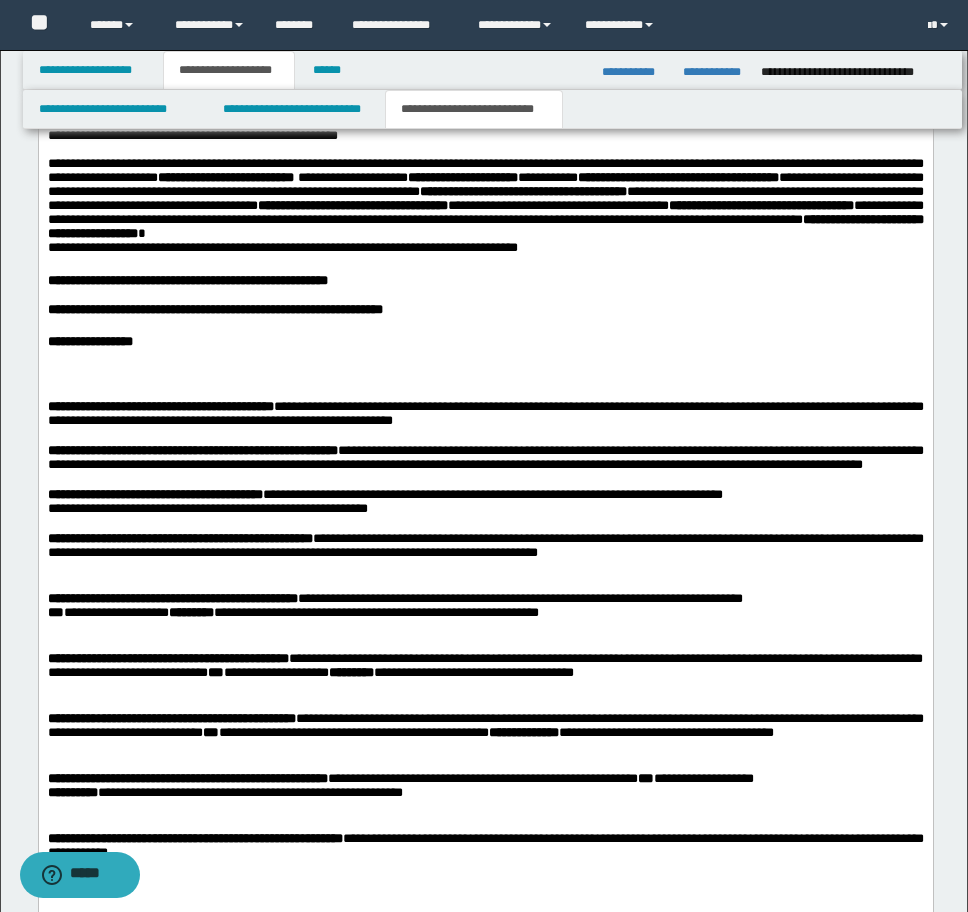 click on "**********" at bounding box center [485, 1425] 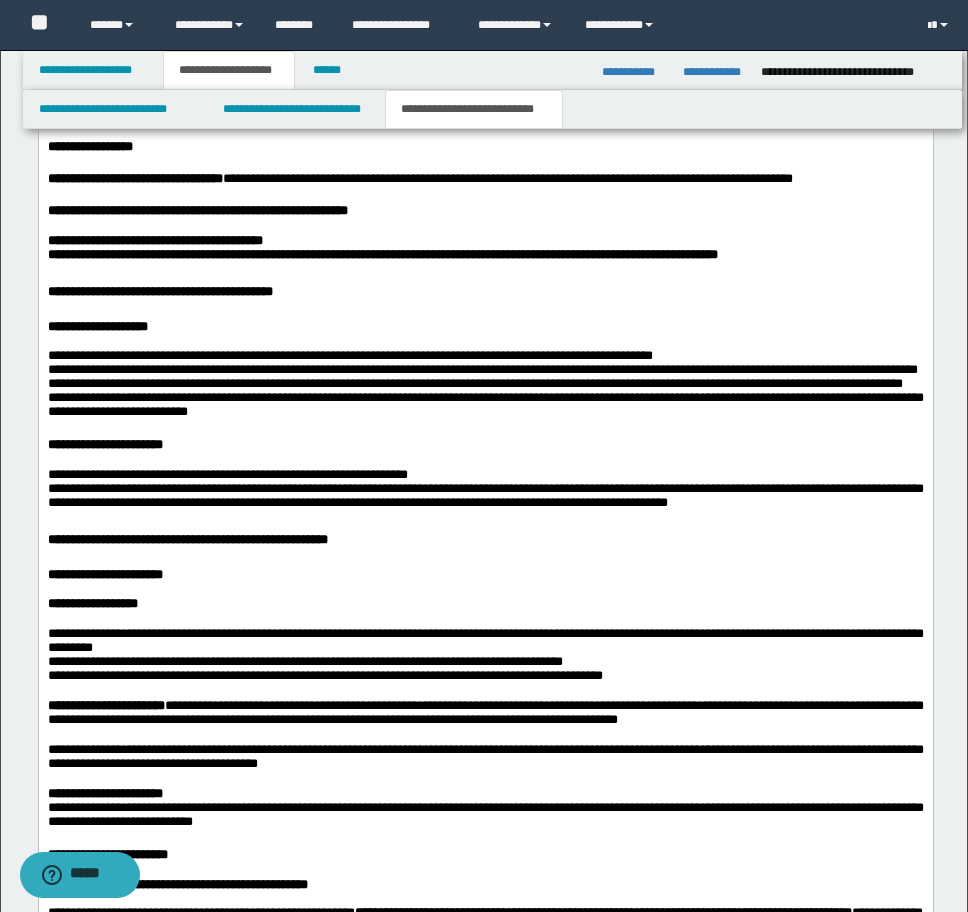 scroll, scrollTop: 2701, scrollLeft: 0, axis: vertical 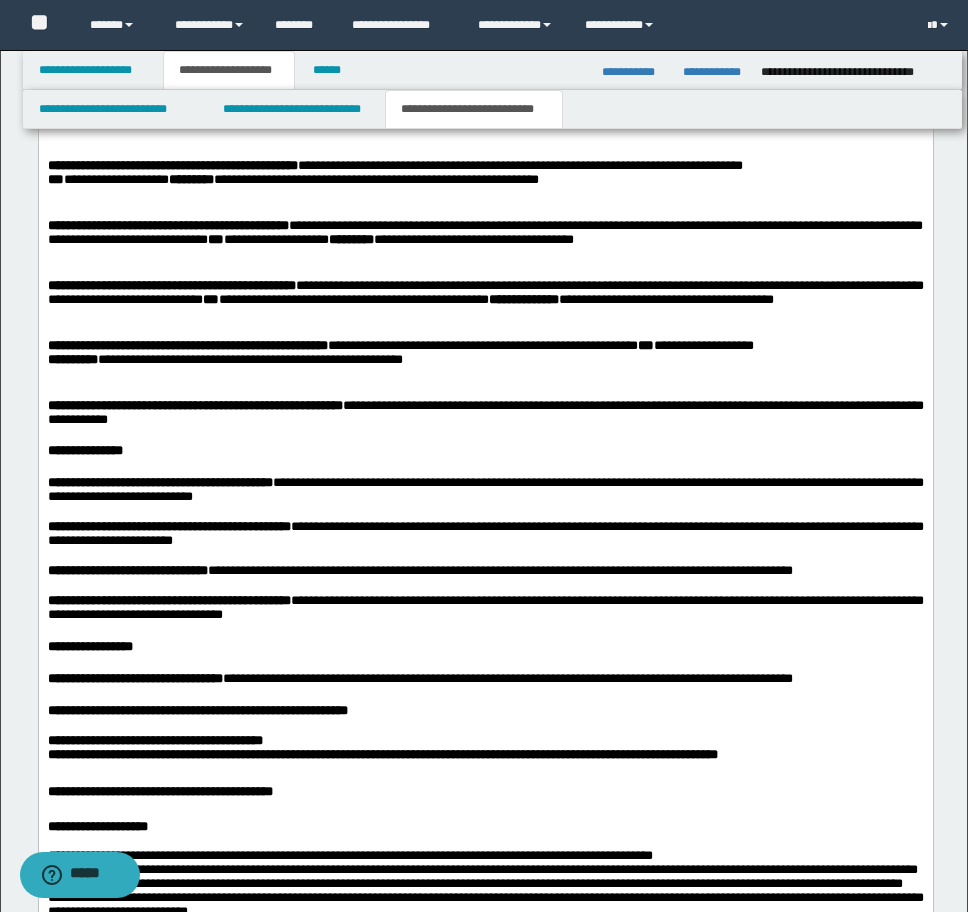 click at bounding box center (485, 315) 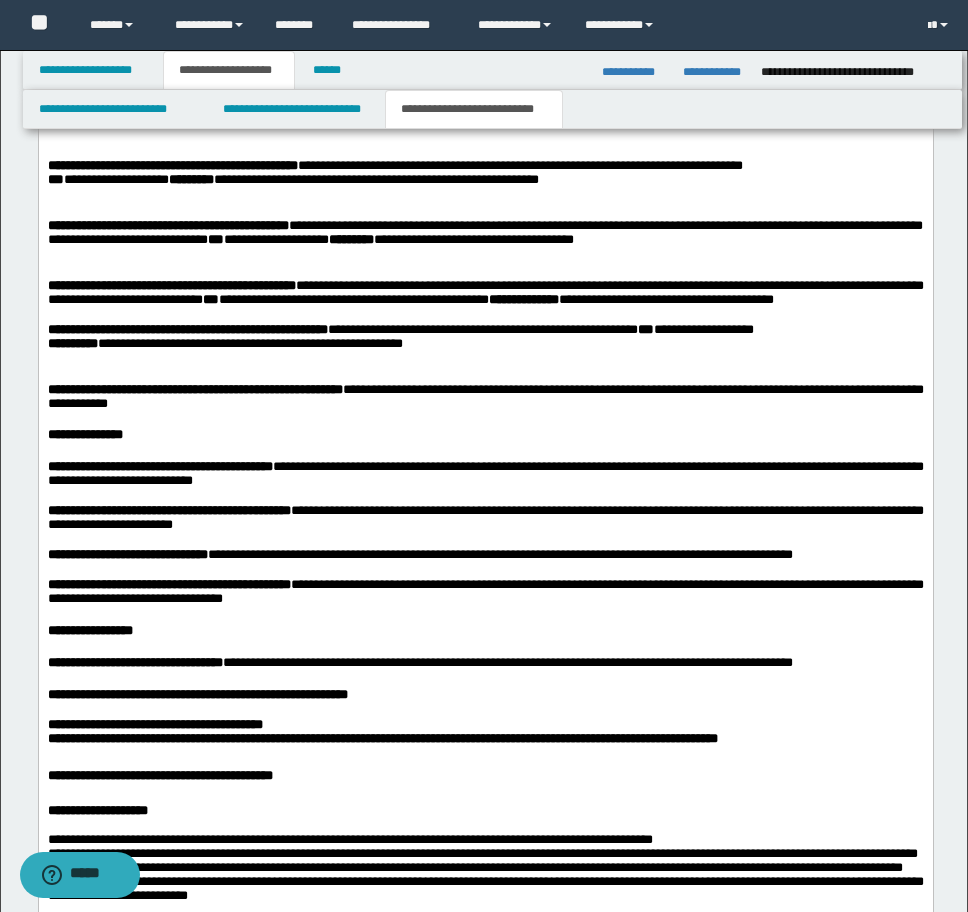 click at bounding box center (485, 255) 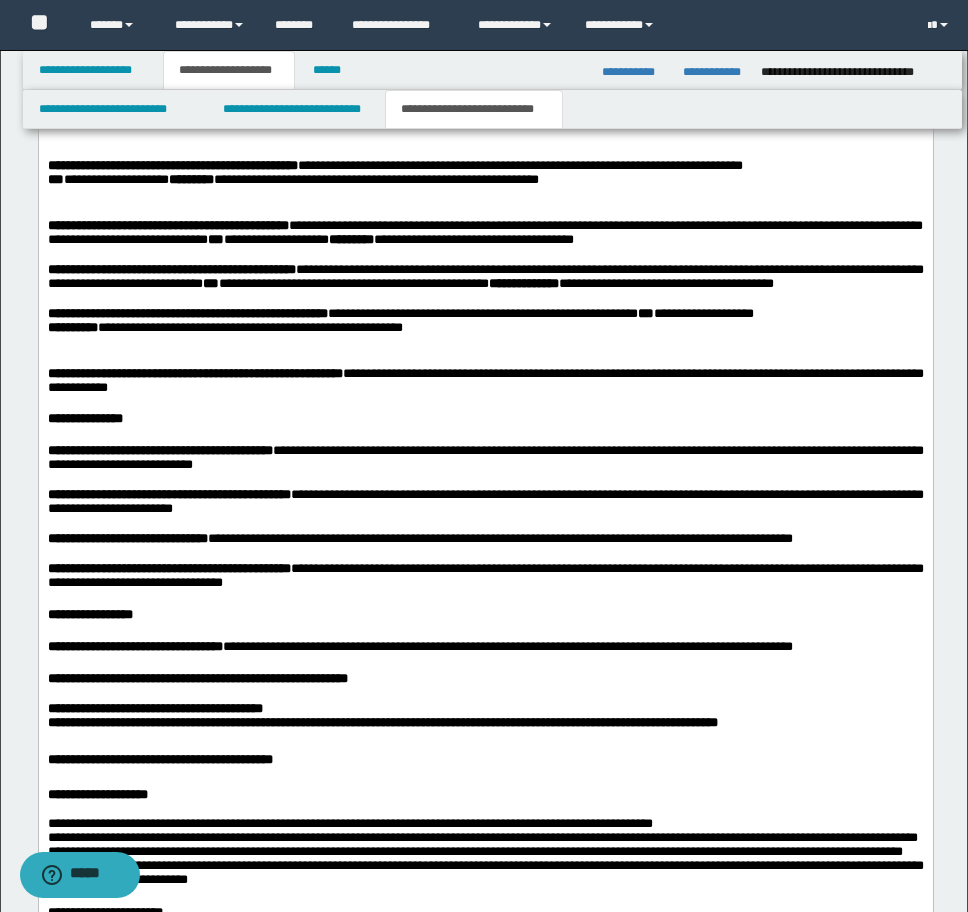 click at bounding box center [485, 211] 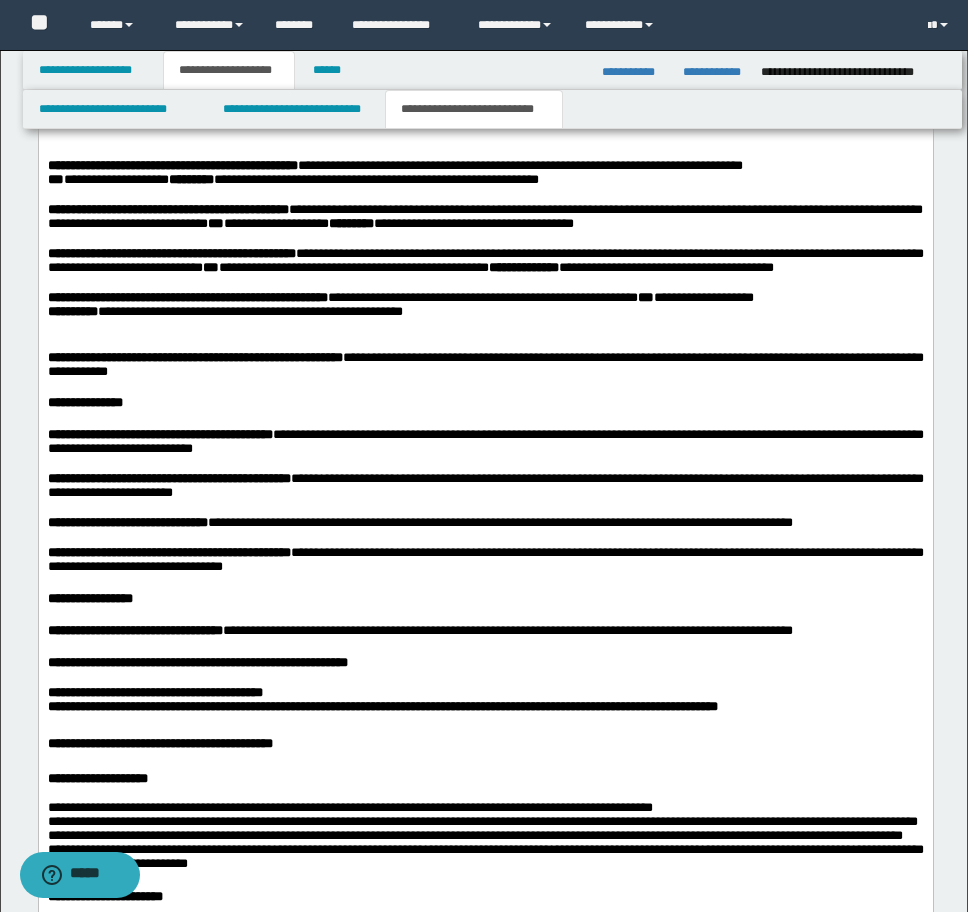click at bounding box center [485, 135] 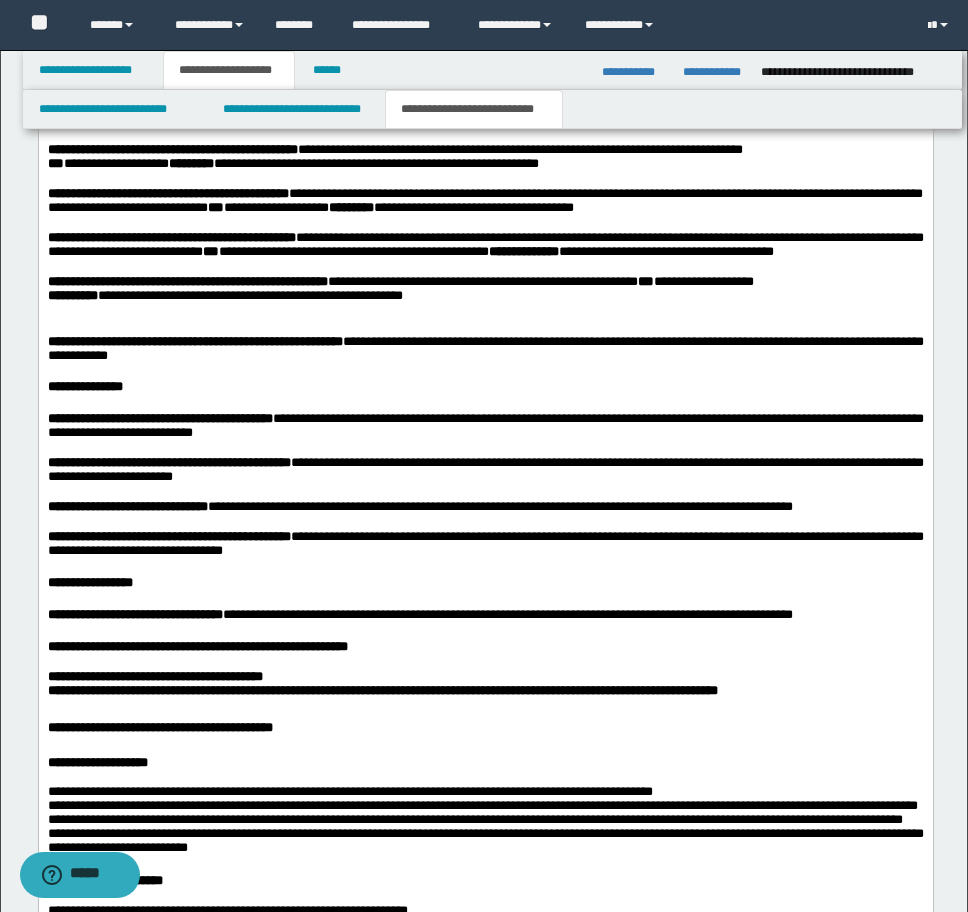 click at bounding box center (485, 327) 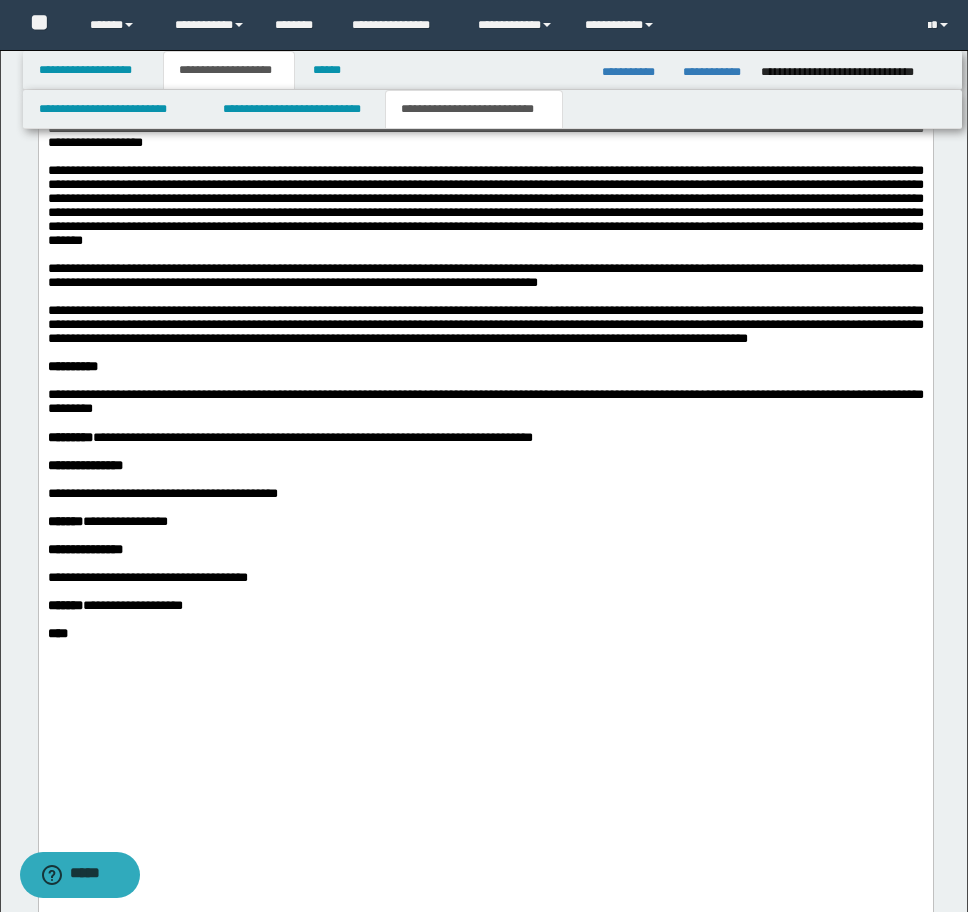 click on "**********" at bounding box center [485, -563] 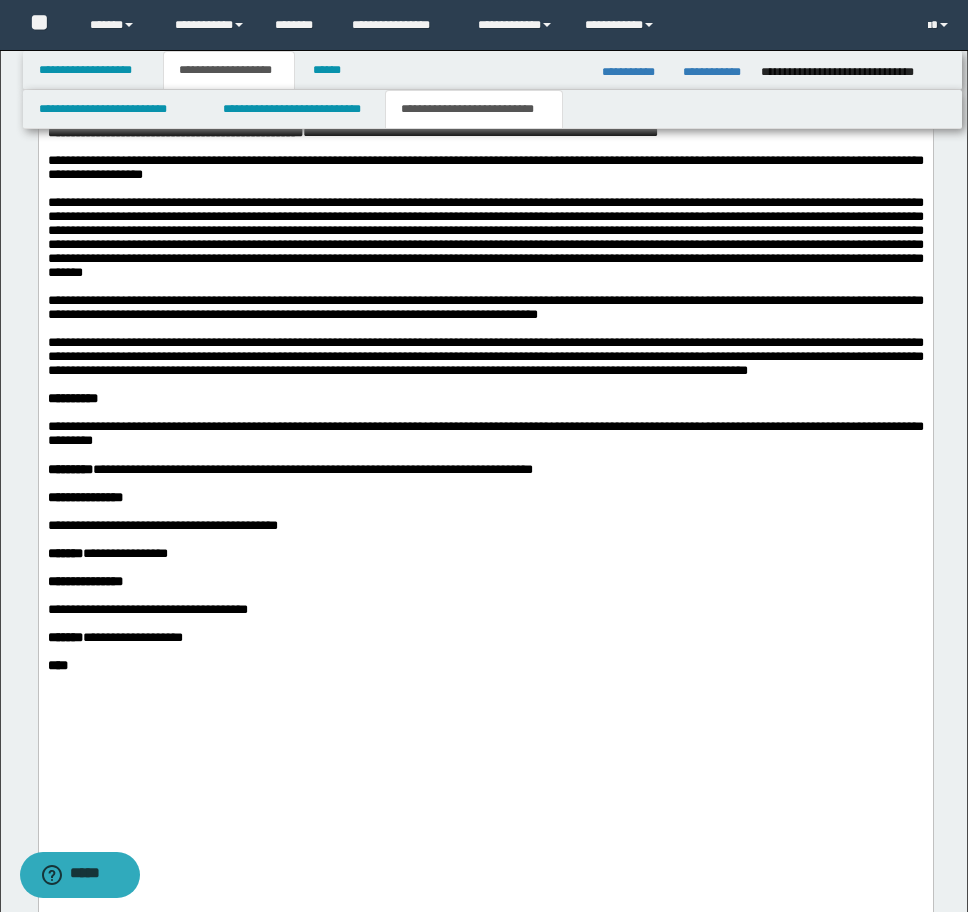 click at bounding box center (485, 36) 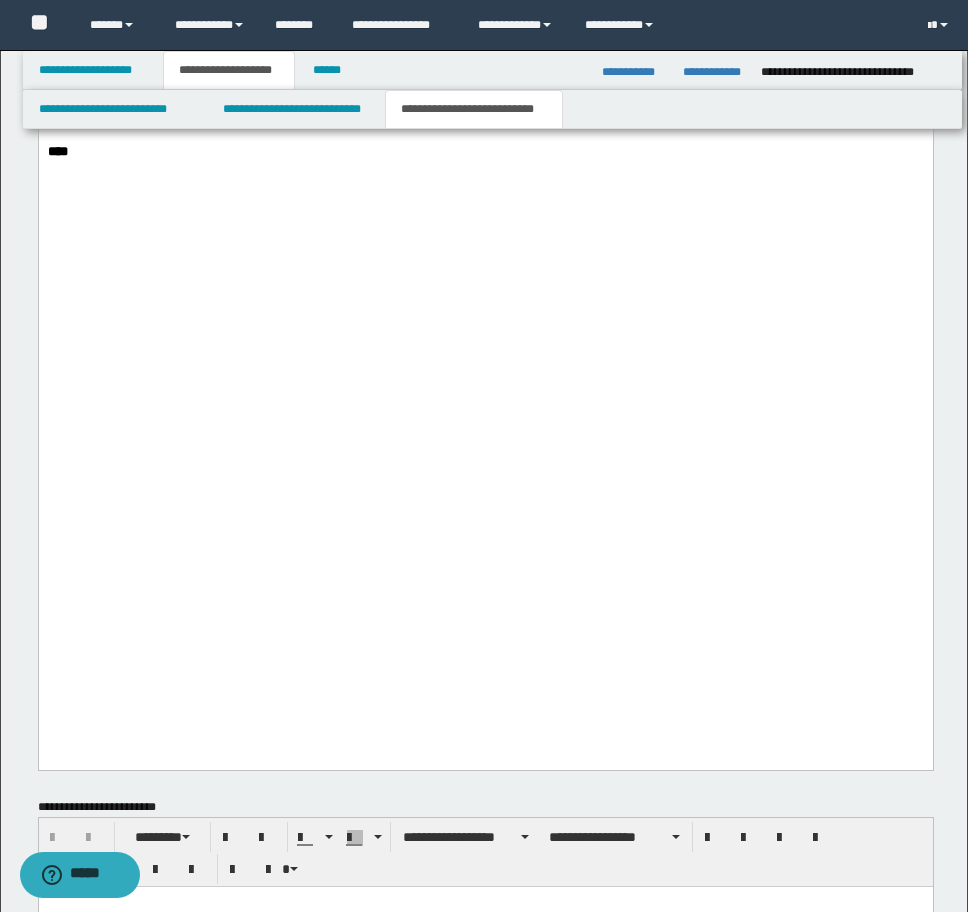 click on "**********" at bounding box center (485, -1038) 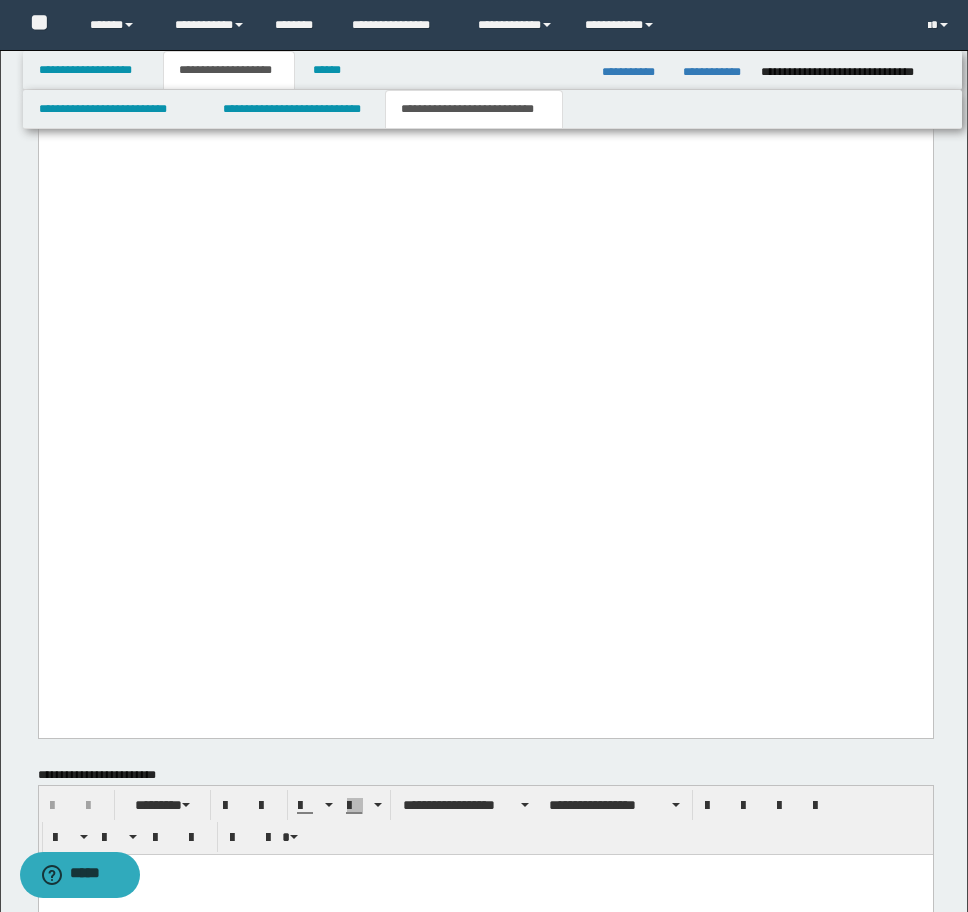 scroll, scrollTop: 4669, scrollLeft: 0, axis: vertical 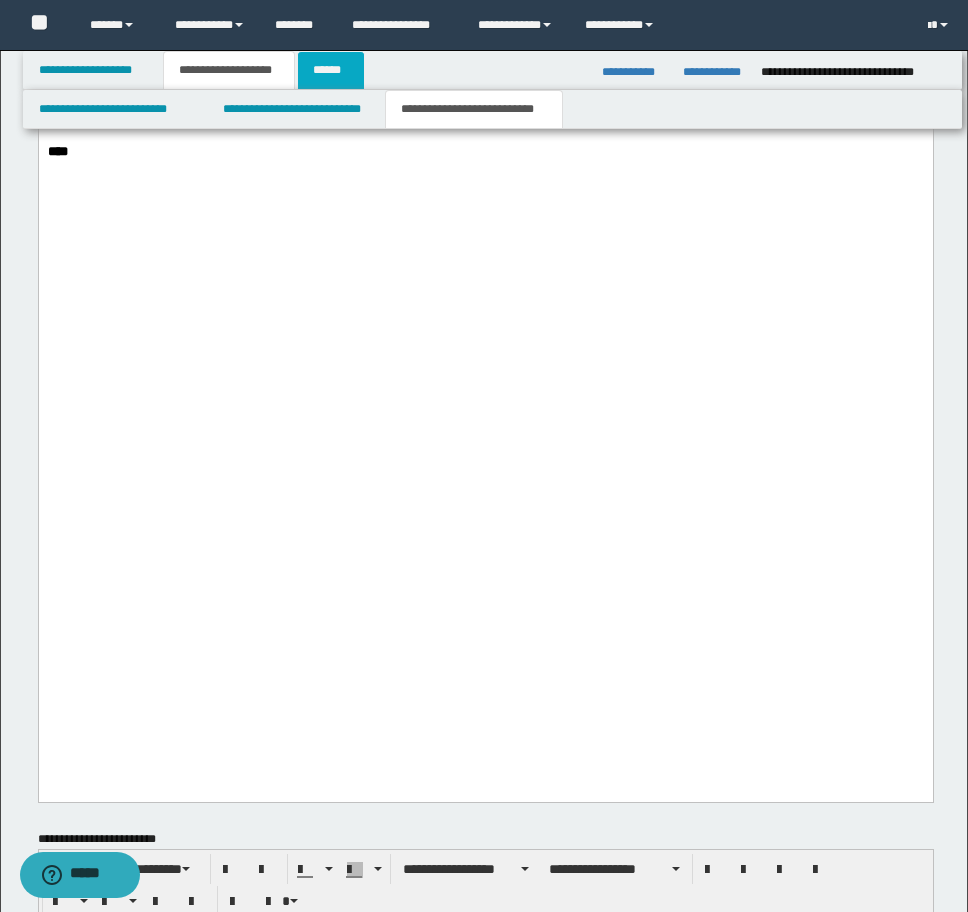 click on "******" at bounding box center (331, 70) 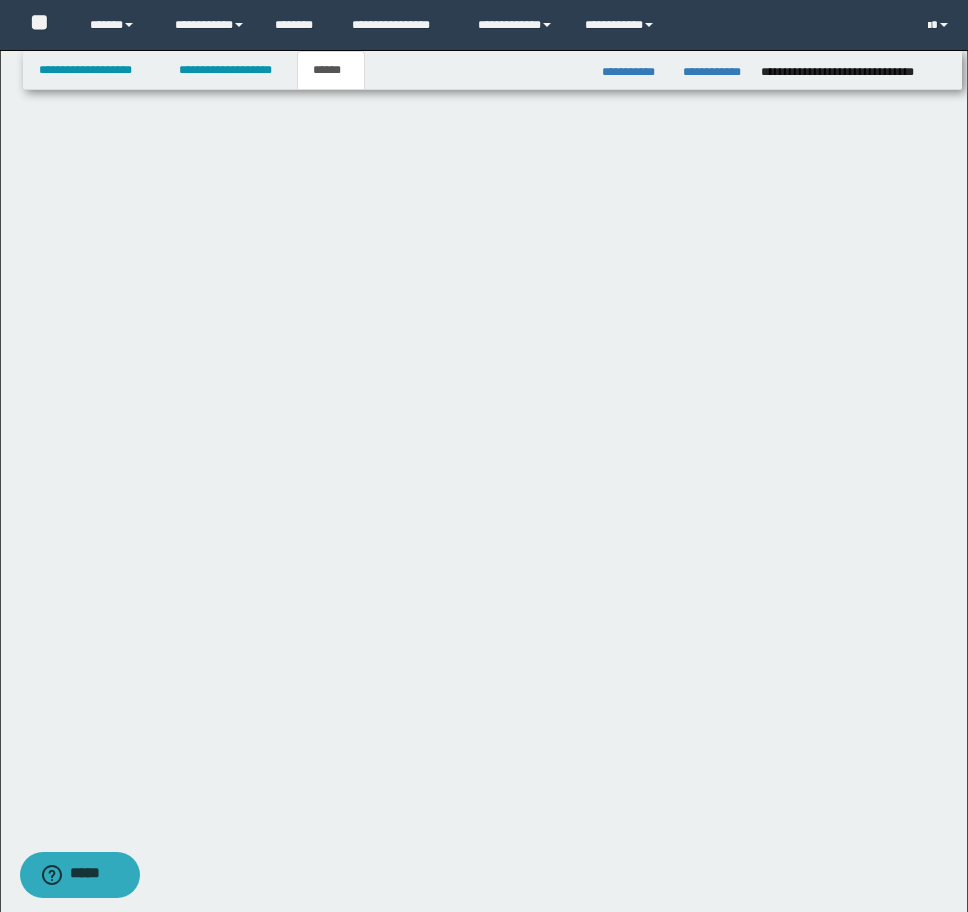 scroll, scrollTop: 270, scrollLeft: 0, axis: vertical 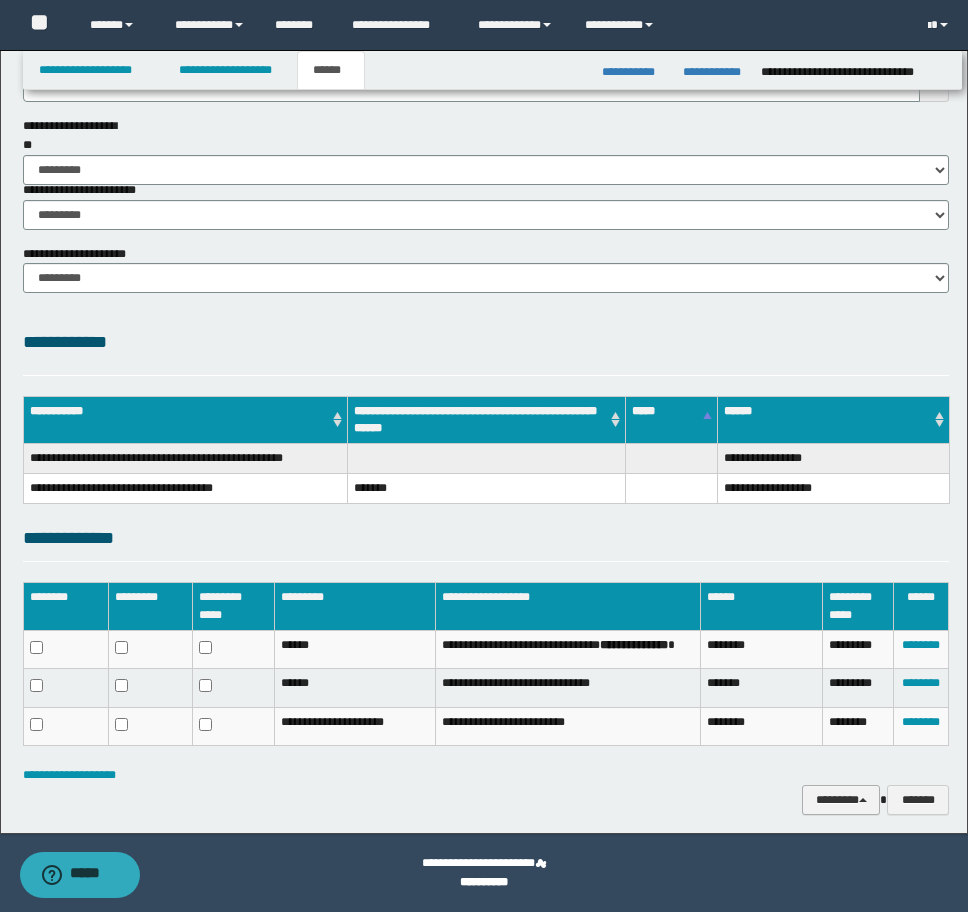 click on "********" at bounding box center [841, 800] 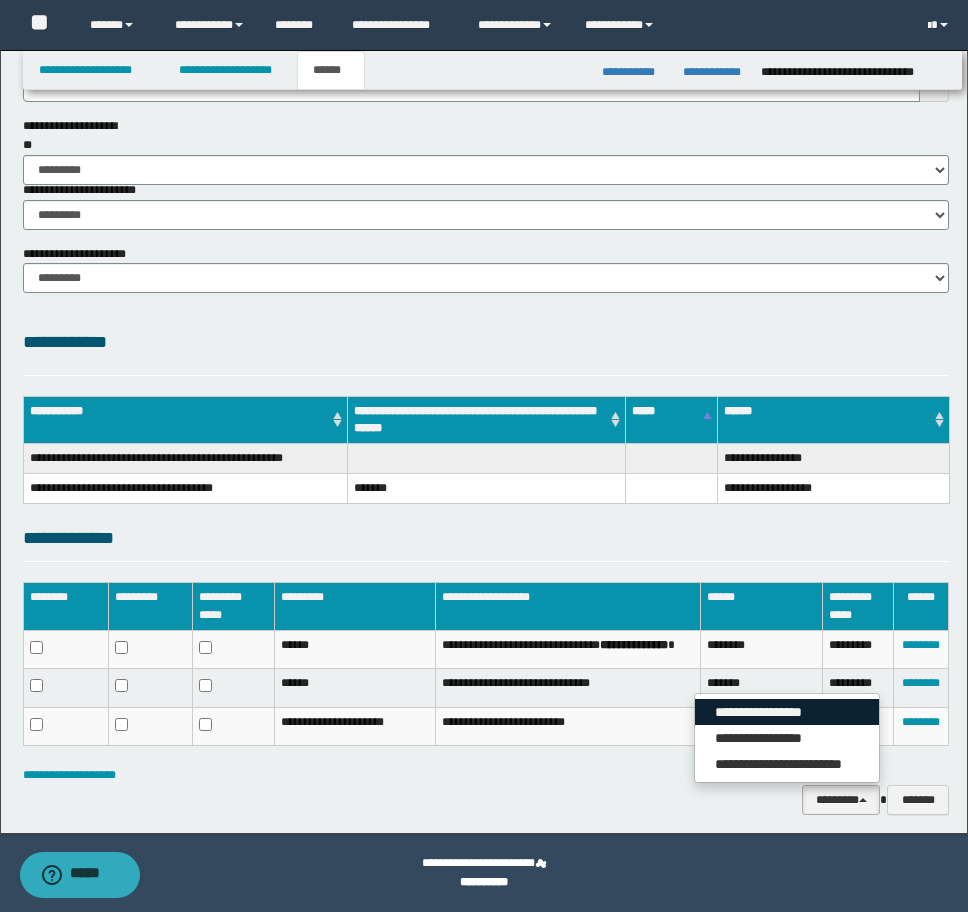 click on "**********" at bounding box center (787, 712) 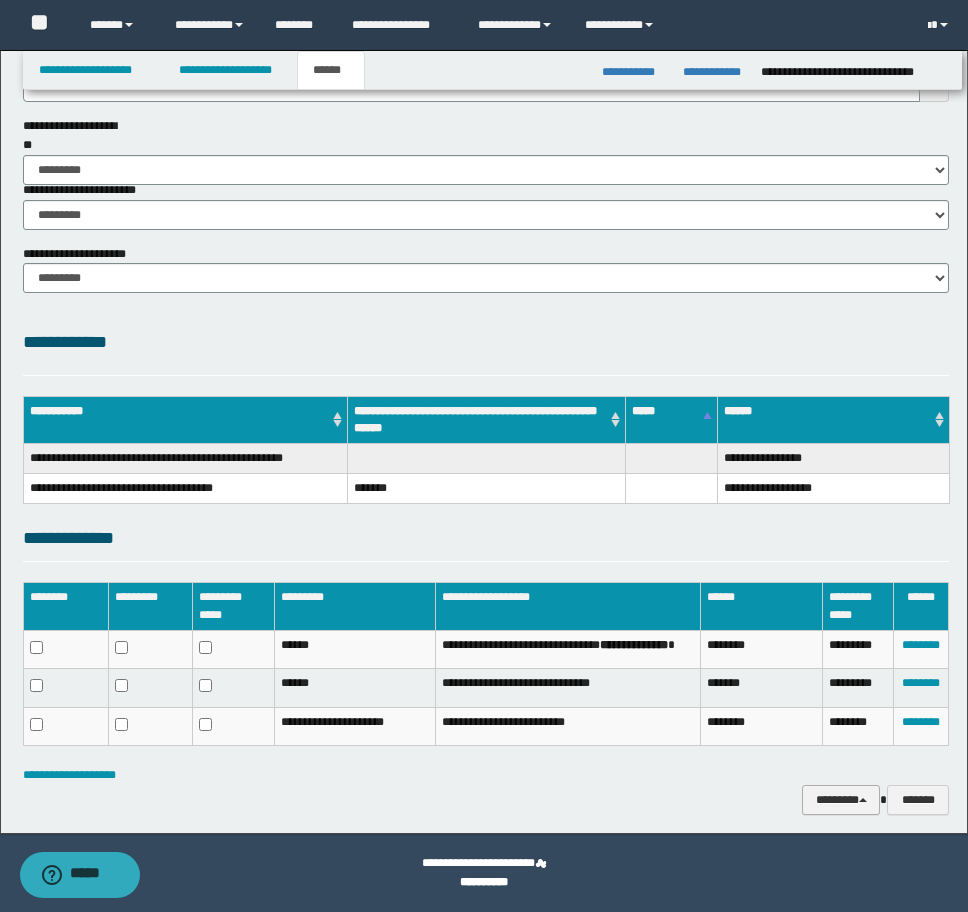 click on "********" at bounding box center [841, 800] 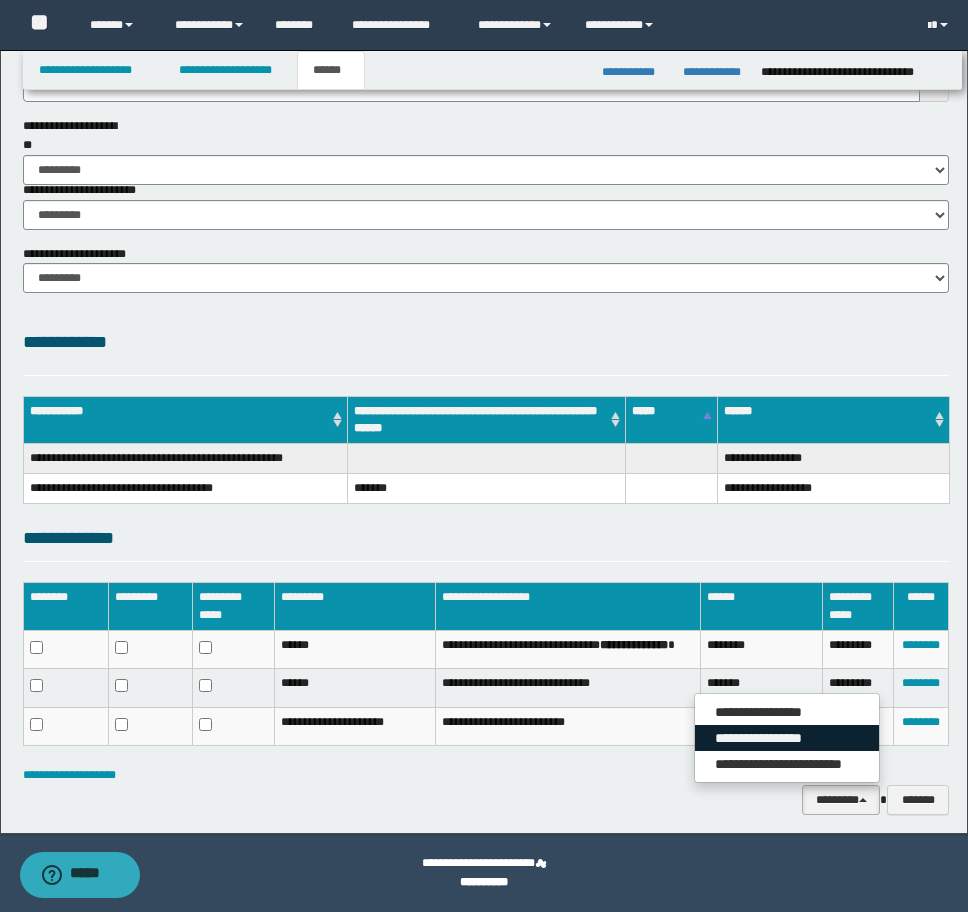 click on "**********" at bounding box center [787, 738] 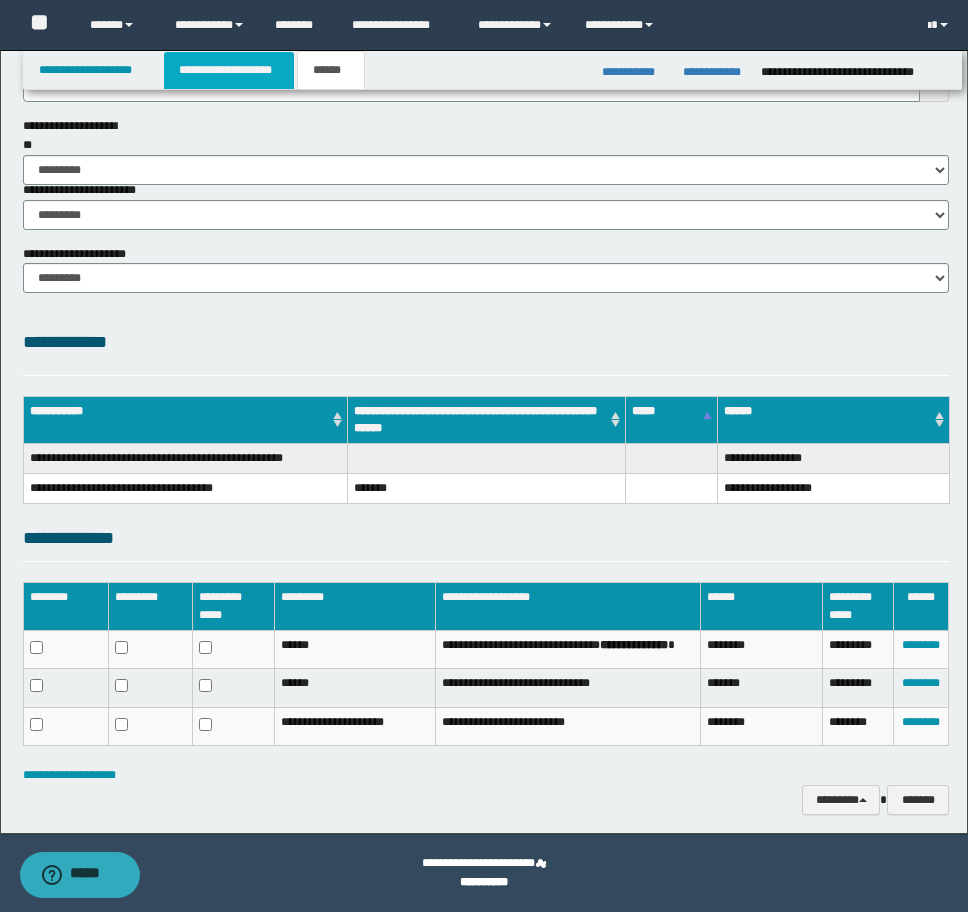 click on "**********" at bounding box center (229, 70) 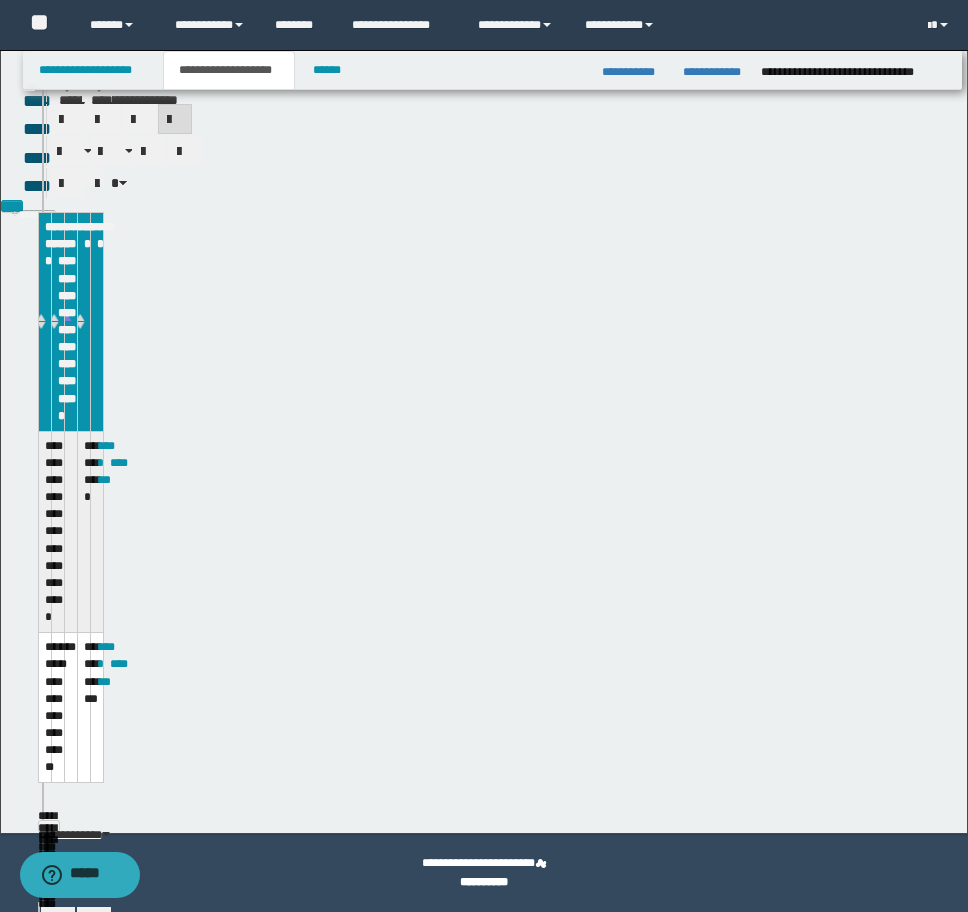 scroll, scrollTop: 301, scrollLeft: 0, axis: vertical 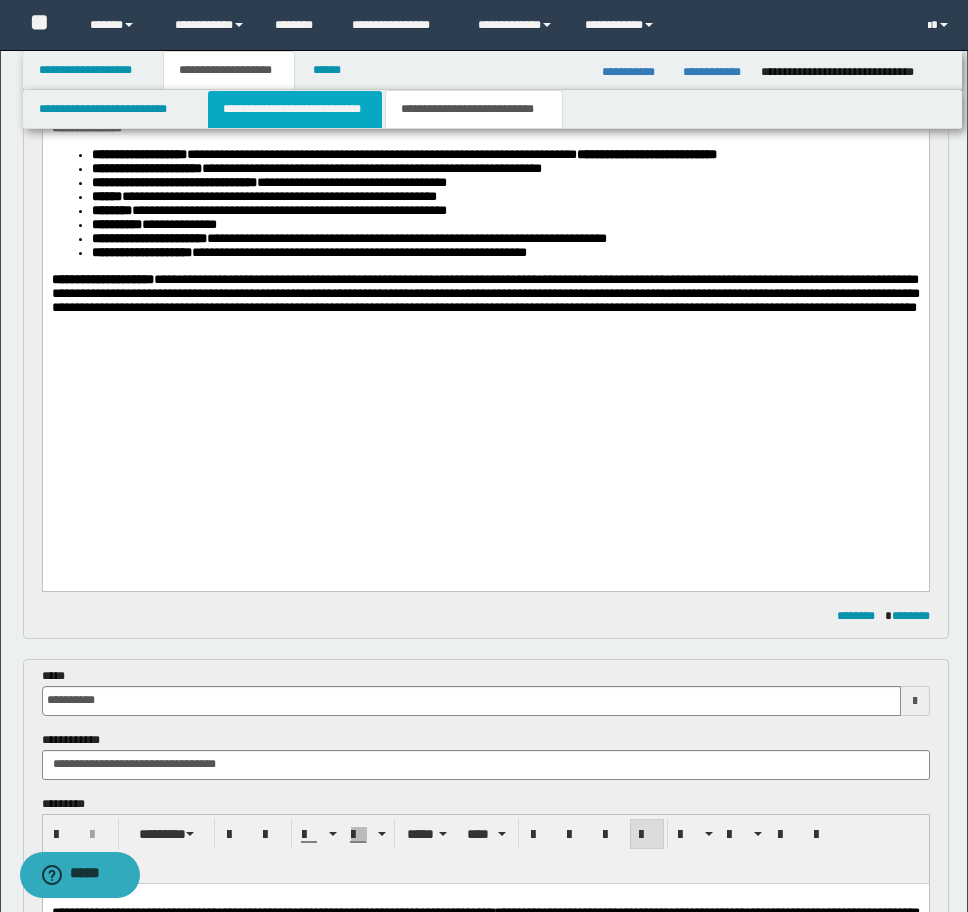 click on "**********" at bounding box center (295, 109) 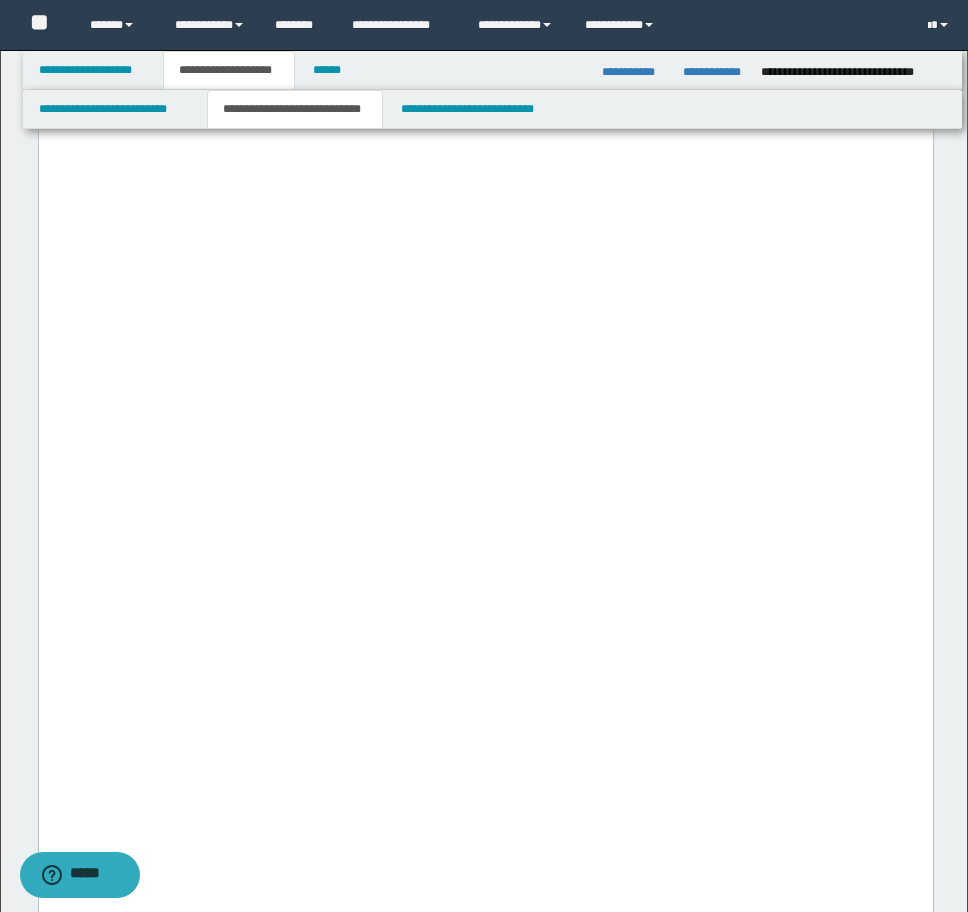 scroll, scrollTop: 10501, scrollLeft: 0, axis: vertical 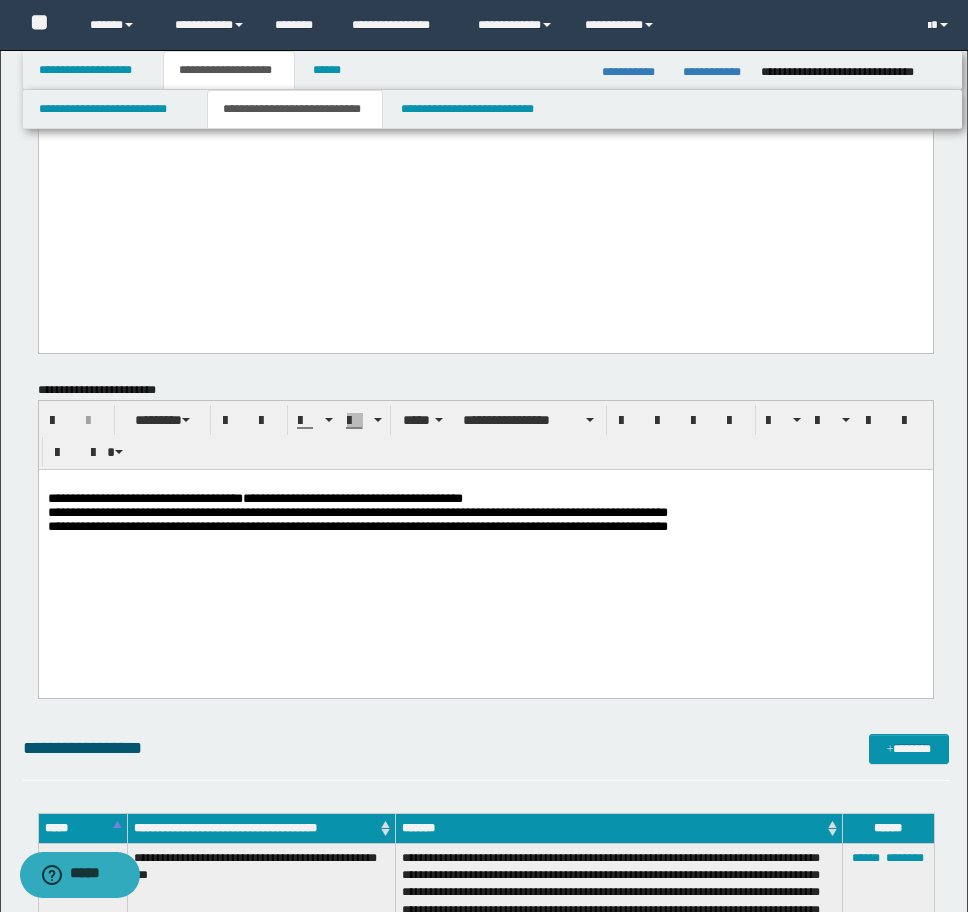 click at bounding box center [485, -2124] 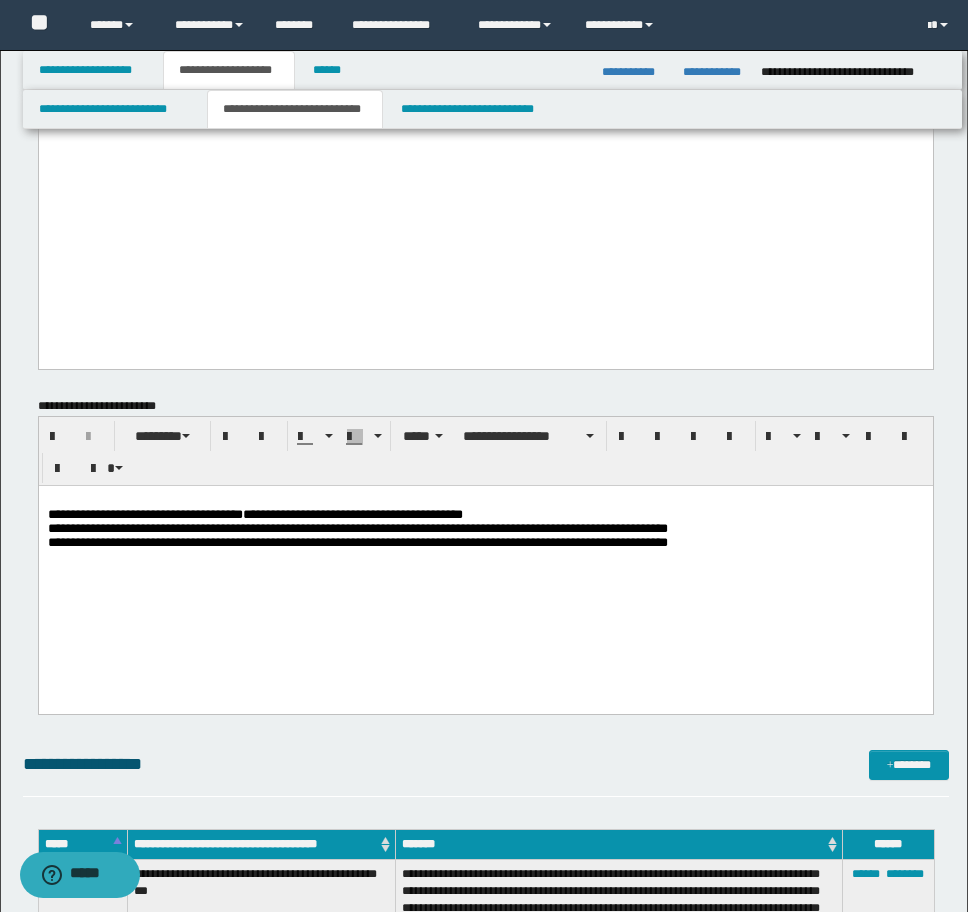 click at bounding box center [485, 584] 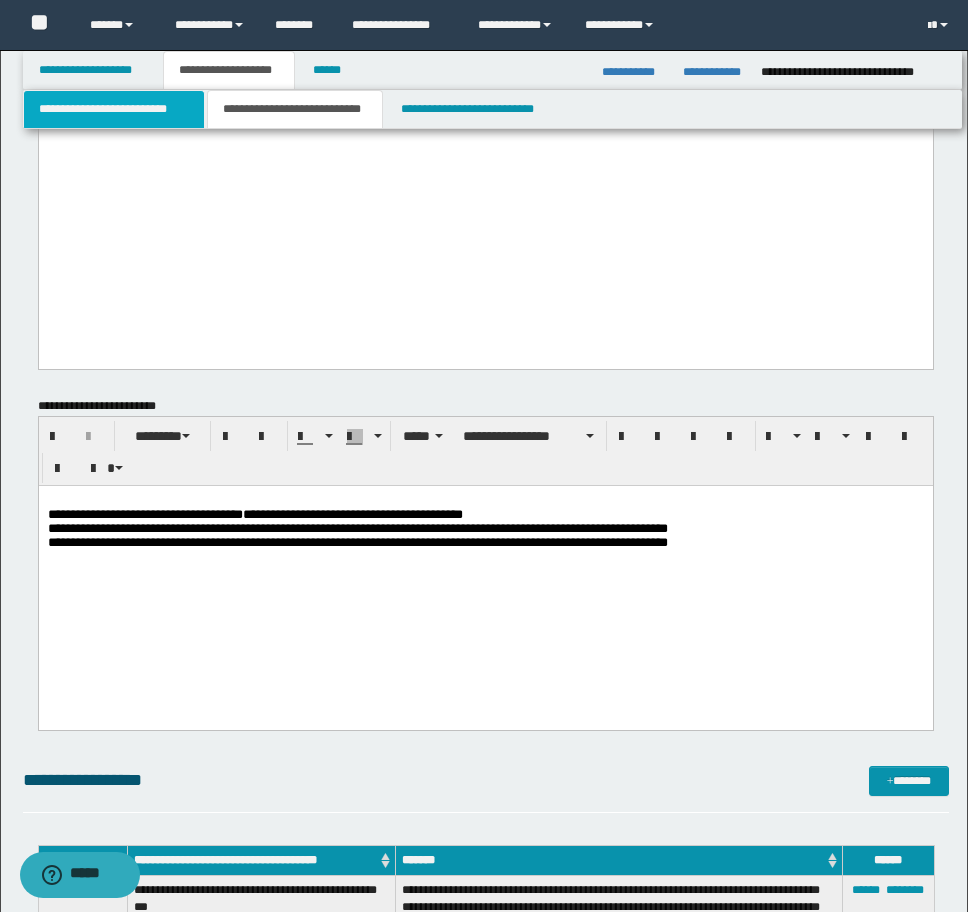 click on "**********" at bounding box center (114, 109) 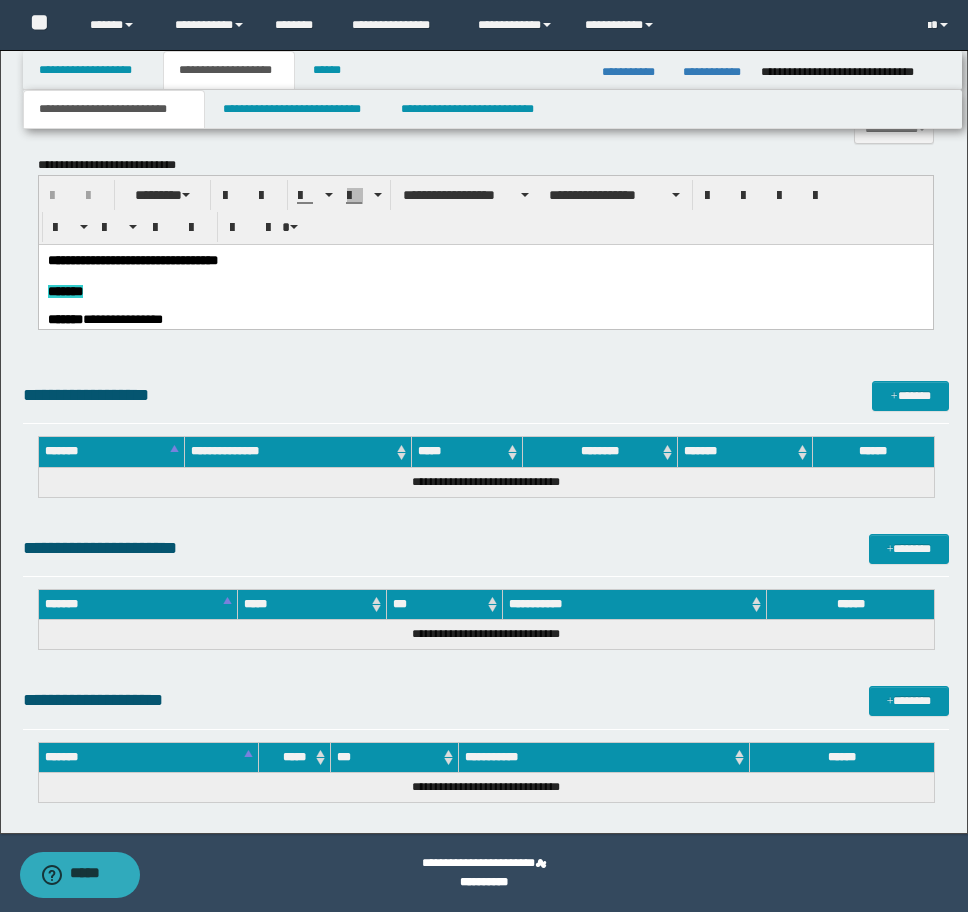 click on "**********" at bounding box center (485, 2733) 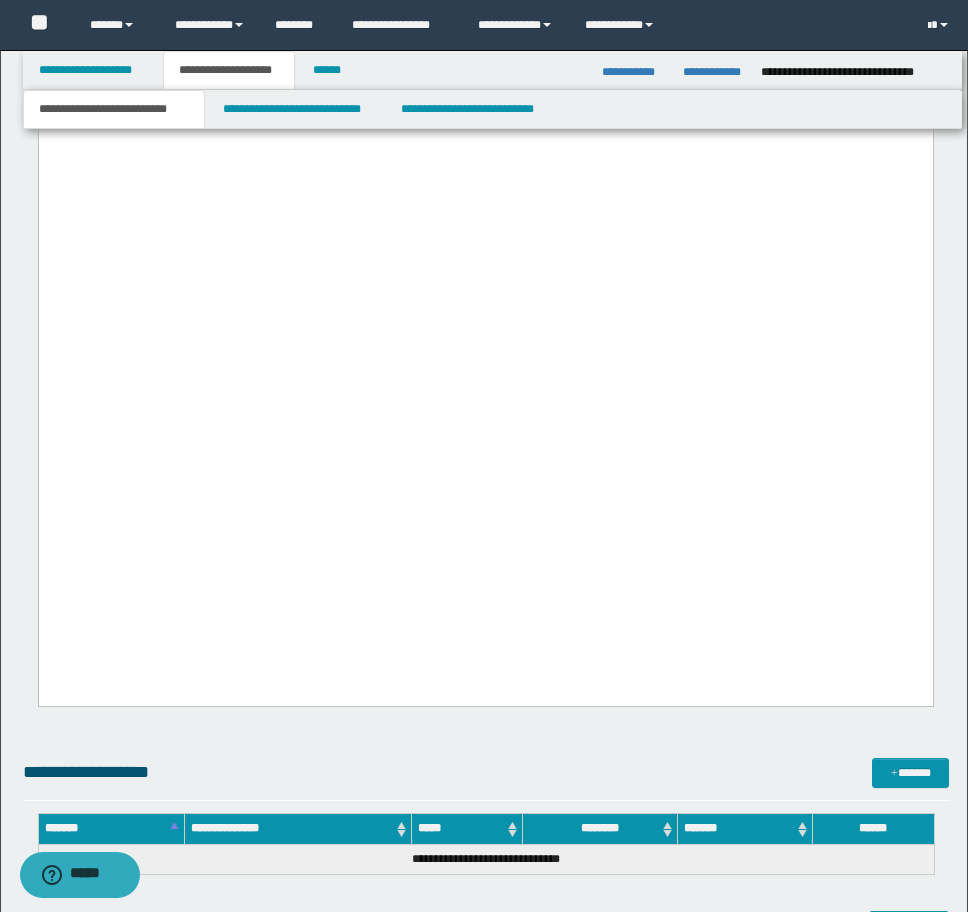 scroll, scrollTop: 6869, scrollLeft: 0, axis: vertical 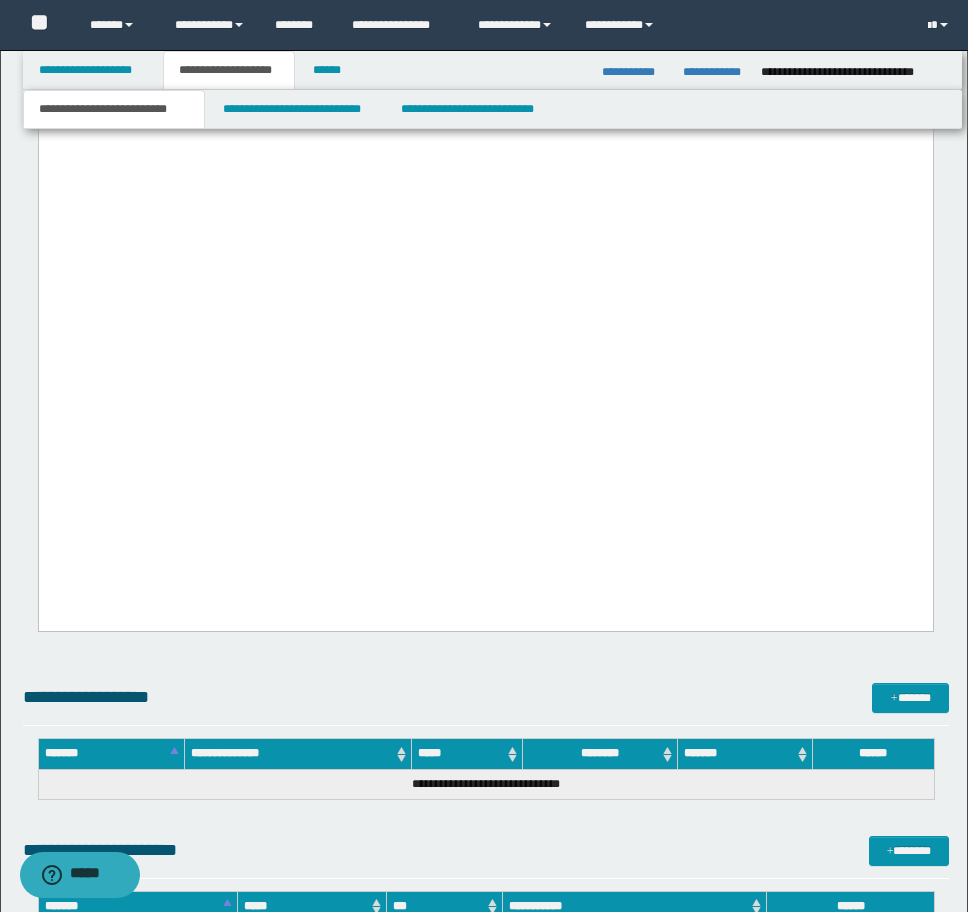 click at bounding box center [485, 86] 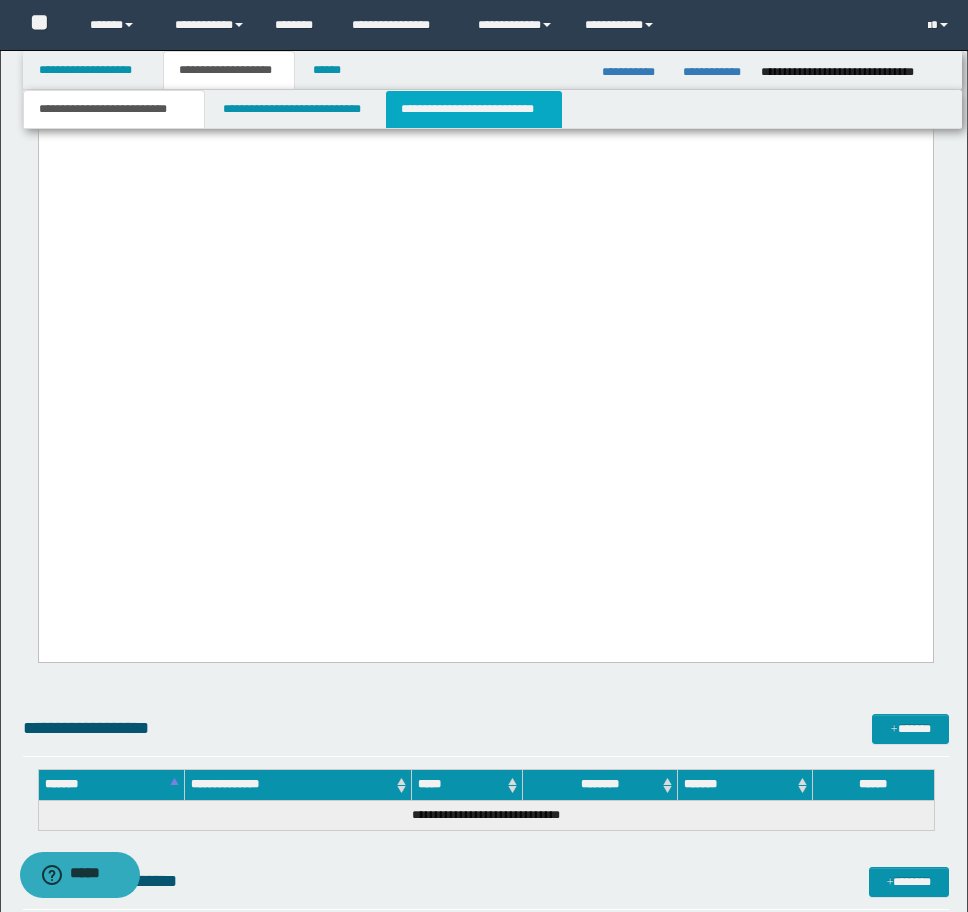 click on "**********" at bounding box center (474, 109) 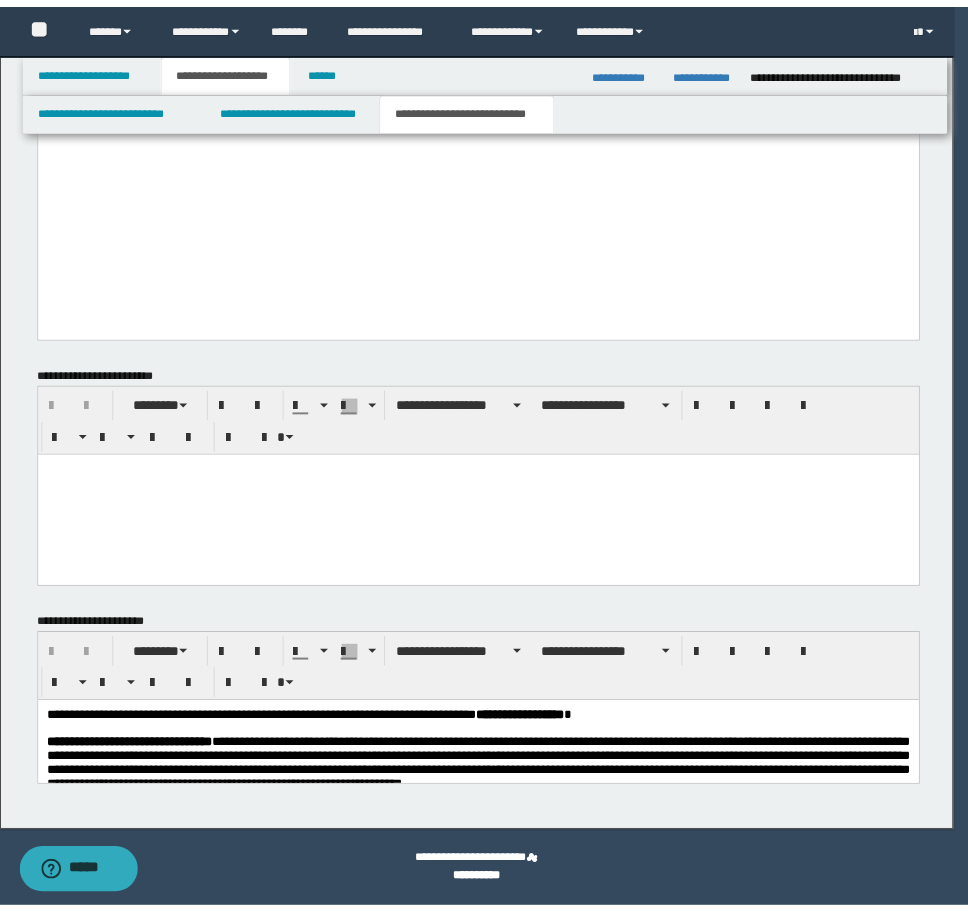 scroll, scrollTop: 5101, scrollLeft: 0, axis: vertical 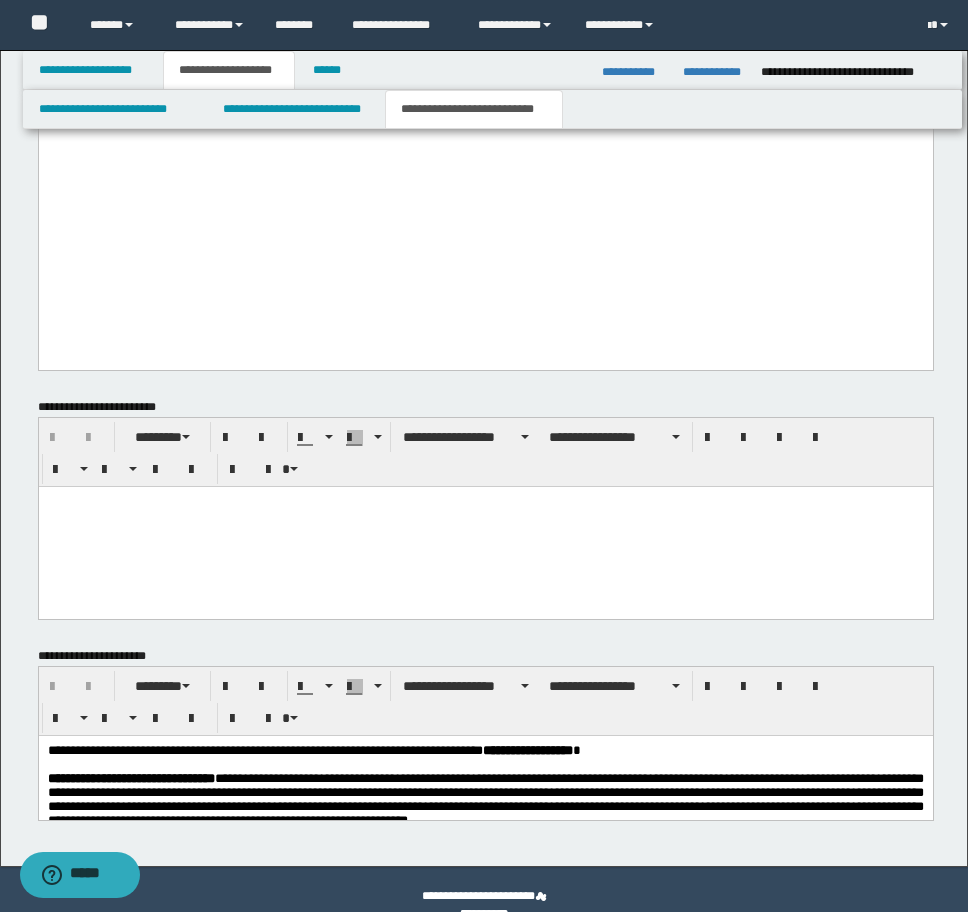 drag, startPoint x: 92, startPoint y: 180, endPoint x: 94, endPoint y: 221, distance: 41.04875 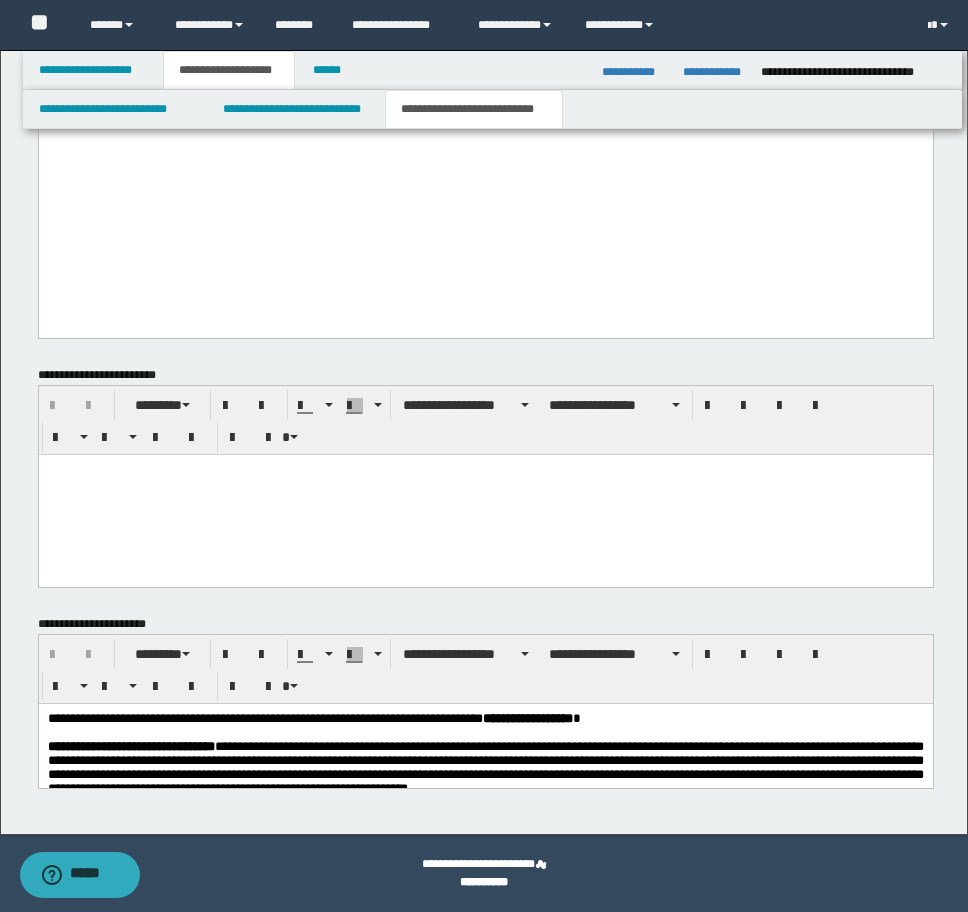 click on "**********" at bounding box center [485, 925] 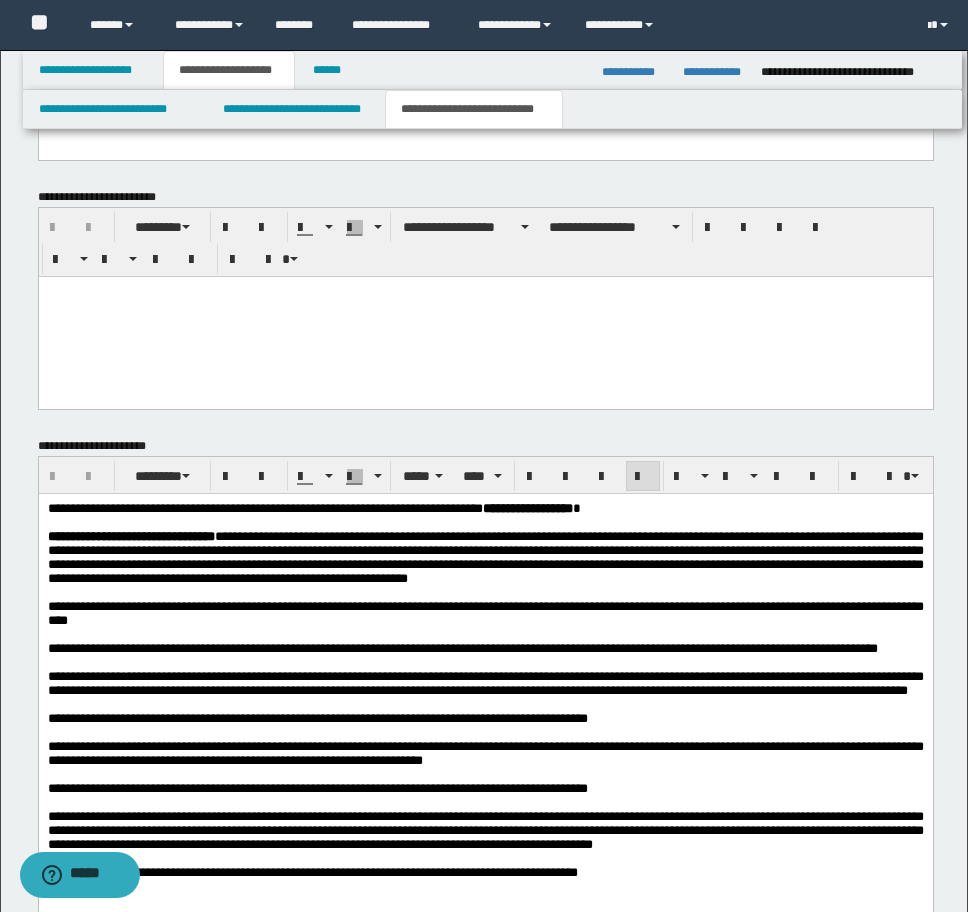 scroll, scrollTop: 5549, scrollLeft: 0, axis: vertical 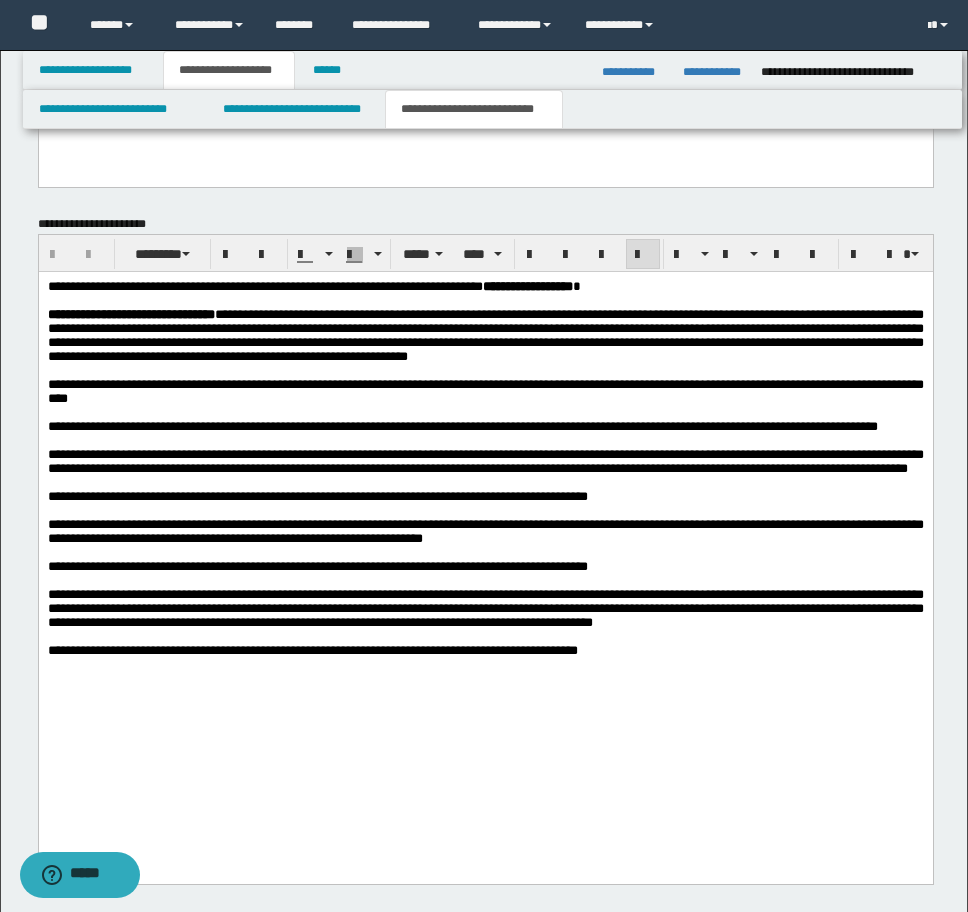 click on "**********" at bounding box center [313, 285] 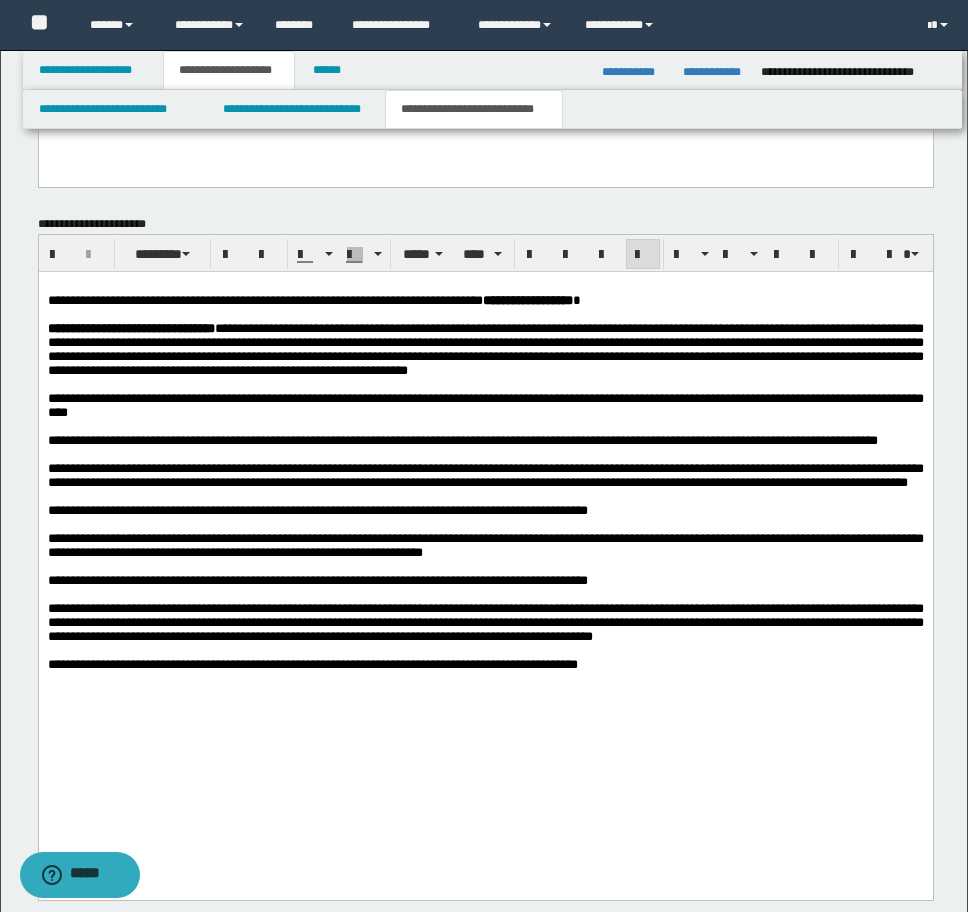click on "**********" at bounding box center [485, 664] 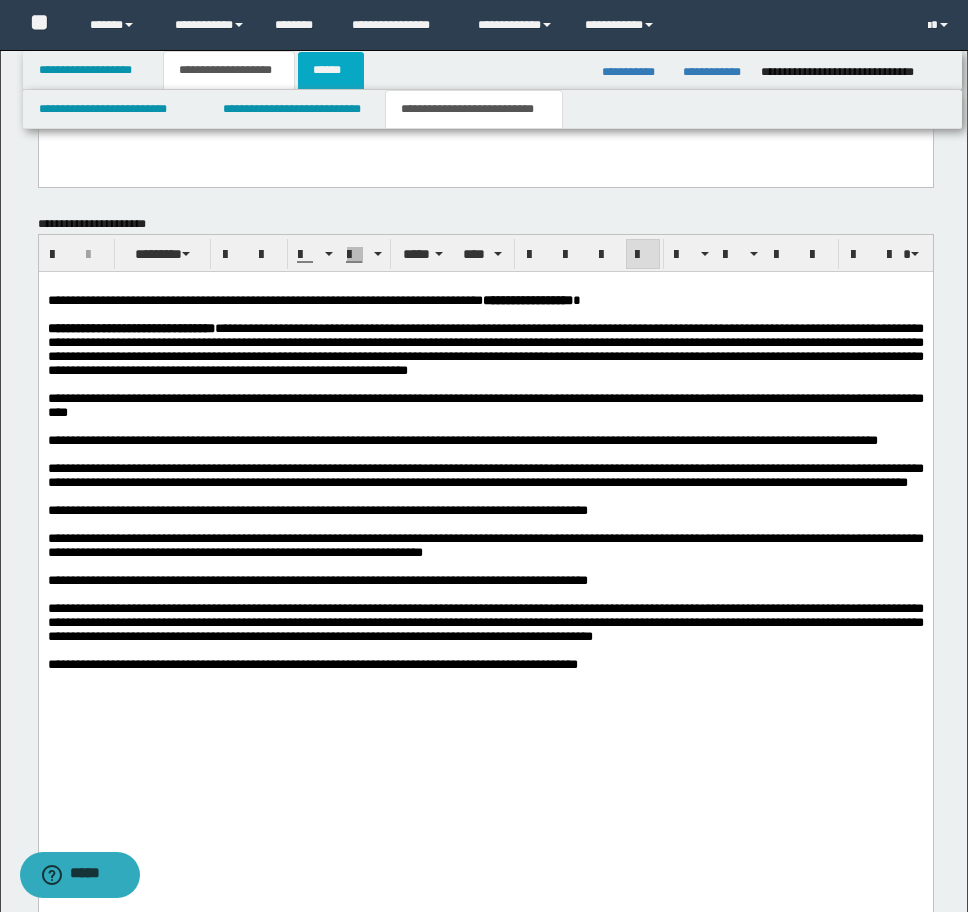 click on "******" at bounding box center (331, 70) 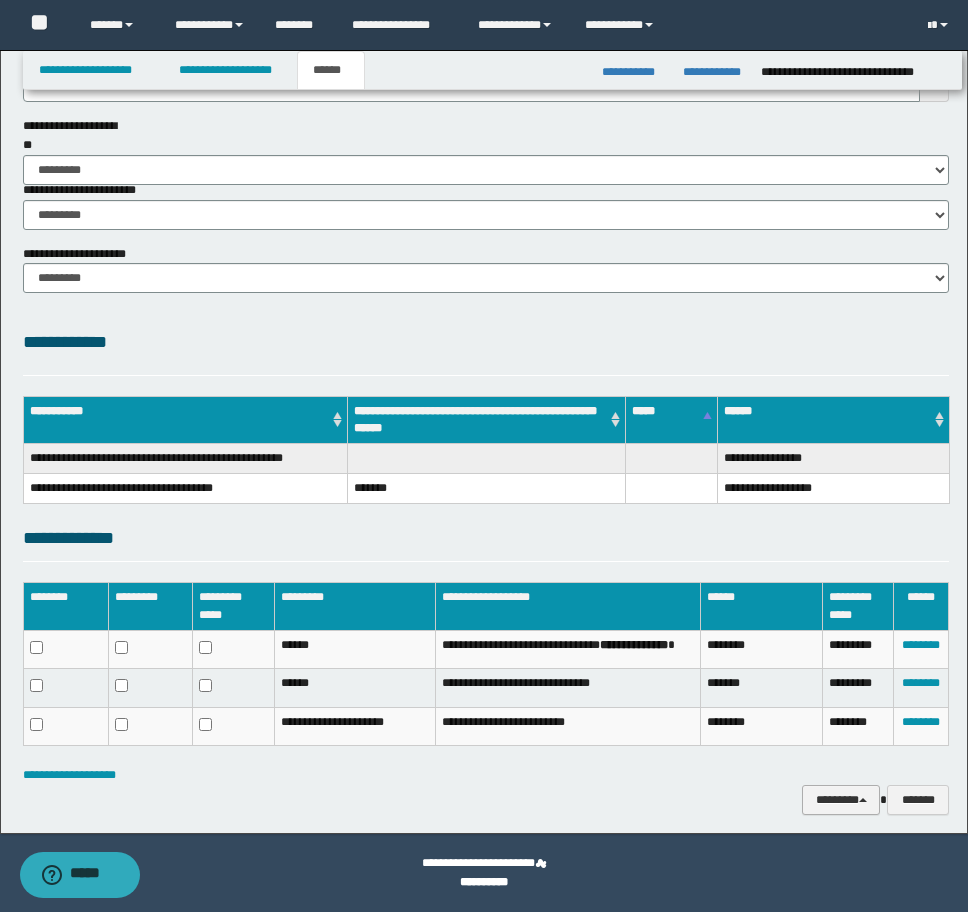 click on "********" at bounding box center (841, 800) 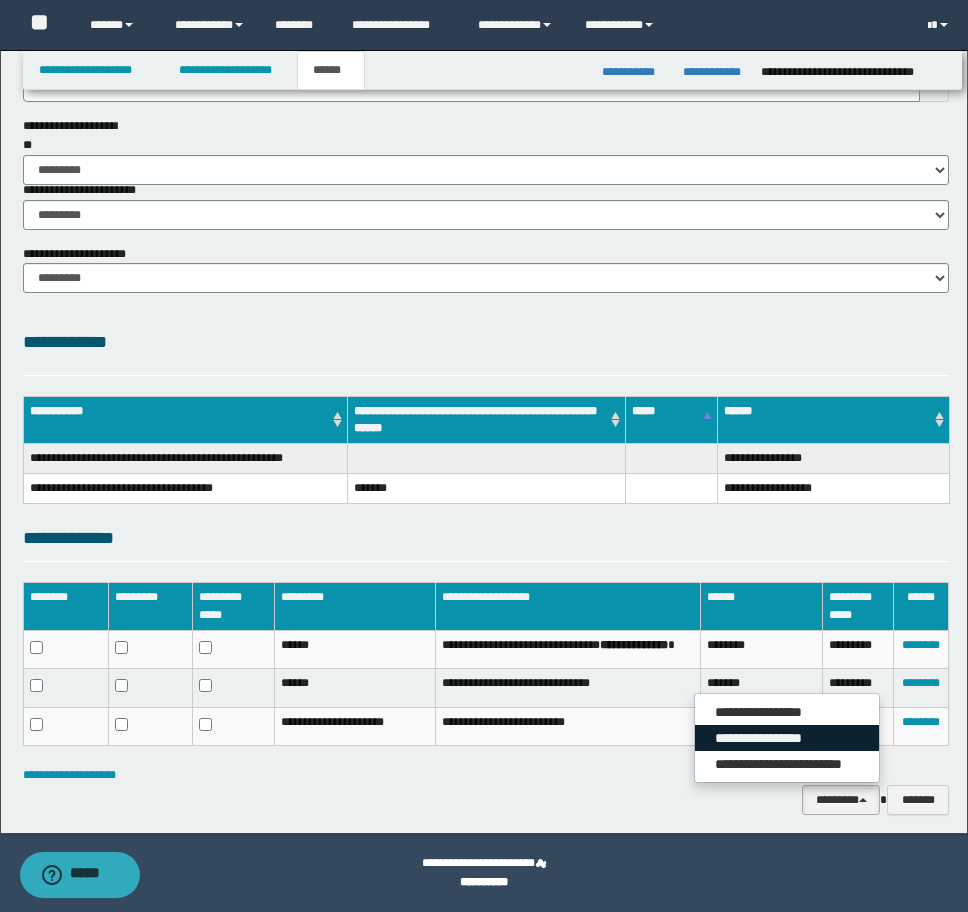click on "**********" at bounding box center (787, 738) 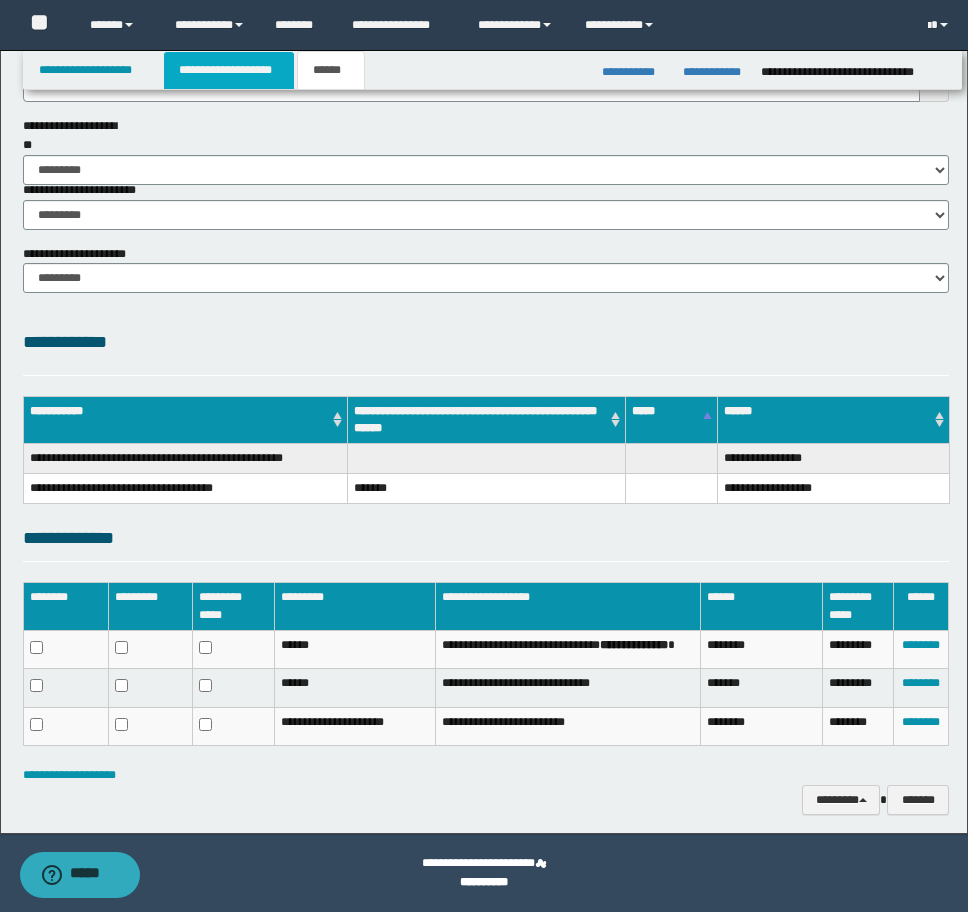click on "**********" at bounding box center (229, 70) 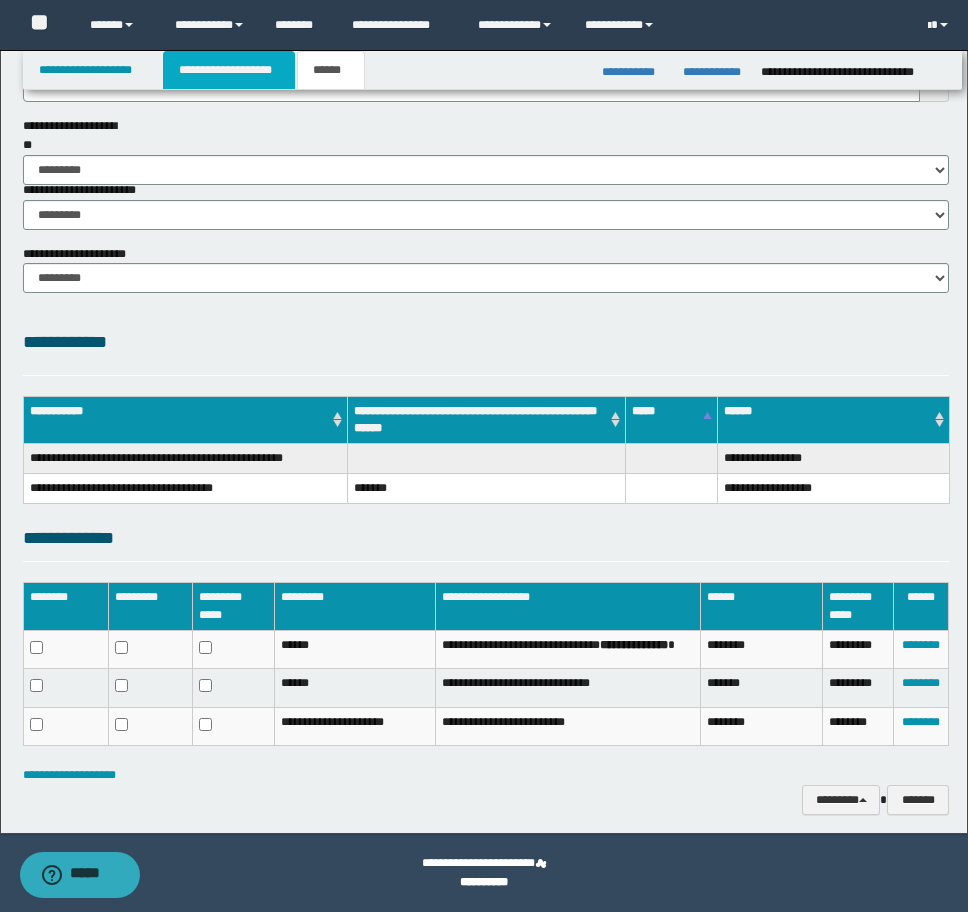 scroll, scrollTop: 301, scrollLeft: 0, axis: vertical 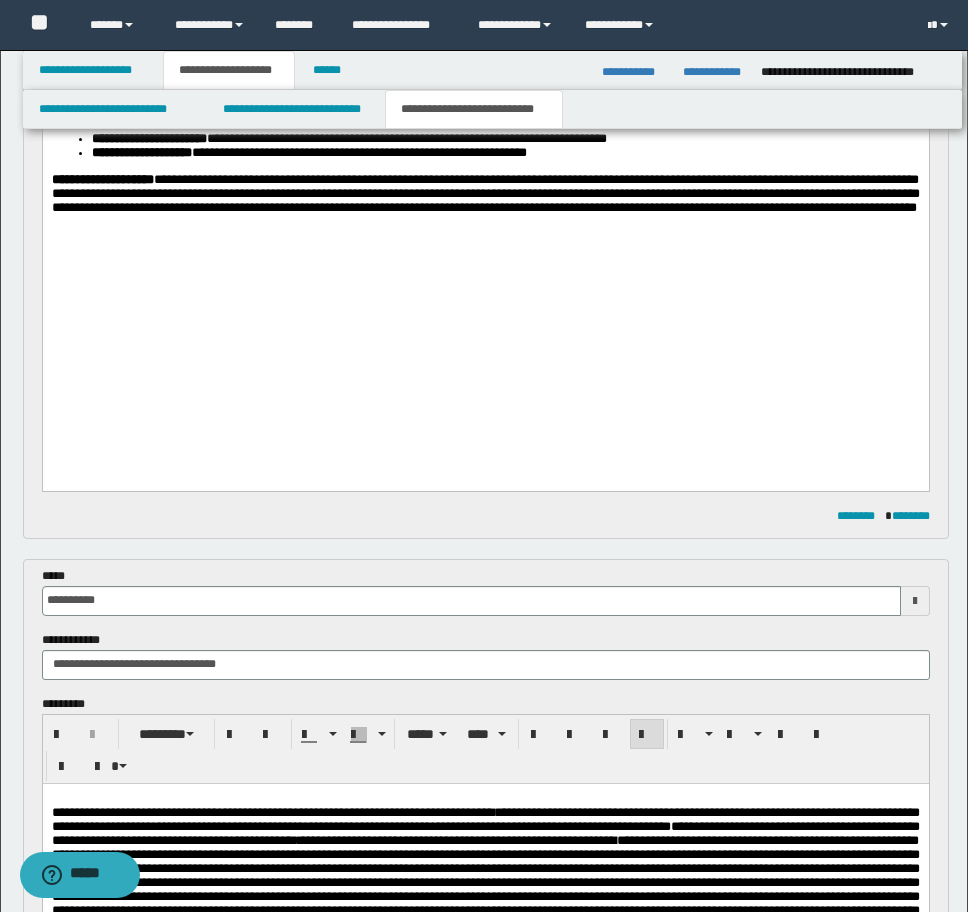 click at bounding box center [485, 250] 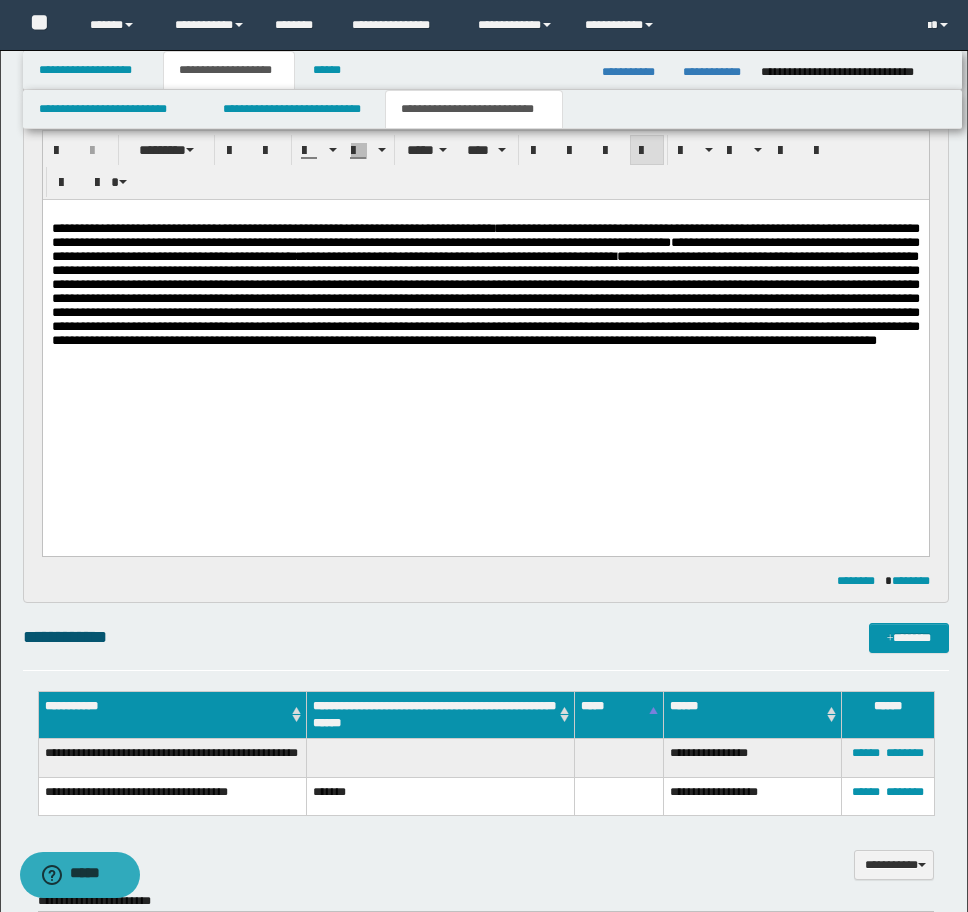 click on "**********" at bounding box center (485, 323) 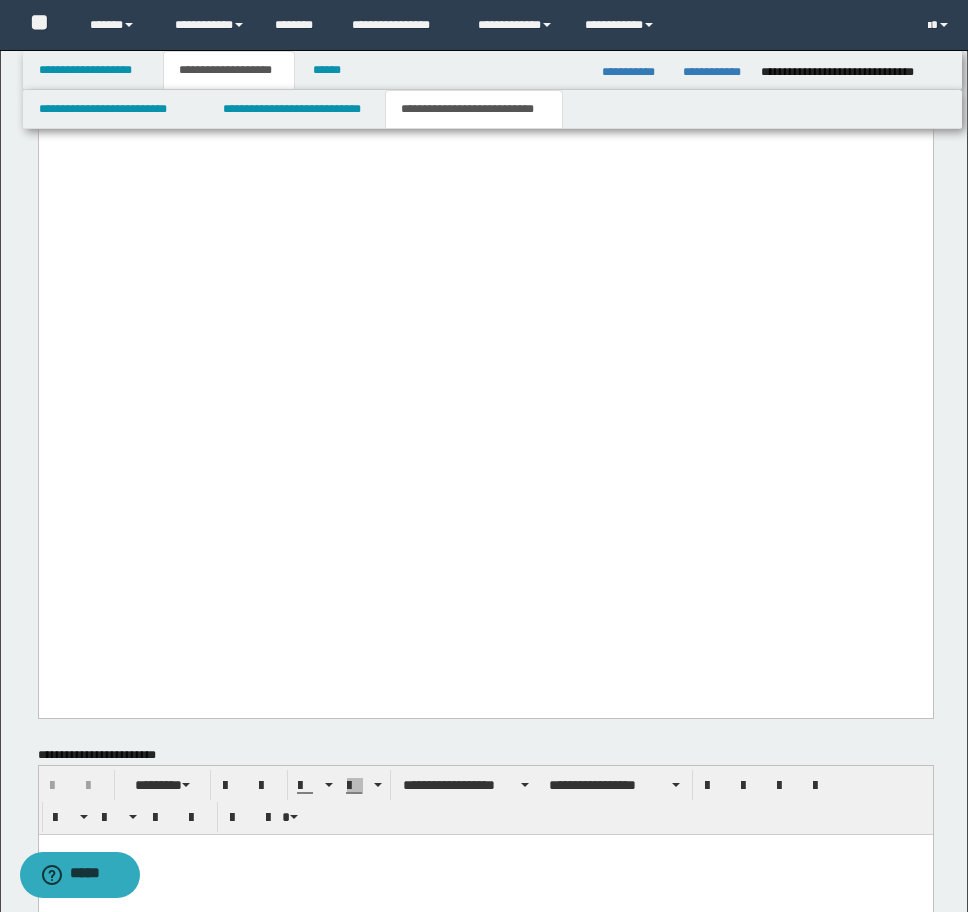click at bounding box center [485, 136] 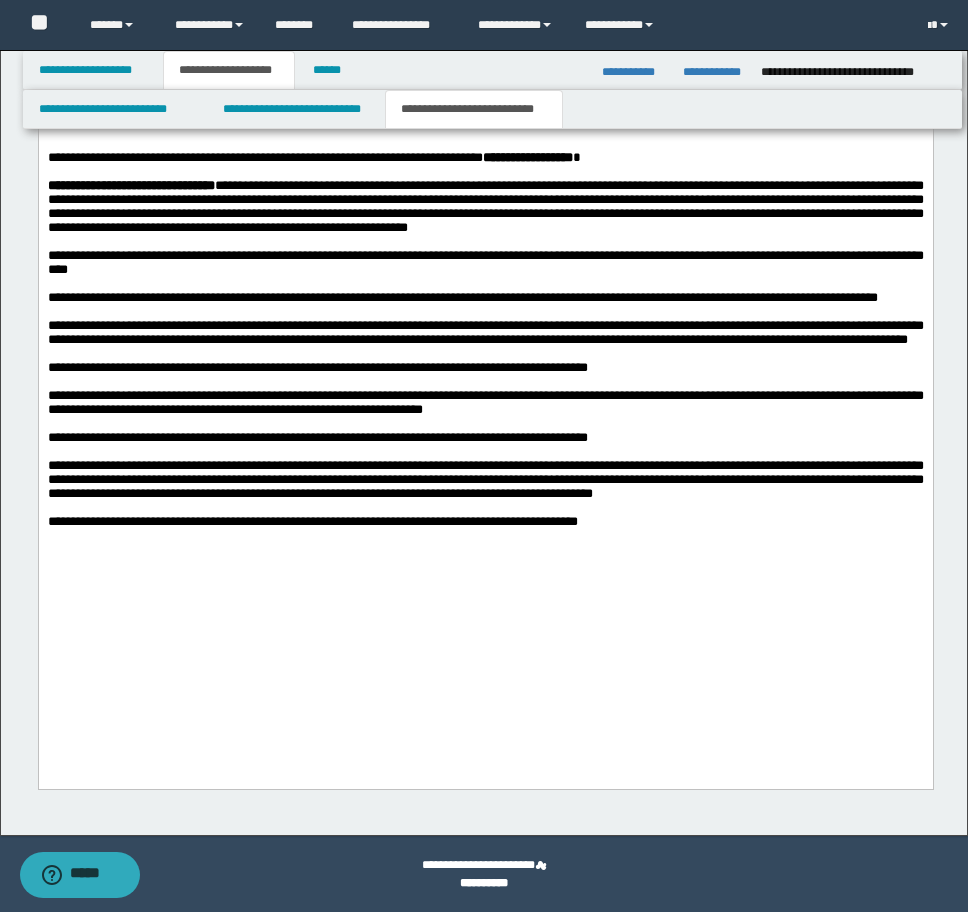 scroll, scrollTop: 5741, scrollLeft: 0, axis: vertical 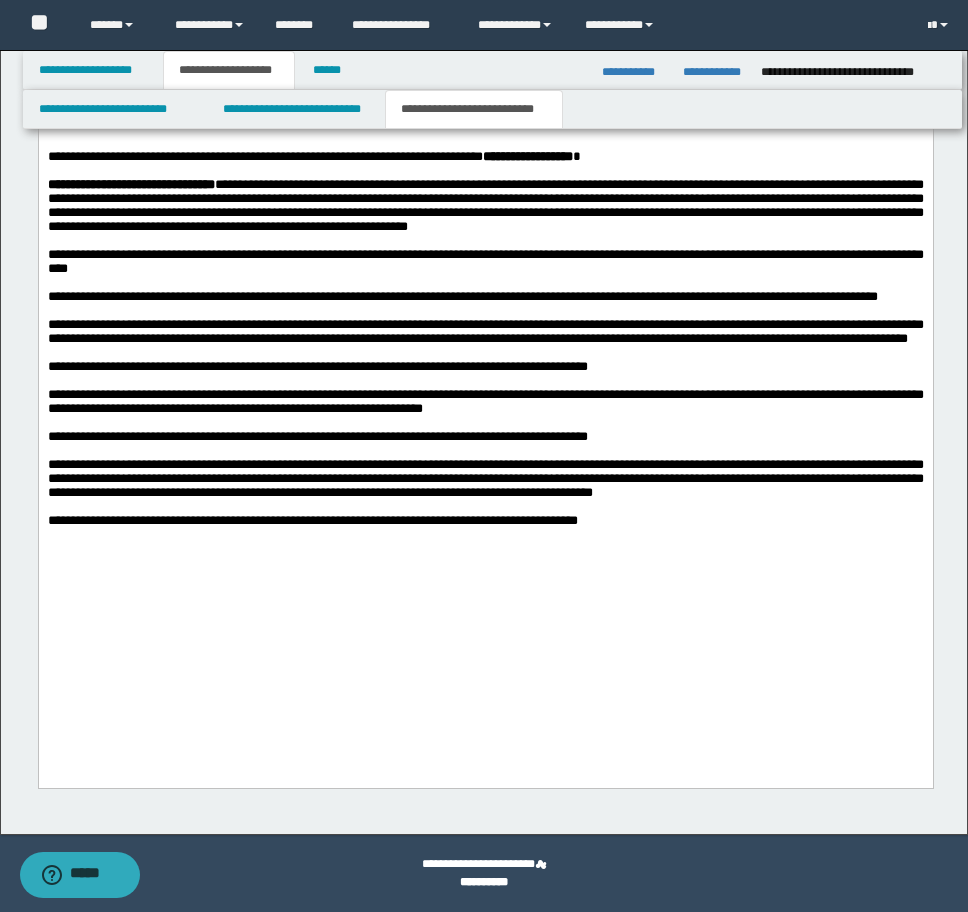 click on "**********" at bounding box center (485, 370) 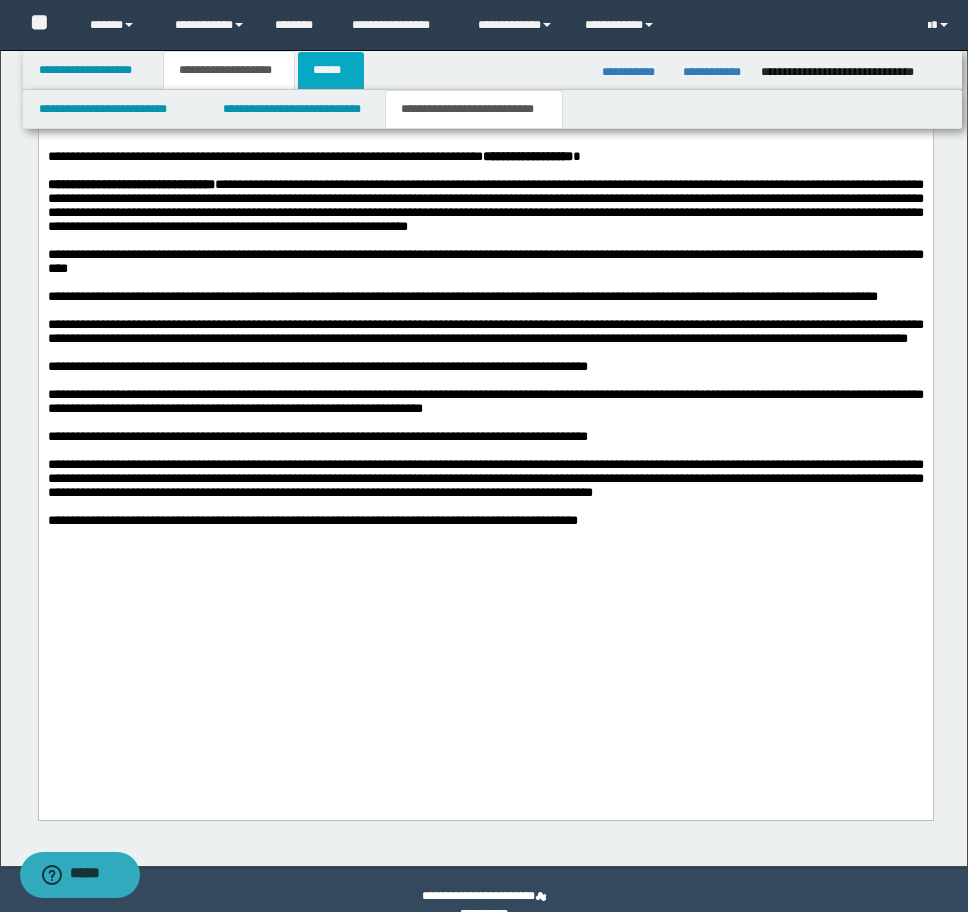 click on "******" at bounding box center [331, 70] 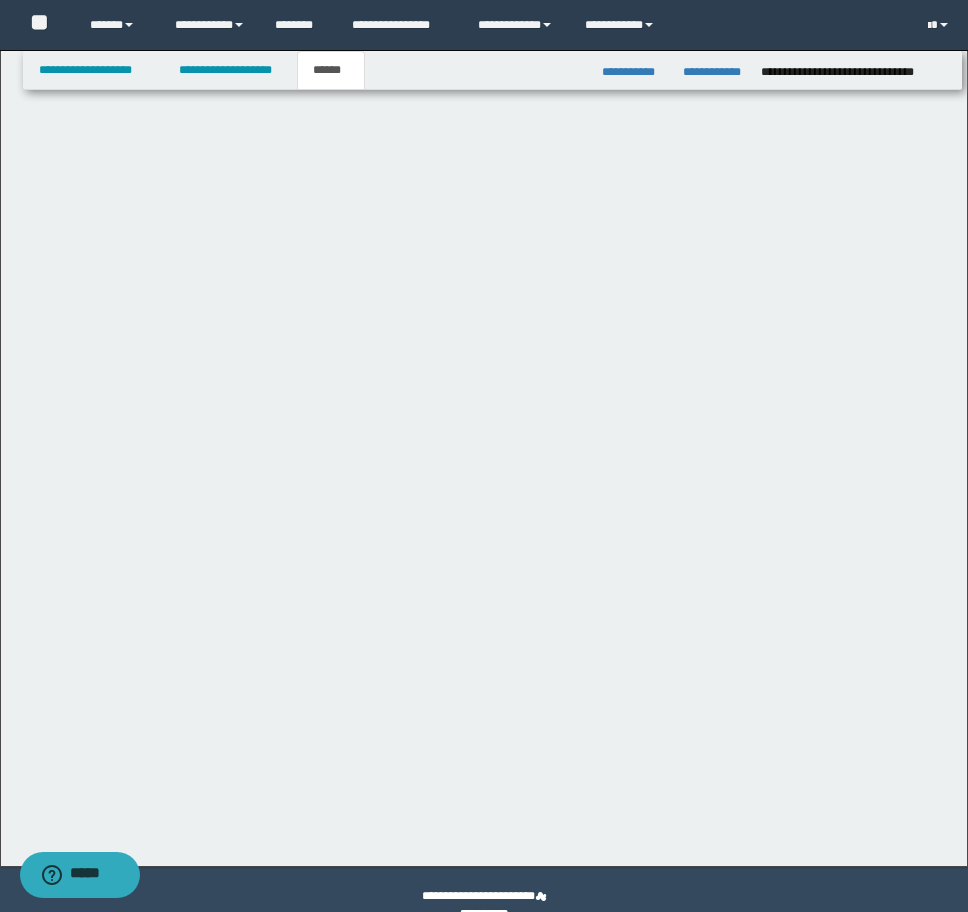 scroll, scrollTop: 270, scrollLeft: 0, axis: vertical 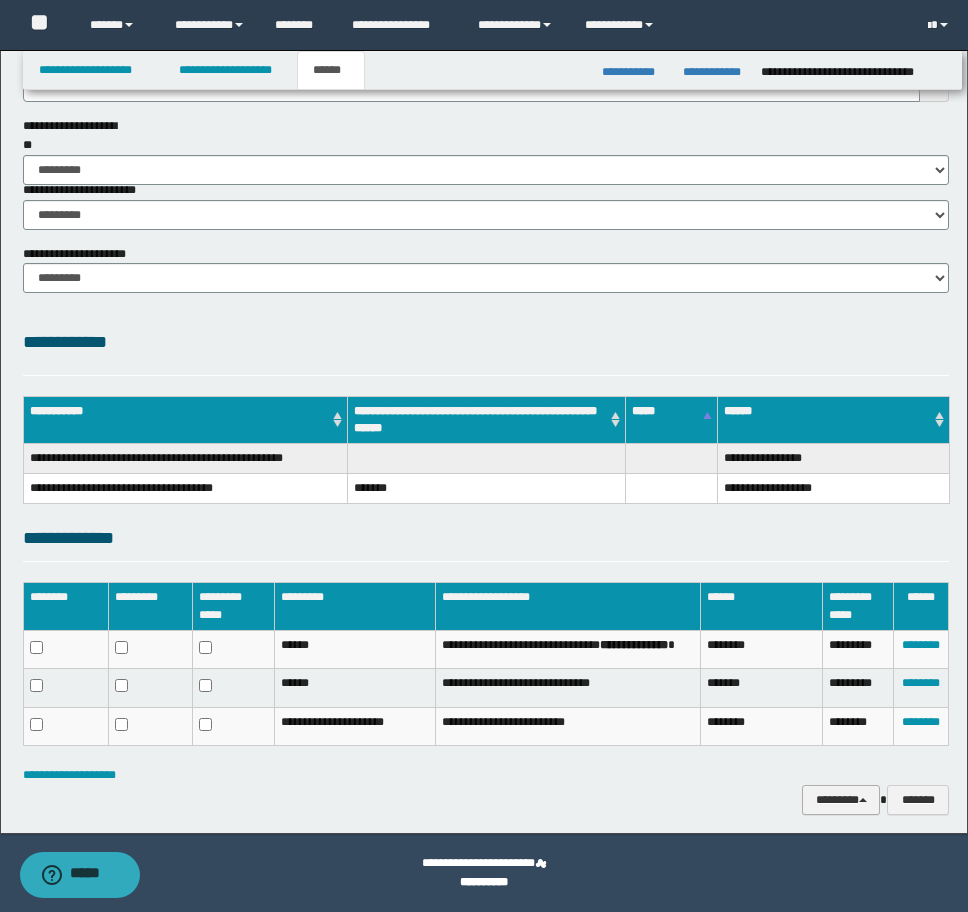 click on "********" at bounding box center (841, 800) 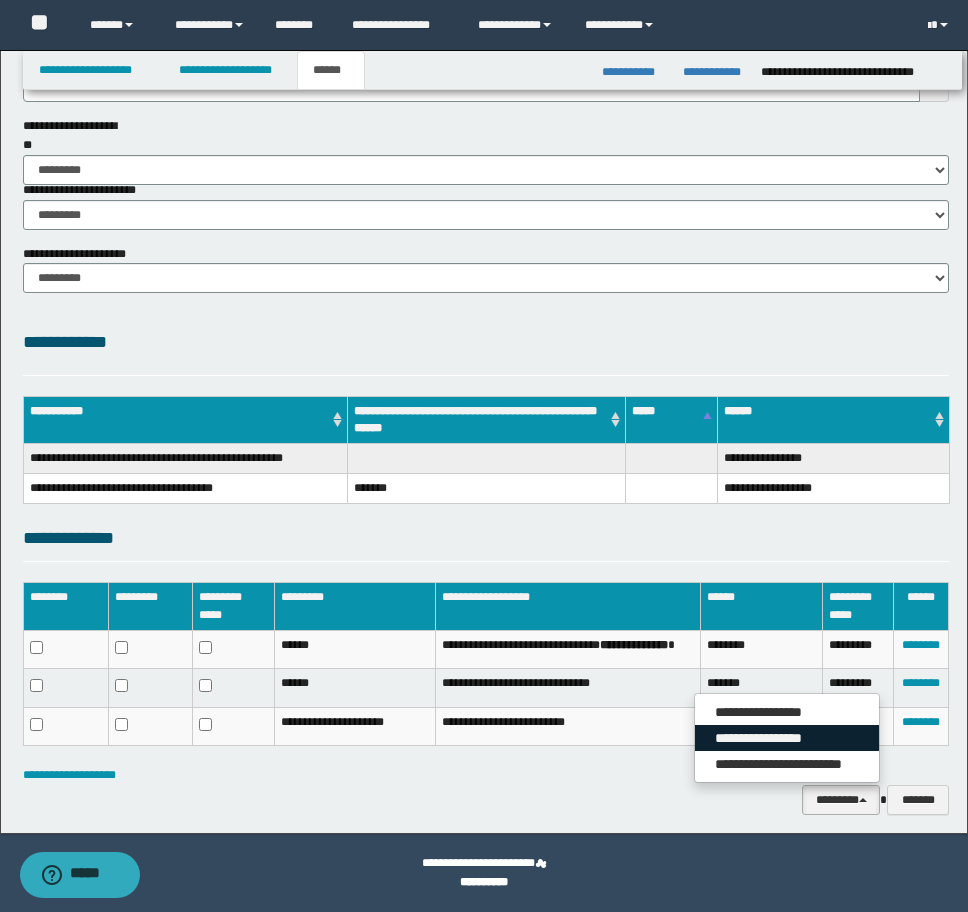 click on "**********" at bounding box center (787, 738) 